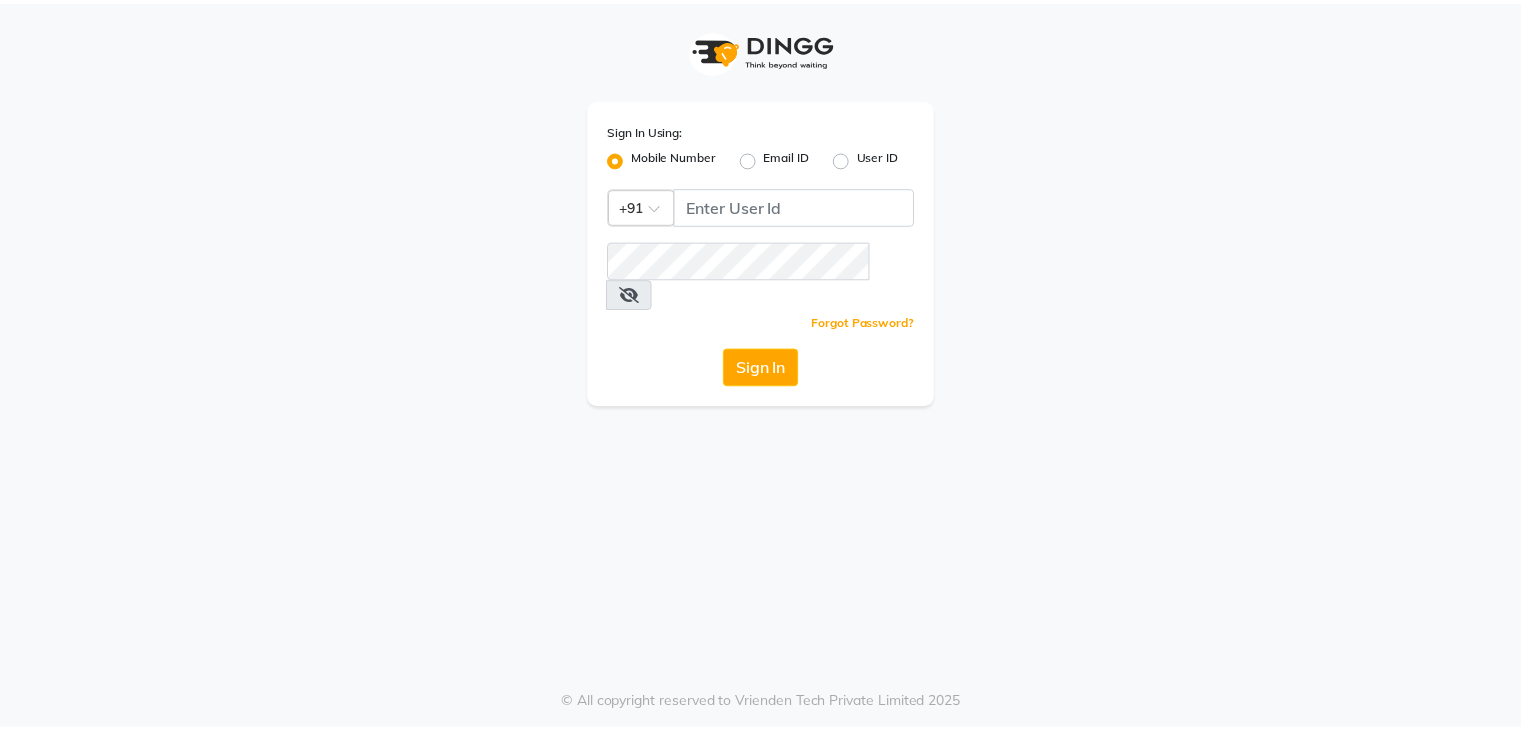 scroll, scrollTop: 0, scrollLeft: 0, axis: both 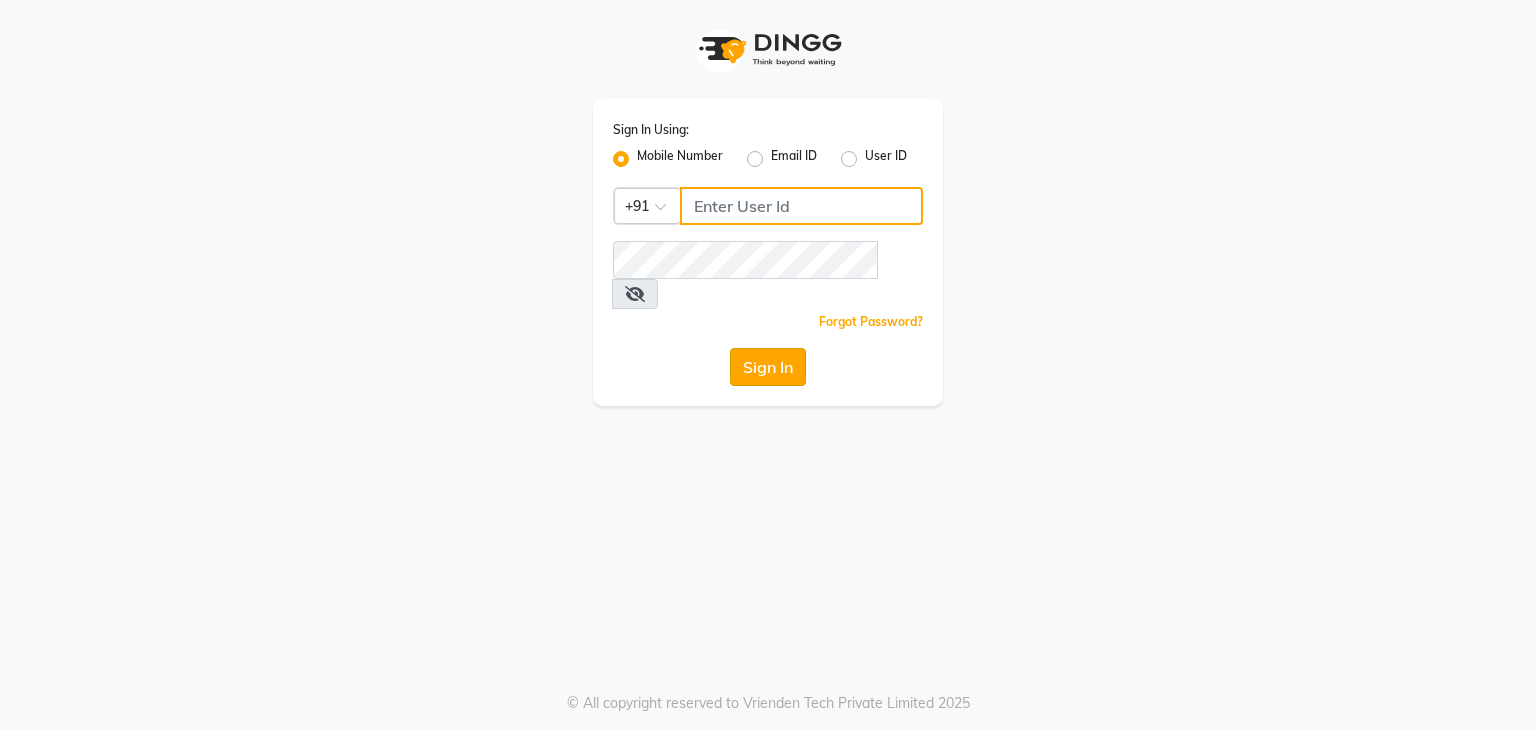 type on "9822634533" 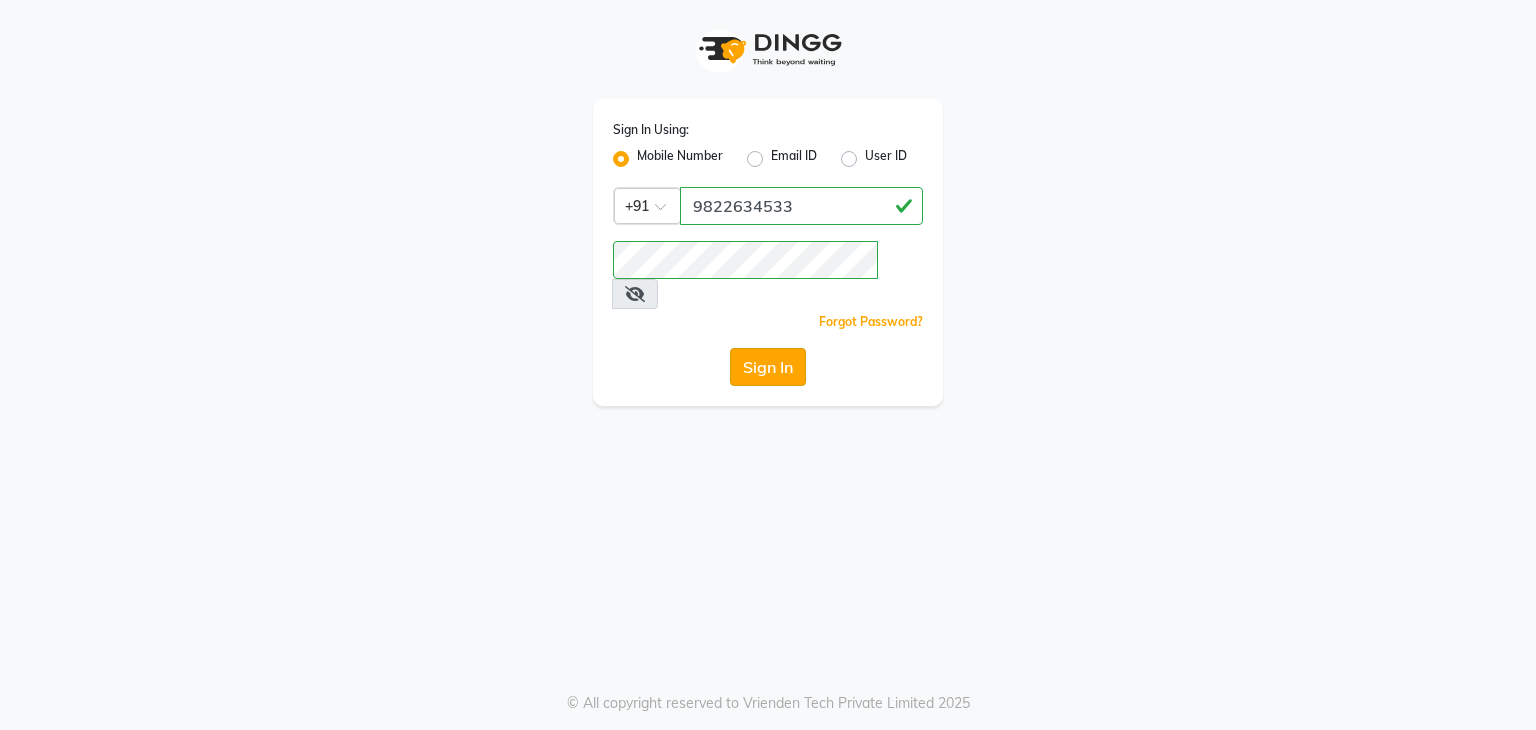 click on "Sign In" 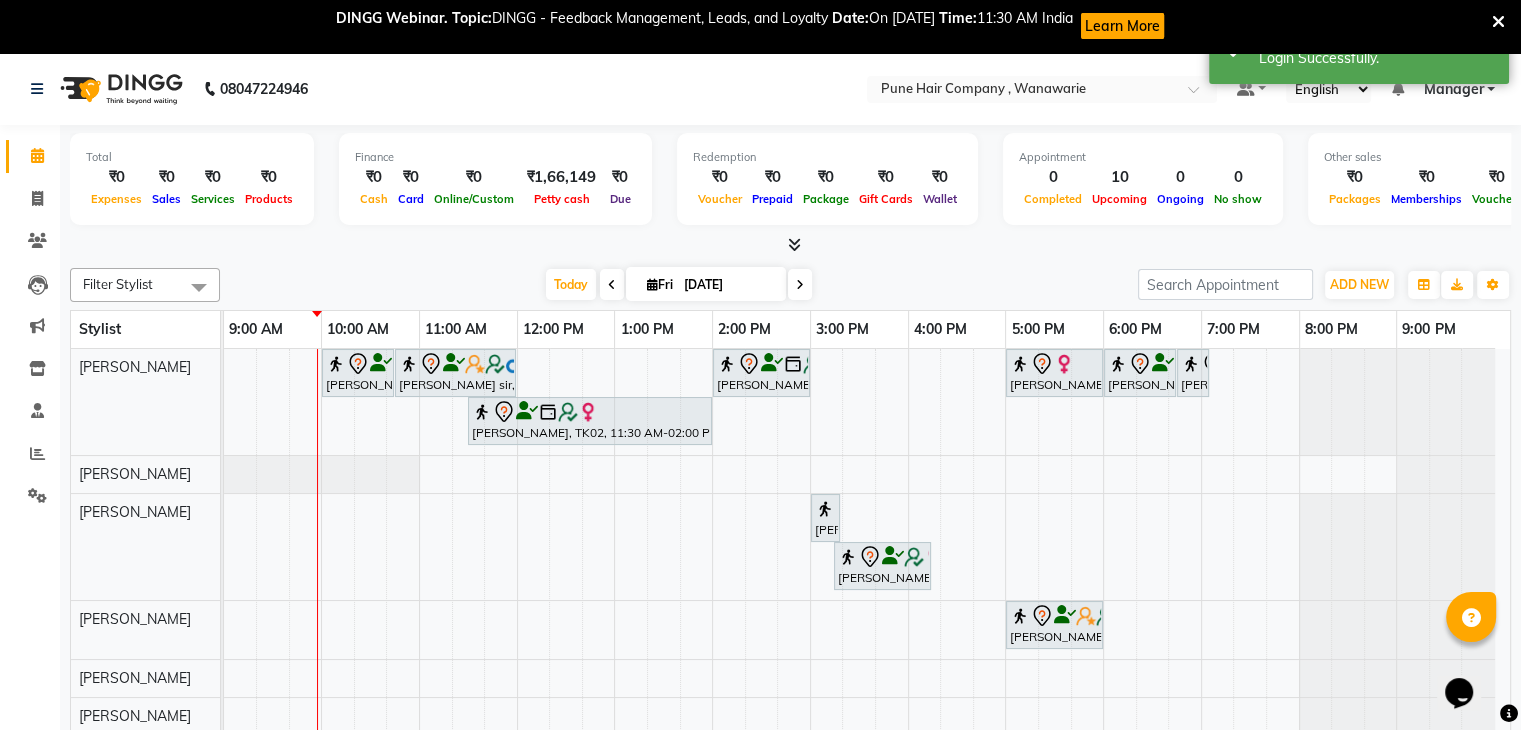 scroll, scrollTop: 7, scrollLeft: 0, axis: vertical 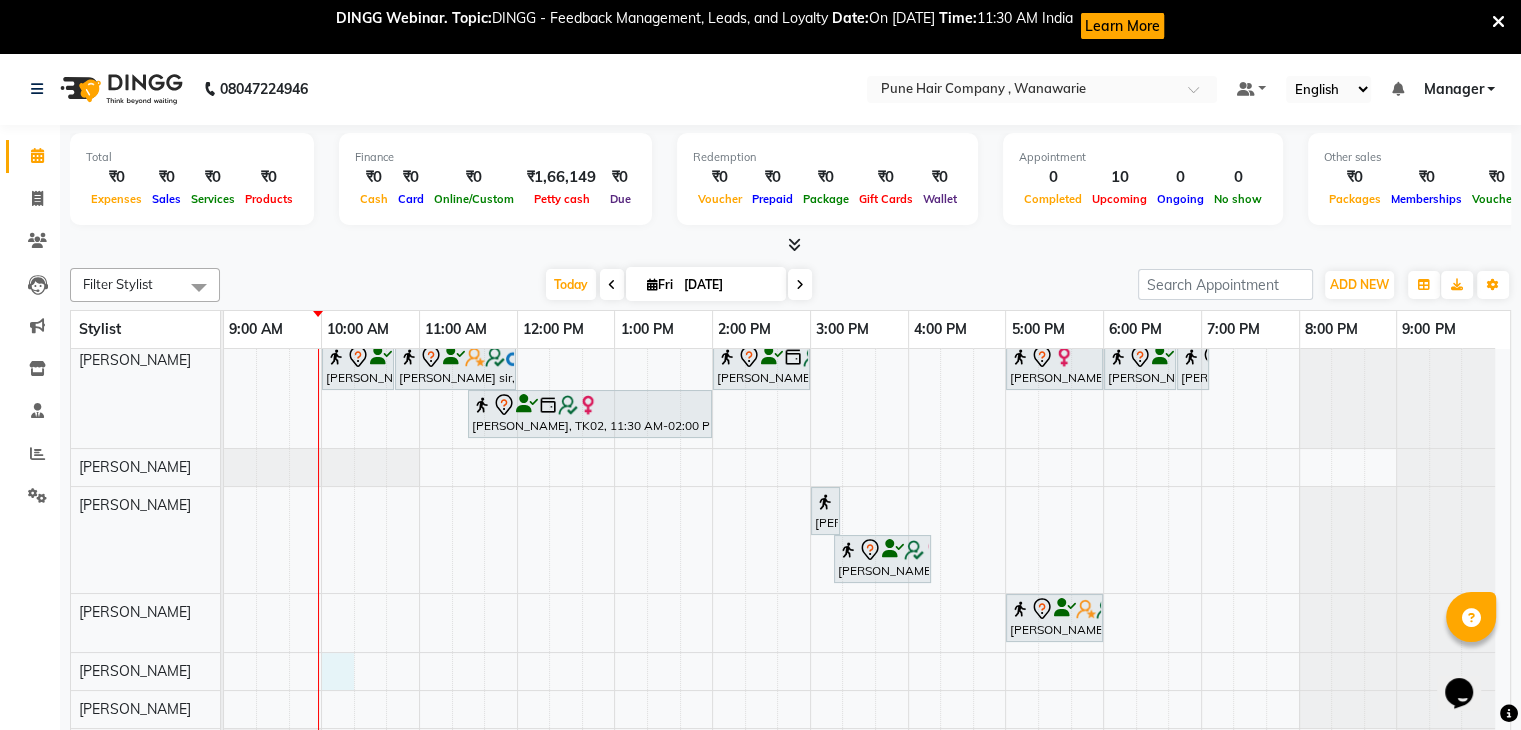 click on "Banty sir, TK03, 10:00 AM-10:45 AM, Male Haircut By Senior Stylist             Banty sir, TK03, 10:45 AM-12:00 PM, Male Hair Colour - Majirel Global Colour (includes moustache)             Naina mehata, TK02, 02:00 PM-03:00 PM, Hair Treatments - Molecular Deep Damage Repair Medium             Archana Mohanty, TK04, 05:00 PM-06:00 PM, Haircuts, - By Senior Stylist             Abbas kadiwala, TK01, 06:00 PM-06:45 PM, Male Haircut By Senior Stylist             Abbas kadiwala, TK01, 06:45 PM-07:05 PM, Male Beard Shaving/ Beard Trim Beard             Naina mehata, TK02, 11:30 AM-02:00 PM, Hair Colour - Inoa Global Medium             Komal Sharma, TK05, 03:00 PM-03:10 PM, Skin Services - Threading Face ( Eyebrow/ Upper lip/Chin/Forehead/ Jawline/ Side locks/ Neck)             Komal Sharma, TK05, 03:15 PM-04:15 PM, Facials & Masks - Classic Facial Christine valmy (Dry & oily skin)             Rajlakshmi, TK06, 05:00 PM-06:00 PM, Manicure & Pedicure, Body Services - Reflexology Hands & Feet (60 min)" at bounding box center (867, 554) 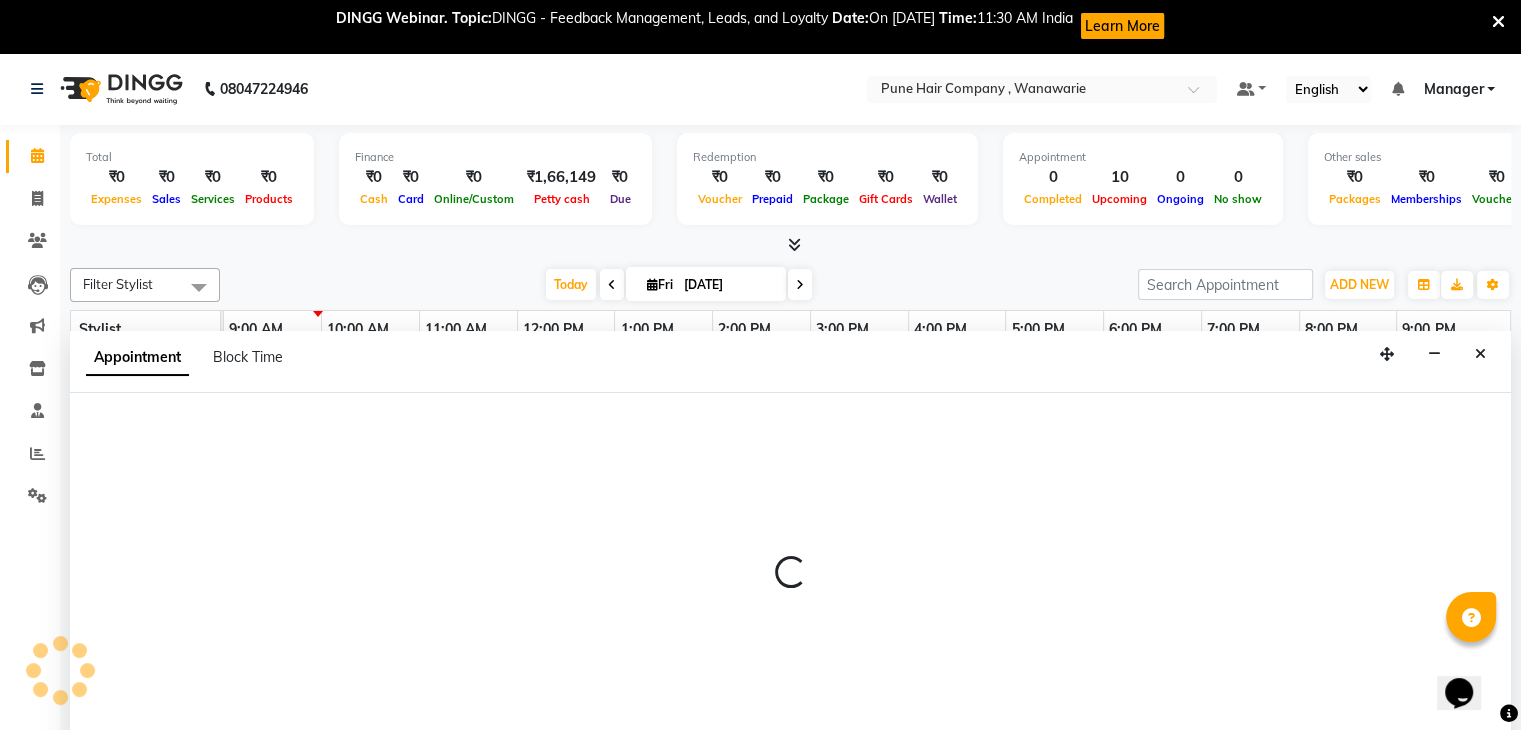scroll, scrollTop: 52, scrollLeft: 0, axis: vertical 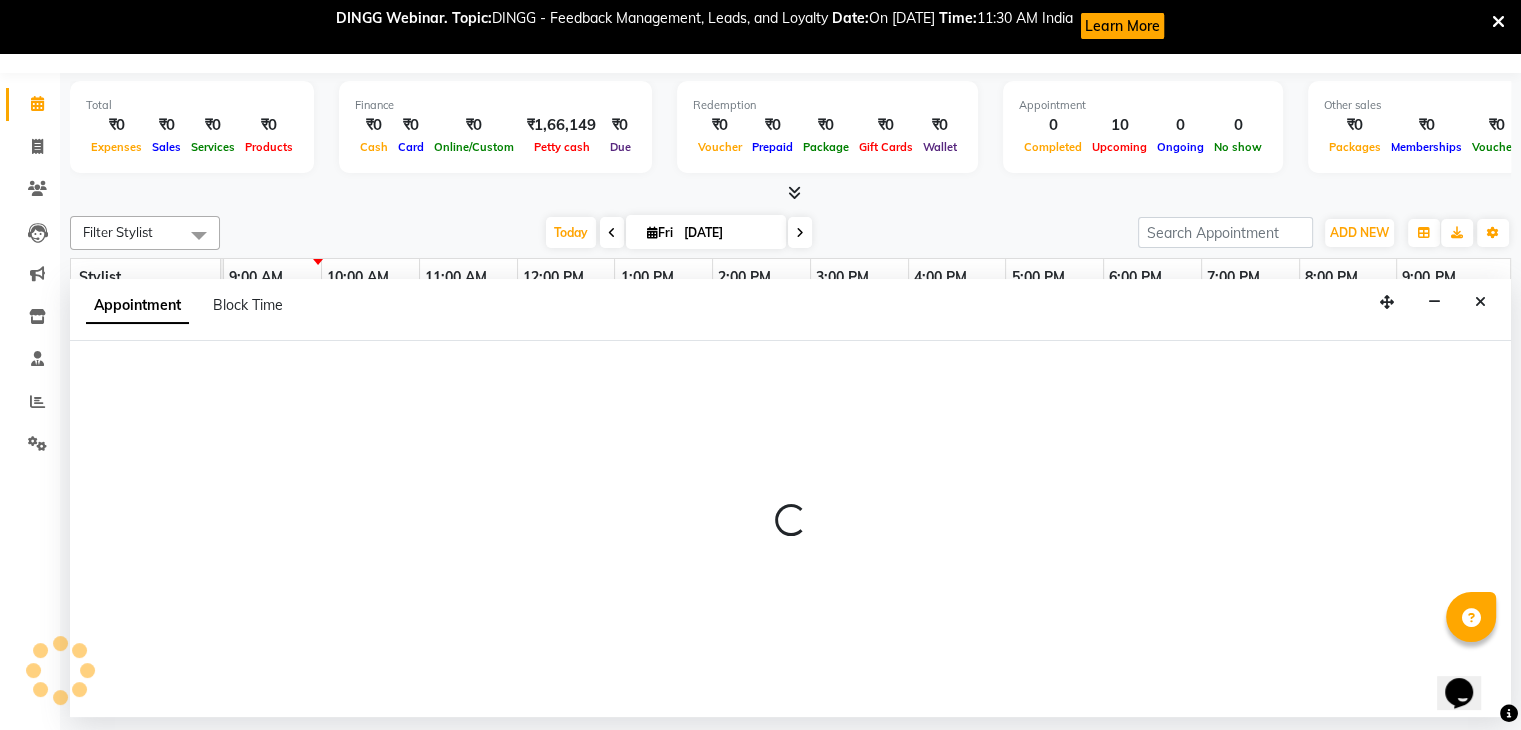 select on "74596" 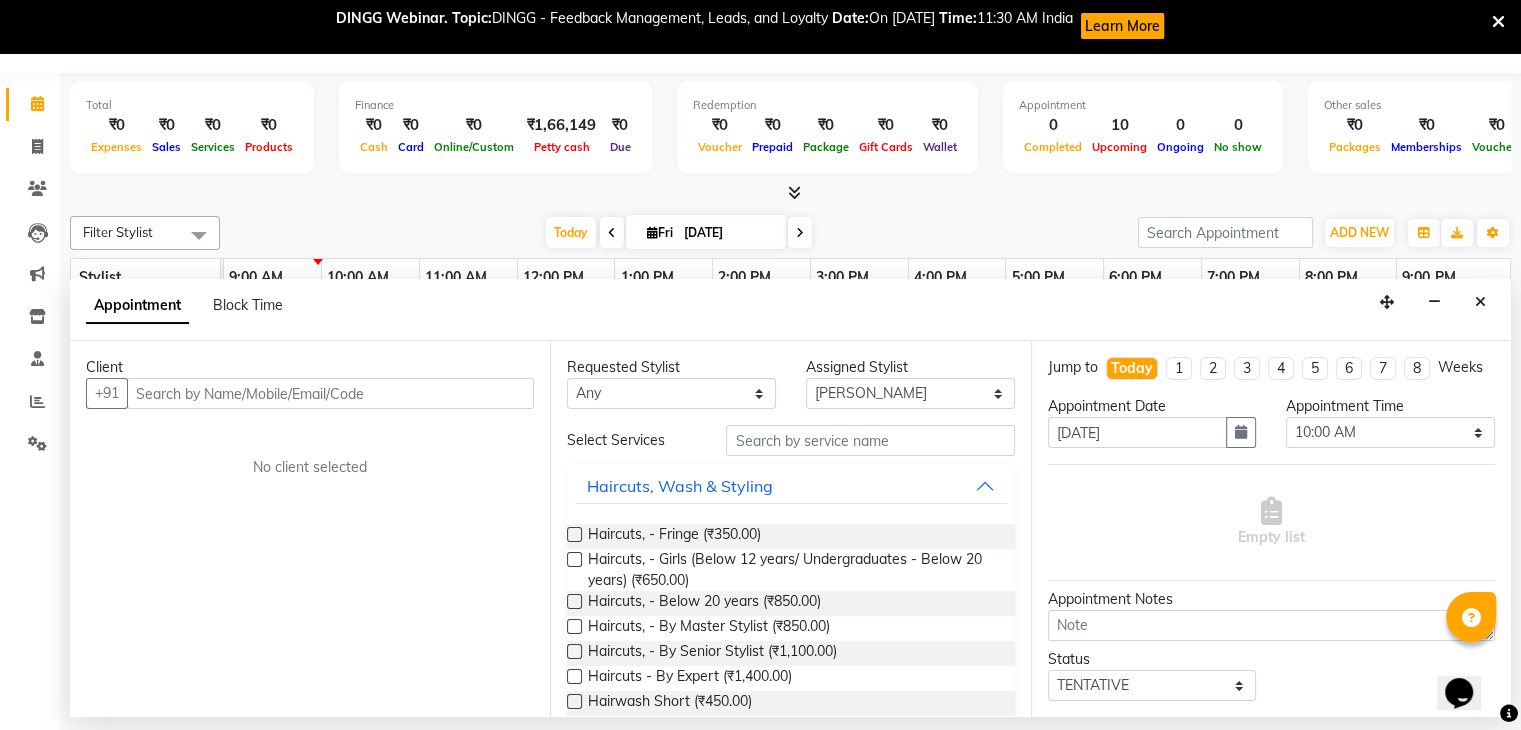 click at bounding box center (330, 393) 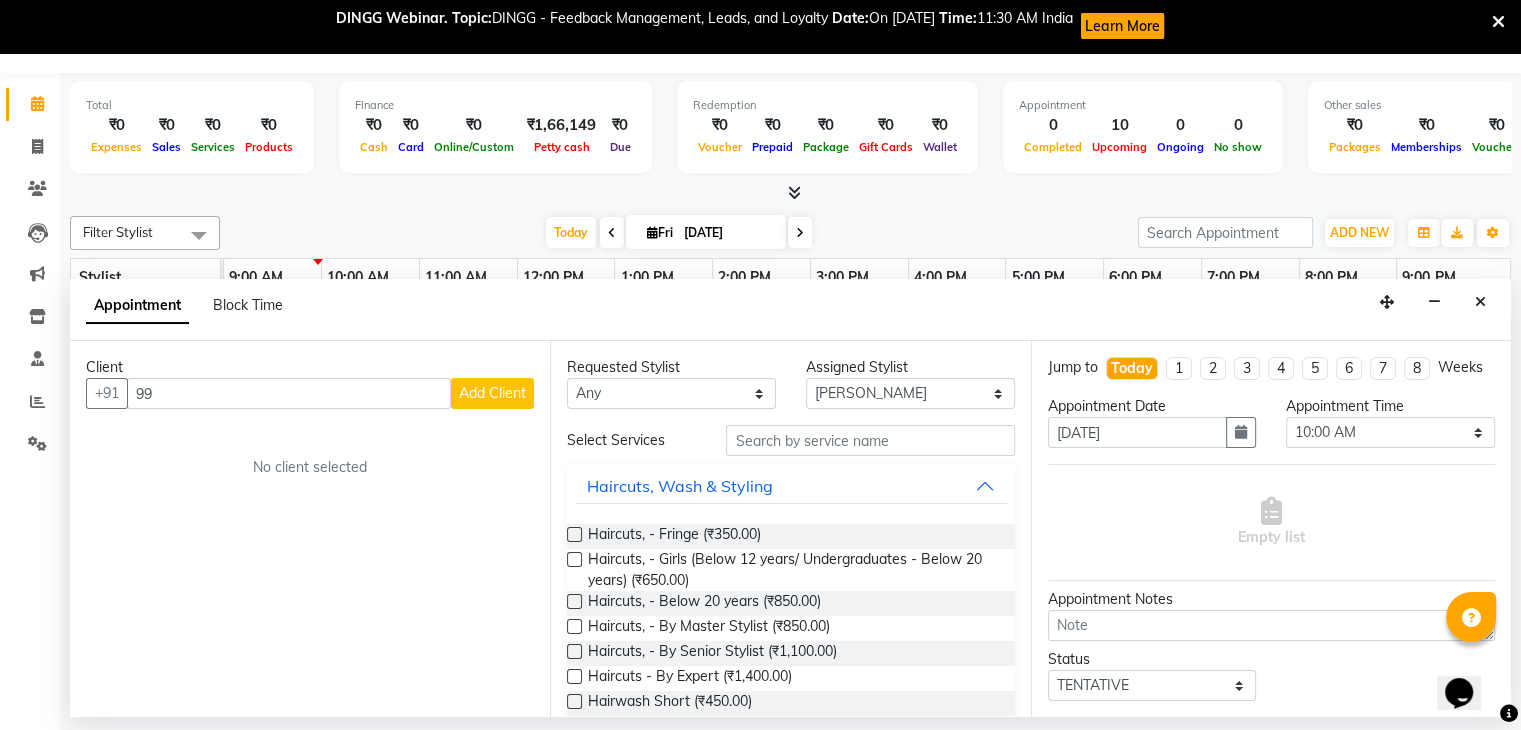 type on "9" 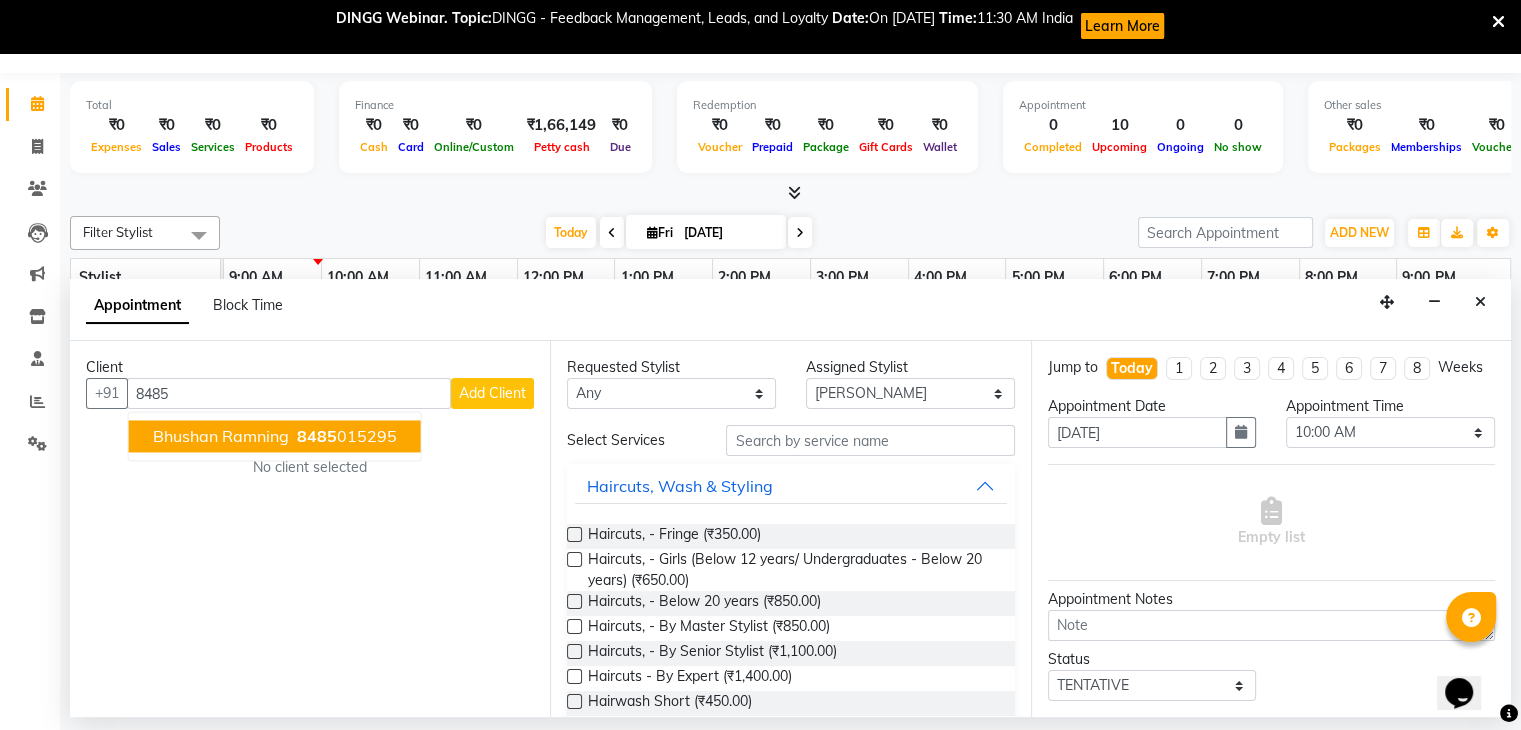 click on "Bhushan Ramning" at bounding box center (221, 437) 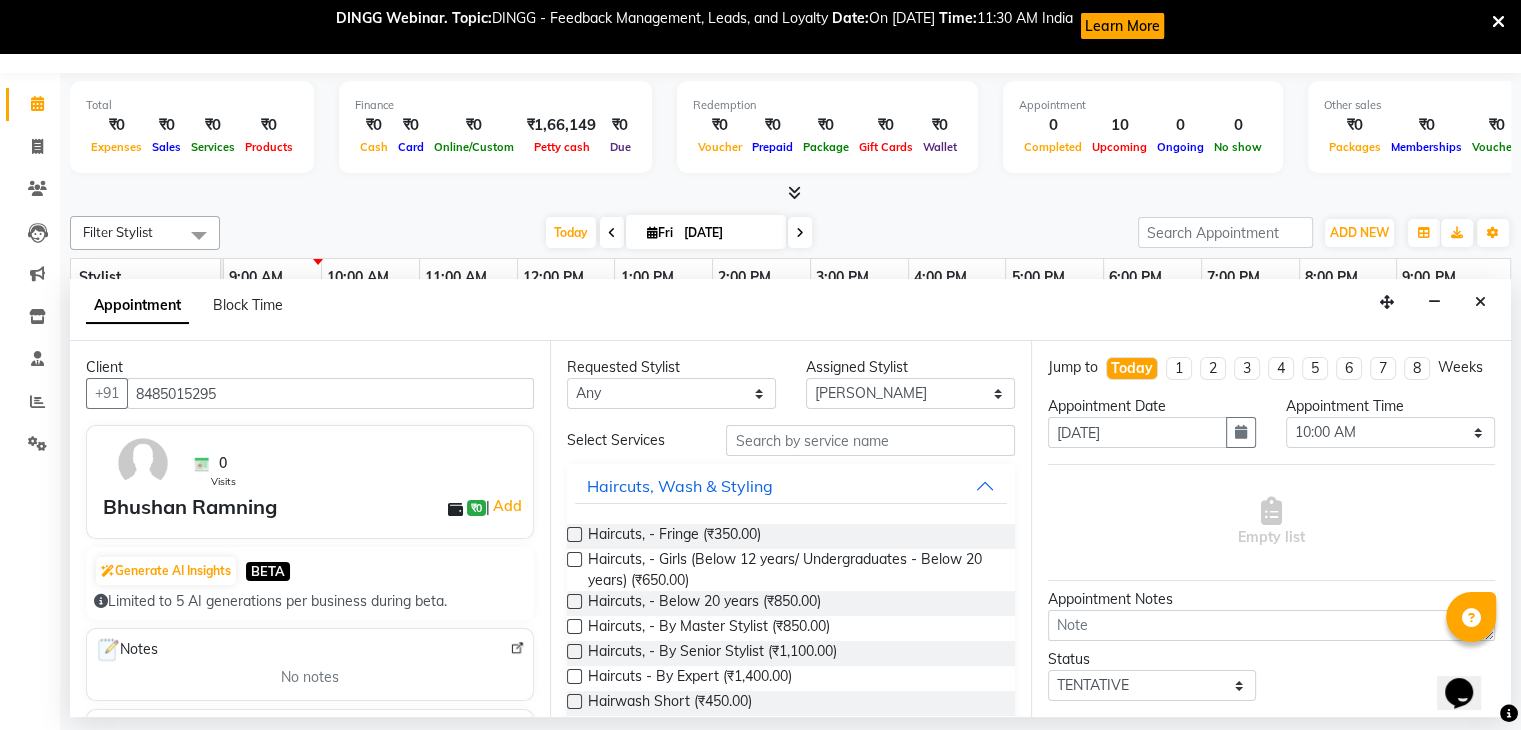 type on "8485015295" 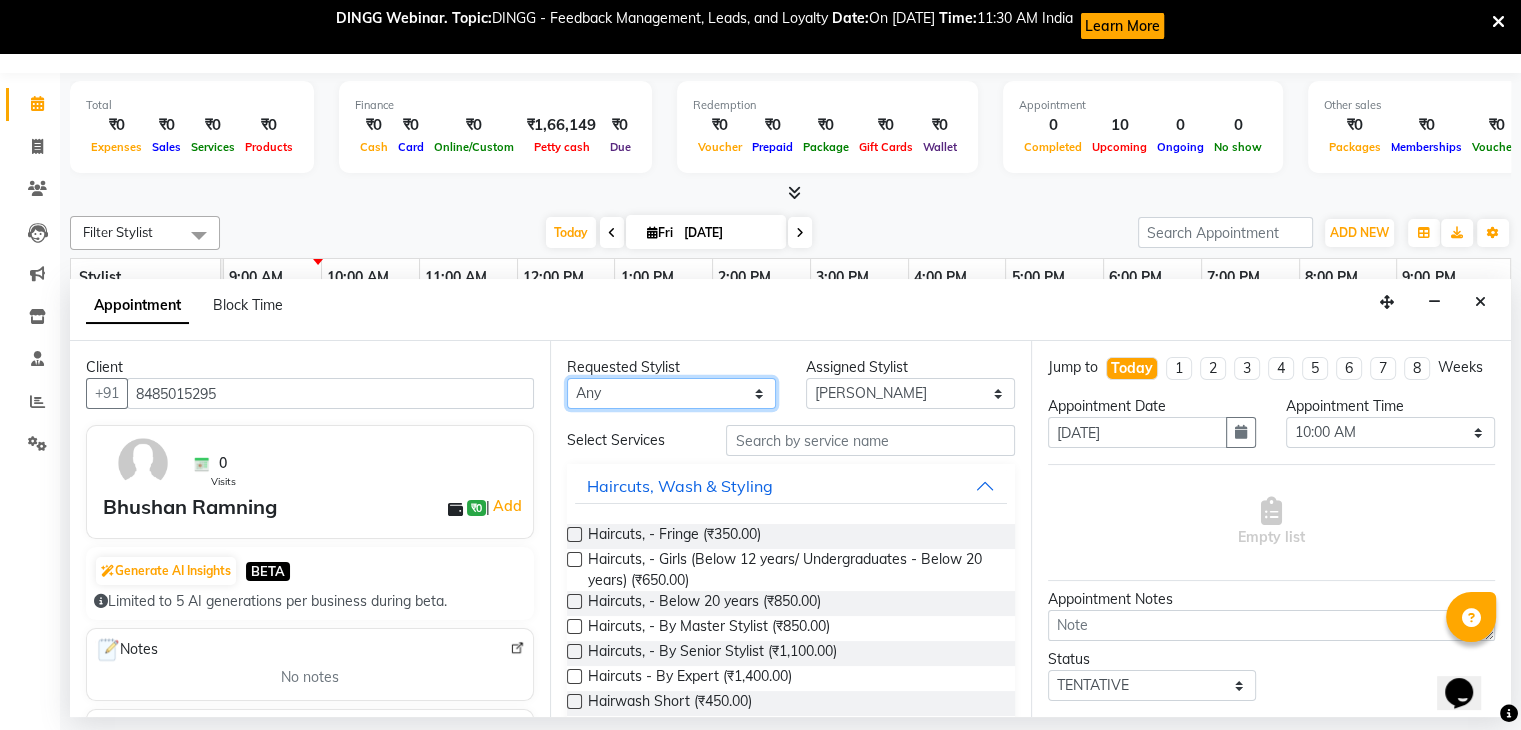 click on "Any [PERSON_NAME] [PERSON_NAME]  [PERSON_NAME] [PERSON_NAME] [PERSON_NAME] [PERSON_NAME] [PERSON_NAME]" at bounding box center [671, 393] 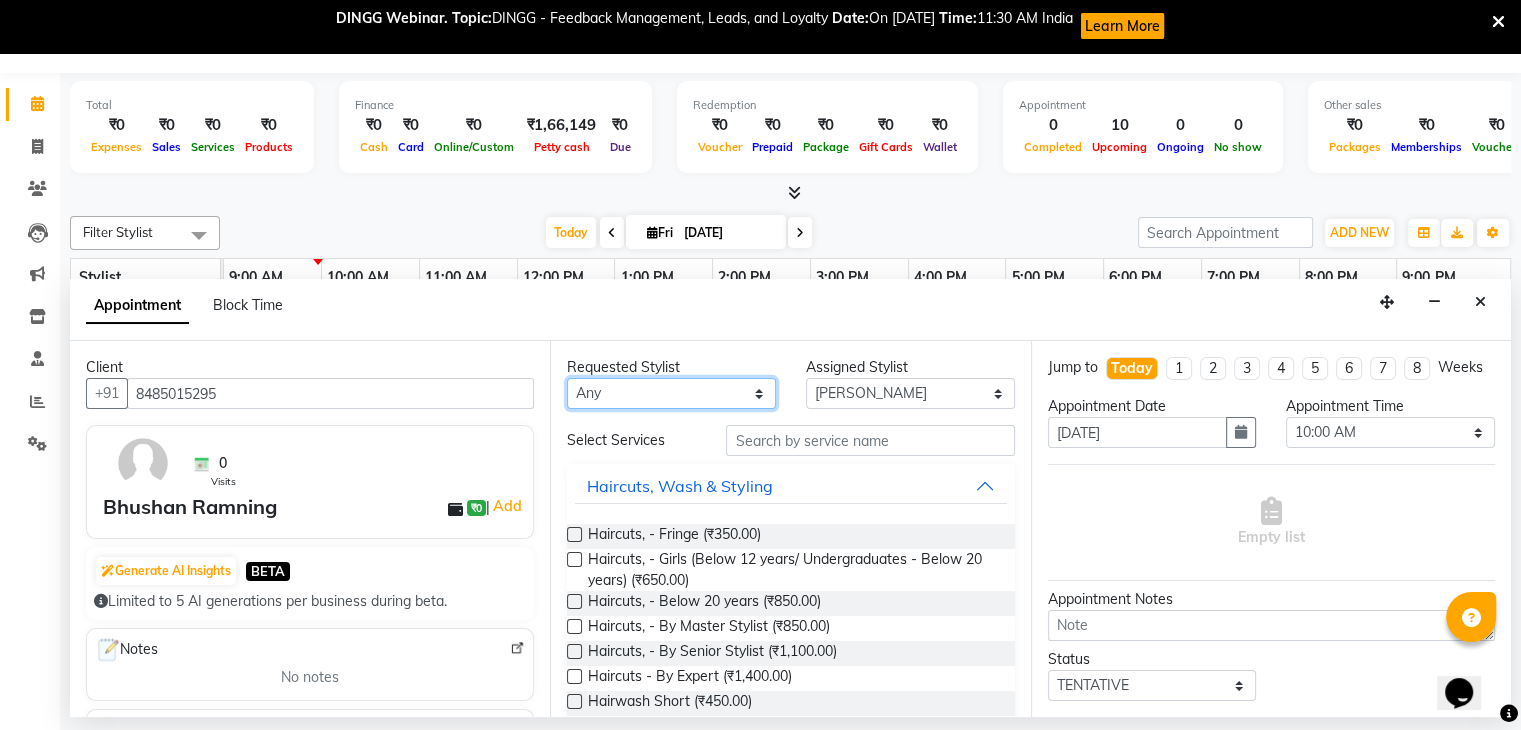 select on "74596" 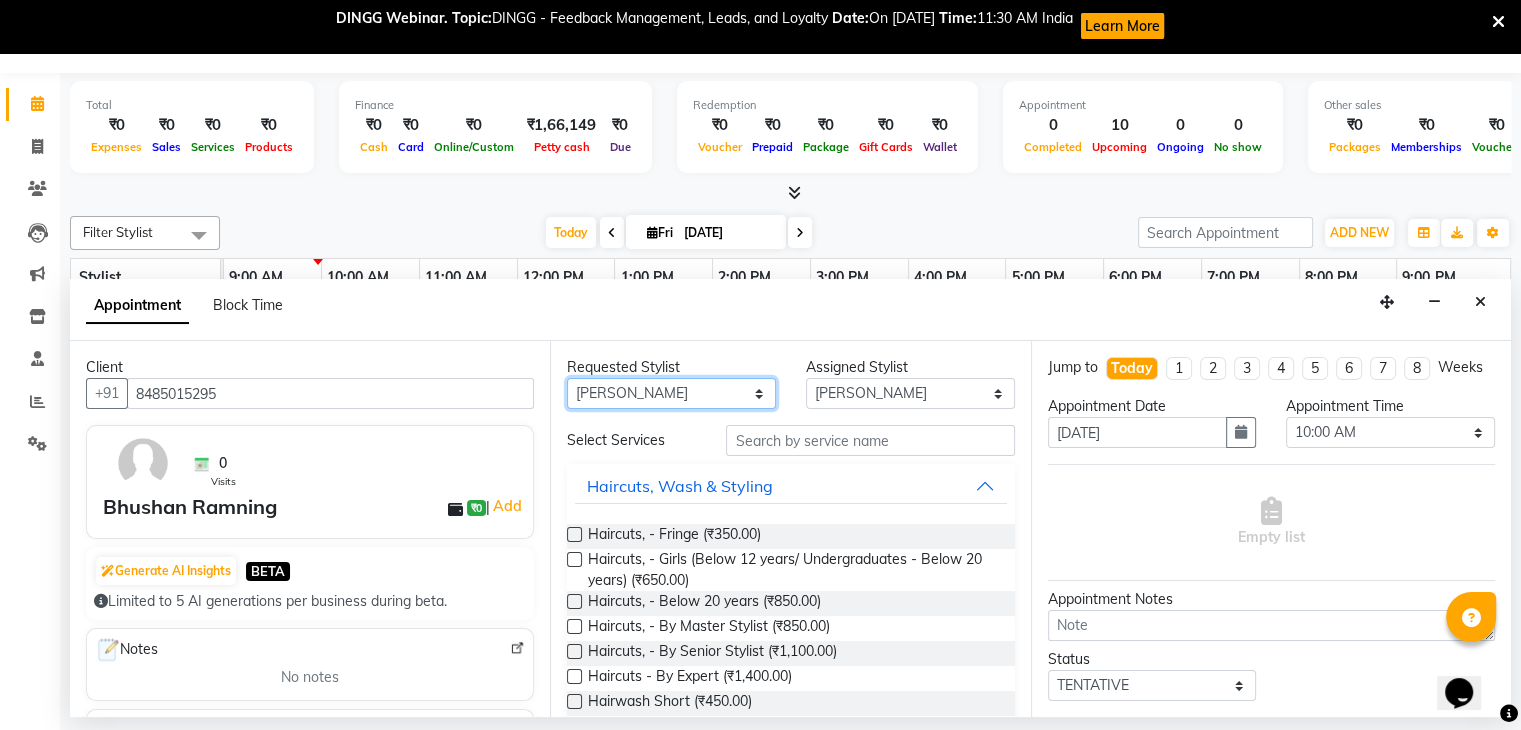 click on "Any [PERSON_NAME] [PERSON_NAME]  [PERSON_NAME] [PERSON_NAME] [PERSON_NAME] [PERSON_NAME] [PERSON_NAME]" at bounding box center (671, 393) 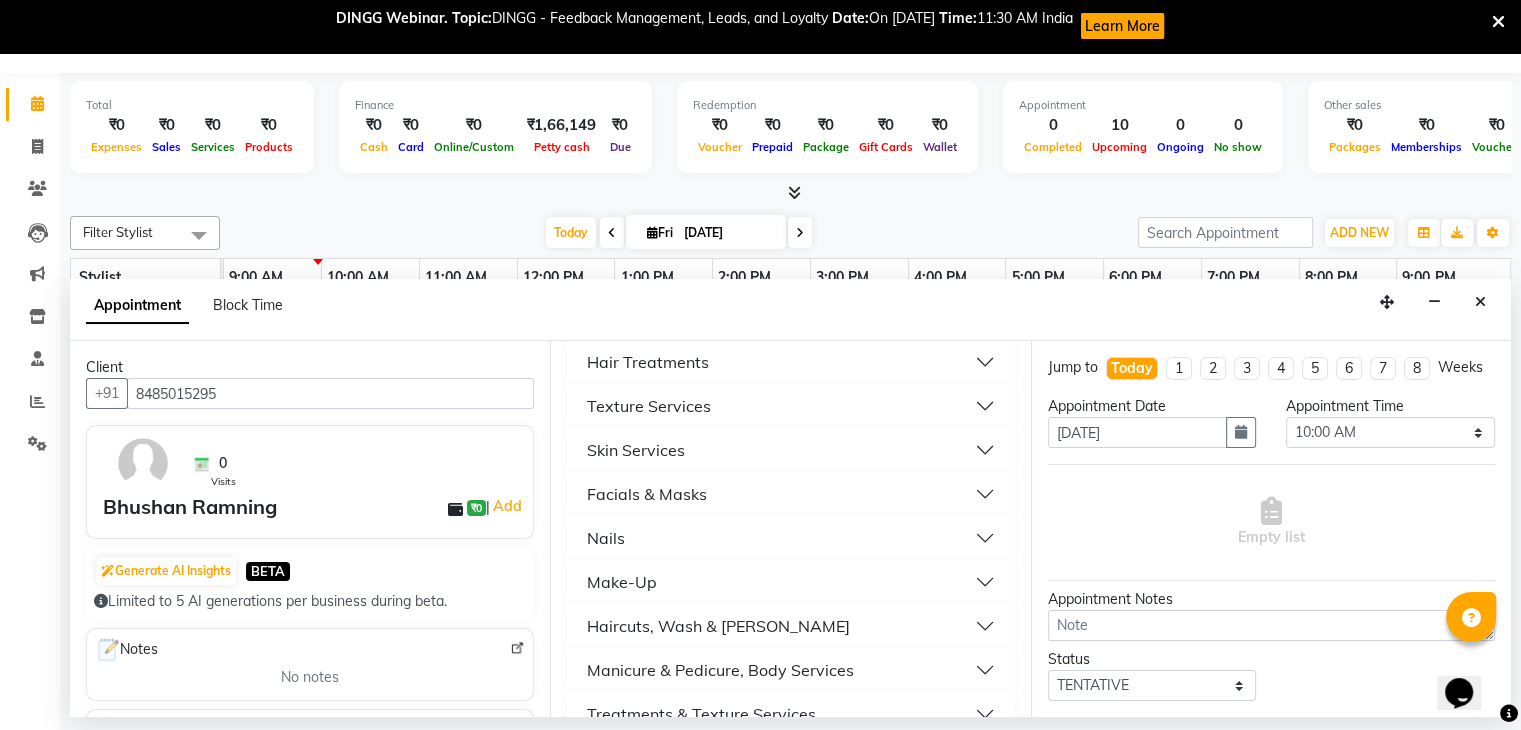 scroll, scrollTop: 746, scrollLeft: 0, axis: vertical 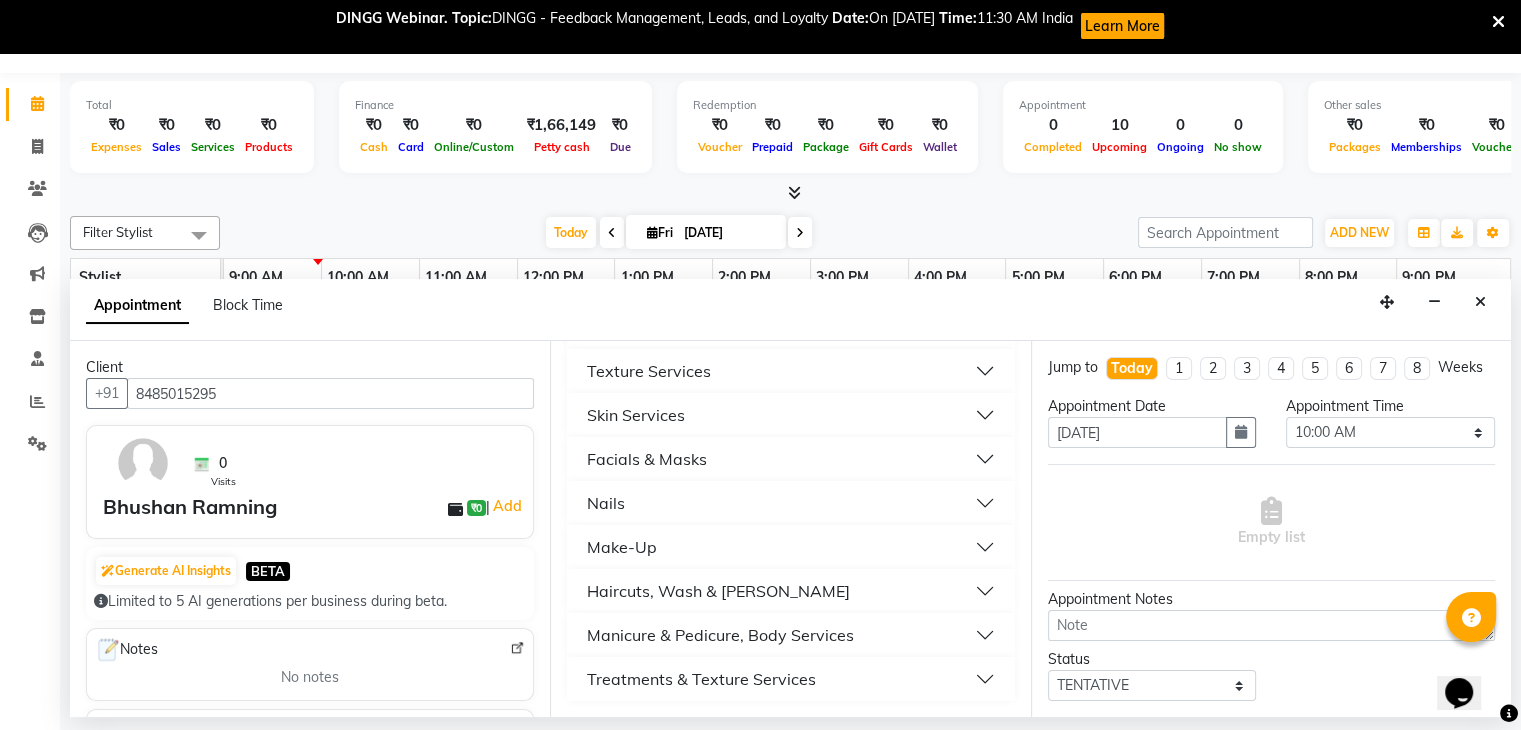 click on "Haircuts, Wash & [PERSON_NAME]" at bounding box center (790, 591) 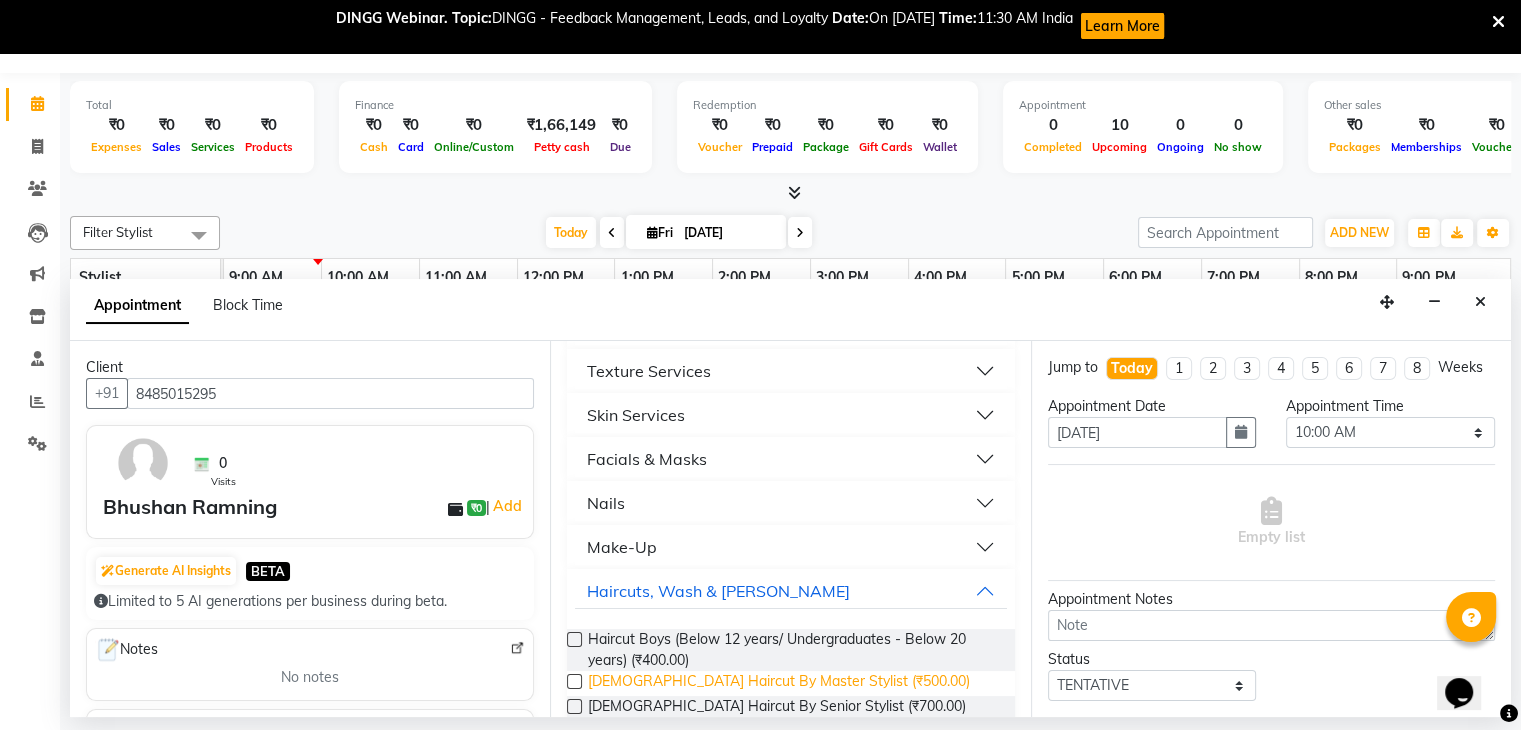 click on "[DEMOGRAPHIC_DATA] Haircut By Master Stylist (₹500.00)" at bounding box center (779, 683) 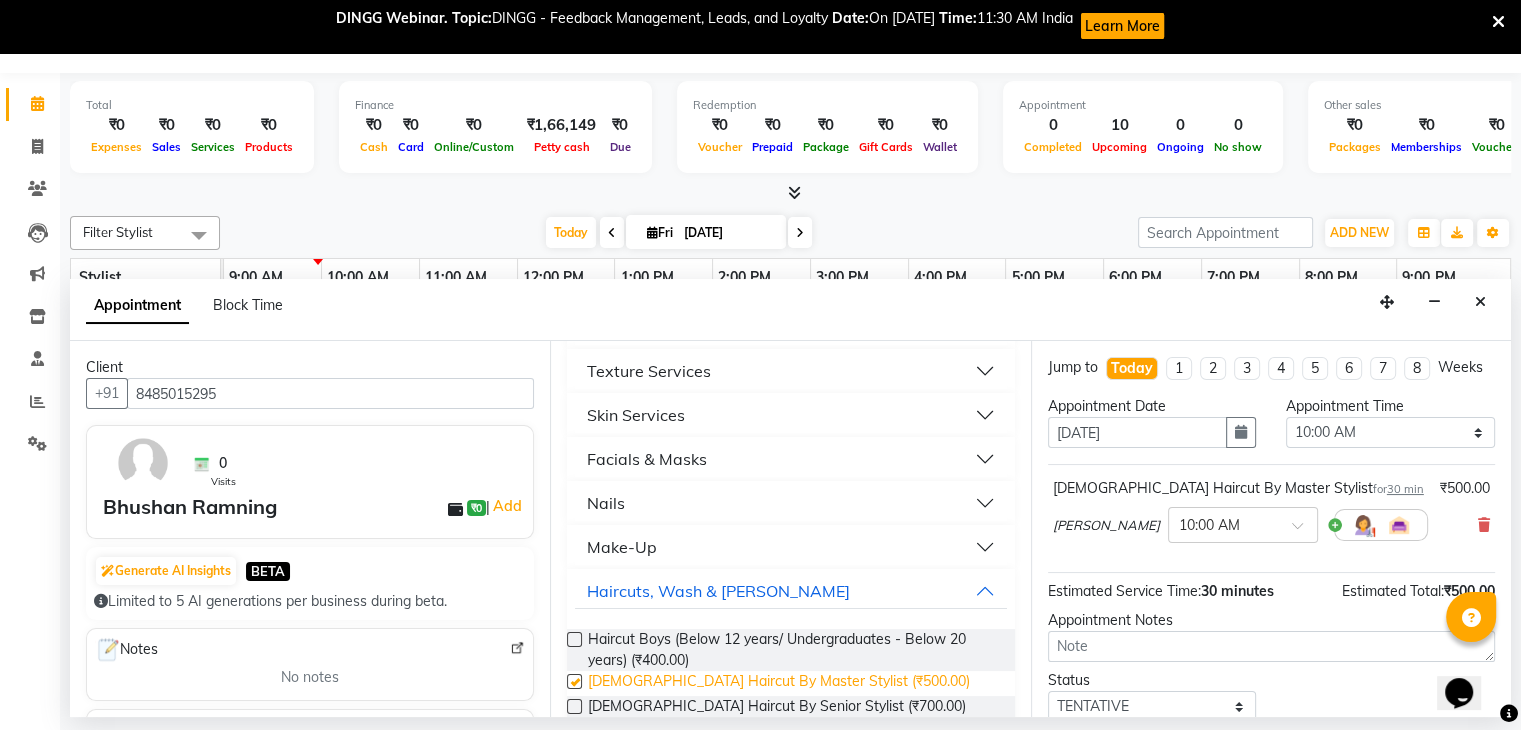 checkbox on "false" 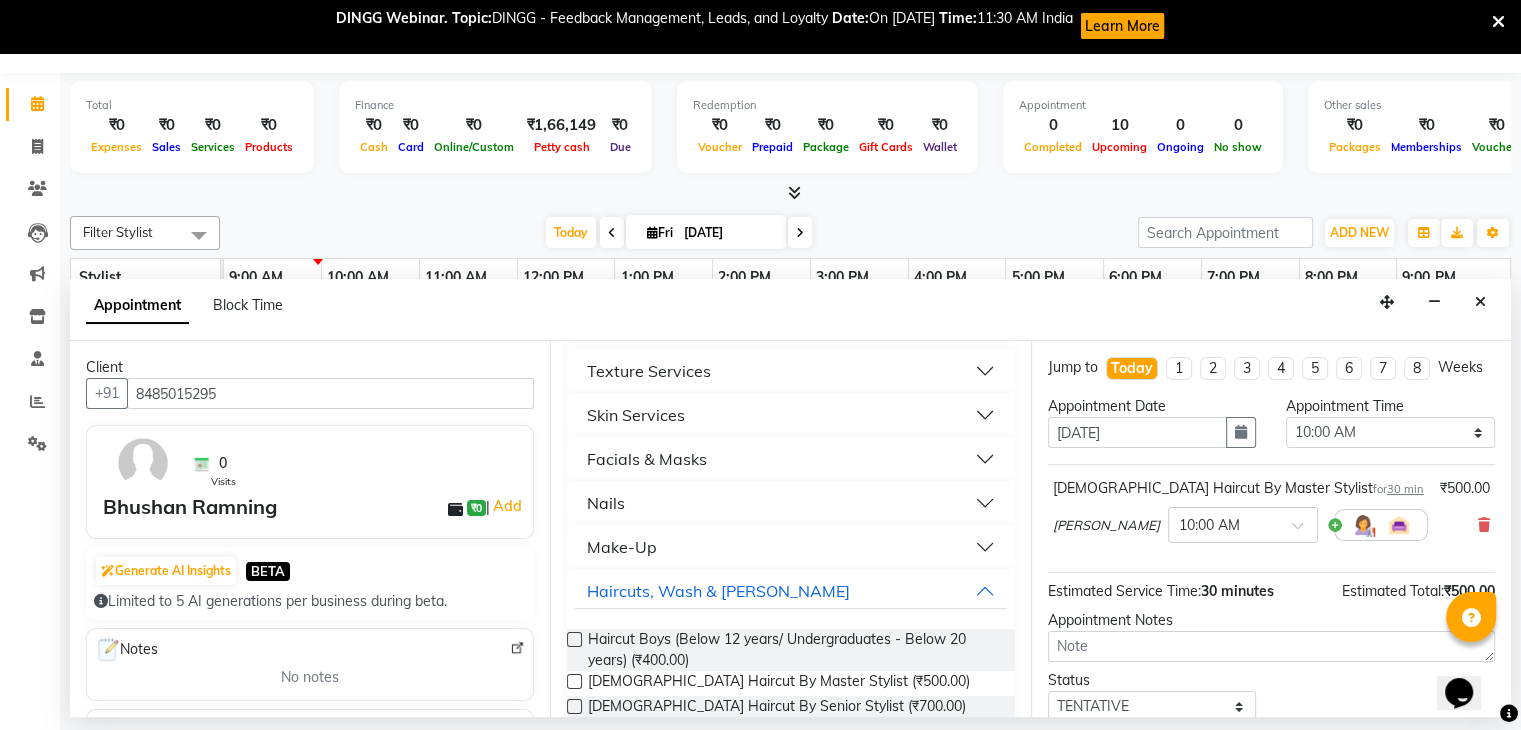 scroll, scrollTop: 149, scrollLeft: 0, axis: vertical 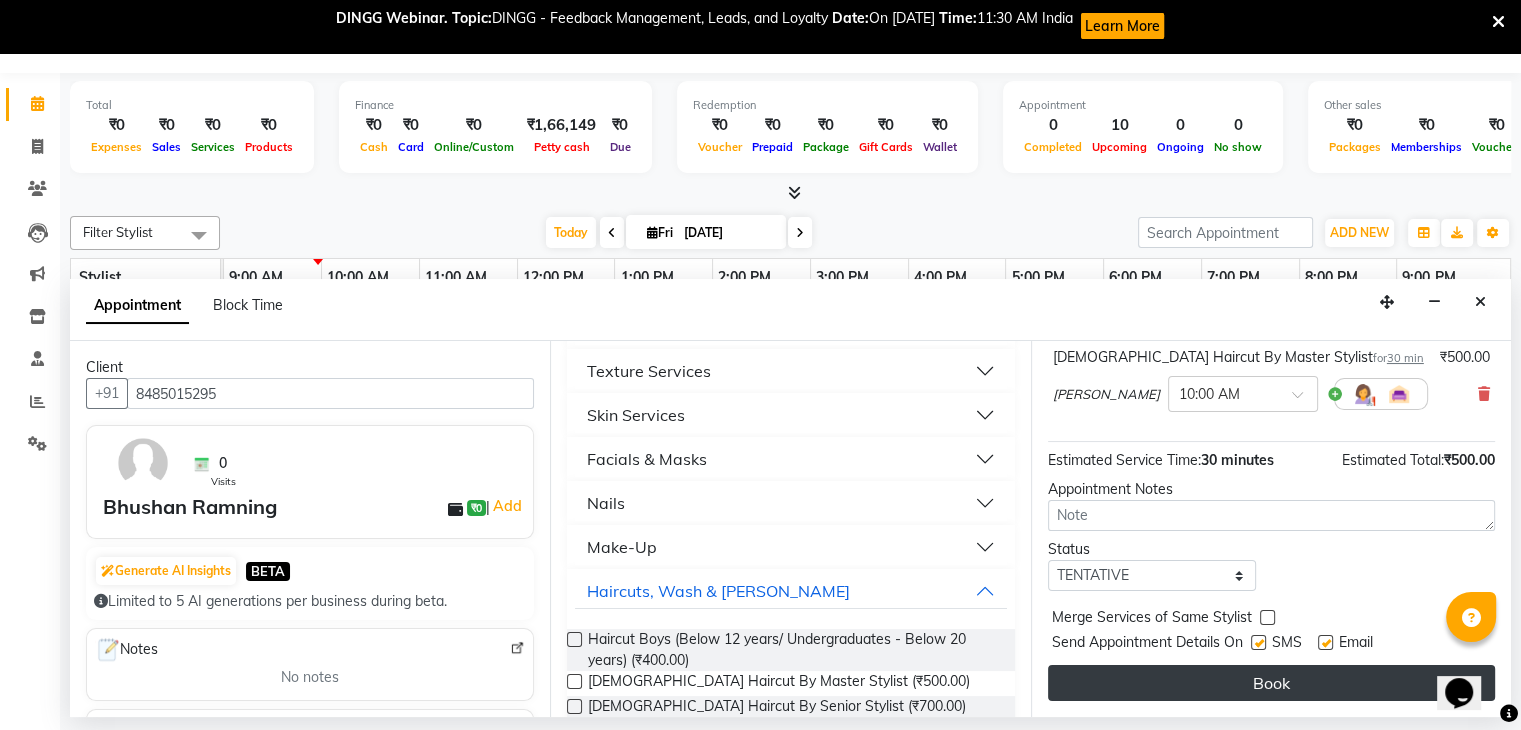click on "Book" at bounding box center [1271, 683] 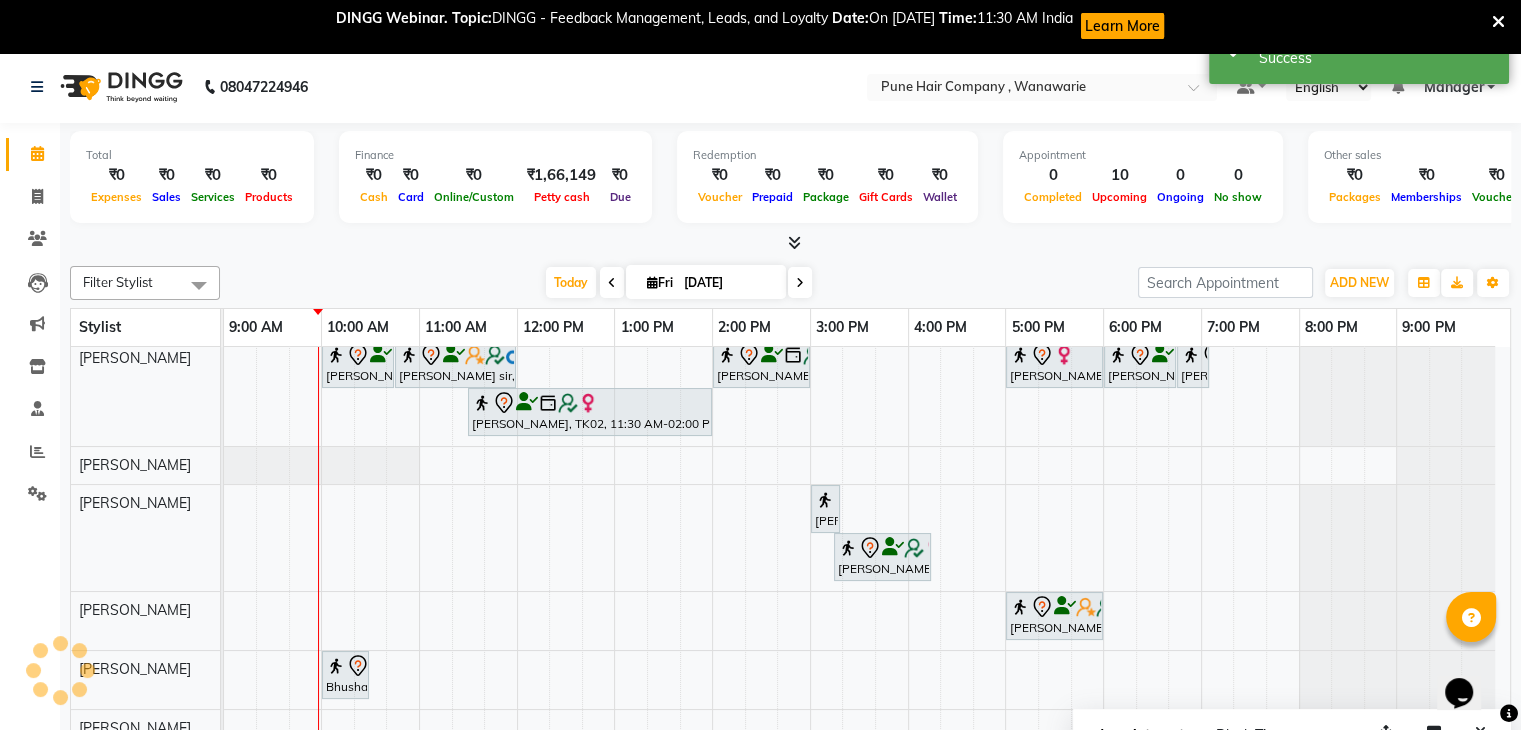 scroll, scrollTop: 0, scrollLeft: 0, axis: both 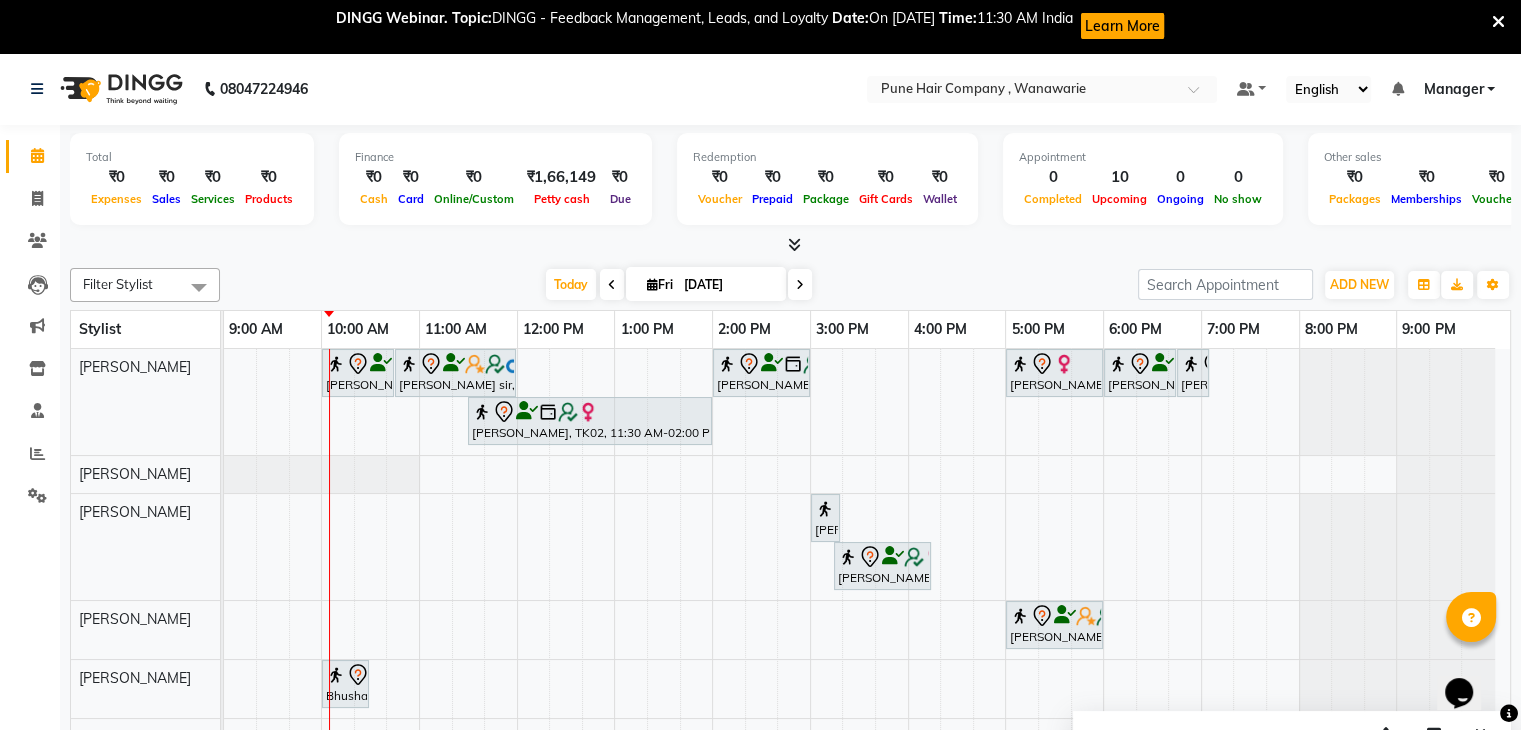 click at bounding box center (1498, 22) 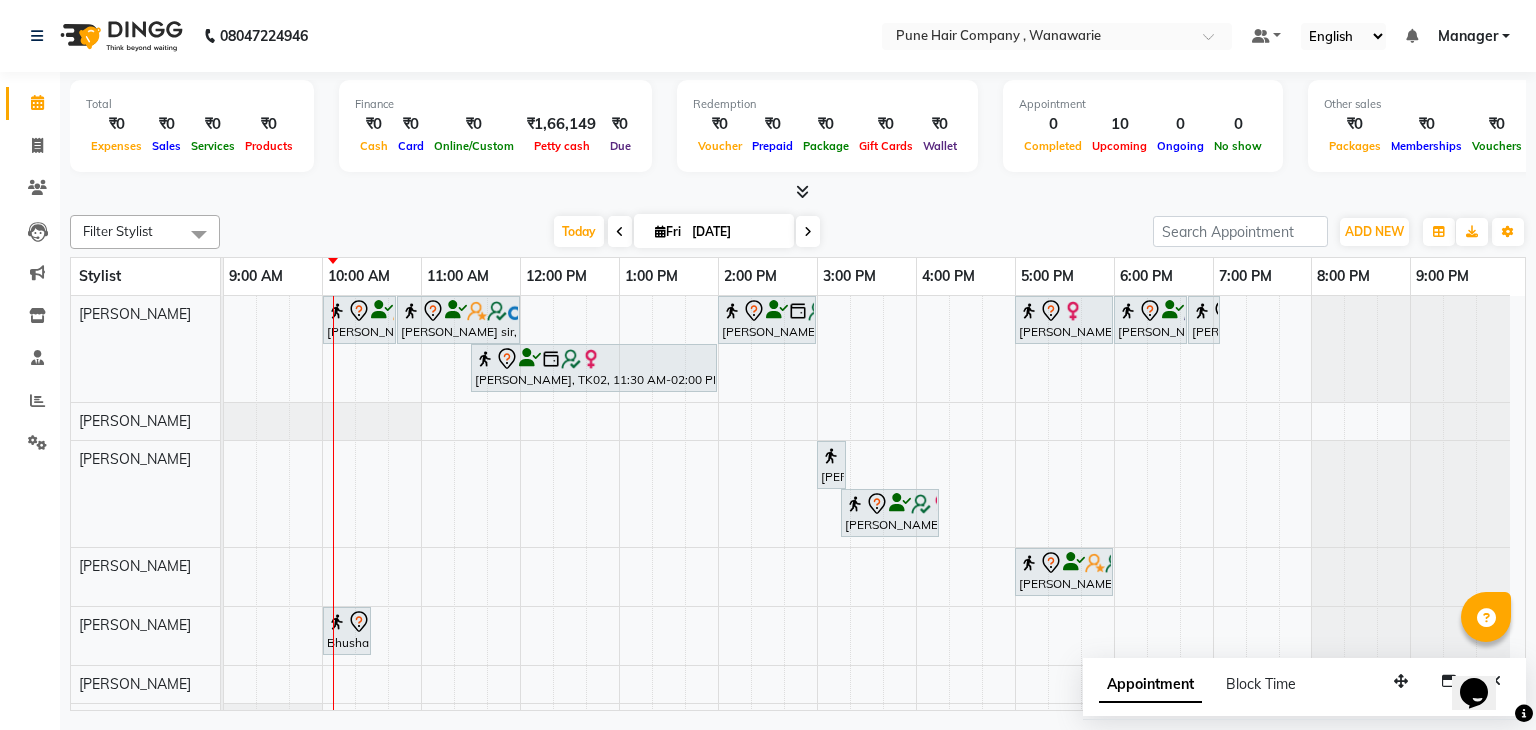 click at bounding box center (802, 191) 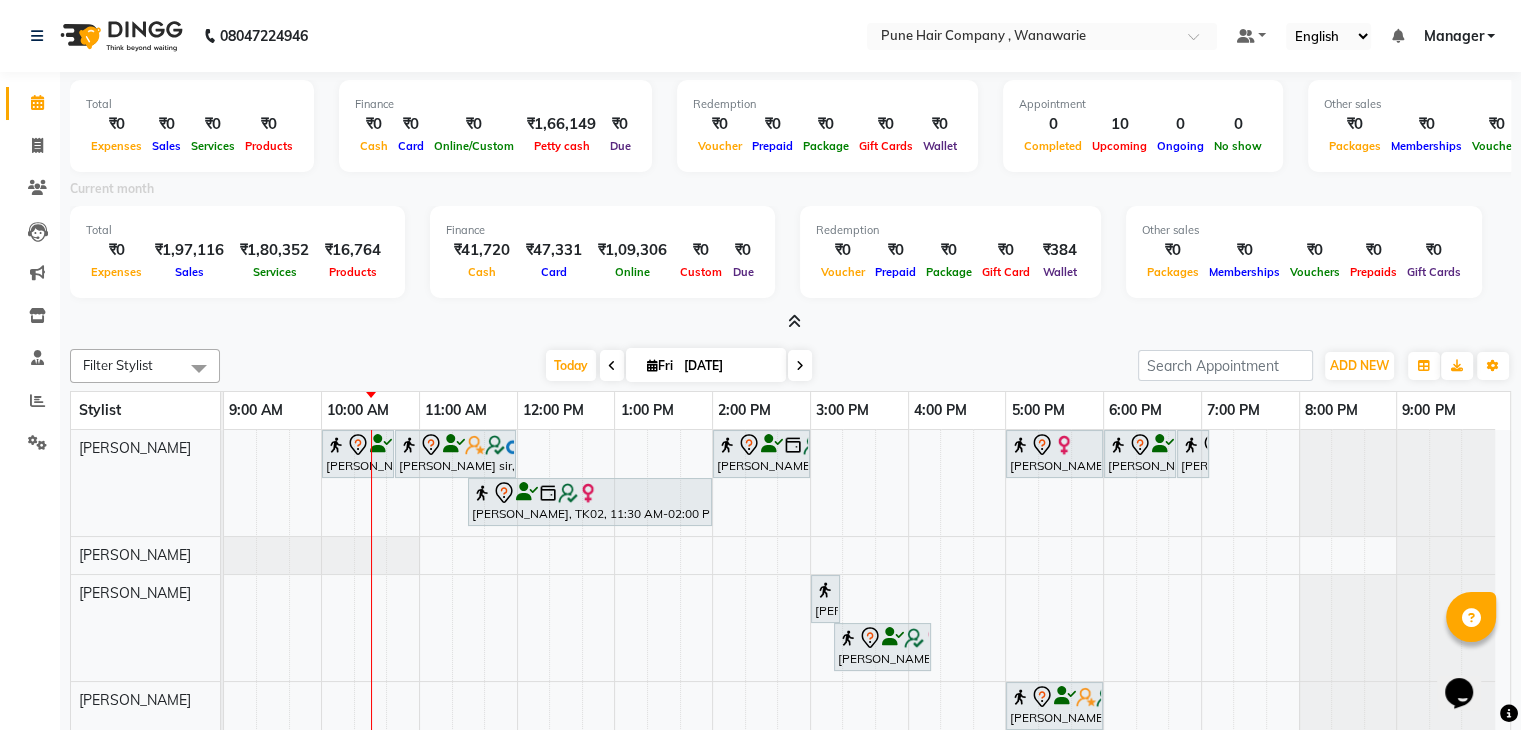 scroll, scrollTop: 28, scrollLeft: 0, axis: vertical 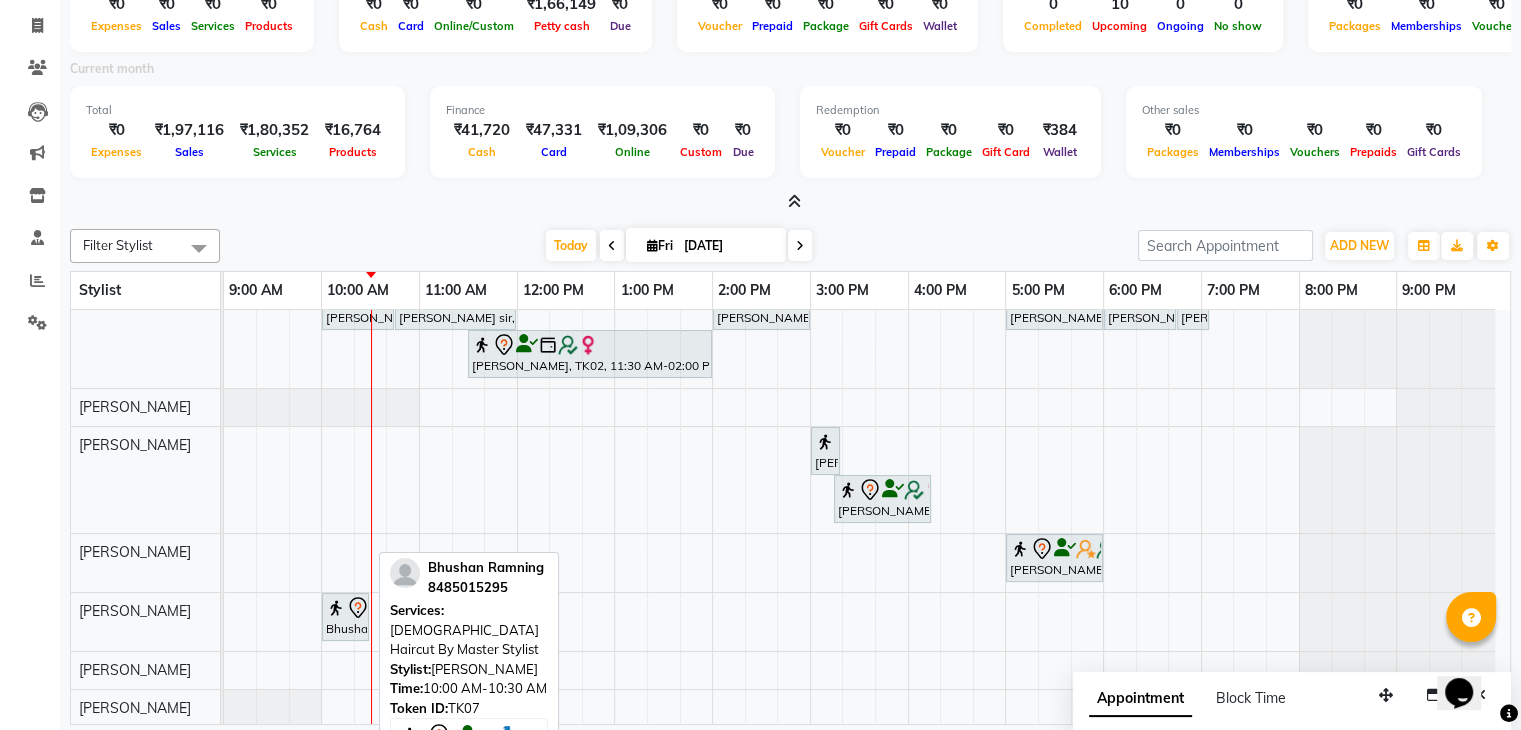 click at bounding box center [336, 608] 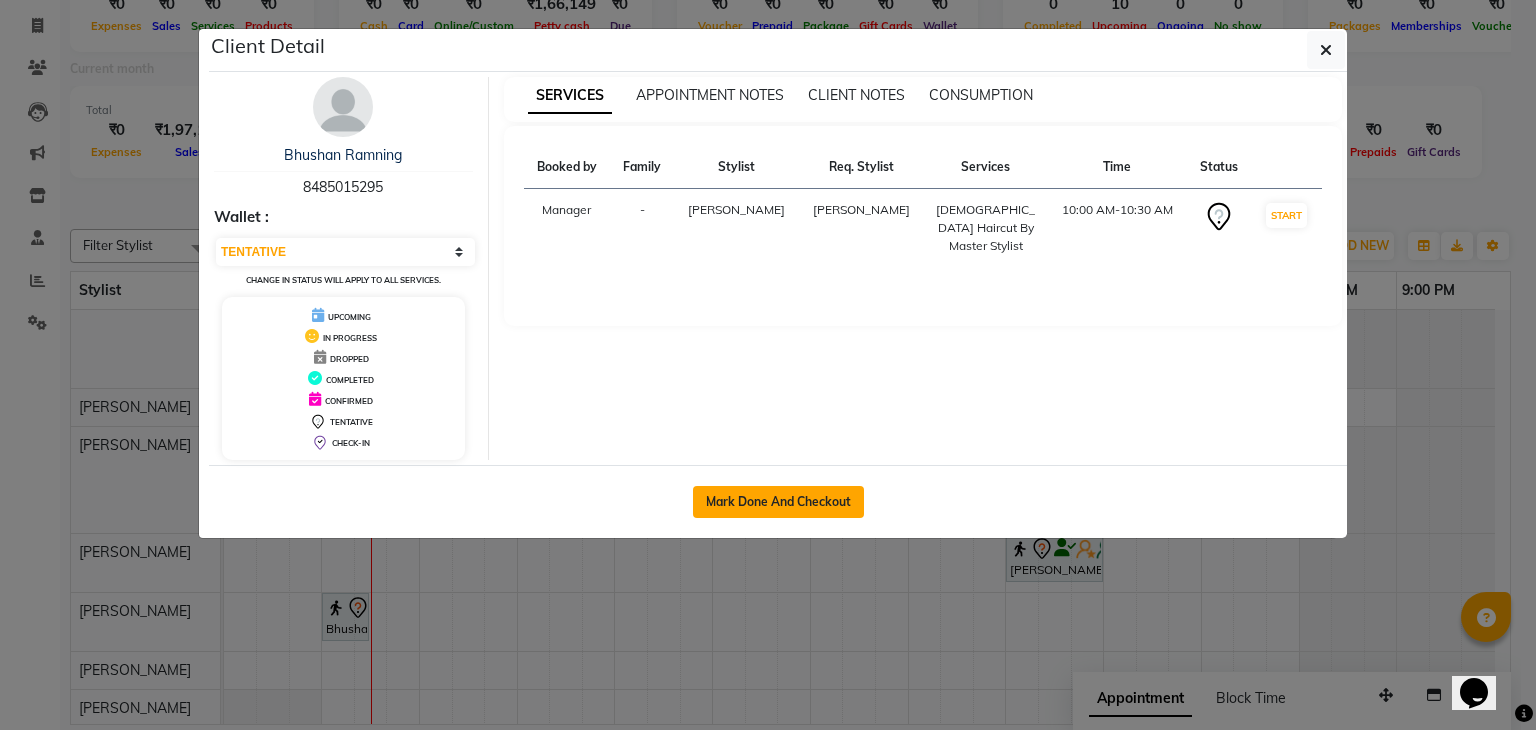 click on "Mark Done And Checkout" 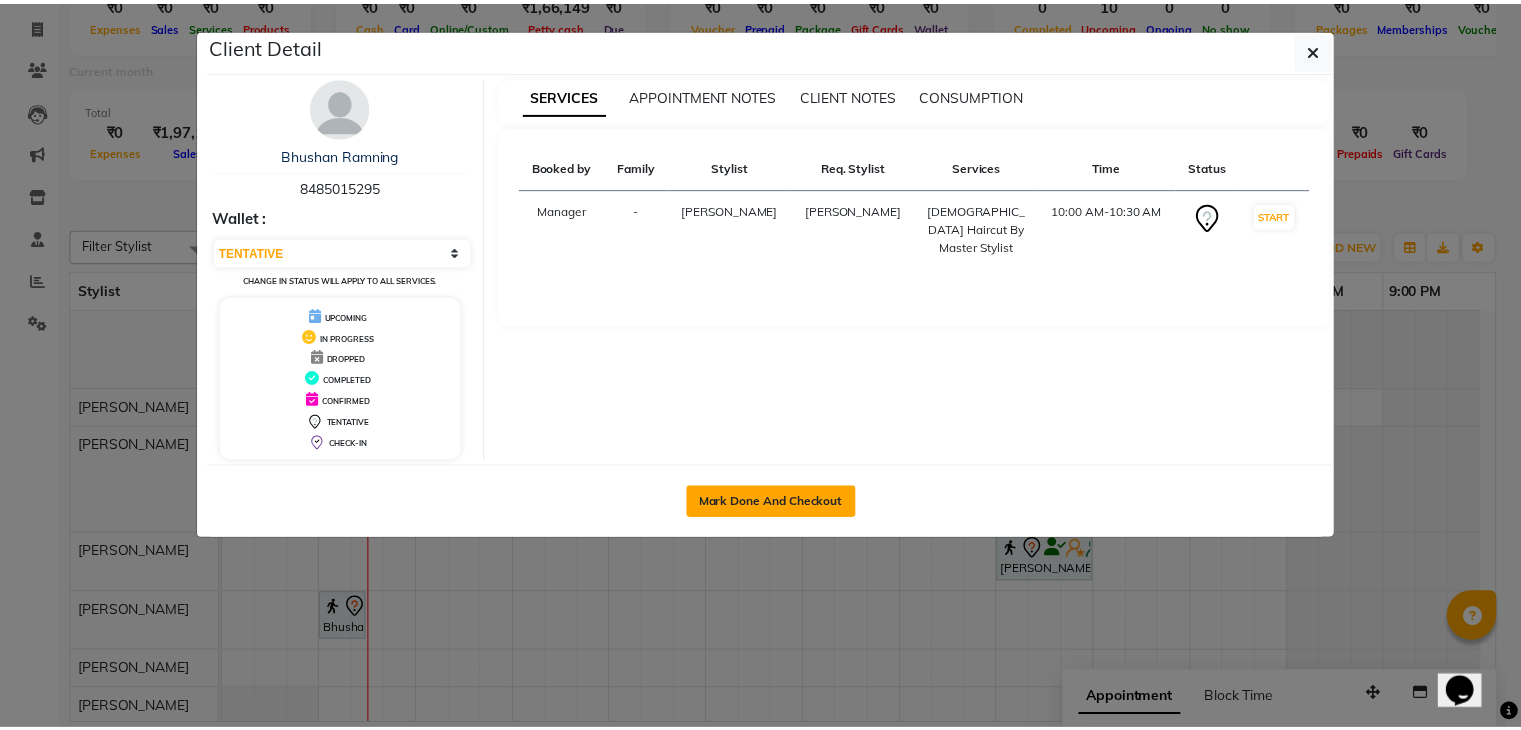 scroll, scrollTop: 0, scrollLeft: 0, axis: both 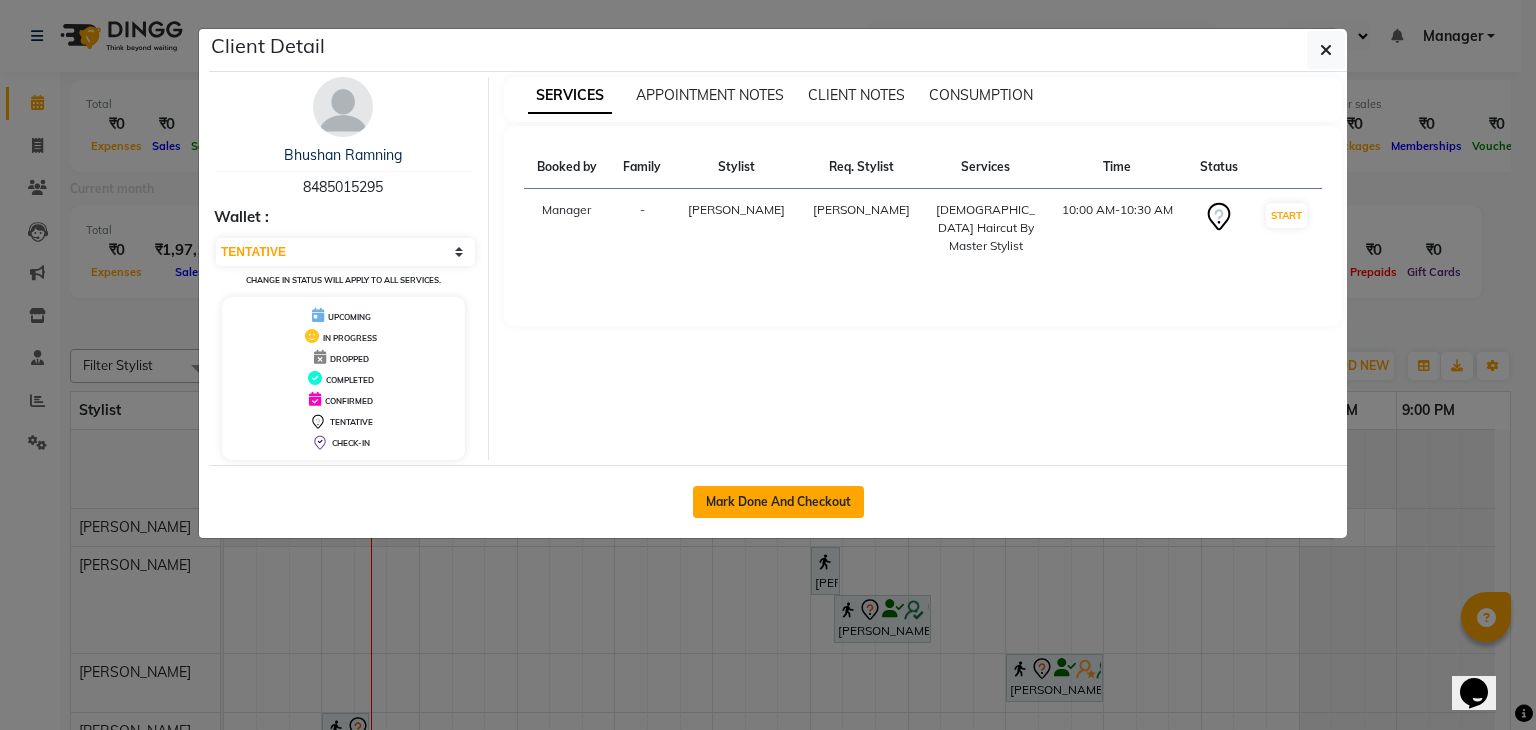 select on "3" 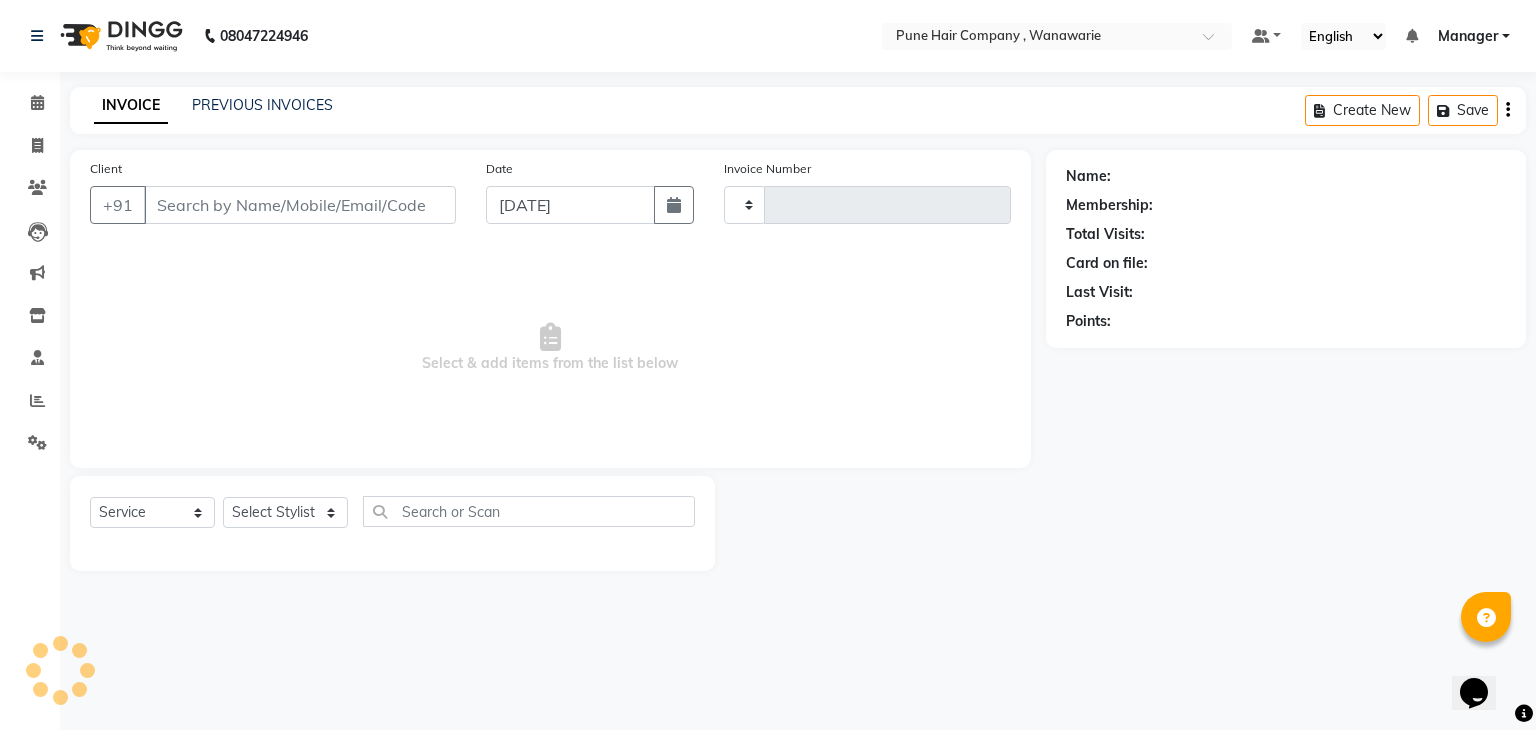 type on "1082" 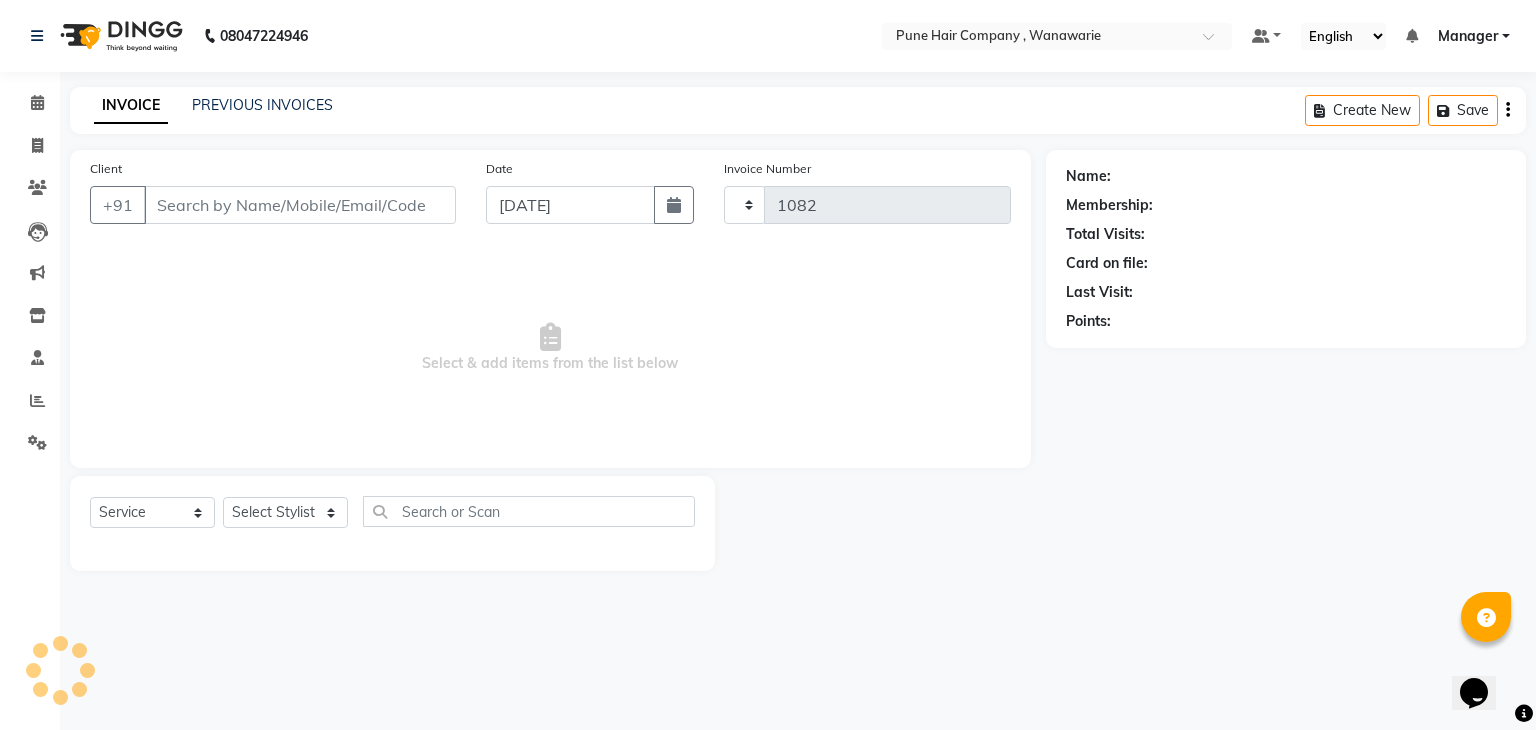 select on "8072" 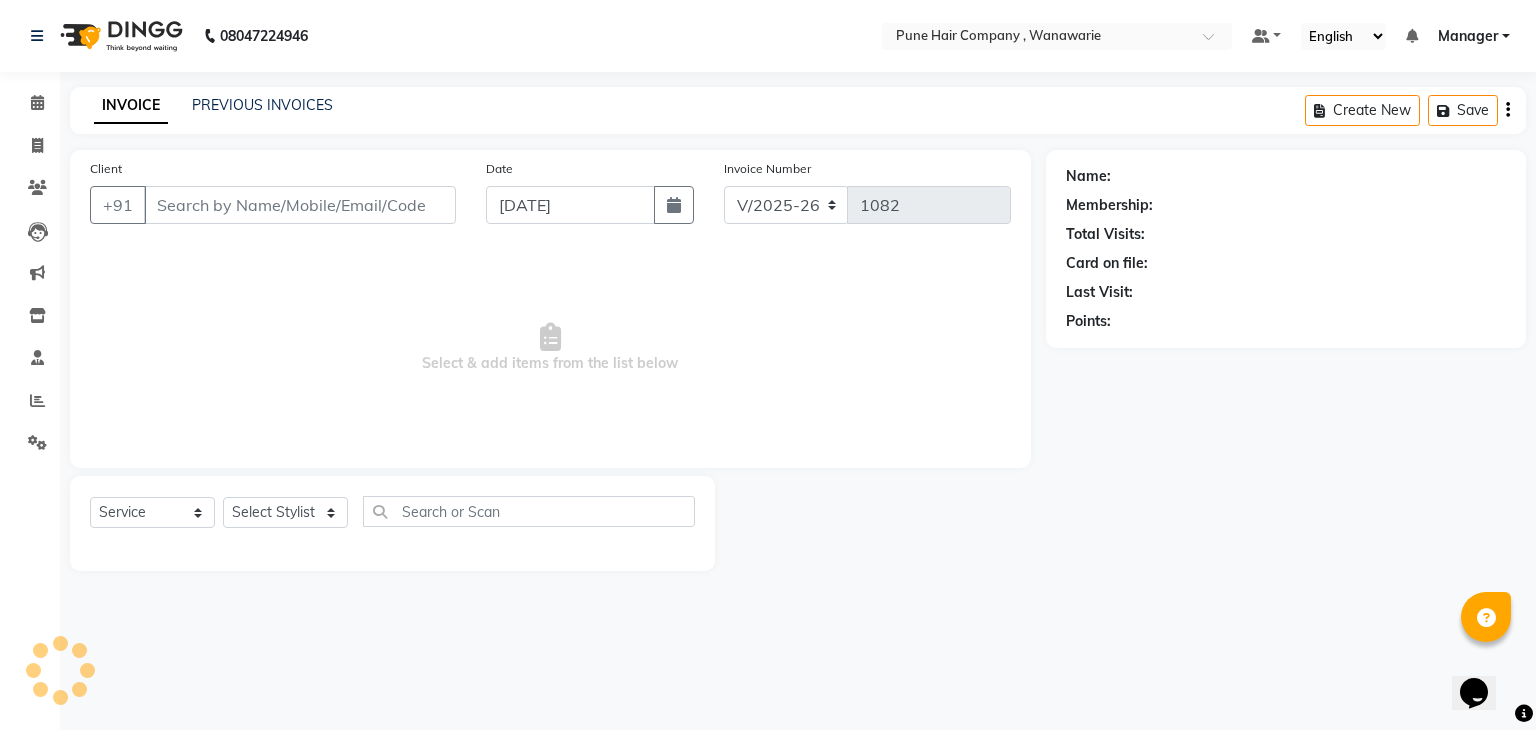 type on "8485015295" 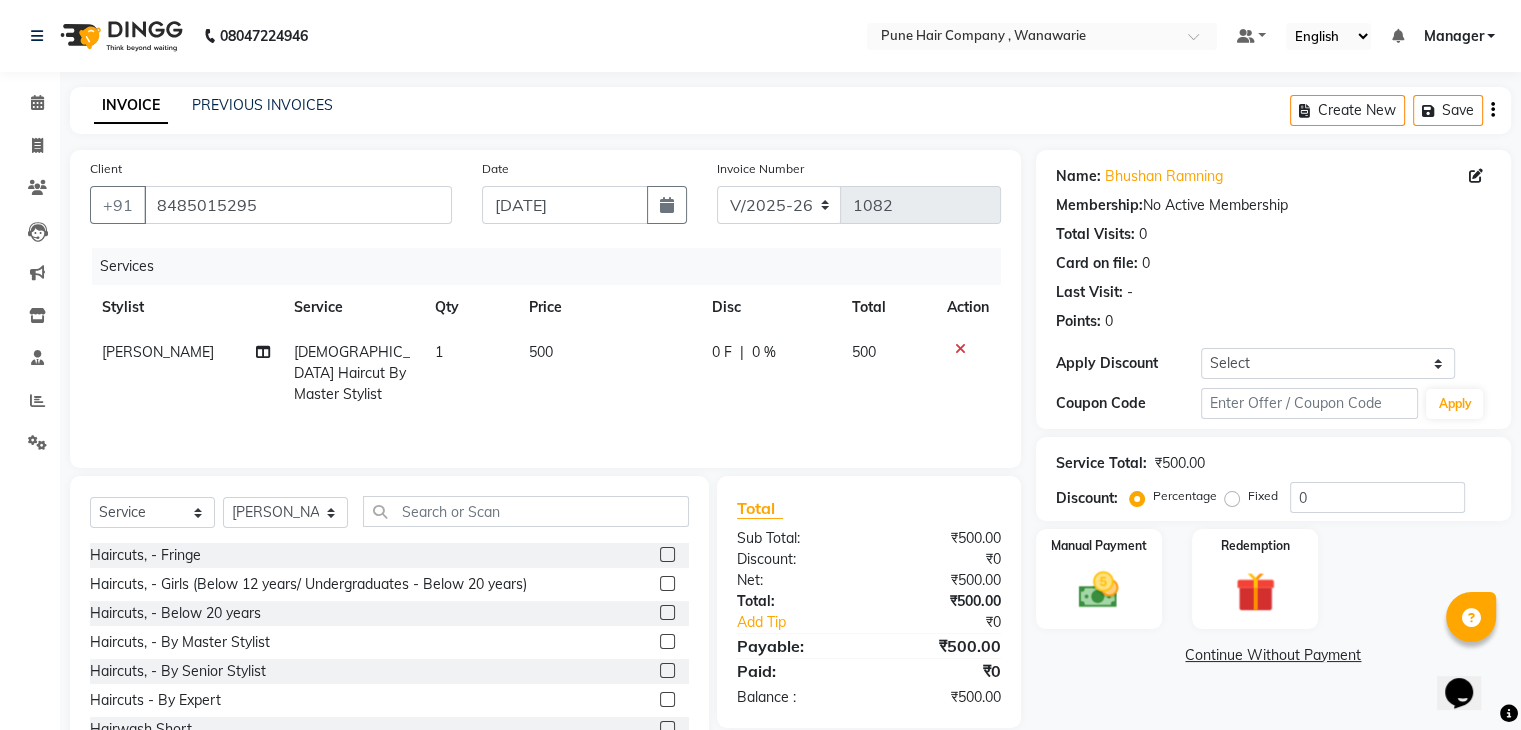 scroll, scrollTop: 72, scrollLeft: 0, axis: vertical 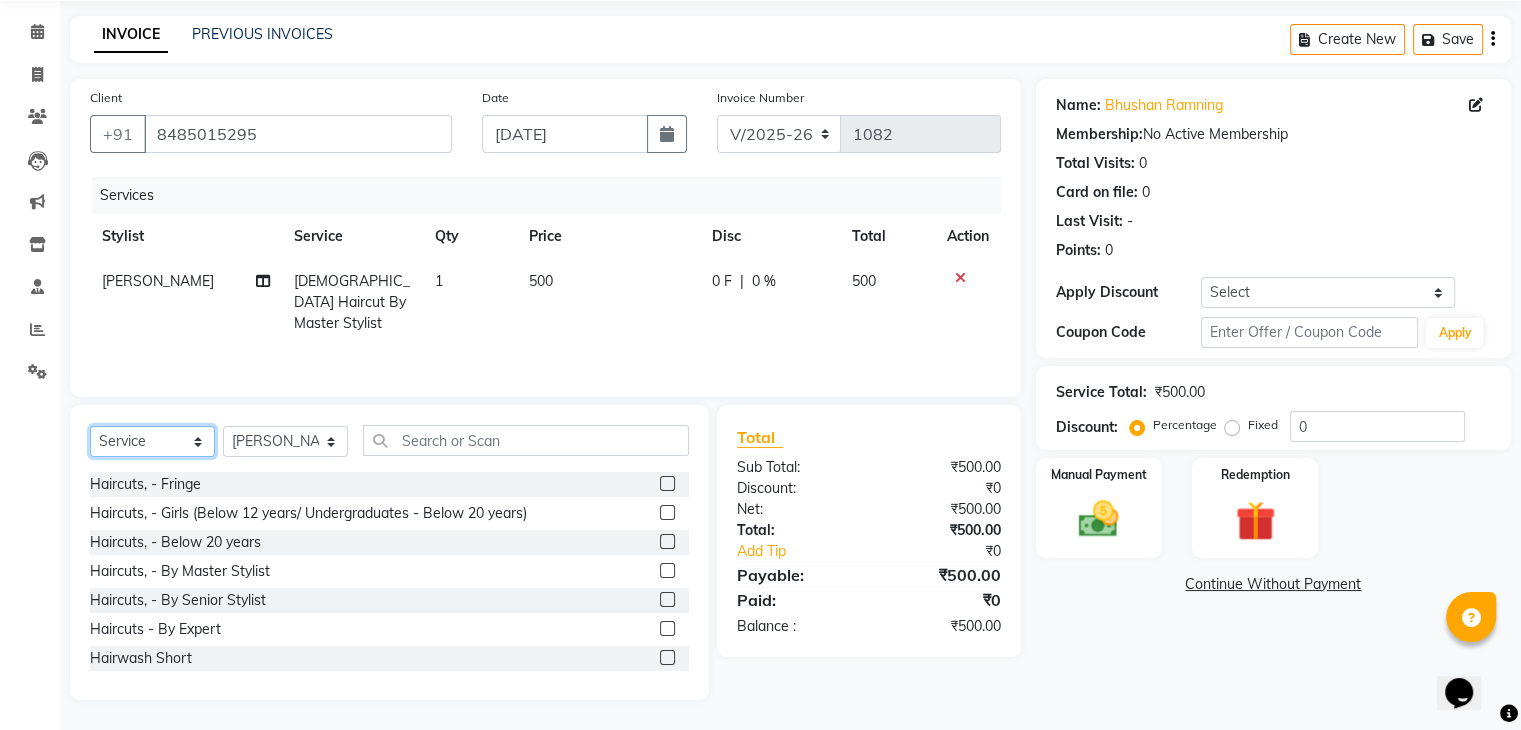click on "Select  Service  Product  Membership  Package Voucher Prepaid Gift Card" 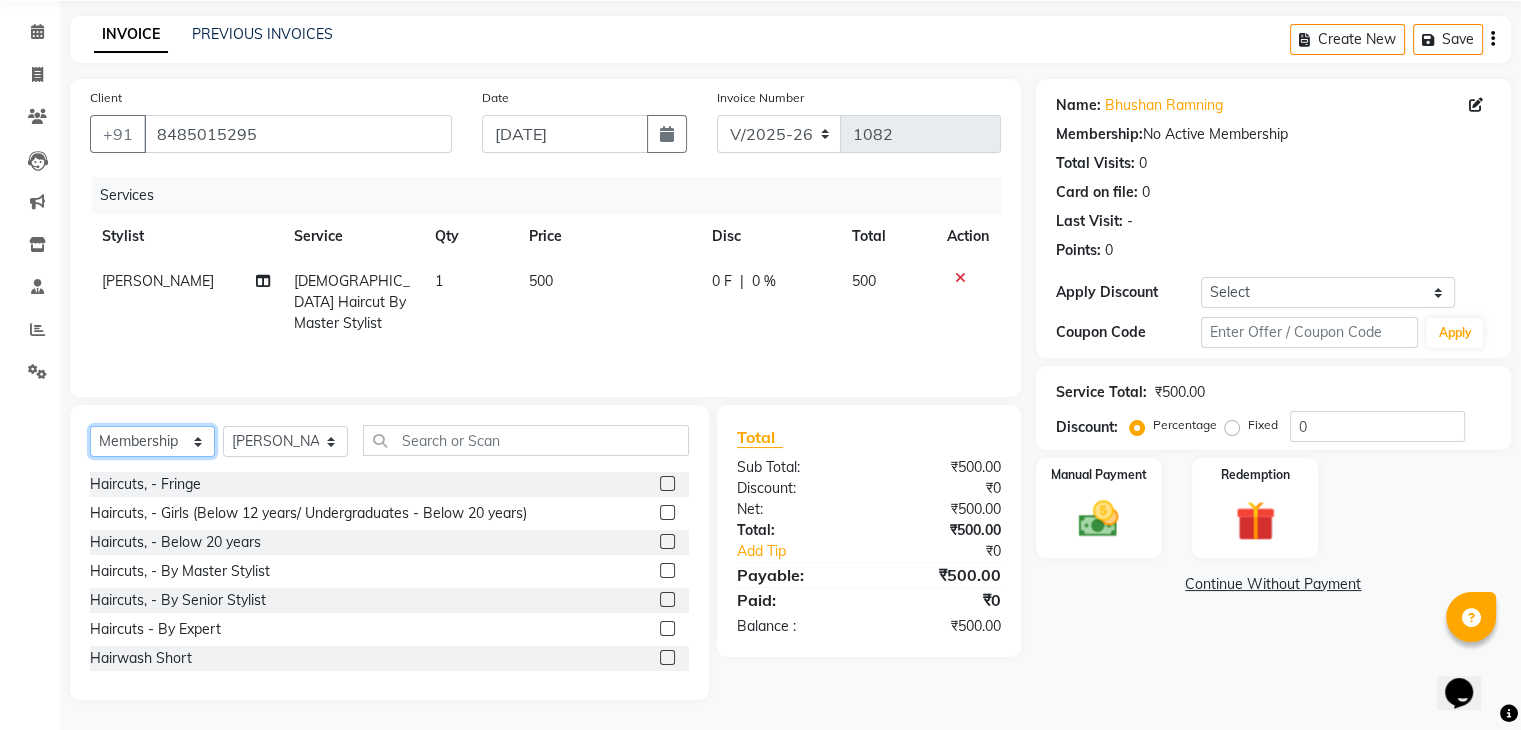 click on "Select  Service  Product  Membership  Package Voucher Prepaid Gift Card" 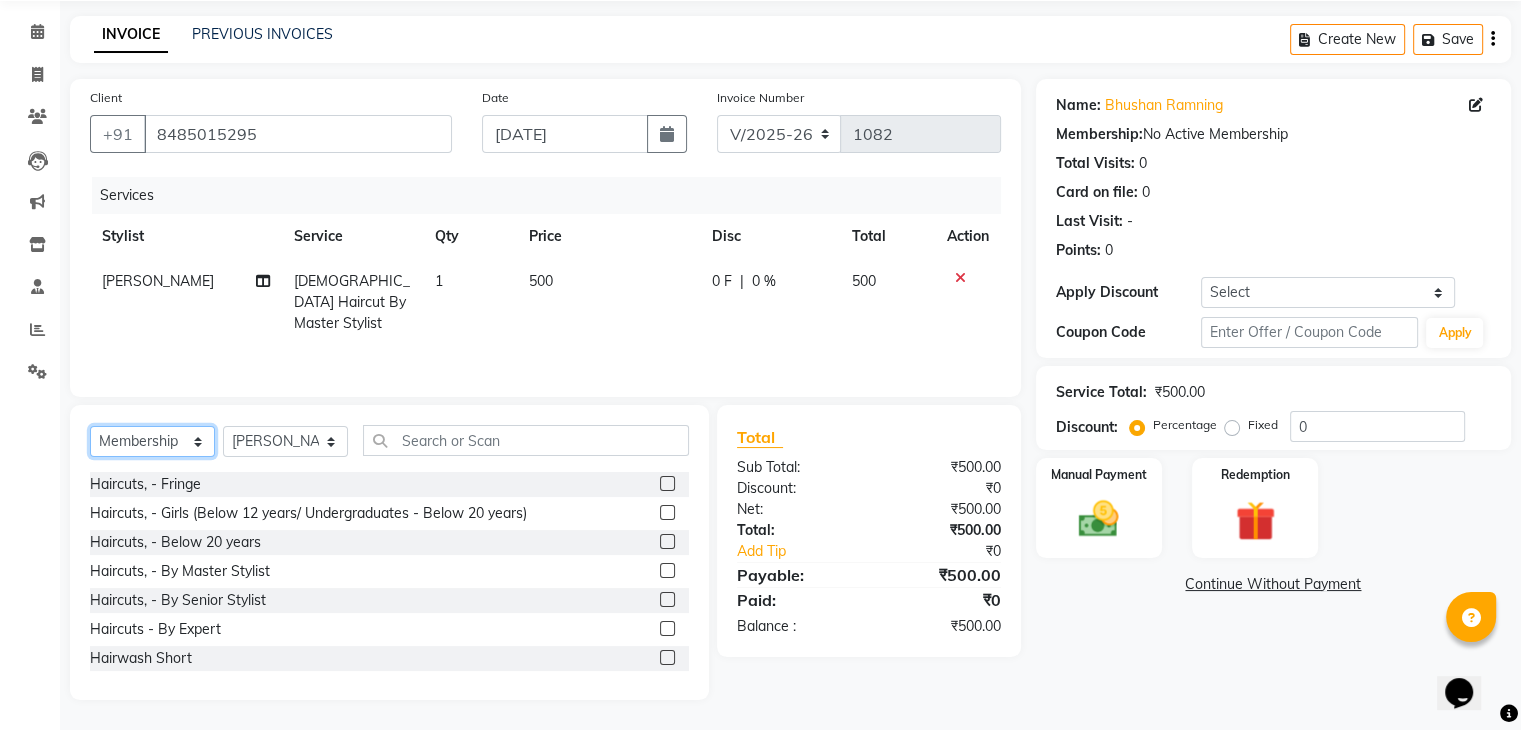 scroll, scrollTop: 28, scrollLeft: 0, axis: vertical 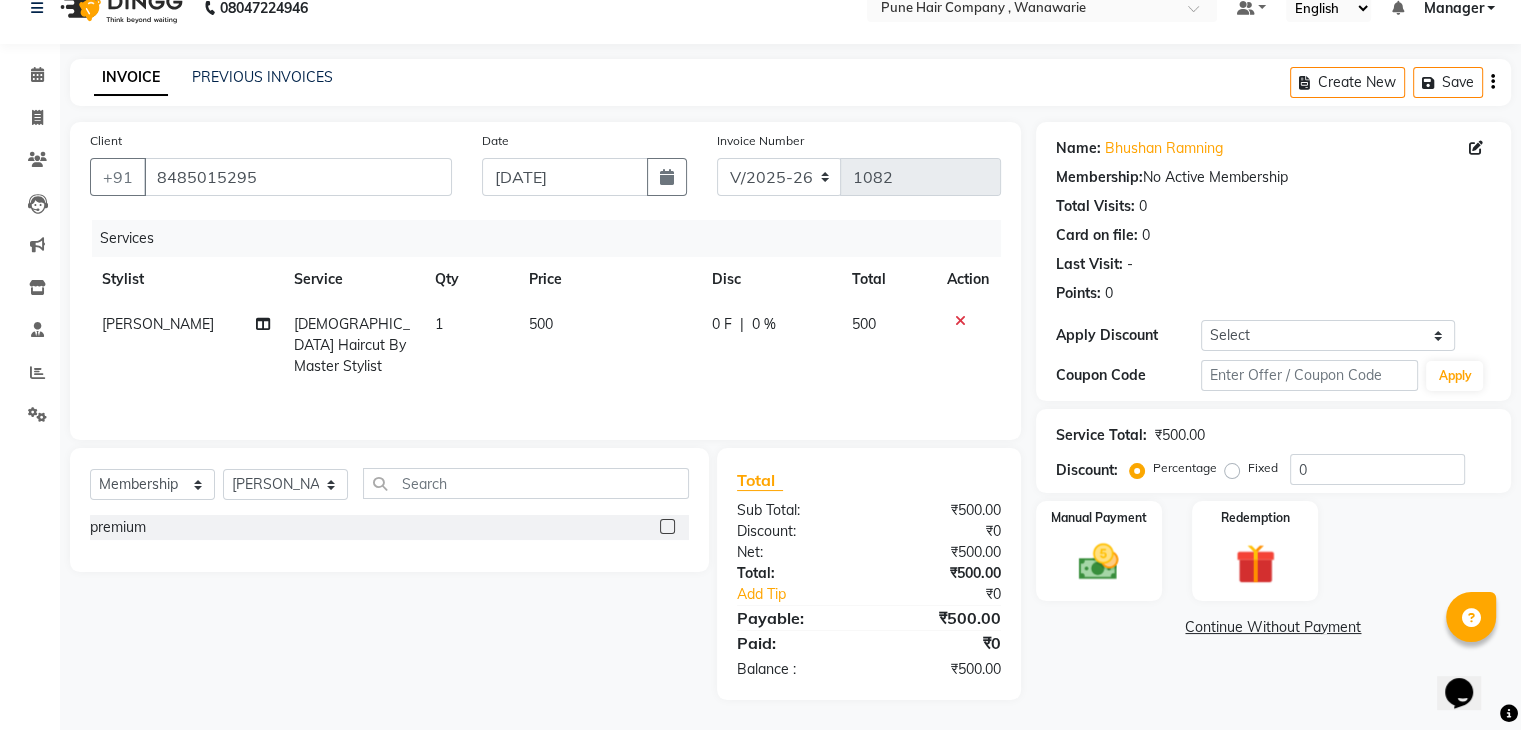 click 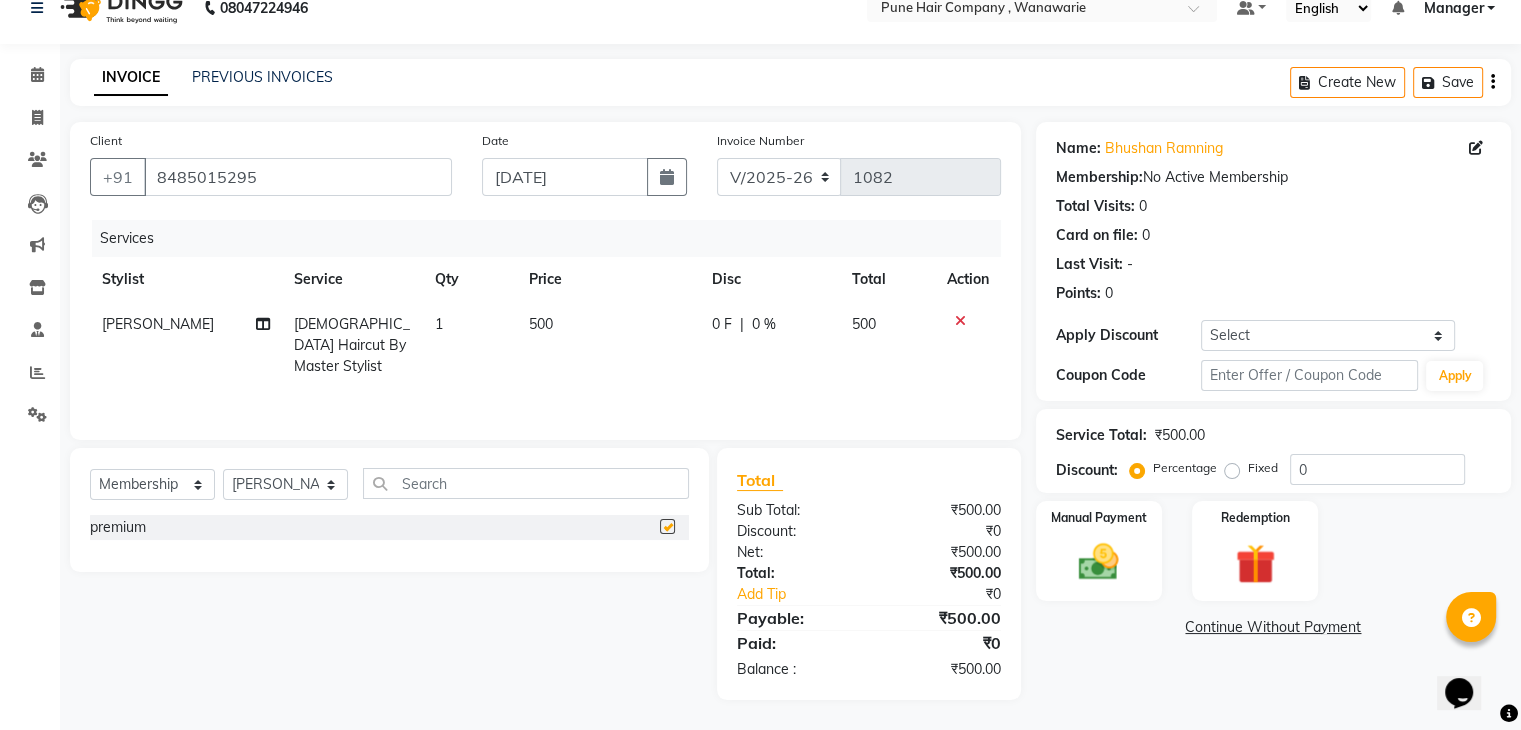 select on "select" 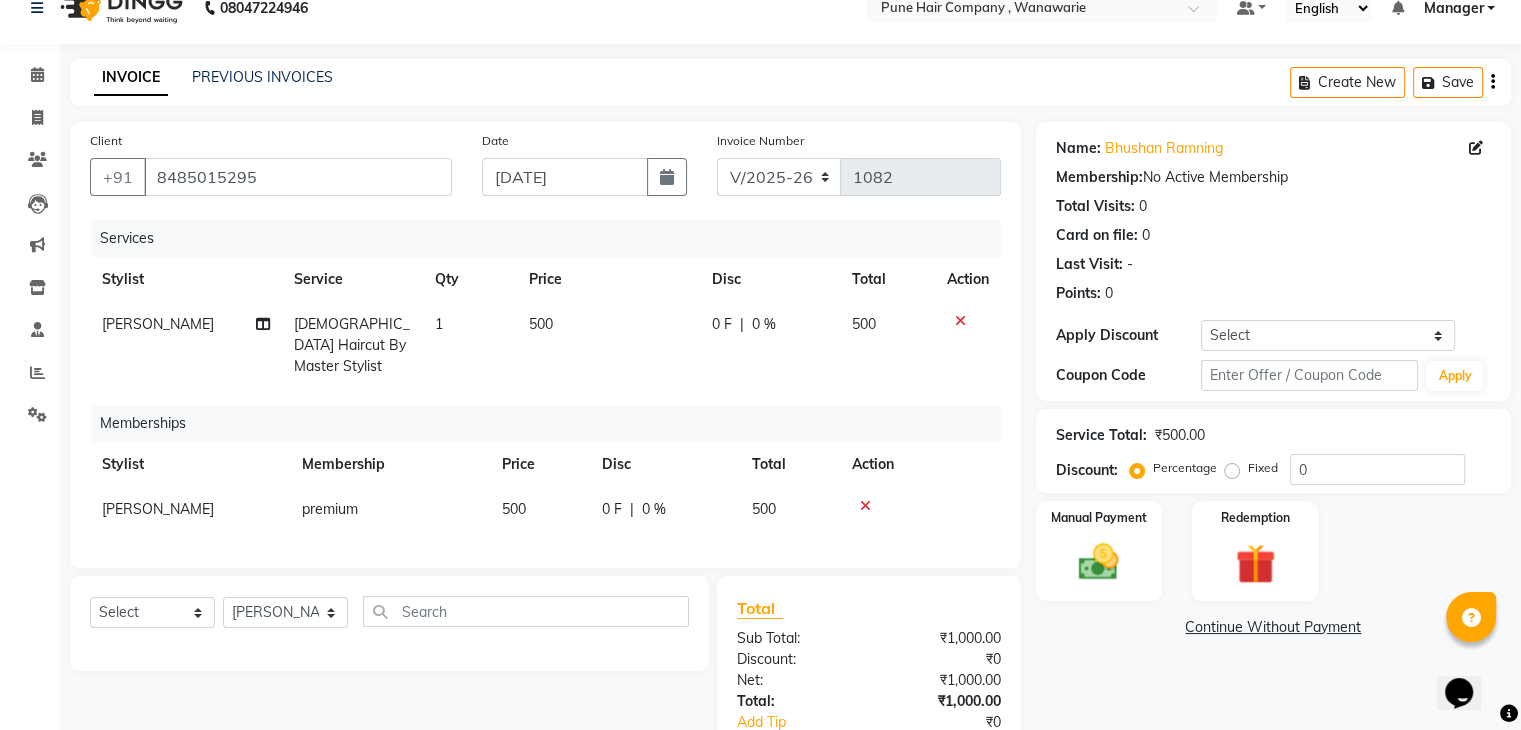 click on "|" 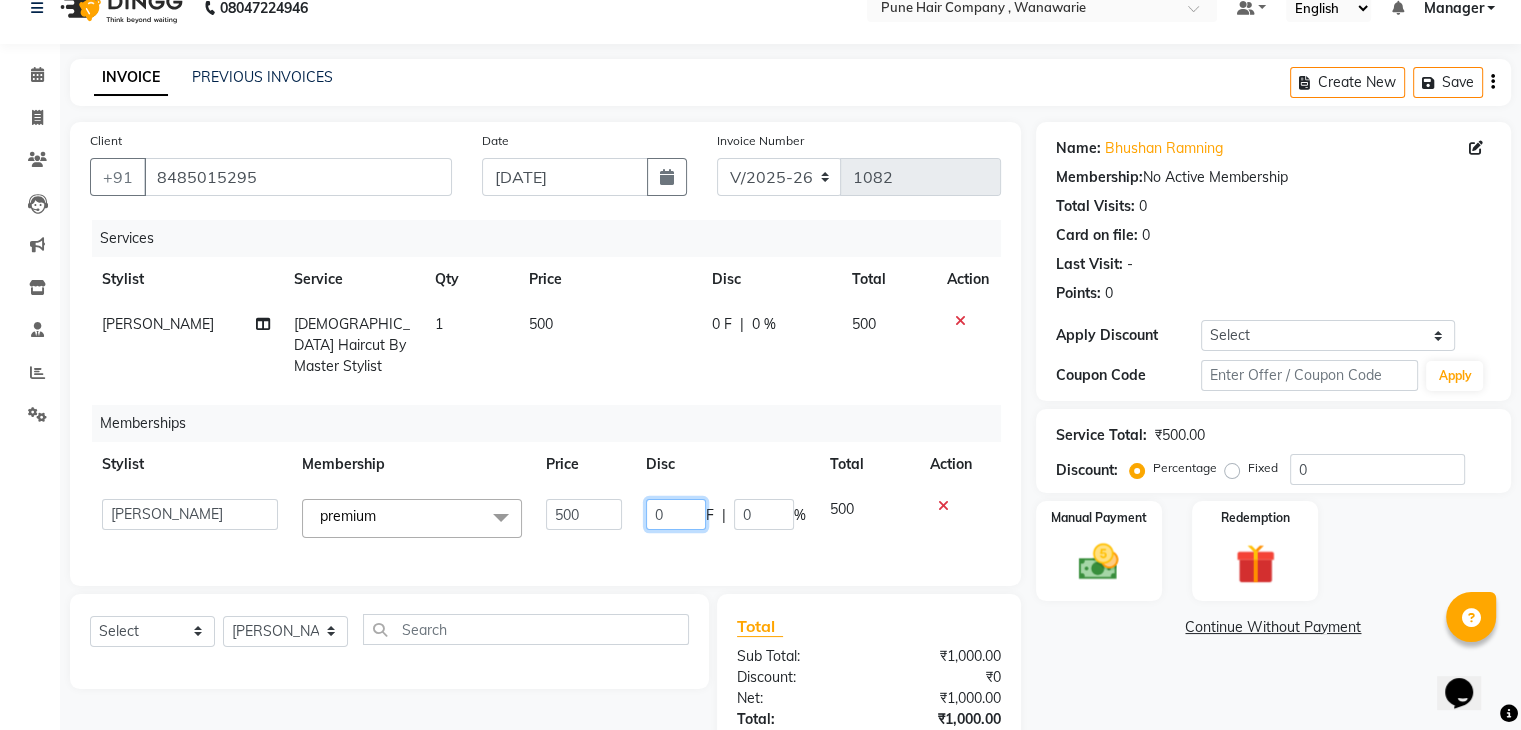click on "0" 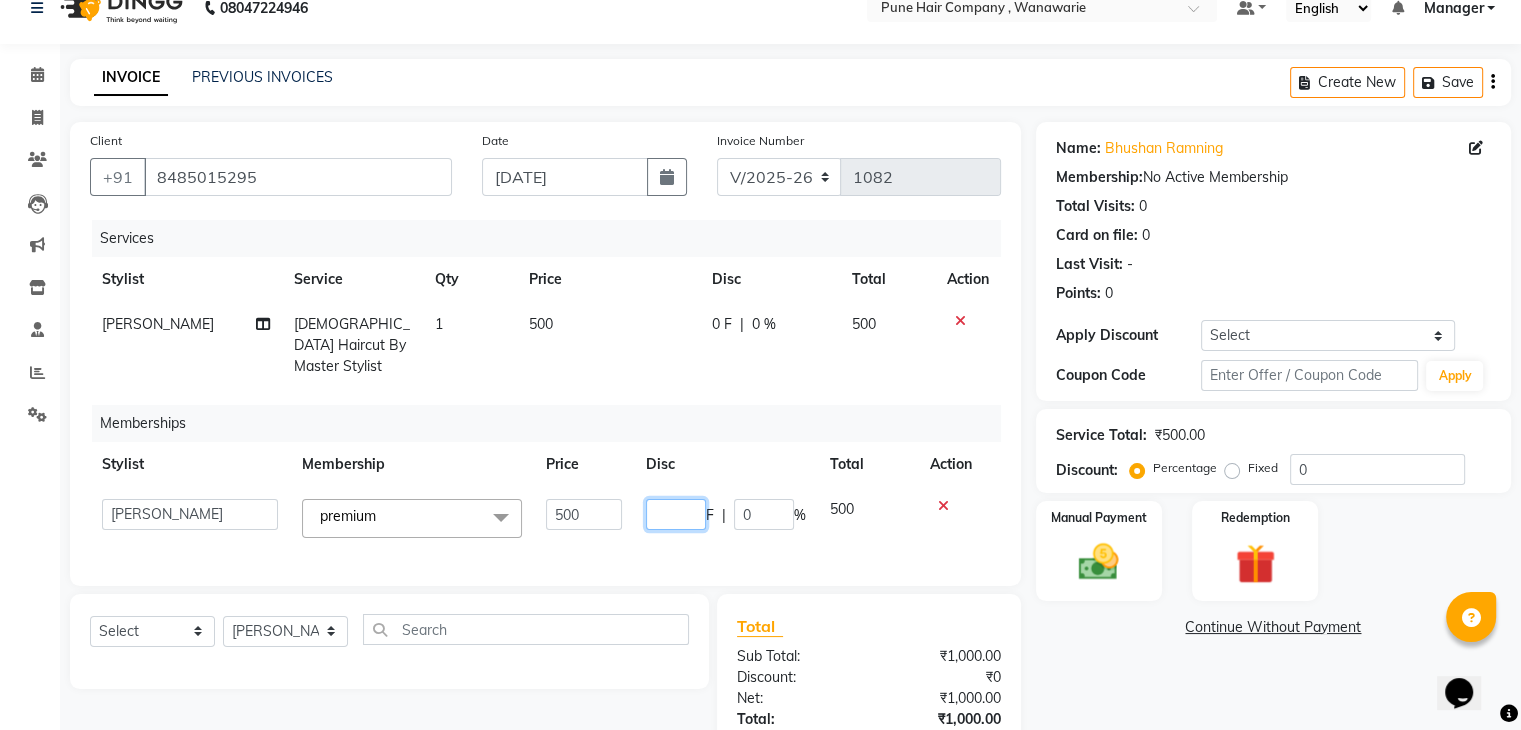 type on "1" 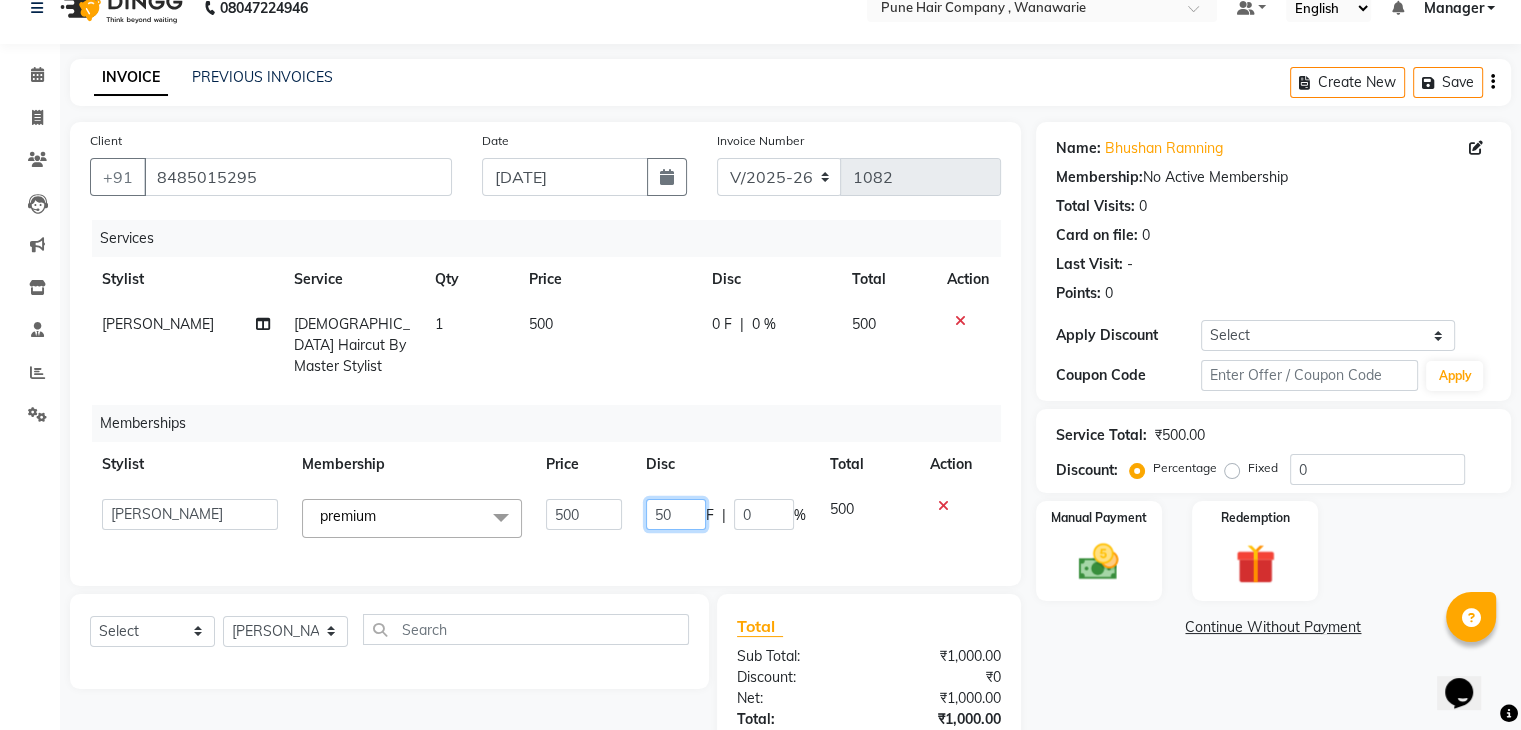 type on "500" 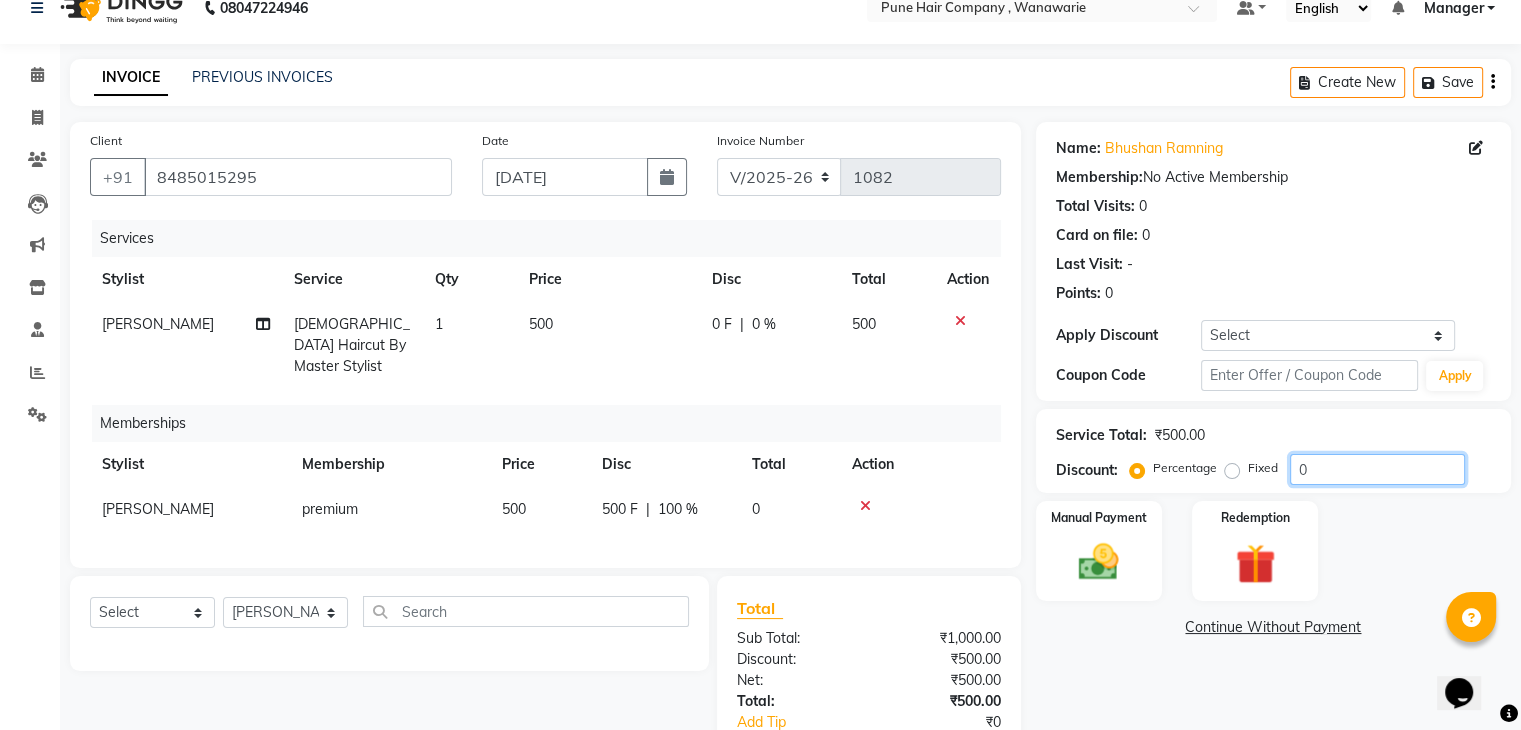 click on "0" 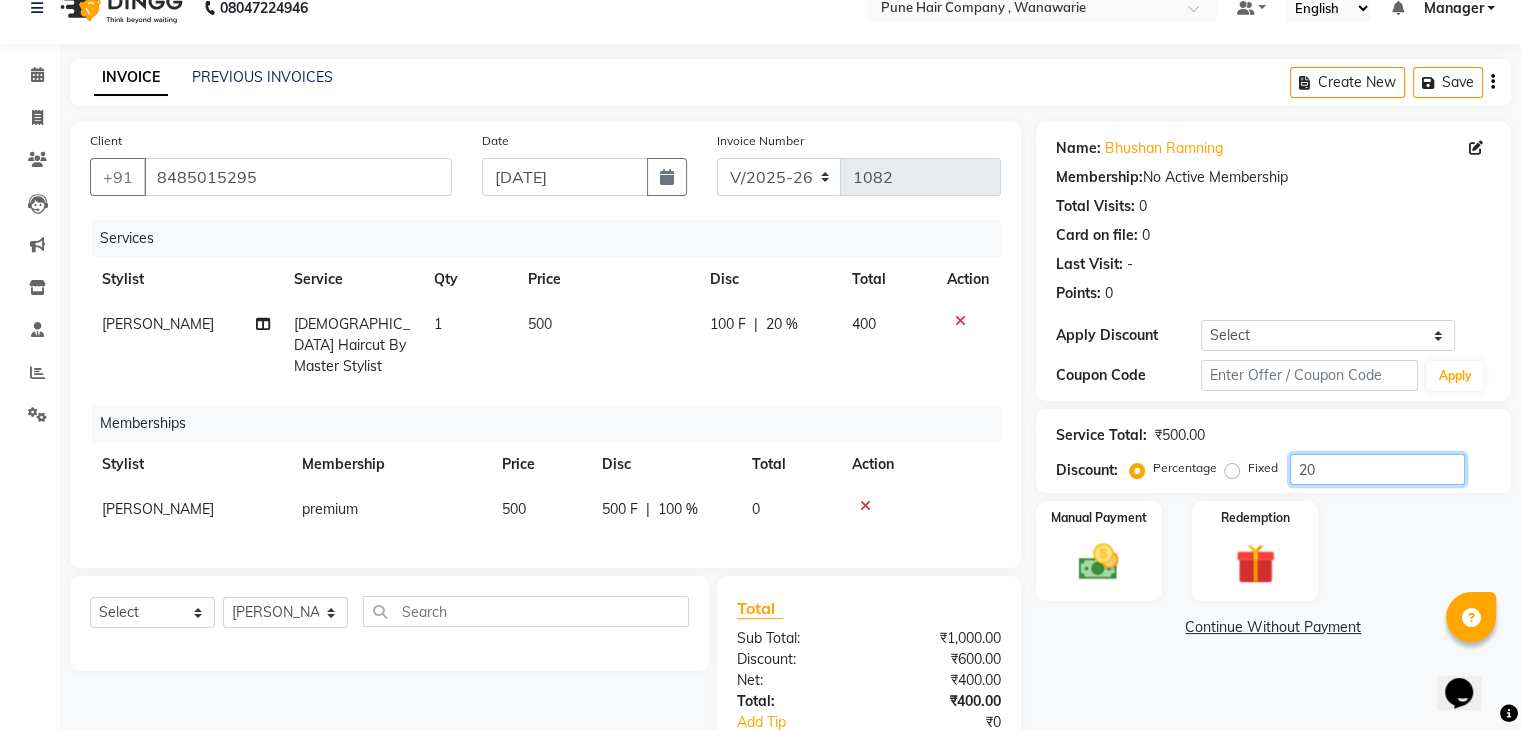 scroll, scrollTop: 151, scrollLeft: 0, axis: vertical 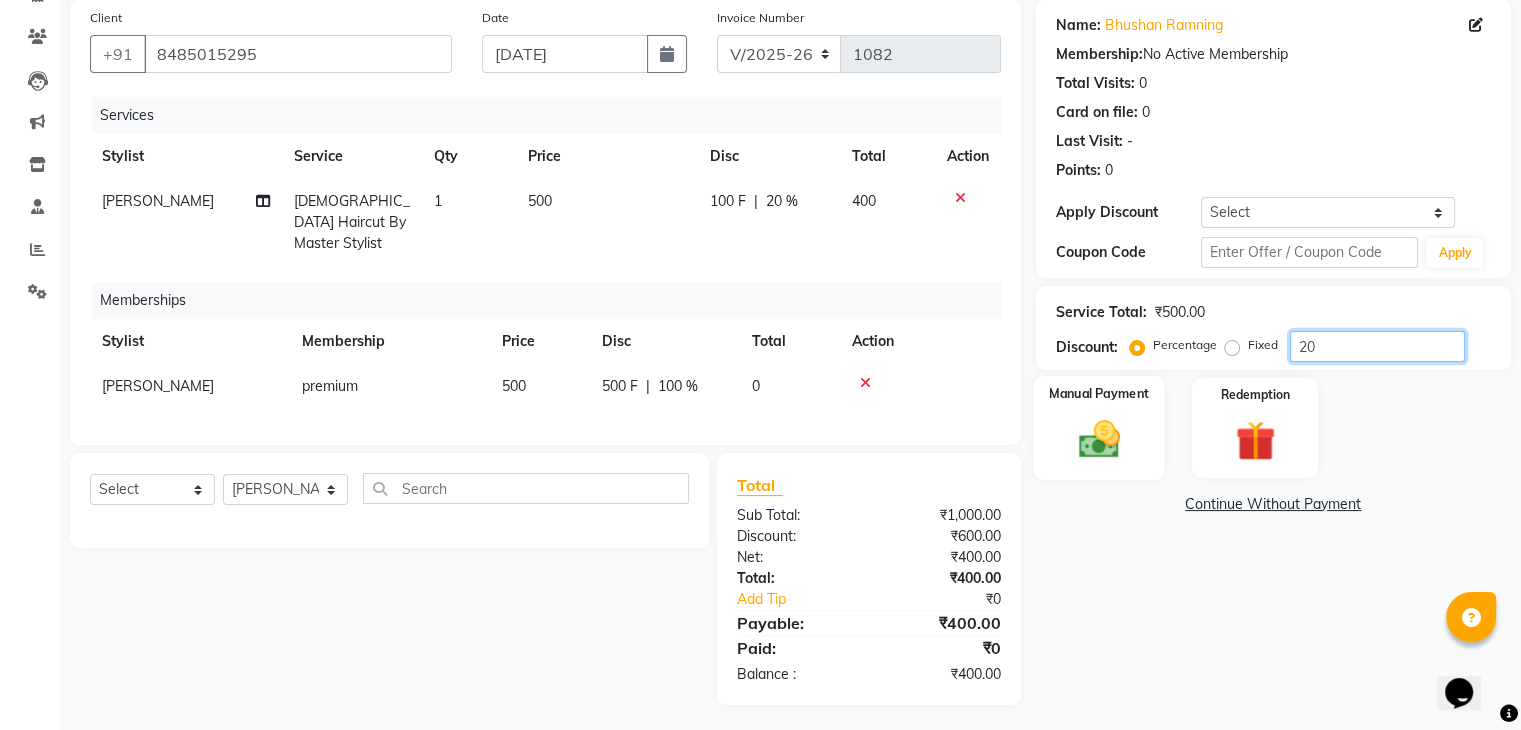 type on "20" 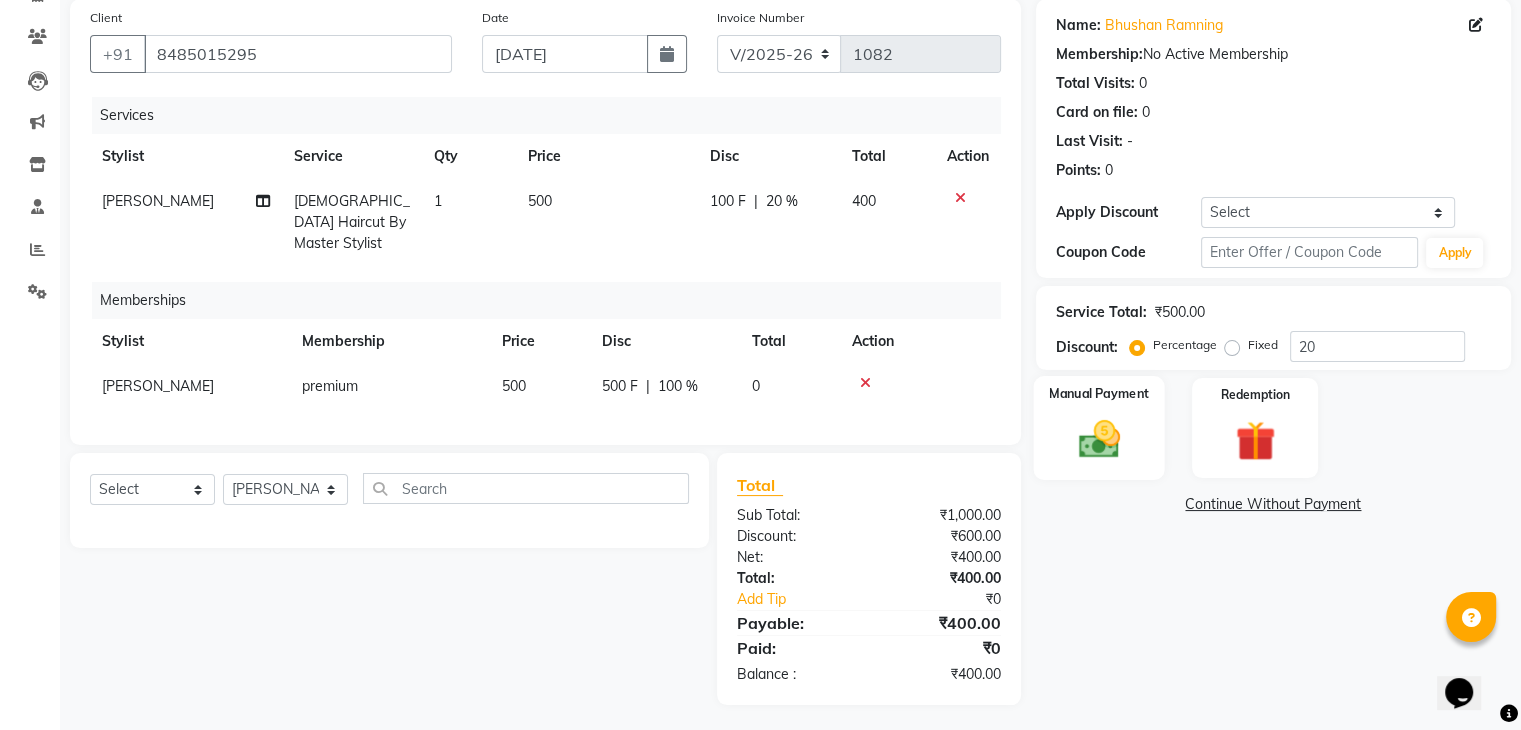 click on "Manual Payment" 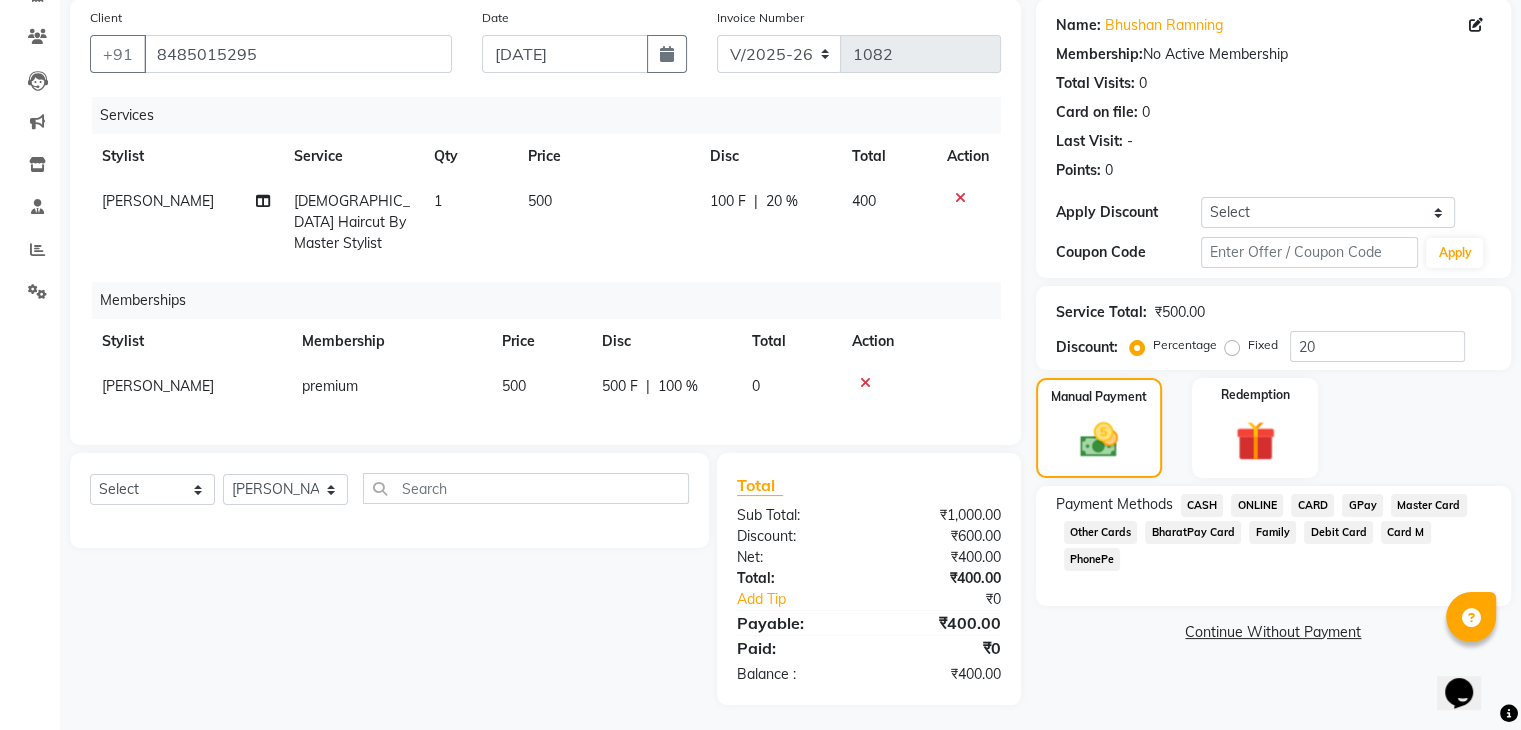 click on "GPay" 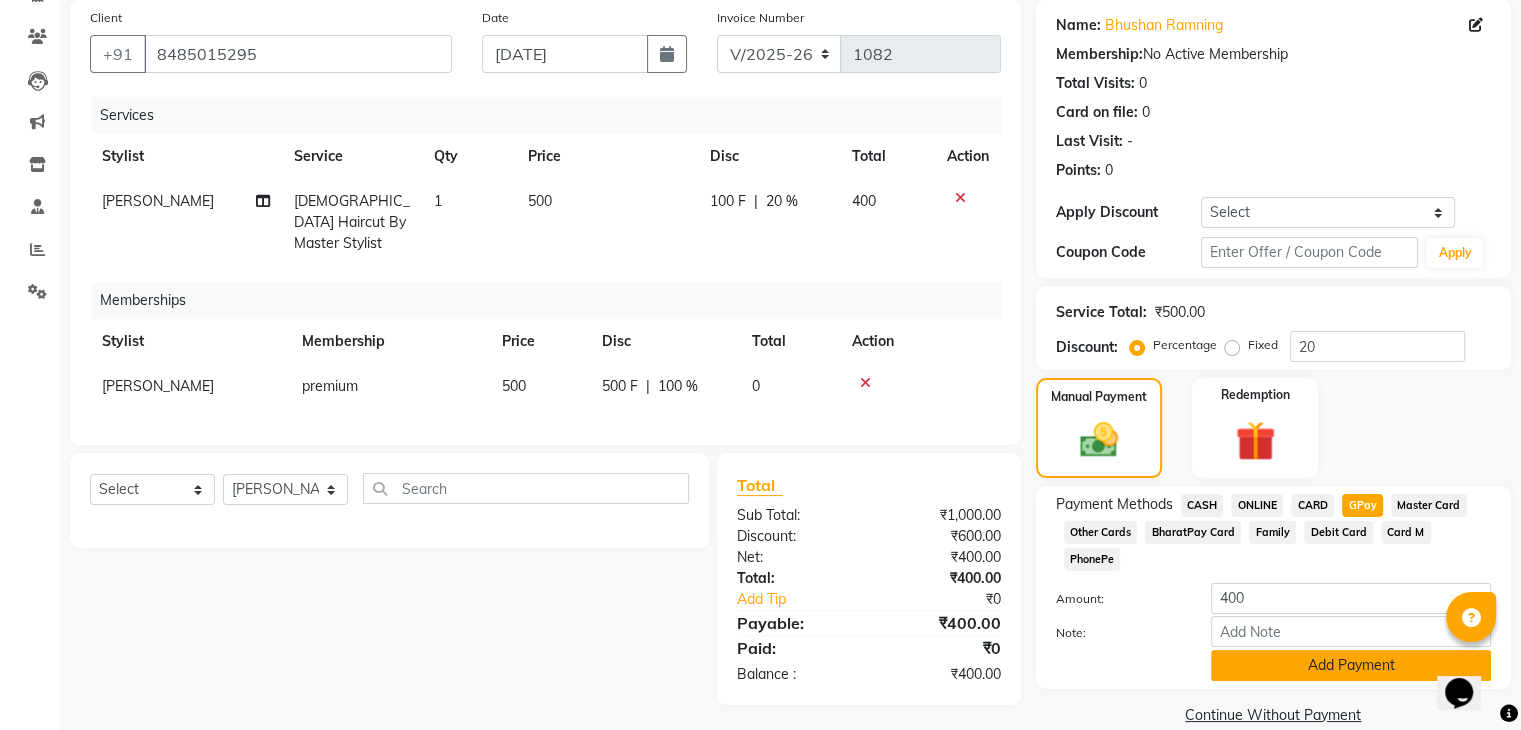 click on "Add Payment" 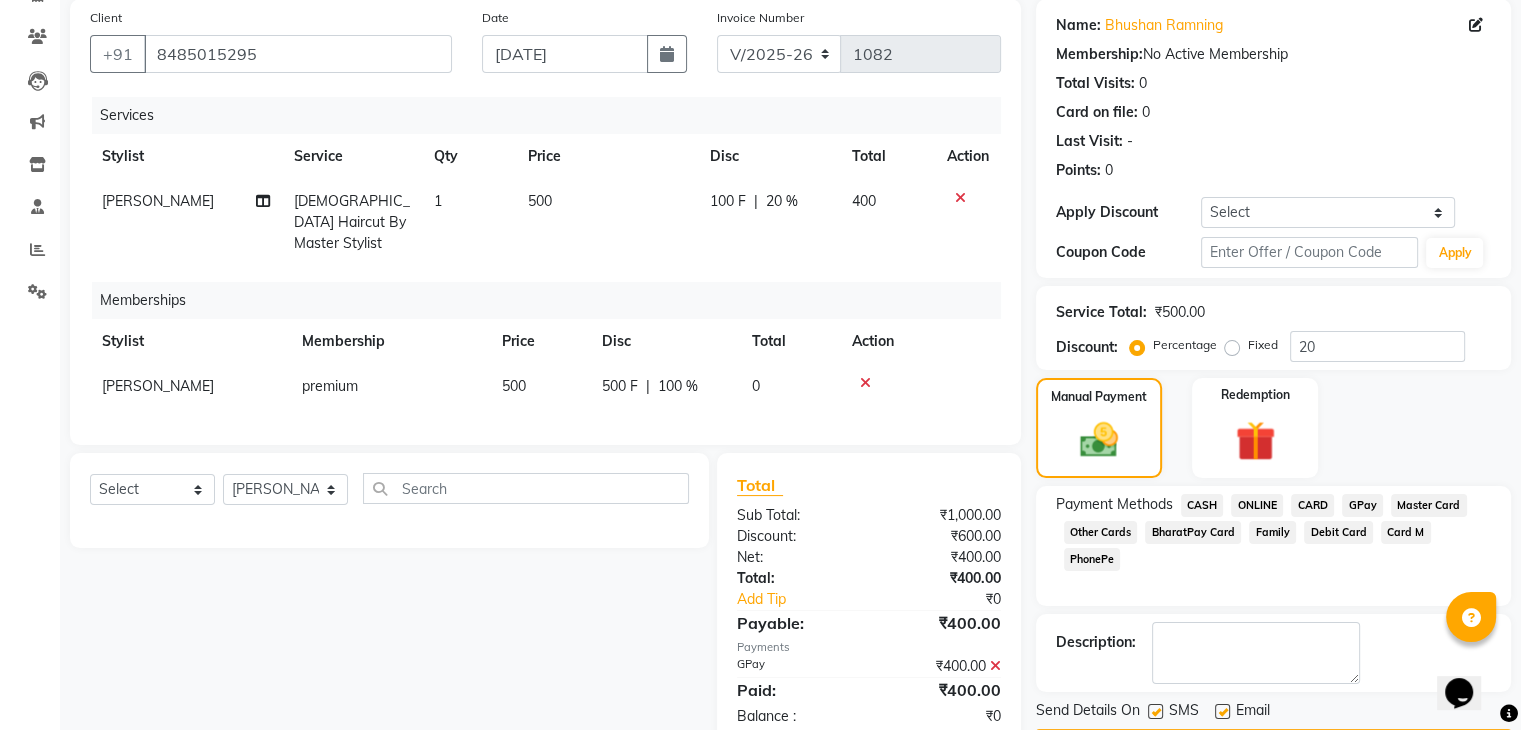 scroll, scrollTop: 209, scrollLeft: 0, axis: vertical 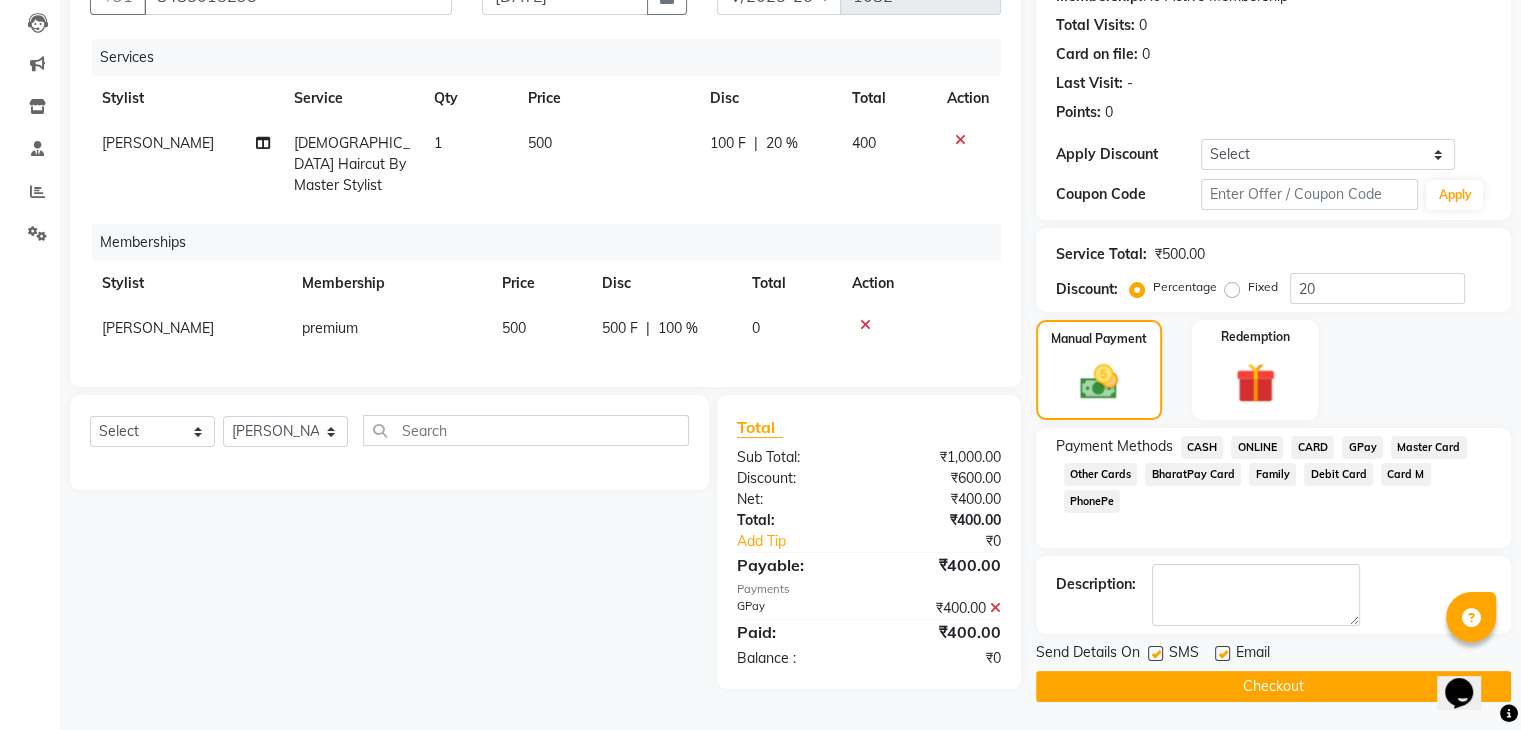 click on "Checkout" 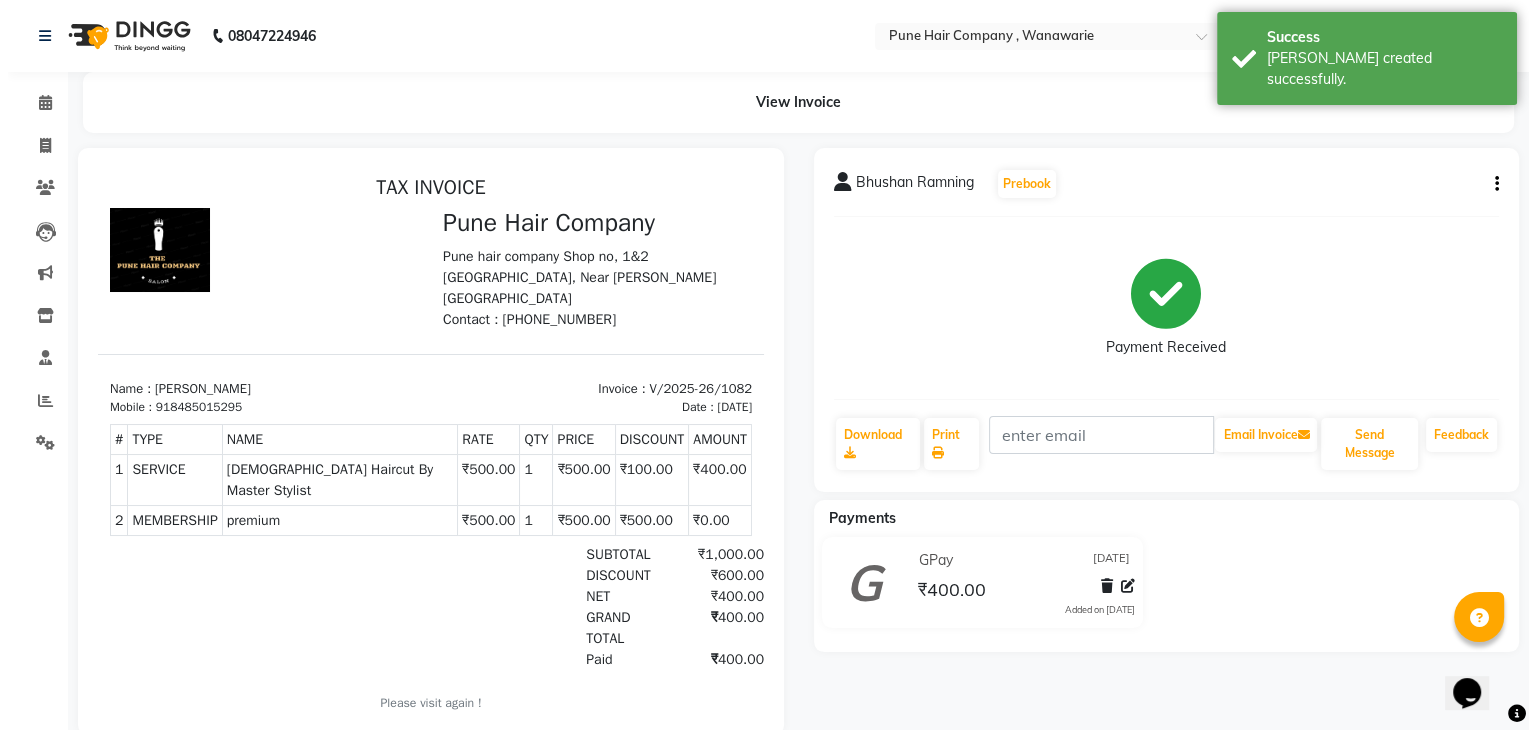 scroll, scrollTop: 0, scrollLeft: 0, axis: both 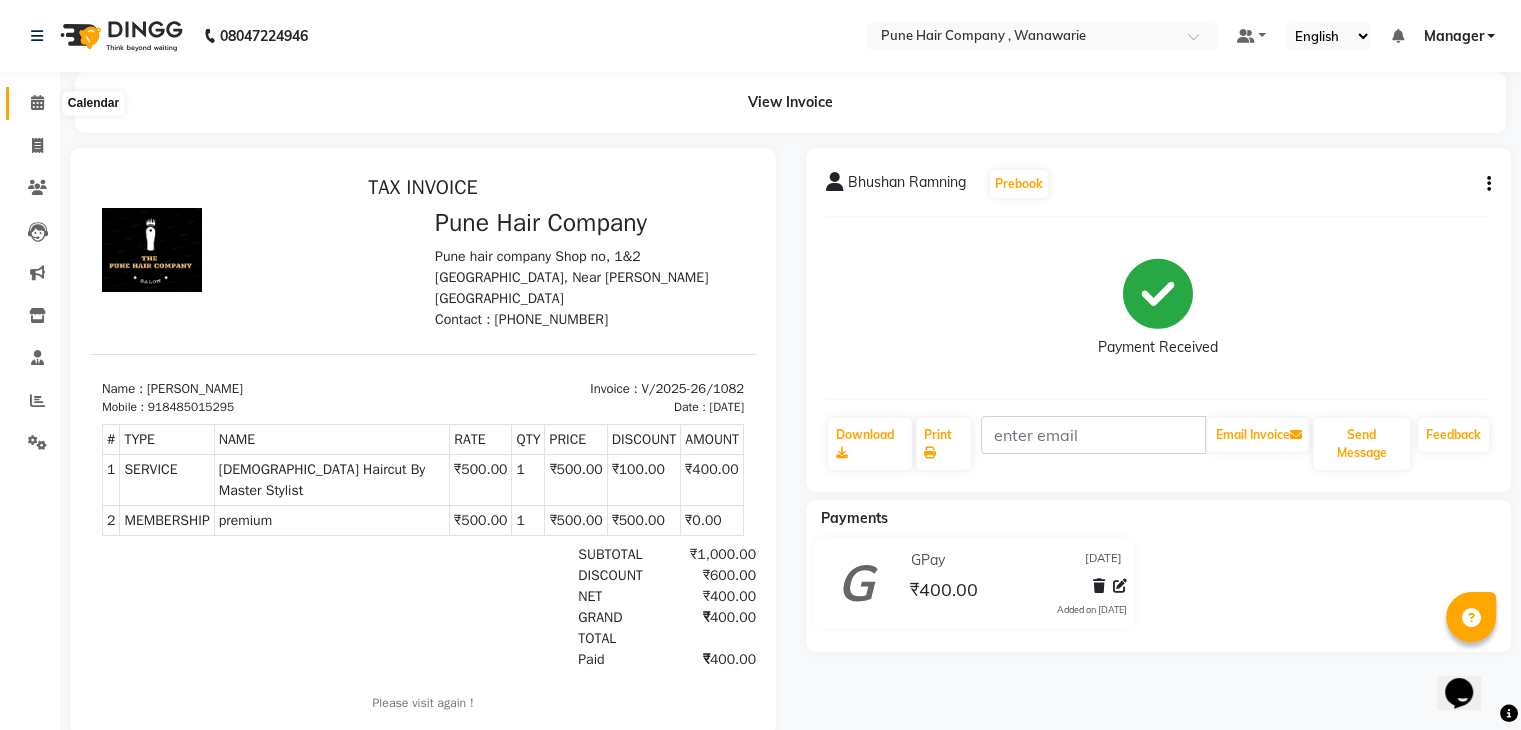 click 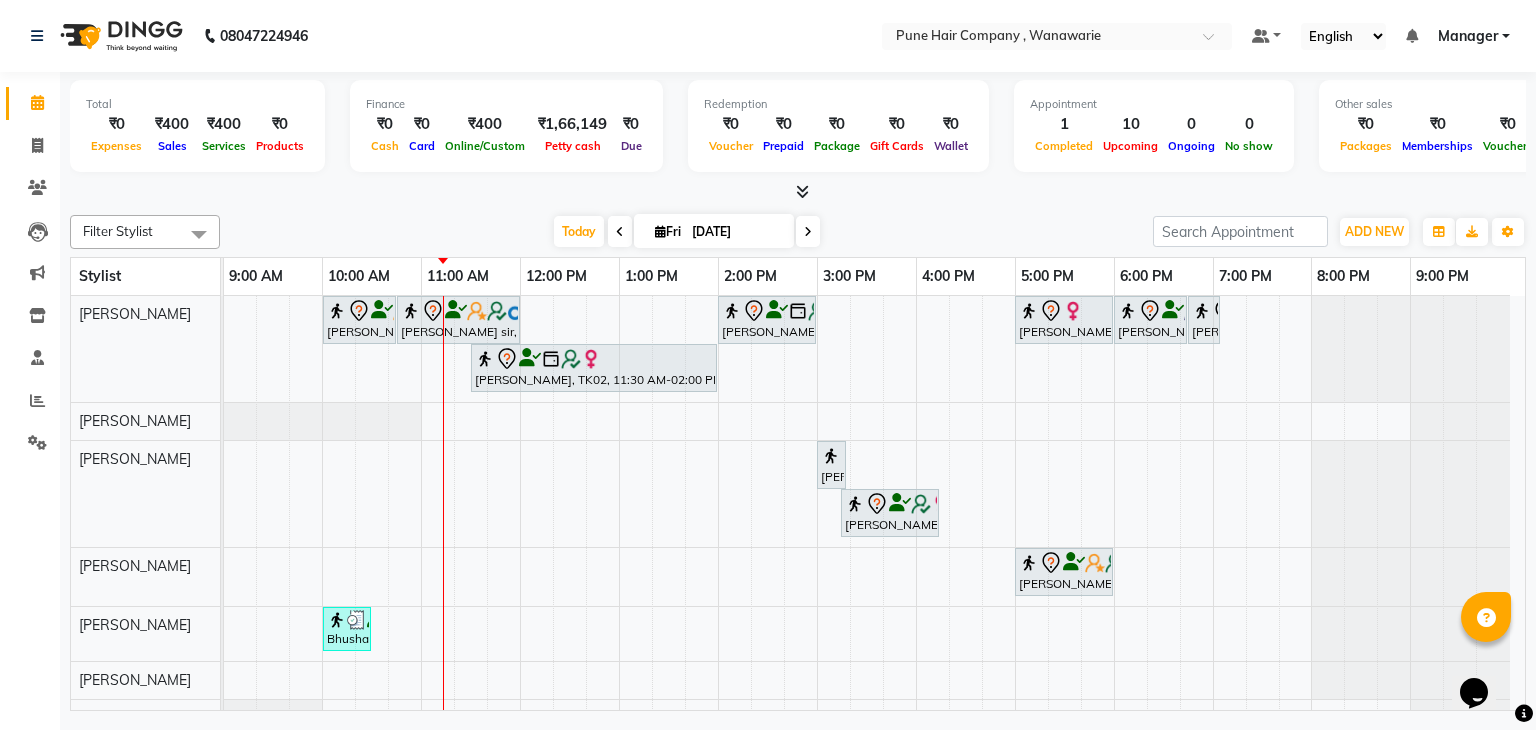 scroll, scrollTop: 24, scrollLeft: 0, axis: vertical 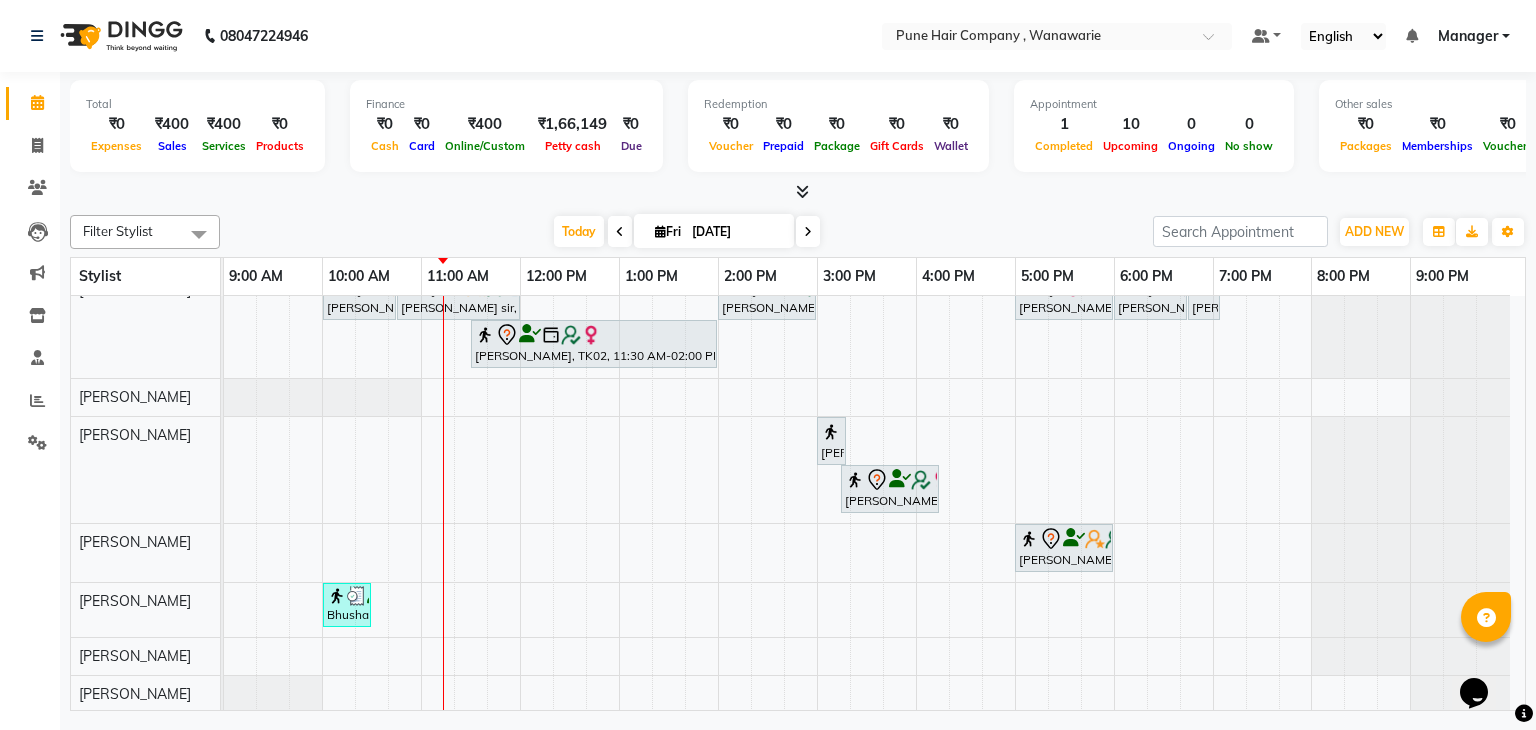 click on "Banty sir, TK03, 10:00 AM-10:45 AM, Male Haircut By Senior Stylist             Banty sir, TK03, 10:45 AM-12:00 PM, Male Hair Colour - Majirel Global Colour (includes moustache)             Naina mehata, TK02, 02:00 PM-03:00 PM, Hair Treatments - Molecular Deep Damage Repair Medium             Archana Mohanty, TK04, 05:00 PM-06:00 PM, Haircuts, - By Senior Stylist             Abbas kadiwala, TK01, 06:00 PM-06:45 PM, Male Haircut By Senior Stylist             Abbas kadiwala, TK01, 06:45 PM-07:05 PM, Male Beard Shaving/ Beard Trim Beard             Naina mehata, TK02, 11:30 AM-02:00 PM, Hair Colour - Inoa Global Medium             Komal Sharma, TK05, 03:00 PM-03:10 PM, Skin Services - Threading Face ( Eyebrow/ Upper lip/Chin/Forehead/ Jawline/ Side locks/ Neck)             Komal Sharma, TK05, 03:15 PM-04:15 PM, Facials & Masks - Classic Facial Christine valmy (Dry & oily skin)             Rajlakshmi, TK06, 05:00 PM-06:00 PM, Manicure & Pedicure, Body Services - Reflexology Hands & Feet (60 min)" at bounding box center [874, 492] 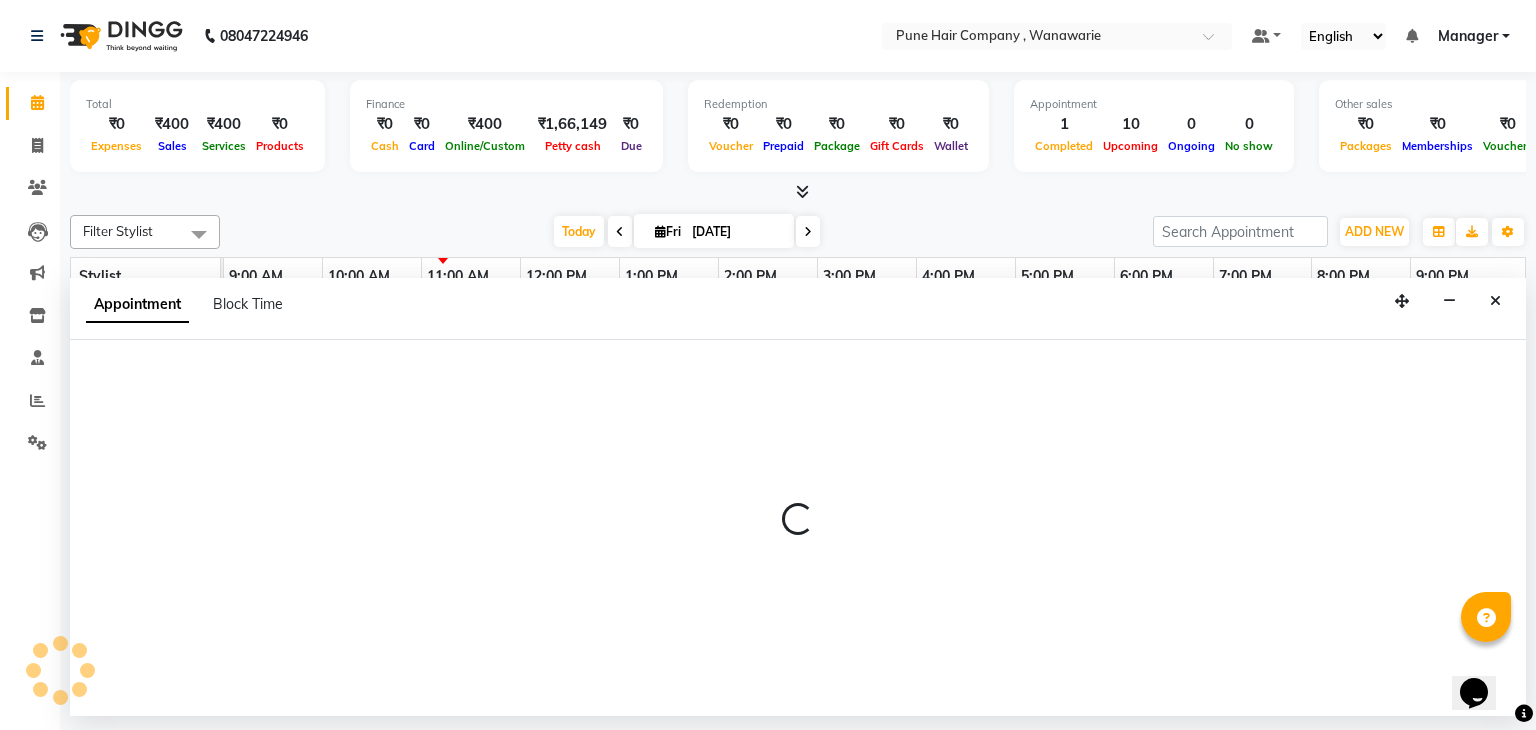 select on "74578" 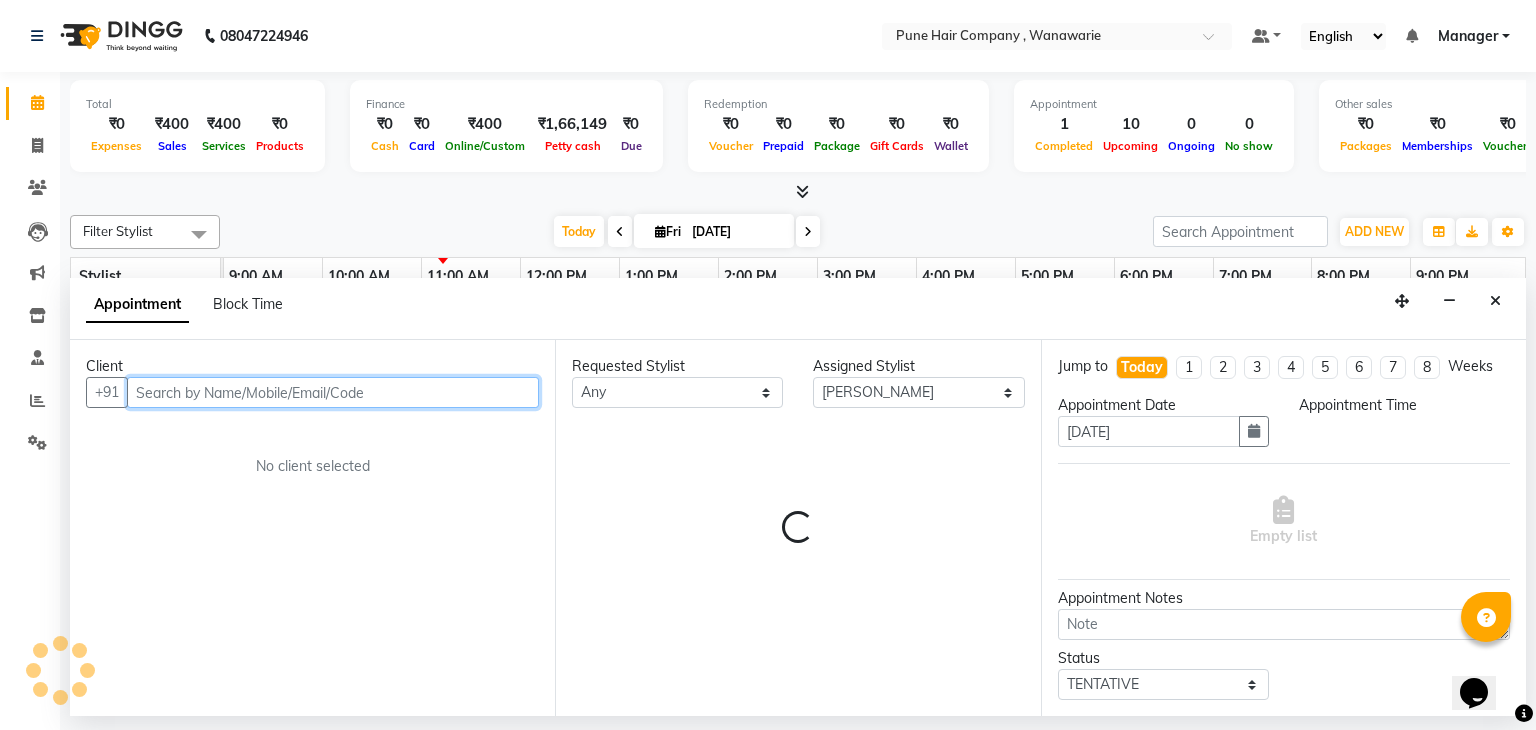 select on "720" 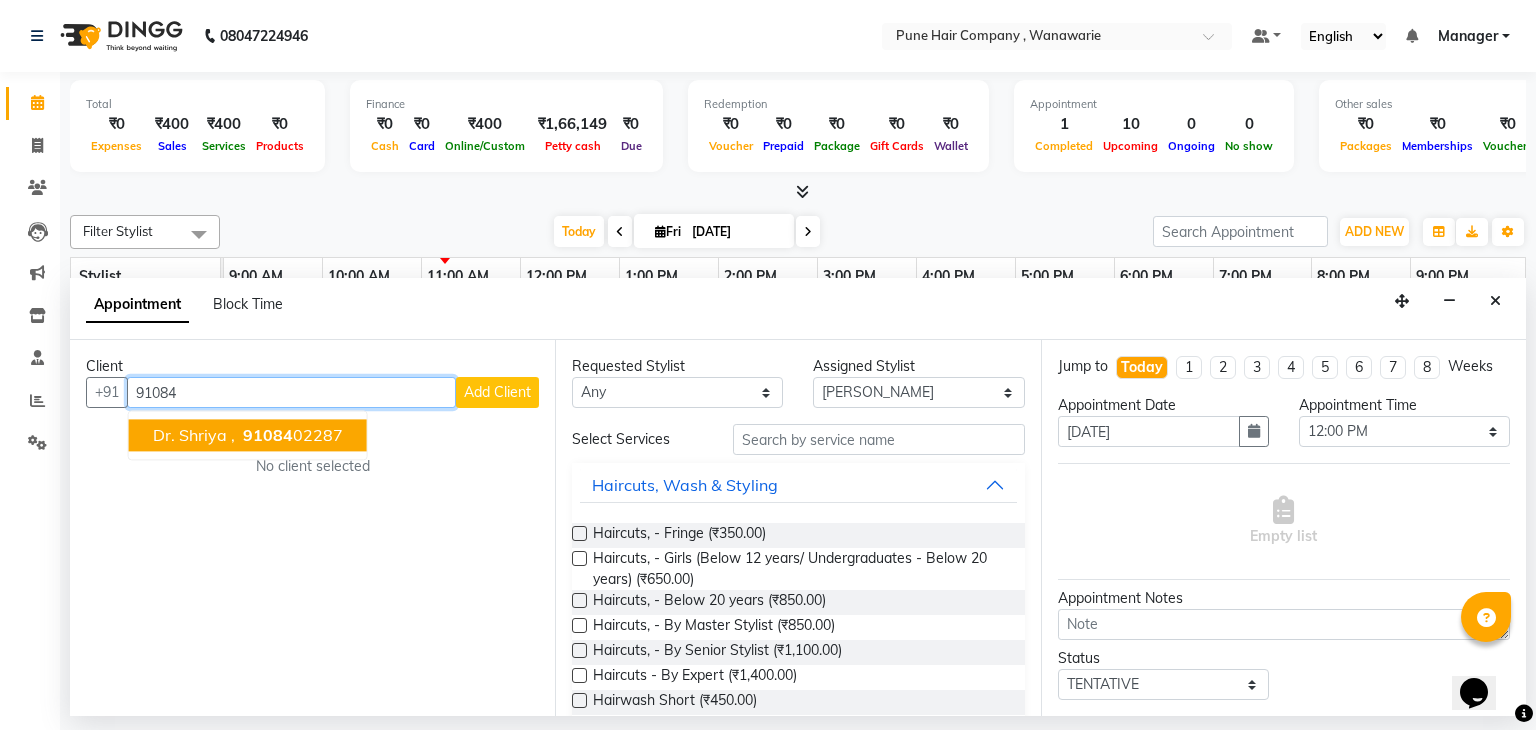 click on "91084 02287" at bounding box center (291, 436) 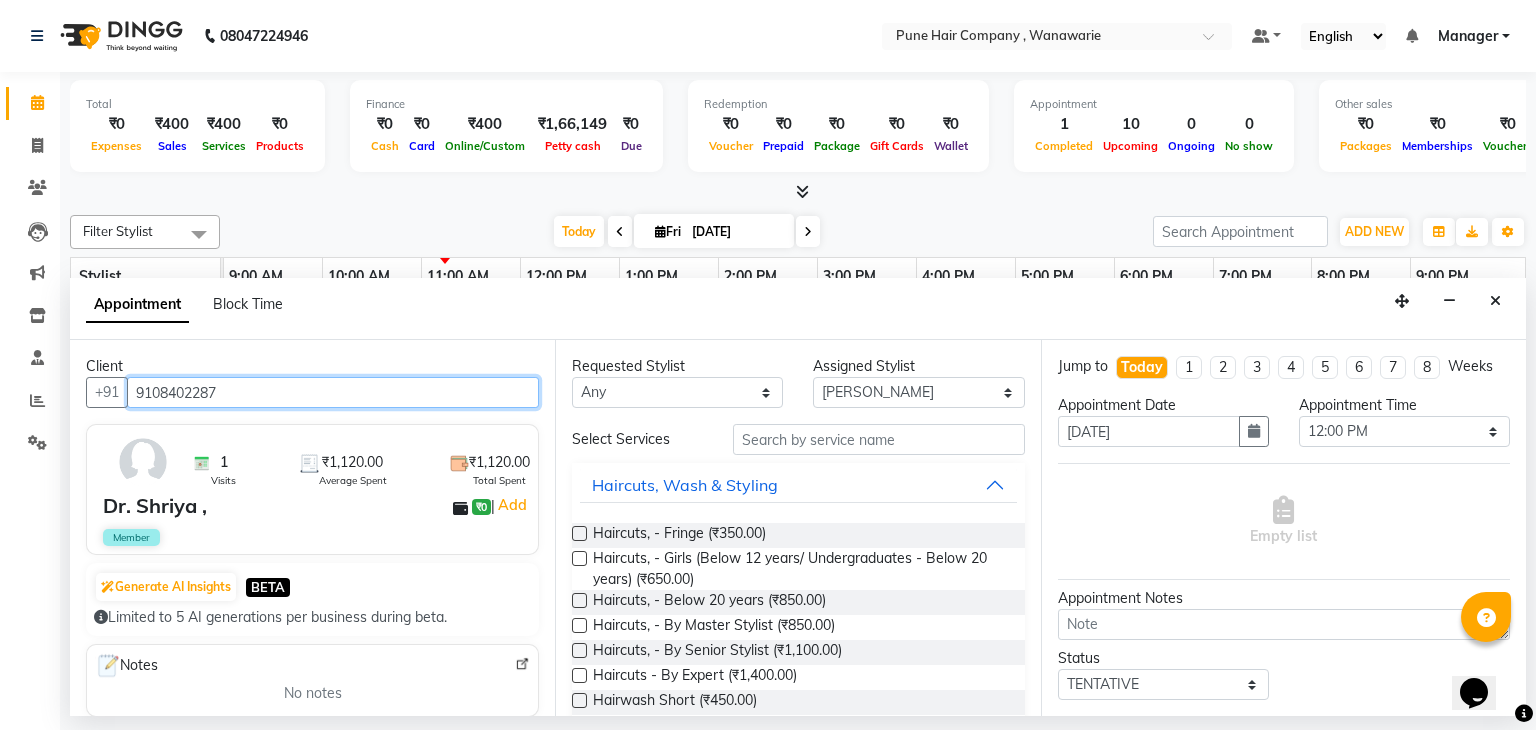type on "9108402287" 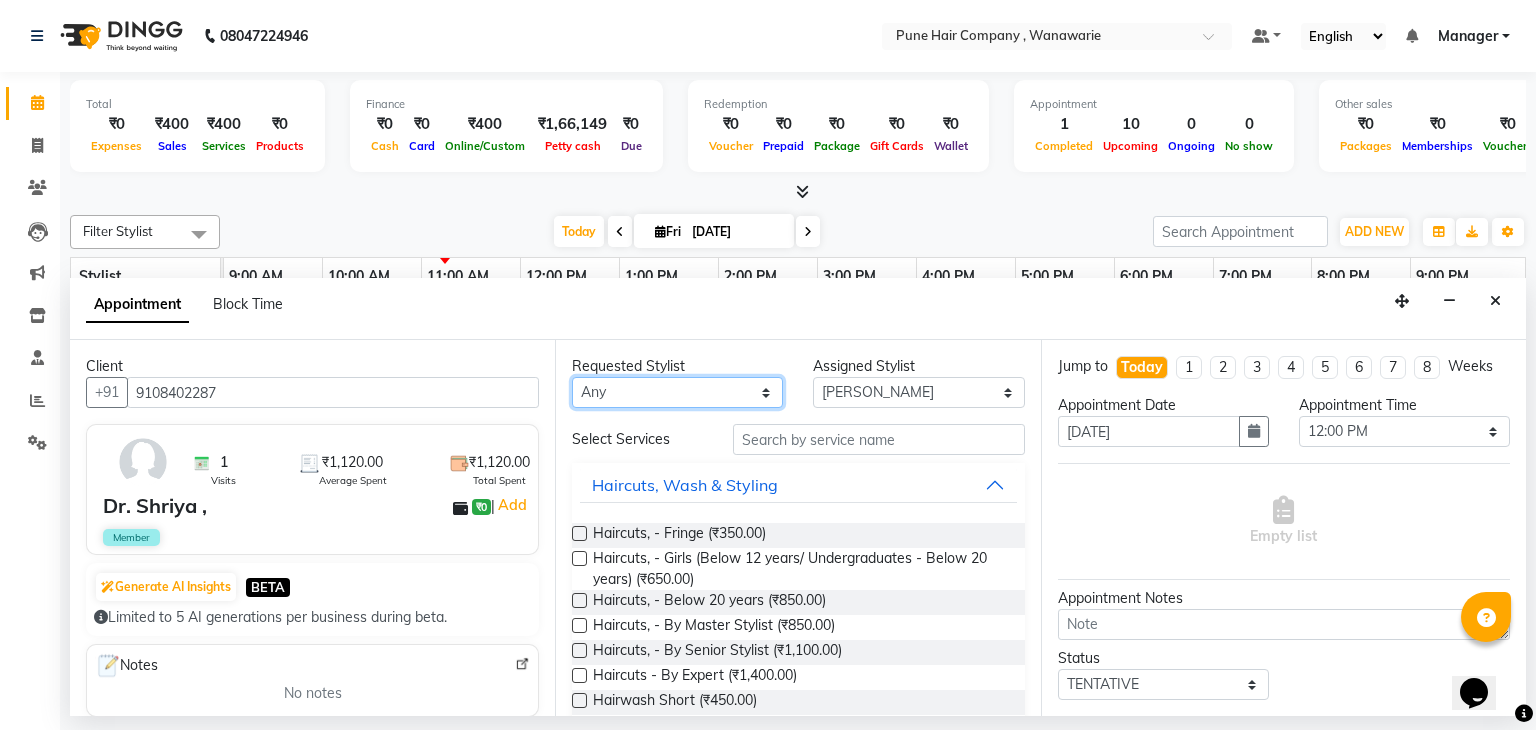 click on "Any [PERSON_NAME] [PERSON_NAME]  [PERSON_NAME] [PERSON_NAME] [PERSON_NAME] [PERSON_NAME] [PERSON_NAME]" at bounding box center (677, 392) 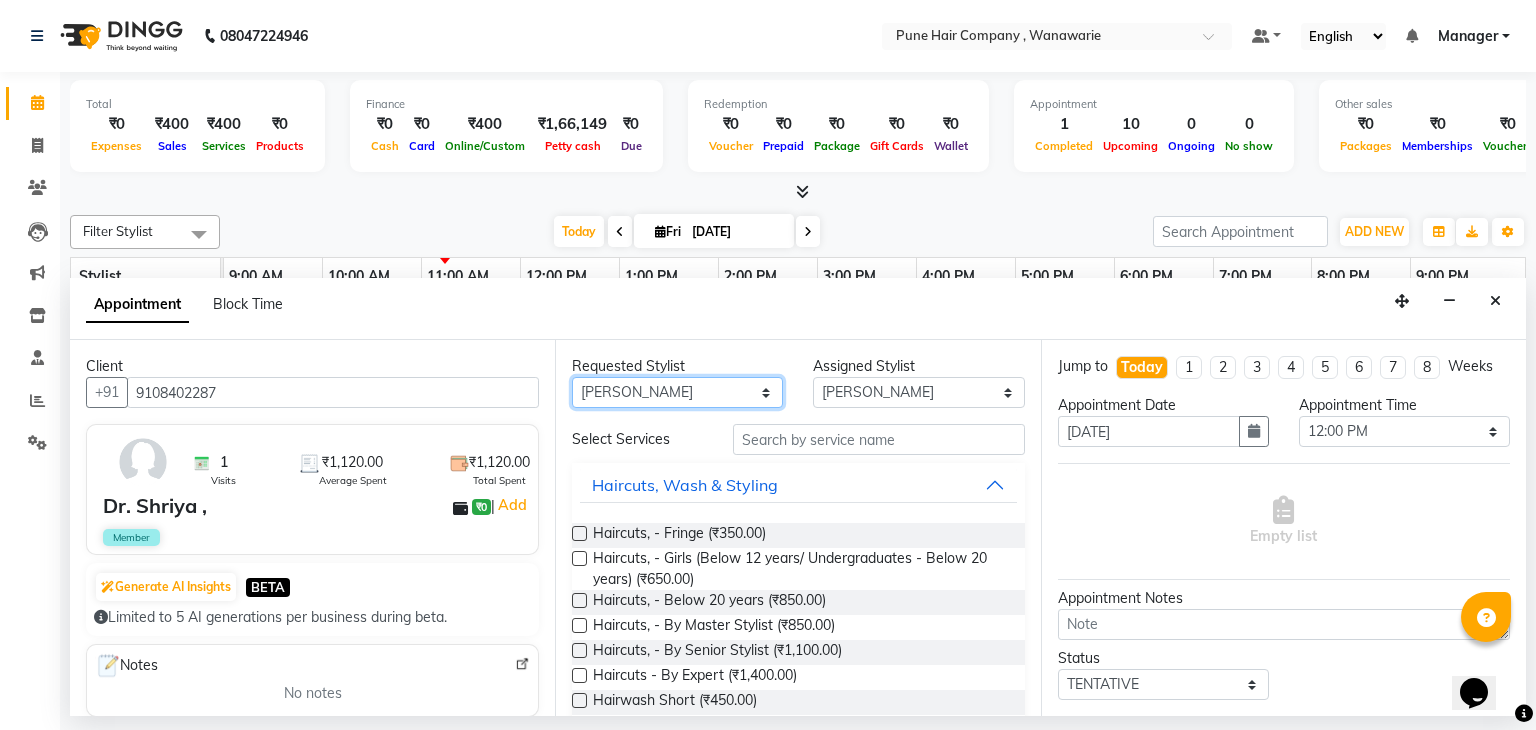 click on "Any [PERSON_NAME] [PERSON_NAME]  [PERSON_NAME] [PERSON_NAME] [PERSON_NAME] [PERSON_NAME] [PERSON_NAME]" at bounding box center [677, 392] 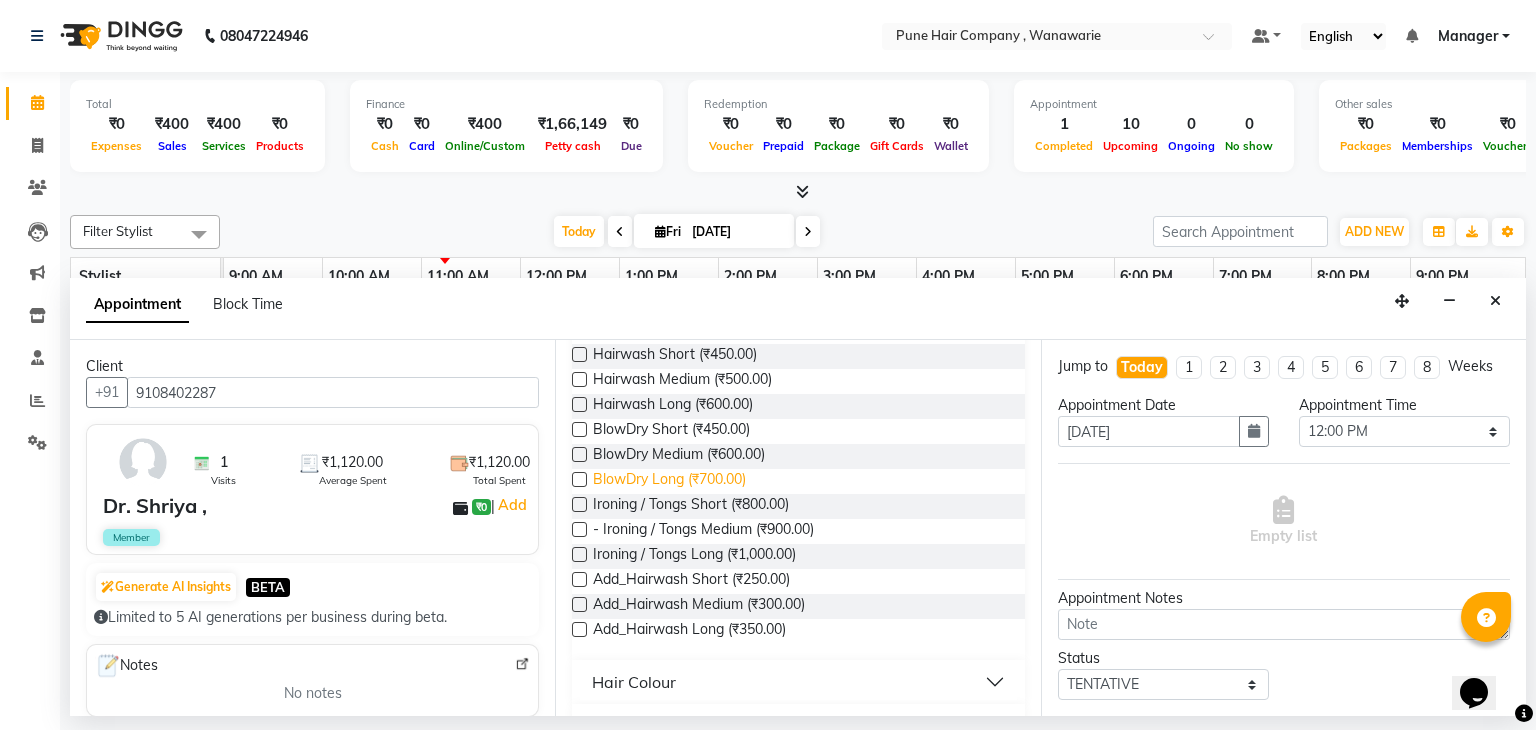 scroll, scrollTop: 347, scrollLeft: 0, axis: vertical 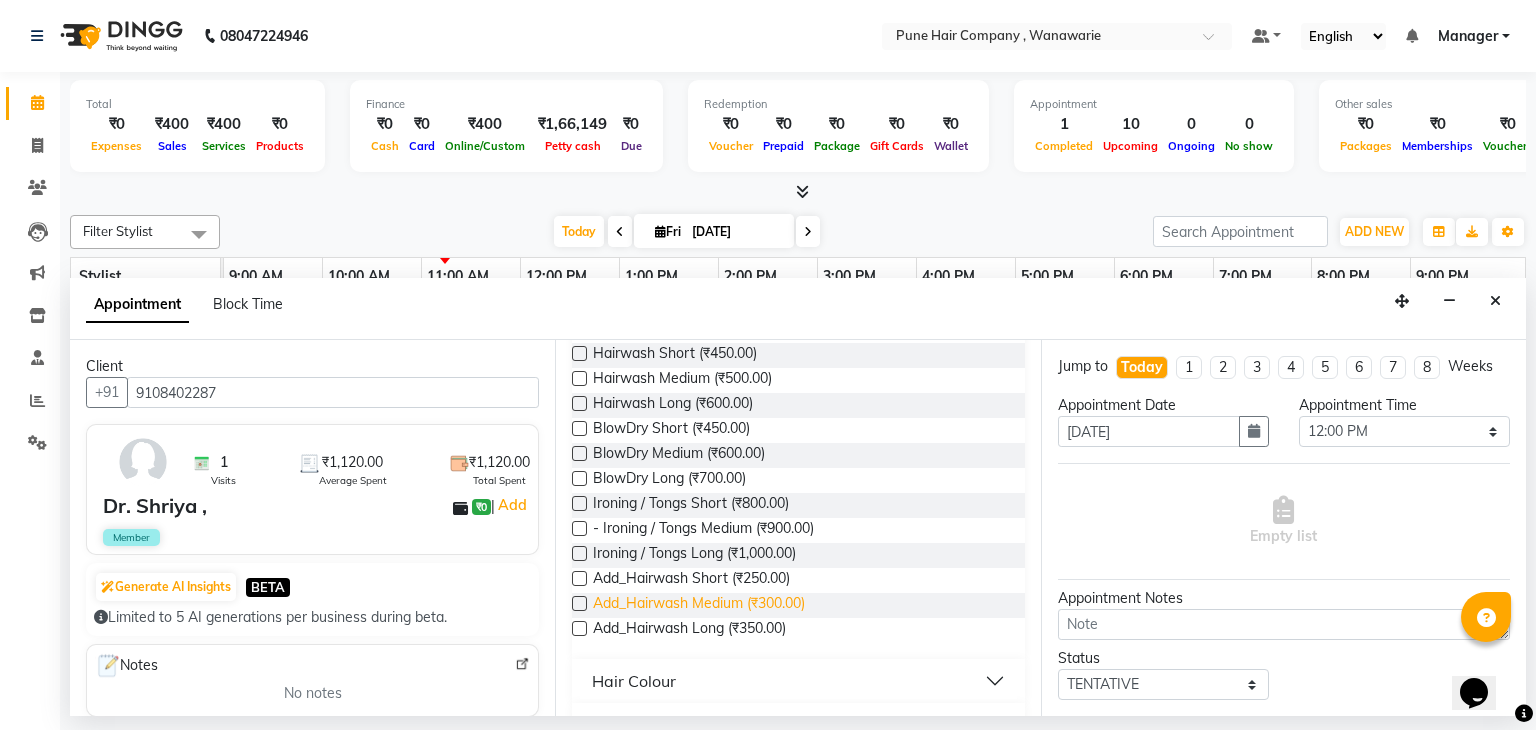 click on "Add_Hairwash Medium (₹300.00)" at bounding box center [699, 605] 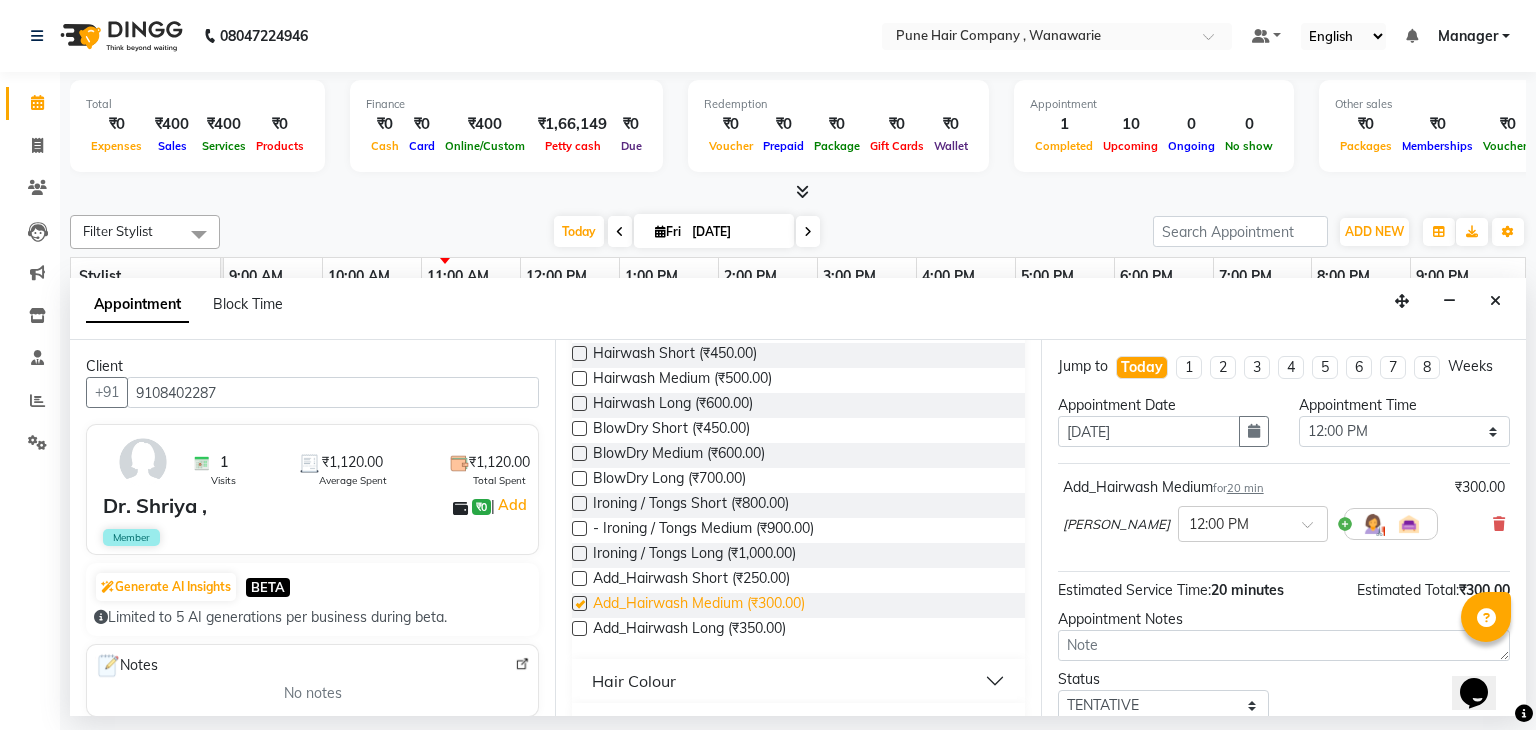 checkbox on "false" 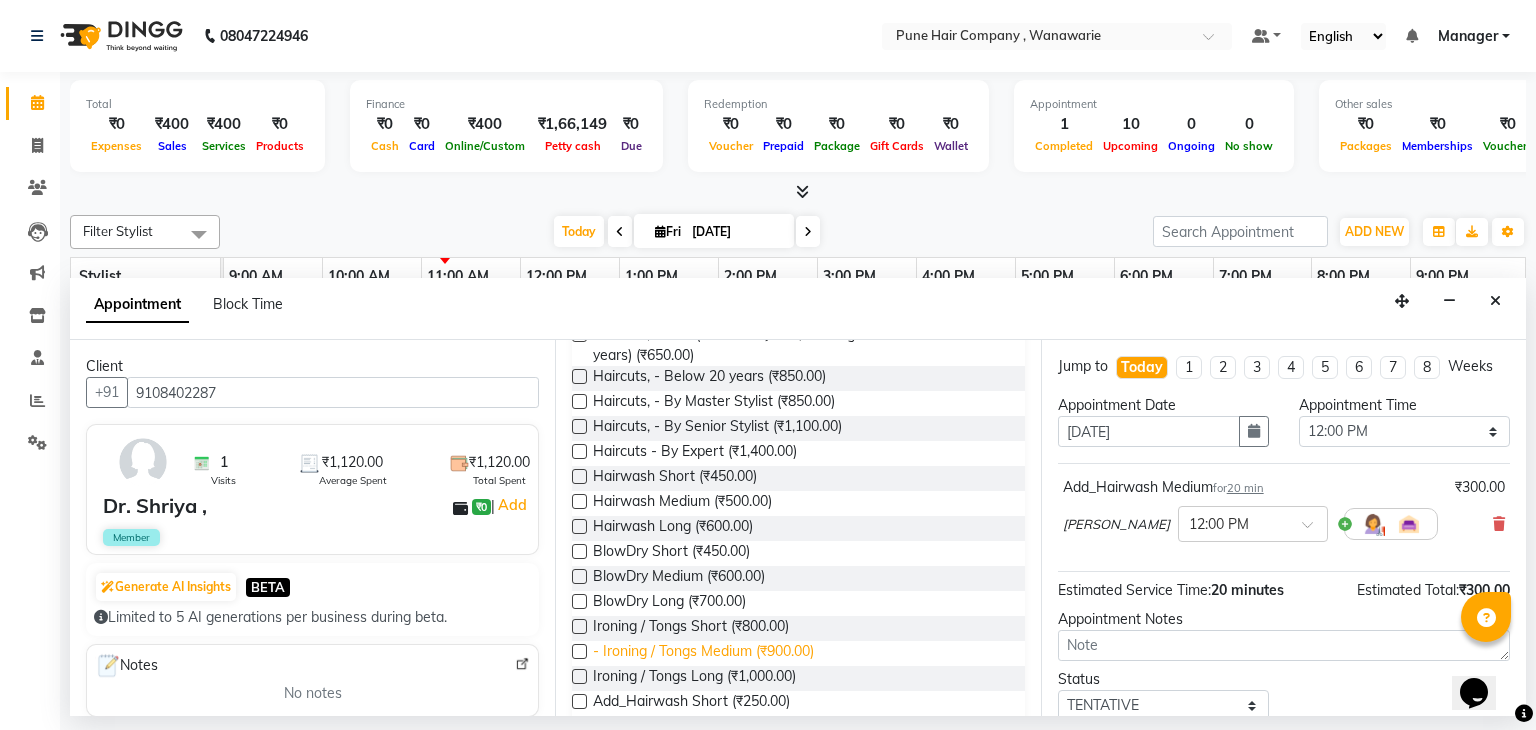 scroll, scrollTop: 208, scrollLeft: 0, axis: vertical 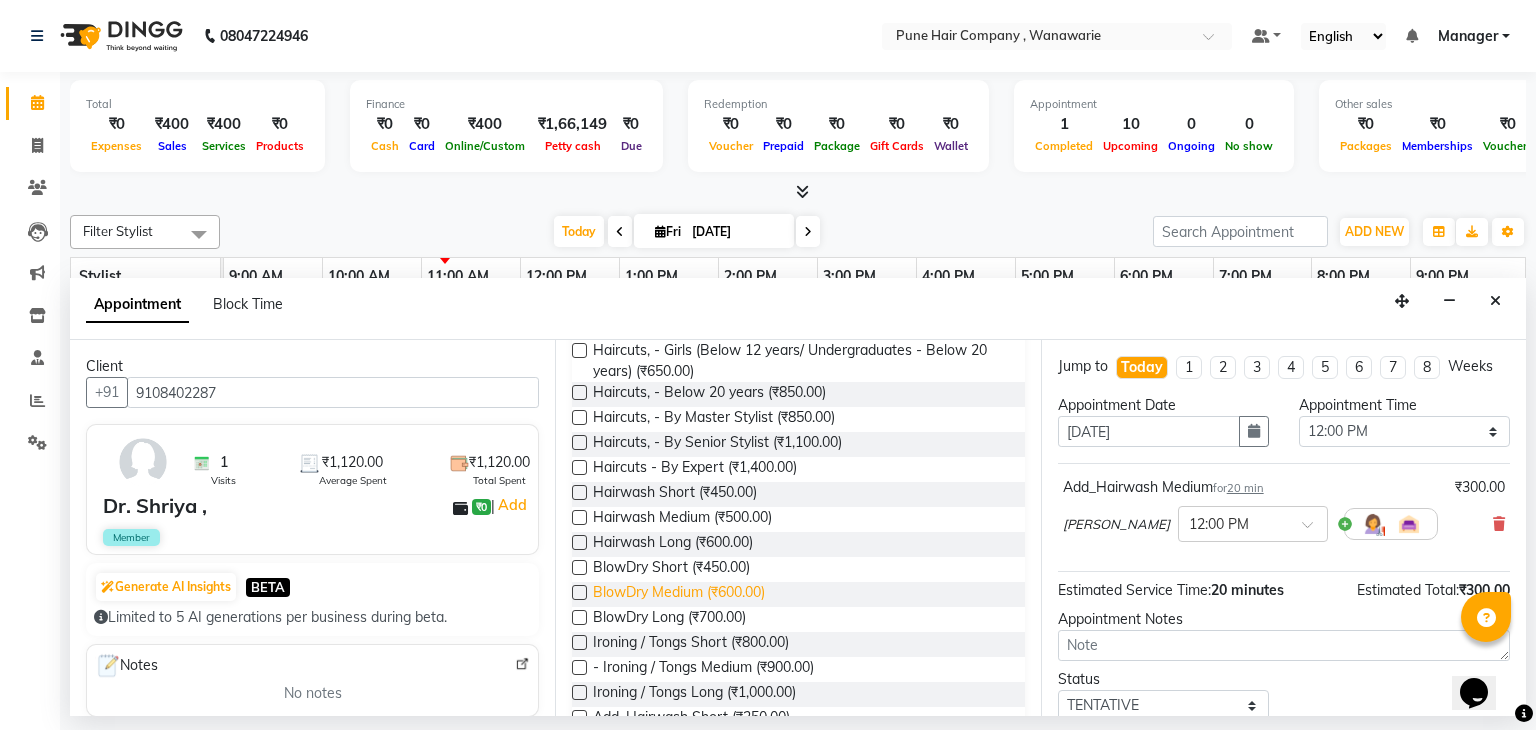 click on "BlowDry Medium (₹600.00)" at bounding box center [679, 594] 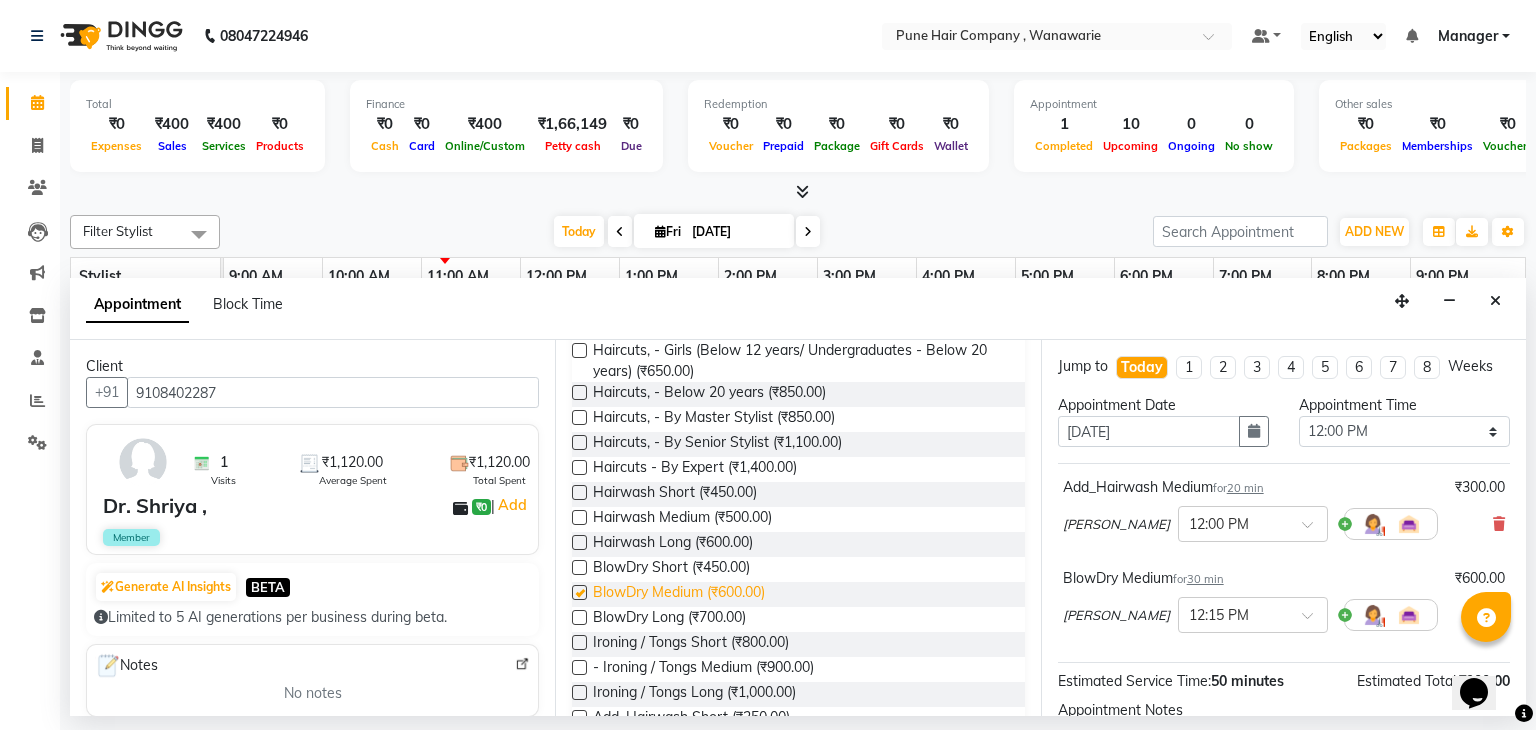checkbox on "false" 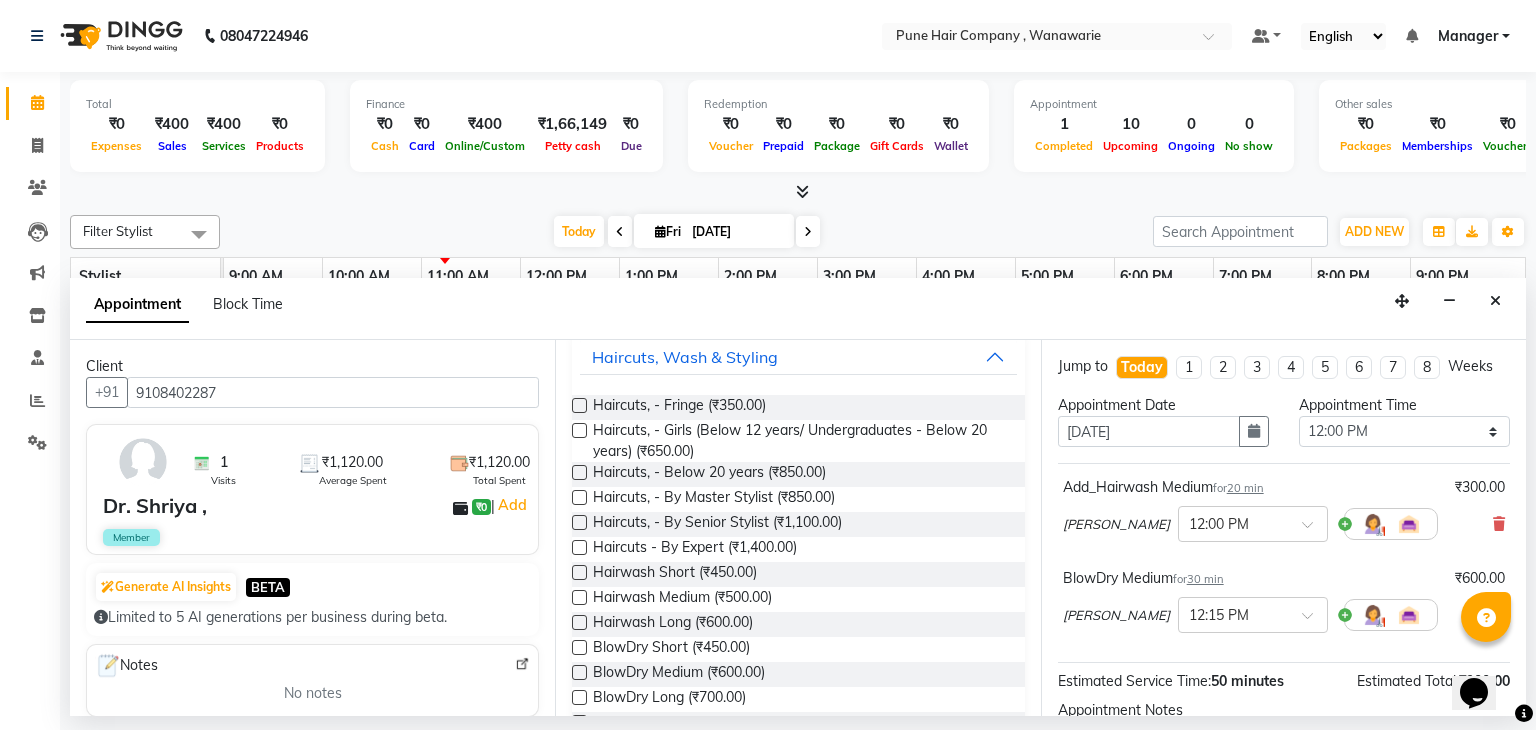 scroll, scrollTop: 0, scrollLeft: 0, axis: both 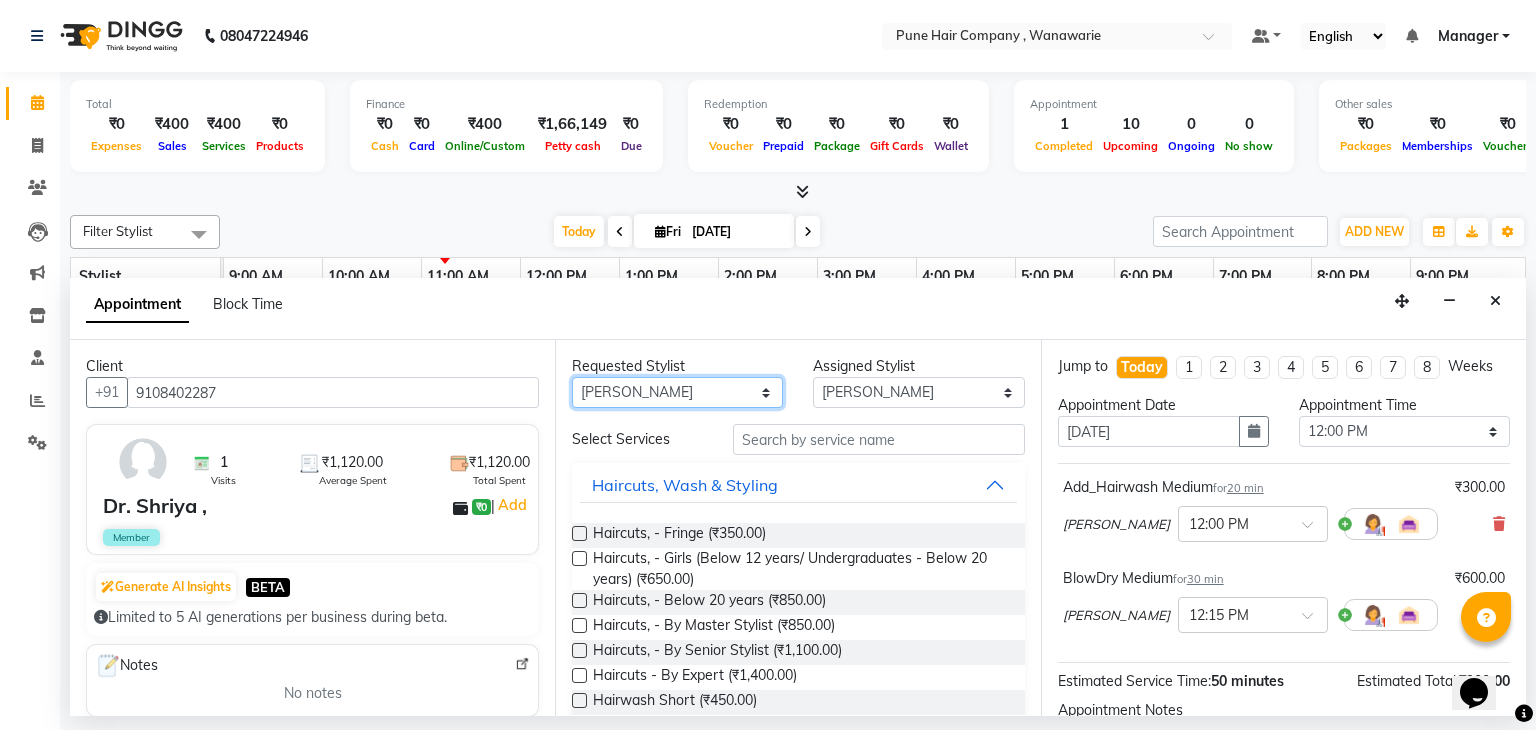 click on "Any [PERSON_NAME] [PERSON_NAME]  [PERSON_NAME] [PERSON_NAME] [PERSON_NAME] [PERSON_NAME] [PERSON_NAME]" at bounding box center [677, 392] 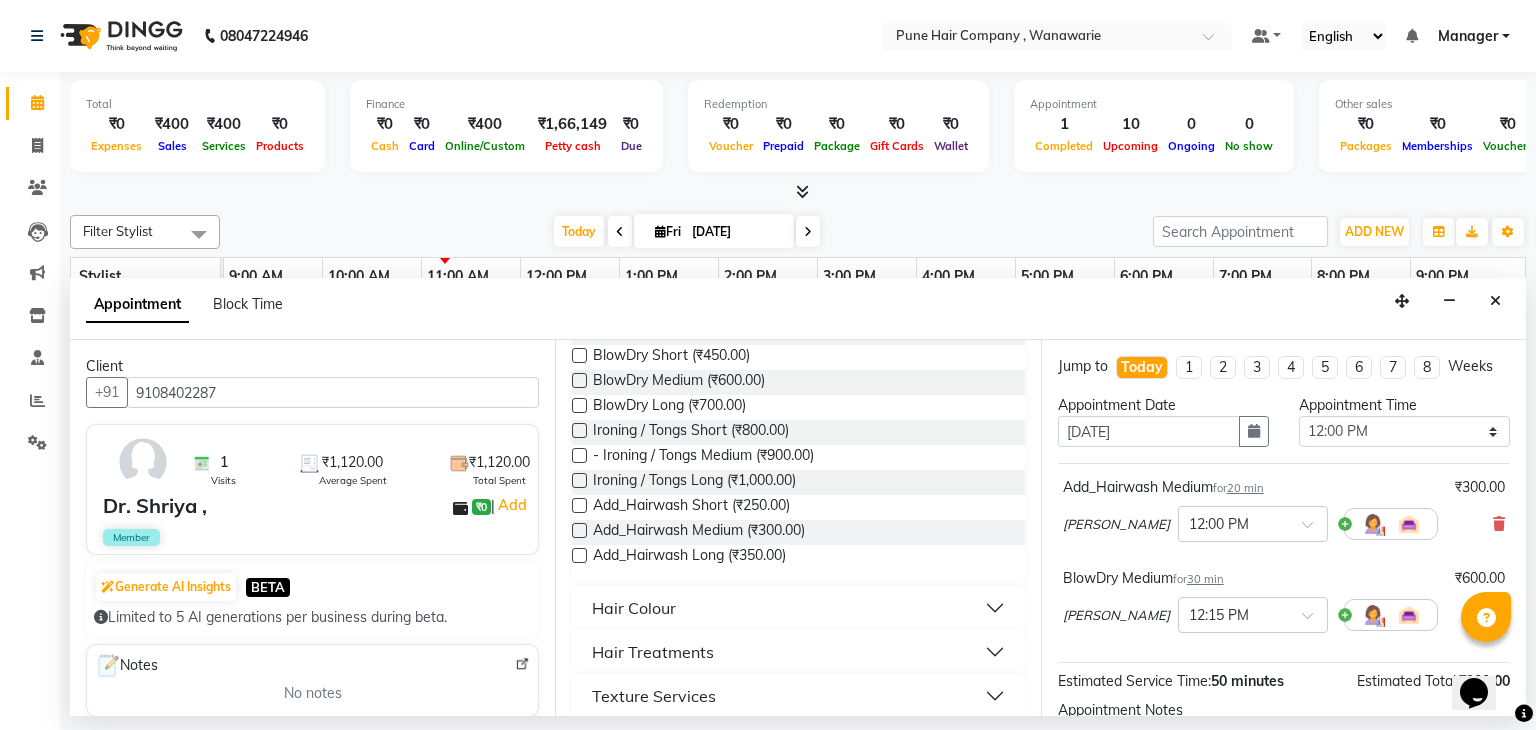 scroll, scrollTop: 426, scrollLeft: 0, axis: vertical 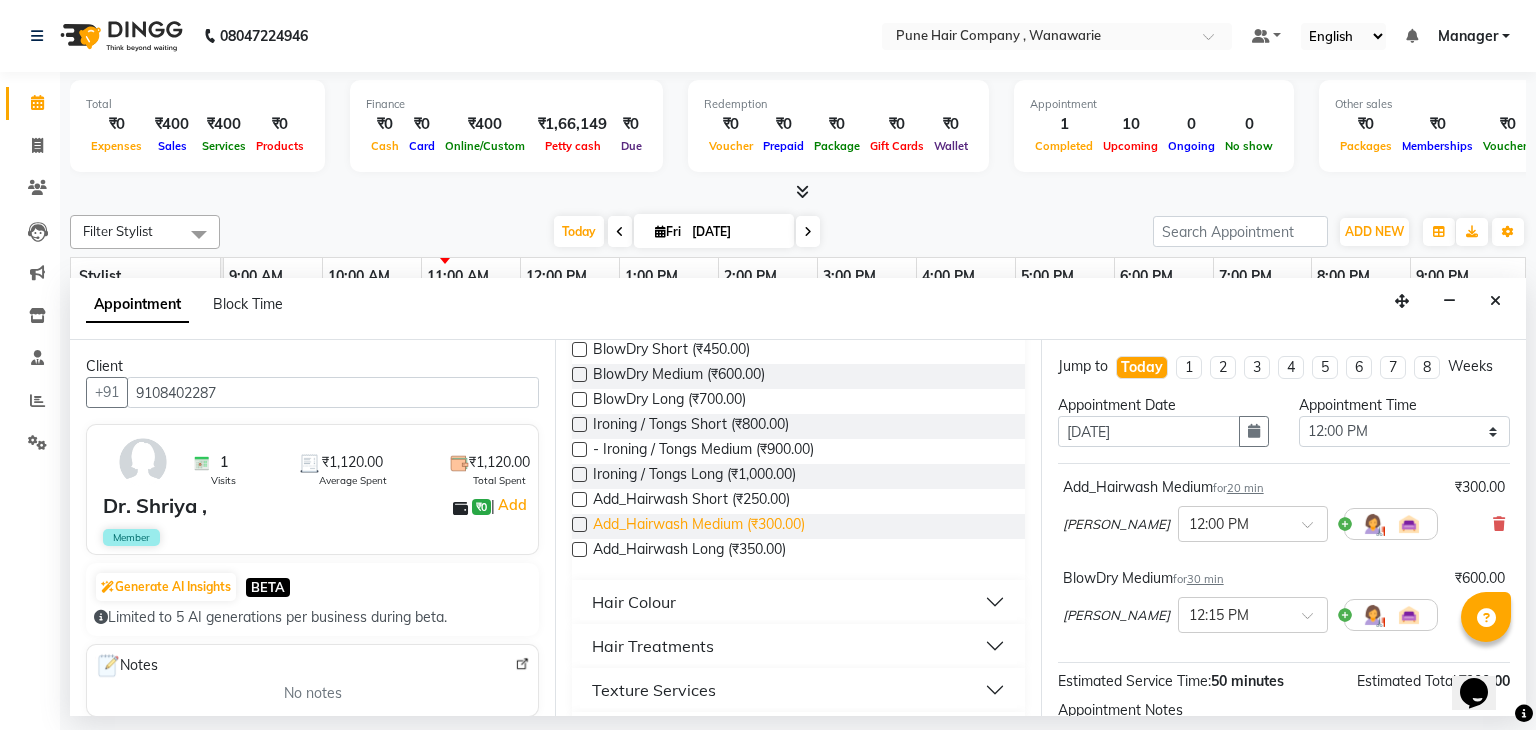 click on "Add_Hairwash Medium (₹300.00)" at bounding box center (699, 526) 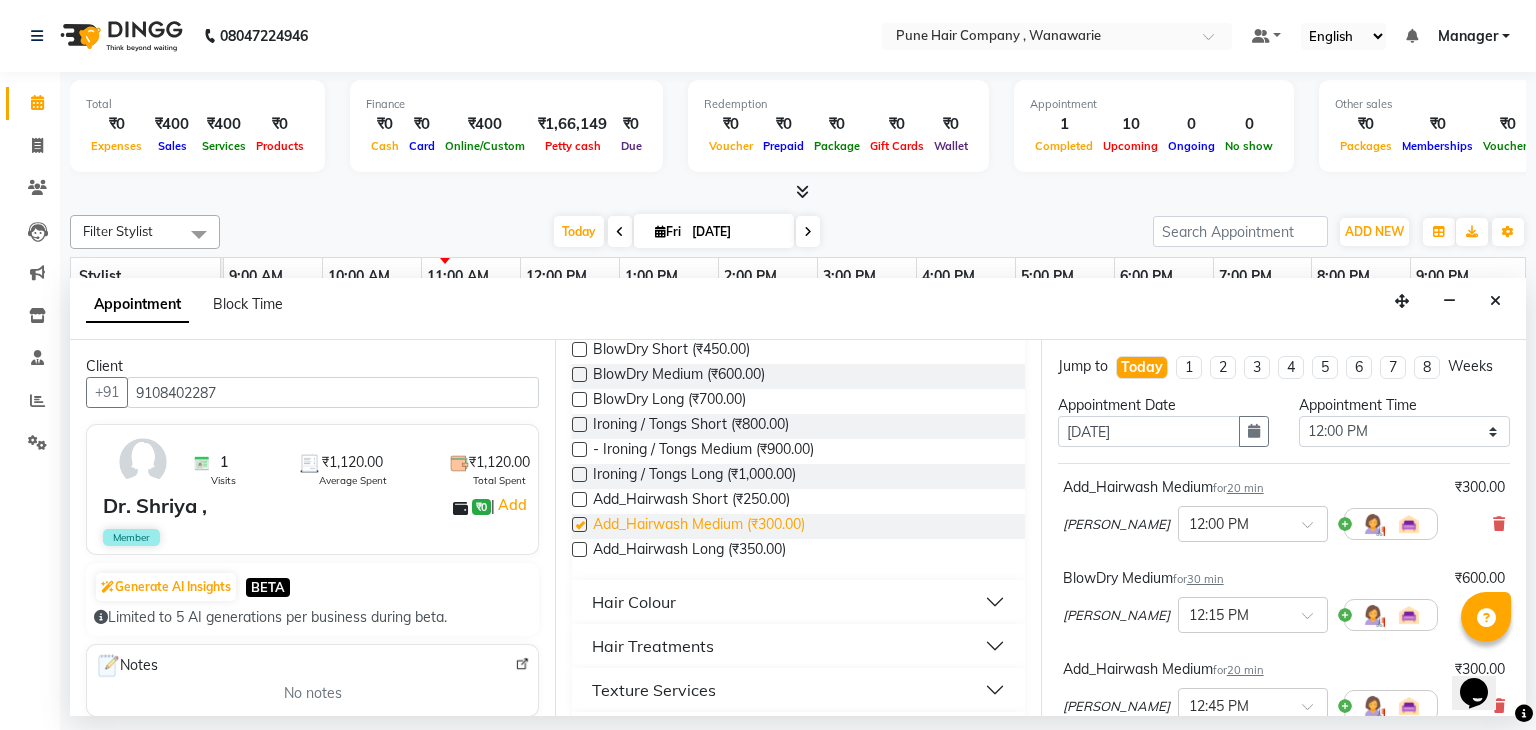 checkbox on "false" 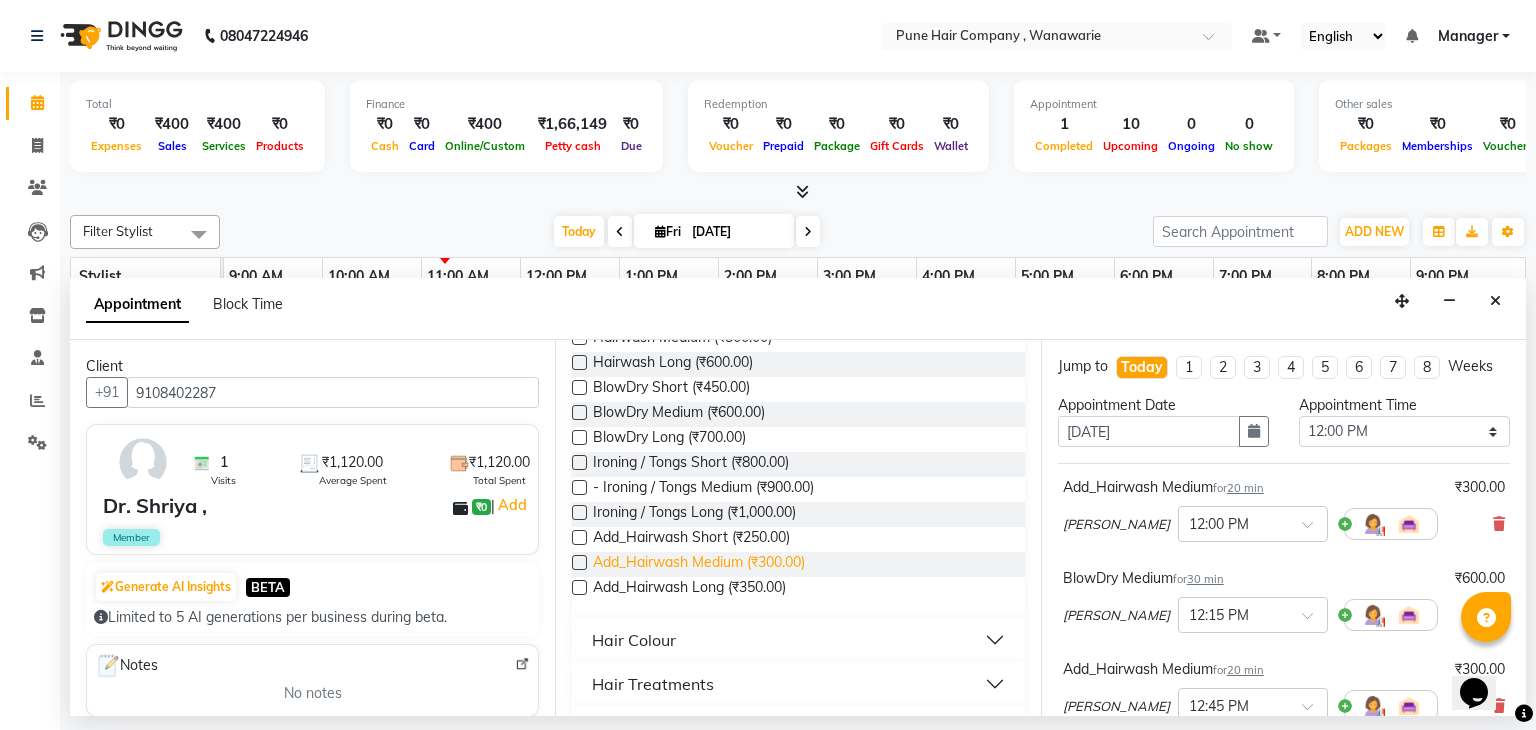 scroll, scrollTop: 382, scrollLeft: 0, axis: vertical 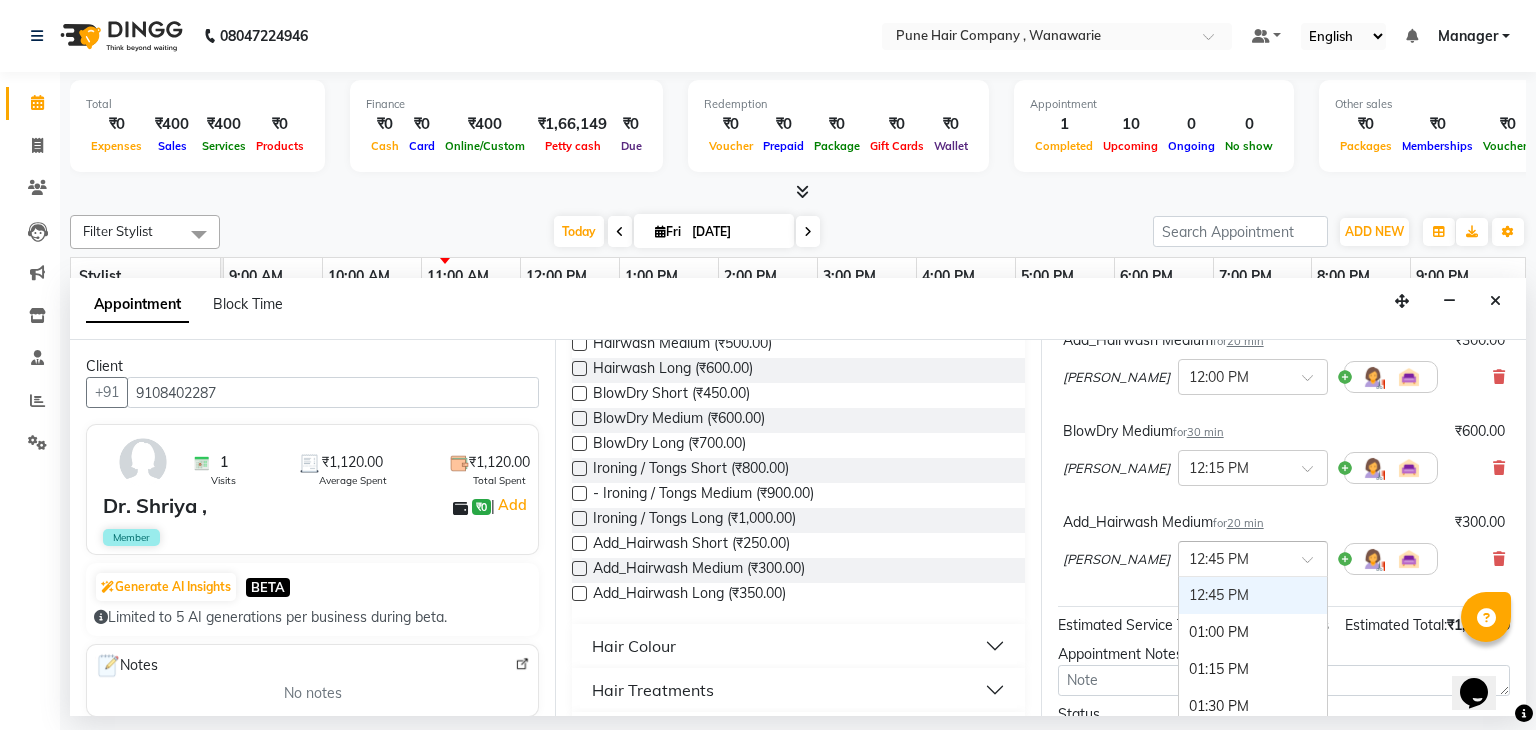 click on "× 12:45 PM" at bounding box center [1253, 559] 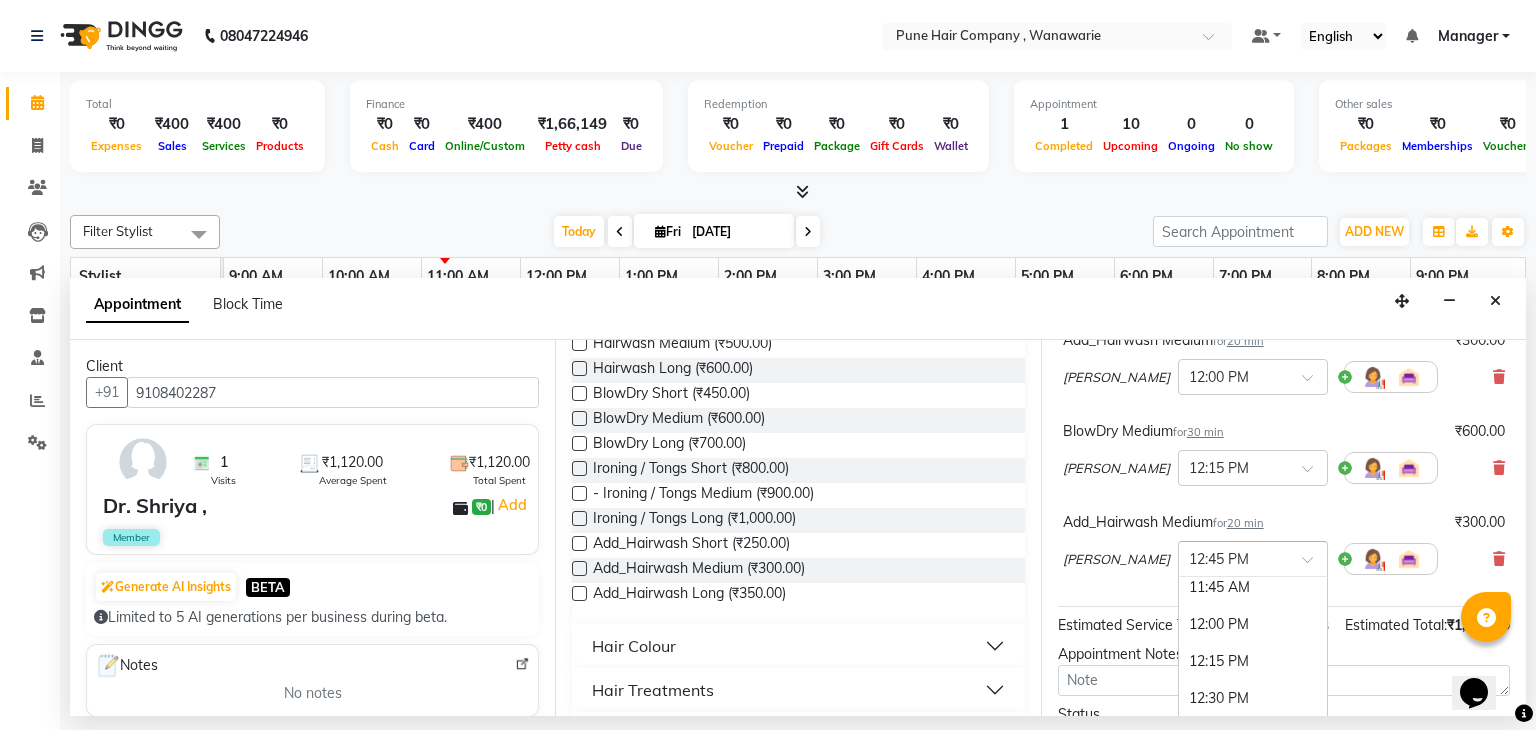 scroll, scrollTop: 263, scrollLeft: 0, axis: vertical 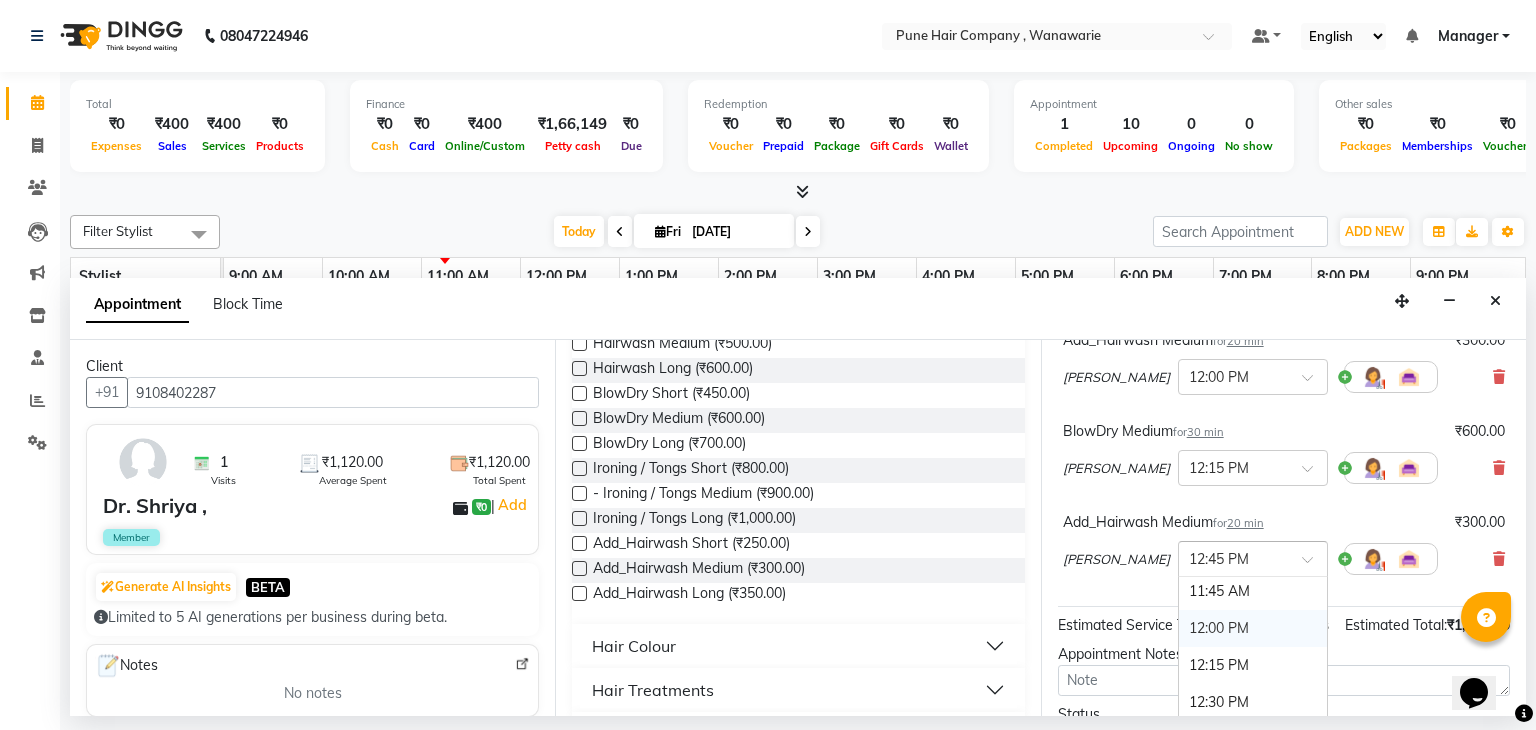 click on "12:00 PM" at bounding box center (1253, 628) 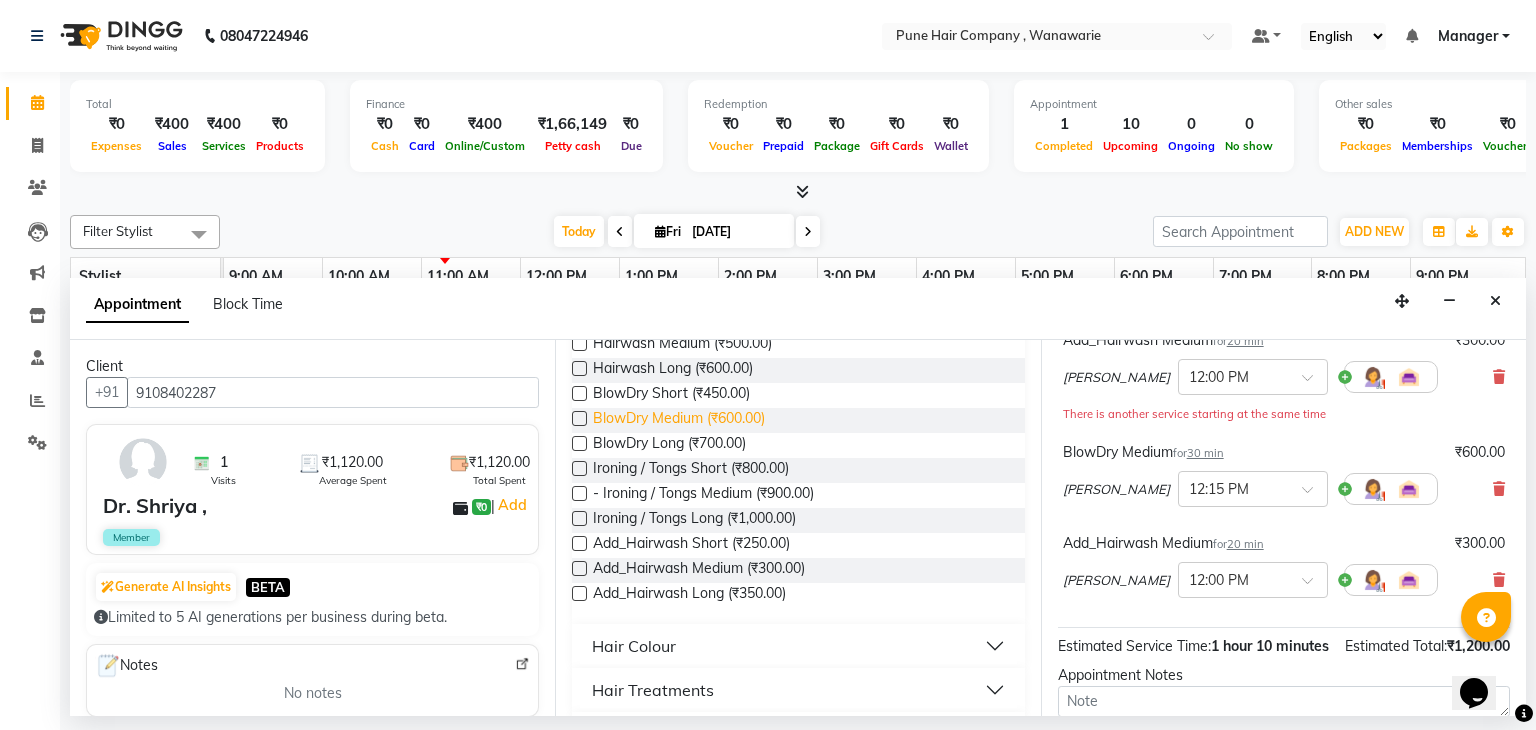 click on "BlowDry Medium (₹600.00)" at bounding box center (679, 420) 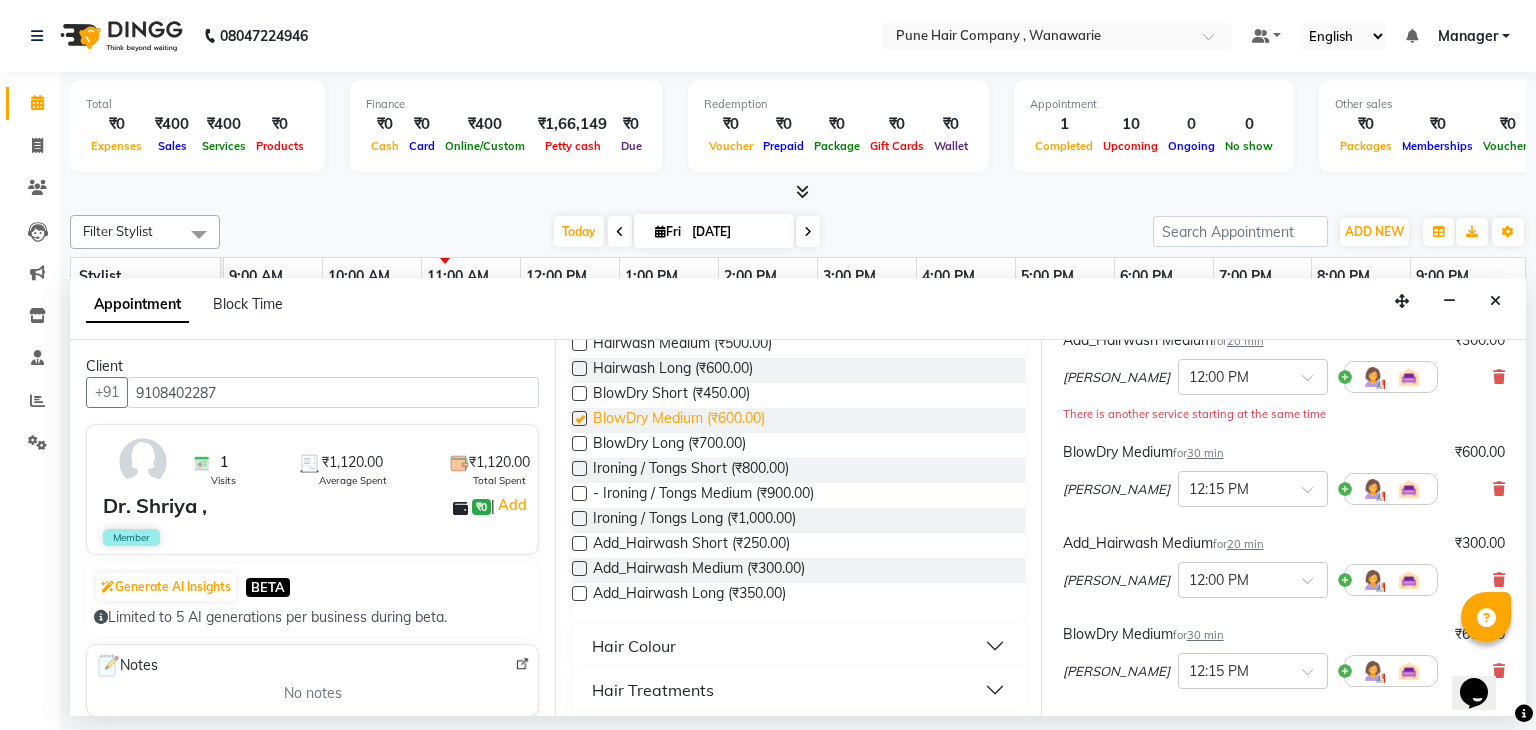 checkbox on "false" 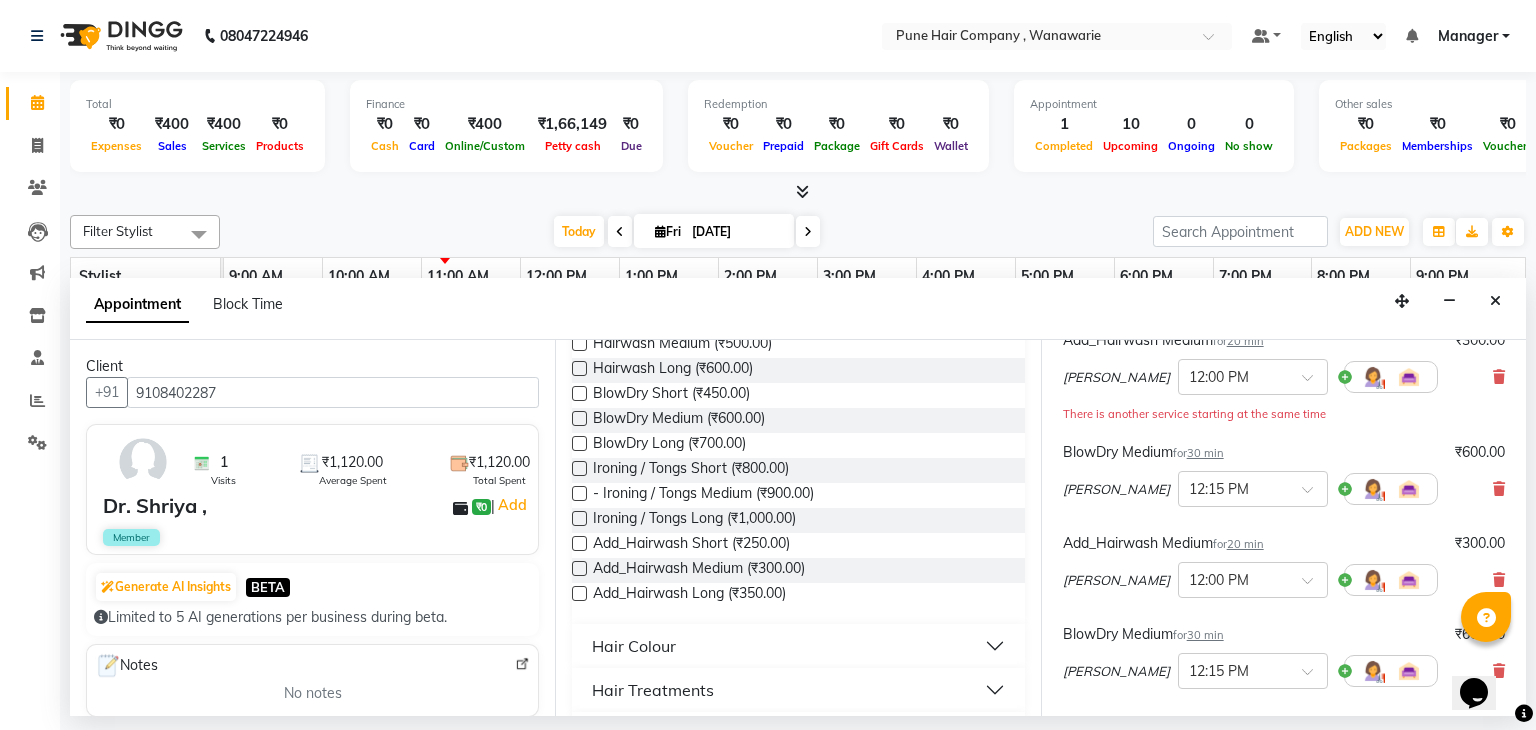 scroll, scrollTop: 444, scrollLeft: 0, axis: vertical 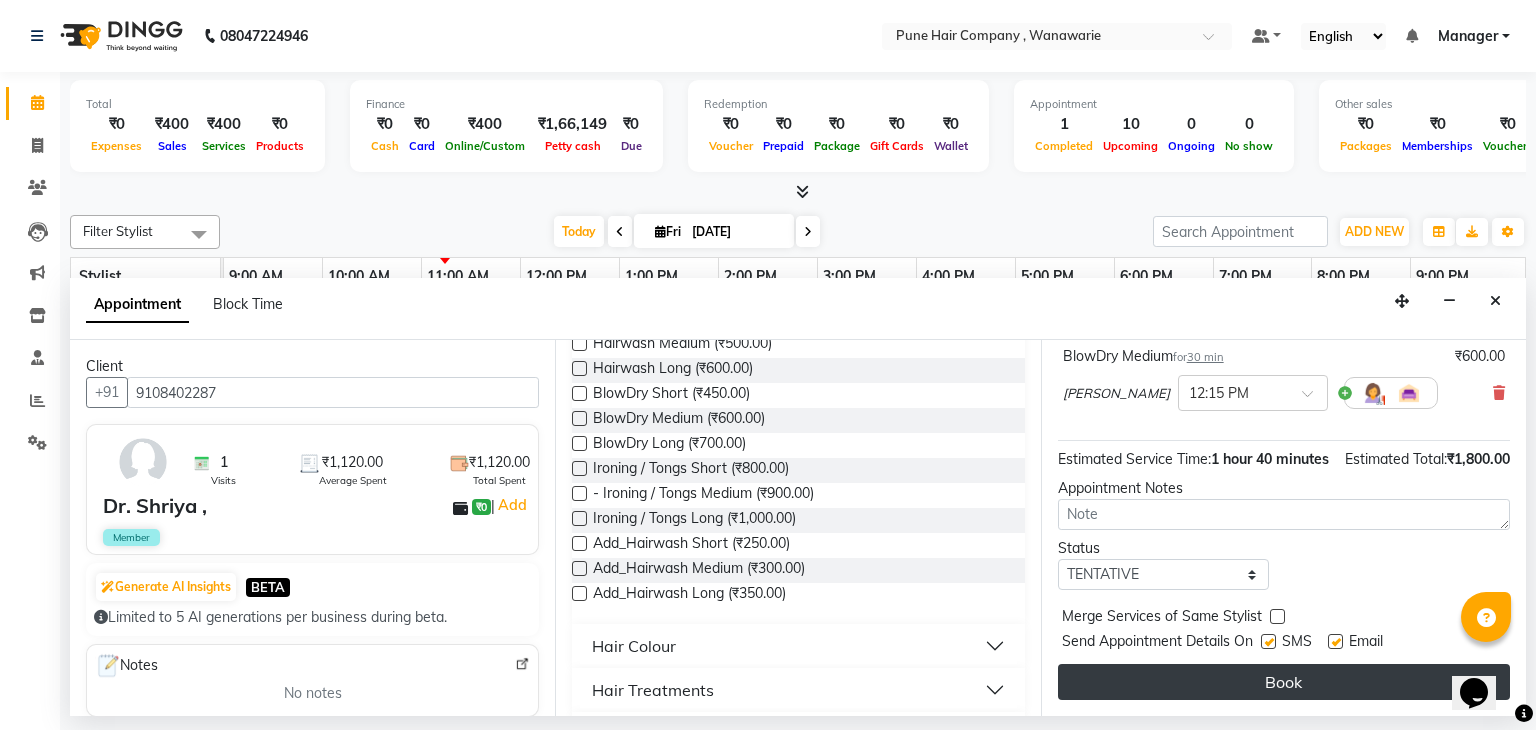 click on "Book" at bounding box center [1284, 682] 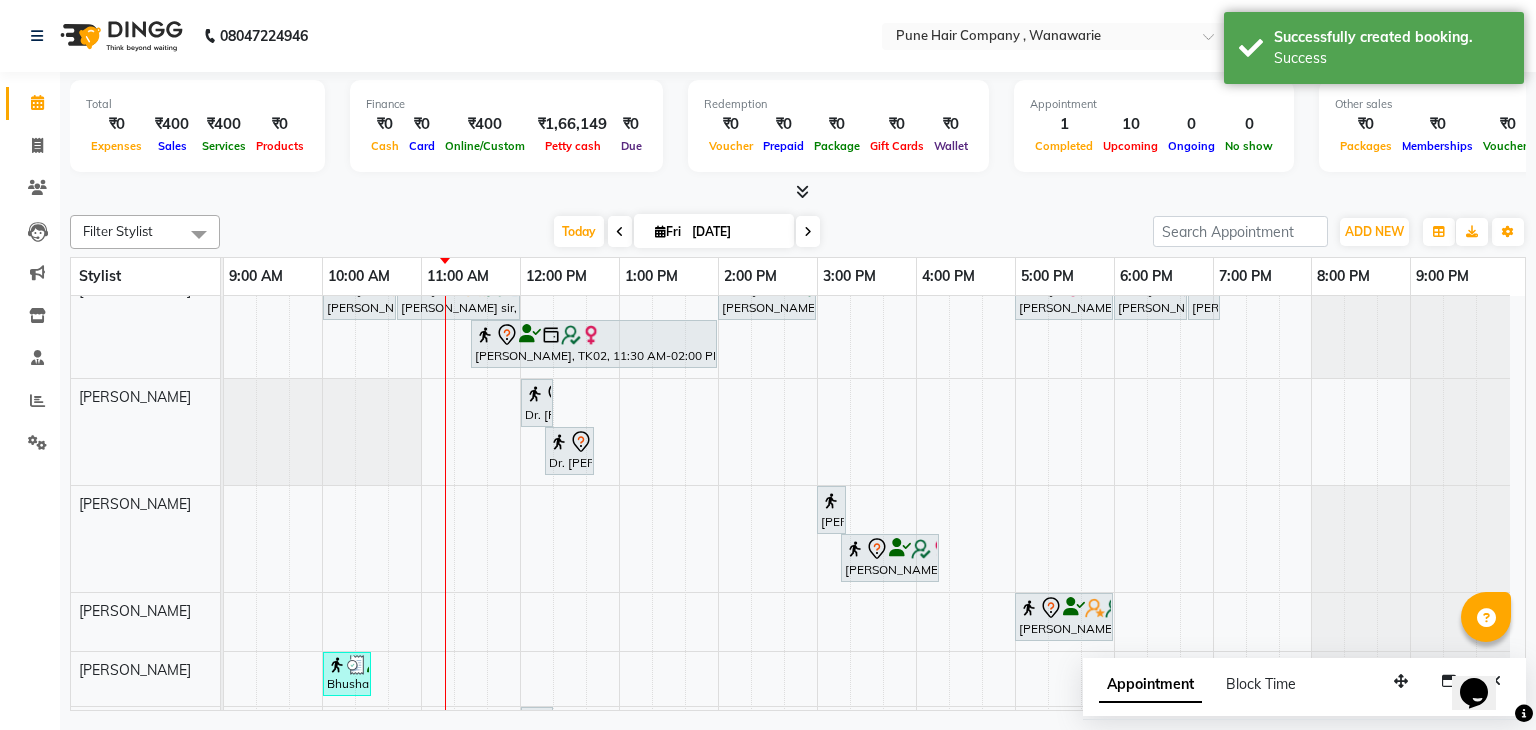 scroll, scrollTop: 162, scrollLeft: 0, axis: vertical 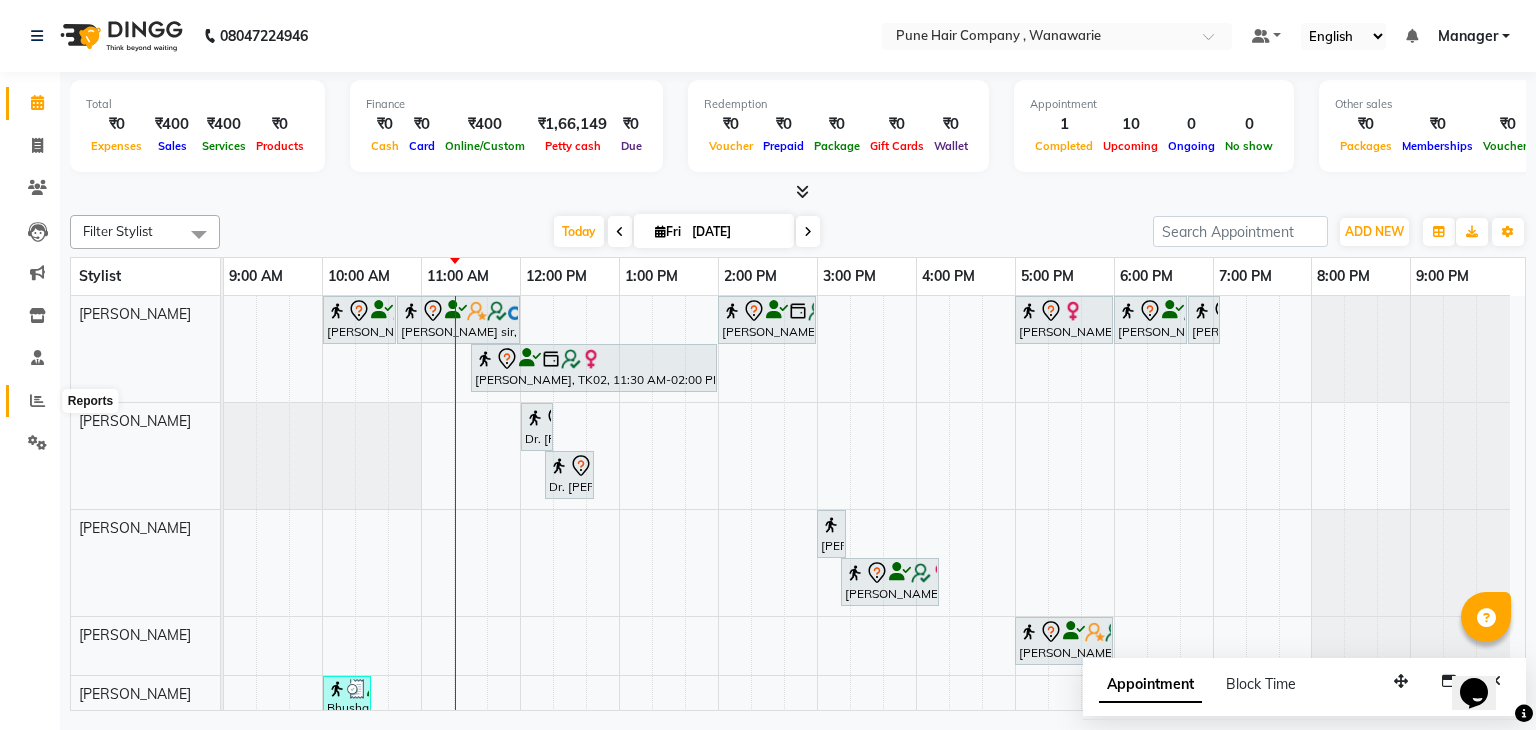 click 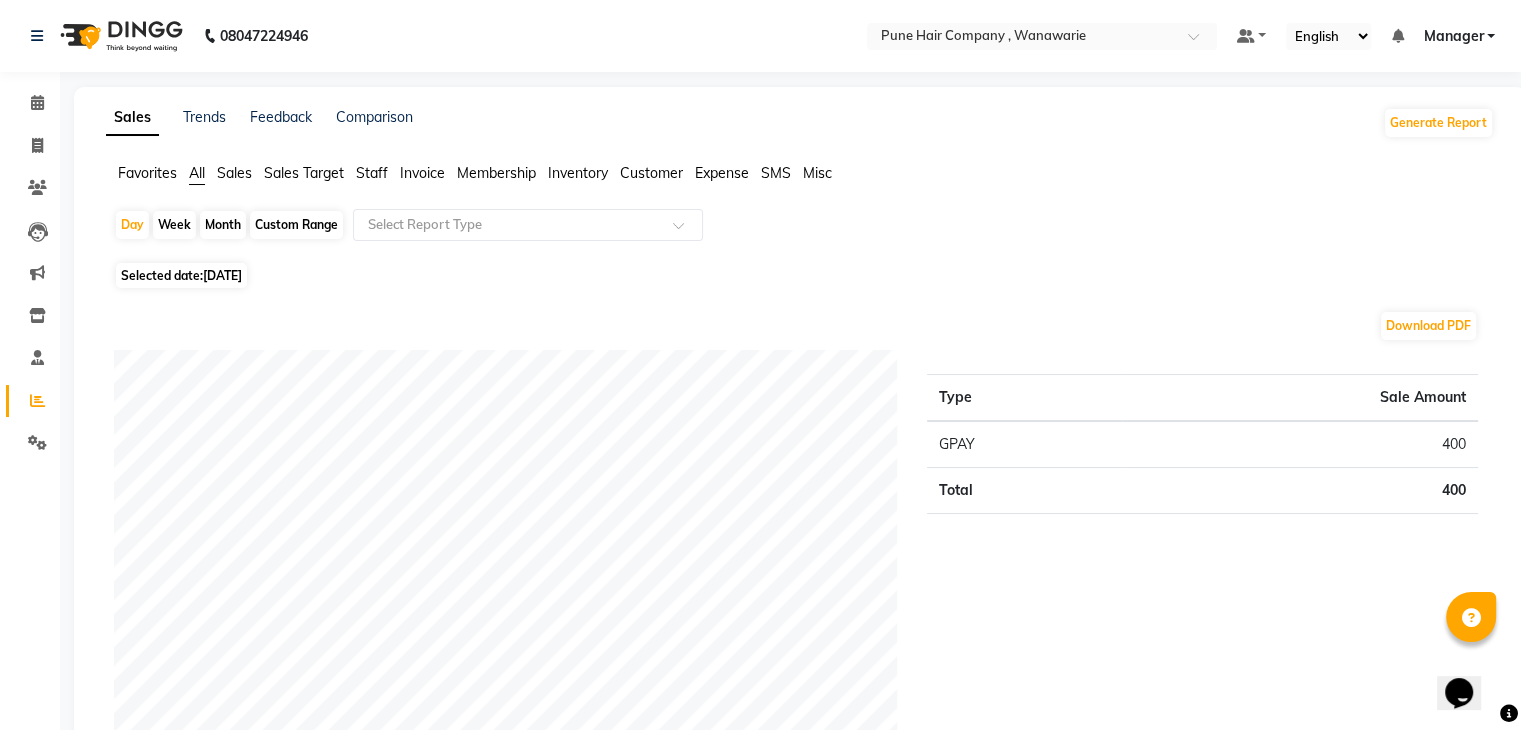 click on "Month" 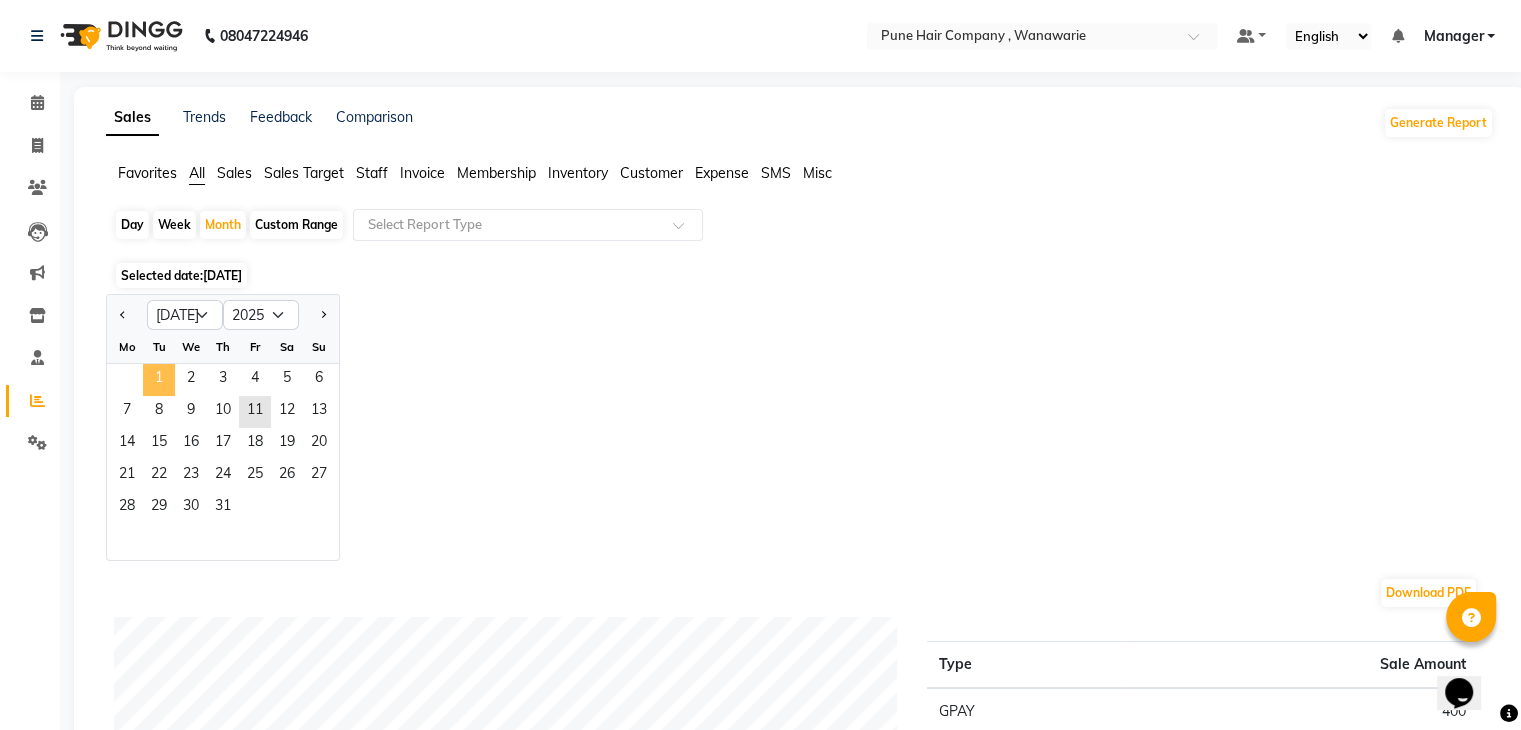 click on "1" 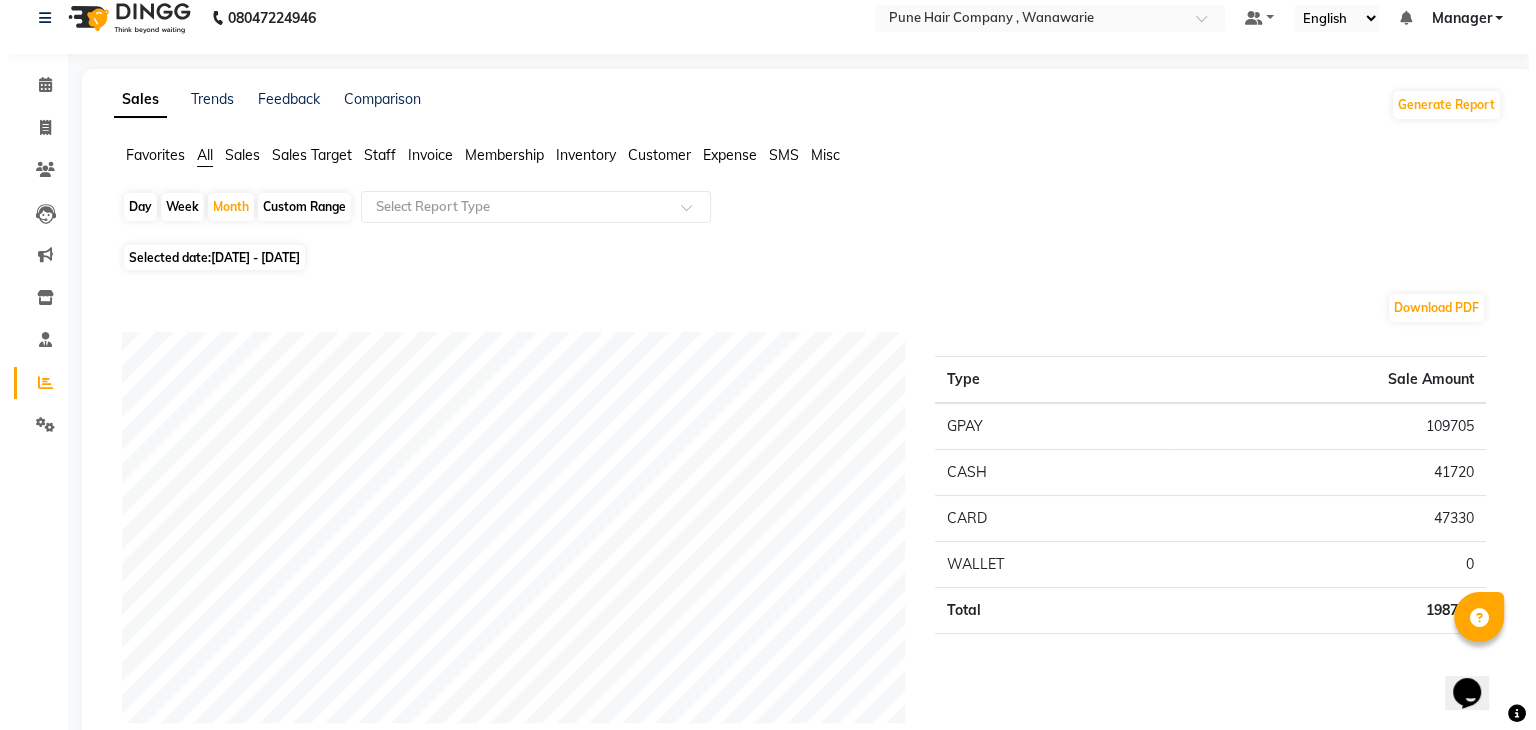 scroll, scrollTop: 0, scrollLeft: 0, axis: both 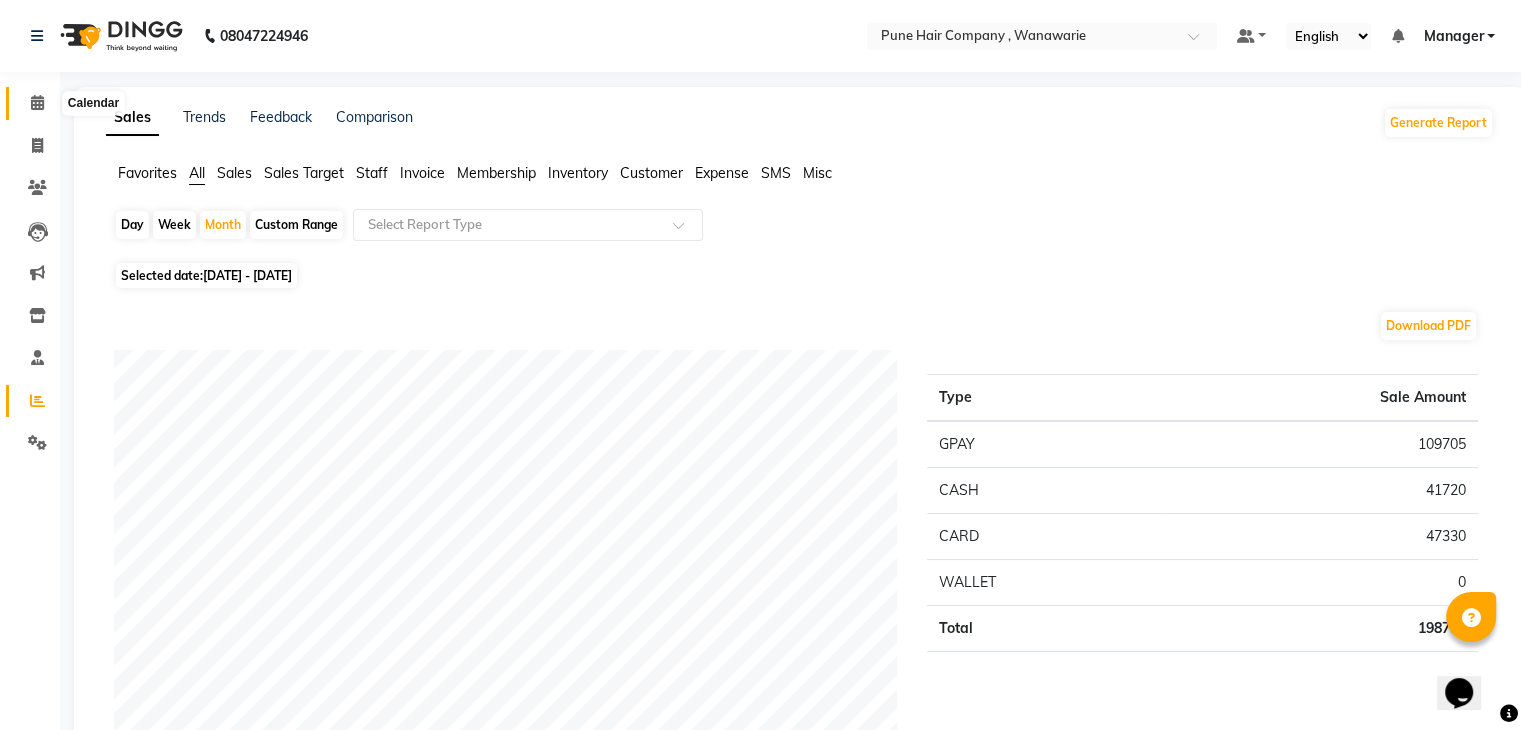 click 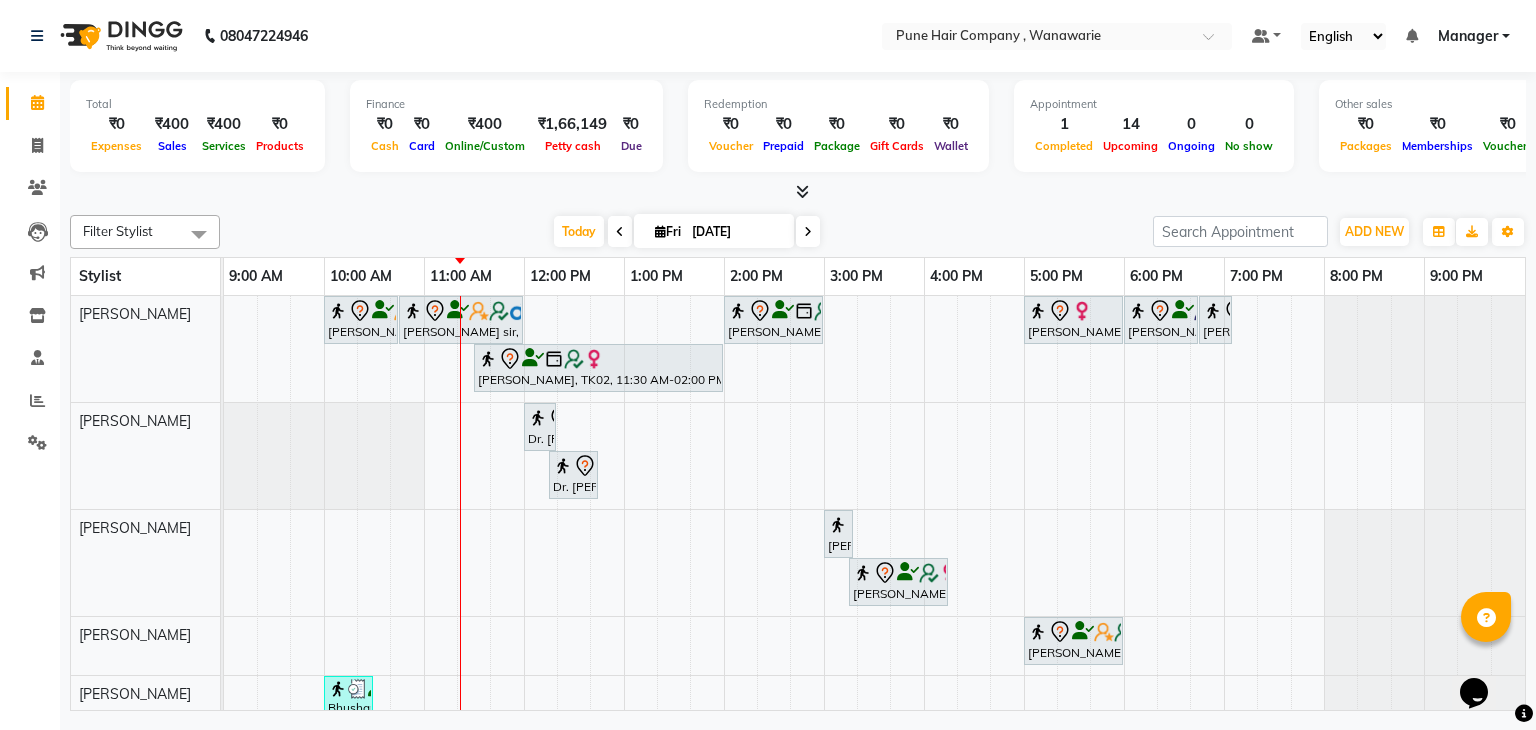 click on "Fri 11-07-2025" at bounding box center (714, 231) 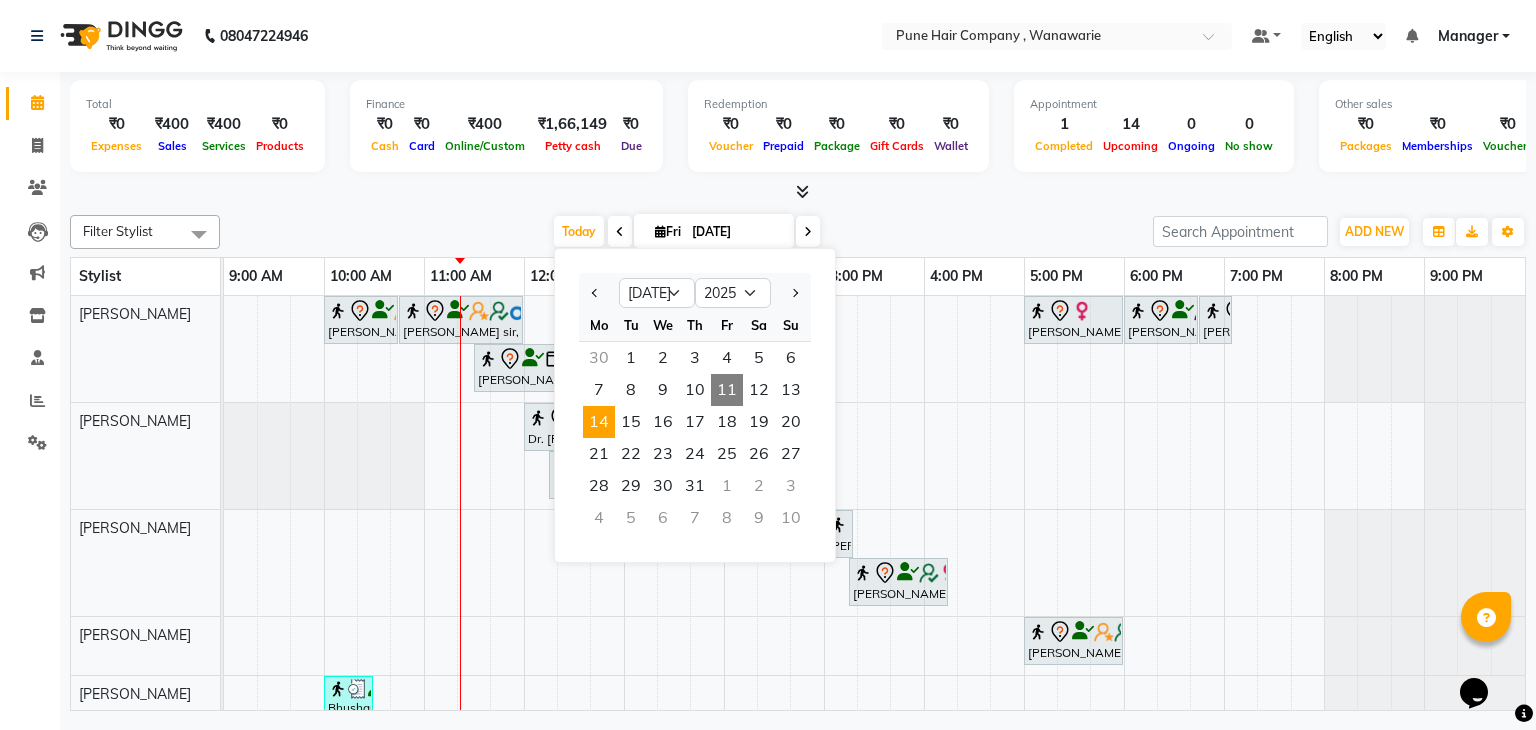 click on "14" at bounding box center (599, 422) 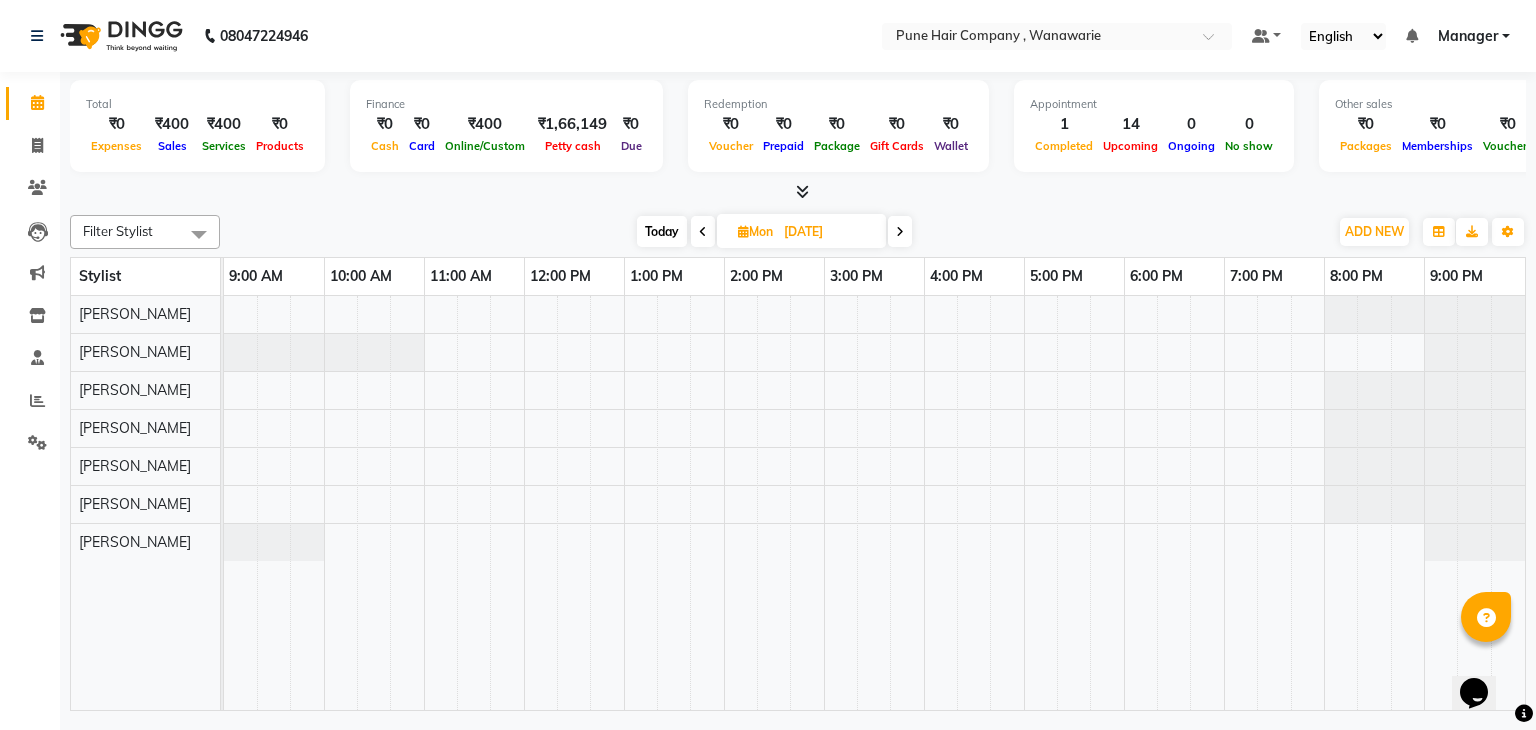 click on "Today" at bounding box center [662, 231] 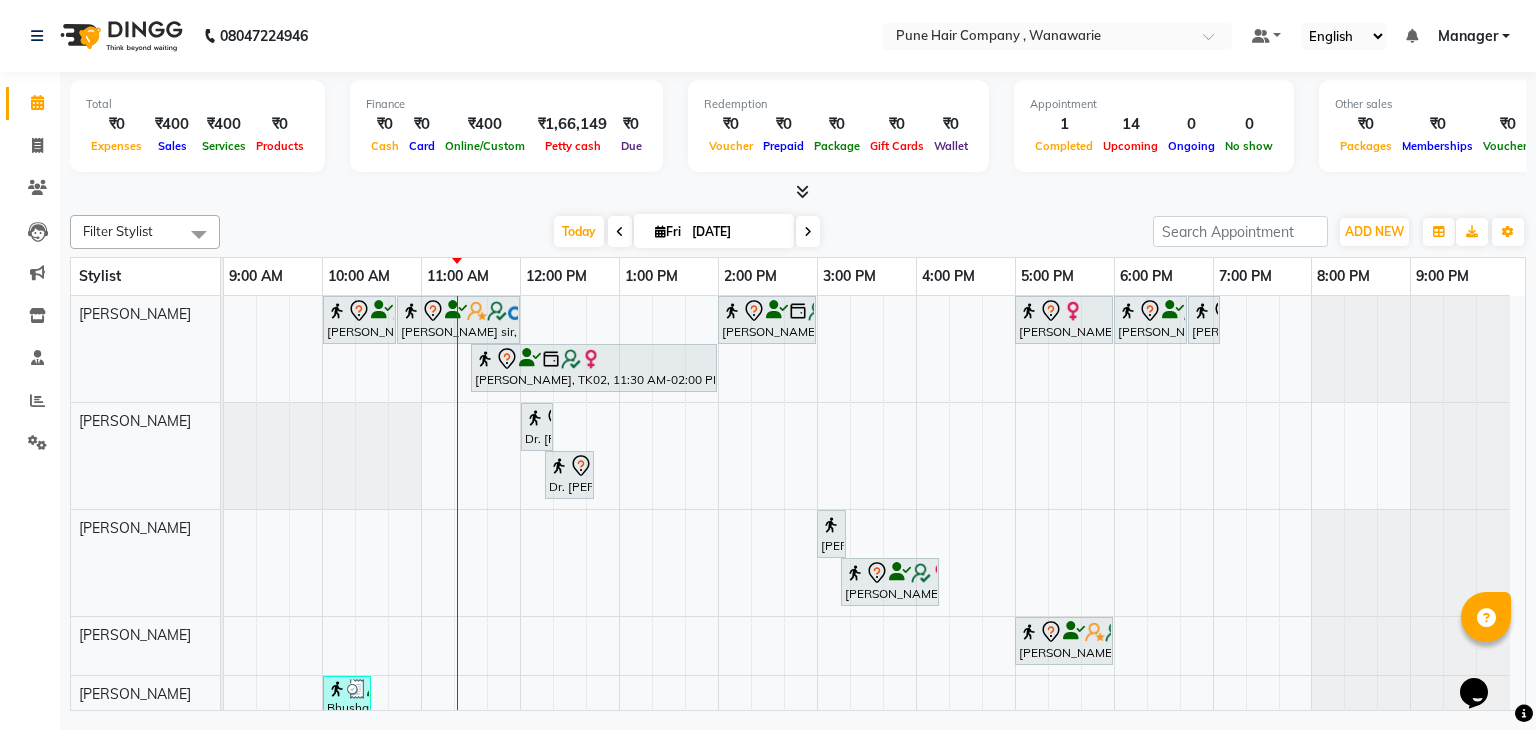 scroll, scrollTop: 162, scrollLeft: 0, axis: vertical 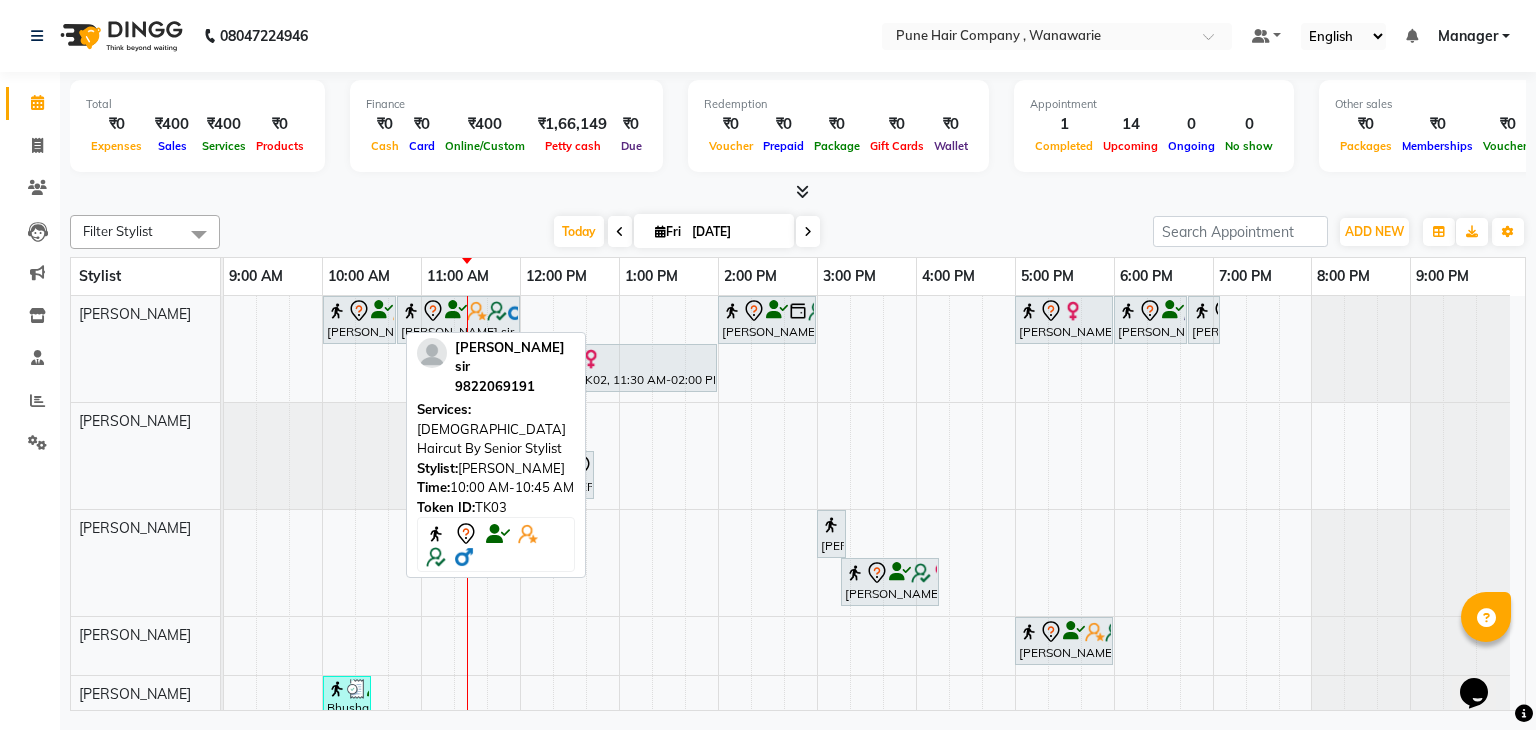 click at bounding box center (382, 310) 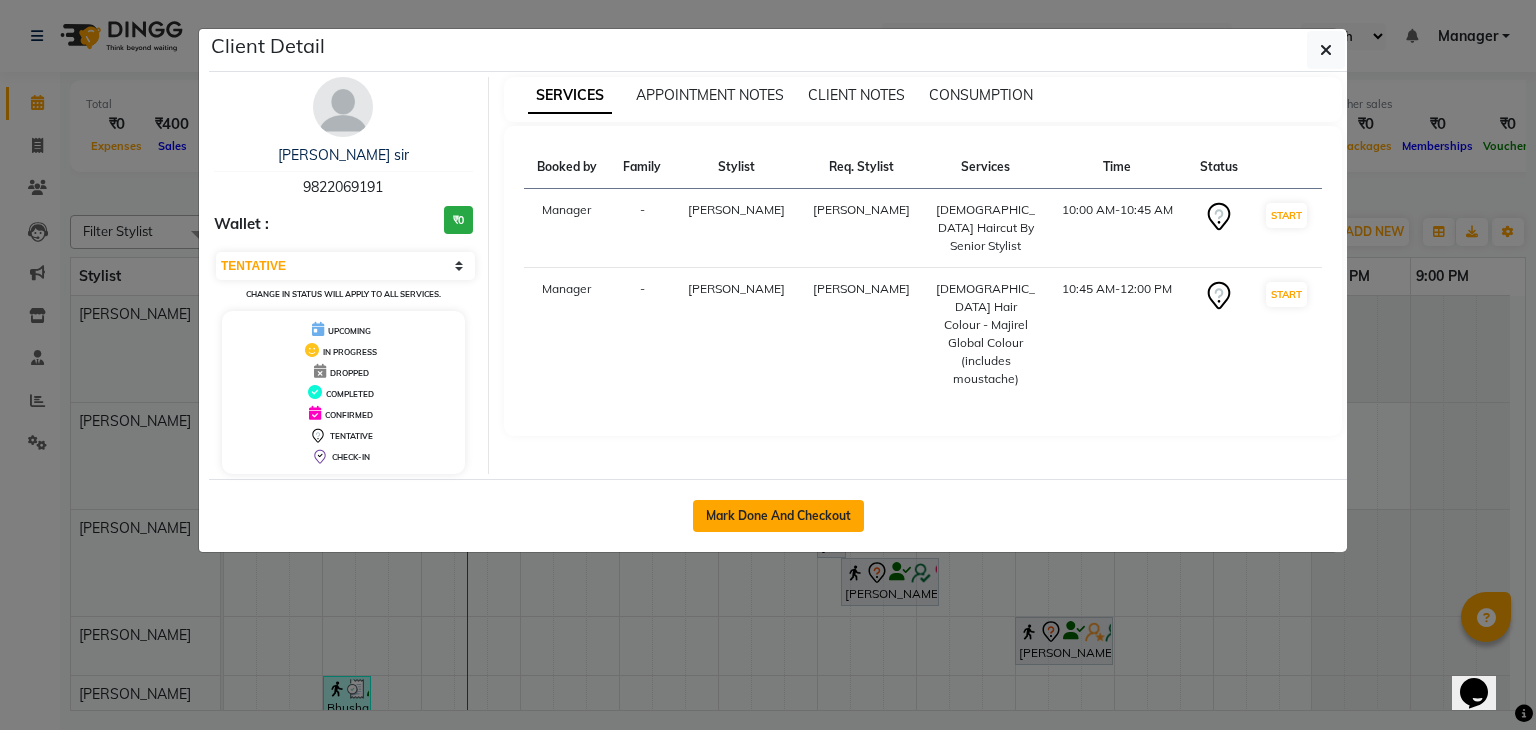 click on "Mark Done And Checkout" 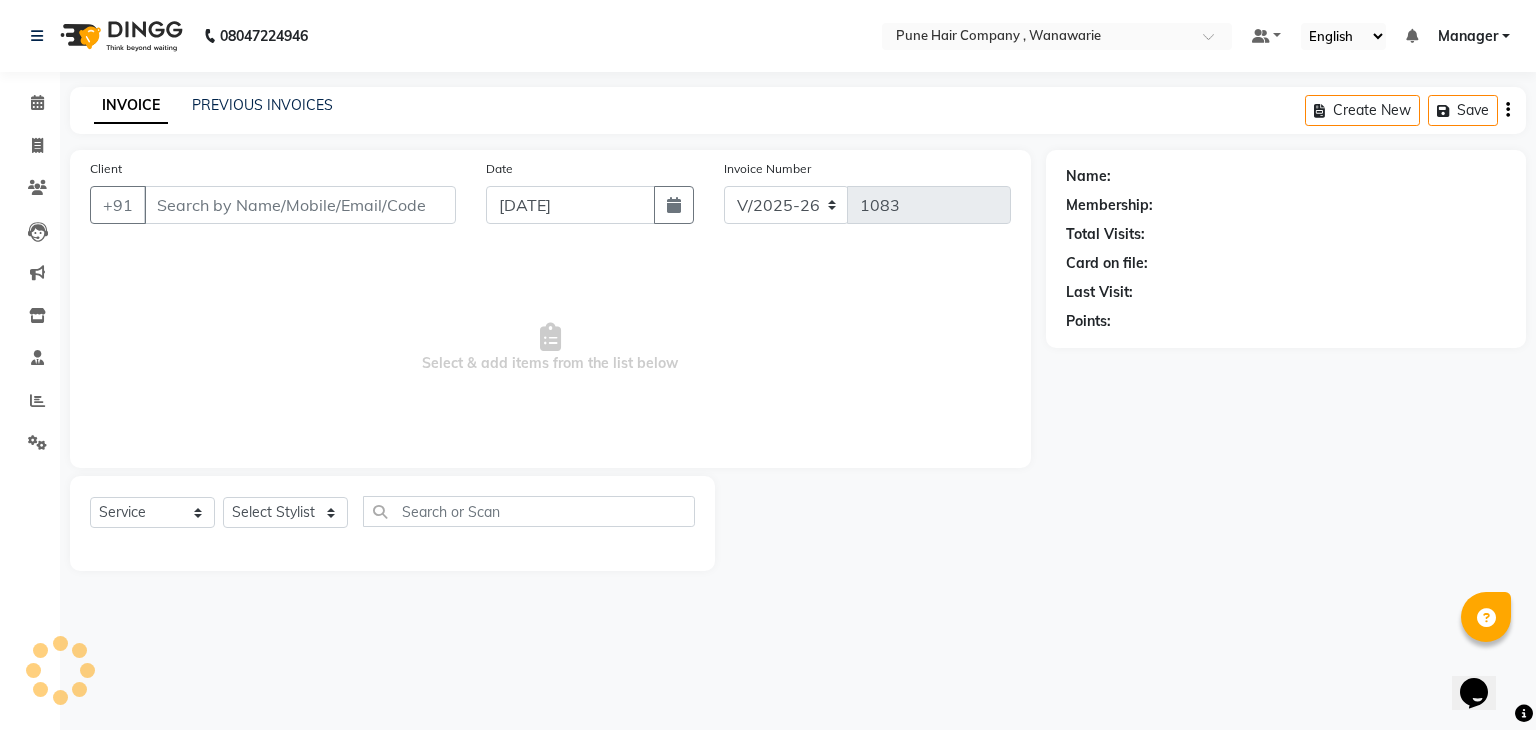 select on "3" 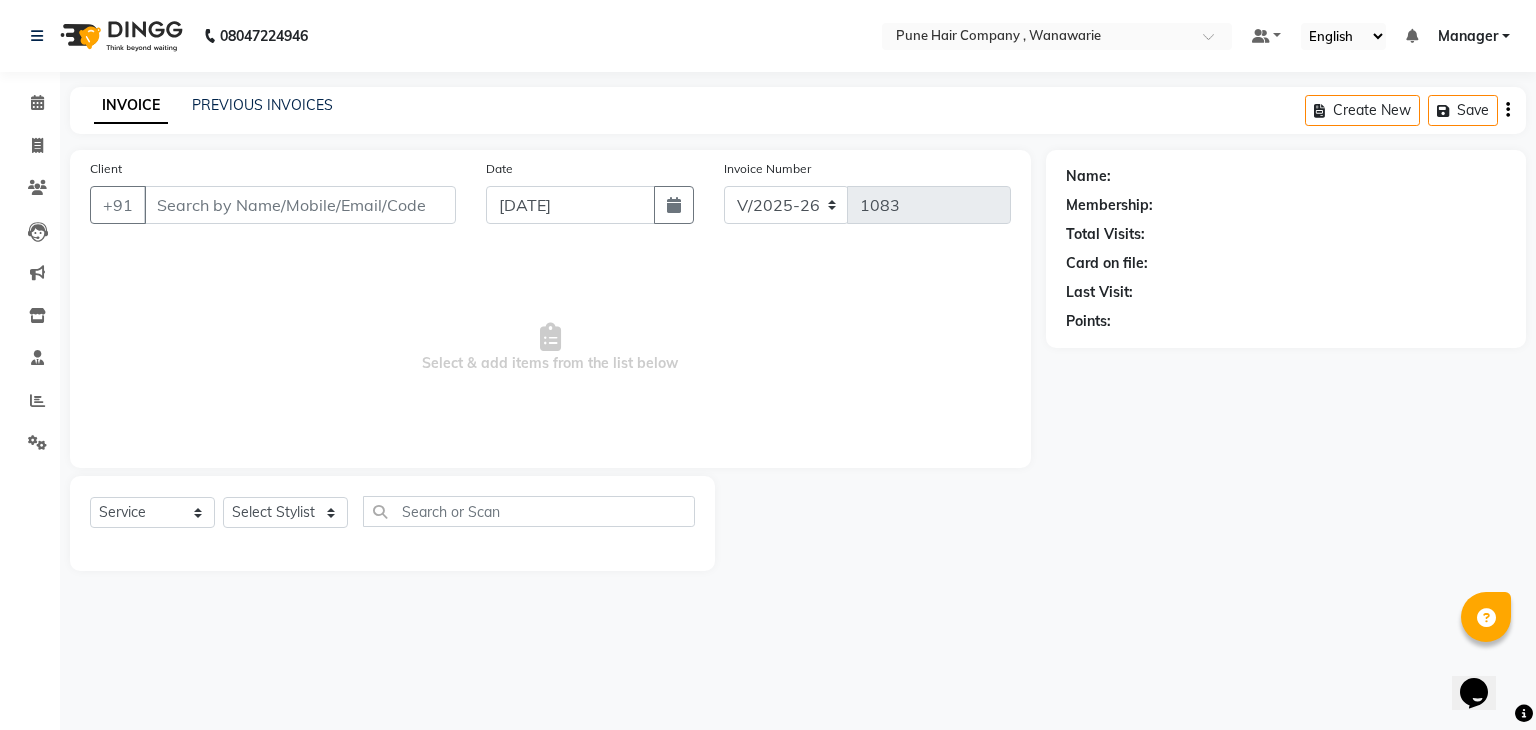 type on "9822069191" 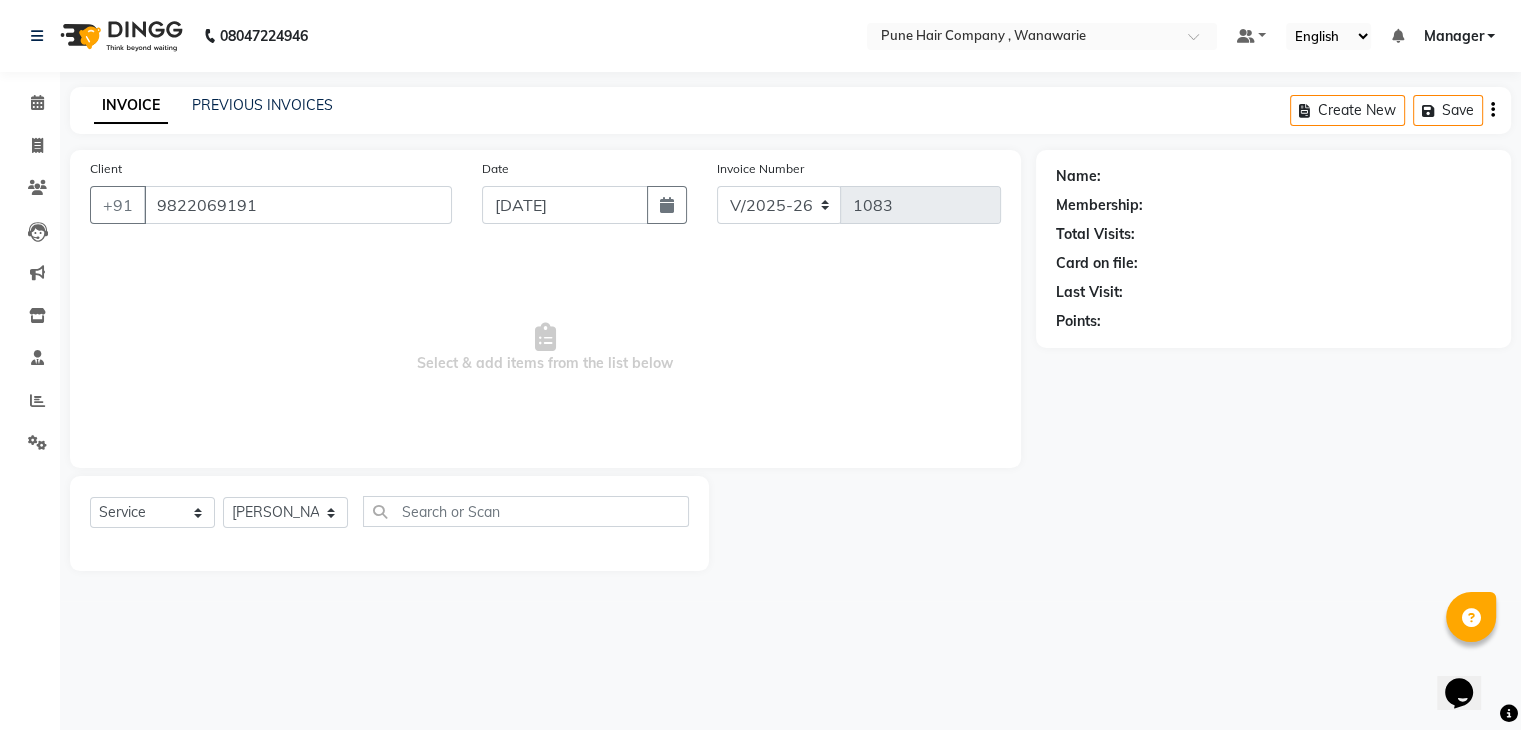 select on "1: Object" 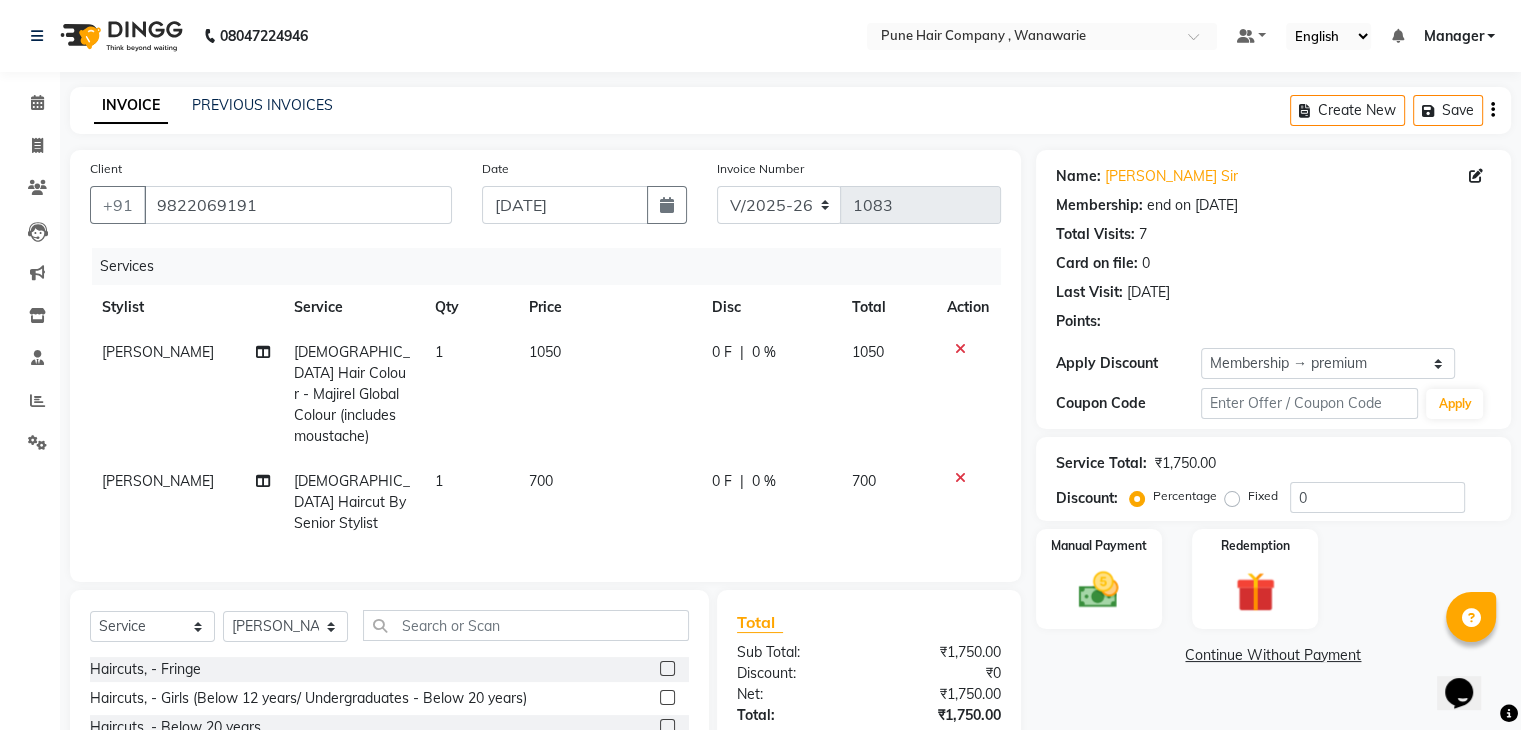 type on "20" 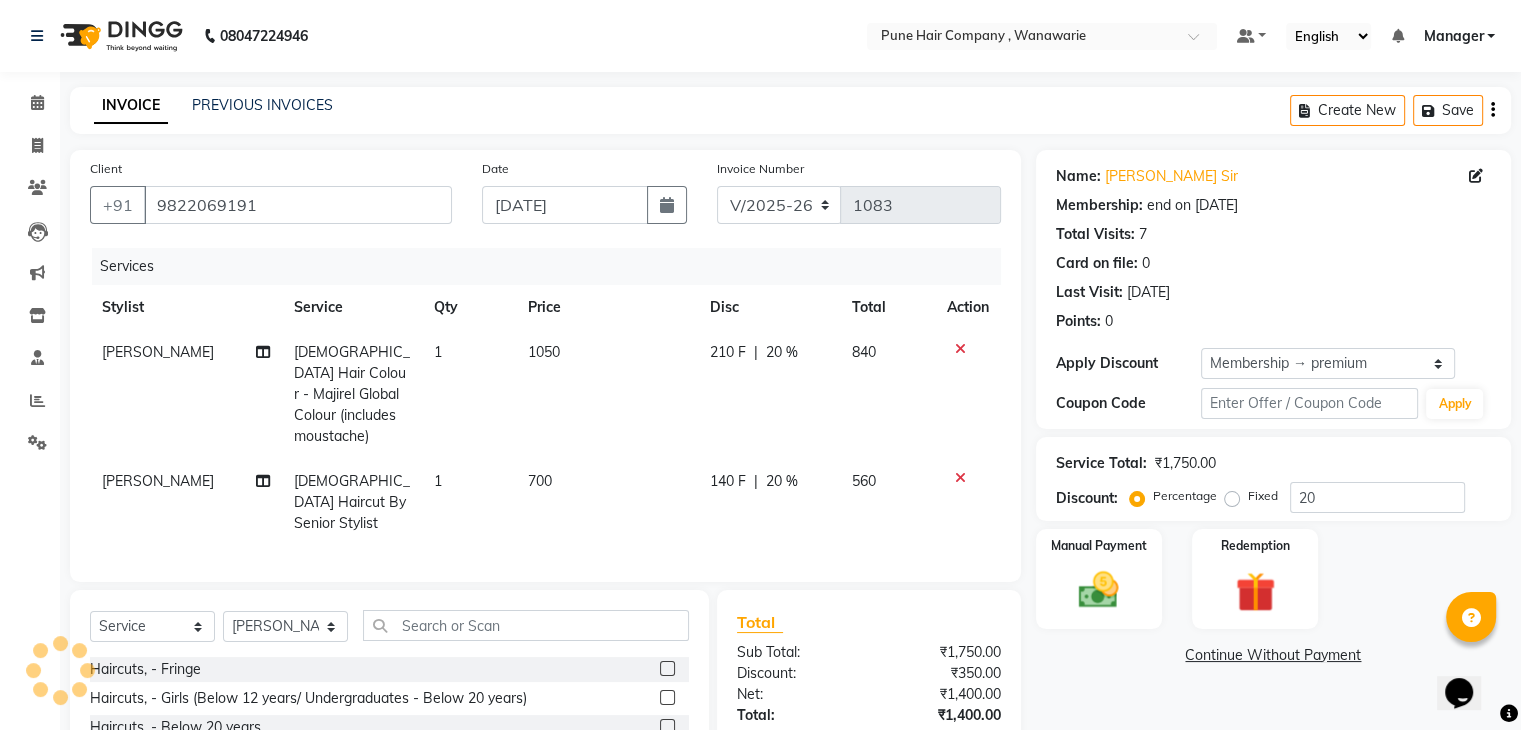 scroll, scrollTop: 159, scrollLeft: 0, axis: vertical 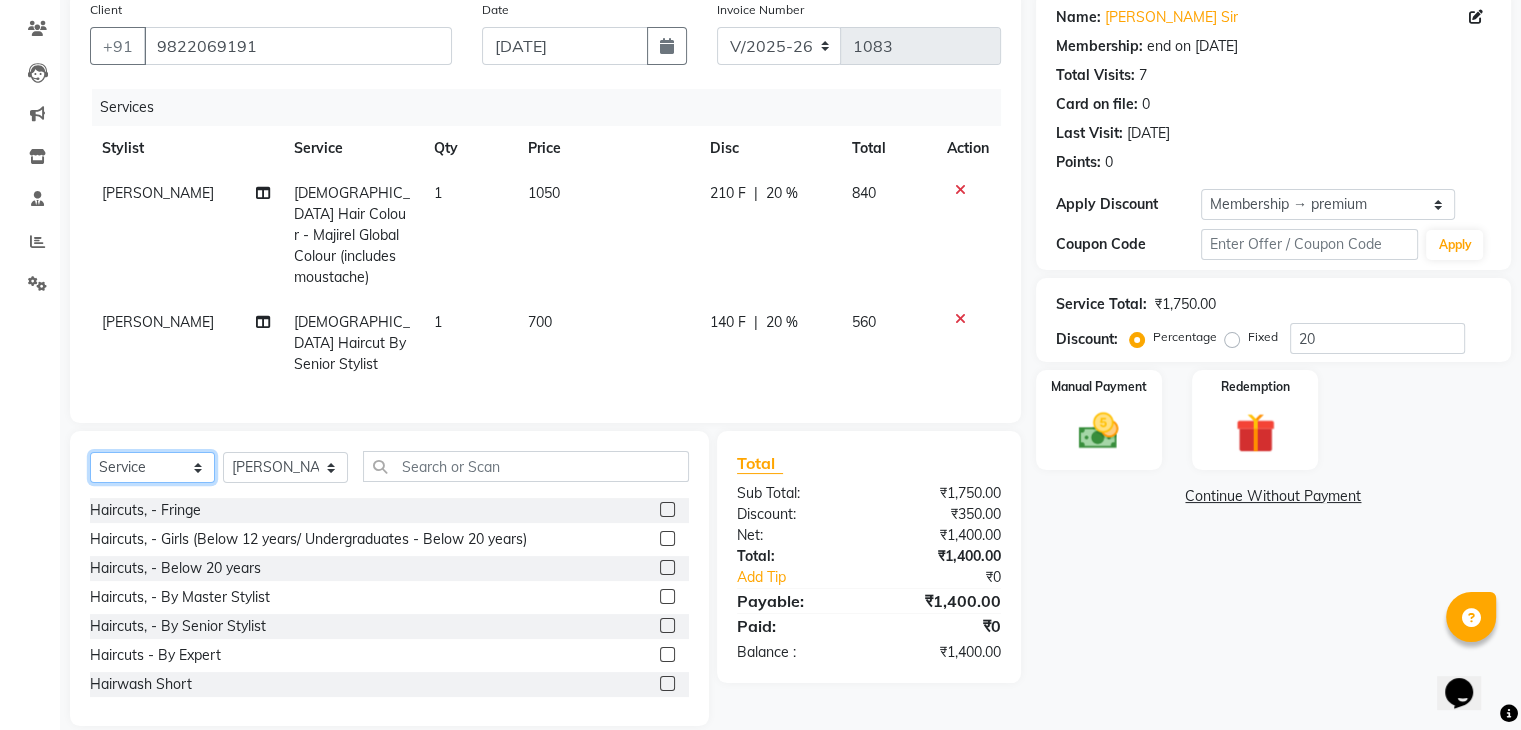 click on "Select  Service  Product  Membership  Package Voucher Prepaid Gift Card" 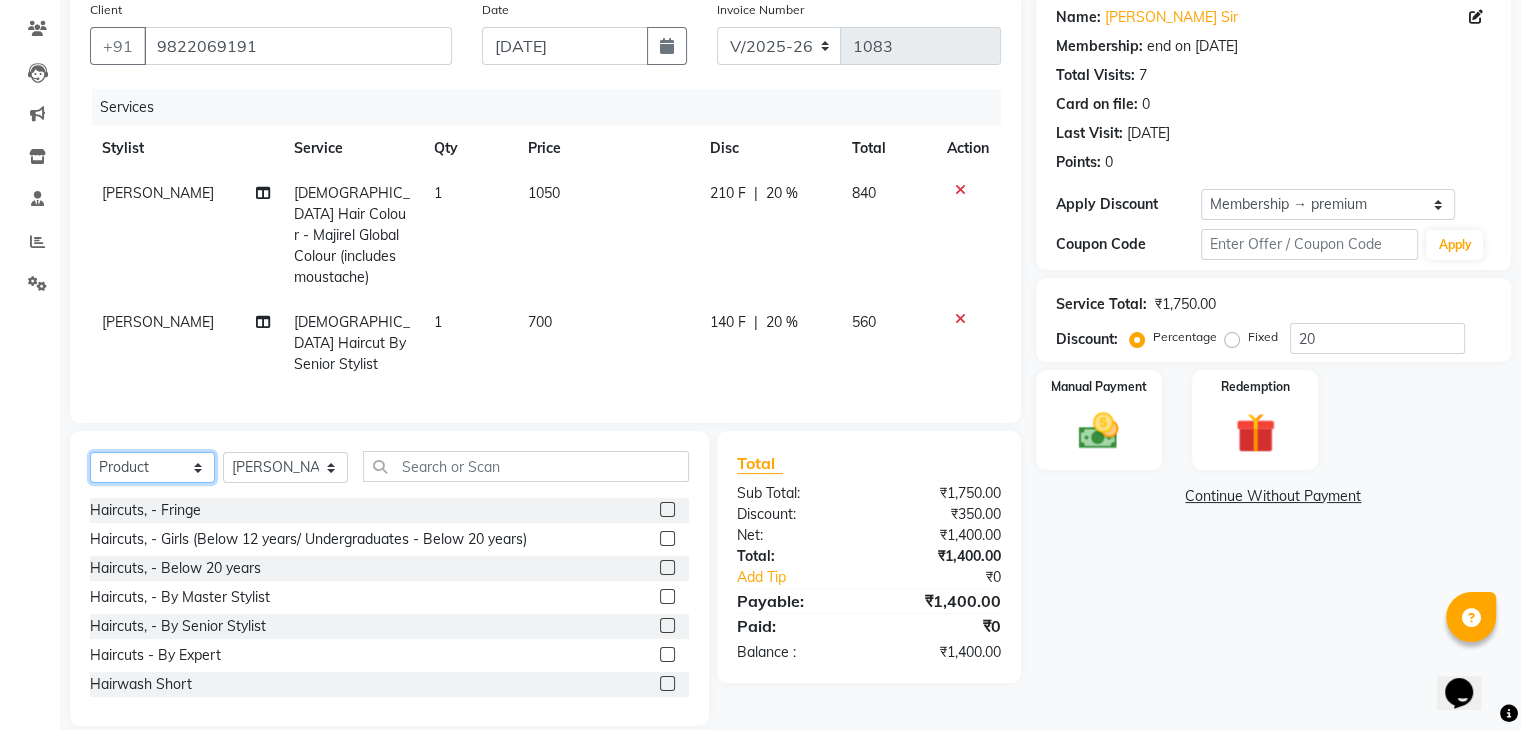click on "Select  Service  Product  Membership  Package Voucher Prepaid Gift Card" 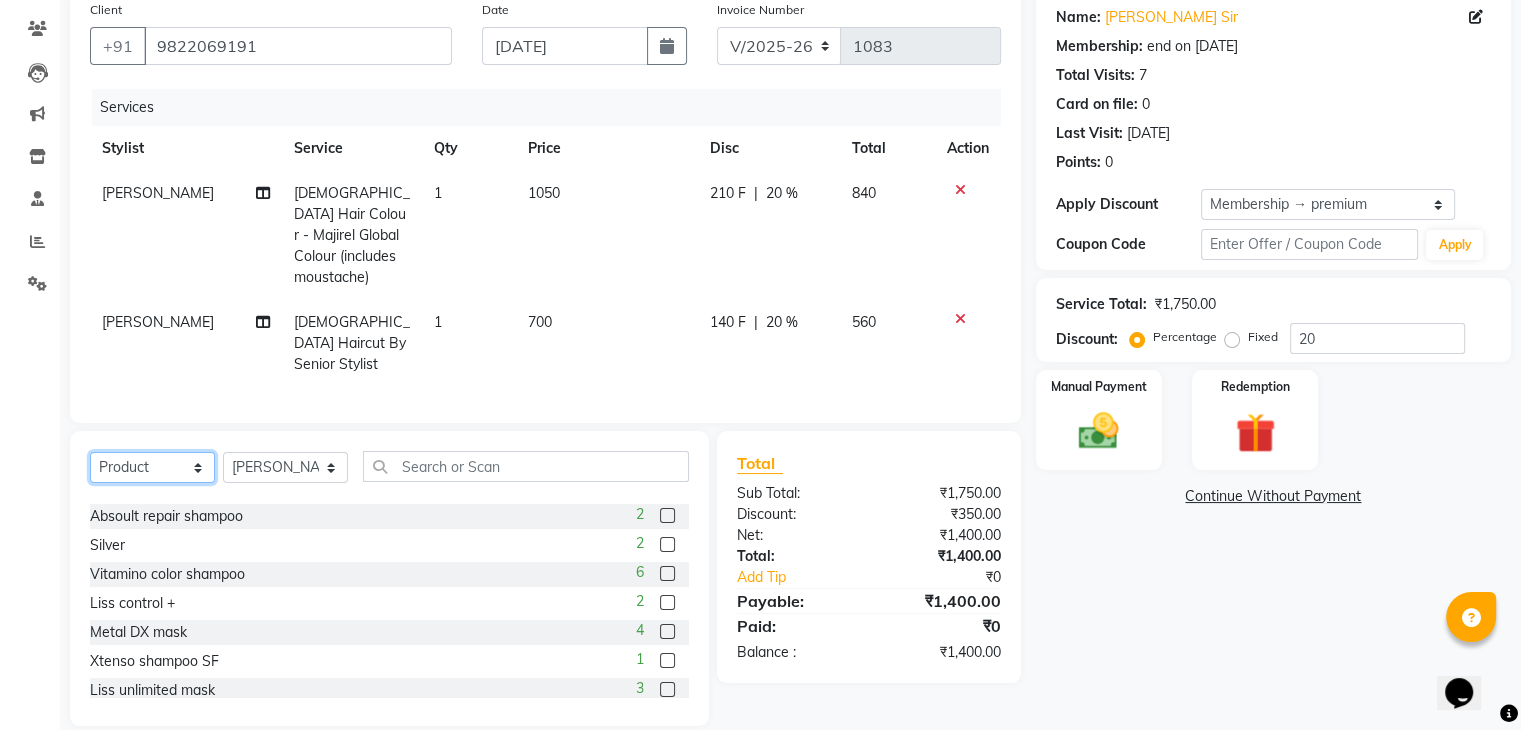 scroll, scrollTop: 168, scrollLeft: 0, axis: vertical 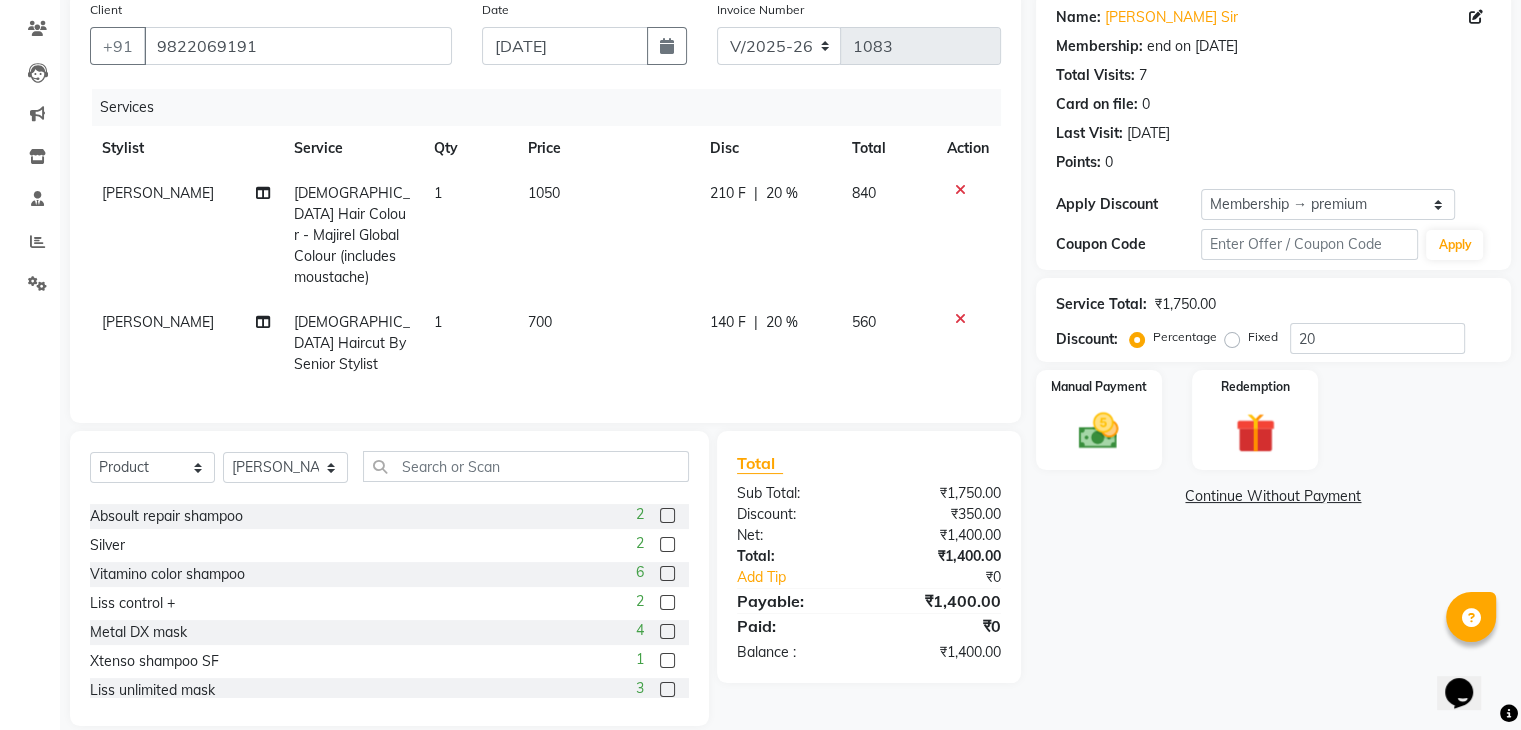 click 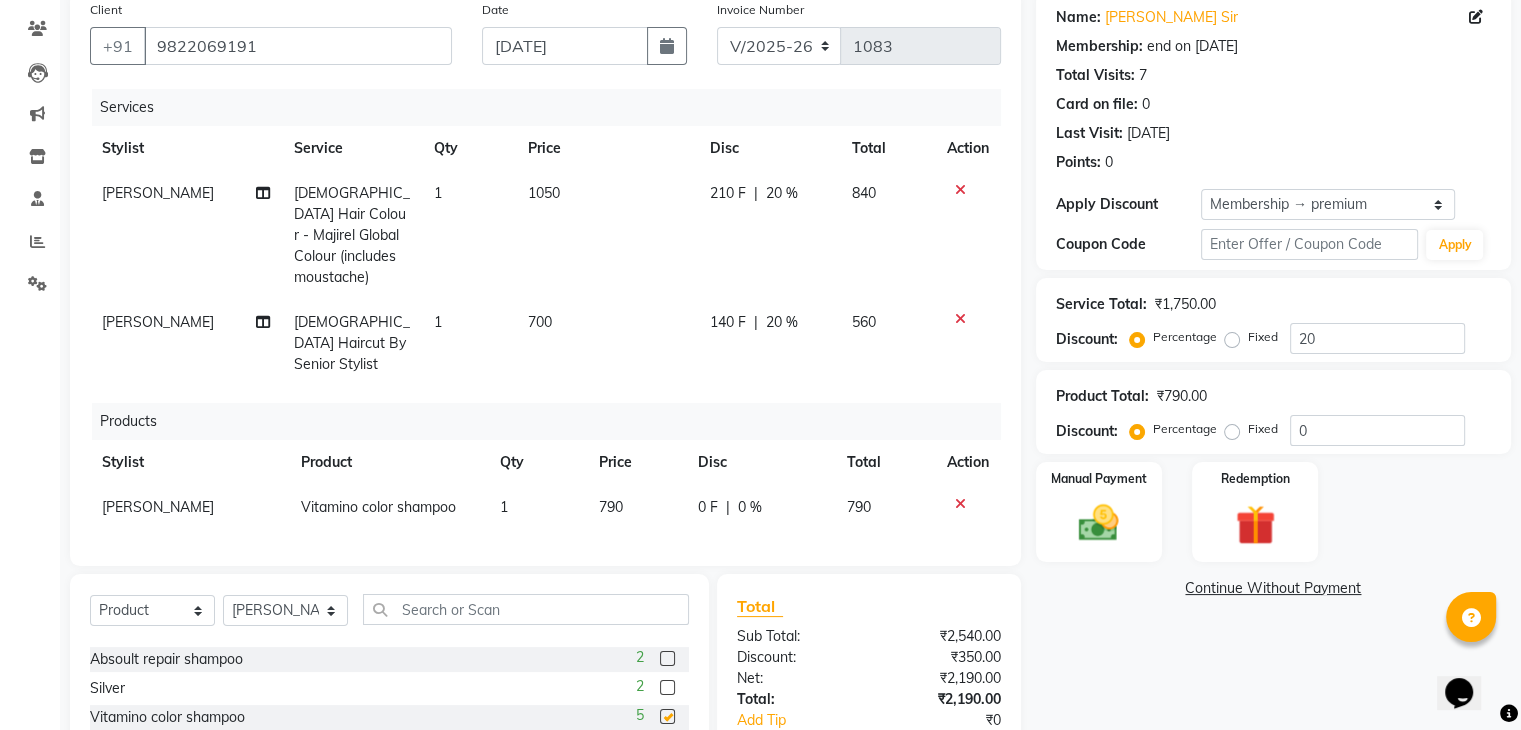 checkbox on "false" 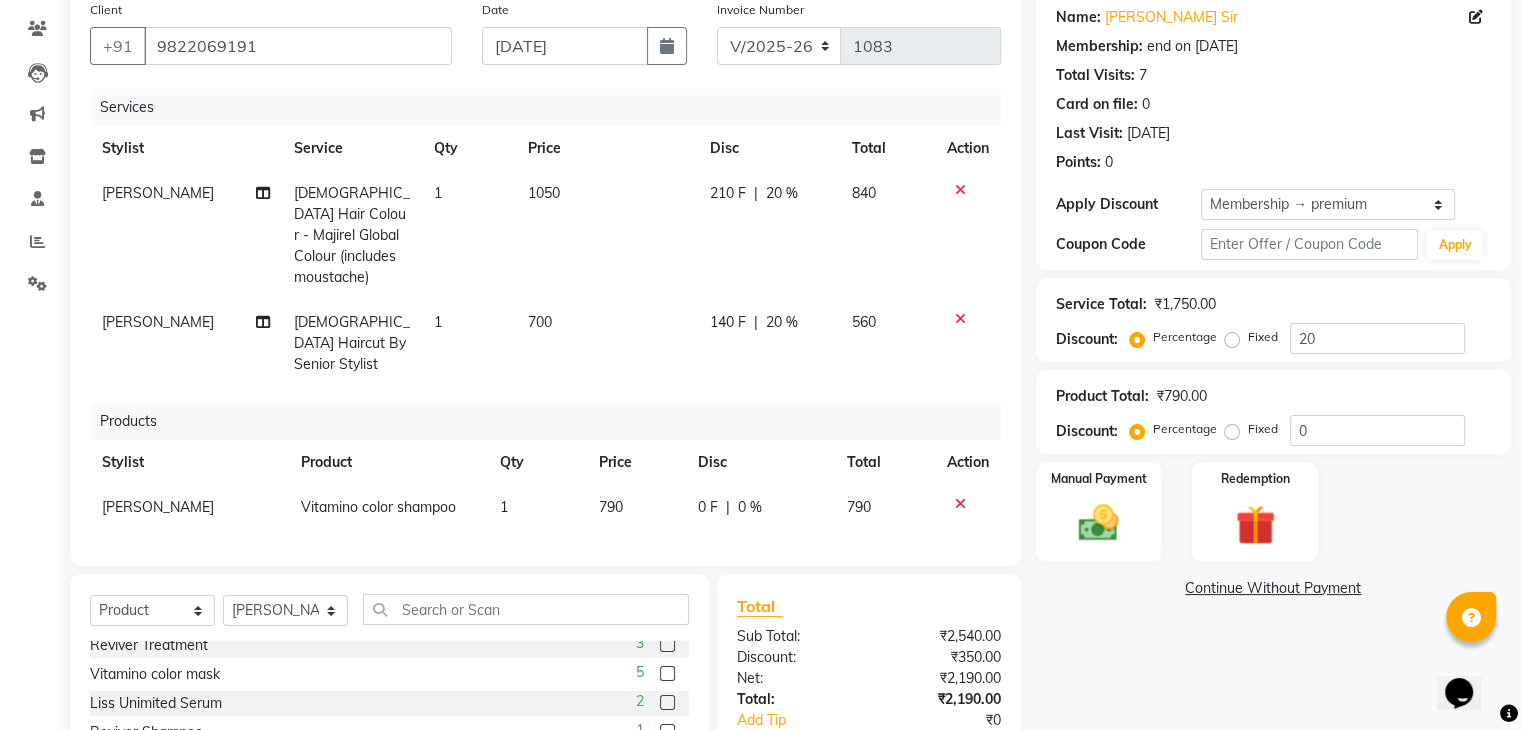 scroll, scrollTop: 704, scrollLeft: 0, axis: vertical 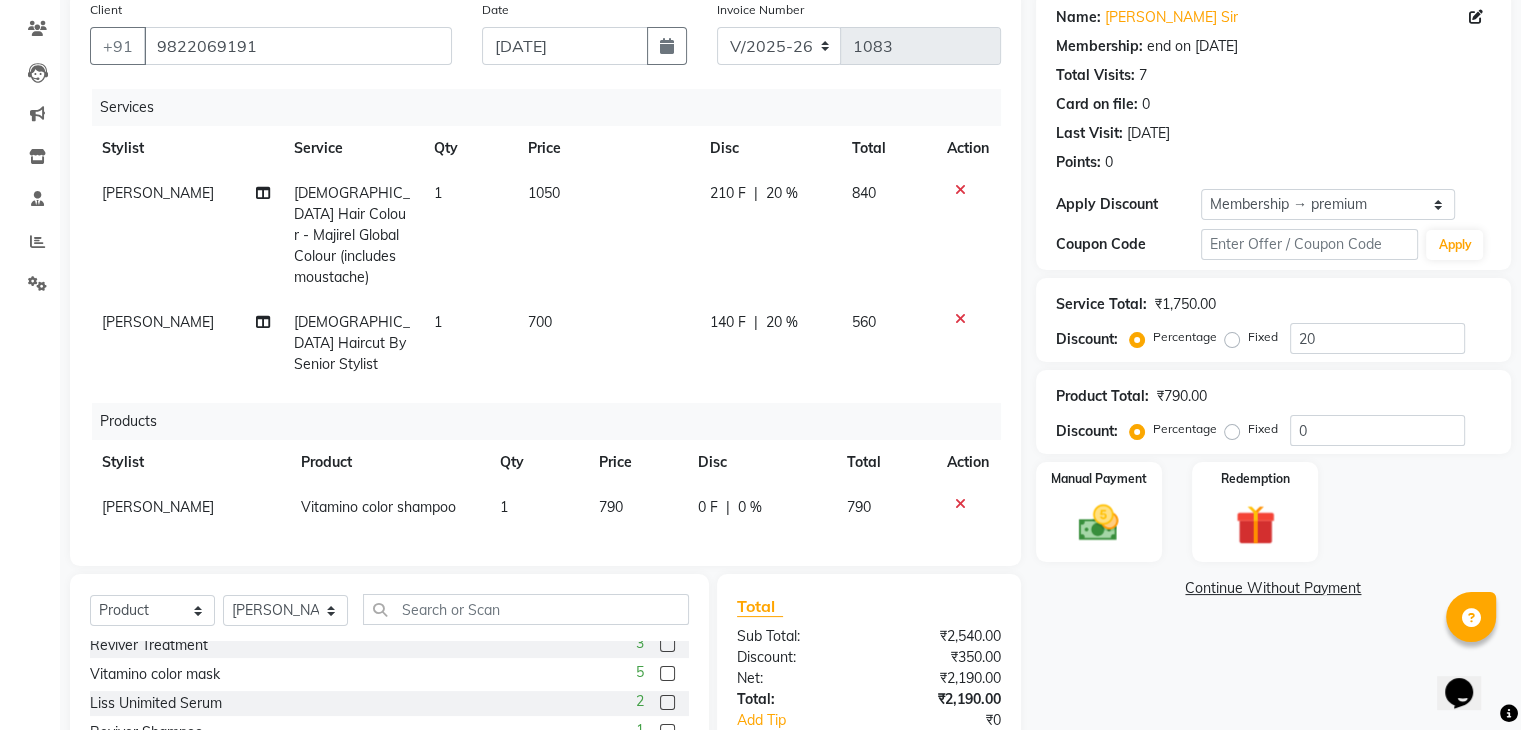 click 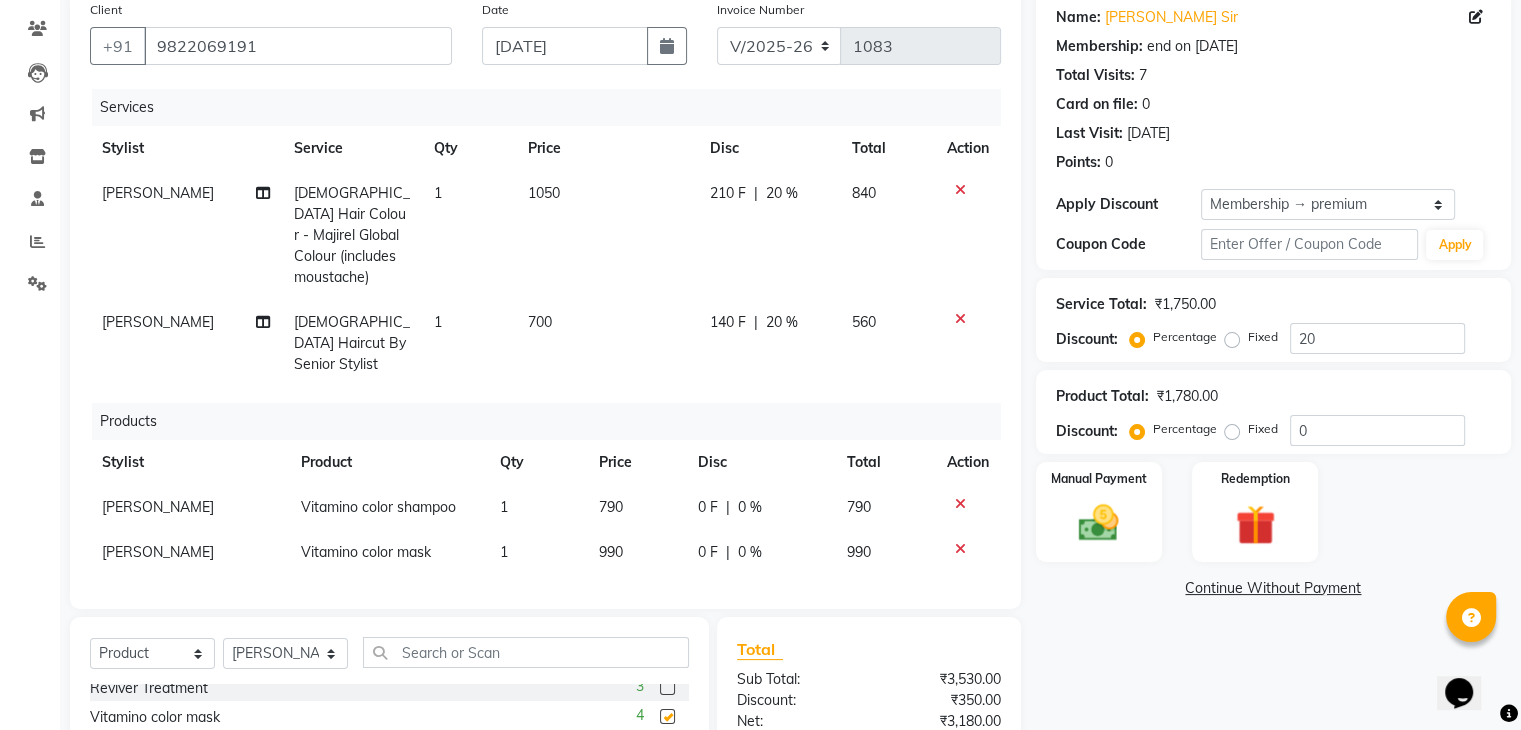 checkbox on "false" 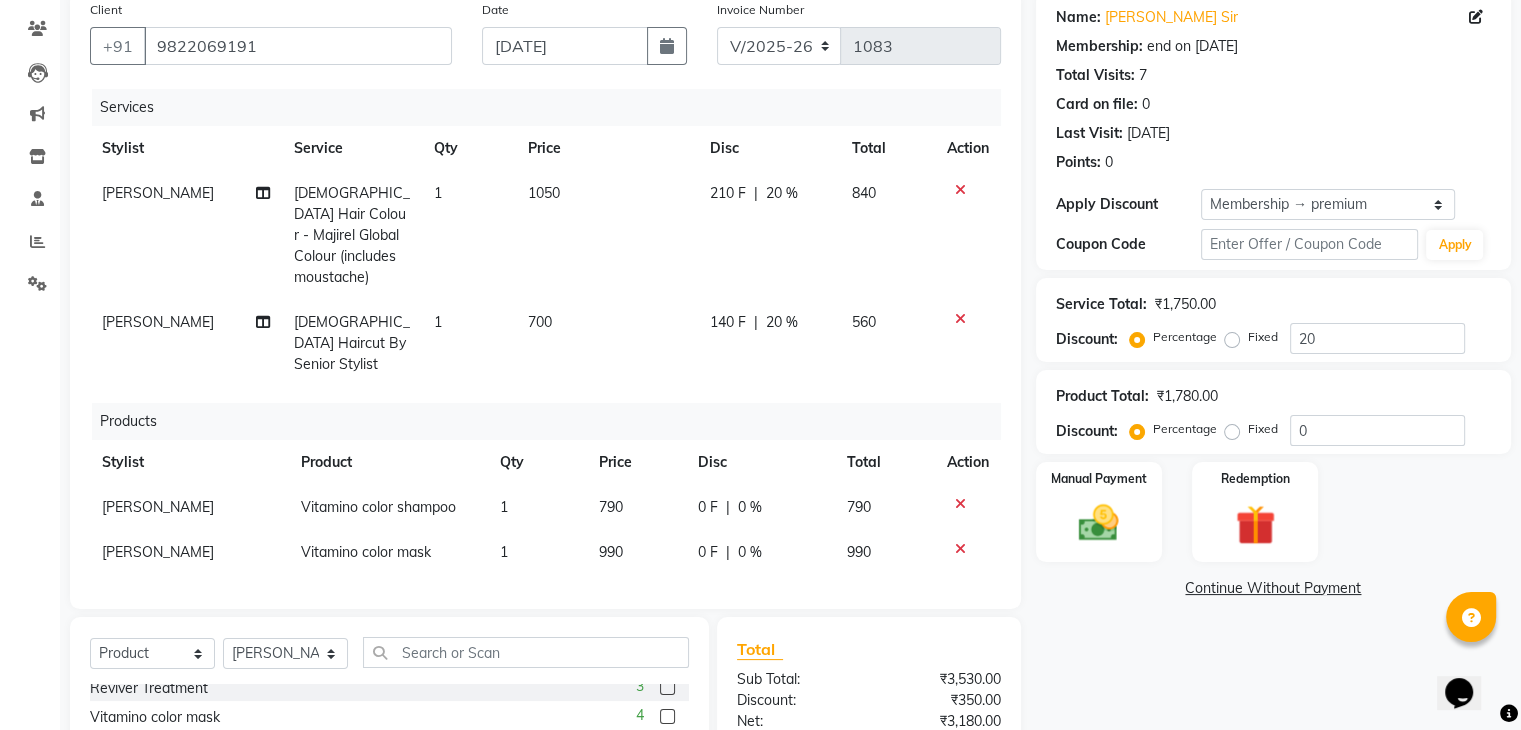 click on "0 F | 0 %" 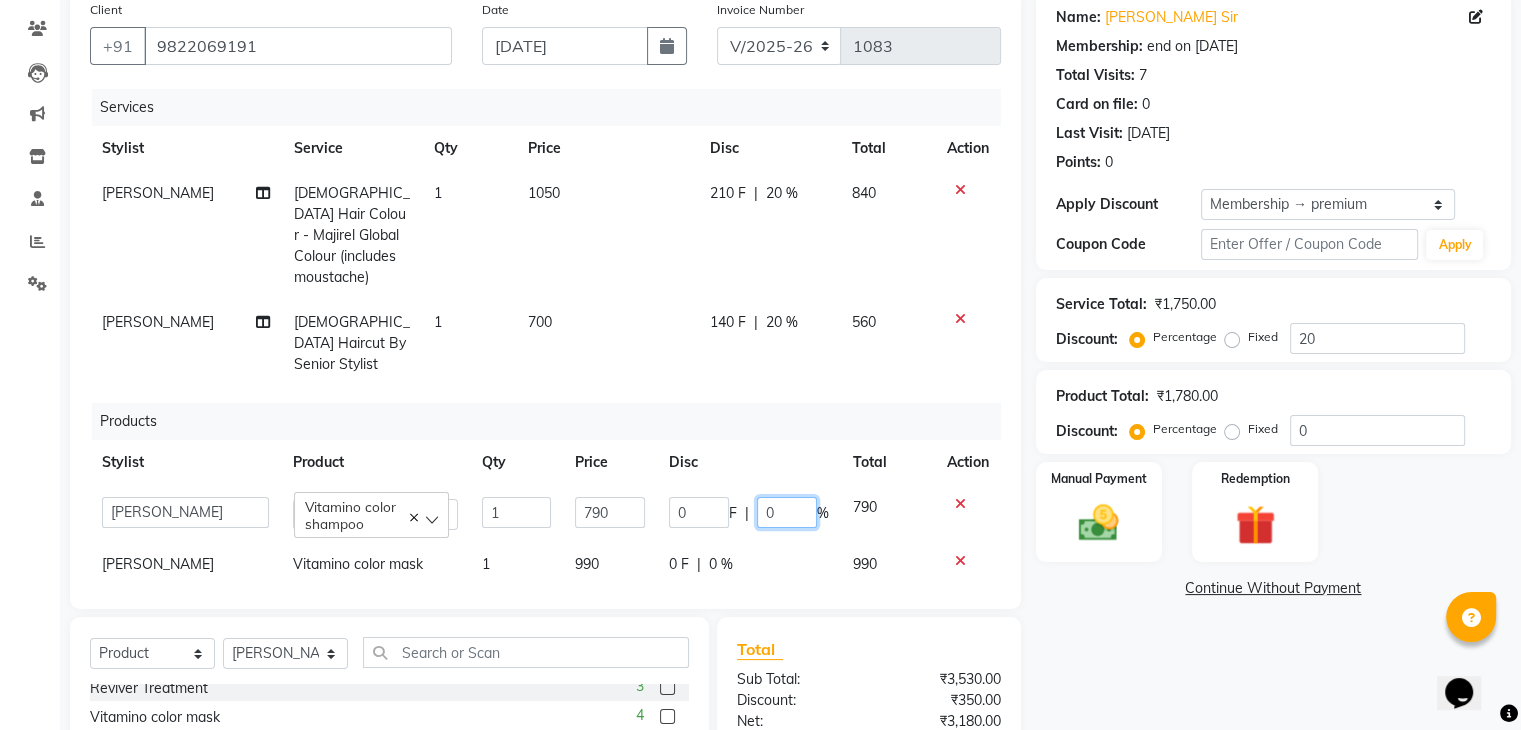 click on "0" 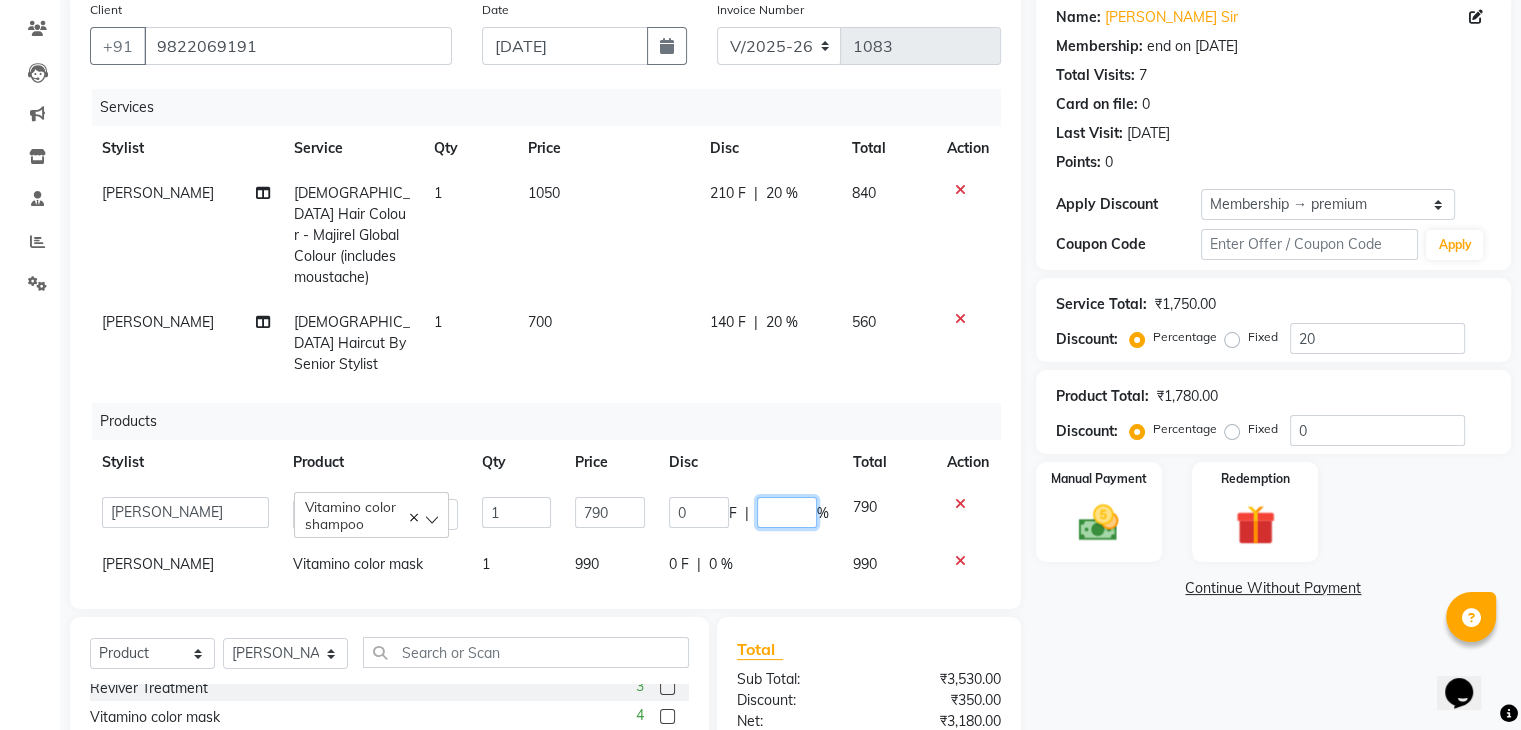 type on "5" 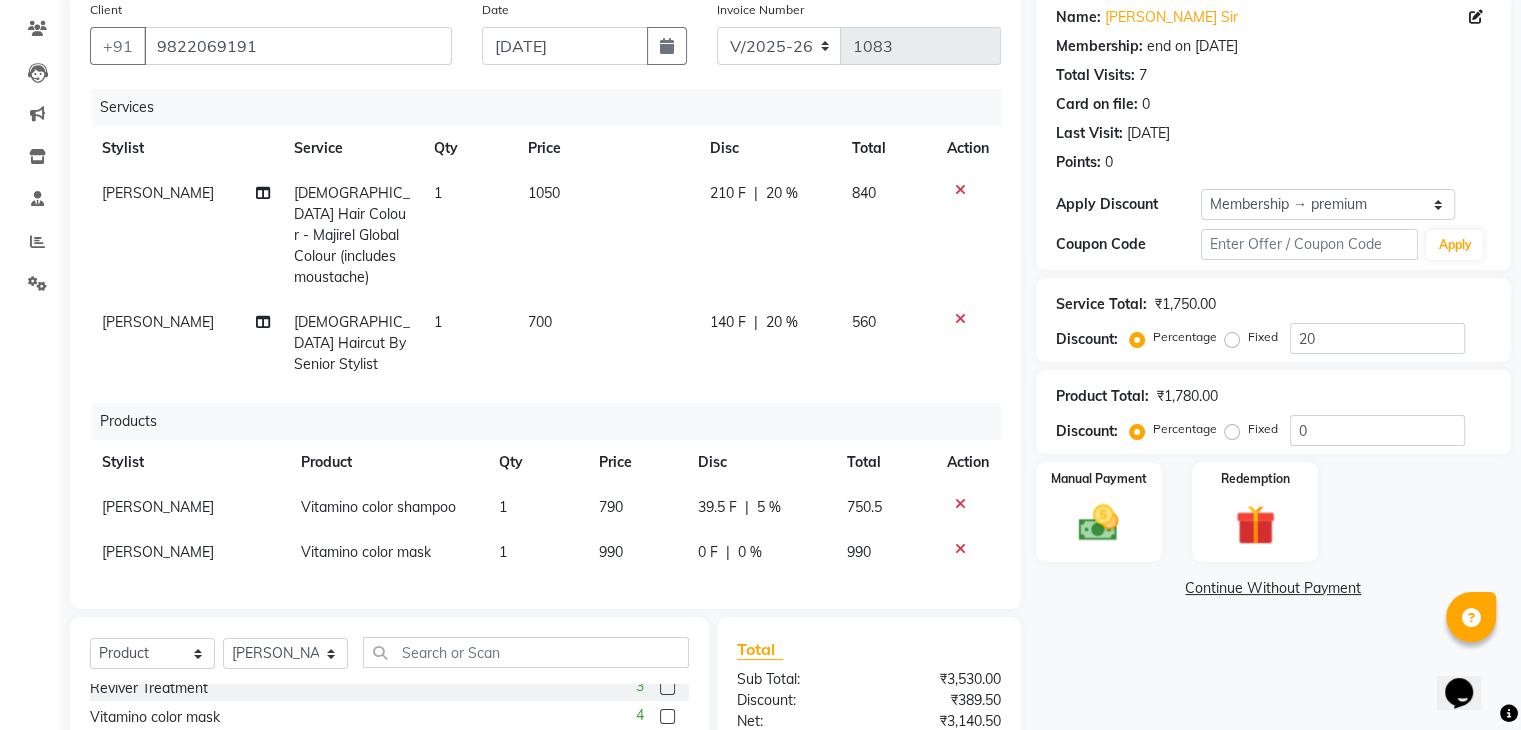 click on "0 F | 0 %" 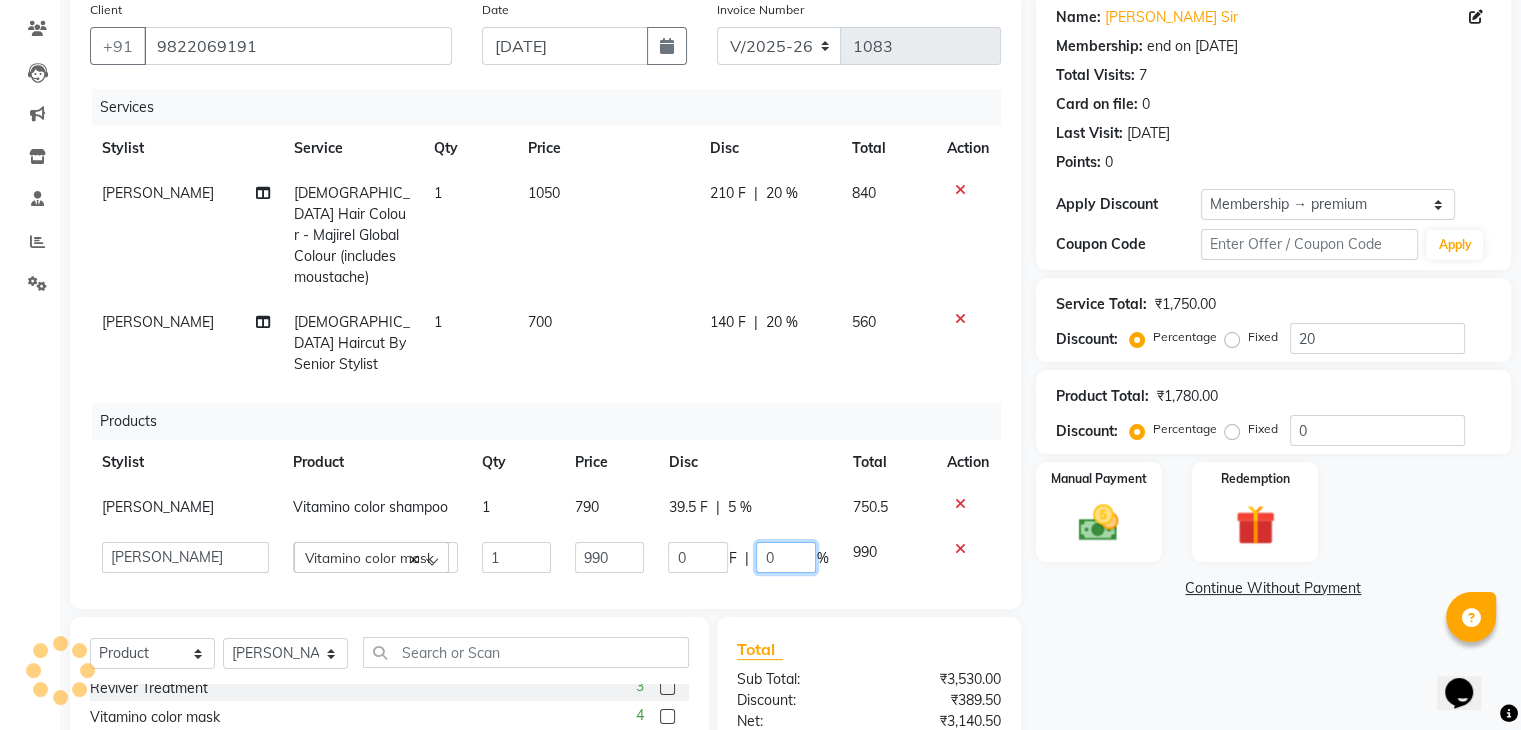 click on "0" 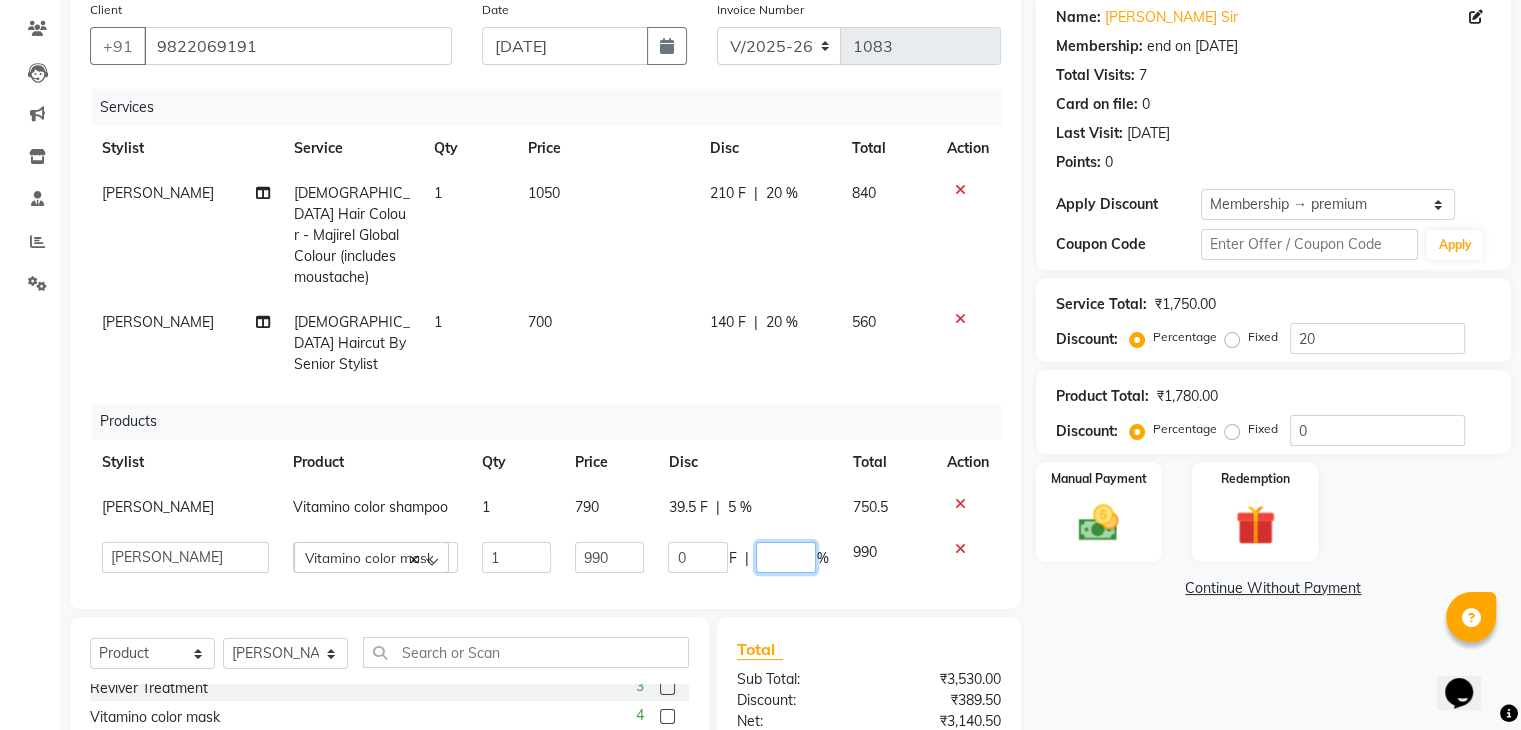 type on "5" 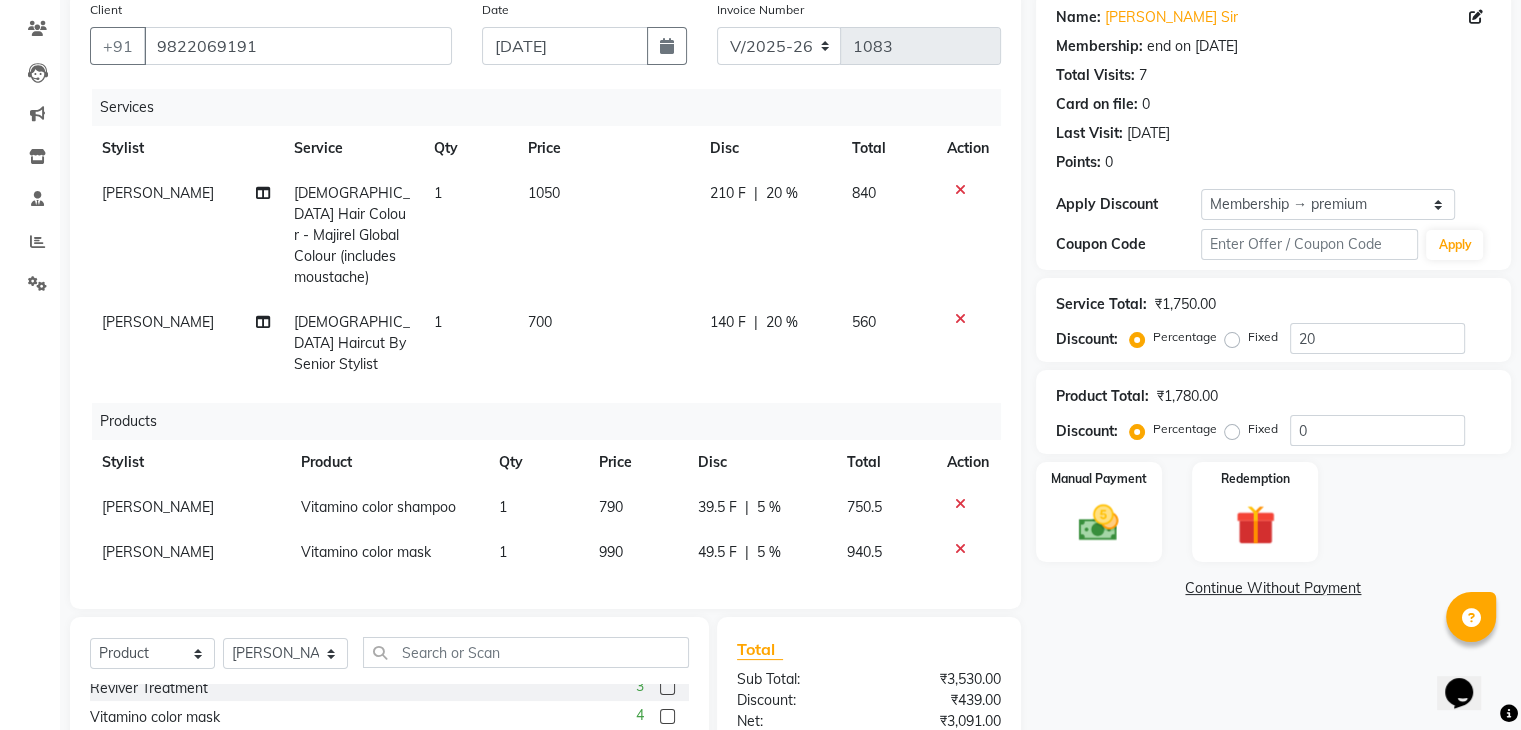 click on "940.5" 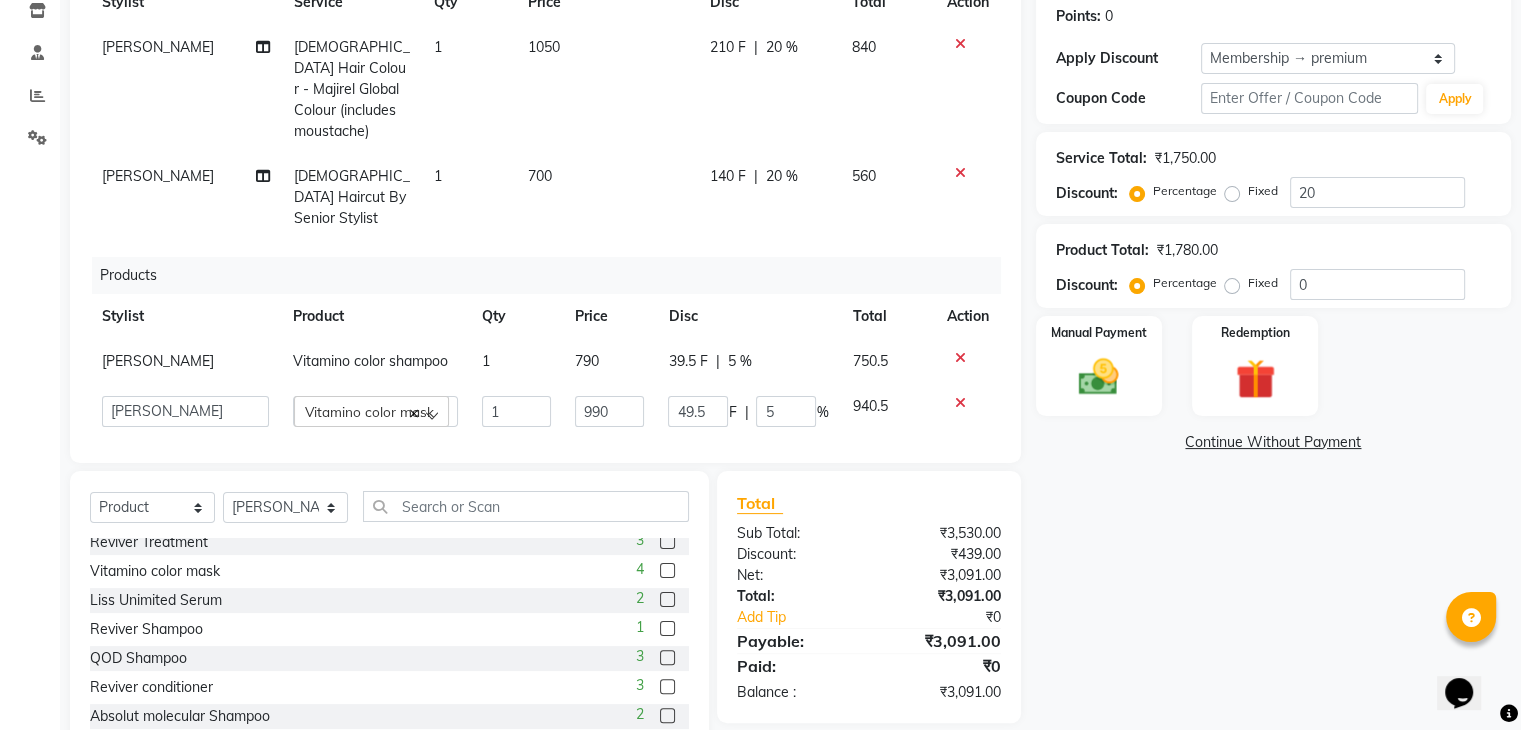 scroll, scrollTop: 357, scrollLeft: 0, axis: vertical 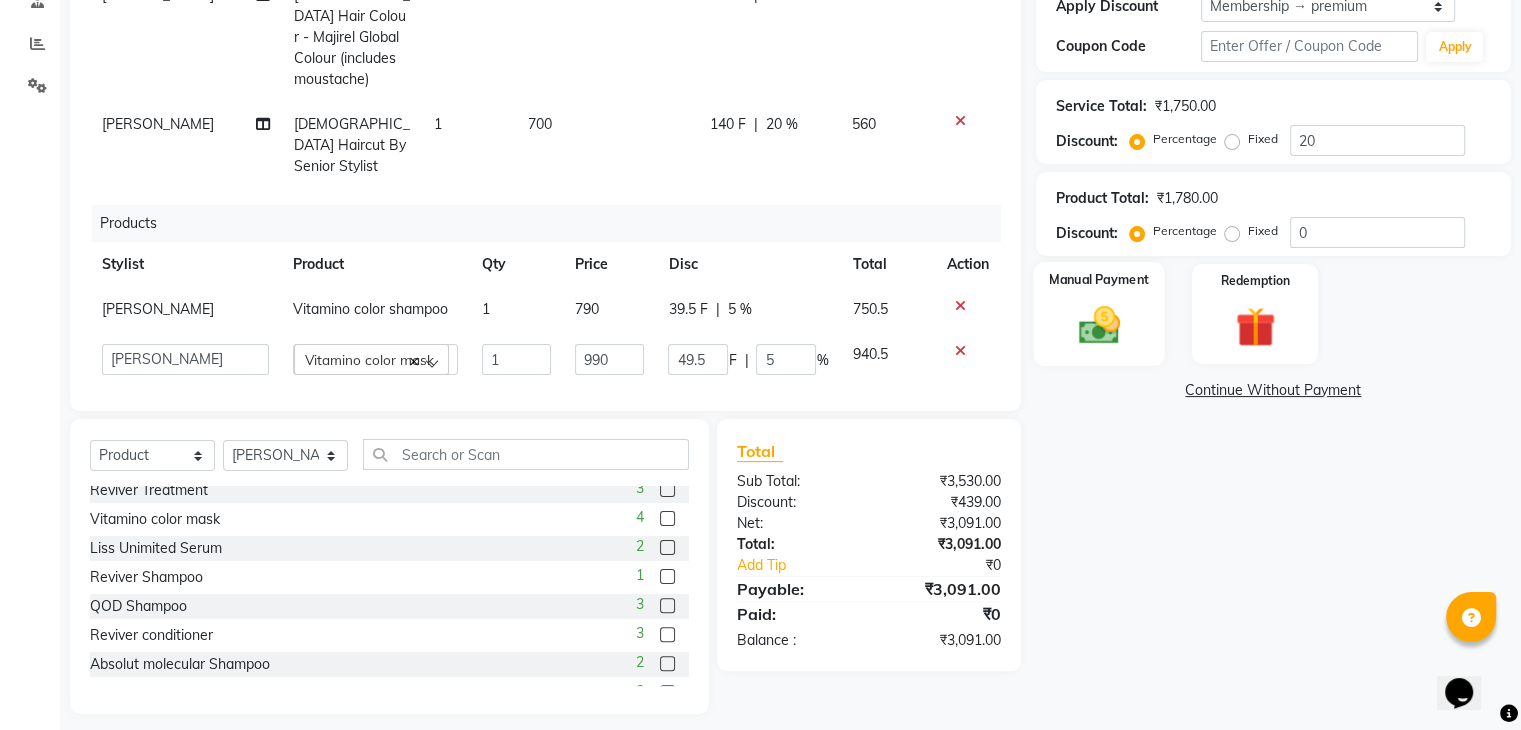 click on "Manual Payment" 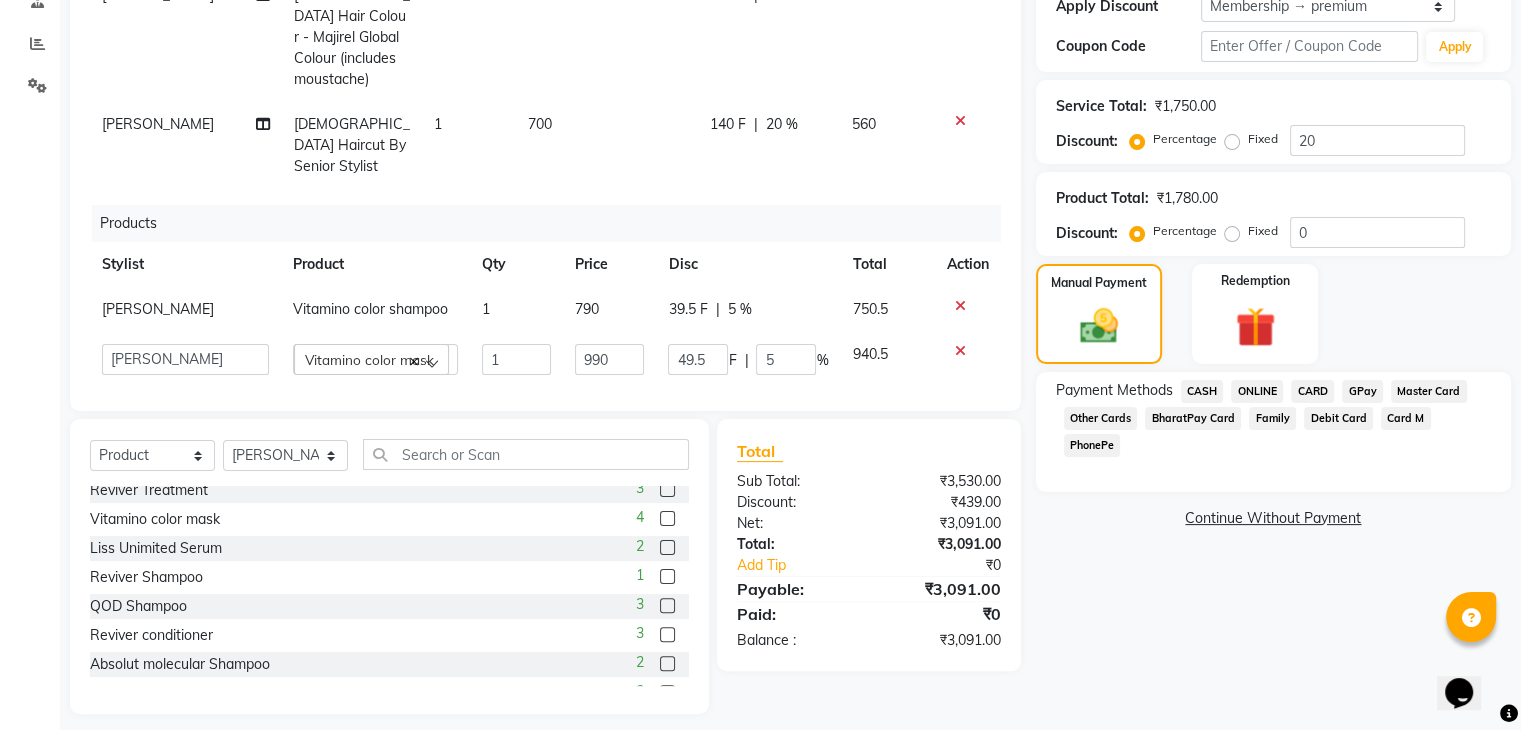 click on "GPay" 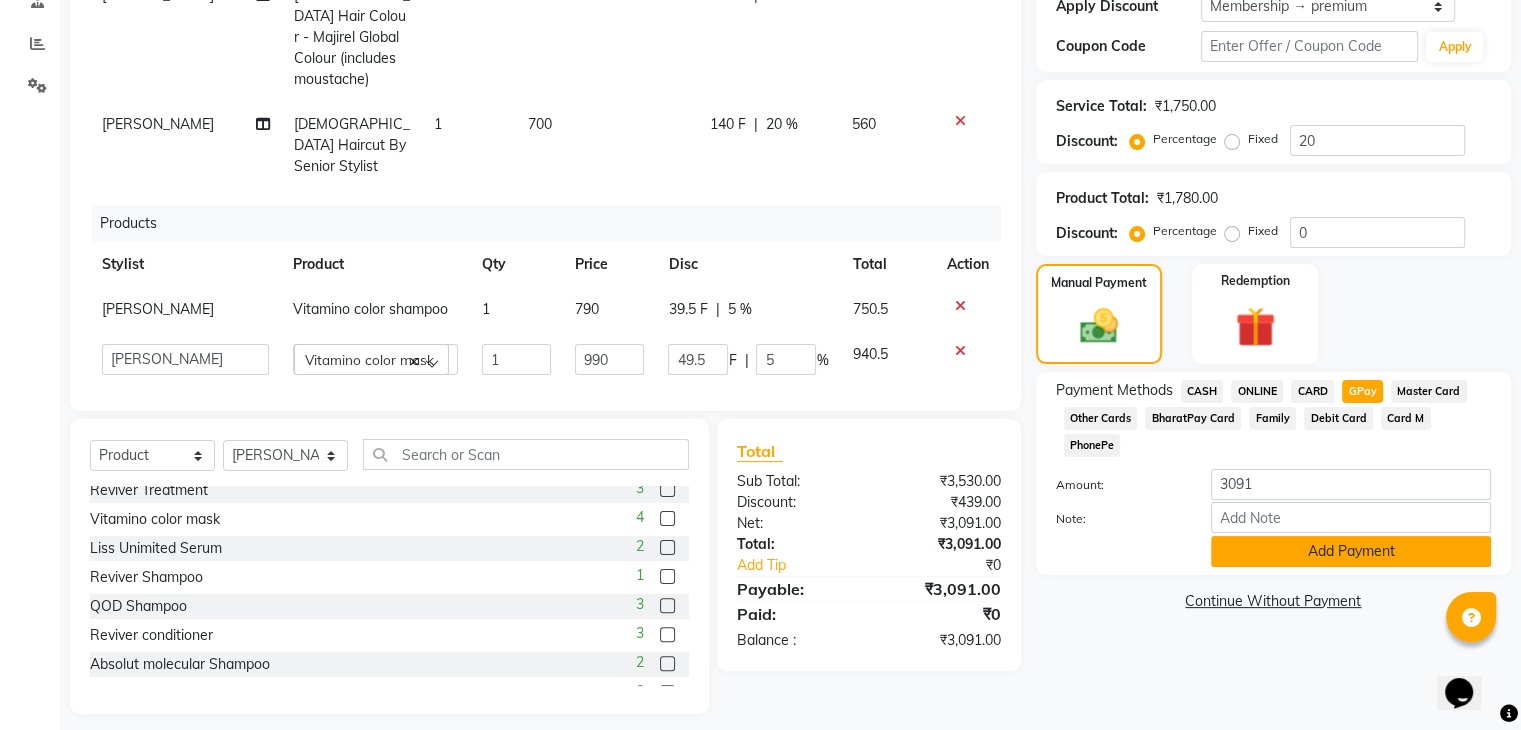 click on "Add Payment" 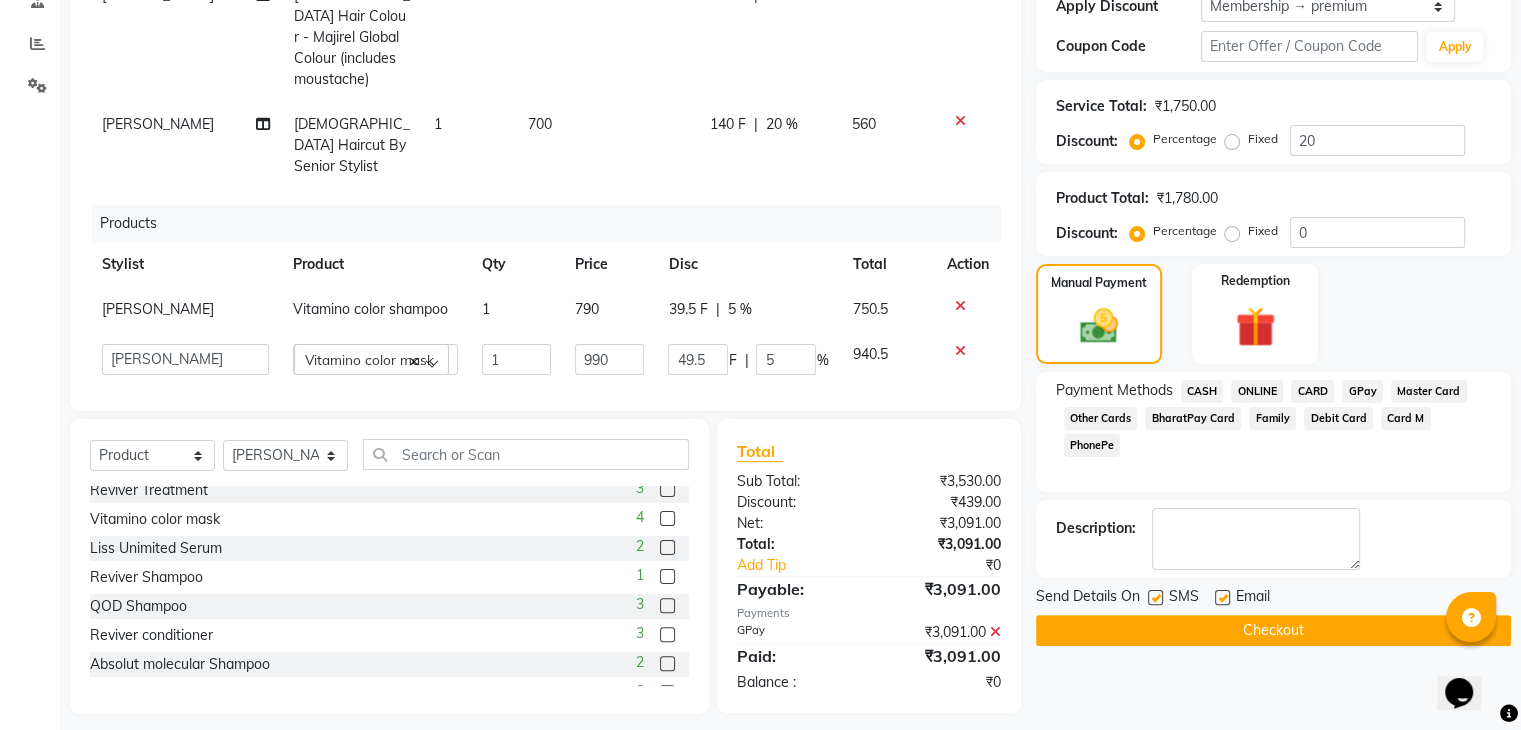 click on "Checkout" 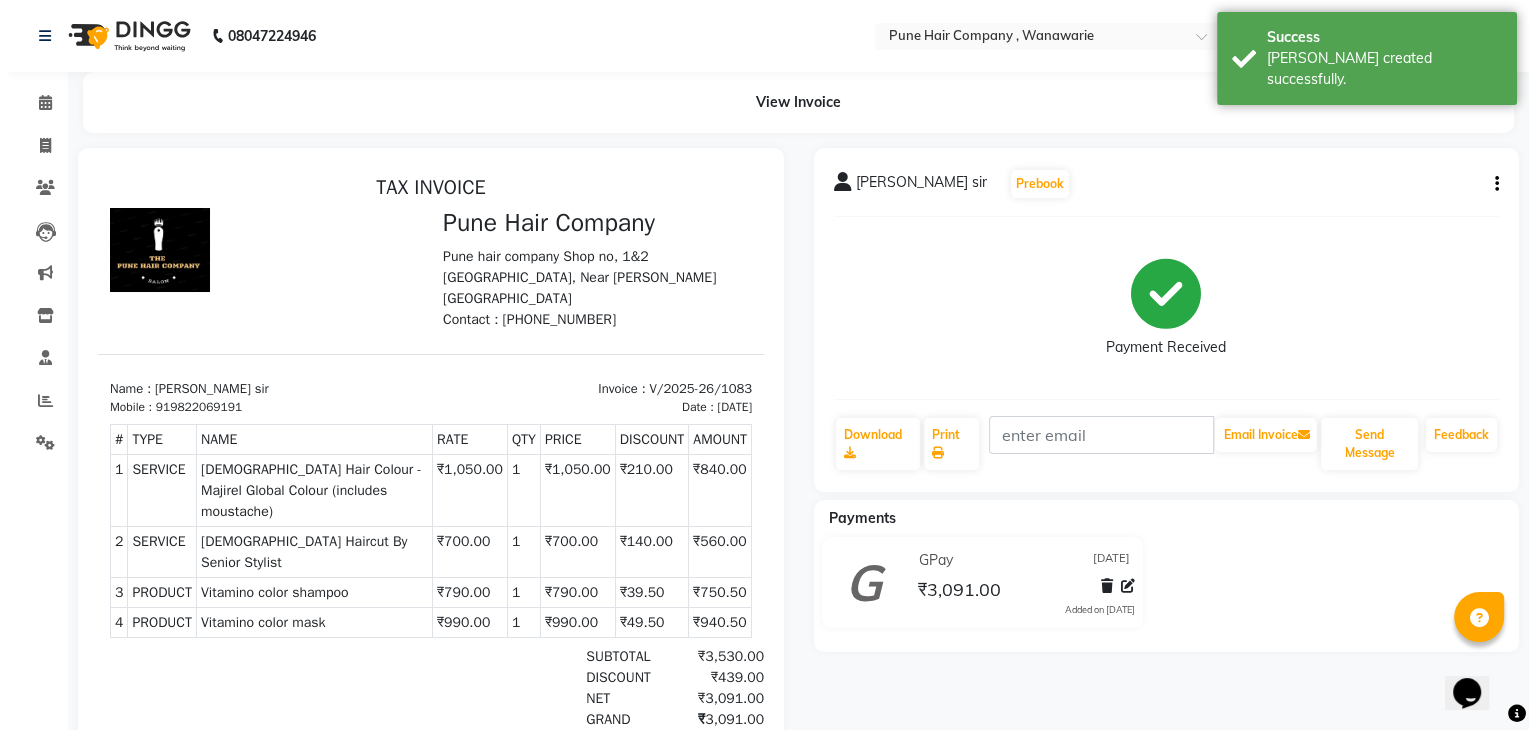 scroll, scrollTop: 0, scrollLeft: 0, axis: both 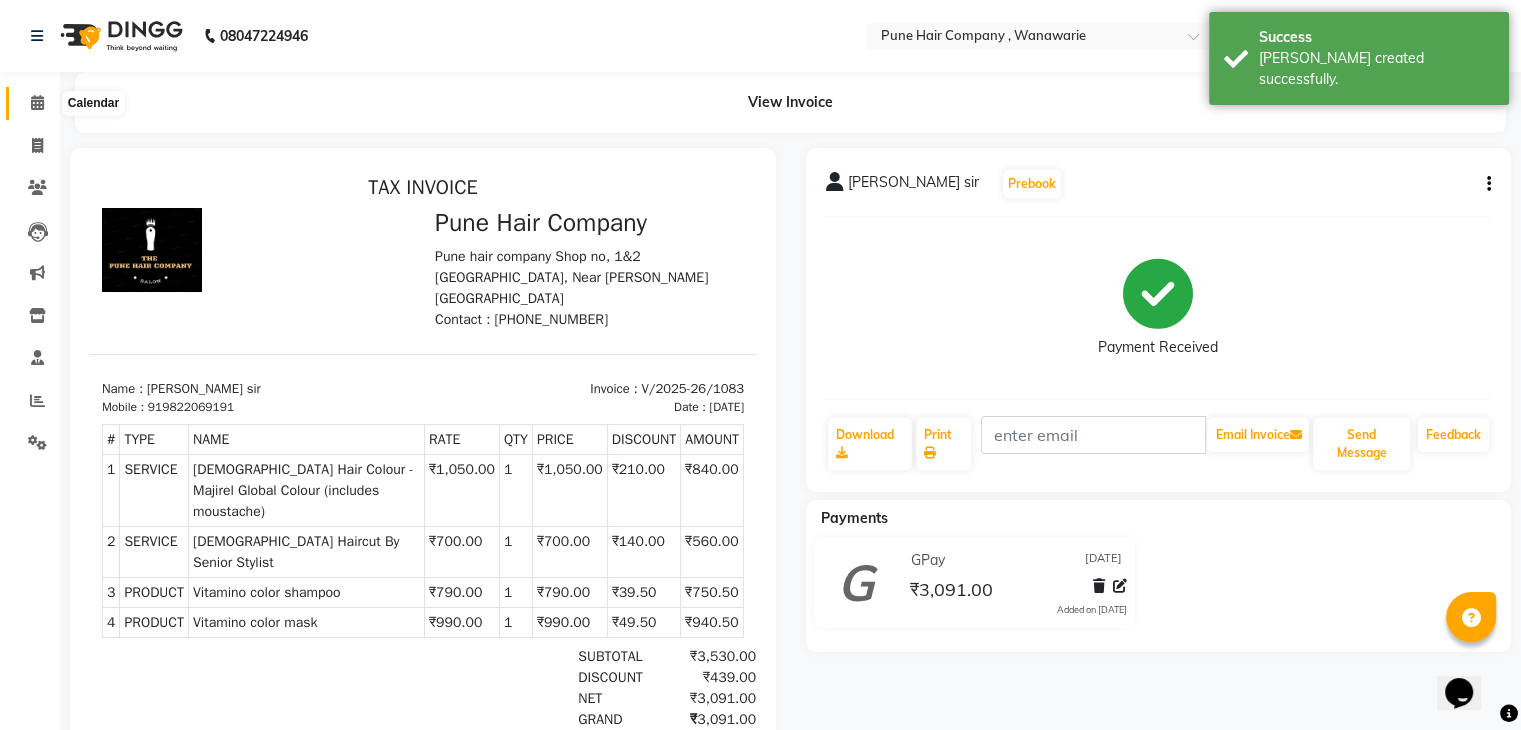 click 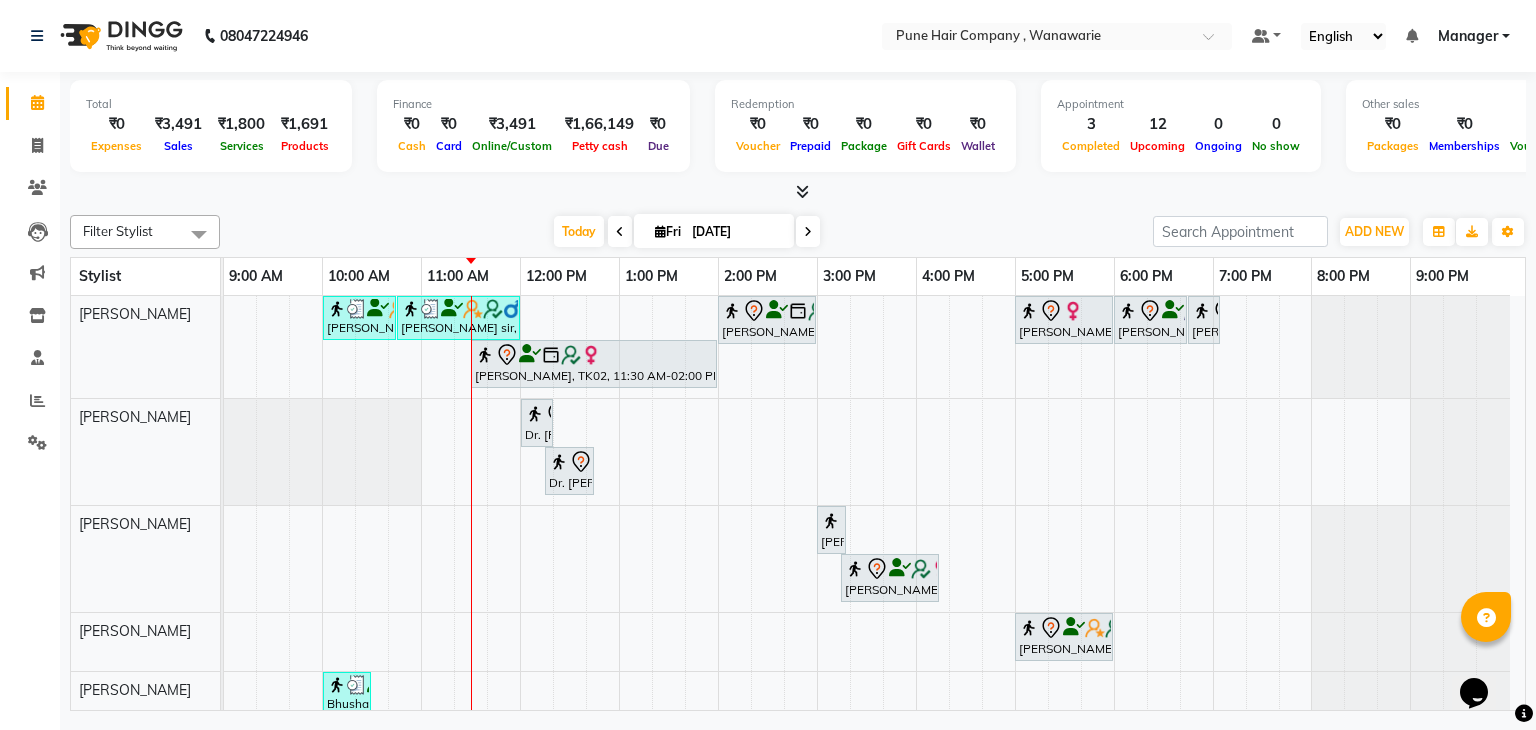 scroll, scrollTop: 158, scrollLeft: 0, axis: vertical 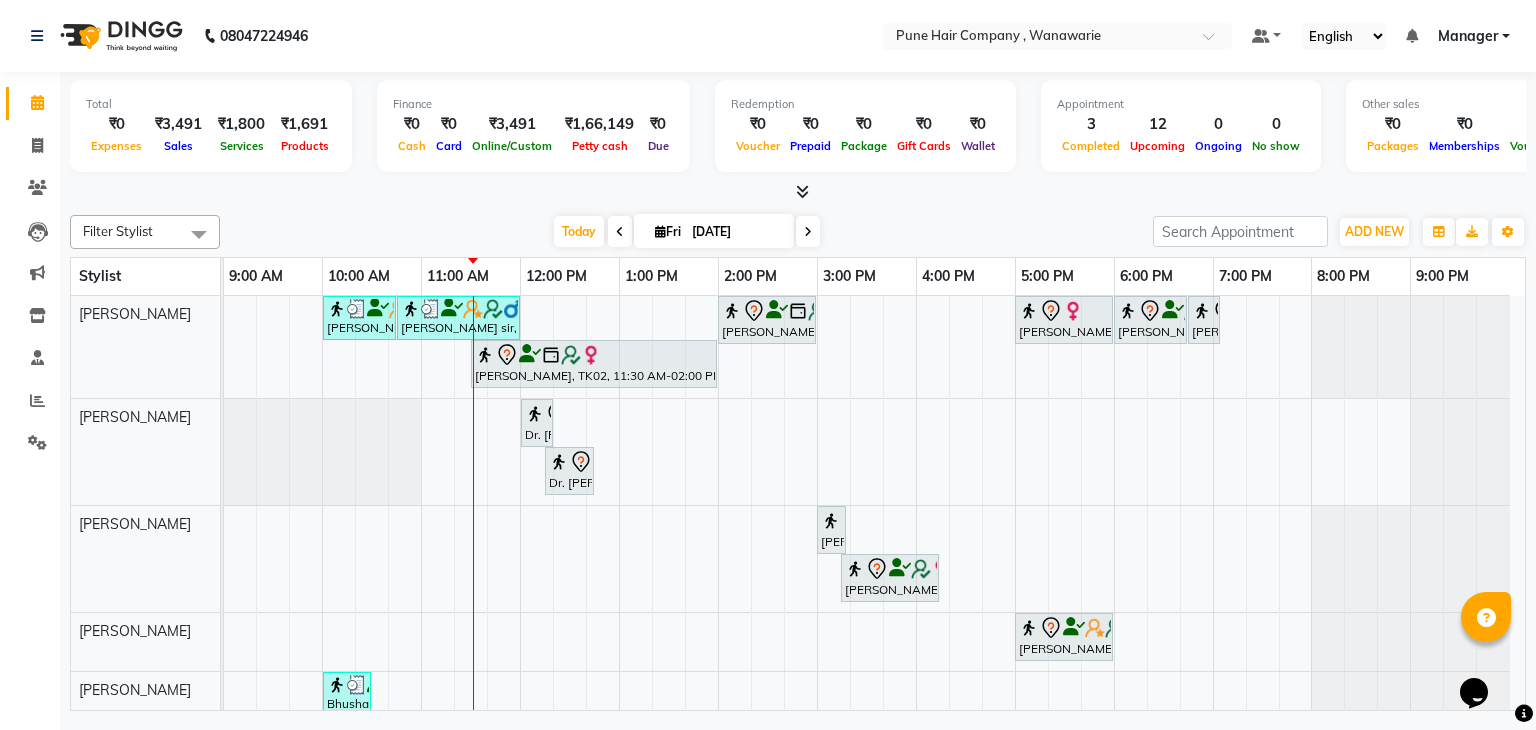 click at bounding box center [798, 192] 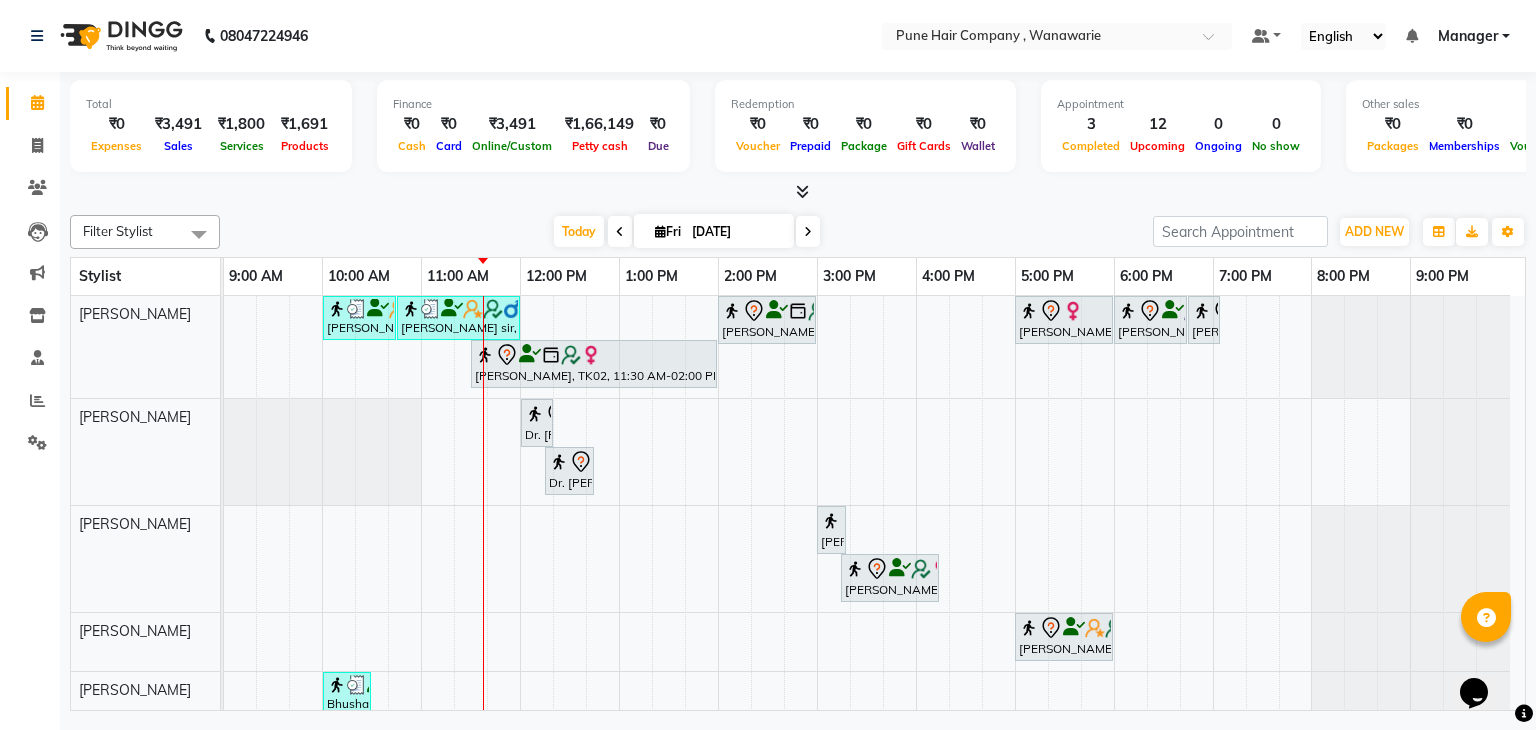 click at bounding box center (798, 192) 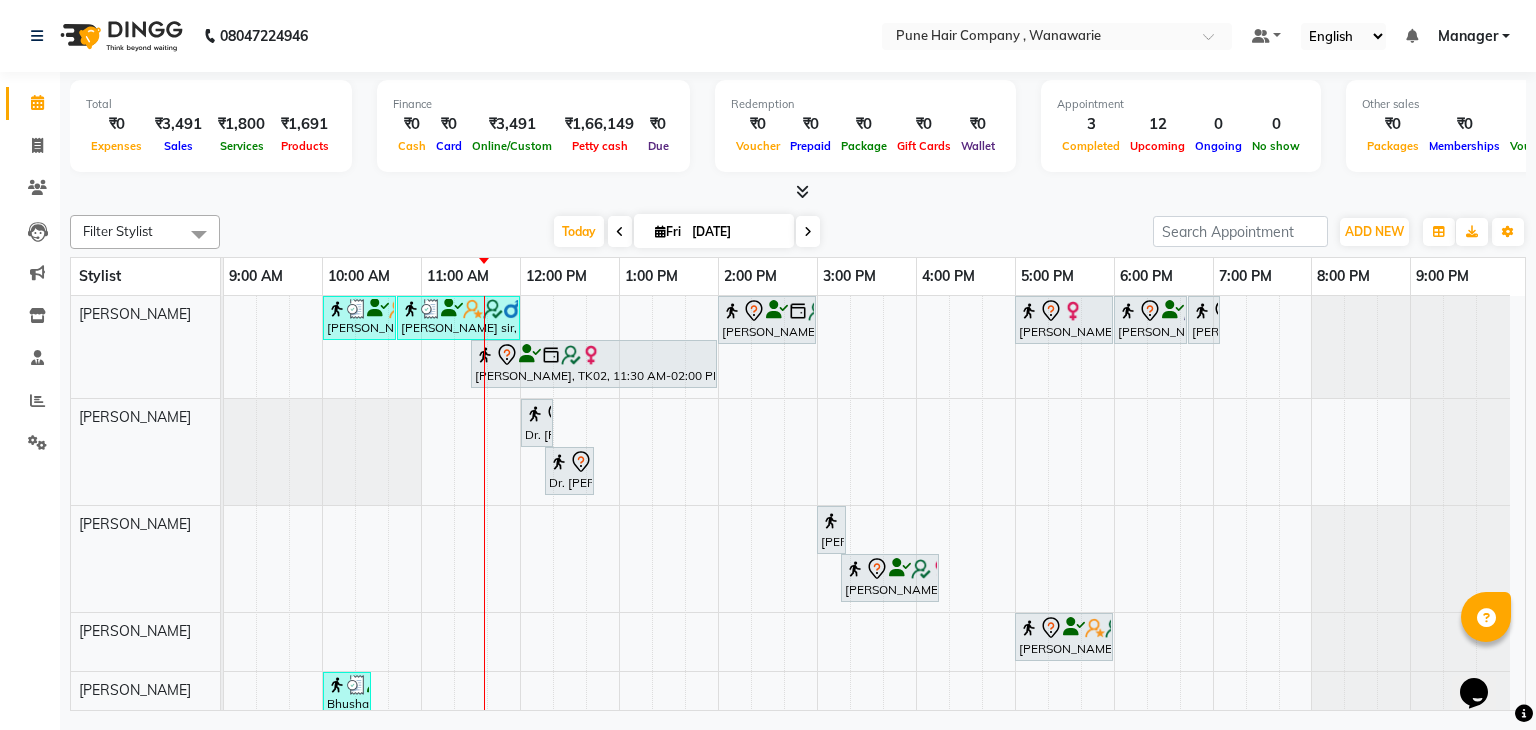 scroll, scrollTop: 158, scrollLeft: 0, axis: vertical 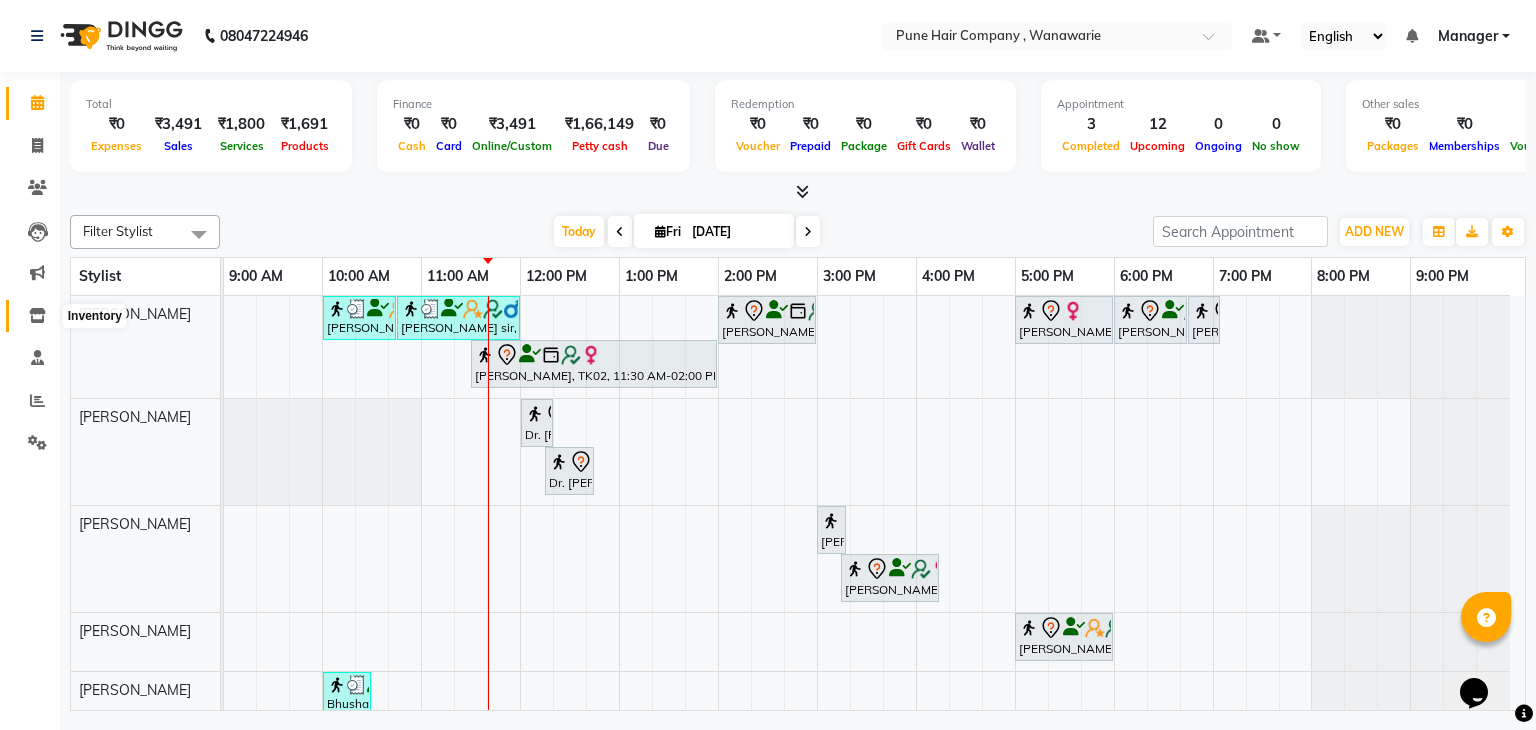 click 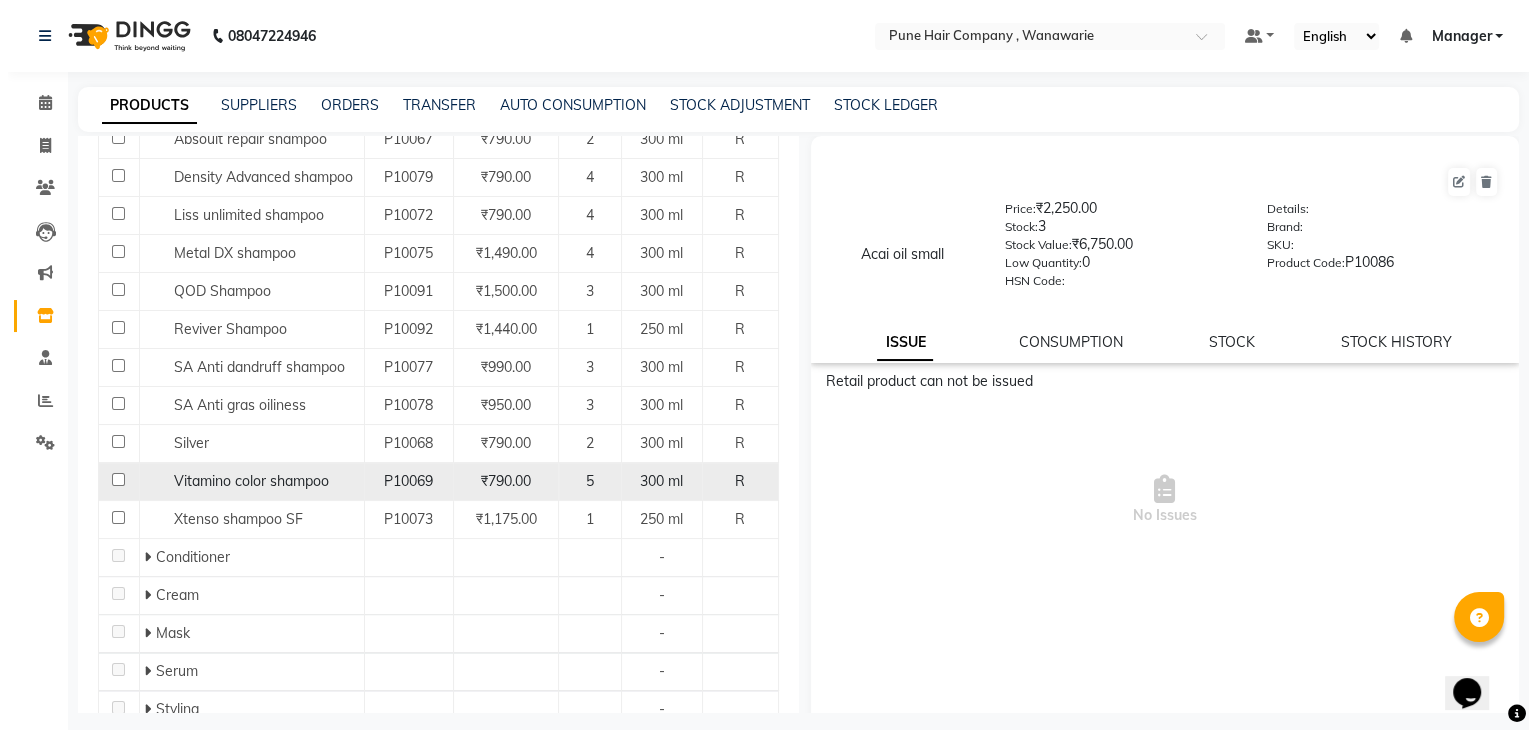 scroll, scrollTop: 0, scrollLeft: 0, axis: both 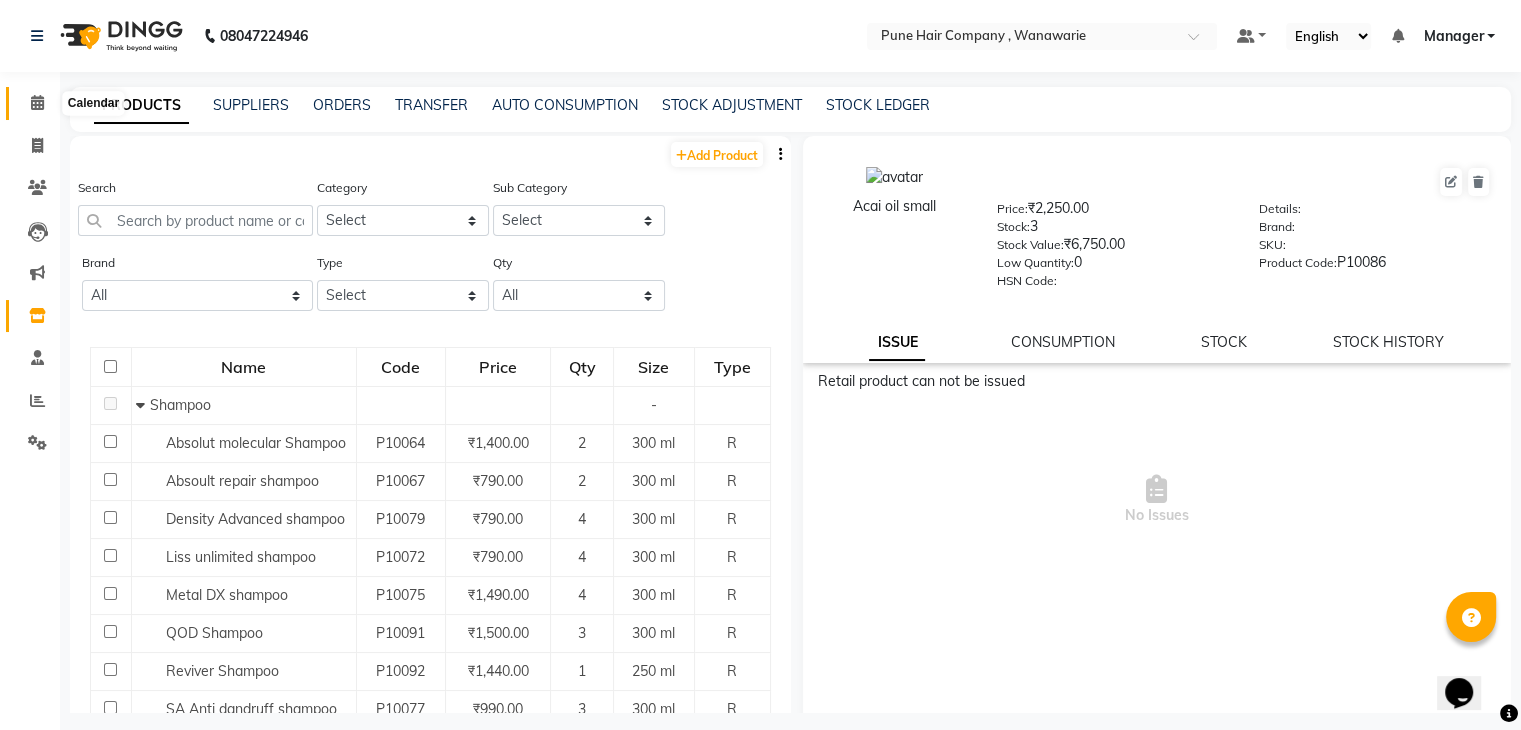 click 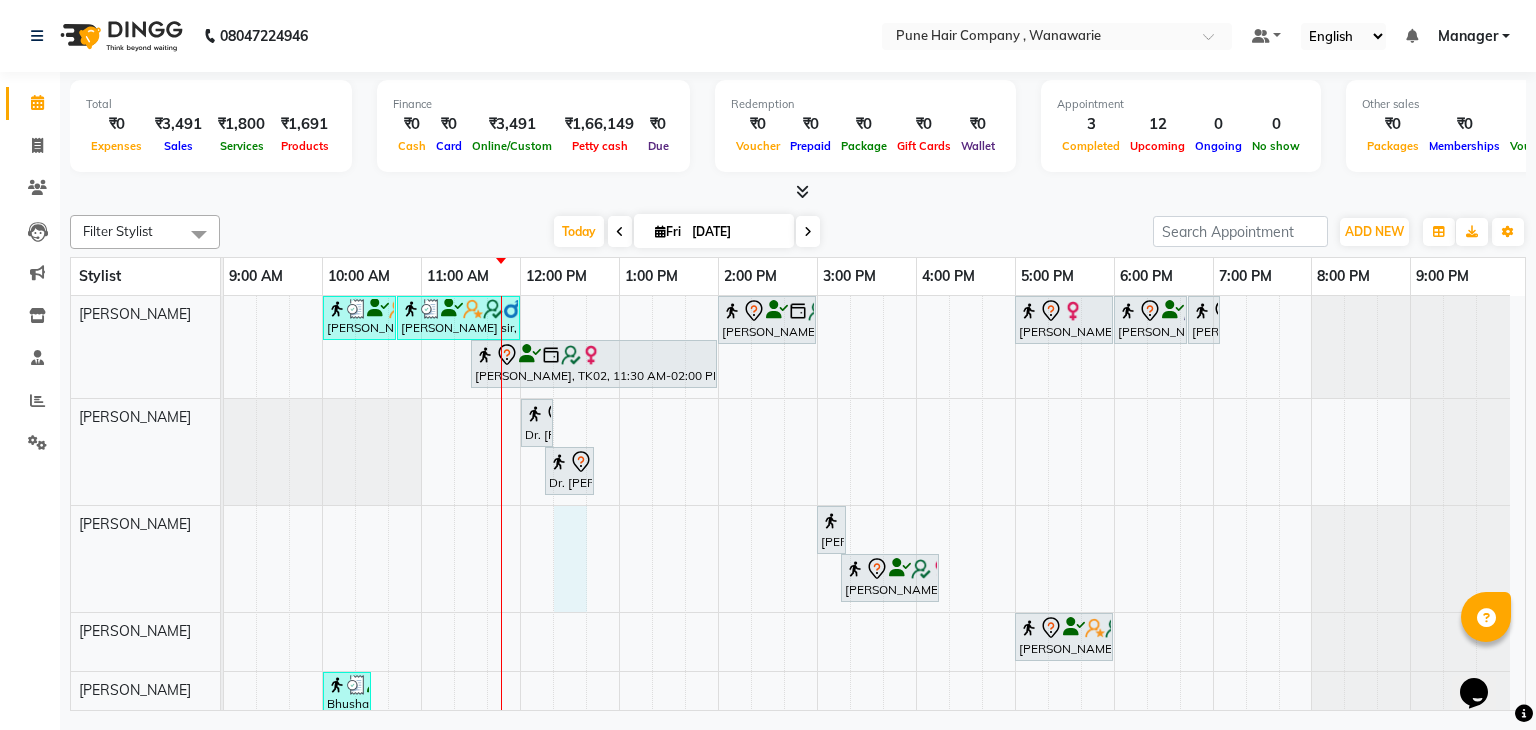click on "Banty sir, TK03, 10:00 AM-10:45 AM, Male Haircut By Senior Stylist     Banty sir, TK03, 10:45 AM-12:00 PM, Male Hair Colour - Majirel Global Colour (includes moustache)             Naina mehata, TK02, 02:00 PM-03:00 PM, Hair Treatments - Molecular Deep Damage Repair Medium             Archana Mohanty, TK04, 05:00 PM-06:00 PM, Haircuts, - By Senior Stylist             Abbas kadiwala, TK01, 06:00 PM-06:45 PM, Male Haircut By Senior Stylist             Abbas kadiwala, TK01, 06:45 PM-07:05 PM, Male Beard Shaving/ Beard Trim Beard             Naina mehata, TK02, 11:30 AM-02:00 PM, Hair Colour - Inoa Global Medium             Dr. Shriya ,, TK08, 12:00 PM-12:20 PM, Add_Hairwash Medium             Dr. Shriya ,, TK08, 12:15 PM-12:45 PM, BlowDry Medium             Komal Sharma, TK05, 03:00 PM-03:10 PM, Skin Services - Threading Face ( Eyebrow/ Upper lip/Chin/Forehead/ Jawline/ Side locks/ Neck)             Komal Sharma, TK05, 03:15 PM-04:15 PM, Facials & Masks - Classic Facial Christine valmy (Dry & oily skin)" at bounding box center (874, 583) 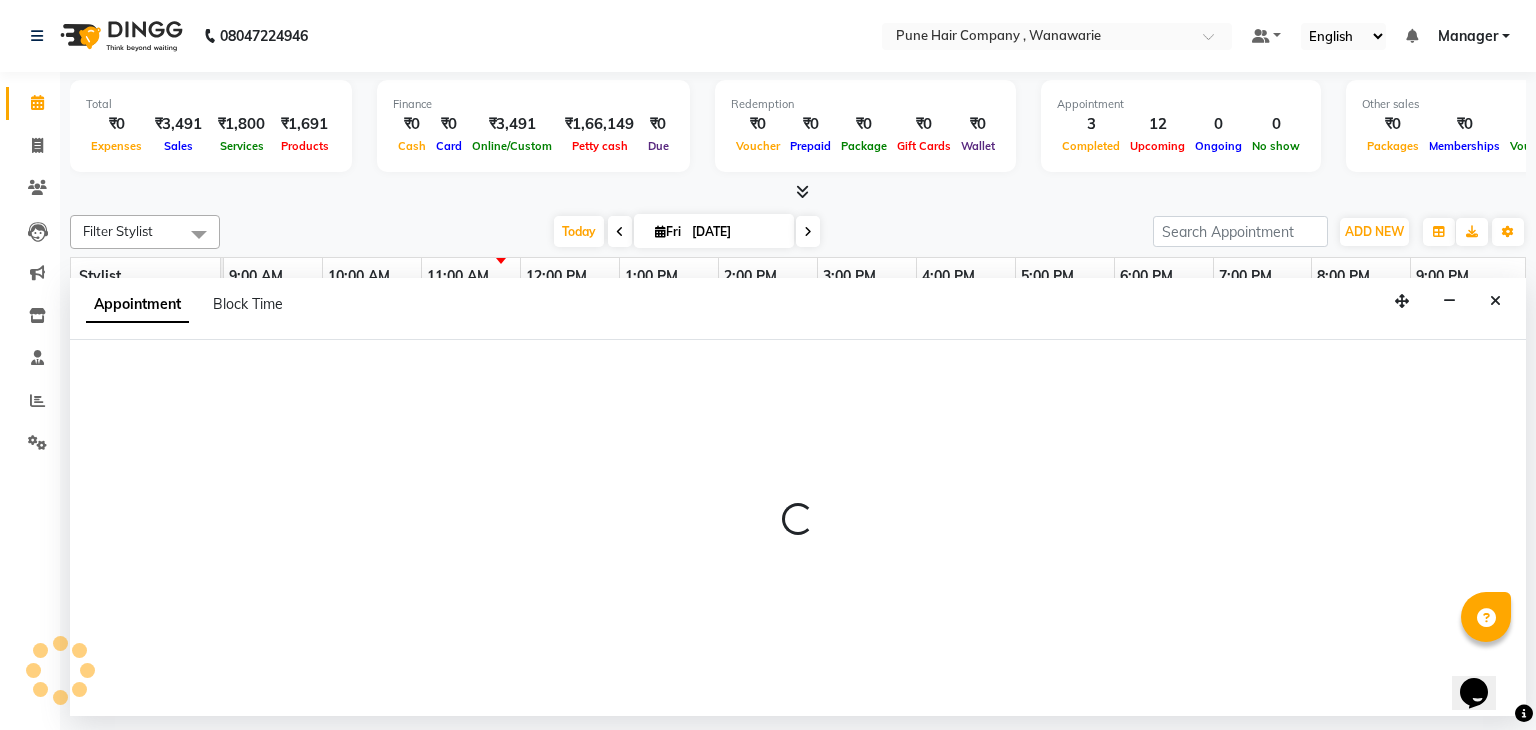 select on "74579" 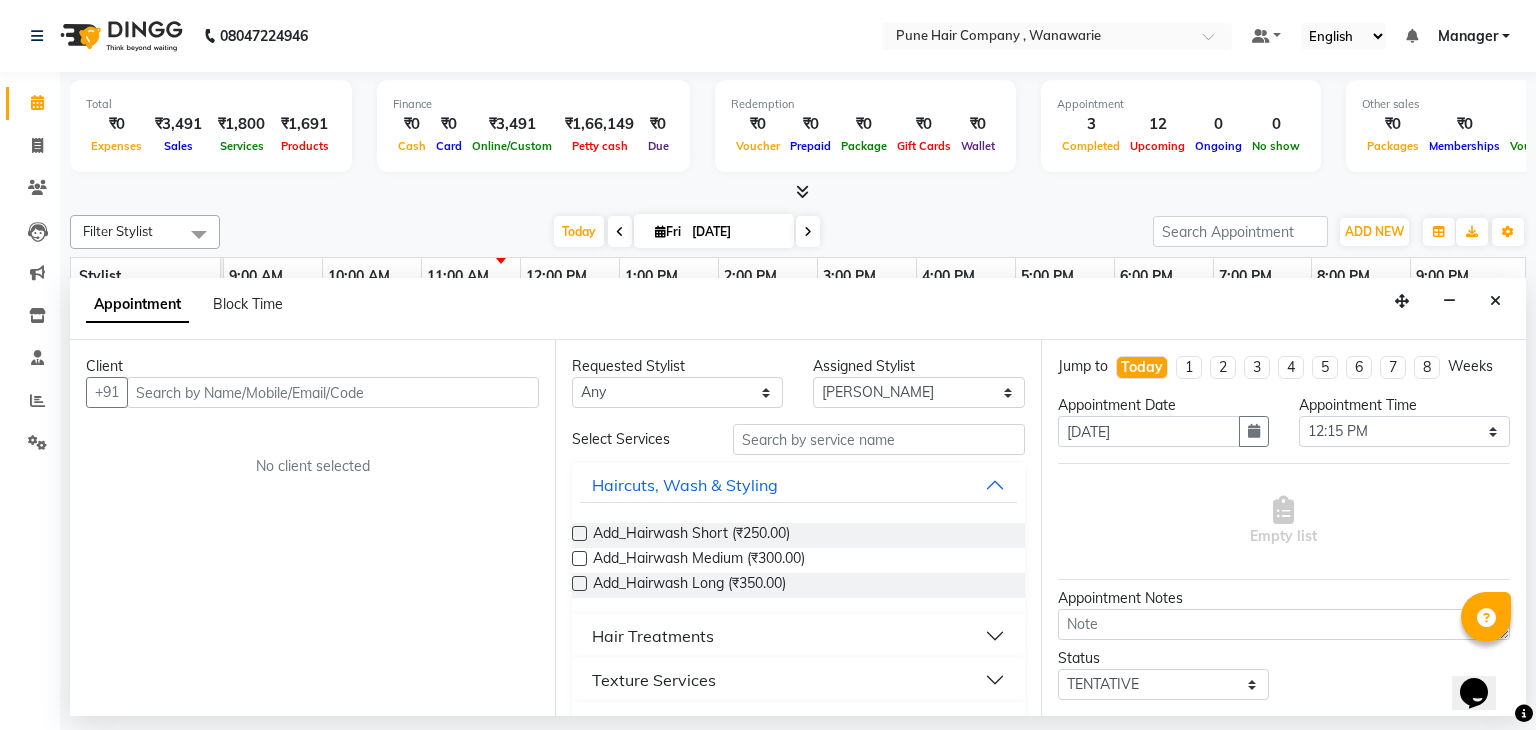 click at bounding box center [333, 392] 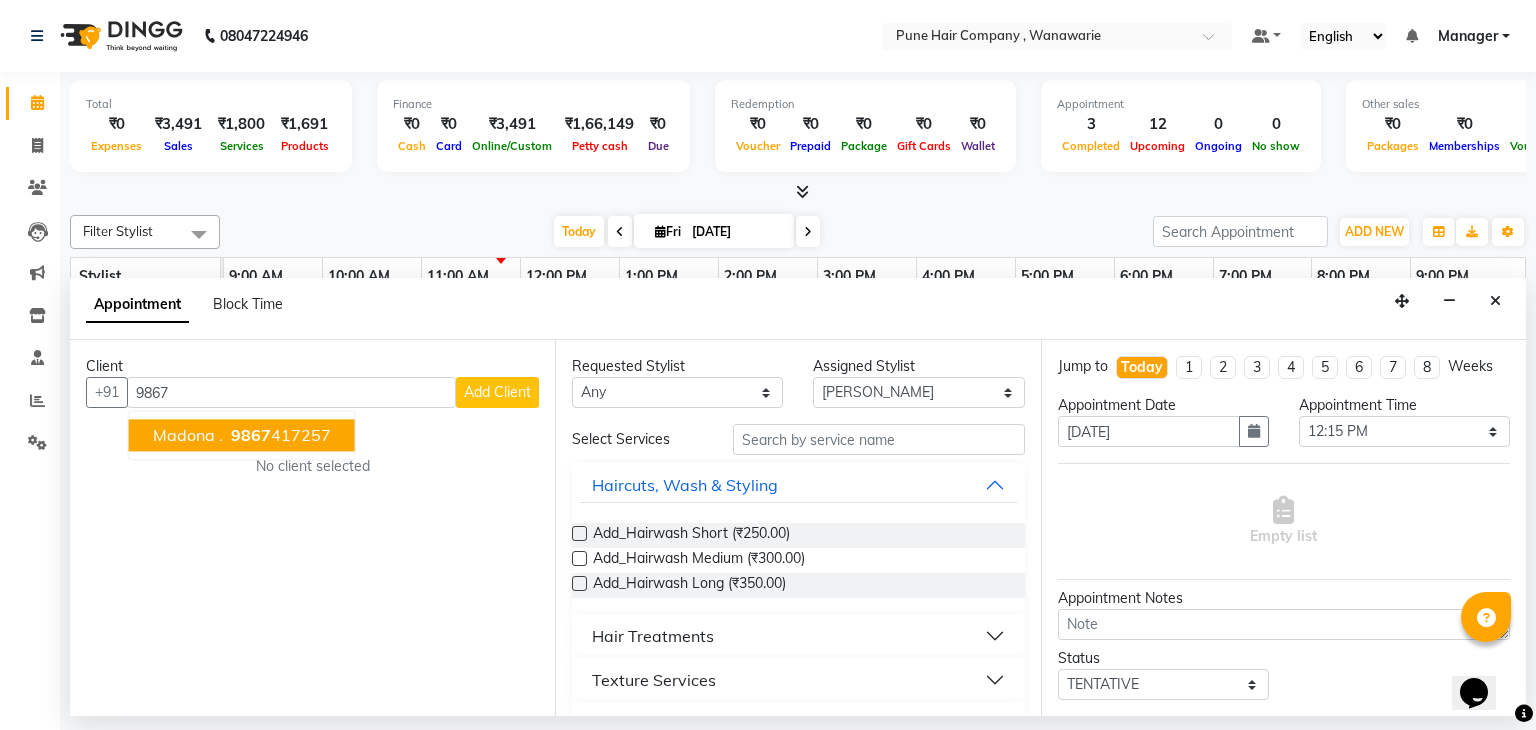 click on "Madona ." at bounding box center (188, 436) 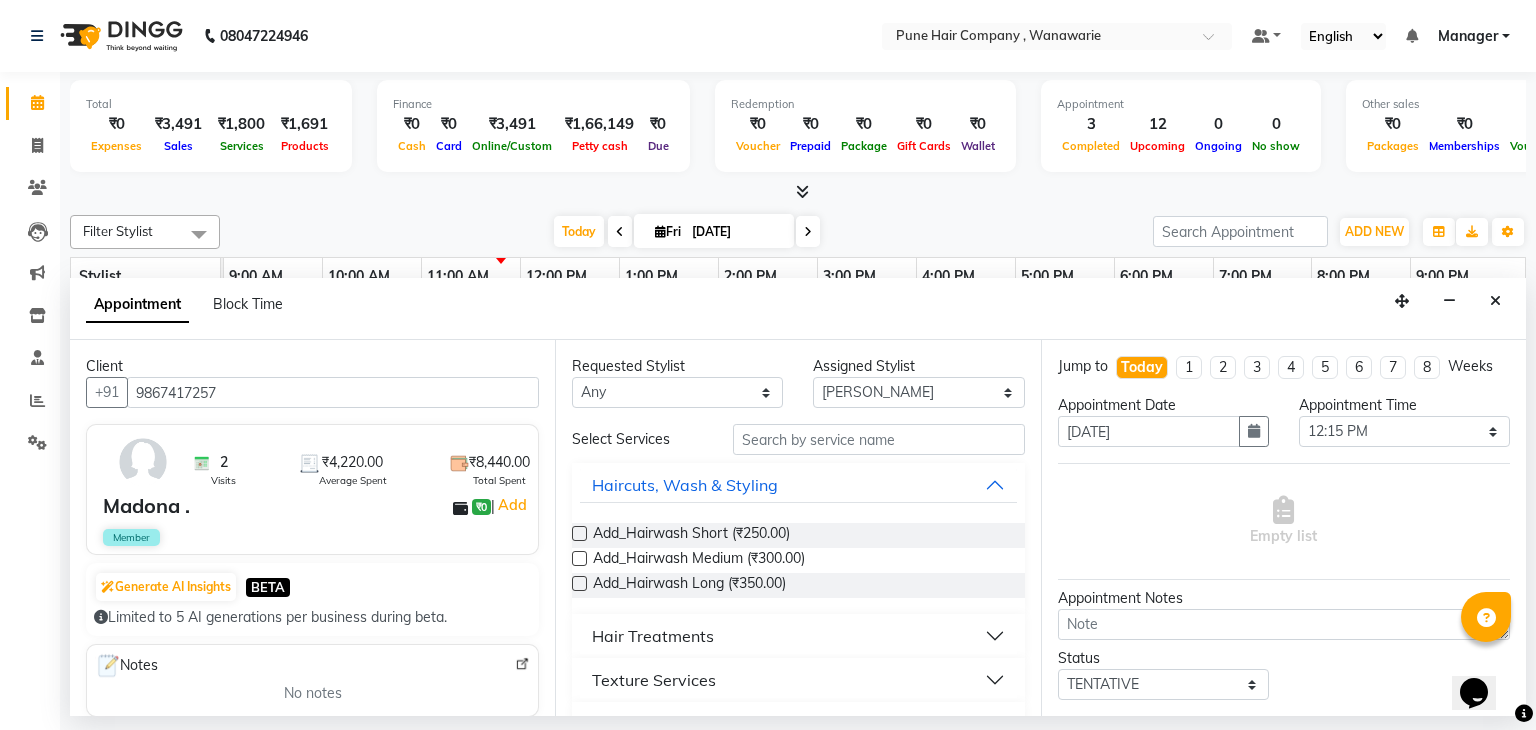type on "9867417257" 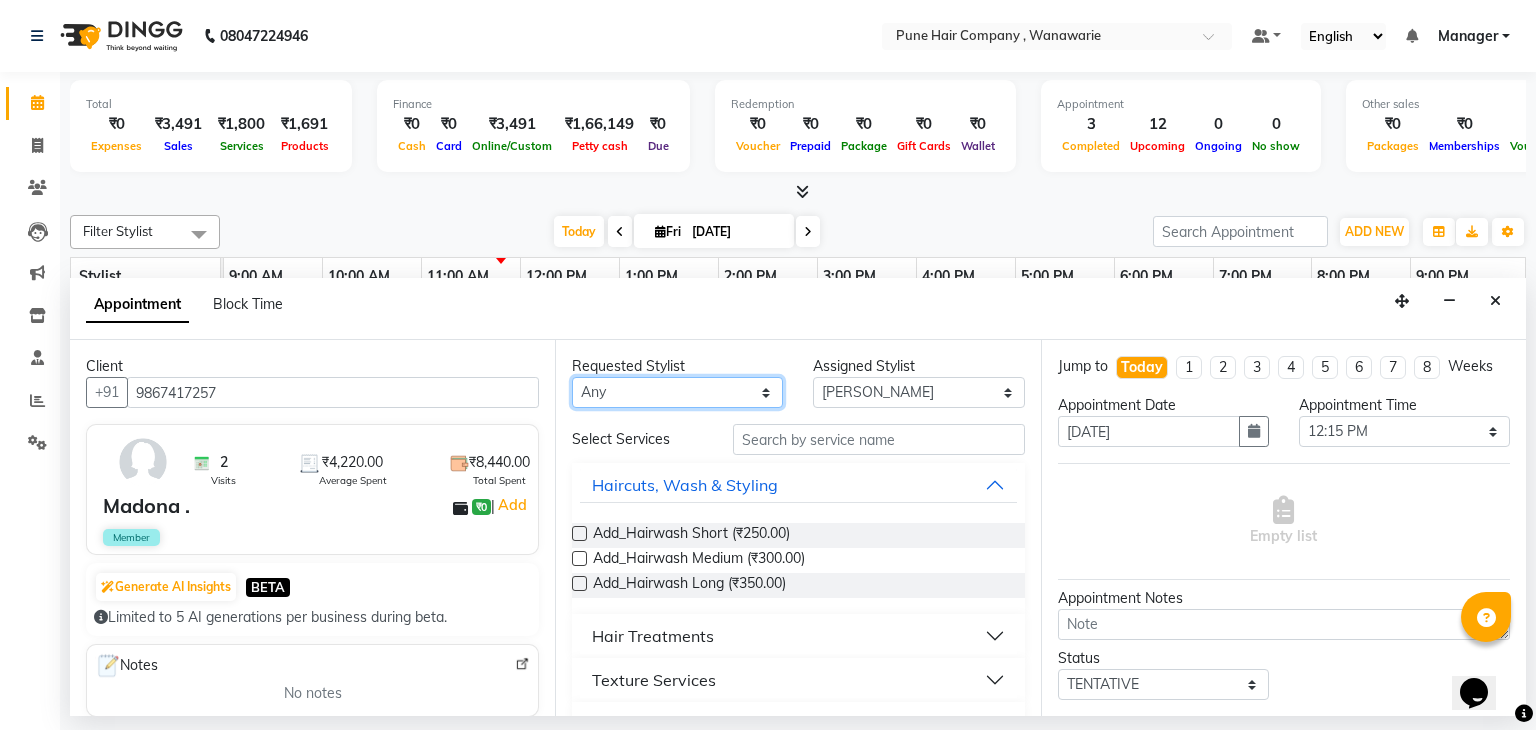 click on "Any [PERSON_NAME] [PERSON_NAME]  [PERSON_NAME] [PERSON_NAME] [PERSON_NAME] [PERSON_NAME] [PERSON_NAME]" at bounding box center [677, 392] 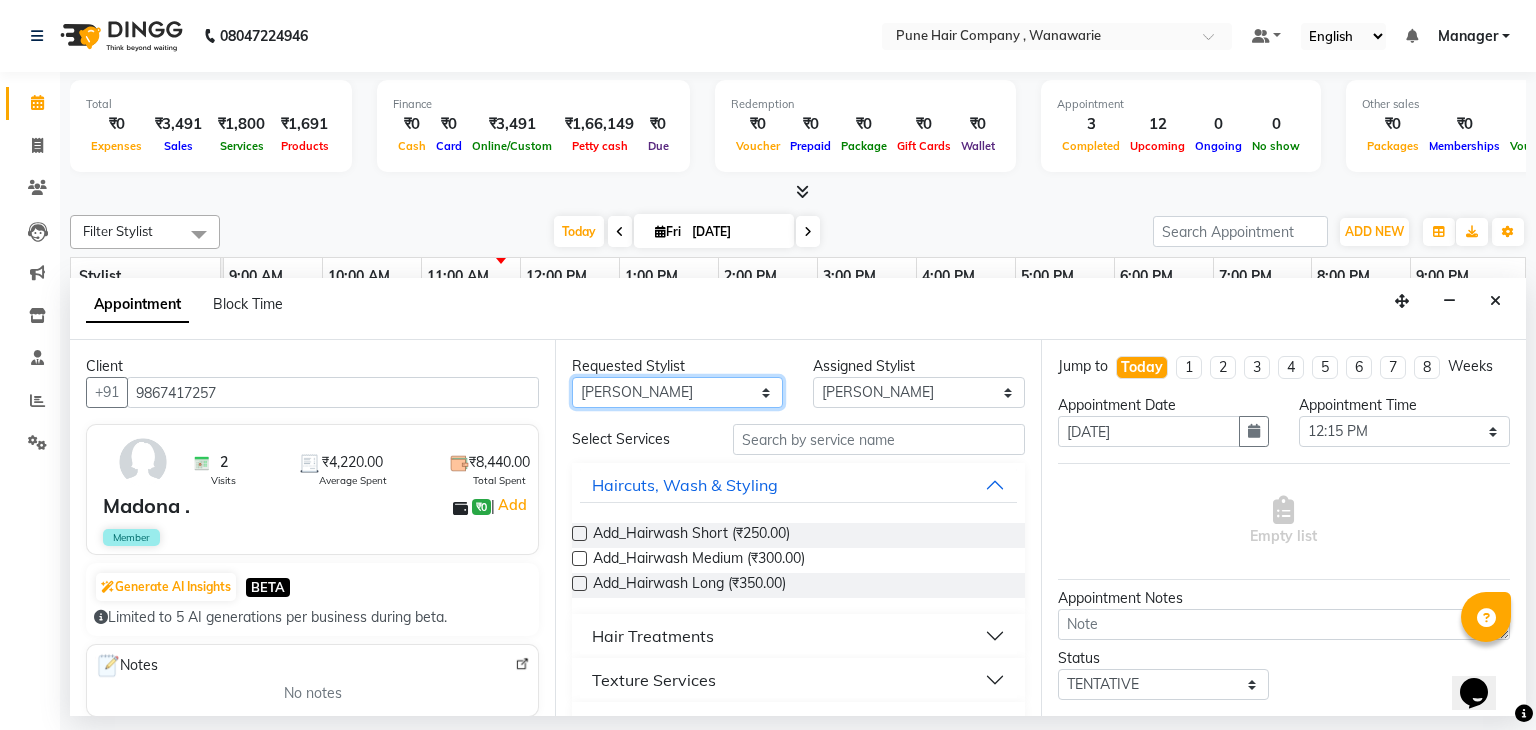 click on "Any [PERSON_NAME] [PERSON_NAME]  [PERSON_NAME] [PERSON_NAME] [PERSON_NAME] [PERSON_NAME] [PERSON_NAME]" at bounding box center [677, 392] 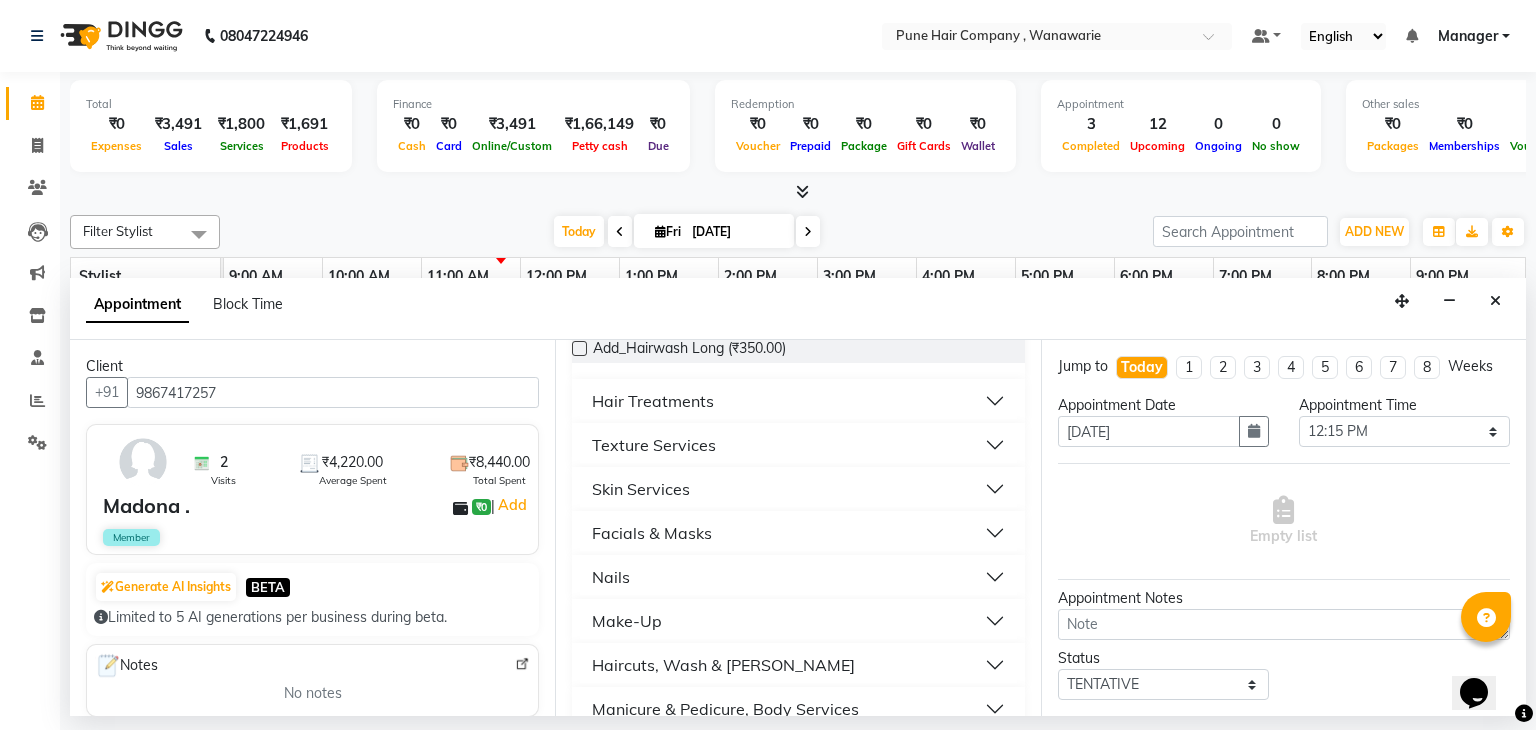 scroll, scrollTop: 309, scrollLeft: 0, axis: vertical 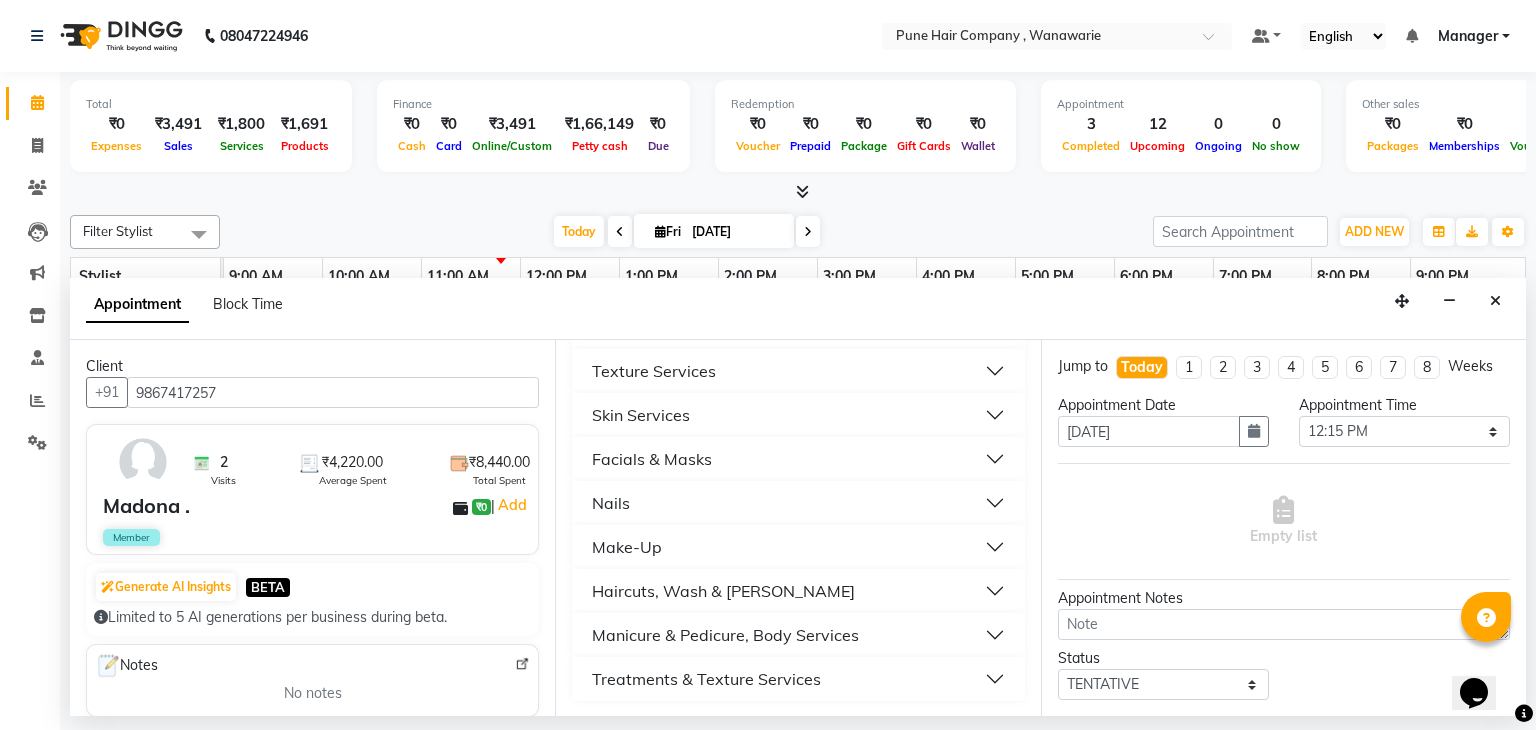 click on "Skin Services" at bounding box center (798, 415) 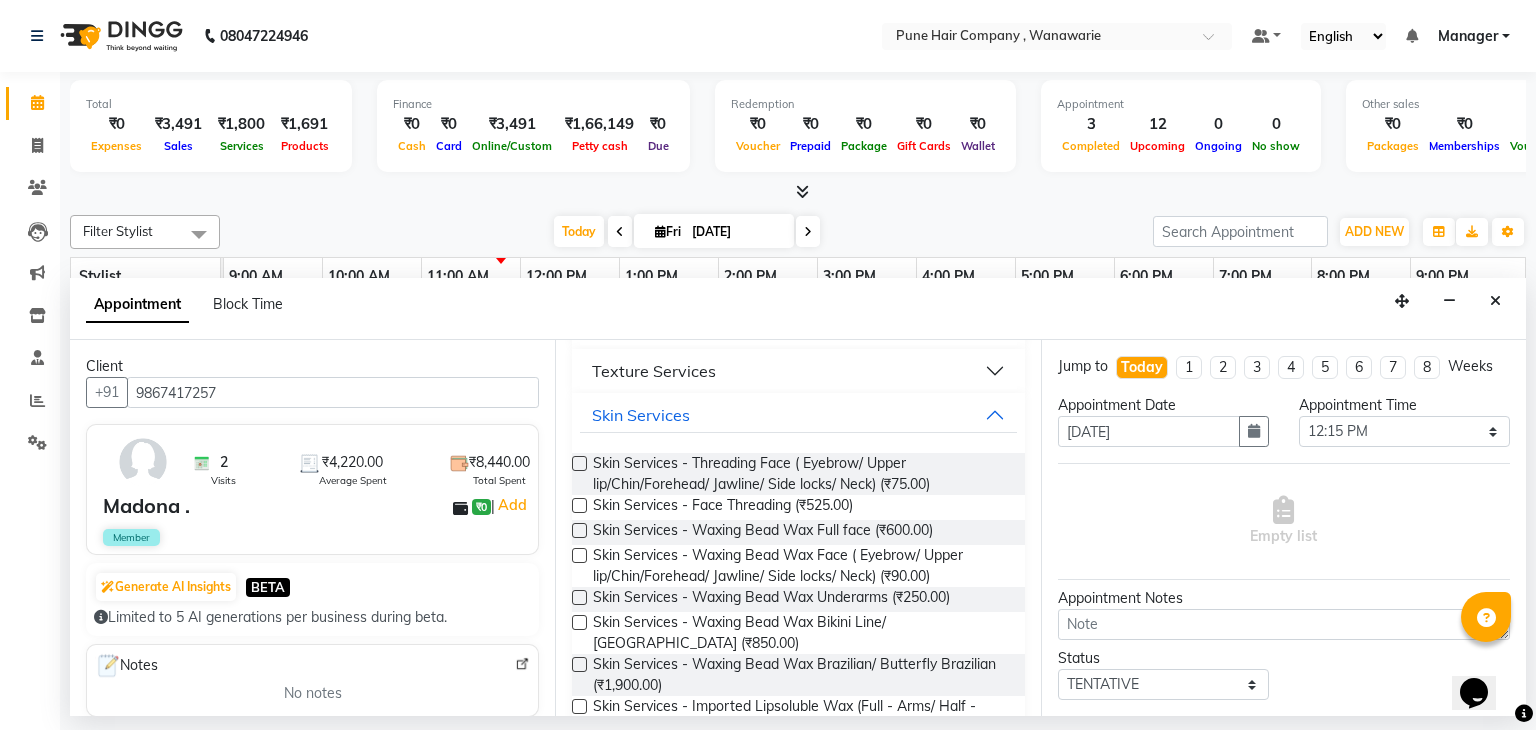 click at bounding box center [579, 463] 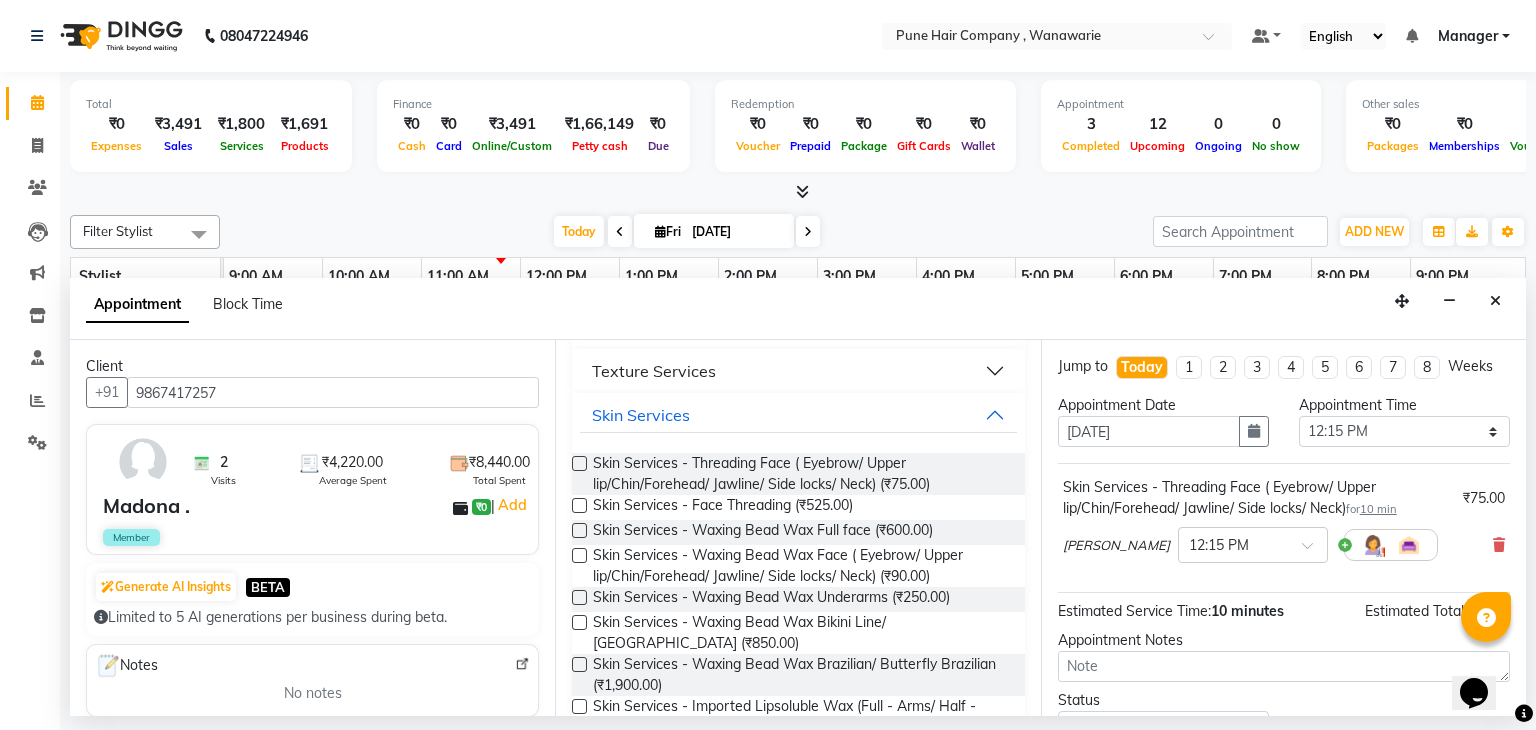 click at bounding box center (579, 463) 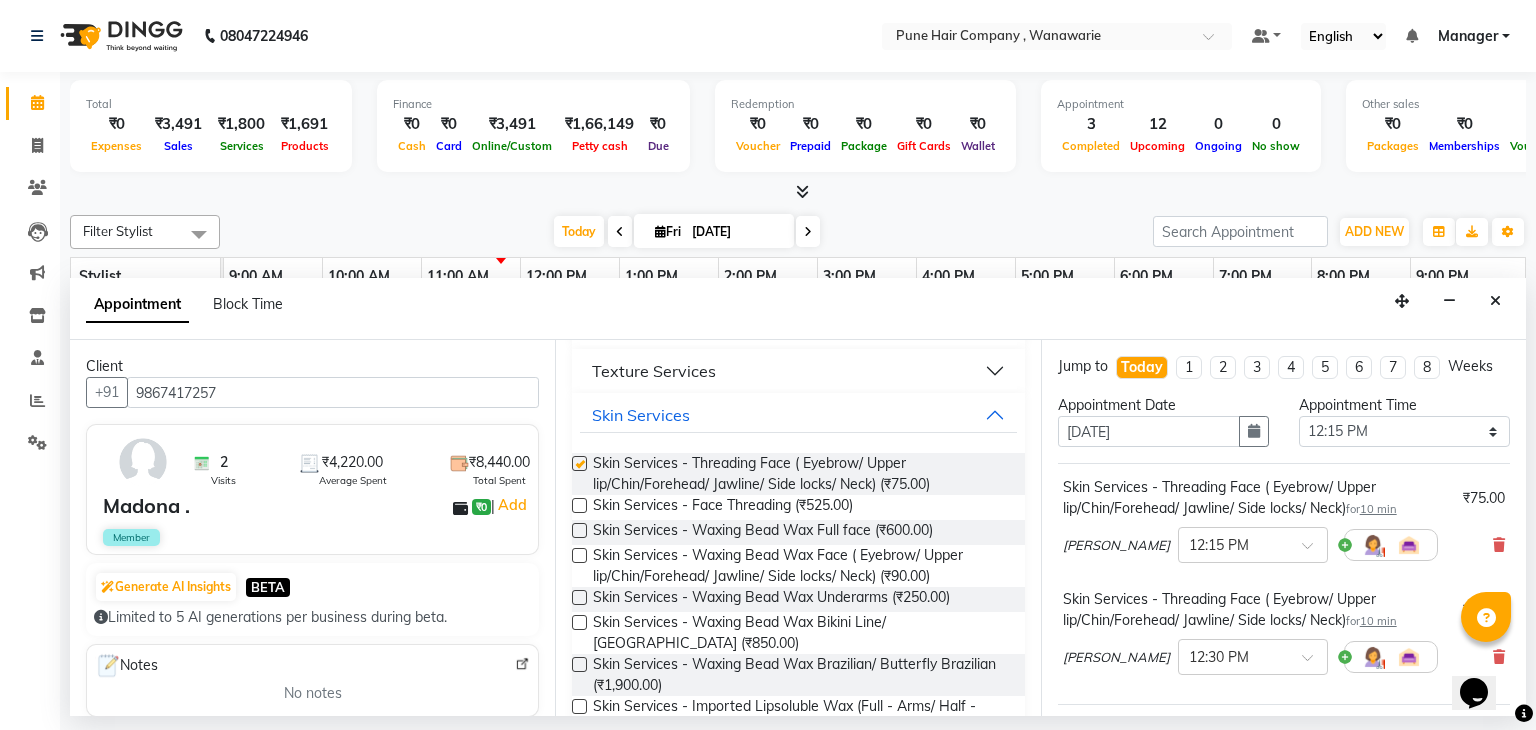 checkbox on "false" 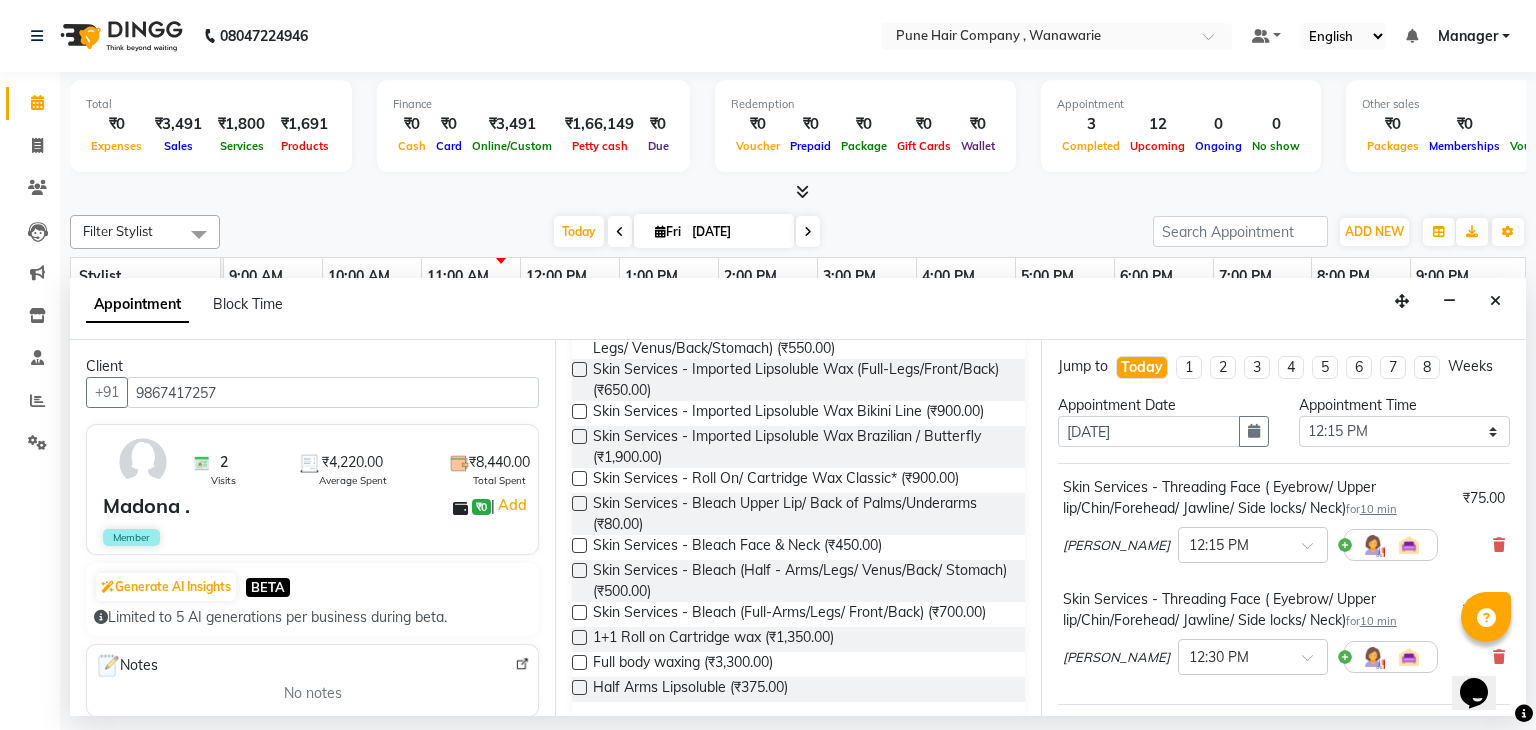 scroll, scrollTop: 686, scrollLeft: 0, axis: vertical 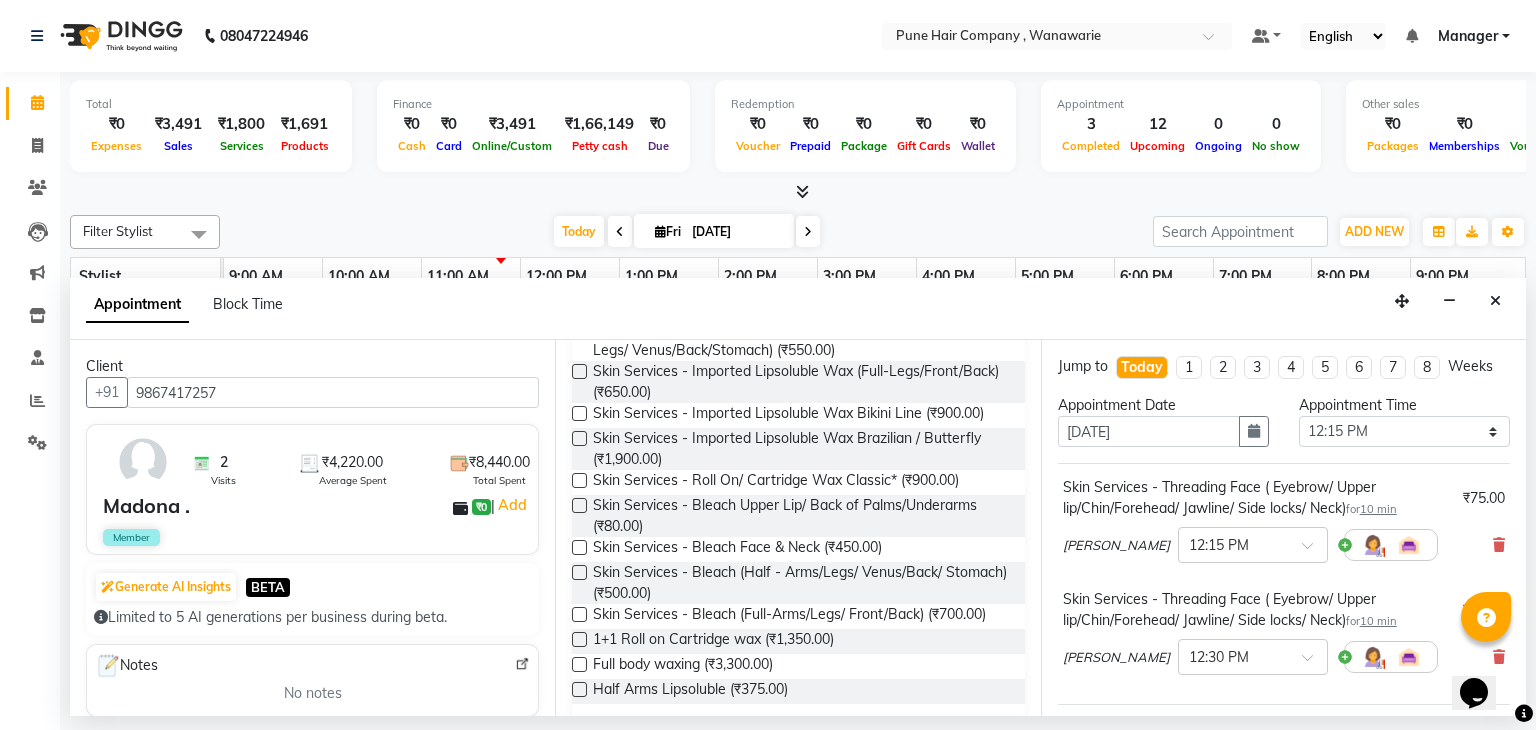 click at bounding box center [579, 480] 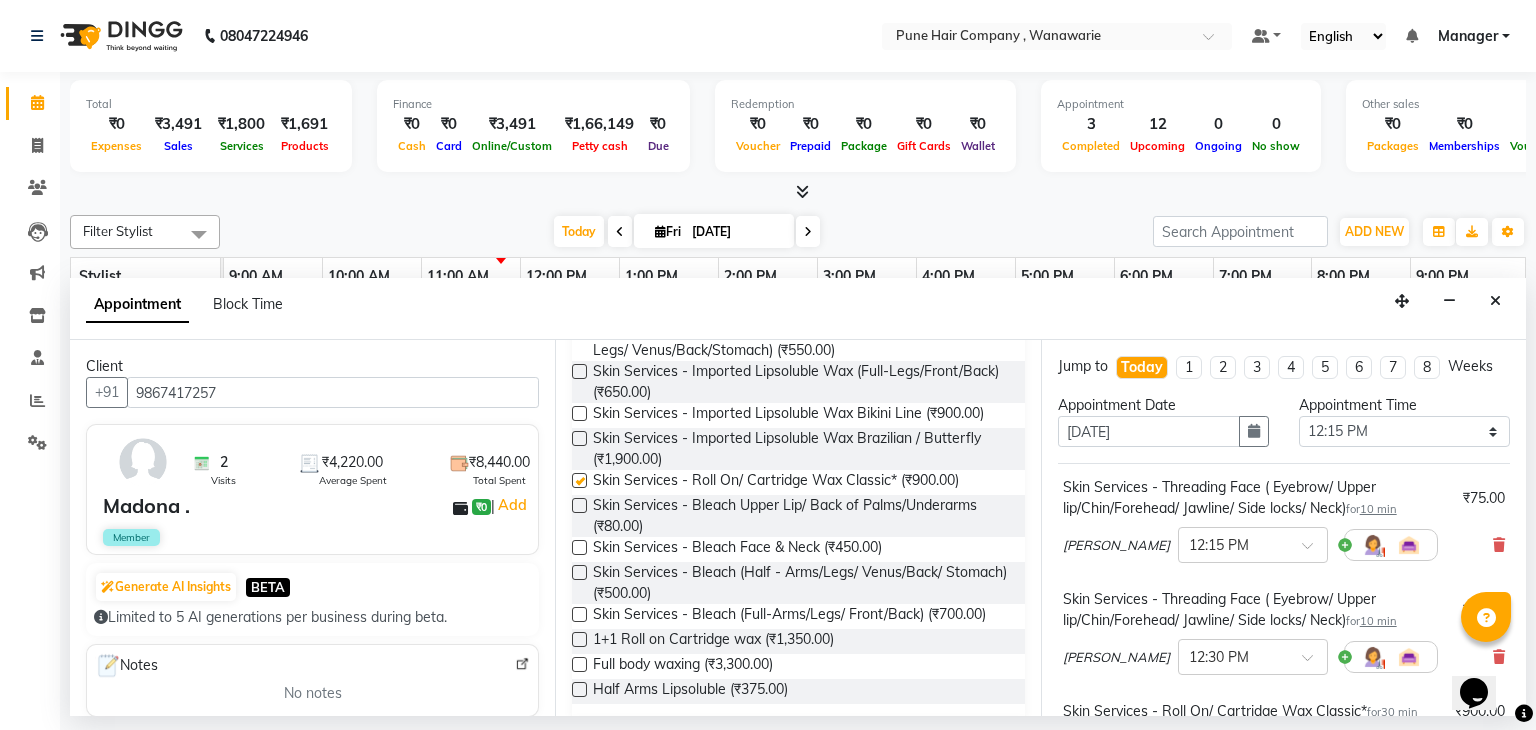 checkbox on "false" 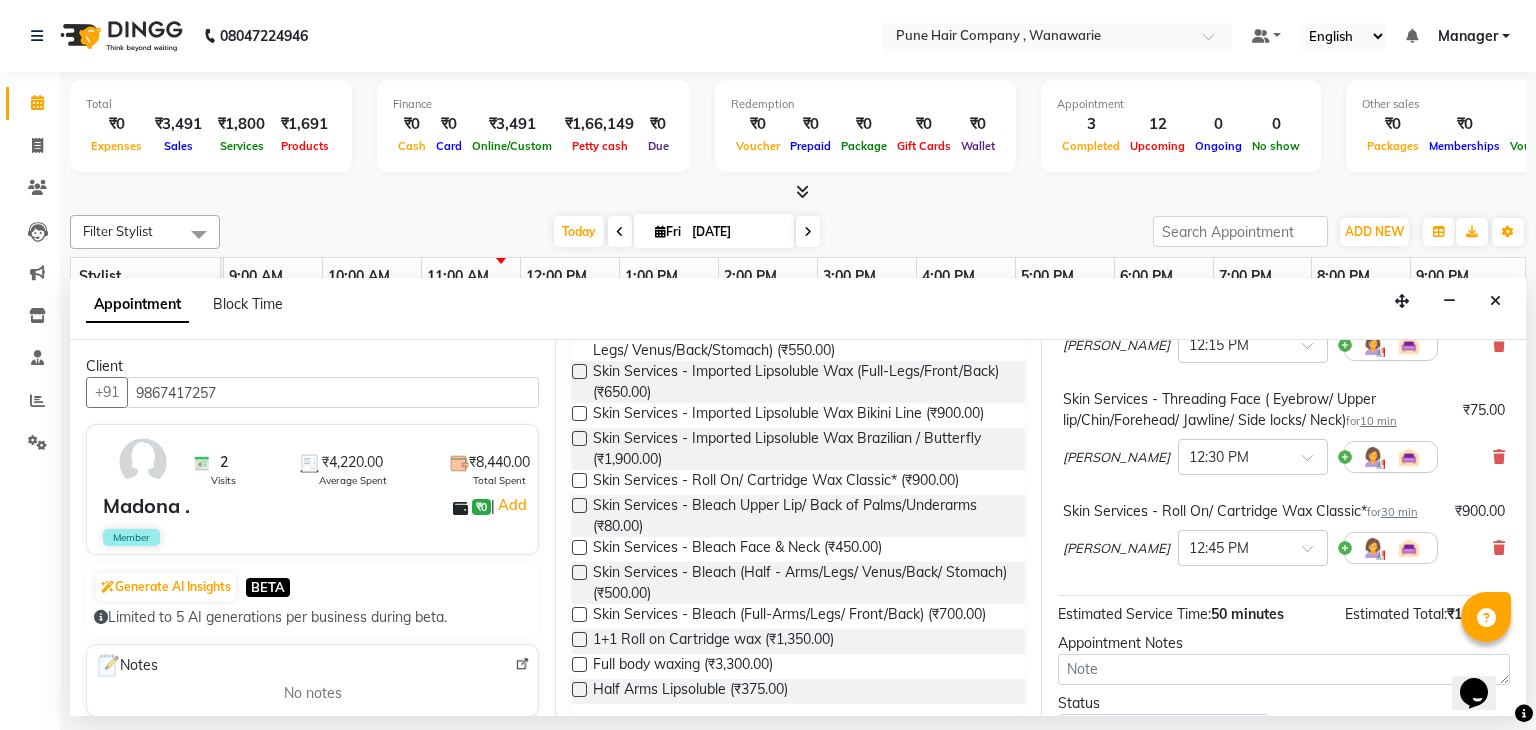 scroll, scrollTop: 354, scrollLeft: 0, axis: vertical 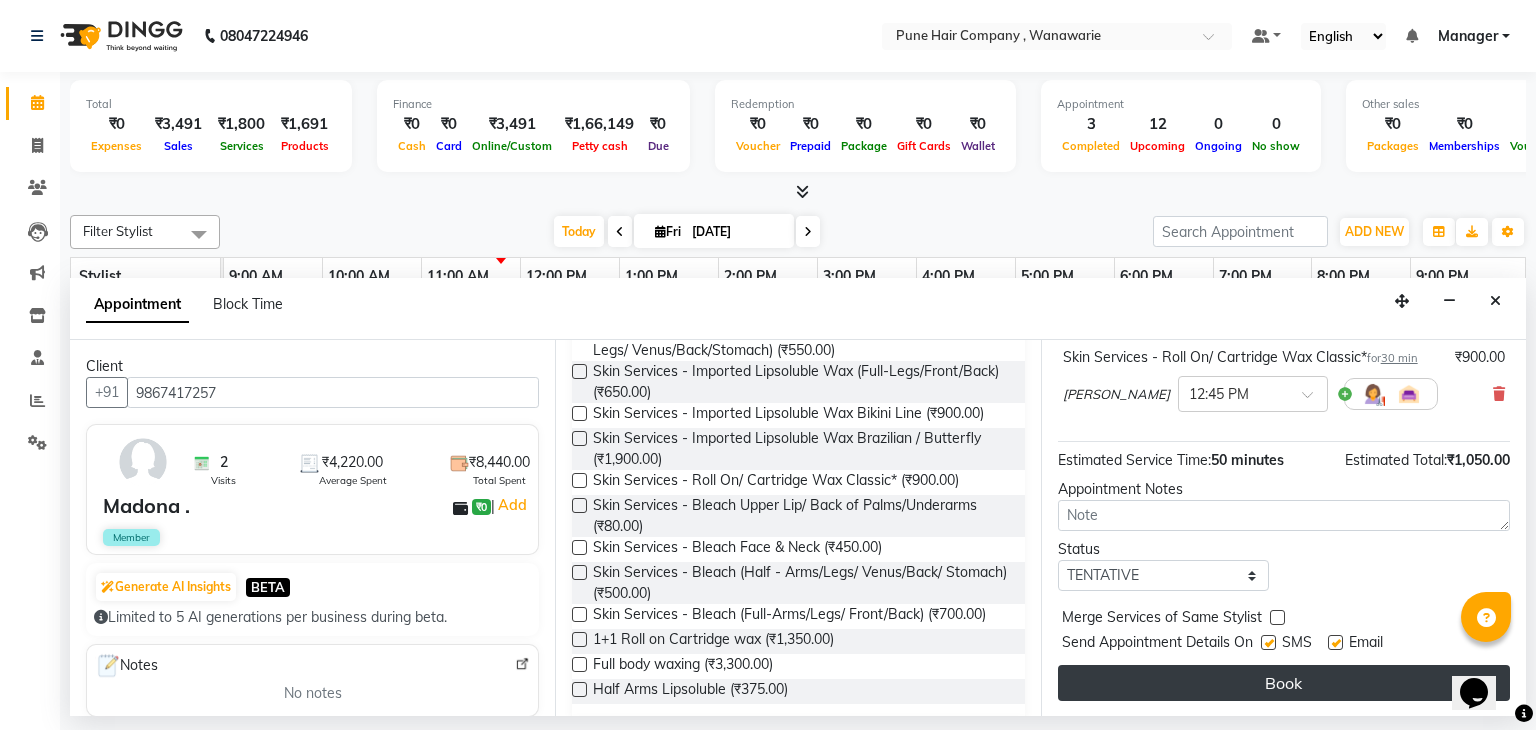 click on "Book" at bounding box center (1284, 683) 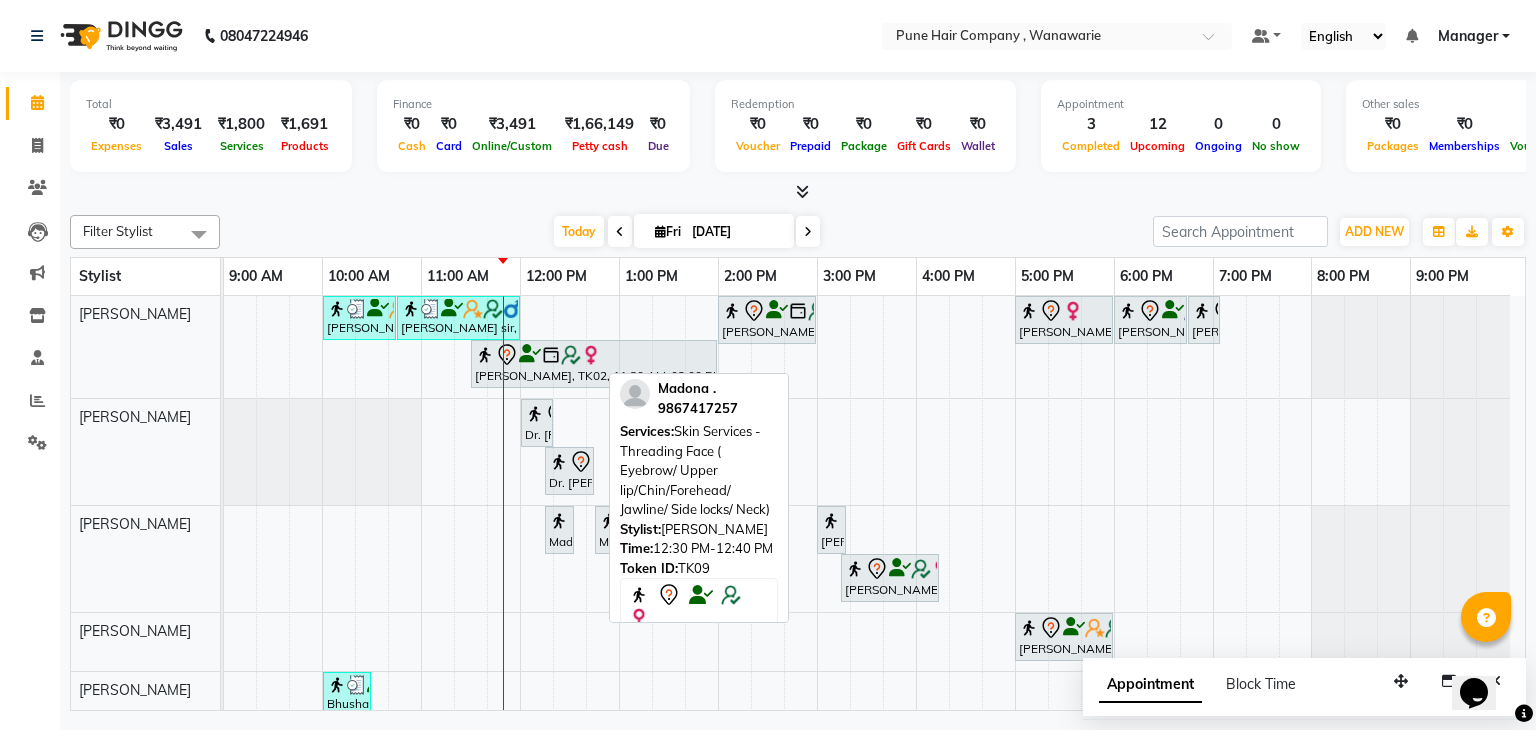 drag, startPoint x: 587, startPoint y: 581, endPoint x: 680, endPoint y: 522, distance: 110.13628 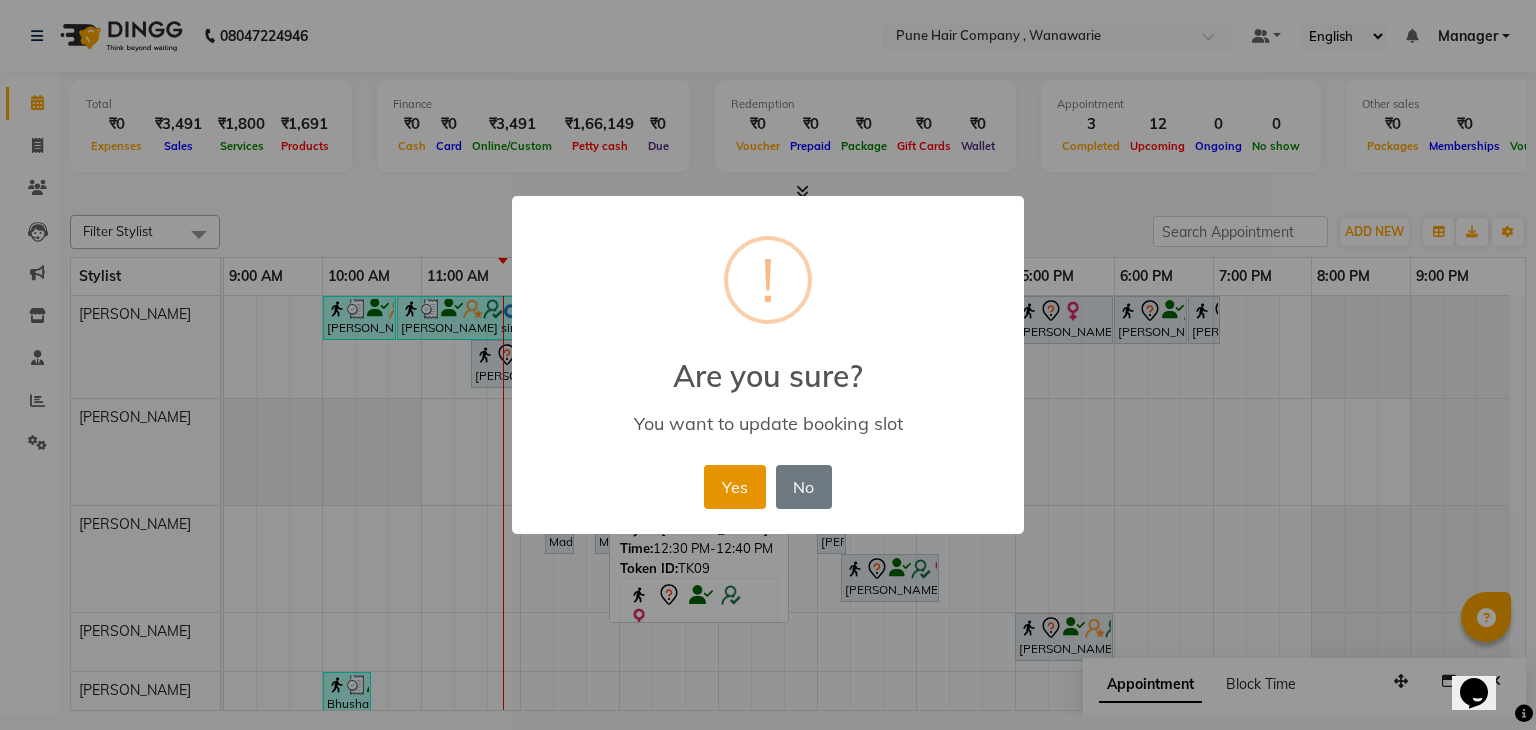 click on "Yes" at bounding box center [734, 487] 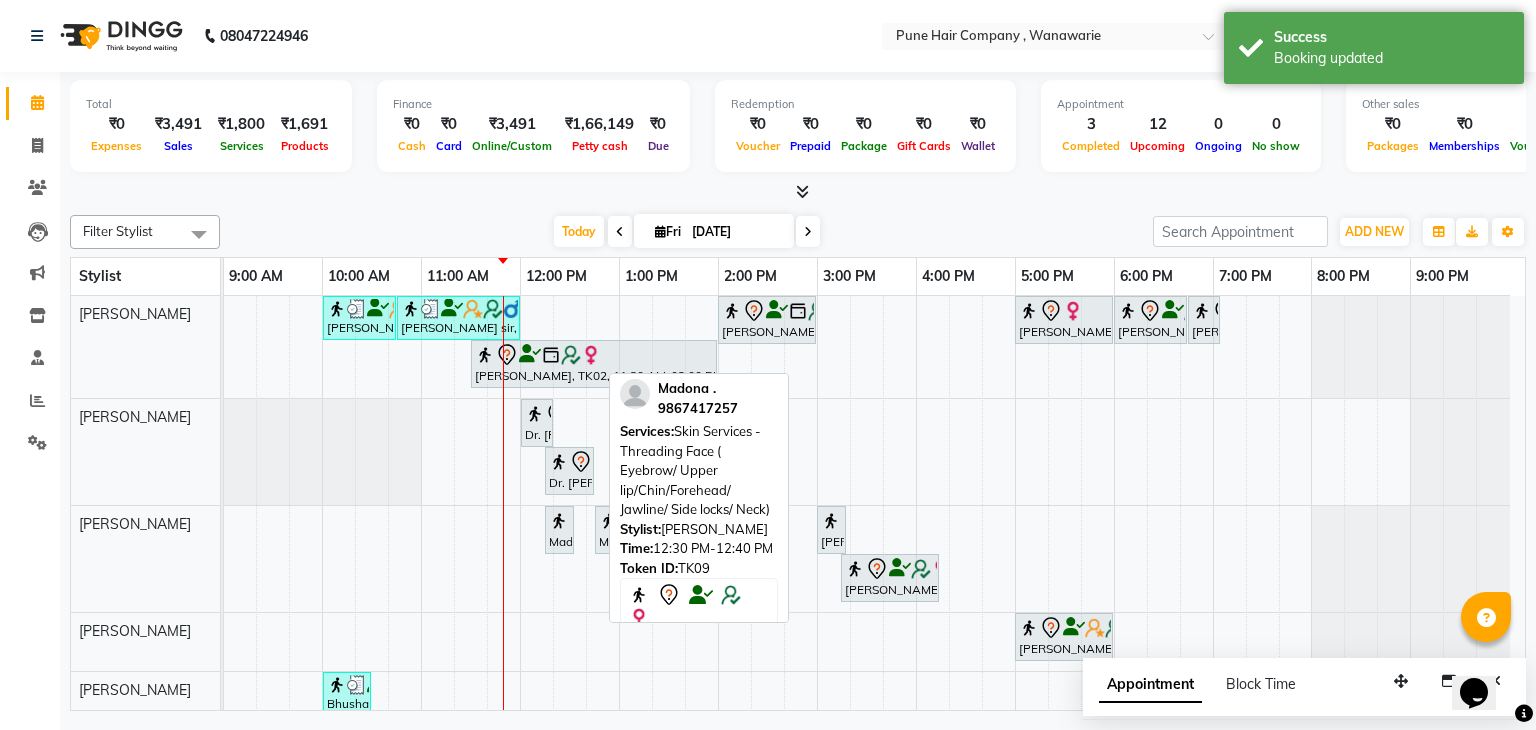 click on "Banty sir, TK03, 10:00 AM-10:45 AM, Male Haircut By Senior Stylist     Banty sir, TK03, 10:45 AM-12:00 PM, Male Hair Colour - Majirel Global Colour (includes moustache)             Naina mehata, TK02, 02:00 PM-03:00 PM, Hair Treatments - Molecular Deep Damage Repair Medium             Archana Mohanty, TK04, 05:00 PM-06:00 PM, Haircuts, - By Senior Stylist             Abbas kadiwala, TK01, 06:00 PM-06:45 PM, Male Haircut By Senior Stylist             Abbas kadiwala, TK01, 06:45 PM-07:05 PM, Male Beard Shaving/ Beard Trim Beard             Naina mehata, TK02, 11:30 AM-02:00 PM, Hair Colour - Inoa Global Medium             Dr. Shriya ,, TK08, 12:00 PM-12:20 PM, Add_Hairwash Medium             Dr. Shriya ,, TK08, 12:15 PM-12:45 PM, BlowDry Medium             Madona ., TK09, 12:15 PM-12:25 PM, Skin Services - Threading Face ( Eyebrow/ Upper lip/Chin/Forehead/ Jawline/ Side locks/ Neck)             Madona ., TK09, 12:45 PM-01:15 PM, Skin Services - Roll On/ Cartridge Wax Classic*" at bounding box center [874, 583] 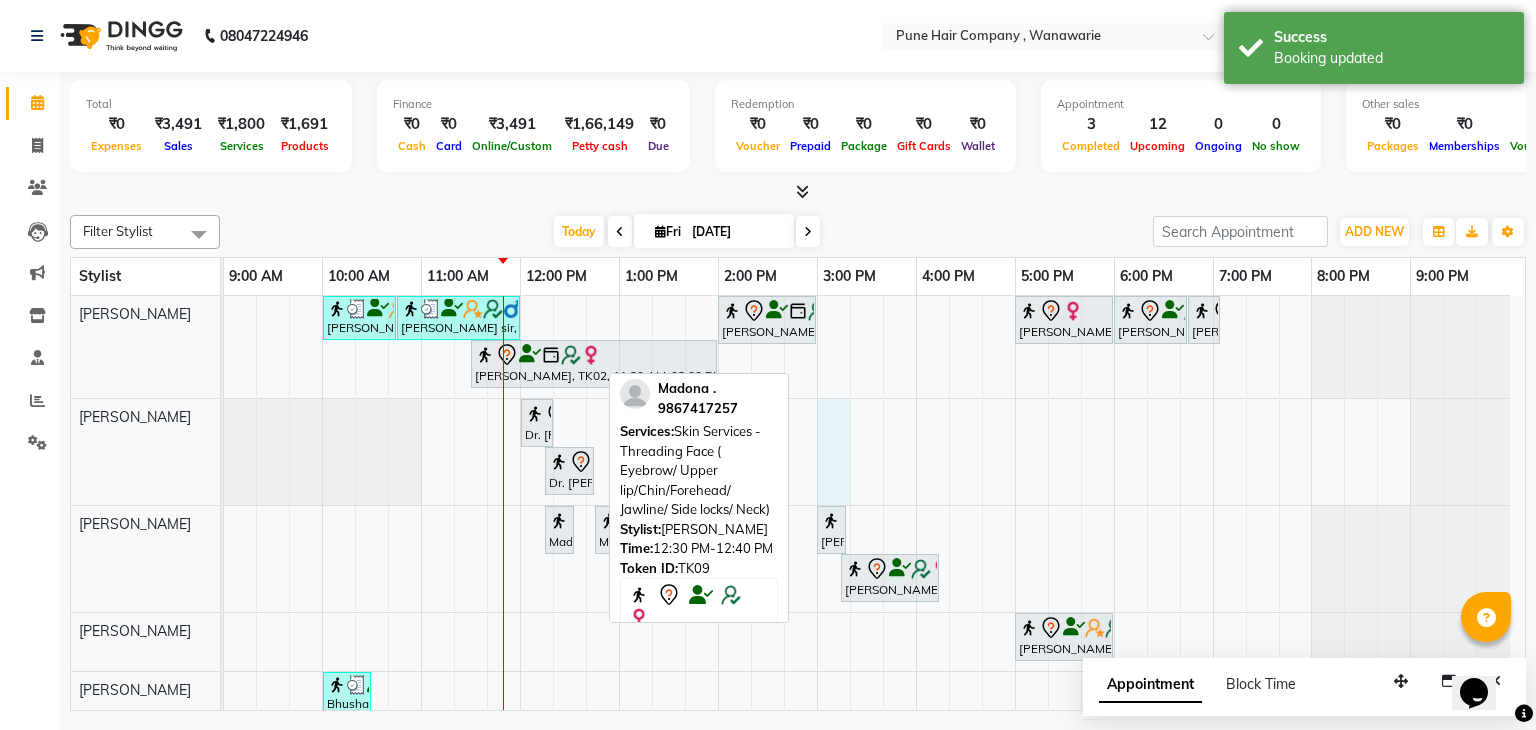 select on "74578" 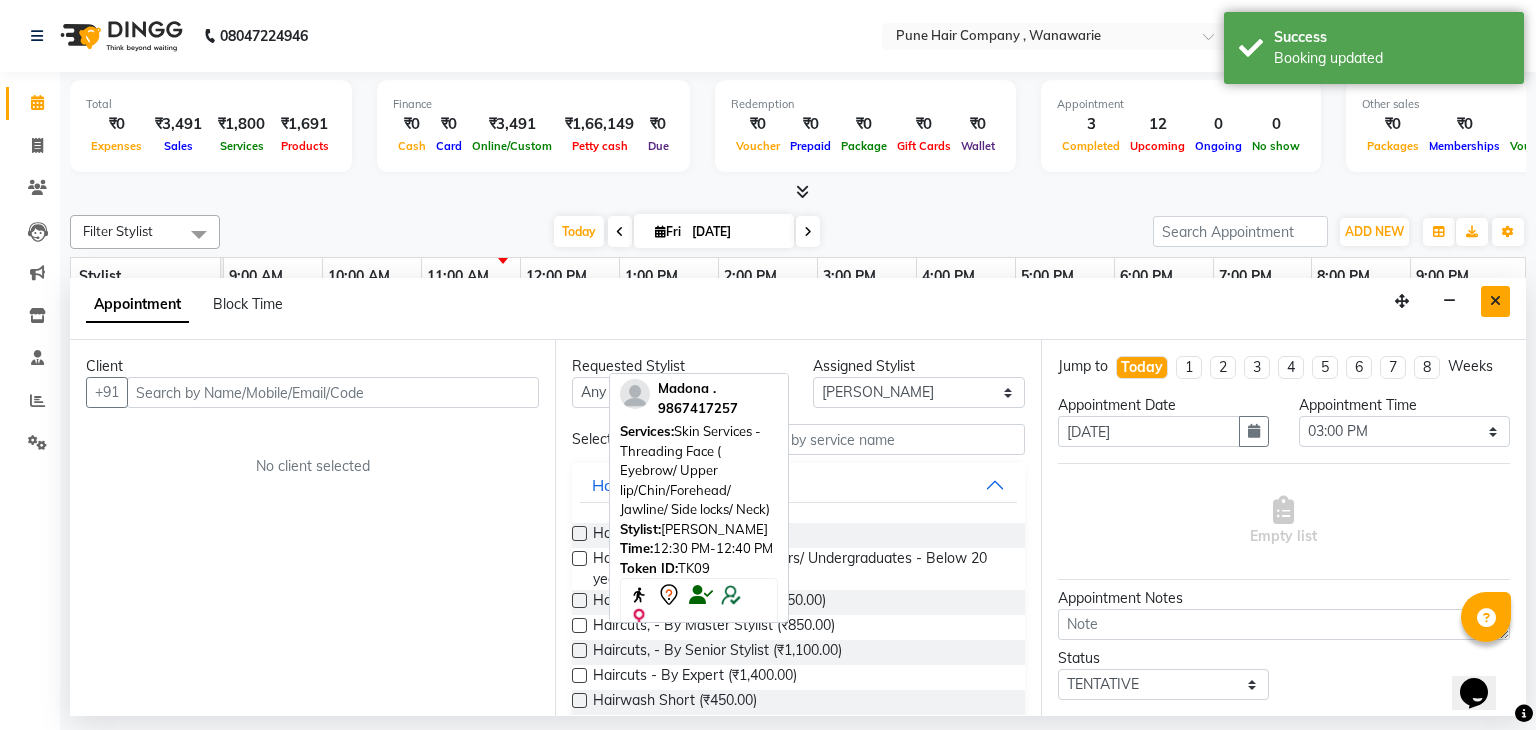 click at bounding box center [1495, 301] 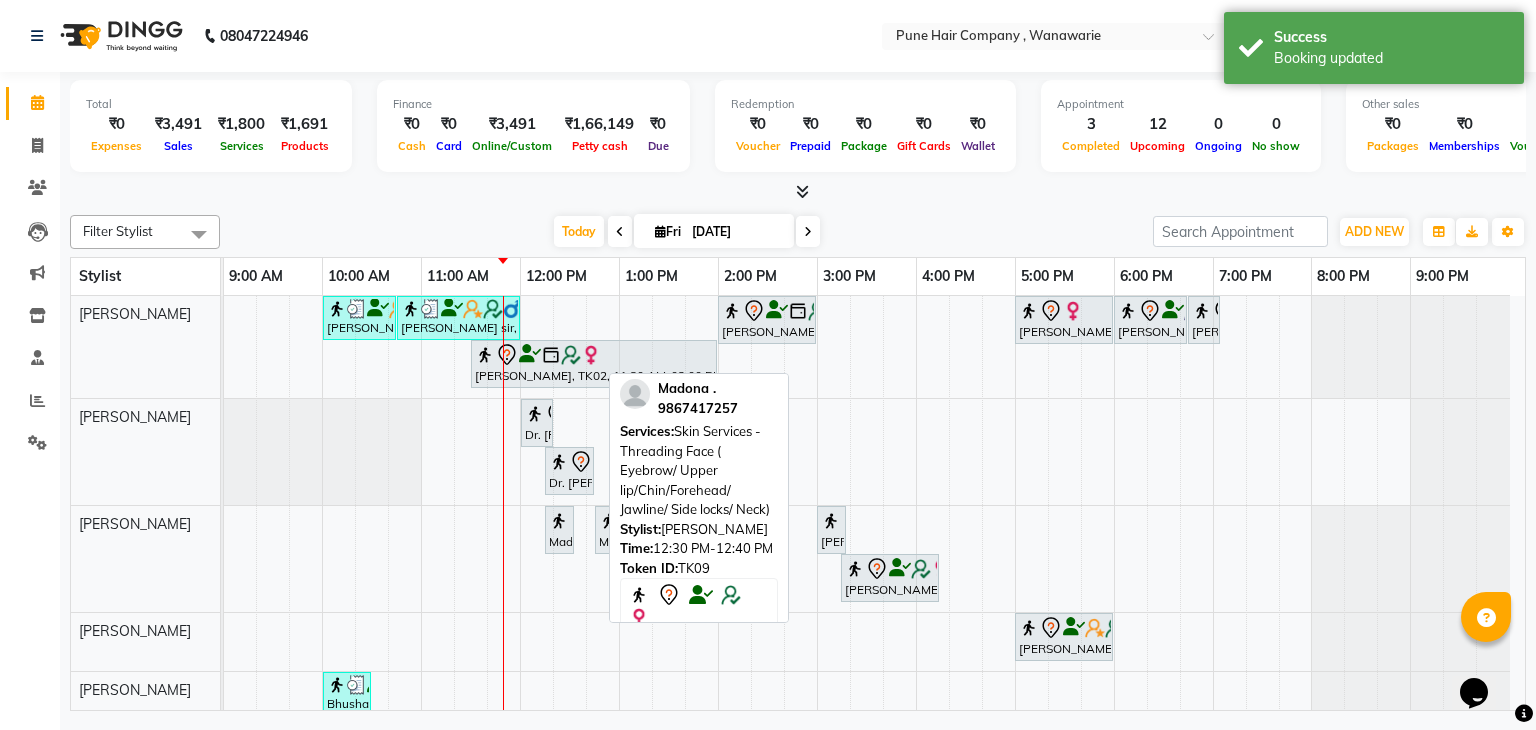 click at bounding box center (1411, 347) 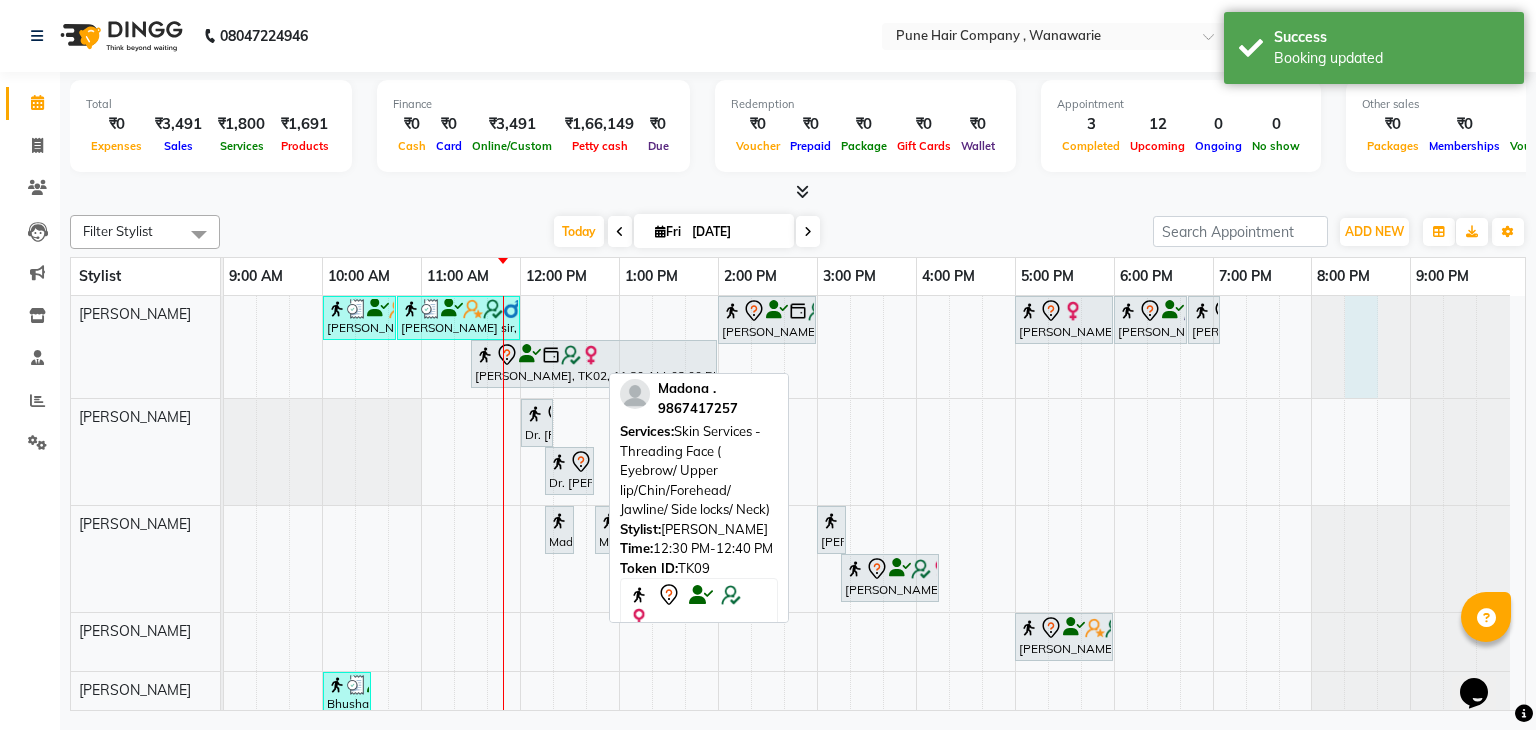 click at bounding box center [224, 347] 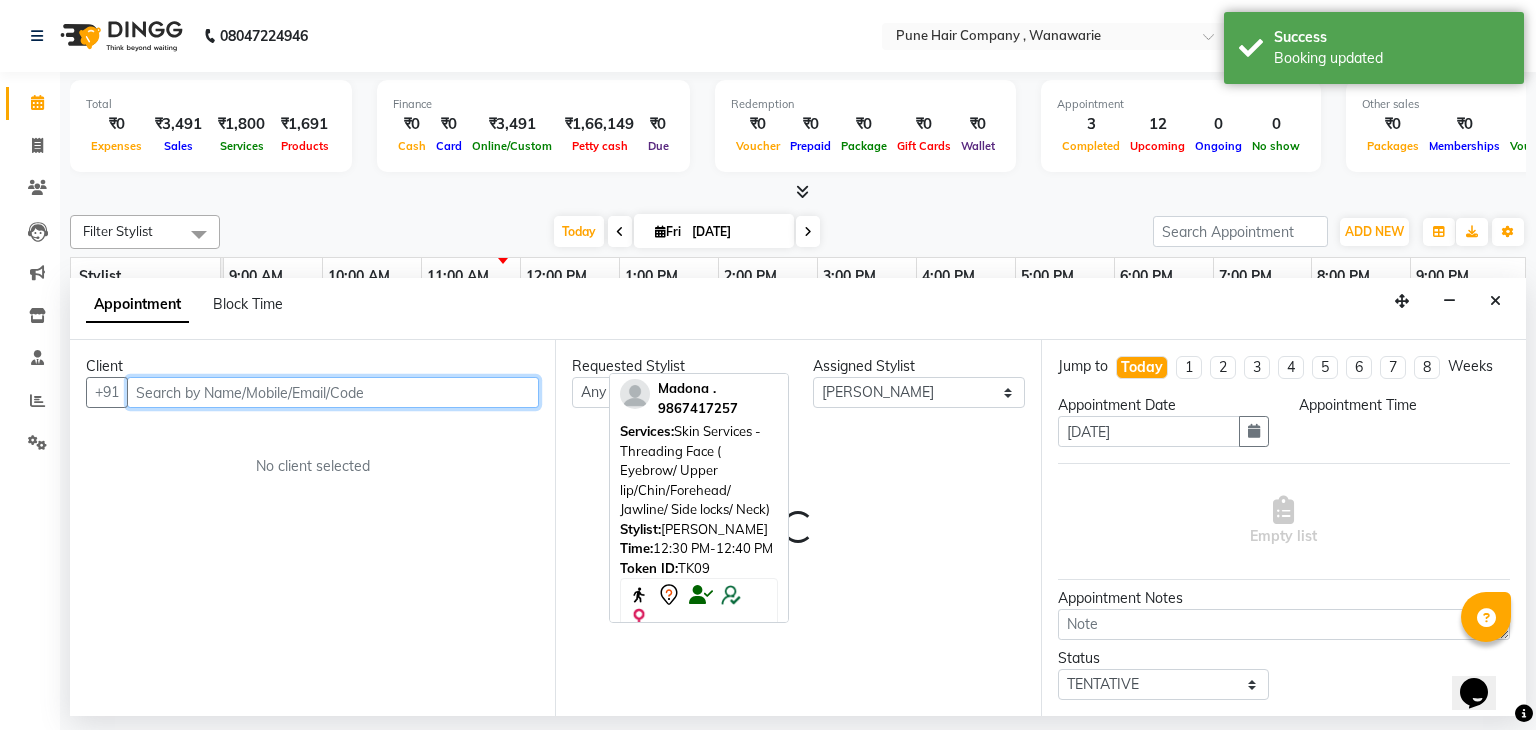 select on "1215" 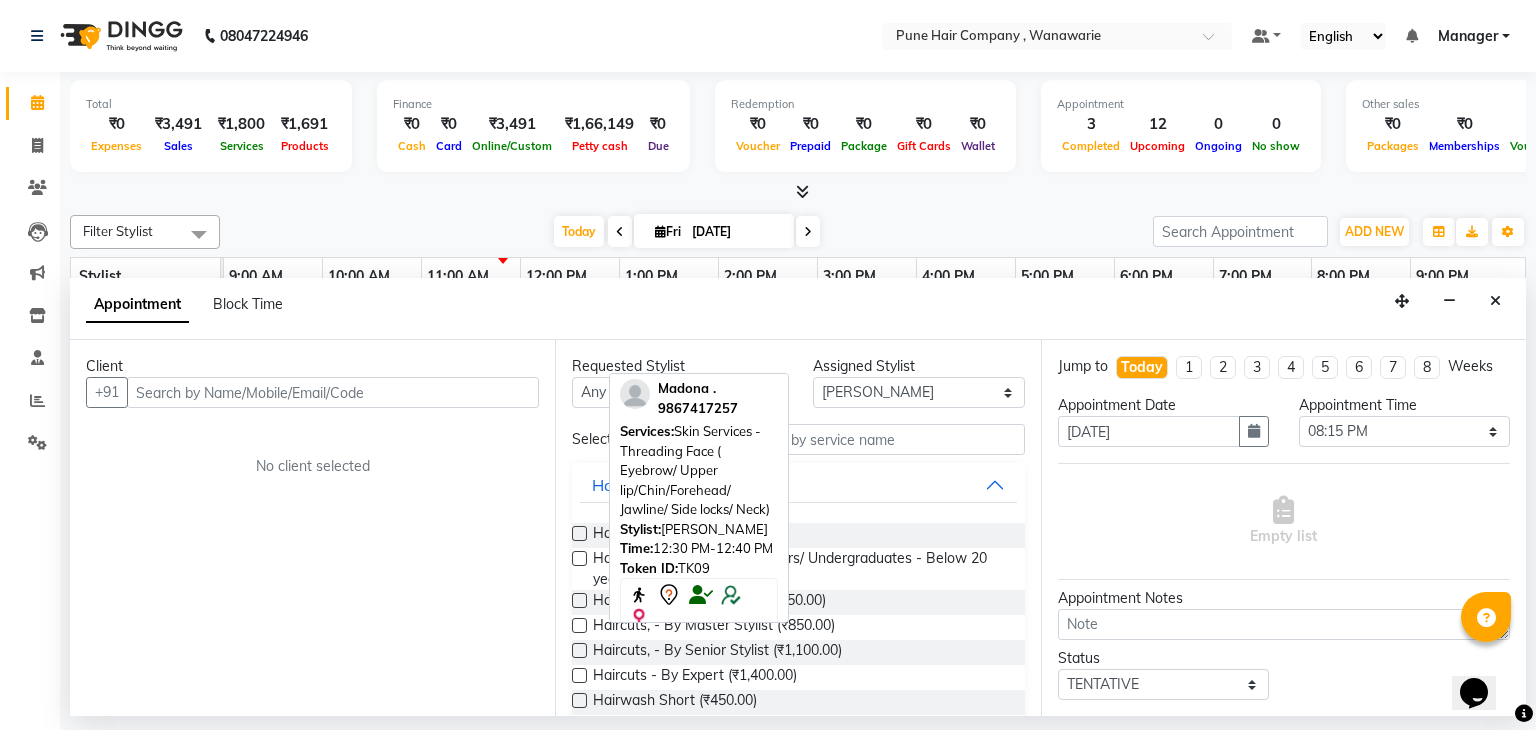 click on "Client +91  No client selected" at bounding box center [312, 528] 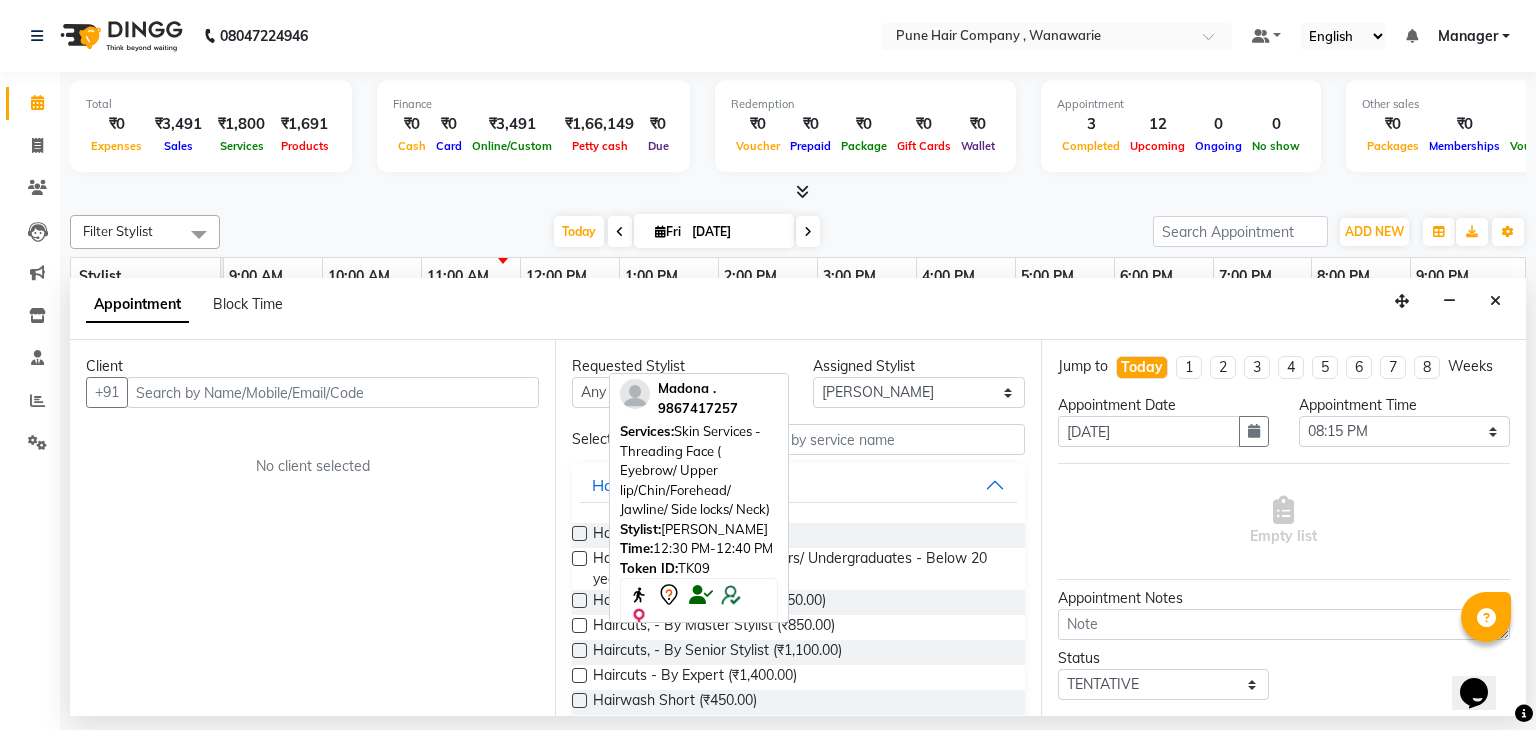 click on "Services: Skin Services - Threading Face ( Eyebrow/ Upper lip/Chin/Forehead/ Jawline/ Side locks/ Neck)" at bounding box center [699, 471] 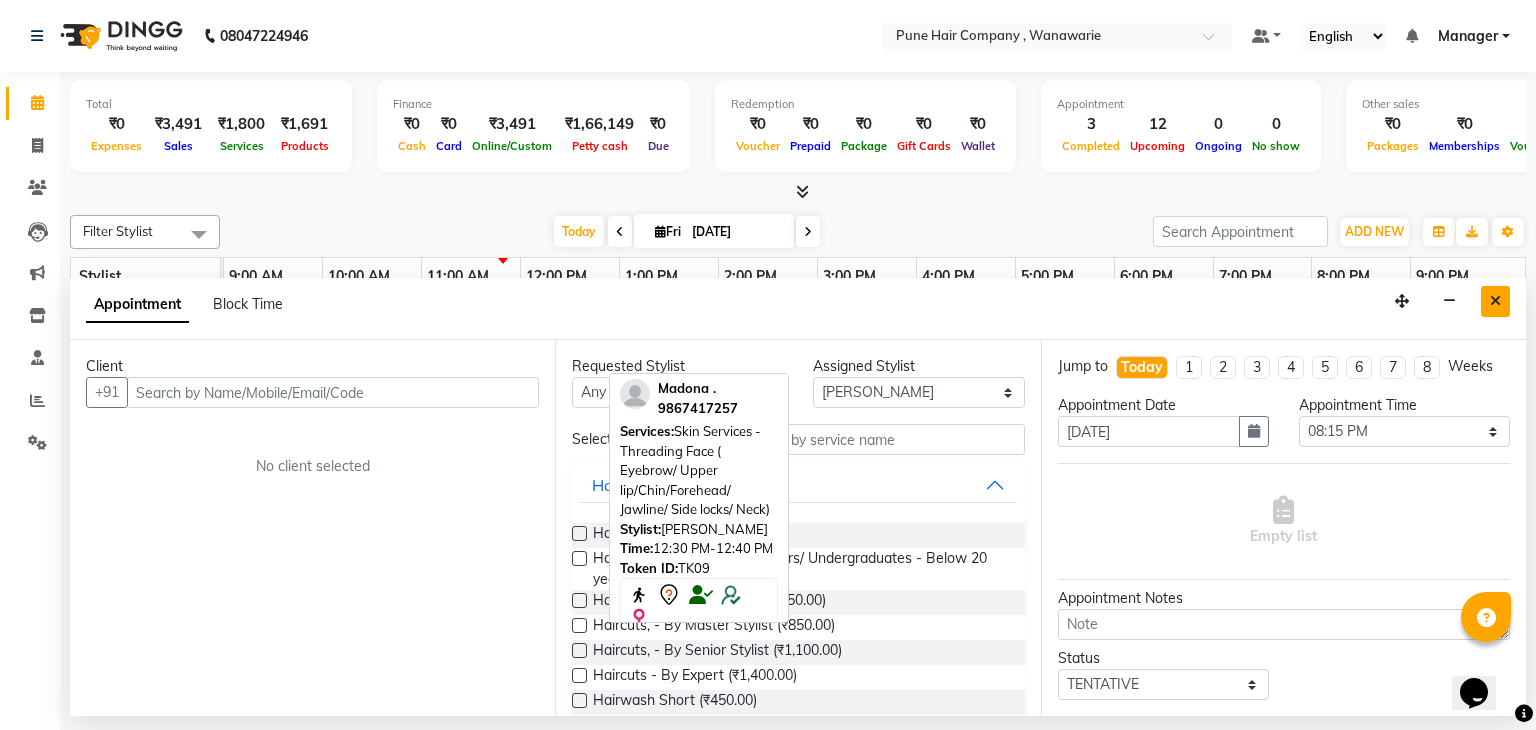 click at bounding box center [1495, 301] 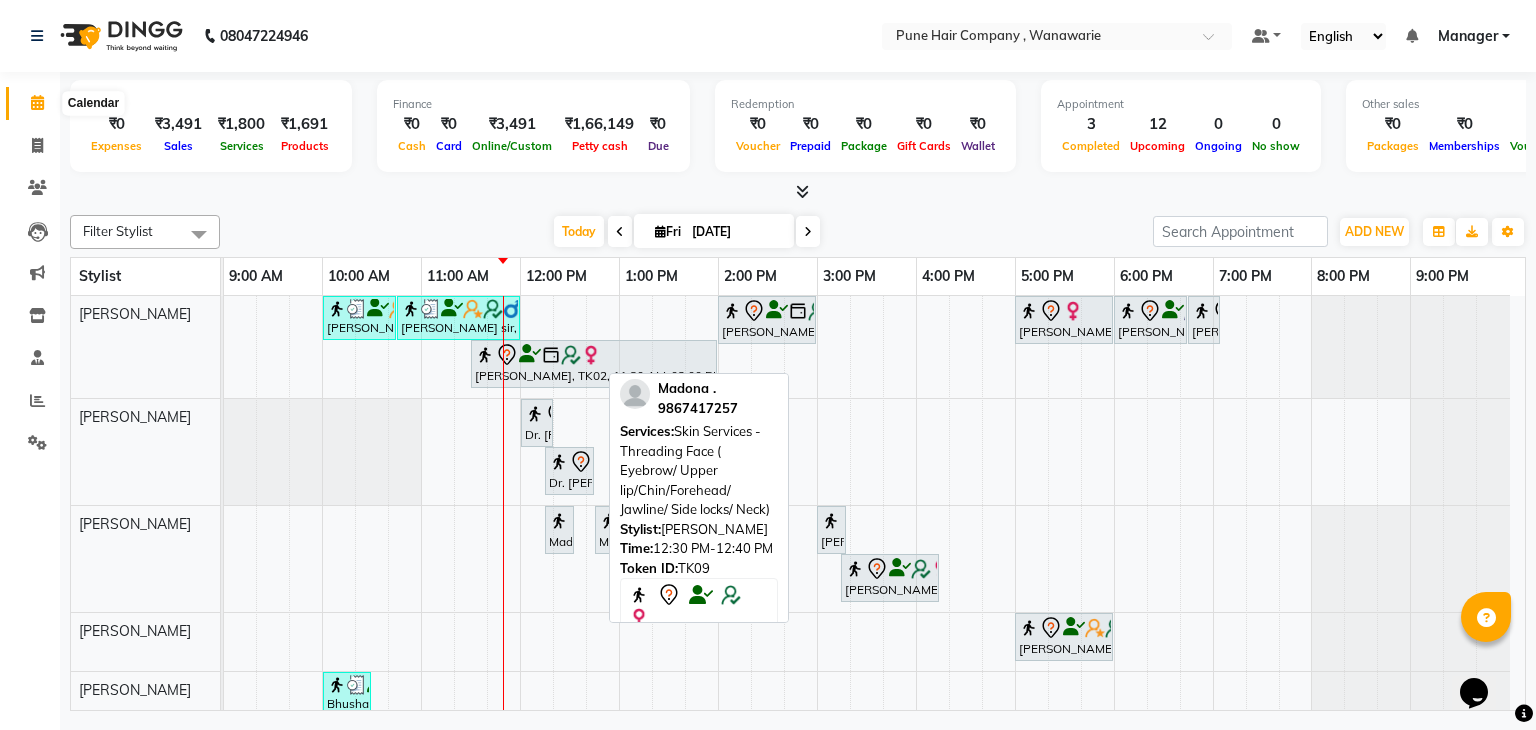 click 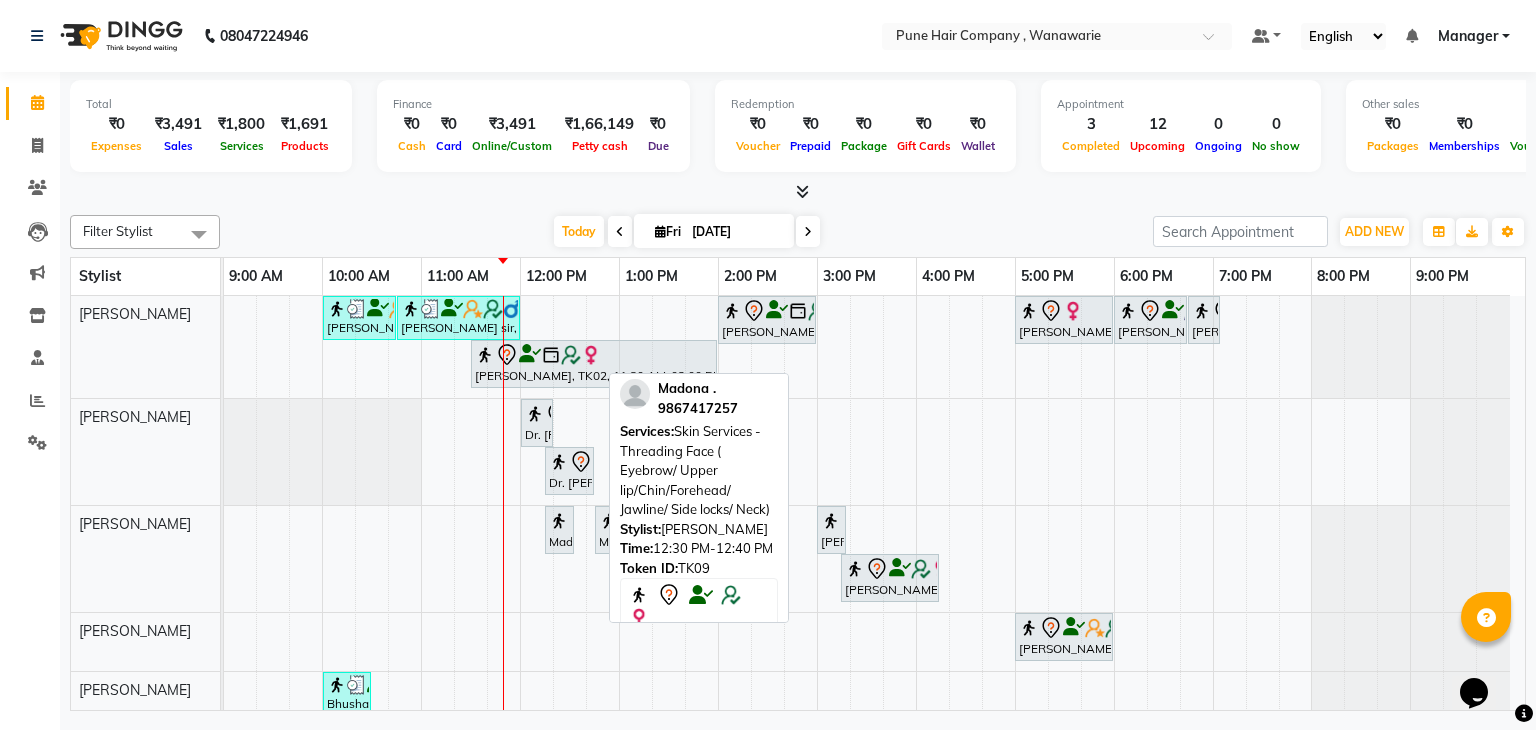 click at bounding box center [808, 231] 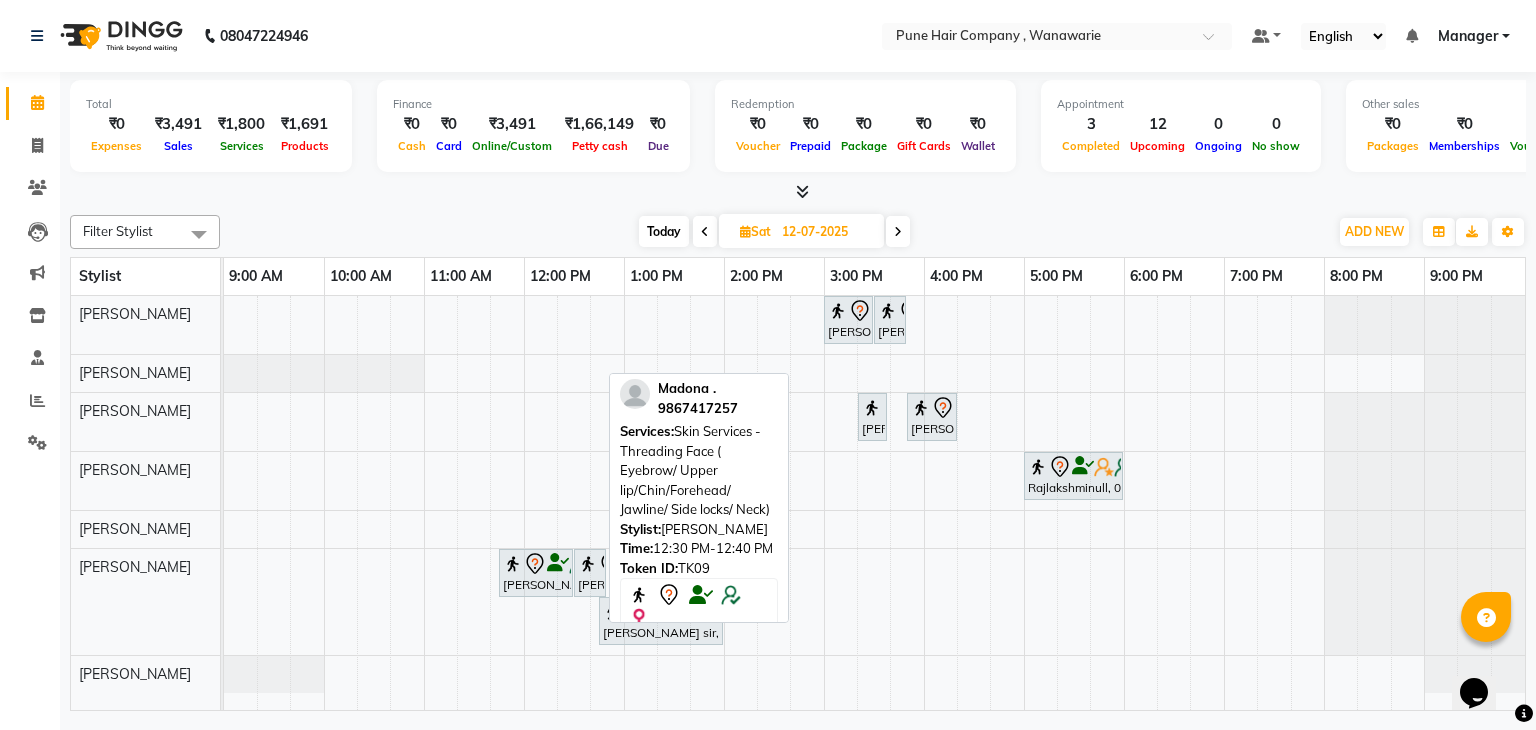 click on "12-07-2025" at bounding box center (826, 232) 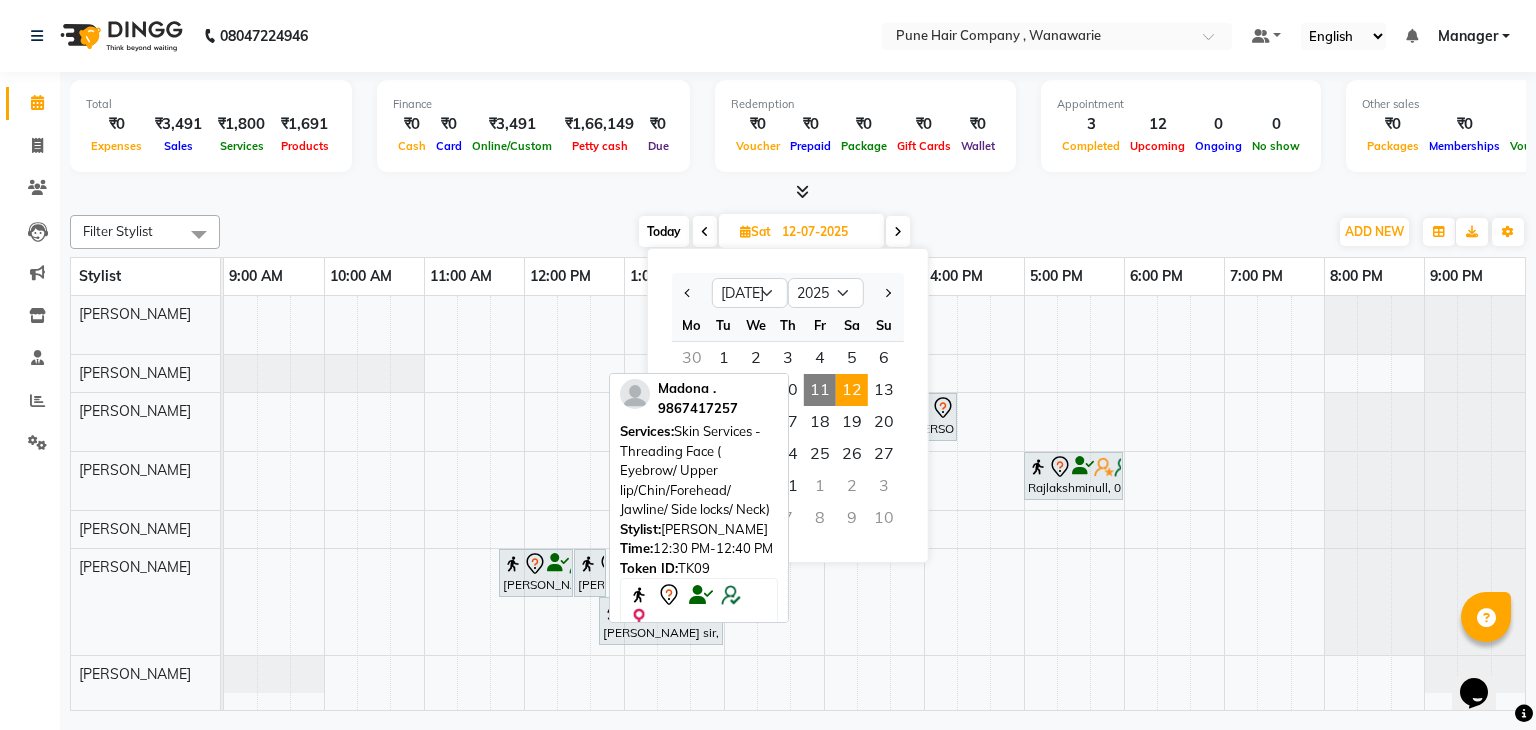 click on "Today" at bounding box center [664, 231] 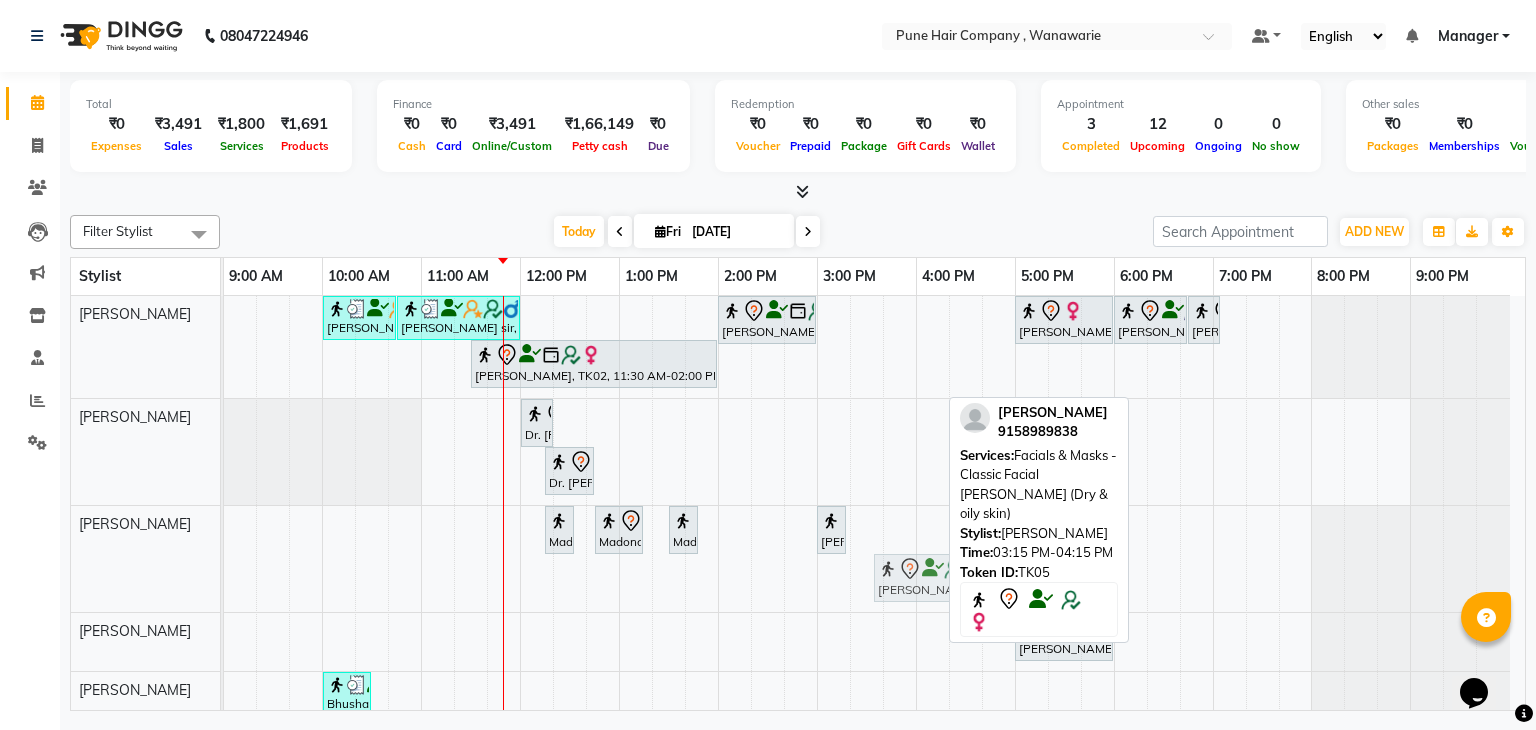 drag, startPoint x: 896, startPoint y: 582, endPoint x: 913, endPoint y: 522, distance: 62.361847 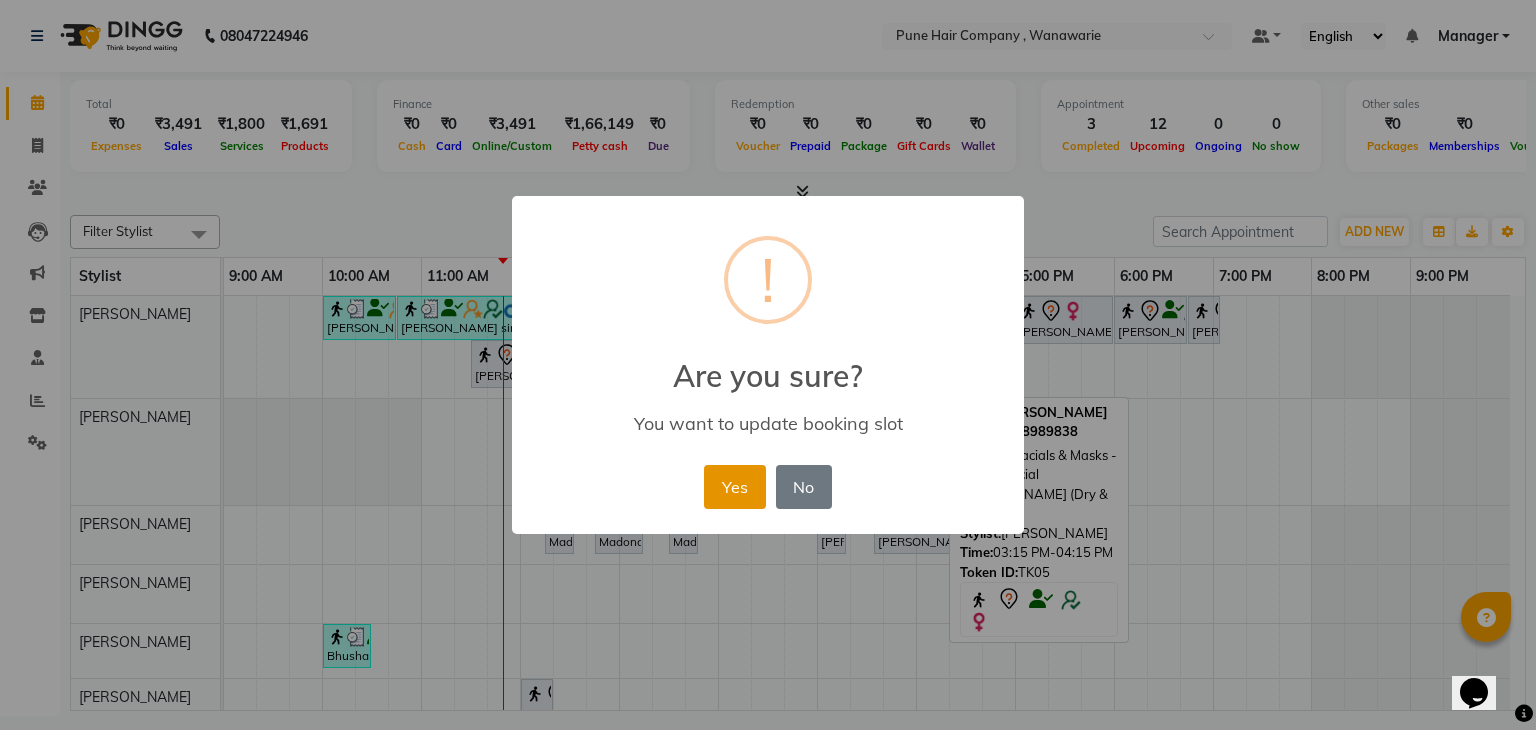 click on "Yes" at bounding box center [734, 487] 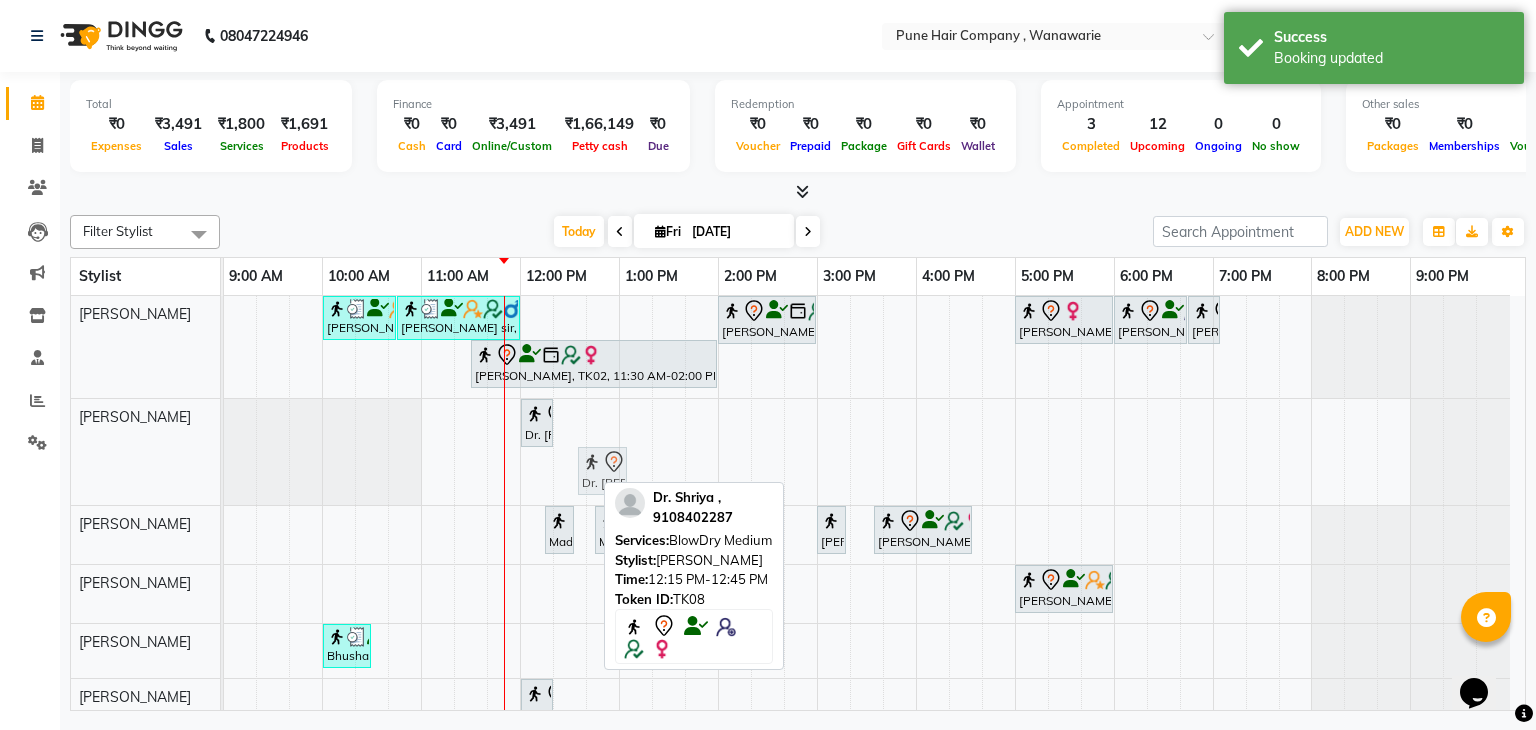drag, startPoint x: 561, startPoint y: 474, endPoint x: 584, endPoint y: 418, distance: 60.53924 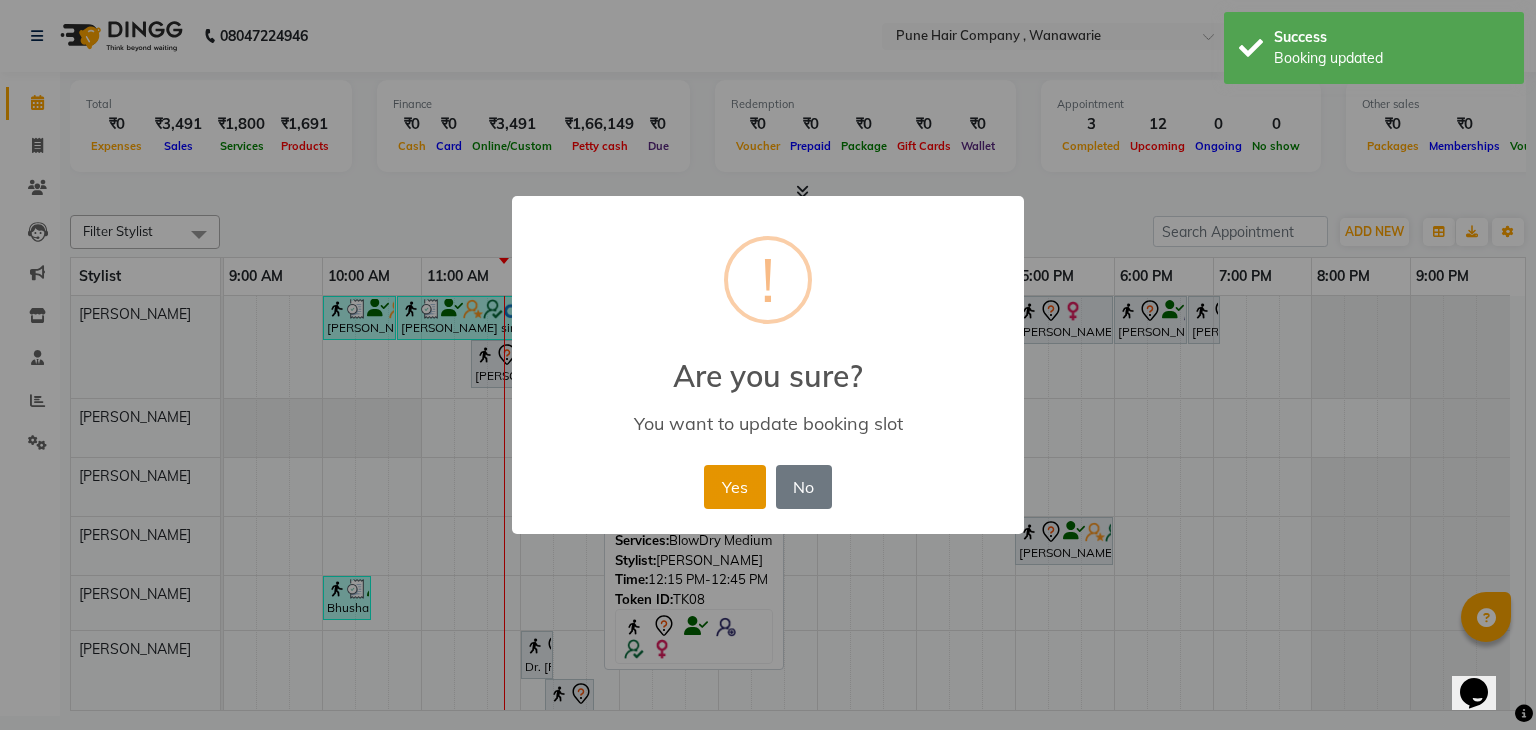 click on "Yes" at bounding box center (734, 487) 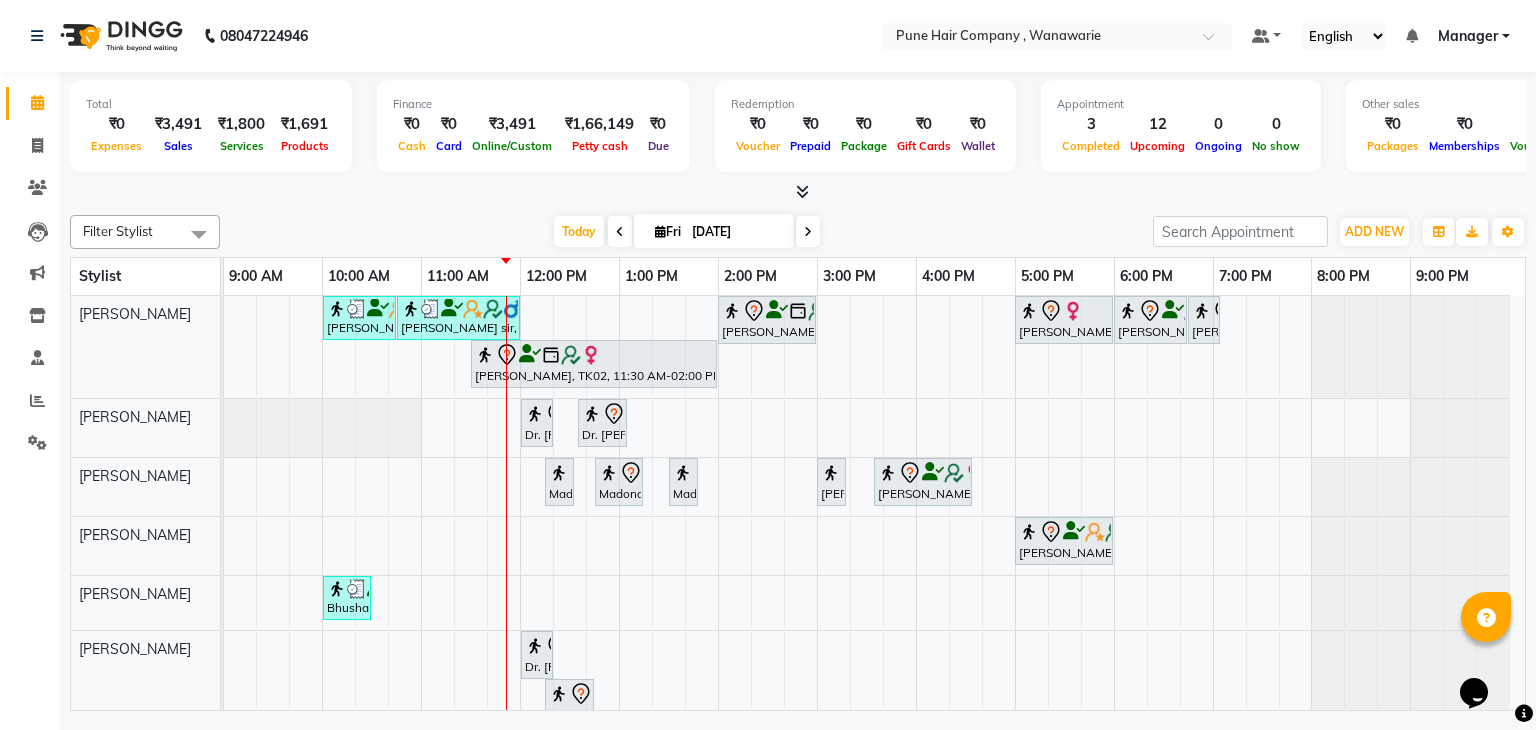 click at bounding box center [808, 232] 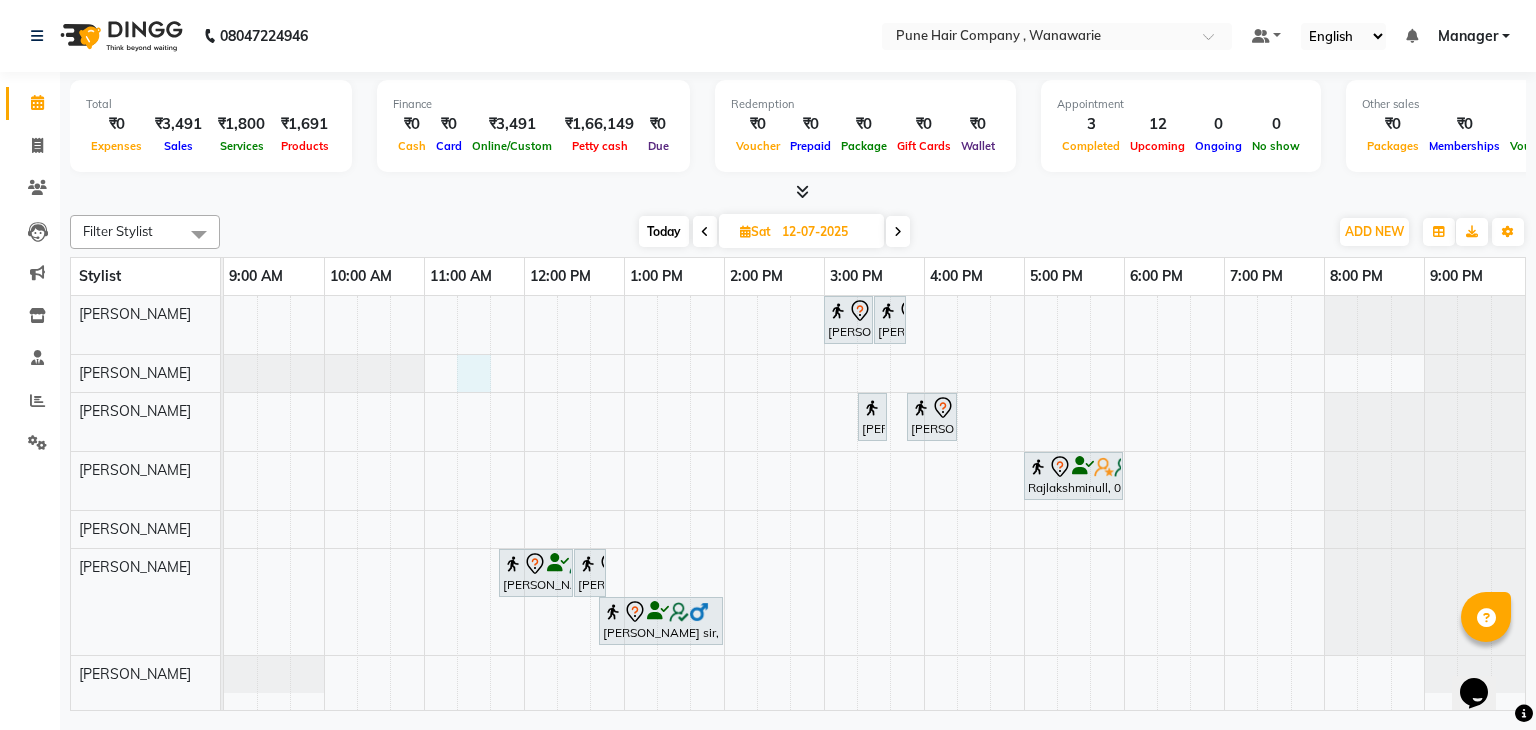 click on "Komal Sharma, 03:00 PM-03:30 PM, BlowDry Medium             Komal Sharma, 03:30 PM-03:50 PM,  Hairwash Medium             Komal Sharma, 03:20 PM-03:35 PM, Skin Services - Waxing Bead Wax Underarms             Komal Sharma, 03:50 PM-04:20 PM, Skin Services - Imported Lipsoluble Wax (Full-Legs/Front/Back)             Rajlakshminull, 05:00 PM-06:00 PM, Manicure & Pedicure, Body Services - Reflexology Hands & Feet (60 min)             Sudip sir, 11:45 AM-12:30 PM, Male Haircut By Senior Stylist             Sudip sir, 12:30 PM-12:50 PM,  Haircut Boys (Below 12 years/ Undergraduates - Below 20 years)             Sudip sir, 12:45 PM-02:00 PM, Male Hair Colour - Inoa Global Colour (includes moustache)" at bounding box center (874, 503) 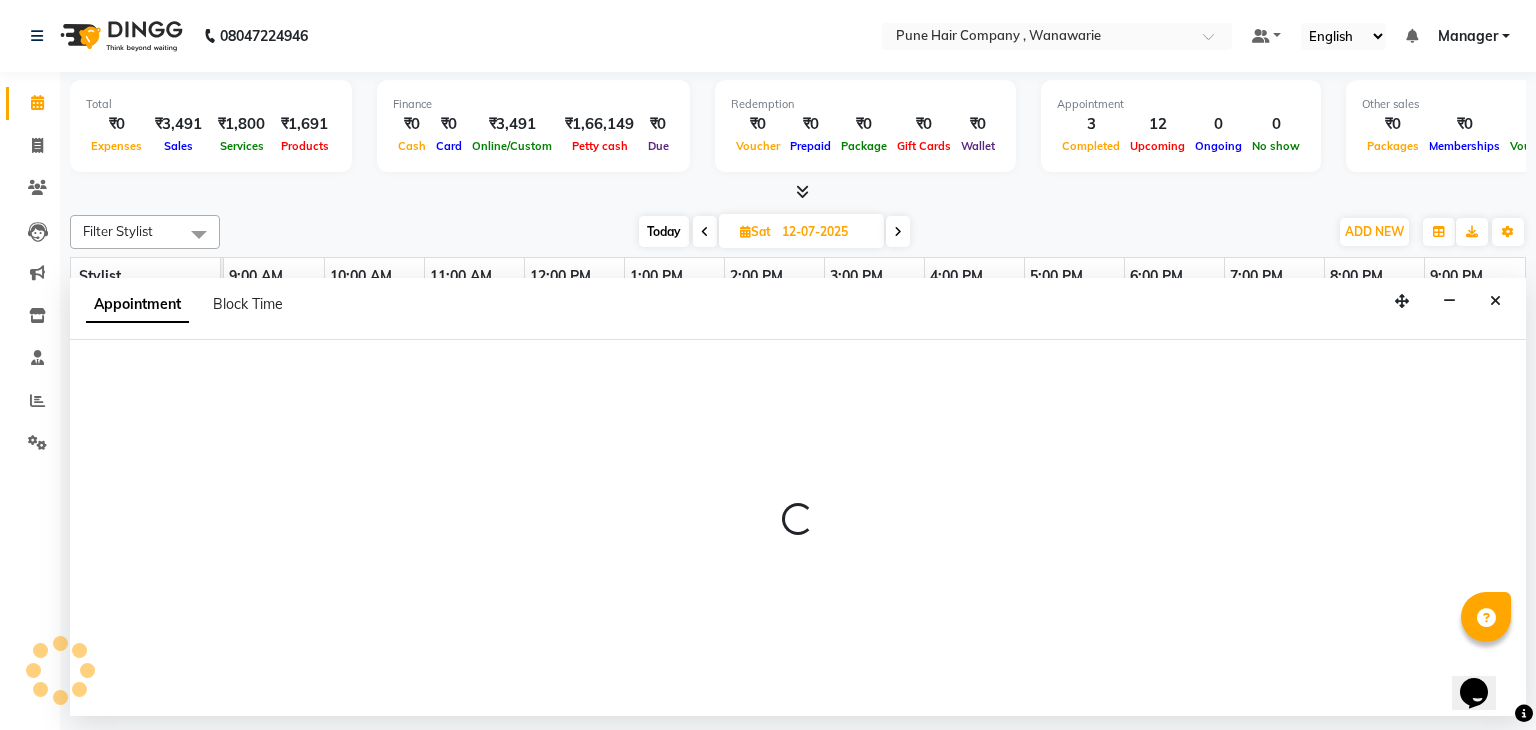 select on "74578" 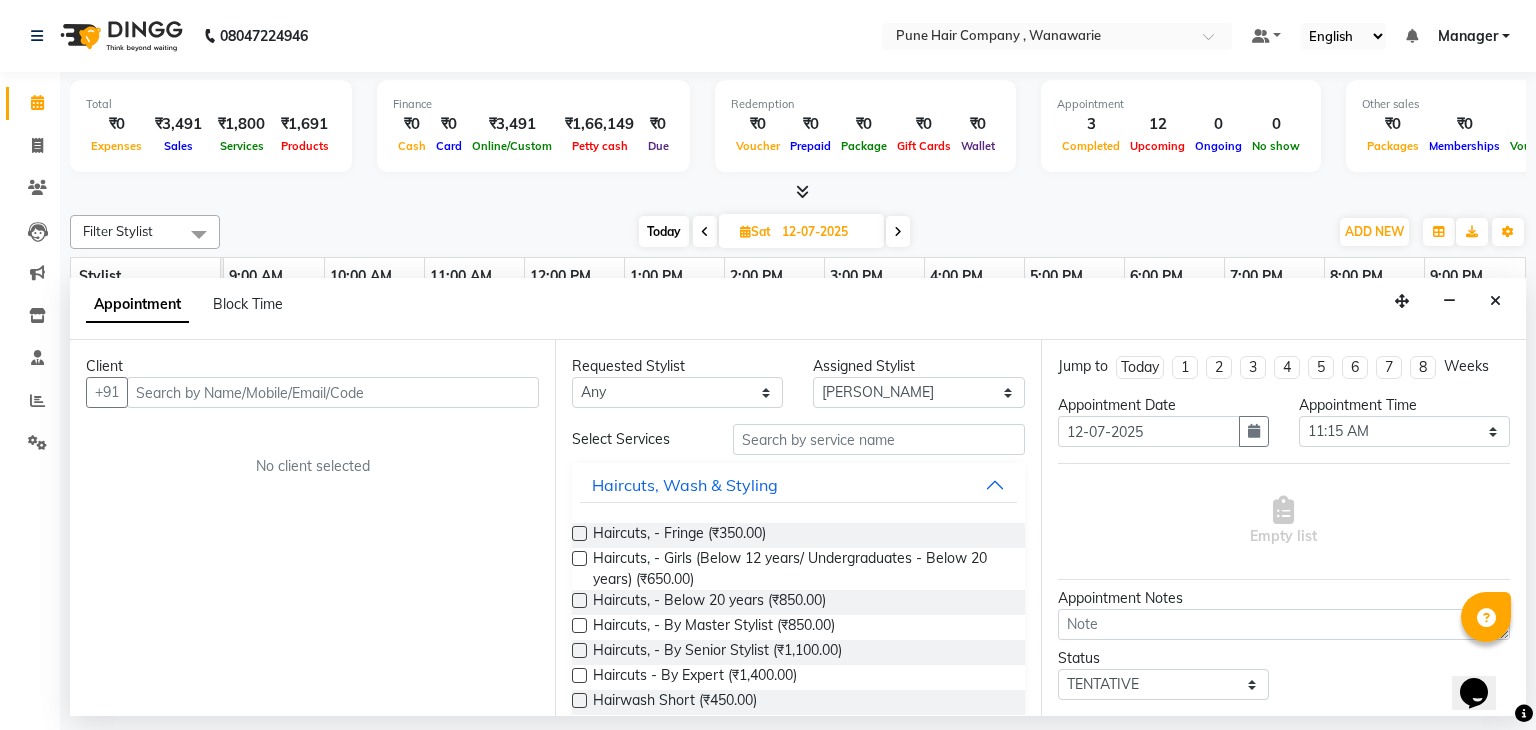 click at bounding box center [333, 392] 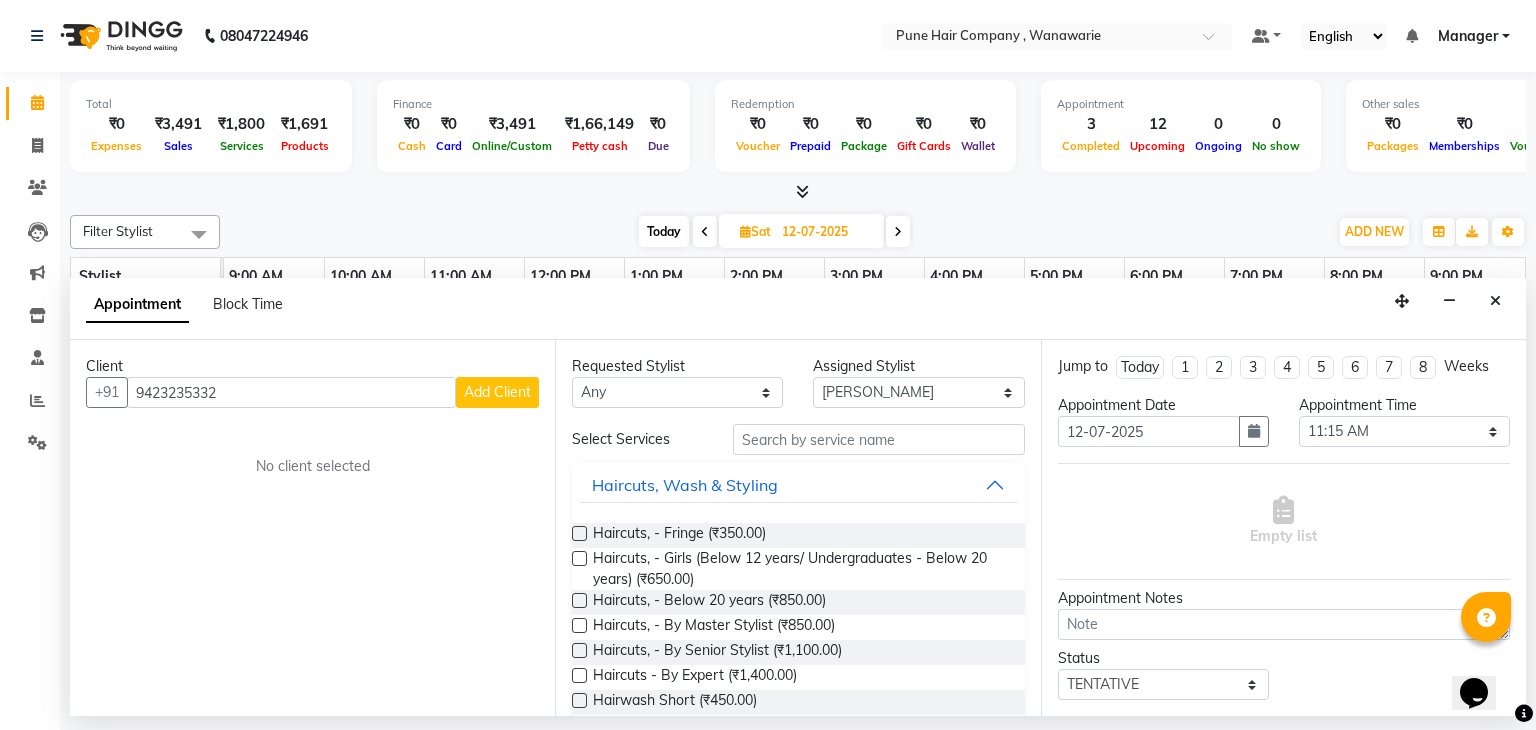 type on "9423235332" 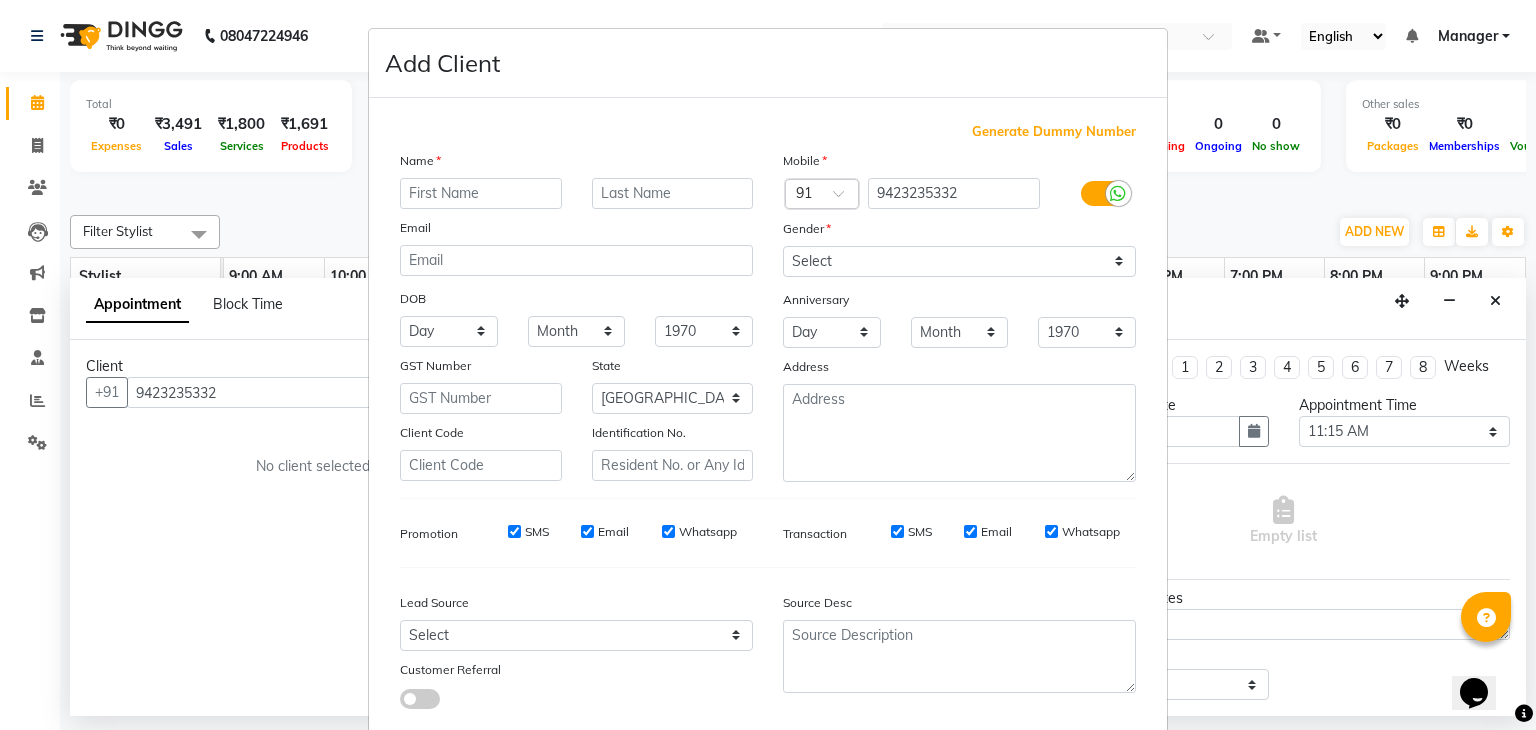click at bounding box center [481, 193] 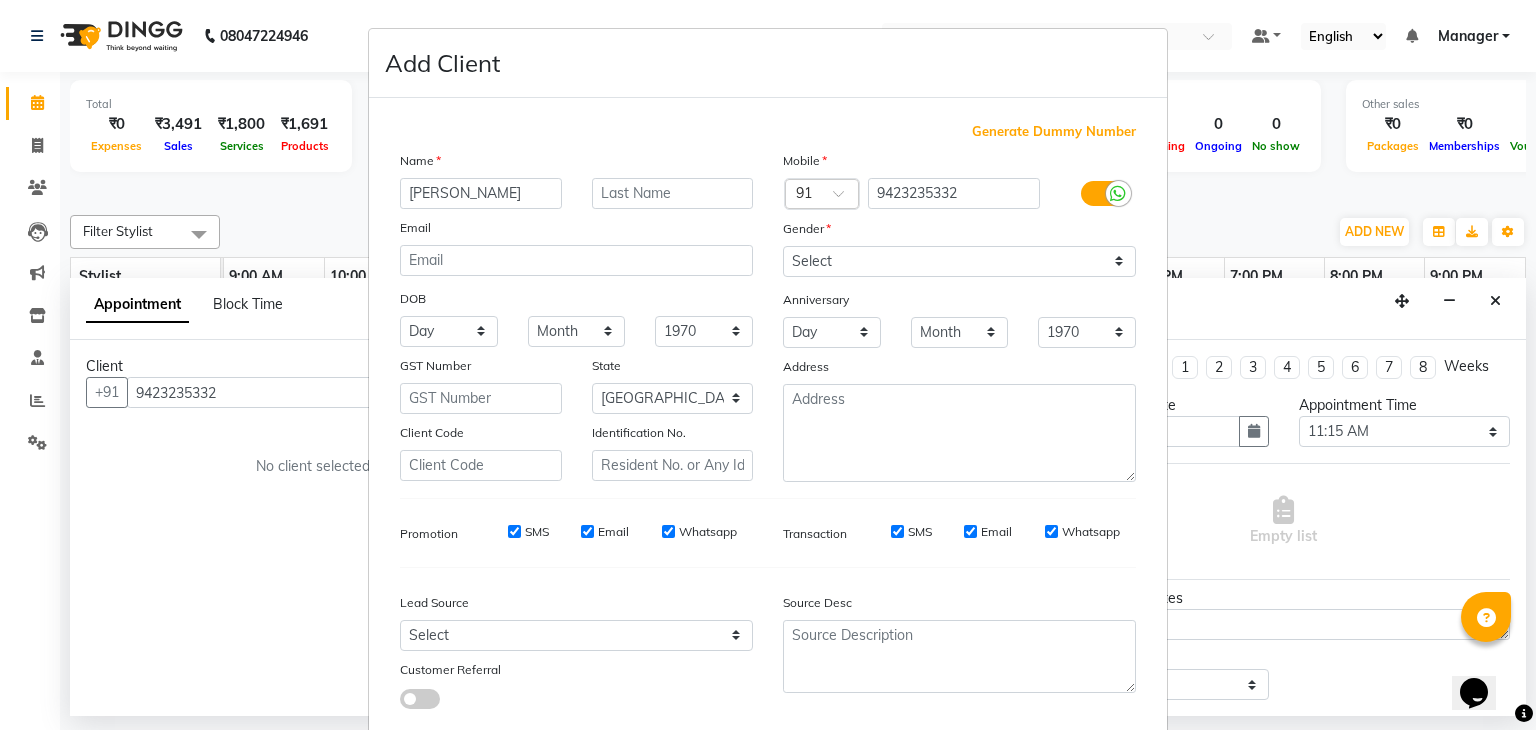 type on "Anuradha" 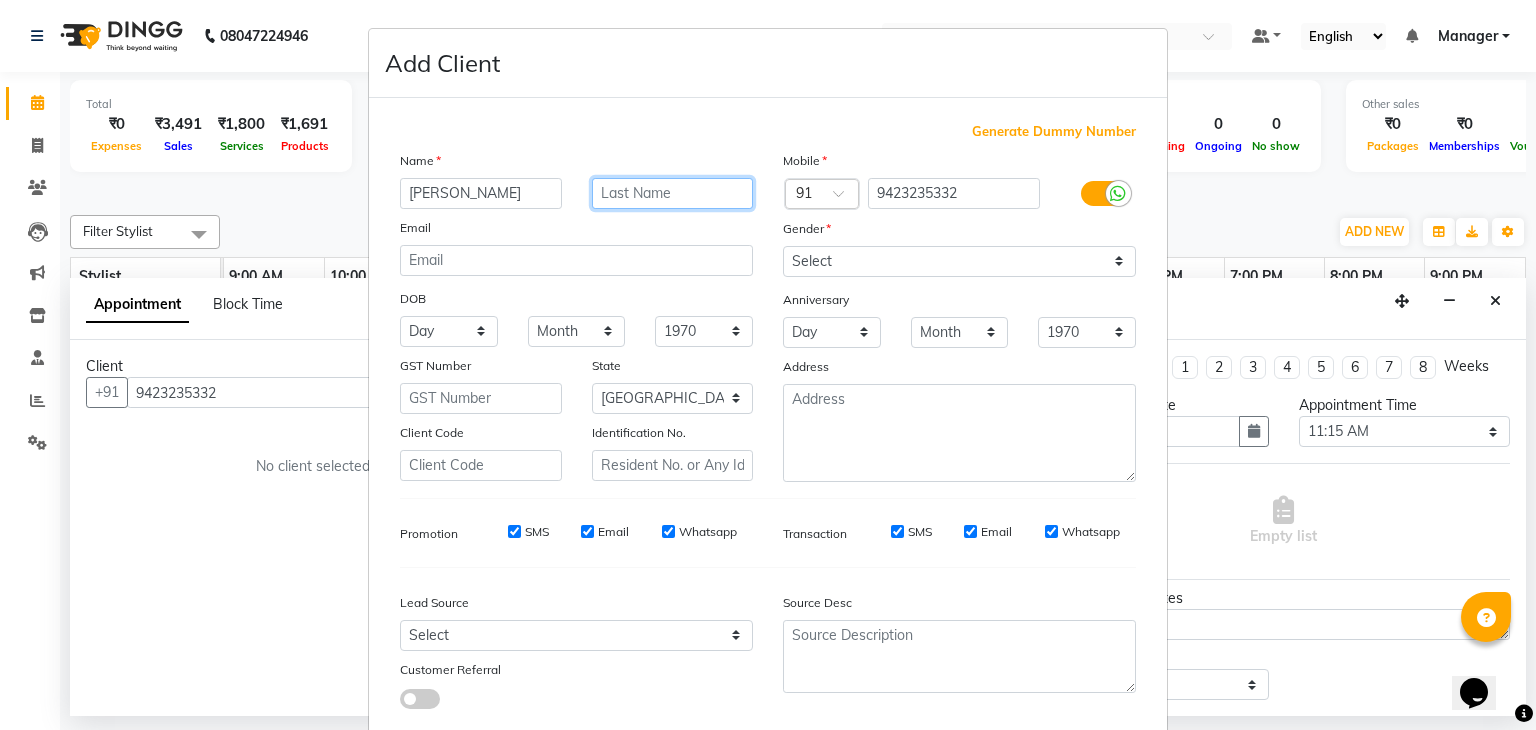 click at bounding box center [673, 193] 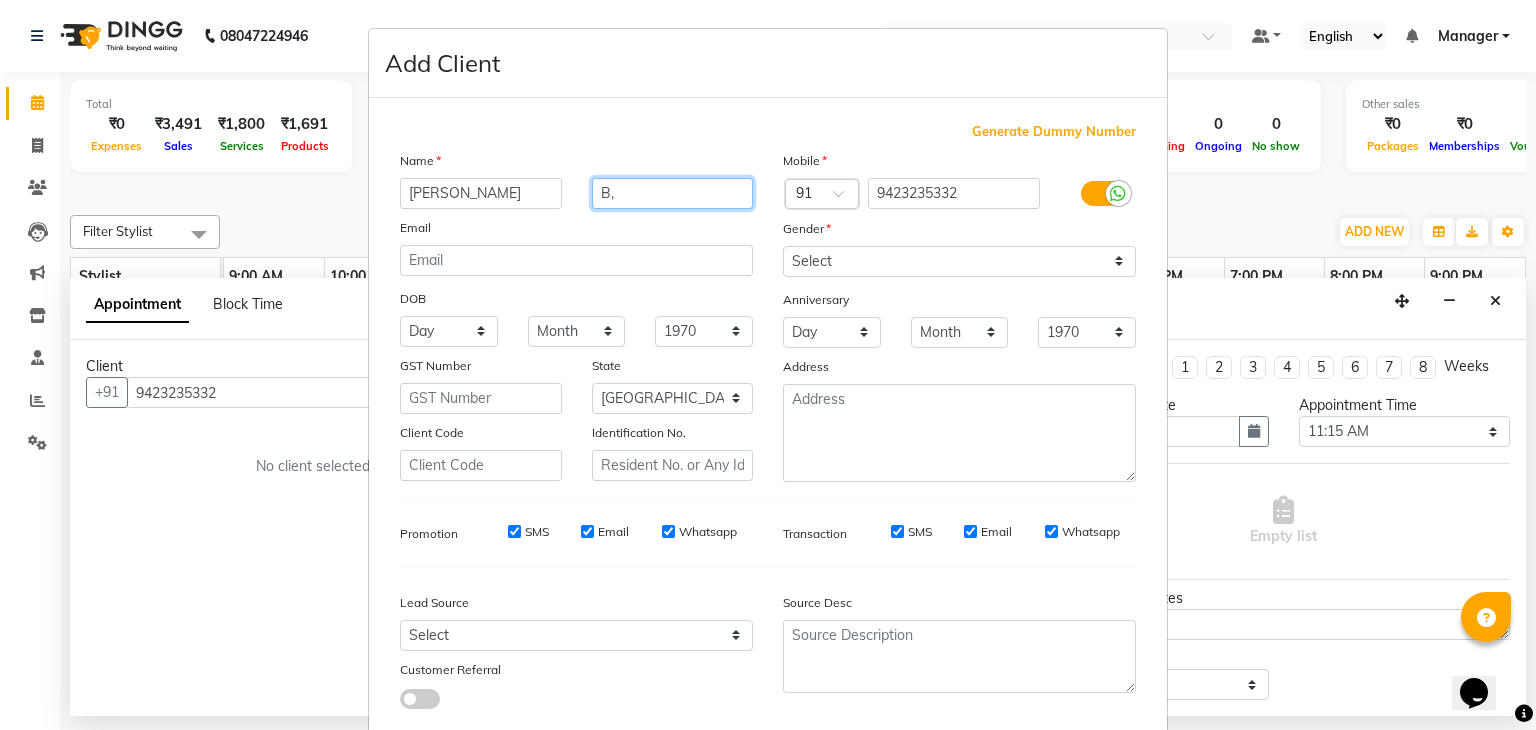 type on "B," 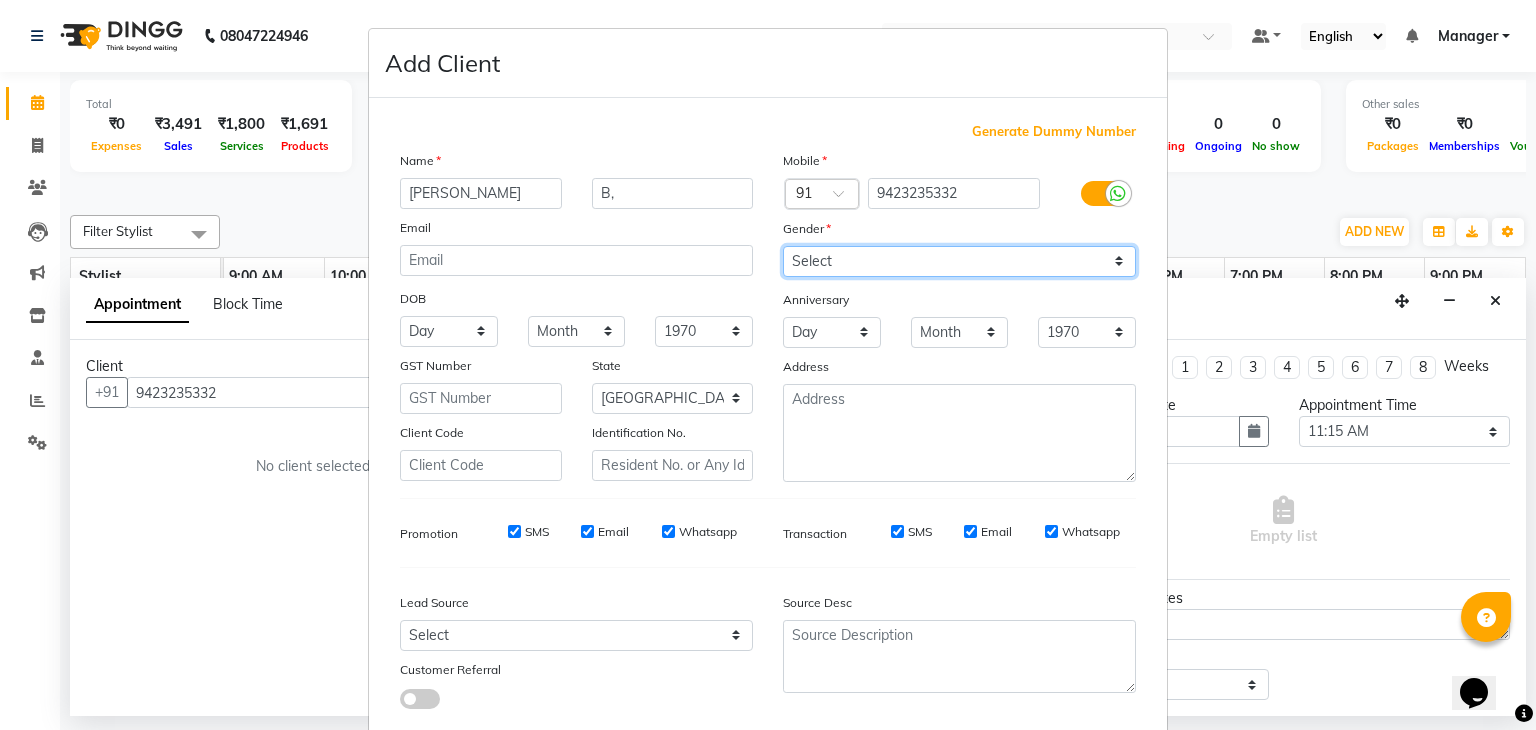 click on "Select Male Female Other Prefer Not To Say" at bounding box center (959, 261) 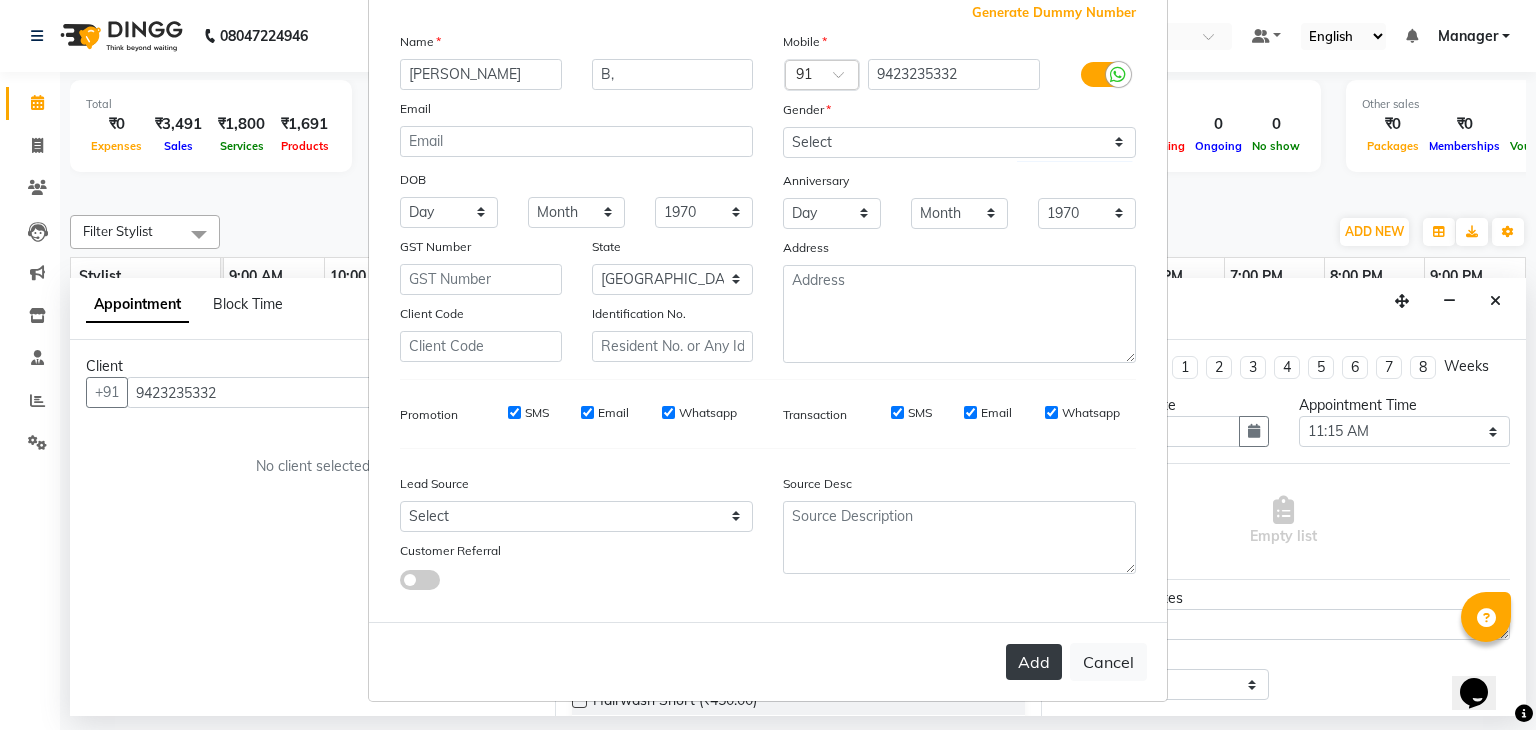 click on "Add" at bounding box center [1034, 662] 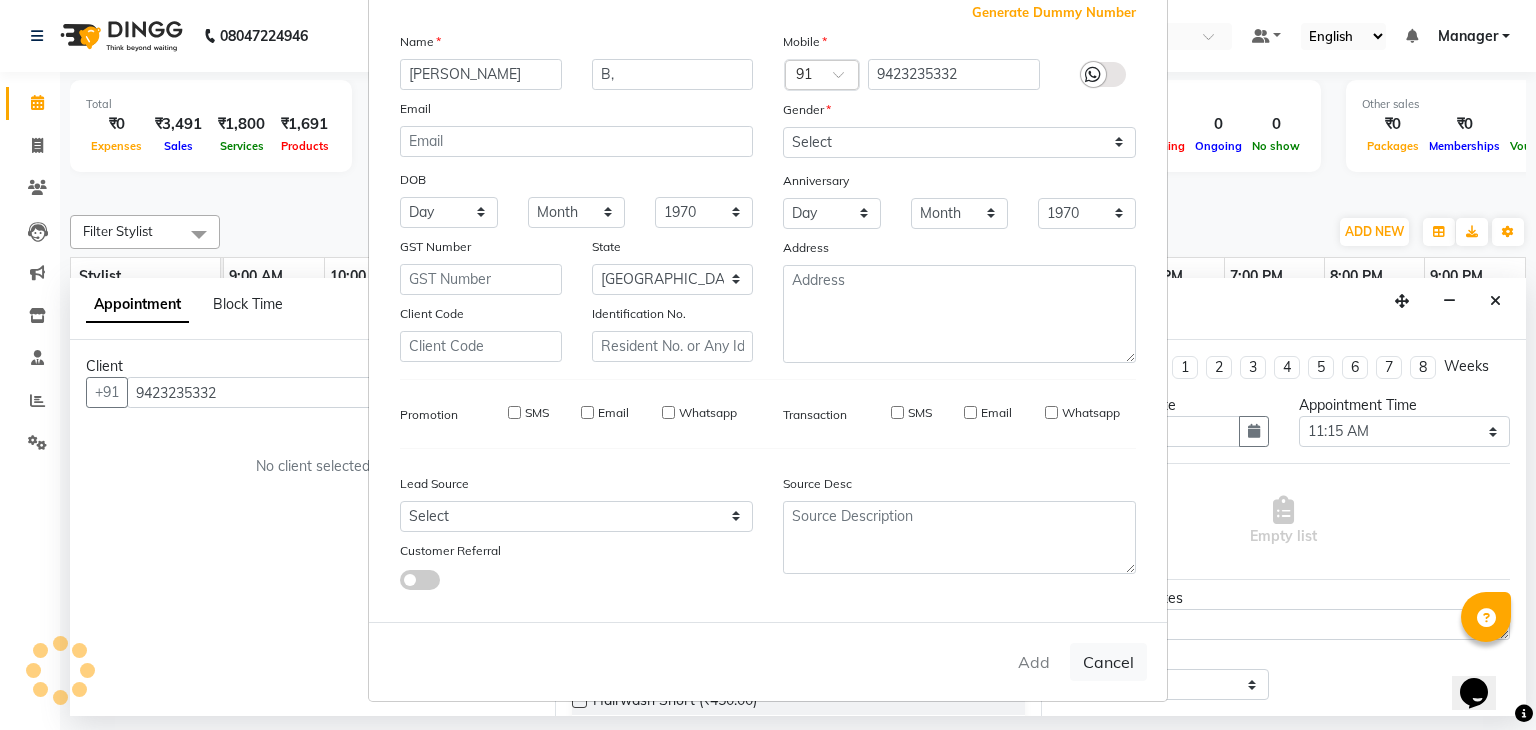 type 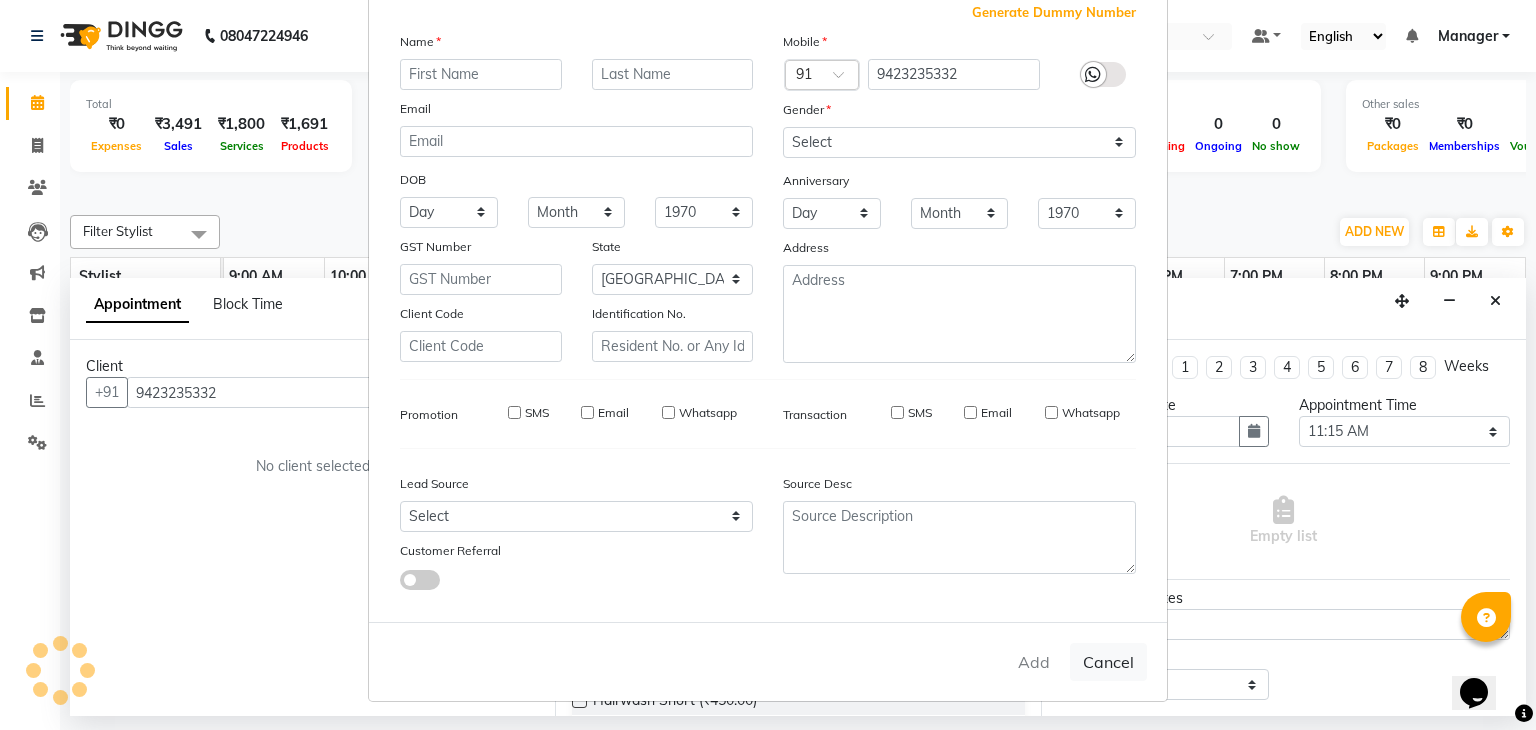 select 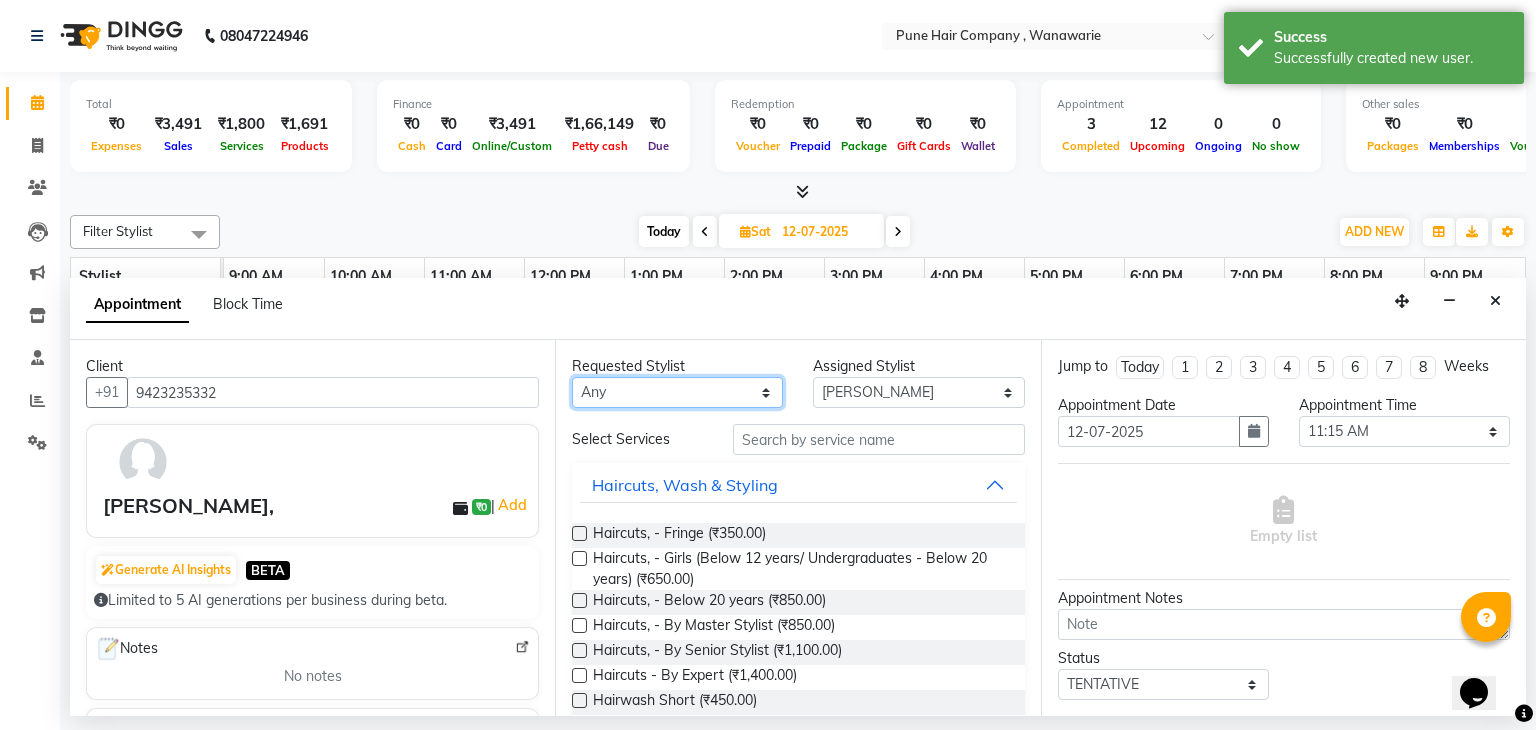 click on "Any [PERSON_NAME] [PERSON_NAME]  [PERSON_NAME] [PERSON_NAME] [PERSON_NAME] [PERSON_NAME] [PERSON_NAME]" at bounding box center [677, 392] 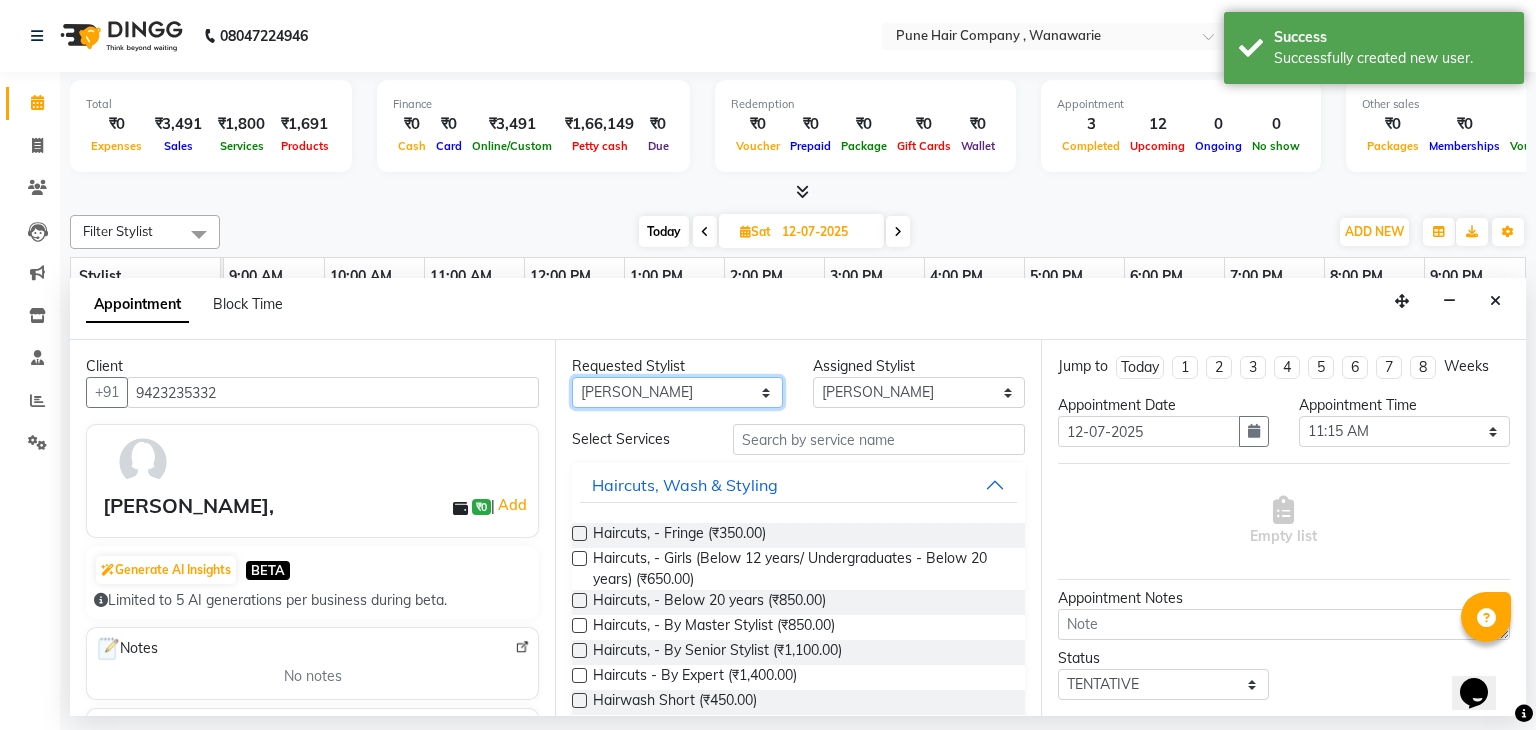 click on "Any [PERSON_NAME] [PERSON_NAME]  [PERSON_NAME] [PERSON_NAME] [PERSON_NAME] [PERSON_NAME] [PERSON_NAME]" at bounding box center (677, 392) 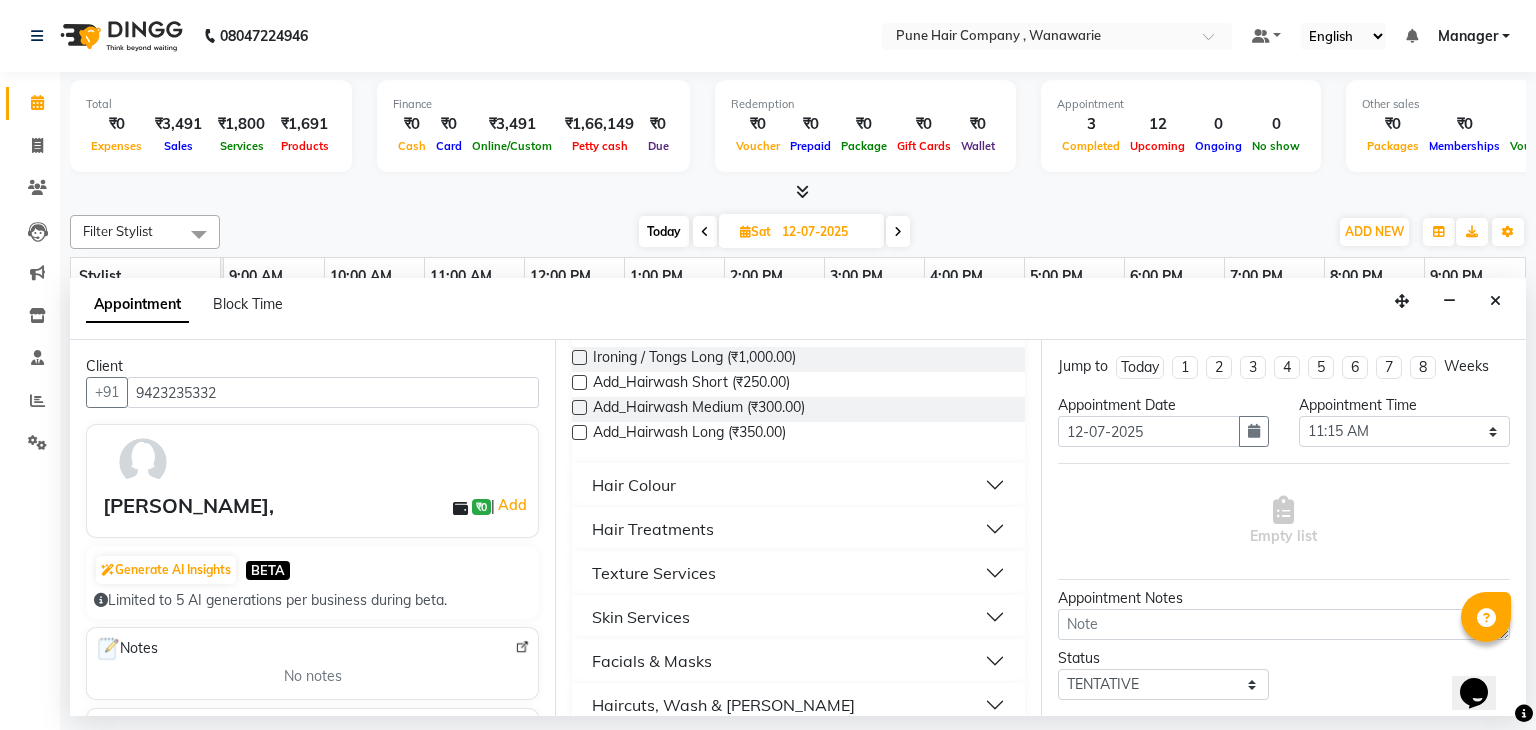 scroll, scrollTop: 544, scrollLeft: 0, axis: vertical 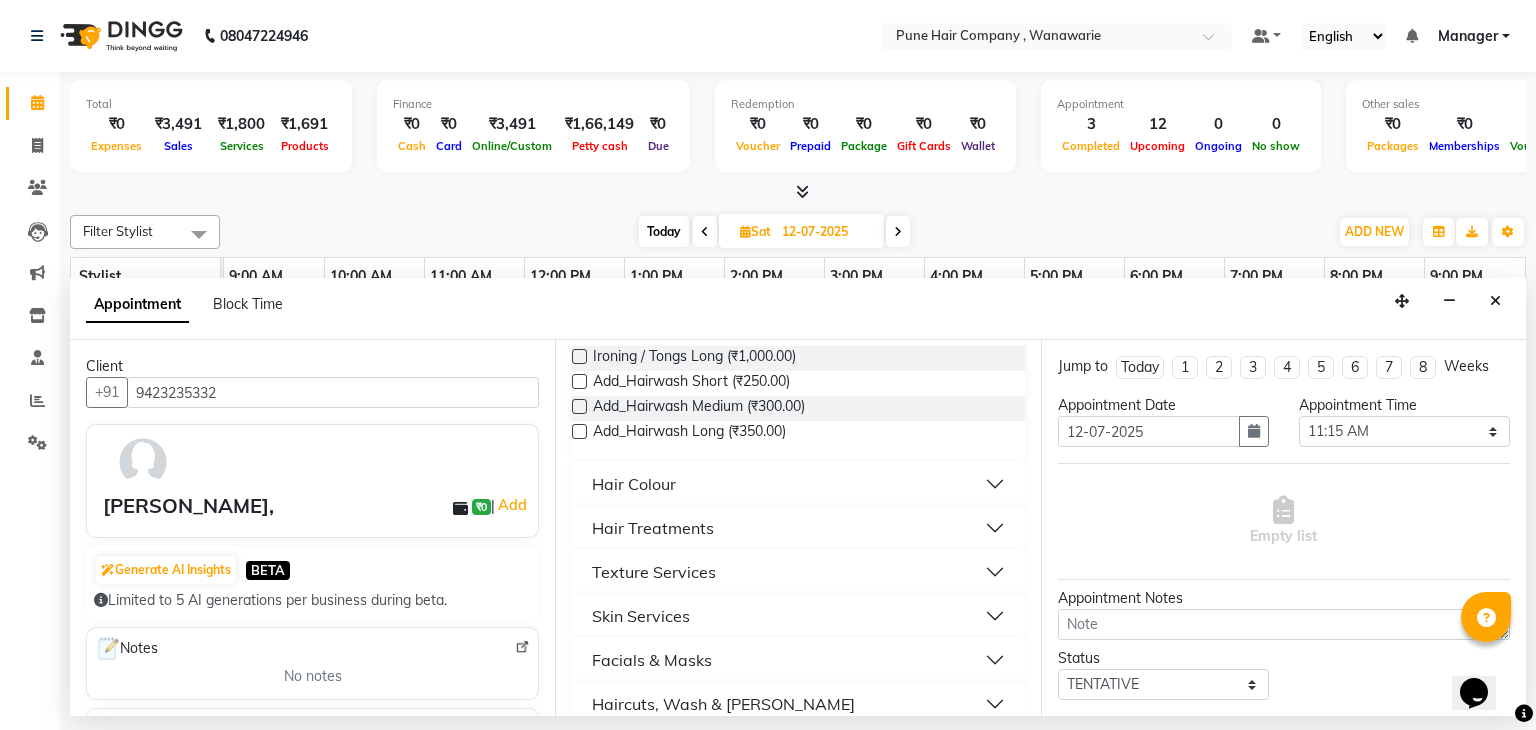click on "Hair Treatments" at bounding box center [798, 528] 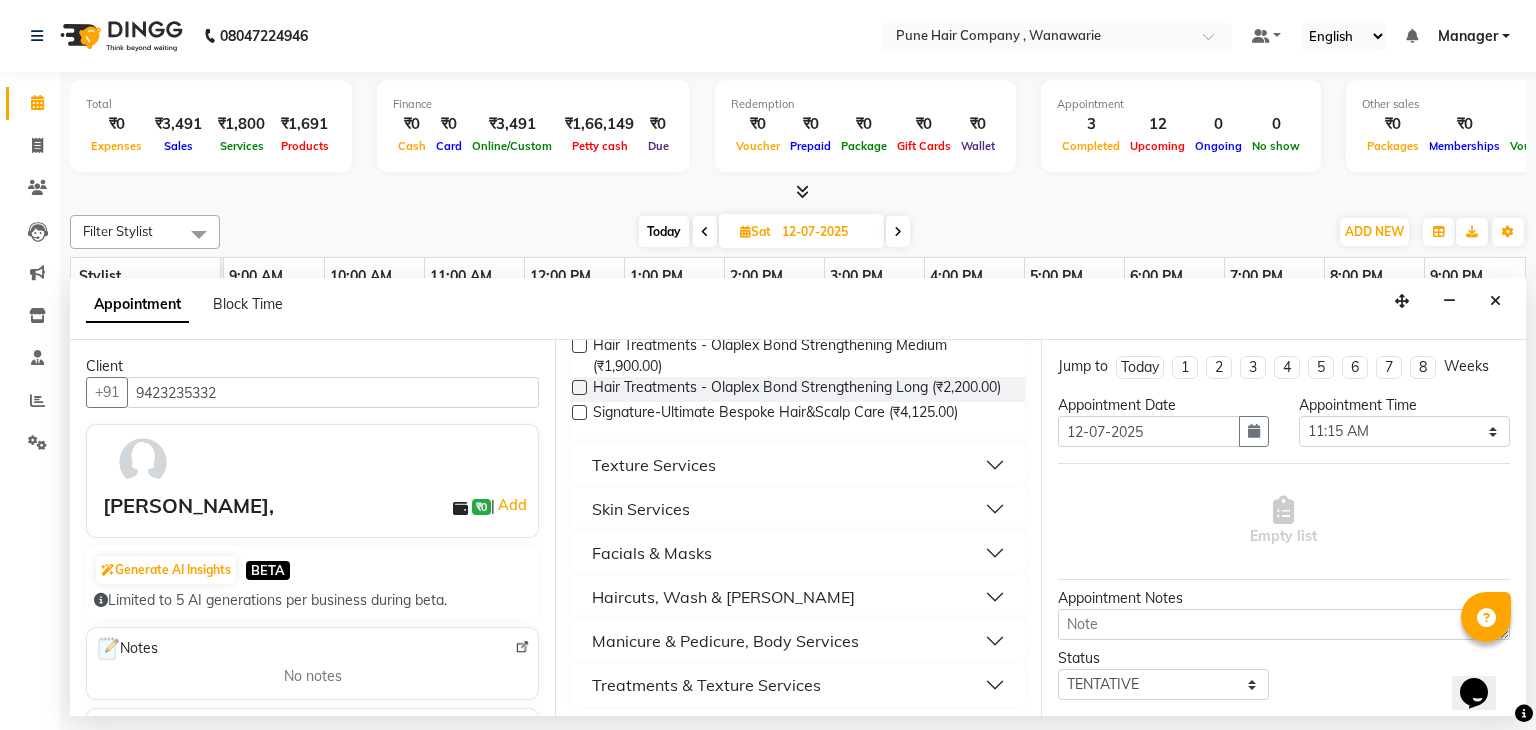 scroll, scrollTop: 1332, scrollLeft: 0, axis: vertical 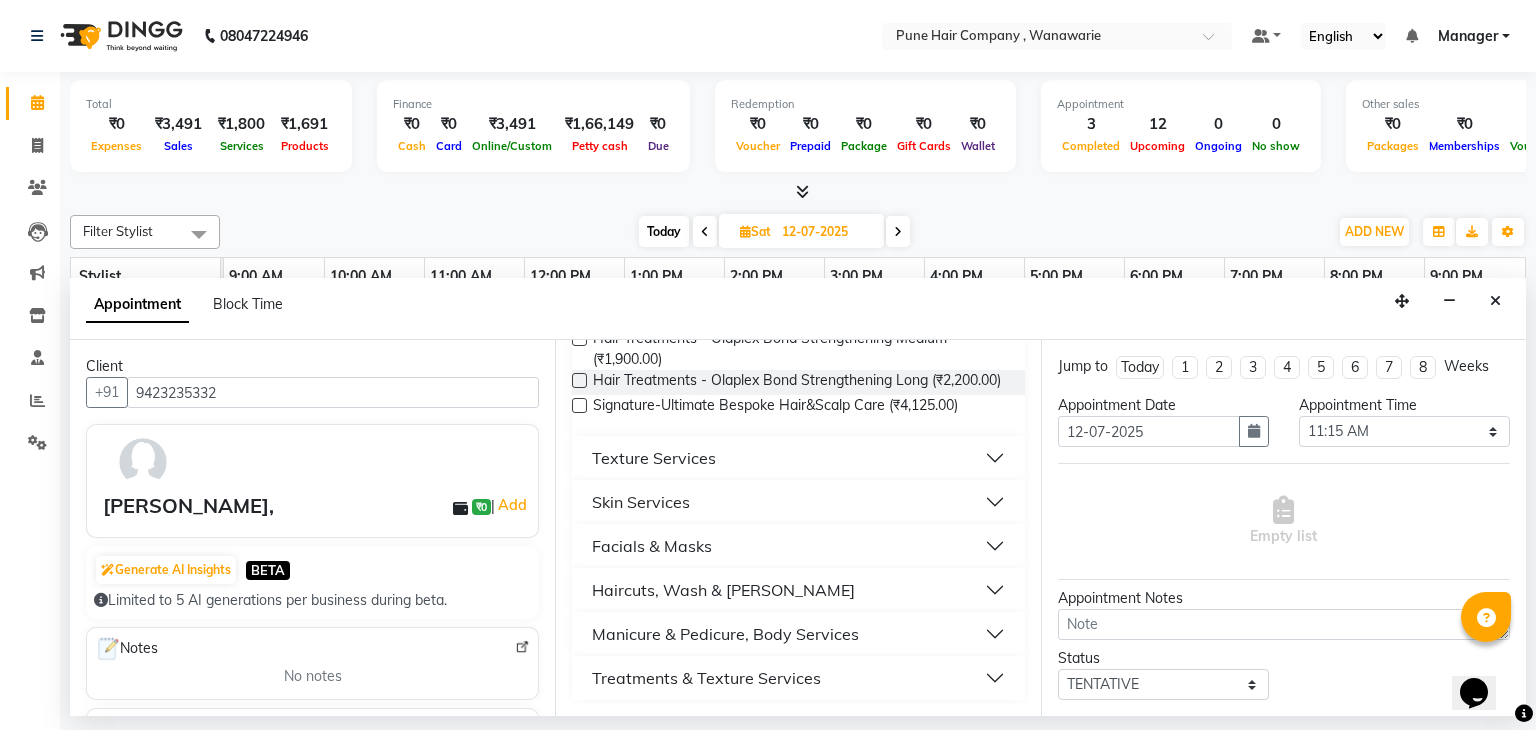 click on "Texture Services" at bounding box center (654, 458) 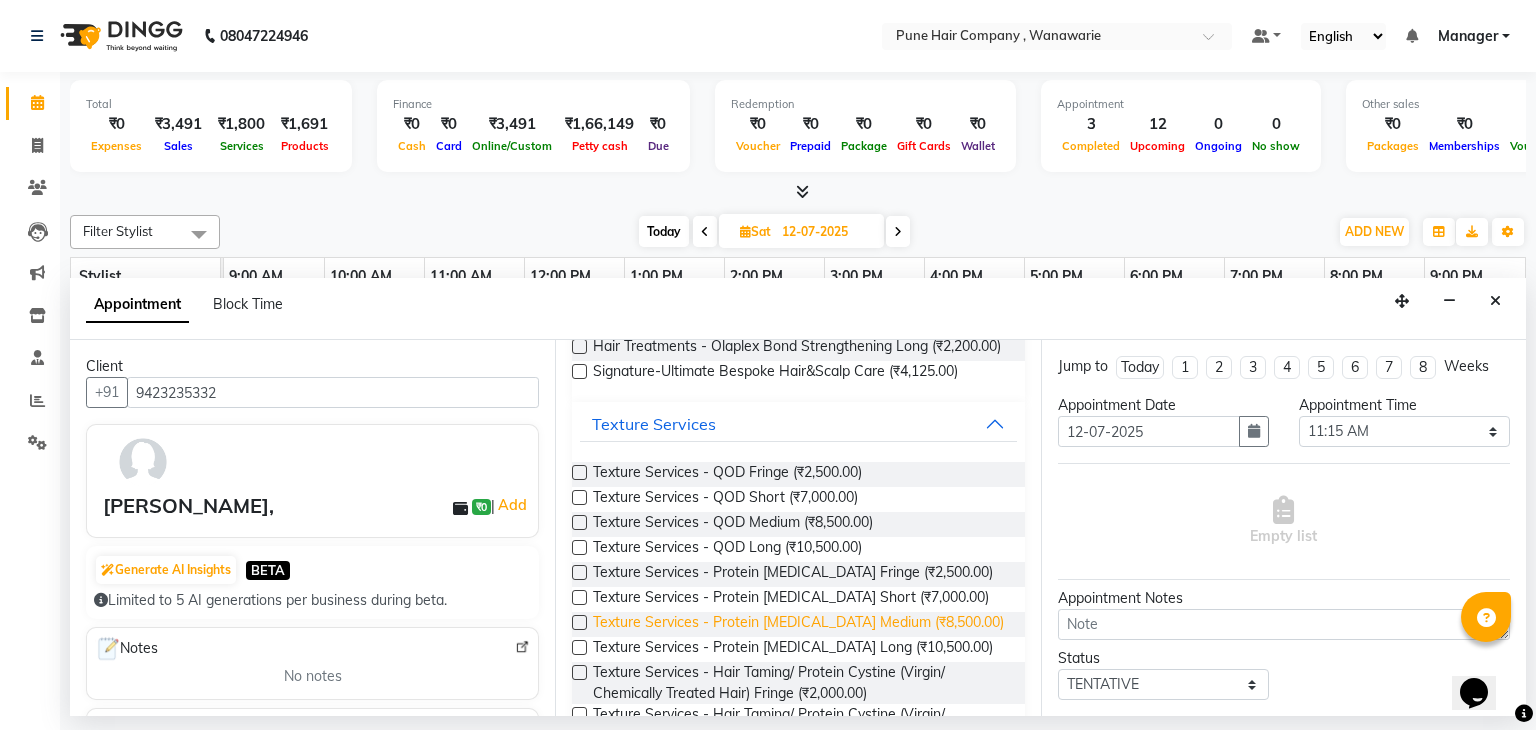 click on "Texture Services - Protein Botox Medium (₹8,500.00)" at bounding box center (798, 624) 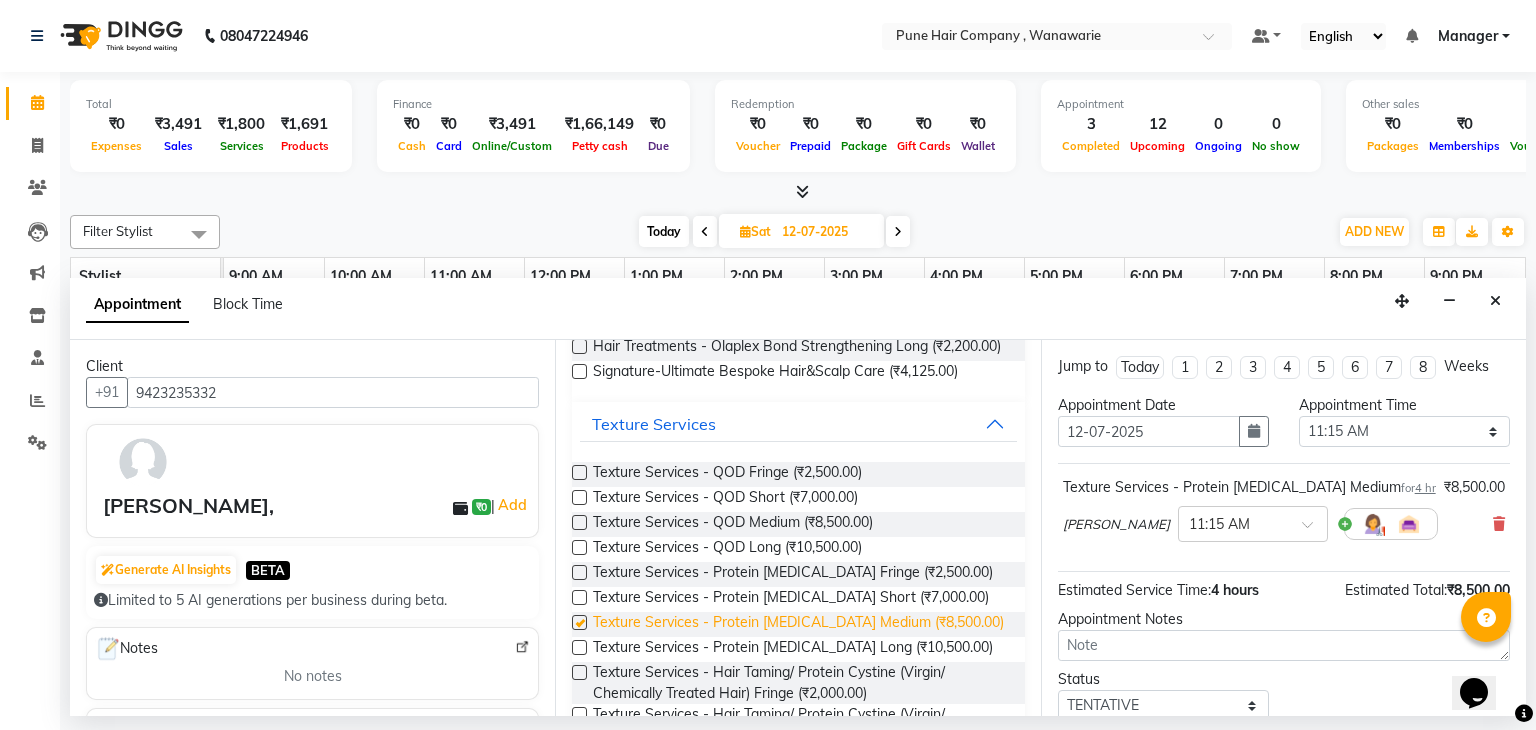checkbox on "false" 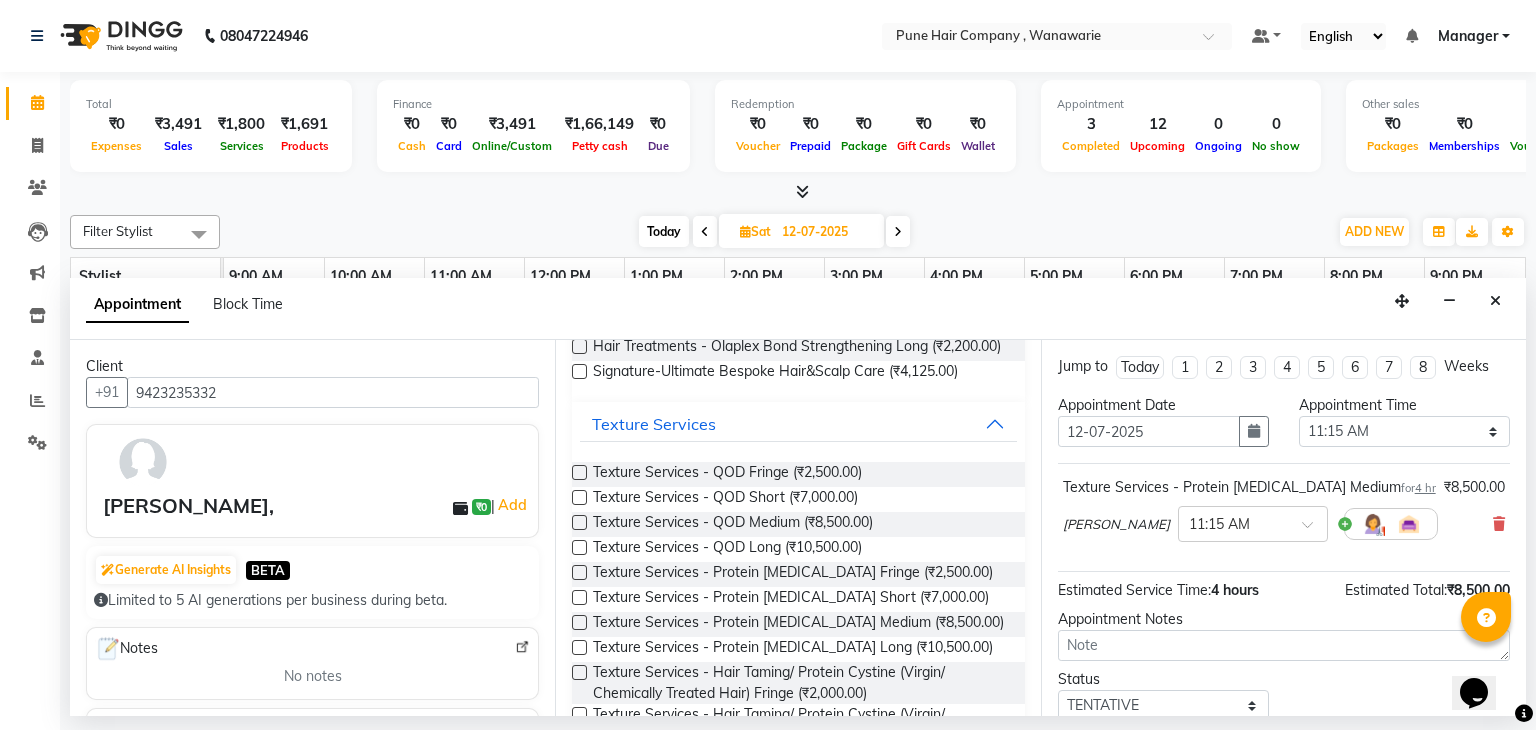 scroll, scrollTop: 130, scrollLeft: 0, axis: vertical 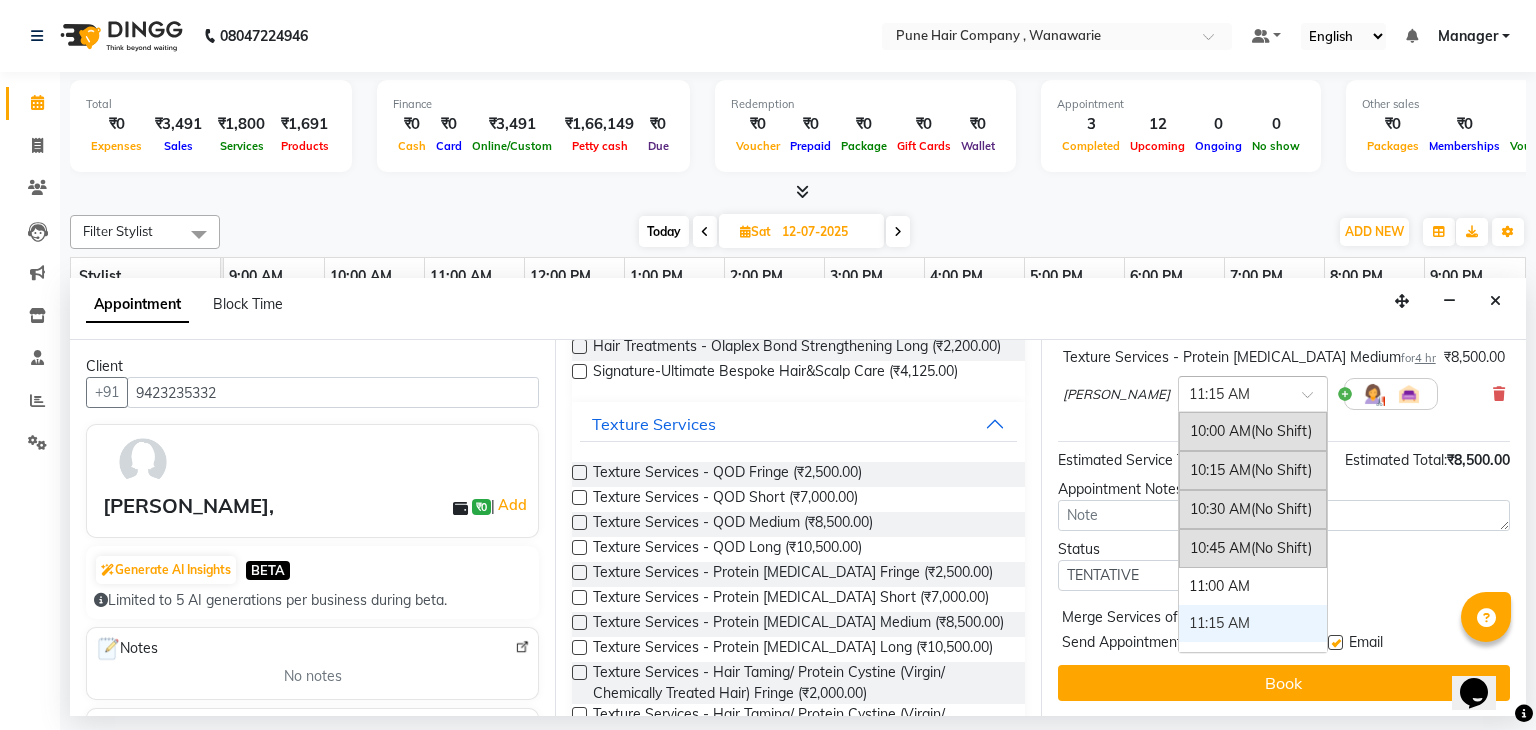 click at bounding box center (1314, 400) 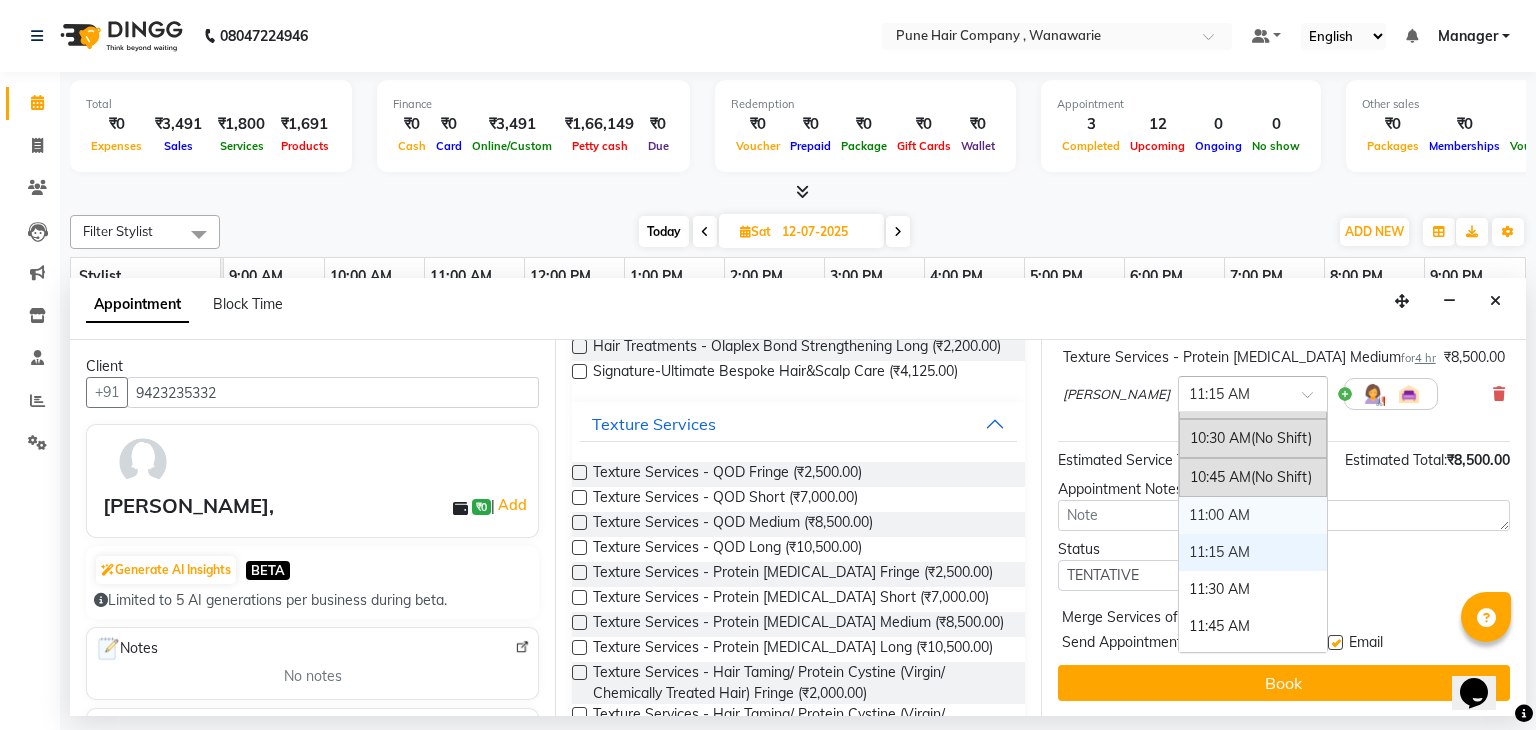 scroll, scrollTop: 74, scrollLeft: 0, axis: vertical 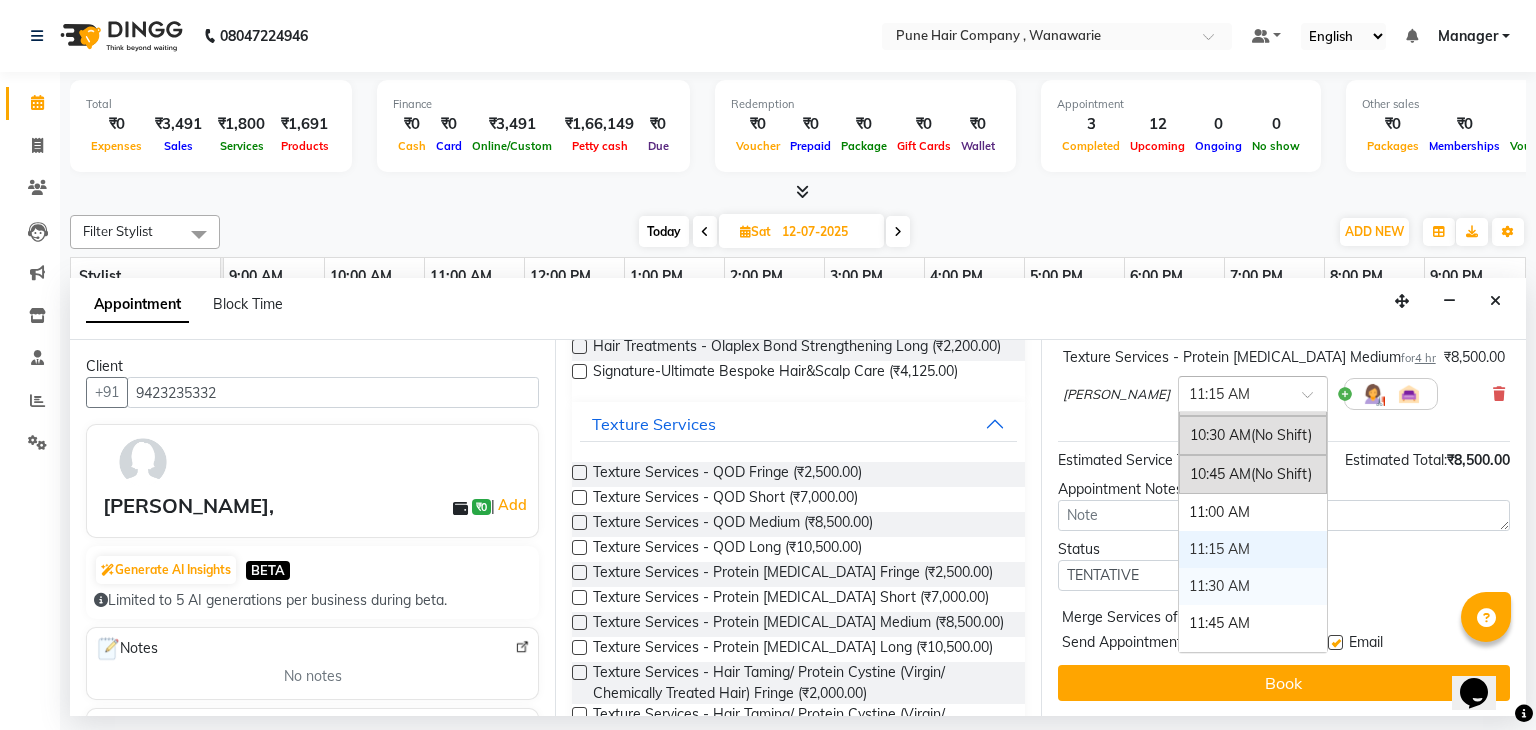 click on "11:30 AM" at bounding box center [1253, 586] 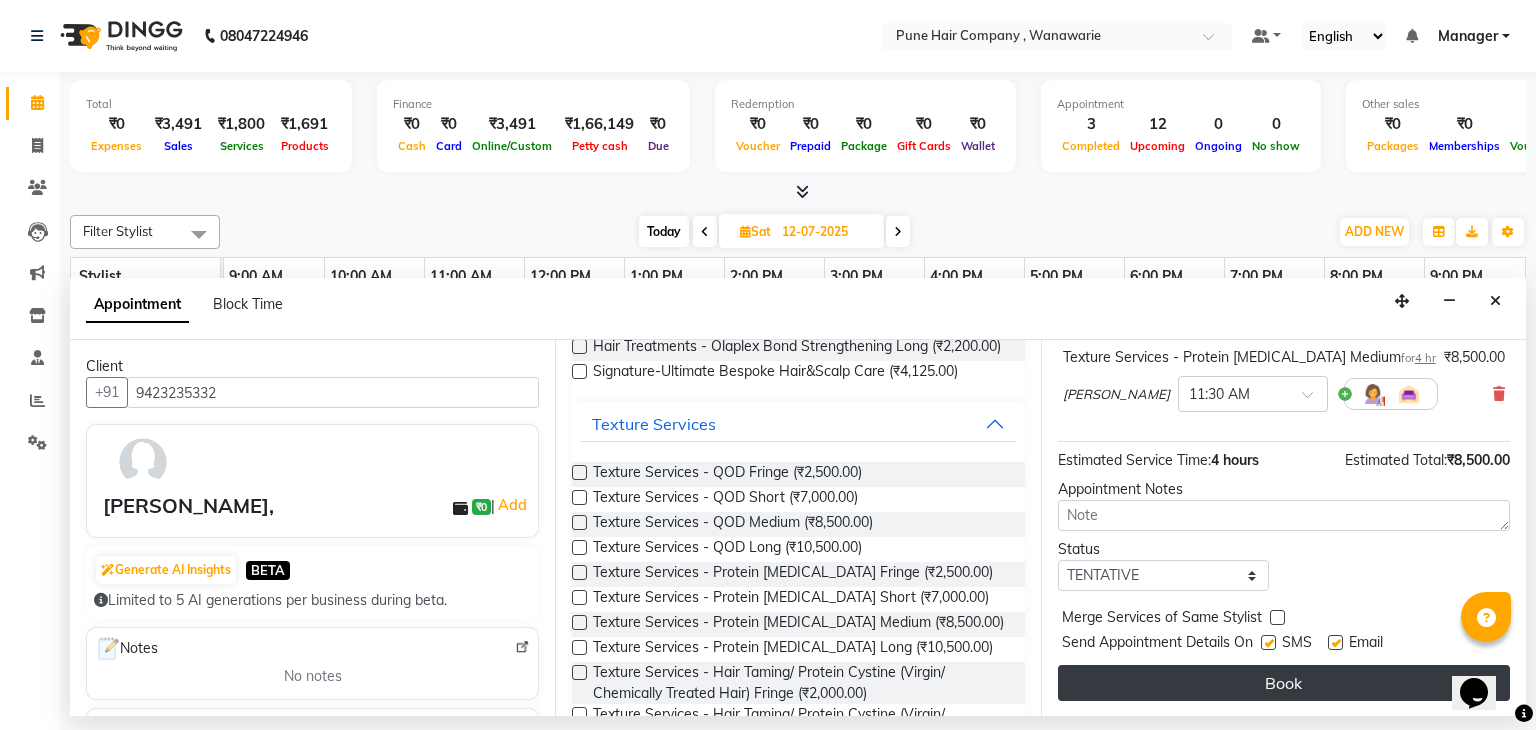 click on "Book" at bounding box center [1284, 683] 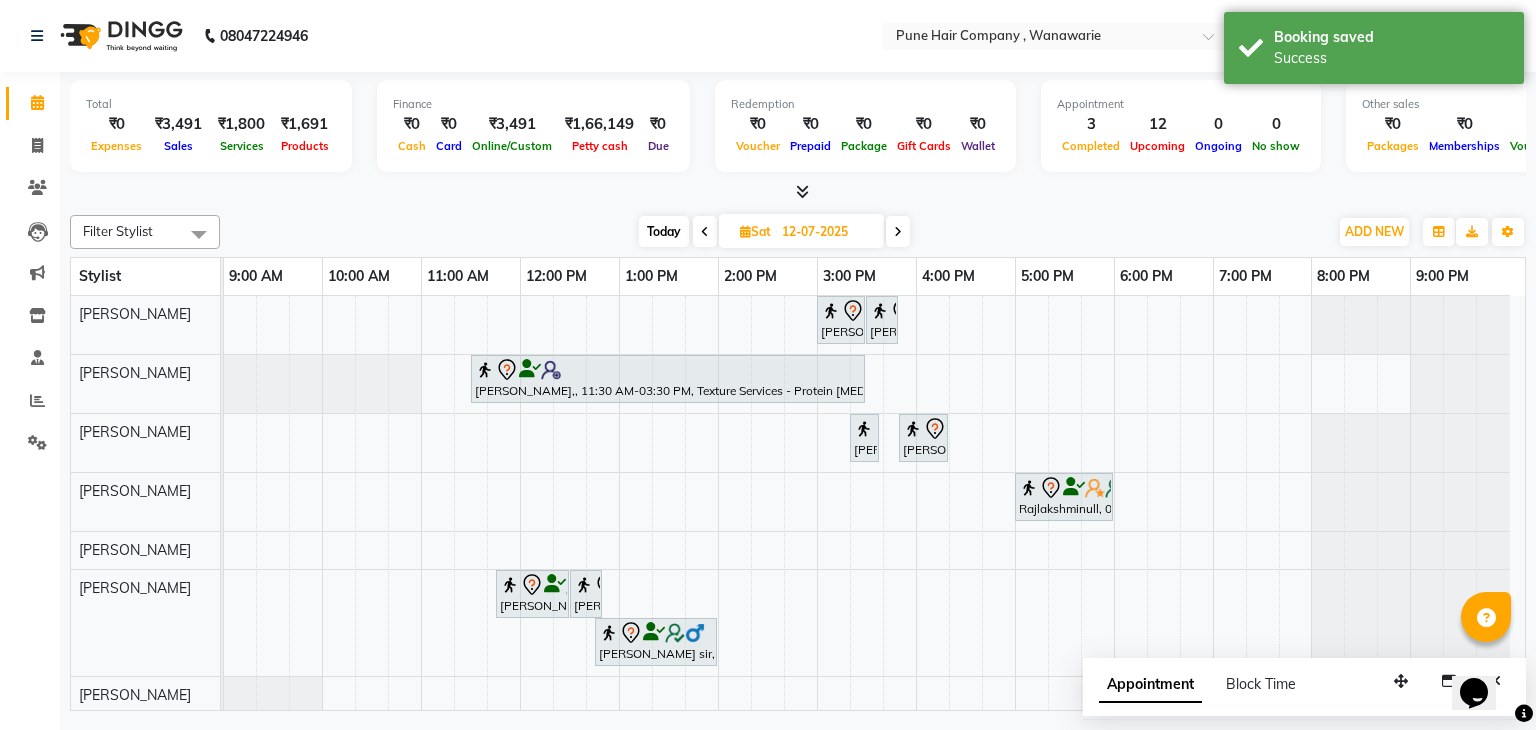 click at bounding box center [705, 232] 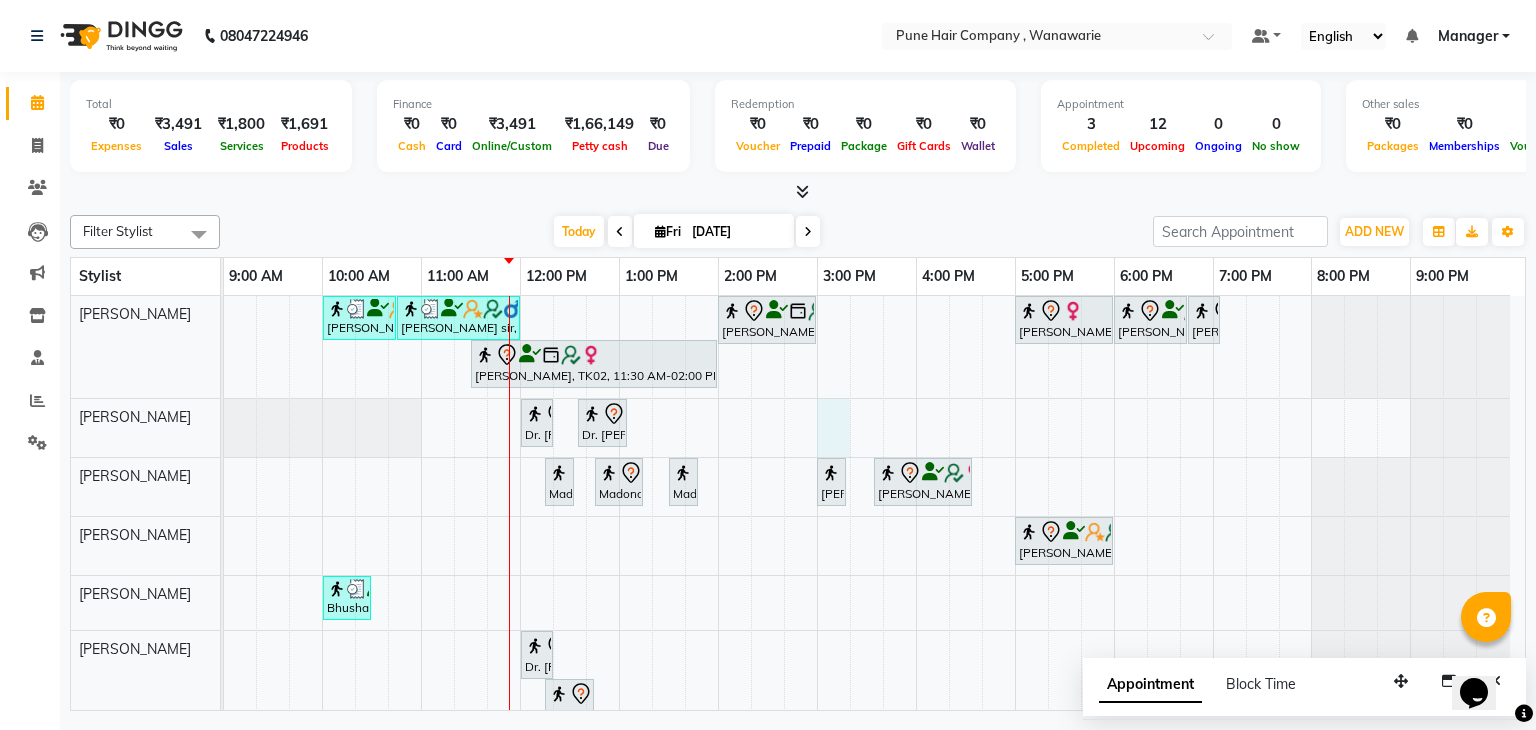 click on "Banty sir, TK03, 10:00 AM-10:45 AM, Male Haircut By Senior Stylist     Banty sir, TK03, 10:45 AM-12:00 PM, Male Hair Colour - Majirel Global Colour (includes moustache)             Naina mehata, TK02, 02:00 PM-03:00 PM, Hair Treatments - Molecular Deep Damage Repair Medium             Archana Mohanty, TK04, 05:00 PM-06:00 PM, Haircuts, - By Senior Stylist             Abbas kadiwala, TK01, 06:00 PM-06:45 PM, Male Haircut By Senior Stylist             Abbas kadiwala, TK01, 06:45 PM-07:05 PM, Male Beard Shaving/ Beard Trim Beard             Naina mehata, TK02, 11:30 AM-02:00 PM, Hair Colour - Inoa Global Medium             Dr. Shriya ,, TK08, 12:00 PM-12:20 PM, Add_Hairwash Medium             Dr. Shriya ,, TK08, 12:35 PM-01:05 PM, BlowDry Medium             Madona ., TK09, 12:15 PM-12:25 PM, Skin Services - Threading Face ( Eyebrow/ Upper lip/Chin/Forehead/ Jawline/ Side locks/ Neck)             Madona ., TK09, 12:45 PM-01:15 PM, Skin Services - Roll On/ Cartridge Wax Classic*" at bounding box center [874, 535] 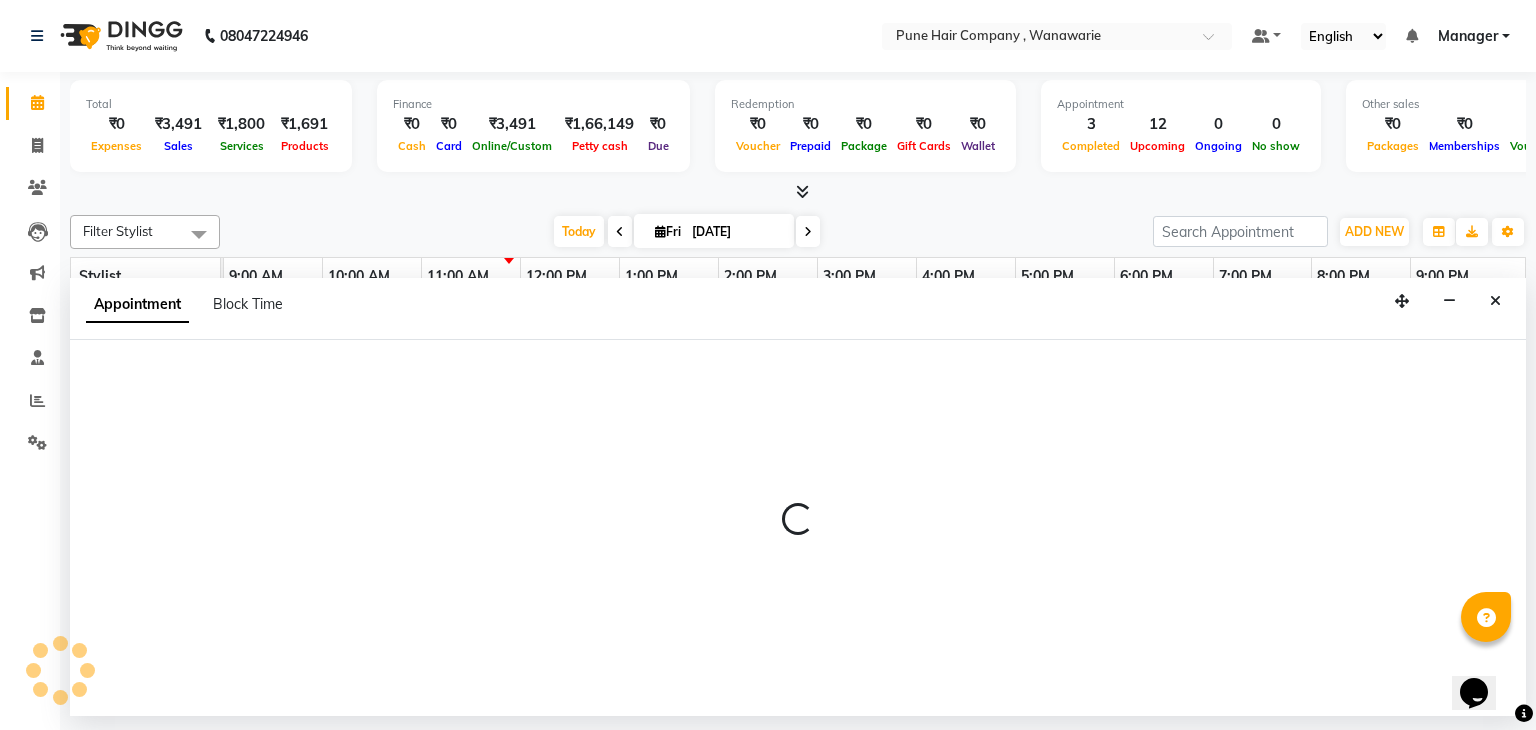 select on "74578" 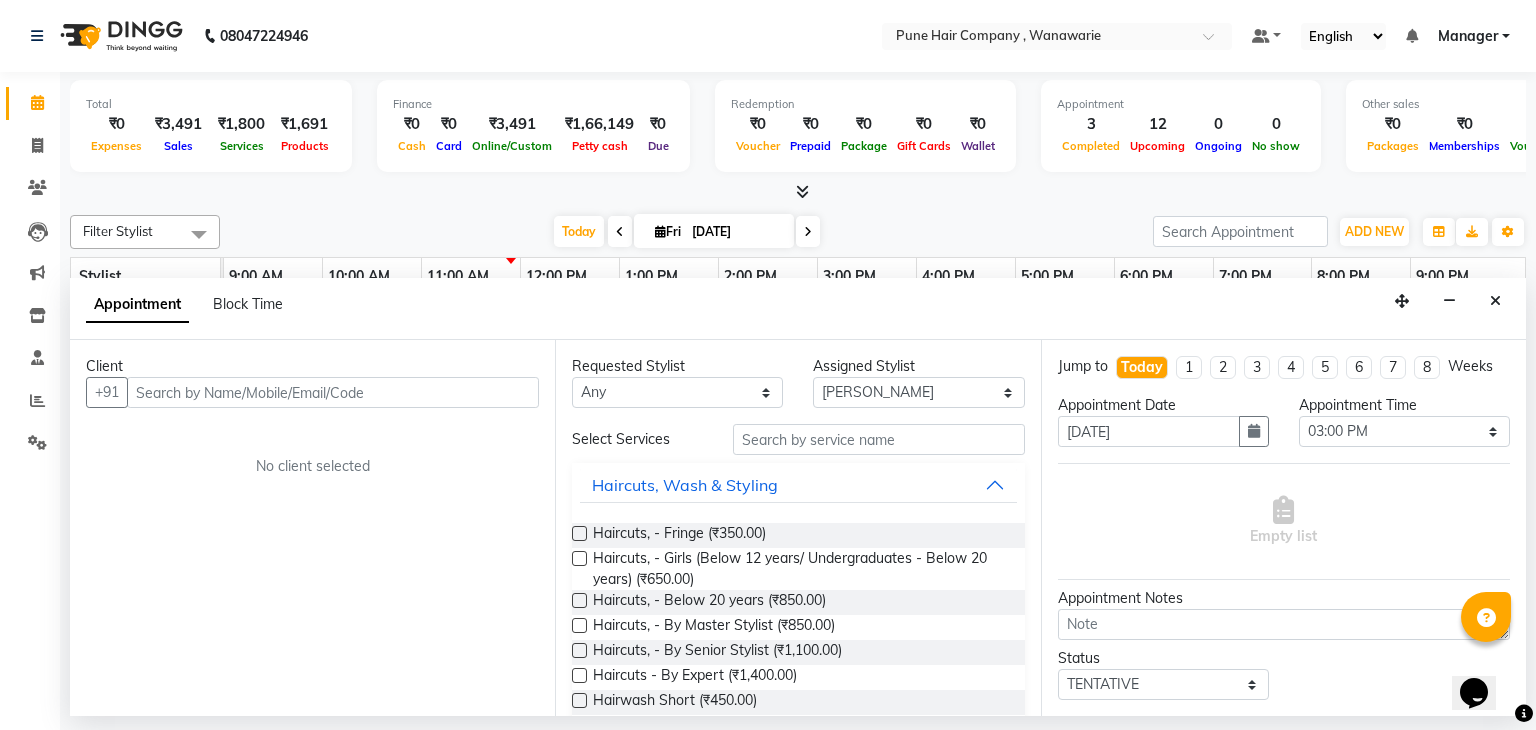 click at bounding box center [333, 392] 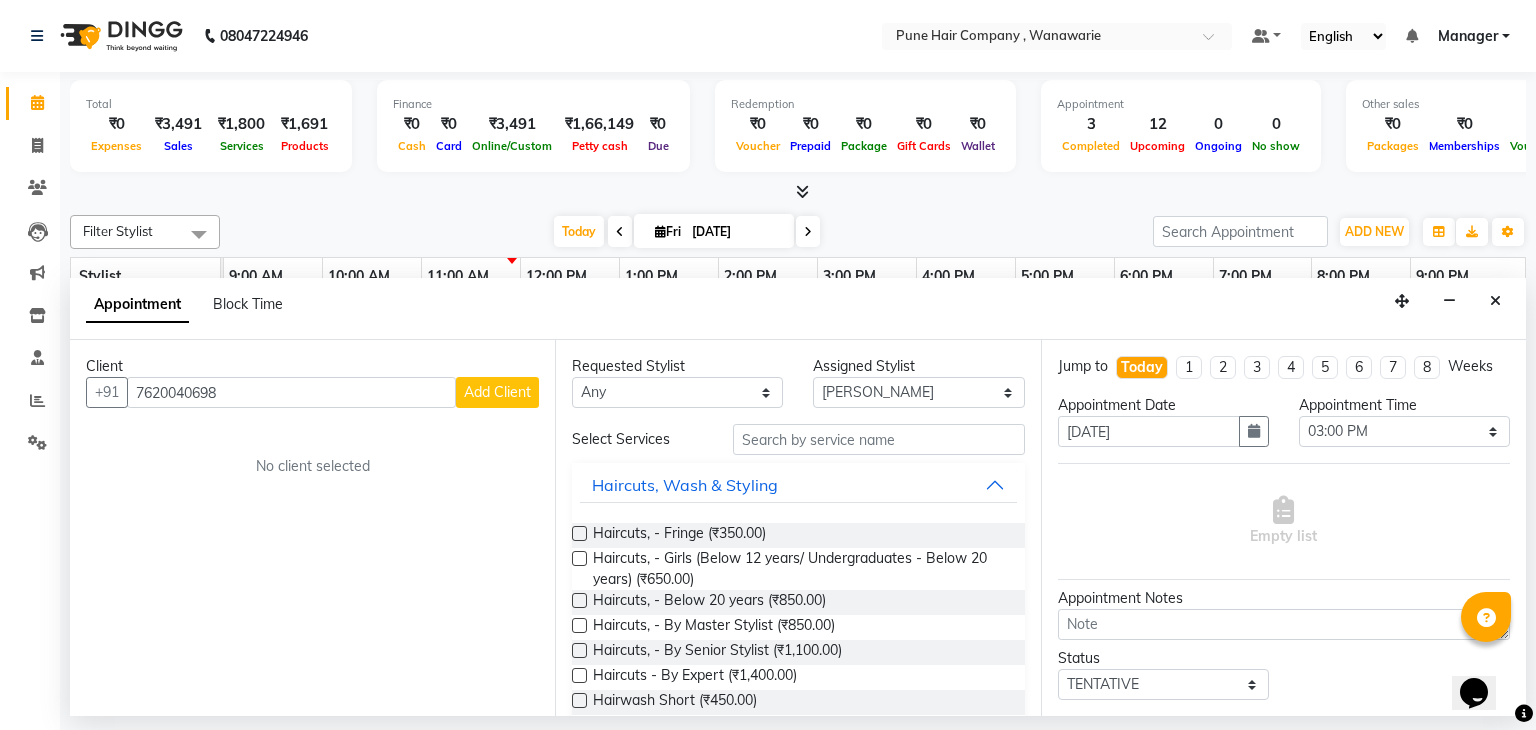 type on "7620040698" 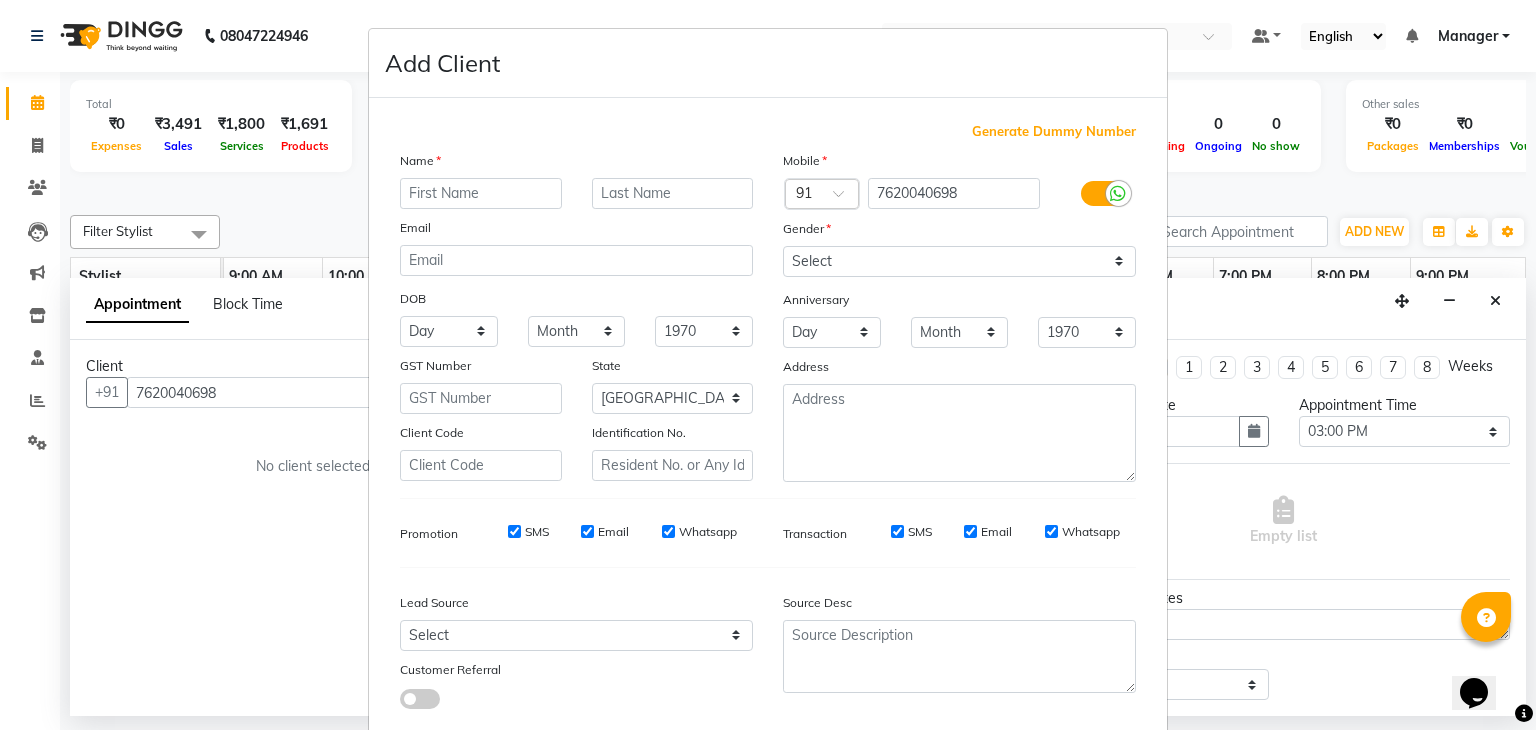 click at bounding box center [481, 193] 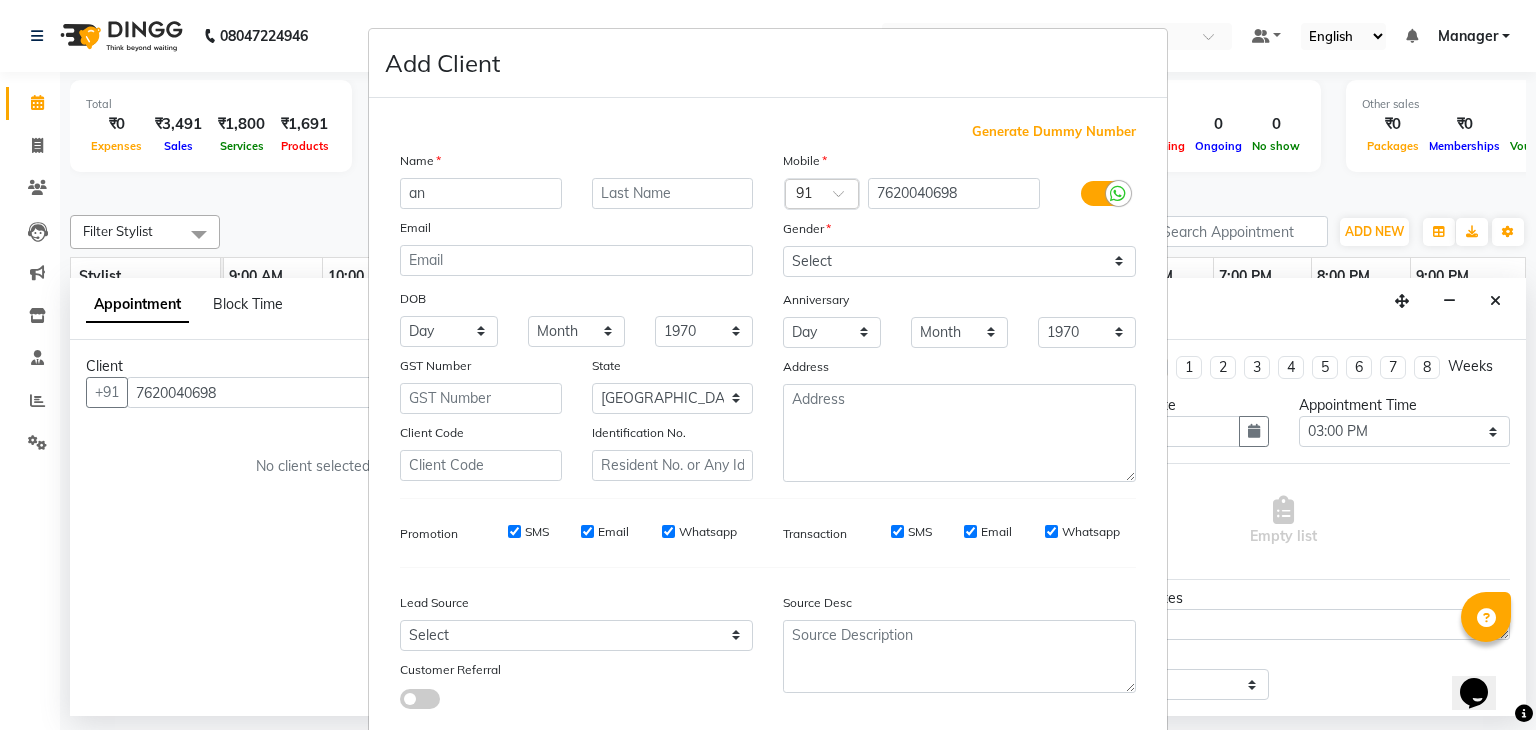 type on "a" 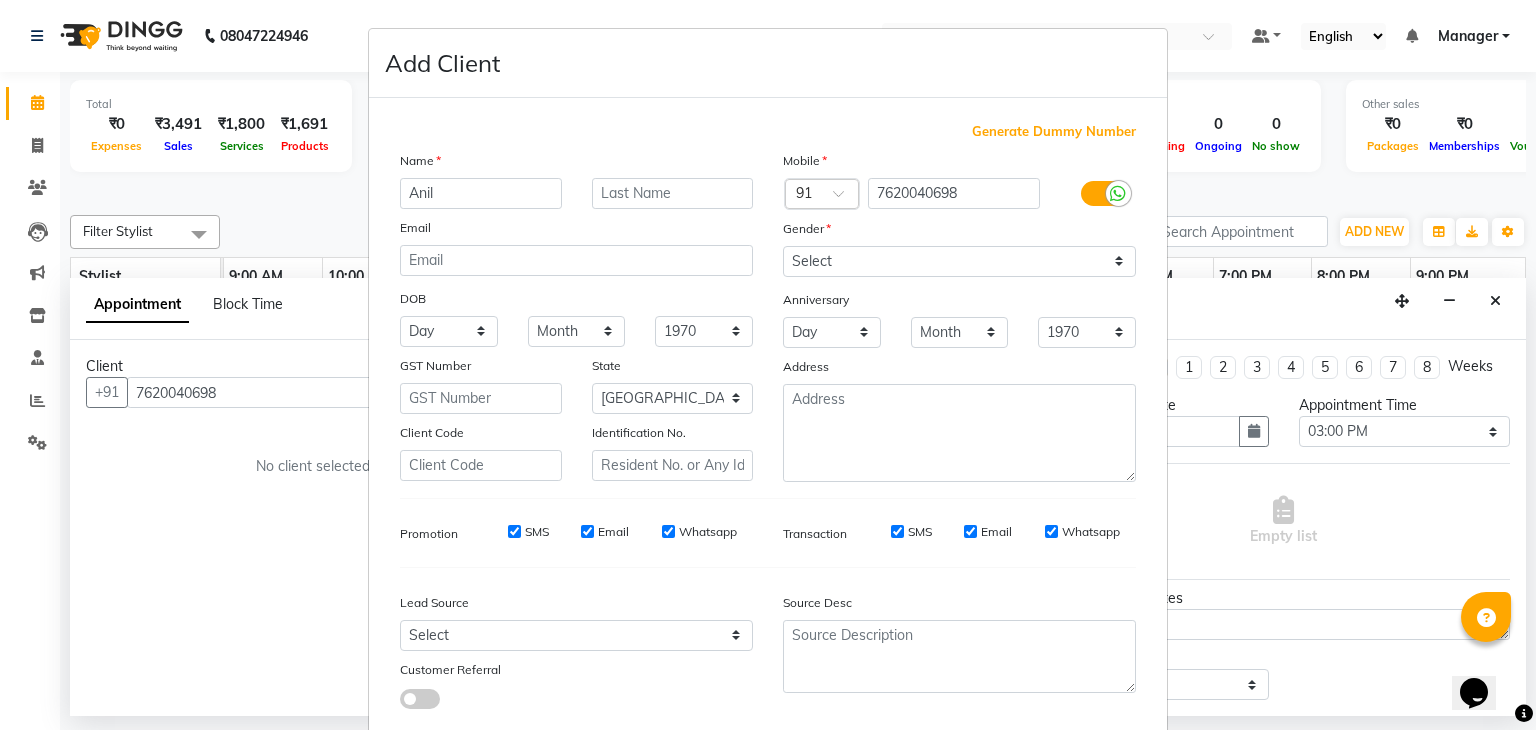 type on "Anil" 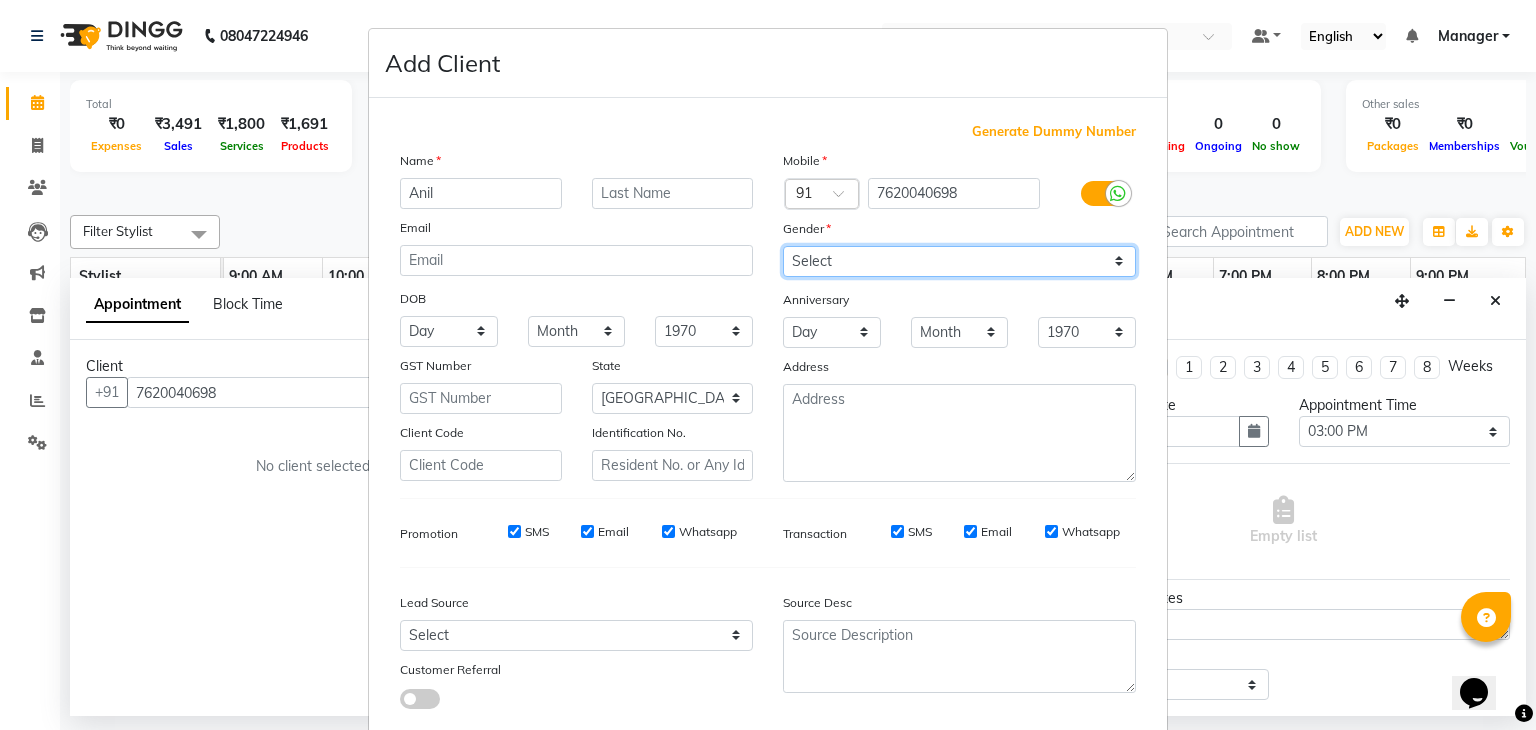 click on "Select Male Female Other Prefer Not To Say" at bounding box center [959, 261] 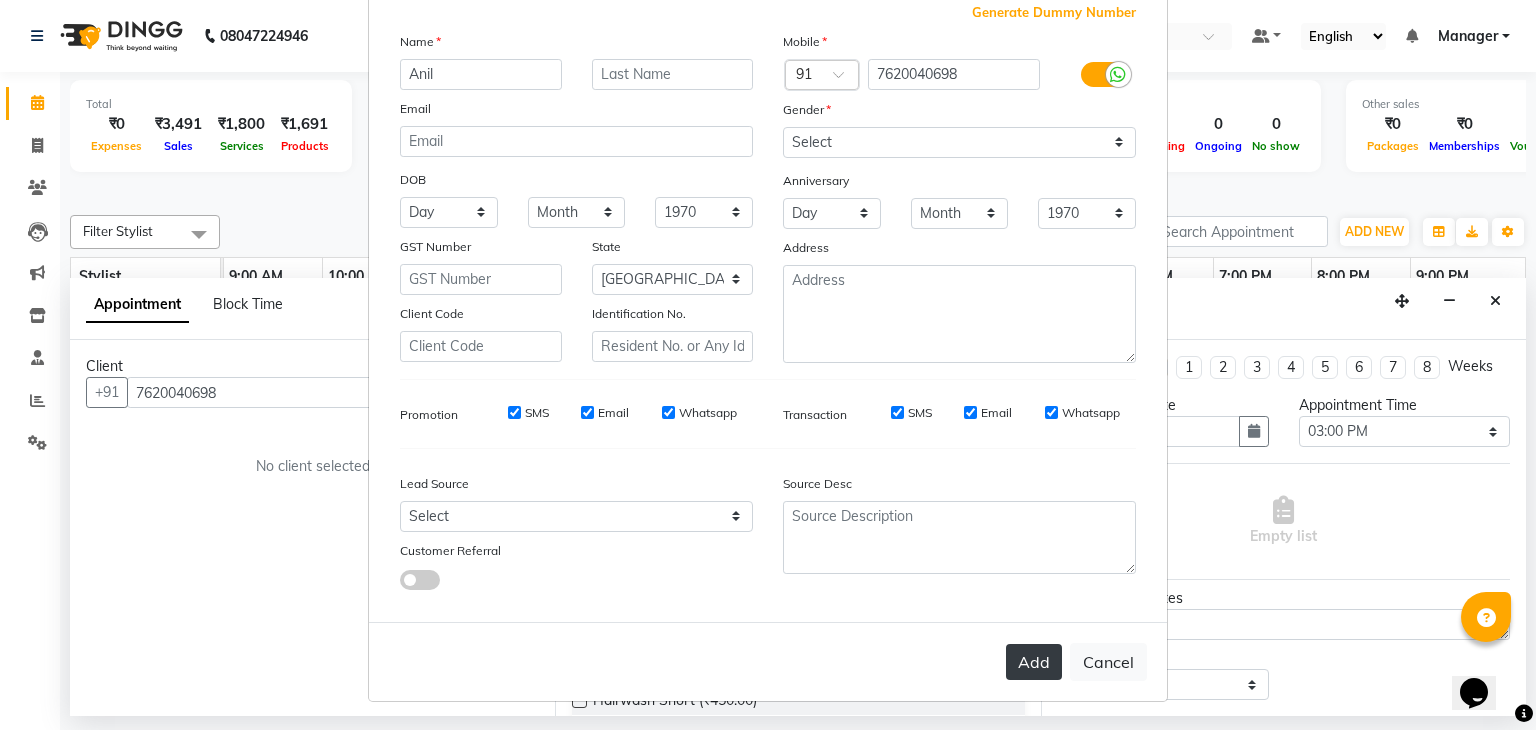 click on "Add" at bounding box center (1034, 662) 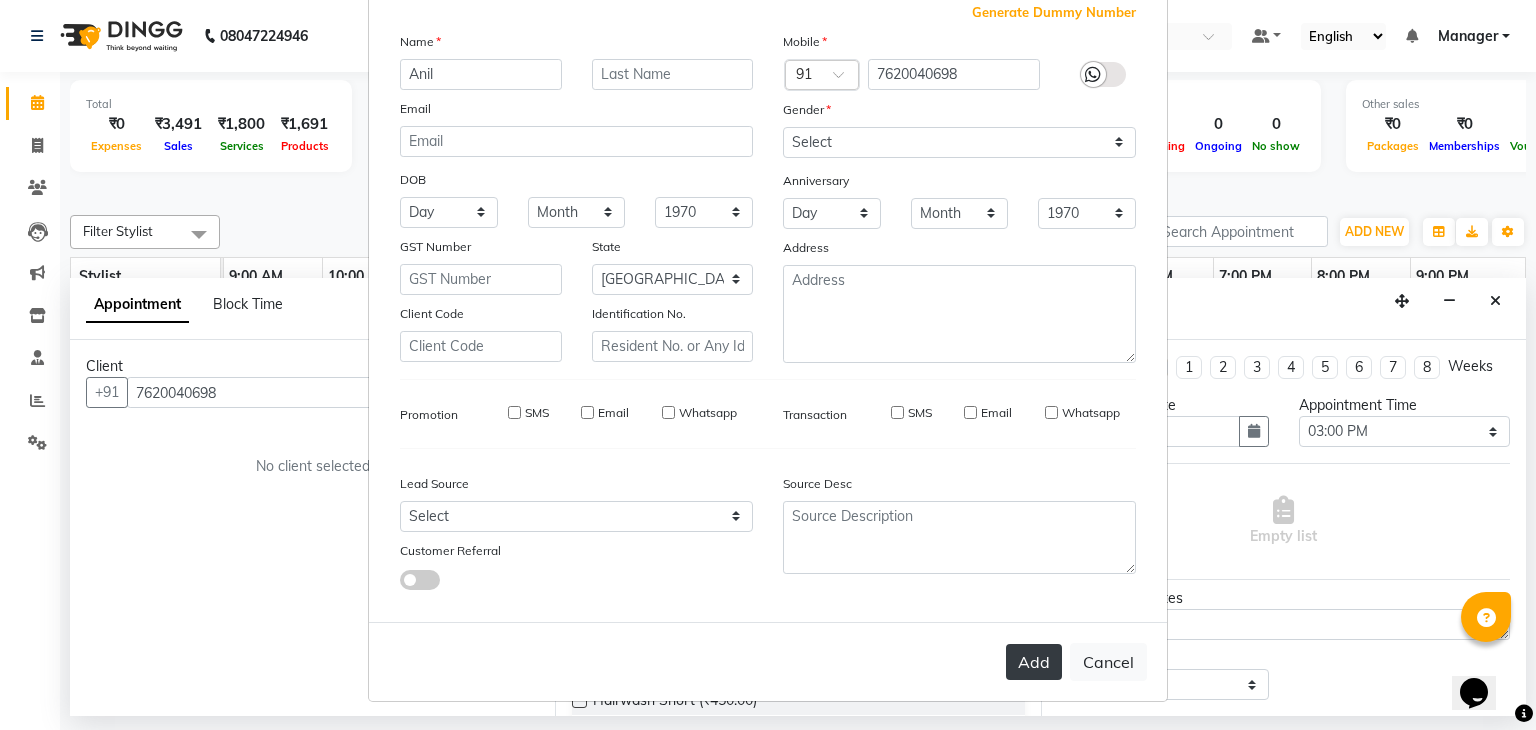 type 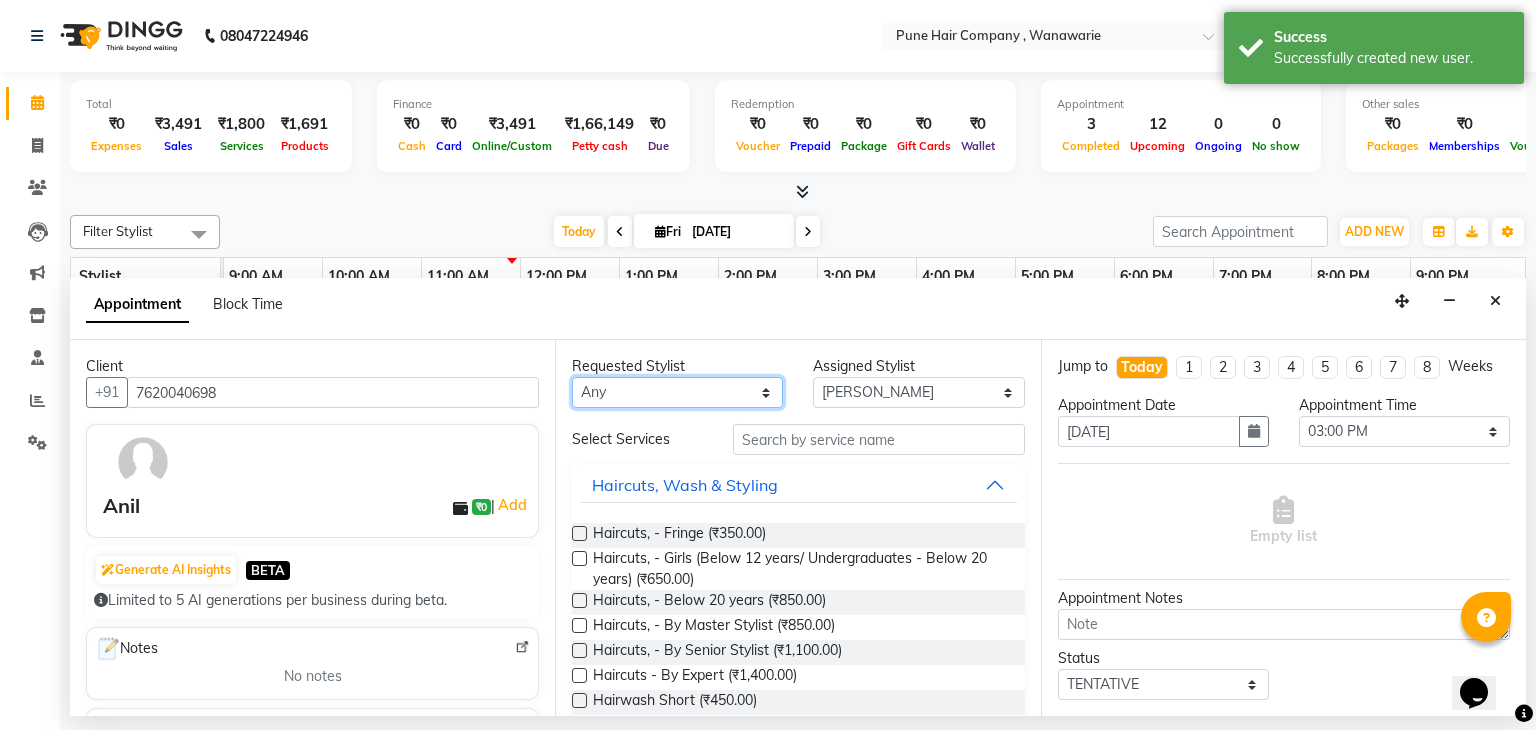 click on "Any [PERSON_NAME] [PERSON_NAME]  [PERSON_NAME] [PERSON_NAME] [PERSON_NAME] [PERSON_NAME] [PERSON_NAME]" at bounding box center (677, 392) 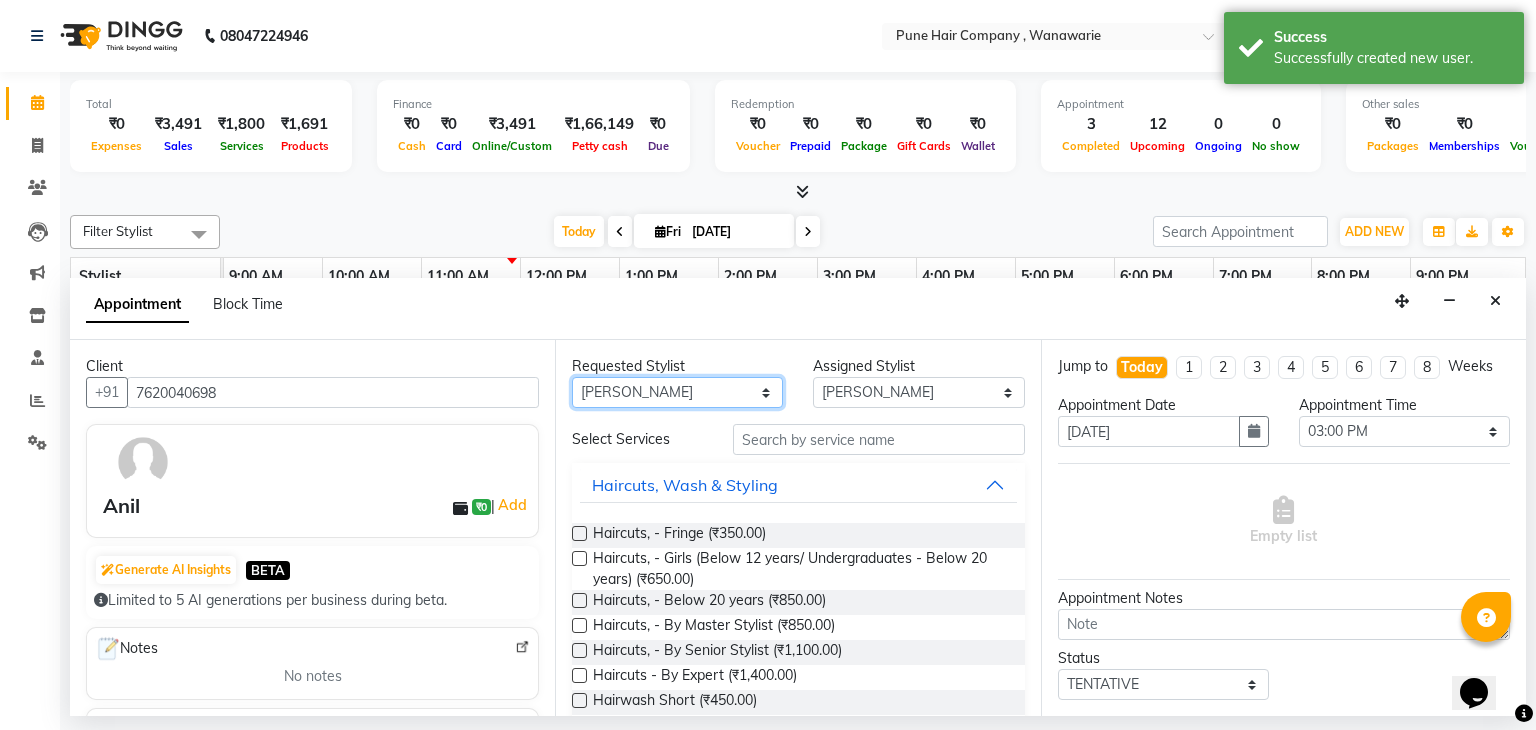 click on "Any [PERSON_NAME] [PERSON_NAME]  [PERSON_NAME] [PERSON_NAME] [PERSON_NAME] [PERSON_NAME] [PERSON_NAME]" at bounding box center (677, 392) 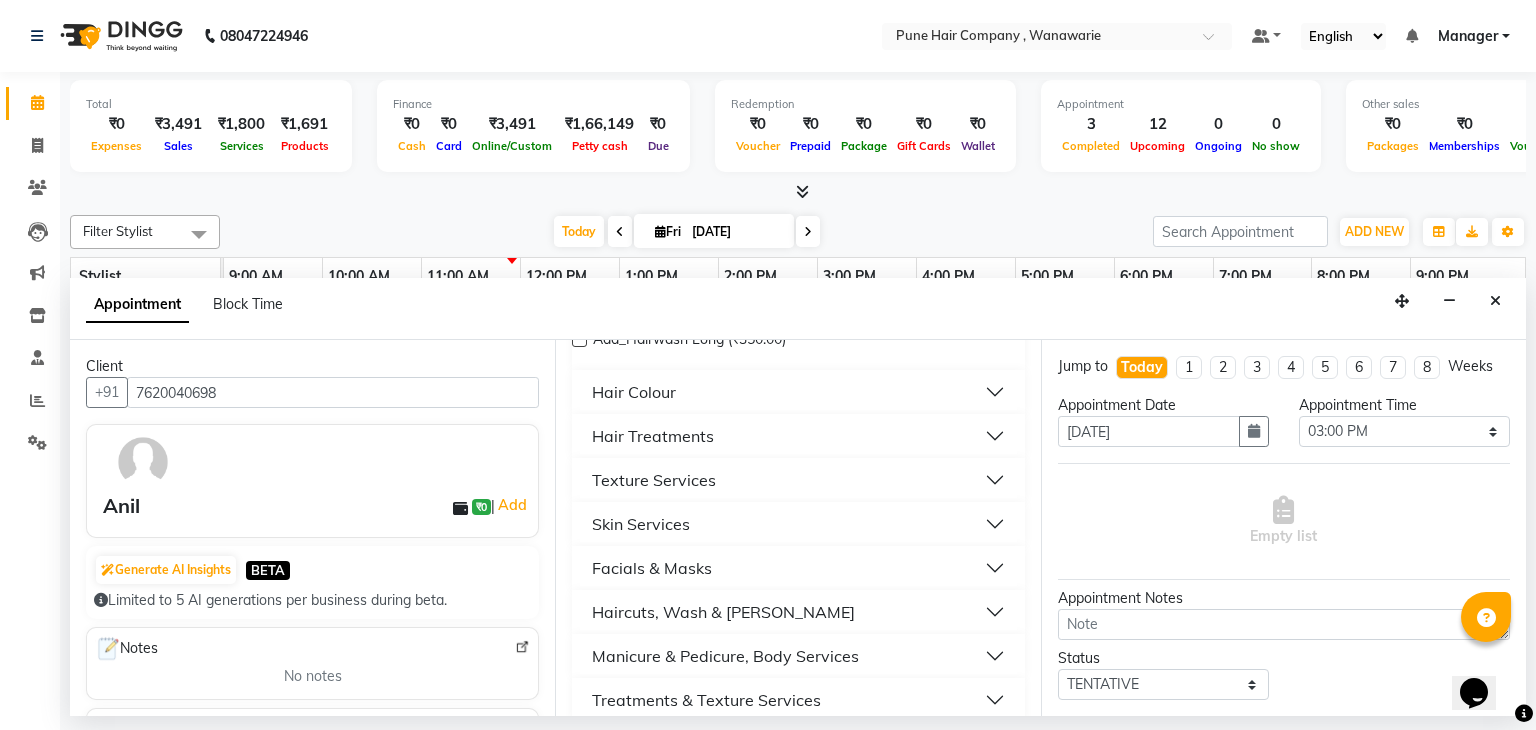 scroll, scrollTop: 638, scrollLeft: 0, axis: vertical 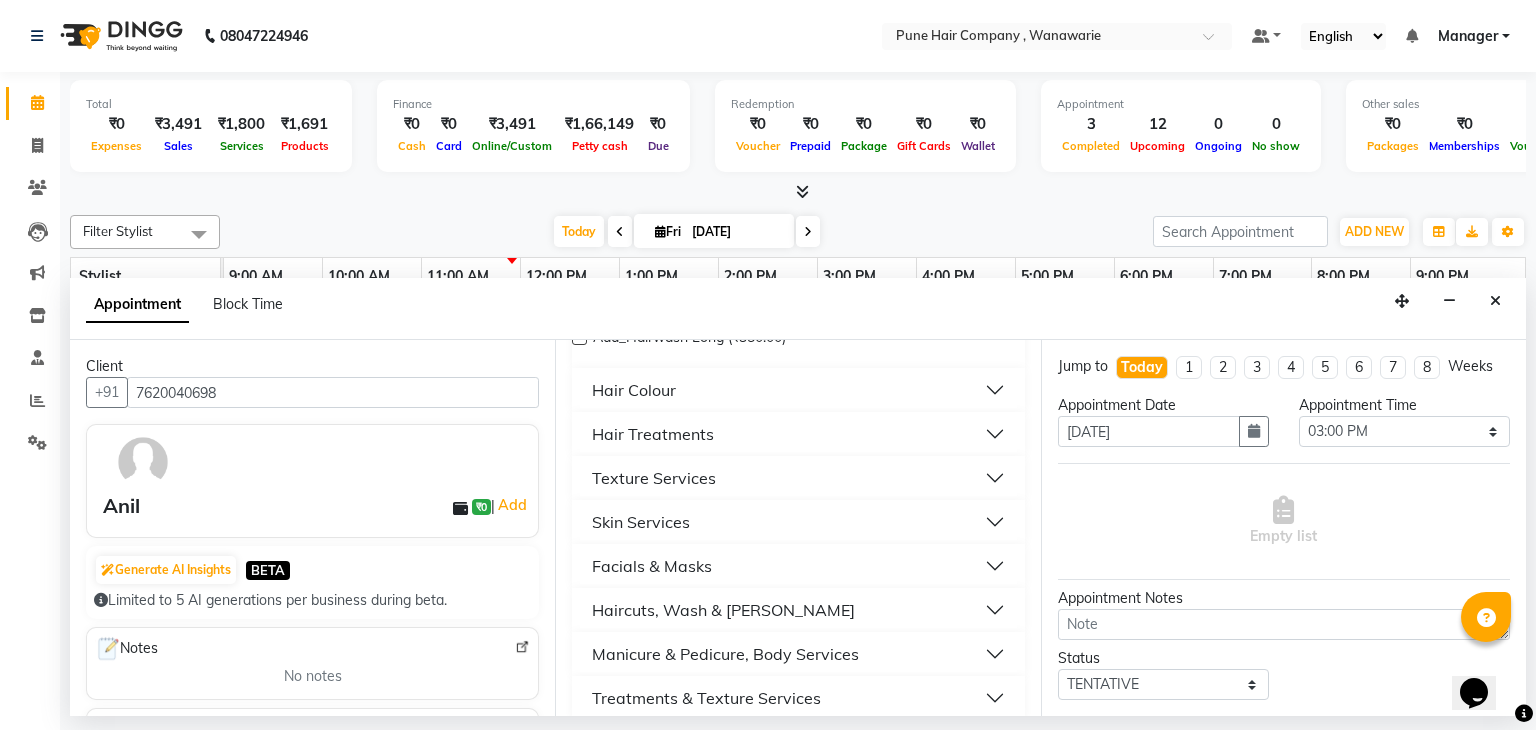 click on "Haircuts, Wash & [PERSON_NAME]" at bounding box center [723, 610] 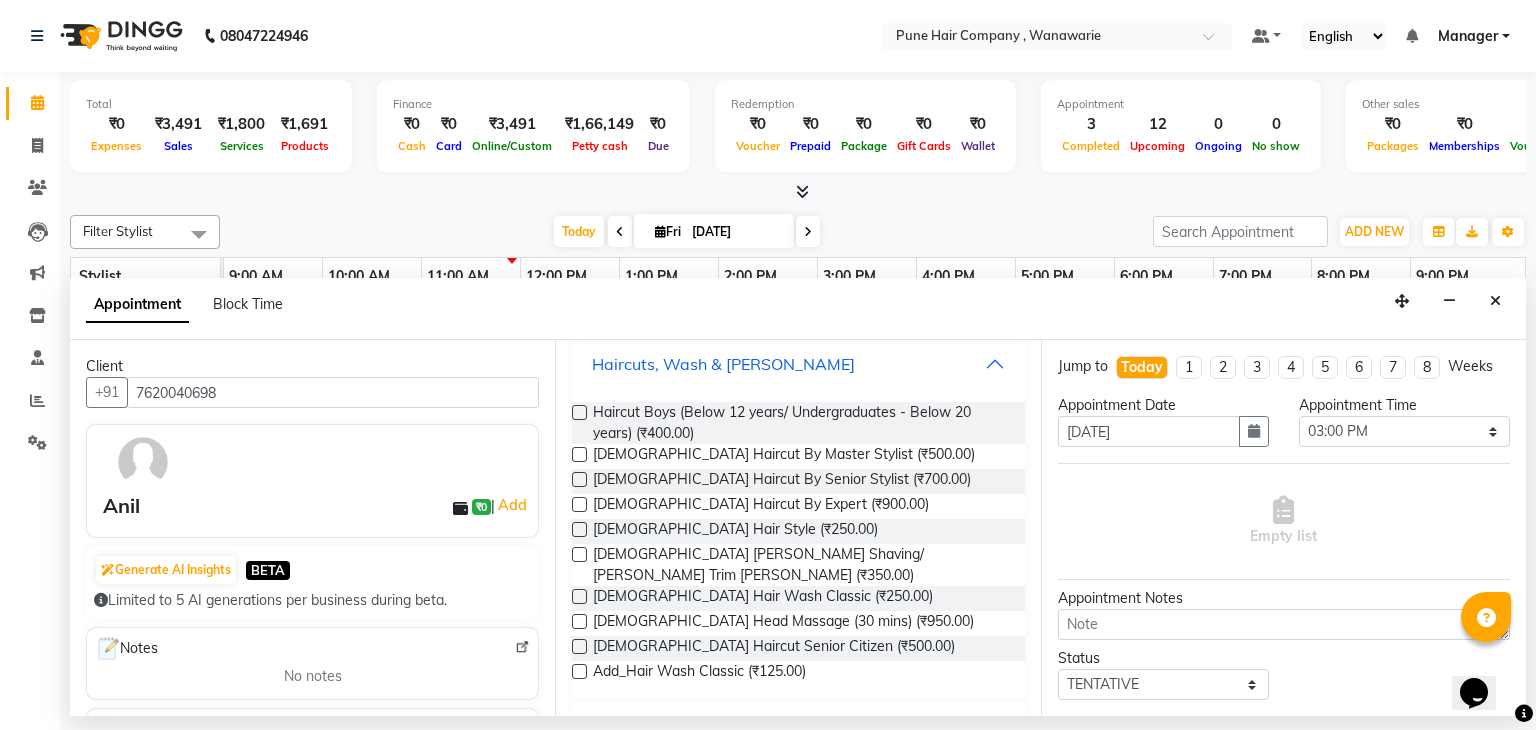 scroll, scrollTop: 896, scrollLeft: 0, axis: vertical 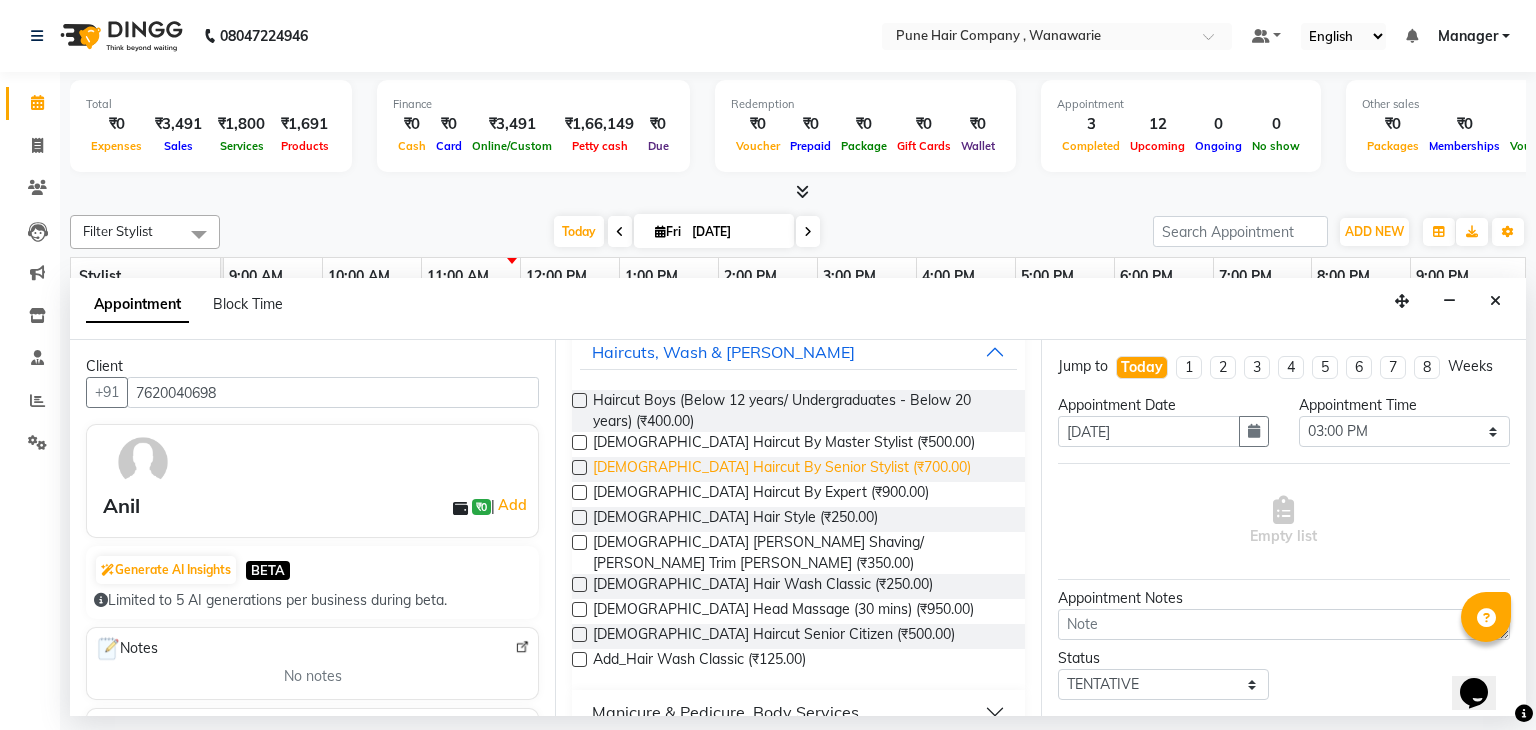 click on "[DEMOGRAPHIC_DATA] Haircut By Senior Stylist (₹700.00)" at bounding box center (782, 469) 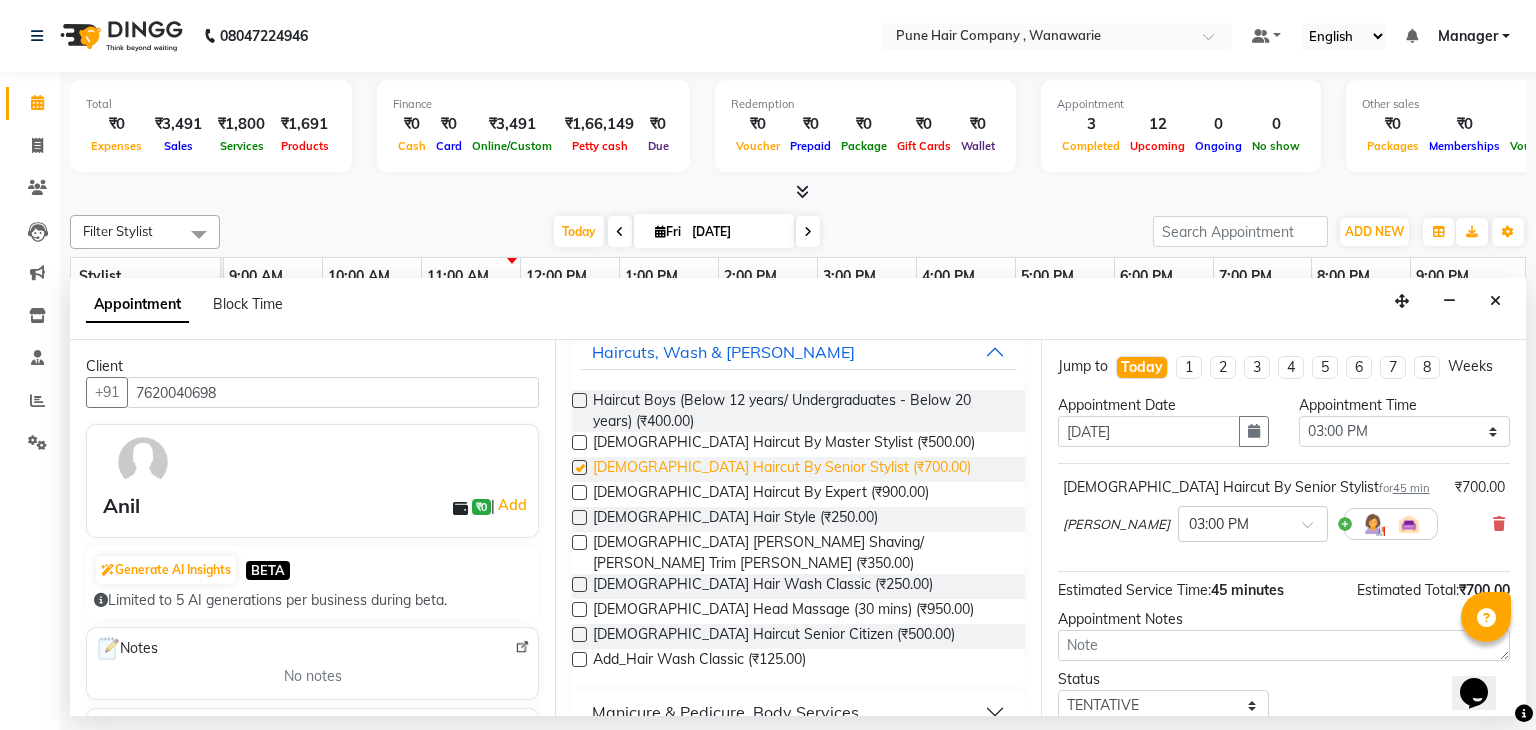 checkbox on "false" 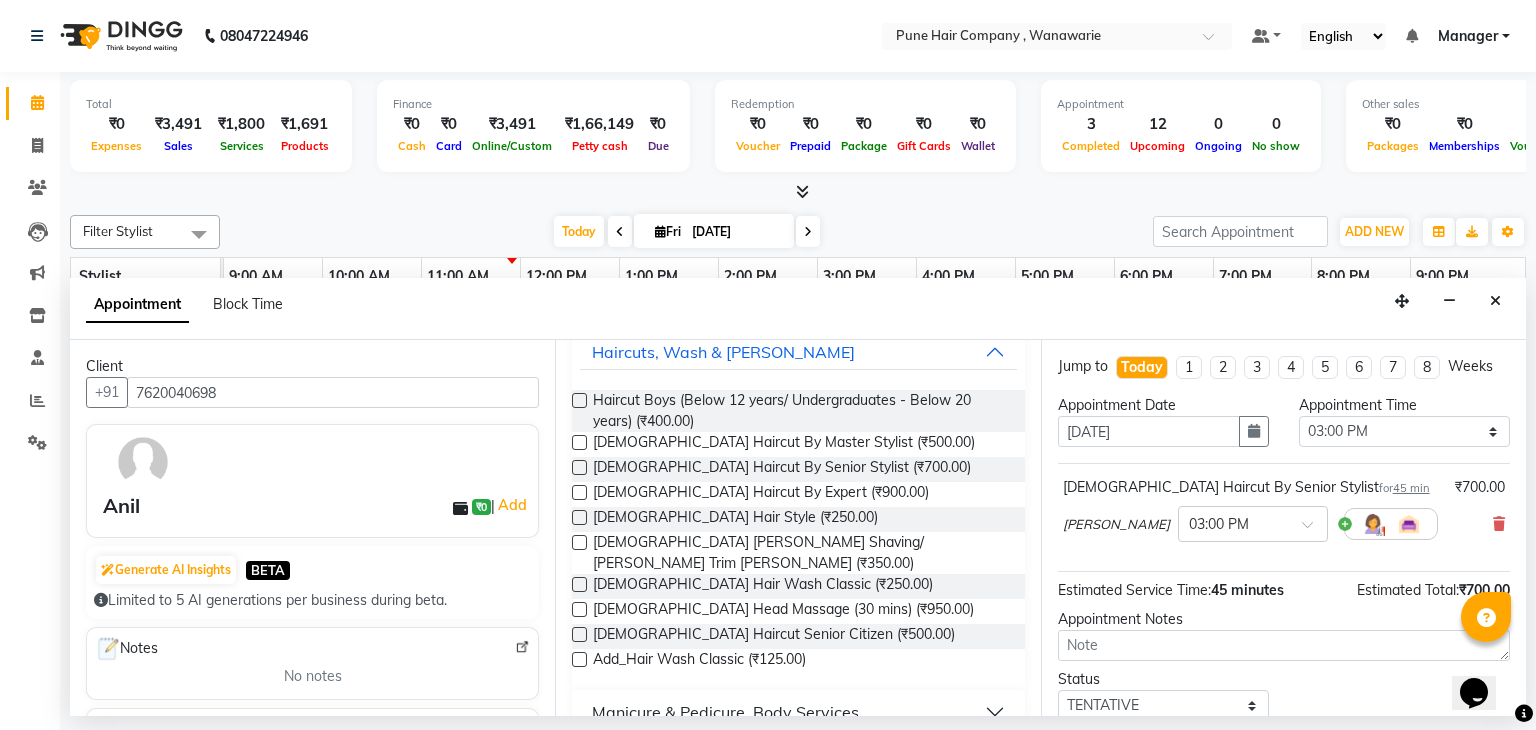 scroll, scrollTop: 130, scrollLeft: 0, axis: vertical 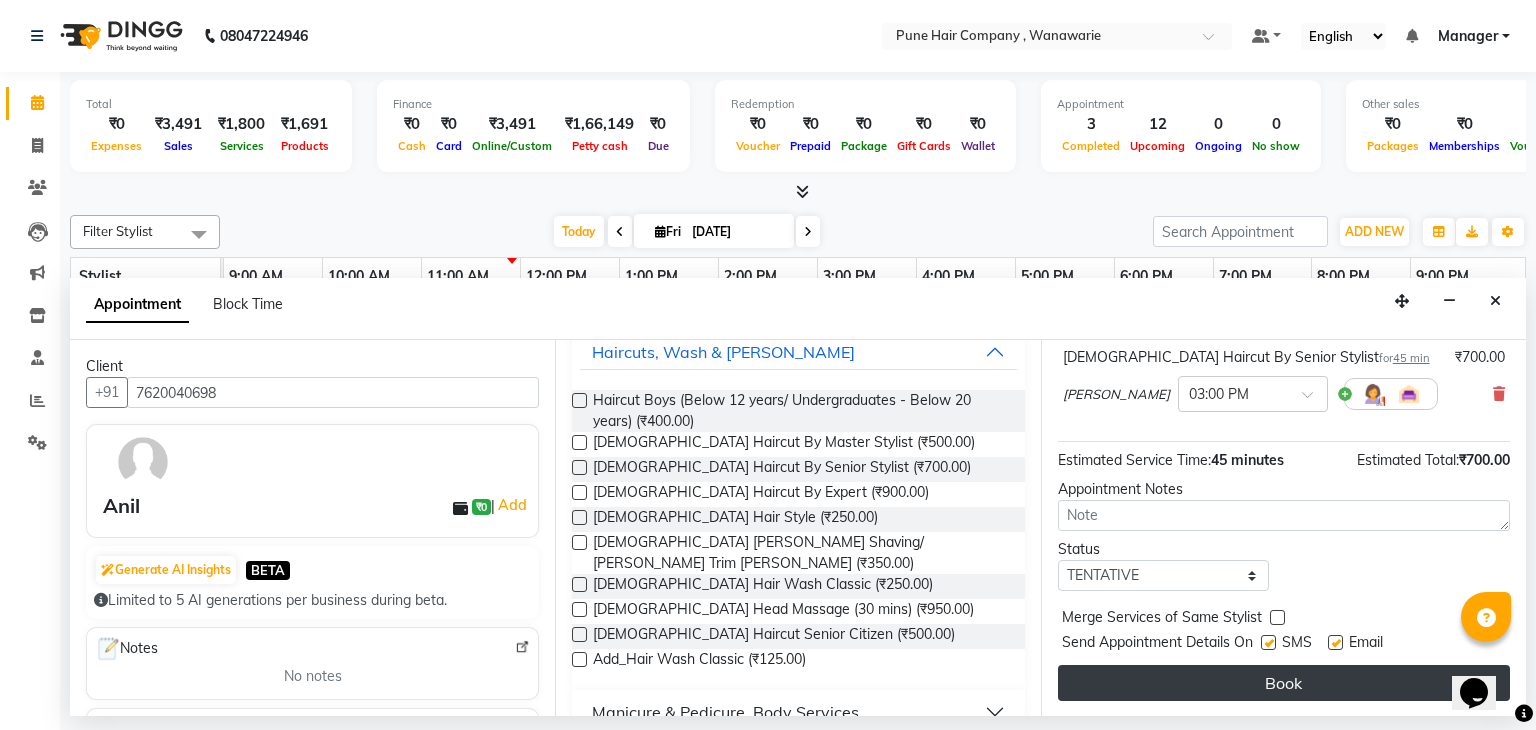 click on "Book" at bounding box center [1284, 683] 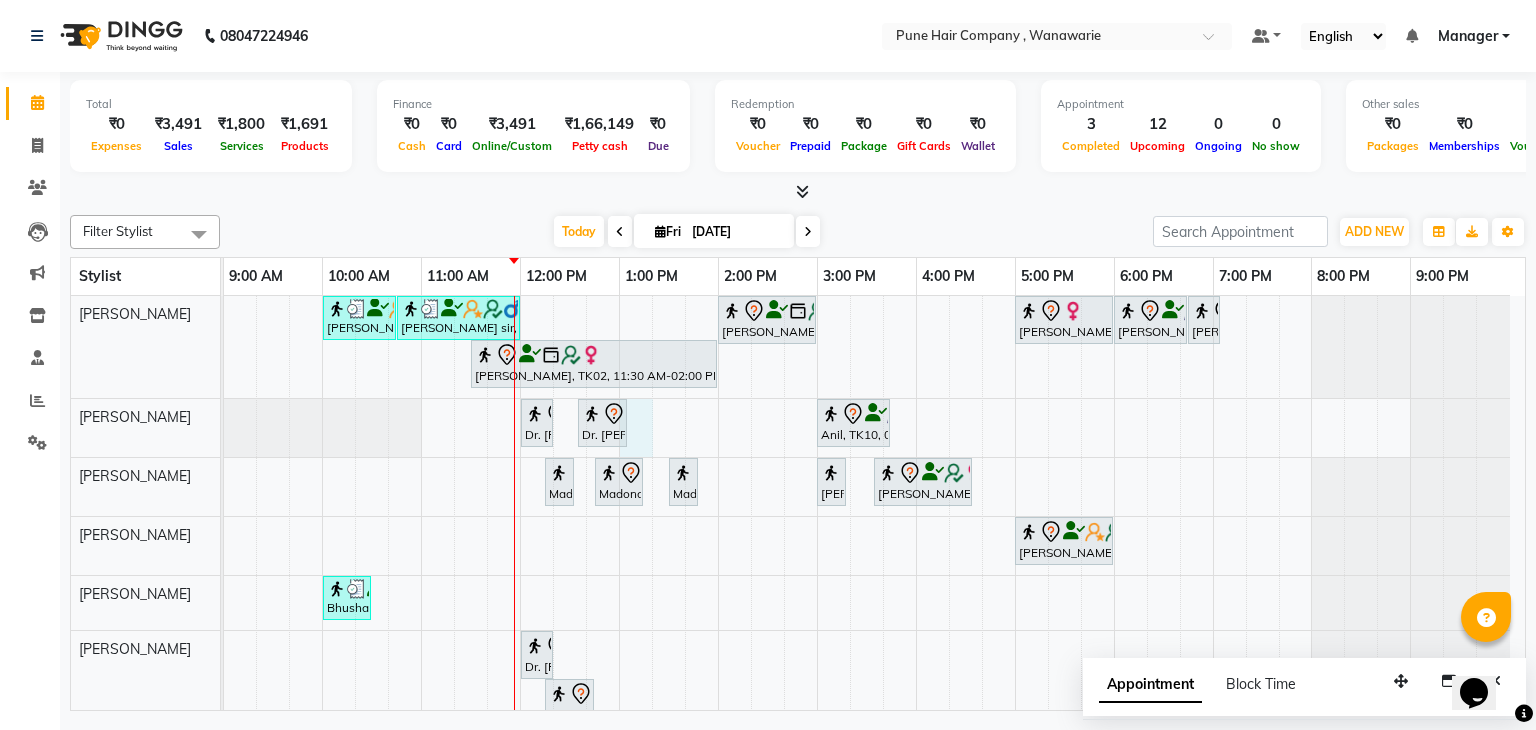 click on "Banty sir, TK03, 10:00 AM-10:45 AM, Male Haircut By Senior Stylist     Banty sir, TK03, 10:45 AM-12:00 PM, Male Hair Colour - Majirel Global Colour (includes moustache)             Naina mehata, TK02, 02:00 PM-03:00 PM, Hair Treatments - Molecular Deep Damage Repair Medium             Archana Mohanty, TK04, 05:00 PM-06:00 PM, Haircuts, - By Senior Stylist             Abbas kadiwala, TK01, 06:00 PM-06:45 PM, Male Haircut By Senior Stylist             Abbas kadiwala, TK01, 06:45 PM-07:05 PM, Male Beard Shaving/ Beard Trim Beard             Naina mehata, TK02, 11:30 AM-02:00 PM, Hair Colour - Inoa Global Medium             Dr. Shriya ,, TK08, 12:00 PM-12:20 PM, Add_Hairwash Medium             Dr. Shriya ,, TK08, 12:35 PM-01:05 PM, BlowDry Medium             Anil, TK10, 03:00 PM-03:45 PM, Male Haircut By Senior Stylist             Madona ., TK09, 12:15 PM-12:25 PM, Skin Services - Threading Face ( Eyebrow/ Upper lip/Chin/Forehead/ Jawline/ Side locks/ Neck)" at bounding box center (874, 535) 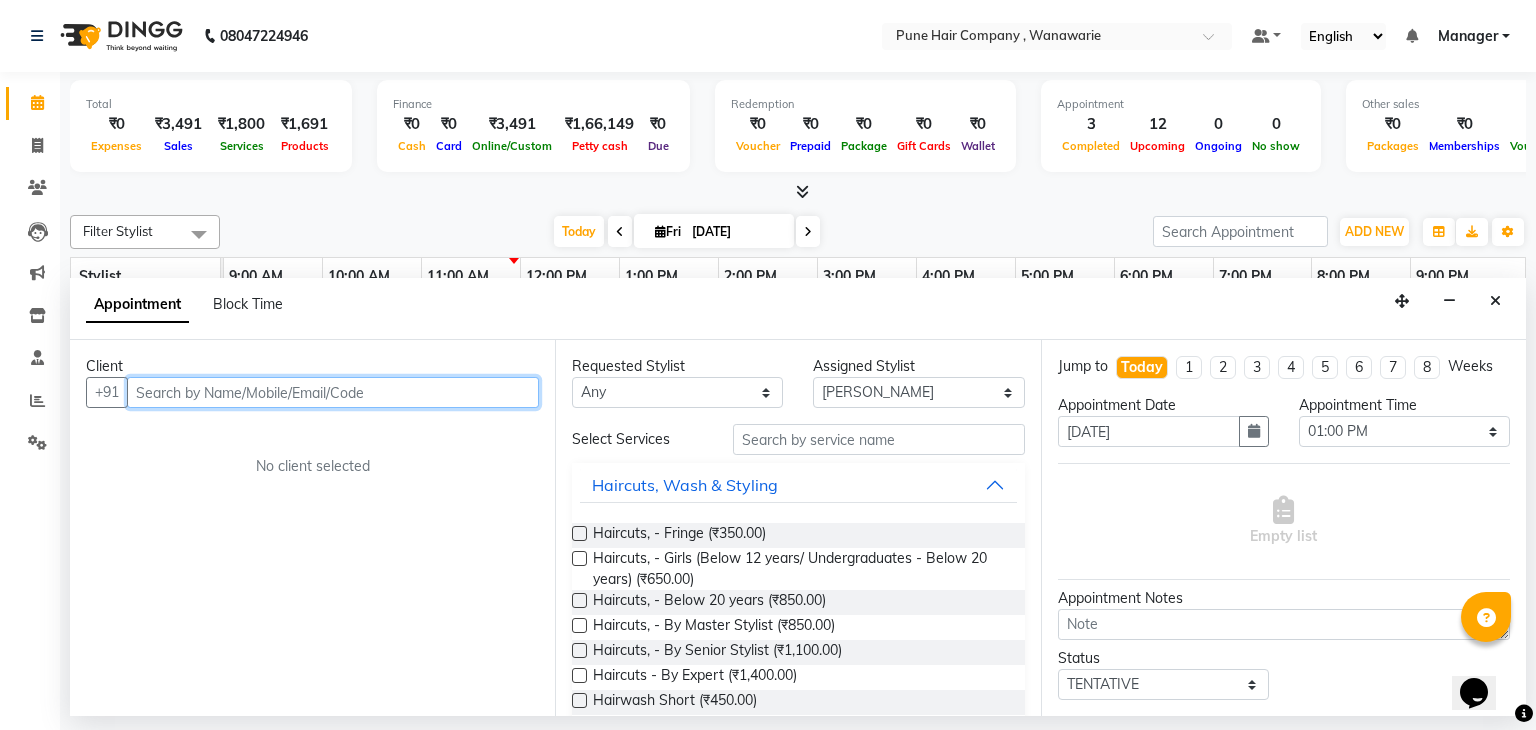 click at bounding box center (333, 392) 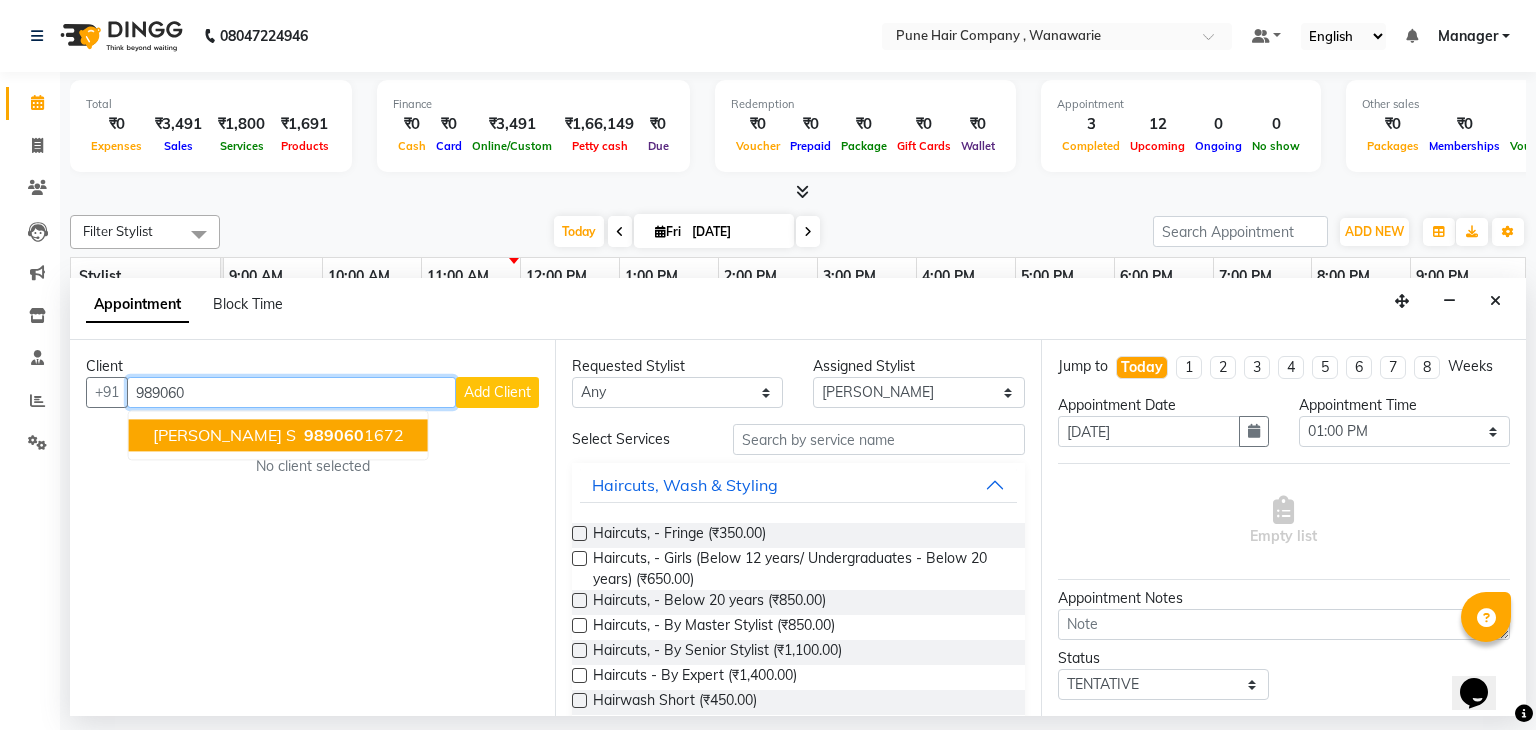 click on "989060 1672" at bounding box center (352, 436) 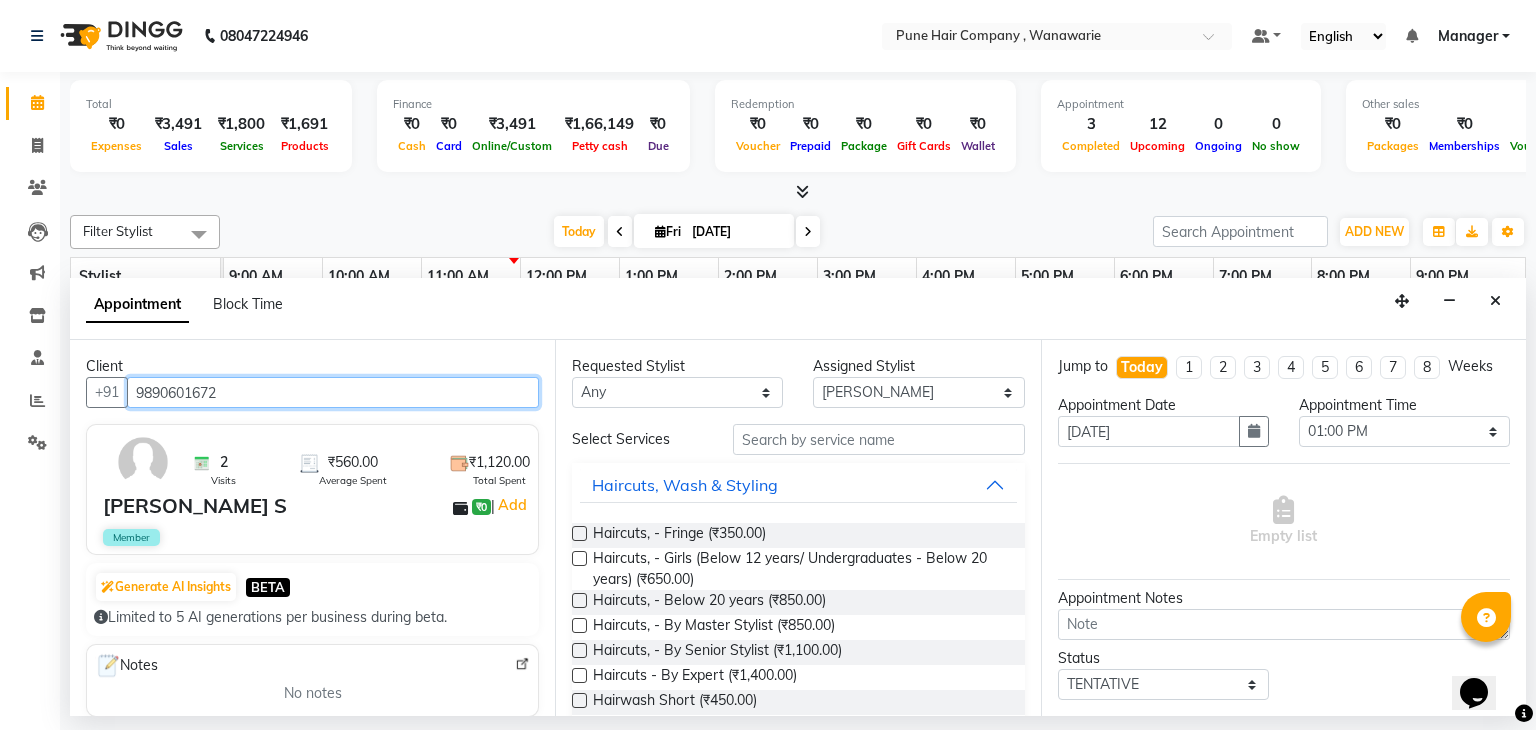 type on "9890601672" 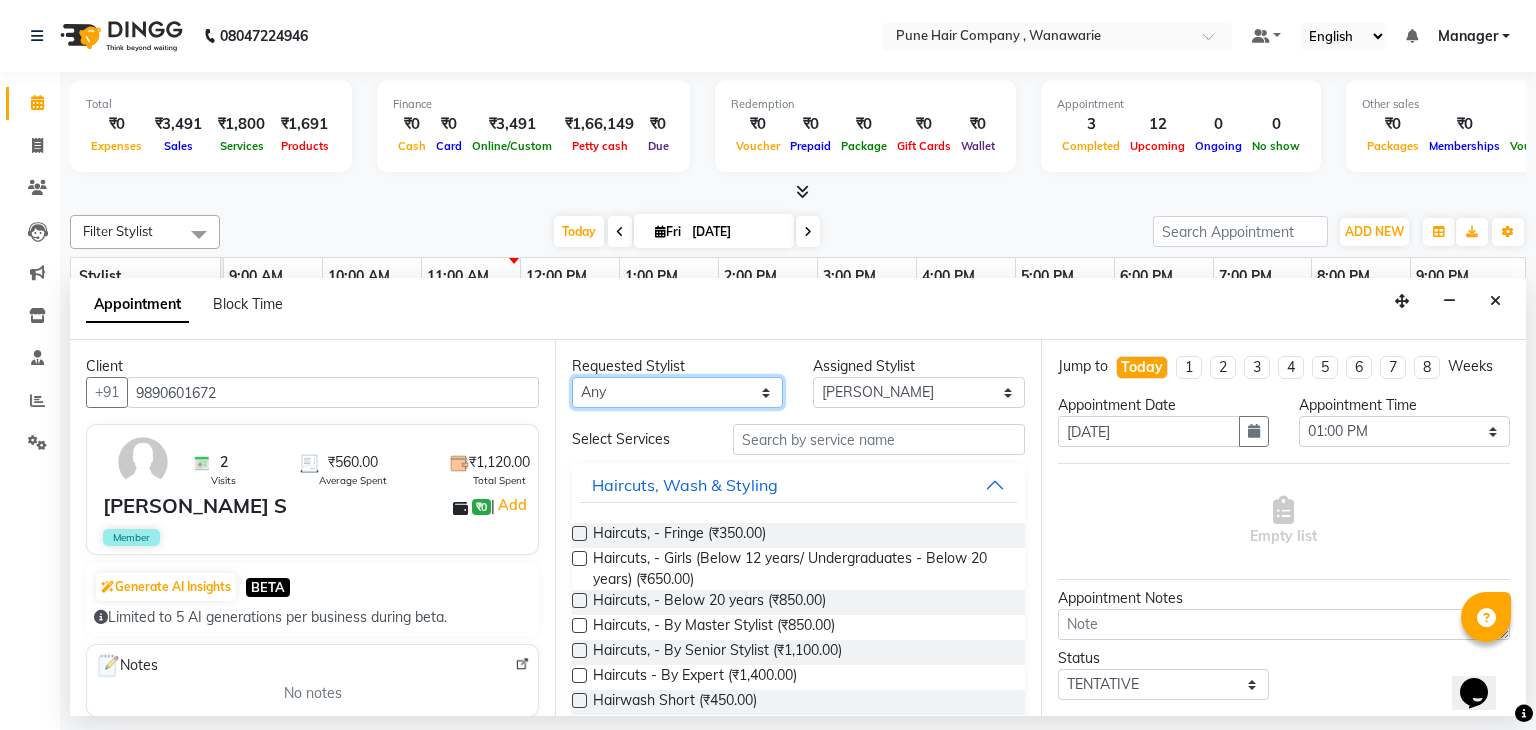 click on "Any [PERSON_NAME] [PERSON_NAME]  [PERSON_NAME] [PERSON_NAME] [PERSON_NAME] [PERSON_NAME] [PERSON_NAME]" at bounding box center (677, 392) 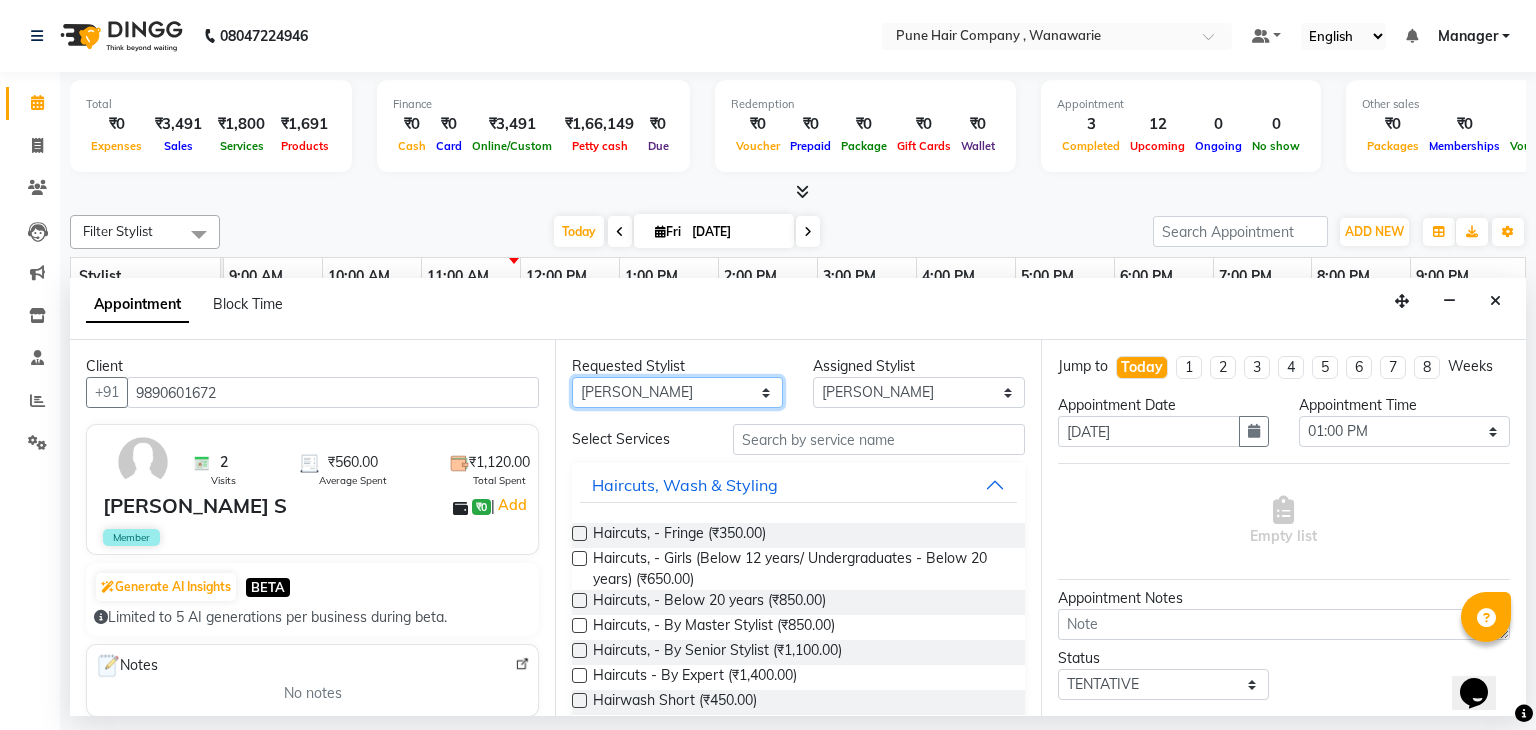 click on "Any [PERSON_NAME] [PERSON_NAME]  [PERSON_NAME] [PERSON_NAME] [PERSON_NAME] [PERSON_NAME] [PERSON_NAME]" at bounding box center [677, 392] 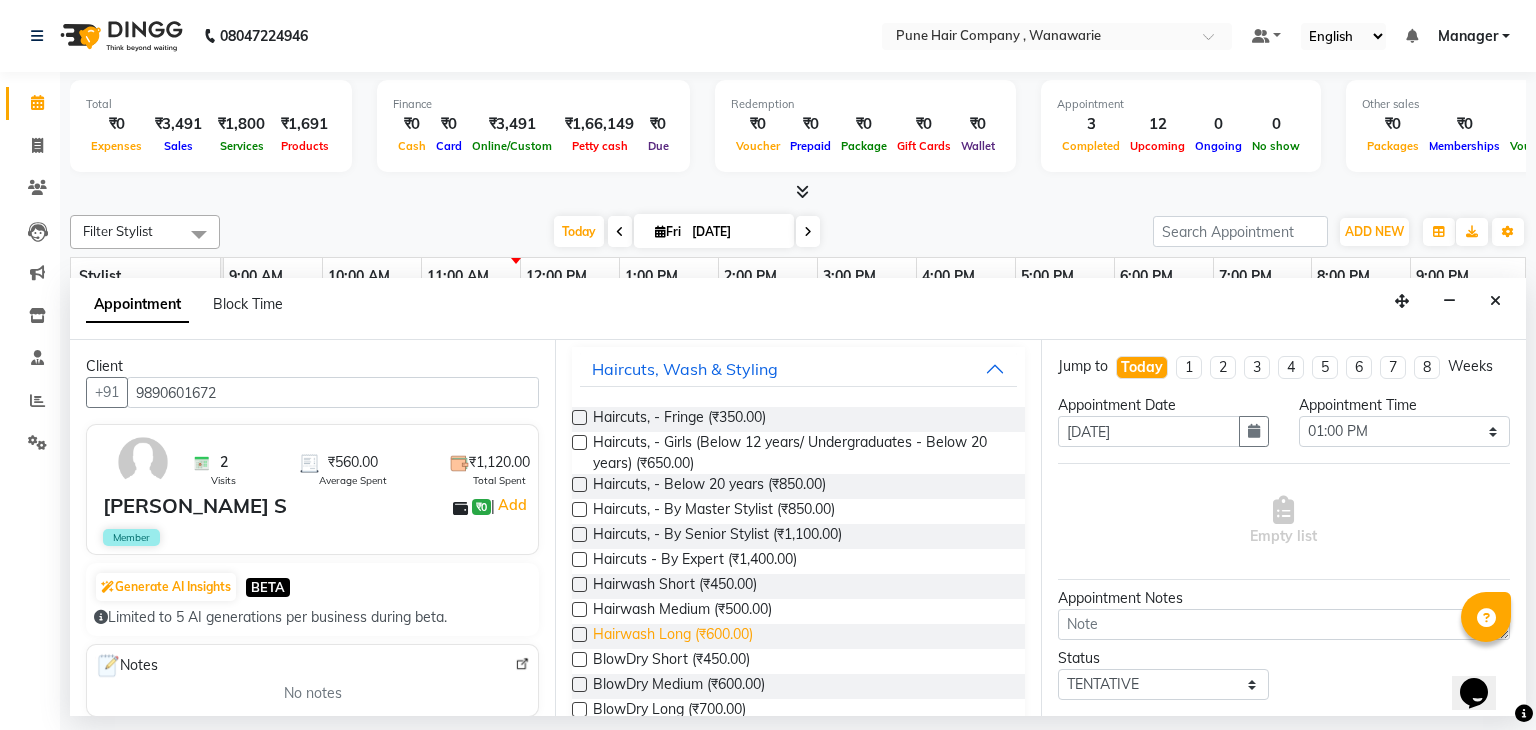 scroll, scrollTop: 115, scrollLeft: 0, axis: vertical 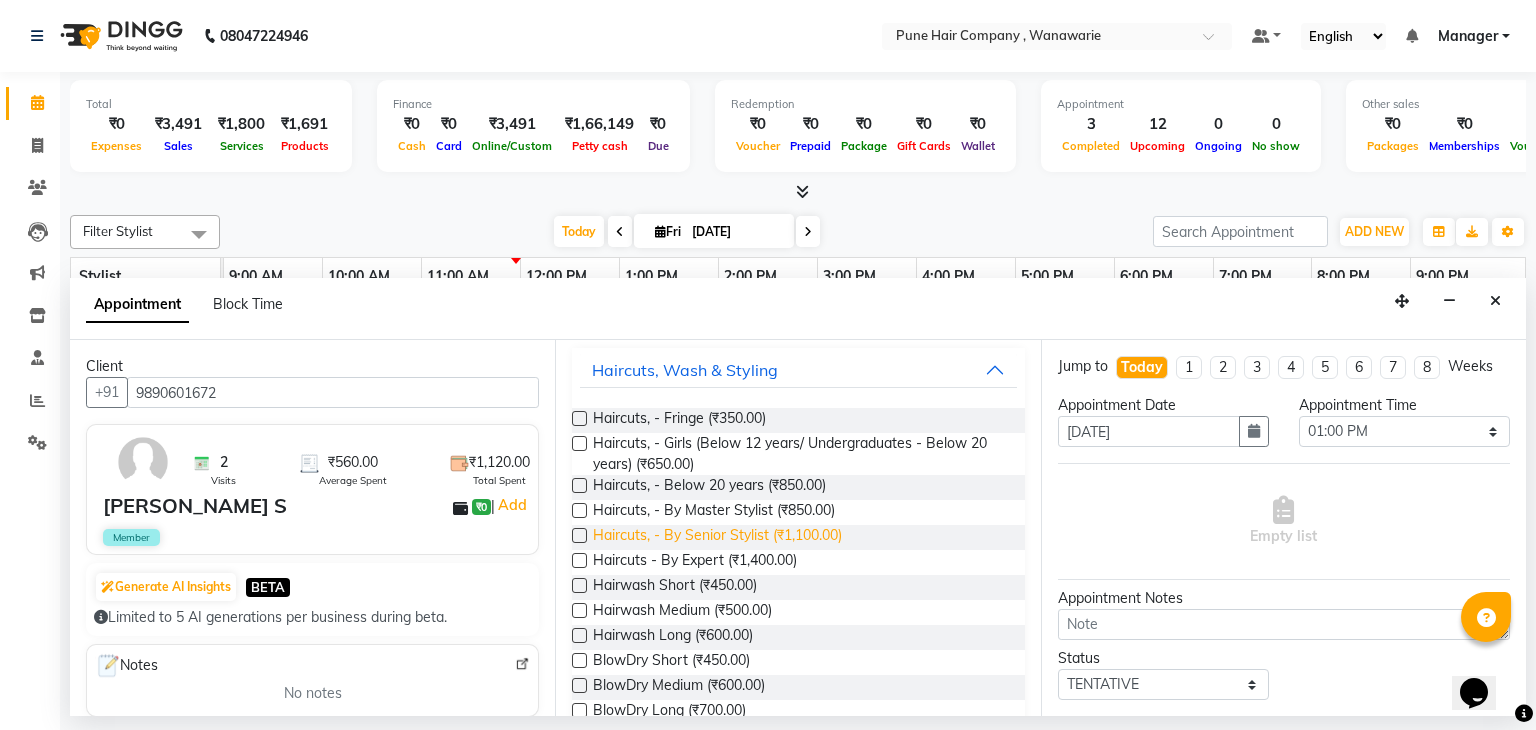 click on "Haircuts, - By Senior Stylist (₹1,100.00)" at bounding box center (717, 537) 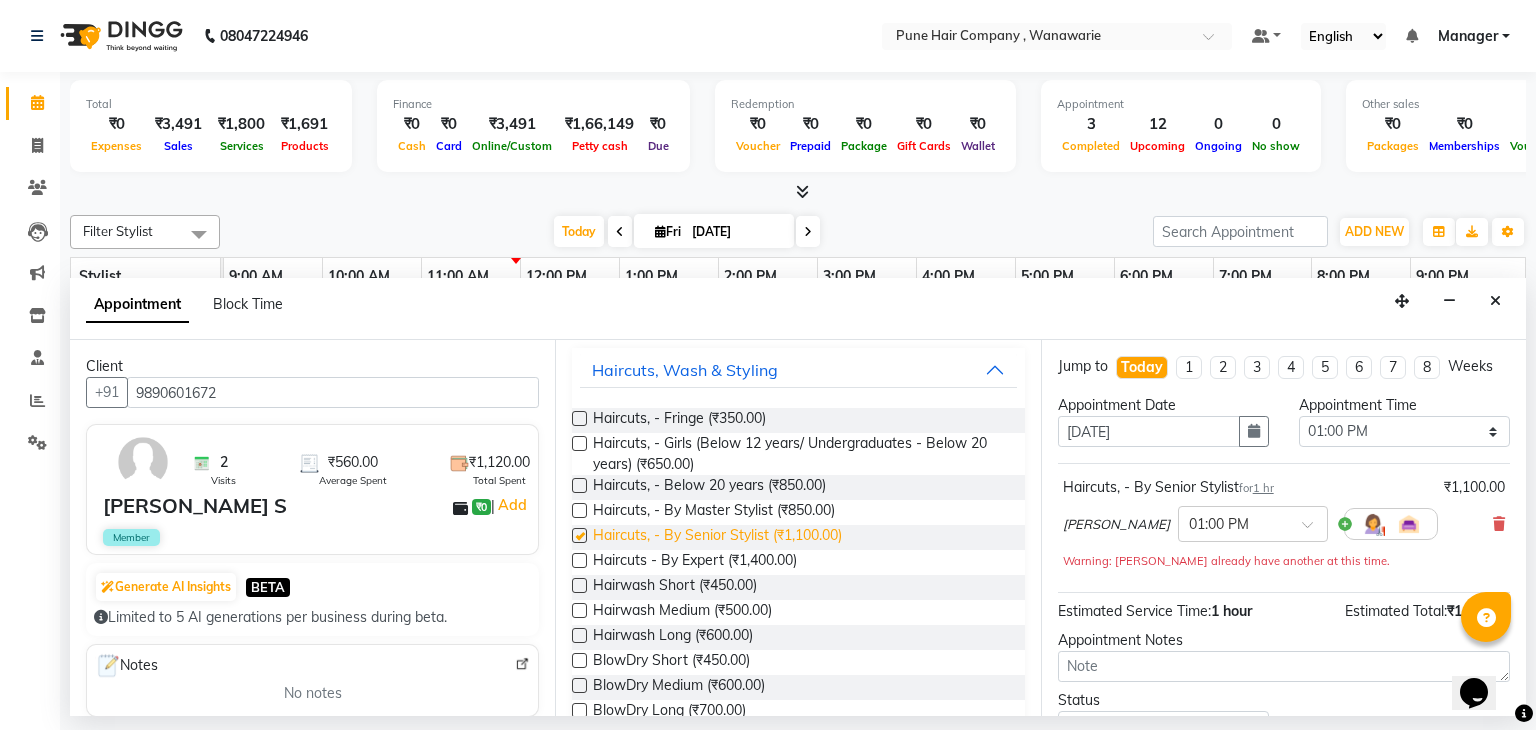 checkbox on "false" 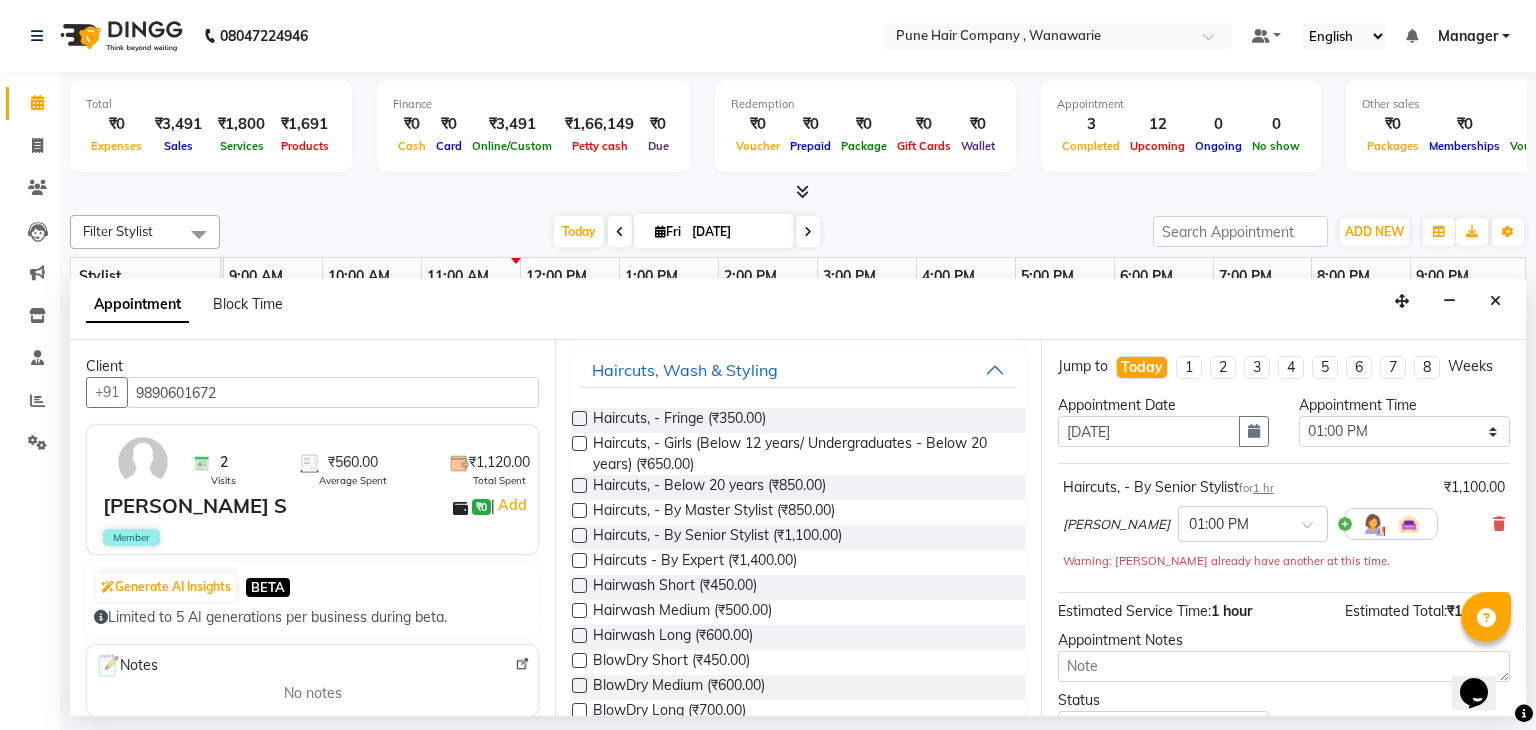 scroll, scrollTop: 151, scrollLeft: 0, axis: vertical 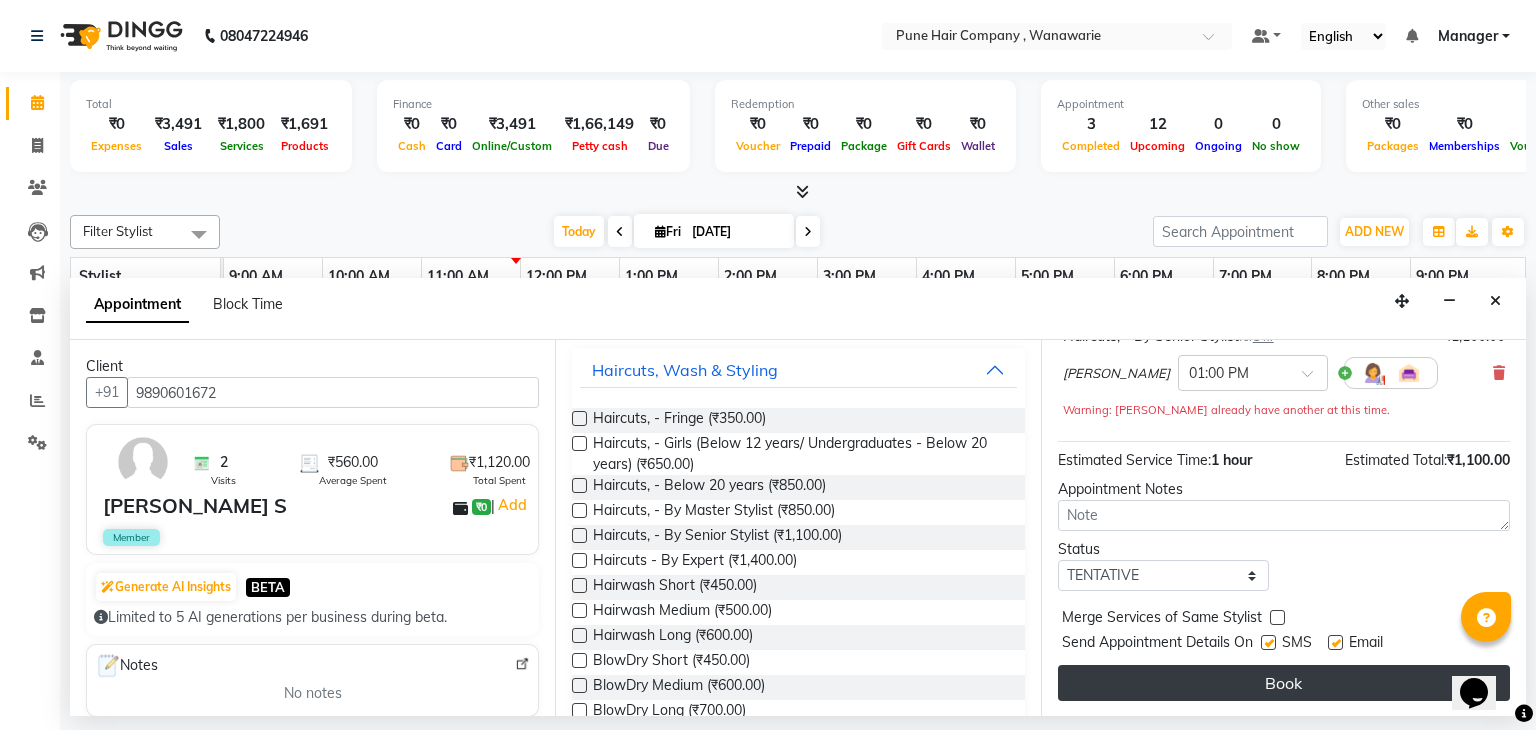 click on "Book" at bounding box center [1284, 683] 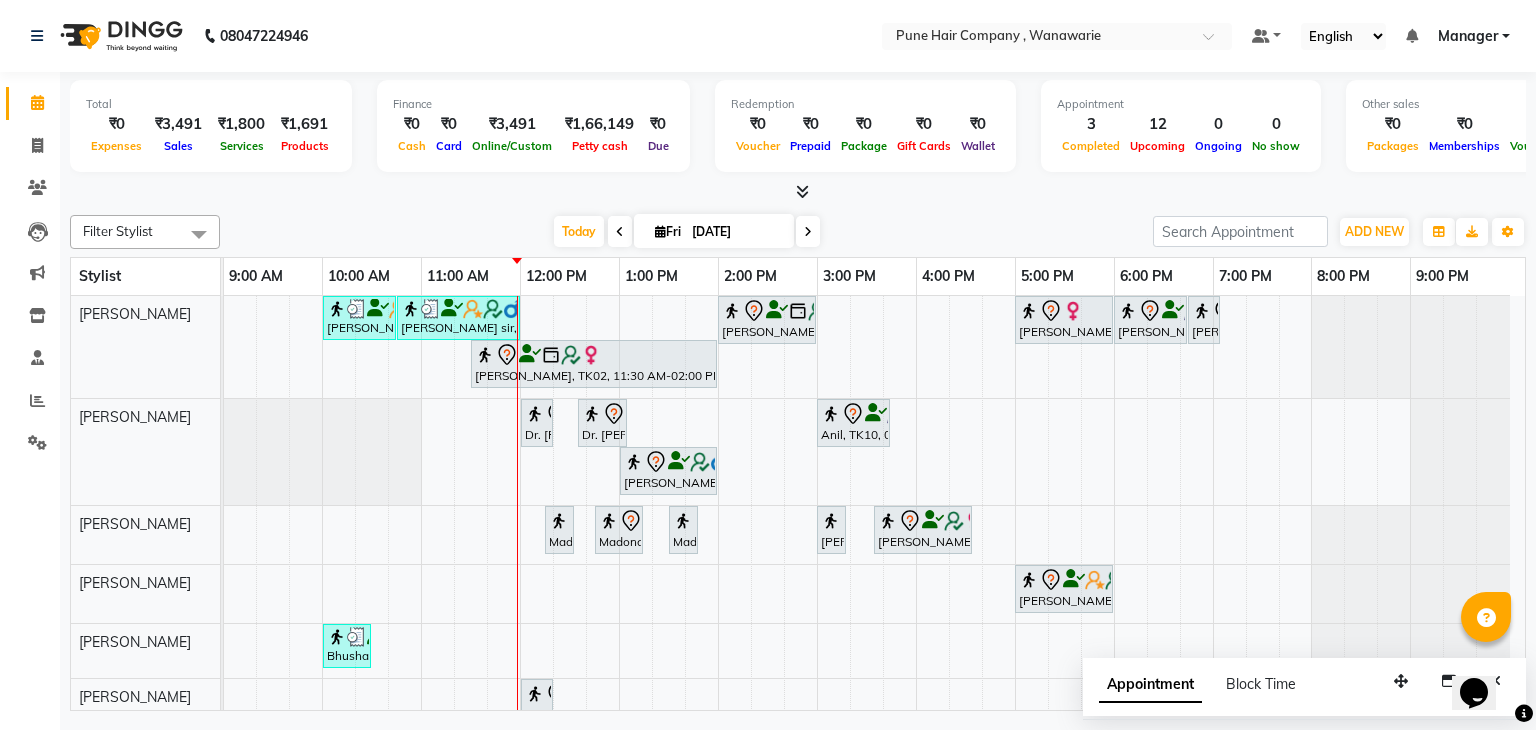 scroll, scrollTop: 110, scrollLeft: 0, axis: vertical 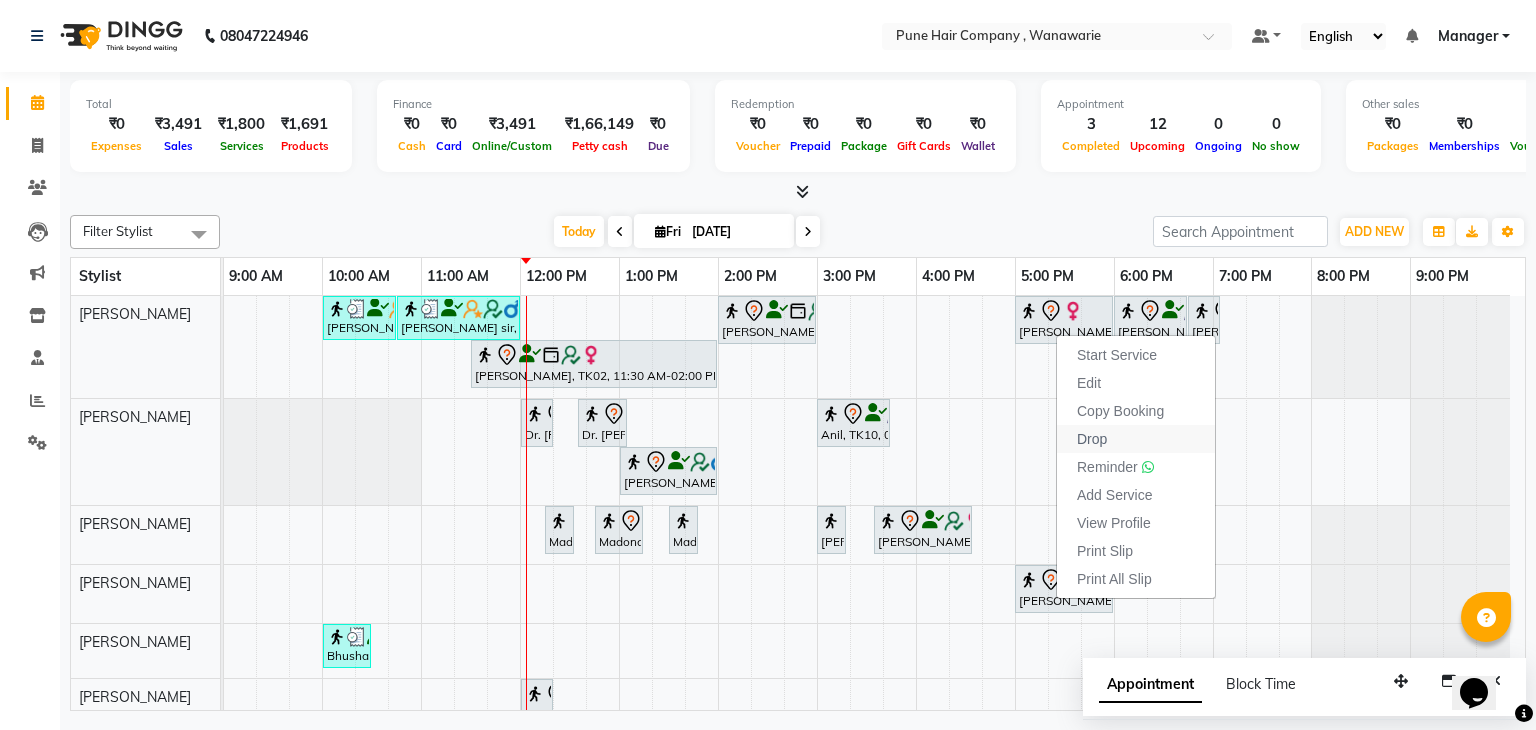 click on "Drop" at bounding box center [1136, 439] 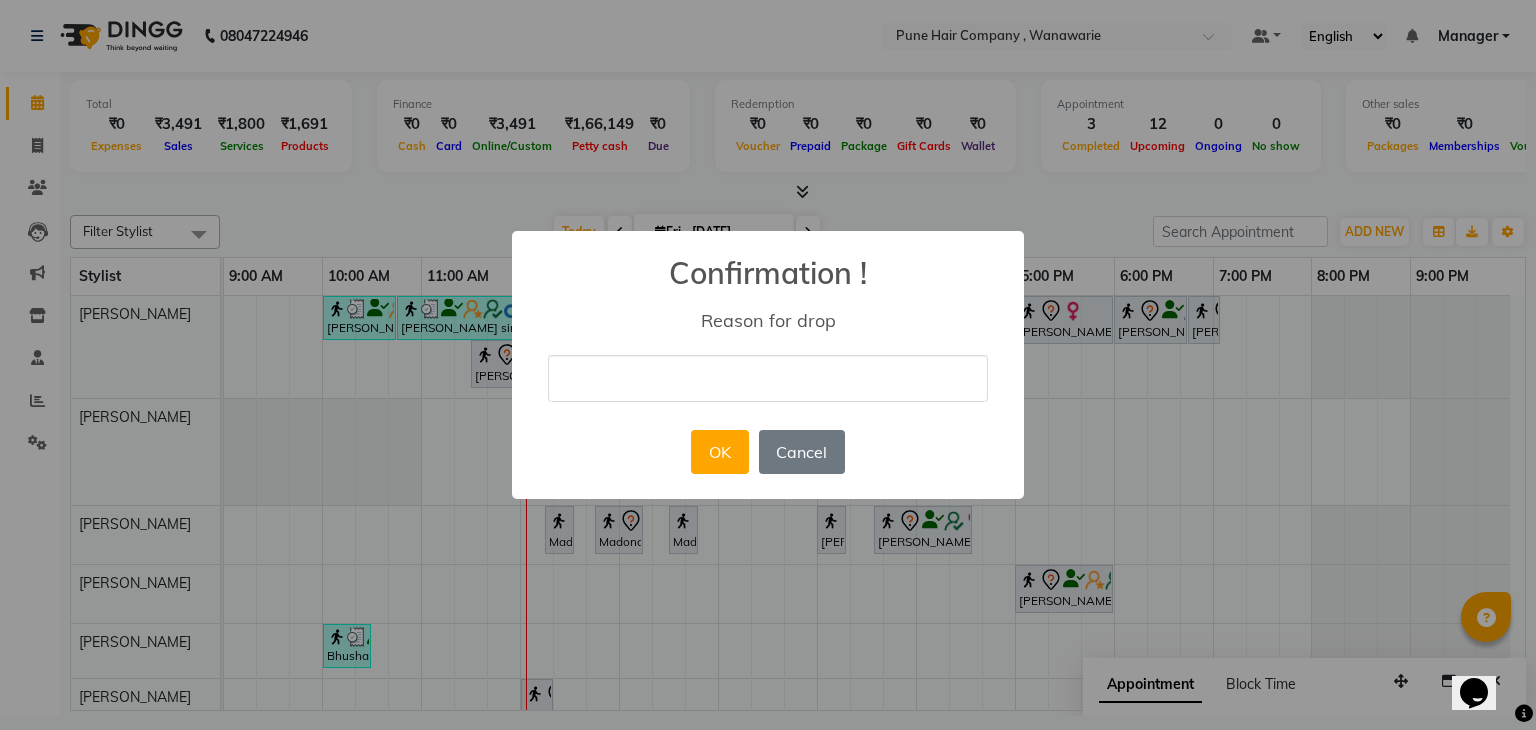 click at bounding box center (768, 378) 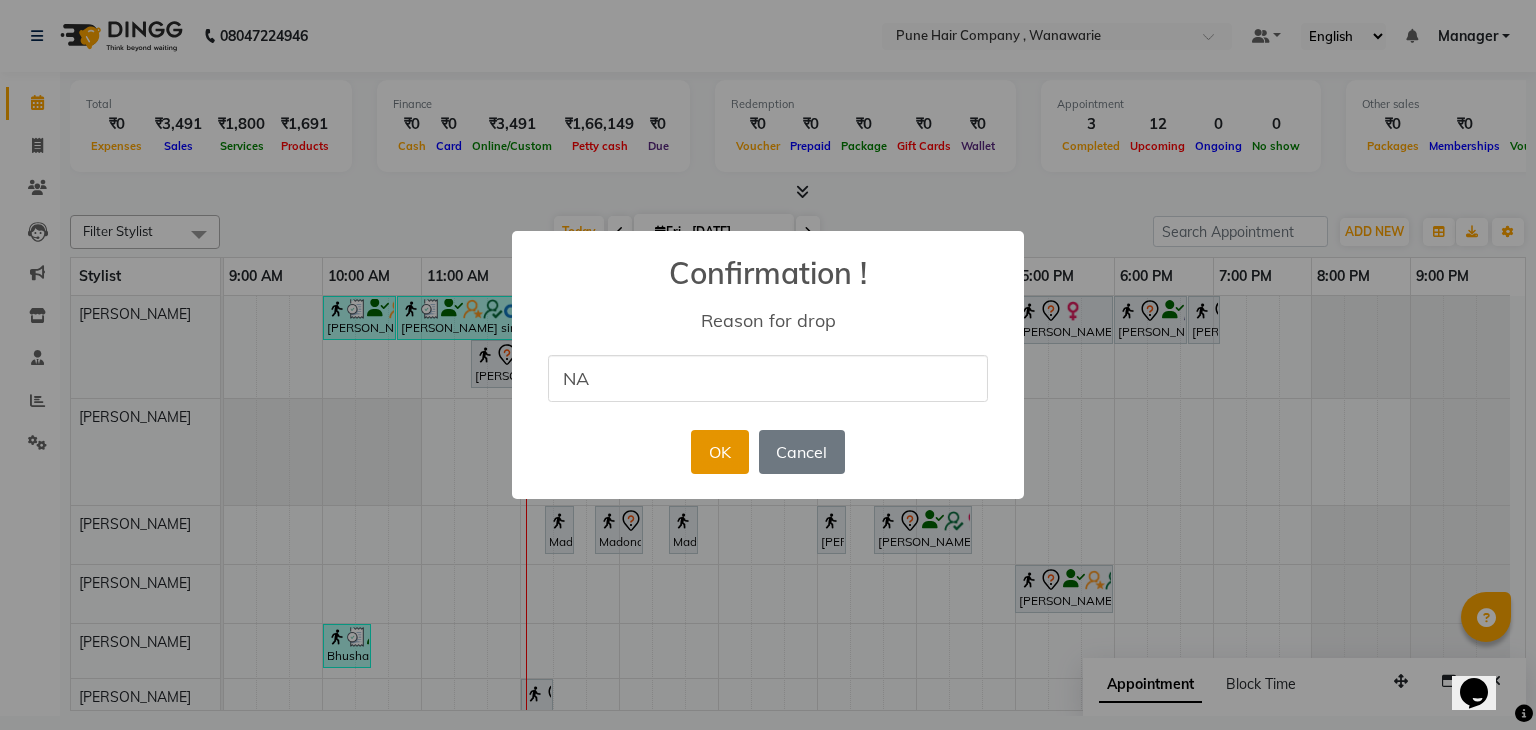 click on "OK" at bounding box center [719, 452] 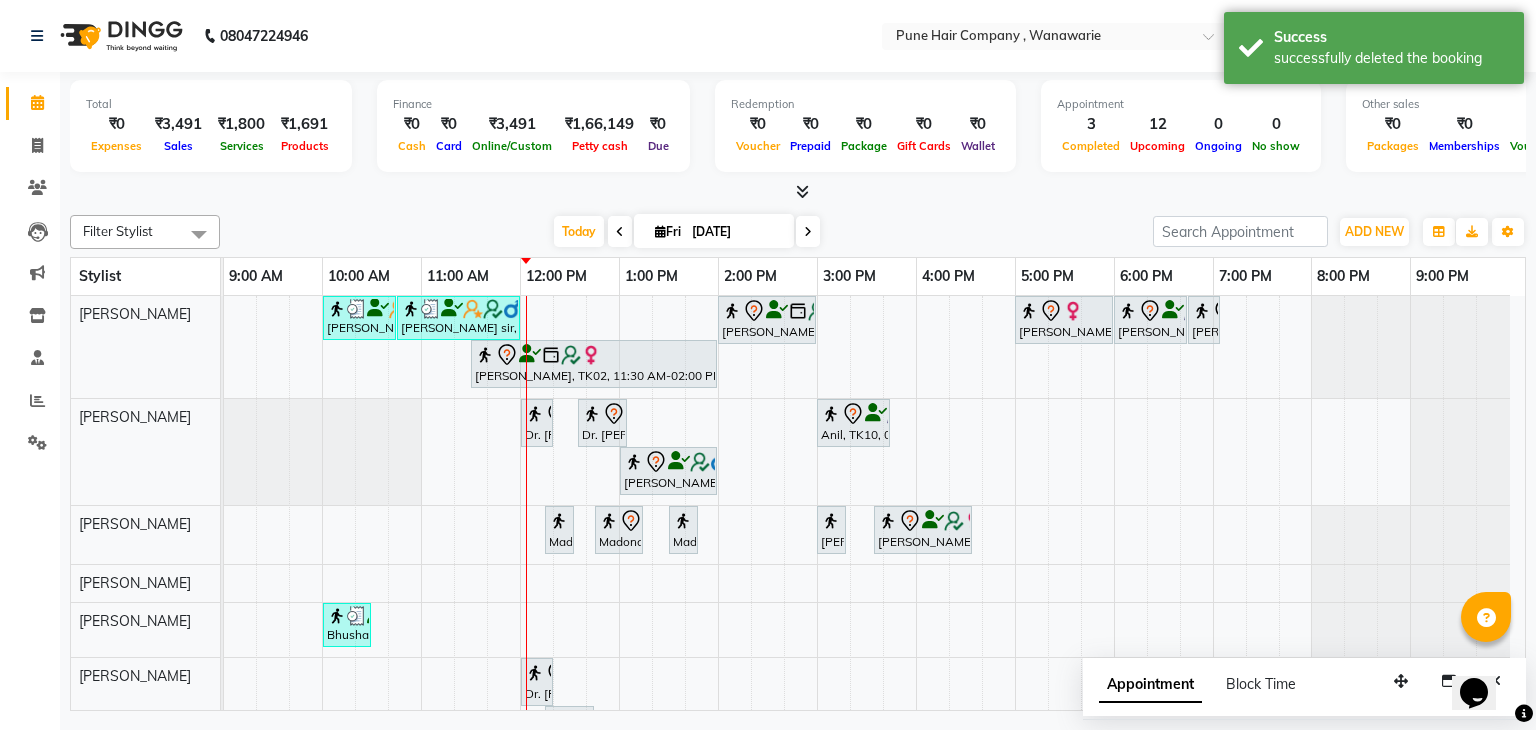 click at bounding box center [808, 232] 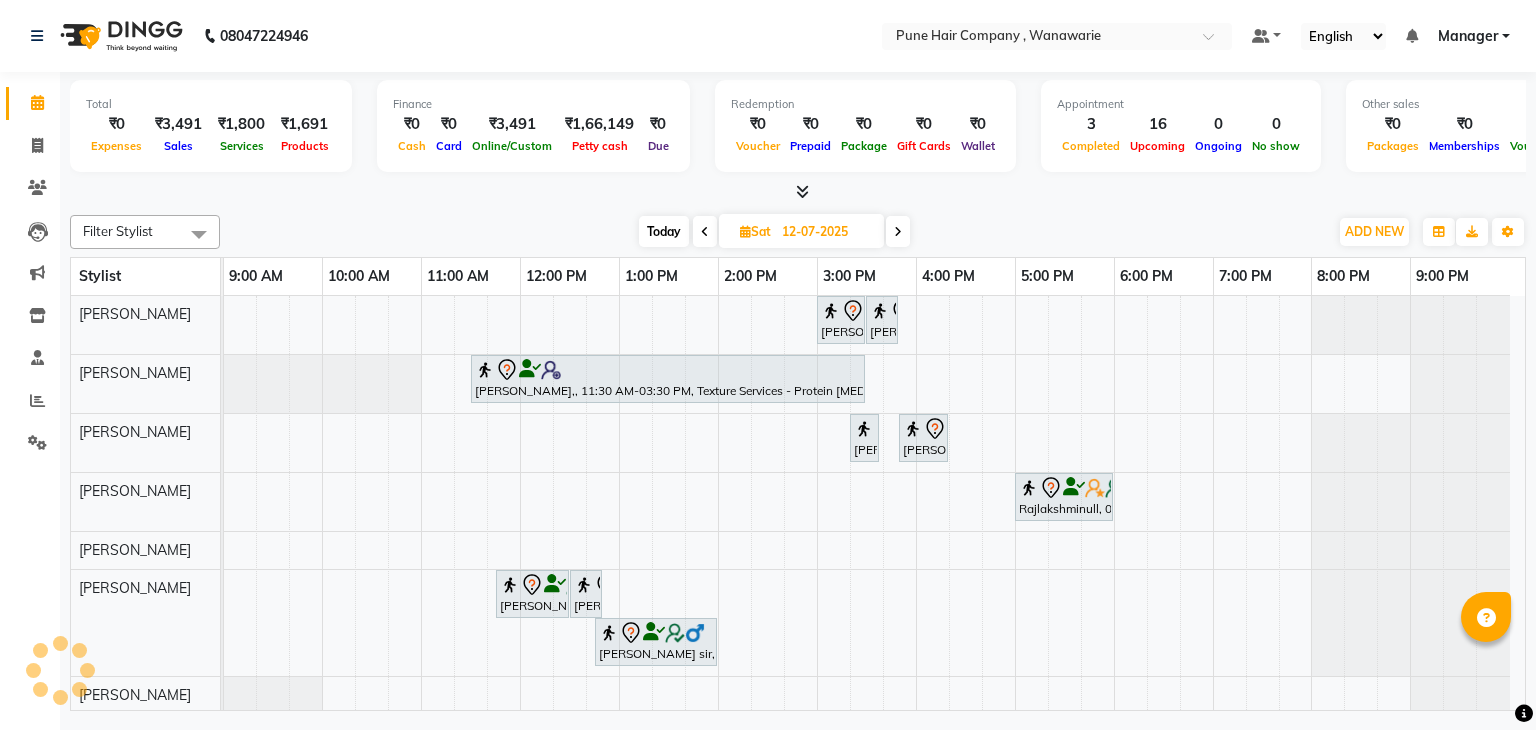 scroll, scrollTop: 0, scrollLeft: 0, axis: both 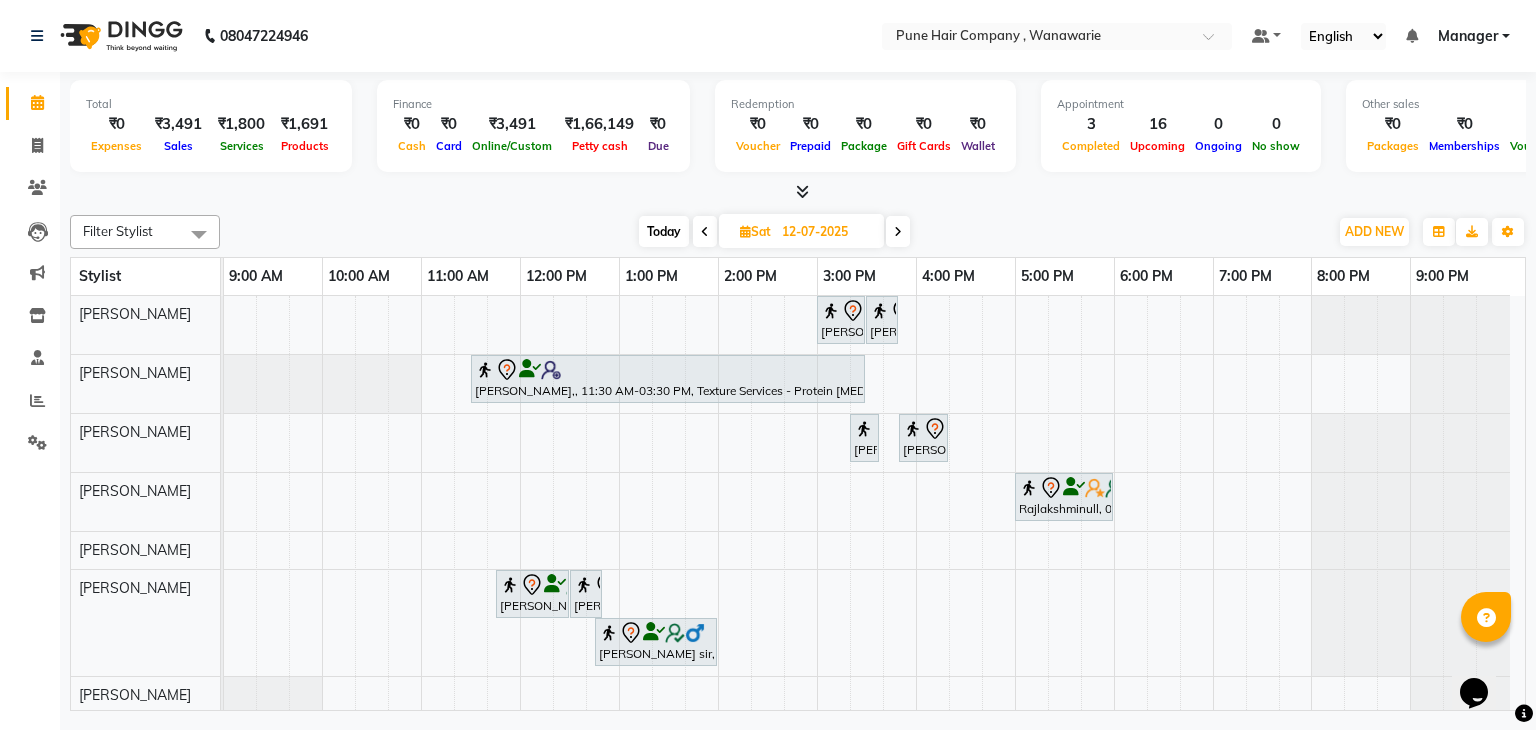 click at bounding box center [705, 231] 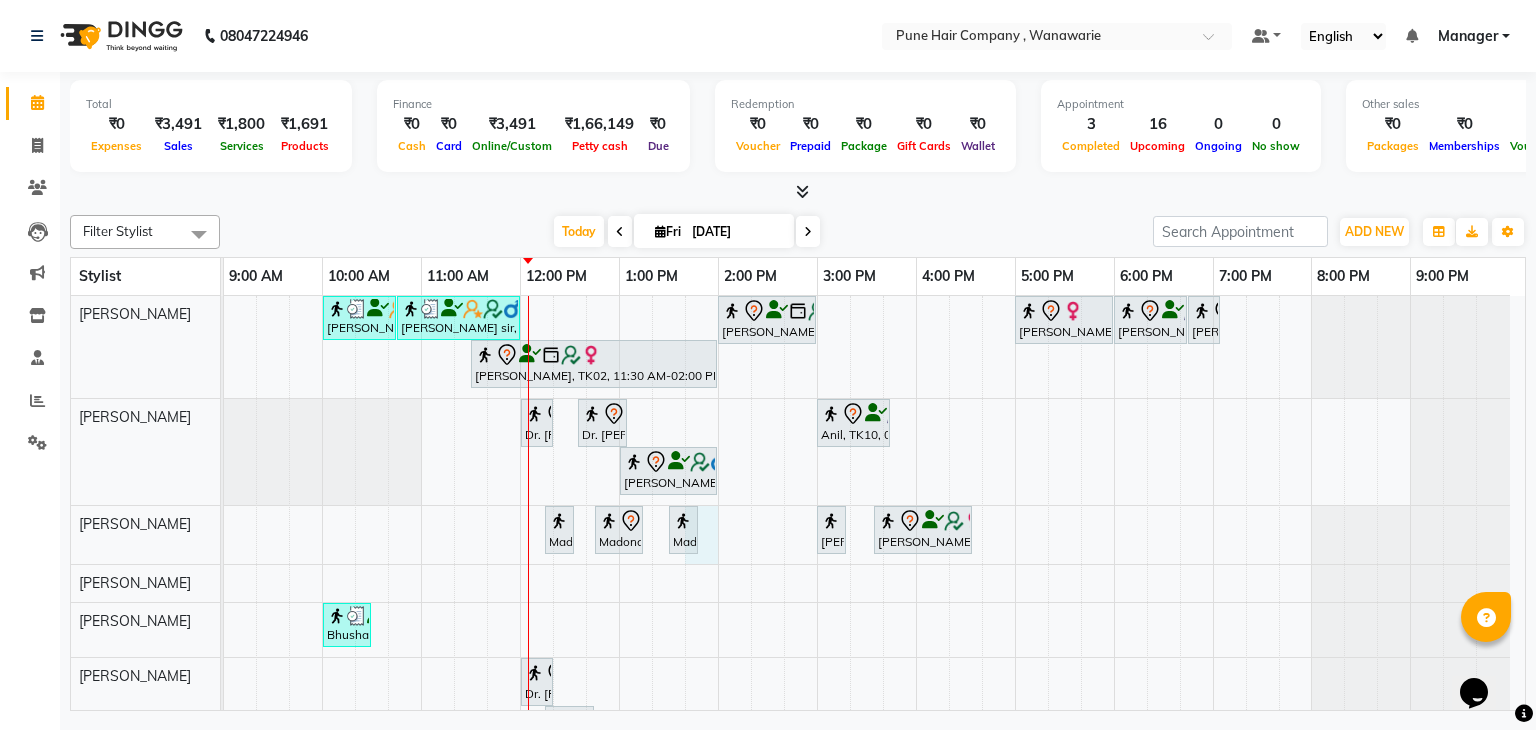 click on "[PERSON_NAME] sir, TK03, 10:00 AM-10:45 AM, [DEMOGRAPHIC_DATA] Haircut By Senior Stylist     [PERSON_NAME] sir, TK03, 10:45 AM-12:00 PM, [DEMOGRAPHIC_DATA] Hair Colour - Majirel Global Colour (includes moustache)             [PERSON_NAME], TK02, 02:00 PM-03:00 PM, Hair Treatments - Molecular Deep Damage Repair Medium             [PERSON_NAME], TK04, 05:00 PM-06:00 PM, Haircuts, - By Senior Stylist             [PERSON_NAME], TK01, 06:00 PM-06:45 PM, [DEMOGRAPHIC_DATA] Haircut By Senior Stylist             [PERSON_NAME], TK01, 06:45 PM-07:05 PM, [DEMOGRAPHIC_DATA] [PERSON_NAME] Shaving/ [PERSON_NAME] Trim [PERSON_NAME]             [PERSON_NAME], TK02, 11:30 AM-02:00 PM, Hair Colour - Inoa Global Medium             Dr. [PERSON_NAME], TK08, 12:00 PM-12:20 PM, Add_Hairwash Medium             Dr. [PERSON_NAME], TK08, 12:35 PM-01:05 PM, BlowDry Medium             Anil, TK10, 03:00 PM-03:45 PM, [DEMOGRAPHIC_DATA] Haircut By Senior Stylist             [PERSON_NAME] S, TK11, 01:00 PM-02:00 PM, Haircuts, - By Senior Stylist                         Madona ., TK09, 12:45 PM-01:15 PM, Skin Services - Roll On/ Cartridge Wax Classic*" at bounding box center (874, 549) 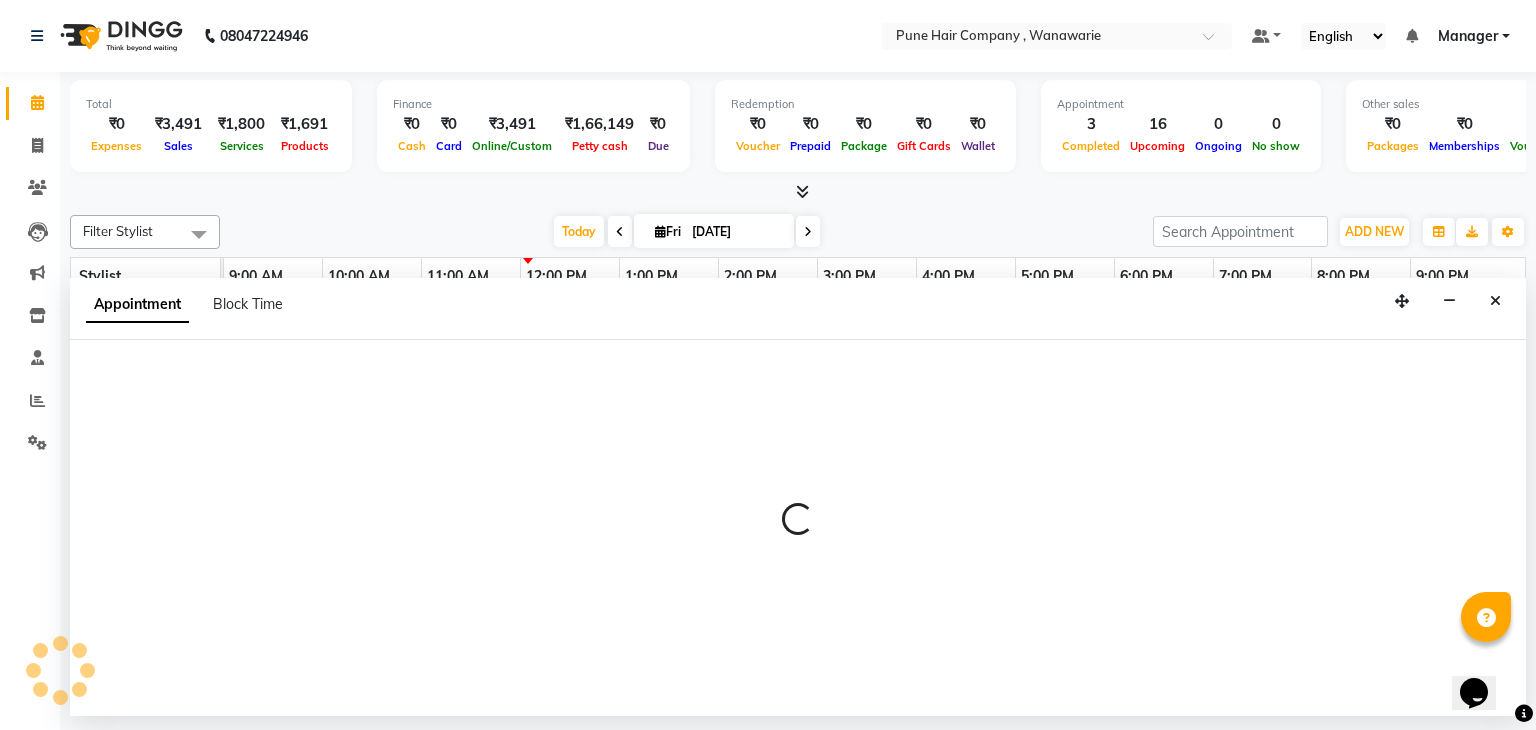 select on "74579" 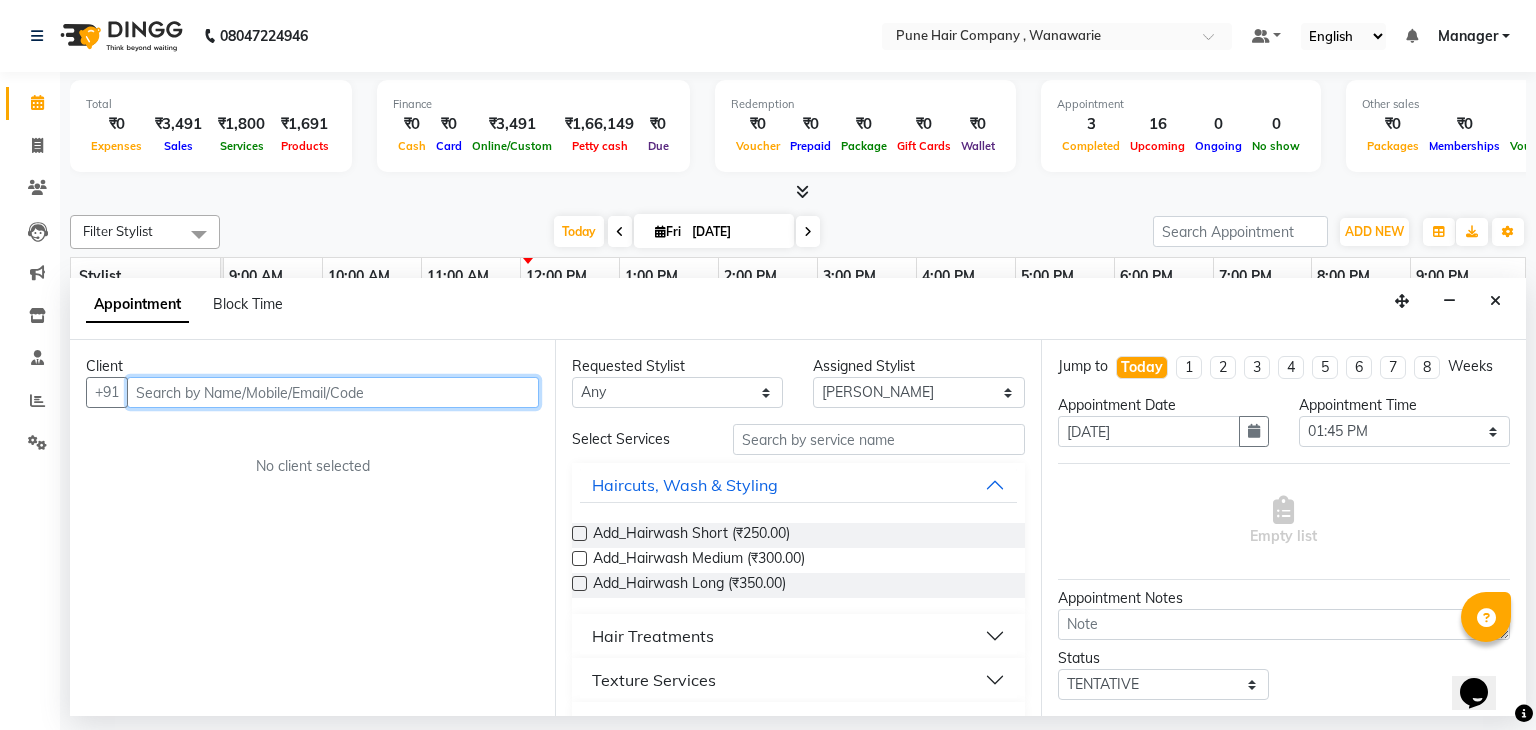 click at bounding box center [333, 392] 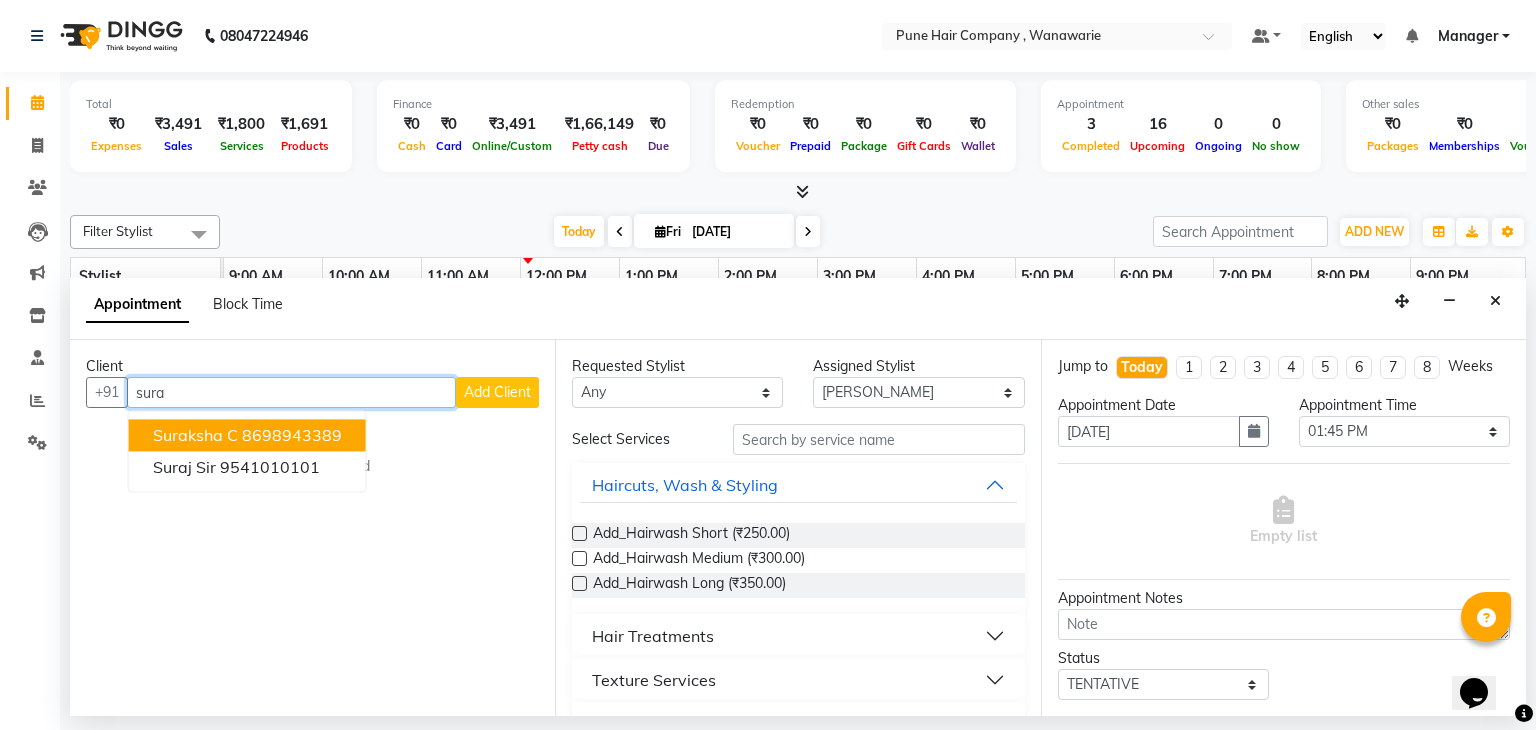 click on "8698943389" at bounding box center [292, 436] 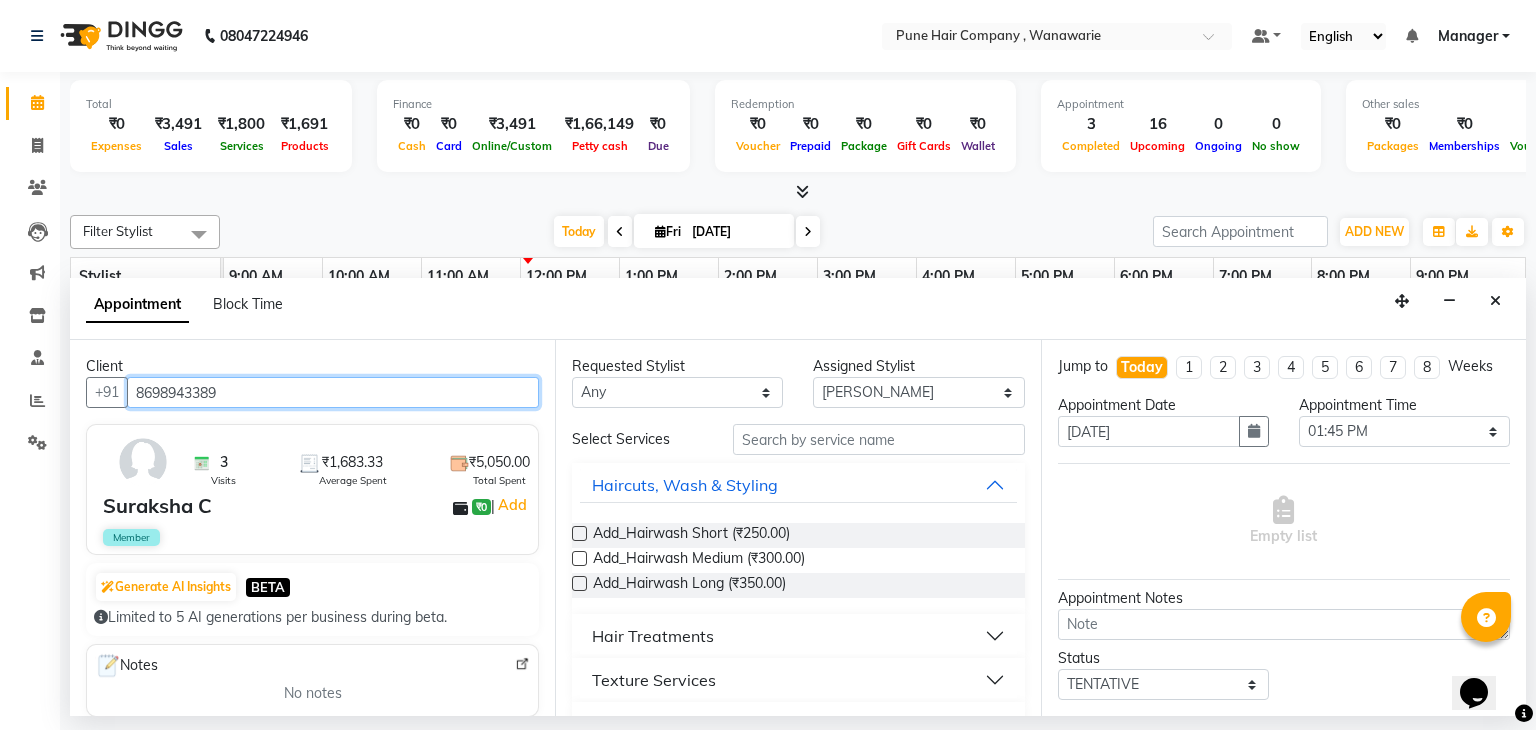 type on "8698943389" 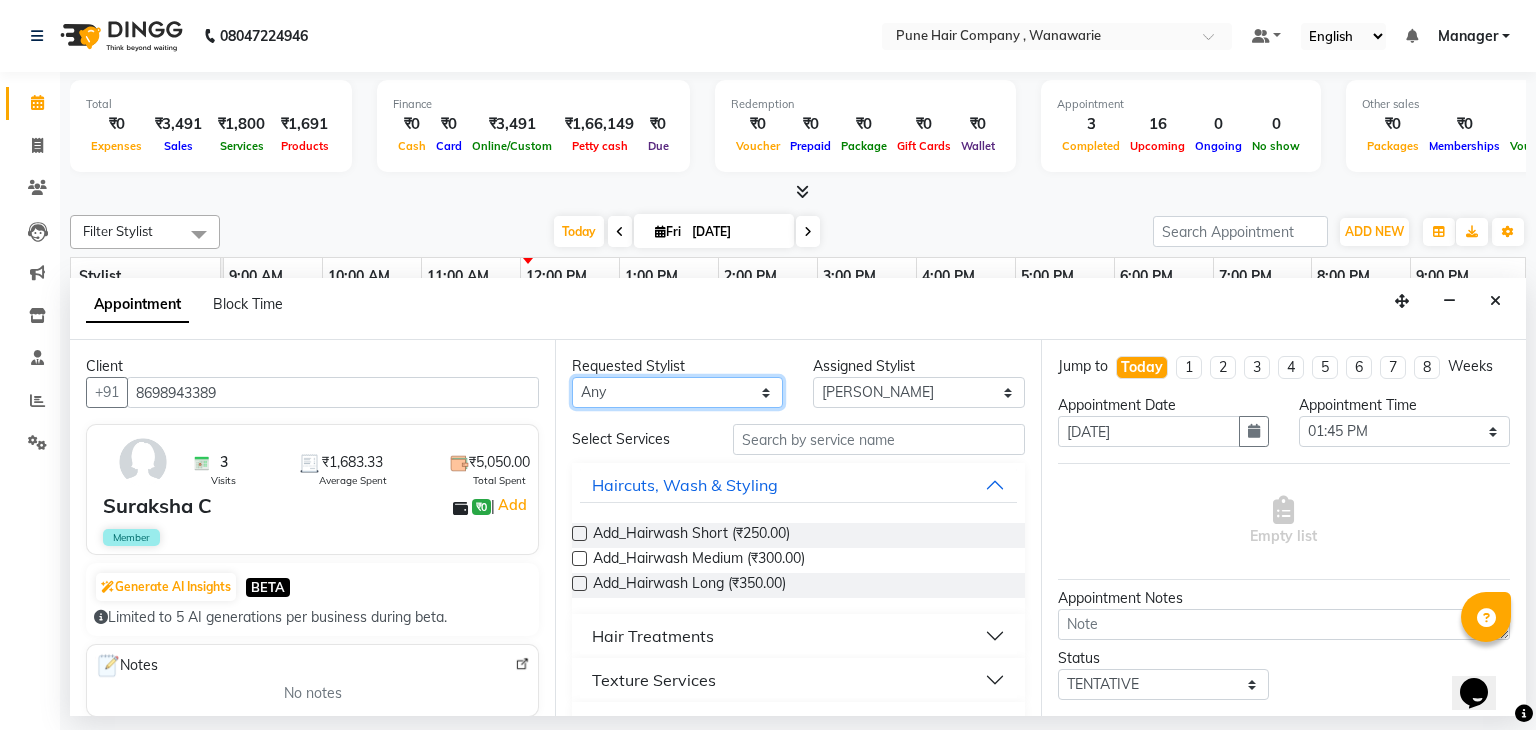 click on "Any [PERSON_NAME] [PERSON_NAME]  [PERSON_NAME] [PERSON_NAME] [PERSON_NAME] [PERSON_NAME] [PERSON_NAME]" at bounding box center (677, 392) 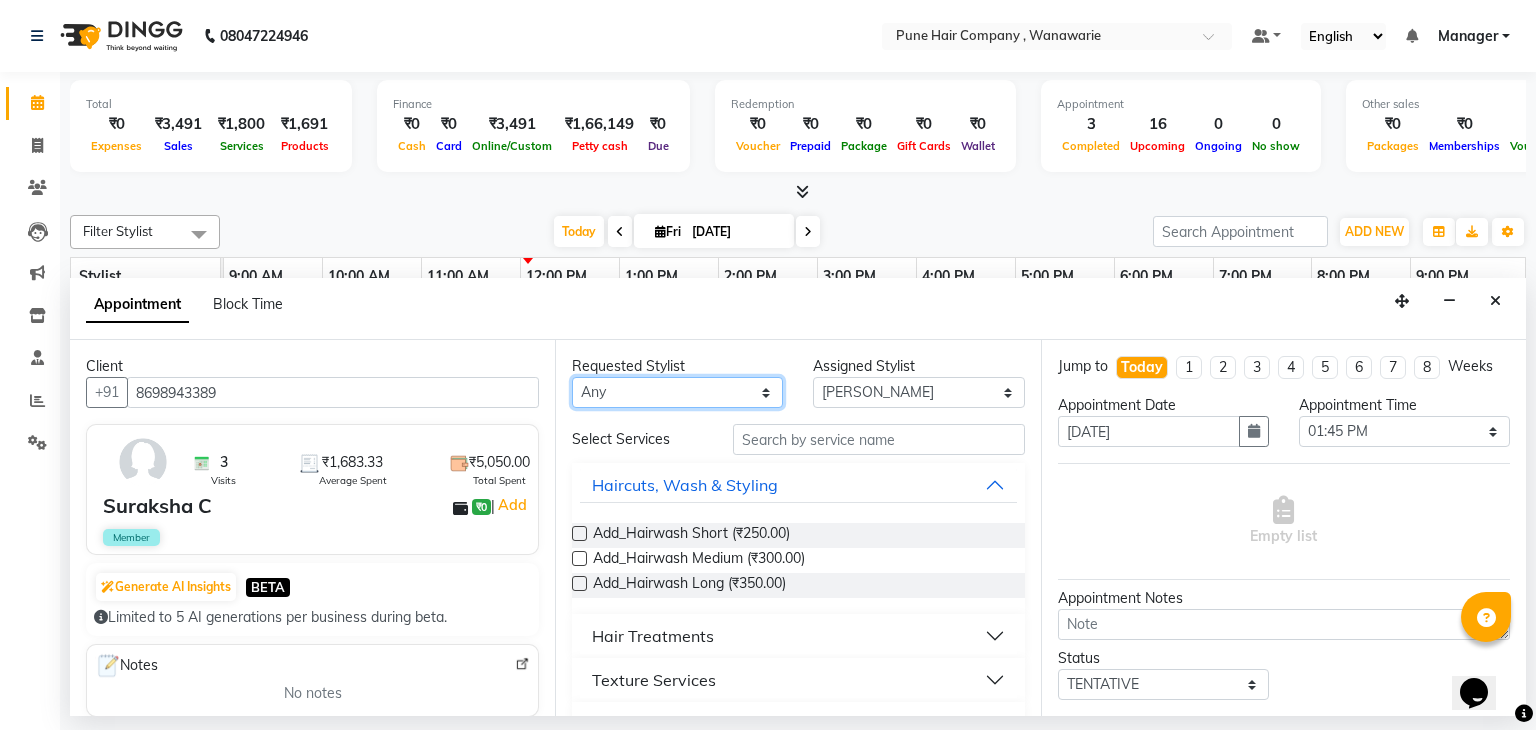 select on "74579" 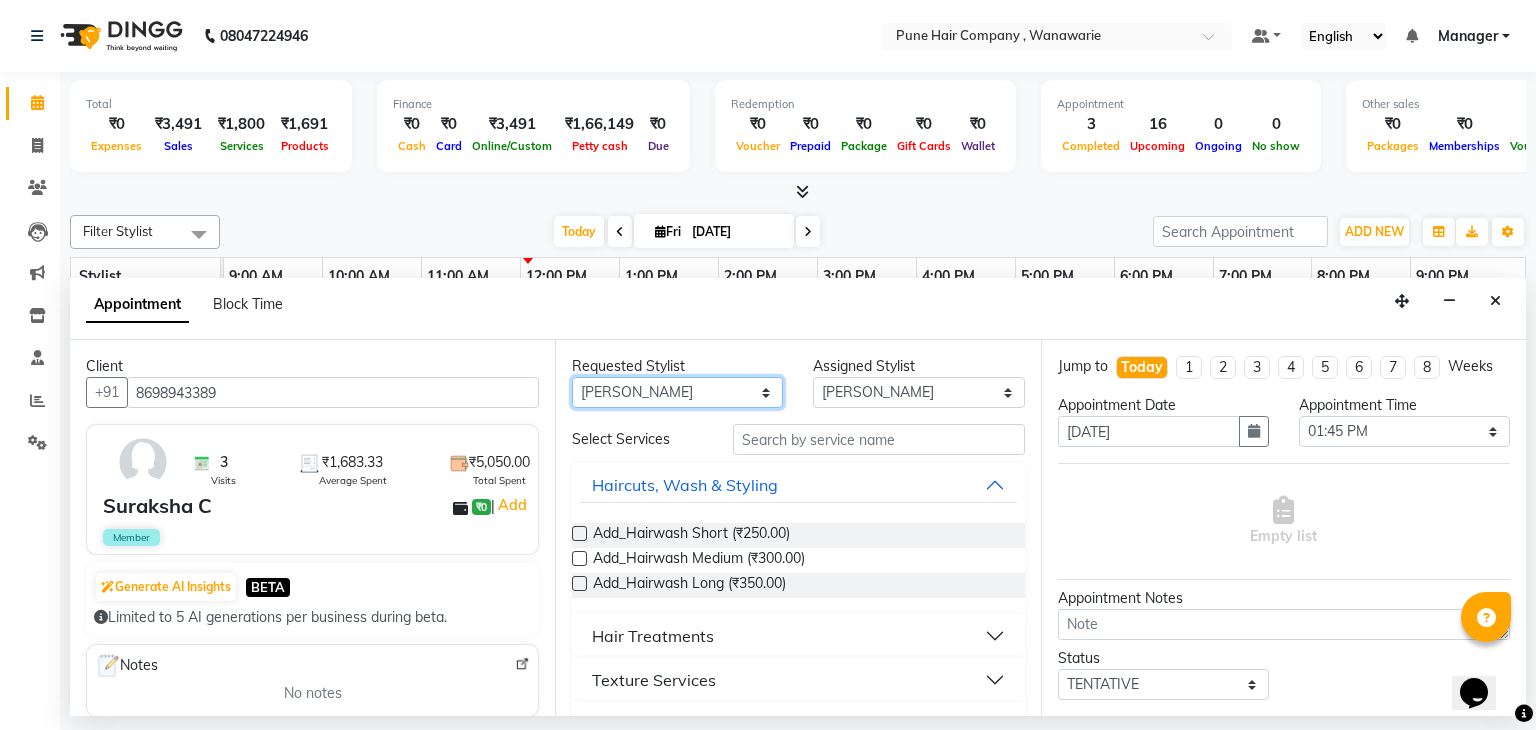 click on "Any [PERSON_NAME] [PERSON_NAME]  [PERSON_NAME] [PERSON_NAME] [PERSON_NAME] [PERSON_NAME] [PERSON_NAME]" at bounding box center (677, 392) 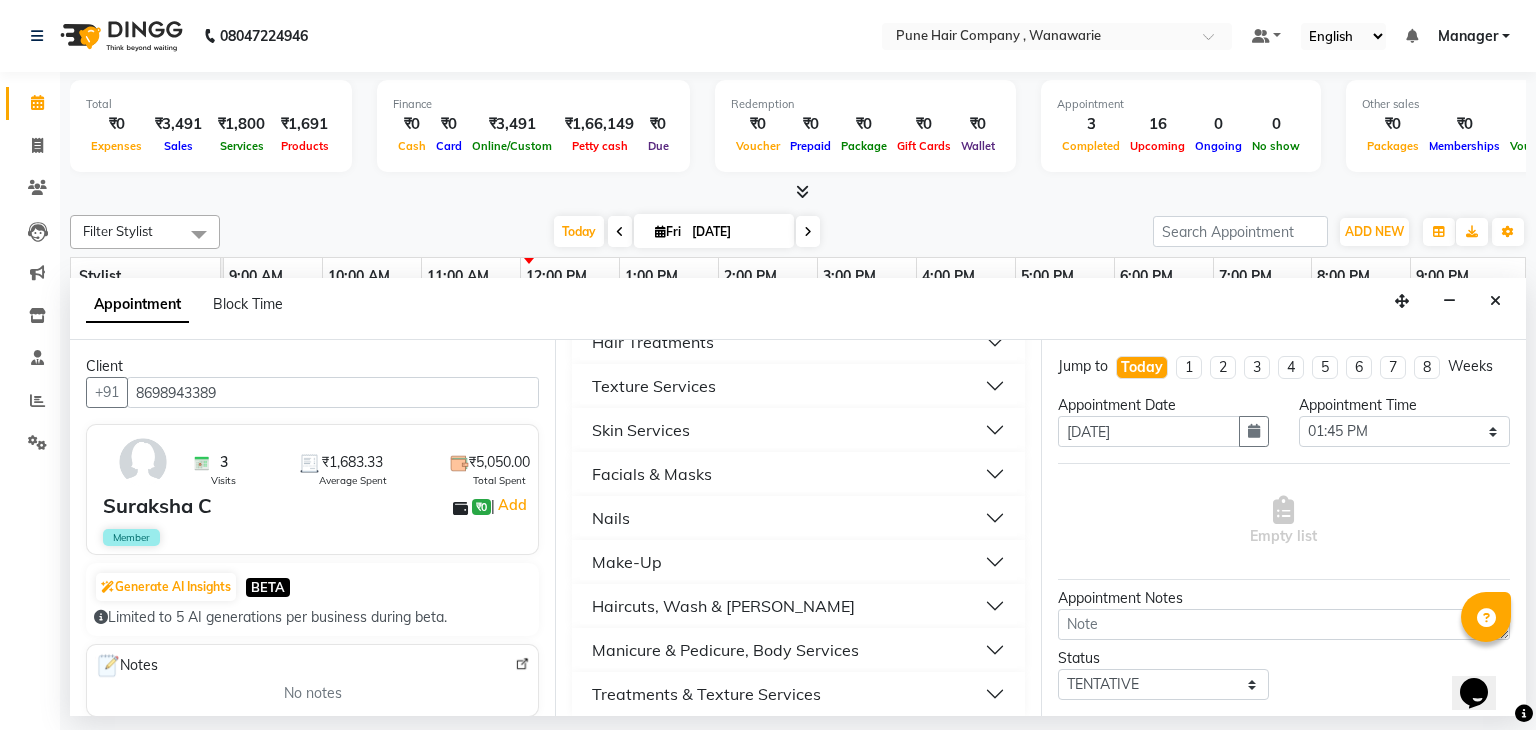 scroll, scrollTop: 309, scrollLeft: 0, axis: vertical 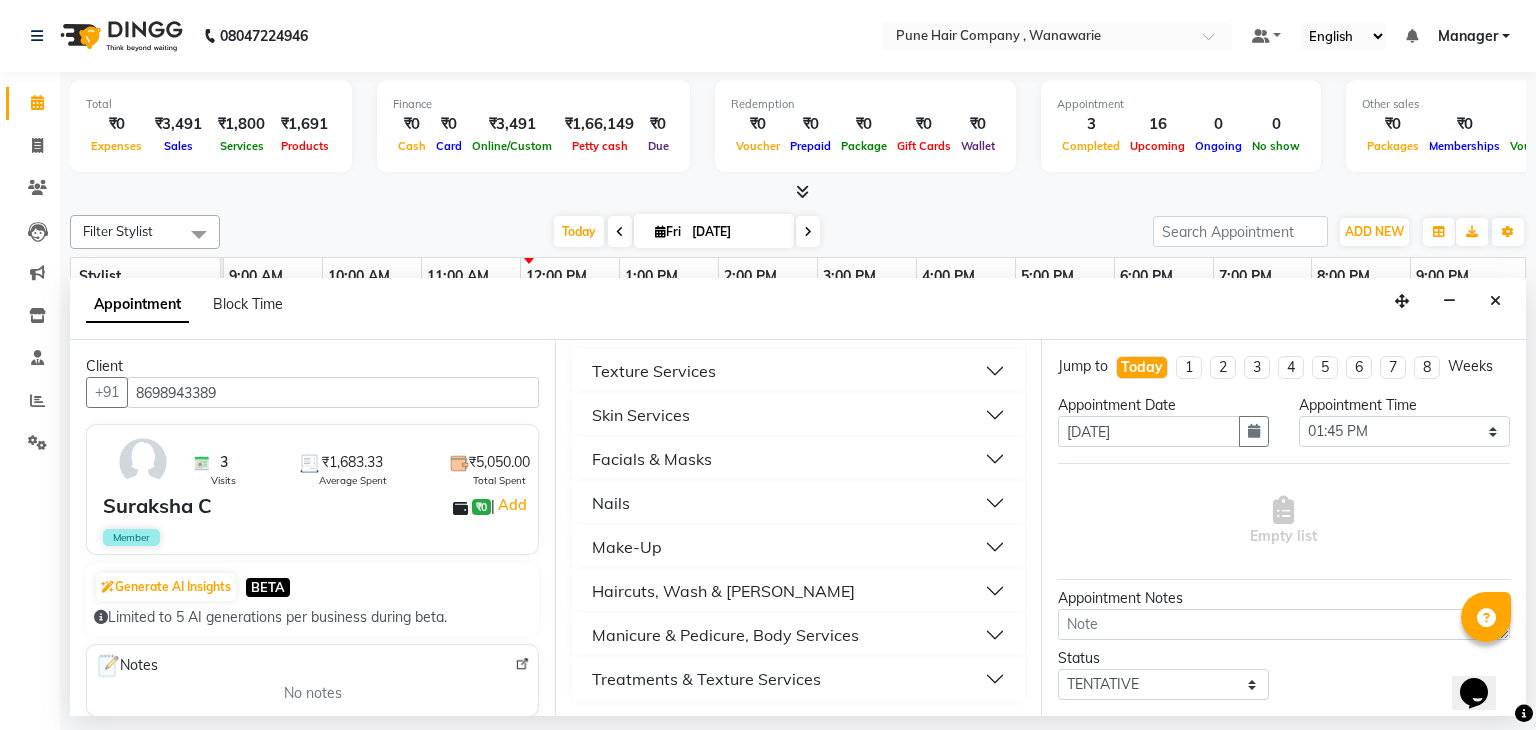 click on "Skin Services" at bounding box center (798, 415) 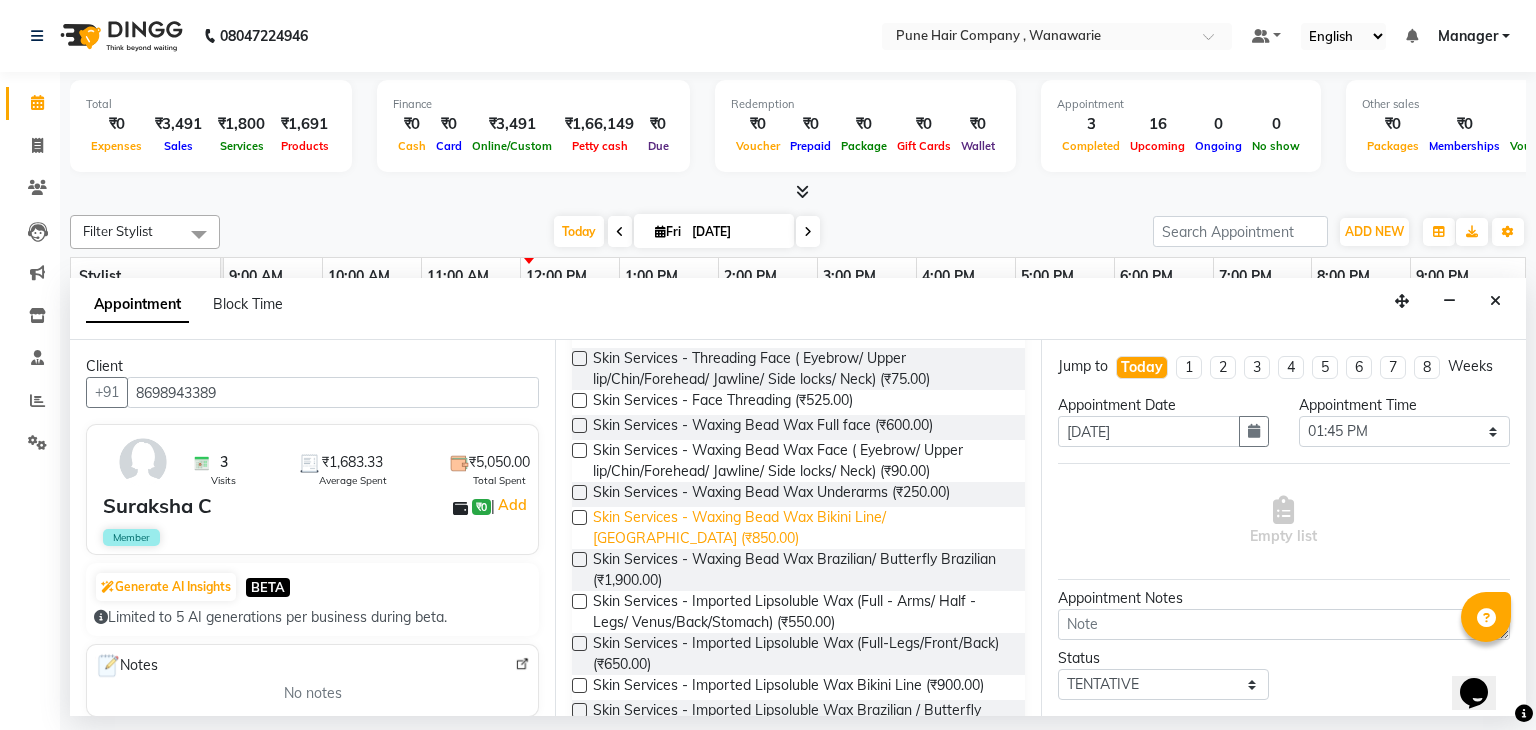 scroll, scrollTop: 422, scrollLeft: 0, axis: vertical 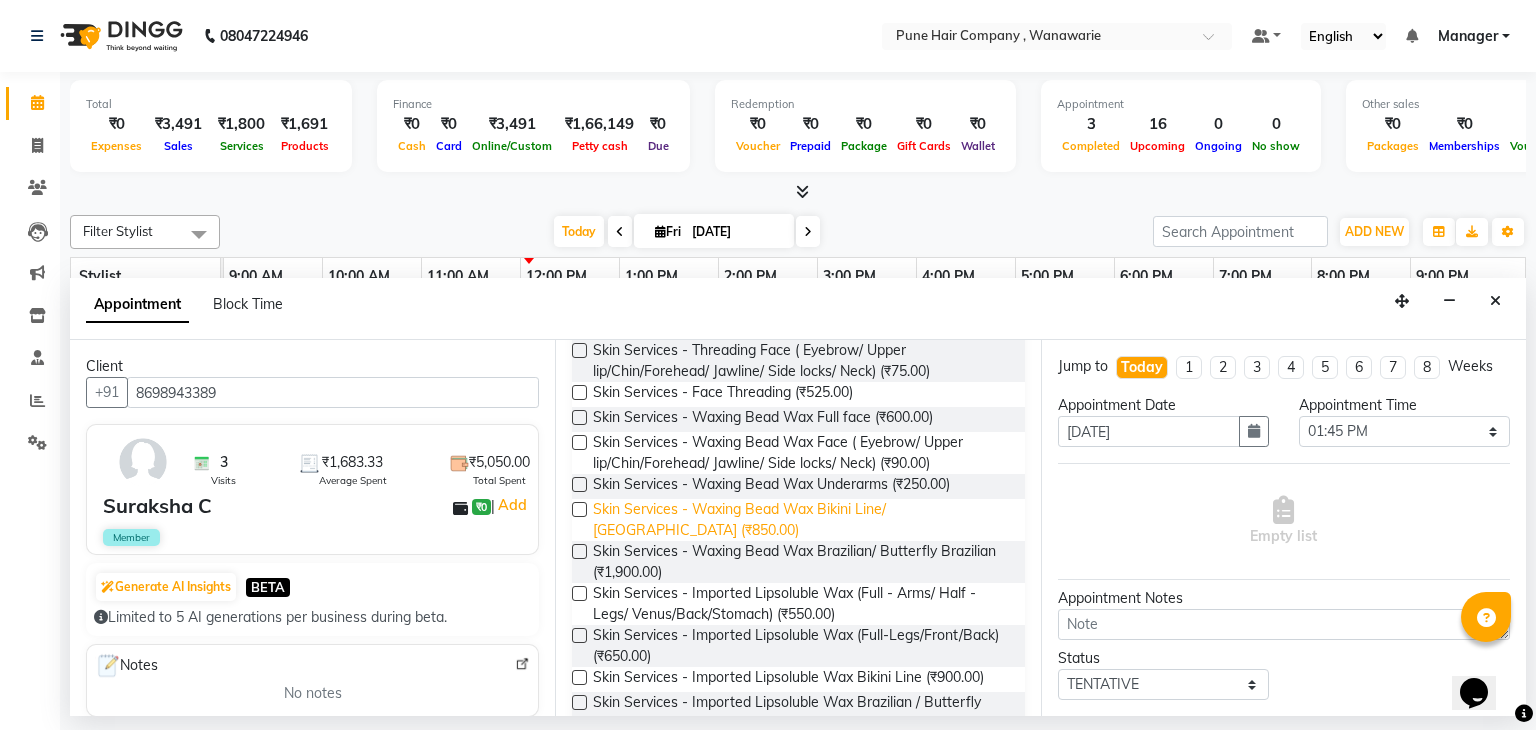 click on "Skin Services - Imported Lipsoluble Wax (Full - Arms/ Half - Legs/ Venus/Back/Stomach) (₹550.00)" at bounding box center [800, 604] 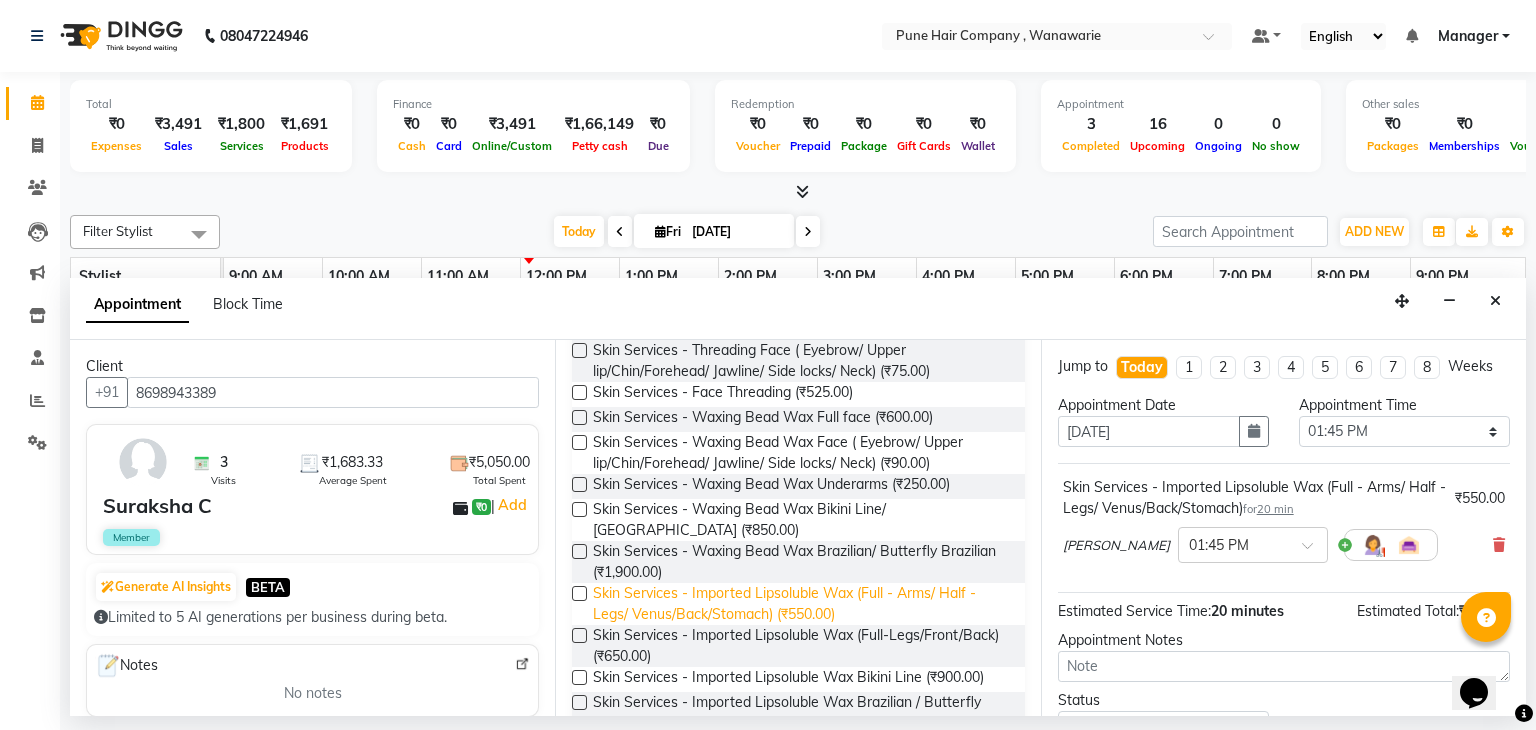 click on "Skin Services - Imported Lipsoluble Wax (Full - Arms/ Half - Legs/ Venus/Back/Stomach) (₹550.00)" at bounding box center [800, 604] 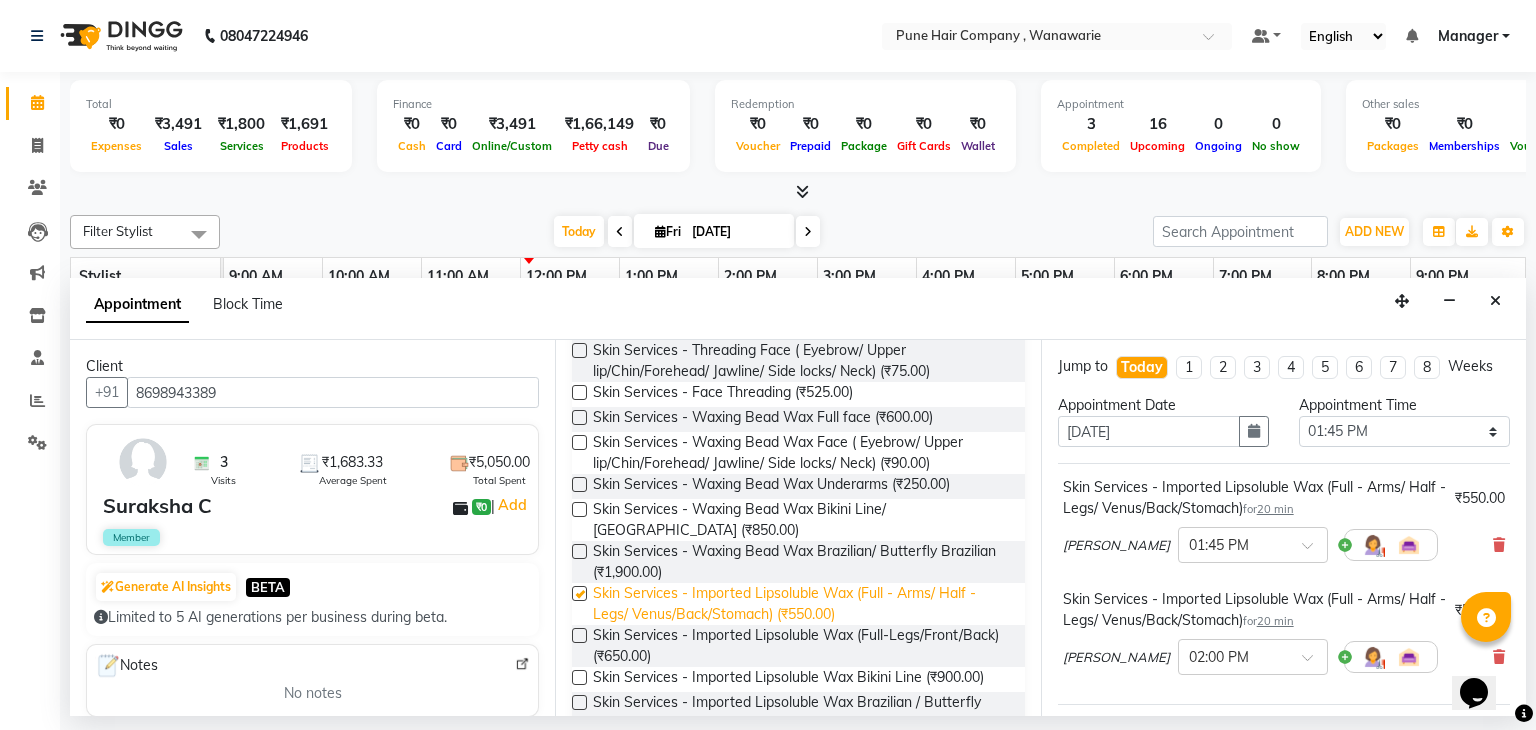 checkbox on "false" 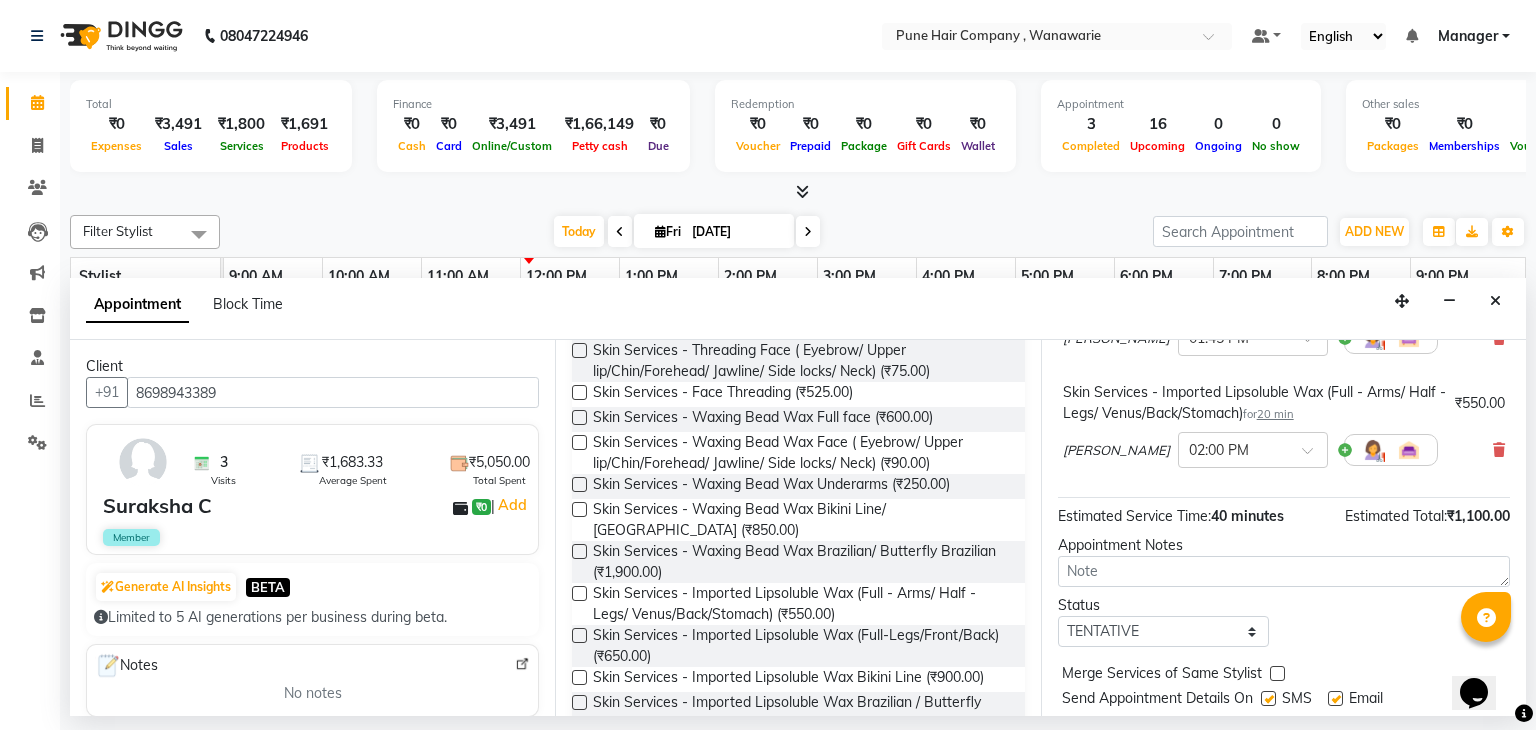 scroll, scrollTop: 263, scrollLeft: 0, axis: vertical 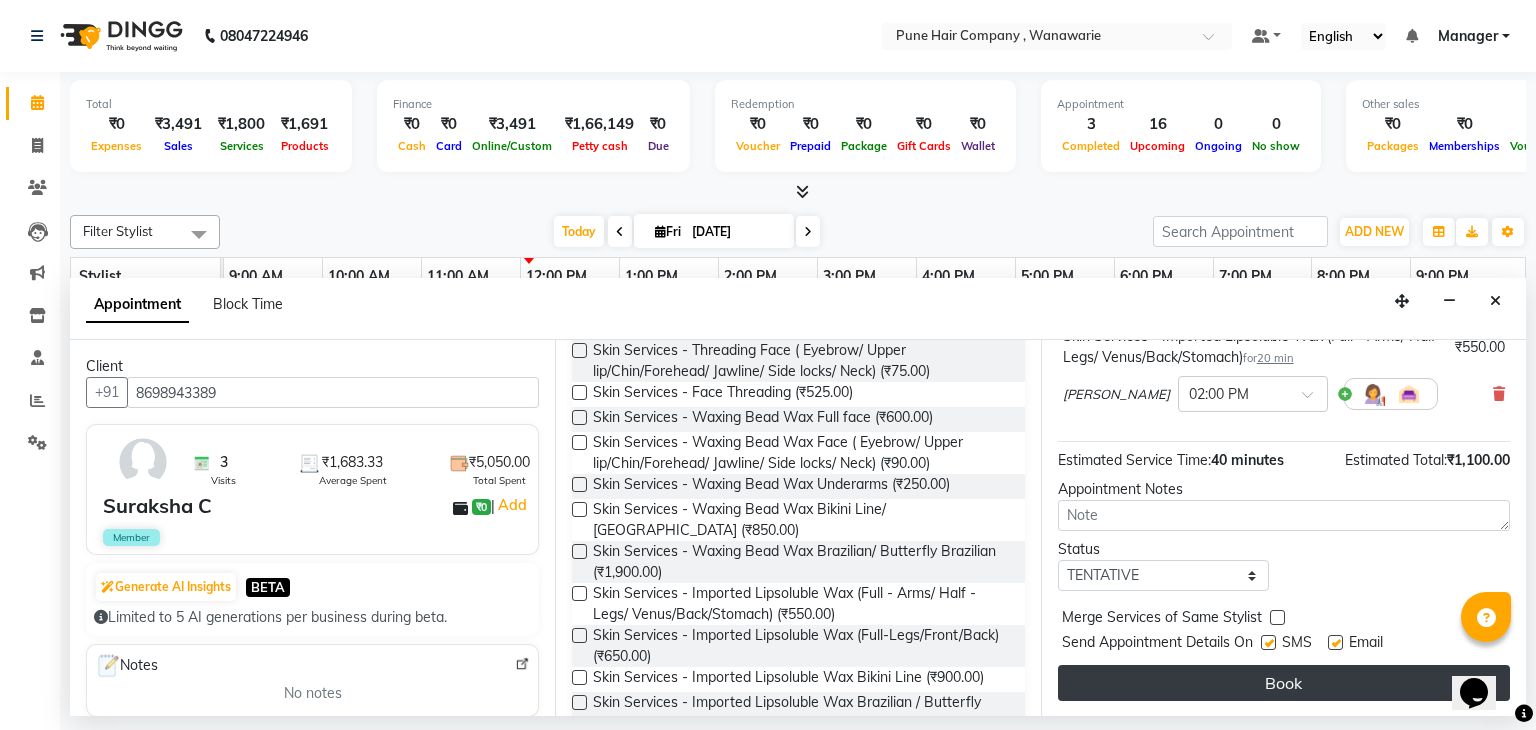 click on "Book" at bounding box center (1284, 683) 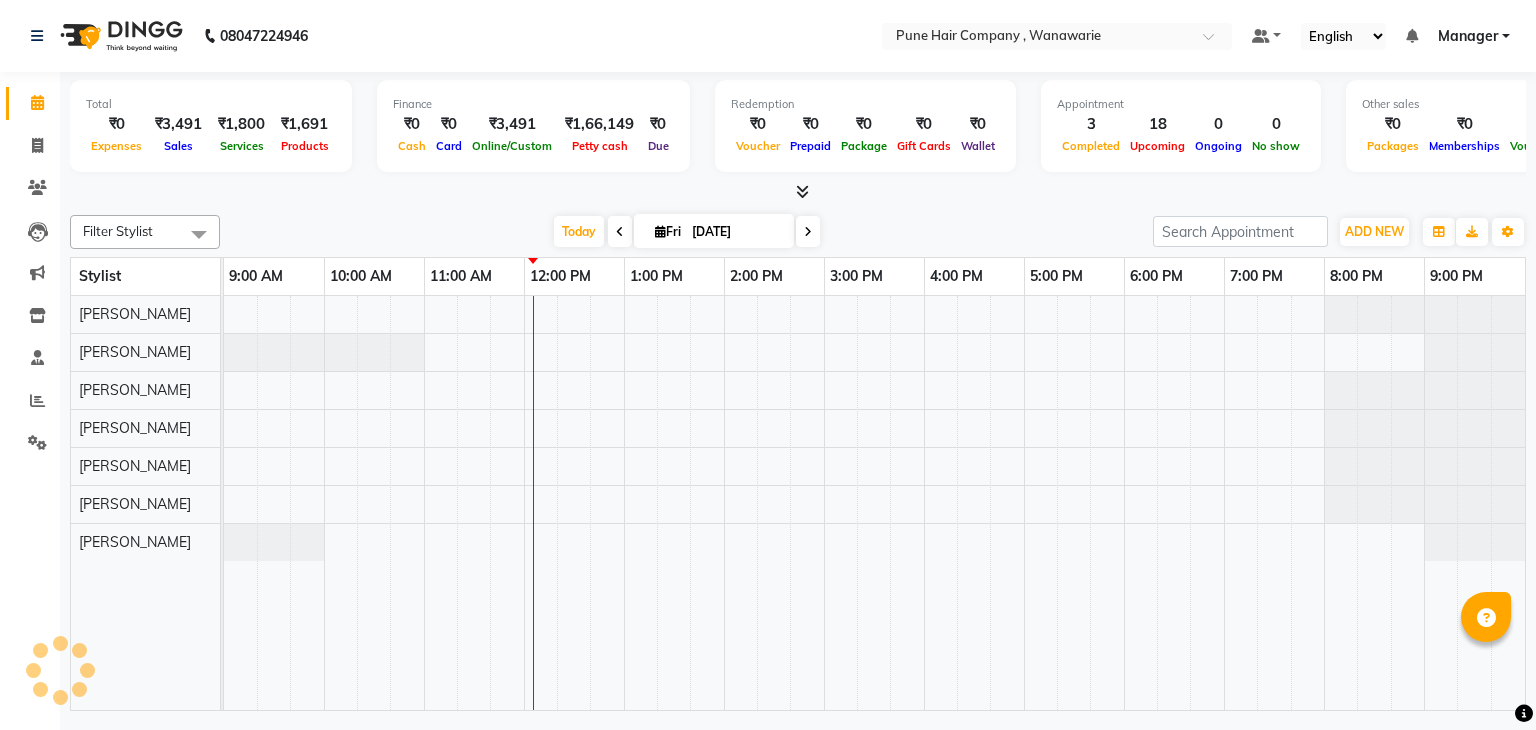 scroll, scrollTop: 0, scrollLeft: 0, axis: both 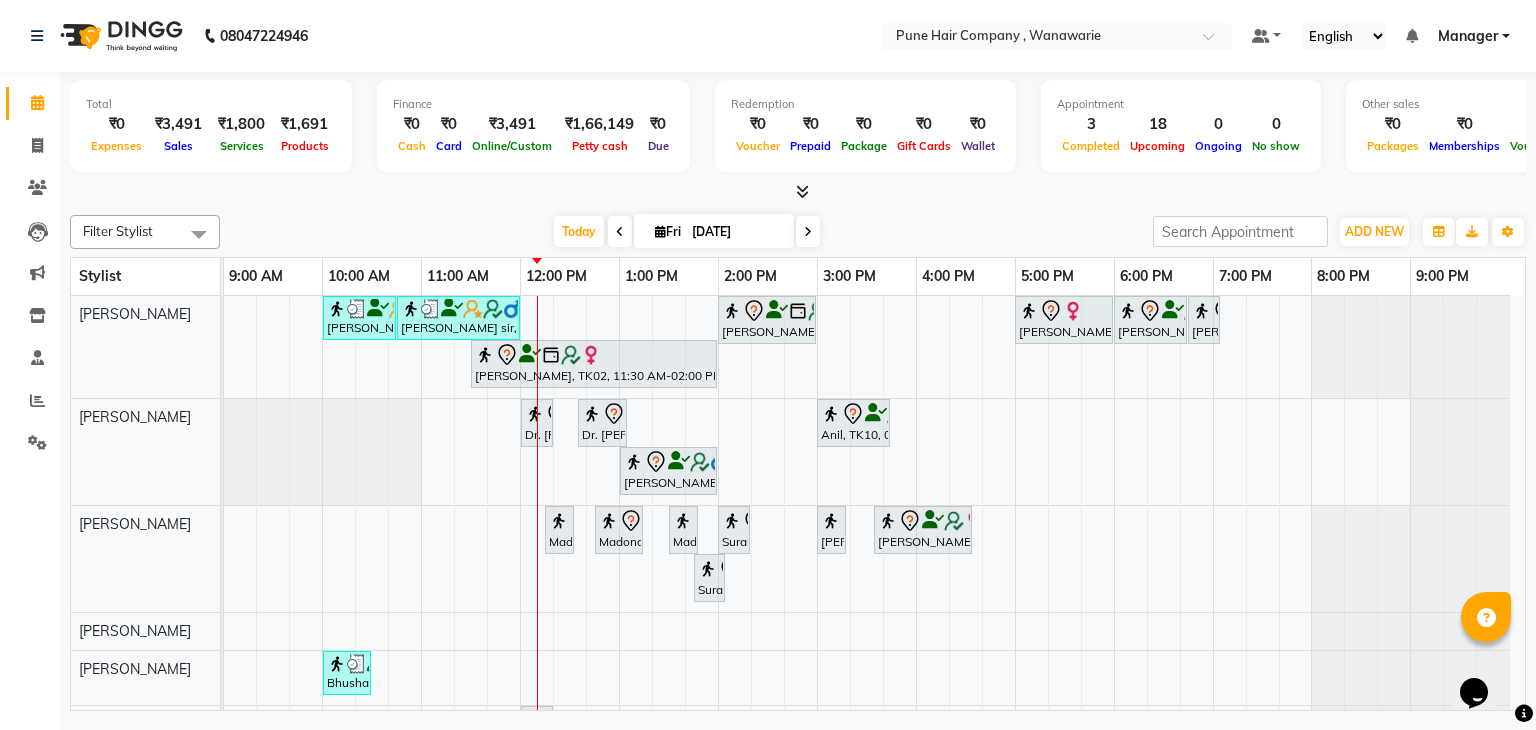 click at bounding box center (798, 192) 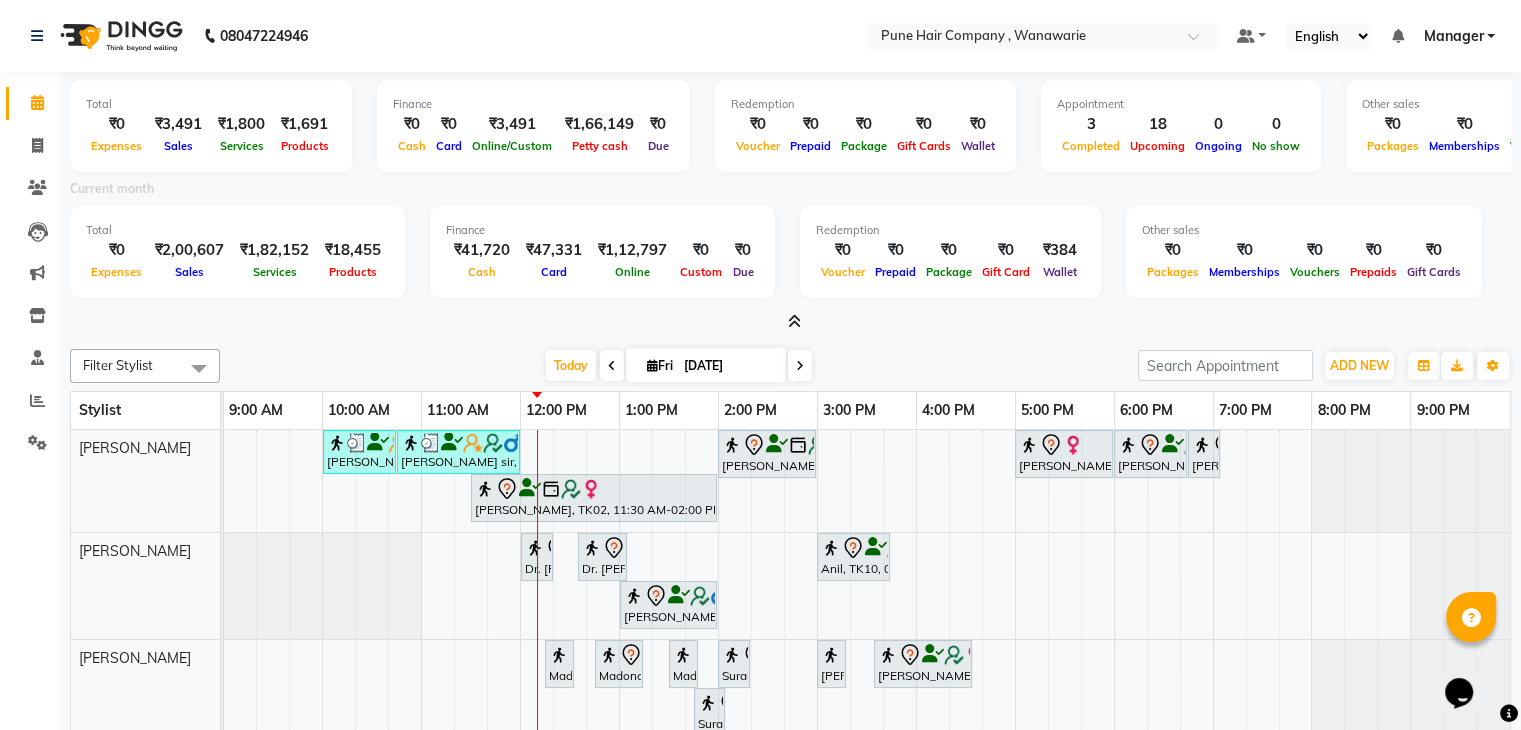 click at bounding box center (794, 321) 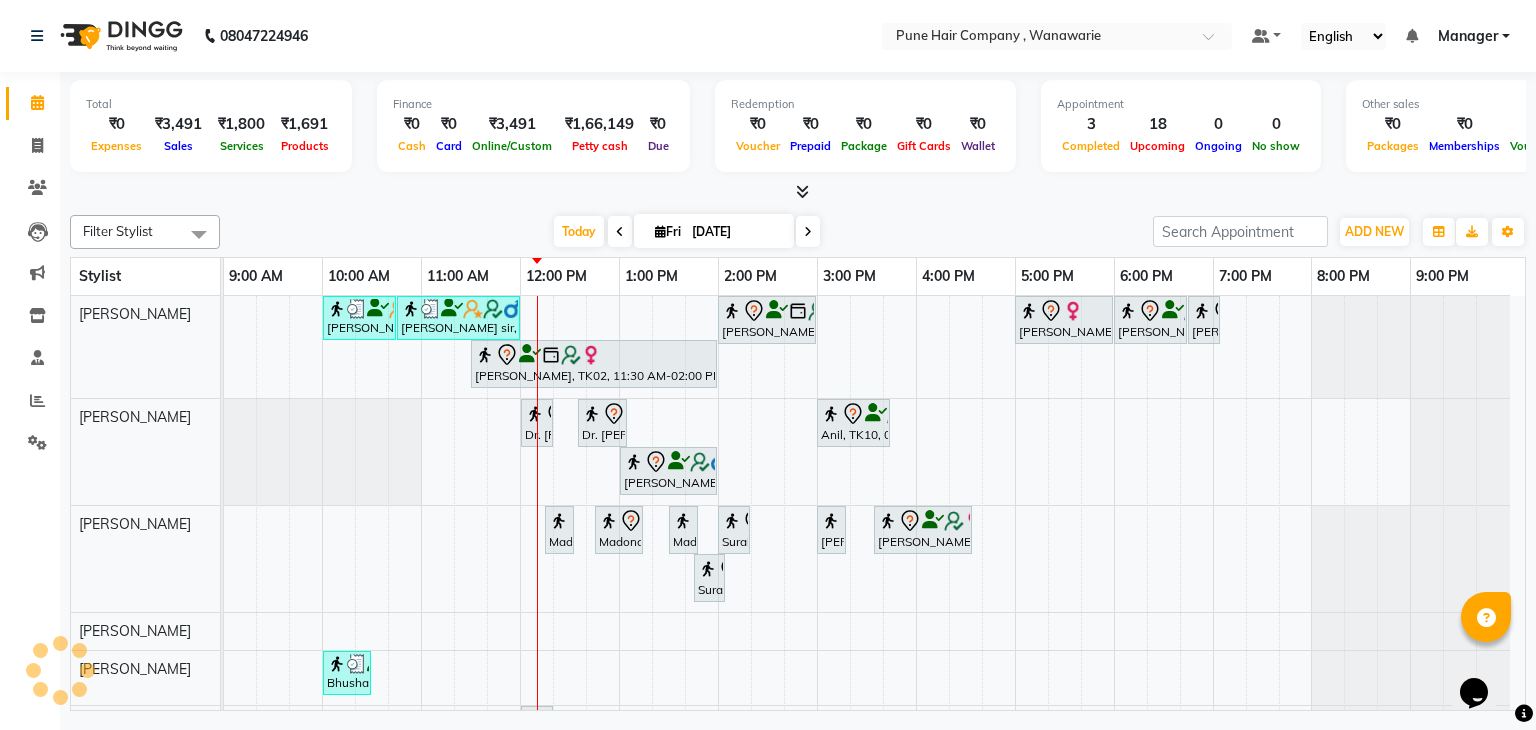 scroll, scrollTop: 137, scrollLeft: 0, axis: vertical 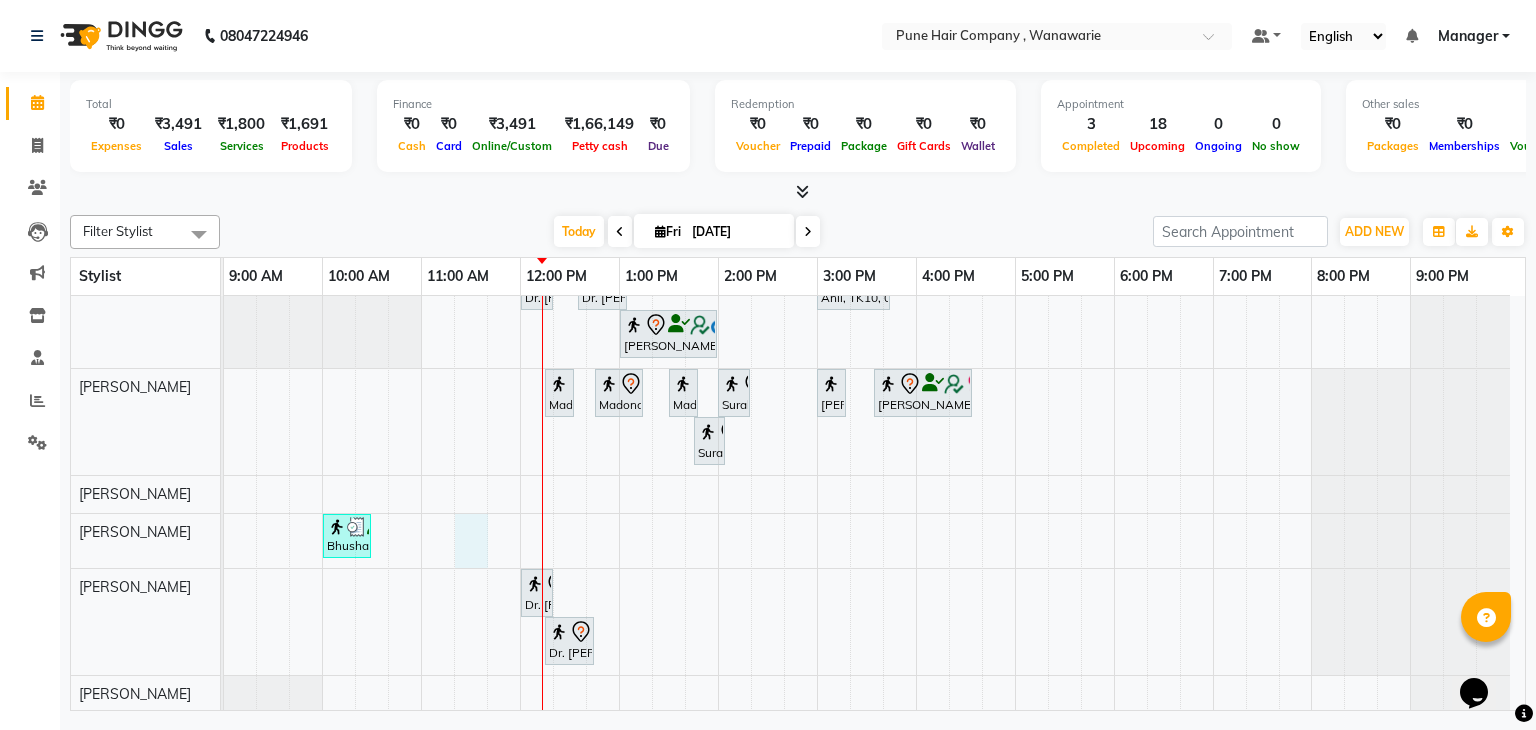 click on "Banty sir, TK03, 10:00 AM-10:45 AM, Male Haircut By Senior Stylist     Banty sir, TK03, 10:45 AM-12:00 PM, Male Hair Colour - Majirel Global Colour (includes moustache)             Naina mehata, TK02, 02:00 PM-03:00 PM, Hair Treatments - Molecular Deep Damage Repair Medium             Archana Mohanty, TK04, 05:00 PM-06:00 PM, Haircuts, - By Senior Stylist             Abbas kadiwala, TK01, 06:00 PM-06:45 PM, Male Haircut By Senior Stylist             Abbas kadiwala, TK01, 06:45 PM-07:05 PM, Male Beard Shaving/ Beard Trim Beard             Naina mehata, TK02, 11:30 AM-02:00 PM, Hair Colour - Inoa Global Medium             Dr. Shriya ,, TK08, 12:00 PM-12:20 PM, Add_Hairwash Medium             Dr. Shriya ,, TK08, 12:35 PM-01:05 PM, BlowDry Medium             Anil, TK10, 03:00 PM-03:45 PM, Male Haircut By Senior Stylist             Zubin S, TK11, 01:00 PM-02:00 PM, Haircuts, - By Senior Stylist                         Madona ., TK09, 12:45 PM-01:15 PM, Skin Services - Roll On/ Cartridge Wax Classic*" at bounding box center [874, 436] 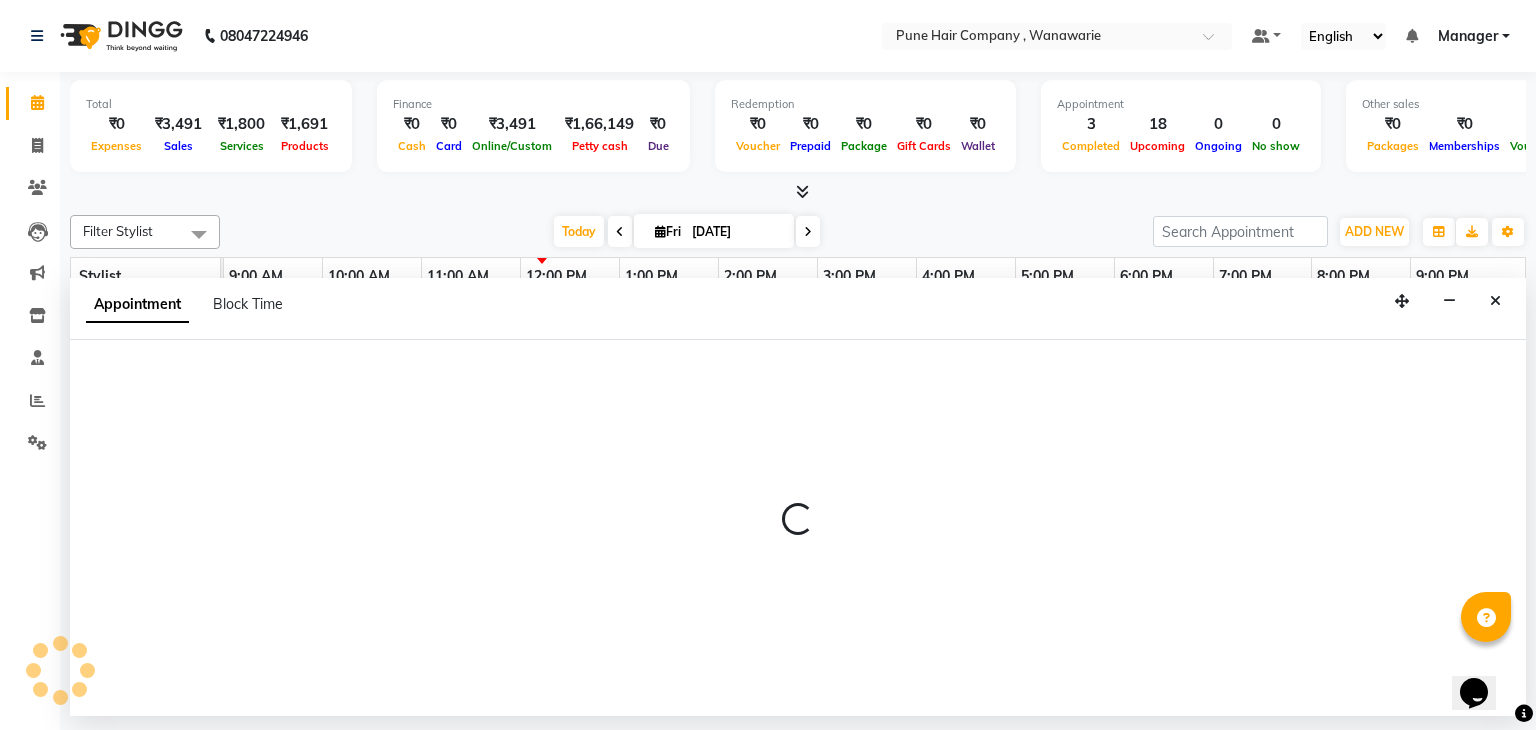 select on "74596" 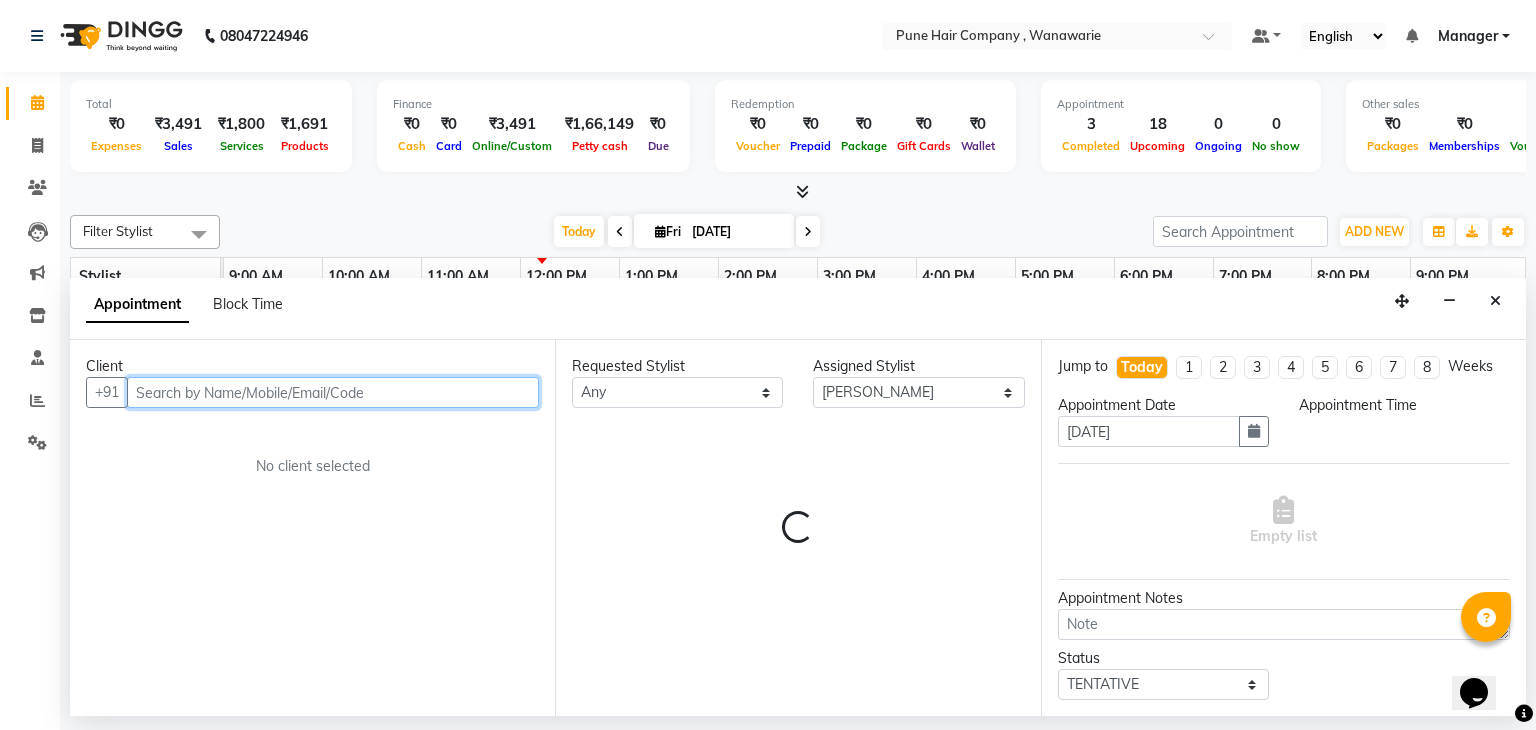 select on "675" 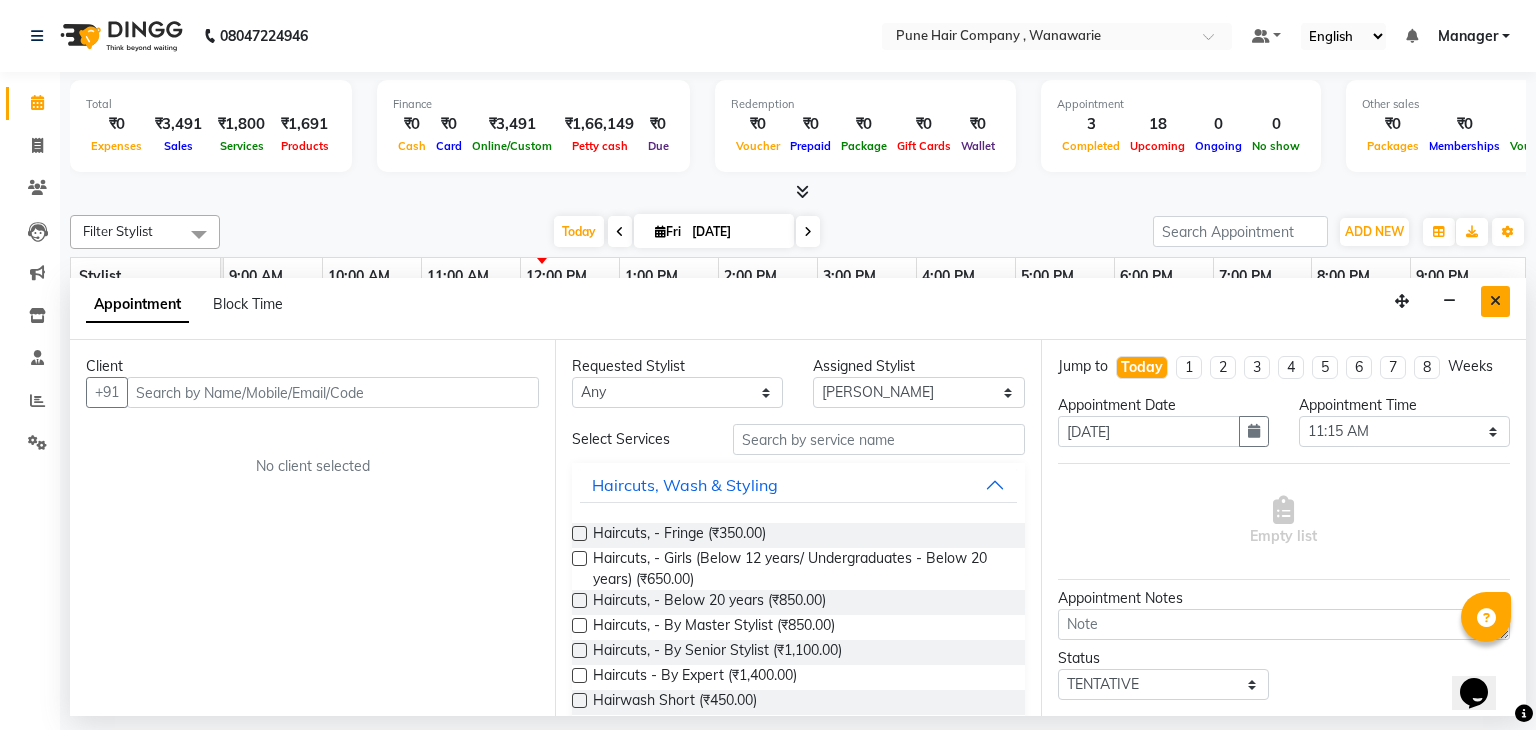 click at bounding box center (1495, 301) 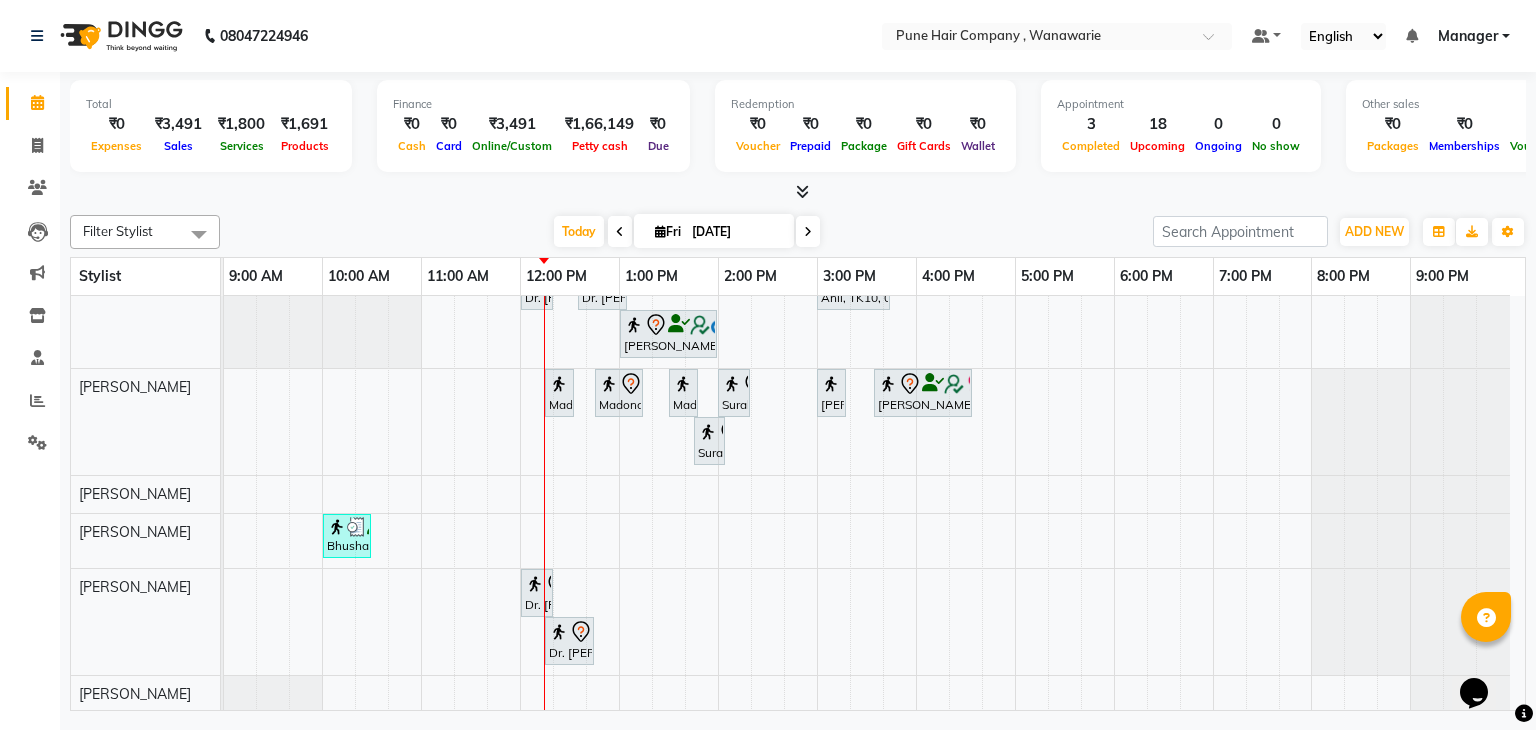 click at bounding box center [808, 232] 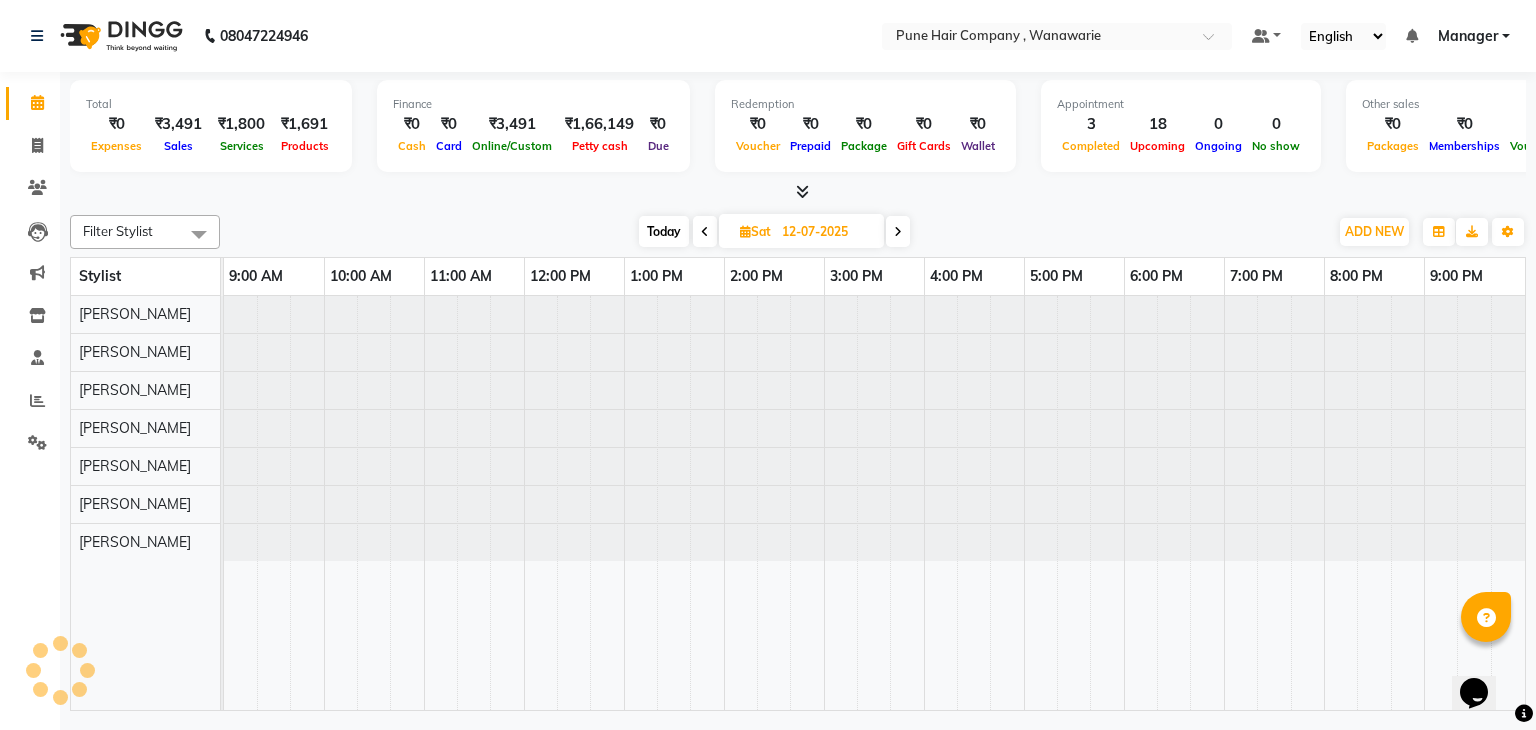 scroll, scrollTop: 0, scrollLeft: 0, axis: both 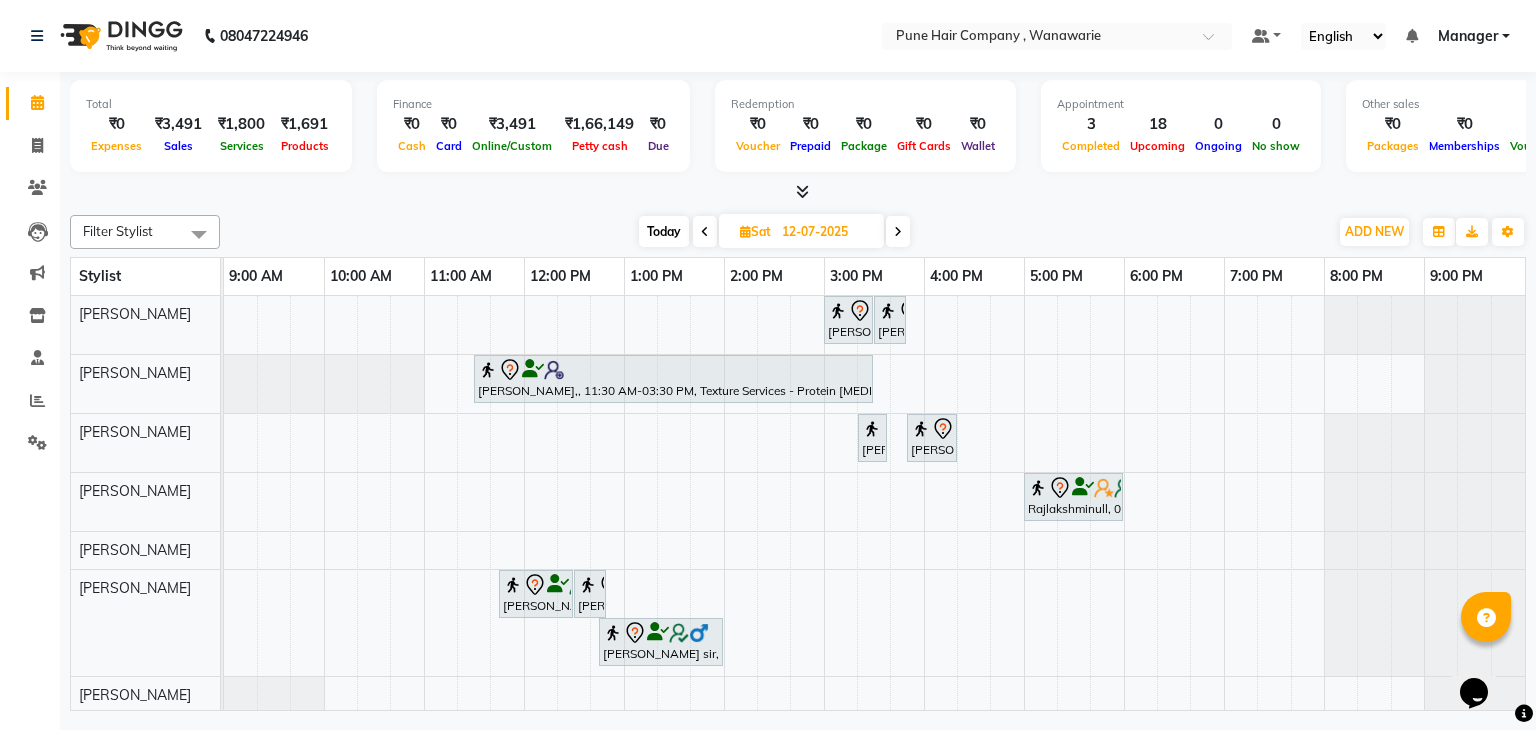 click on "Today" at bounding box center [664, 231] 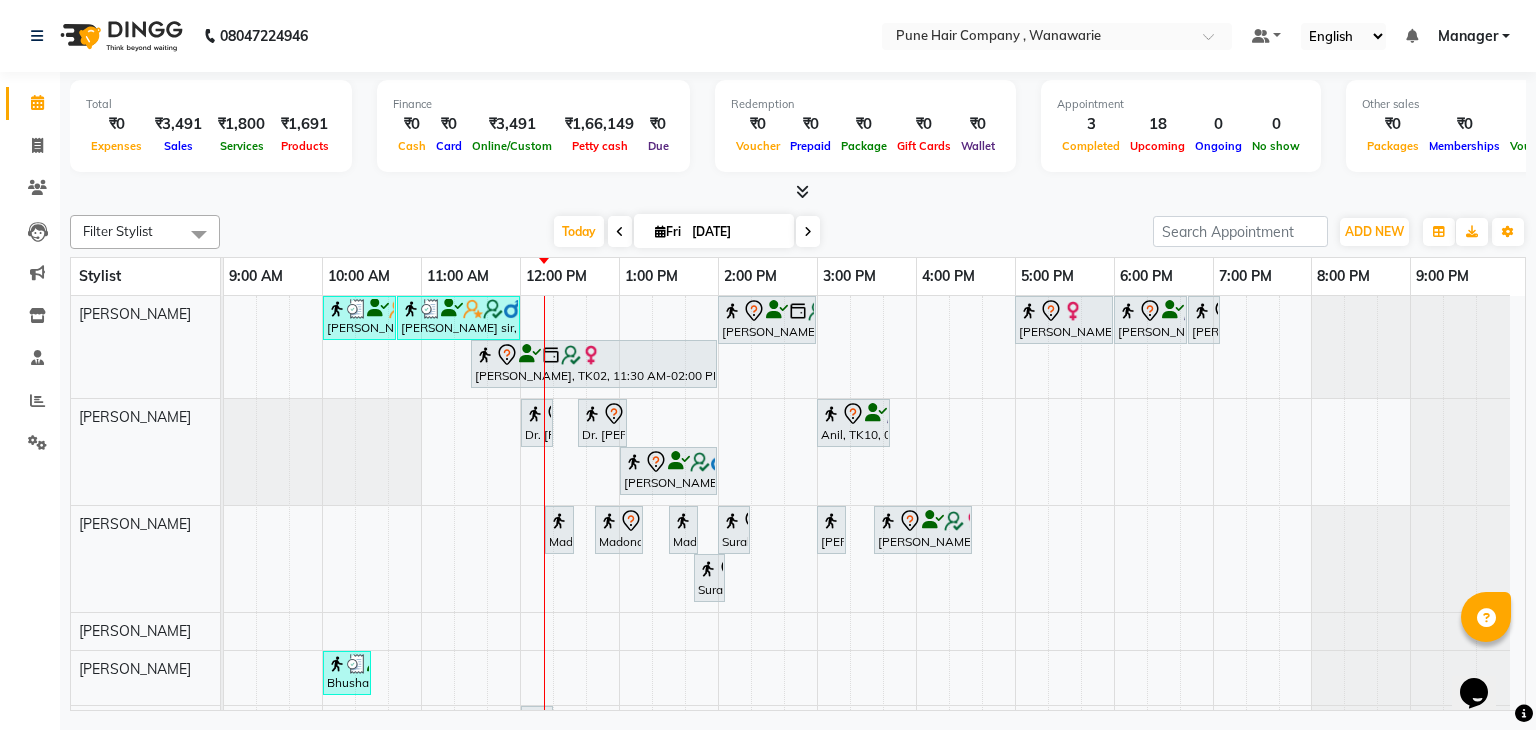 scroll, scrollTop: 137, scrollLeft: 0, axis: vertical 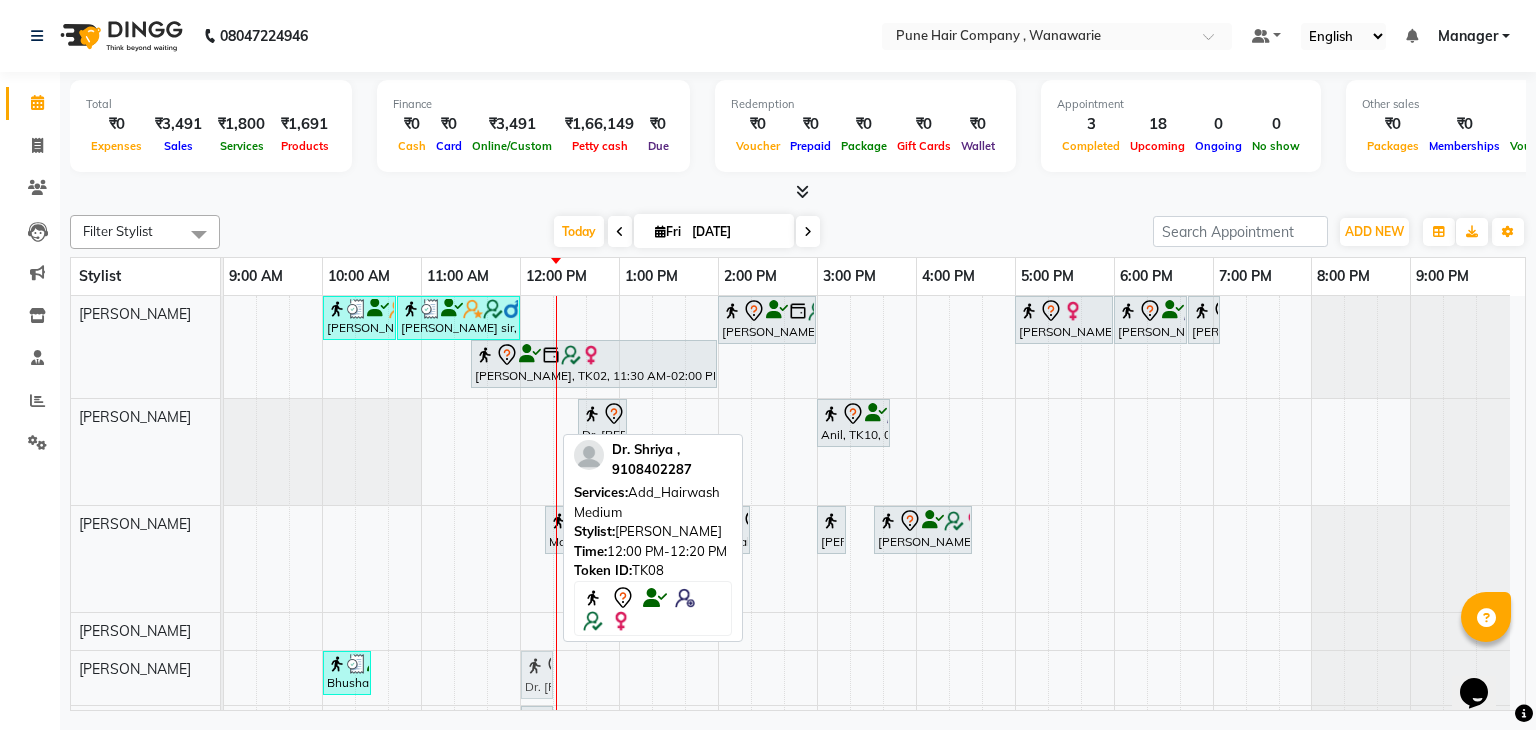 drag, startPoint x: 539, startPoint y: 417, endPoint x: 539, endPoint y: 649, distance: 232 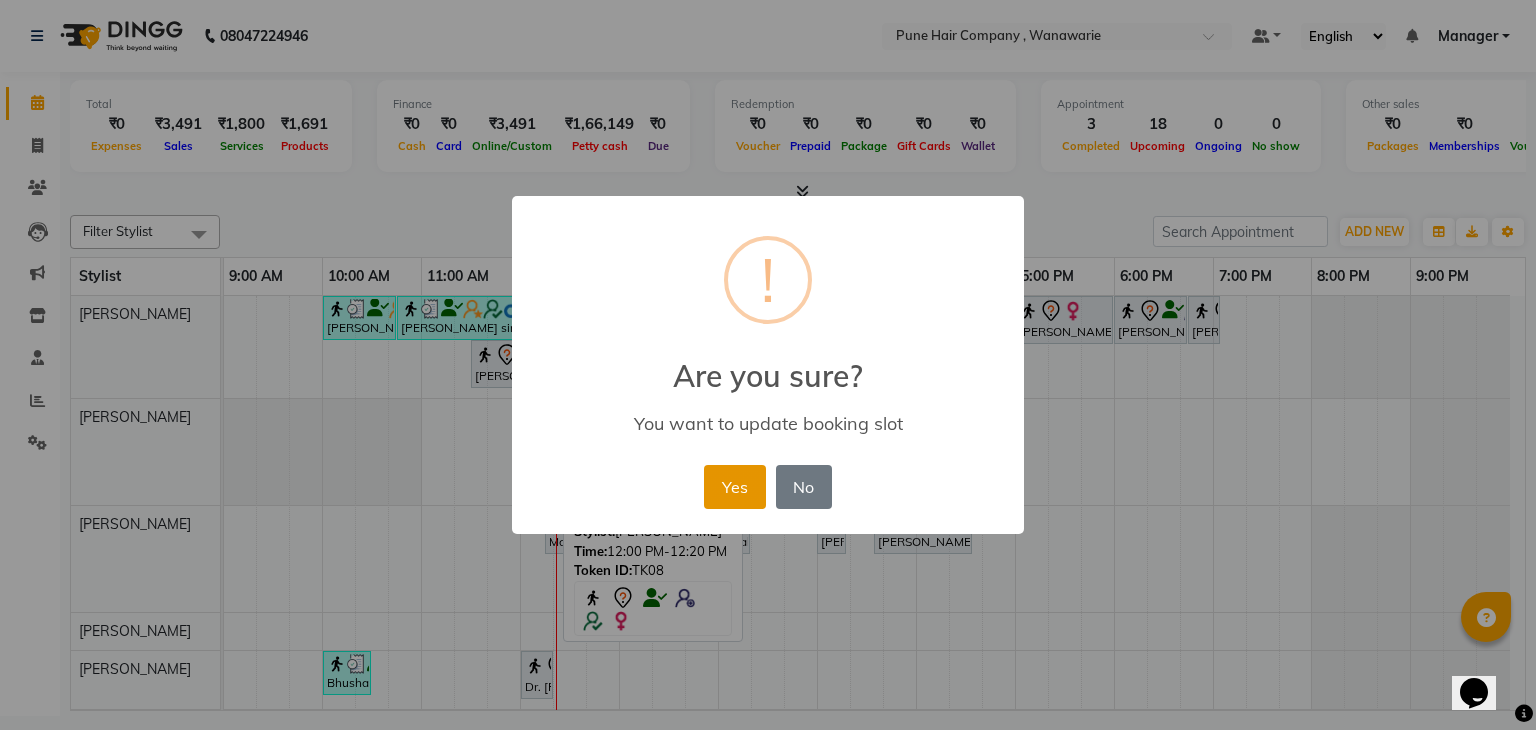 click on "Yes" at bounding box center (734, 487) 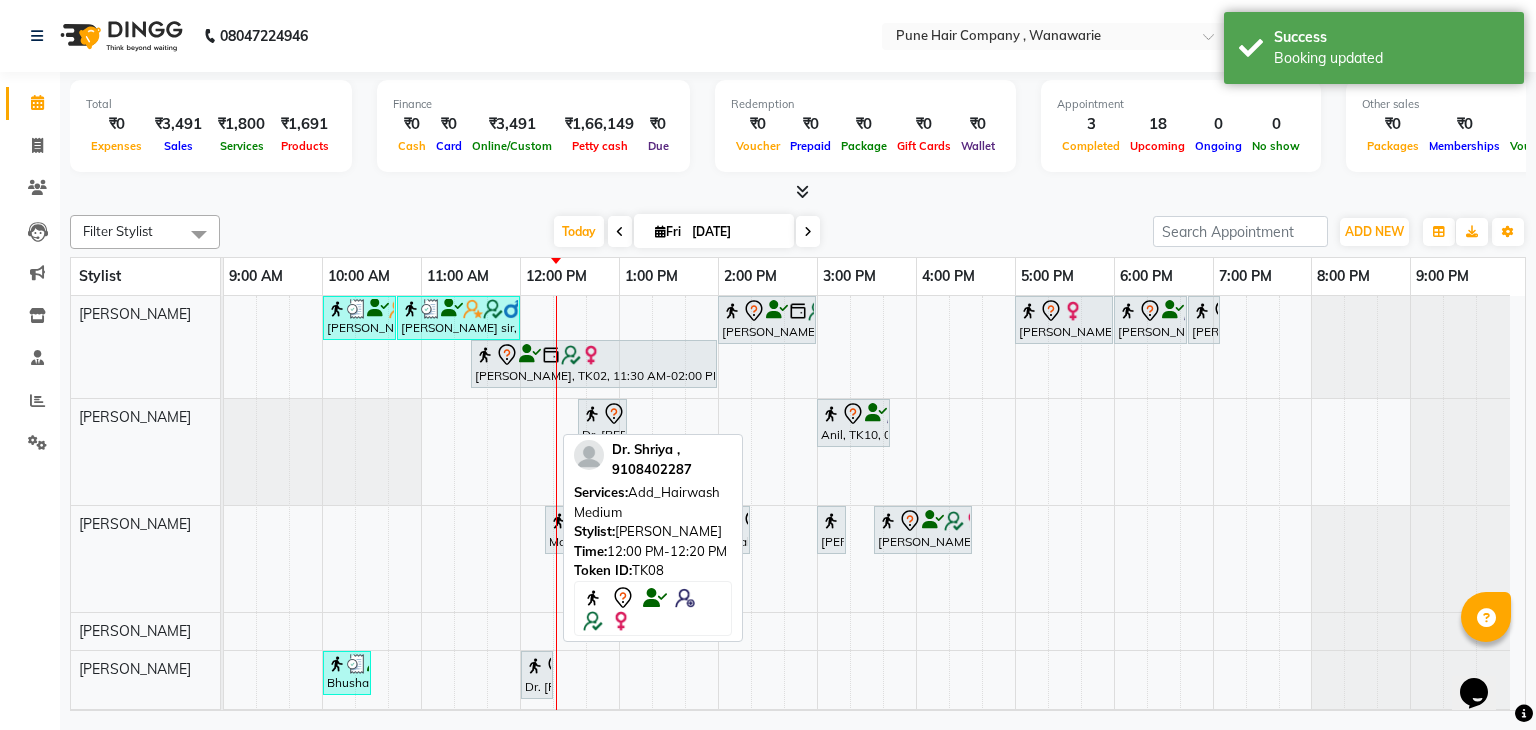 scroll, scrollTop: 140, scrollLeft: 0, axis: vertical 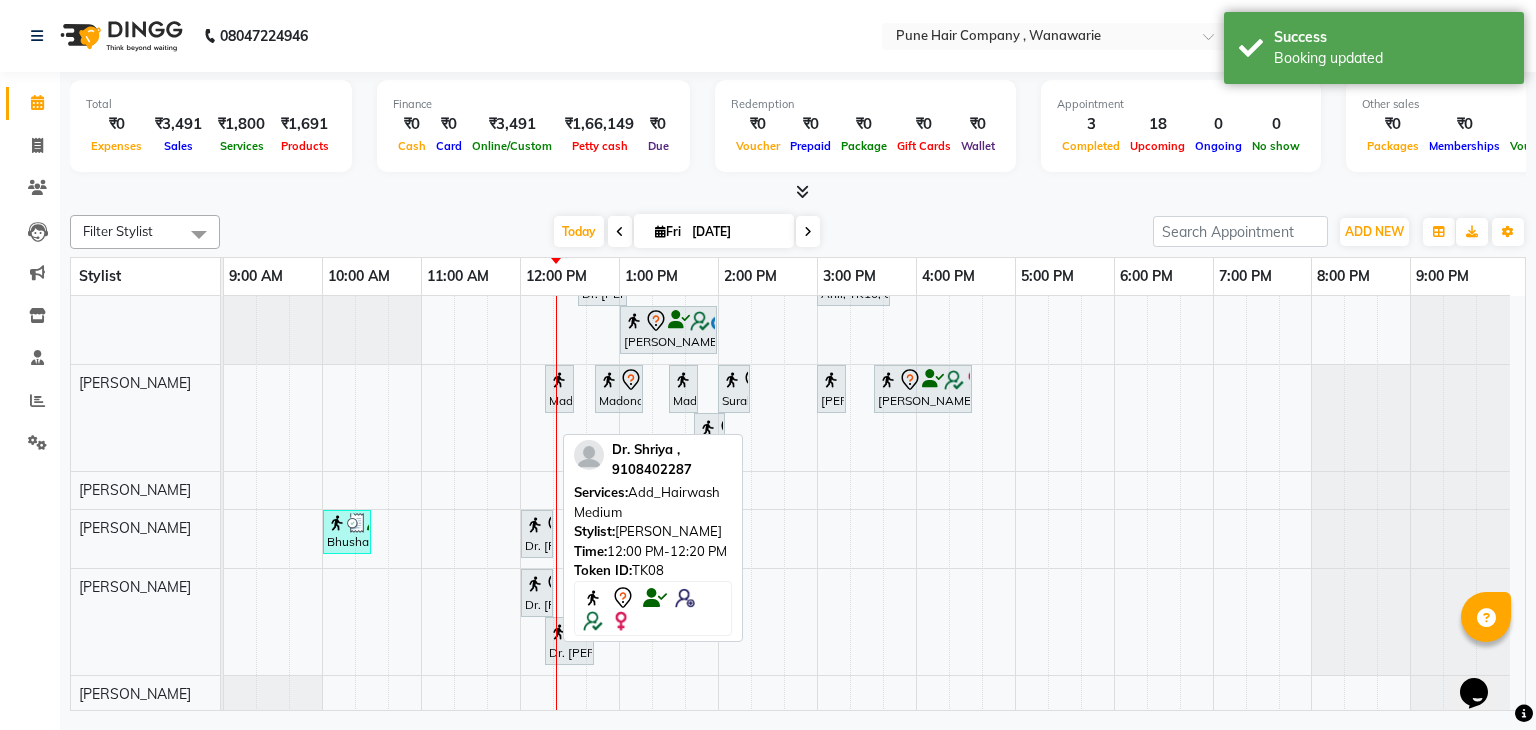 click on "Total  ₹0  Expenses ₹3,491  Sales ₹1,800  Services ₹1,691  Products Finance  ₹0  Cash ₹0  Card ₹3,491  Online/Custom ₹1,66,149 Petty cash ₹0 Due  Redemption  ₹0 Voucher ₹0 Prepaid ₹0 Package ₹0  Gift Cards ₹0  Wallet  Appointment  3 Completed 18 Upcoming 0 Ongoing 0 No show  Other sales  ₹0  Packages ₹0  Memberships ₹0  Vouchers ₹0  Prepaids ₹0  Gift Cards Filter Stylist Select All Faisal shaikh Kanchan Gajare  Kasturi bhandari Manoj Zambre Prasad wagh Ranjeet Solanki Shriram Raut Today  Fri 11-07-2025 Toggle Dropdown Add Appointment Add Invoice Add Expense Add Attendance Add Client Add Transaction Toggle Dropdown Add Appointment Add Invoice Add Expense Add Attendance Add Client ADD NEW Toggle Dropdown Add Appointment Add Invoice Add Expense Add Attendance Add Client Add Transaction Filter Stylist Select All Faisal shaikh Kanchan Gajare  Kasturi bhandari Manoj Zambre Prasad wagh Ranjeet Solanki Shriram Raut Group By  Staff View   Room View  View as Vertical  Horizontal" 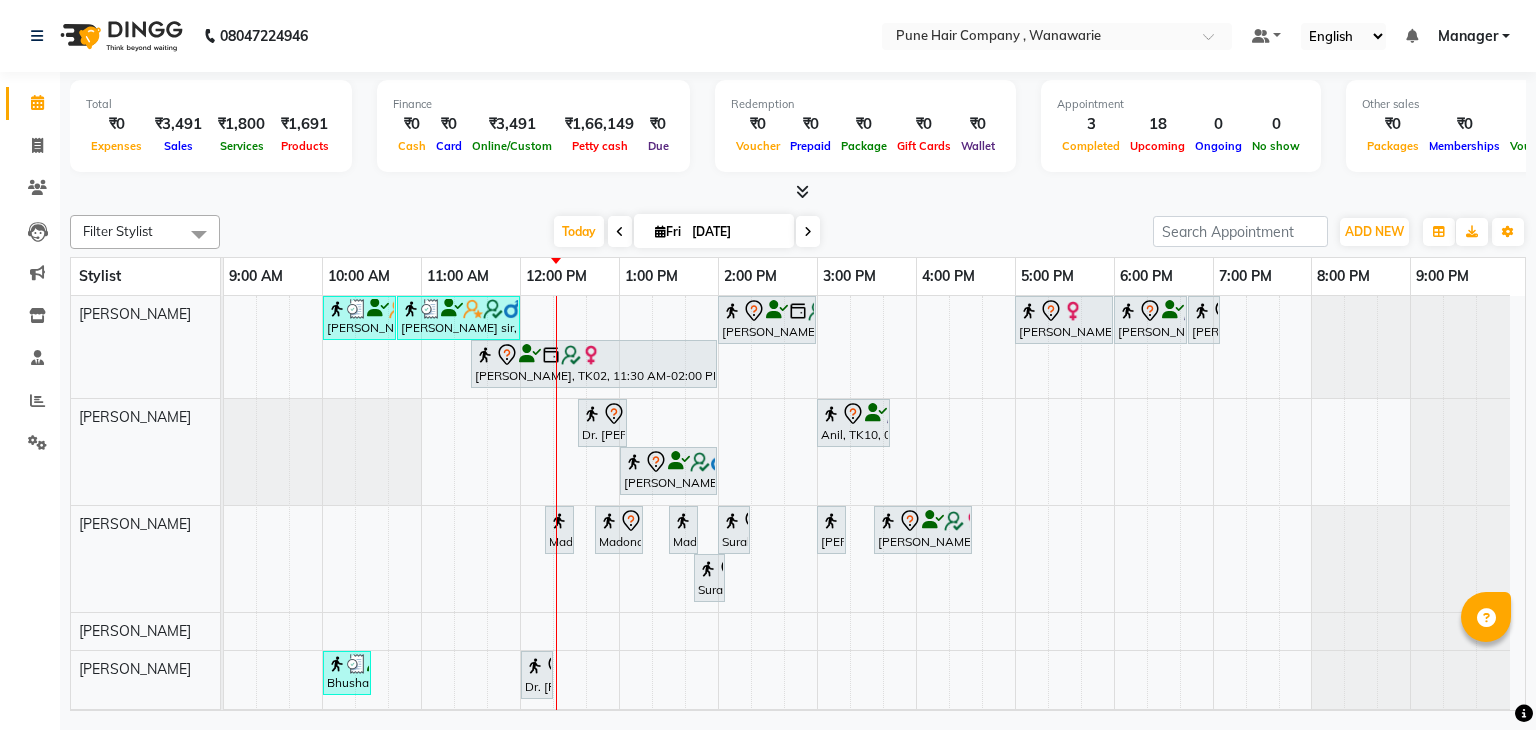 scroll, scrollTop: 0, scrollLeft: 0, axis: both 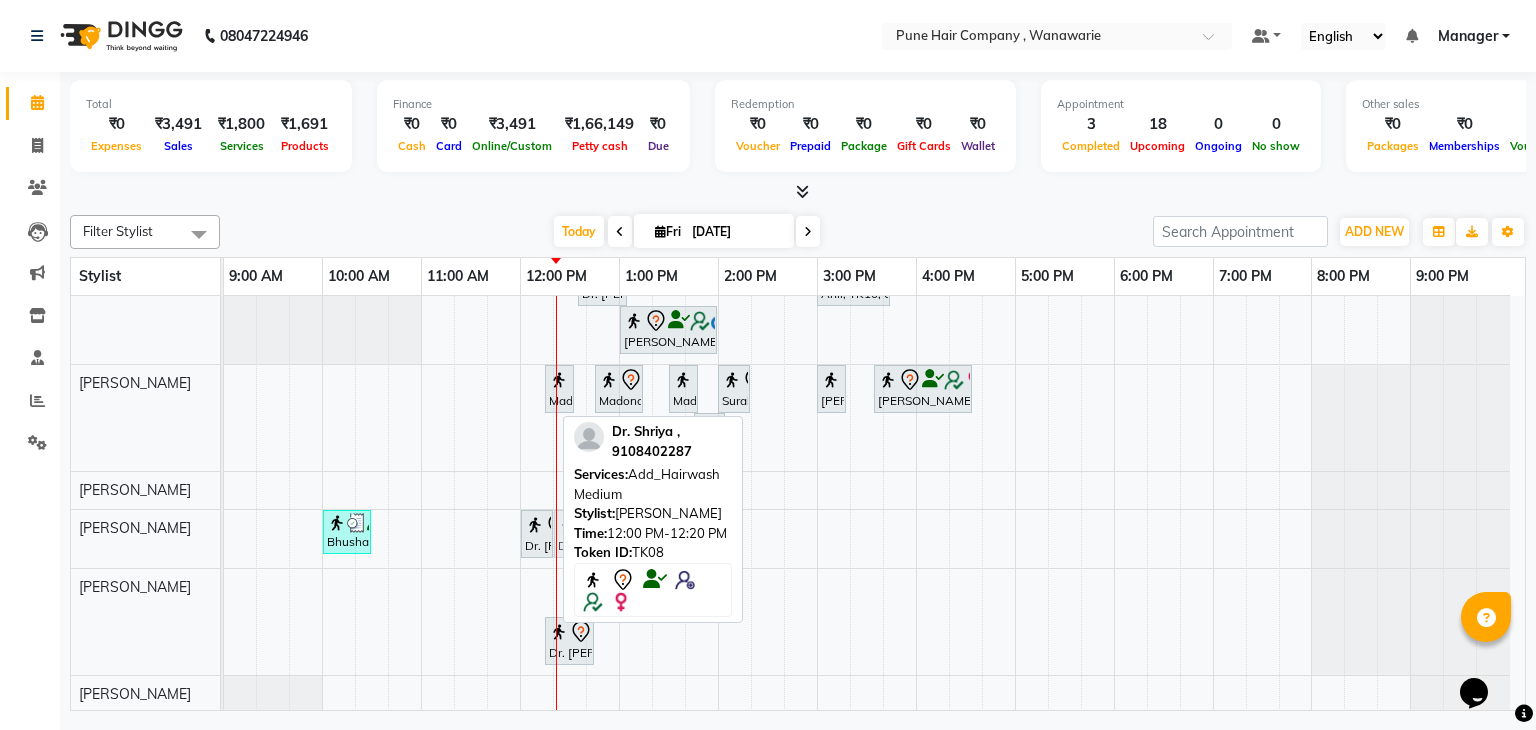drag, startPoint x: 542, startPoint y: 598, endPoint x: 586, endPoint y: 554, distance: 62.225395 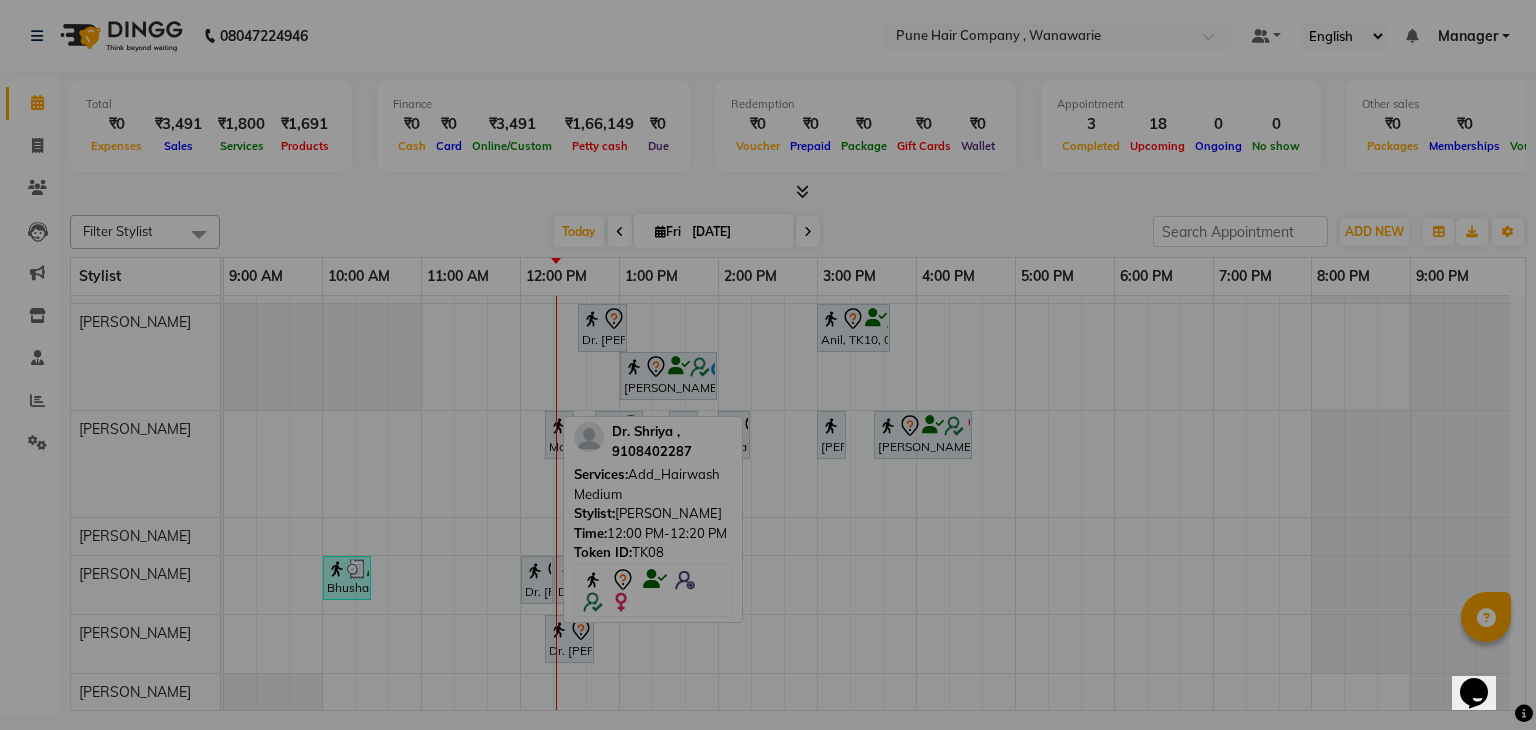 scroll, scrollTop: 93, scrollLeft: 0, axis: vertical 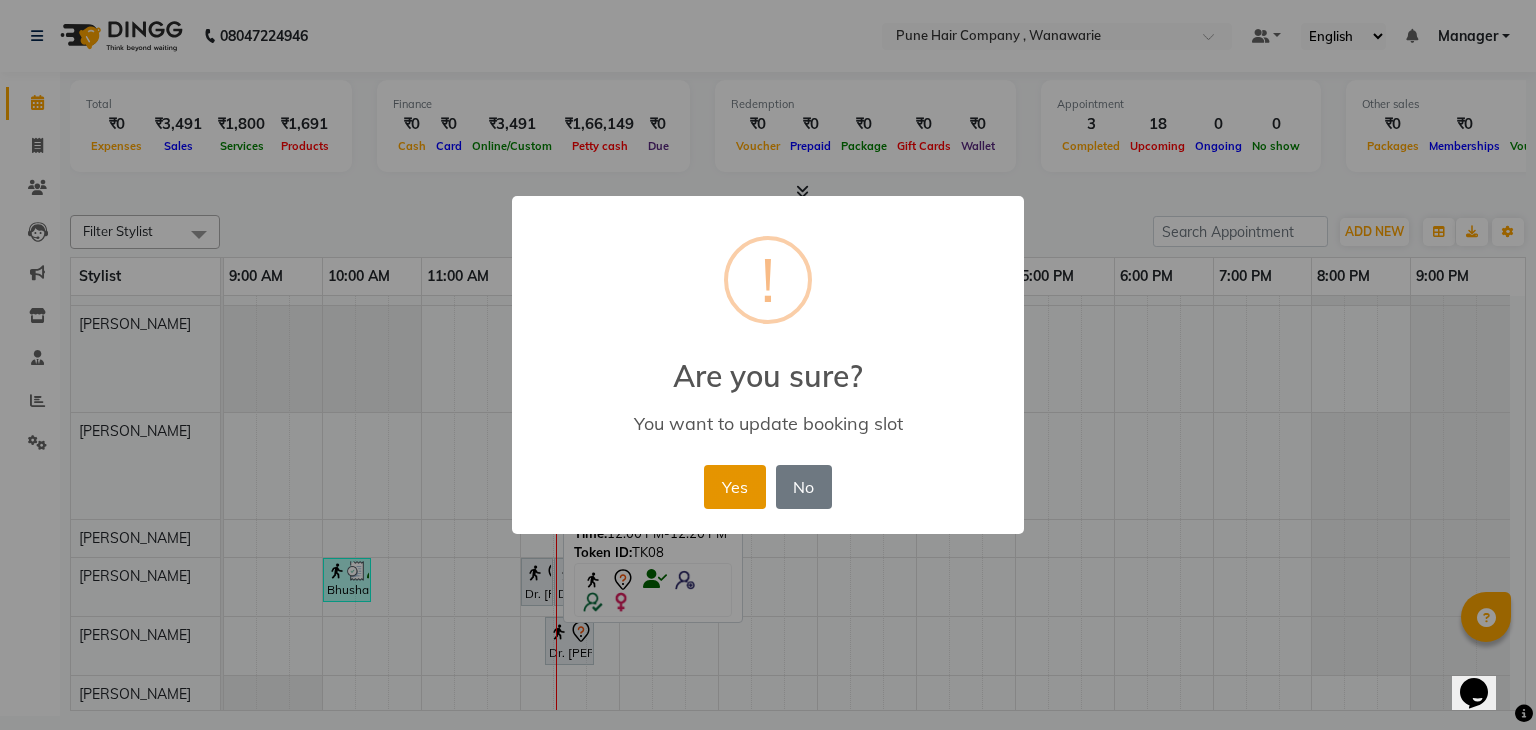 click on "Yes" at bounding box center (734, 487) 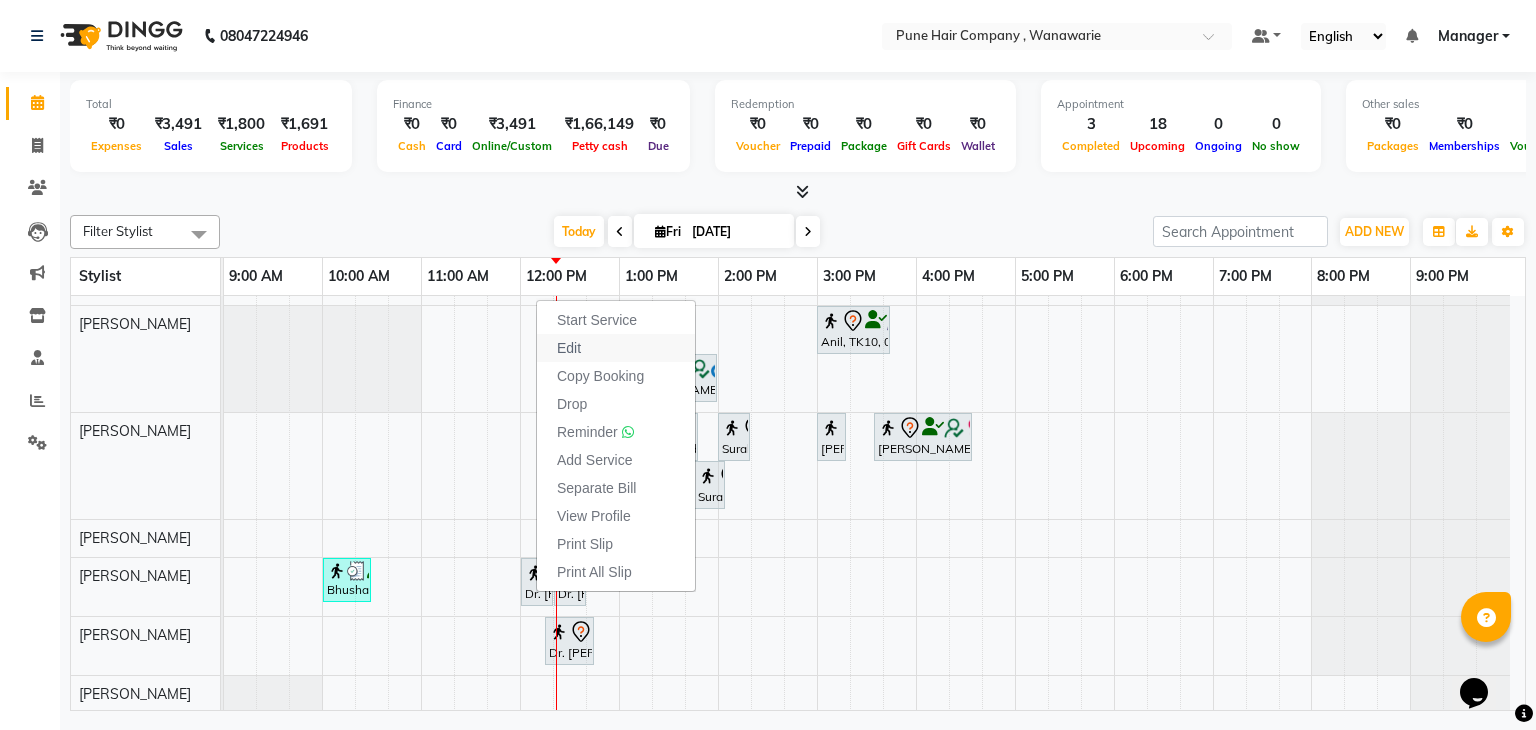 click on "Edit" at bounding box center (616, 348) 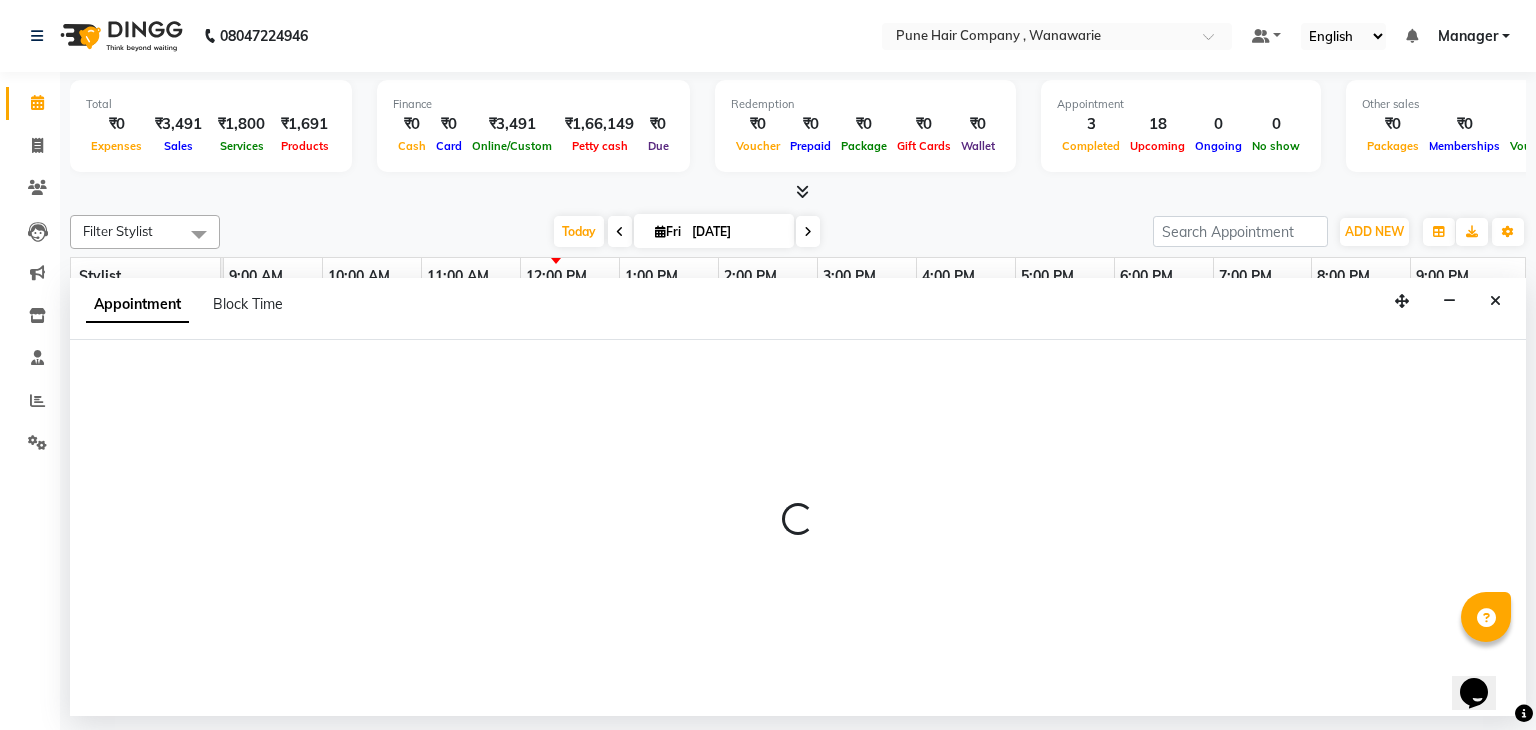 select on "tentative" 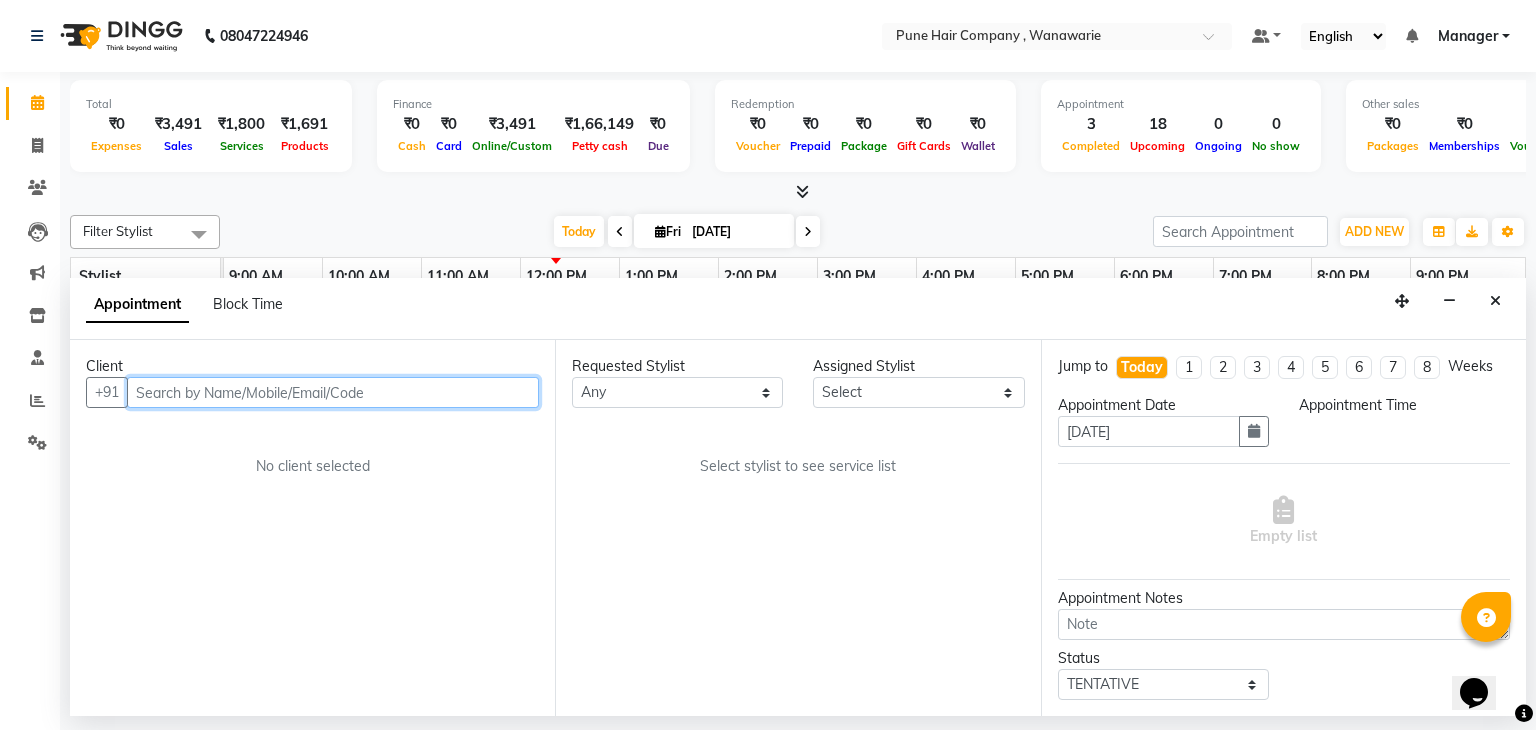 select on "74578" 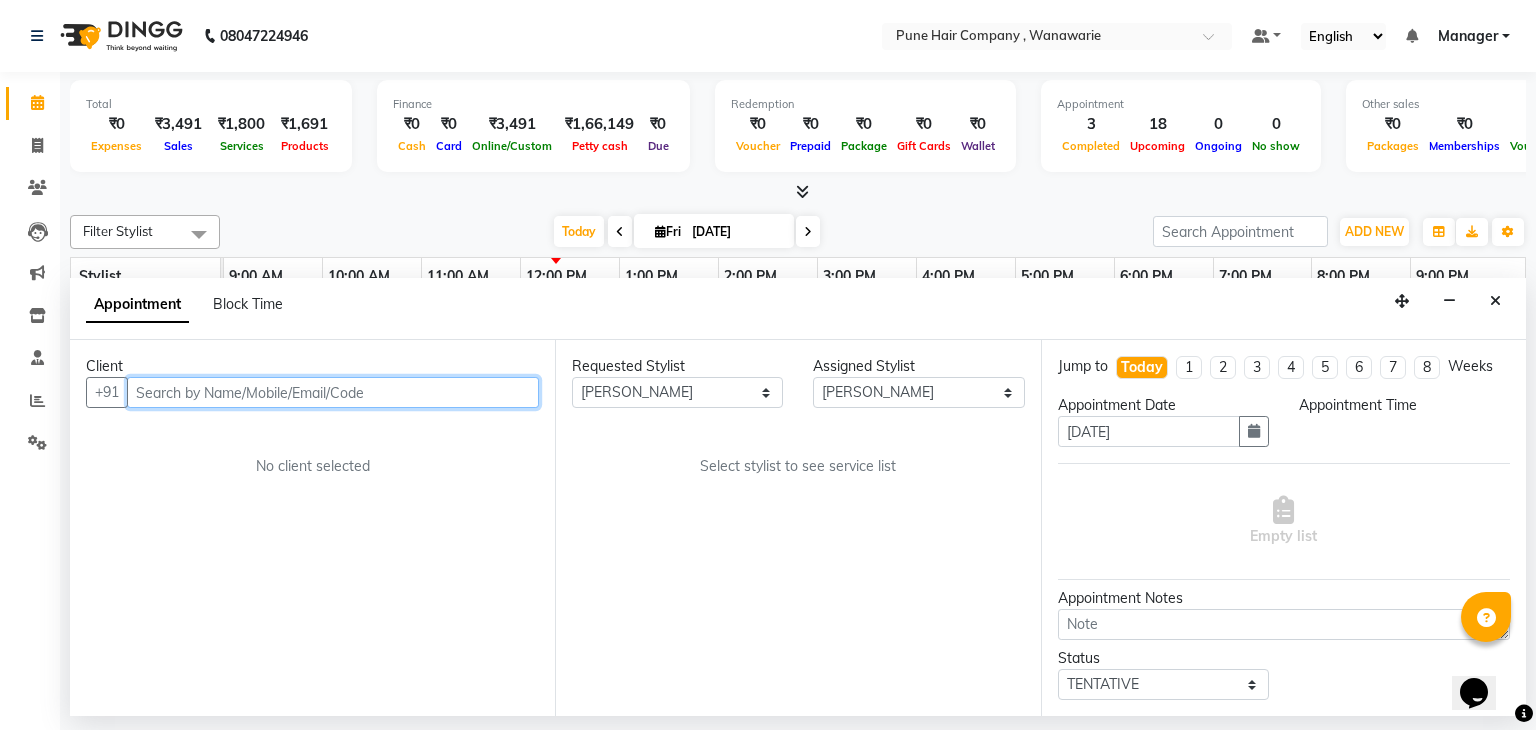 select on "720" 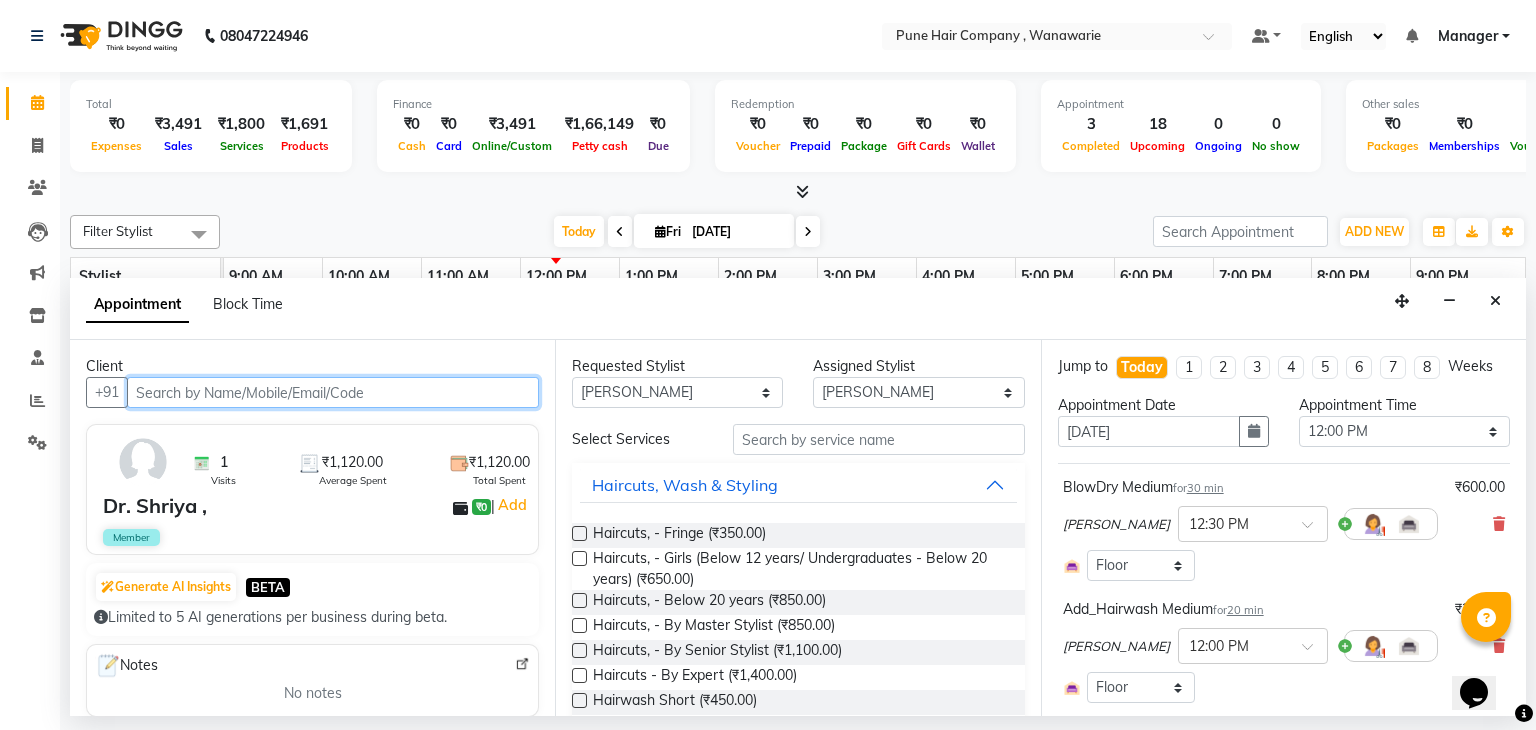 select on "4060" 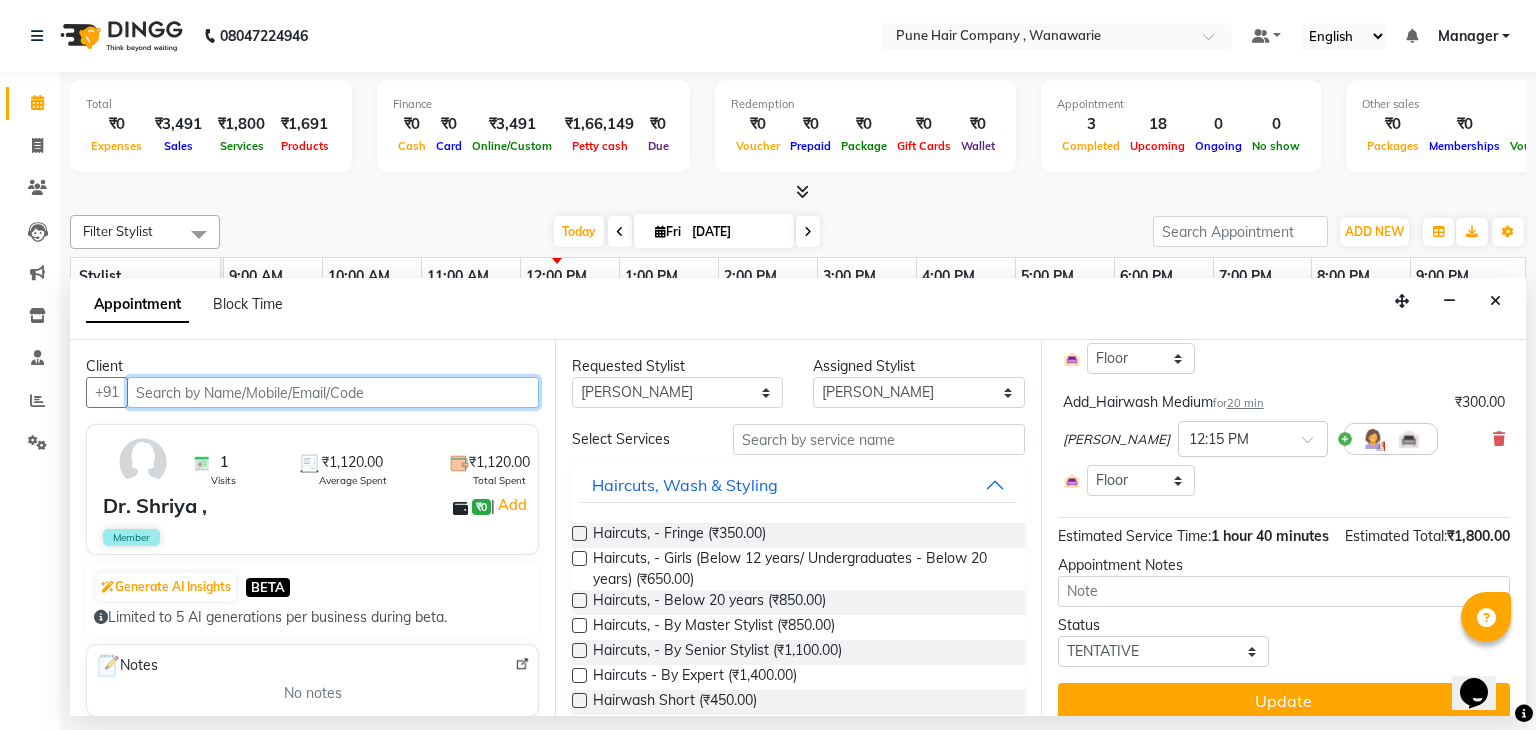 scroll, scrollTop: 511, scrollLeft: 0, axis: vertical 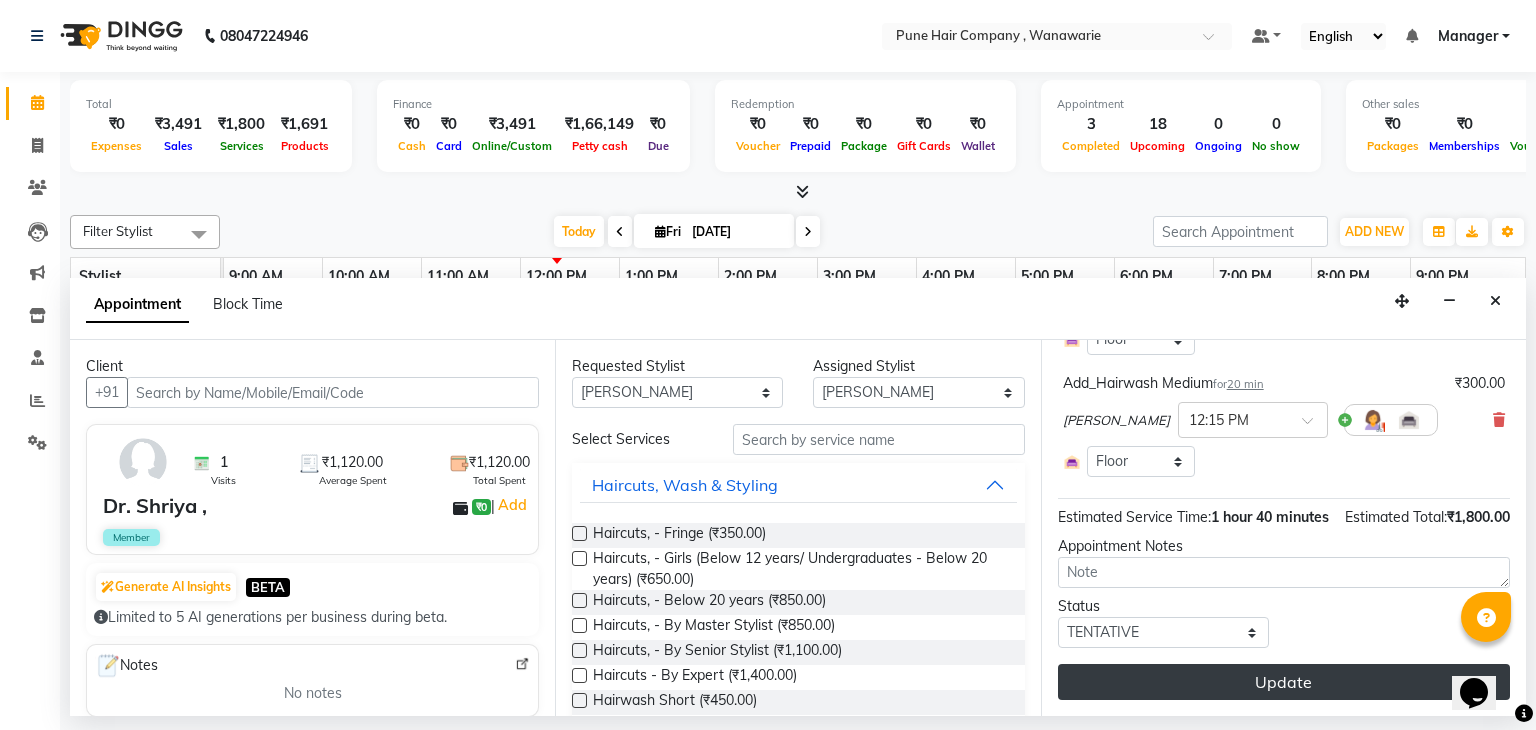 click on "Update" at bounding box center [1284, 682] 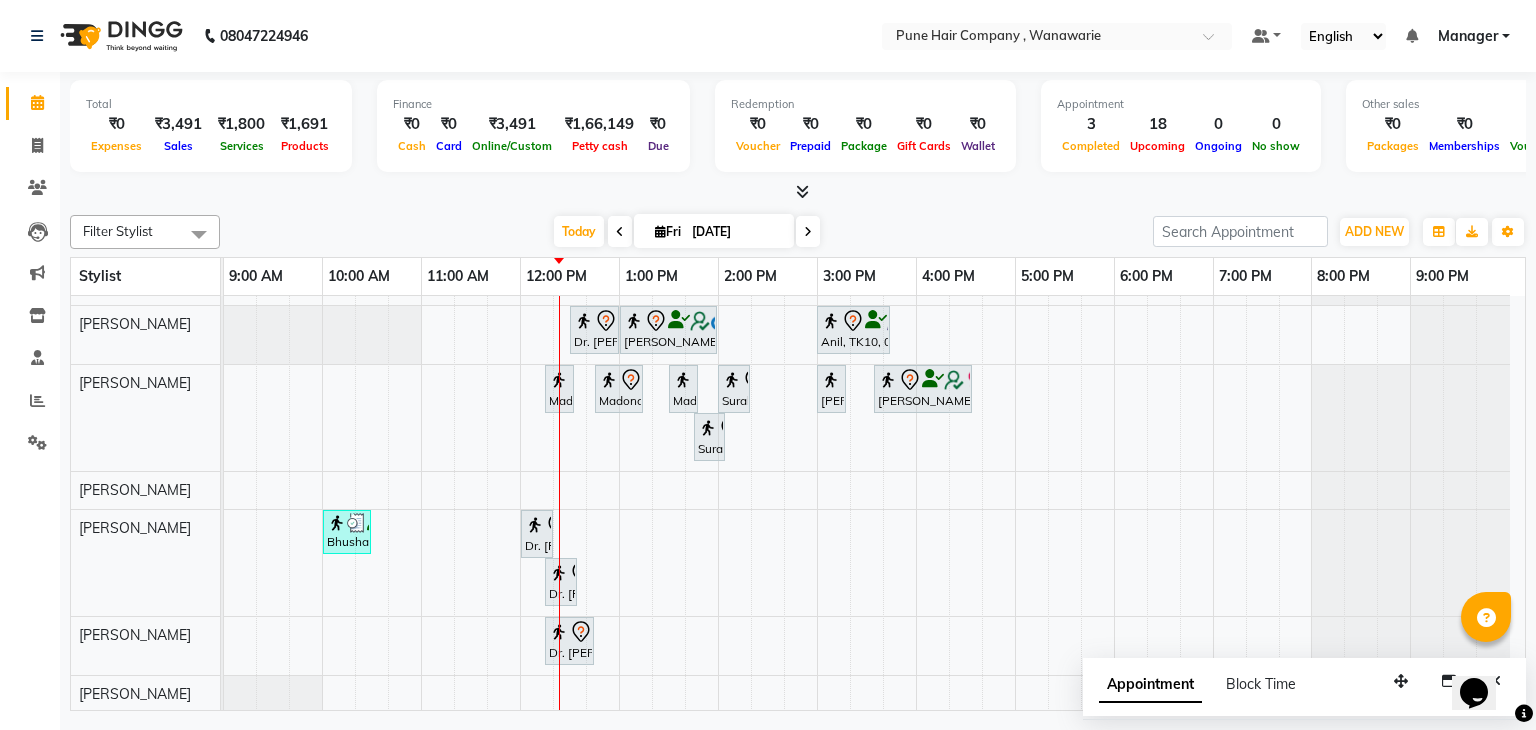 scroll, scrollTop: 0, scrollLeft: 0, axis: both 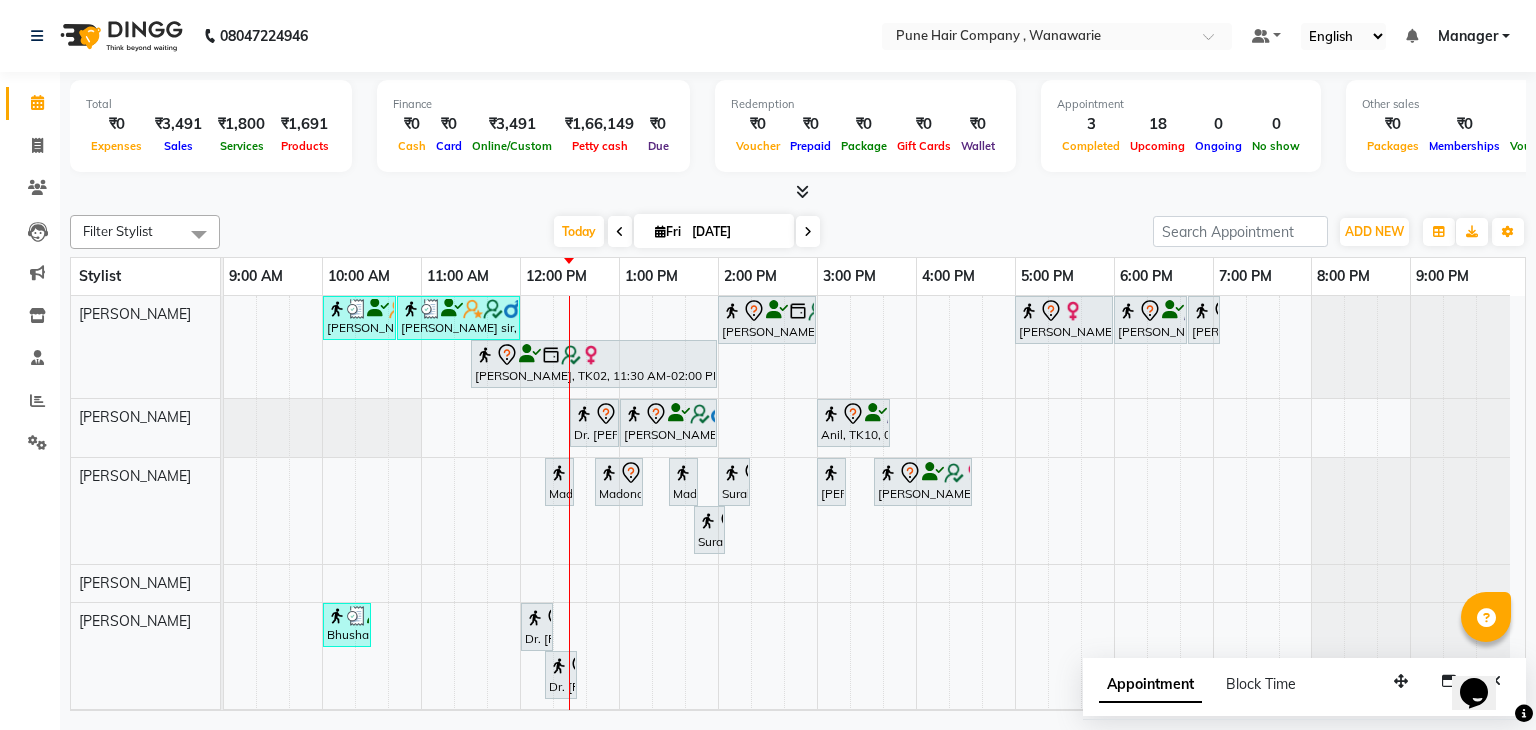 click at bounding box center [808, 231] 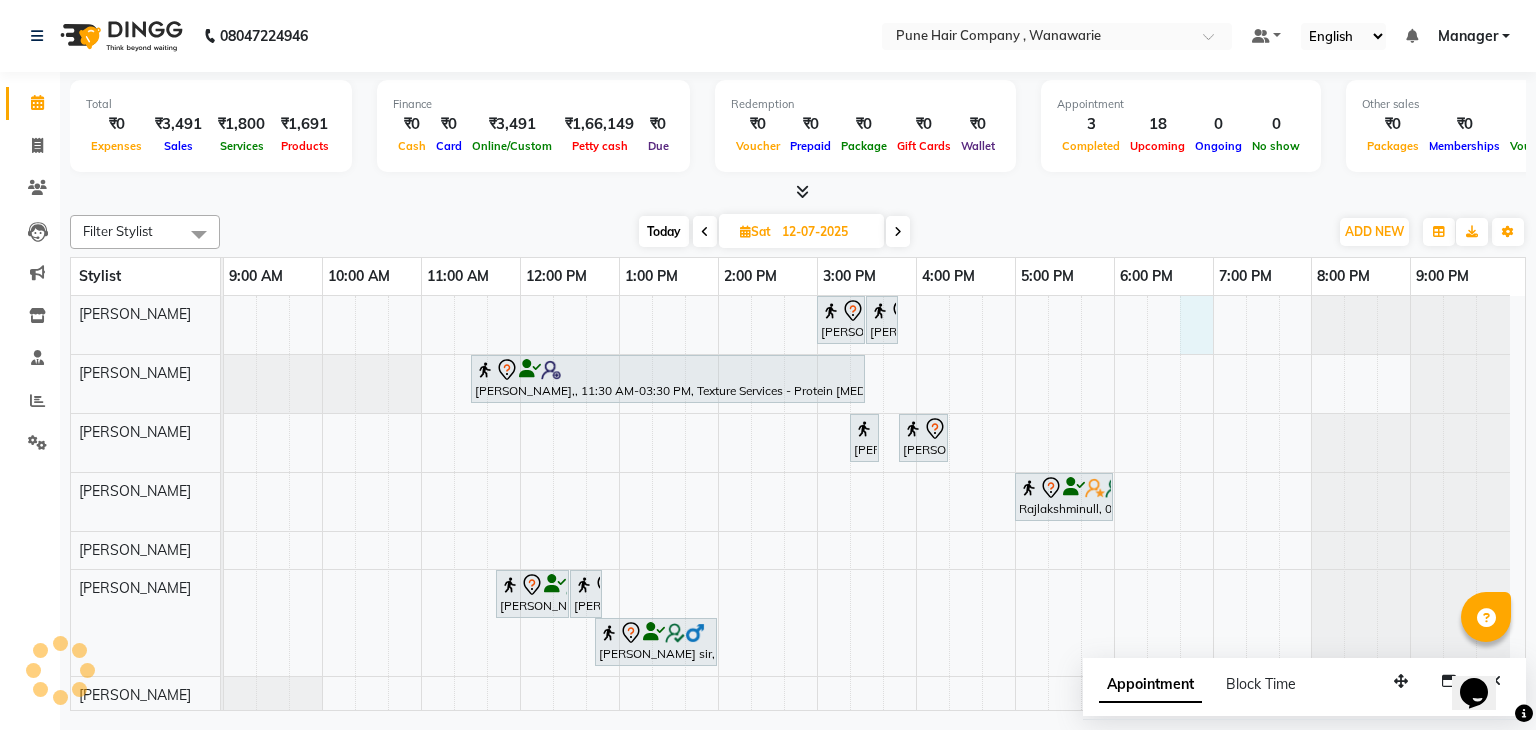 click on "[PERSON_NAME], 03:00 PM-03:30 PM, BlowDry Medium             [PERSON_NAME], 03:30 PM-03:50 PM,  Hairwash Medium             Anuradha B,, 11:30 AM-03:30 PM, Texture Services - Protein [MEDICAL_DATA] Medium             [PERSON_NAME], 03:20 PM-03:35 PM, Skin Services - Waxing Bead Wax Underarms             [PERSON_NAME], 03:50 PM-04:20 PM, Skin Services - Imported Lipsoluble Wax (Full-Legs/Front/Back)             Rajlakshminull, 05:00 PM-06:00 PM, Manicure & Pedicure, Body Services - Reflexology Hands & Feet (60 min)             [PERSON_NAME] sir, 11:45 AM-12:30 PM, [DEMOGRAPHIC_DATA] Haircut By Senior Stylist             [PERSON_NAME] sir, 12:30 PM-12:50 PM,  Haircut Boys (Below 12 years/ Undergraduates - Below 20 years)             [PERSON_NAME] sir, 12:45 PM-02:00 PM, [DEMOGRAPHIC_DATA] Hair Colour - Inoa Global Colour (includes moustache)" at bounding box center [874, 505] 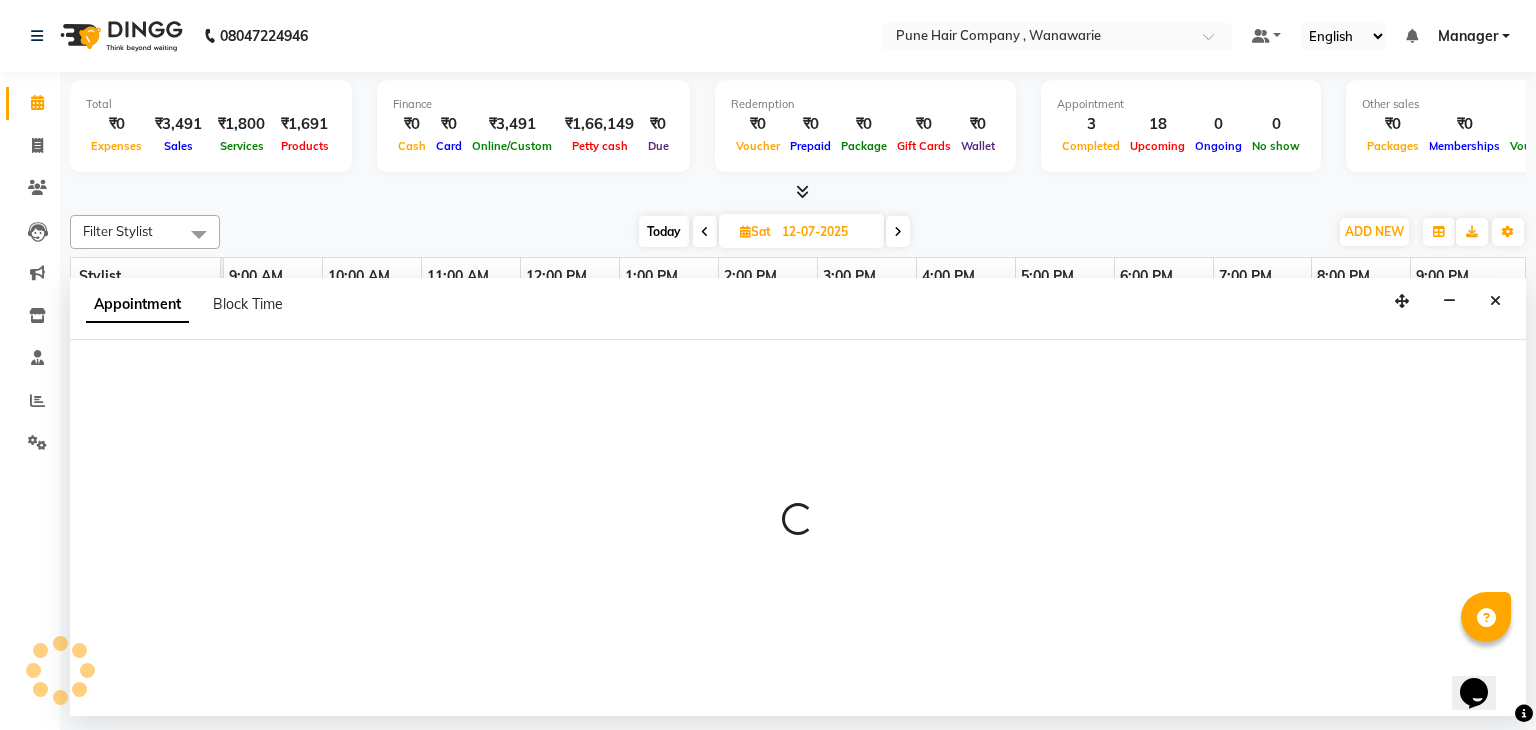 select on "74577" 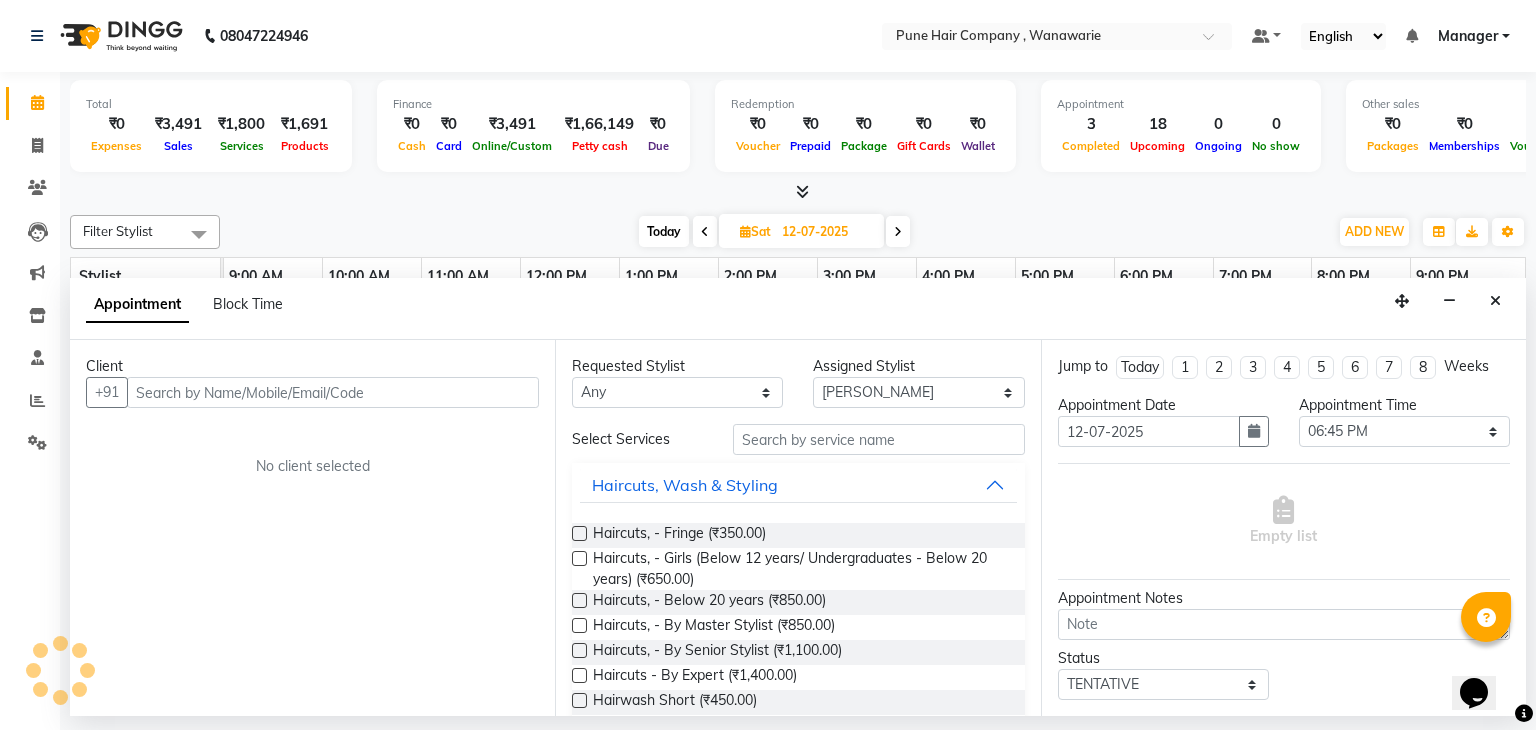 click at bounding box center [333, 392] 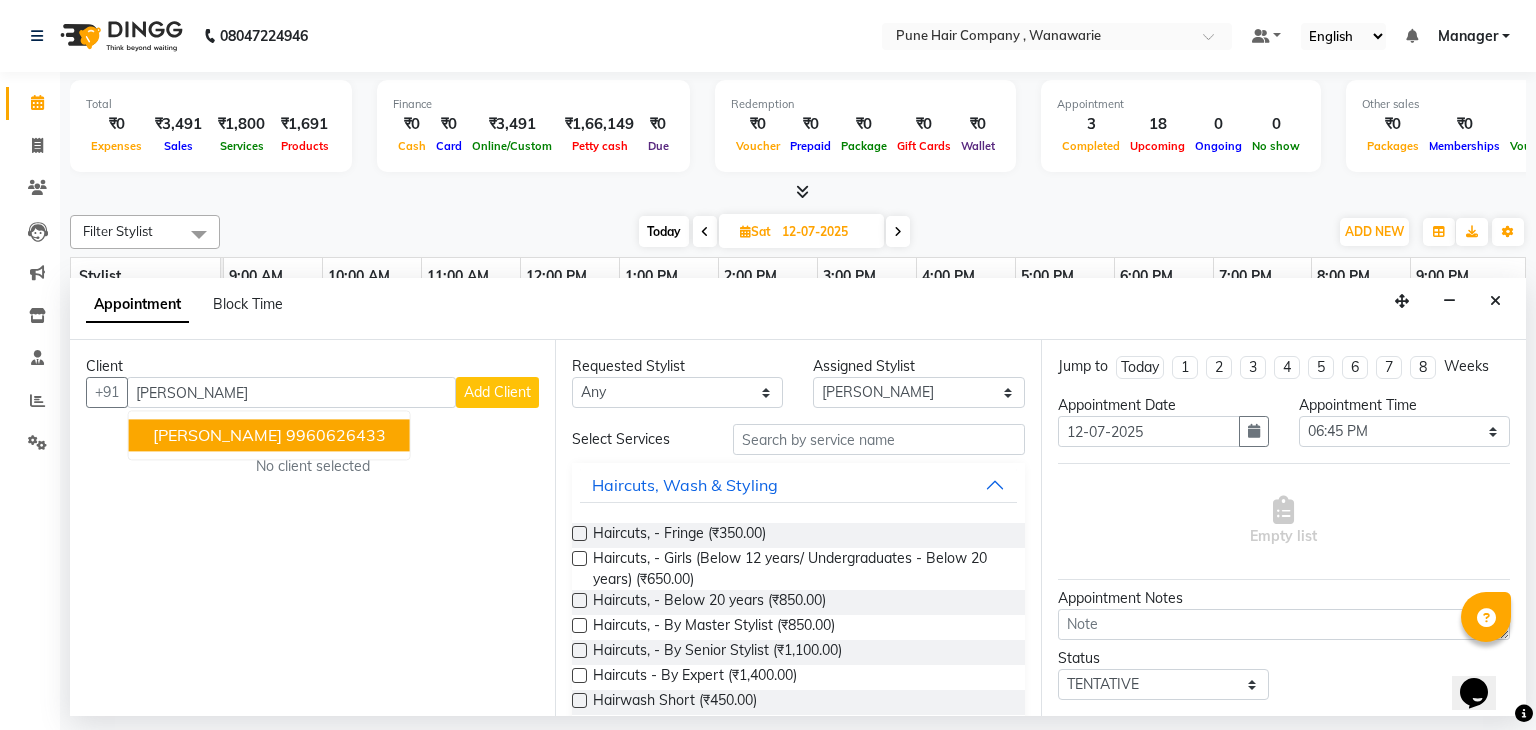 click on "9960626433" at bounding box center [336, 436] 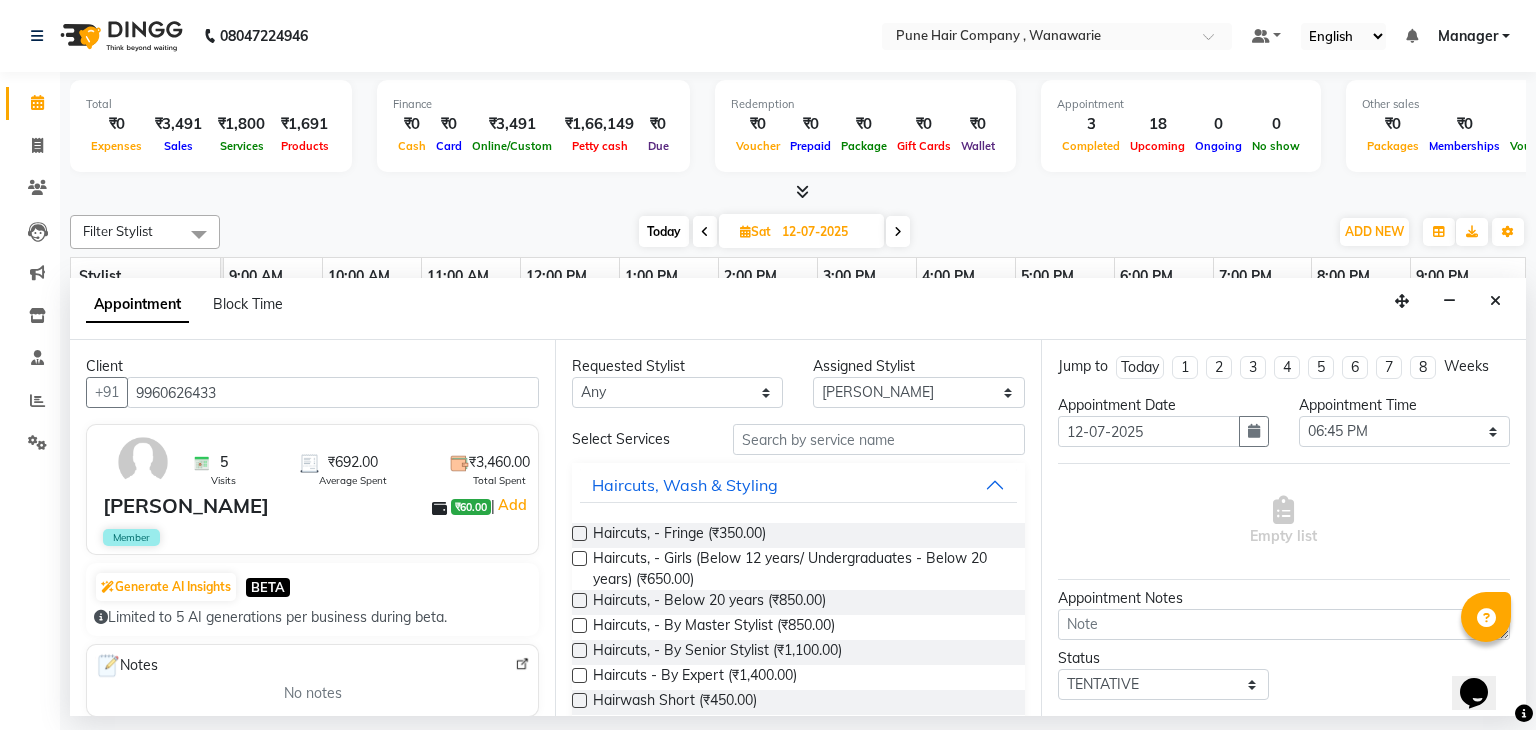 type on "9960626433" 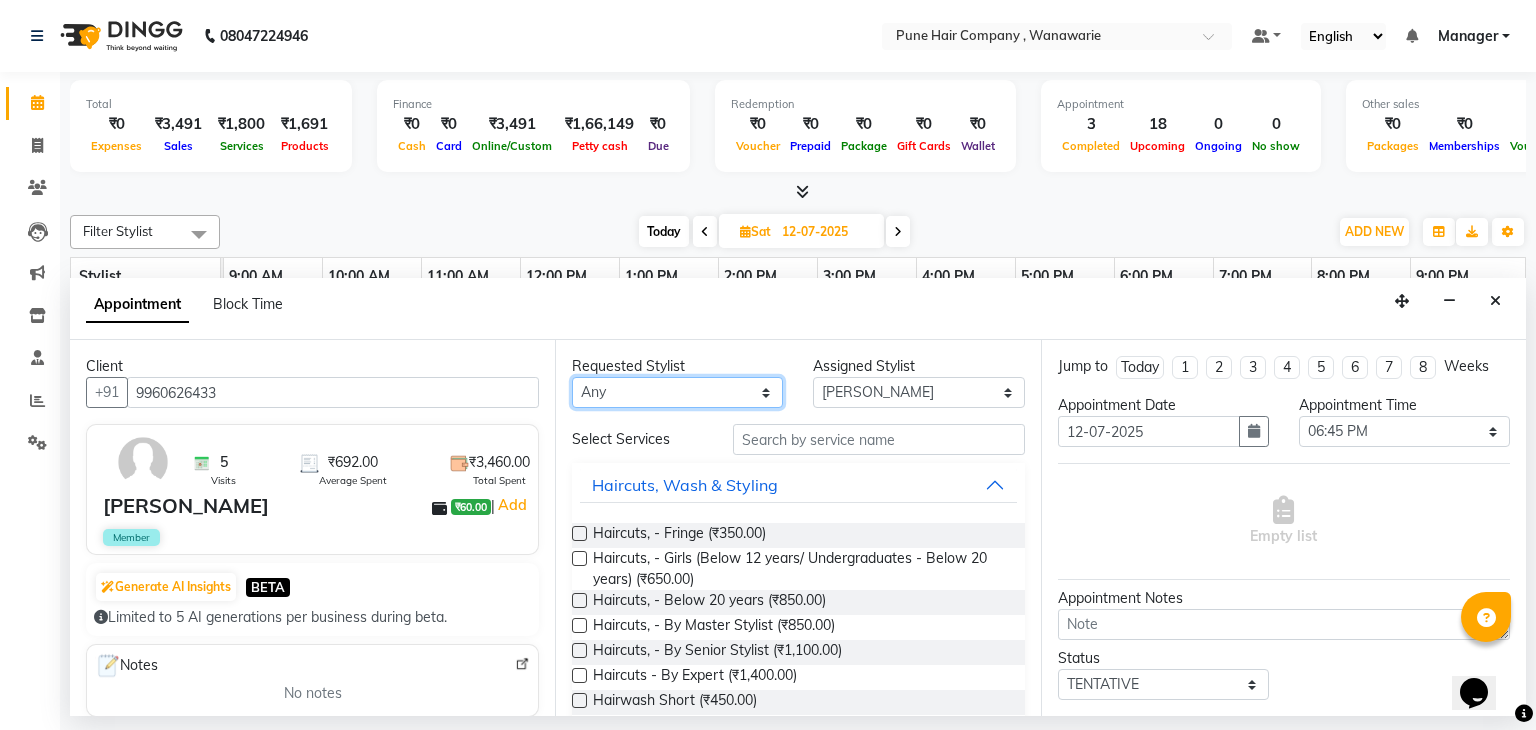 click on "Any [PERSON_NAME] [PERSON_NAME]  [PERSON_NAME] [PERSON_NAME] [PERSON_NAME] [PERSON_NAME] [PERSON_NAME]" at bounding box center [677, 392] 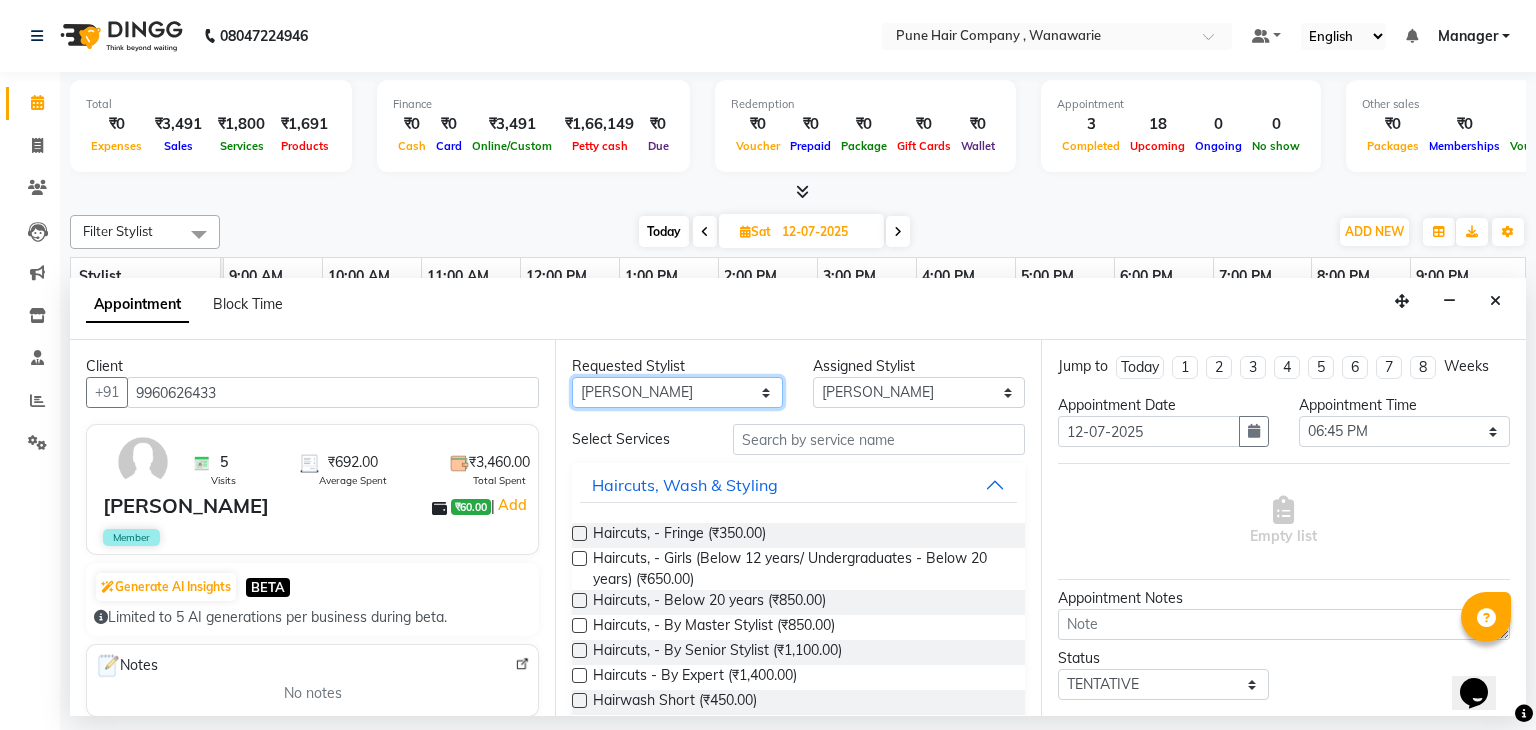 click on "Any [PERSON_NAME] [PERSON_NAME]  [PERSON_NAME] [PERSON_NAME] [PERSON_NAME] [PERSON_NAME] [PERSON_NAME]" at bounding box center [677, 392] 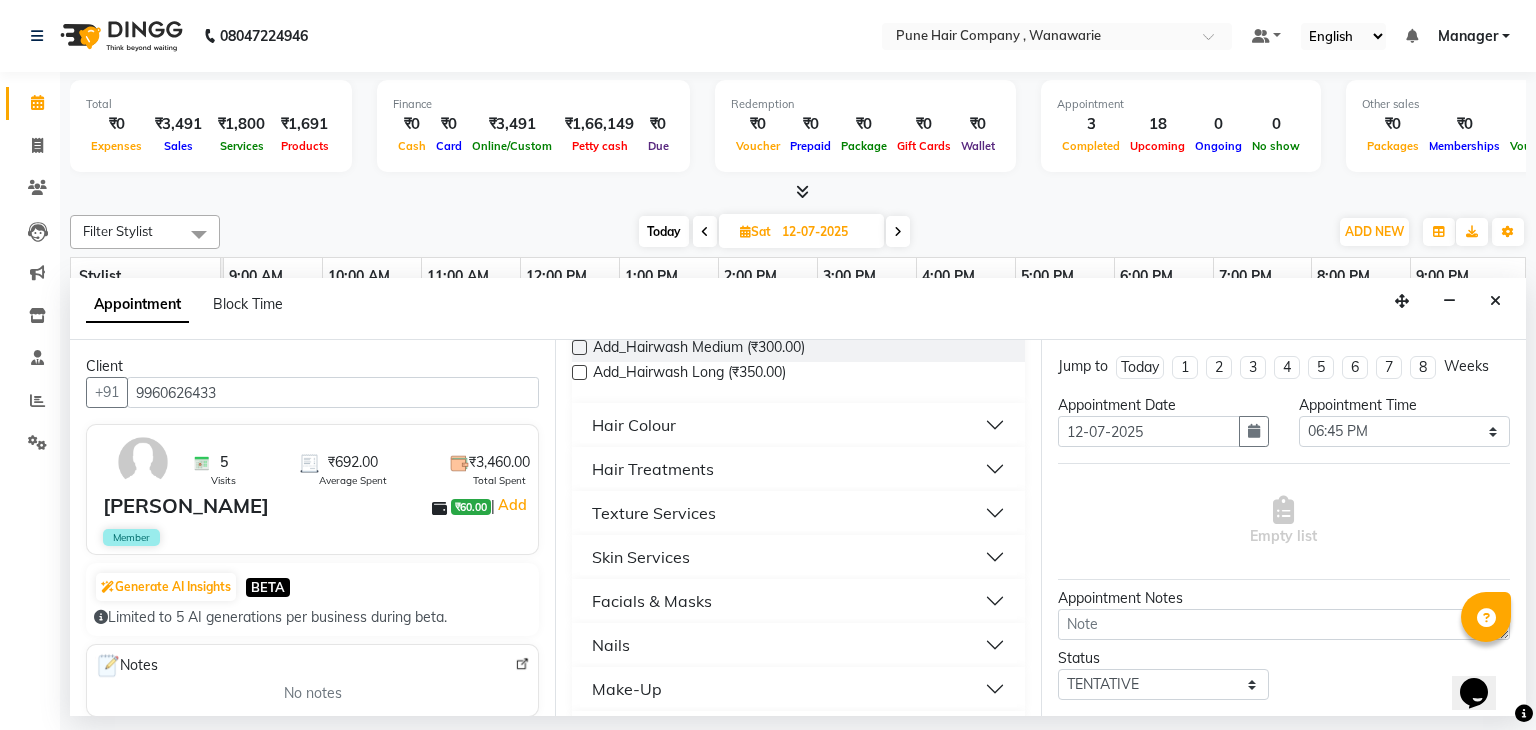 scroll, scrollTop: 608, scrollLeft: 0, axis: vertical 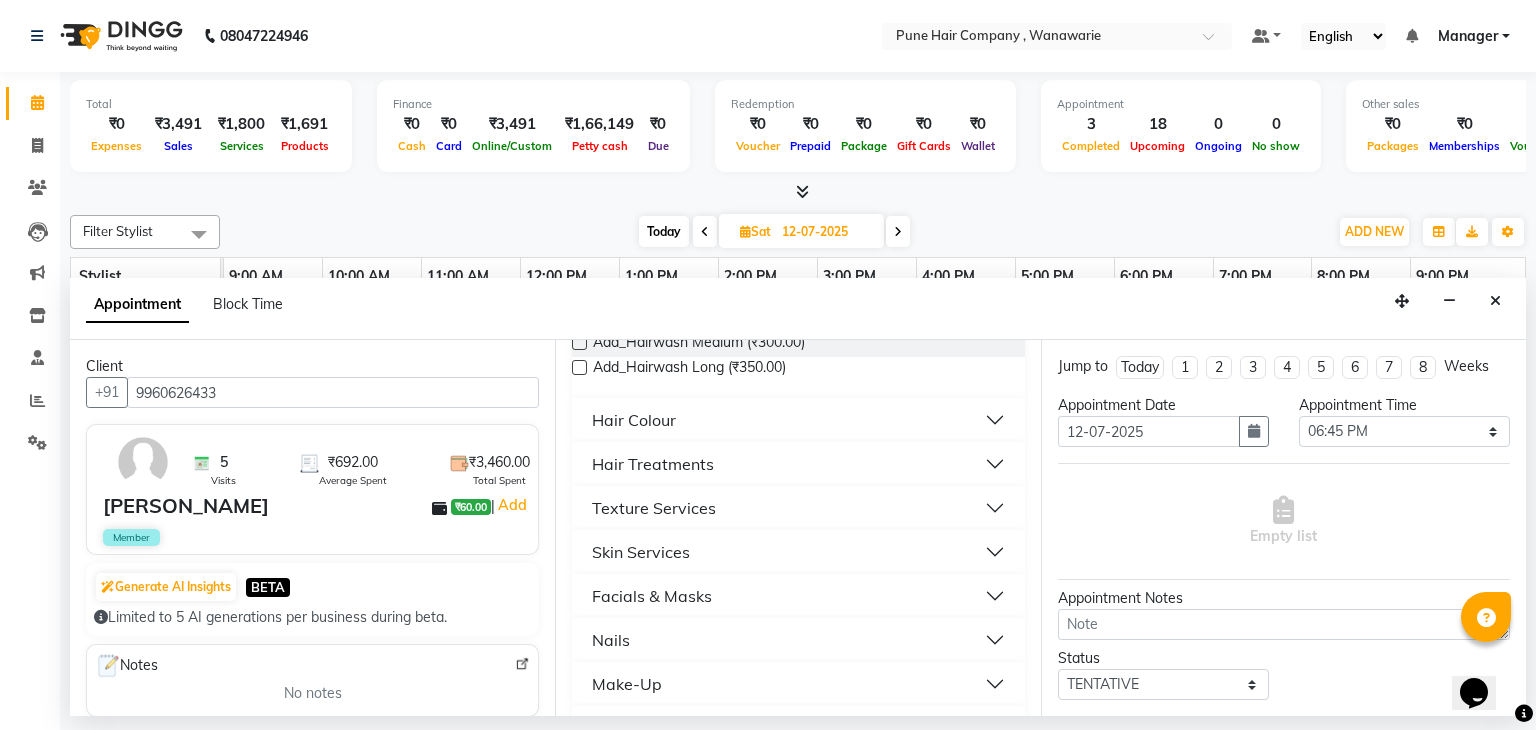 click on "Hair Treatments" at bounding box center [653, 464] 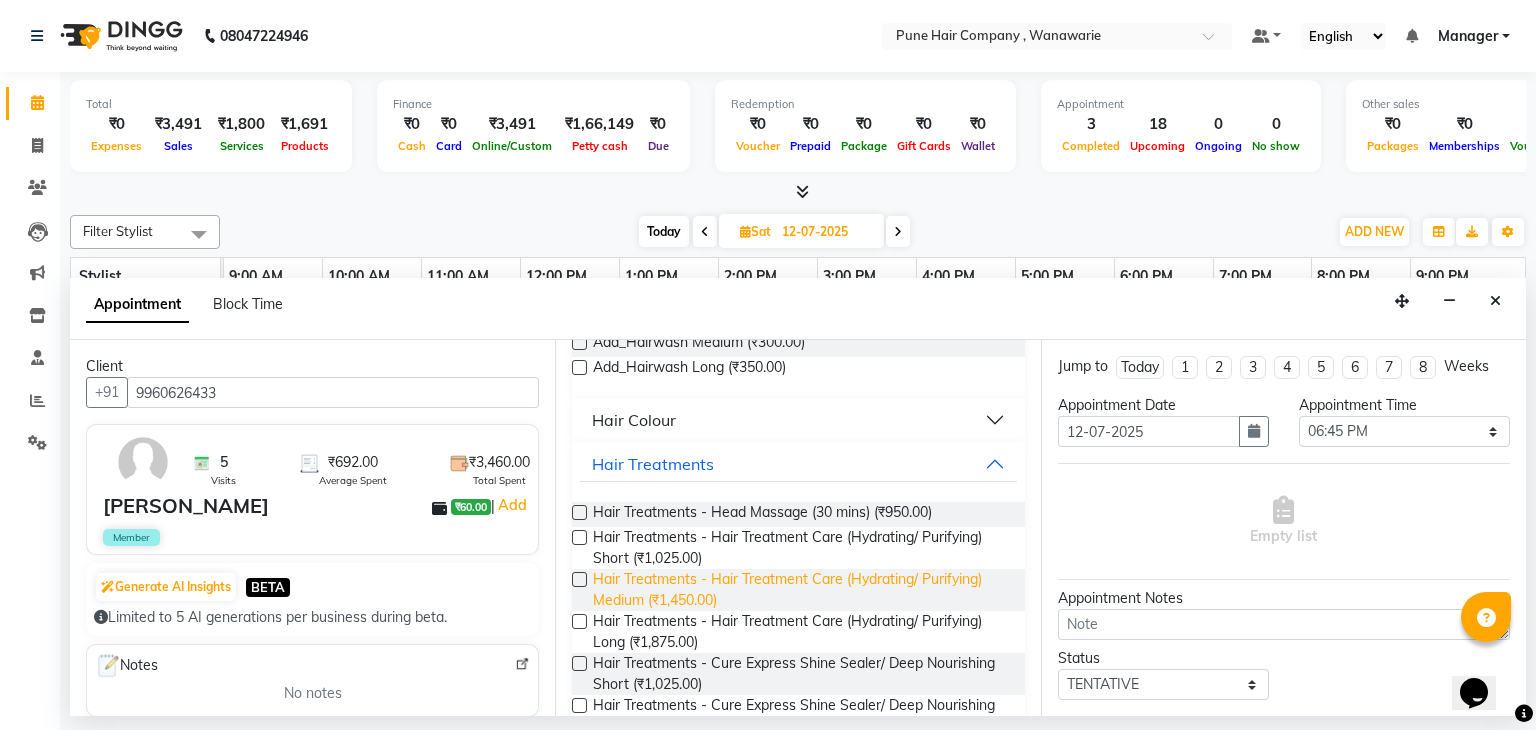 click on "Hair Treatments - Hair Treatment Care (Hydrating/ Purifying) Medium (₹1,450.00)" at bounding box center [800, 590] 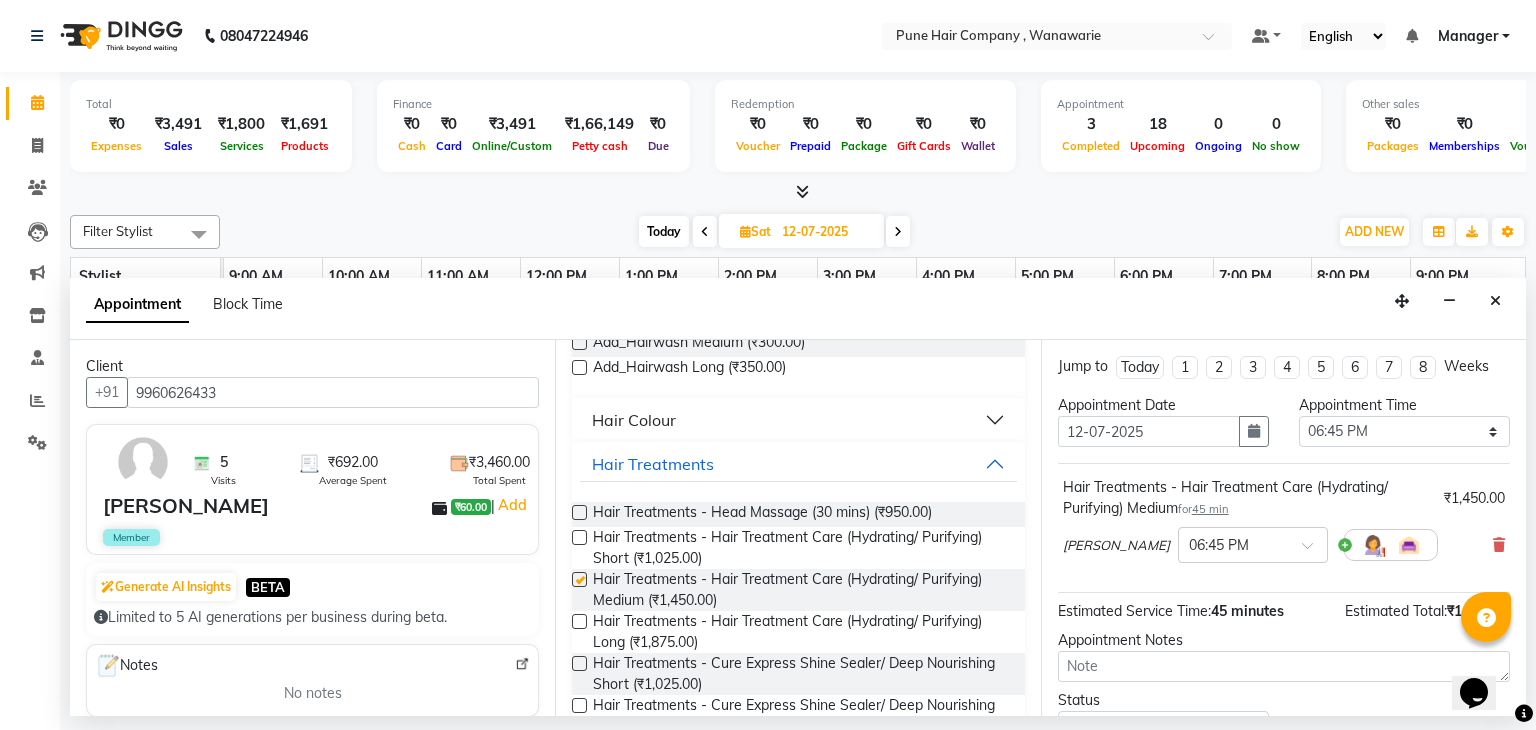 checkbox on "false" 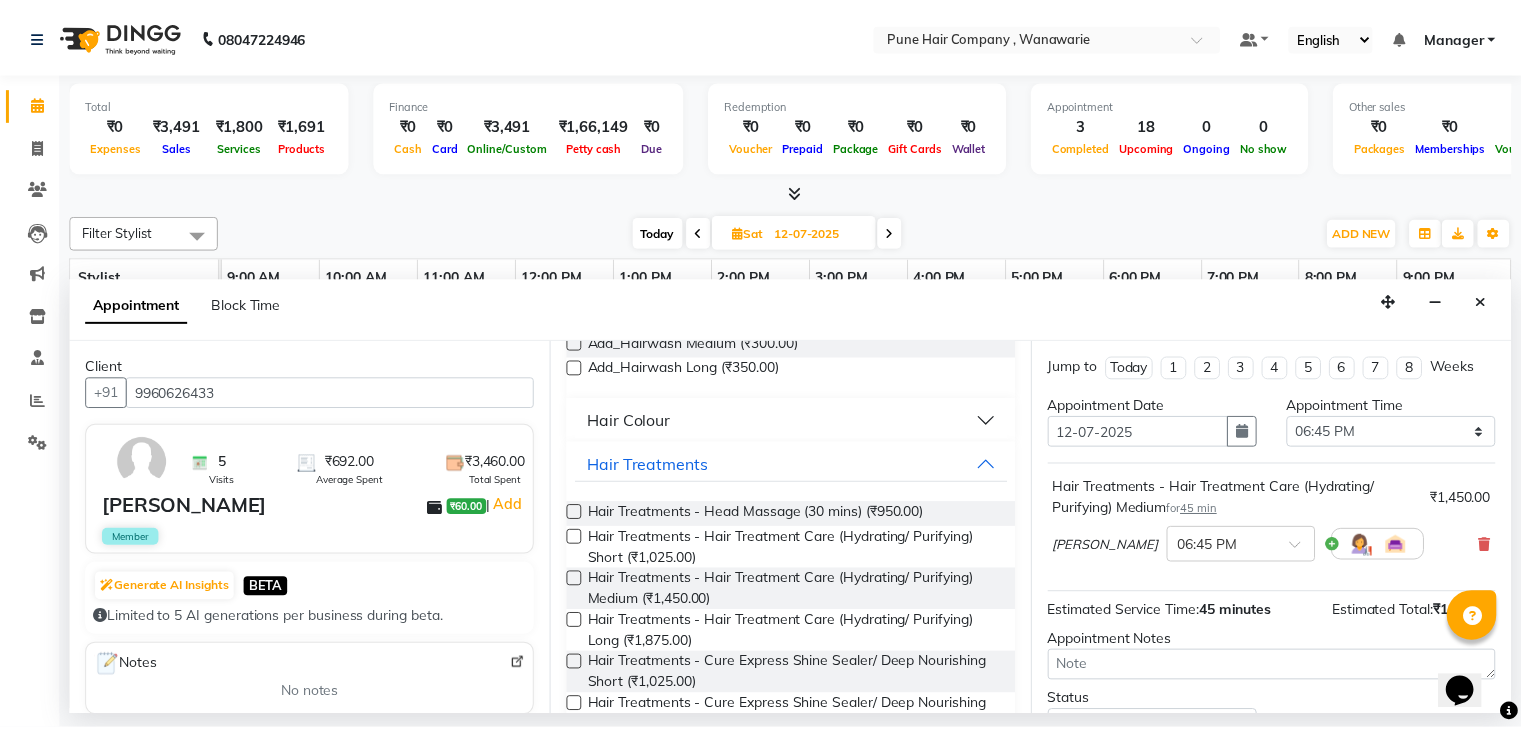 scroll, scrollTop: 151, scrollLeft: 0, axis: vertical 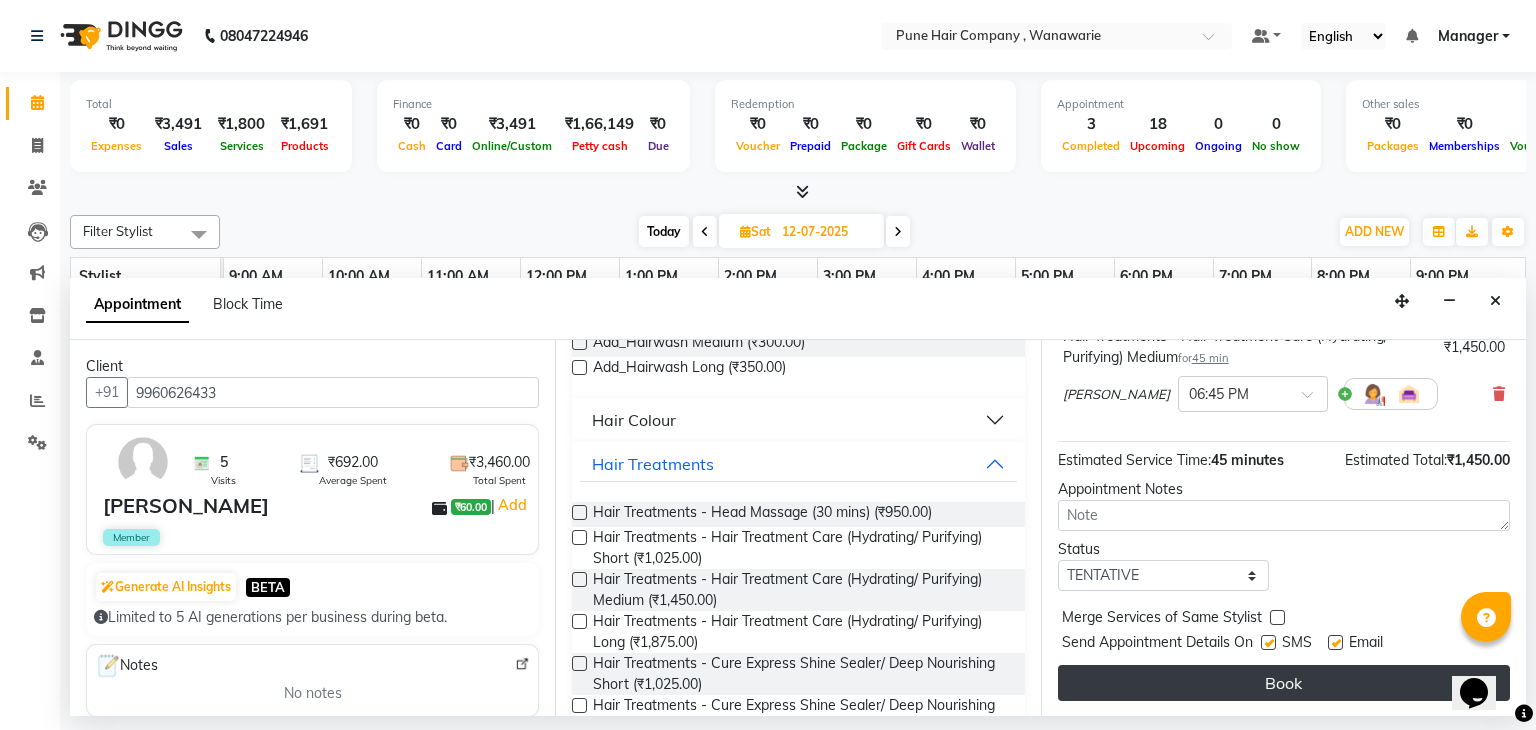 click on "Book" at bounding box center [1284, 683] 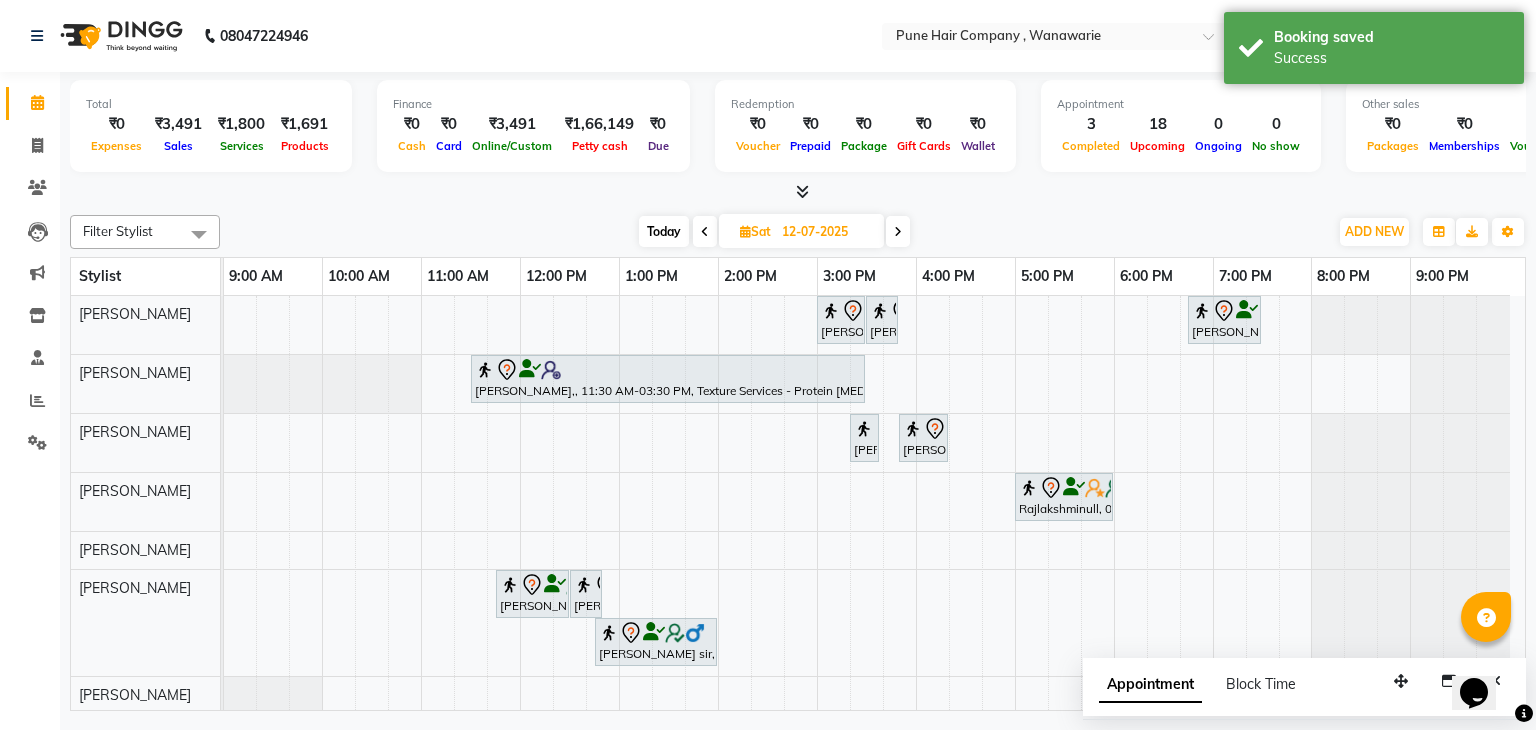 click on "Today" at bounding box center (664, 231) 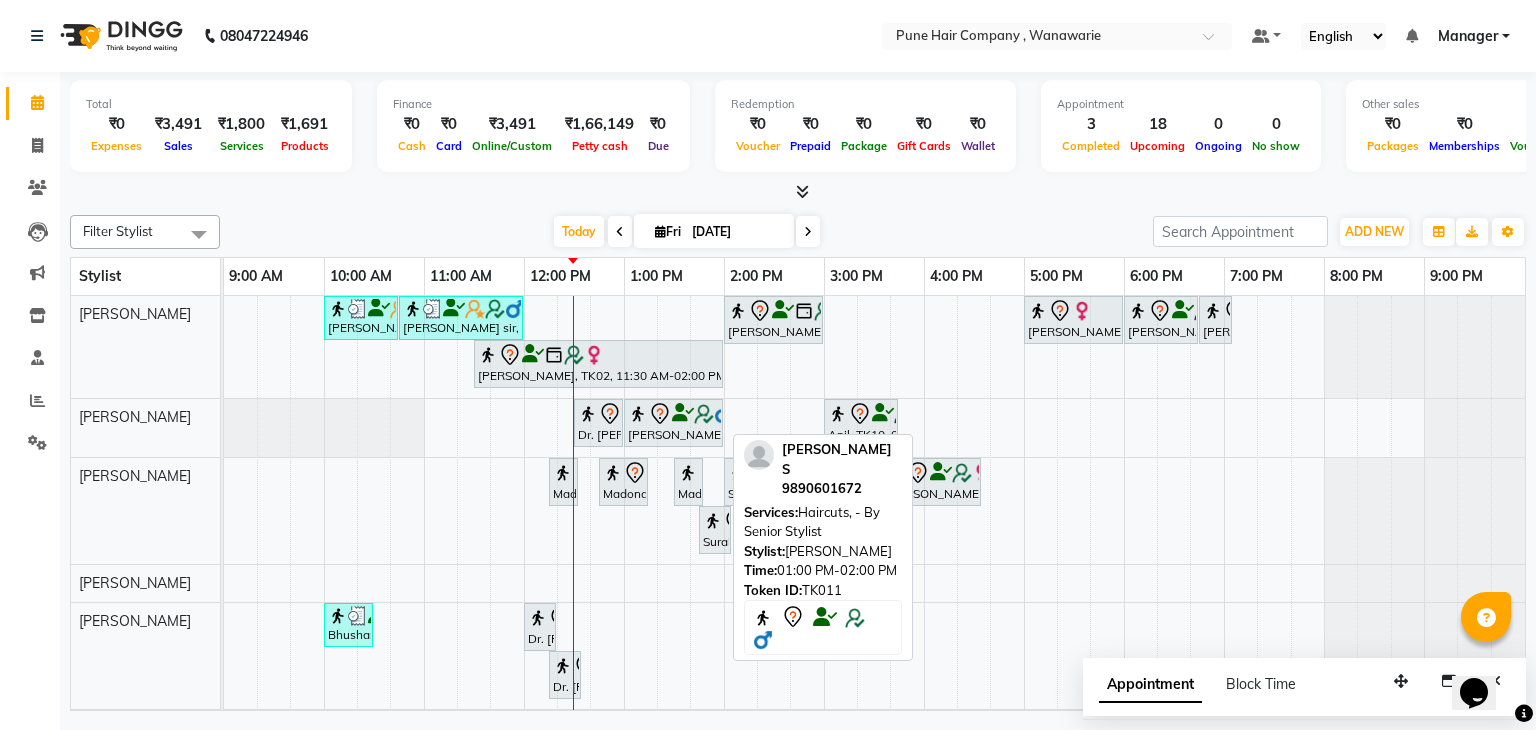 click on "Zubin S, TK11, 01:00 PM-02:00 PM, Haircuts, - By Senior Stylist" at bounding box center [673, 423] 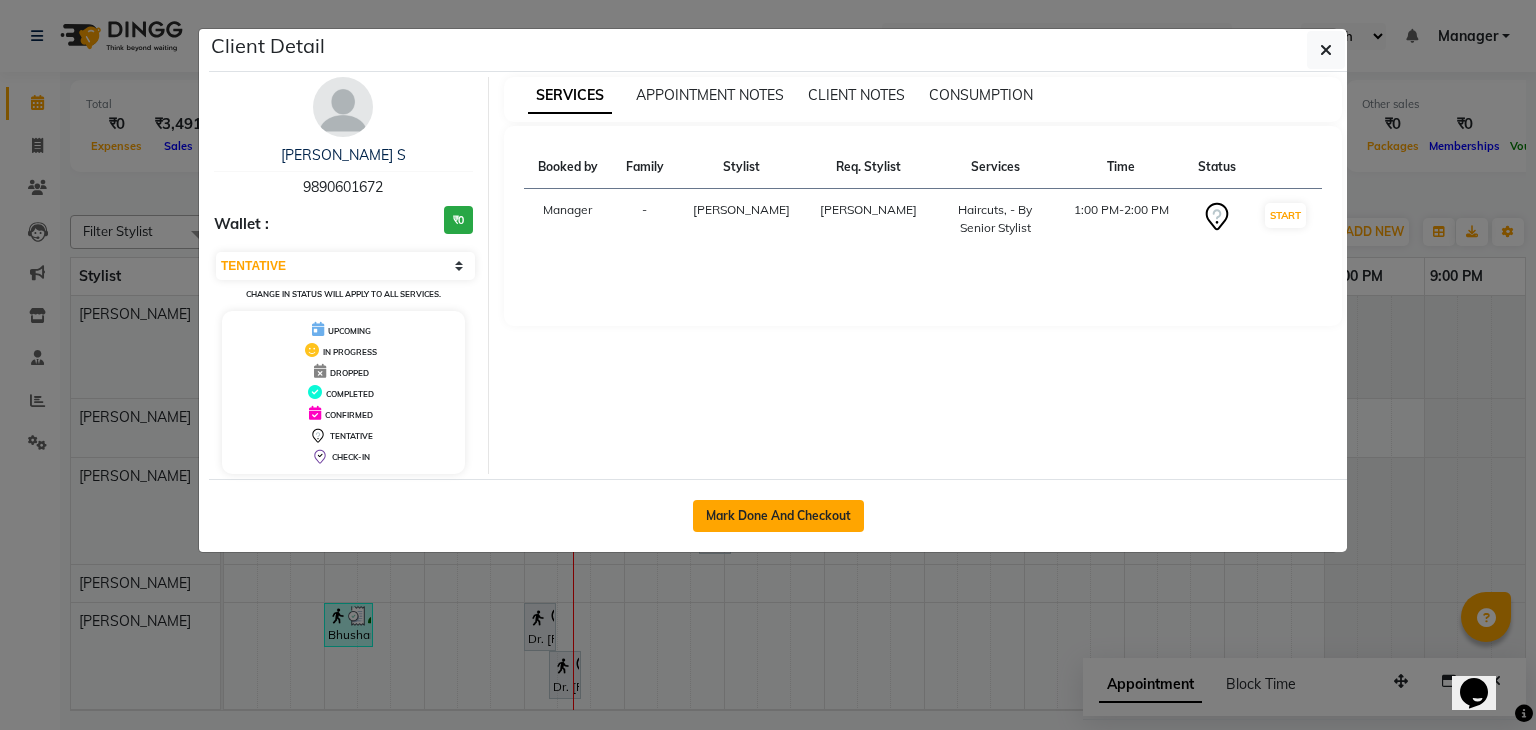 click on "Mark Done And Checkout" 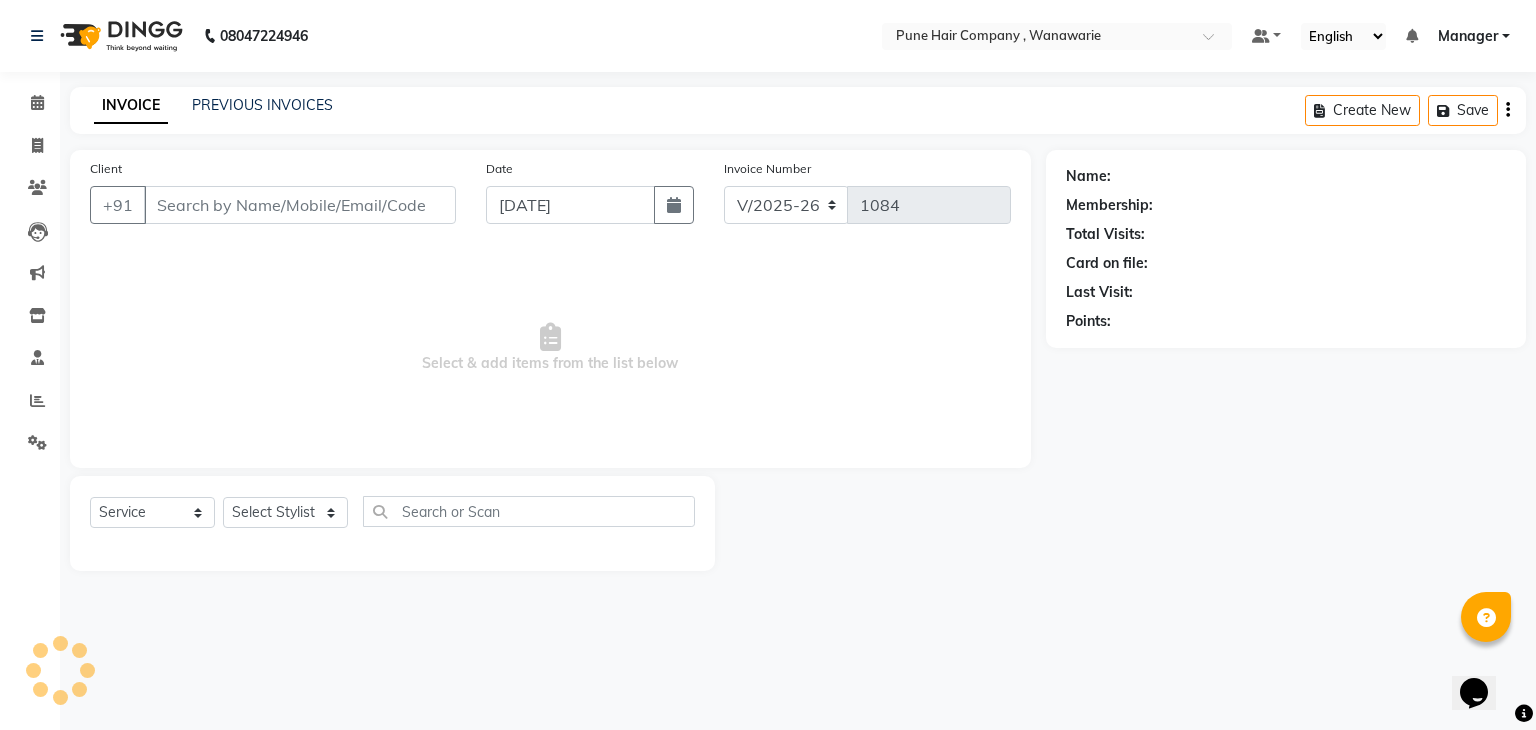 type on "9890601672" 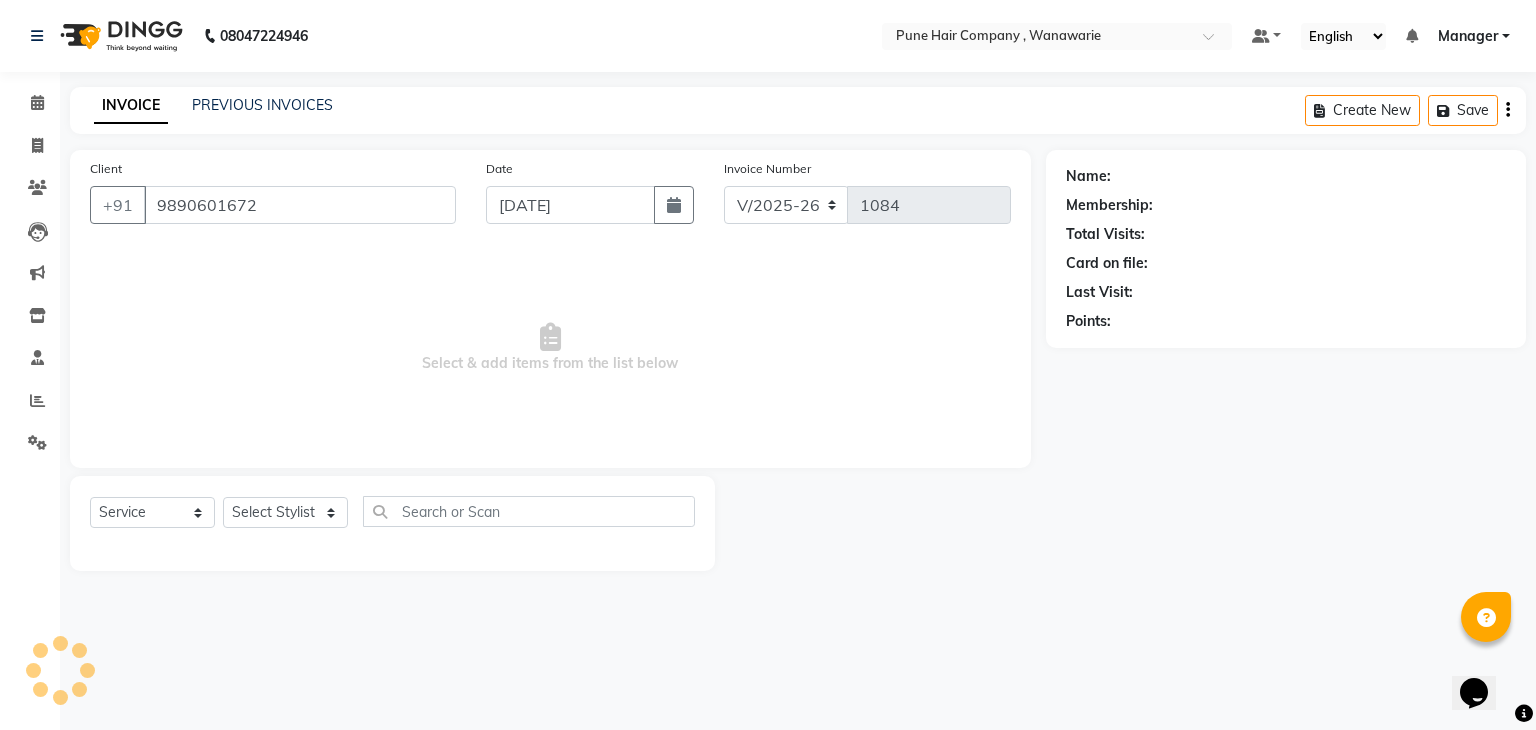 select on "74578" 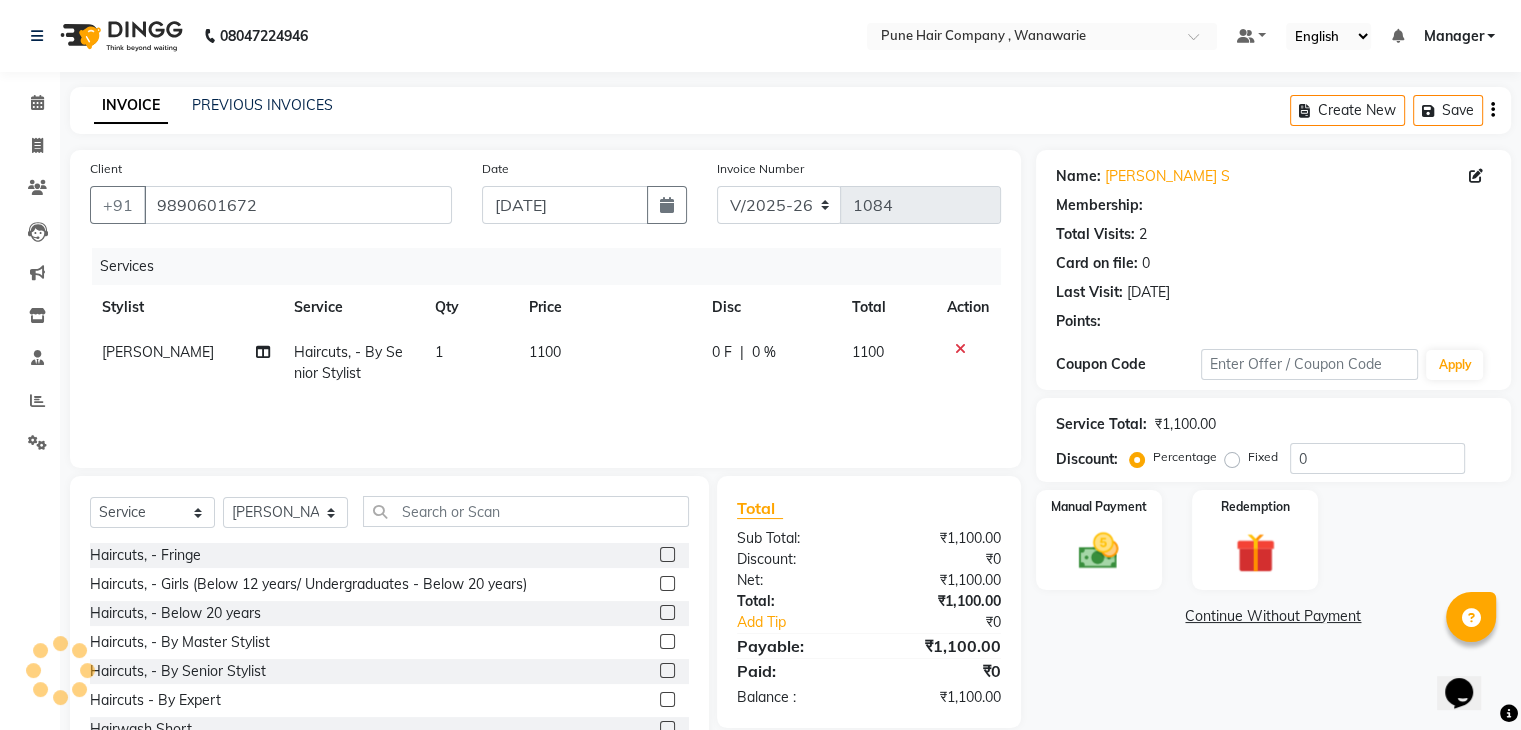 type on "20" 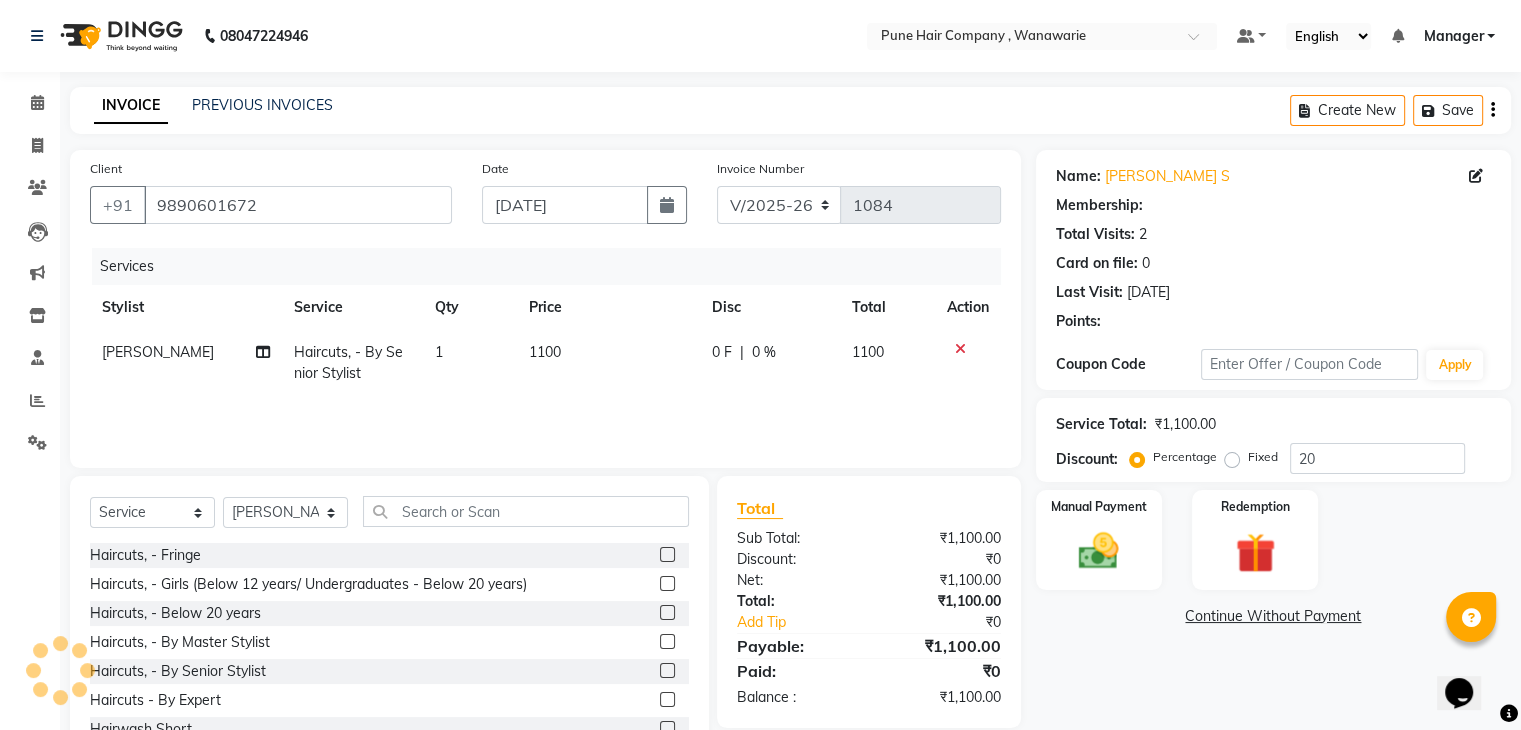 select on "1: Object" 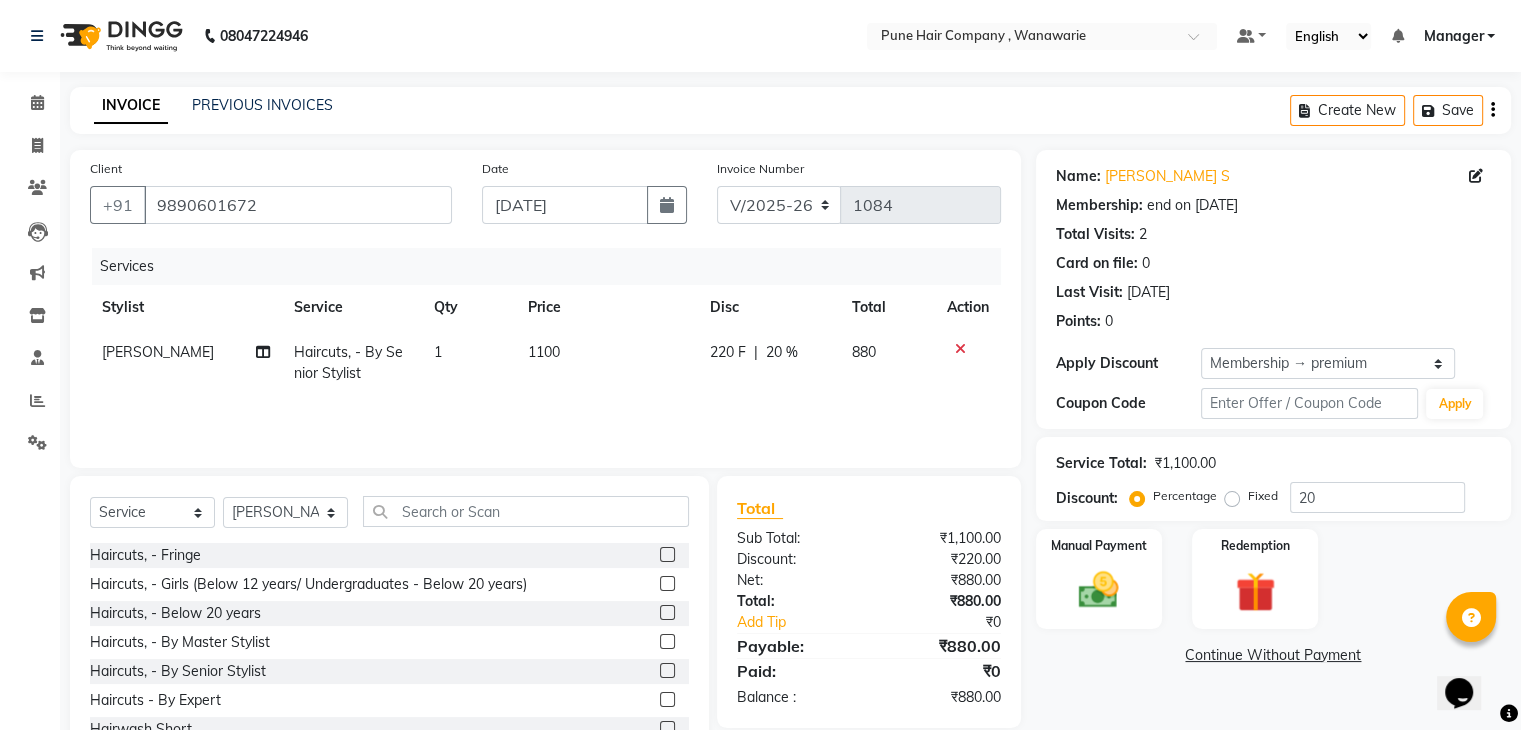 click 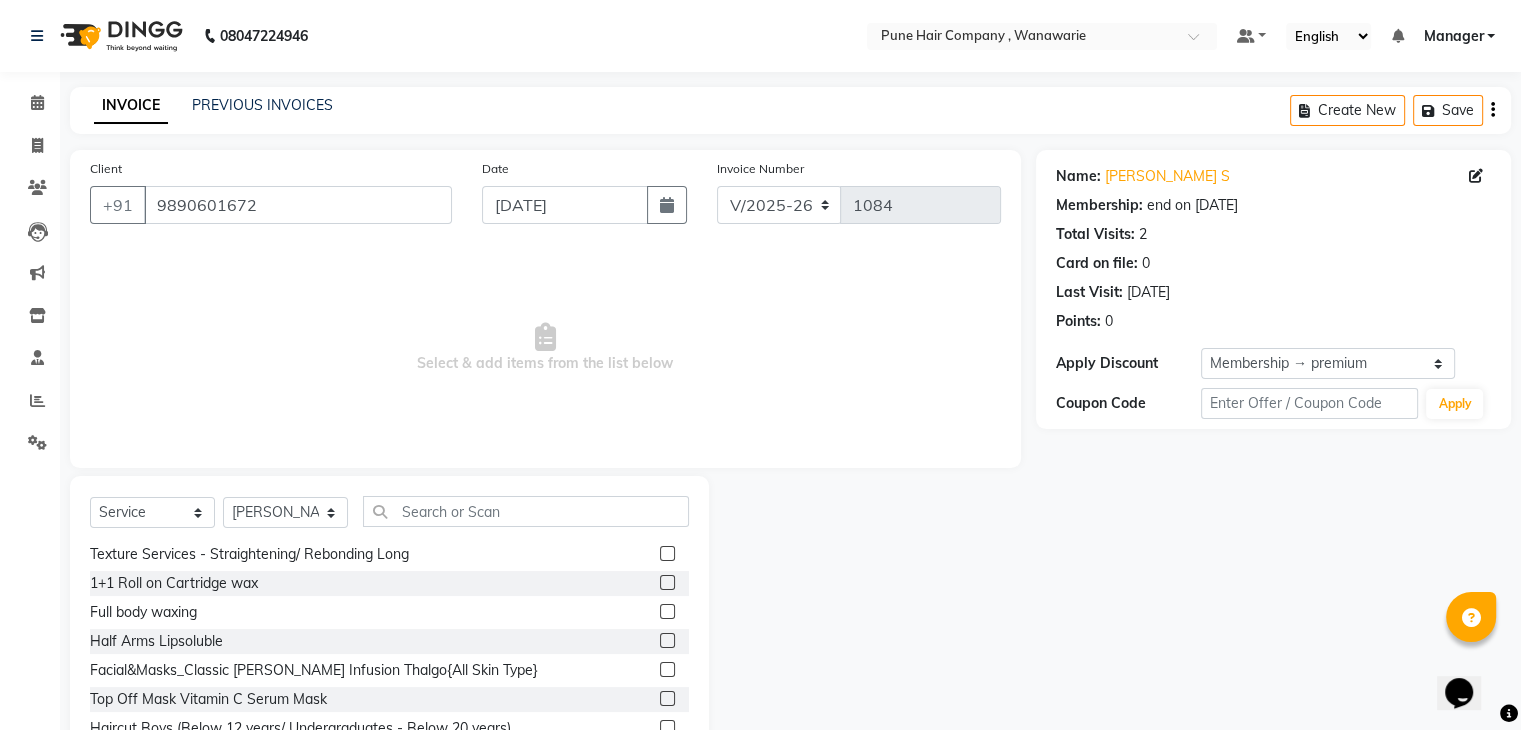 scroll, scrollTop: 2964, scrollLeft: 0, axis: vertical 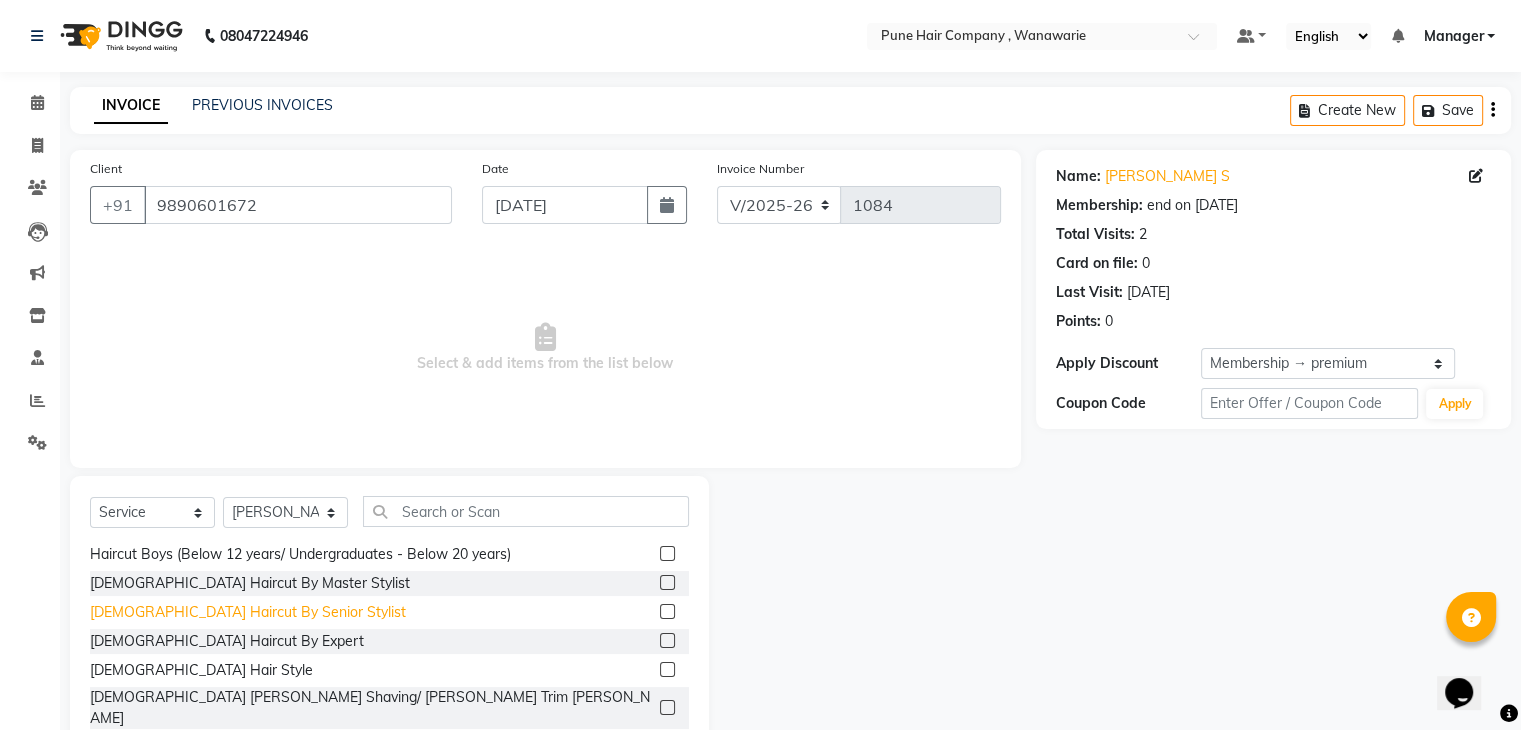 click on "[DEMOGRAPHIC_DATA] Haircut By Senior Stylist" 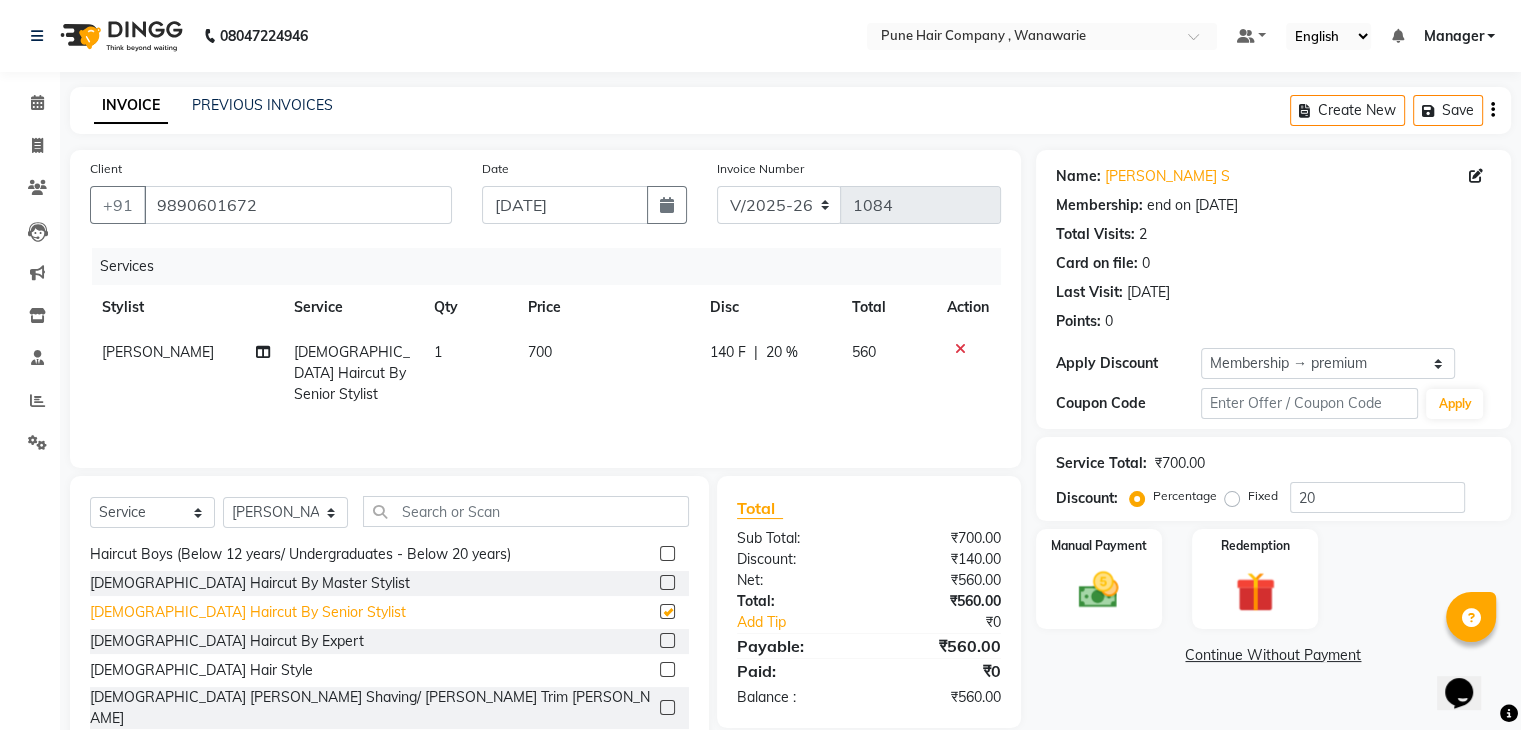checkbox on "false" 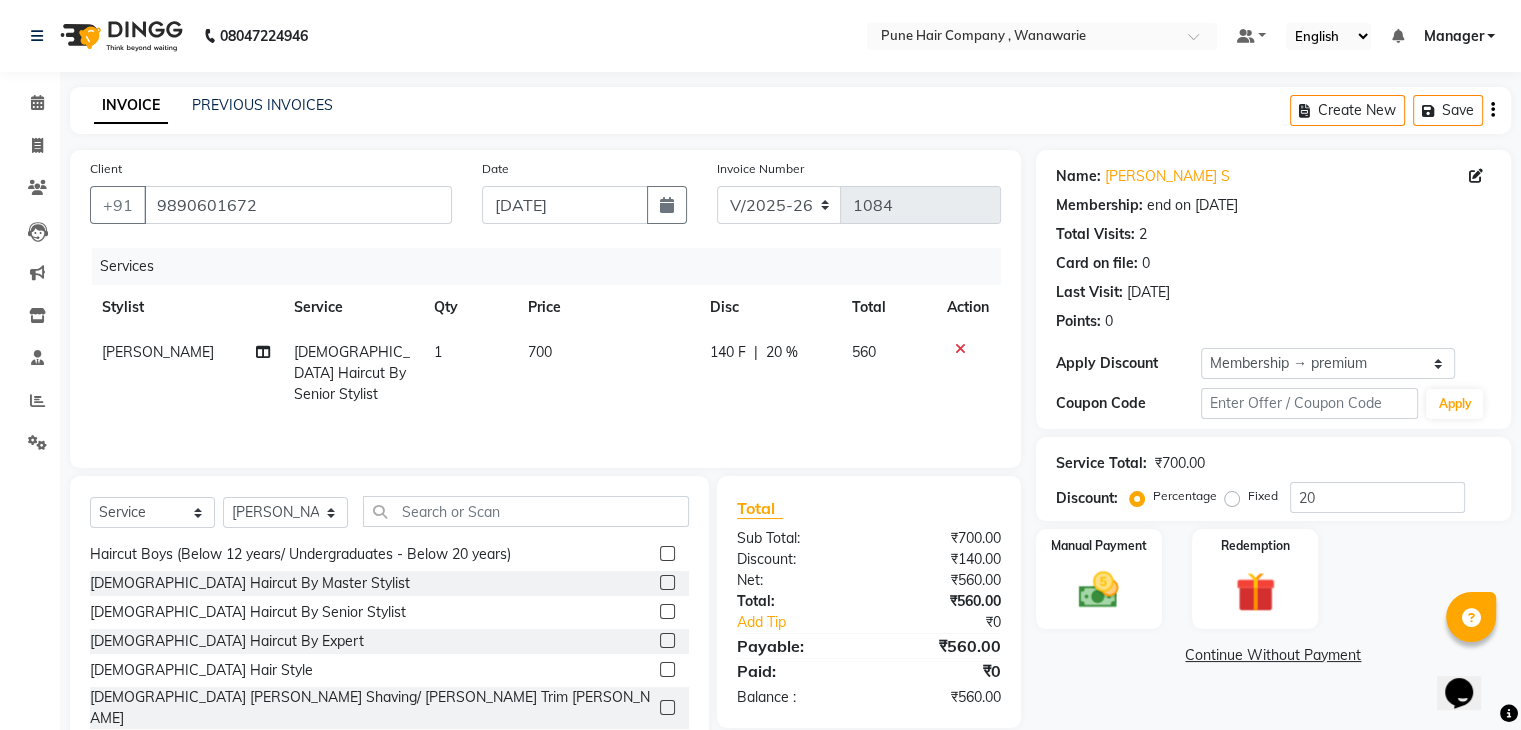 click on "Client +91 9890601672 Date 11-07-2025 Invoice Number V/2025 V/2025-26 1084 Services Stylist Service Qty Price Disc Total Action Faisal shaikh Male Haircut By Senior Stylist 1 700 140 F | 20 % 560 Select  Service  Product  Membership  Package Voucher Prepaid Gift Card  Select Stylist Faisal shaikh Kanchan Gajare  Kasturi bhandari Manager Manoj Zambre Prasad wagh Ranjeet Solanki Shriram Raut Haircuts, - Fringe  Haircuts, - Girls (Below 12 years/ Undergraduates - Below 20 years)  Haircuts, - Below 20 years  Haircuts, - By Master Stylist  Haircuts, - By Senior Stylist  Haircuts - By Expert   Hairwash Short   Hairwash Medium   Hairwash Long   BlowDry Short  BlowDry Medium   BlowDry Long   Ironing / Tongs Short   - Ironing / Tongs Medium  Ironing / Tongs Long  Add_Hairwash Short  Add_Hairwash Medium  Add_Hairwash Long  Hair Colour - Majirel Per Streak  Hair Colour - Majirel Touch-up (Upto 2 Inches)  Hair Colour - Majirel Re-Growth (Upto 4 Inches)  Hair Colour - Majirel Global Short  Hair Colour - Inoa Per Streak" 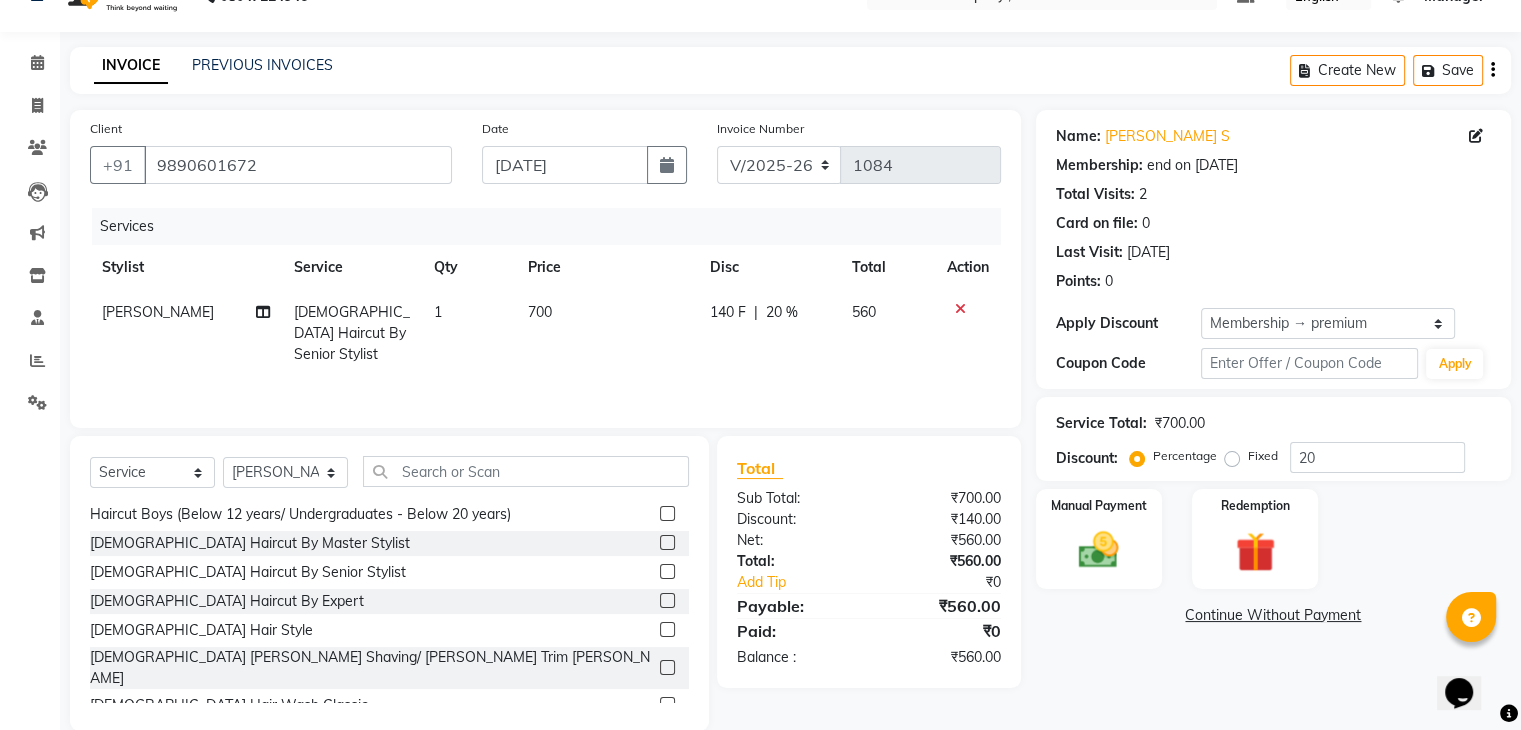 scroll, scrollTop: 72, scrollLeft: 0, axis: vertical 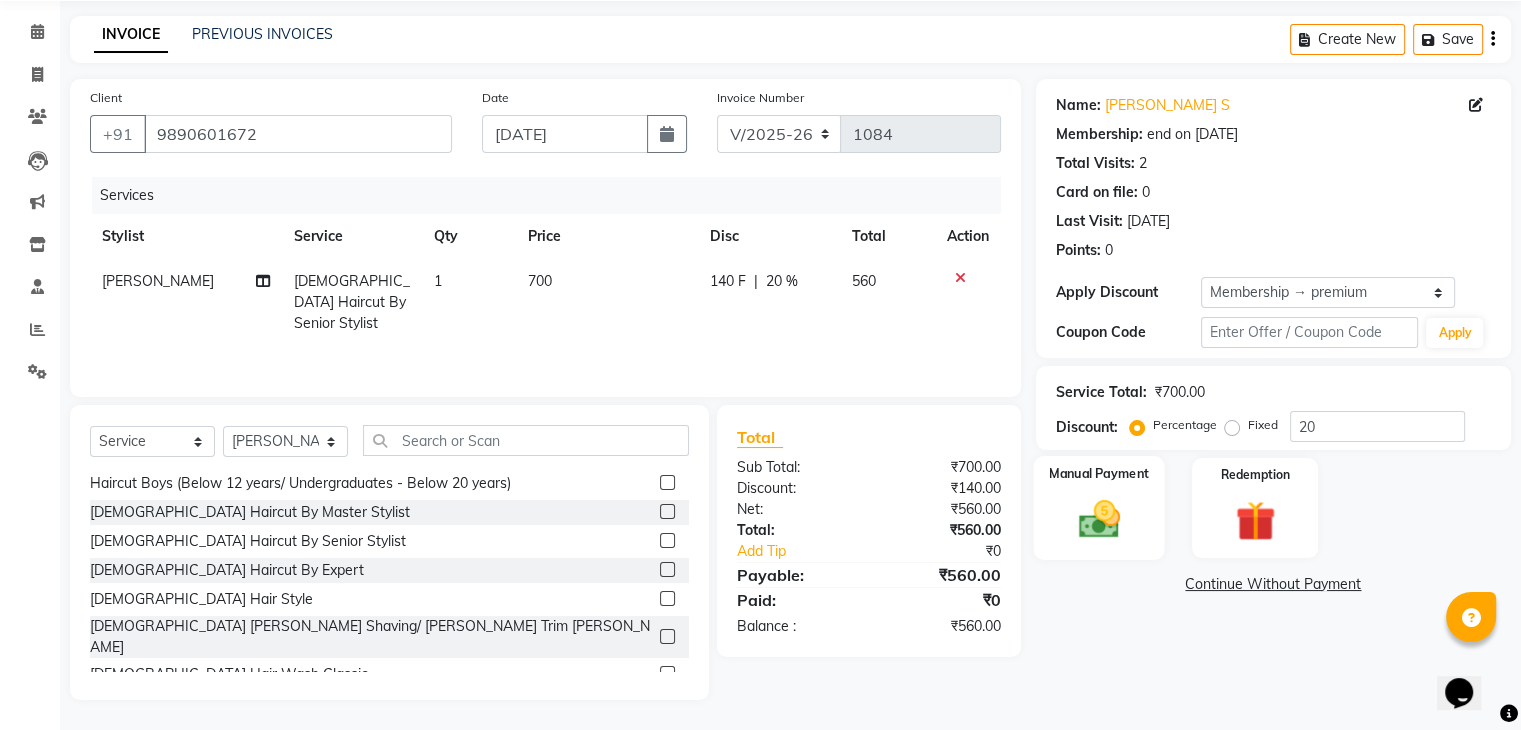 click 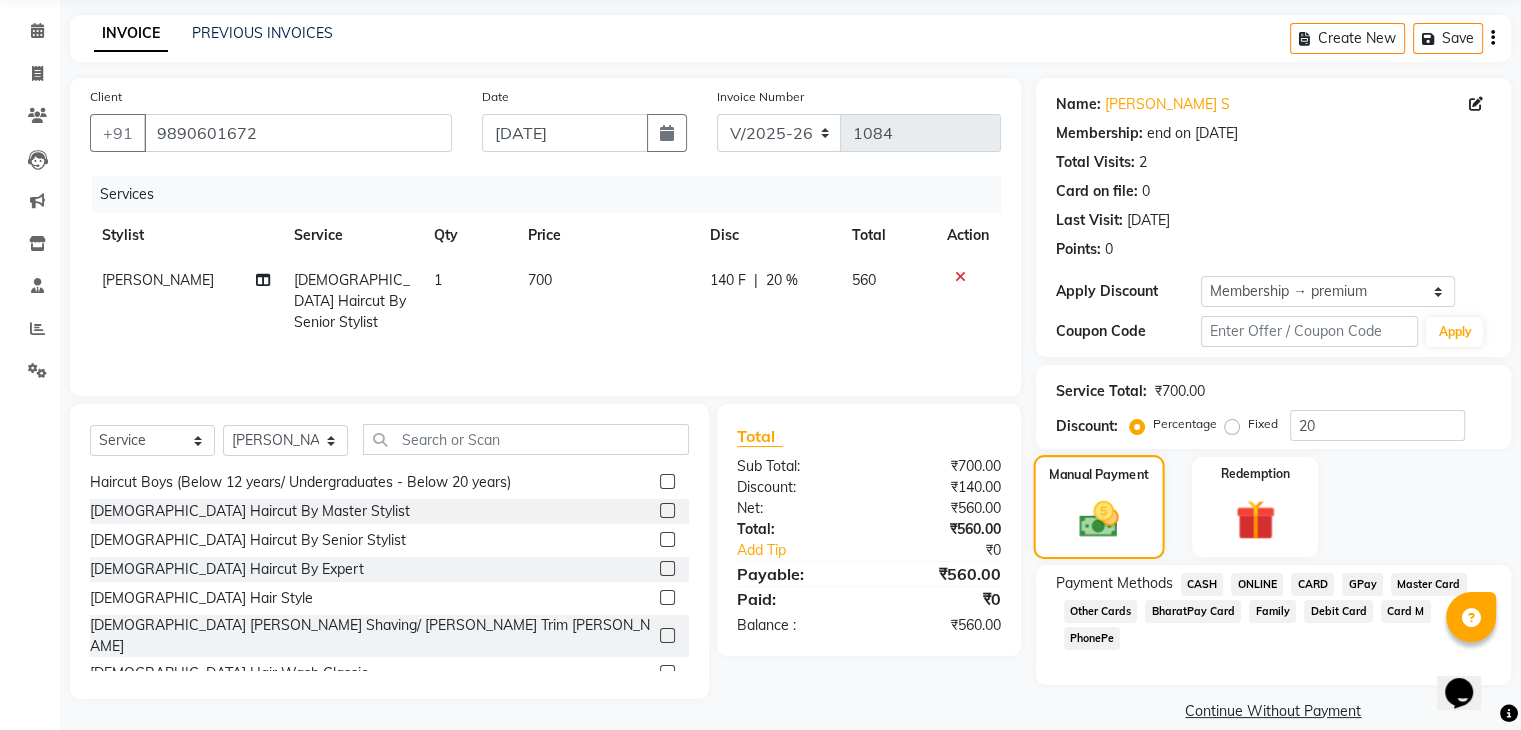 click on "Manual Payment" 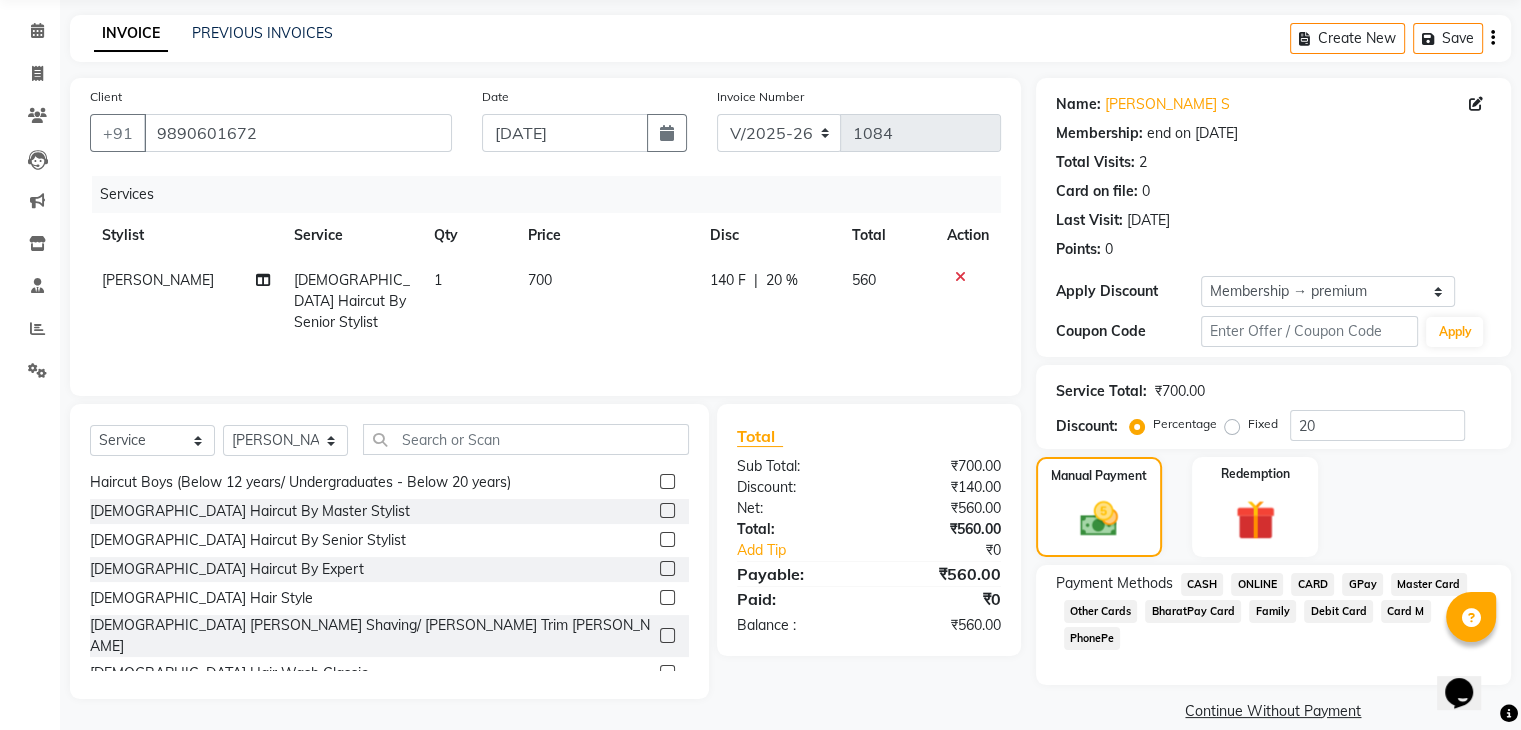 click on "CARD" 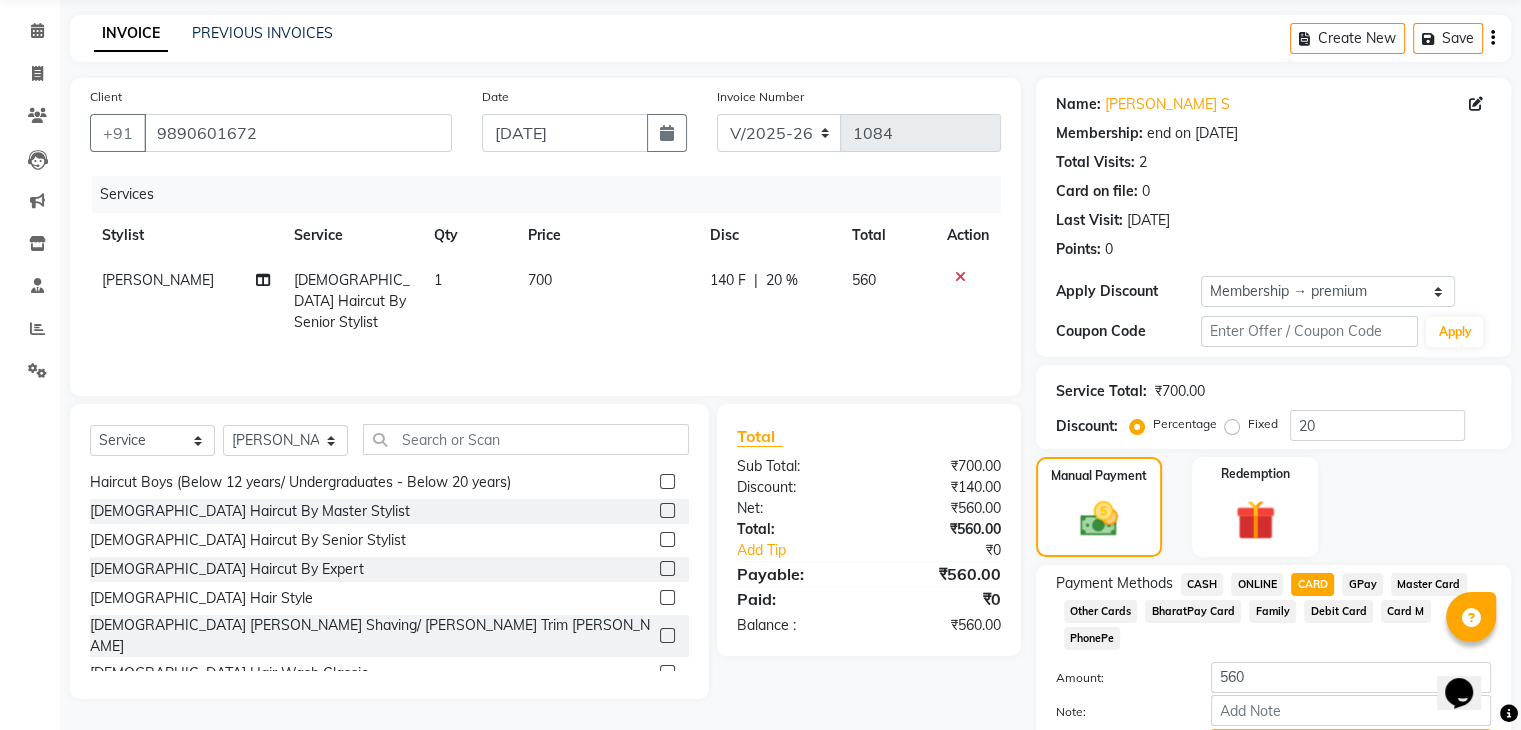 scroll, scrollTop: 156, scrollLeft: 0, axis: vertical 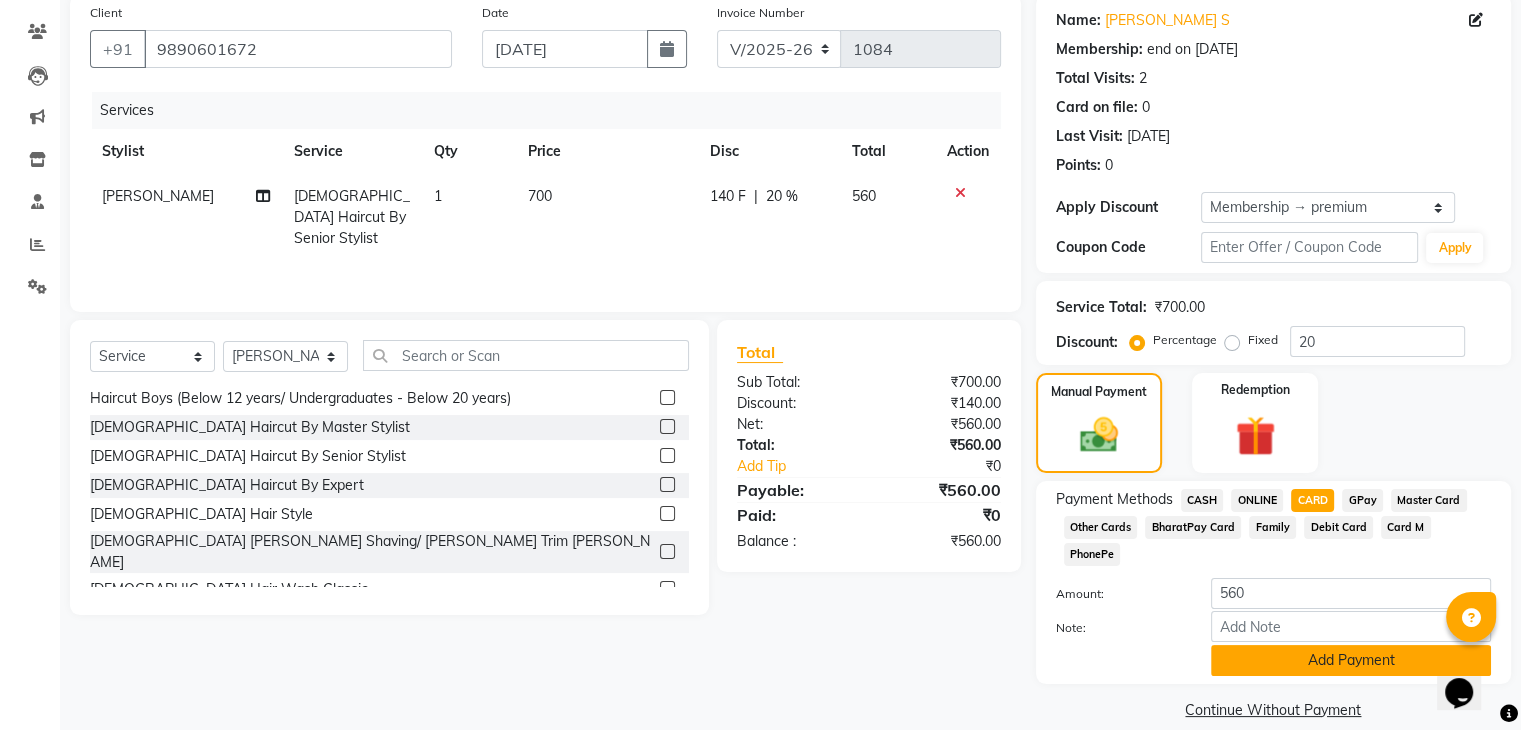 click on "Add Payment" 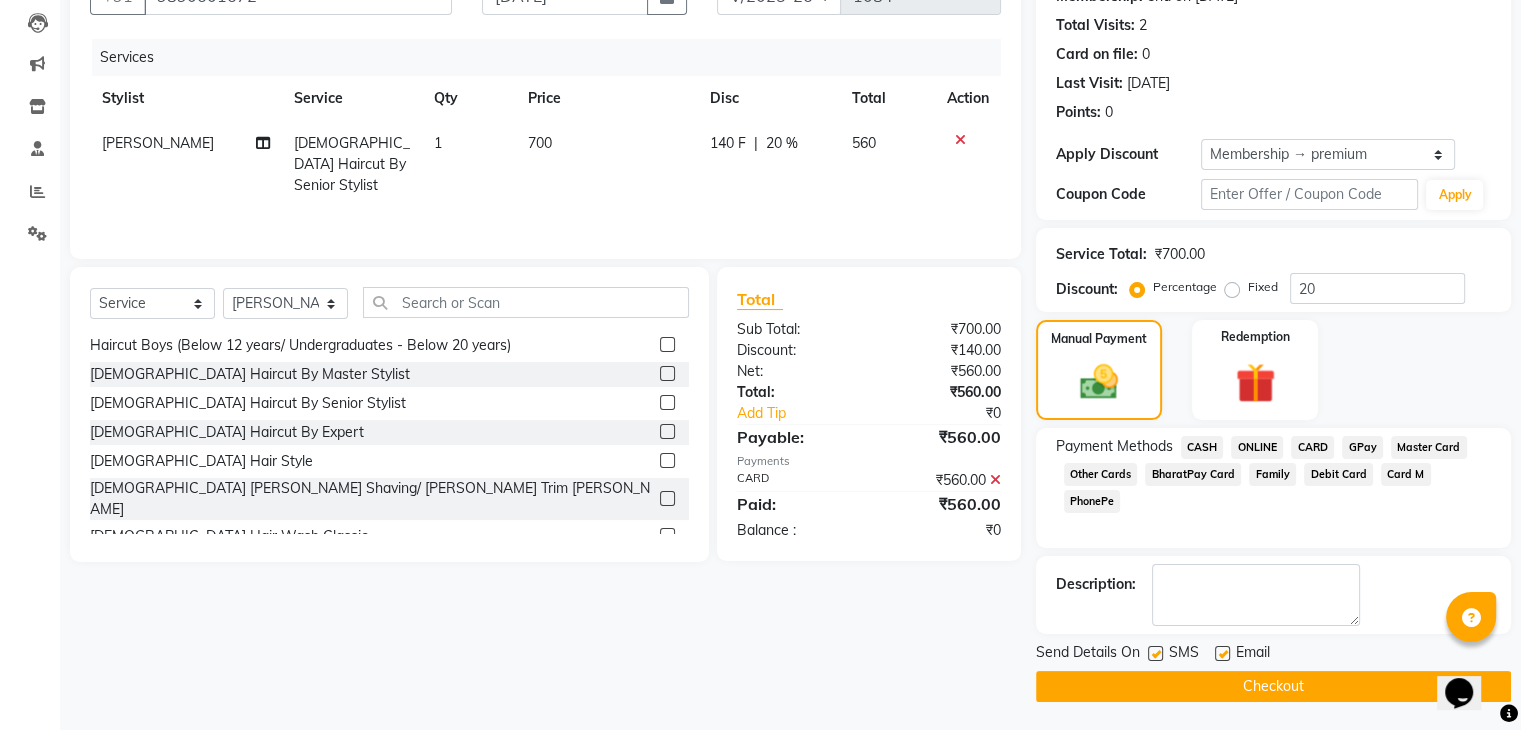 scroll, scrollTop: 208, scrollLeft: 0, axis: vertical 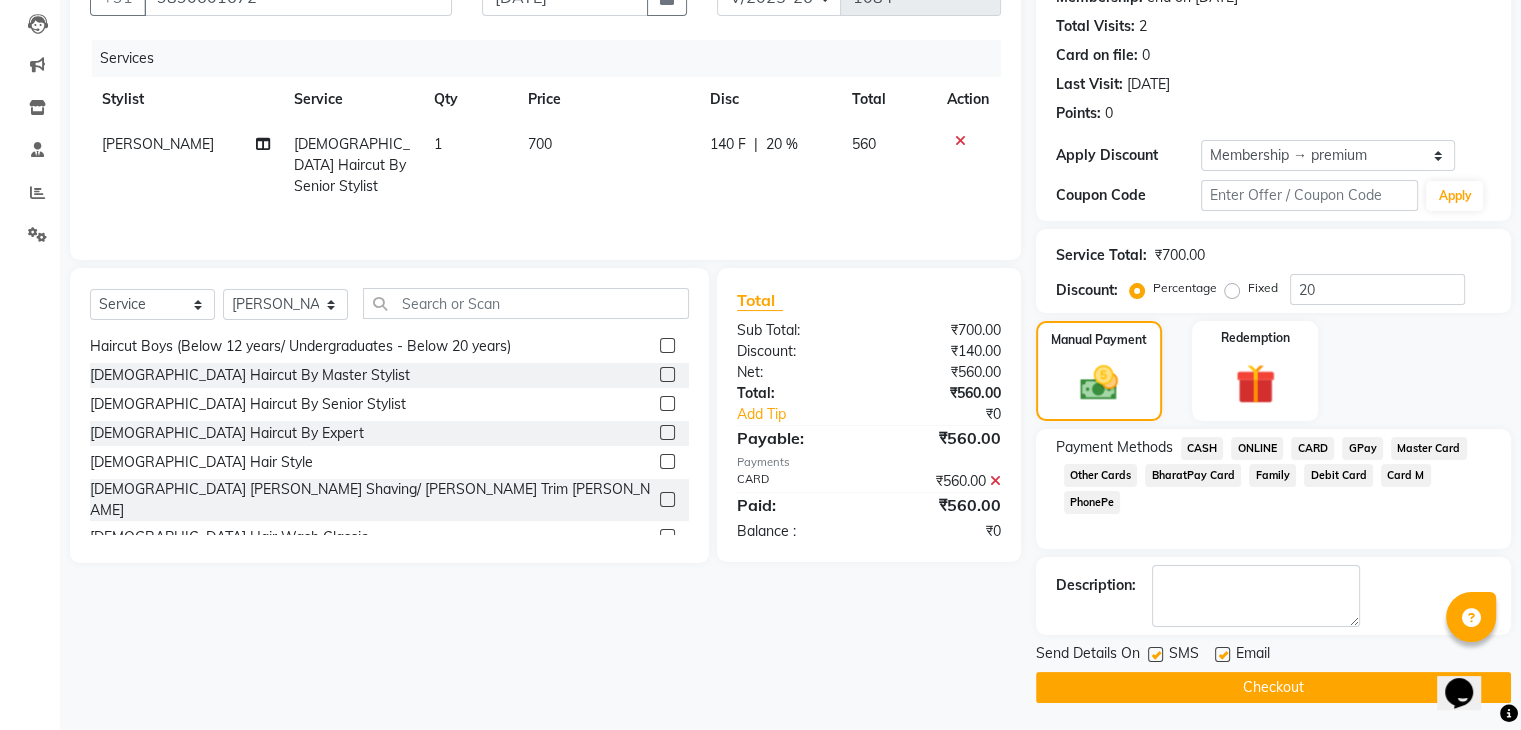 click on "Checkout" 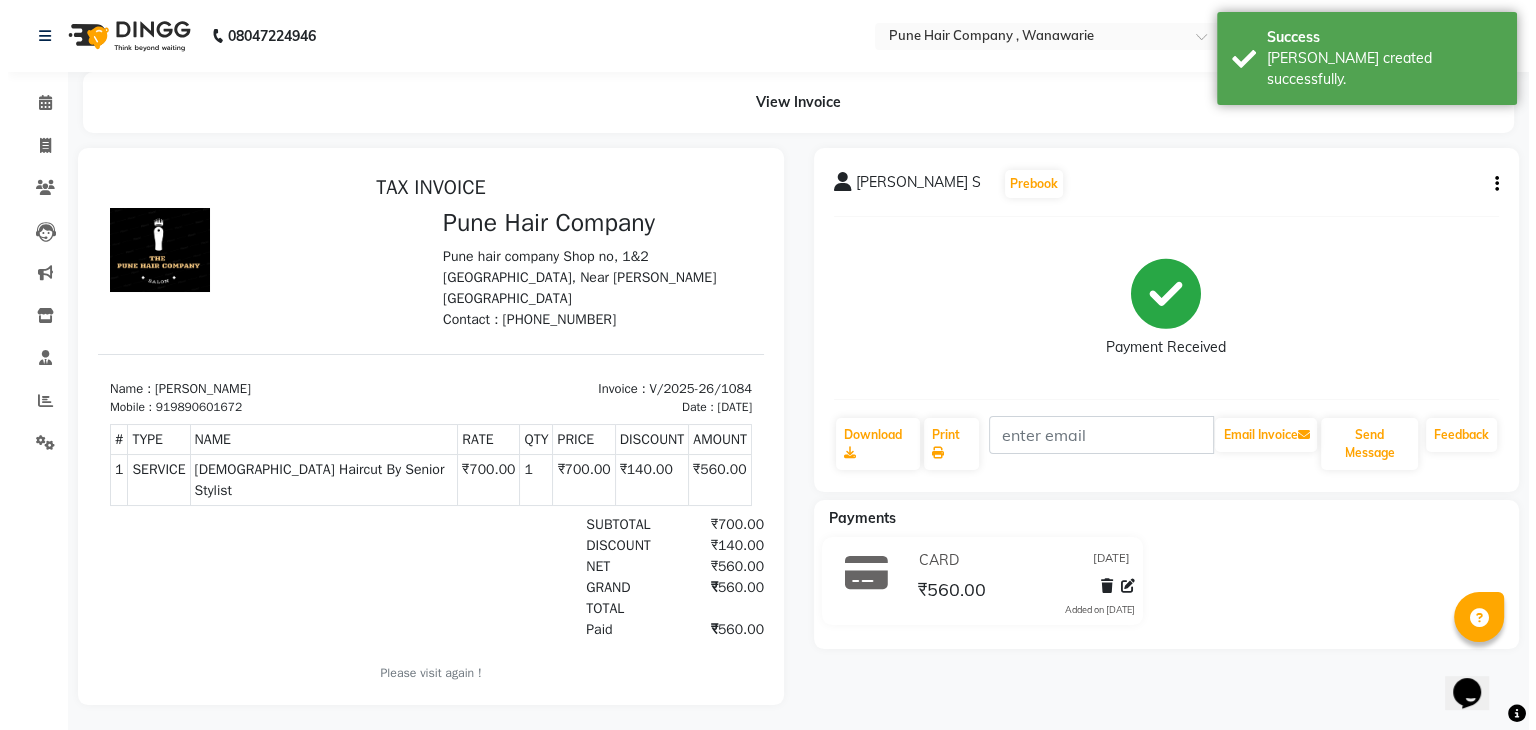 scroll, scrollTop: 0, scrollLeft: 0, axis: both 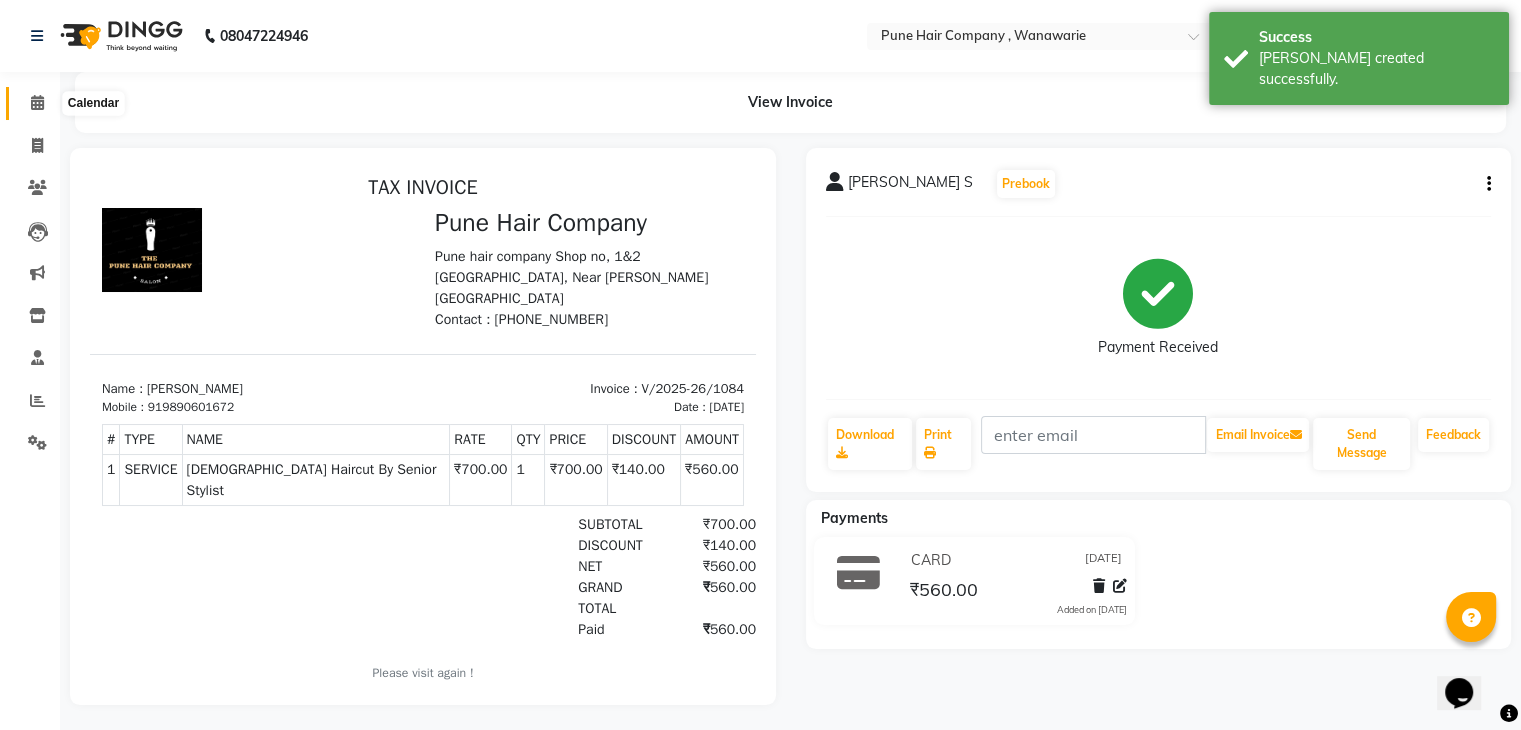 click 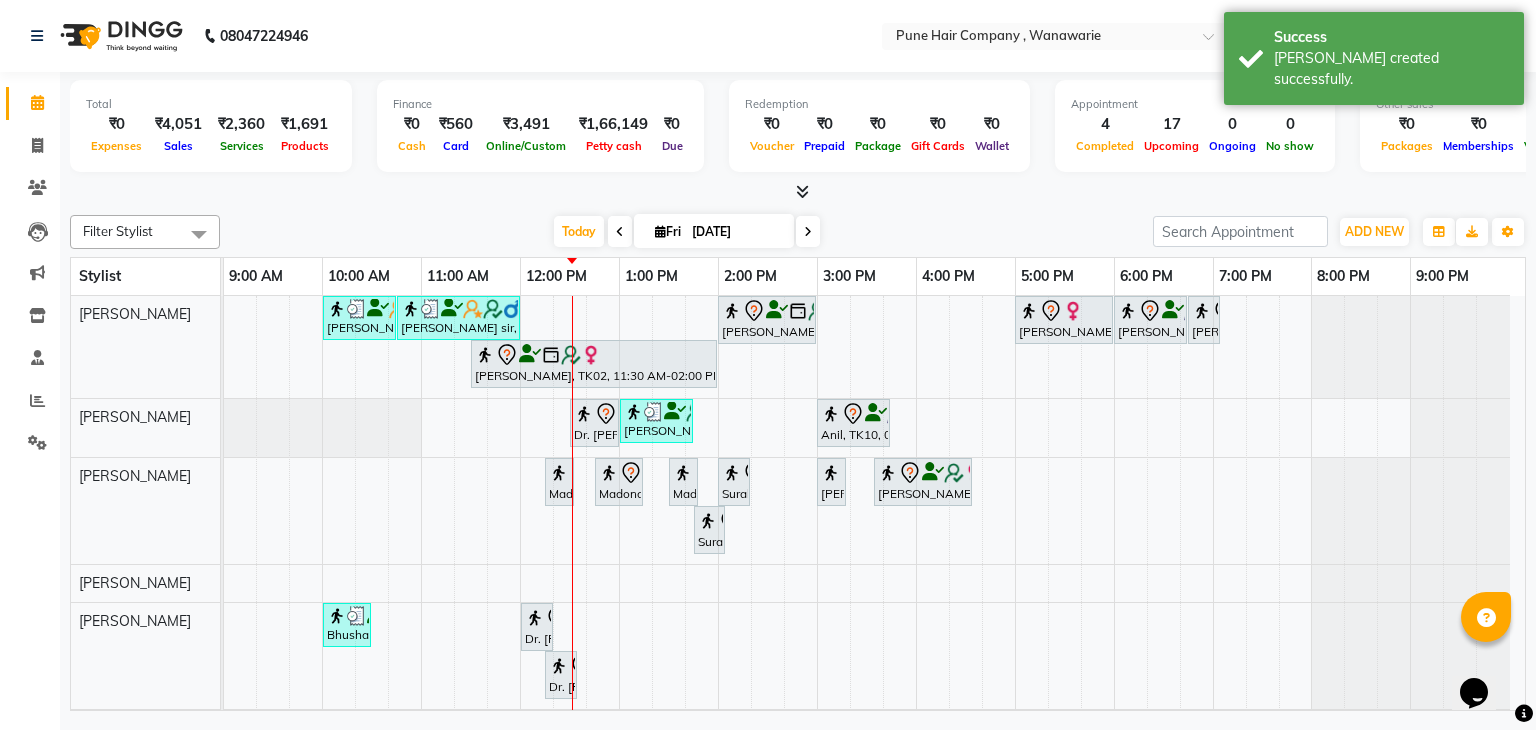 click at bounding box center [808, 231] 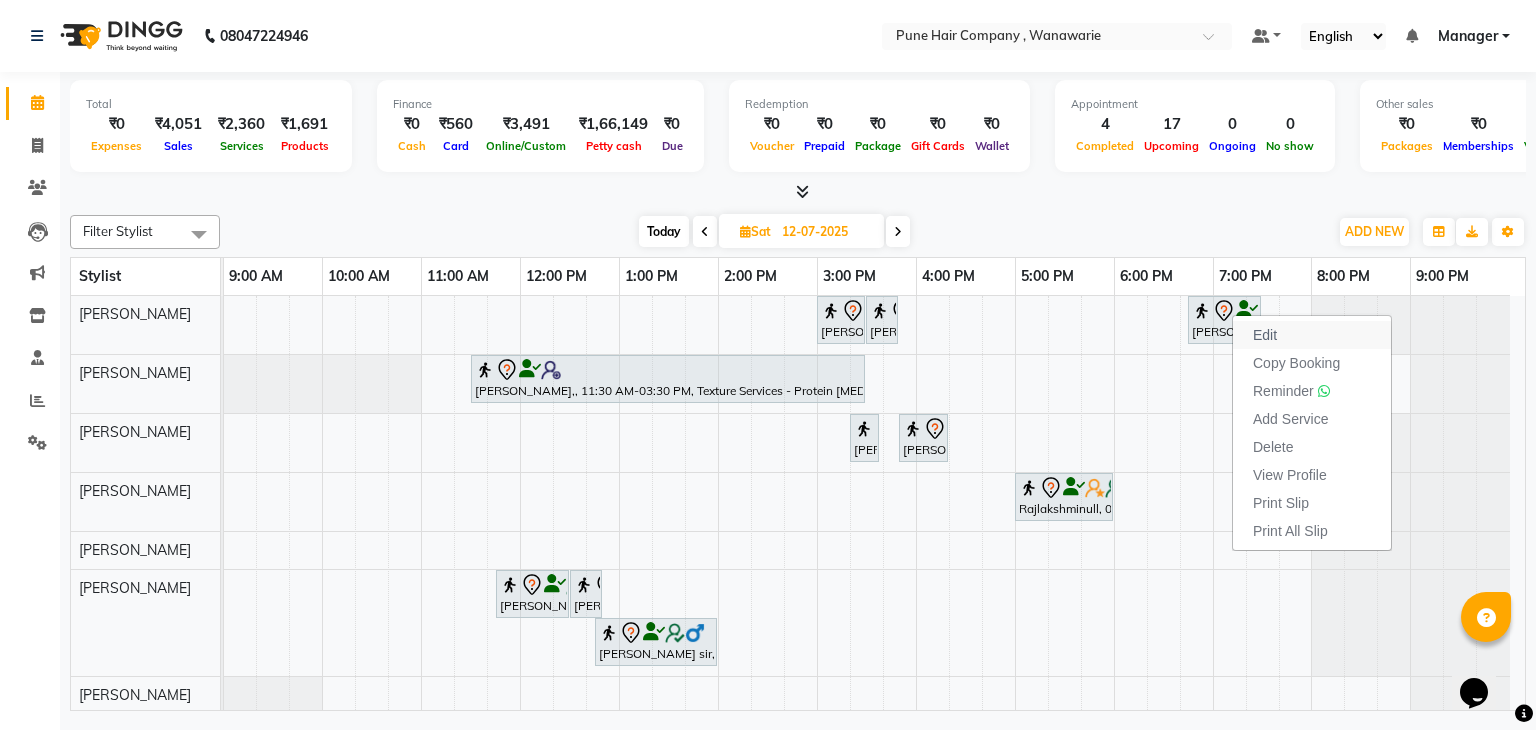 click on "Edit" at bounding box center [1265, 335] 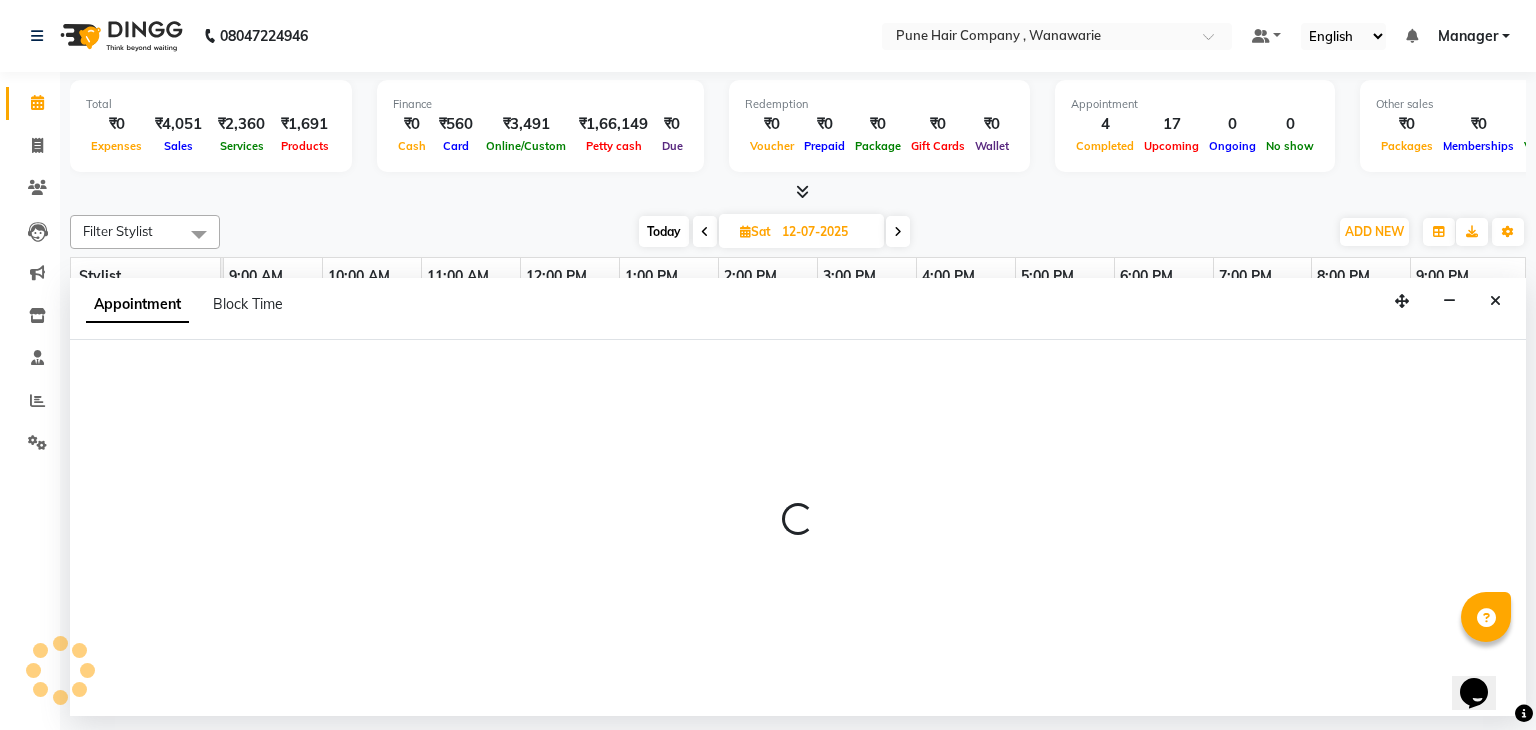select on "1125" 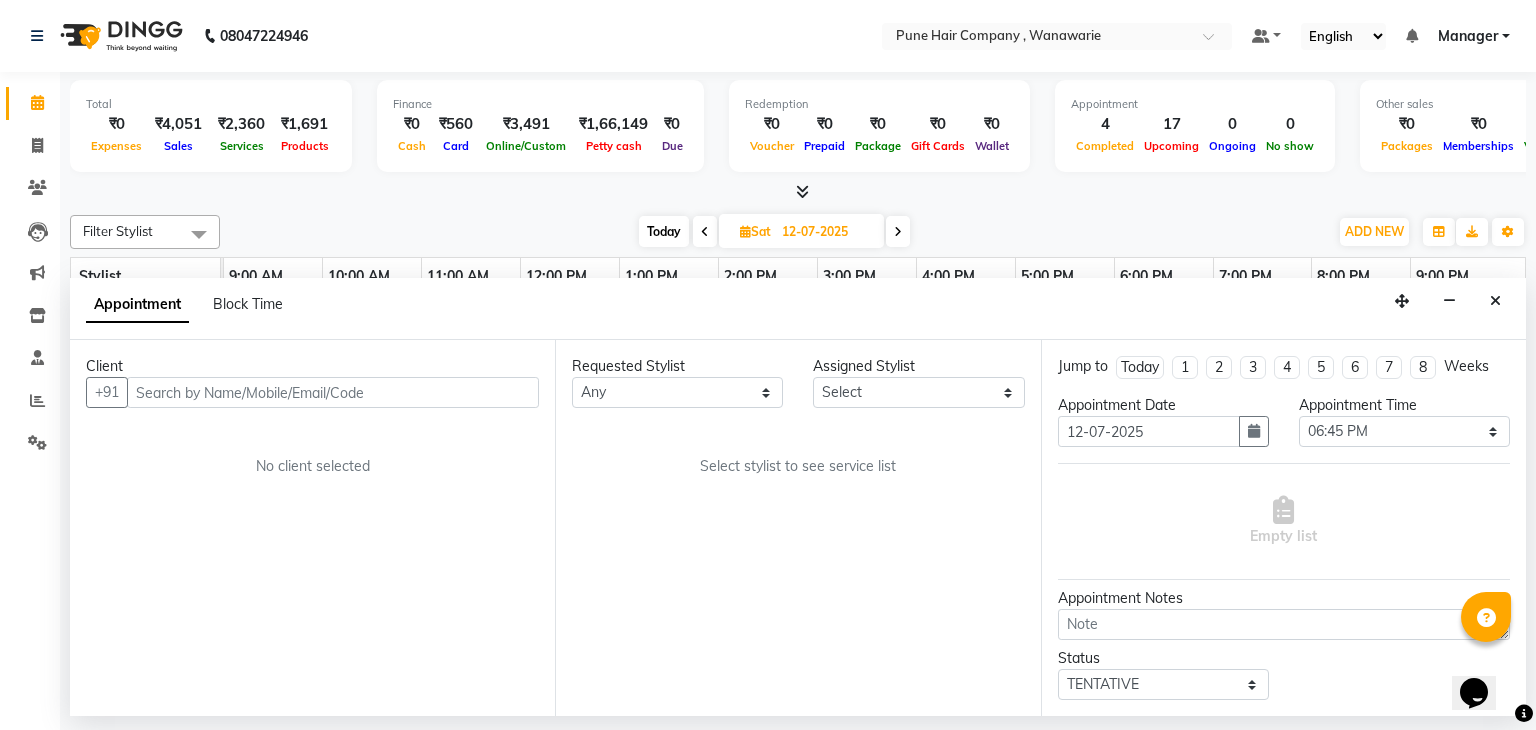 select on "74577" 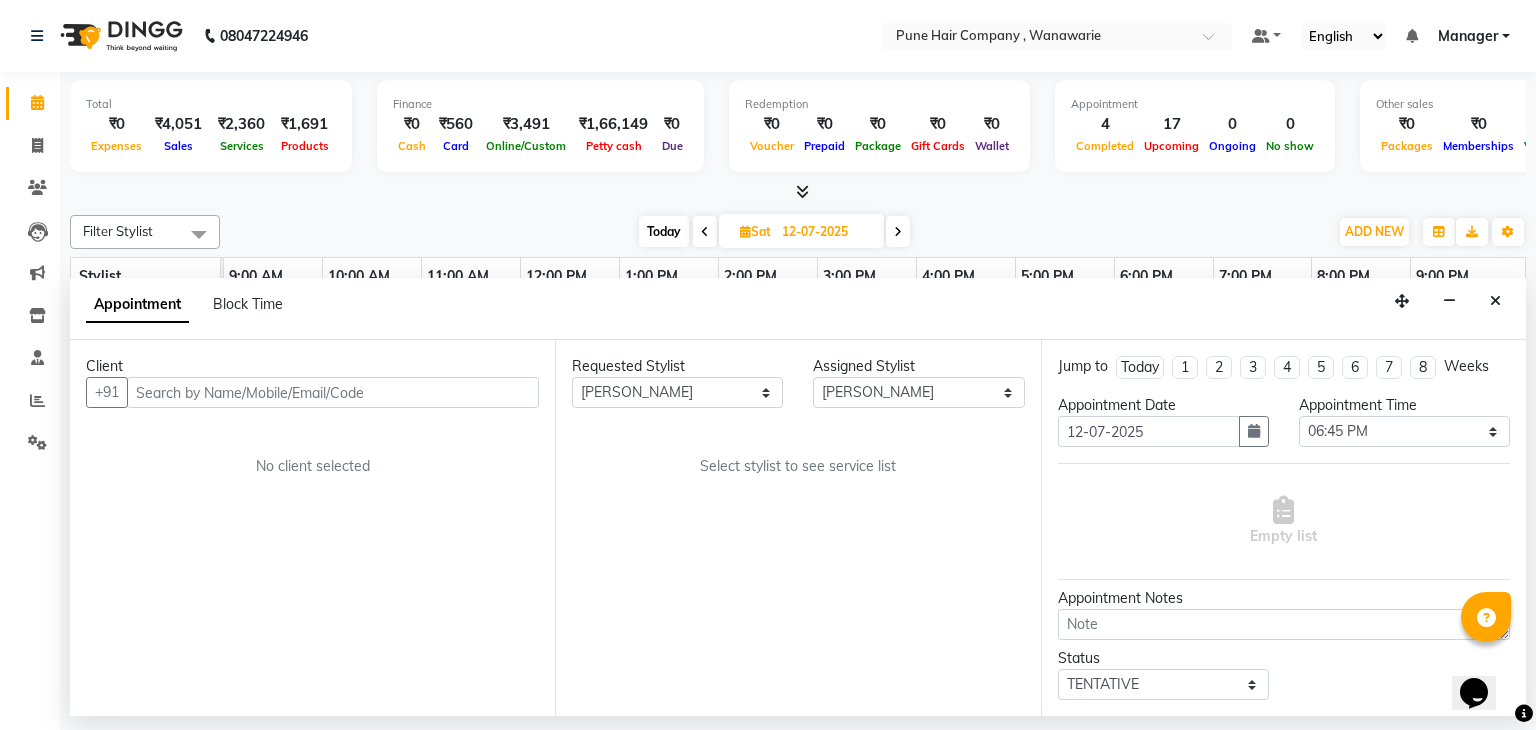 select on "4060" 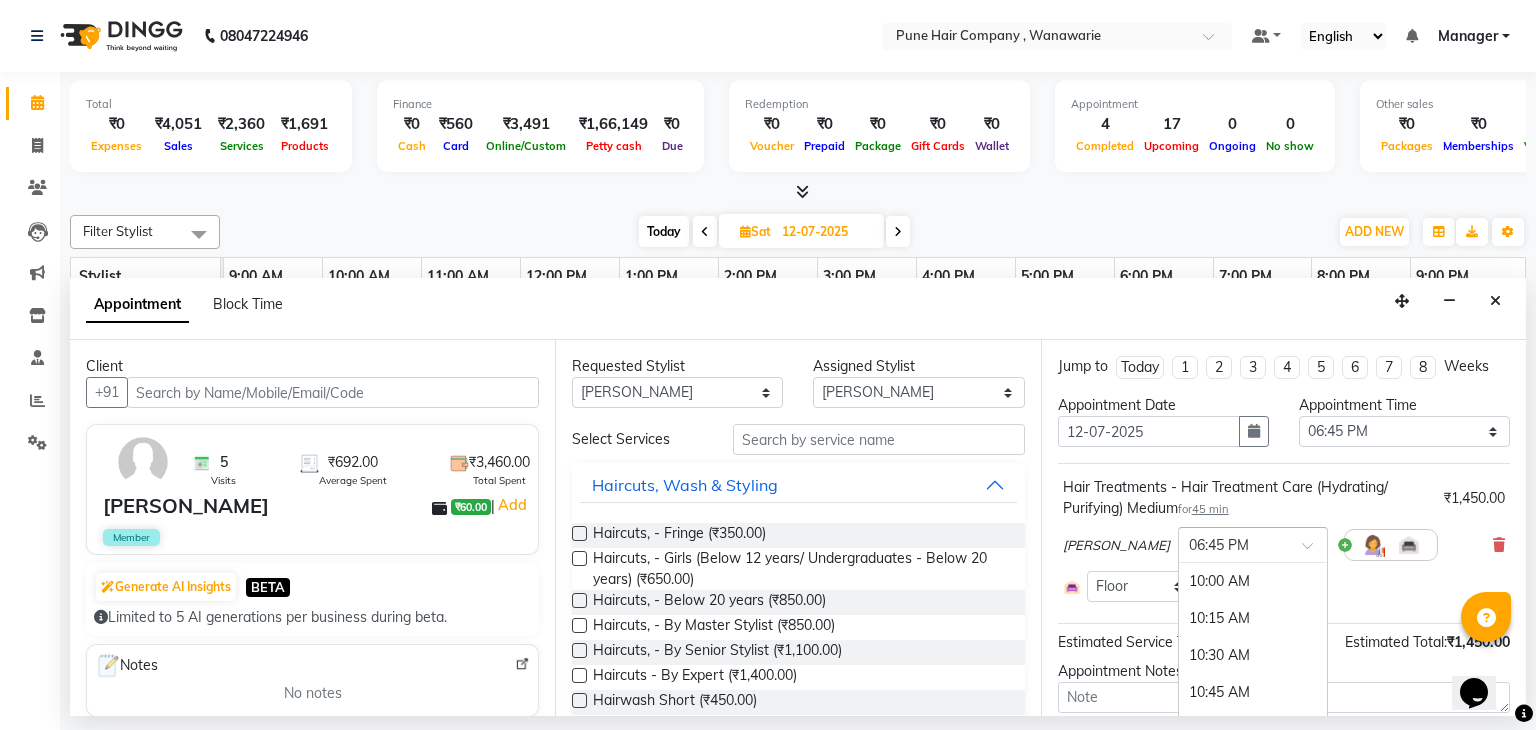 click at bounding box center [1233, 543] 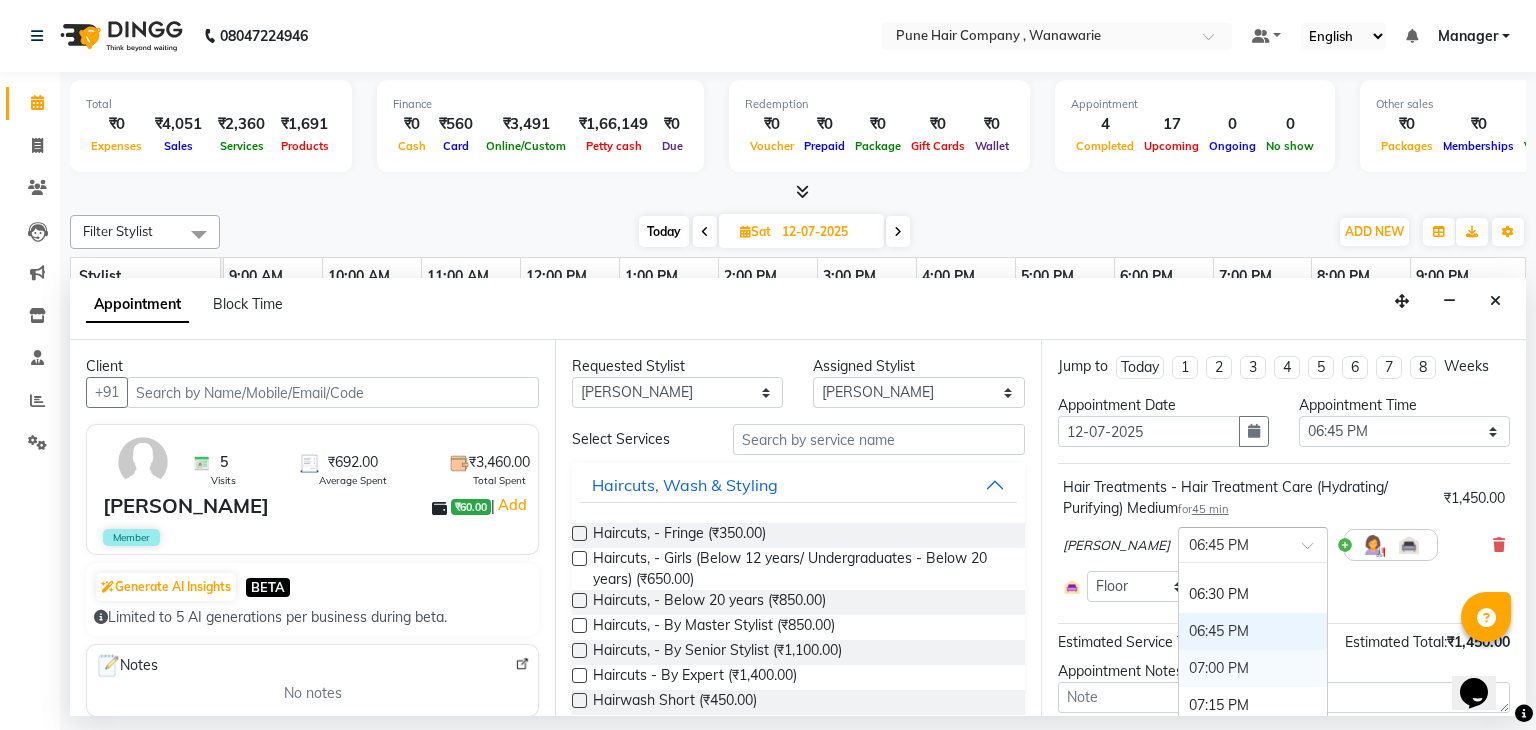 scroll, scrollTop: 1240, scrollLeft: 0, axis: vertical 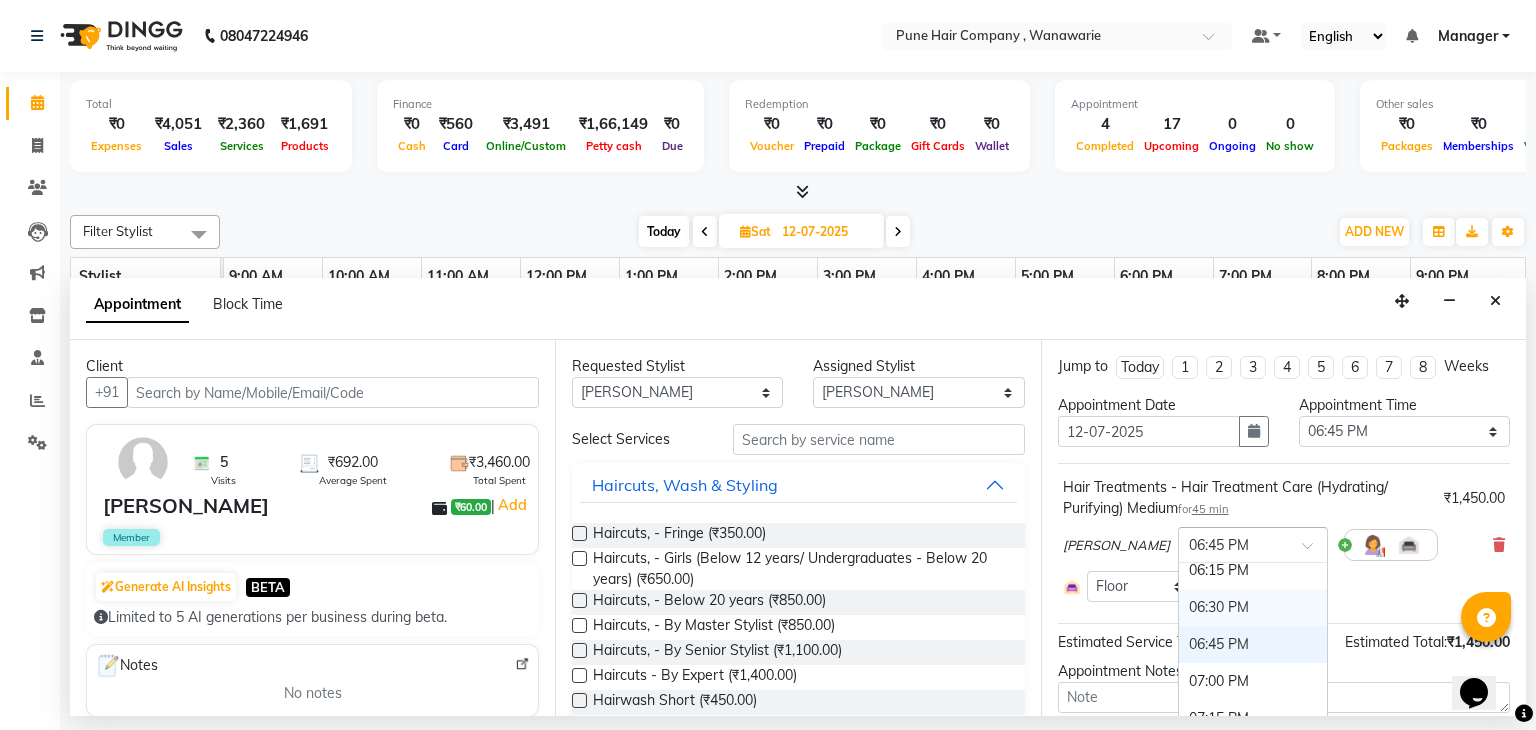 click on "06:30 PM" at bounding box center (1253, 607) 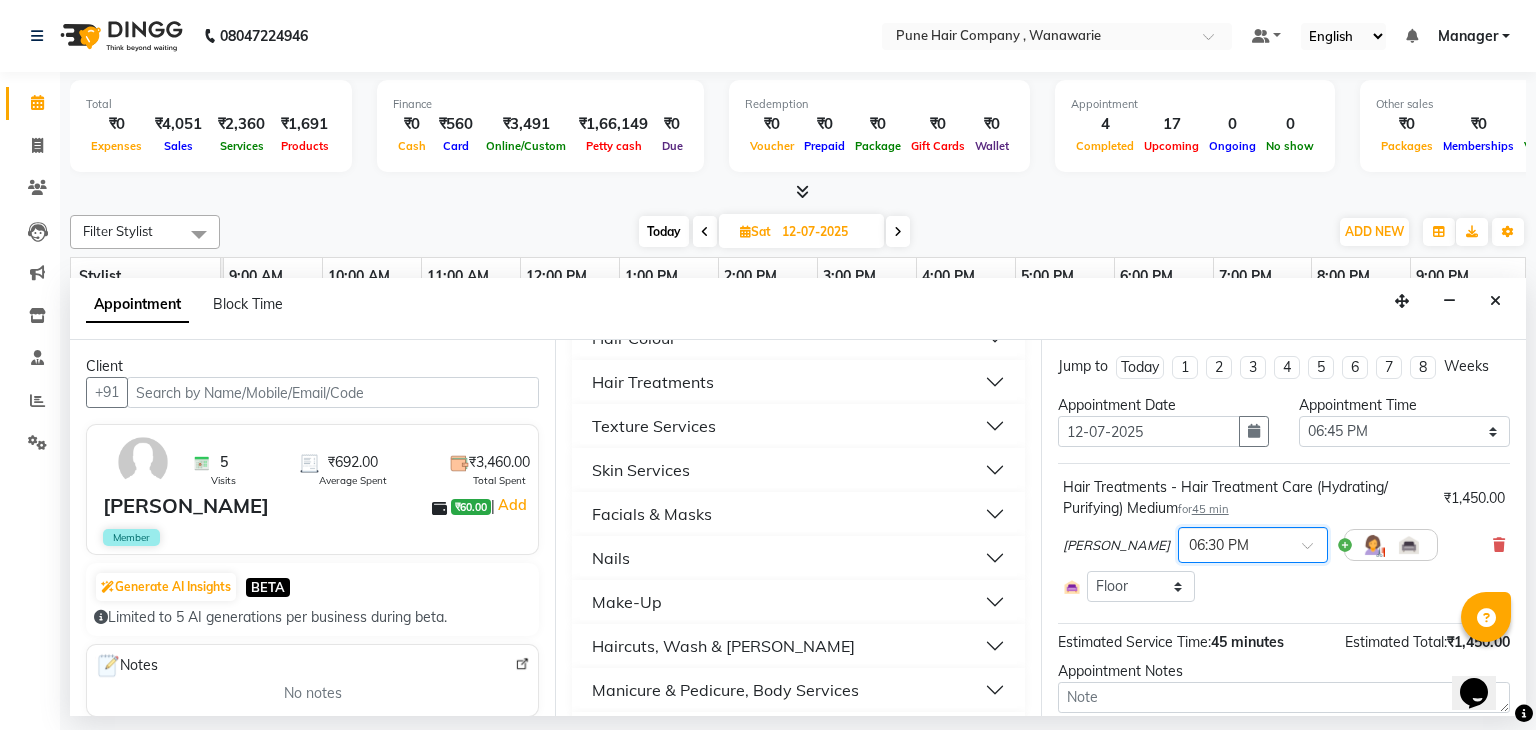 scroll, scrollTop: 745, scrollLeft: 0, axis: vertical 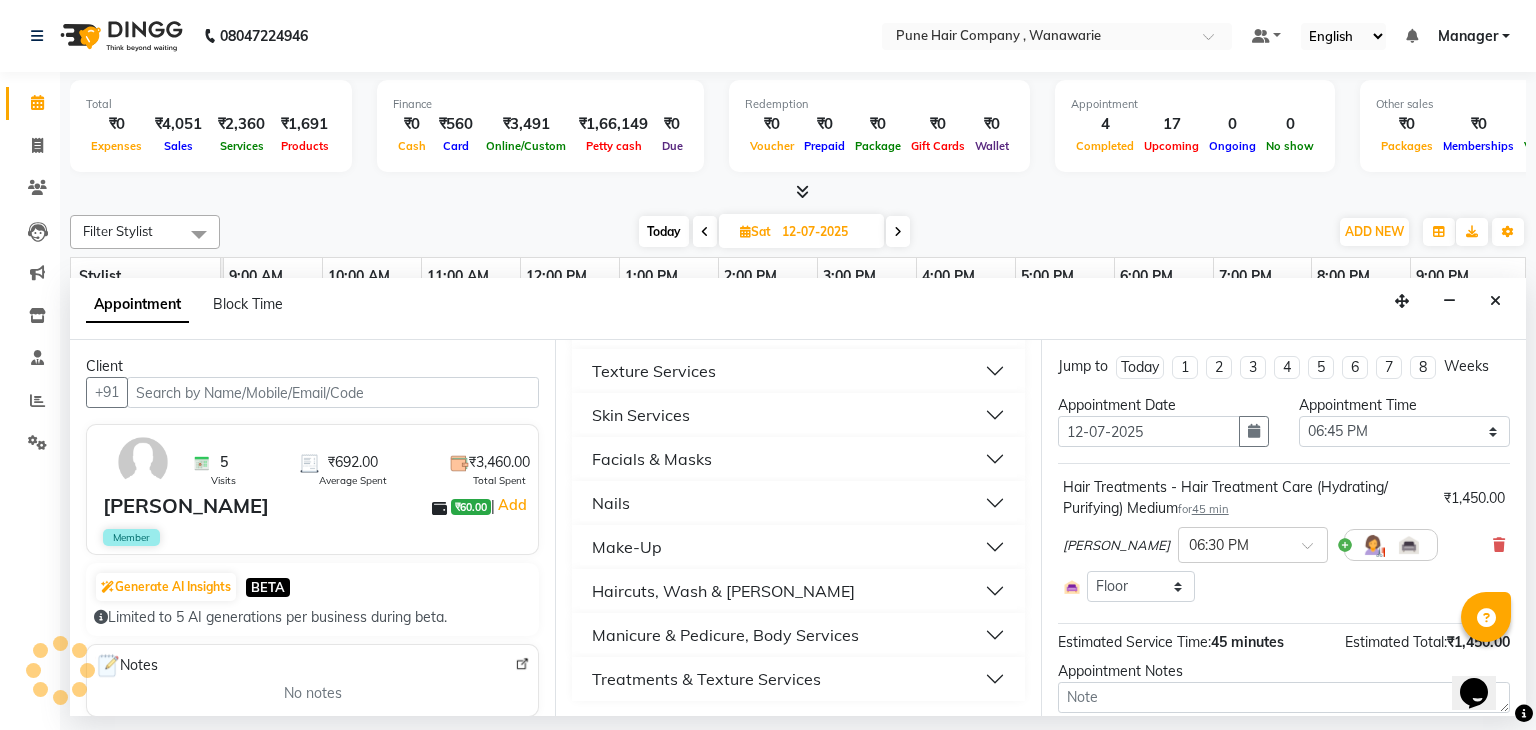 click on "Haircuts, Wash & [PERSON_NAME]" at bounding box center (723, 591) 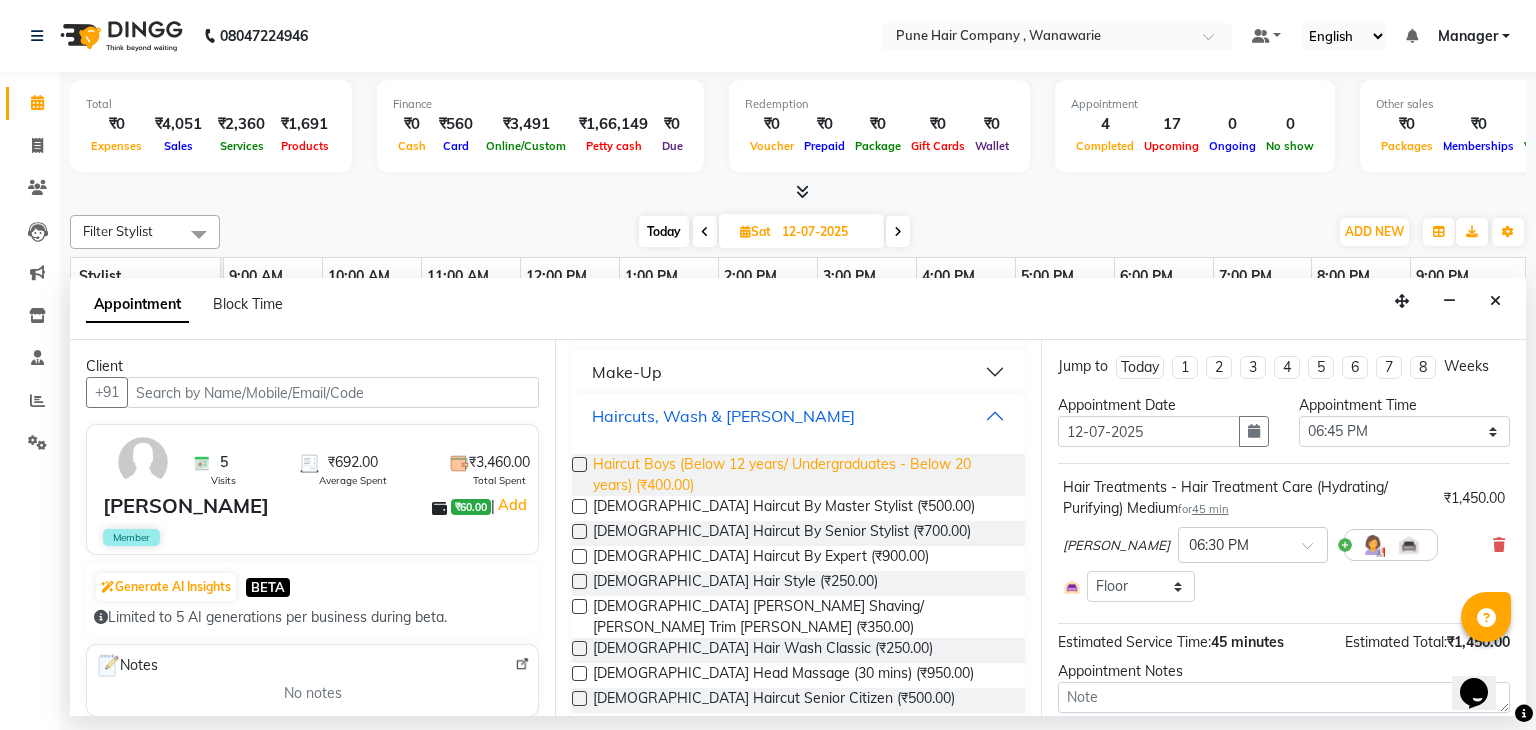 scroll, scrollTop: 920, scrollLeft: 0, axis: vertical 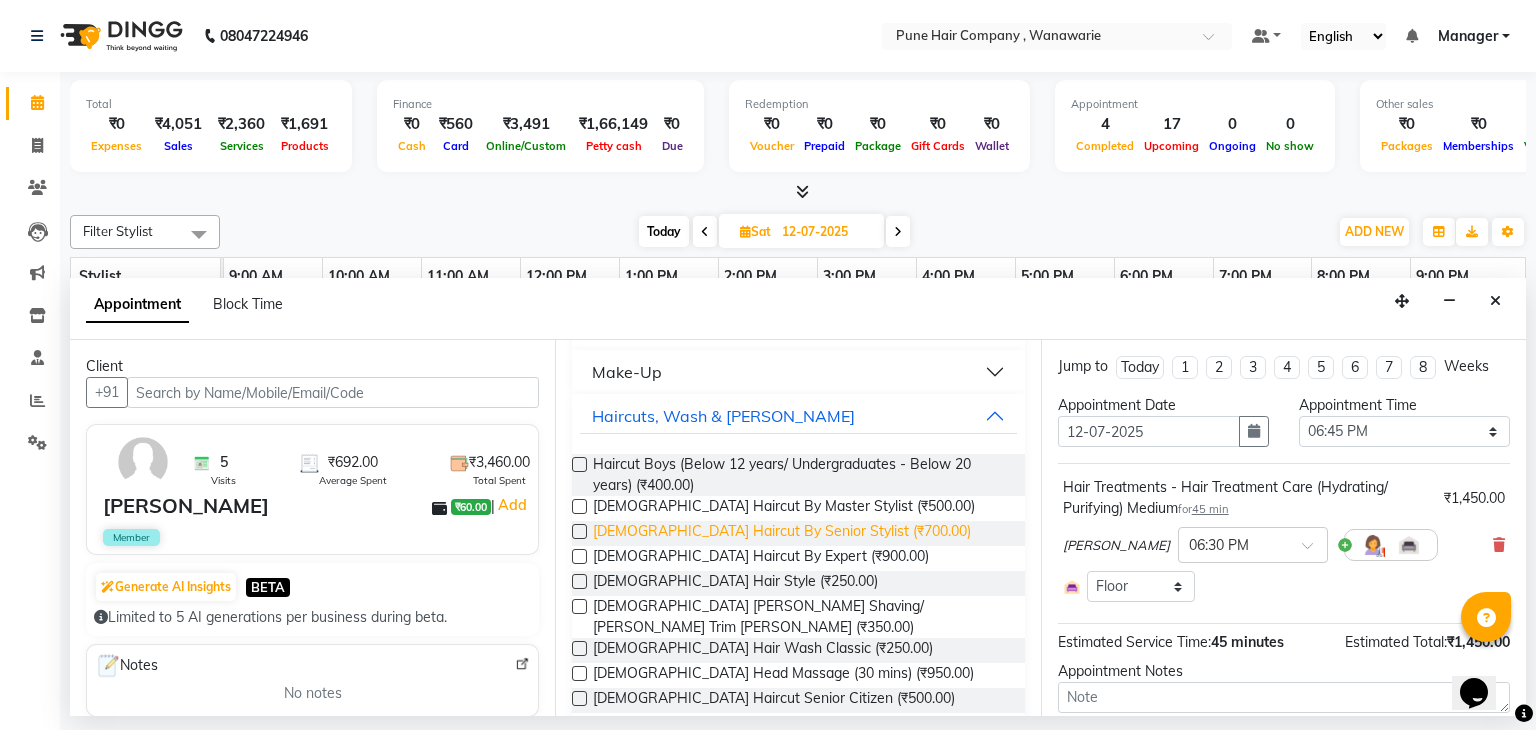 click on "[DEMOGRAPHIC_DATA] Haircut By Senior Stylist (₹700.00)" at bounding box center (782, 533) 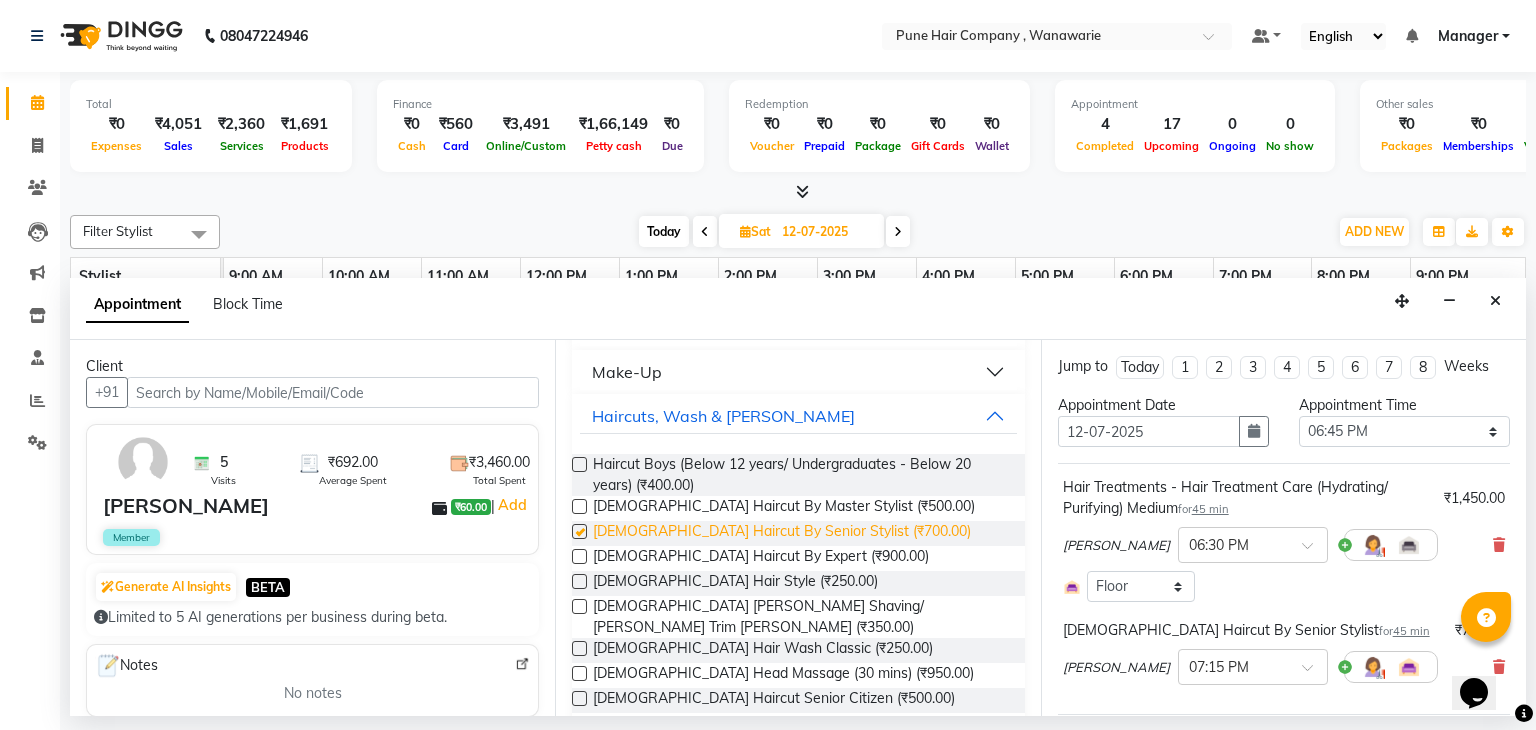 checkbox on "false" 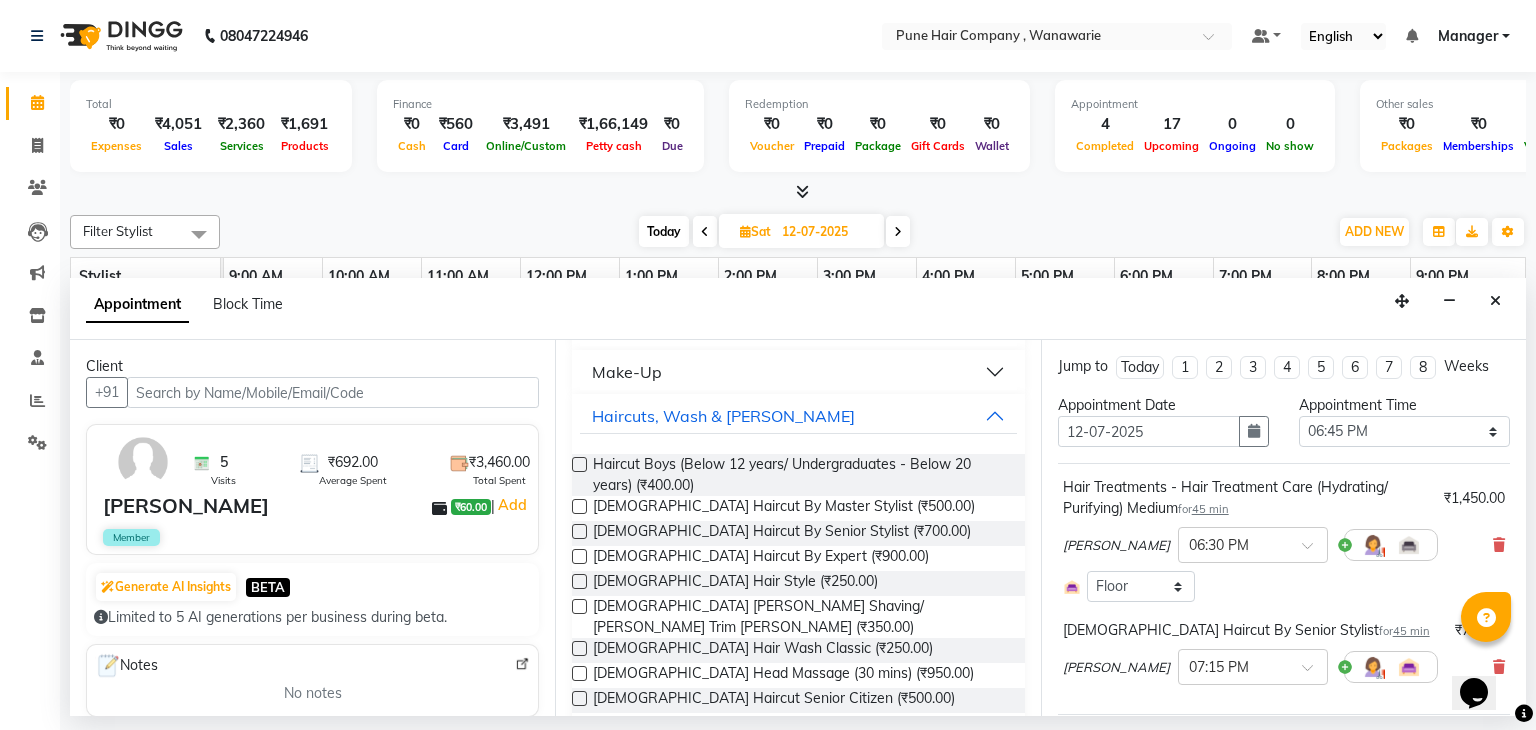 scroll, scrollTop: 236, scrollLeft: 0, axis: vertical 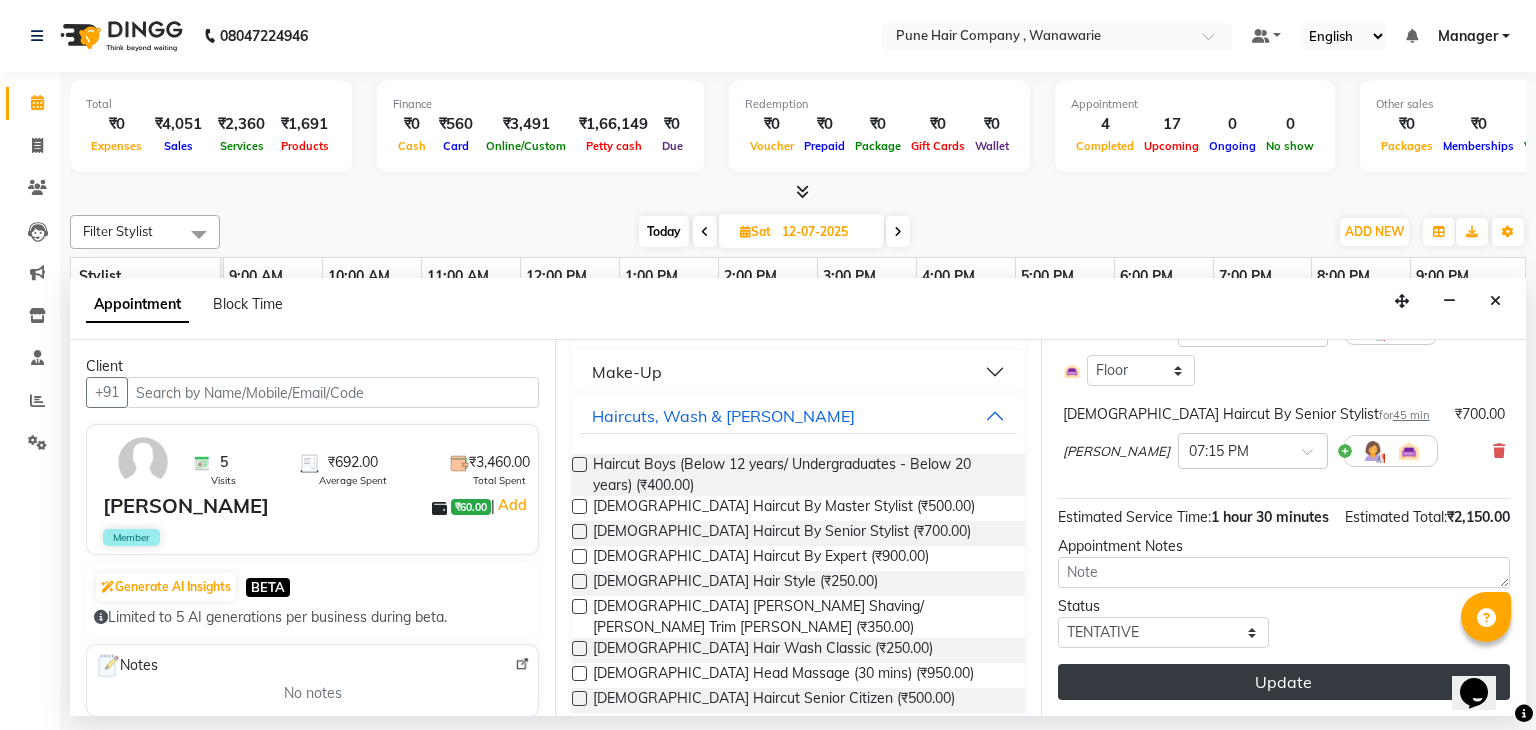 click on "Update" at bounding box center (1284, 682) 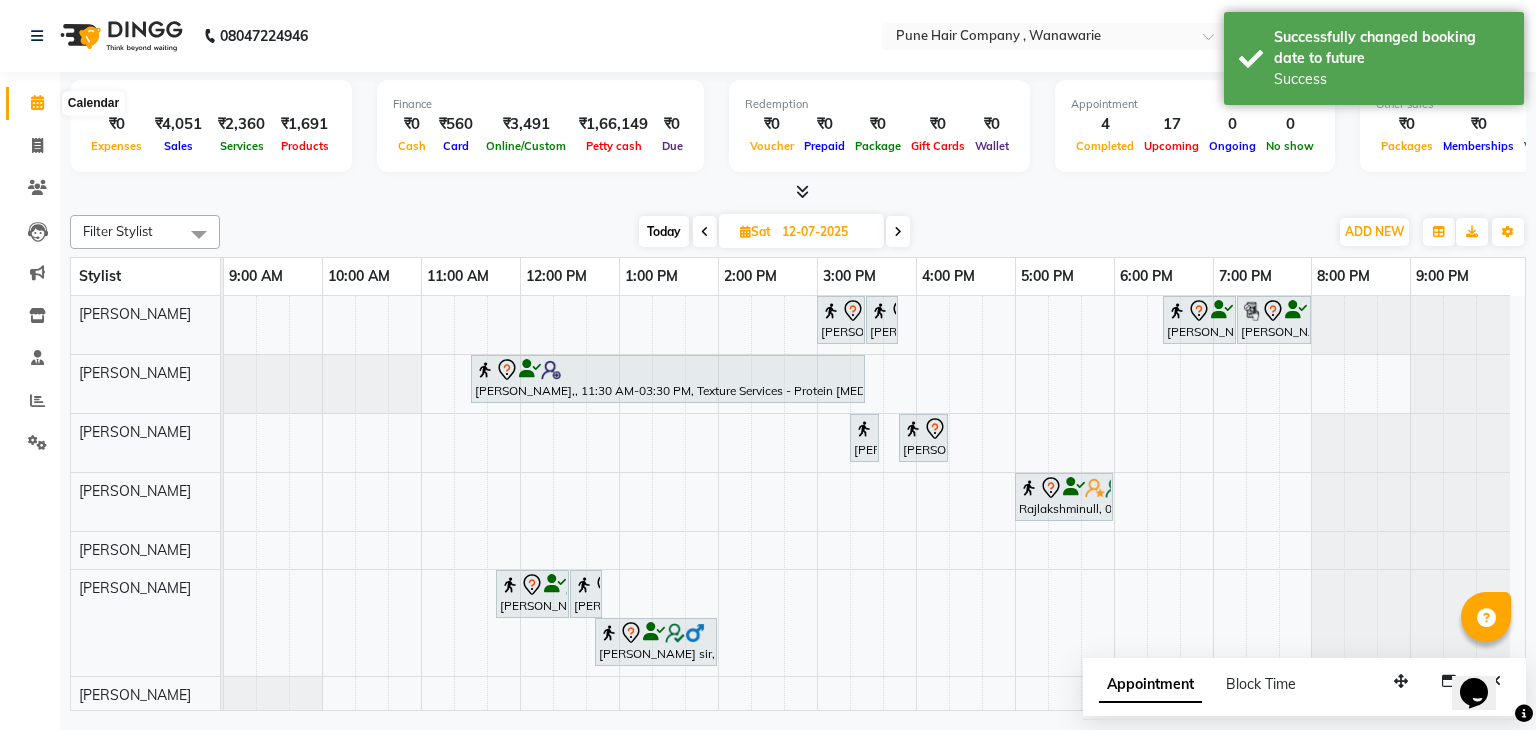 click 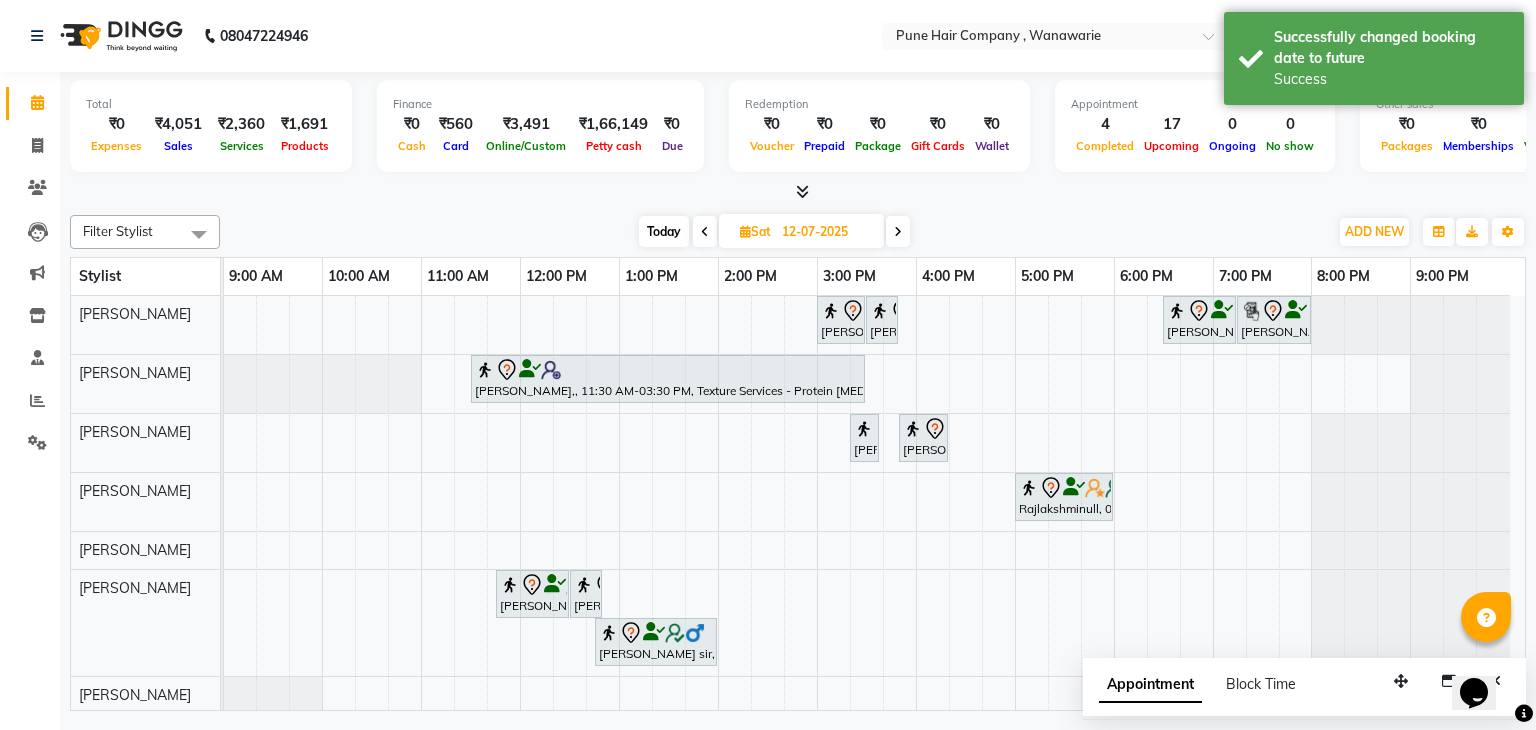 click on "Today" at bounding box center (664, 231) 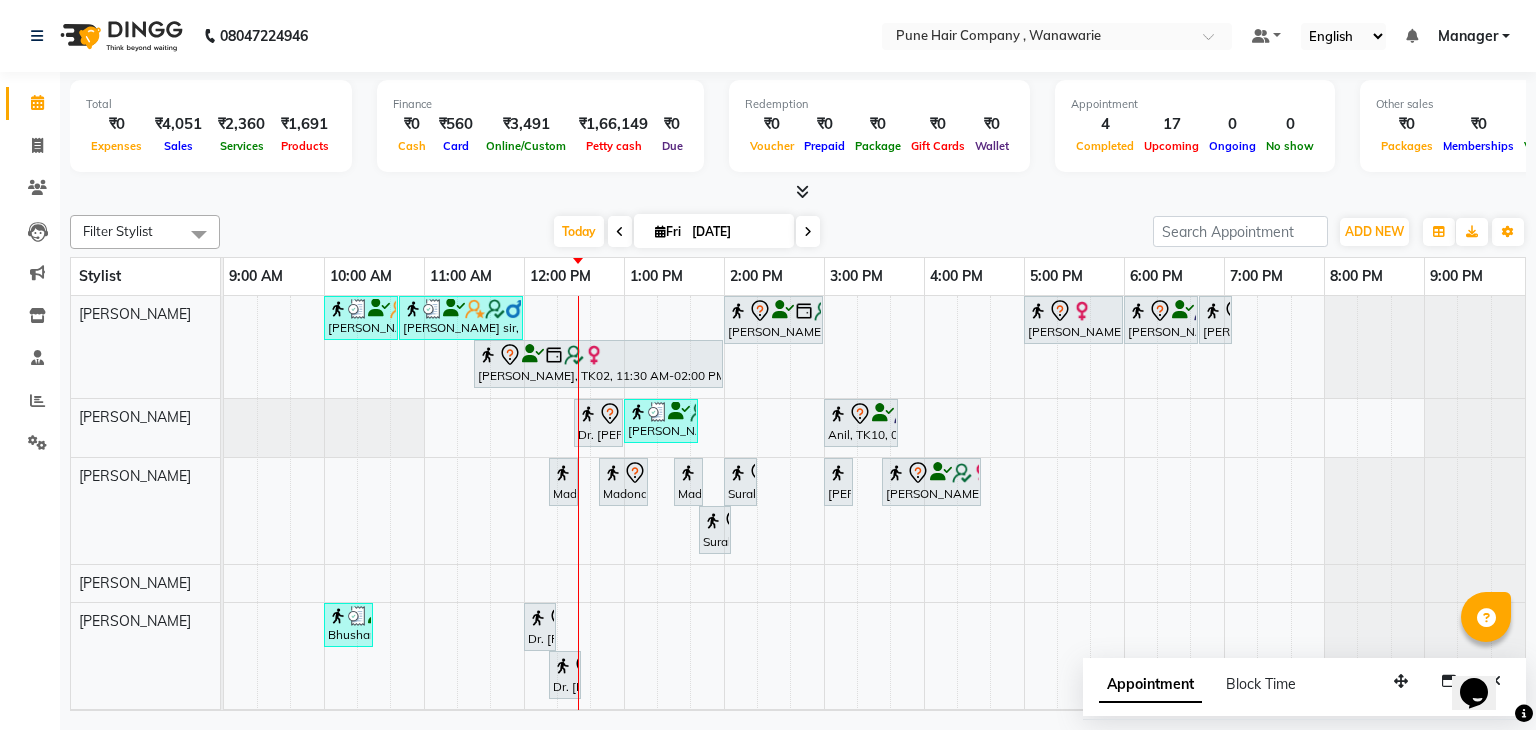 scroll, scrollTop: 88, scrollLeft: 0, axis: vertical 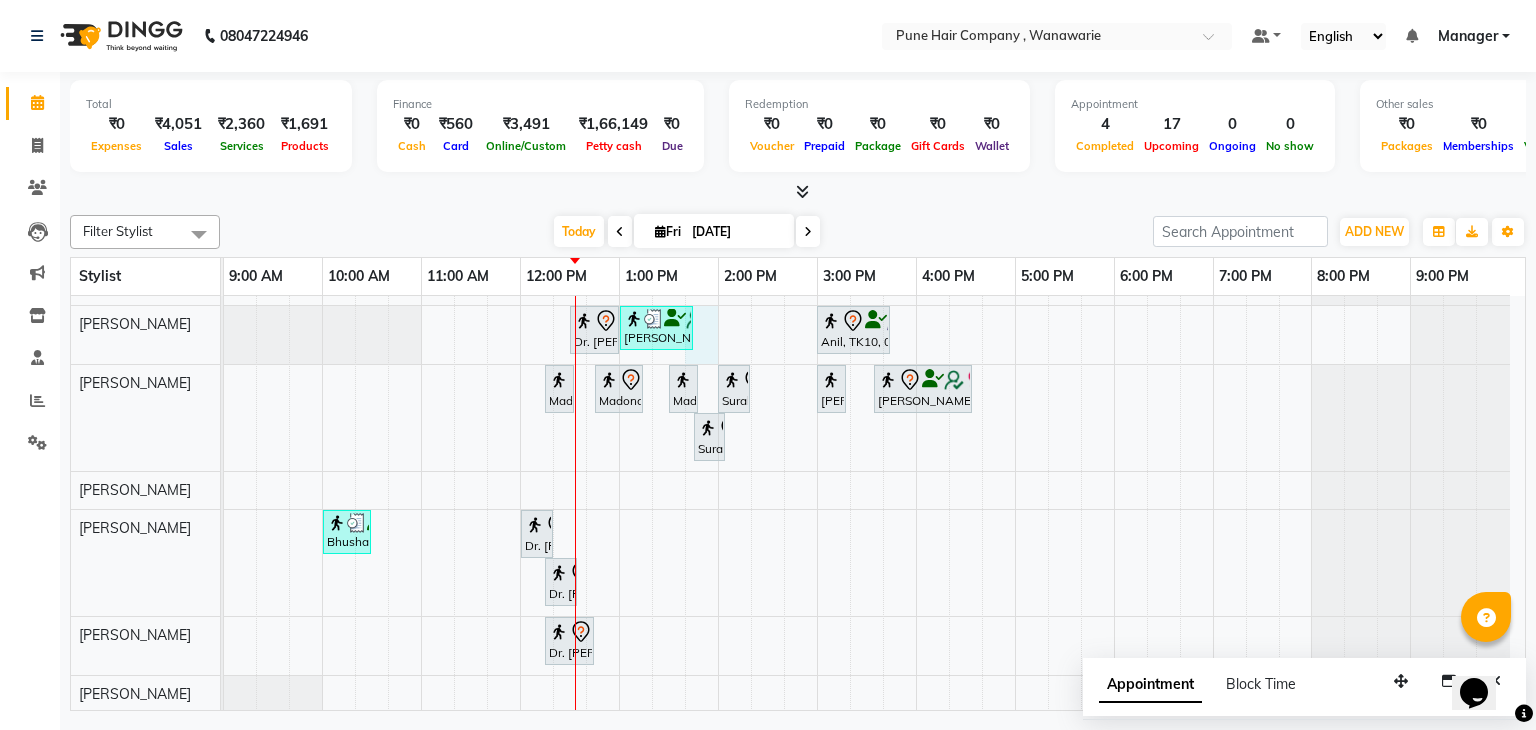 click on "Banty sir, TK03, 10:00 AM-10:45 AM, Male Haircut By Senior Stylist     Banty sir, TK03, 10:45 AM-12:00 PM, Male Hair Colour - Majirel Global Colour (includes moustache)             Naina mehata, TK02, 02:00 PM-03:00 PM, Hair Treatments - Molecular Deep Damage Repair Medium             Archana Mohanty, TK04, 05:00 PM-06:00 PM, Haircuts, - By Senior Stylist             Abbas kadiwala, TK01, 06:00 PM-06:45 PM, Male Haircut By Senior Stylist             Abbas kadiwala, TK01, 06:45 PM-07:05 PM, Male Beard Shaving/ Beard Trim Beard             Naina mehata, TK02, 11:30 AM-02:00 PM, Hair Colour - Inoa Global Medium             Dr. Shriya ,, TK08, 12:30 PM-01:00 PM, BlowDry Medium     Zubin S, TK11, 01:00 PM-01:45 PM, Male Haircut By Senior Stylist             Anil, TK10, 03:00 PM-03:45 PM, Male Haircut By Senior Stylist             Madona ., TK09, 12:15 PM-12:25 PM, Skin Services - Threading Face ( Eyebrow/ Upper lip/Chin/Forehead/ Jawline/ Side locks/ Neck)" at bounding box center (874, 458) 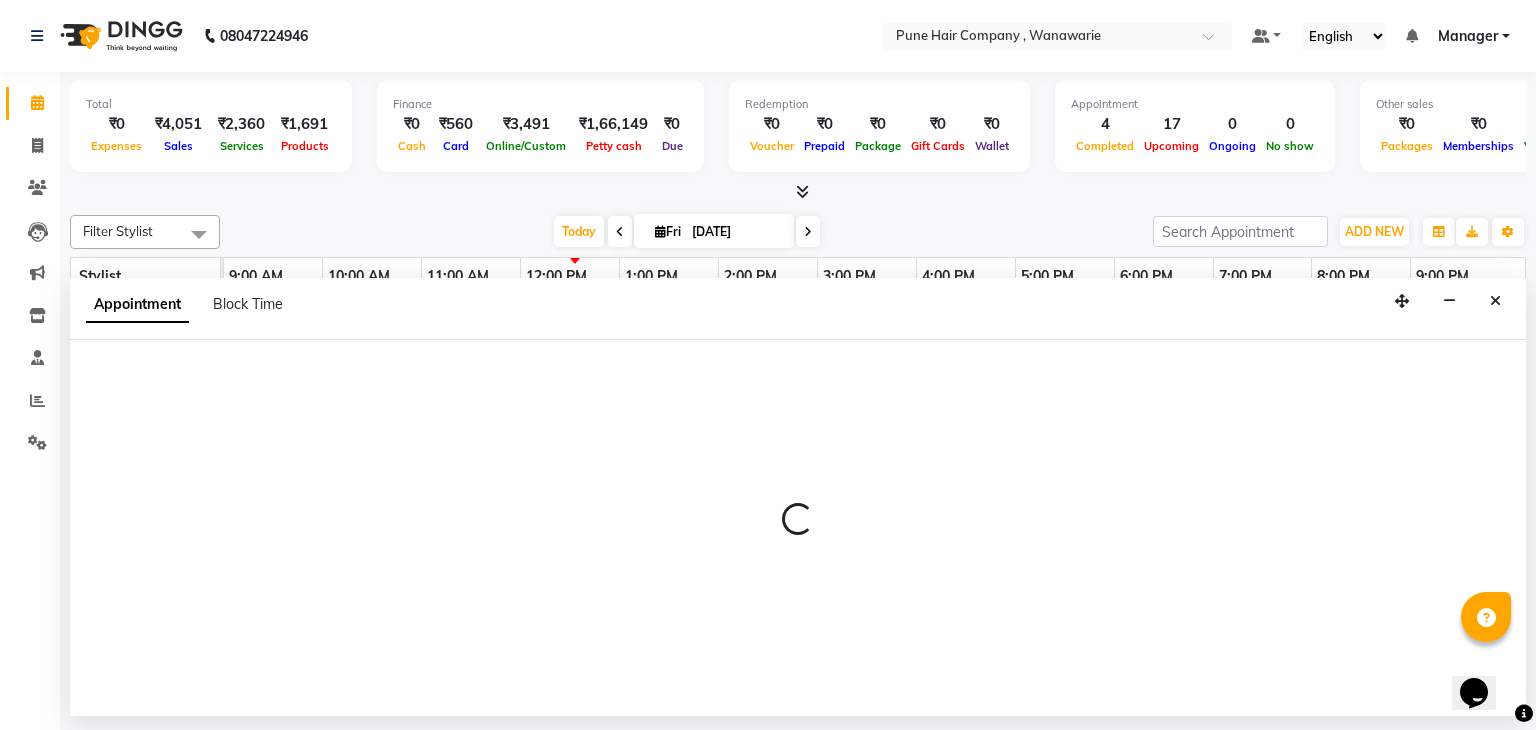 select on "74578" 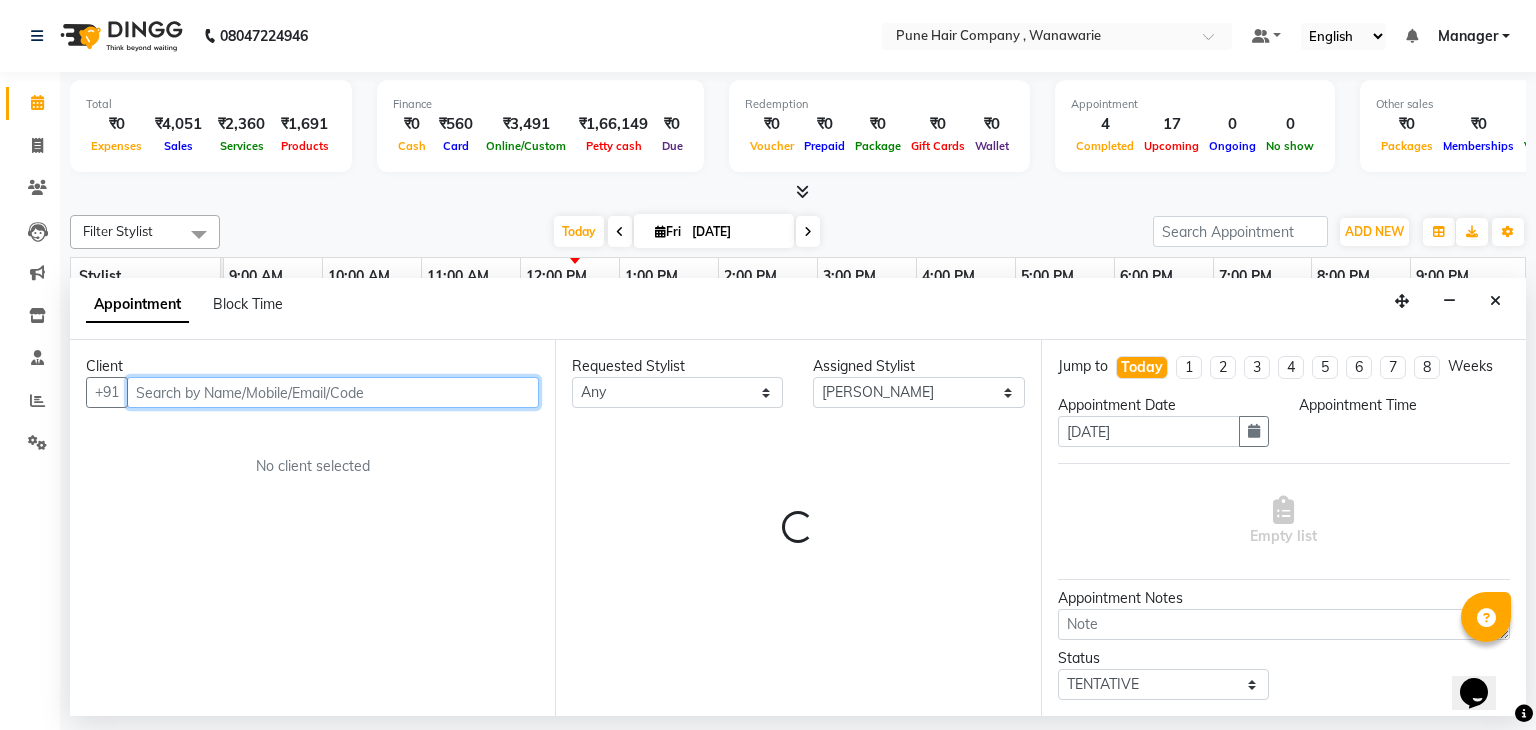 select on "825" 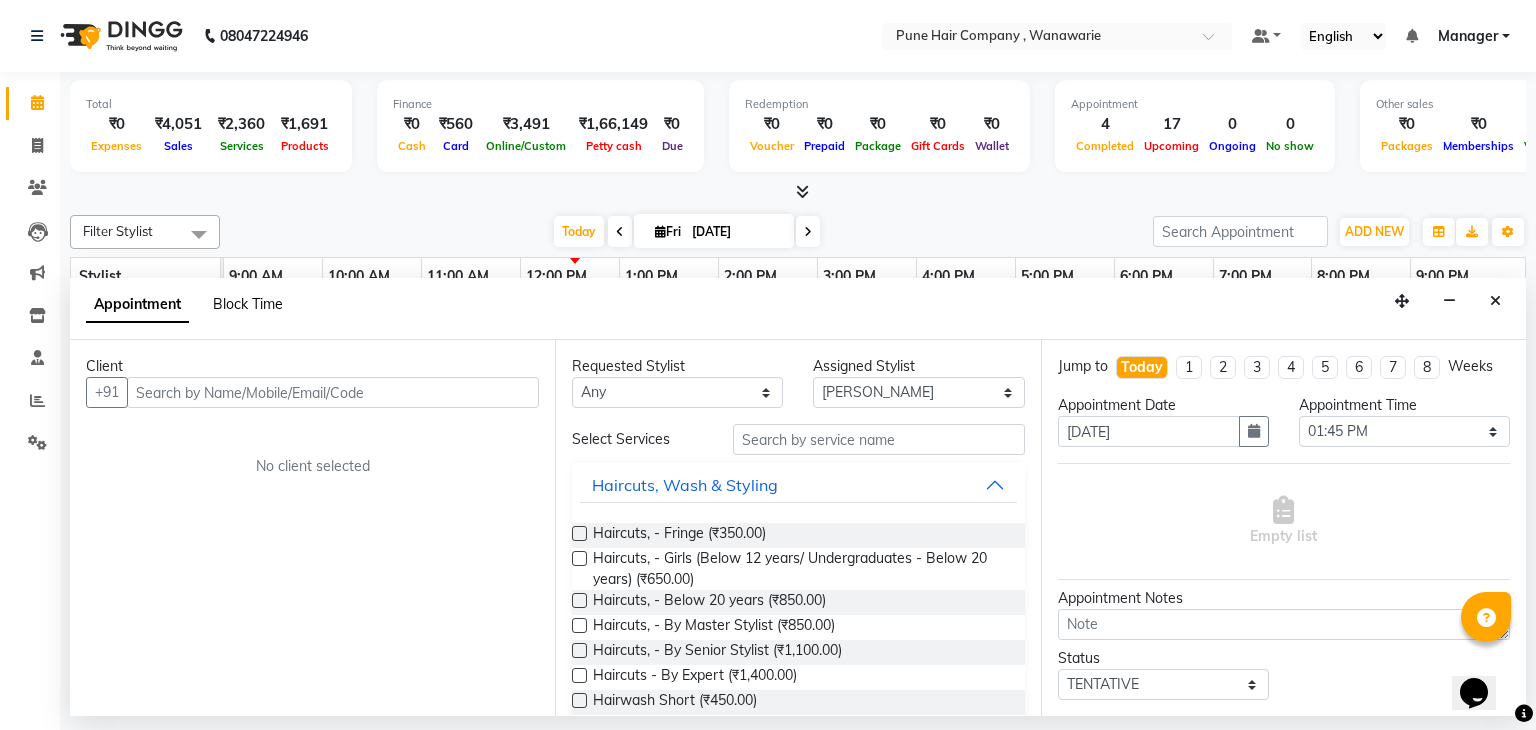 click on "Block Time" at bounding box center [248, 304] 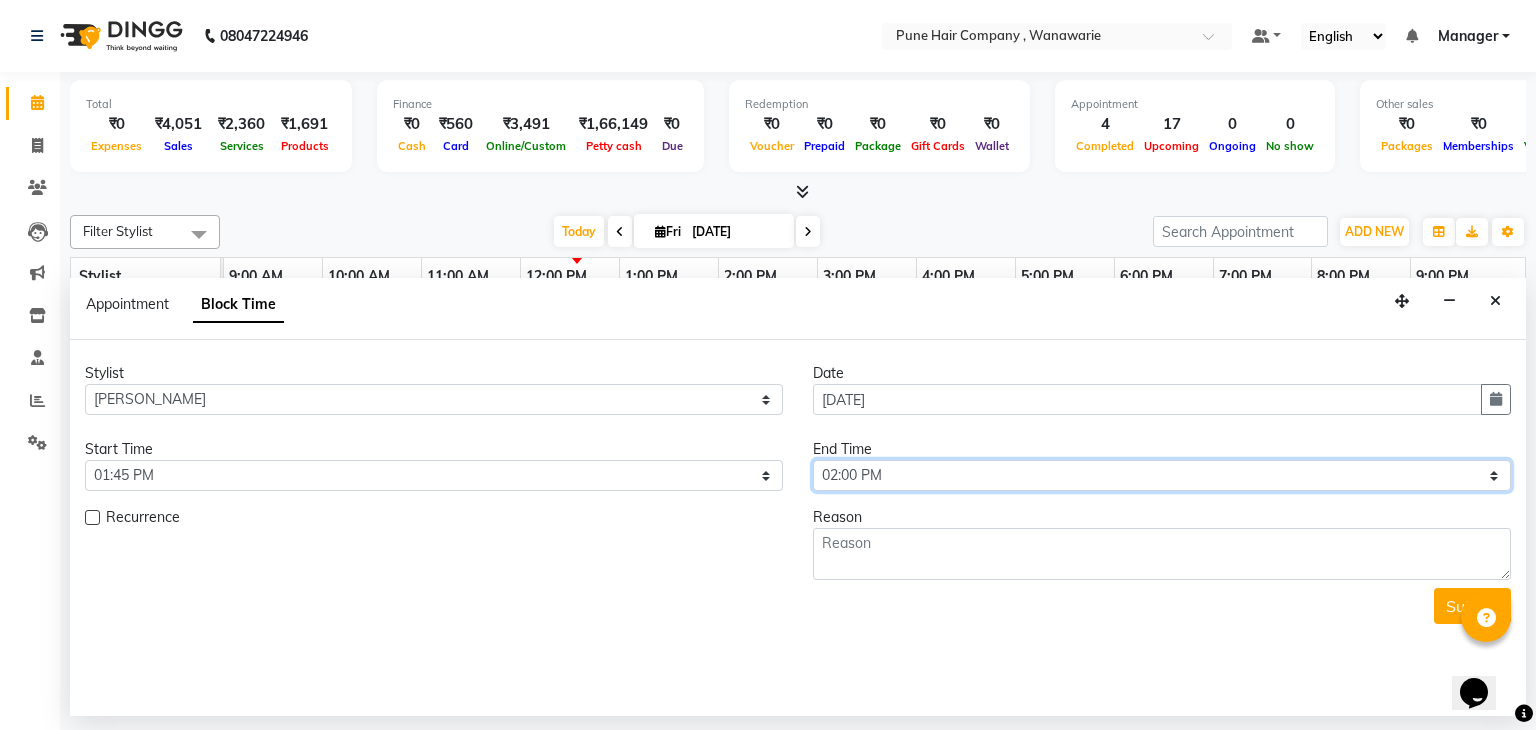 click on "Select 10:00 AM 10:15 AM 10:30 AM 10:45 AM 11:00 AM 11:15 AM 11:30 AM 11:45 AM 12:00 PM 12:15 PM 12:30 PM 12:45 PM 01:00 PM 01:15 PM 01:30 PM 01:45 PM 02:00 PM 02:15 PM 02:30 PM 02:45 PM 03:00 PM 03:15 PM 03:30 PM 03:45 PM 04:00 PM 04:15 PM 04:30 PM 04:45 PM 05:00 PM 05:15 PM 05:30 PM 05:45 PM 06:00 PM 06:15 PM 06:30 PM 06:45 PM 07:00 PM 07:15 PM 07:30 PM 07:45 PM 08:00 PM 08:15 PM 08:30 PM 08:45 PM 09:00 PM" at bounding box center [1162, 475] 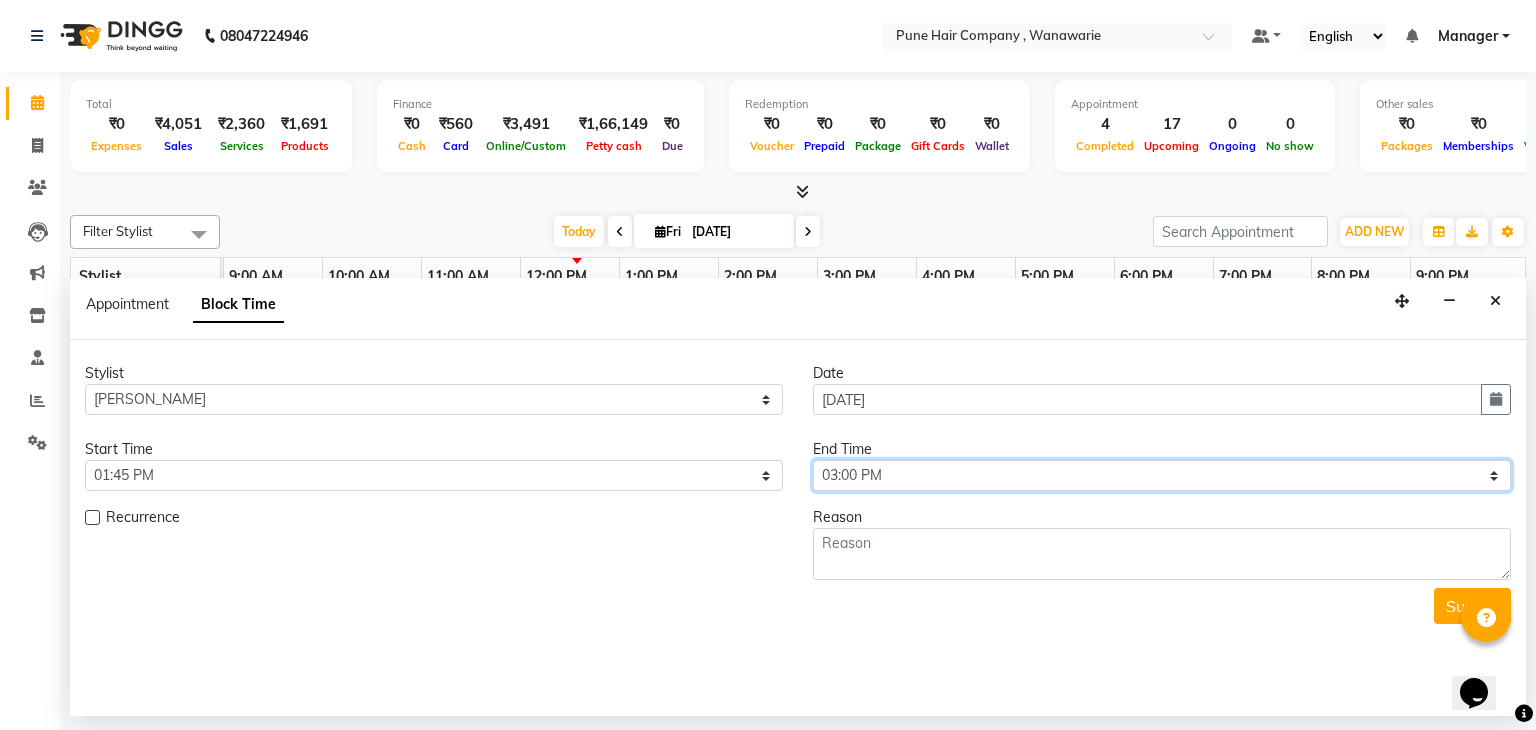 click on "Select 10:00 AM 10:15 AM 10:30 AM 10:45 AM 11:00 AM 11:15 AM 11:30 AM 11:45 AM 12:00 PM 12:15 PM 12:30 PM 12:45 PM 01:00 PM 01:15 PM 01:30 PM 01:45 PM 02:00 PM 02:15 PM 02:30 PM 02:45 PM 03:00 PM 03:15 PM 03:30 PM 03:45 PM 04:00 PM 04:15 PM 04:30 PM 04:45 PM 05:00 PM 05:15 PM 05:30 PM 05:45 PM 06:00 PM 06:15 PM 06:30 PM 06:45 PM 07:00 PM 07:15 PM 07:30 PM 07:45 PM 08:00 PM 08:15 PM 08:30 PM 08:45 PM 09:00 PM" at bounding box center (1162, 475) 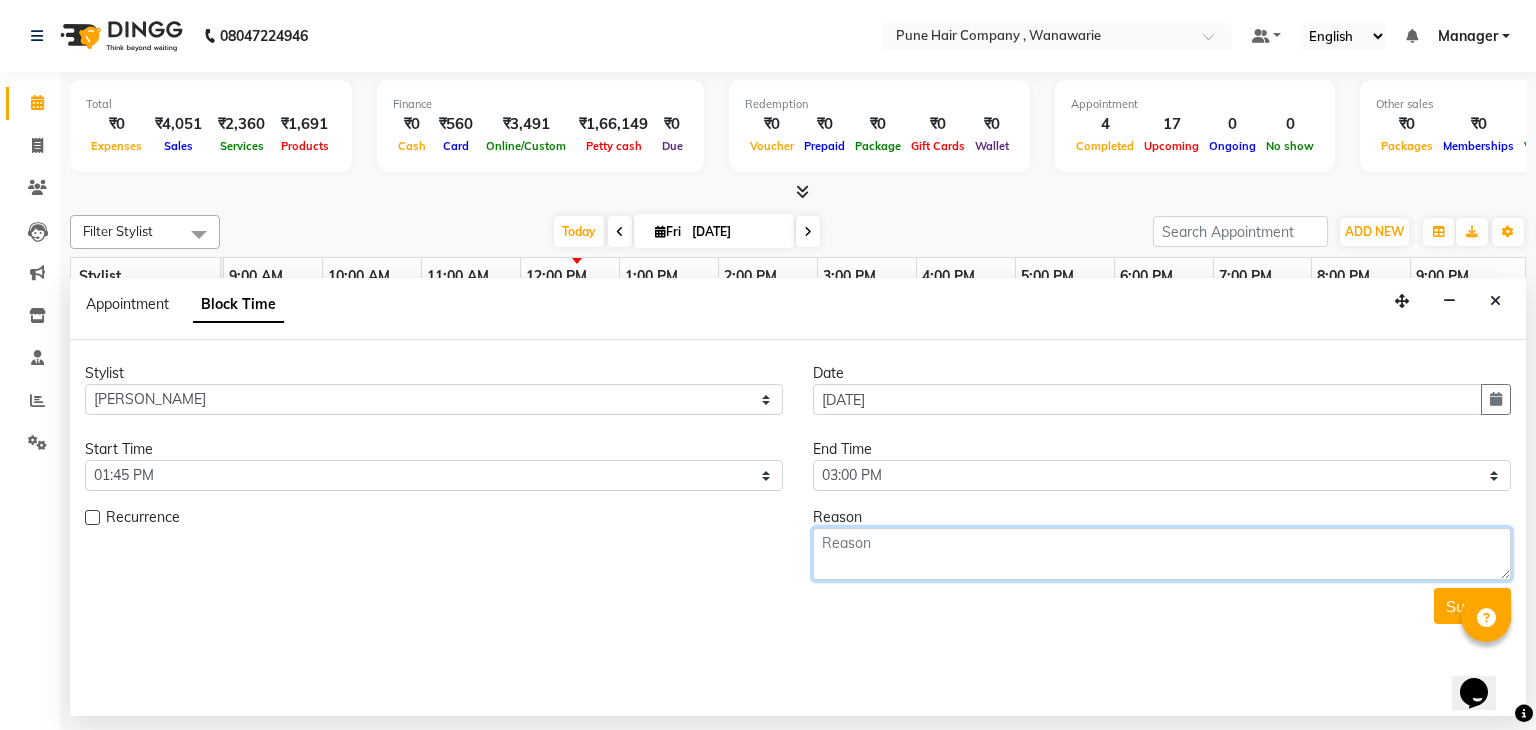 click at bounding box center [1162, 554] 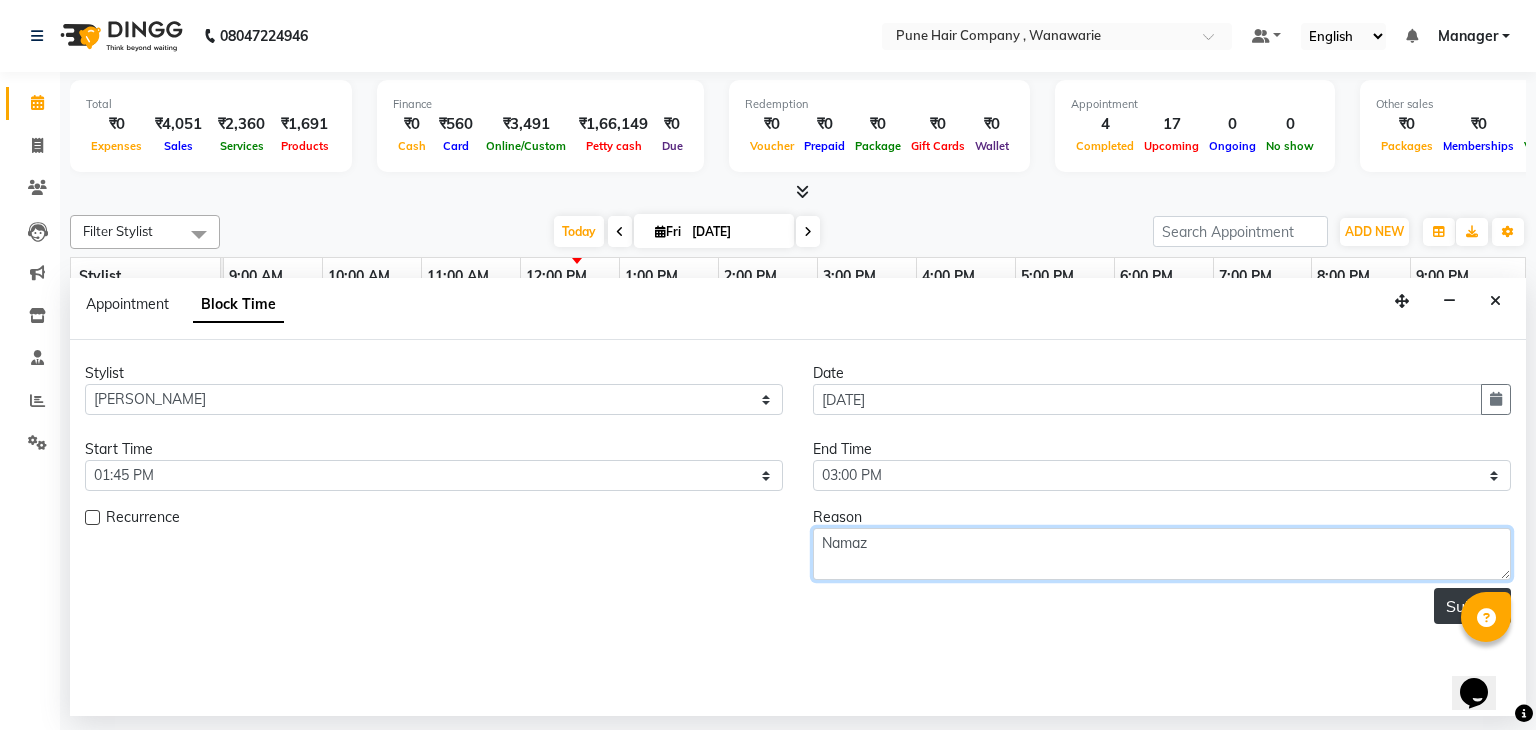 type on "Namaz" 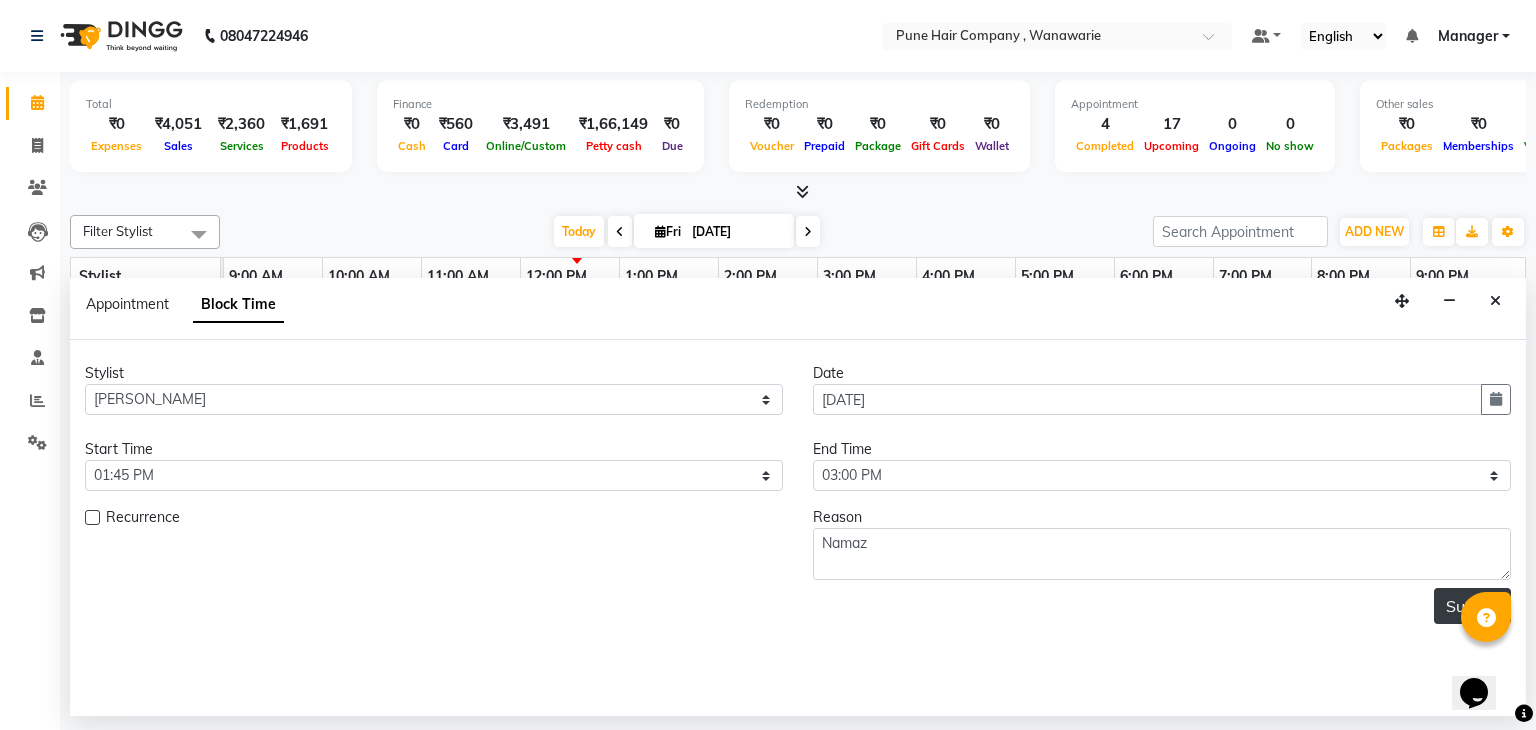 click on "Submit" at bounding box center (1472, 606) 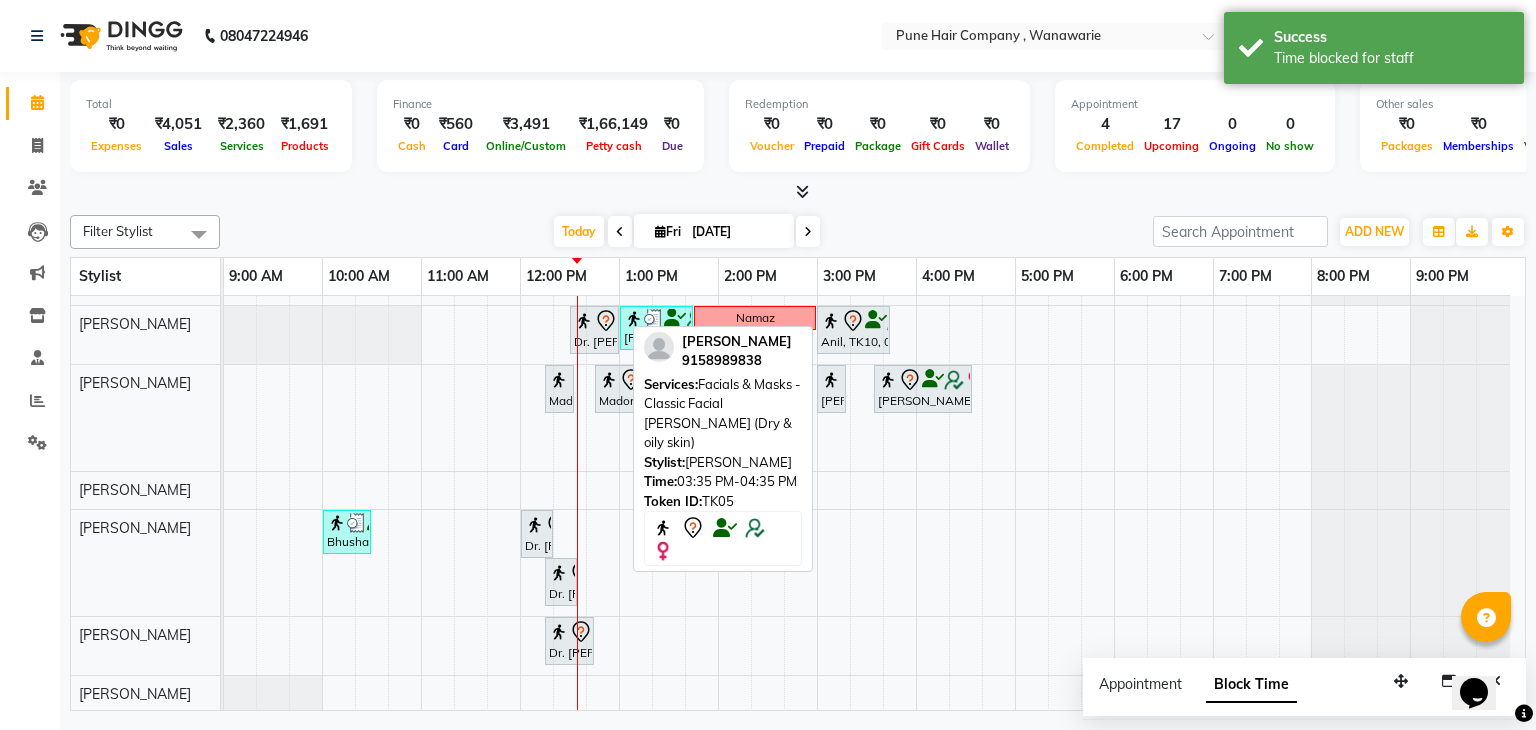 scroll, scrollTop: 0, scrollLeft: 0, axis: both 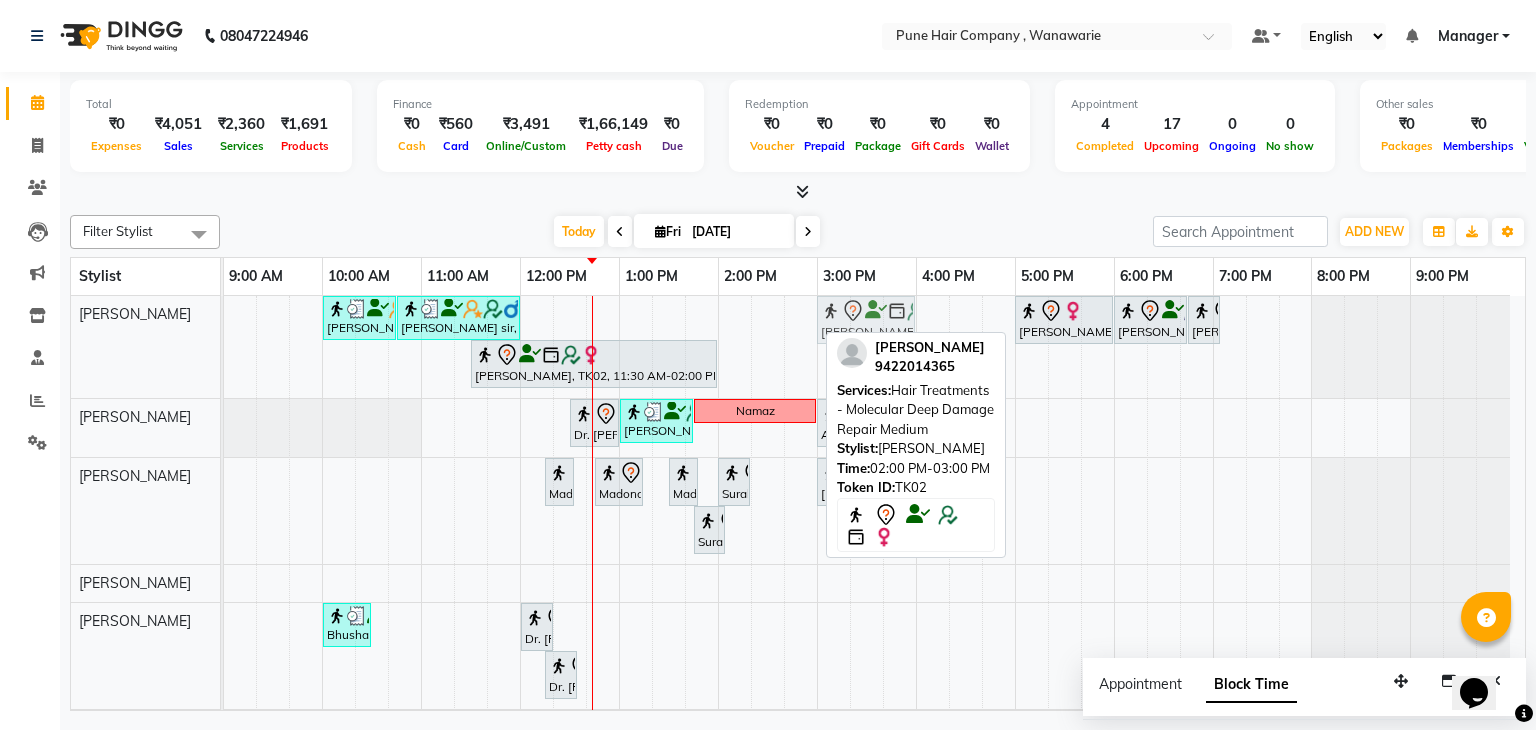 drag, startPoint x: 756, startPoint y: 320, endPoint x: 849, endPoint y: 306, distance: 94.04786 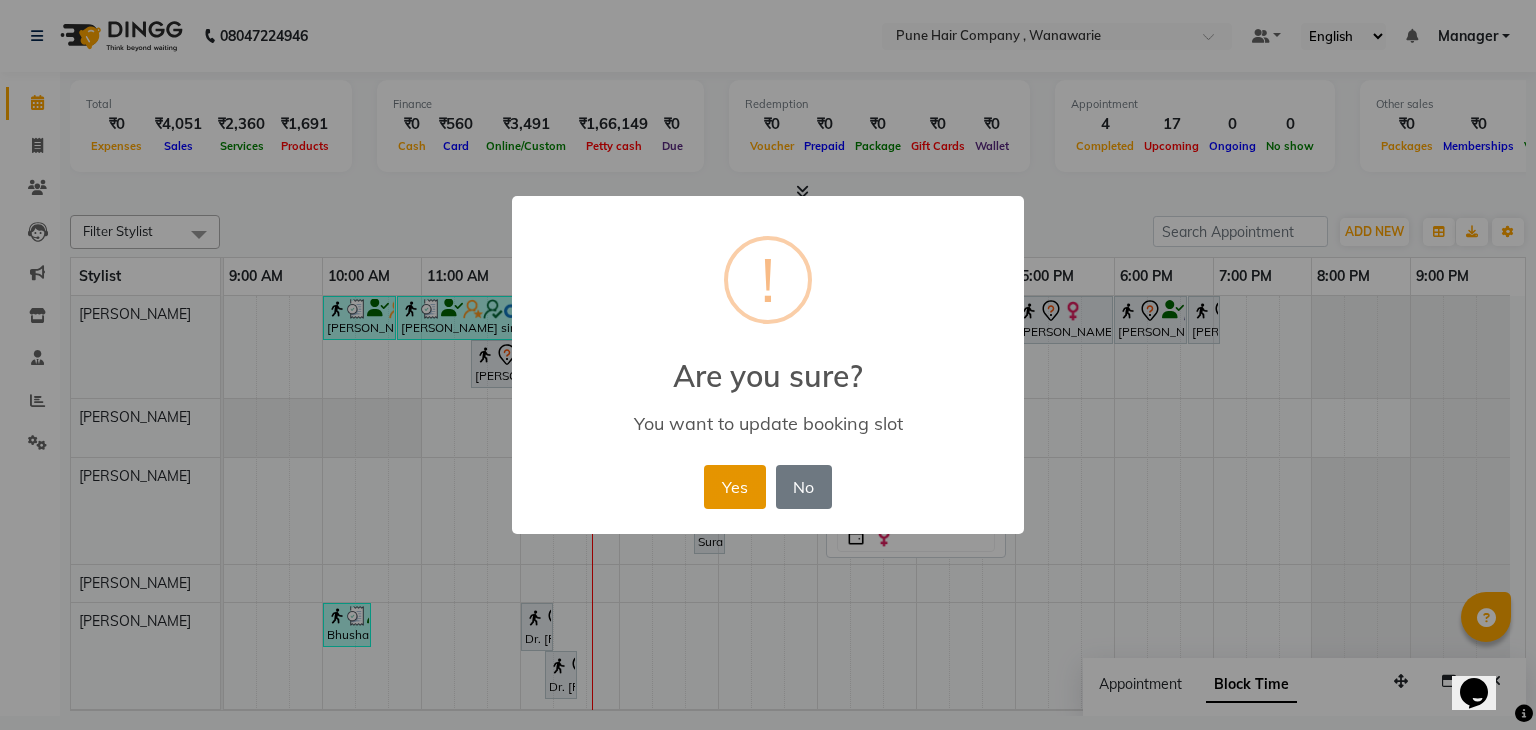 click on "Yes" at bounding box center (734, 487) 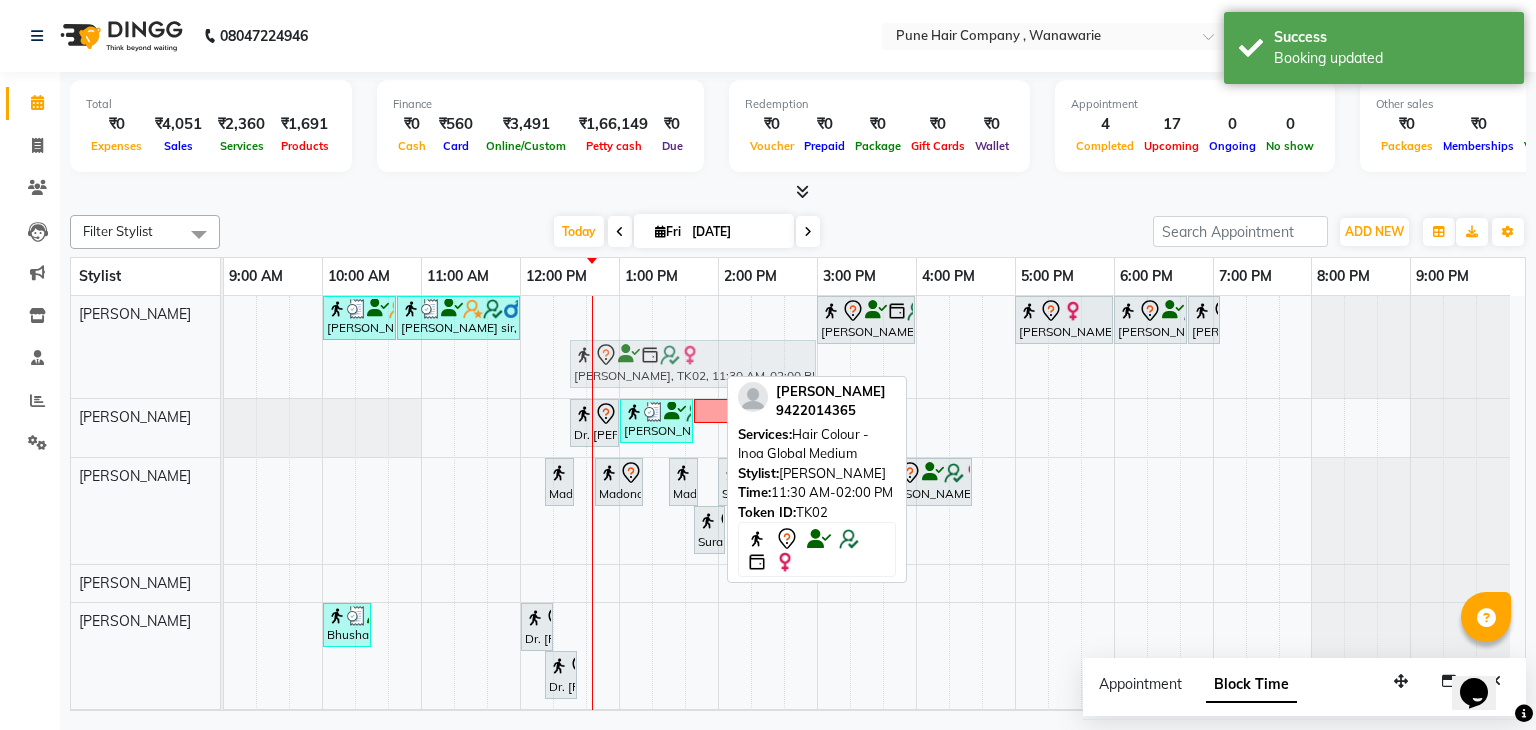 drag, startPoint x: 613, startPoint y: 365, endPoint x: 723, endPoint y: 349, distance: 111.15755 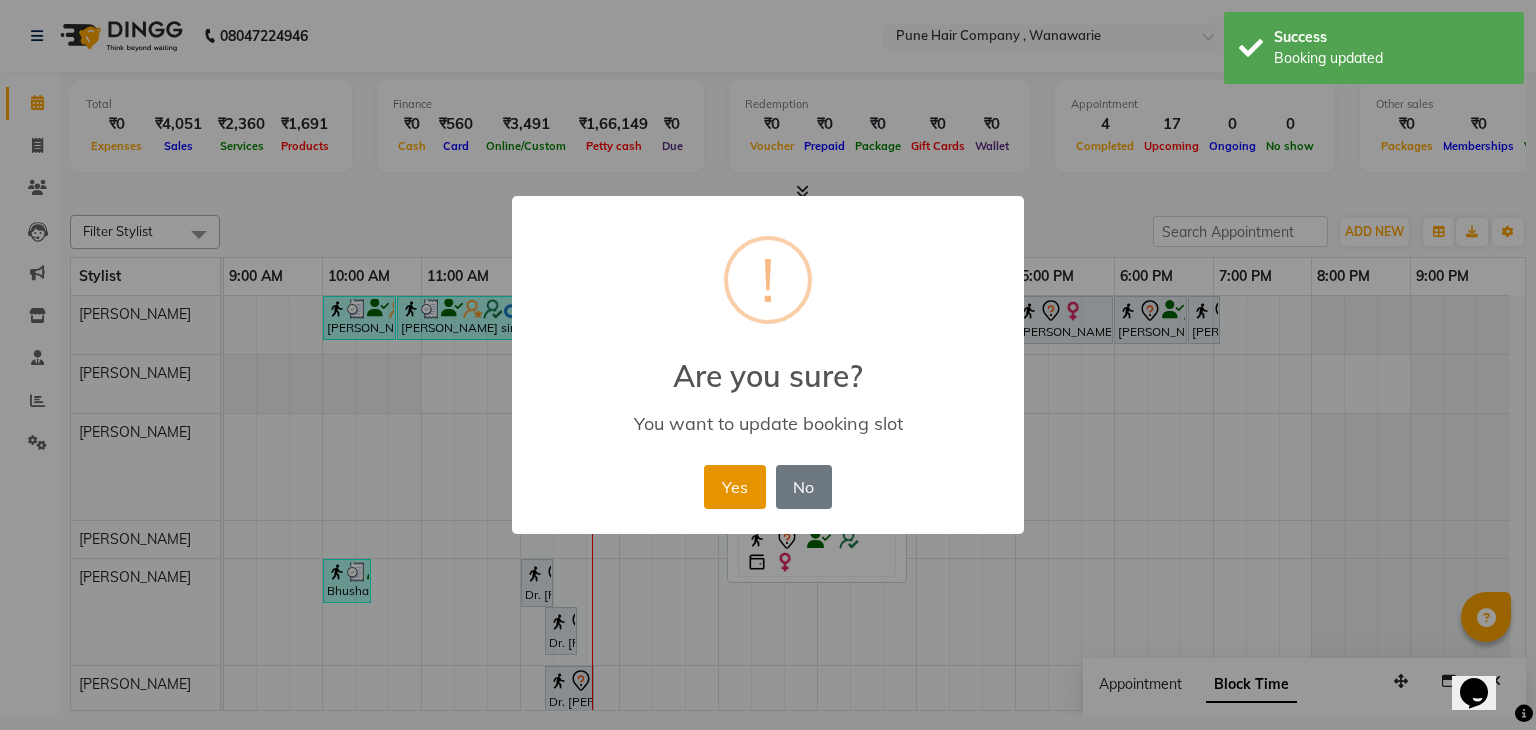 click on "Yes" at bounding box center (734, 487) 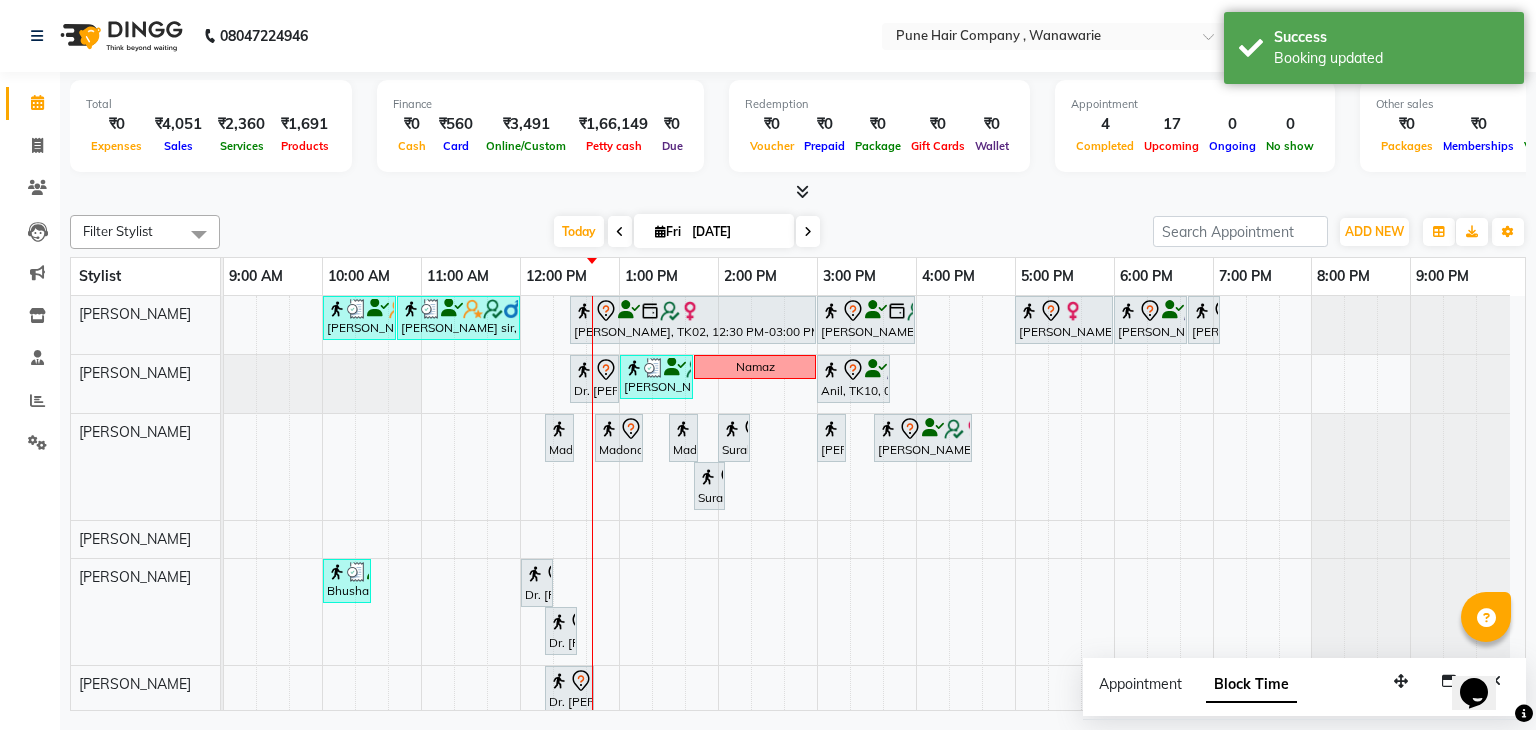 click on "Total  ₹0  Expenses ₹4,051  Sales ₹2,360  Services ₹1,691  Products Finance  ₹0  Cash ₹560  Card ₹3,491  Online/Custom ₹1,66,149 Petty cash ₹0 Due  Redemption  ₹0 Voucher ₹0 Prepaid ₹0 Package ₹0  Gift Cards ₹0  Wallet  Appointment  4 Completed 17 Upcoming 0 Ongoing 0 No show  Other sales  ₹0  Packages ₹0  Memberships ₹0  Vouchers ₹0  Prepaids ₹0  Gift Cards Filter Stylist Select All Faisal shaikh Kanchan Gajare  Kasturi bhandari Manoj Zambre Prasad wagh Ranjeet Solanki Shriram Raut Today  Fri 11-07-2025 Toggle Dropdown Add Appointment Add Invoice Add Expense Add Attendance Add Client Add Transaction Toggle Dropdown Add Appointment Add Invoice Add Expense Add Attendance Add Client ADD NEW Toggle Dropdown Add Appointment Add Invoice Add Expense Add Attendance Add Client Add Transaction Filter Stylist Select All Faisal shaikh Kanchan Gajare  Kasturi bhandari Manoj Zambre Prasad wagh Ranjeet Solanki Shriram Raut Group By  Staff View   Room View  View as Vertical  Horizontal" 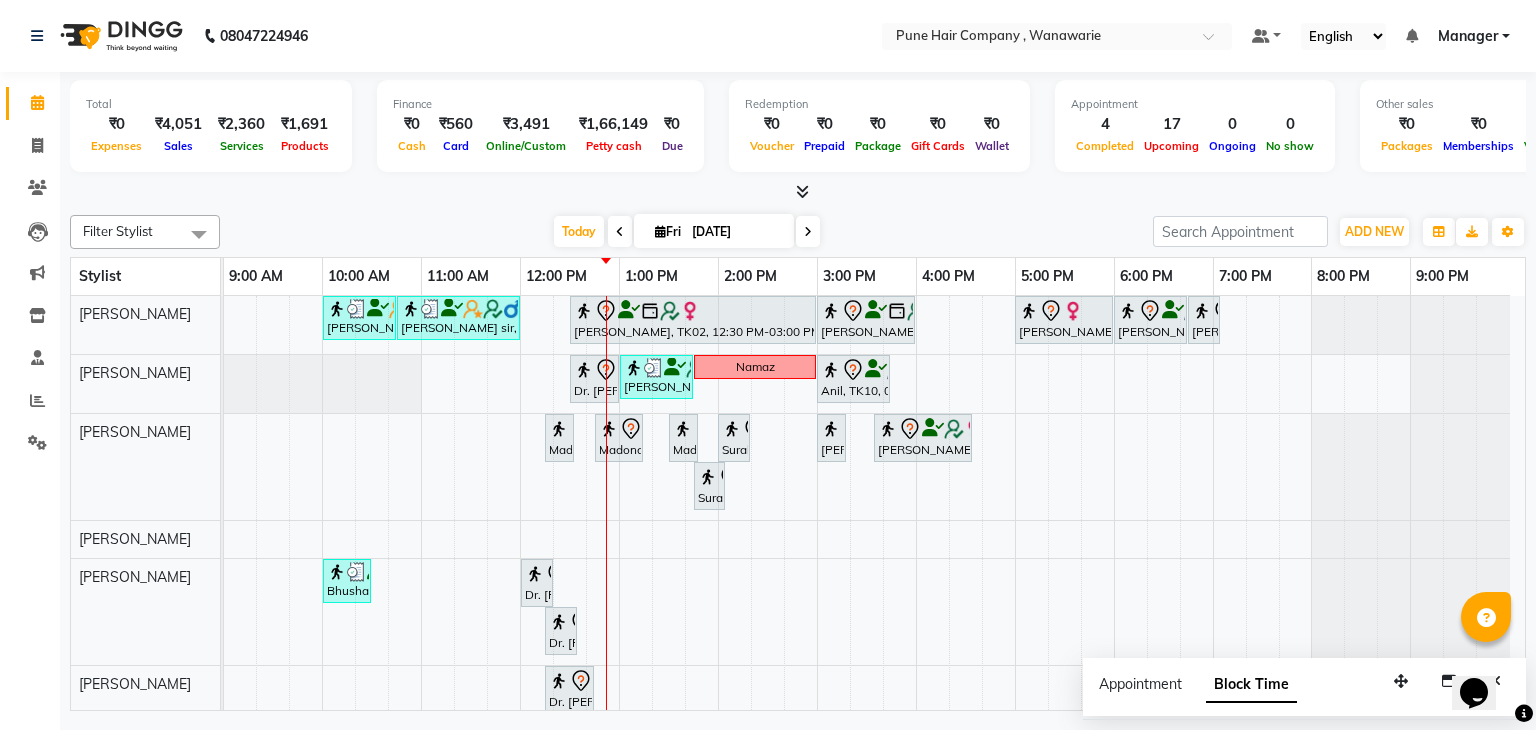scroll, scrollTop: 49, scrollLeft: 0, axis: vertical 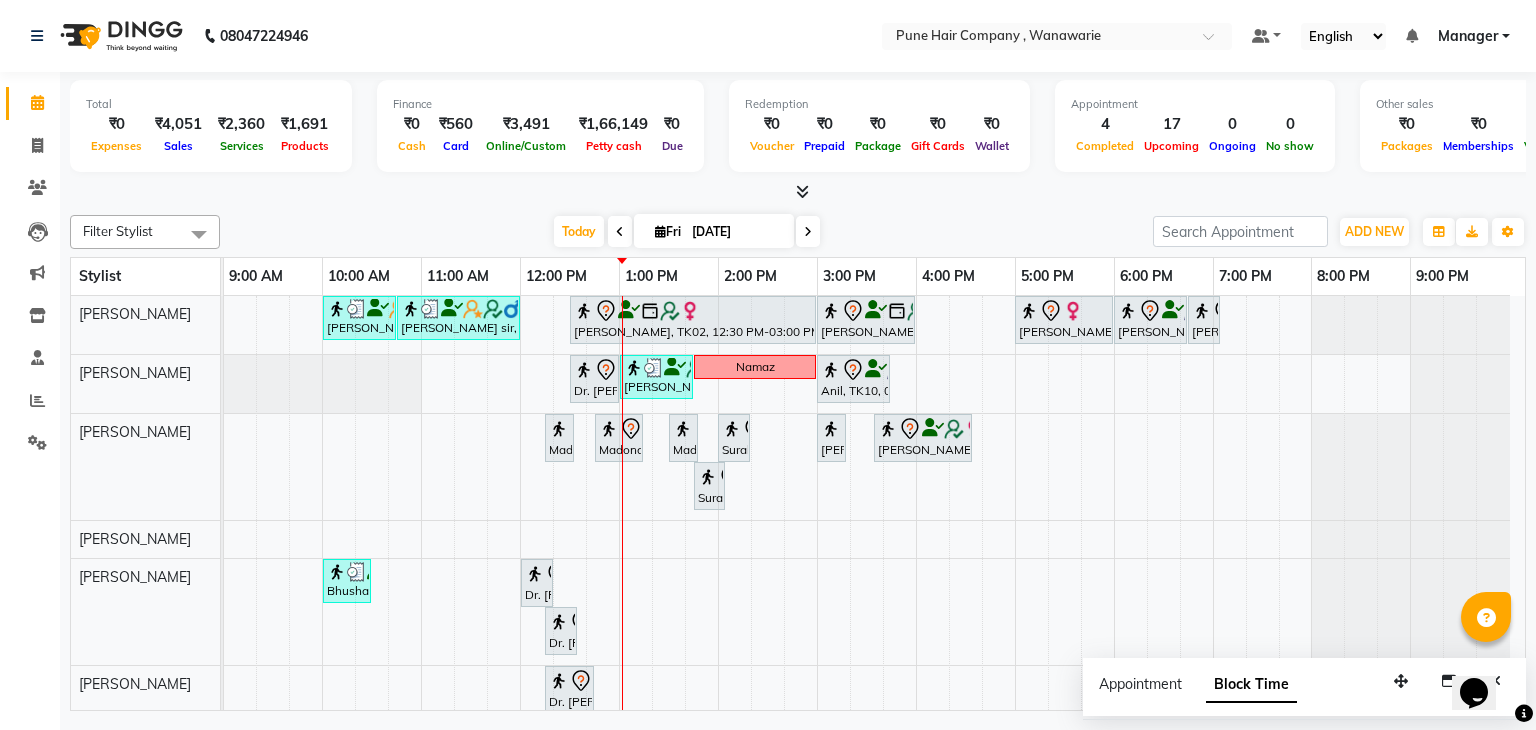 click at bounding box center [808, 231] 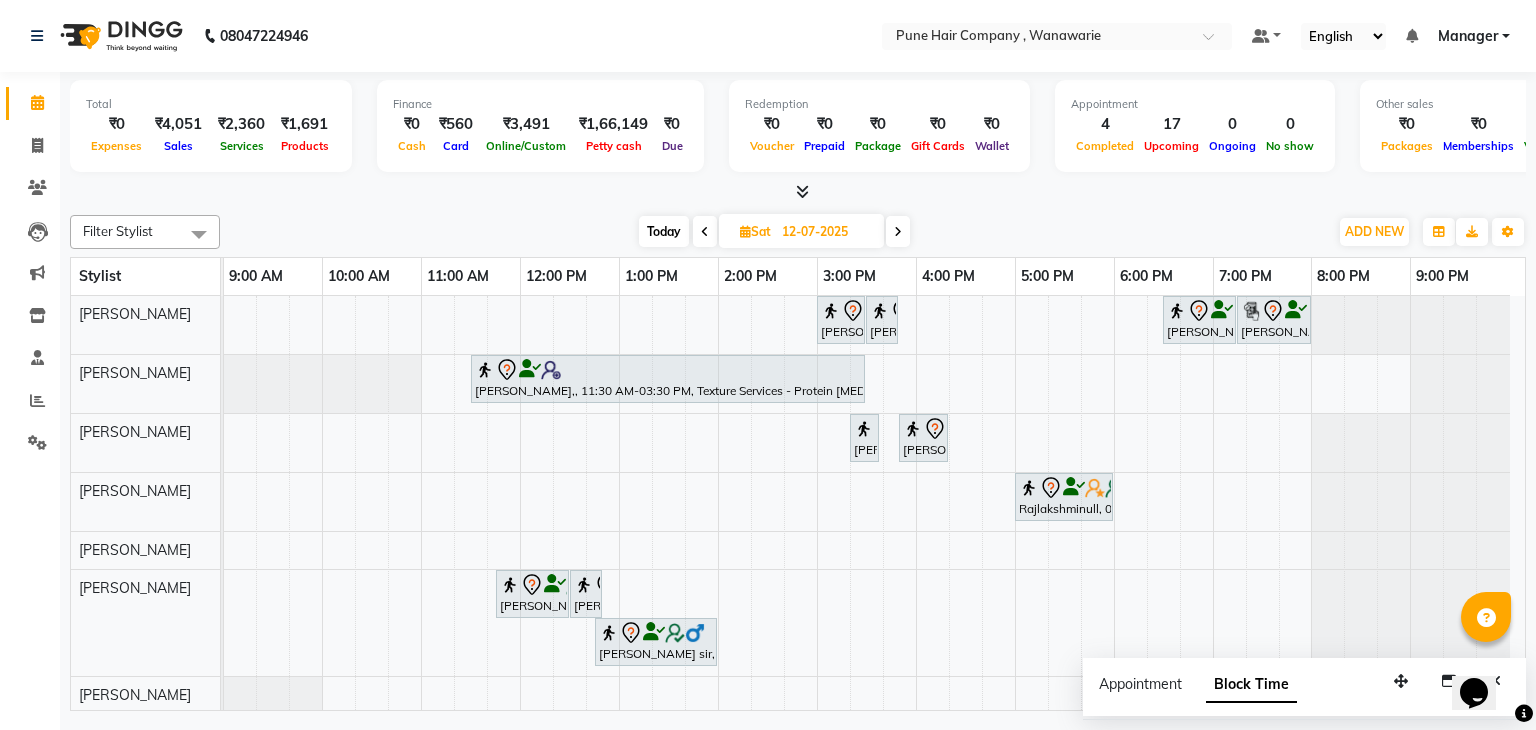 click on "Today" at bounding box center [664, 231] 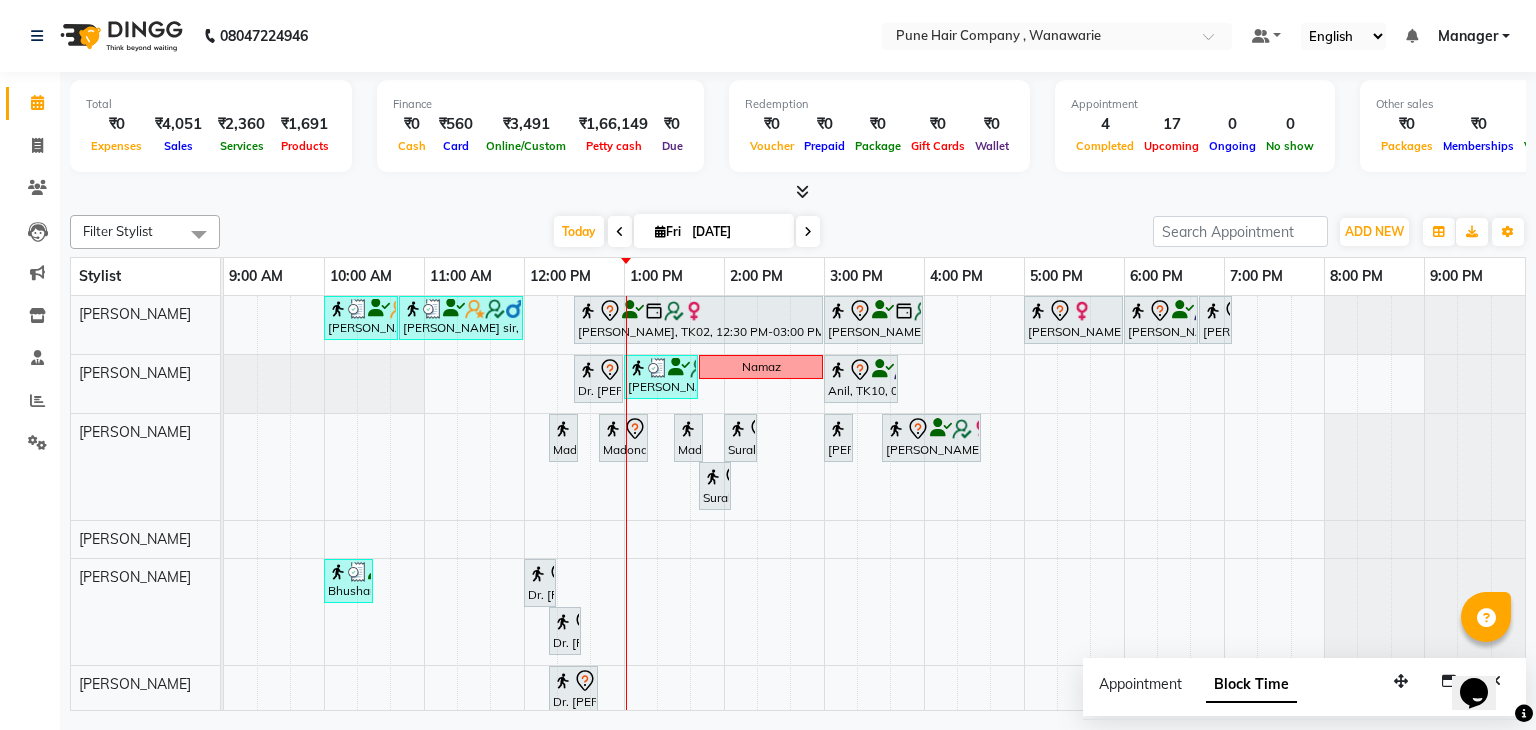 scroll, scrollTop: 64, scrollLeft: 0, axis: vertical 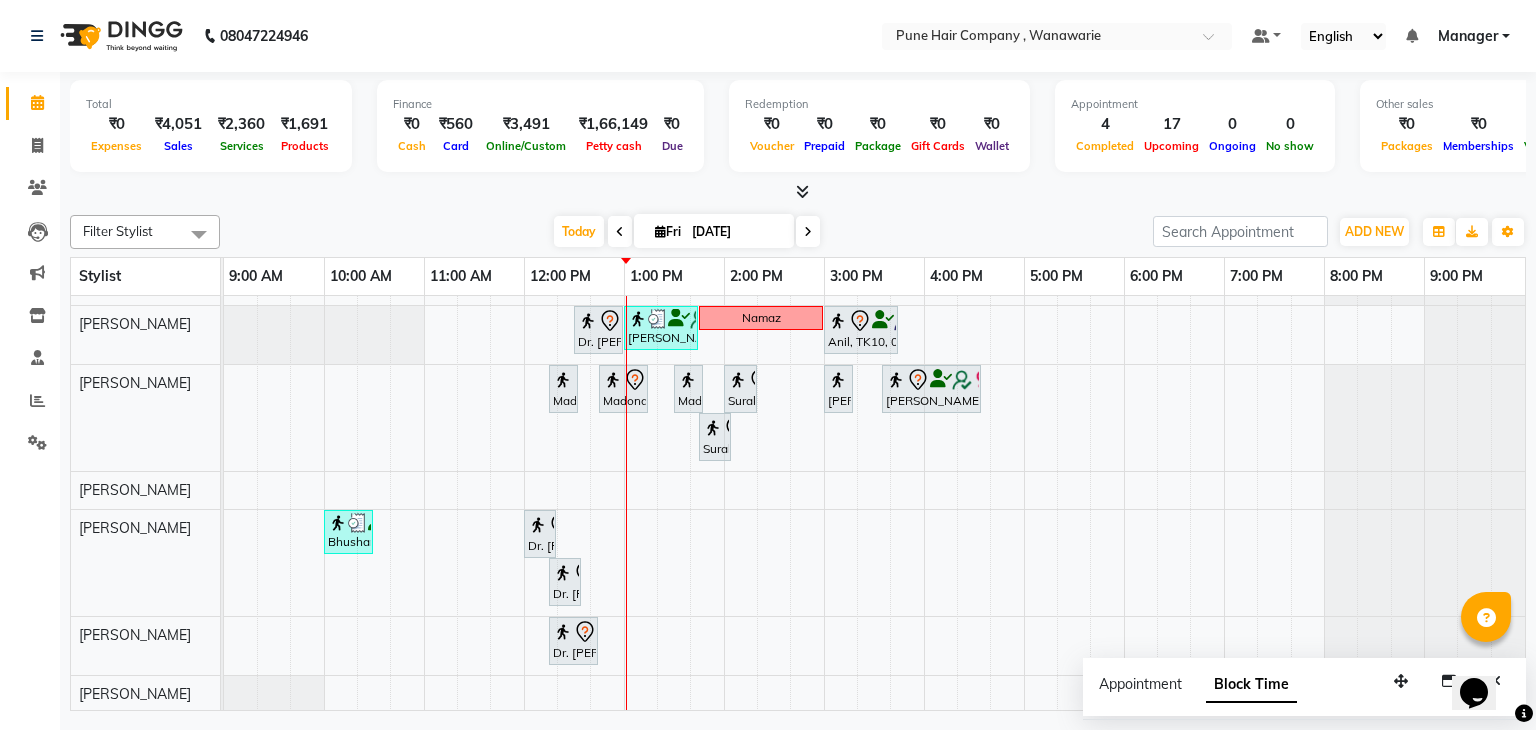 click on "Banty sir, TK03, 10:00 AM-10:45 AM, Male Haircut By Senior Stylist     Banty sir, TK03, 10:45 AM-12:00 PM, Male Hair Colour - Majirel Global Colour (includes moustache)             Naina mehata, TK02, 12:30 PM-03:00 PM, Hair Colour - Inoa Global Medium             Naina mehata, TK02, 03:00 PM-04:00 PM, Hair Treatments - Molecular Deep Damage Repair Medium             Archana Mohanty, TK04, 05:00 PM-06:00 PM, Haircuts, - By Senior Stylist             Abbas kadiwala, TK01, 06:00 PM-06:45 PM, Male Haircut By Senior Stylist             Abbas kadiwala, TK01, 06:45 PM-07:05 PM, Male Beard Shaving/ Beard Trim Beard             Dr. Shriya ,, TK08, 12:30 PM-01:00 PM, BlowDry Medium     Zubin S, TK11, 01:00 PM-01:45 PM, Male Haircut By Senior Stylist  Namaz              Anil, TK10, 03:00 PM-03:45 PM, Male Haircut By Senior Stylist             Madona ., TK09, 12:15 PM-12:25 PM, Skin Services - Threading Face ( Eyebrow/ Upper lip/Chin/Forehead/ Jawline/ Side locks/ Neck)" at bounding box center (874, 480) 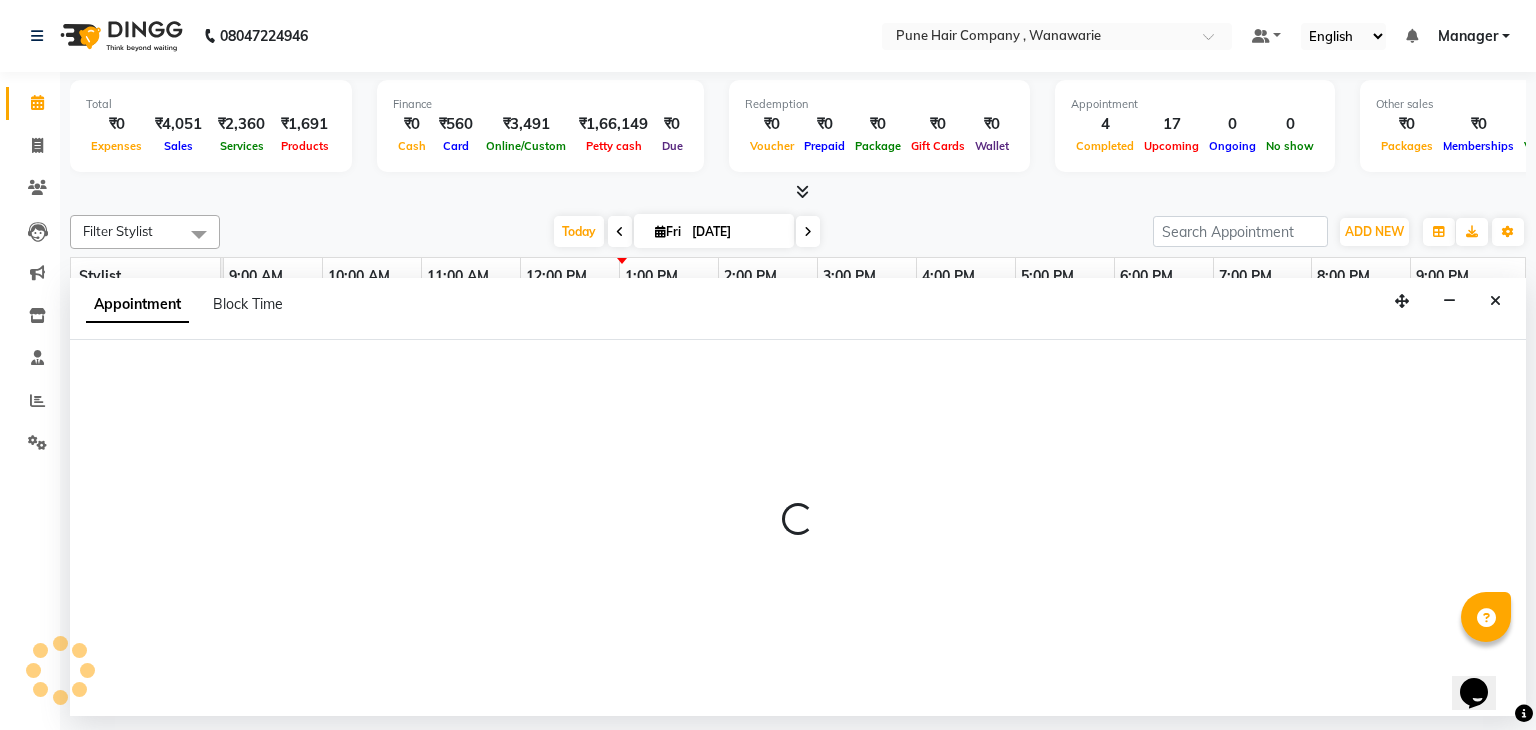 select on "74603" 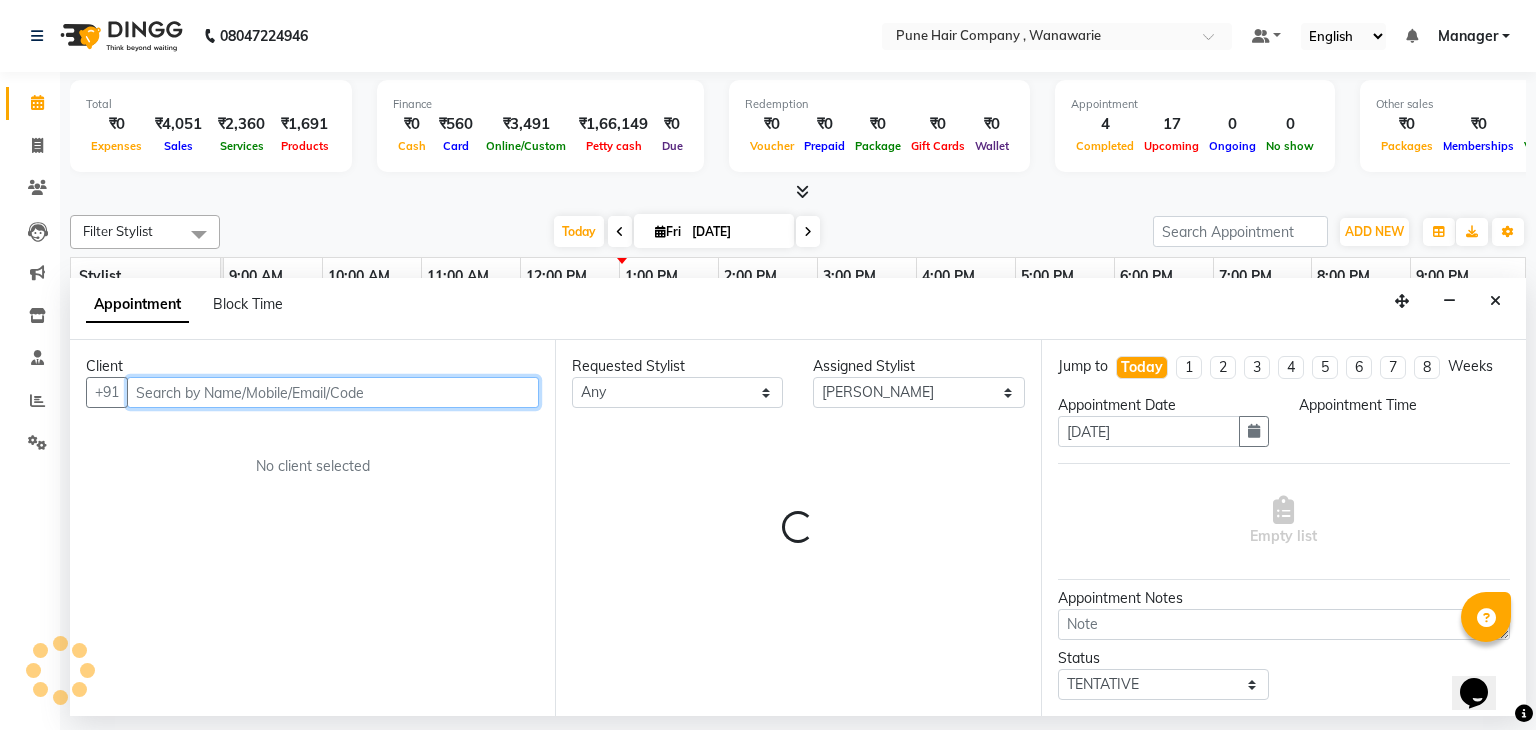 select on "825" 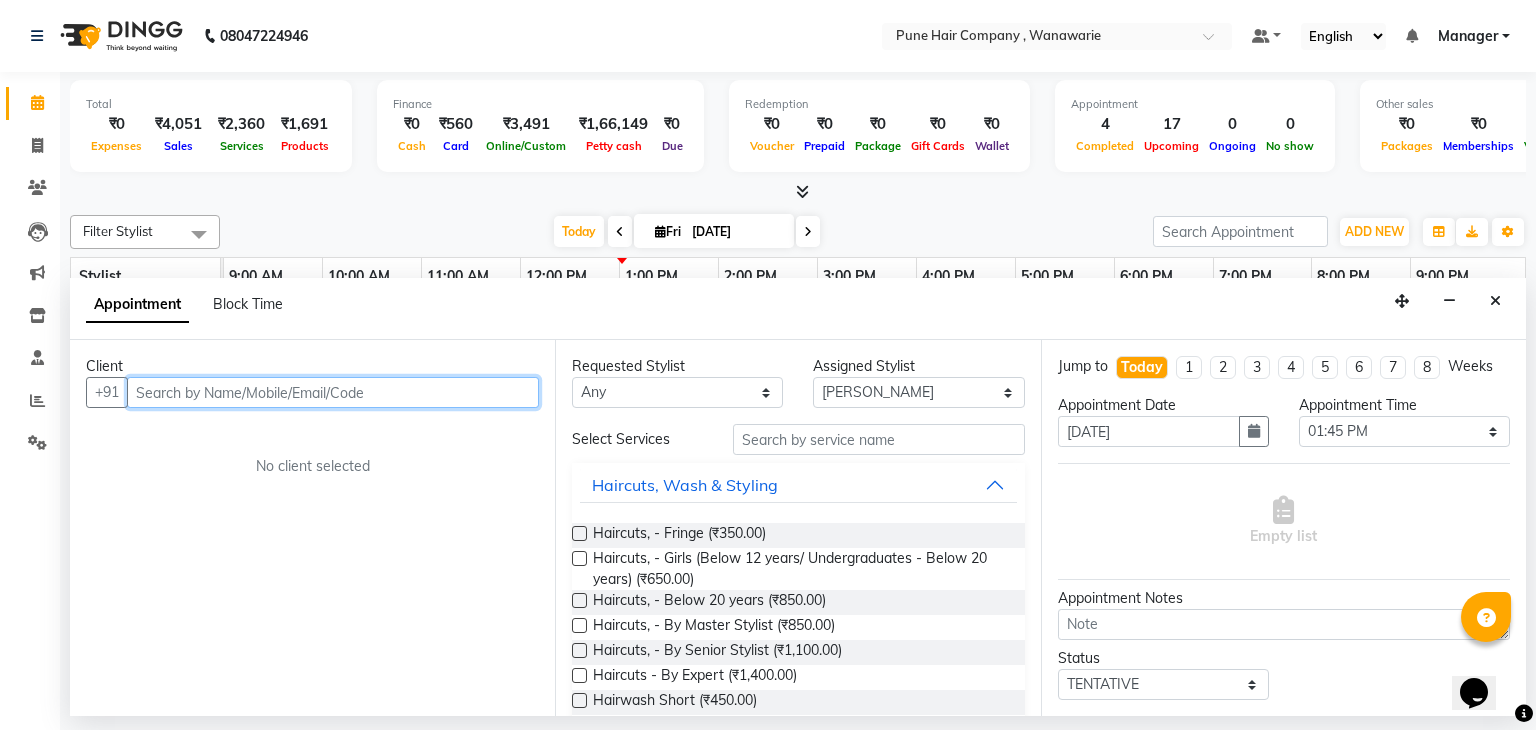 click at bounding box center [333, 392] 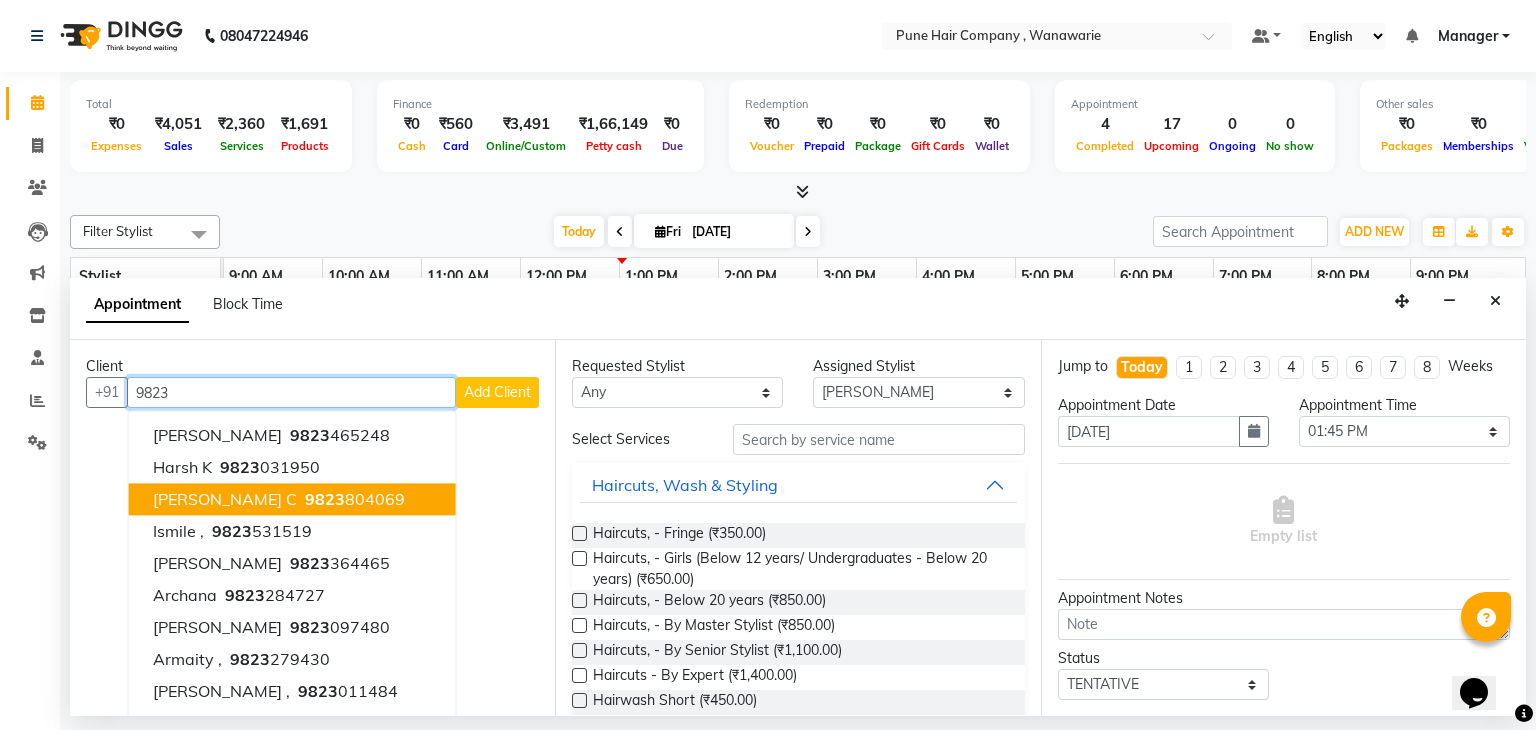 click on "9823" at bounding box center [325, 500] 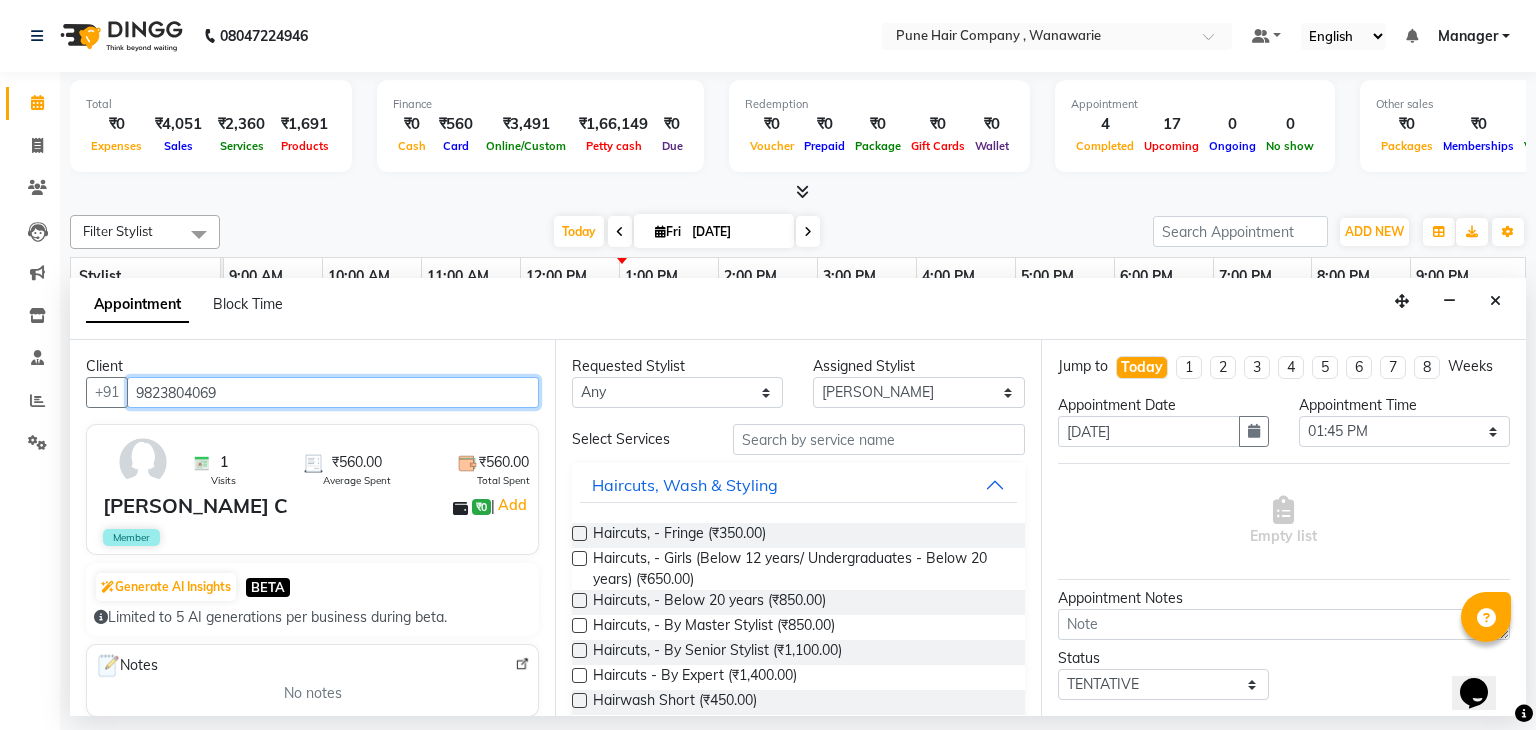 type on "9823804069" 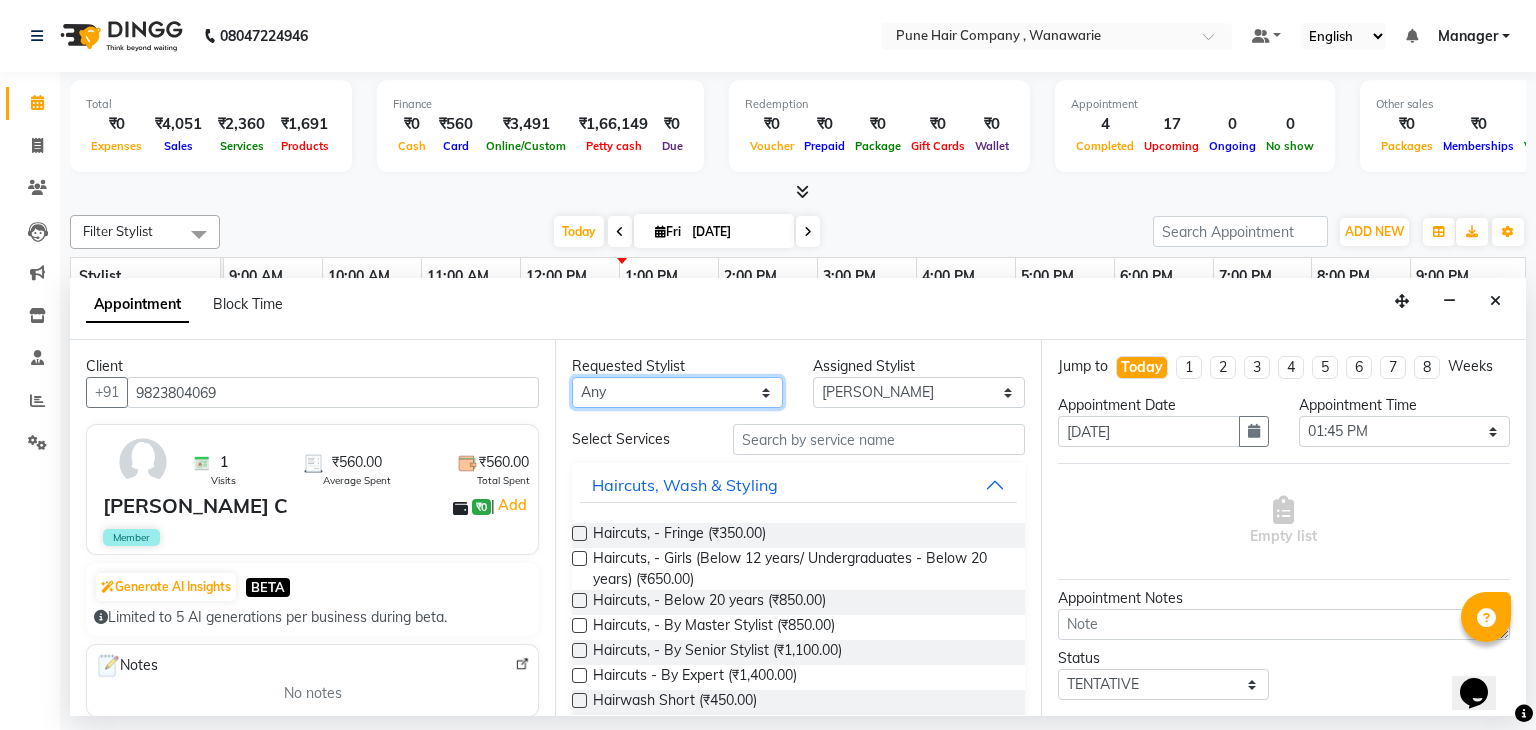 click on "Any [PERSON_NAME] [PERSON_NAME]  [PERSON_NAME] [PERSON_NAME] [PERSON_NAME] [PERSON_NAME] [PERSON_NAME]" at bounding box center (677, 392) 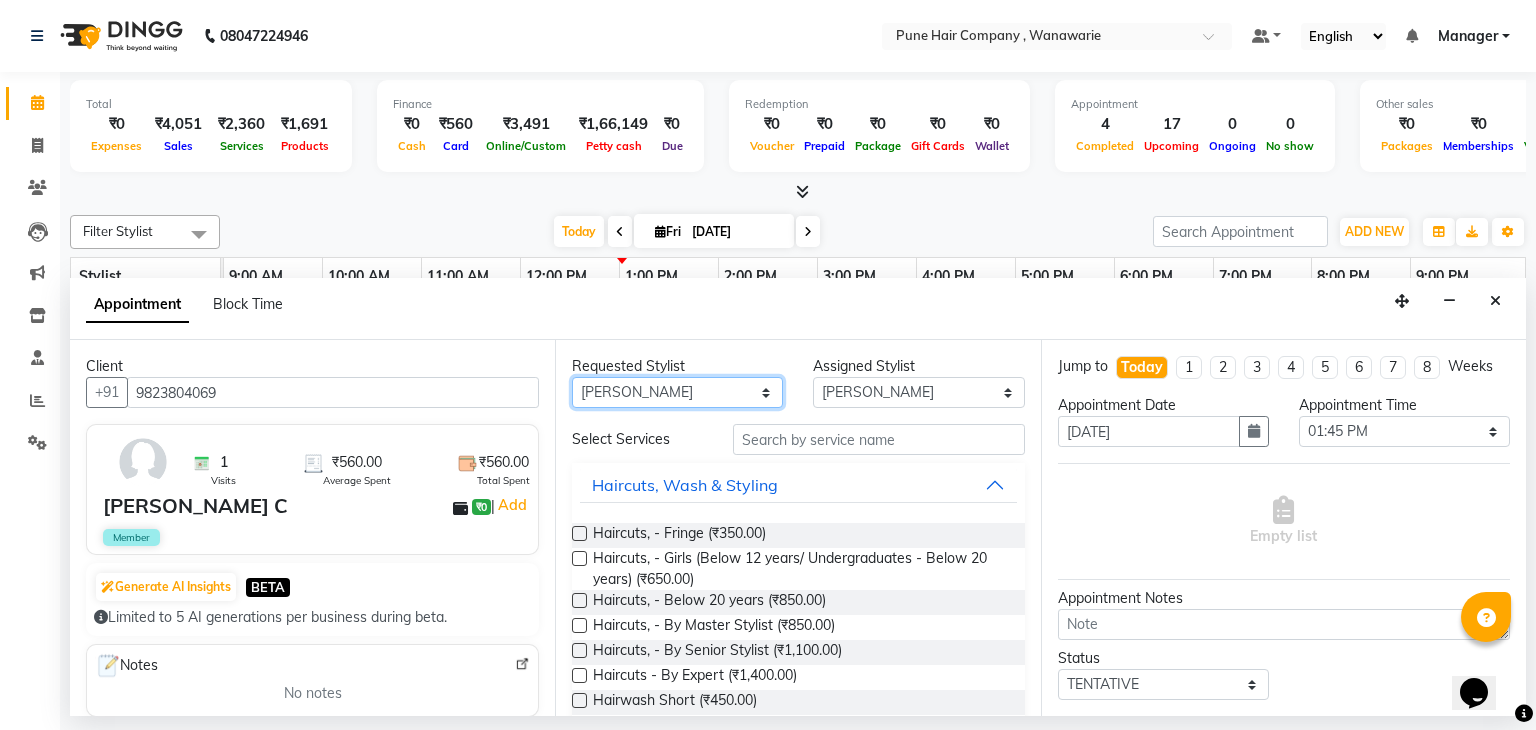 click on "Any [PERSON_NAME] [PERSON_NAME]  [PERSON_NAME] [PERSON_NAME] [PERSON_NAME] [PERSON_NAME] [PERSON_NAME]" at bounding box center [677, 392] 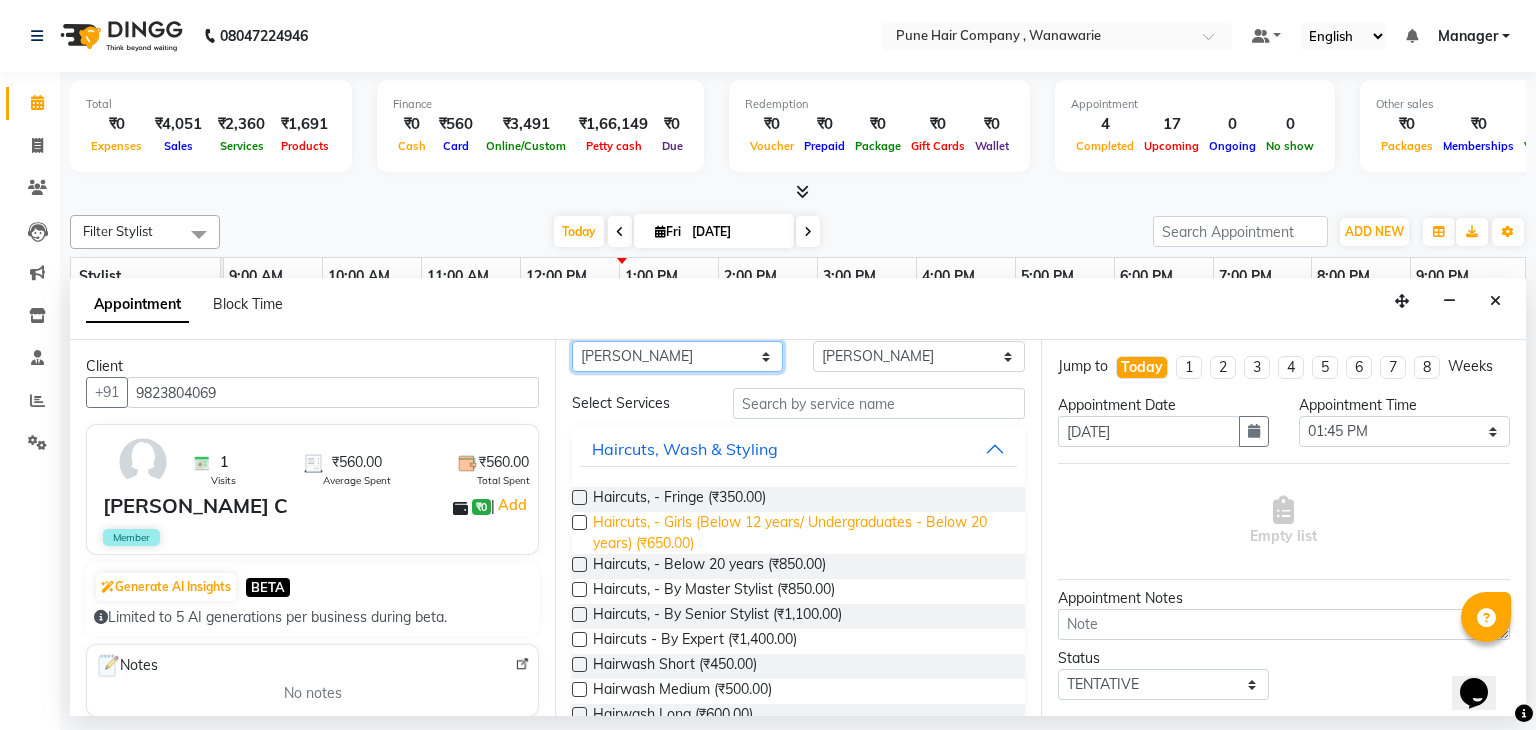 scroll, scrollTop: 36, scrollLeft: 0, axis: vertical 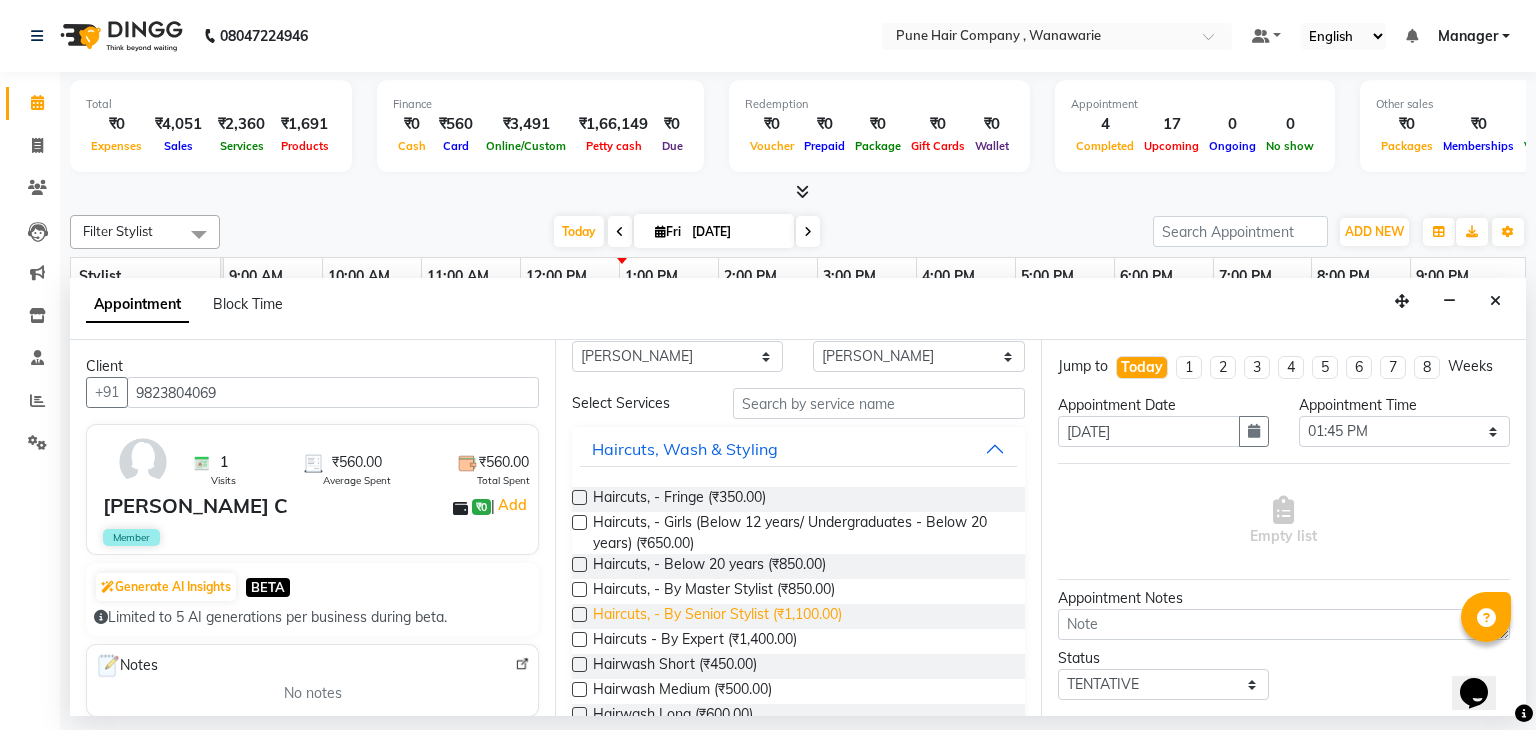 click on "Haircuts, - By Senior Stylist (₹1,100.00)" at bounding box center (717, 616) 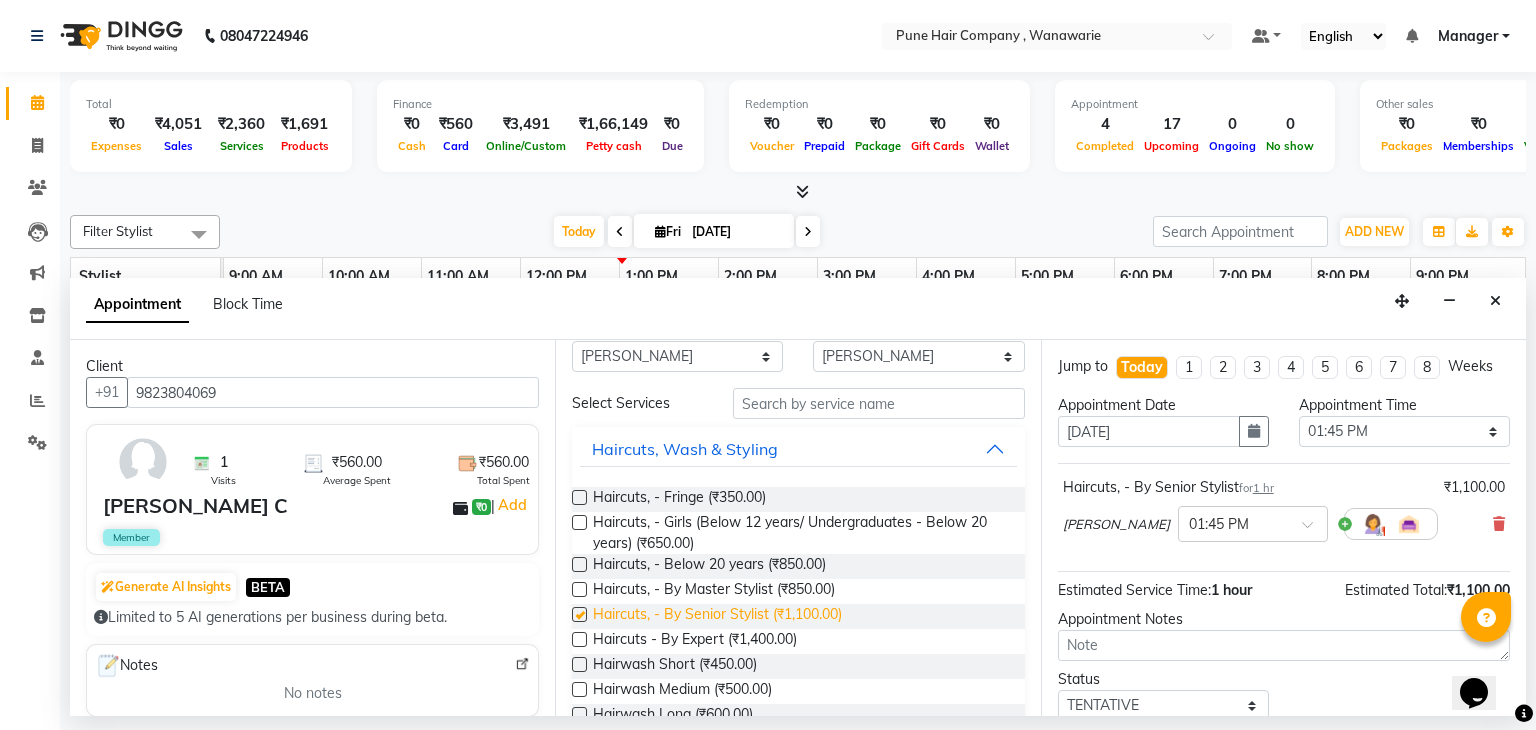 checkbox on "false" 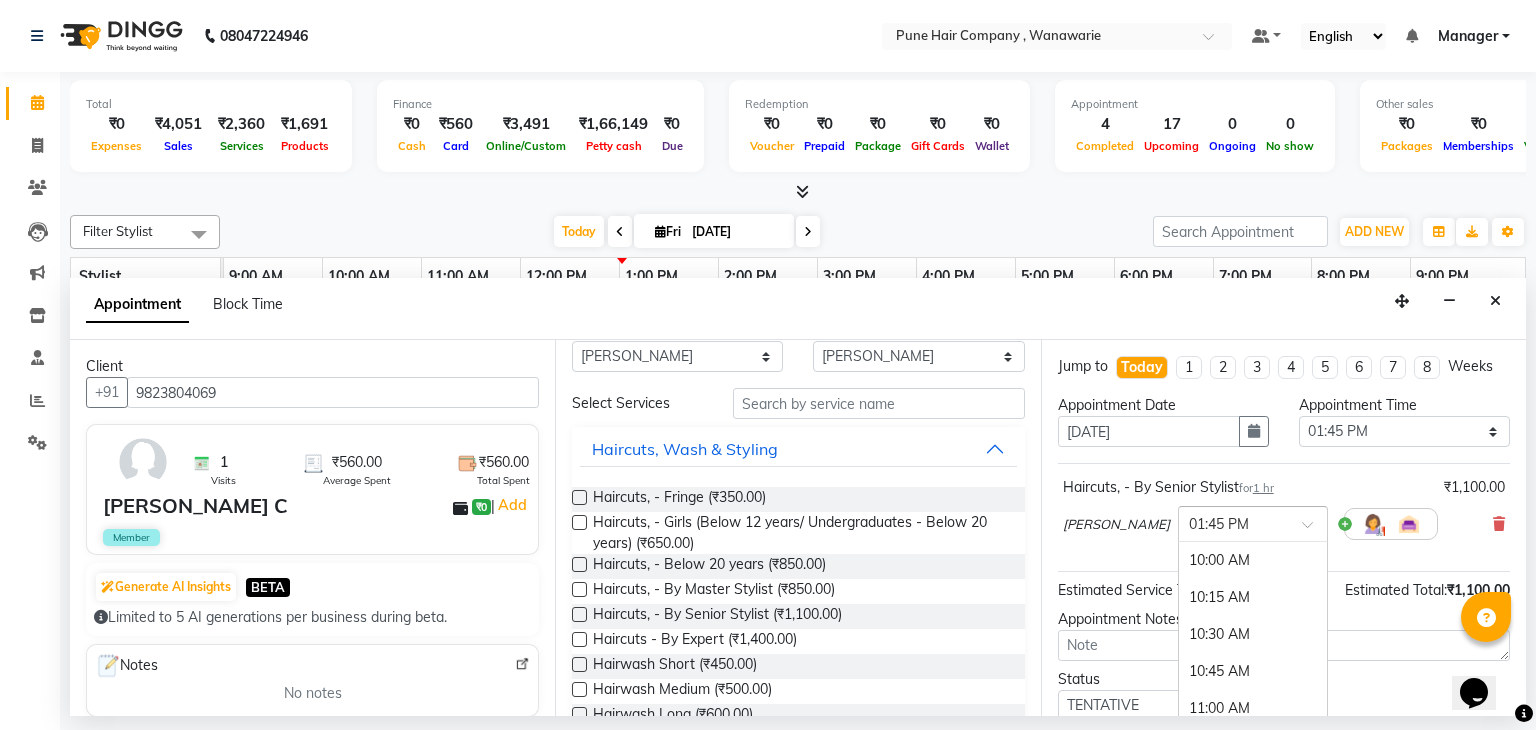 scroll, scrollTop: 558, scrollLeft: 0, axis: vertical 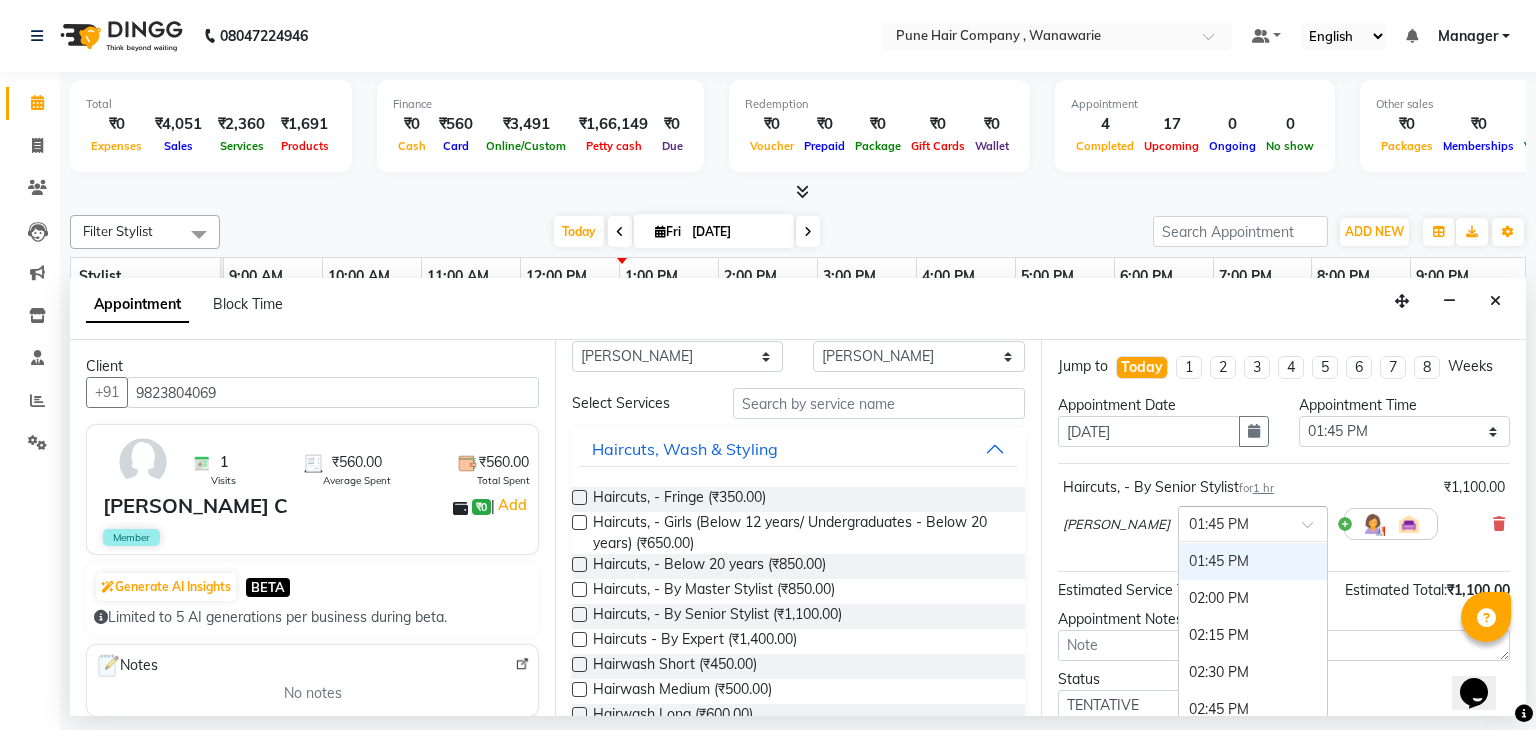 click at bounding box center [1314, 530] 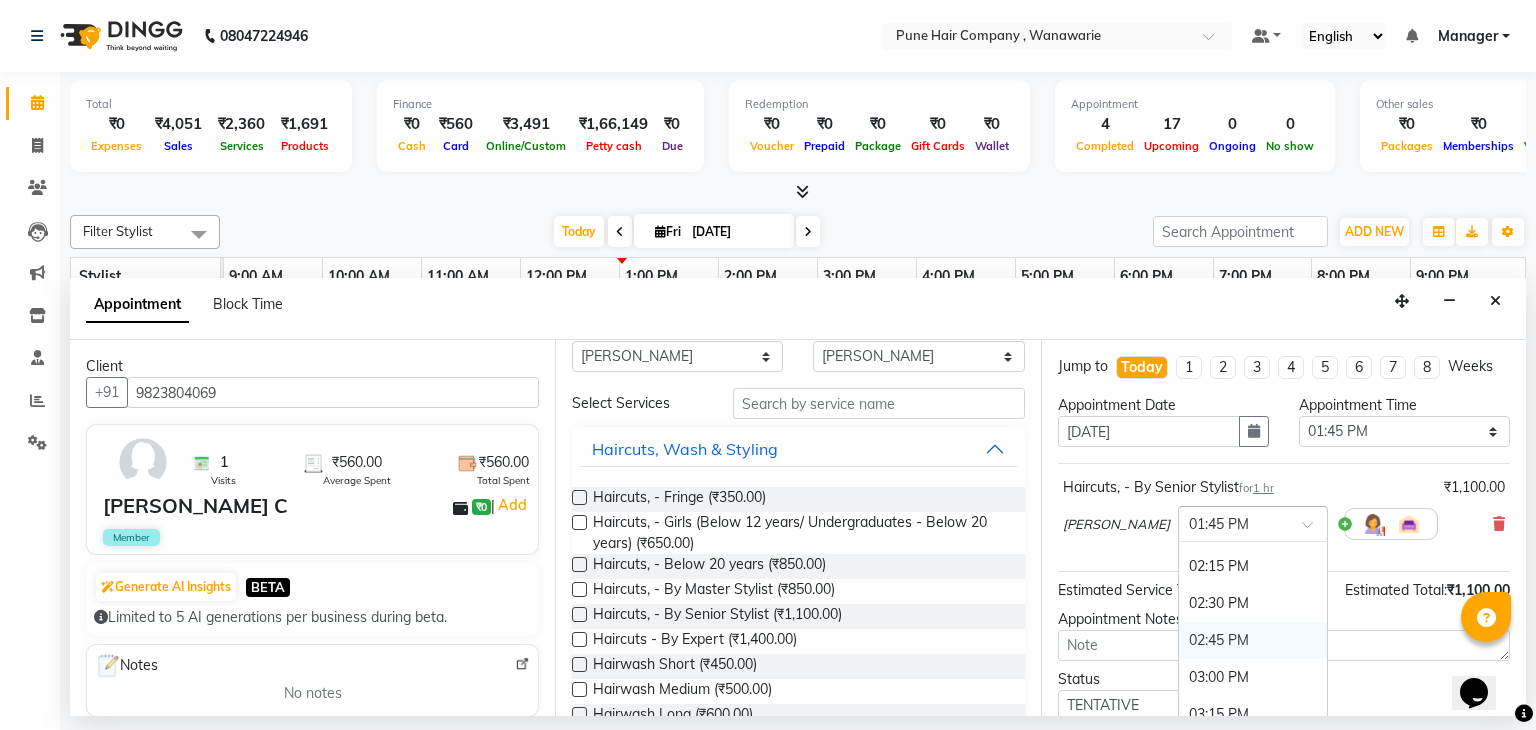 scroll, scrollTop: 630, scrollLeft: 0, axis: vertical 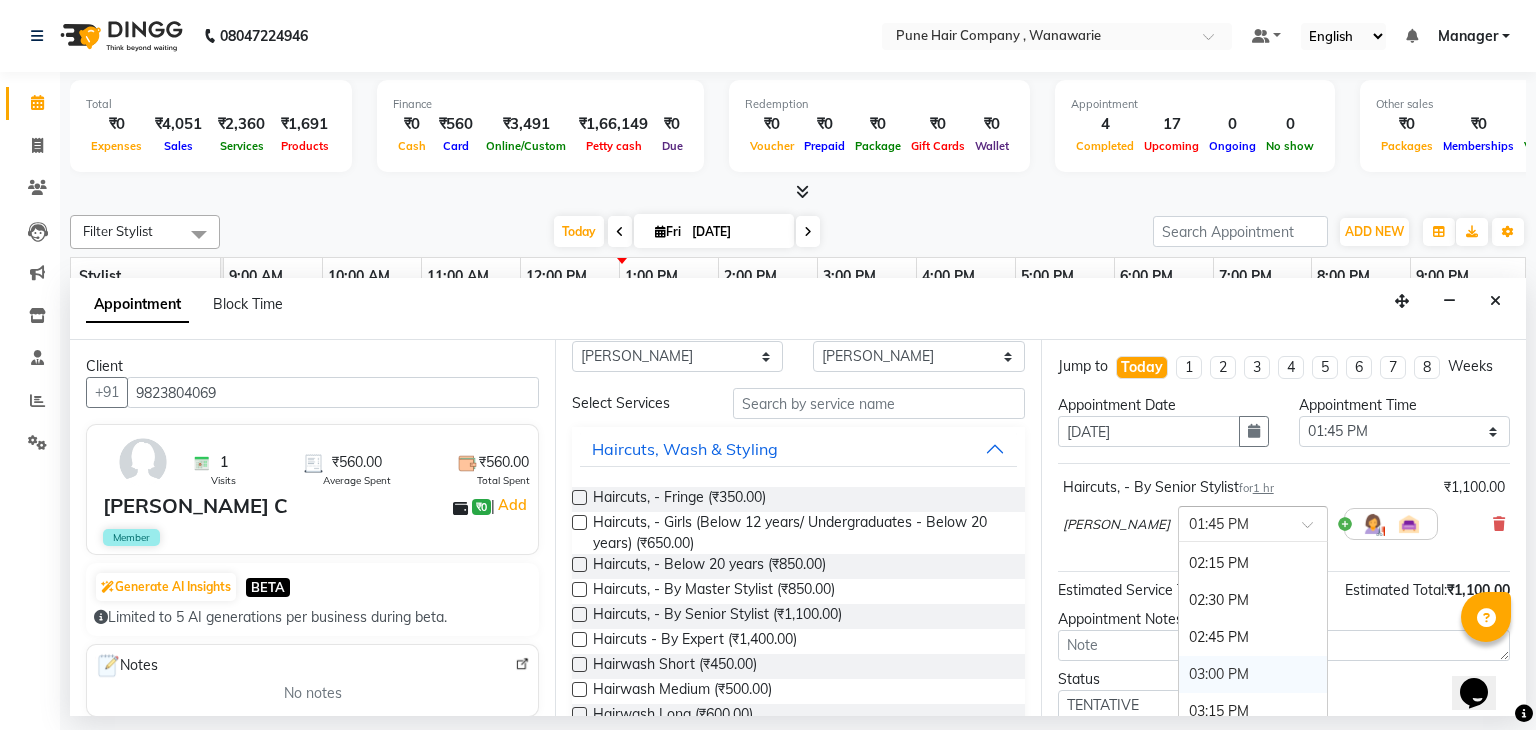 click on "03:00 PM" at bounding box center (1253, 674) 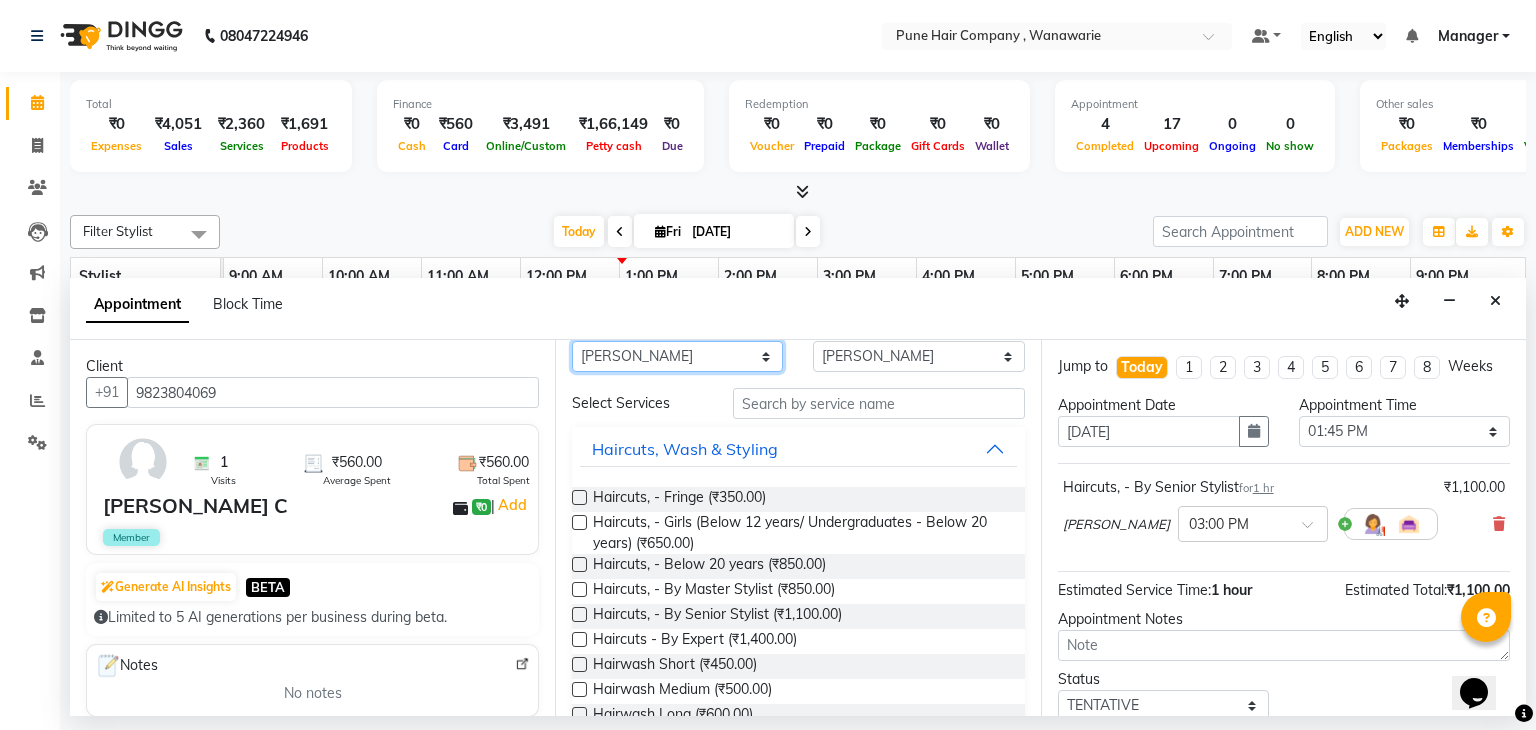 click on "Any [PERSON_NAME] [PERSON_NAME]  [PERSON_NAME] [PERSON_NAME] [PERSON_NAME] [PERSON_NAME] [PERSON_NAME]" at bounding box center (677, 356) 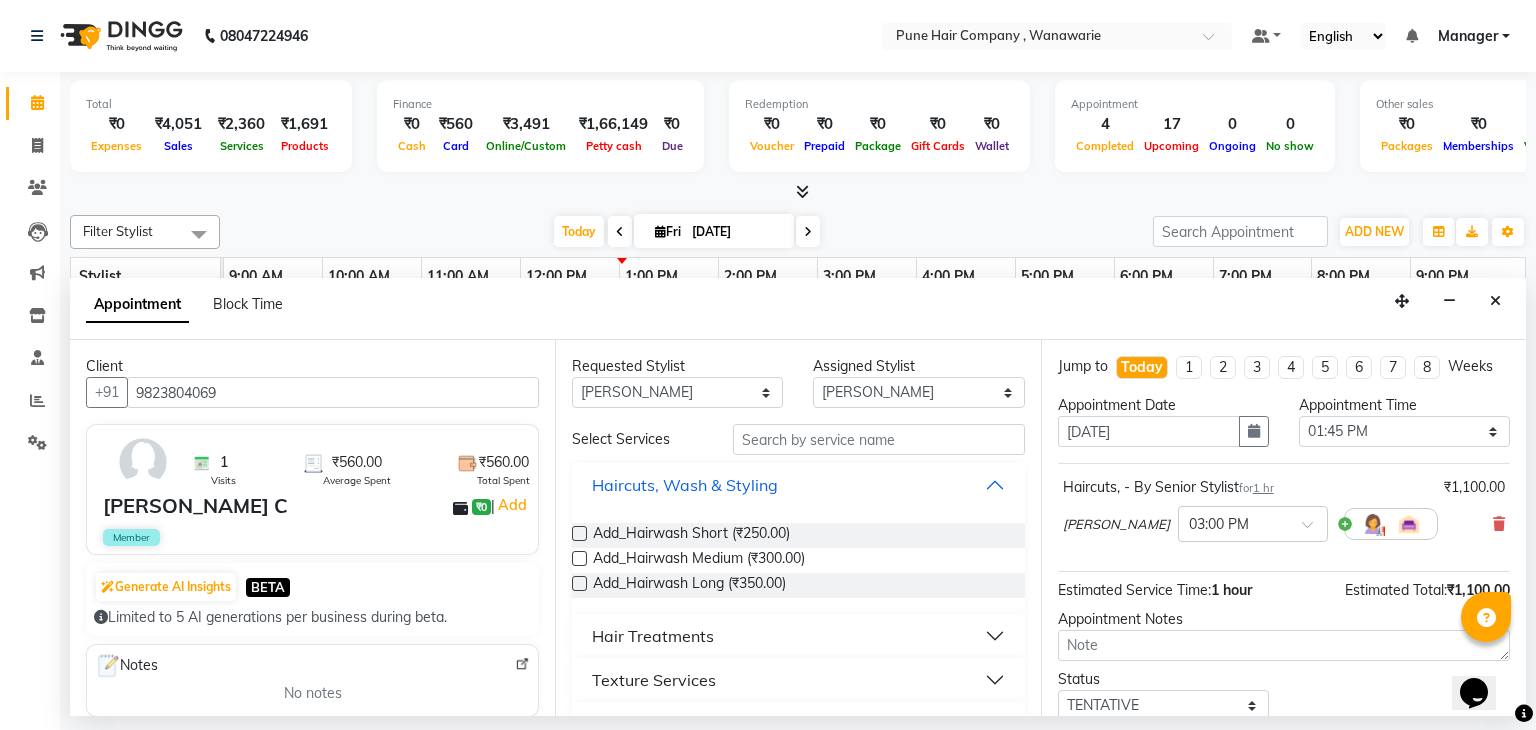 click on "Haircuts, Wash & Styling" at bounding box center (798, 485) 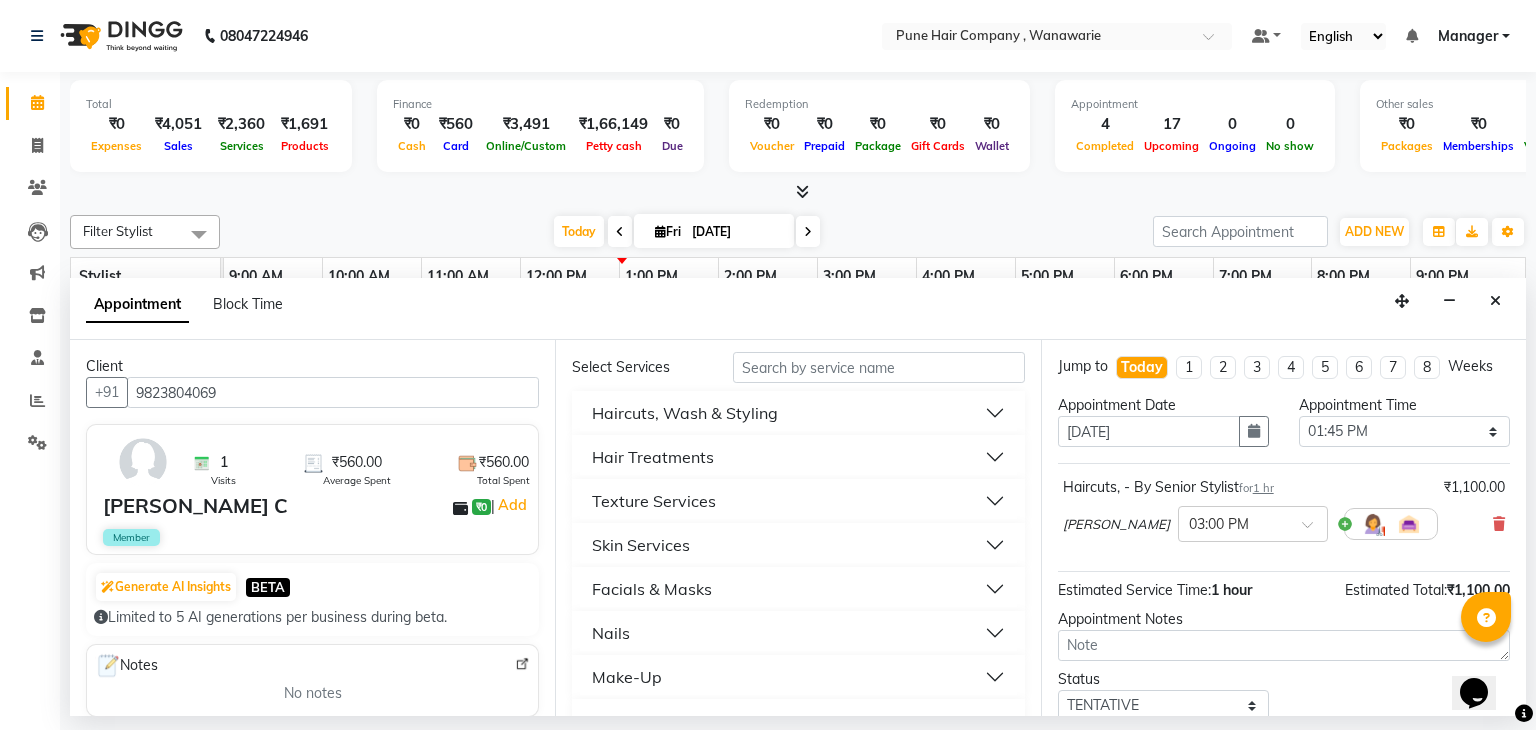 scroll, scrollTop: 74, scrollLeft: 0, axis: vertical 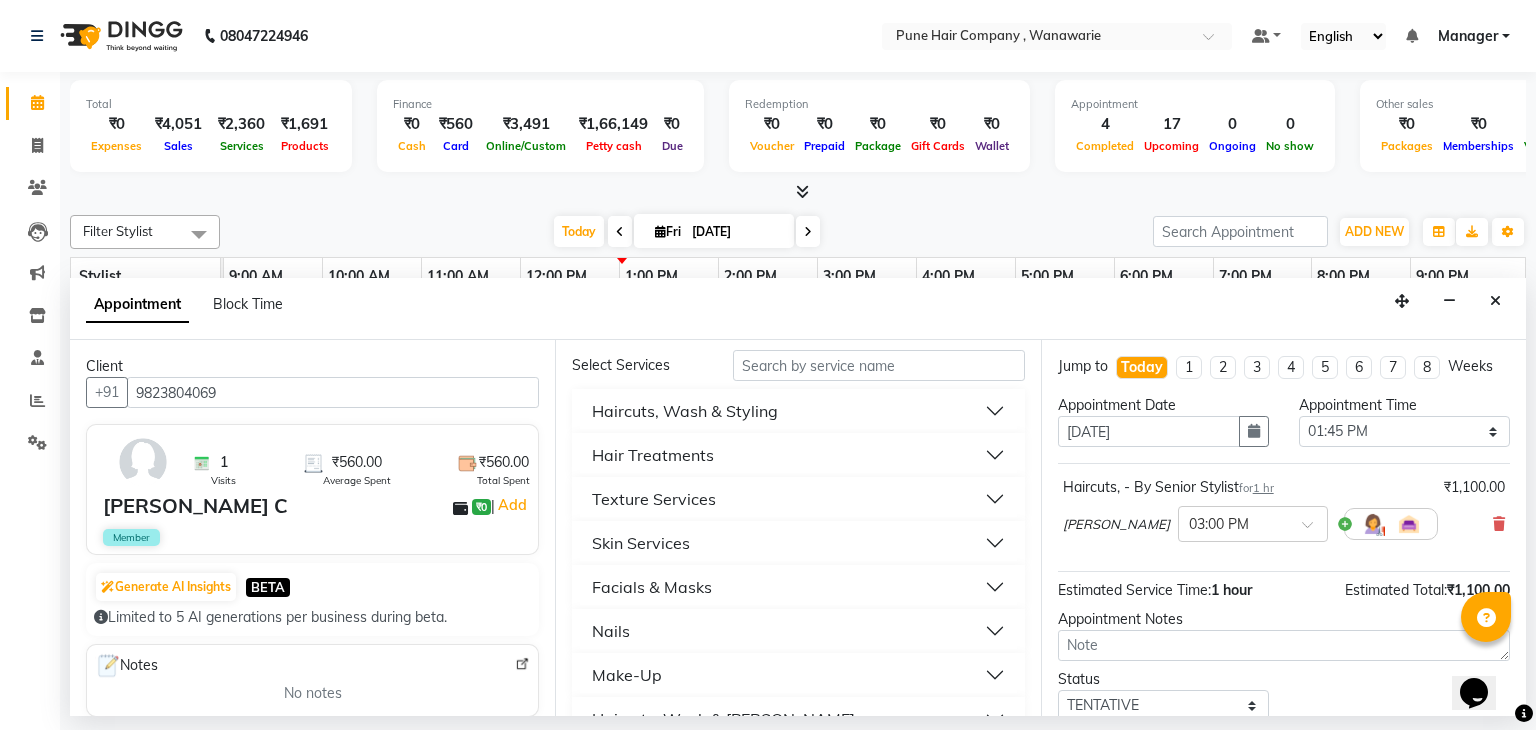 click on "Skin Services" at bounding box center [798, 543] 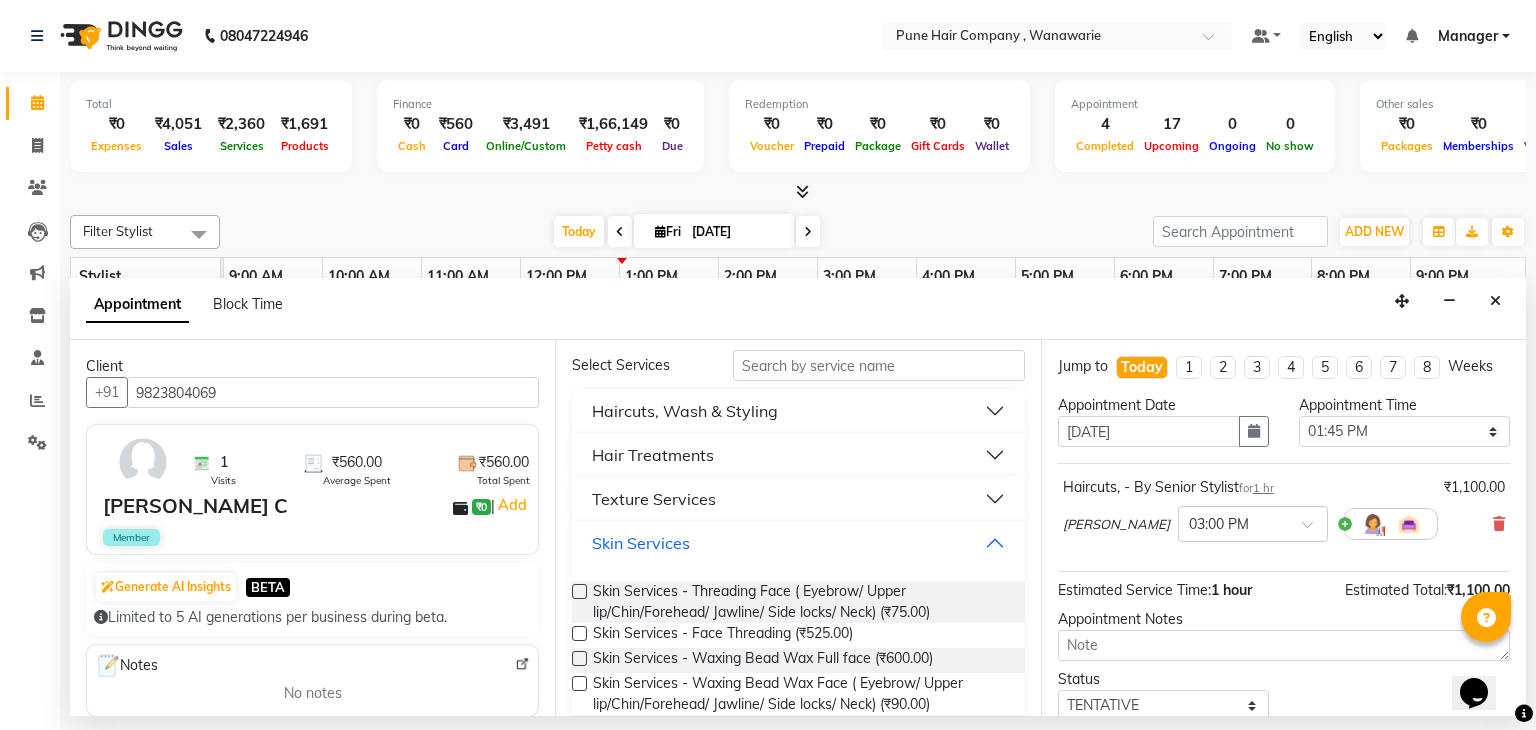 click on "Skin Services" at bounding box center [798, 543] 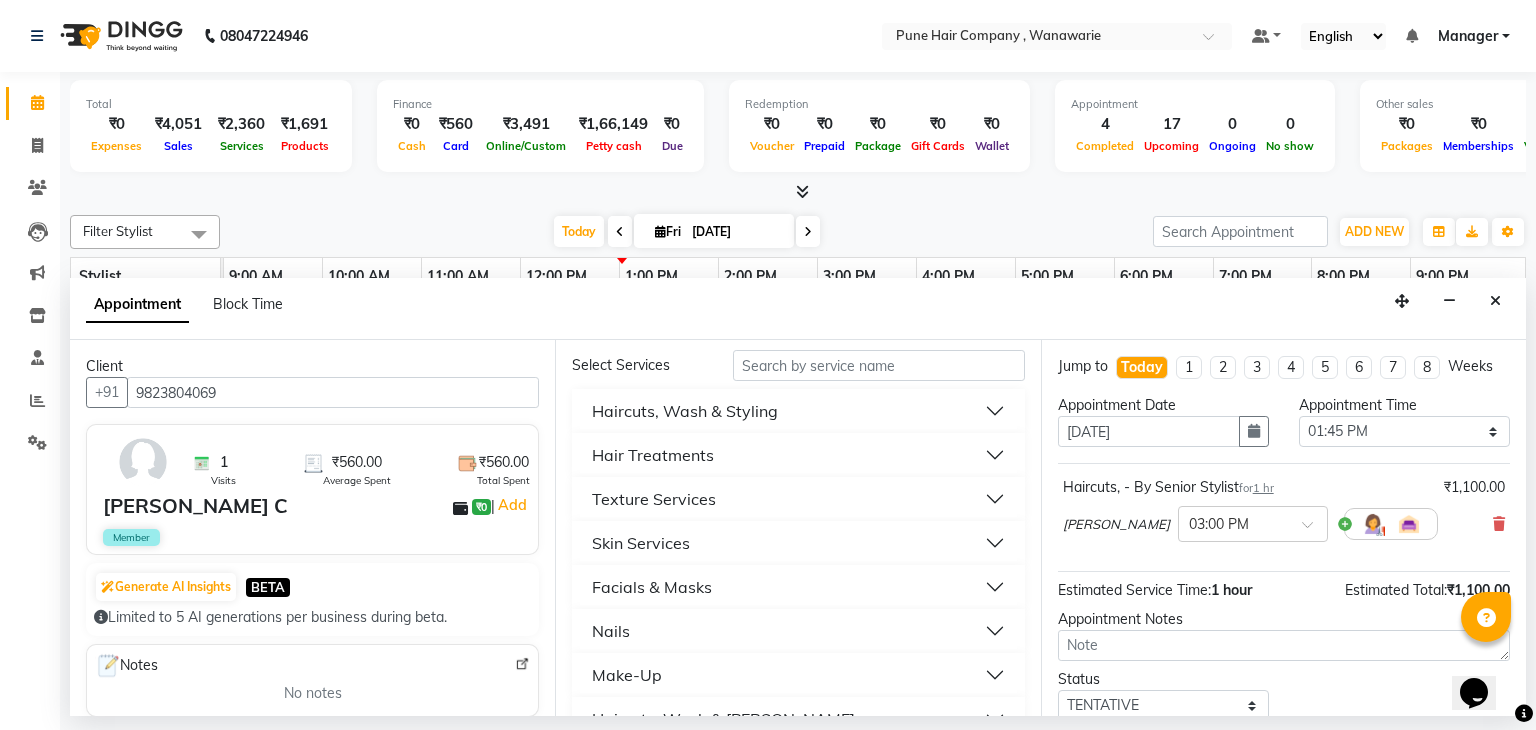 click on "Facials & Masks" at bounding box center (652, 587) 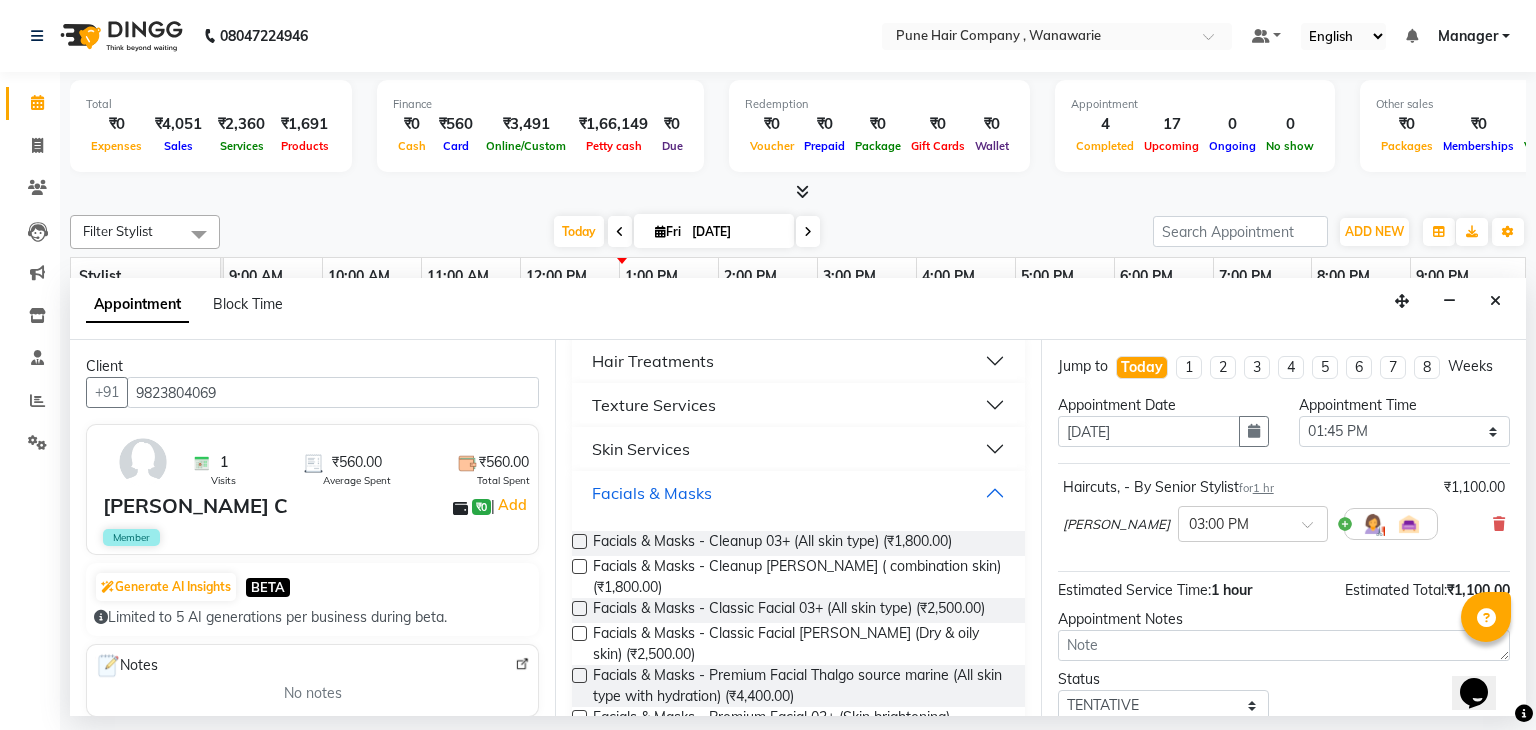 scroll, scrollTop: 191, scrollLeft: 0, axis: vertical 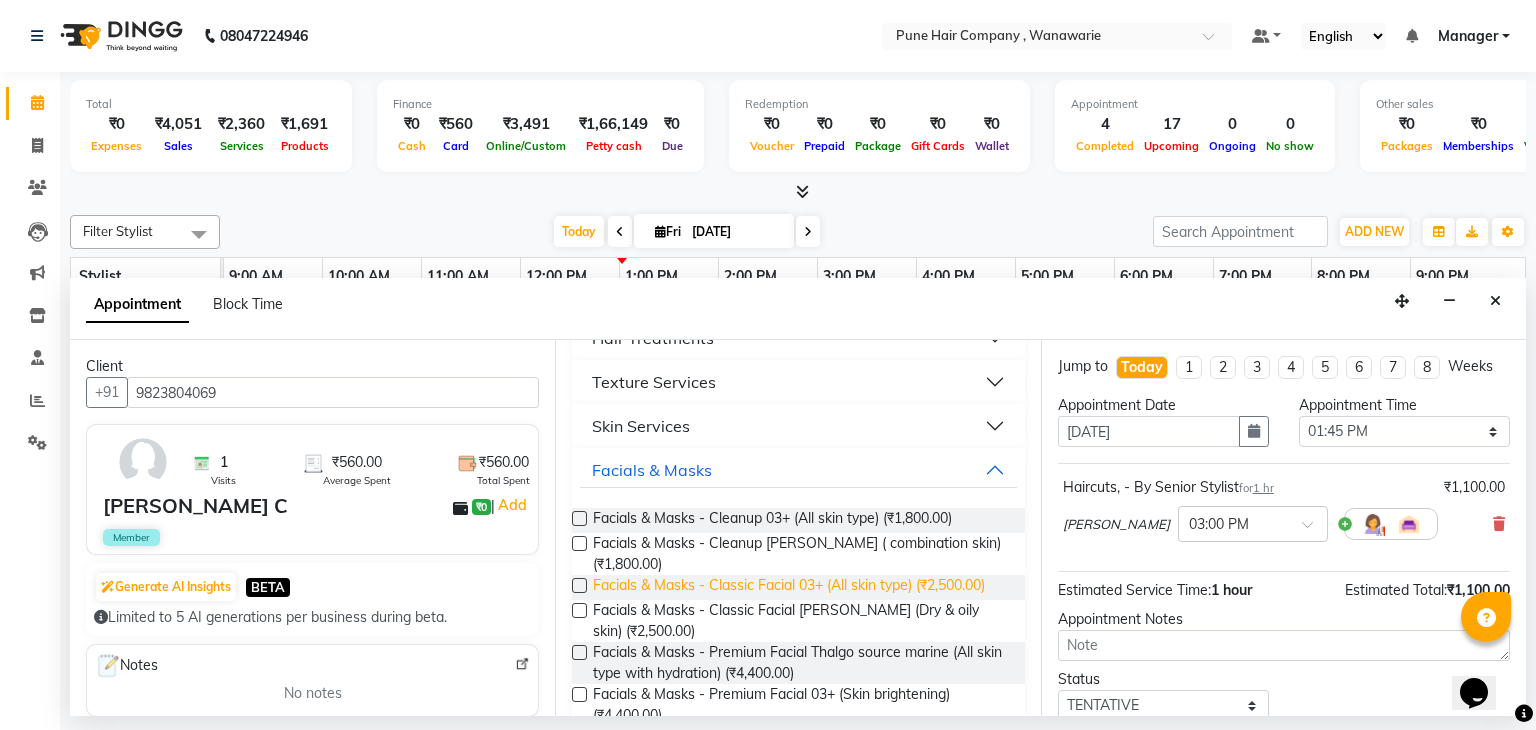 click on "Facials & Masks - Classic Facial 03+ (All skin type) (₹2,500.00)" at bounding box center (789, 587) 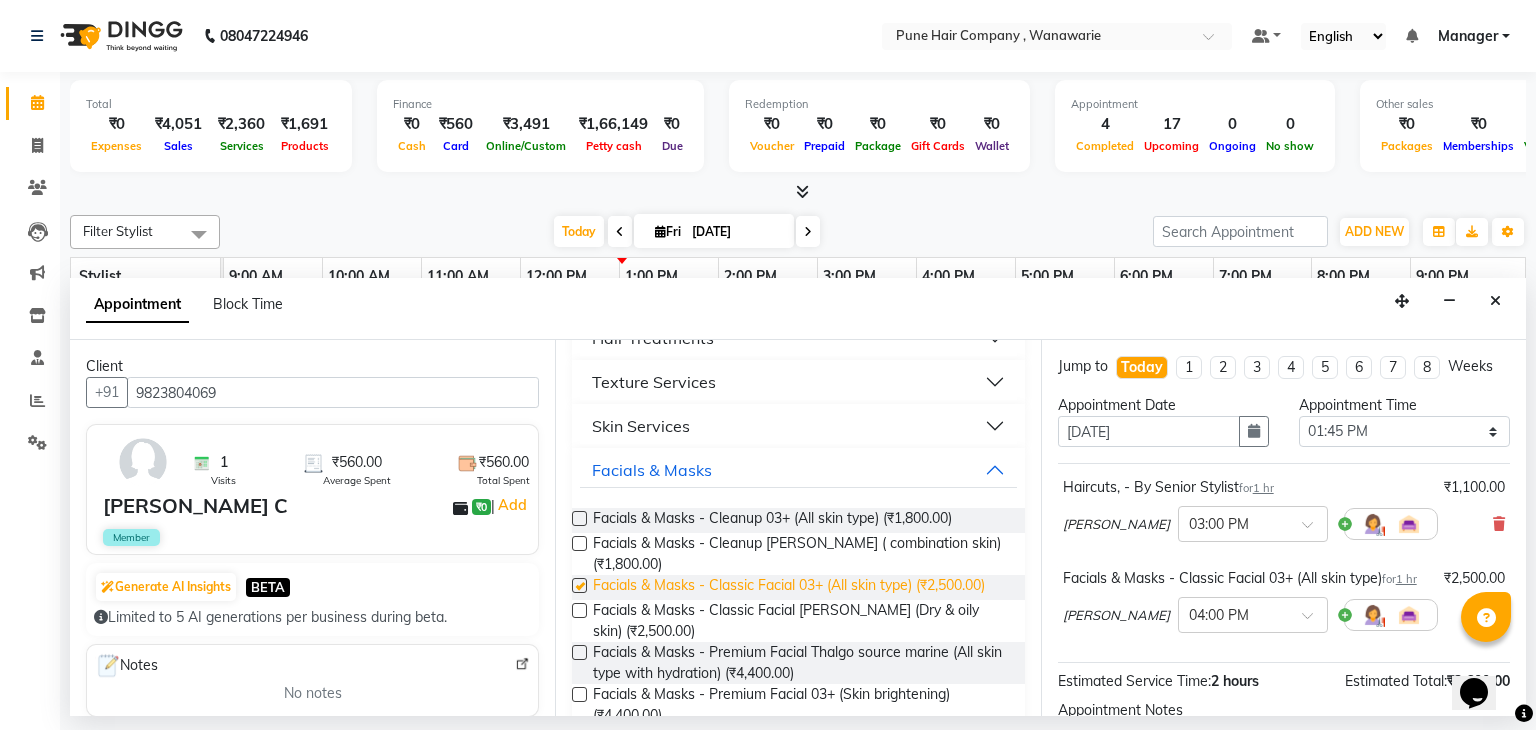 checkbox on "false" 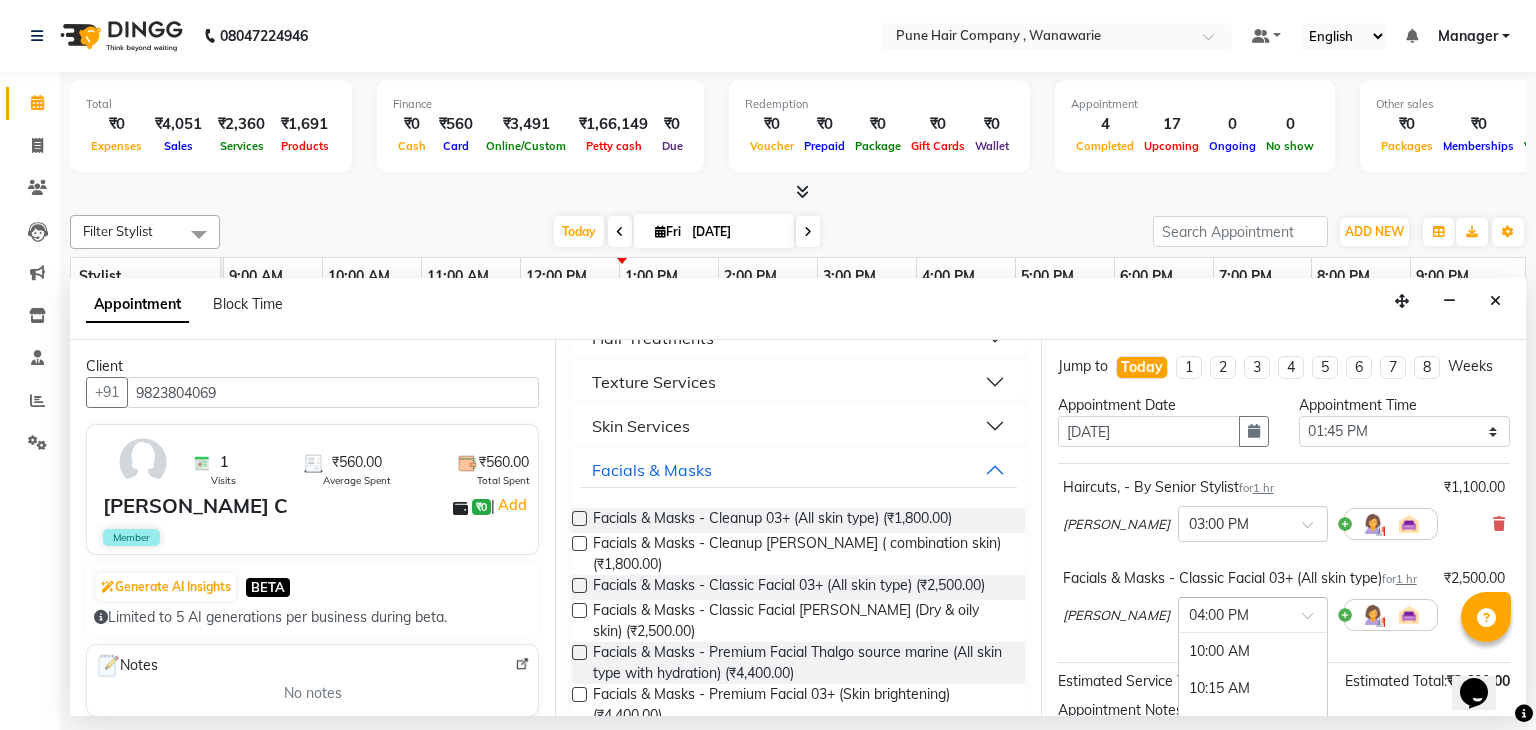 click at bounding box center (1314, 621) 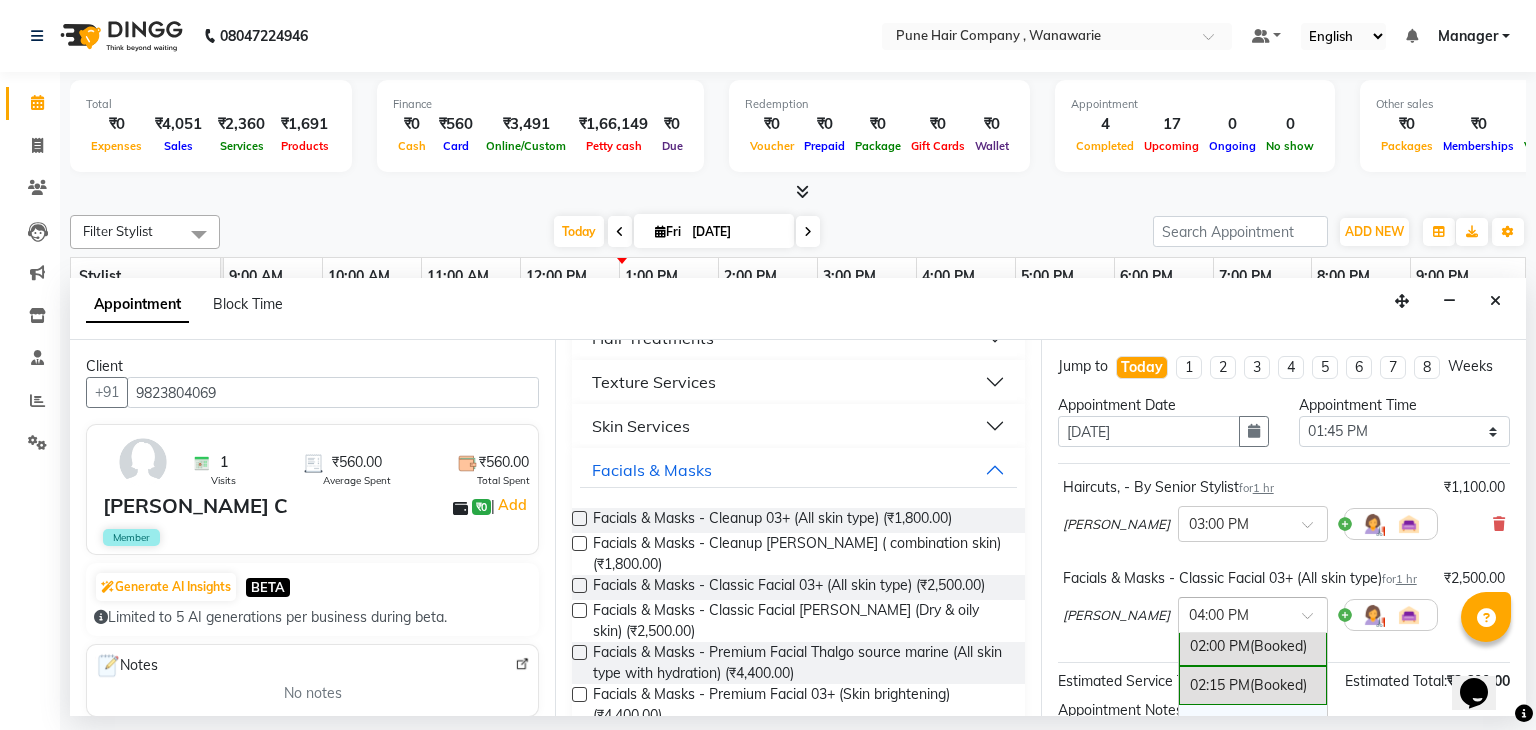 scroll, scrollTop: 607, scrollLeft: 0, axis: vertical 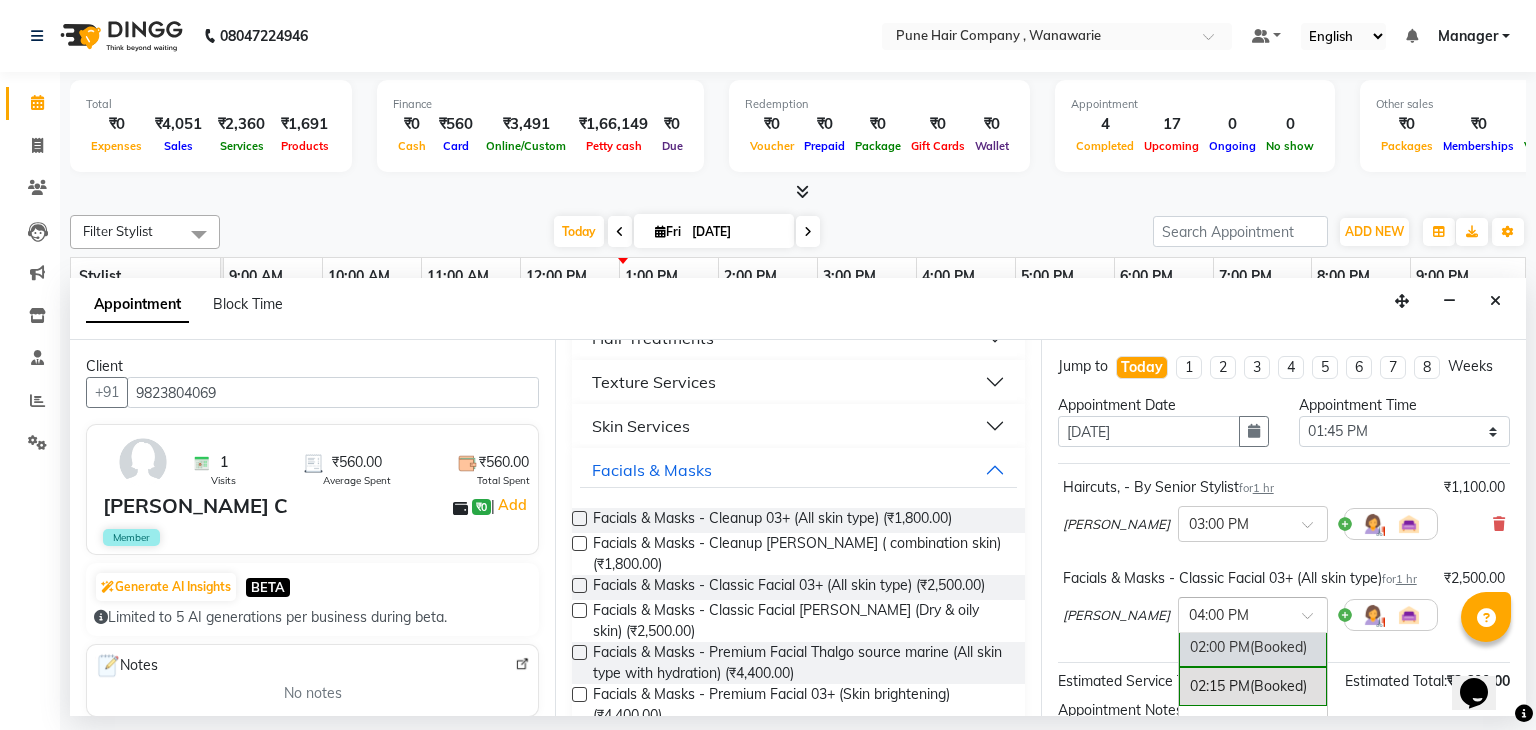 click on "(Booked)" at bounding box center (1278, 647) 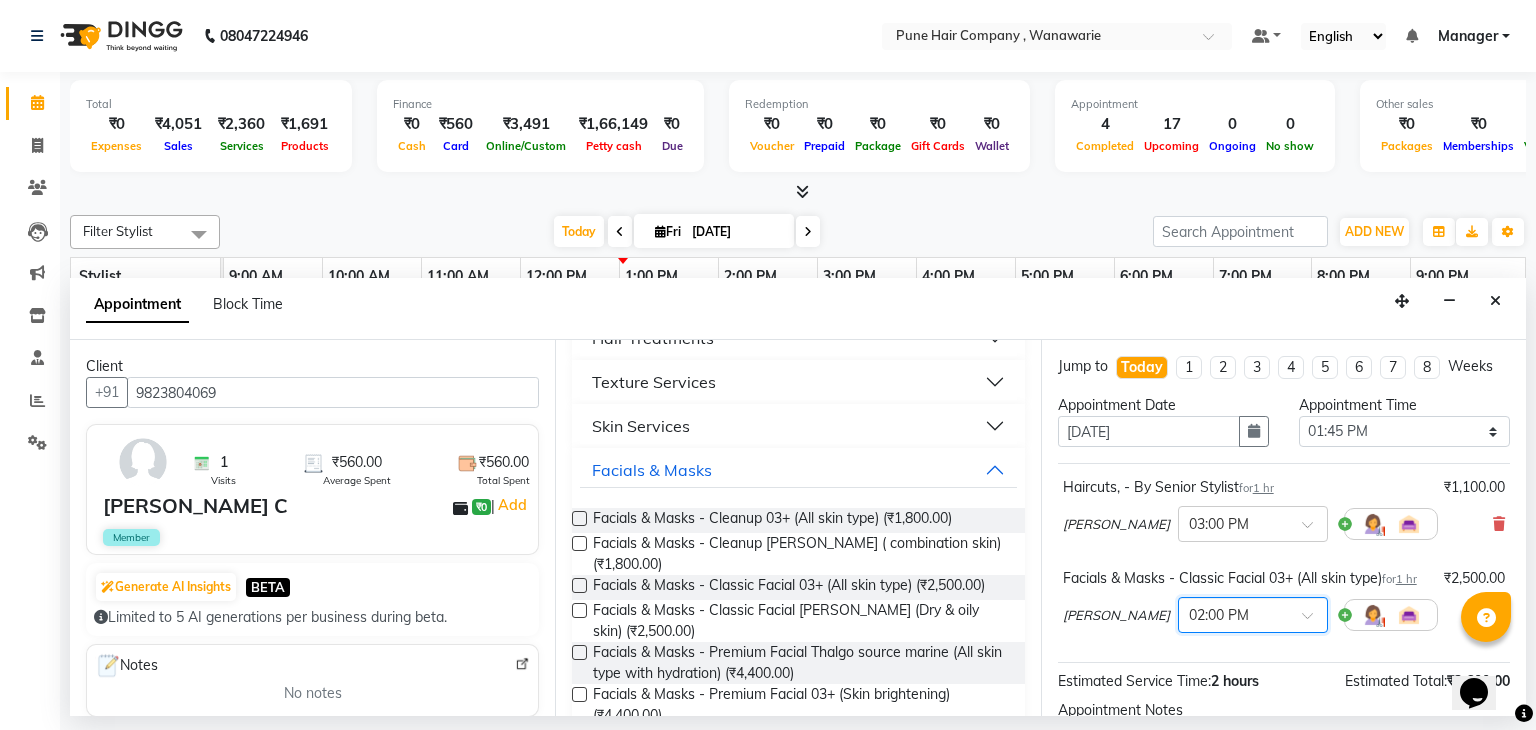 scroll, scrollTop: 242, scrollLeft: 0, axis: vertical 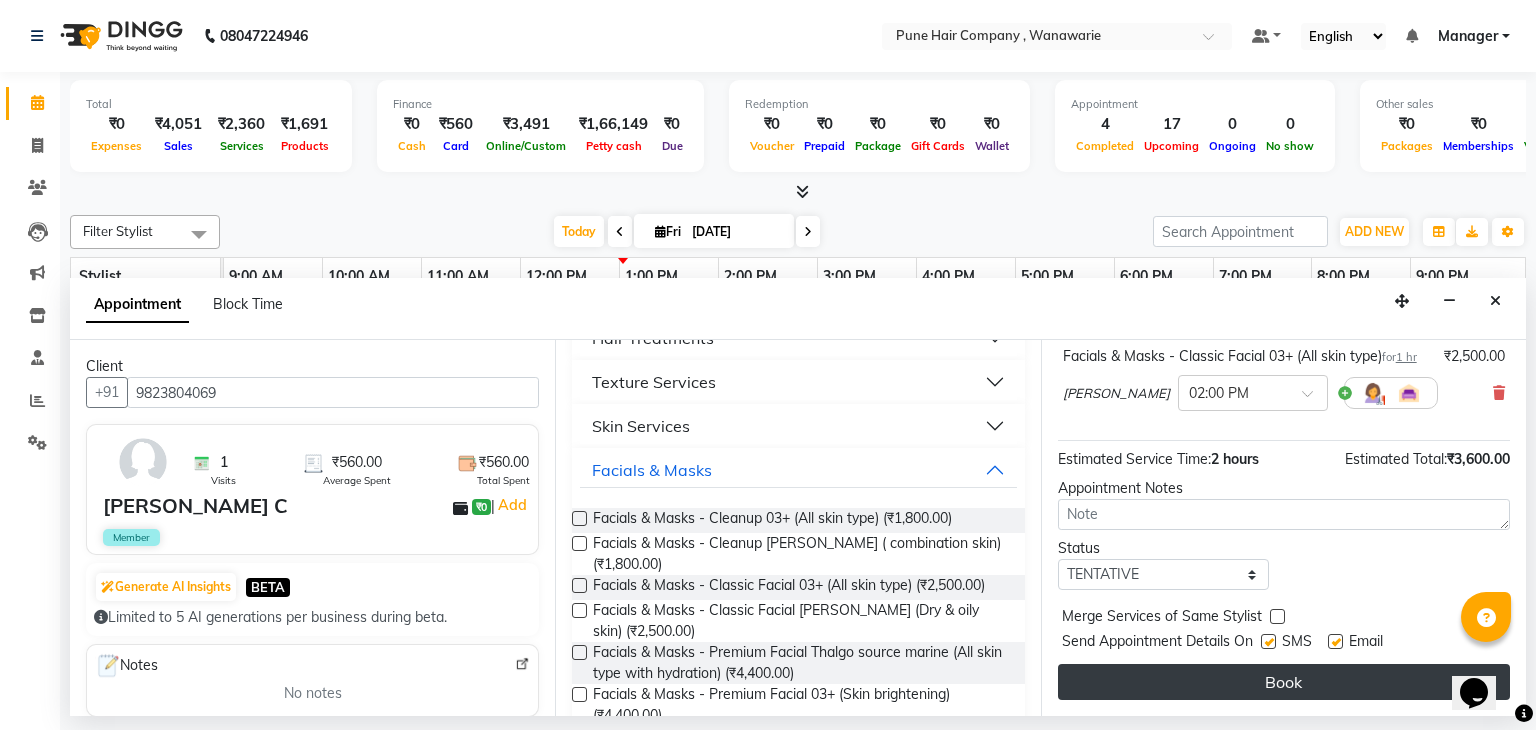 click on "Book" at bounding box center (1284, 682) 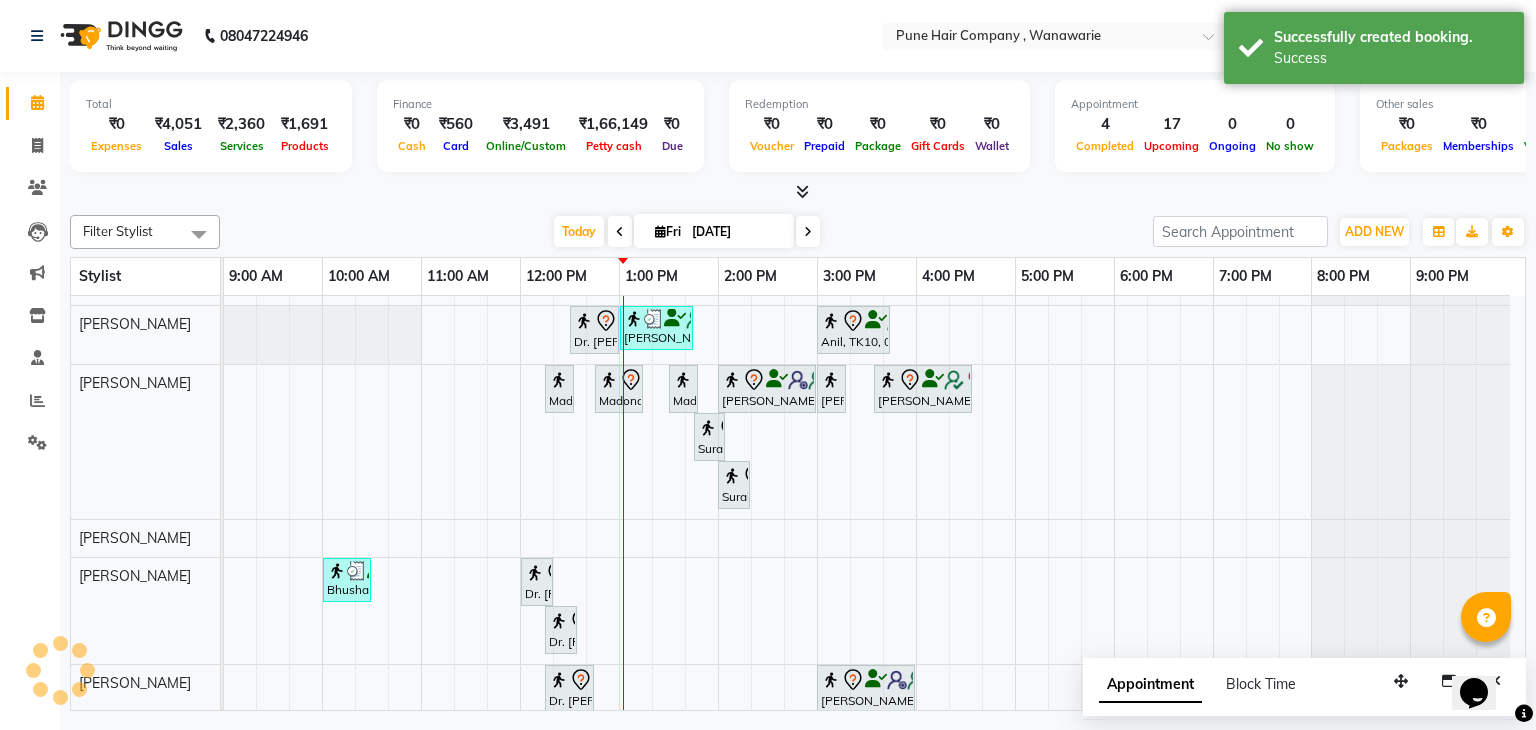 scroll, scrollTop: 64, scrollLeft: 0, axis: vertical 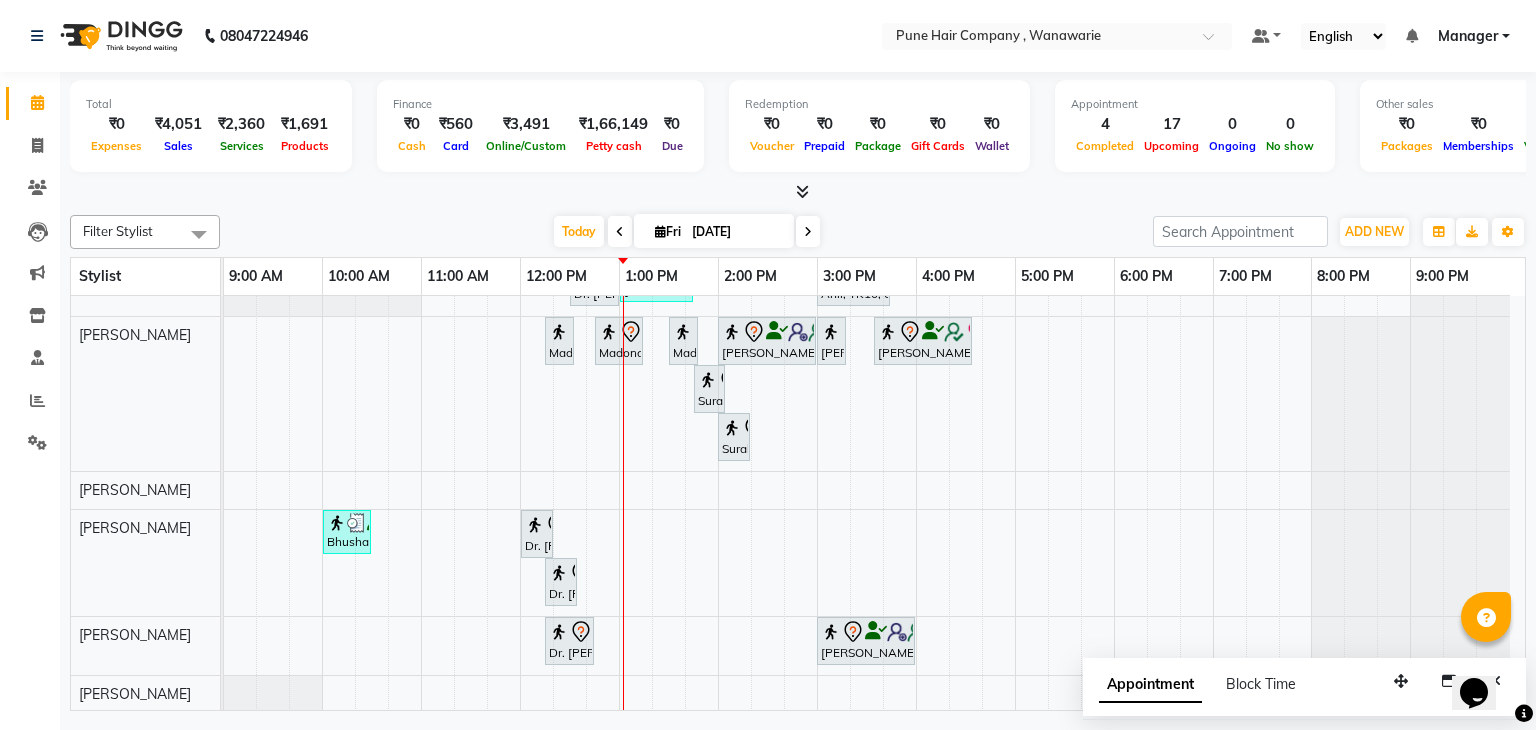 click at bounding box center (802, 191) 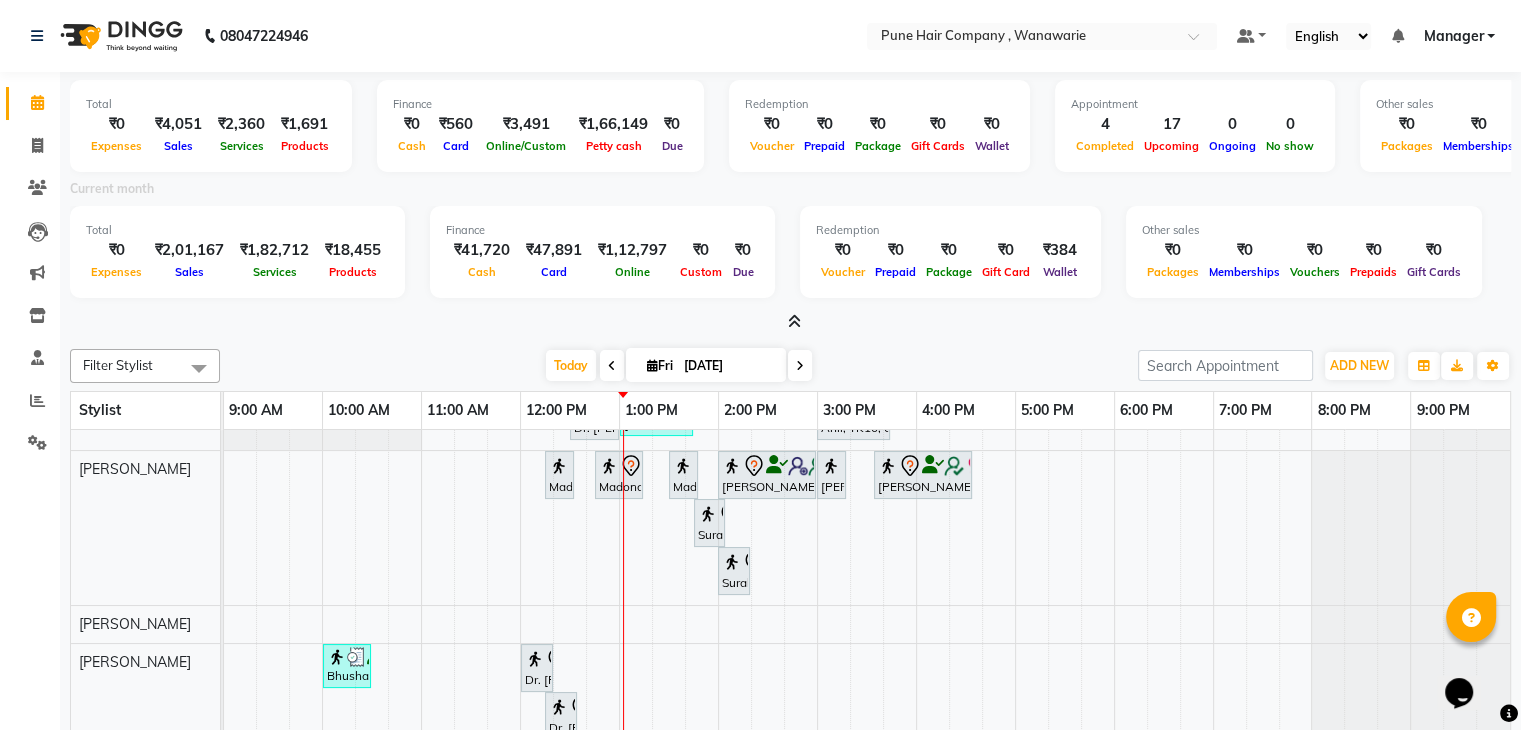 click at bounding box center (794, 321) 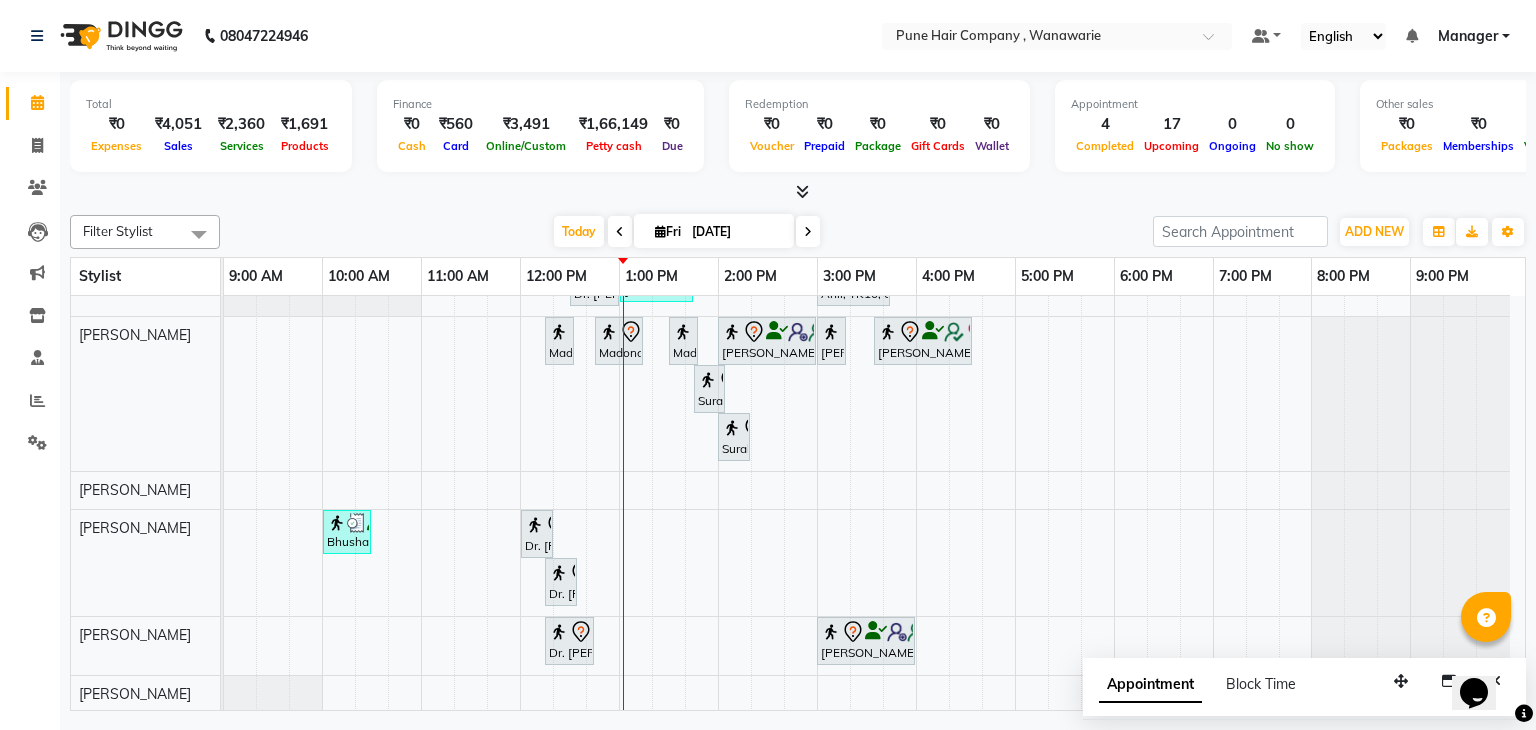 scroll, scrollTop: 25, scrollLeft: 0, axis: vertical 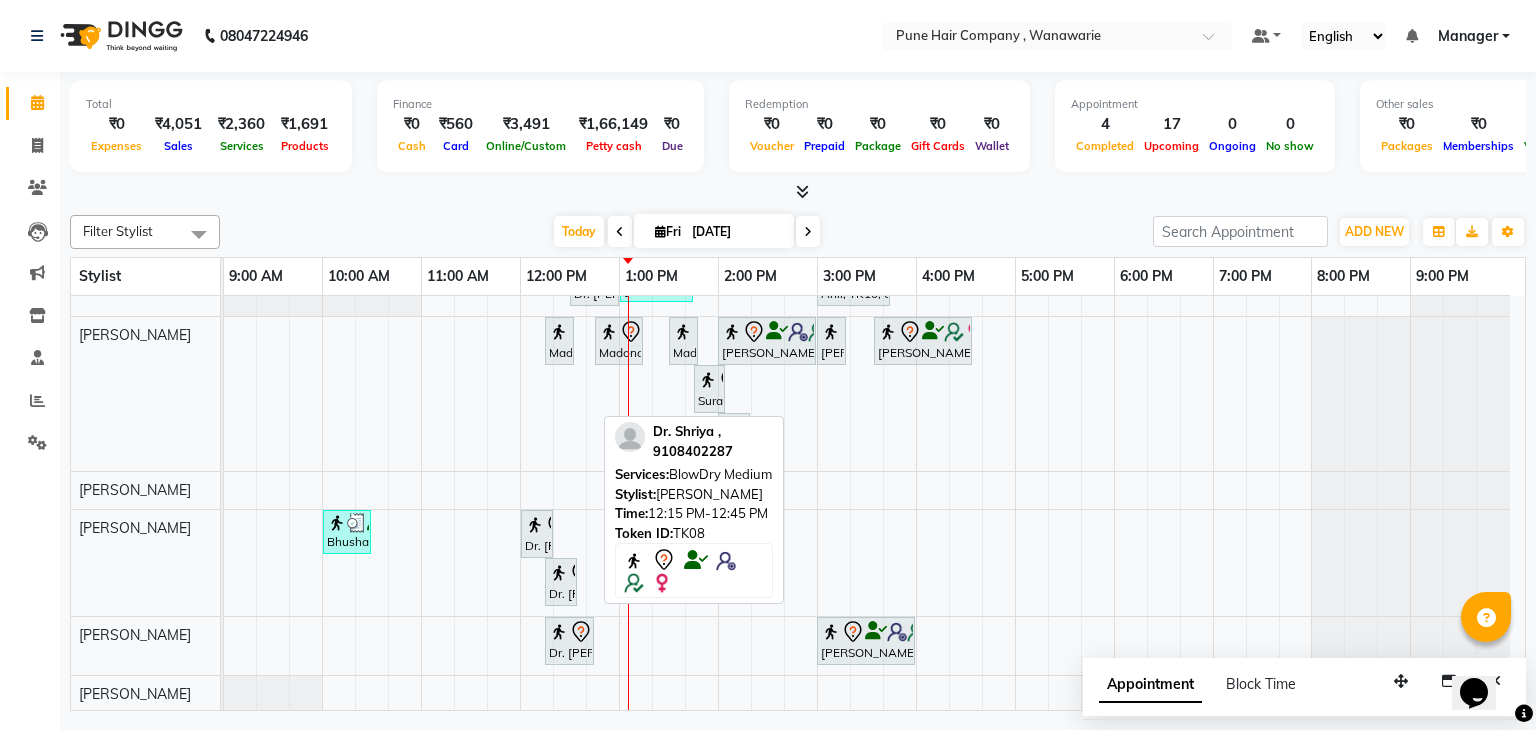 click on "Dr. [PERSON_NAME], TK08, 12:15 PM-12:45 PM, BlowDry Medium" at bounding box center (569, 641) 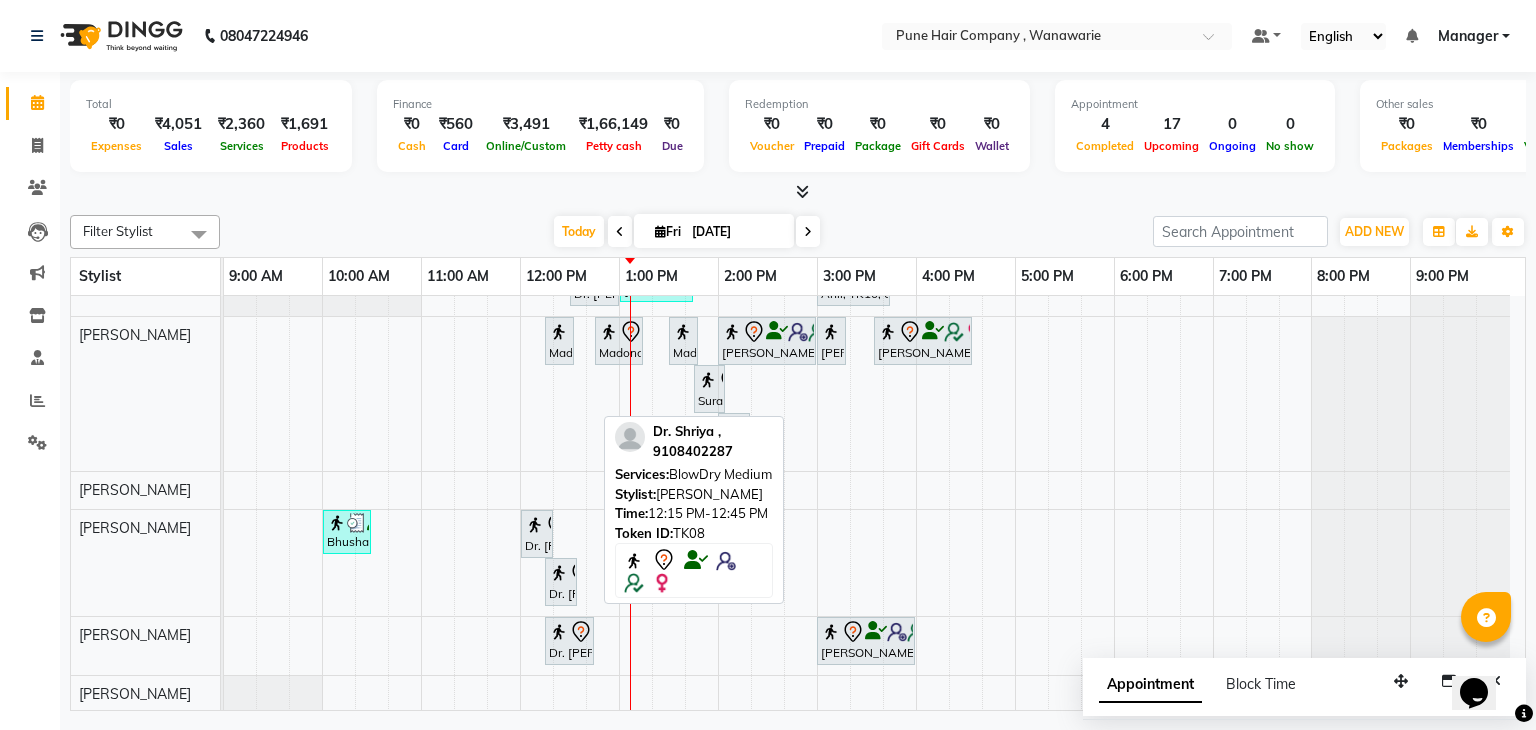 click 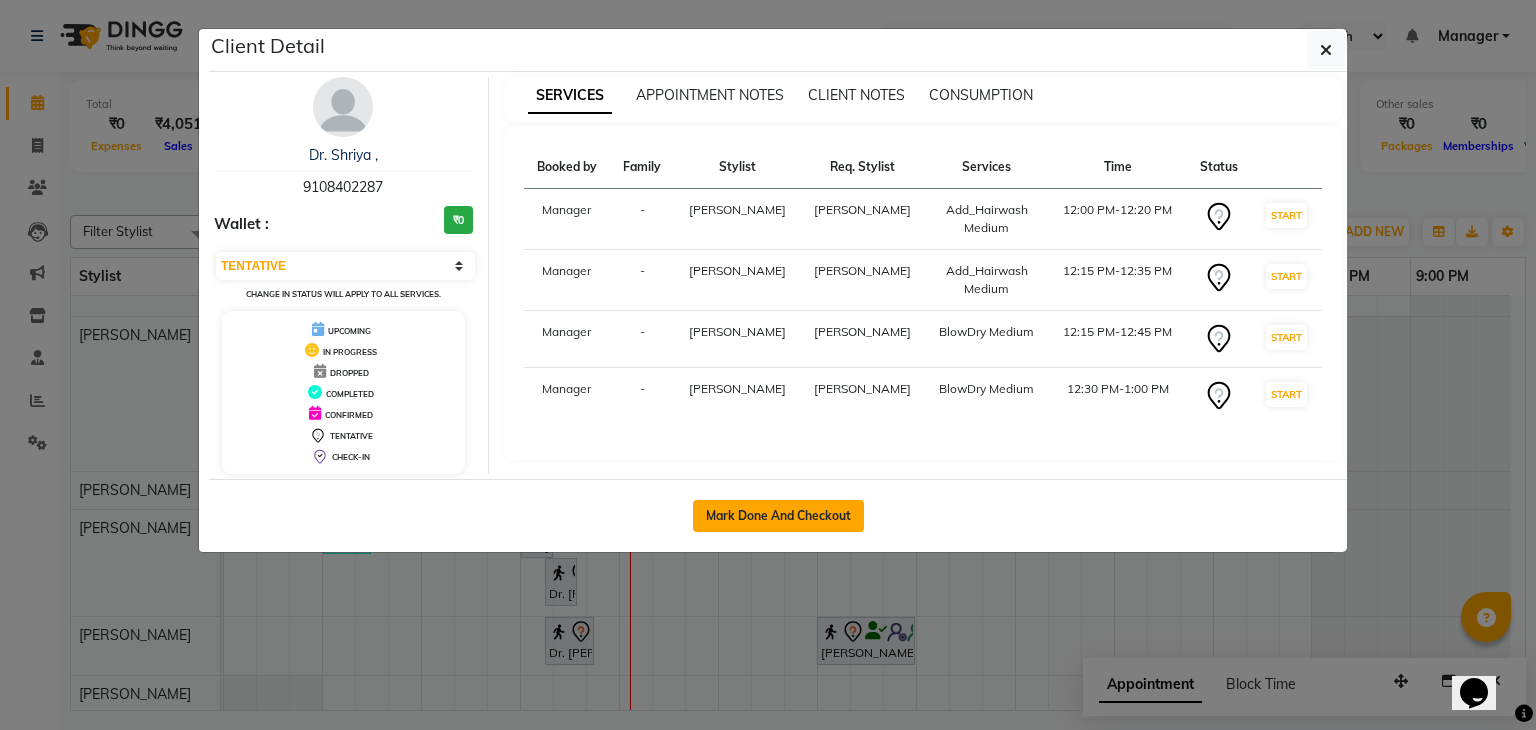 click on "Mark Done And Checkout" 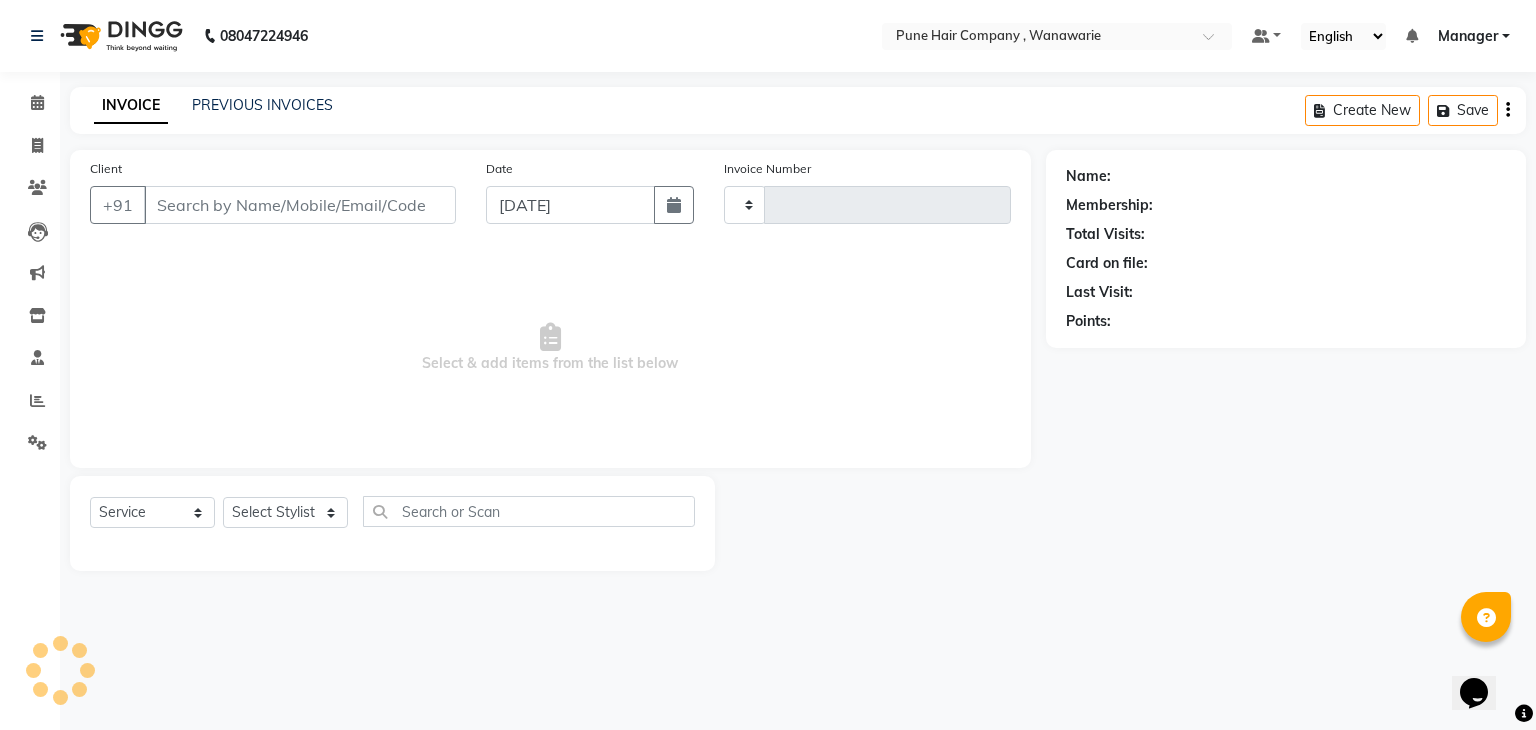 type on "1085" 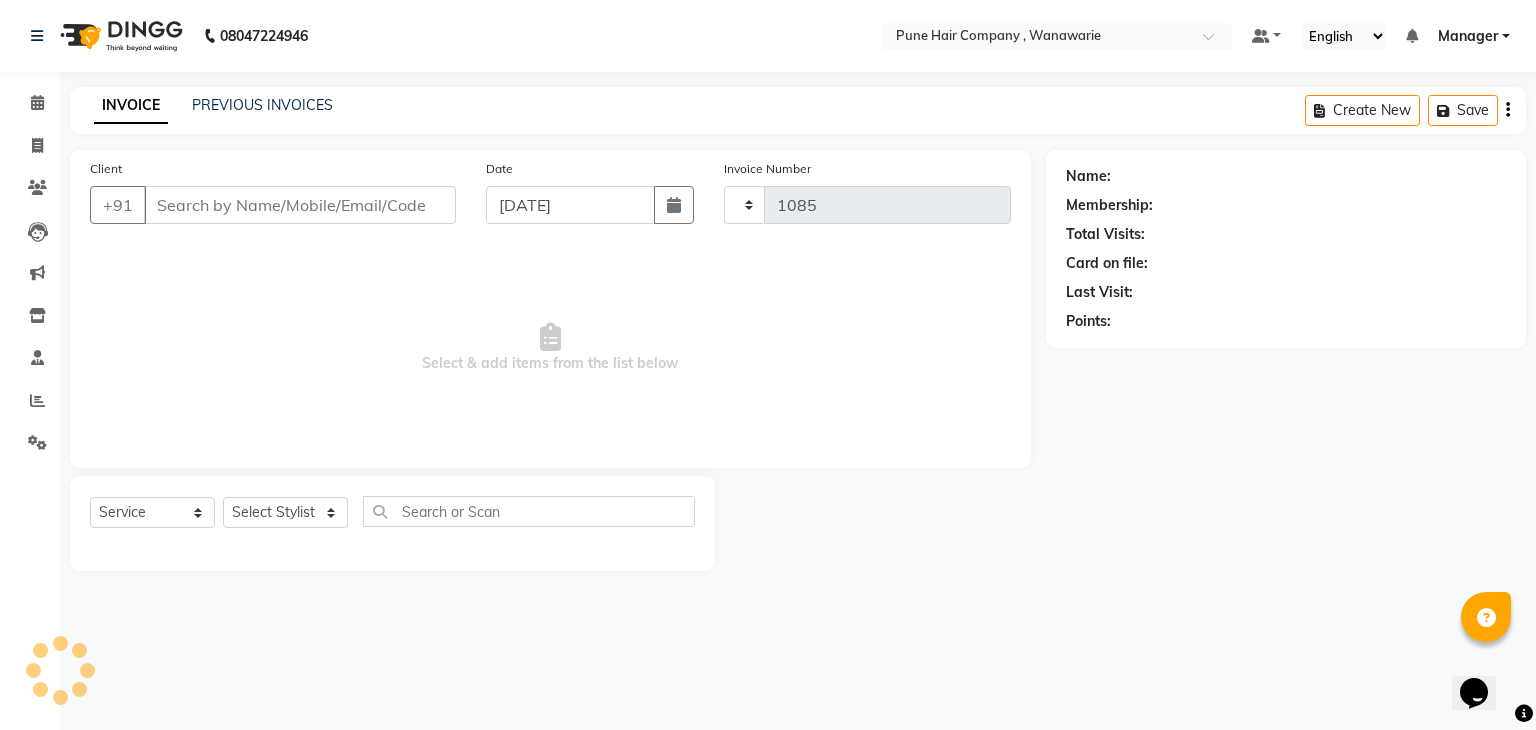 select on "3" 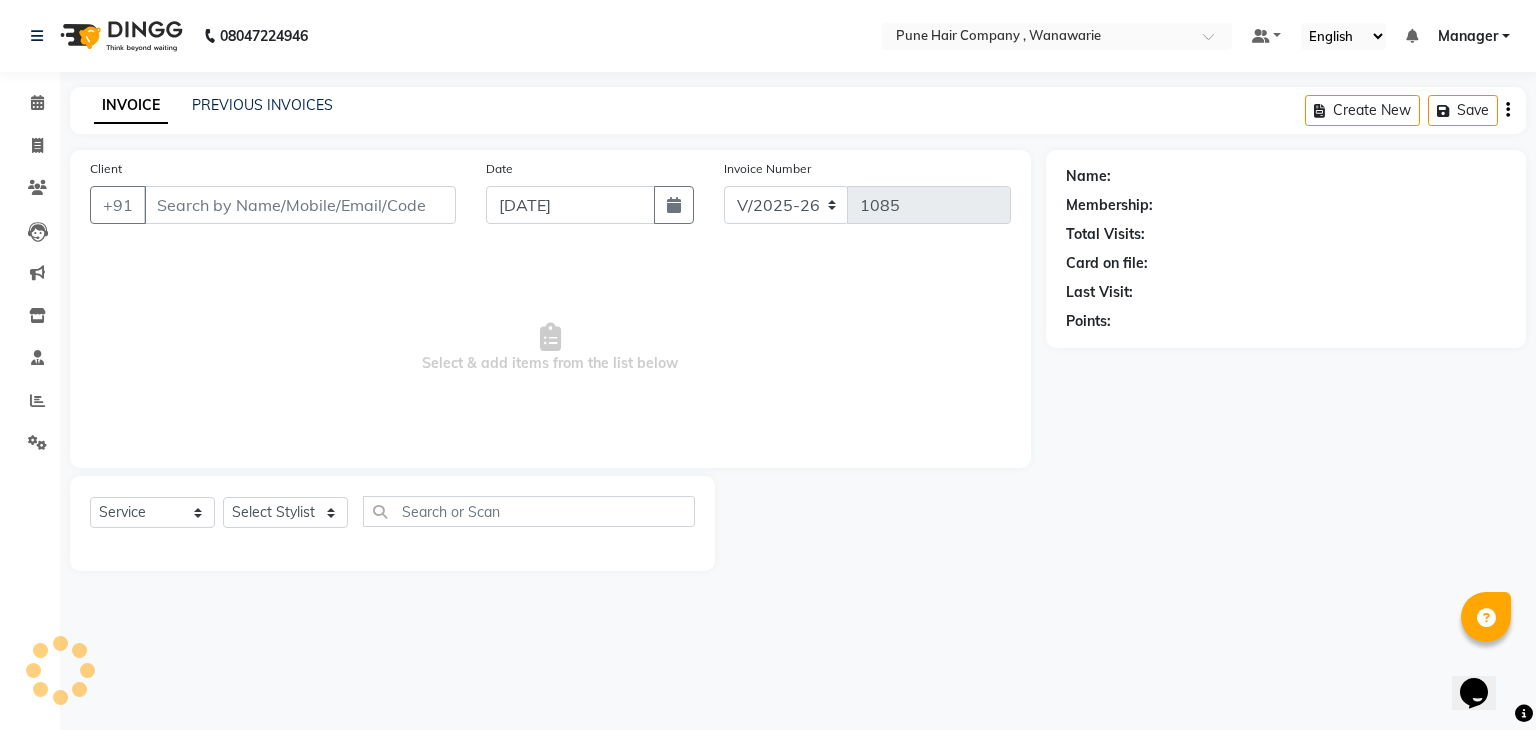 type on "9108402287" 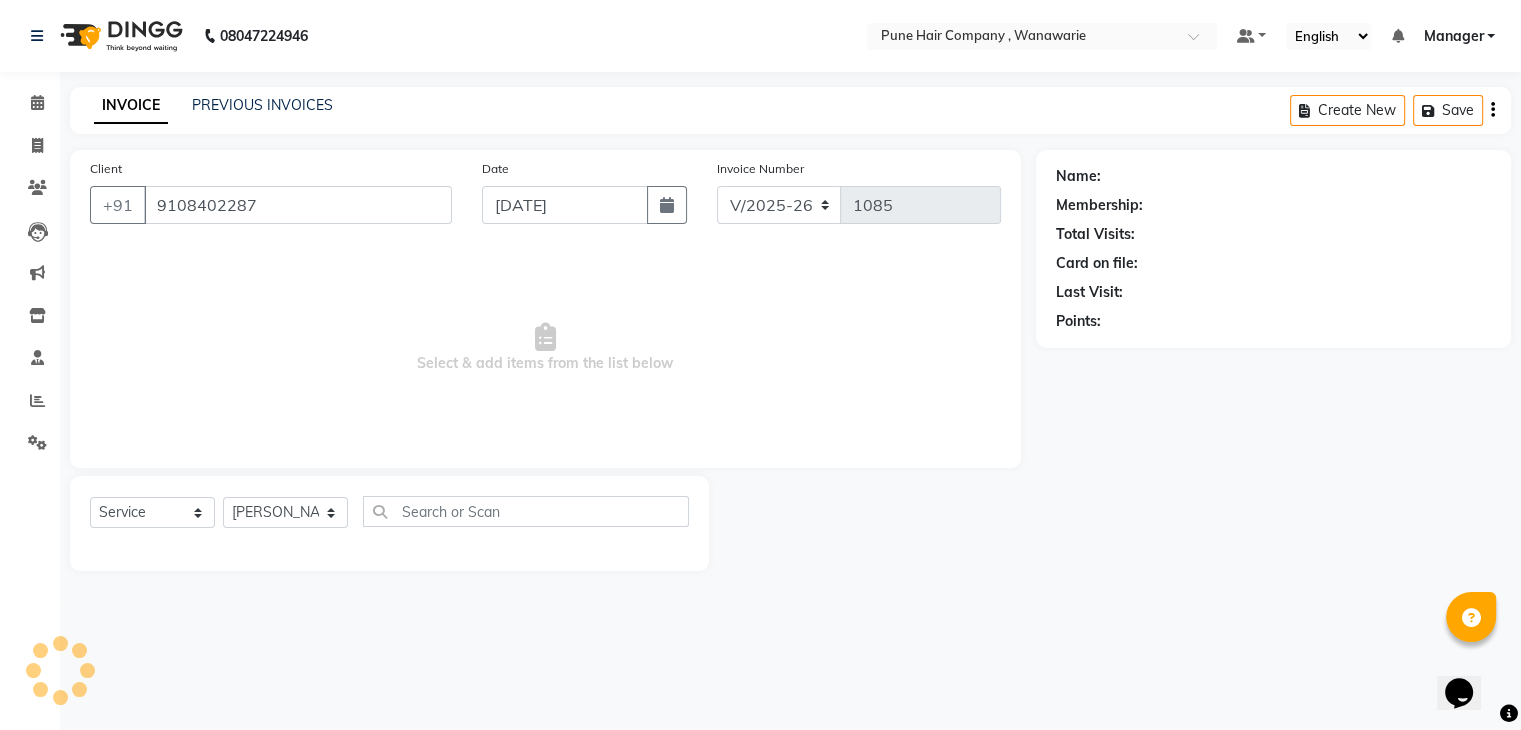 select on "1: Object" 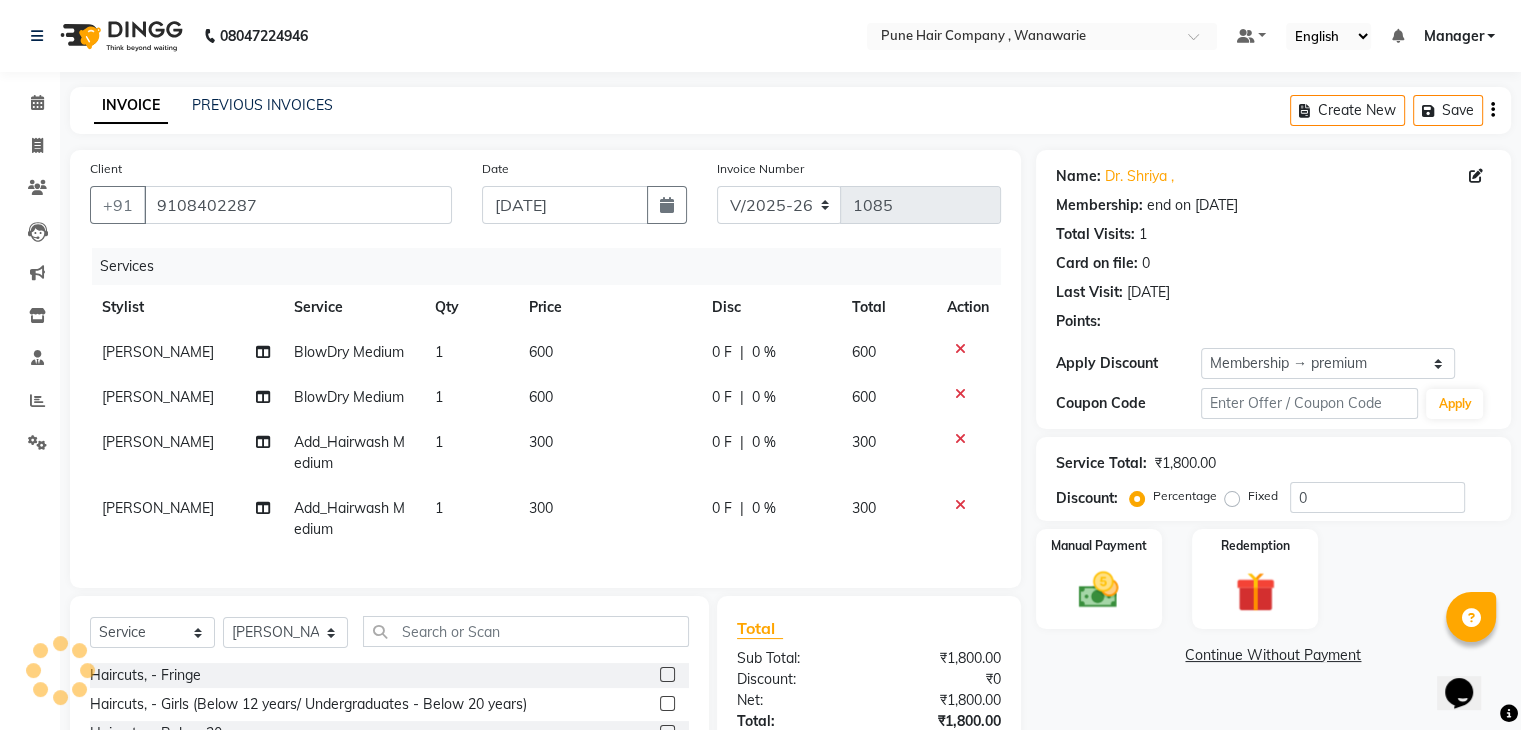 type on "20" 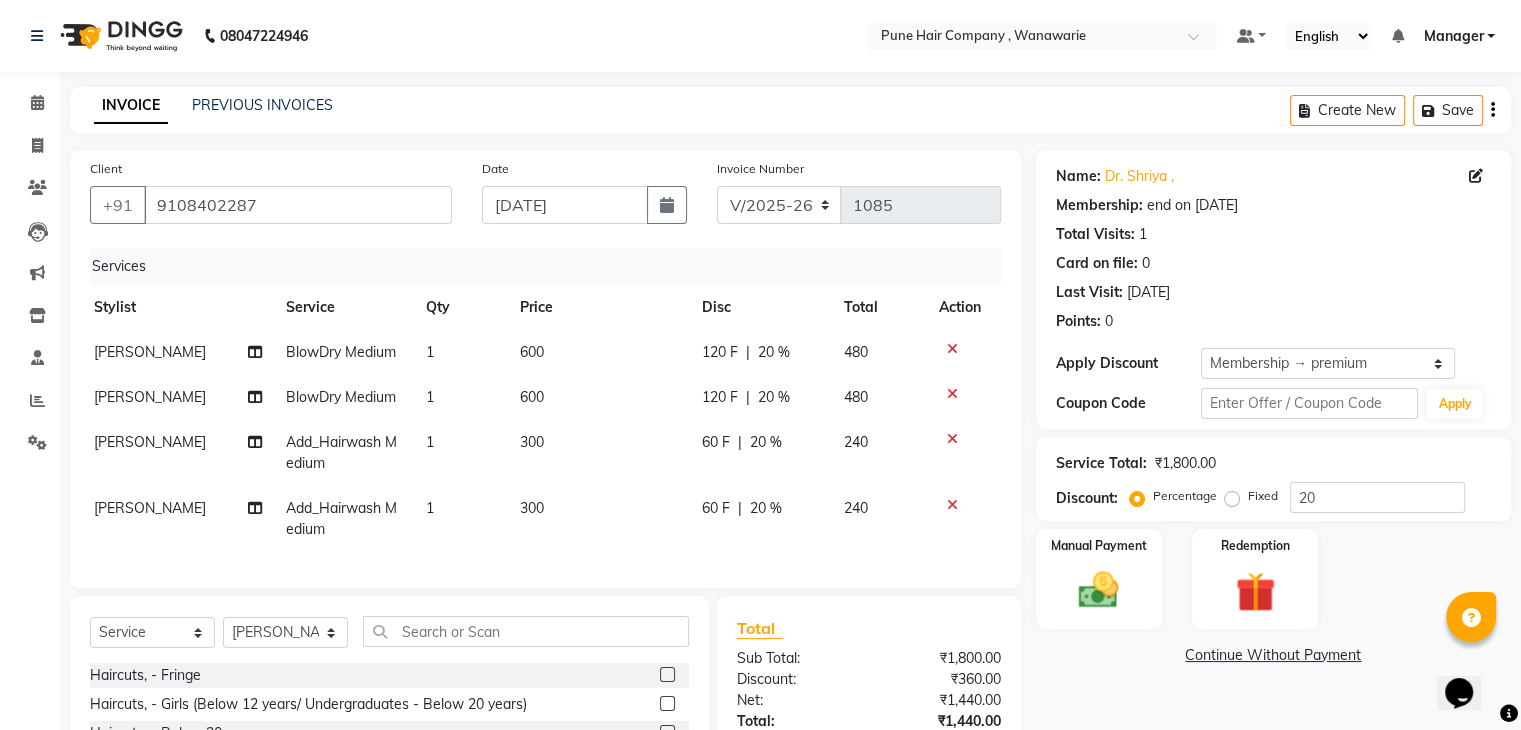 scroll, scrollTop: 0, scrollLeft: 4, axis: horizontal 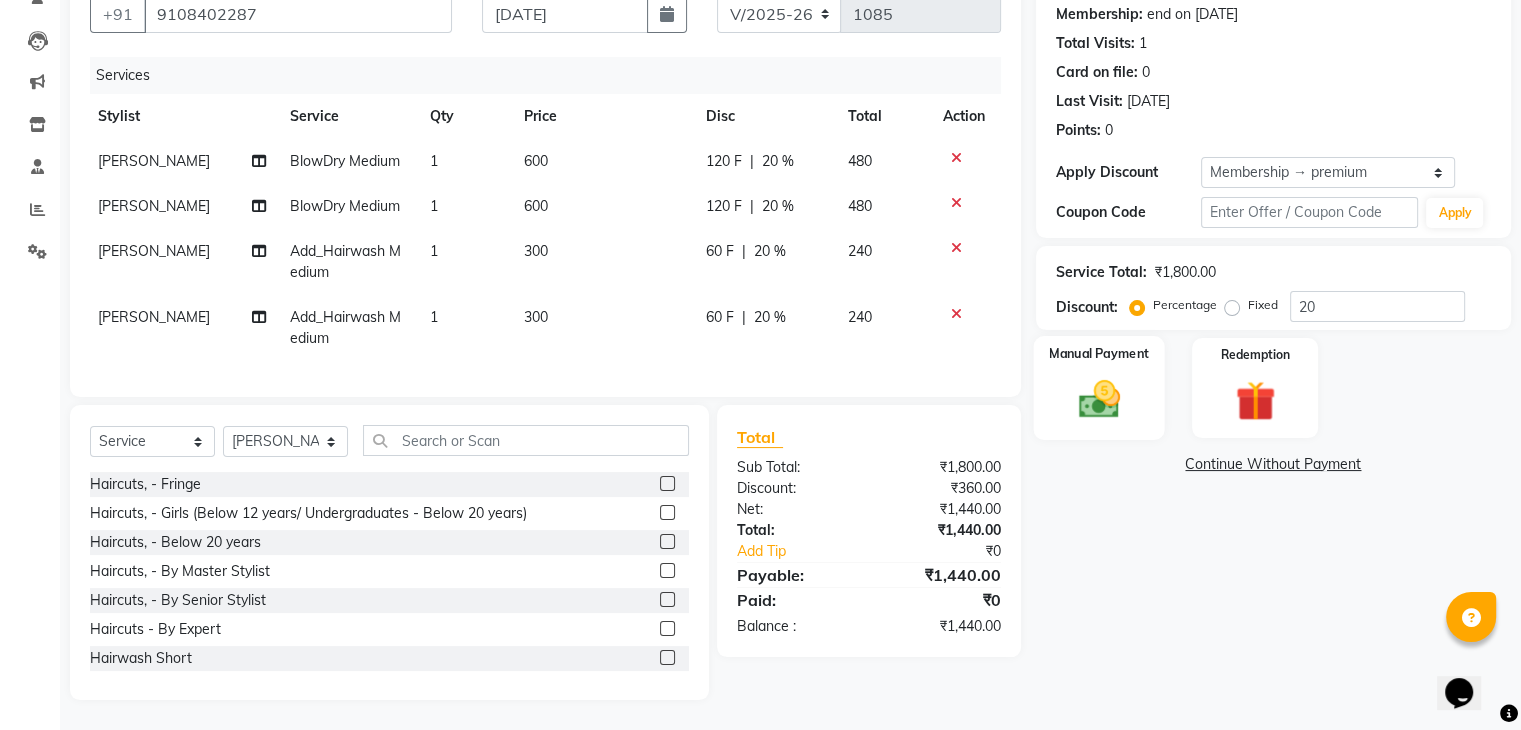 click 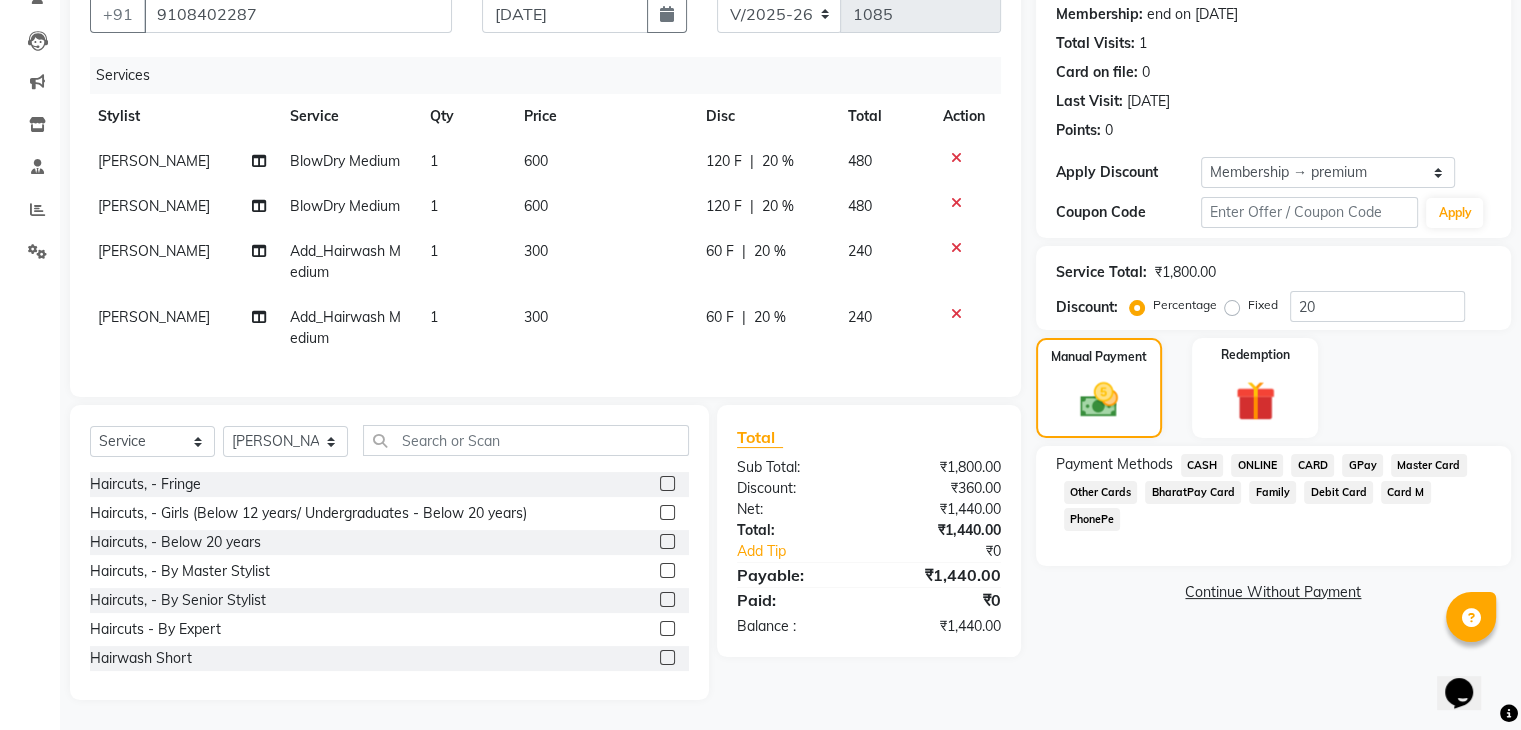 click on "GPay" 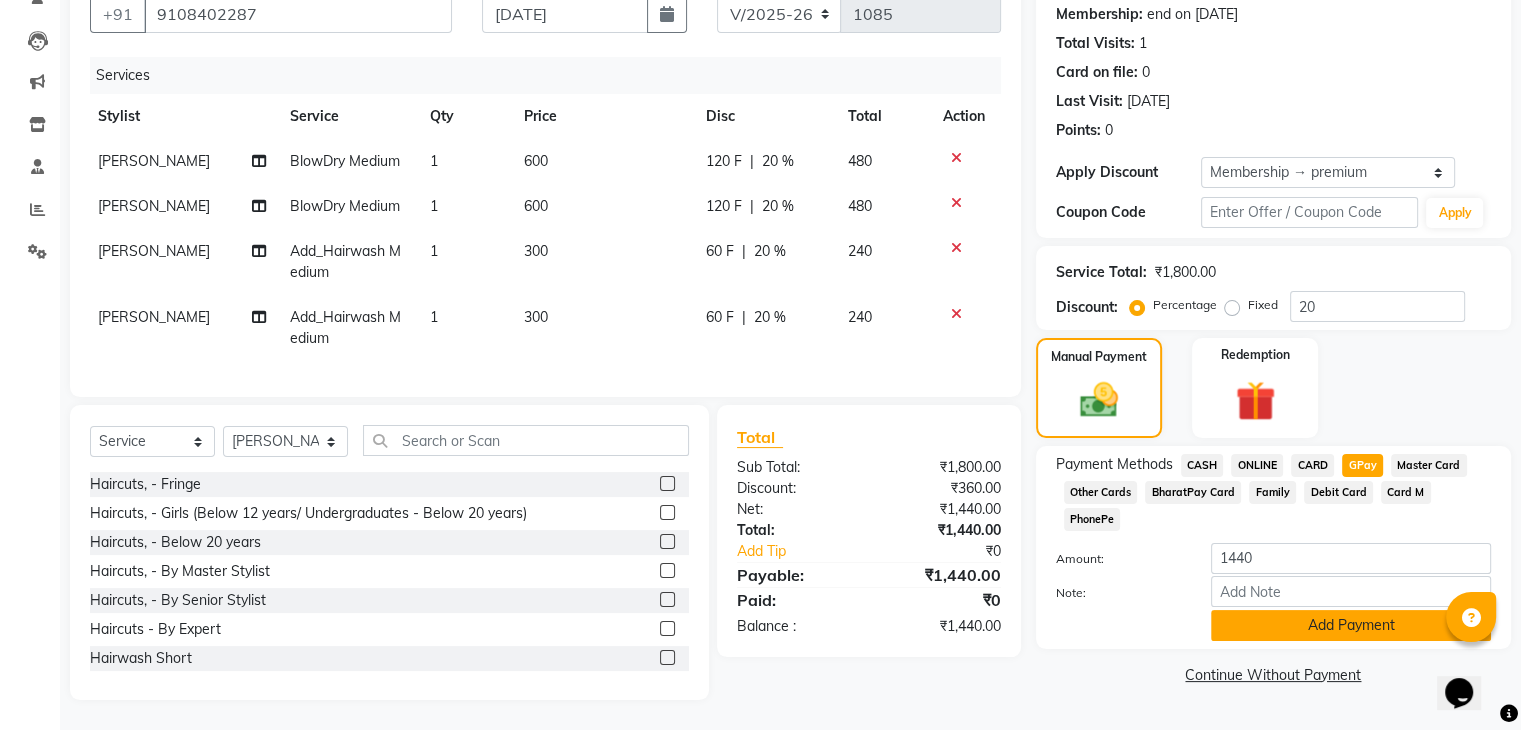 click on "Add Payment" 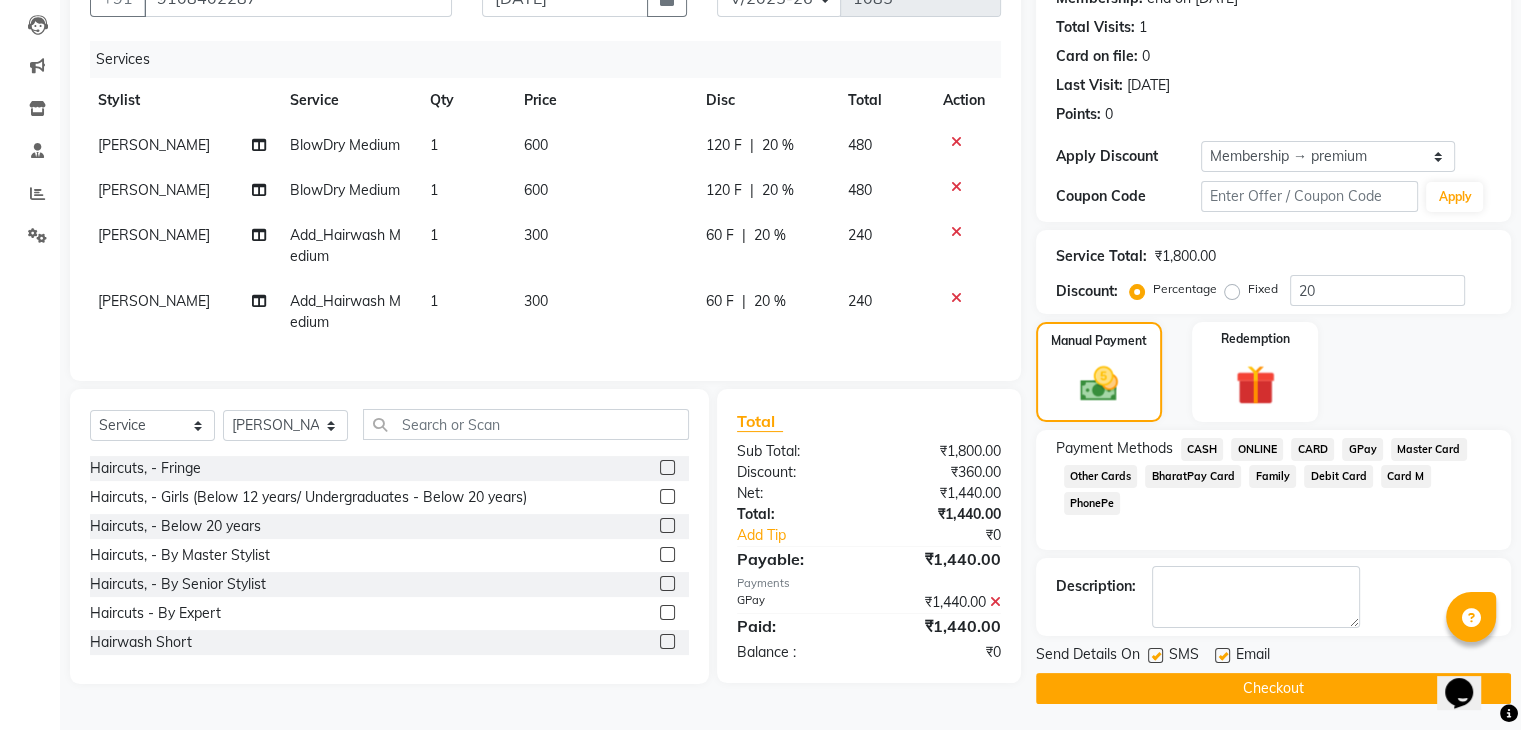 click on "Checkout" 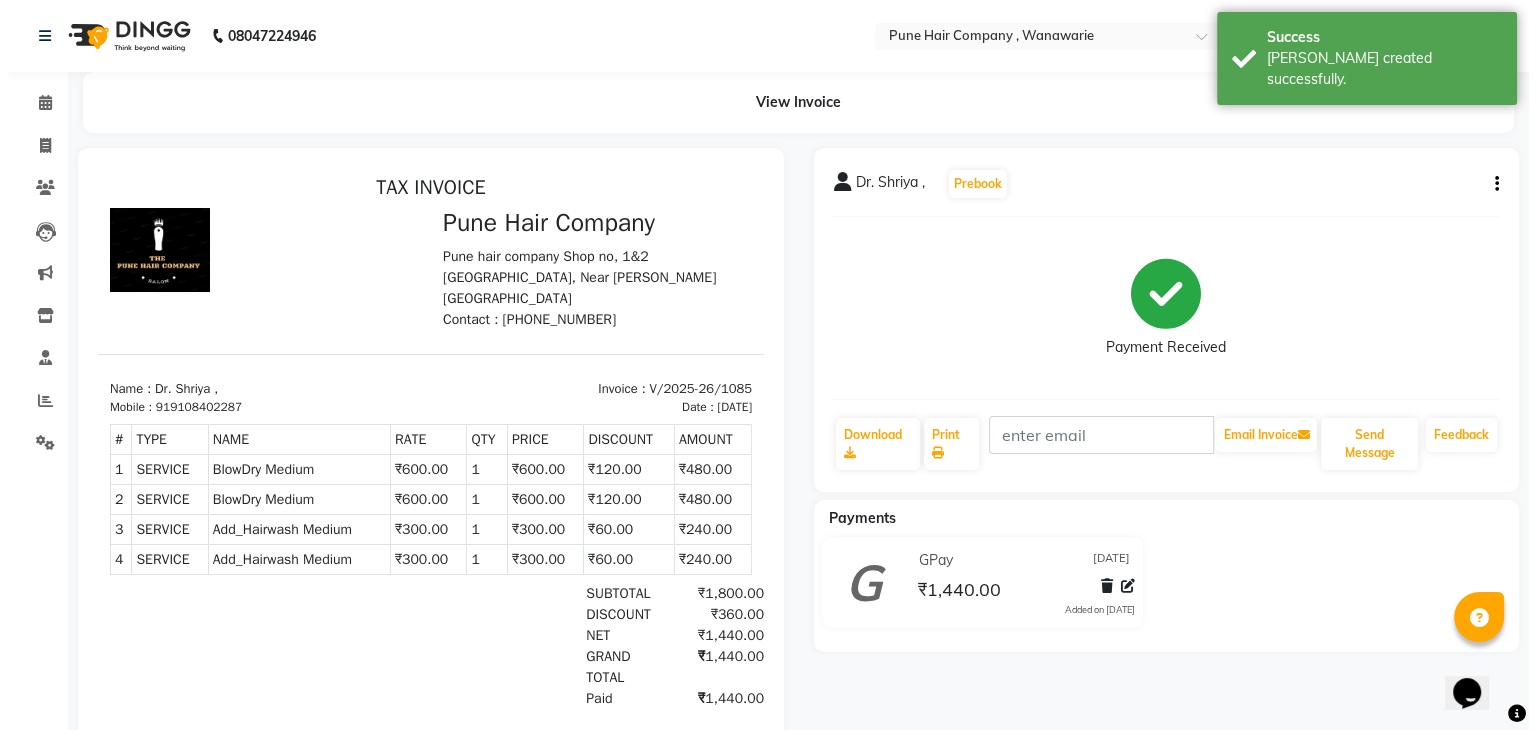 scroll, scrollTop: 0, scrollLeft: 0, axis: both 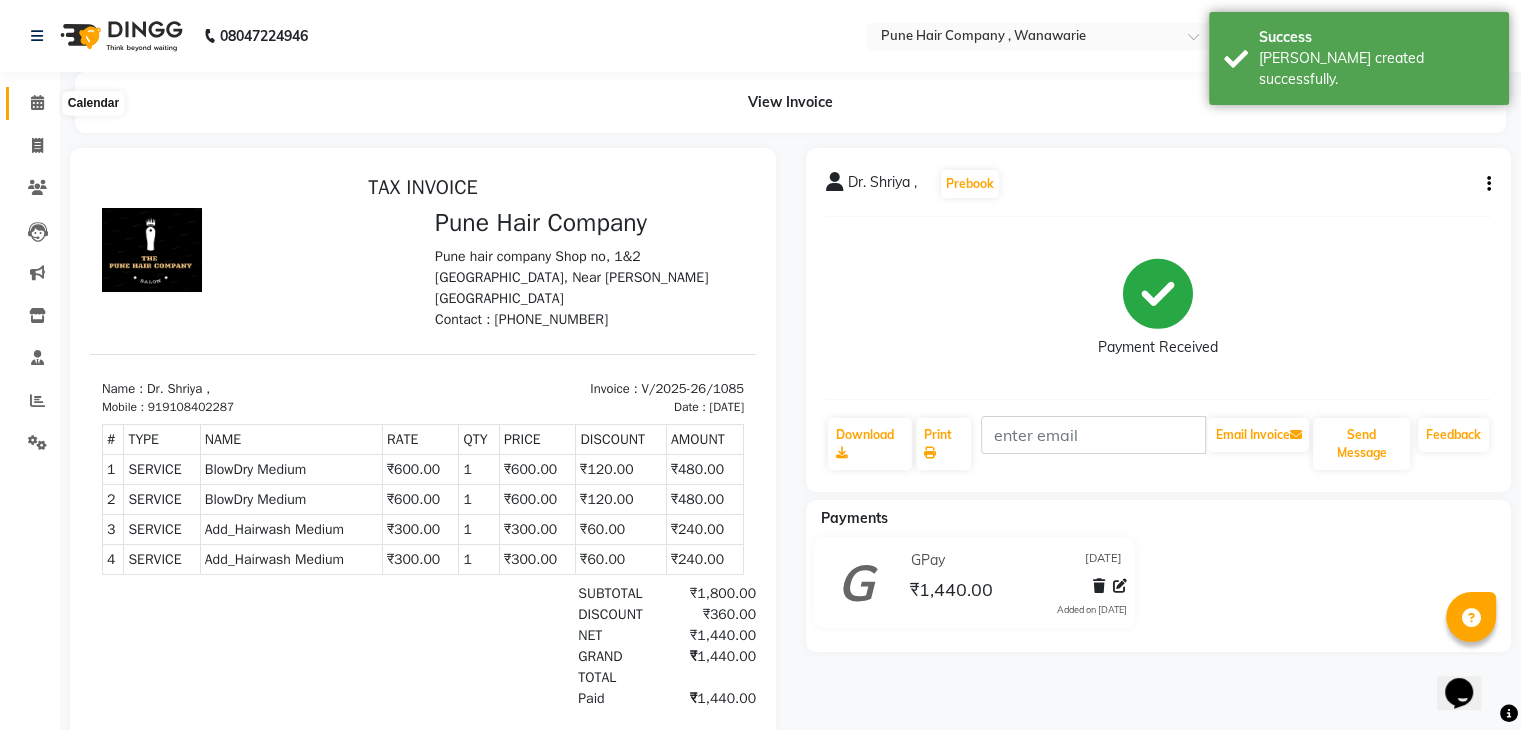 click 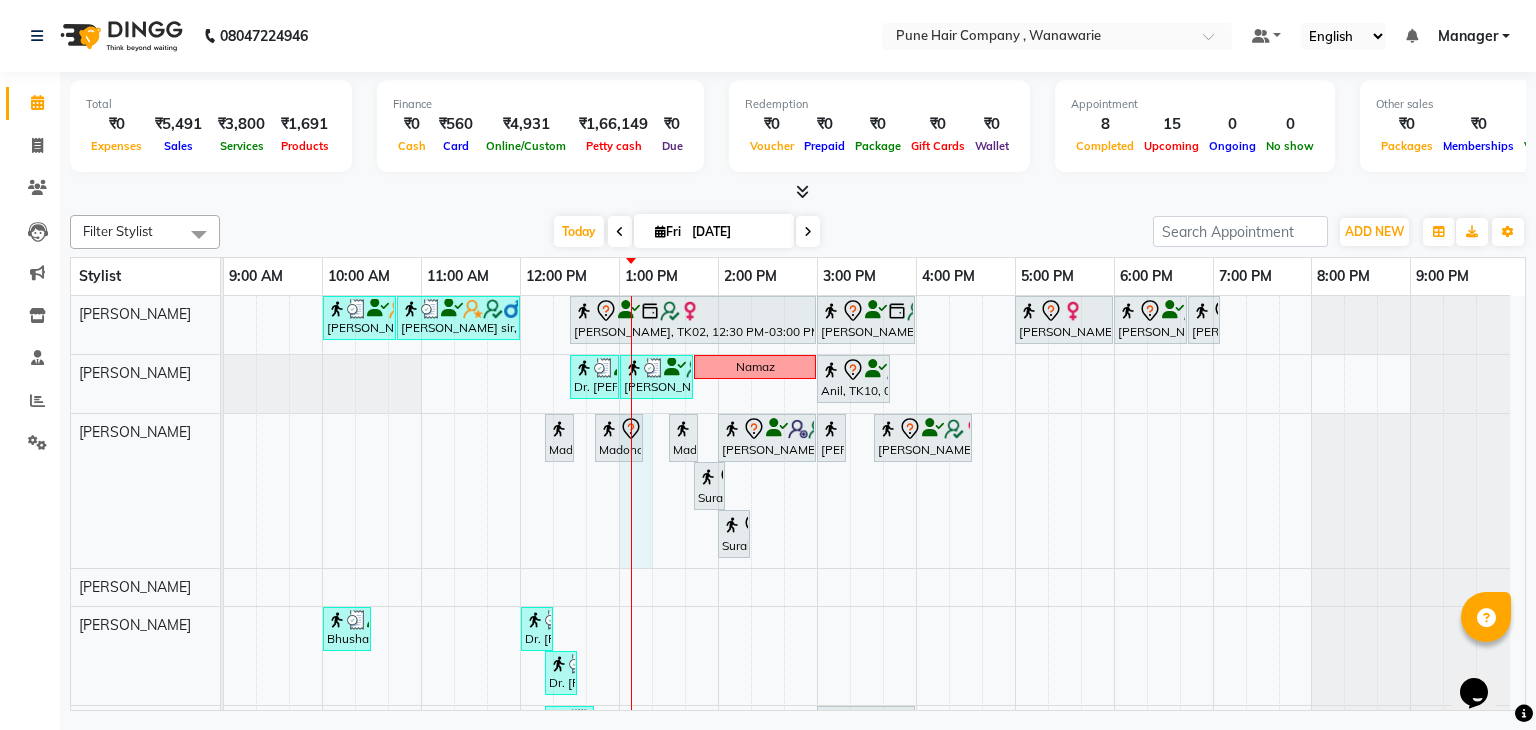 click on "Banty sir, TK03, 10:00 AM-10:45 AM, Male Haircut By Senior Stylist     Banty sir, TK03, 10:45 AM-12:00 PM, Male Hair Colour - Majirel Global Colour (includes moustache)             Naina mehata, TK02, 12:30 PM-03:00 PM, Hair Colour - Inoa Global Medium             Naina mehata, TK02, 03:00 PM-04:00 PM, Hair Treatments - Molecular Deep Damage Repair Medium             Archana Mohanty, TK04, 05:00 PM-06:00 PM, Haircuts, - By Senior Stylist             Abbas kadiwala, TK01, 06:00 PM-06:45 PM, Male Haircut By Senior Stylist             Abbas kadiwala, TK01, 06:45 PM-07:05 PM, Male Beard Shaving/ Beard Trim Beard     Dr. Shriya ,, TK08, 12:30 PM-01:00 PM, BlowDry Medium     Zubin S, TK11, 01:00 PM-01:45 PM, Male Haircut By Senior Stylist  Namaz              Anil, TK10, 03:00 PM-03:45 PM, Male Haircut By Senior Stylist             Madona ., TK09, 12:15 PM-12:25 PM, Skin Services - Threading Face ( Eyebrow/ Upper lip/Chin/Forehead/ Jawline/ Side locks/ Neck)" at bounding box center [874, 549] 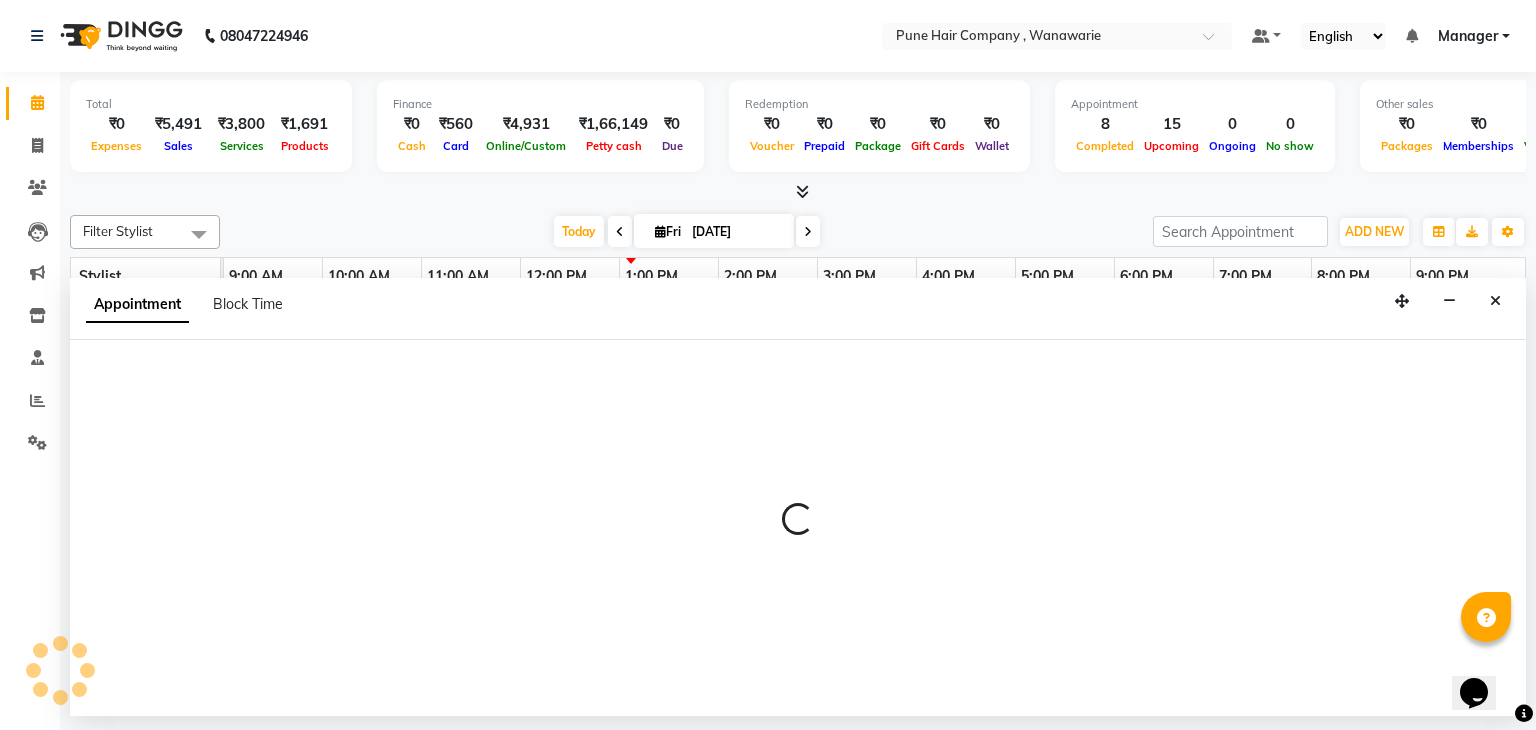 scroll, scrollTop: 89, scrollLeft: 0, axis: vertical 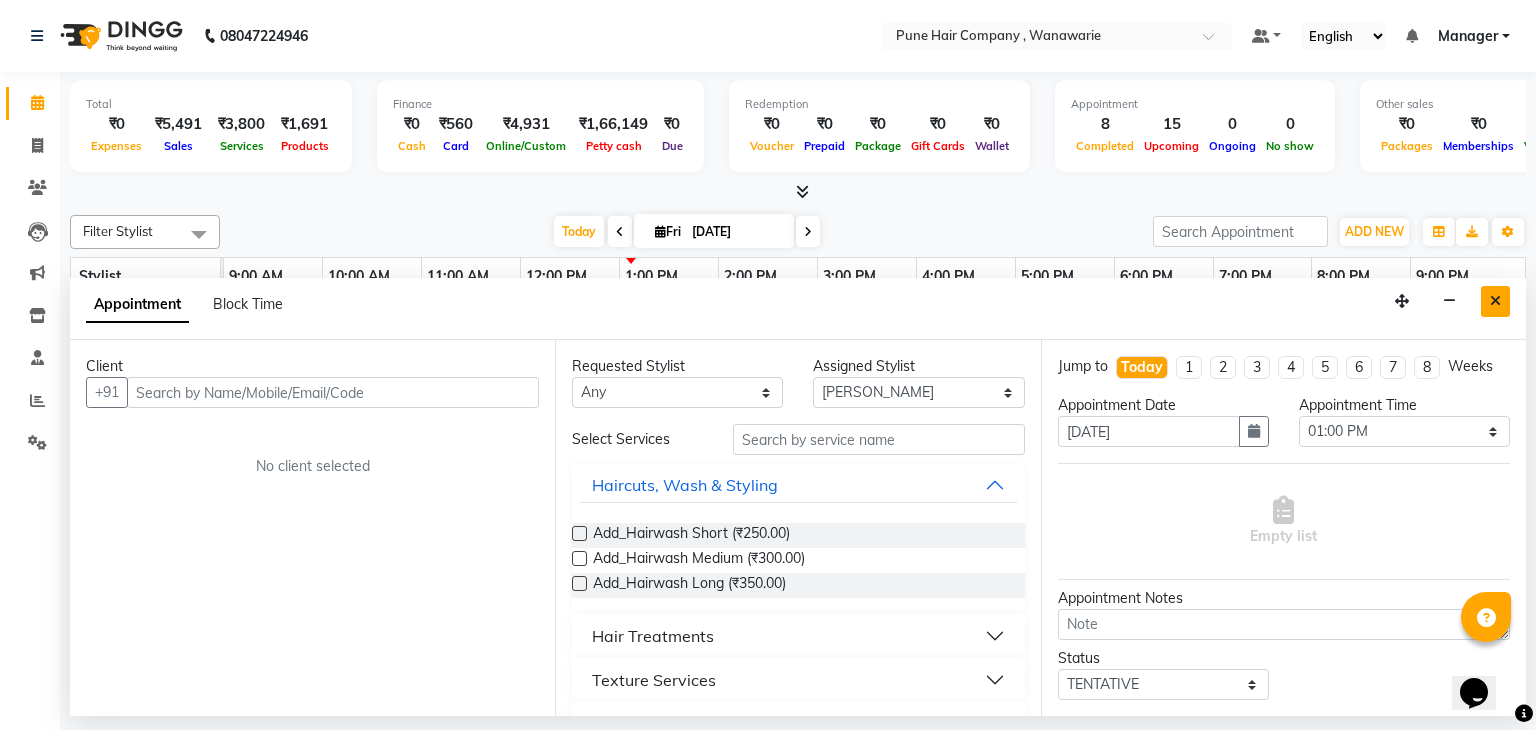 click at bounding box center [1495, 301] 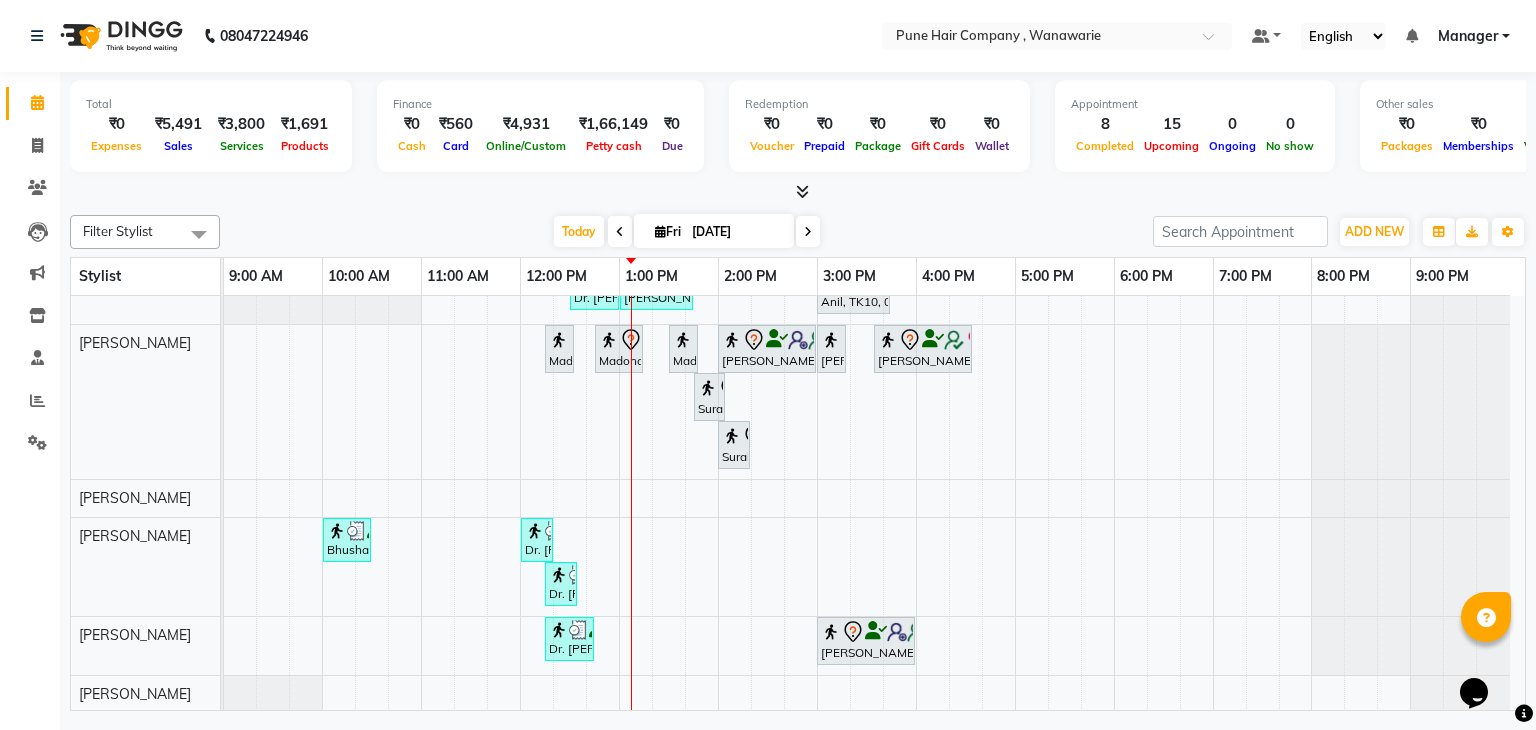 click on "[DATE]" at bounding box center [736, 232] 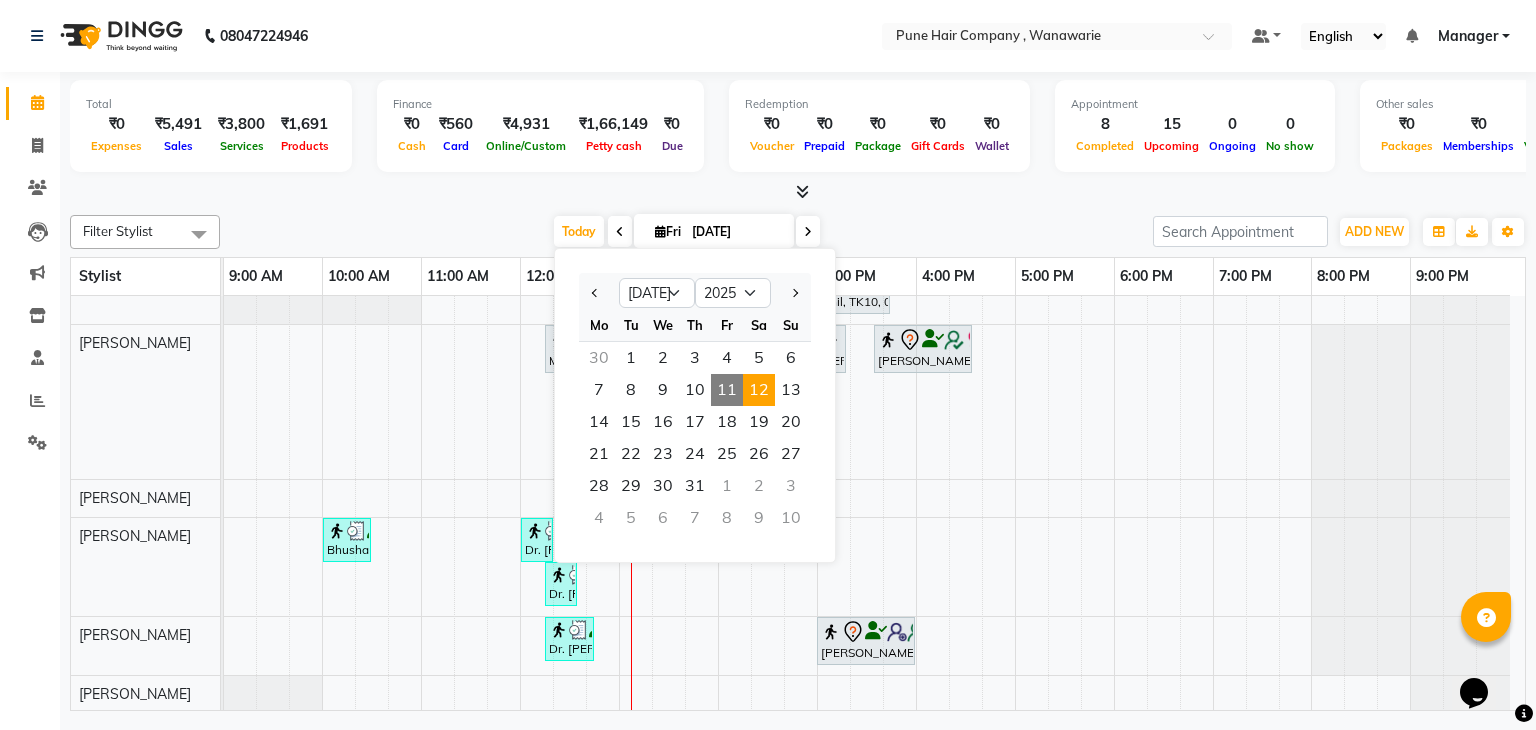 click on "12" at bounding box center [759, 390] 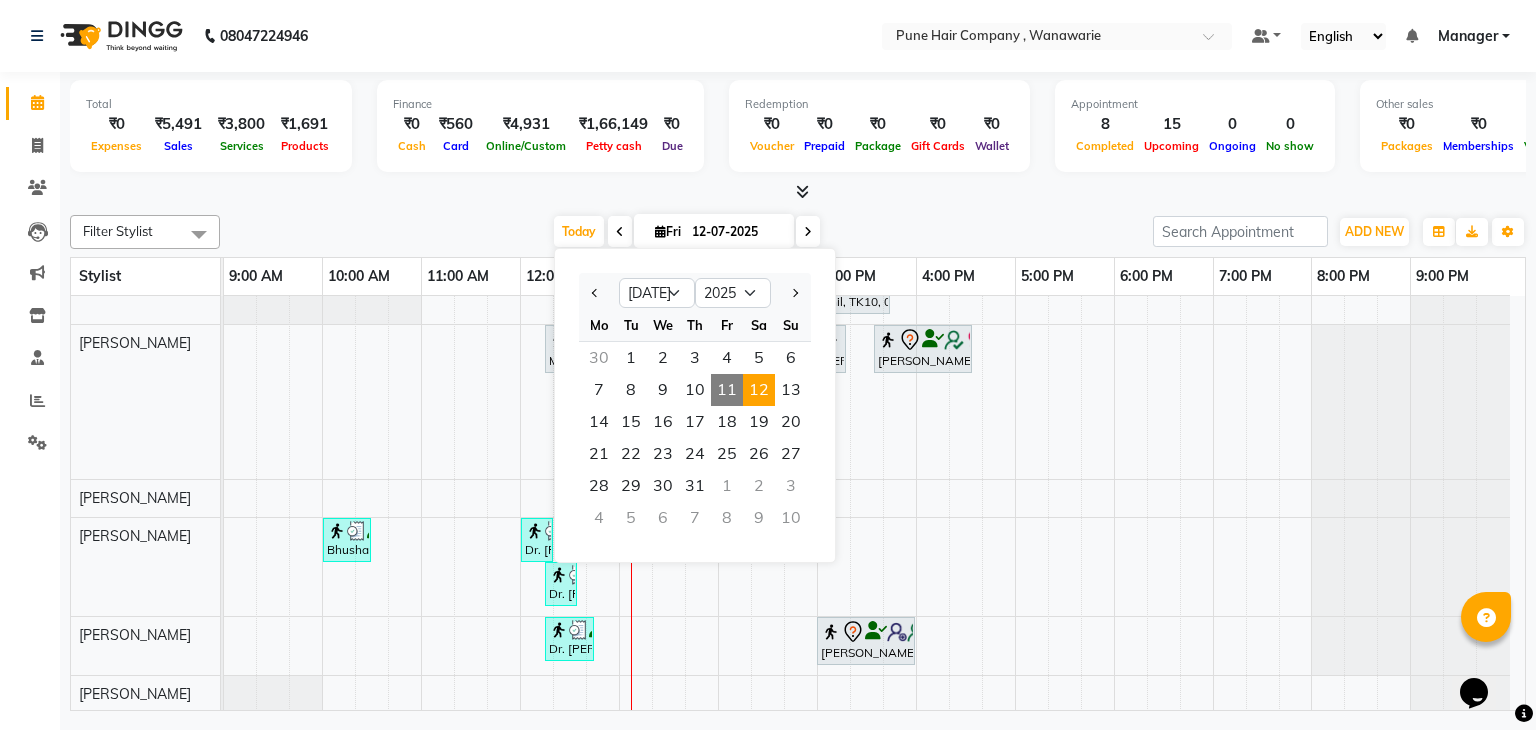 scroll, scrollTop: 0, scrollLeft: 0, axis: both 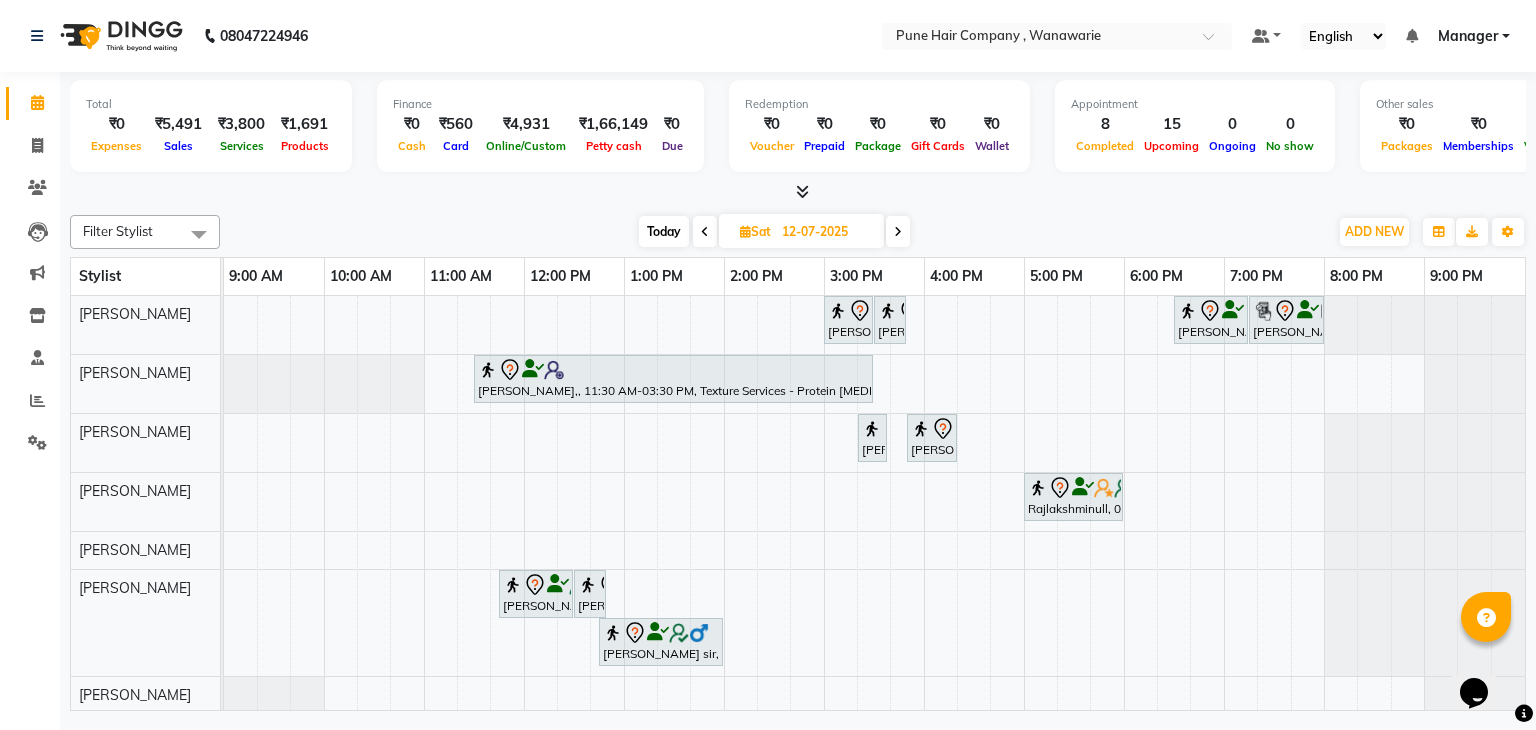 click on "Today" at bounding box center [664, 231] 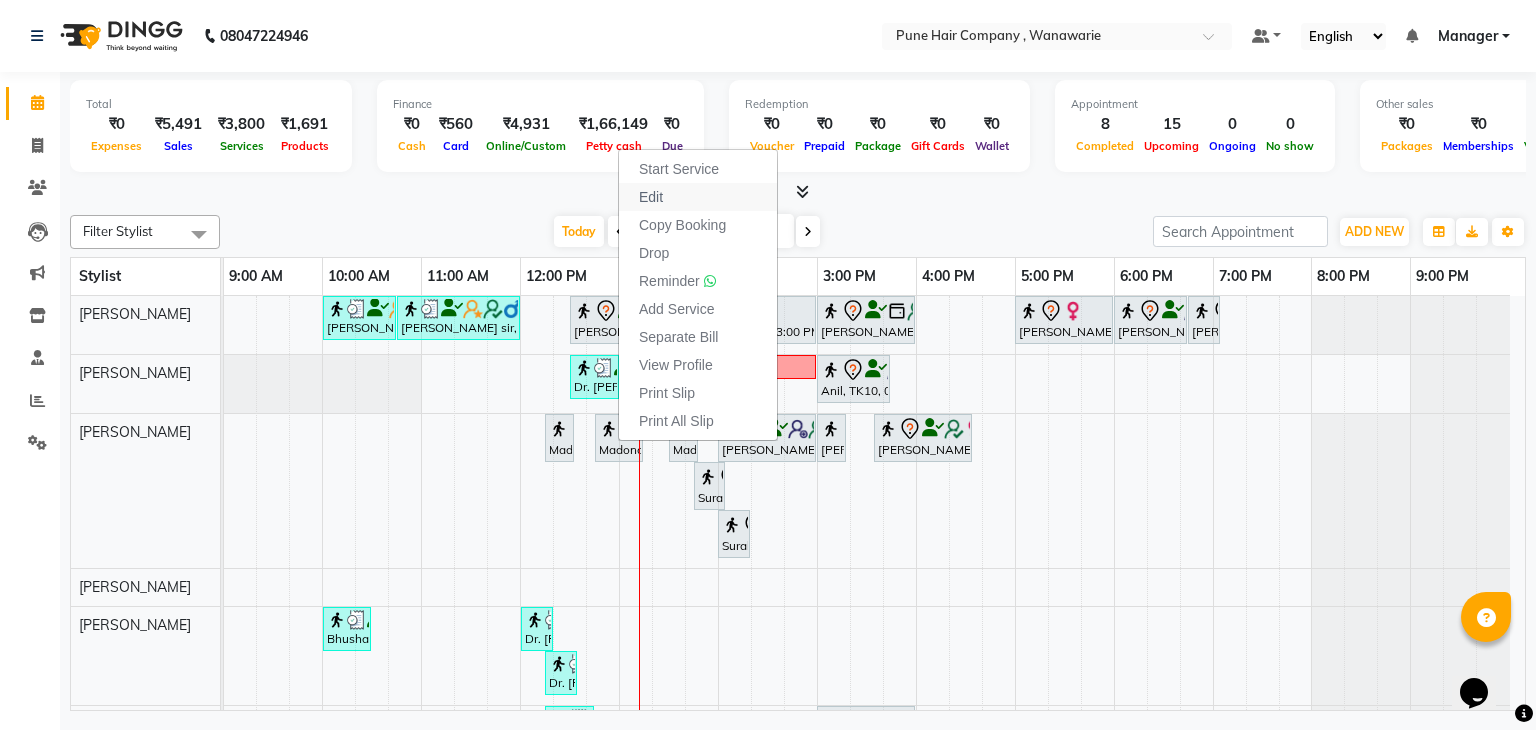 click on "Edit" at bounding box center (651, 197) 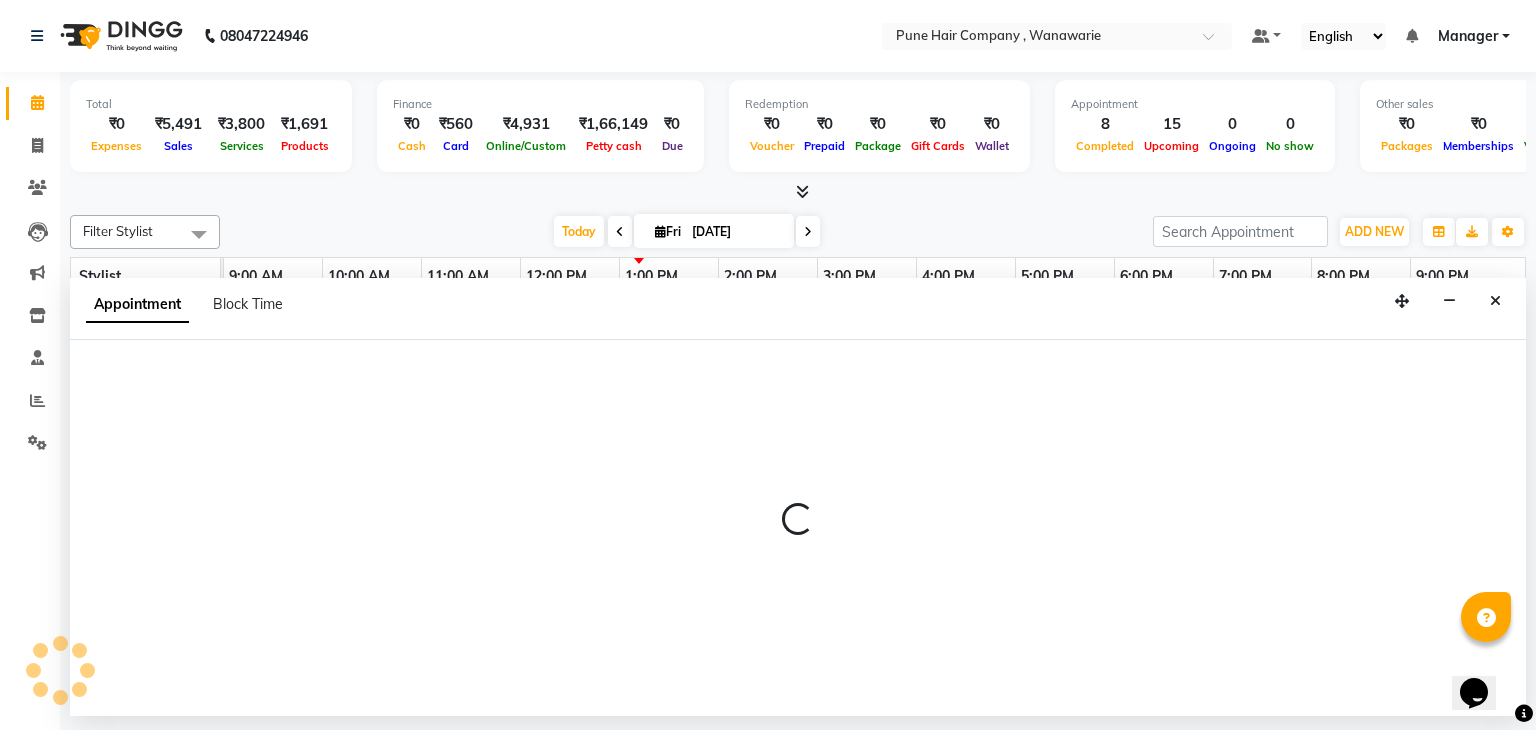 select on "tentative" 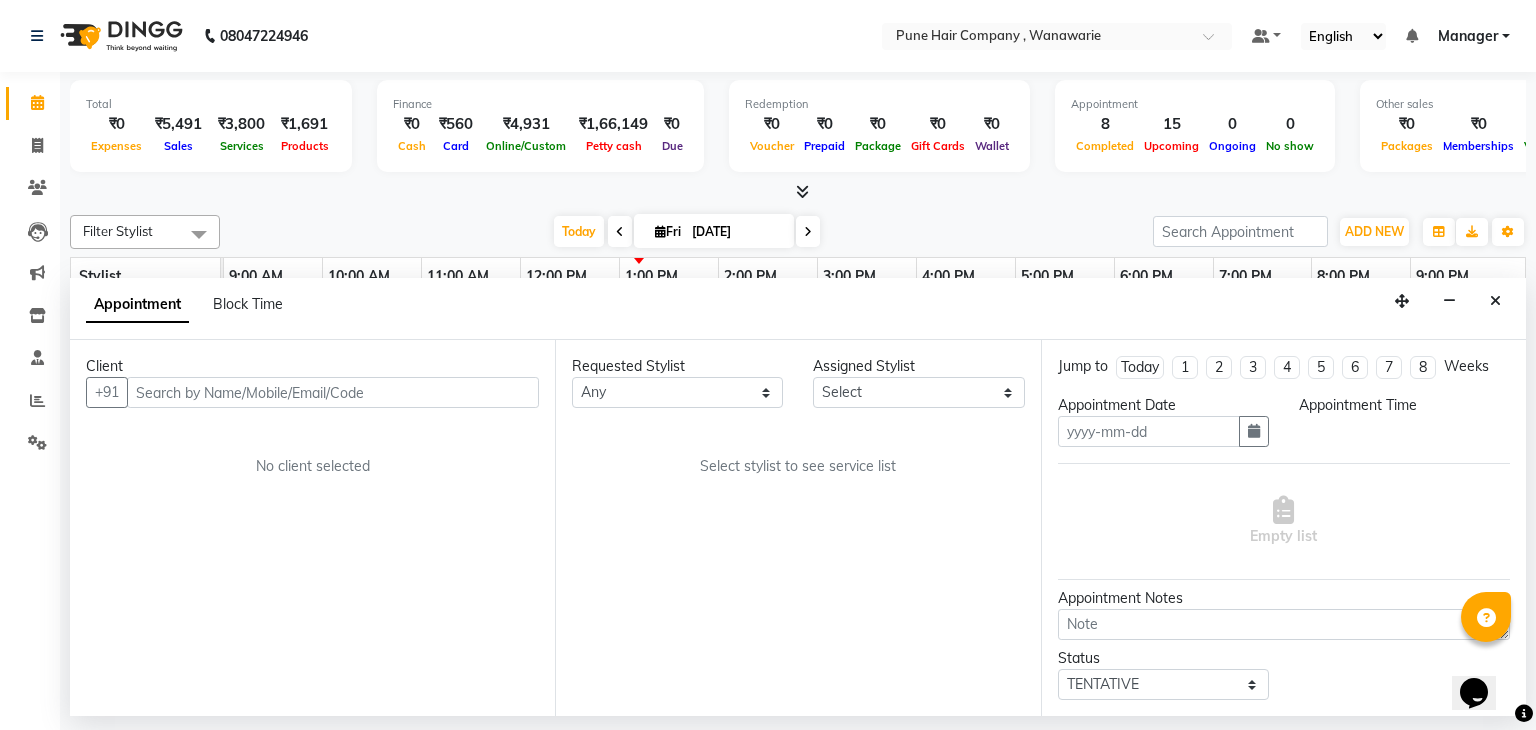 type on "[DATE]" 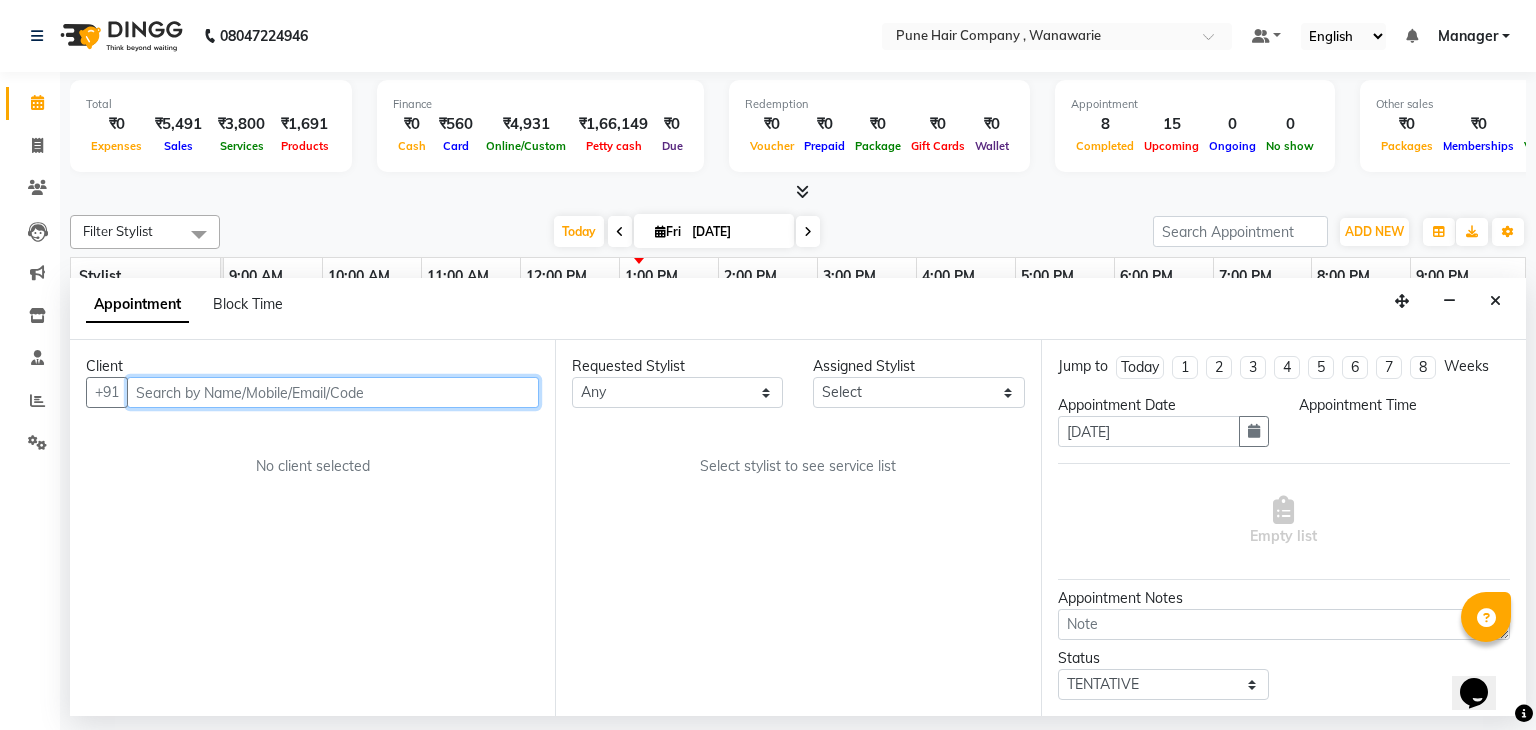 select on "74579" 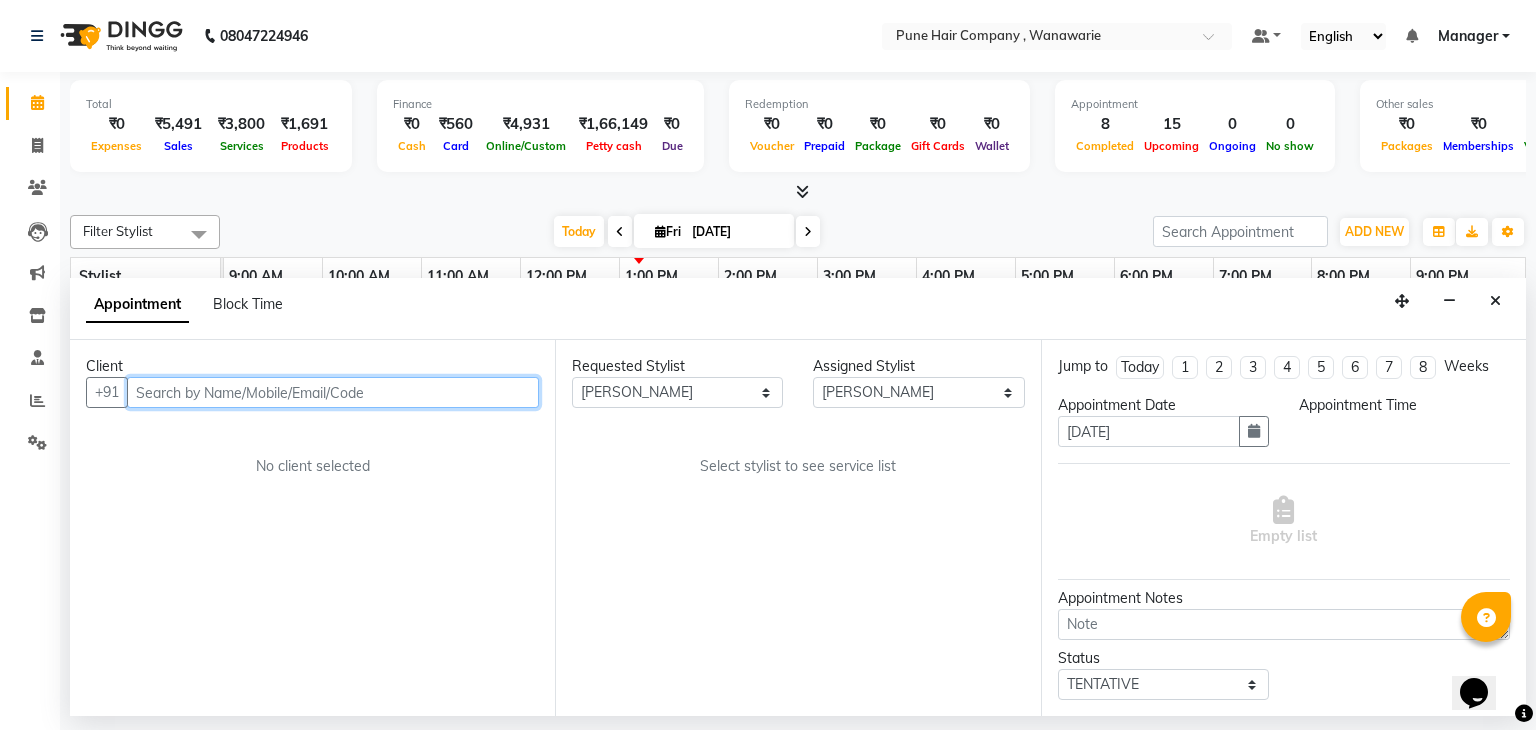 select on "735" 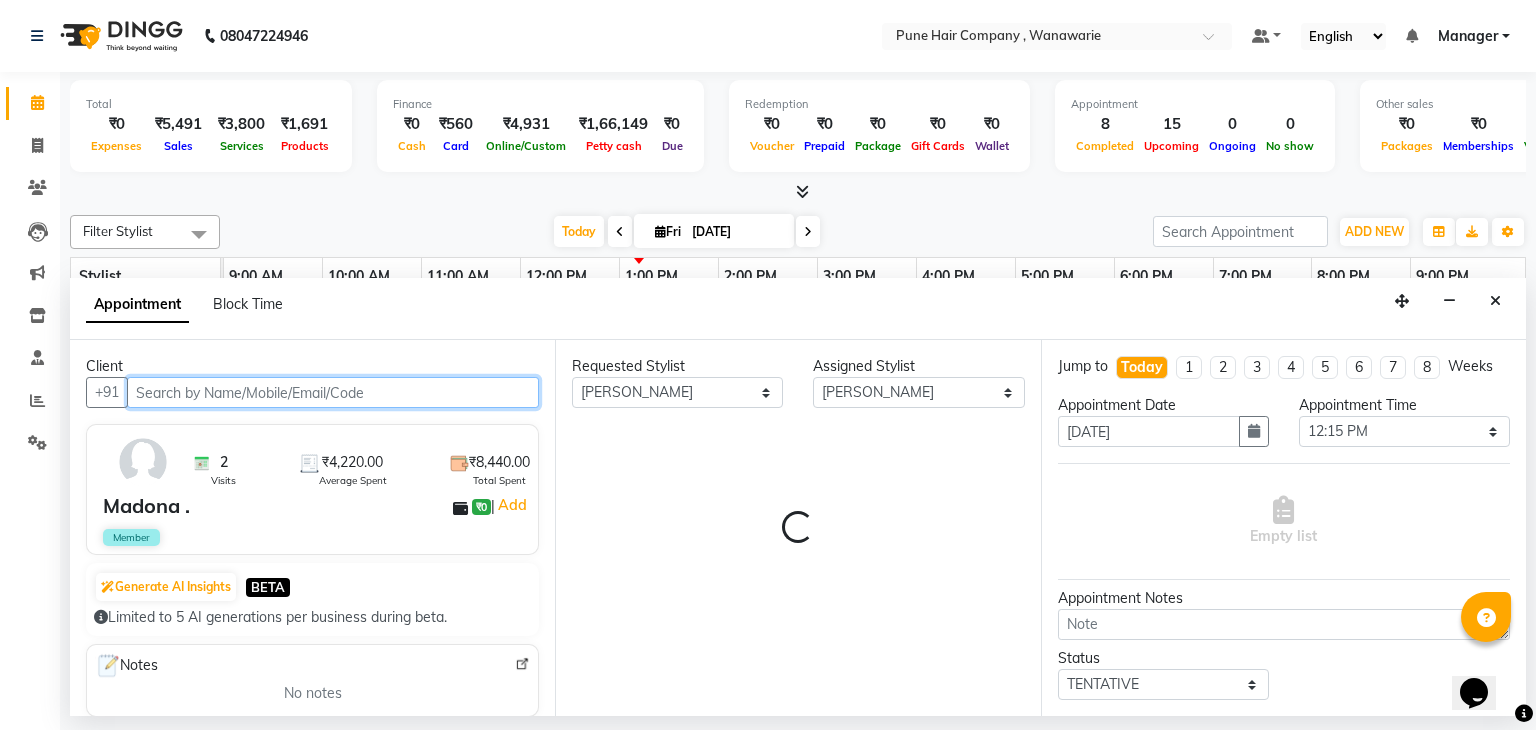 select on "4060" 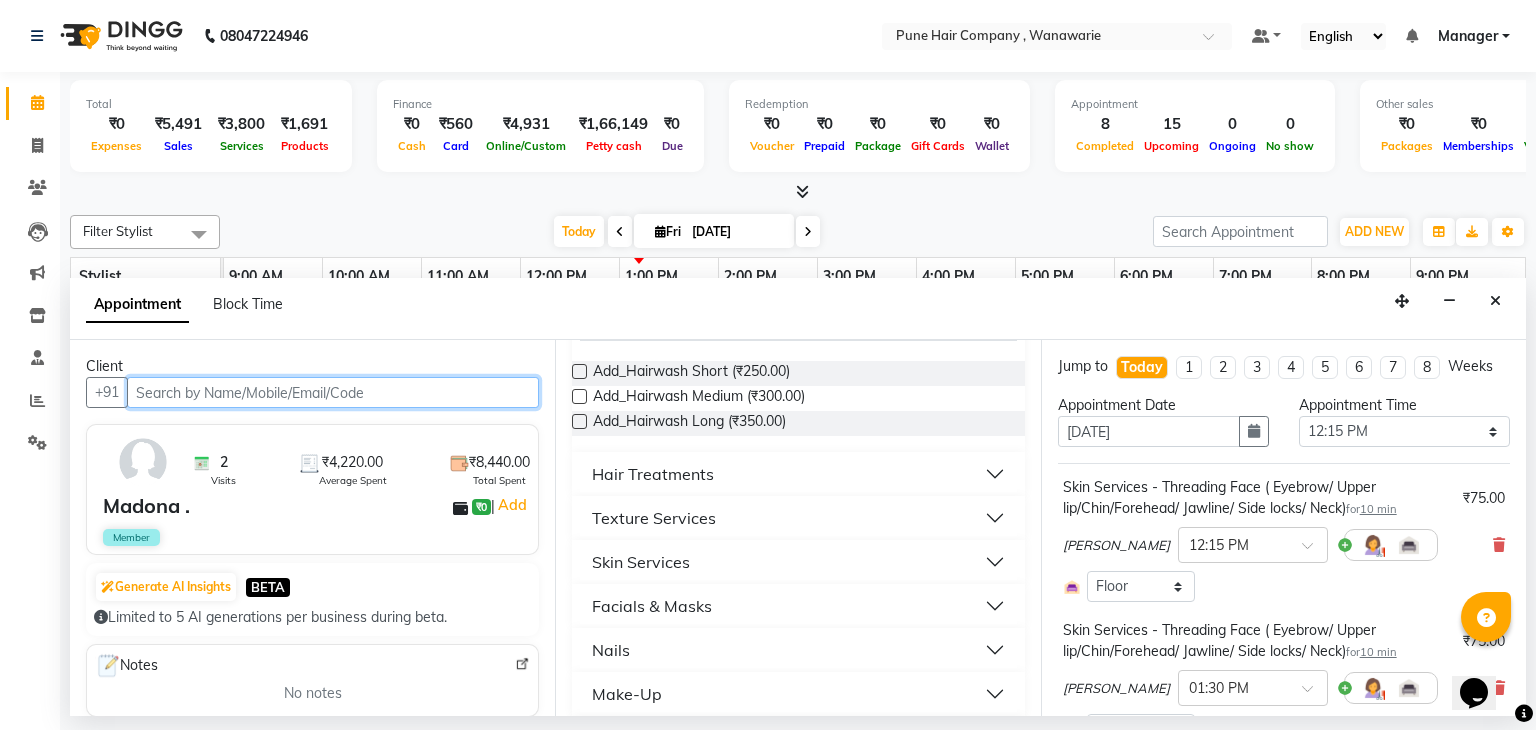 scroll, scrollTop: 163, scrollLeft: 0, axis: vertical 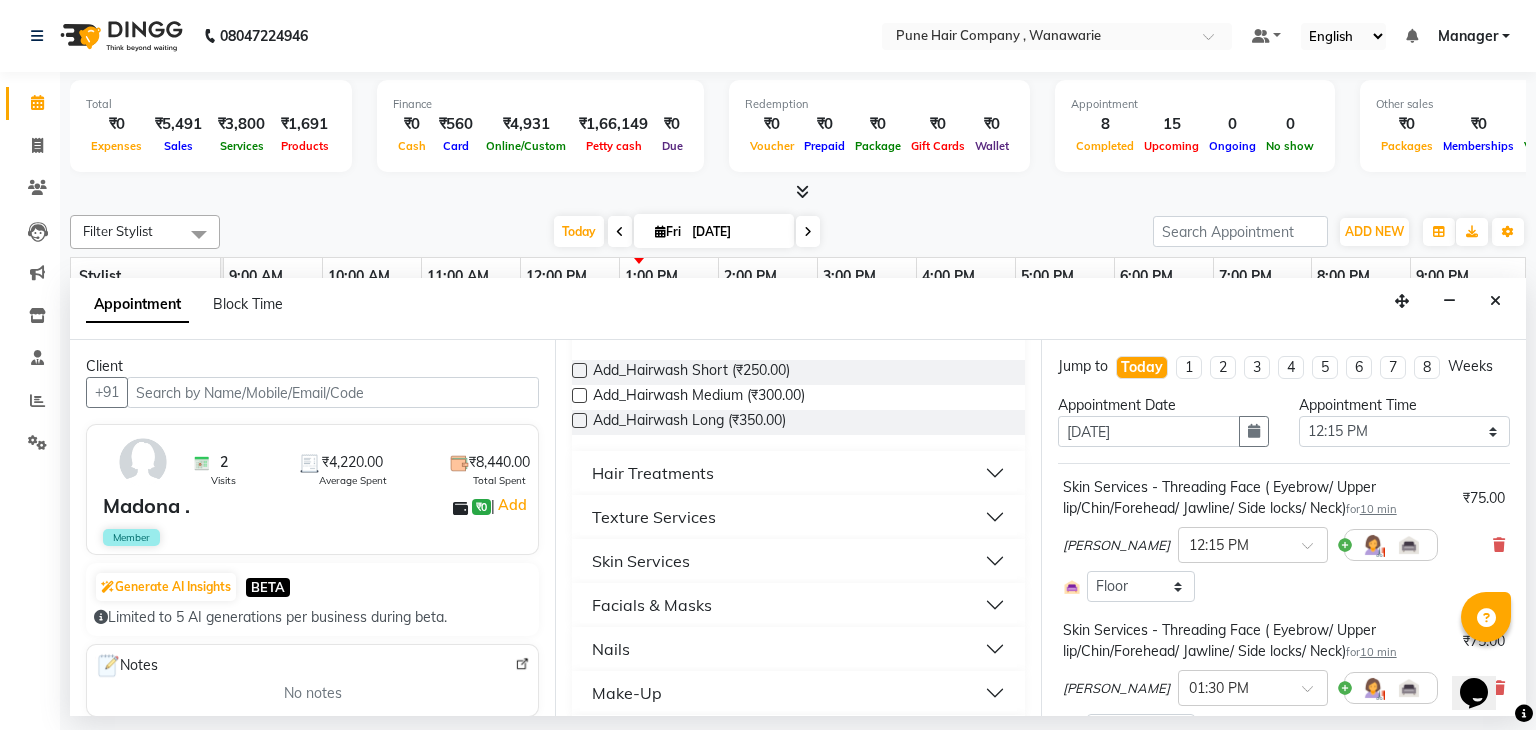 click on "Skin Services" at bounding box center (798, 561) 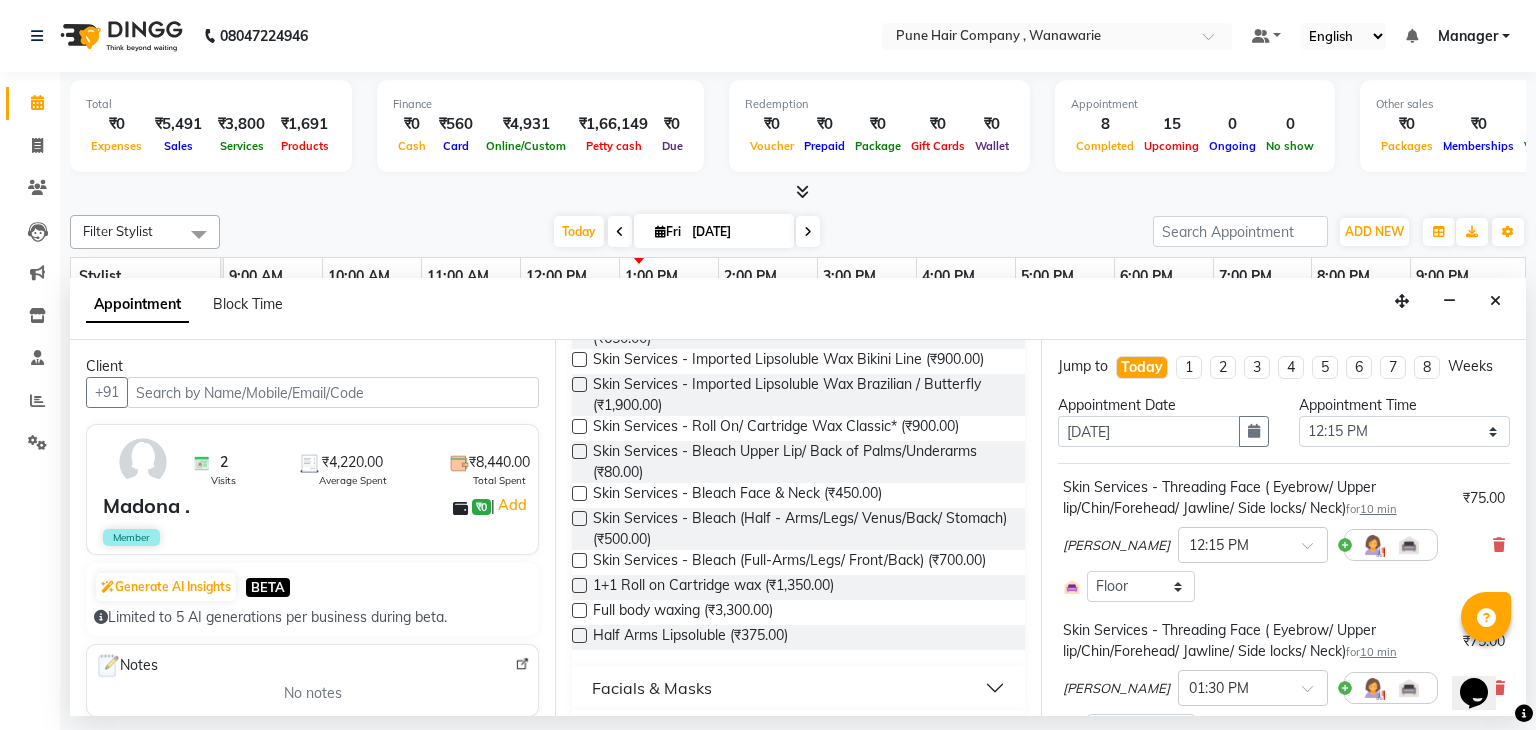 scroll, scrollTop: 751, scrollLeft: 0, axis: vertical 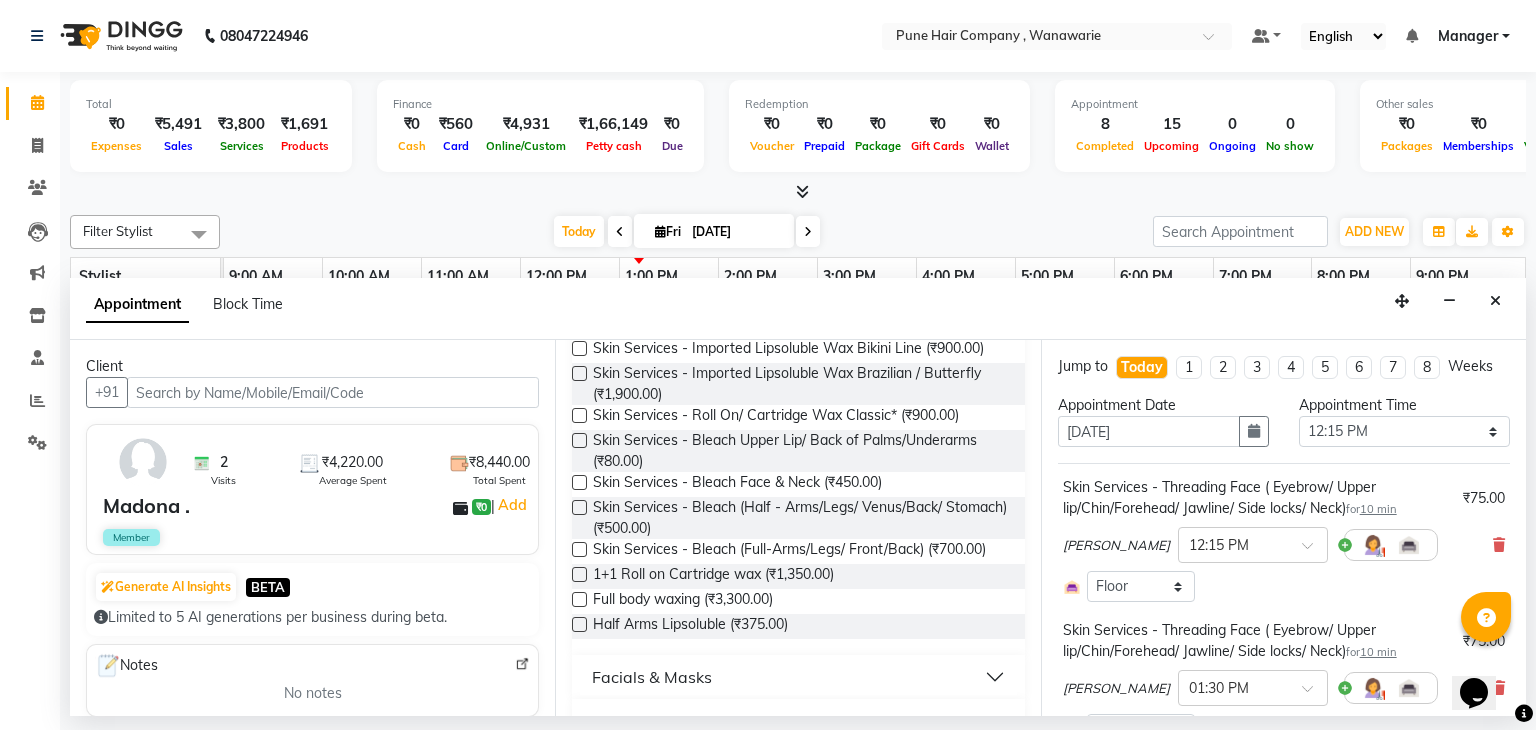 click at bounding box center [579, 482] 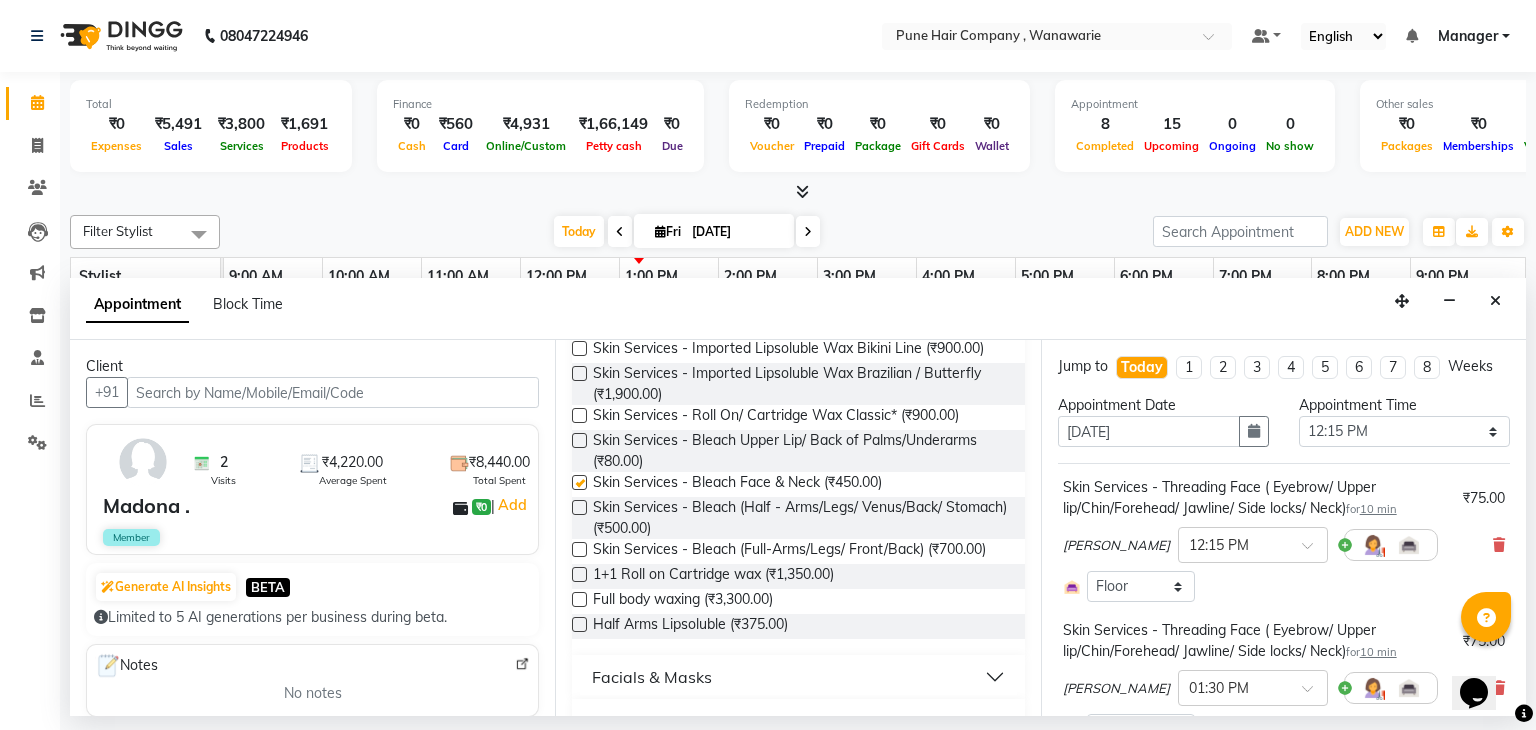 checkbox on "false" 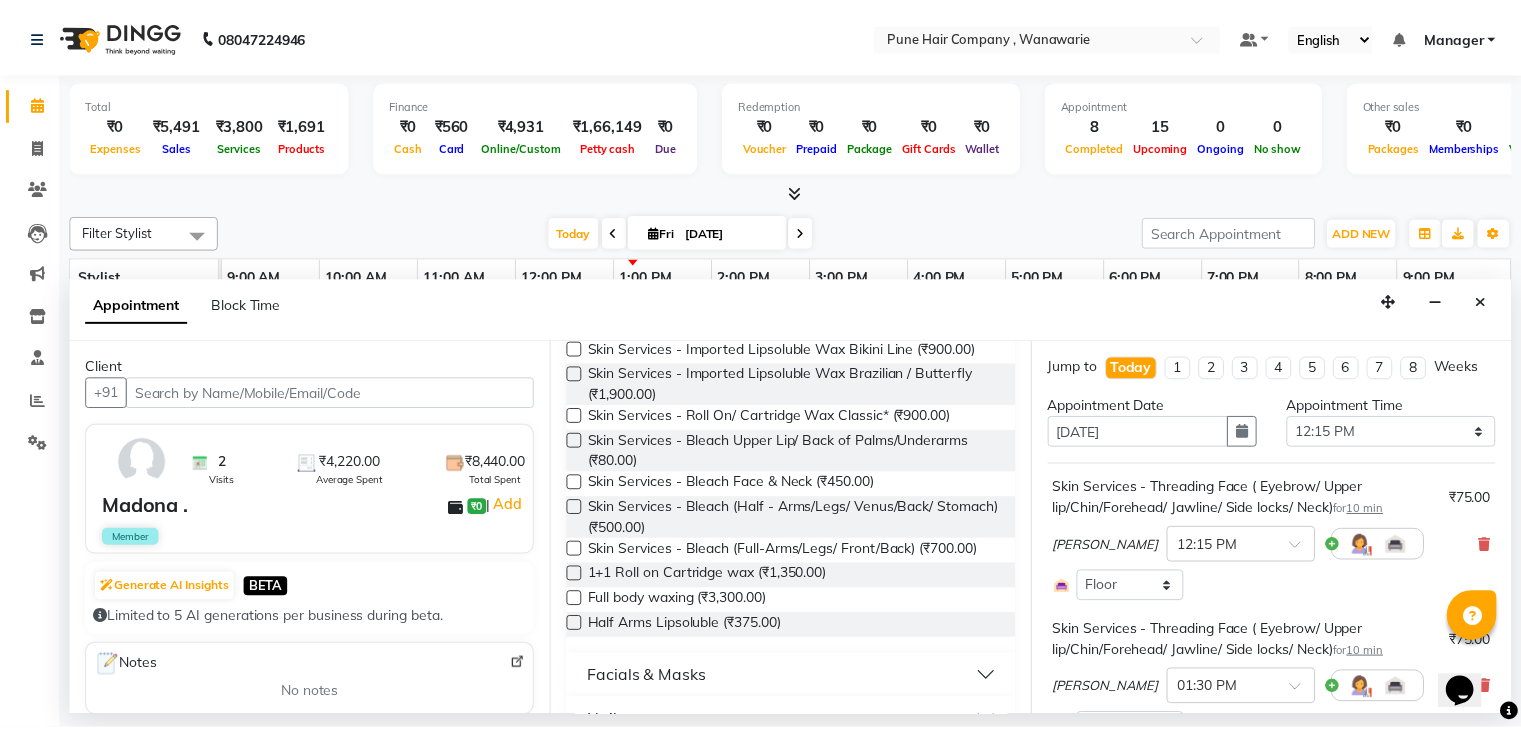 scroll, scrollTop: 500, scrollLeft: 0, axis: vertical 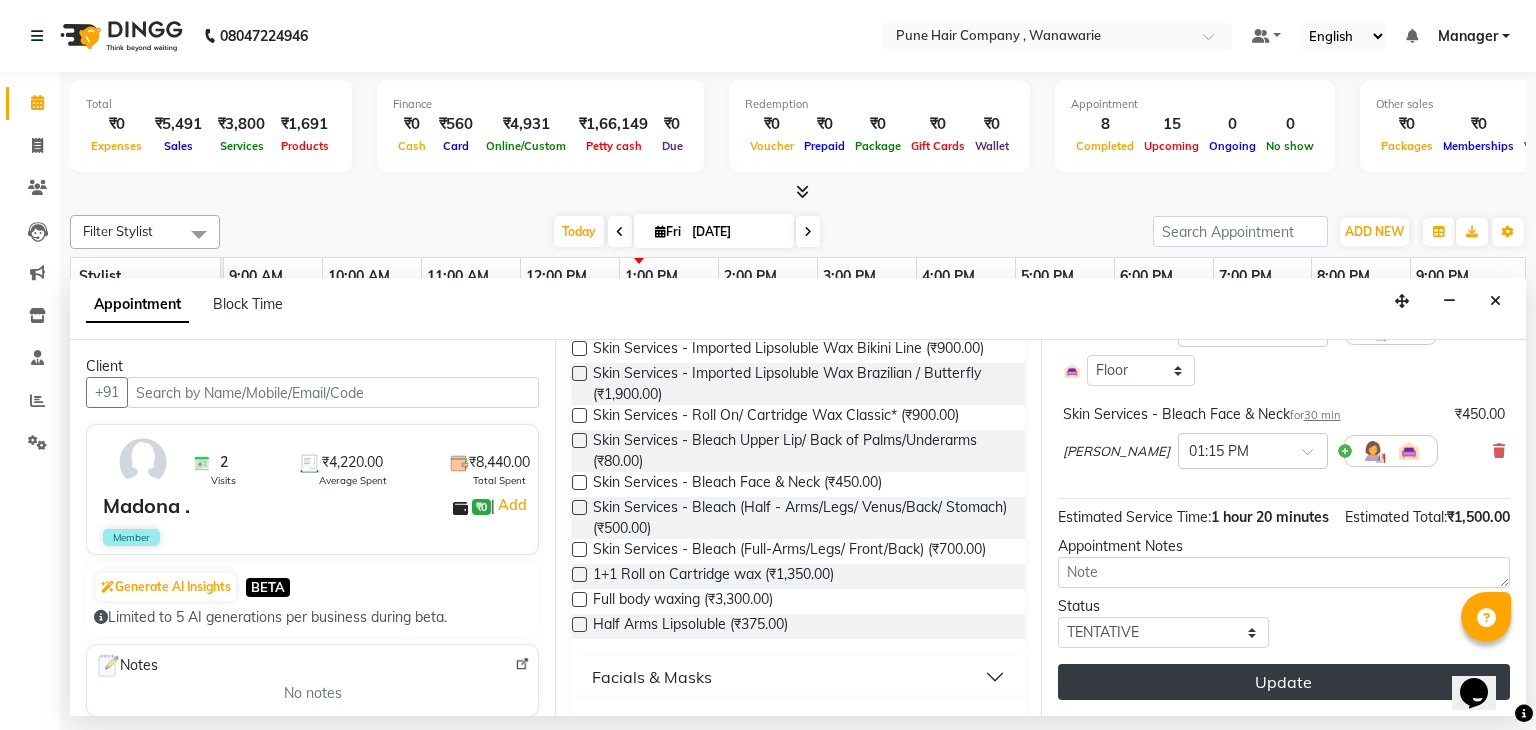 click on "Update" at bounding box center [1284, 682] 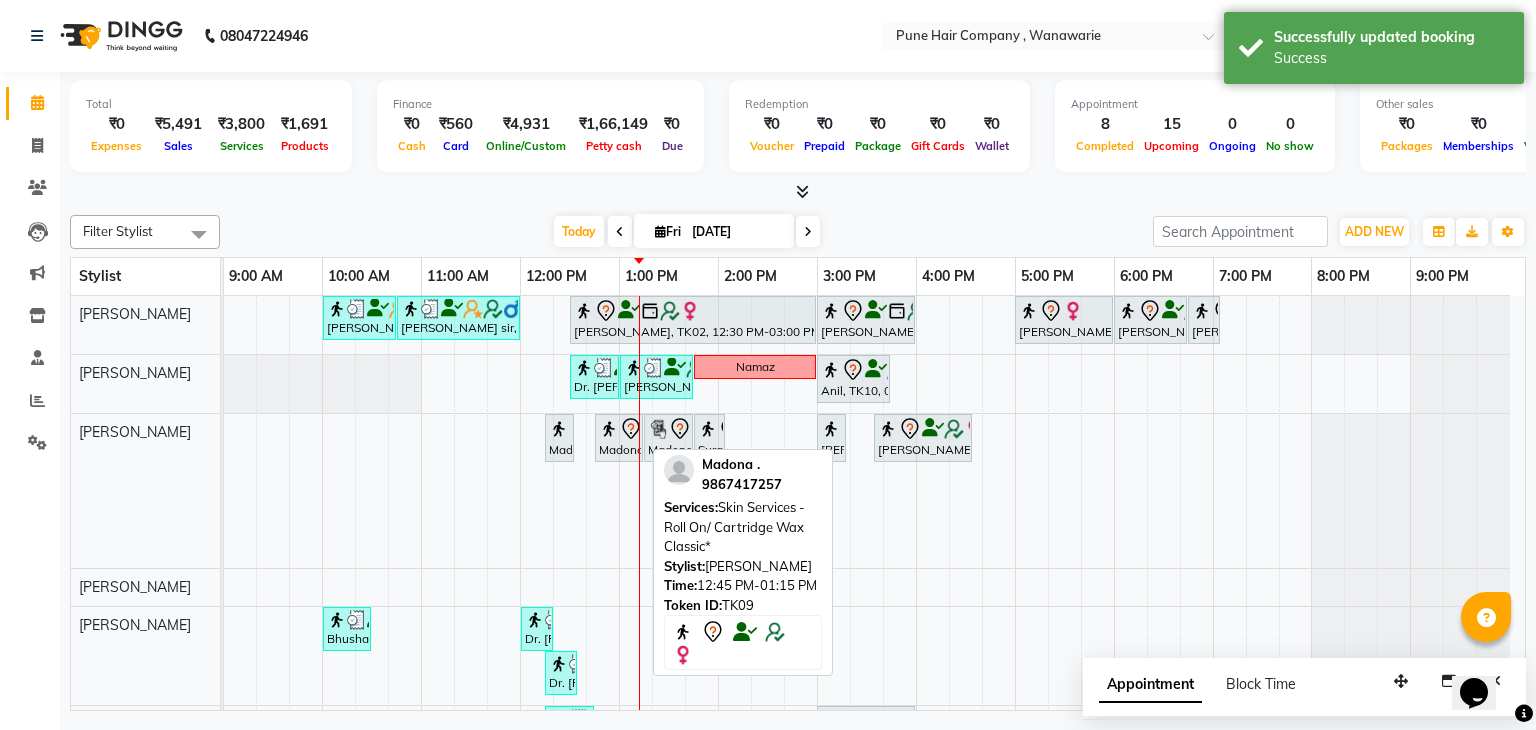 click on "Madona ., TK09, 12:45 PM-01:15 PM, Skin Services - Roll On/ Cartridge Wax Classic*" at bounding box center (619, 438) 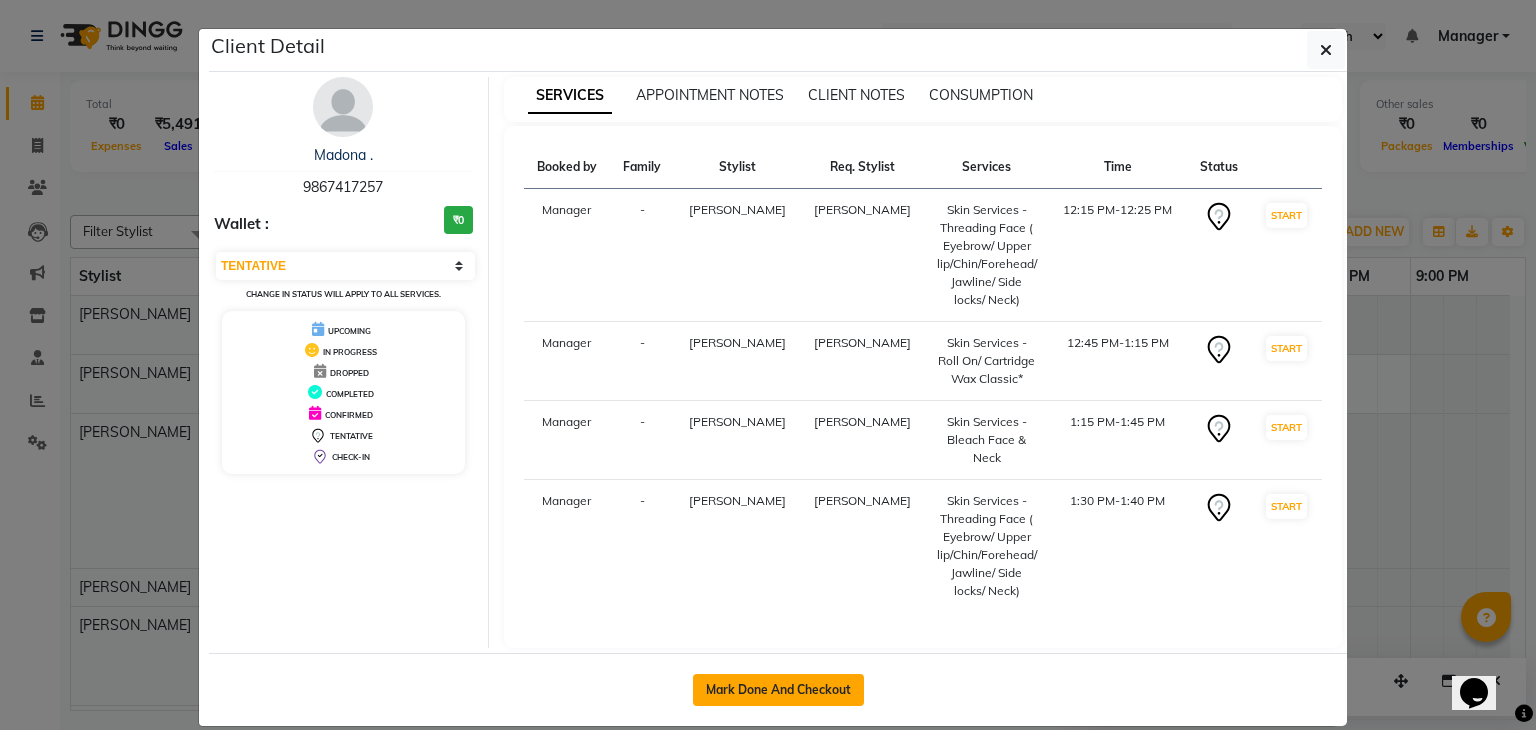 click on "Mark Done And Checkout" 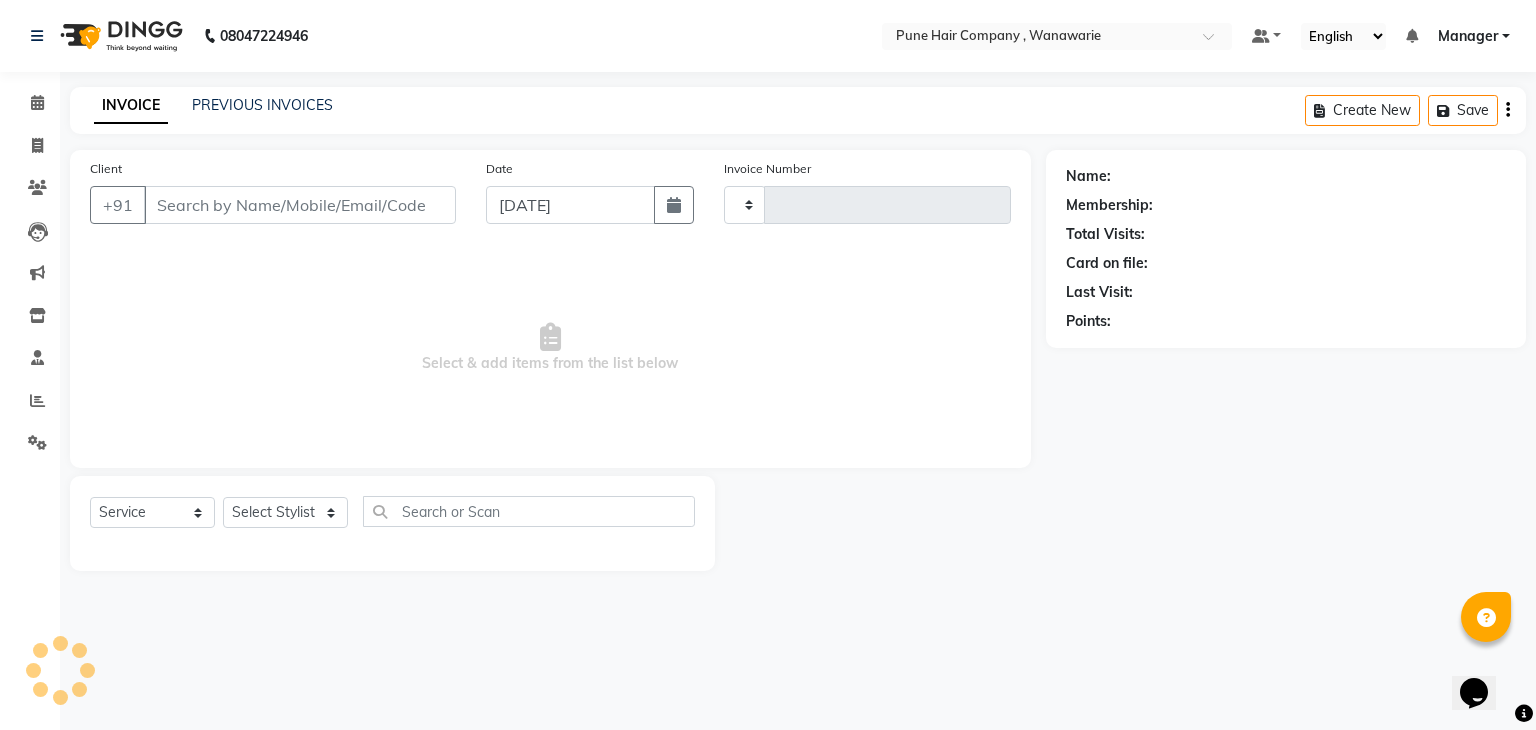 type on "1086" 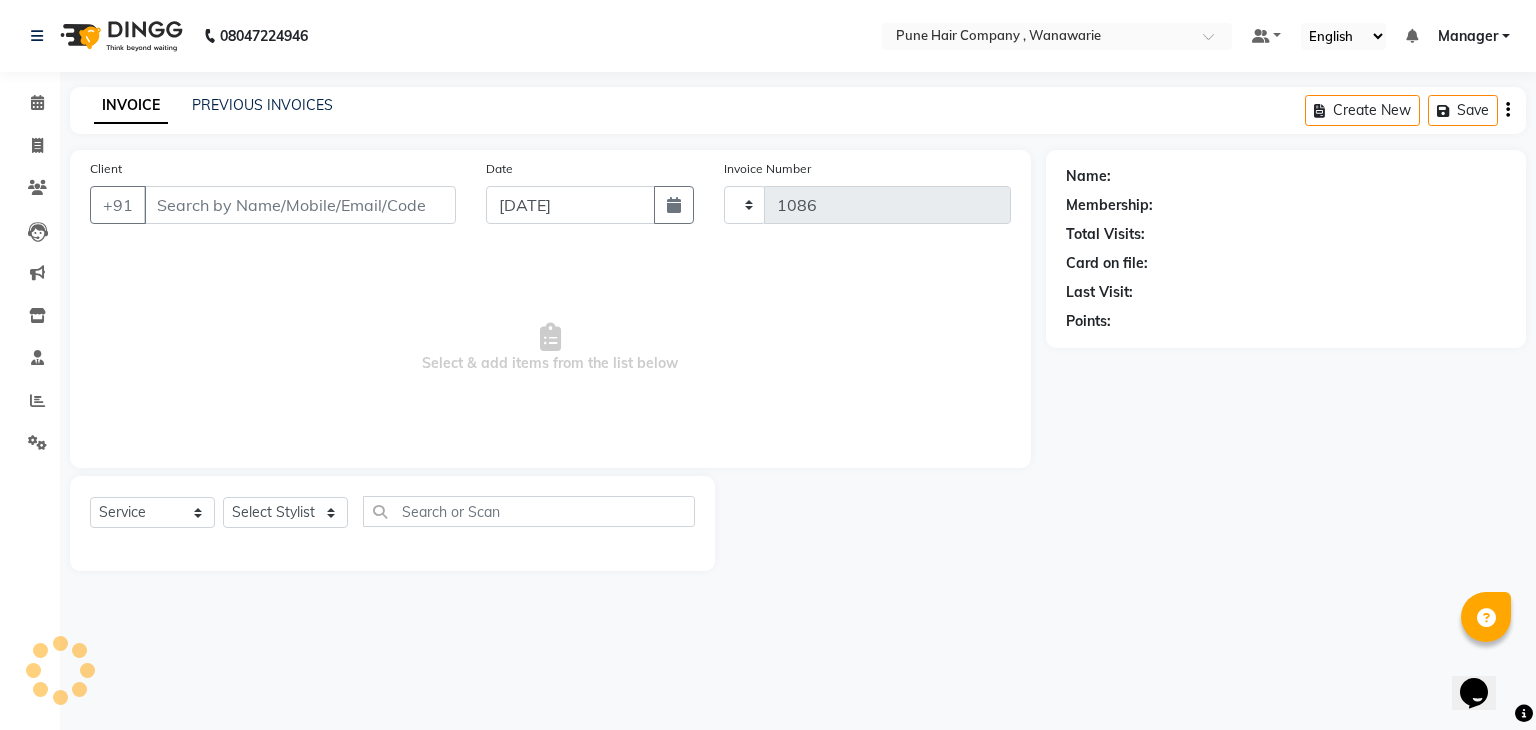 select on "8072" 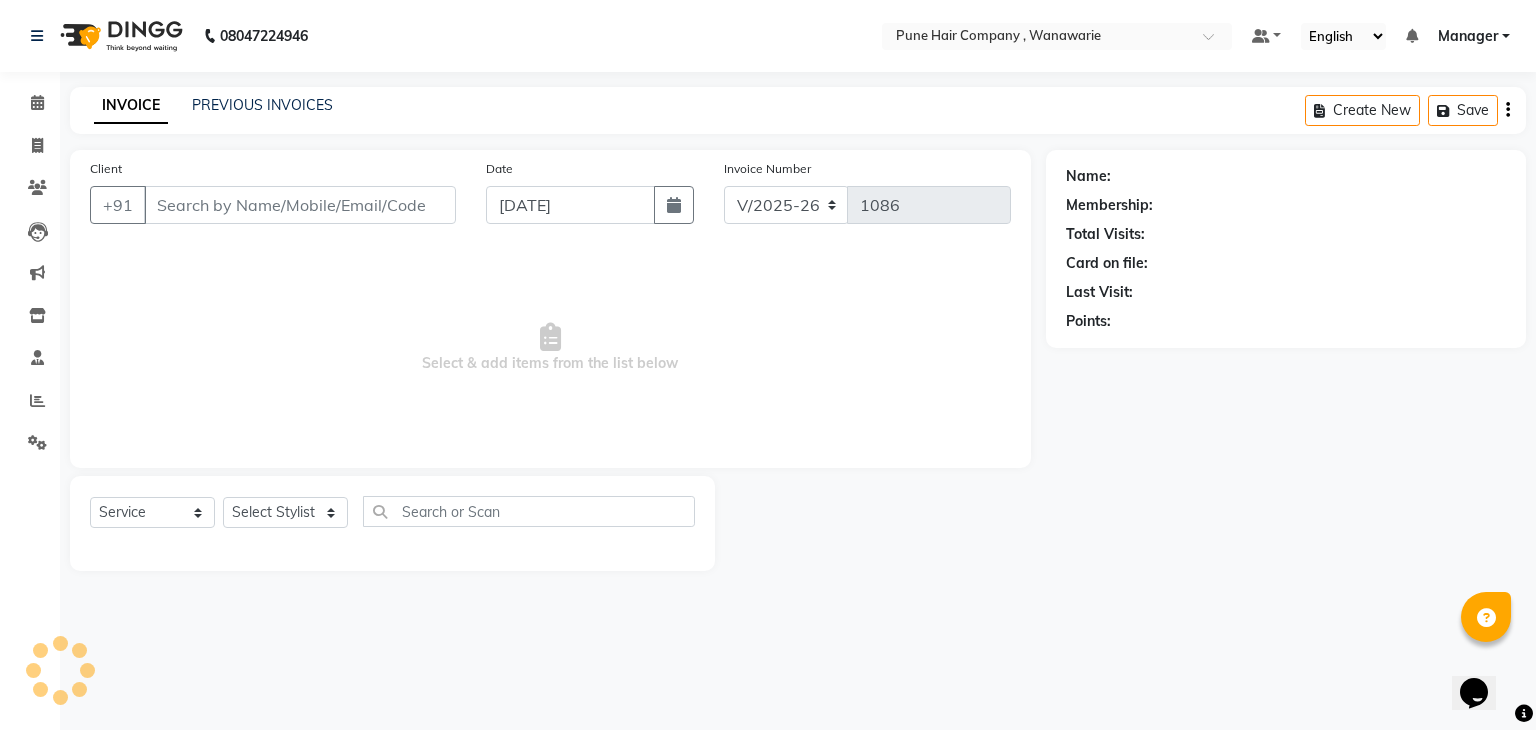 type on "9867417257" 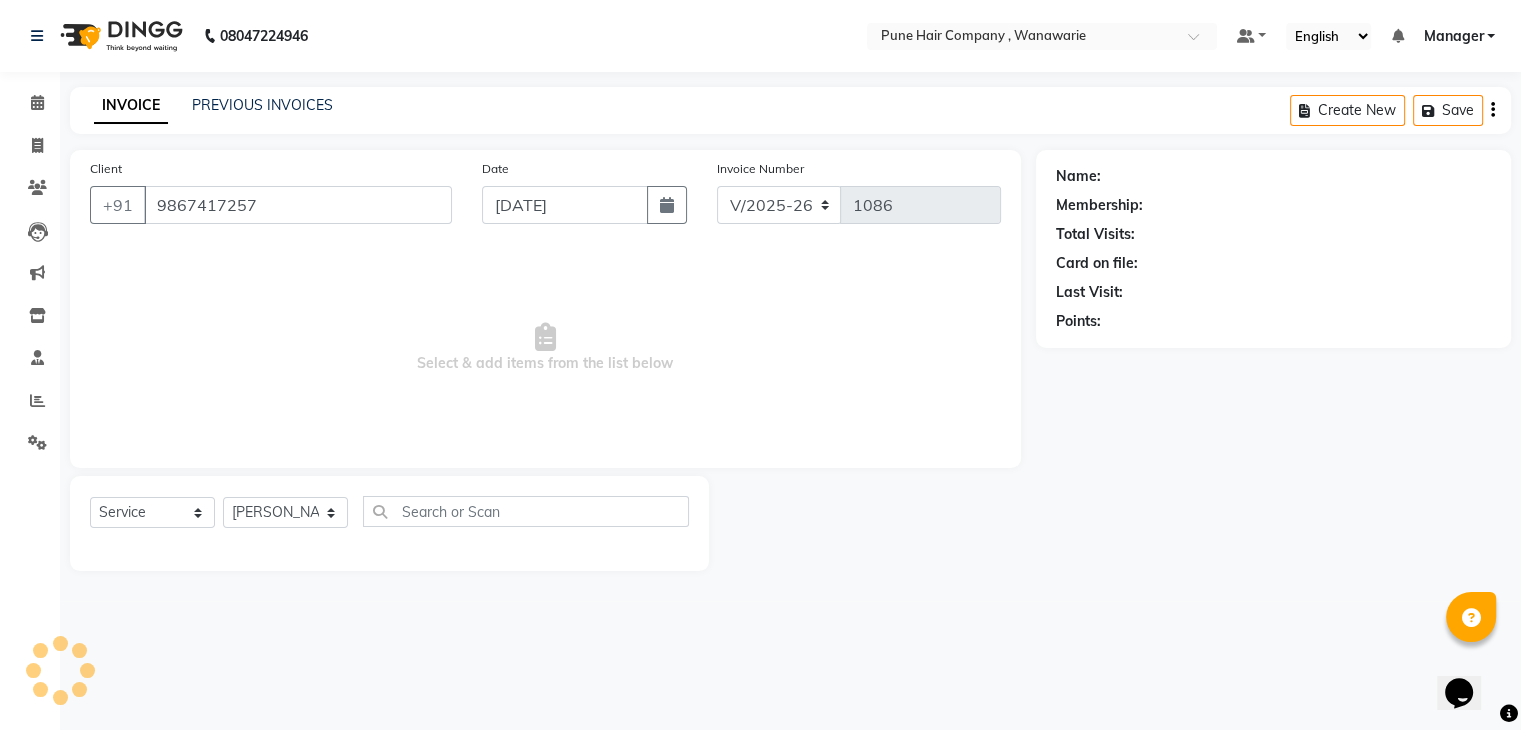 select on "1: Object" 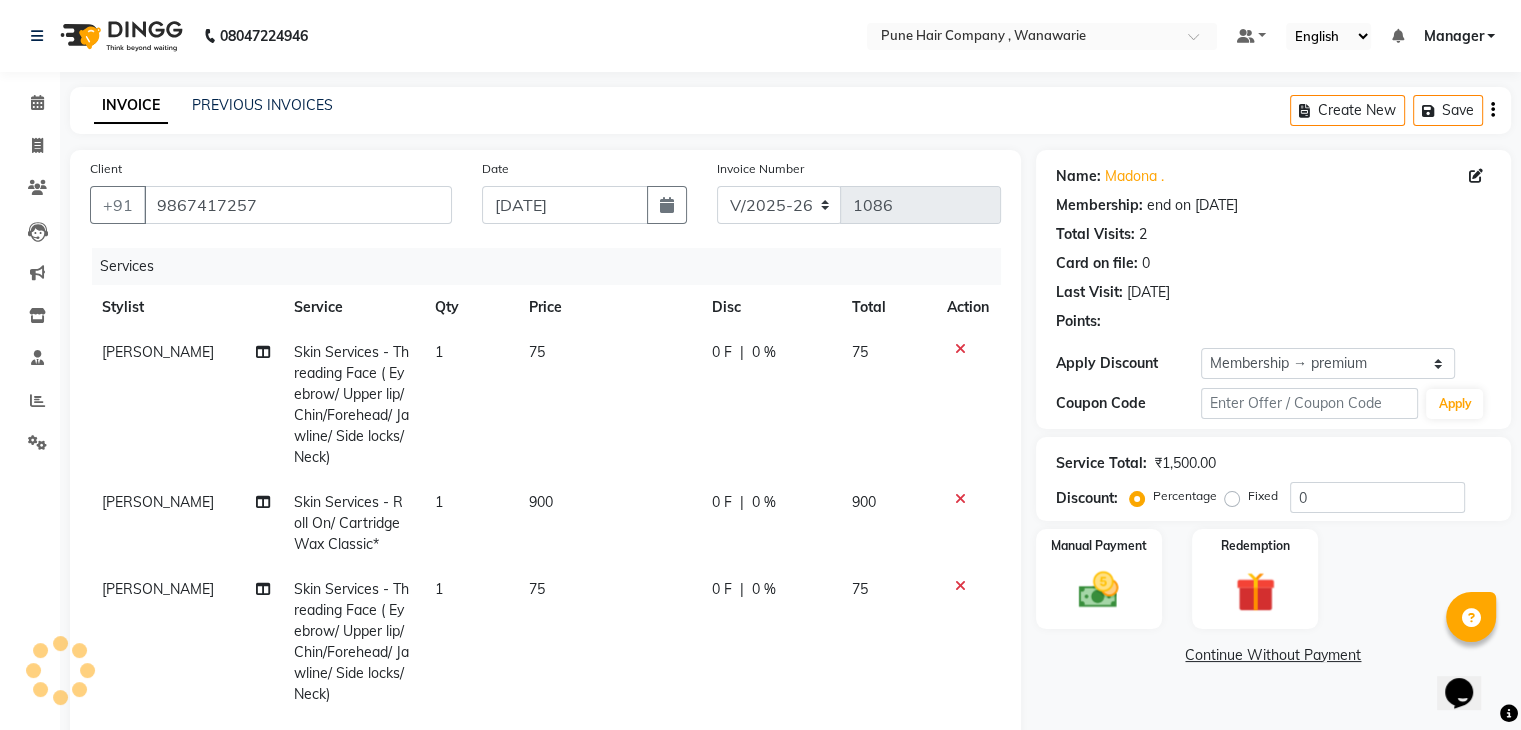 type on "20" 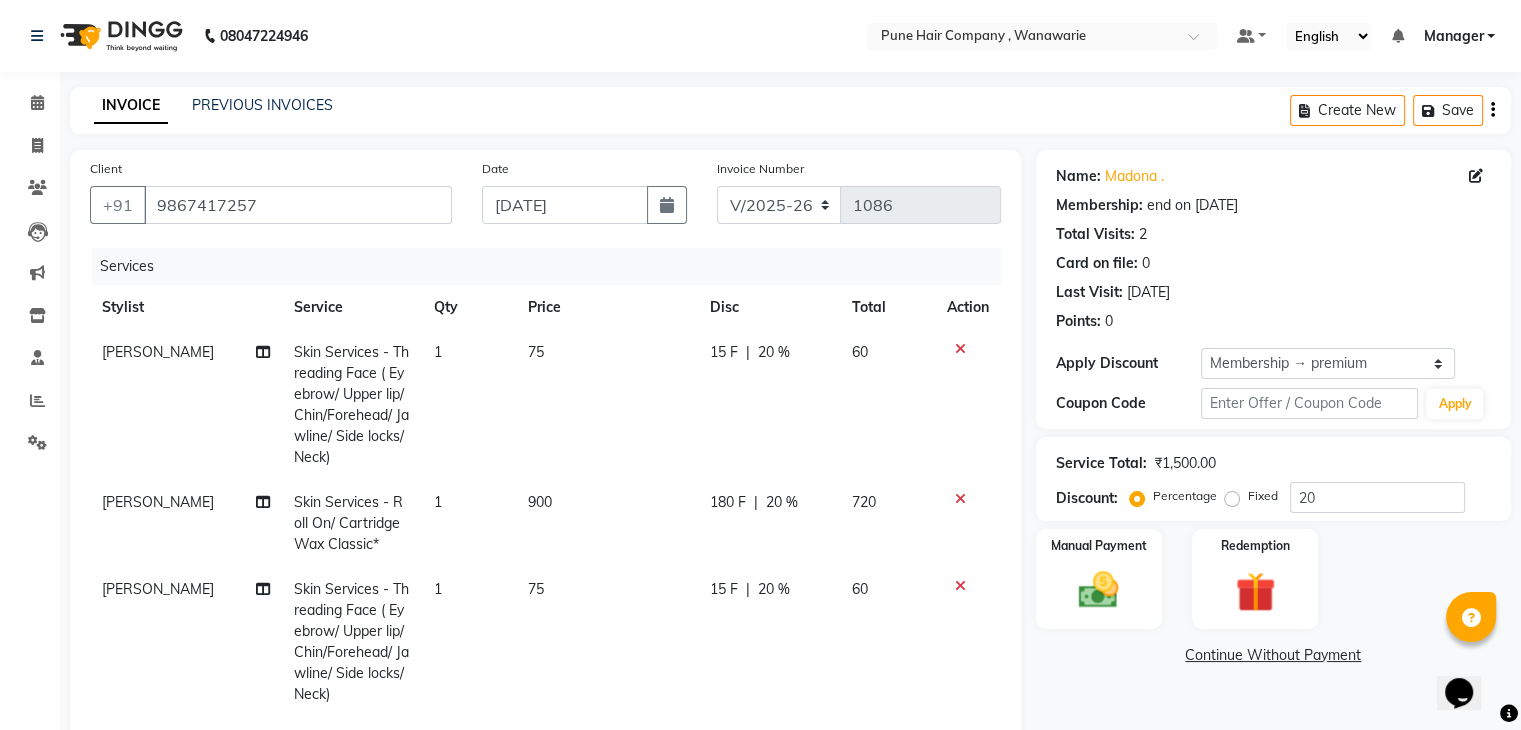 scroll, scrollTop: 66, scrollLeft: 0, axis: vertical 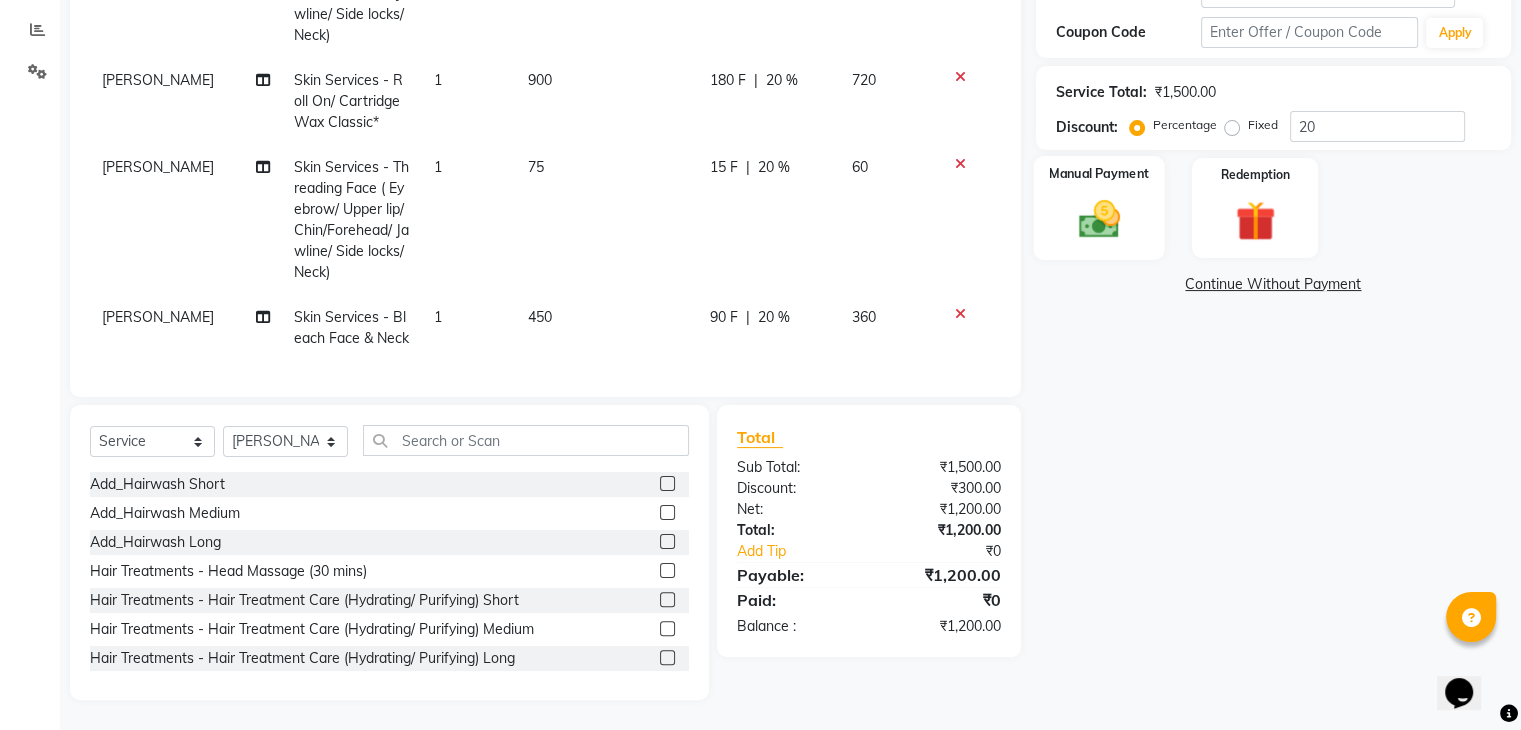 click 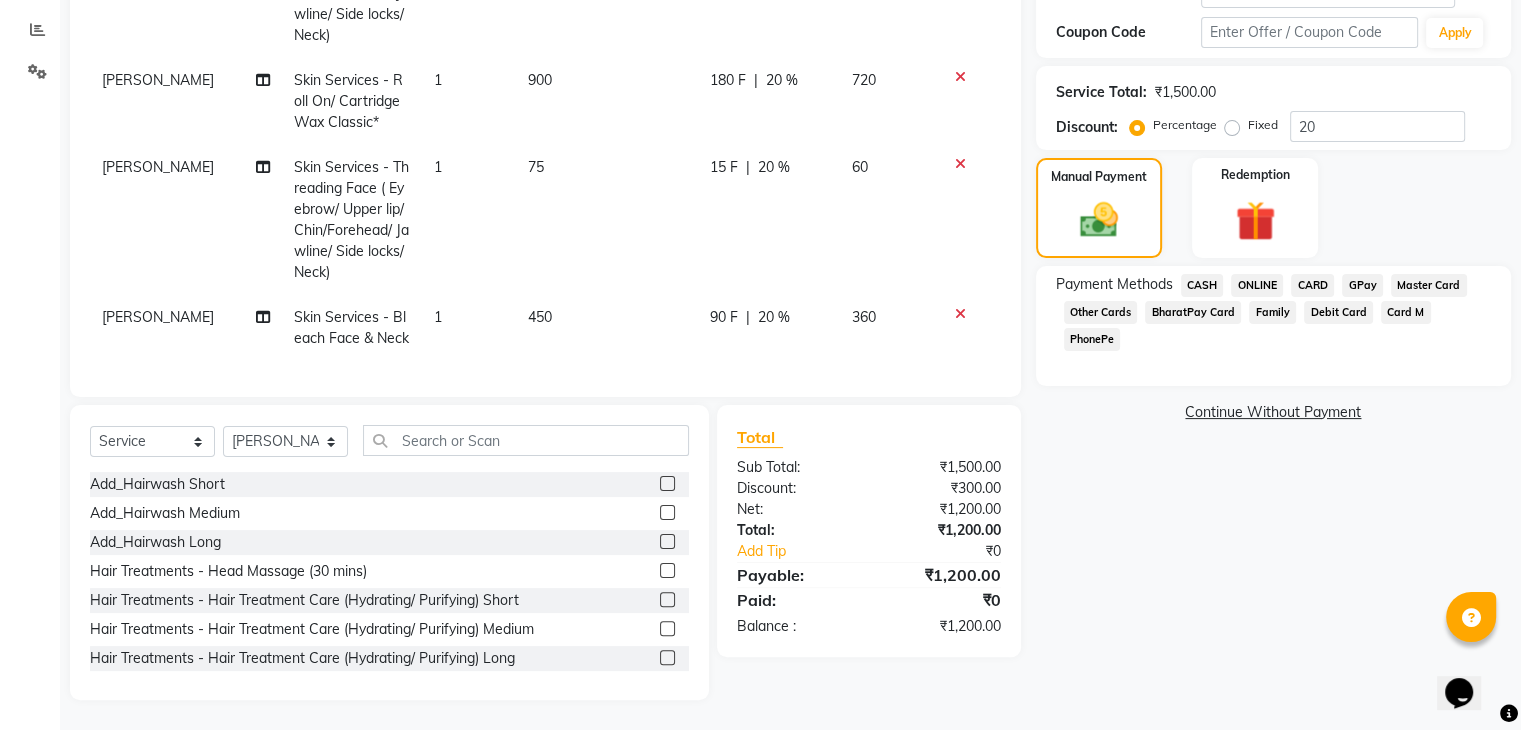 click on "GPay" 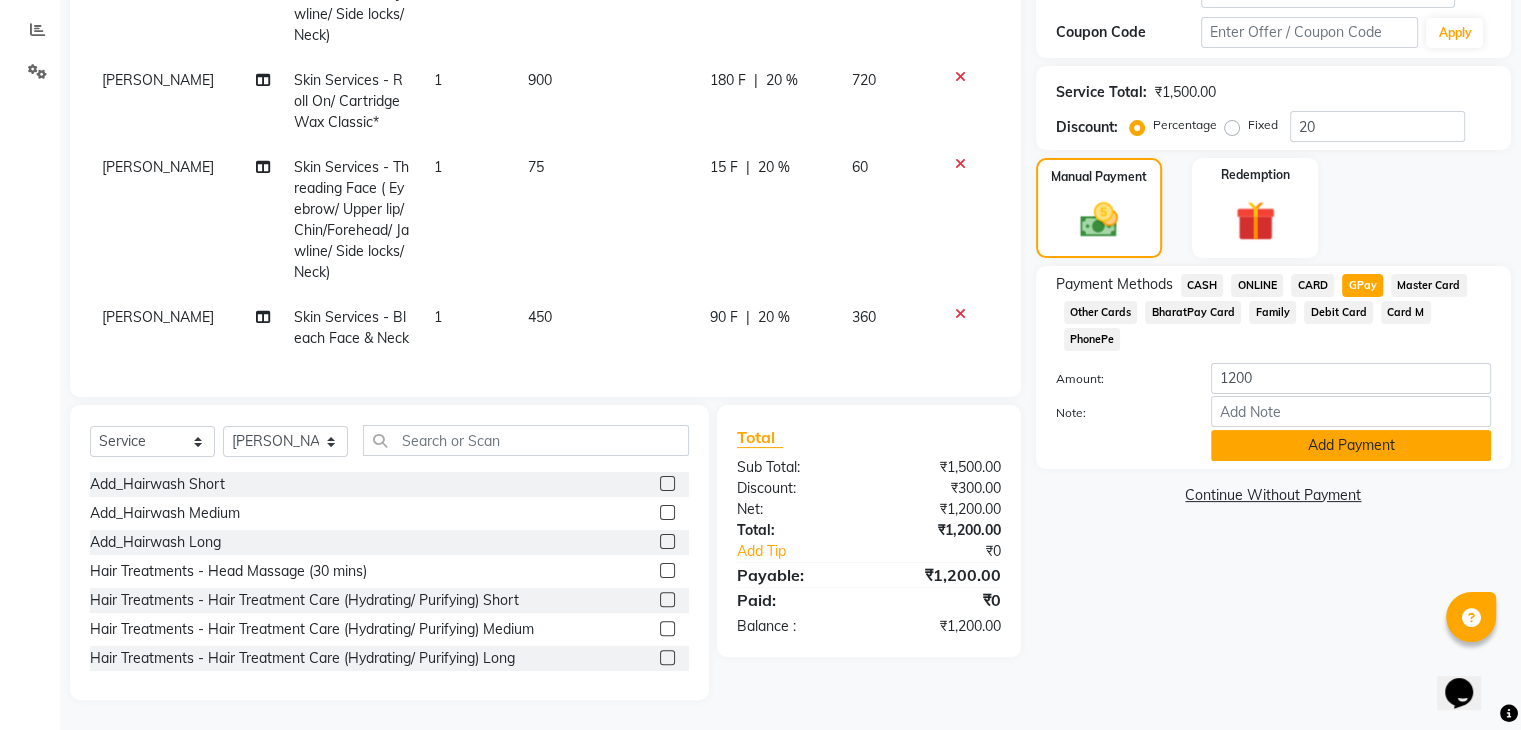 click on "Add Payment" 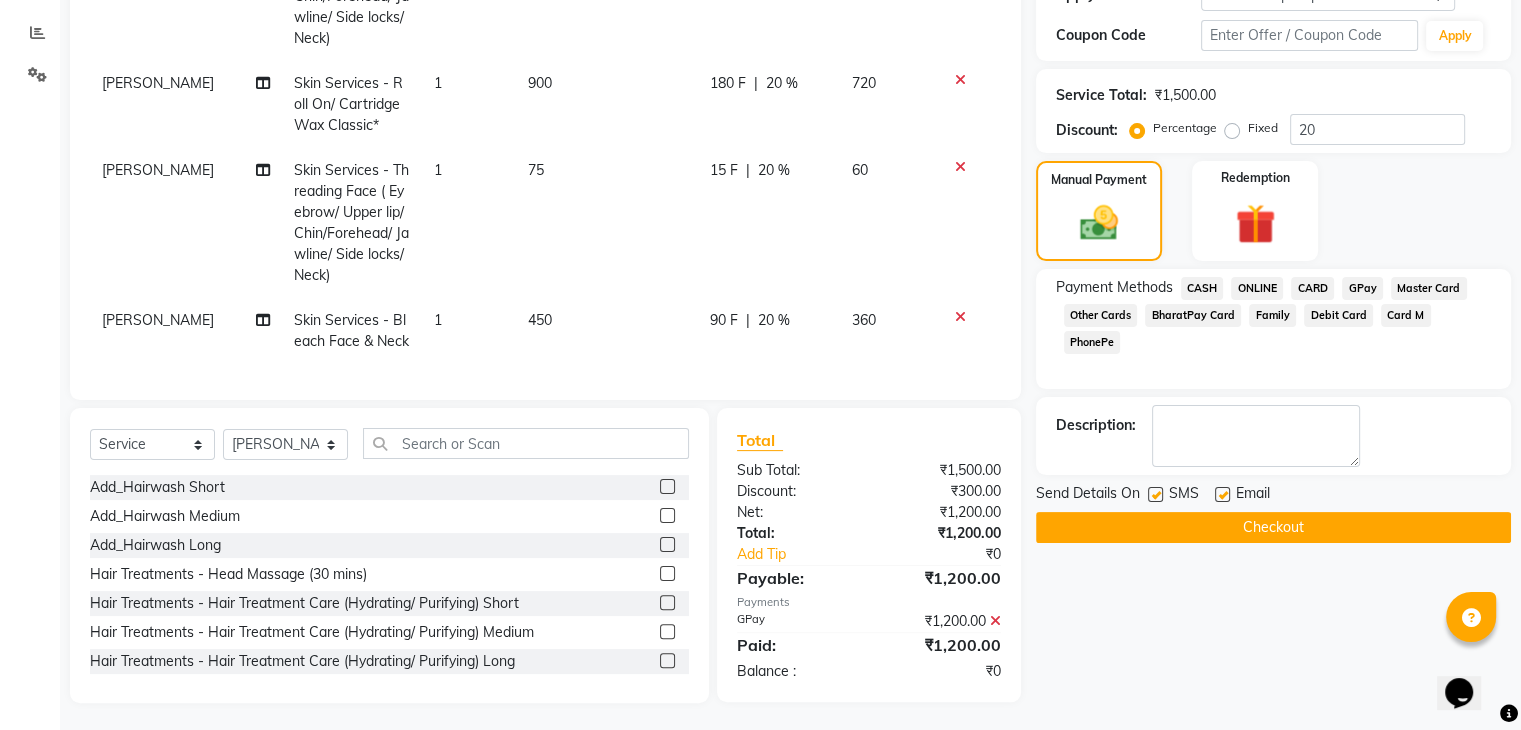 scroll, scrollTop: 367, scrollLeft: 0, axis: vertical 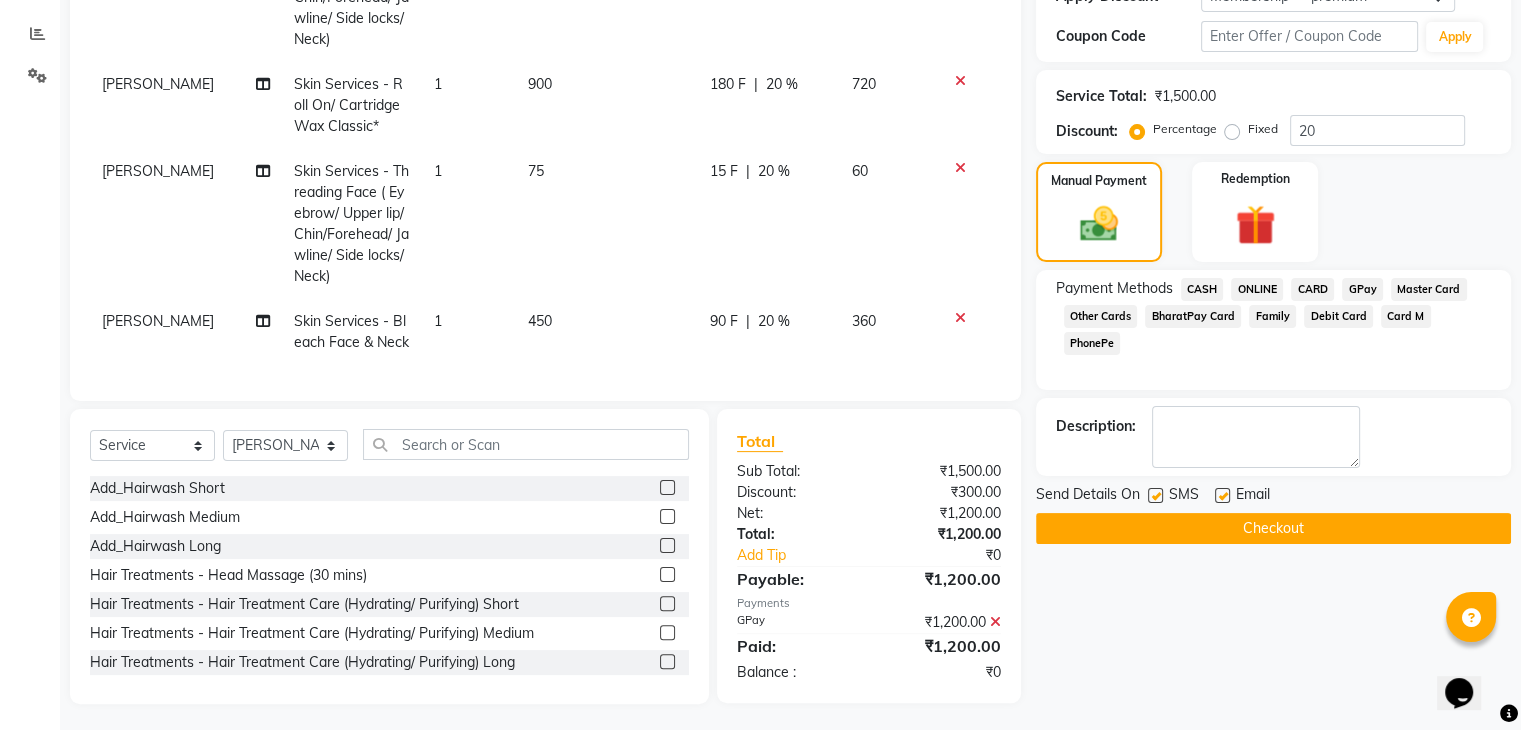 click on "Checkout" 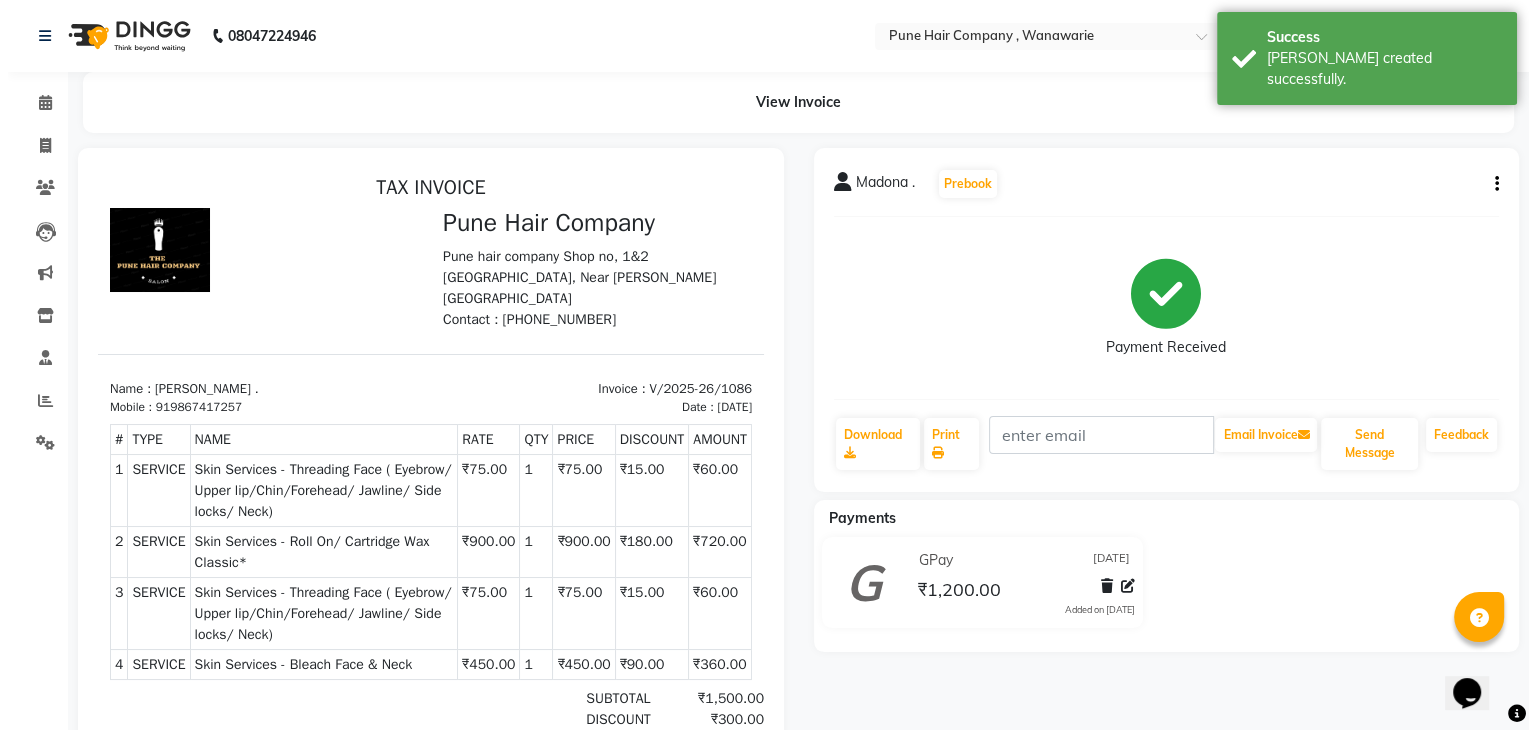 scroll, scrollTop: 15, scrollLeft: 0, axis: vertical 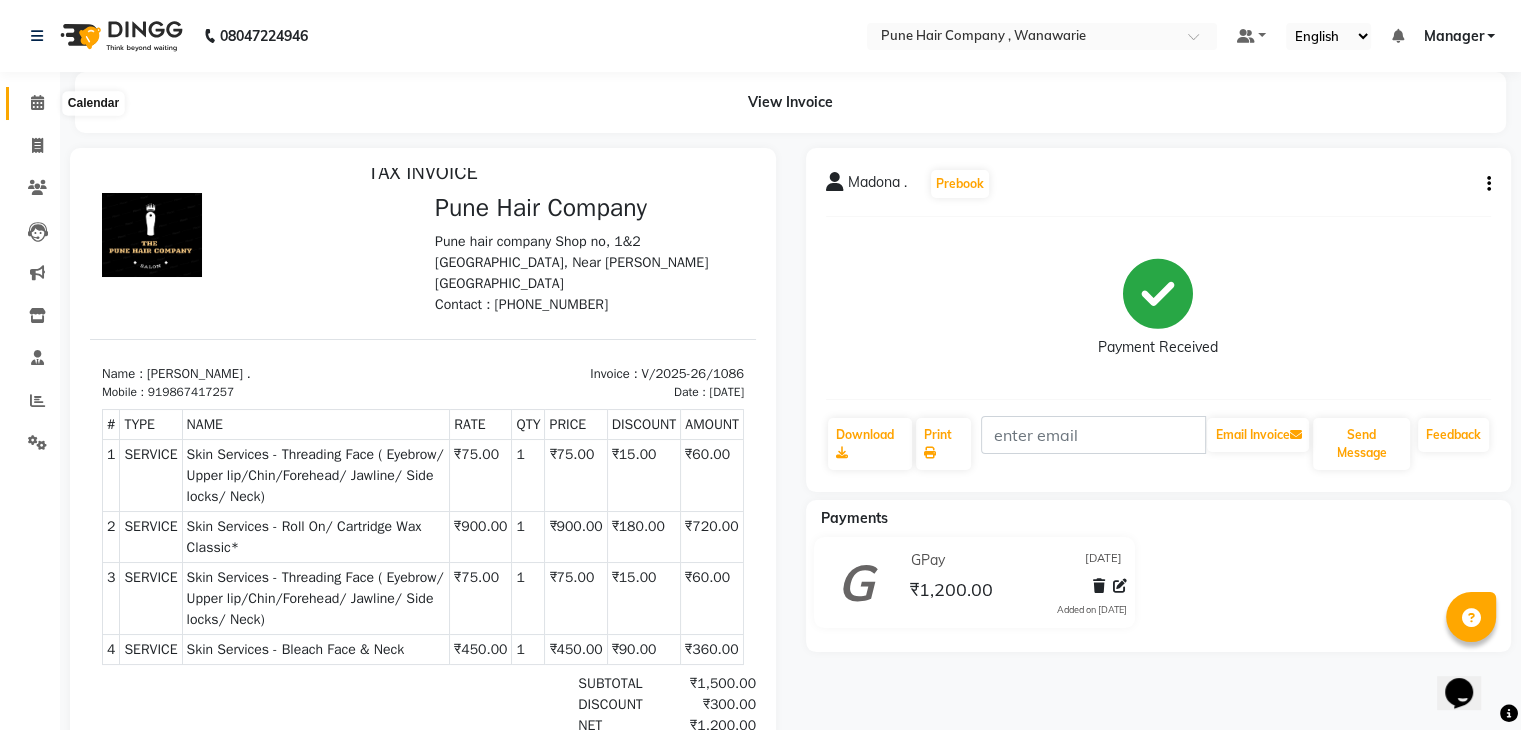 click 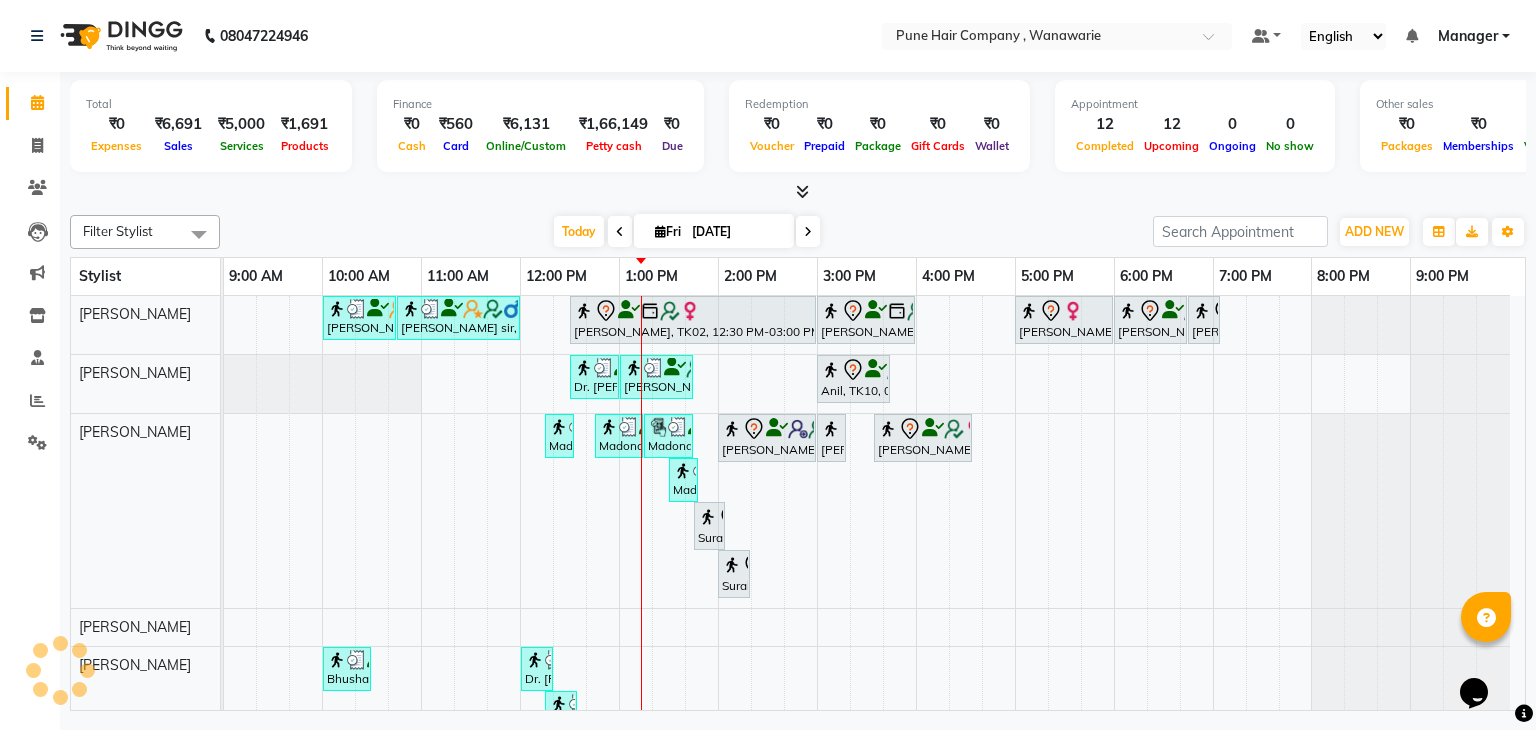 scroll, scrollTop: 0, scrollLeft: 0, axis: both 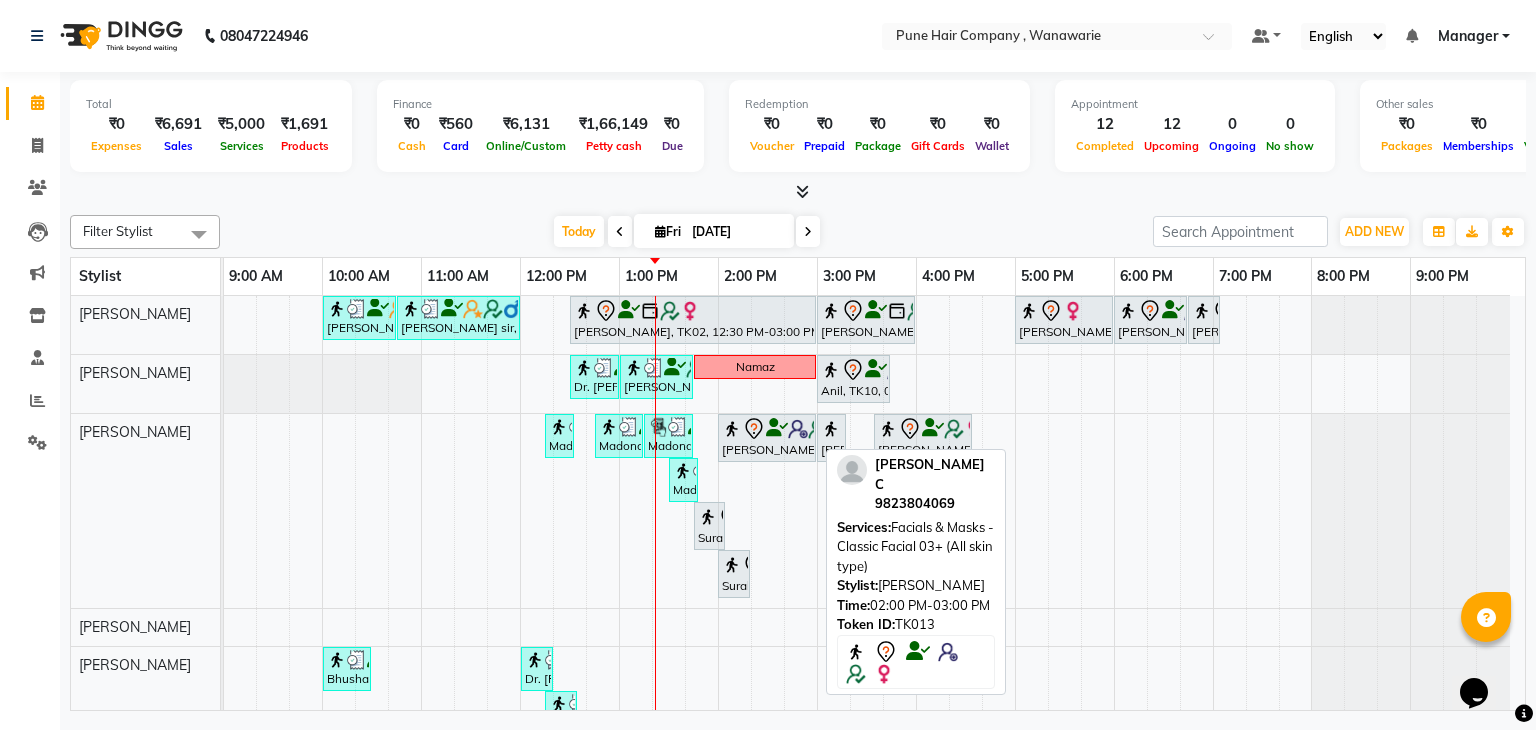 click 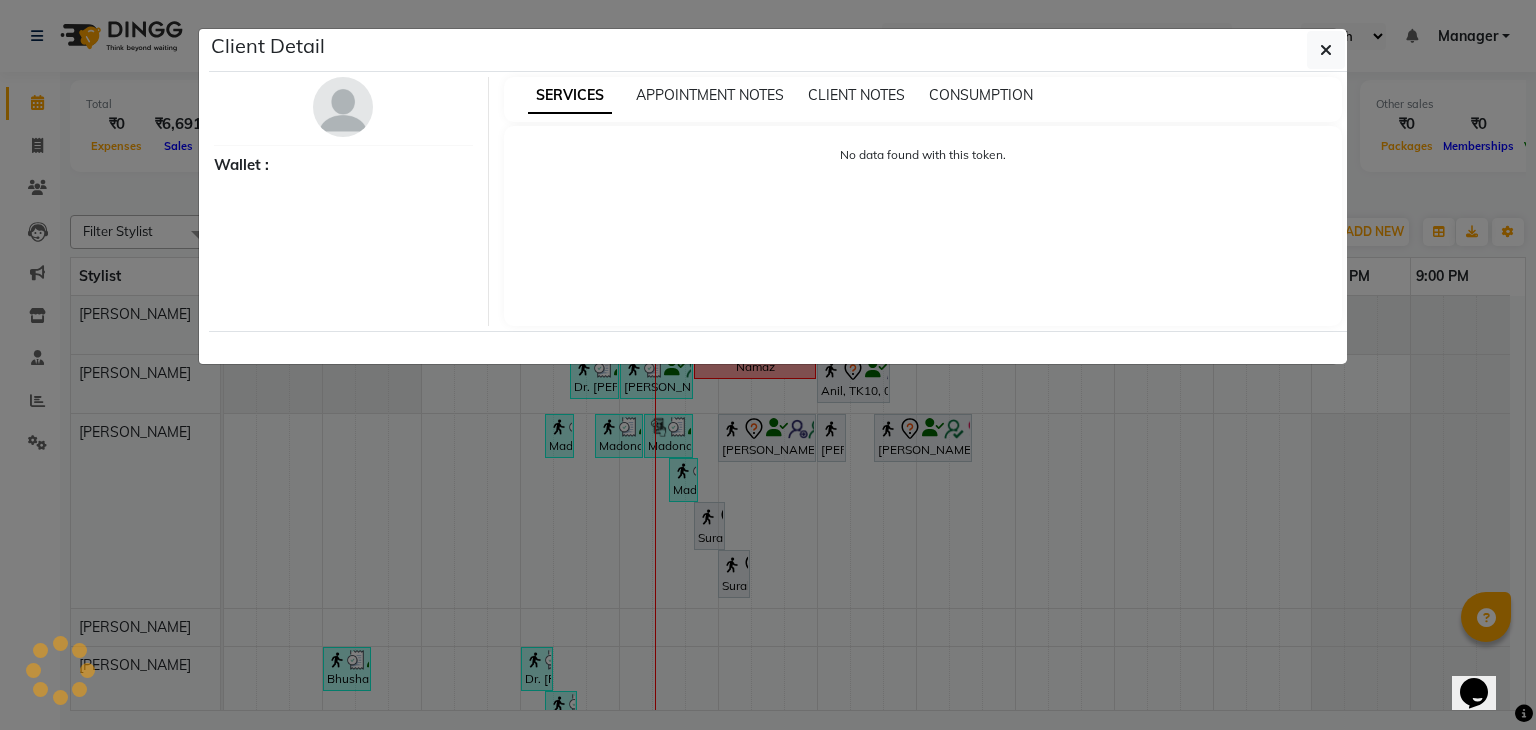 select on "7" 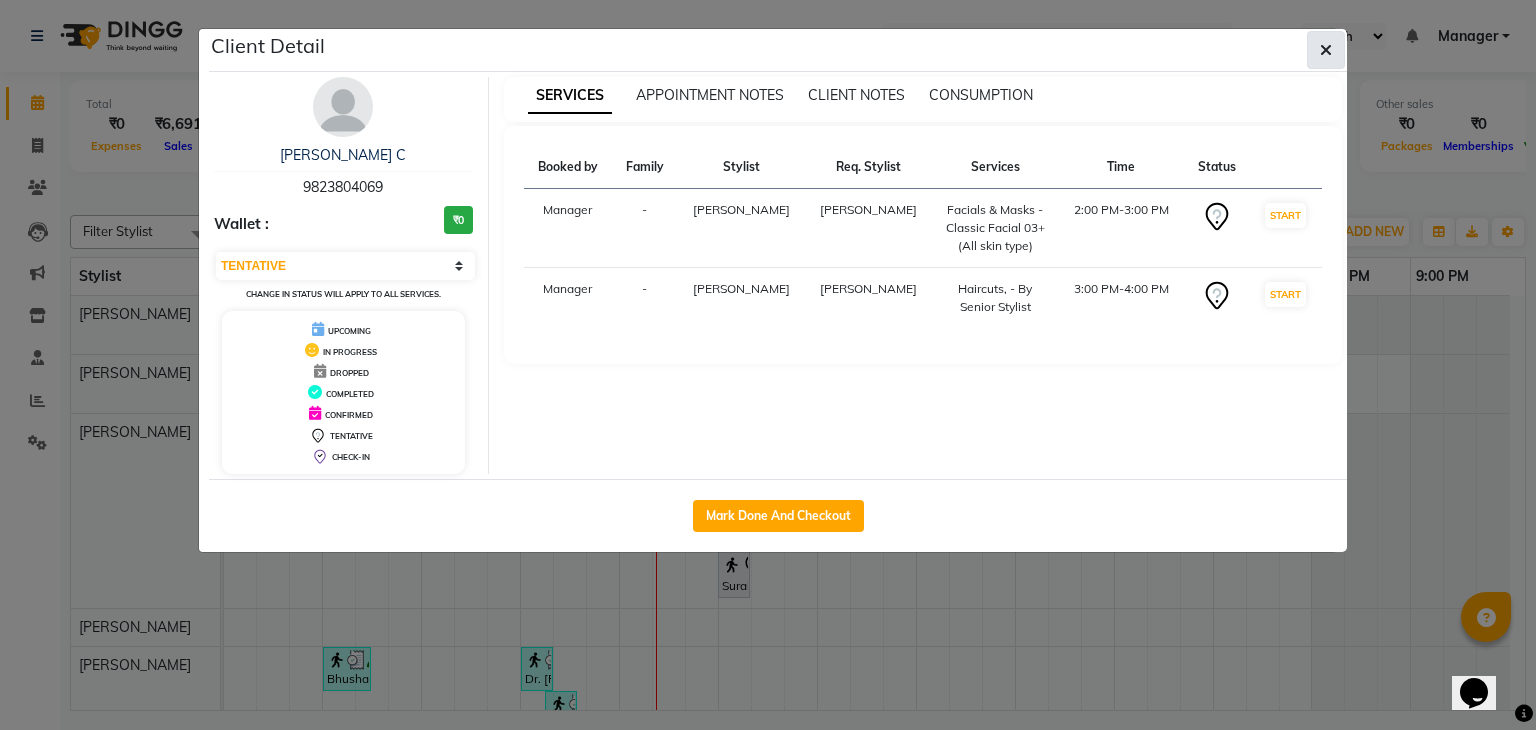click 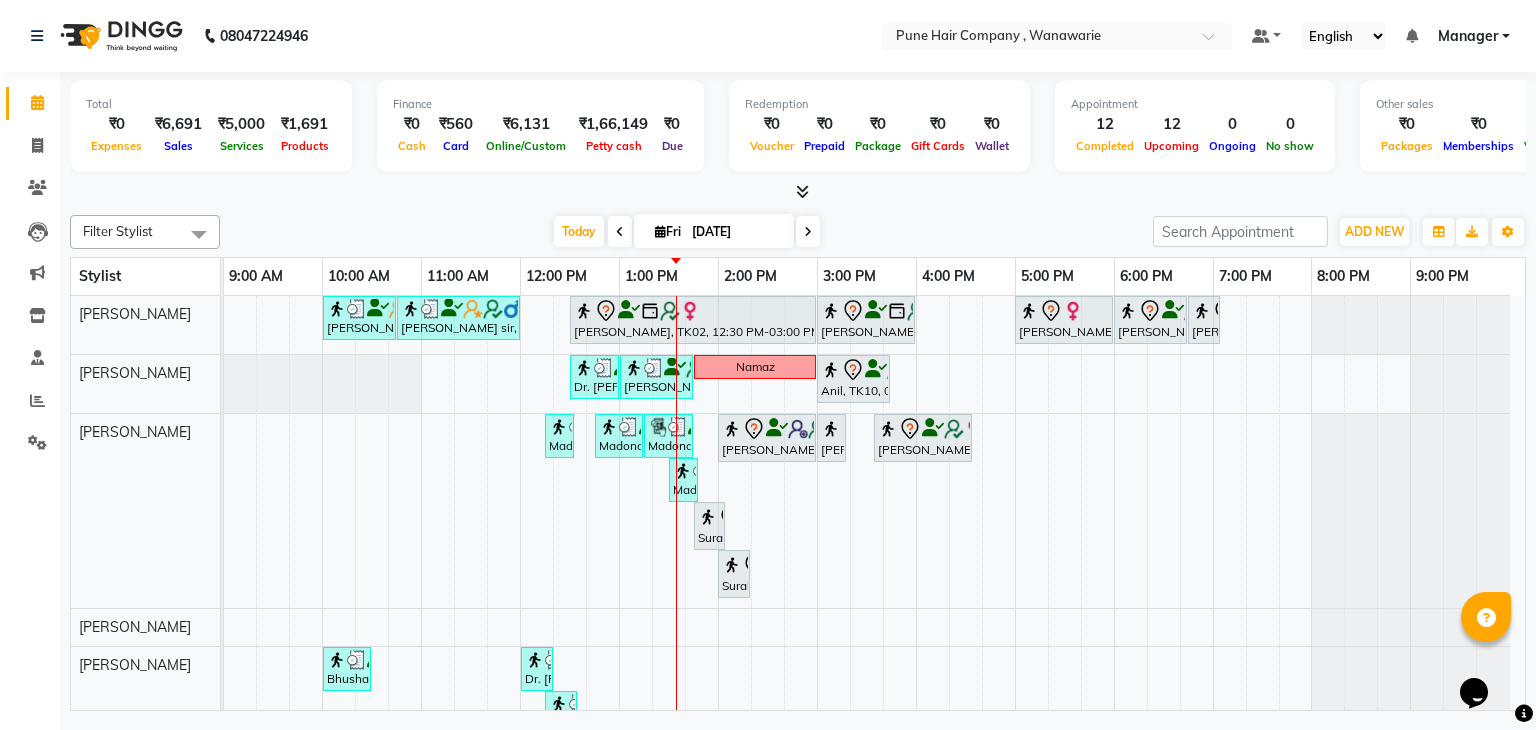 click at bounding box center [660, 231] 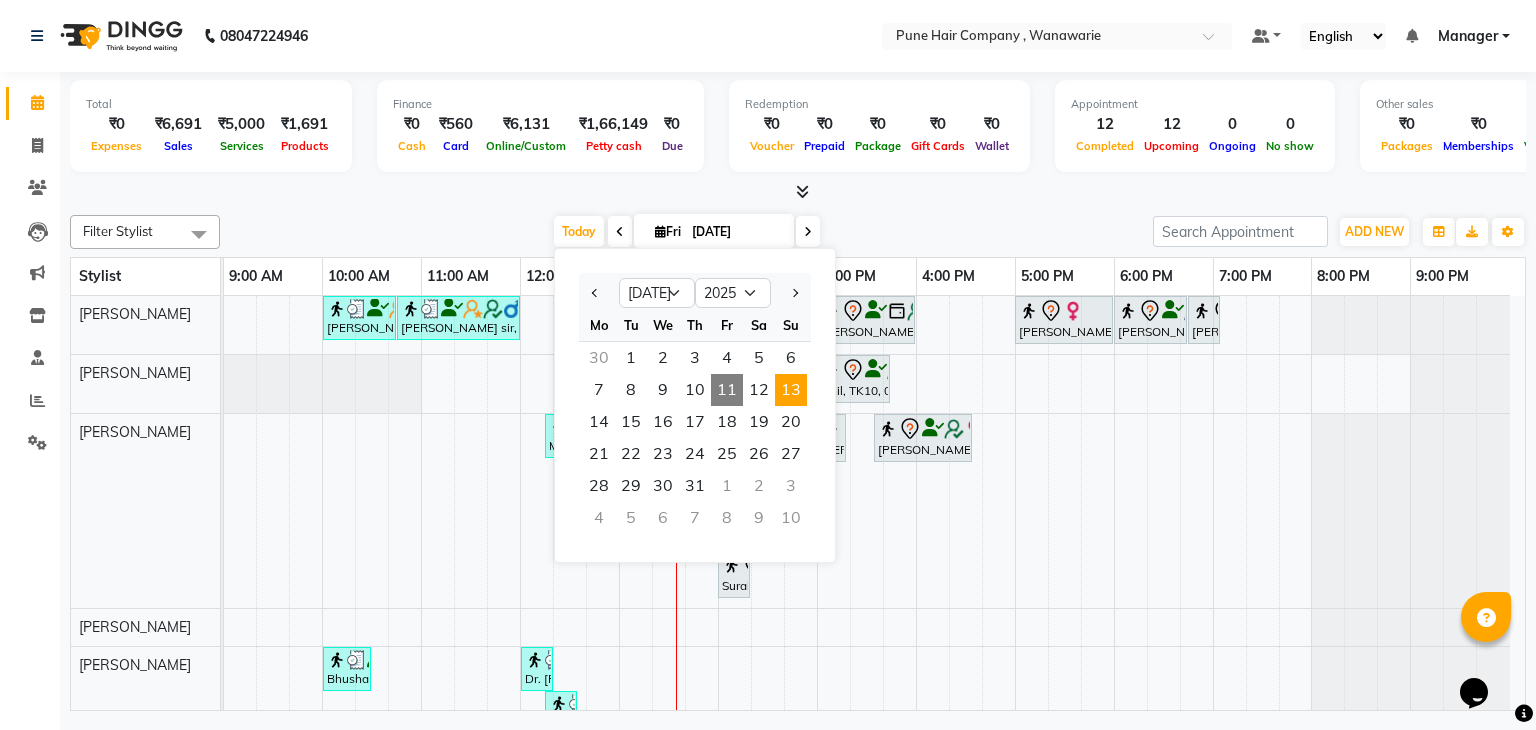 click on "13" at bounding box center (791, 390) 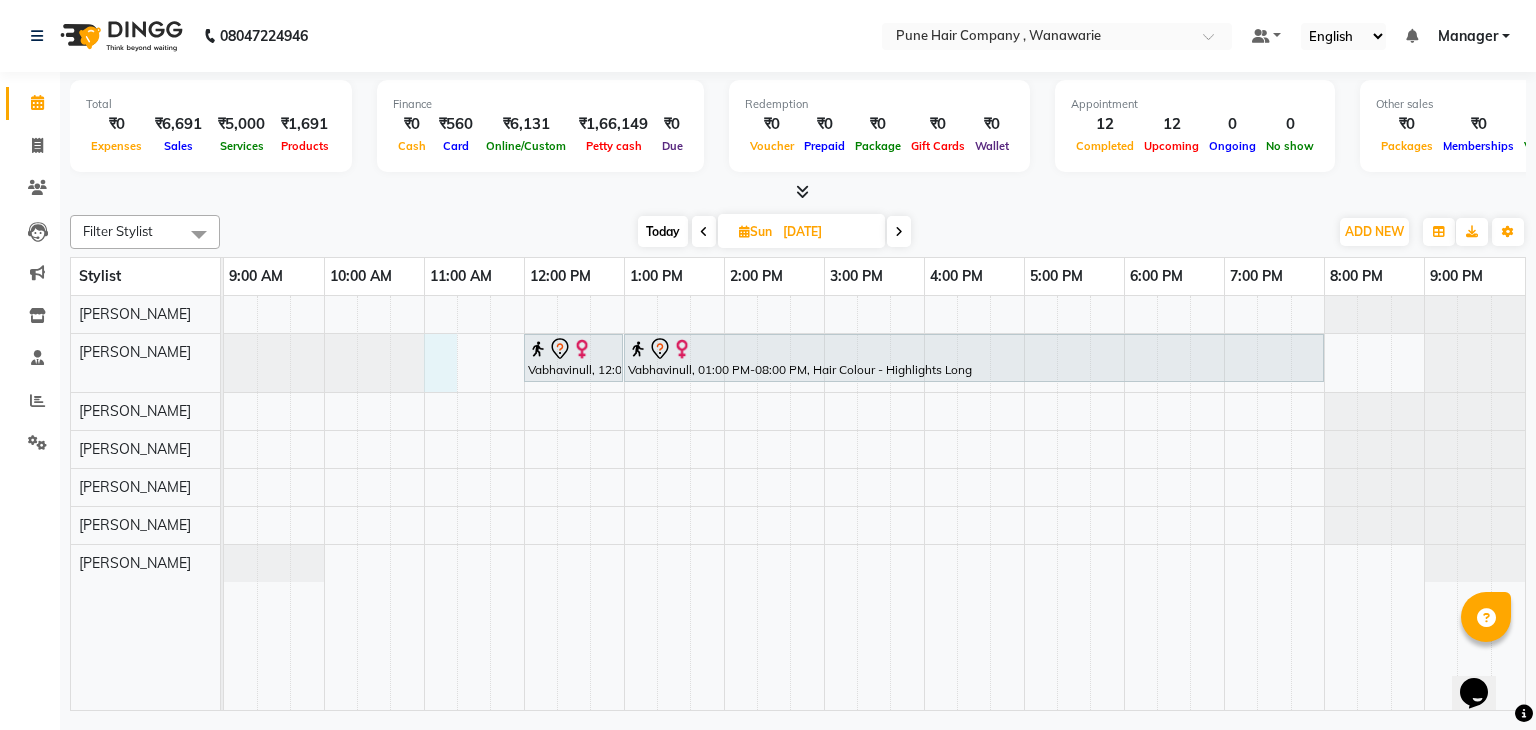 click on "Vabhavinull, 12:00 PM-01:00 PM, Haircuts, - By Senior Stylist             Vabhavinull, 01:00 PM-08:00 PM, Hair Colour - Highlights Long" at bounding box center [874, 503] 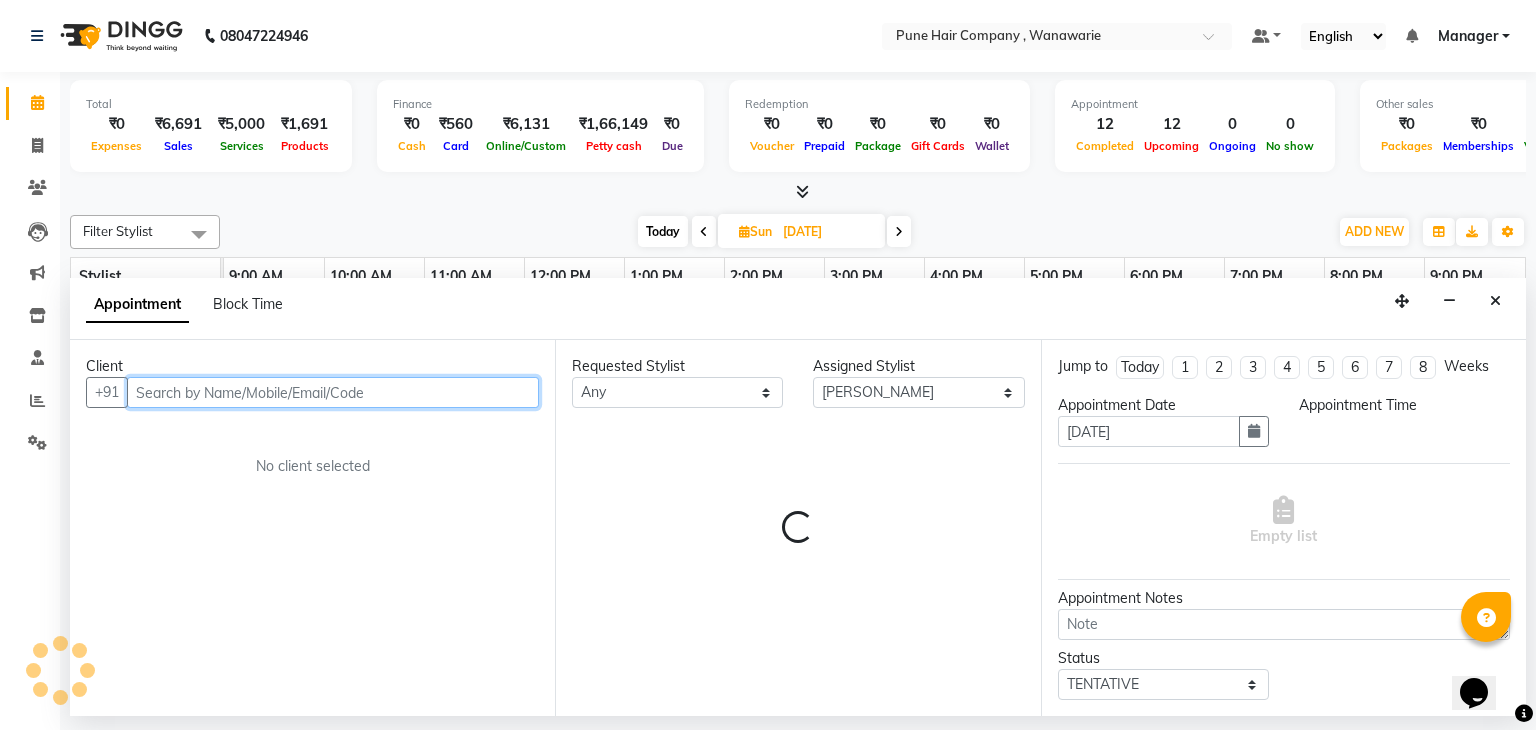 select on "660" 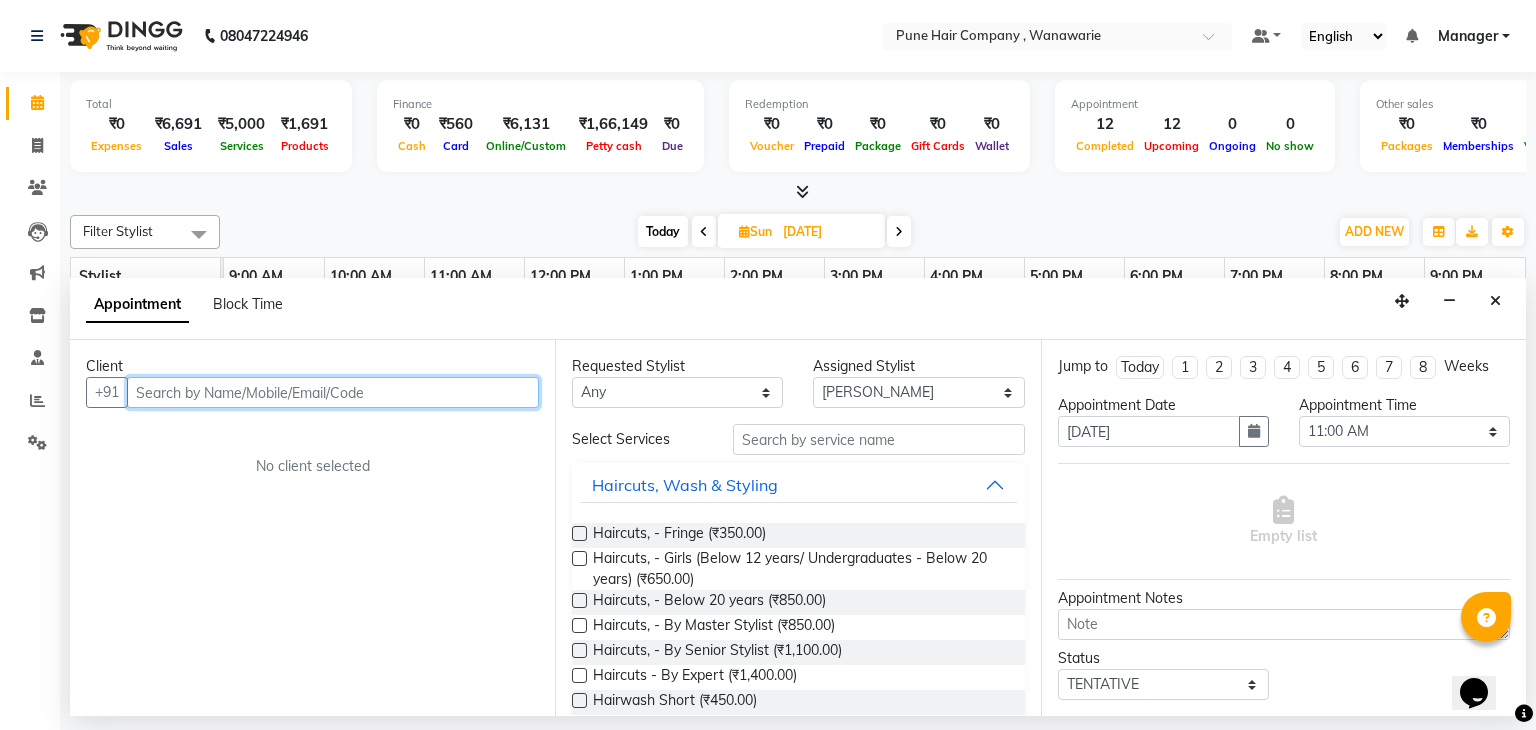 click at bounding box center [333, 392] 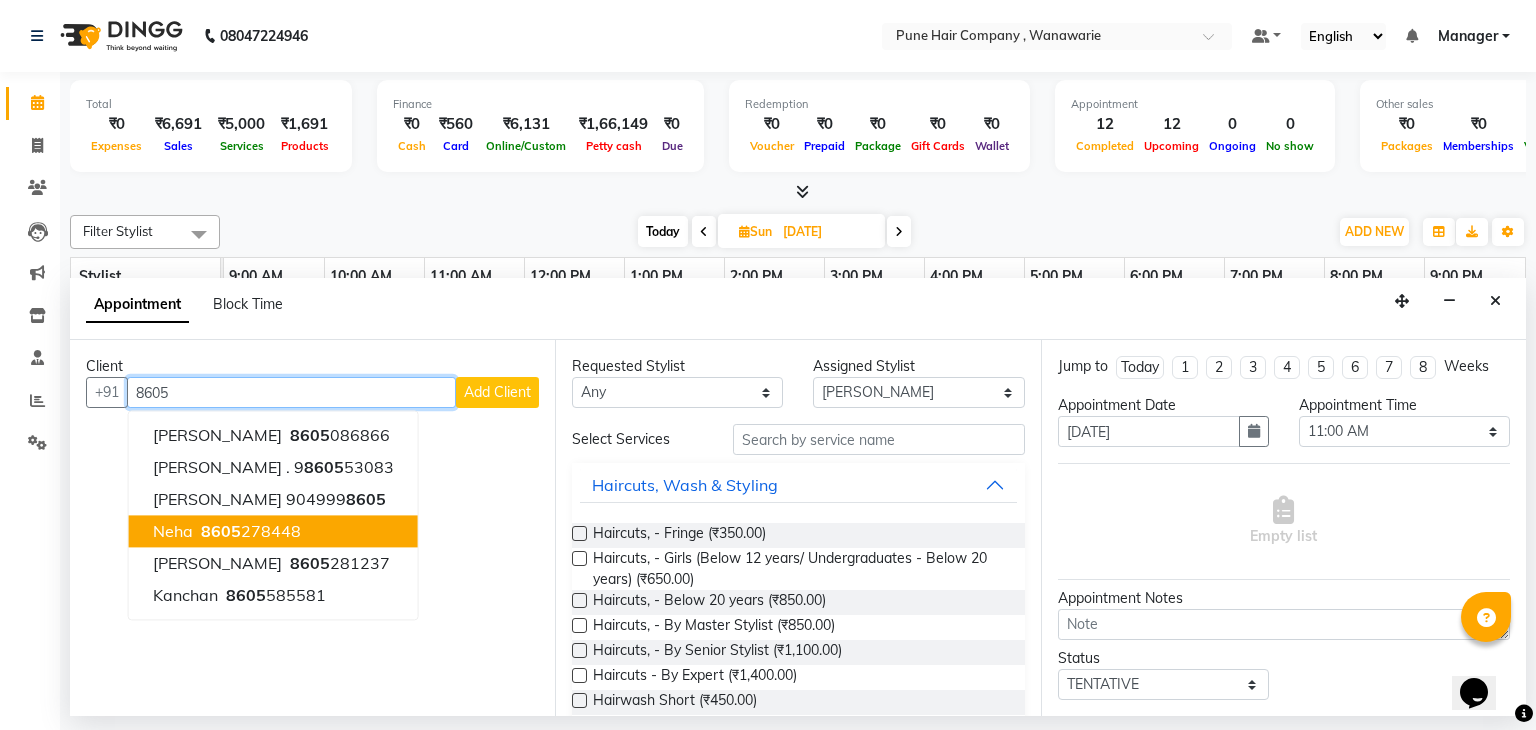 click on "8605 278448" at bounding box center [249, 532] 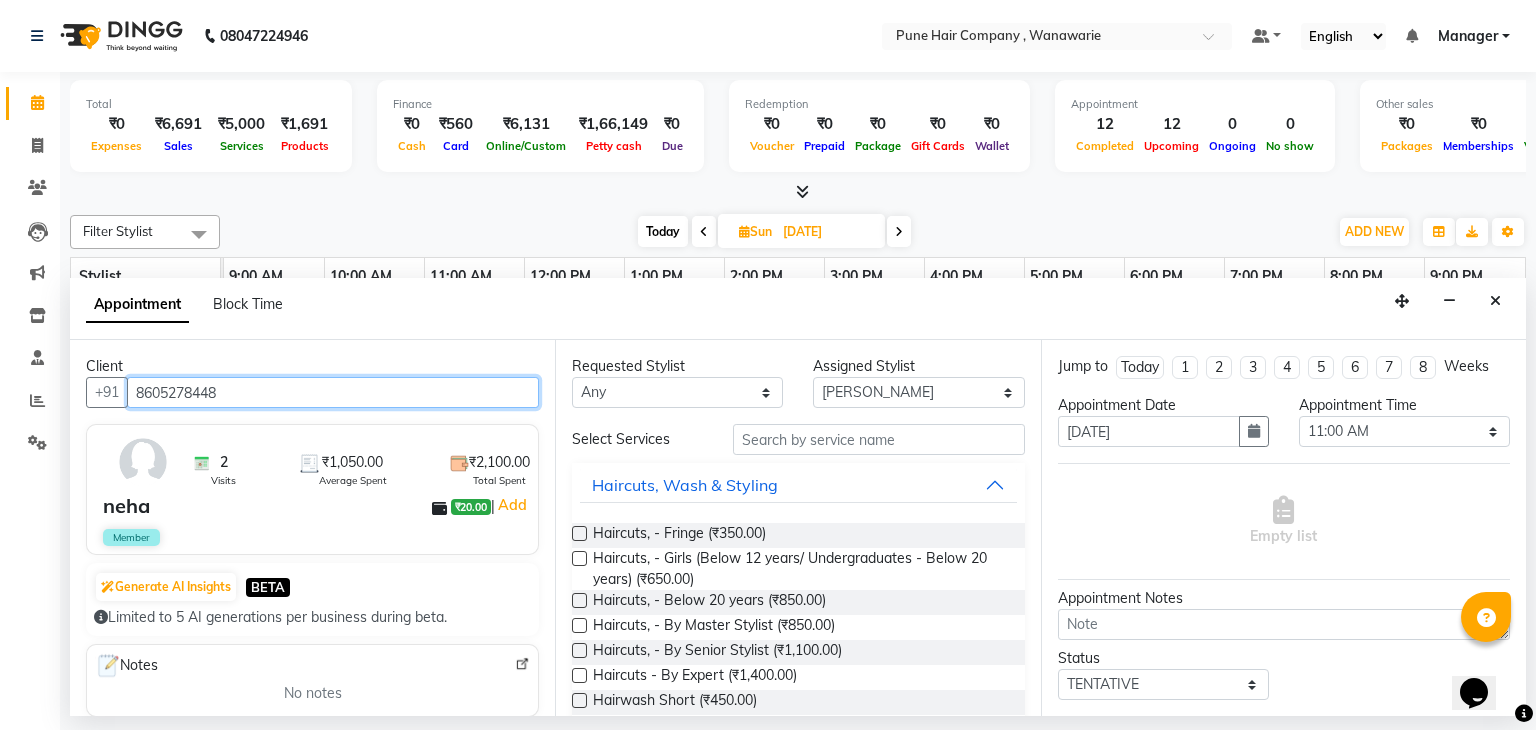 type on "8605278448" 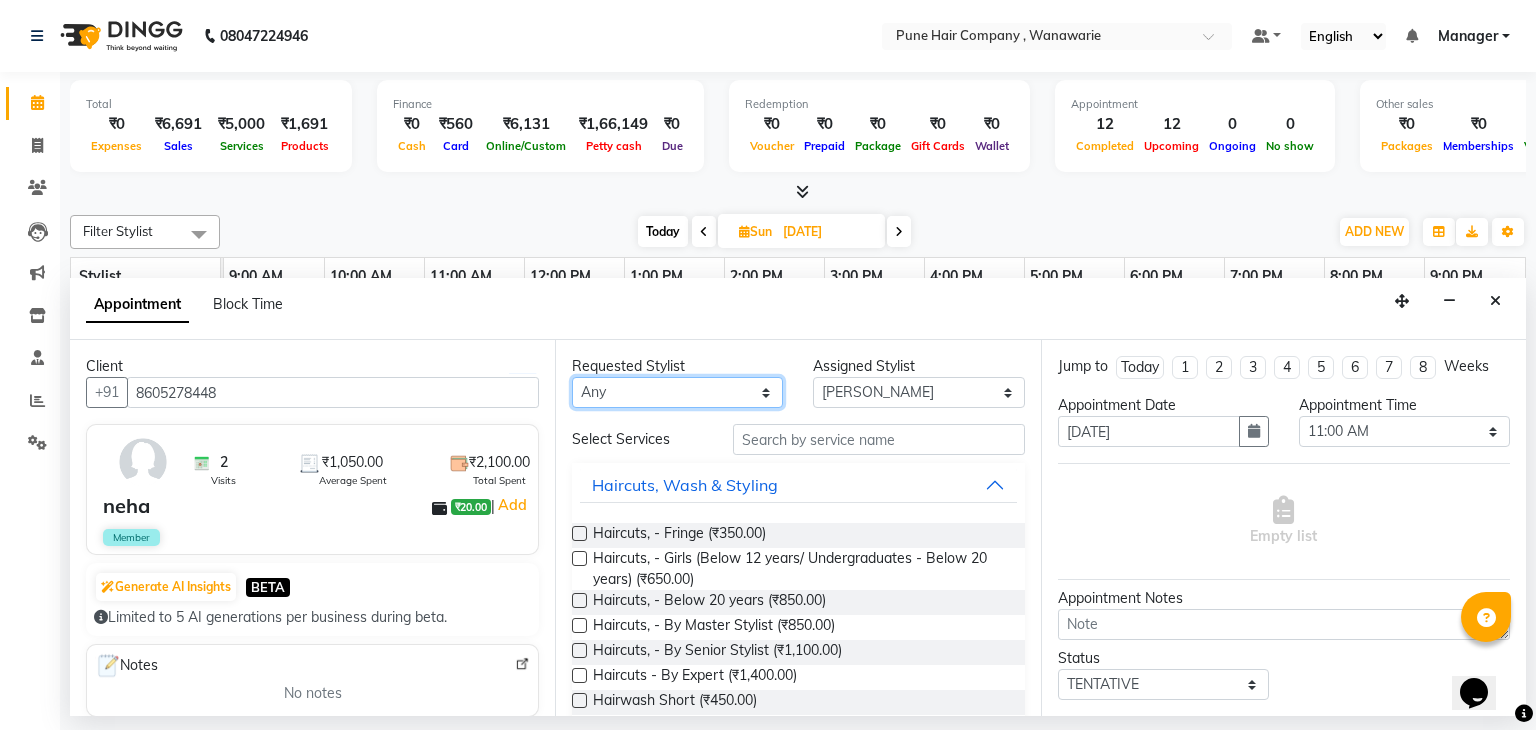 click on "Any [PERSON_NAME] [PERSON_NAME]  [PERSON_NAME] [PERSON_NAME] [PERSON_NAME] [PERSON_NAME] [PERSON_NAME]" at bounding box center [677, 392] 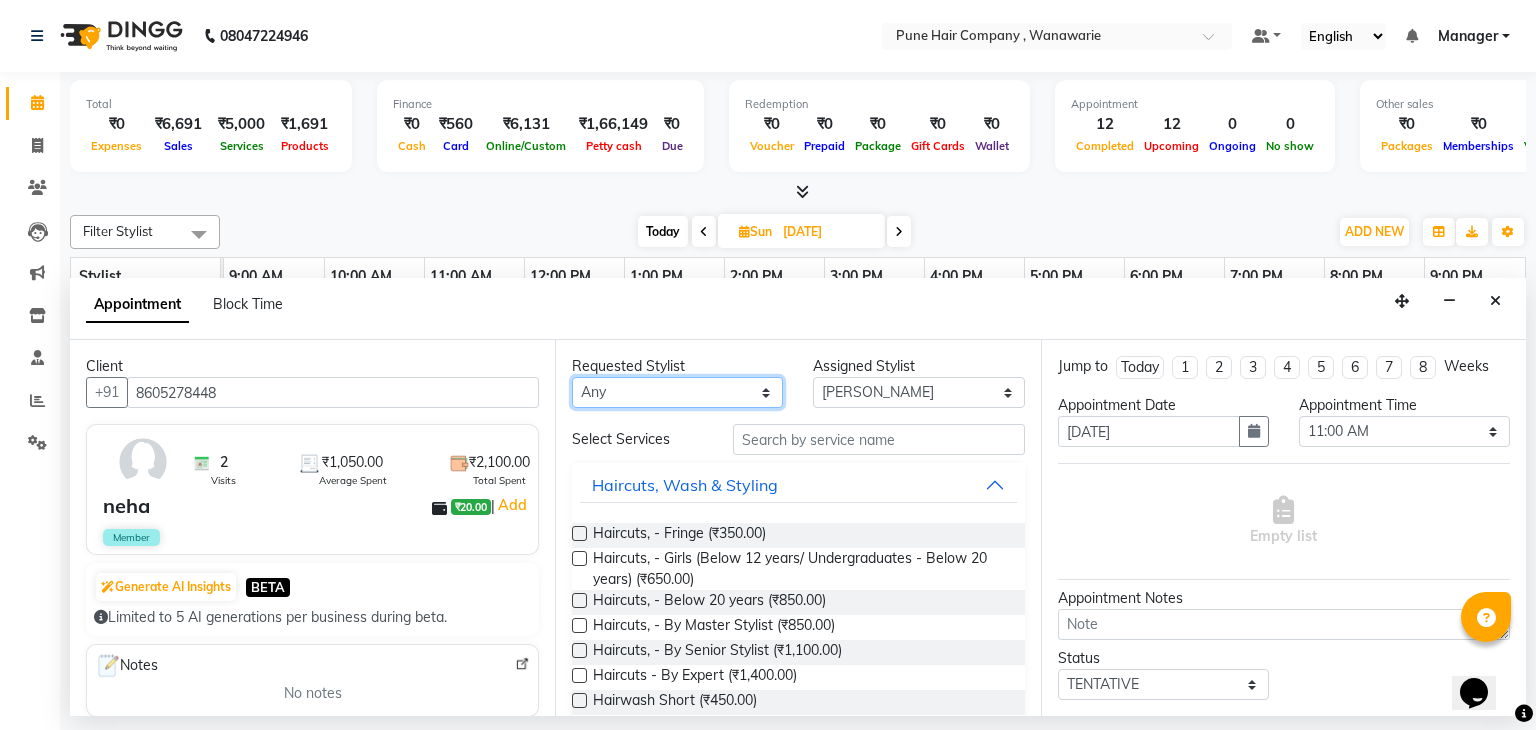 select on "74578" 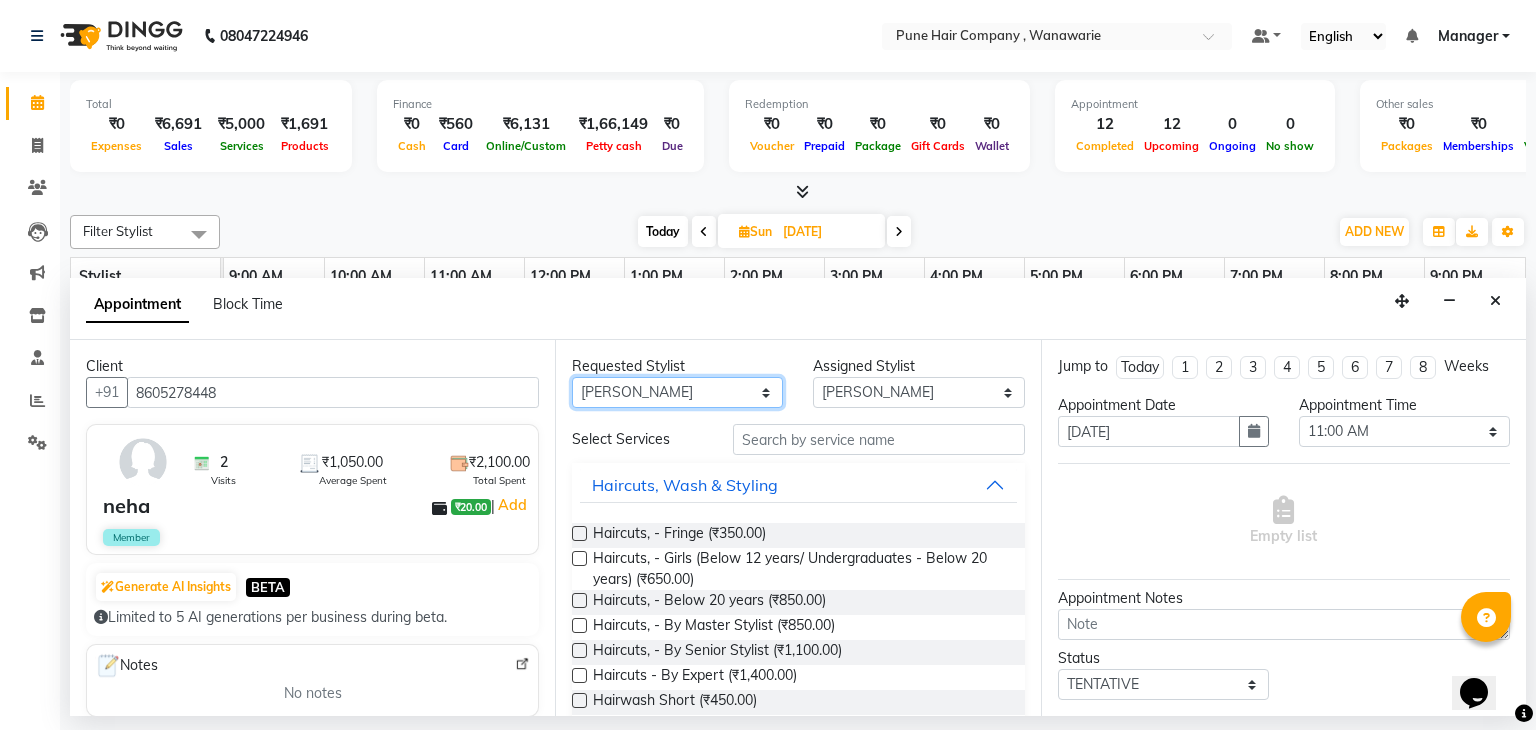 click on "Any [PERSON_NAME] [PERSON_NAME]  [PERSON_NAME] [PERSON_NAME] [PERSON_NAME] [PERSON_NAME] [PERSON_NAME]" at bounding box center (677, 392) 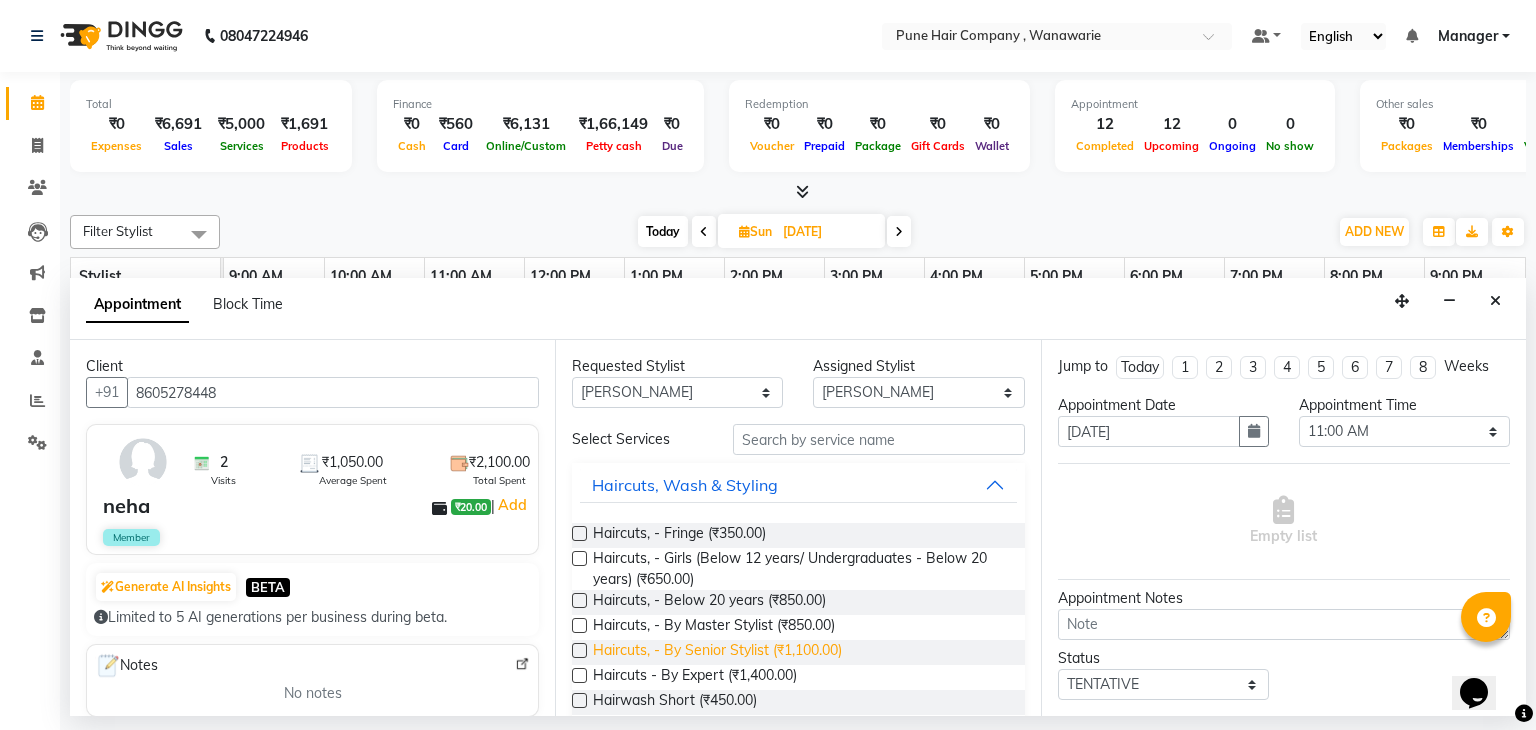 click on "Haircuts, - By Senior Stylist (₹1,100.00)" at bounding box center [717, 652] 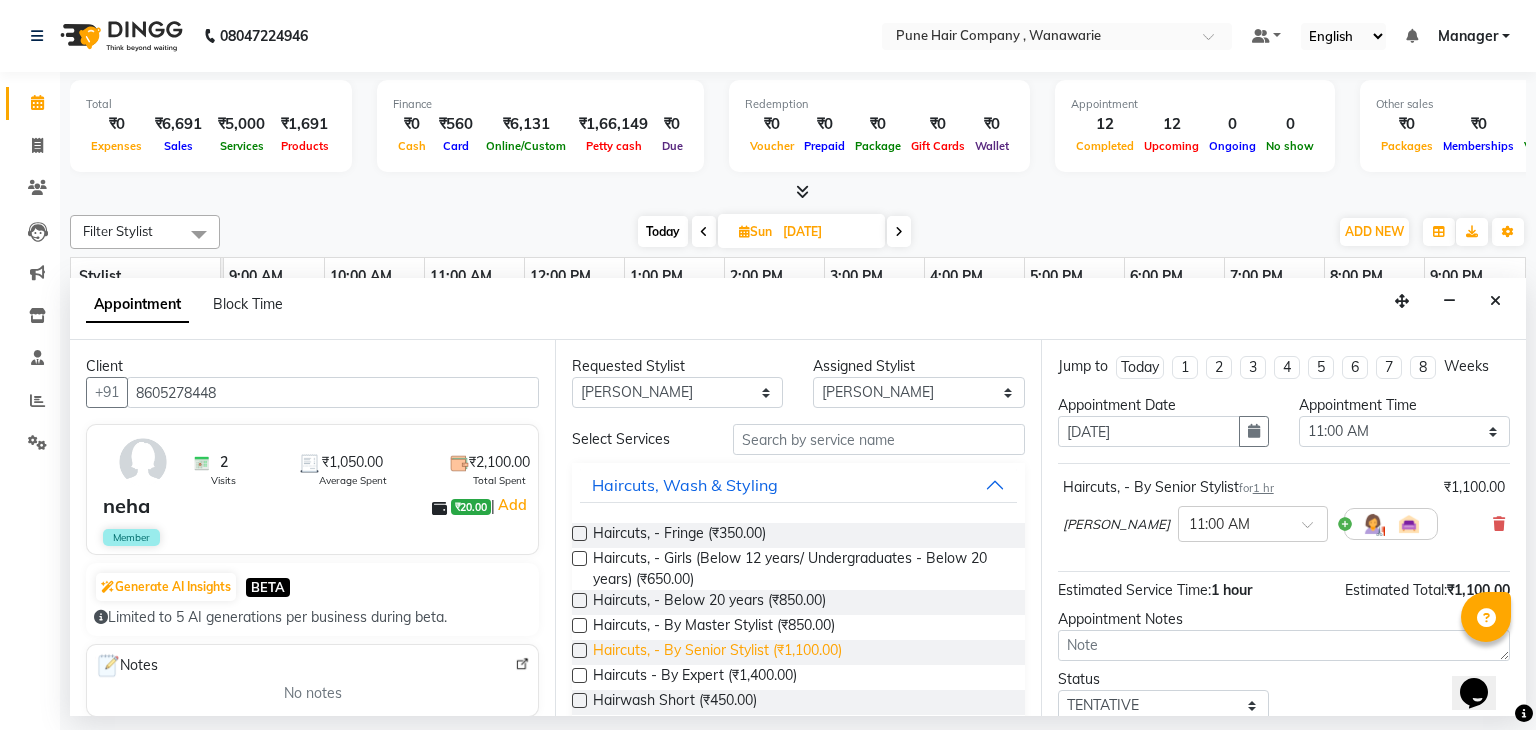 click on "Haircuts, - By Senior Stylist (₹1,100.00)" at bounding box center (717, 652) 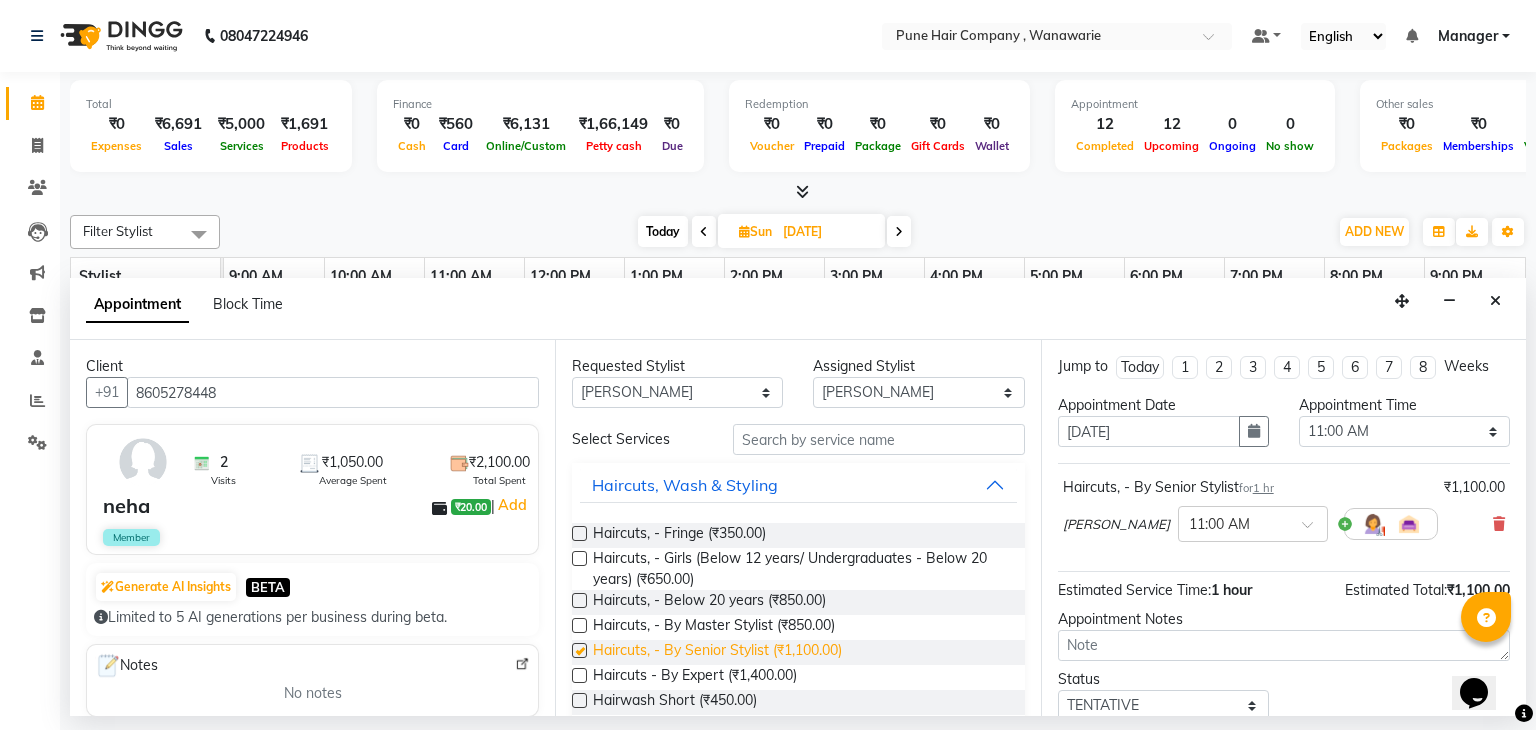 checkbox on "false" 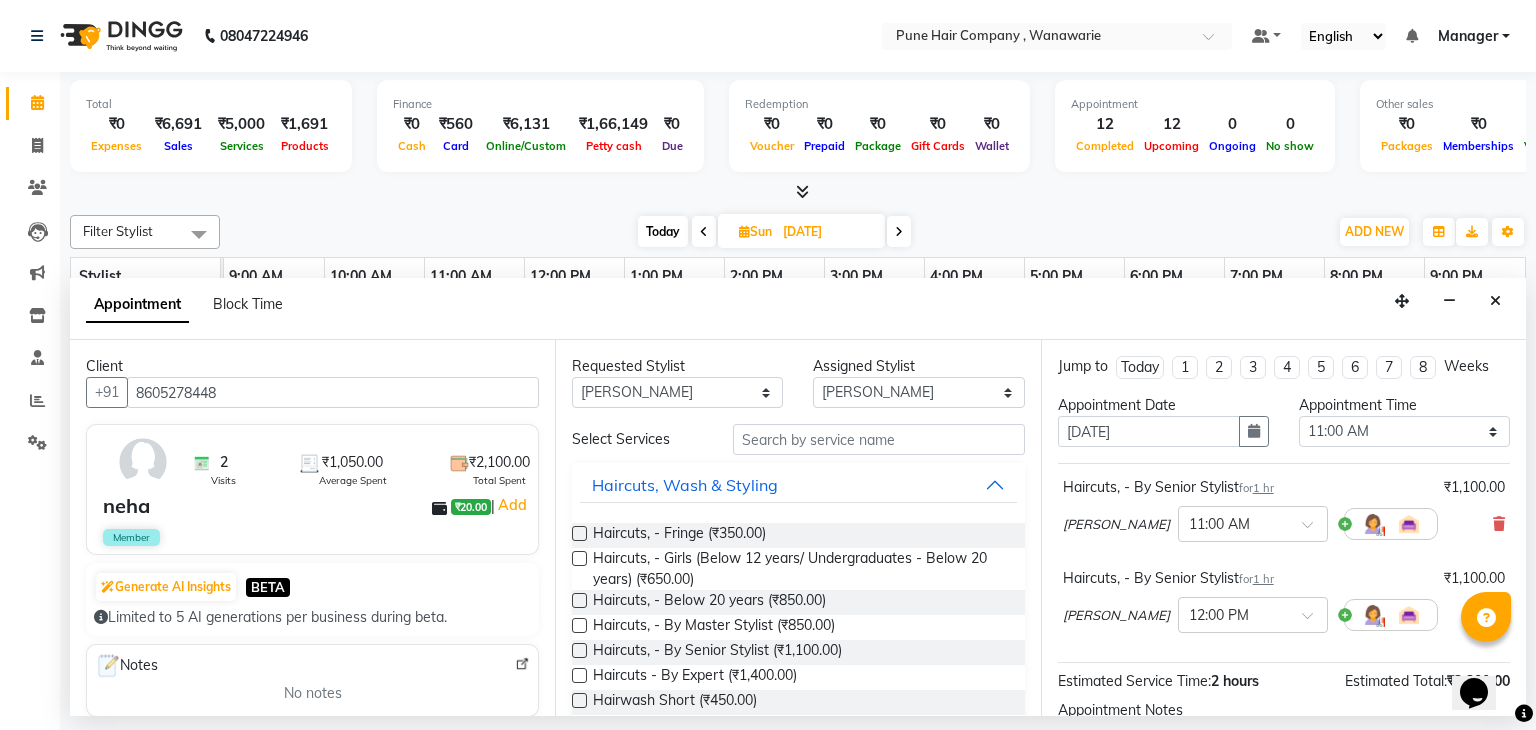 scroll, scrollTop: 220, scrollLeft: 0, axis: vertical 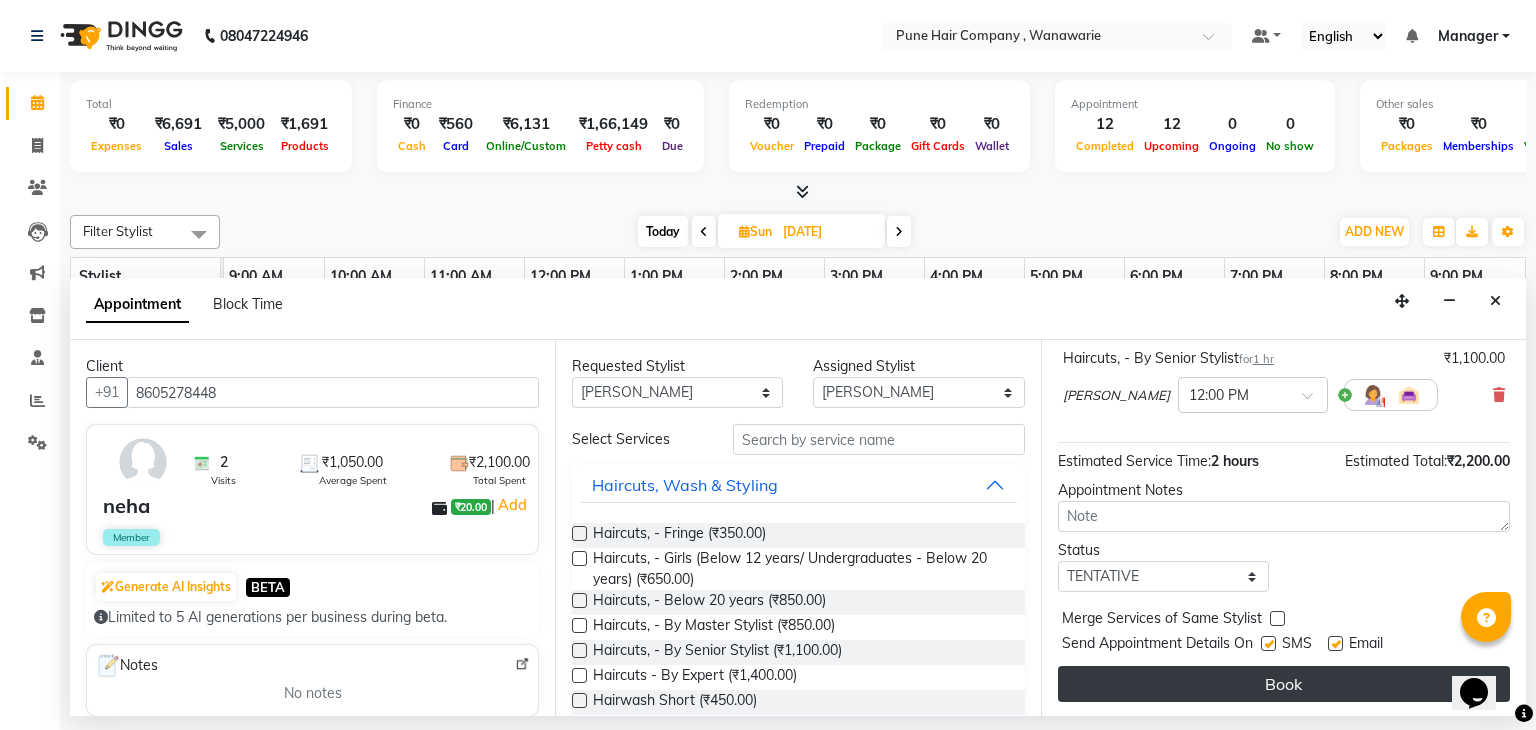 click on "Book" at bounding box center (1284, 684) 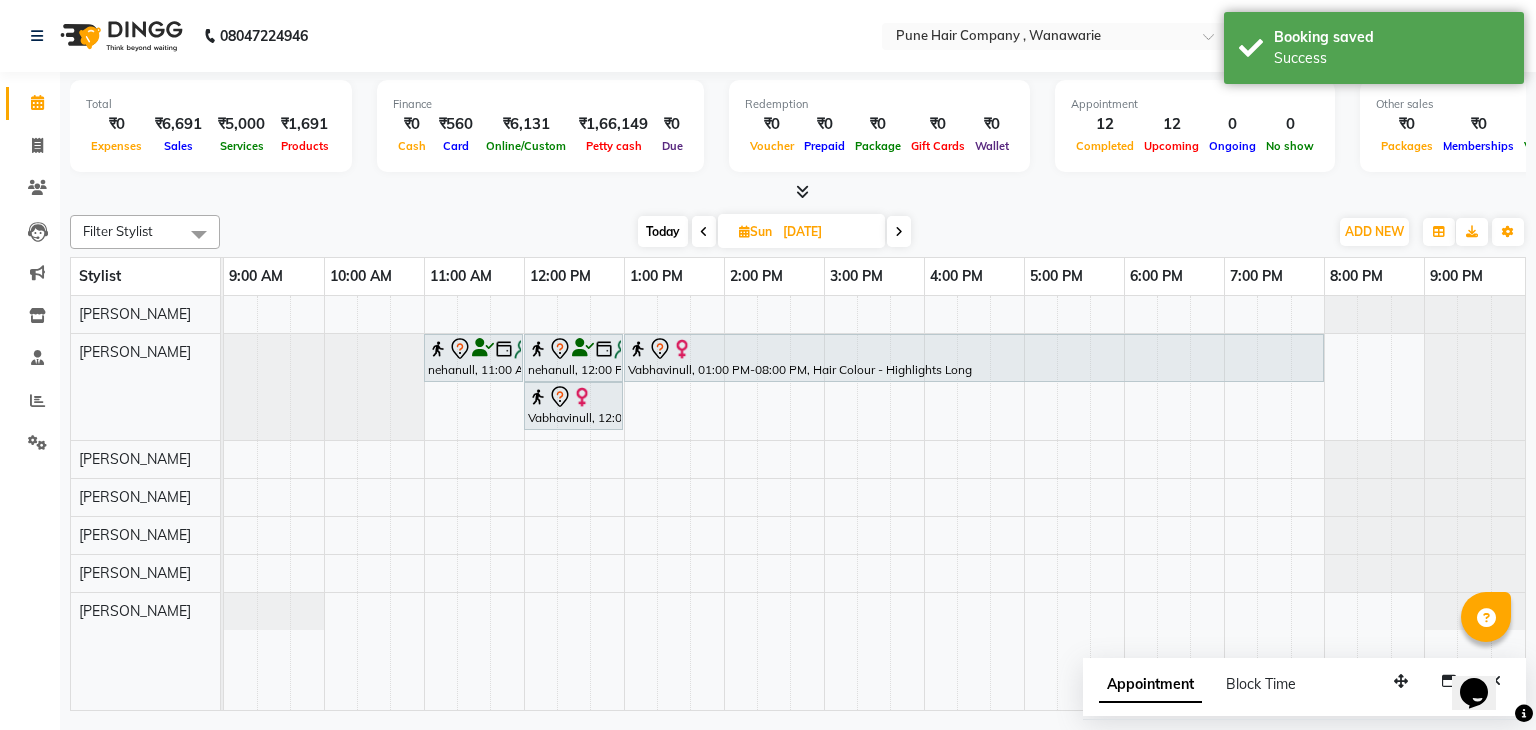 click at bounding box center [899, 231] 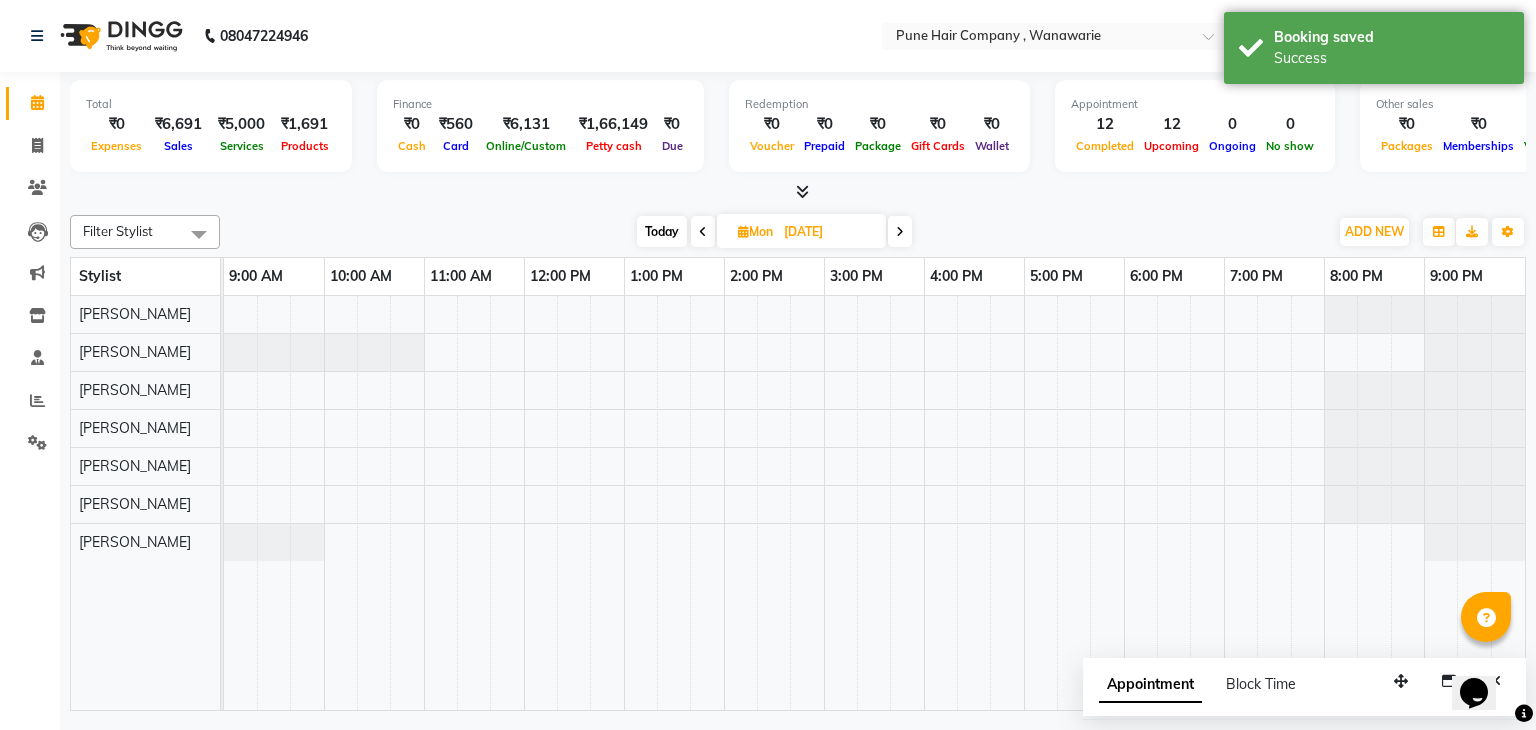click at bounding box center [900, 232] 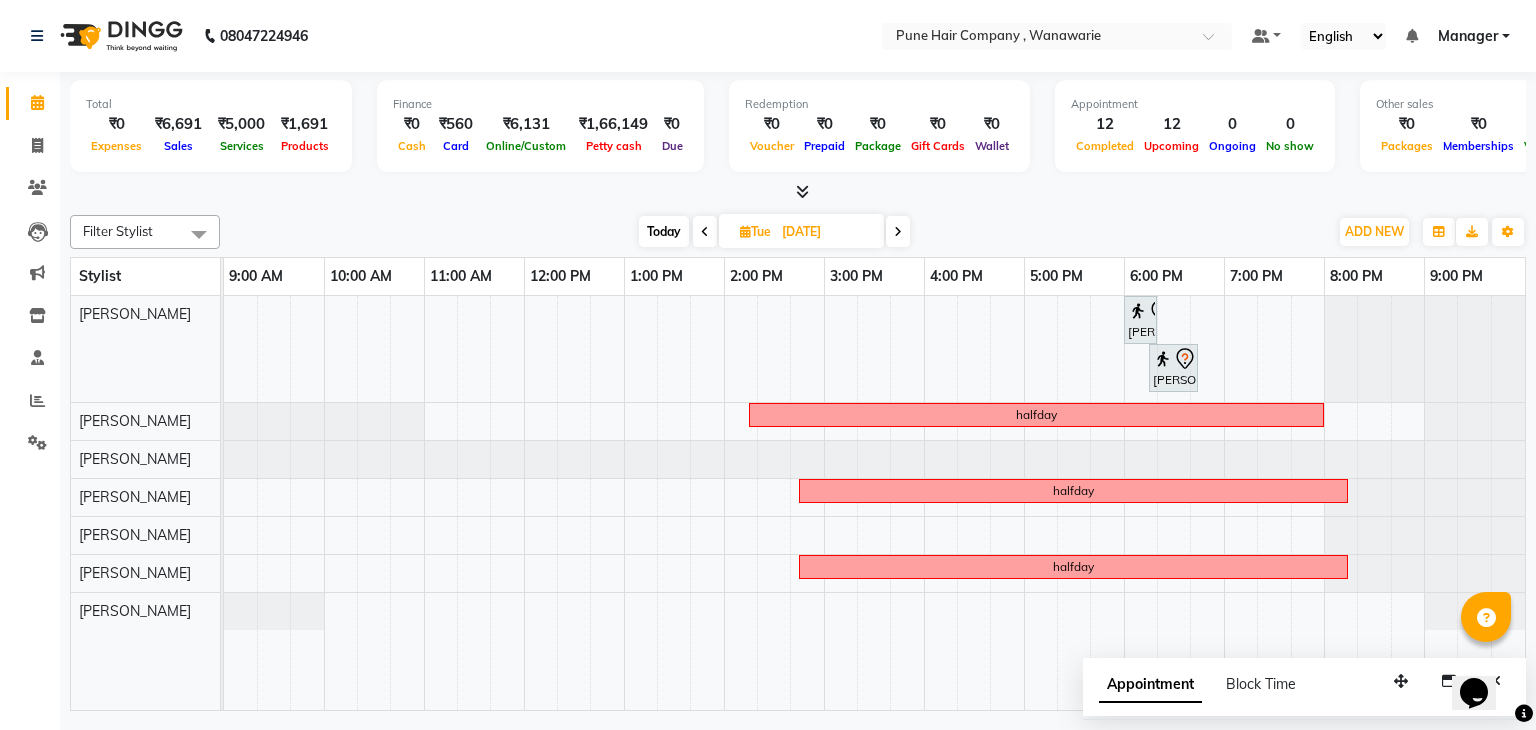 click at bounding box center [898, 231] 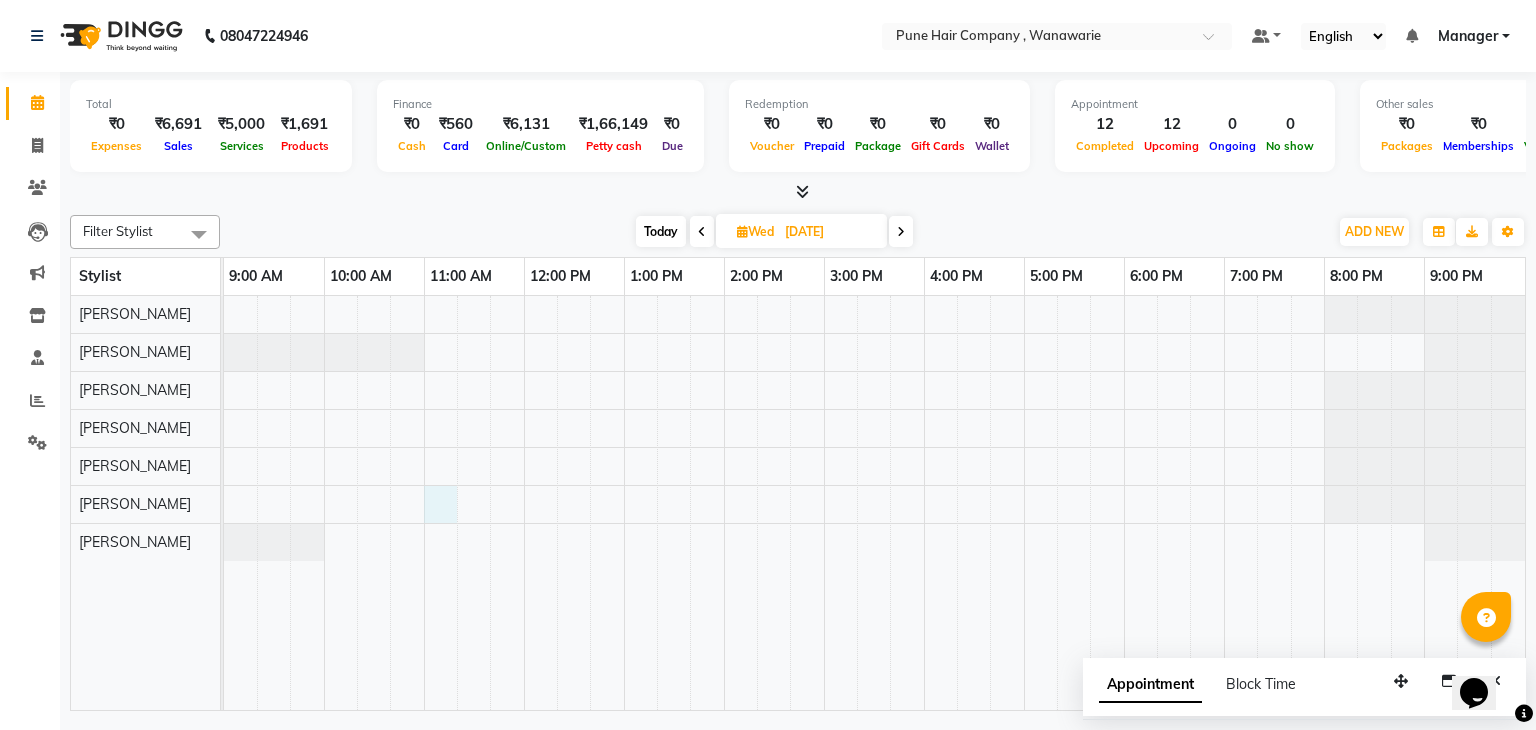 click at bounding box center (874, 503) 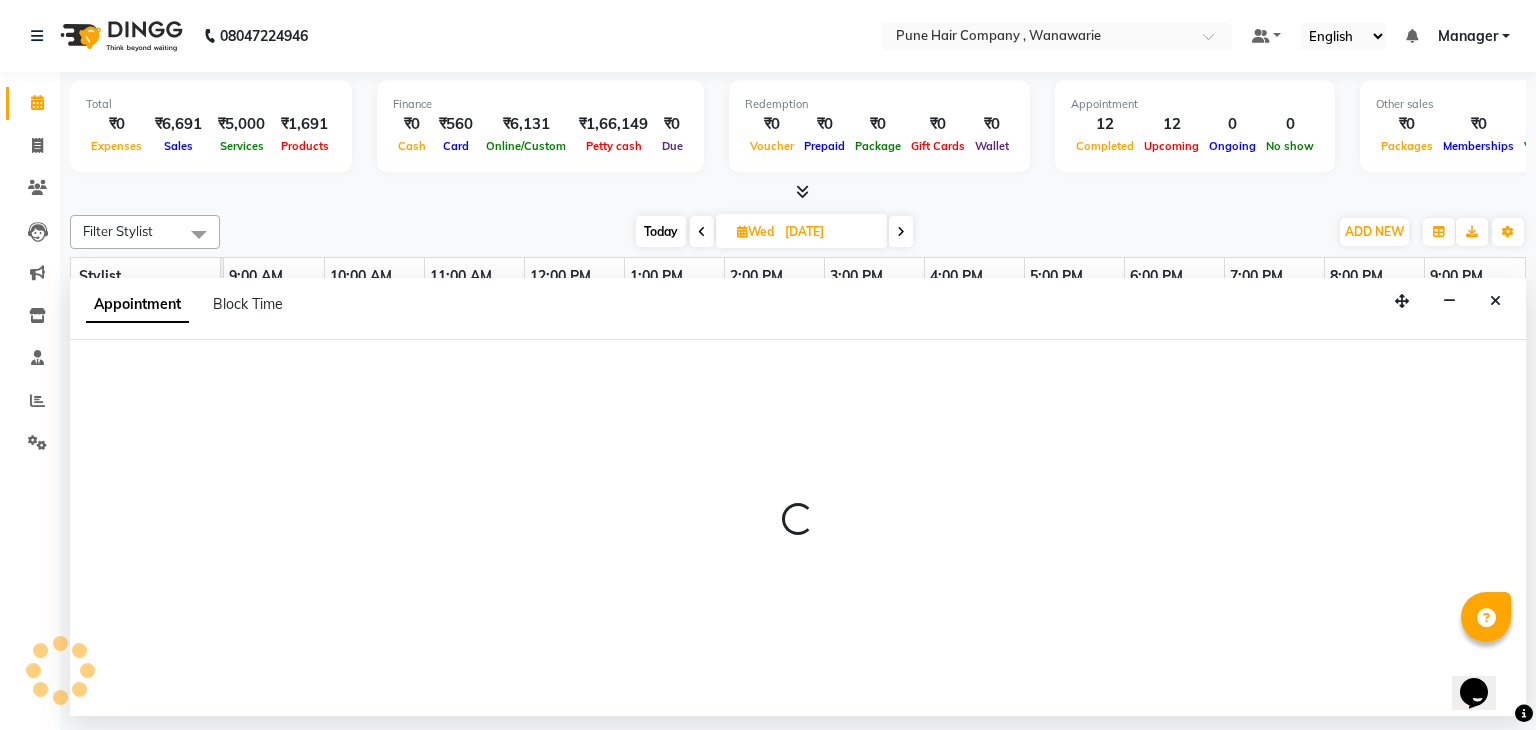 select on "74603" 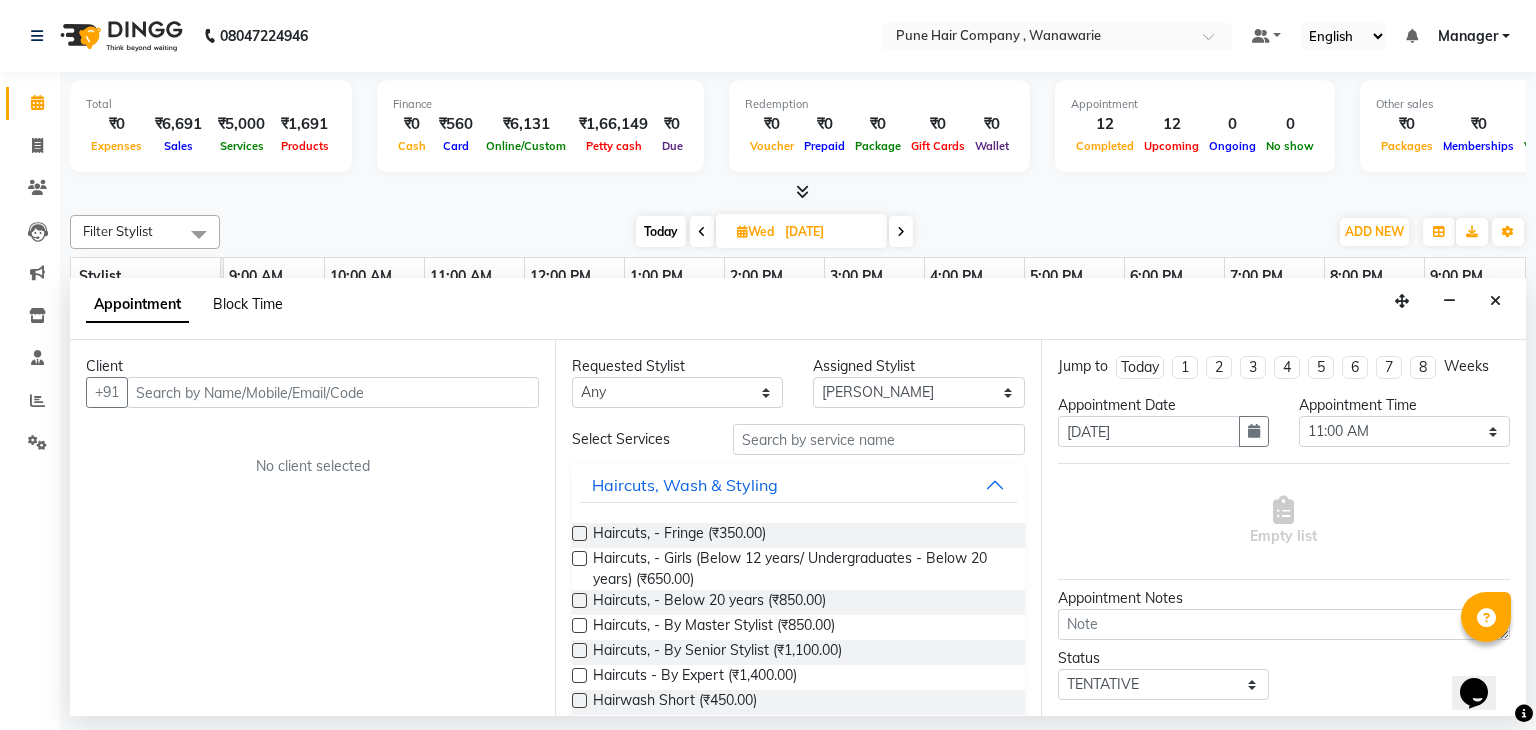 click on "Block Time" at bounding box center [248, 304] 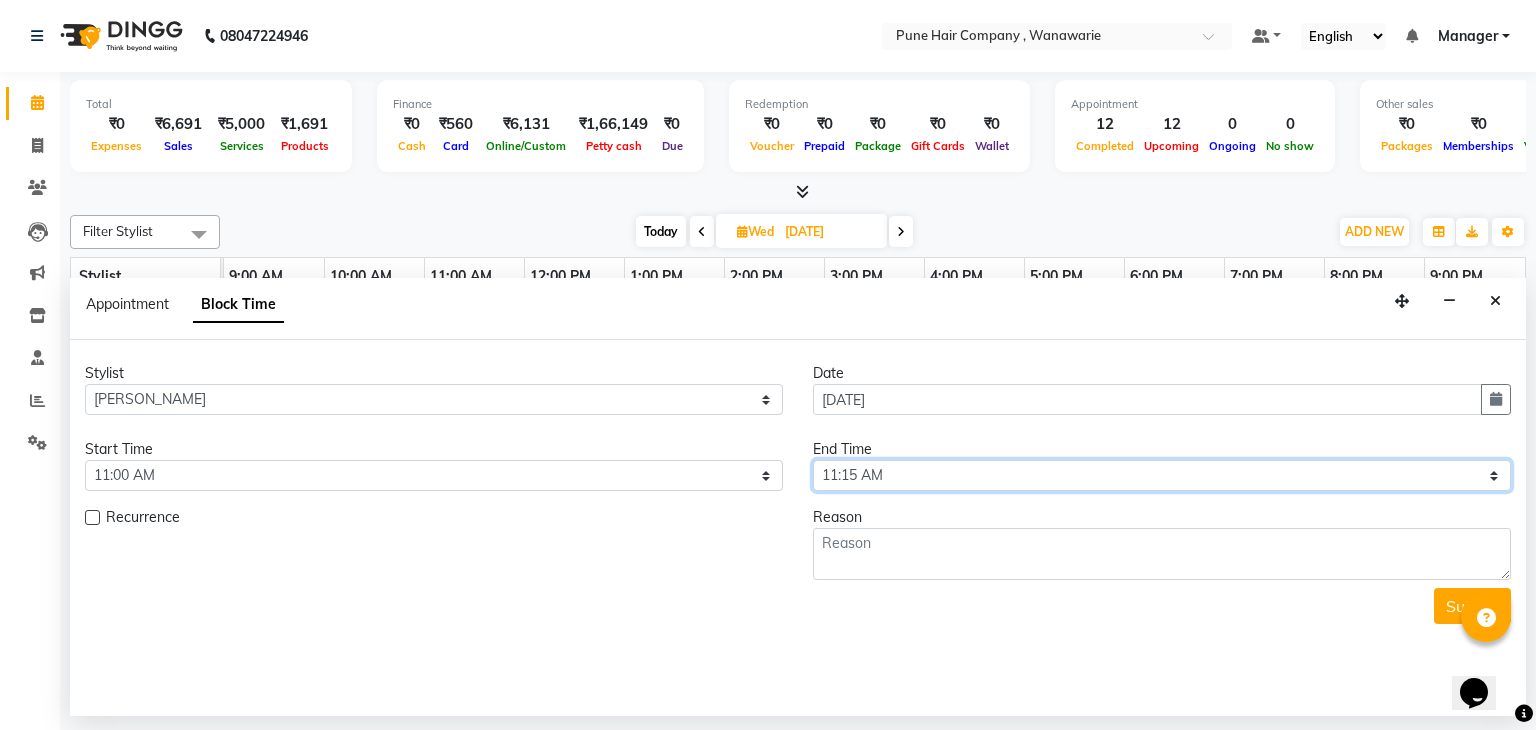 click on "Select 10:00 AM 10:15 AM 10:30 AM 10:45 AM 11:00 AM 11:15 AM 11:30 AM 11:45 AM 12:00 PM 12:15 PM 12:30 PM 12:45 PM 01:00 PM 01:15 PM 01:30 PM 01:45 PM 02:00 PM 02:15 PM 02:30 PM 02:45 PM 03:00 PM 03:15 PM 03:30 PM 03:45 PM 04:00 PM 04:15 PM 04:30 PM 04:45 PM 05:00 PM 05:15 PM 05:30 PM 05:45 PM 06:00 PM 06:15 PM 06:30 PM 06:45 PM 07:00 PM 07:15 PM 07:30 PM 07:45 PM 08:00 PM 08:15 PM 08:30 PM 08:45 PM 09:00 PM" at bounding box center (1162, 475) 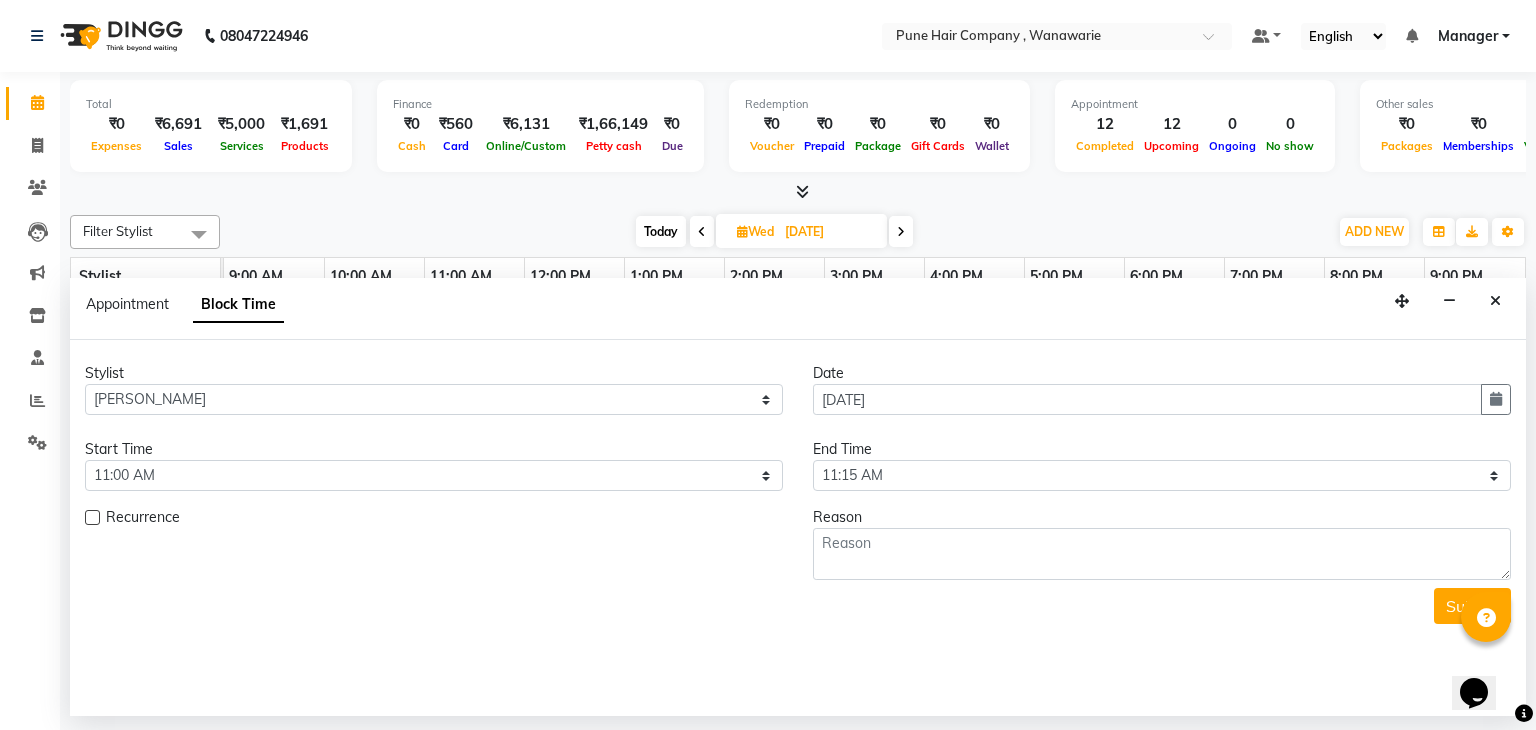 click on "Stylist Select Faisal shaikh Kanchan Gajare  Kasturi bhandari Manoj Zambre Prasad wagh Ranjeet Solanki Shriram Raut Date 16-07-2025 Start Time Select 10:00 AM 10:15 AM 10:30 AM 10:45 AM 11:00 AM 11:15 AM 11:30 AM 11:45 AM 12:00 PM 12:15 PM 12:30 PM 12:45 PM 01:00 PM 01:15 PM 01:30 PM 01:45 PM 02:00 PM 02:15 PM 02:30 PM 02:45 PM 03:00 PM 03:15 PM 03:30 PM 03:45 PM 04:00 PM 04:15 PM 04:30 PM 04:45 PM 05:00 PM 05:15 PM 05:30 PM 05:45 PM 06:00 PM 06:15 PM 06:30 PM 06:45 PM 07:00 PM 07:15 PM 07:30 PM 07:45 PM 08:00 PM 08:15 PM 08:30 PM 08:45 PM 09:00 PM End Time Select 10:00 AM 10:15 AM 10:30 AM 10:45 AM 11:00 AM 11:15 AM 11:30 AM 11:45 AM 12:00 PM 12:15 PM 12:30 PM 12:45 PM 01:00 PM 01:15 PM 01:30 PM 01:45 PM 02:00 PM 02:15 PM 02:30 PM 02:45 PM 03:00 PM 03:15 PM 03:30 PM 03:45 PM 04:00 PM 04:15 PM 04:30 PM 04:45 PM 05:00 PM 05:15 PM 05:30 PM 05:45 PM 06:00 PM 06:15 PM 06:30 PM 06:45 PM 07:00 PM 07:15 PM 07:30 PM 07:45 PM 08:00 PM 08:15 PM 08:30 PM 08:45 PM 09:00 PM Recurrence Reason  Submit" at bounding box center (798, 528) 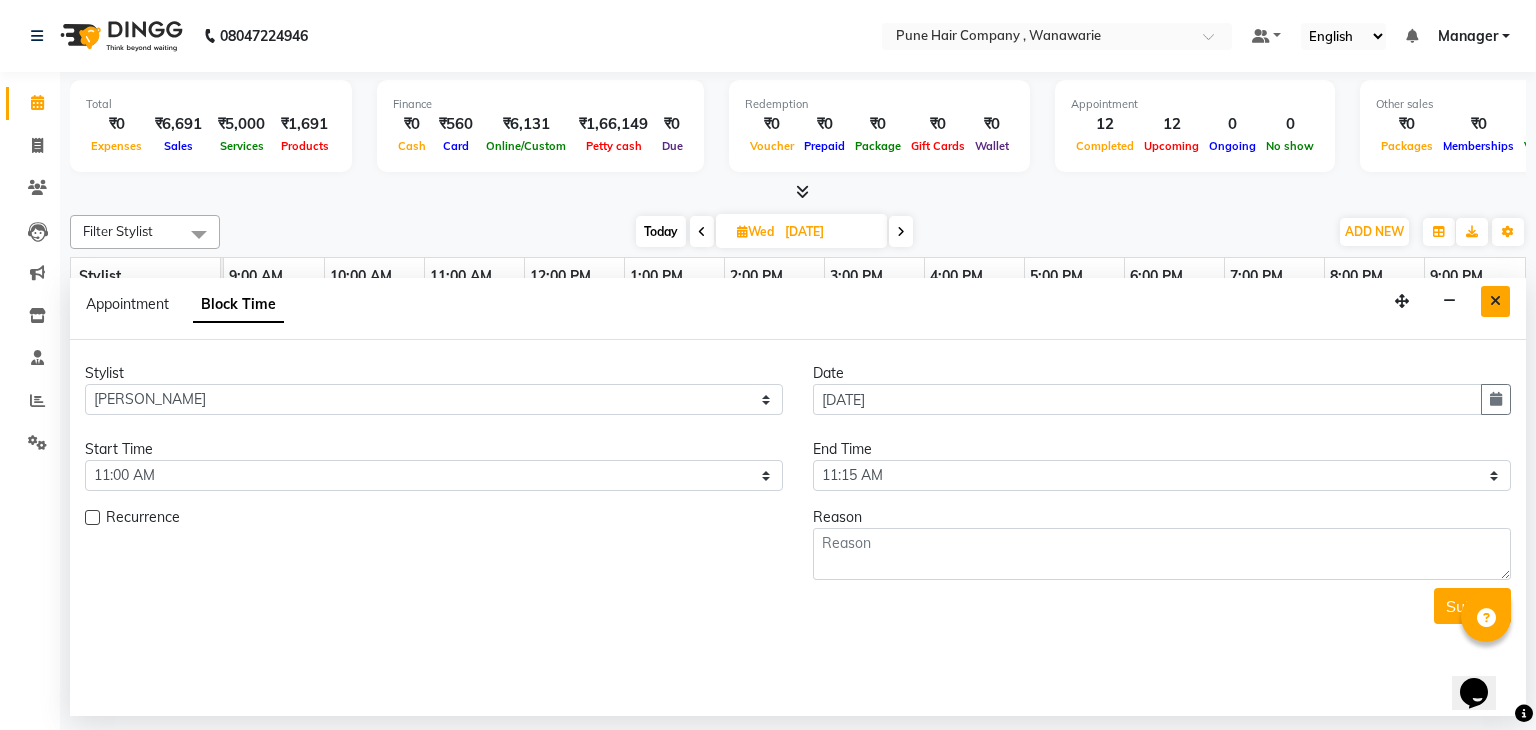 click at bounding box center (1495, 301) 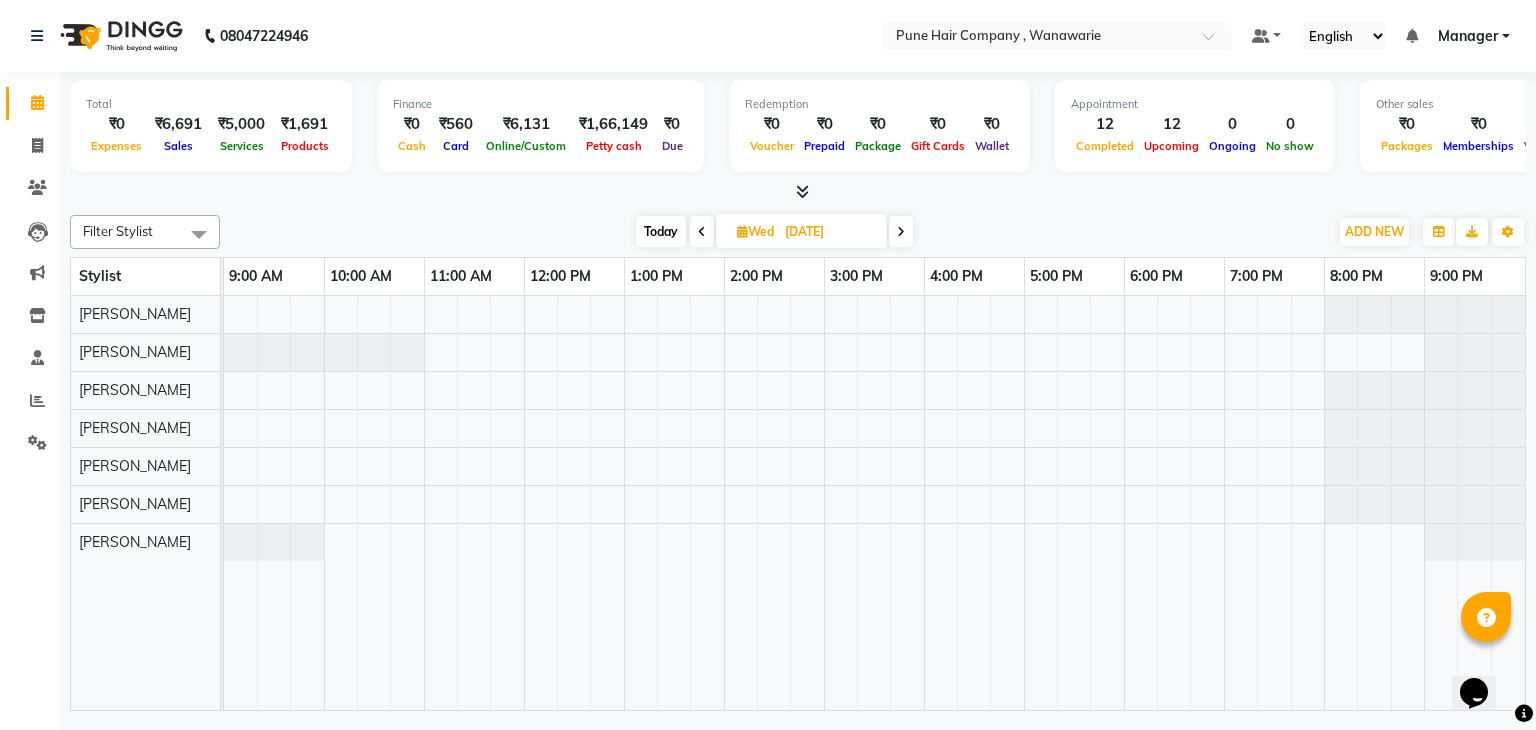 click on "Today" at bounding box center [661, 231] 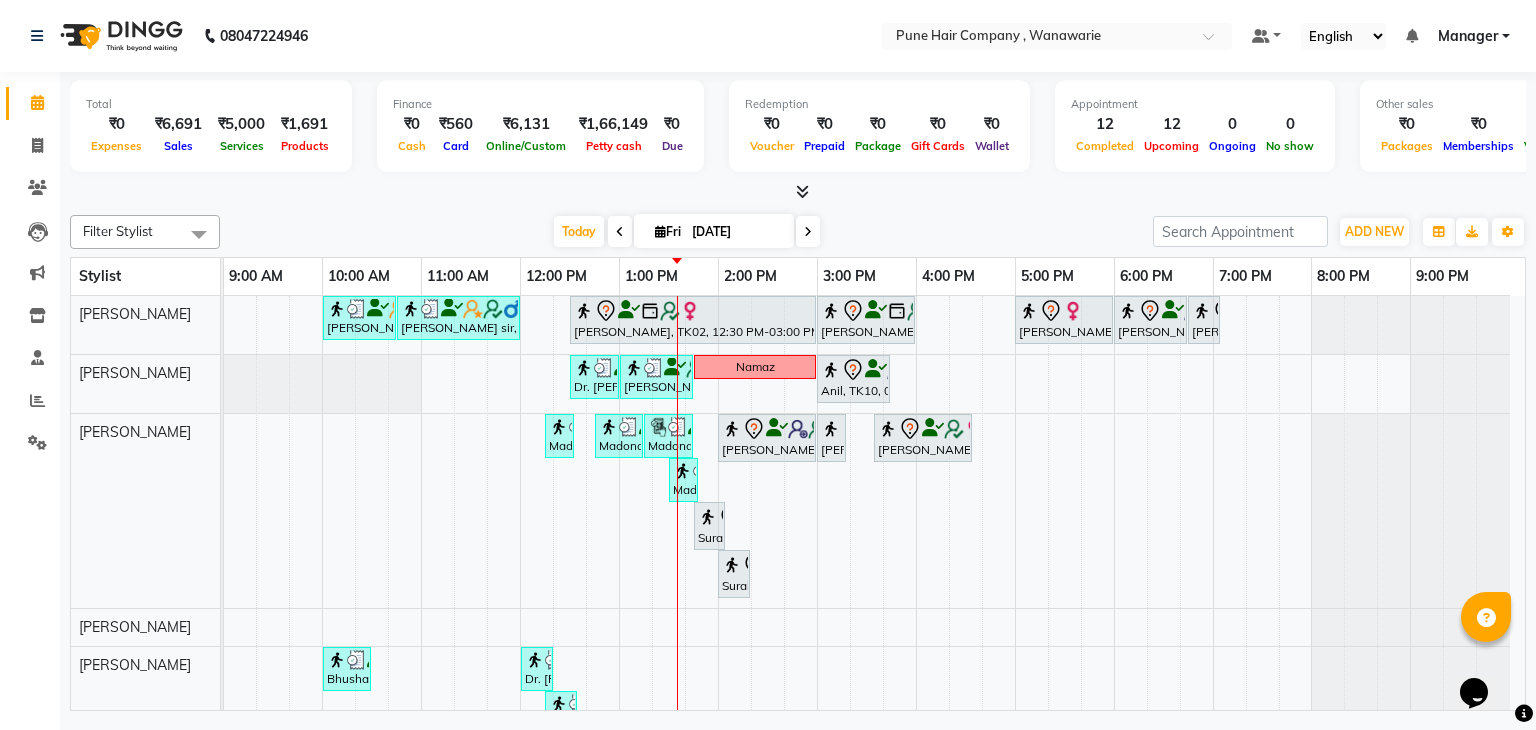 click at bounding box center [802, 191] 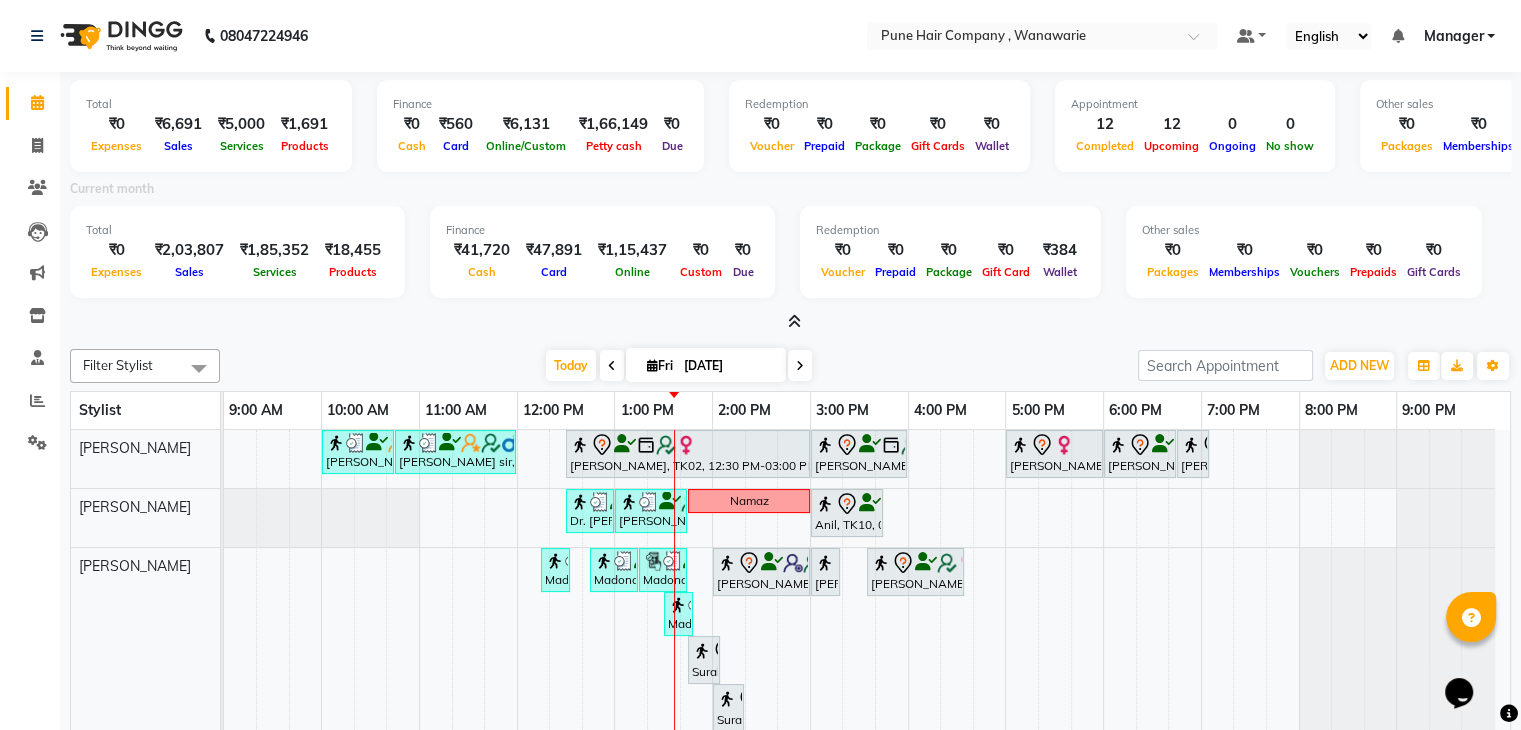 click at bounding box center (794, 321) 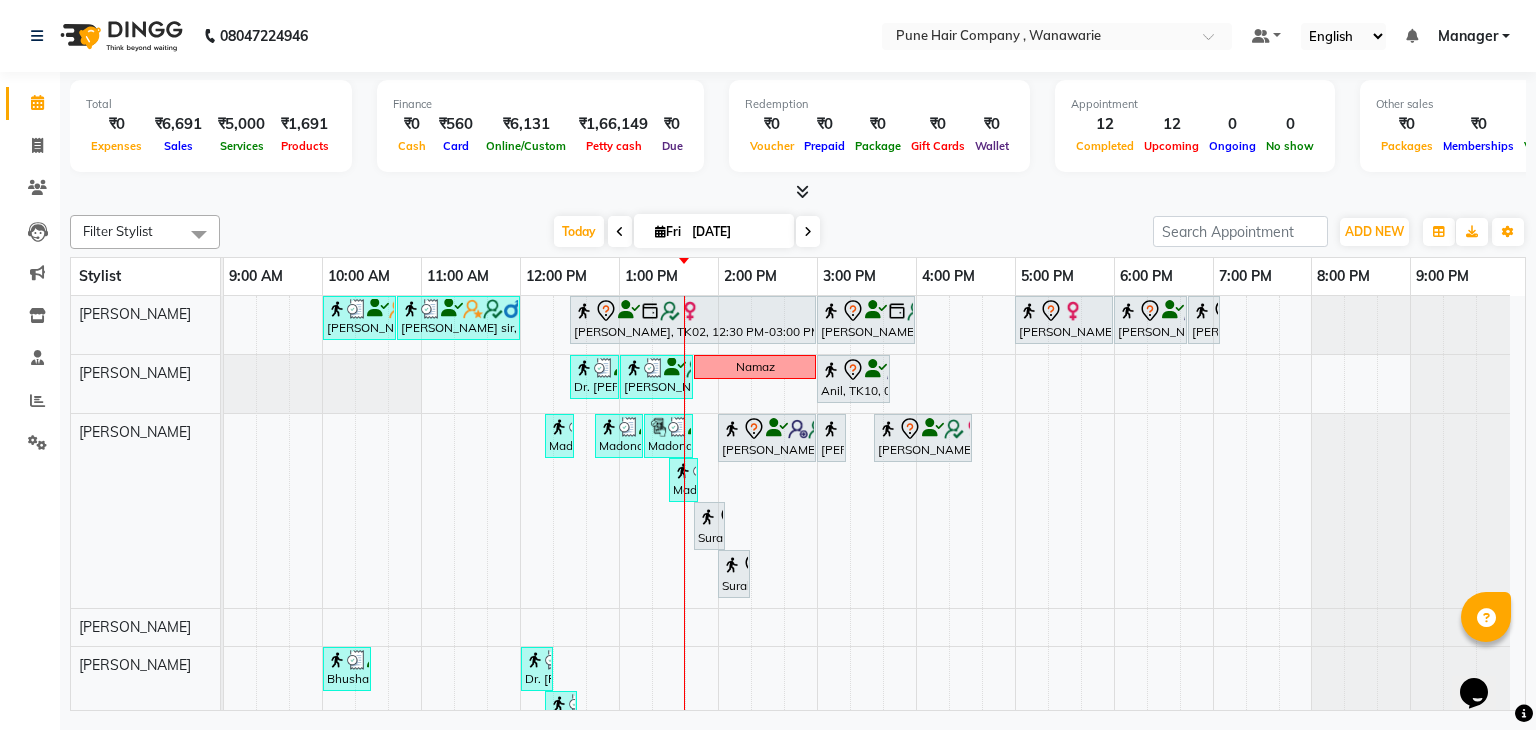 scroll, scrollTop: 75, scrollLeft: 0, axis: vertical 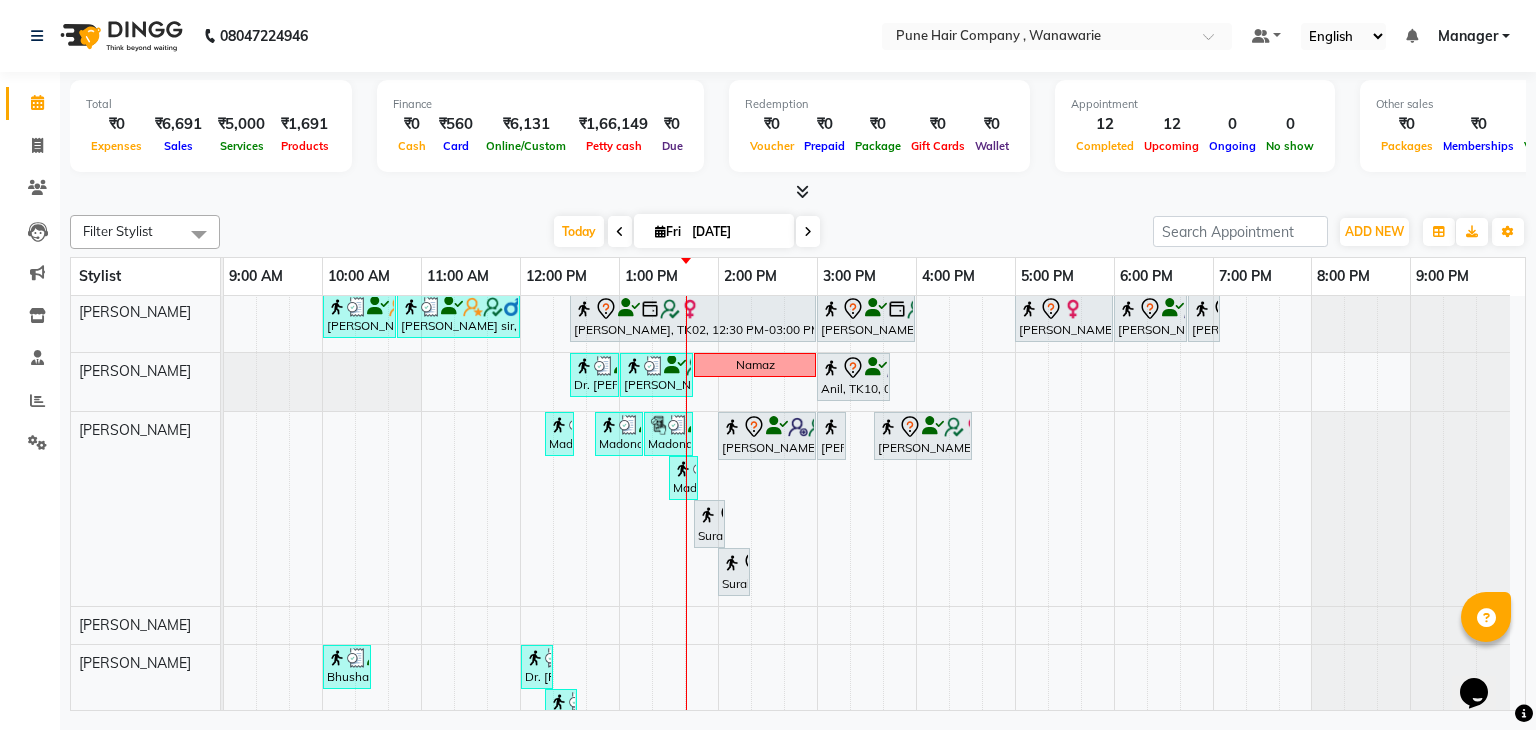 click at bounding box center (808, 231) 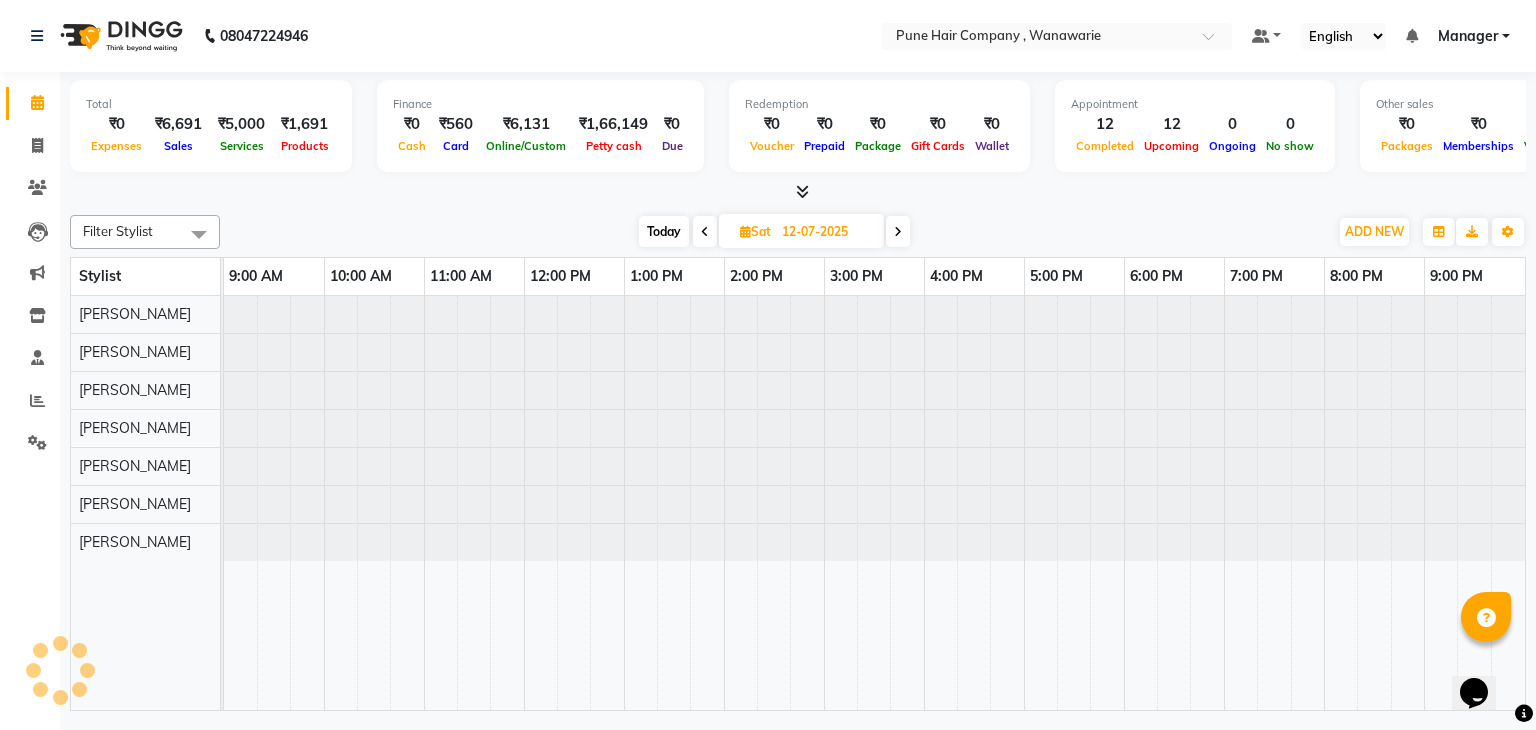 scroll, scrollTop: 0, scrollLeft: 0, axis: both 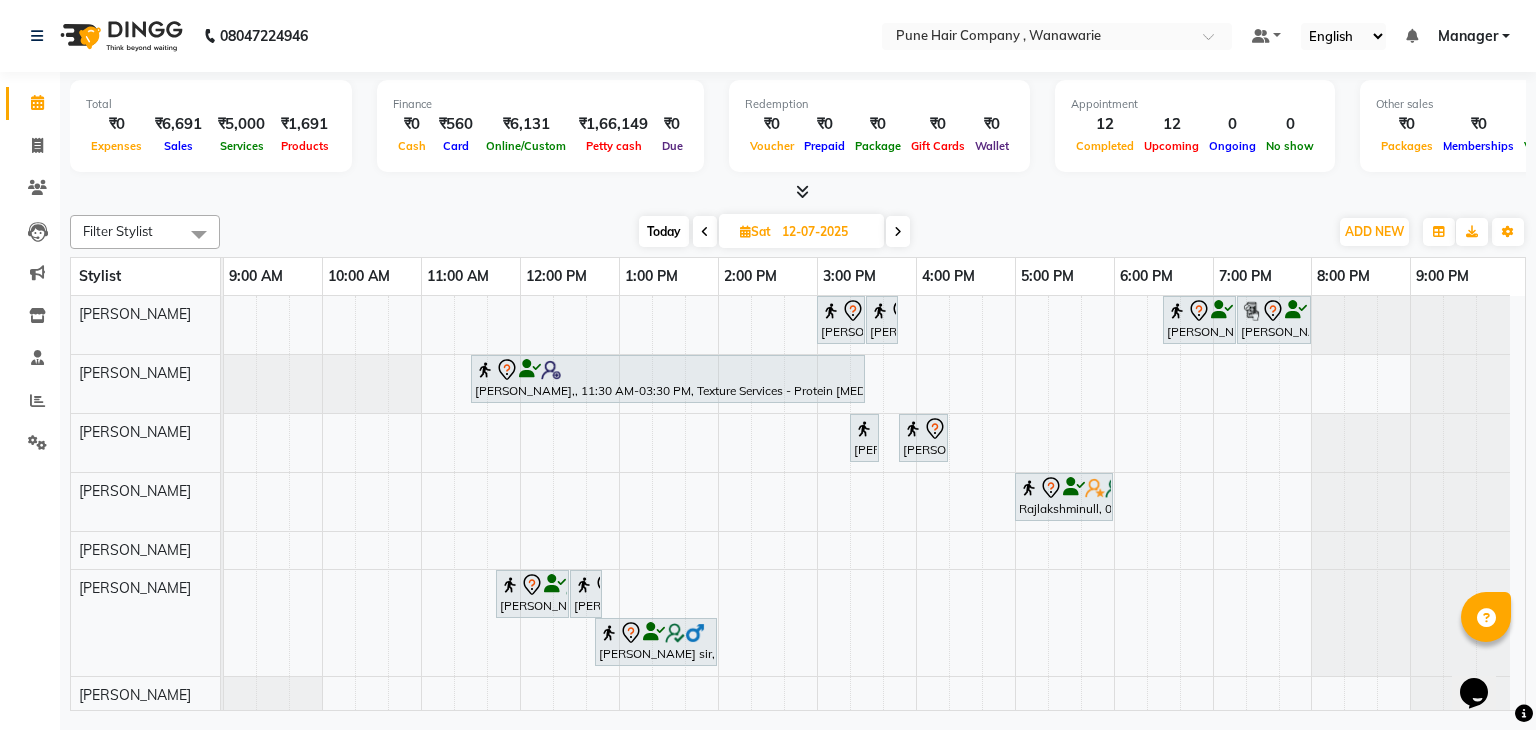 click on "Today" at bounding box center (664, 231) 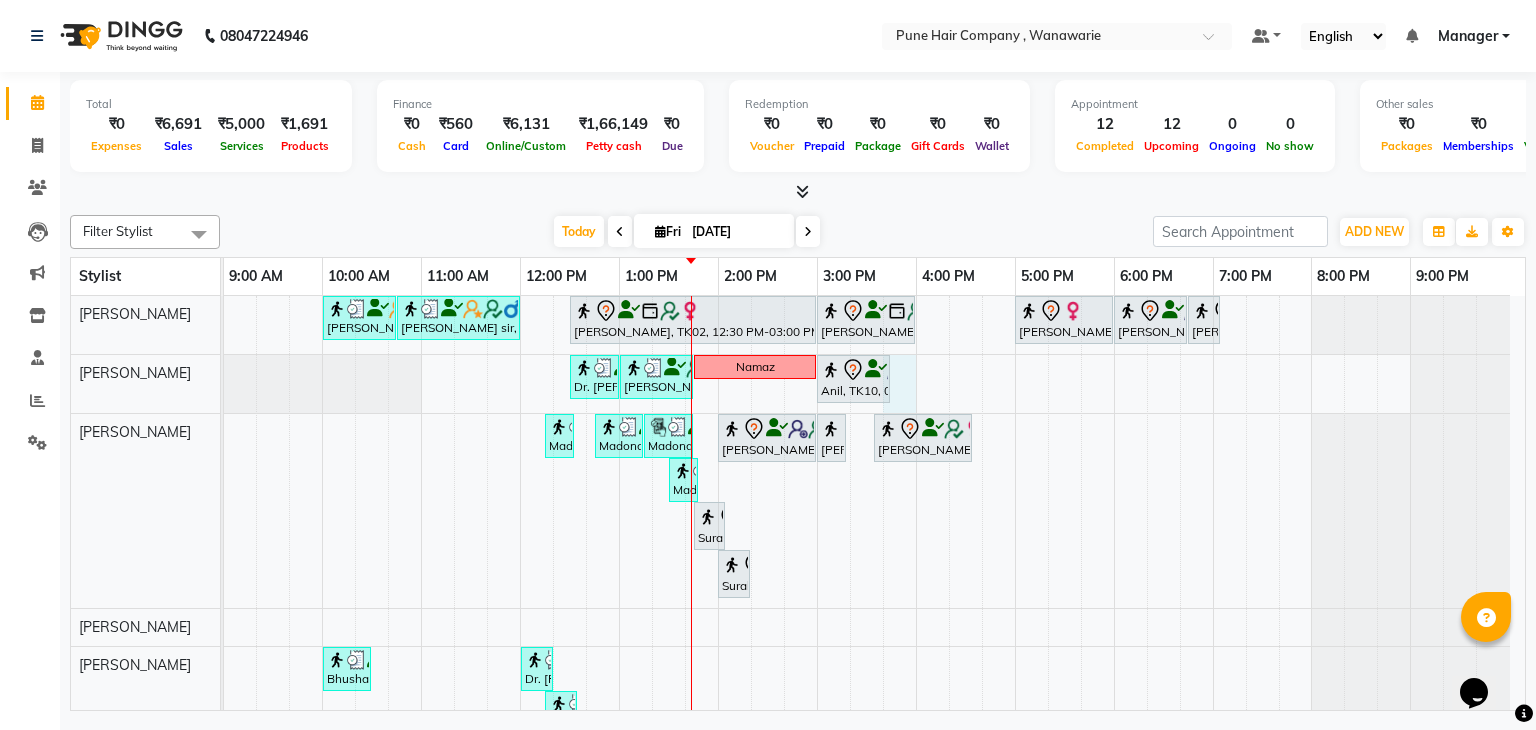 click at bounding box center (867, 569) 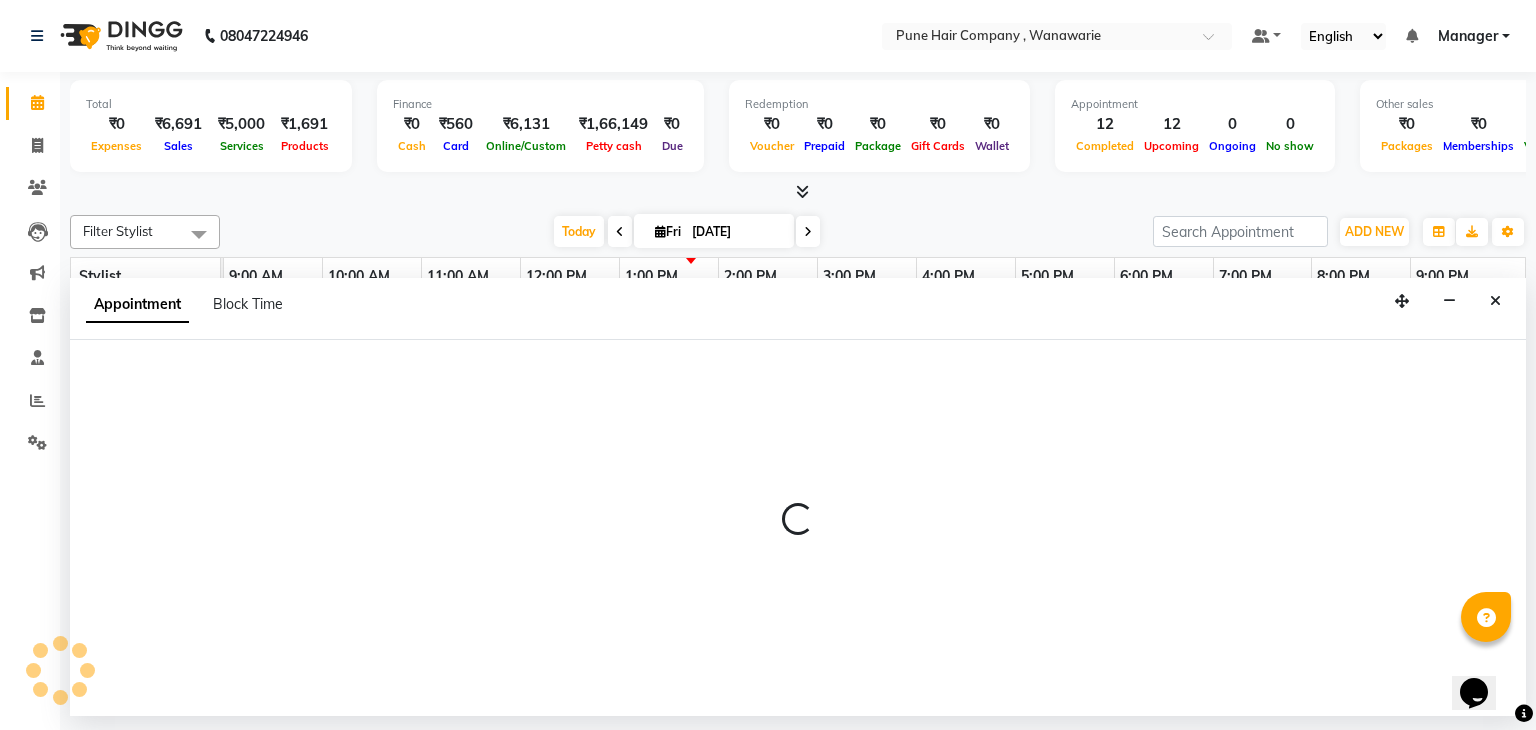select on "74578" 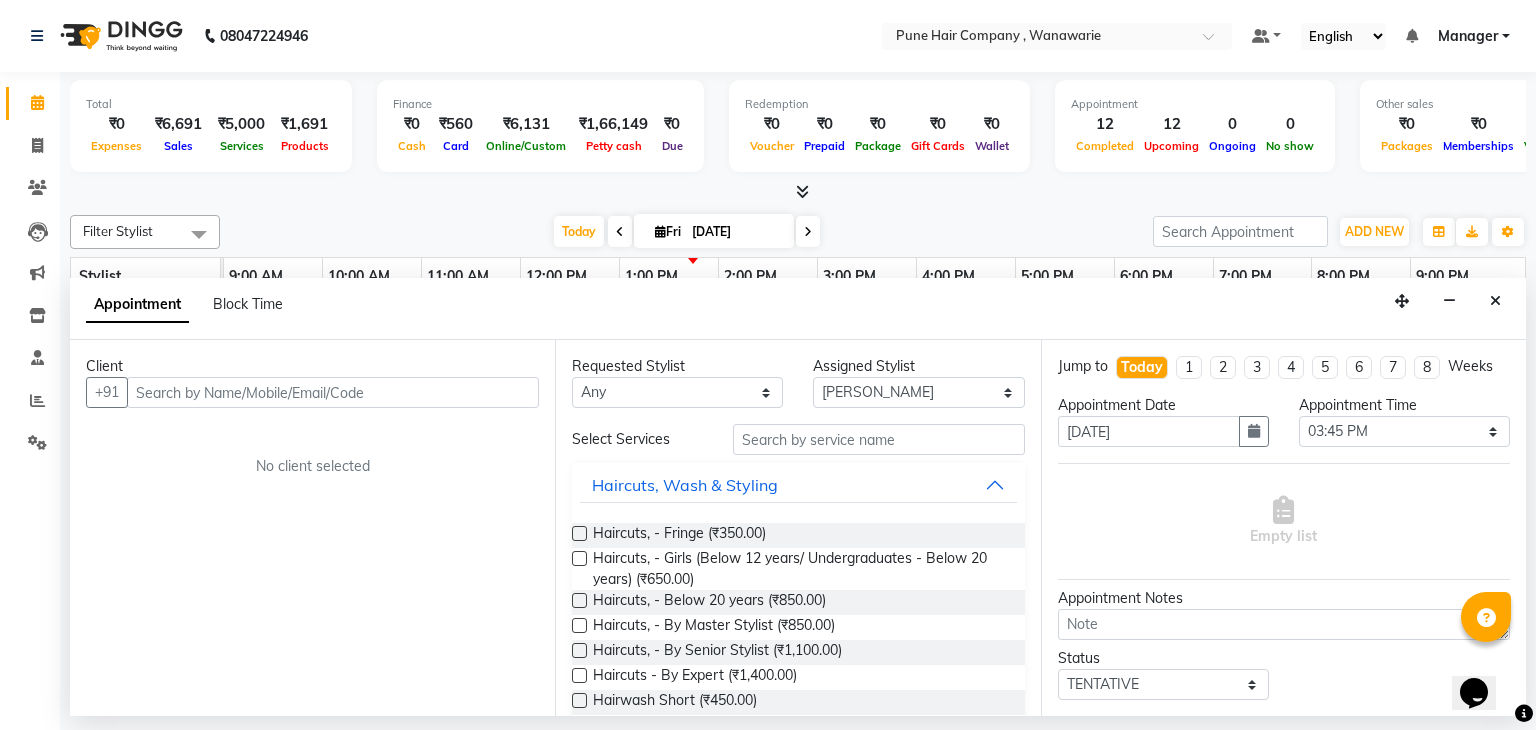 click at bounding box center [333, 392] 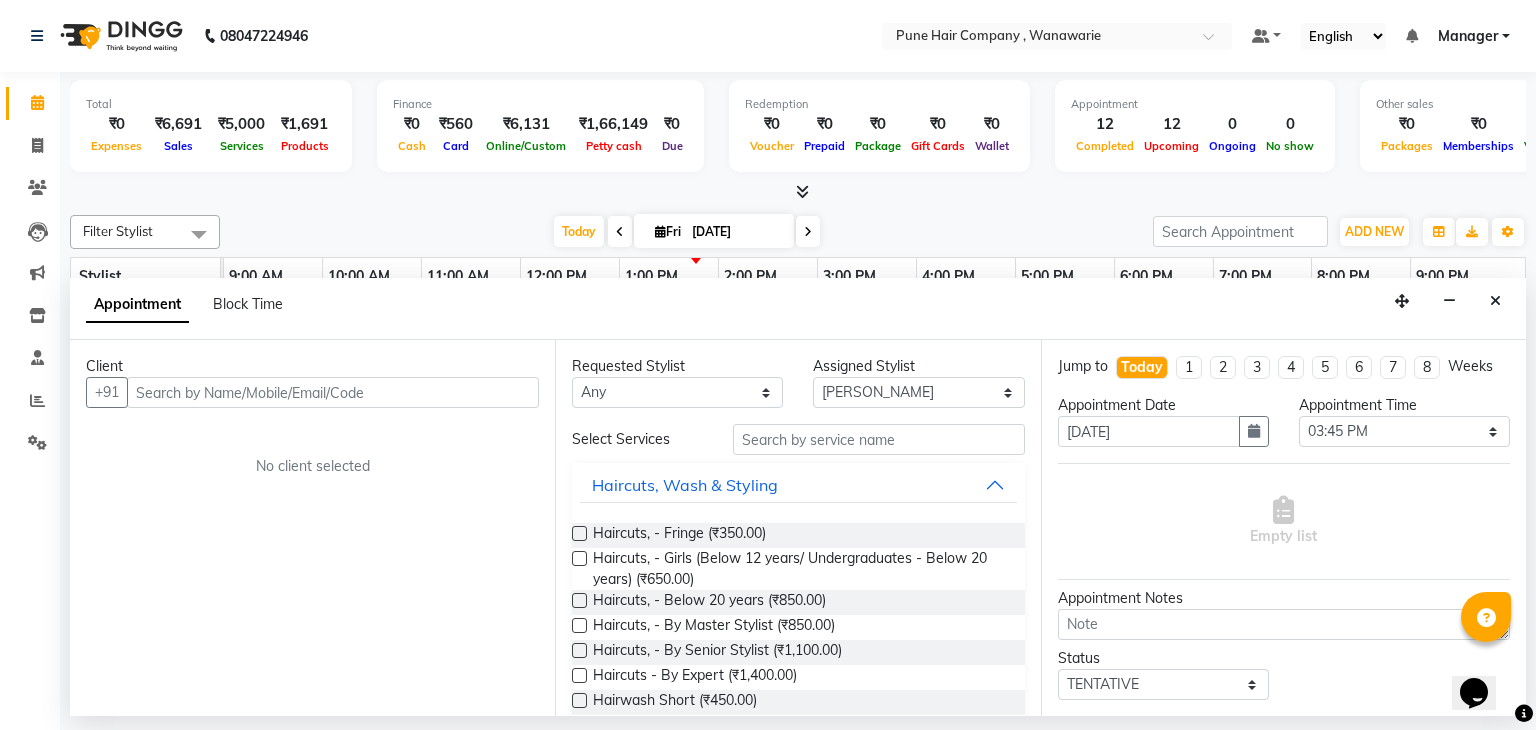click at bounding box center (798, 192) 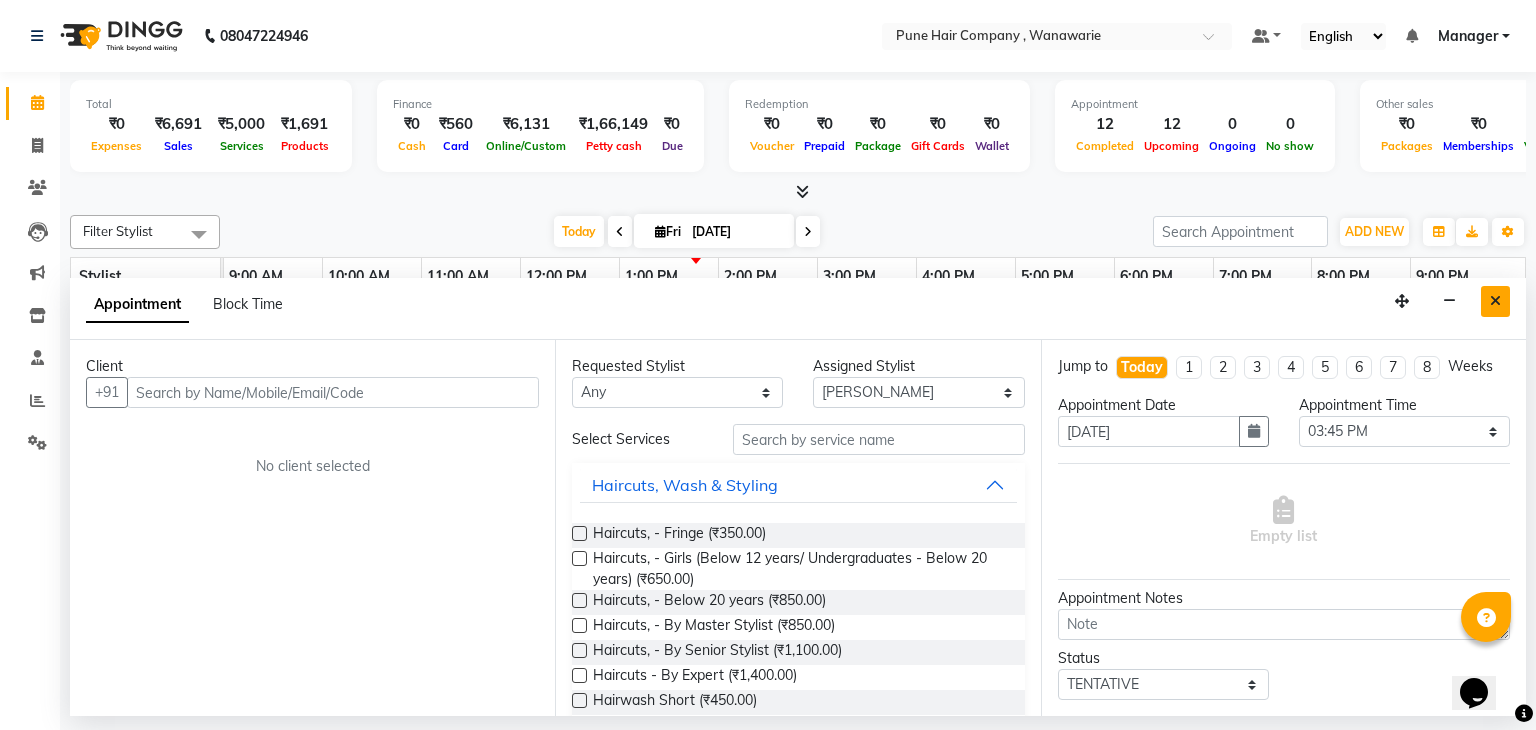 click at bounding box center (1495, 301) 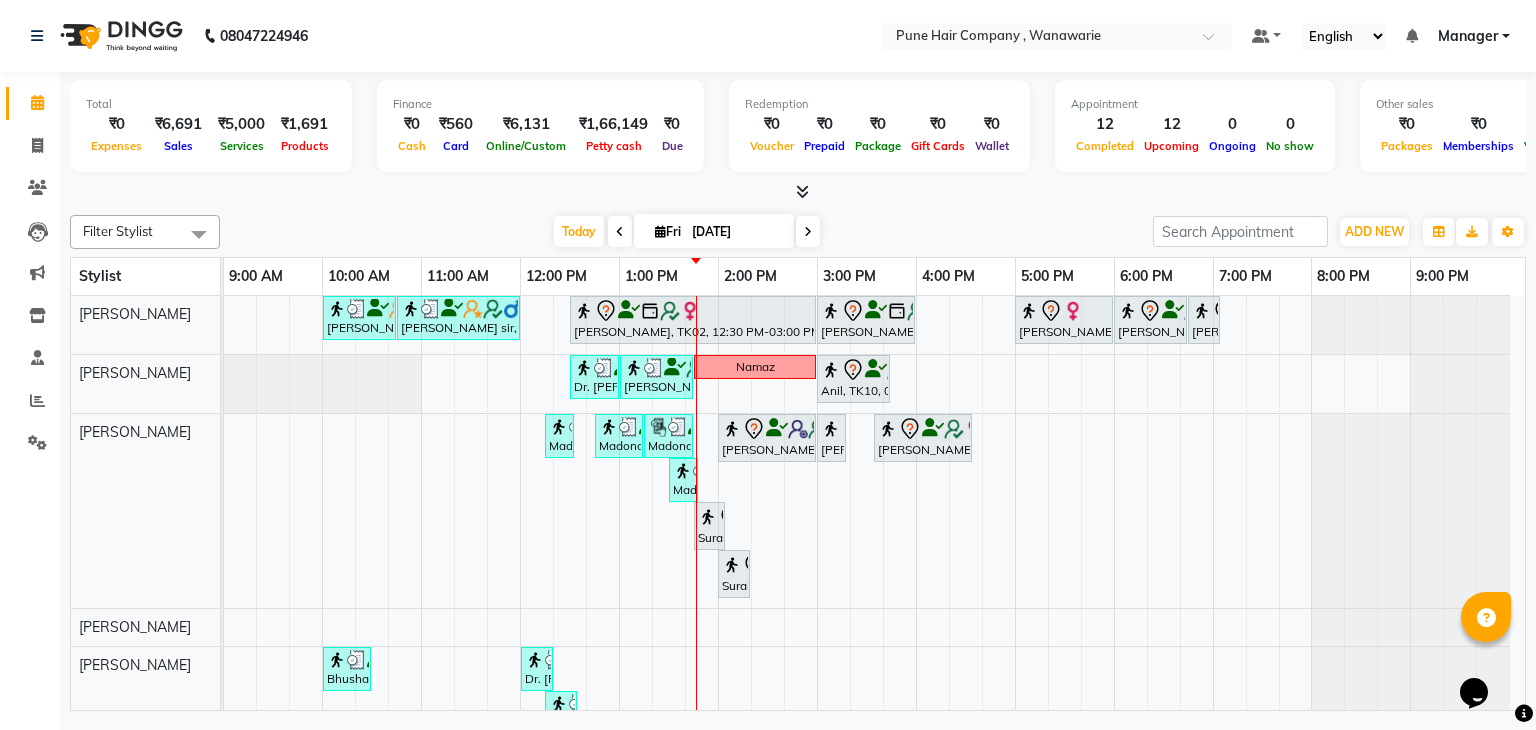 scroll, scrollTop: 98, scrollLeft: 0, axis: vertical 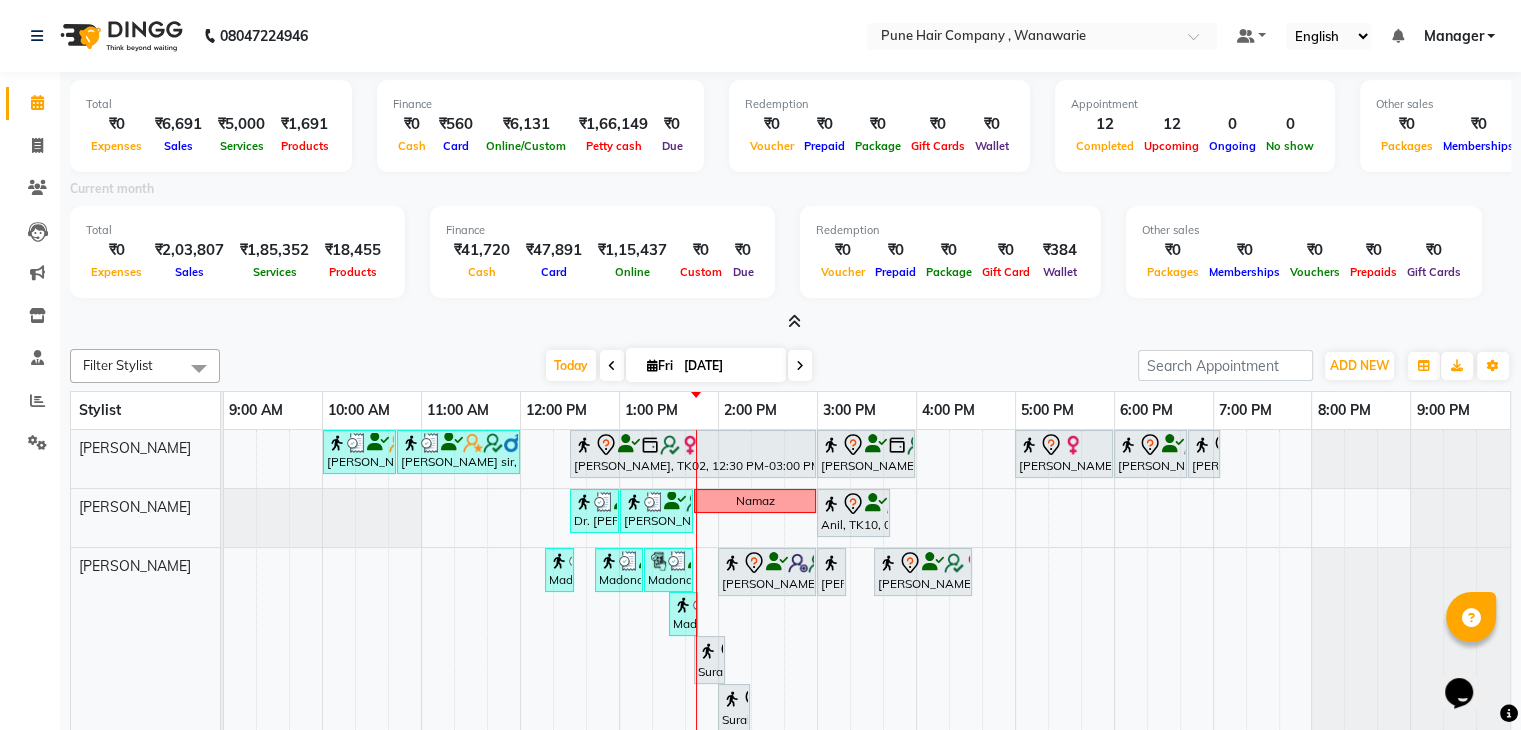 click on "Total  ₹0  Expenses ₹6,691  Sales ₹5,000  Services ₹1,691  Products Finance  ₹0  Cash ₹560  Card ₹6,131  Online/Custom ₹1,66,149 Petty cash ₹0 Due  Redemption  ₹0 Voucher ₹0 Prepaid ₹0 Package ₹0  Gift Cards ₹0  Wallet  Appointment  12 Completed 12 Upcoming 0 Ongoing 0 No show  Other sales  ₹0  Packages ₹0  Memberships ₹0  Vouchers ₹0  Prepaids ₹0  Gift Cards Current month Total  ₹0  Expenses ₹2,03,807  Sales ₹1,85,352 Services ₹18,455 Products  Finance  ₹41,720  Cash ₹47,891  Card ₹1,15,437 Online ₹0 Custom ₹0 Due  Redemption  ₹0 Voucher ₹0 Prepaid ₹0 Package ₹0 Gift Card ₹384 Wallet Other sales  ₹0  Packages ₹0  Memberships ₹0  Vouchers ₹0  Prepaids ₹0  Gift Cards Filter Stylist Select All Faisal shaikh Kanchan Gajare  Kasturi bhandari Manoj Zambre Prasad wagh Ranjeet Solanki Shriram Raut Today  Fri 11-07-2025 Toggle Dropdown Add Appointment Add Invoice Add Expense Add Attendance Add Client Add Transaction Toggle Dropdown Add Client" 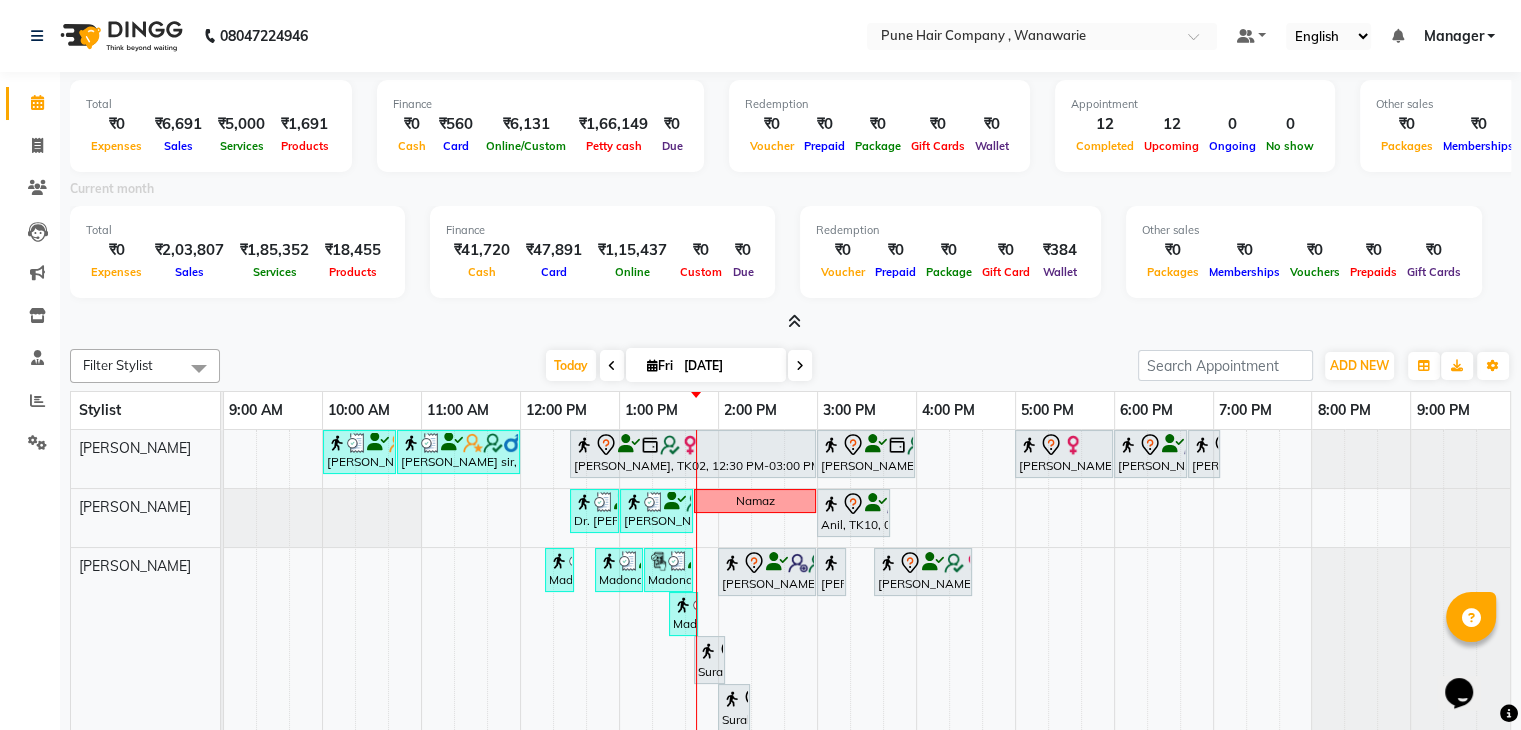 click at bounding box center [794, 321] 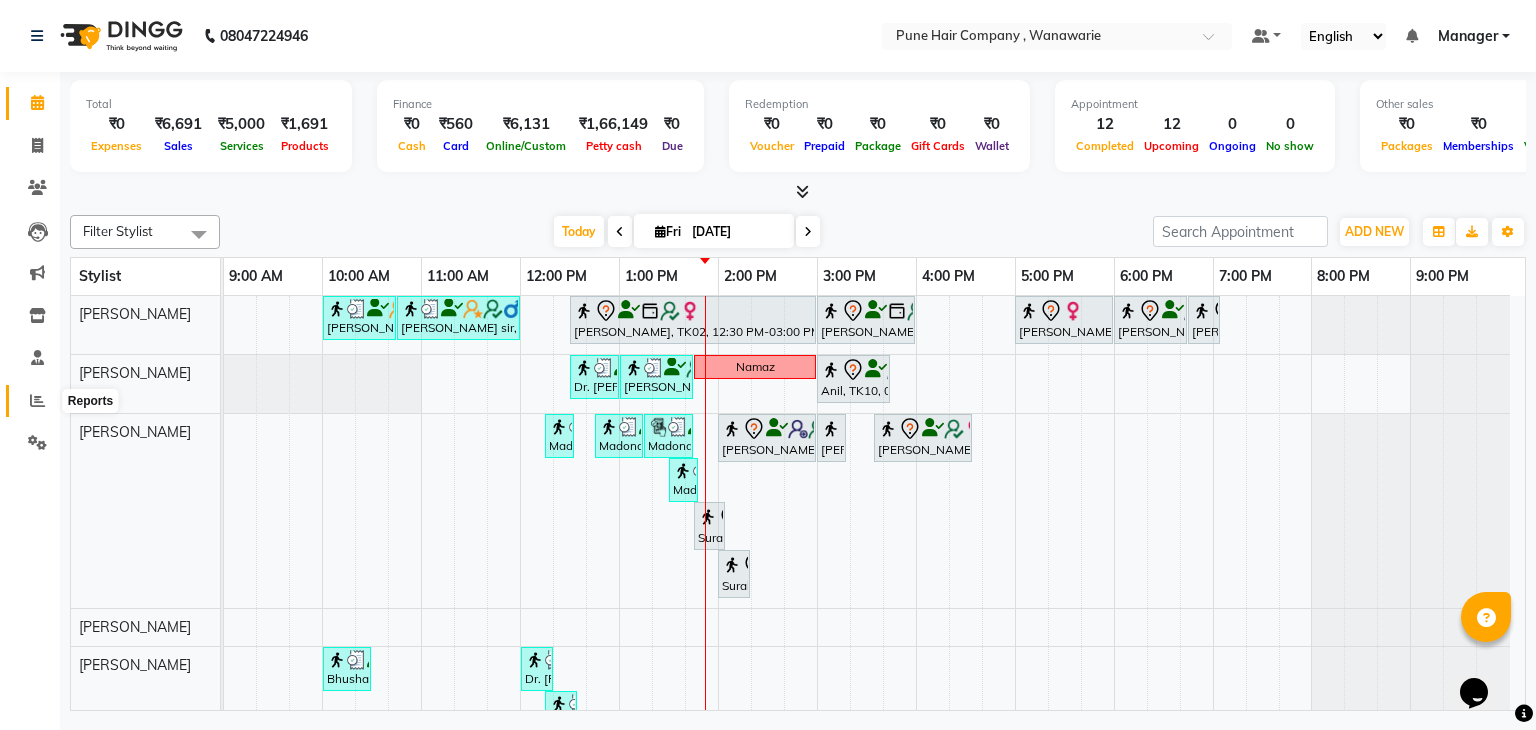click 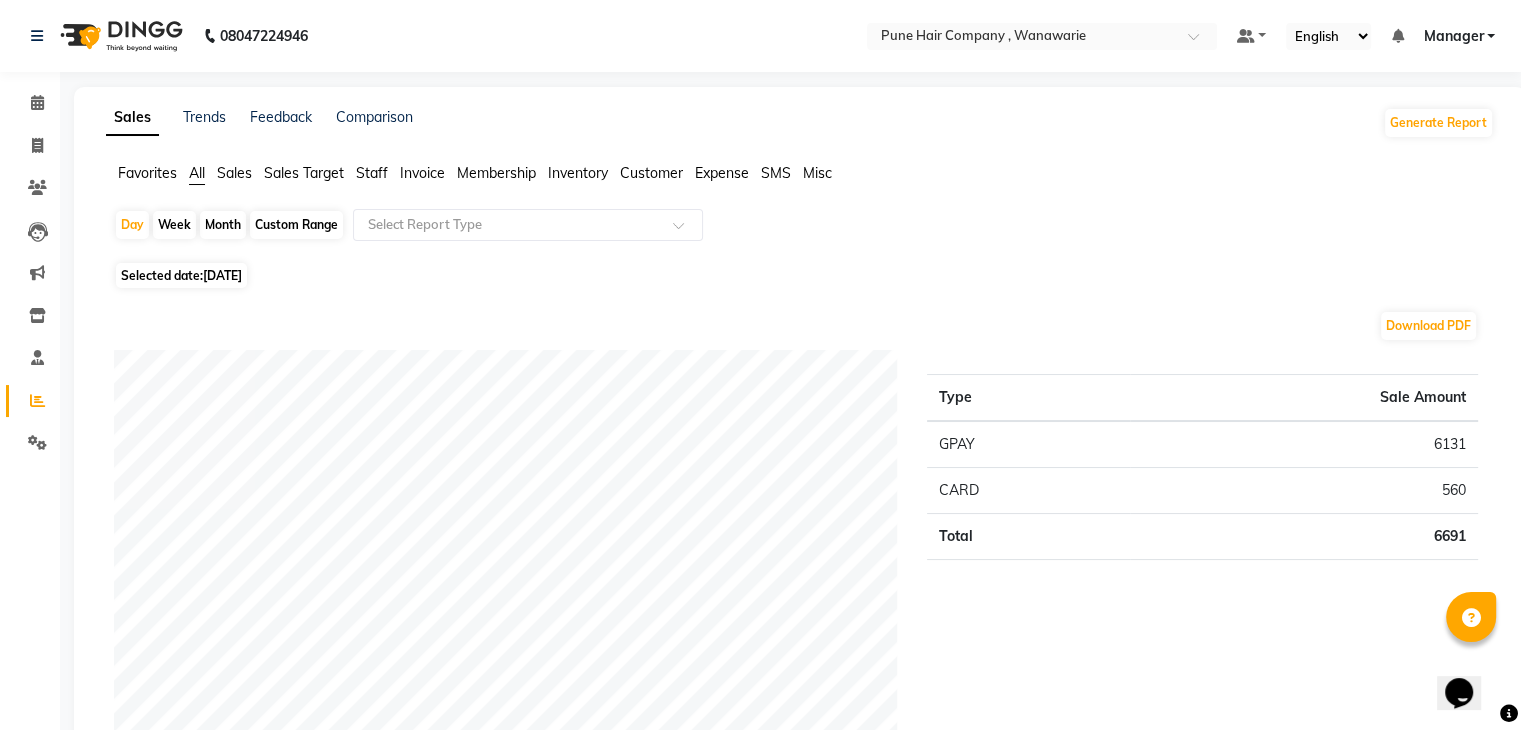 click on "Month" 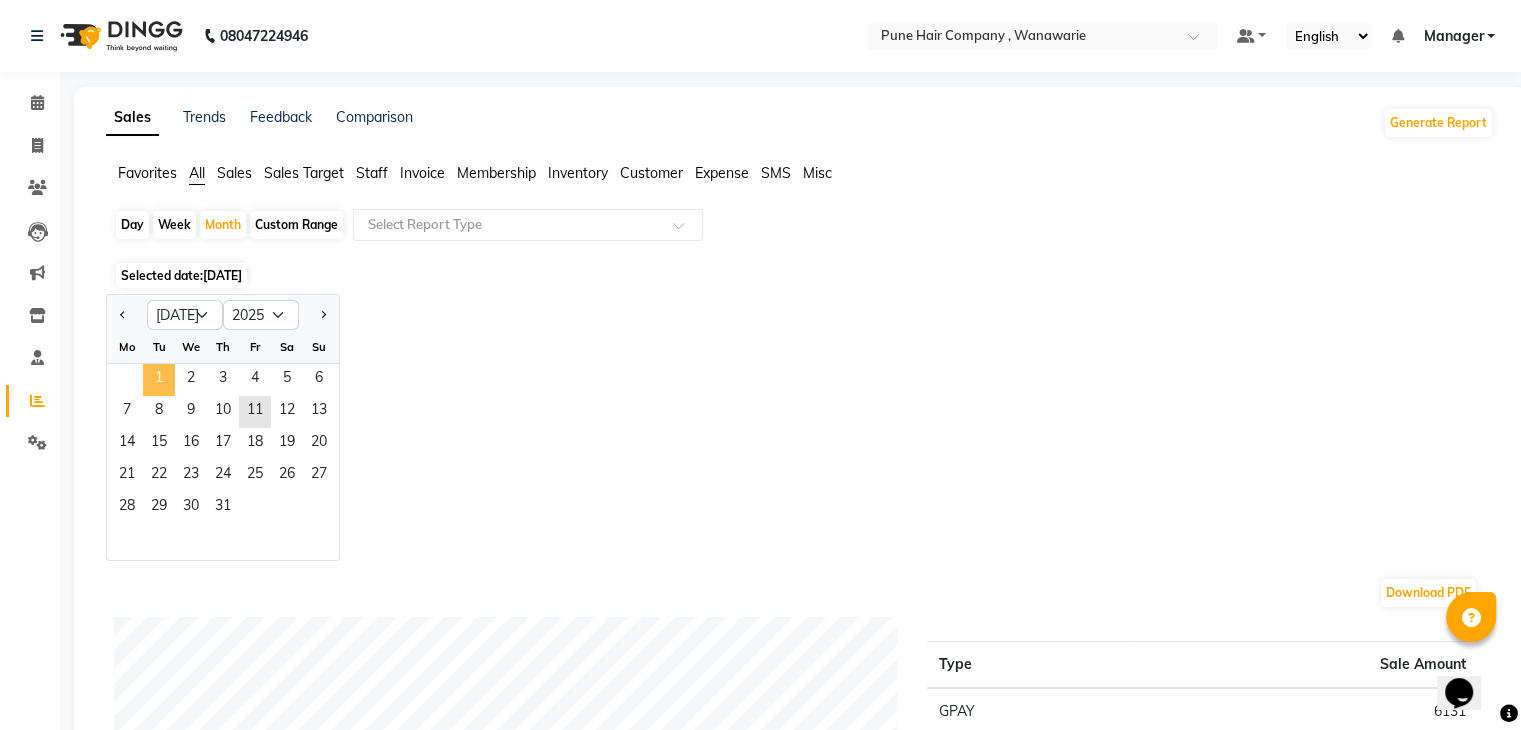 click on "1" 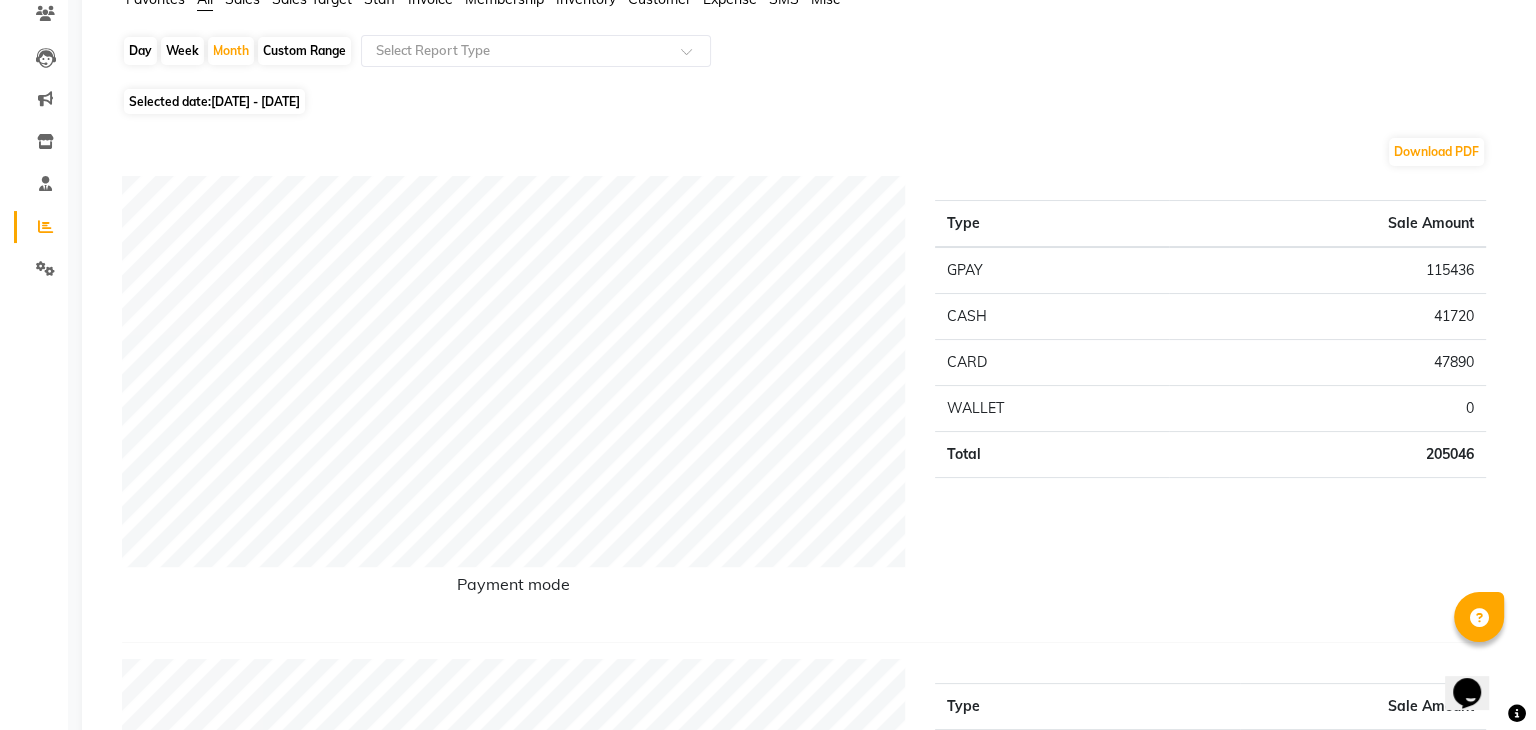 scroll, scrollTop: 0, scrollLeft: 0, axis: both 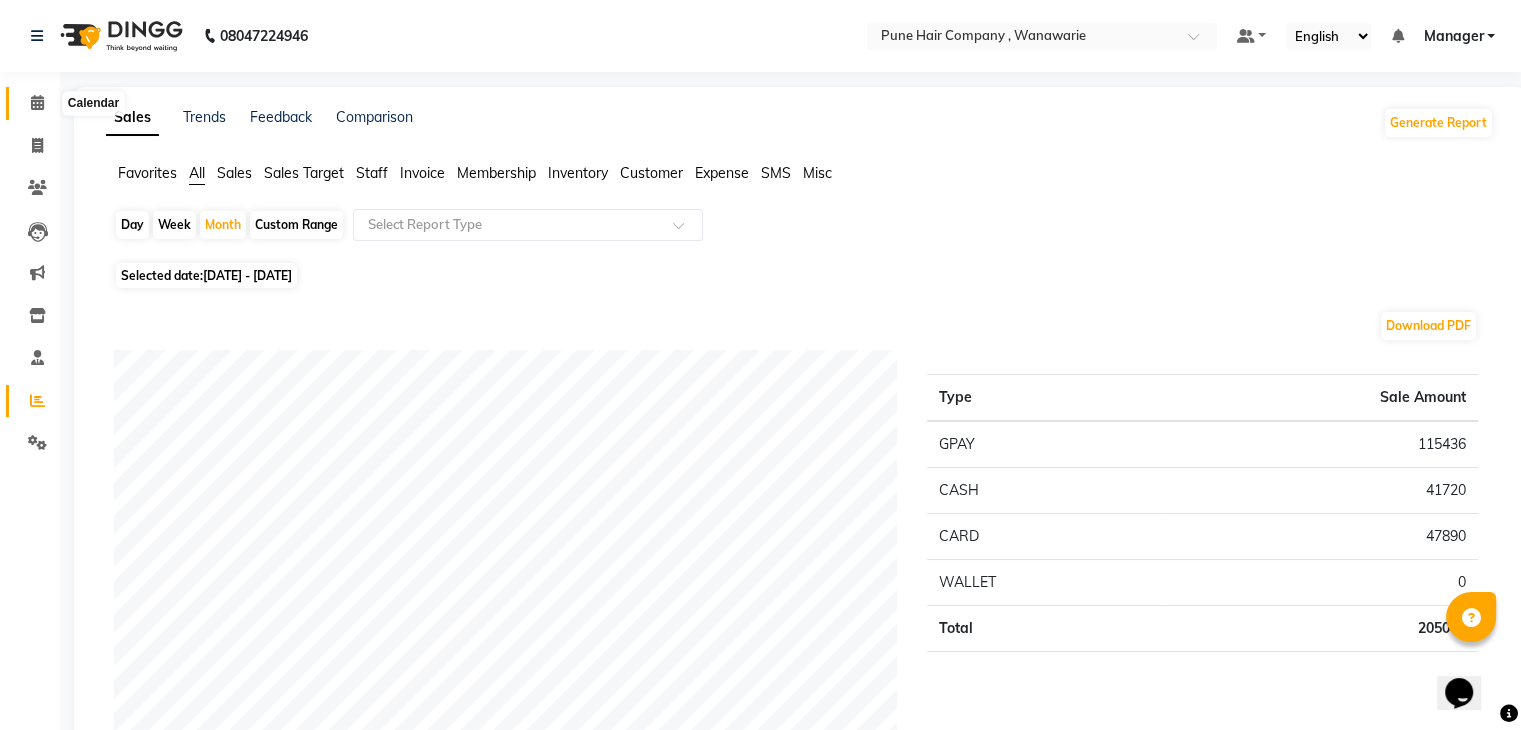 click 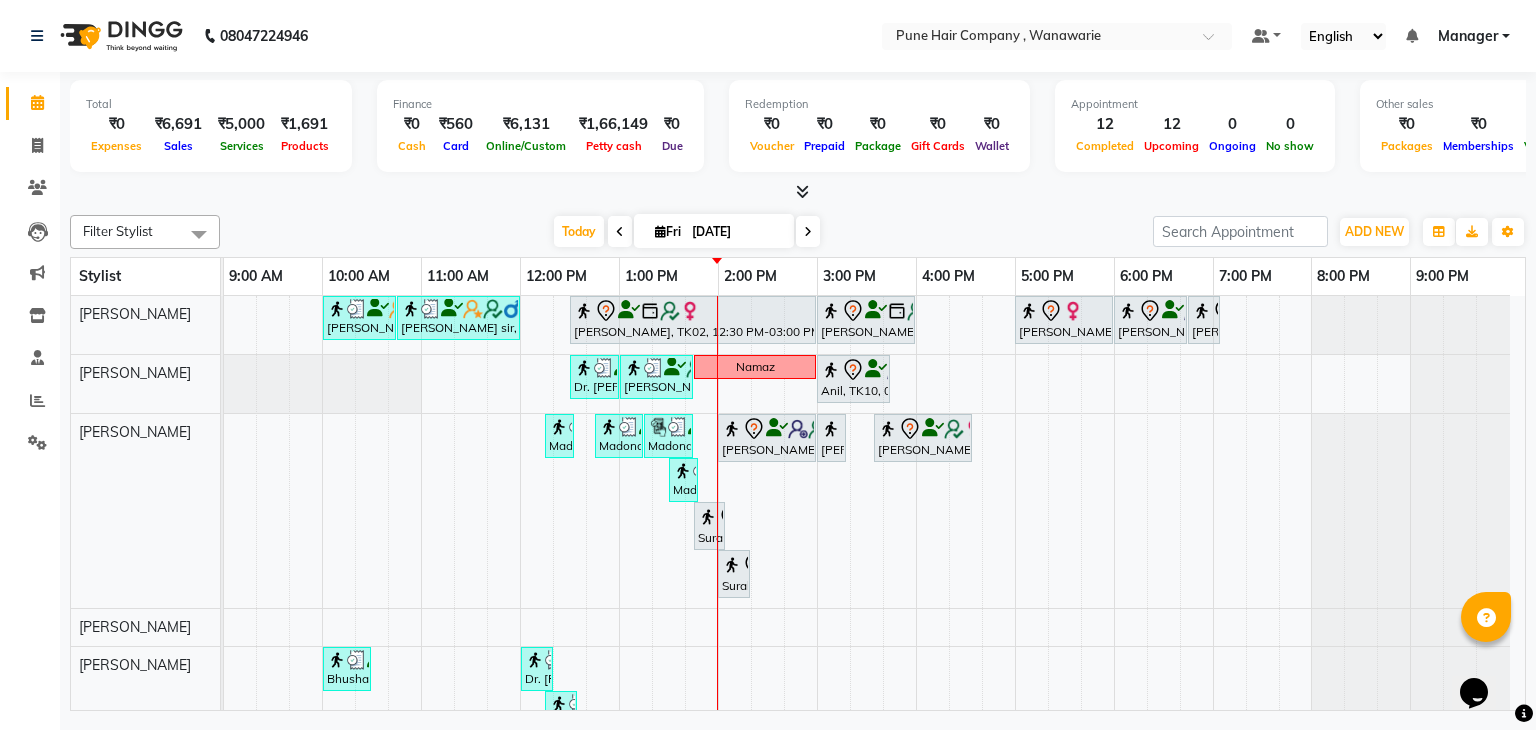 scroll, scrollTop: 129, scrollLeft: 0, axis: vertical 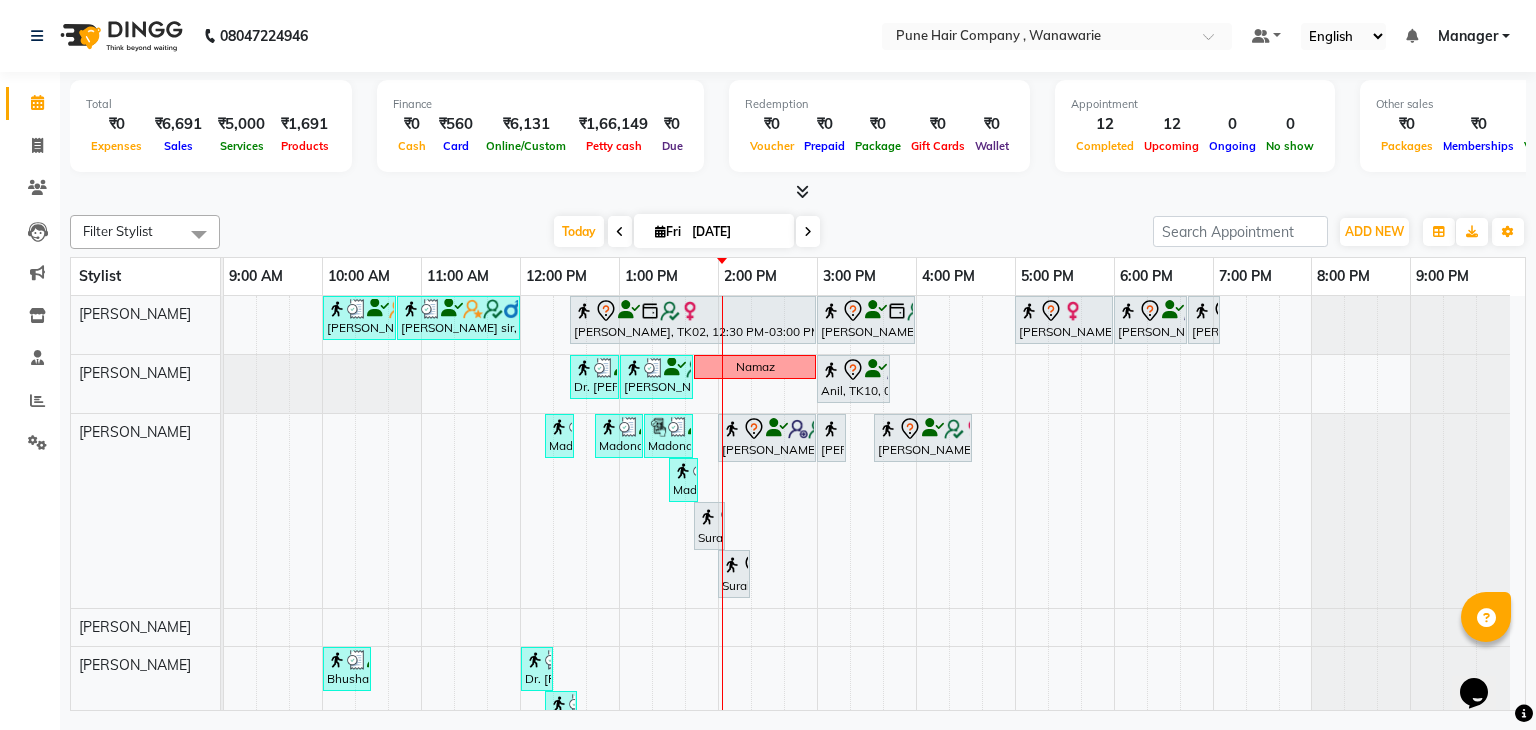 click at bounding box center (802, 191) 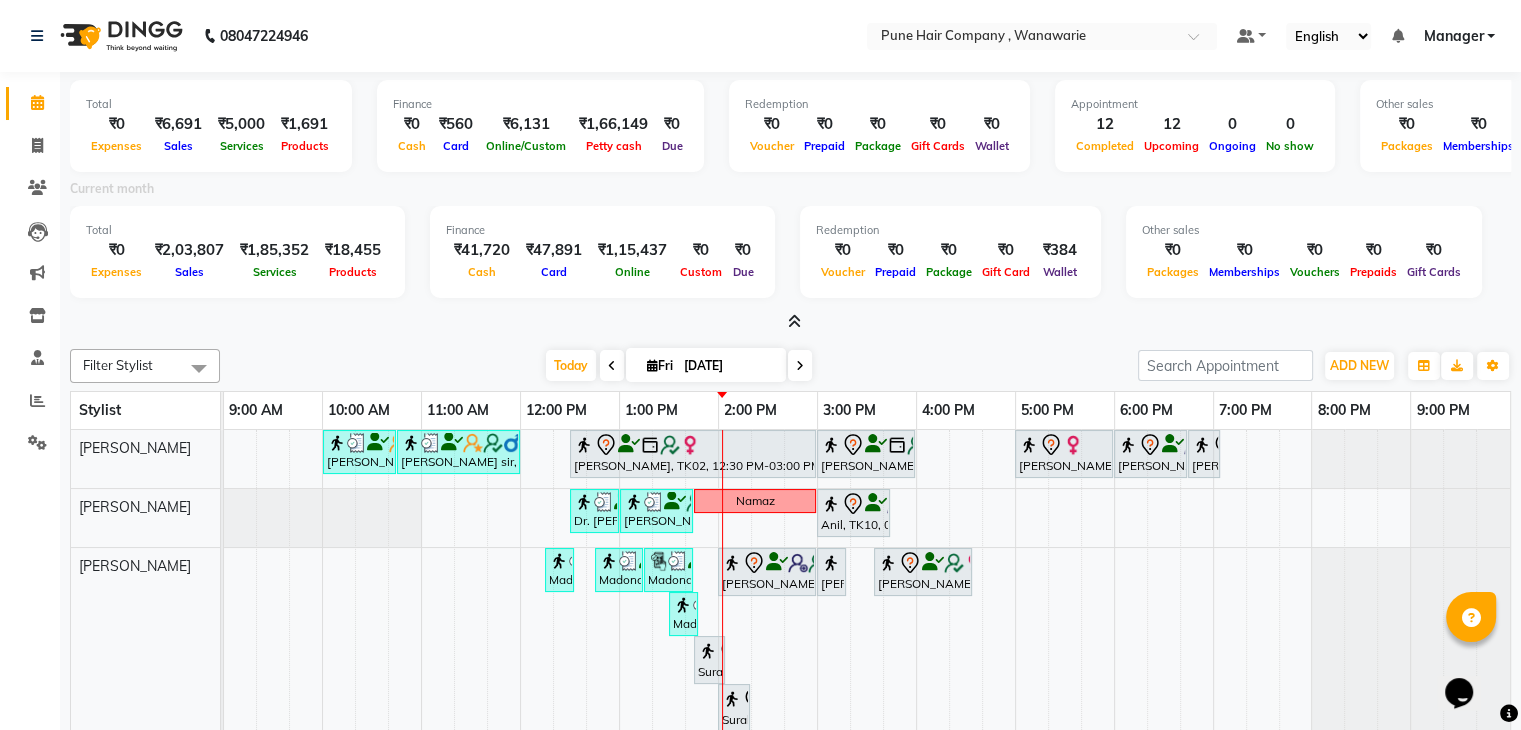 click at bounding box center [794, 321] 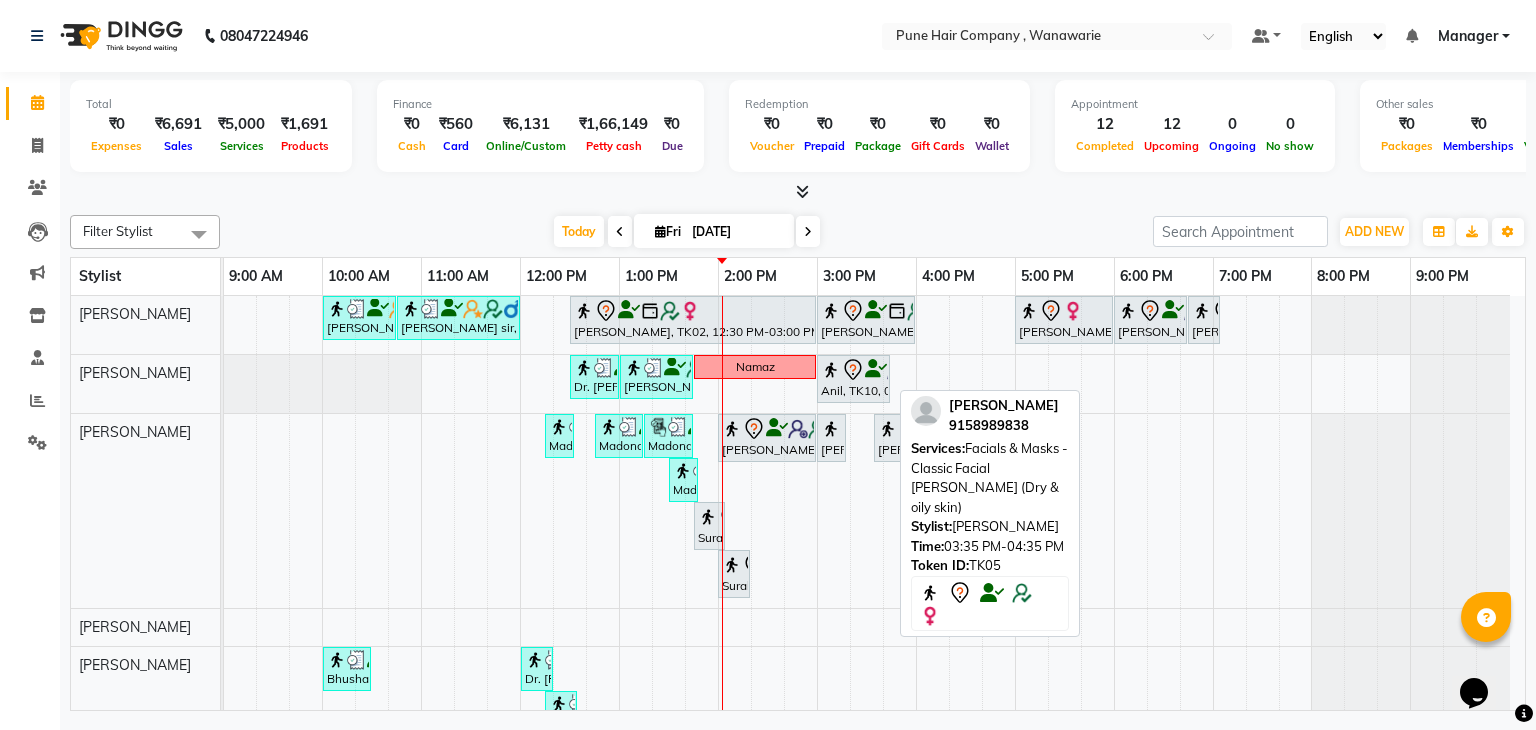 scroll, scrollTop: 111, scrollLeft: 0, axis: vertical 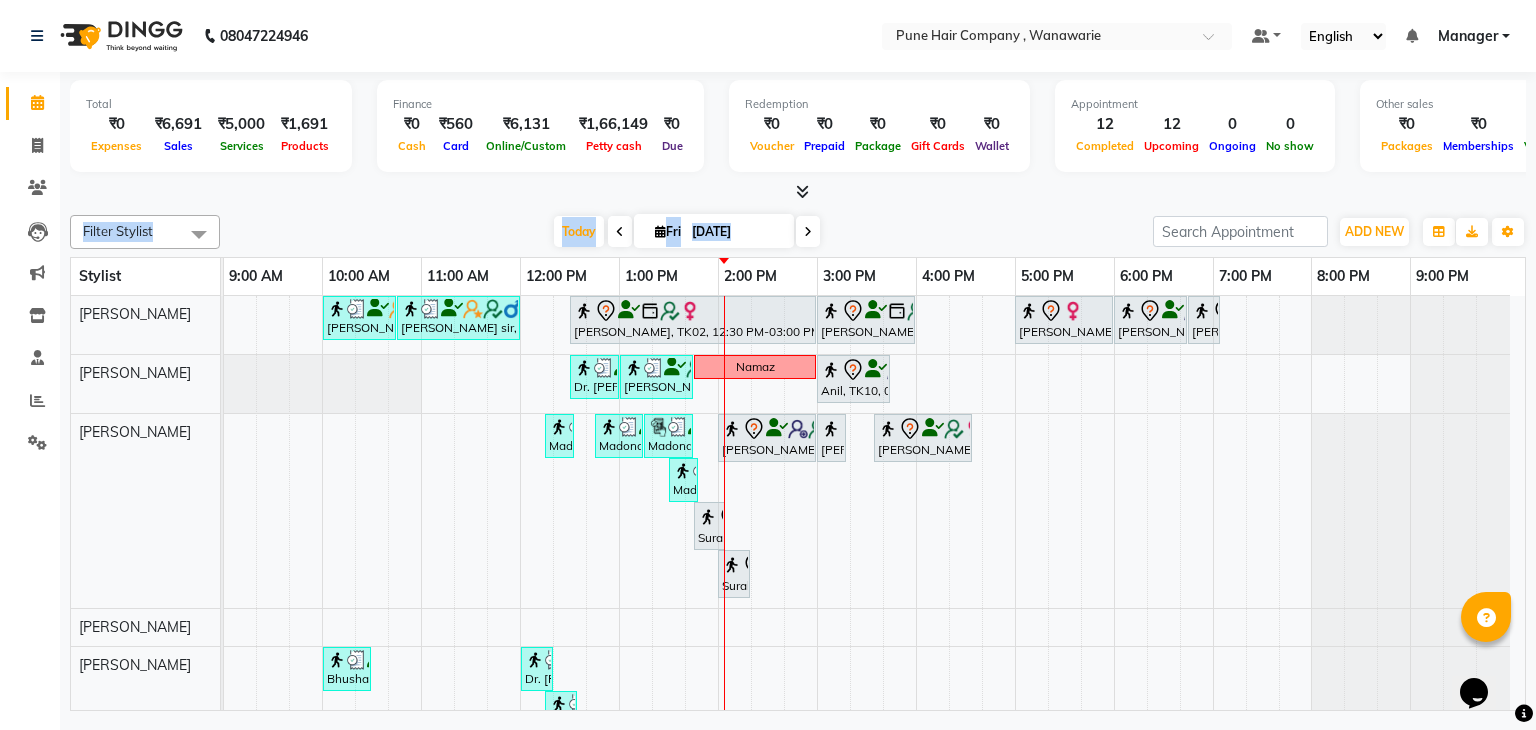 drag, startPoint x: 1516, startPoint y: 301, endPoint x: 989, endPoint y: 202, distance: 536.21826 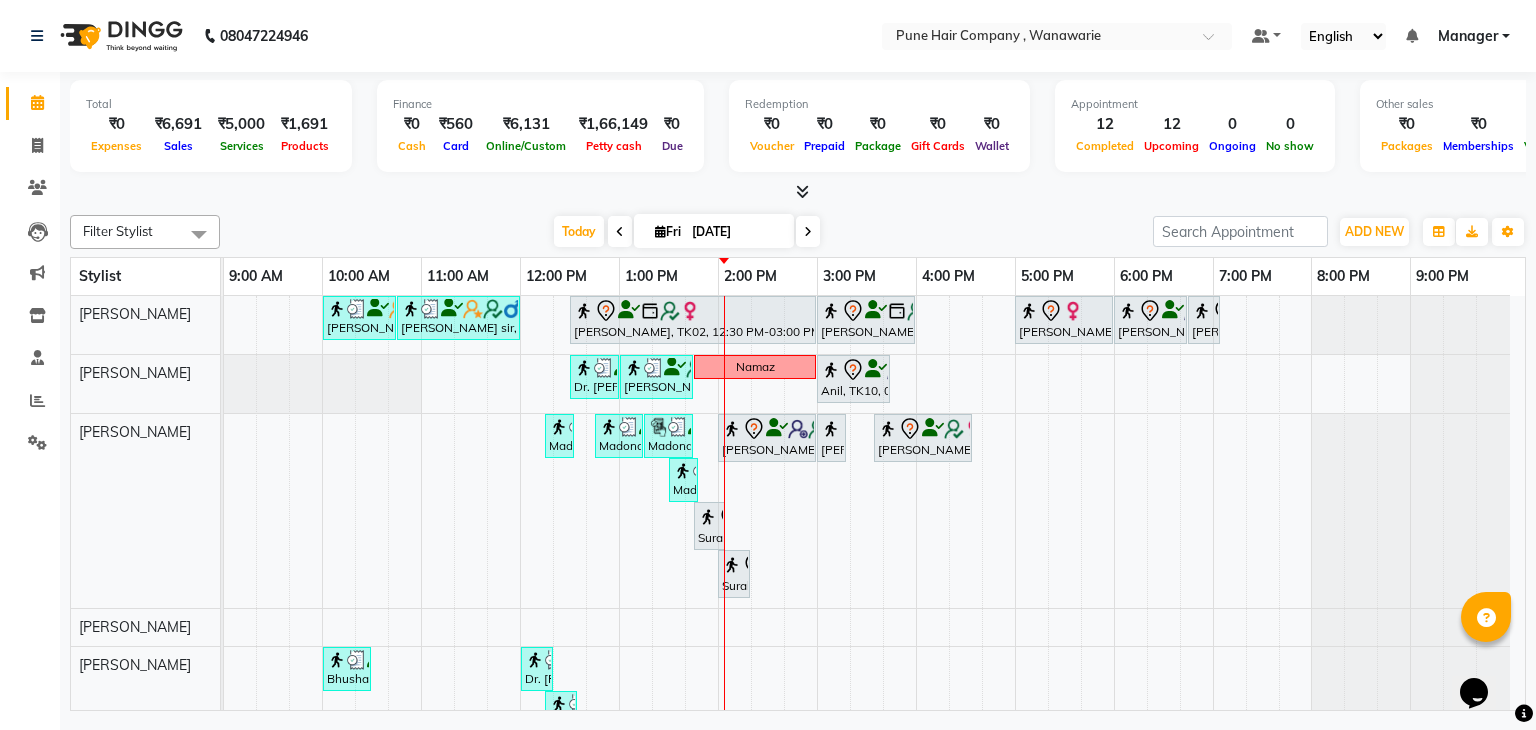 scroll, scrollTop: 62, scrollLeft: 0, axis: vertical 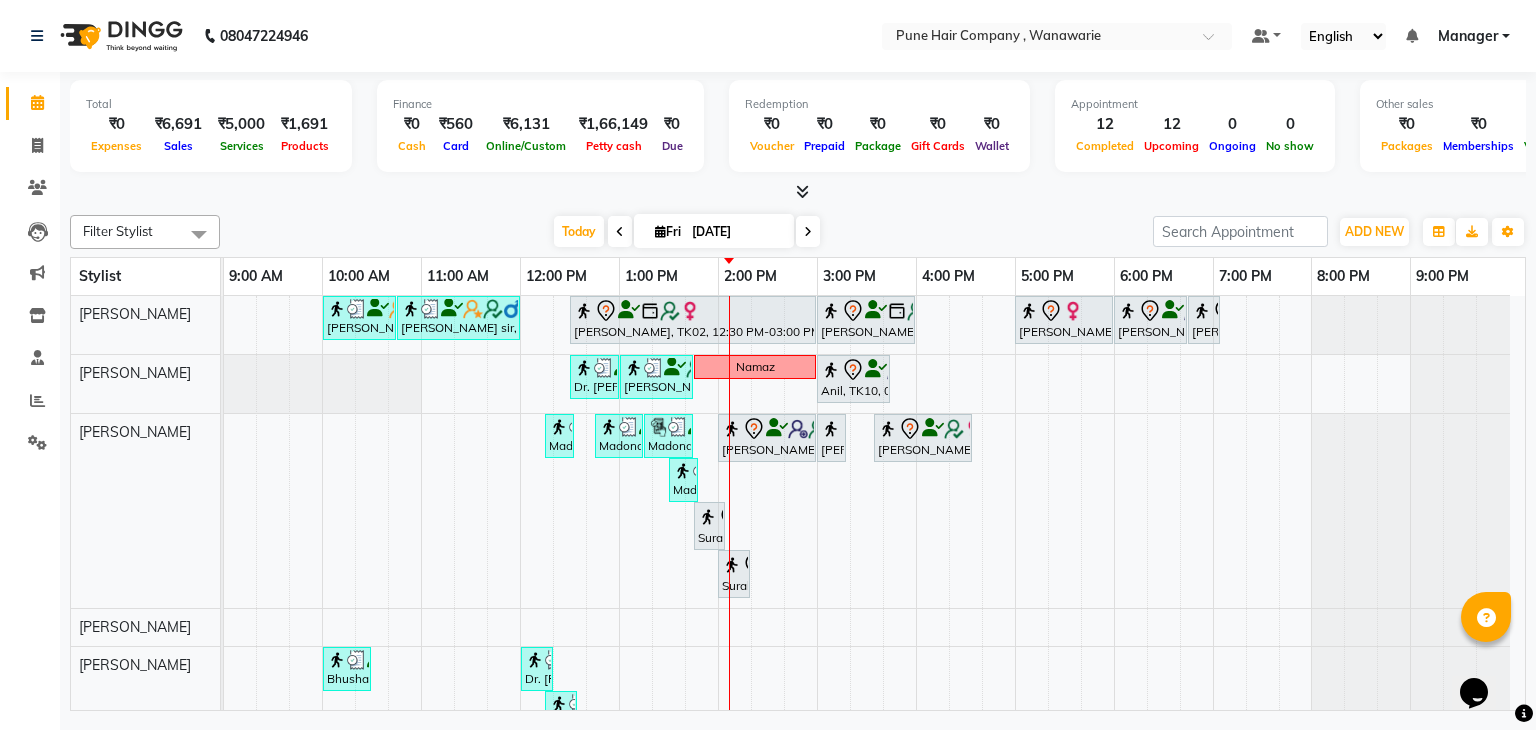 click at bounding box center (808, 231) 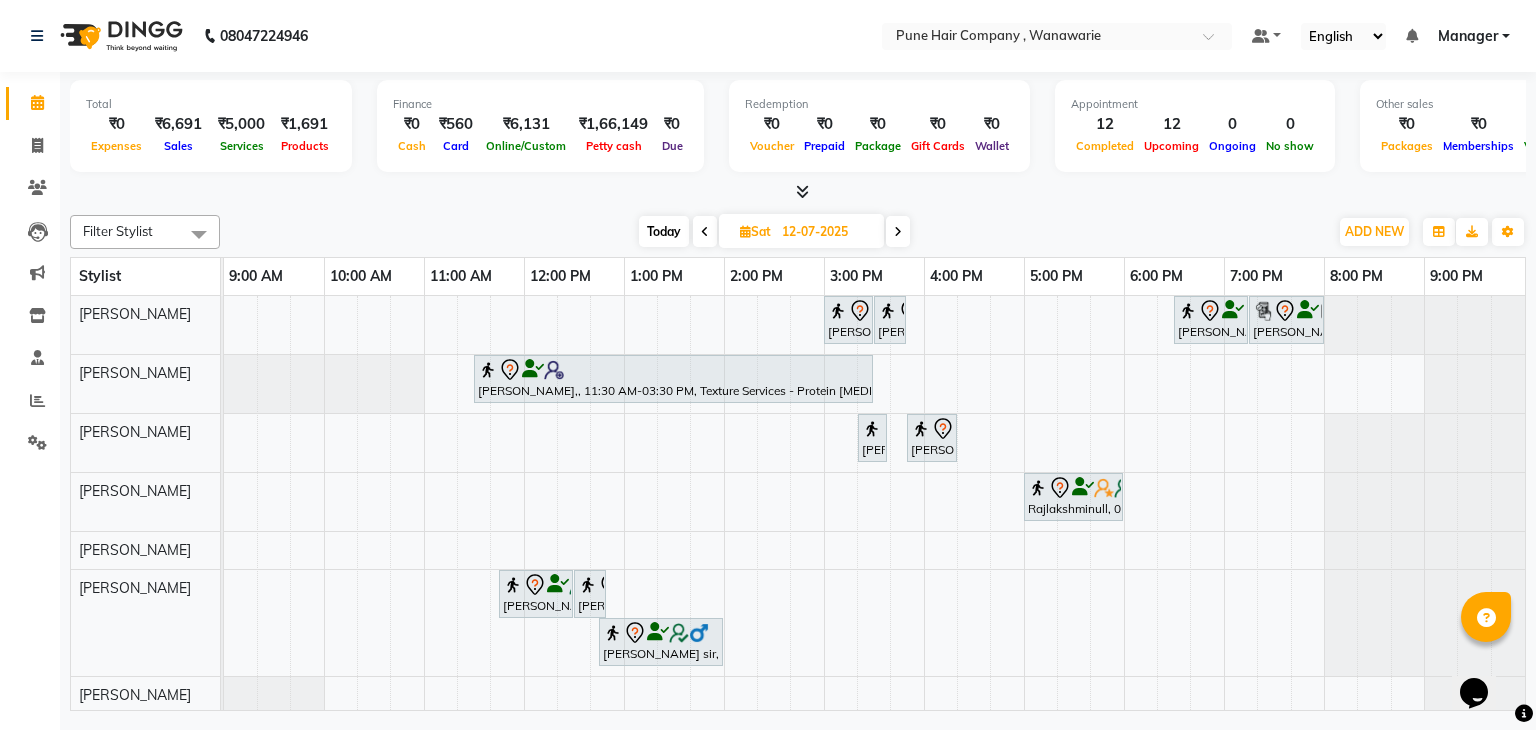 click on "Today" at bounding box center [664, 231] 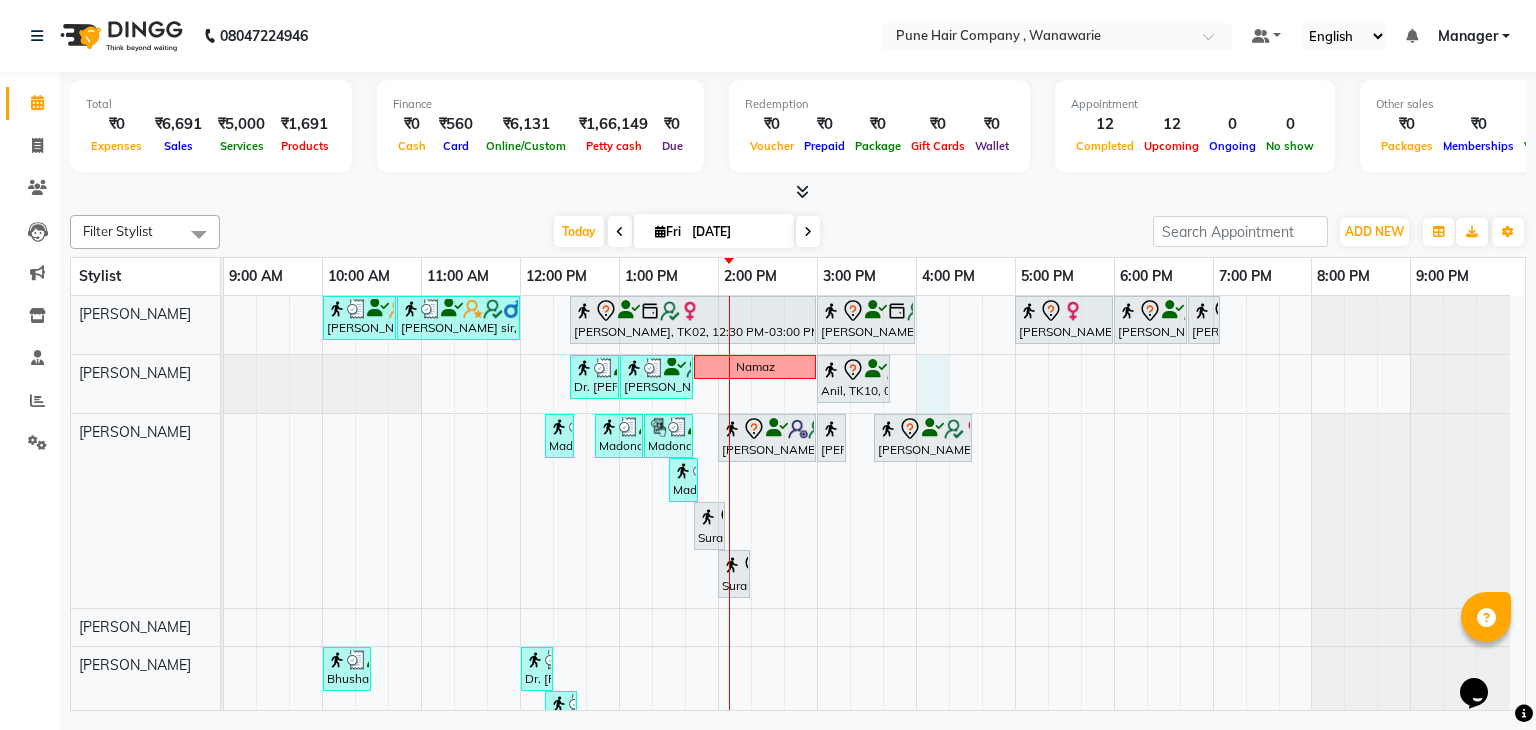 click on "Banty sir, TK03, 10:00 AM-10:45 AM, Male Haircut By Senior Stylist     Banty sir, TK03, 10:45 AM-12:00 PM, Male Hair Colour - Majirel Global Colour (includes moustache)             Naina mehata, TK02, 12:30 PM-03:00 PM, Hair Colour - Inoa Global Medium             Naina mehata, TK02, 03:00 PM-04:00 PM, Hair Treatments - Molecular Deep Damage Repair Medium             Archana Mohanty, TK04, 05:00 PM-06:00 PM, Haircuts, - By Senior Stylist             Abbas kadiwala, TK01, 06:00 PM-06:45 PM, Male Haircut By Senior Stylist             Abbas kadiwala, TK01, 06:45 PM-07:05 PM, Male Beard Shaving/ Beard Trim Beard     Dr. Shriya ,, TK08, 12:30 PM-01:00 PM, BlowDry Medium     Zubin S, TK11, 01:00 PM-01:45 PM, Male Haircut By Senior Stylist  Namaz              Anil, TK10, 03:00 PM-03:45 PM, Male Haircut By Senior Stylist     Madona ., TK09, 12:15 PM-12:25 PM, Skin Services - Threading Face ( Eyebrow/ Upper lip/Chin/Forehead/ Jawline/ Side locks/ Neck)" at bounding box center [874, 569] 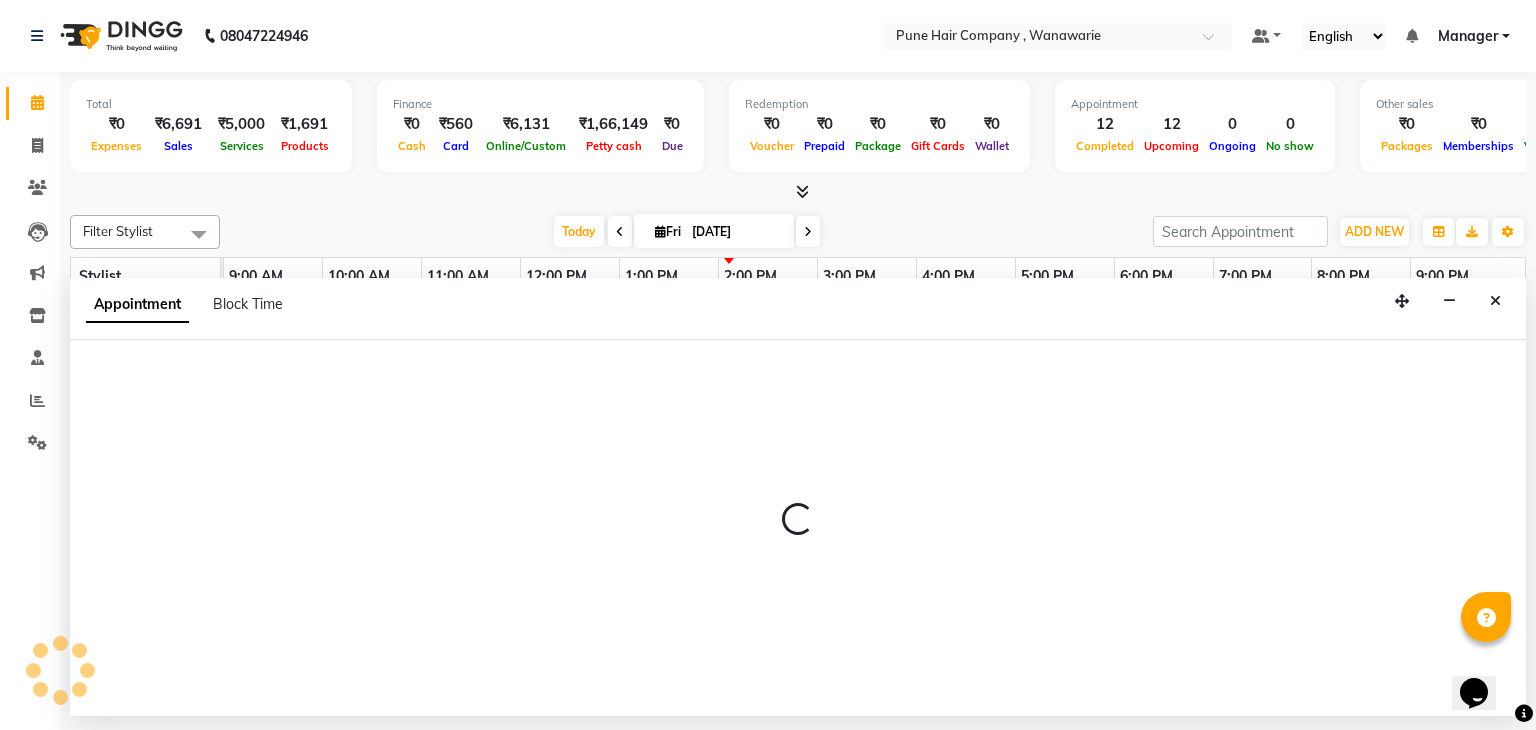 select on "74578" 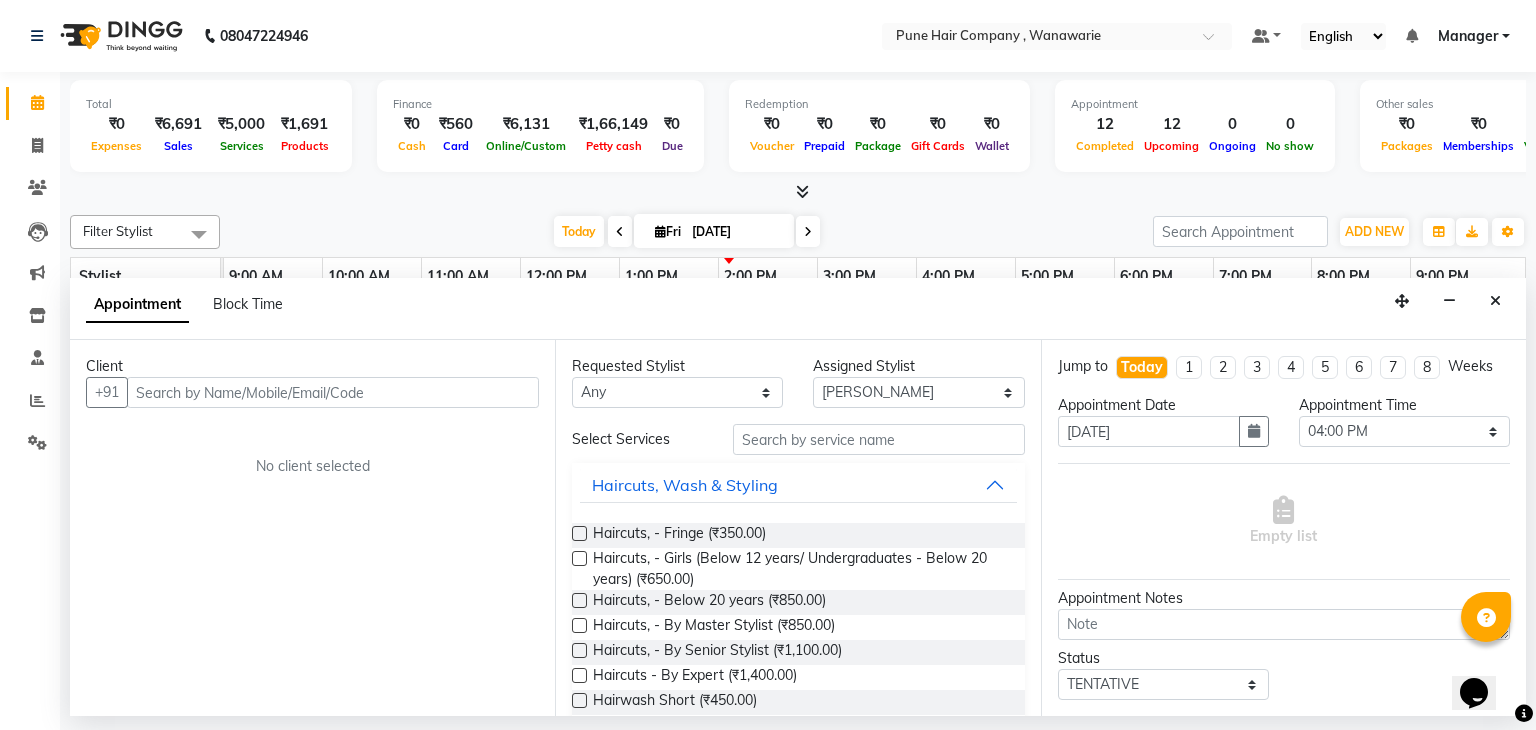 click at bounding box center [333, 392] 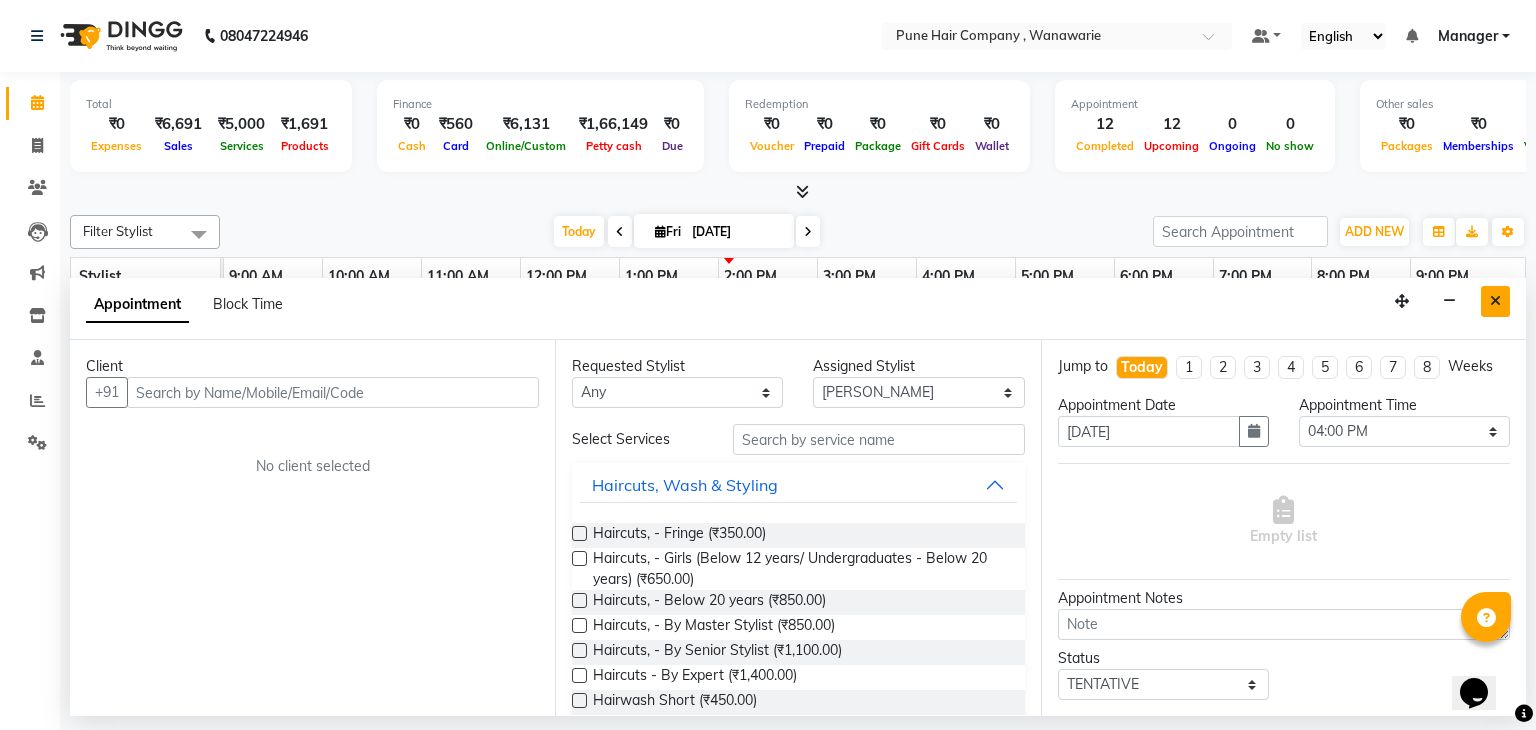 click at bounding box center (1495, 301) 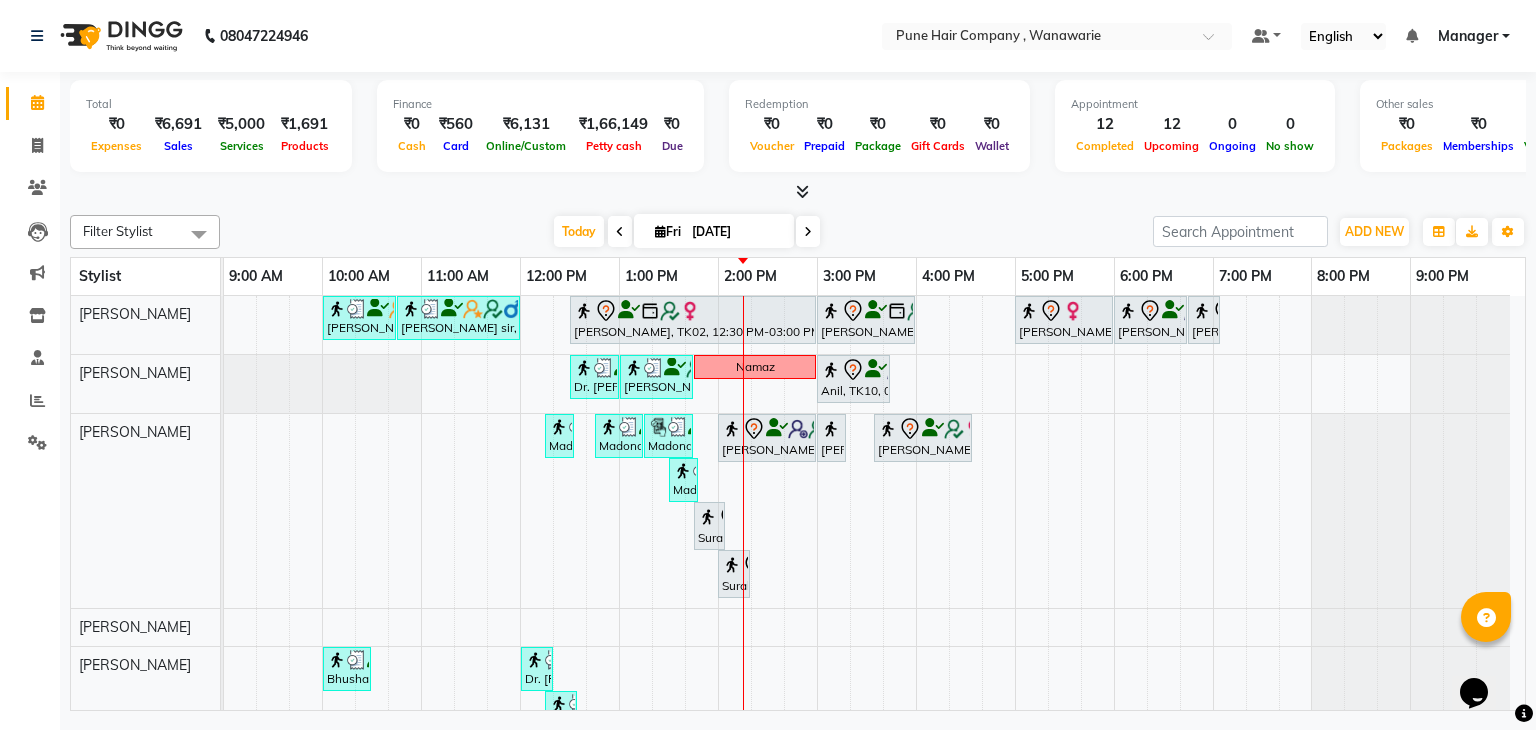 scroll, scrollTop: 129, scrollLeft: 0, axis: vertical 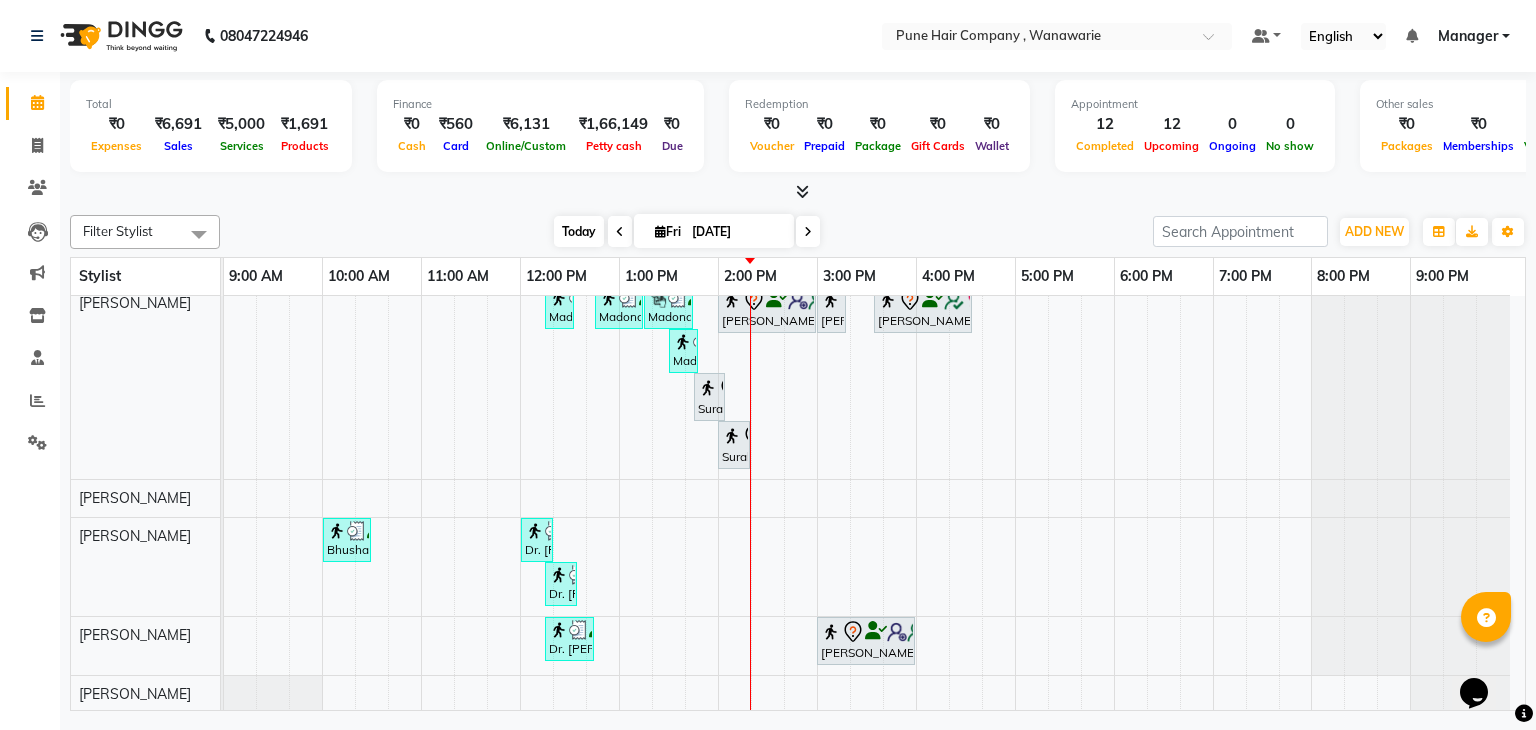 click on "Today" at bounding box center [579, 231] 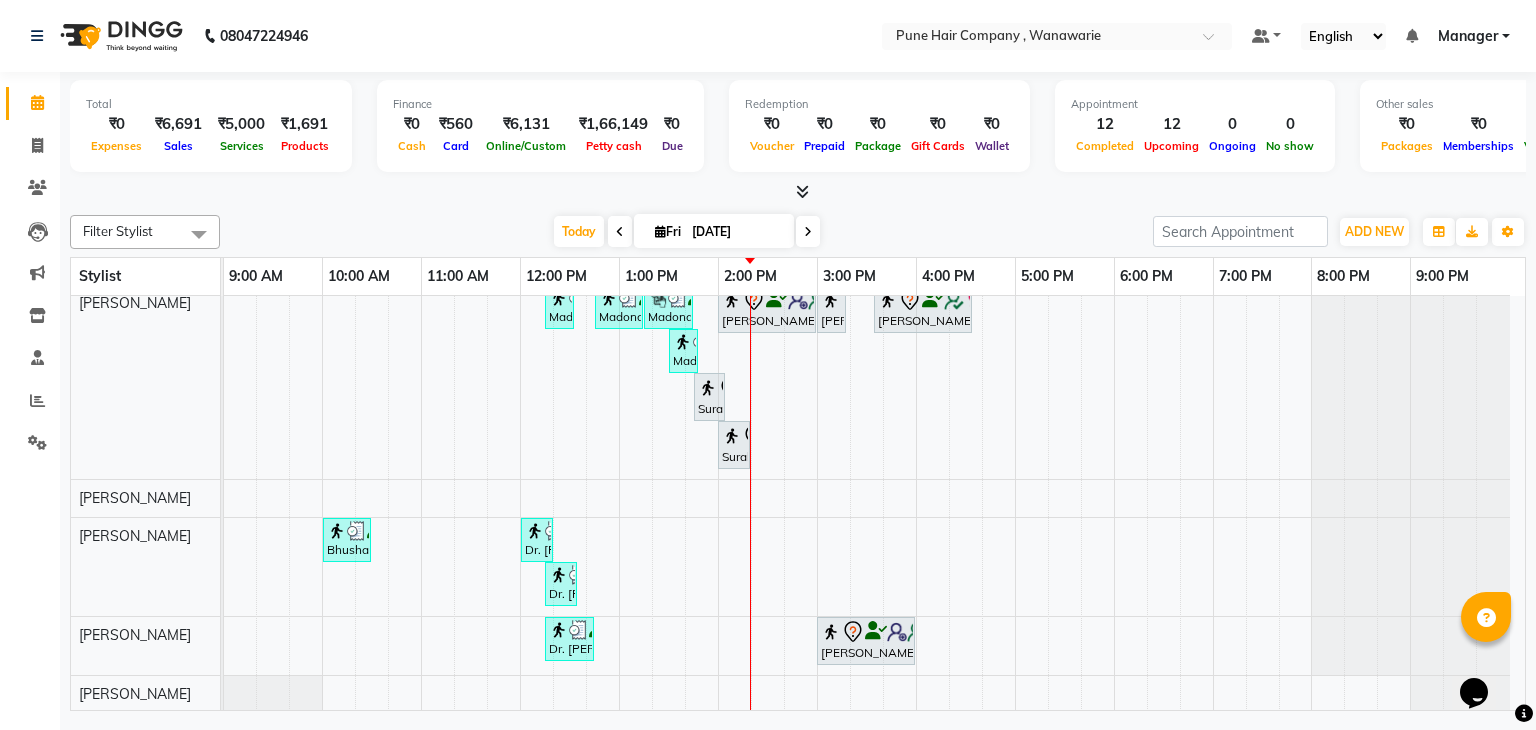scroll, scrollTop: 0, scrollLeft: 0, axis: both 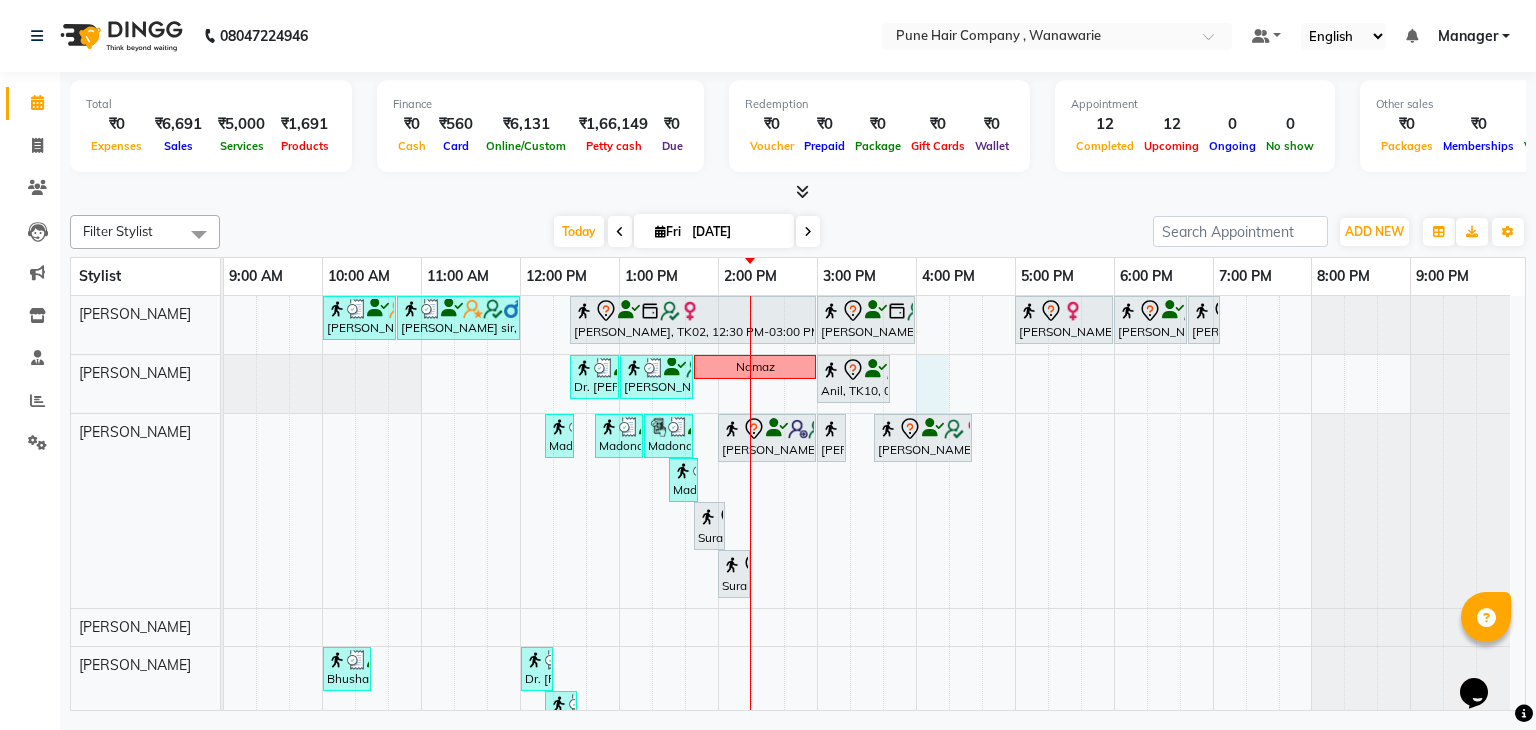 click on "Banty sir, TK03, 10:00 AM-10:45 AM, Male Haircut By Senior Stylist     Banty sir, TK03, 10:45 AM-12:00 PM, Male Hair Colour - Majirel Global Colour (includes moustache)             Naina mehata, TK02, 12:30 PM-03:00 PM, Hair Colour - Inoa Global Medium             Naina mehata, TK02, 03:00 PM-04:00 PM, Hair Treatments - Molecular Deep Damage Repair Medium             Archana Mohanty, TK04, 05:00 PM-06:00 PM, Haircuts, - By Senior Stylist             Abbas kadiwala, TK01, 06:00 PM-06:45 PM, Male Haircut By Senior Stylist             Abbas kadiwala, TK01, 06:45 PM-07:05 PM, Male Beard Shaving/ Beard Trim Beard     Dr. Shriya ,, TK08, 12:30 PM-01:00 PM, BlowDry Medium     Zubin S, TK11, 01:00 PM-01:45 PM, Male Haircut By Senior Stylist  Namaz              Anil, TK10, 03:00 PM-03:45 PM, Male Haircut By Senior Stylist     Madona ., TK09, 12:15 PM-12:25 PM, Skin Services - Threading Face ( Eyebrow/ Upper lip/Chin/Forehead/ Jawline/ Side locks/ Neck)" at bounding box center [874, 569] 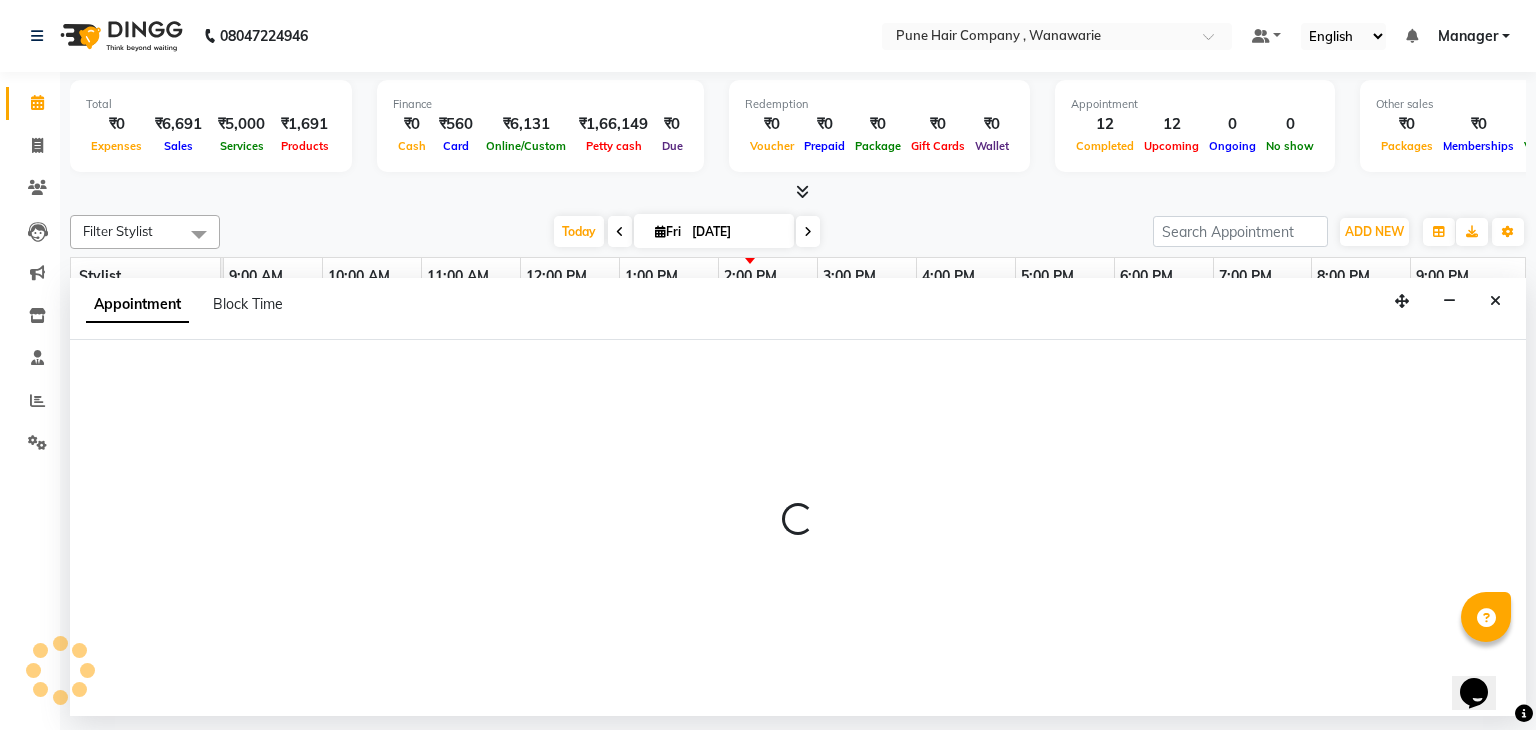 select on "74578" 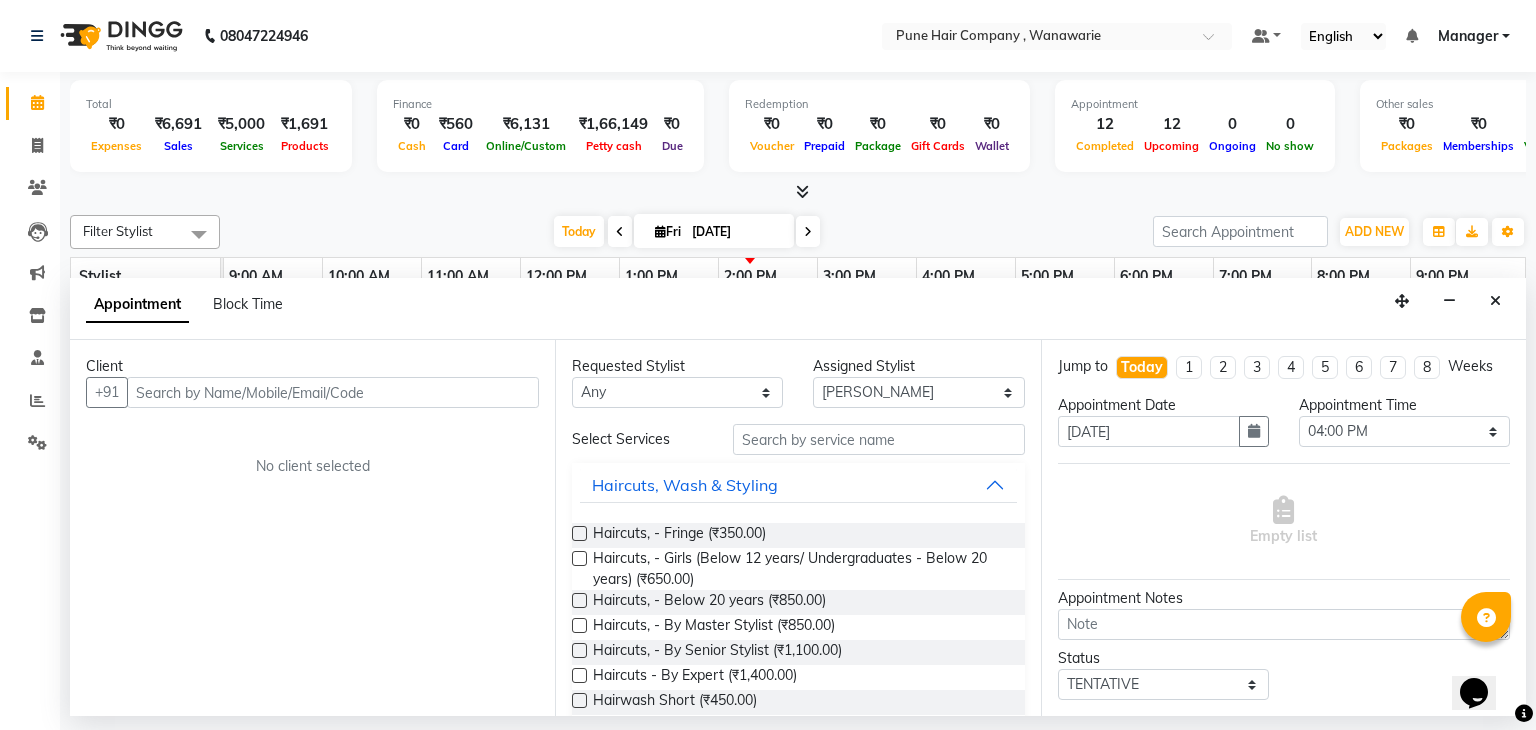 click at bounding box center [333, 392] 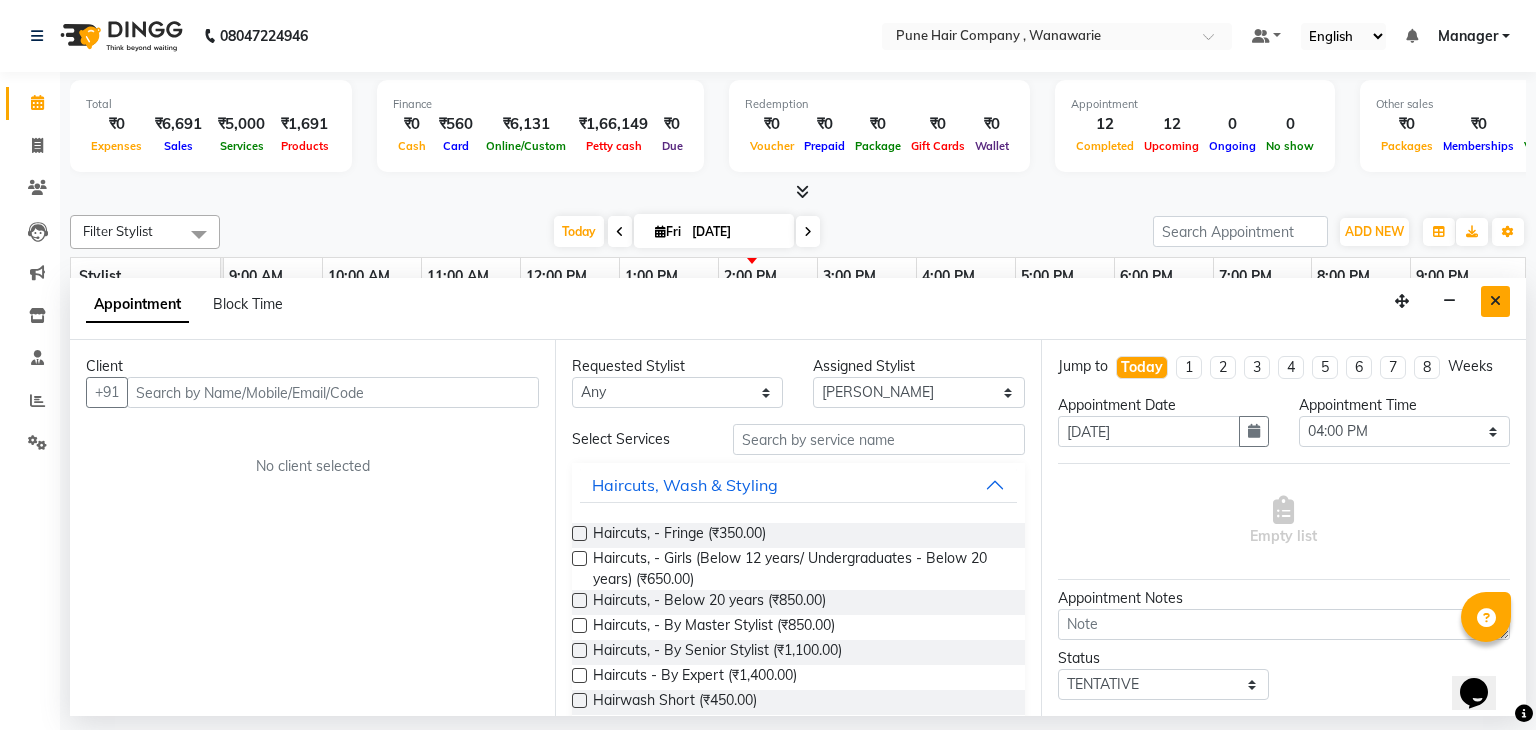click at bounding box center [1495, 301] 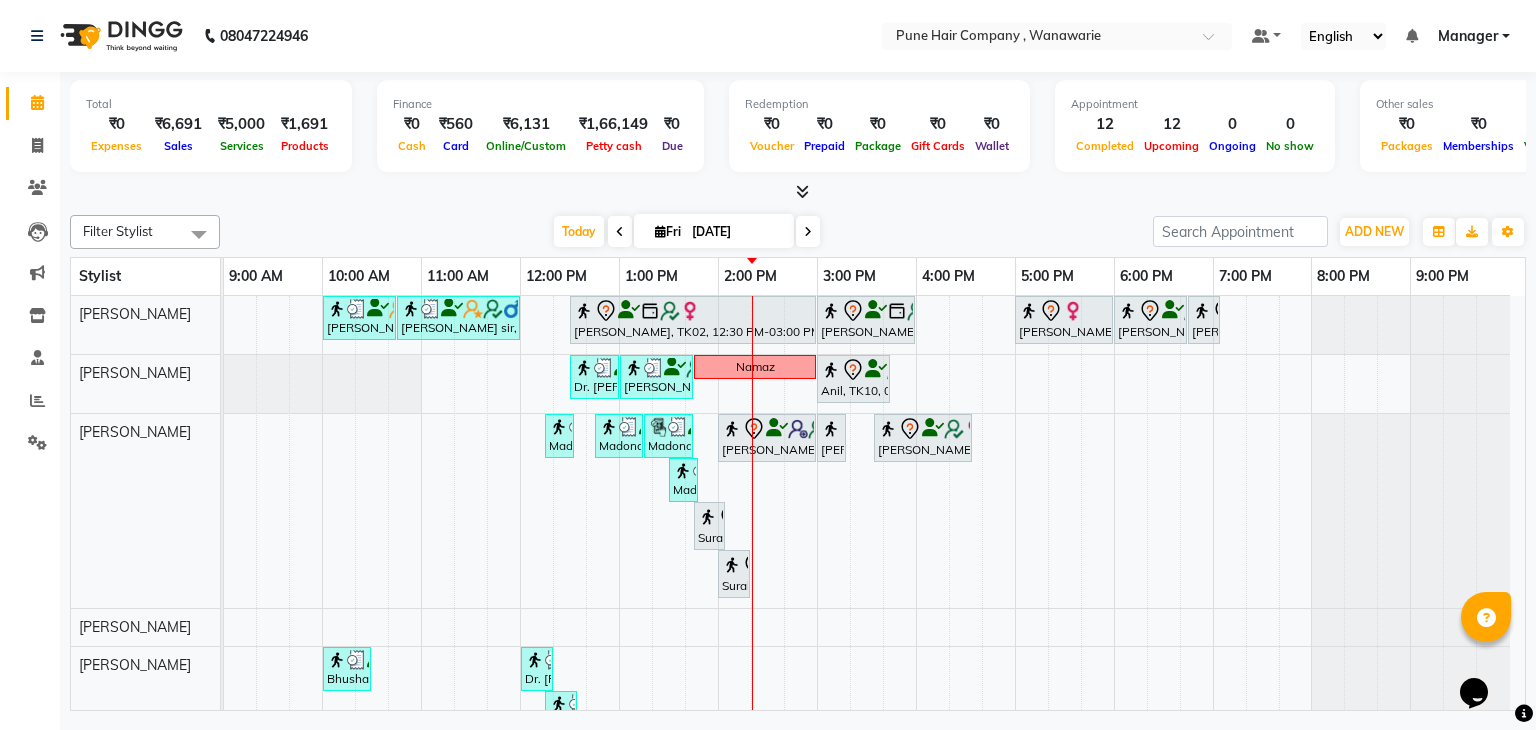 click at bounding box center [932, 569] 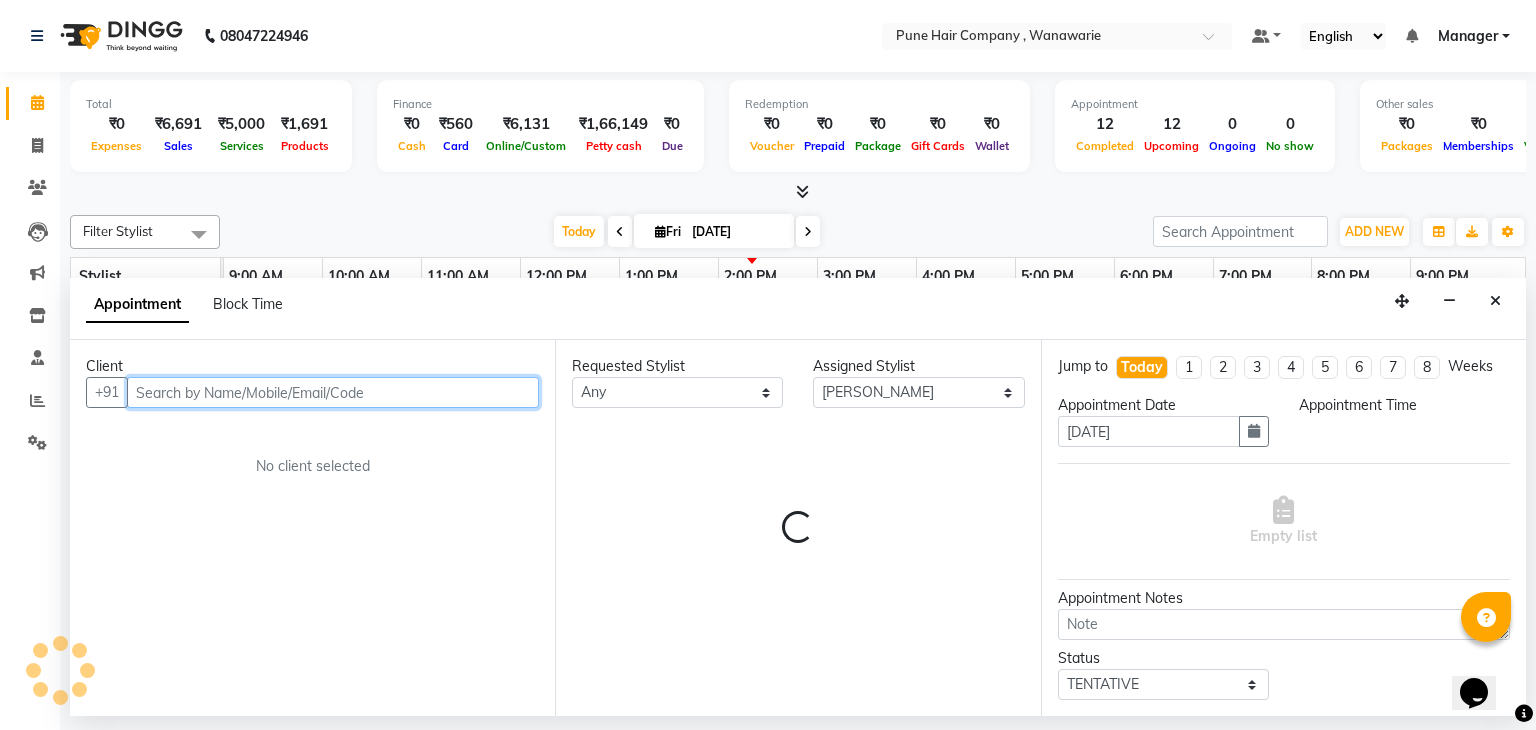 select on "945" 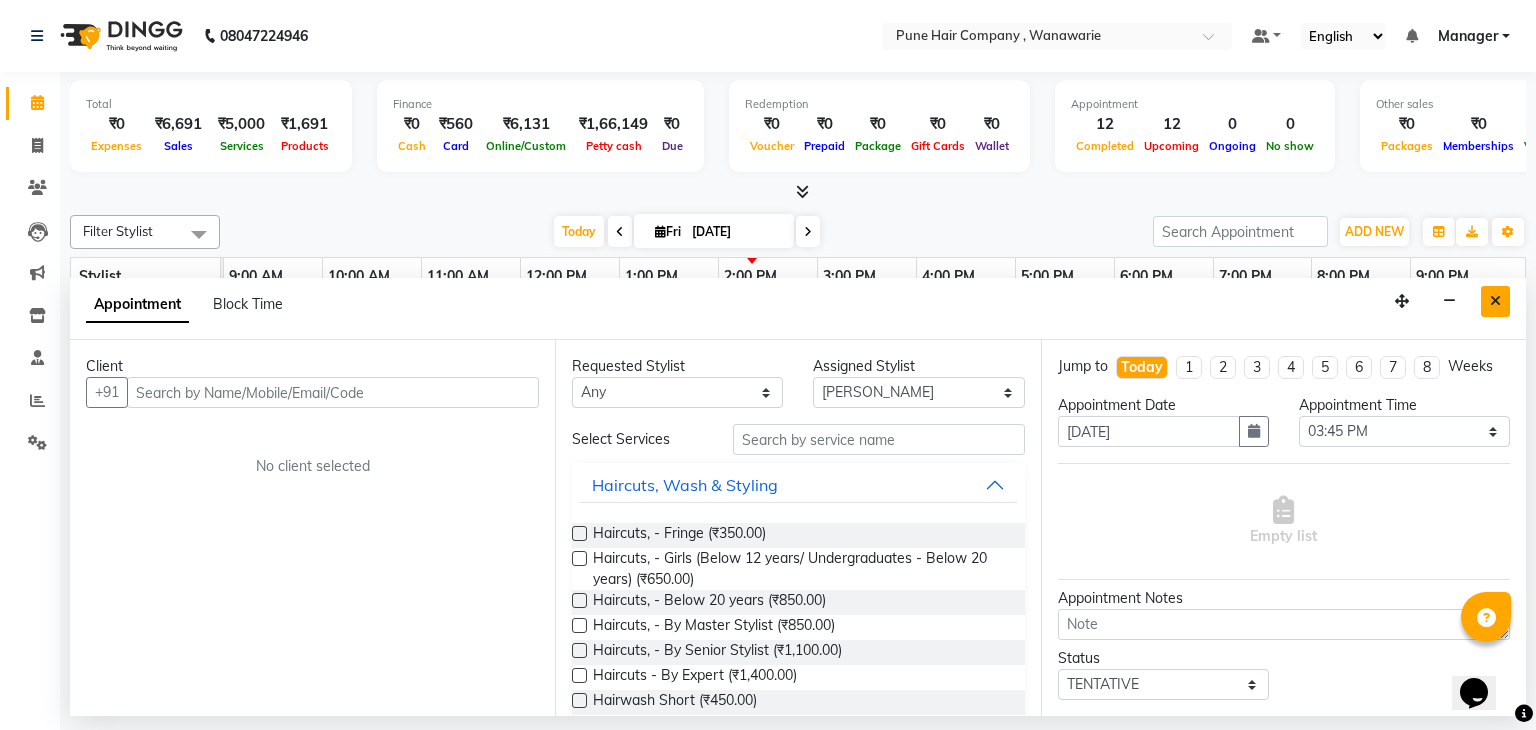 click at bounding box center [1495, 301] 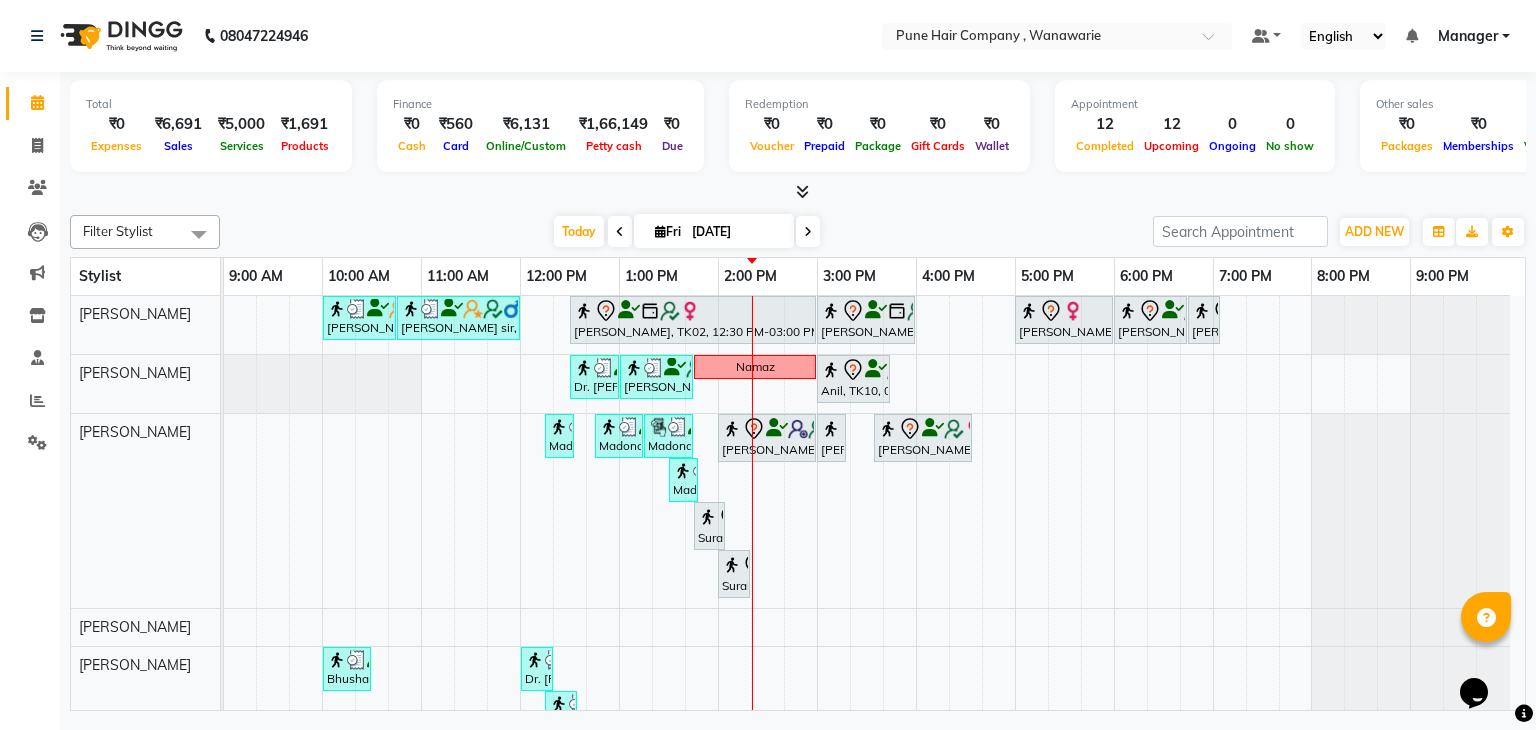 scroll, scrollTop: 0, scrollLeft: 0, axis: both 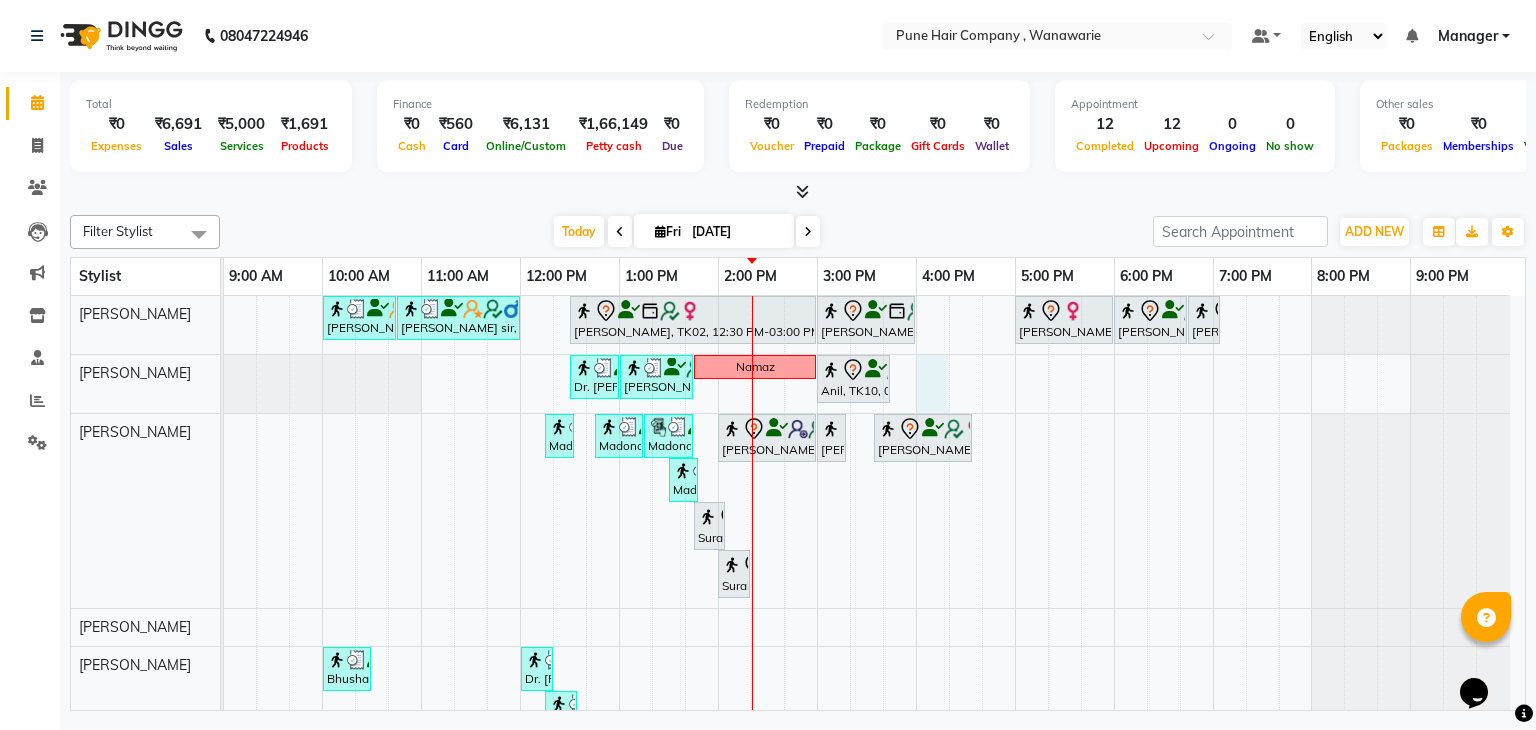 click on "Banty sir, TK03, 10:00 AM-10:45 AM, Male Haircut By Senior Stylist     Banty sir, TK03, 10:45 AM-12:00 PM, Male Hair Colour - Majirel Global Colour (includes moustache)             Naina mehata, TK02, 12:30 PM-03:00 PM, Hair Colour - Inoa Global Medium             Naina mehata, TK02, 03:00 PM-04:00 PM, Hair Treatments - Molecular Deep Damage Repair Medium             Archana Mohanty, TK04, 05:00 PM-06:00 PM, Haircuts, - By Senior Stylist             Abbas kadiwala, TK01, 06:00 PM-06:45 PM, Male Haircut By Senior Stylist             Abbas kadiwala, TK01, 06:45 PM-07:05 PM, Male Beard Shaving/ Beard Trim Beard     Dr. Shriya ,, TK08, 12:30 PM-01:00 PM, BlowDry Medium     Zubin S, TK11, 01:00 PM-01:45 PM, Male Haircut By Senior Stylist  Namaz              Anil, TK10, 03:00 PM-03:45 PM, Male Haircut By Senior Stylist     Madona ., TK09, 12:15 PM-12:25 PM, Skin Services - Threading Face ( Eyebrow/ Upper lip/Chin/Forehead/ Jawline/ Side locks/ Neck)" at bounding box center (874, 569) 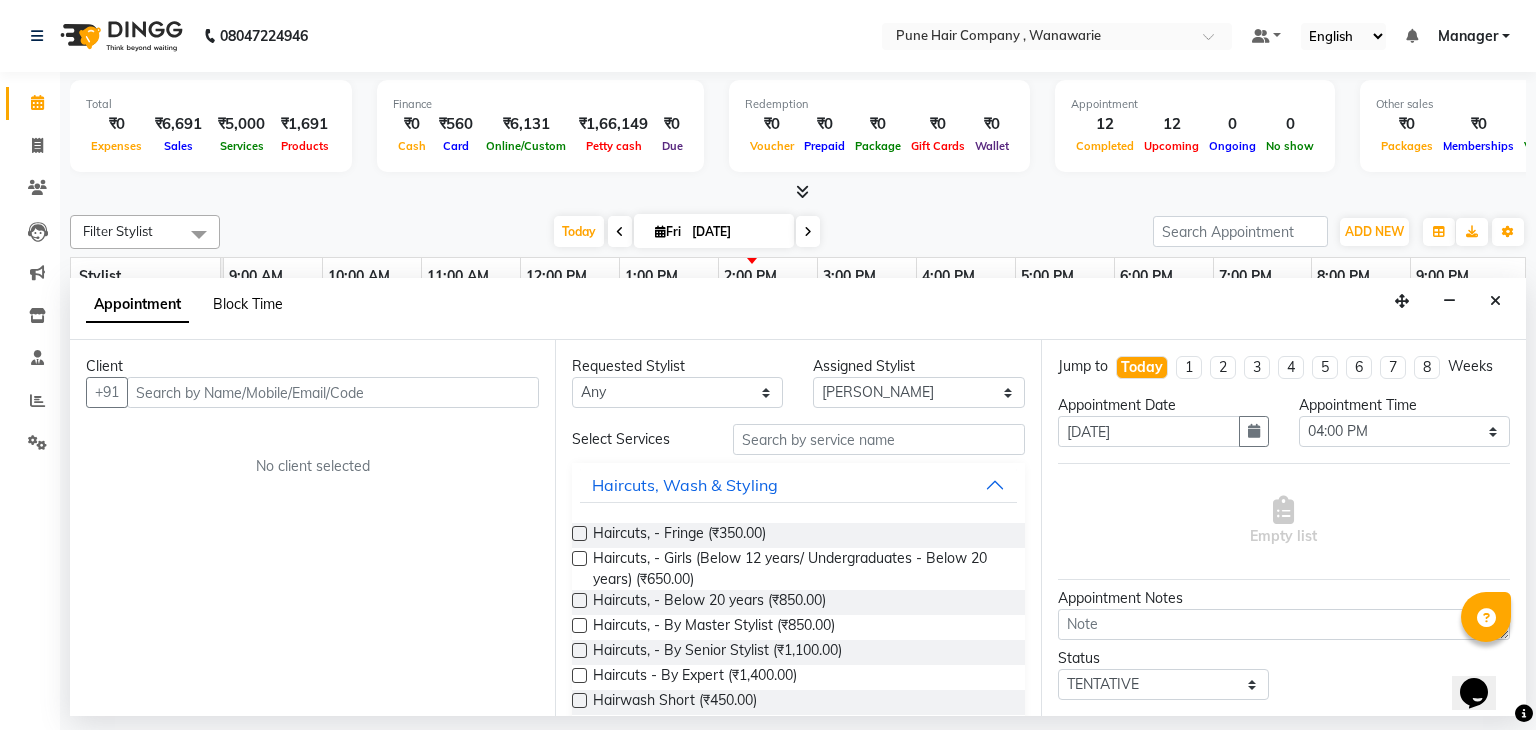 click on "Block Time" at bounding box center [248, 304] 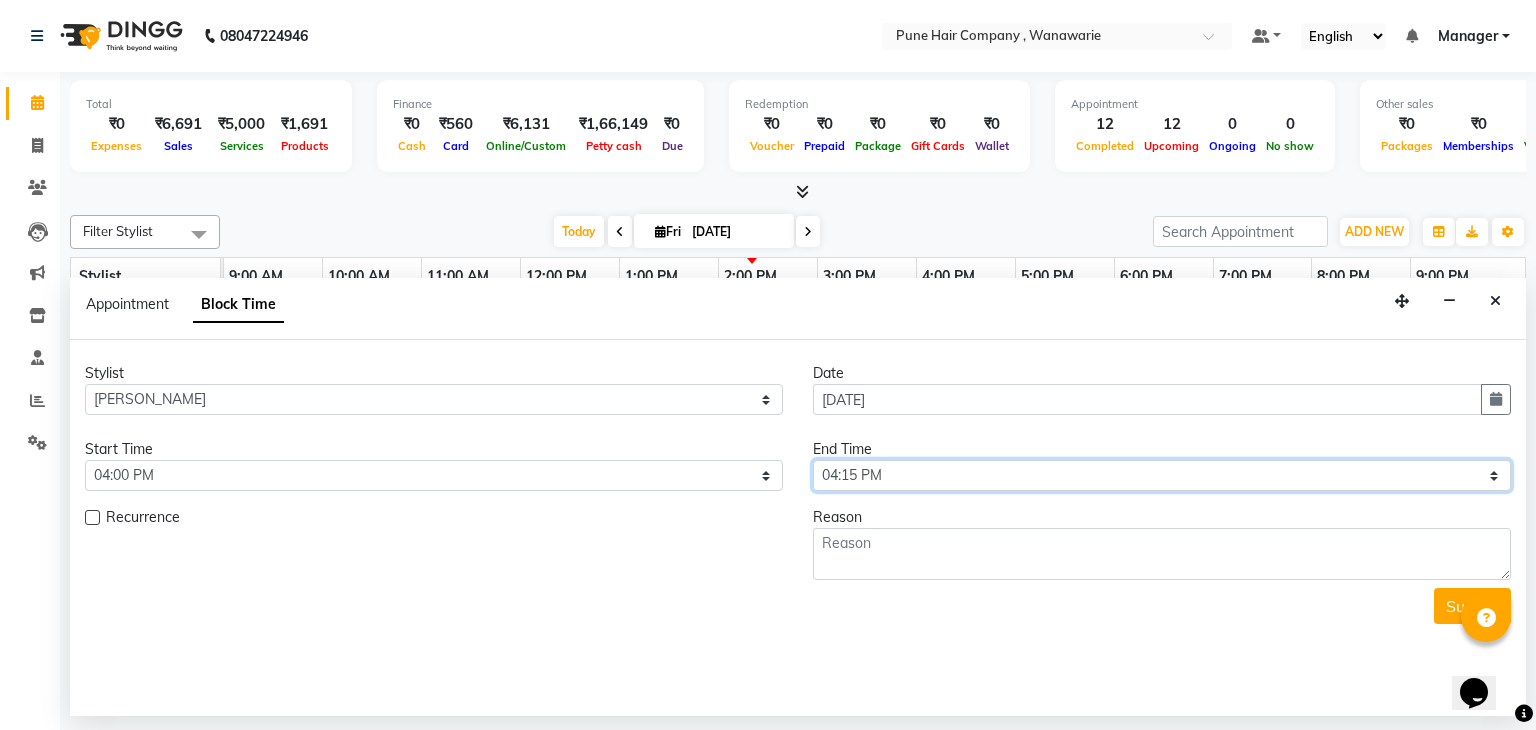 click on "Select 10:00 AM 10:15 AM 10:30 AM 10:45 AM 11:00 AM 11:15 AM 11:30 AM 11:45 AM 12:00 PM 12:15 PM 12:30 PM 12:45 PM 01:00 PM 01:15 PM 01:30 PM 01:45 PM 02:00 PM 02:15 PM 02:30 PM 02:45 PM 03:00 PM 03:15 PM 03:30 PM 03:45 PM 04:00 PM 04:15 PM 04:30 PM 04:45 PM 05:00 PM 05:15 PM 05:30 PM 05:45 PM 06:00 PM 06:15 PM 06:30 PM 06:45 PM 07:00 PM 07:15 PM 07:30 PM 07:45 PM 08:00 PM 08:15 PM 08:30 PM 08:45 PM 09:00 PM" at bounding box center [1162, 475] 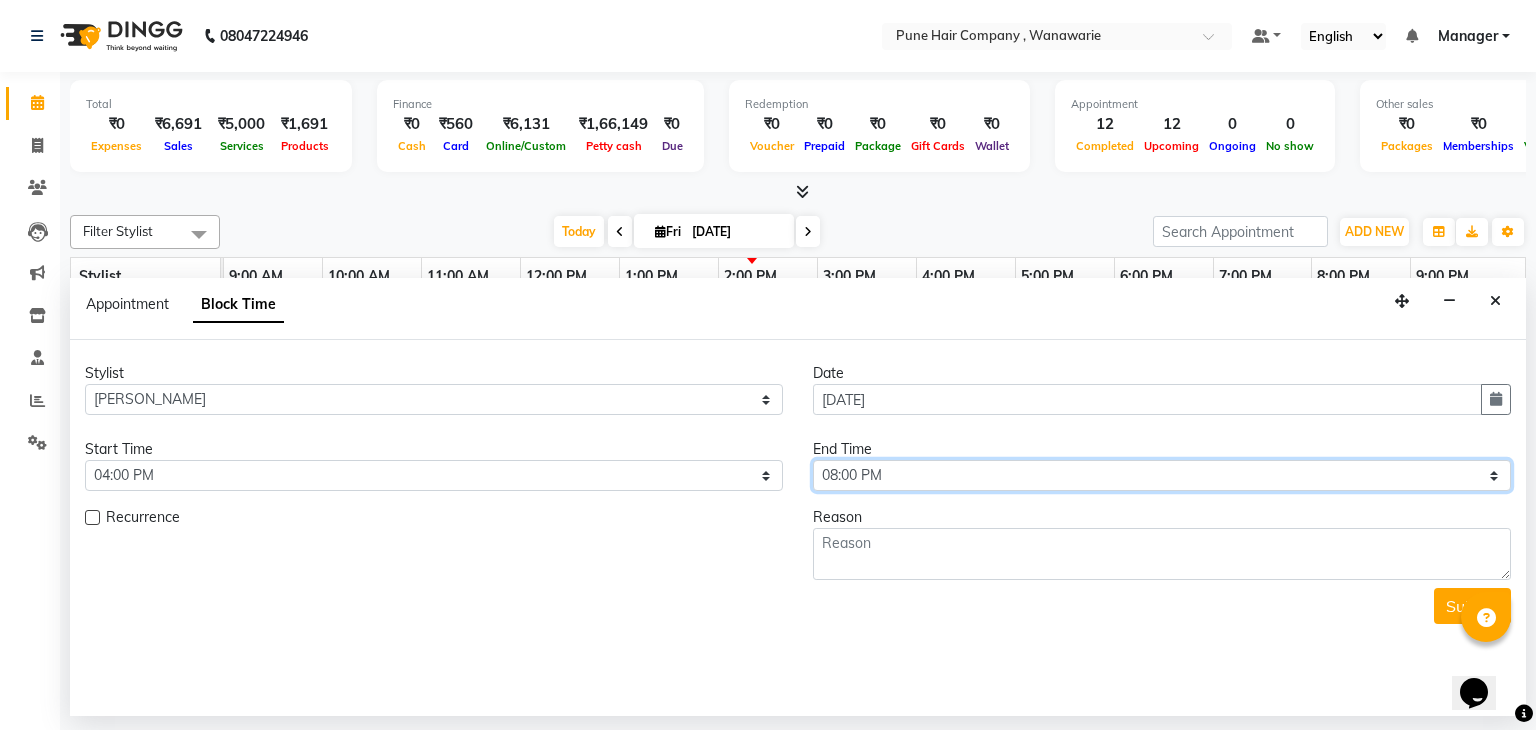click on "Select 10:00 AM 10:15 AM 10:30 AM 10:45 AM 11:00 AM 11:15 AM 11:30 AM 11:45 AM 12:00 PM 12:15 PM 12:30 PM 12:45 PM 01:00 PM 01:15 PM 01:30 PM 01:45 PM 02:00 PM 02:15 PM 02:30 PM 02:45 PM 03:00 PM 03:15 PM 03:30 PM 03:45 PM 04:00 PM 04:15 PM 04:30 PM 04:45 PM 05:00 PM 05:15 PM 05:30 PM 05:45 PM 06:00 PM 06:15 PM 06:30 PM 06:45 PM 07:00 PM 07:15 PM 07:30 PM 07:45 PM 08:00 PM 08:15 PM 08:30 PM 08:45 PM 09:00 PM" at bounding box center [1162, 475] 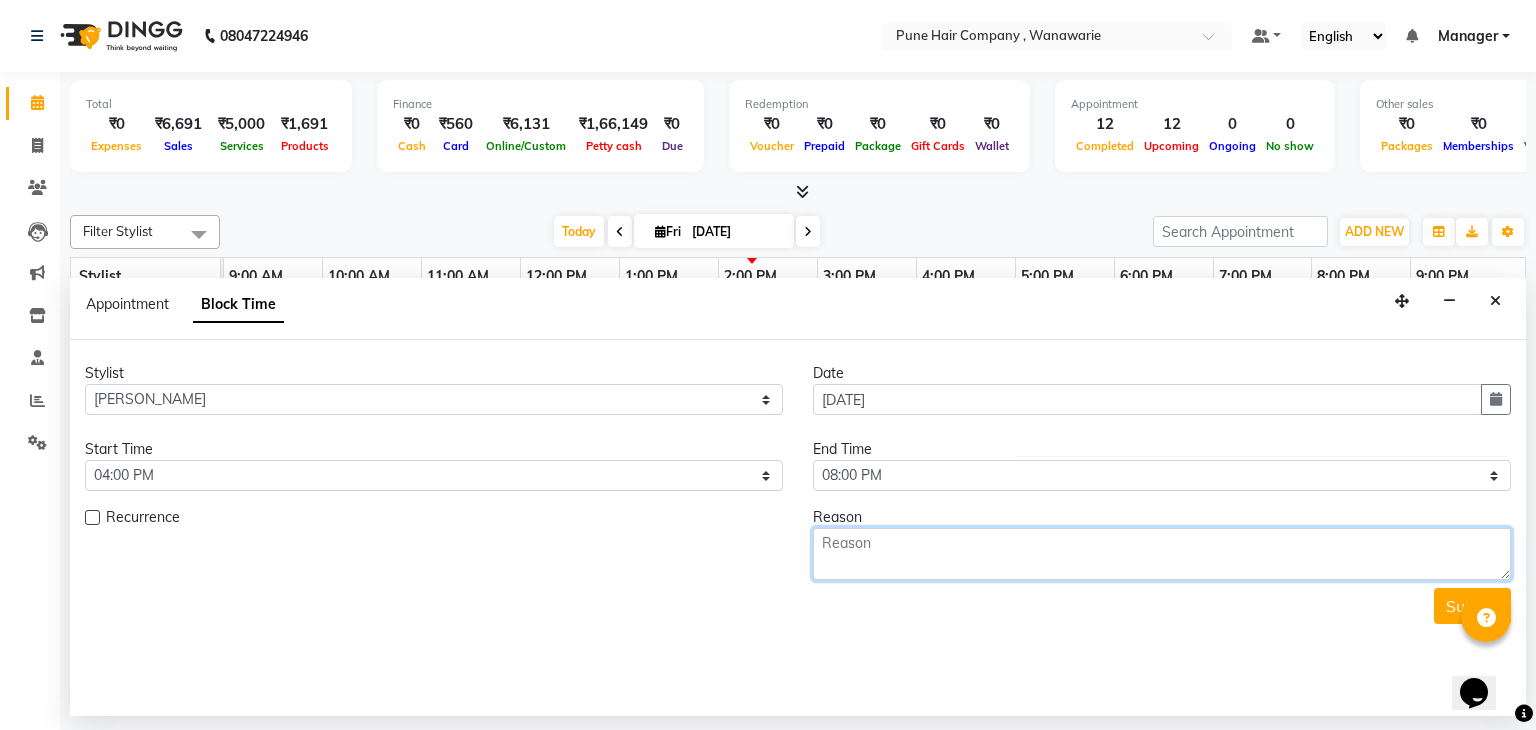 click at bounding box center [1162, 554] 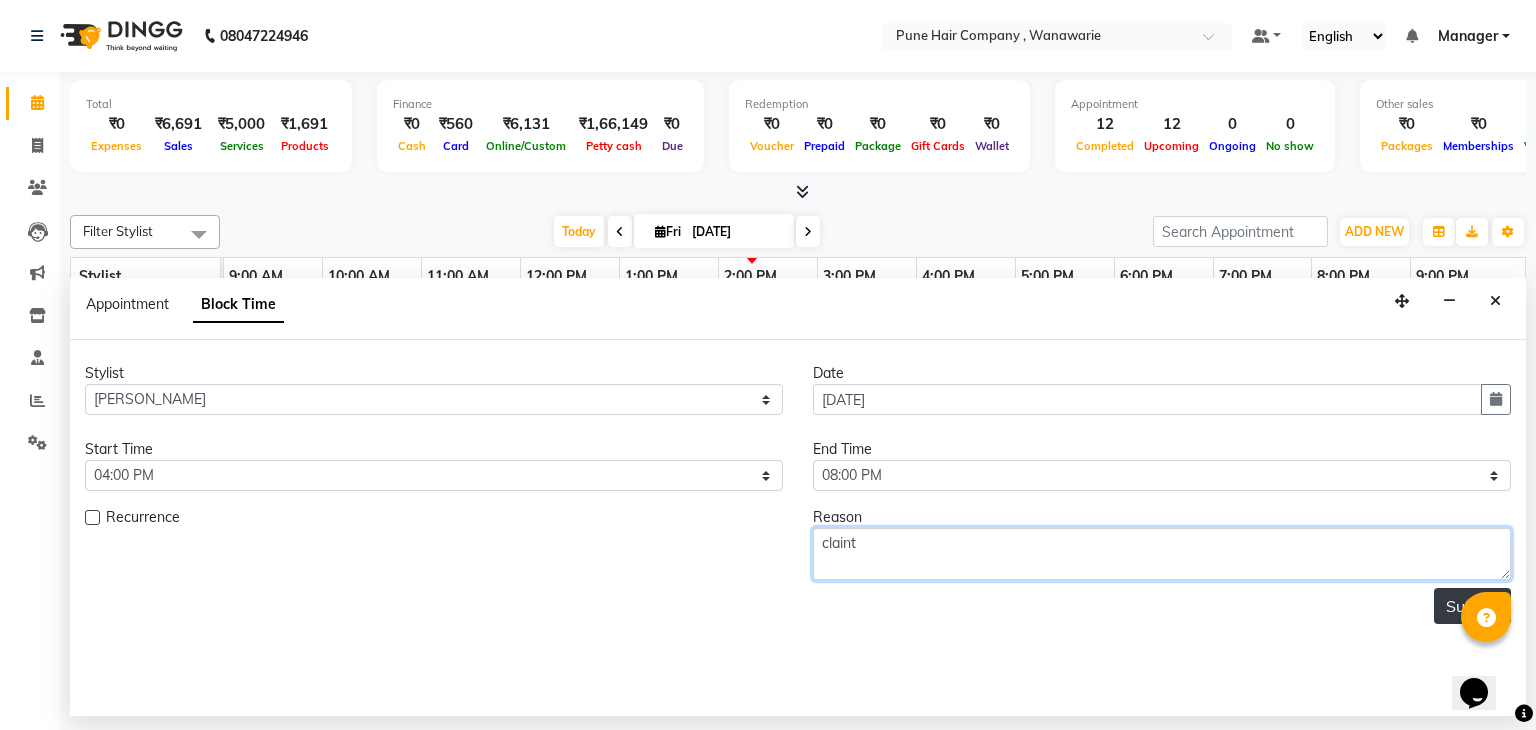 type on "claint" 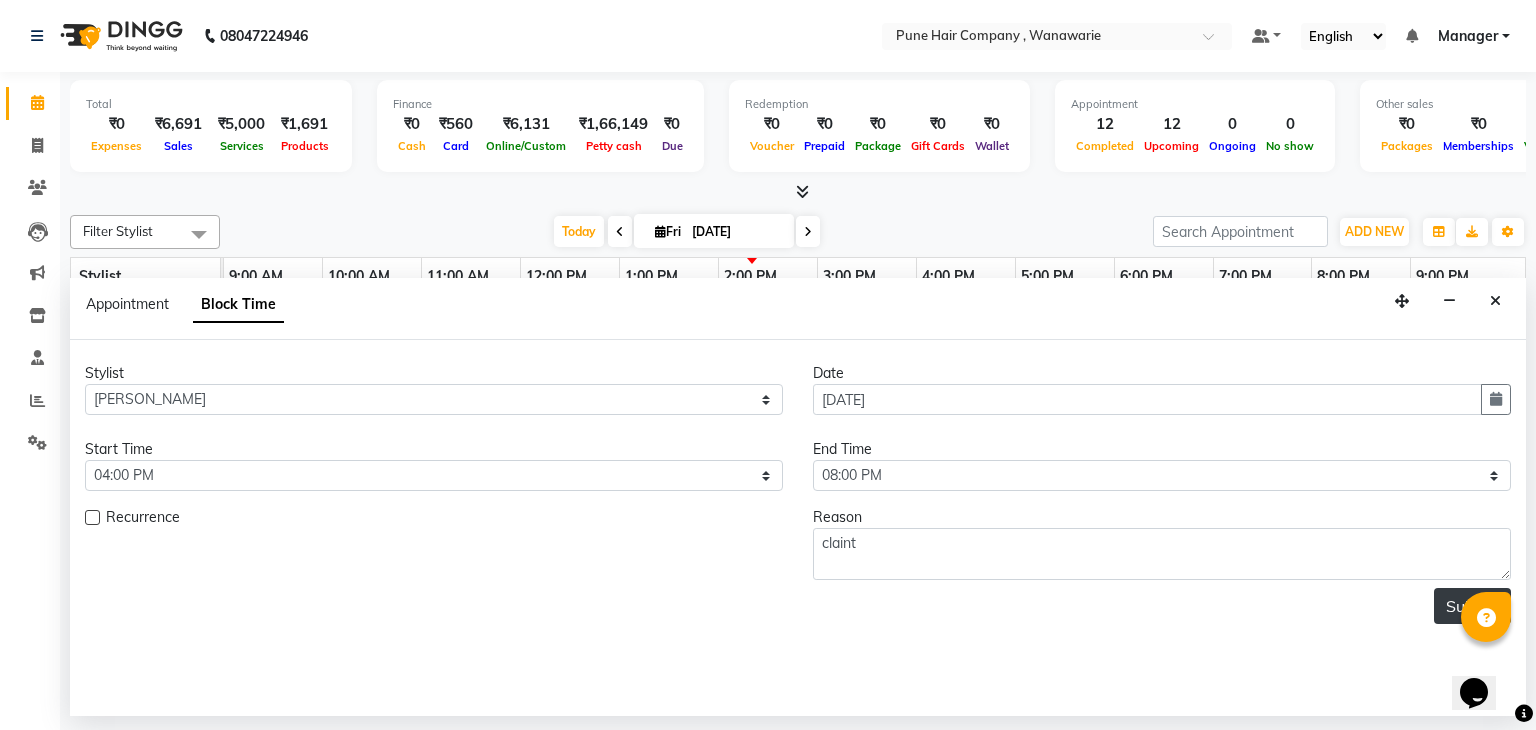 click on "Submit" at bounding box center (1472, 606) 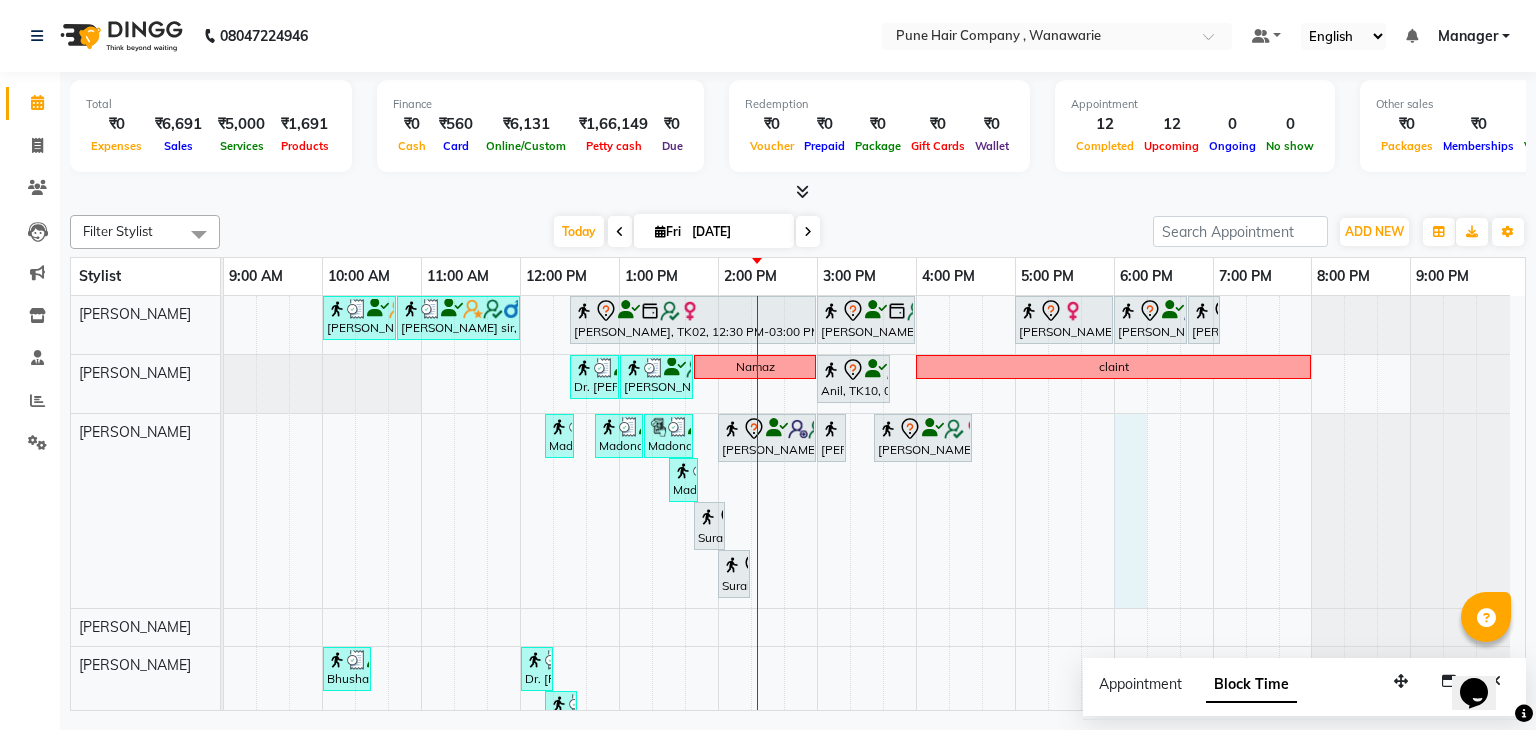 click on "Banty sir, TK03, 10:00 AM-10:45 AM, Male Haircut By Senior Stylist     Banty sir, TK03, 10:45 AM-12:00 PM, Male Hair Colour - Majirel Global Colour (includes moustache)             Naina mehata, TK02, 12:30 PM-03:00 PM, Hair Colour - Inoa Global Medium             Naina mehata, TK02, 03:00 PM-04:00 PM, Hair Treatments - Molecular Deep Damage Repair Medium             Archana Mohanty, TK04, 05:00 PM-06:00 PM, Haircuts, - By Senior Stylist             Abbas kadiwala, TK01, 06:00 PM-06:45 PM, Male Haircut By Senior Stylist             Abbas kadiwala, TK01, 06:45 PM-07:05 PM, Male Beard Shaving/ Beard Trim Beard     Dr. Shriya ,, TK08, 12:30 PM-01:00 PM, BlowDry Medium     Zubin S, TK11, 01:00 PM-01:45 PM, Male Haircut By Senior Stylist  Namaz              Anil, TK10, 03:00 PM-03:45 PM, Male Haircut By Senior Stylist  claint      Madona ., TK09, 12:15 PM-12:25 PM, Skin Services - Threading Face ( Eyebrow/ Upper lip/Chin/Forehead/ Jawline/ Side locks/ Neck)" at bounding box center (874, 569) 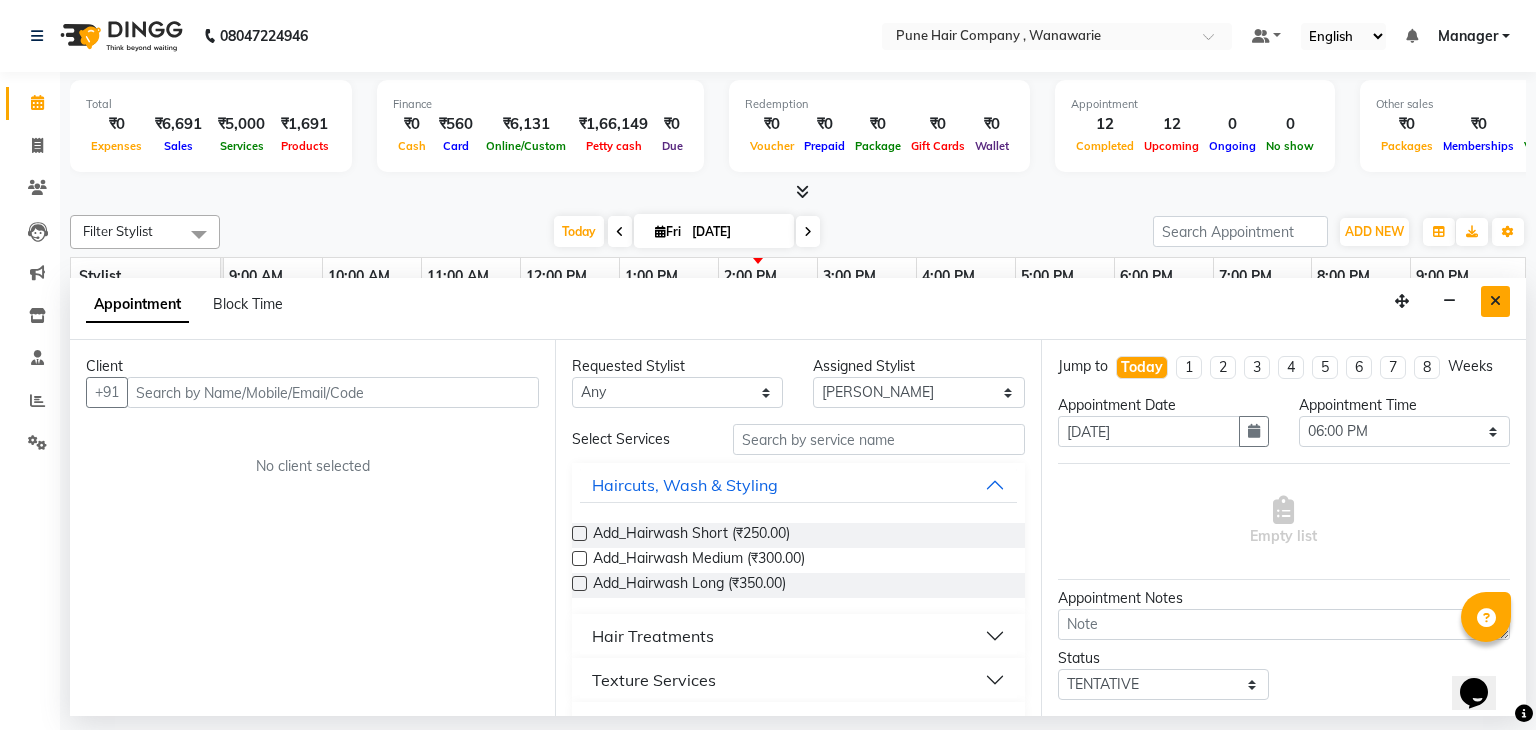 click at bounding box center [1495, 301] 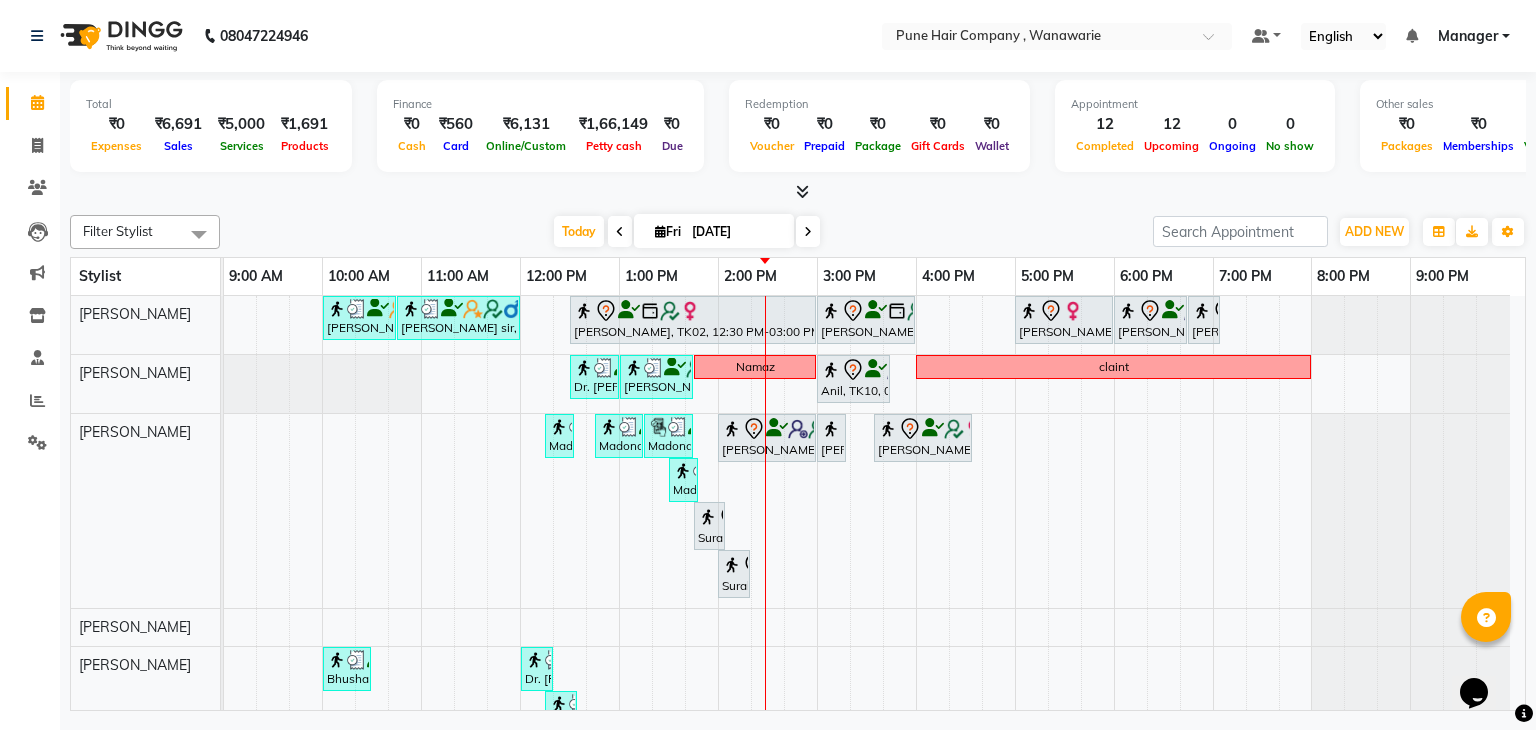 scroll, scrollTop: 129, scrollLeft: 0, axis: vertical 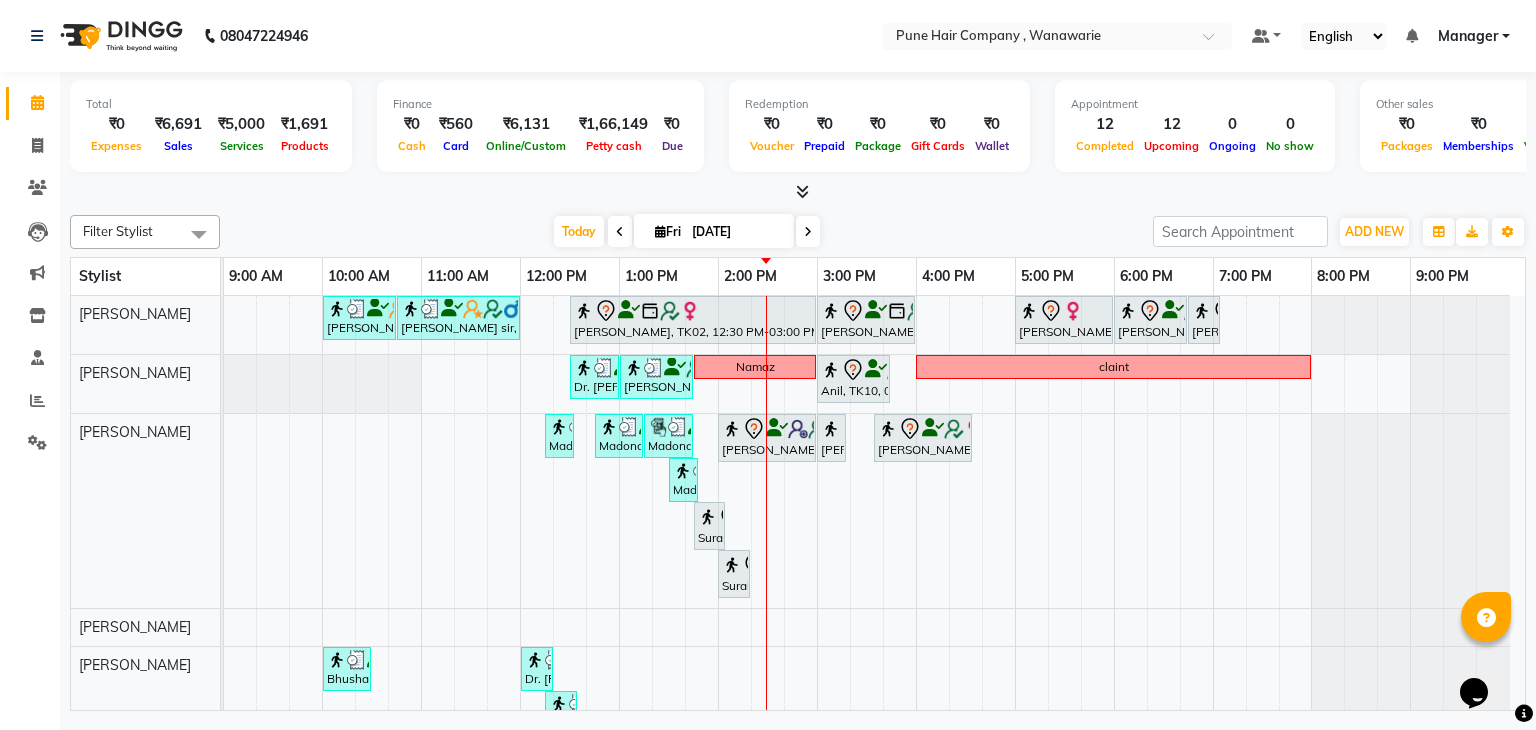 click on "Total  ₹0  Expenses ₹6,691  Sales ₹5,000  Services ₹1,691  Products Finance  ₹0  Cash ₹560  Card ₹6,131  Online/Custom ₹1,66,149 Petty cash ₹0 Due  Redemption  ₹0 Voucher ₹0 Prepaid ₹0 Package ₹0  Gift Cards ₹0  Wallet  Appointment  12 Completed 12 Upcoming 0 Ongoing 0 No show  Other sales  ₹0  Packages ₹0  Memberships ₹0  Vouchers ₹0  Prepaids ₹0  Gift Cards Filter Stylist Select All Faisal shaikh Kanchan Gajare  Kasturi bhandari Manoj Zambre Prasad wagh Ranjeet Solanki Shriram Raut Today  Fri 11-07-2025 Toggle Dropdown Add Appointment Add Invoice Add Expense Add Attendance Add Client Add Transaction Toggle Dropdown Add Appointment Add Invoice Add Expense Add Attendance Add Client ADD NEW Toggle Dropdown Add Appointment Add Invoice Add Expense Add Attendance Add Client Add Transaction Filter Stylist Select All Faisal shaikh Kanchan Gajare  Kasturi bhandari Manoj Zambre Prasad wagh Ranjeet Solanki Shriram Raut Group By  Staff View   Room View  View as Vertical  List  Zoom" 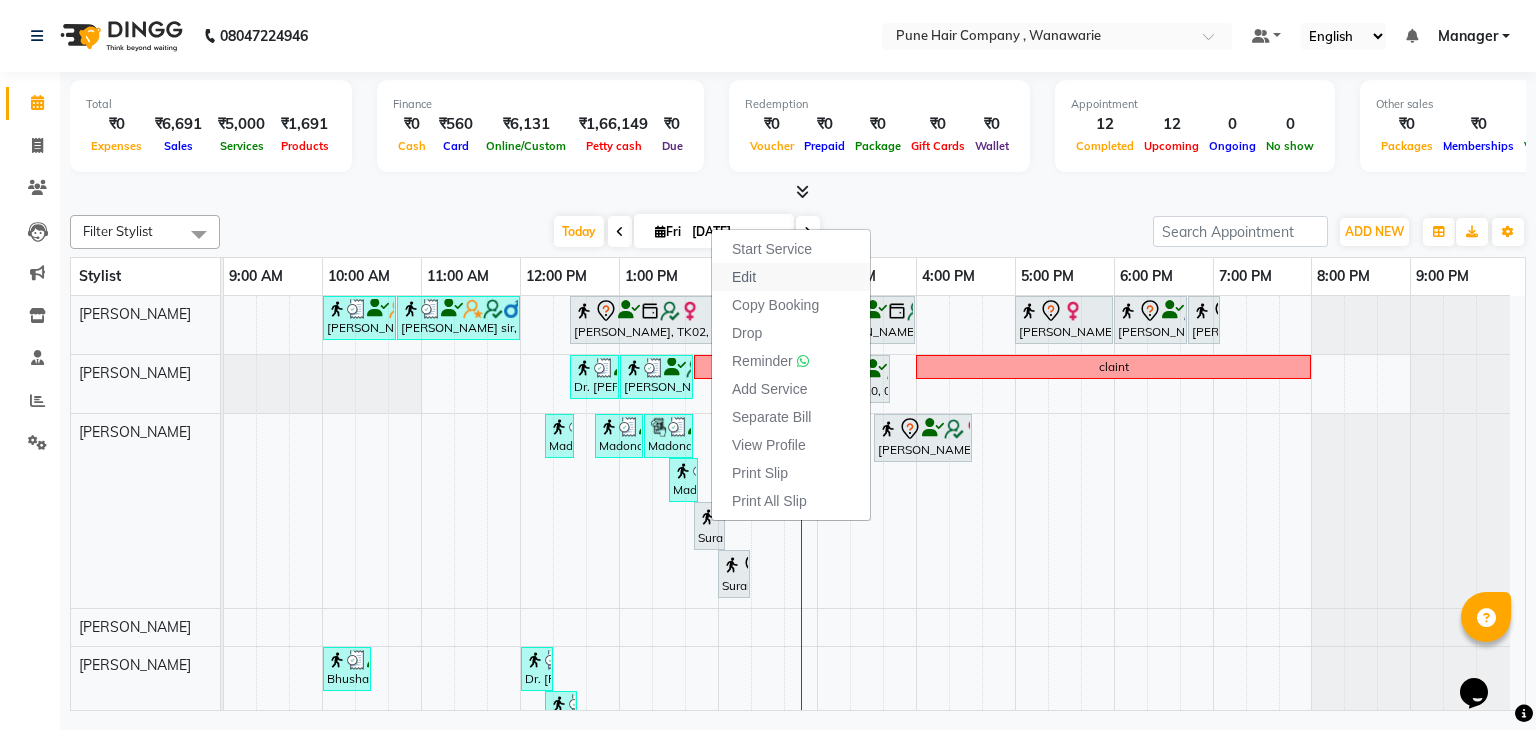 click on "Edit" at bounding box center [744, 277] 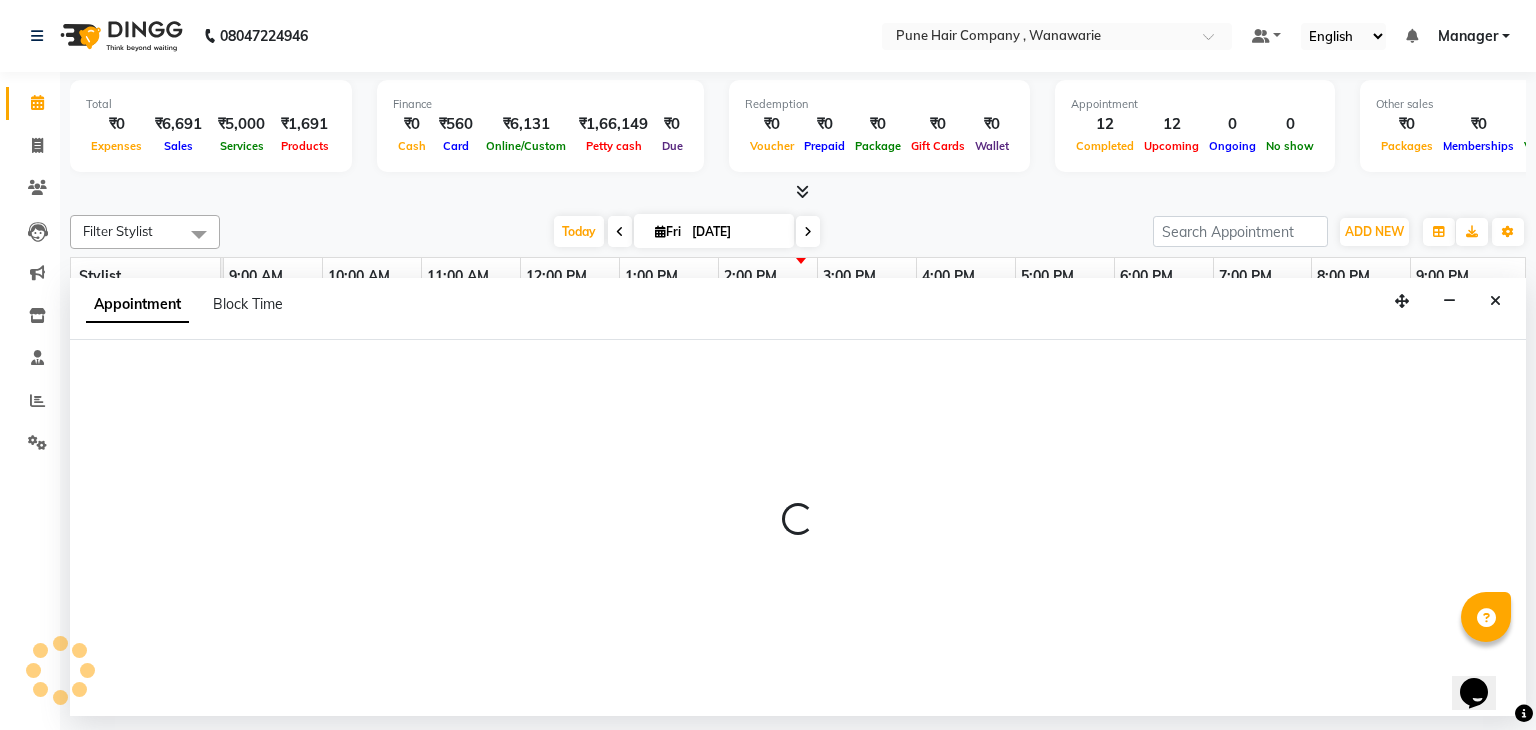 select on "tentative" 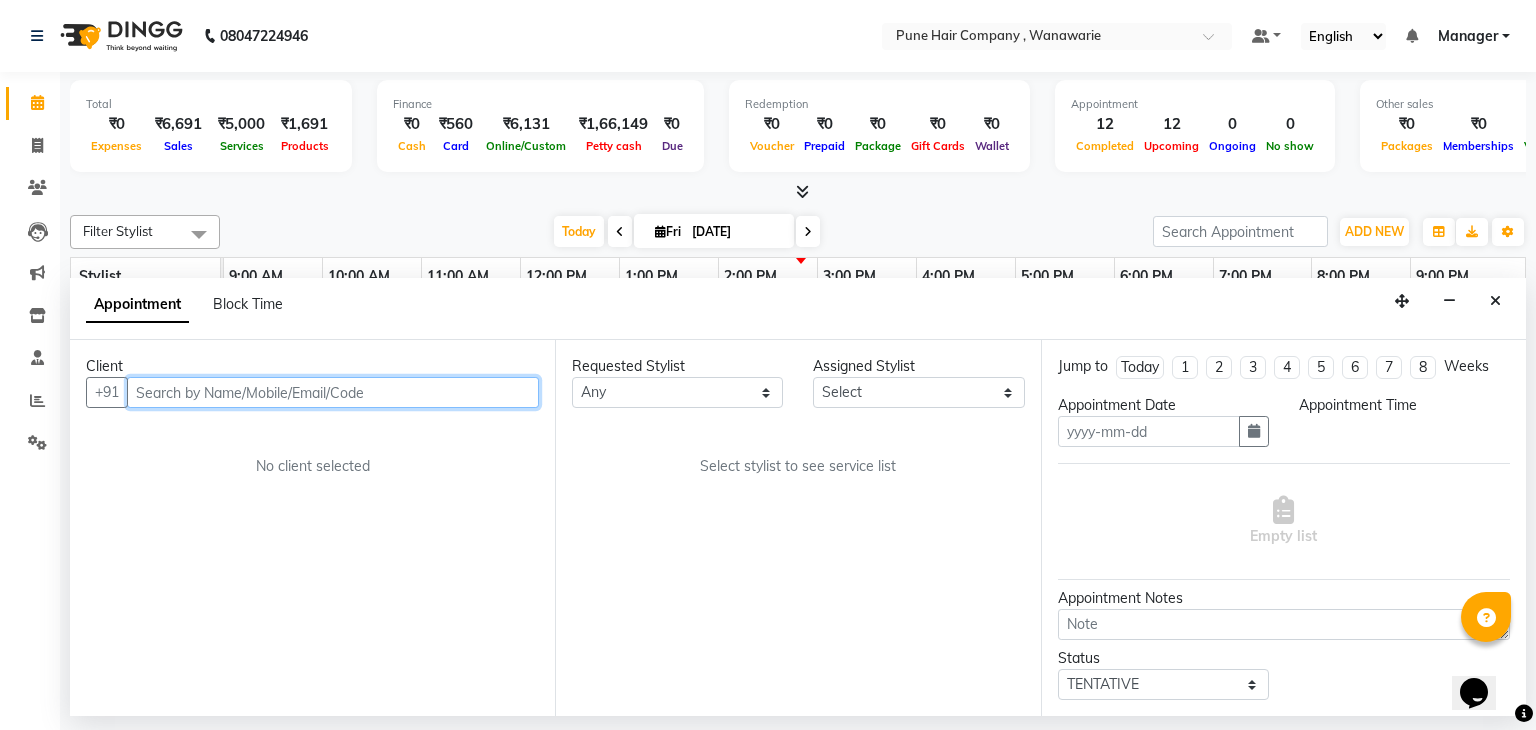 type on "[DATE]" 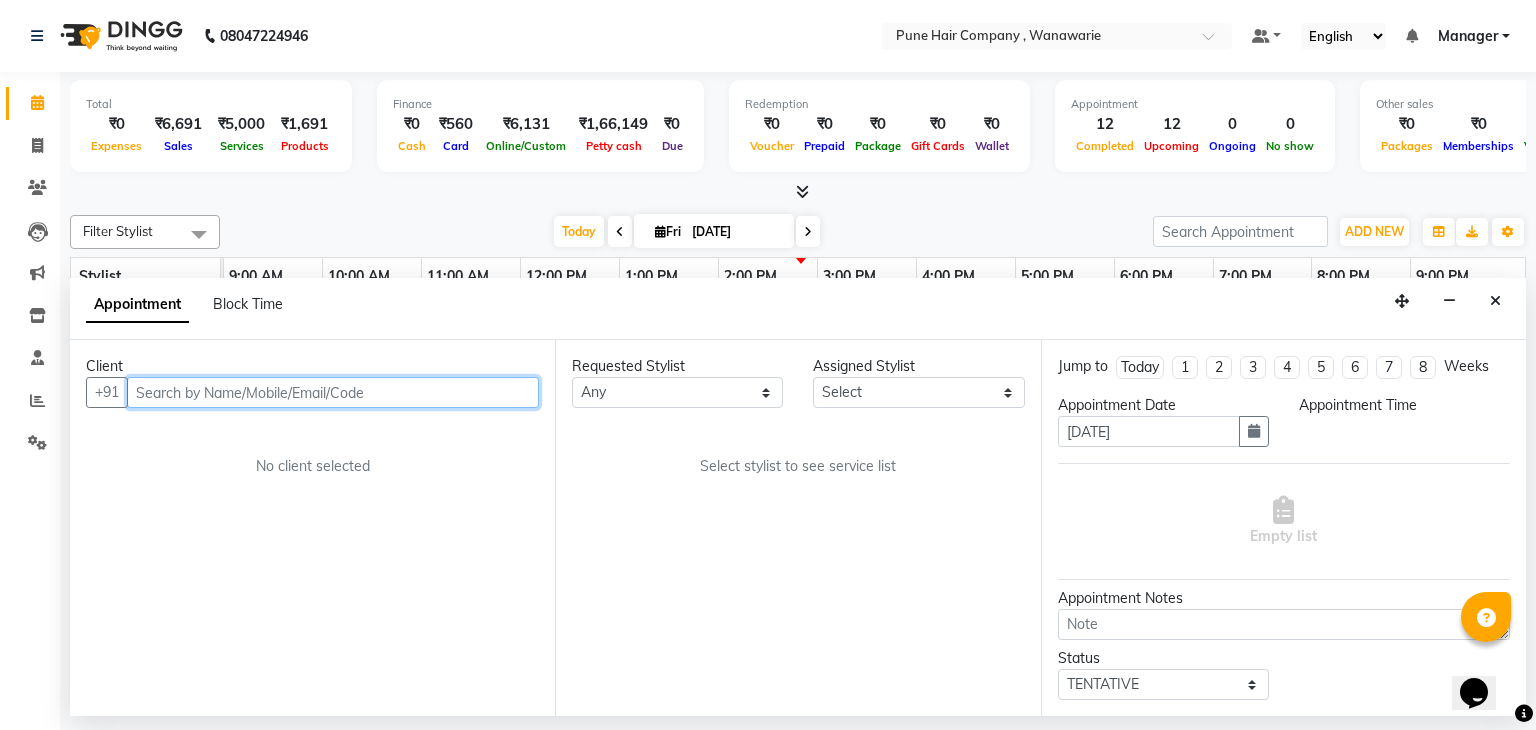 select on "825" 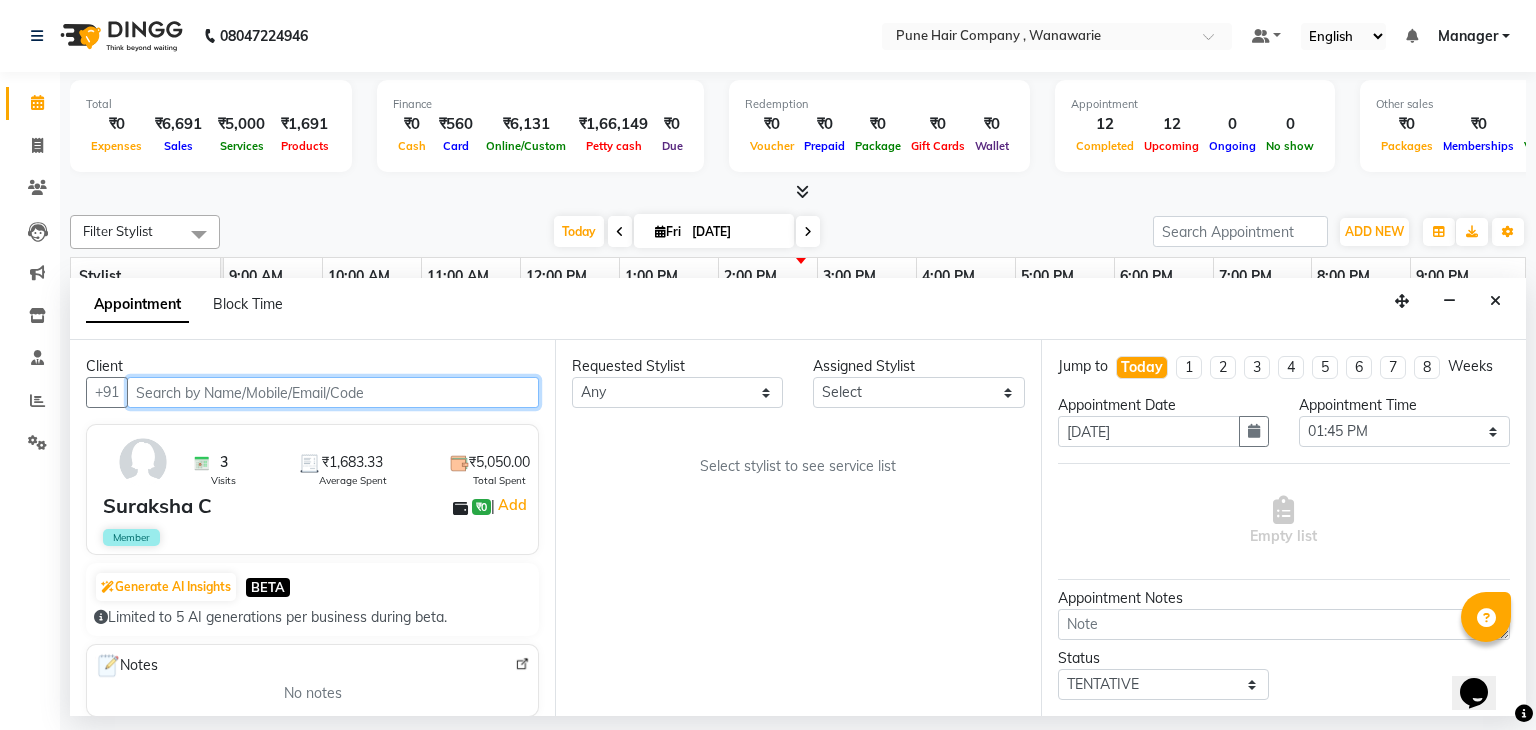 select on "74579" 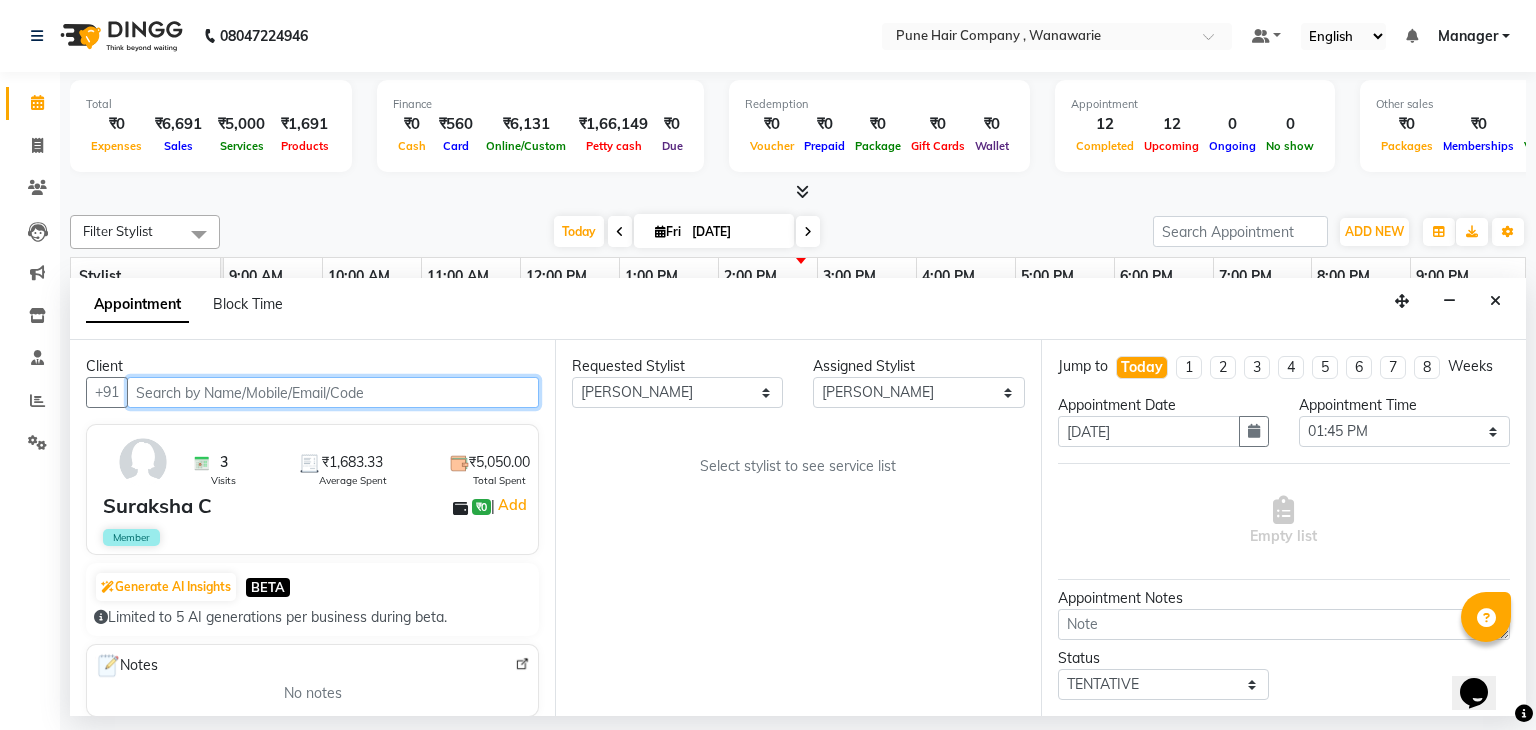 select on "4060" 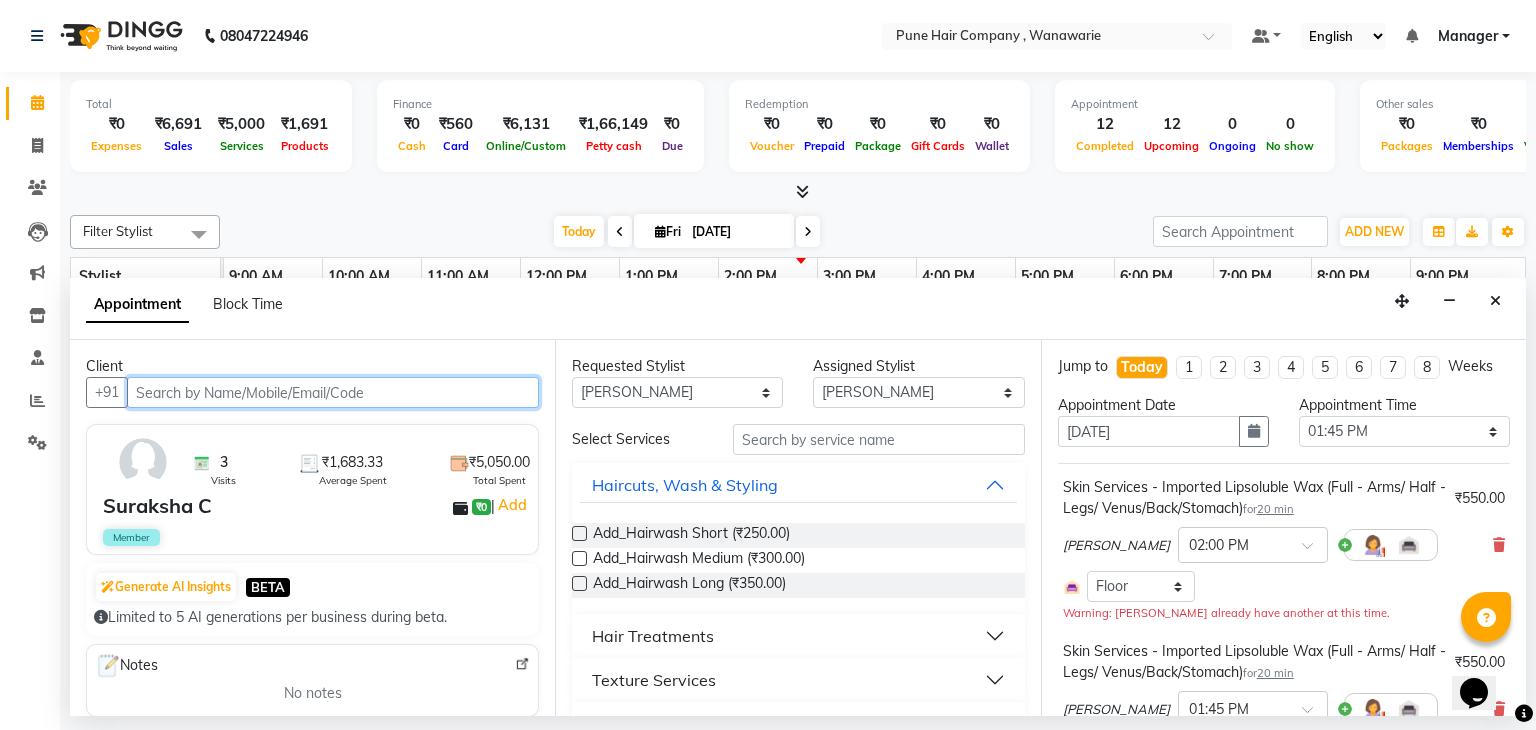scroll, scrollTop: 44, scrollLeft: 0, axis: vertical 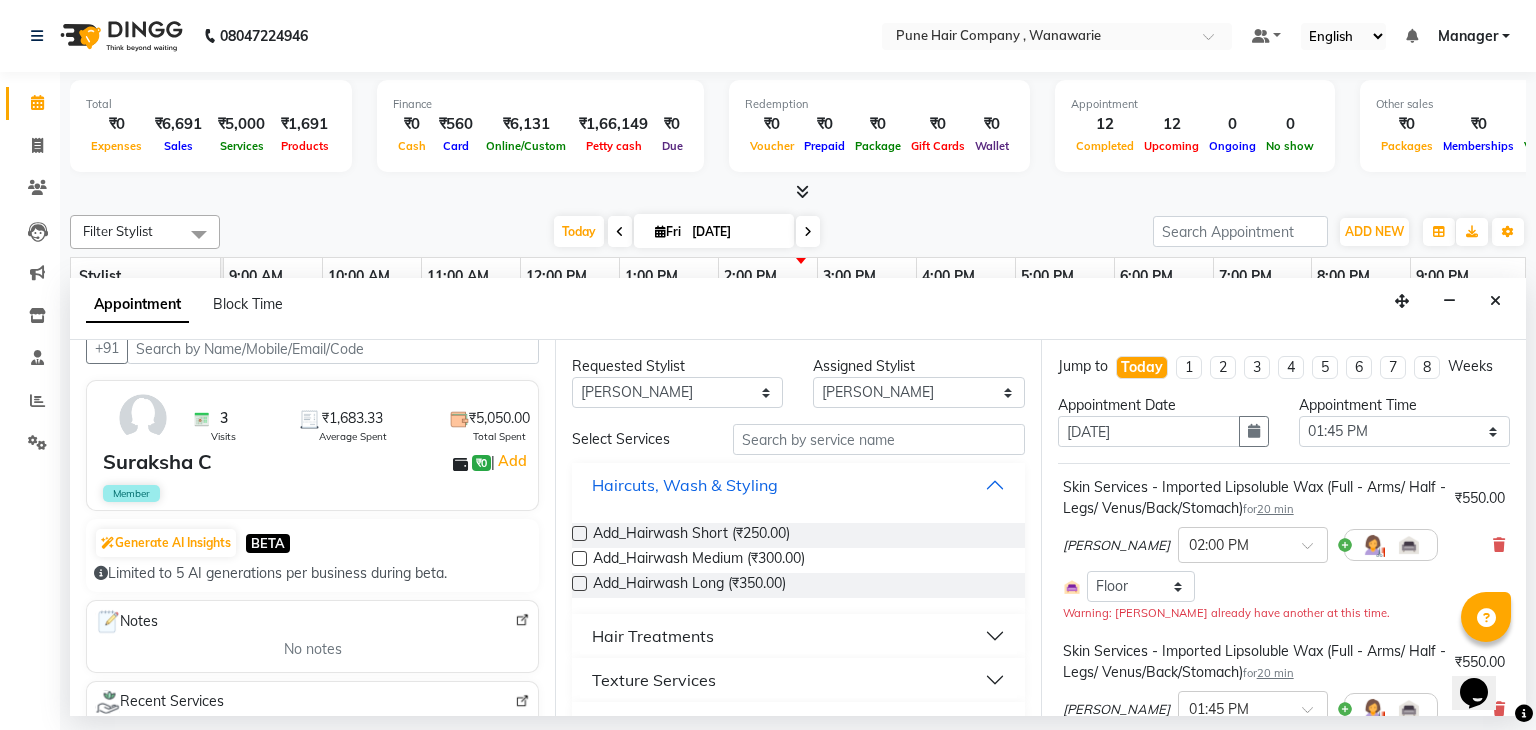click on "Haircuts, Wash & Styling" at bounding box center (798, 485) 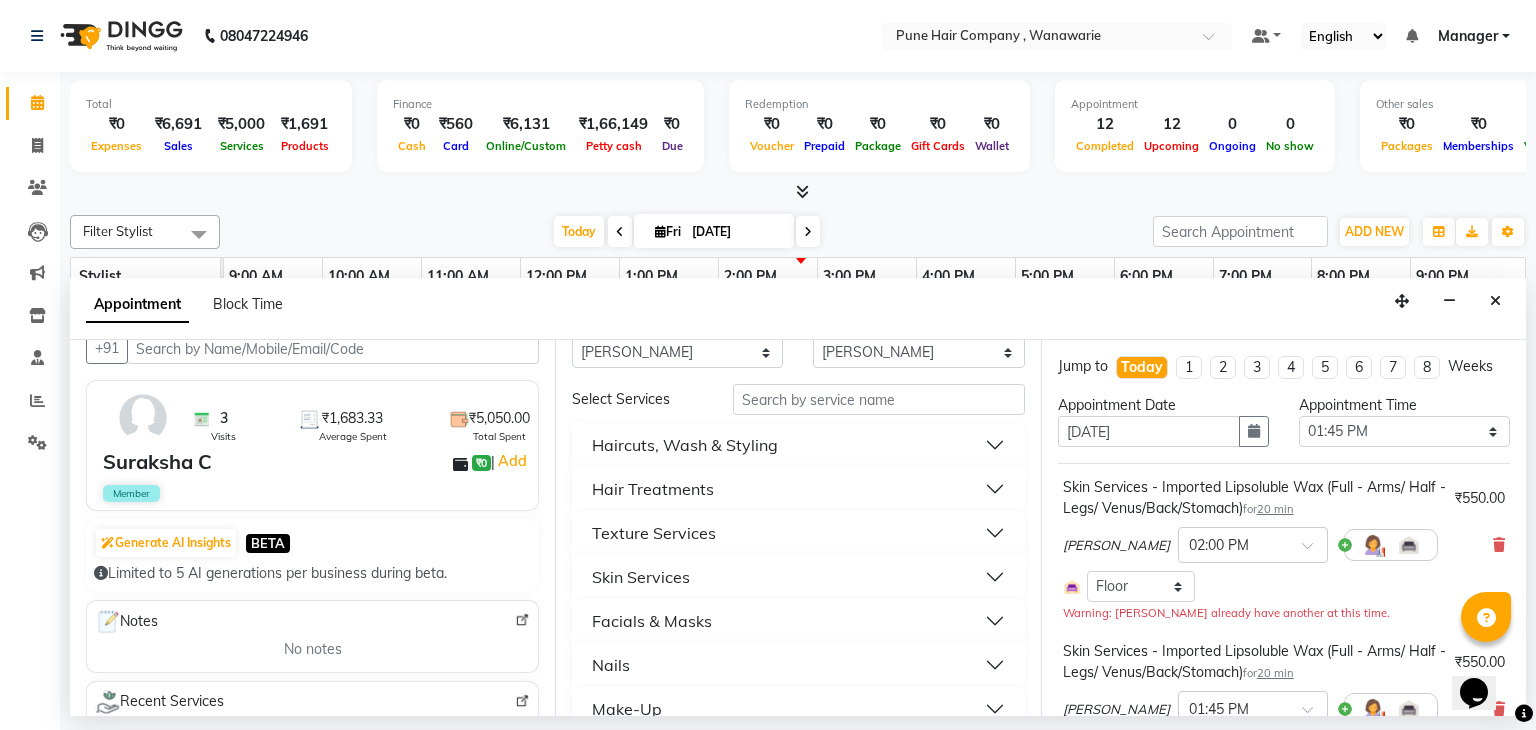 scroll, scrollTop: 47, scrollLeft: 0, axis: vertical 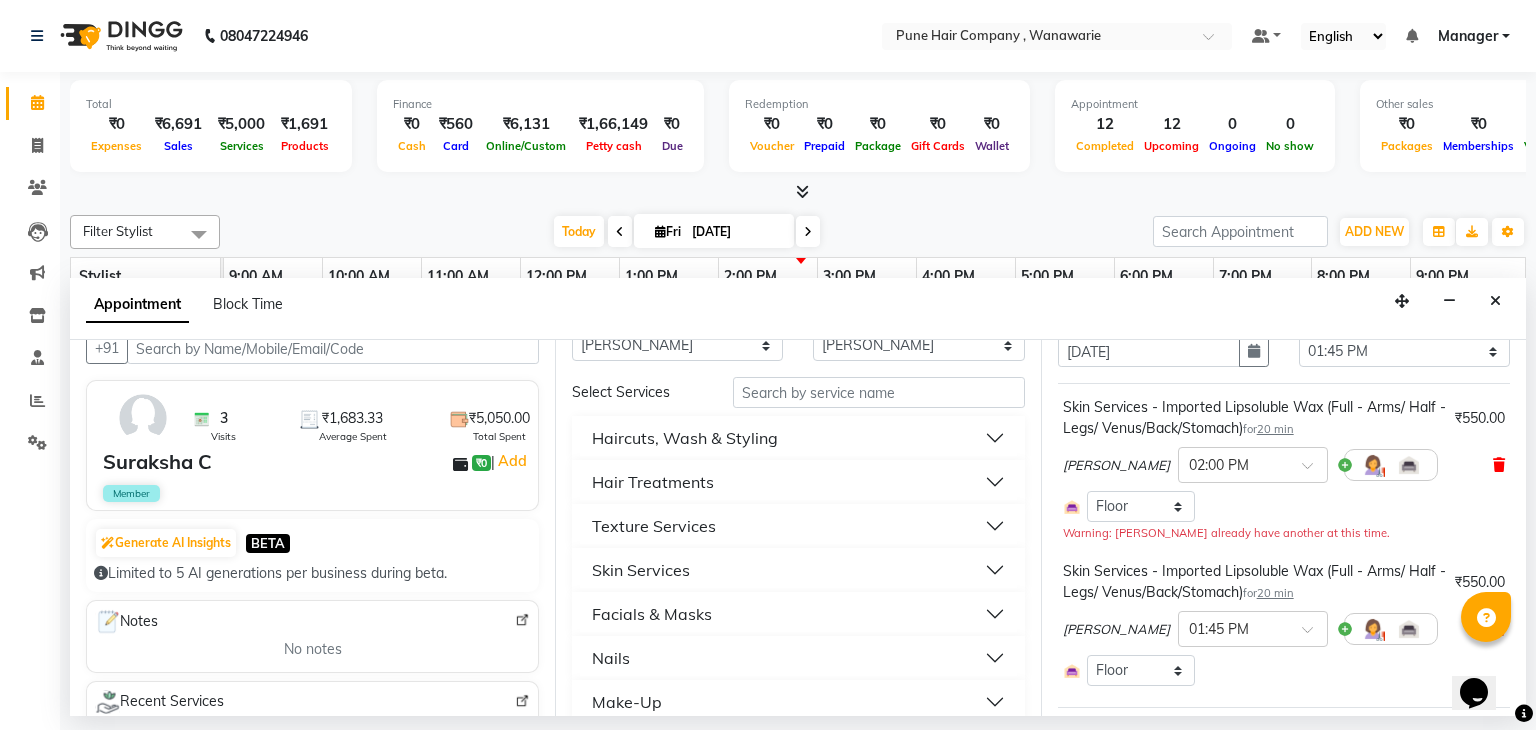 click at bounding box center (1499, 465) 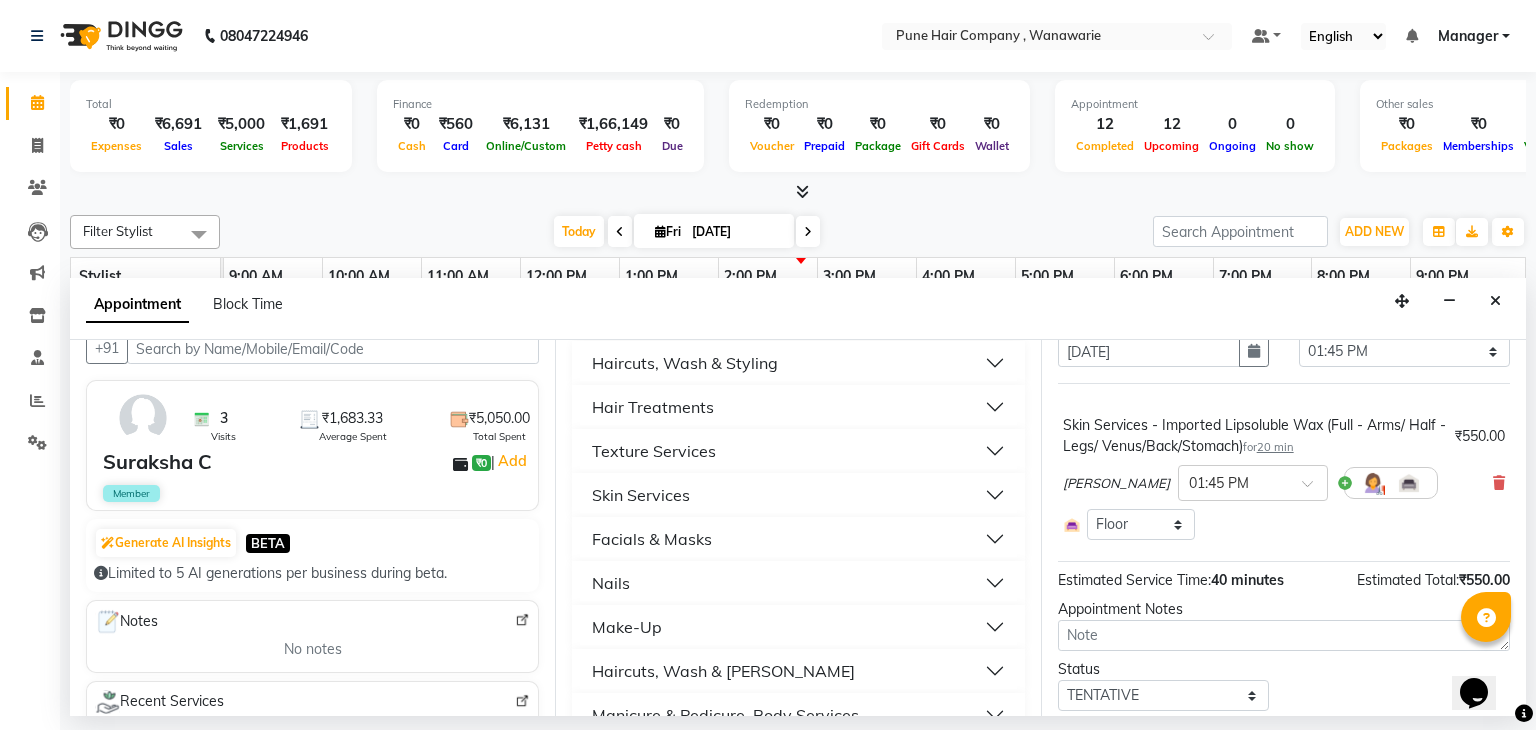 scroll, scrollTop: 126, scrollLeft: 0, axis: vertical 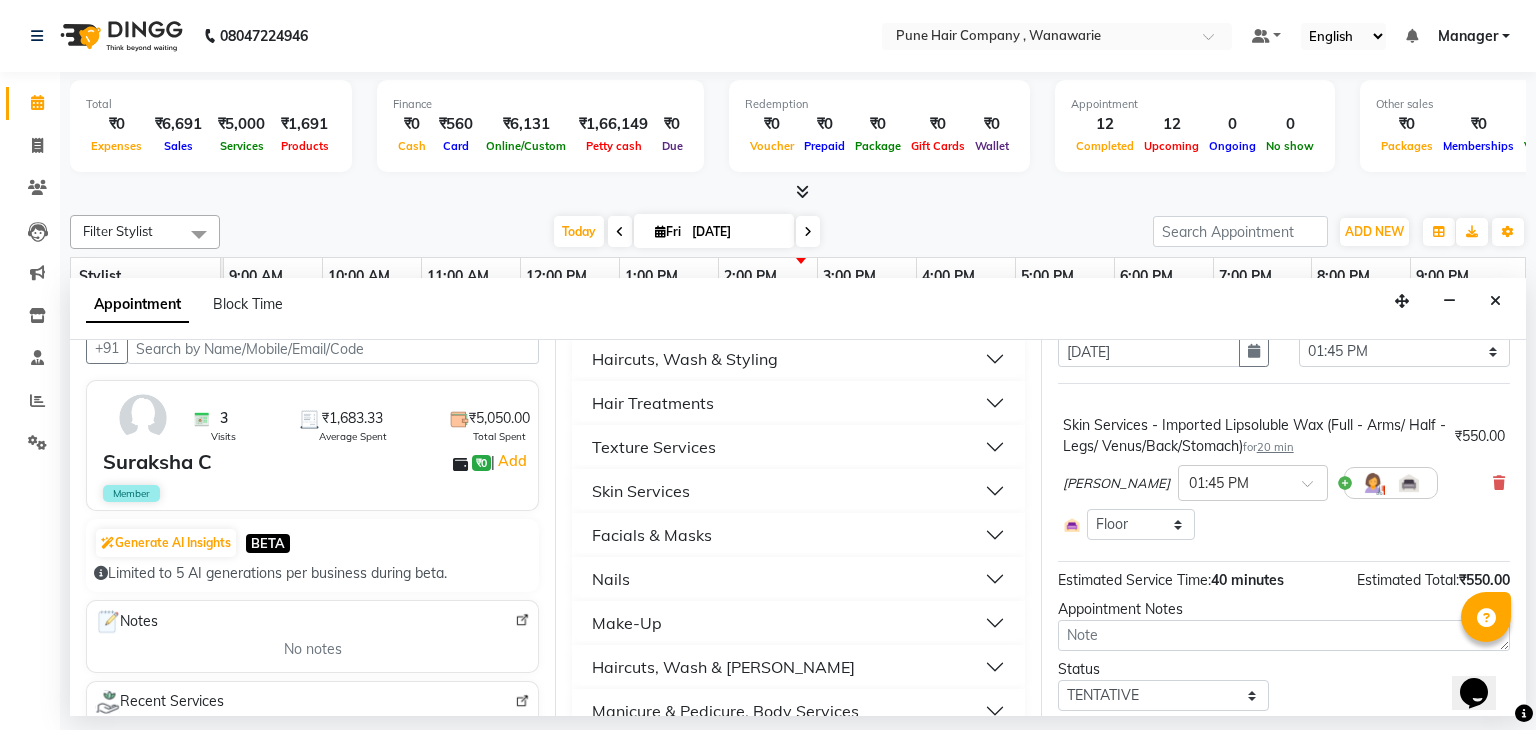 click on "Skin Services" at bounding box center (798, 491) 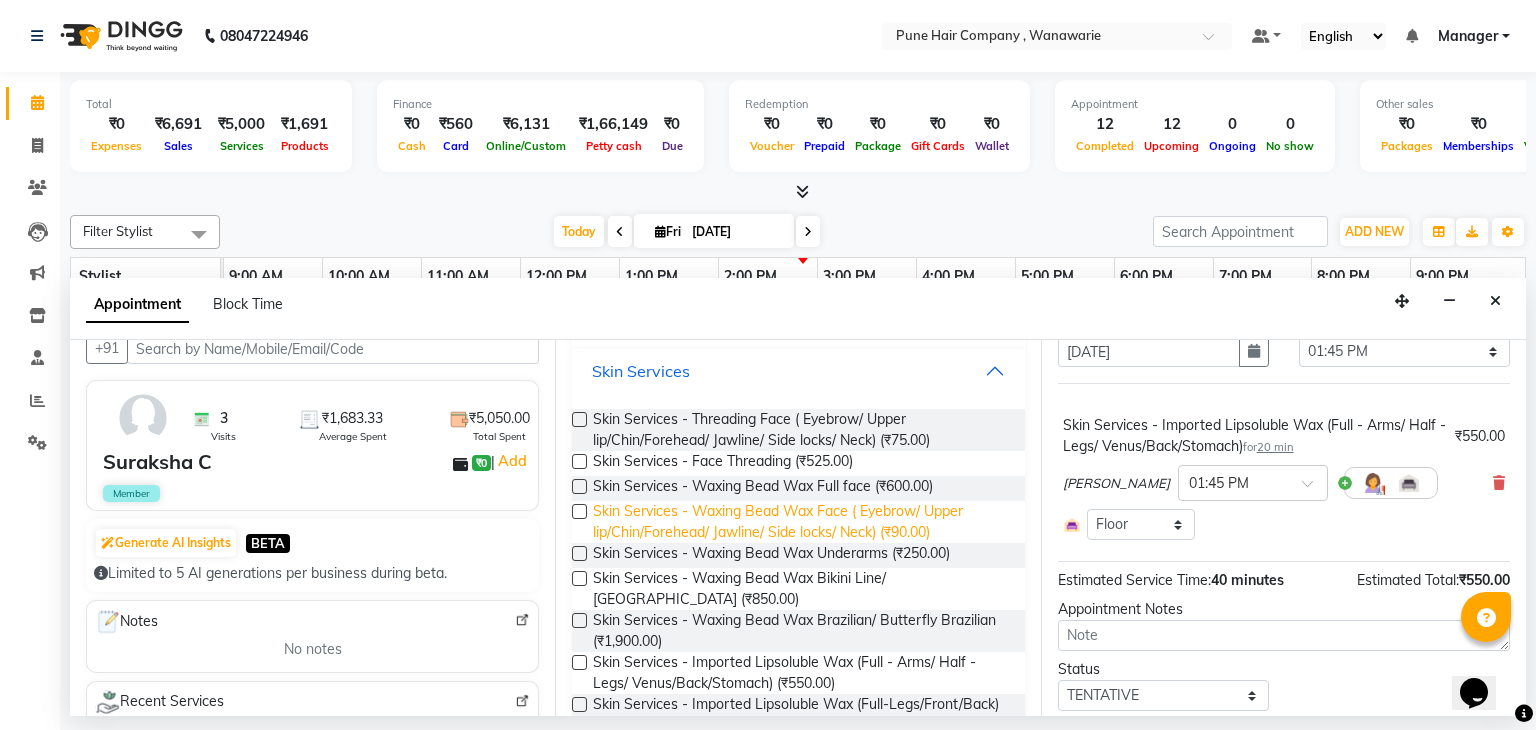 scroll, scrollTop: 246, scrollLeft: 0, axis: vertical 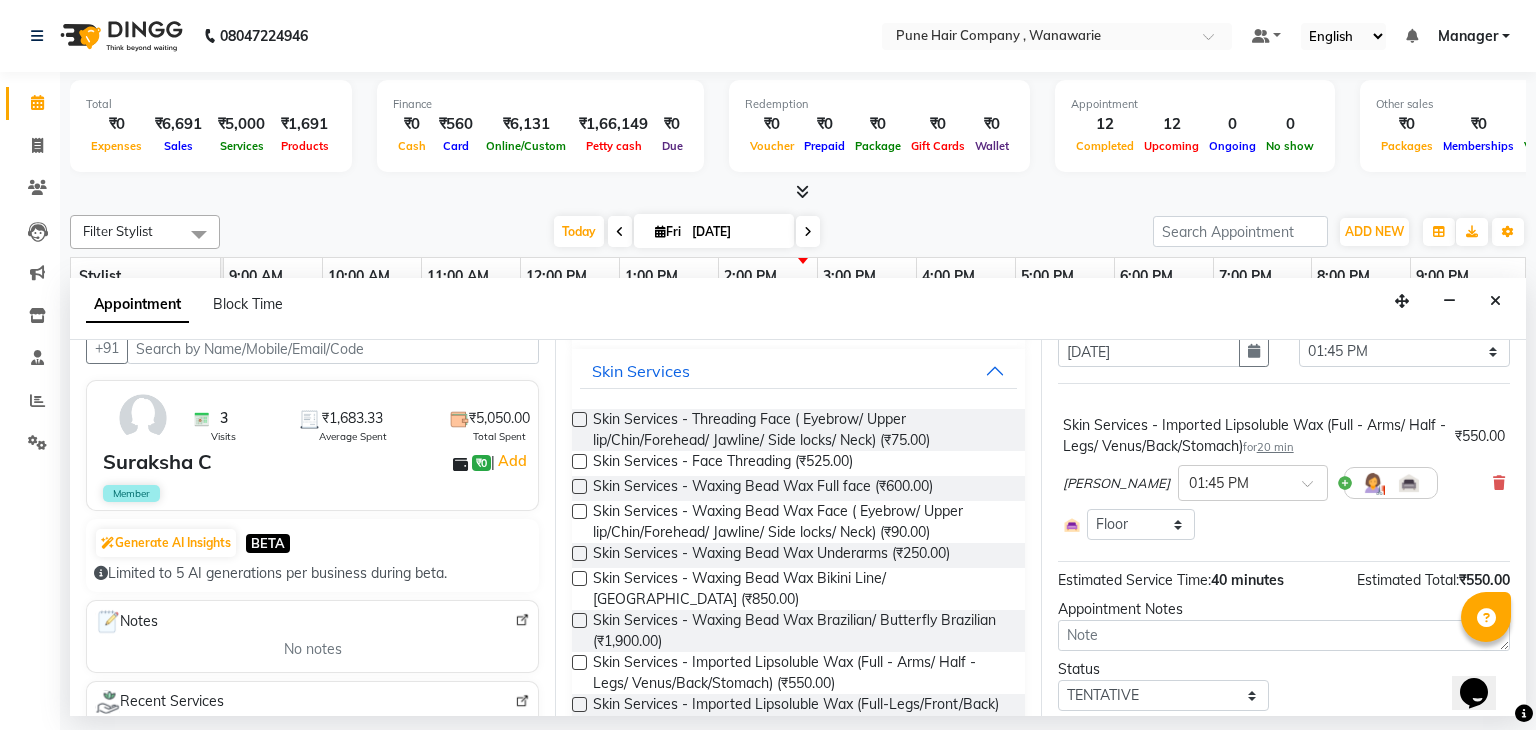 click at bounding box center [579, 553] 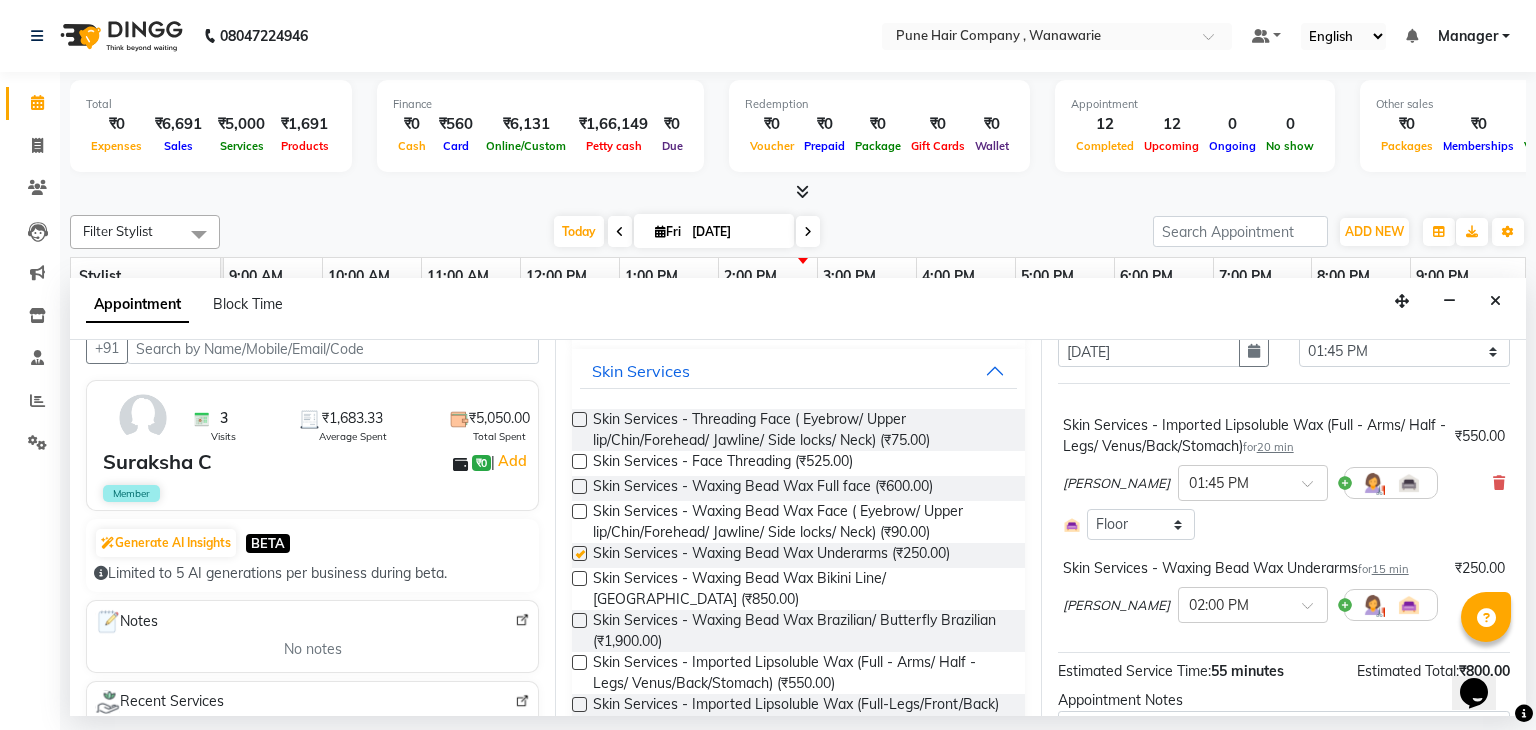 checkbox on "false" 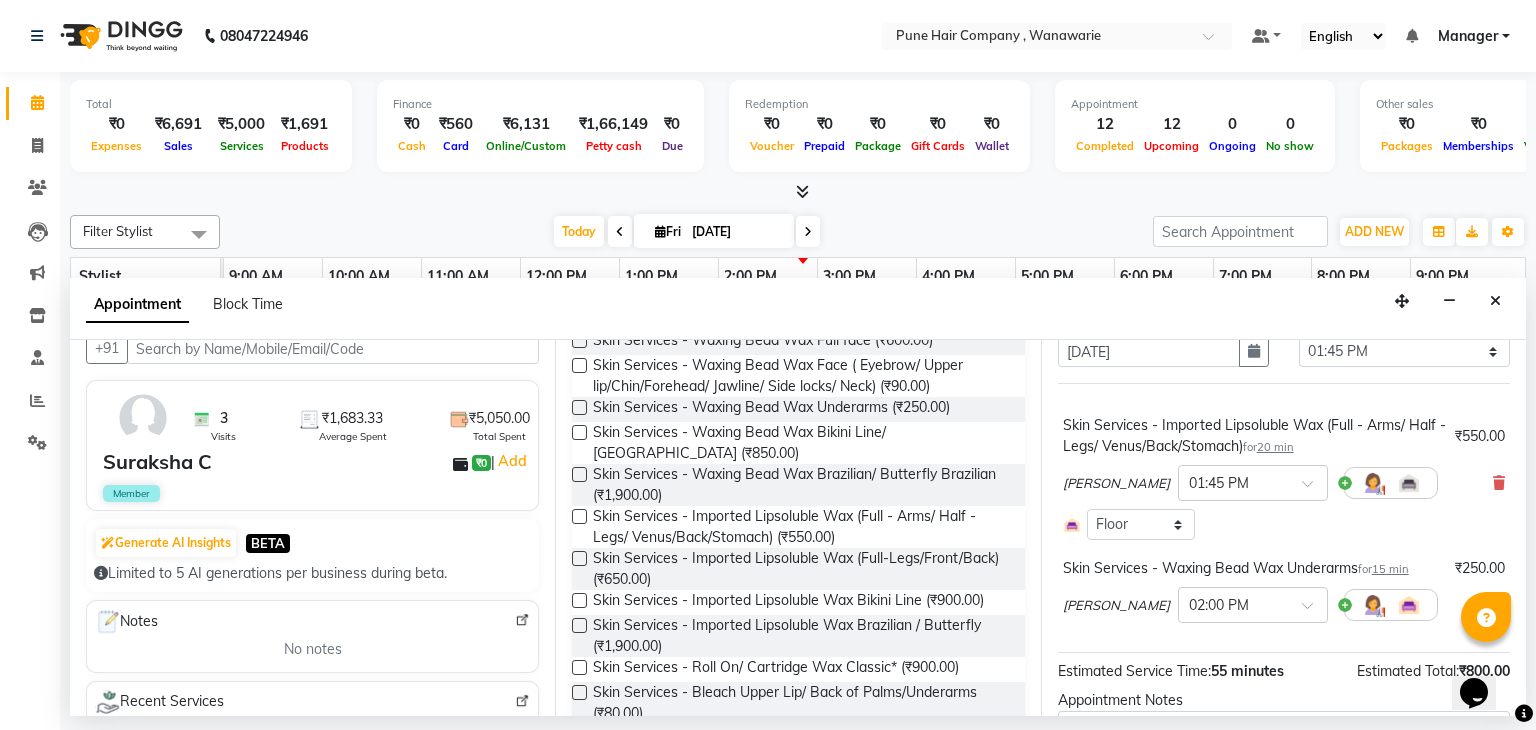 scroll, scrollTop: 399, scrollLeft: 0, axis: vertical 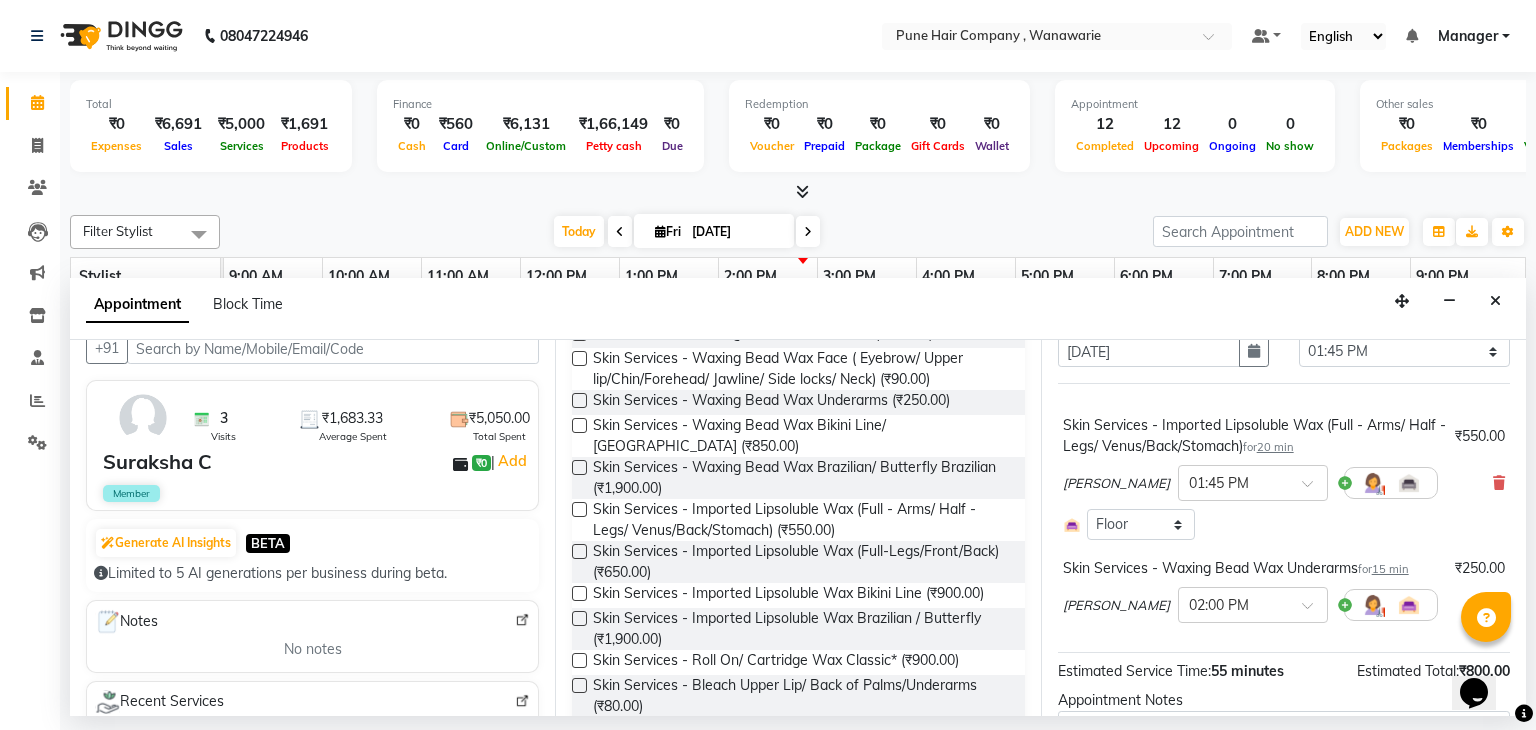 click at bounding box center (579, 551) 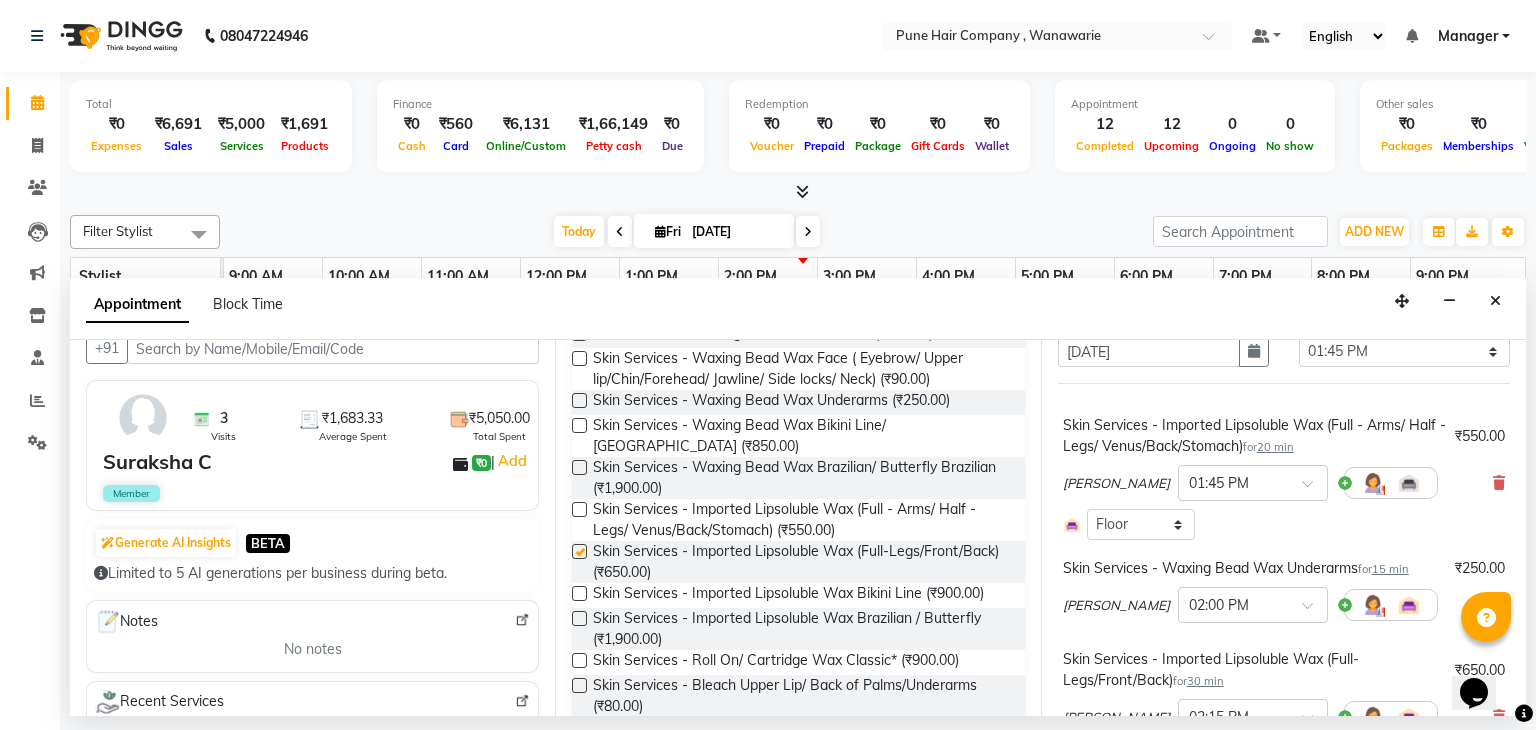 checkbox on "false" 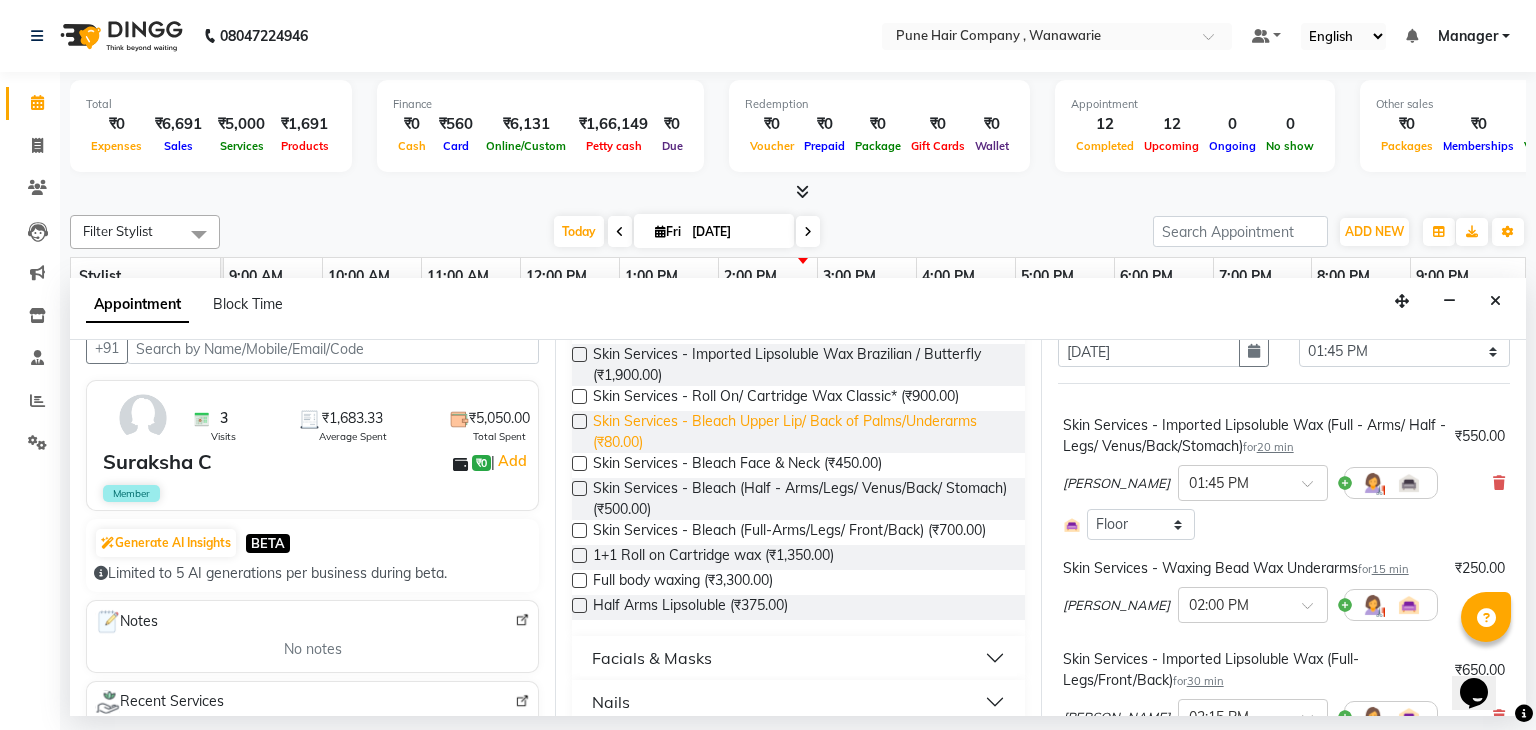 scroll, scrollTop: 664, scrollLeft: 0, axis: vertical 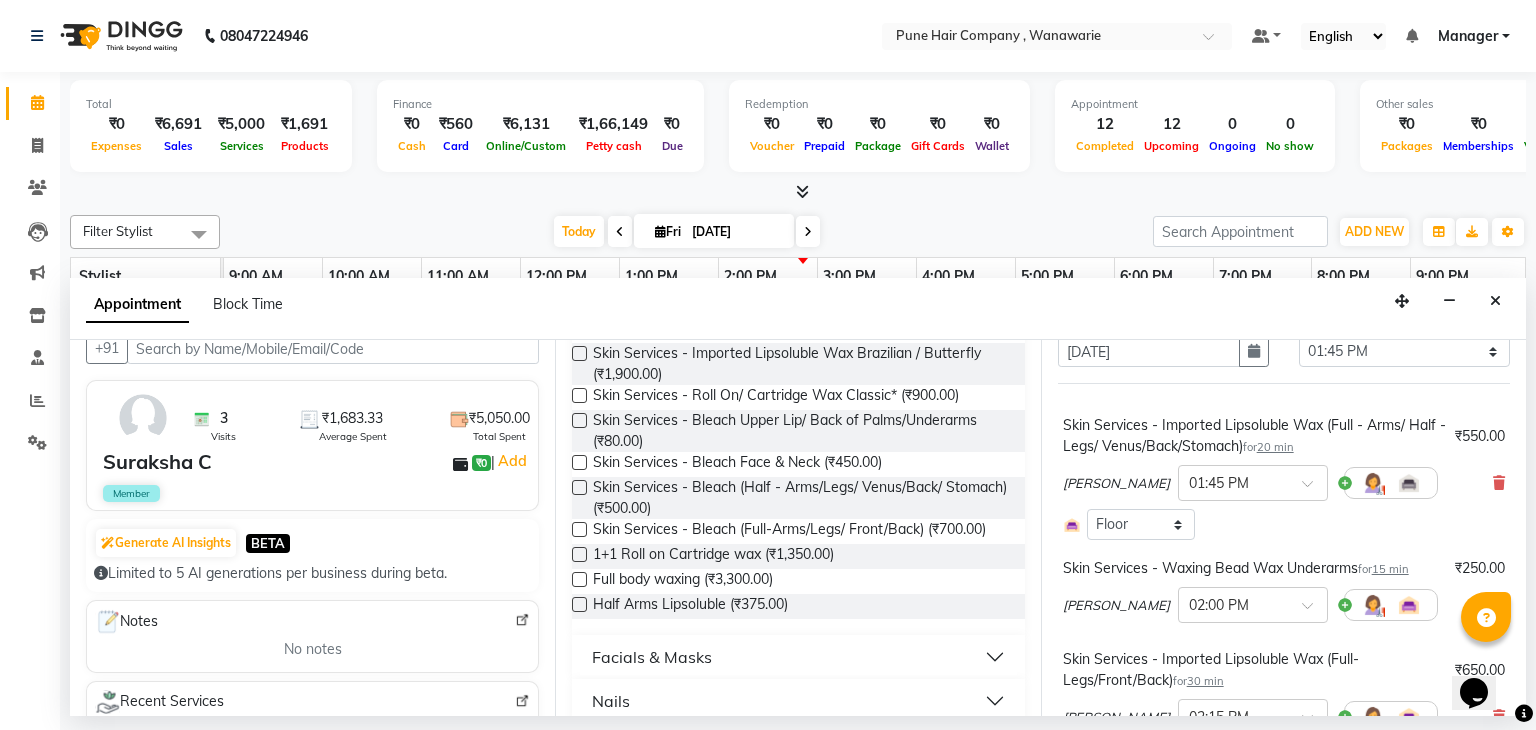 click at bounding box center (579, 462) 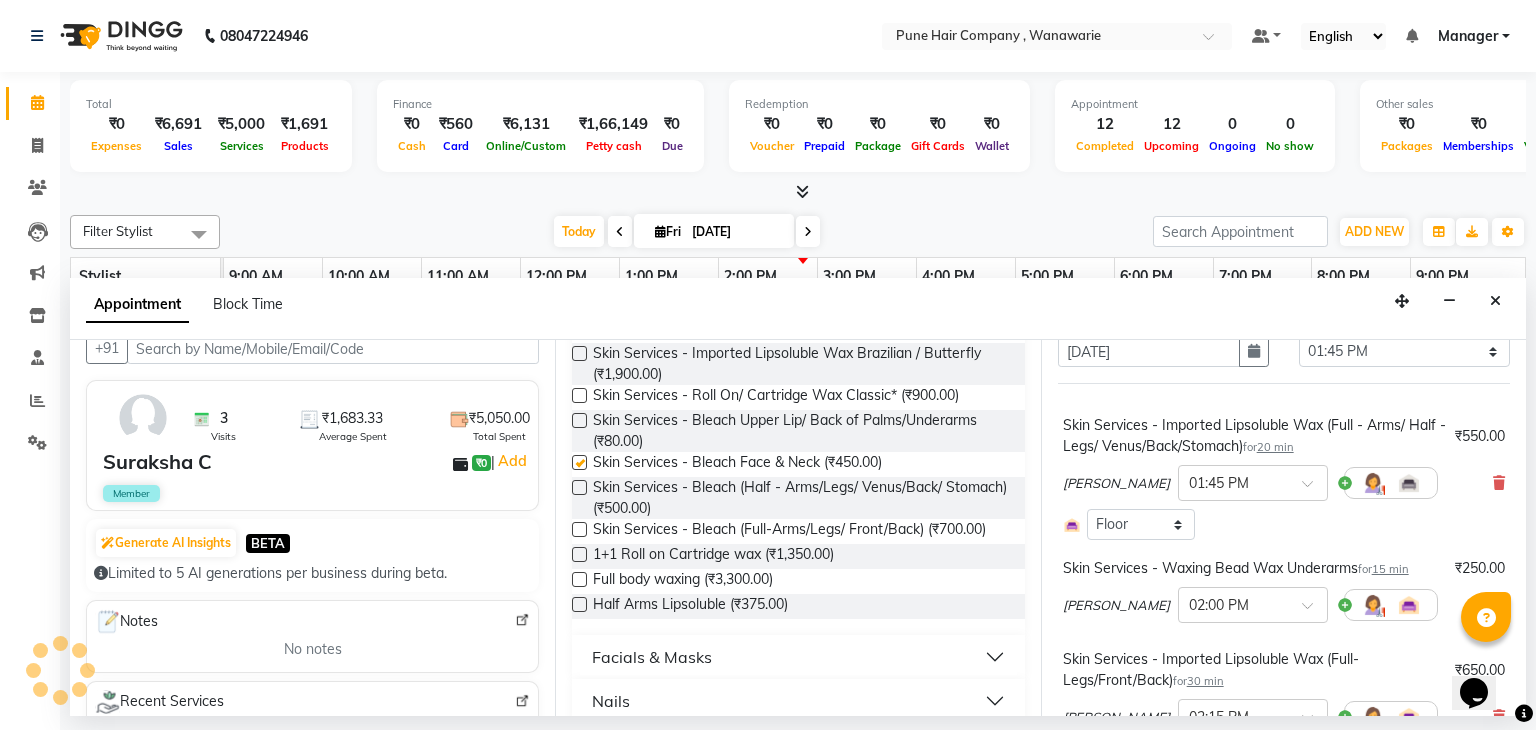 checkbox on "false" 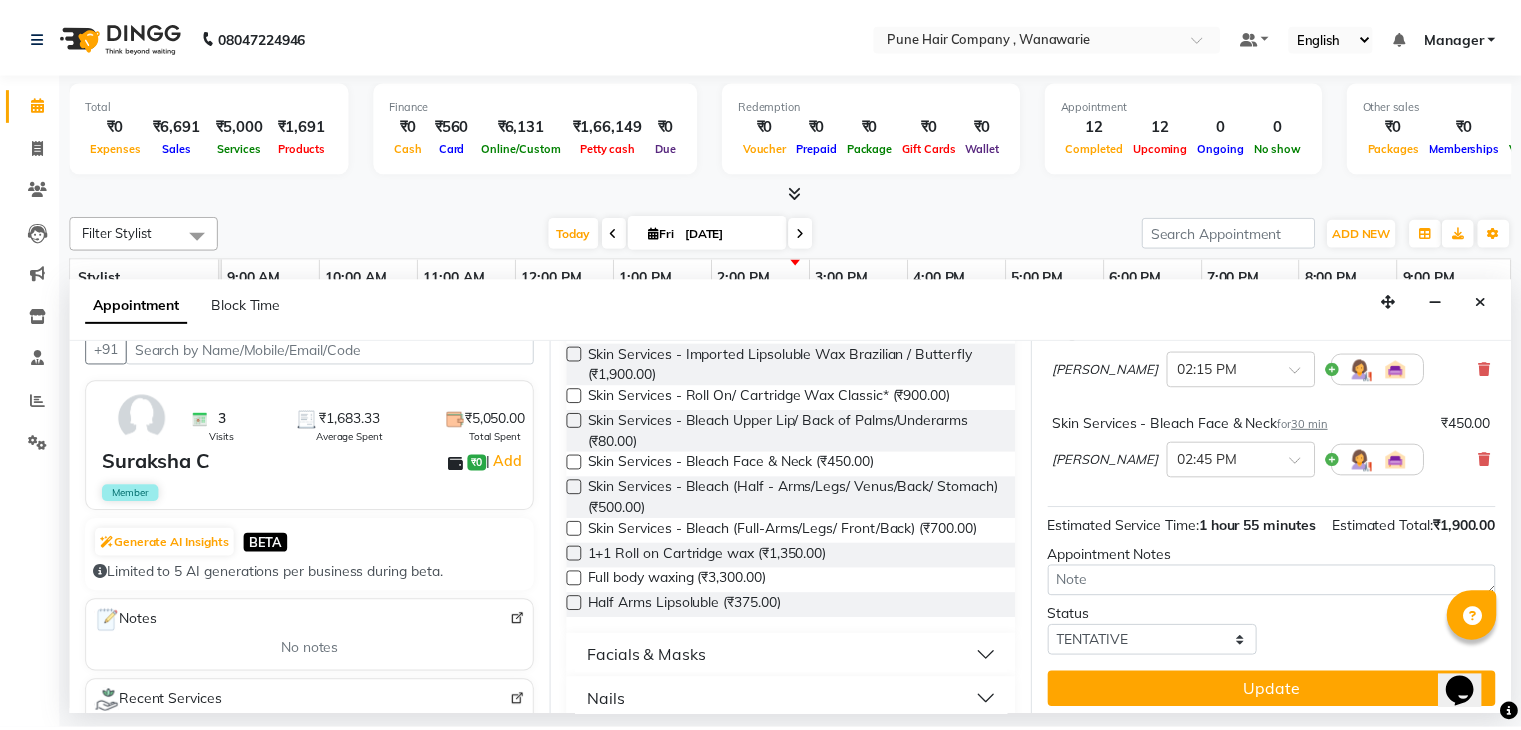 scroll, scrollTop: 456, scrollLeft: 0, axis: vertical 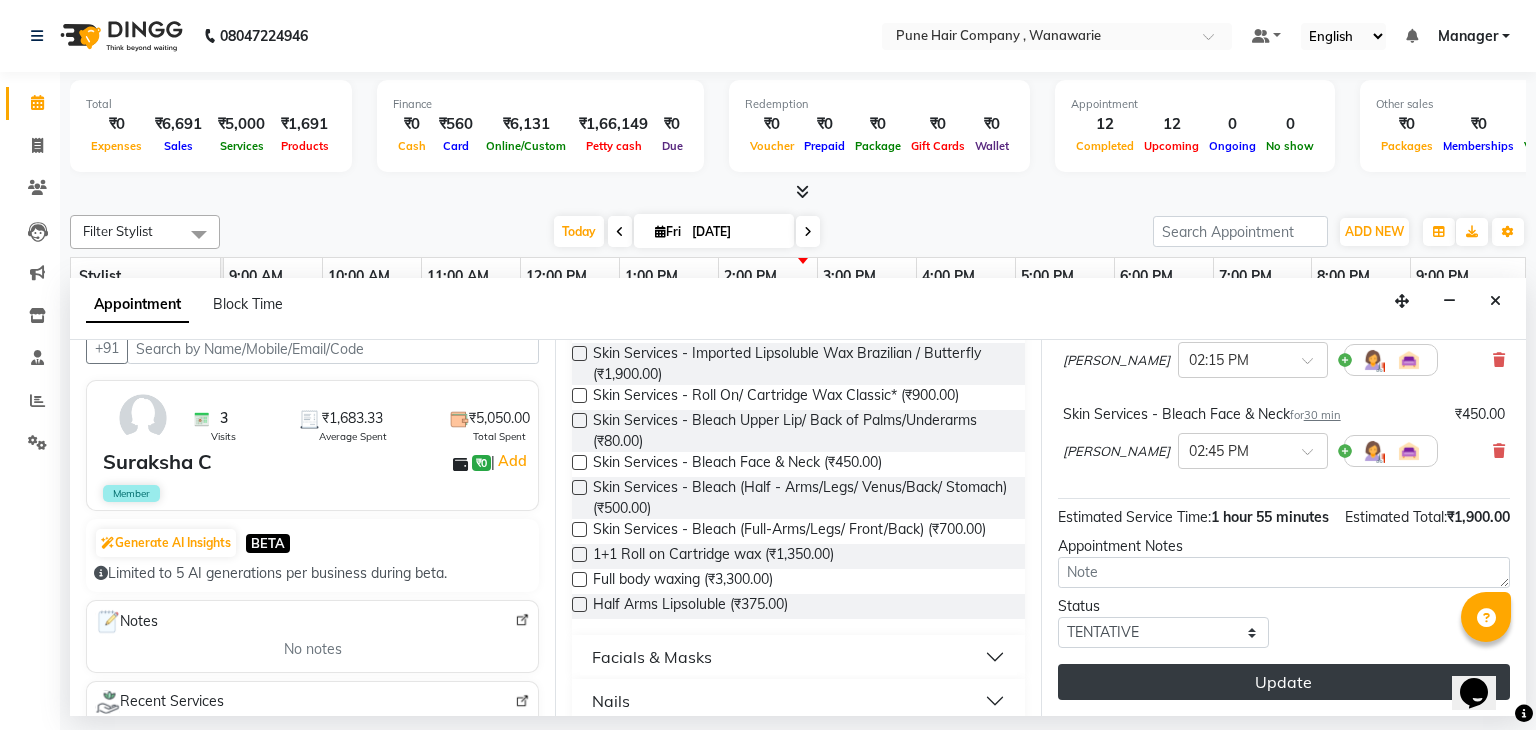 click on "Update" at bounding box center (1284, 682) 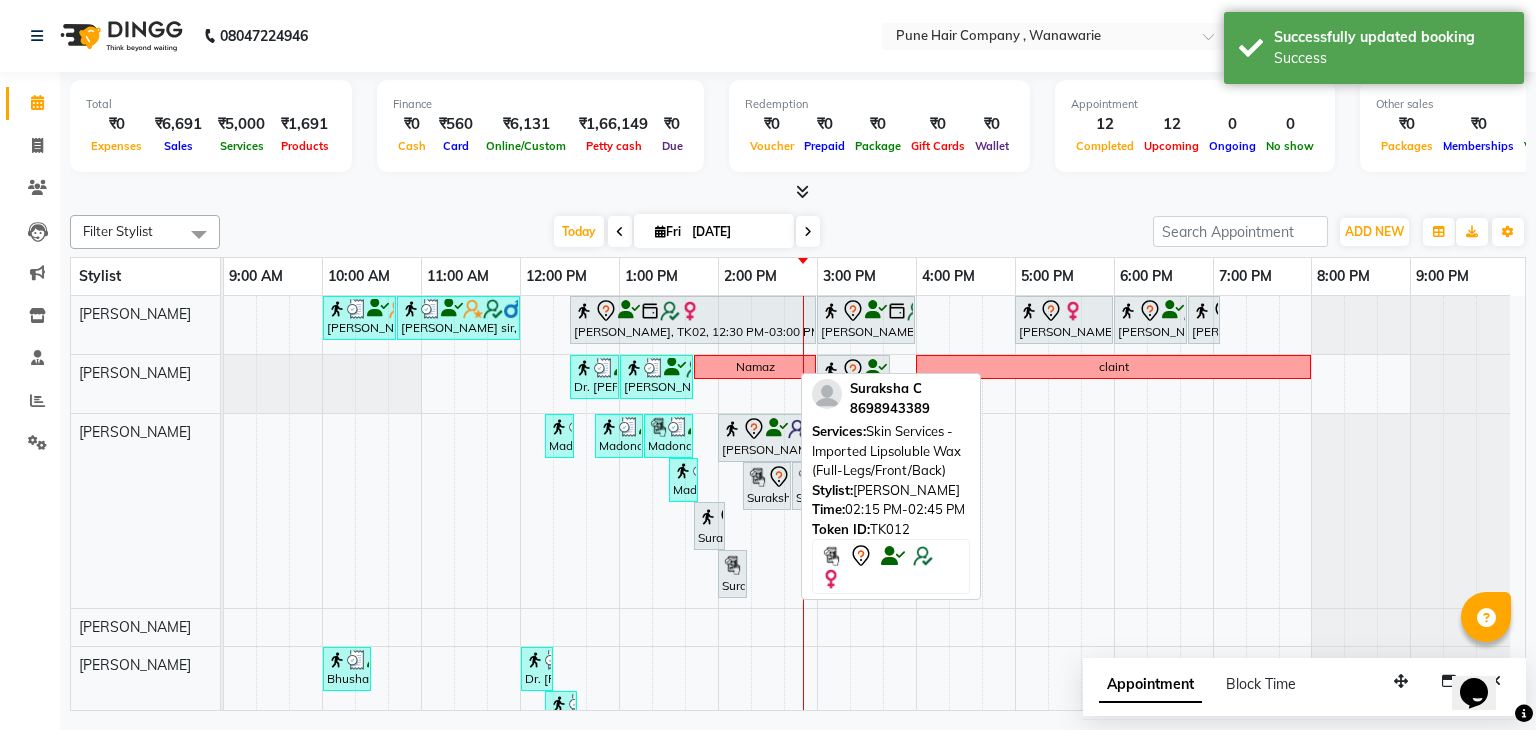 click on "Suraksha C, TK12, 02:15 PM-02:45 PM, Skin Services - Imported Lipsoluble Wax (Full-Legs/Front/Back)" at bounding box center (767, 486) 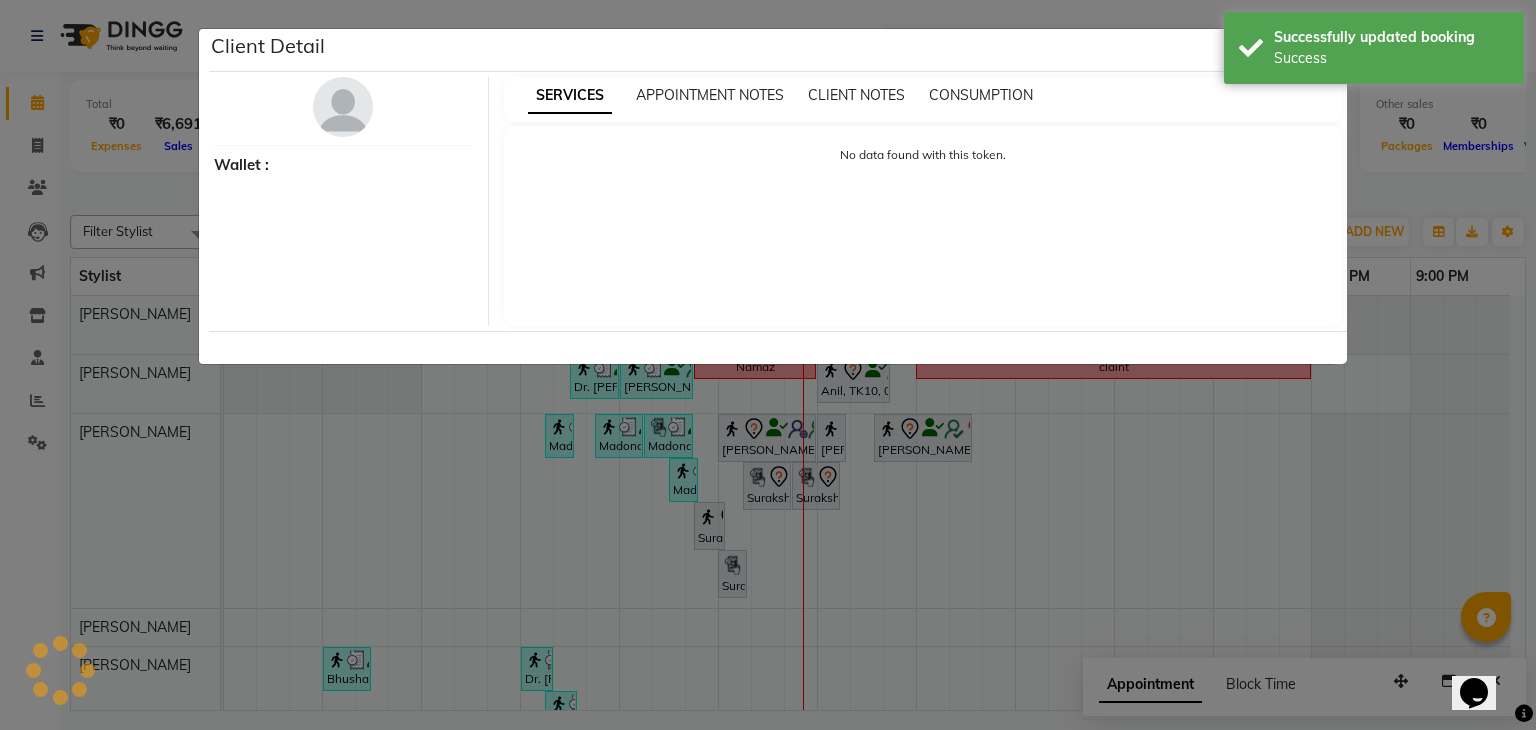 select on "7" 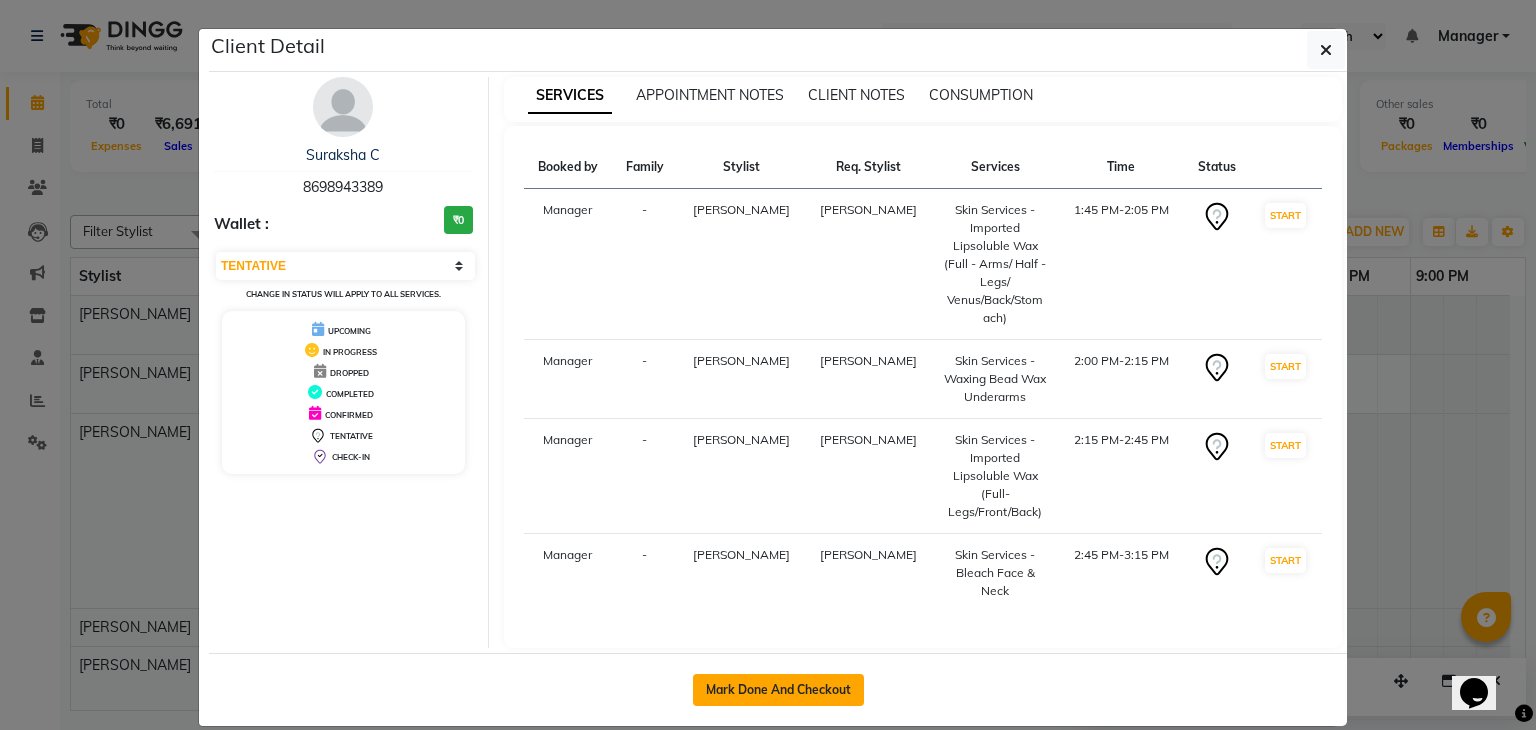 click on "Mark Done And Checkout" 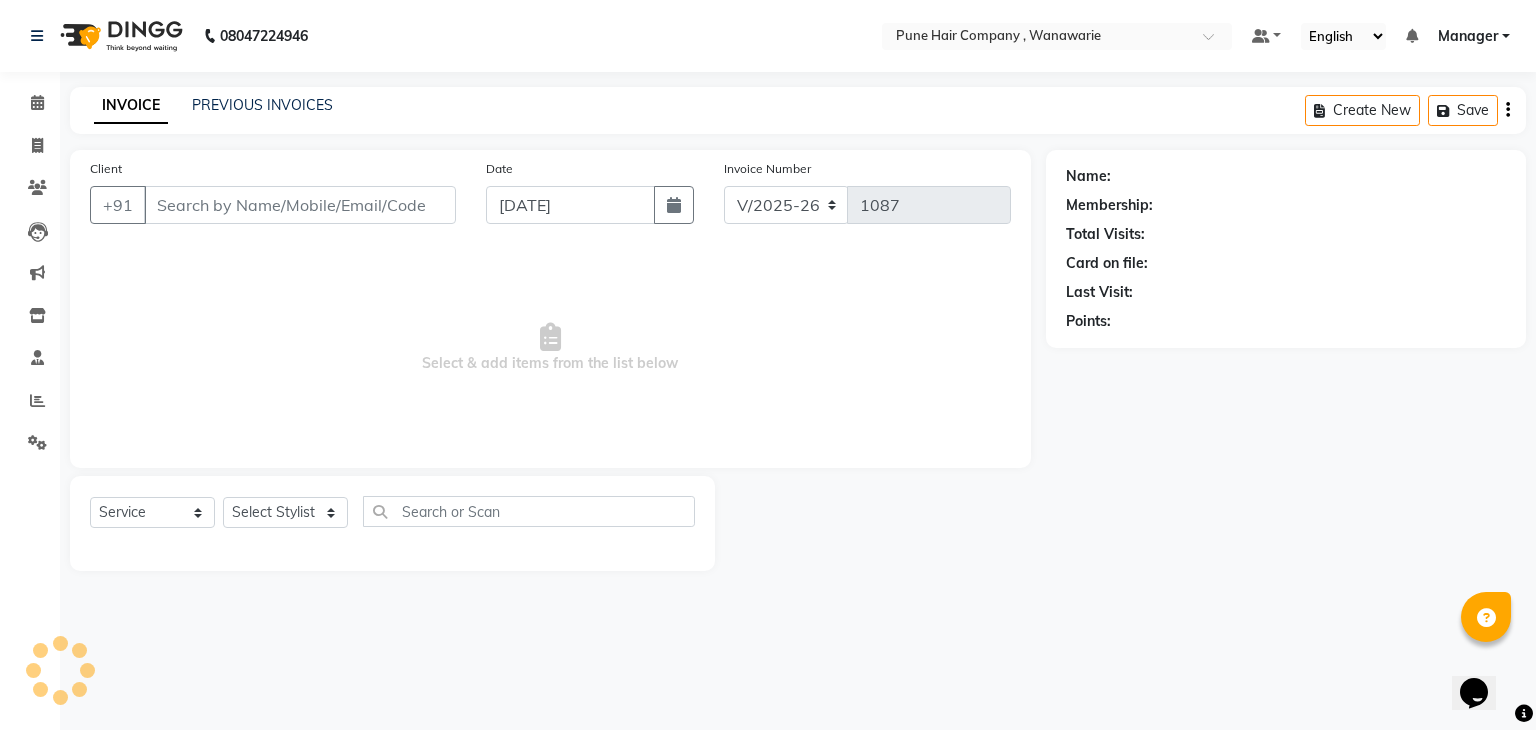type on "8698943389" 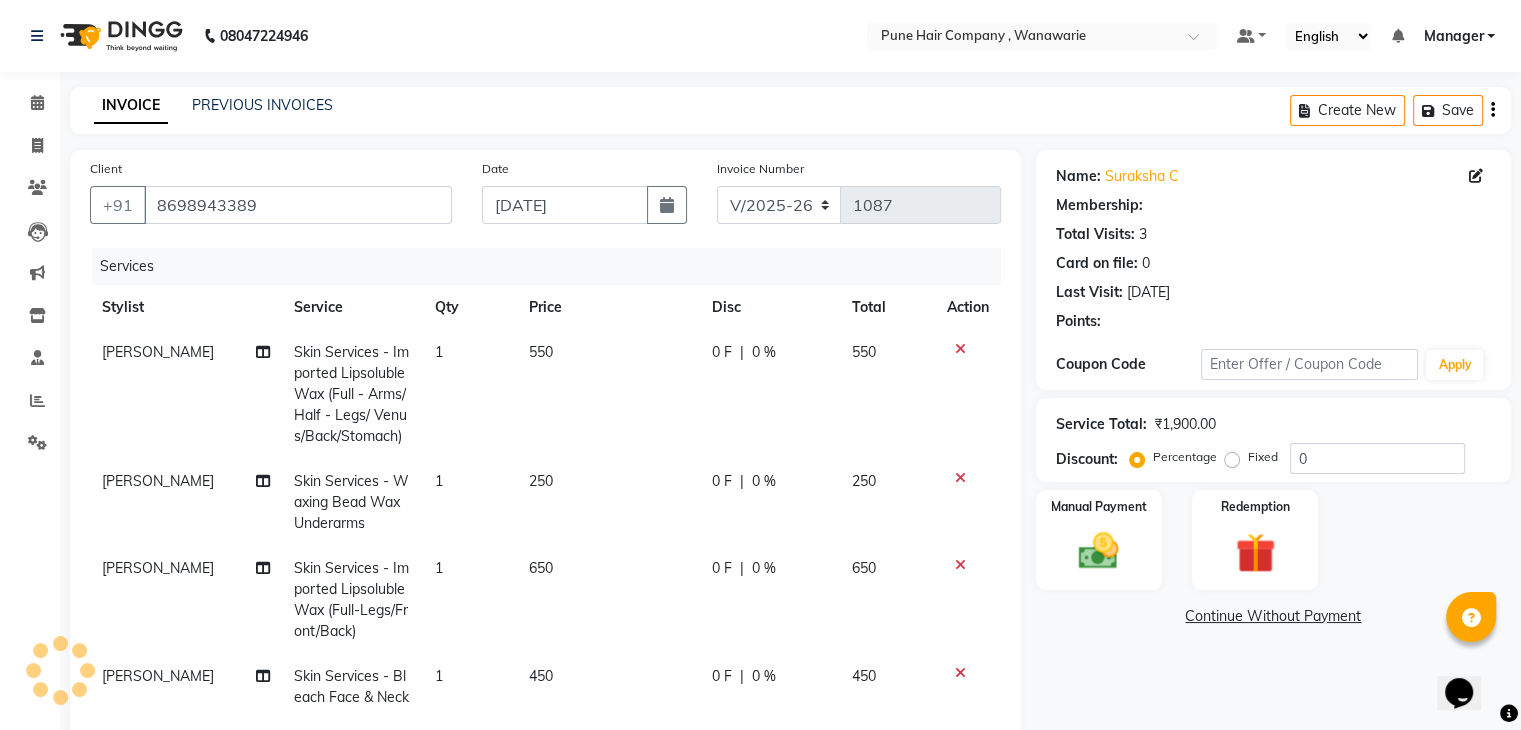 type on "20" 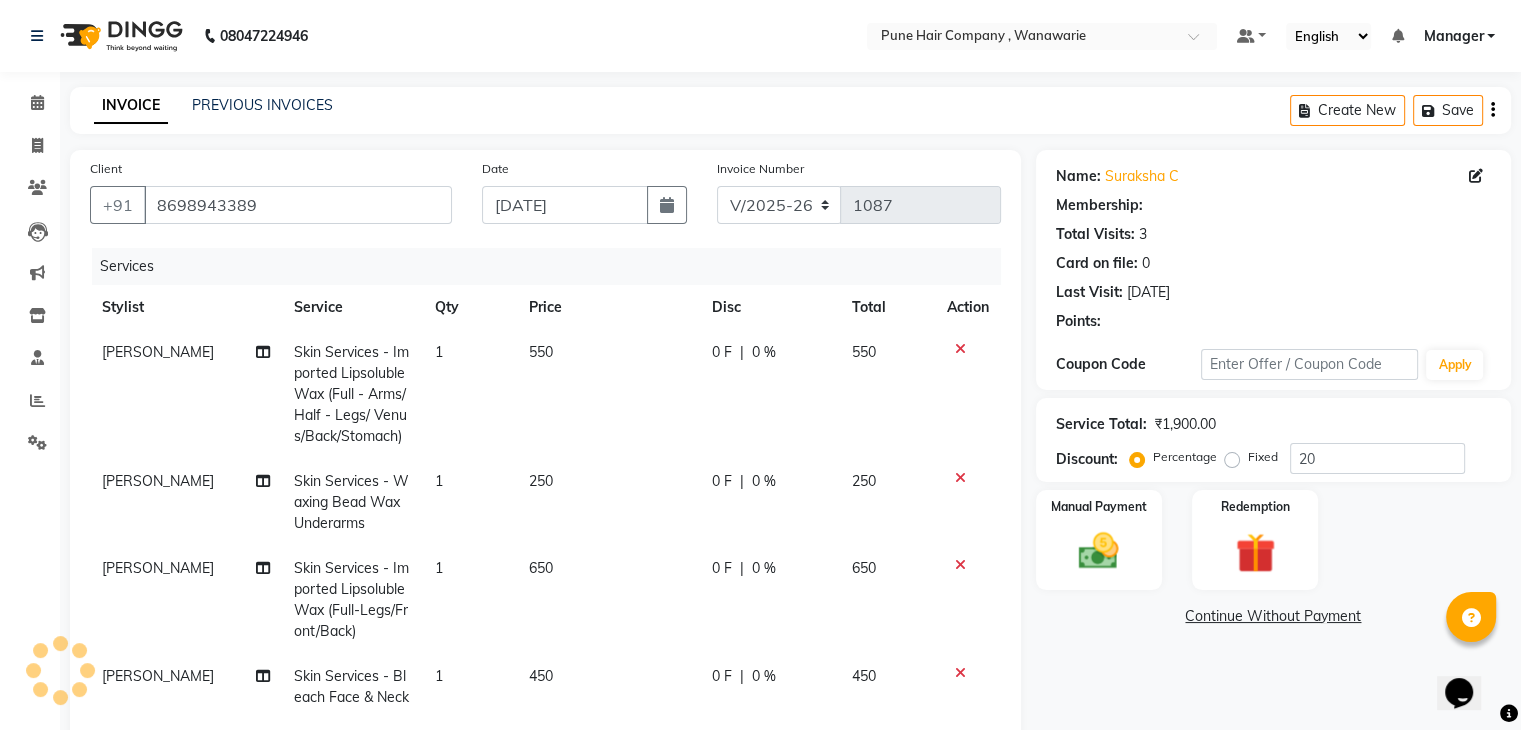 select on "1: Object" 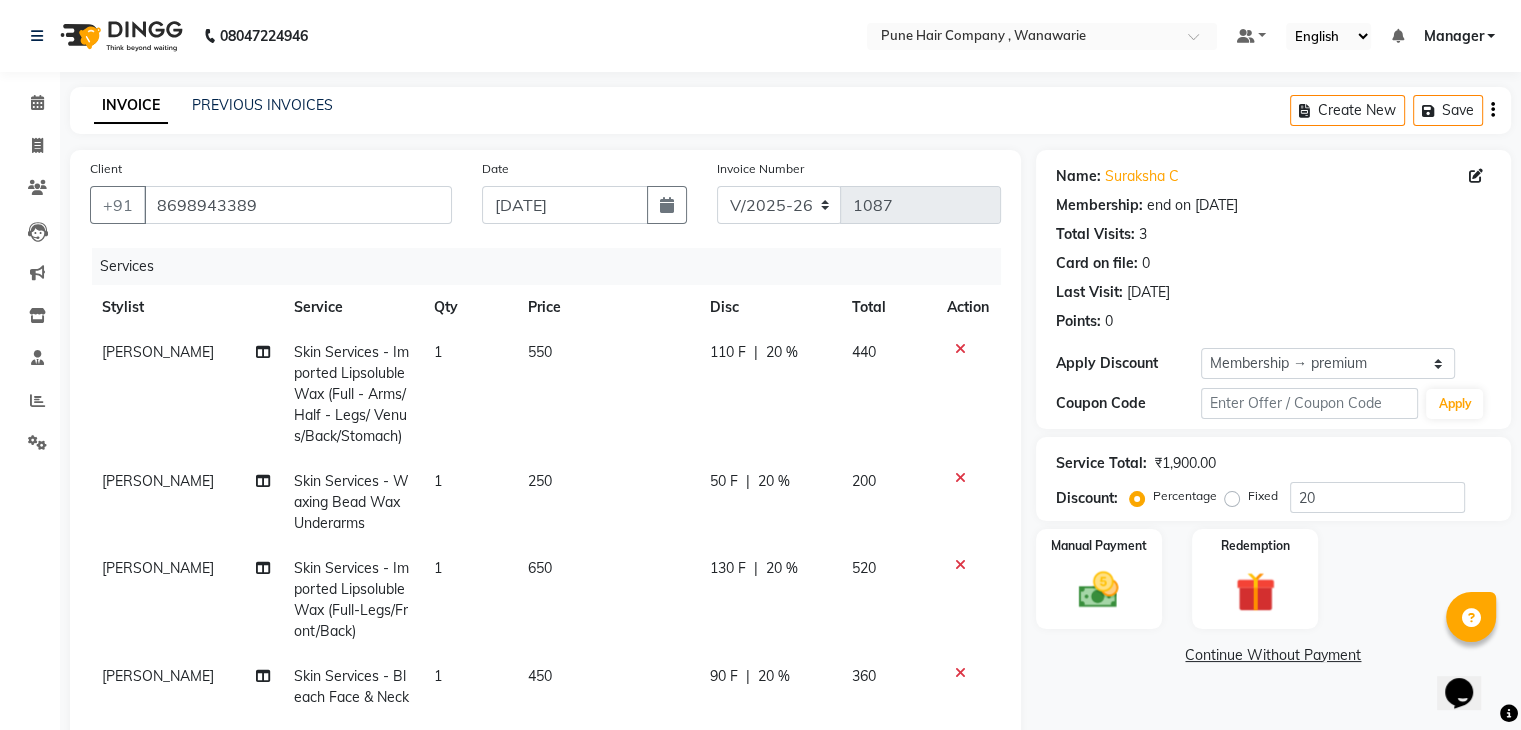 scroll, scrollTop: 3, scrollLeft: 0, axis: vertical 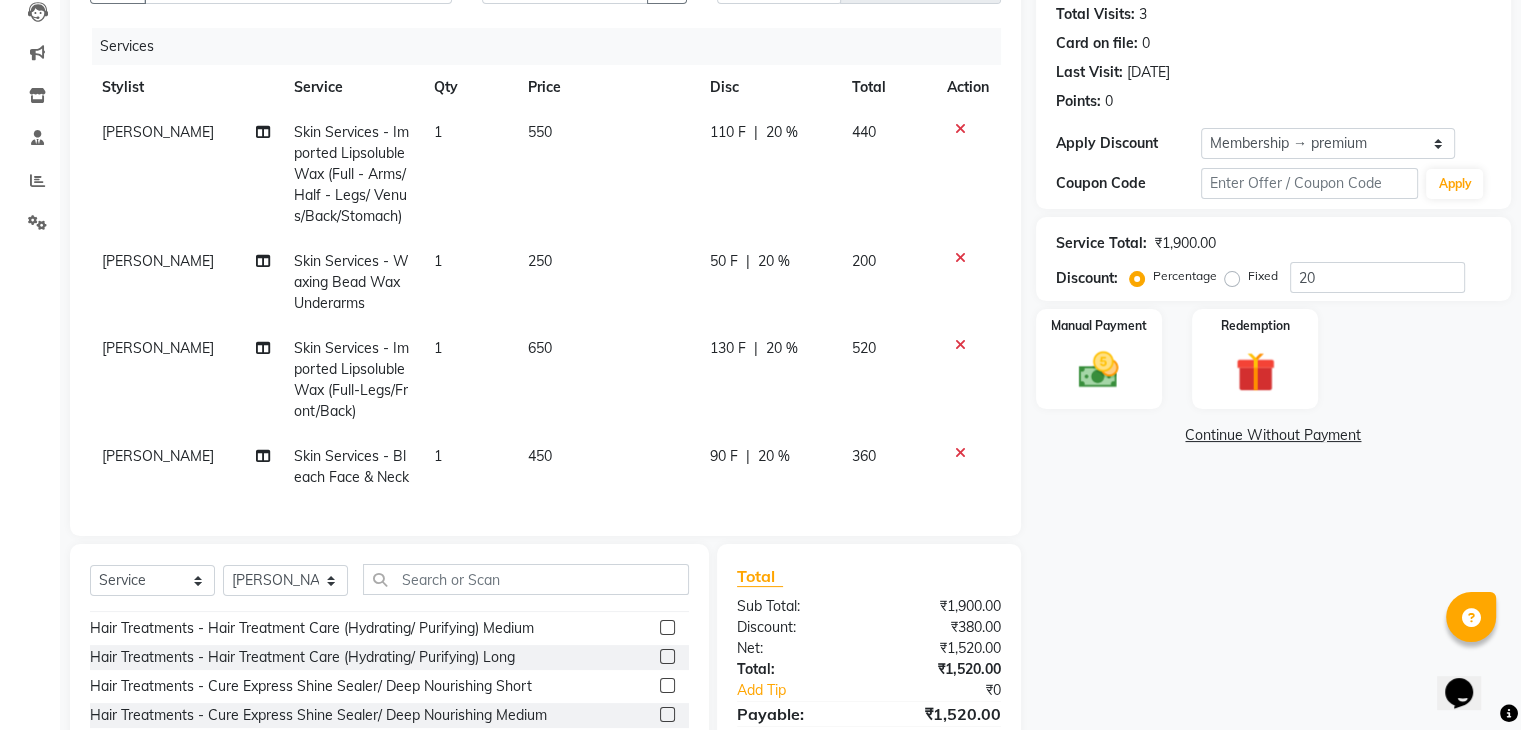 click on "Services" 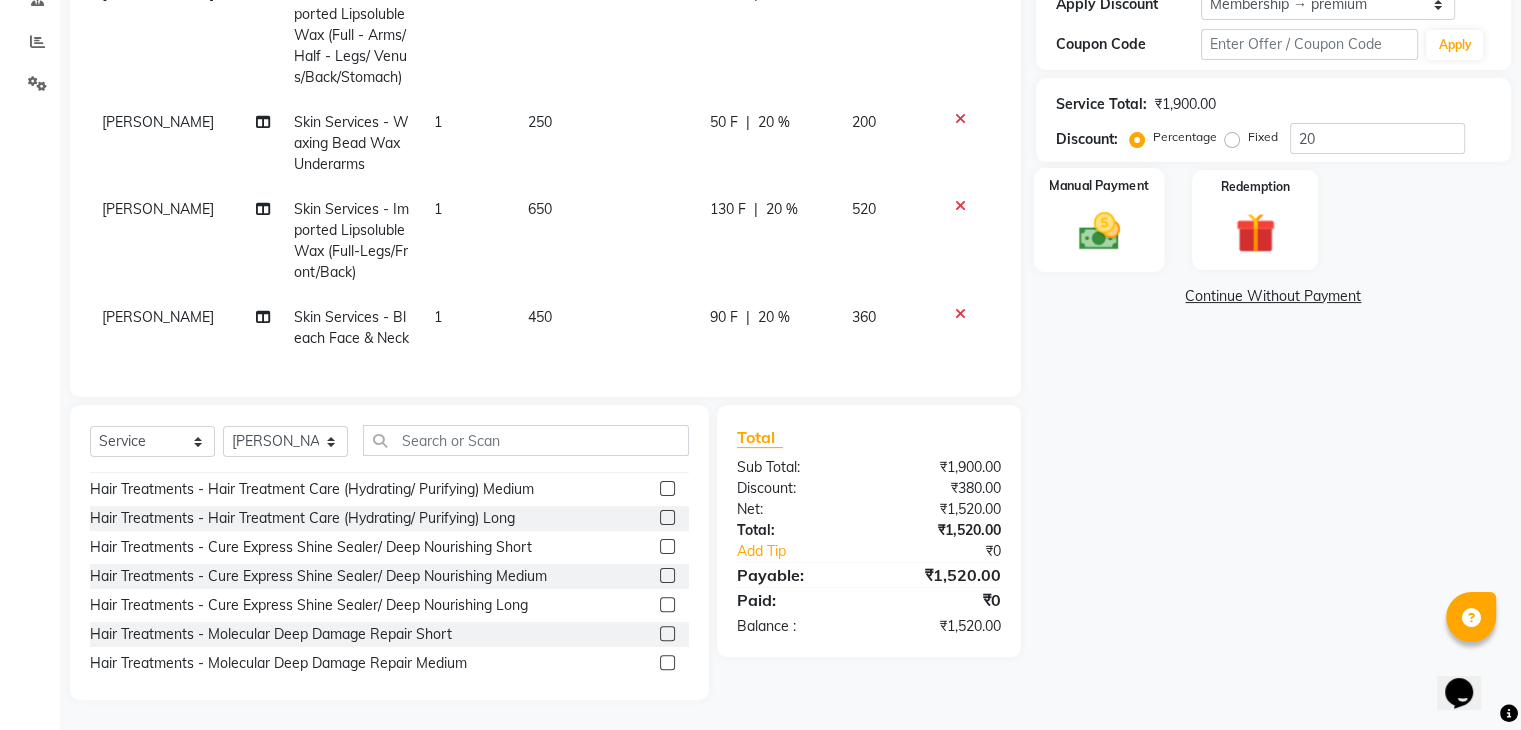 click 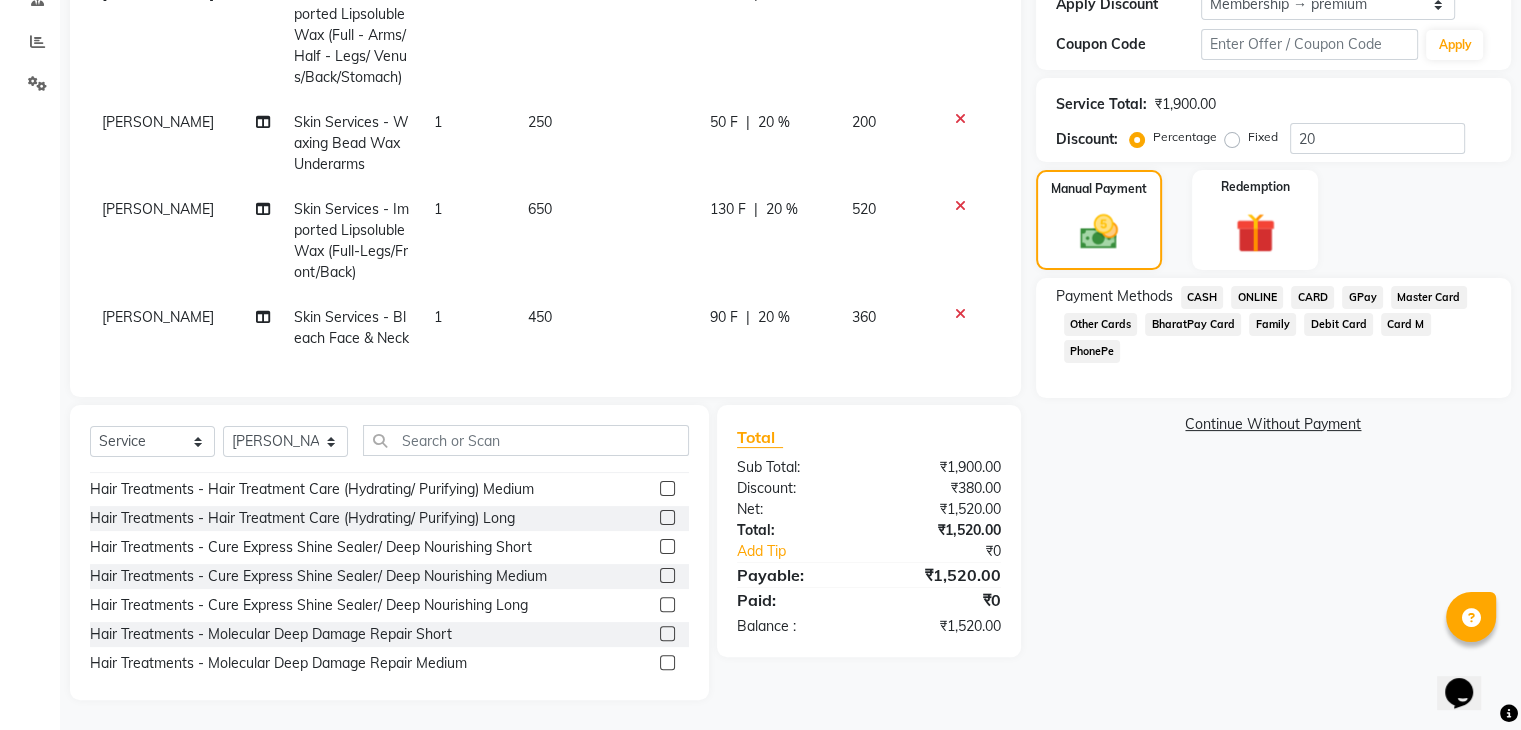 click on "CASH" 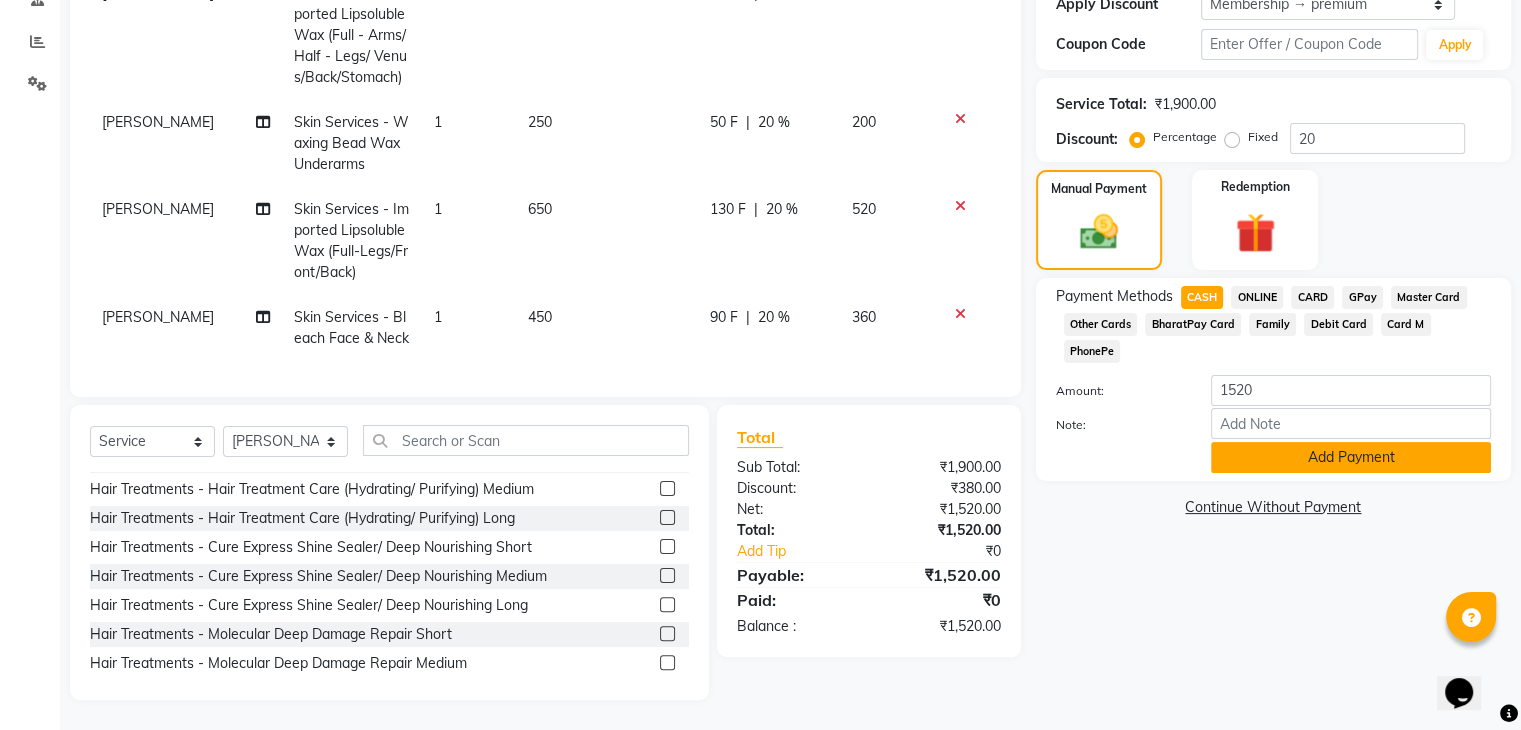 click on "Add Payment" 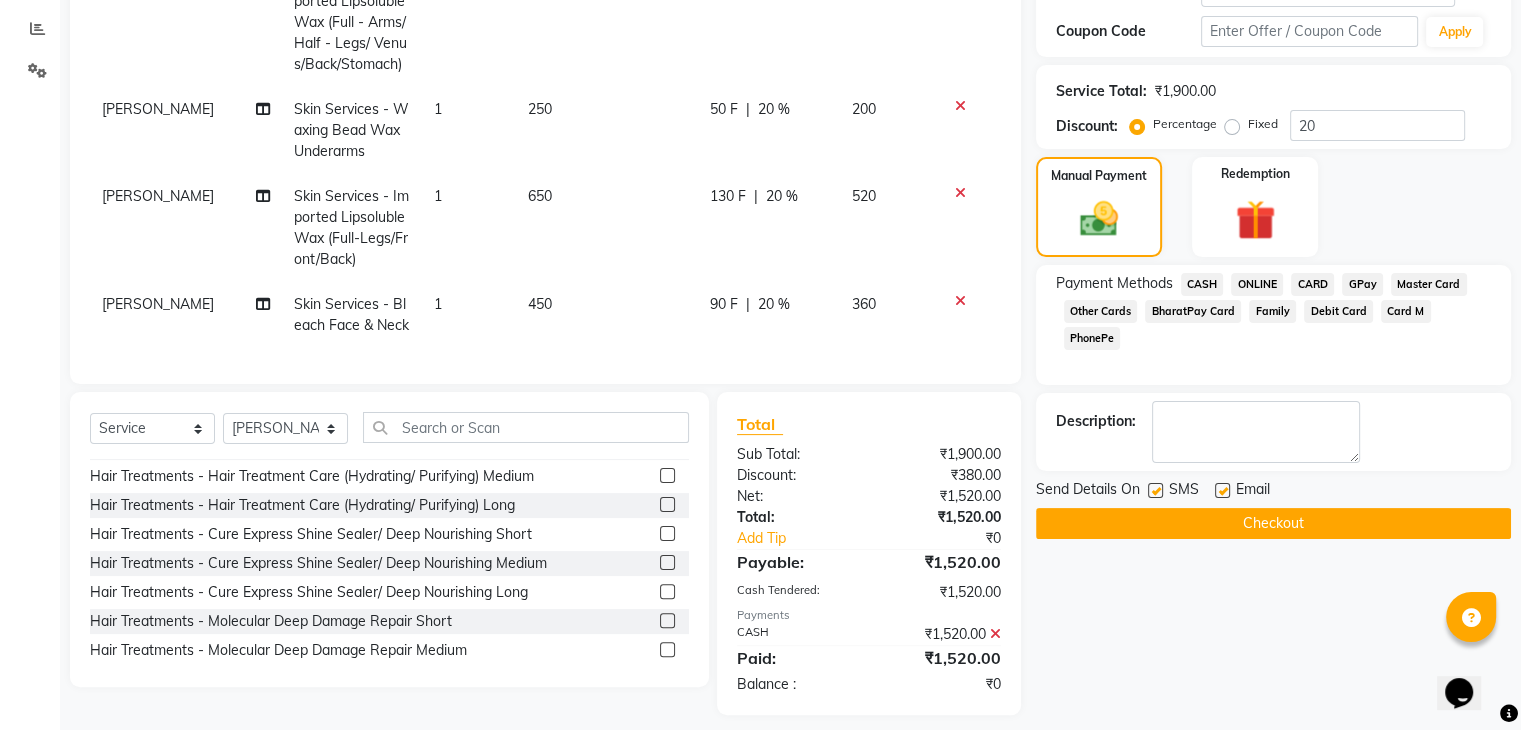 scroll, scrollTop: 400, scrollLeft: 0, axis: vertical 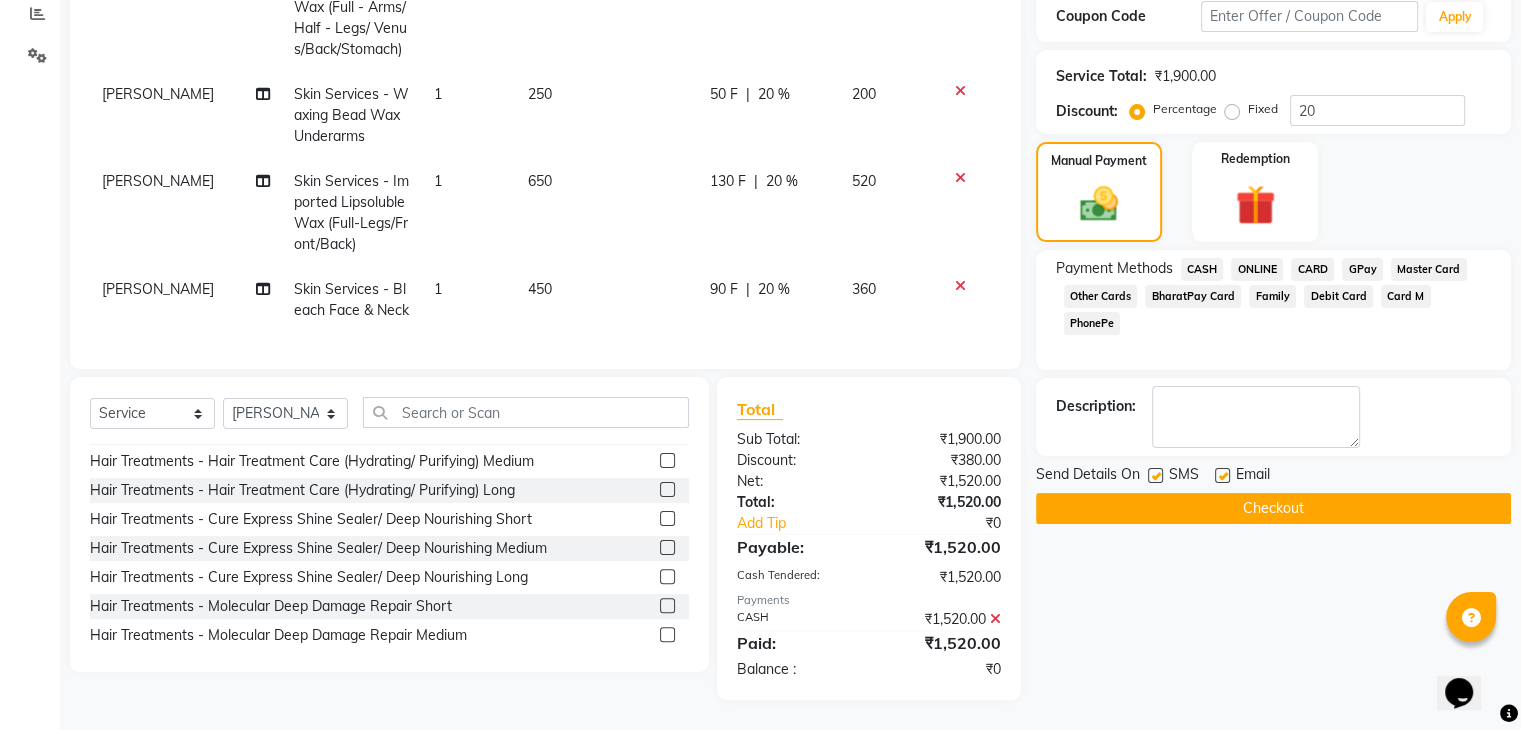 click on "Checkout" 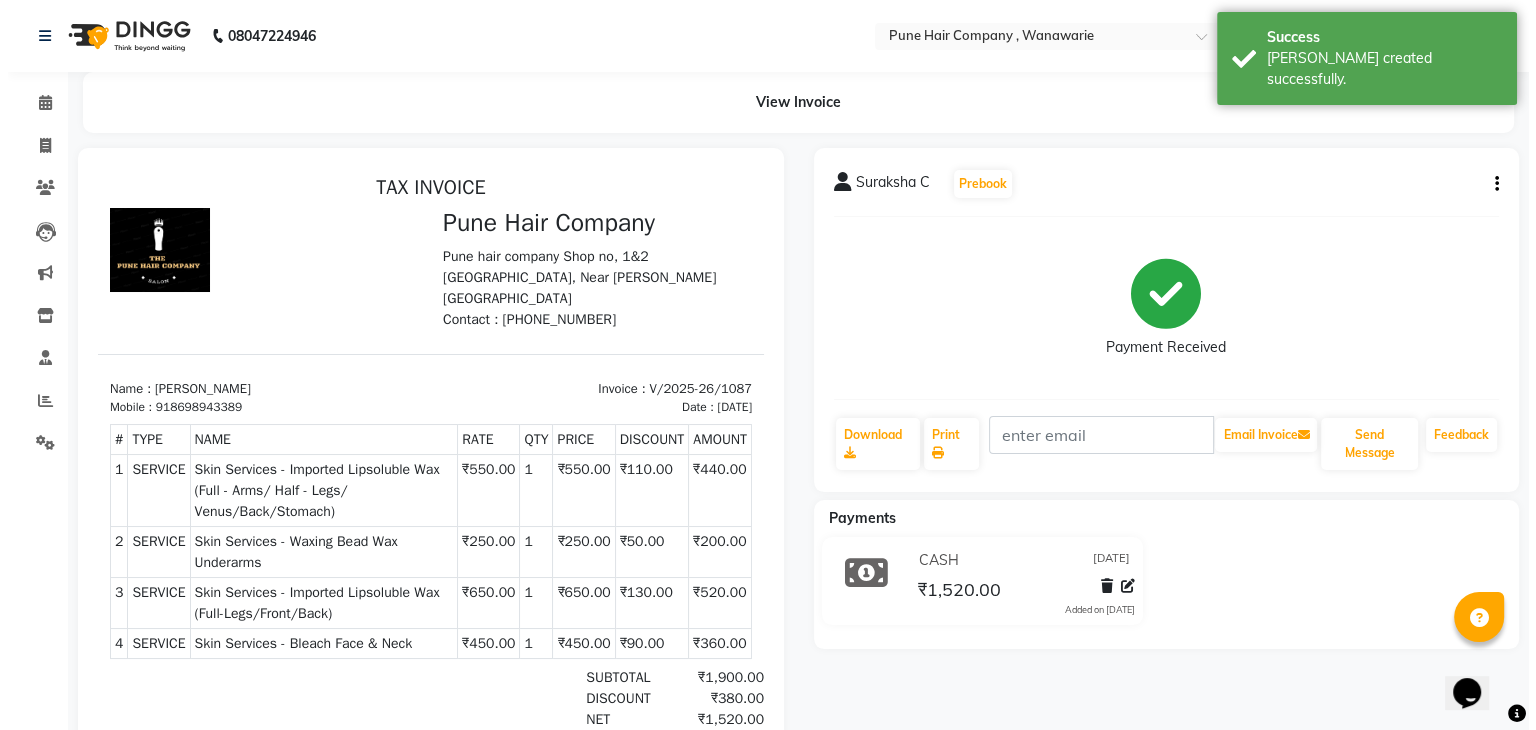 scroll, scrollTop: 0, scrollLeft: 0, axis: both 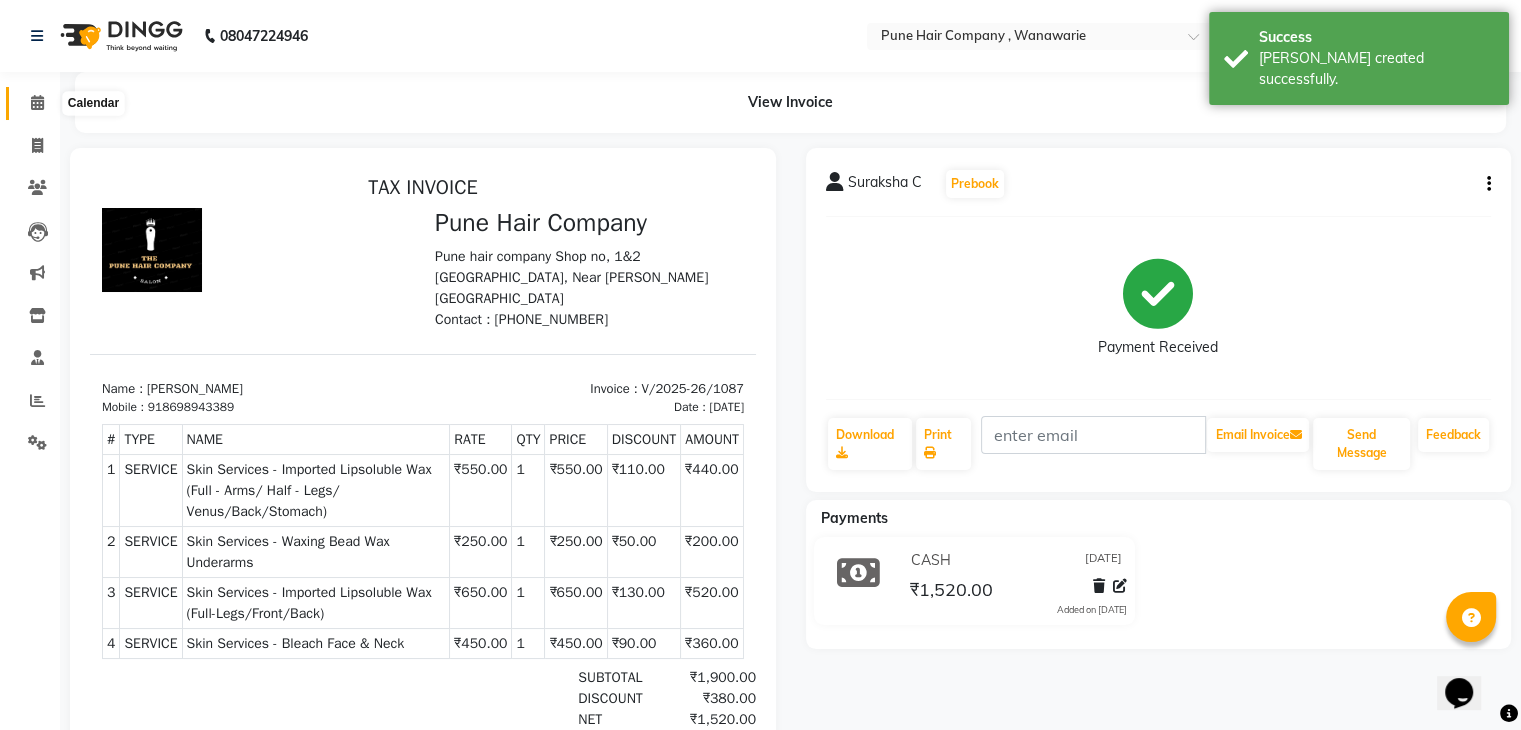 click 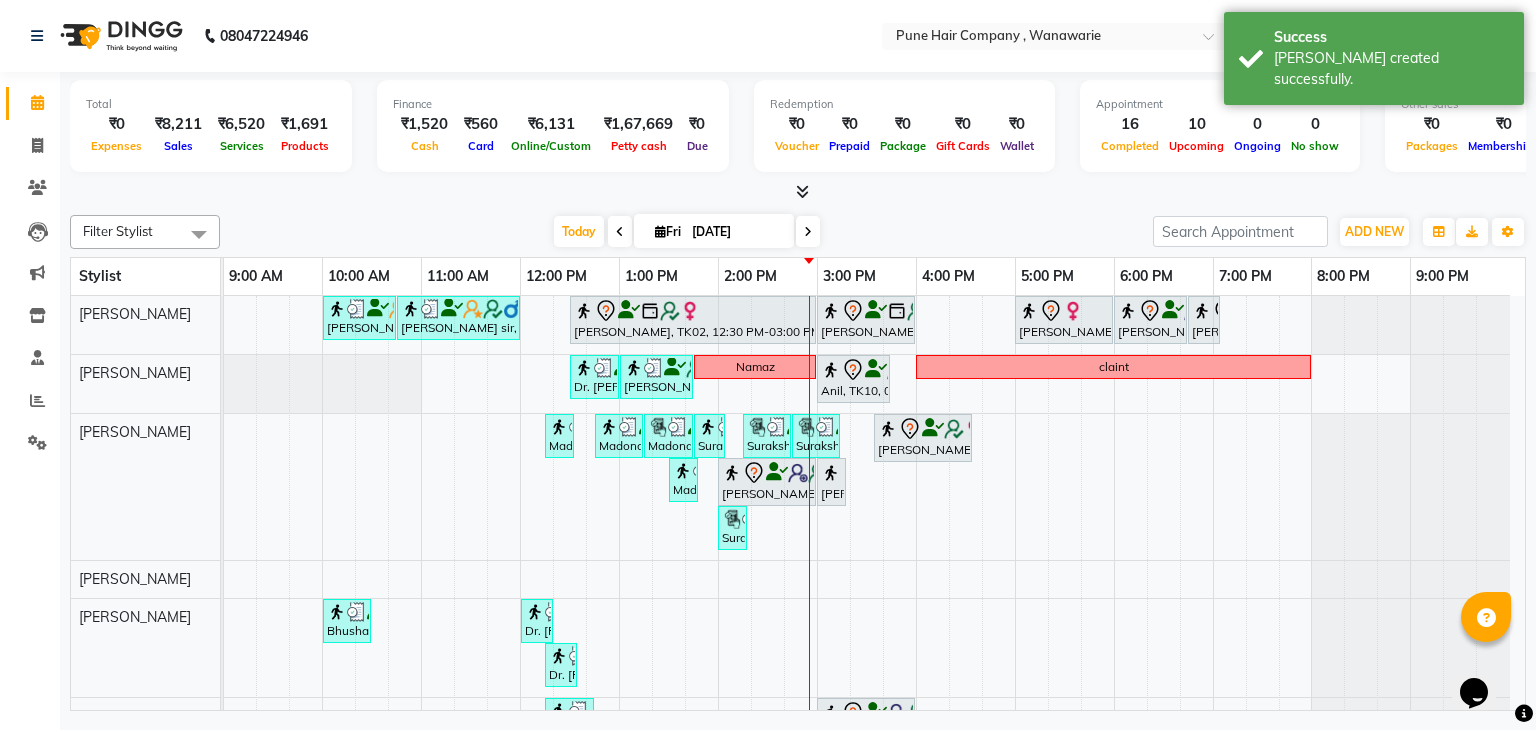 click on "[DATE]" at bounding box center (736, 232) 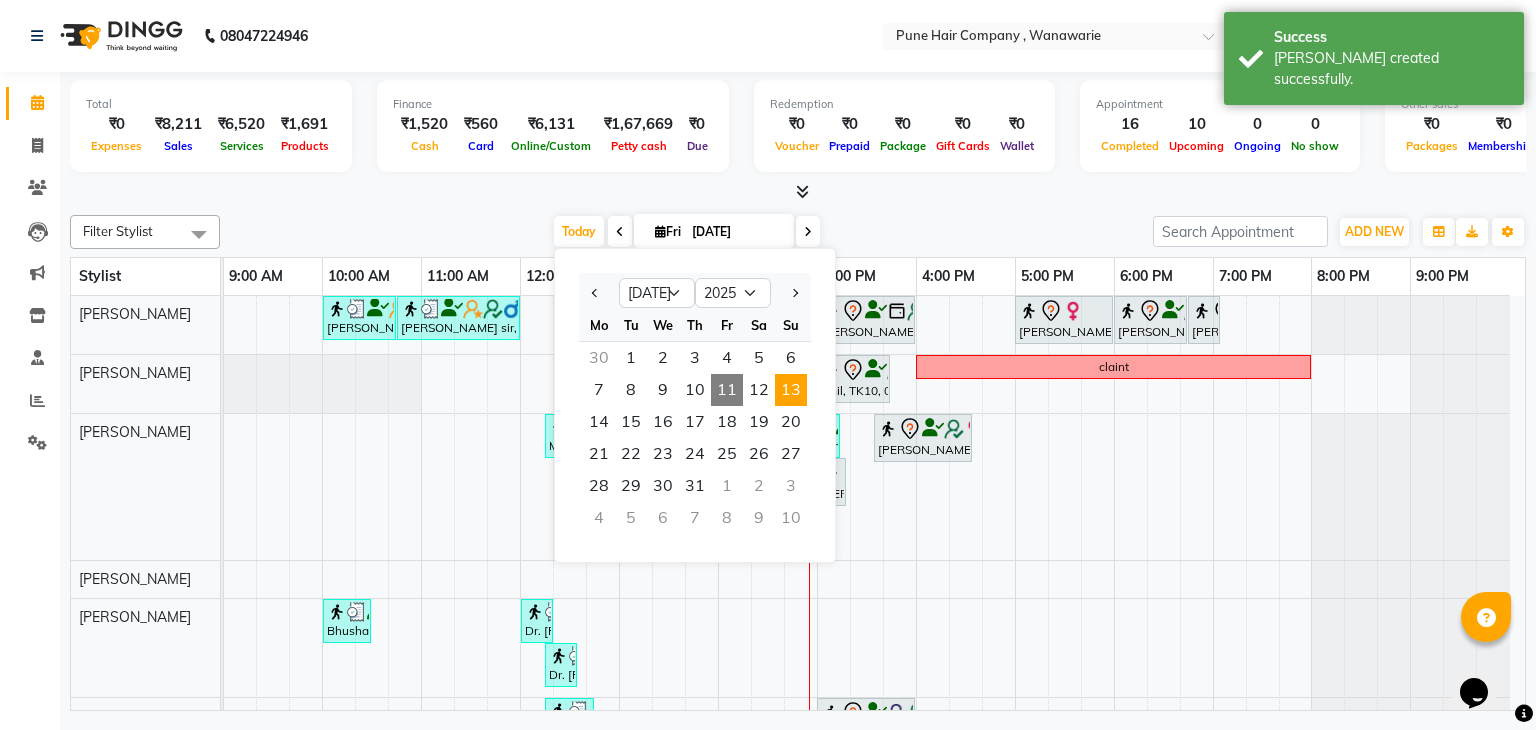 click on "13" at bounding box center (791, 390) 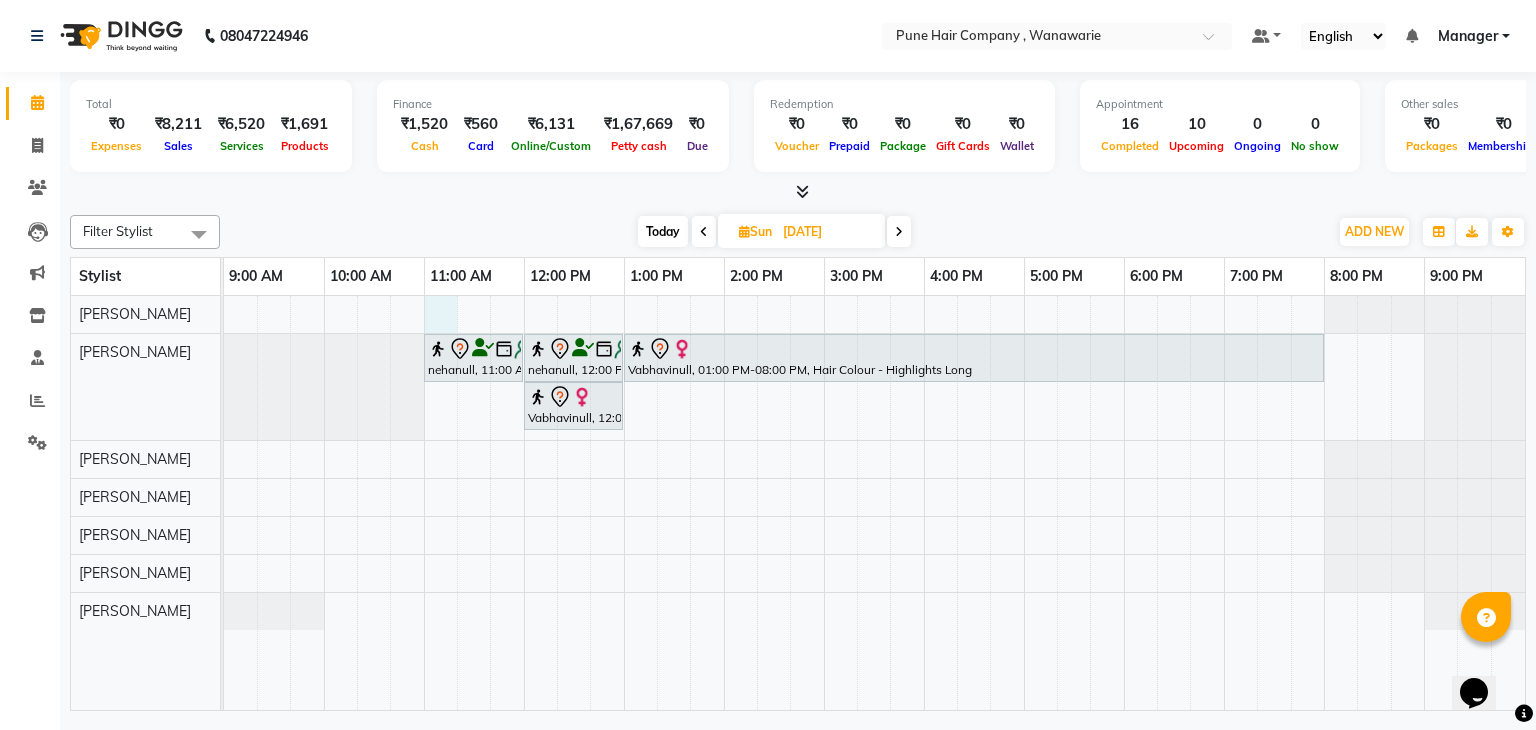 click on "nehanull, 11:00 AM-12:00 PM, Haircuts, - By Senior Stylist             nehanull, 12:00 PM-01:00 PM, Haircuts, - By Senior Stylist             Vabhavinull, 01:00 PM-08:00 PM, Hair Colour - Highlights Long             Vabhavinull, 12:00 PM-01:00 PM, Haircuts, - By Senior Stylist" at bounding box center (874, 503) 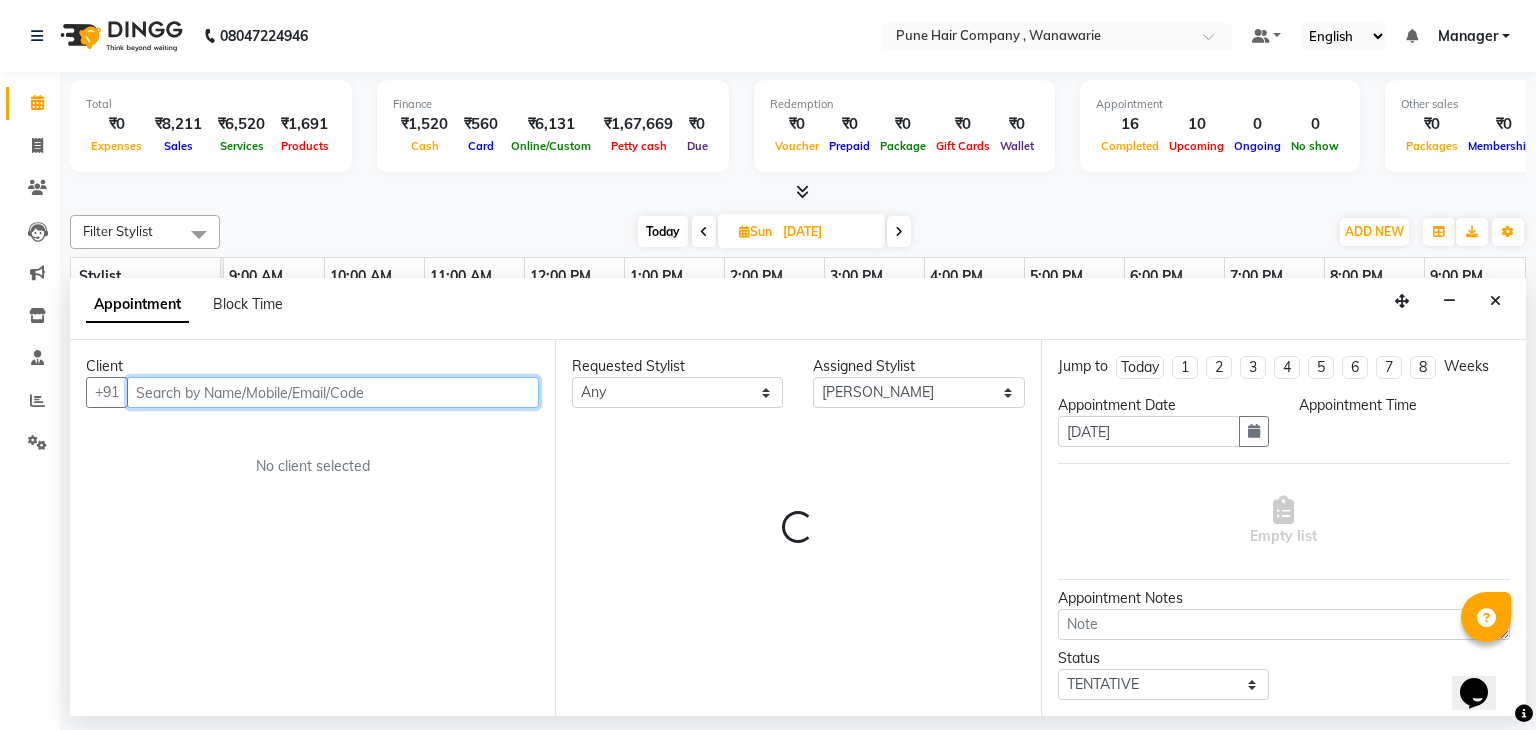 select on "660" 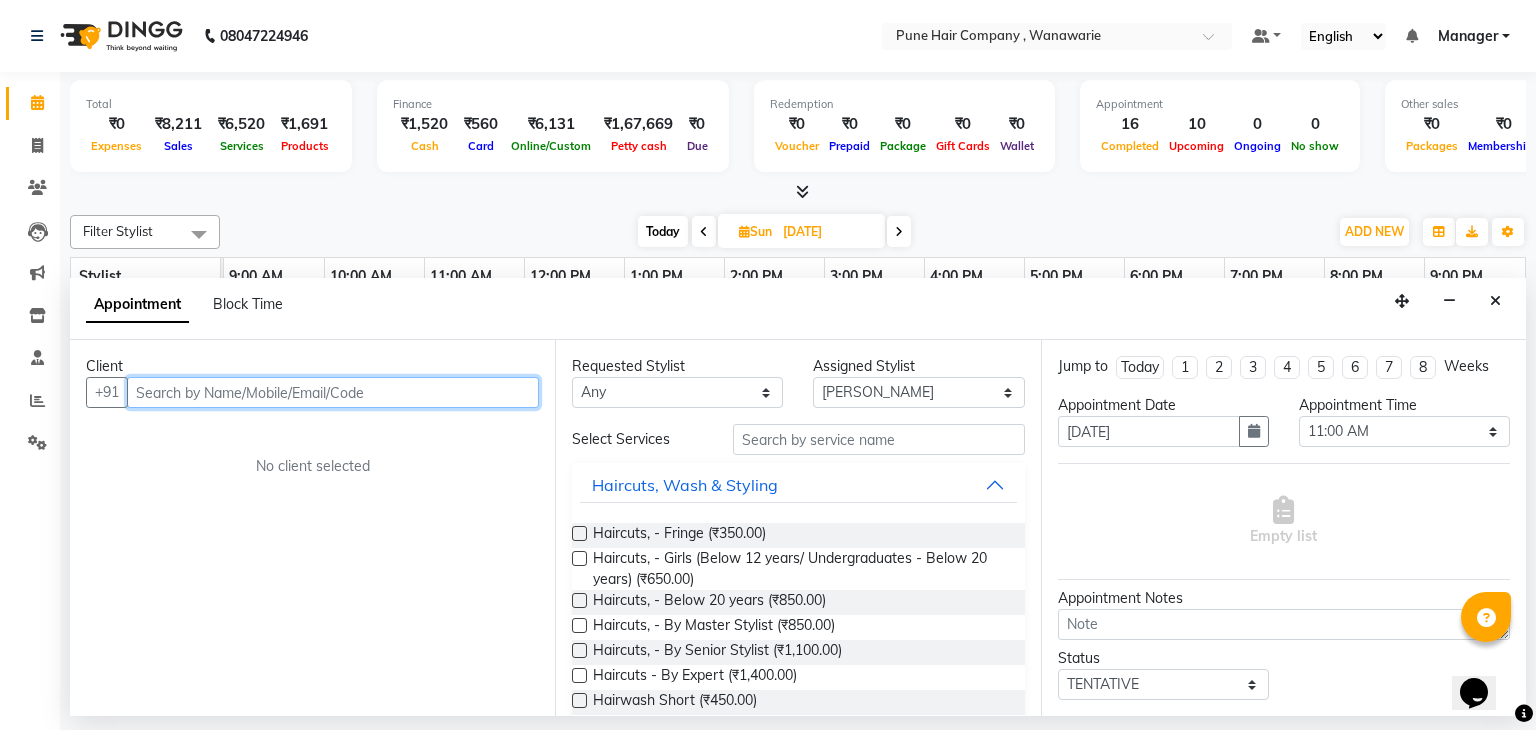 click at bounding box center [333, 392] 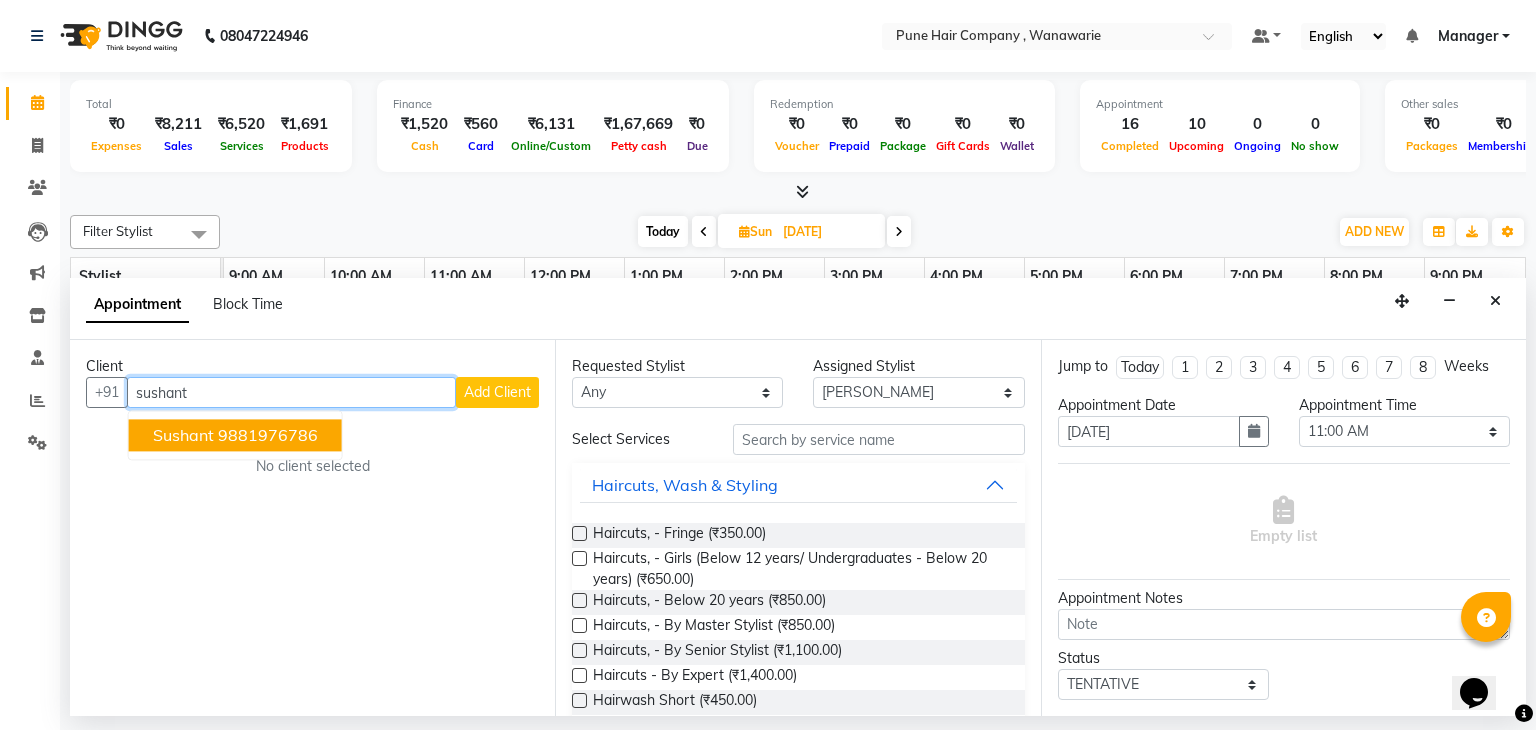 click on "Sushant" at bounding box center (183, 436) 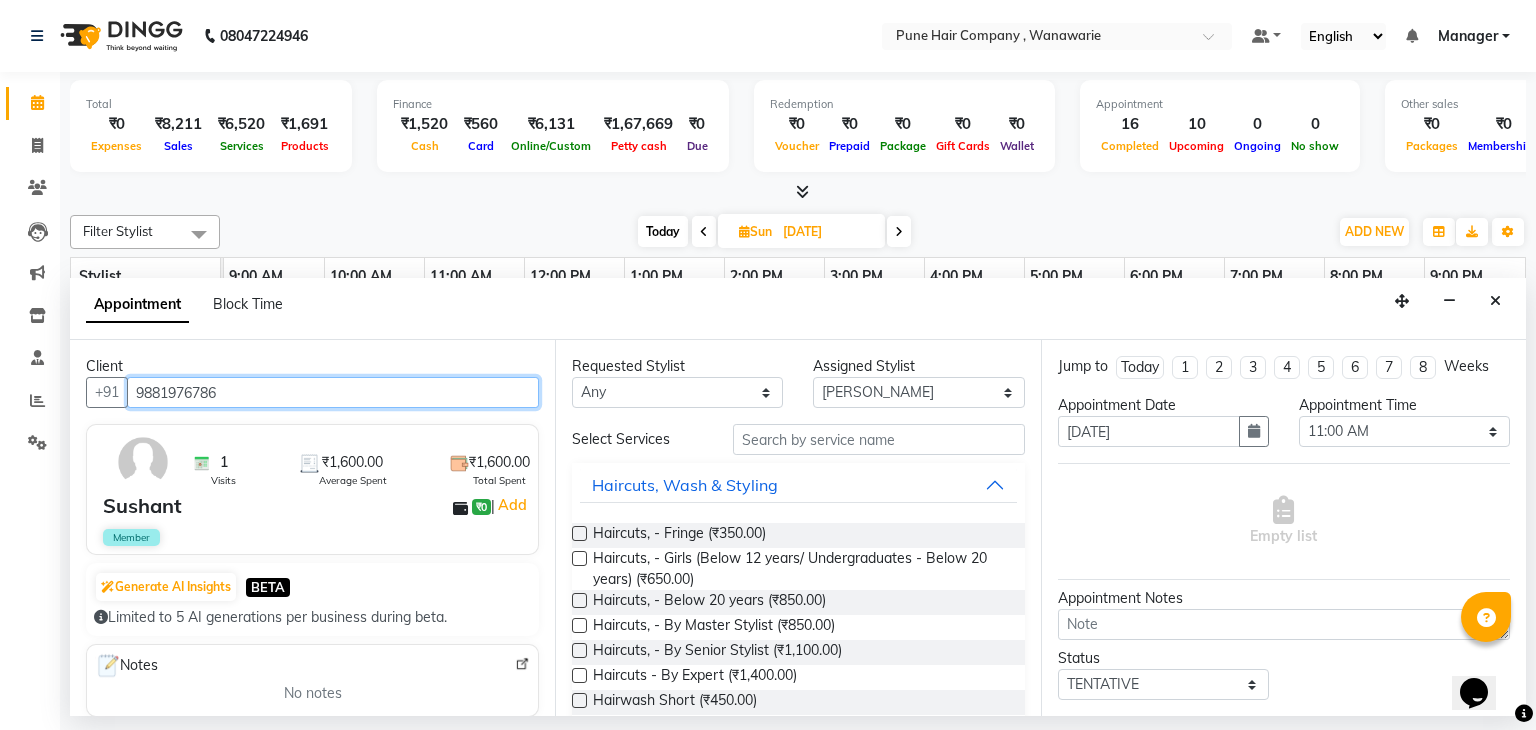 type on "9881976786" 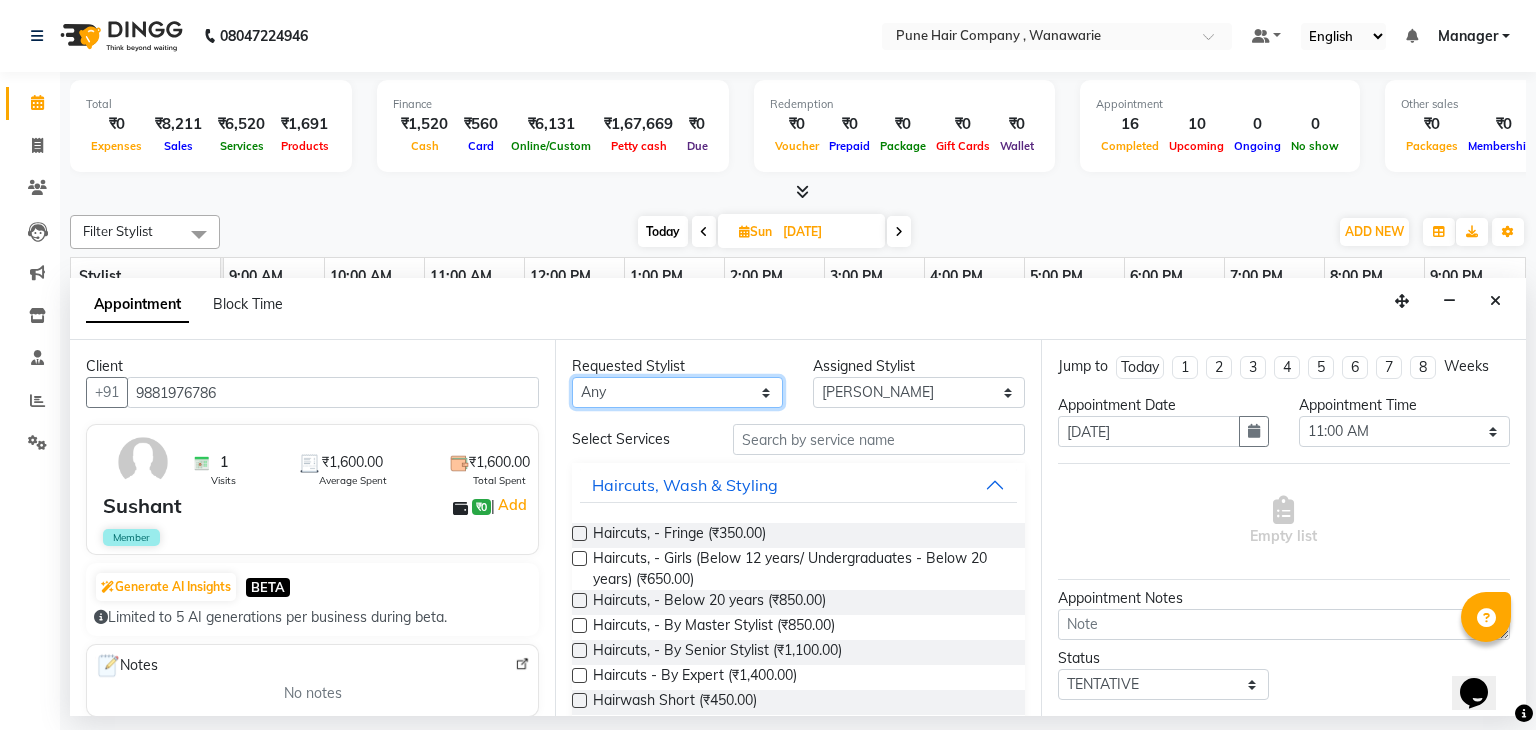 click on "Any [PERSON_NAME] [PERSON_NAME]  [PERSON_NAME] [PERSON_NAME] [PERSON_NAME] [PERSON_NAME] [PERSON_NAME]" at bounding box center (677, 392) 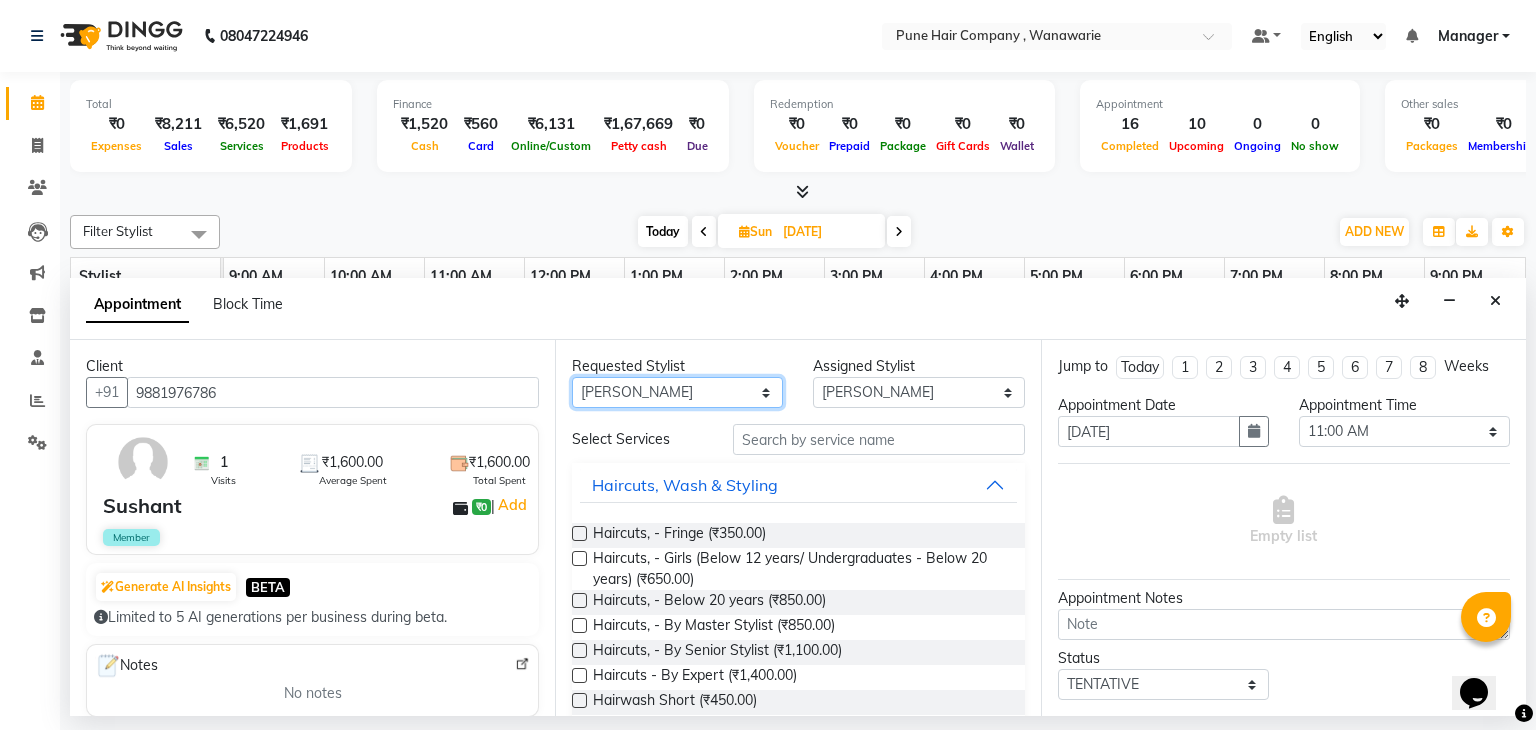 click on "Any [PERSON_NAME] [PERSON_NAME]  [PERSON_NAME] [PERSON_NAME] [PERSON_NAME] [PERSON_NAME] [PERSON_NAME]" at bounding box center (677, 392) 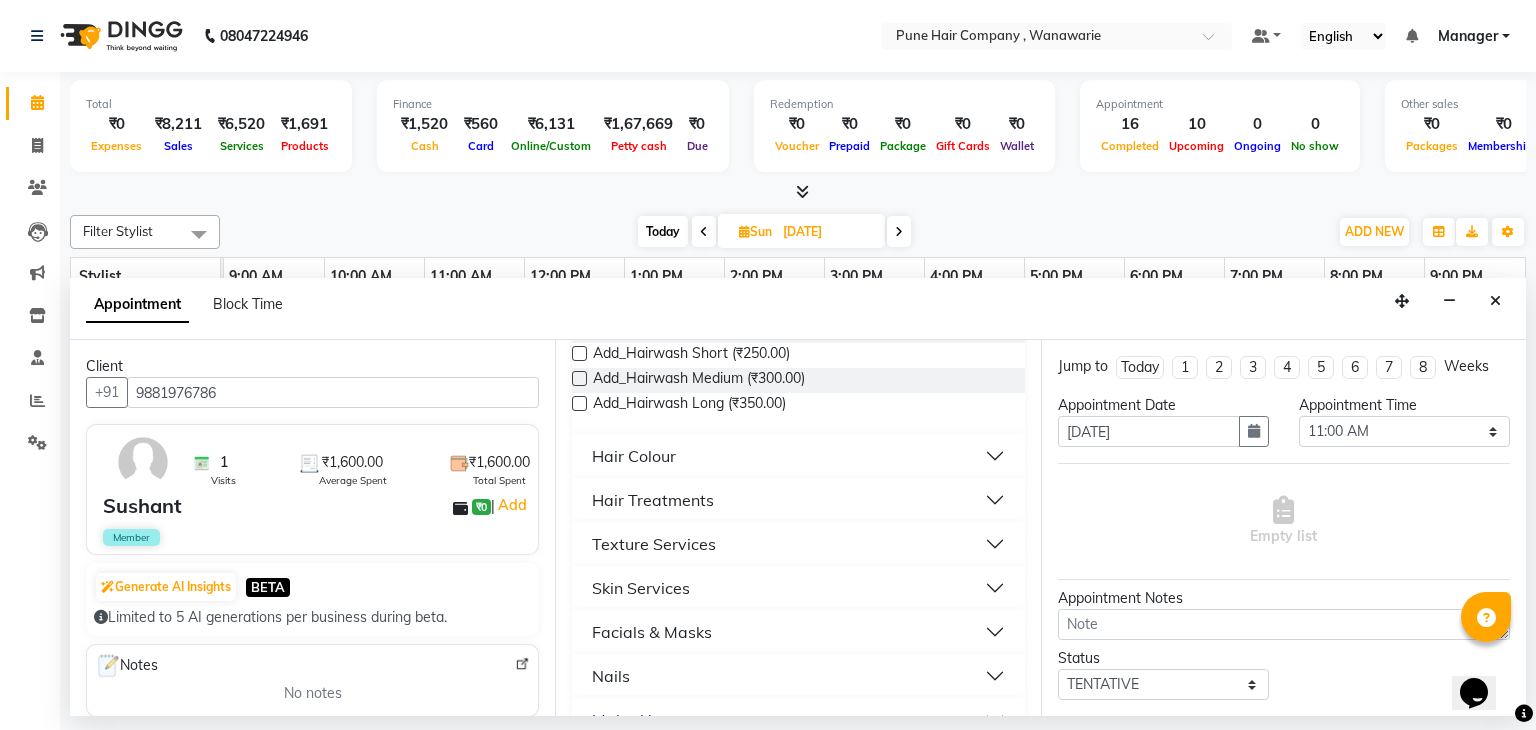 scroll, scrollTop: 550, scrollLeft: 0, axis: vertical 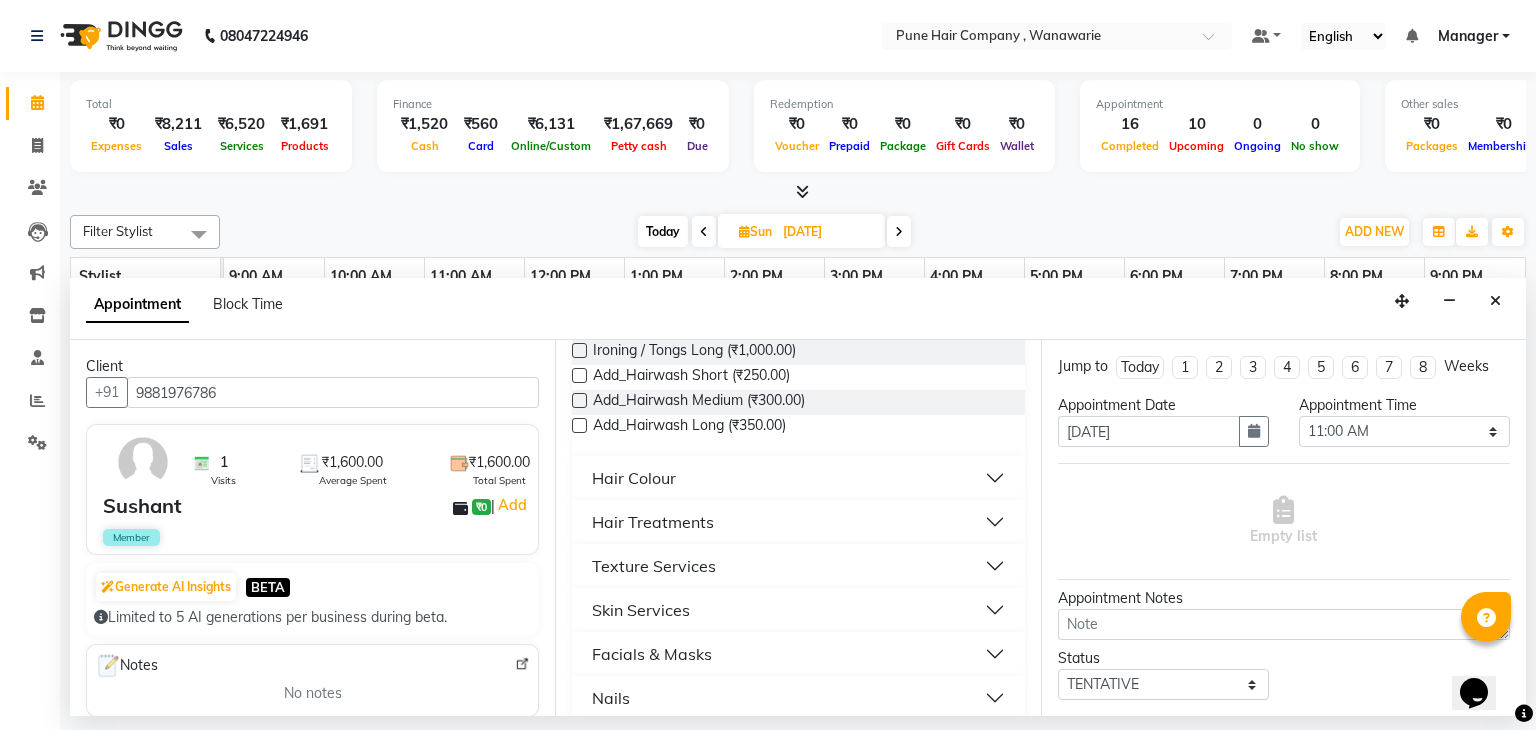 click on "Hair Colour" at bounding box center (634, 478) 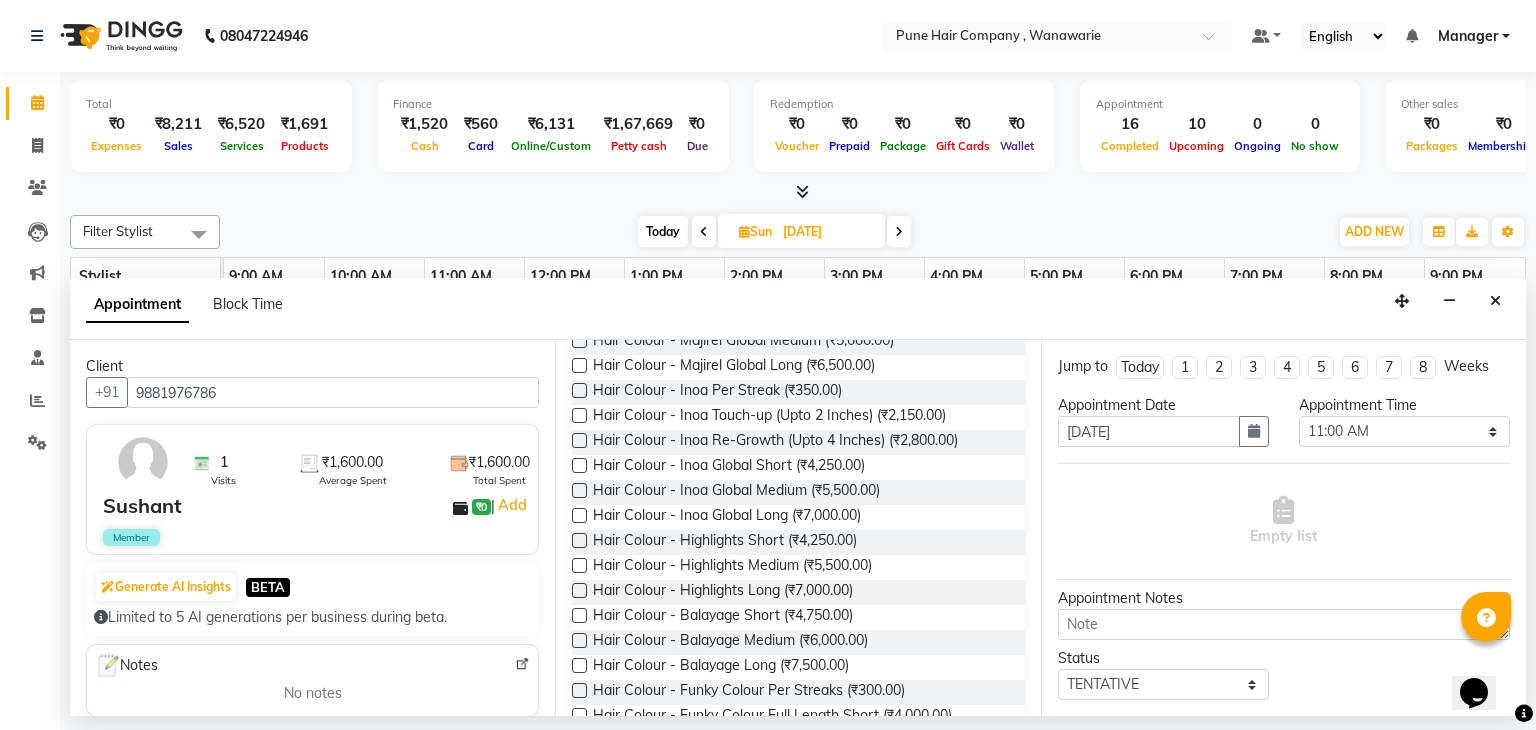 scroll, scrollTop: 836, scrollLeft: 0, axis: vertical 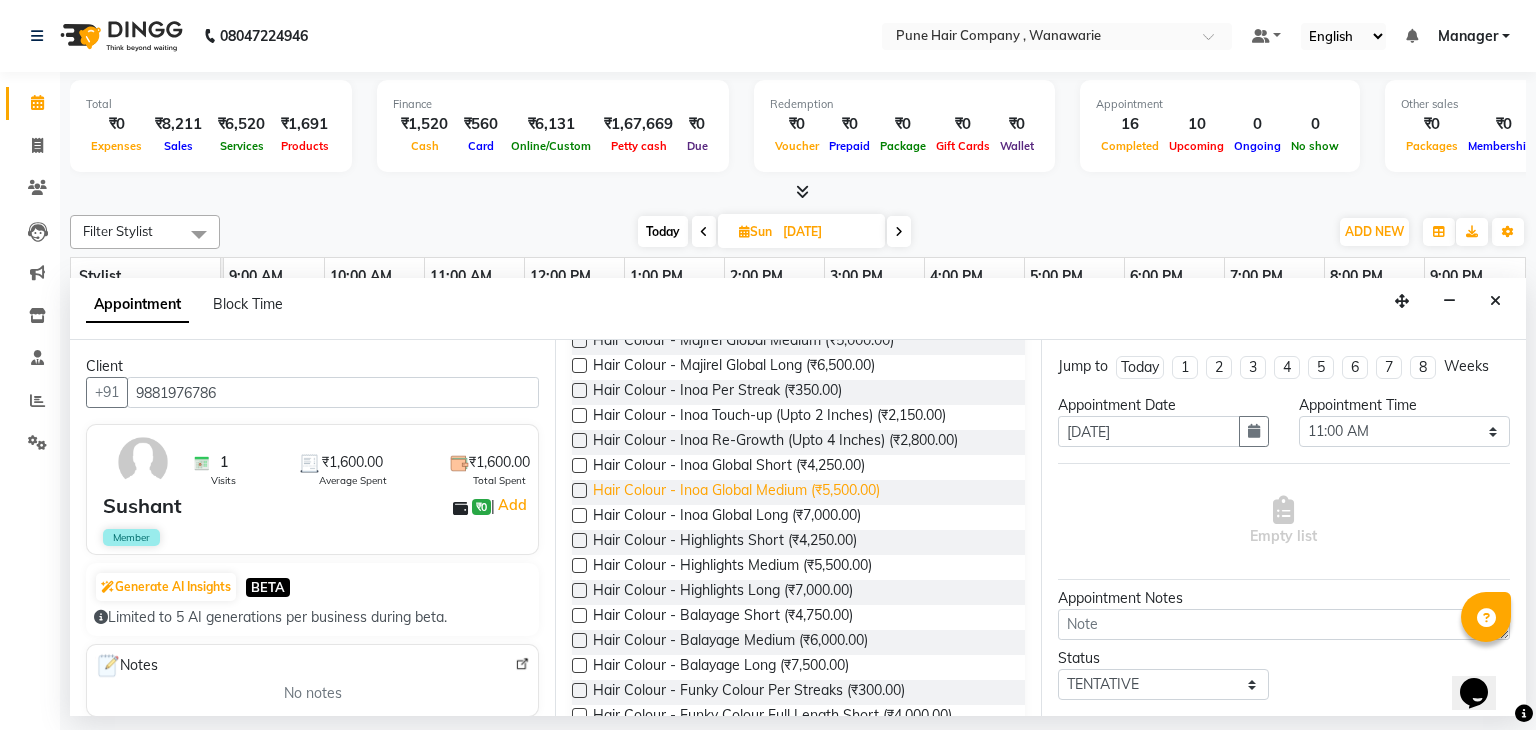 click on "Hair Colour - Inoa Global Medium (₹5,500.00)" at bounding box center (736, 492) 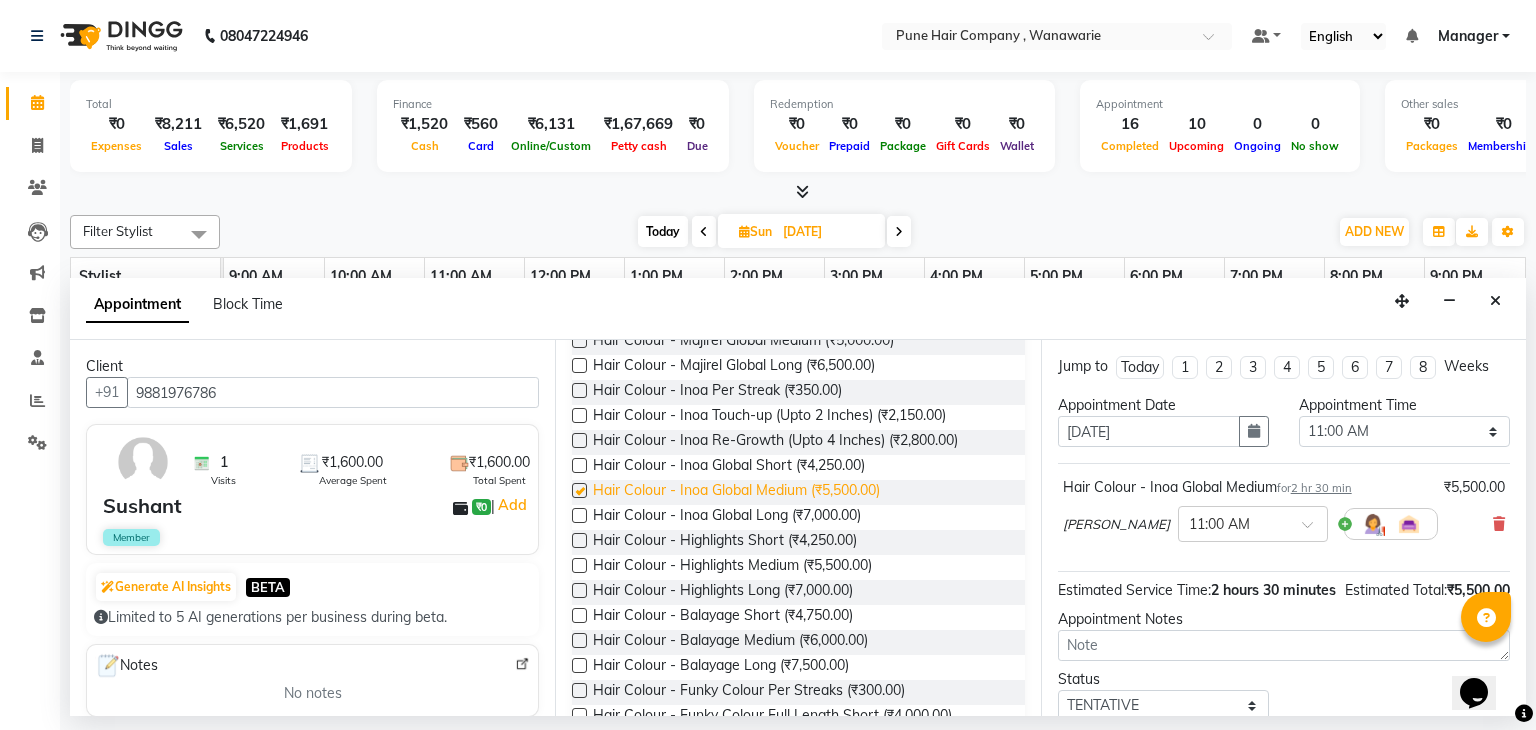 checkbox on "false" 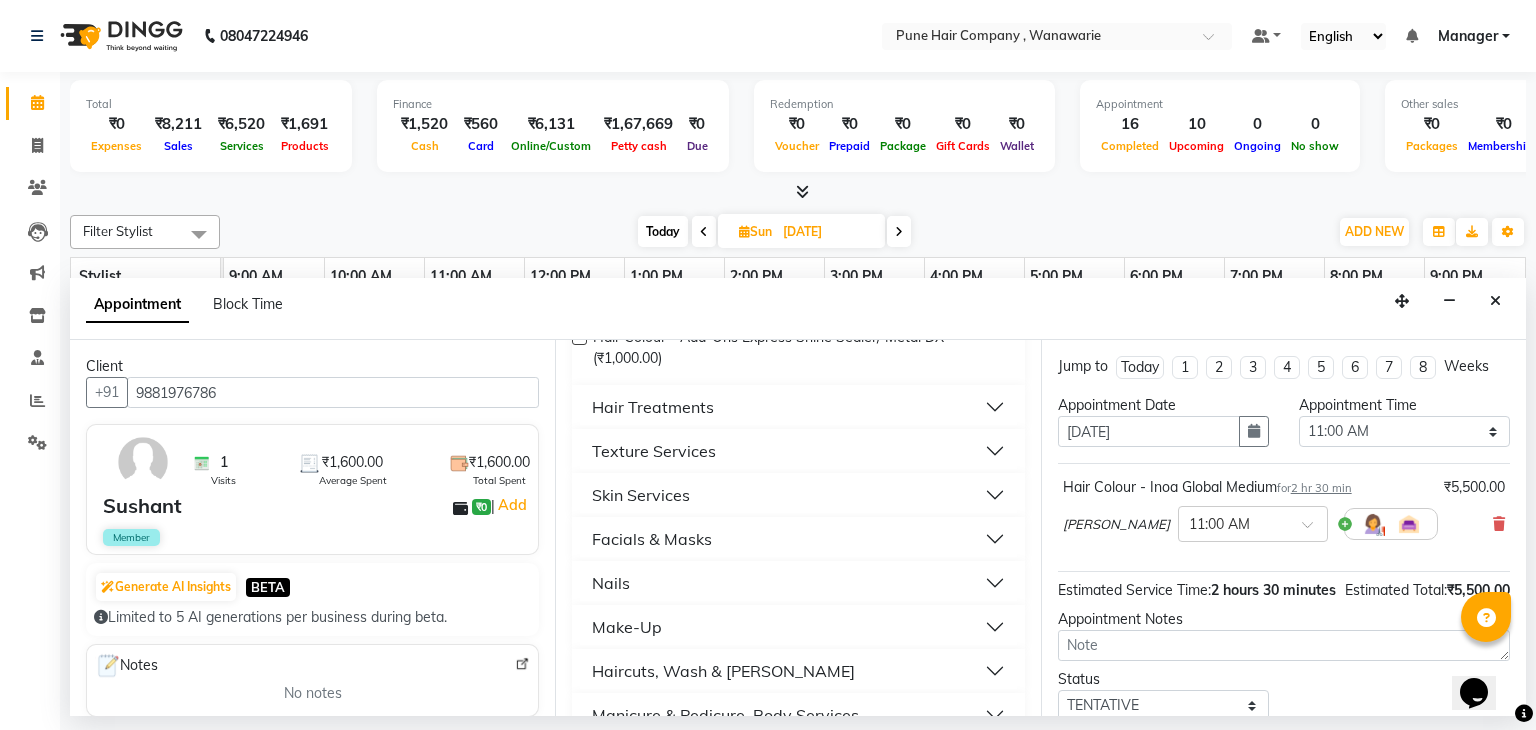 scroll, scrollTop: 2047, scrollLeft: 0, axis: vertical 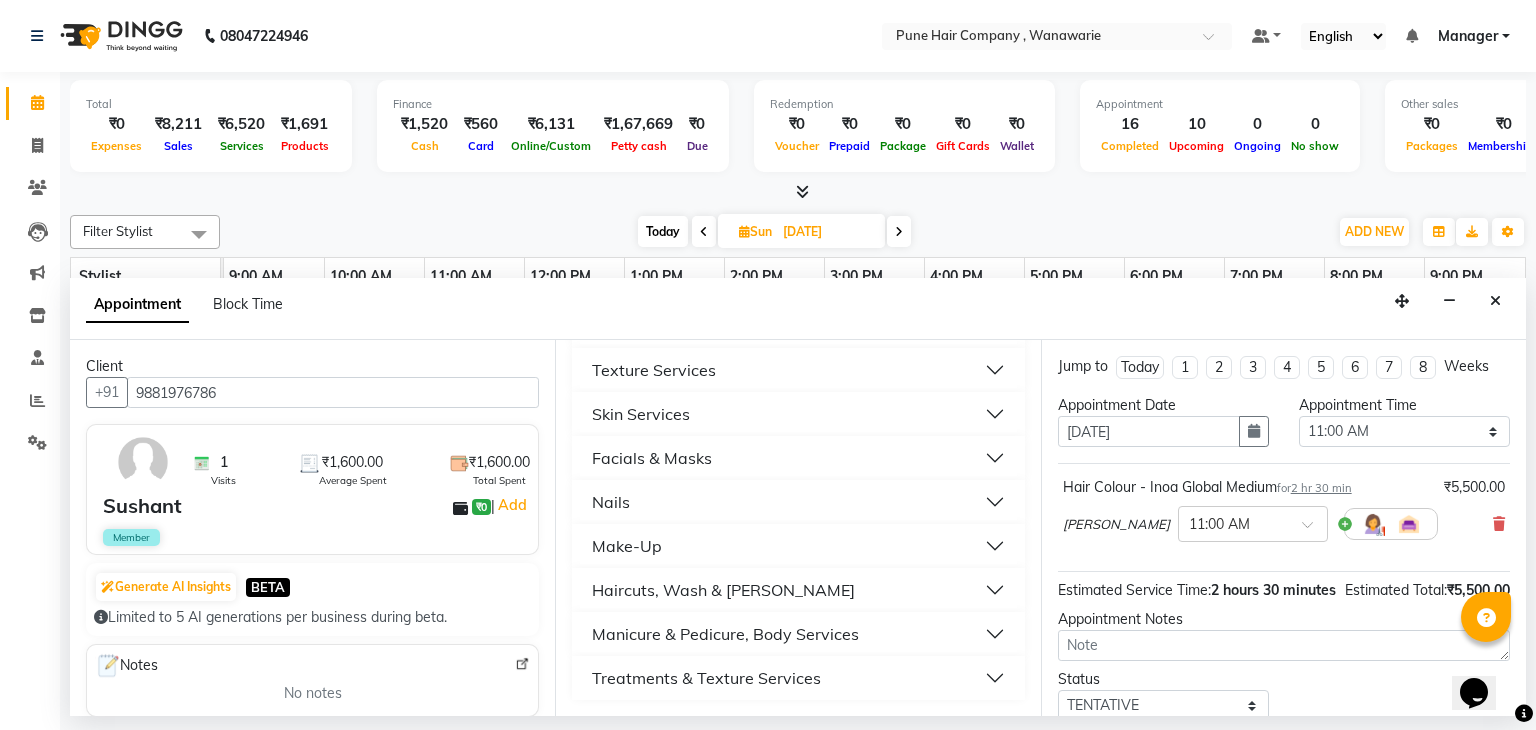 click on "Haircuts, Wash & [PERSON_NAME]" at bounding box center (723, 590) 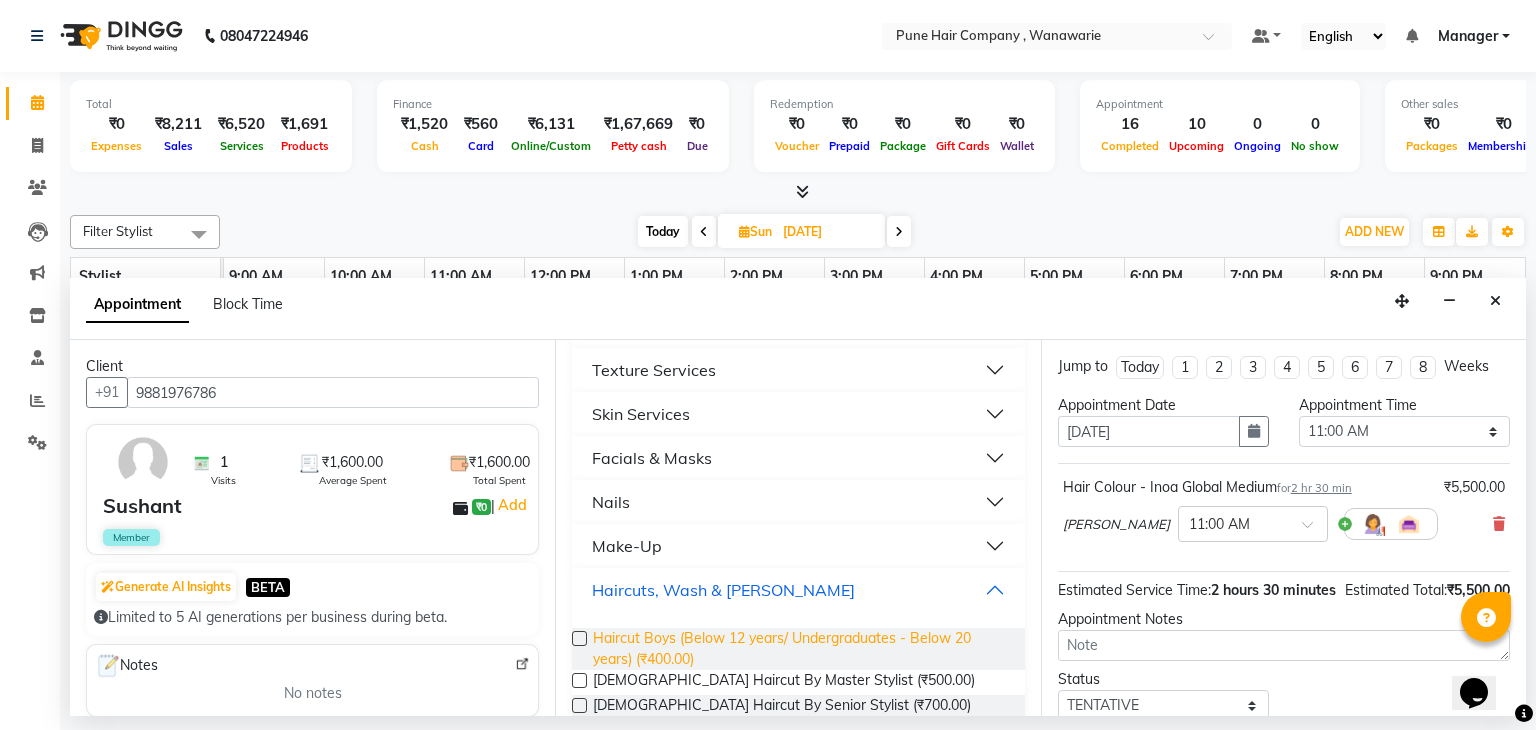 scroll, scrollTop: 2345, scrollLeft: 0, axis: vertical 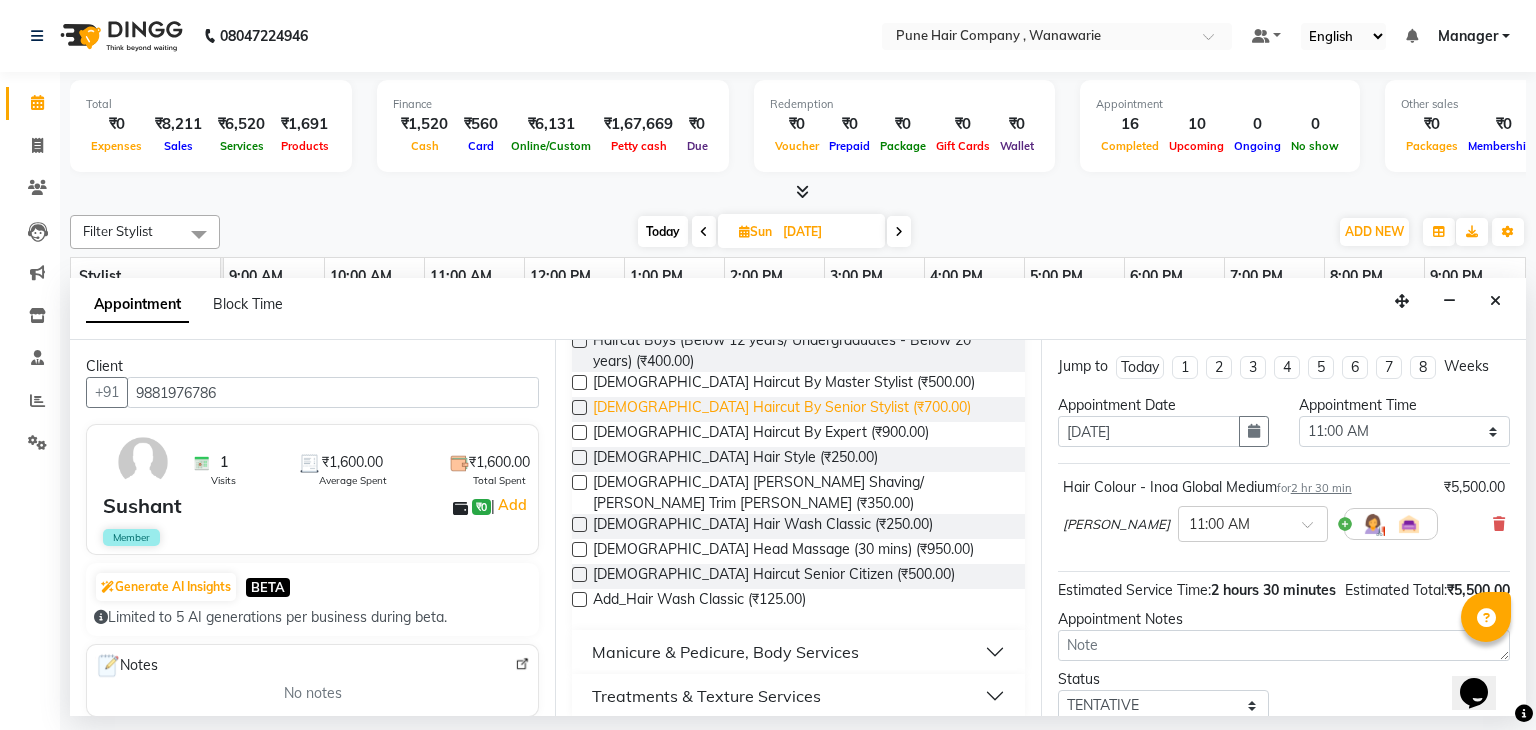 click on "Male Haircut By Senior Stylist (₹700.00)" at bounding box center [782, 409] 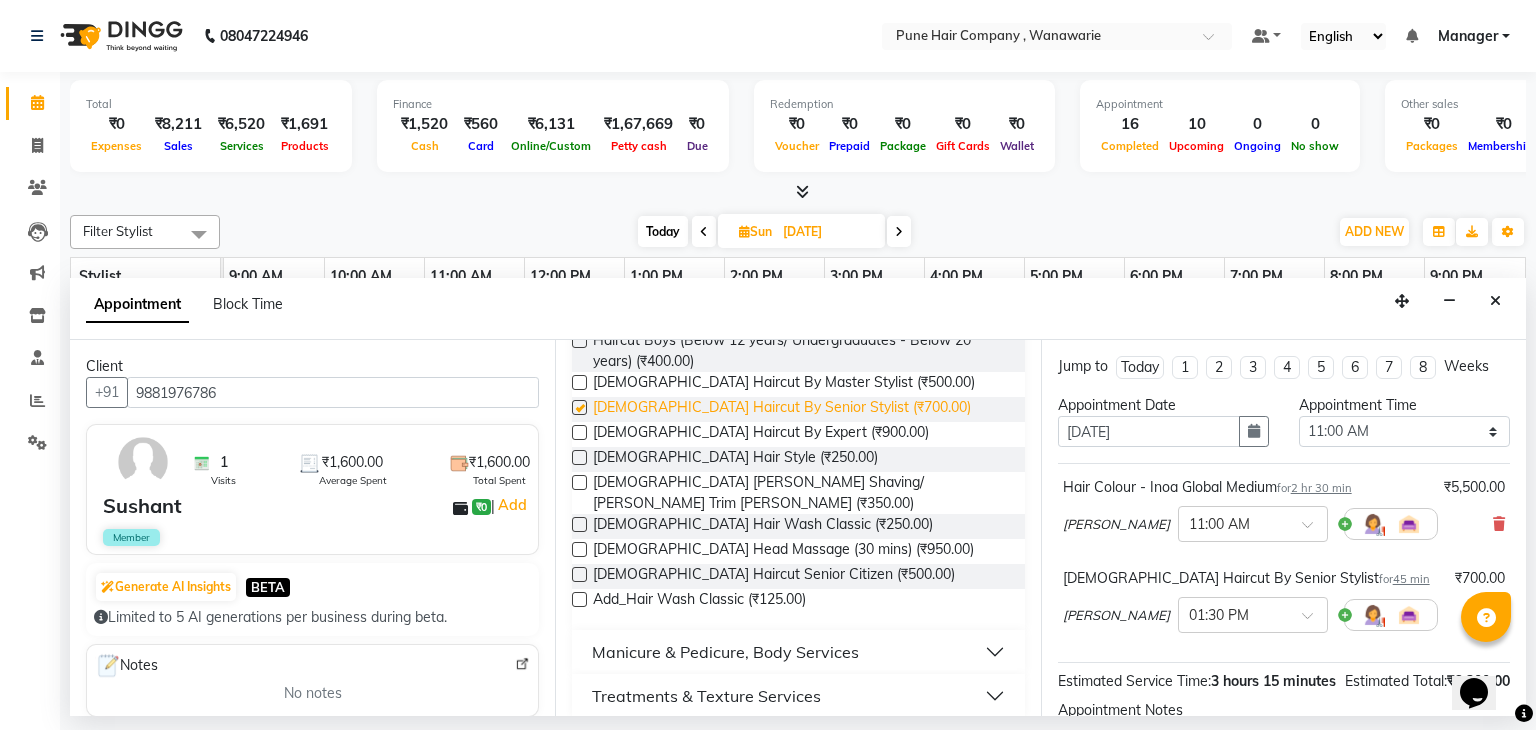 checkbox on "false" 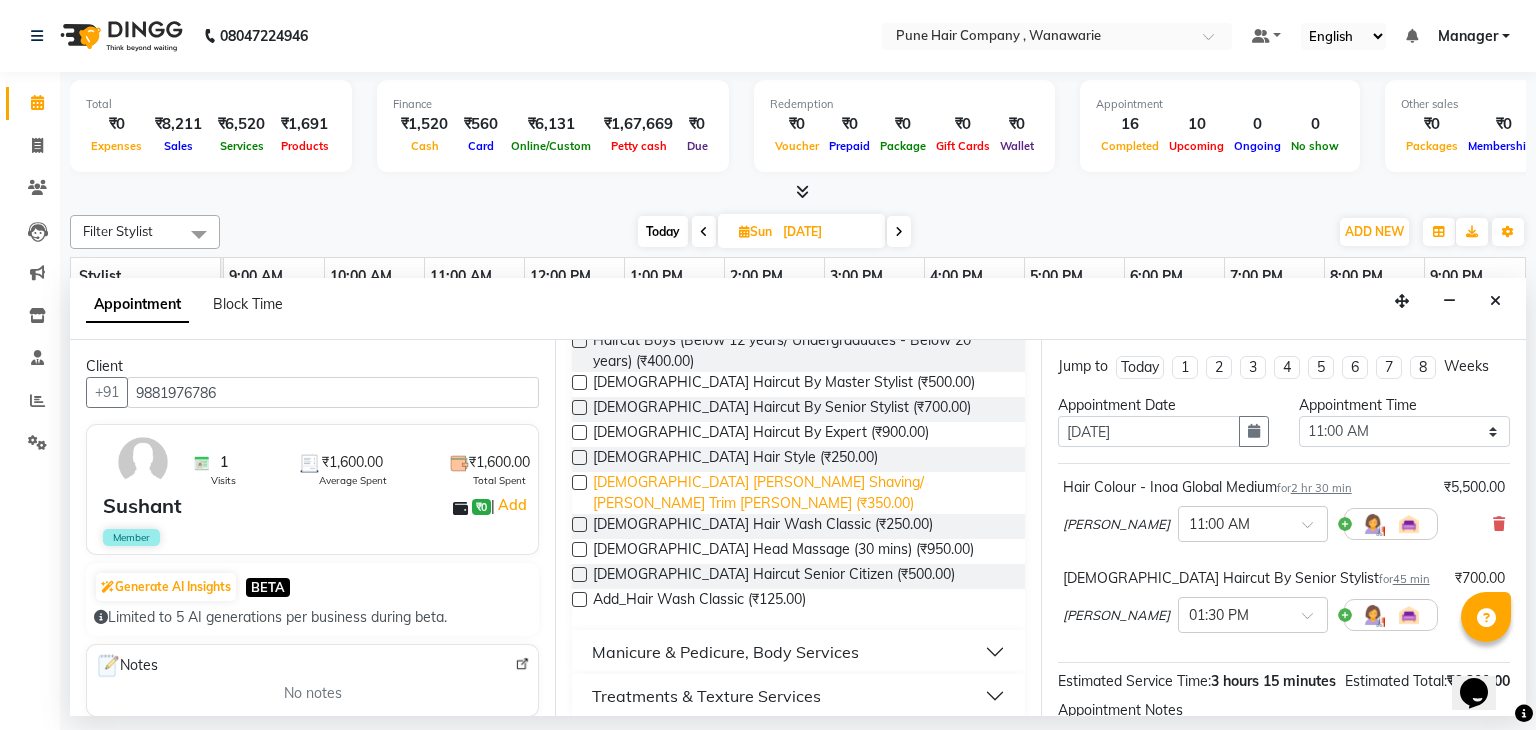 click on "Male Beard Shaving/ Beard Trim Beard (₹350.00)" at bounding box center (800, 493) 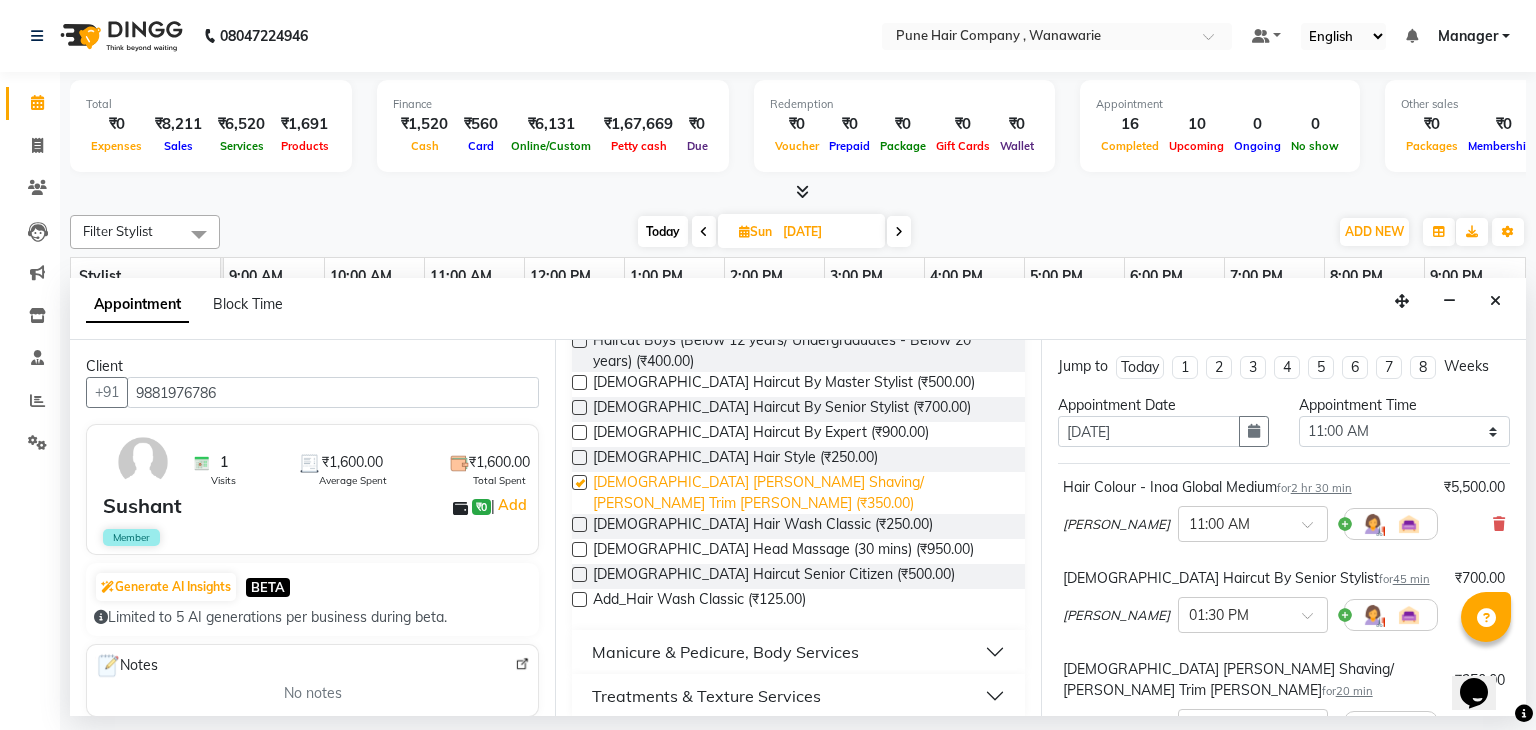 checkbox on "false" 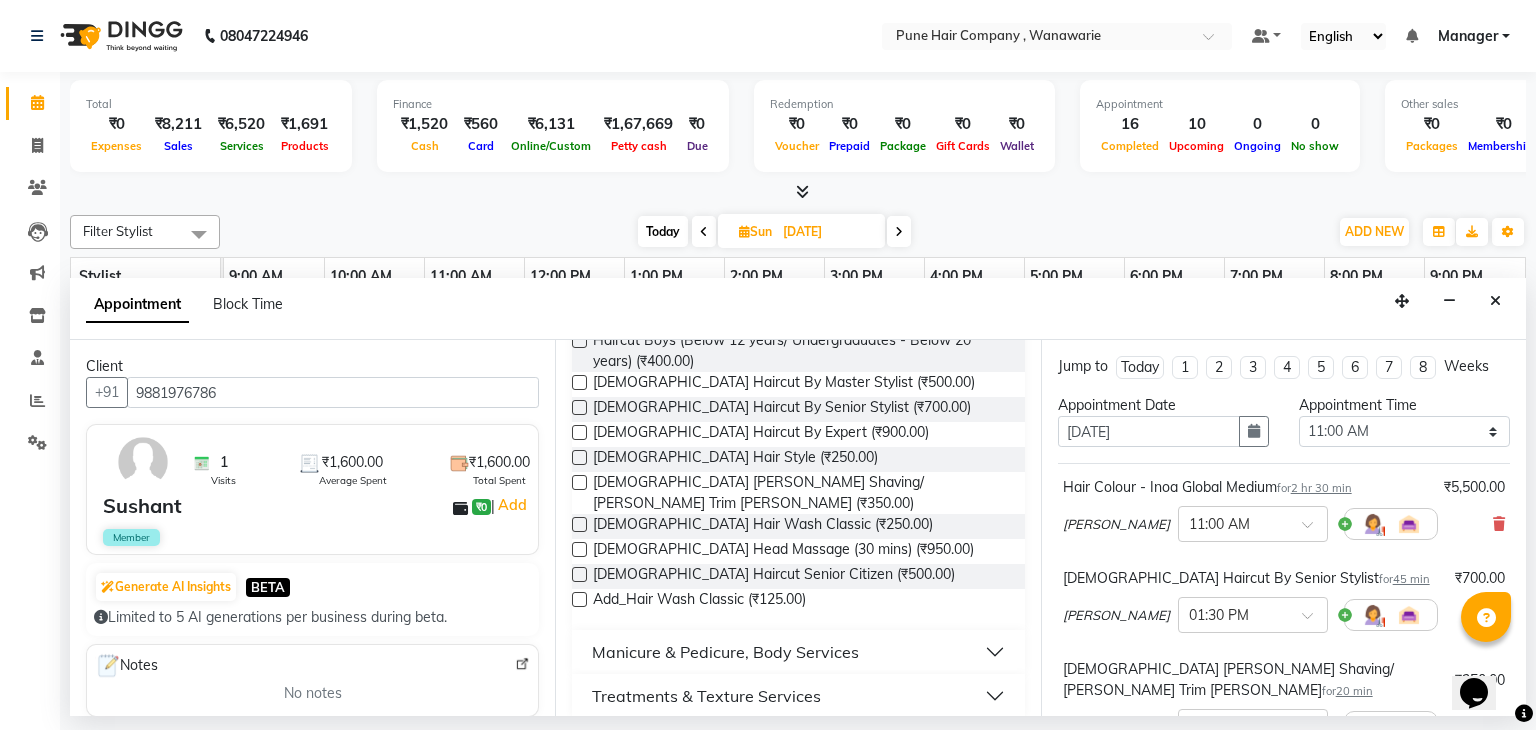 scroll, scrollTop: 332, scrollLeft: 0, axis: vertical 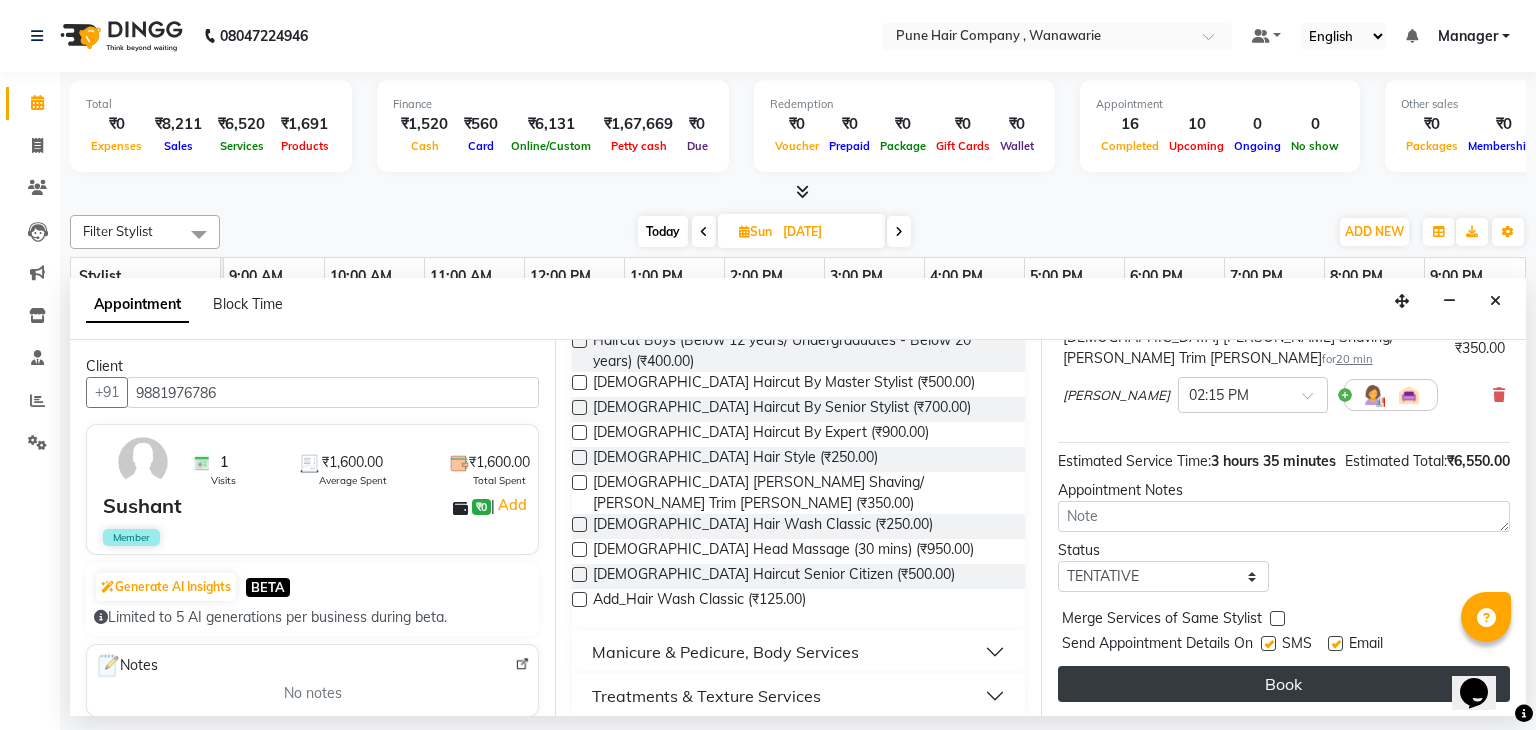 click on "Book" at bounding box center (1284, 684) 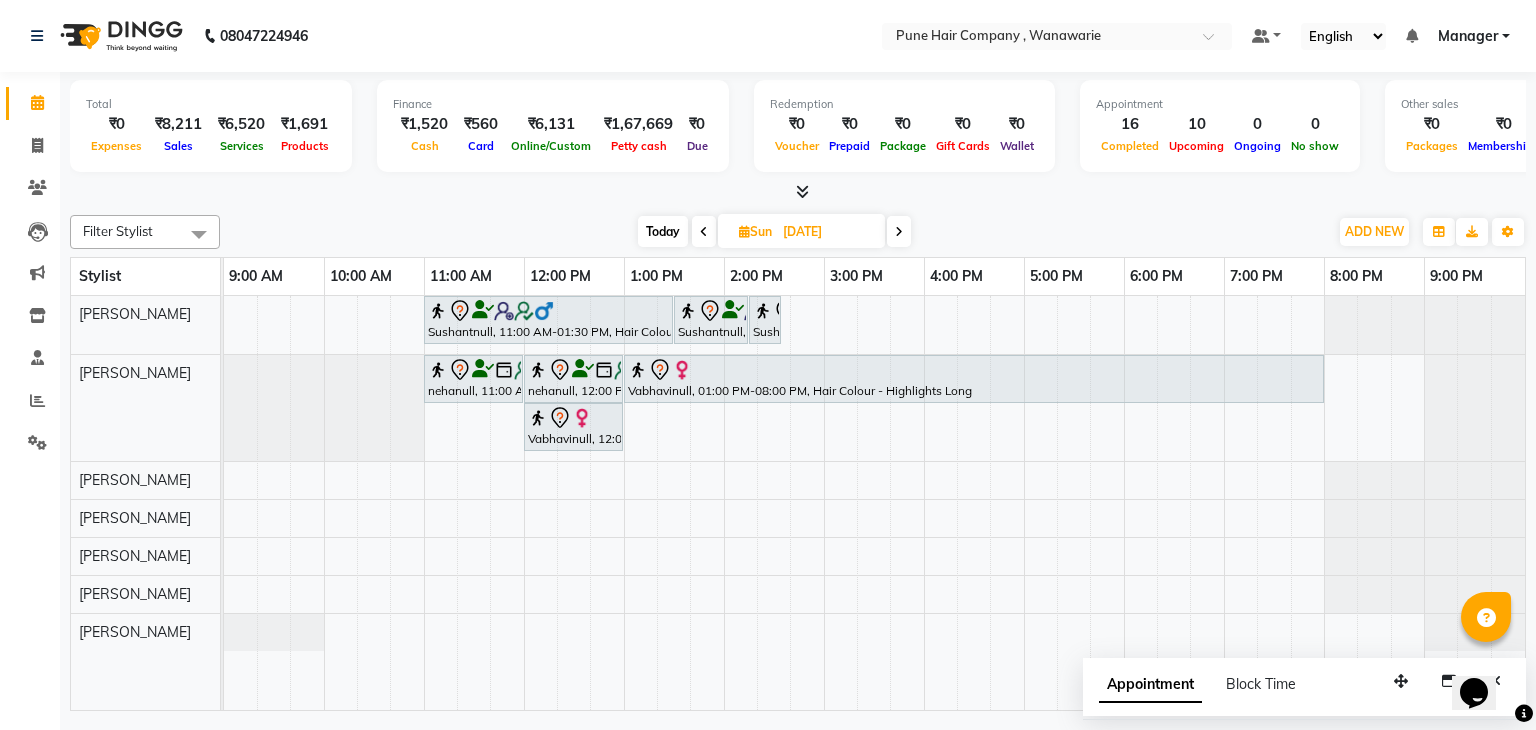 click on "Today" at bounding box center (663, 231) 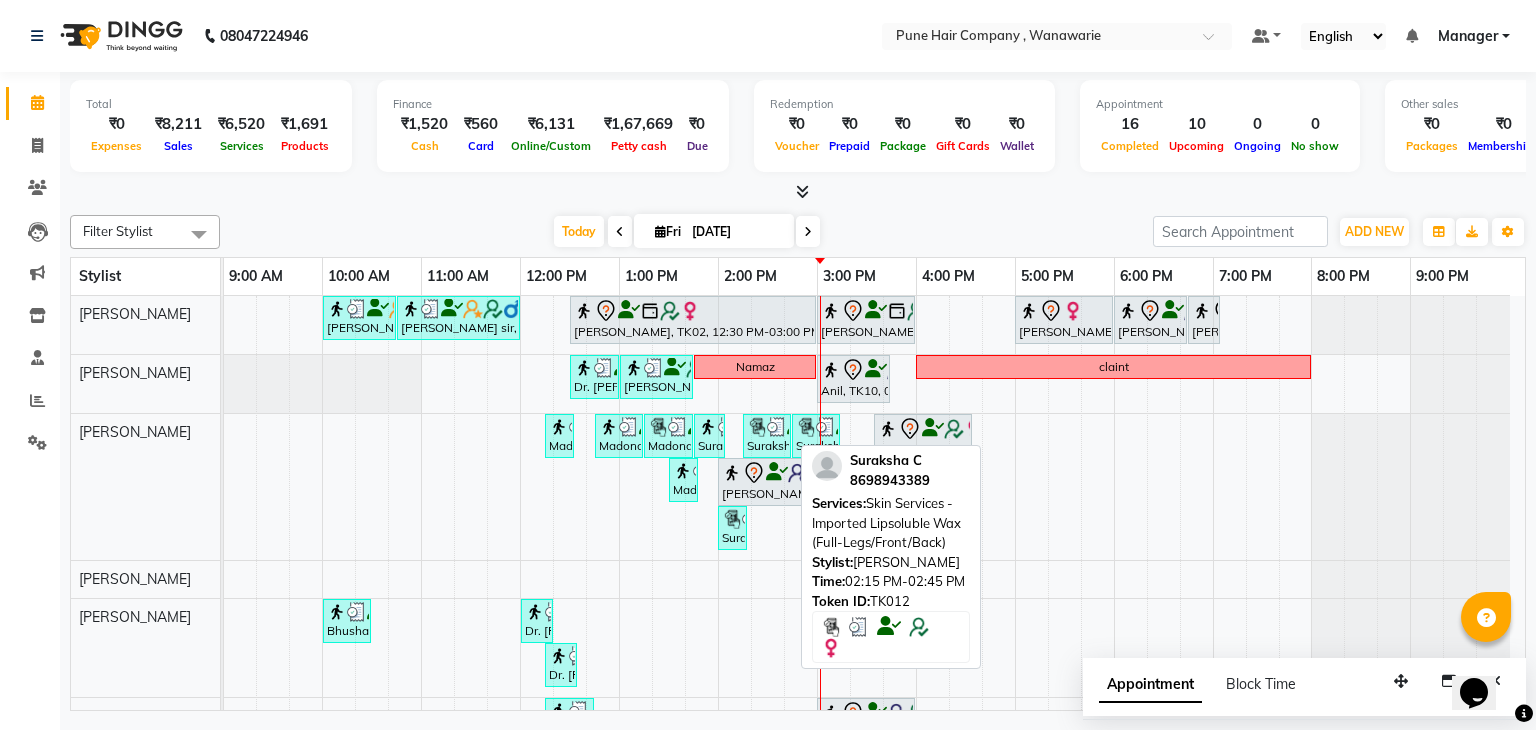 scroll, scrollTop: 81, scrollLeft: 0, axis: vertical 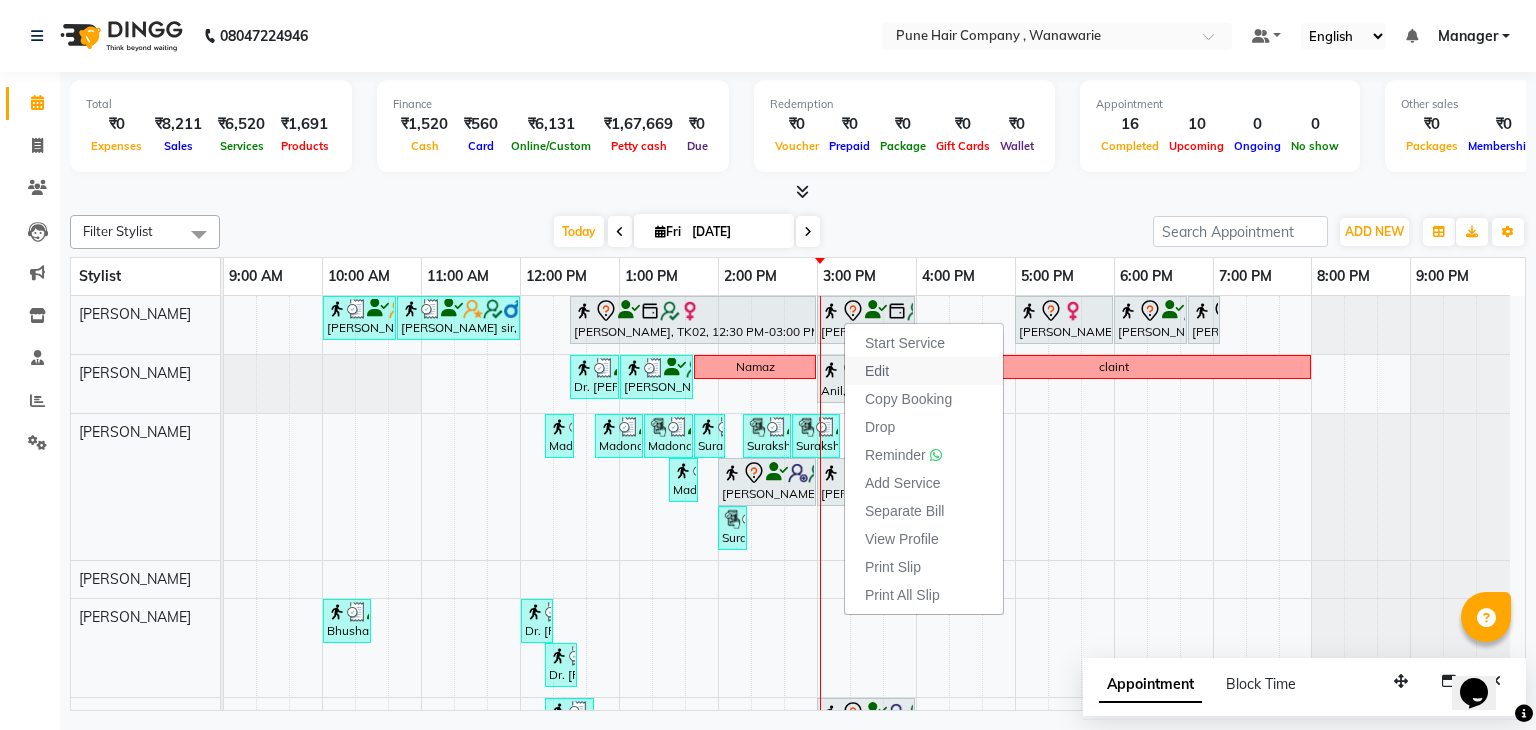 click on "Edit" at bounding box center [924, 371] 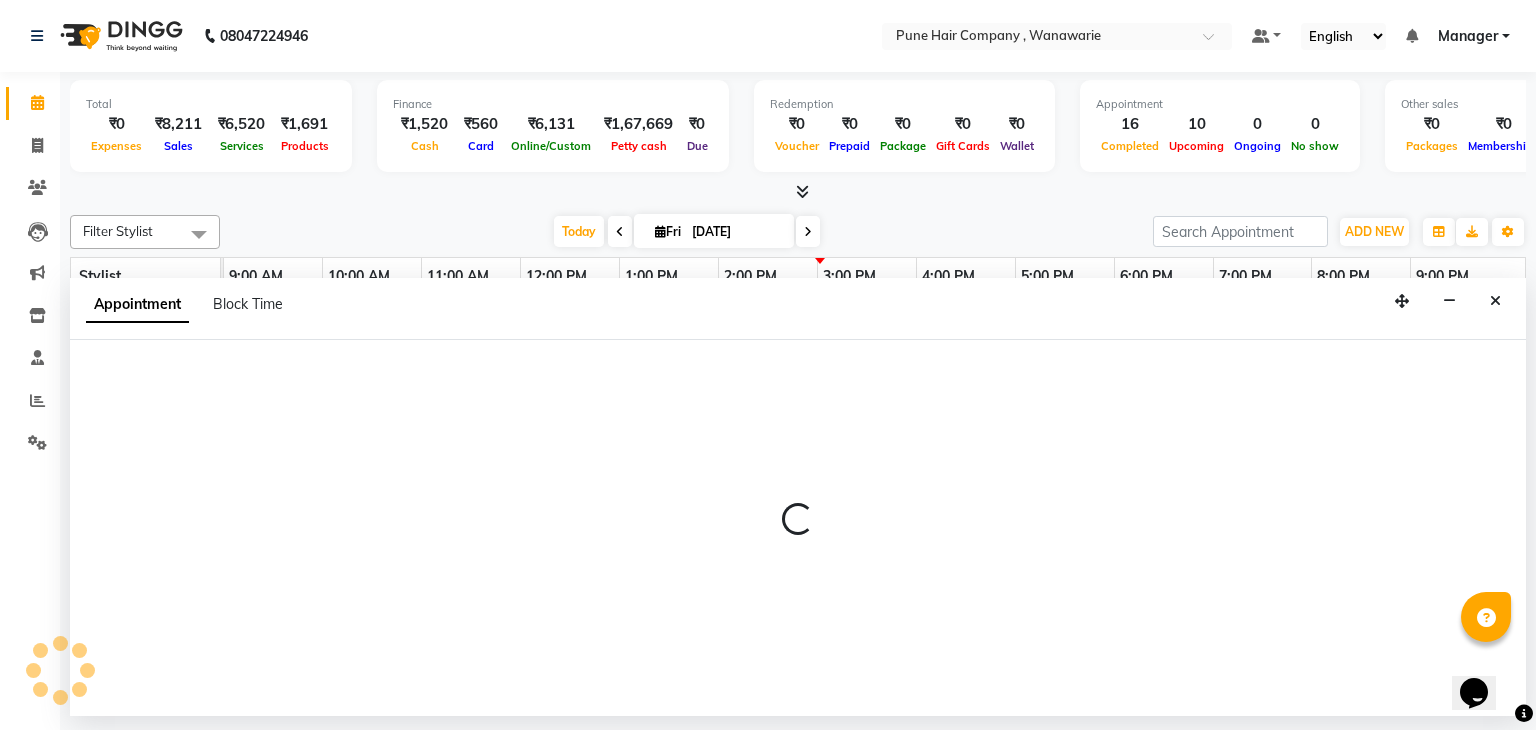 select on "tentative" 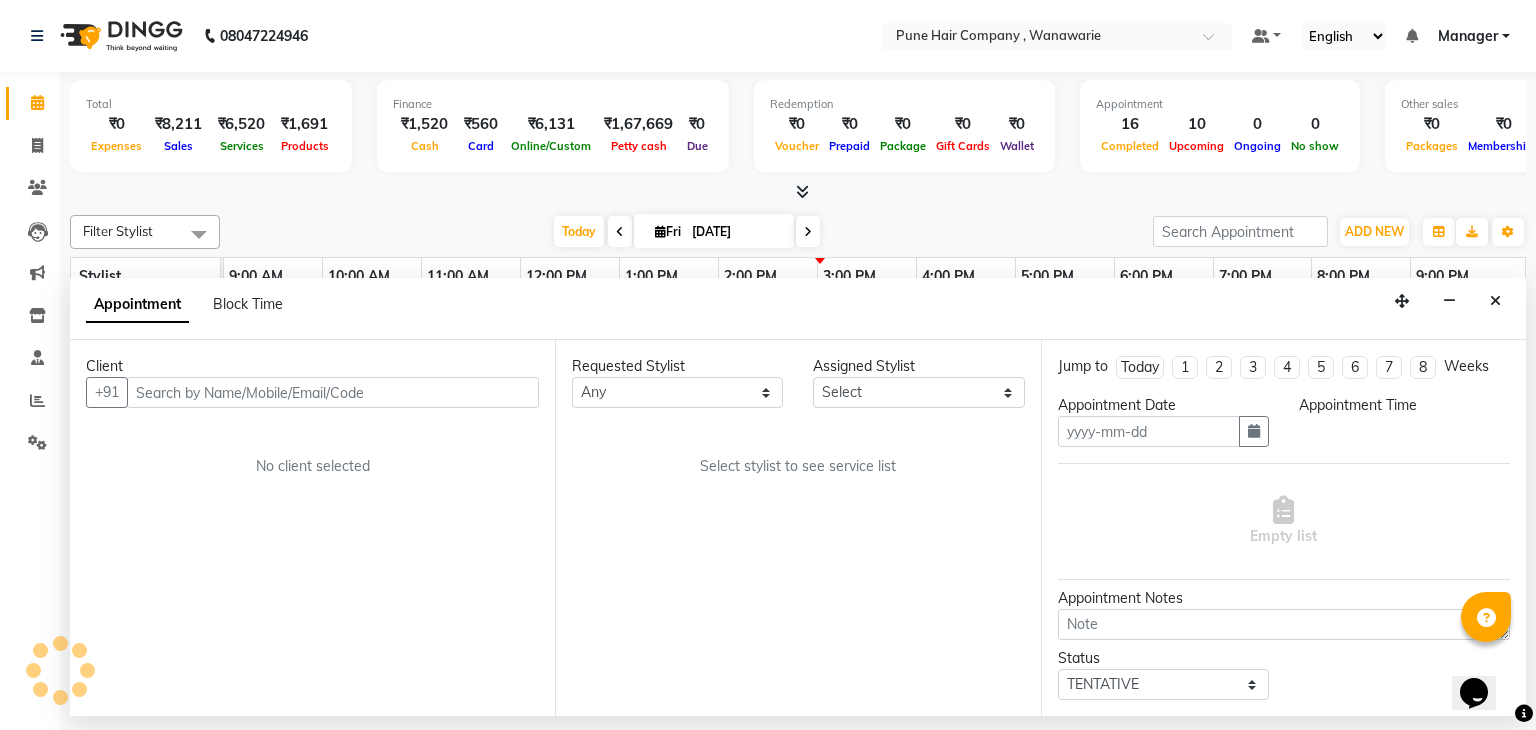 type on "[DATE]" 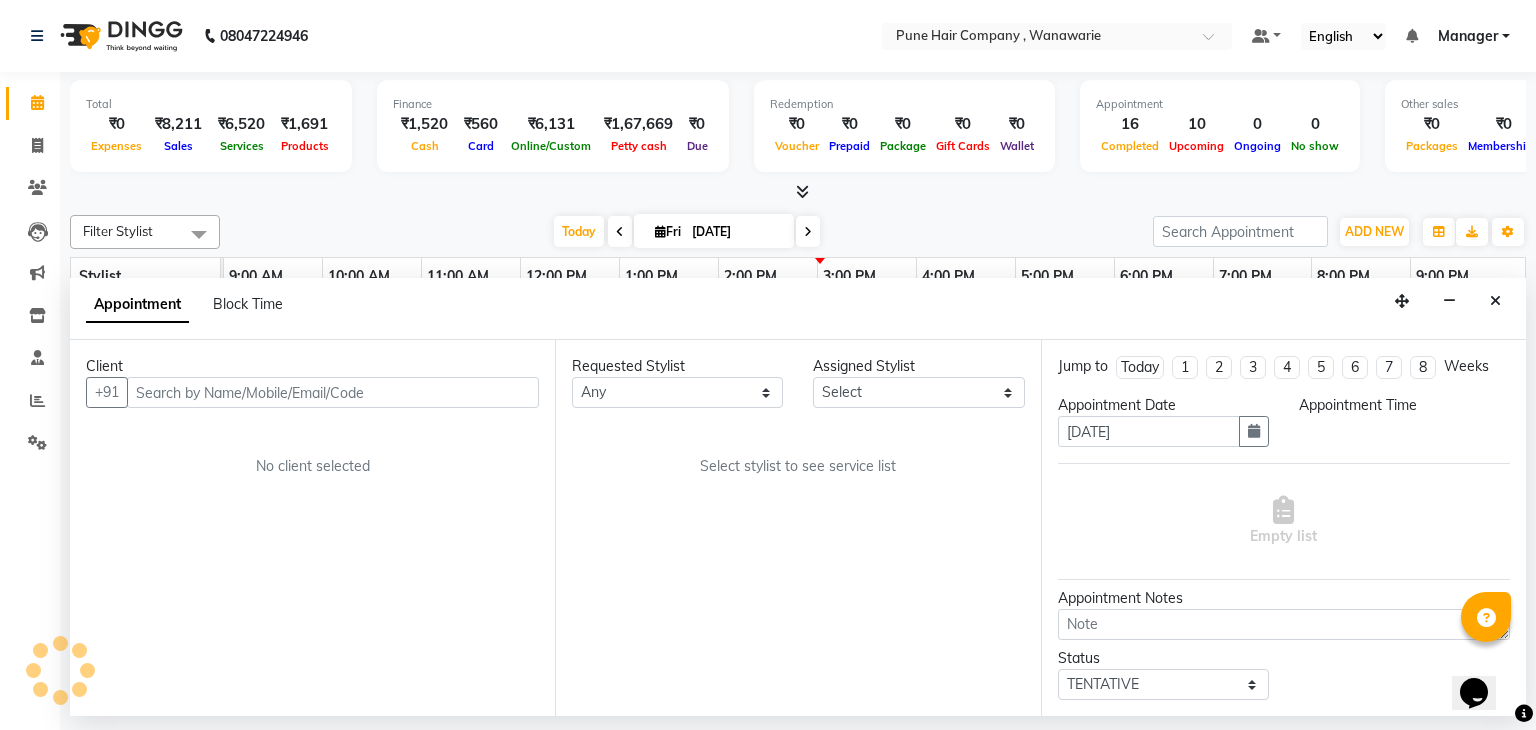 select on "750" 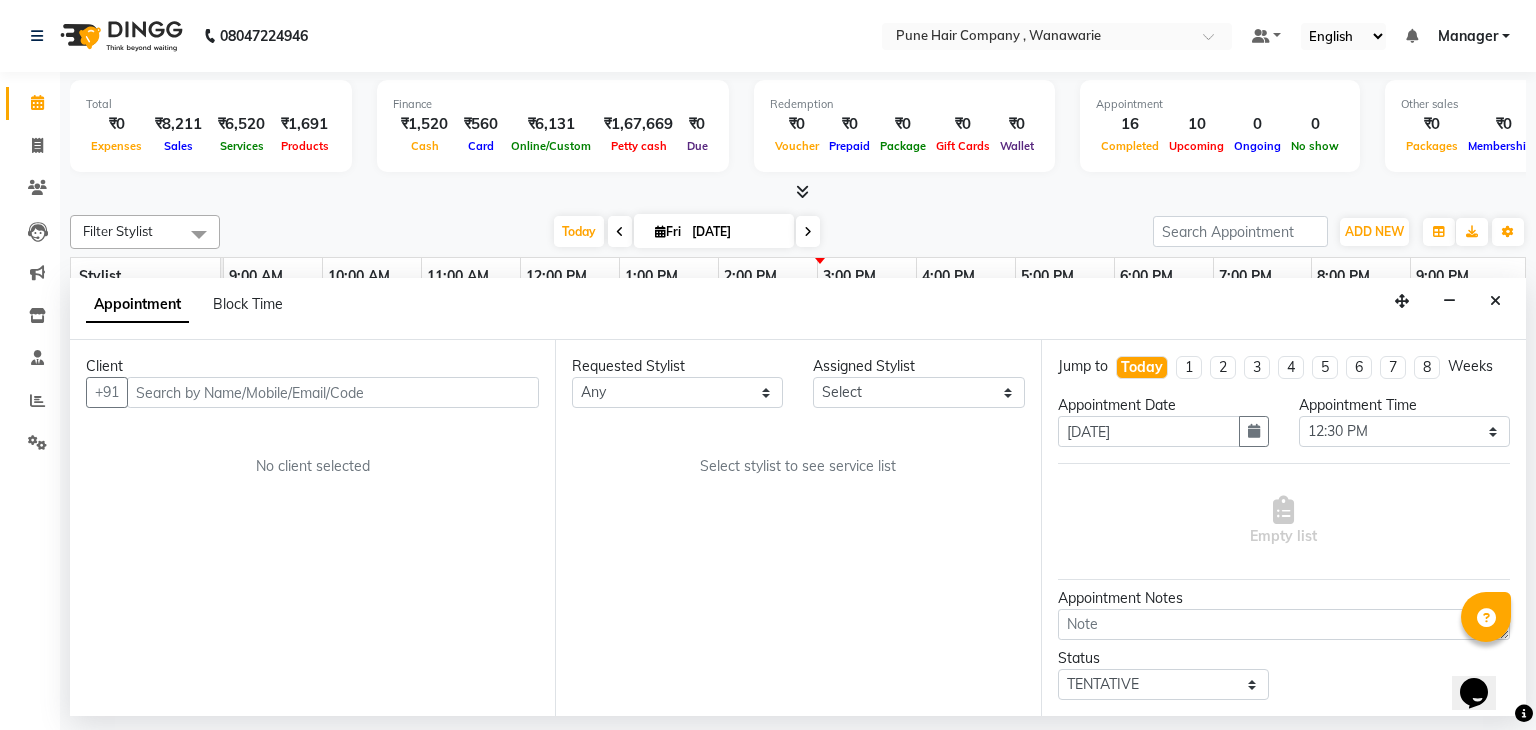 select on "74577" 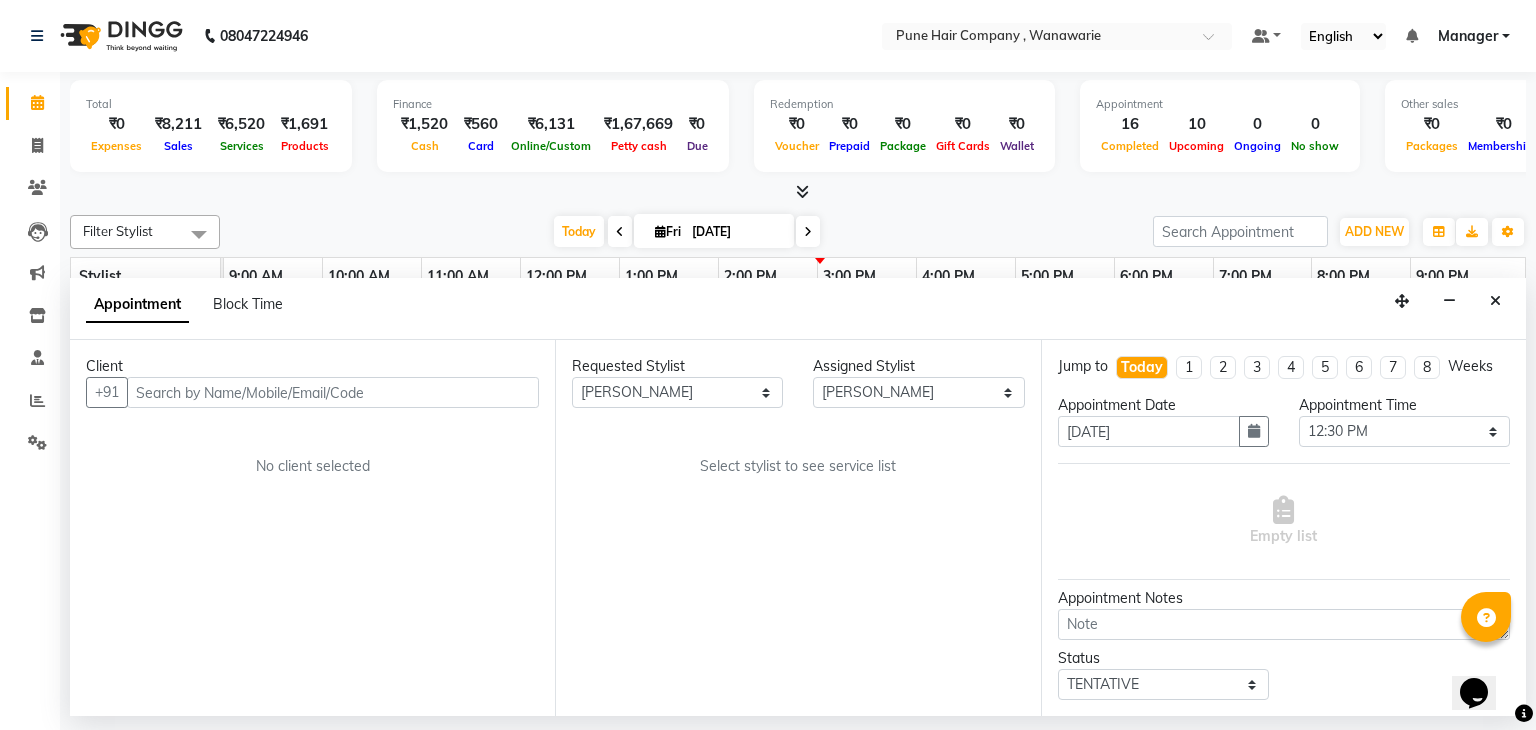 select on "4060" 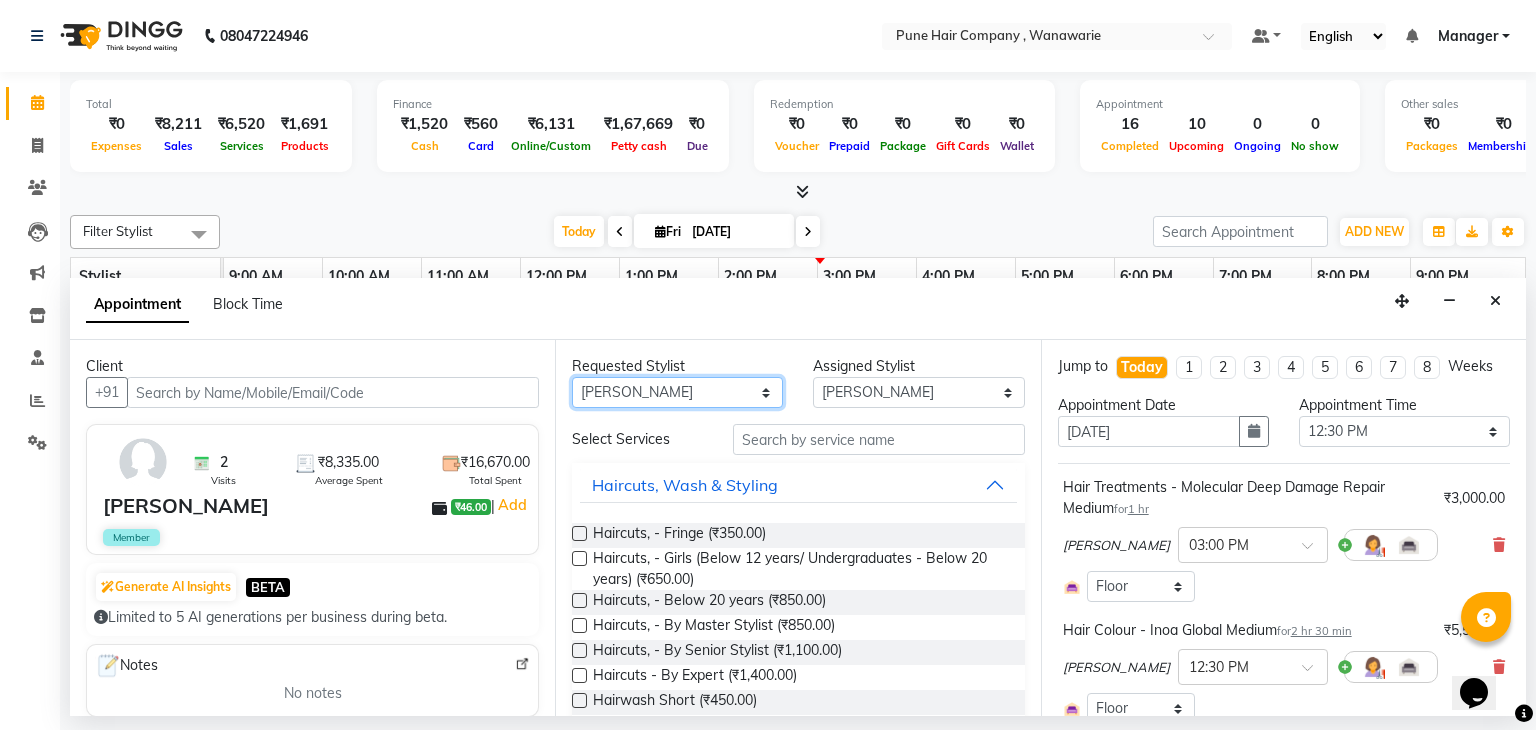 click on "Any [PERSON_NAME] [PERSON_NAME]  [PERSON_NAME] [PERSON_NAME] [PERSON_NAME] [PERSON_NAME] [PERSON_NAME]" at bounding box center [677, 392] 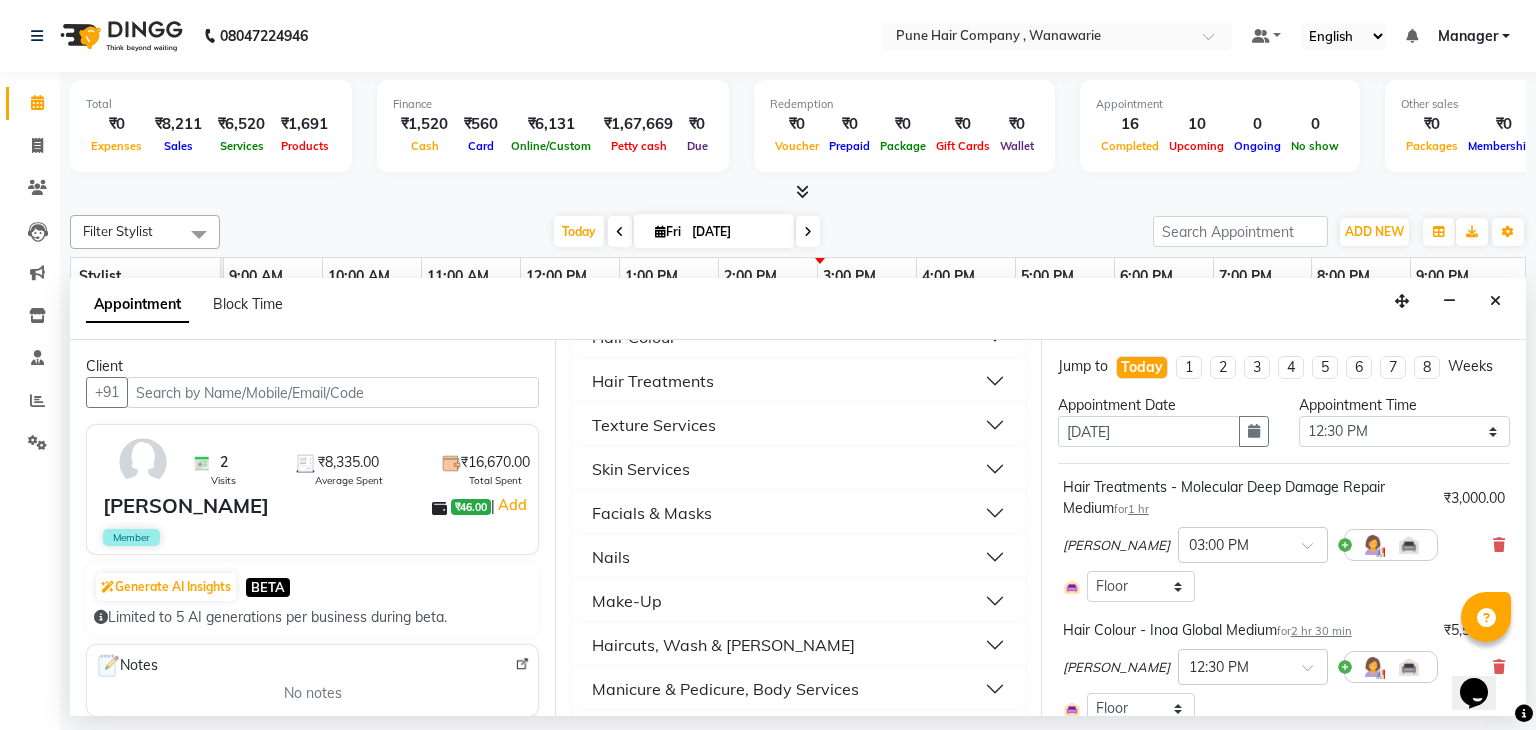 scroll, scrollTop: 745, scrollLeft: 0, axis: vertical 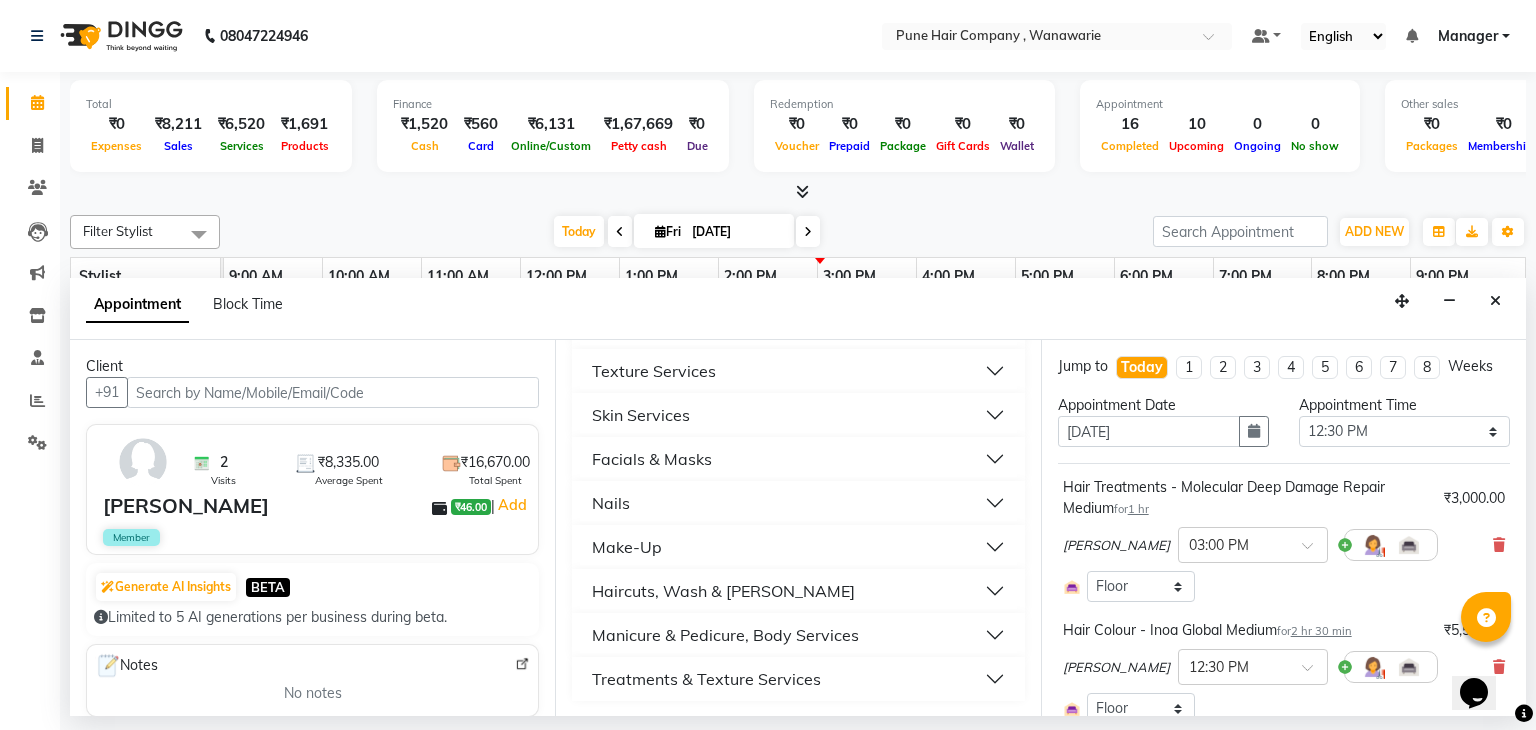 click on "Manicure & Pedicure, Body Services" at bounding box center (725, 635) 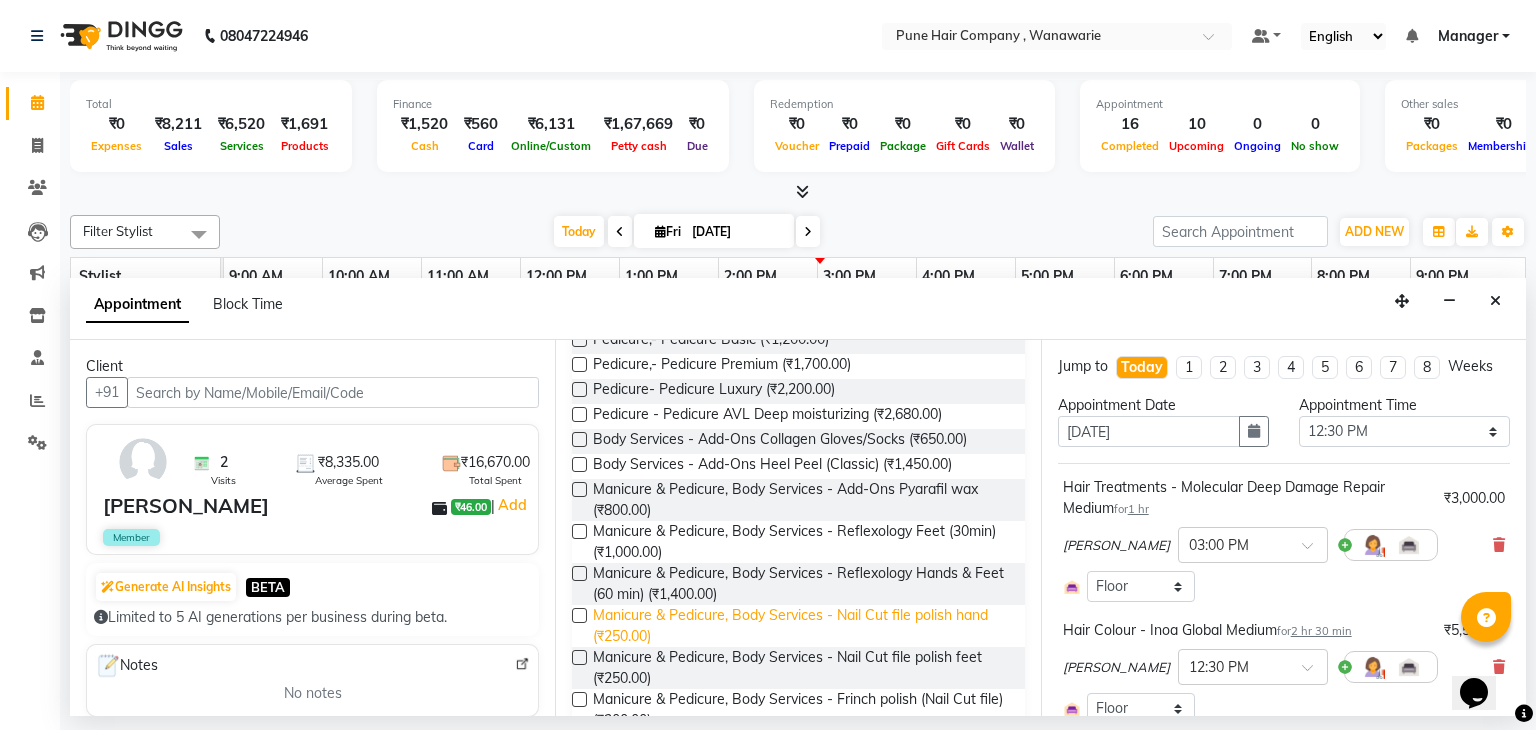 scroll, scrollTop: 1177, scrollLeft: 0, axis: vertical 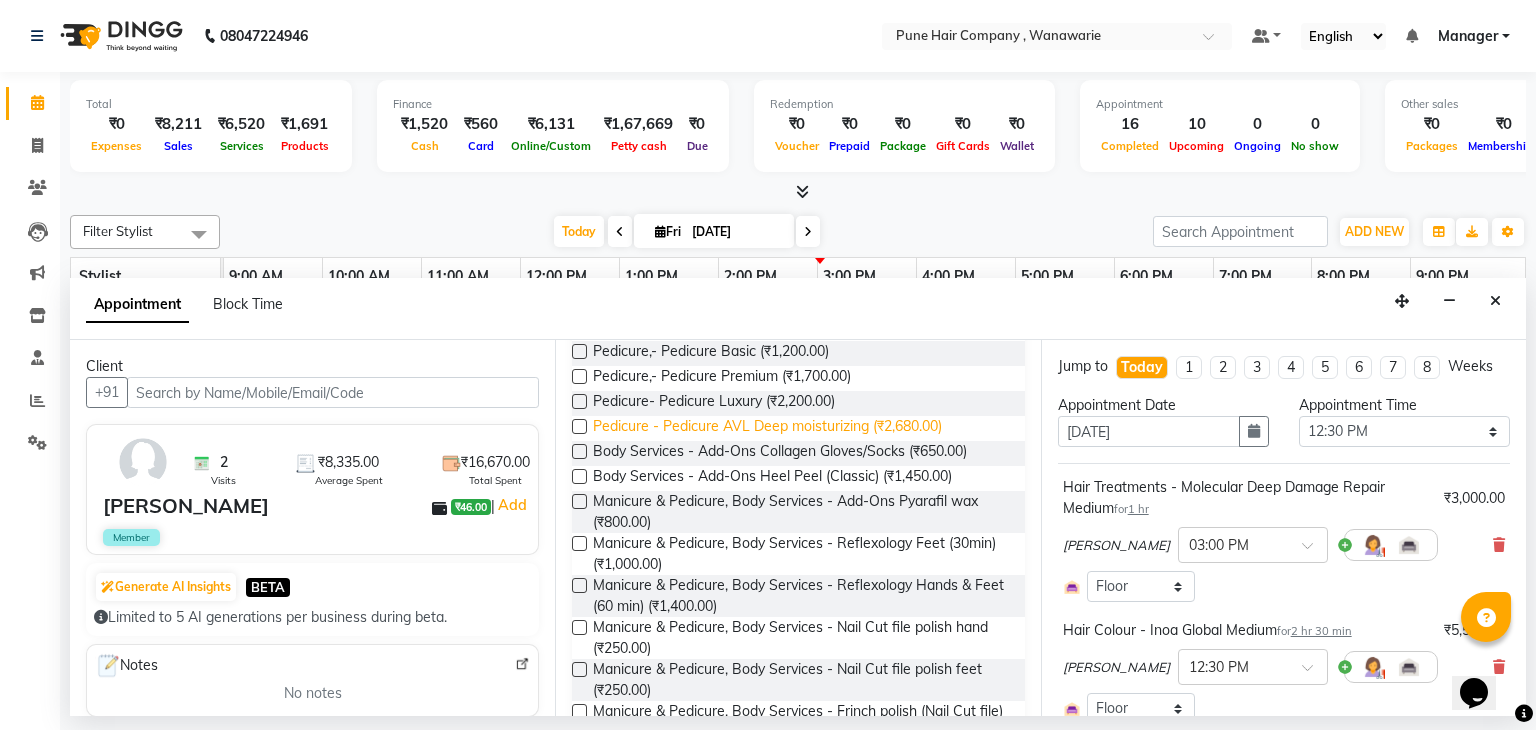 click on "Pedicure - Pedicure AVL Deep moisturizing (₹2,680.00)" at bounding box center [767, 428] 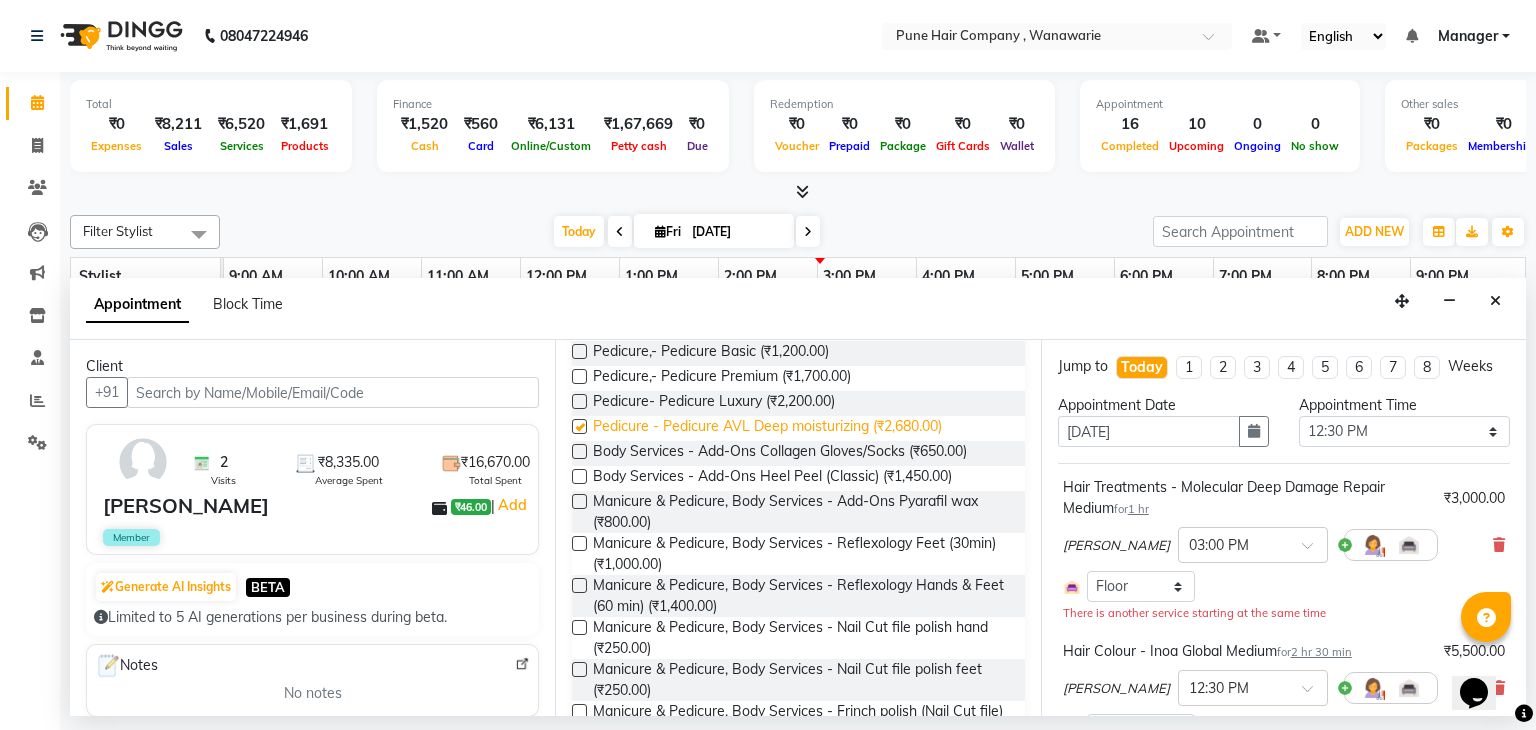 checkbox on "false" 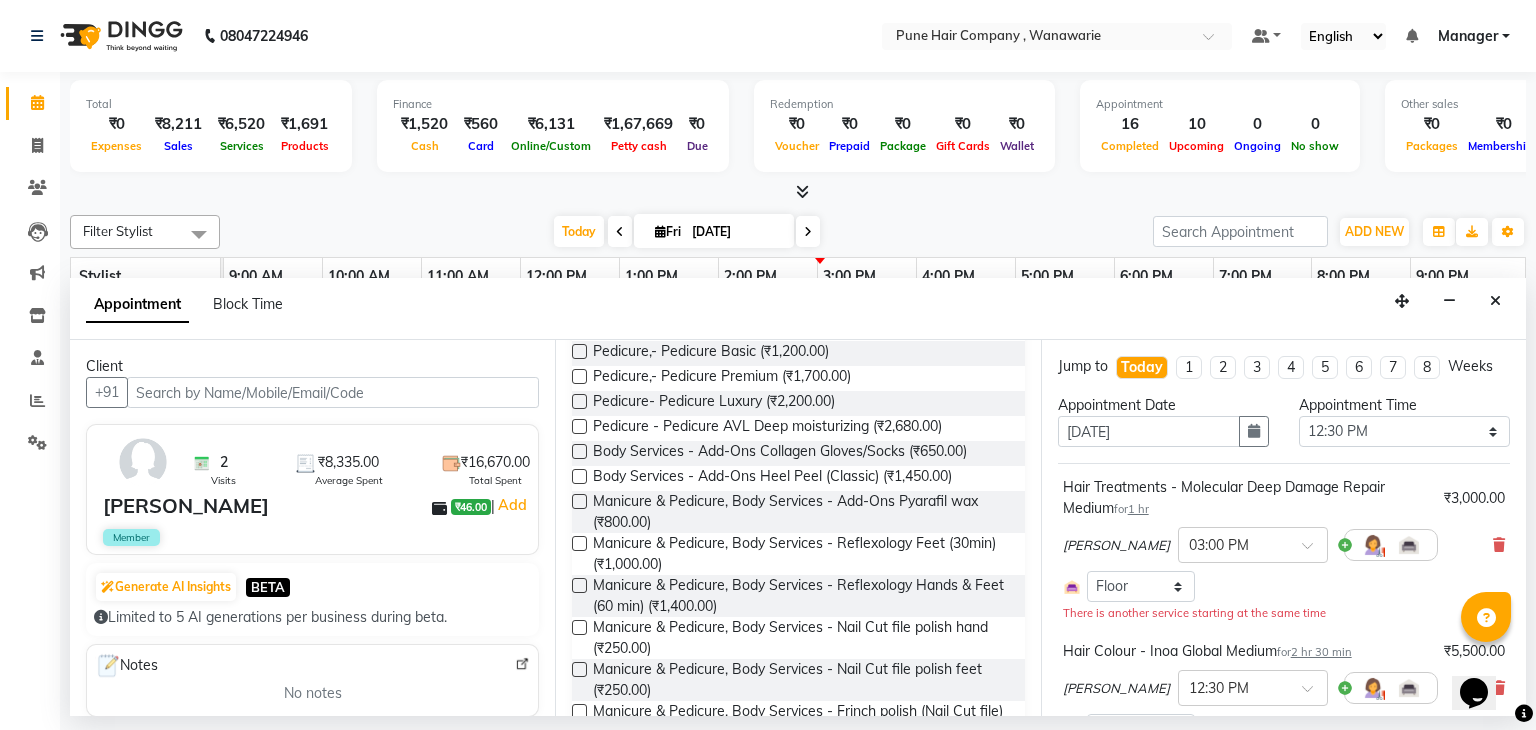 scroll, scrollTop: 379, scrollLeft: 0, axis: vertical 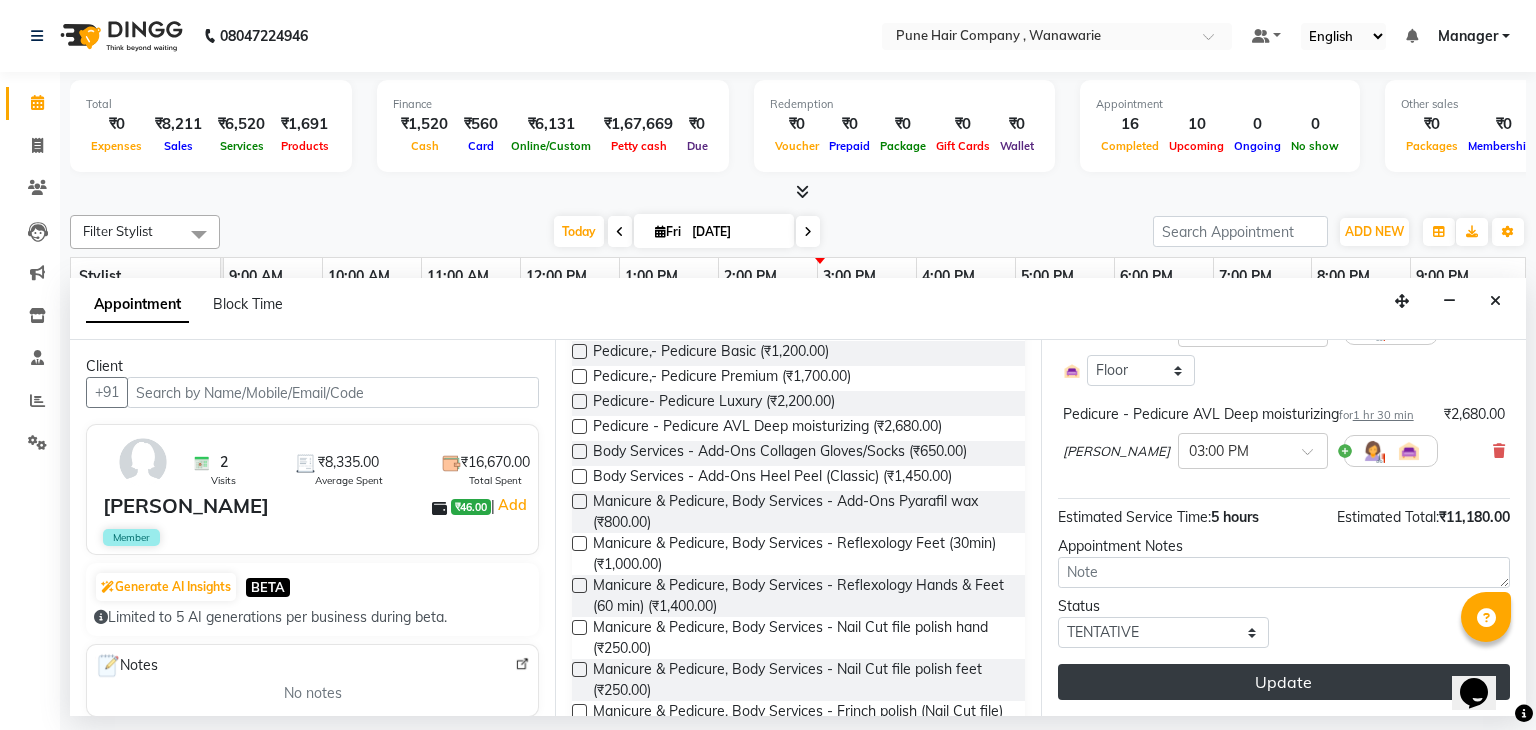 click on "Update" at bounding box center [1284, 682] 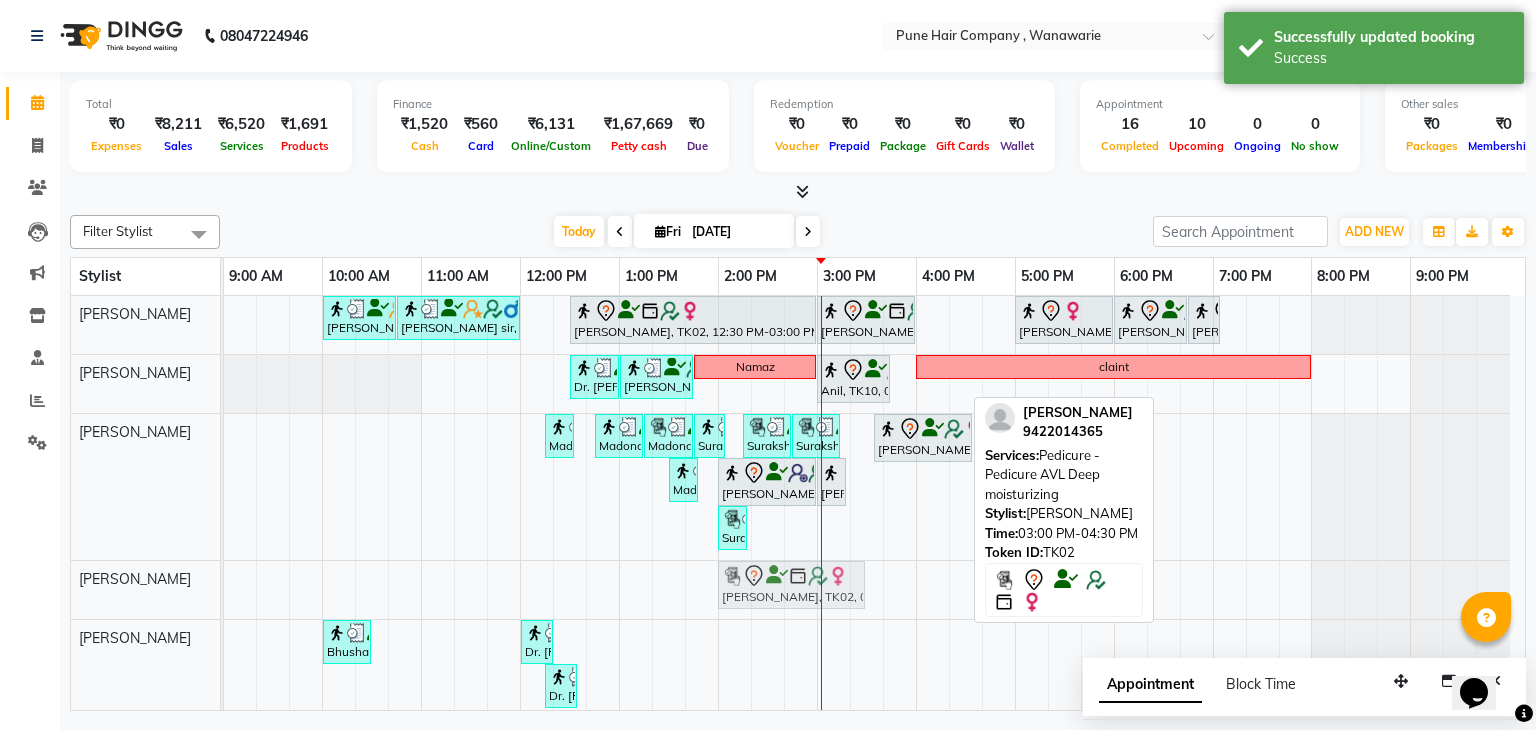 drag, startPoint x: 908, startPoint y: 585, endPoint x: 815, endPoint y: 597, distance: 93.770996 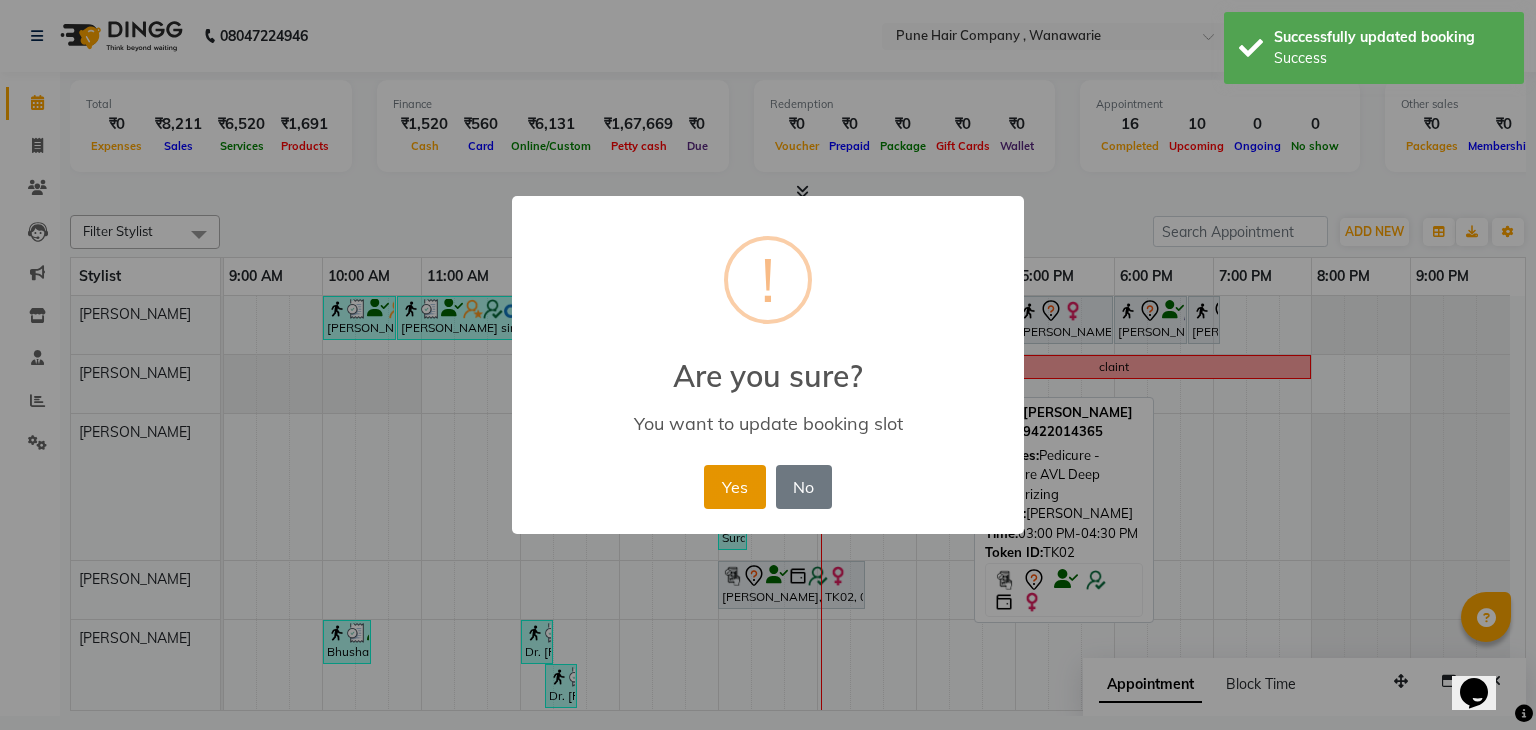 click on "Yes" at bounding box center (734, 487) 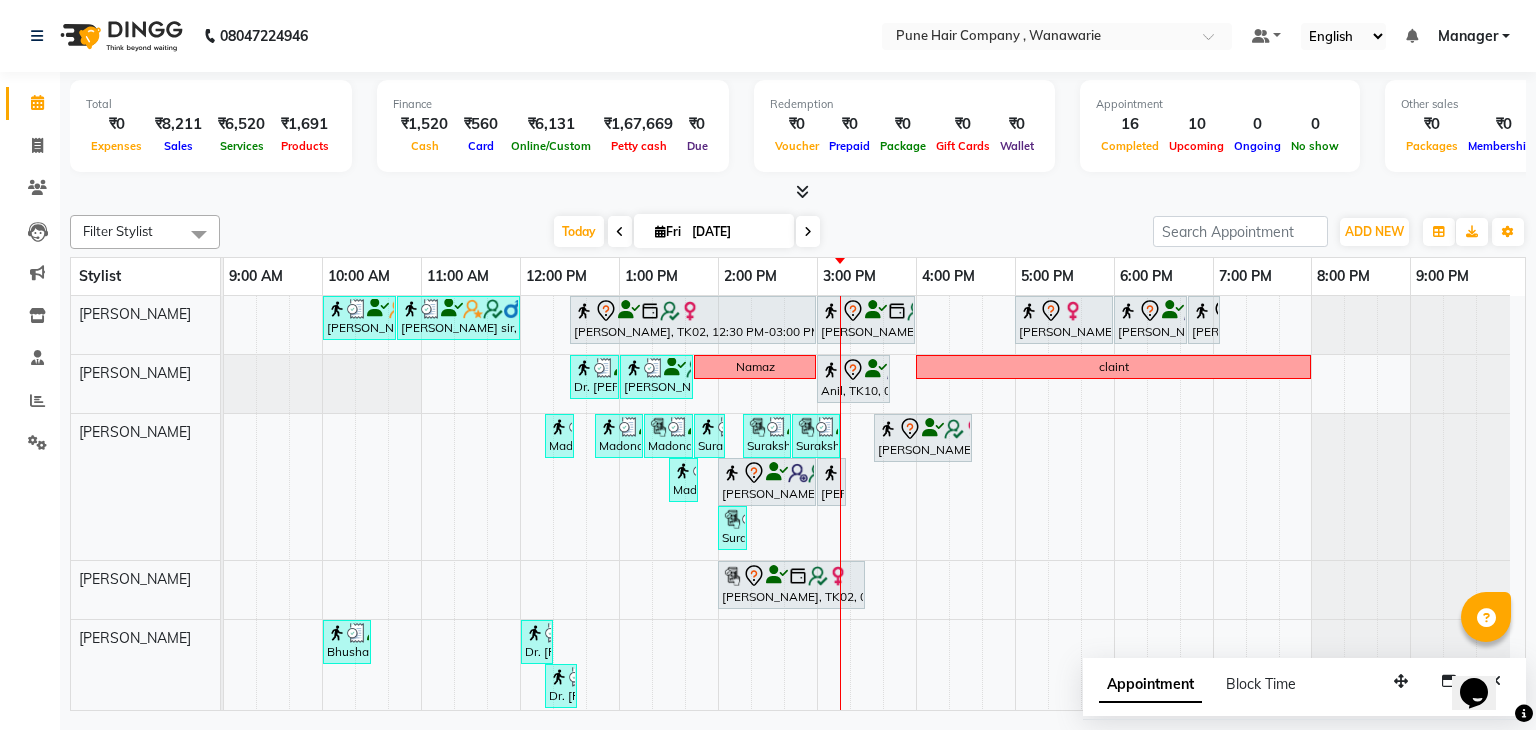 scroll, scrollTop: 102, scrollLeft: 0, axis: vertical 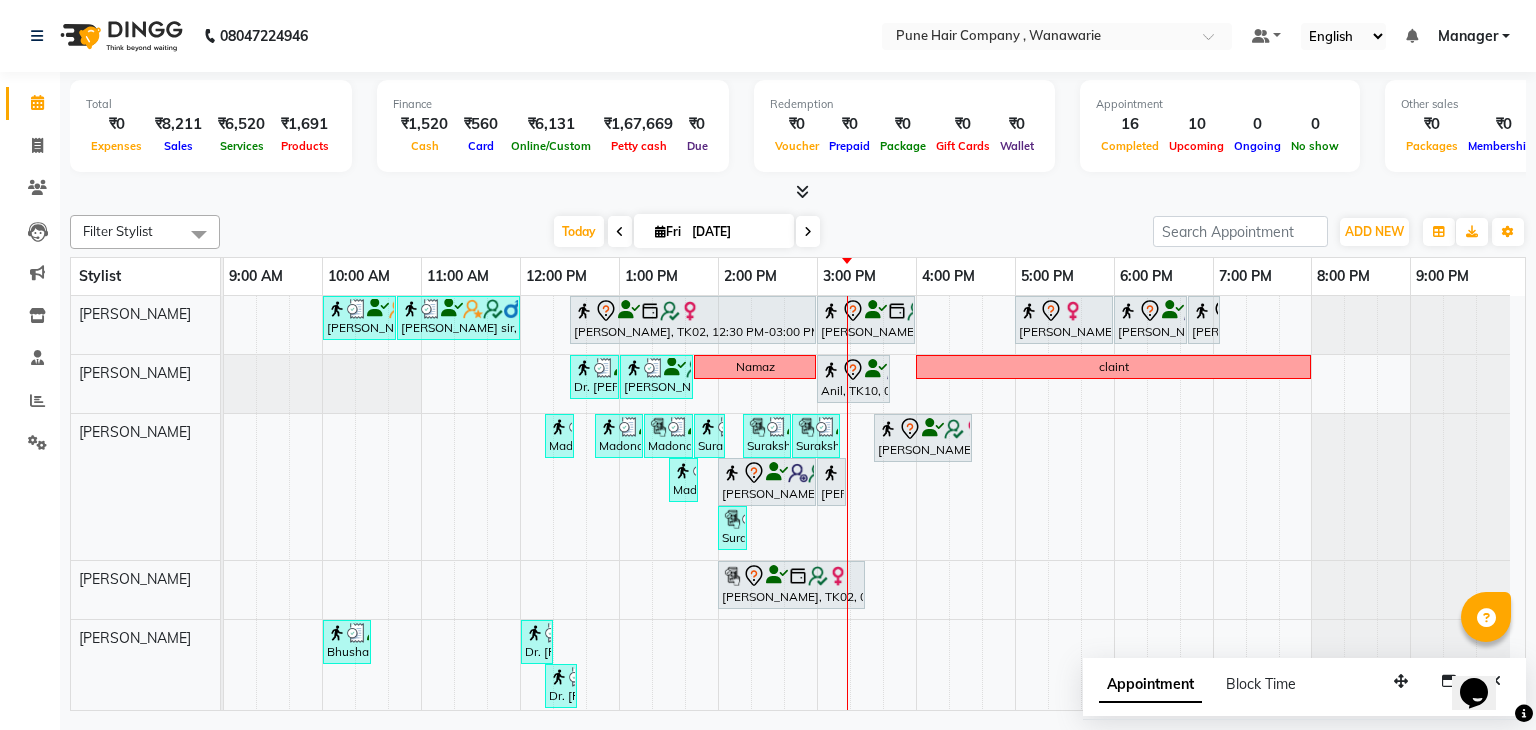 click at bounding box center (808, 232) 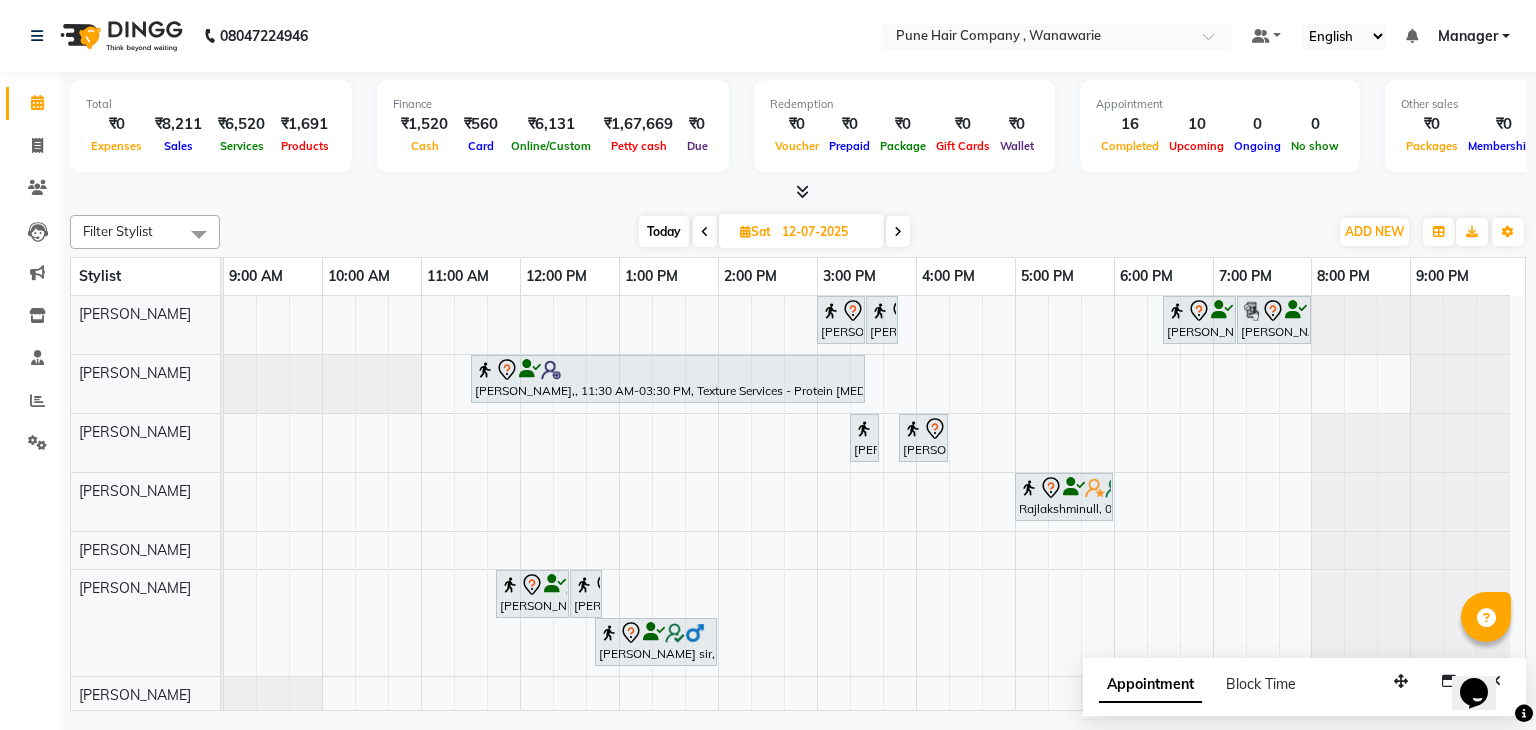 click at bounding box center (898, 232) 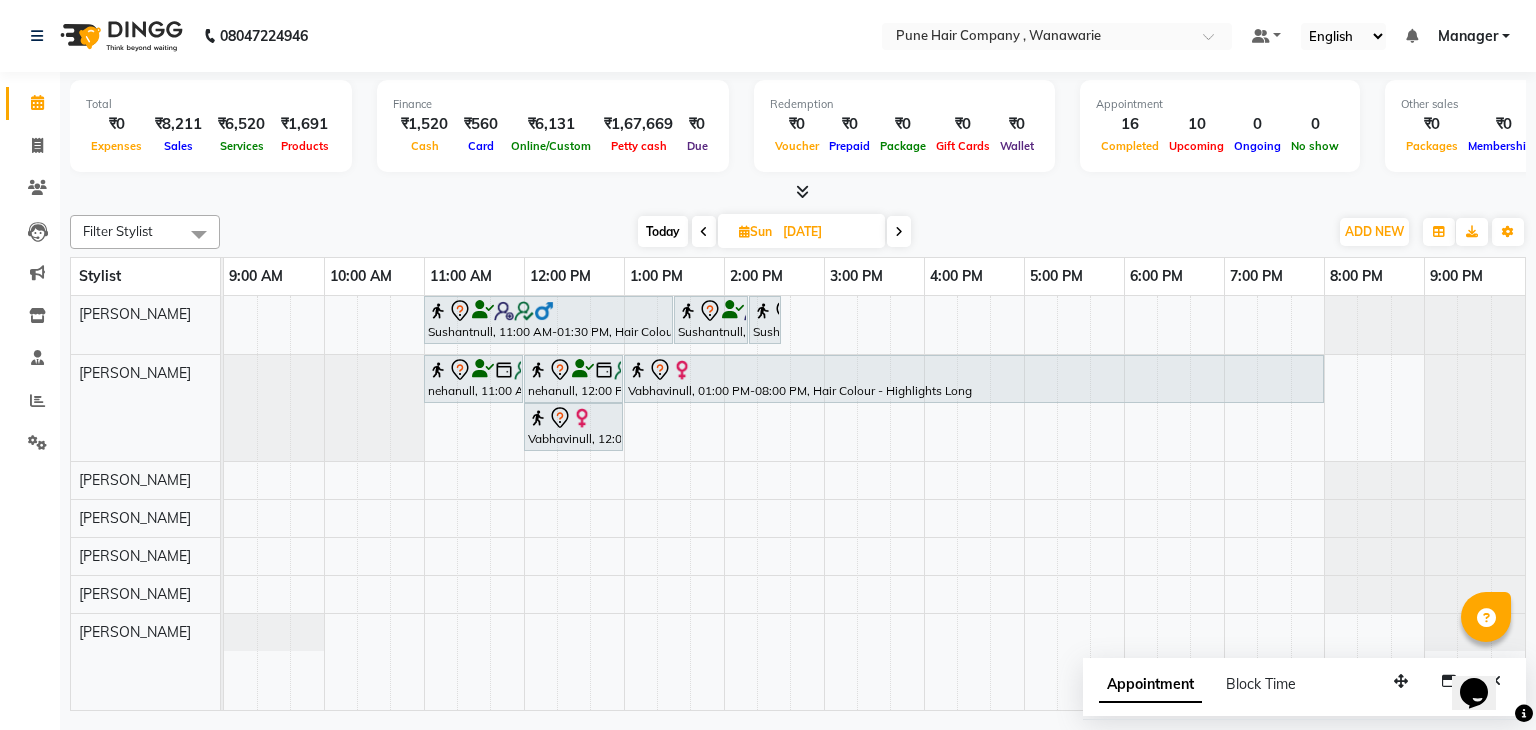 click at bounding box center [899, 231] 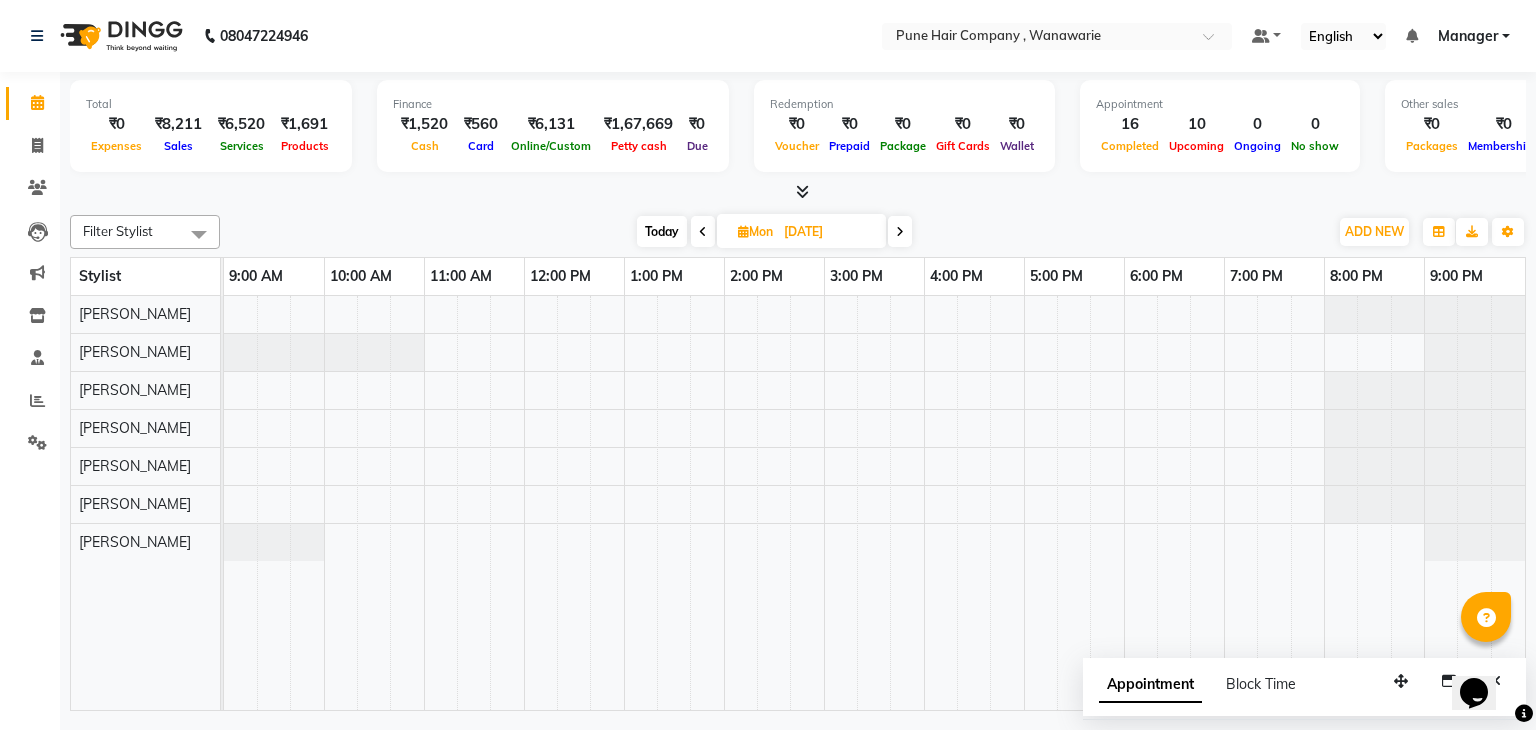 click on "Today" at bounding box center [662, 231] 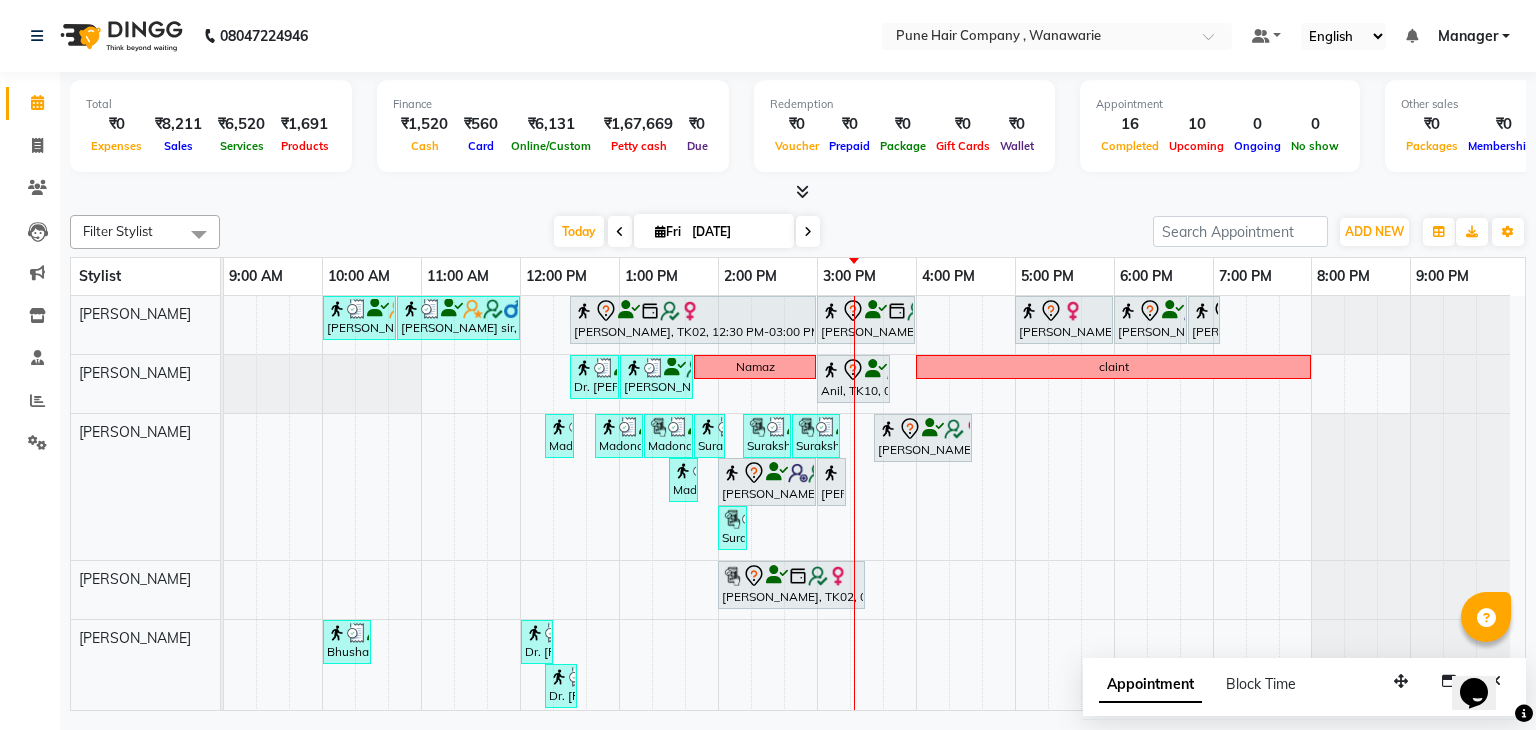 scroll, scrollTop: 102, scrollLeft: 0, axis: vertical 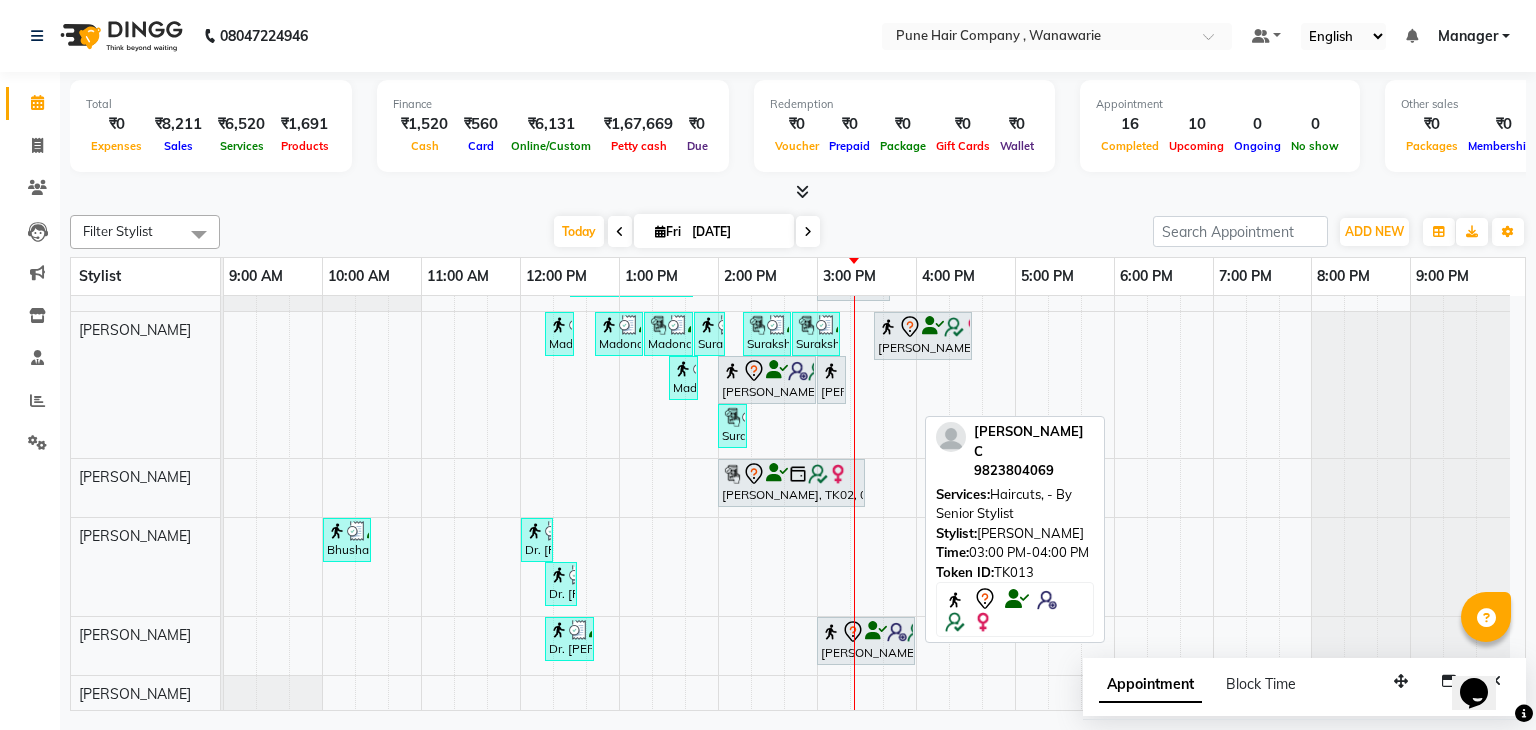 click on "Renu C, TK13, 03:00 PM-04:00 PM, Haircuts, - By Senior Stylist" at bounding box center (866, 641) 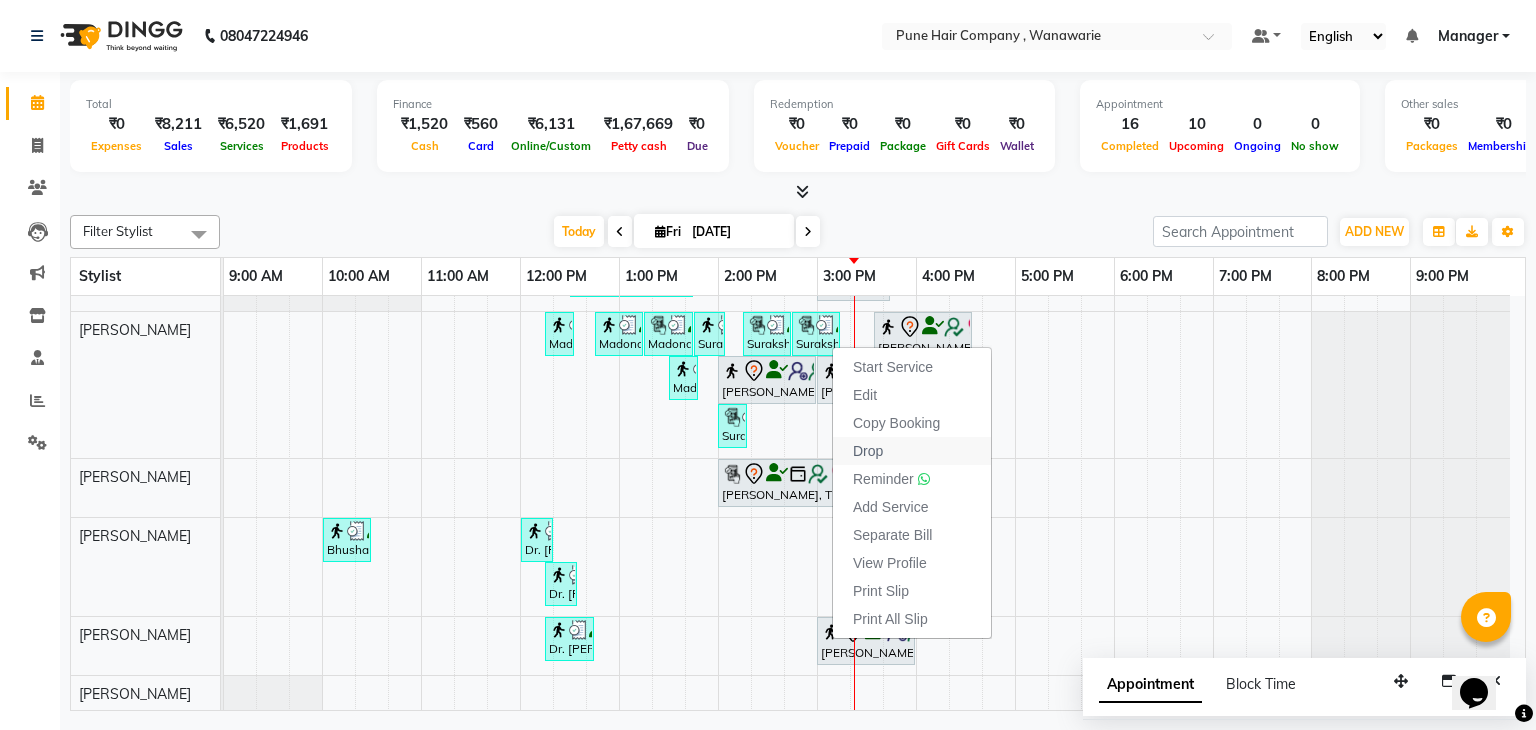 click on "Drop" at bounding box center [868, 451] 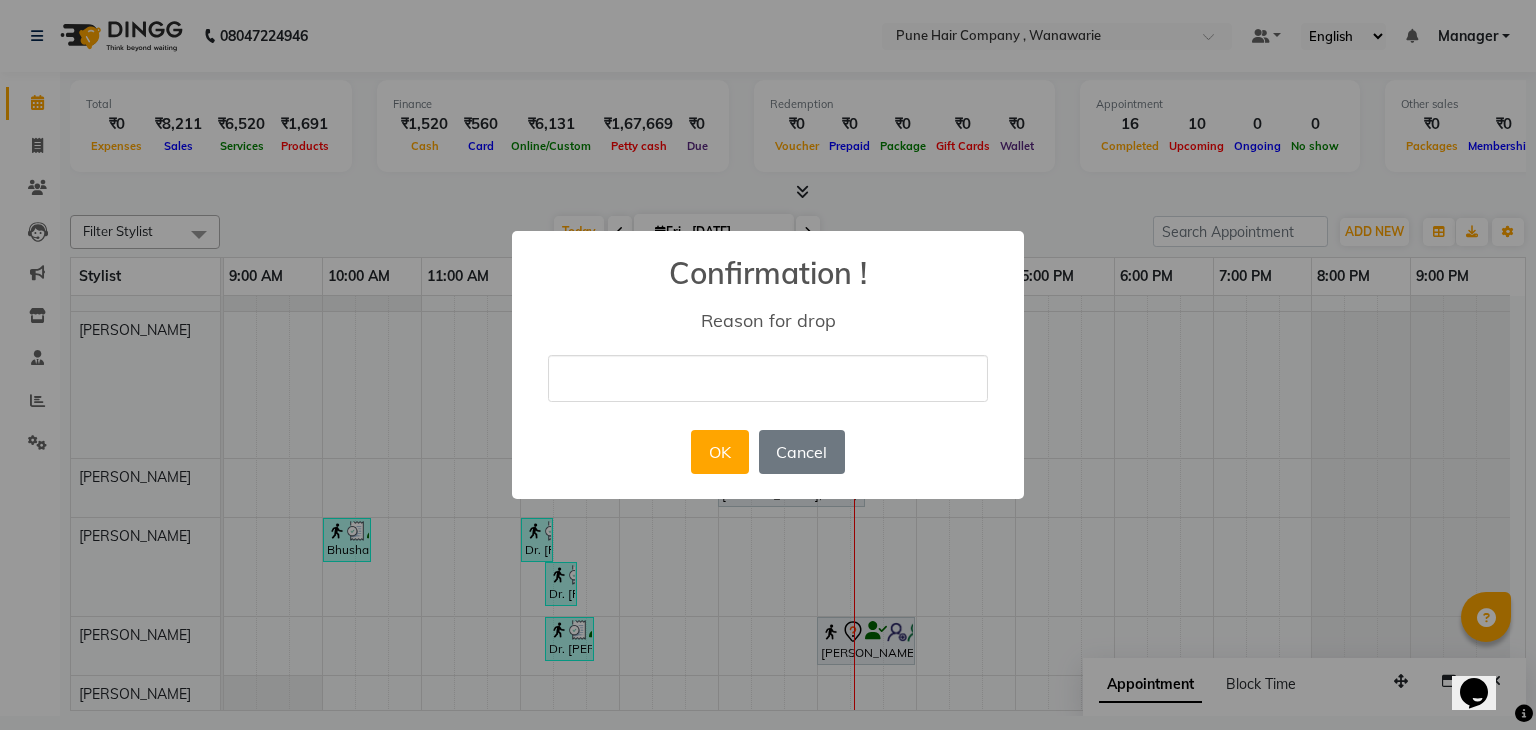 click at bounding box center [768, 378] 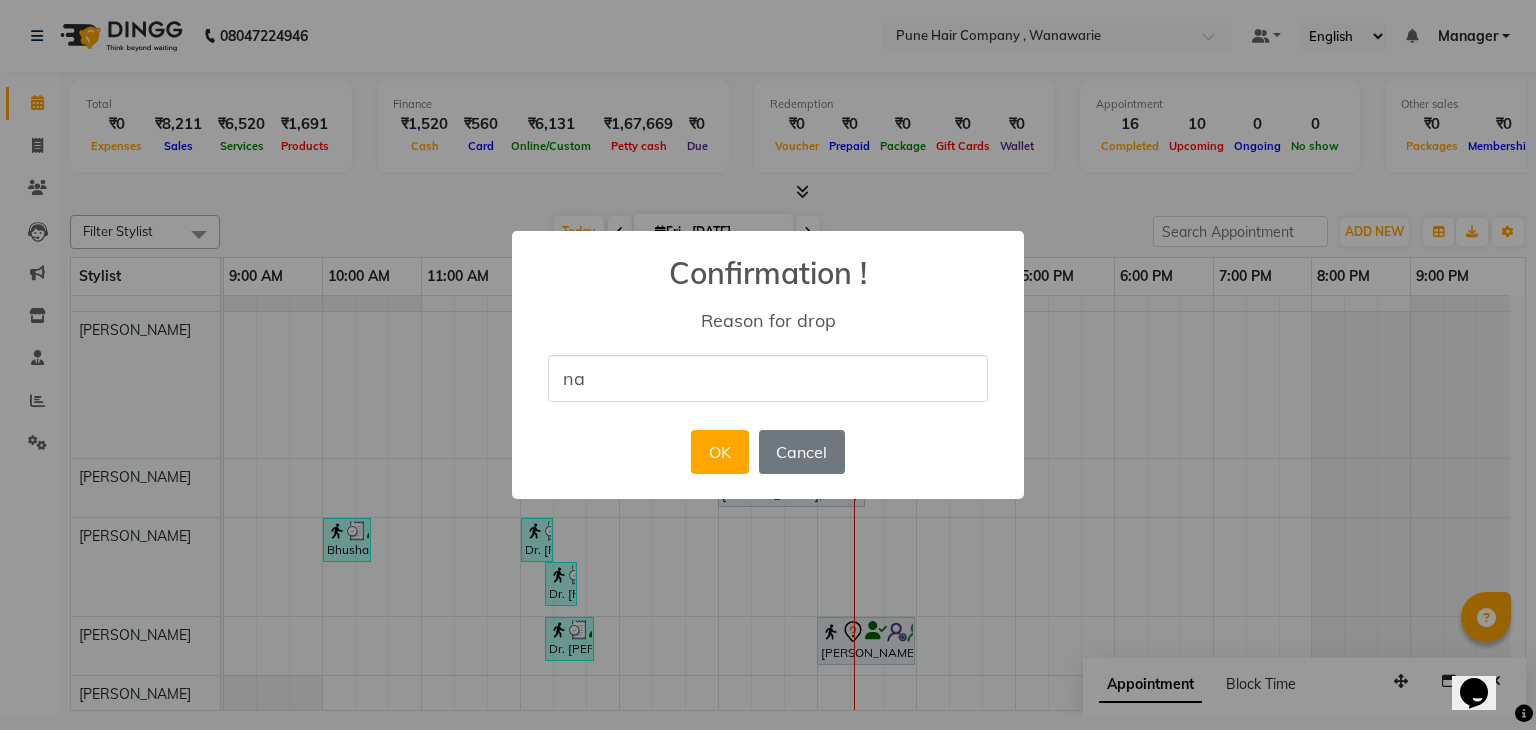 type on "NA" 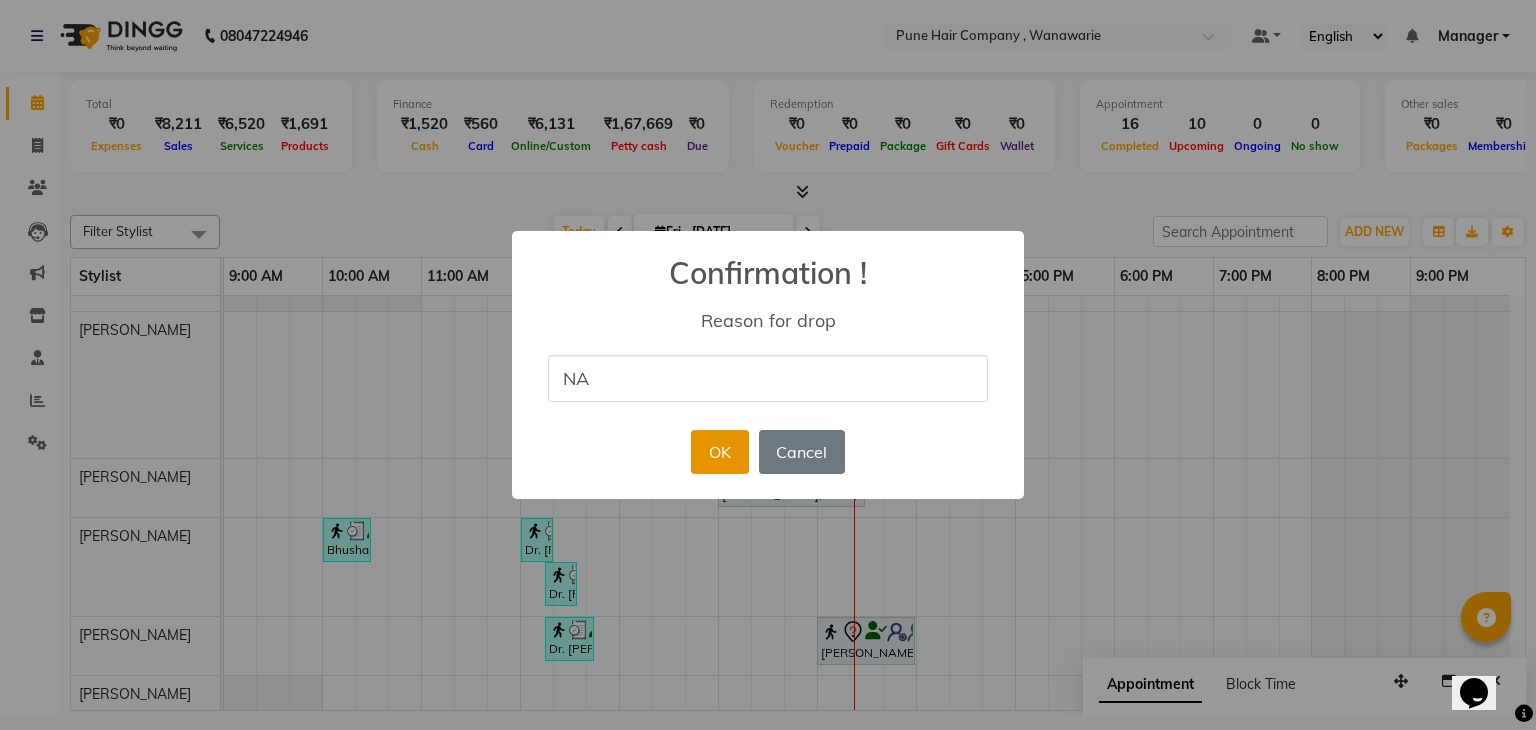 click on "OK" at bounding box center (719, 452) 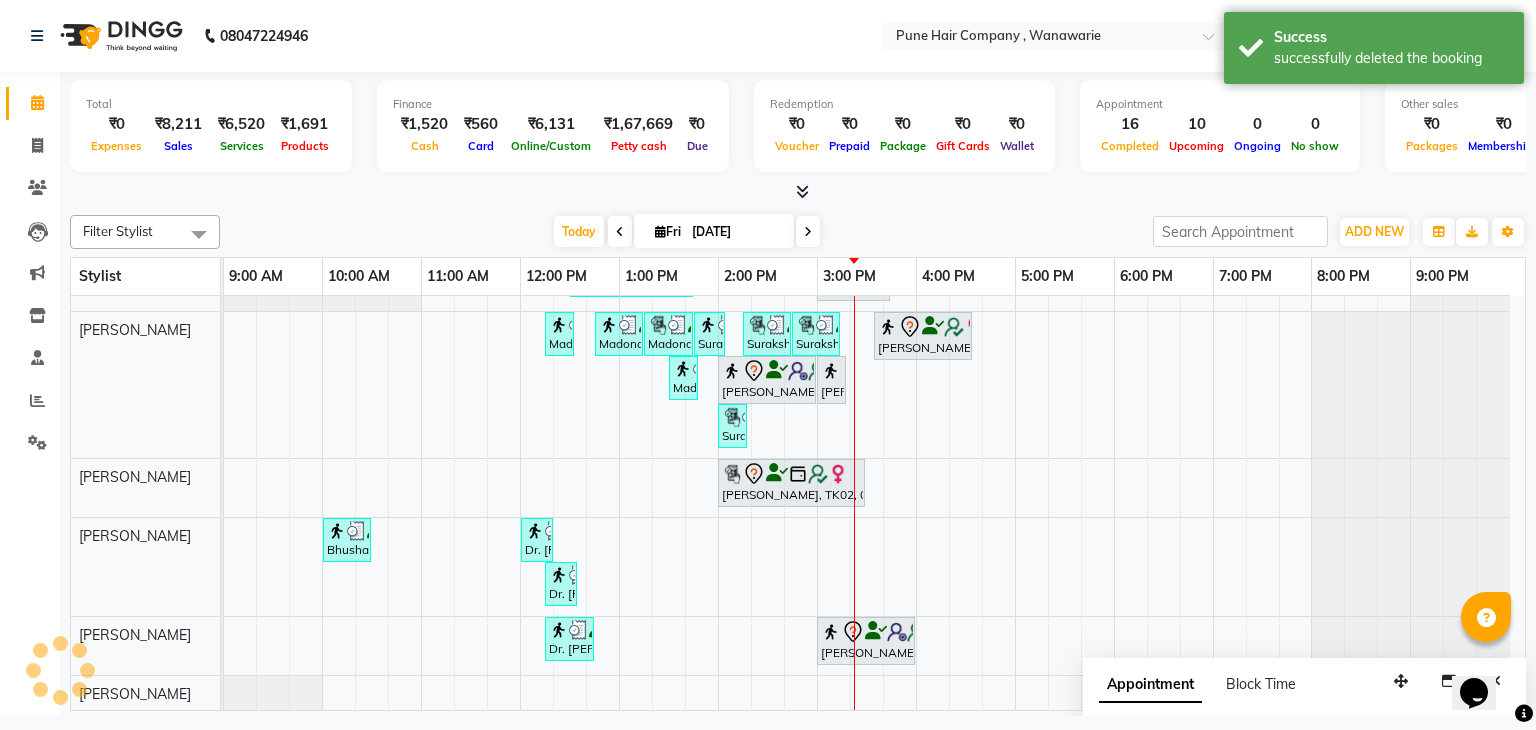 scroll, scrollTop: 98, scrollLeft: 0, axis: vertical 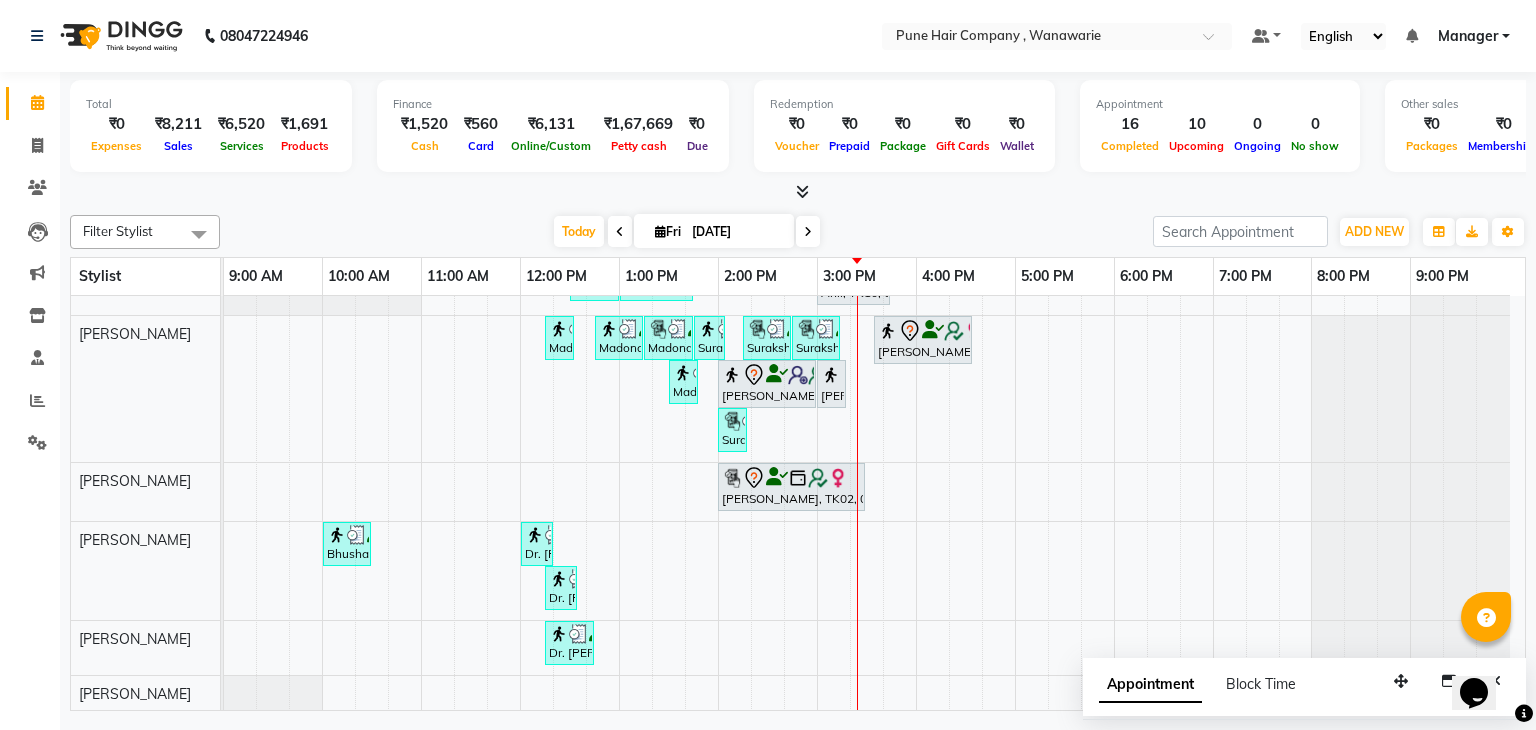 click on "[DATE]" at bounding box center (736, 232) 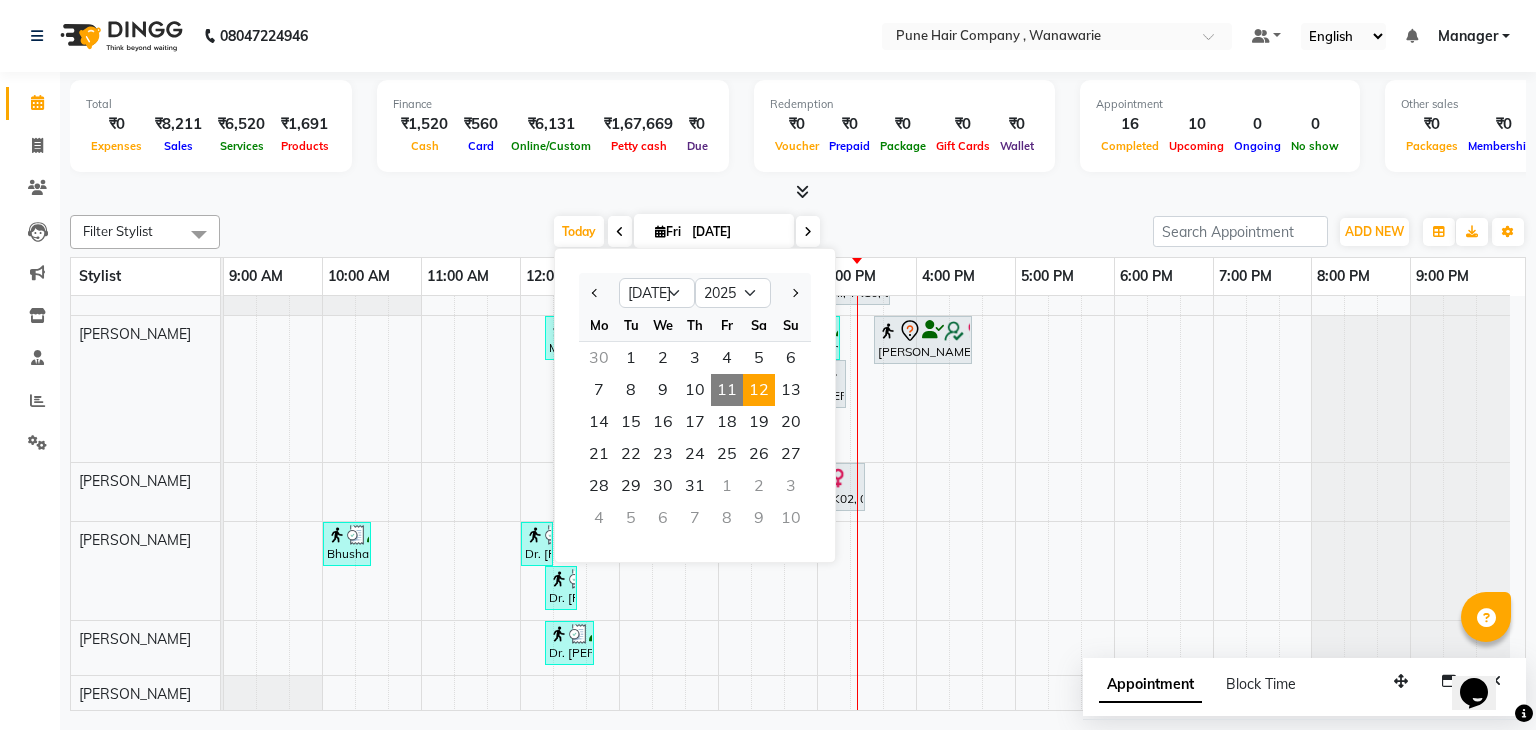 click on "12" at bounding box center (759, 390) 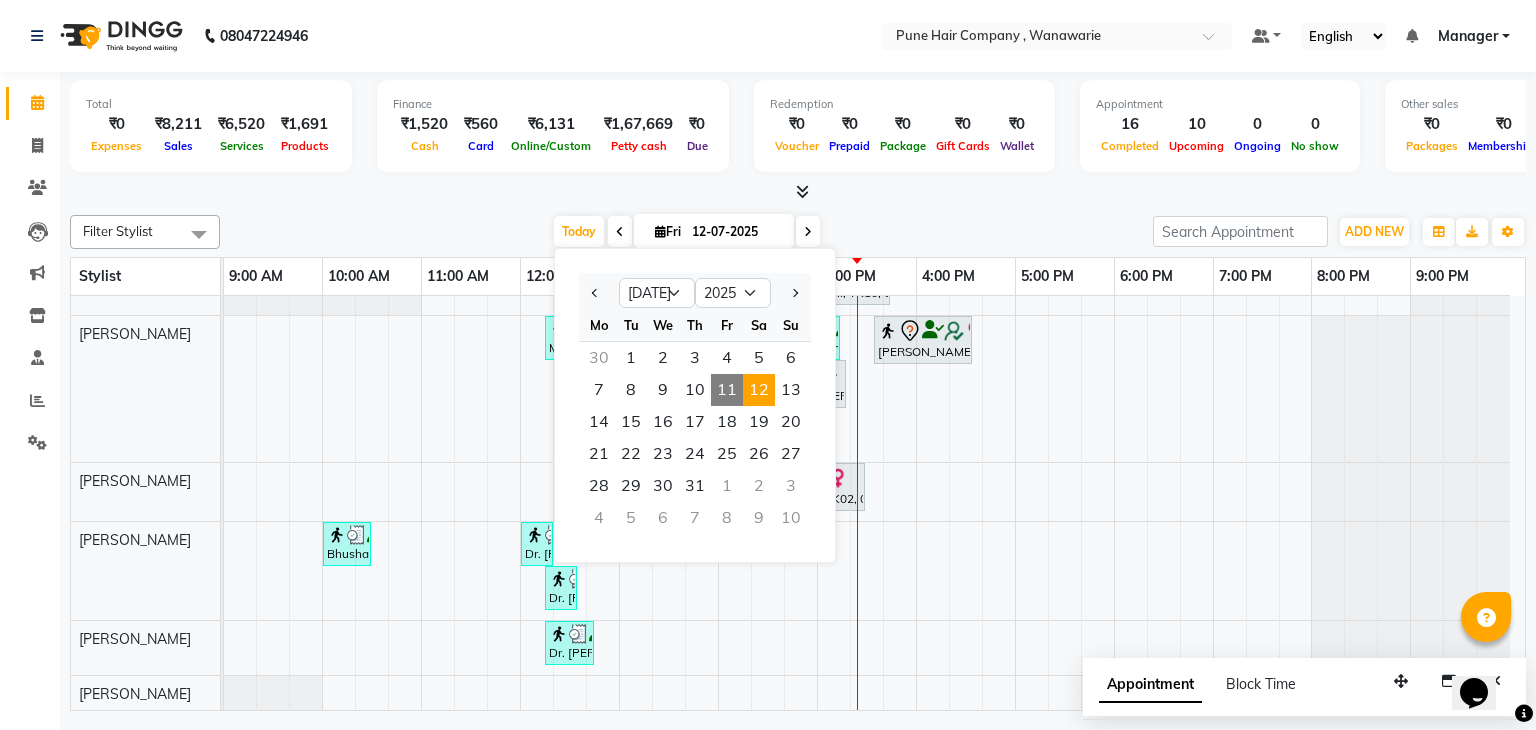 scroll, scrollTop: 0, scrollLeft: 0, axis: both 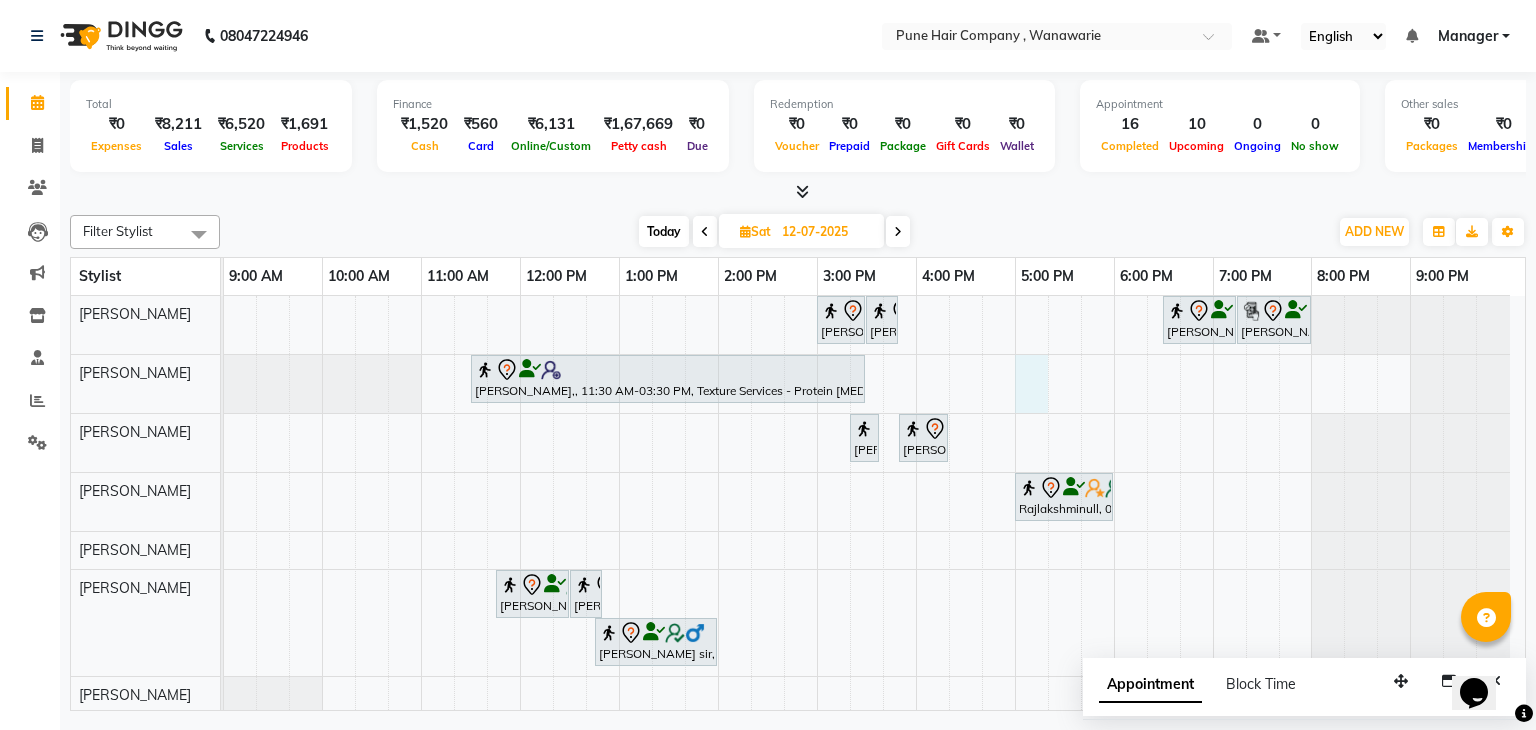 click on "Komal Sharma, 03:00 PM-03:30 PM, BlowDry Medium             Komal Sharma, 03:30 PM-03:50 PM,  Hairwash Medium             Nihar gandhi, 06:30 PM-07:15 PM, Hair Treatments - Hair Treatment Care (Hydrating/ Purifying) Medium             Nihar gandhi, 07:15 PM-08:00 PM, Male Haircut By Senior Stylist             Anuradha B,, 11:30 AM-03:30 PM, Texture Services - Protein Botox Medium             Komal Sharma, 03:20 PM-03:35 PM, Skin Services - Waxing Bead Wax Underarms             Komal Sharma, 03:50 PM-04:20 PM, Skin Services - Imported Lipsoluble Wax (Full-Legs/Front/Back)             Rajlakshminull, 05:00 PM-06:00 PM, Manicure & Pedicure, Body Services - Reflexology Hands & Feet (60 min)             Sudip sir, 11:45 AM-12:30 PM, Male Haircut By Senior Stylist             Sudip sir, 12:30 PM-12:50 PM,  Haircut Boys (Below 12 years/ Undergraduates - Below 20 years)             Sudip sir, 12:45 PM-02:00 PM, Male Hair Colour - Inoa Global Colour (includes moustache)" at bounding box center (874, 505) 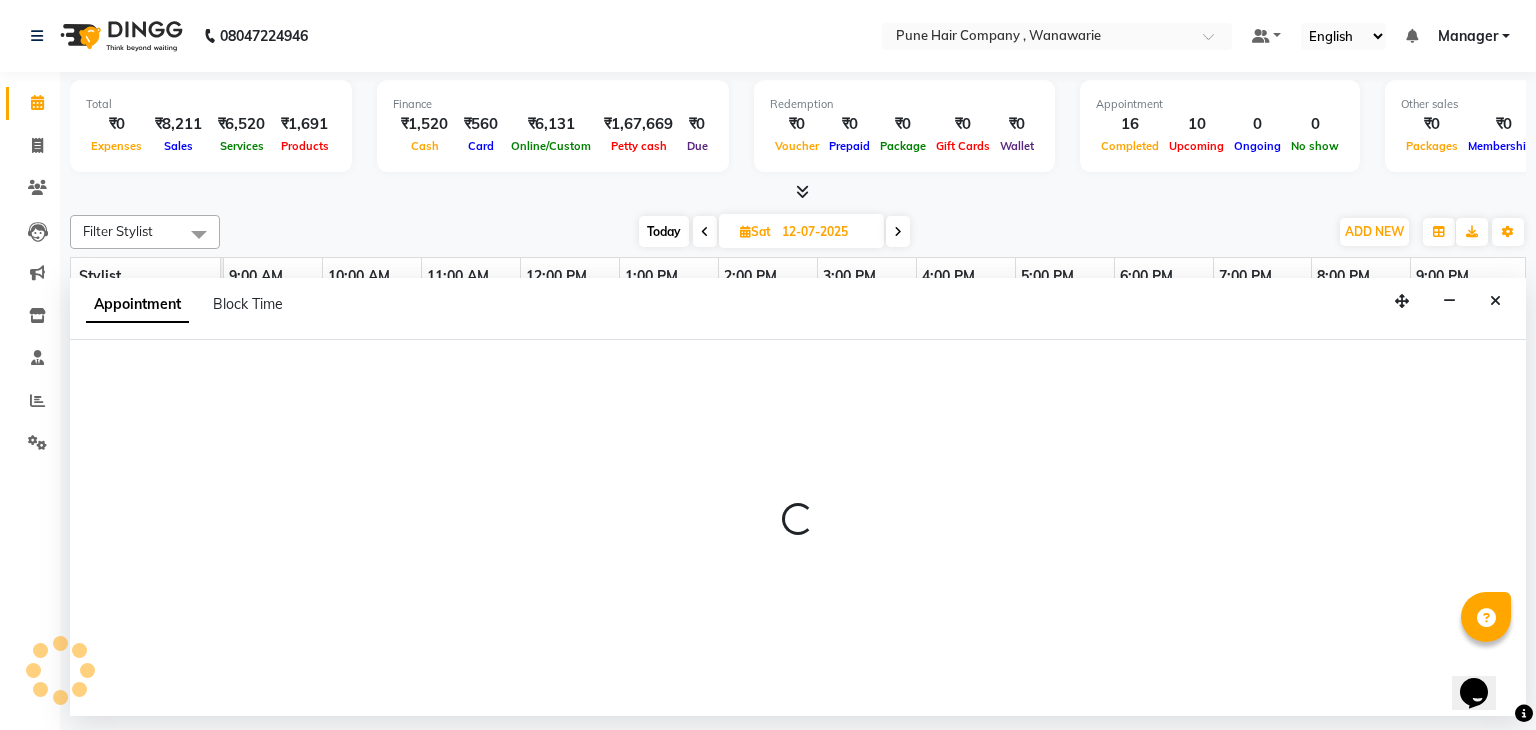 select on "74578" 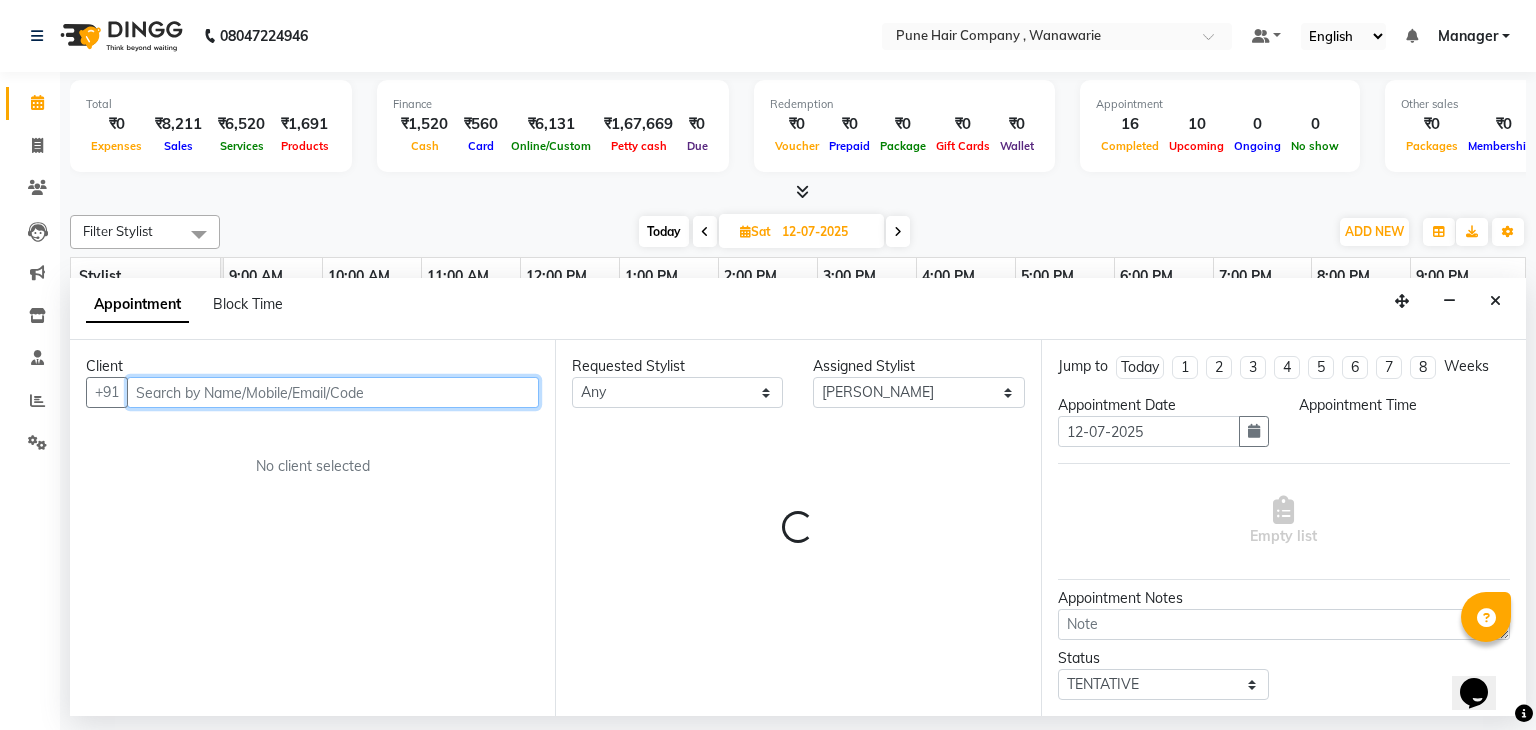 select on "1020" 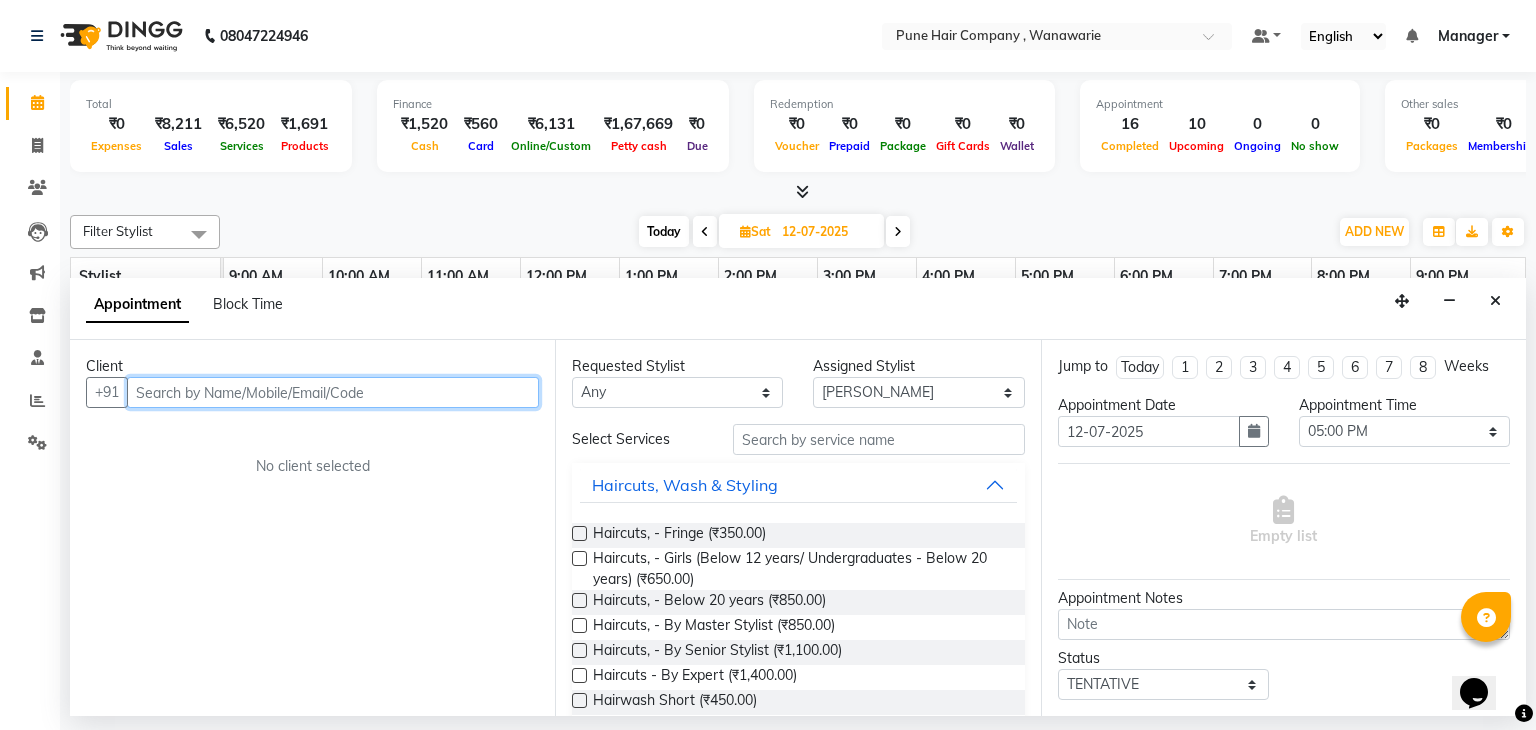 click at bounding box center (333, 392) 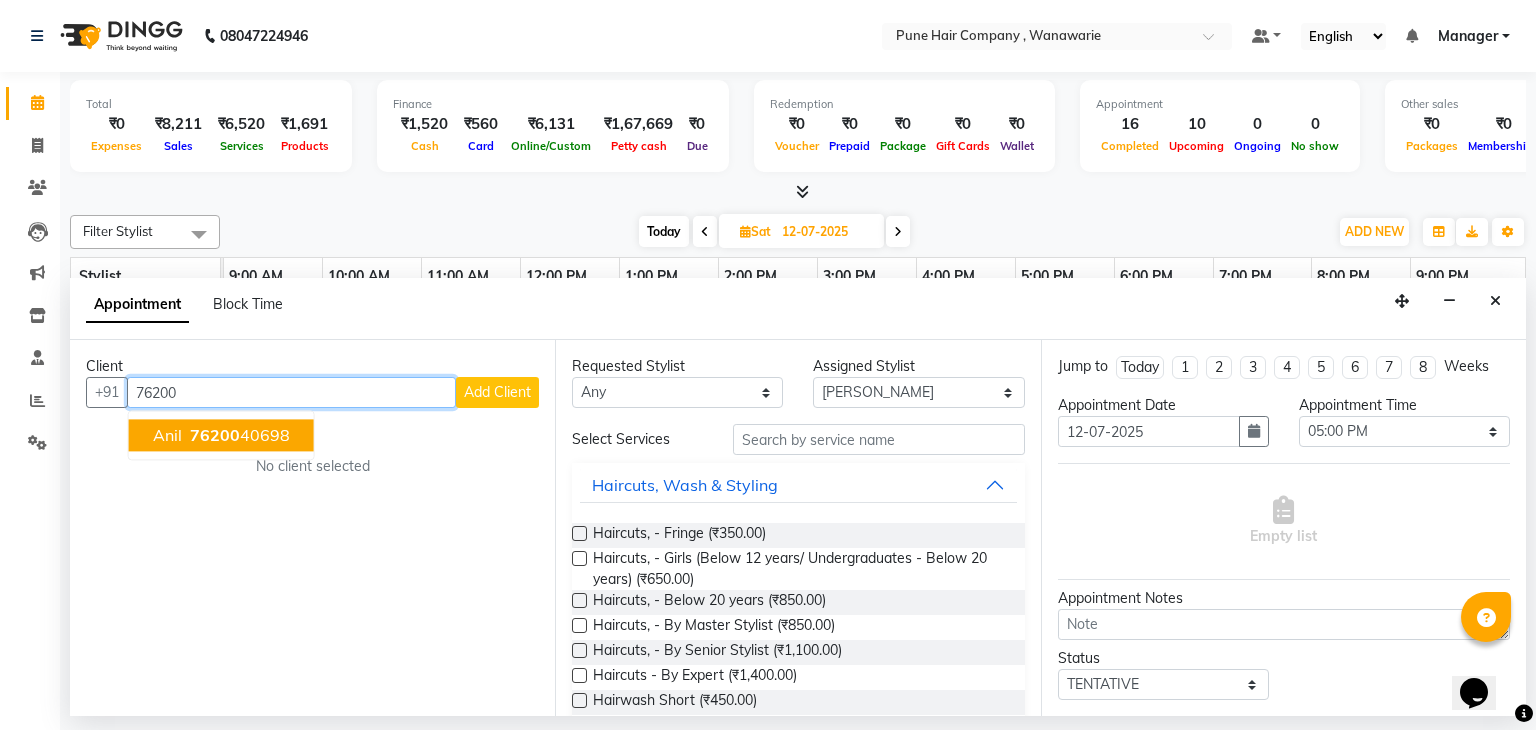 click on "76200" at bounding box center (215, 436) 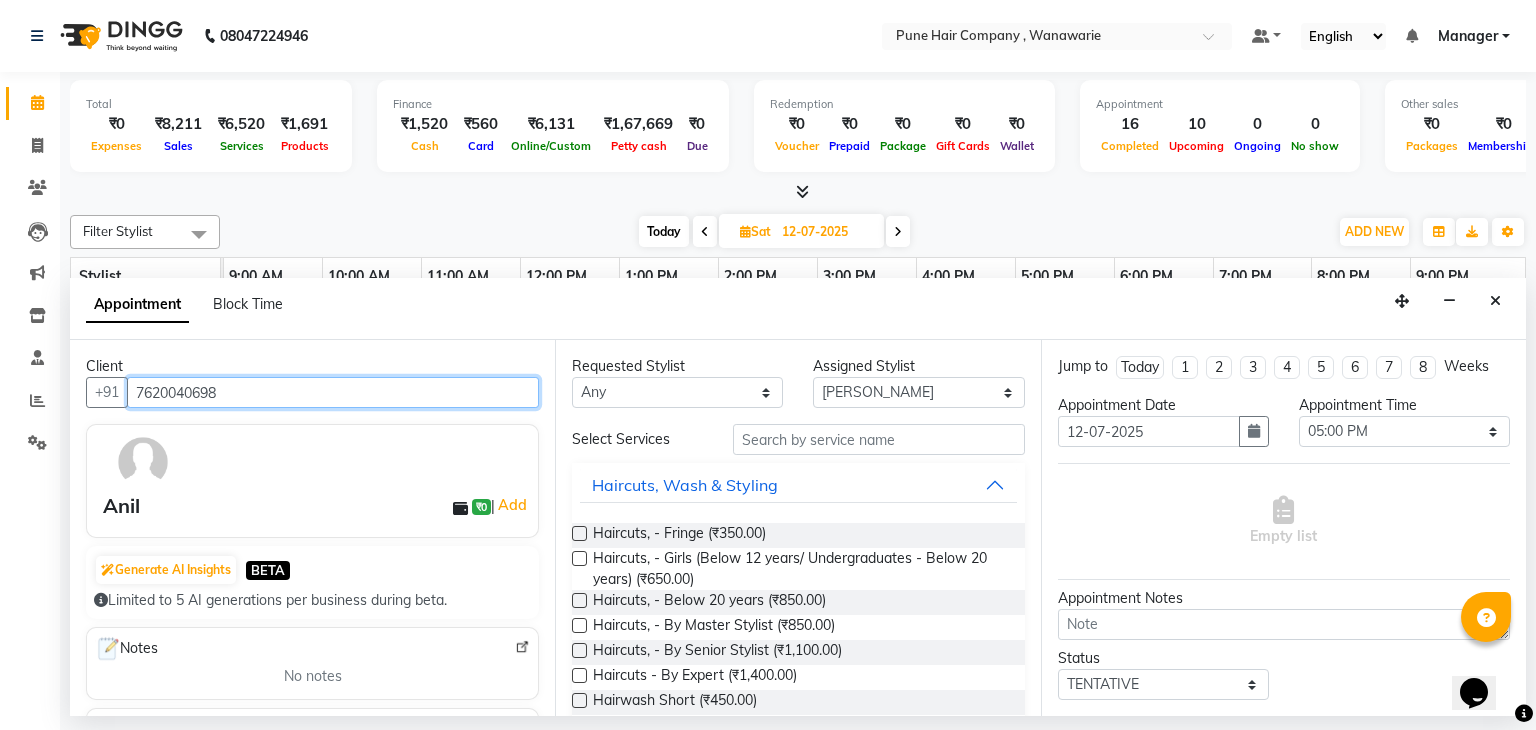 type on "7620040698" 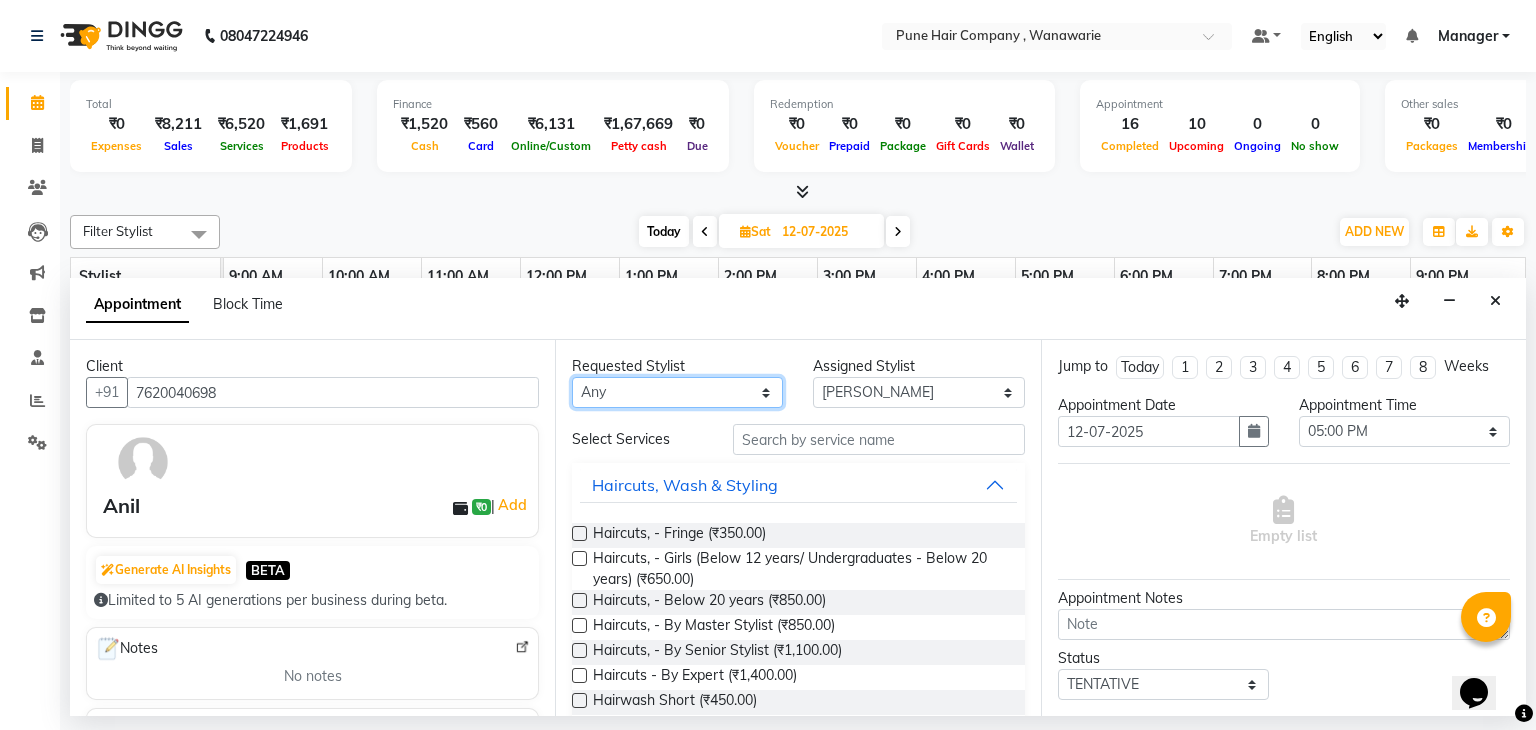 click on "Any Faisal shaikh Kanchan Gajare  Kasturi bhandari Manoj Zambre Prasad wagh Ranjeet Solanki Shriram Raut" at bounding box center (677, 392) 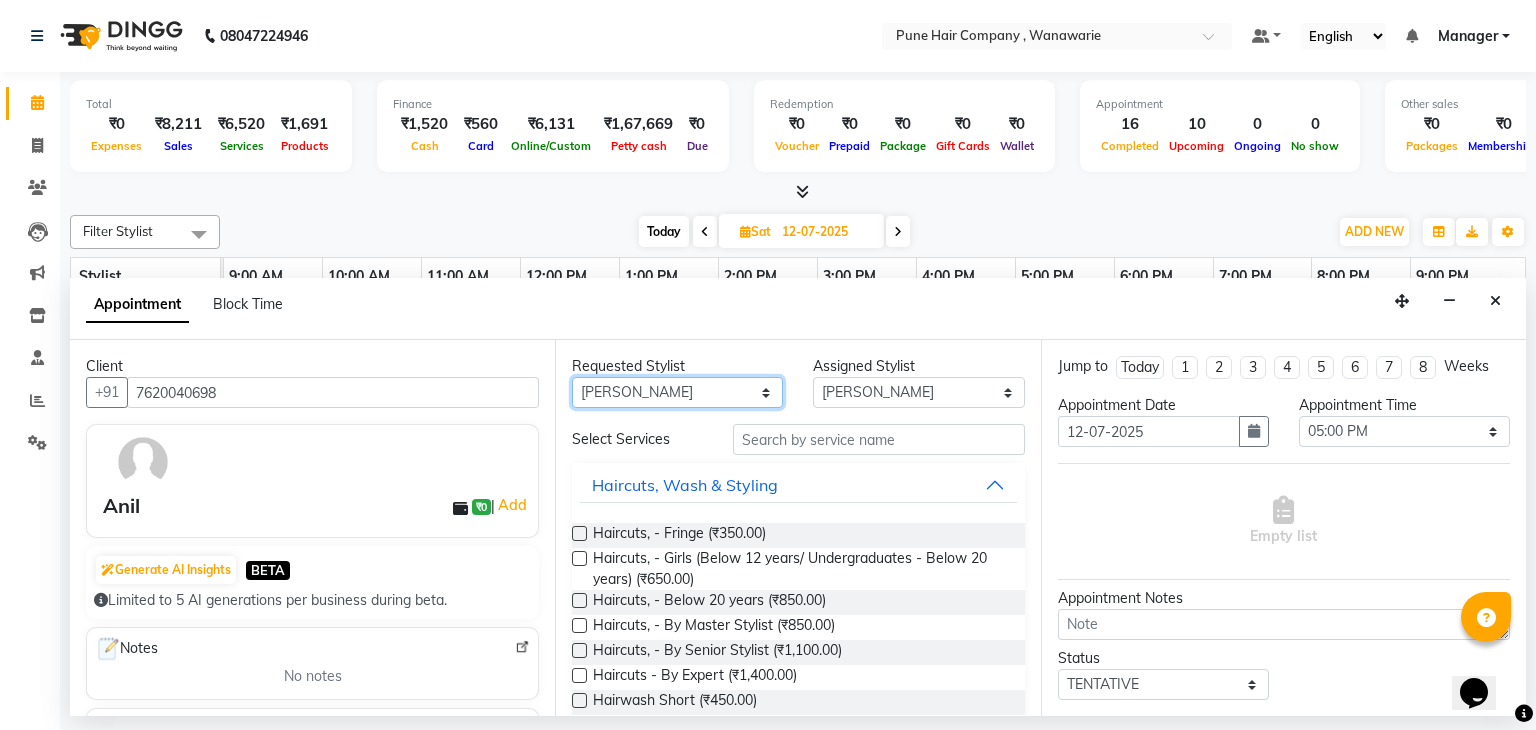 click on "Any Faisal shaikh Kanchan Gajare  Kasturi bhandari Manoj Zambre Prasad wagh Ranjeet Solanki Shriram Raut" at bounding box center (677, 392) 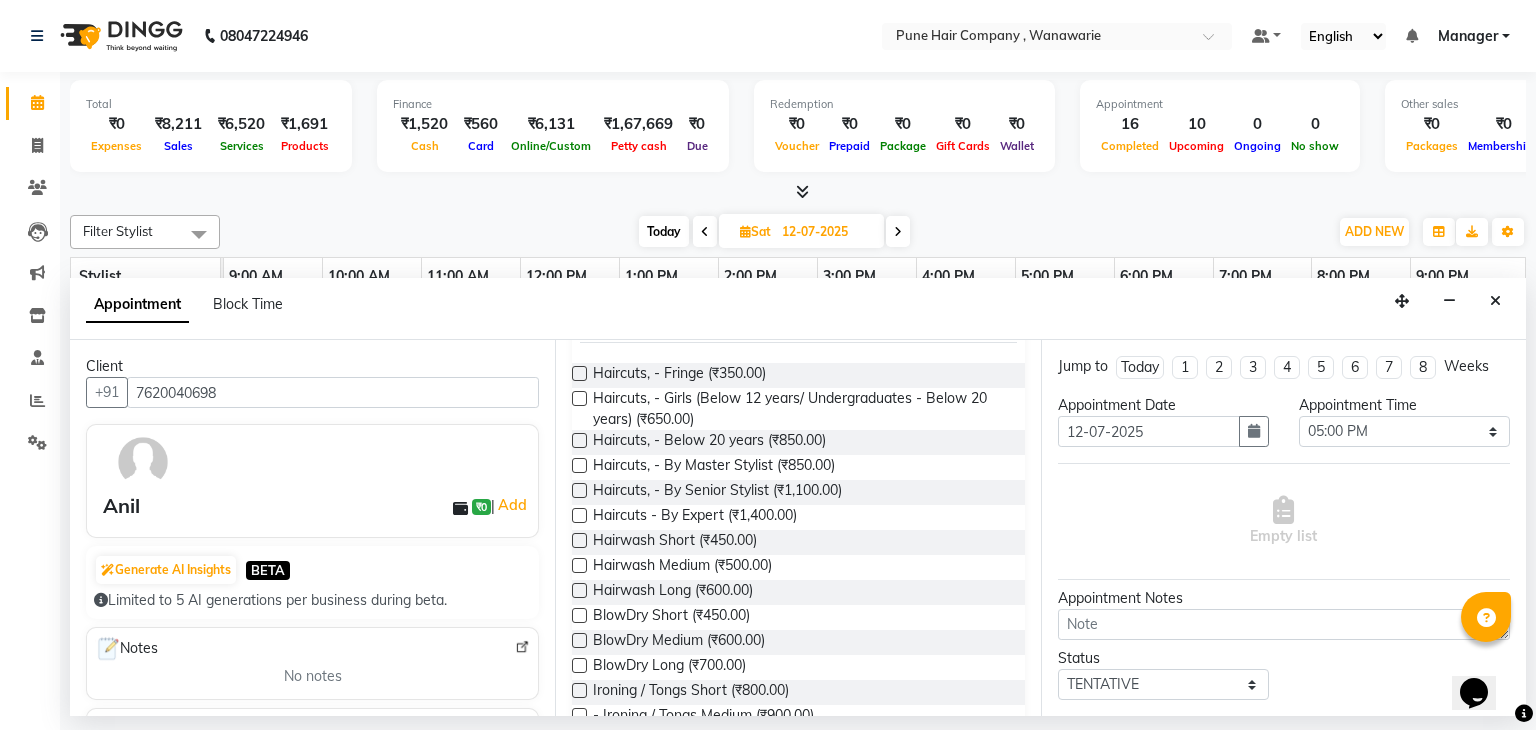 scroll, scrollTop: 200, scrollLeft: 0, axis: vertical 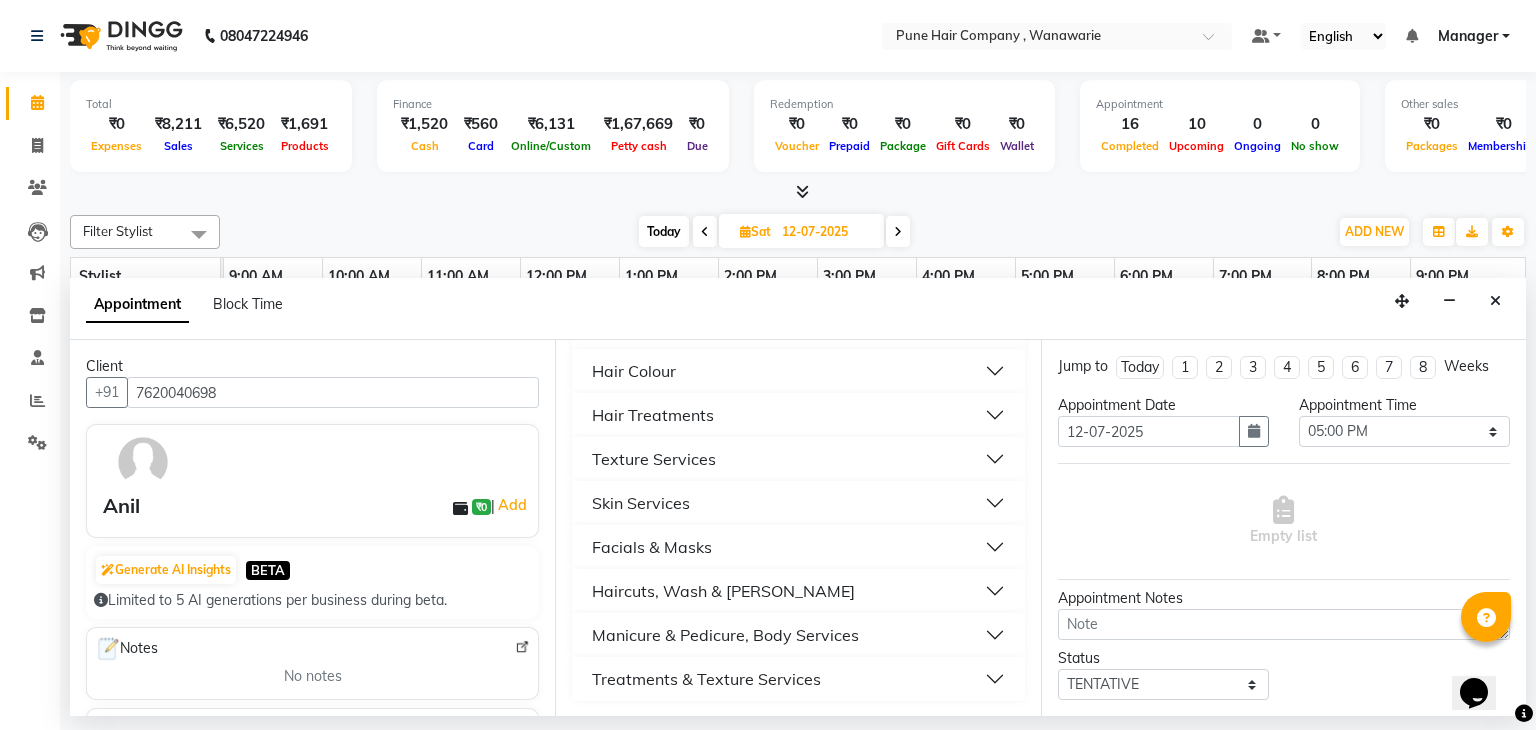 click on "Haircuts, Wash & Beard" at bounding box center [798, 591] 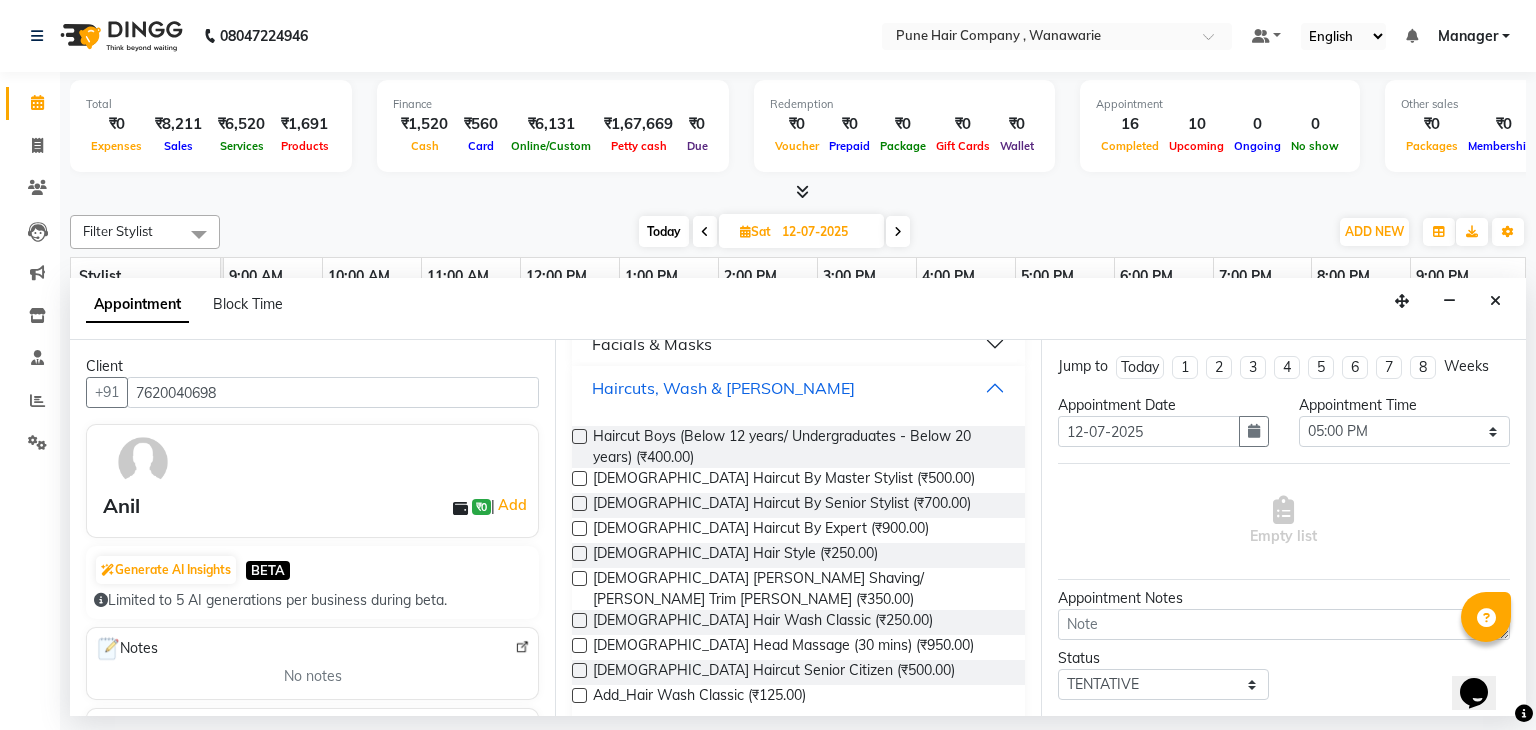scroll, scrollTop: 897, scrollLeft: 0, axis: vertical 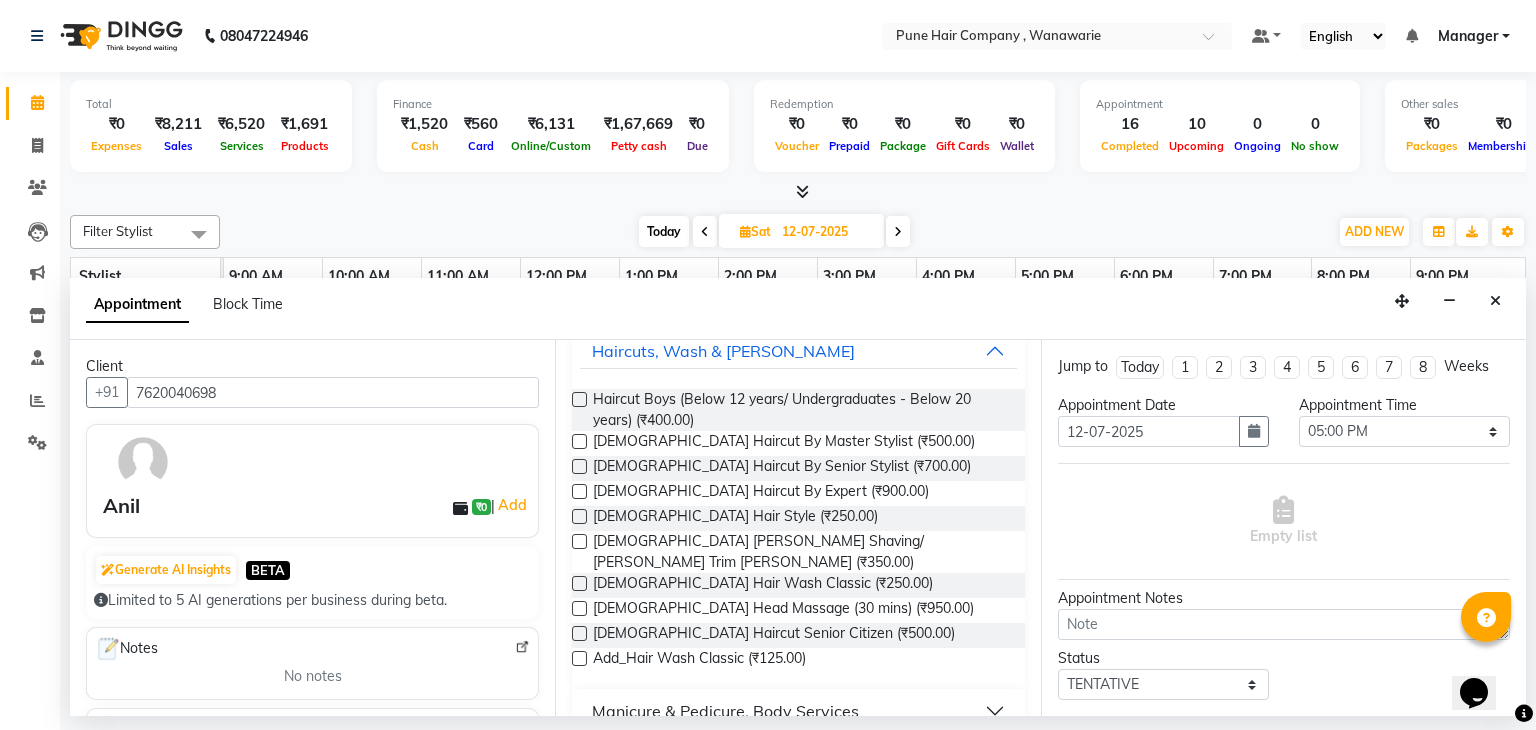 click at bounding box center (579, 466) 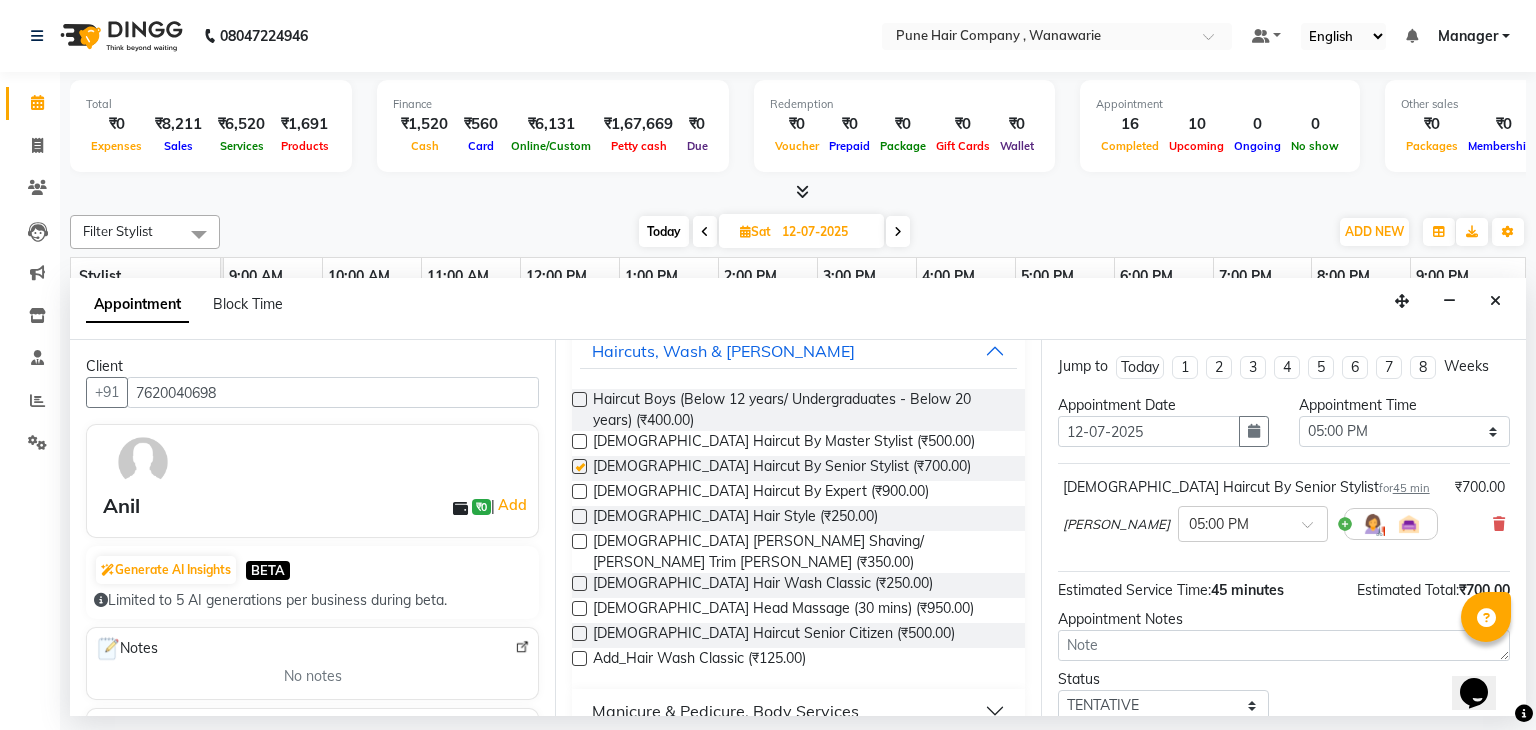 checkbox on "false" 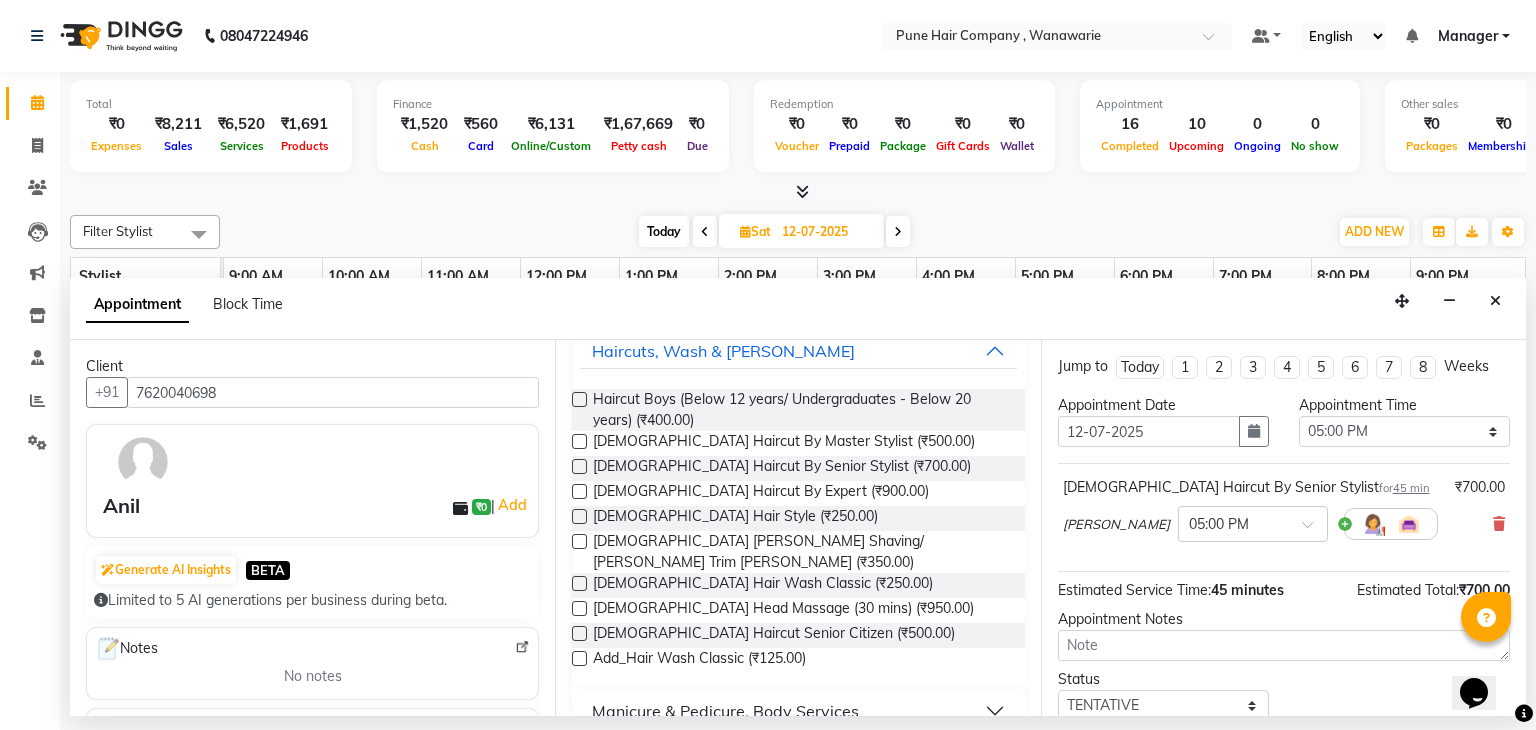 click at bounding box center (579, 658) 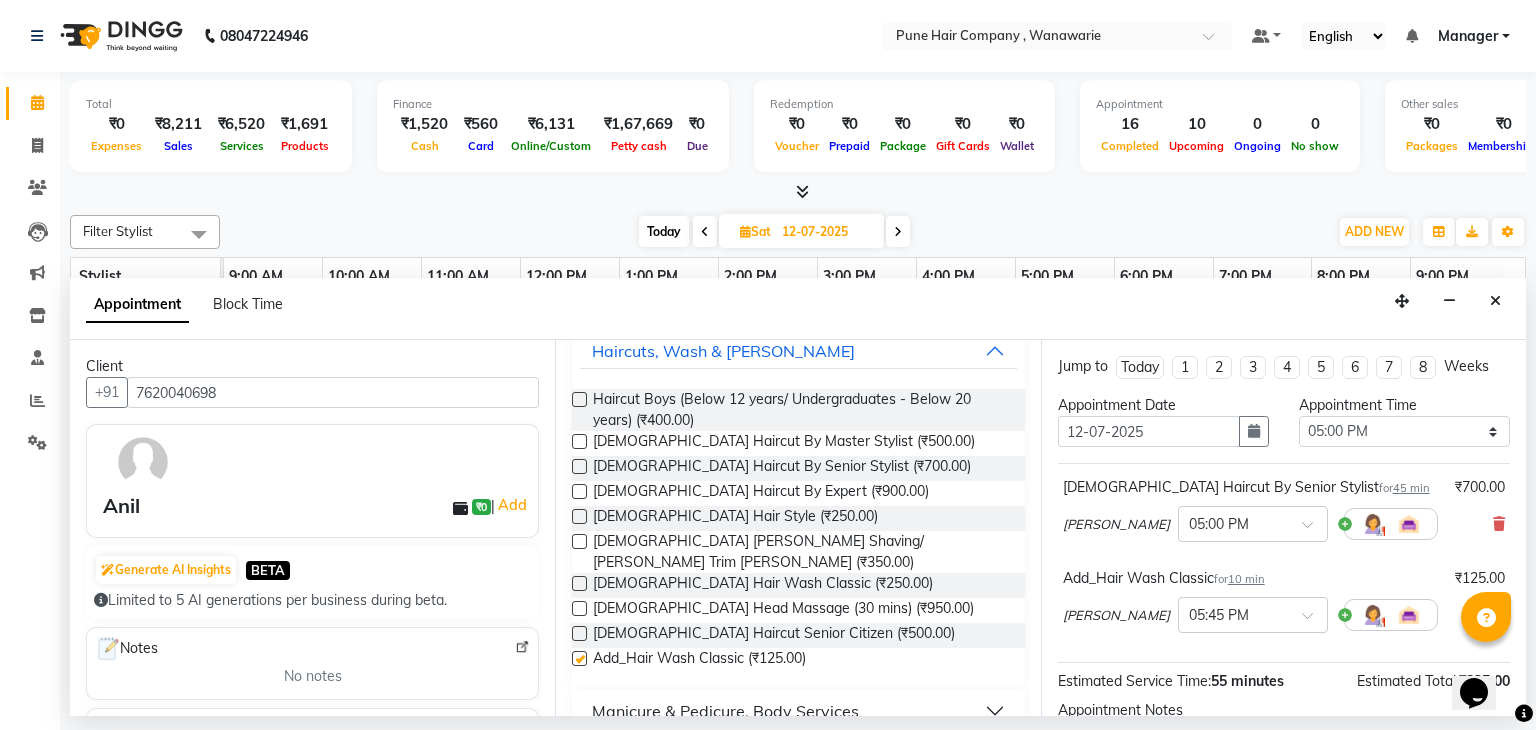 checkbox on "false" 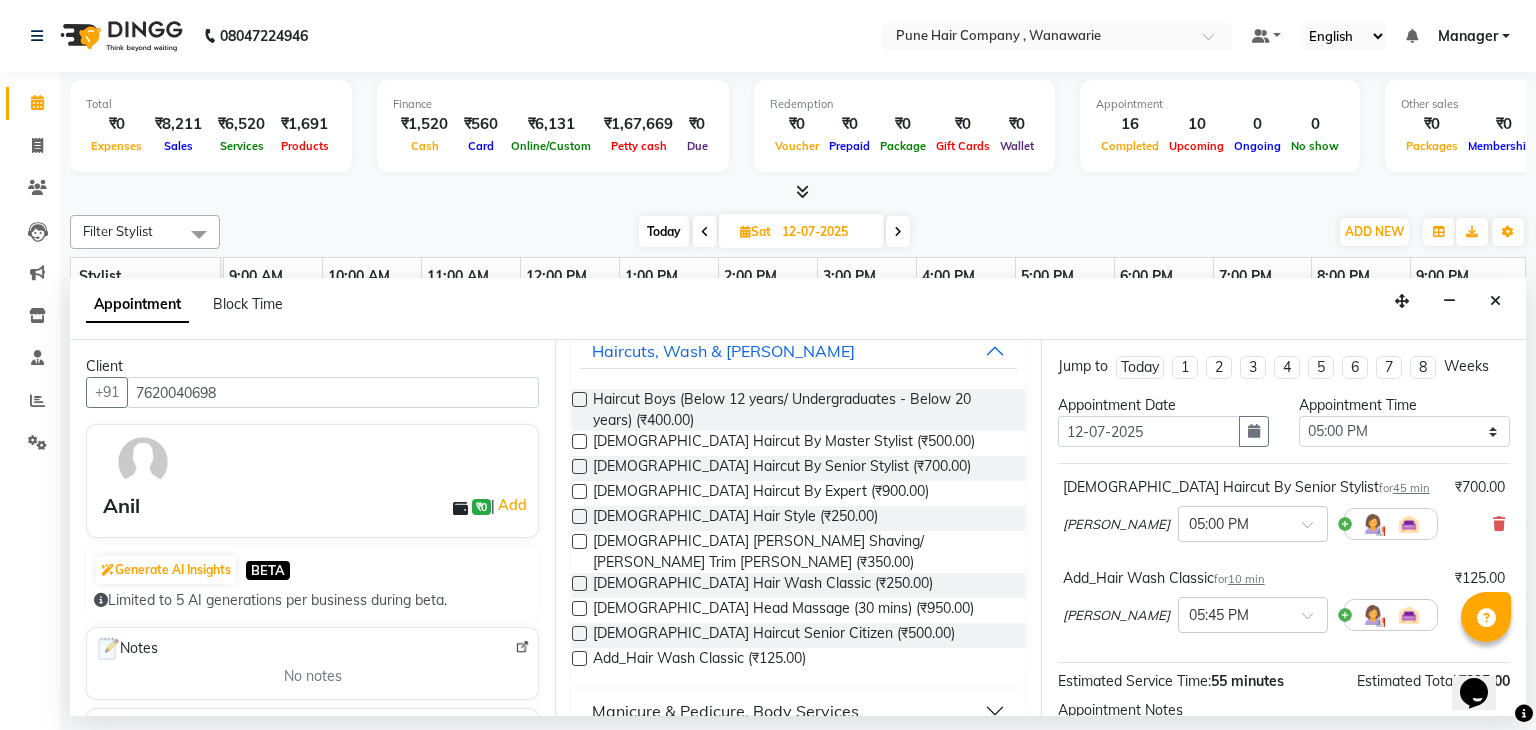 click on "Estimated Service Time:  55 minutes Estimated Total:  ₹825.00" at bounding box center [1284, 677] 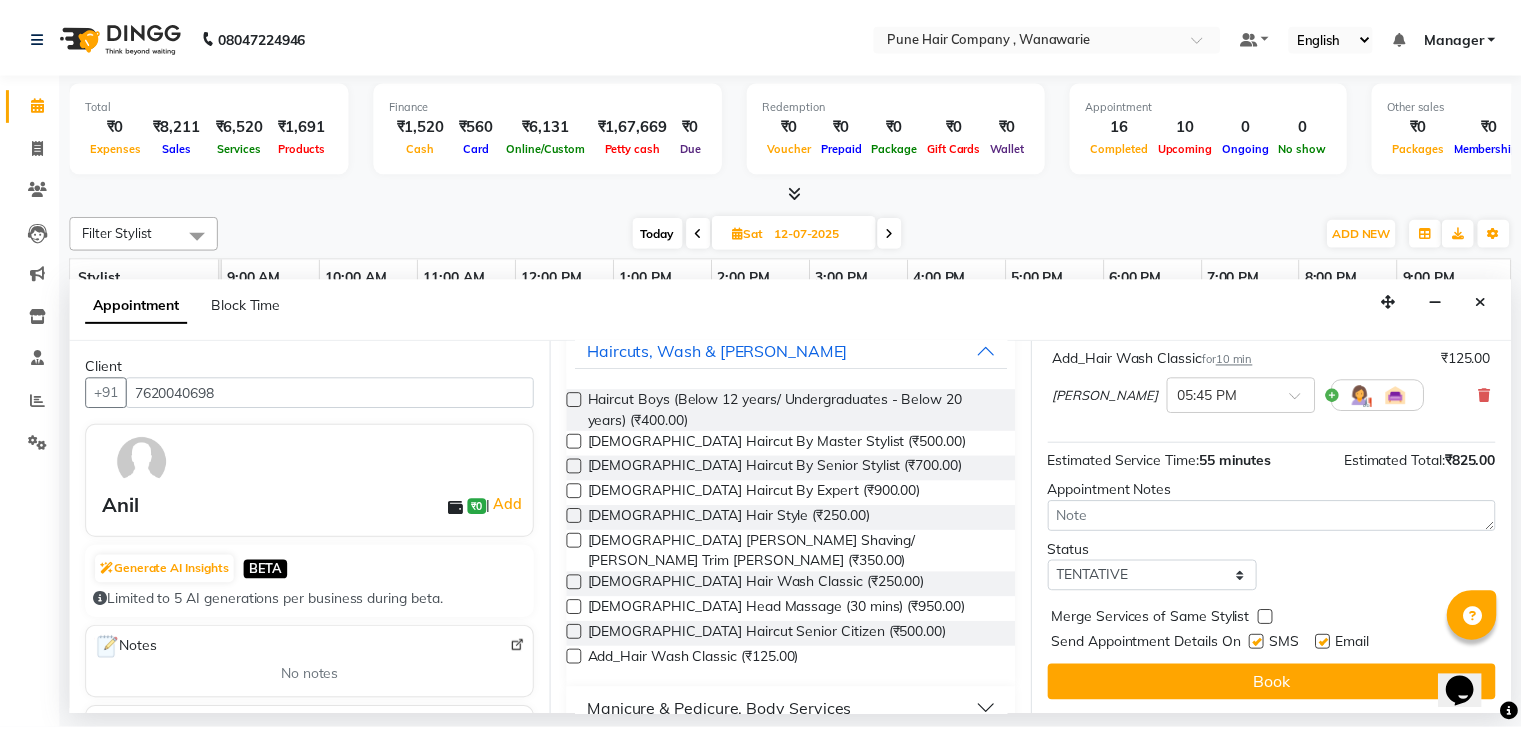 scroll, scrollTop: 221, scrollLeft: 0, axis: vertical 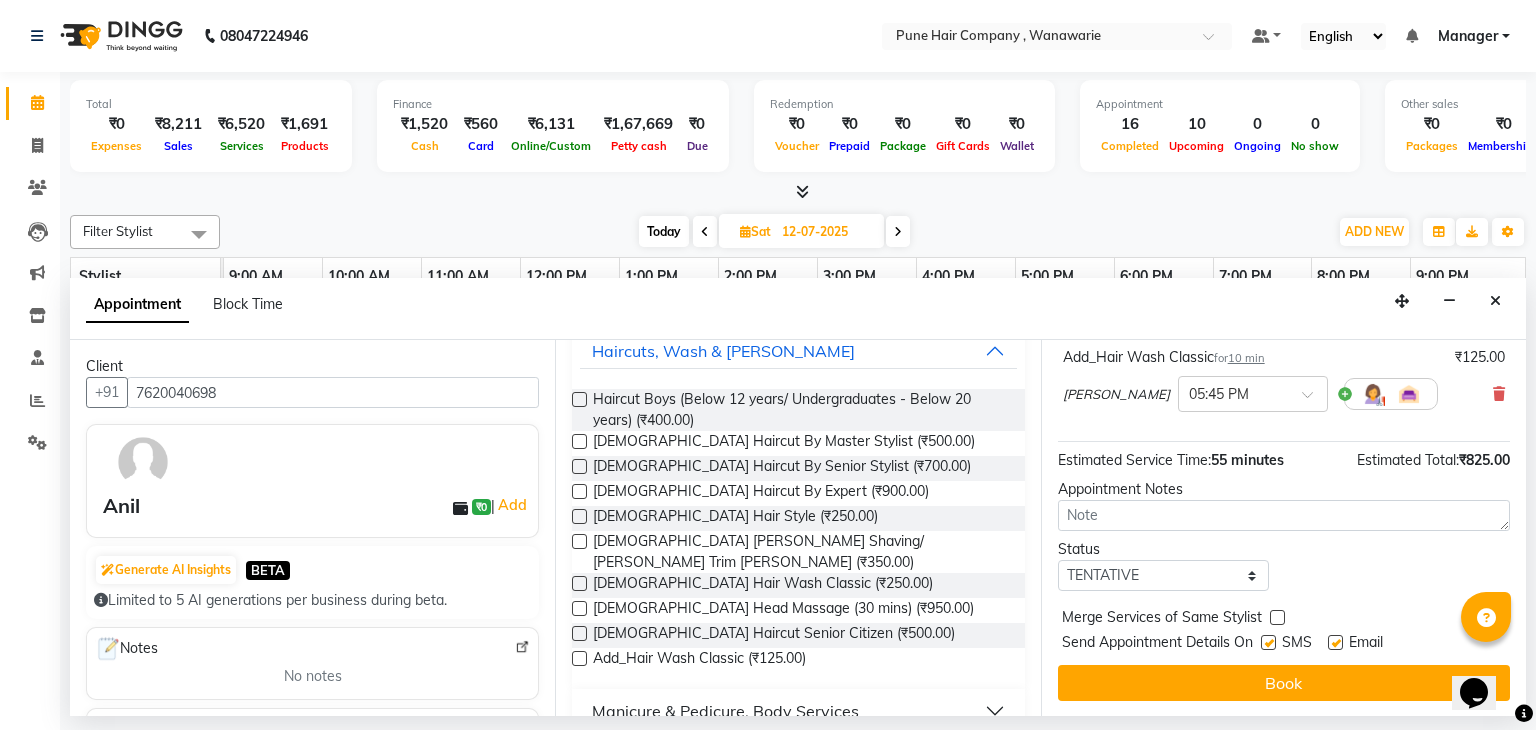 click on "Book" at bounding box center (1284, 683) 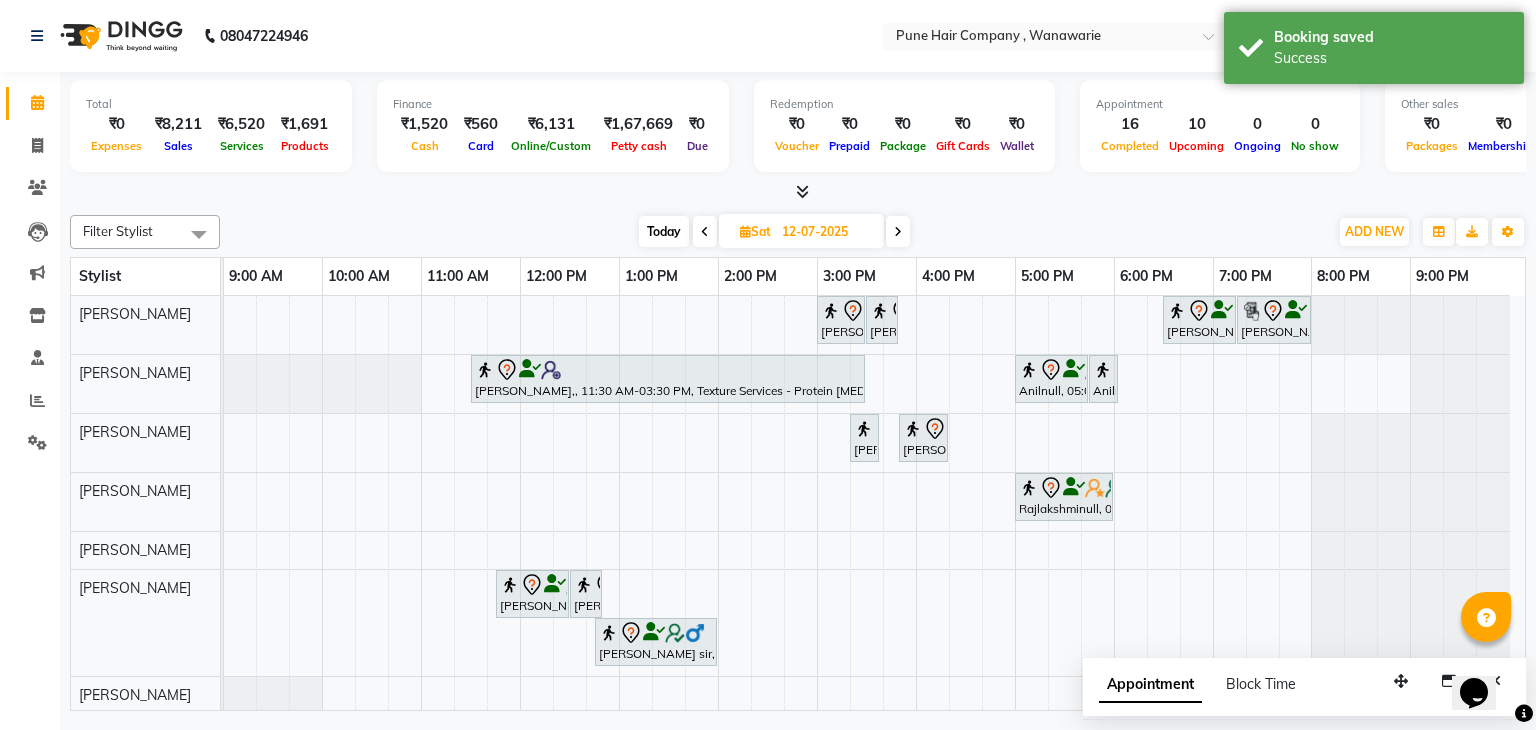 click on "12-07-2025" at bounding box center [826, 232] 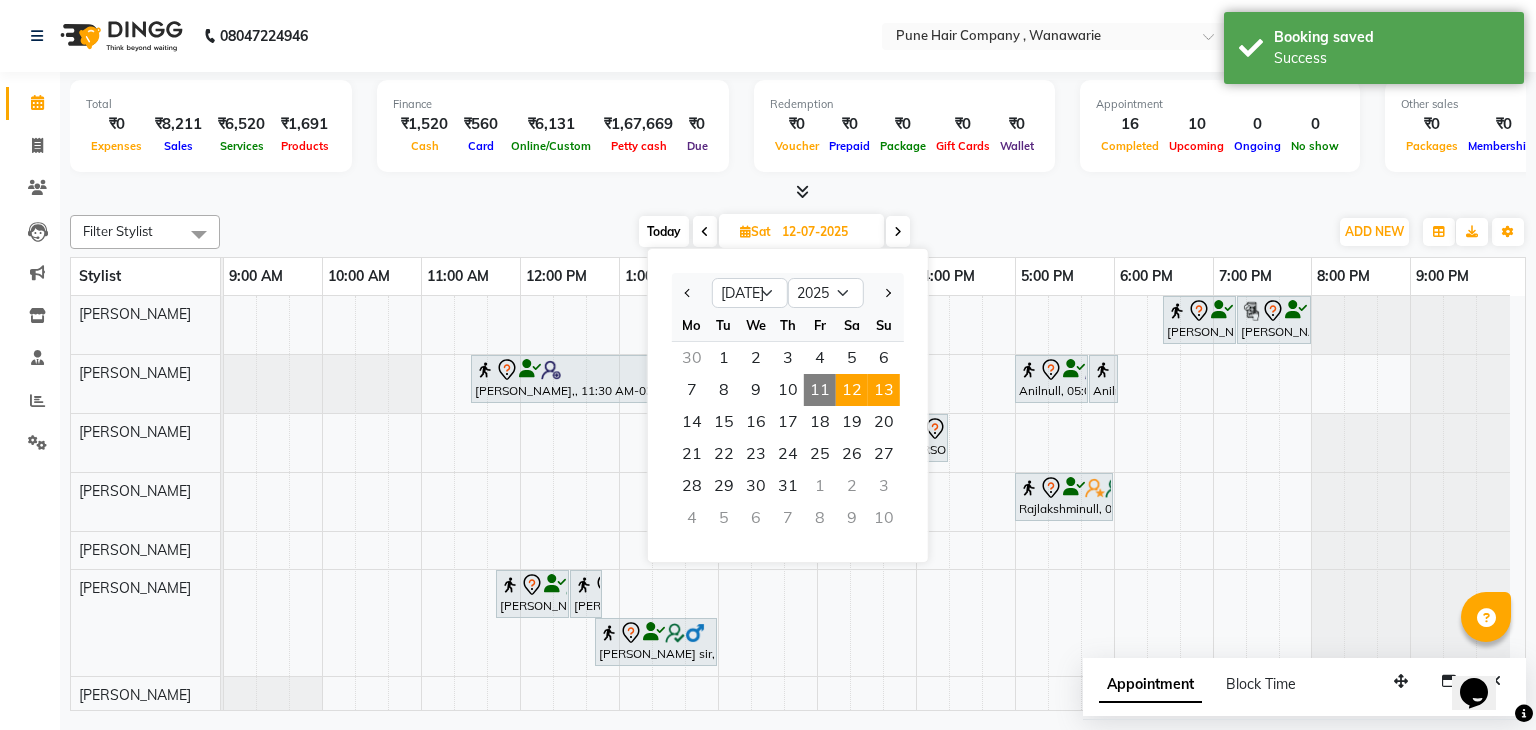 click on "13" at bounding box center [884, 390] 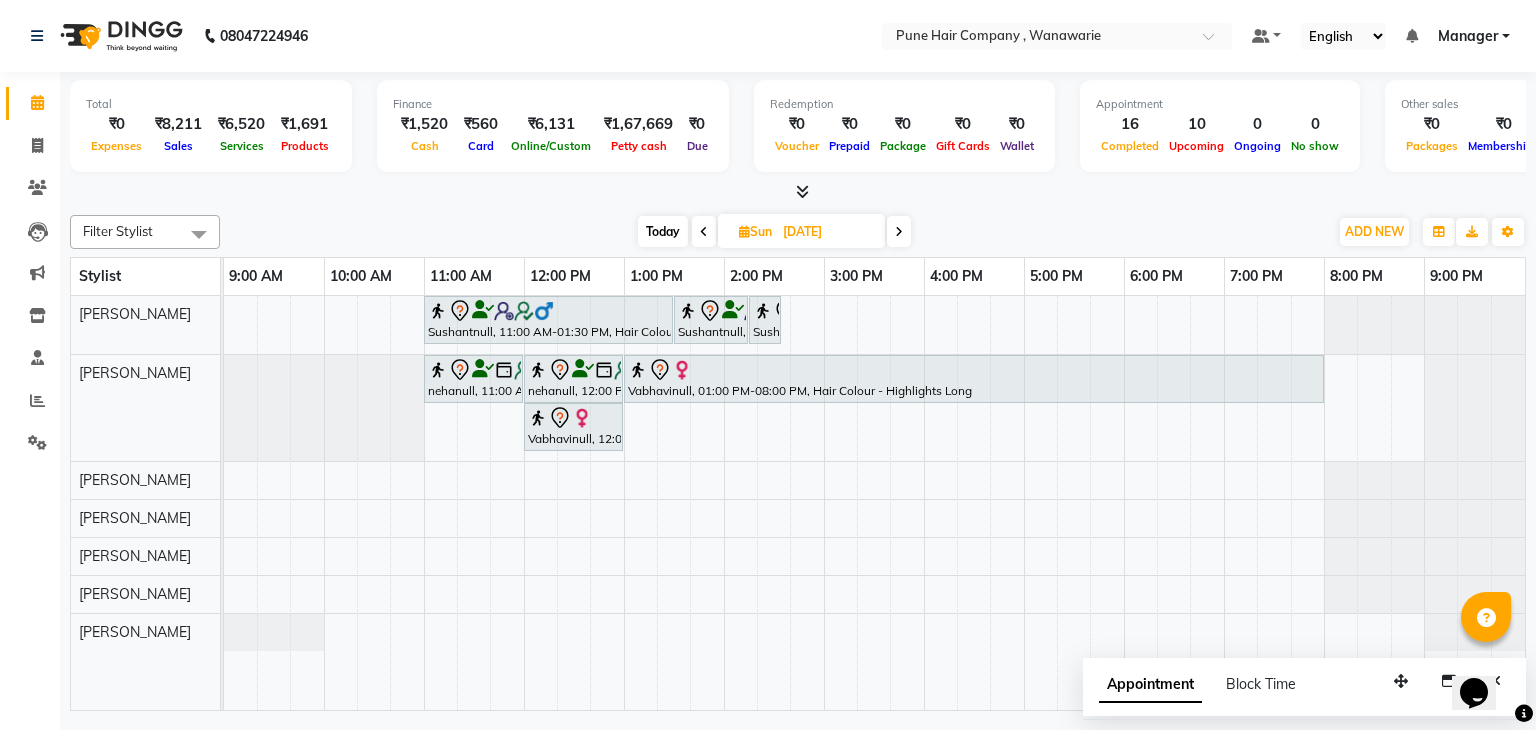 click on "Today" at bounding box center (663, 231) 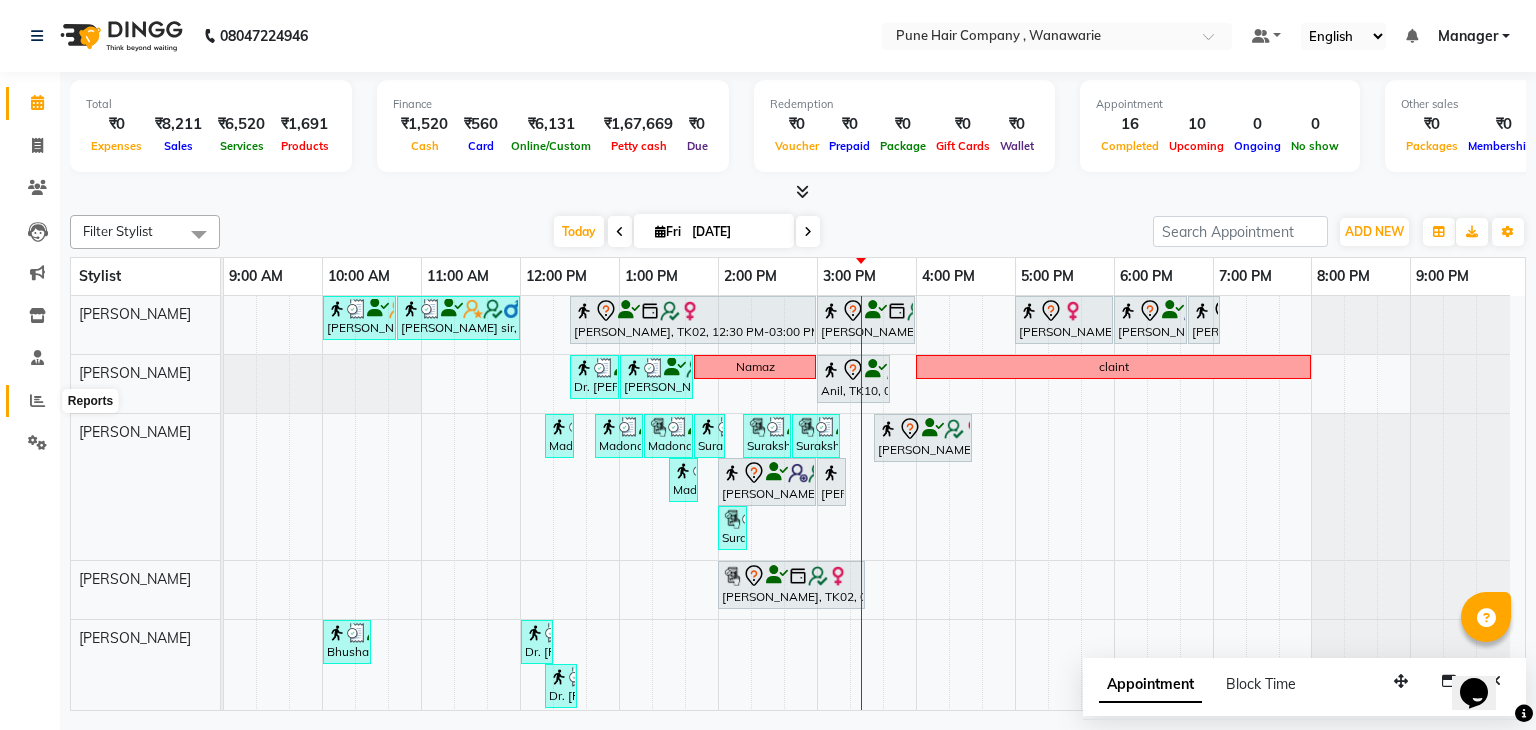 click 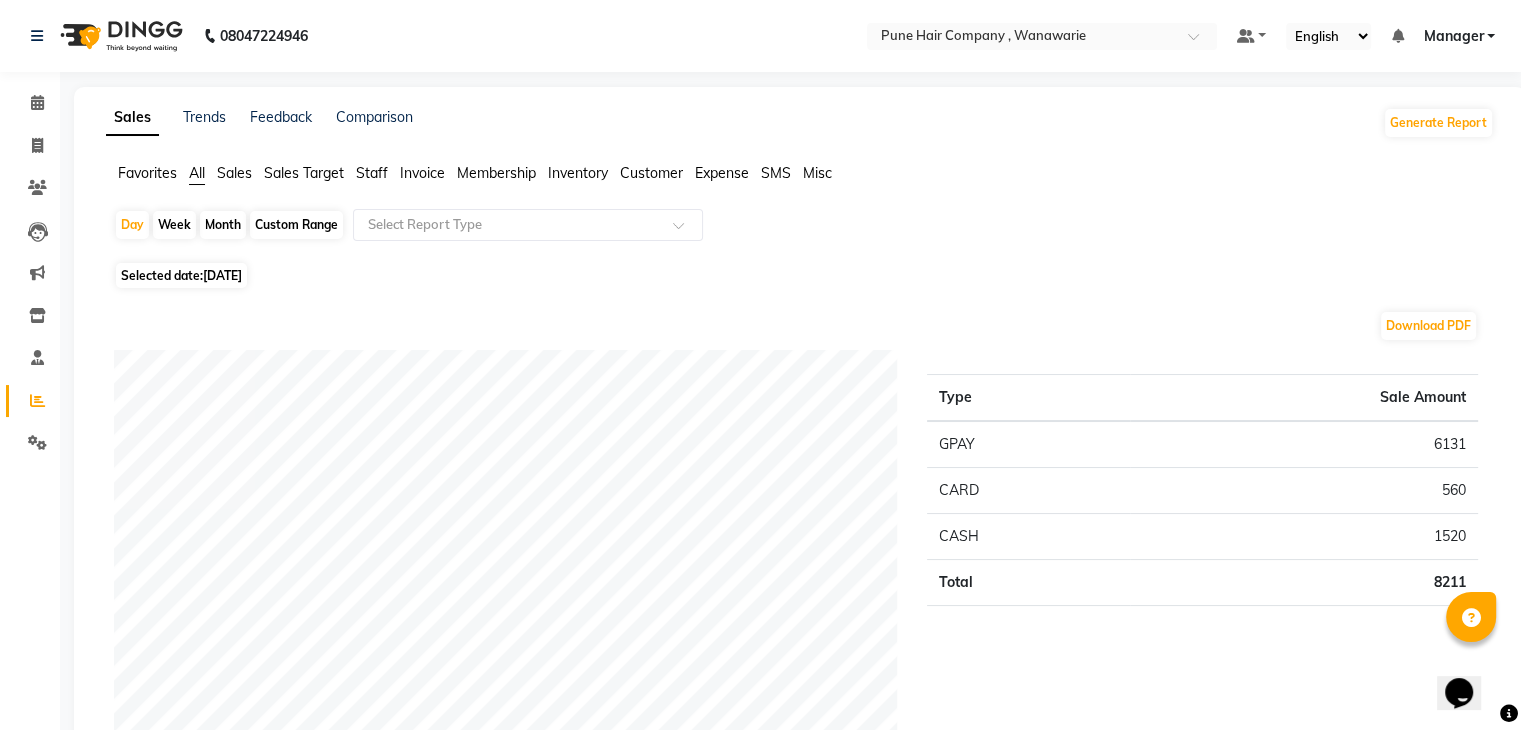 click on "Month" 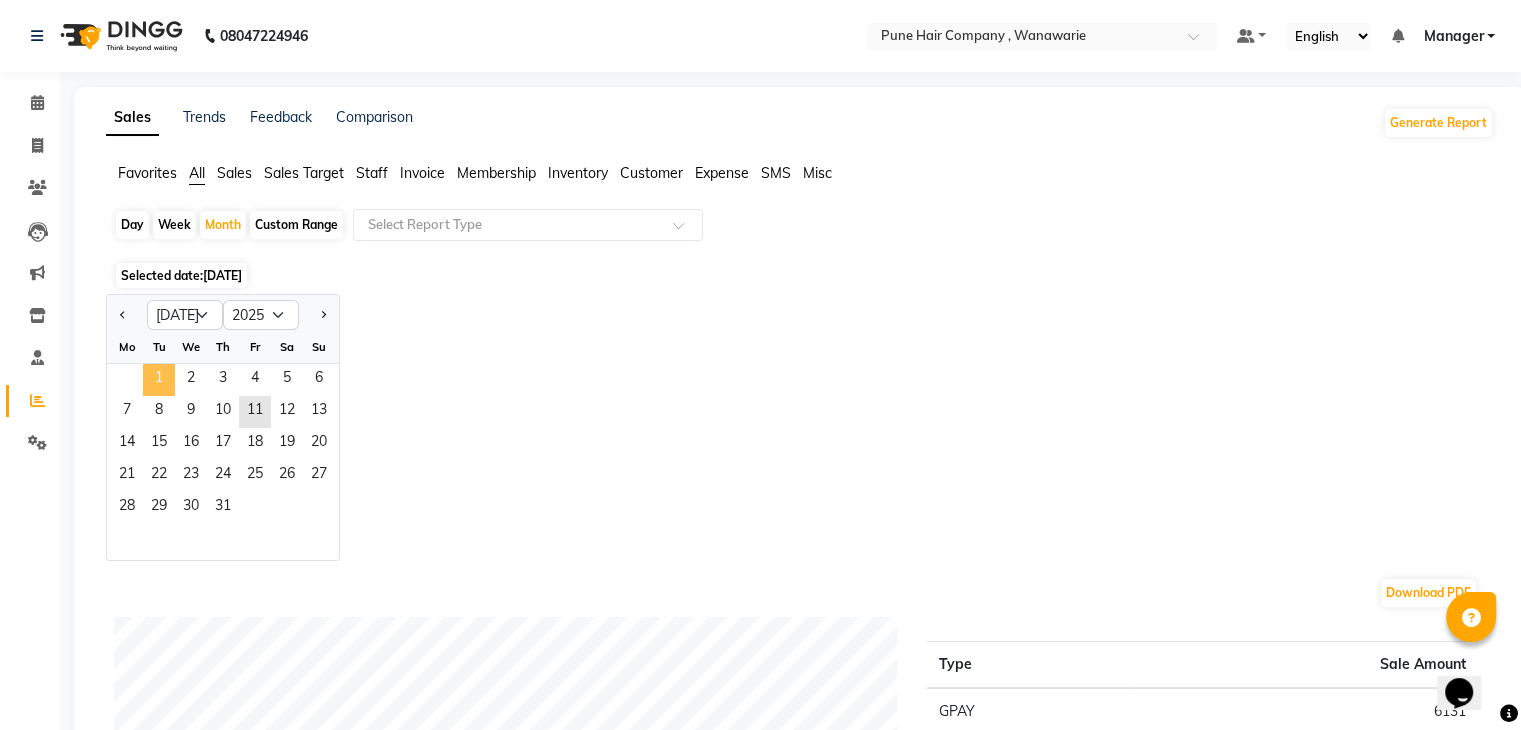 click on "1" 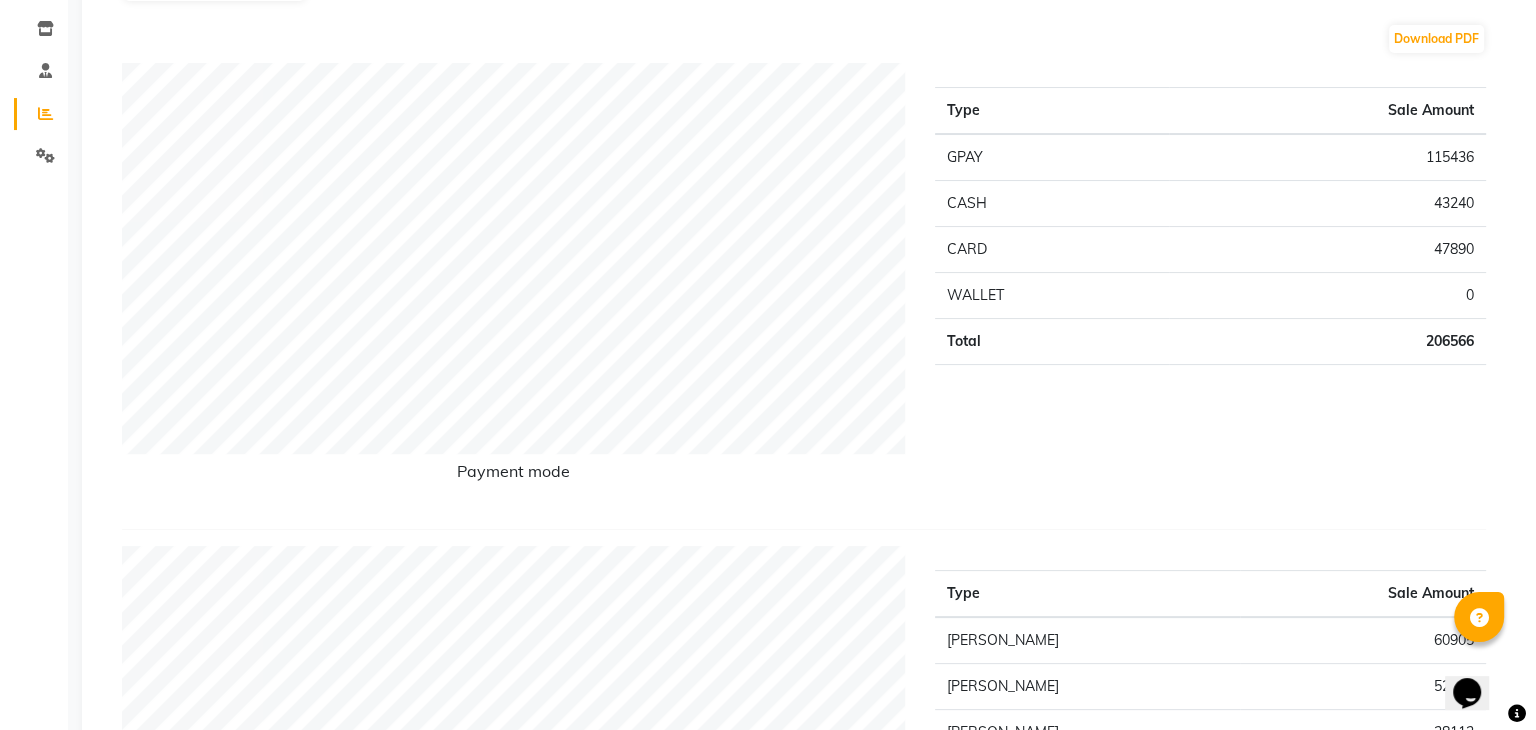 scroll, scrollTop: 0, scrollLeft: 0, axis: both 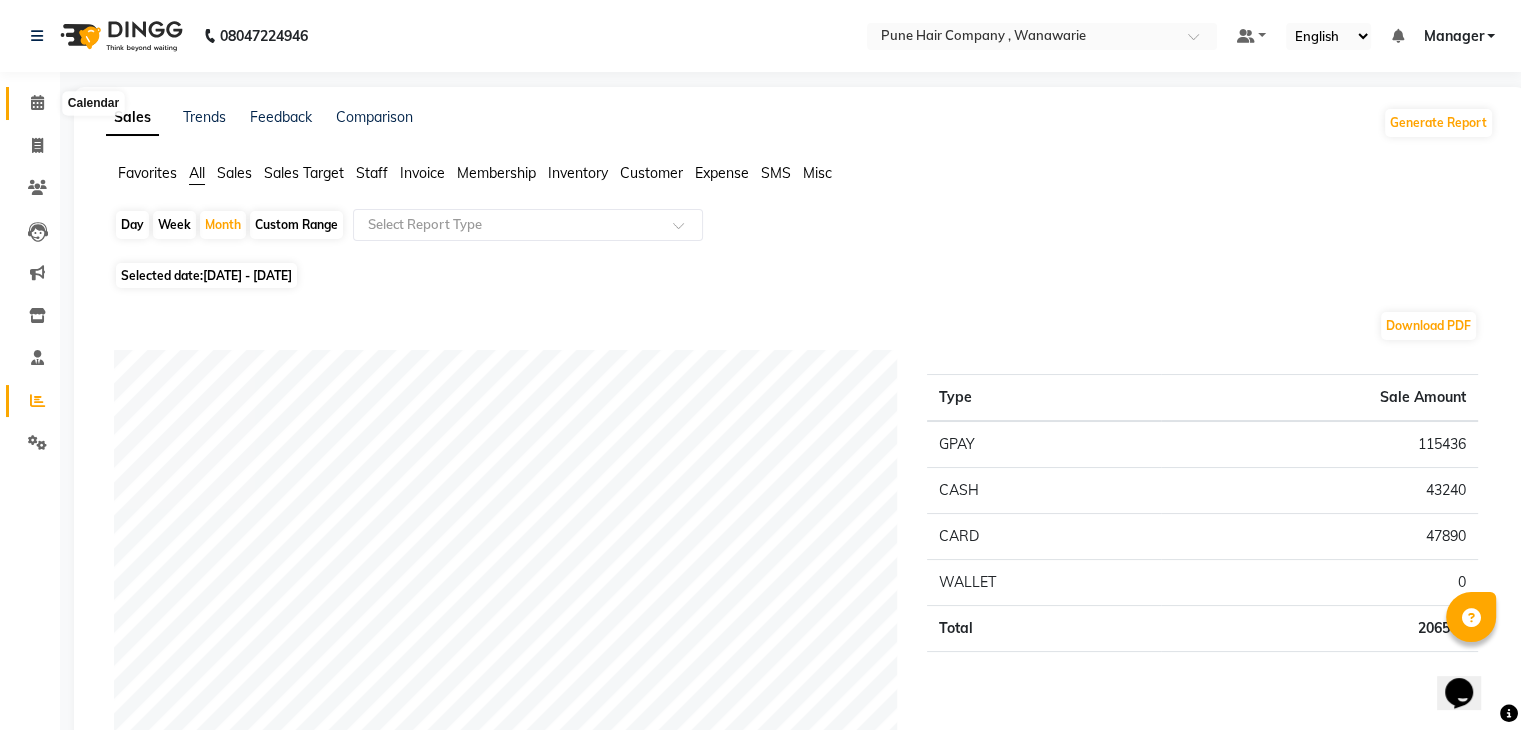 click 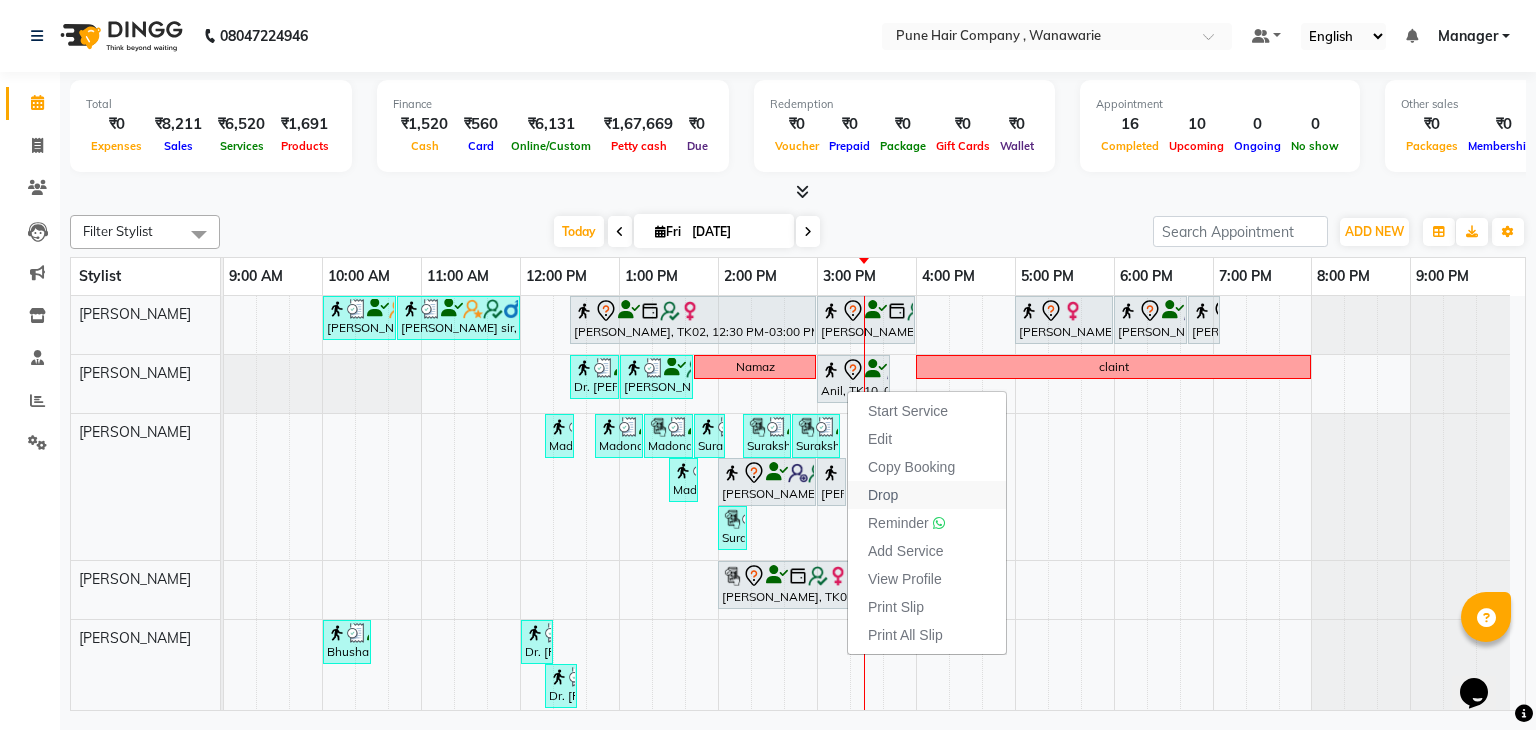 click on "Drop" at bounding box center (927, 495) 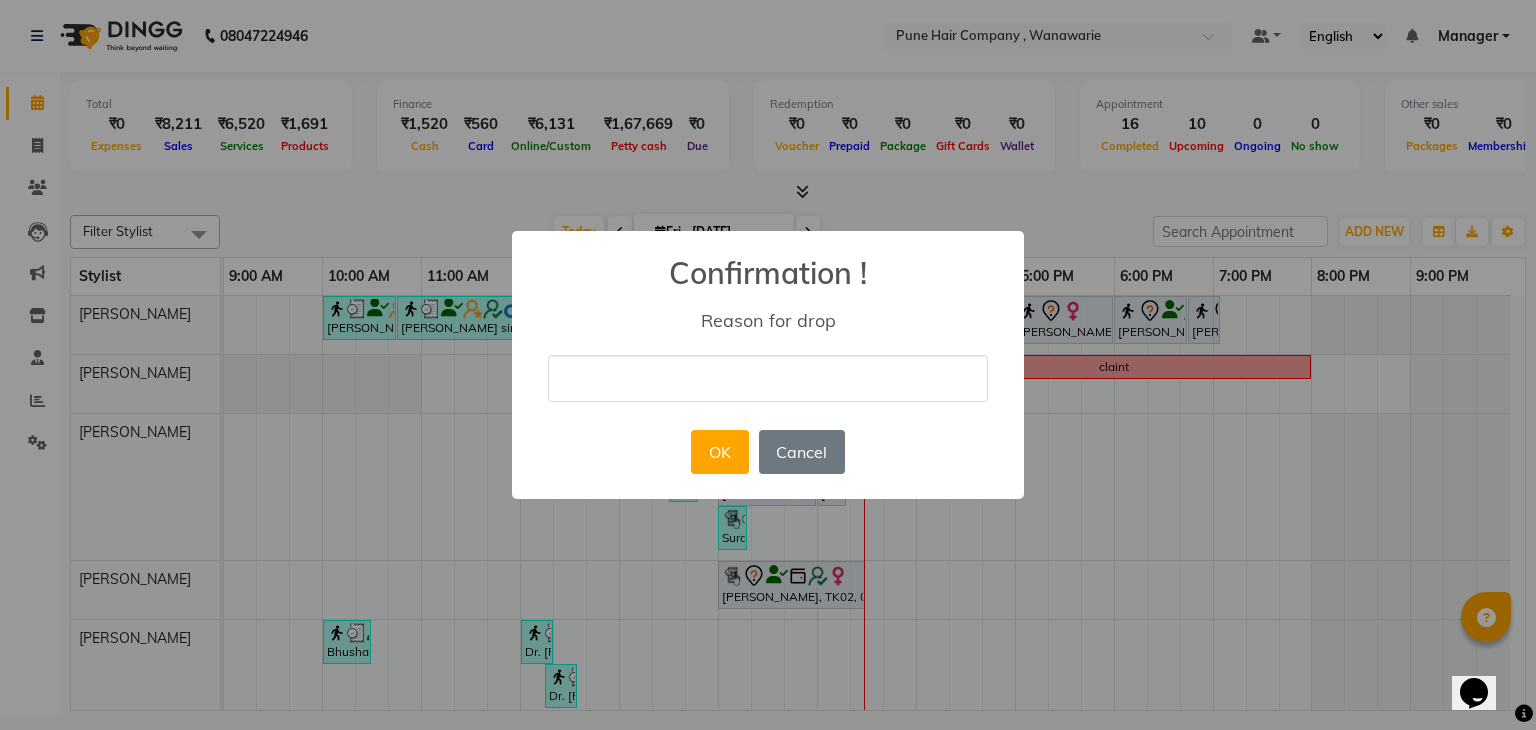 click at bounding box center [768, 378] 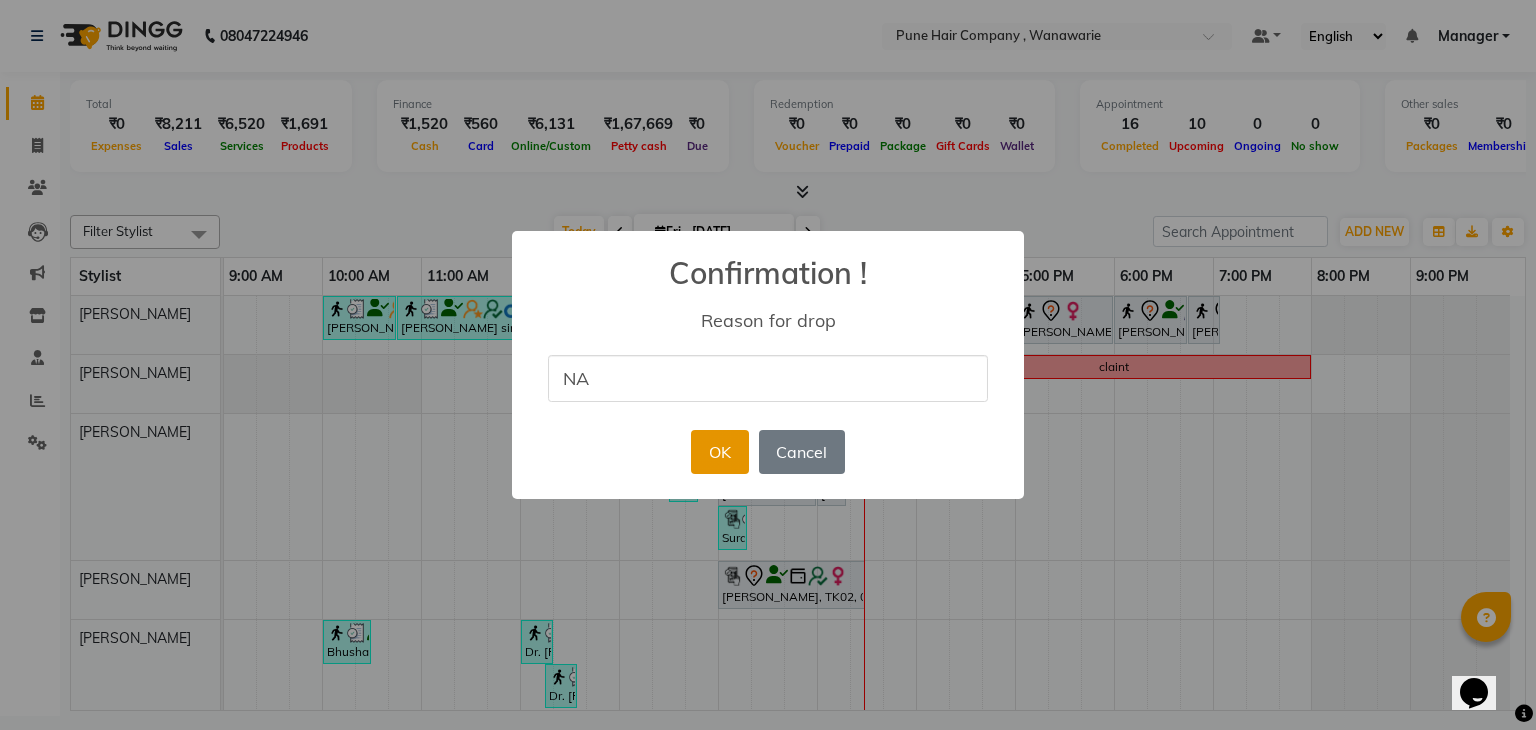 click on "OK" at bounding box center [719, 452] 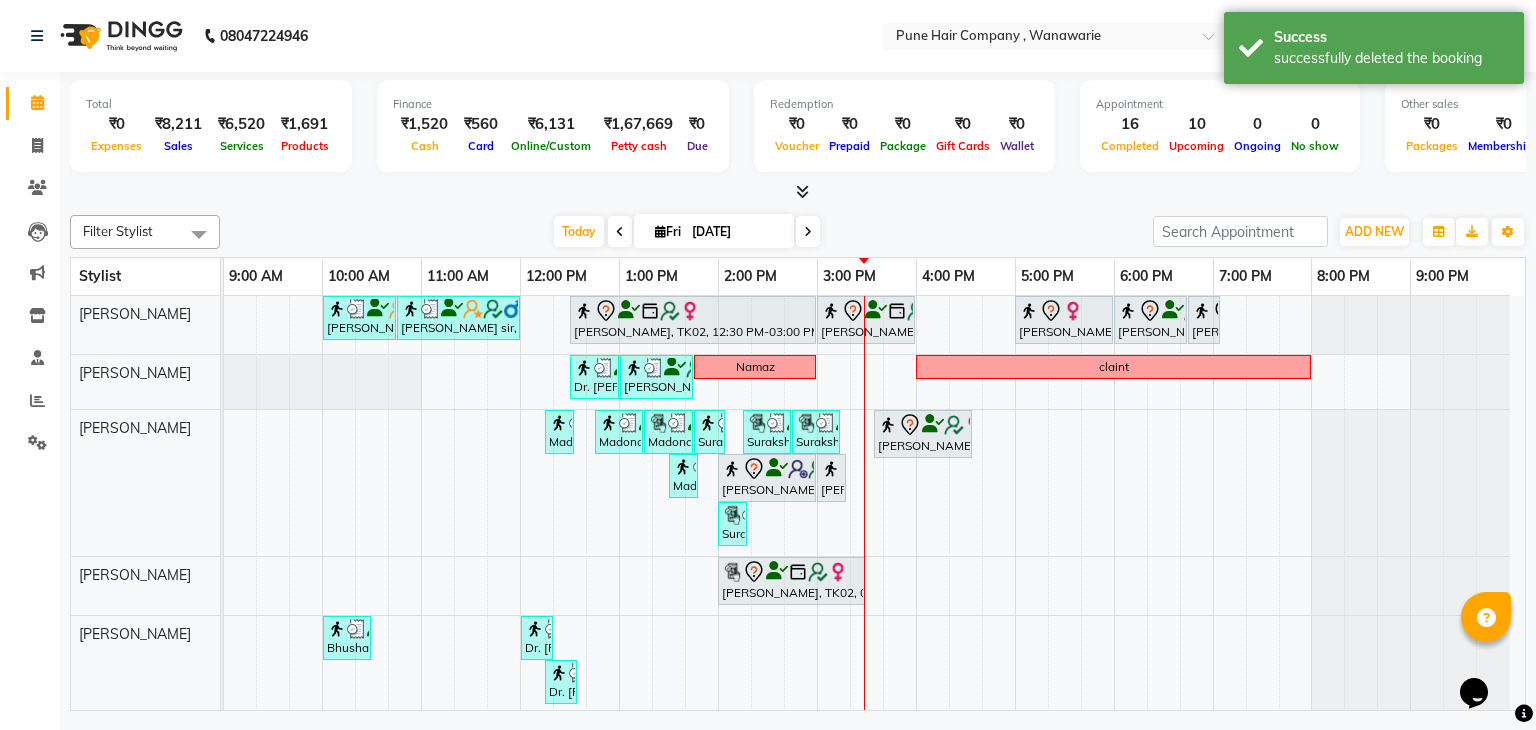 click at bounding box center (808, 231) 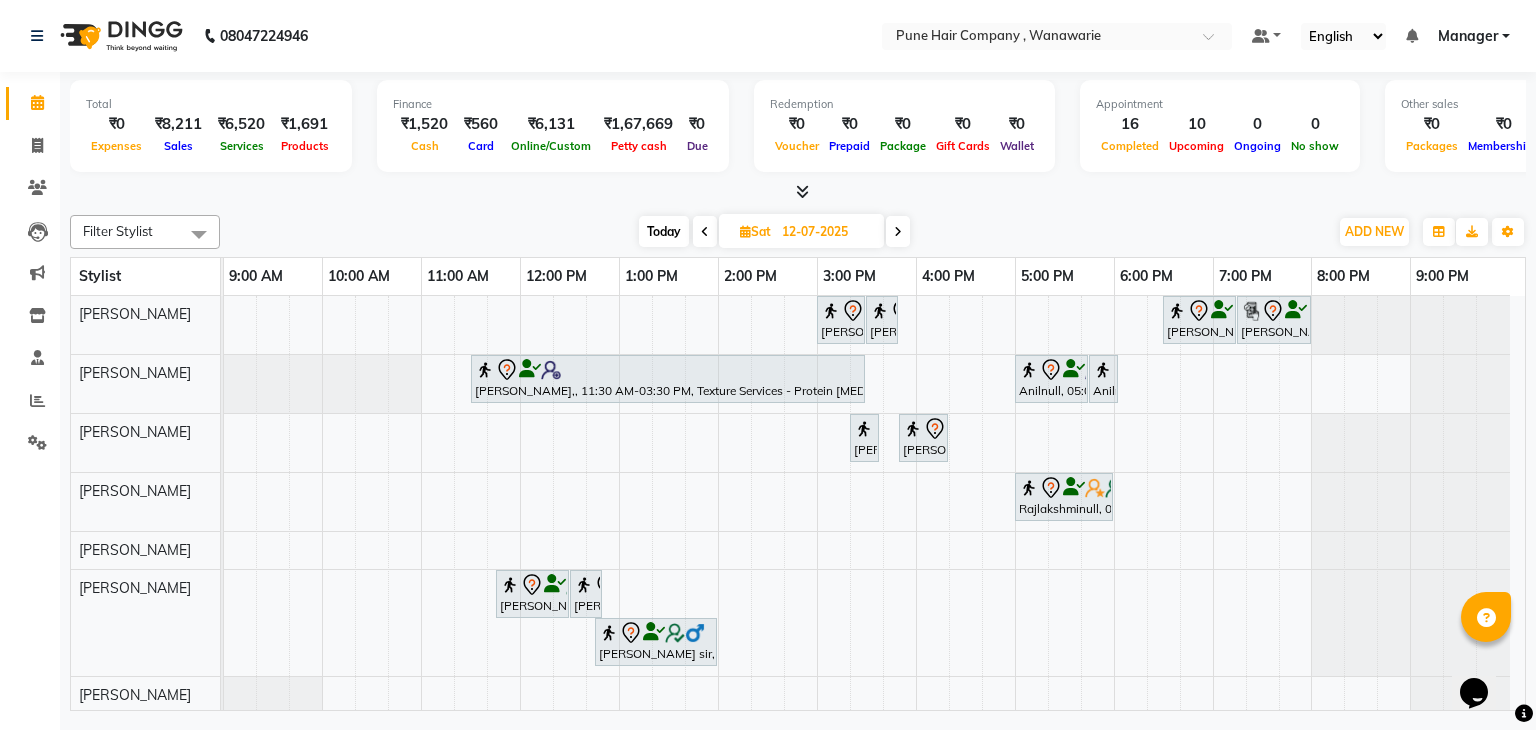 click on "Today" at bounding box center (664, 231) 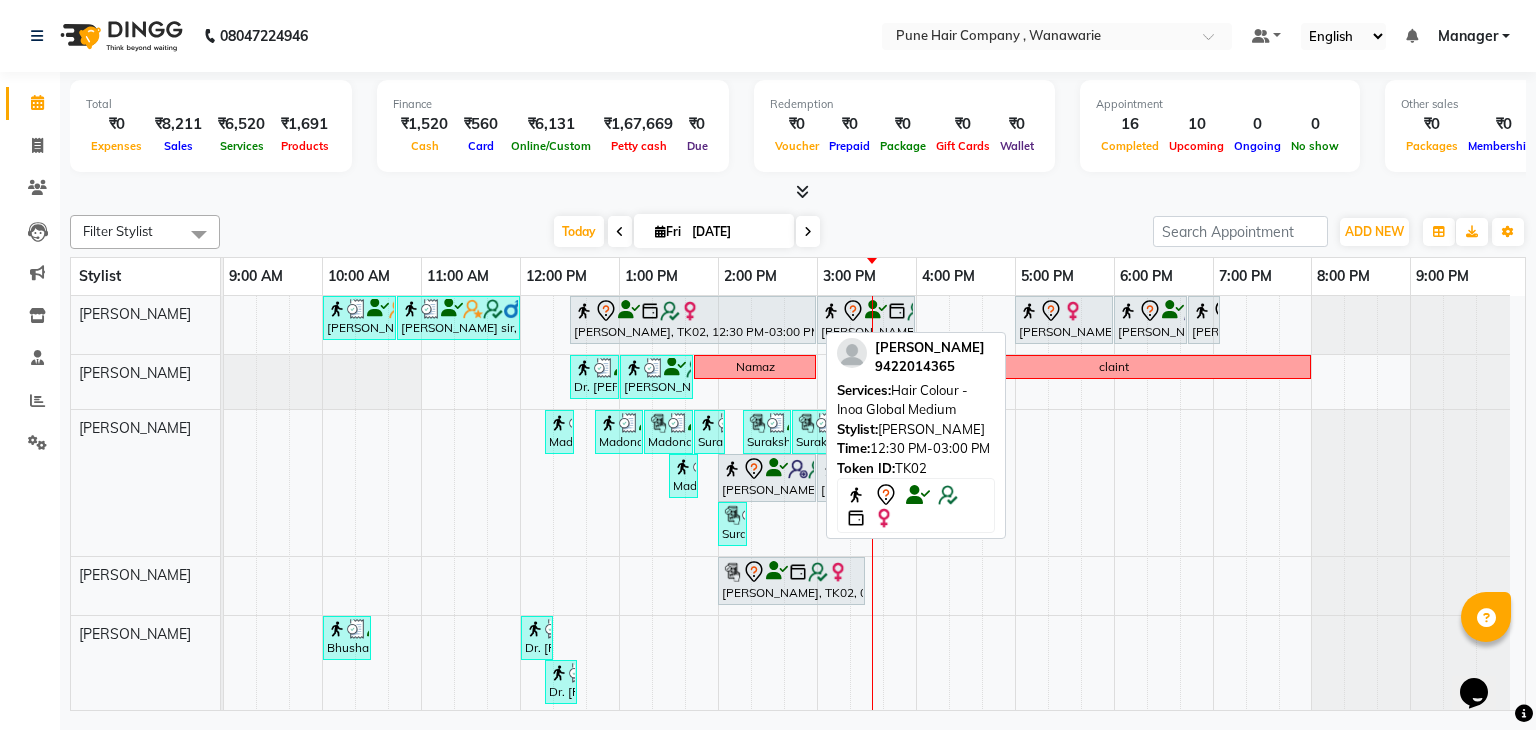 click at bounding box center [693, 311] 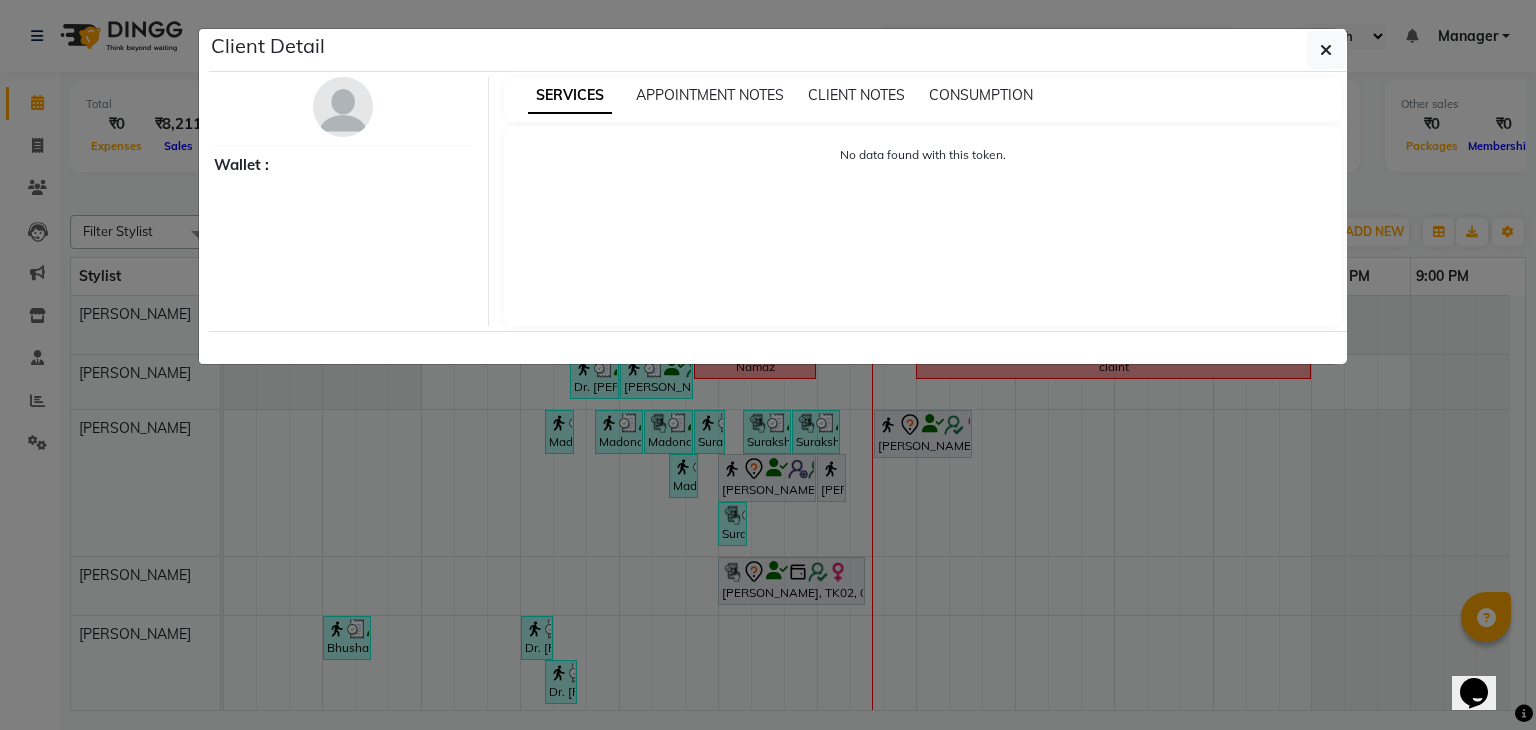 select on "7" 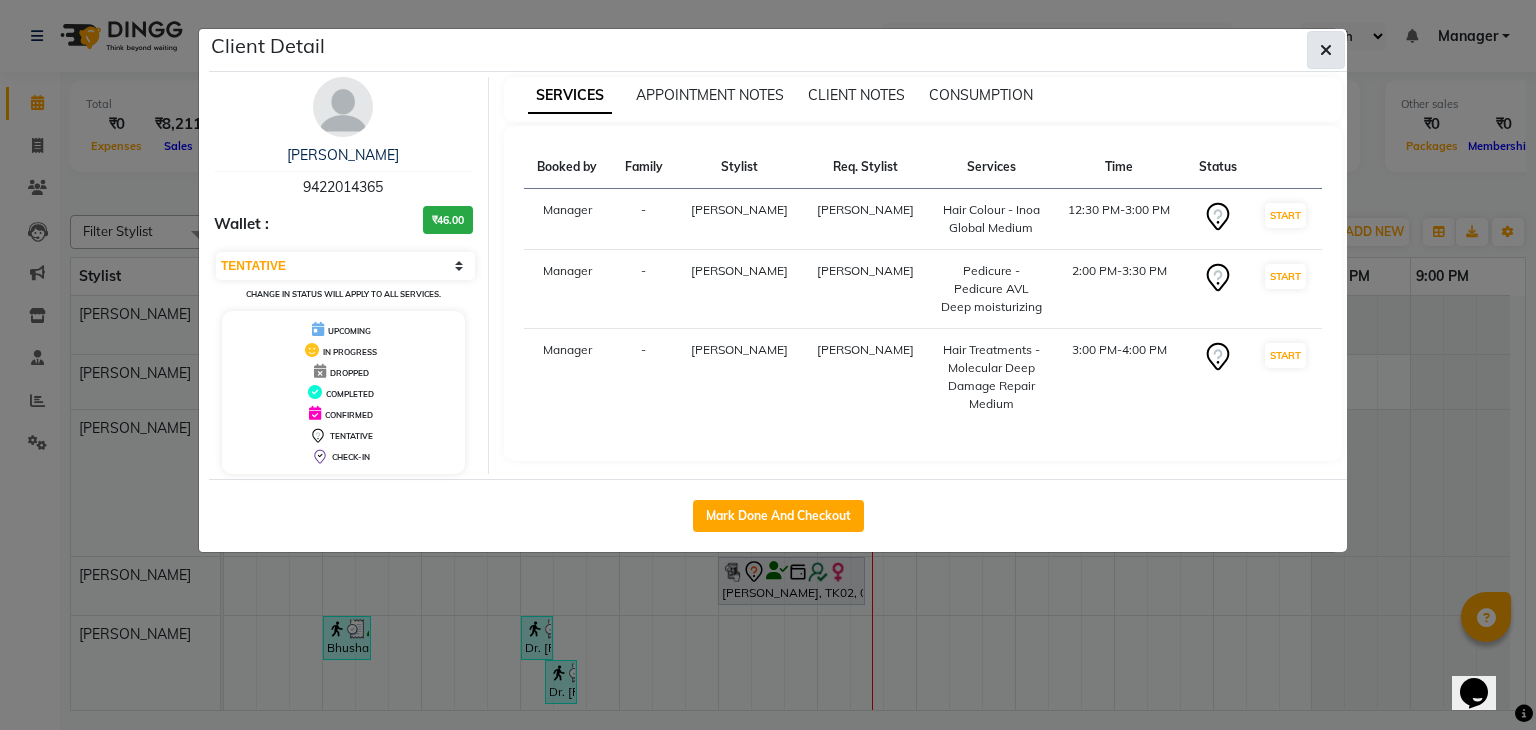 click 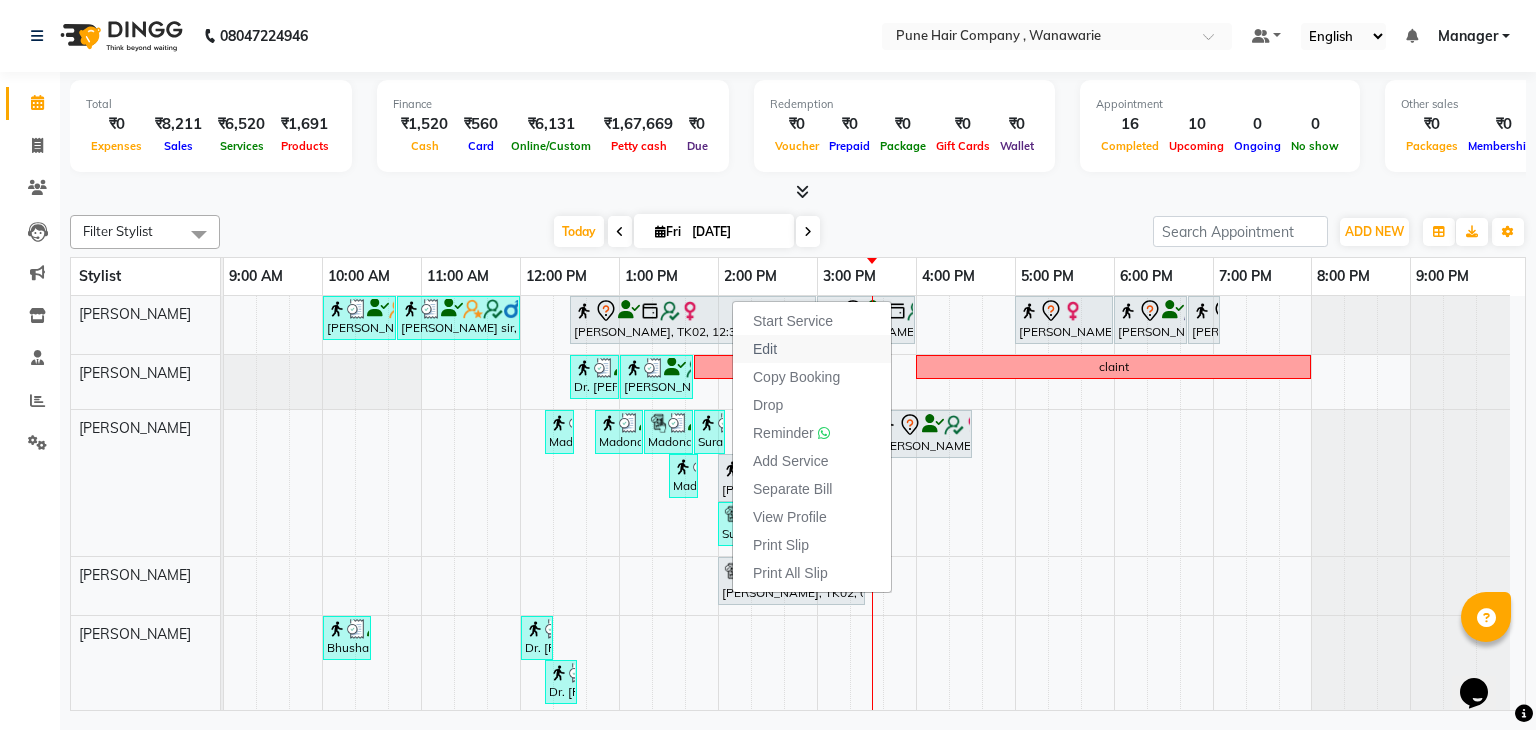 click on "Edit" at bounding box center (812, 349) 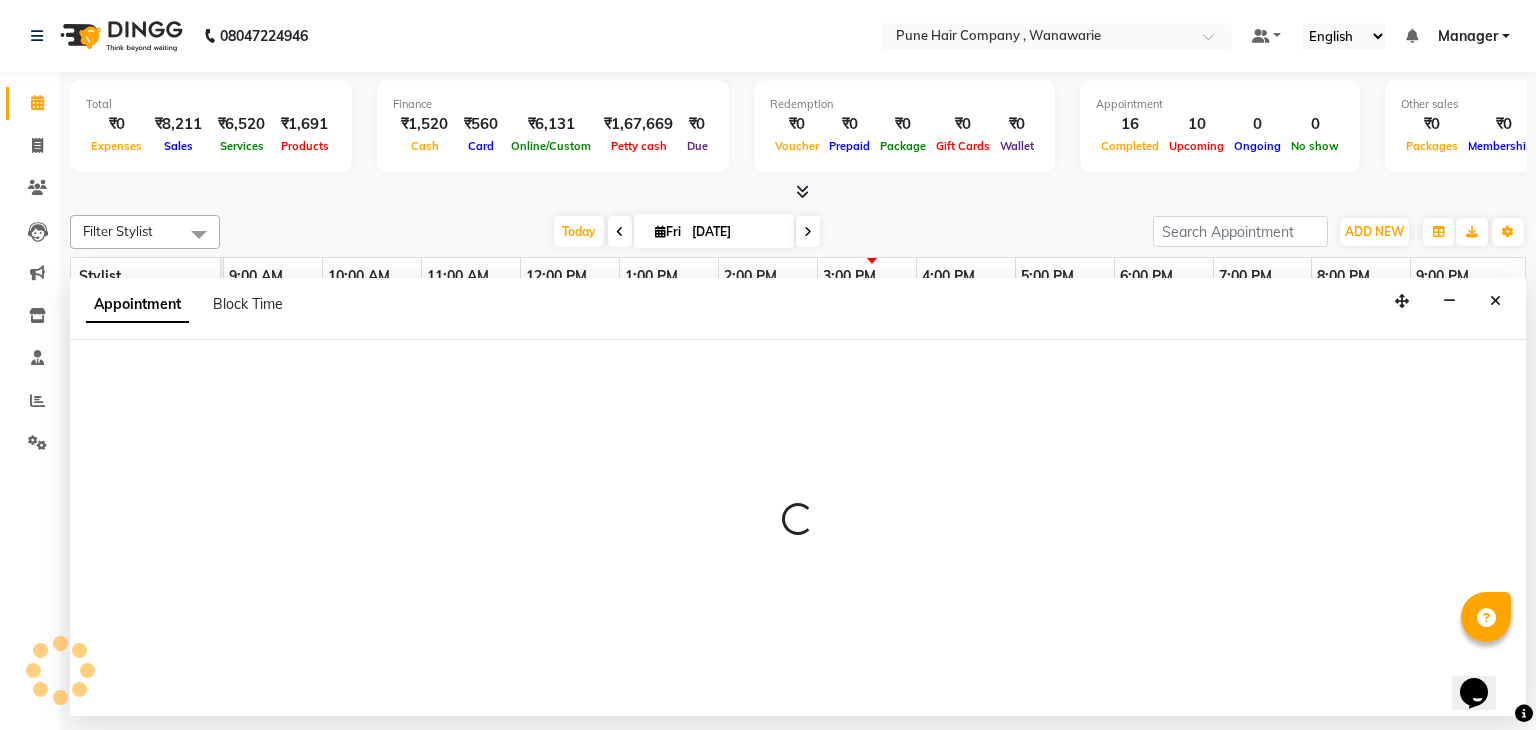 select on "tentative" 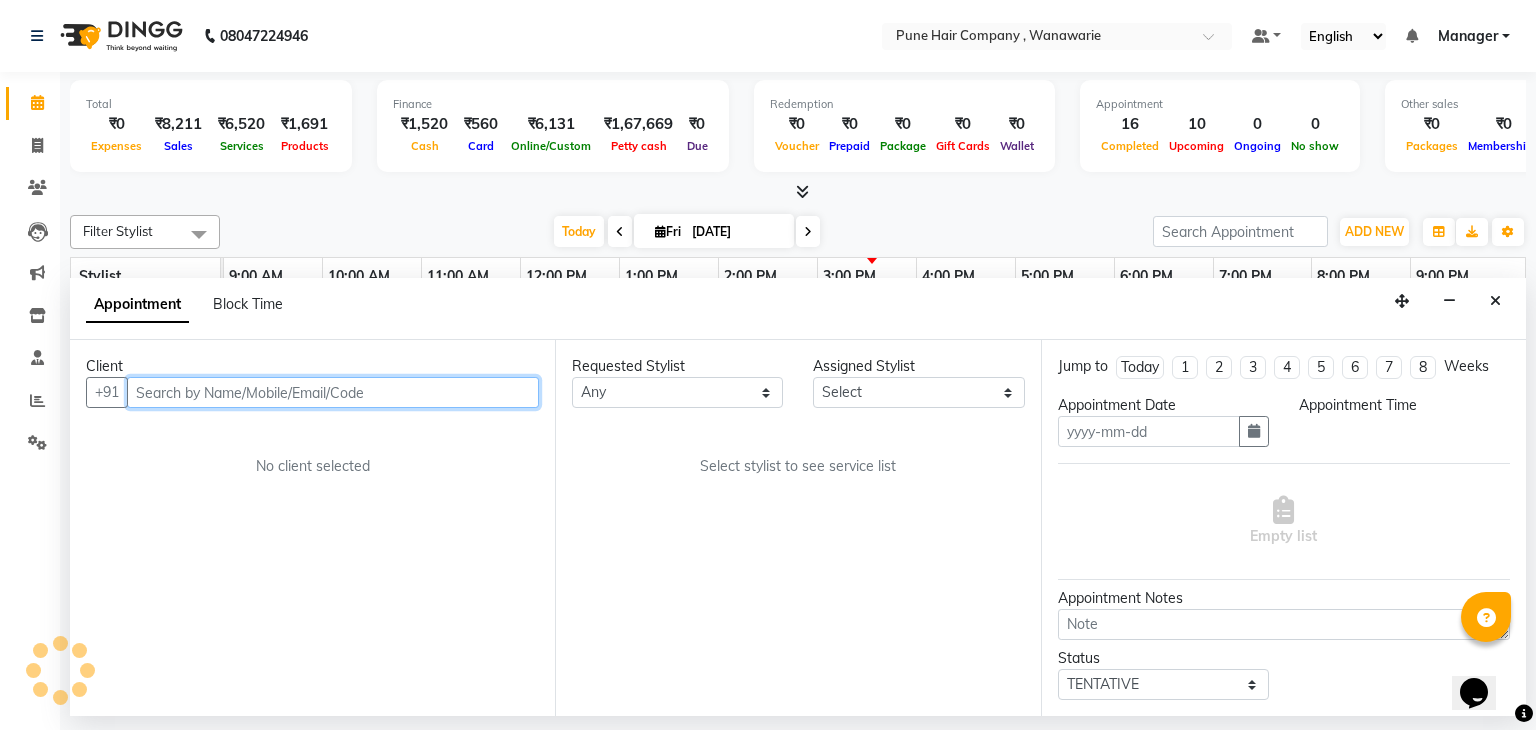type on "[DATE]" 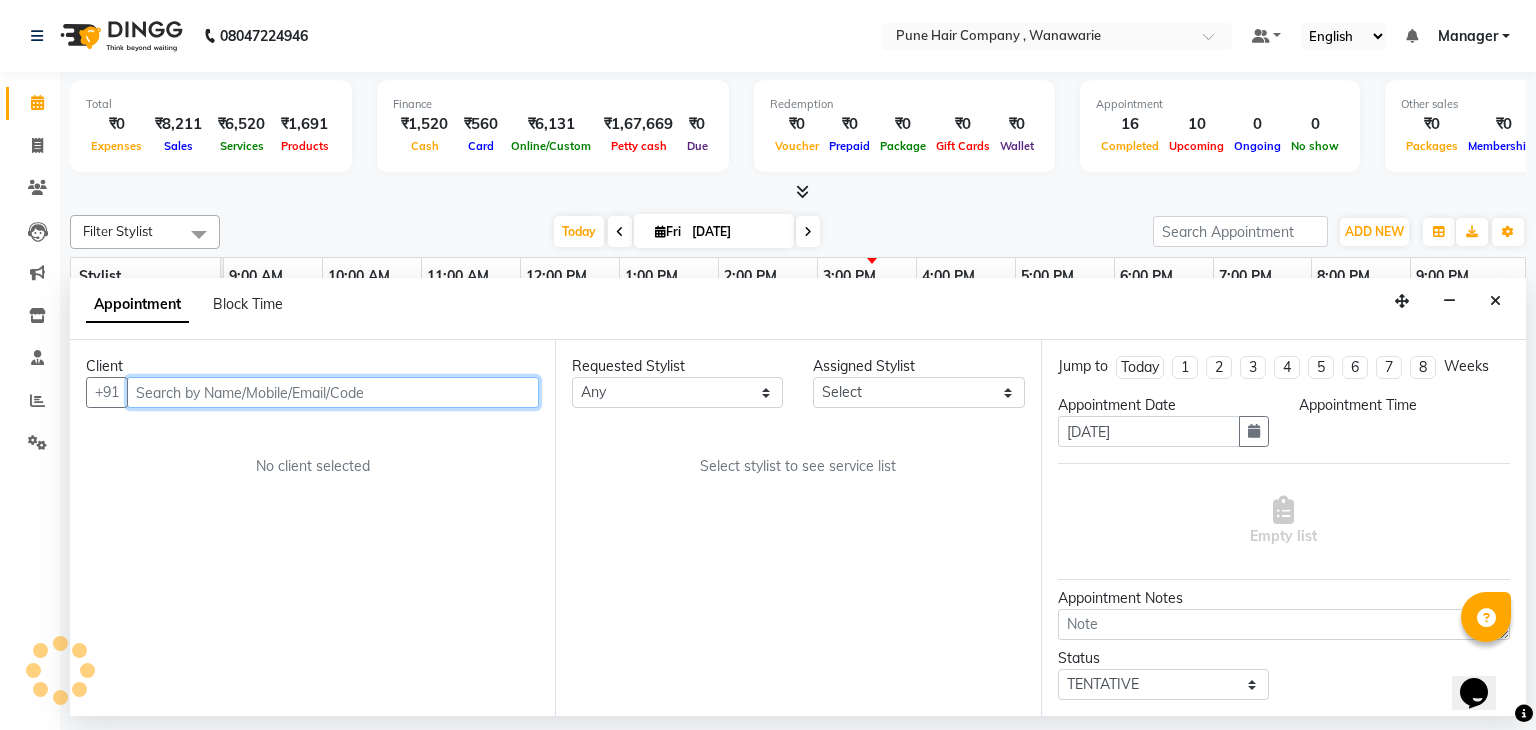 select on "74577" 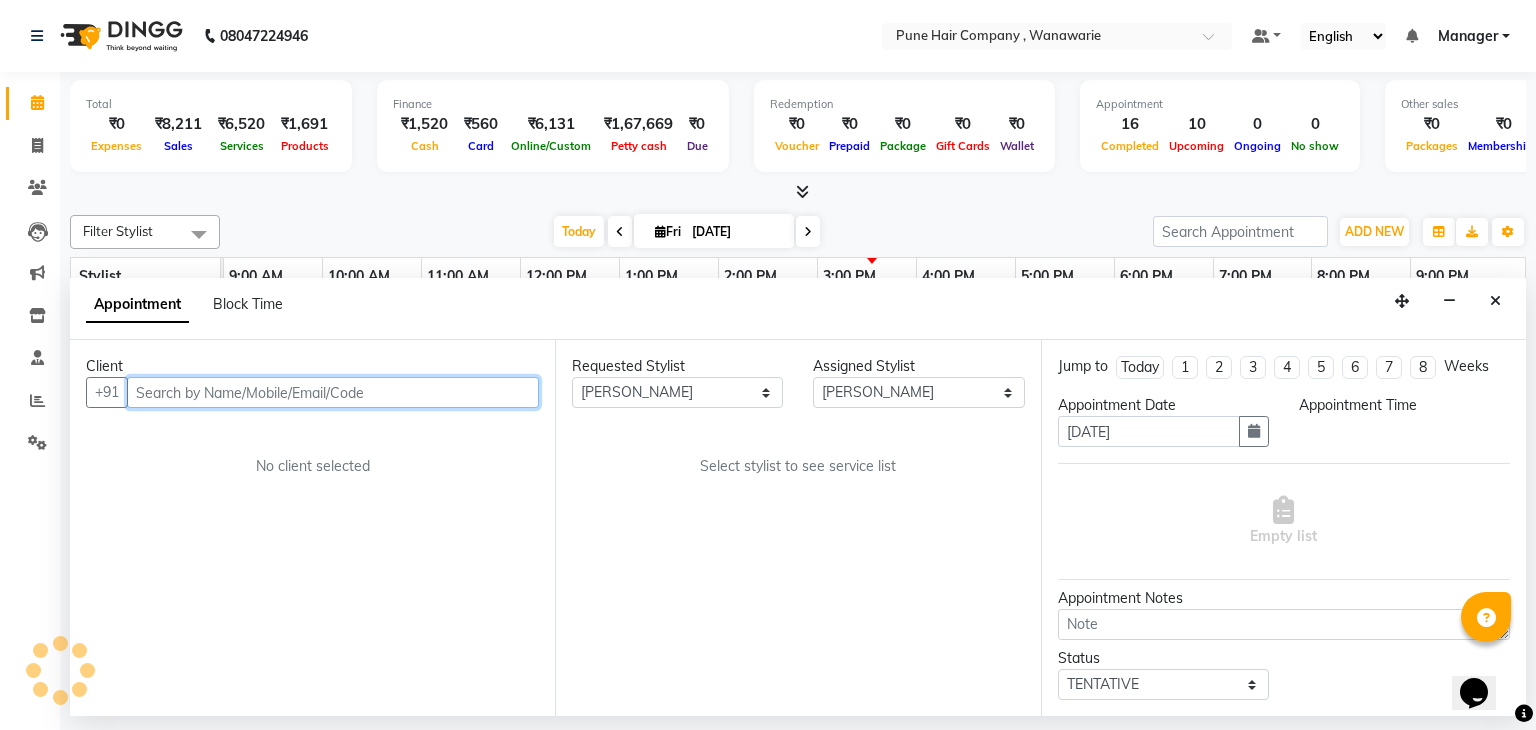 select on "750" 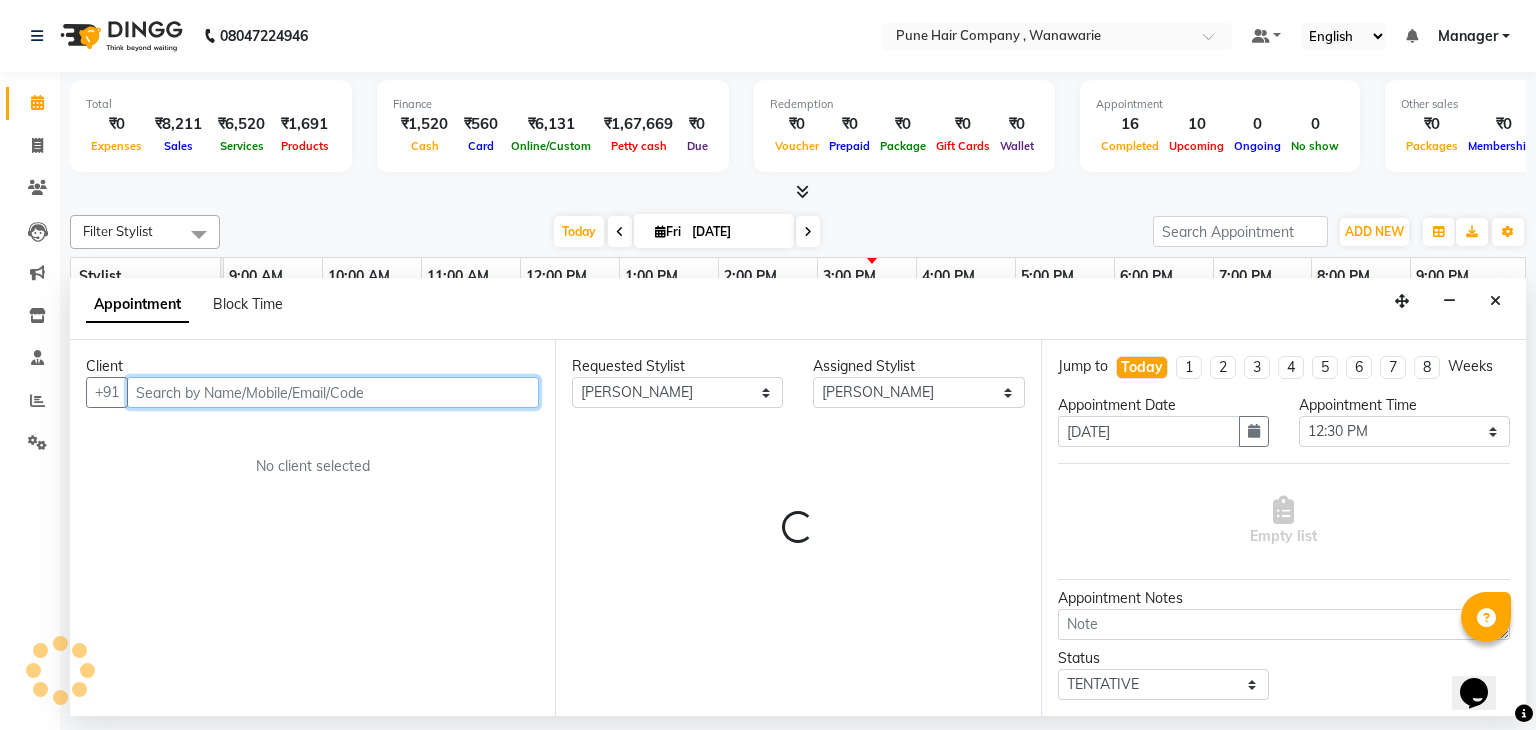 select on "4060" 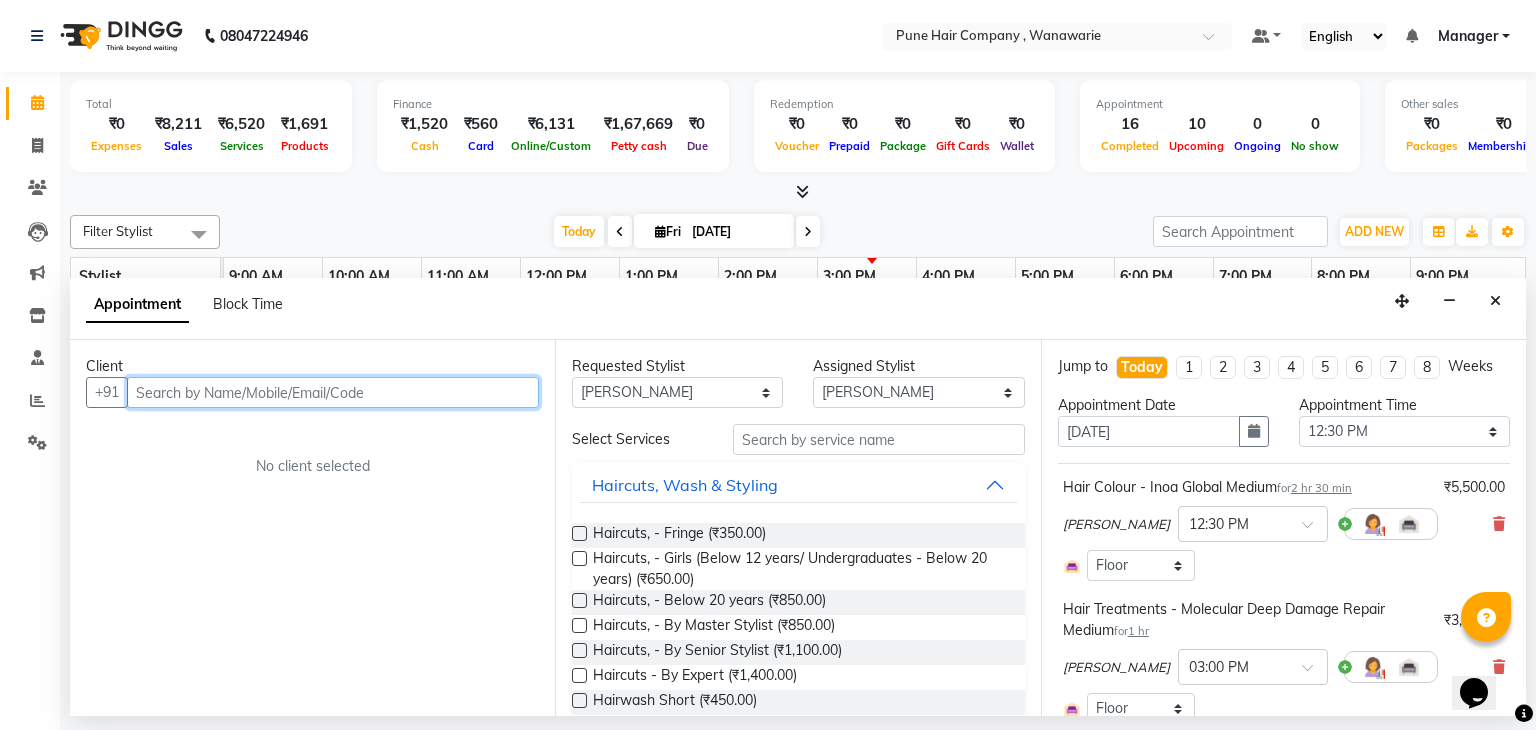 select on "4060" 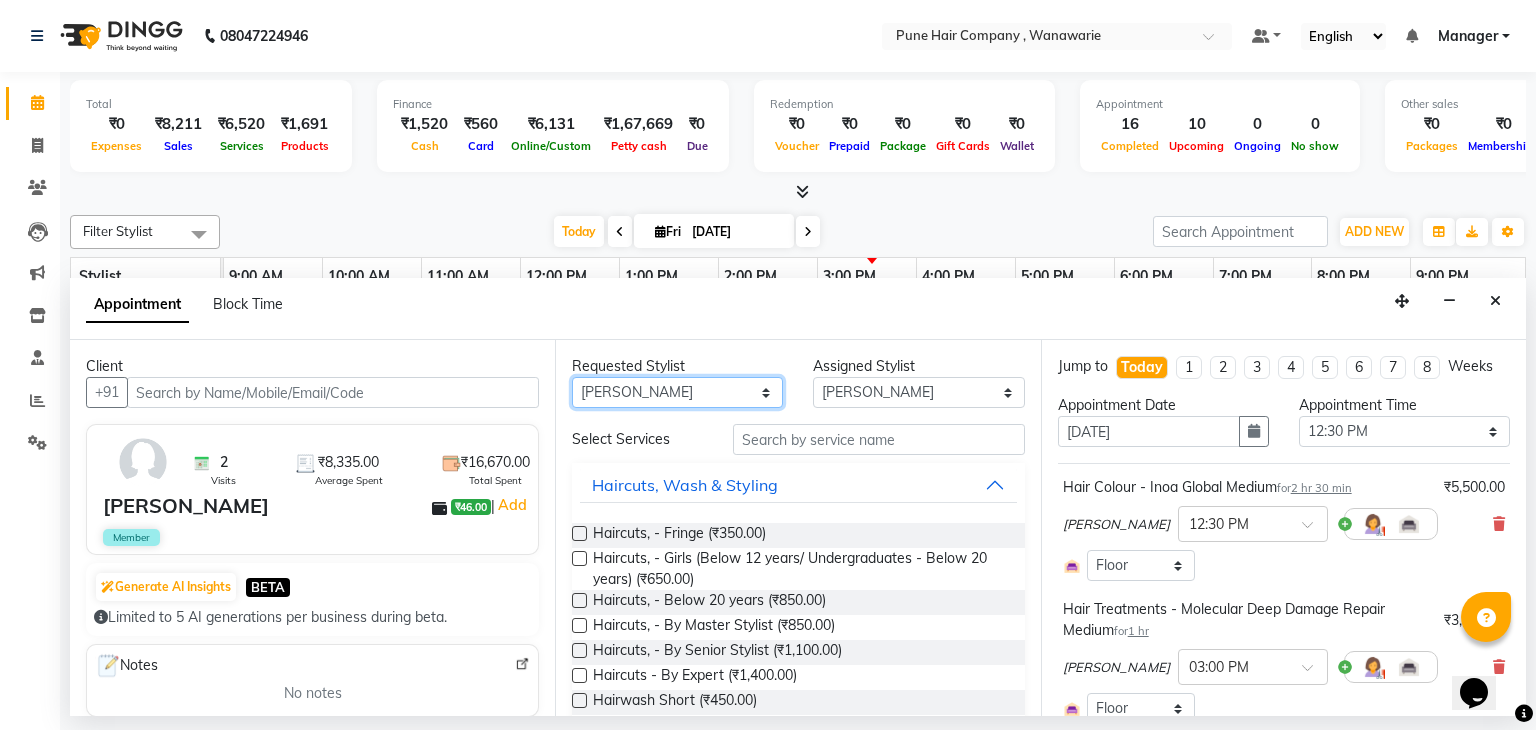 click on "Any Faisal shaikh Kanchan Gajare  Kasturi bhandari Manoj Zambre Prasad wagh Ranjeet Solanki Shriram Raut" at bounding box center (677, 392) 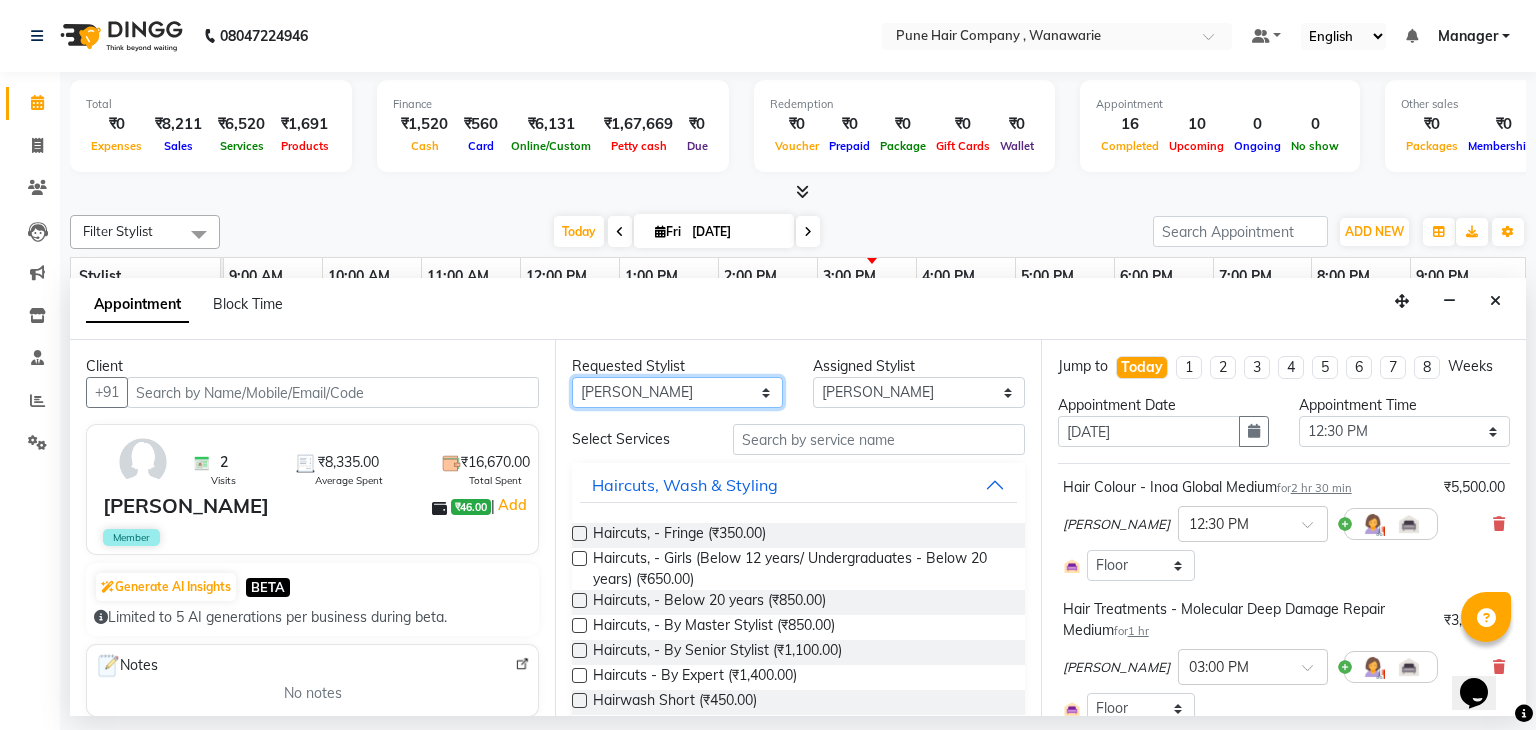 select on "74579" 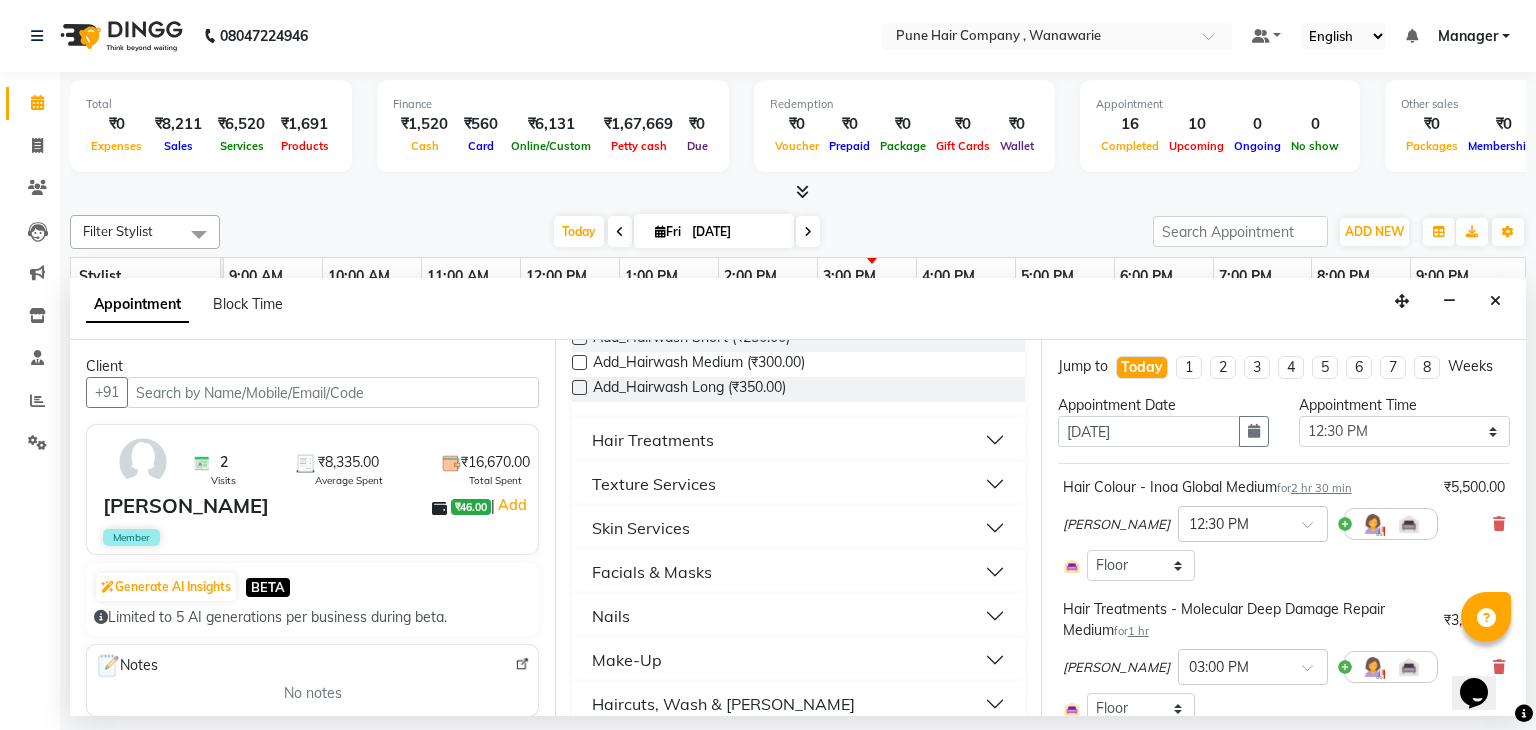 scroll, scrollTop: 193, scrollLeft: 0, axis: vertical 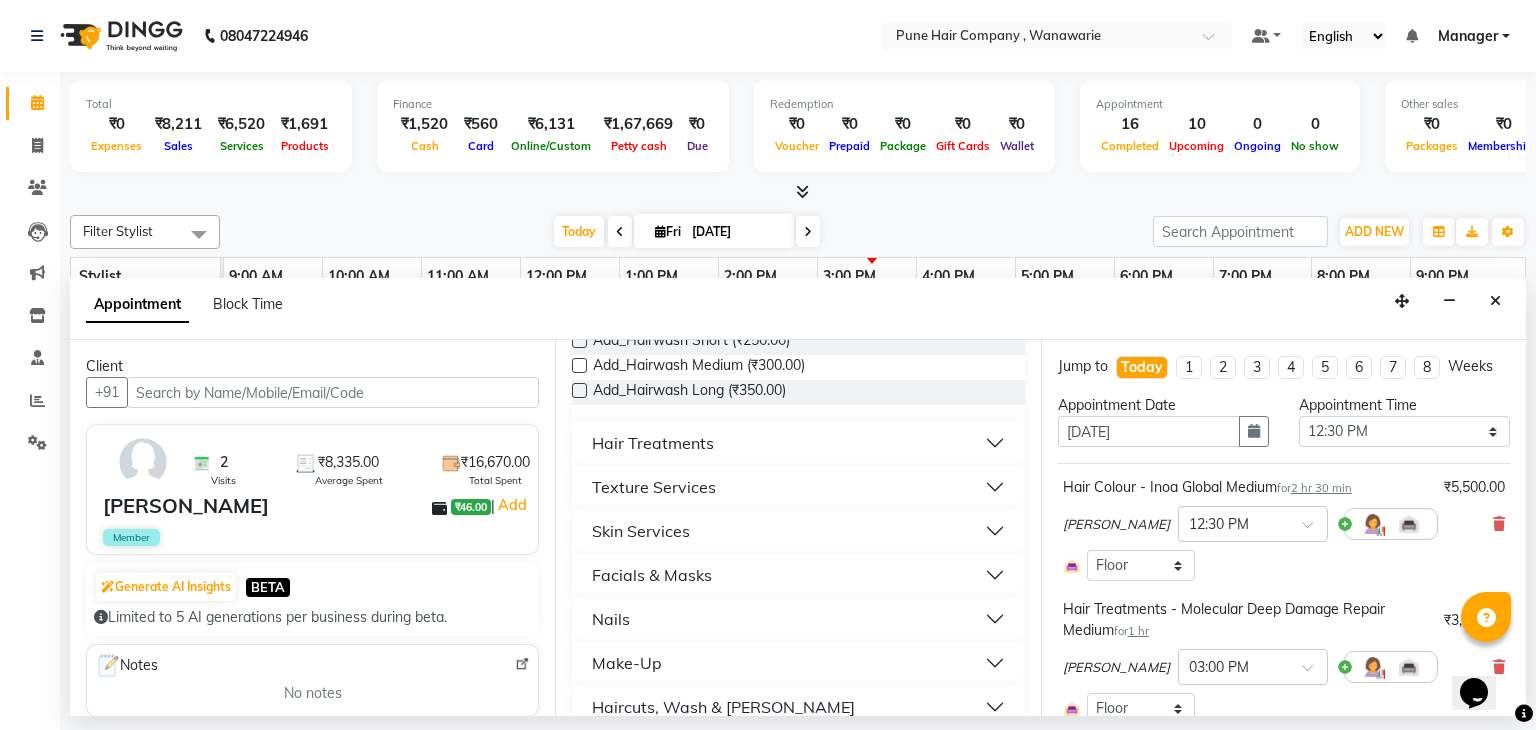 click on "Skin Services" at bounding box center (641, 531) 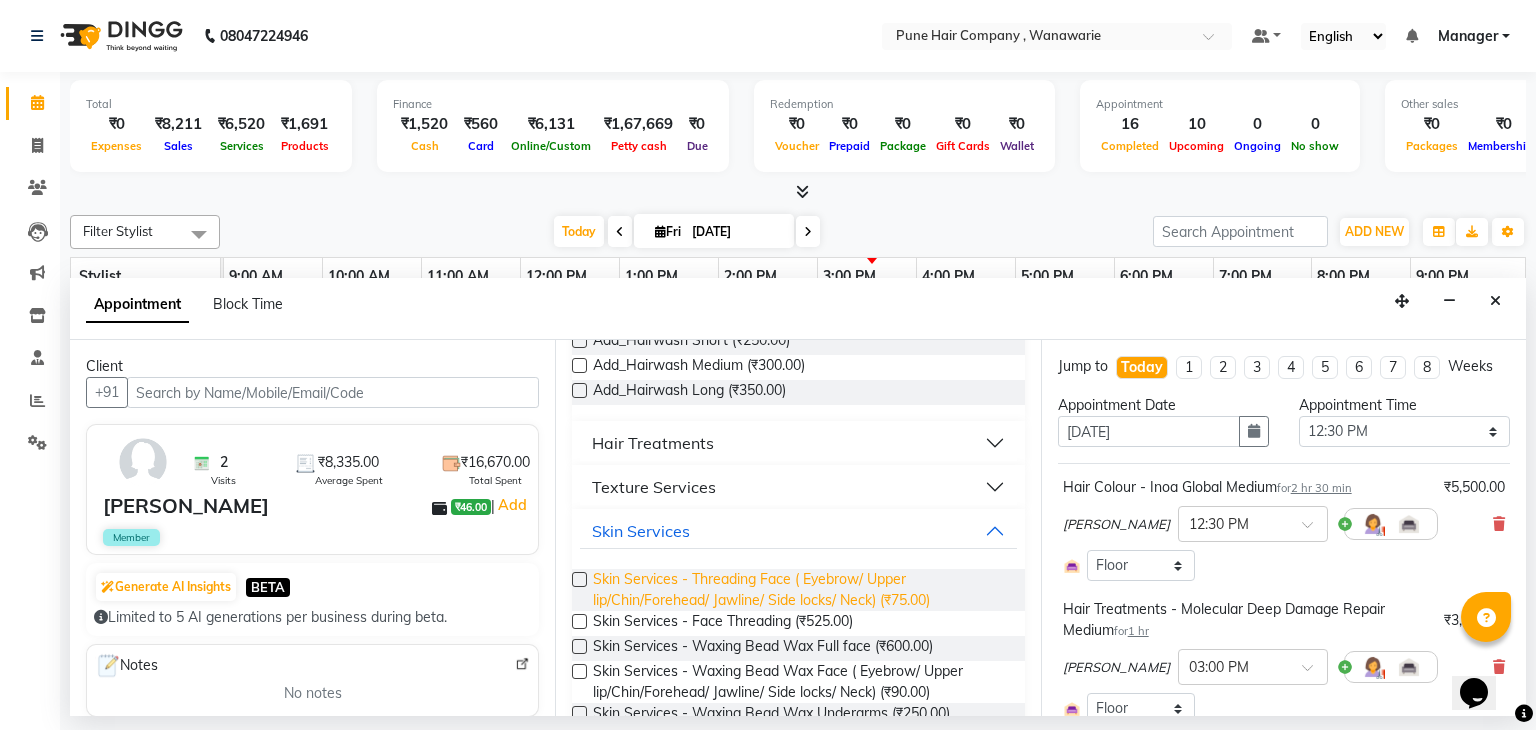 click on "Skin Services - Threading Face ( Eyebrow/ Upper lip/Chin/Forehead/ Jawline/ Side locks/ Neck) (₹75.00)" at bounding box center [800, 590] 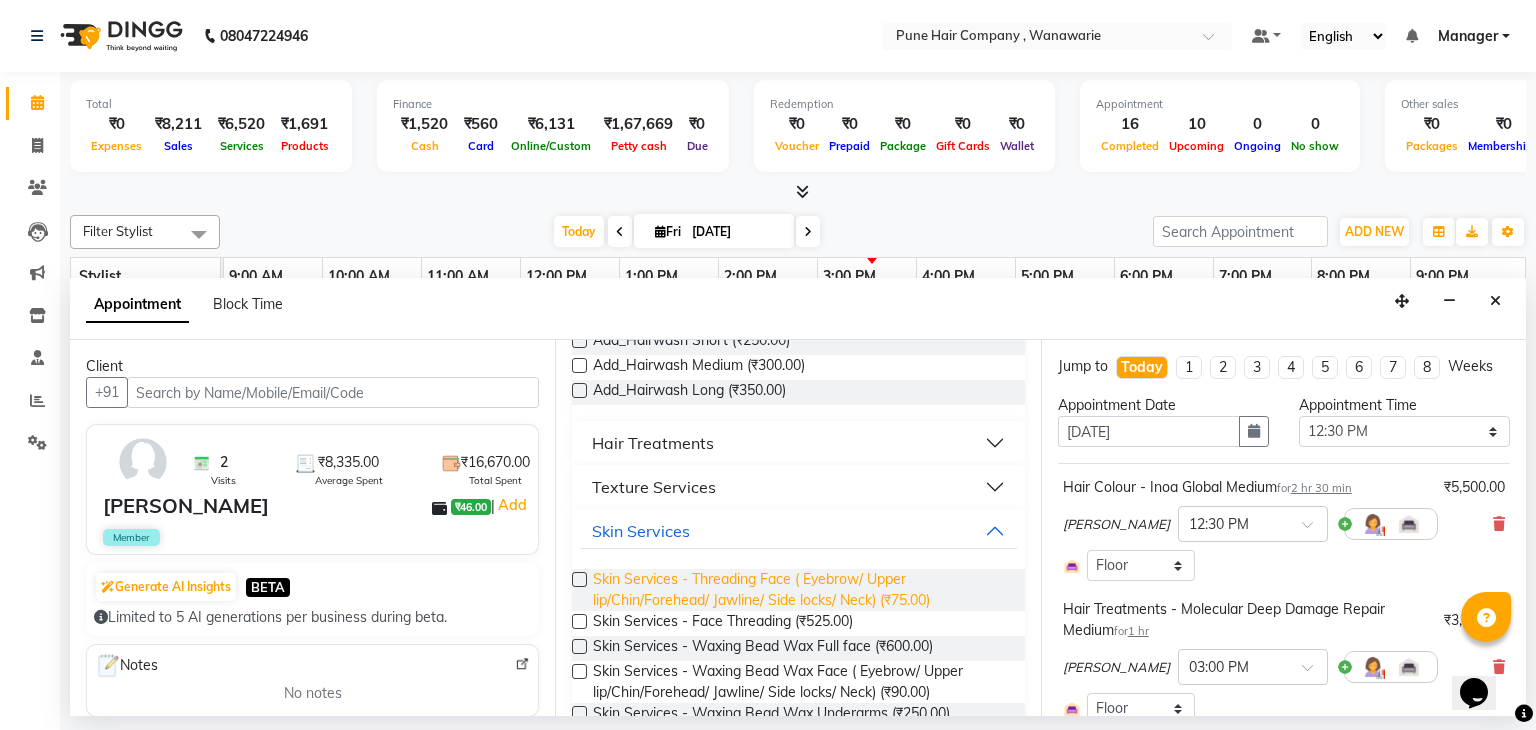 click on "Skin Services - Threading Face ( Eyebrow/ Upper lip/Chin/Forehead/ Jawline/ Side locks/ Neck) (₹75.00)" at bounding box center [800, 590] 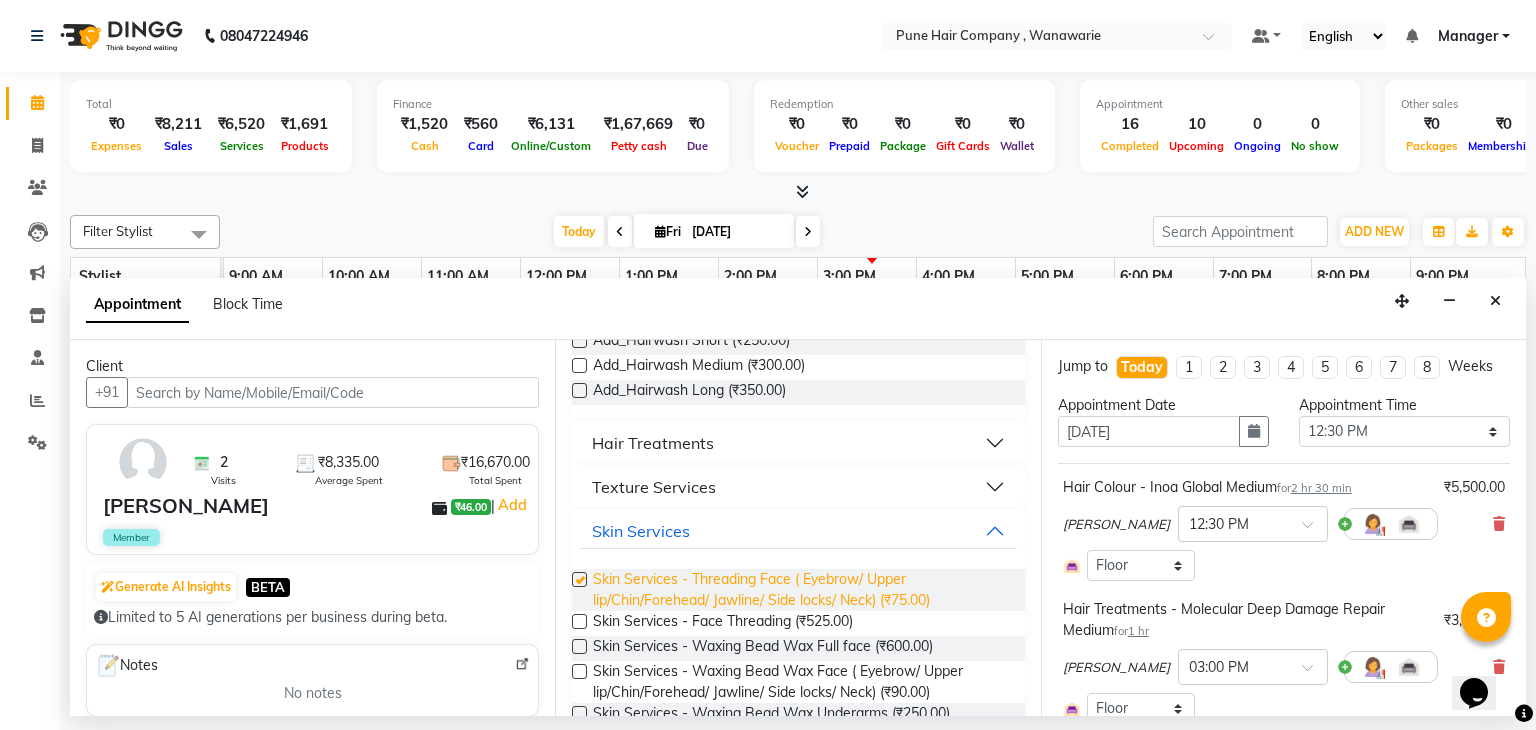 checkbox on "false" 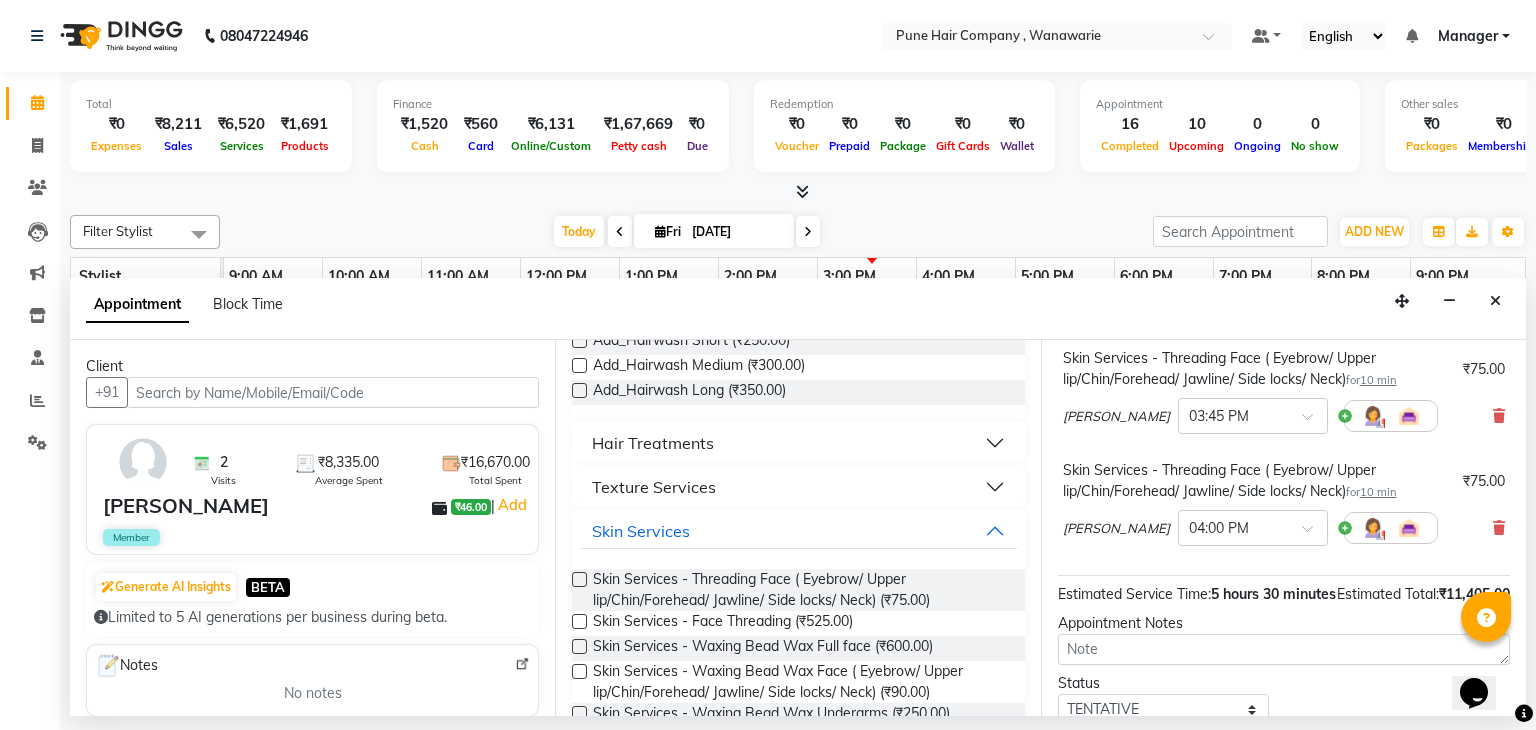 scroll, scrollTop: 746, scrollLeft: 0, axis: vertical 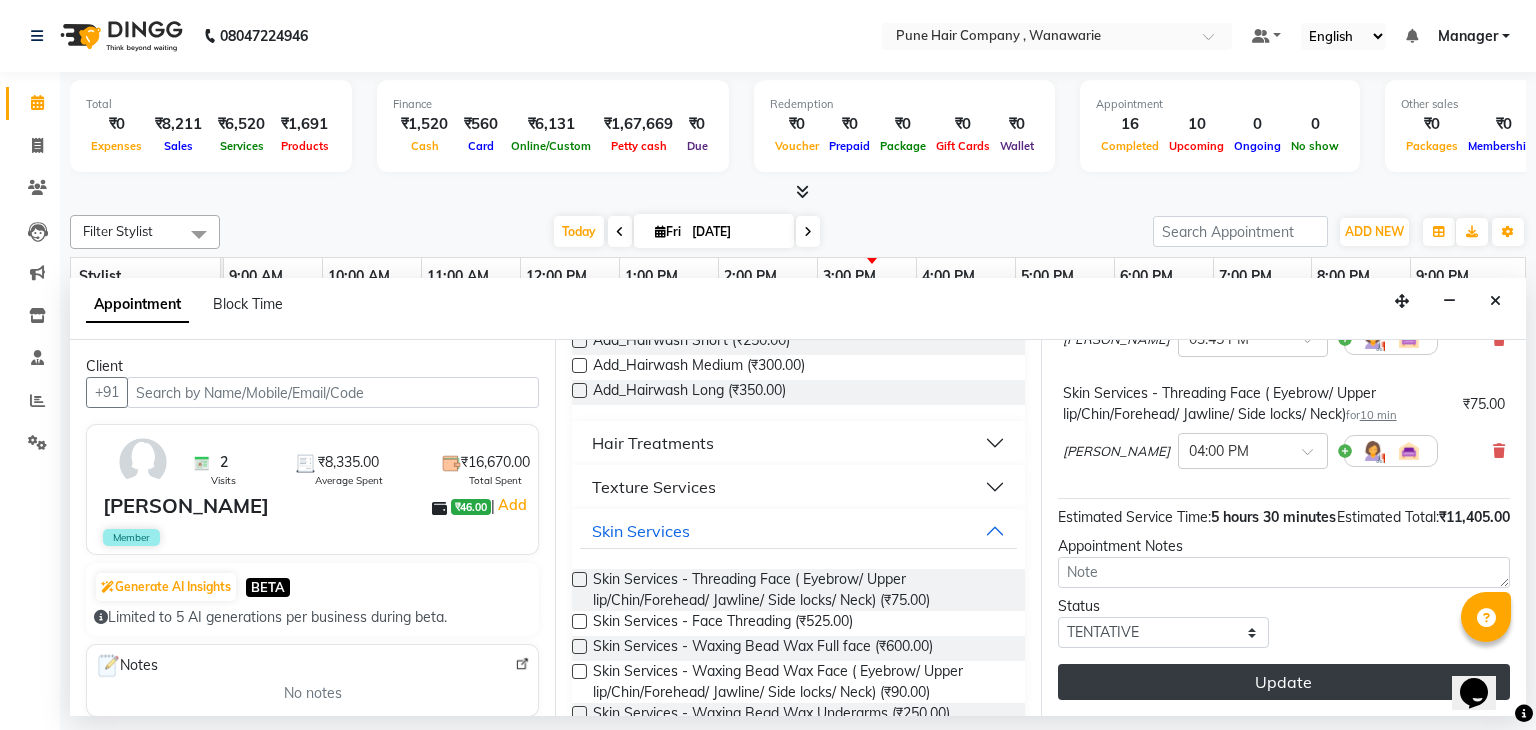 click on "Update" at bounding box center [1284, 682] 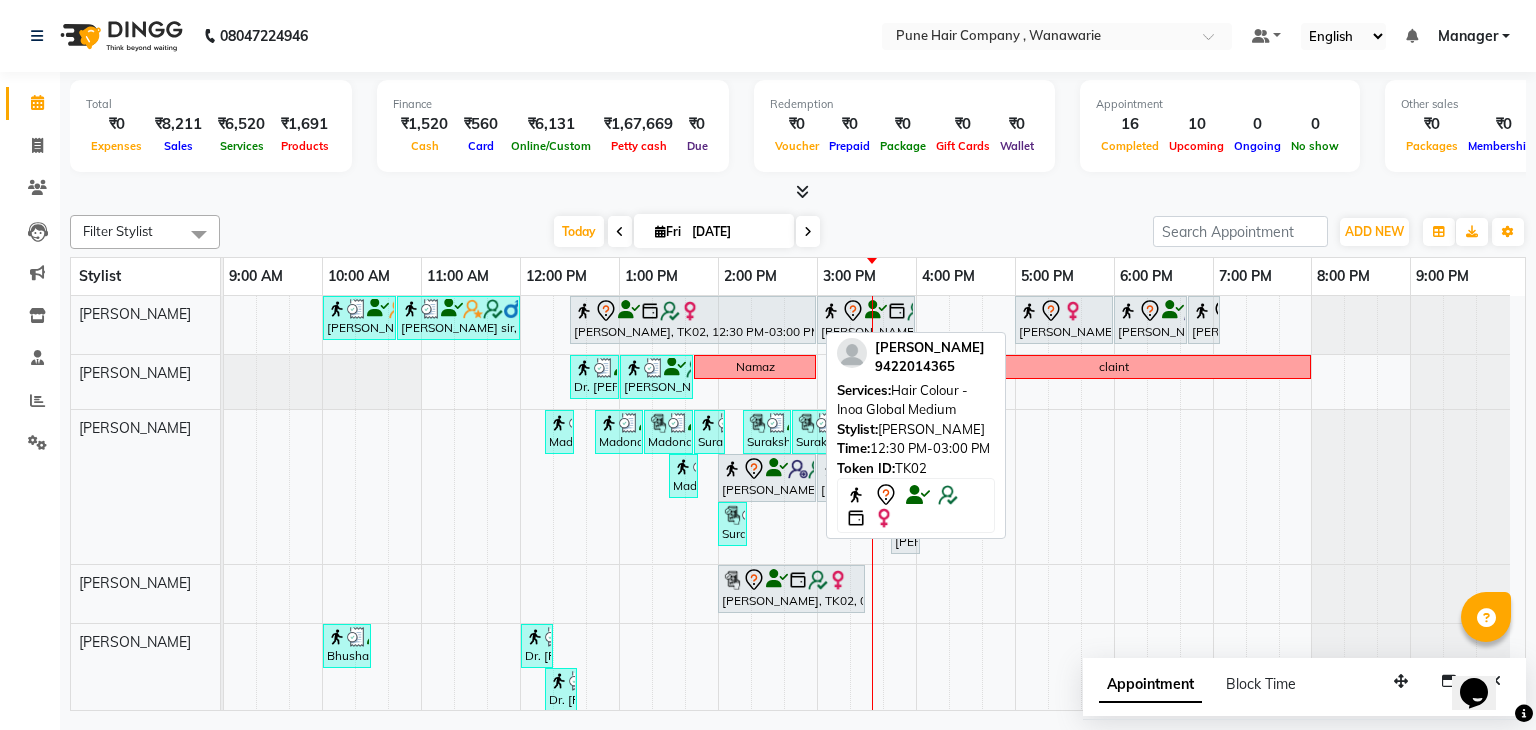 click at bounding box center [693, 311] 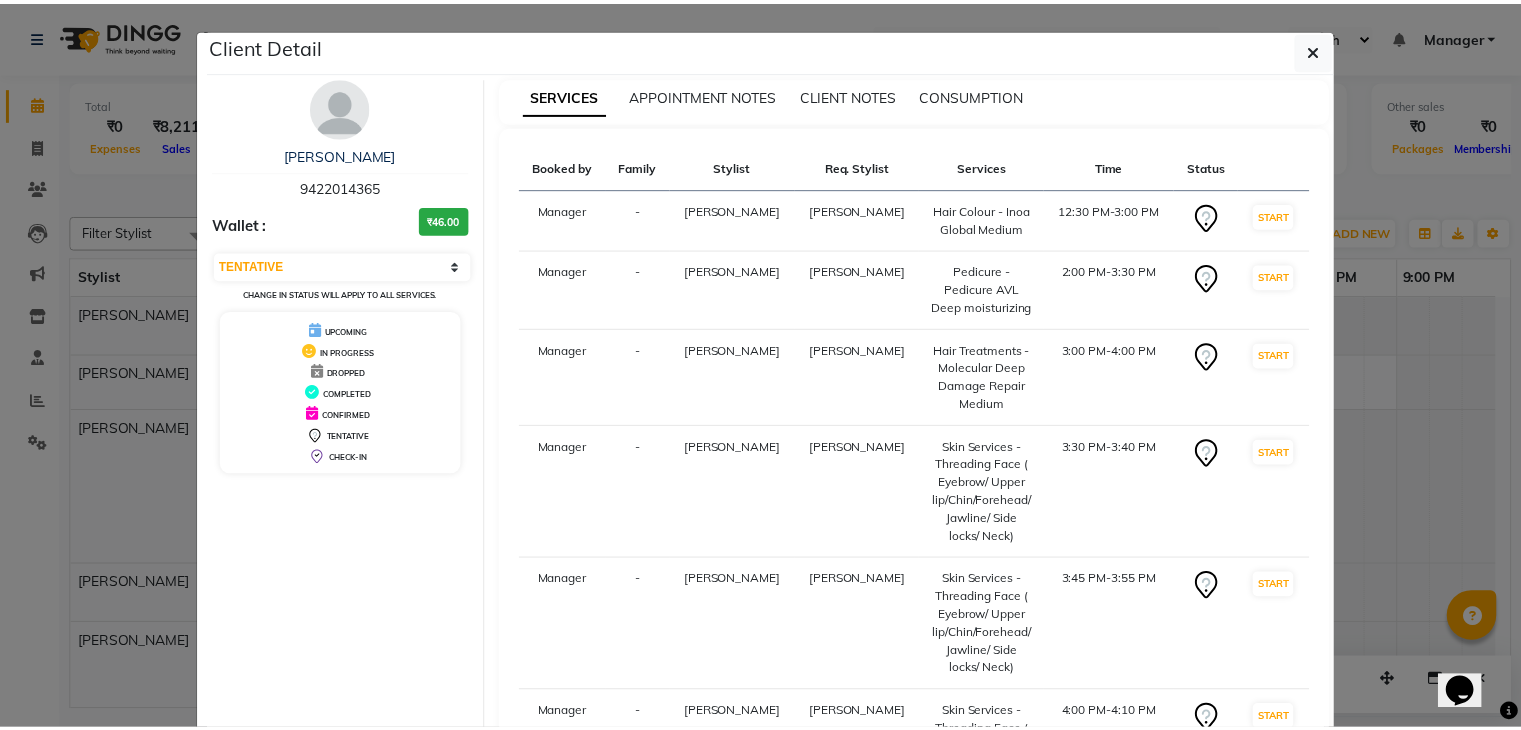 scroll, scrollTop: 234, scrollLeft: 0, axis: vertical 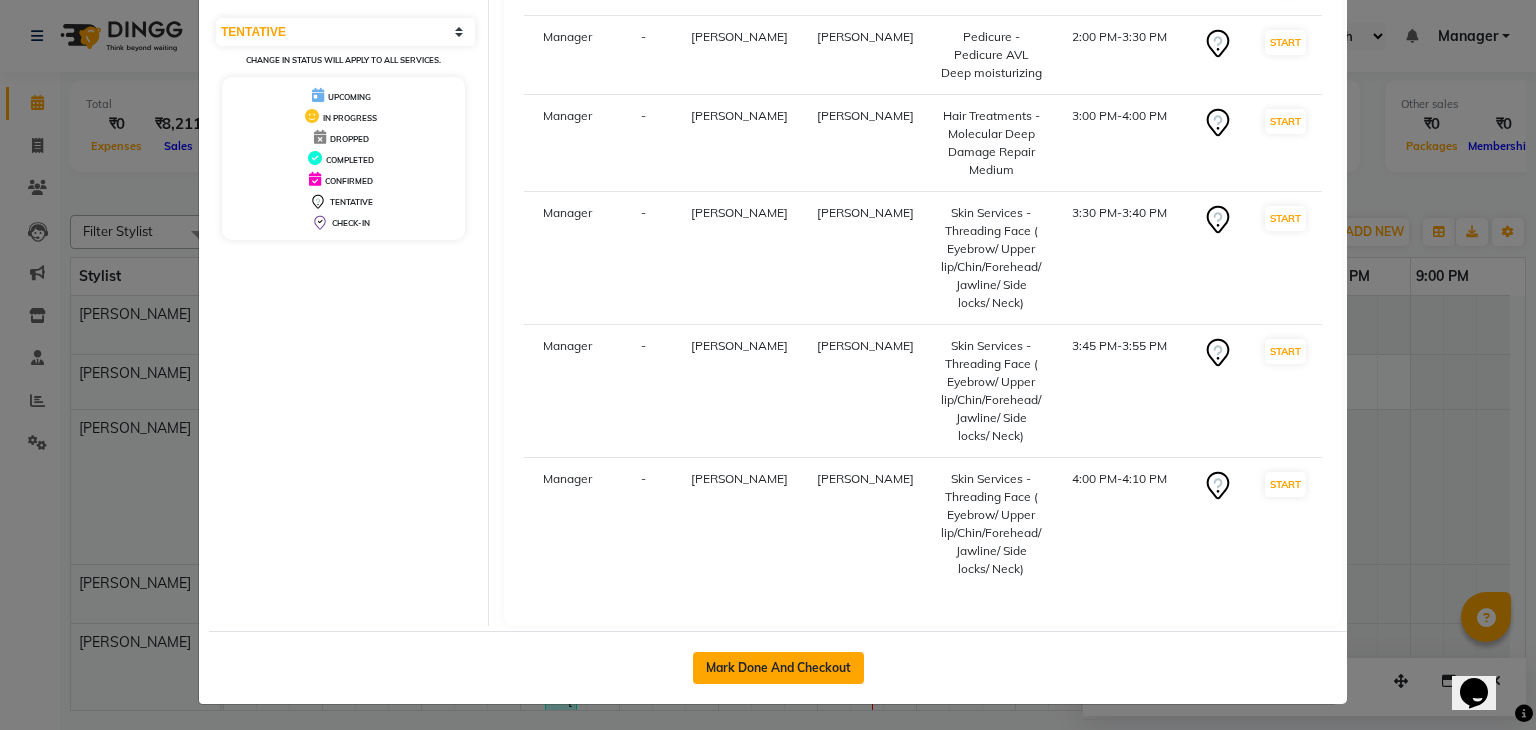 click on "Mark Done And Checkout" 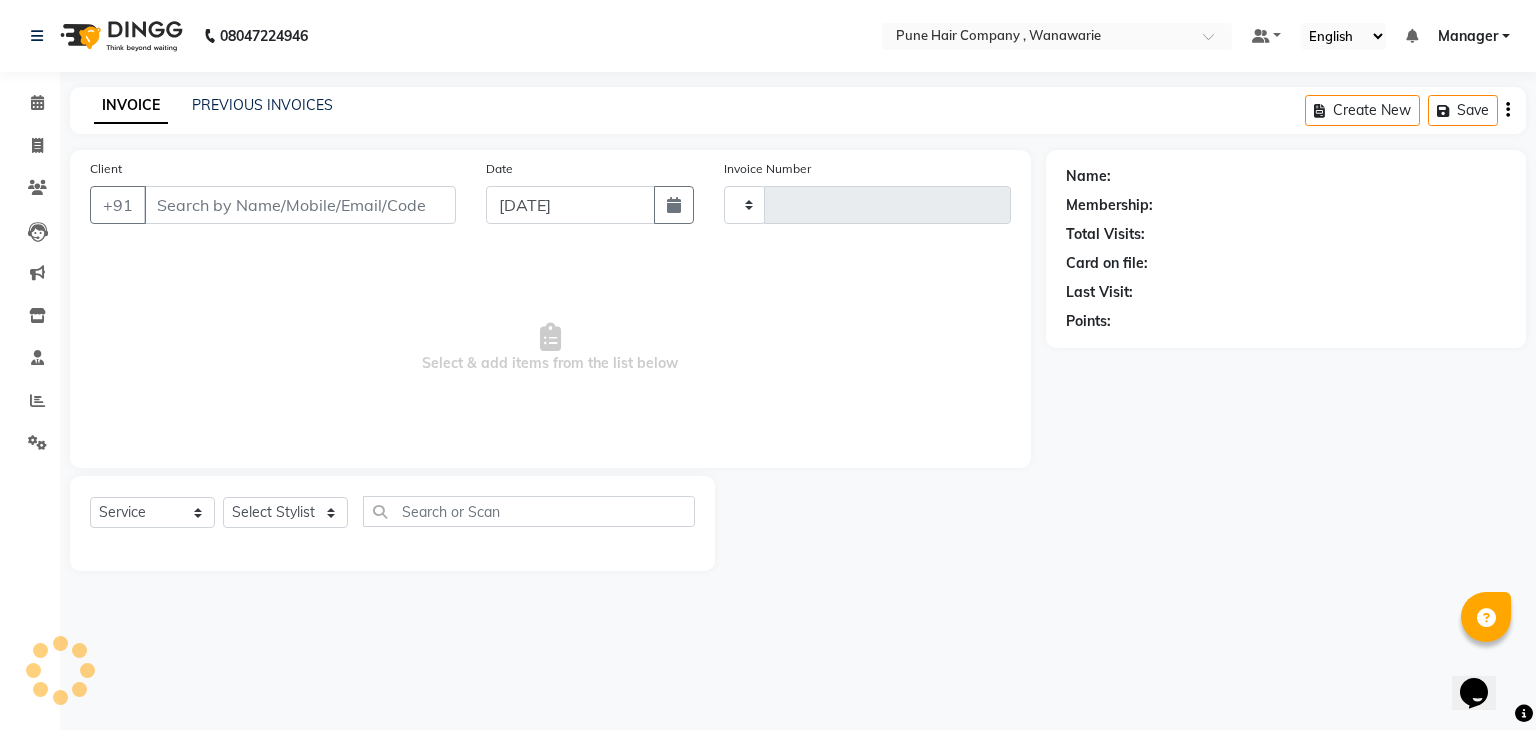 type on "1088" 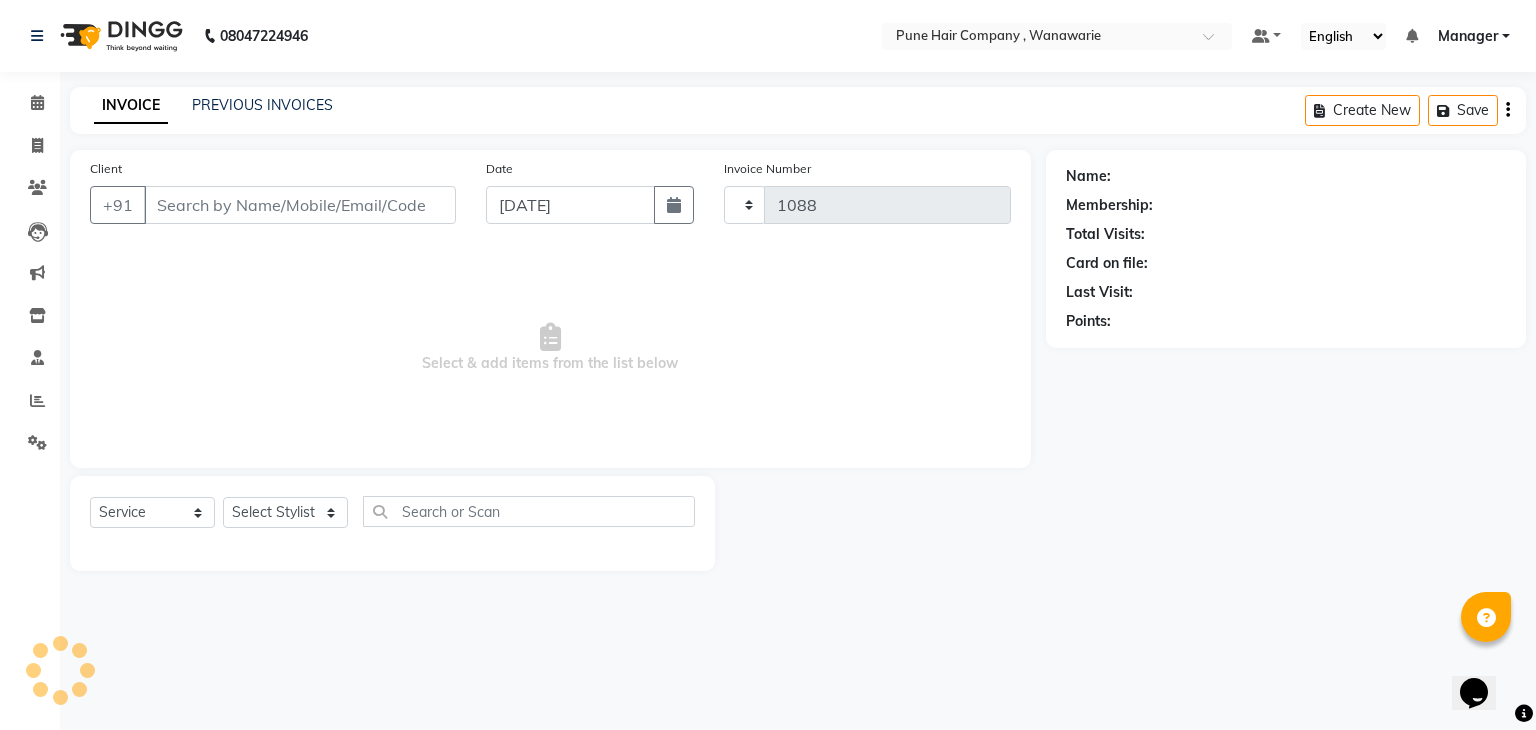 select on "8072" 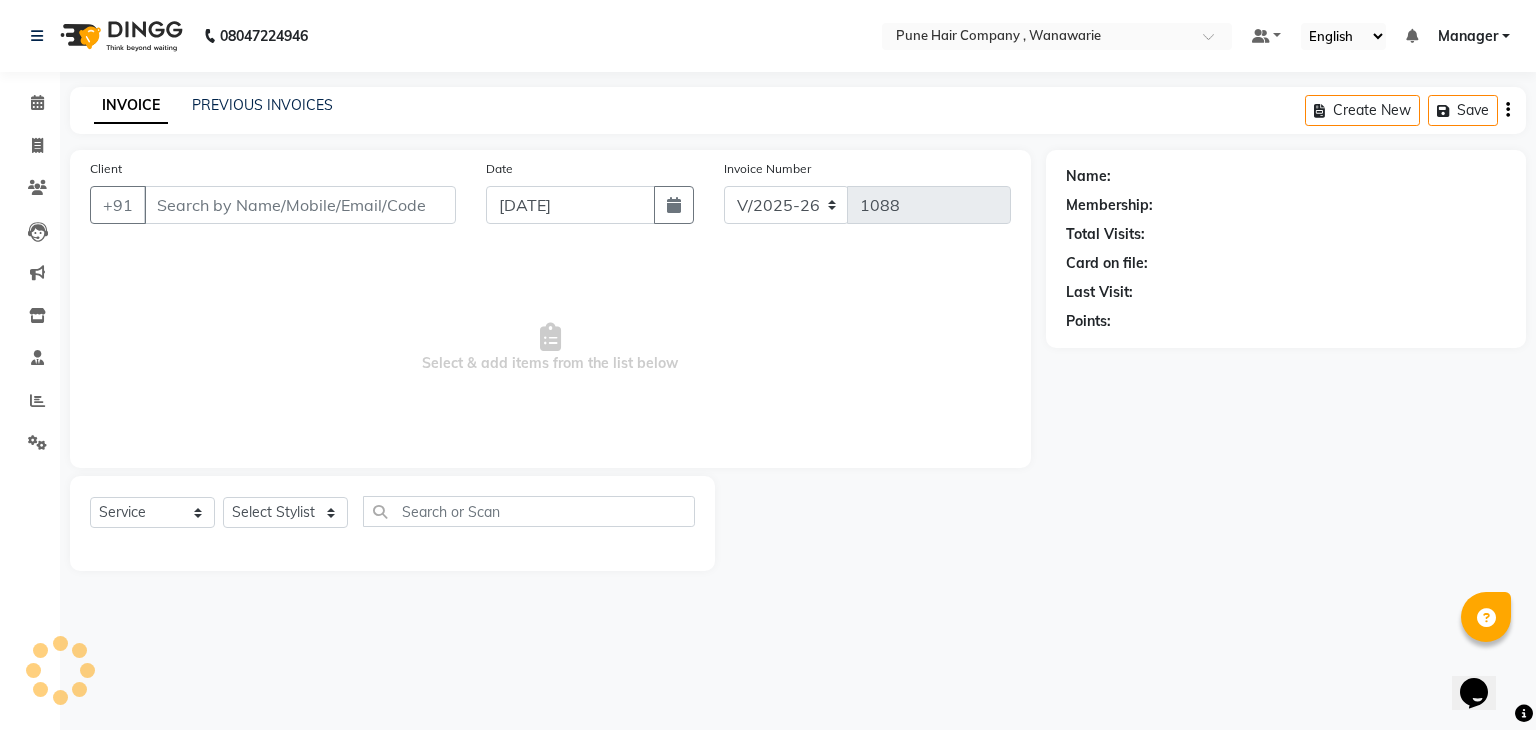 type on "9422014365" 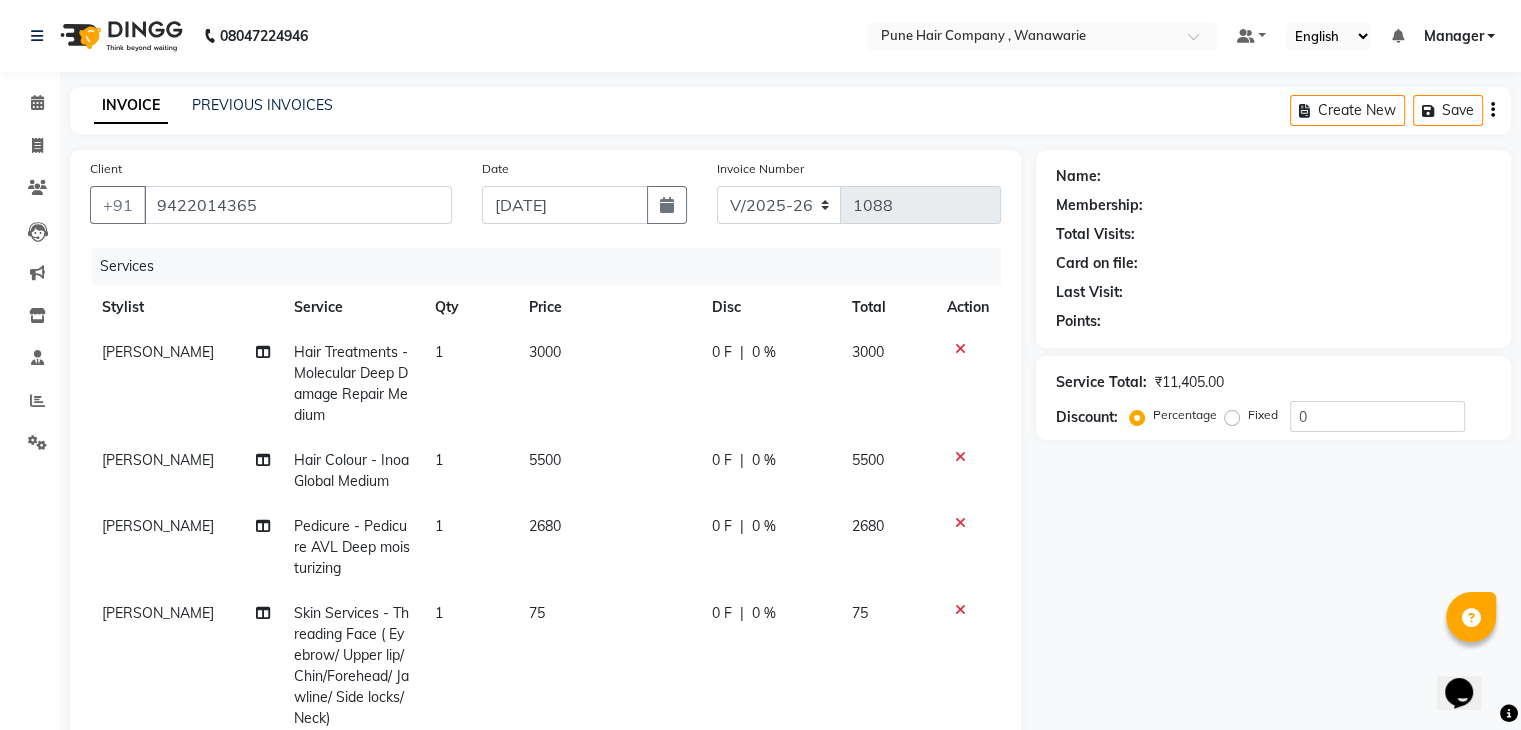 type 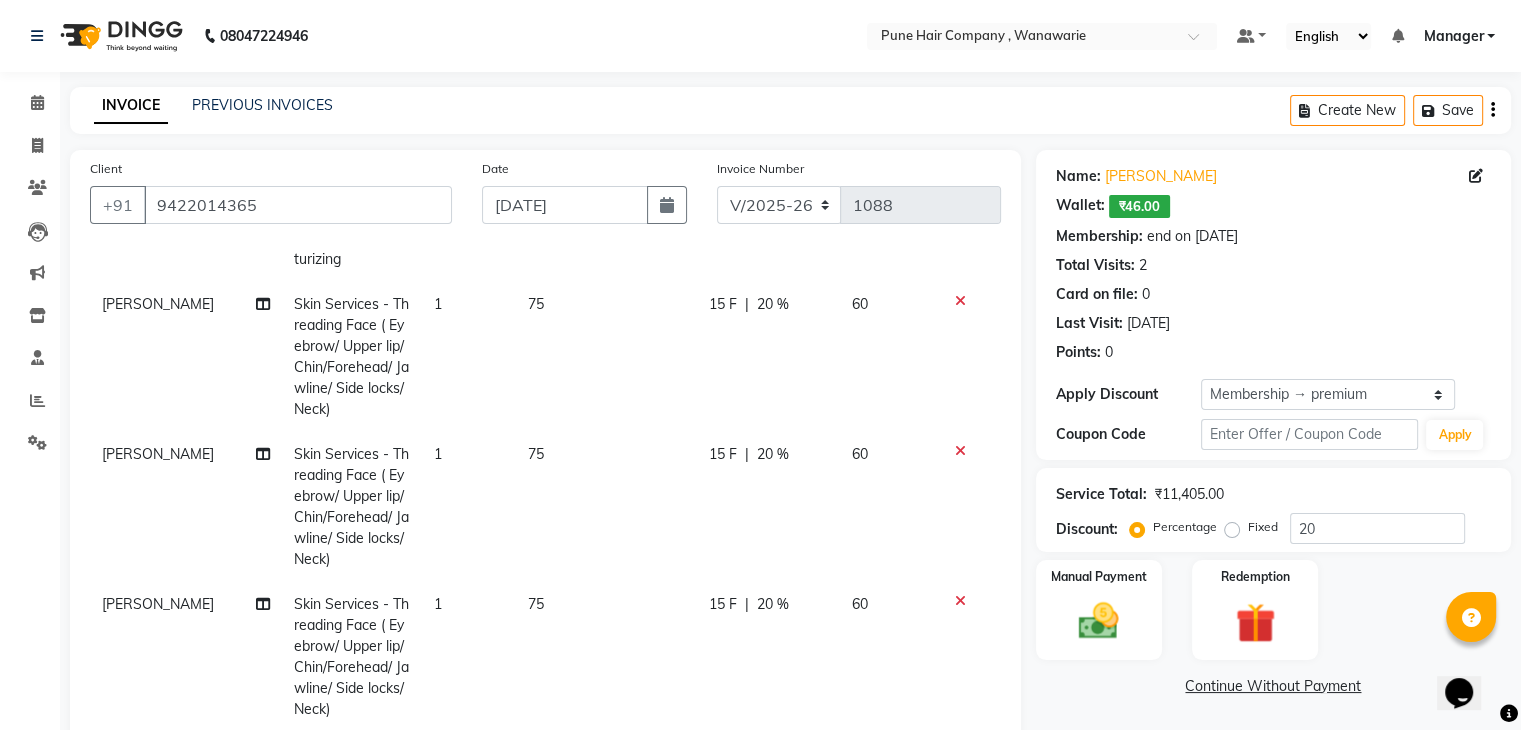 scroll, scrollTop: 324, scrollLeft: 0, axis: vertical 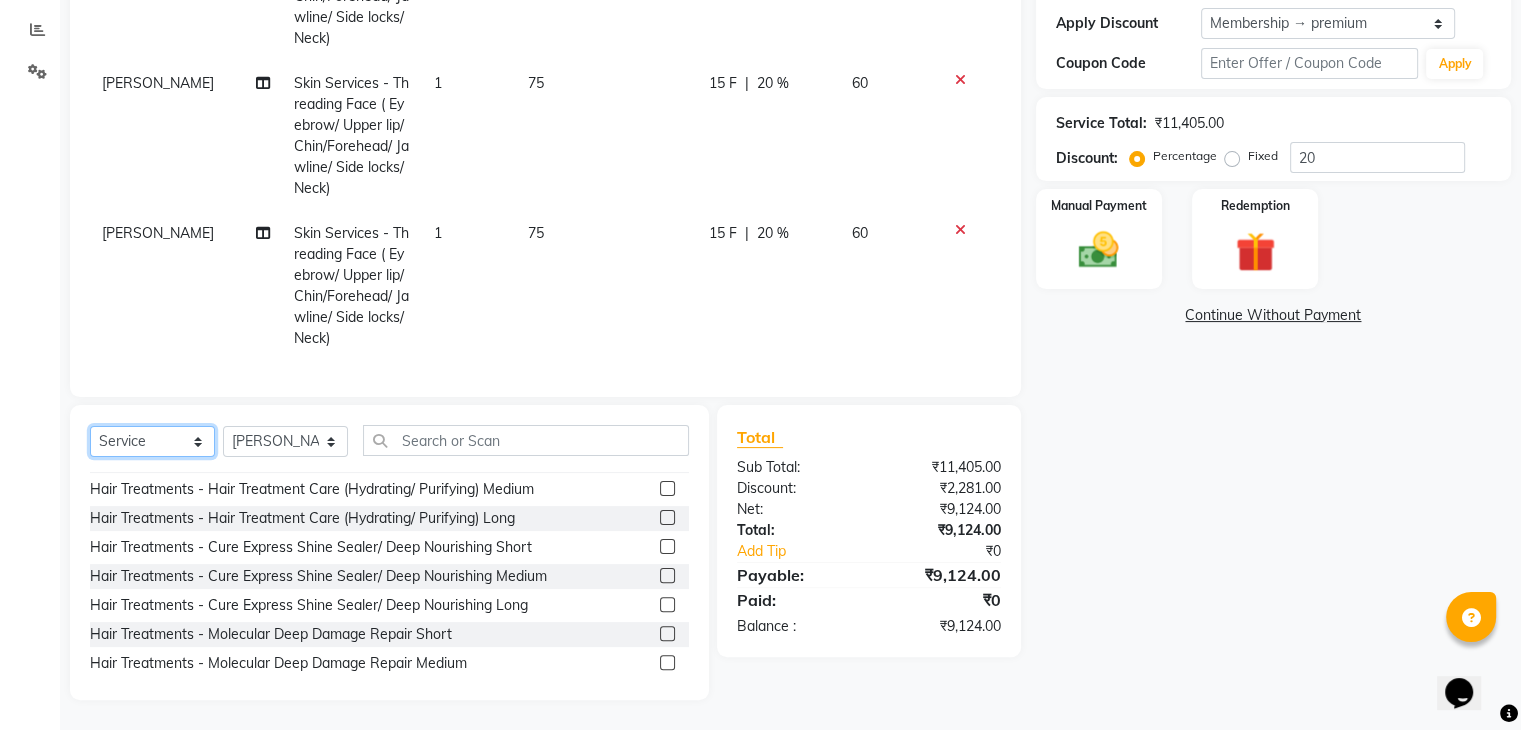 click on "Select  Service  Product  Membership  Package Voucher Prepaid Gift Card" 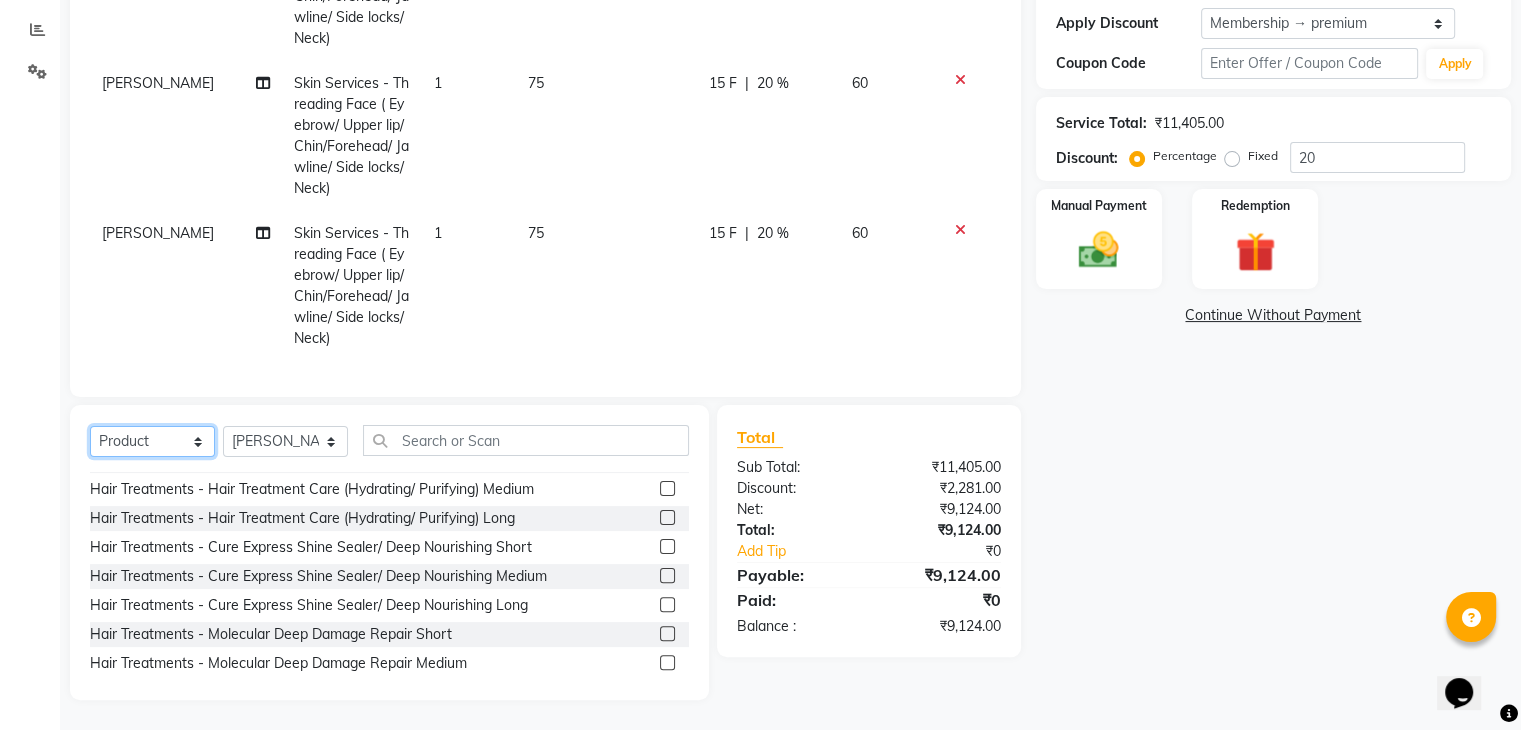 click on "Select  Service  Product  Membership  Package Voucher Prepaid Gift Card" 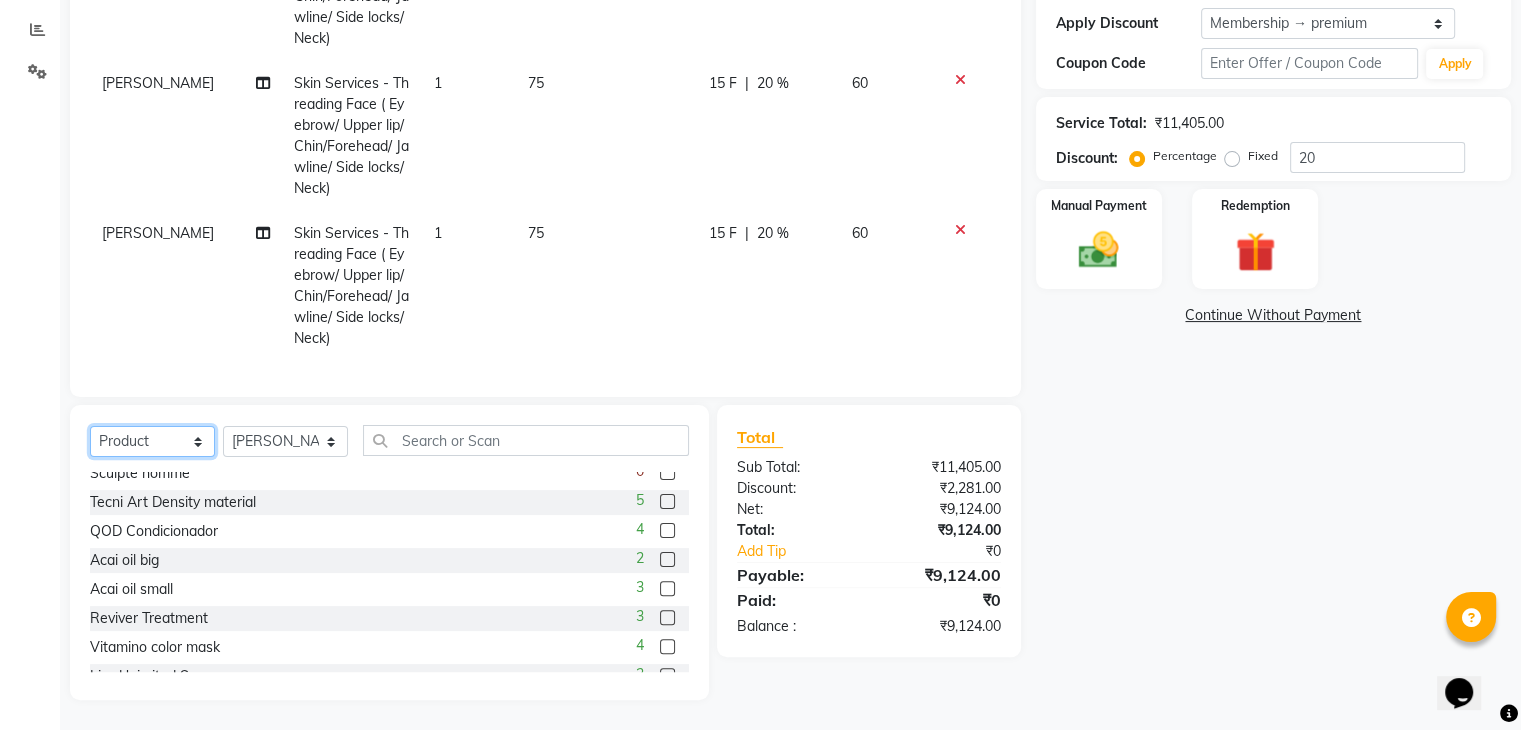 scroll, scrollTop: 564, scrollLeft: 0, axis: vertical 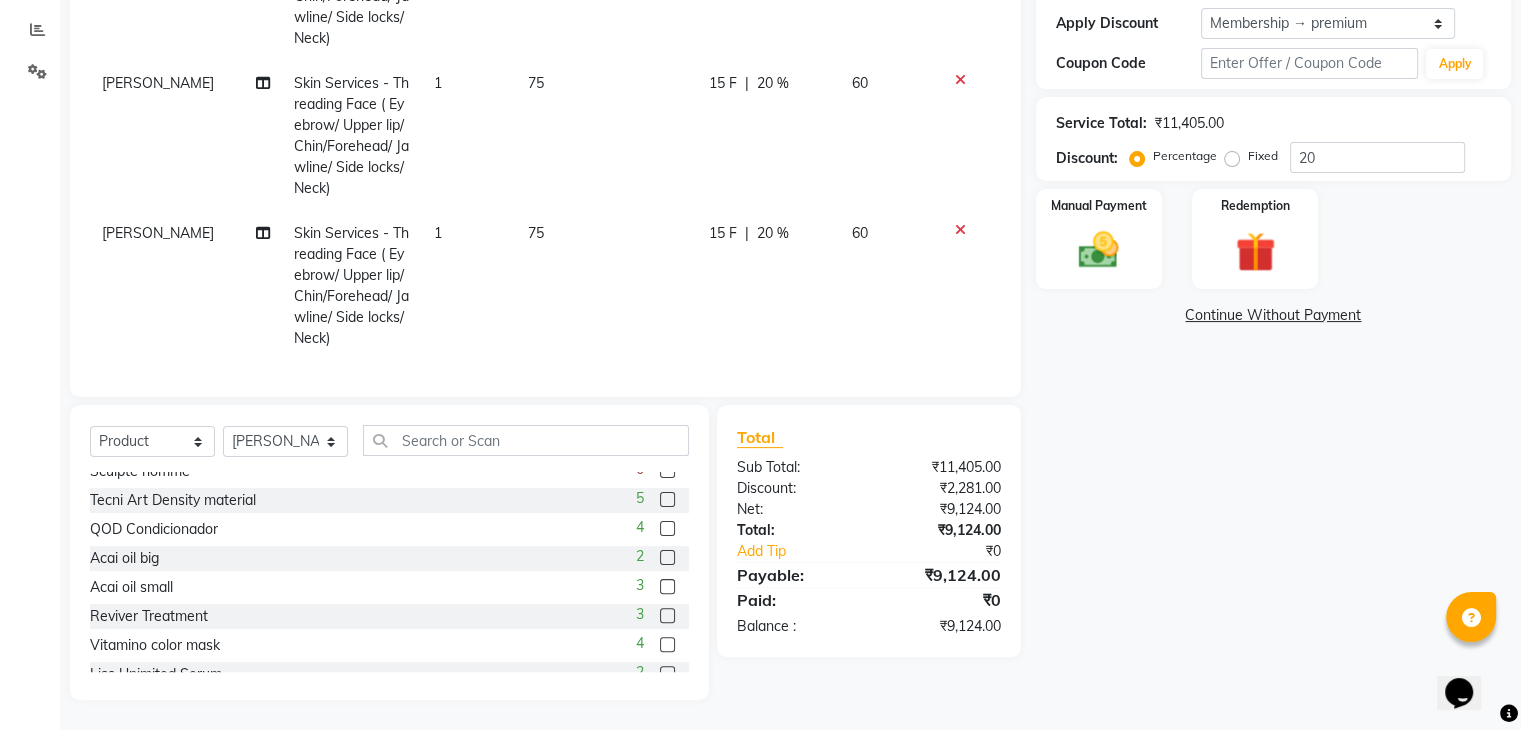 click 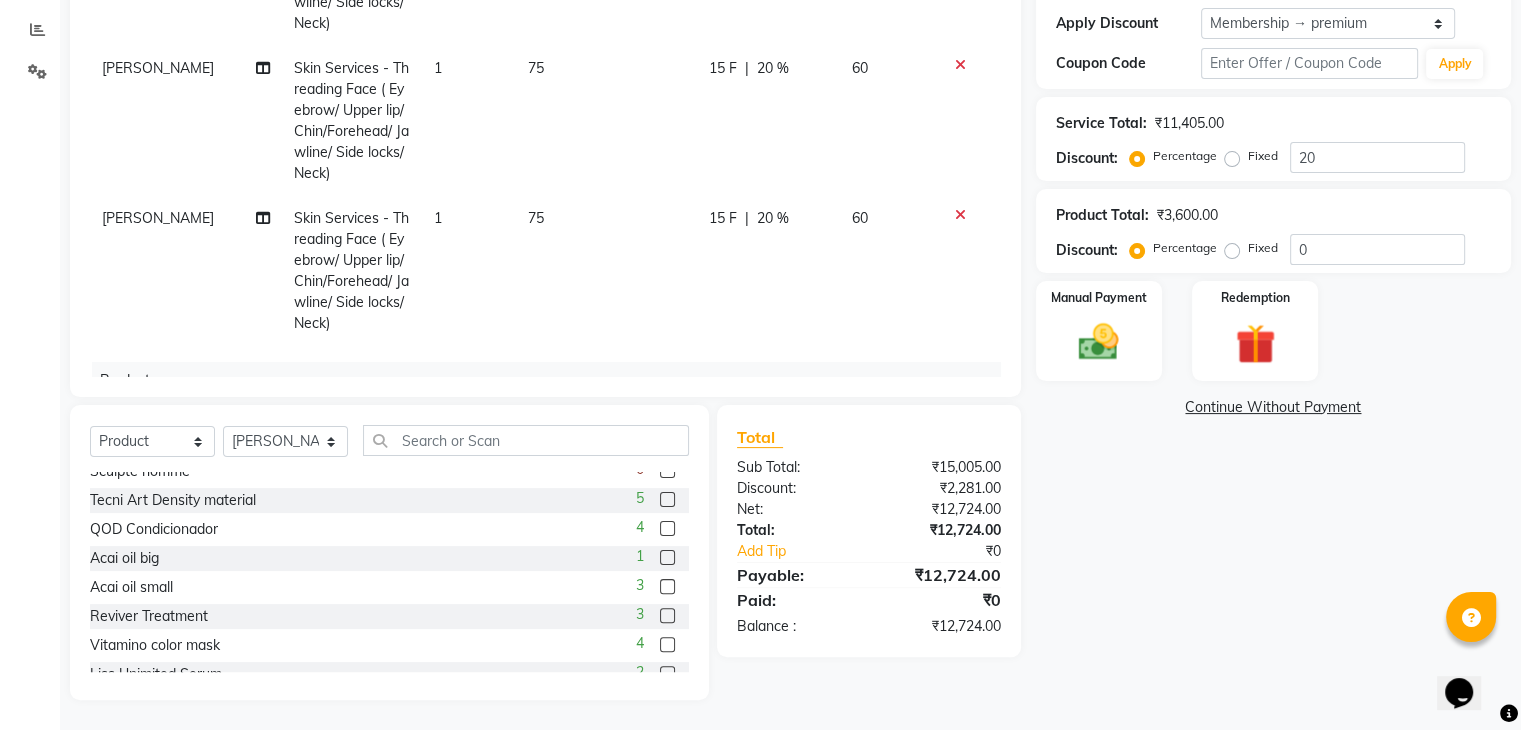click 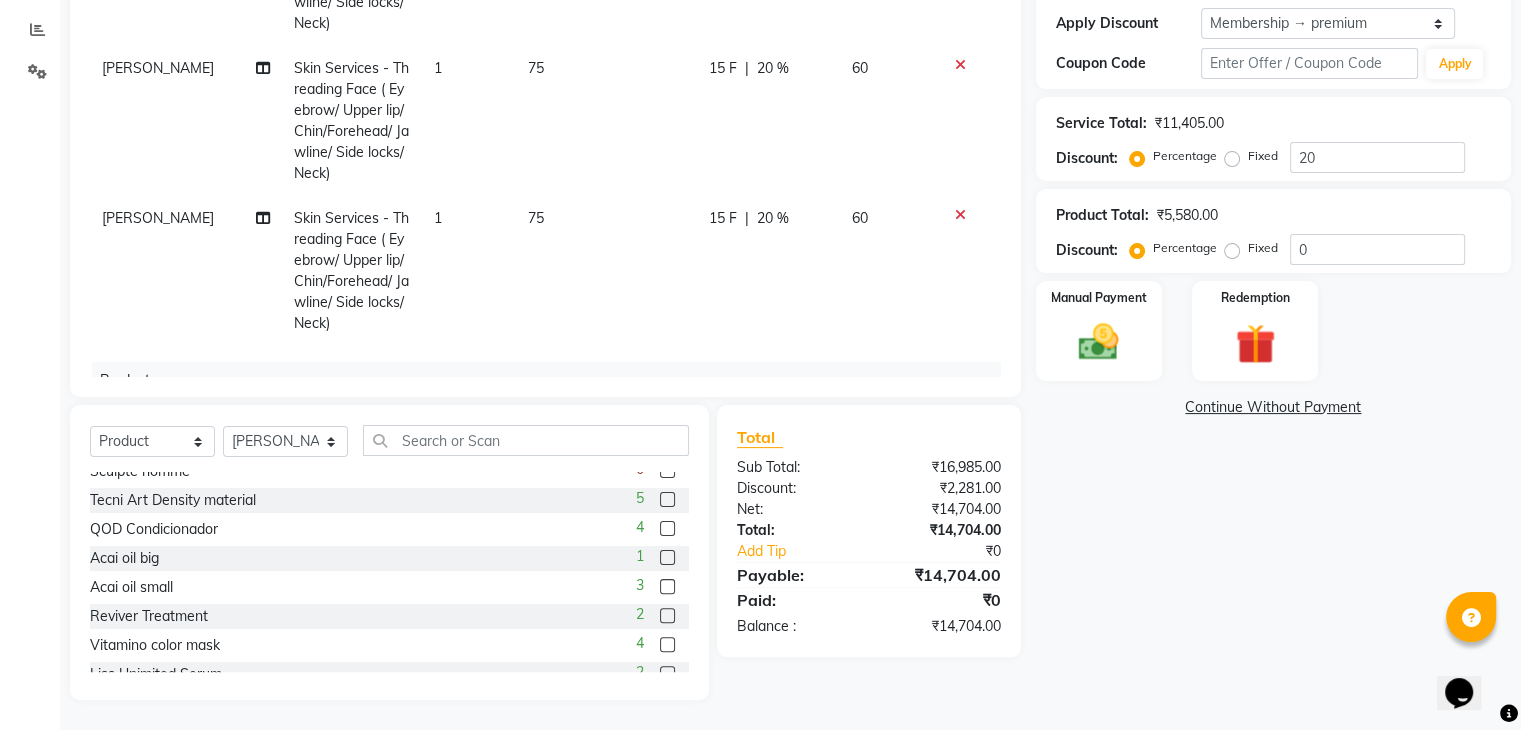 scroll, scrollTop: 512, scrollLeft: 0, axis: vertical 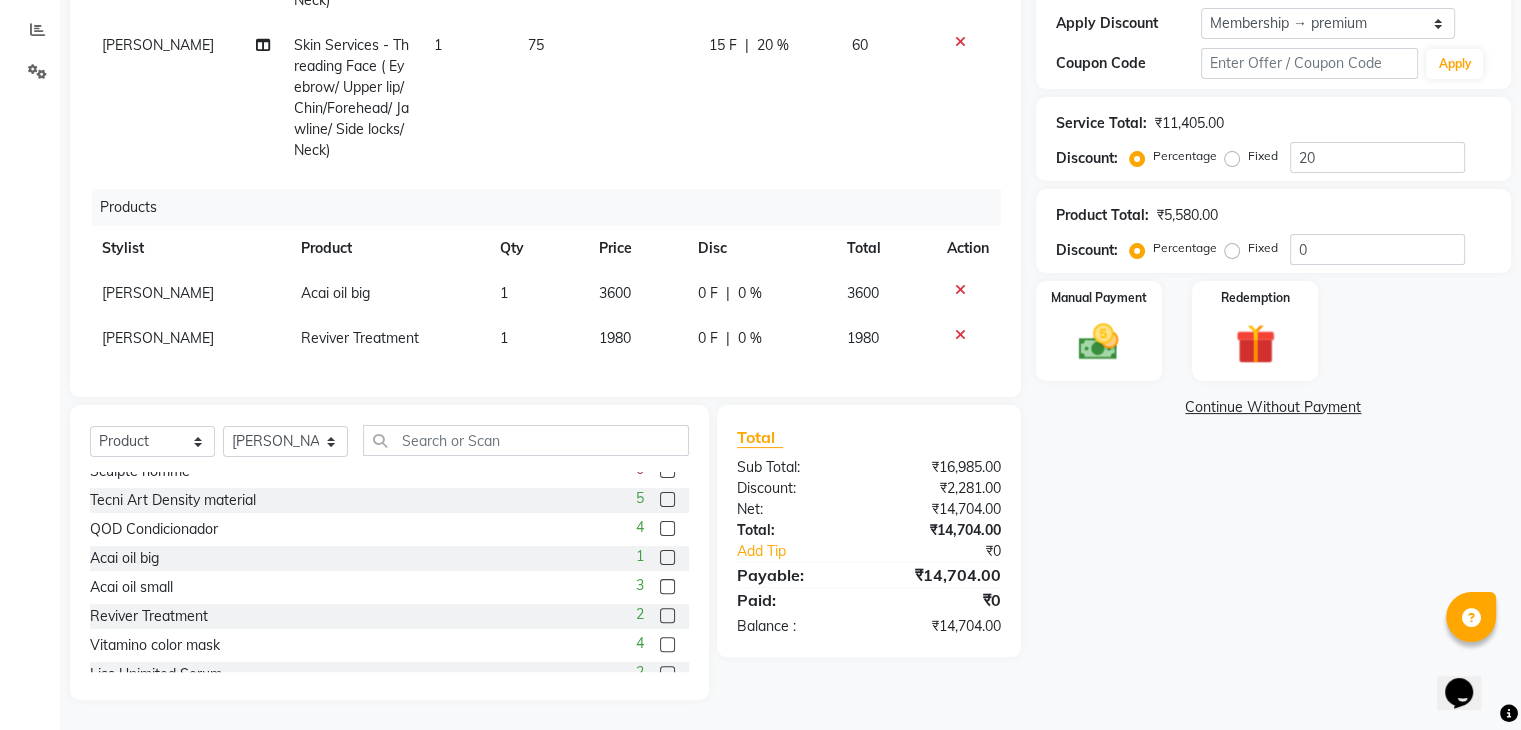 click on "0 %" 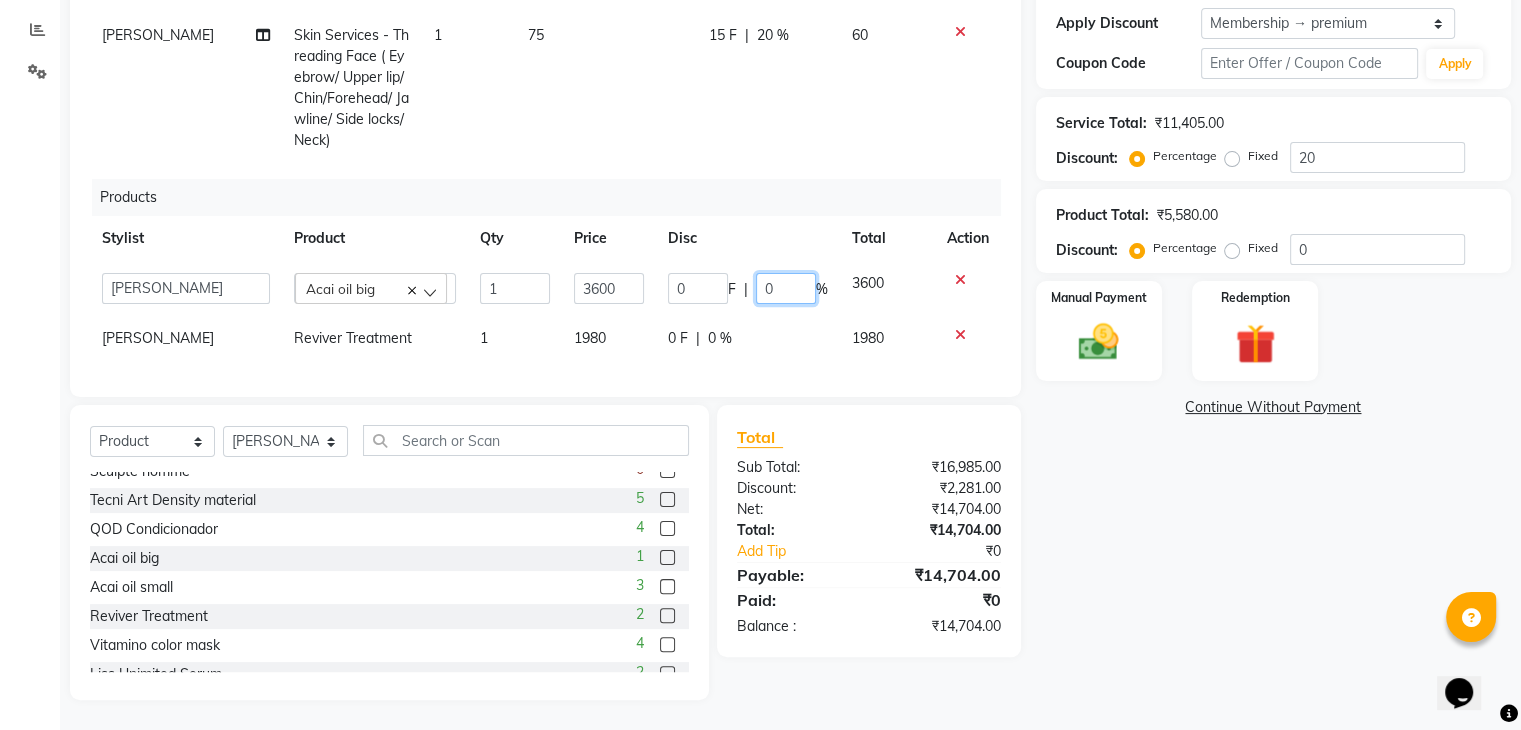 click on "0" 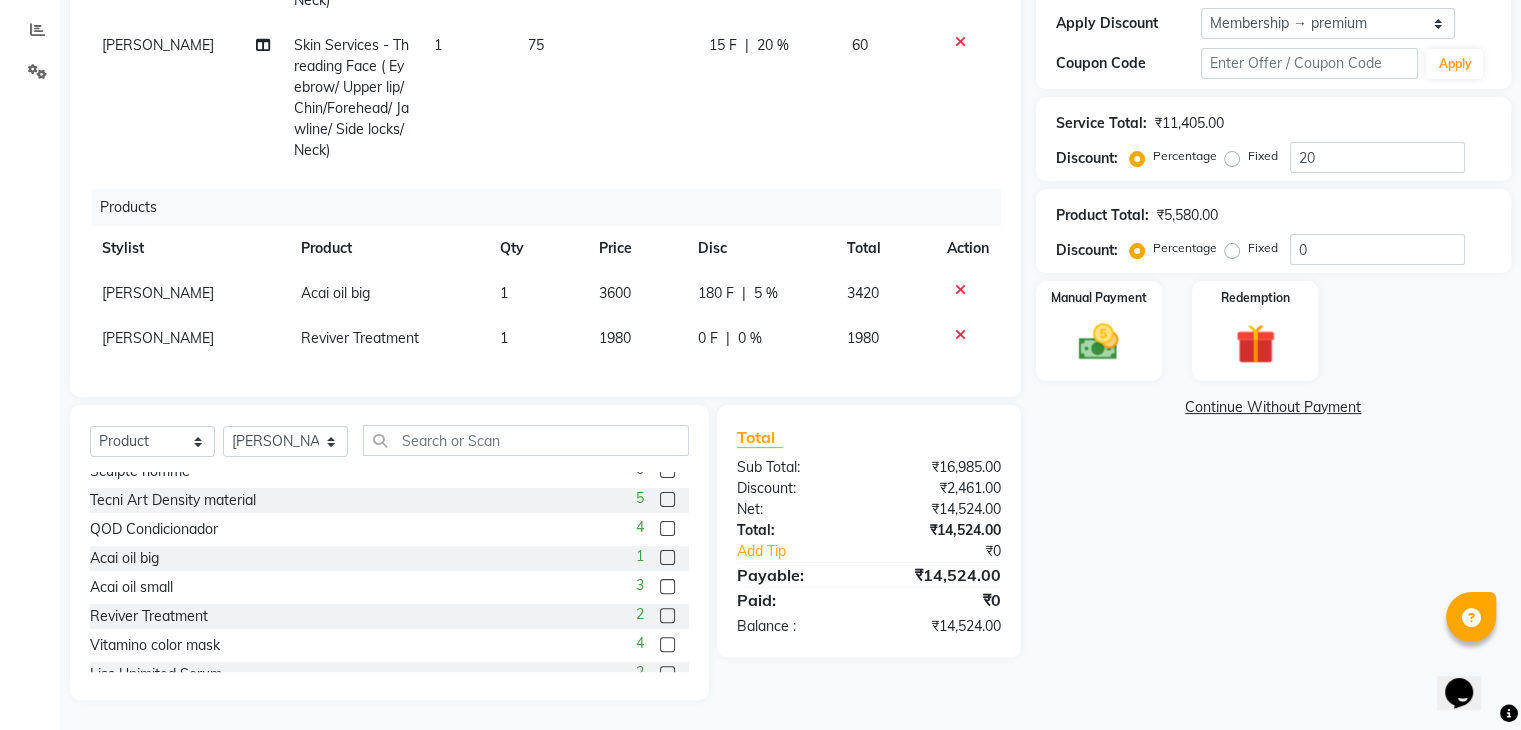 click on "0 F | 0 %" 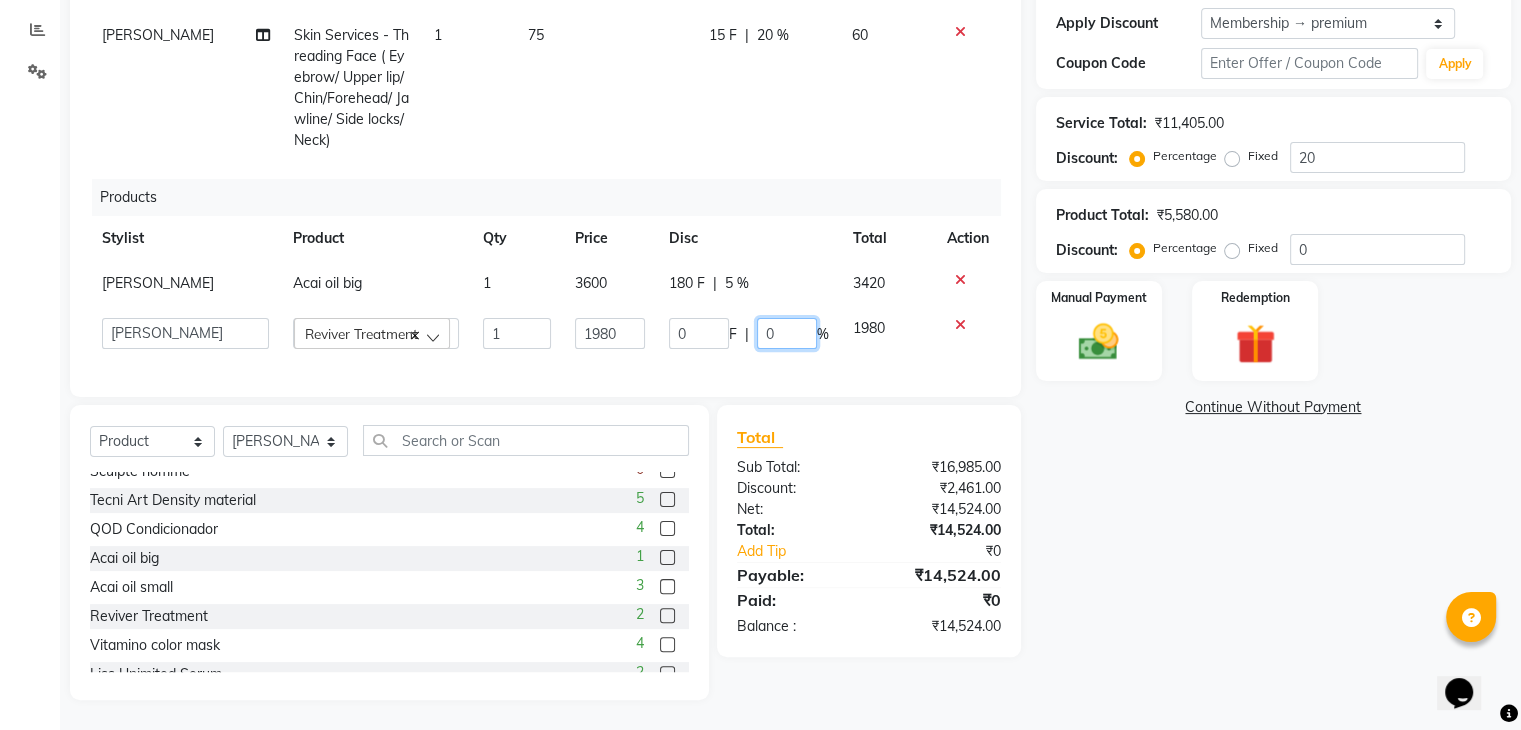 click on "0" 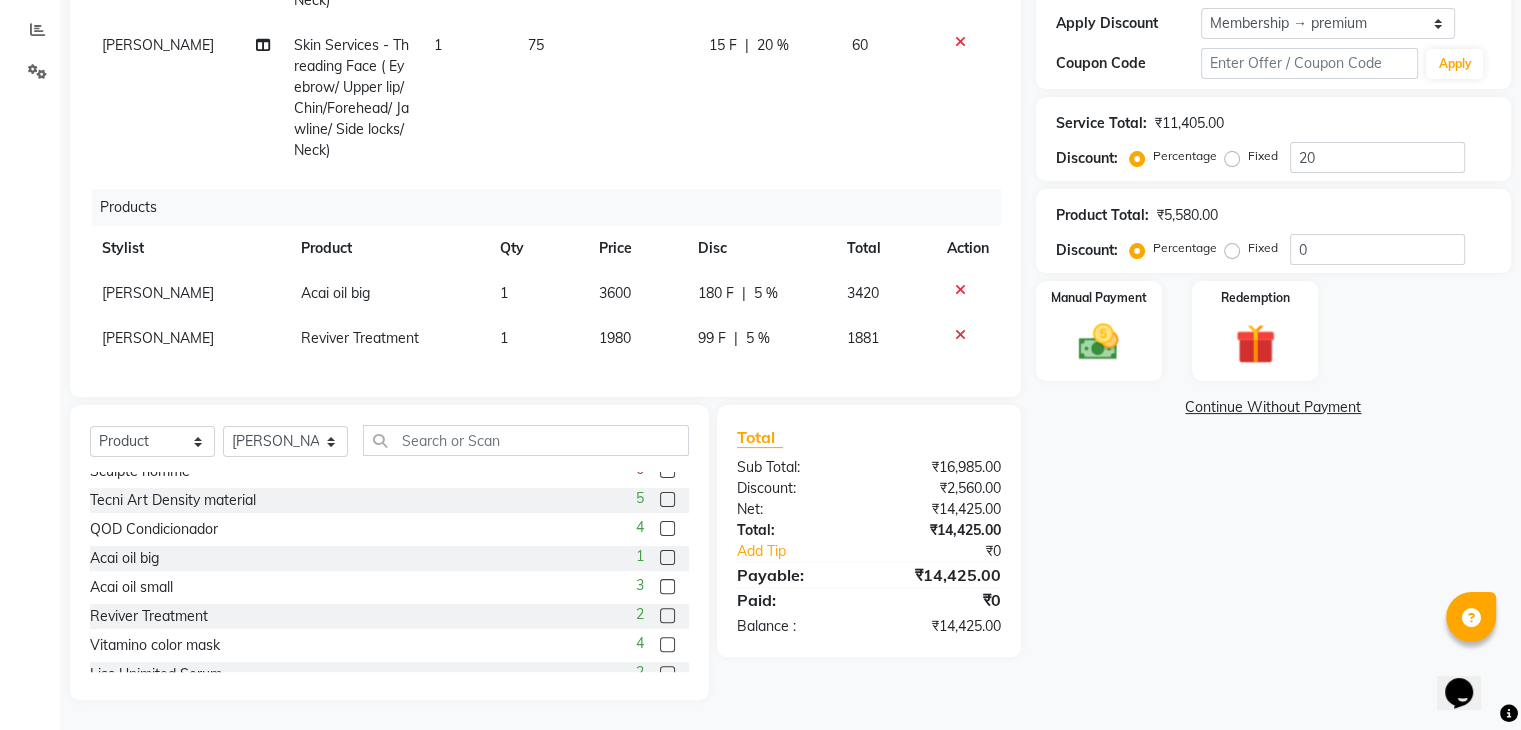 click on "Services Stylist Service Qty Price Disc Total Action Shriram Raut Hair Treatments - Molecular Deep Damage Repair Medium 1 3000 600 F | 20 % 2400 Shriram Raut Hair Colour - Inoa Global Medium 1 5500 1100 F | 20 % 4400 Ranjeet Solanki  Pedicure - Pedicure AVL Deep moisturizing 1 2680 536 F | 20 % 2144 Kasturi bhandari Skin Services - Threading Face ( Eyebrow/ Upper lip/Chin/Forehead/ Jawline/ Side locks/ Neck) 1 75 15 F | 20 % 60 Kasturi bhandari Skin Services - Threading Face ( Eyebrow/ Upper lip/Chin/Forehead/ Jawline/ Side locks/ Neck) 1 75 15 F | 20 % 60 Kasturi bhandari Skin Services - Threading Face ( Eyebrow/ Upper lip/Chin/Forehead/ Jawline/ Side locks/ Neck) 1 75 15 F | 20 % 60 Products Stylist Product Qty Price Disc Total Action Kasturi bhandari Acai oil big 1 3600 180 F | 5 % 3420 Kasturi bhandari Reviver Treatment 1 1980 99 F | 5 % 1881" 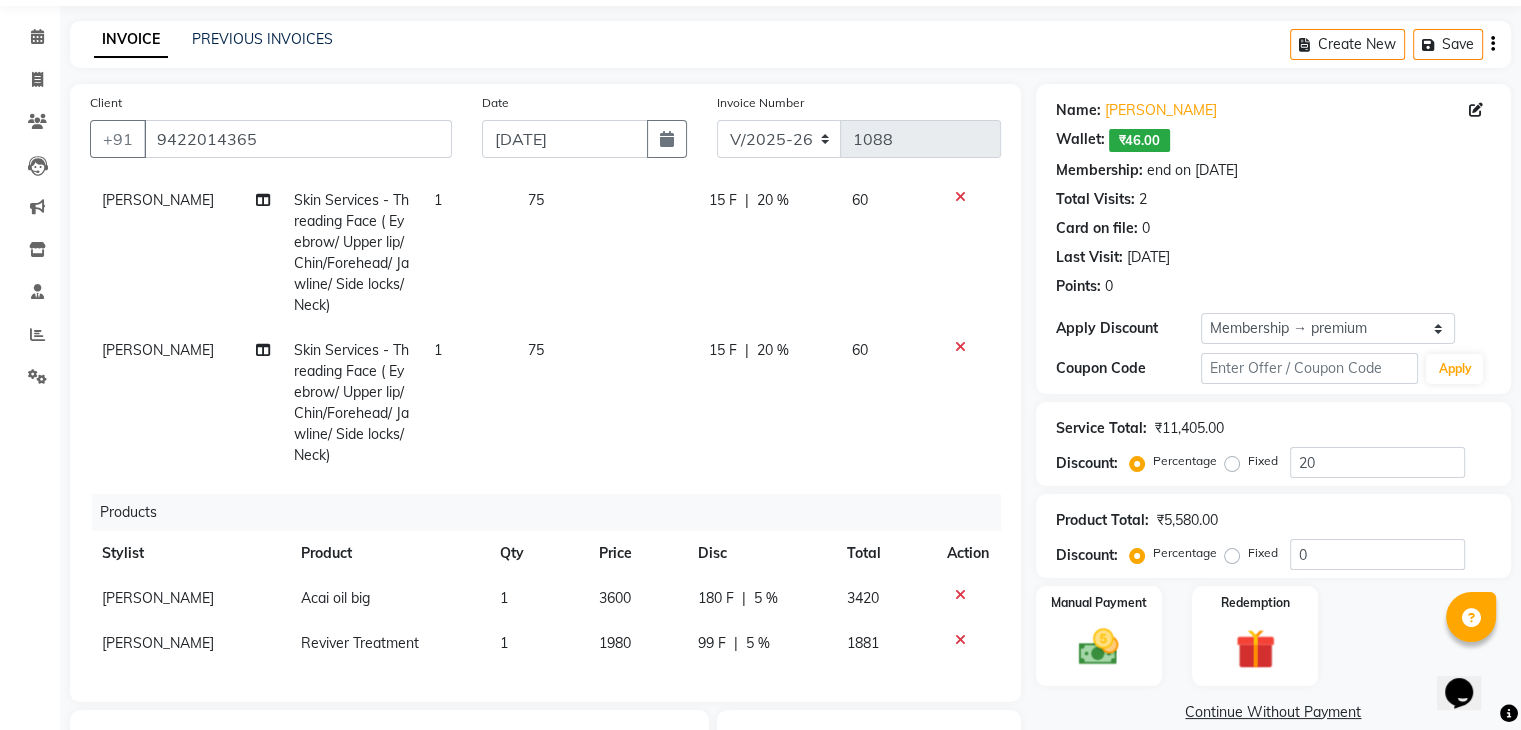scroll, scrollTop: 64, scrollLeft: 0, axis: vertical 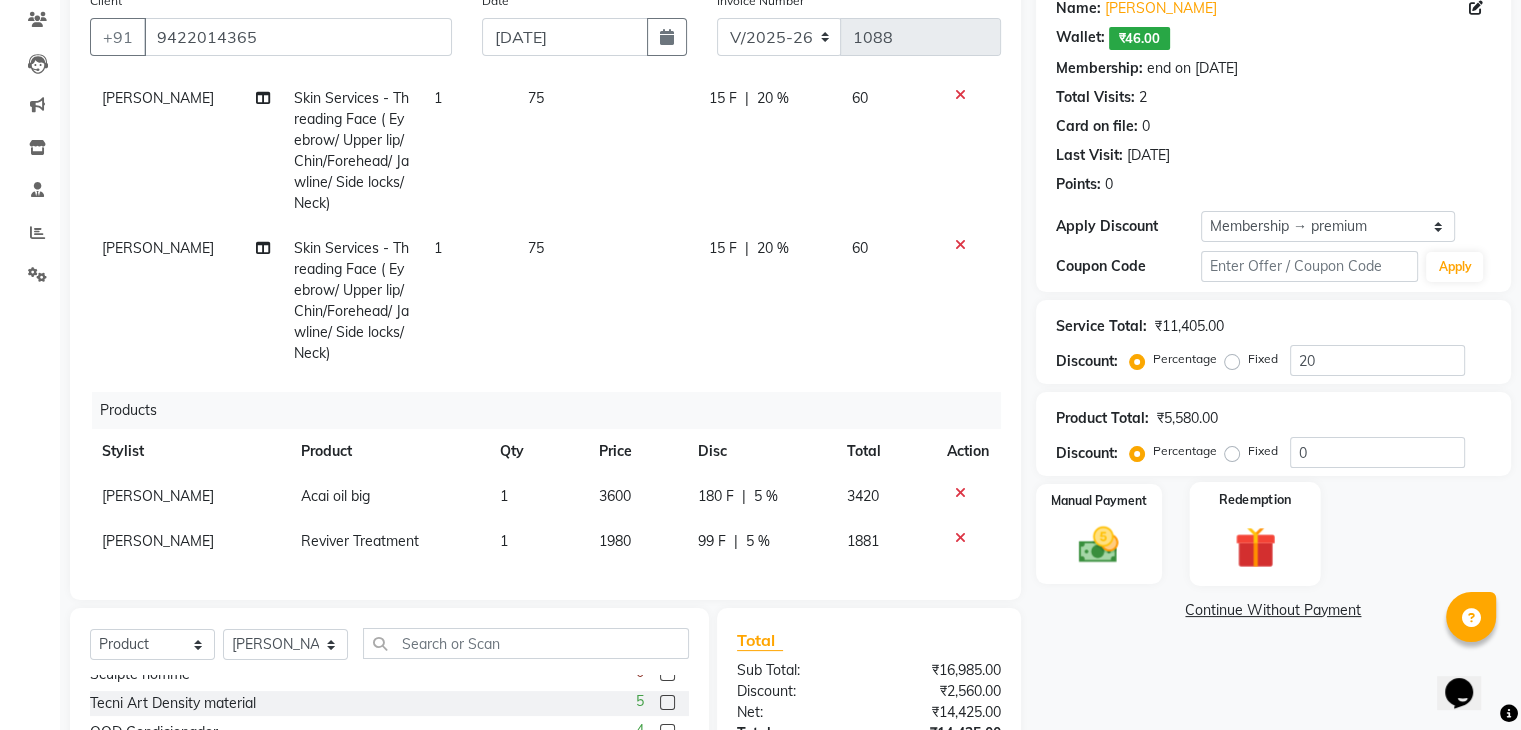 click on "Redemption" 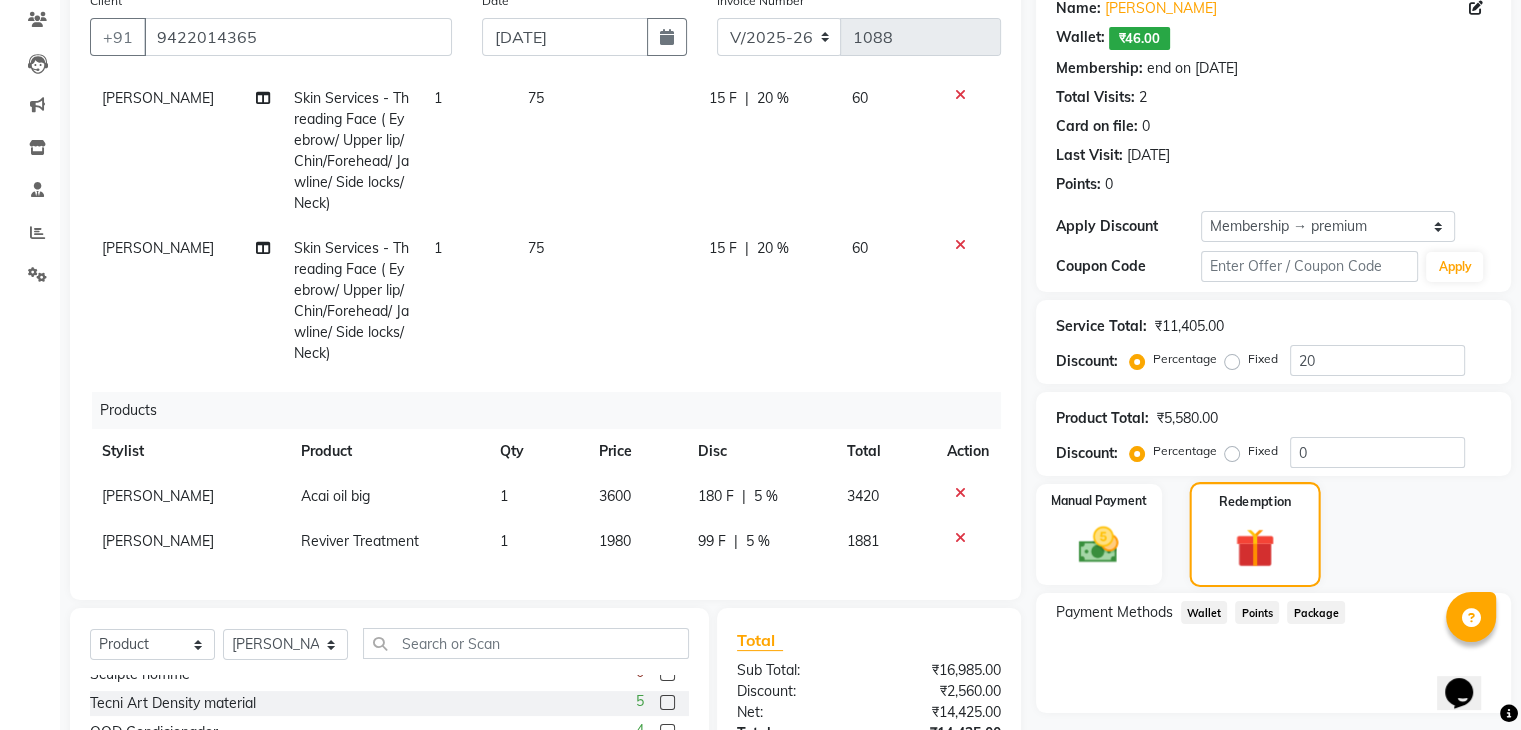 scroll, scrollTop: 372, scrollLeft: 0, axis: vertical 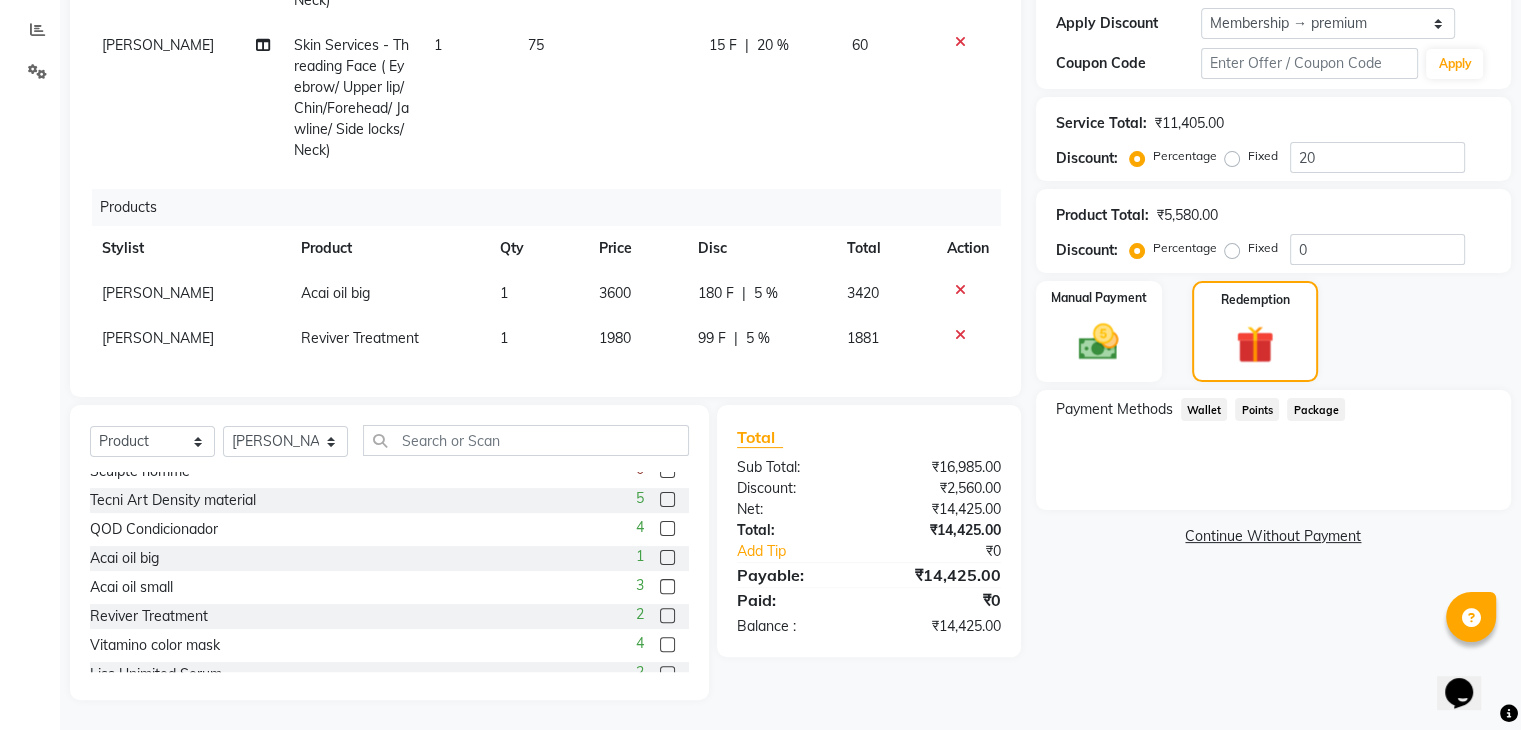 click on "Wallet" 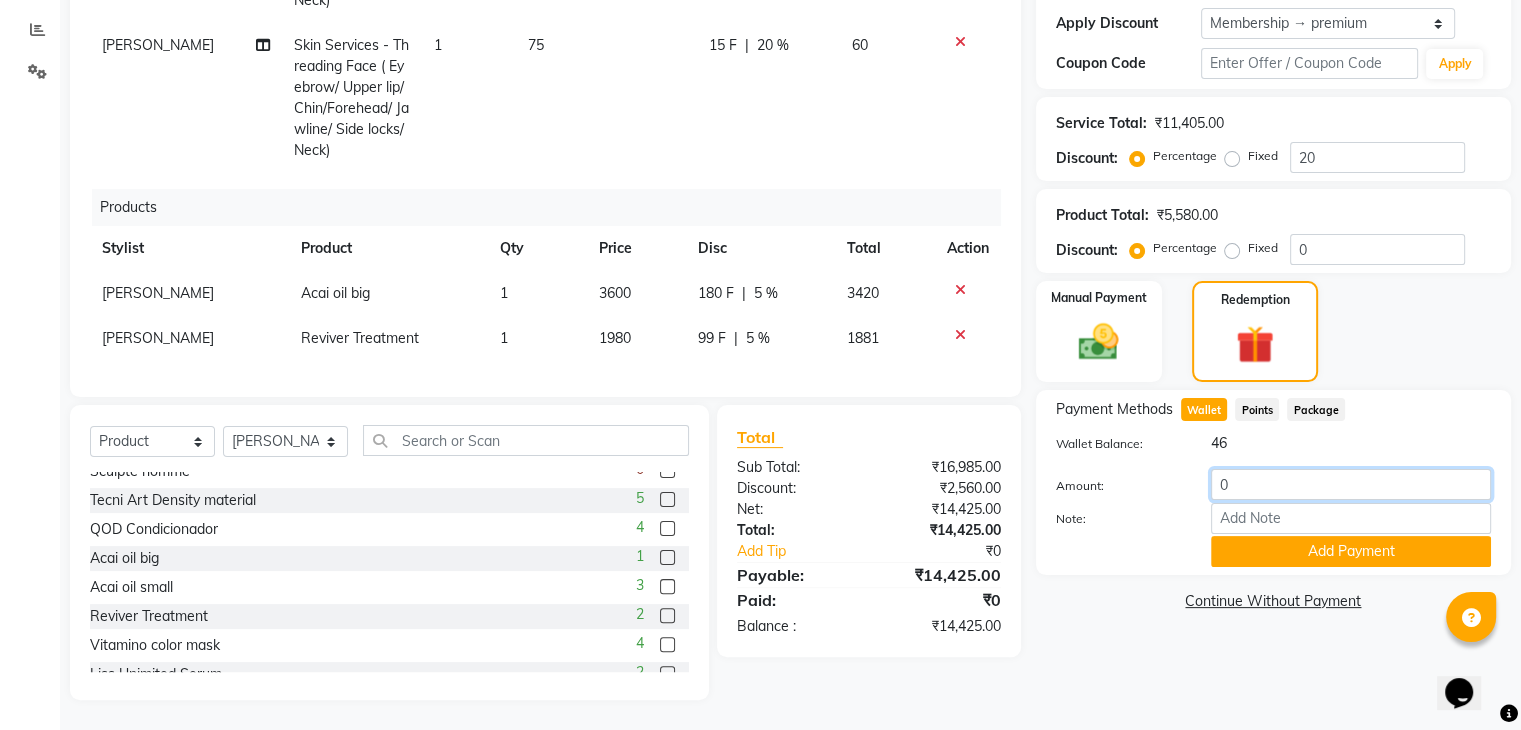 click on "0" 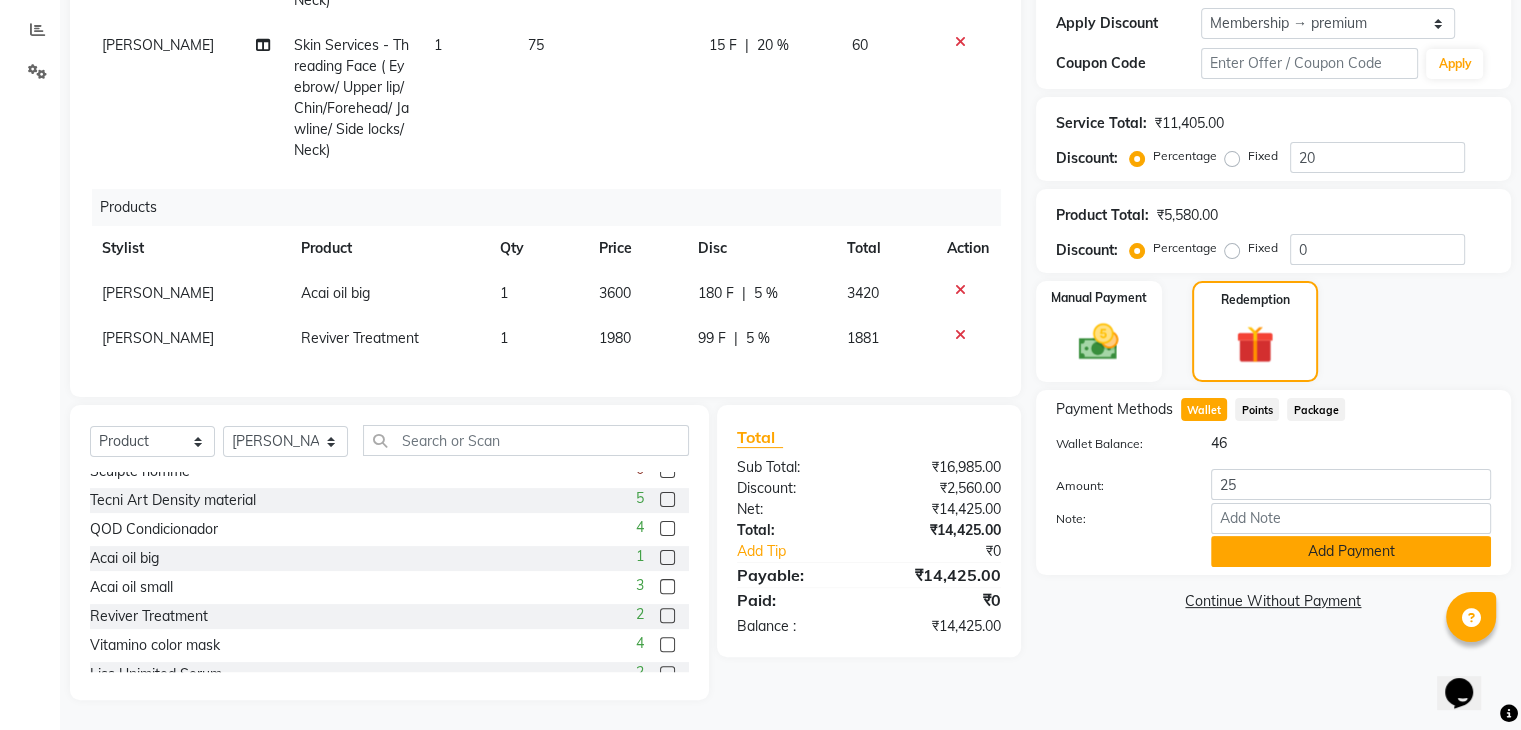click on "Add Payment" 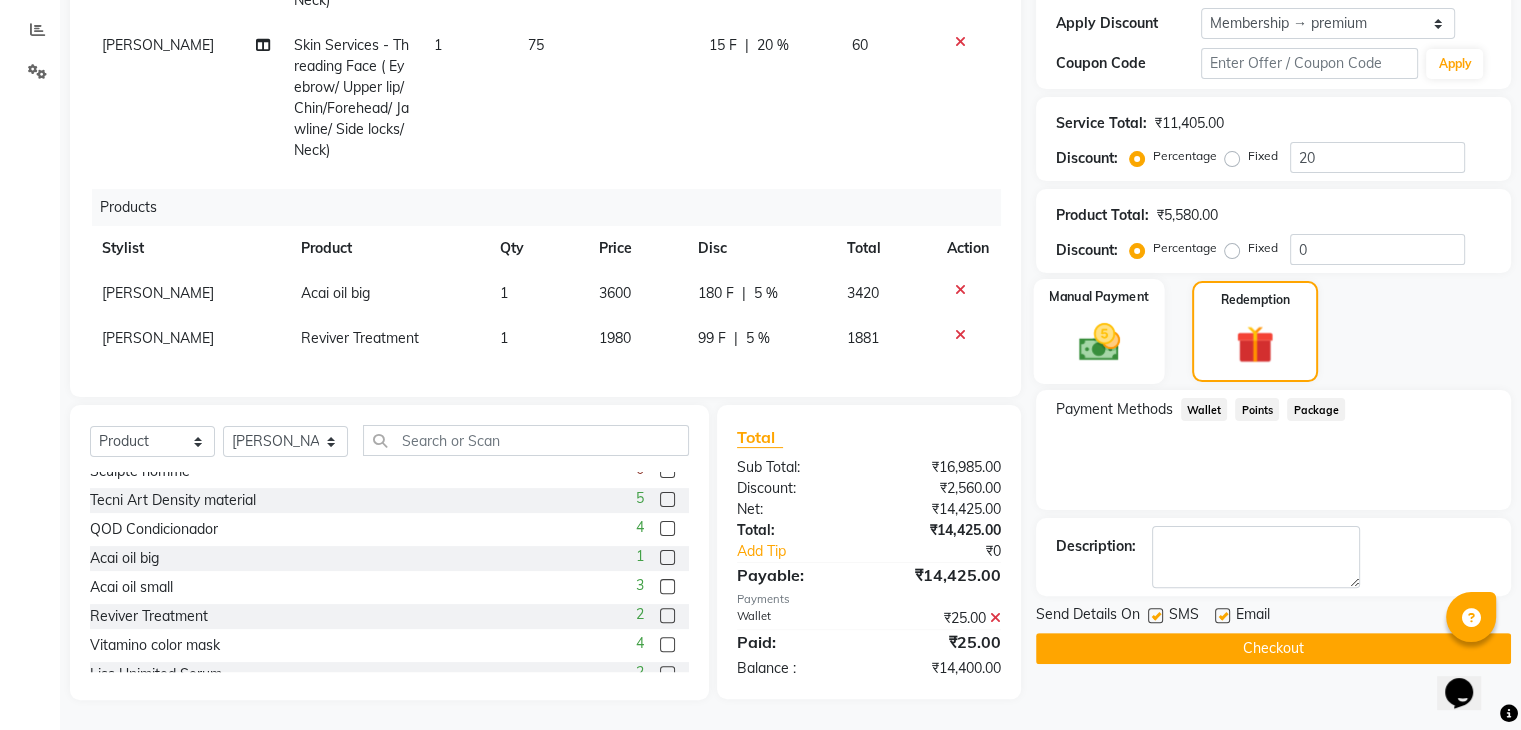 click 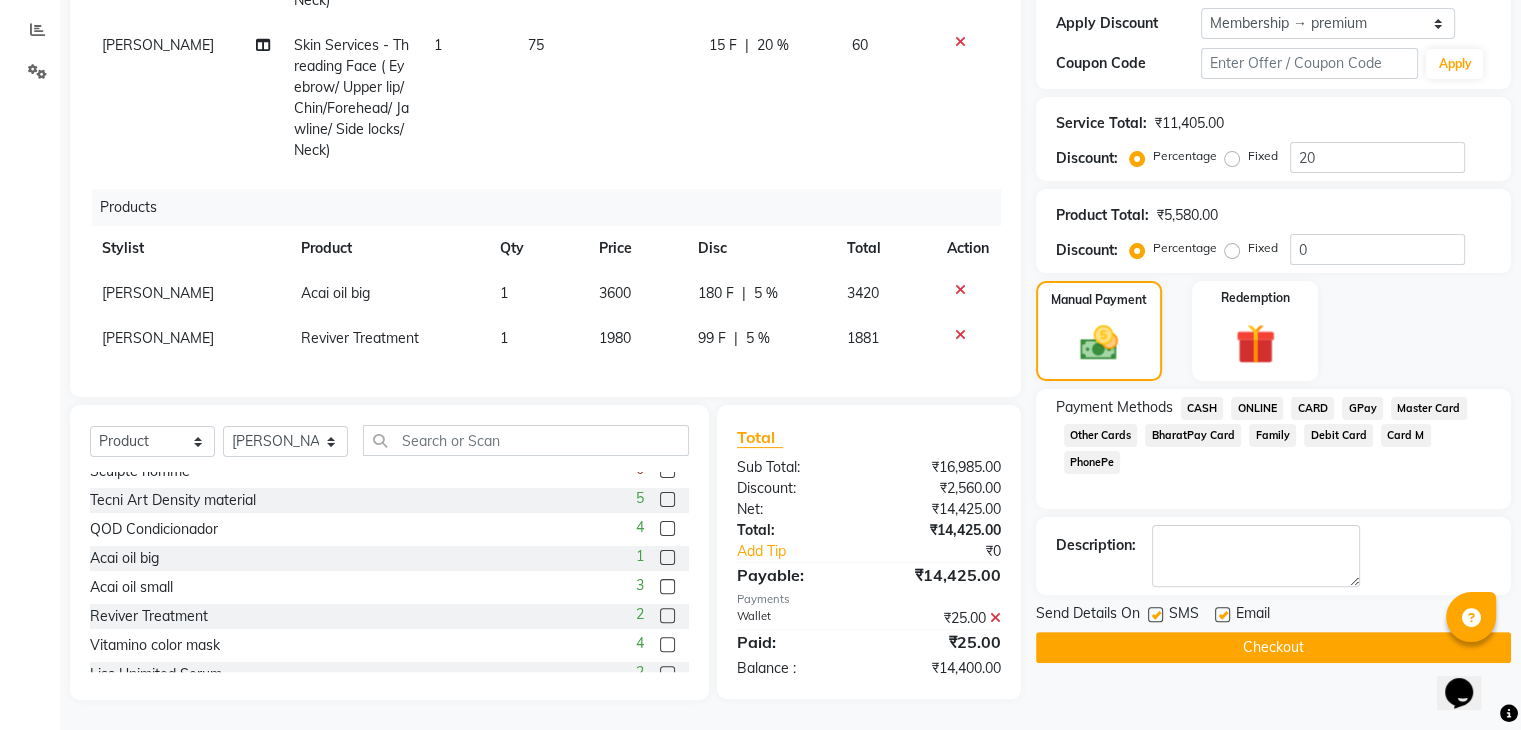 click on "CASH" 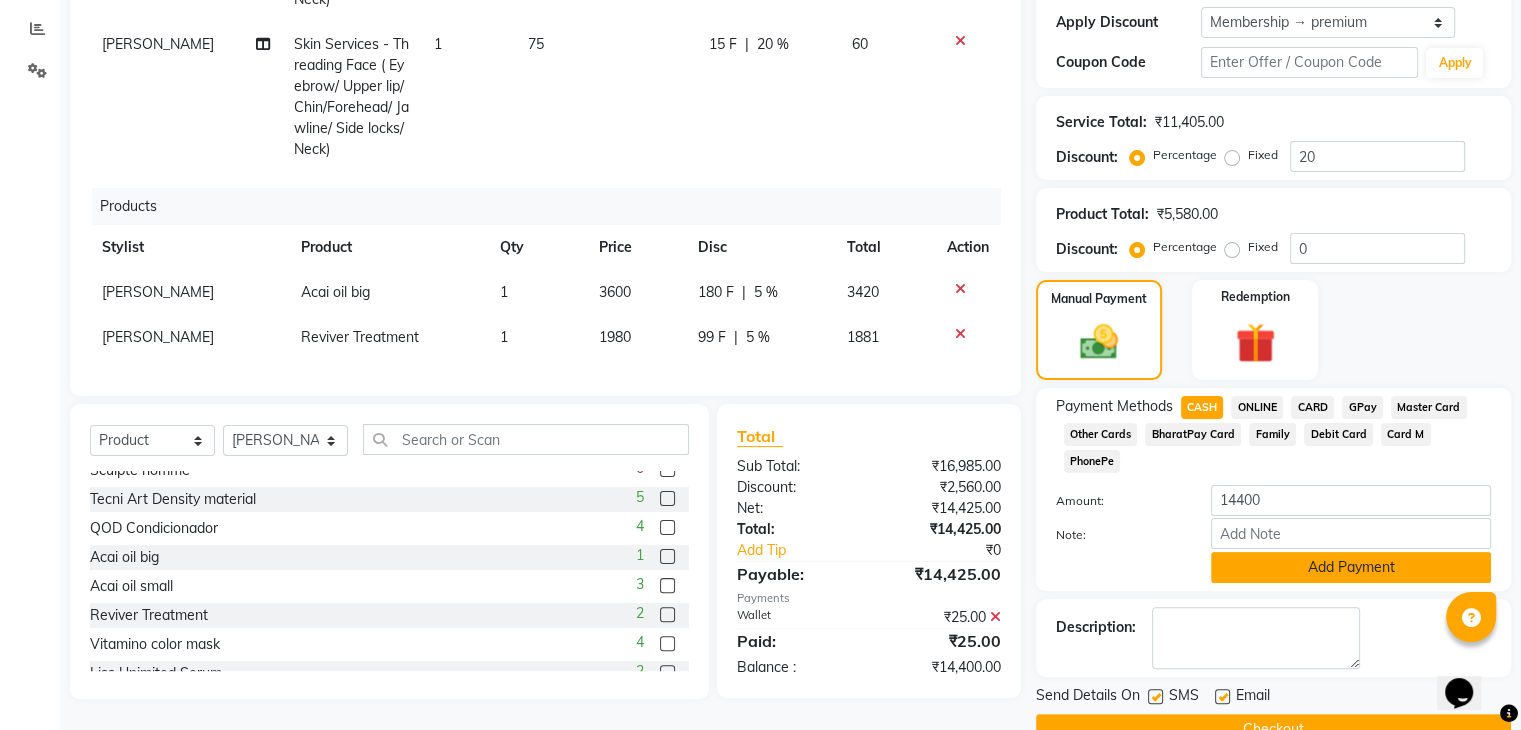 click on "Add Payment" 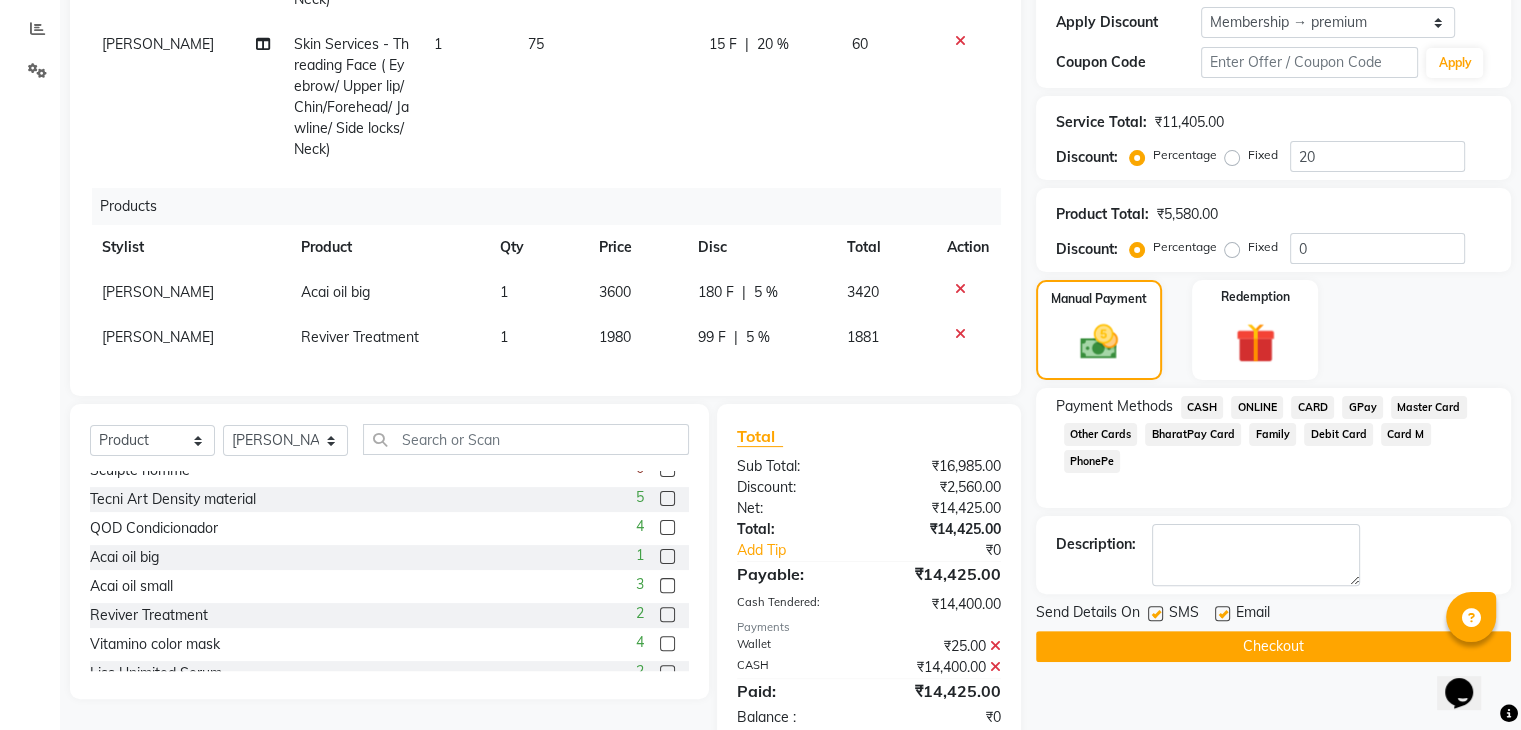 scroll, scrollTop: 420, scrollLeft: 0, axis: vertical 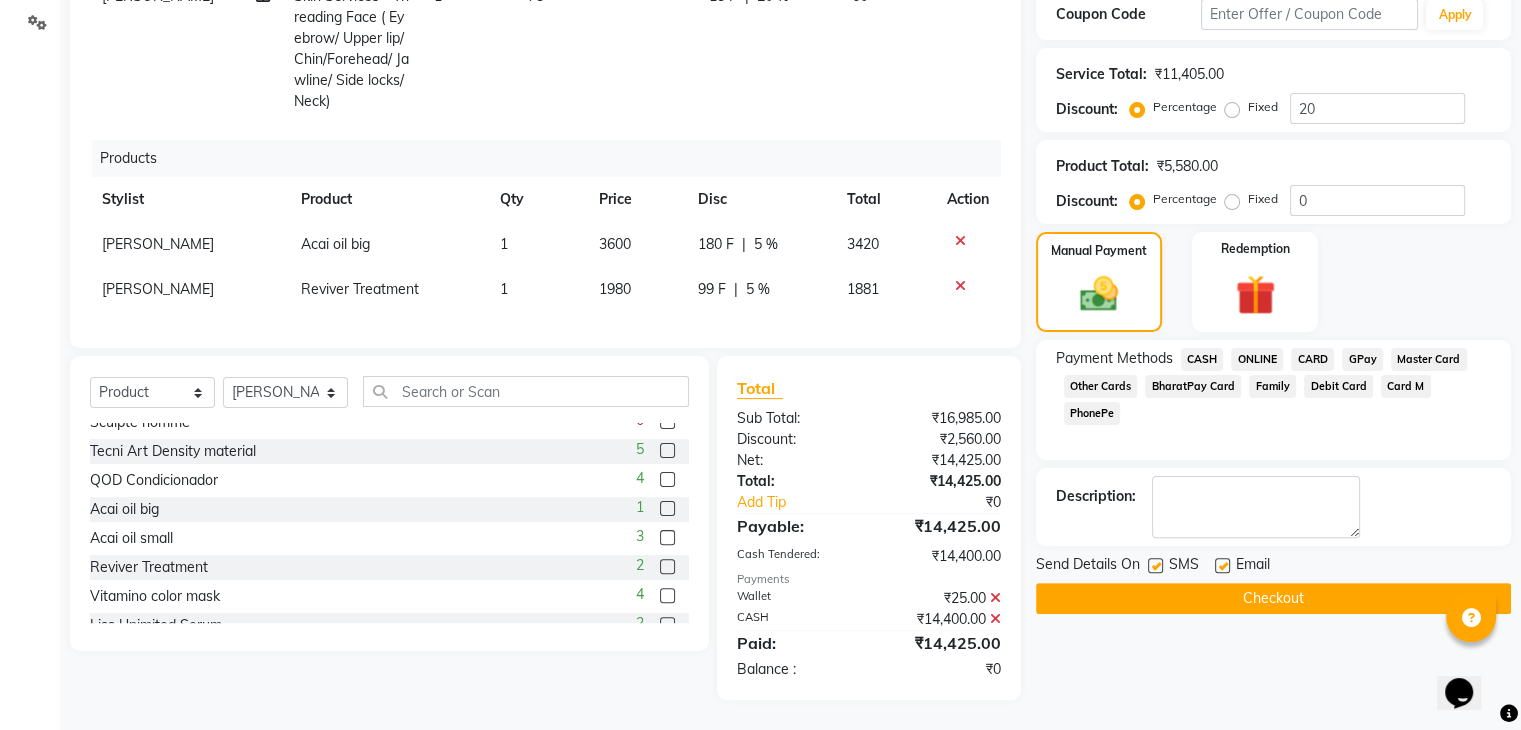 click on "Checkout" 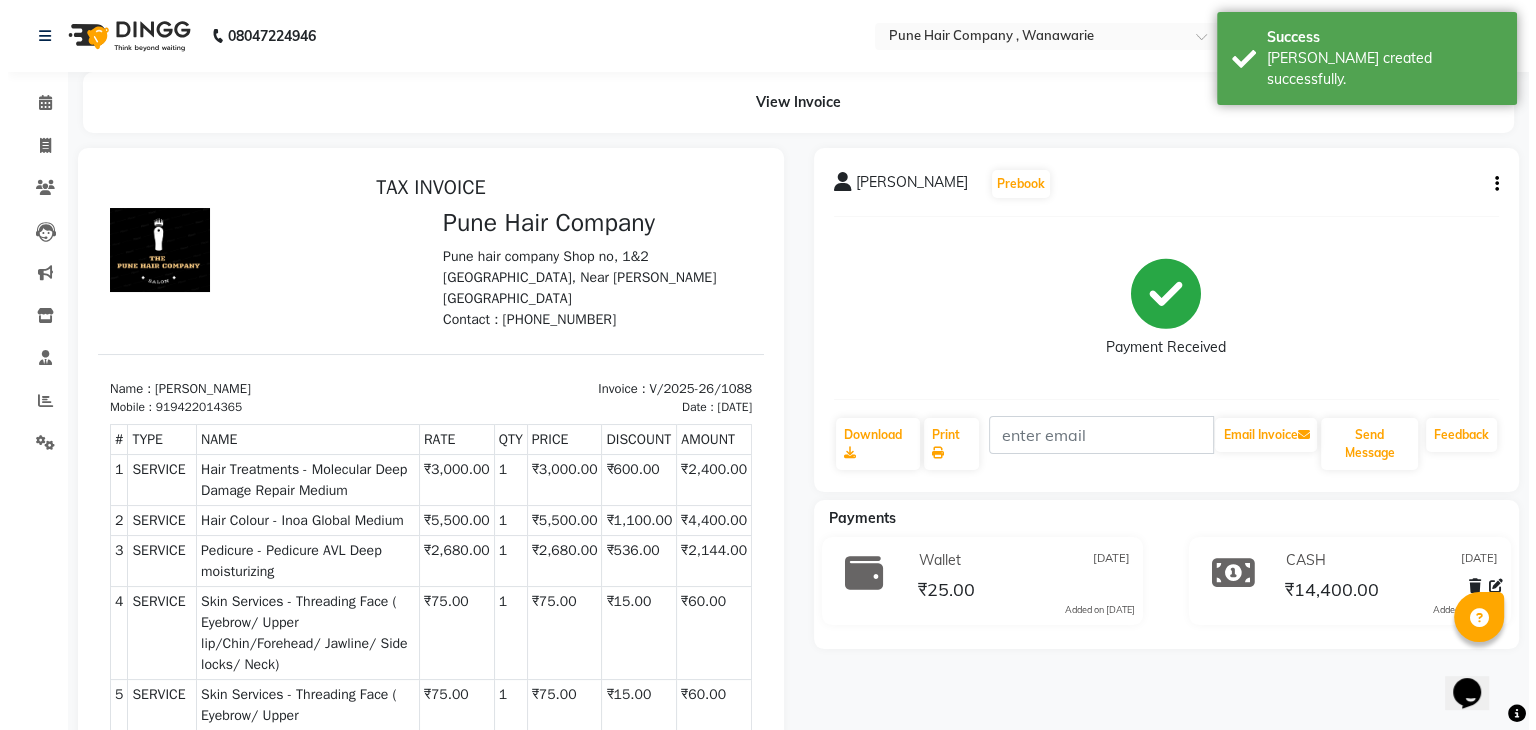 scroll, scrollTop: 0, scrollLeft: 0, axis: both 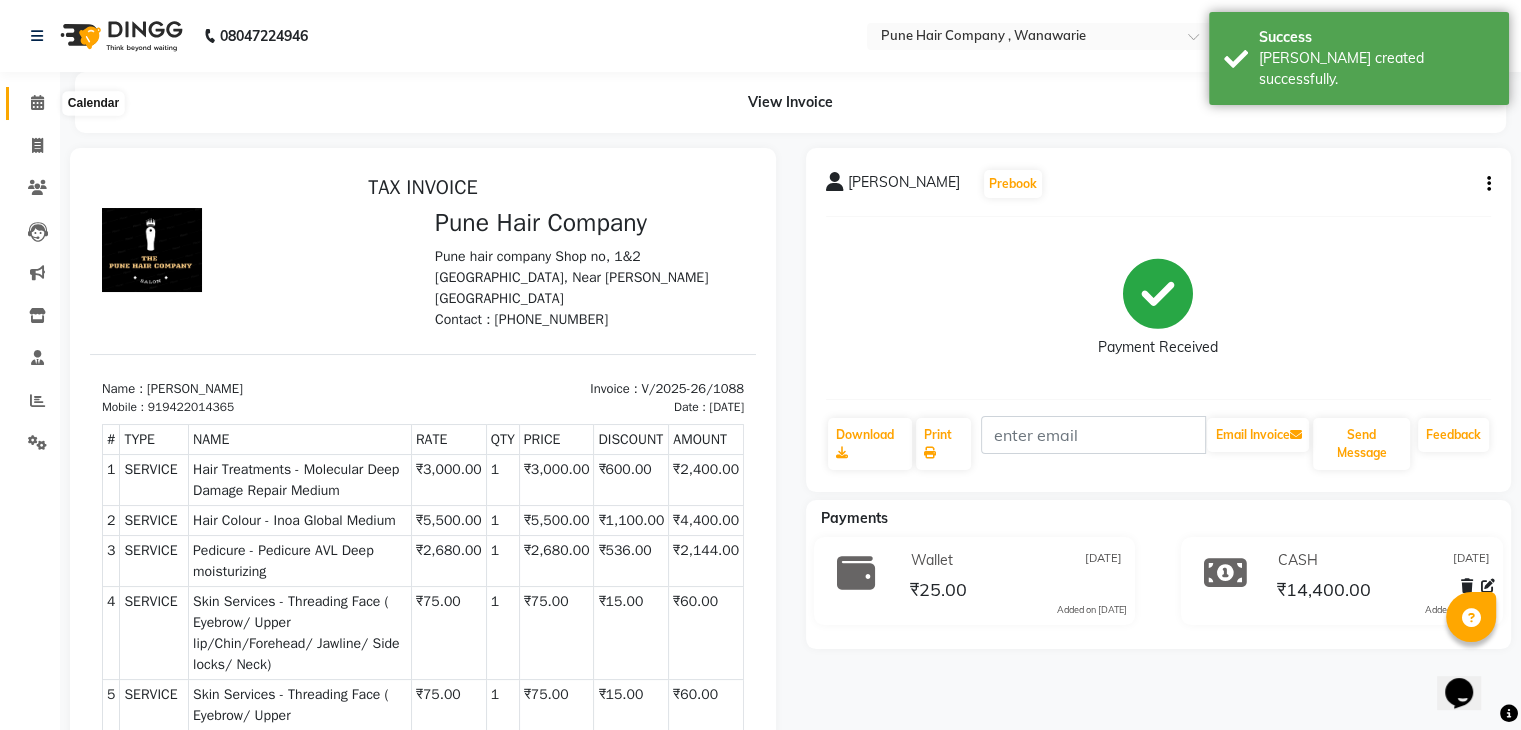 click 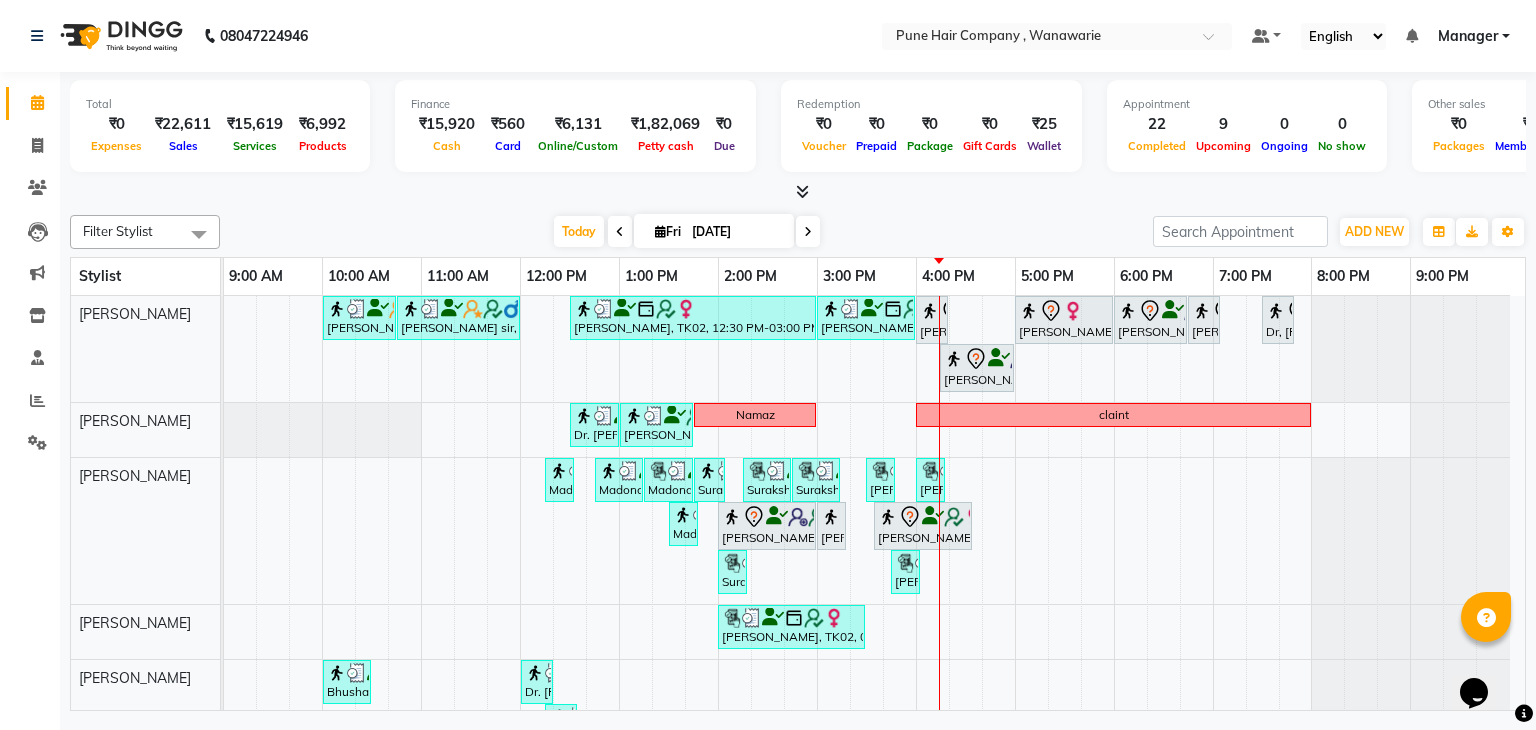 scroll, scrollTop: 138, scrollLeft: 0, axis: vertical 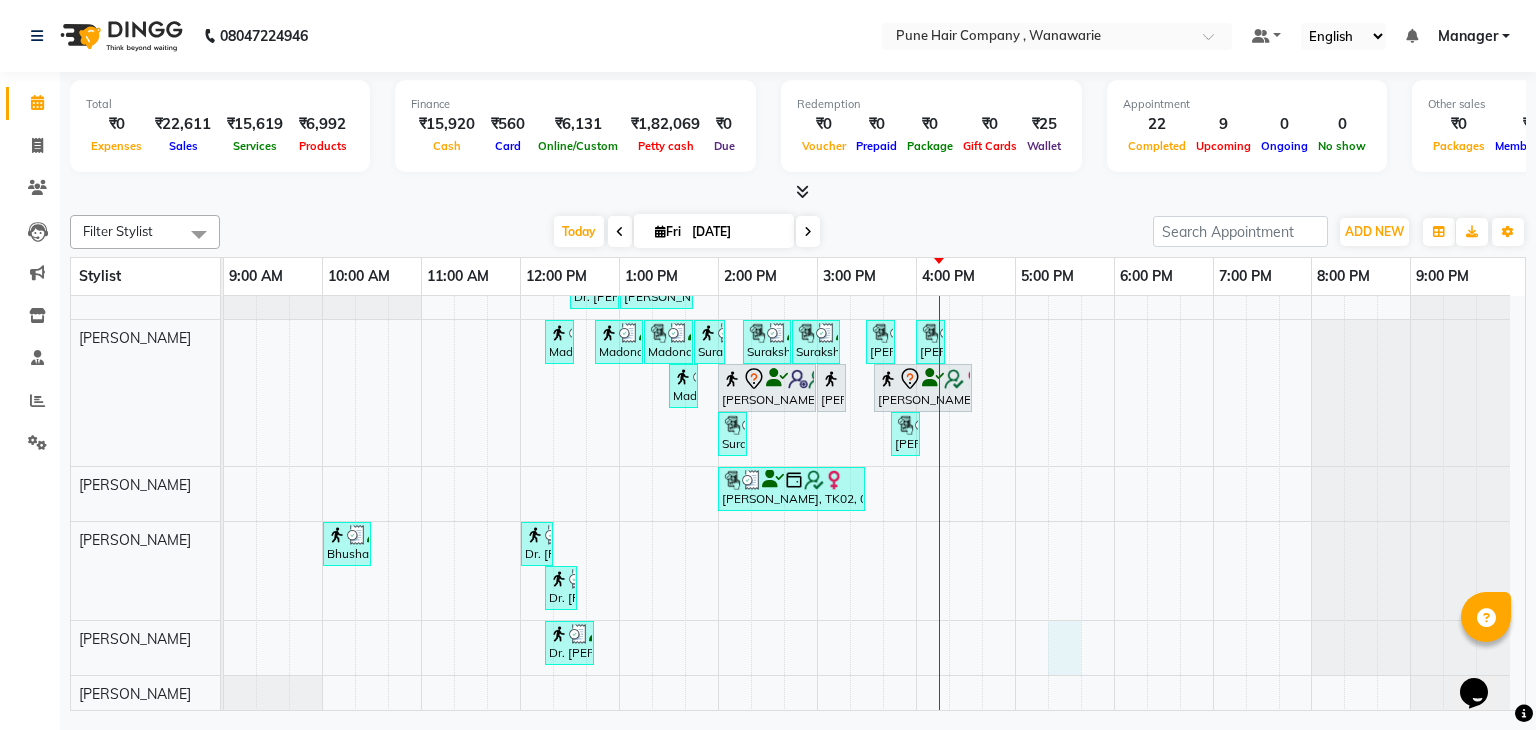 click on "Banty sir, TK03, 10:00 AM-10:45 AM, Male Haircut By Senior Stylist     Banty sir, TK03, 10:45 AM-12:00 PM, Male Hair Colour - Majirel Global Colour (includes moustache)     Naina mehata, TK02, 12:30 PM-03:00 PM, Hair Colour - Inoa Global Medium     Naina mehata, TK02, 03:00 PM-04:00 PM, Hair Treatments - Molecular Deep Damage Repair Medium             Sayli S, TK14, 04:00 PM-04:20 PM,  Hairwash Medium             Archana Mohanty, TK04, 05:00 PM-06:00 PM, Haircuts, - By Senior Stylist             Abbas kadiwala, TK01, 06:00 PM-06:45 PM, Male Haircut By Senior Stylist             Abbas kadiwala, TK01, 06:45 PM-07:05 PM, Male Beard Shaving/ Beard Trim Beard             Dr, Achala ,, TK15, 07:30 PM-07:50 PM,  Haircut Boys (Below 12 years/ Undergraduates - Below 20 years)             Sayli S, TK14, 04:15 PM-05:00 PM,  - Ironing / Tongs Medium     Dr. Shriya ,, TK08, 12:30 PM-01:00 PM, BlowDry Medium     Zubin S, TK11, 01:00 PM-01:45 PM, Male Haircut By Senior Stylist  Namaz   claint" at bounding box center [874, 435] 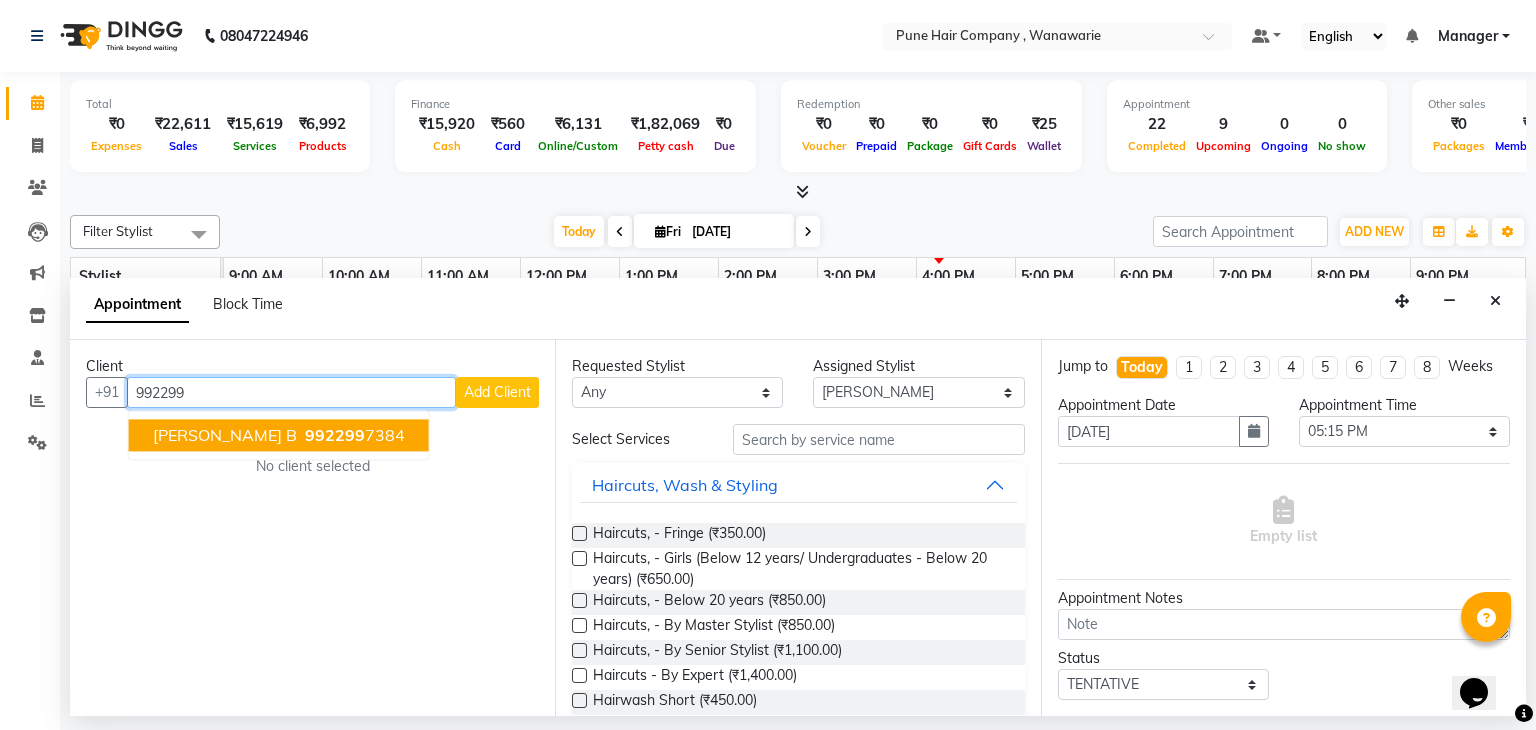 click on "Aboli B   992299 7384" at bounding box center [279, 436] 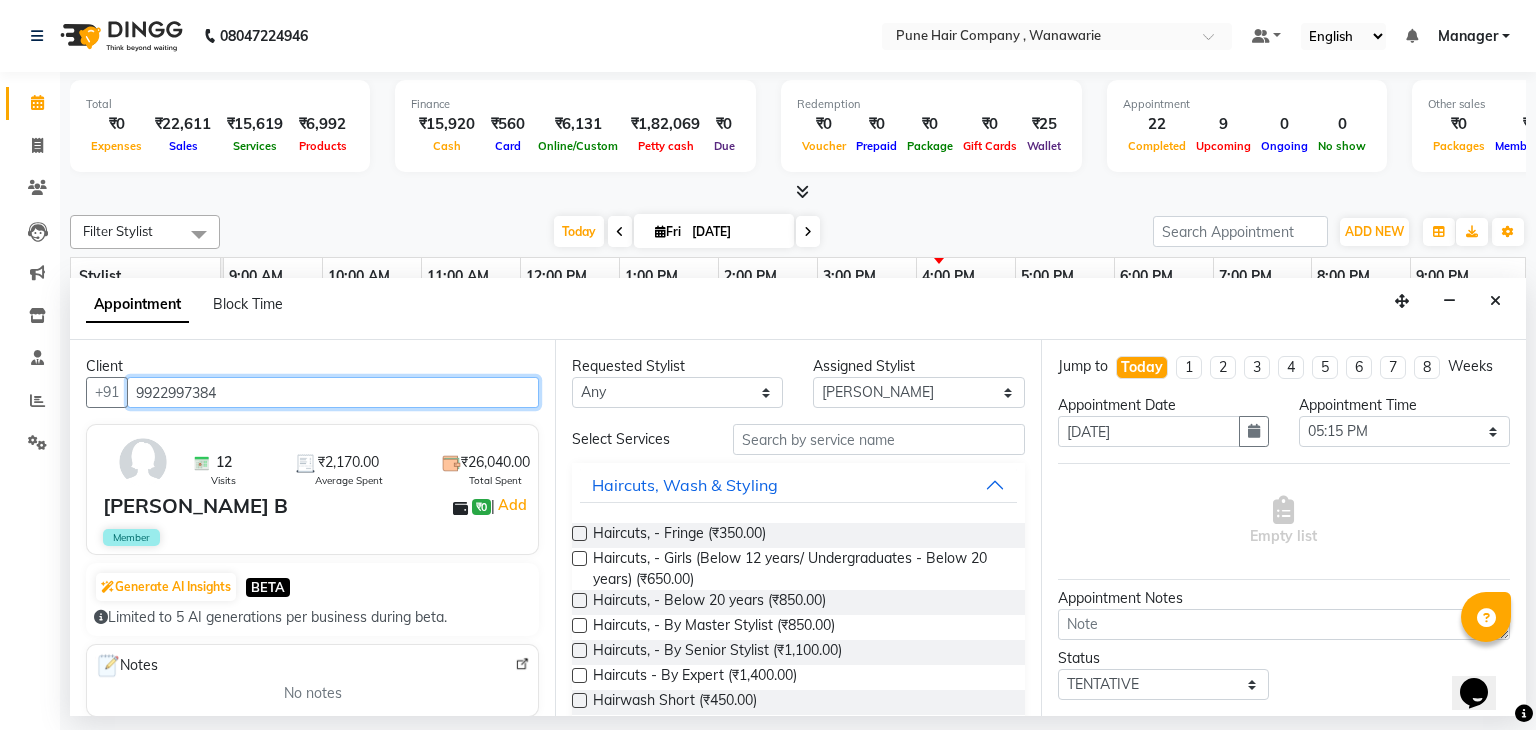 scroll, scrollTop: 109, scrollLeft: 0, axis: vertical 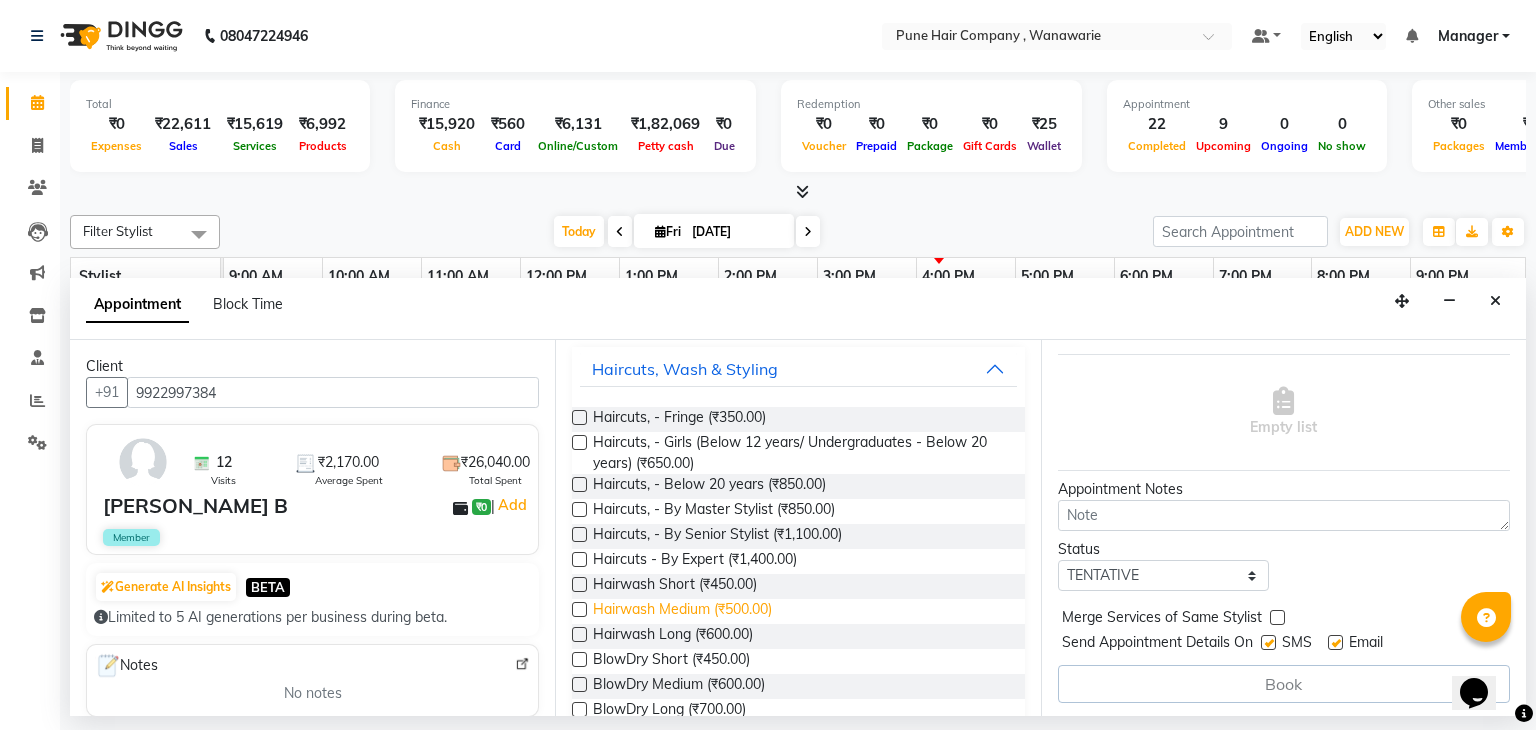 click on "Hairwash Medium (₹500.00)" at bounding box center (682, 611) 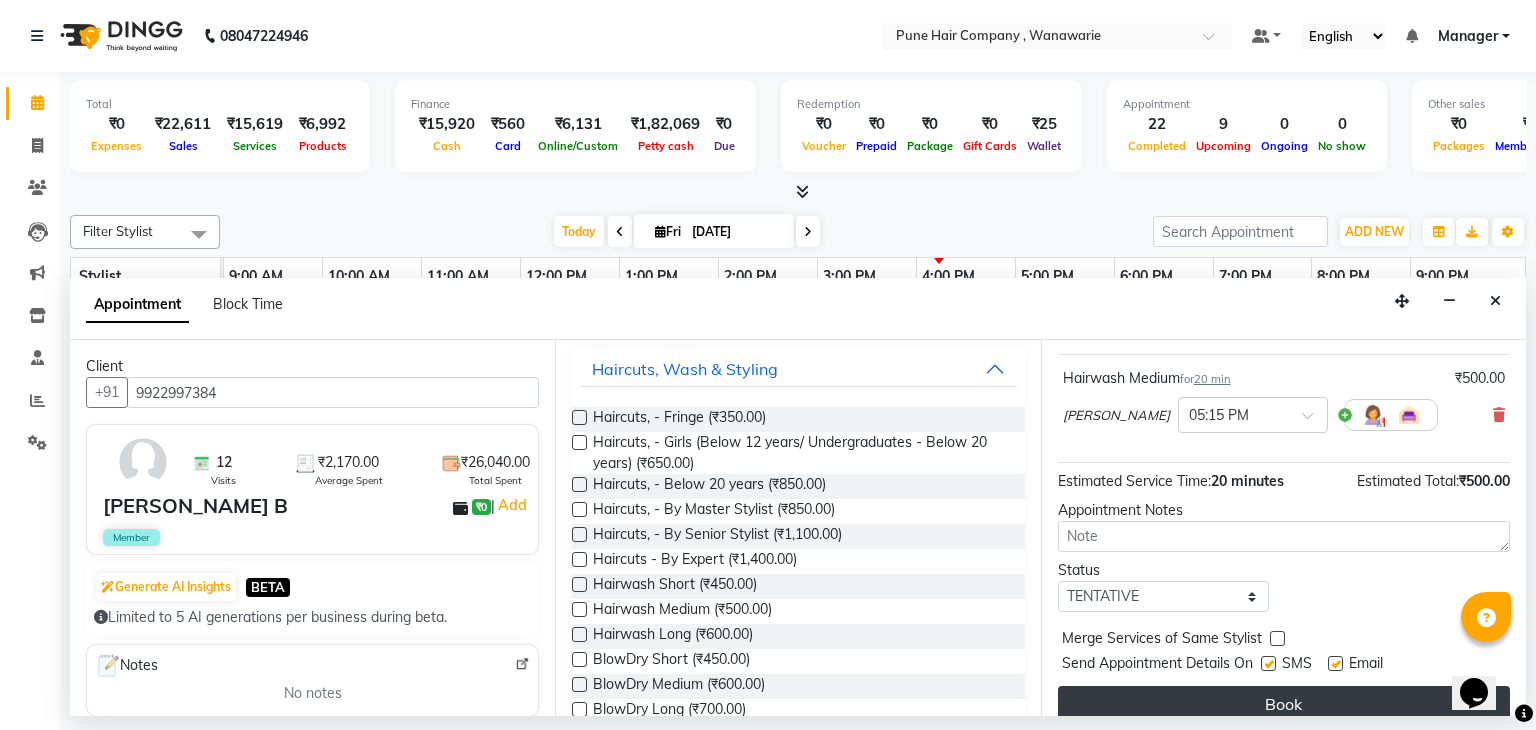click on "Book" at bounding box center [1284, 704] 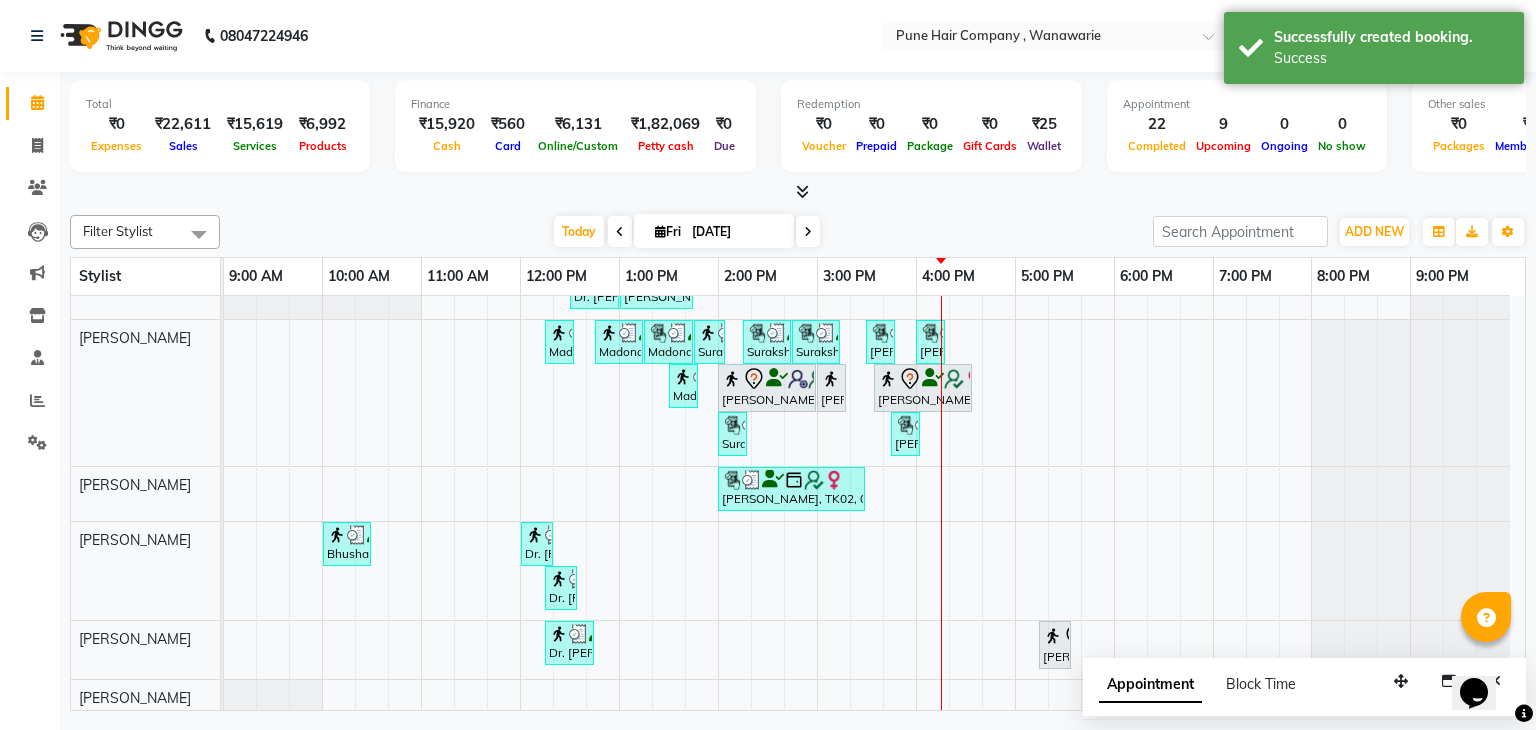 scroll, scrollTop: 142, scrollLeft: 0, axis: vertical 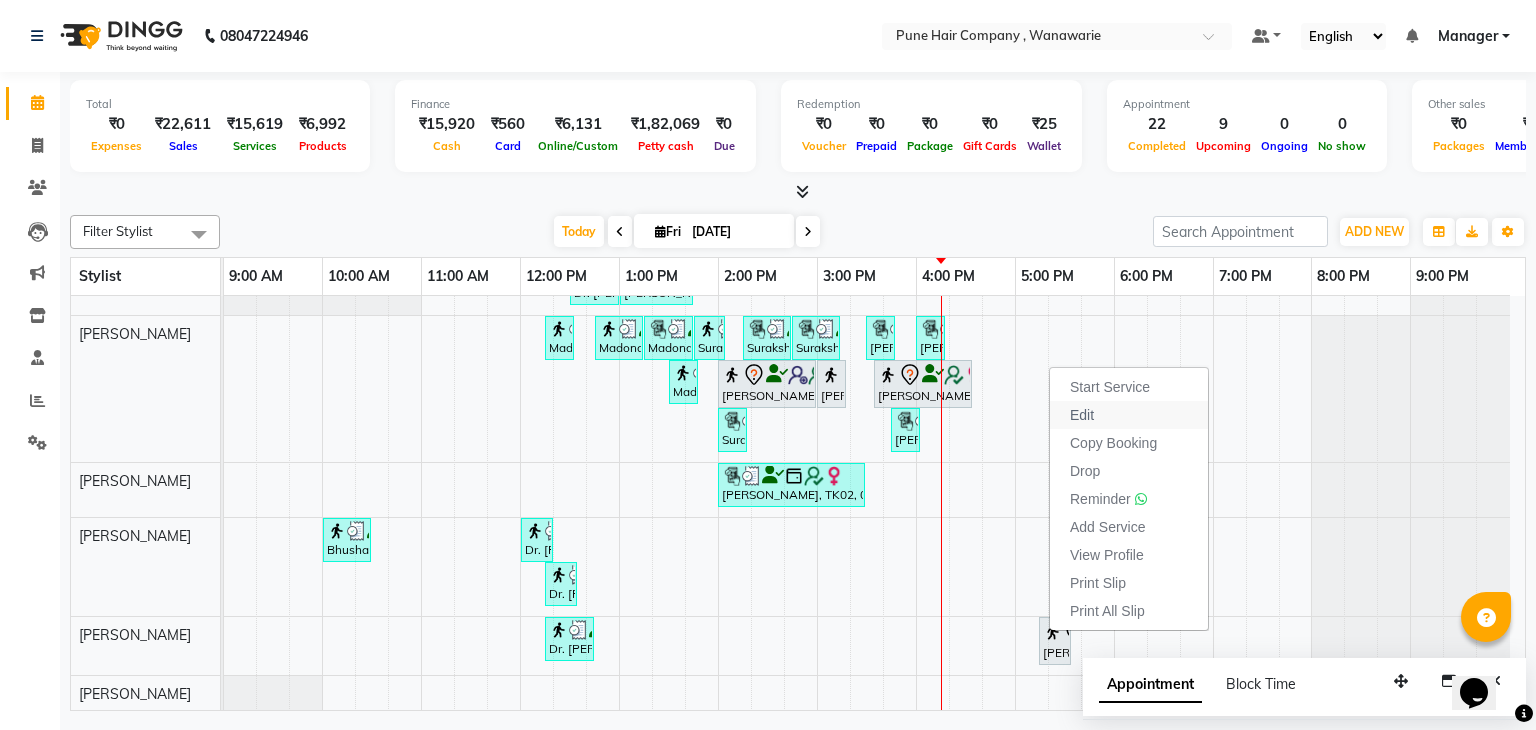click on "Edit" at bounding box center (1129, 415) 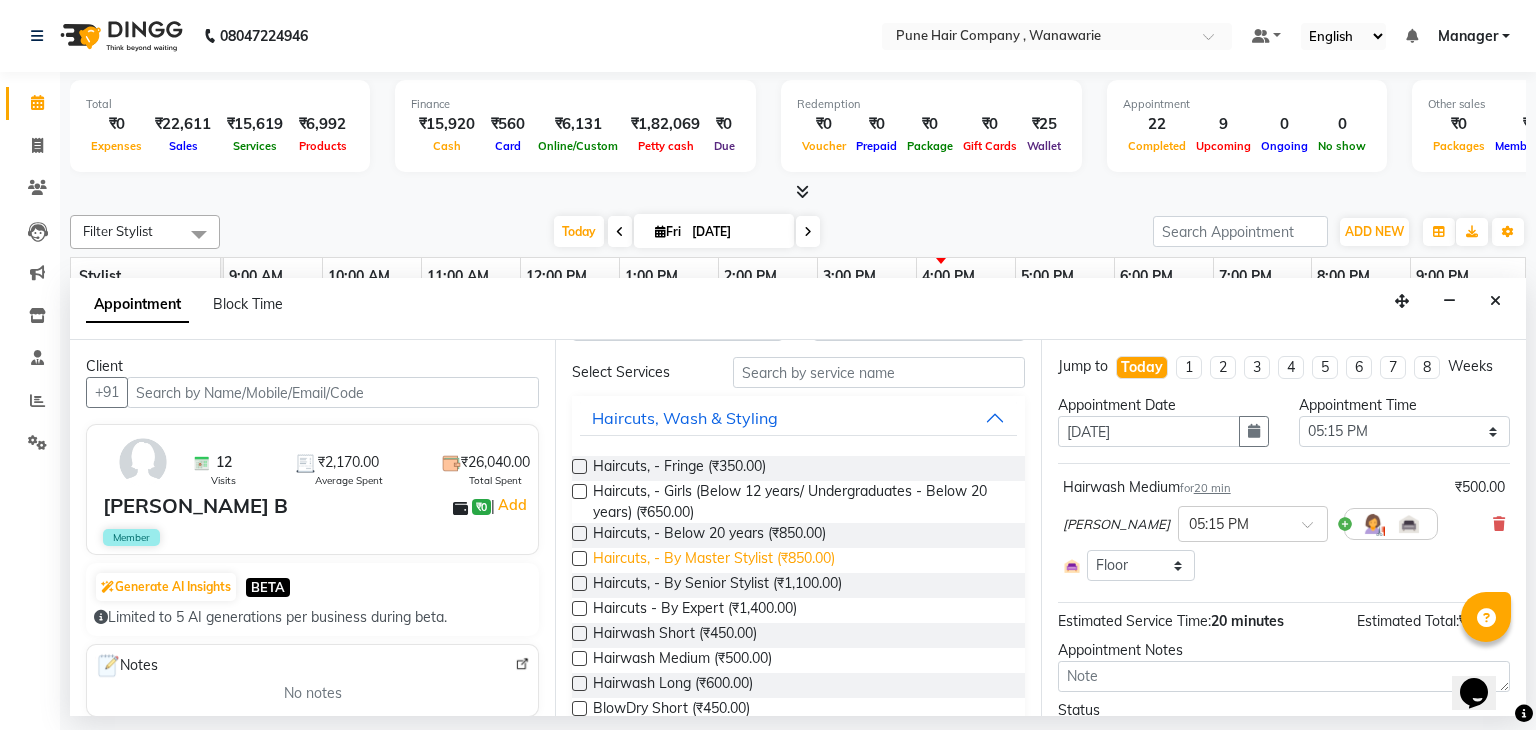 scroll, scrollTop: 68, scrollLeft: 0, axis: vertical 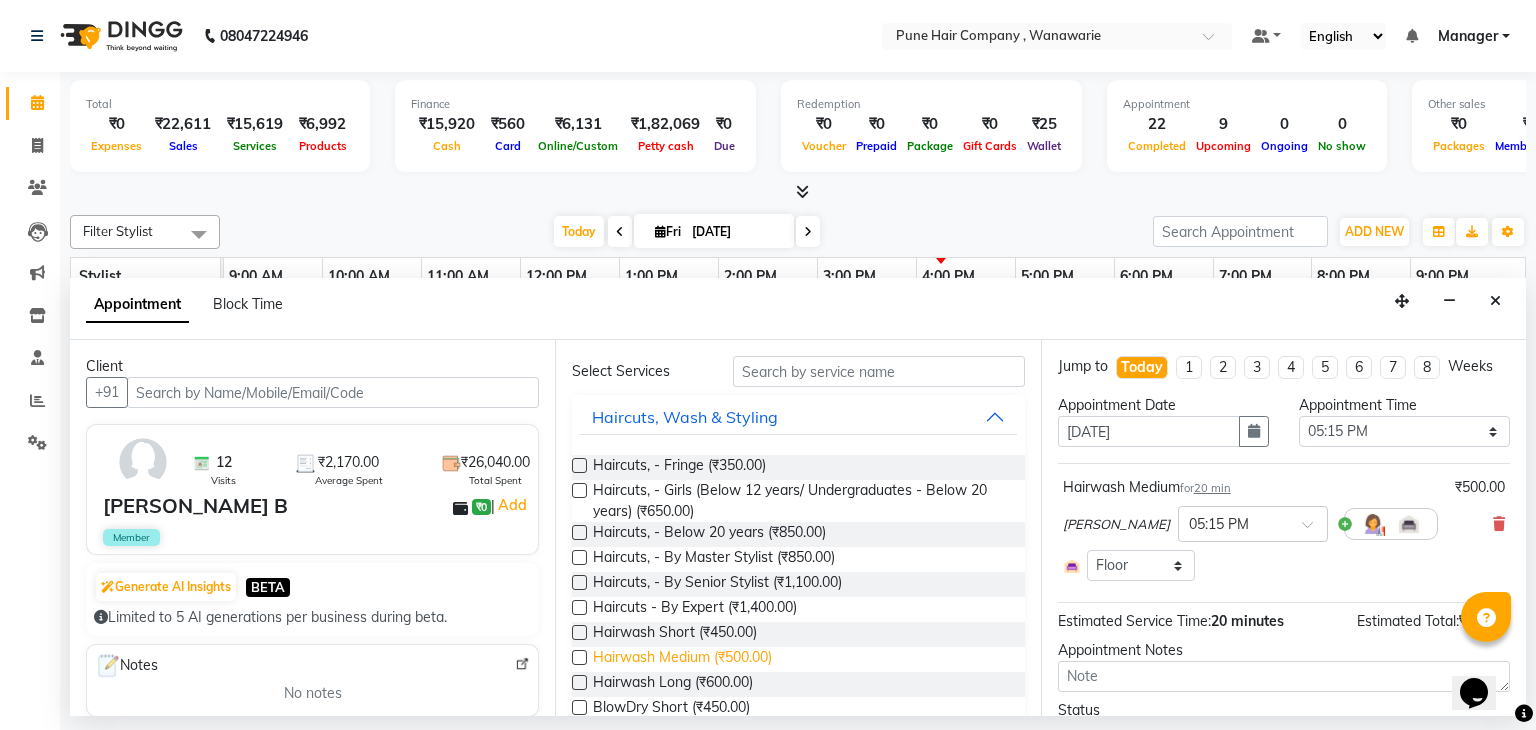 click on "Hairwash Medium (₹500.00)" at bounding box center [682, 659] 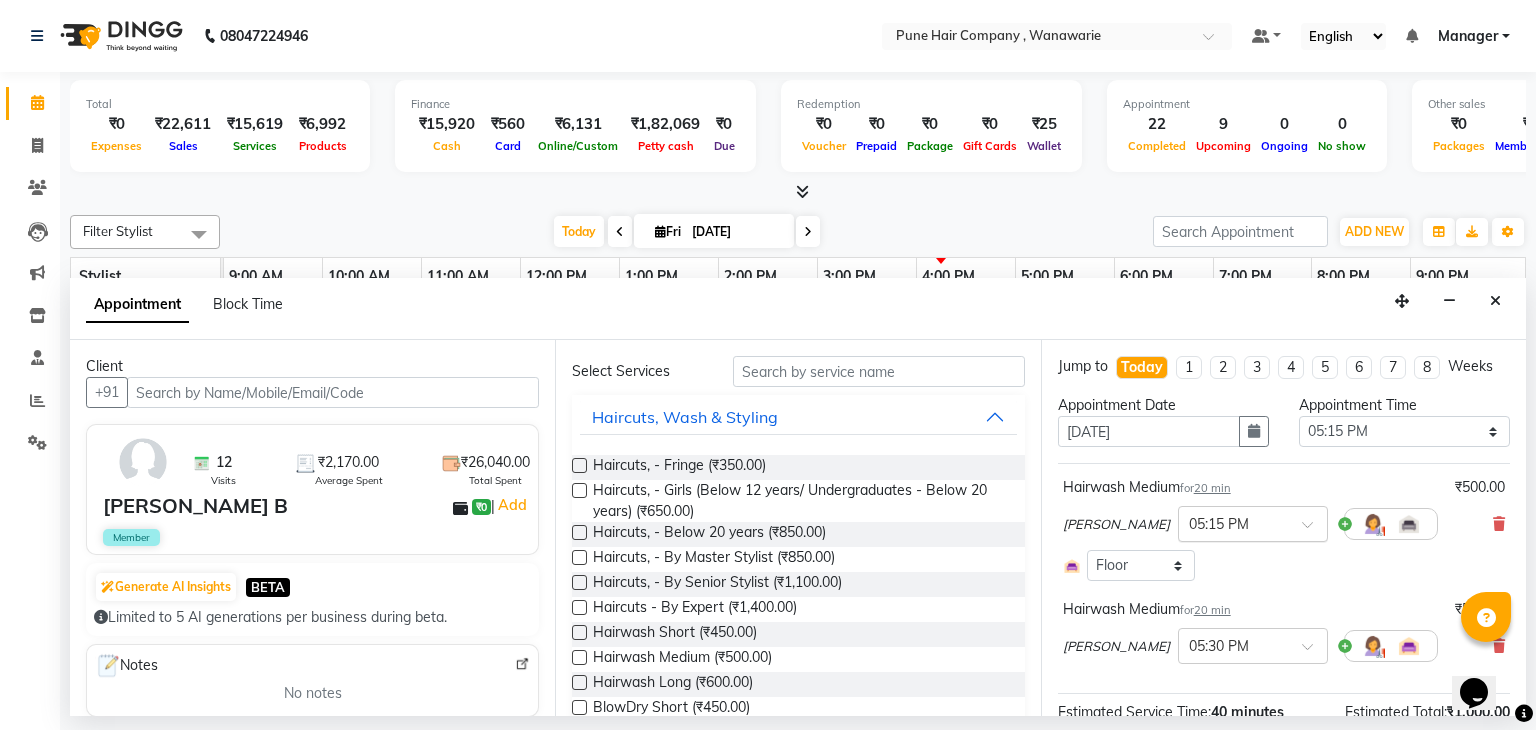 scroll, scrollTop: 194, scrollLeft: 0, axis: vertical 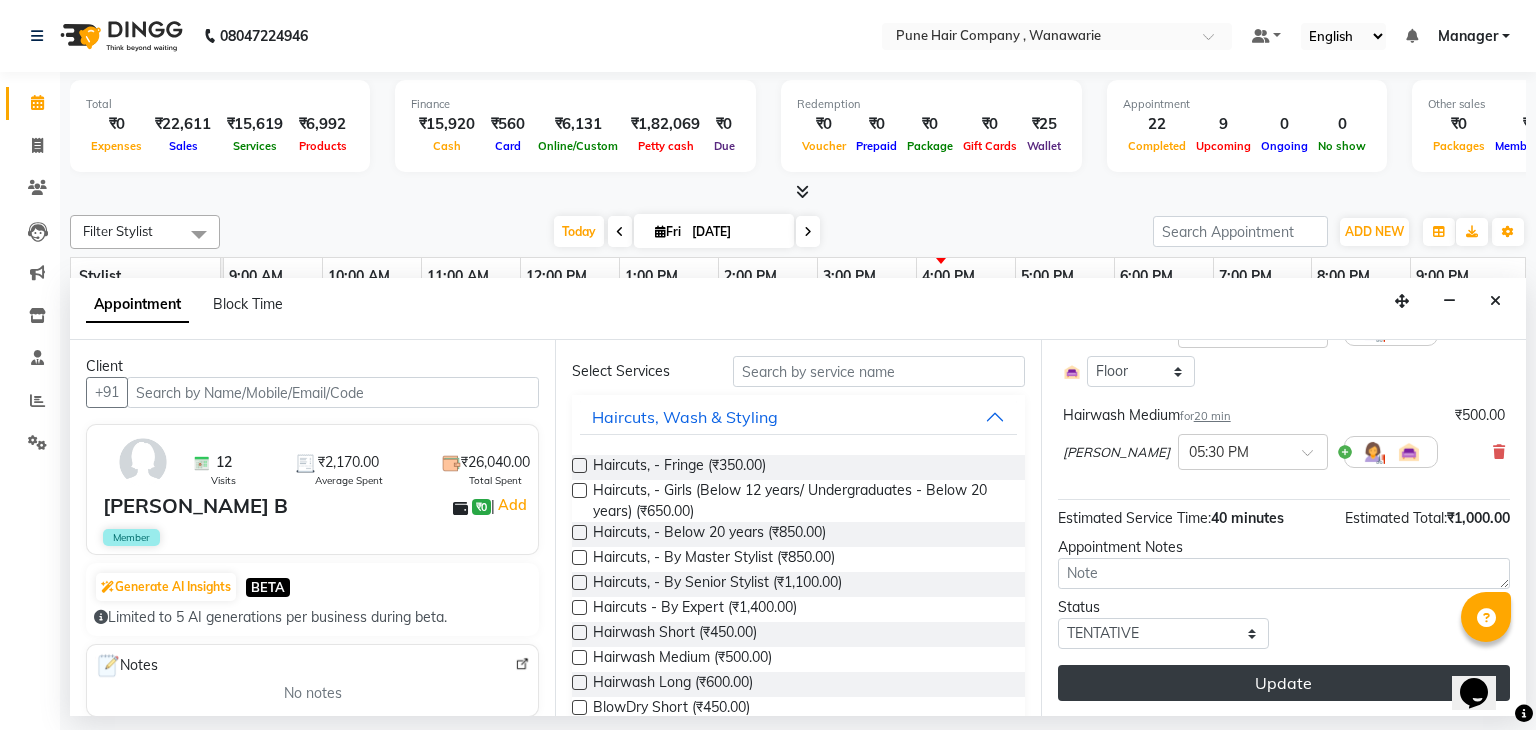 click on "Update" at bounding box center (1284, 683) 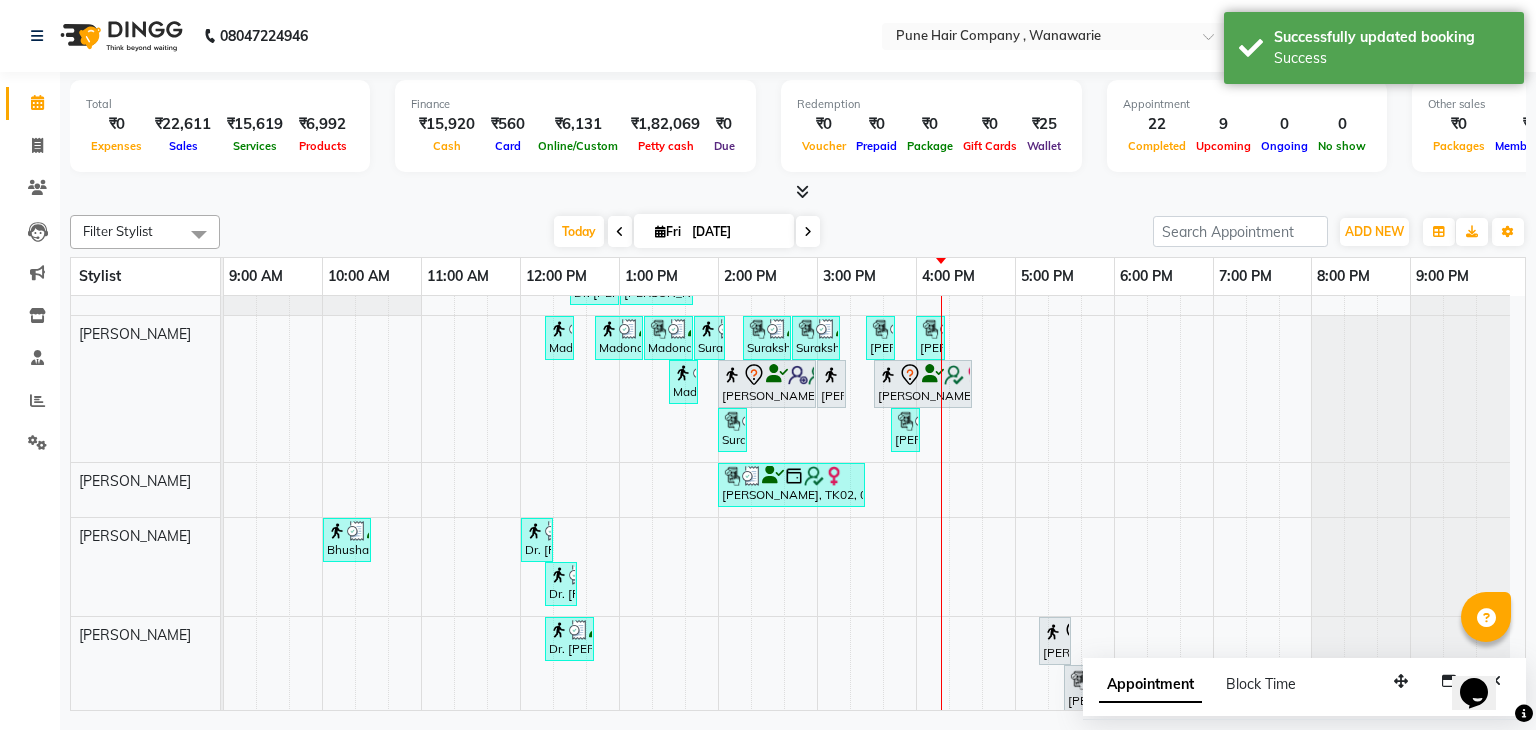 scroll, scrollTop: 190, scrollLeft: 0, axis: vertical 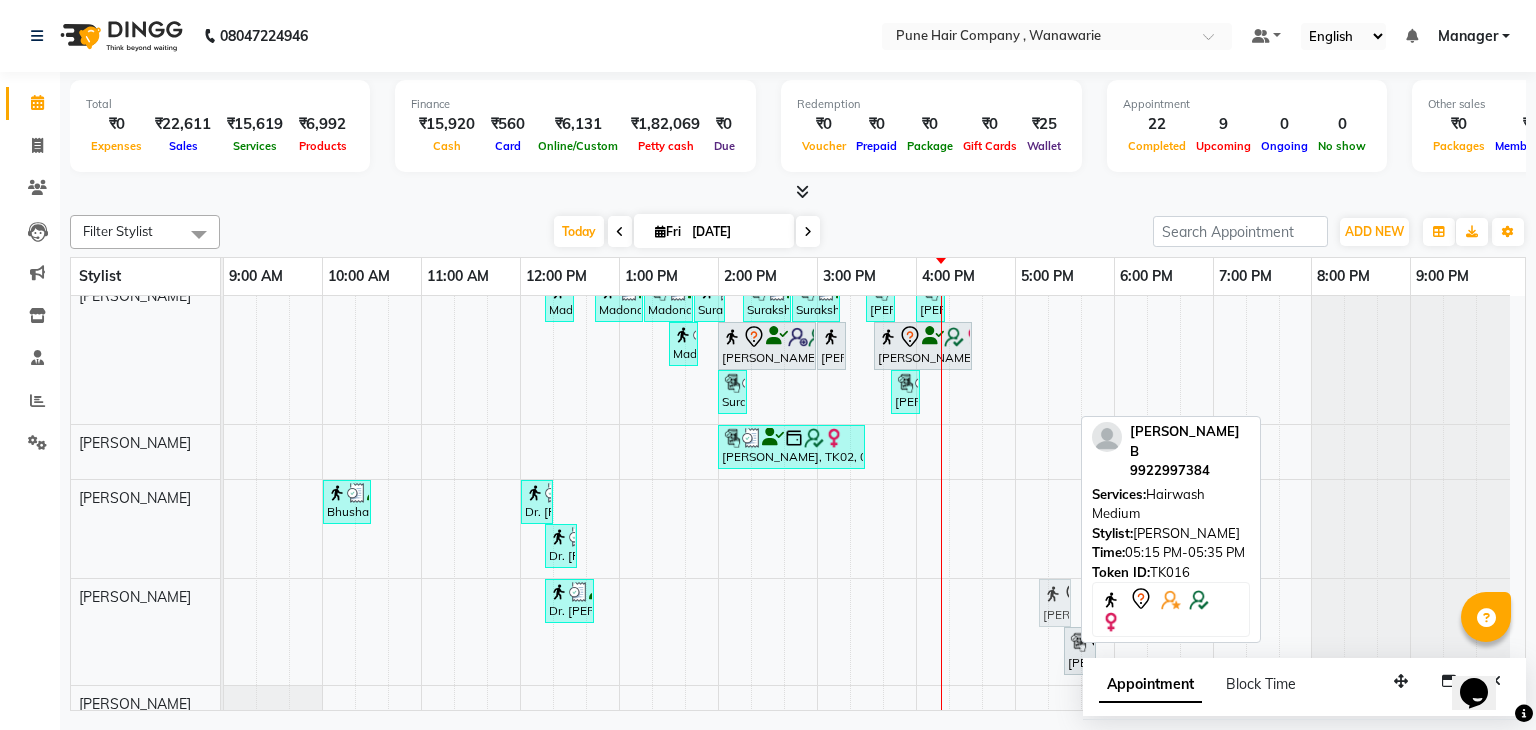 drag, startPoint x: 1048, startPoint y: 589, endPoint x: 1067, endPoint y: 589, distance: 19 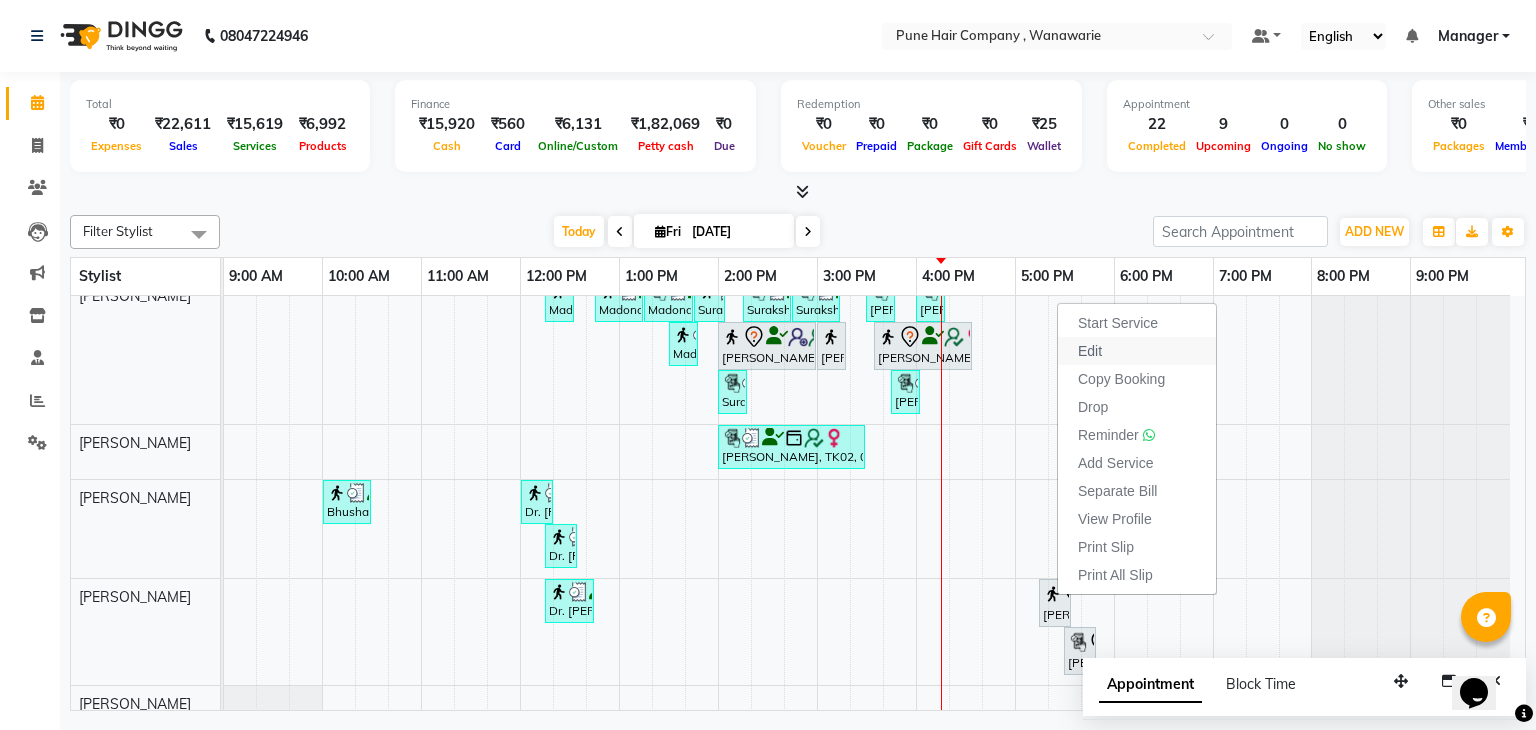 click on "Edit" at bounding box center [1137, 351] 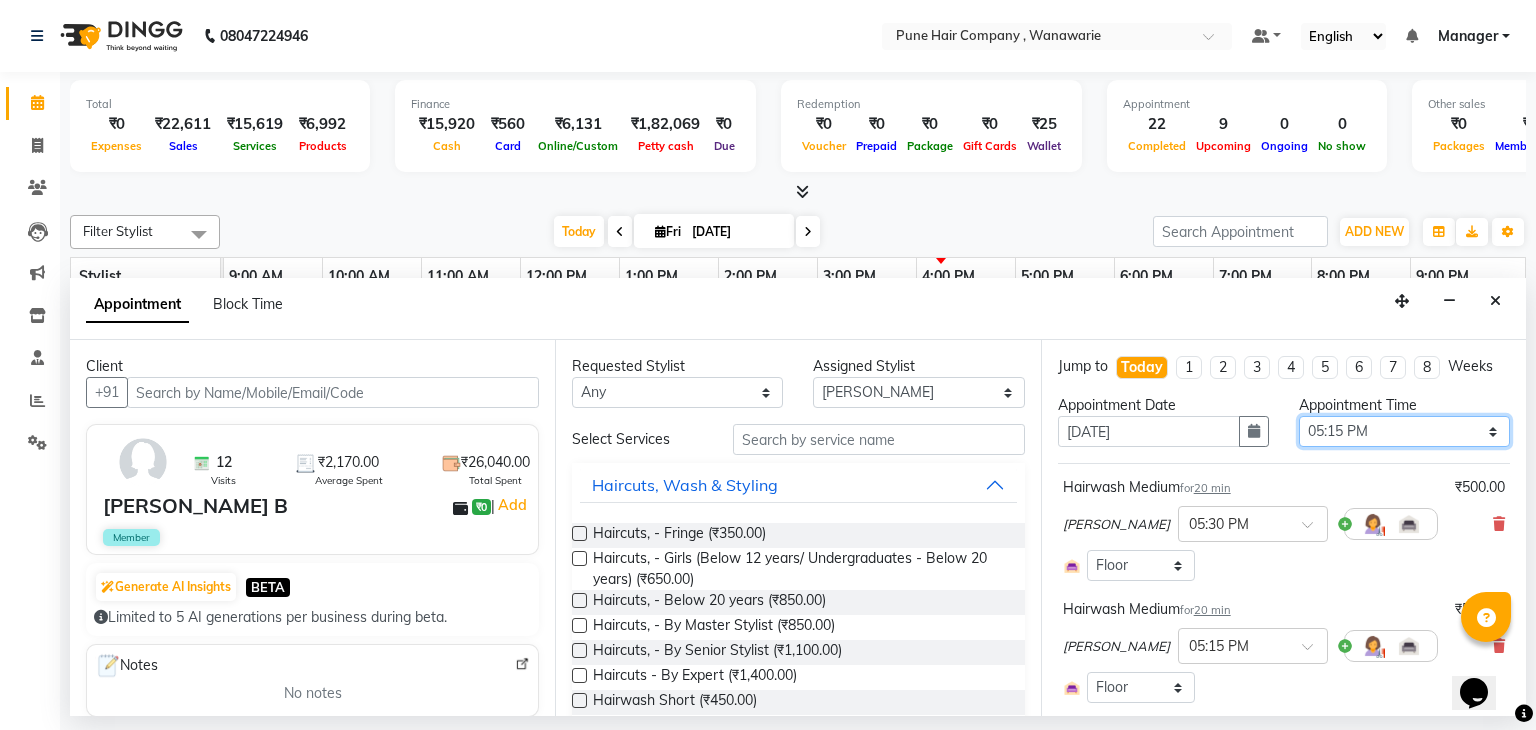 click on "Select 10:00 AM 10:15 AM 10:30 AM 10:45 AM 11:00 AM 11:15 AM 11:30 AM 11:45 AM 12:00 PM 12:15 PM 12:30 PM 12:45 PM 01:00 PM 01:15 PM 01:30 PM 01:45 PM 02:00 PM 02:15 PM 02:30 PM 02:45 PM 03:00 PM 03:15 PM 03:30 PM 03:45 PM 04:00 PM 04:15 PM 04:30 PM 04:45 PM 05:00 PM 05:15 PM 05:30 PM 05:45 PM 06:00 PM 06:15 PM 06:30 PM 06:45 PM 07:00 PM 07:15 PM 07:30 PM 07:45 PM 08:00 PM 08:15 PM 08:30 PM 08:45 PM 09:00 PM" at bounding box center [1404, 431] 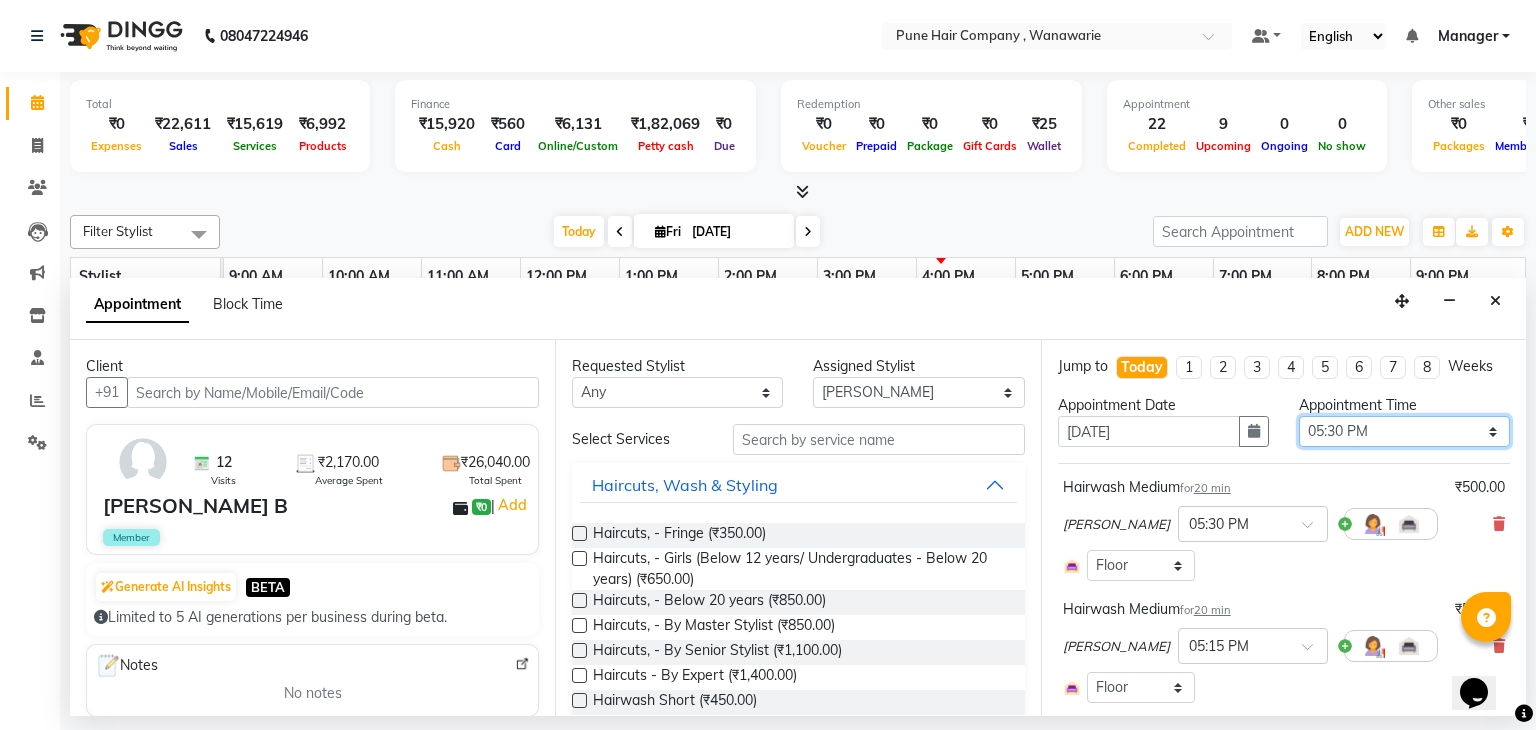 click on "Select 10:00 AM 10:15 AM 10:30 AM 10:45 AM 11:00 AM 11:15 AM 11:30 AM 11:45 AM 12:00 PM 12:15 PM 12:30 PM 12:45 PM 01:00 PM 01:15 PM 01:30 PM 01:45 PM 02:00 PM 02:15 PM 02:30 PM 02:45 PM 03:00 PM 03:15 PM 03:30 PM 03:45 PM 04:00 PM 04:15 PM 04:30 PM 04:45 PM 05:00 PM 05:15 PM 05:30 PM 05:45 PM 06:00 PM 06:15 PM 06:30 PM 06:45 PM 07:00 PM 07:15 PM 07:30 PM 07:45 PM 08:00 PM 08:15 PM 08:30 PM 08:45 PM 09:00 PM" at bounding box center [1404, 431] 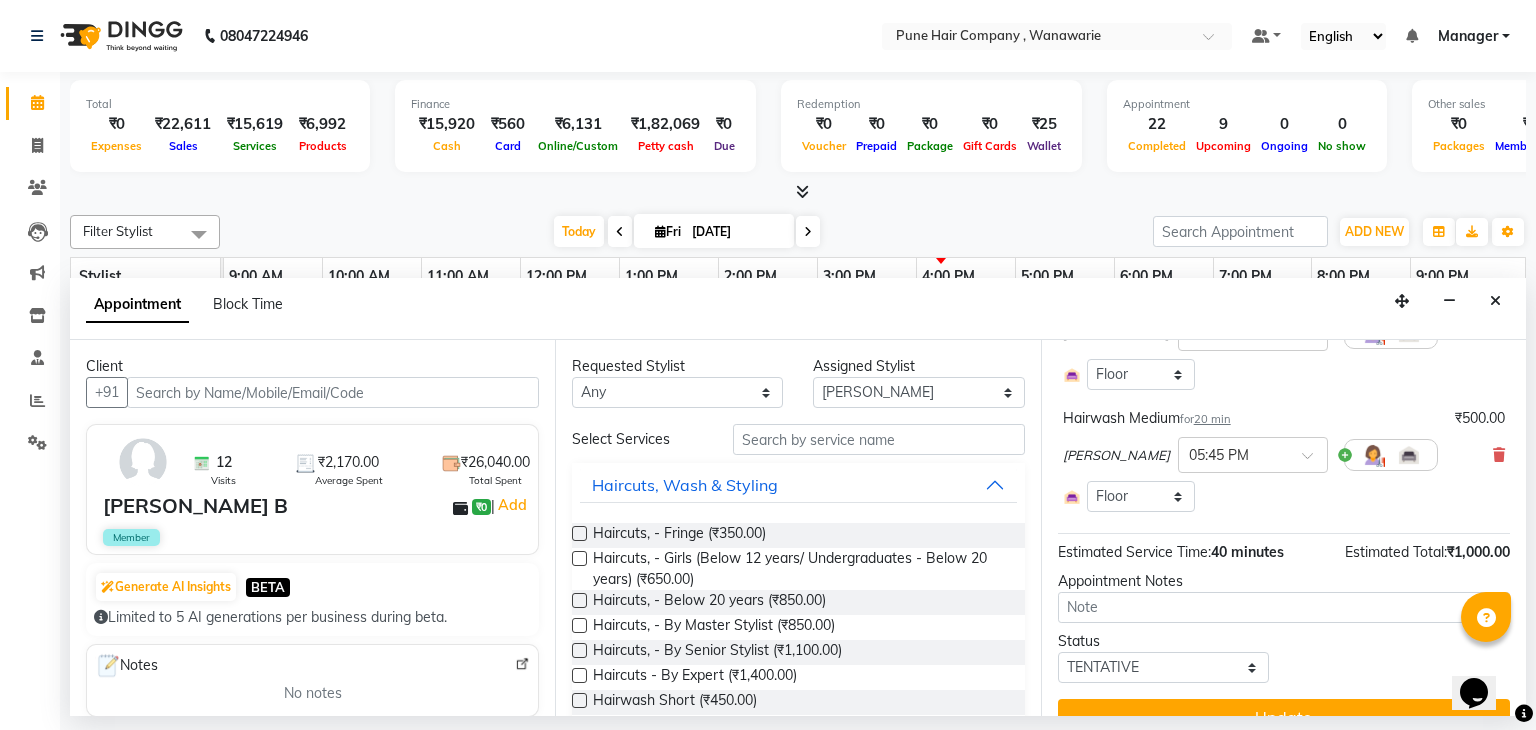scroll, scrollTop: 224, scrollLeft: 0, axis: vertical 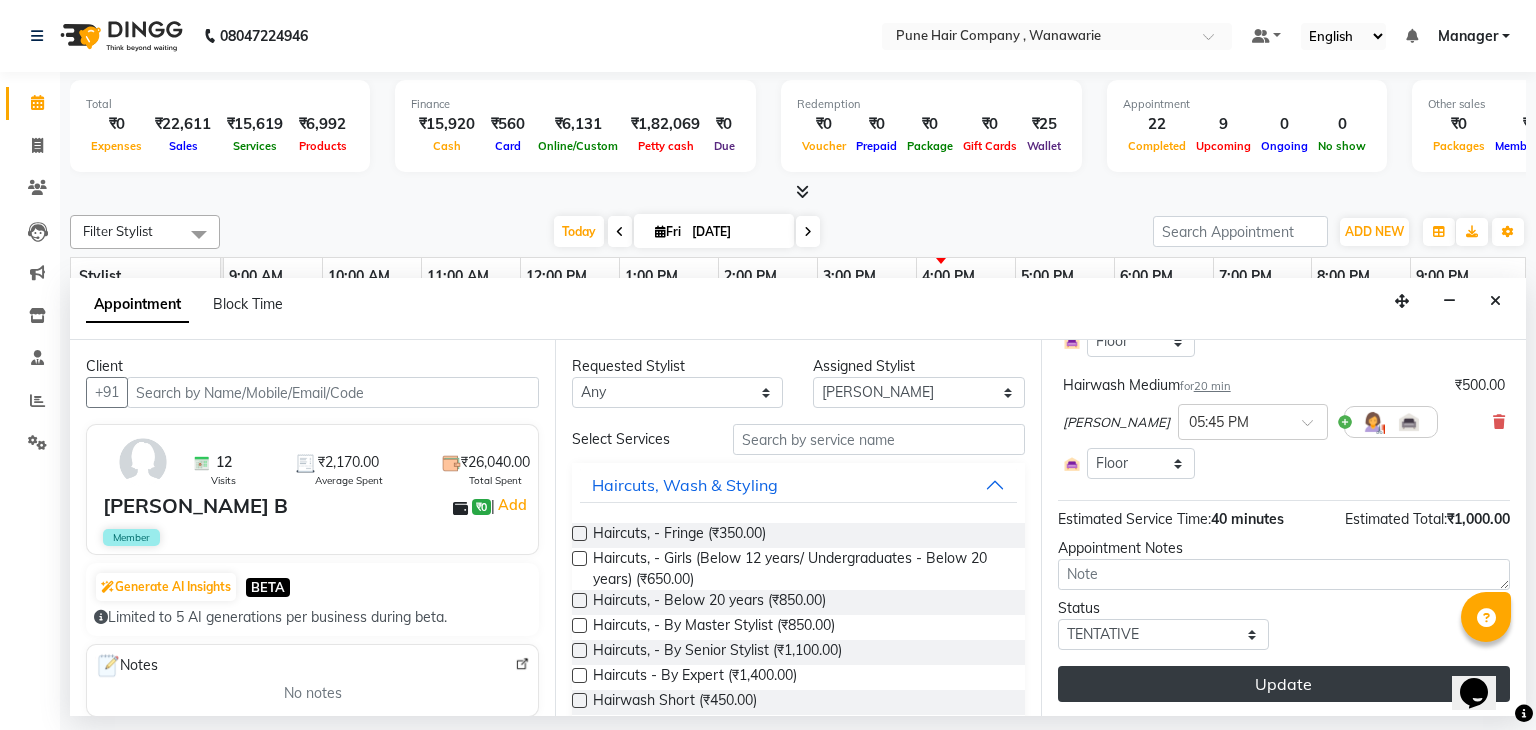 click on "Update" at bounding box center [1284, 684] 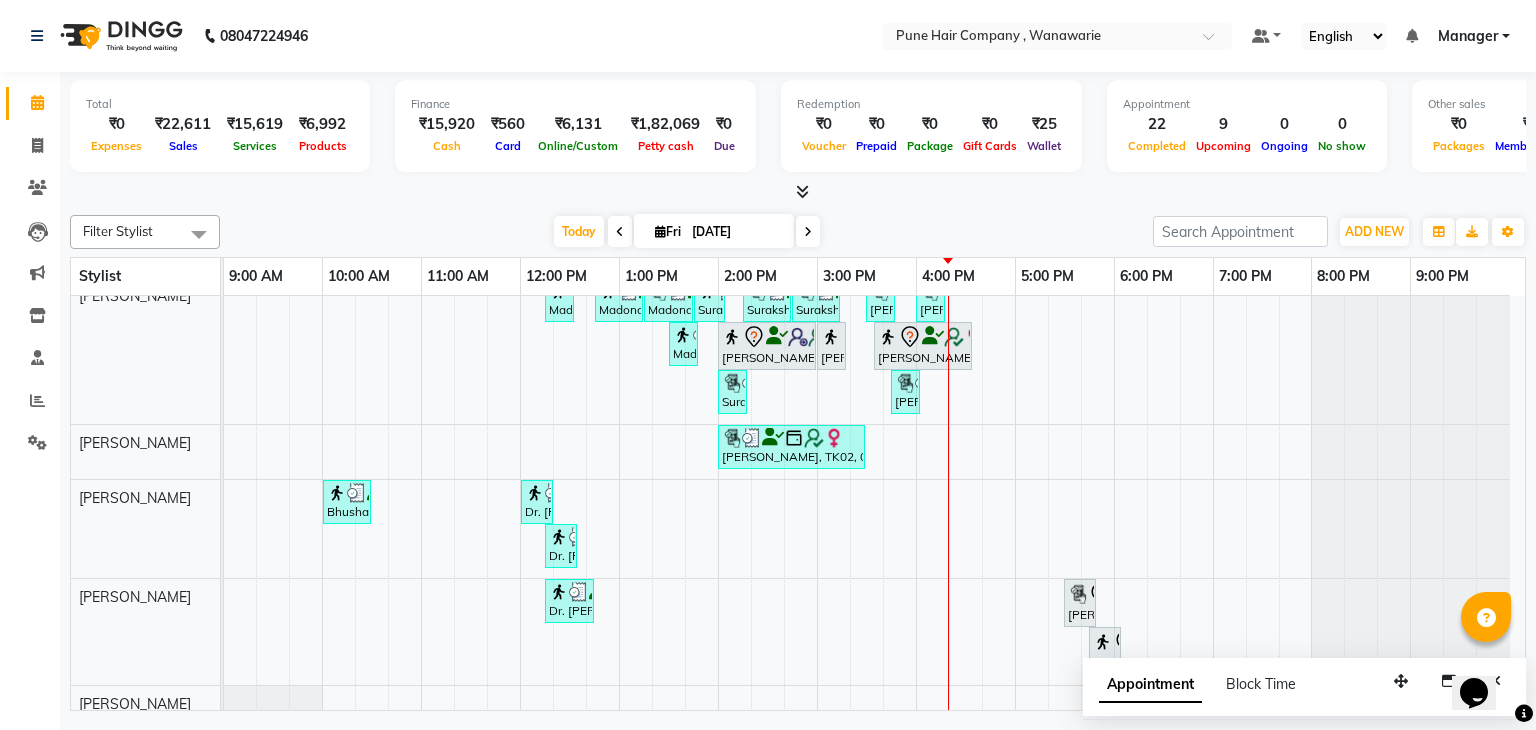 scroll, scrollTop: 0, scrollLeft: 0, axis: both 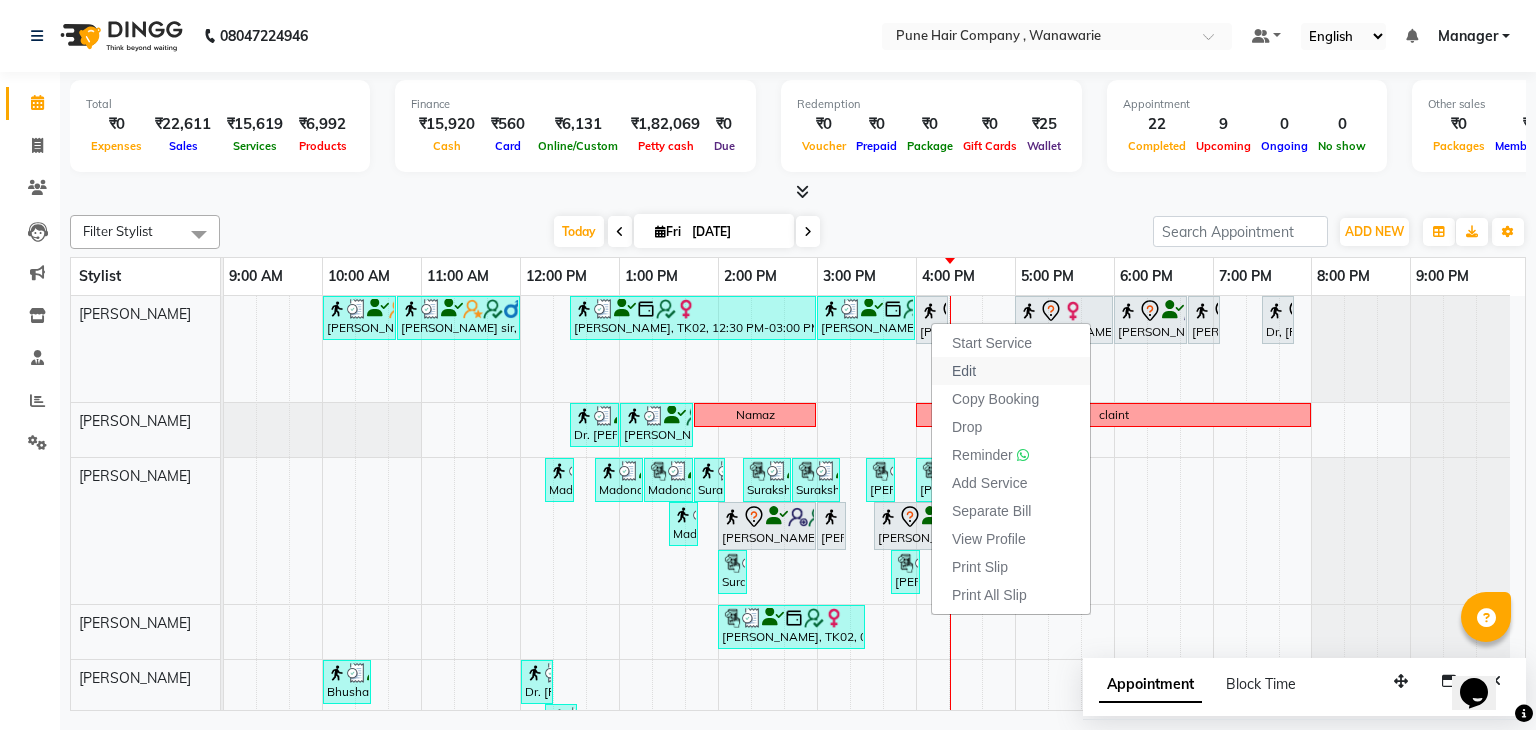 click on "Edit" at bounding box center (964, 371) 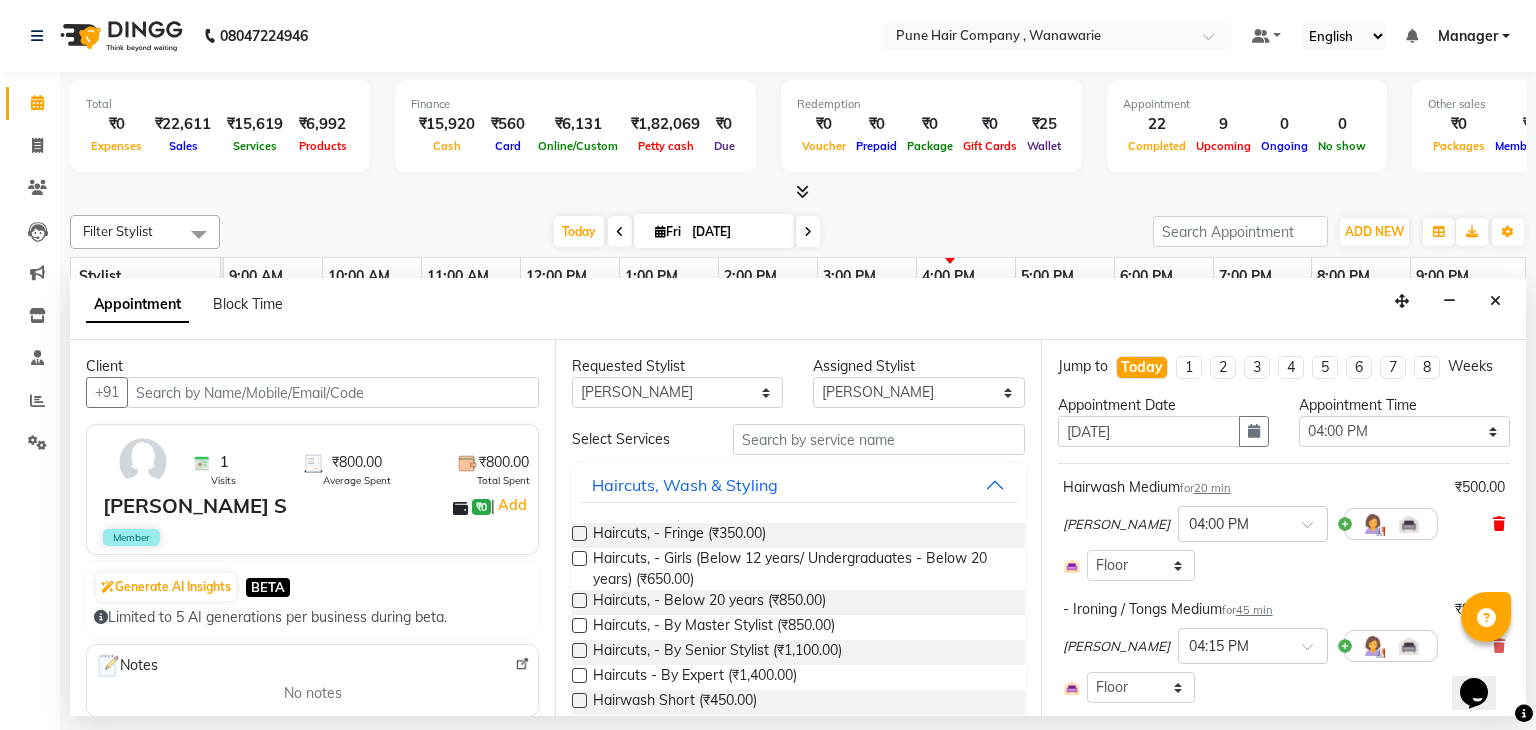 click at bounding box center (1499, 524) 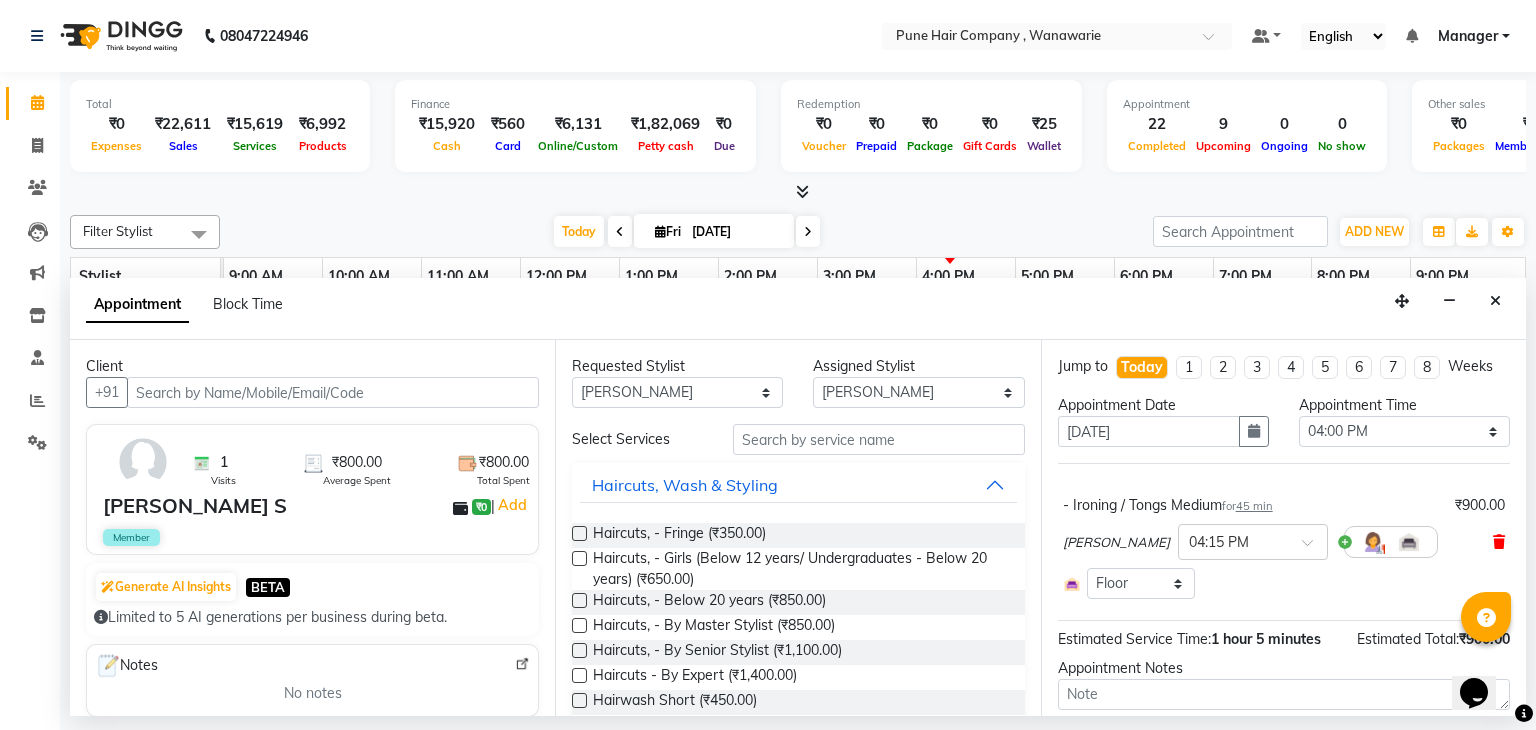 click at bounding box center (1499, 542) 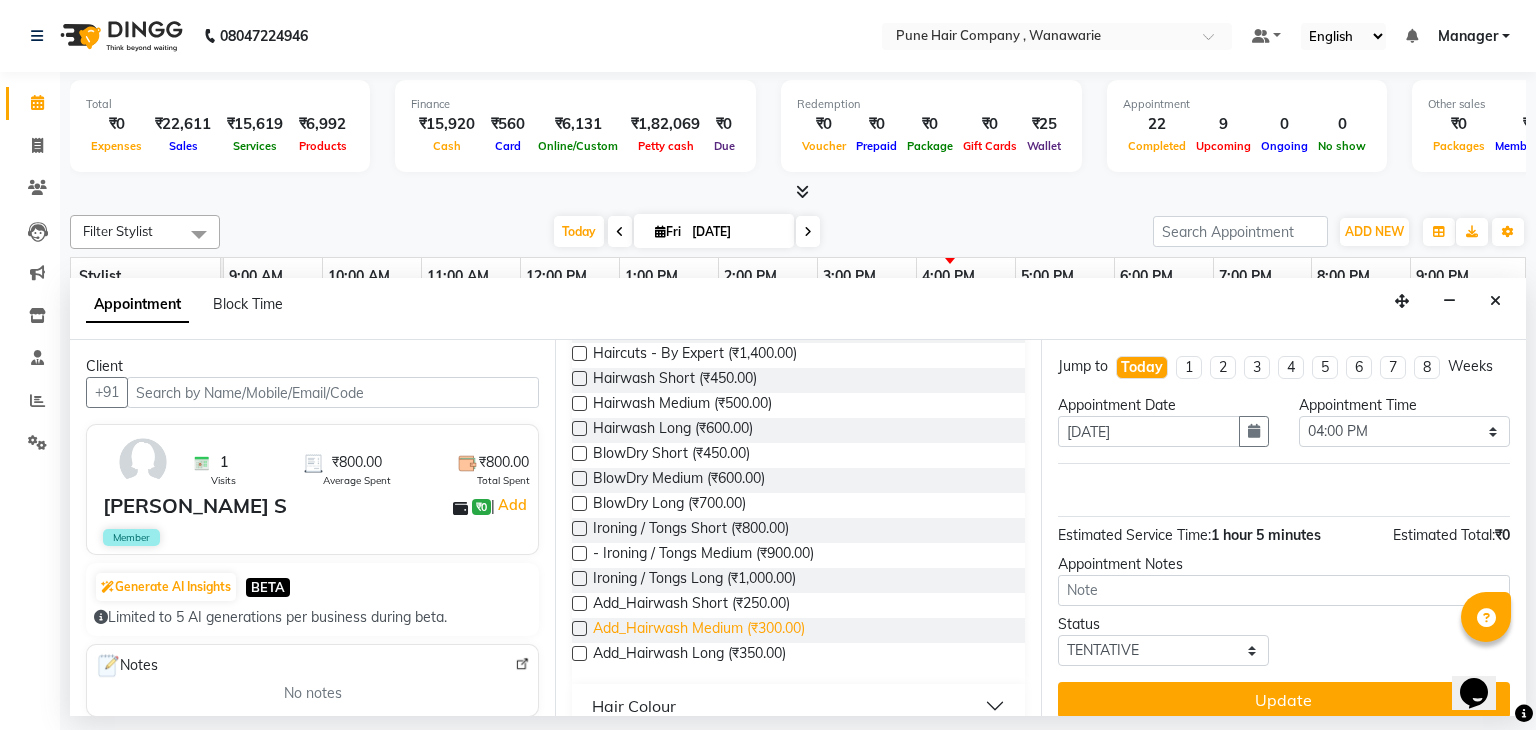 scroll, scrollTop: 327, scrollLeft: 0, axis: vertical 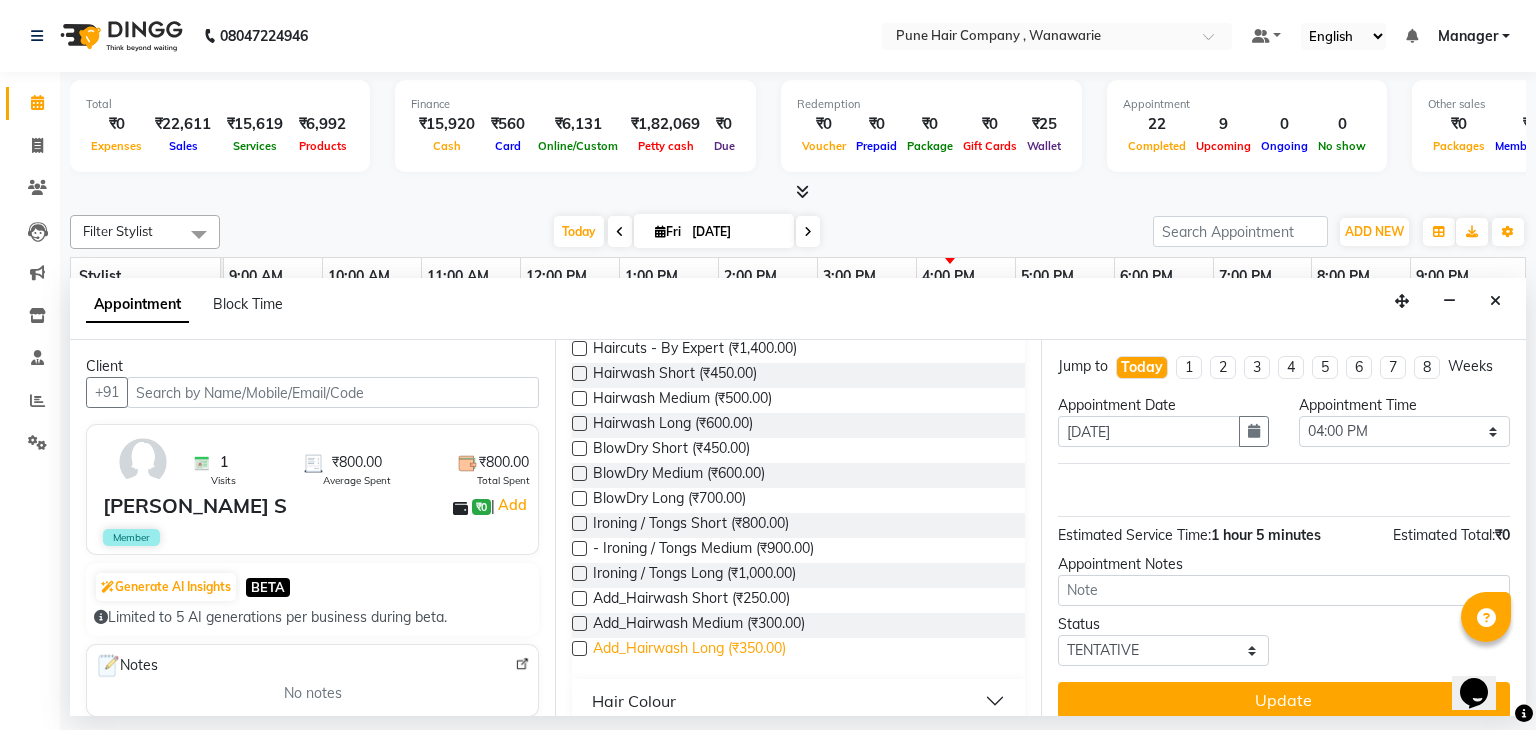click on "Add_Hairwash Long (₹350.00)" at bounding box center (689, 650) 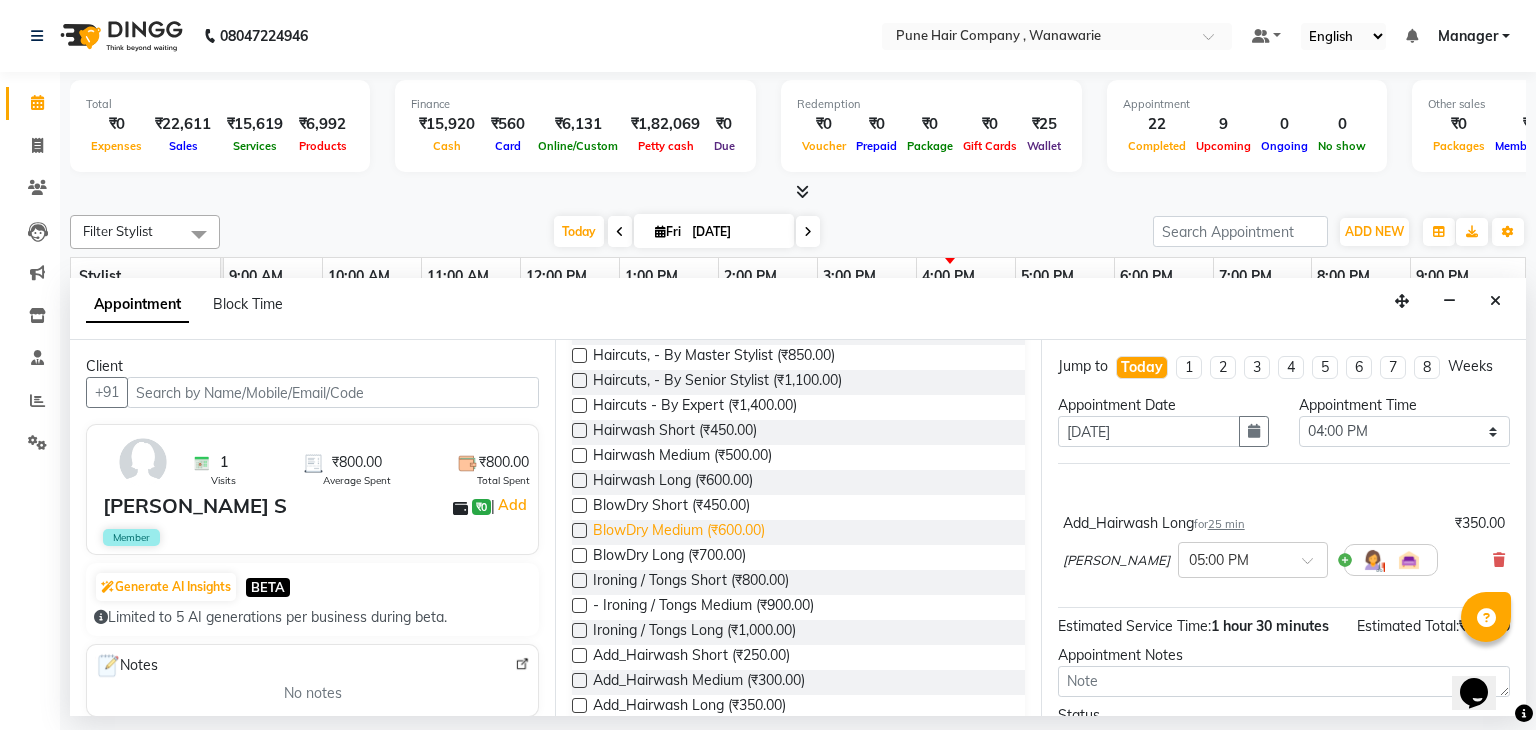 scroll, scrollTop: 271, scrollLeft: 0, axis: vertical 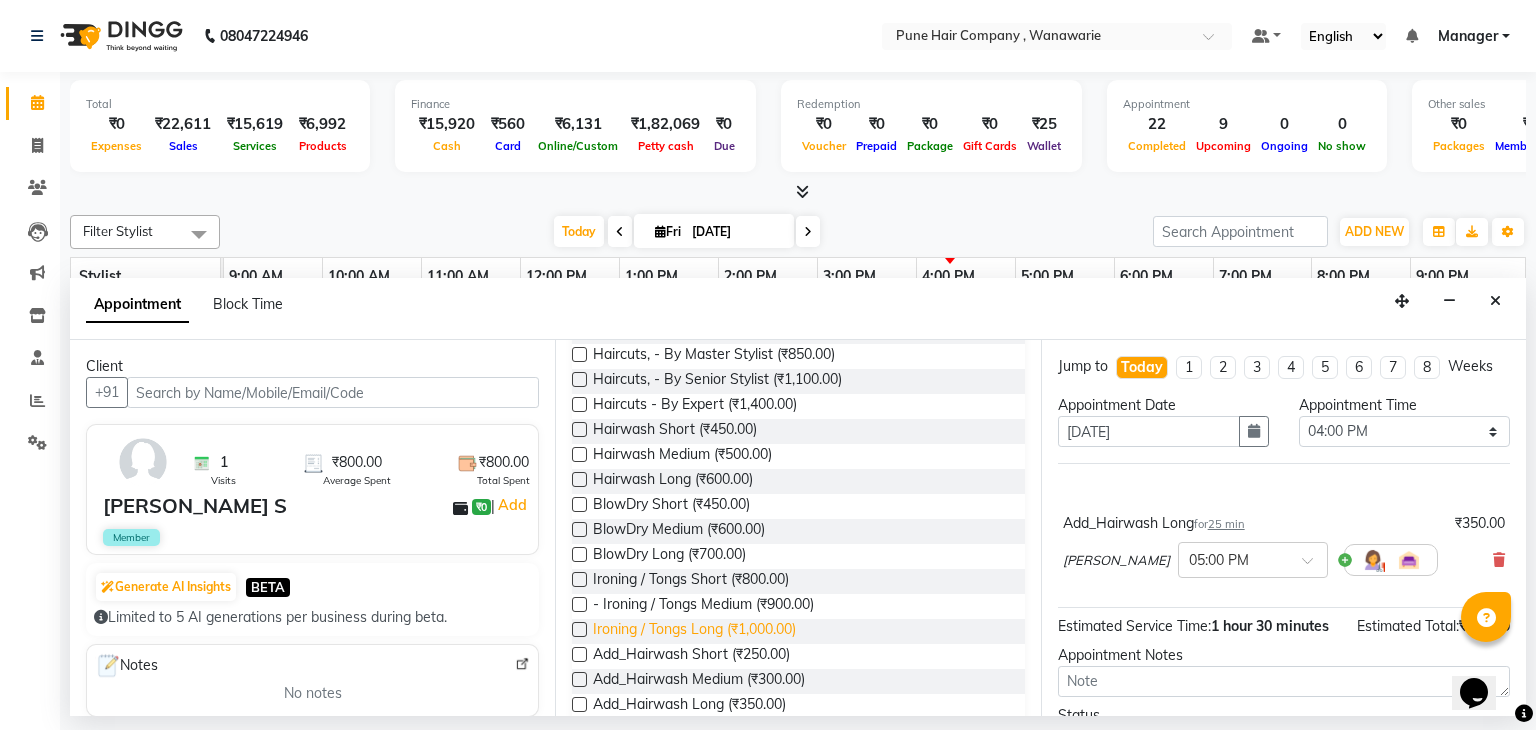 click on "Ironing / Tongs Long (₹1,000.00)" at bounding box center (694, 631) 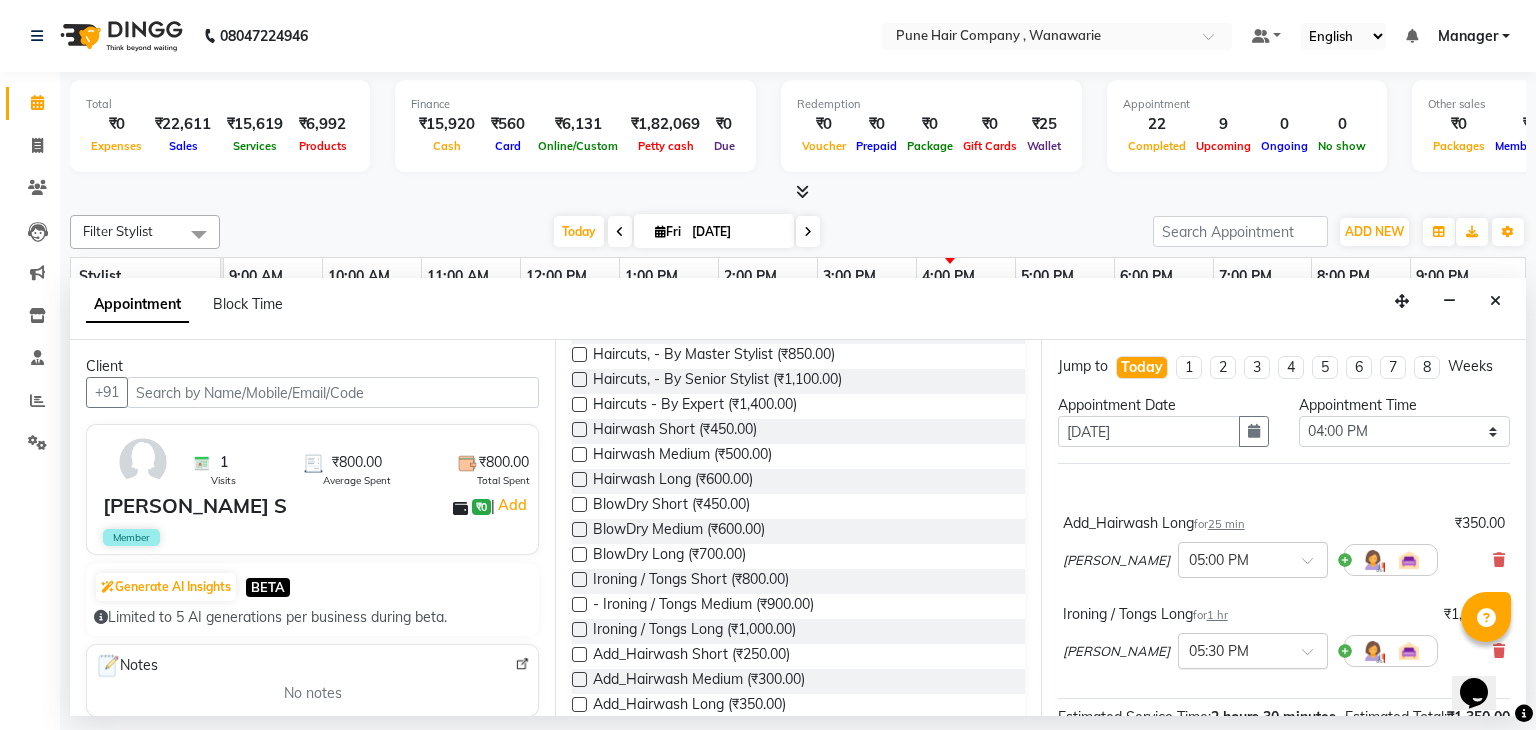scroll, scrollTop: 220, scrollLeft: 0, axis: vertical 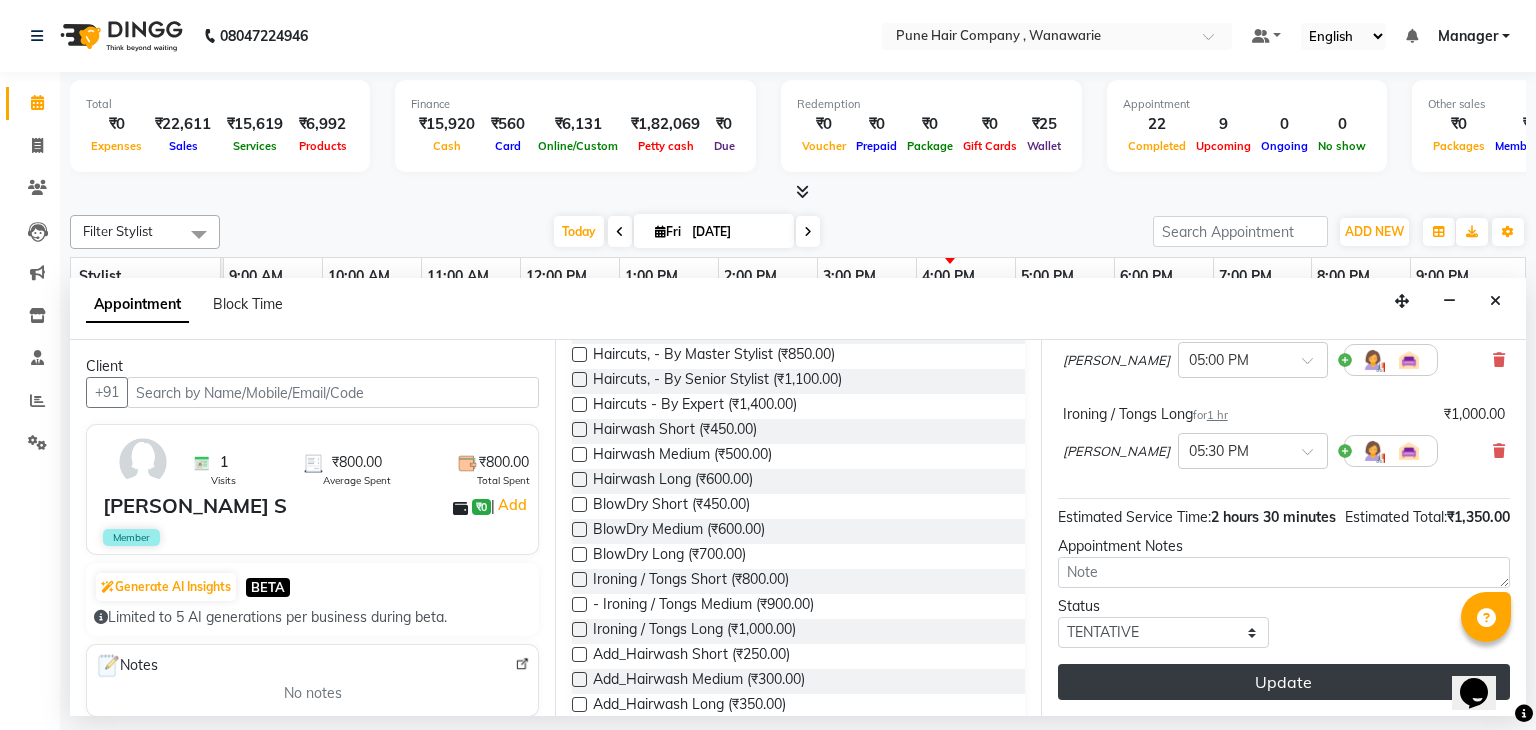 click on "Update" at bounding box center (1284, 682) 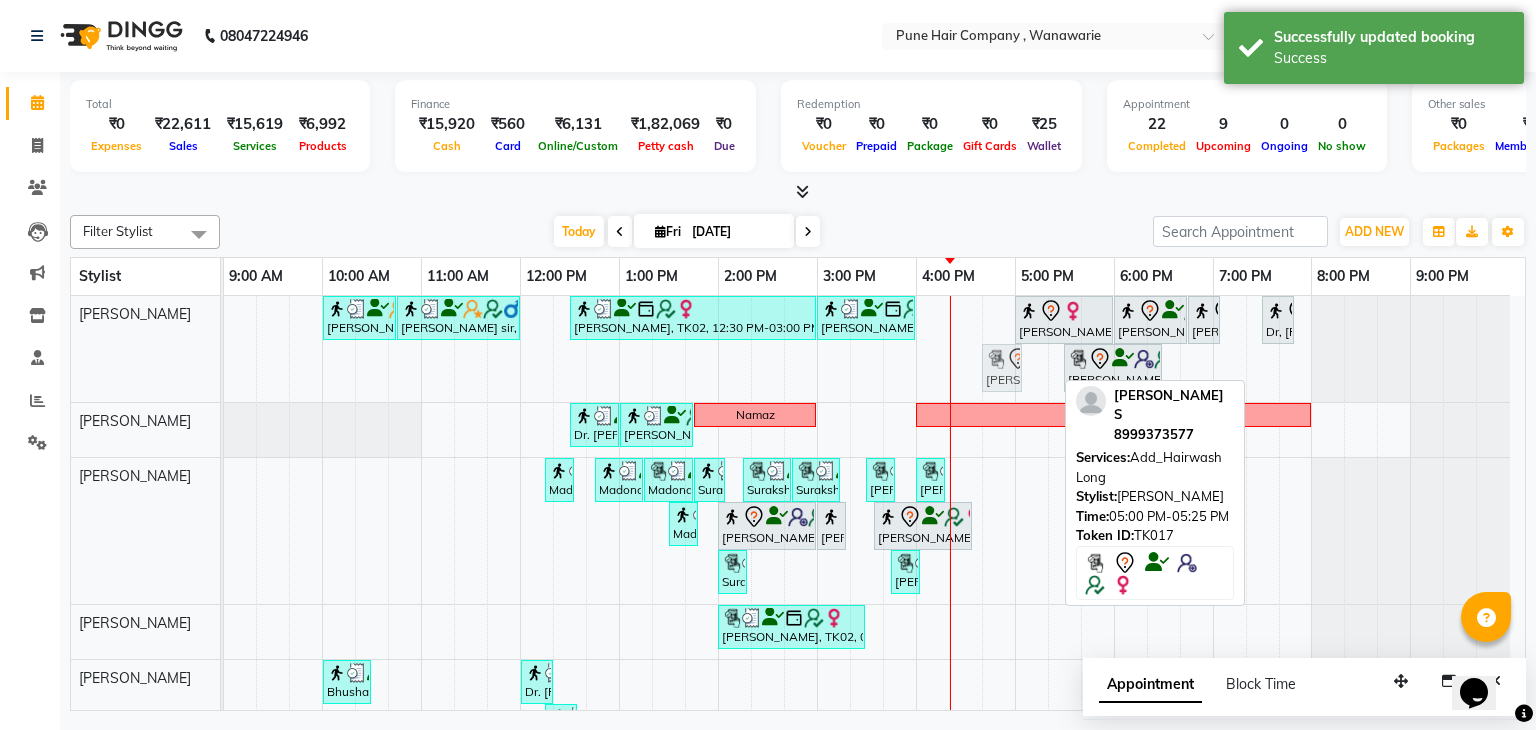 drag, startPoint x: 1040, startPoint y: 366, endPoint x: 995, endPoint y: 360, distance: 45.39824 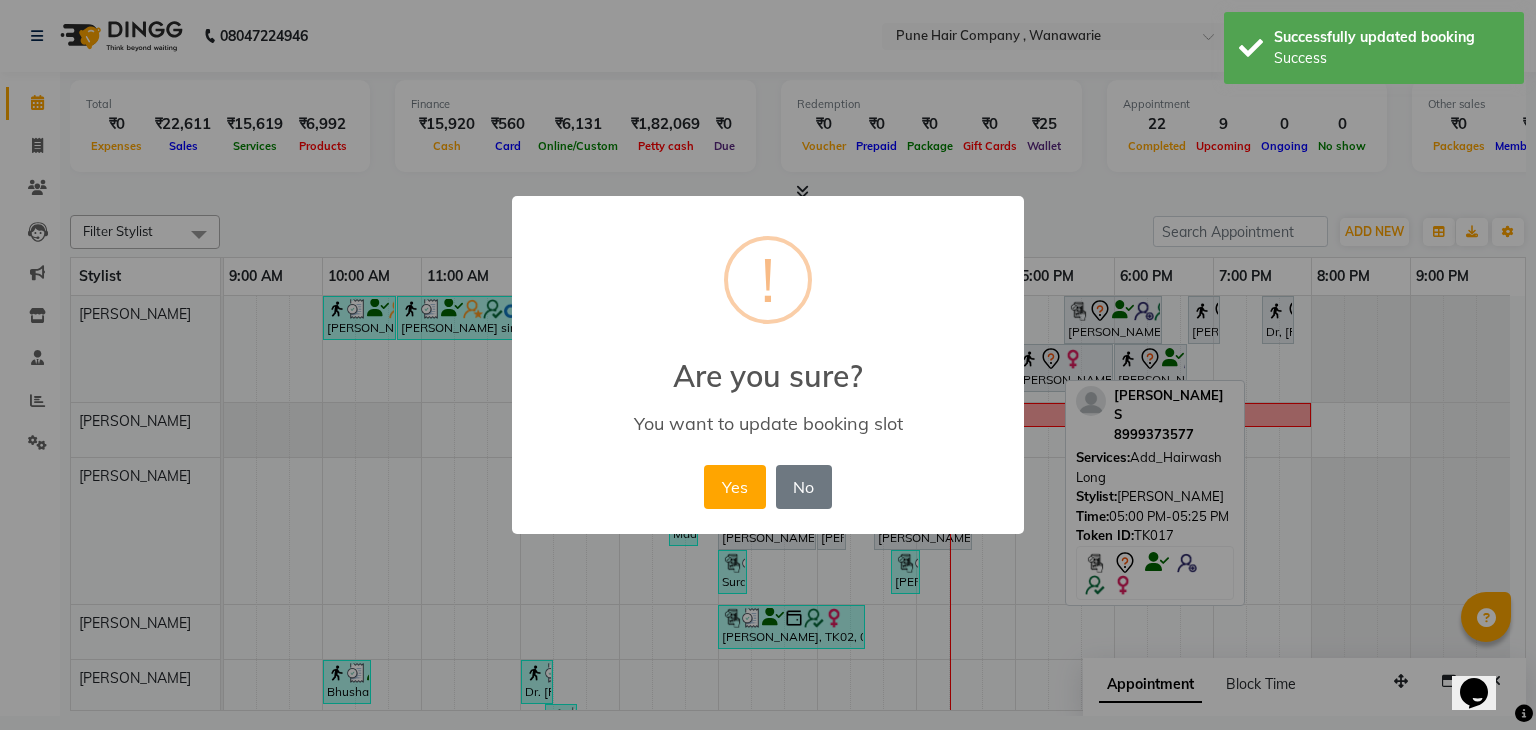 click on "Are you sure?" at bounding box center [768, 364] 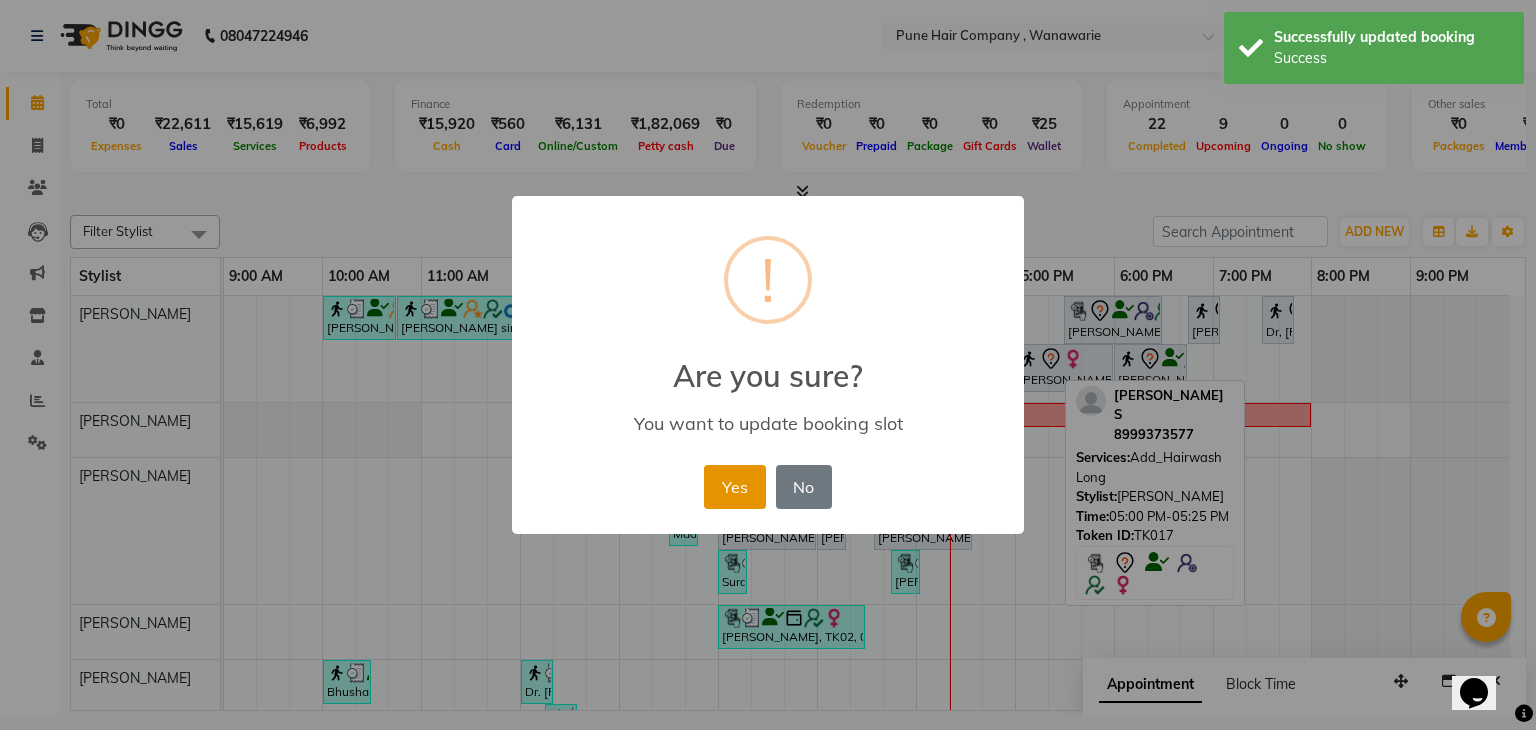click on "Yes" at bounding box center (734, 487) 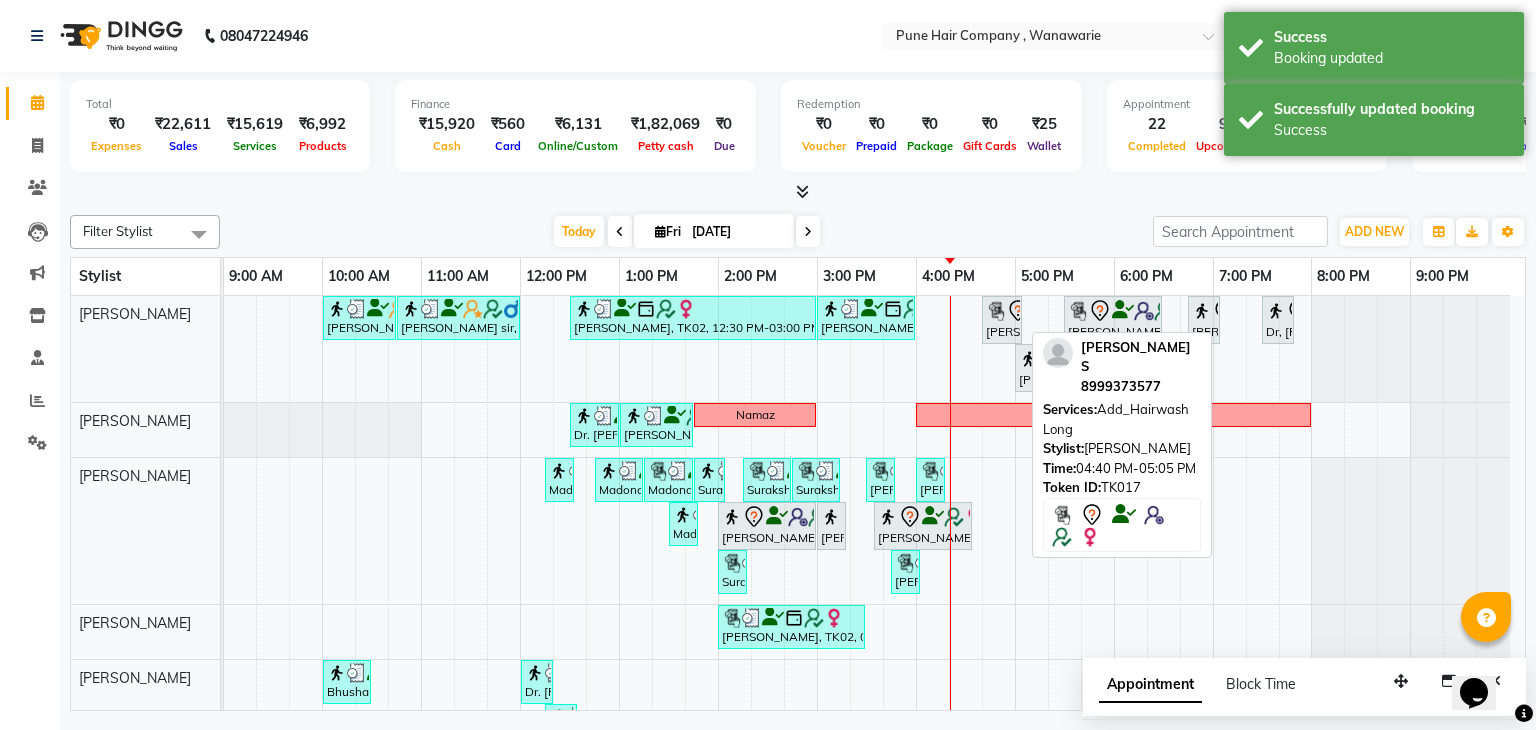 click on "Sayli S, TK17, 04:40 PM-05:05 PM, Add_Hairwash Long" at bounding box center [1002, 320] 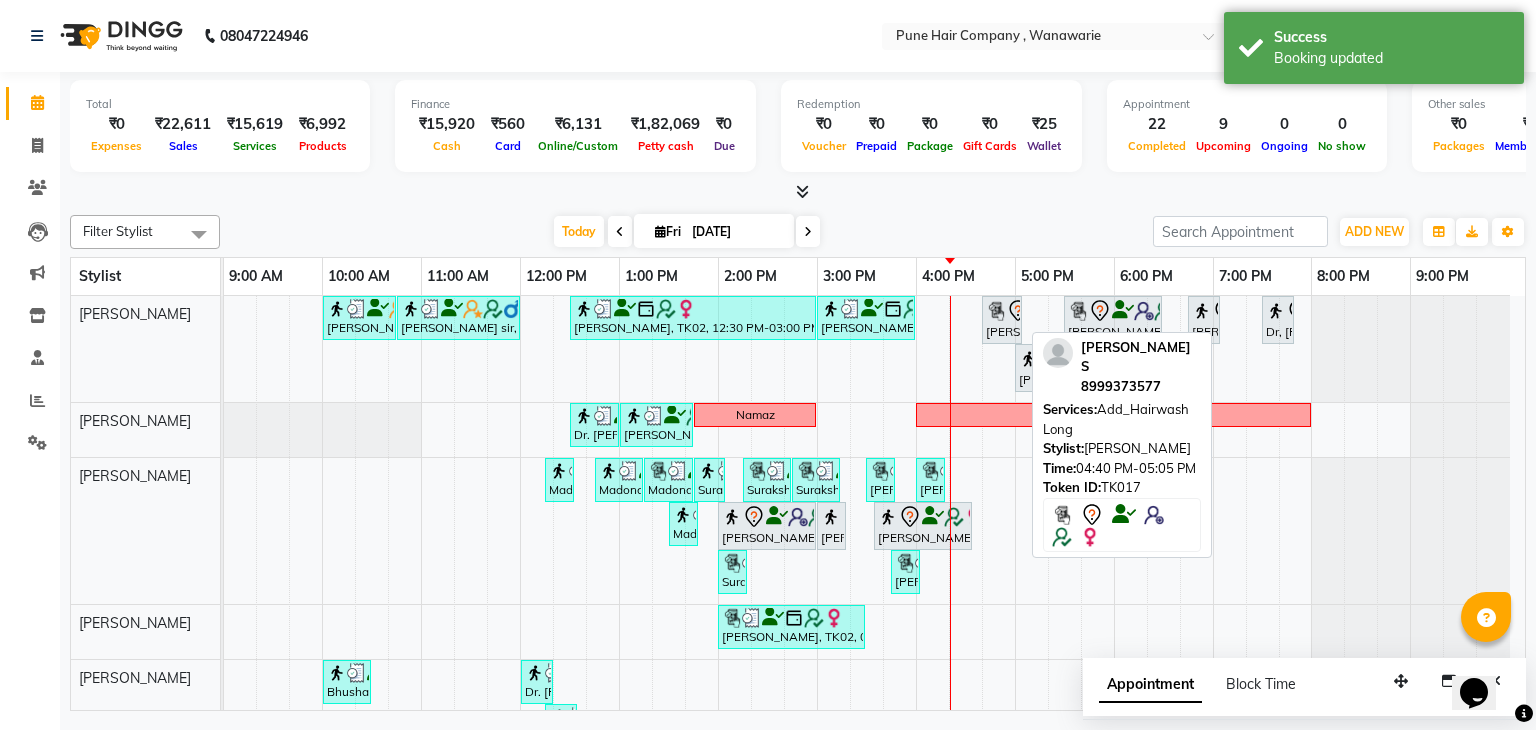 click at bounding box center [996, 311] 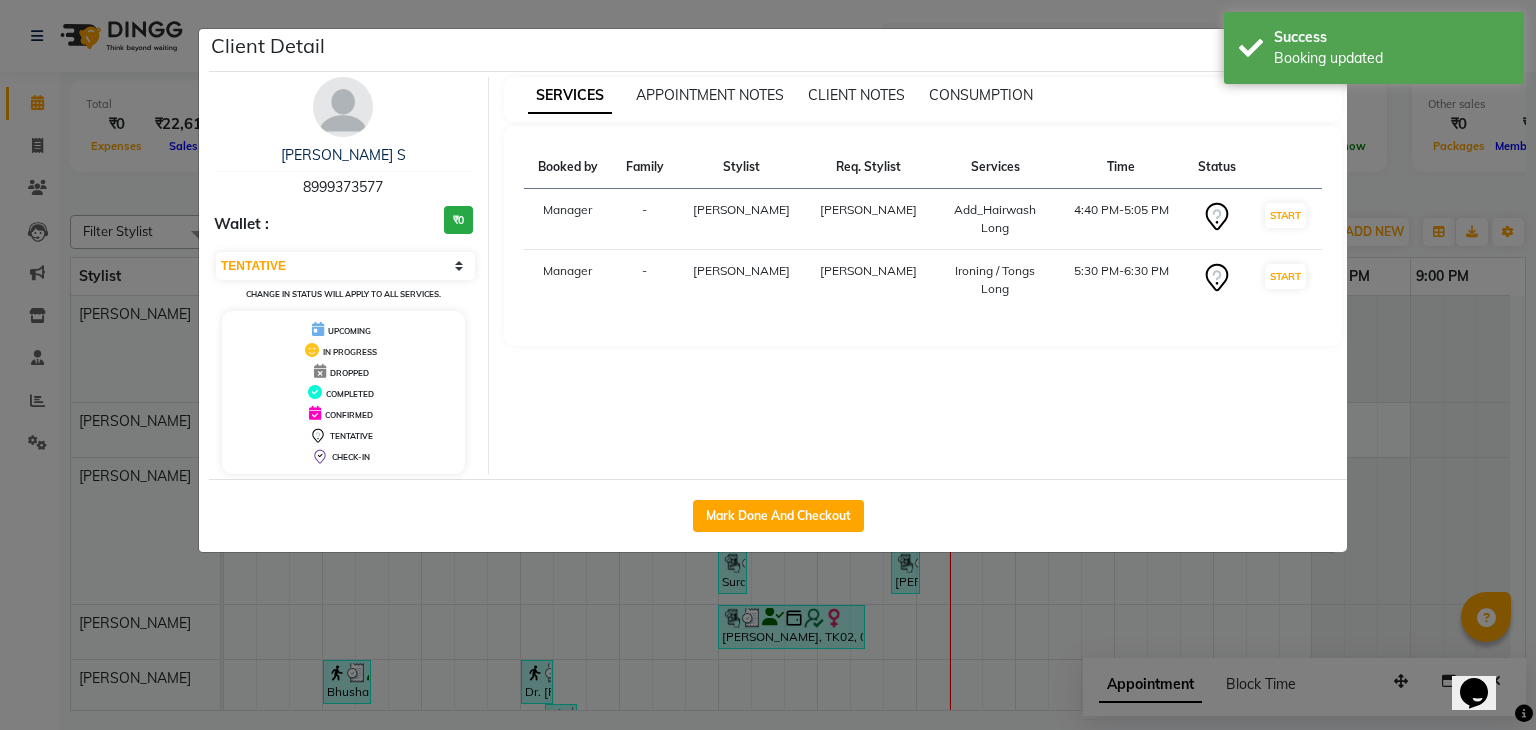 drag, startPoint x: 991, startPoint y: 315, endPoint x: 976, endPoint y: 316, distance: 15.033297 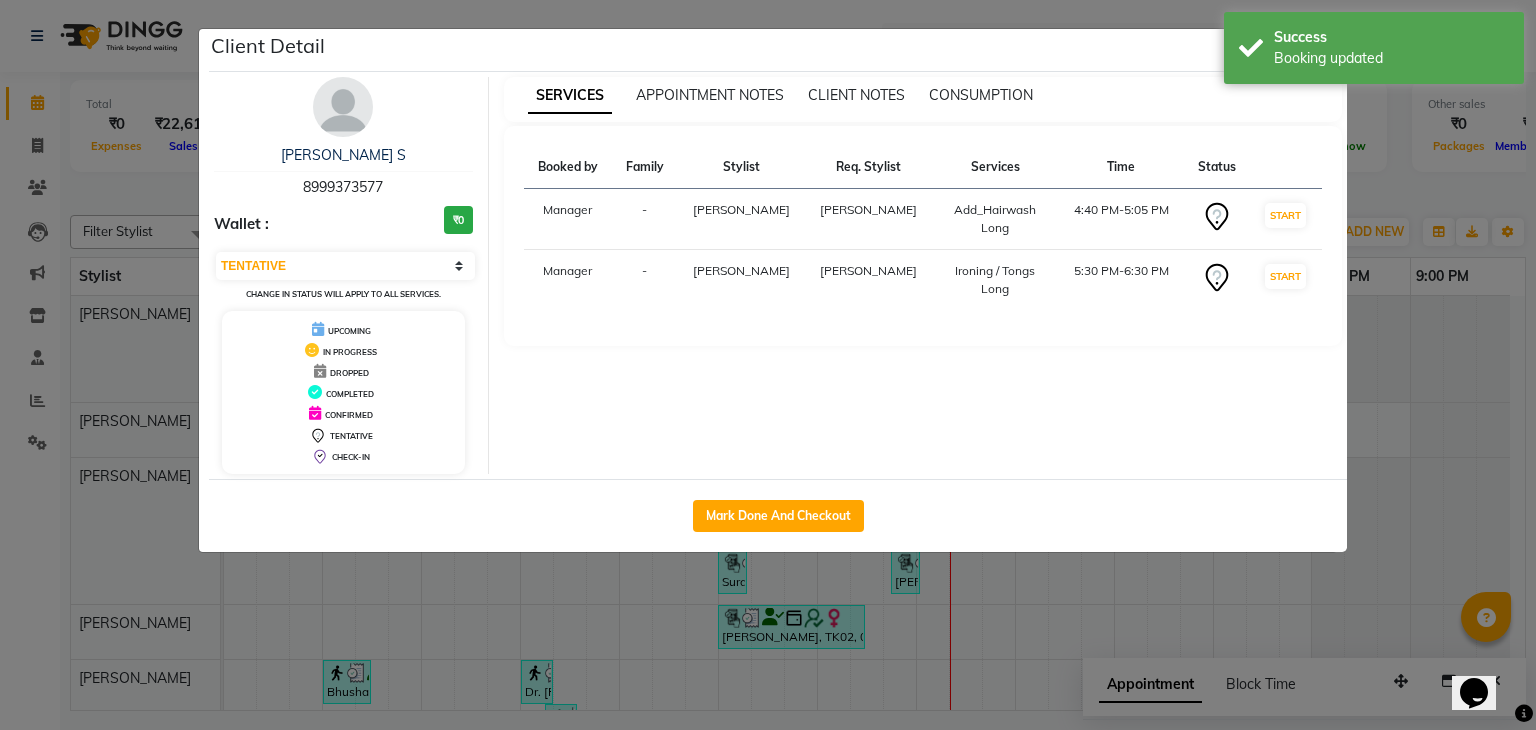 click on "SERVICES APPOINTMENT NOTES CLIENT NOTES CONSUMPTION Booked by Family Stylist Req. Stylist Services Time Status  Manager  - Shriram Raut Shriram Raut  Add_Hairwash Long   4:40 PM-5:05 PM   START   Manager  - Shriram Raut Shriram Raut  Ironing / Tongs Long   5:30 PM-6:30 PM   START" at bounding box center [923, 275] 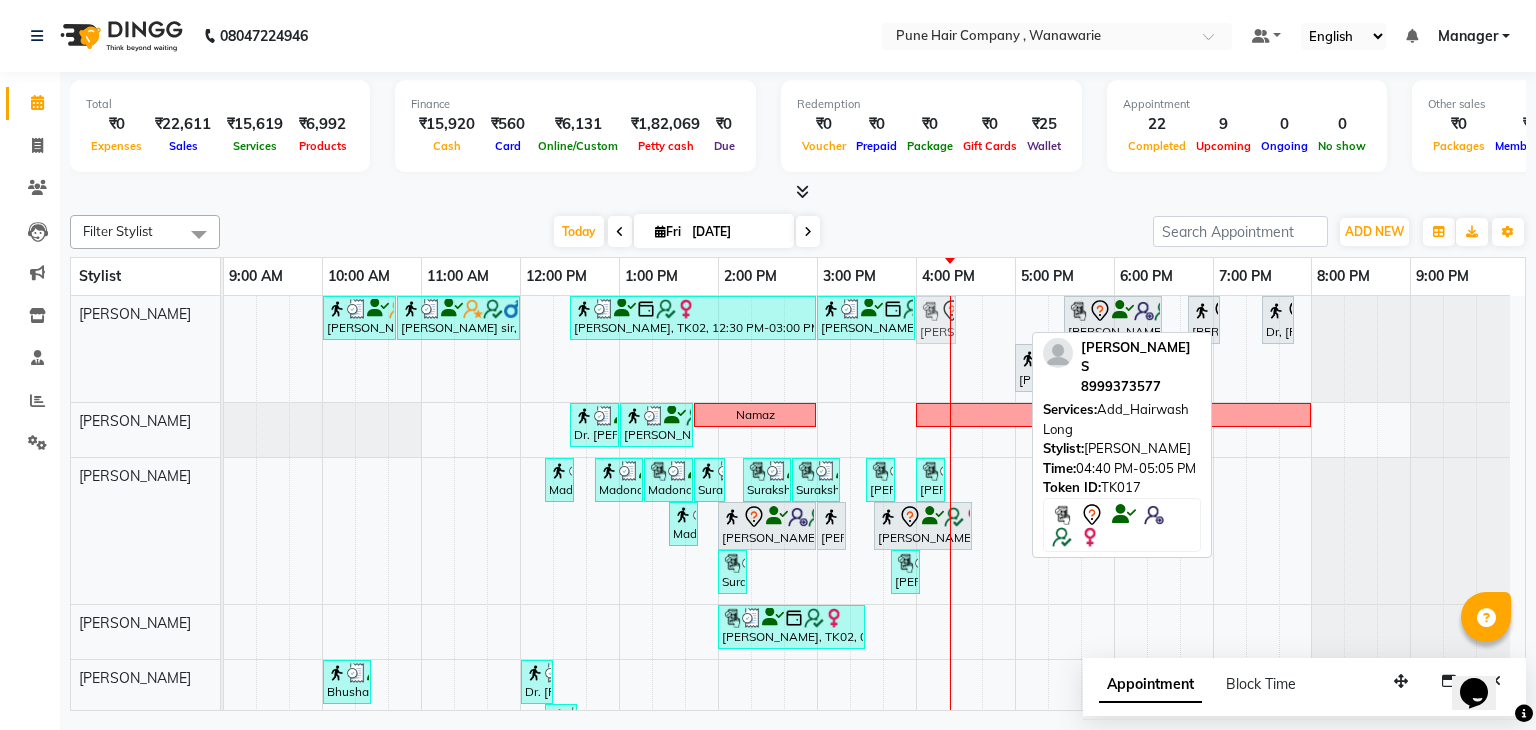 drag, startPoint x: 996, startPoint y: 319, endPoint x: 939, endPoint y: 321, distance: 57.035076 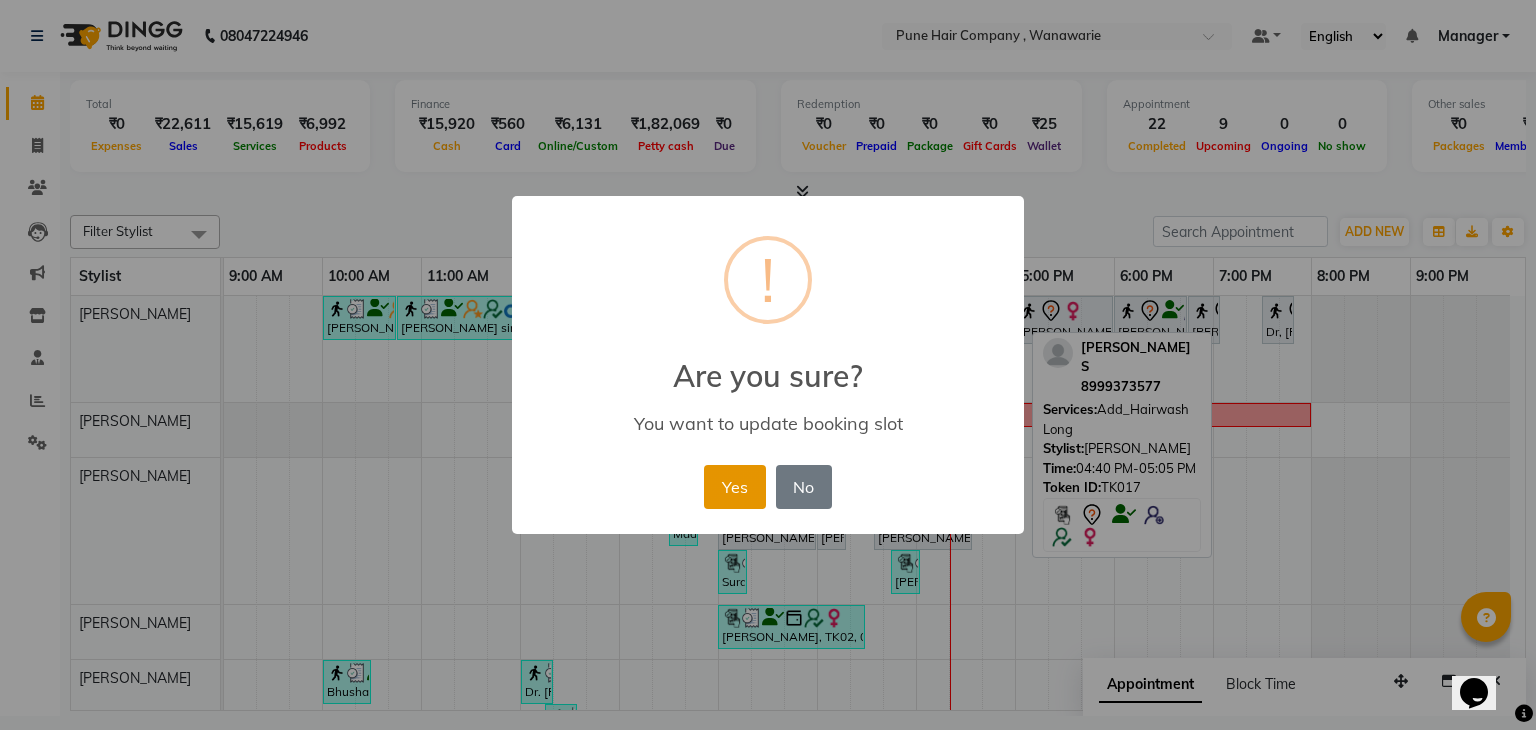 click on "Yes" at bounding box center [734, 487] 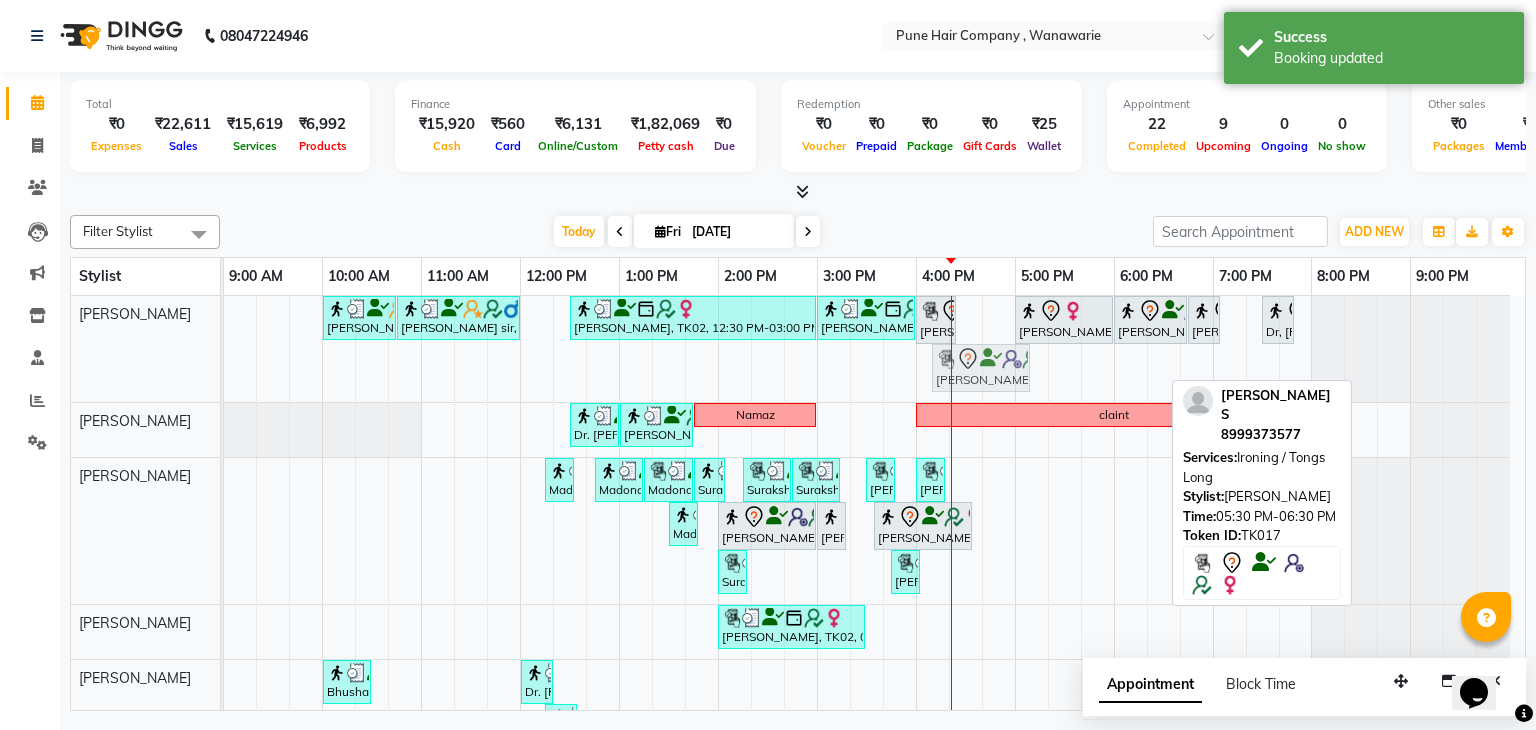 drag, startPoint x: 1096, startPoint y: 353, endPoint x: 952, endPoint y: 338, distance: 144.77914 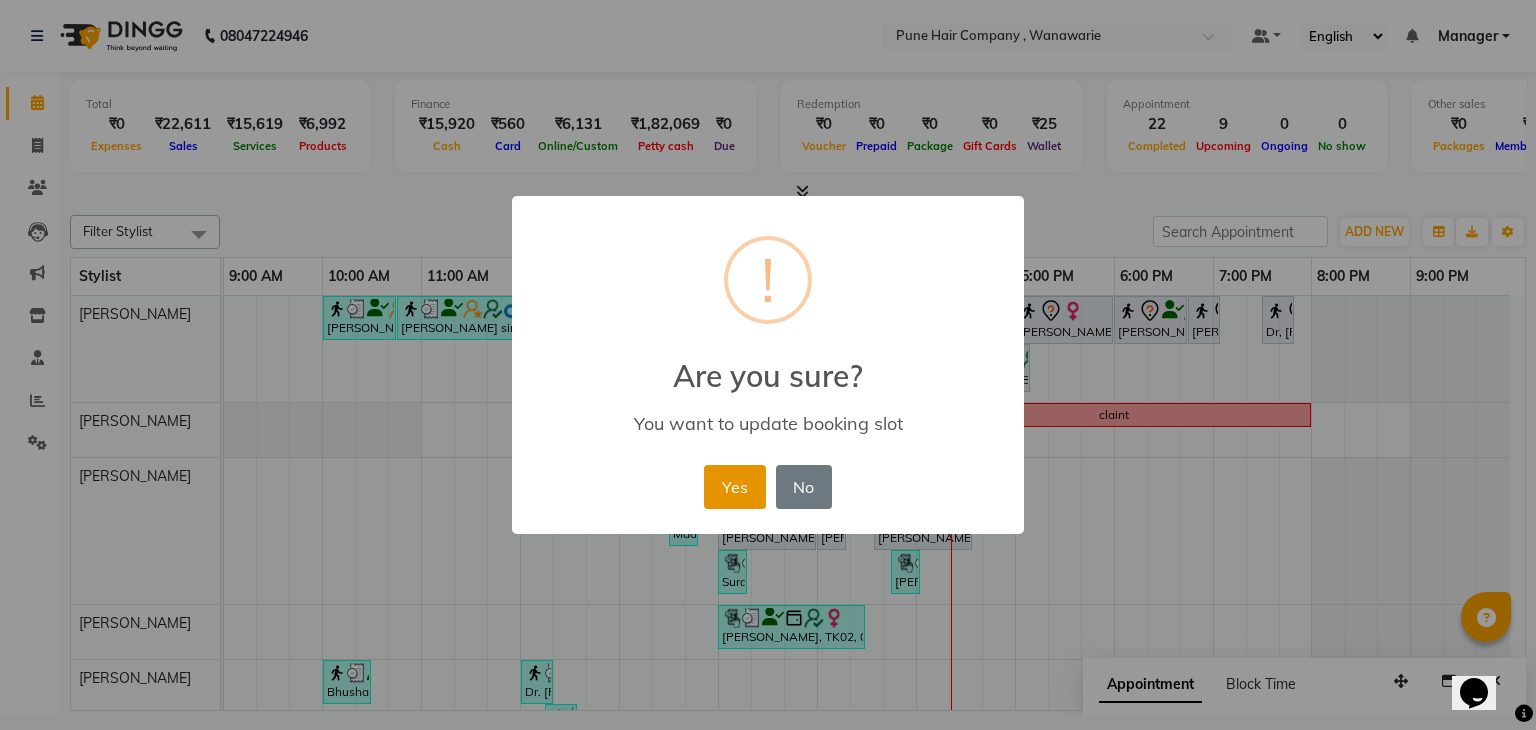 click on "Yes" at bounding box center [734, 487] 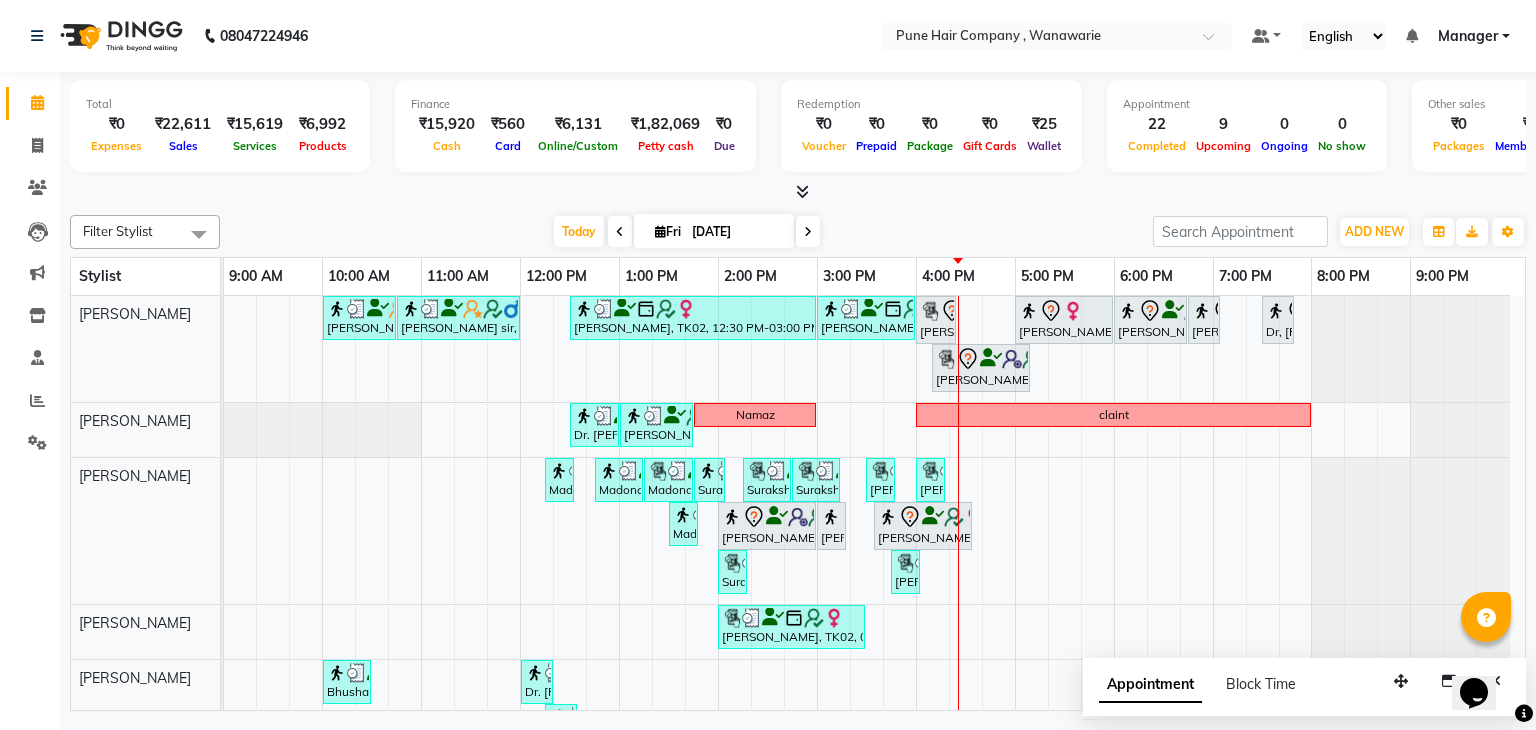 scroll, scrollTop: 116, scrollLeft: 0, axis: vertical 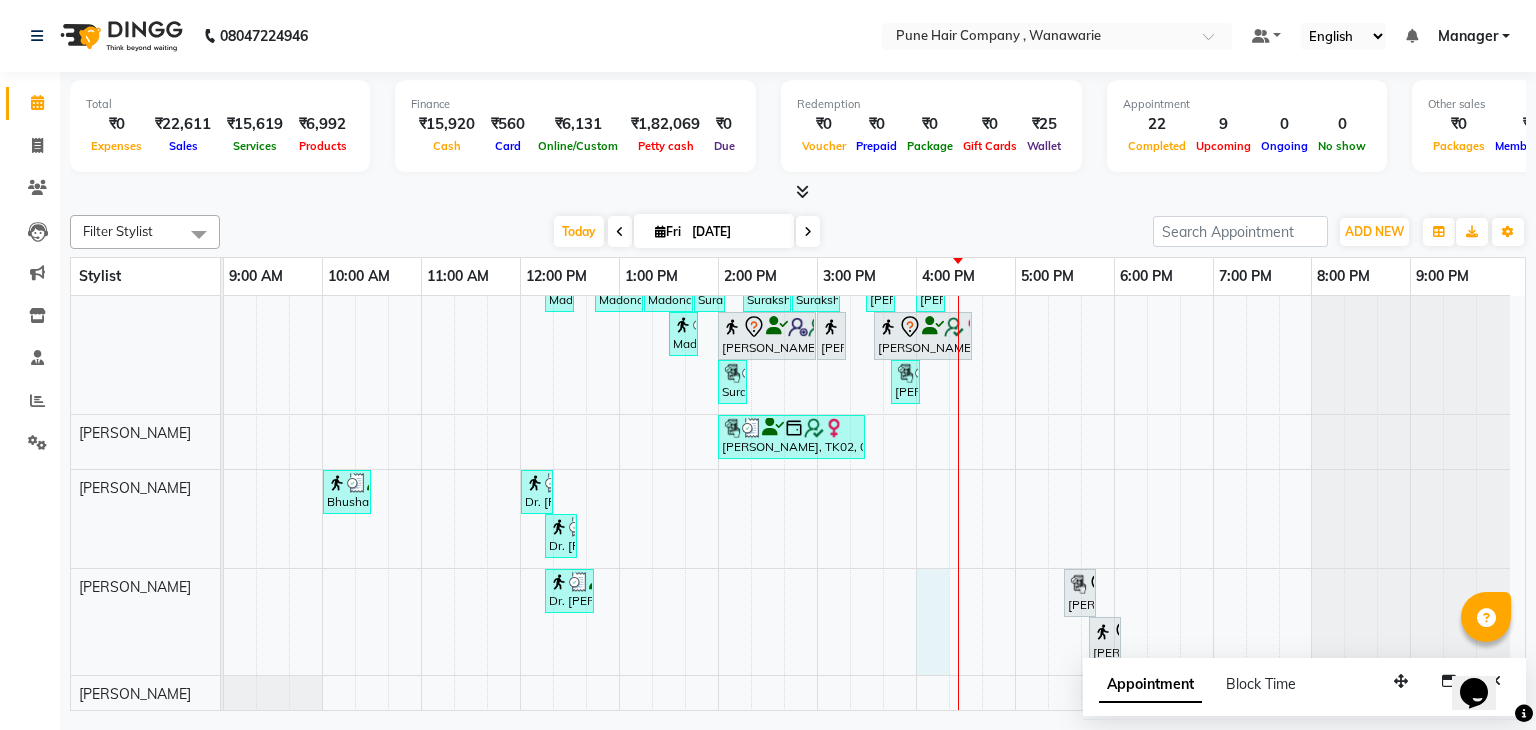 click on "Banty sir, TK03, 10:00 AM-10:45 AM, Male Haircut By Senior Stylist     Banty sir, TK03, 10:45 AM-12:00 PM, Male Hair Colour - Majirel Global Colour (includes moustache)     Naina mehata, TK02, 12:30 PM-03:00 PM, Hair Colour - Inoa Global Medium     Naina mehata, TK02, 03:00 PM-04:00 PM, Hair Treatments - Molecular Deep Damage Repair Medium             Sayli S, TK17, 04:00 PM-04:25 PM, Add_Hairwash Long             Archana Mohanty, TK04, 05:00 PM-06:00 PM, Haircuts, - By Senior Stylist             Abbas kadiwala, TK01, 06:00 PM-06:45 PM, Male Haircut By Senior Stylist             Abbas kadiwala, TK01, 06:45 PM-07:05 PM, Male Beard Shaving/ Beard Trim Beard             Dr, Achala ,, TK15, 07:30 PM-07:50 PM,  Haircut Boys (Below 12 years/ Undergraduates - Below 20 years)             Sayli S, TK17, 04:10 PM-05:10 PM, Ironing / Tongs Long     Dr. Shriya ,, TK08, 12:30 PM-01:00 PM, BlowDry Medium     Zubin S, TK11, 01:00 PM-01:45 PM, Male Haircut By Senior Stylist  Namaz   claint" at bounding box center (874, 409) 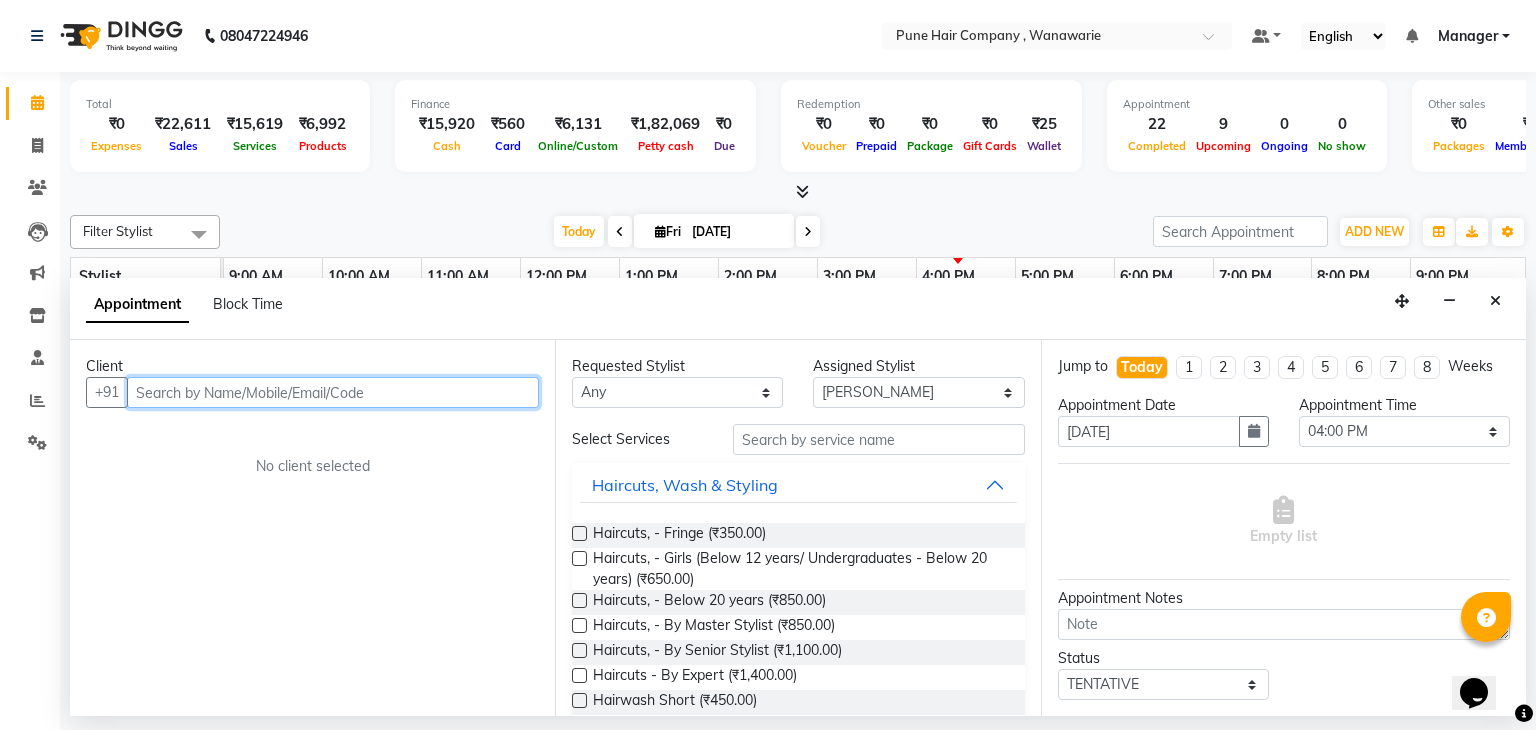 click at bounding box center (333, 392) 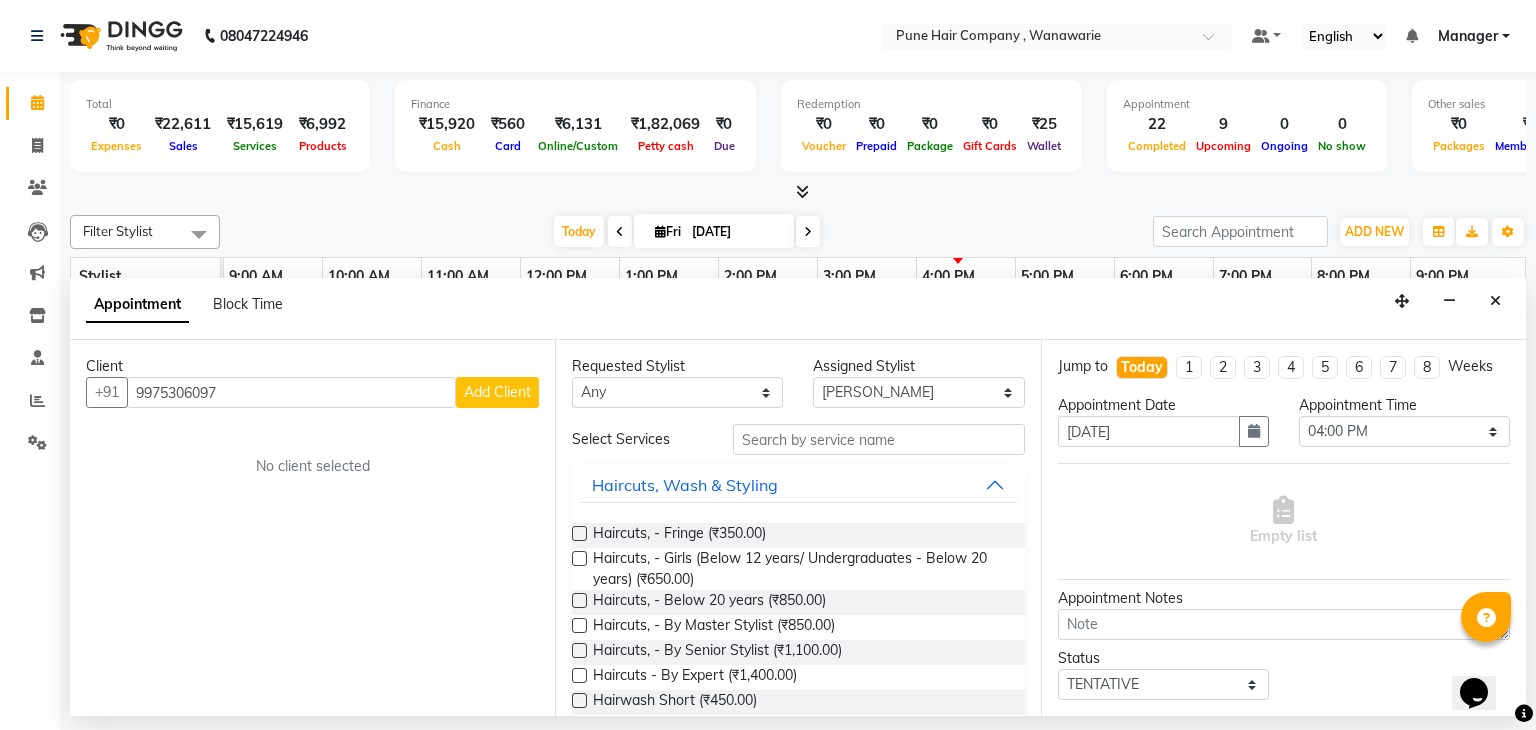 drag, startPoint x: 496, startPoint y: 407, endPoint x: 496, endPoint y: 389, distance: 18 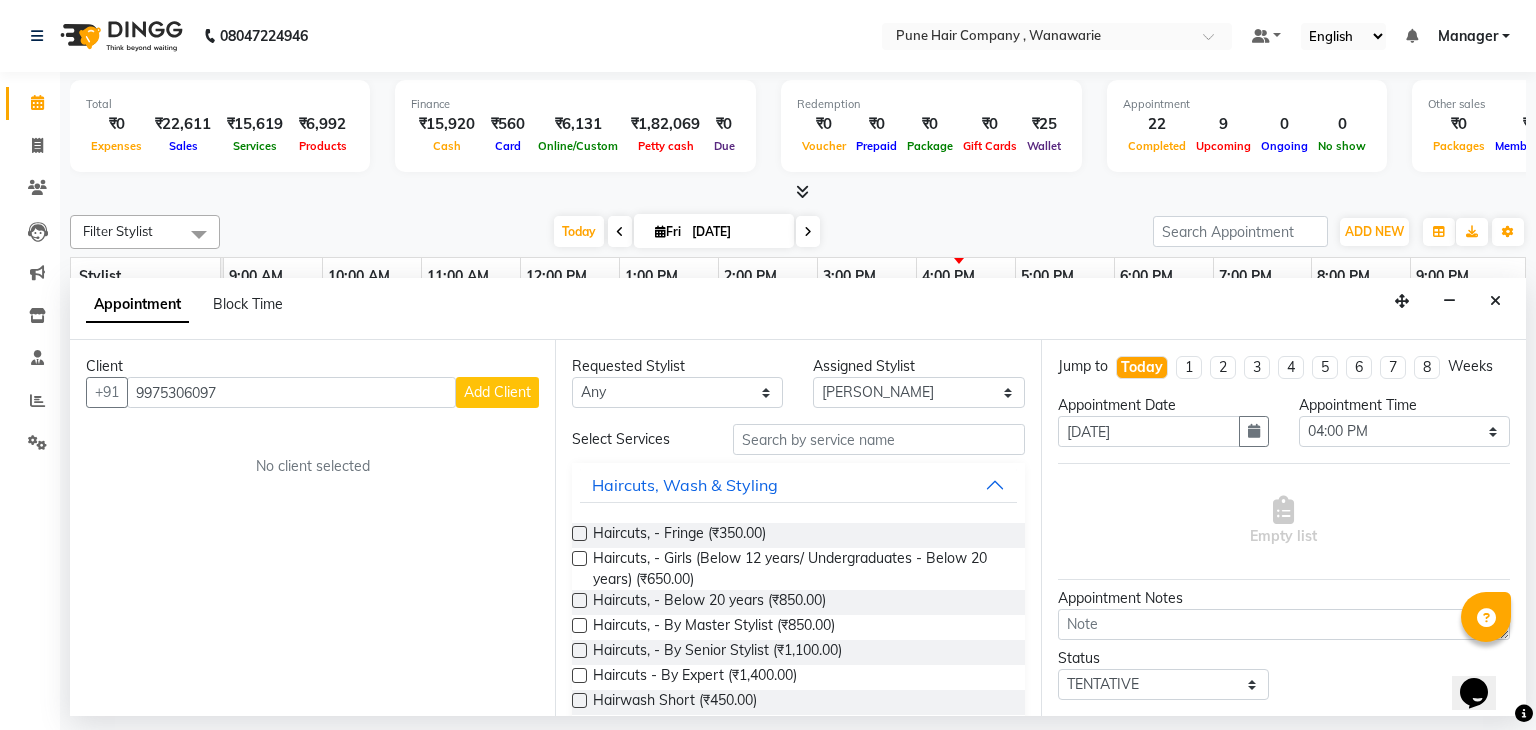click on "Add Client" at bounding box center [497, 392] 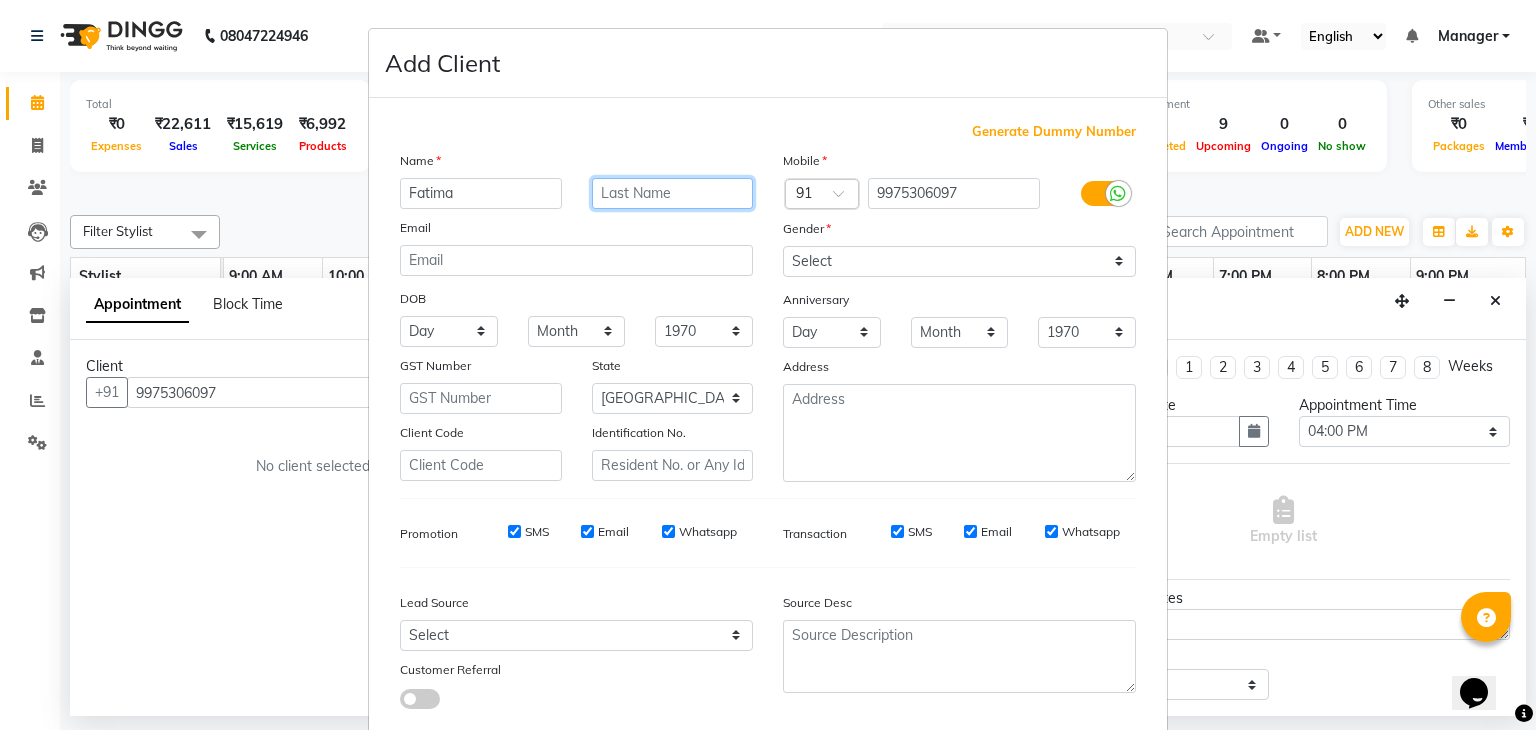 click at bounding box center [673, 193] 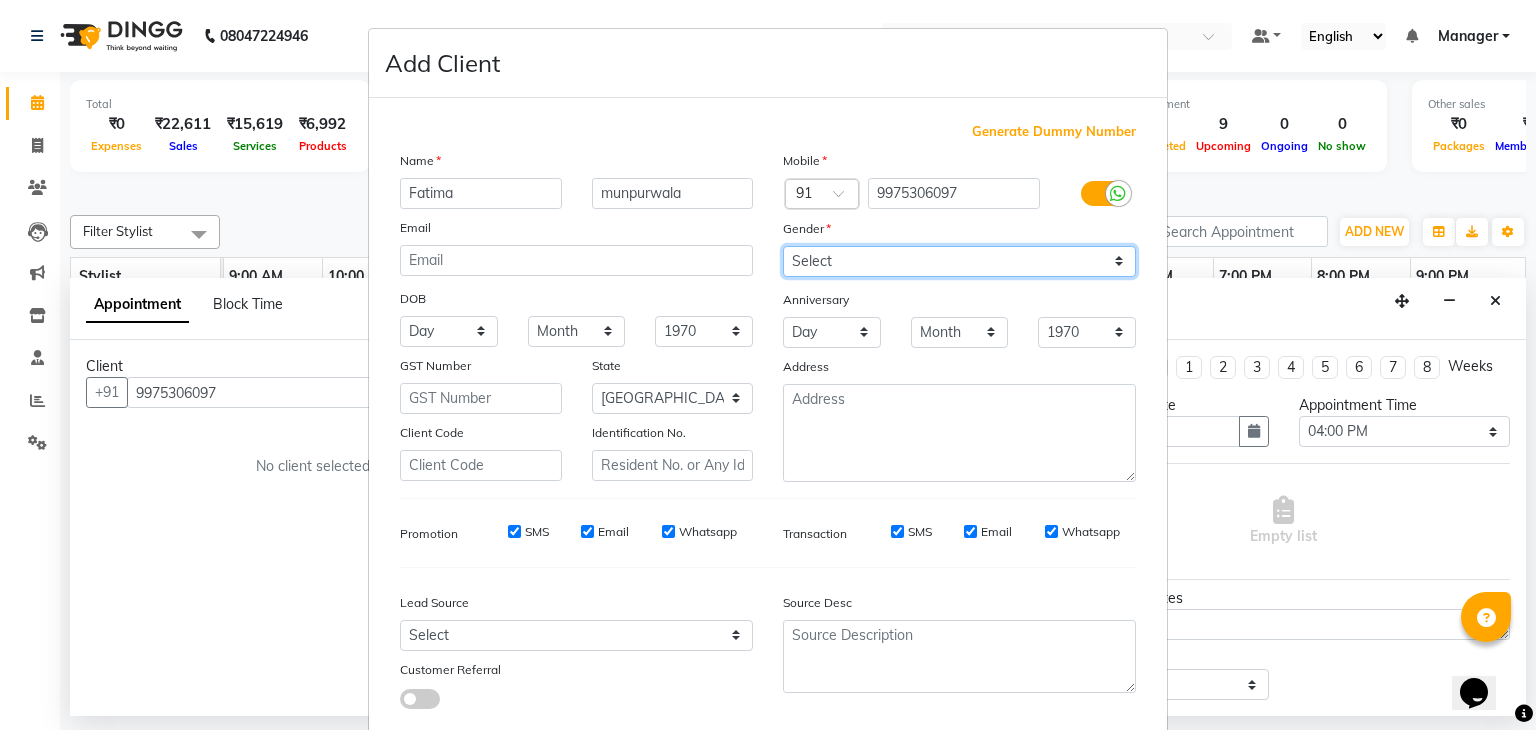 click on "Select Male Female Other Prefer Not To Say" at bounding box center (959, 261) 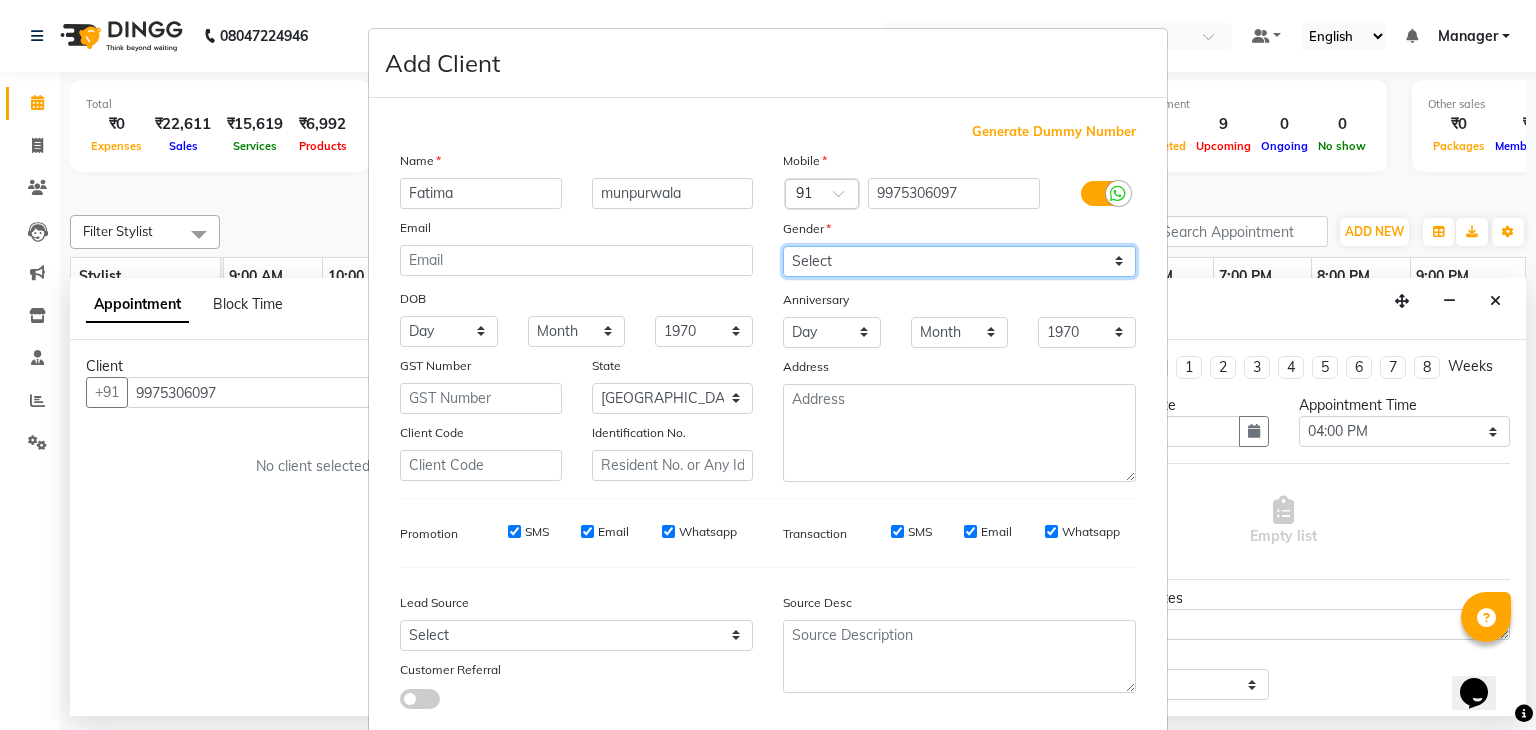 scroll, scrollTop: 127, scrollLeft: 0, axis: vertical 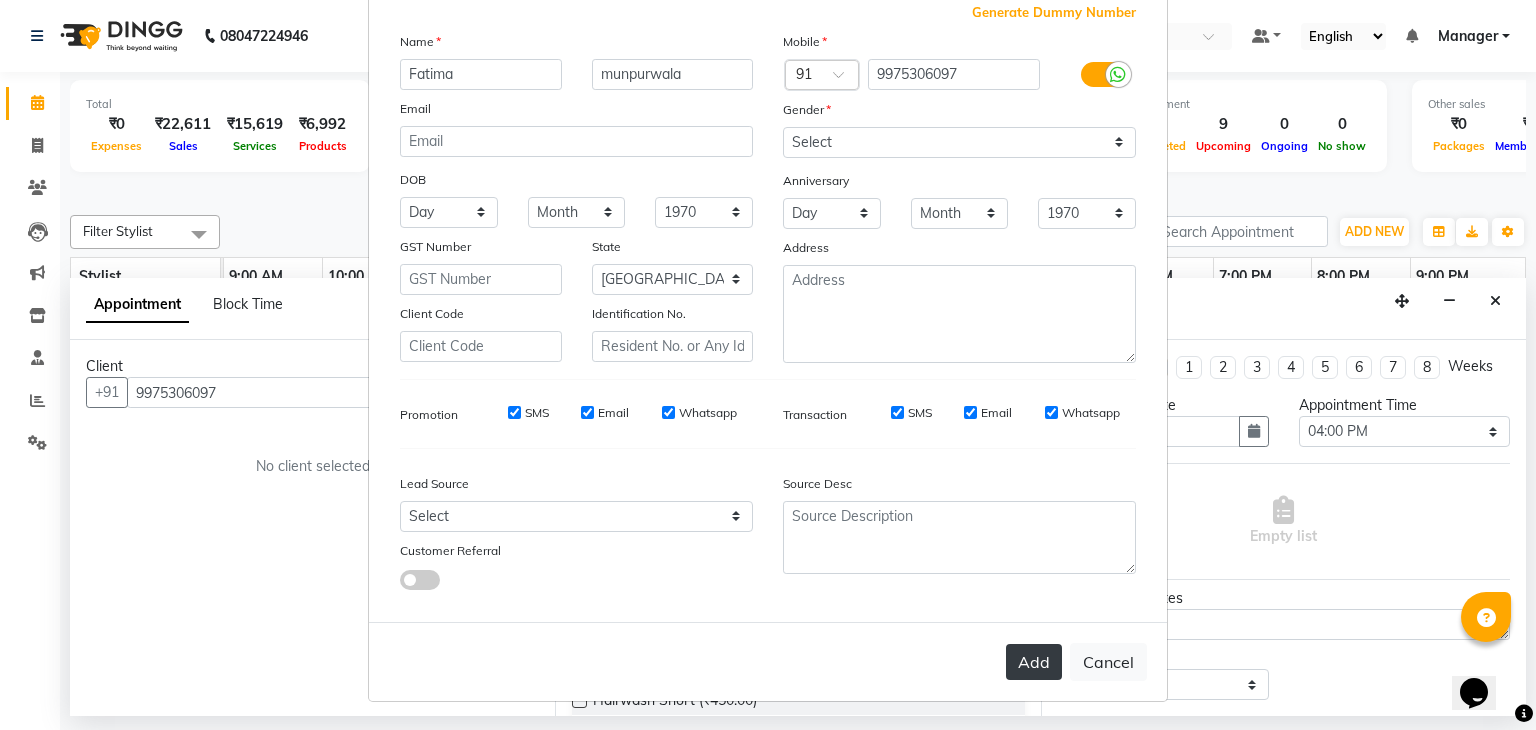 click on "Add" at bounding box center (1034, 662) 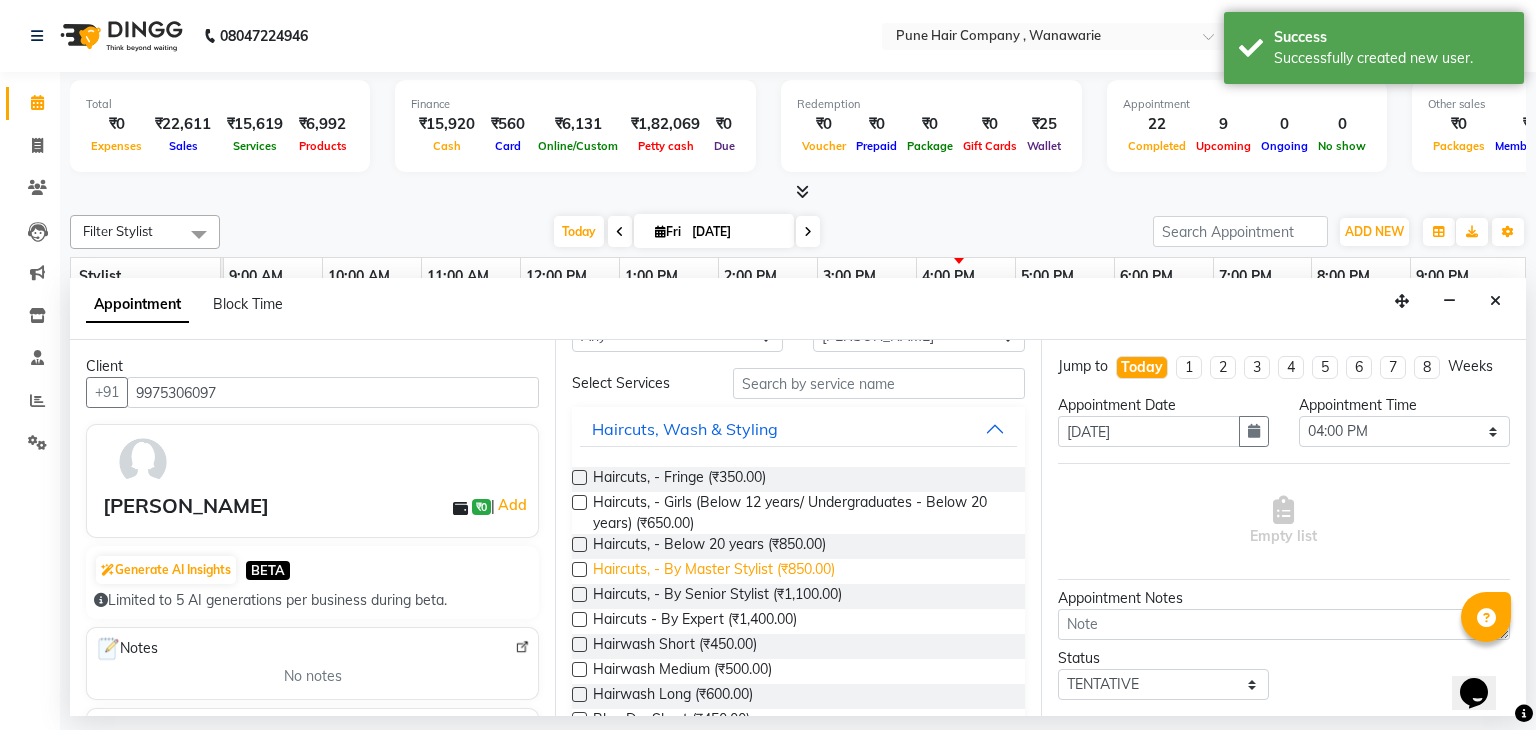 scroll, scrollTop: 72, scrollLeft: 0, axis: vertical 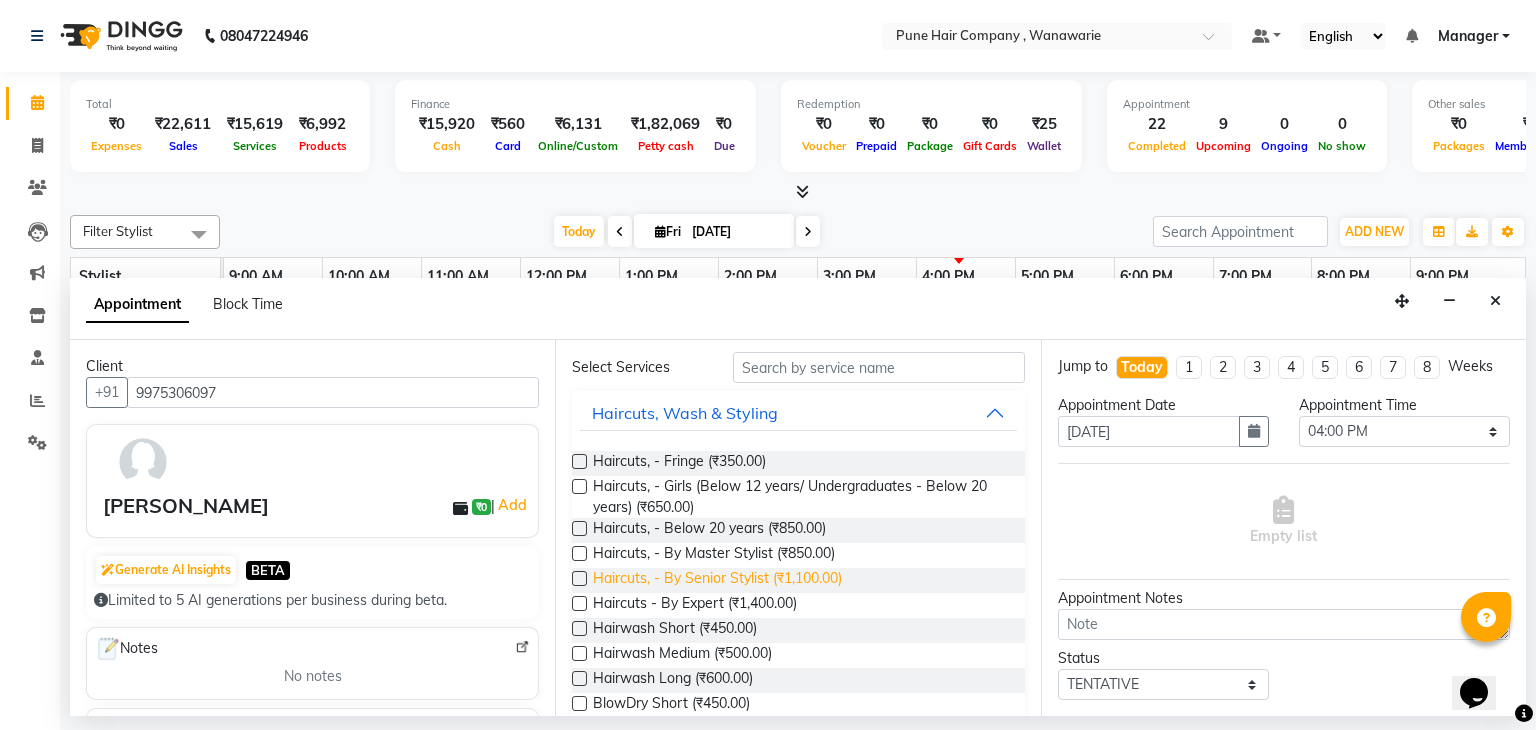 click on "Haircuts, - By Senior Stylist (₹1,100.00)" at bounding box center [717, 580] 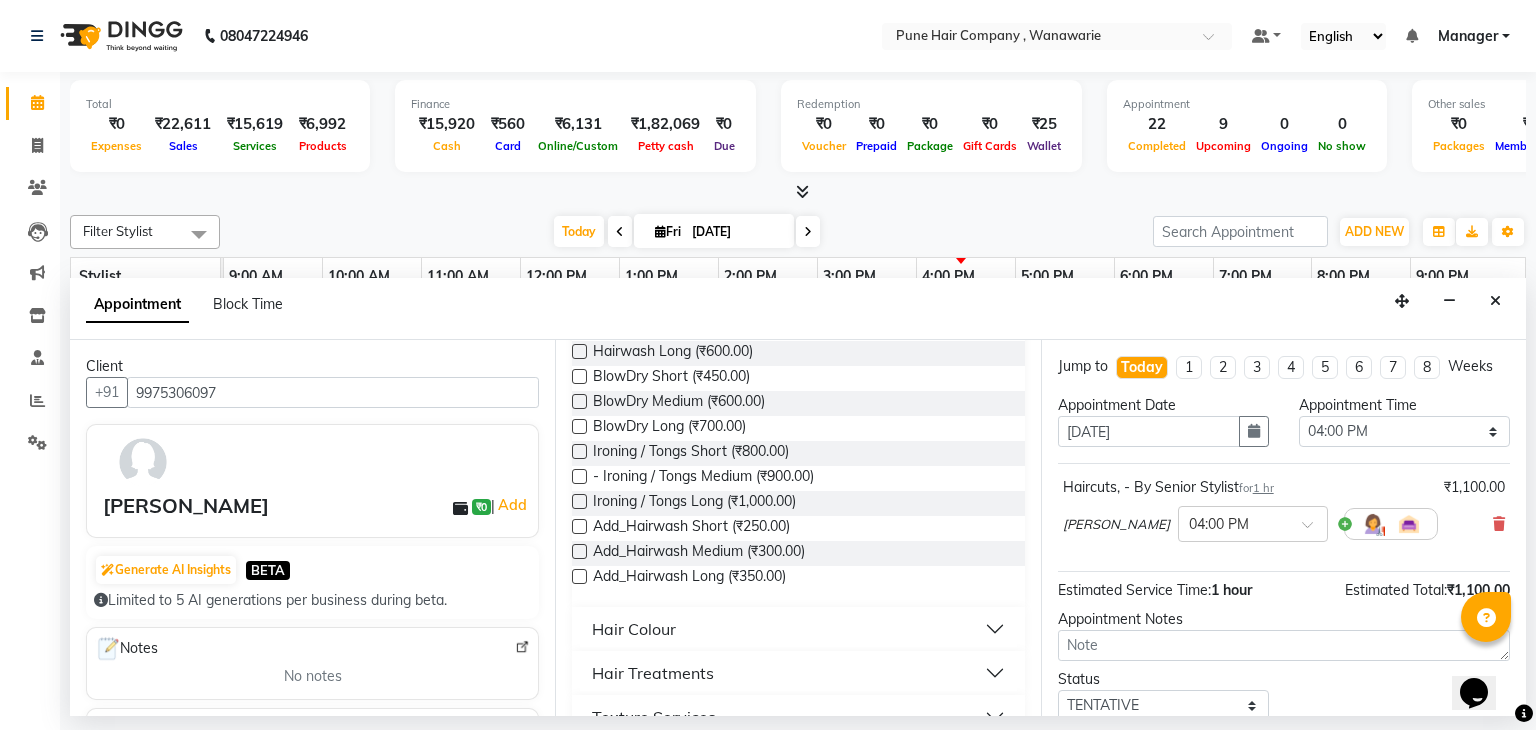 scroll, scrollTop: 398, scrollLeft: 0, axis: vertical 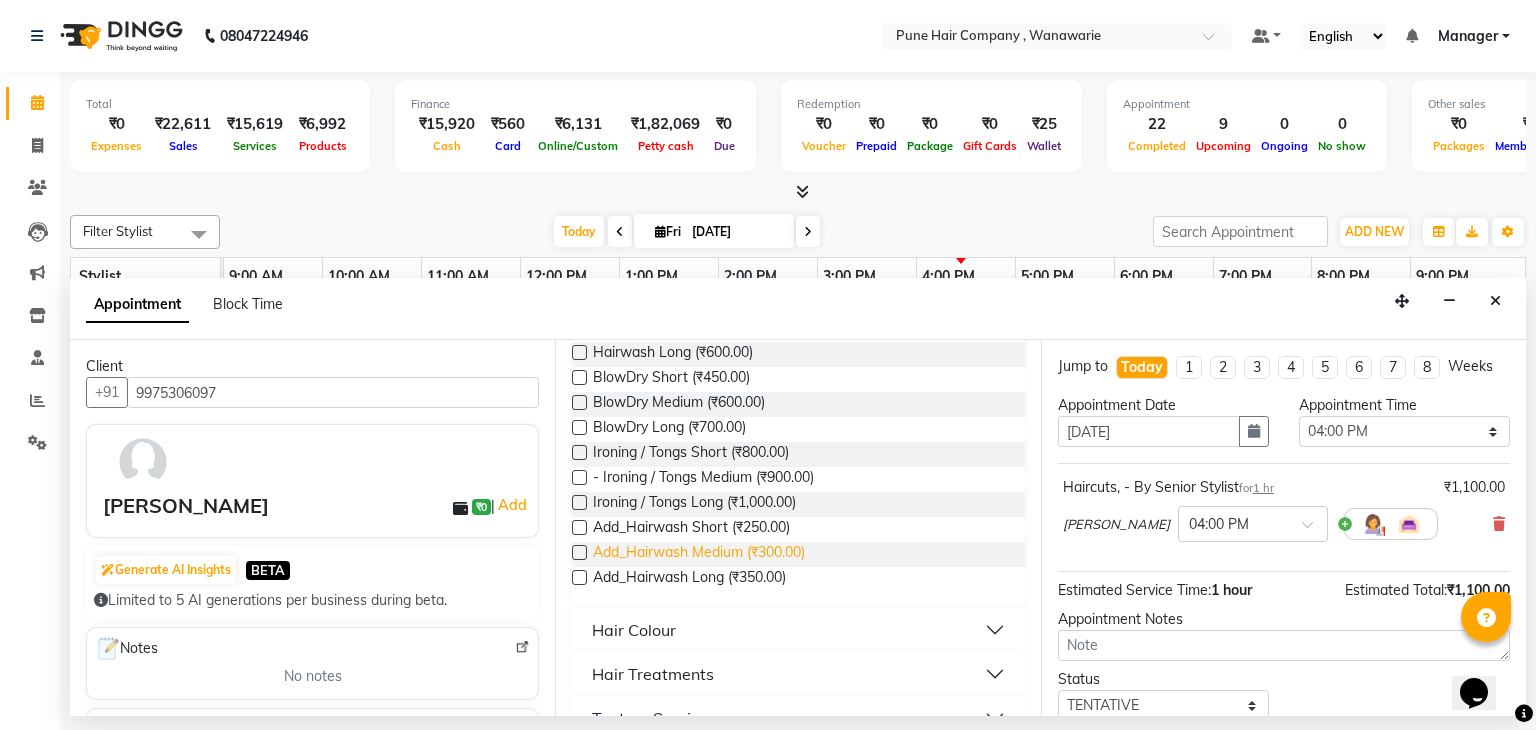 click on "Add_Hairwash Medium (₹300.00)" at bounding box center [699, 554] 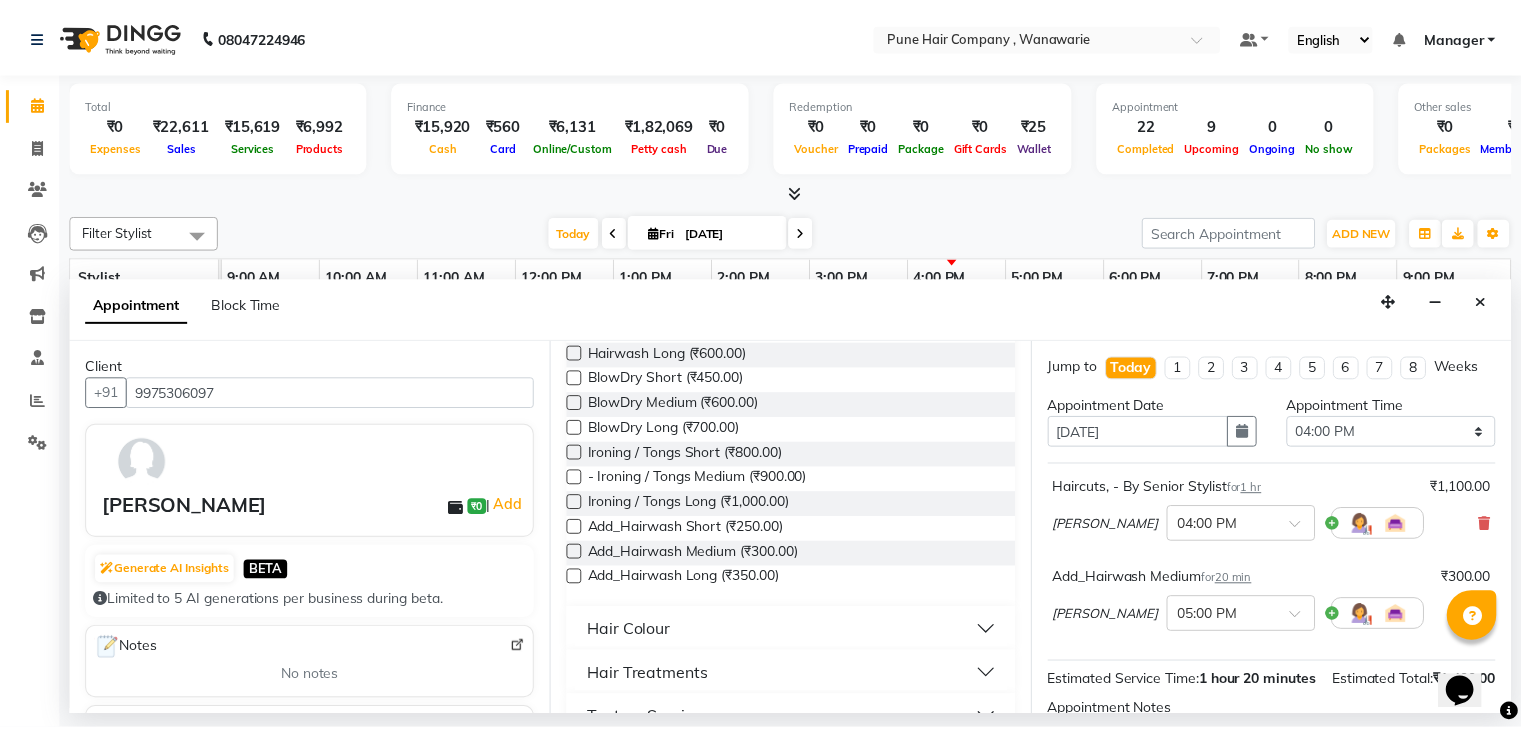 scroll, scrollTop: 242, scrollLeft: 0, axis: vertical 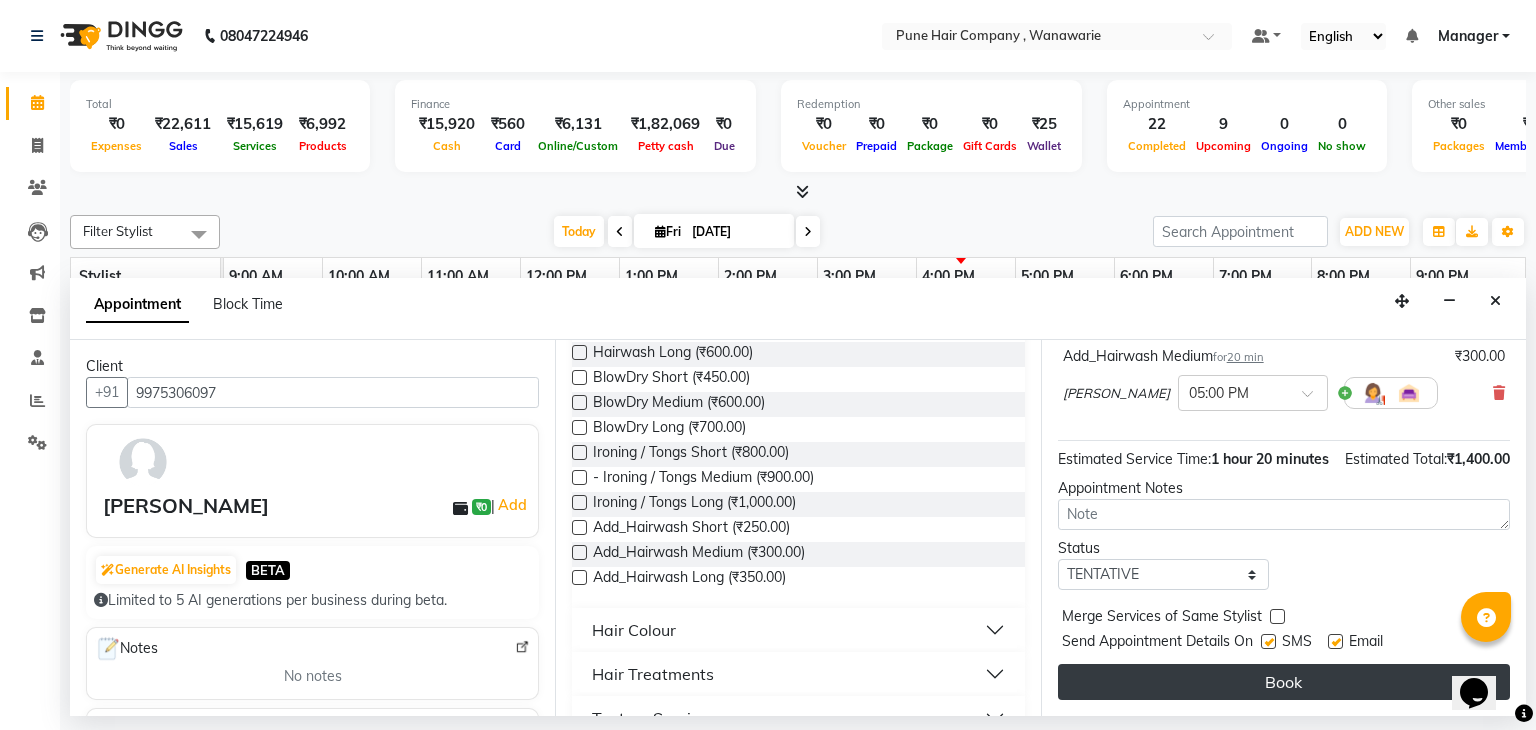 click on "Book" at bounding box center [1284, 682] 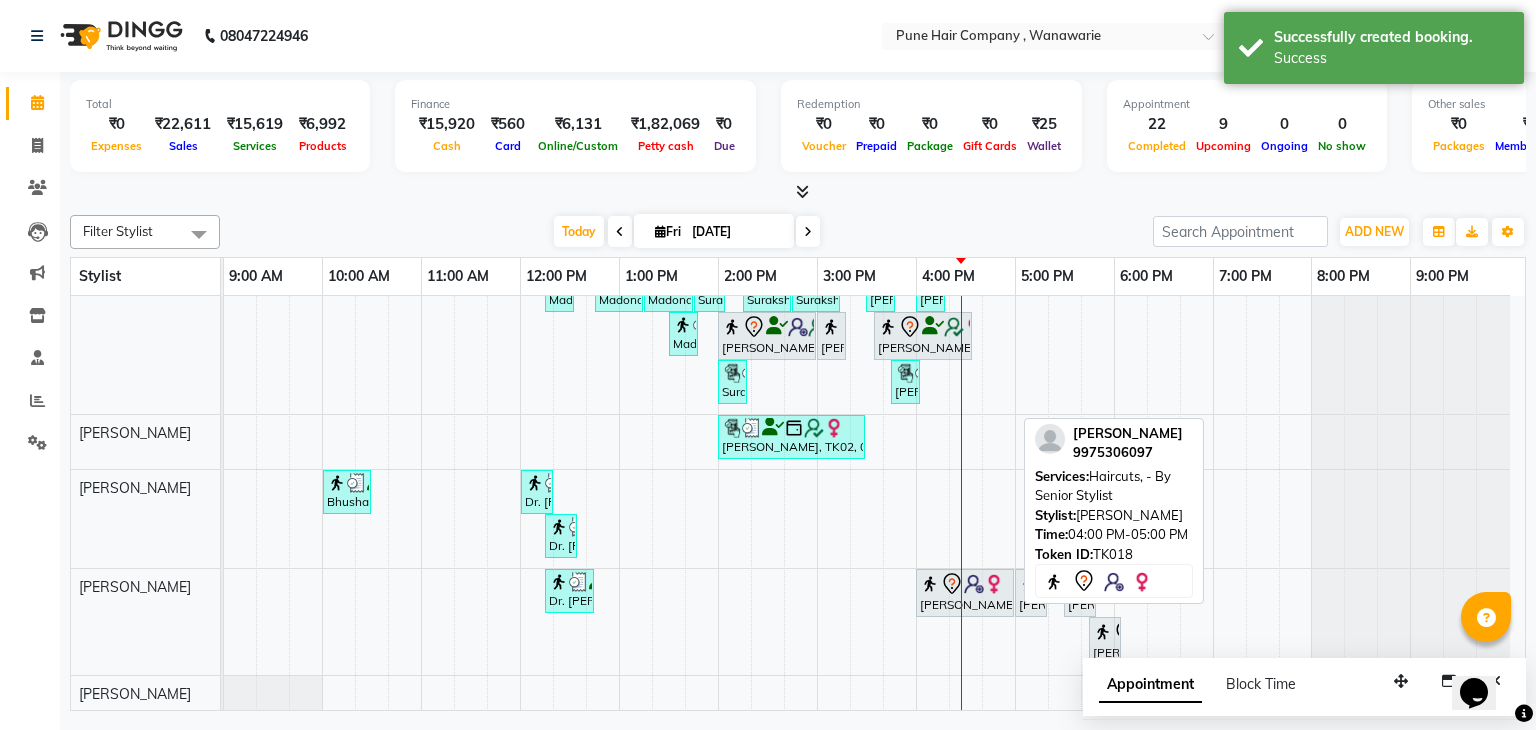 click on "[PERSON_NAME], TK18, 04:00 PM-05:00 PM, Haircuts, - By Senior Stylist" at bounding box center [965, 593] 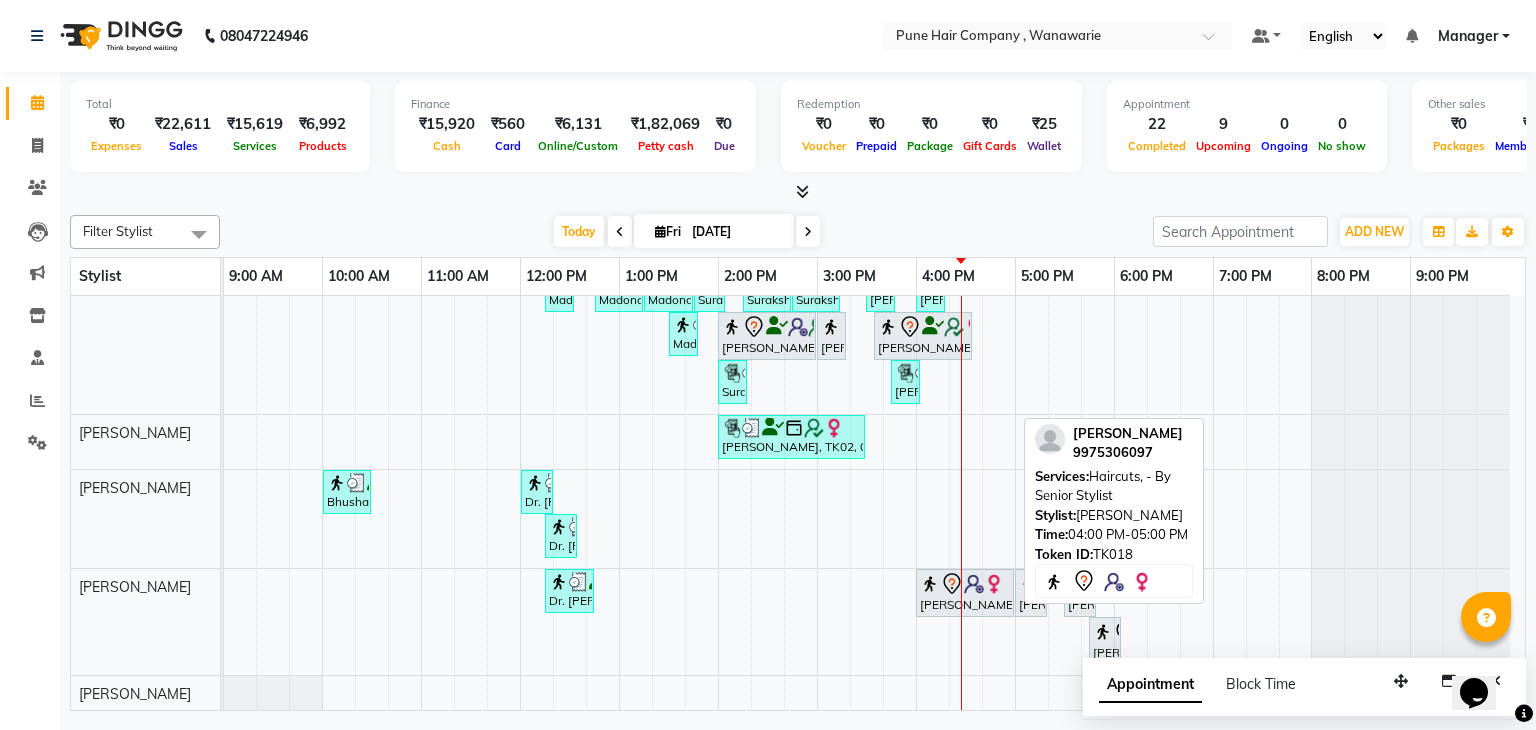 click on "[PERSON_NAME], TK18, 04:00 PM-05:00 PM, Haircuts, - By Senior Stylist" at bounding box center (965, 593) 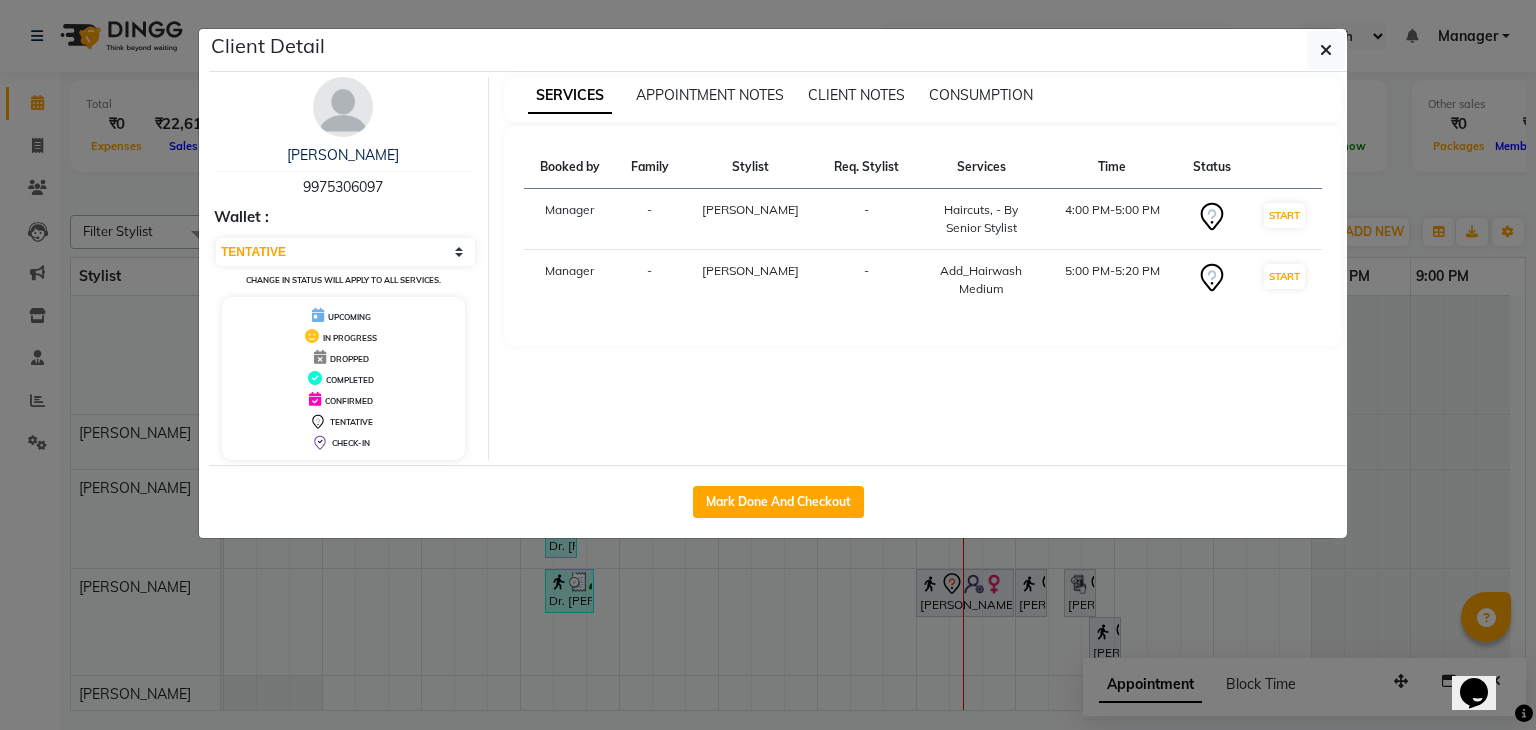 click on "Client Detail  Fatima munpurwala   9975306097 Wallet : Select IN SERVICE CONFIRMED TENTATIVE CHECK IN MARK DONE DROPPED UPCOMING Change in status will apply to all services. UPCOMING IN PROGRESS DROPPED COMPLETED CONFIRMED TENTATIVE CHECK-IN SERVICES APPOINTMENT NOTES CLIENT NOTES CONSUMPTION Booked by Family Stylist Req. Stylist Services Time Status  Manager  - Manoj Zambre -  Haircuts, - By Senior Stylist   4:00 PM-5:00 PM   START   Manager  - Manoj Zambre -  Add_Hairwash Medium   5:00 PM-5:20 PM   START   Mark Done And Checkout" 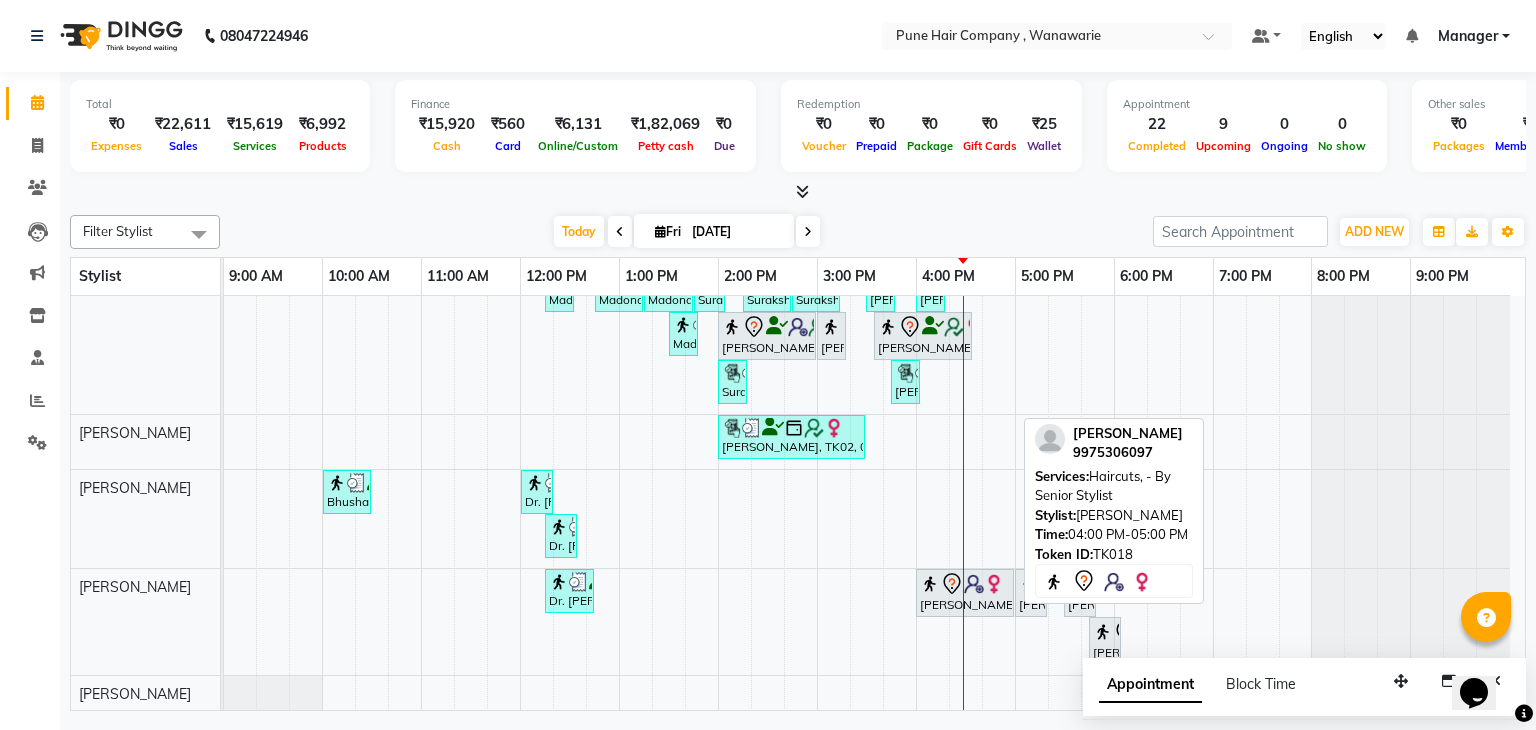 click on "[PERSON_NAME], TK18, 04:00 PM-05:00 PM, Haircuts, - By Senior Stylist" at bounding box center [965, 593] 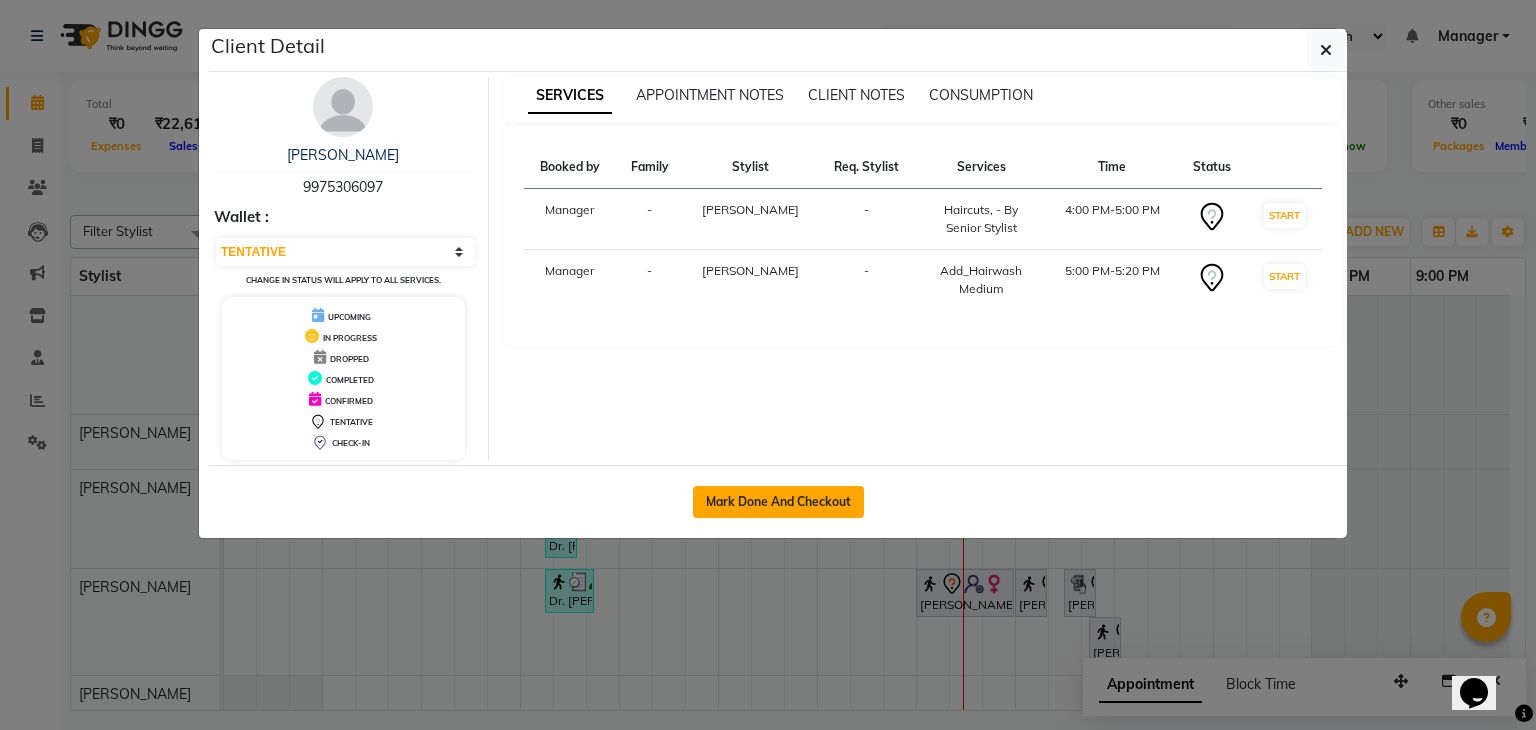 click on "Mark Done And Checkout" 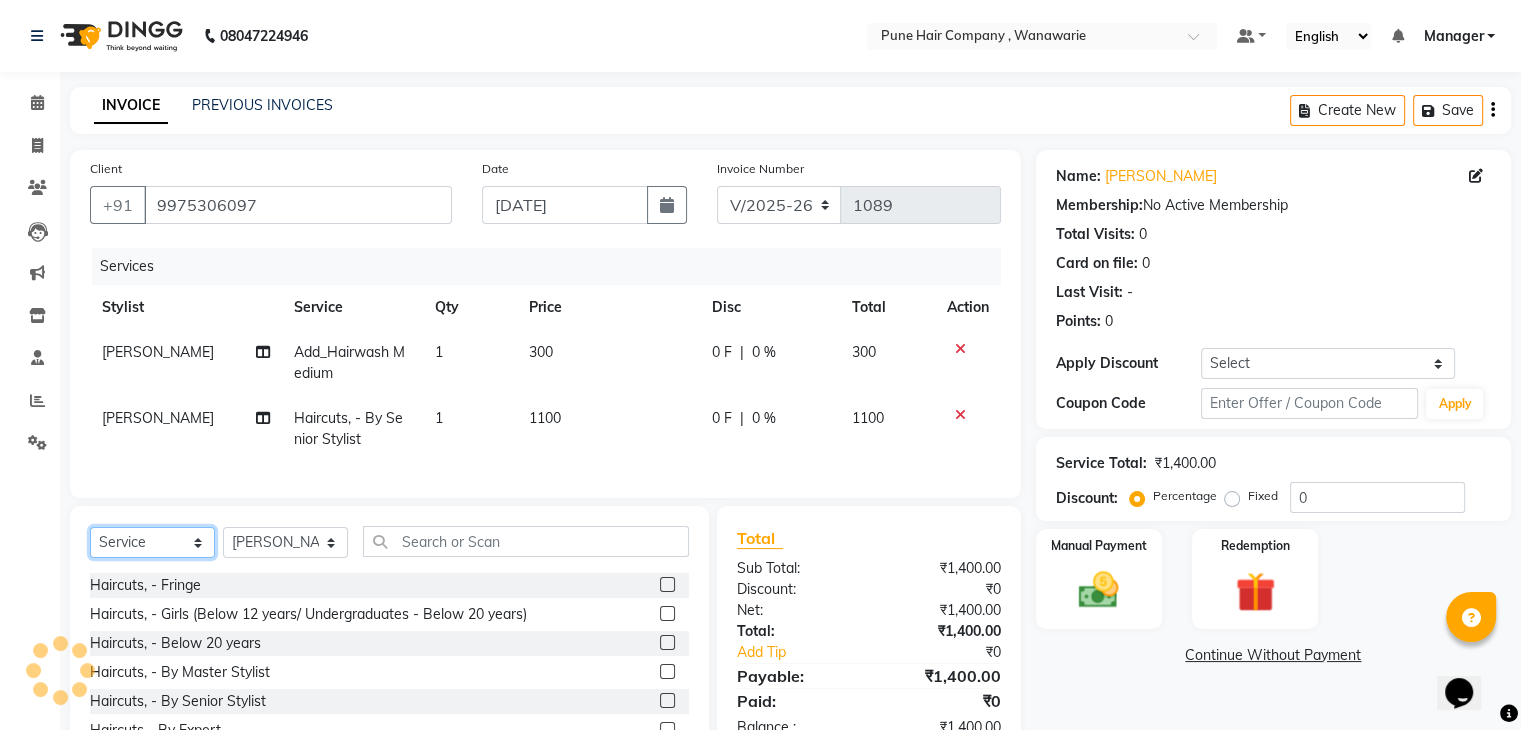 click on "Select  Service  Product  Membership  Package Voucher Prepaid Gift Card" 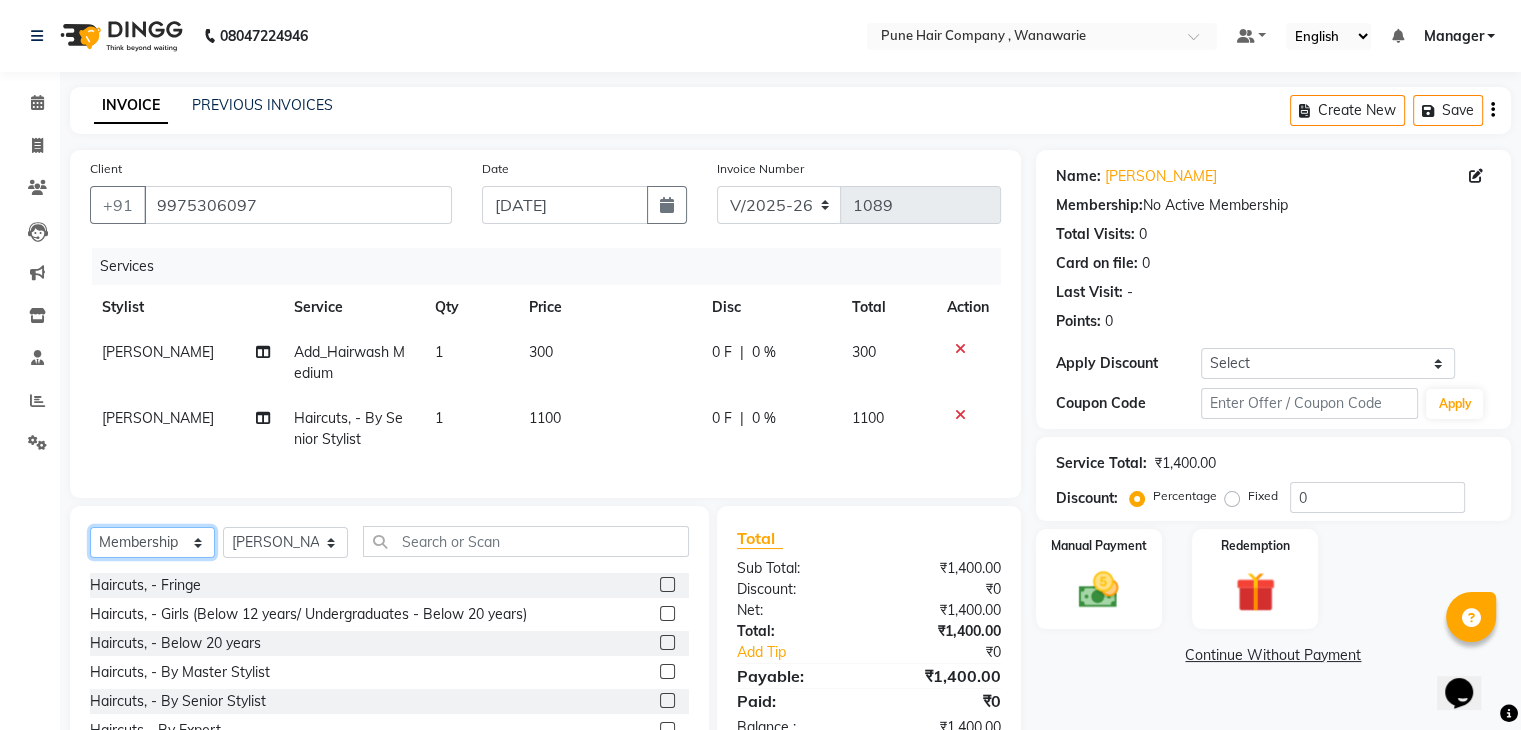 click on "Select  Service  Product  Membership  Package Voucher Prepaid Gift Card" 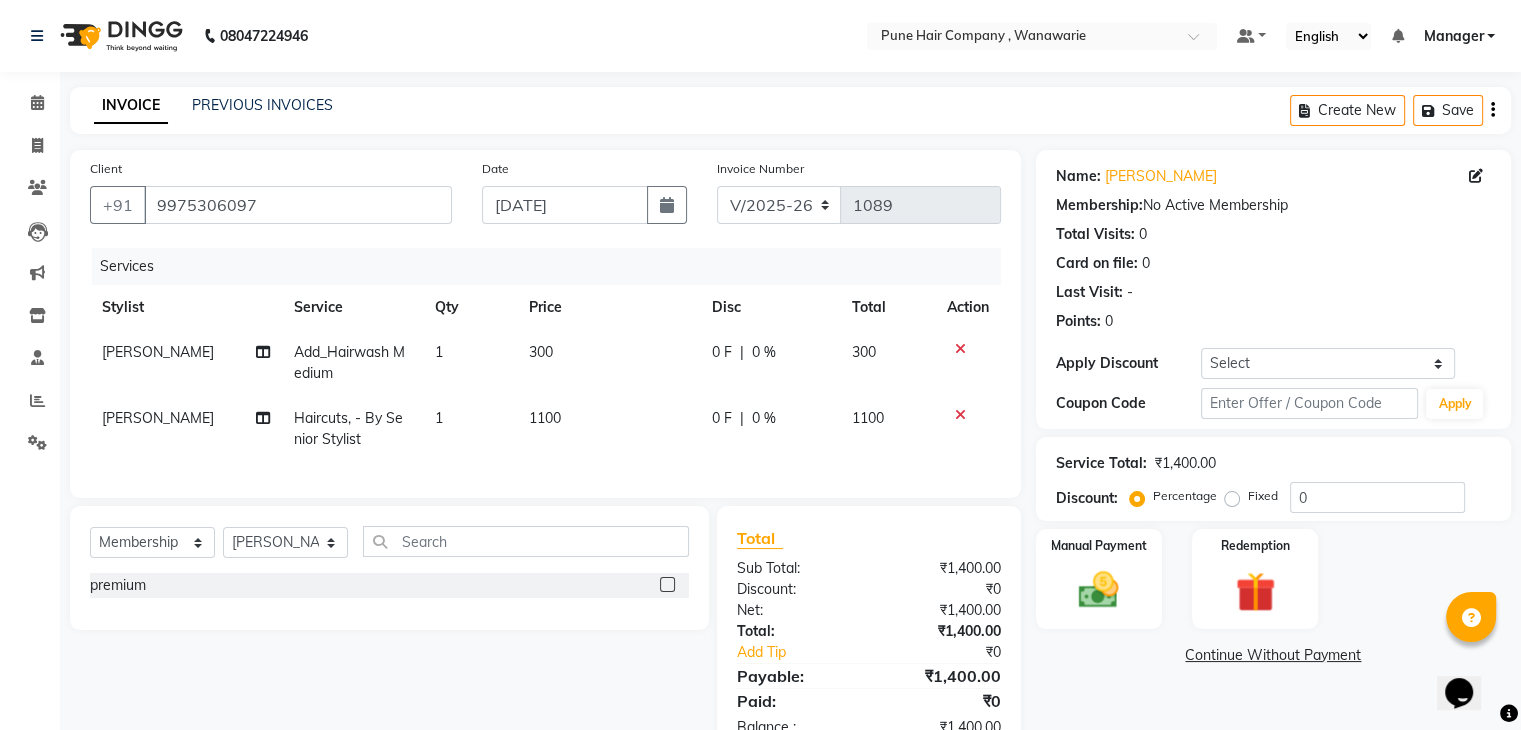 click 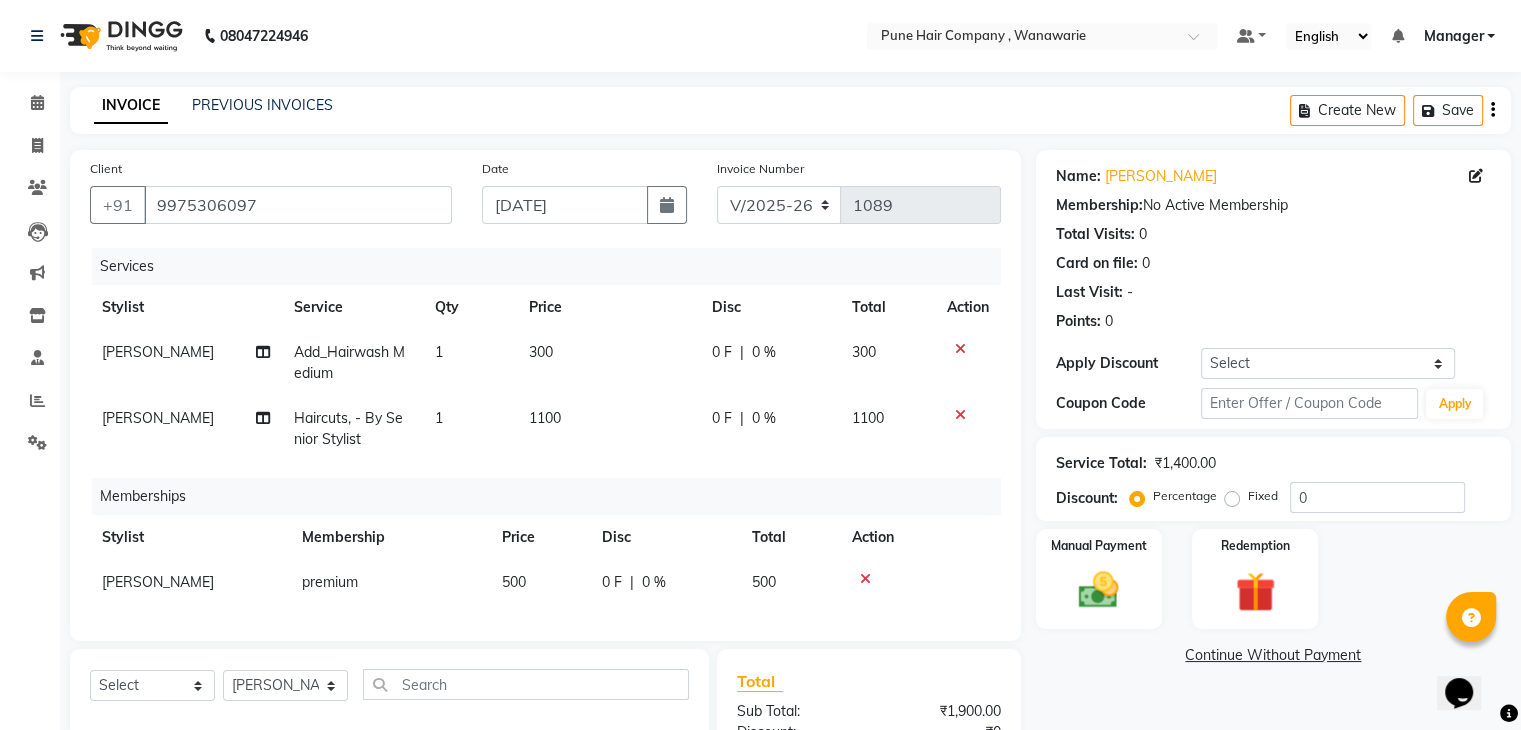 click on "0 F" 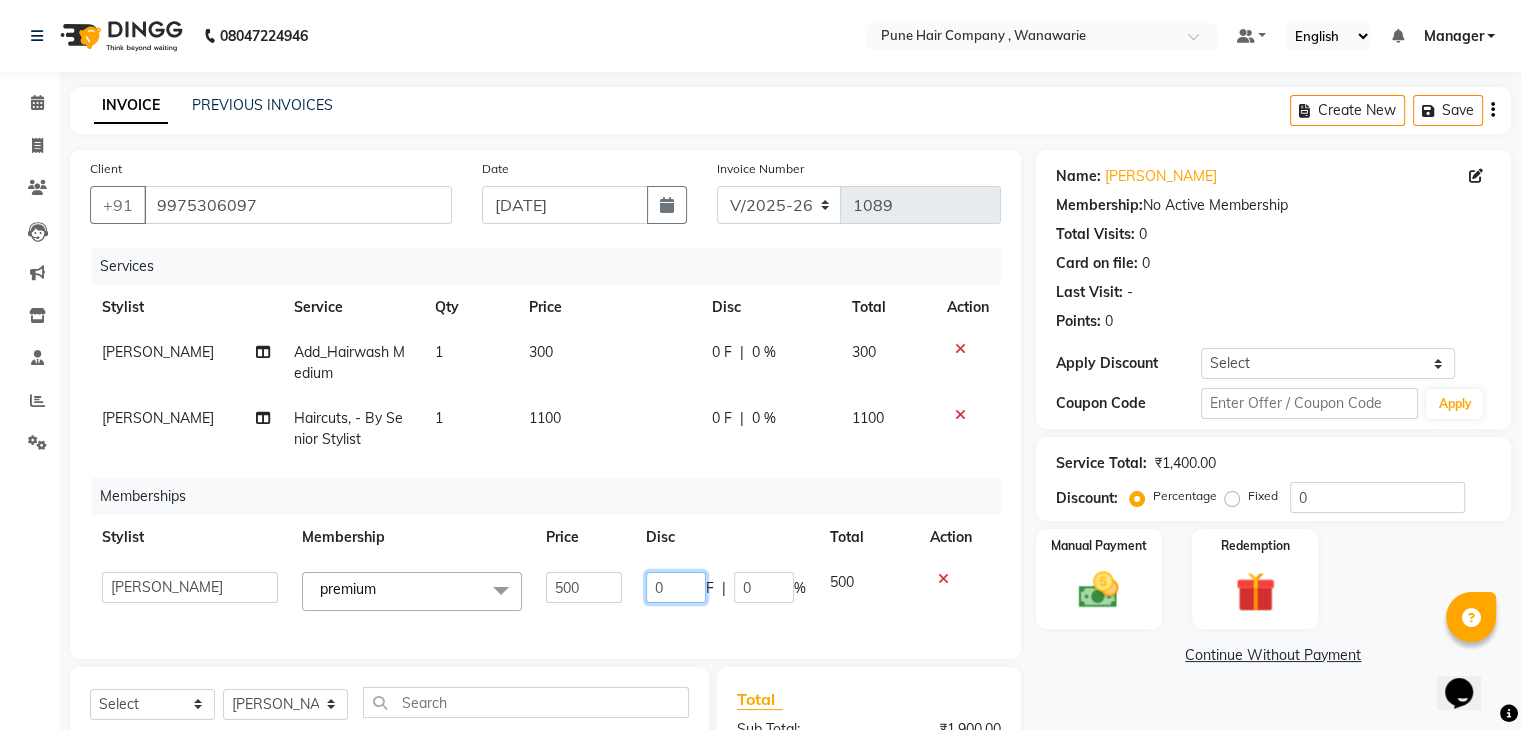 click on "0" 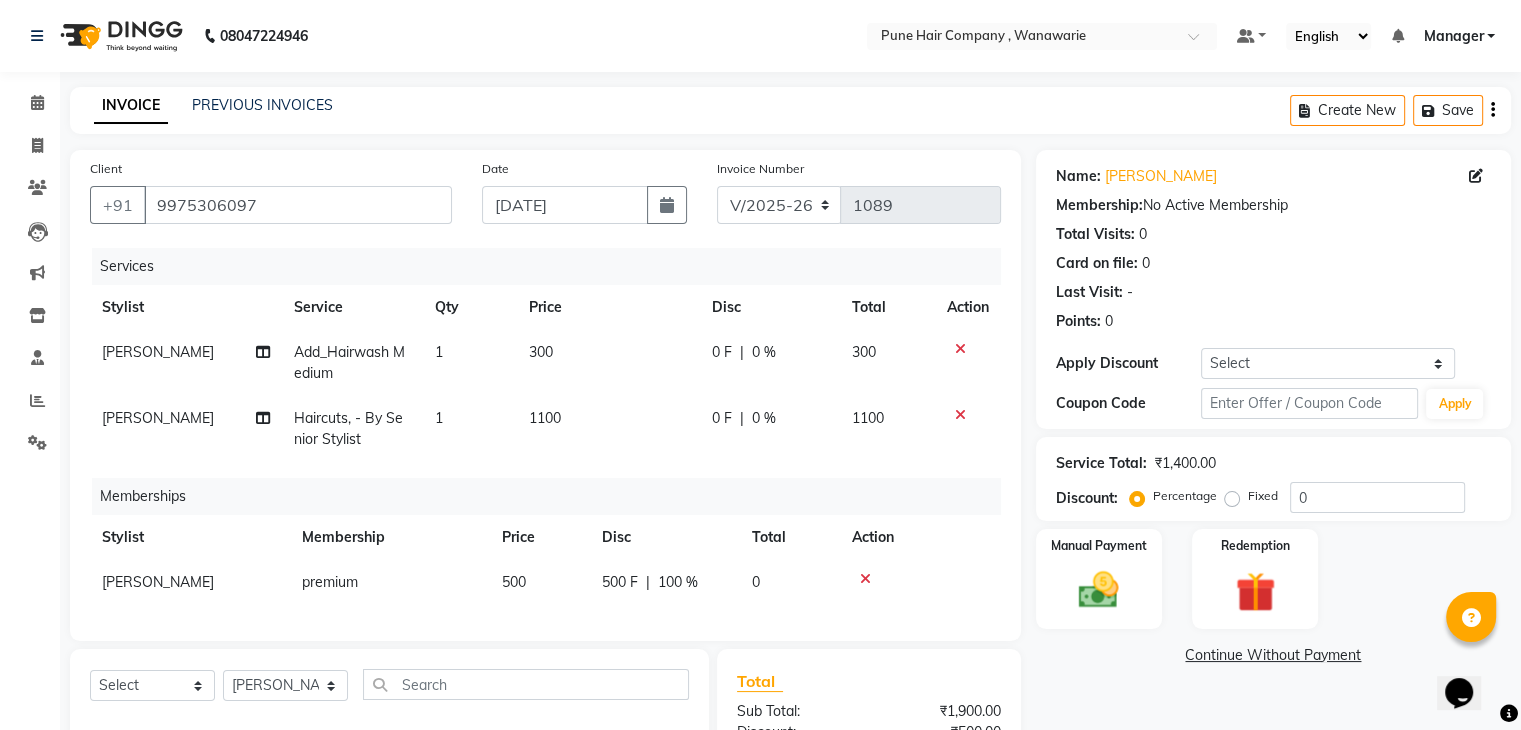 click on "Services Stylist Service Qty Price Disc Total Action Manoj Zambre Add_Hairwash Medium 1 300 0 F | 0 % 300 Manoj Zambre Haircuts, - By Senior Stylist 1 1100 0 F | 0 % 1100 Memberships Stylist Membership Price Disc Total Action Manoj Zambre premium  500 500 F | 100 % 0" 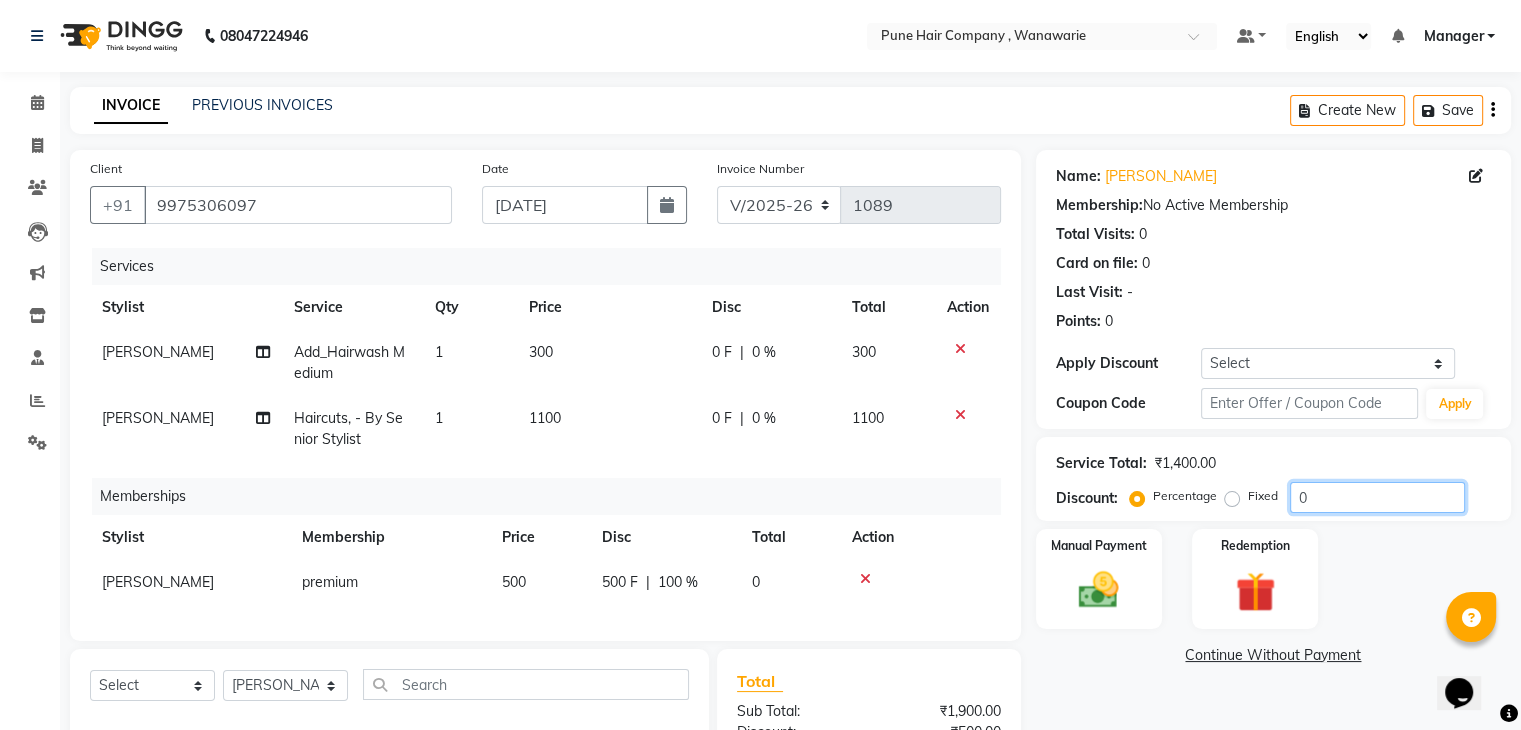 click on "0" 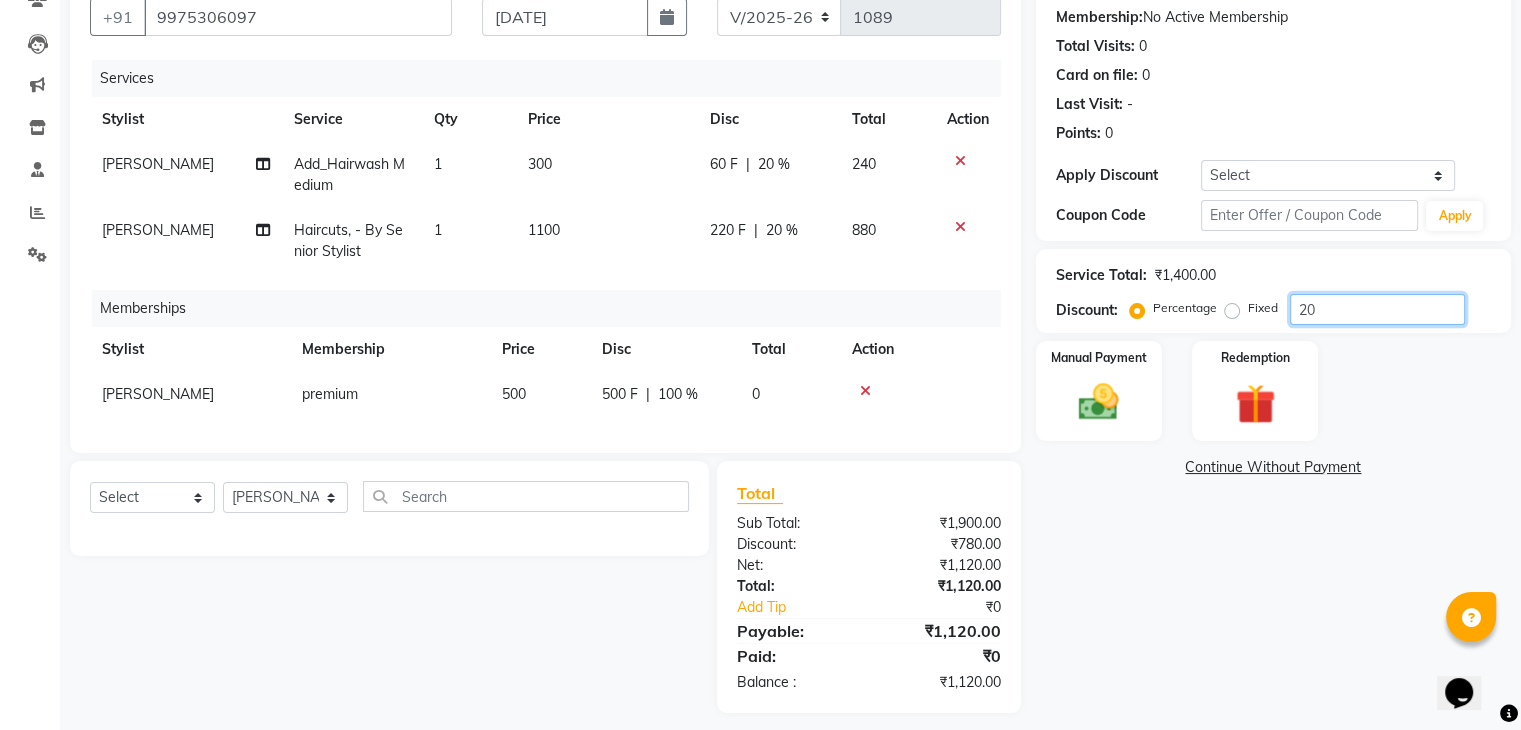 scroll, scrollTop: 216, scrollLeft: 0, axis: vertical 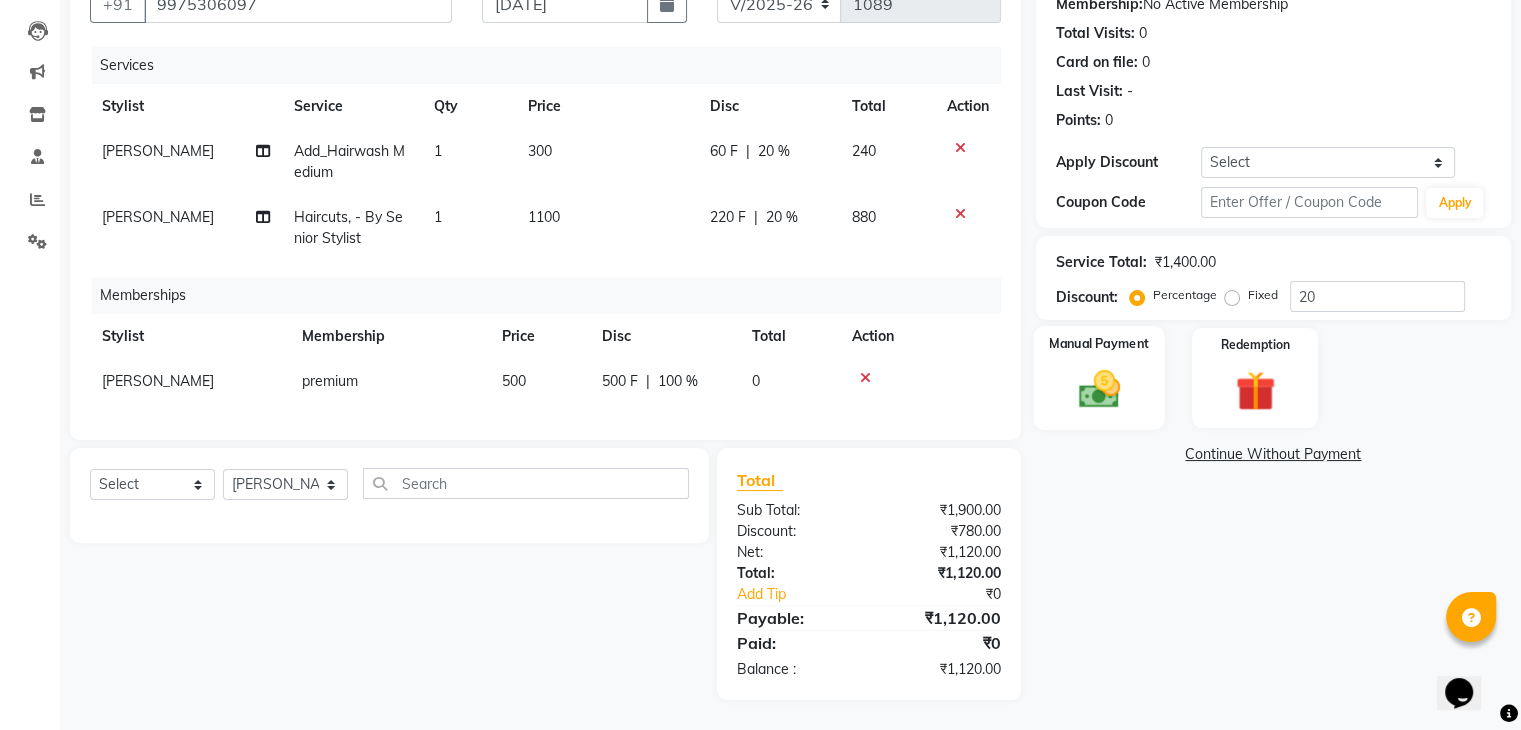 click 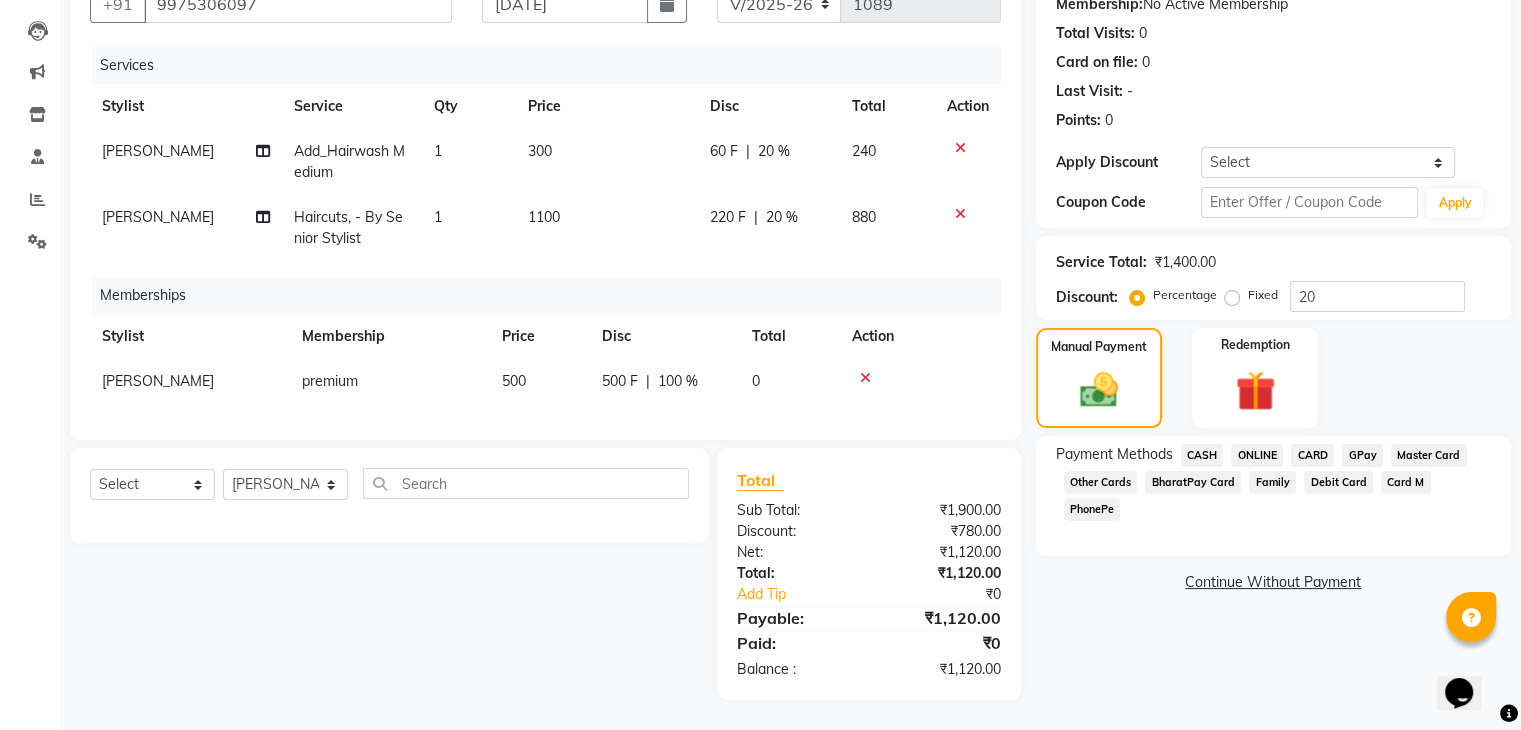 click on "GPay" 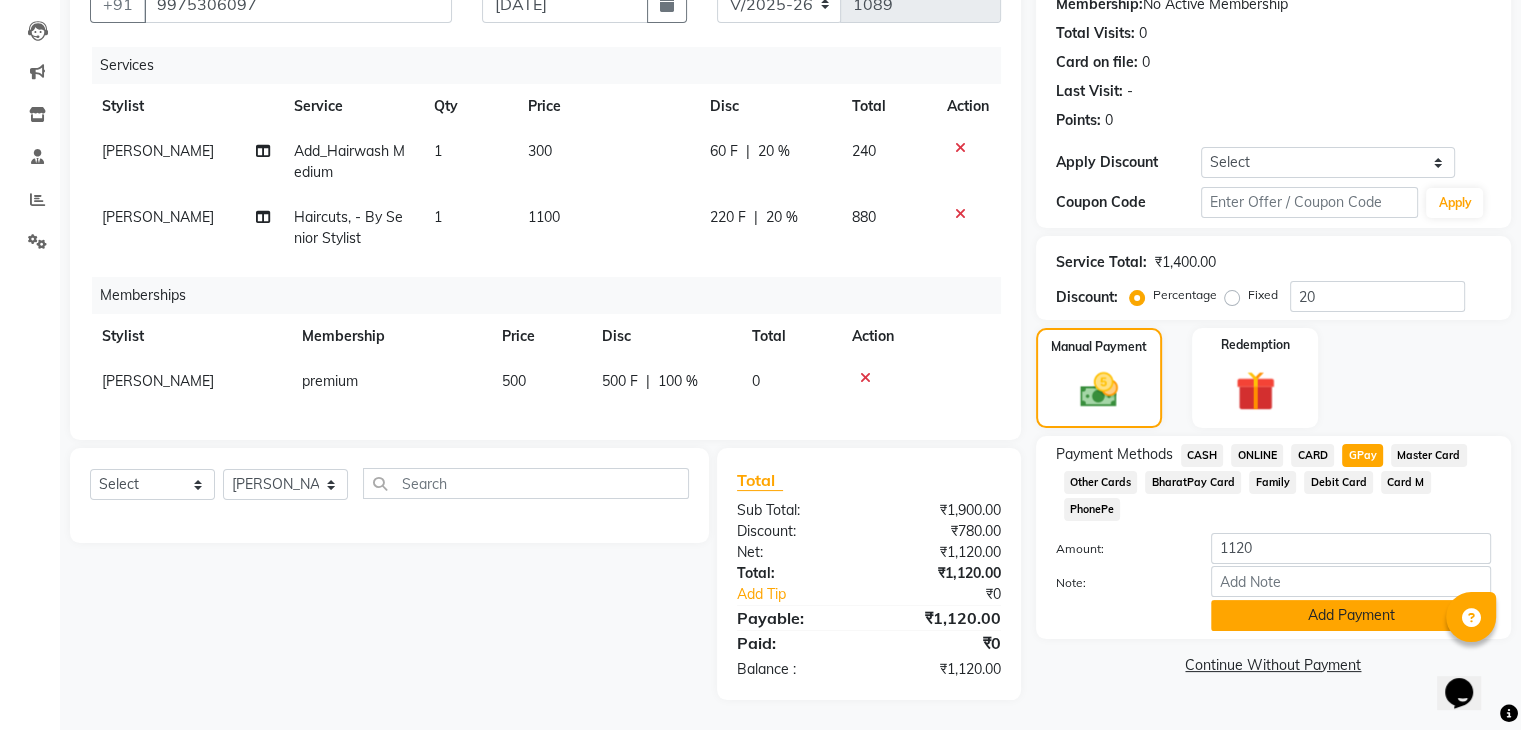 click on "Add Payment" 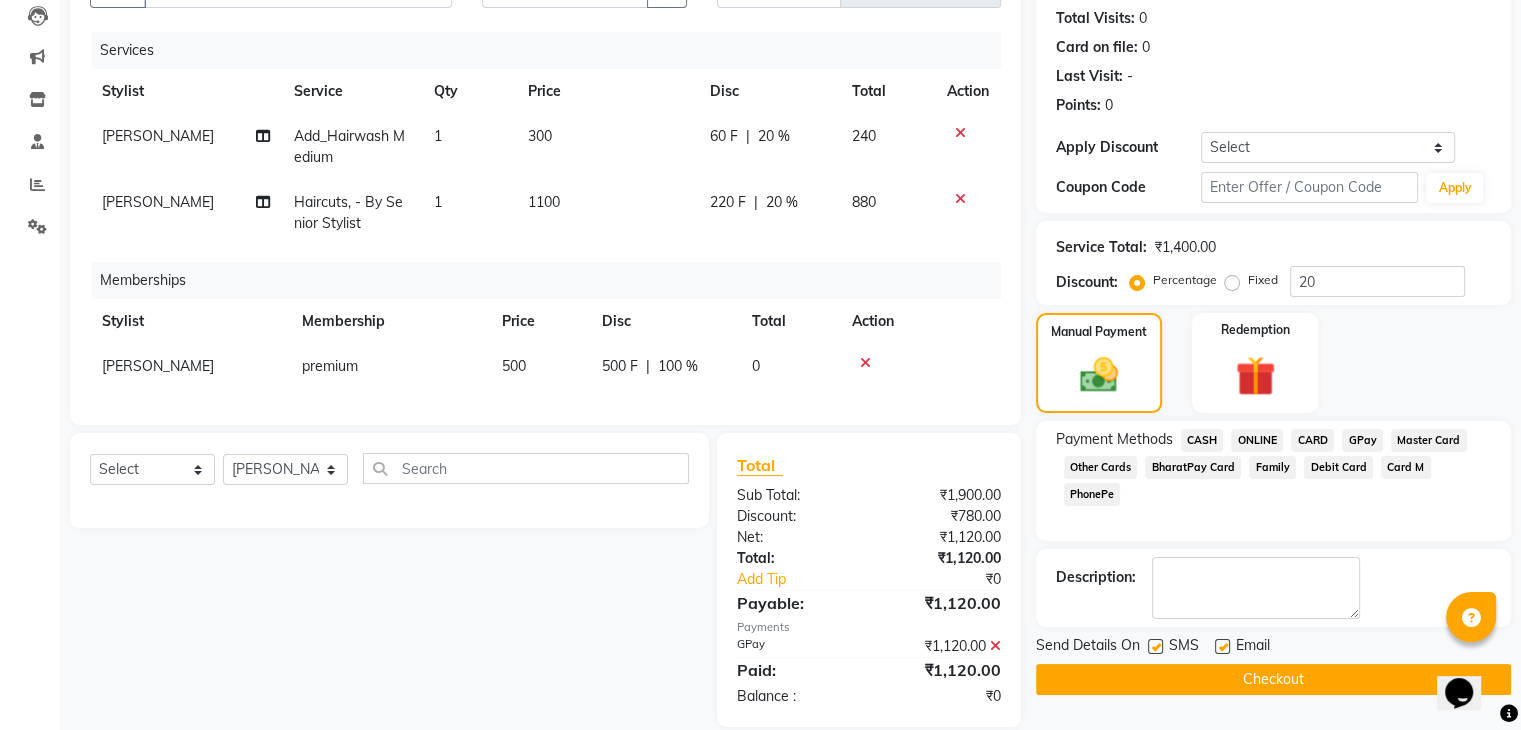click on "Checkout" 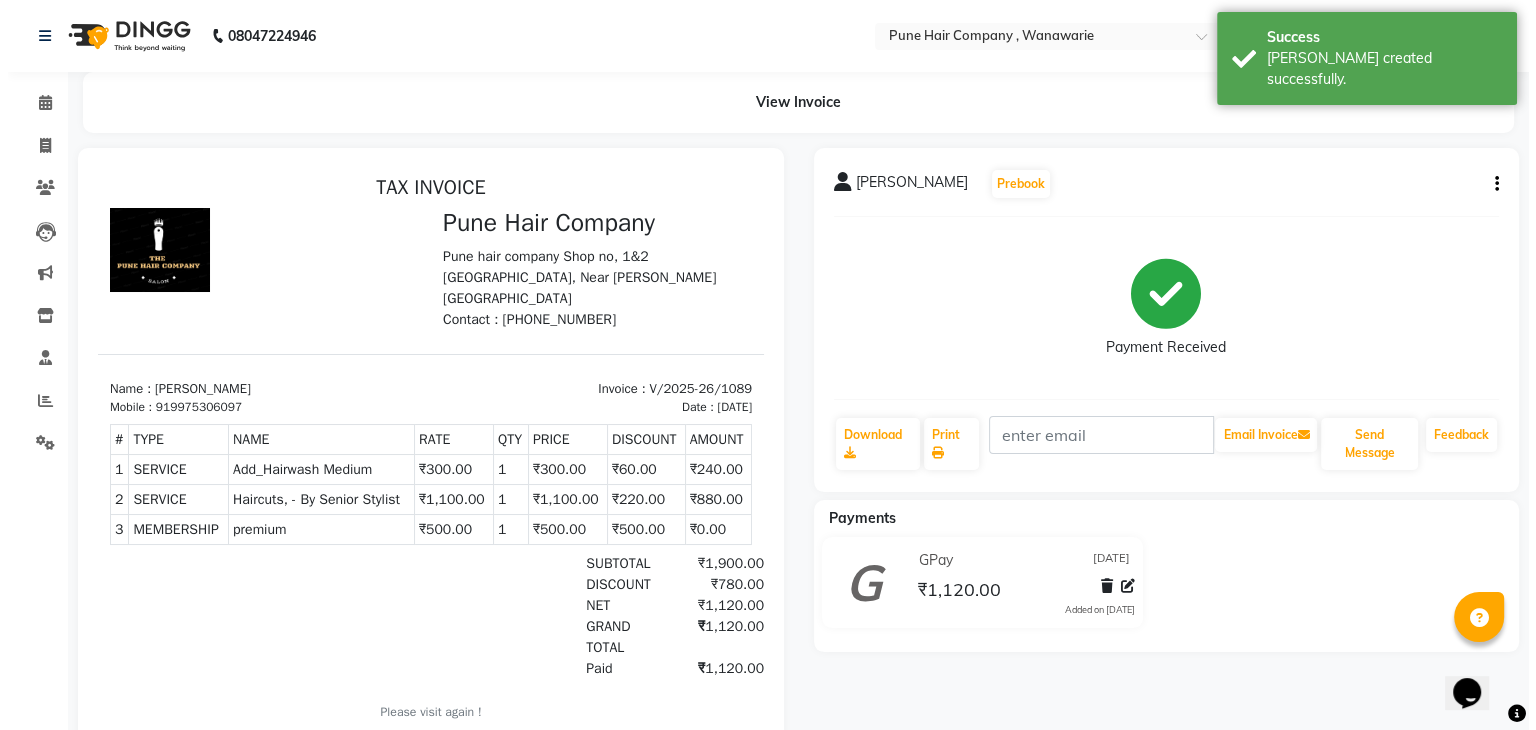 scroll, scrollTop: 0, scrollLeft: 0, axis: both 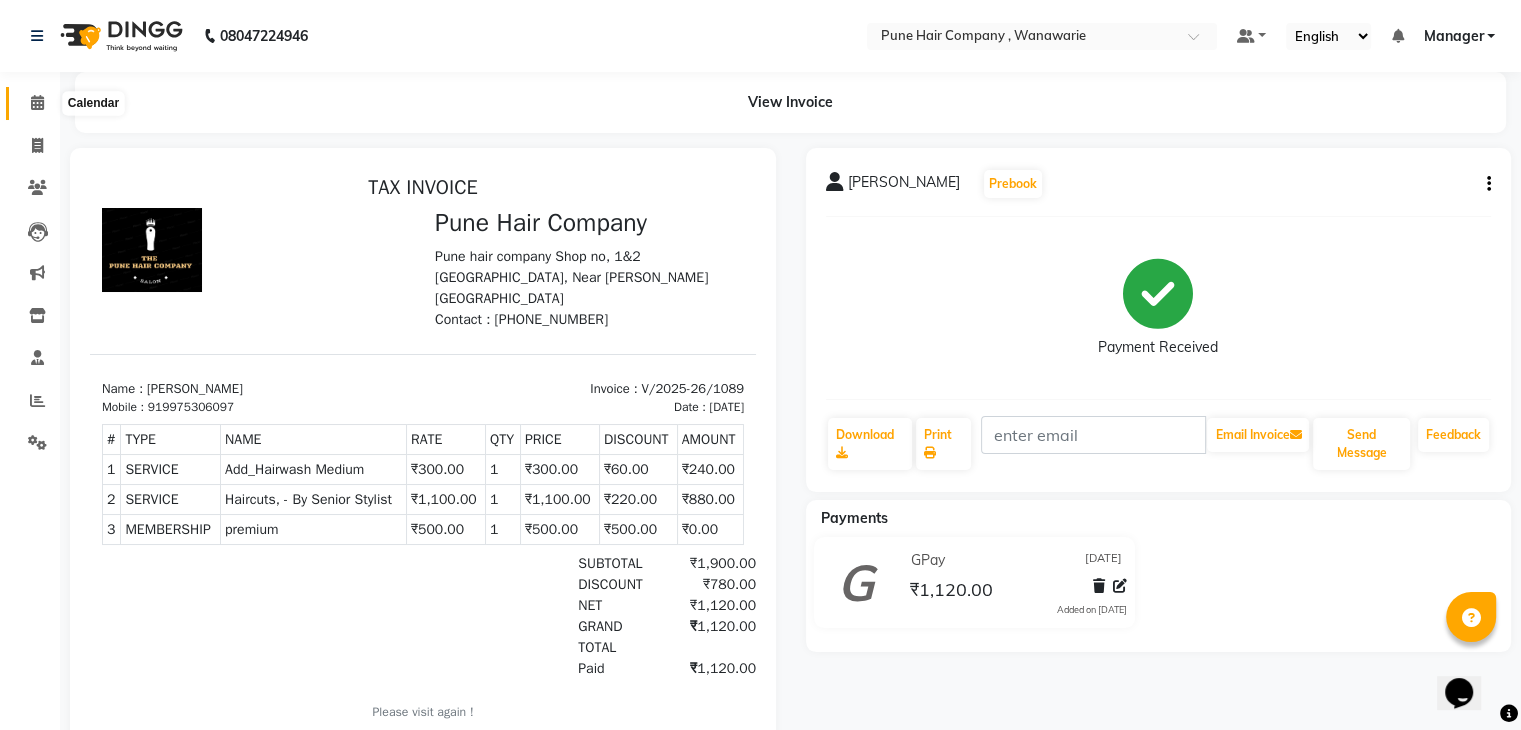 click 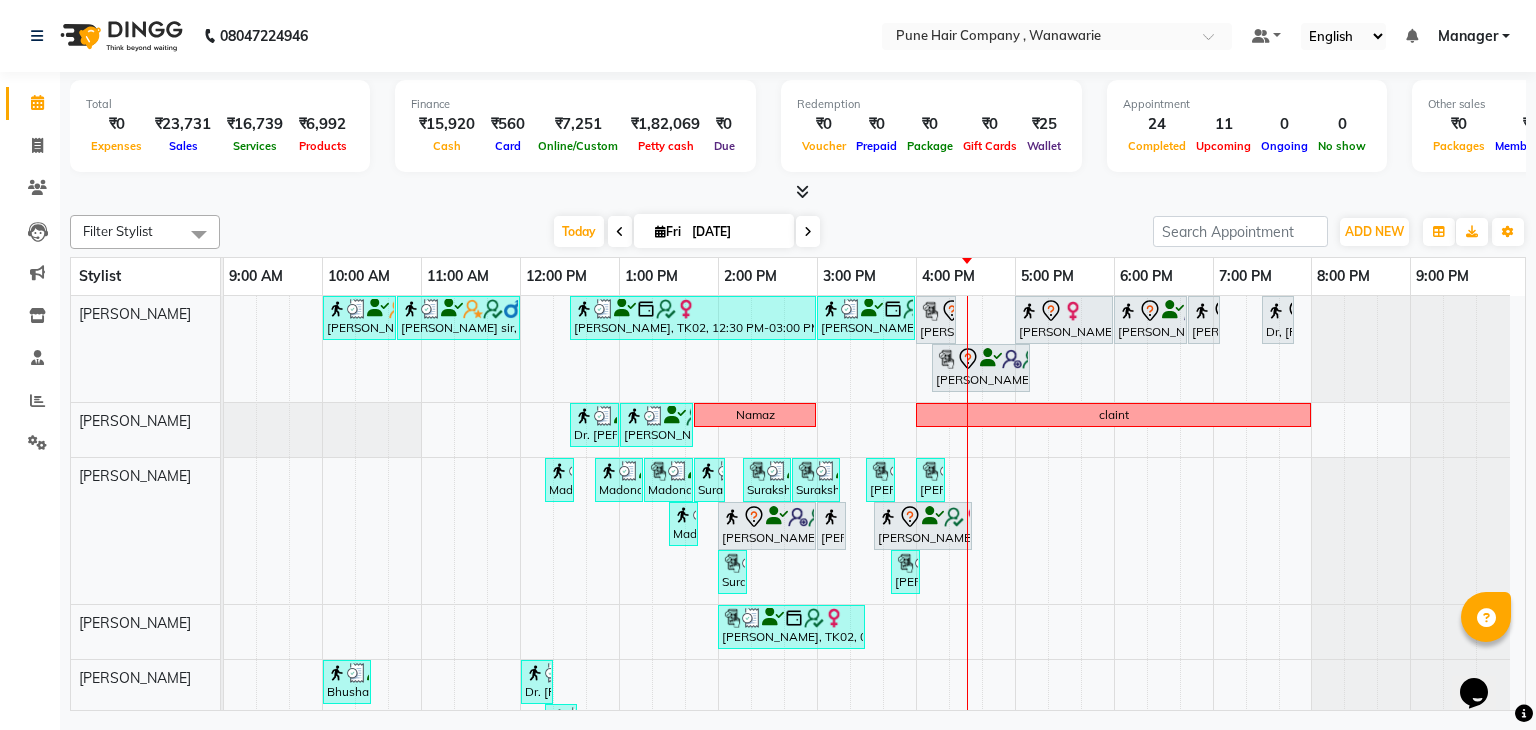 scroll, scrollTop: 190, scrollLeft: 0, axis: vertical 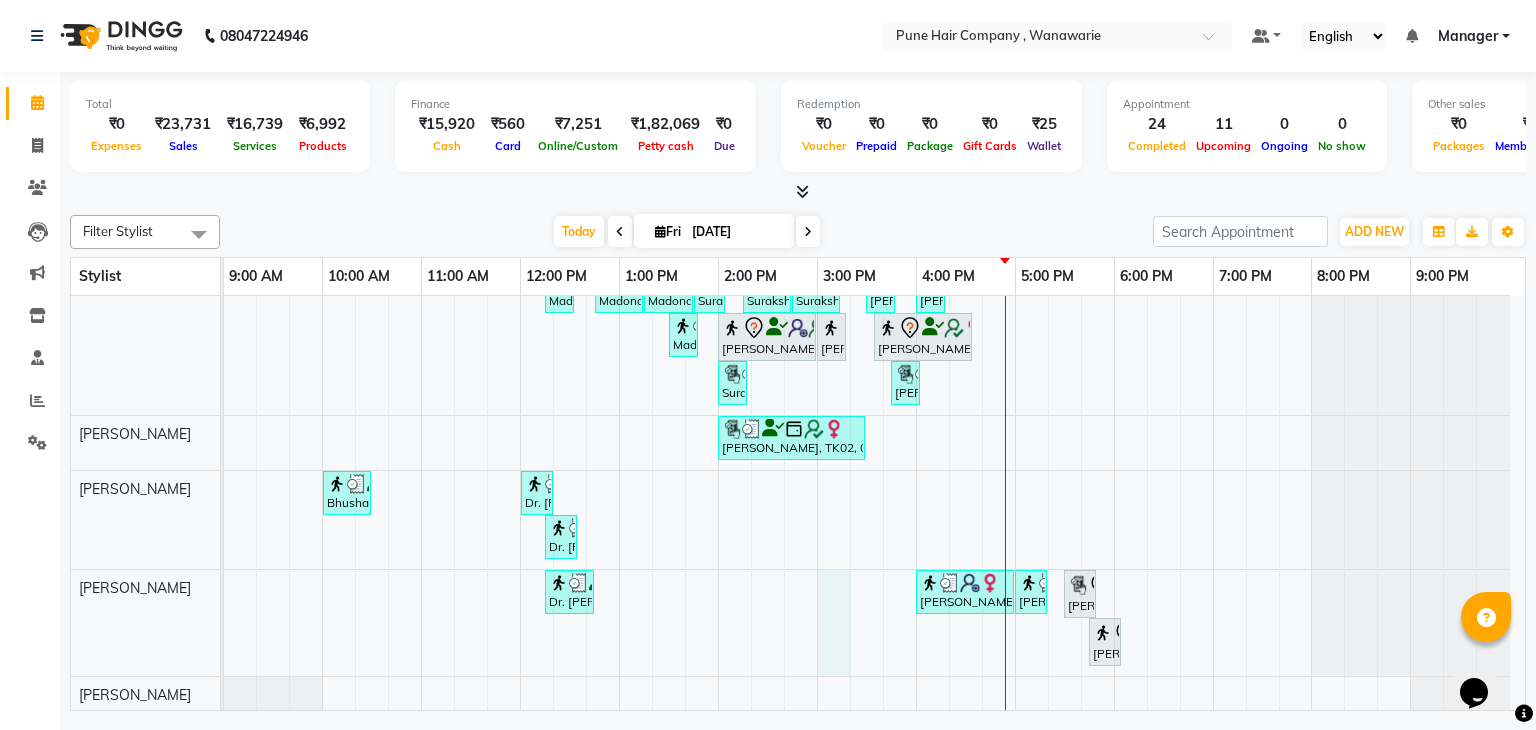click on "Banty sir, TK03, 10:00 AM-10:45 AM, Male Haircut By Senior Stylist     Banty sir, TK03, 10:45 AM-12:00 PM, Male Hair Colour - Majirel Global Colour (includes moustache)     Naina mehata, TK02, 12:30 PM-03:00 PM, Hair Colour - Inoa Global Medium     Naina mehata, TK02, 03:00 PM-04:00 PM, Hair Treatments - Molecular Deep Damage Repair Medium             Sayli S, TK17, 04:00 PM-04:25 PM, Add_Hairwash Long             Archana Mohanty, TK04, 05:00 PM-06:00 PM, Haircuts, - By Senior Stylist             Abbas kadiwala, TK01, 06:00 PM-06:45 PM, Male Haircut By Senior Stylist             Abbas kadiwala, TK01, 06:45 PM-07:05 PM, Male Beard Shaving/ Beard Trim Beard             Dr, Achala ,, TK15, 07:30 PM-07:50 PM,  Haircut Boys (Below 12 years/ Undergraduates - Below 20 years)             Sayli S, TK17, 04:10 PM-05:10 PM, Ironing / Tongs Long     Dr. Shriya ,, TK08, 12:30 PM-01:00 PM, BlowDry Medium     Zubin S, TK11, 01:00 PM-01:45 PM, Male Haircut By Senior Stylist  Namaz   claint" at bounding box center [874, 410] 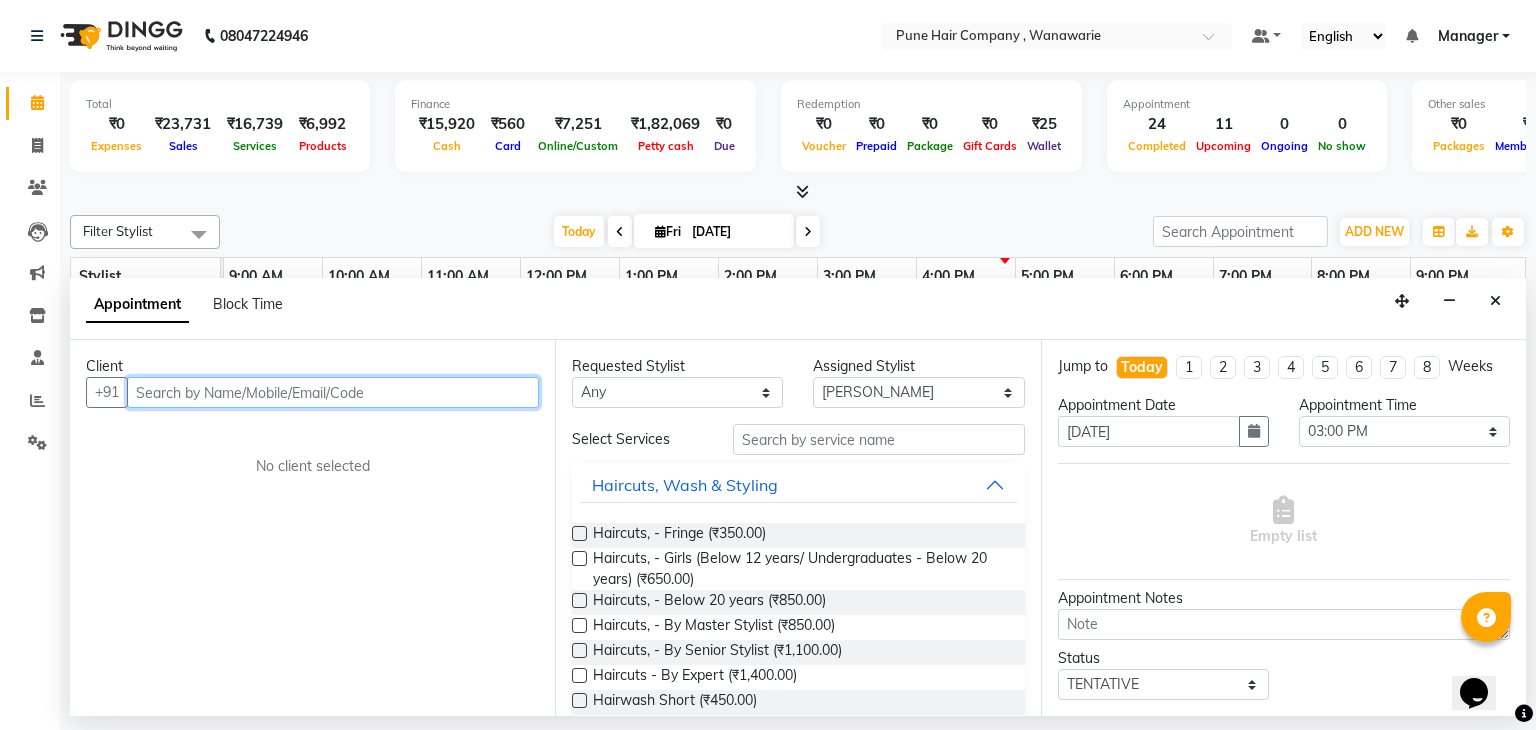 click at bounding box center (333, 392) 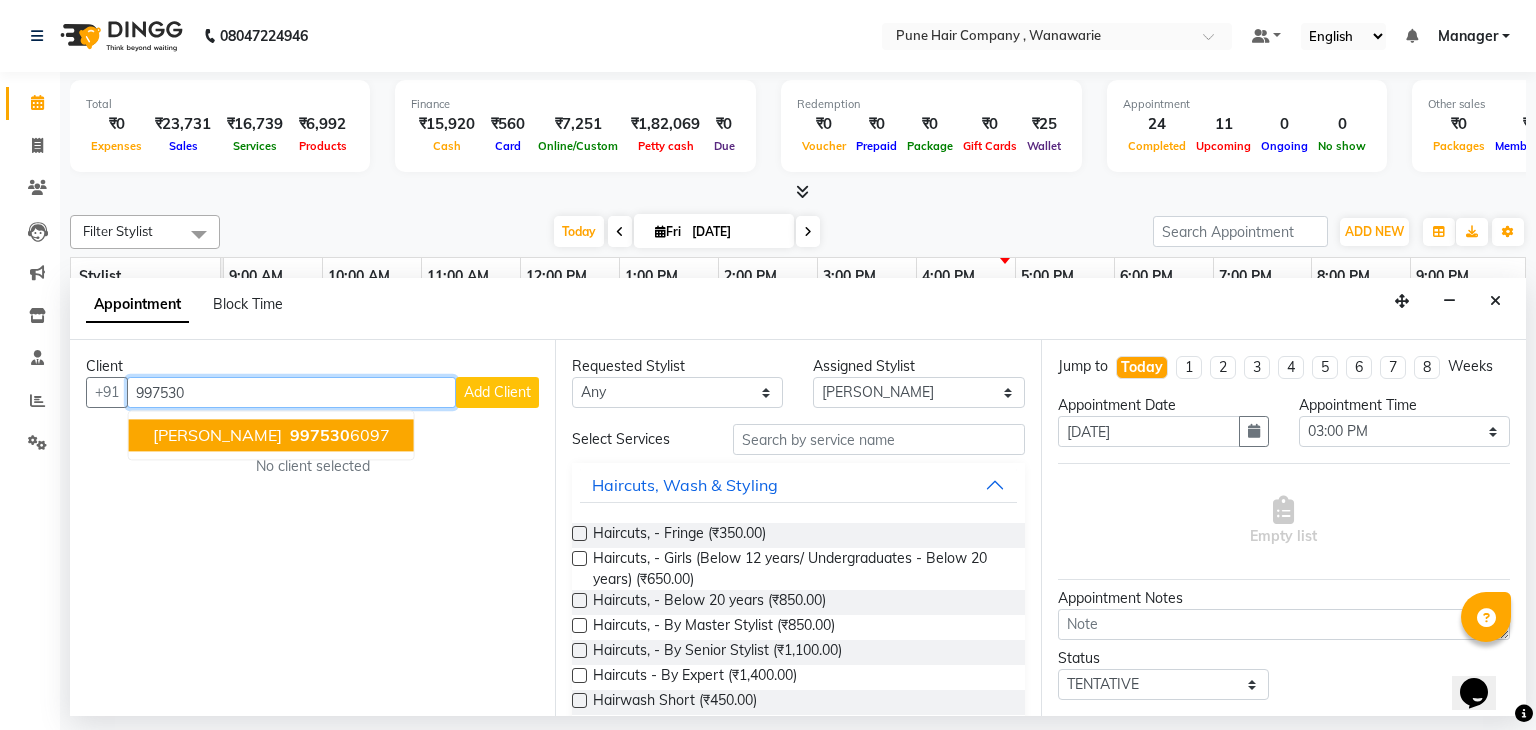 click on "997530" at bounding box center (320, 436) 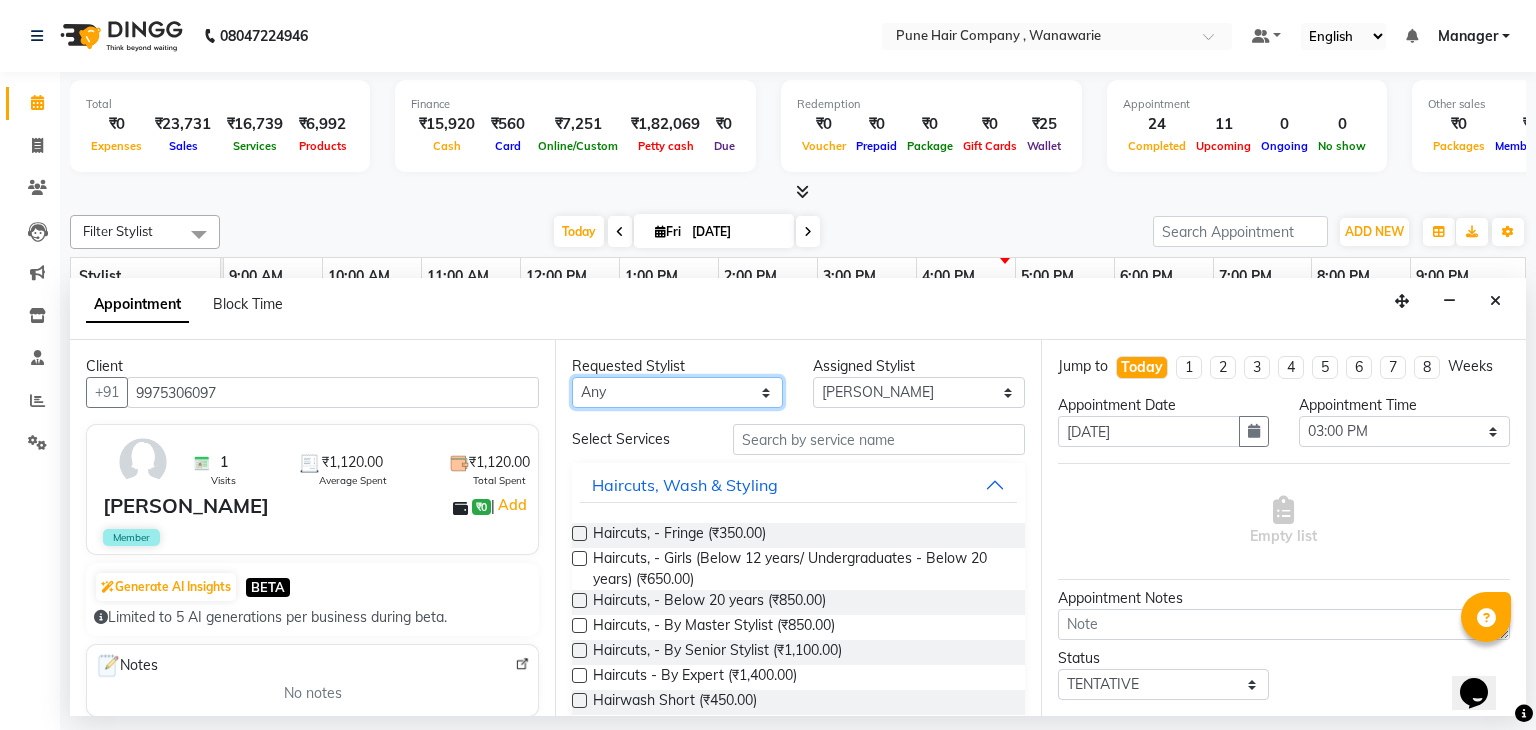click on "Any Faisal shaikh Kanchan Gajare  Kasturi bhandari Manoj Zambre Prasad wagh Ranjeet Solanki Shriram Raut" at bounding box center [677, 392] 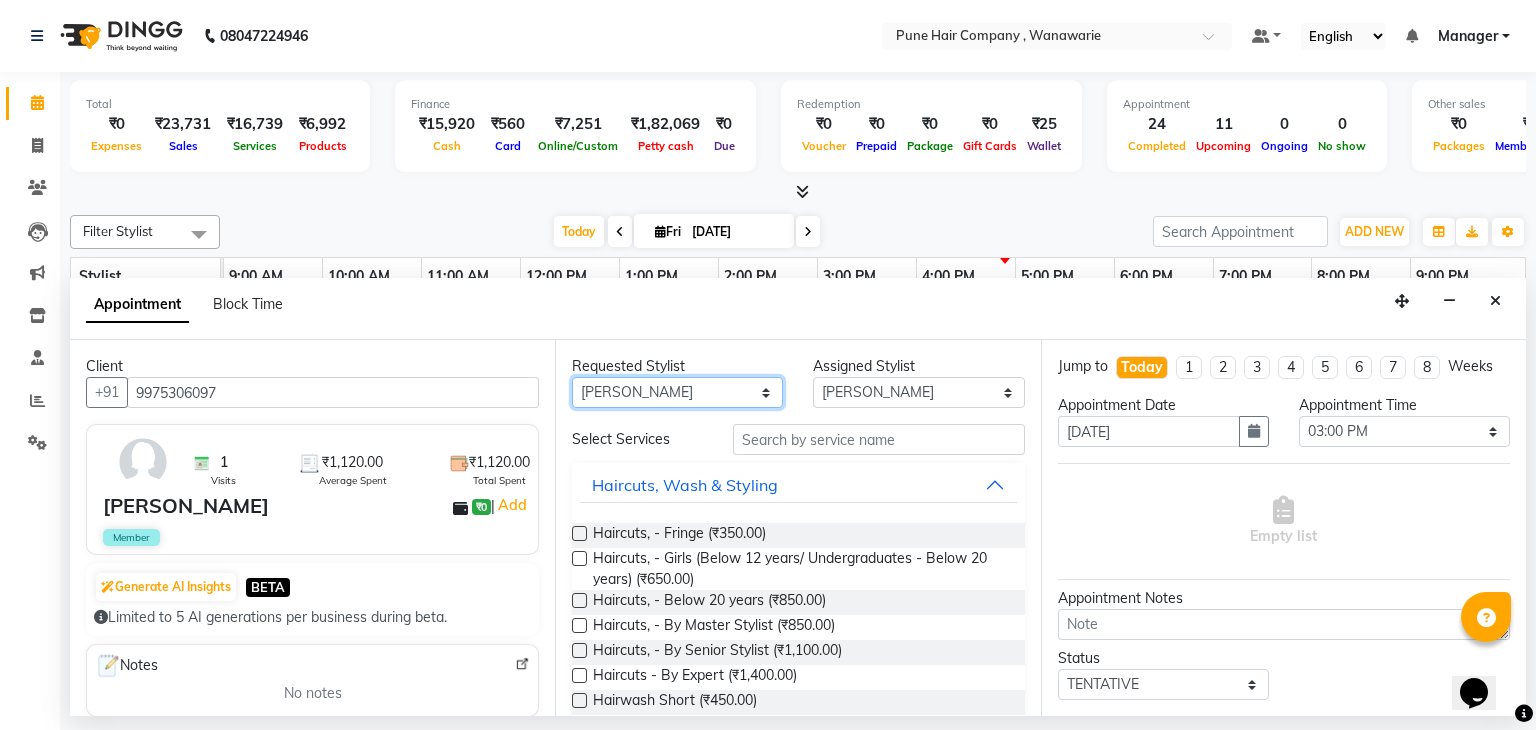 click on "Any Faisal shaikh Kanchan Gajare  Kasturi bhandari Manoj Zambre Prasad wagh Ranjeet Solanki Shriram Raut" at bounding box center (677, 392) 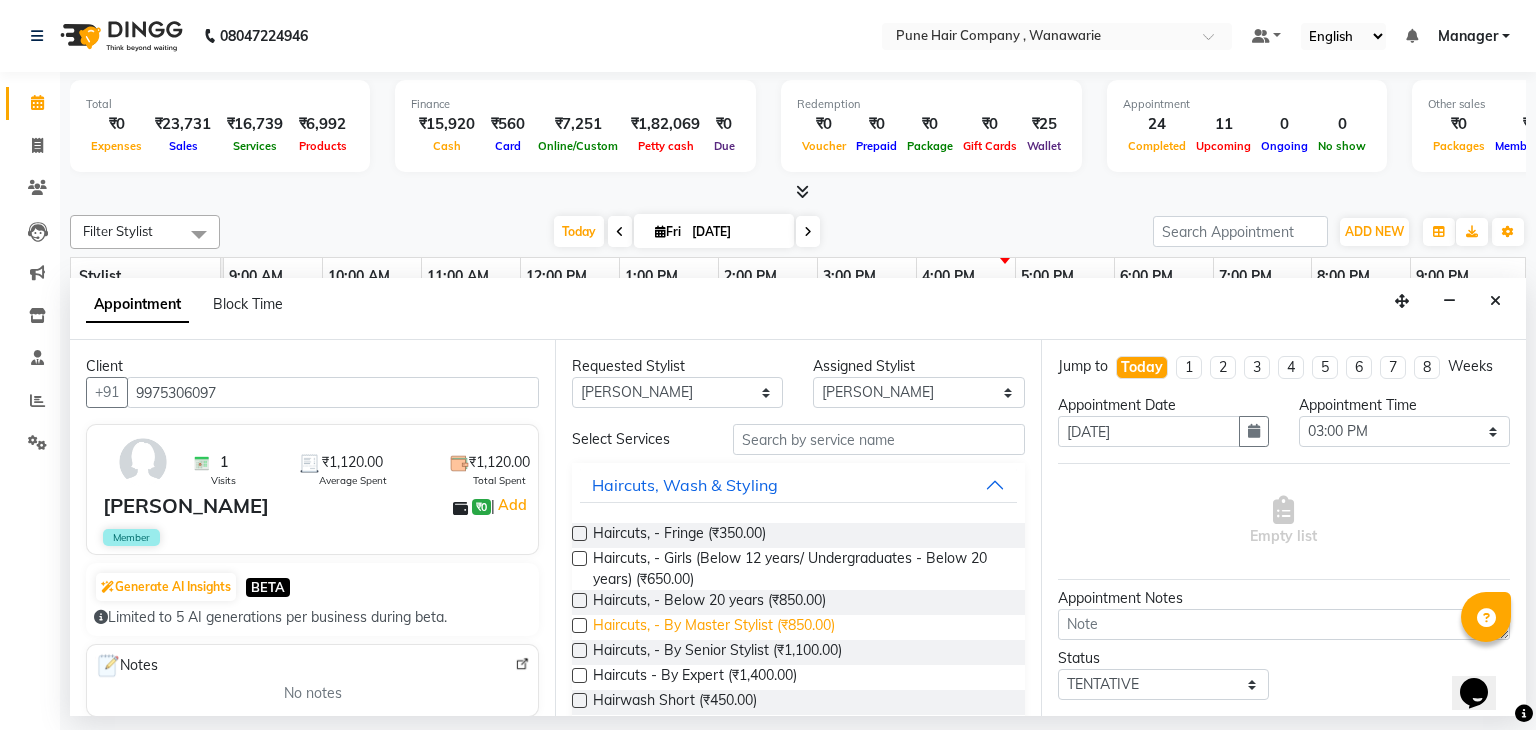 click on "Haircuts, - By Master Stylist (₹850.00)" at bounding box center (714, 627) 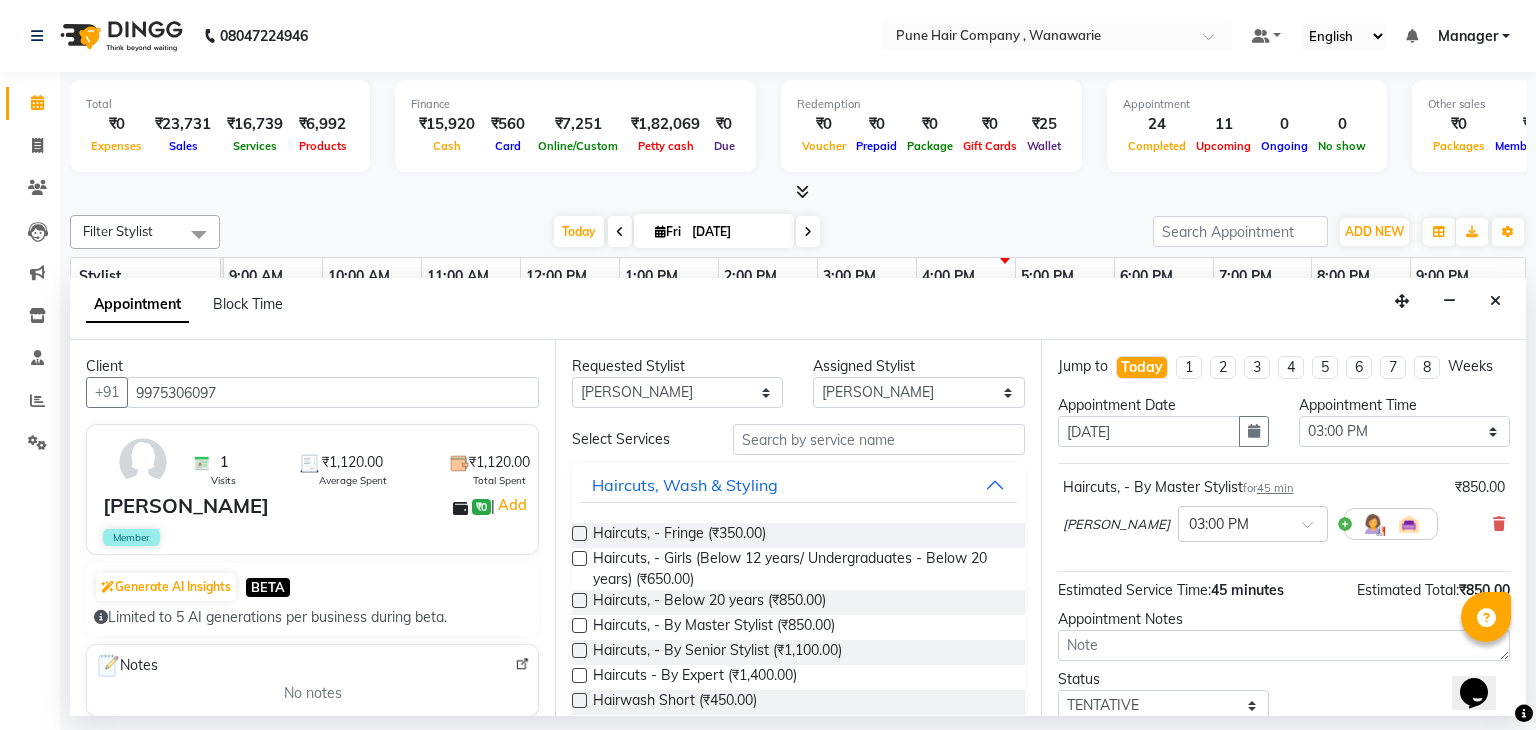 scroll, scrollTop: 130, scrollLeft: 0, axis: vertical 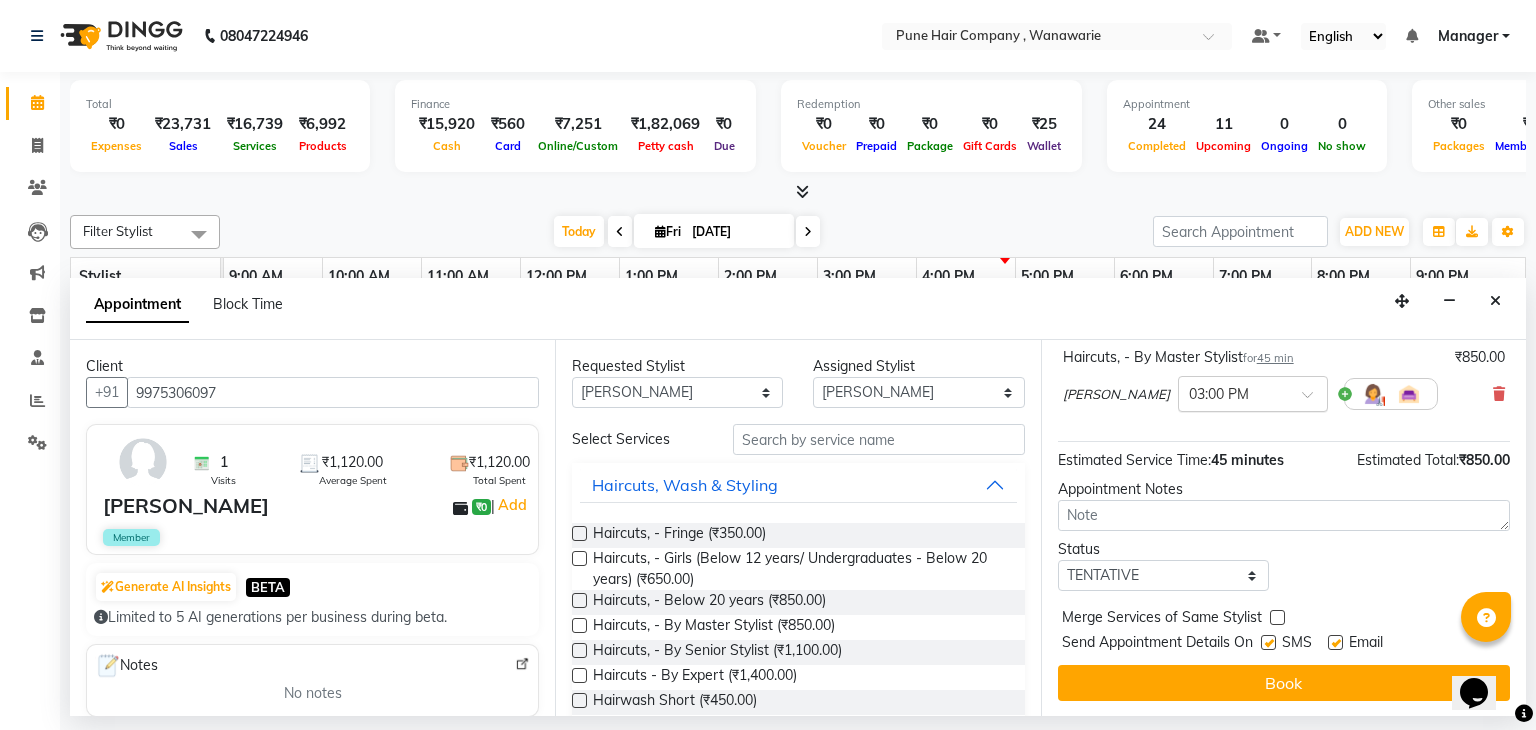 click at bounding box center [1253, 392] 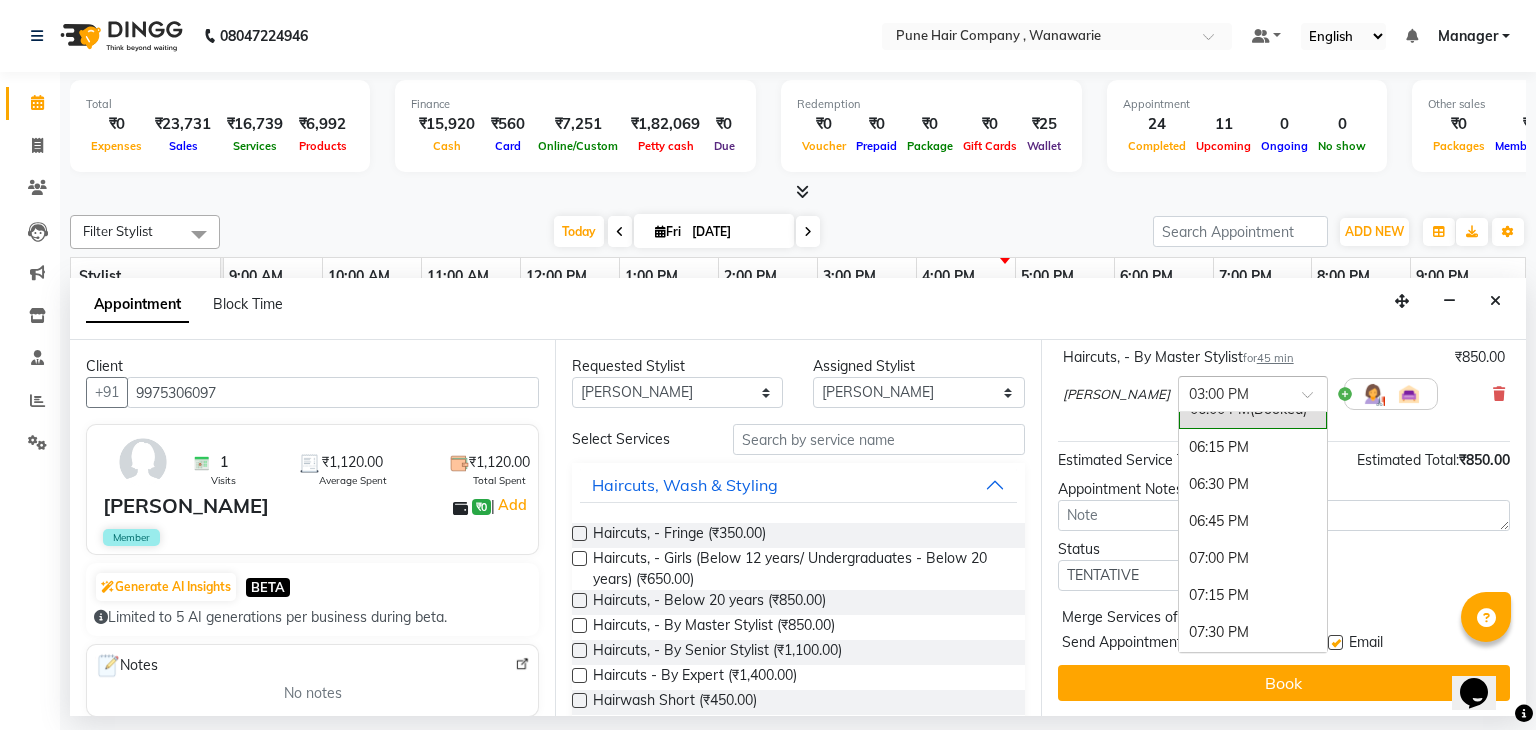 scroll, scrollTop: 1228, scrollLeft: 0, axis: vertical 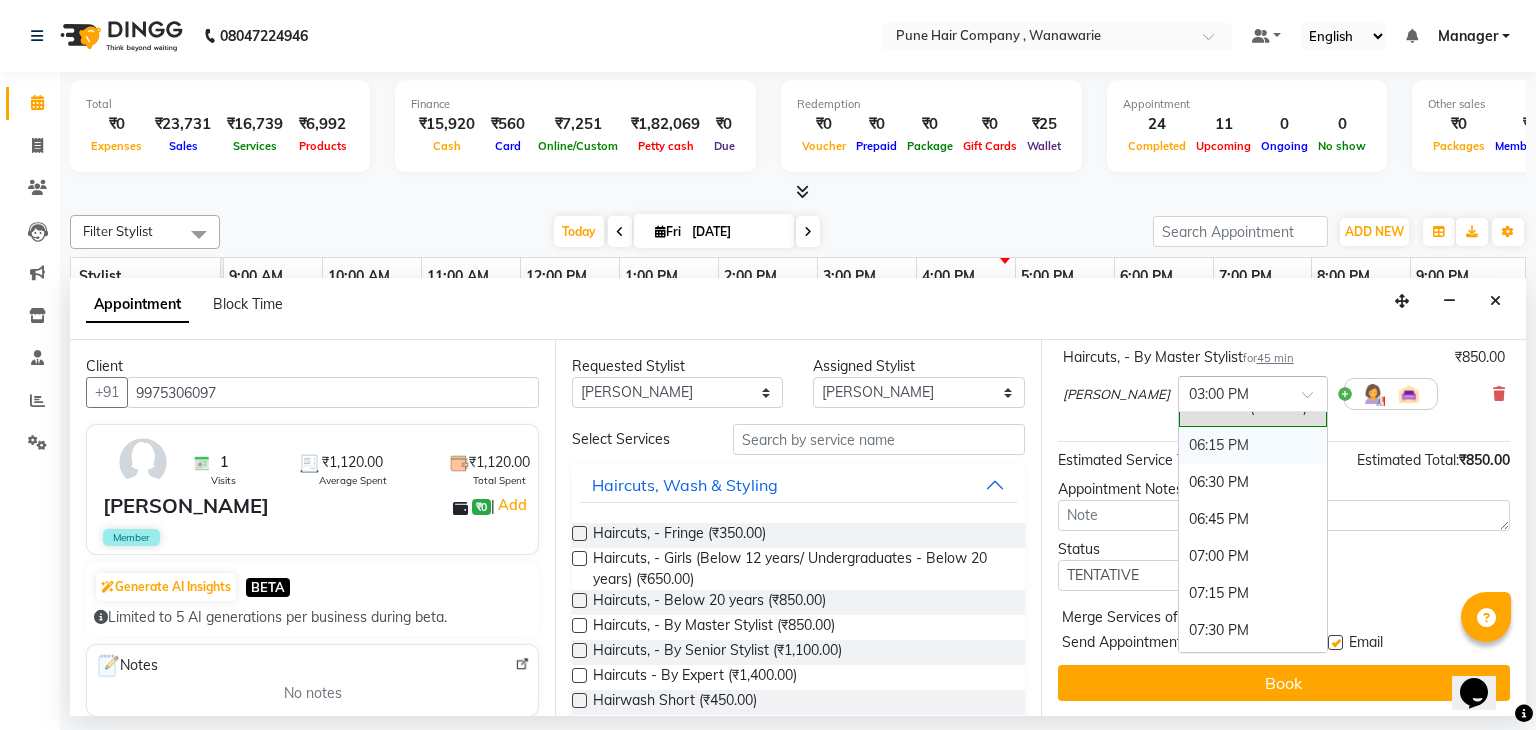 click on "06:15 PM" at bounding box center [1253, 445] 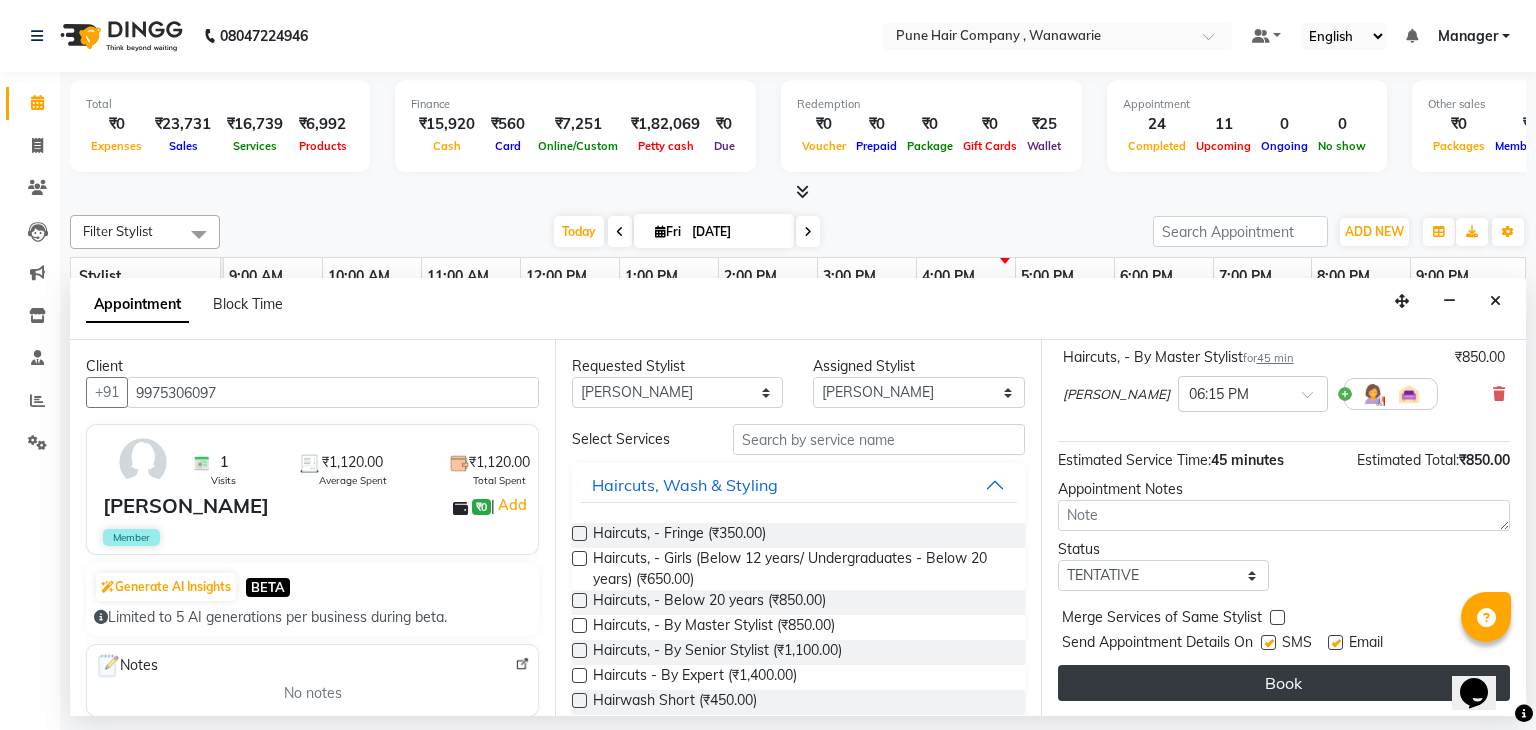 click on "Book" at bounding box center [1284, 683] 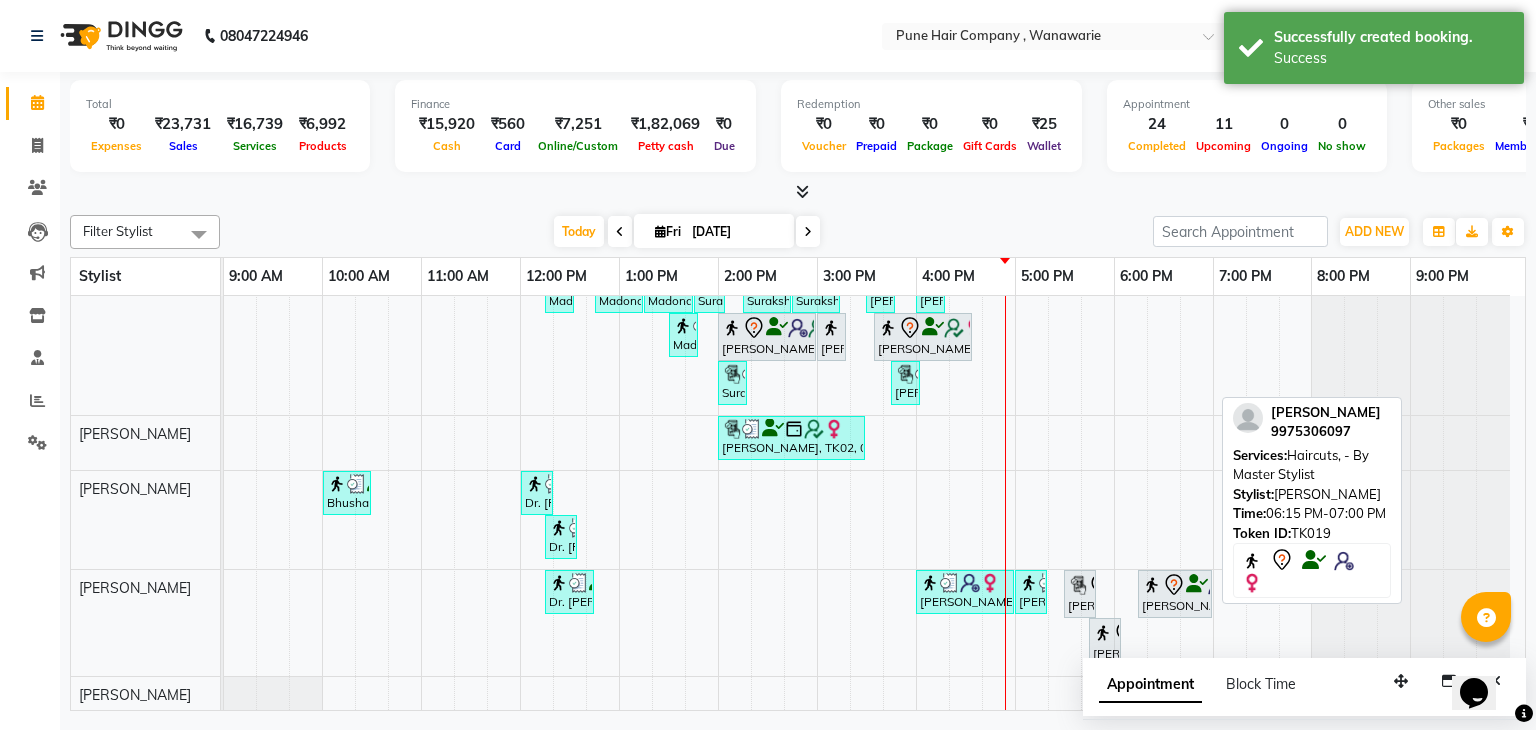 click at bounding box center (1152, 585) 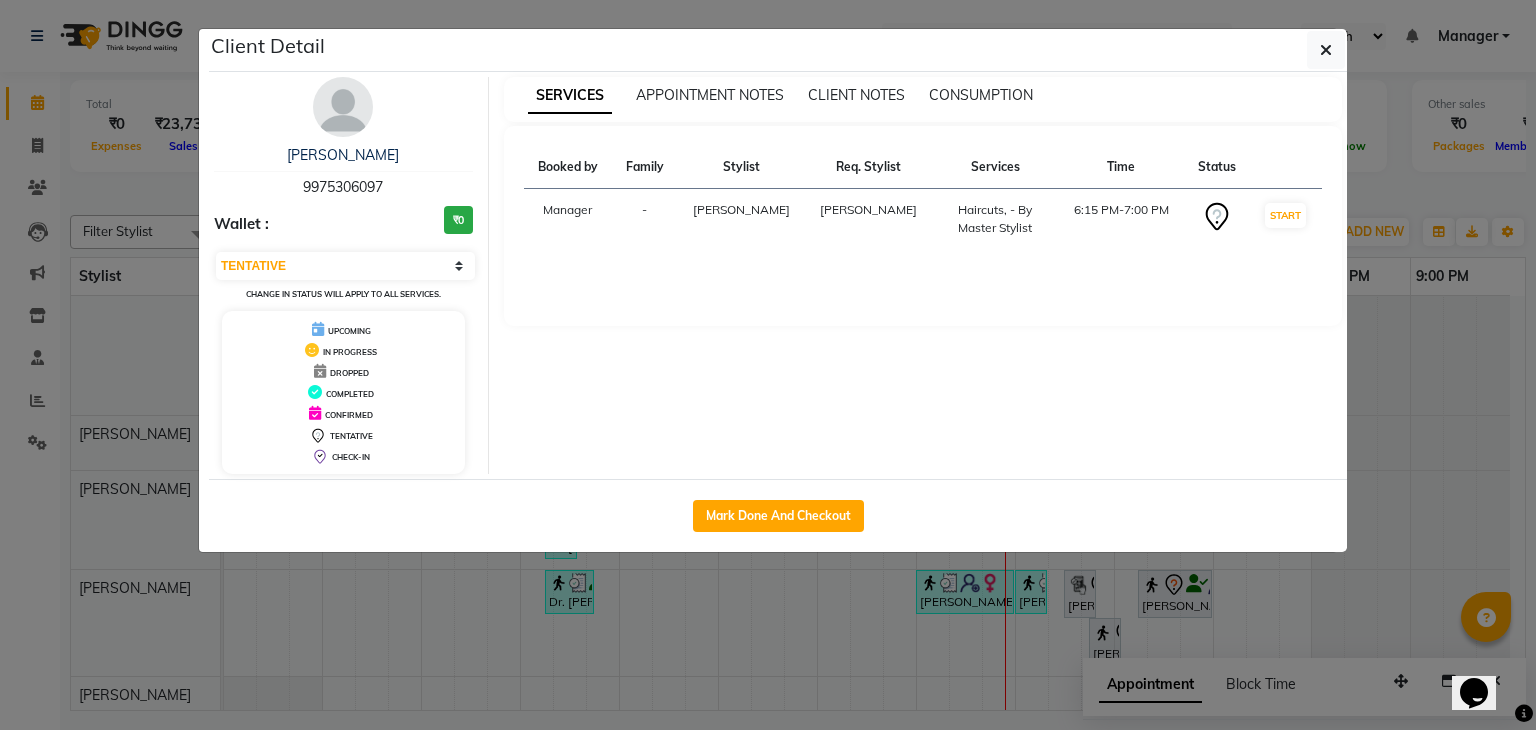 click on "Client Detail  Fatima munpurwala   9975306097 Wallet : ₹0 Select IN SERVICE CONFIRMED TENTATIVE CHECK IN MARK DONE DROPPED UPCOMING Change in status will apply to all services. UPCOMING IN PROGRESS DROPPED COMPLETED CONFIRMED TENTATIVE CHECK-IN SERVICES APPOINTMENT NOTES CLIENT NOTES CONSUMPTION Booked by Family Stylist Req. Stylist Services Time Status  Manager  - Manoj Zambre Manoj Zambre  Haircuts, - By Master Stylist   6:15 PM-7:00 PM   START   Mark Done And Checkout" 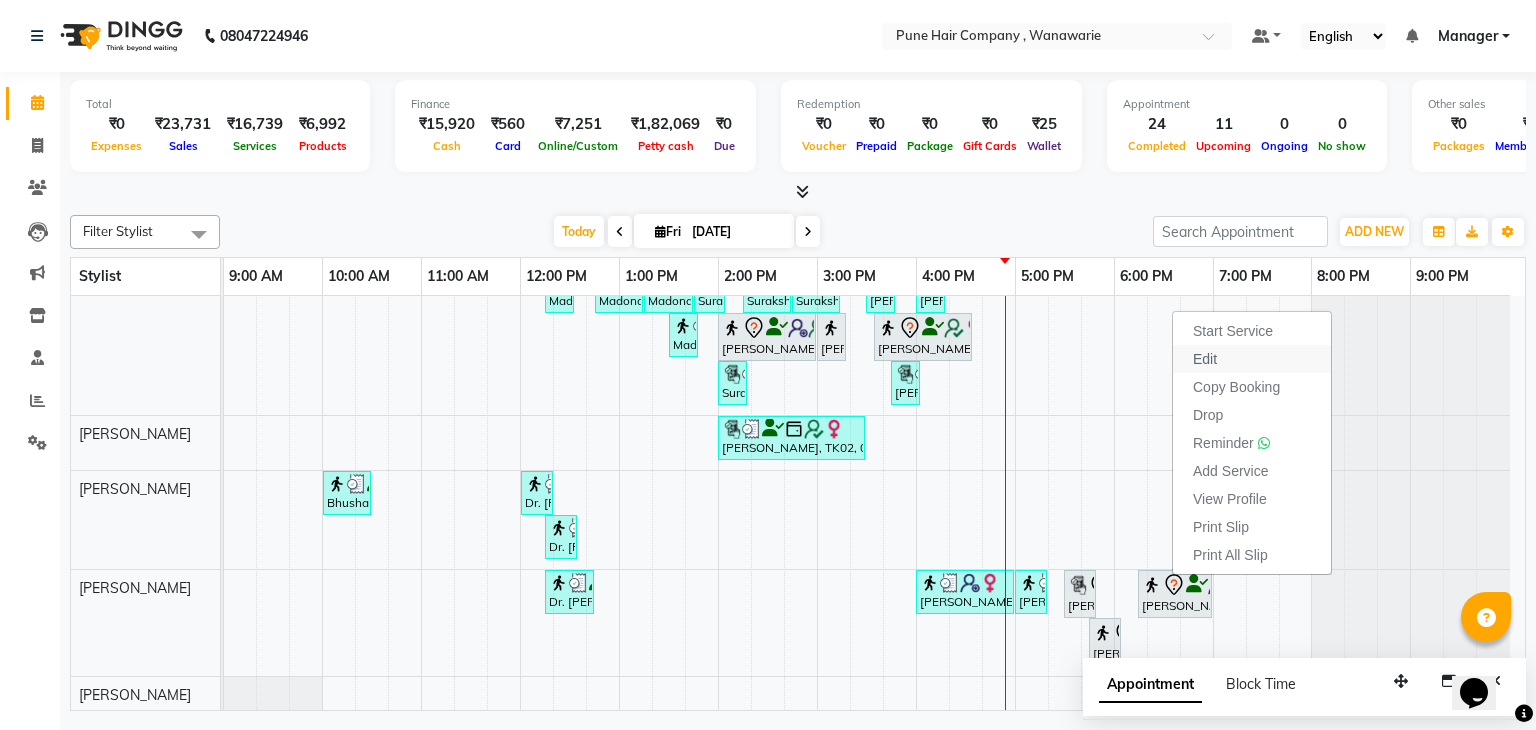 click on "Edit" at bounding box center (1252, 359) 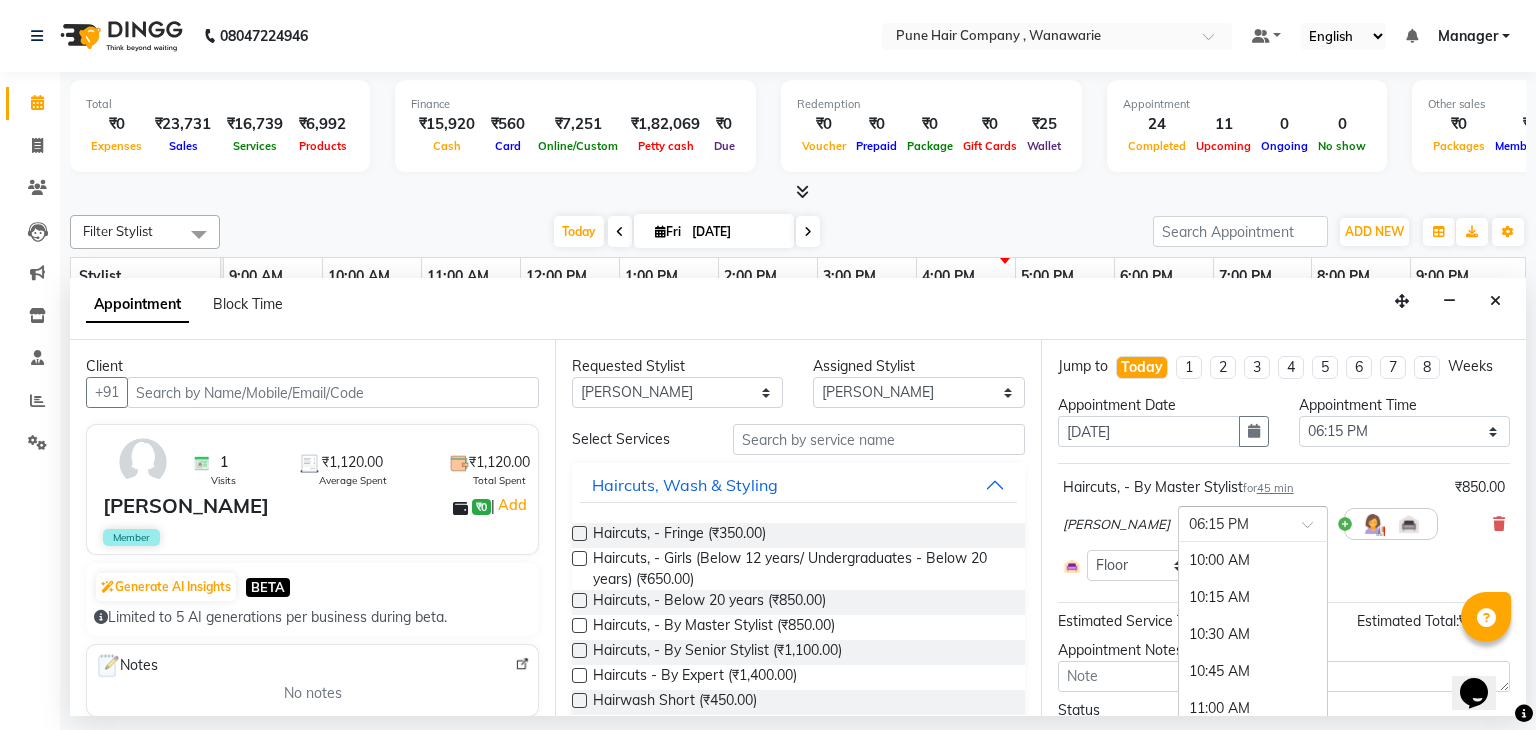 click at bounding box center [1253, 522] 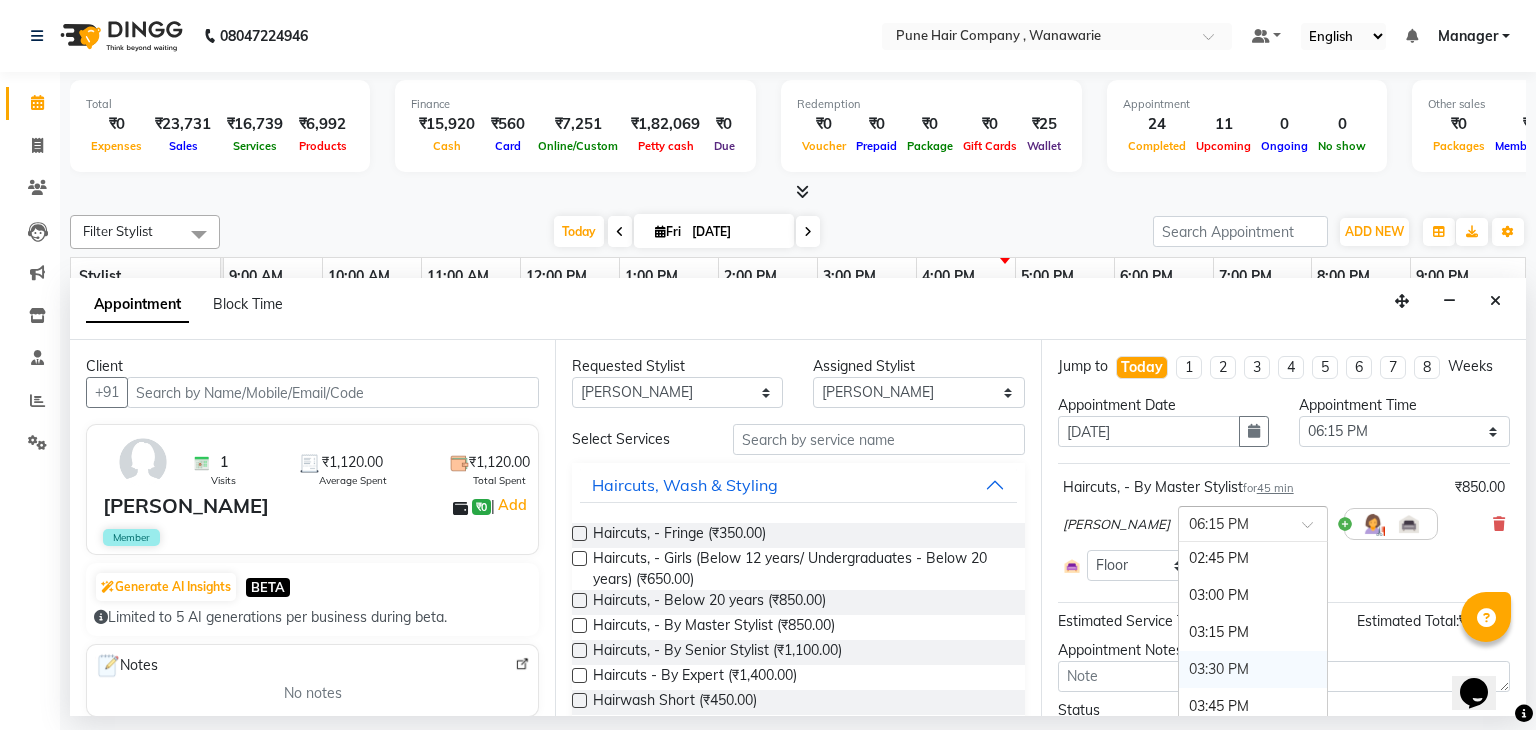 scroll, scrollTop: 708, scrollLeft: 0, axis: vertical 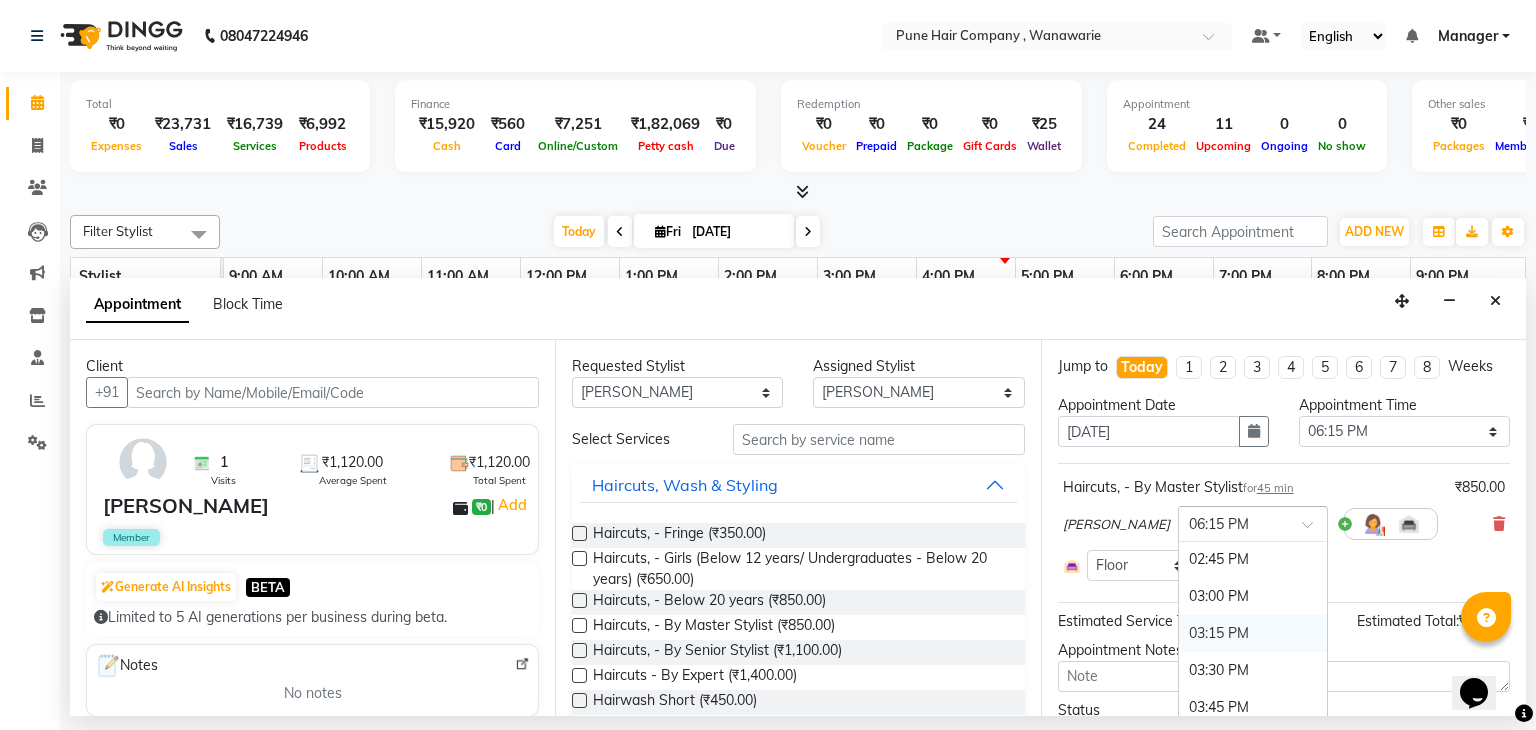 click on "03:15 PM" at bounding box center (1253, 633) 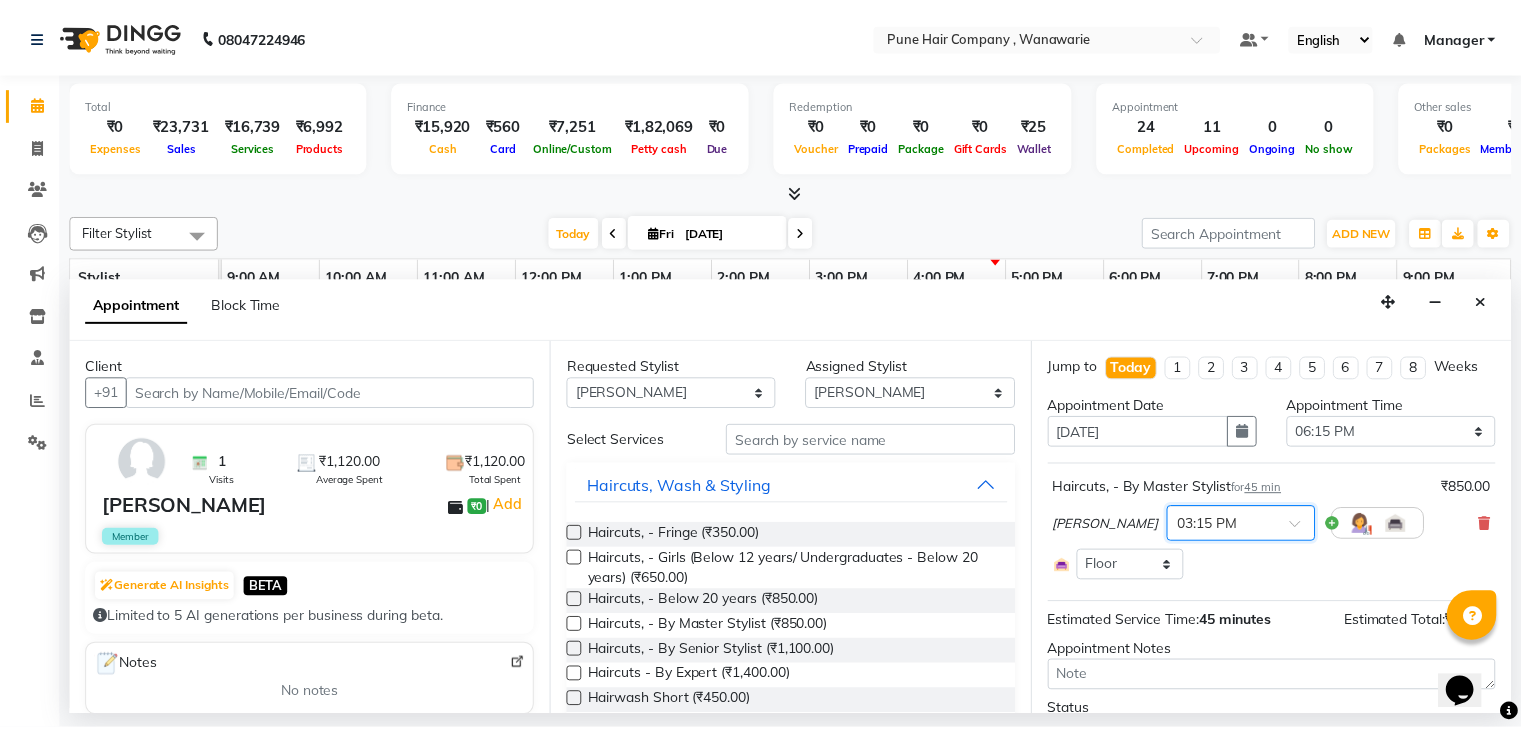 scroll, scrollTop: 103, scrollLeft: 0, axis: vertical 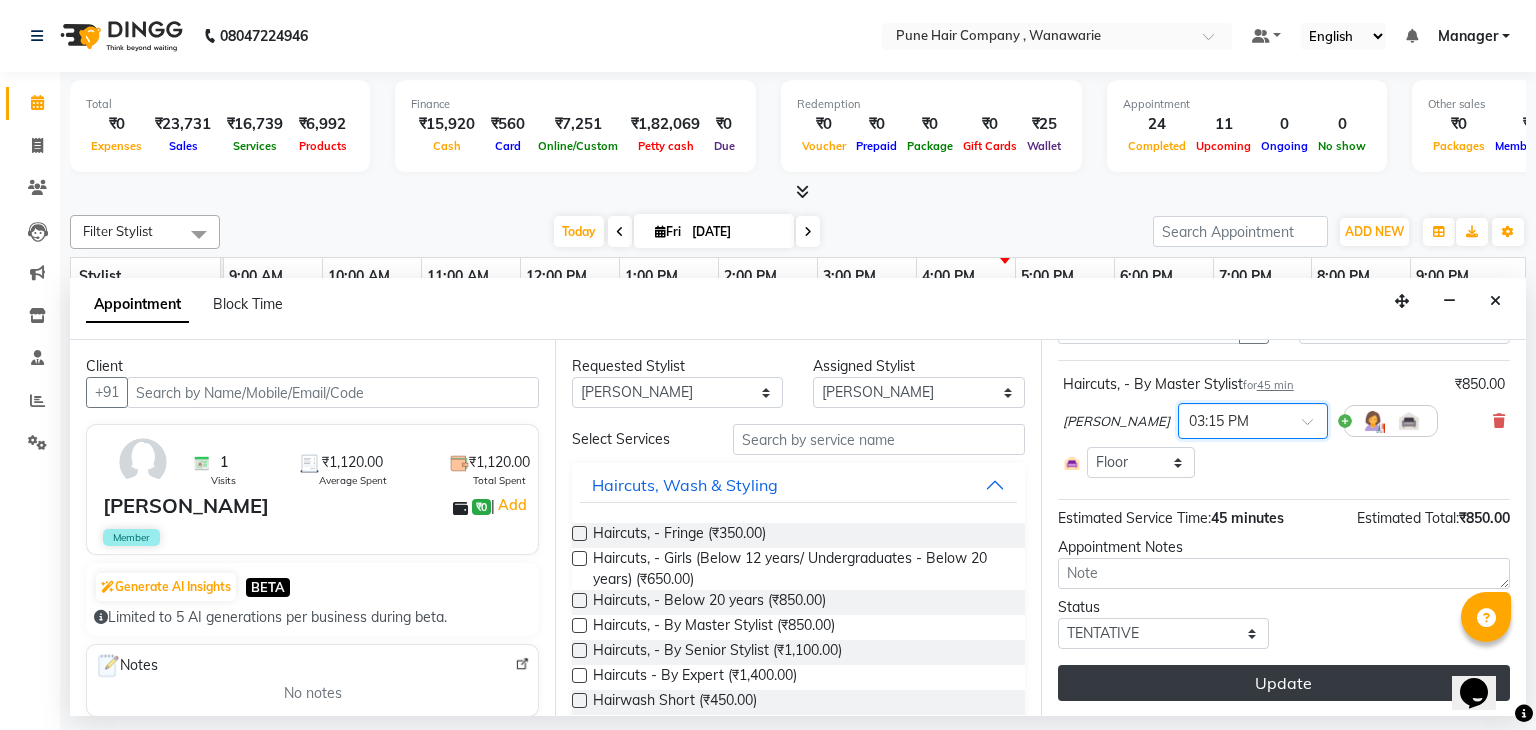 click on "Update" at bounding box center (1284, 683) 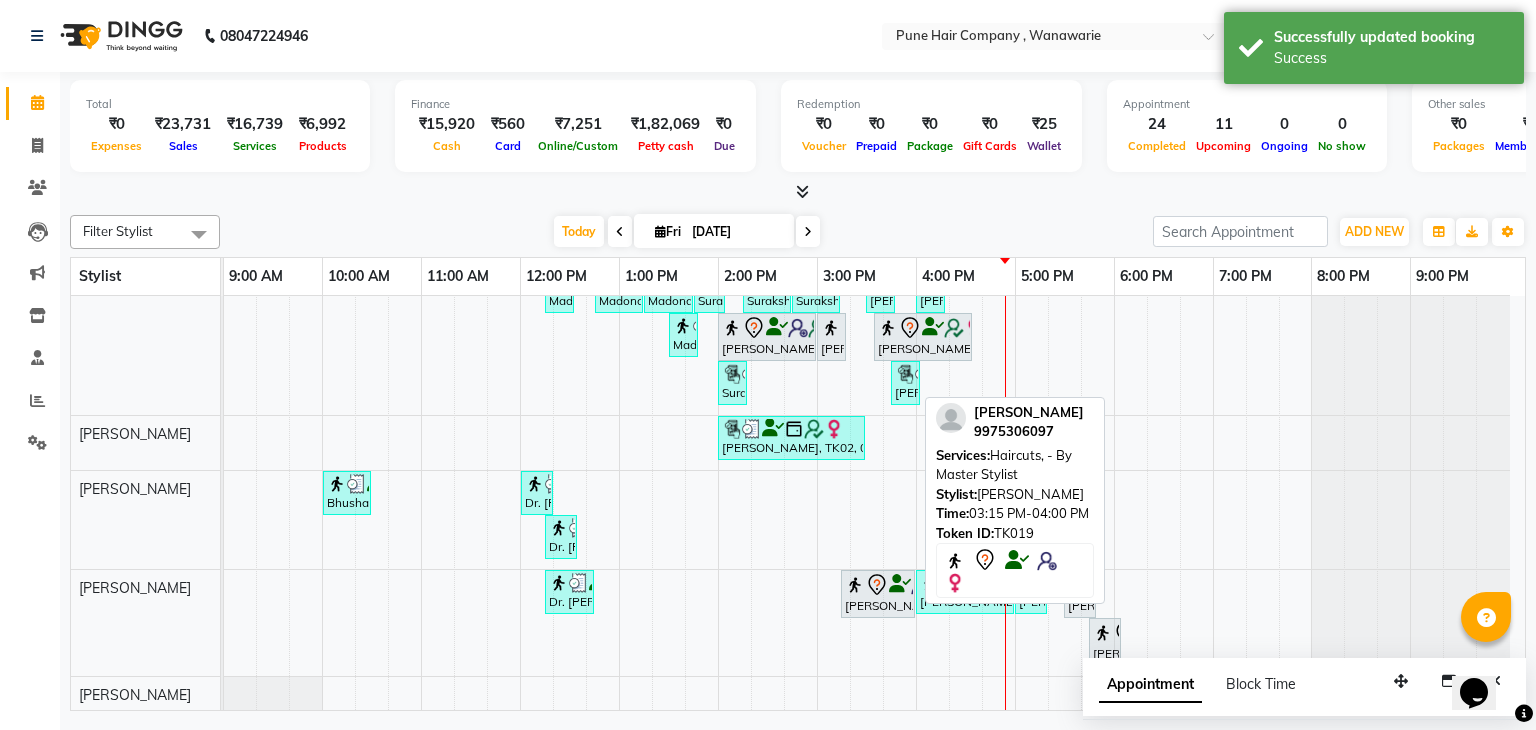 click on "[PERSON_NAME], TK19, 03:15 PM-04:00 PM, Haircuts, - By Master Stylist" at bounding box center [878, 594] 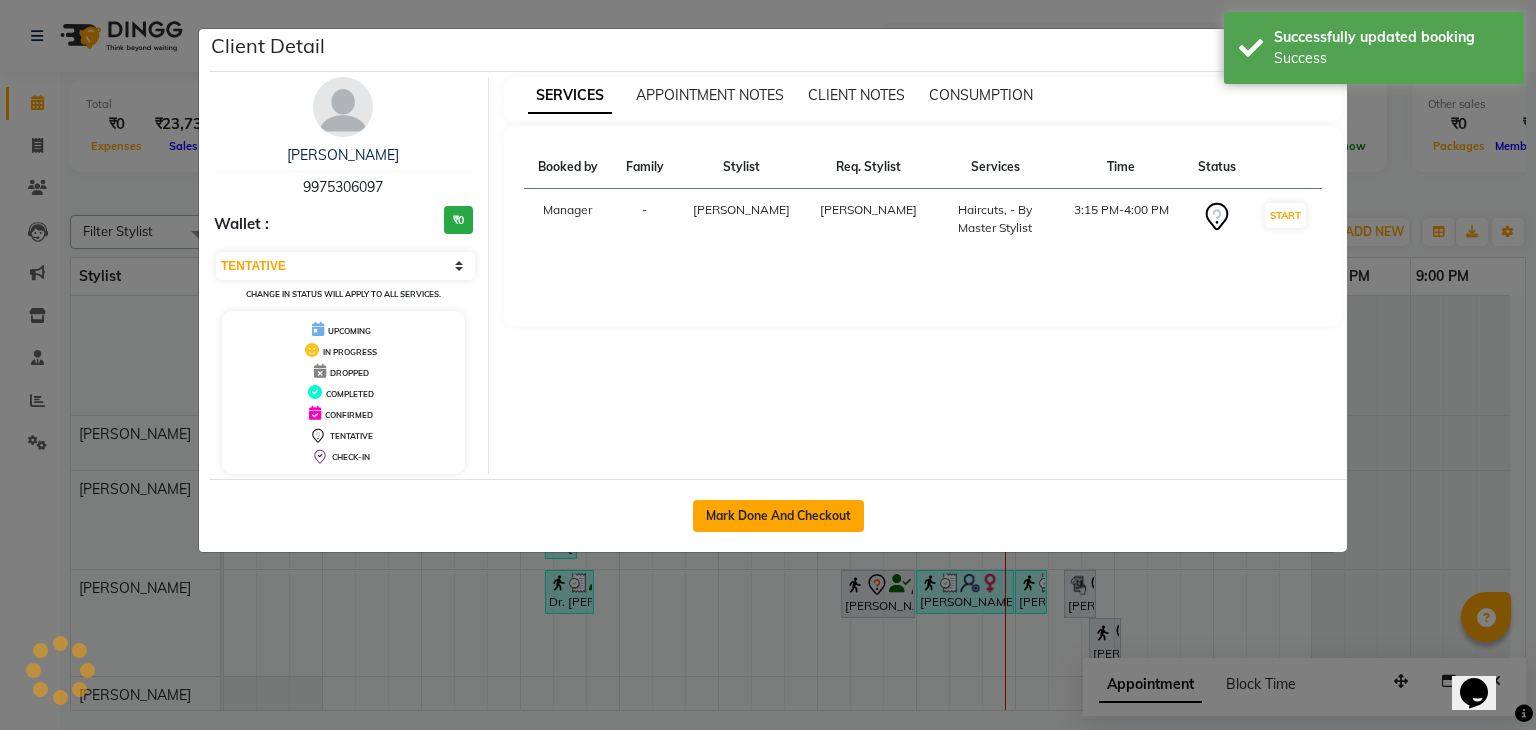 click on "Mark Done And Checkout" 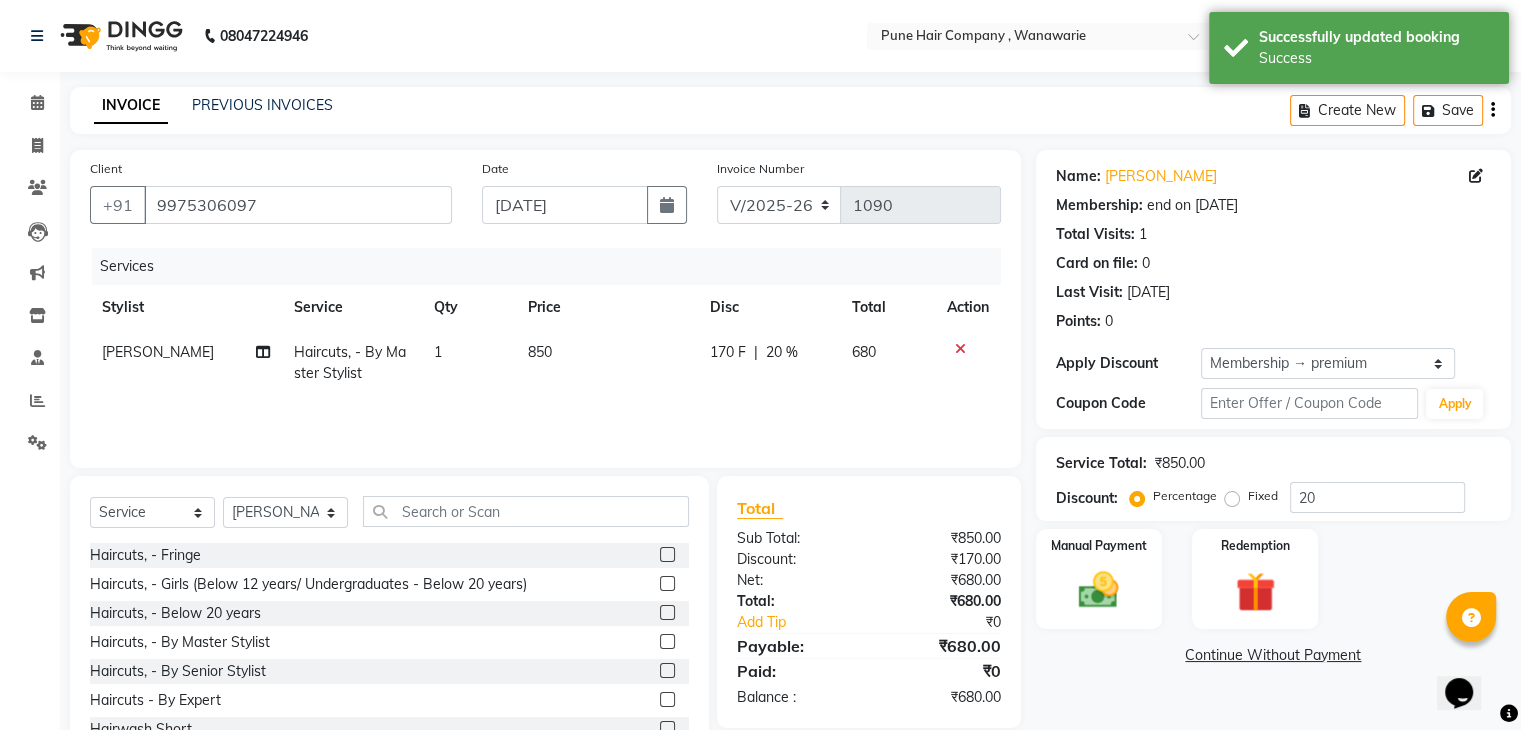 scroll, scrollTop: 72, scrollLeft: 0, axis: vertical 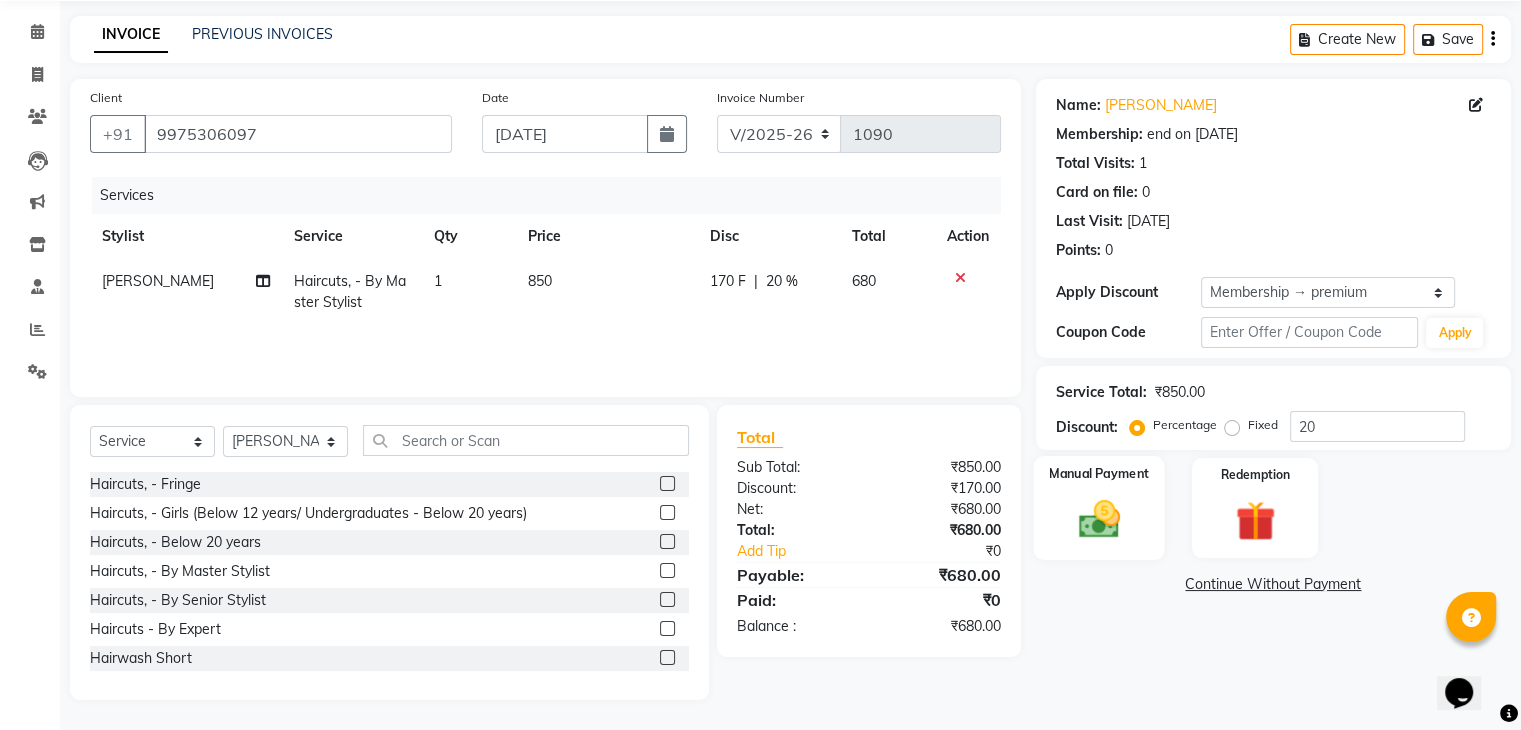 click 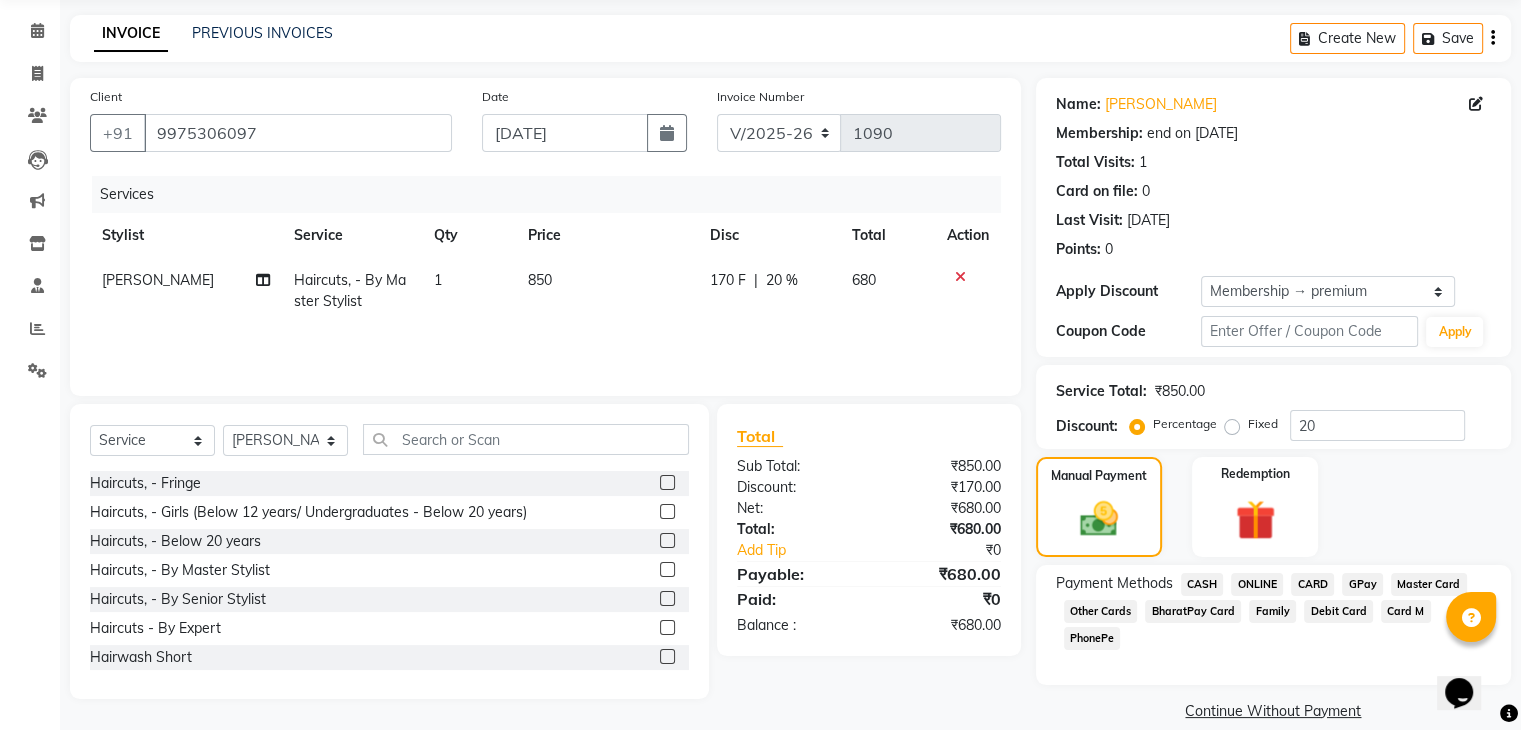click on "GPay" 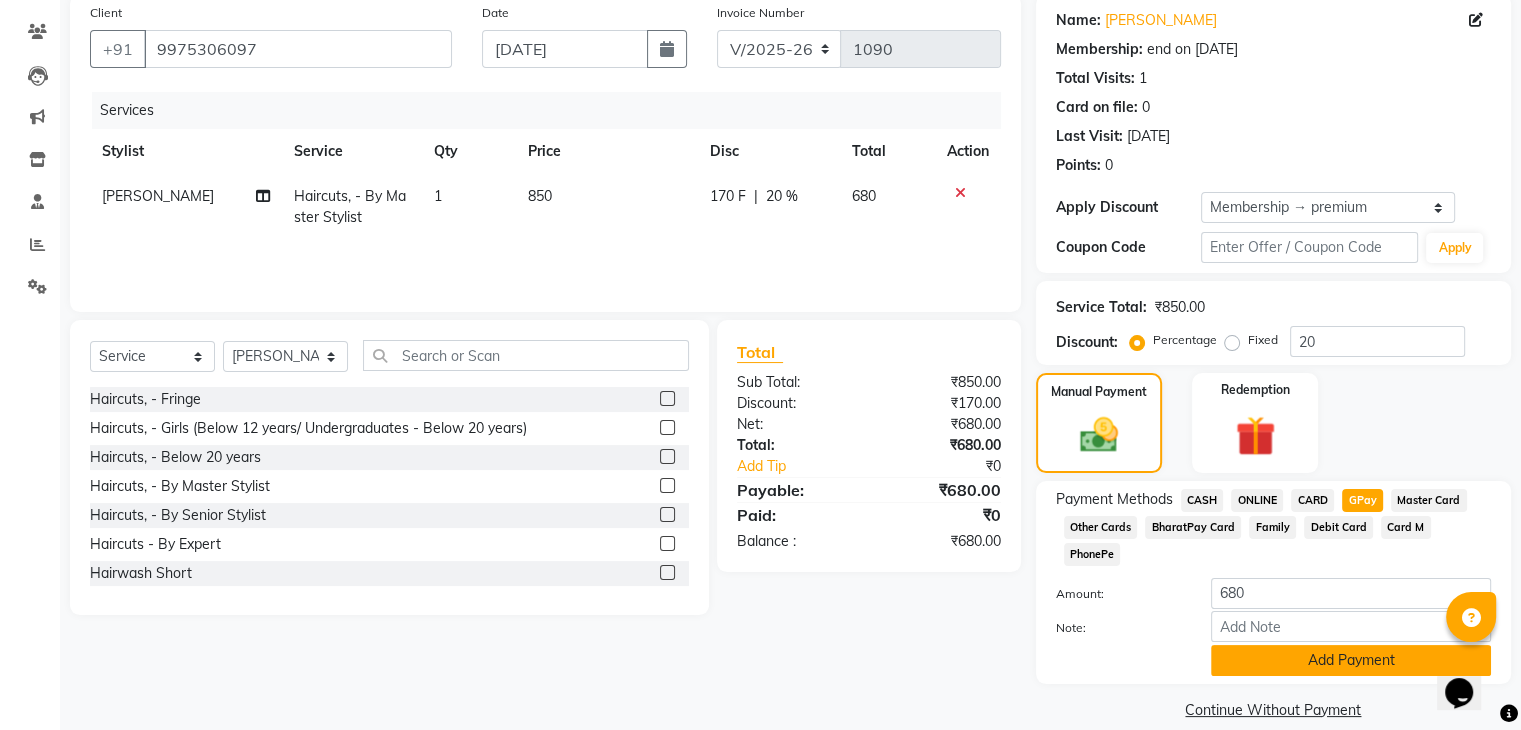 scroll, scrollTop: 156, scrollLeft: 0, axis: vertical 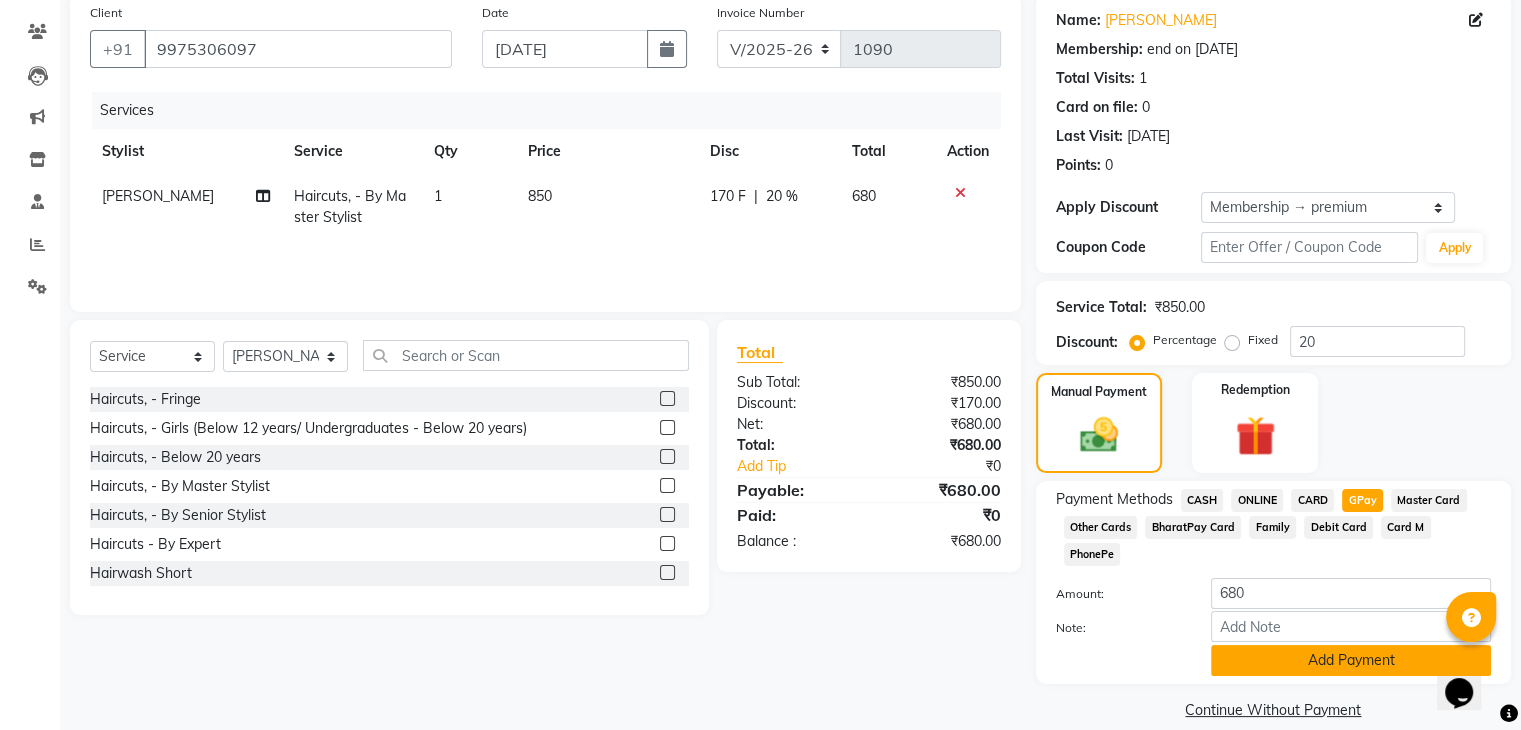 click on "Add Payment" 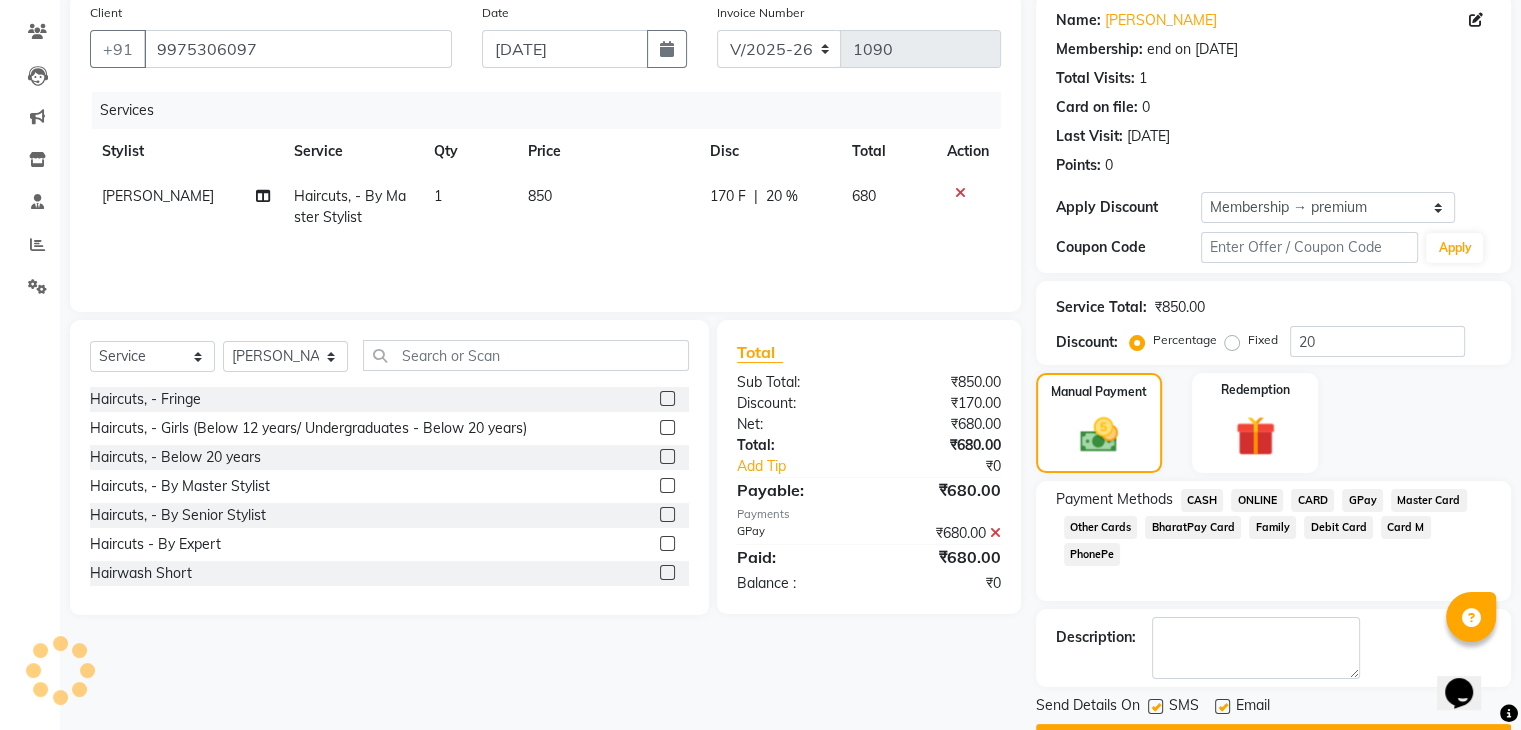 scroll, scrollTop: 209, scrollLeft: 0, axis: vertical 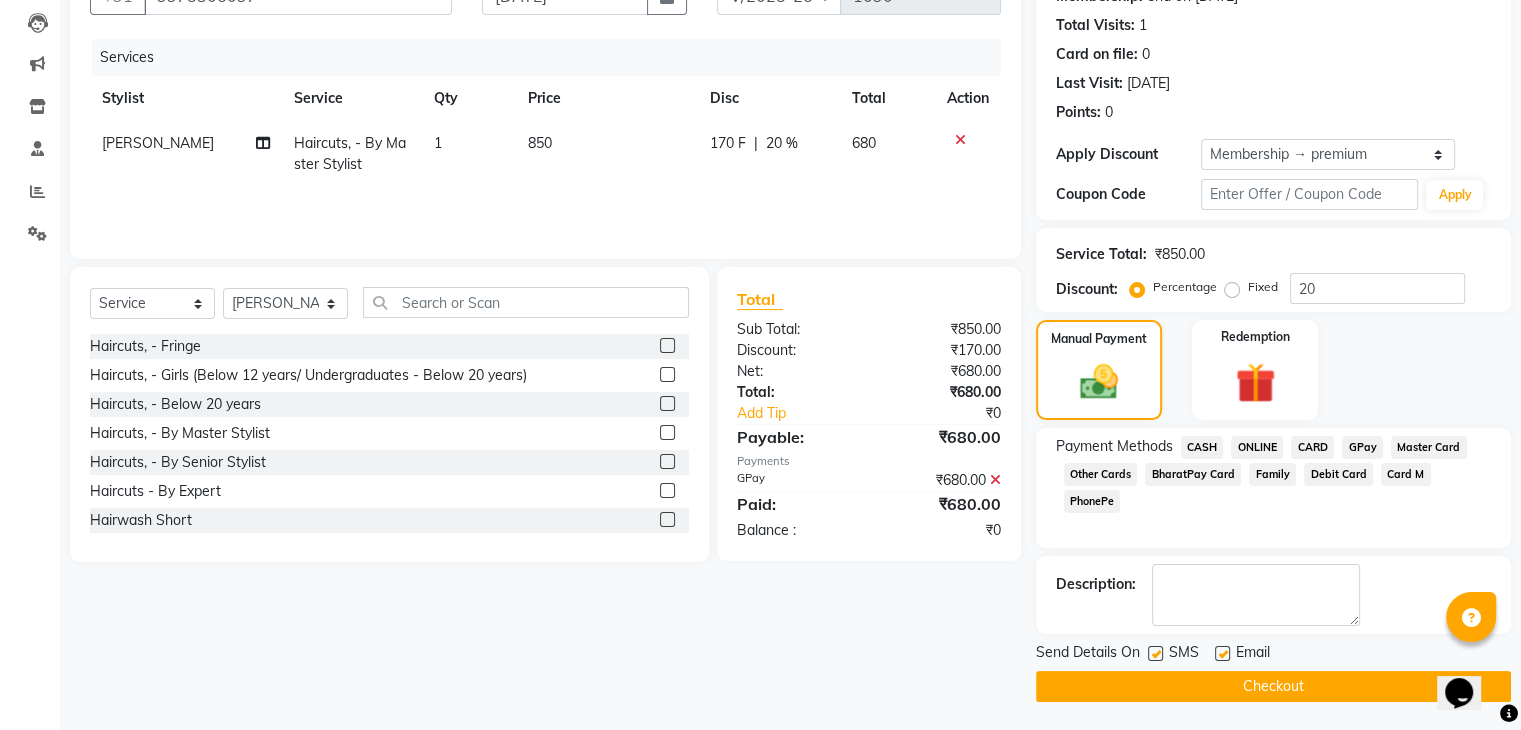 click on "Checkout" 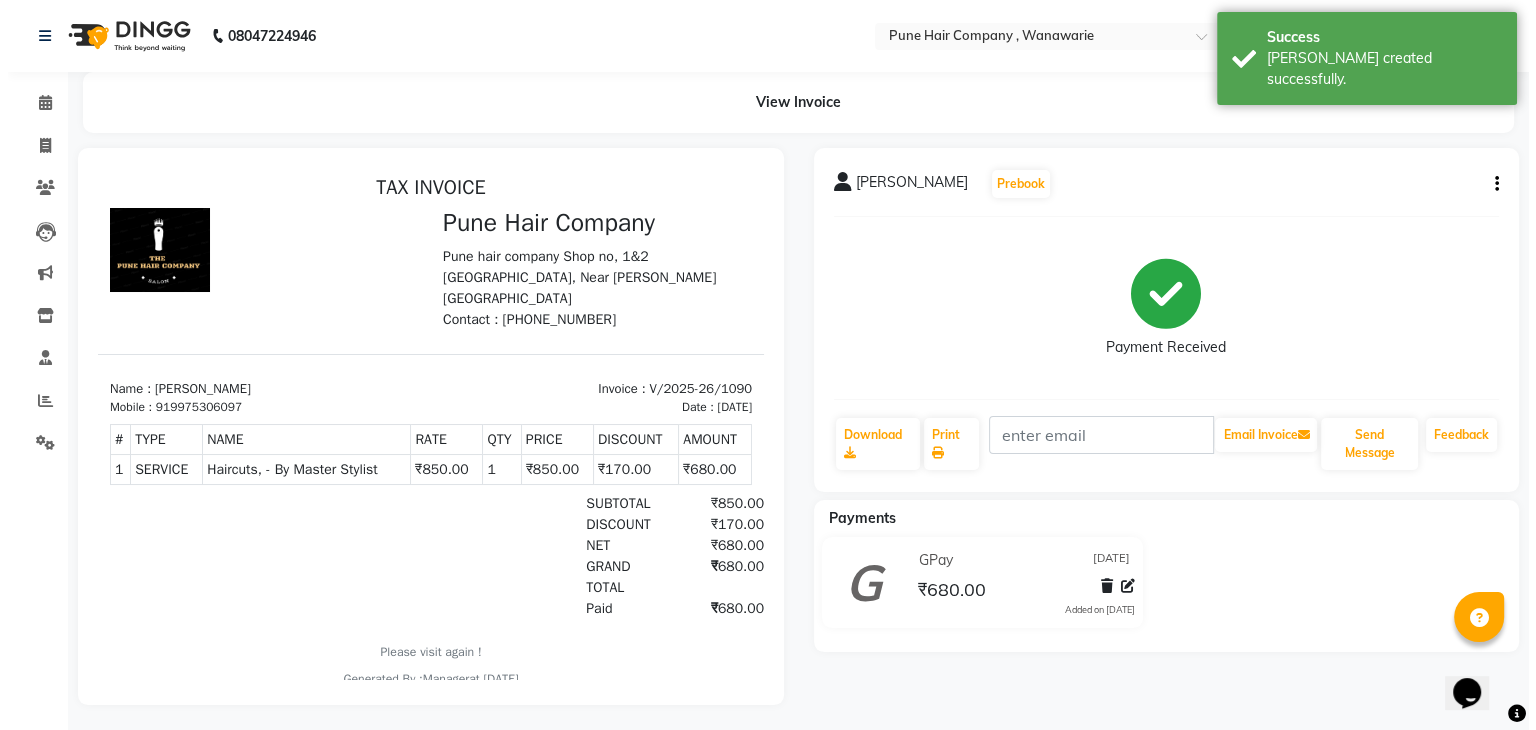 scroll, scrollTop: 0, scrollLeft: 0, axis: both 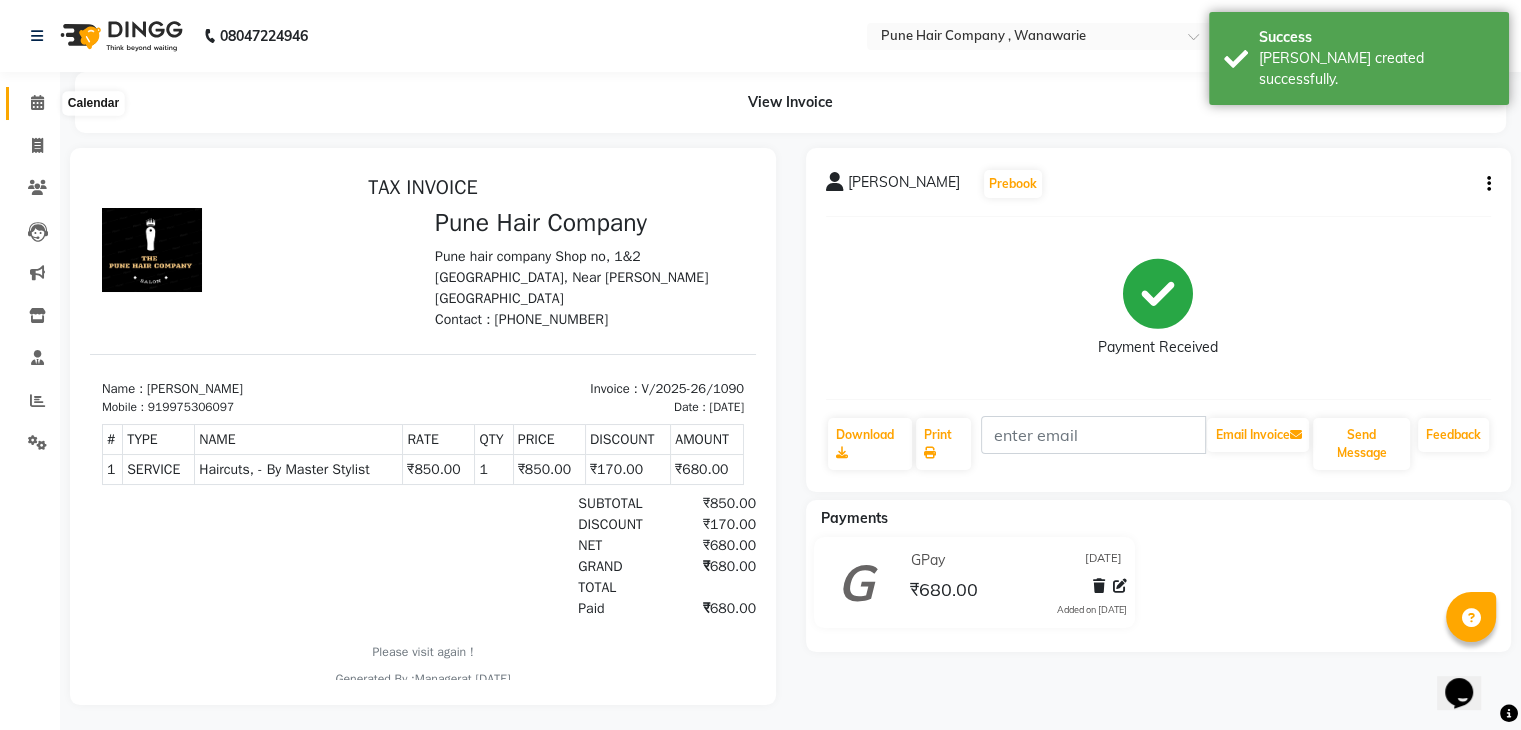 click 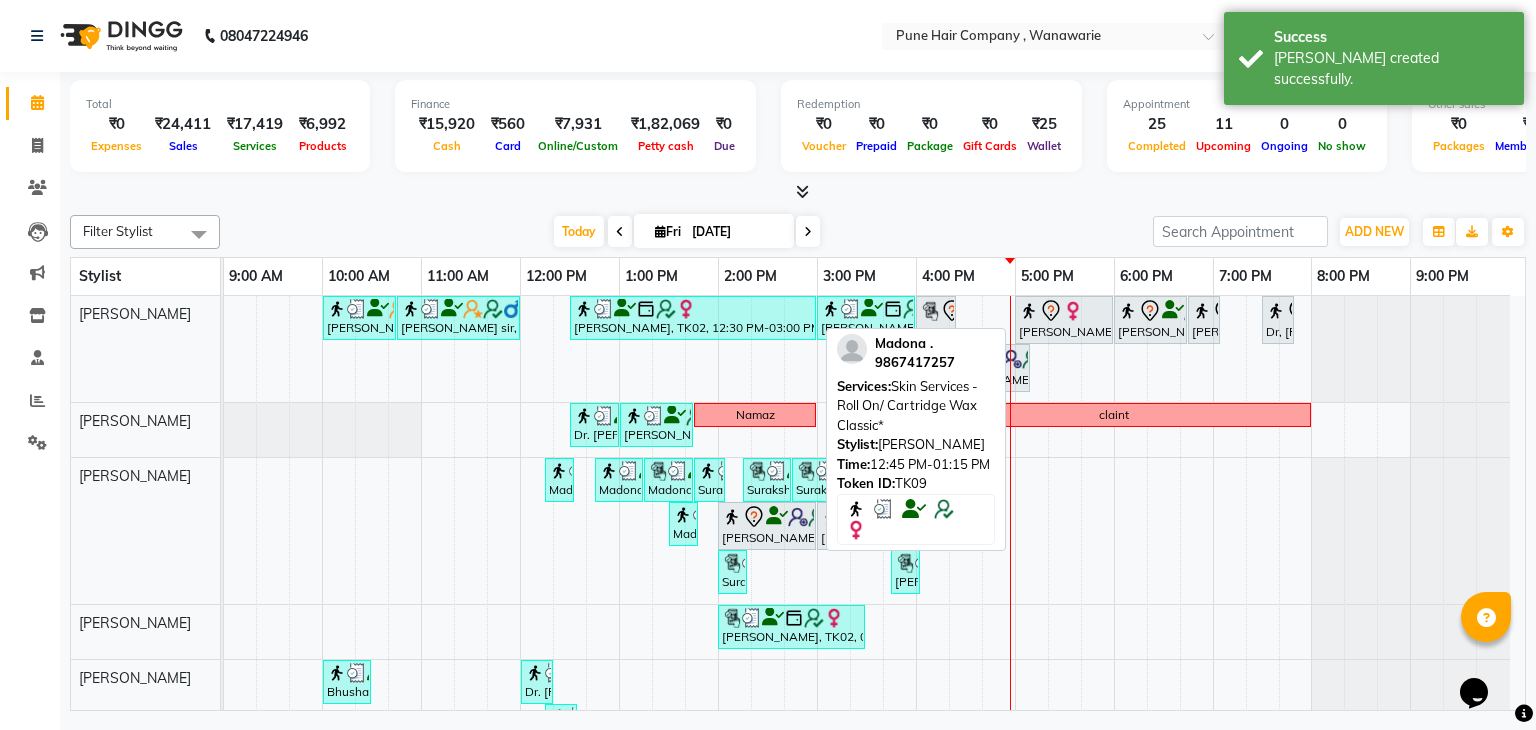 scroll, scrollTop: 140, scrollLeft: 0, axis: vertical 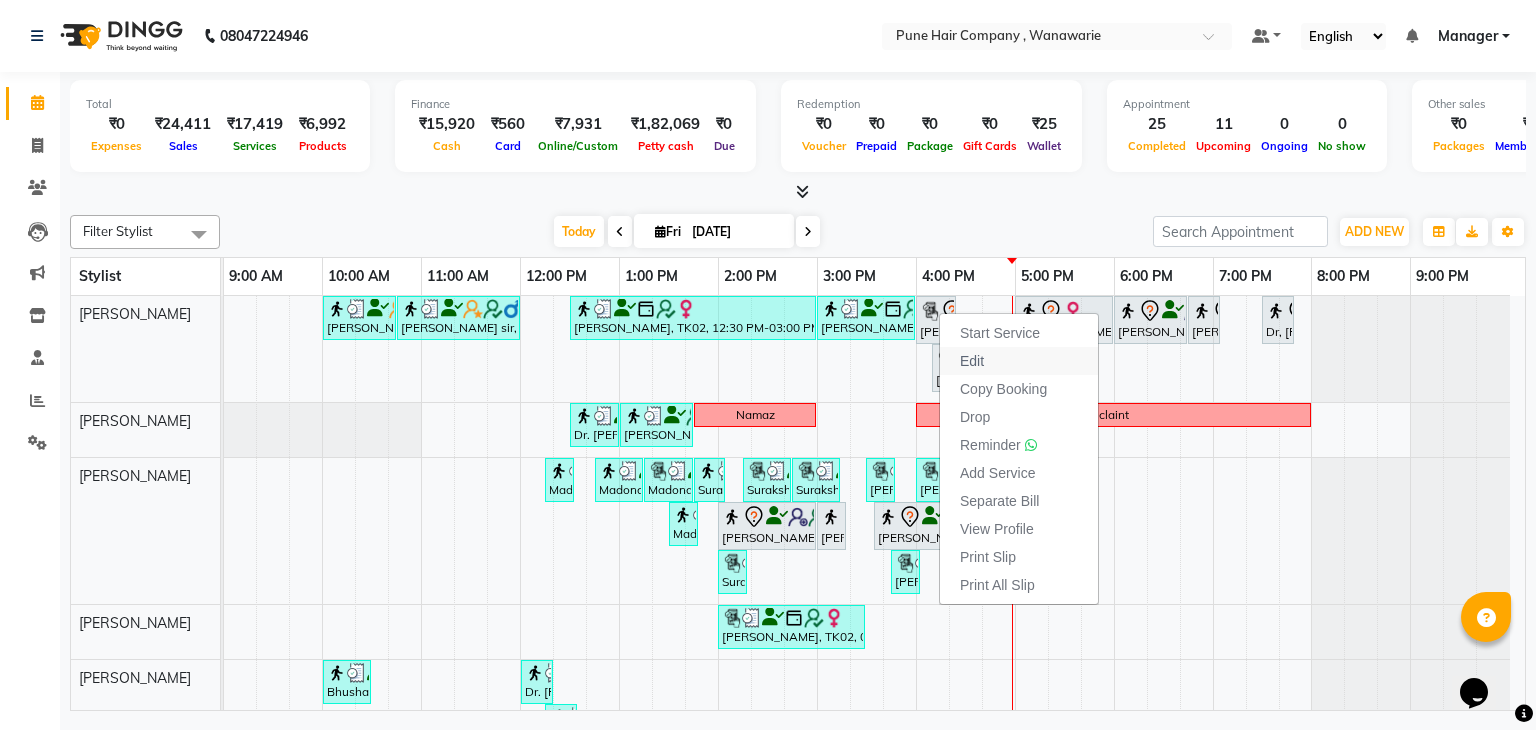 click on "Edit" at bounding box center [1019, 361] 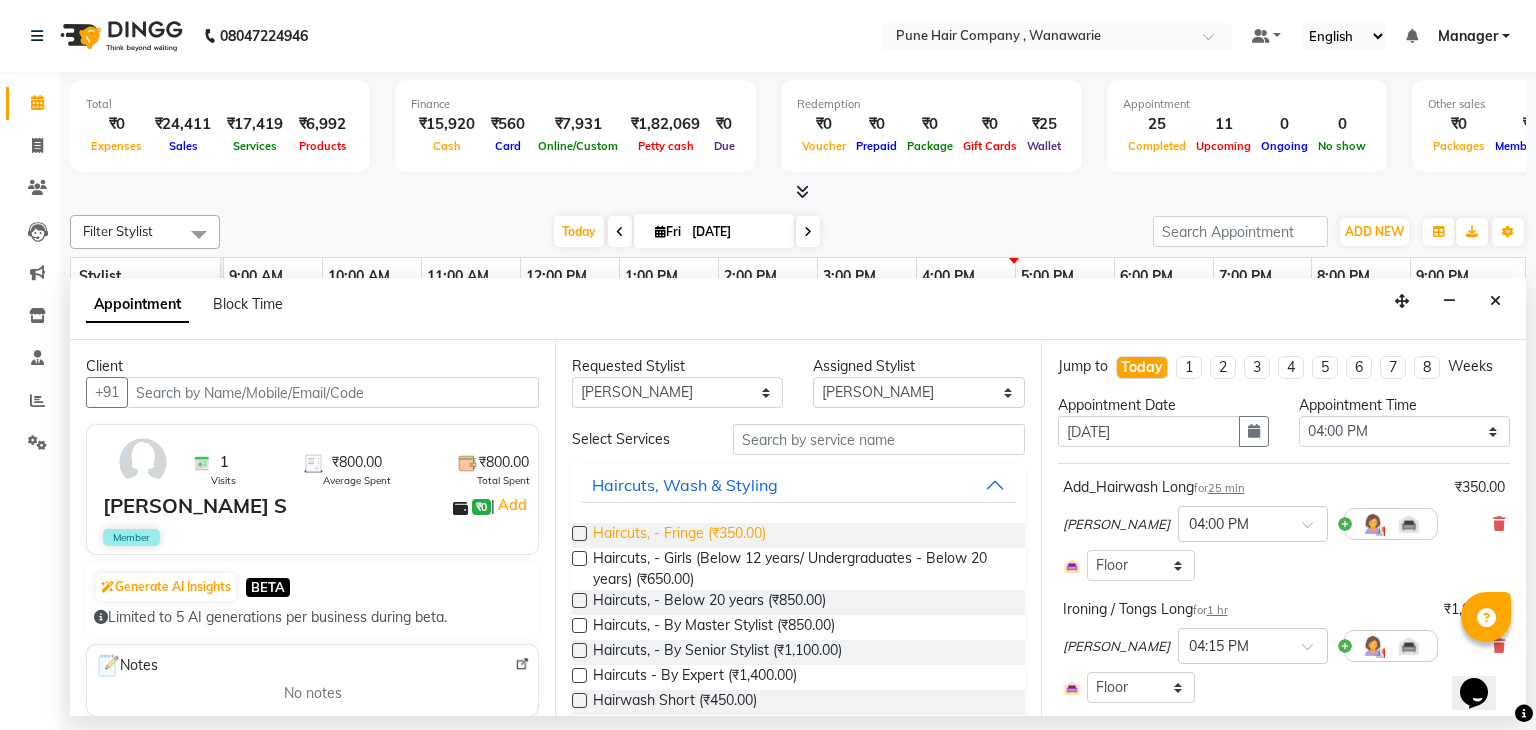 click on "Haircuts, - Fringe (₹350.00)" at bounding box center (679, 535) 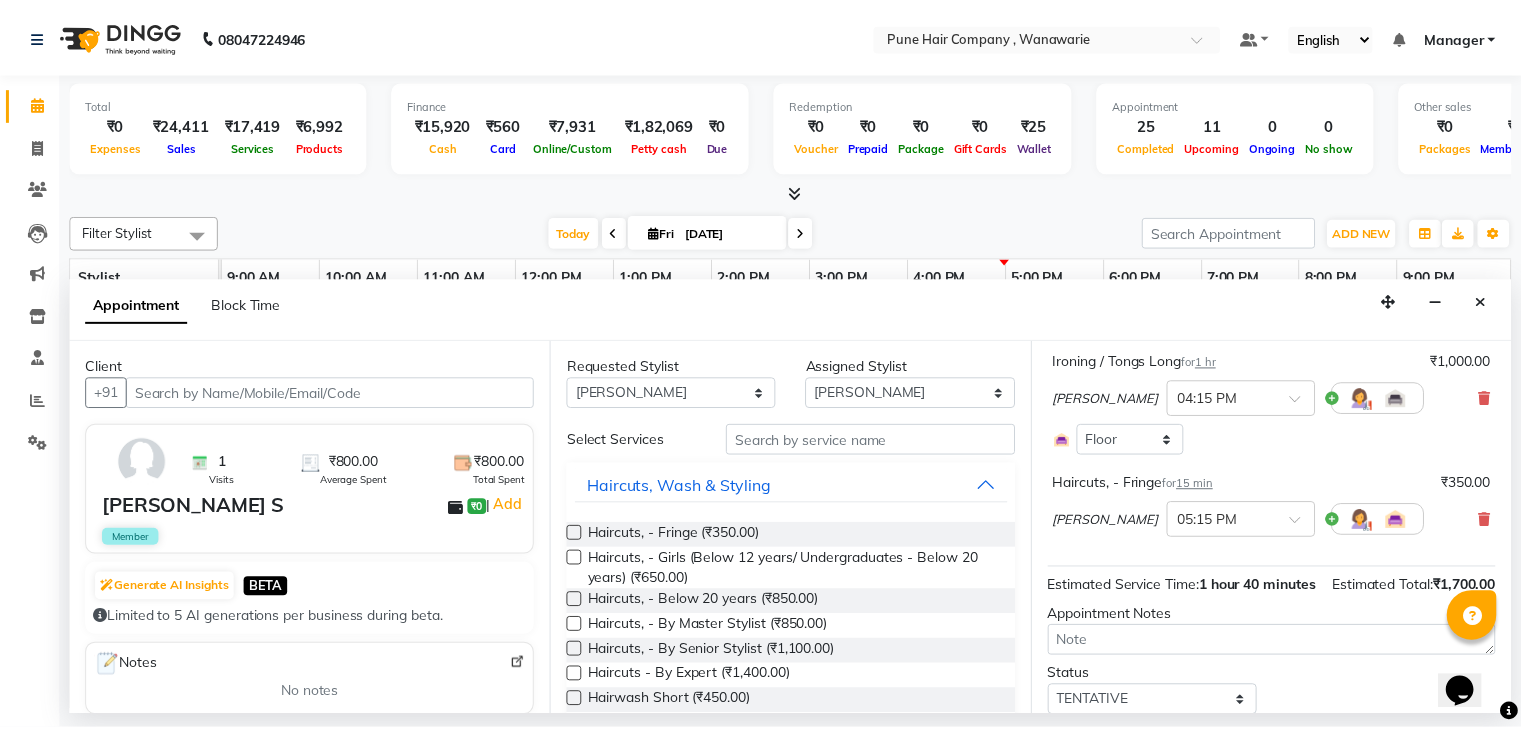 scroll, scrollTop: 336, scrollLeft: 0, axis: vertical 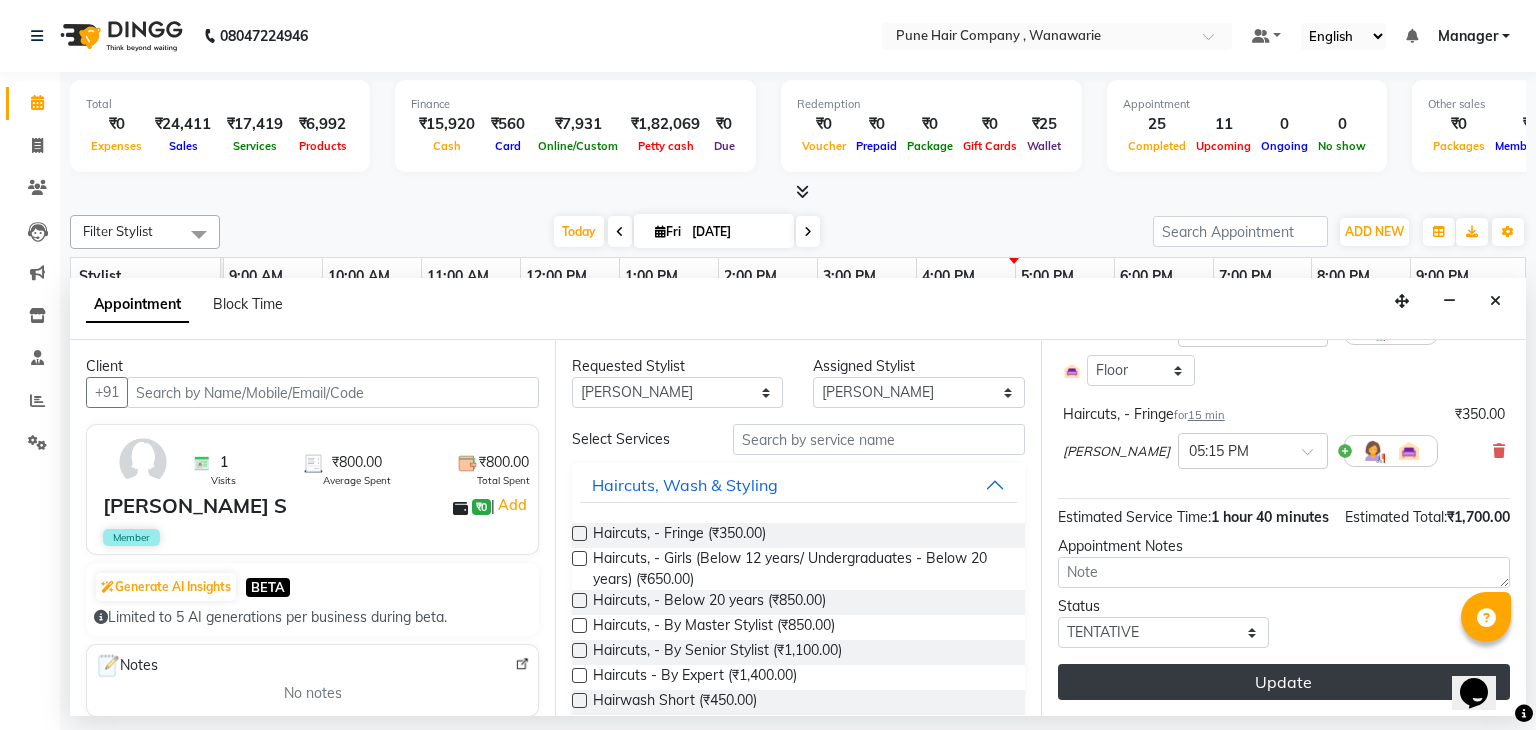 click on "Update" at bounding box center [1284, 682] 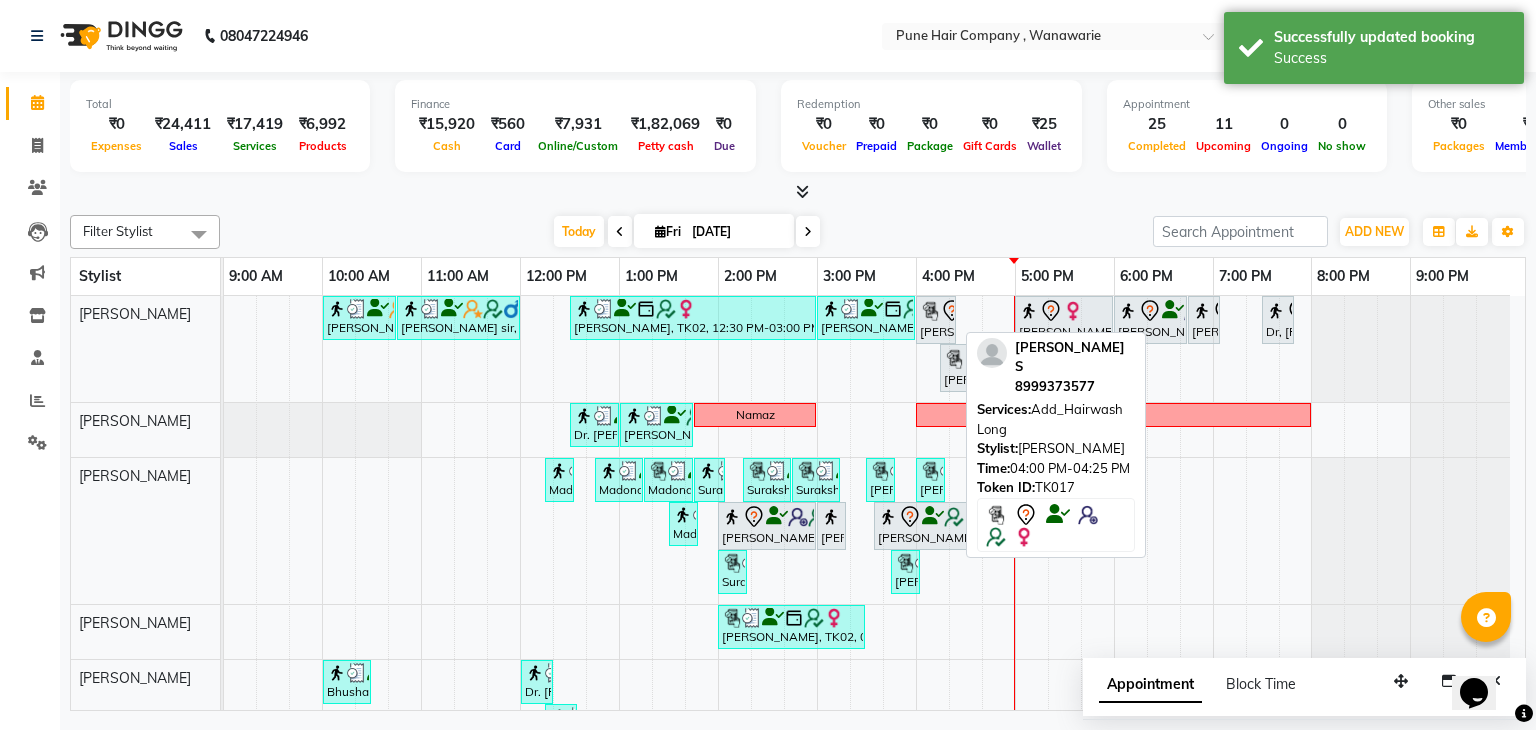 click on "[PERSON_NAME] S, TK17, 04:00 PM-04:25 PM, Add_Hairwash Long" at bounding box center (936, 320) 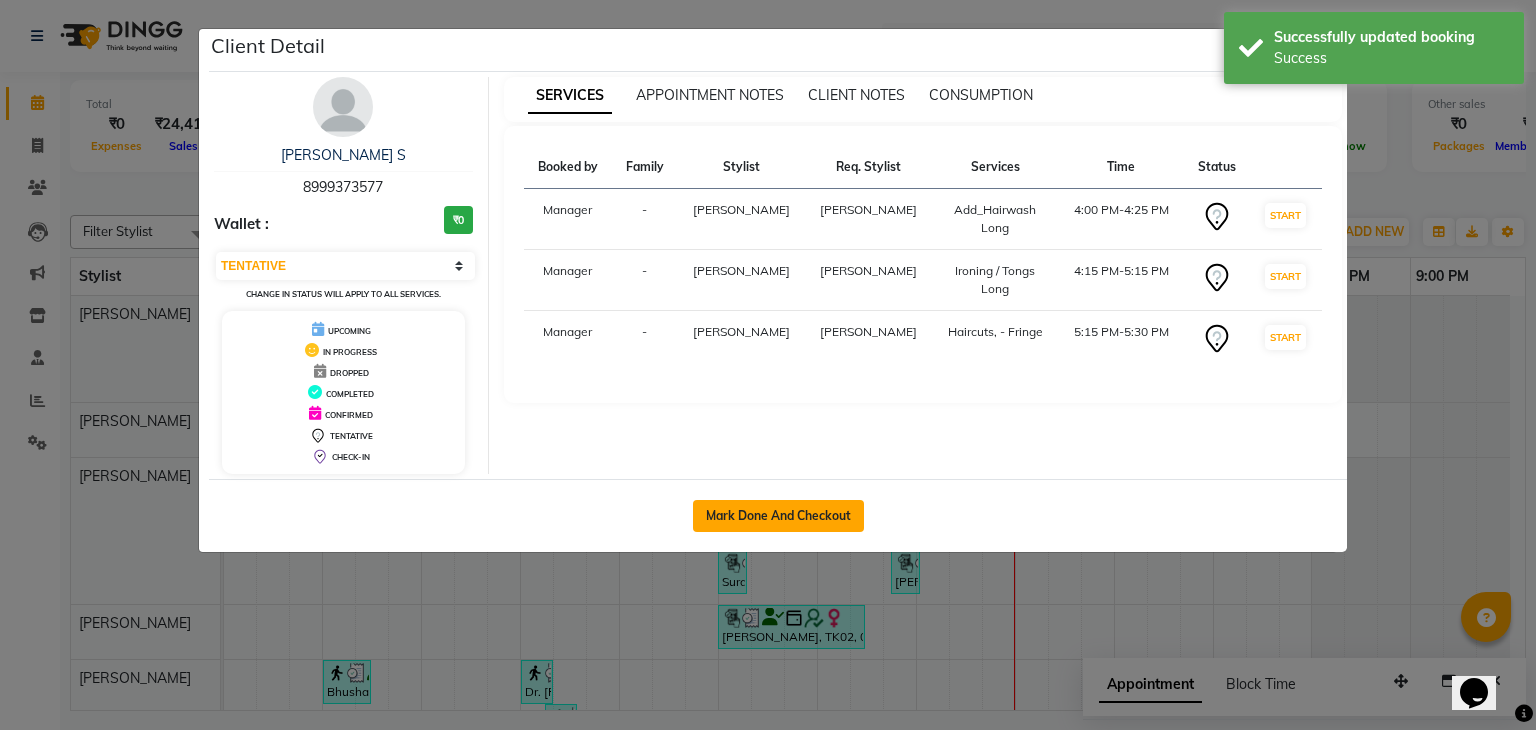 click on "Mark Done And Checkout" 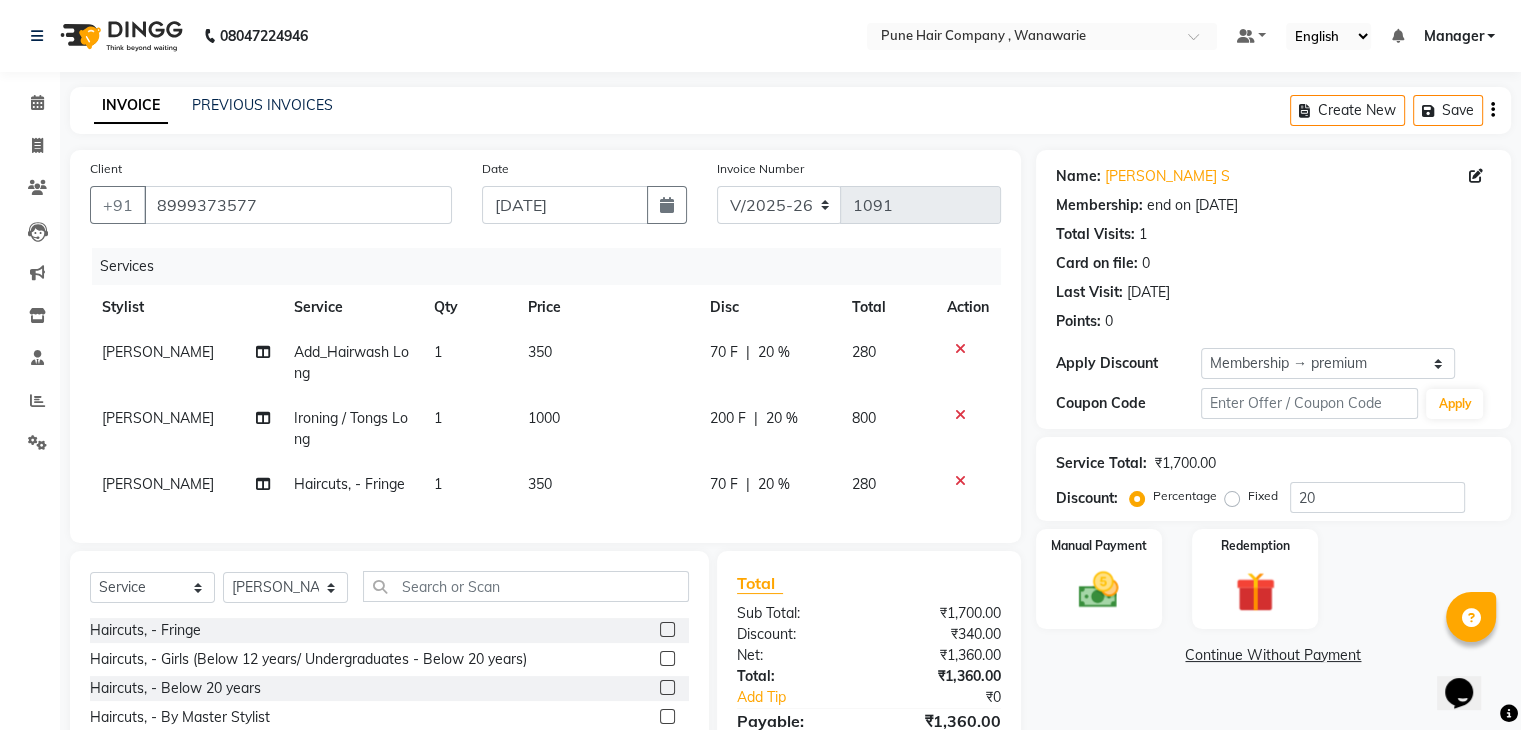 scroll, scrollTop: 162, scrollLeft: 0, axis: vertical 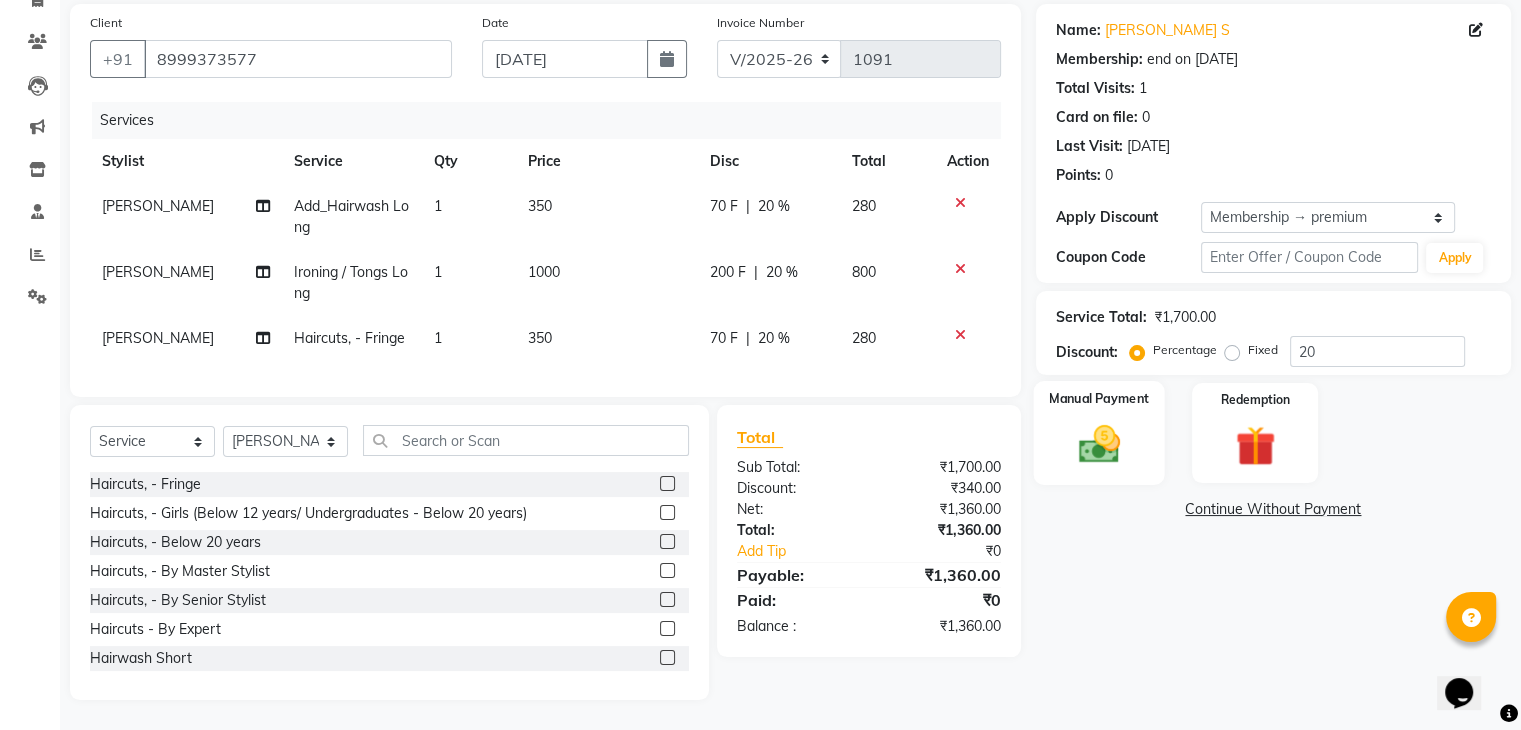 click 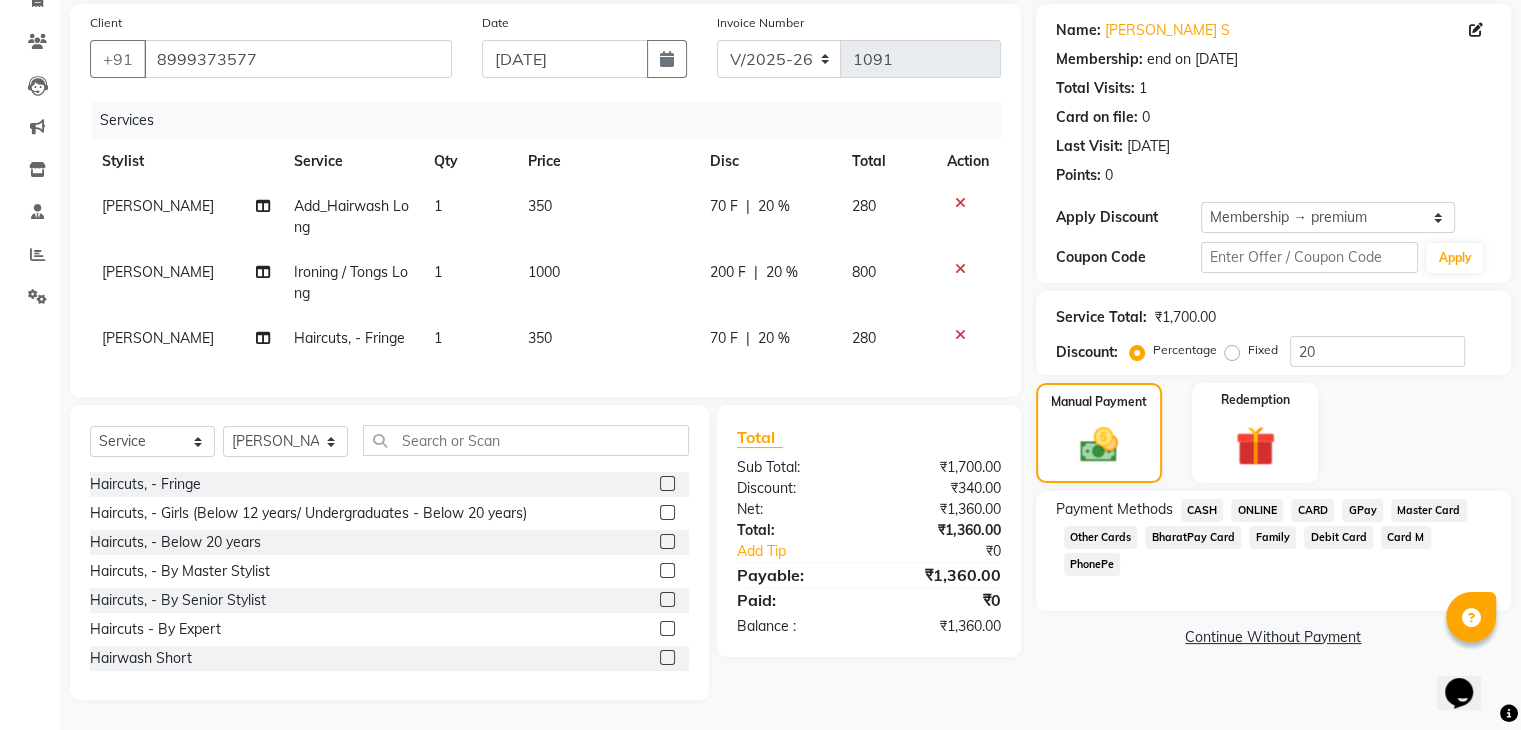 click on "GPay" 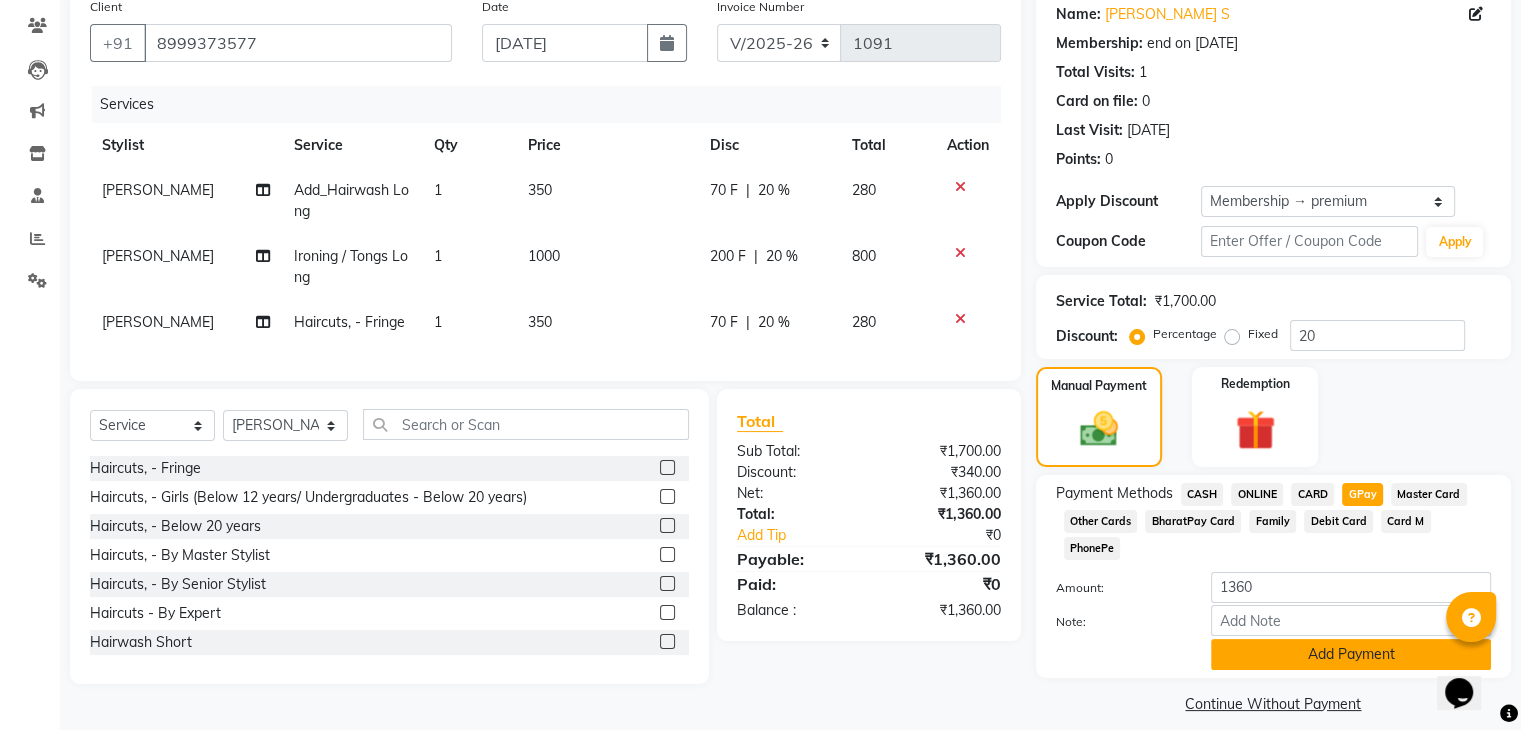click on "Add Payment" 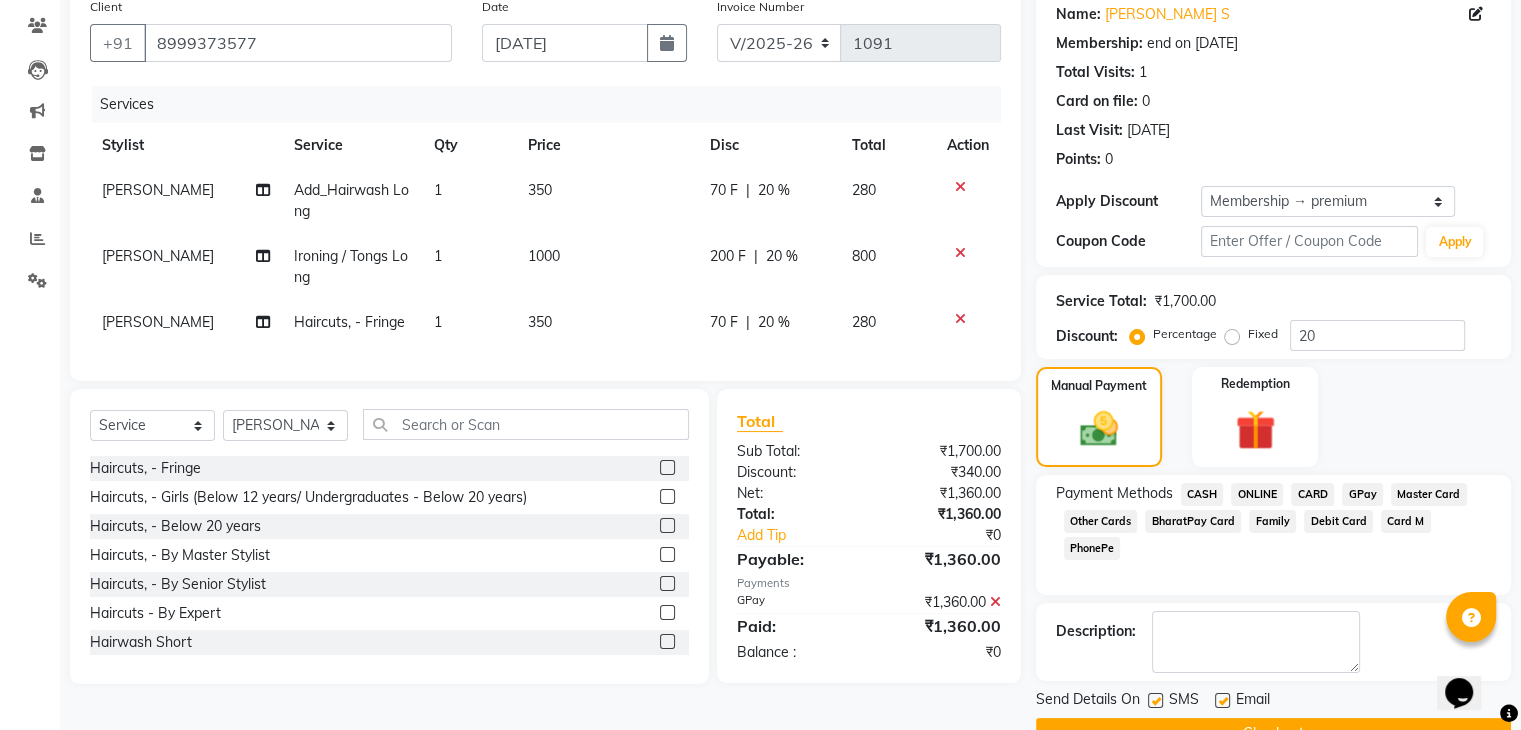 scroll, scrollTop: 209, scrollLeft: 0, axis: vertical 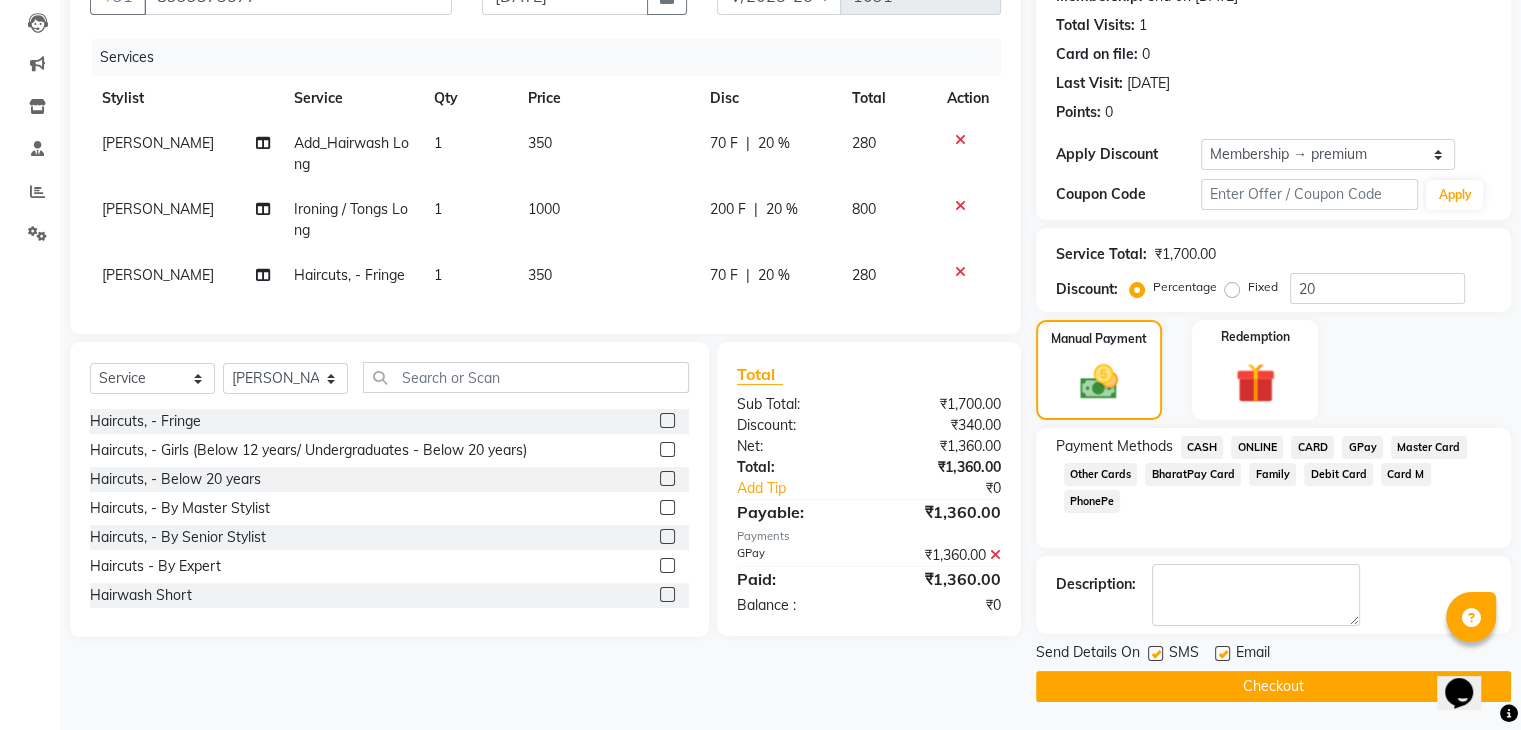 click on "Checkout" 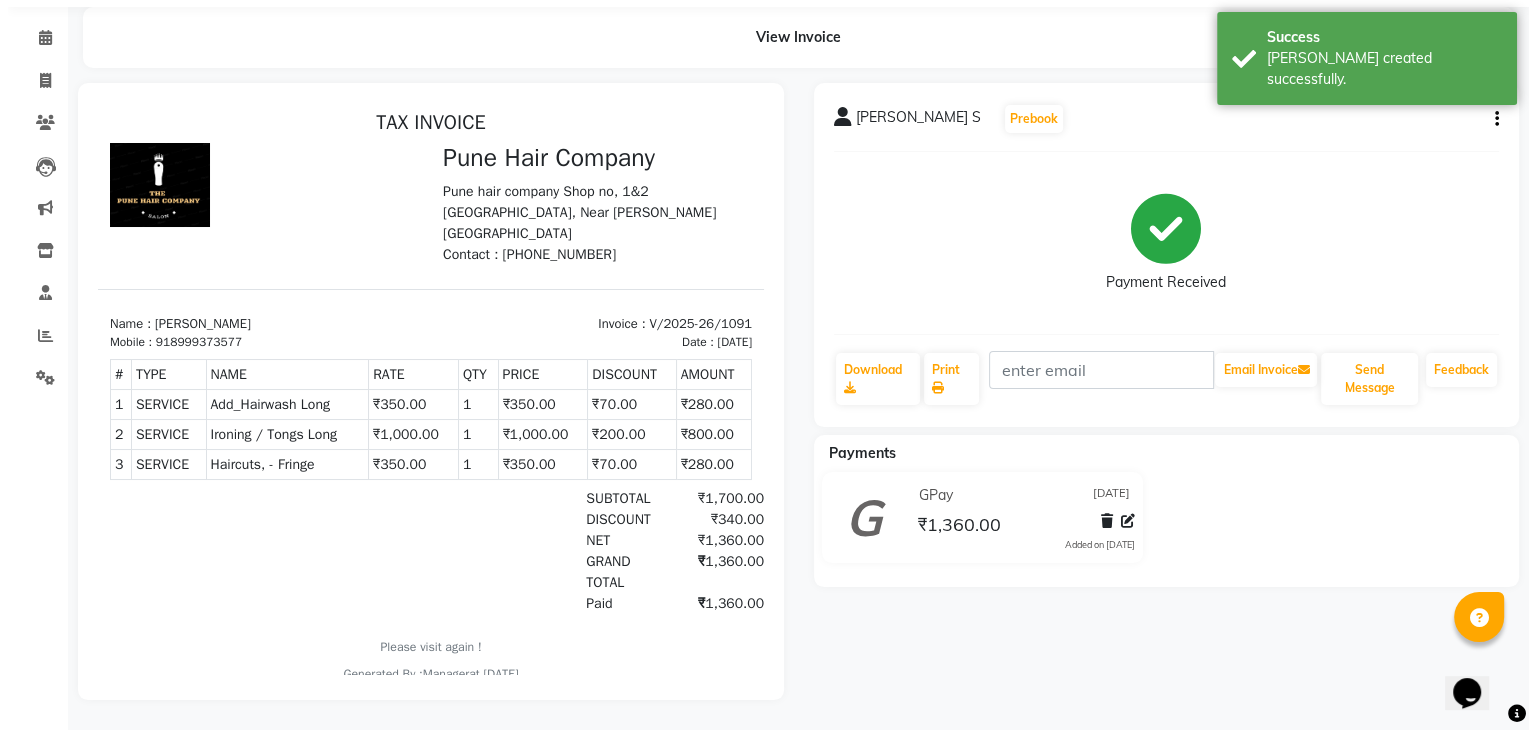 scroll, scrollTop: 0, scrollLeft: 0, axis: both 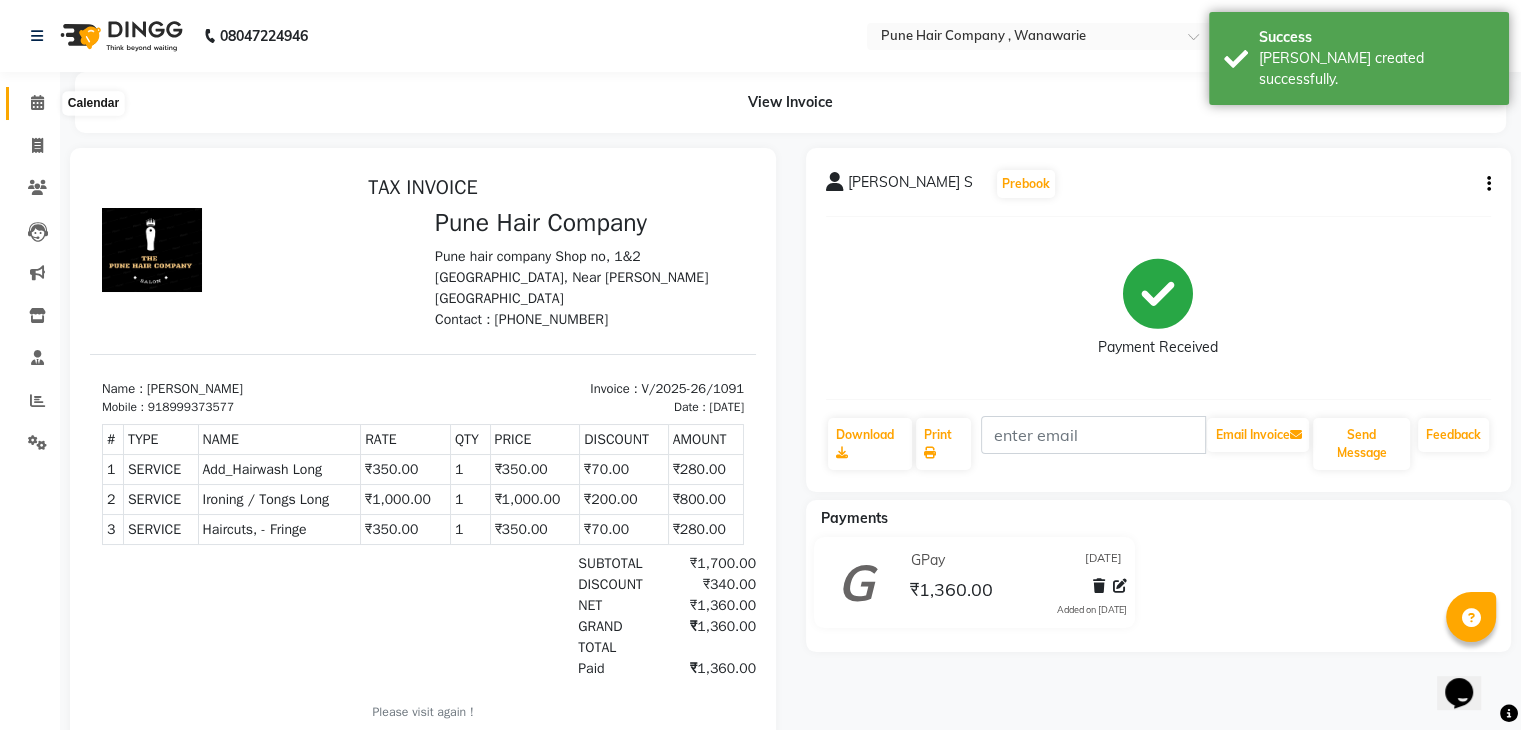 click 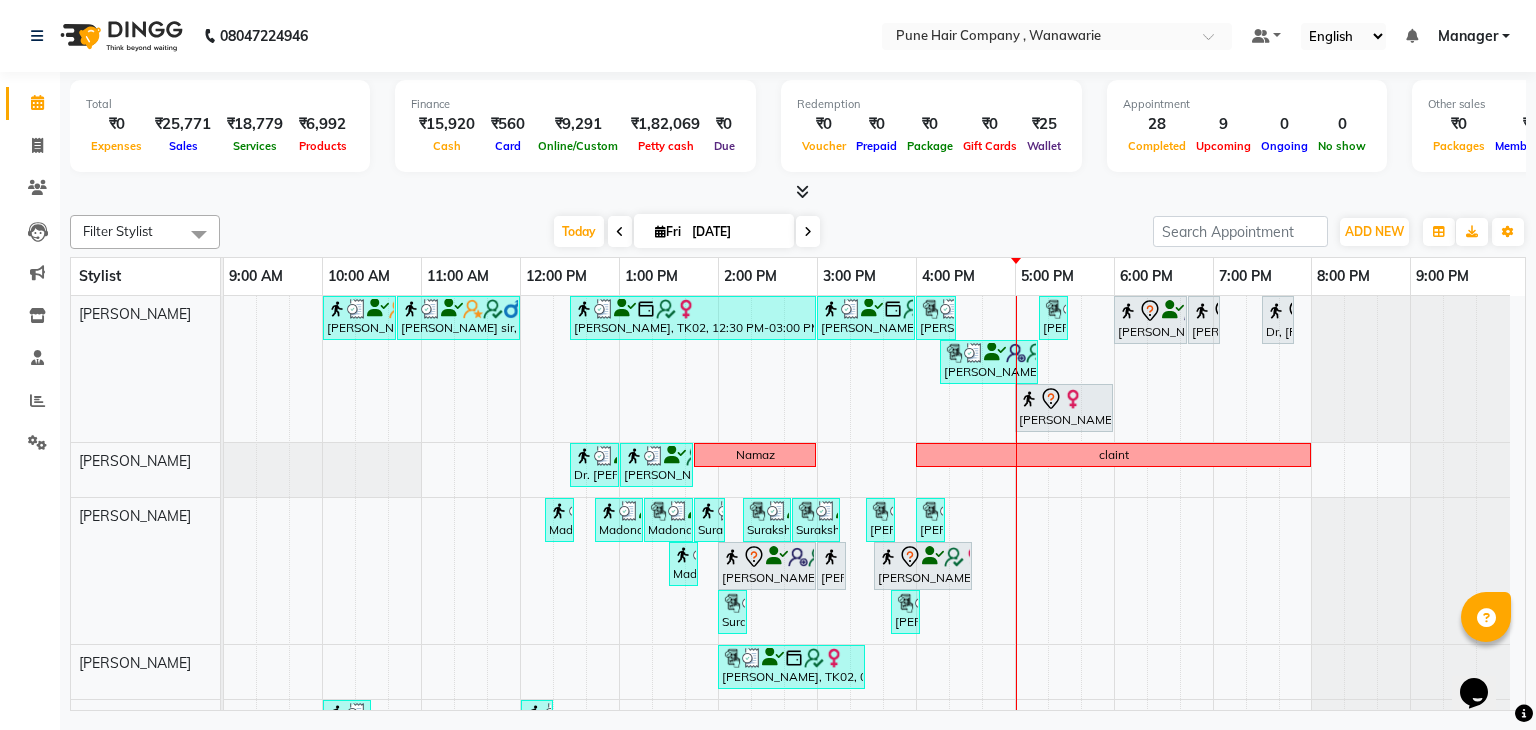 click at bounding box center [798, 192] 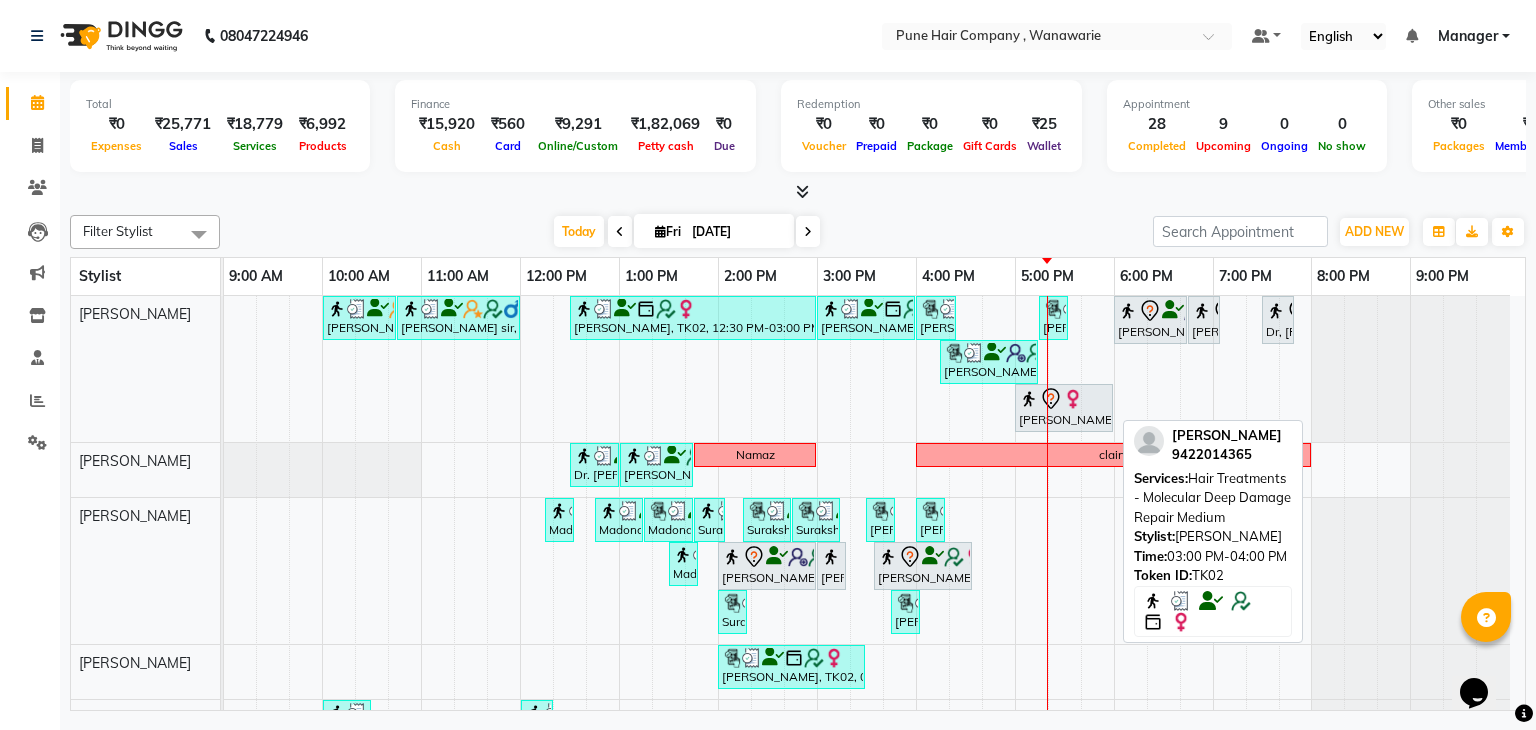 scroll, scrollTop: 70, scrollLeft: 0, axis: vertical 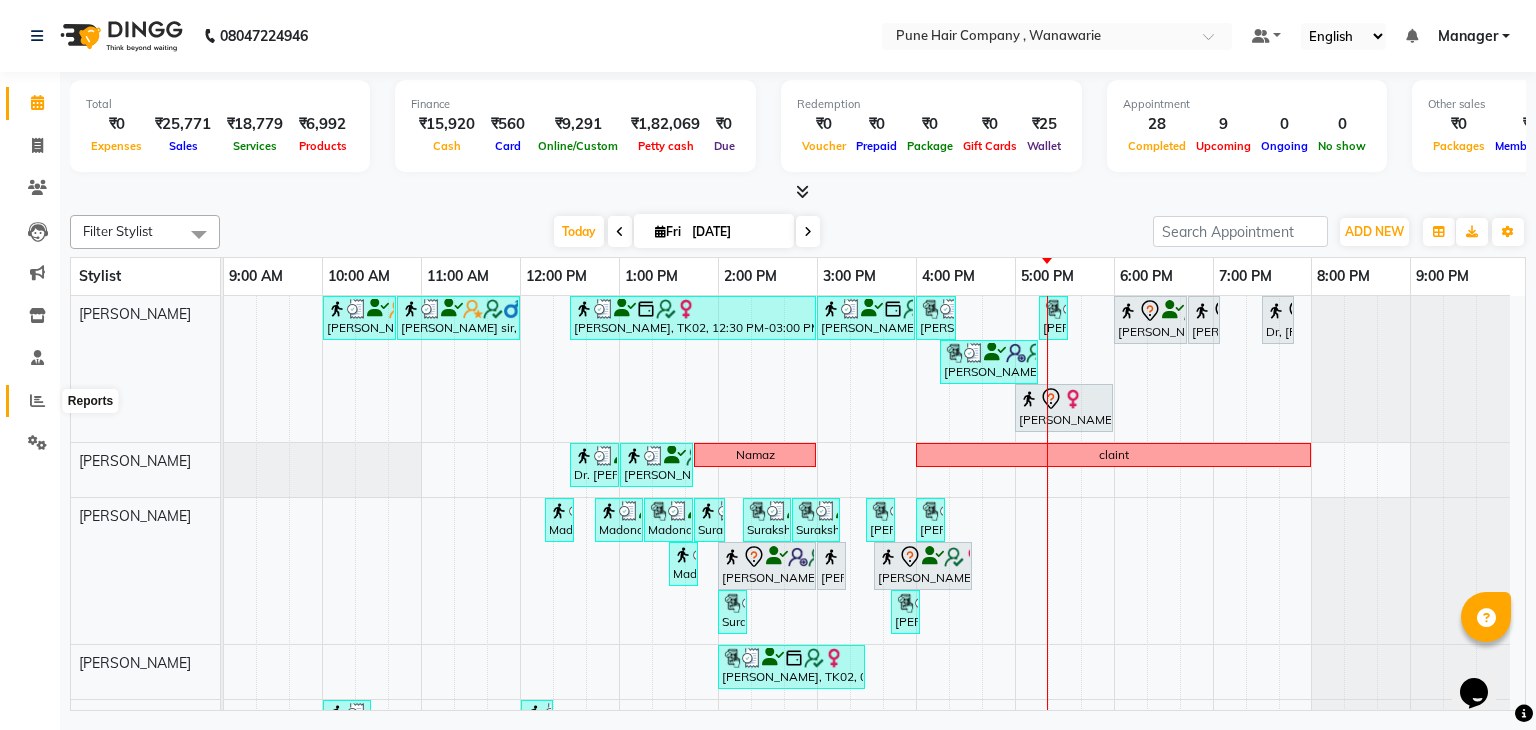click 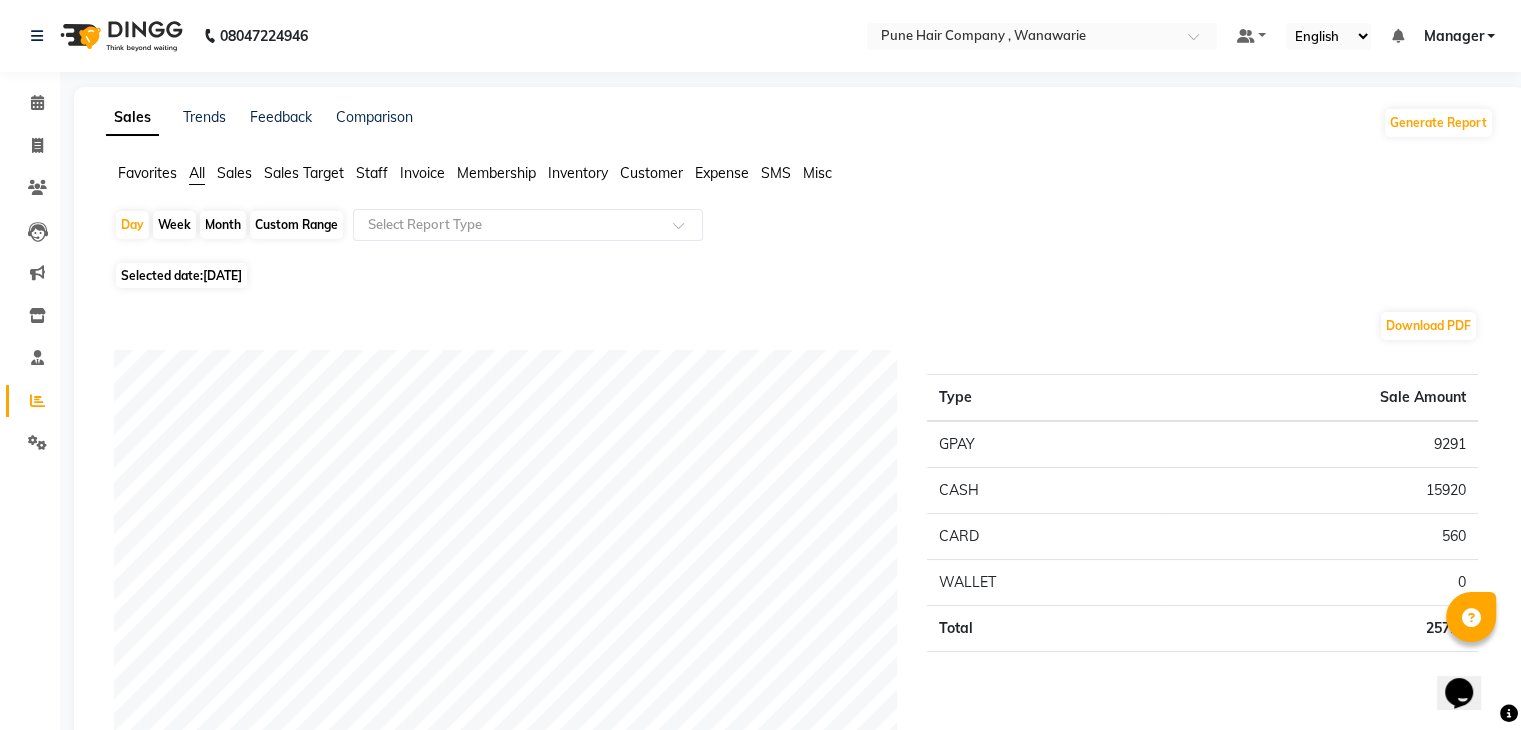 click on "Month" 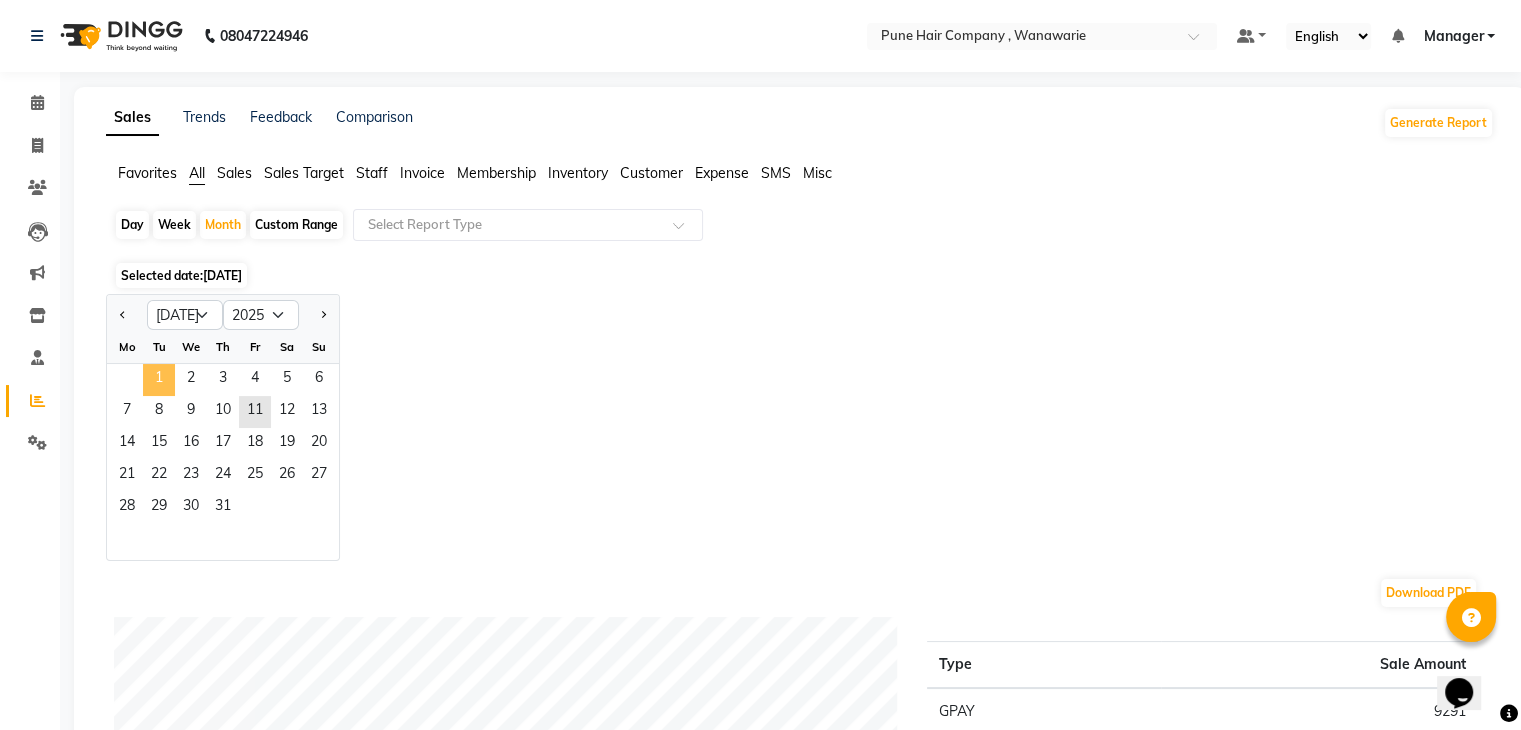 drag, startPoint x: 172, startPoint y: 384, endPoint x: 156, endPoint y: 385, distance: 16.03122 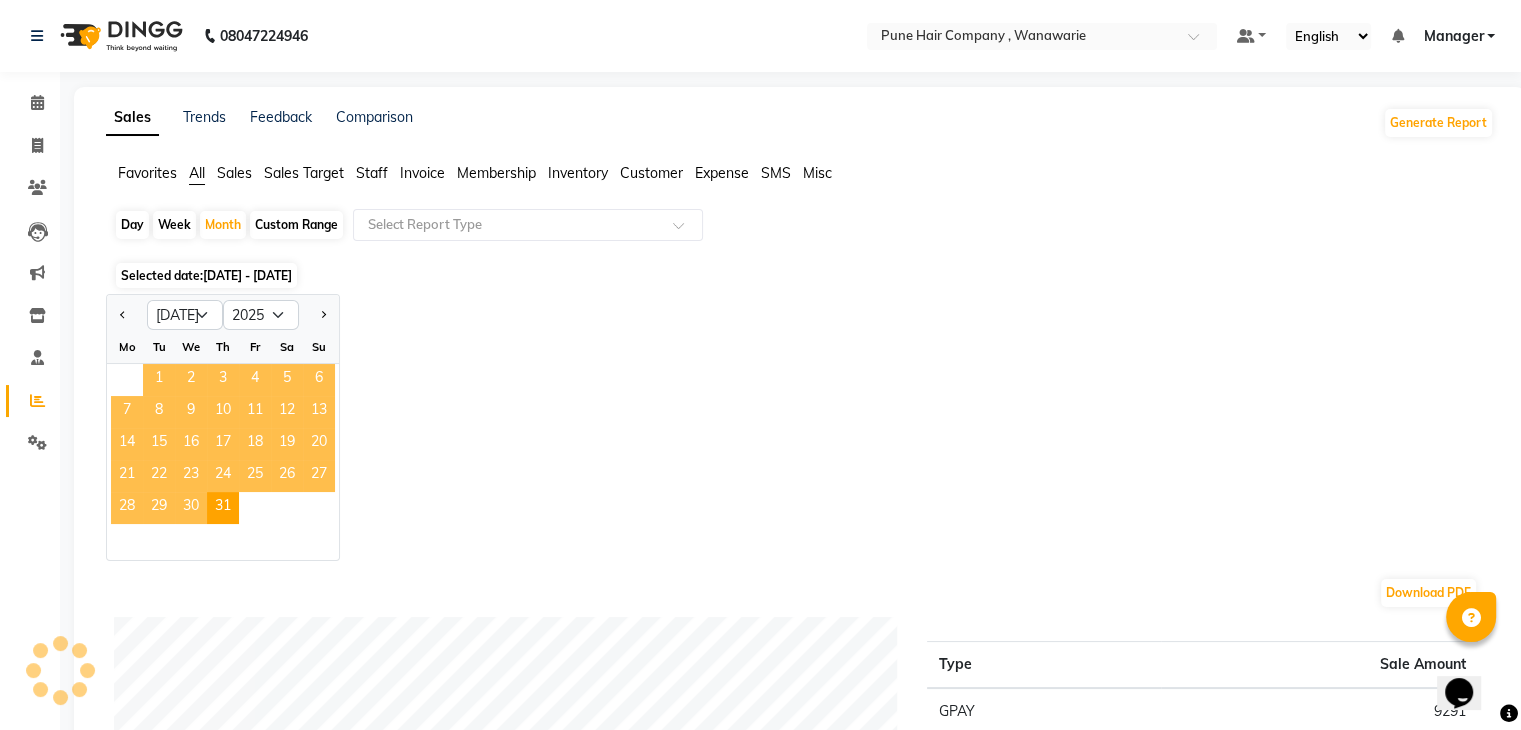 click on "1" 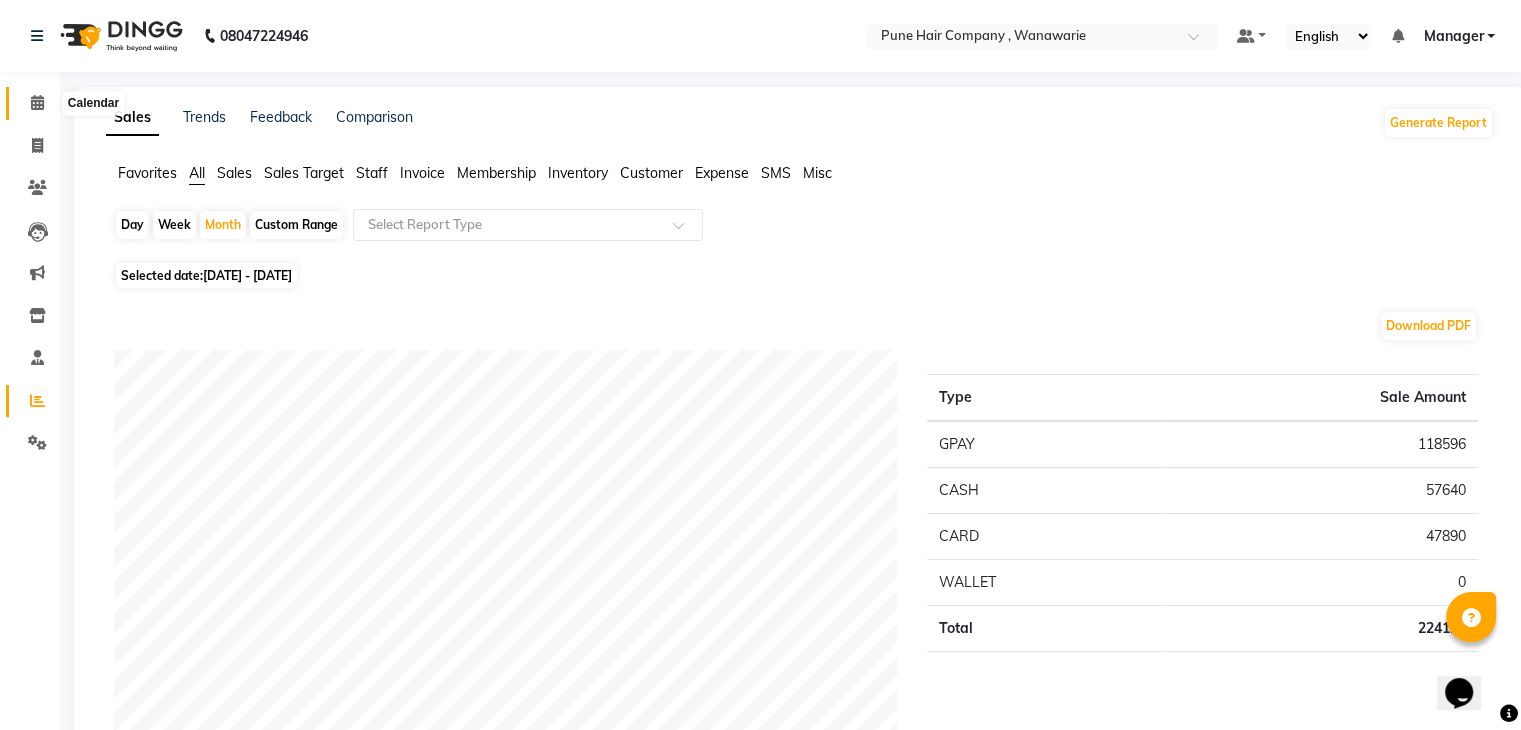 click 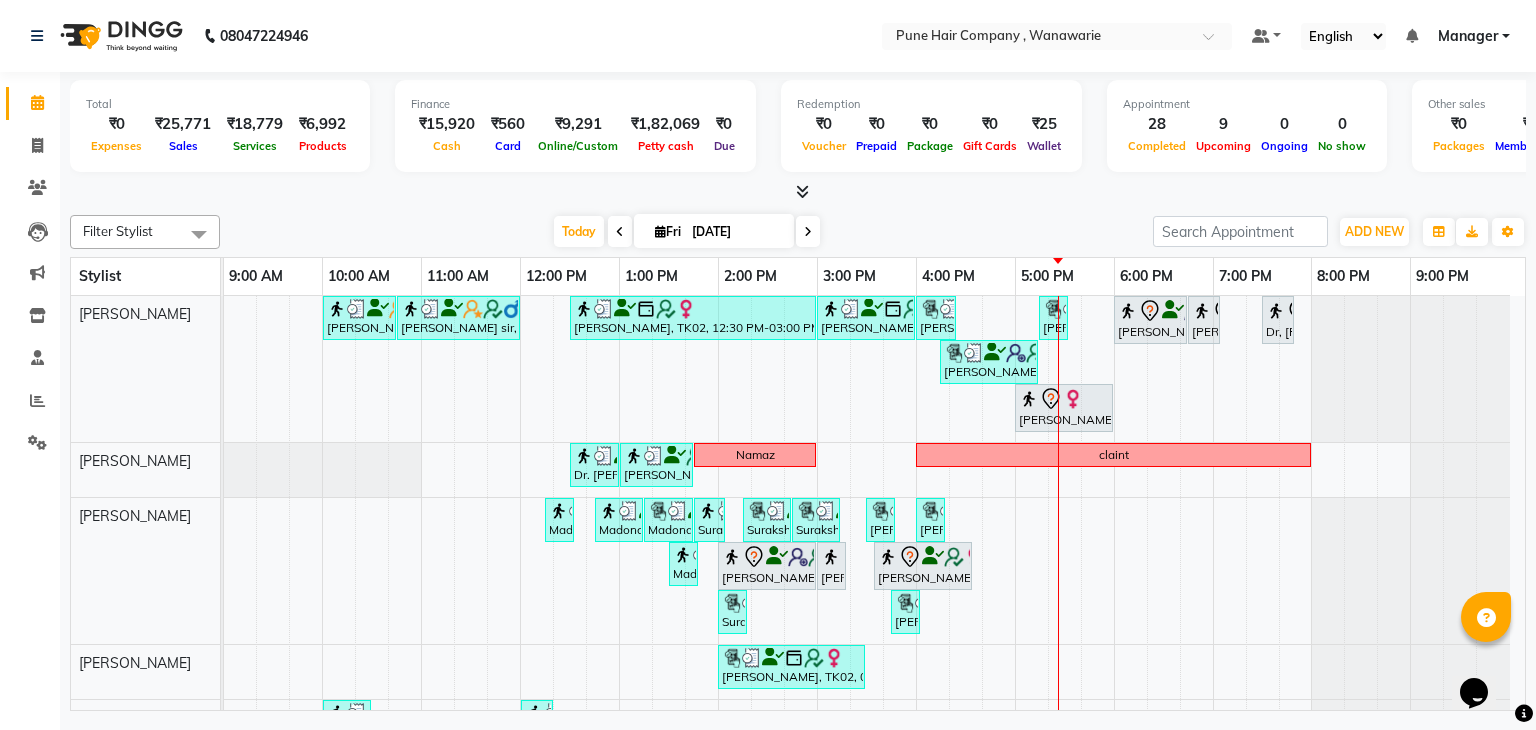 scroll, scrollTop: 71, scrollLeft: 0, axis: vertical 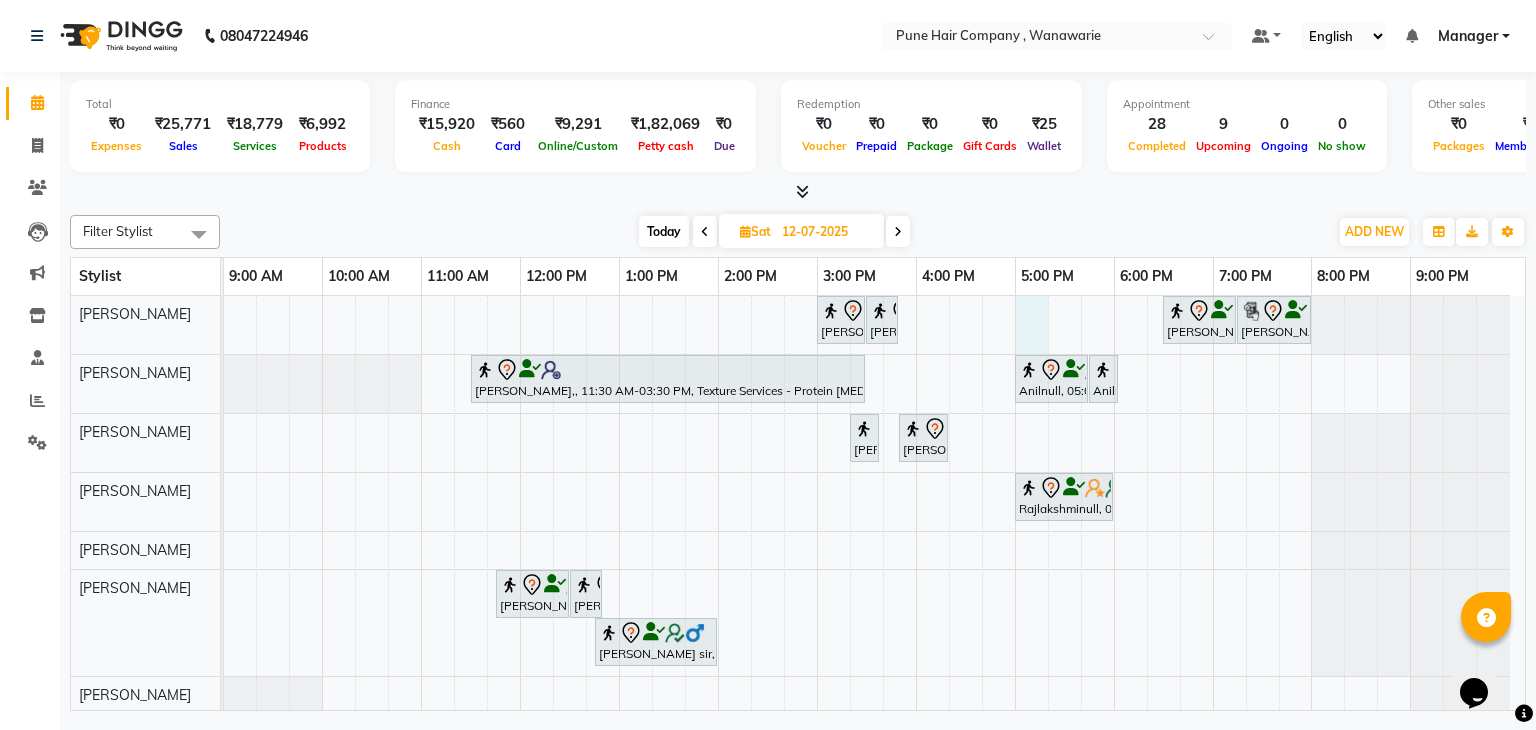 click on "Komal Sharma, 03:00 PM-03:30 PM, BlowDry Medium             Komal Sharma, 03:30 PM-03:50 PM,  Hairwash Medium             Nihar gandhi, 06:30 PM-07:15 PM, Hair Treatments - Hair Treatment Care (Hydrating/ Purifying) Medium             Nihar gandhi, 07:15 PM-08:00 PM, Male Haircut By Senior Stylist             Anuradha B,, 11:30 AM-03:30 PM, Texture Services - Protein Botox Medium             Anilnull, 05:00 PM-05:45 PM, Male Haircut By Senior Stylist             Anilnull, 05:45 PM-05:55 PM, Add_Hair Wash Classic             Komal Sharma, 03:20 PM-03:35 PM, Skin Services - Waxing Bead Wax Underarms             Komal Sharma, 03:50 PM-04:20 PM, Skin Services - Imported Lipsoluble Wax (Full-Legs/Front/Back)             Rajlakshminull, 05:00 PM-06:00 PM, Manicure & Pedicure, Body Services - Reflexology Hands & Feet (60 min)             Sudip sir, 11:45 AM-12:30 PM, Male Haircut By Senior Stylist             Sudip sir, 12:30 PM-12:50 PM,  Haircut Boys (Below 12 years/ Undergraduates - Below 20 years)" at bounding box center (874, 505) 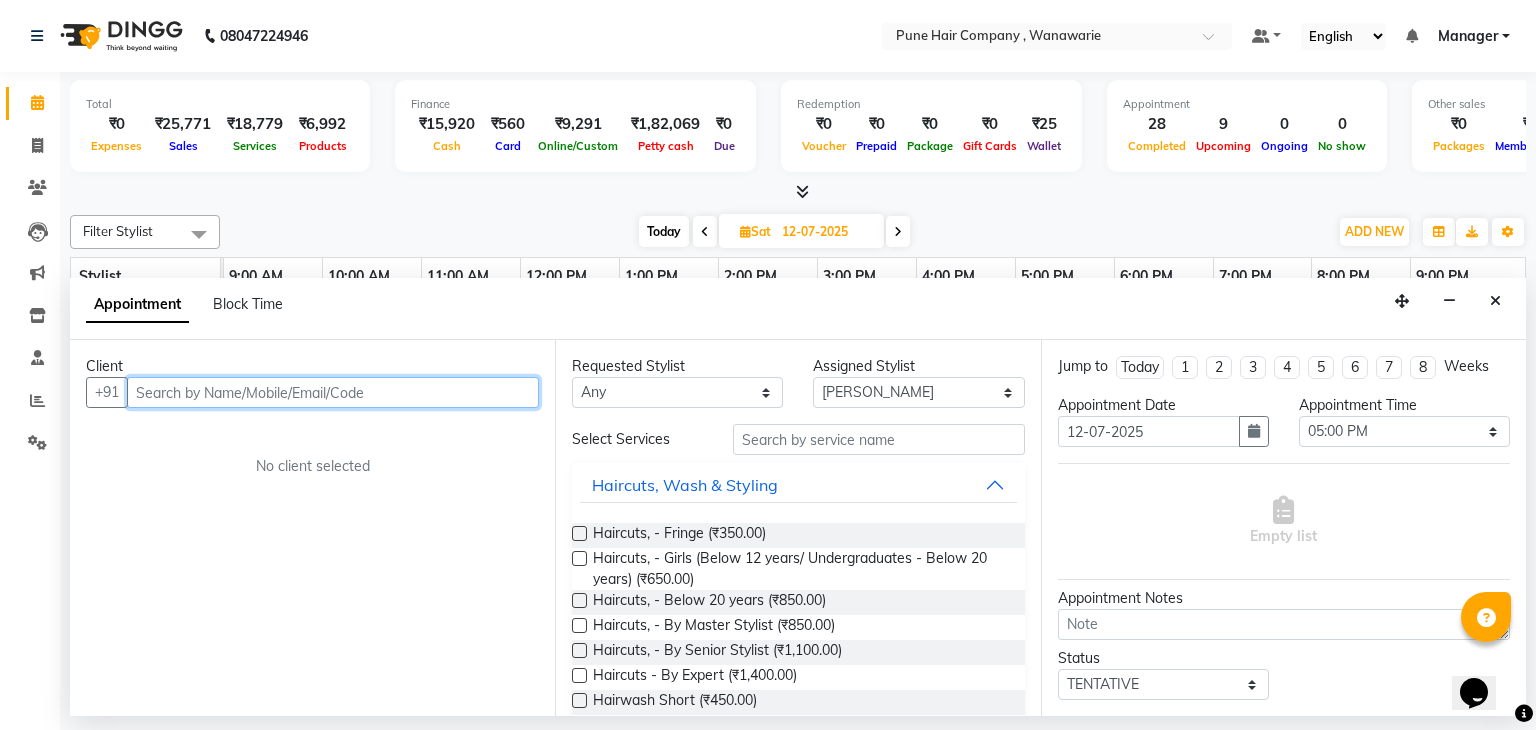 click at bounding box center [333, 392] 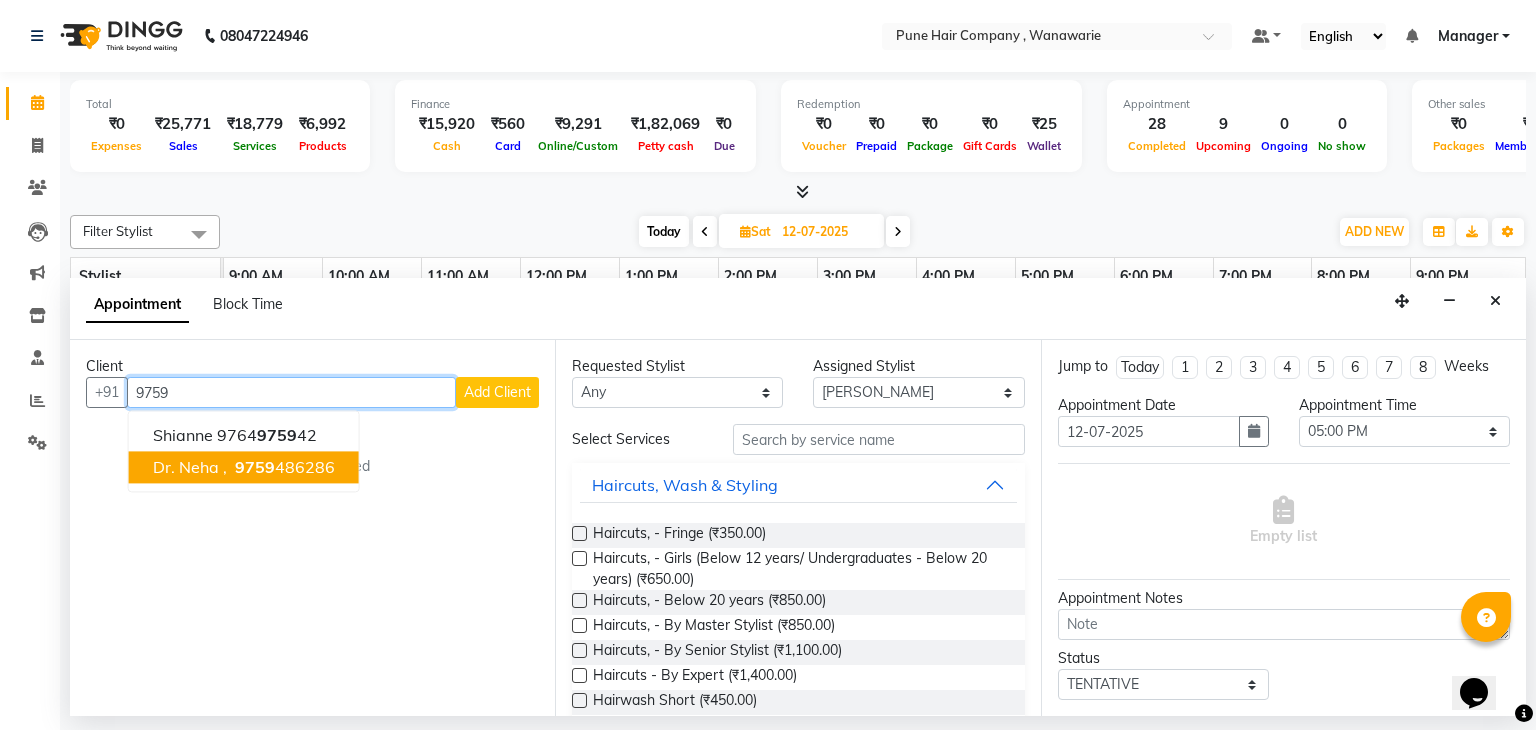 click on "9759" at bounding box center (255, 468) 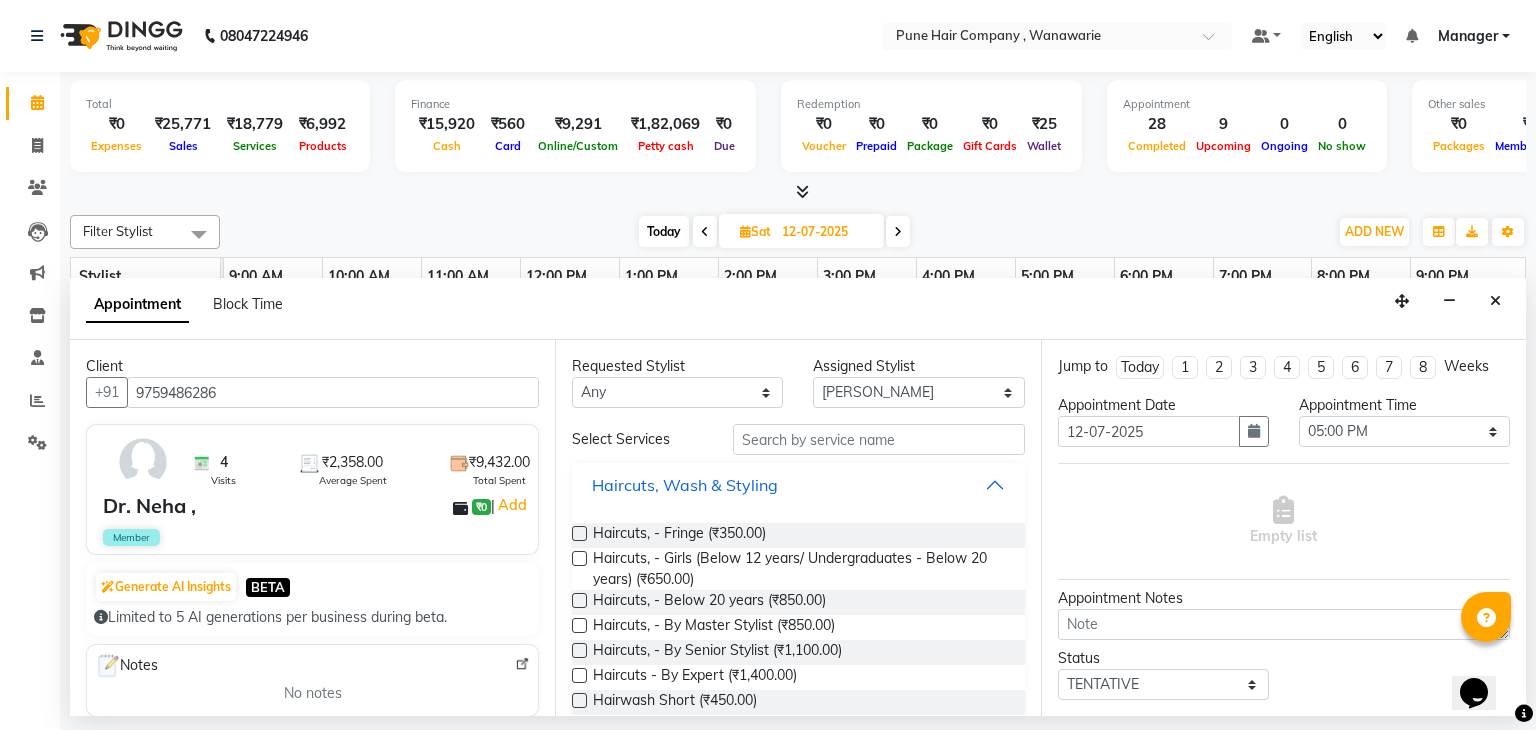click on "Haircuts, Wash & Styling" at bounding box center [798, 485] 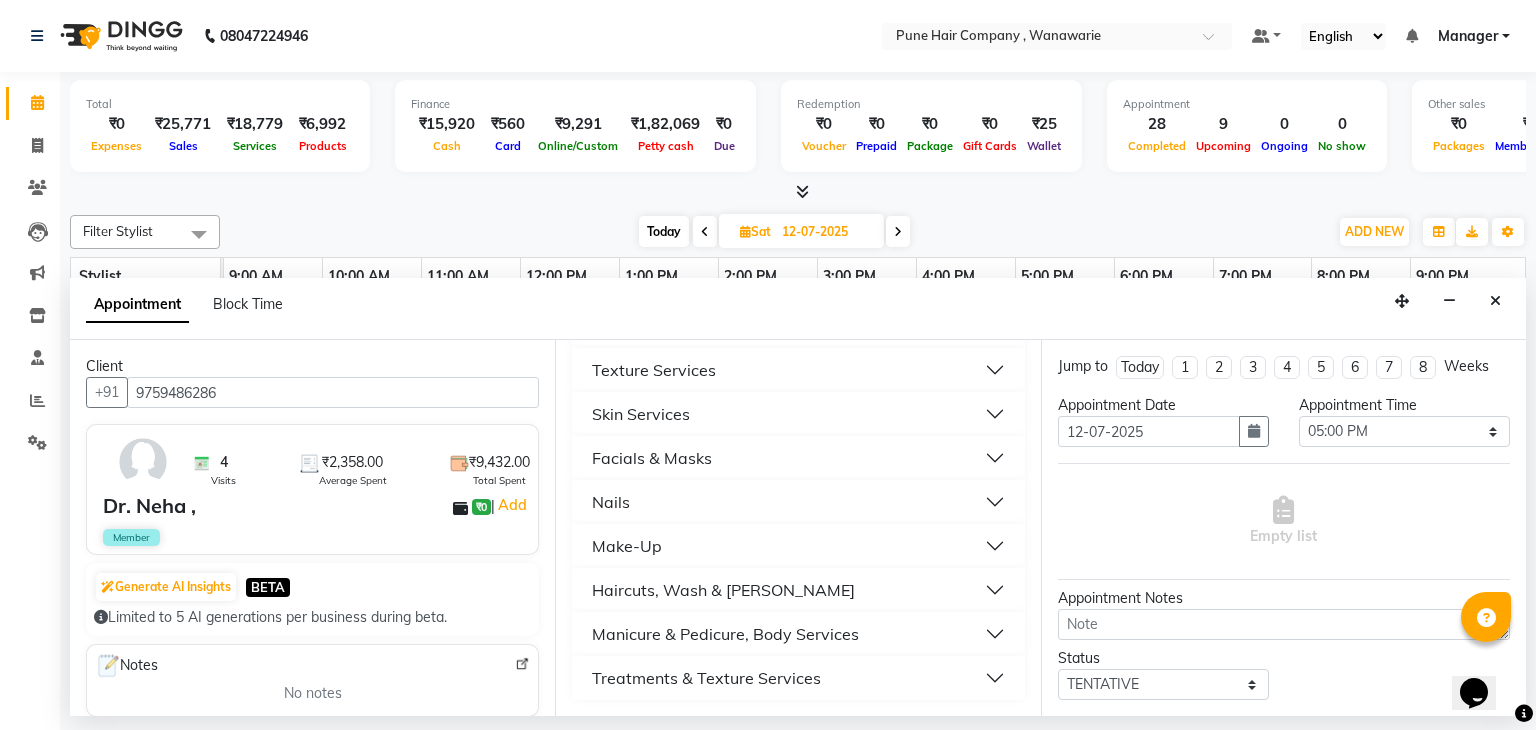 scroll, scrollTop: 247, scrollLeft: 0, axis: vertical 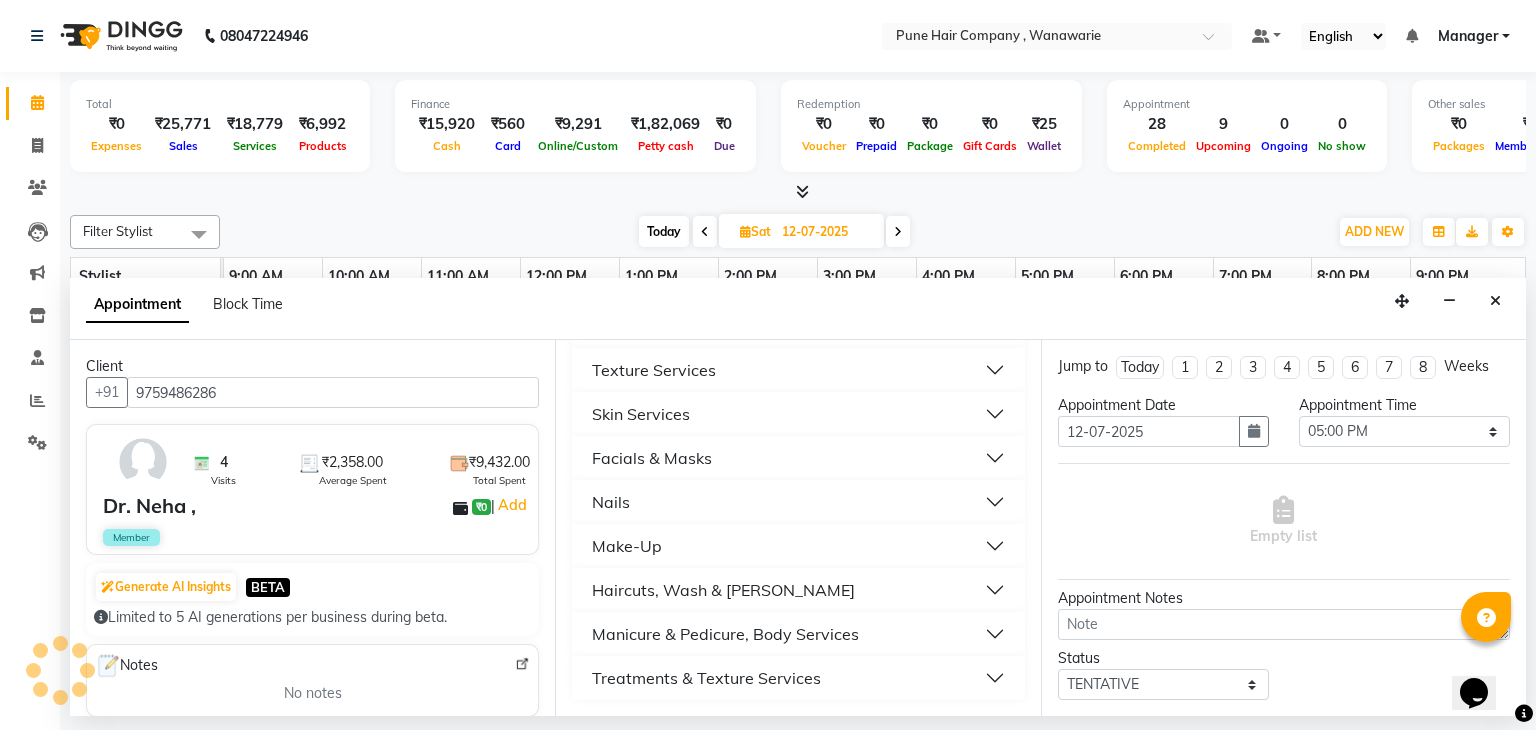 click on "Haircuts, Wash & Beard" at bounding box center (723, 590) 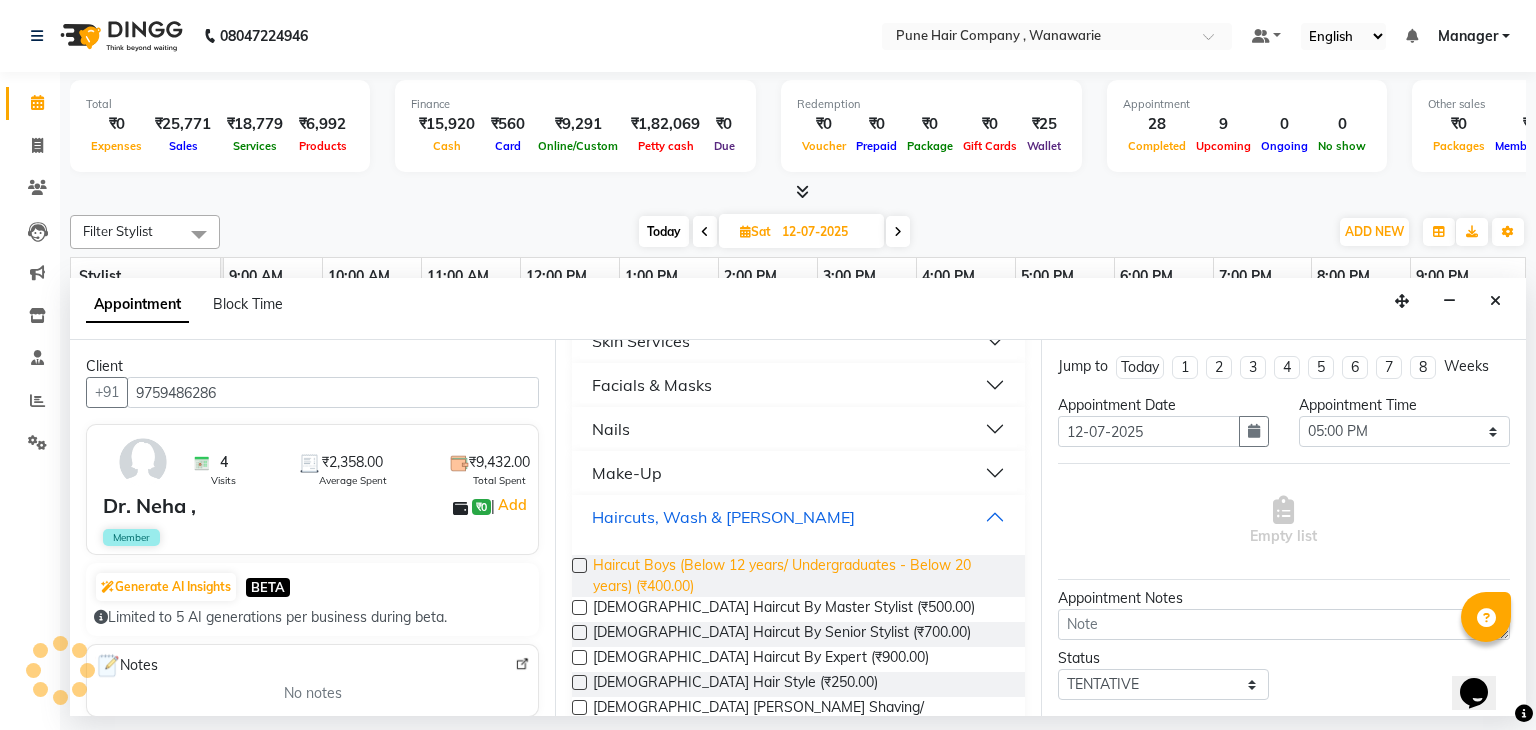 scroll, scrollTop: 322, scrollLeft: 0, axis: vertical 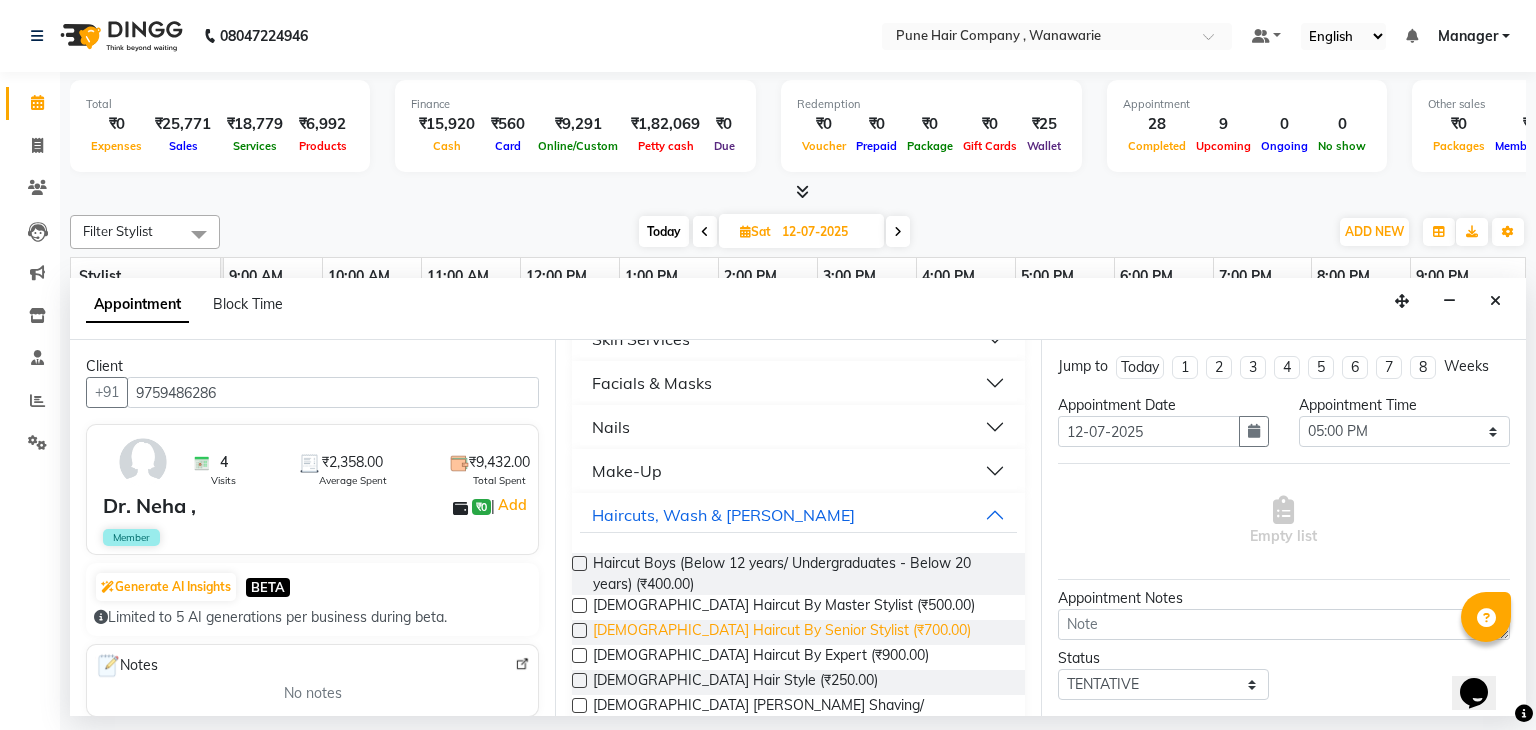 click on "Male Haircut By Senior Stylist (₹700.00)" at bounding box center [782, 632] 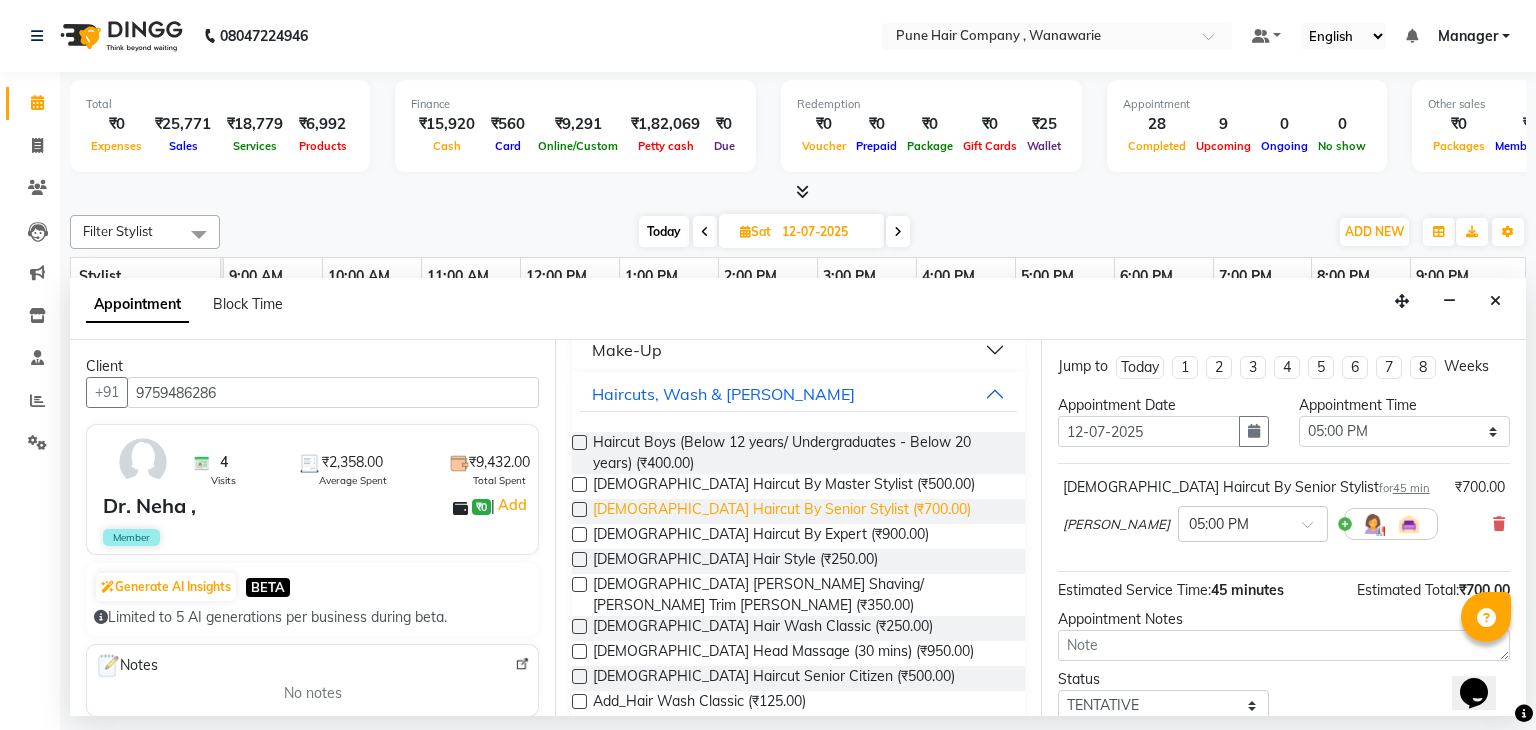 scroll, scrollTop: 454, scrollLeft: 0, axis: vertical 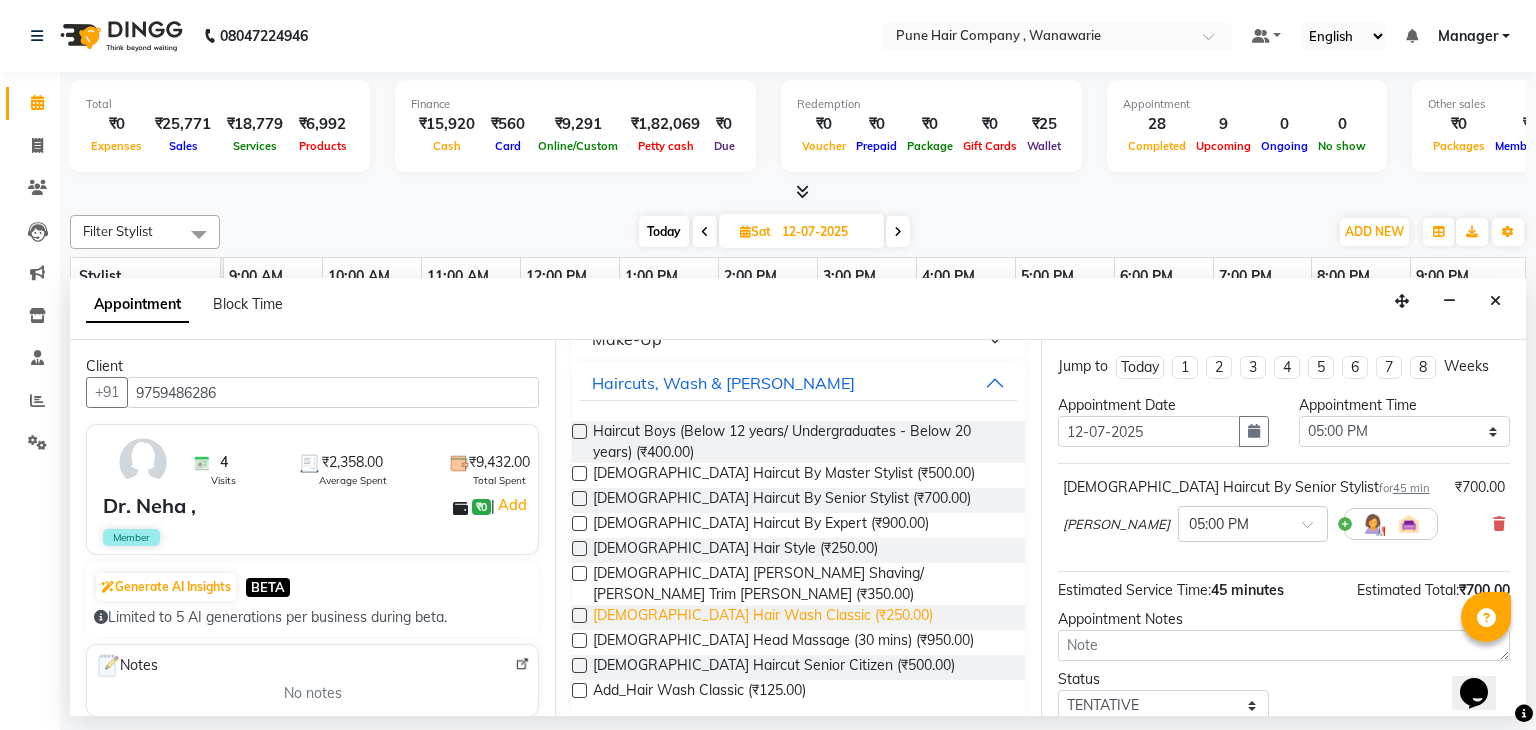 click on "Male Hair Wash Classic (₹250.00)" at bounding box center [763, 617] 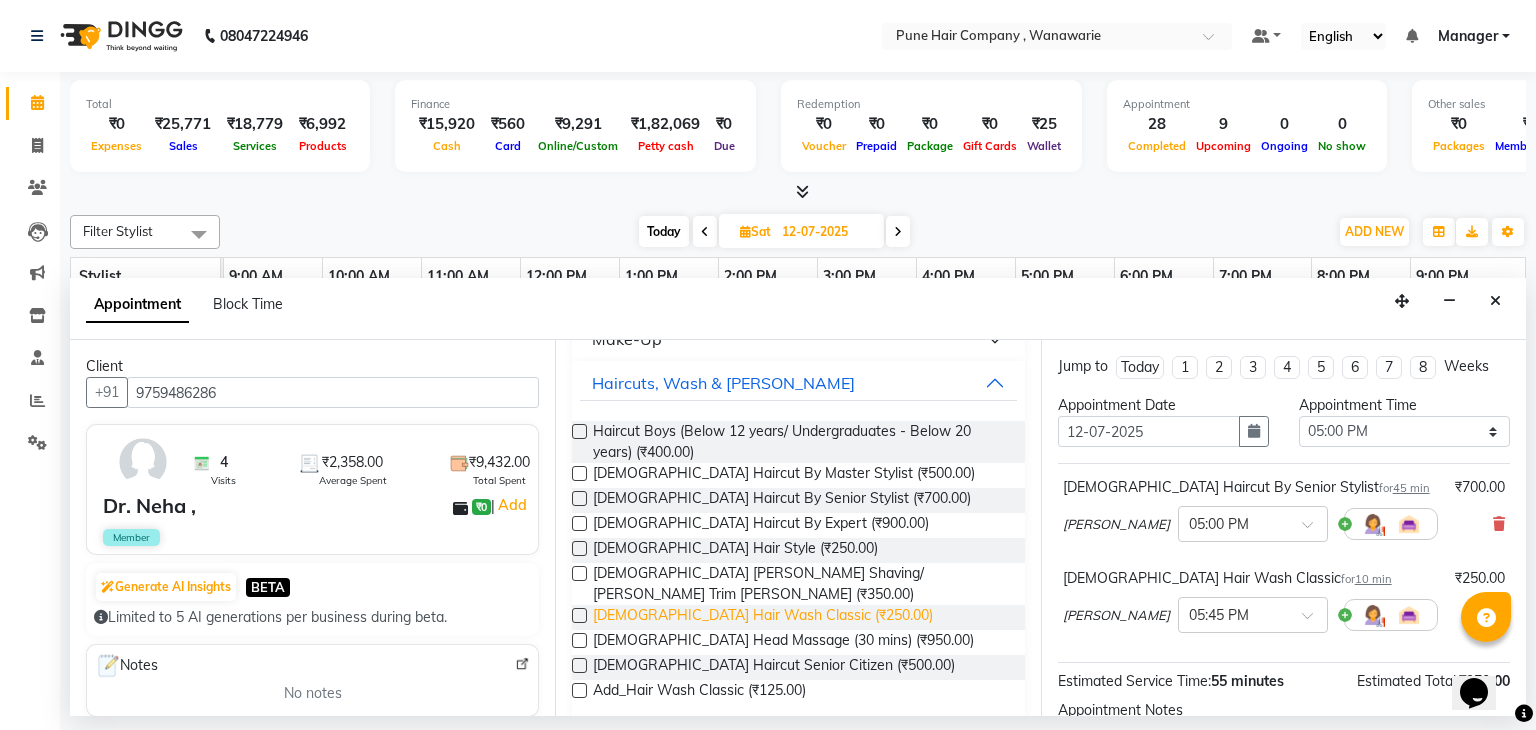 scroll, scrollTop: 545, scrollLeft: 0, axis: vertical 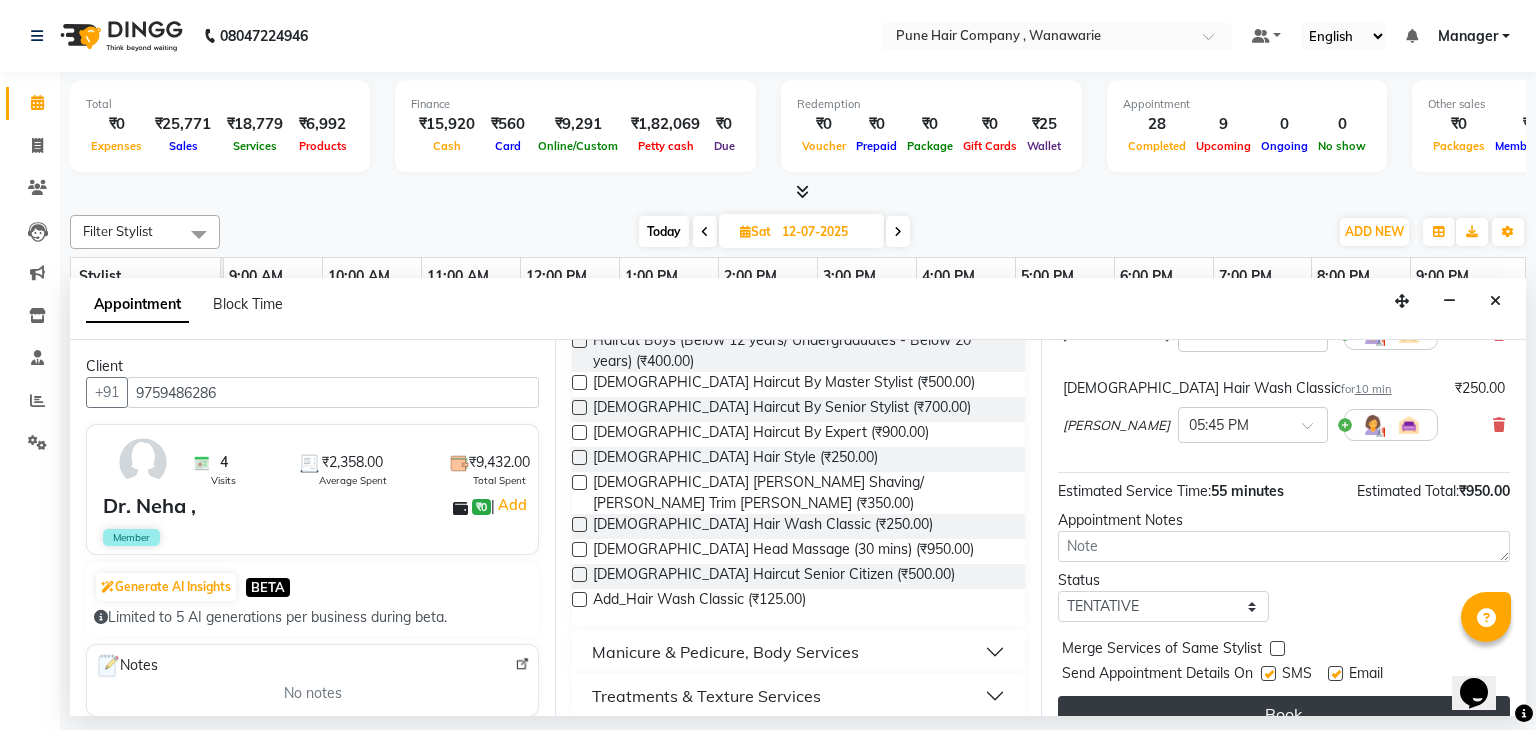 click on "Book" at bounding box center [1284, 714] 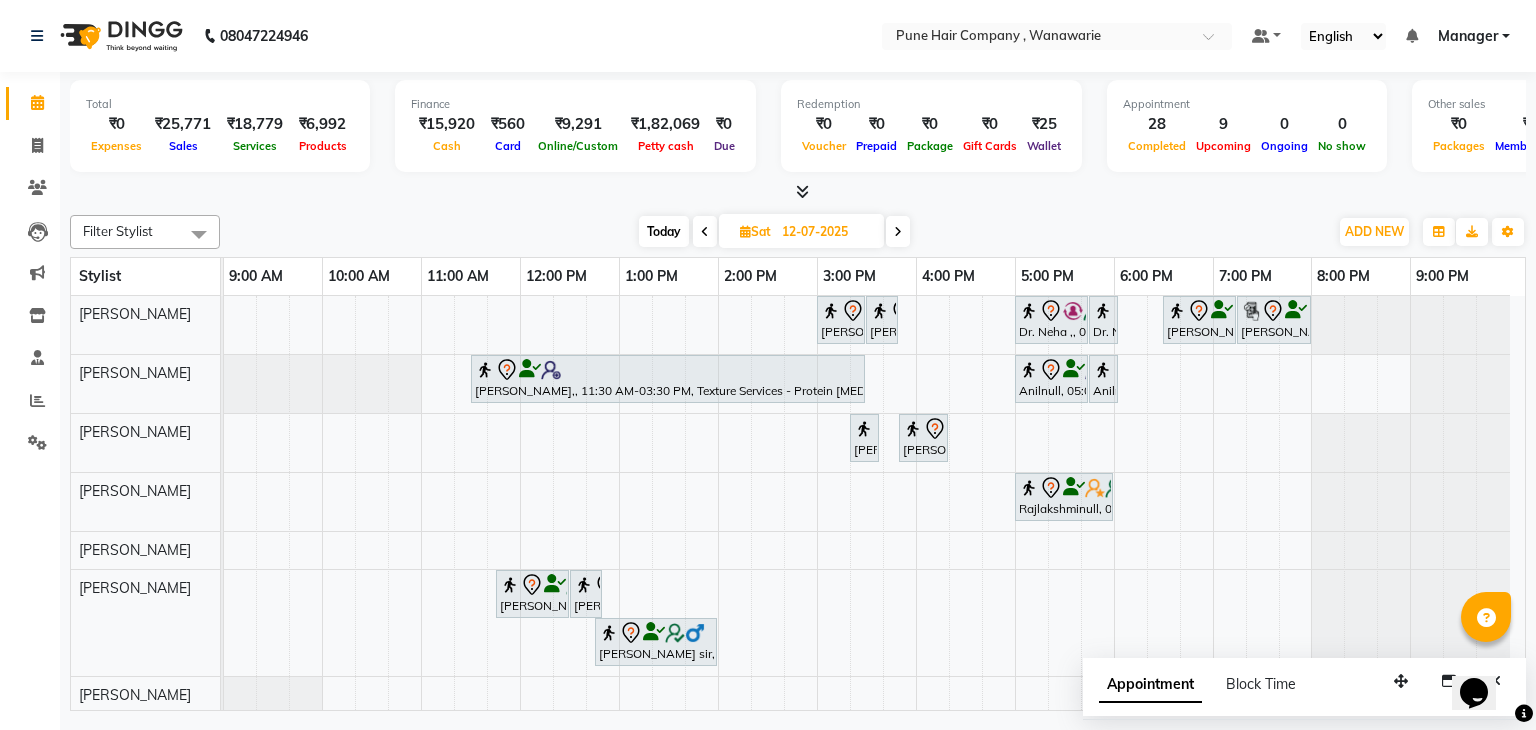 click on "Today" at bounding box center [664, 231] 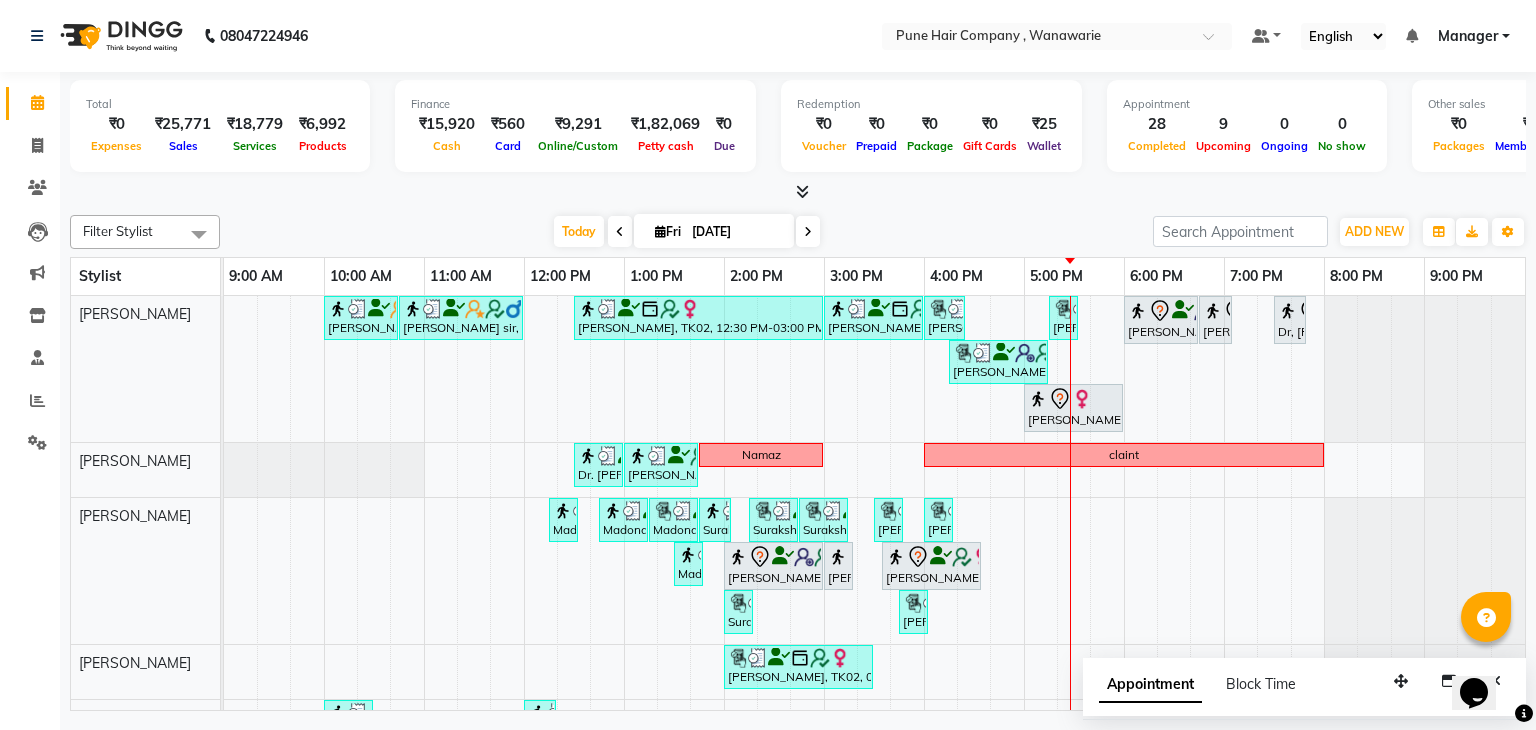 scroll, scrollTop: 219, scrollLeft: 0, axis: vertical 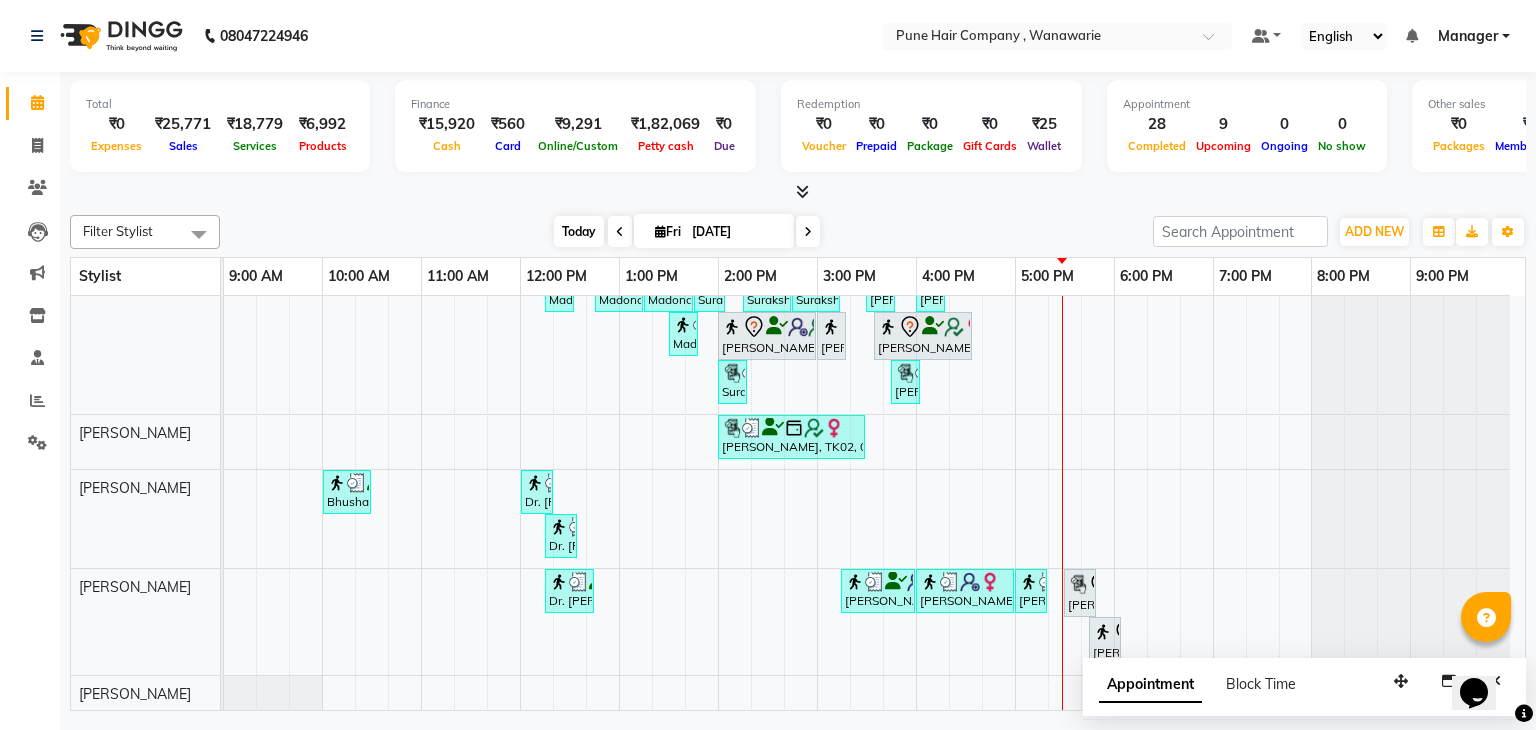 click on "Today" at bounding box center (579, 231) 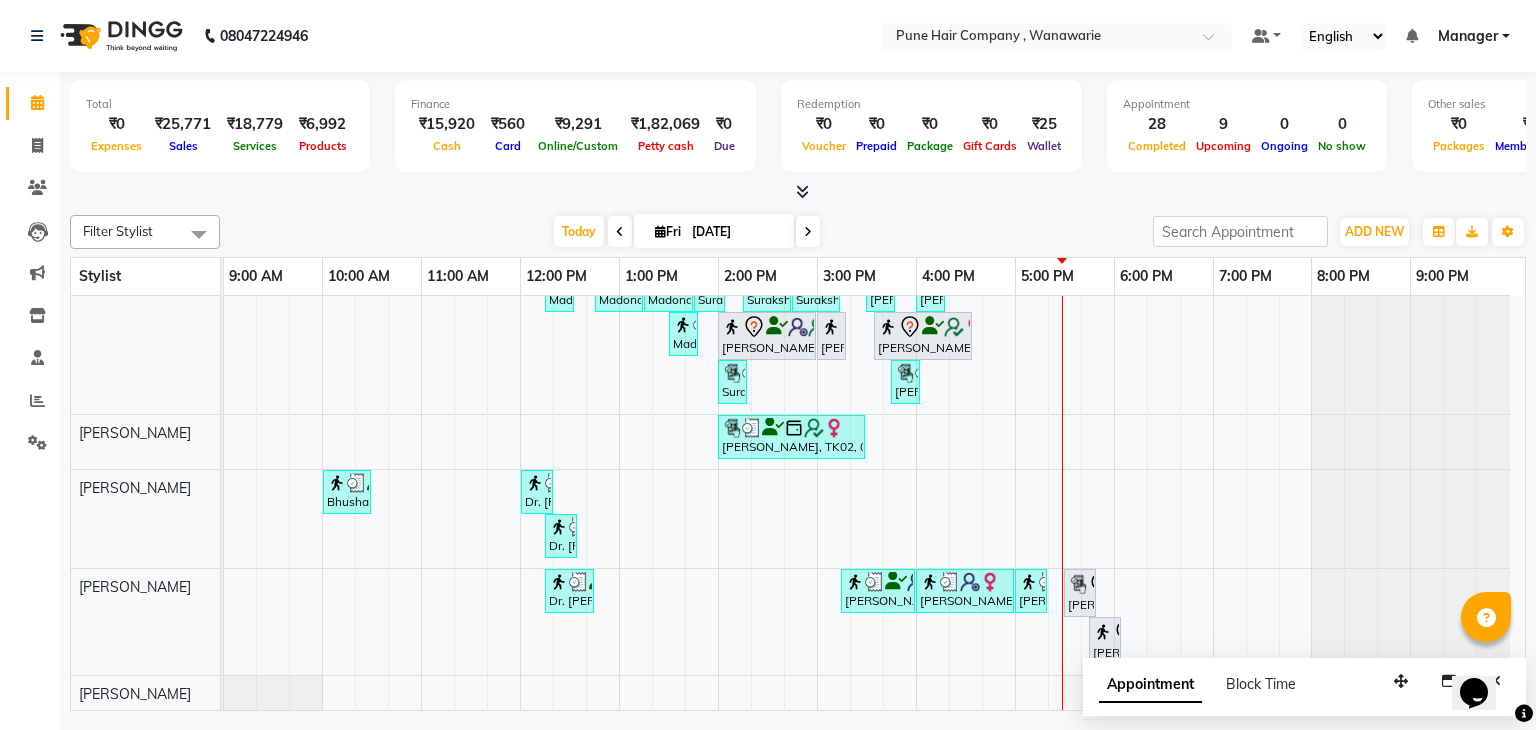 scroll, scrollTop: 0, scrollLeft: 0, axis: both 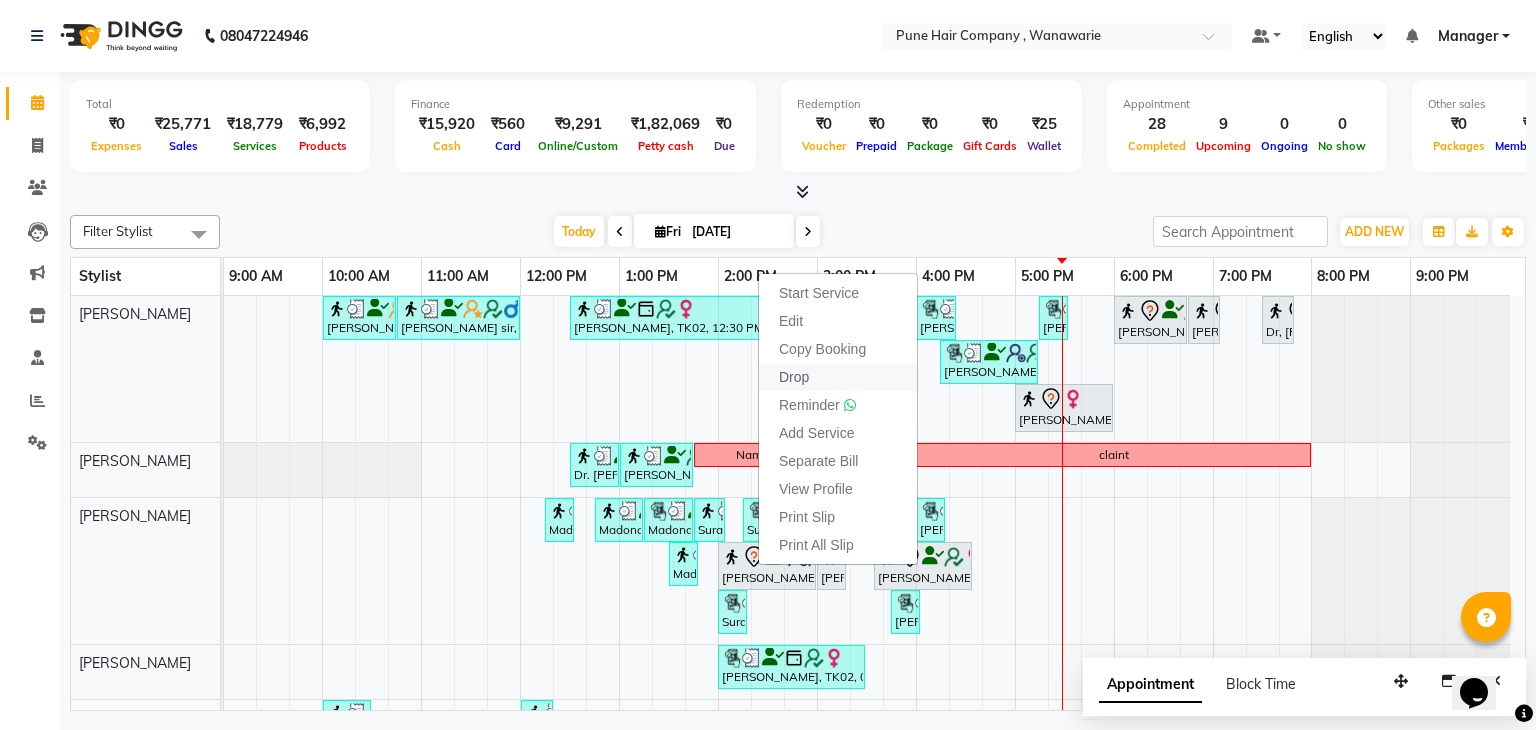 click on "Drop" at bounding box center [794, 377] 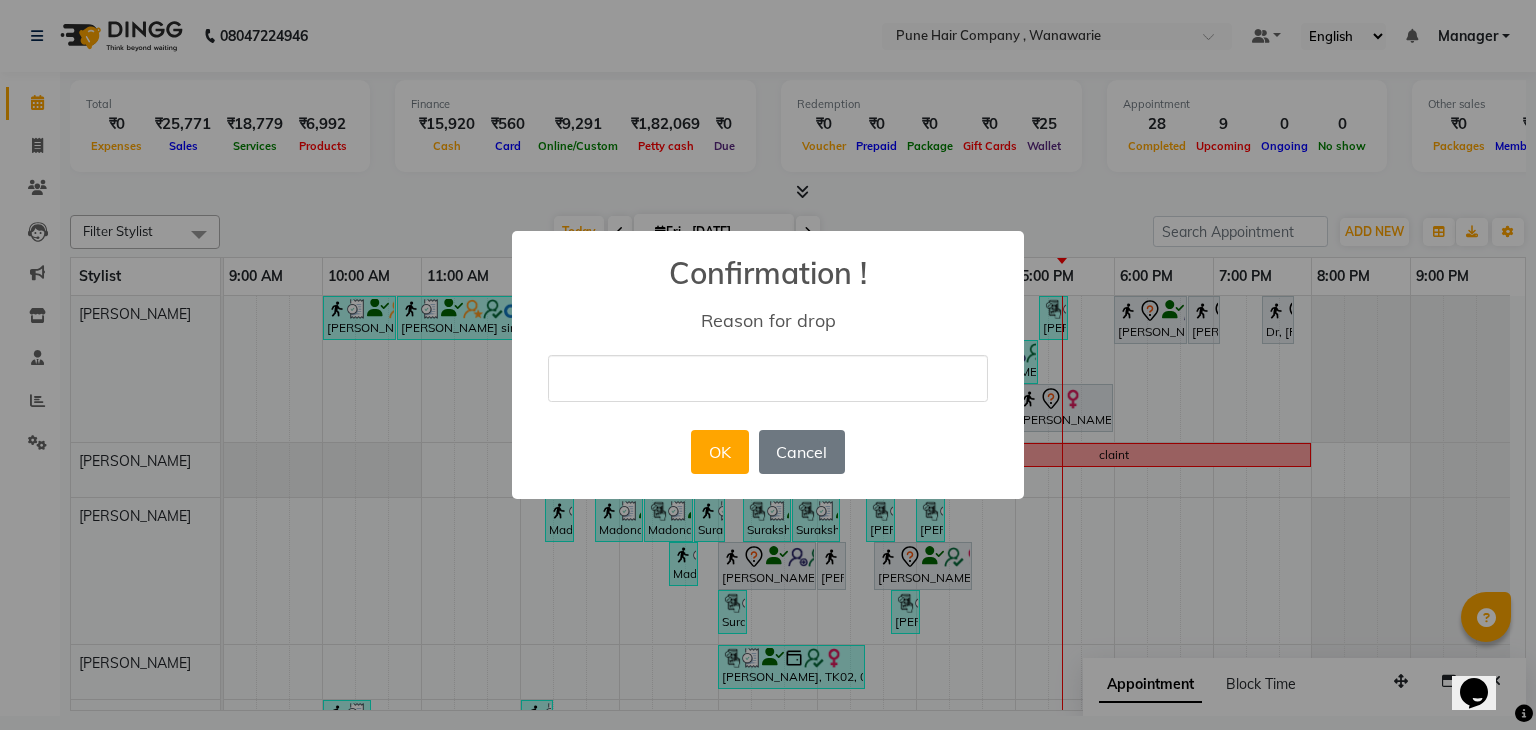 click at bounding box center [768, 378] 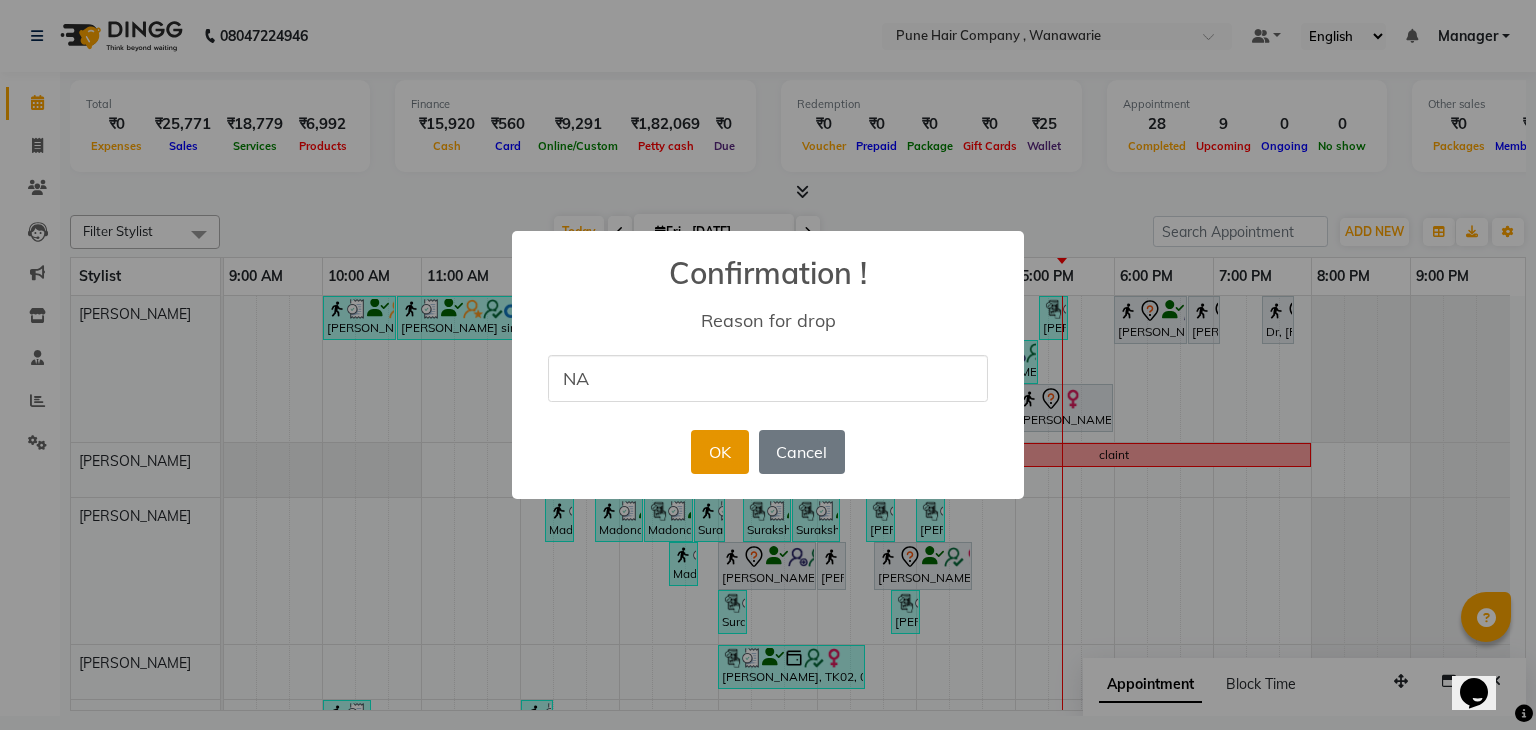 click on "OK" at bounding box center (719, 452) 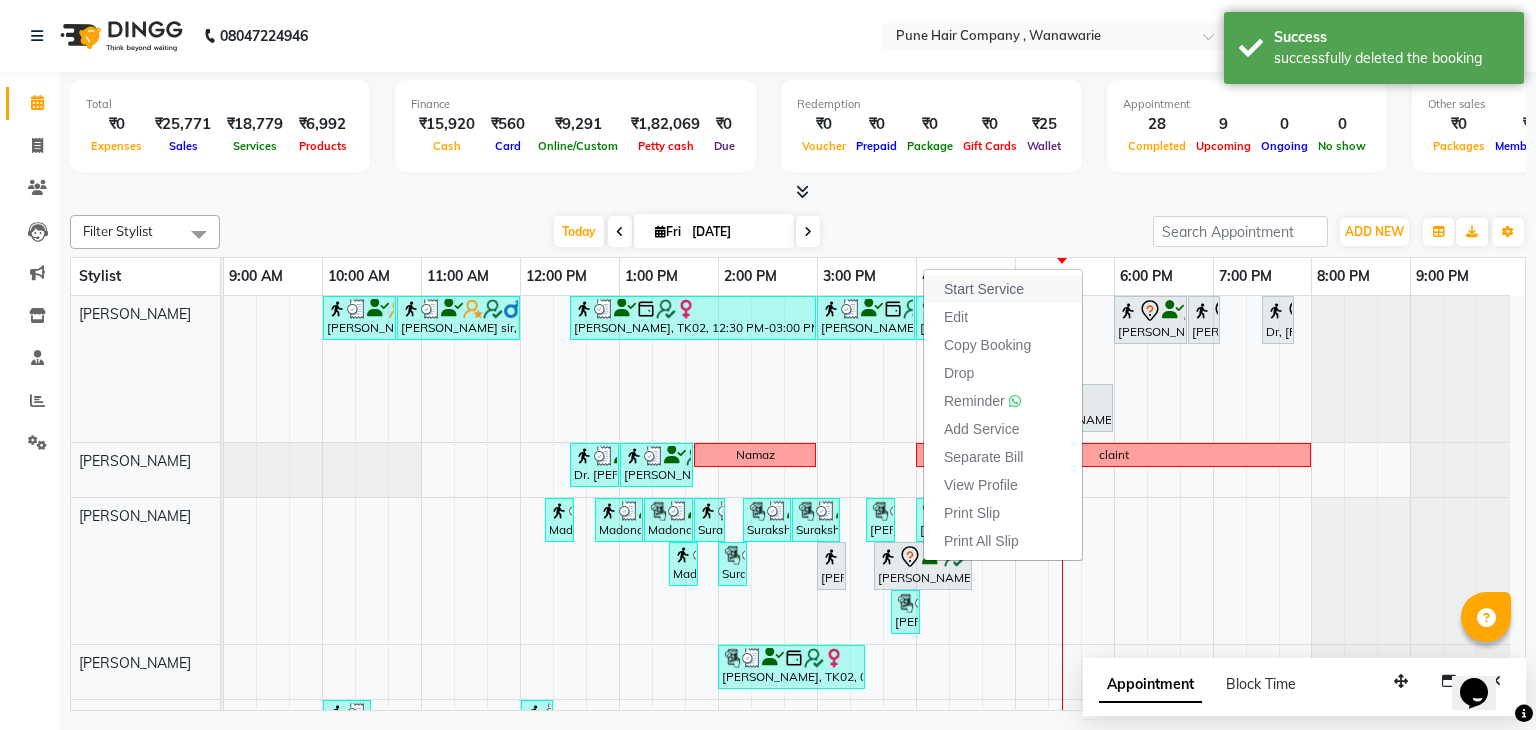 click on "Start Service" at bounding box center [1003, 289] 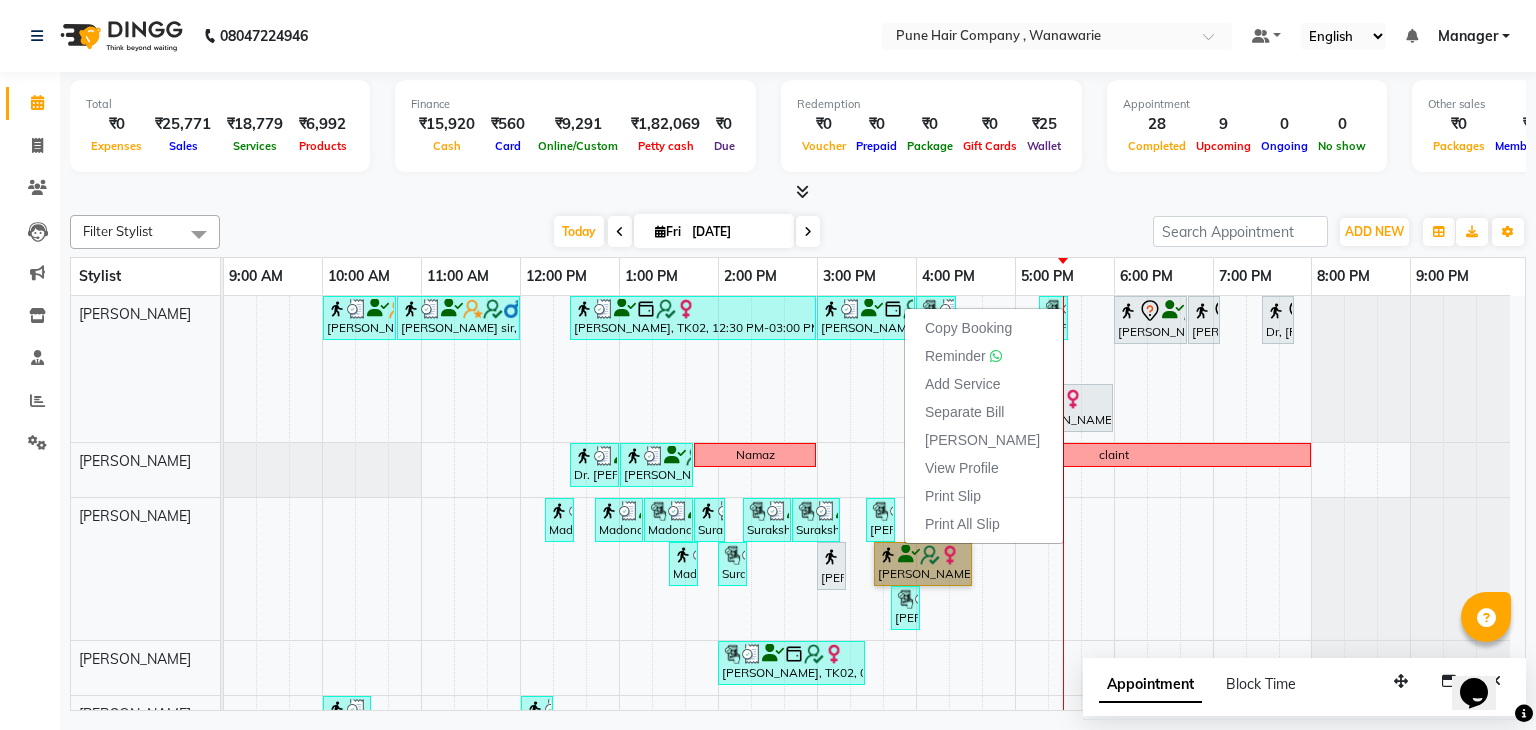 click at bounding box center [1460, 470] 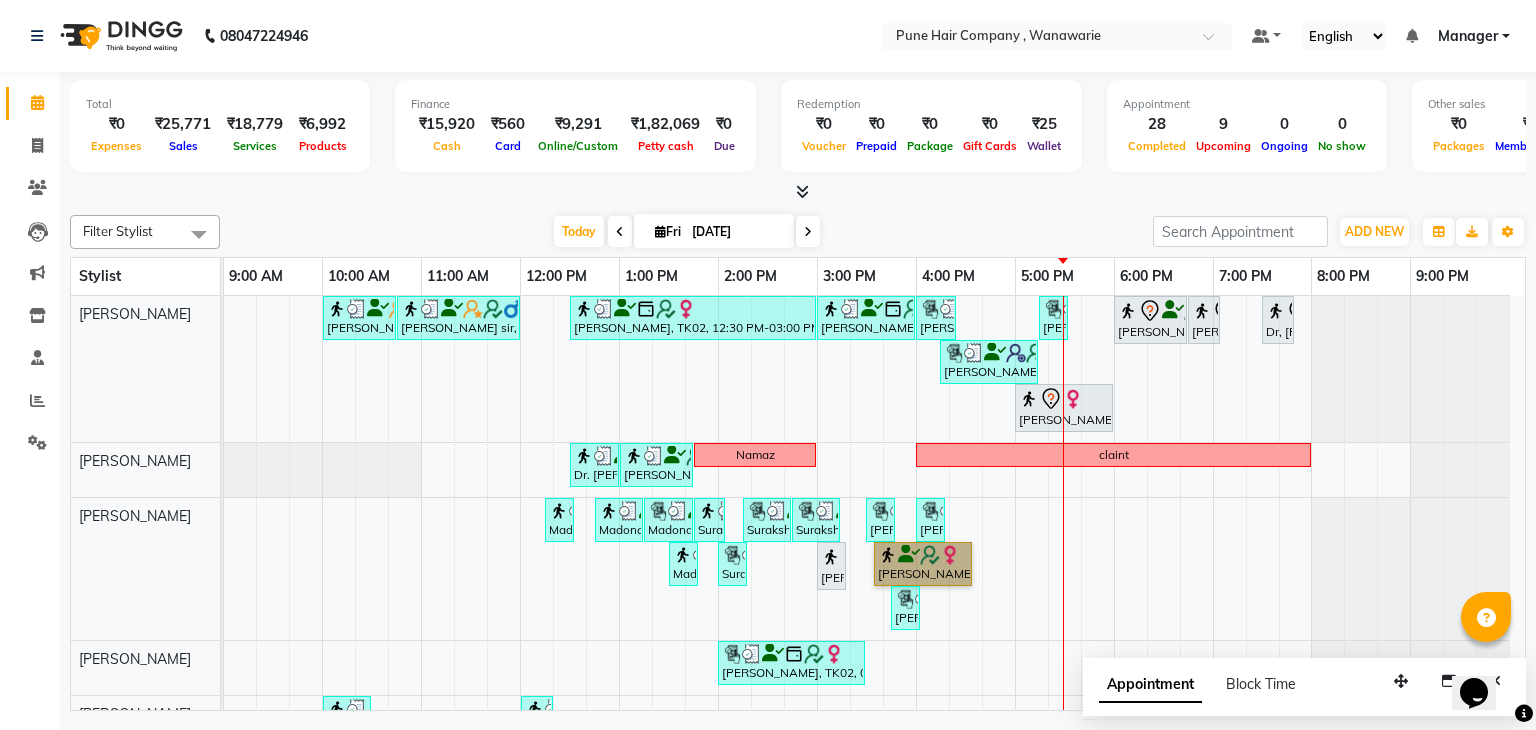 scroll, scrollTop: 138, scrollLeft: 0, axis: vertical 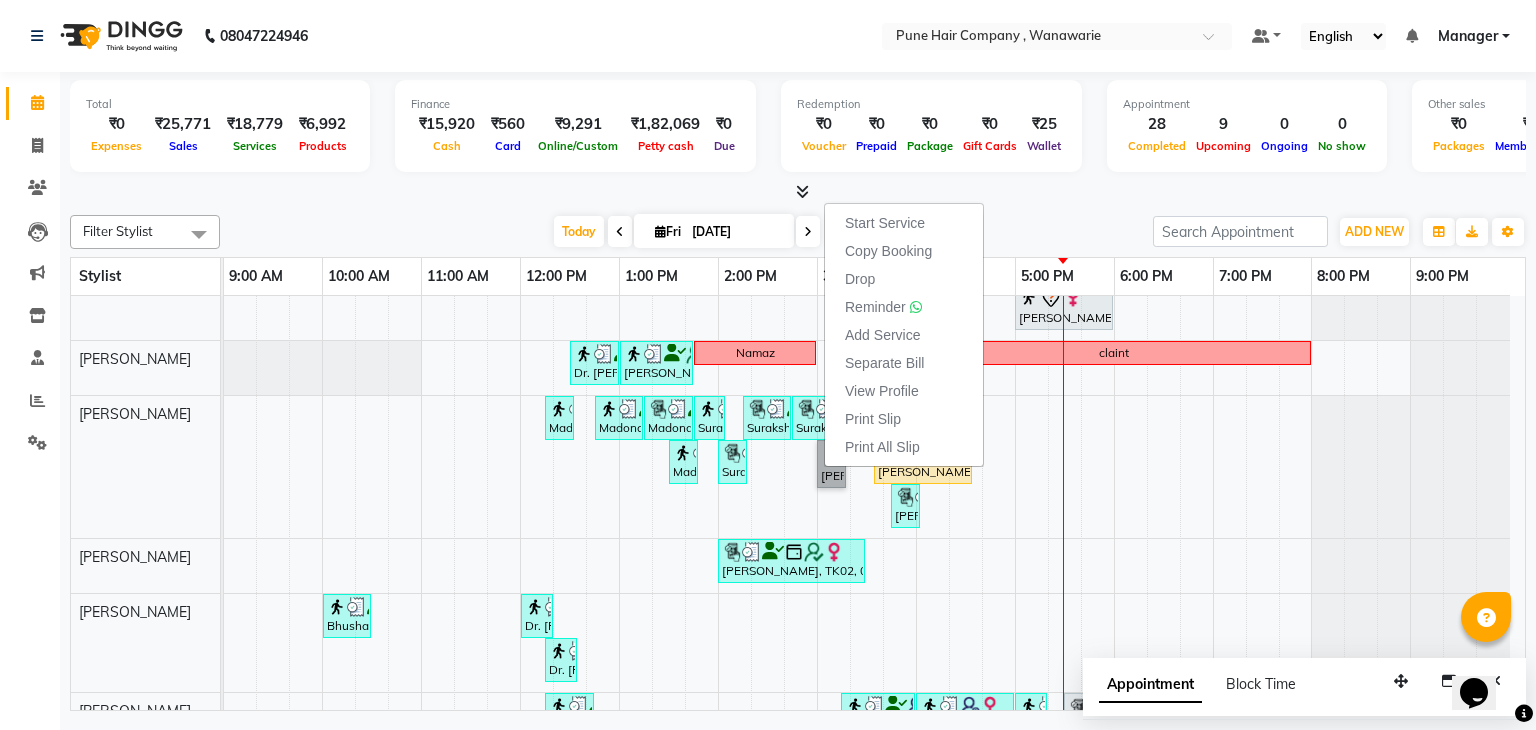 click at bounding box center [1411, 467] 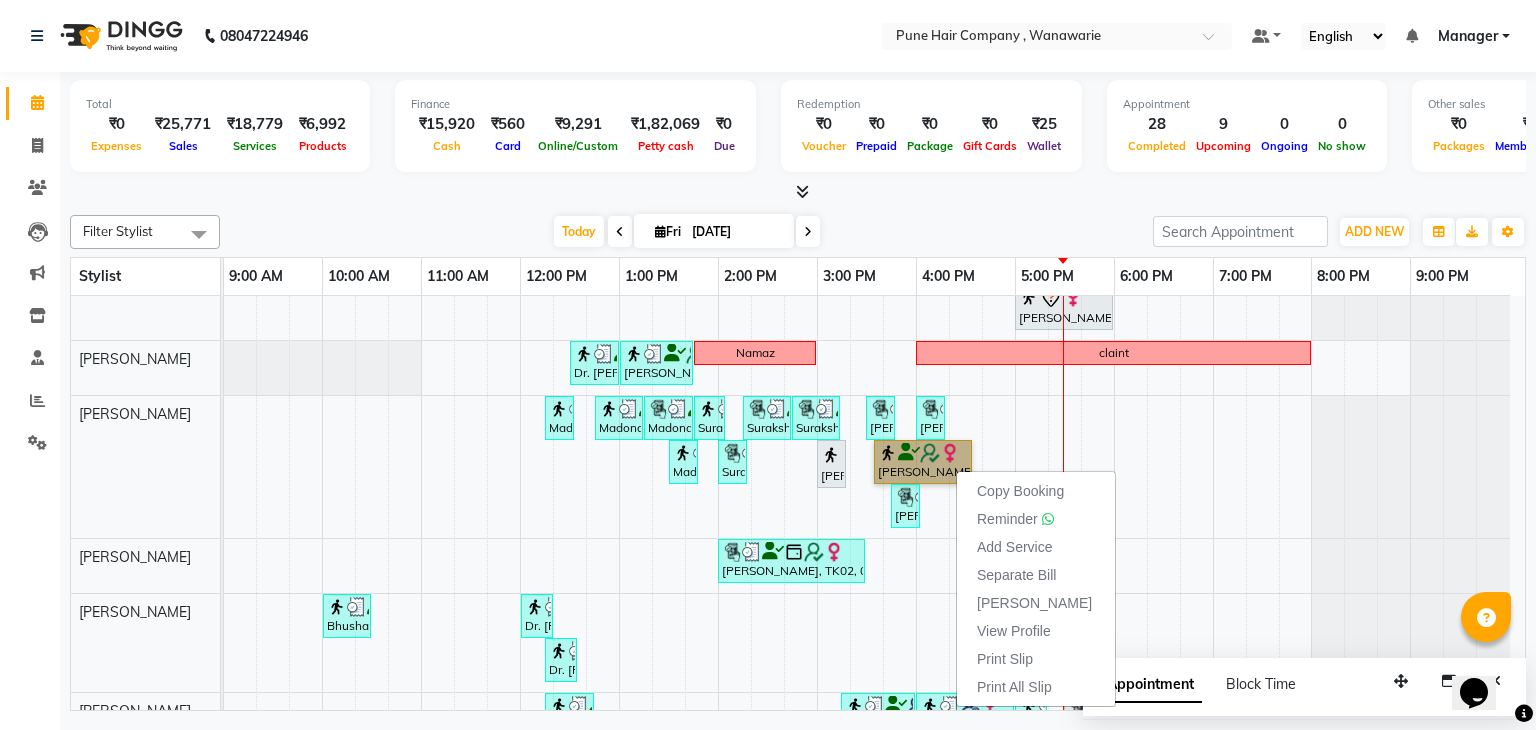 drag, startPoint x: 956, startPoint y: 469, endPoint x: 904, endPoint y: 449, distance: 55.713554 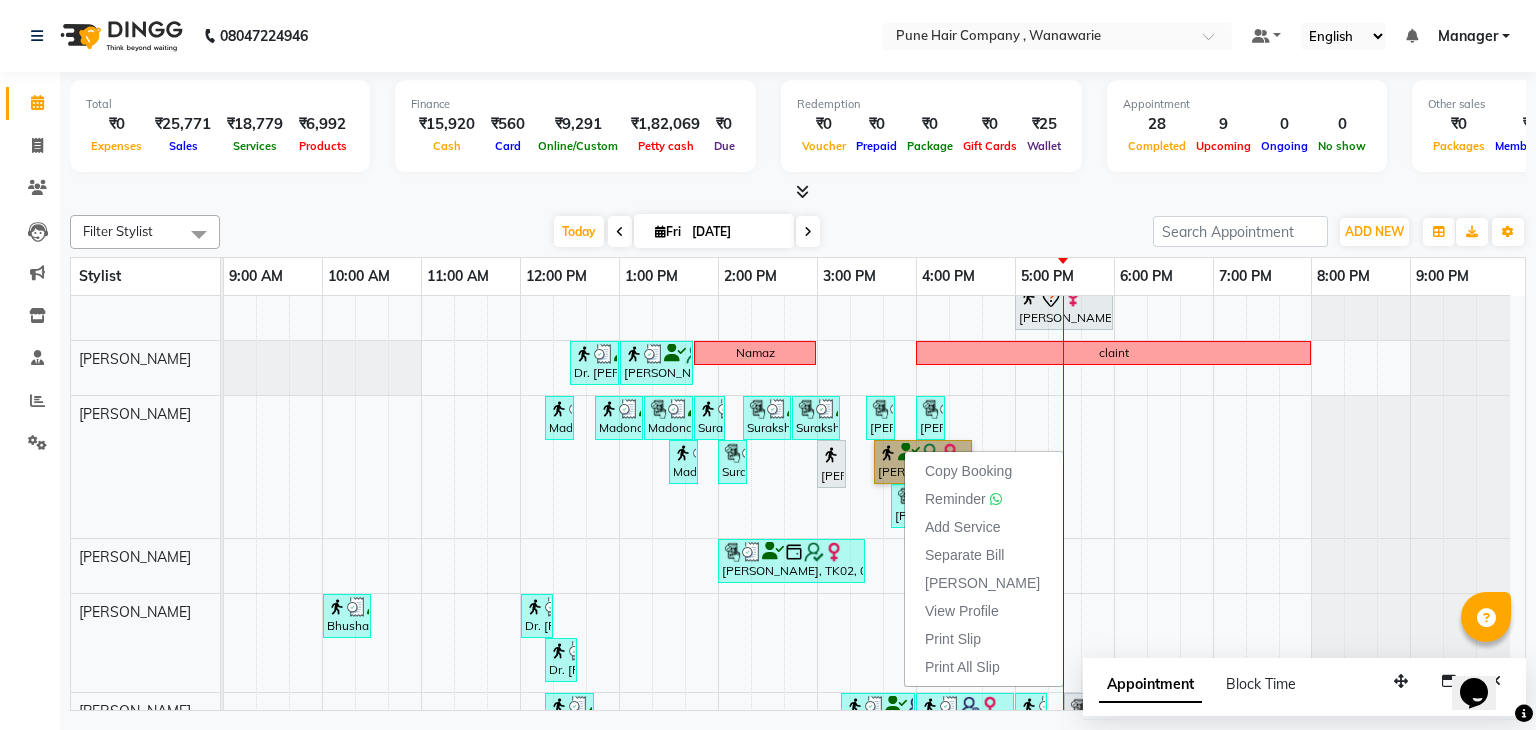 scroll, scrollTop: 120, scrollLeft: 0, axis: vertical 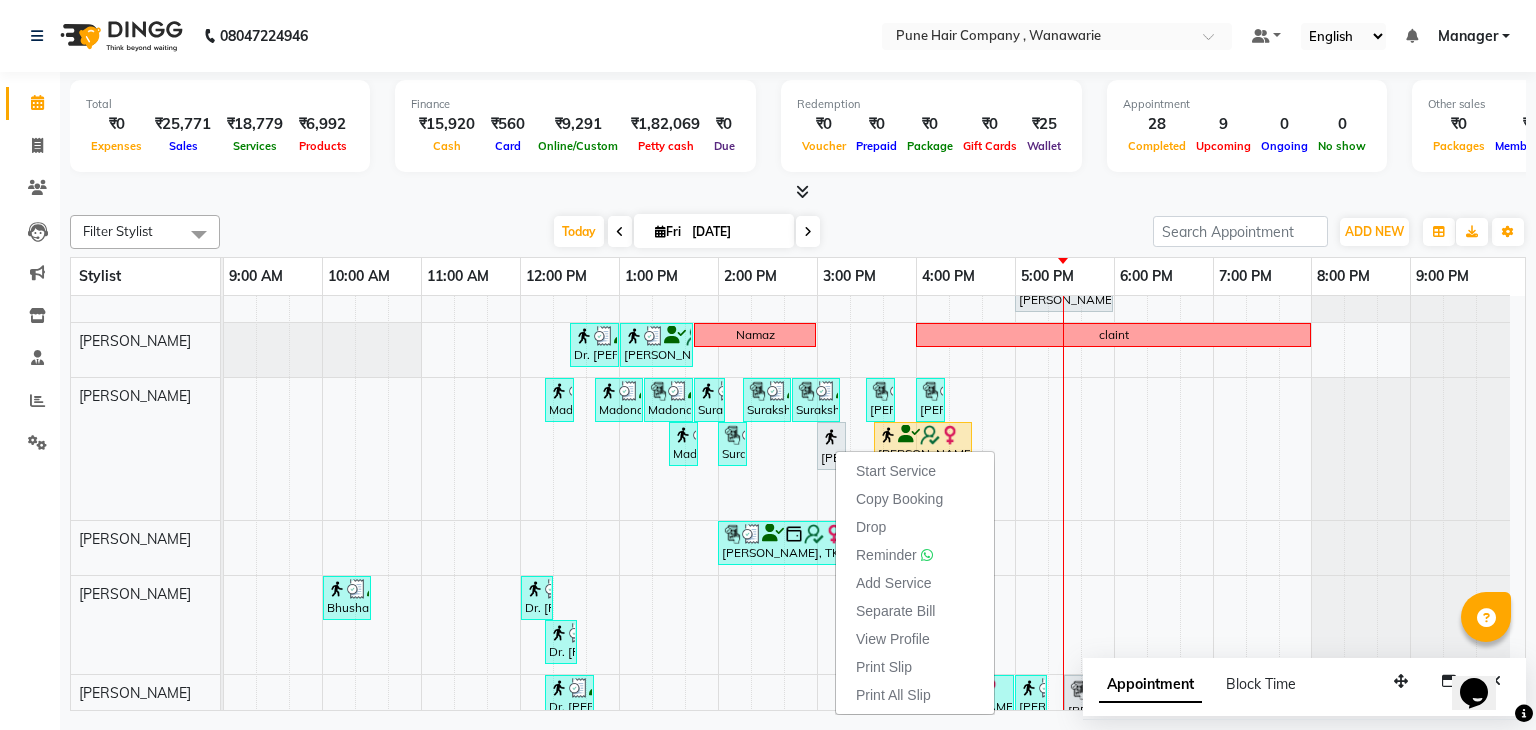 click on "Start Service Copy Booking Drop Reminder   Add Service Separate Bill View Profile Print Slip Print All Slip" at bounding box center (915, 582) 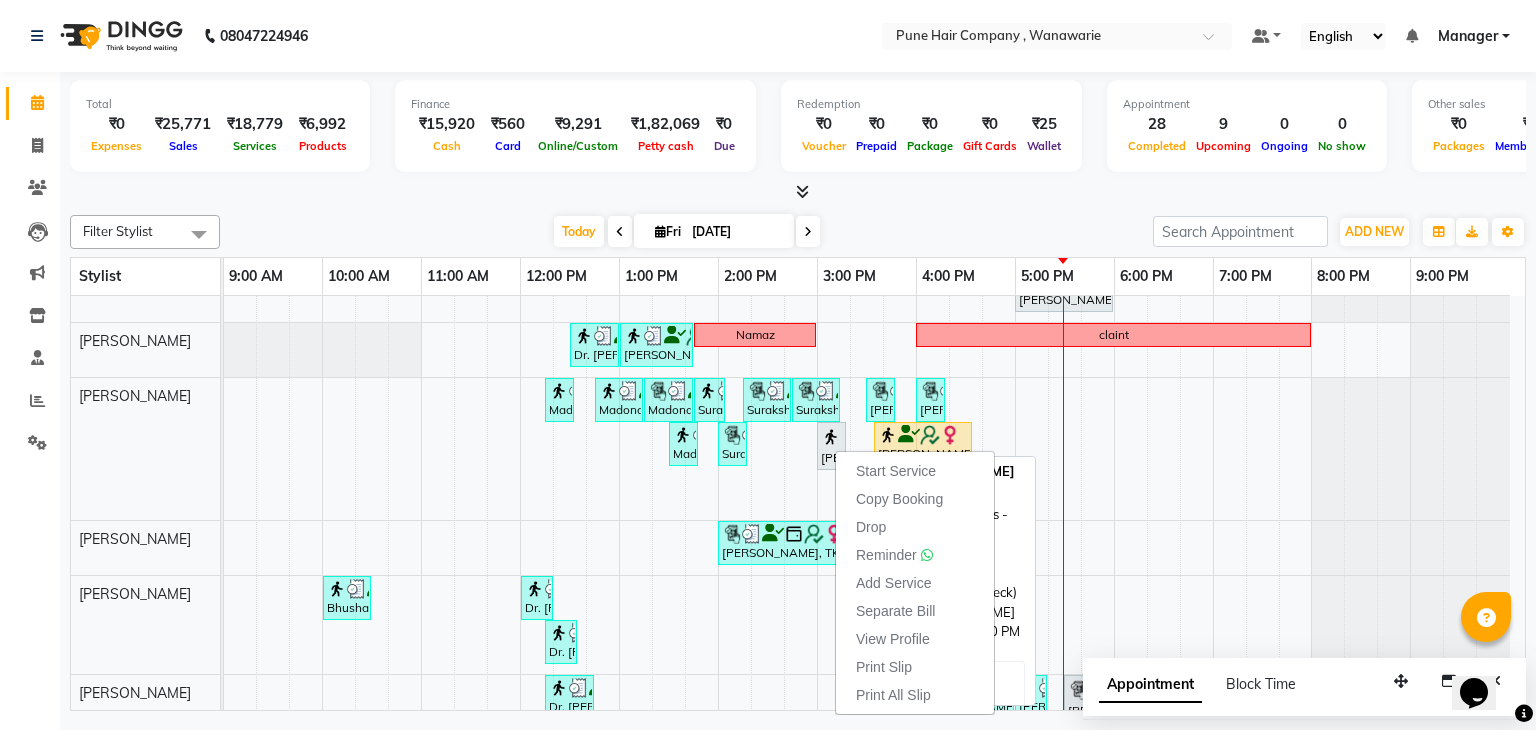 click on "[PERSON_NAME], TK05, 03:00 PM-03:10 PM, Skin Services - Threading Face ( Eyebrow/ Upper lip/Chin/Forehead/ Jawline/ Side locks/ Neck)" at bounding box center (831, 446) 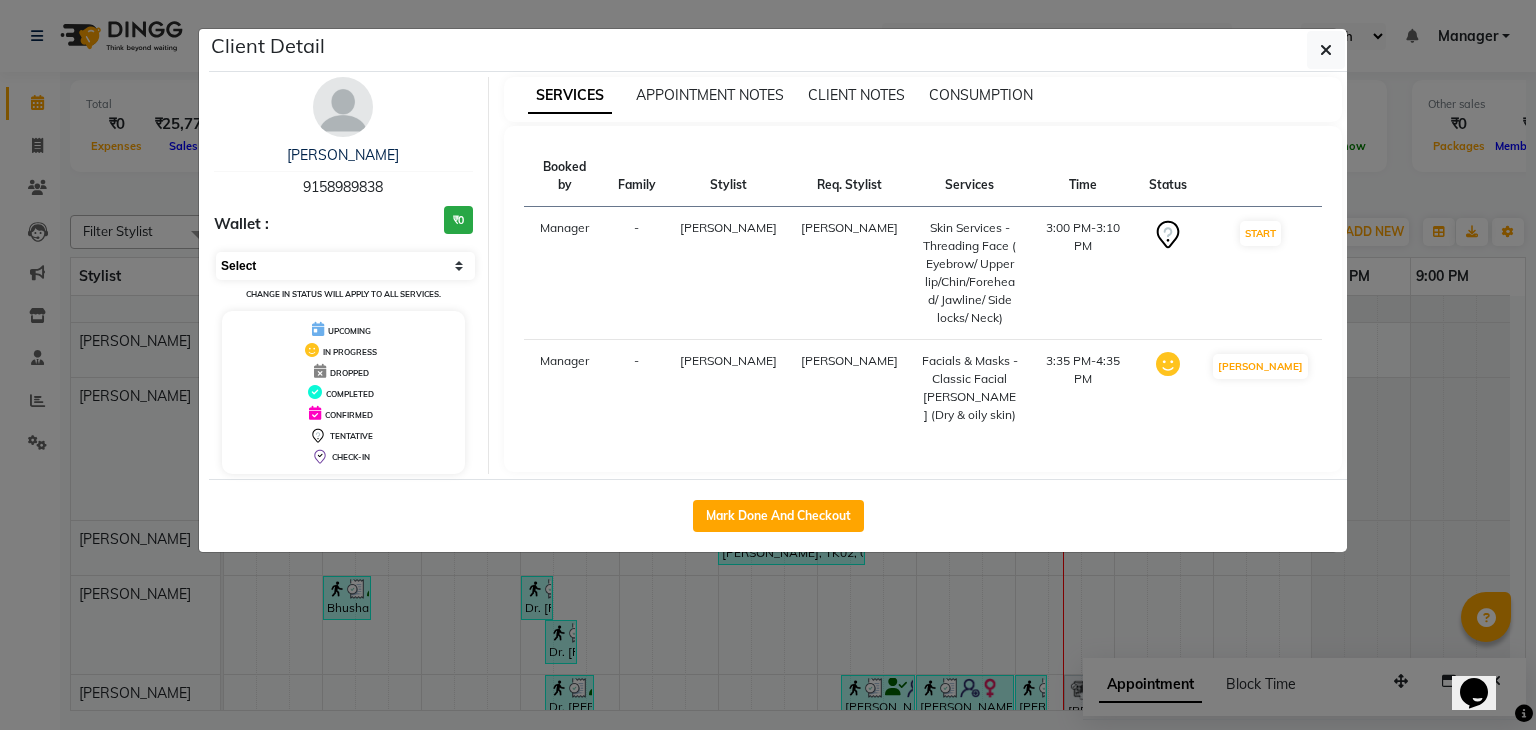 click on "Select IN SERVICE CONFIRMED TENTATIVE CHECK IN MARK DONE DROPPED UPCOMING" at bounding box center (345, 266) 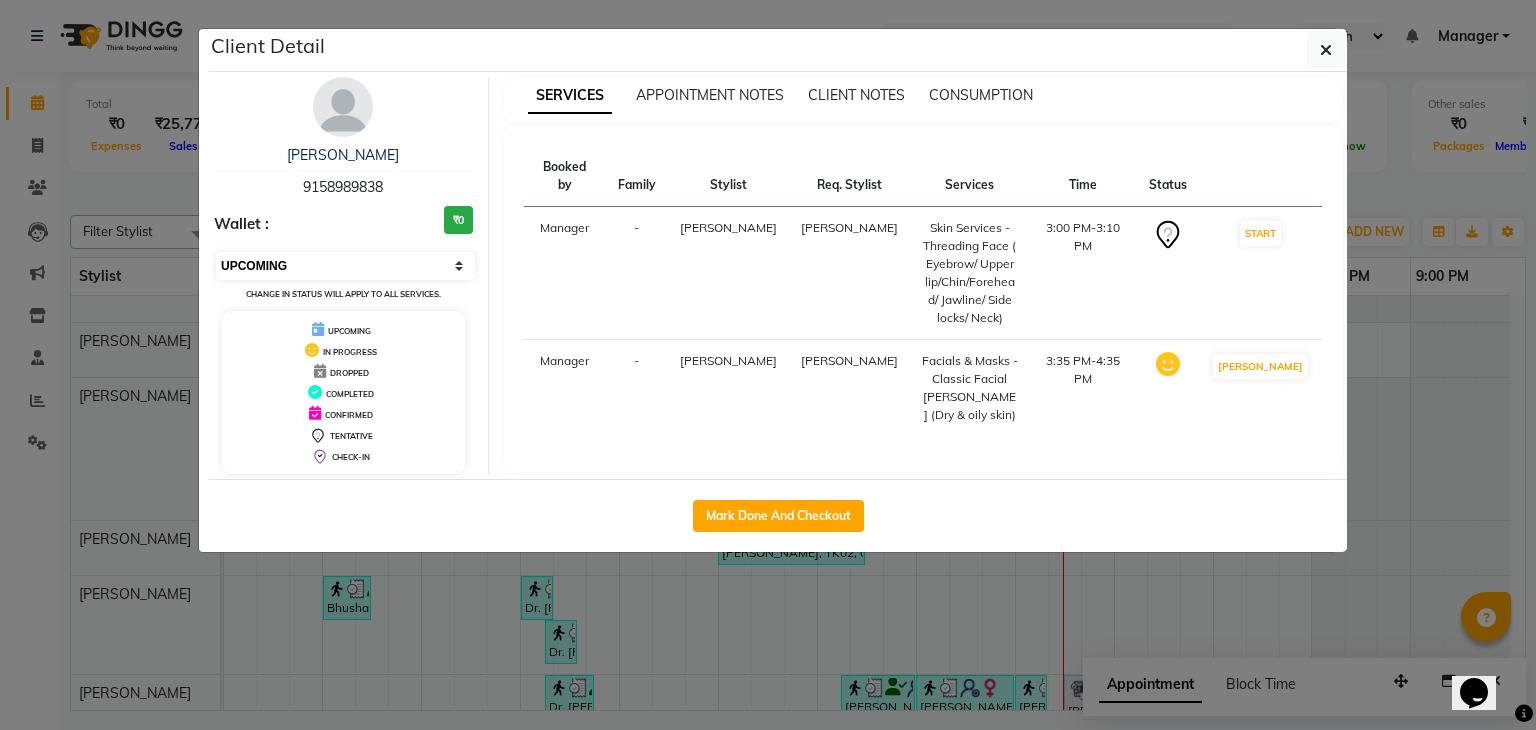 click on "Select IN SERVICE CONFIRMED TENTATIVE CHECK IN MARK DONE DROPPED UPCOMING" at bounding box center (345, 266) 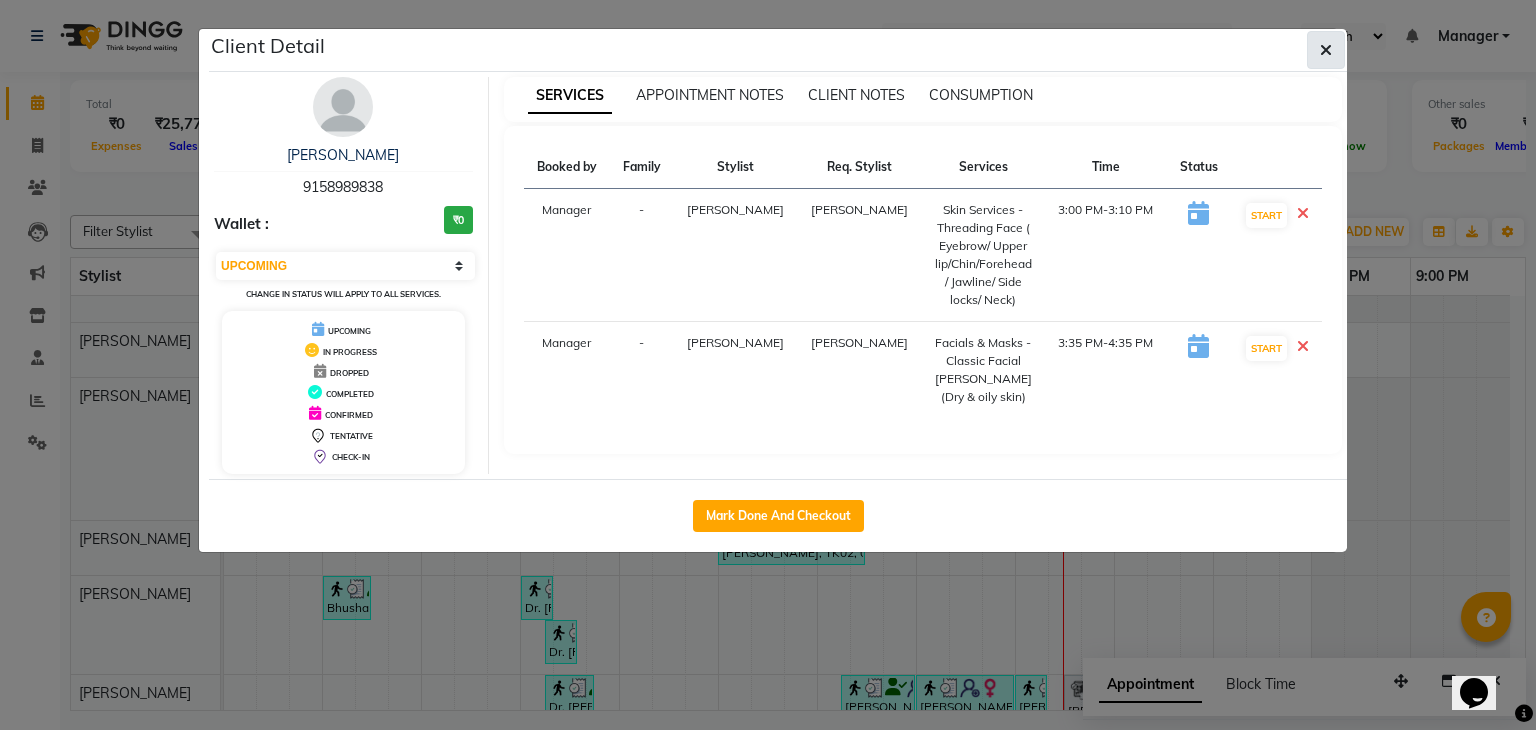 click 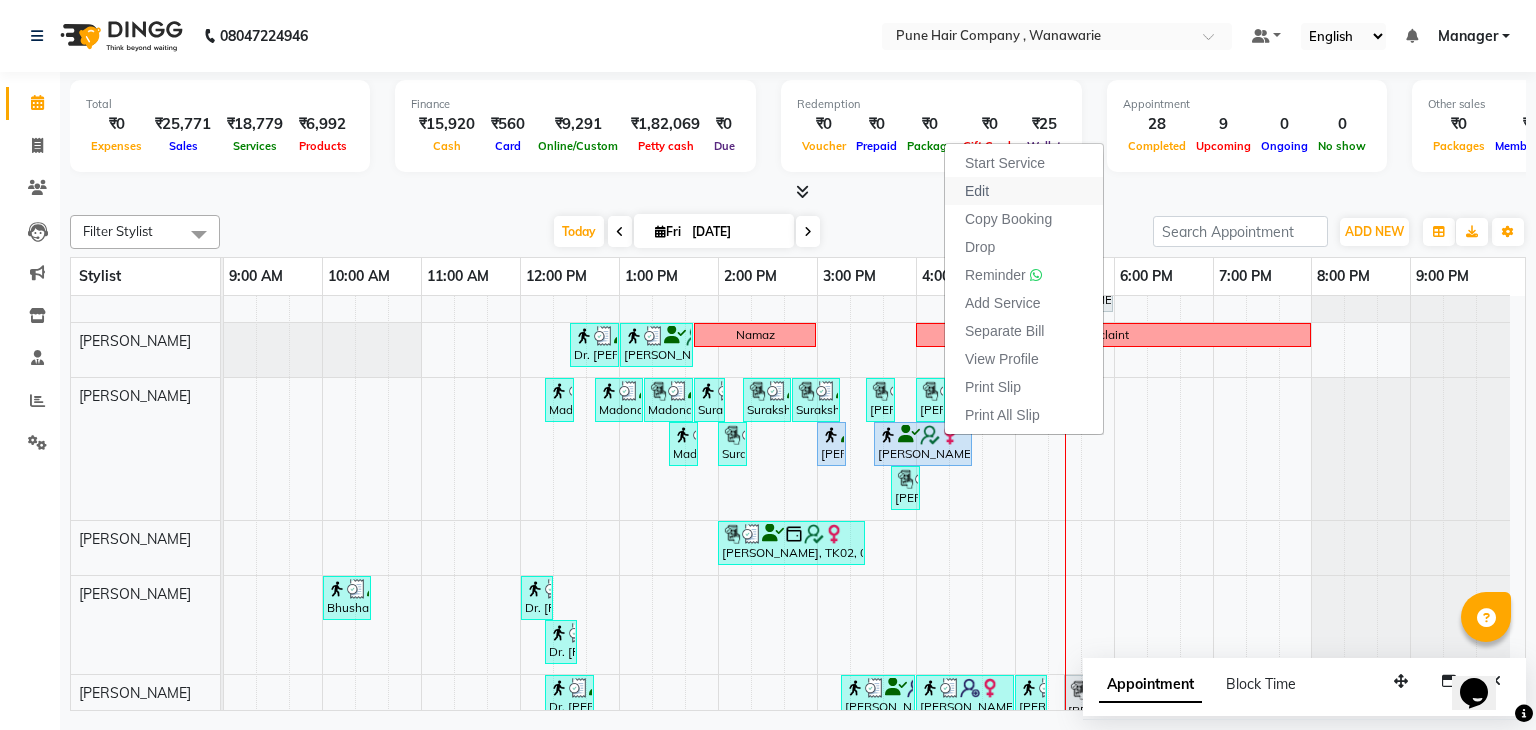click on "Edit" at bounding box center [1024, 191] 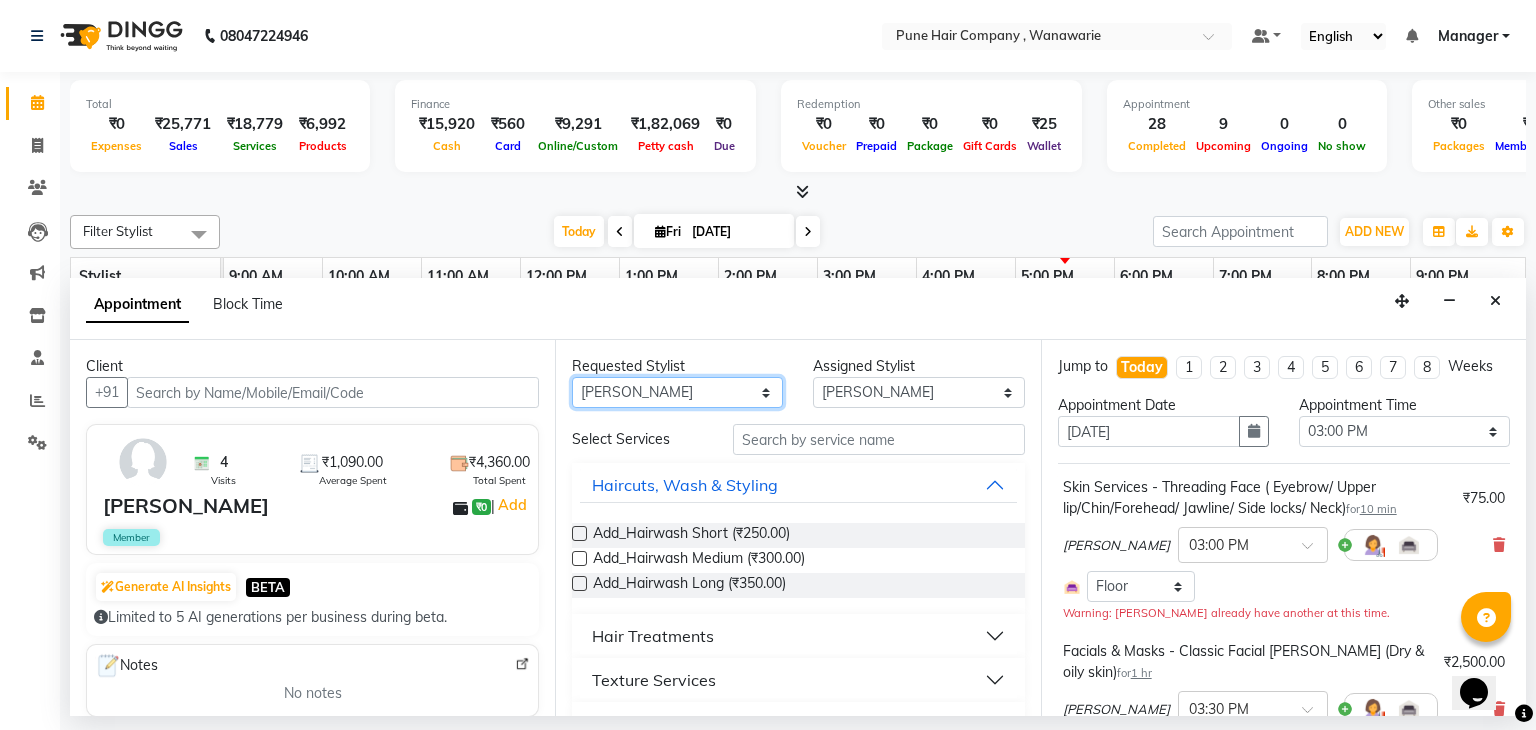 click on "Any Faisal shaikh Kanchan Gajare  Kasturi bhandari Manoj Zambre Prasad wagh Ranjeet Solanki Shriram Raut" at bounding box center [677, 392] 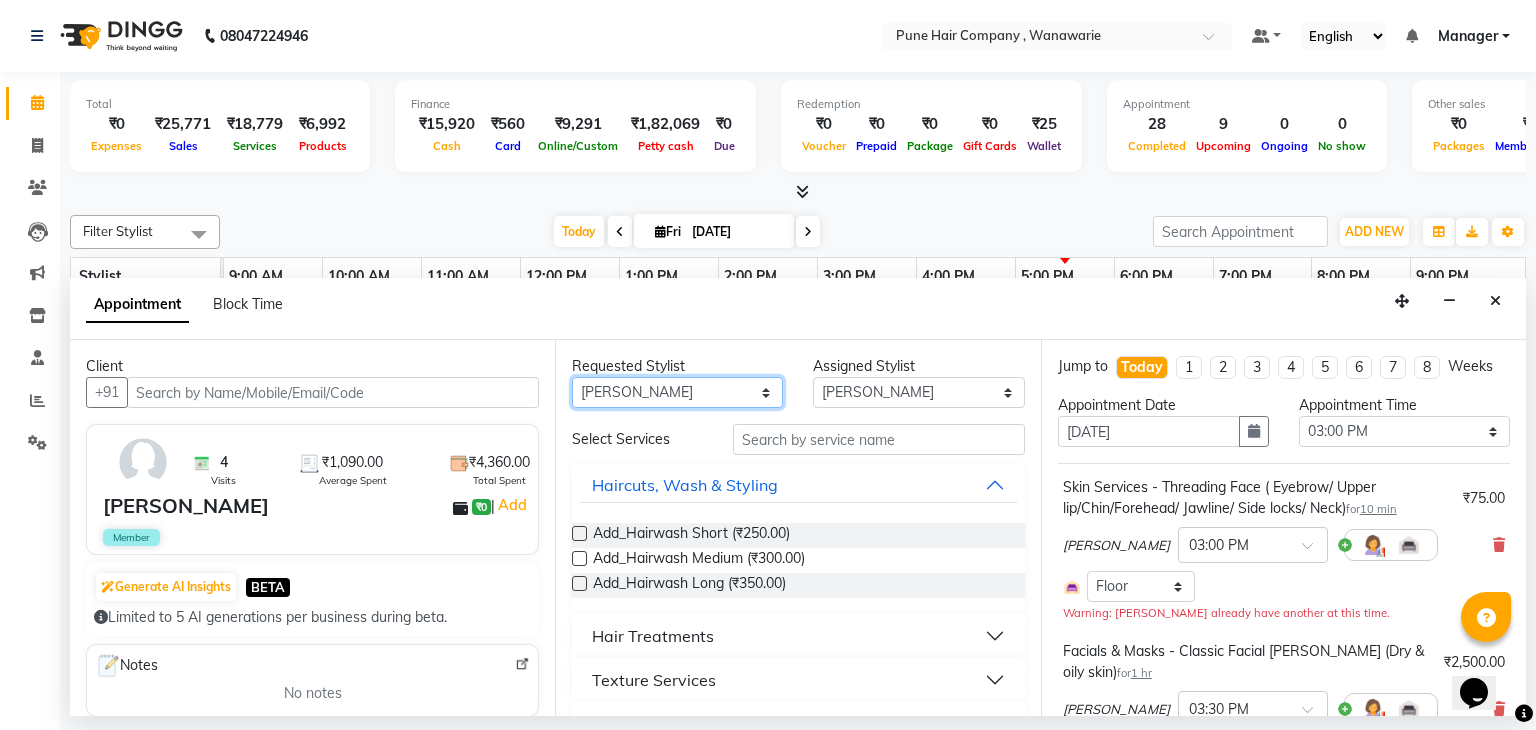 click on "Any Faisal shaikh Kanchan Gajare  Kasturi bhandari Manoj Zambre Prasad wagh Ranjeet Solanki Shriram Raut" at bounding box center (677, 392) 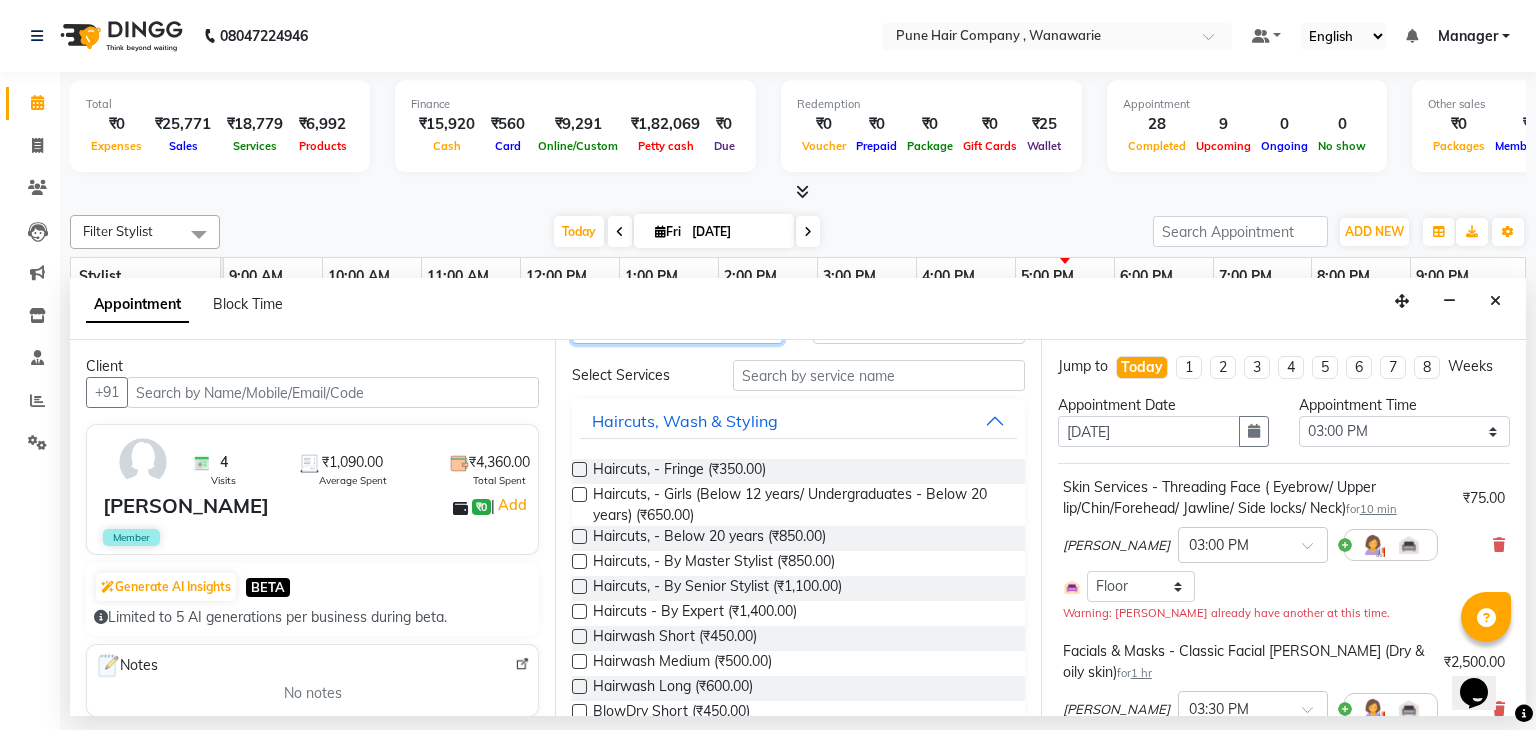 scroll, scrollTop: 72, scrollLeft: 0, axis: vertical 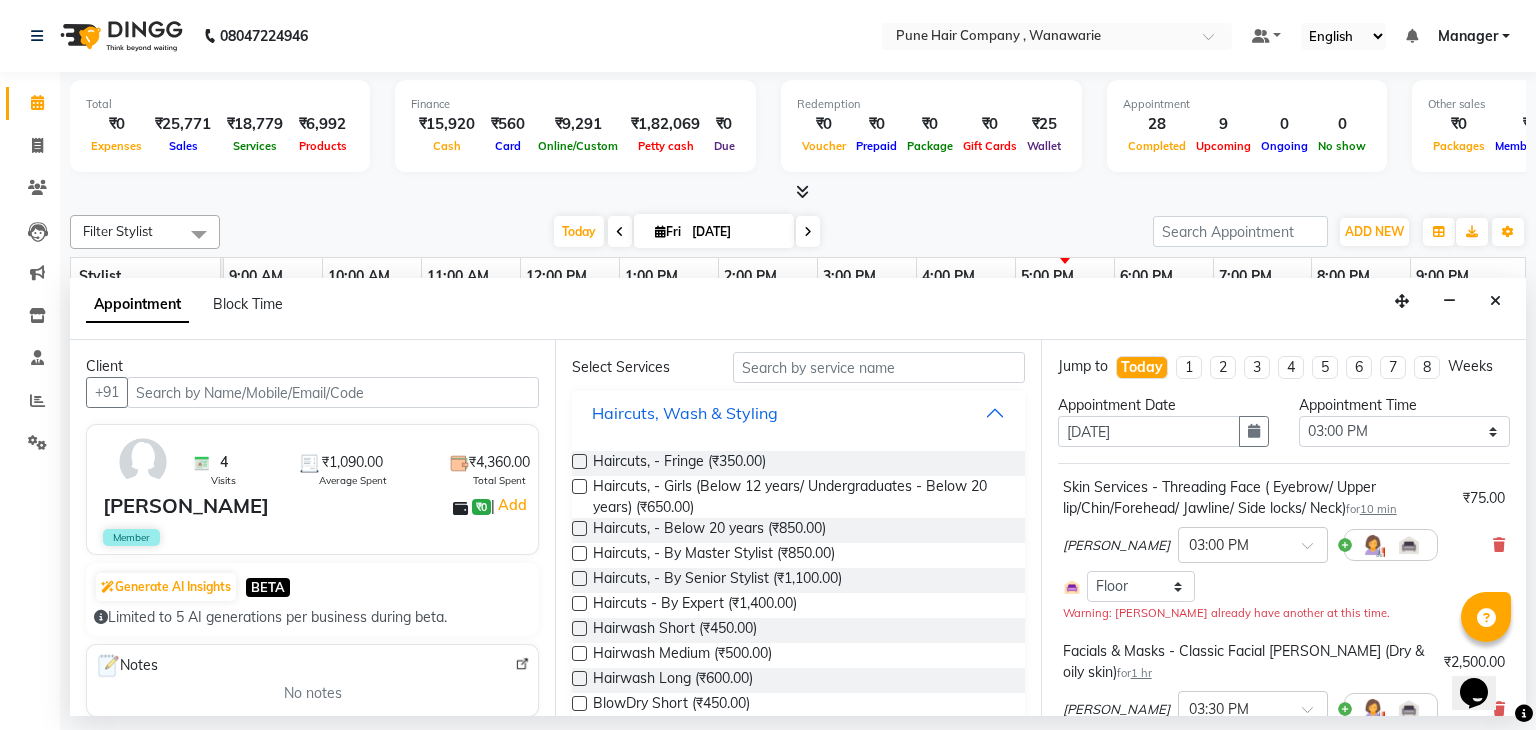 click on "Haircuts, Wash & Styling" at bounding box center (798, 413) 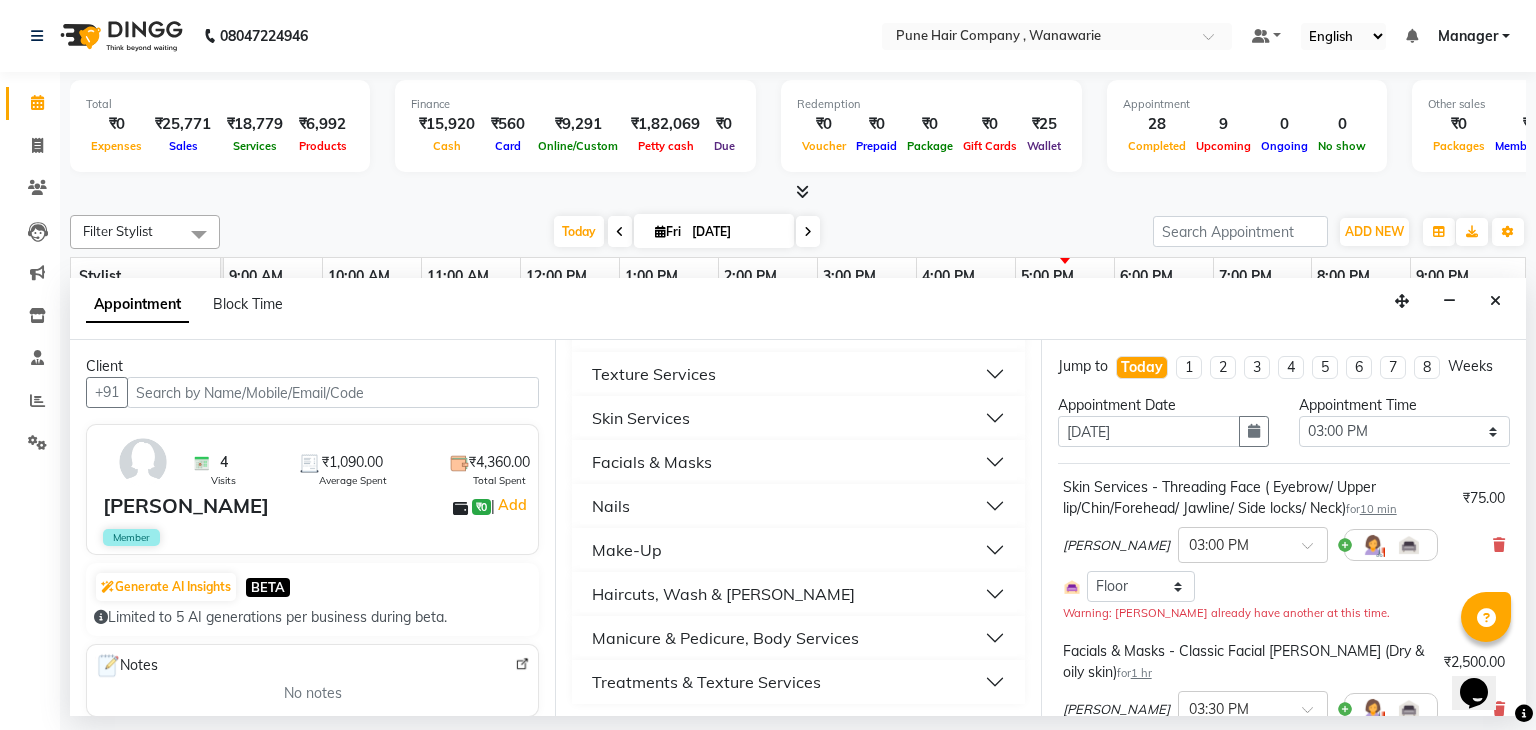 scroll, scrollTop: 247, scrollLeft: 0, axis: vertical 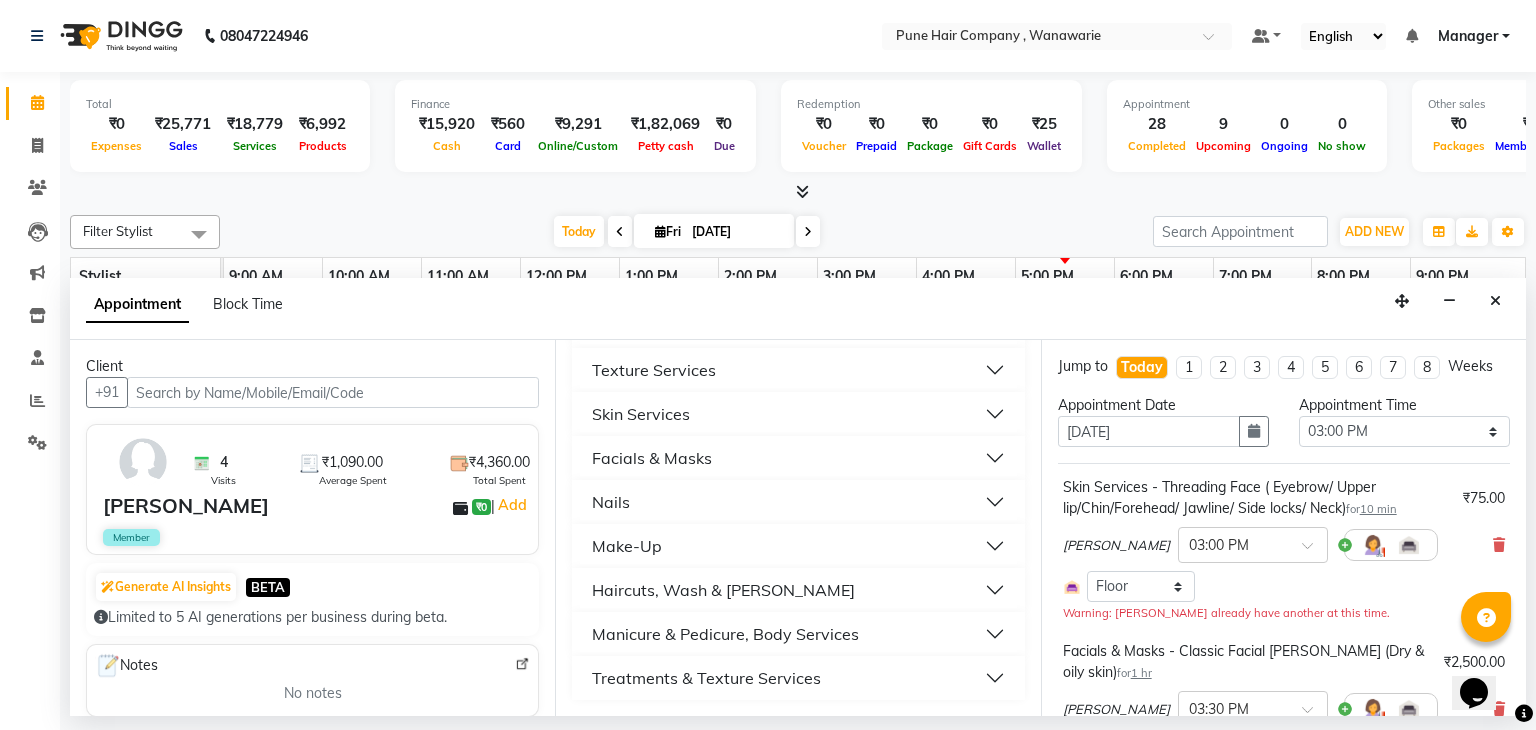 click on "Manicure & Pedicure, Body Services" at bounding box center (725, 634) 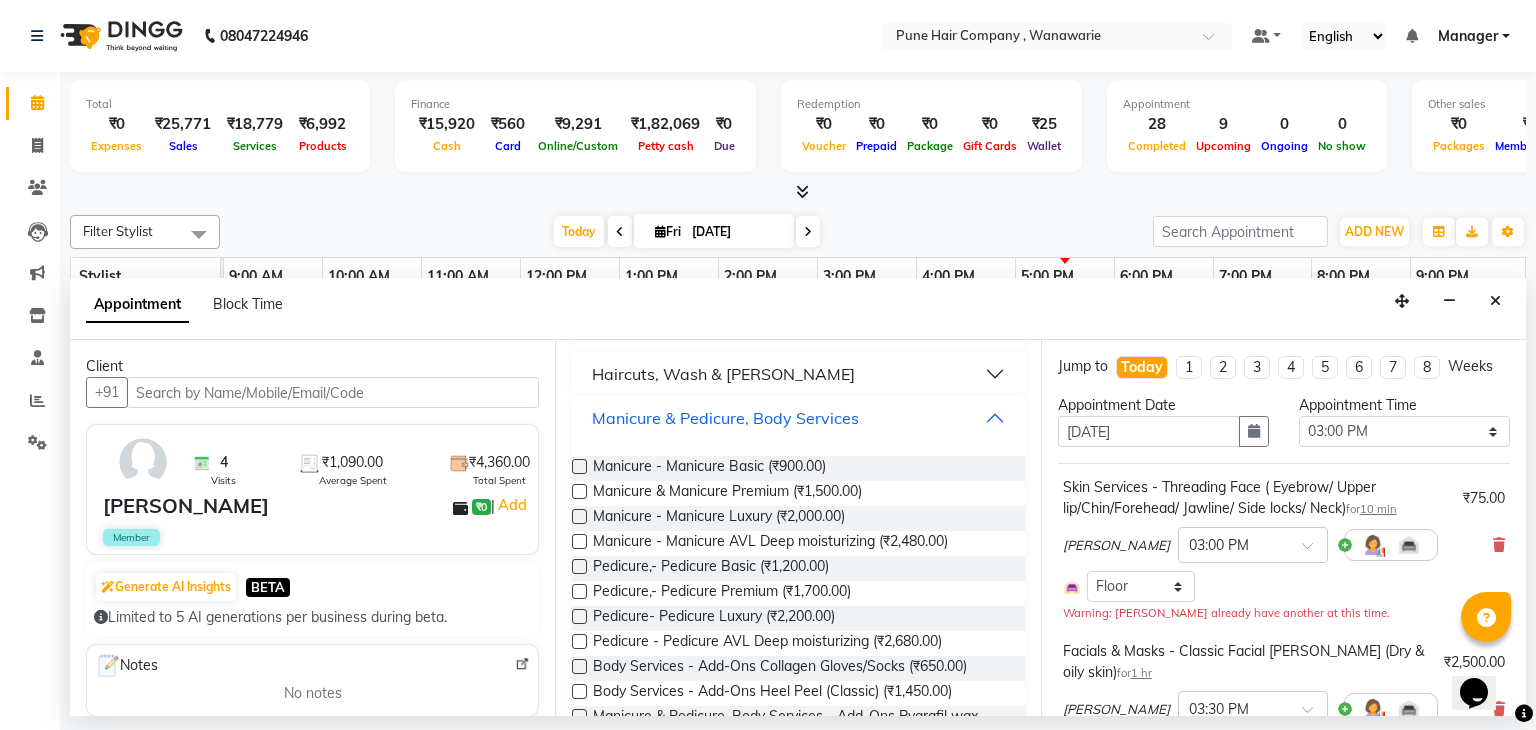 scroll, scrollTop: 465, scrollLeft: 0, axis: vertical 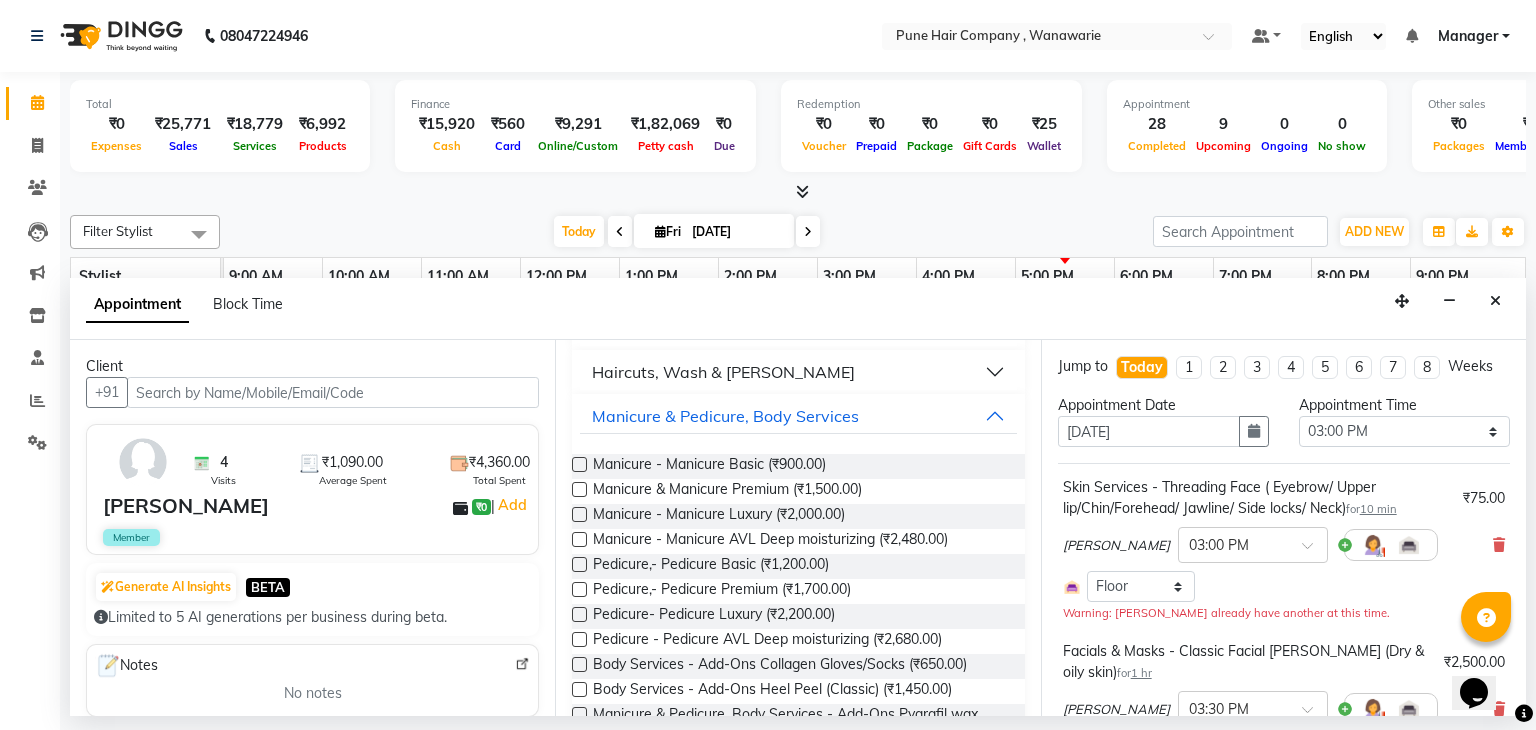 click at bounding box center [579, 614] 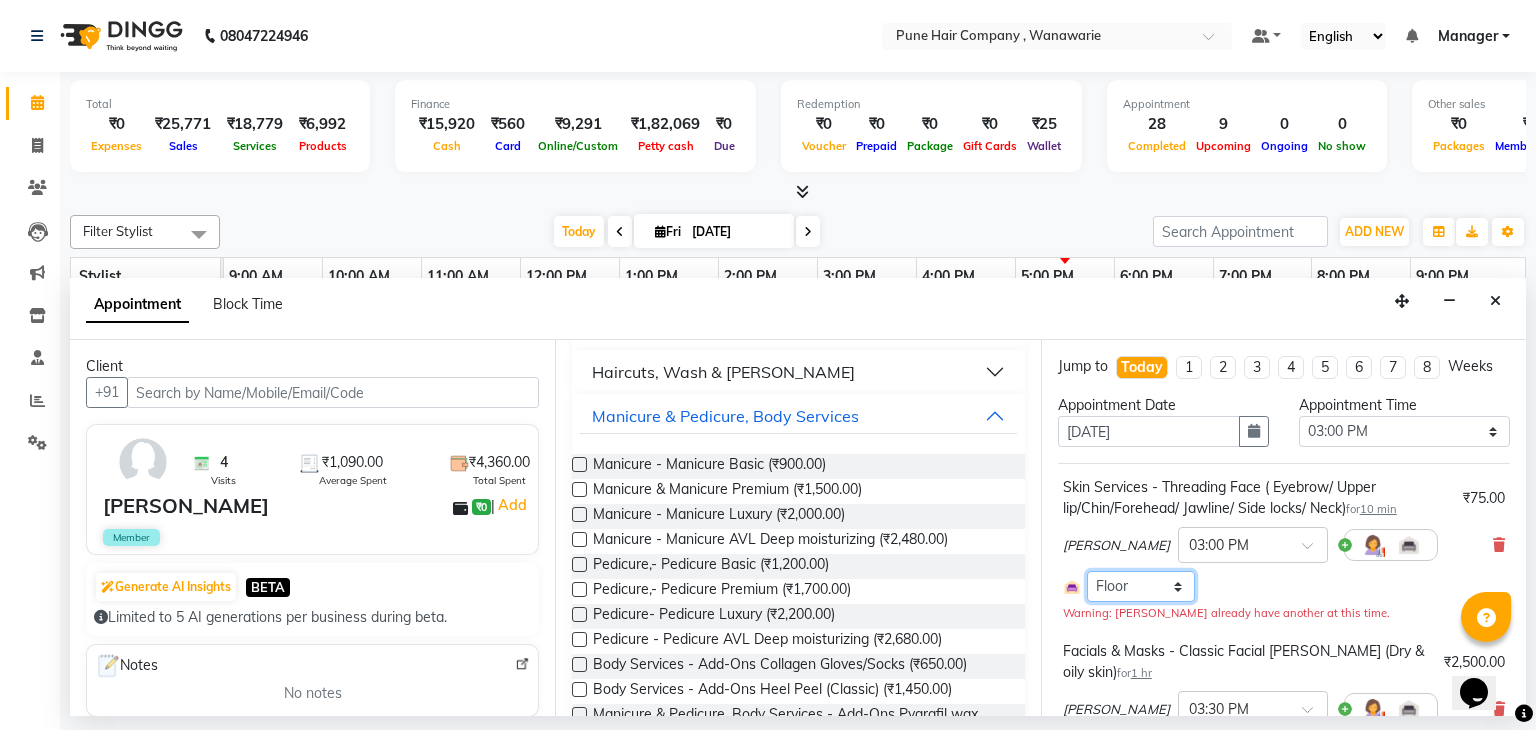 click on "Select Room Floor" at bounding box center [1141, 586] 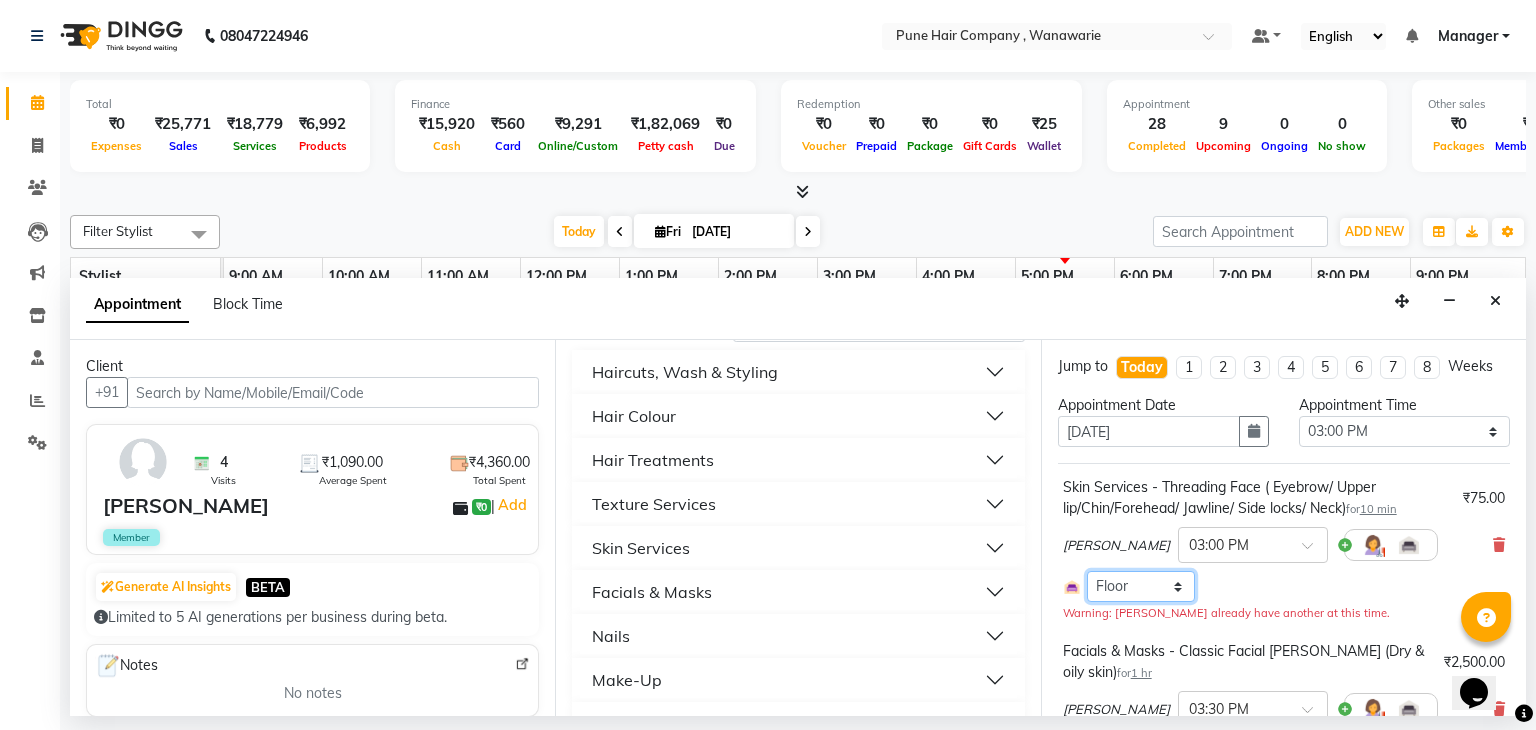 scroll, scrollTop: 0, scrollLeft: 0, axis: both 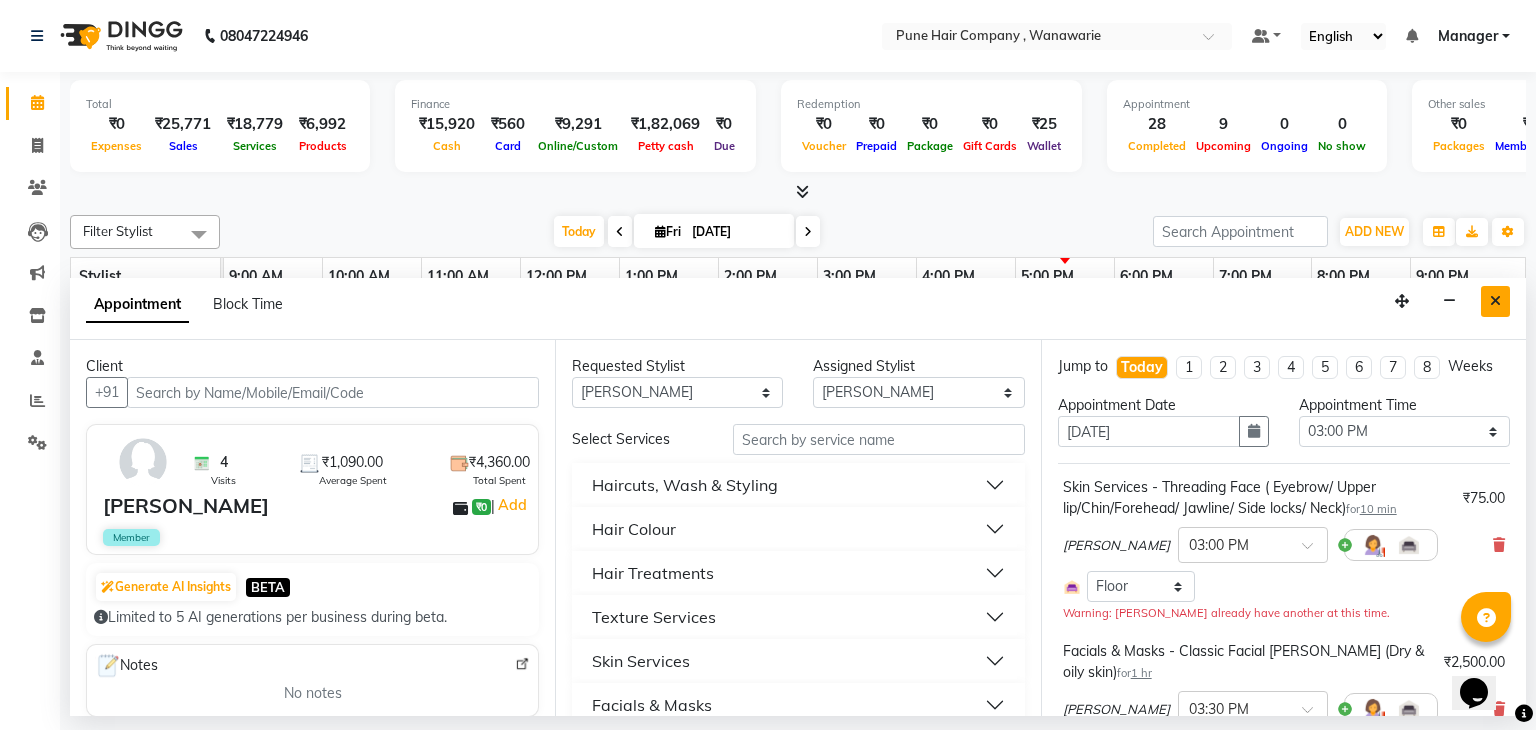 click at bounding box center (1495, 301) 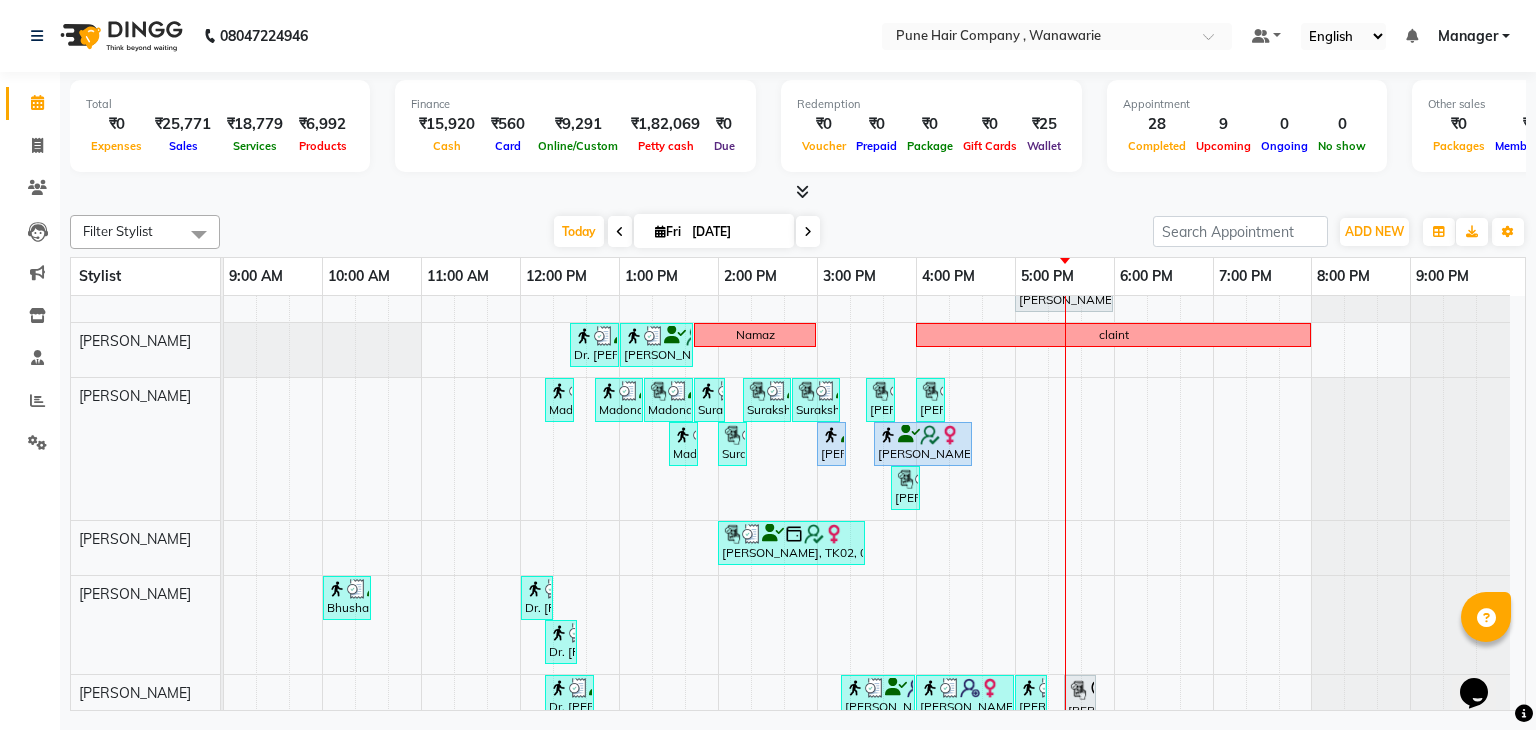 scroll, scrollTop: 220, scrollLeft: 0, axis: vertical 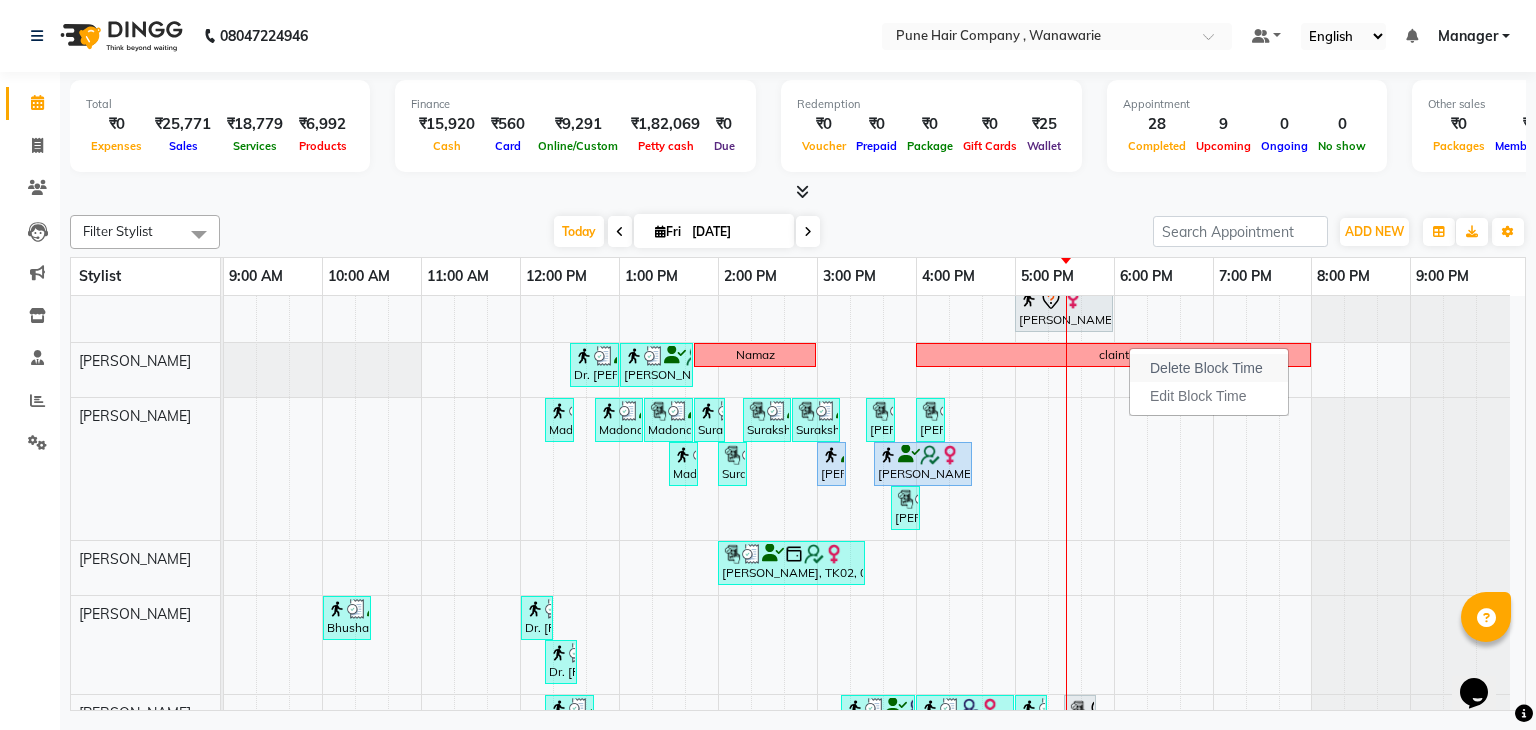 click on "Delete Block Time" at bounding box center (1206, 368) 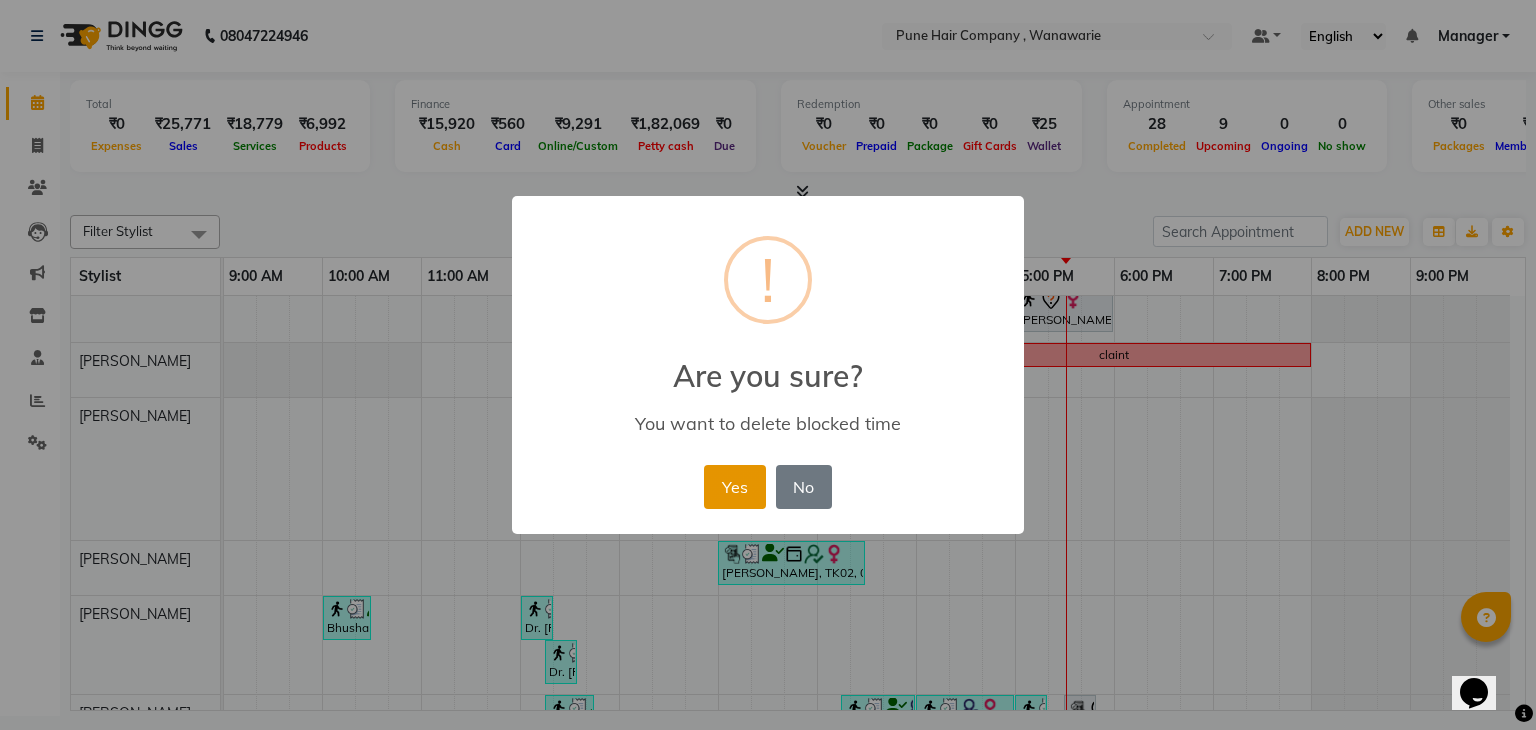 click on "Yes" at bounding box center [734, 487] 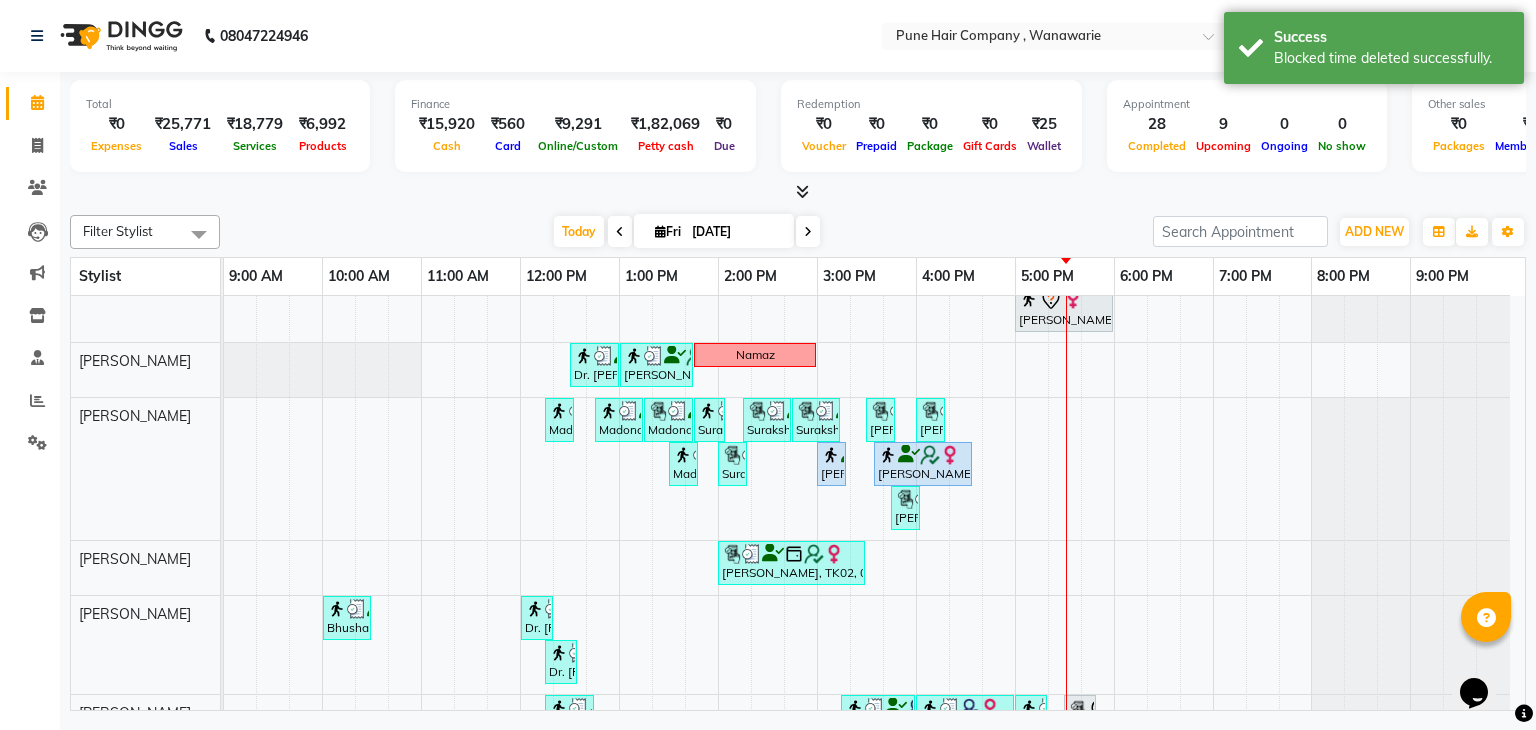 scroll, scrollTop: 224, scrollLeft: 0, axis: vertical 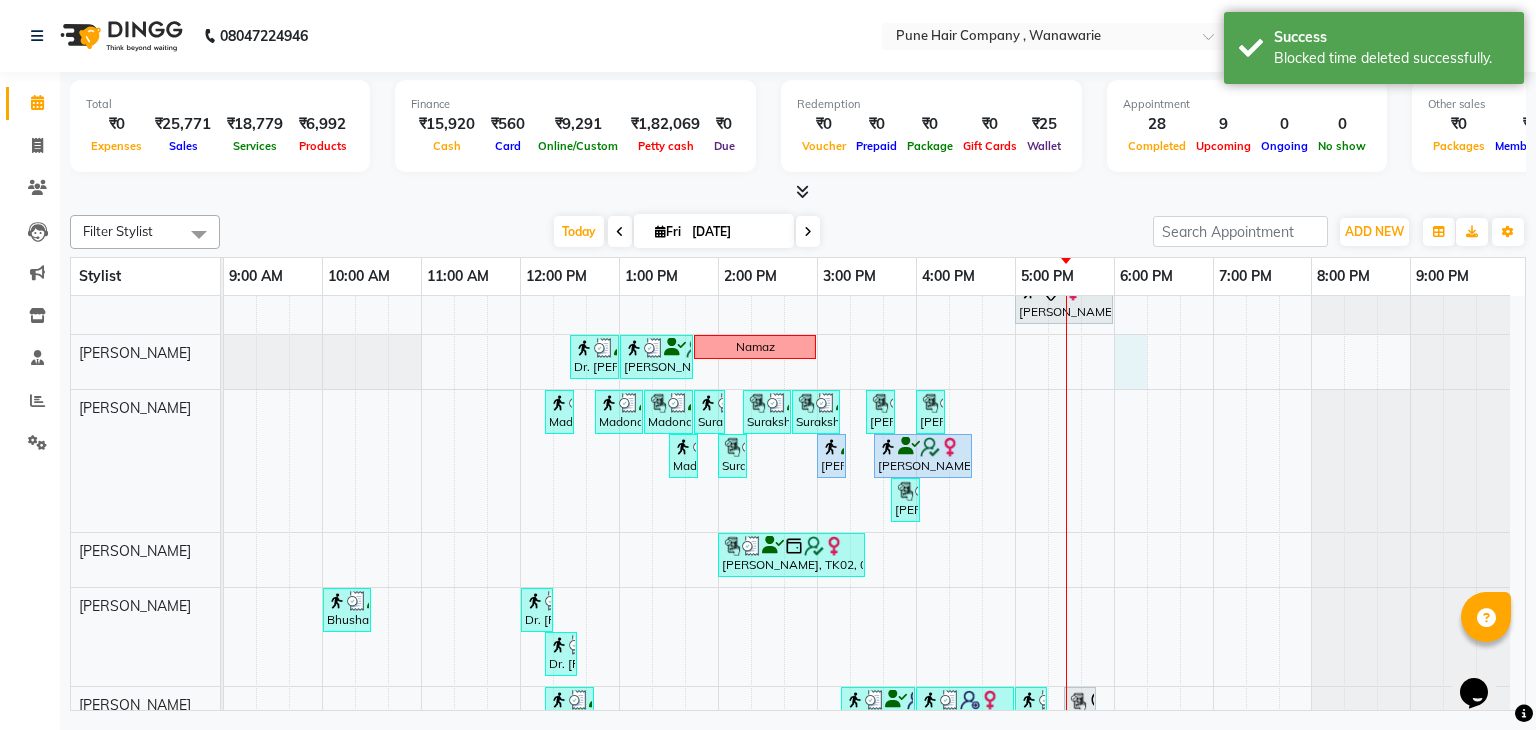 click on "Banty sir, TK03, 10:00 AM-10:45 AM, Male Haircut By Senior Stylist     Banty sir, TK03, 10:45 AM-12:00 PM, Male Hair Colour - Majirel Global Colour (includes moustache)     Naina mehata, TK02, 12:30 PM-03:00 PM, Hair Colour - Inoa Global Medium     Naina mehata, TK02, 03:00 PM-04:00 PM, Hair Treatments - Molecular Deep Damage Repair Medium     Sayli S, TK17, 04:00 PM-04:25 PM, Add_Hairwash Long     Sayli S, TK17, 05:15 PM-05:30 PM, Haircuts, - Fringe             Abbas kadiwala, TK01, 06:00 PM-06:45 PM, Male Haircut By Senior Stylist             Abbas kadiwala, TK01, 06:45 PM-07:05 PM, Male Beard Shaving/ Beard Trim Beard             Dr, Achala ,, TK15, 07:30 PM-07:50 PM,  Haircut Boys (Below 12 years/ Undergraduates - Below 20 years)     Sayli S, TK17, 04:15 PM-05:15 PM, Ironing / Tongs Long             Archana Mohanty, TK04, 05:00 PM-06:00 PM, Haircuts, - By Senior Stylist     Dr. Shriya ,, TK08, 12:30 PM-01:00 PM, BlowDry Medium     Zubin S, TK11, 01:00 PM-01:45 PM, Male Haircut By Senior Stylist" at bounding box center [874, 509] 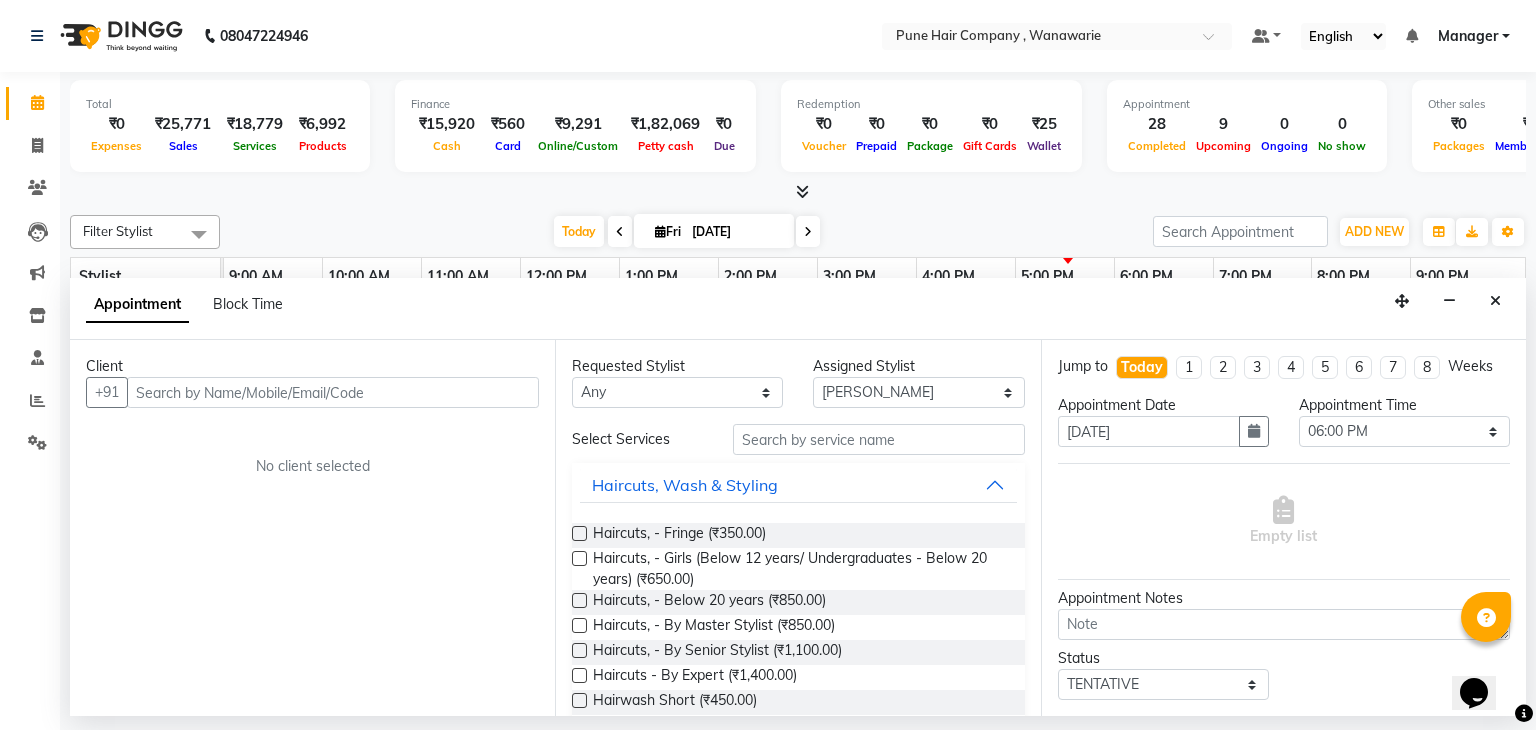 click at bounding box center (333, 392) 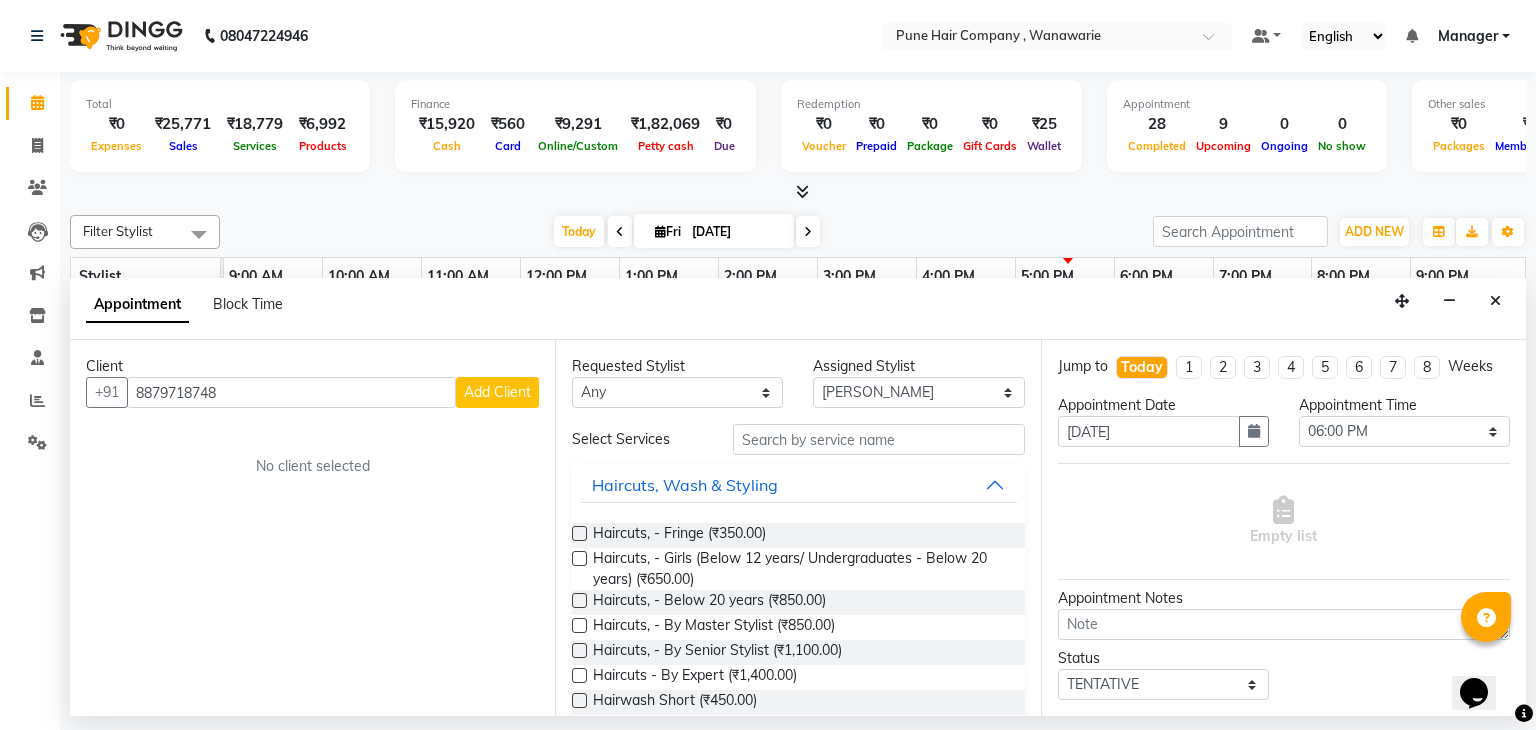 click on "Add Client" at bounding box center [497, 392] 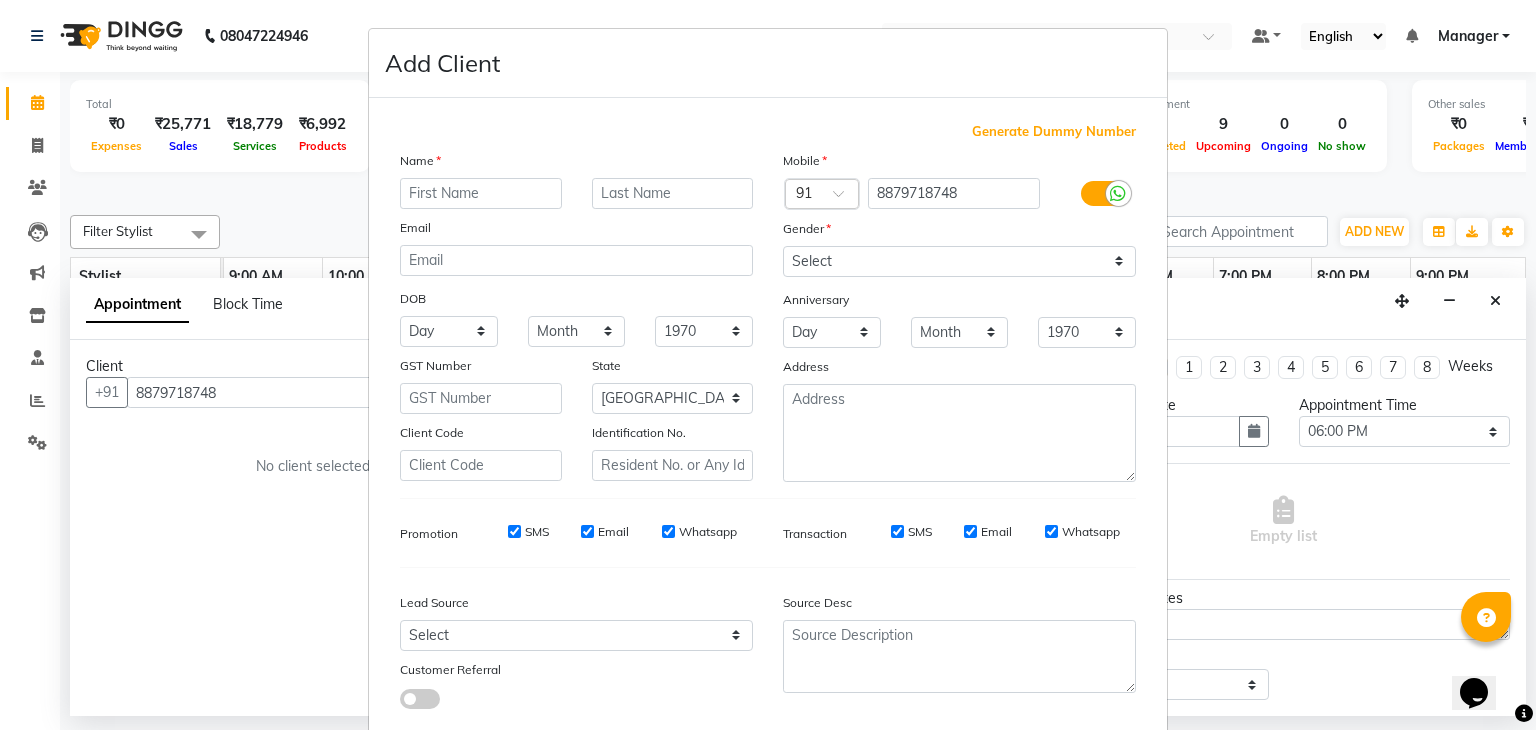 click at bounding box center (481, 193) 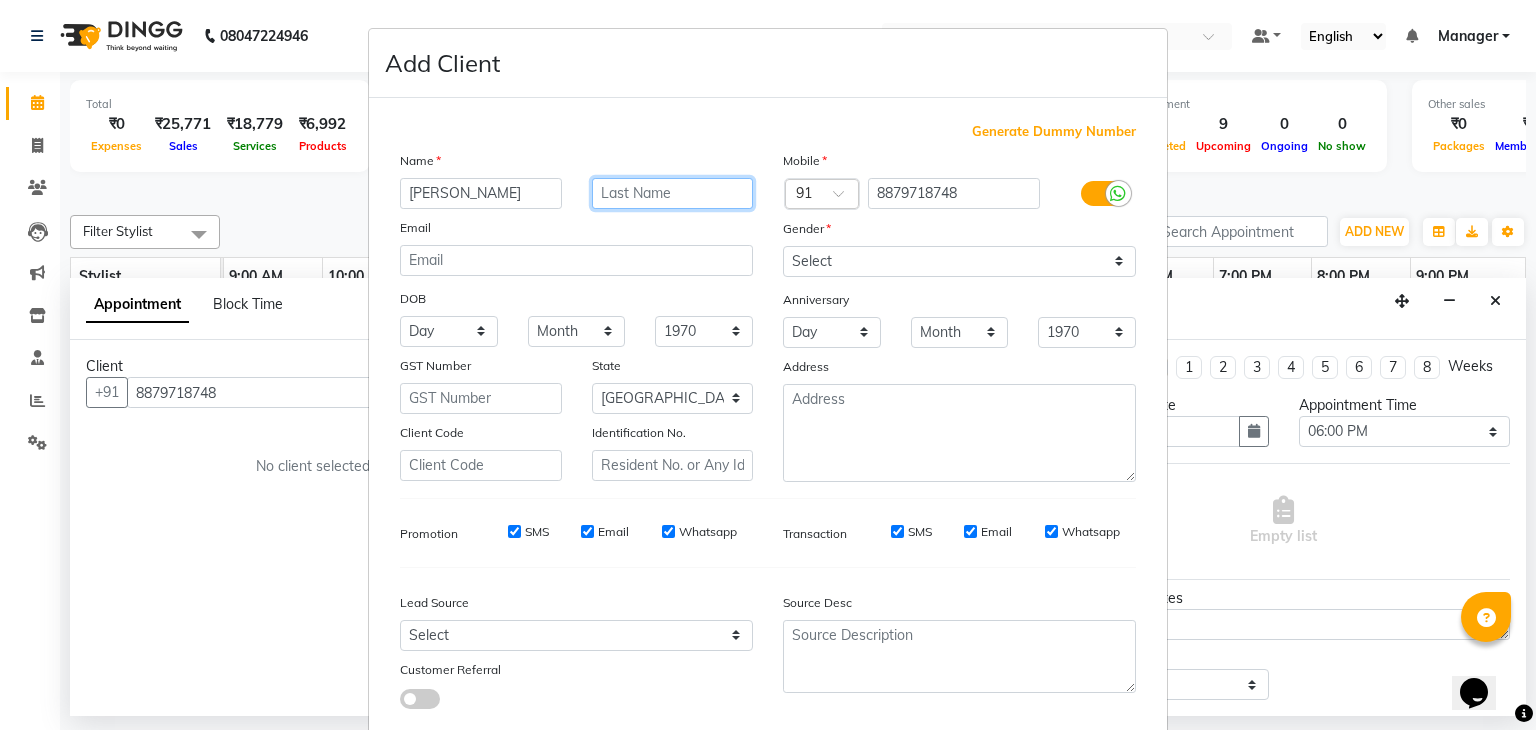 click at bounding box center [673, 193] 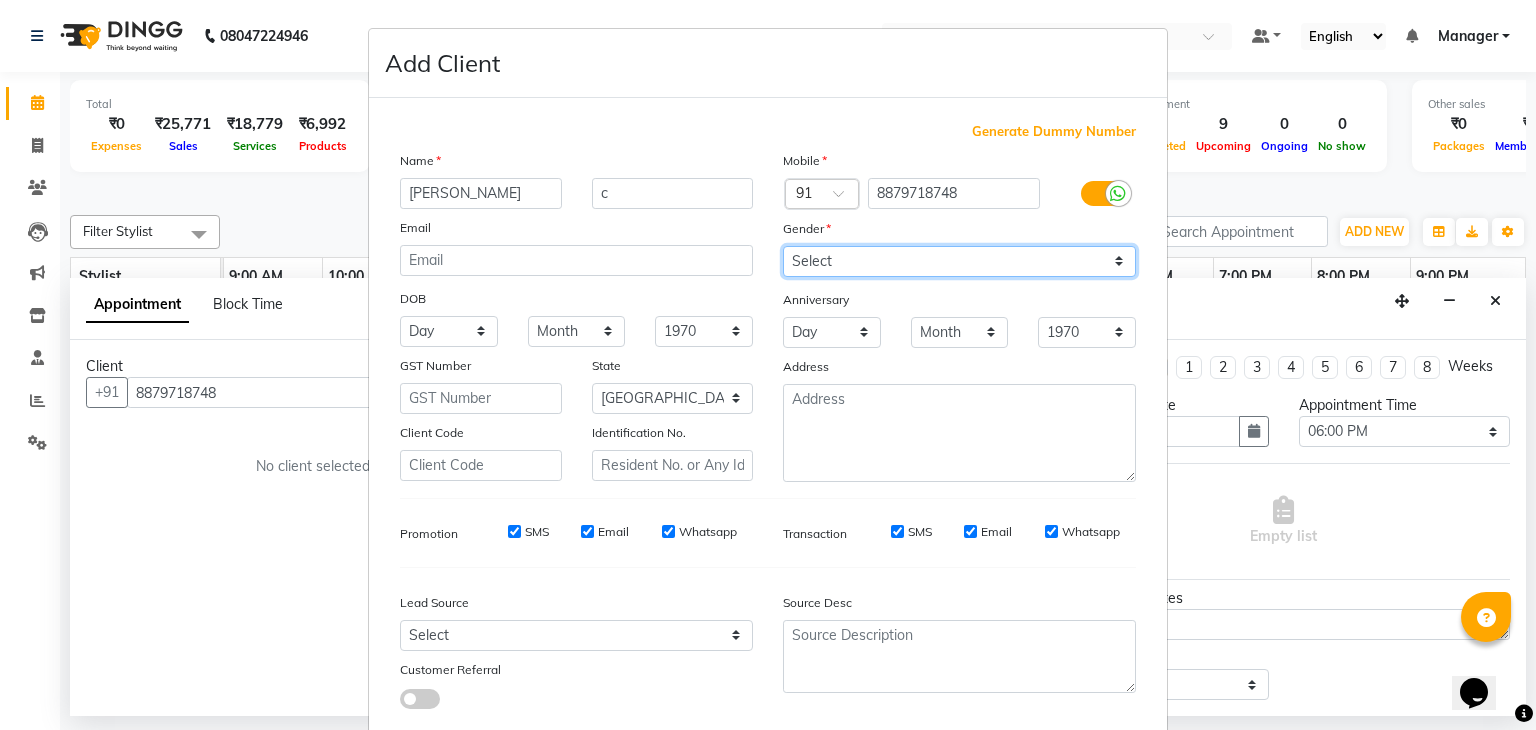 click on "Select Male Female Other Prefer Not To Say" at bounding box center [959, 261] 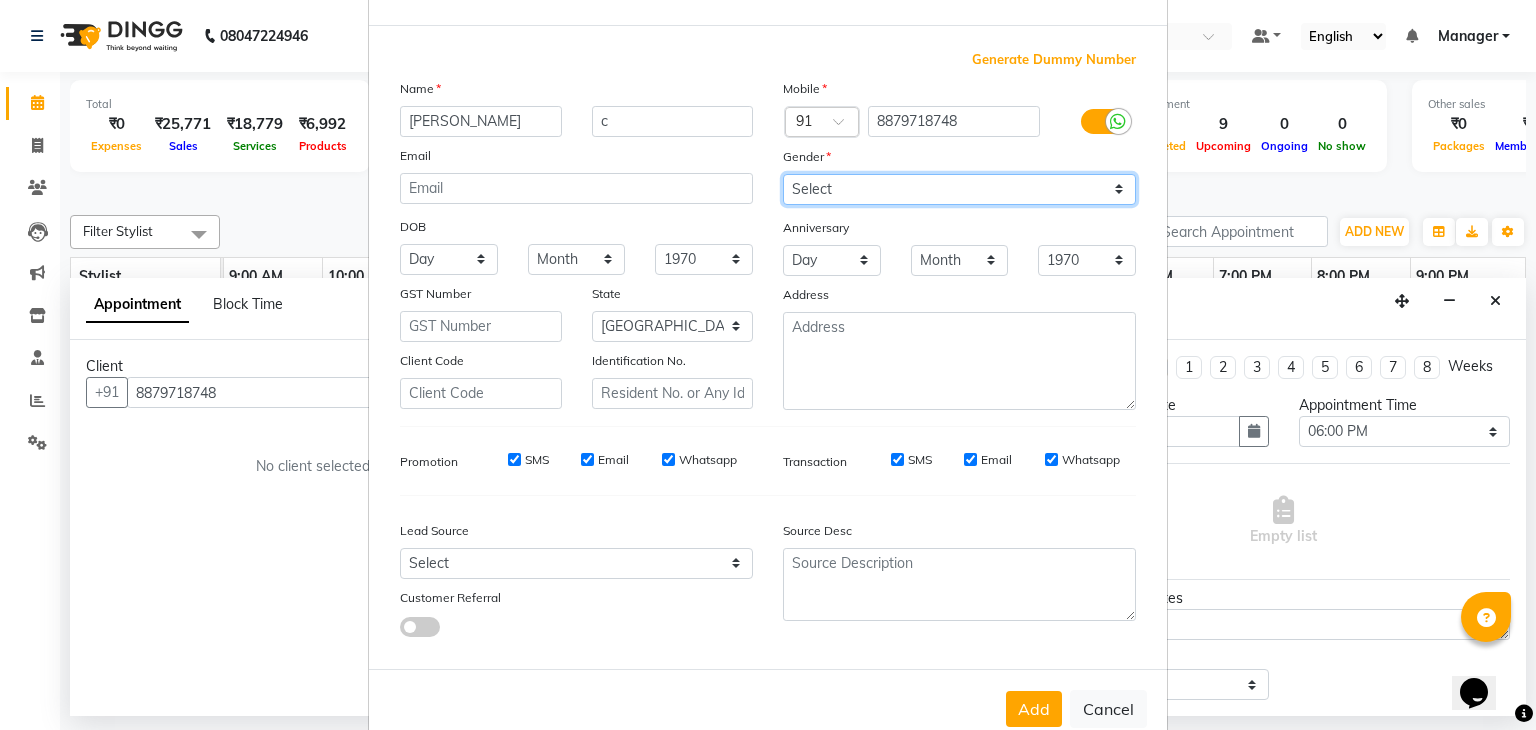 scroll, scrollTop: 127, scrollLeft: 0, axis: vertical 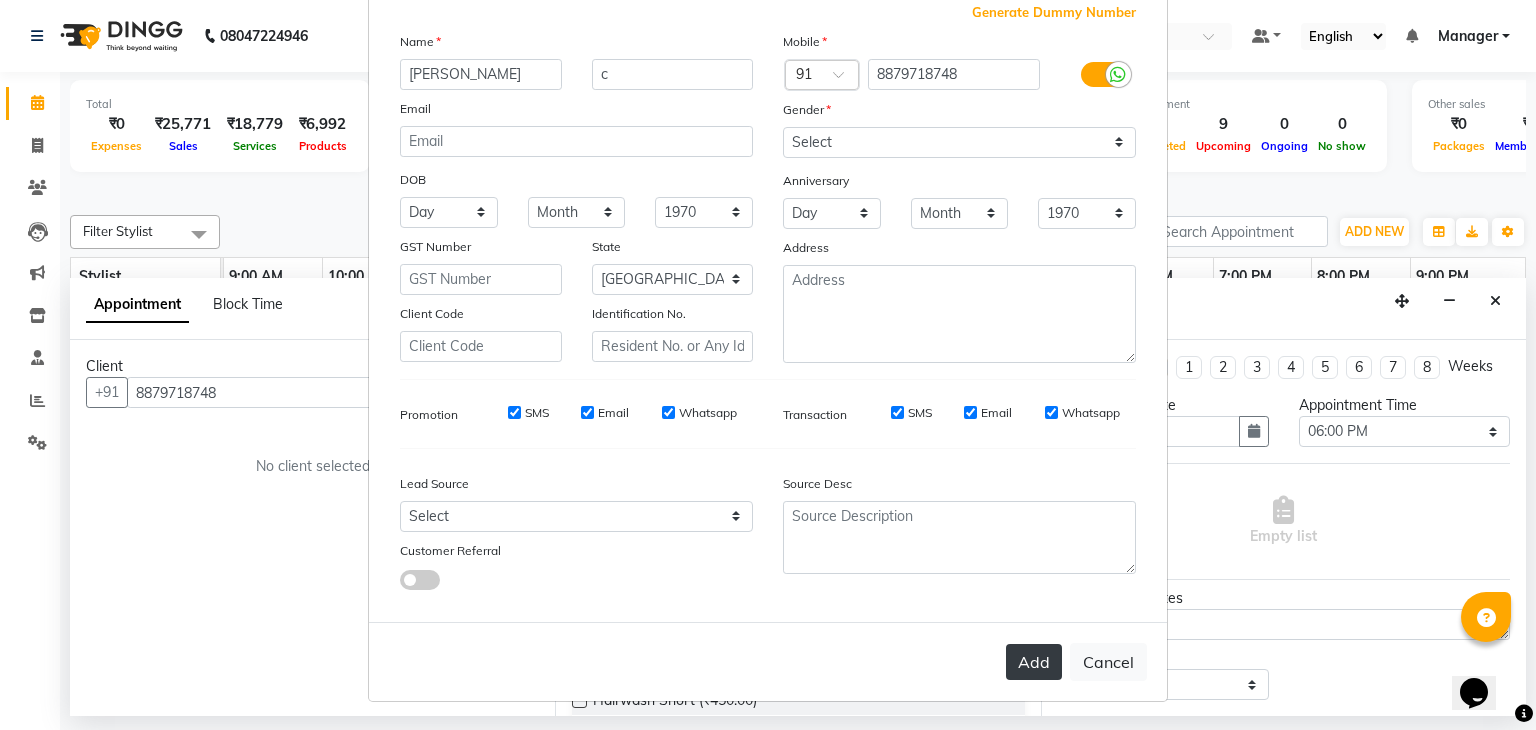 click on "Add" at bounding box center [1034, 662] 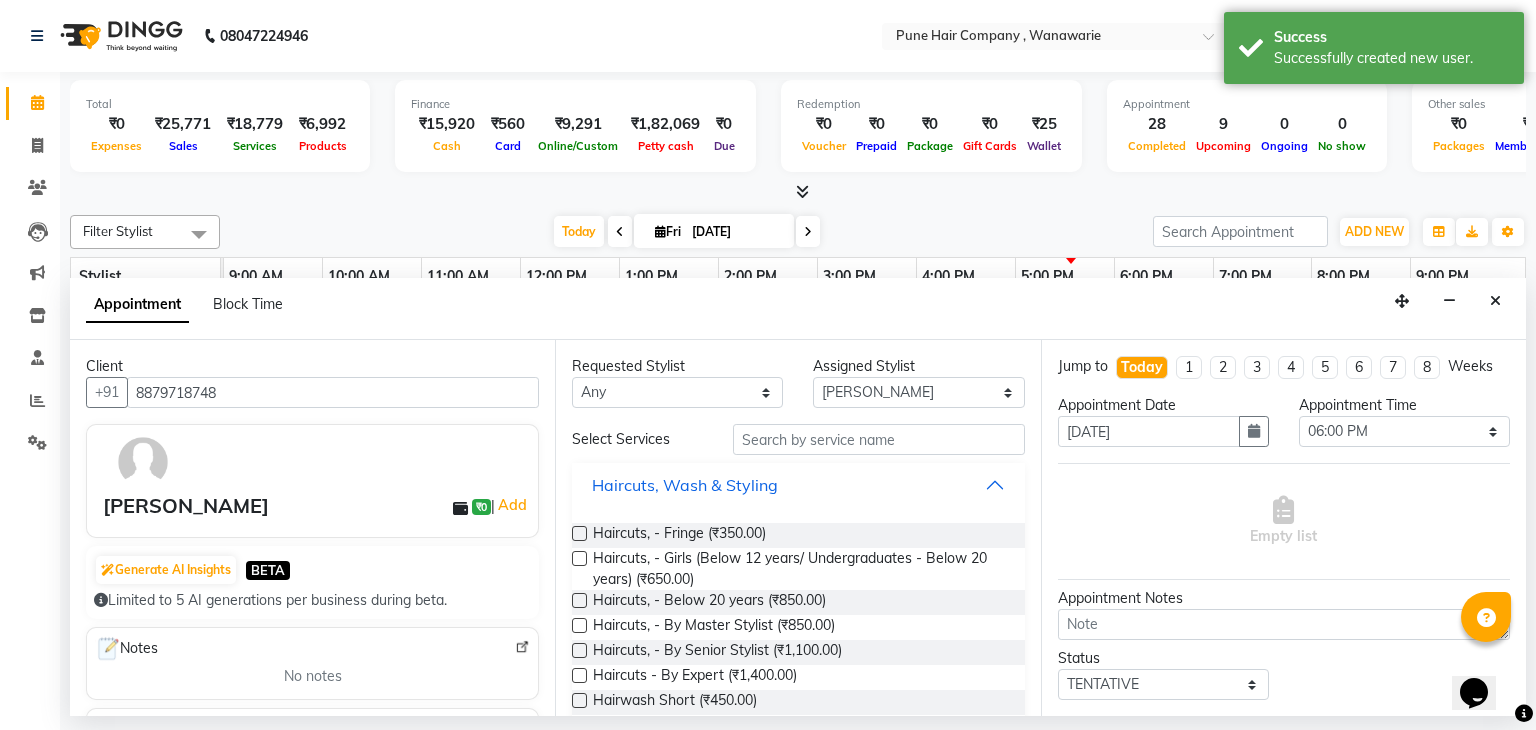 click on "Haircuts, Wash & Styling" at bounding box center [798, 485] 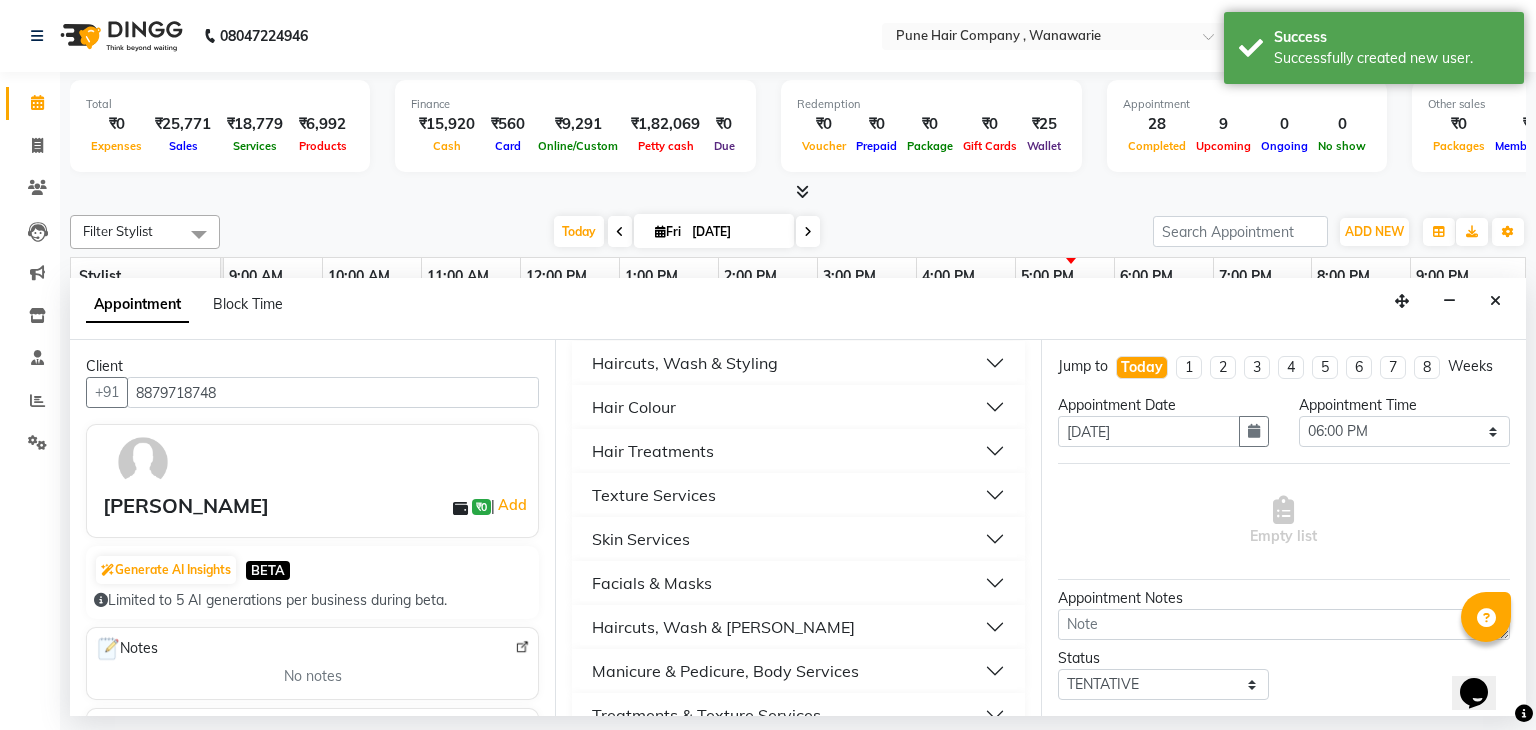 scroll, scrollTop: 159, scrollLeft: 0, axis: vertical 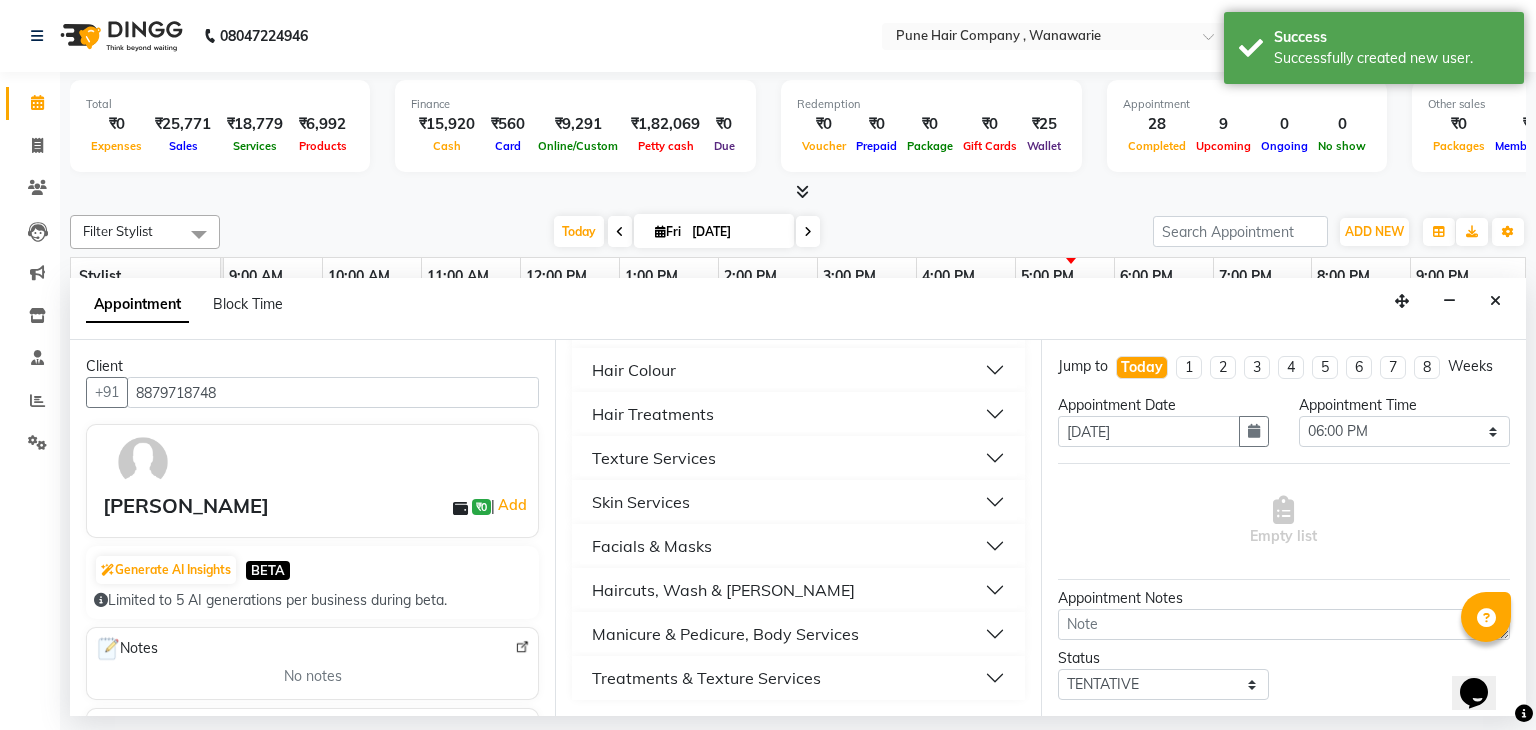 click on "Haircuts, Wash & Beard" at bounding box center [798, 590] 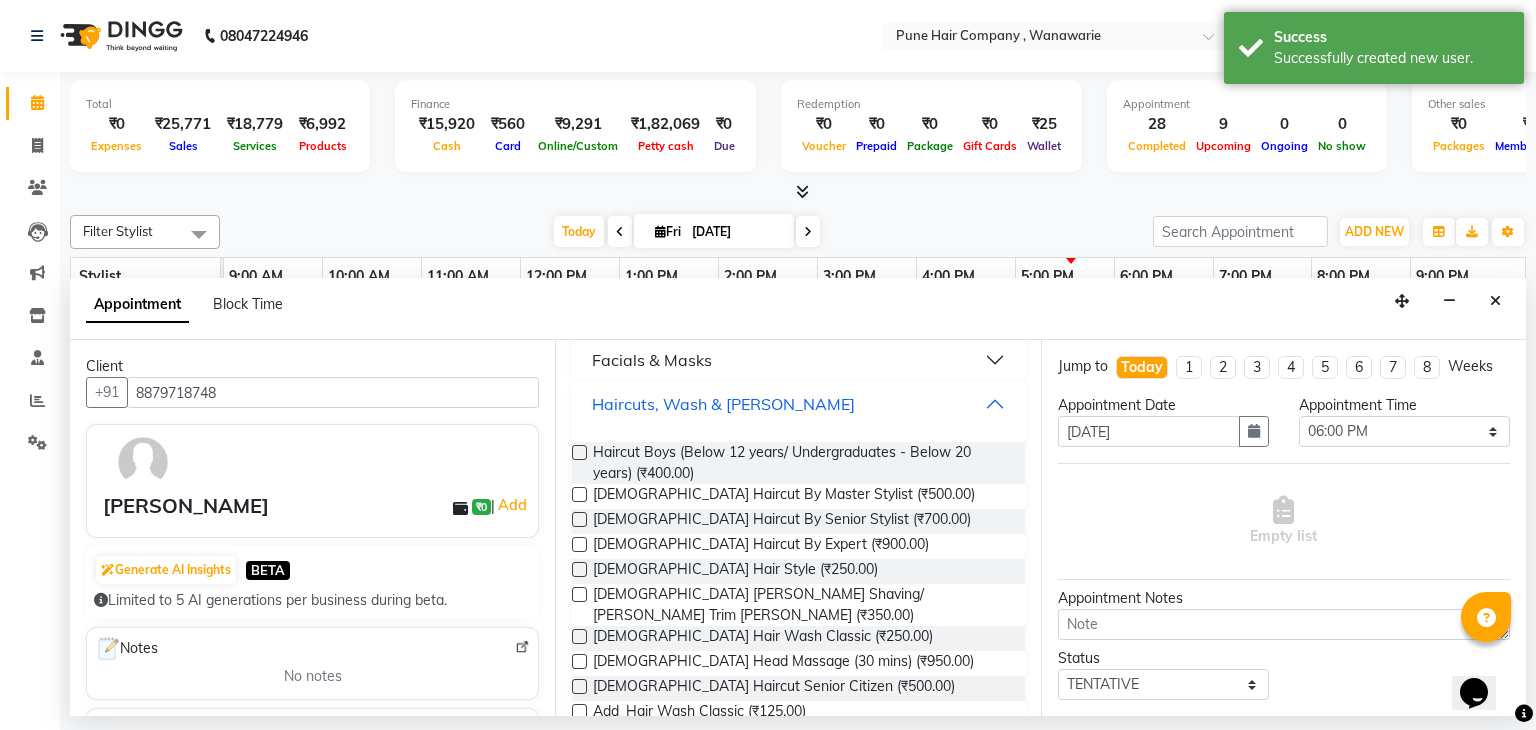 scroll, scrollTop: 350, scrollLeft: 0, axis: vertical 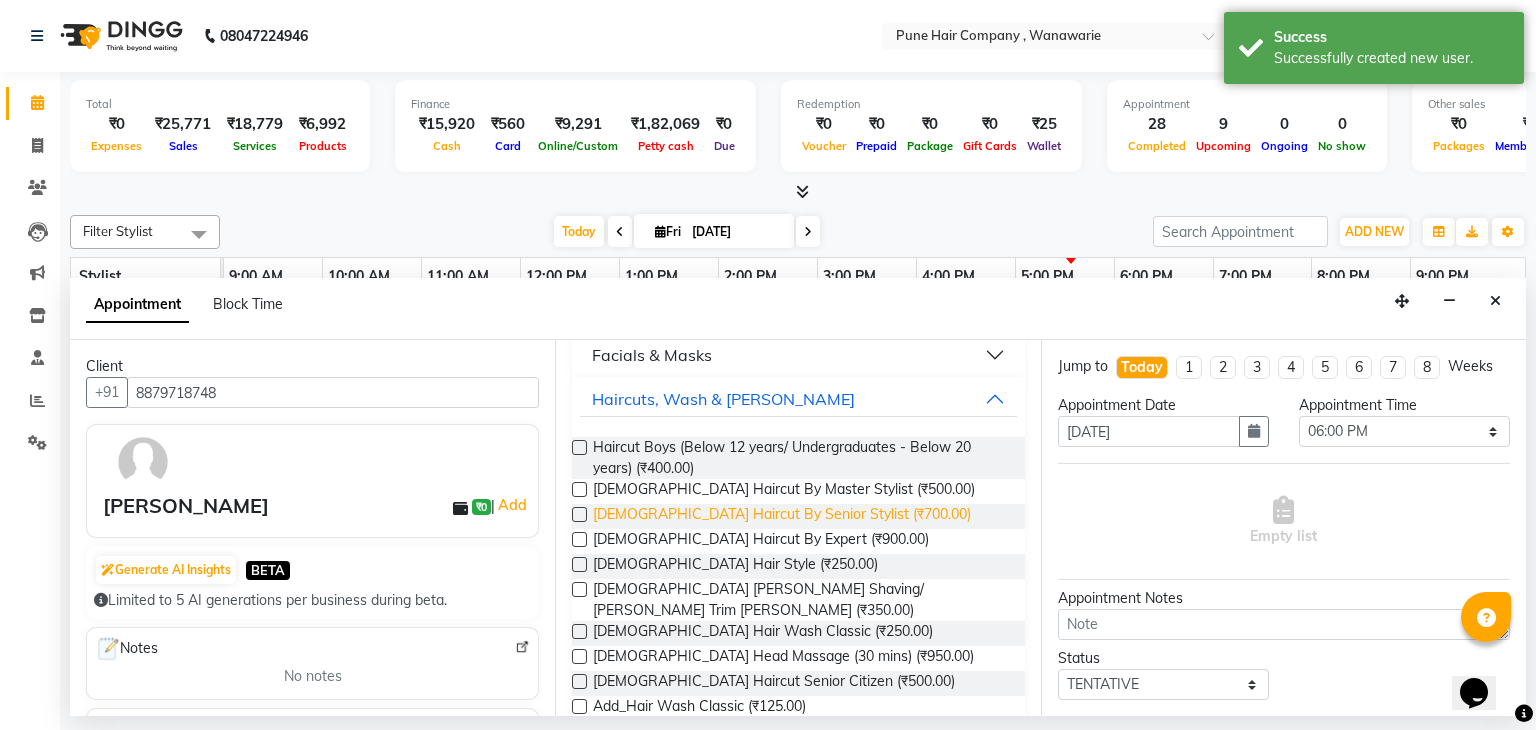 click on "Male Haircut By Senior Stylist (₹700.00)" at bounding box center (782, 516) 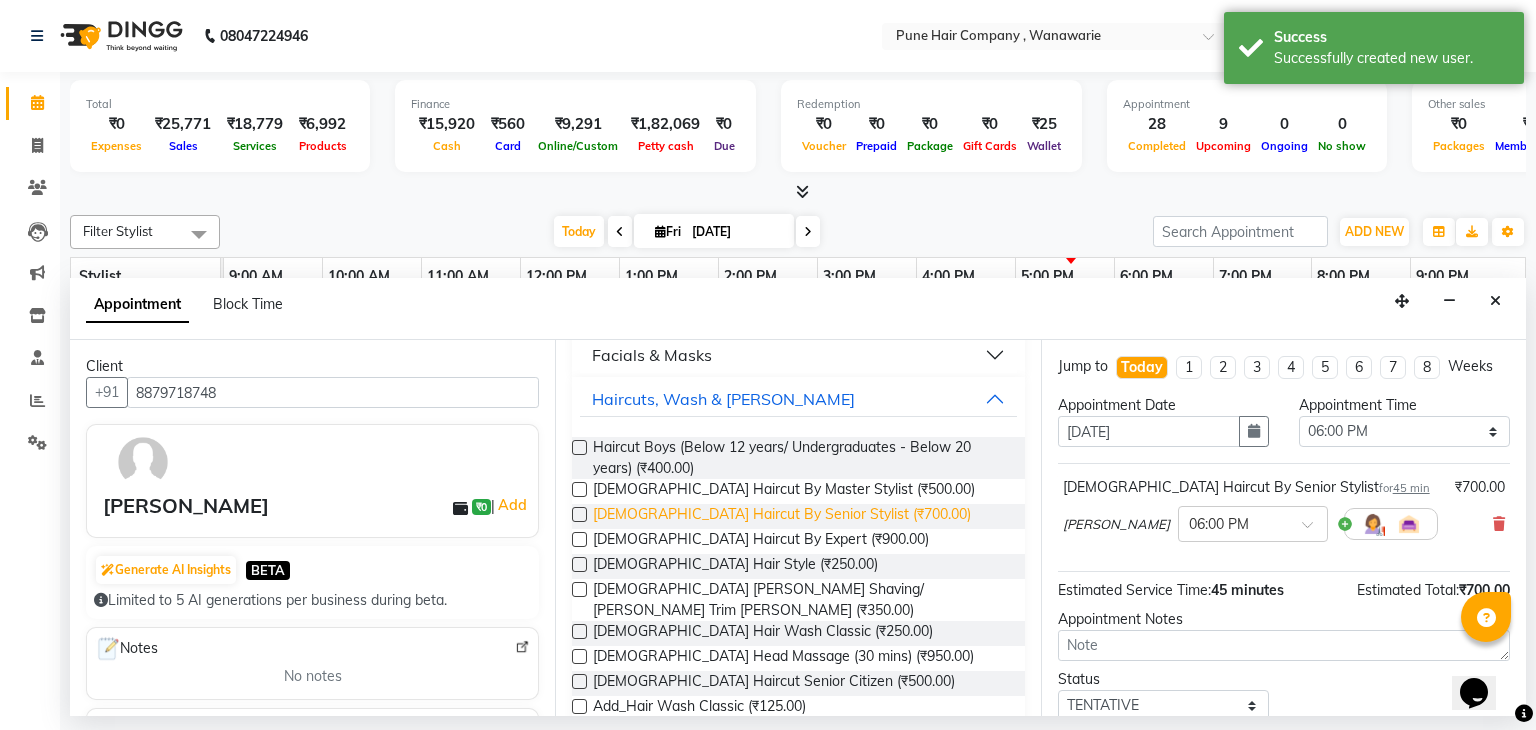 scroll, scrollTop: 457, scrollLeft: 0, axis: vertical 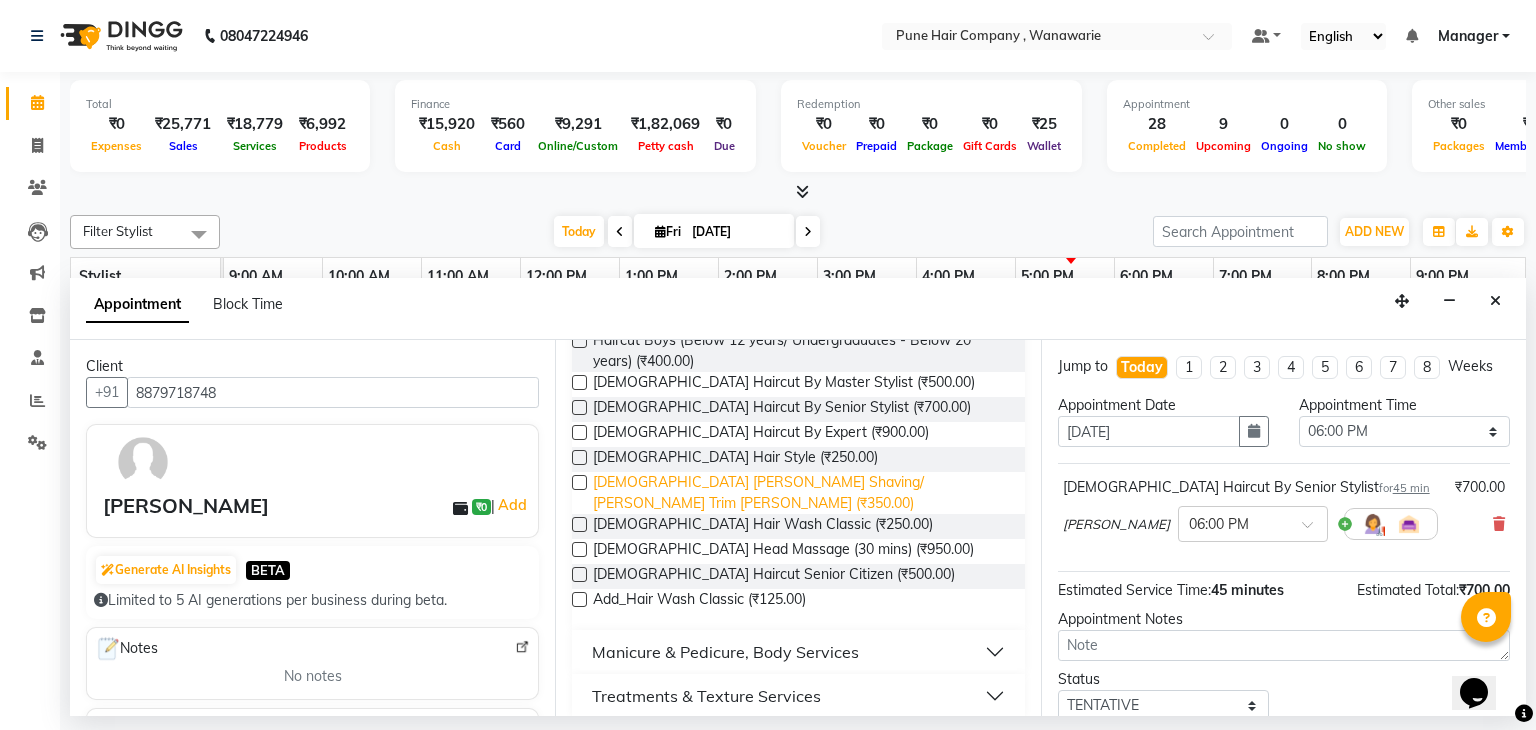 click on "Male Beard Shaving/ Beard Trim Beard (₹350.00)" at bounding box center [800, 493] 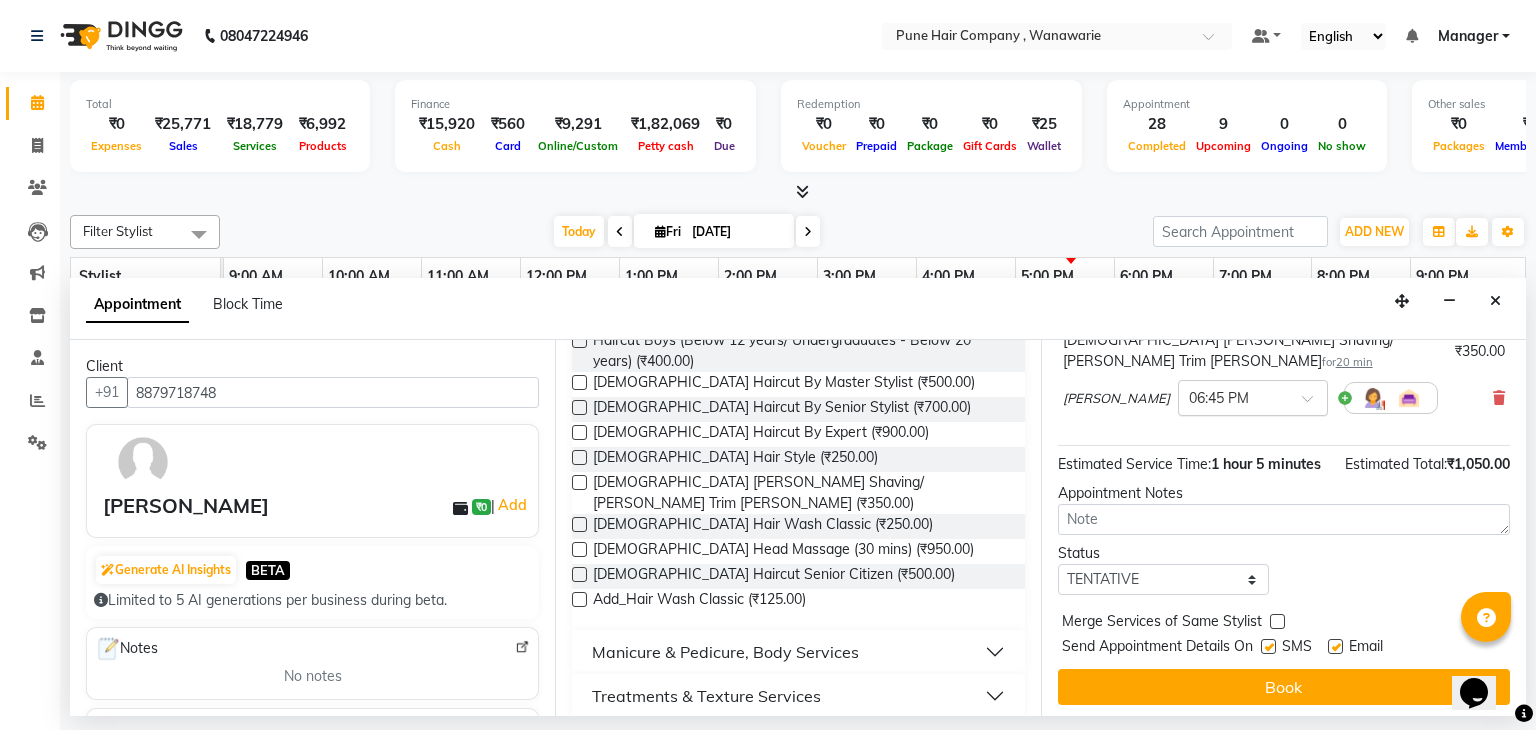 scroll, scrollTop: 242, scrollLeft: 0, axis: vertical 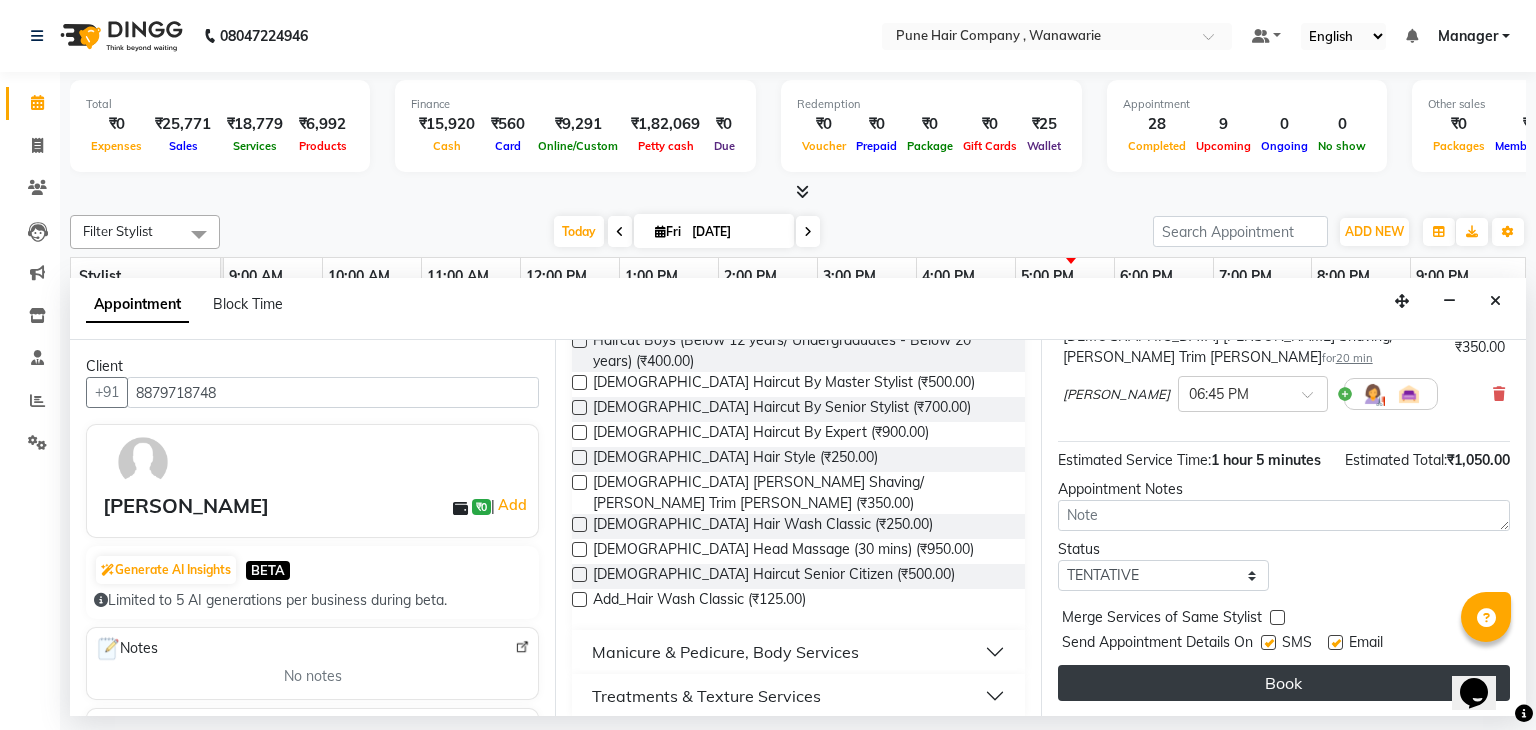 click on "Book" at bounding box center [1284, 683] 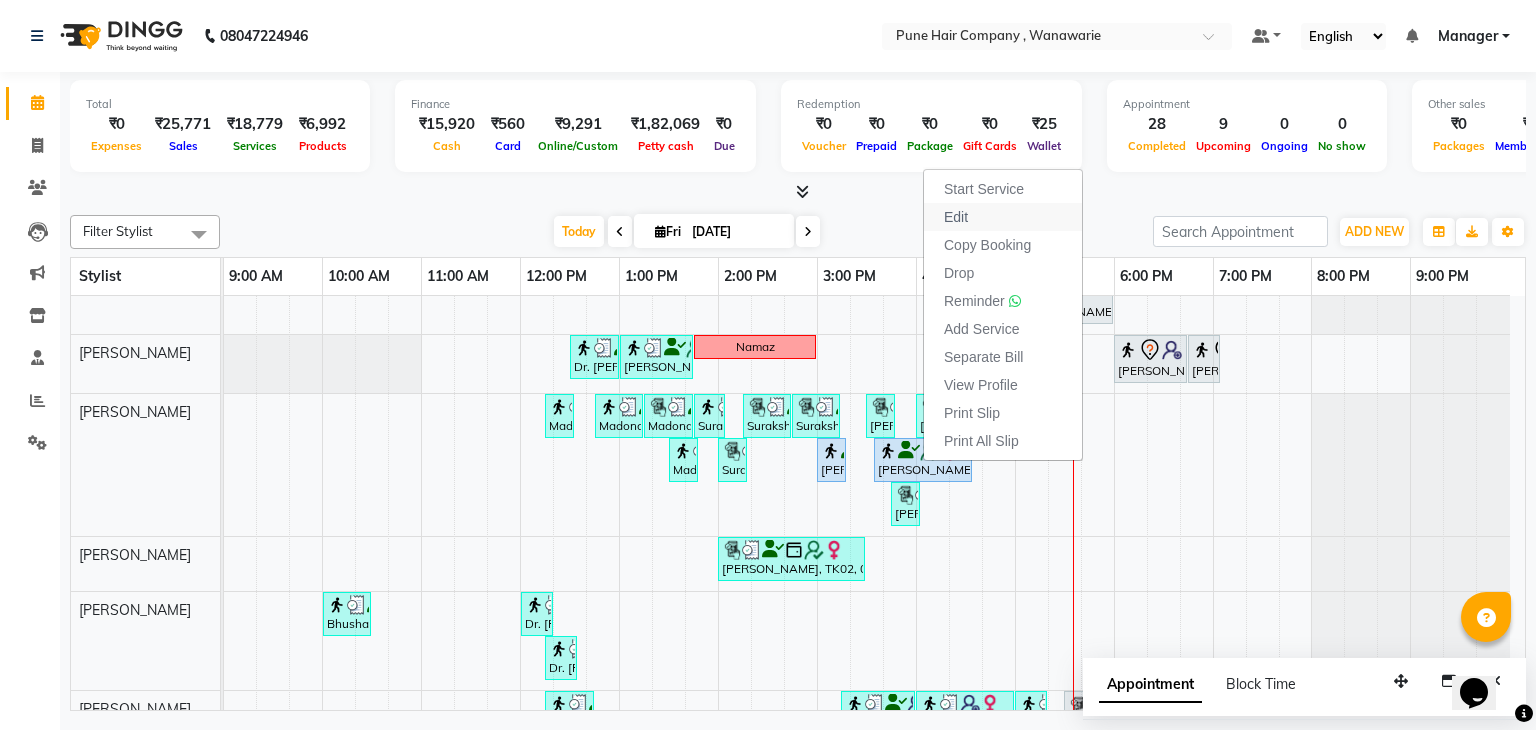 click on "Edit" at bounding box center [956, 217] 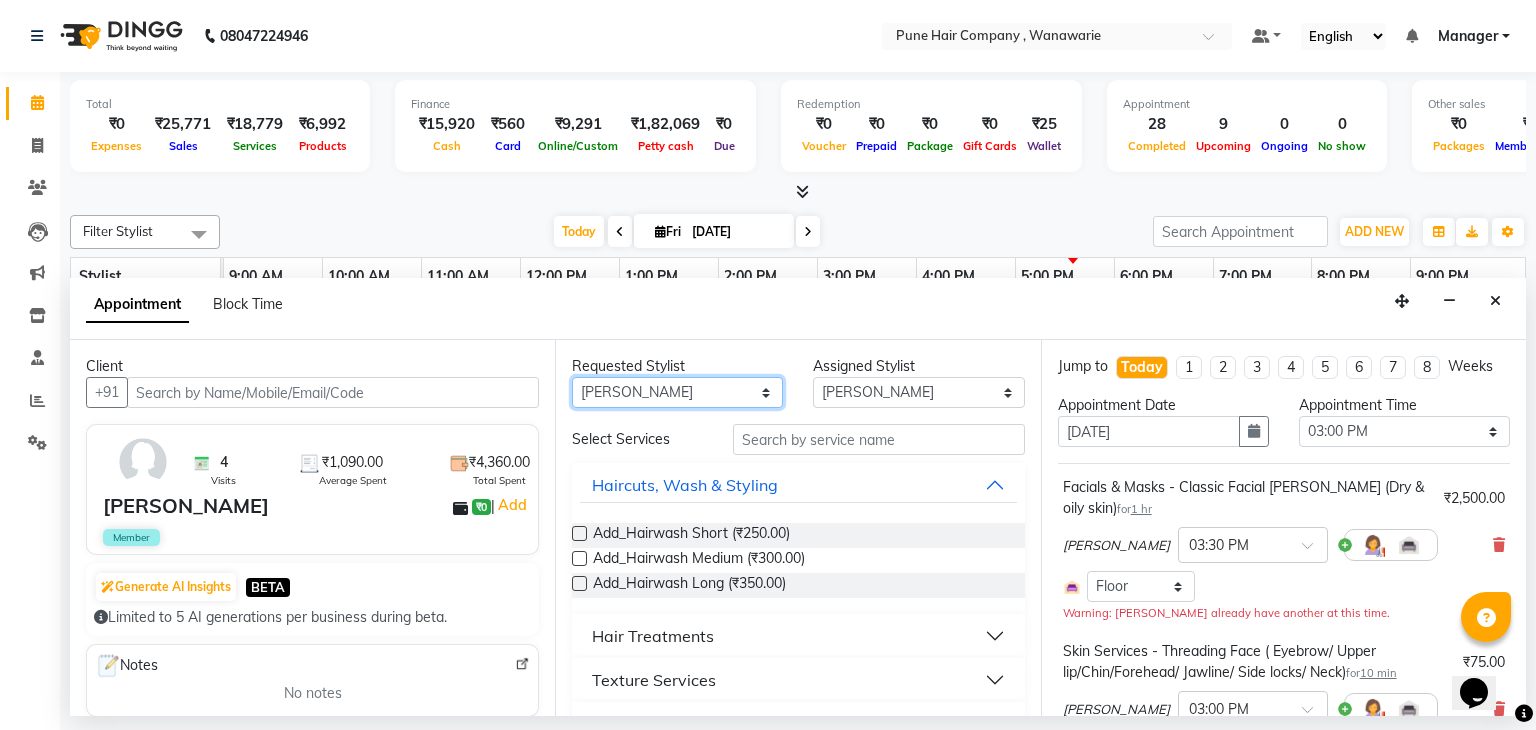 click on "Any Faisal shaikh Kanchan Gajare  Kasturi bhandari Manoj Zambre Prasad wagh Ranjeet Solanki Shriram Raut" at bounding box center (677, 392) 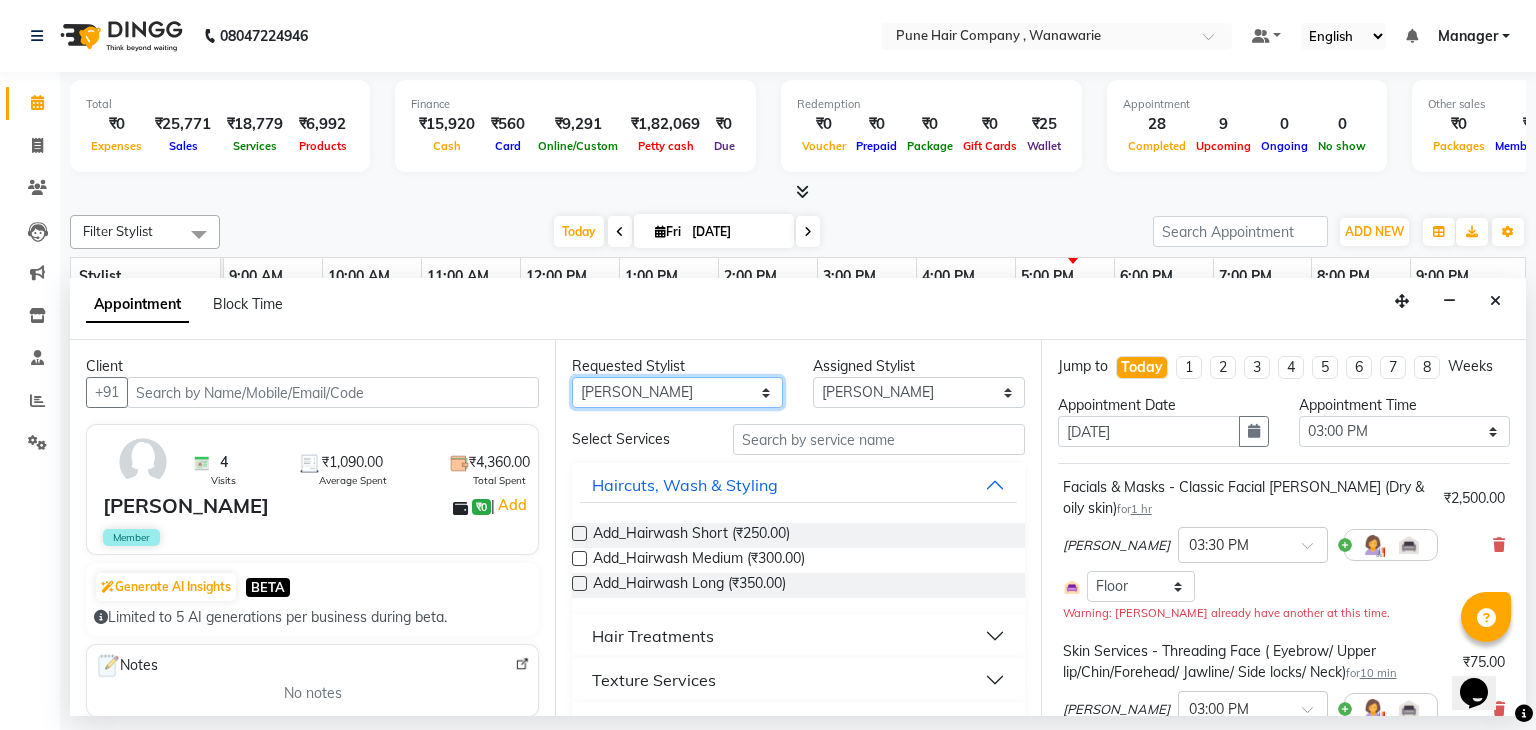 click on "Any Faisal shaikh Kanchan Gajare  Kasturi bhandari Manoj Zambre Prasad wagh Ranjeet Solanki Shriram Raut" at bounding box center (677, 392) 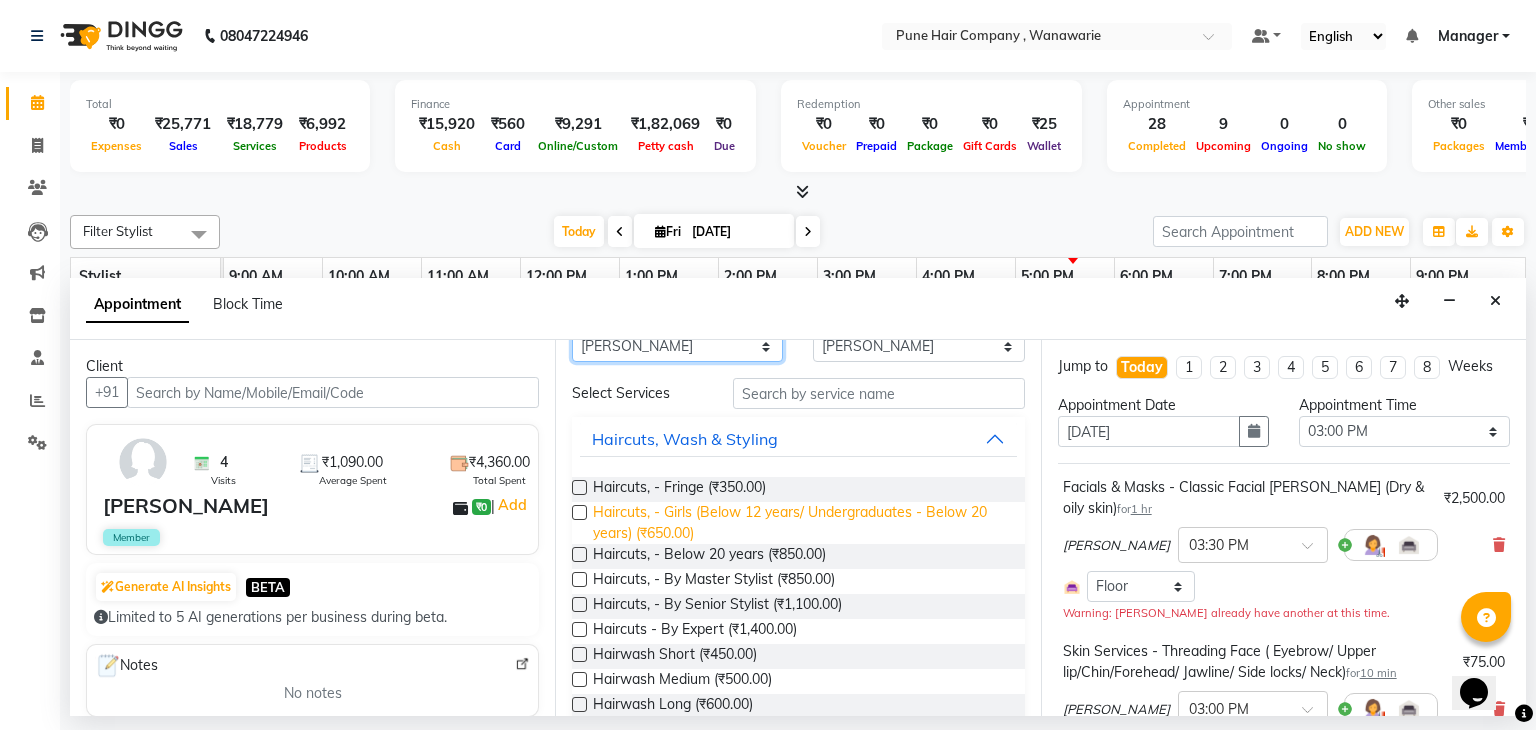 scroll, scrollTop: 43, scrollLeft: 0, axis: vertical 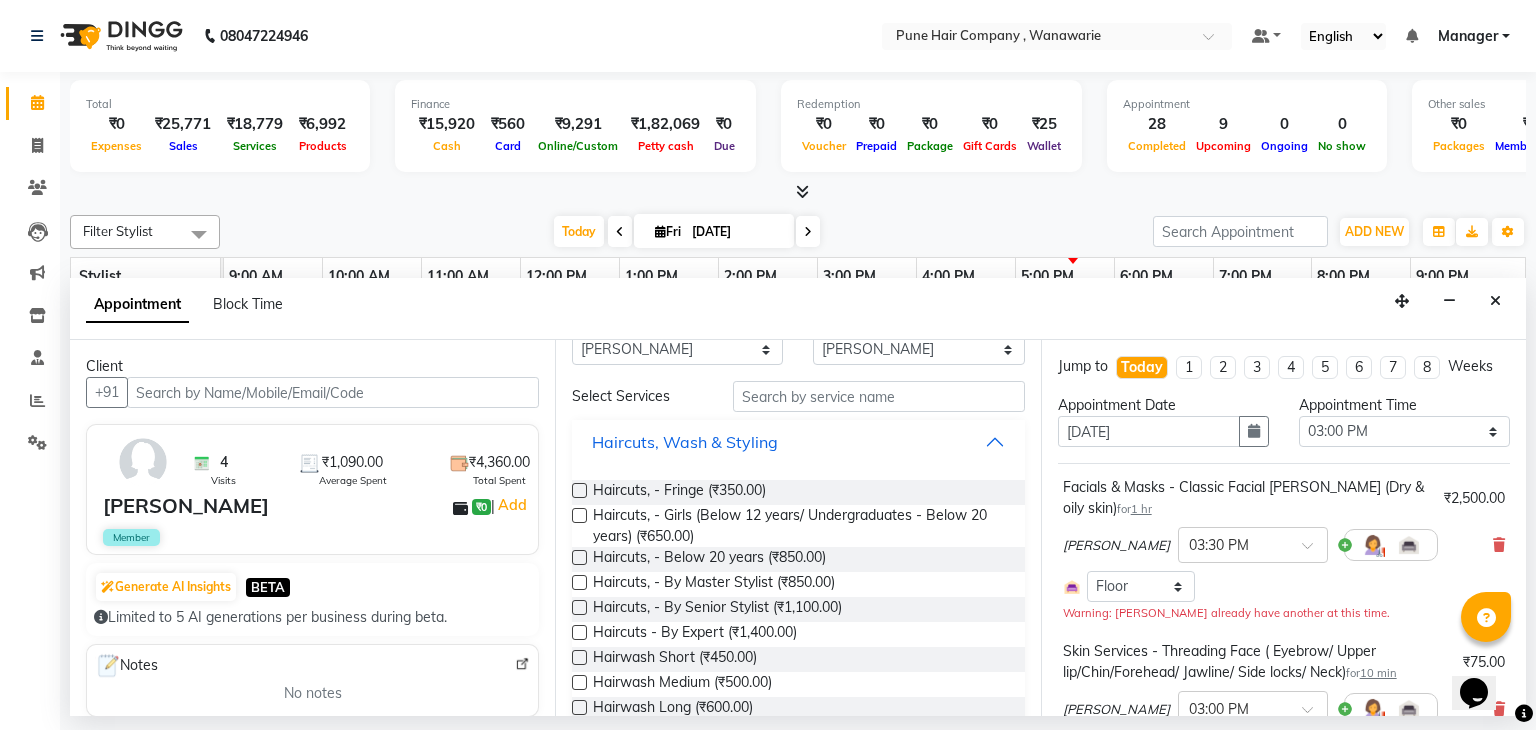 click on "Haircuts, Wash & Styling" at bounding box center (798, 442) 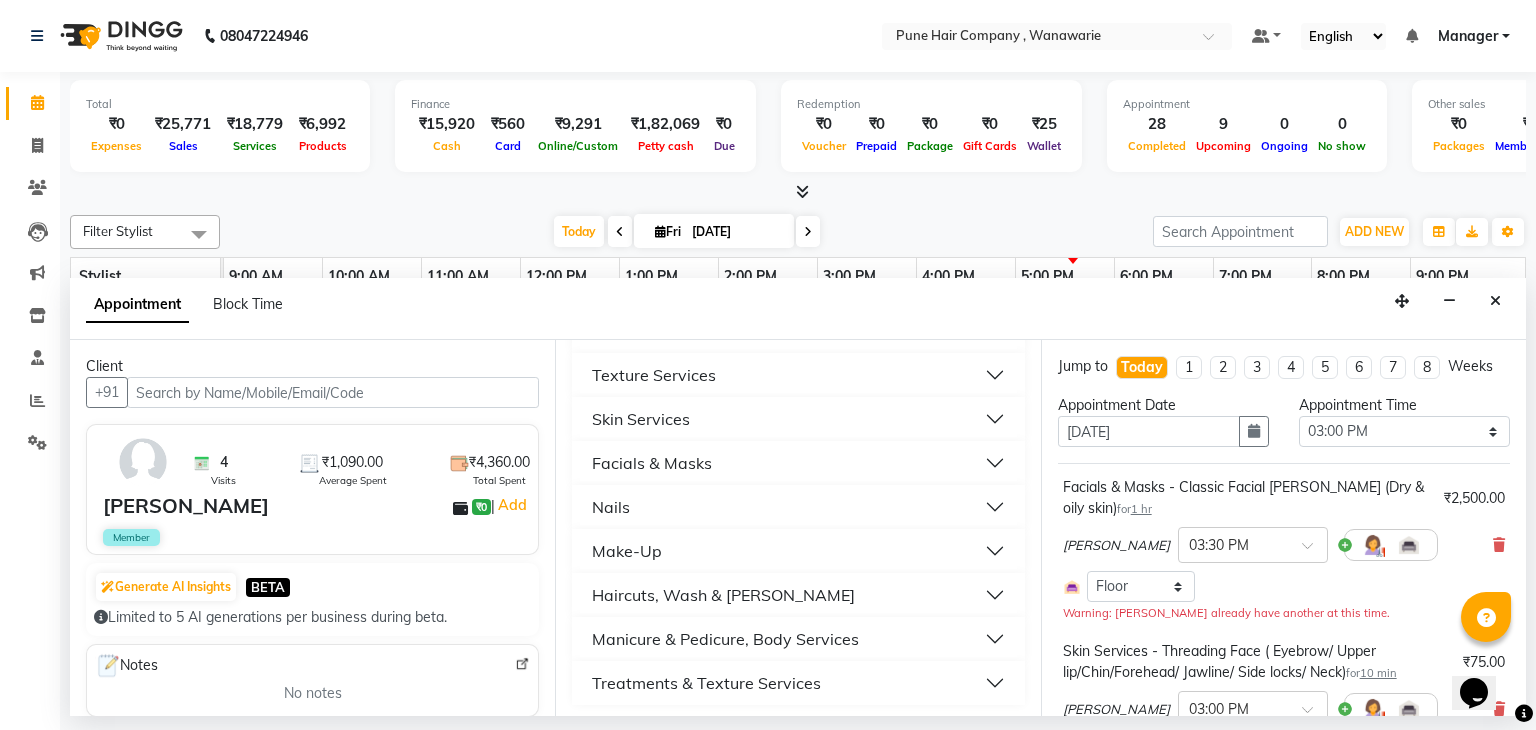 scroll, scrollTop: 247, scrollLeft: 0, axis: vertical 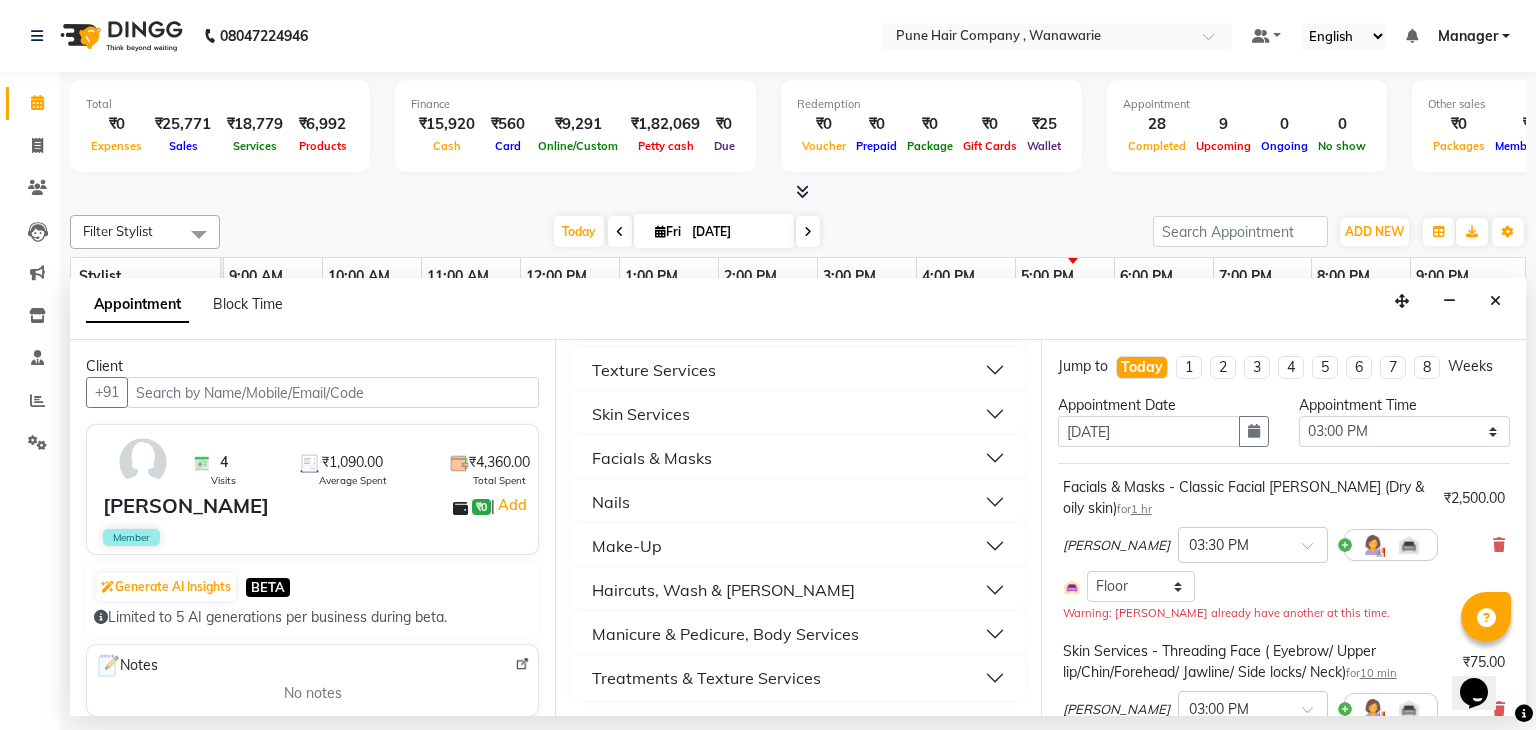 click on "Manicure & Pedicure, Body Services" at bounding box center [725, 634] 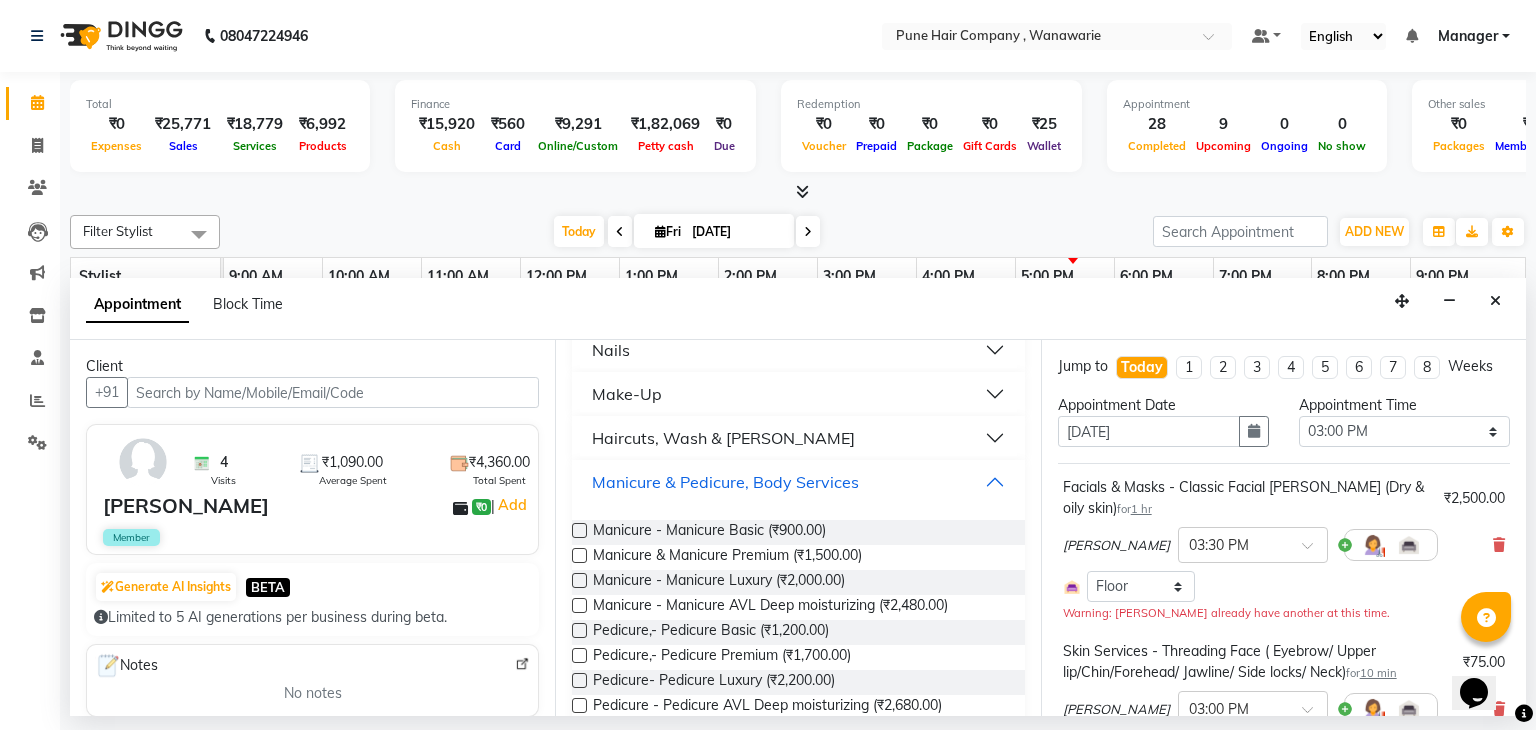scroll, scrollTop: 445, scrollLeft: 0, axis: vertical 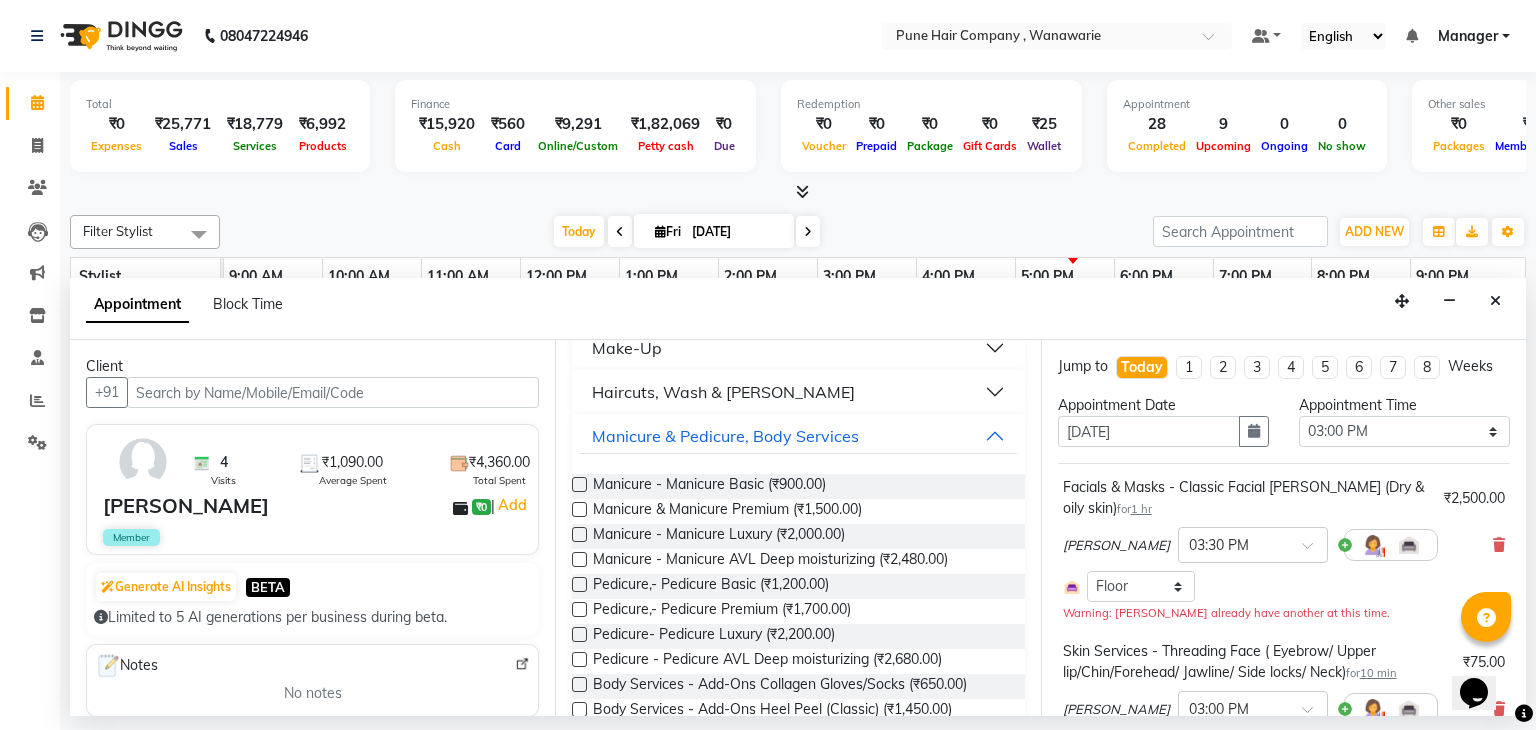 click at bounding box center (579, 634) 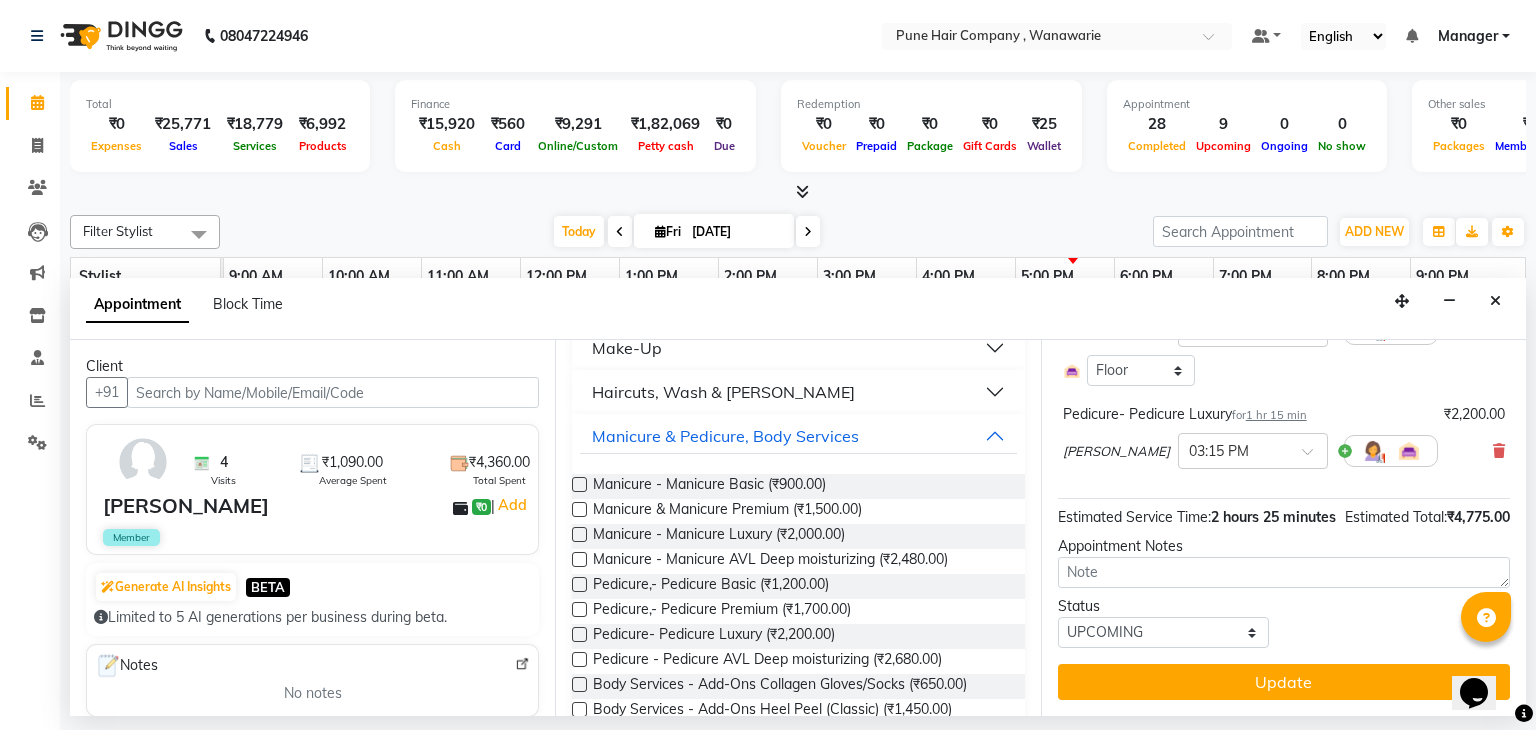 scroll, scrollTop: 400, scrollLeft: 0, axis: vertical 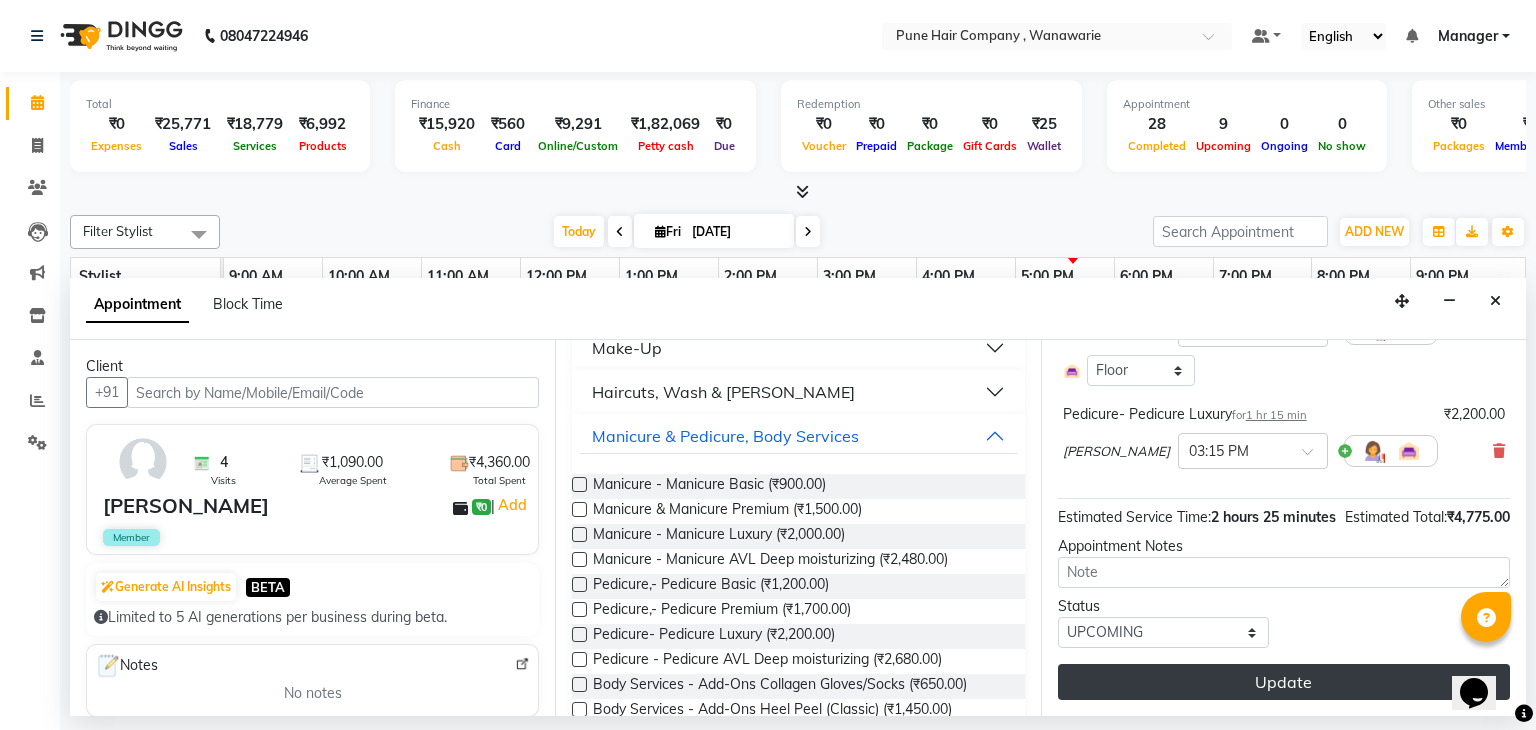 click on "Update" at bounding box center (1284, 682) 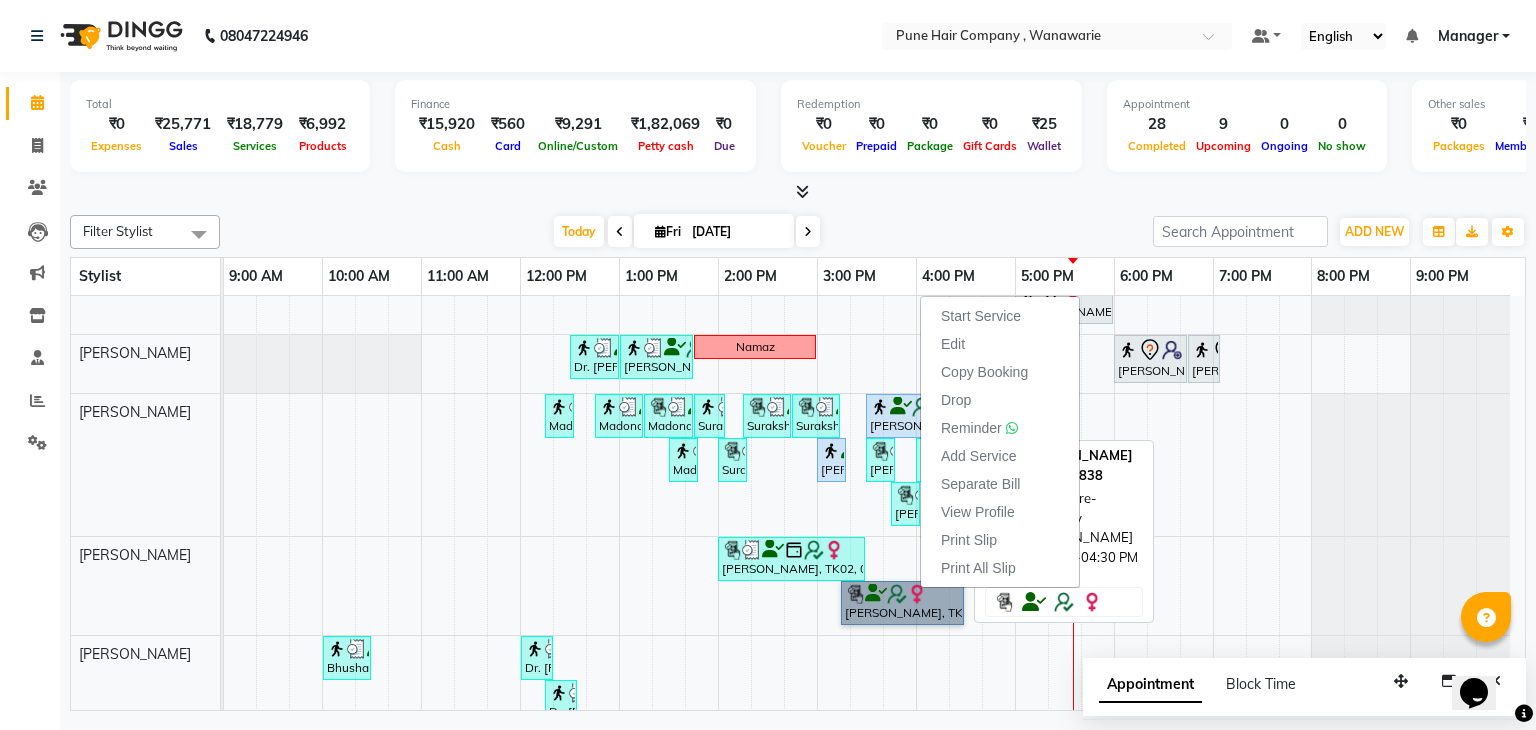 click on "[PERSON_NAME], TK05, 03:15 PM-04:30 PM,  Pedicure- Pedicure Luxury" at bounding box center (902, 603) 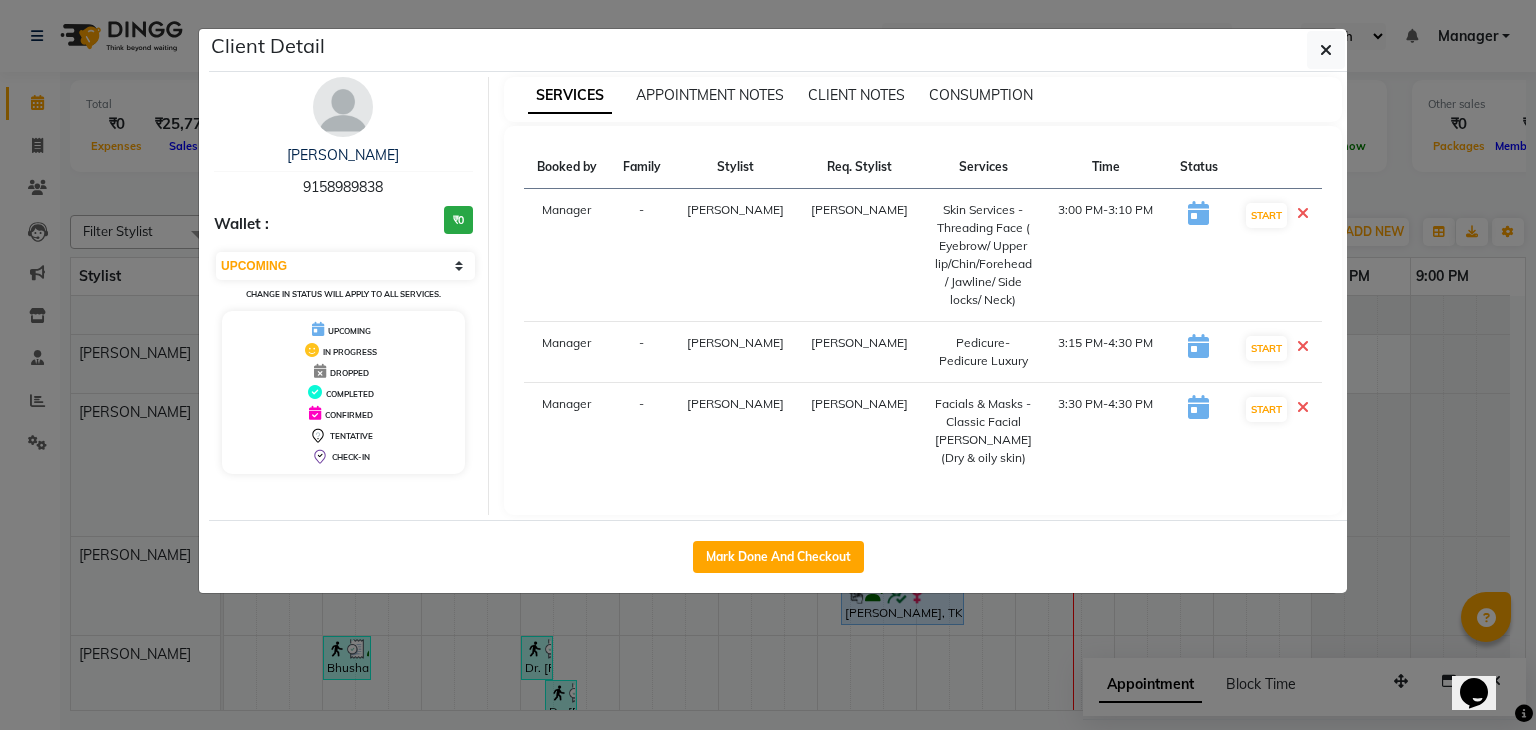 click on "IN PROGRESS" at bounding box center (343, 350) 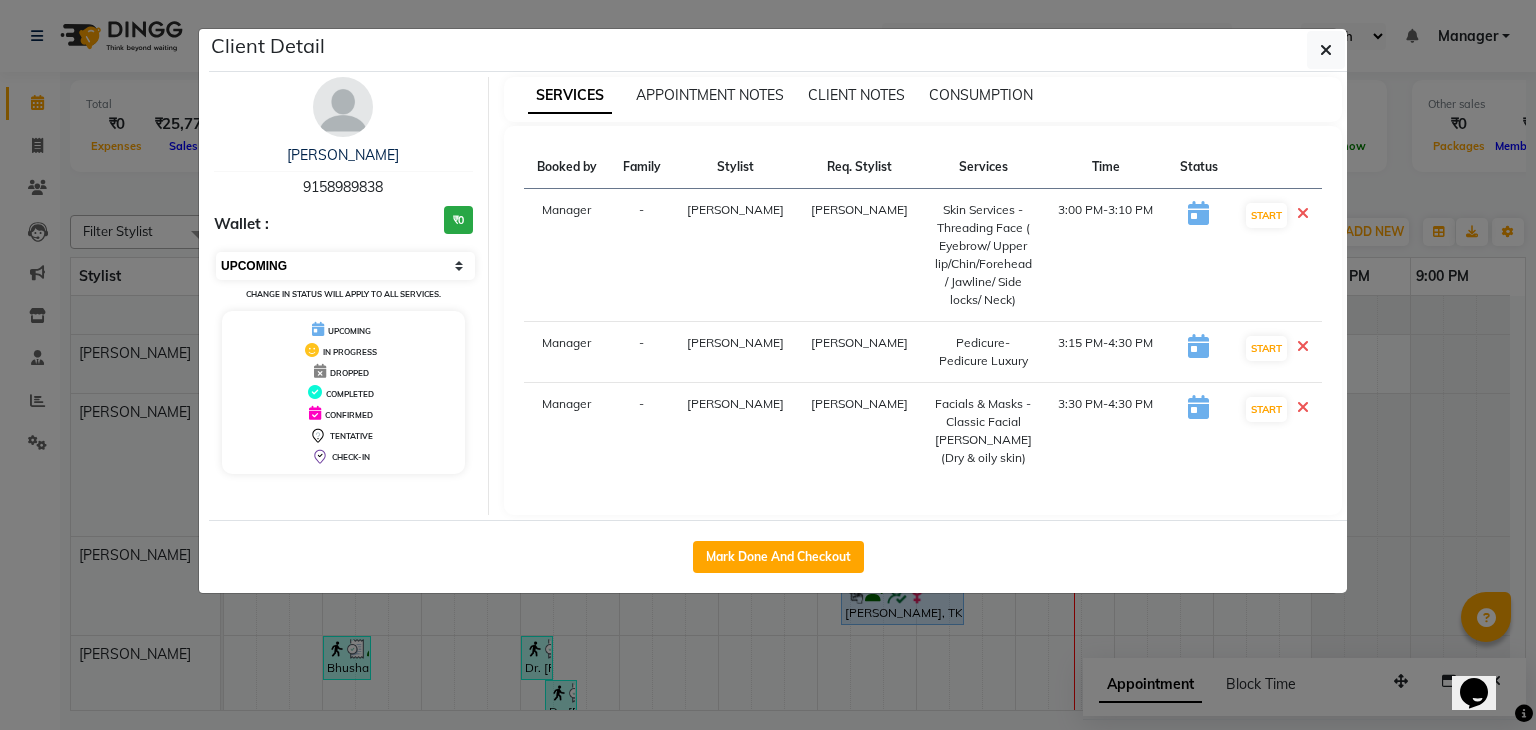 click on "Select IN SERVICE CONFIRMED TENTATIVE CHECK IN MARK DONE DROPPED UPCOMING" at bounding box center [345, 266] 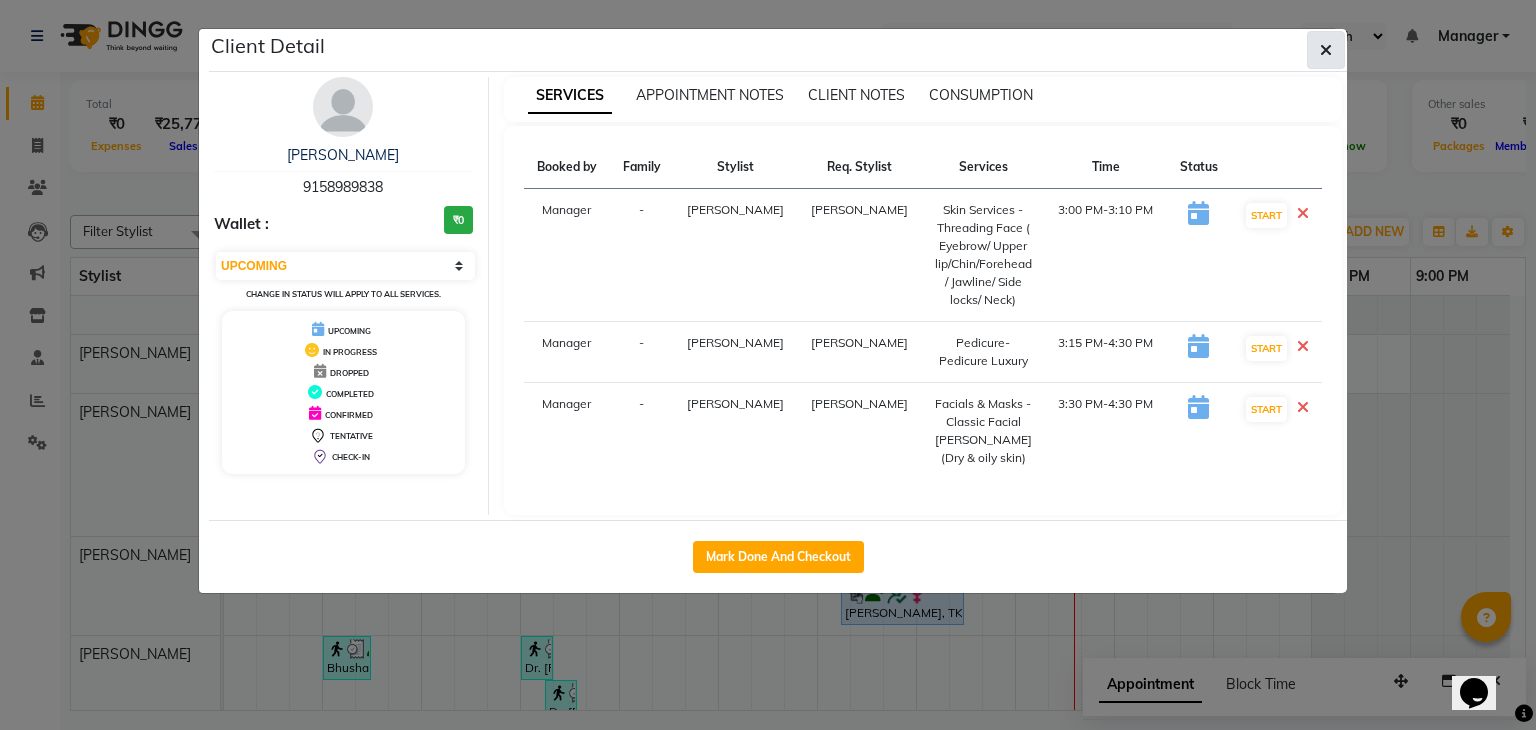 click 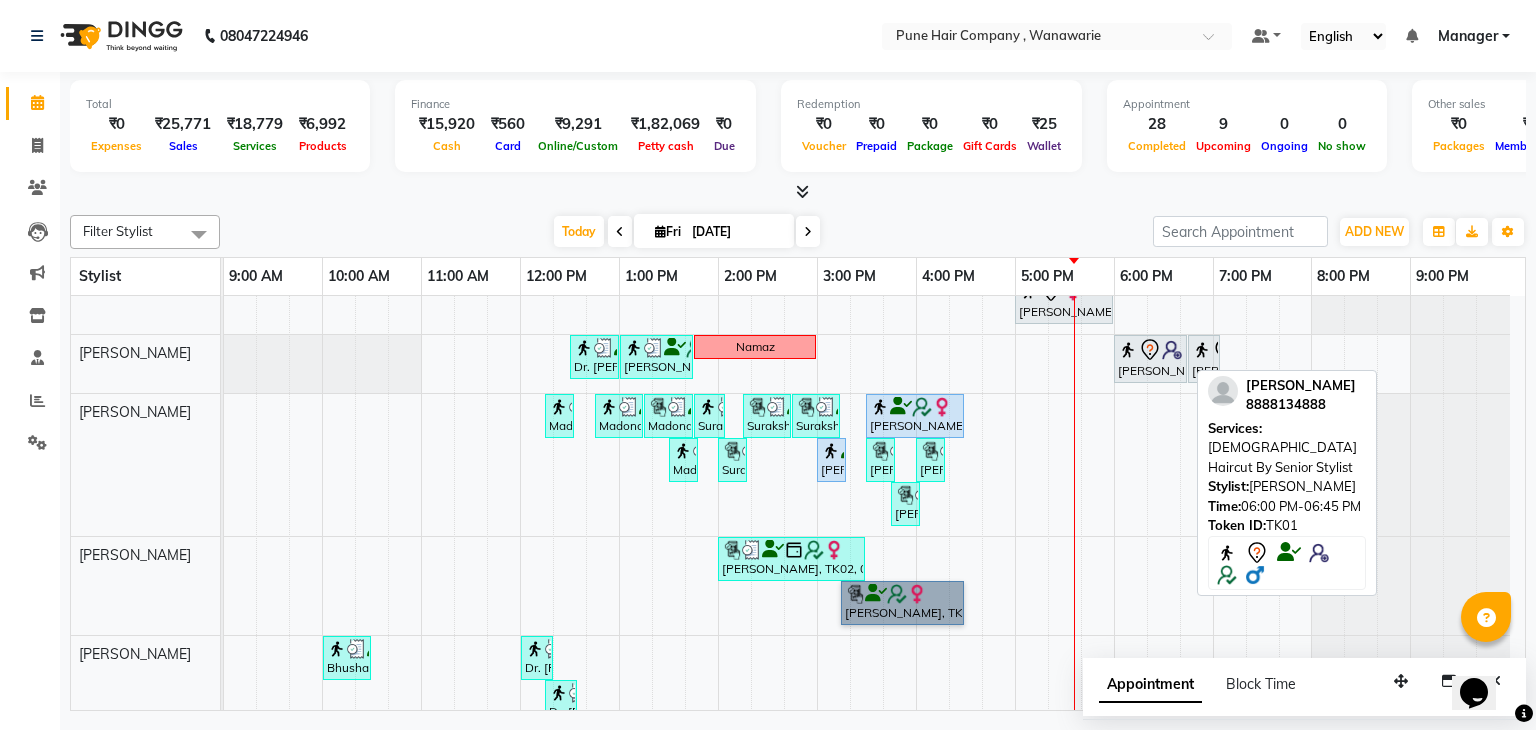 scroll, scrollTop: 0, scrollLeft: 0, axis: both 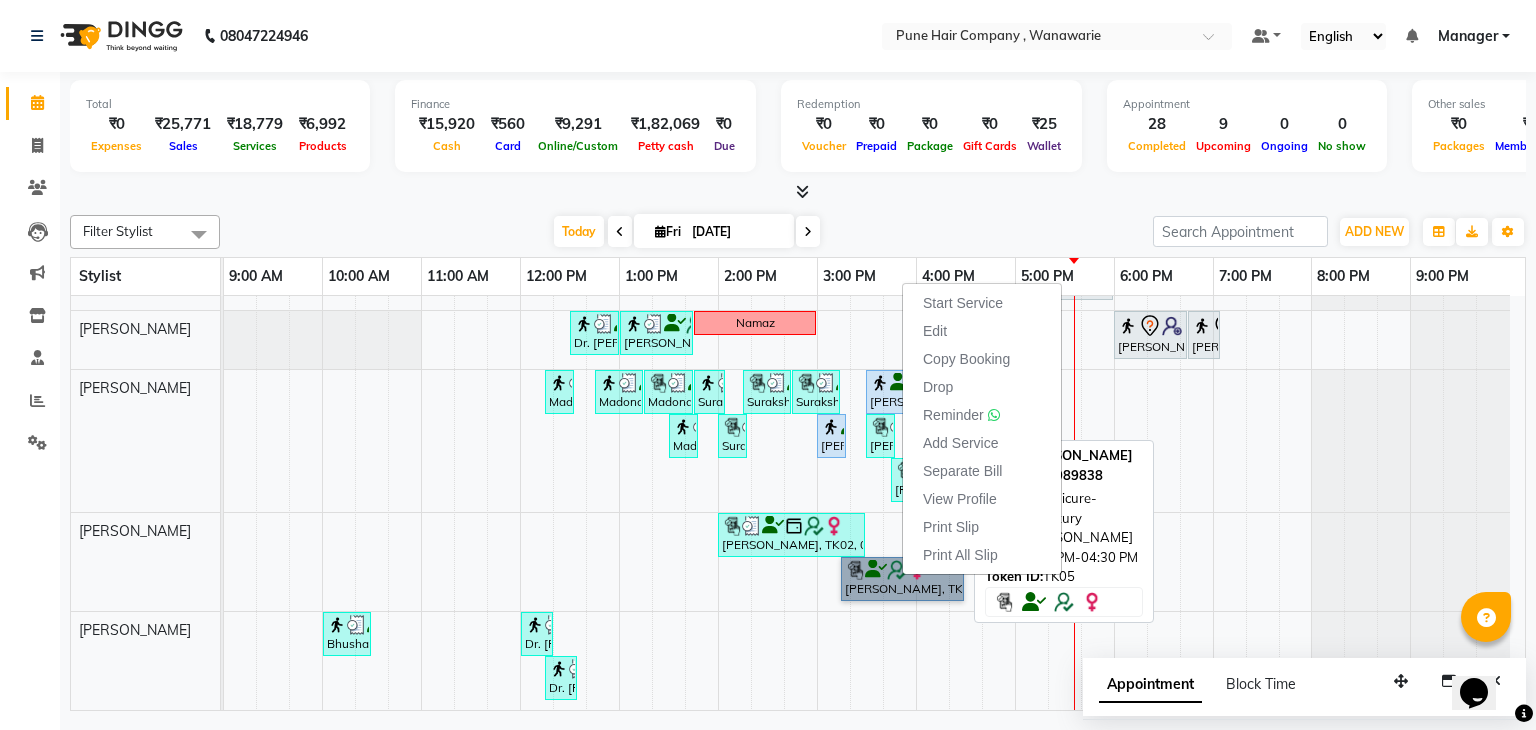 click on "[PERSON_NAME], TK05, 03:15 PM-04:30 PM,  Pedicure- Pedicure Luxury" at bounding box center (902, 579) 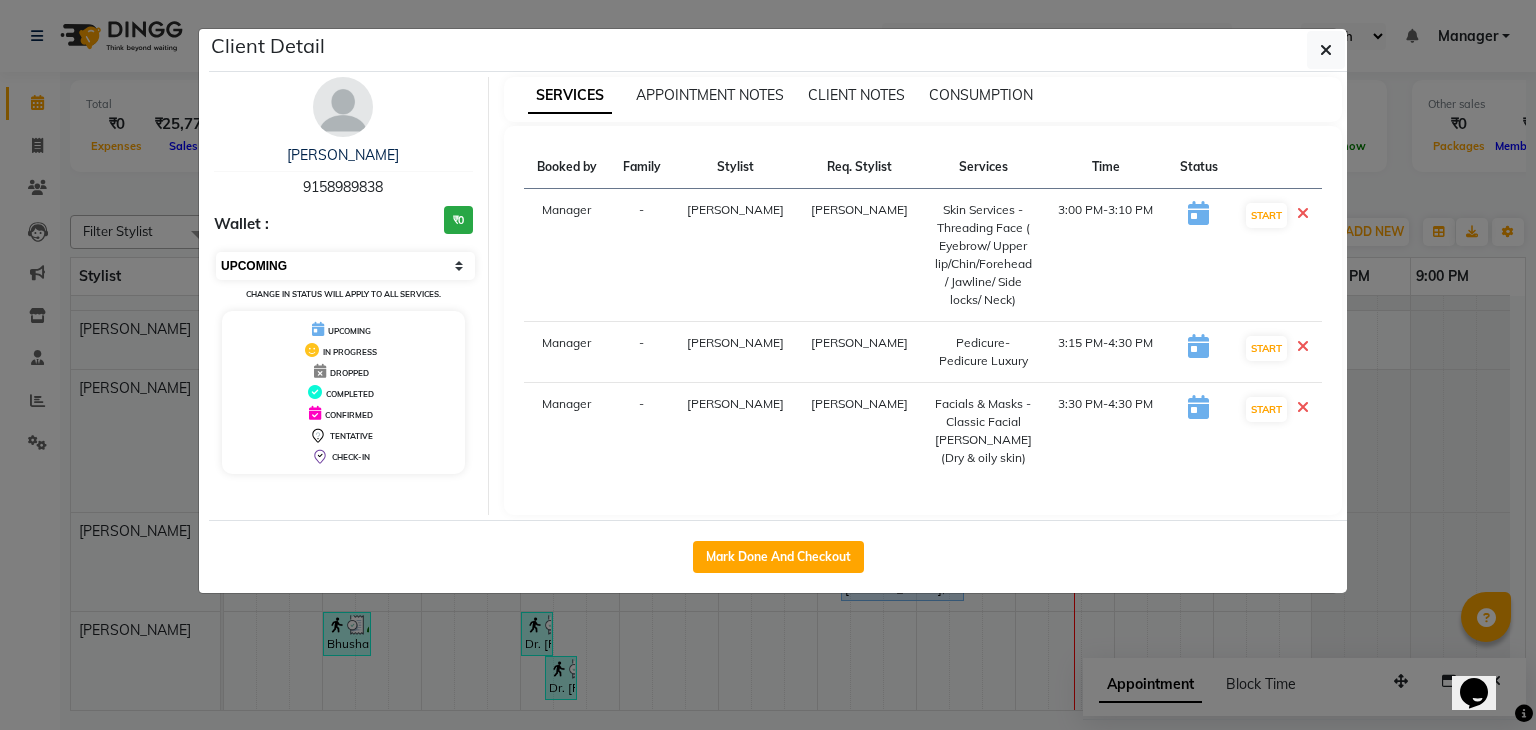 click on "Select IN SERVICE CONFIRMED TENTATIVE CHECK IN MARK DONE DROPPED UPCOMING" at bounding box center [345, 266] 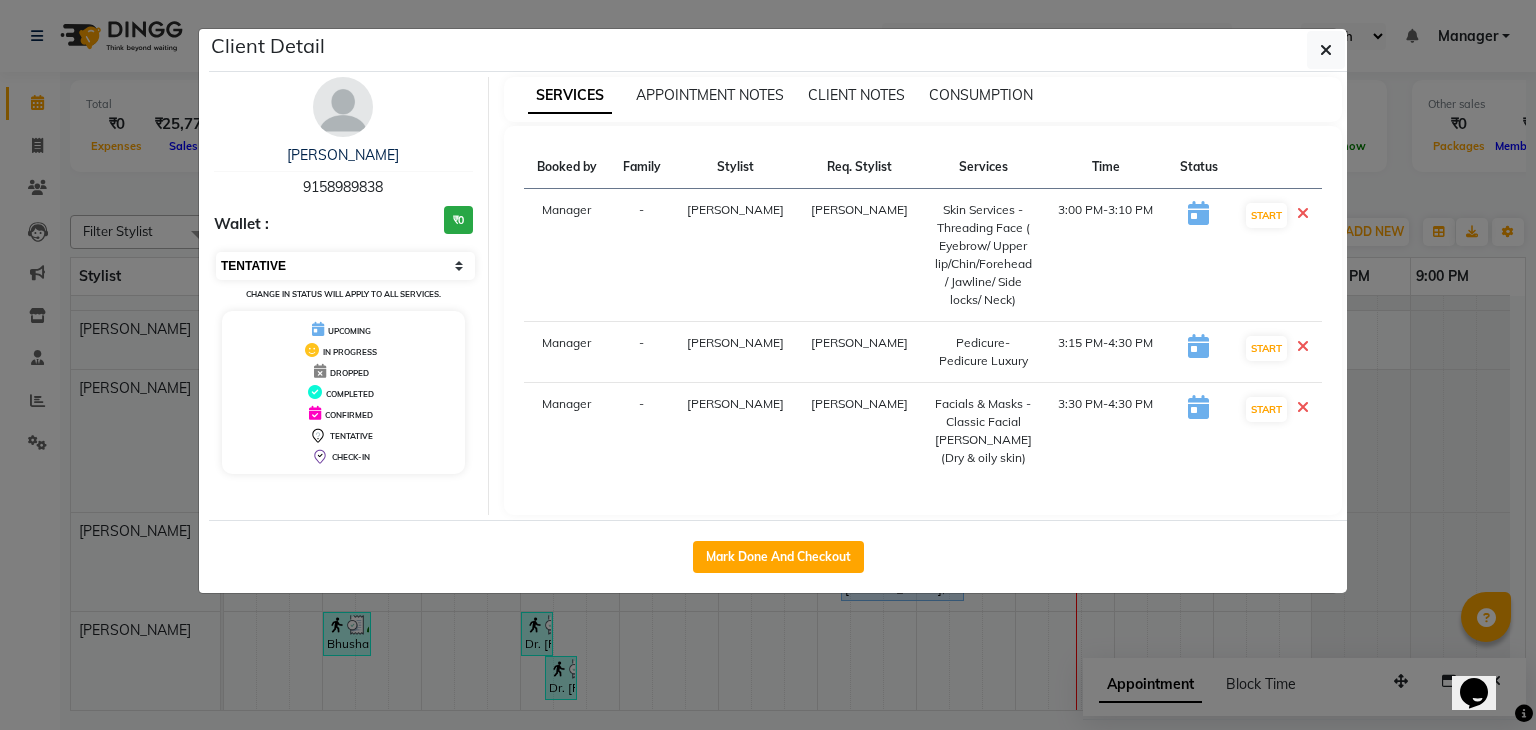 click on "Select IN SERVICE CONFIRMED TENTATIVE CHECK IN MARK DONE DROPPED UPCOMING" at bounding box center (345, 266) 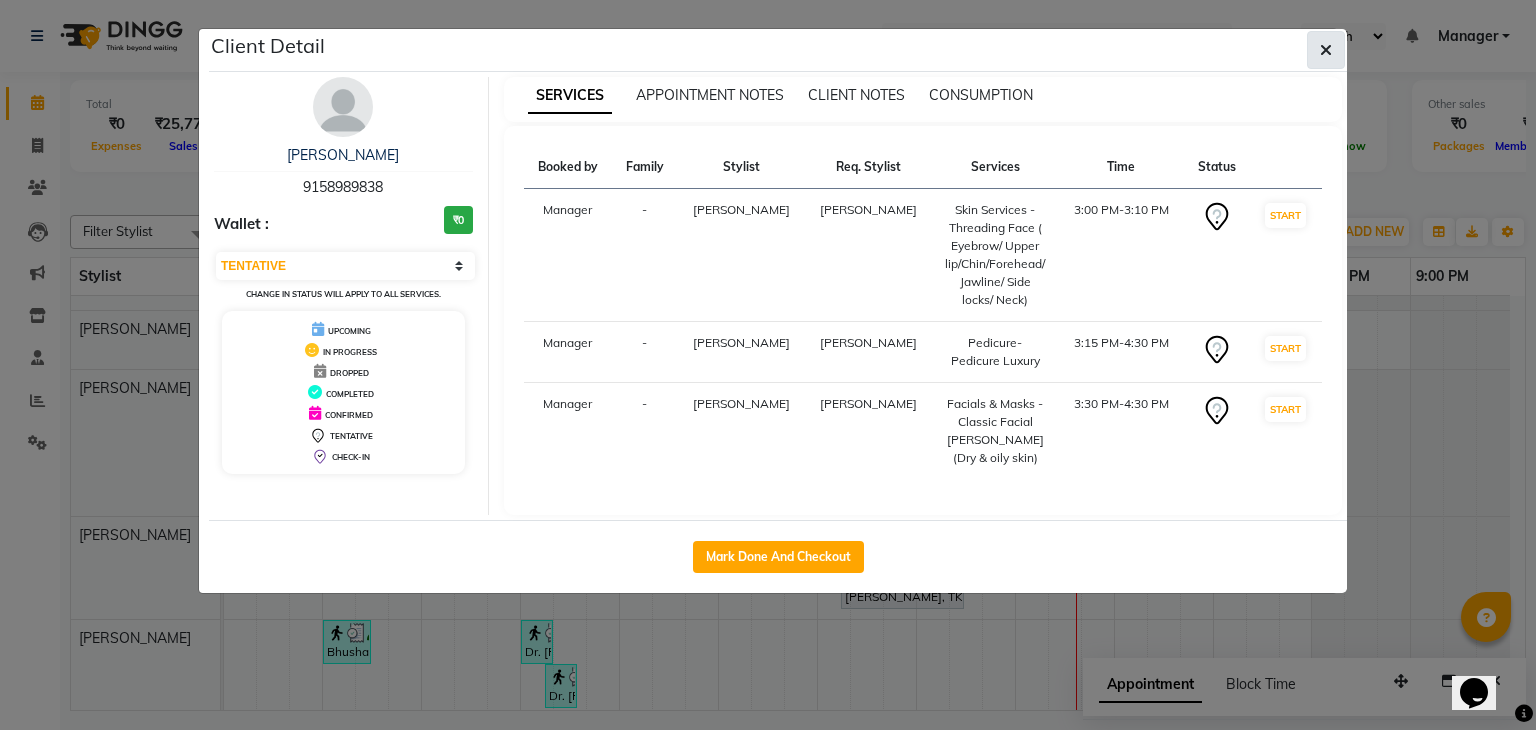 click 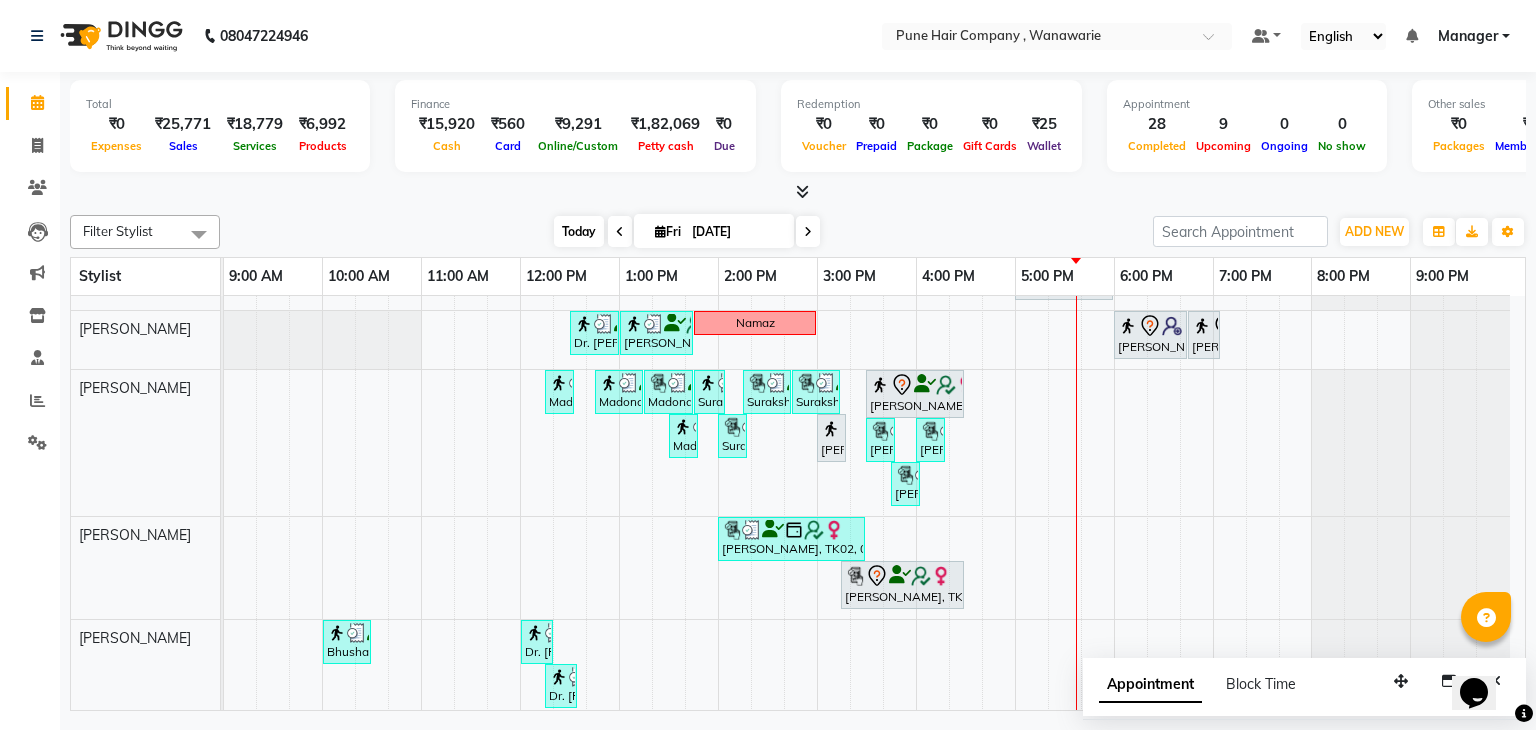 click on "Today" at bounding box center [579, 231] 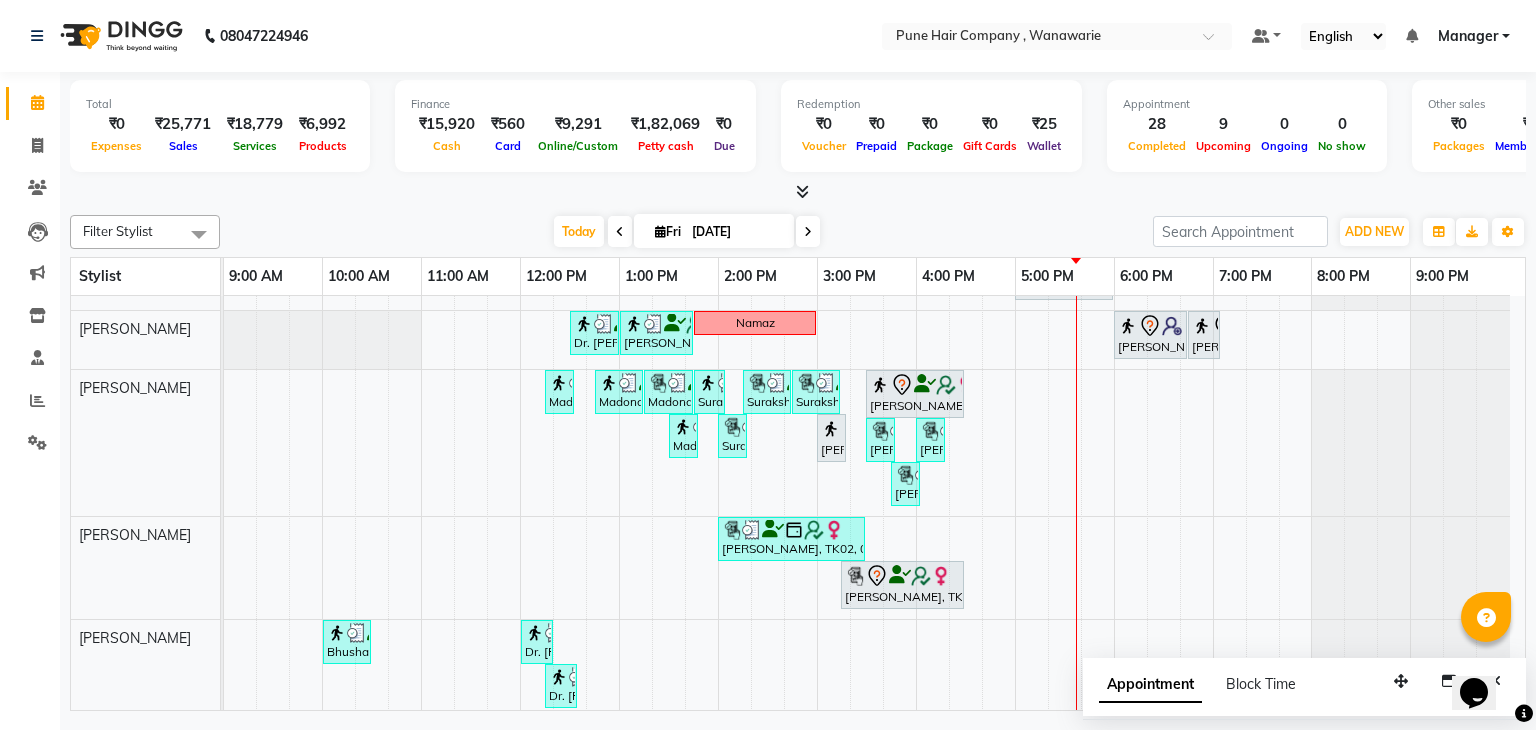 scroll, scrollTop: 243, scrollLeft: 0, axis: vertical 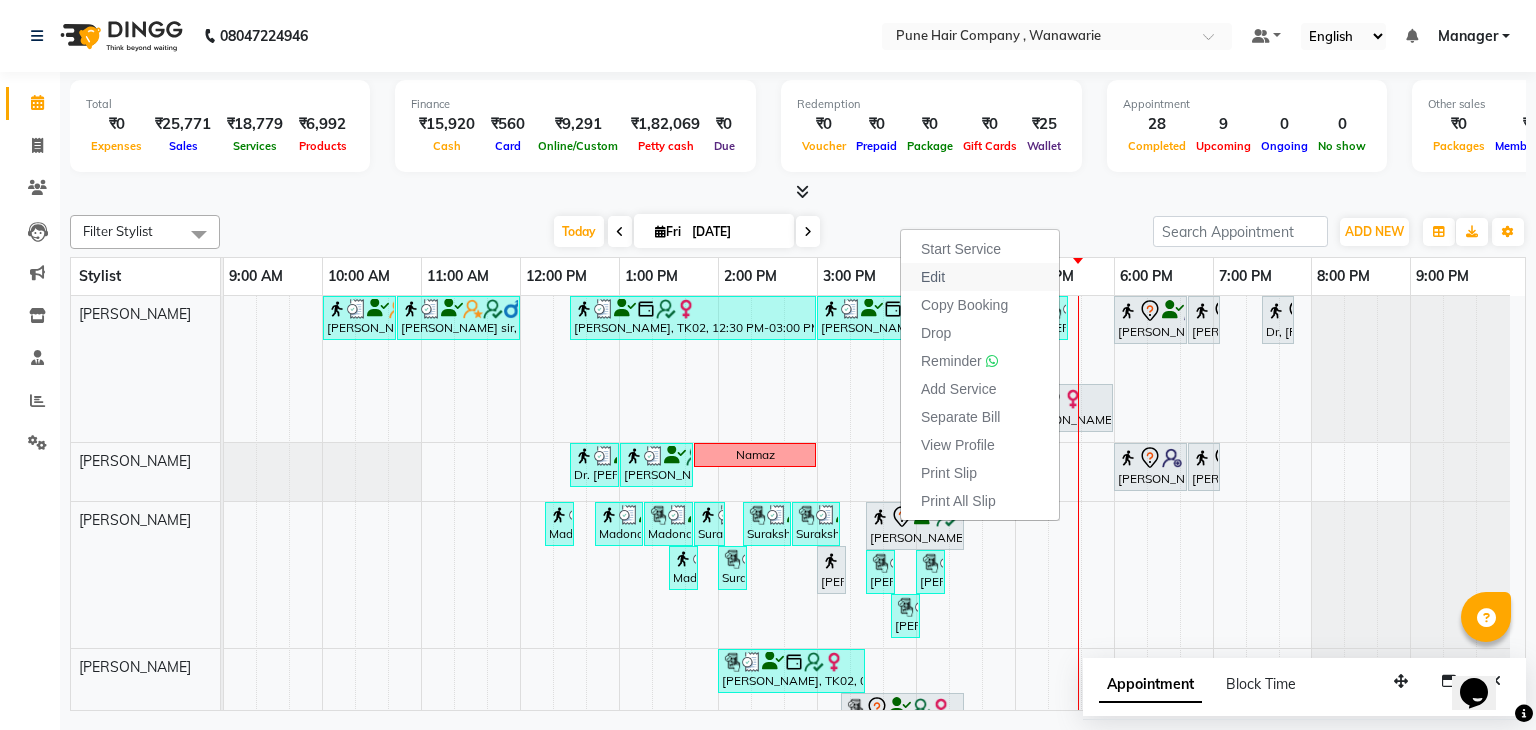 click on "Edit" at bounding box center [980, 277] 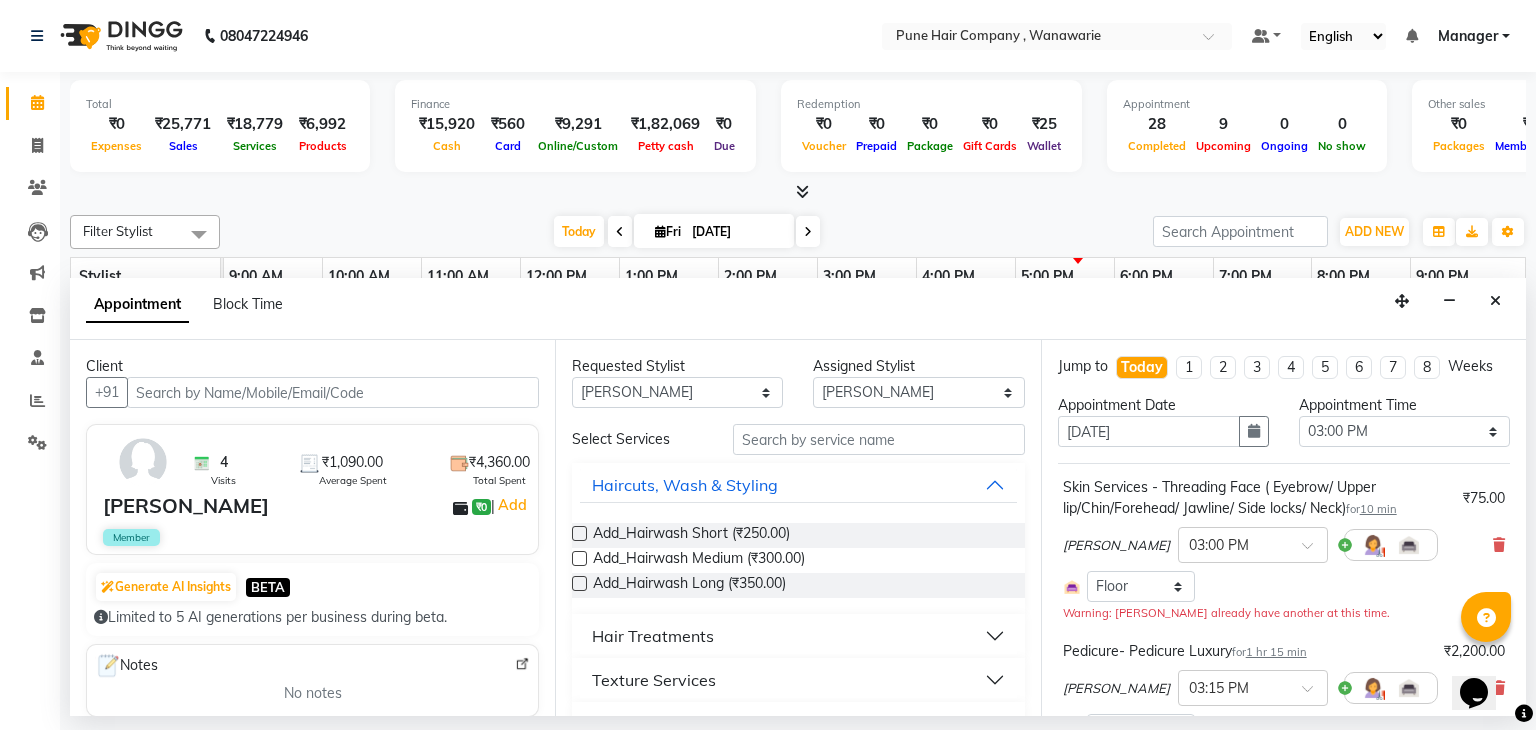 click on "4:00 PM" at bounding box center [948, 276] 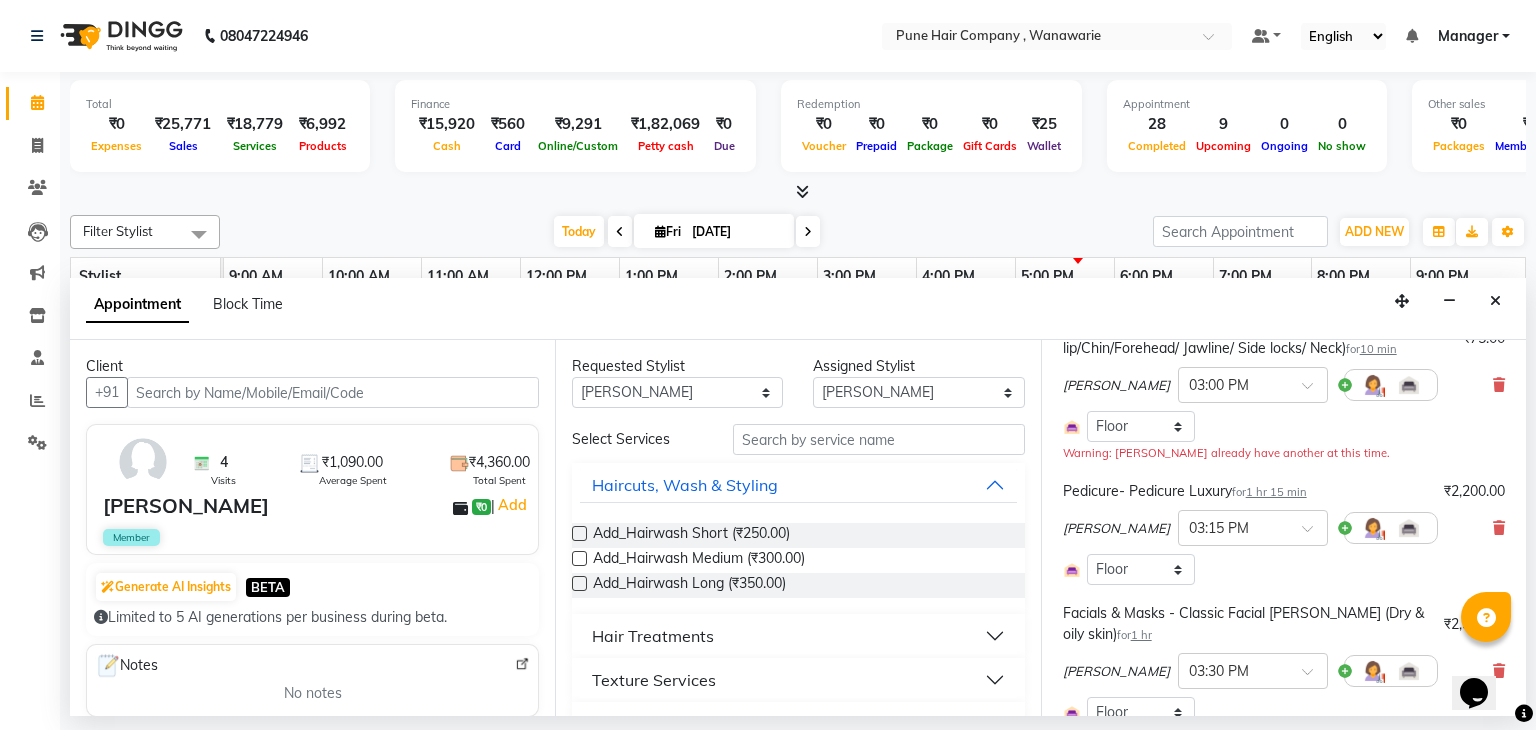 scroll, scrollTop: 164, scrollLeft: 0, axis: vertical 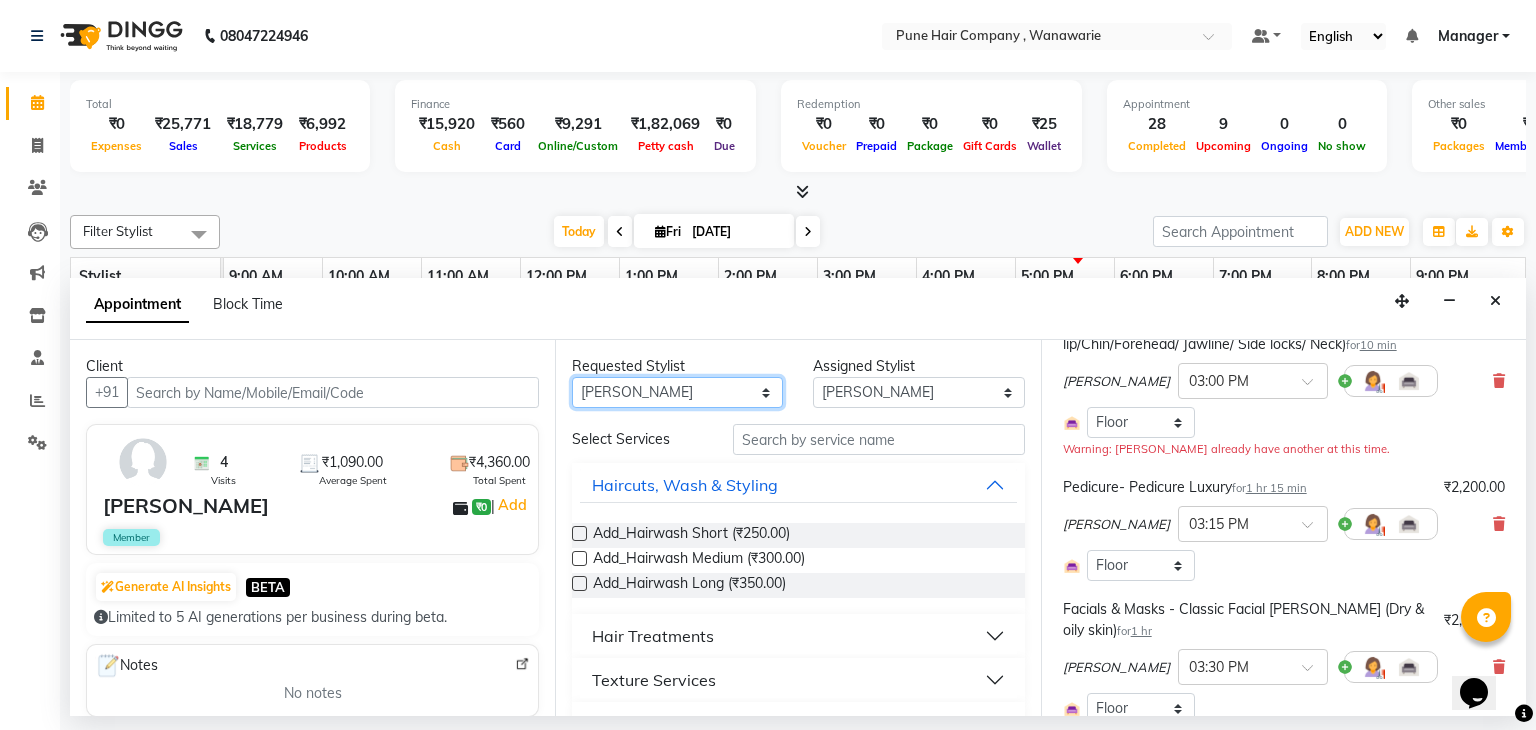click on "Any Faisal shaikh Kanchan Gajare  Kasturi bhandari Manoj Zambre Prasad wagh Ranjeet Solanki Shriram Raut" at bounding box center [677, 392] 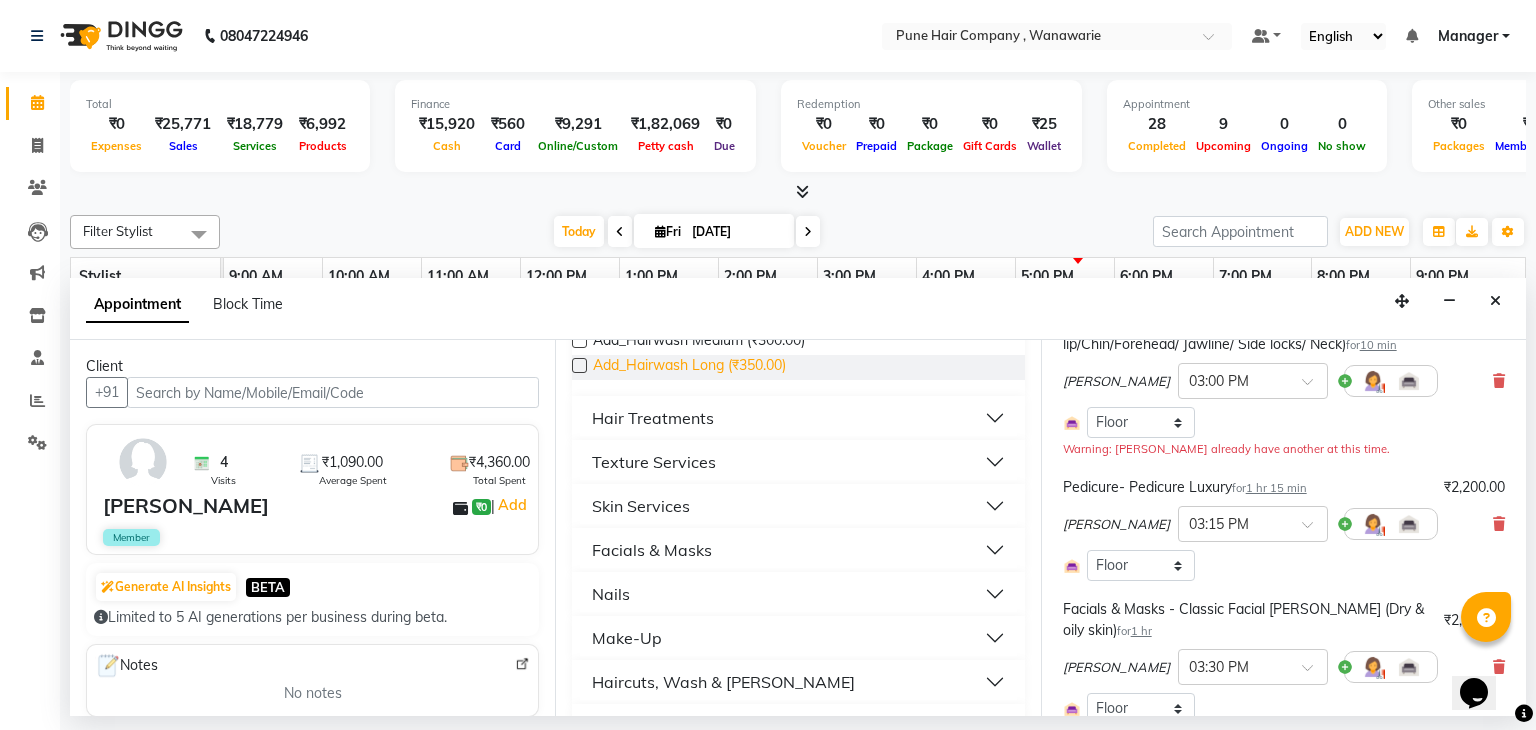 scroll, scrollTop: 220, scrollLeft: 0, axis: vertical 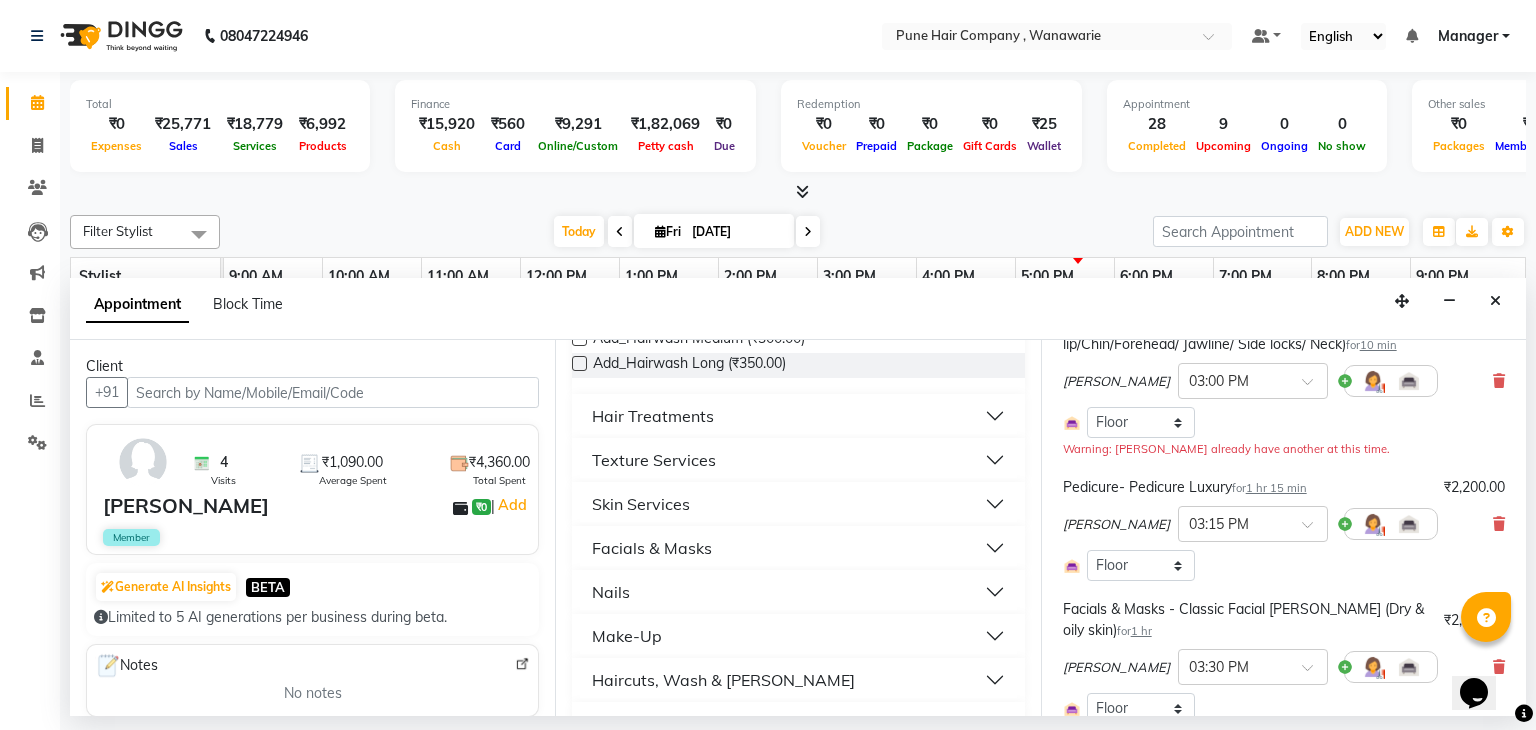 click on "Facials & Masks" at bounding box center (798, 548) 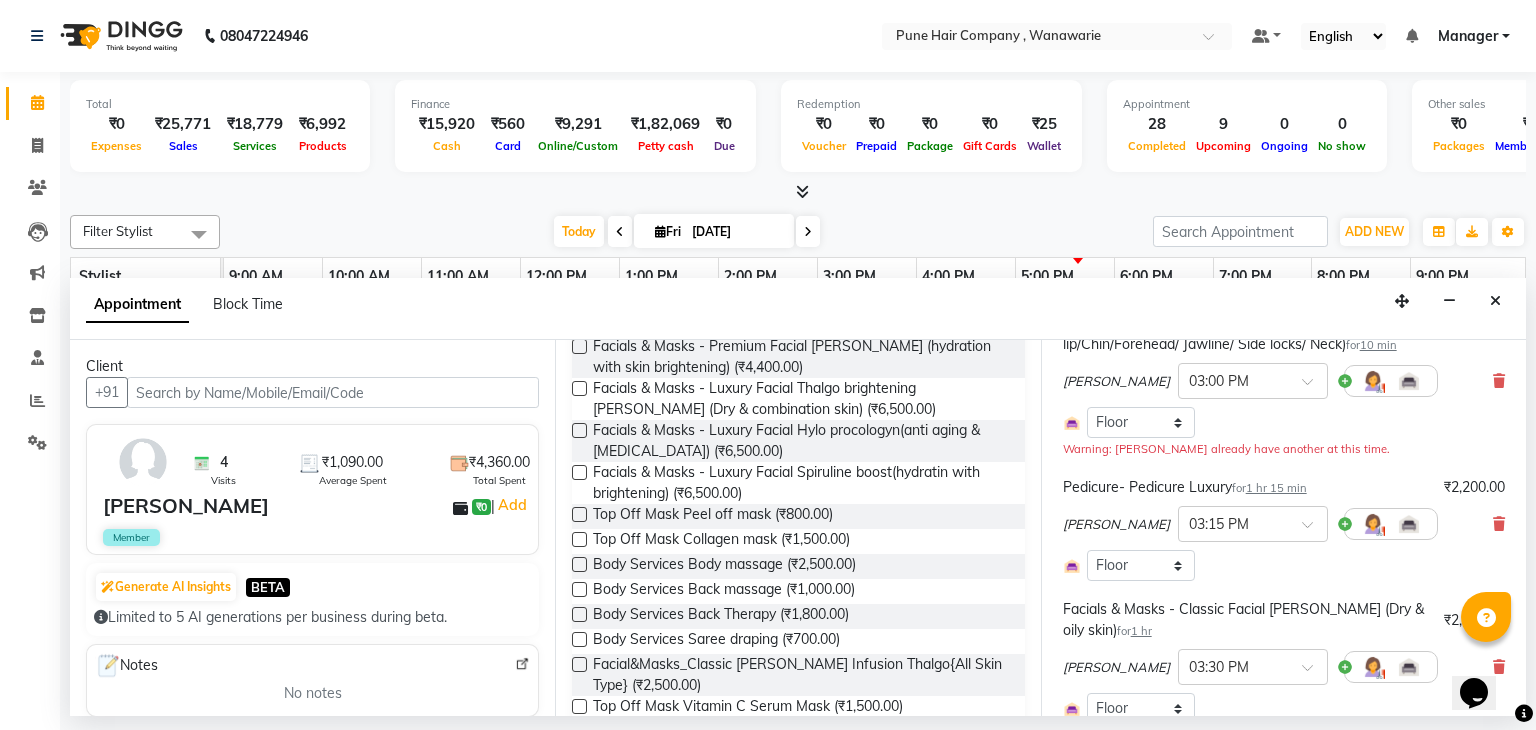 scroll, scrollTop: 688, scrollLeft: 0, axis: vertical 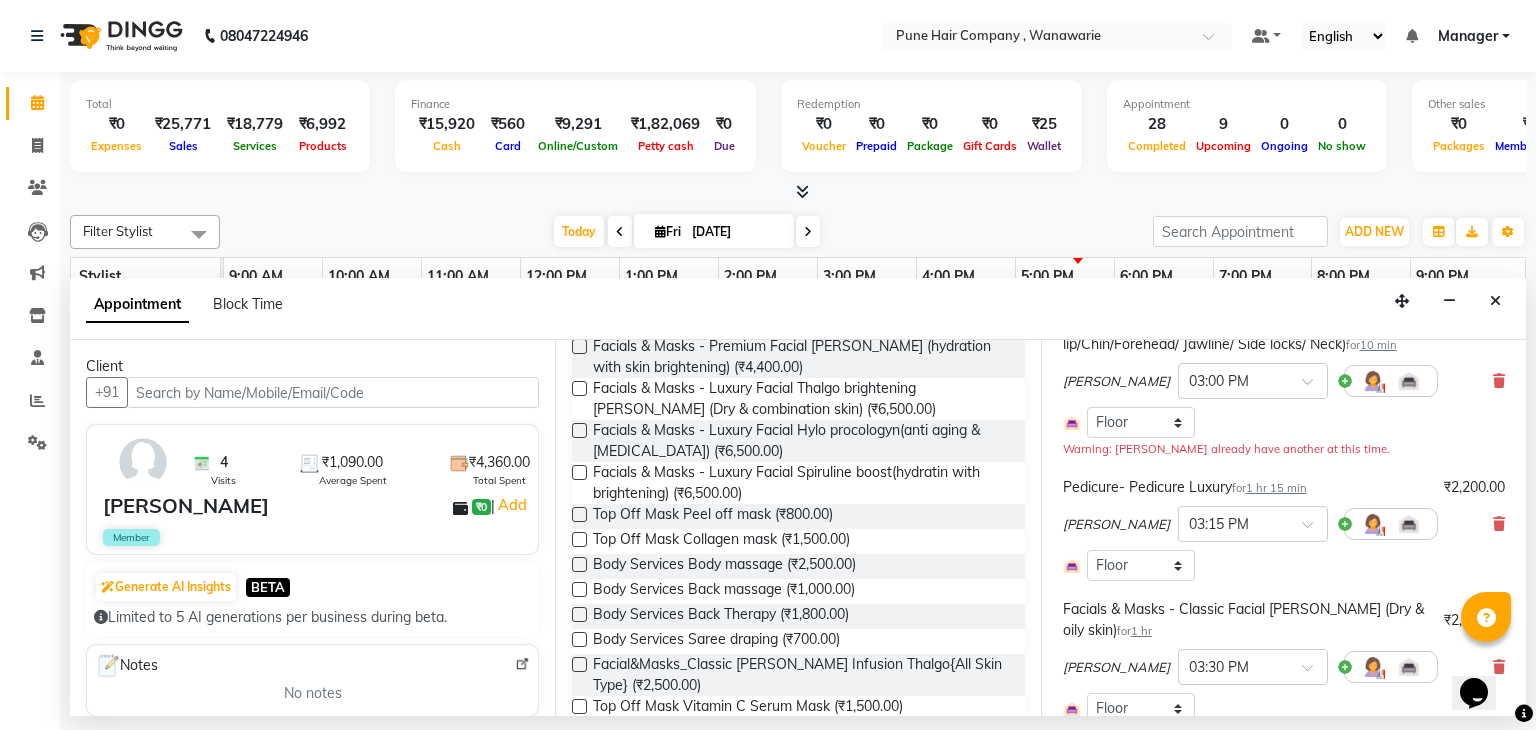 click at bounding box center (579, 514) 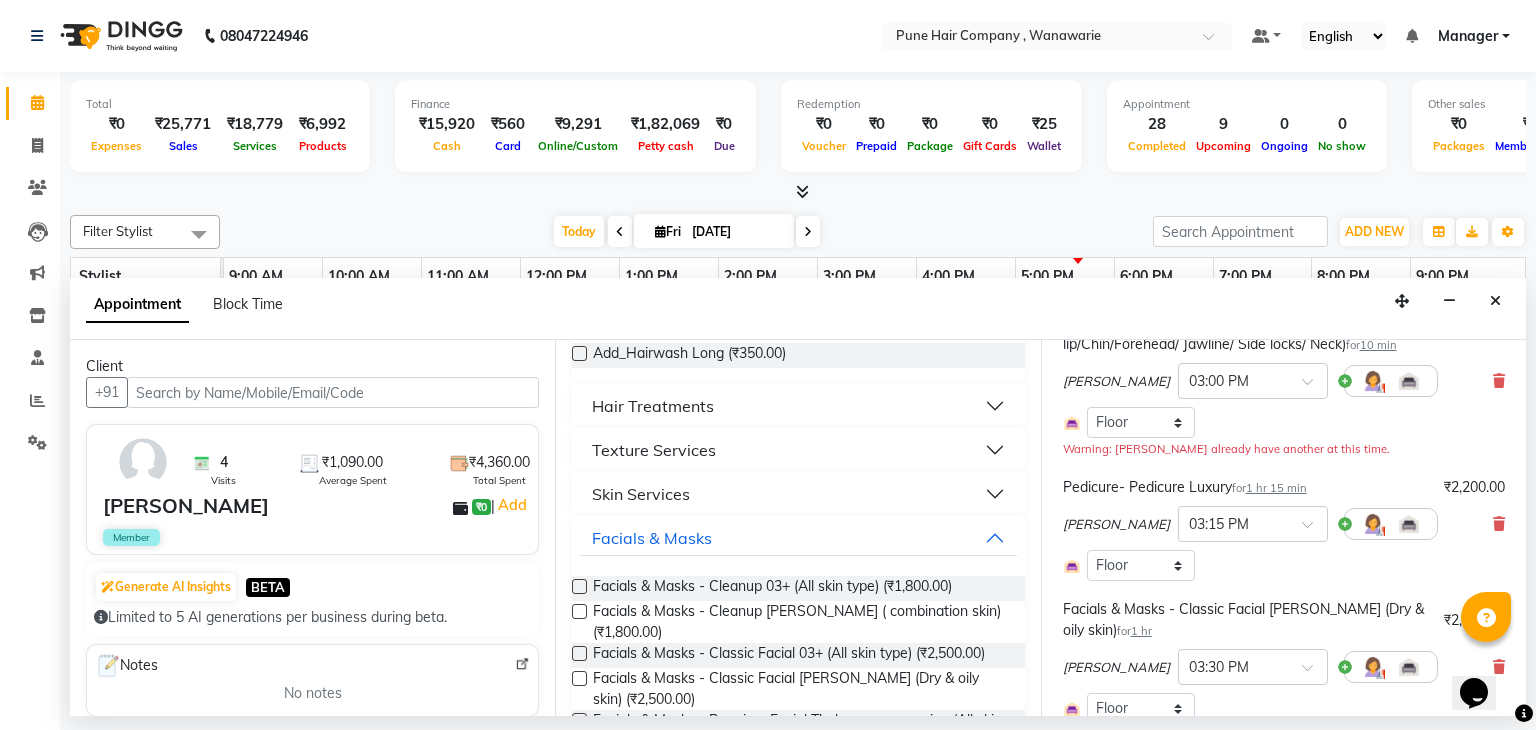 scroll, scrollTop: 232, scrollLeft: 0, axis: vertical 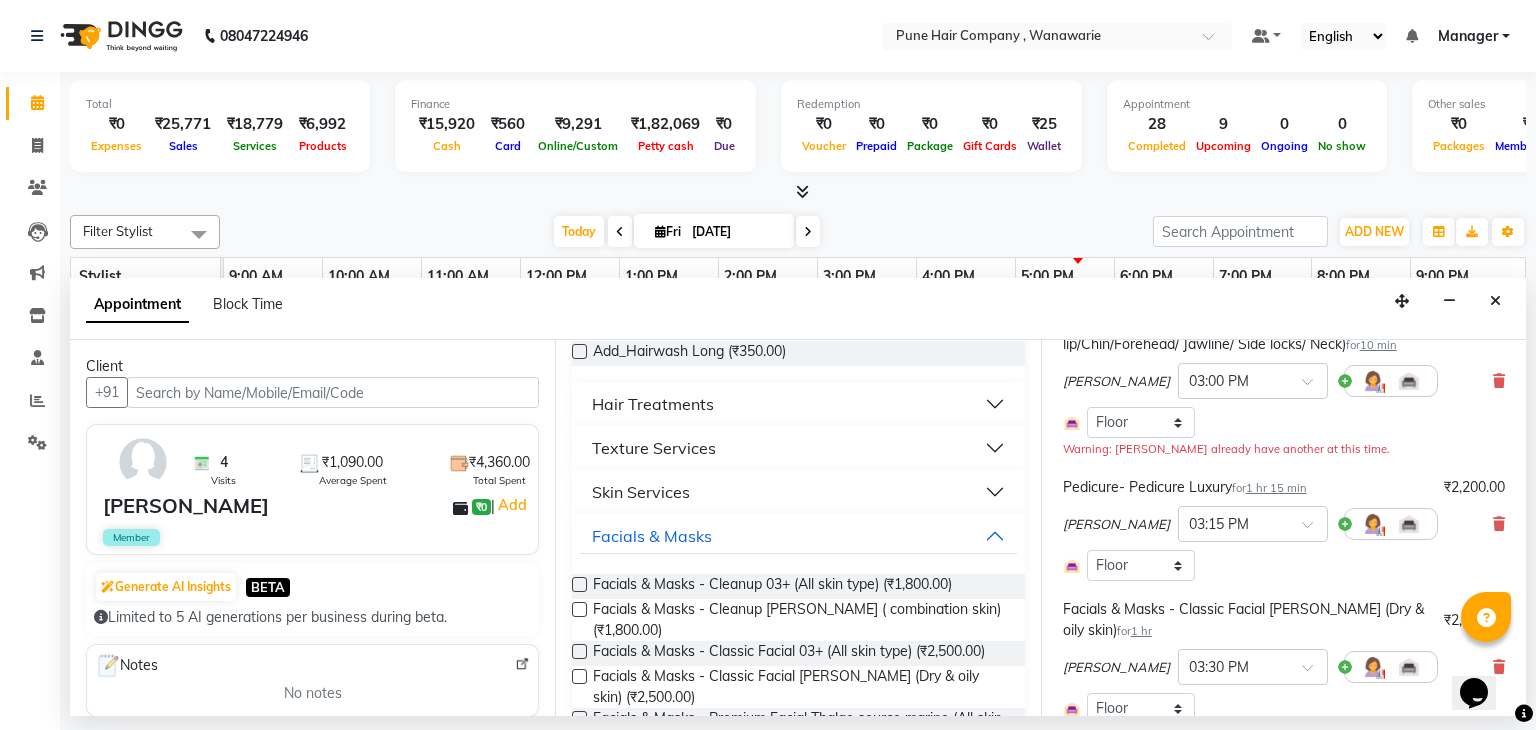 click on "Skin Services" at bounding box center [641, 492] 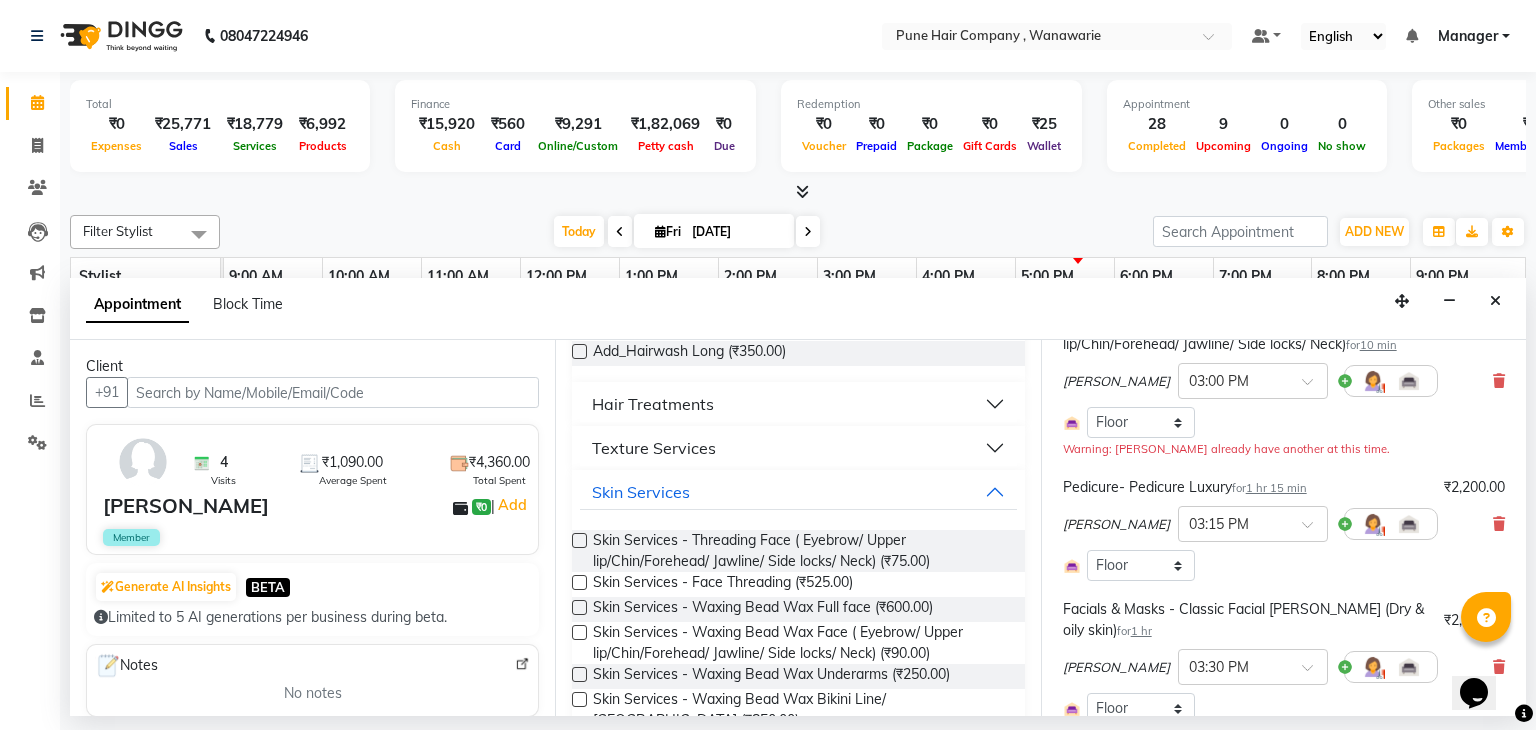 click at bounding box center [579, 540] 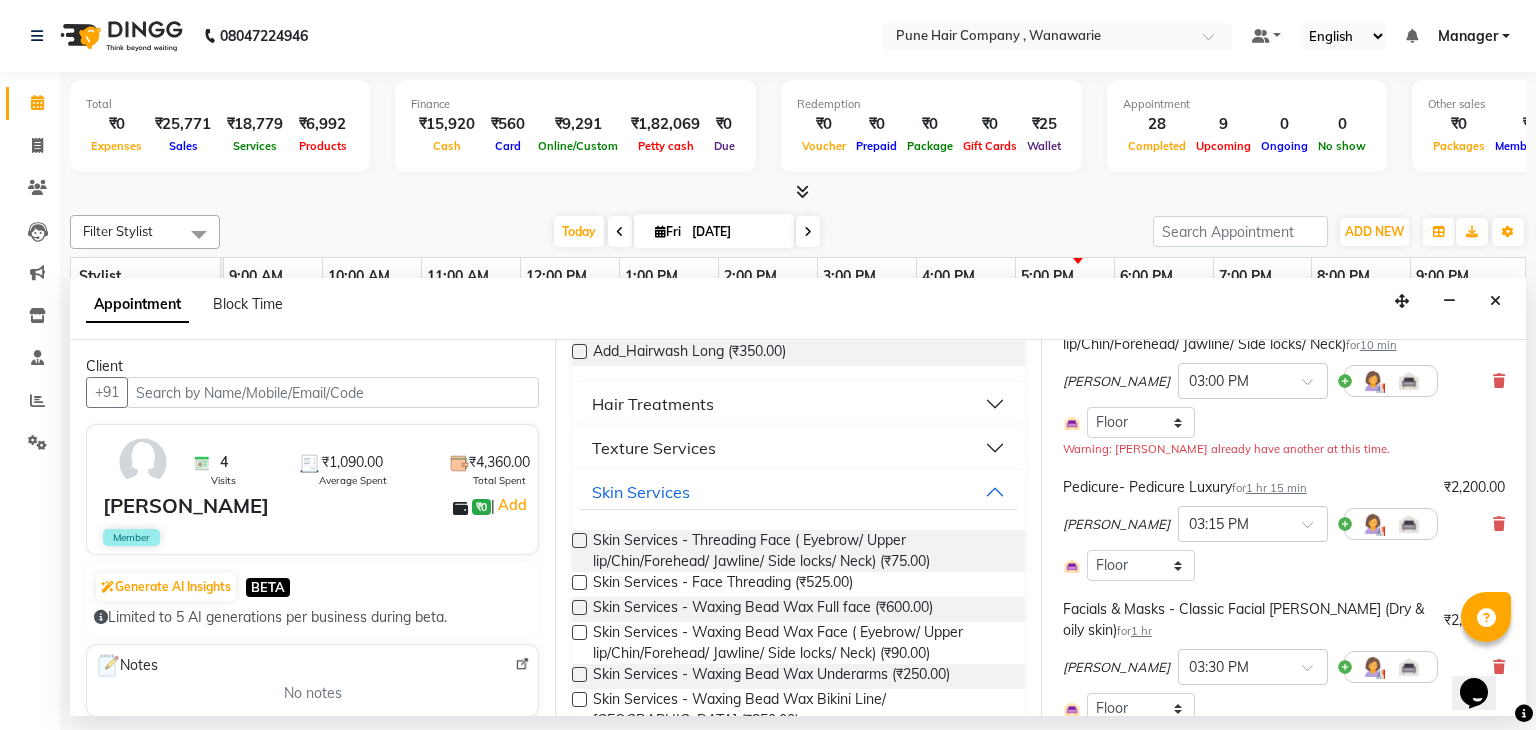 click at bounding box center (579, 540) 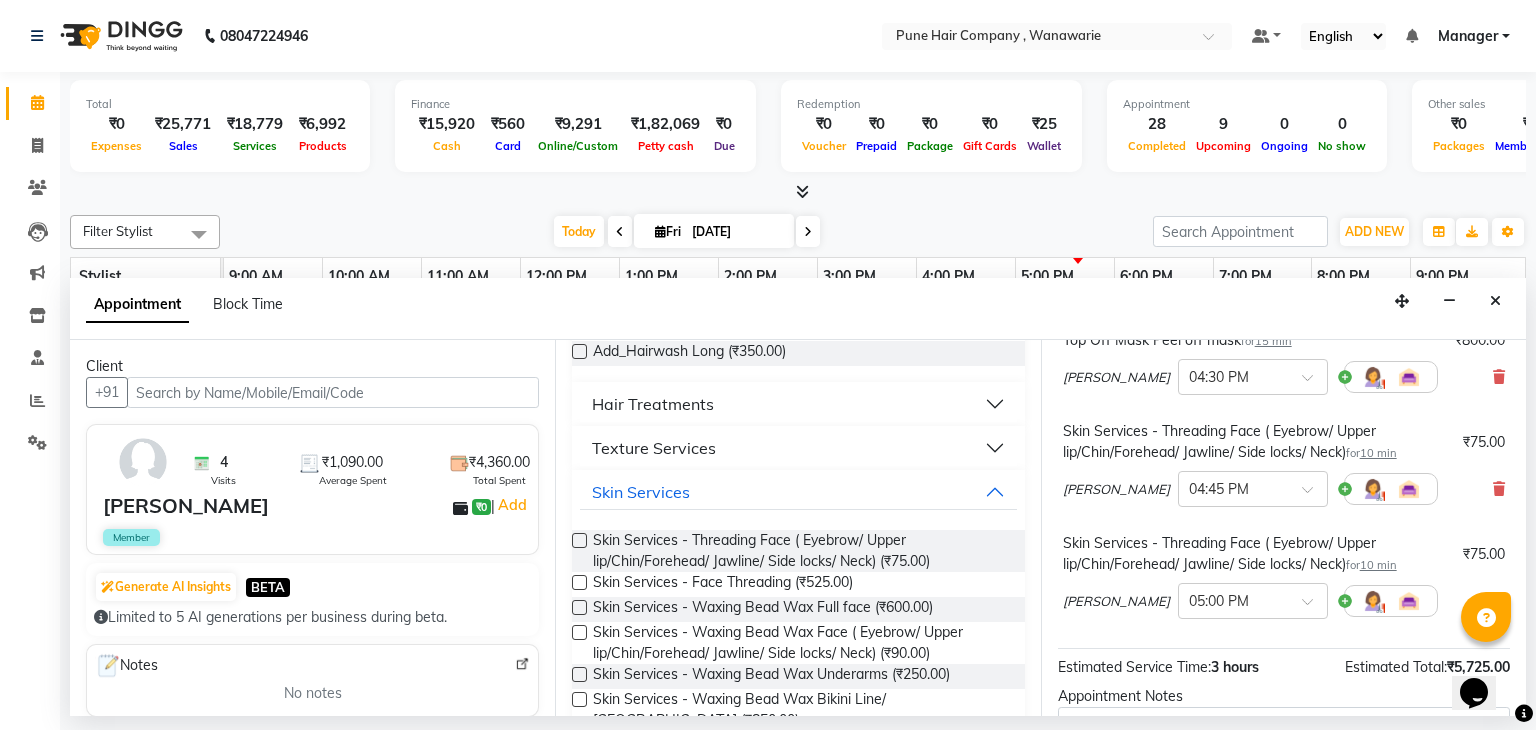 scroll, scrollTop: 724, scrollLeft: 0, axis: vertical 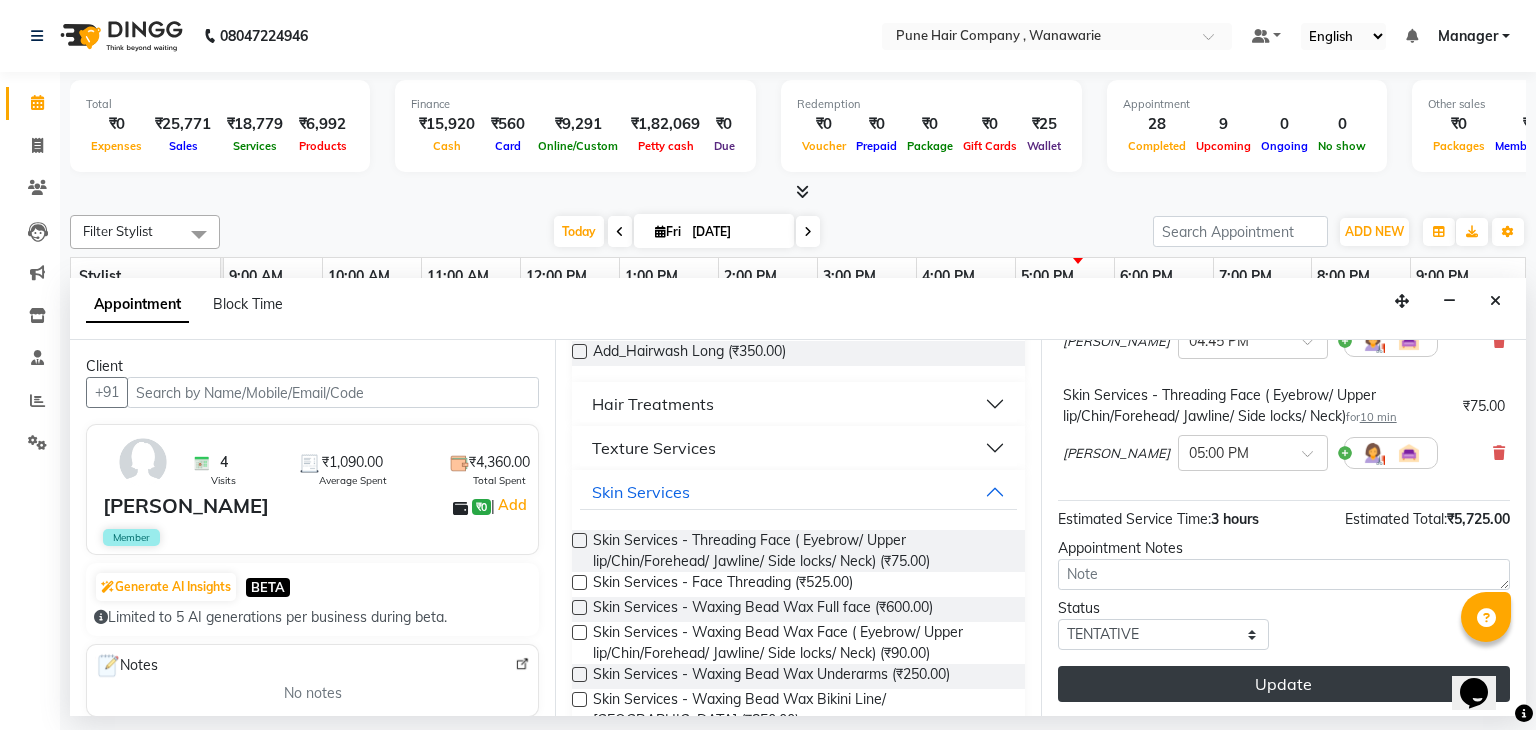 click on "Update" at bounding box center [1284, 684] 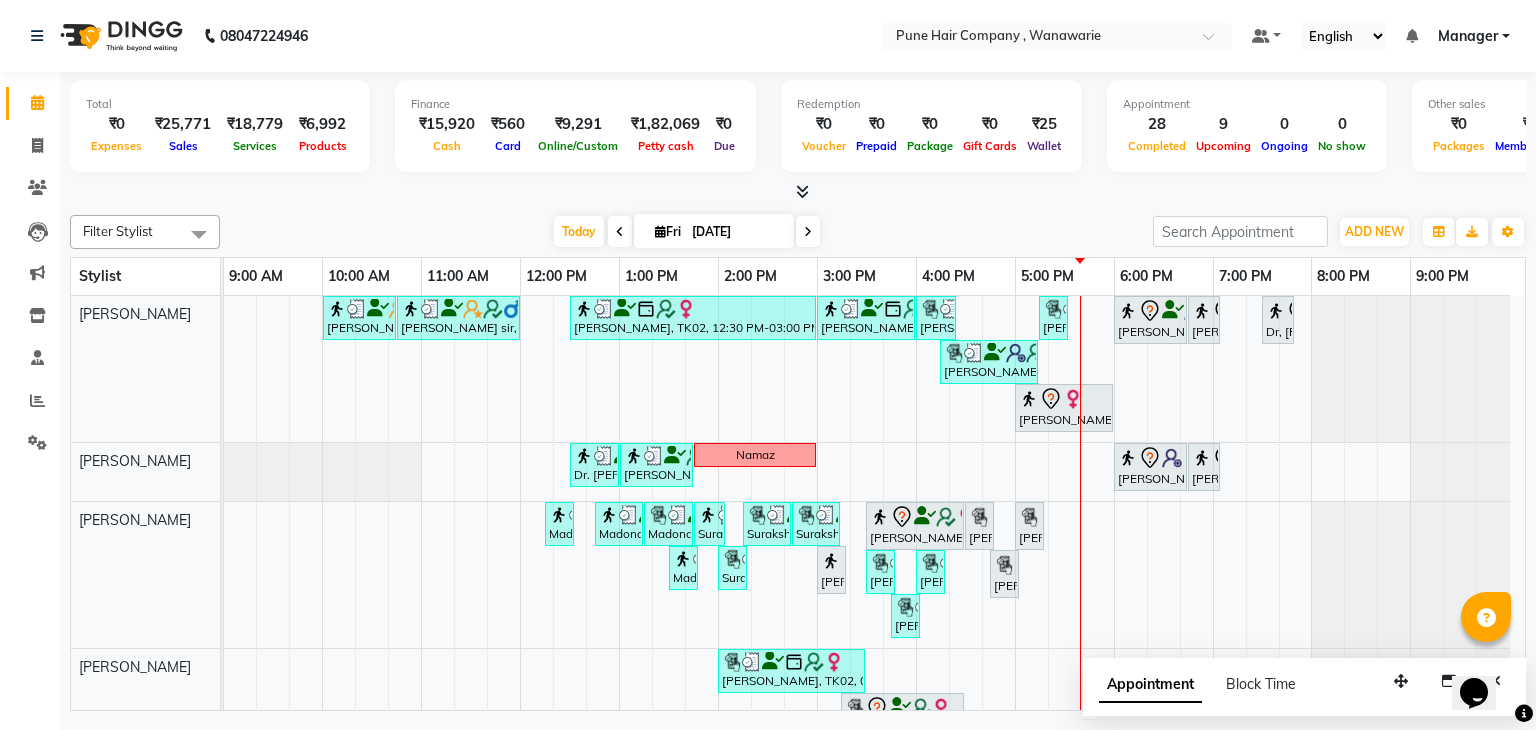 click at bounding box center [802, 191] 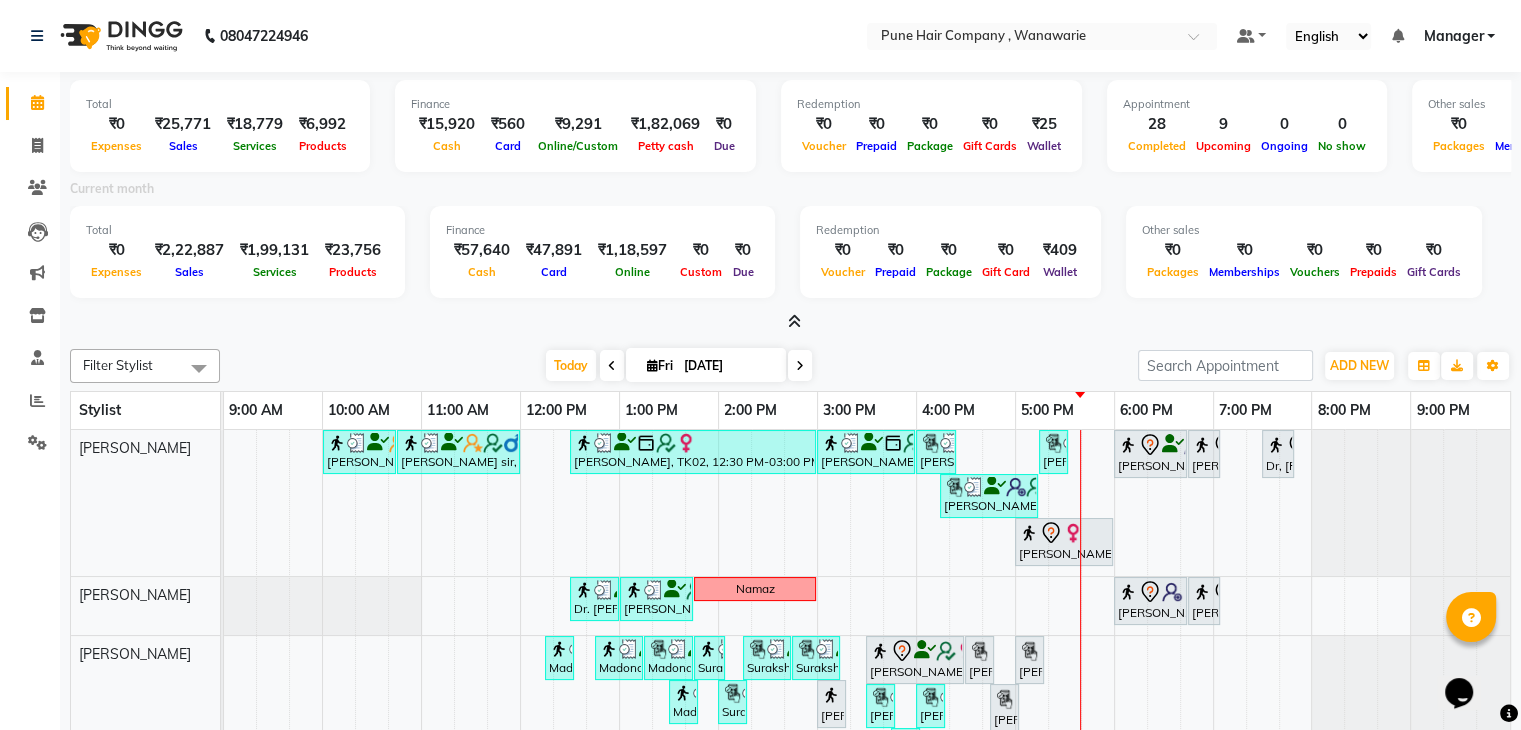 click at bounding box center [794, 321] 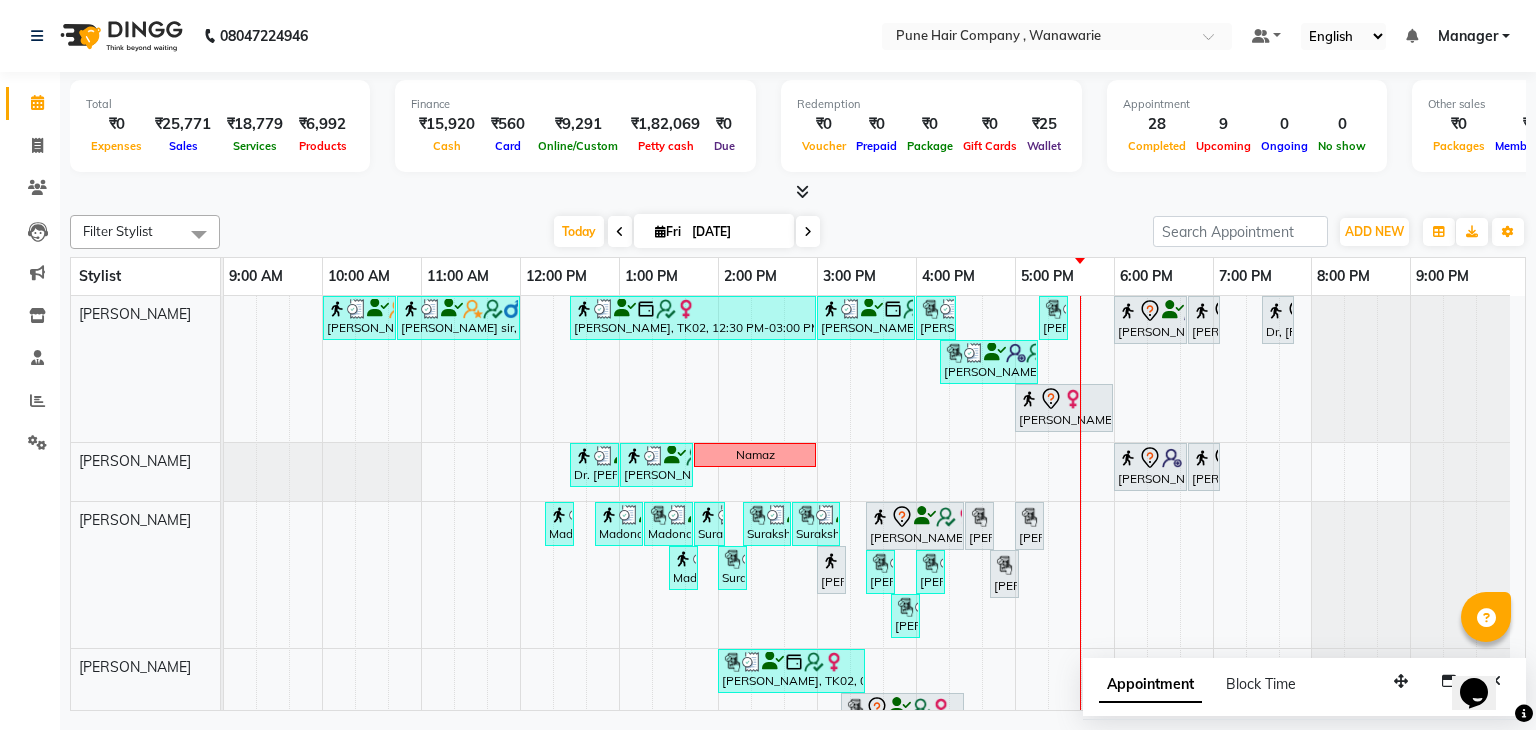 scroll, scrollTop: 282, scrollLeft: 0, axis: vertical 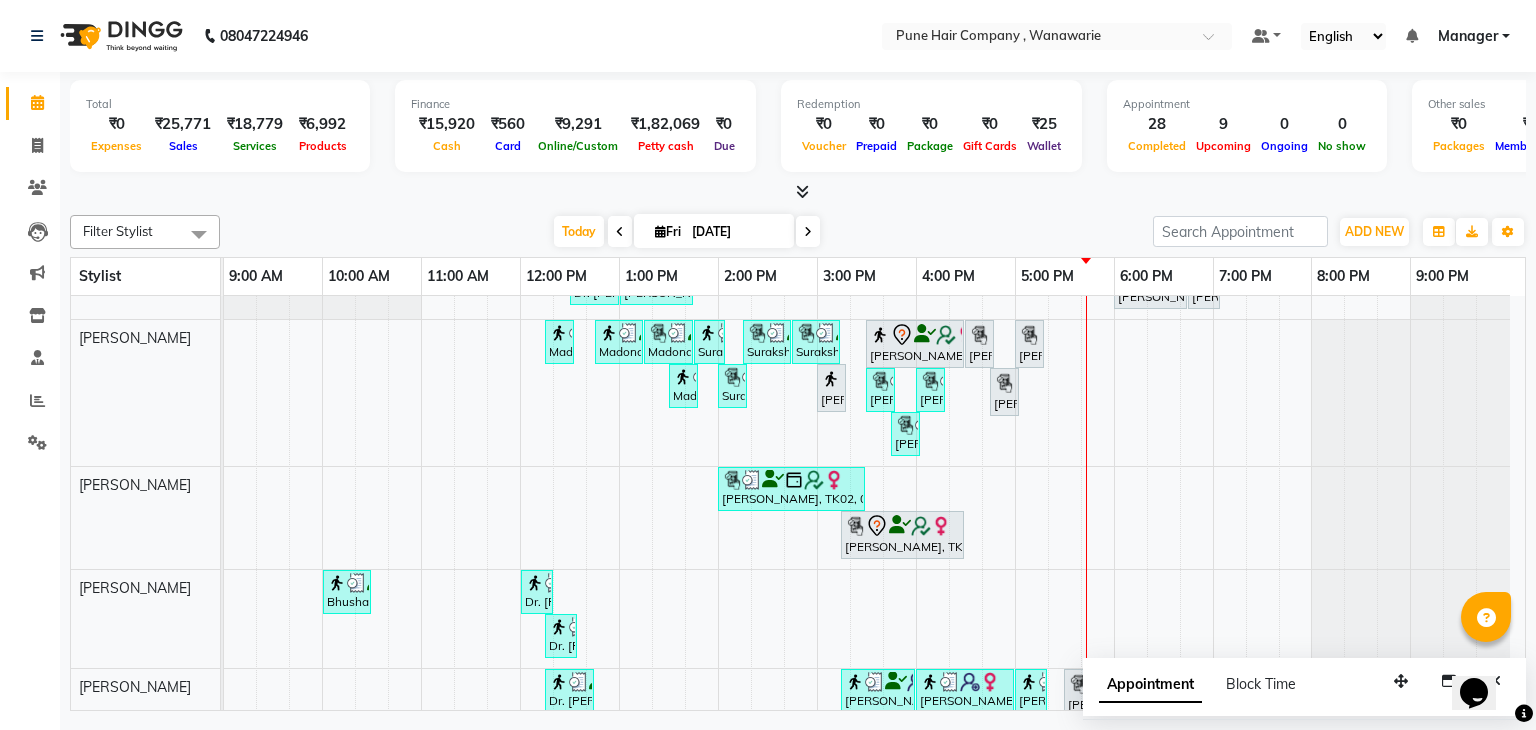 click at bounding box center (808, 231) 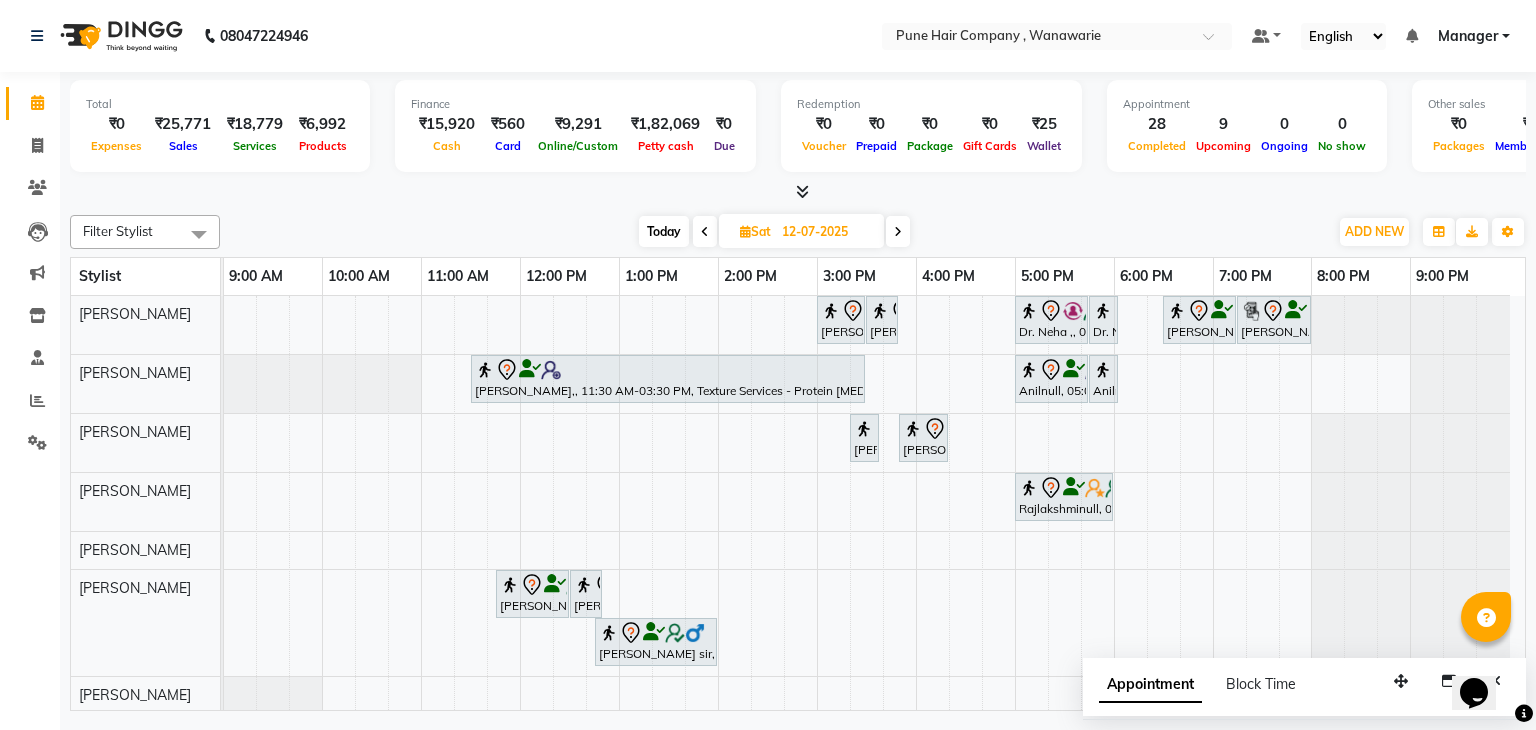 click on "Today" at bounding box center [664, 231] 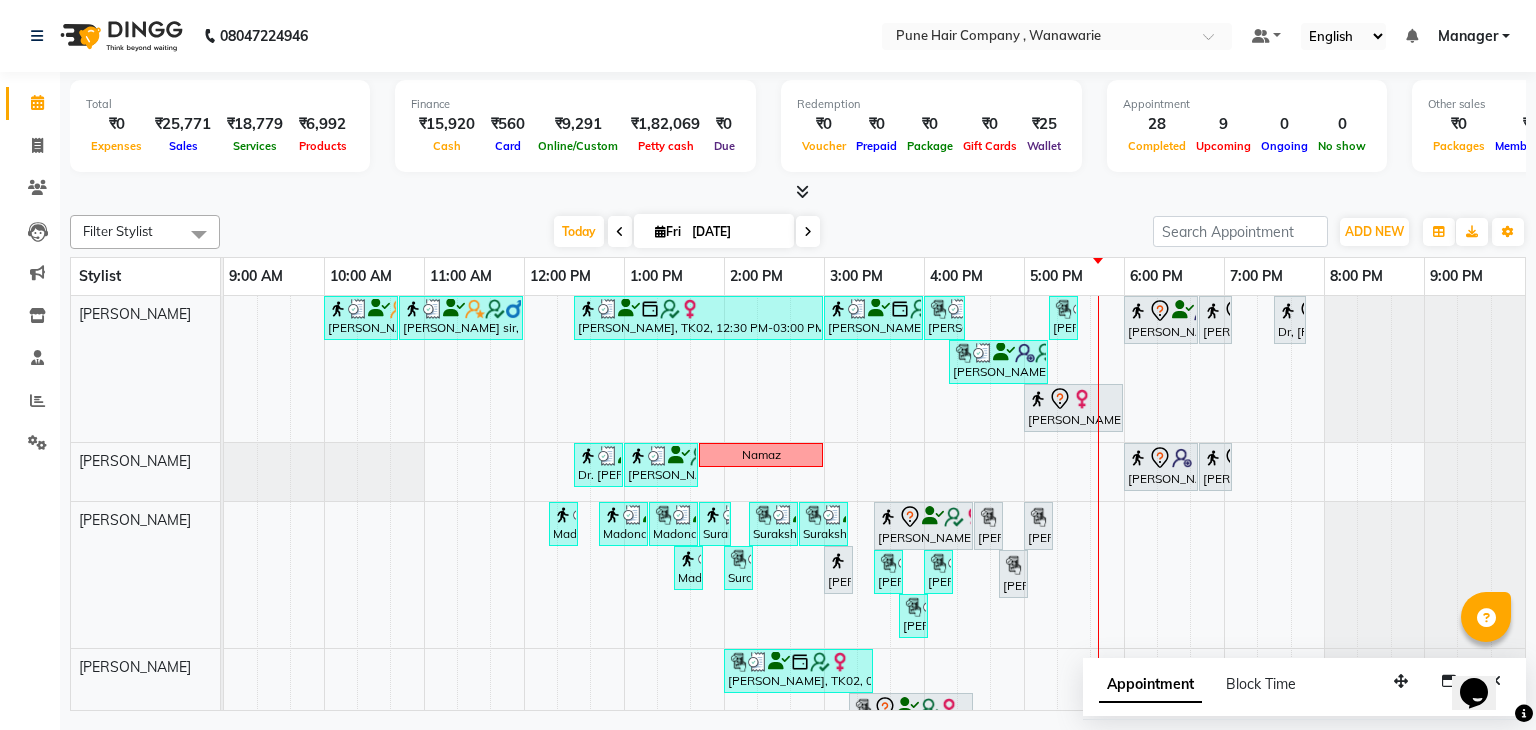 click at bounding box center [802, 191] 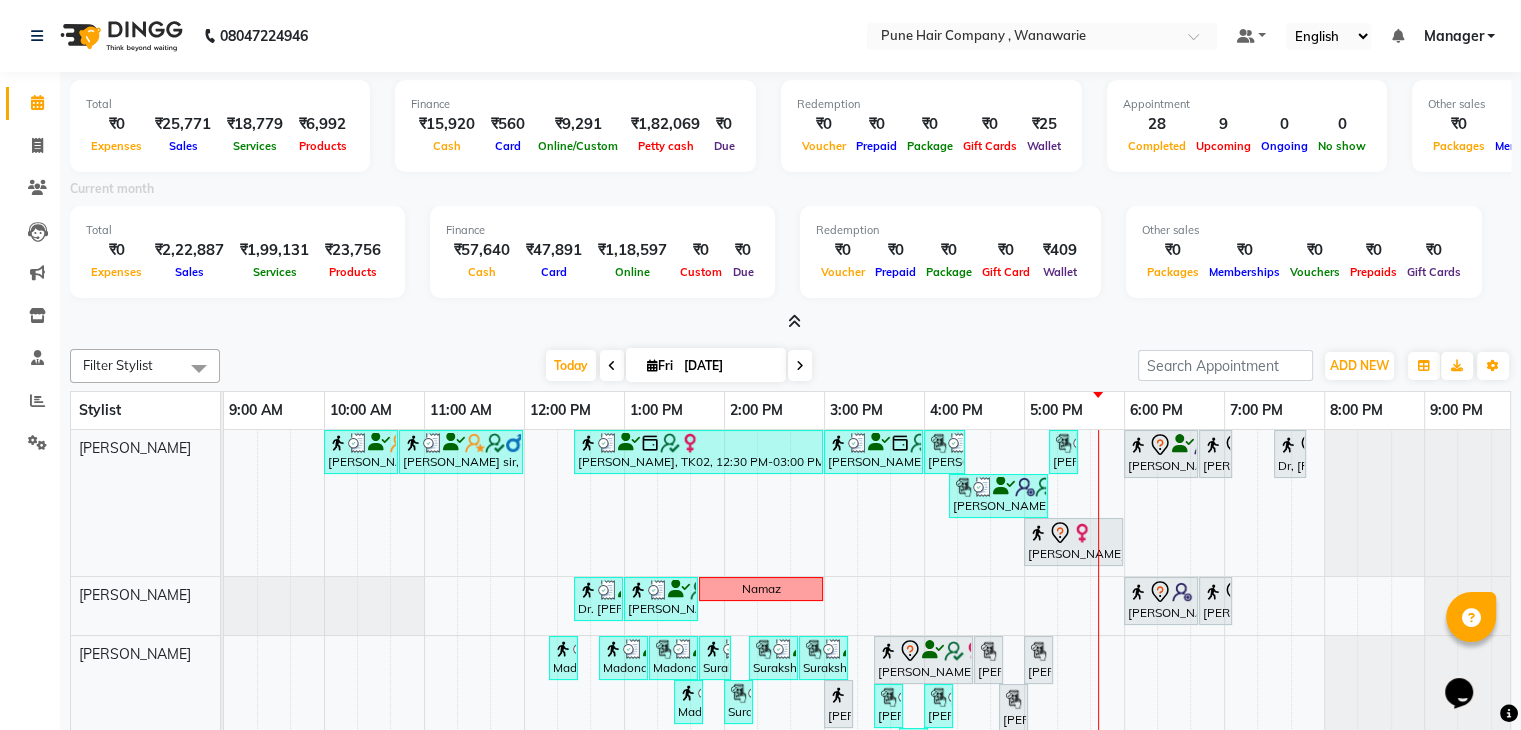 click at bounding box center (794, 321) 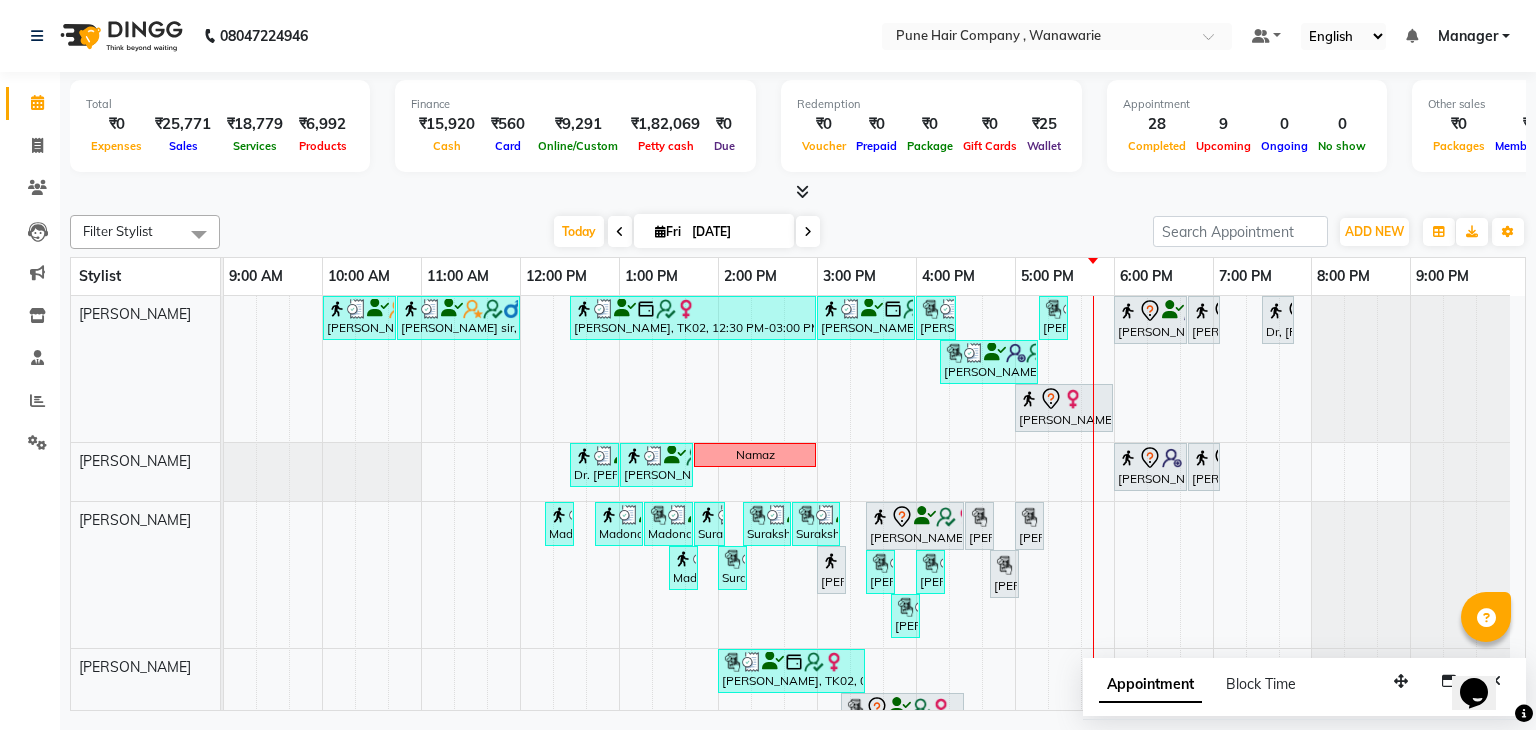 click at bounding box center (808, 232) 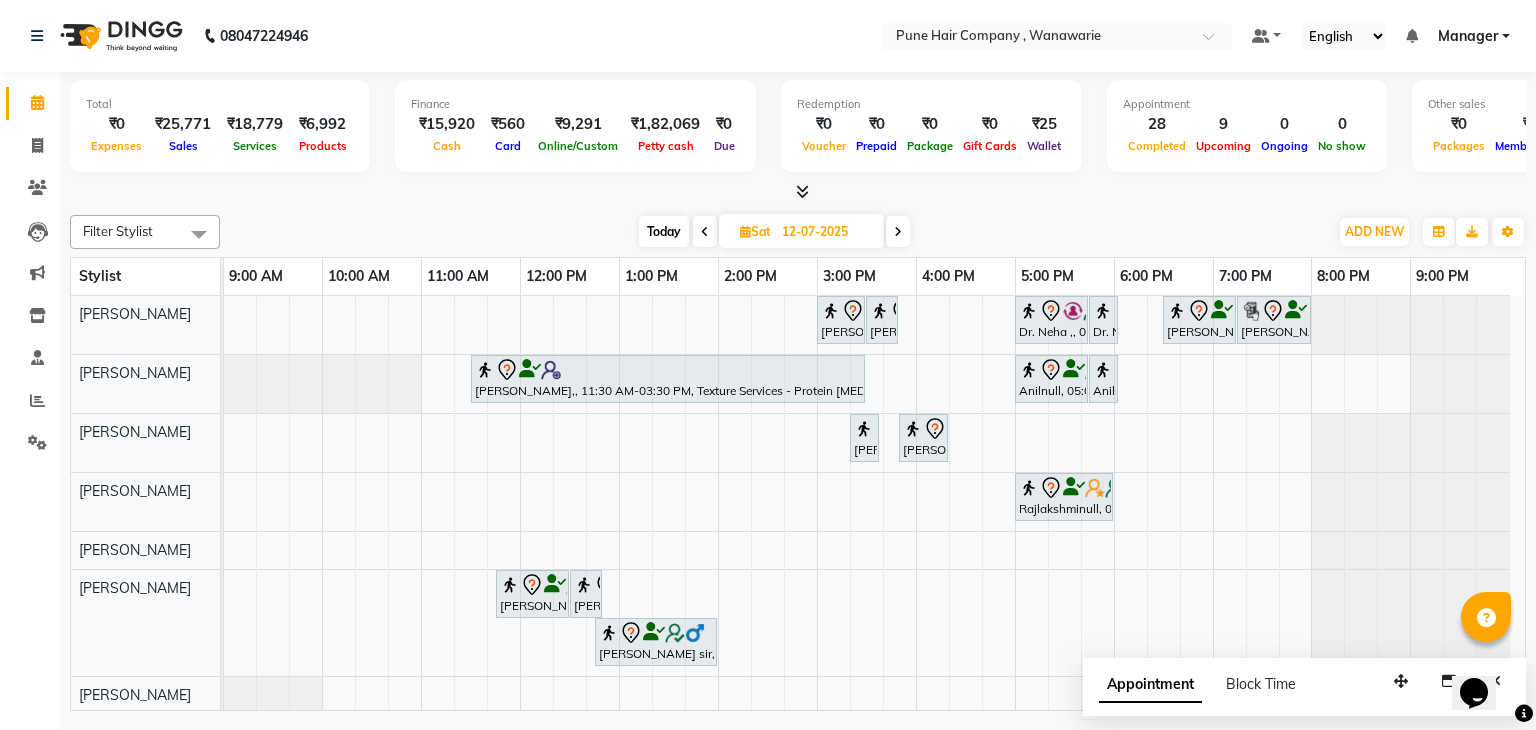 click on "Today" at bounding box center [664, 231] 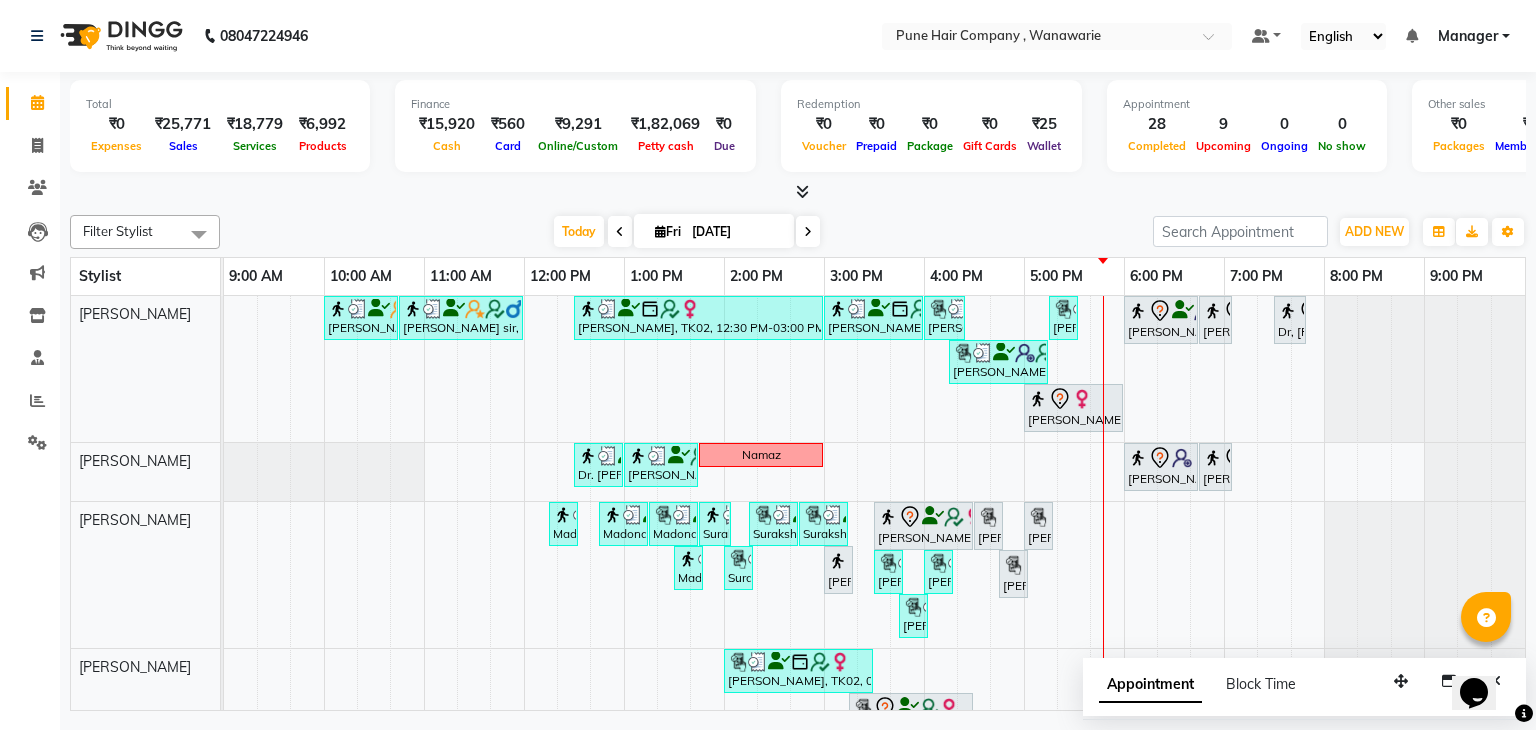 click at bounding box center [660, 231] 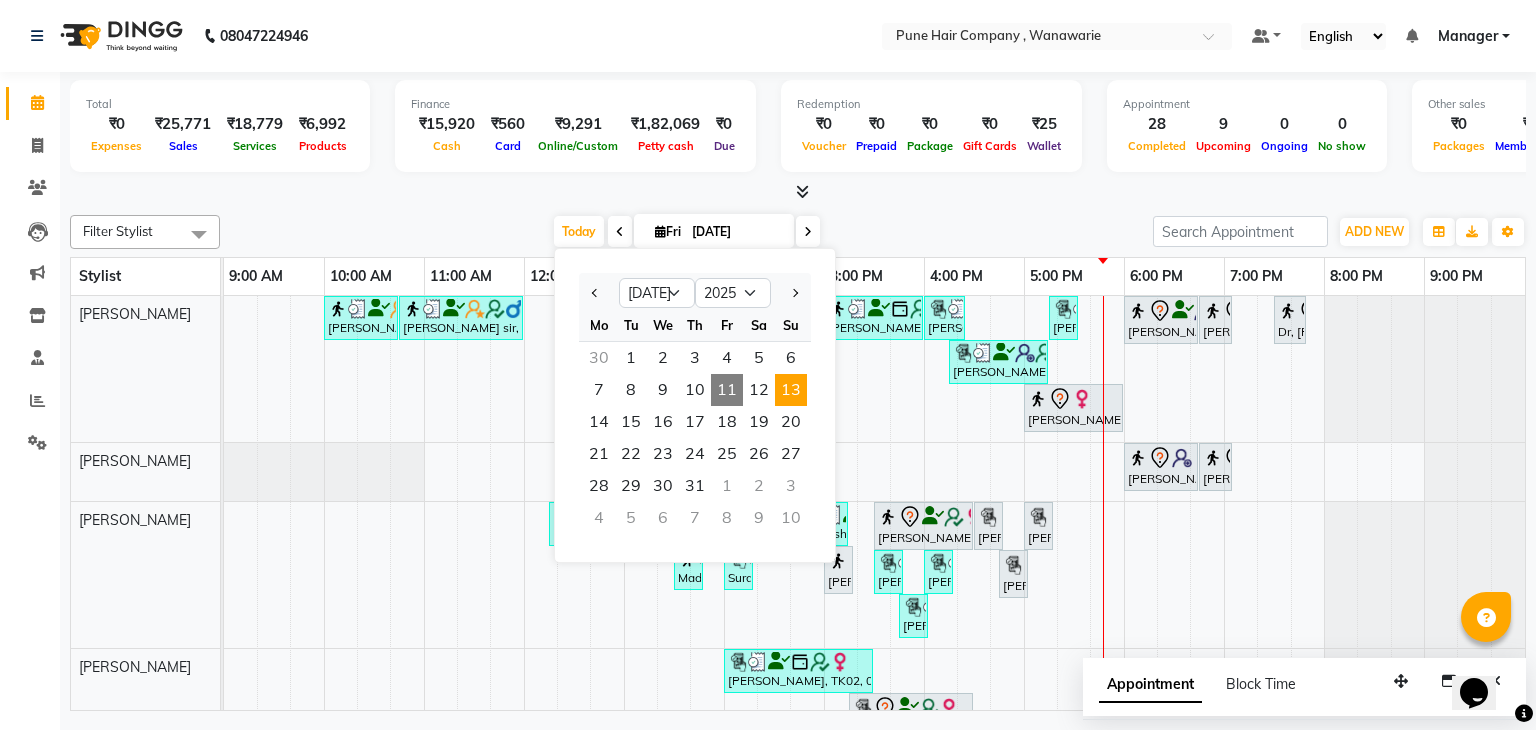 click on "13" at bounding box center [791, 390] 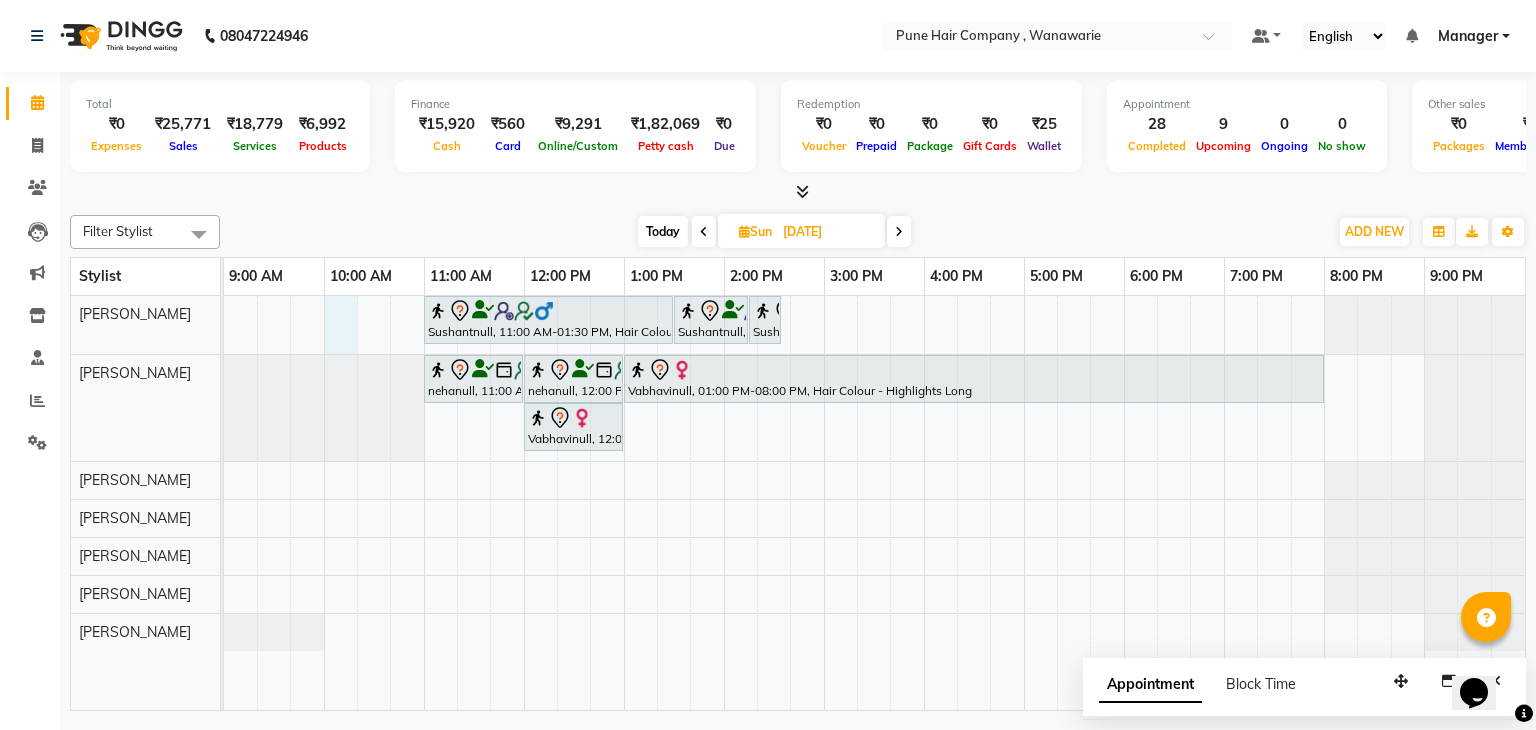 click on "Sushantnull, 11:00 AM-01:30 PM, Hair Colour - Inoa Global Medium             Sushantnull, 01:30 PM-02:15 PM, Male Haircut By Senior Stylist             Sushantnull, 02:15 PM-02:35 PM, Male Beard Shaving/ Beard Trim Beard             nehanull, 11:00 AM-12:00 PM, Haircuts, - By Senior Stylist             nehanull, 12:00 PM-01:00 PM, Haircuts, - By Senior Stylist             Vabhavinull, 01:00 PM-08:00 PM, Hair Colour - Highlights Long             Vabhavinull, 12:00 PM-01:00 PM, Haircuts, - By Senior Stylist" at bounding box center (874, 503) 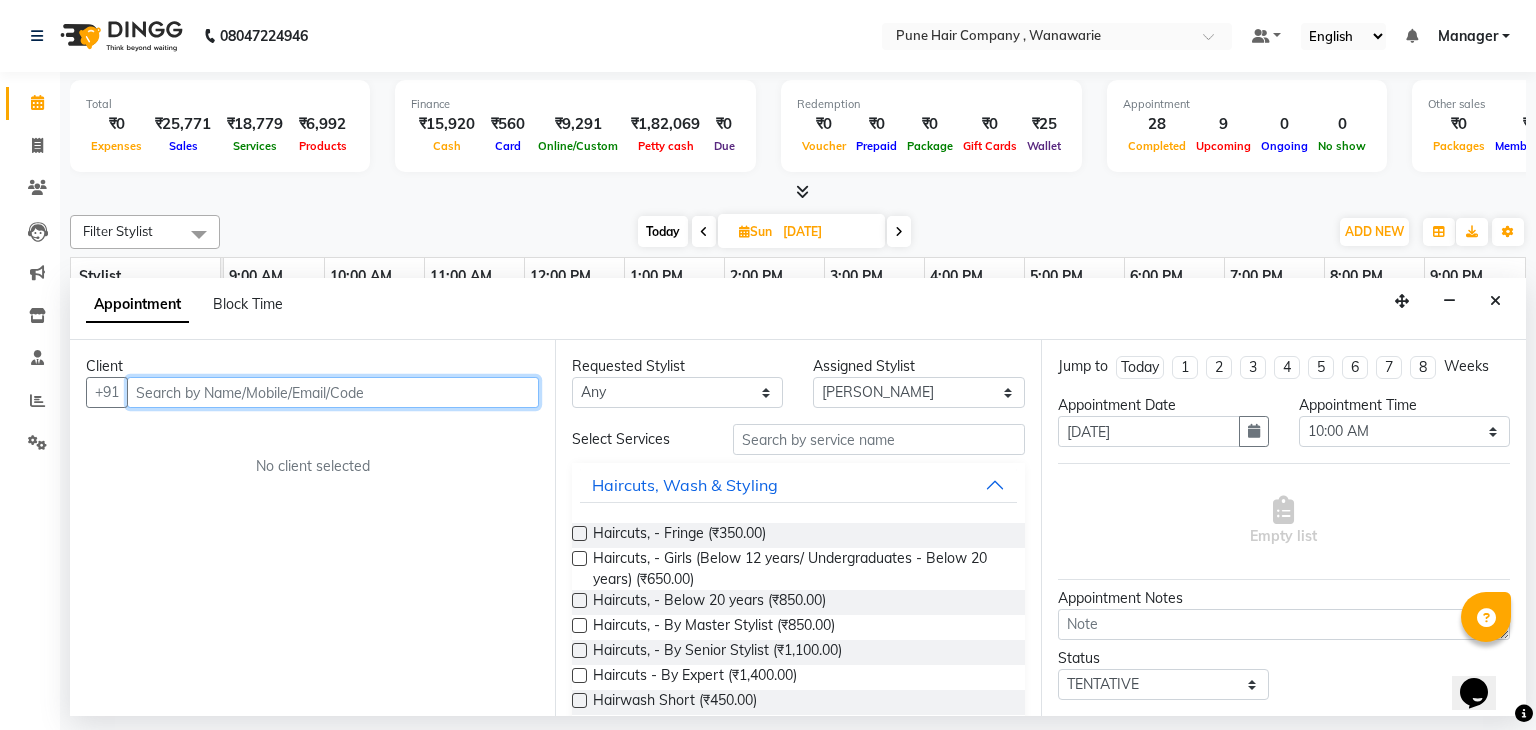 click at bounding box center (333, 392) 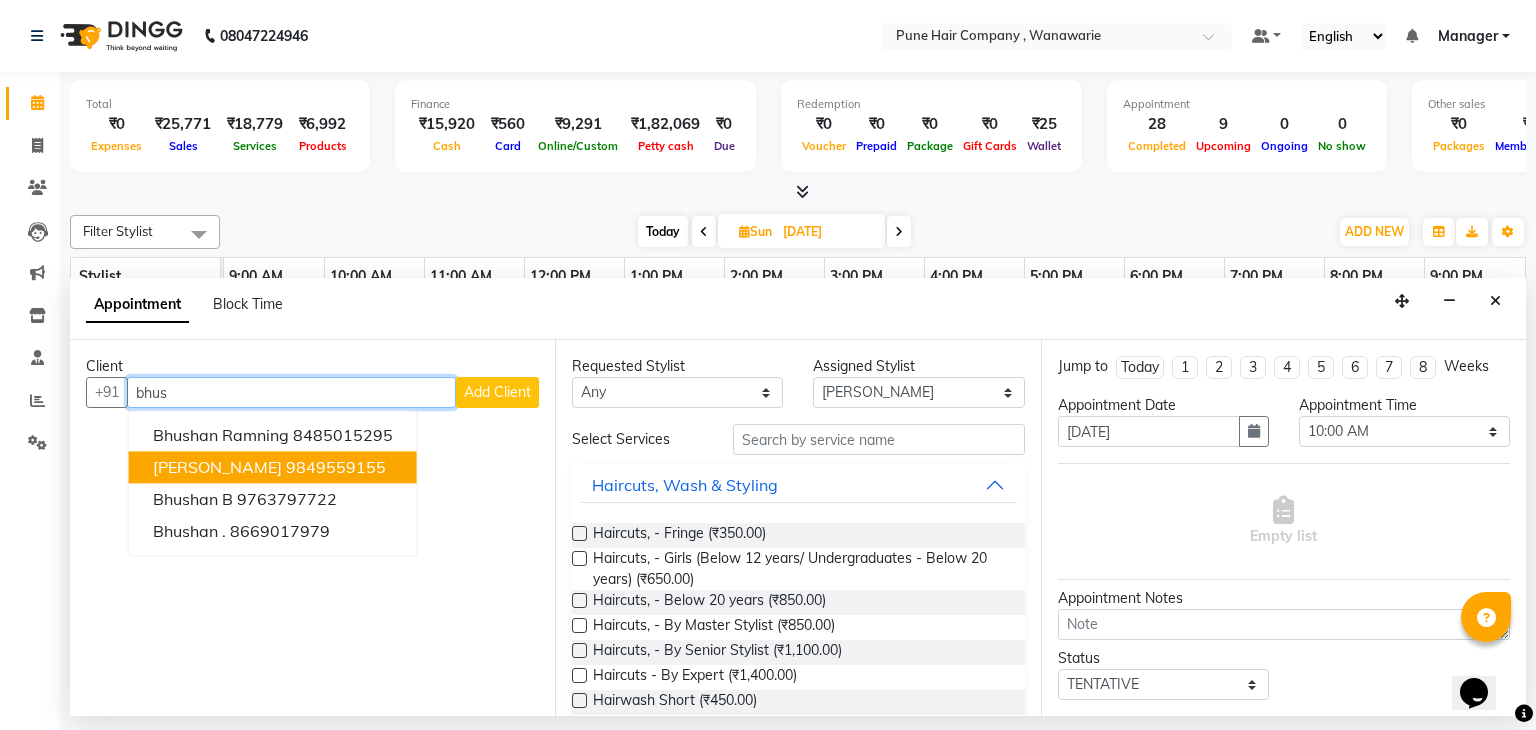 click on "Bhushan Desai" at bounding box center (217, 468) 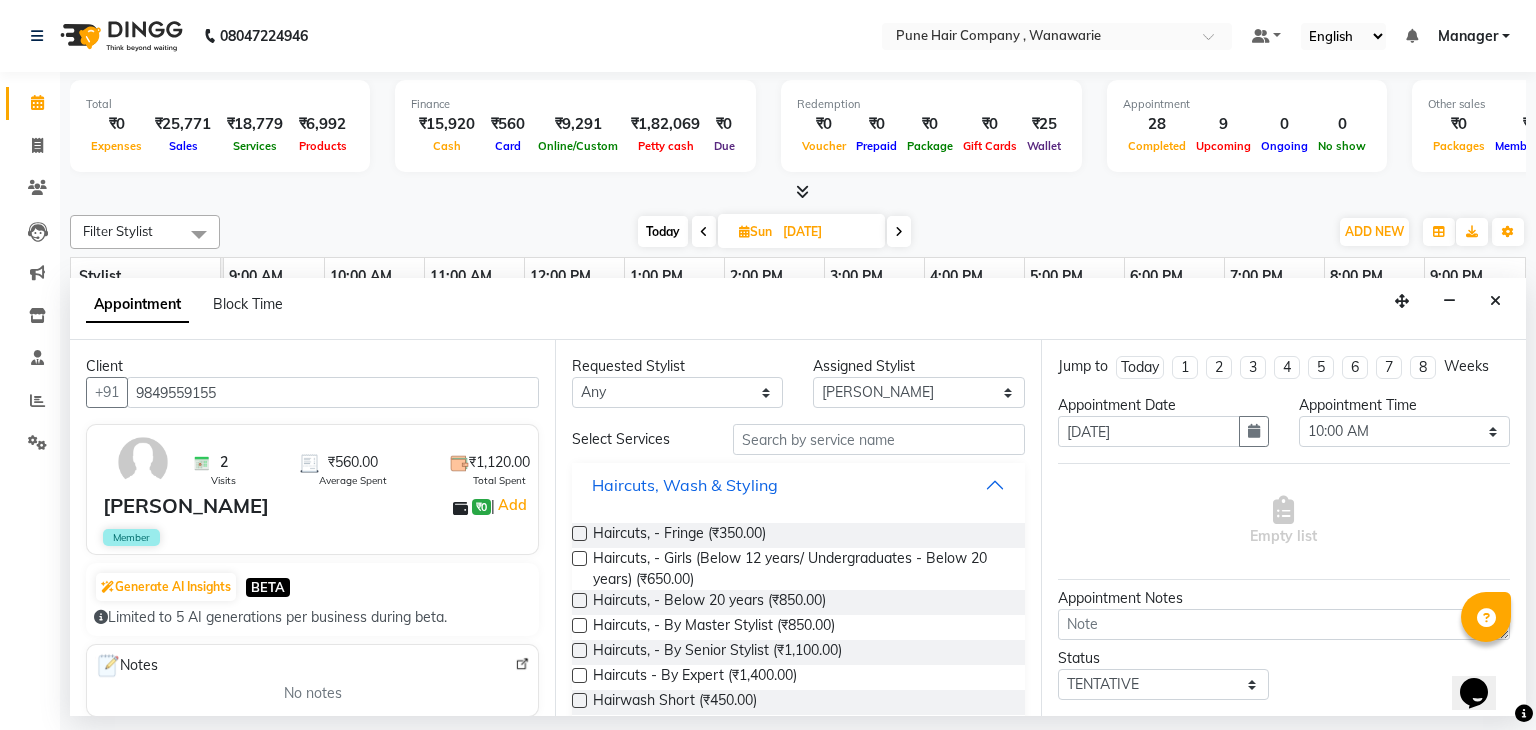 click on "Haircuts, Wash & Styling" at bounding box center (798, 485) 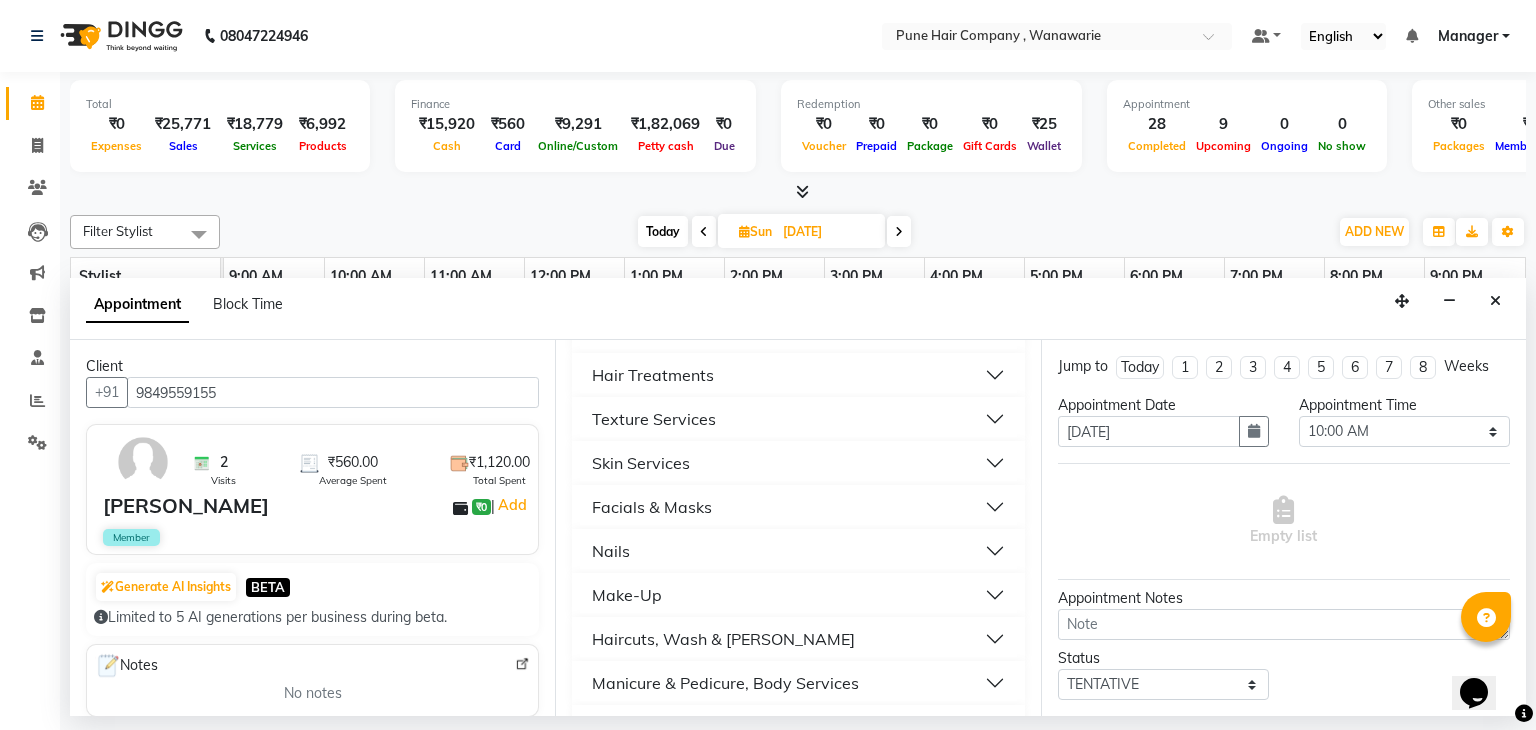 scroll, scrollTop: 247, scrollLeft: 0, axis: vertical 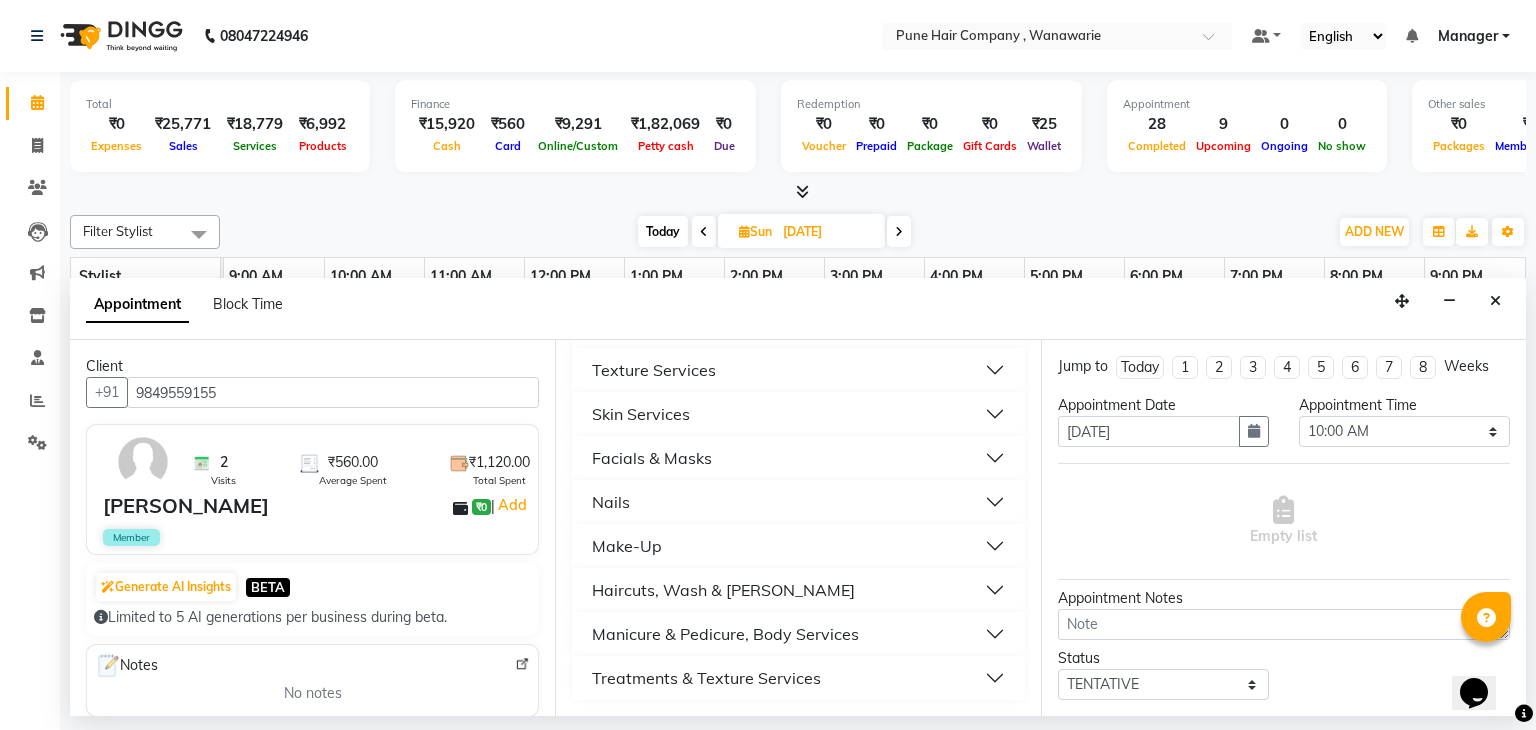 click on "Haircuts, Wash & Beard" at bounding box center [798, 590] 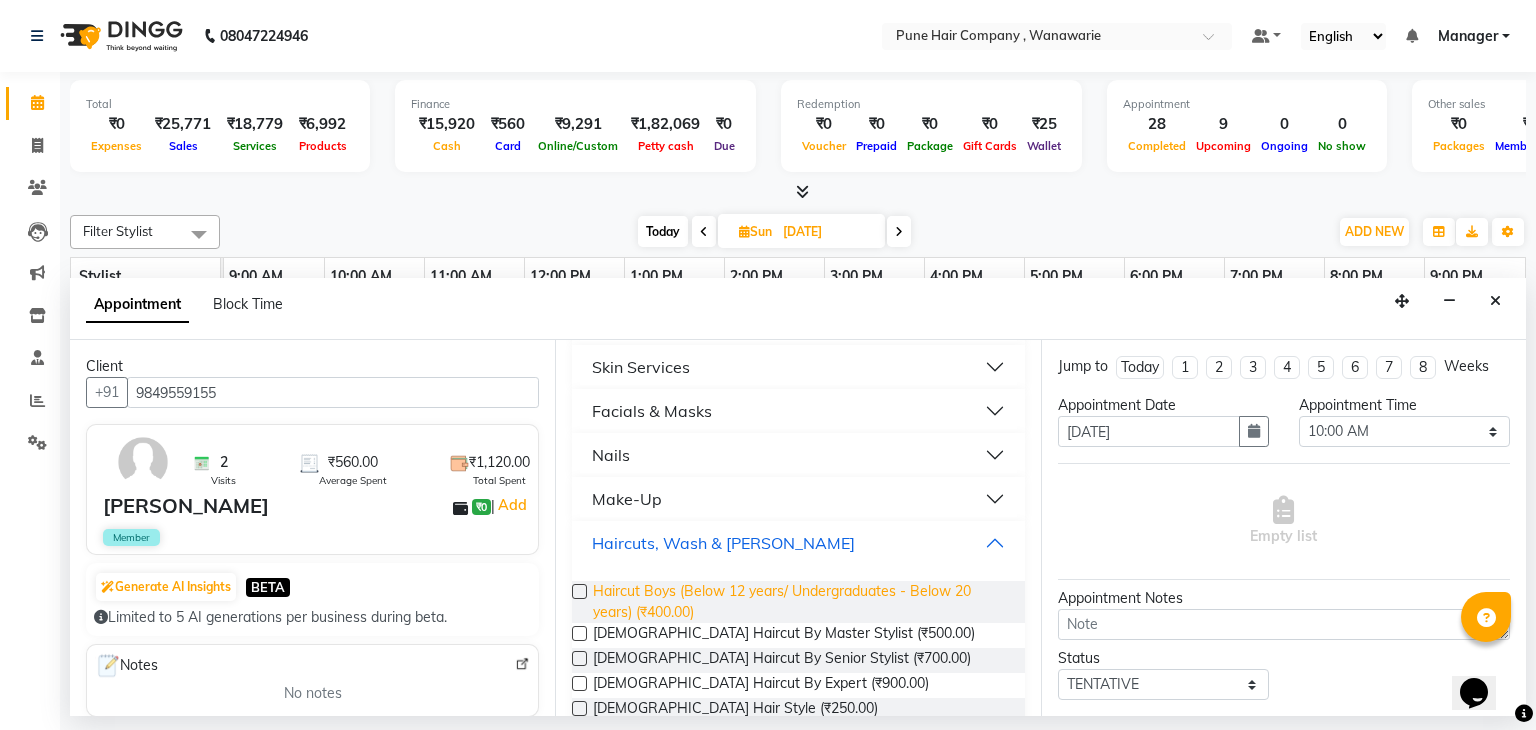 scroll, scrollTop: 295, scrollLeft: 0, axis: vertical 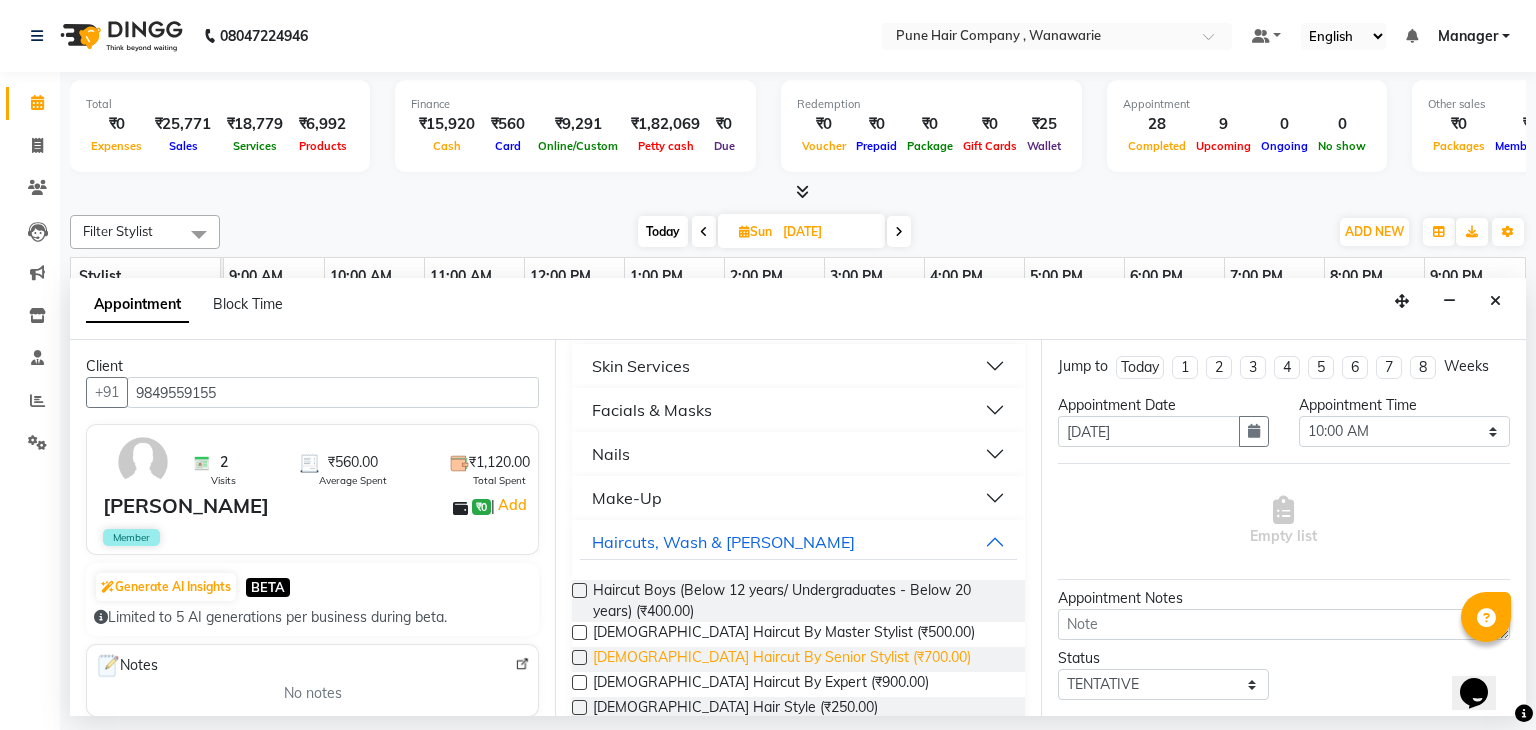 click on "Male Haircut By Senior Stylist (₹700.00)" at bounding box center (782, 659) 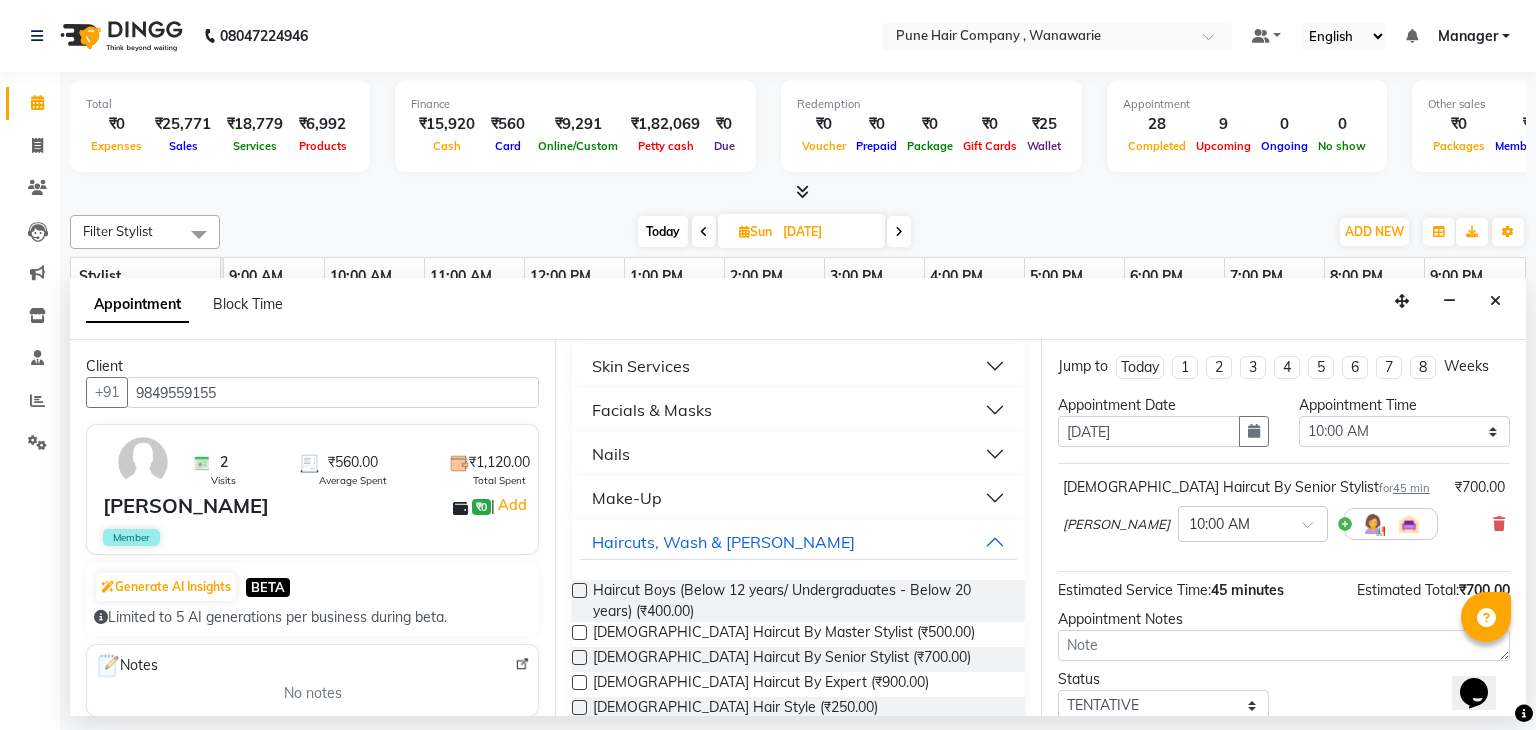 scroll, scrollTop: 130, scrollLeft: 0, axis: vertical 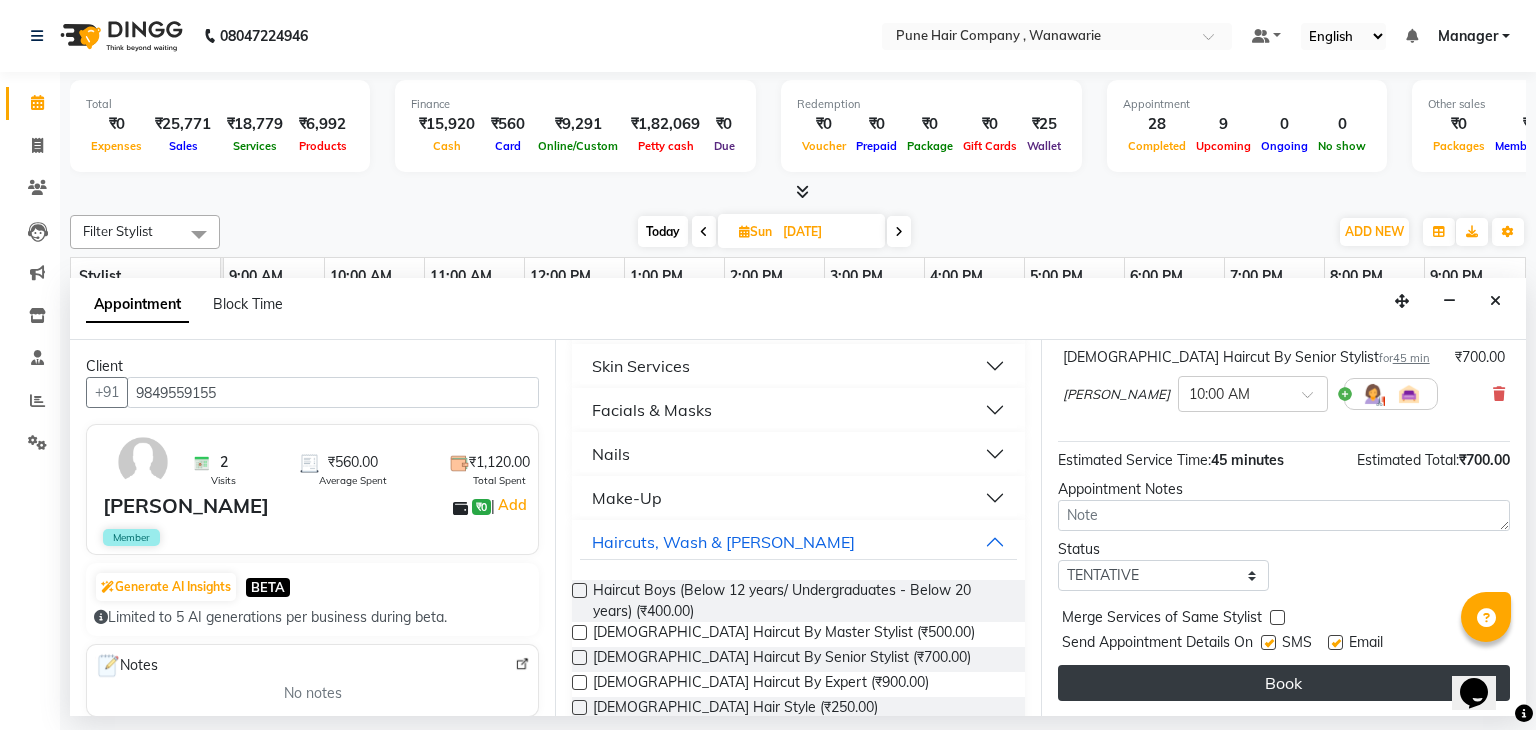 click on "Book" at bounding box center [1284, 683] 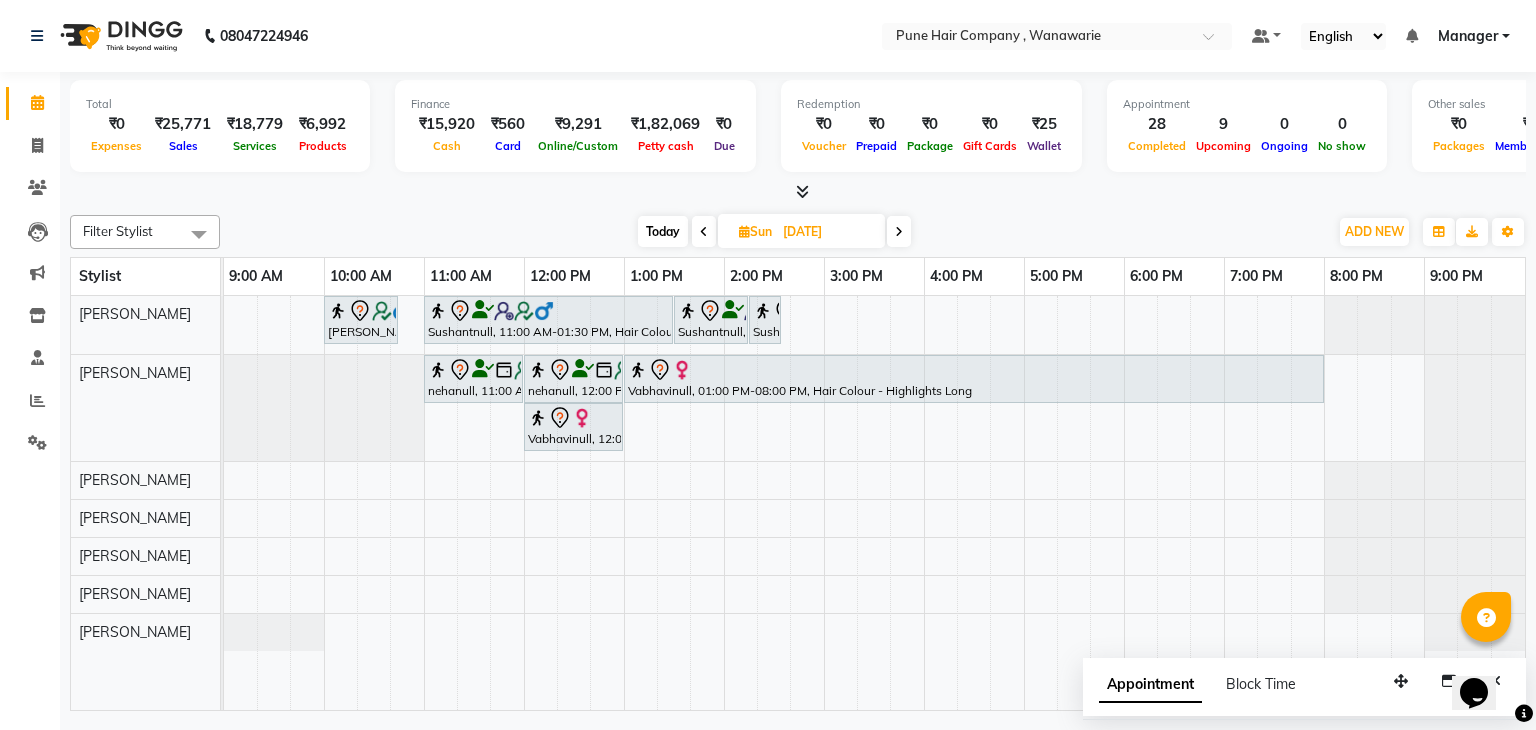 click on "Today" at bounding box center [663, 231] 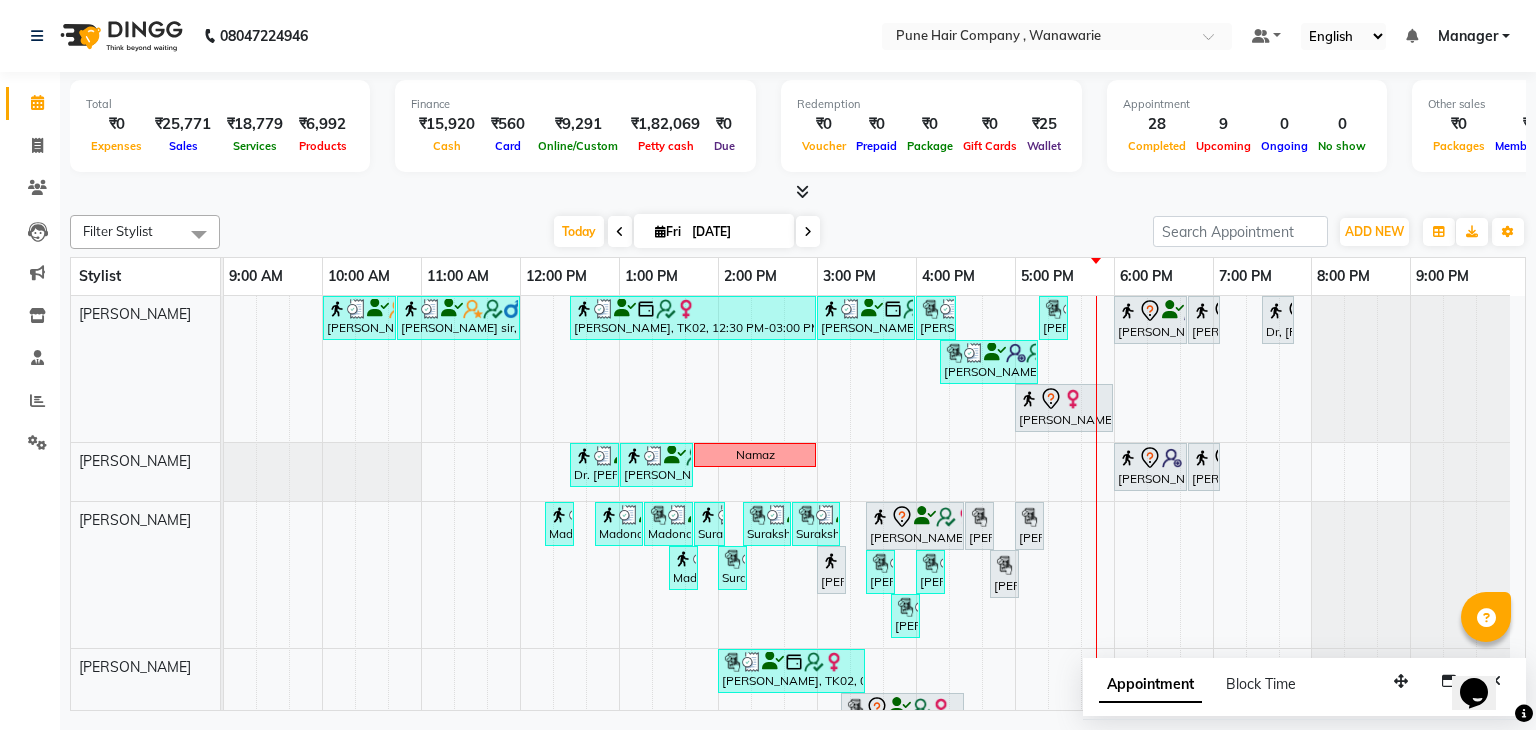 scroll, scrollTop: 204, scrollLeft: 0, axis: vertical 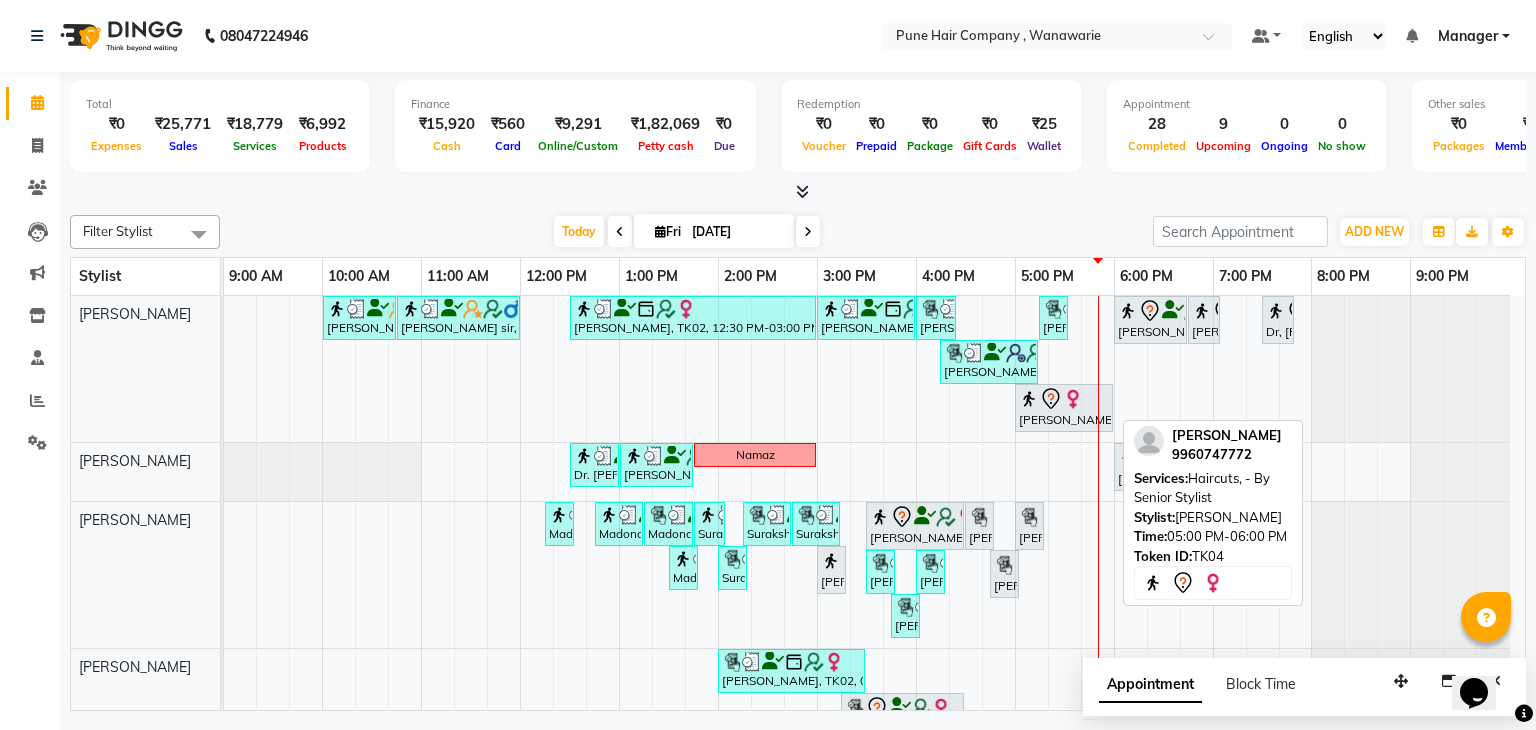 click 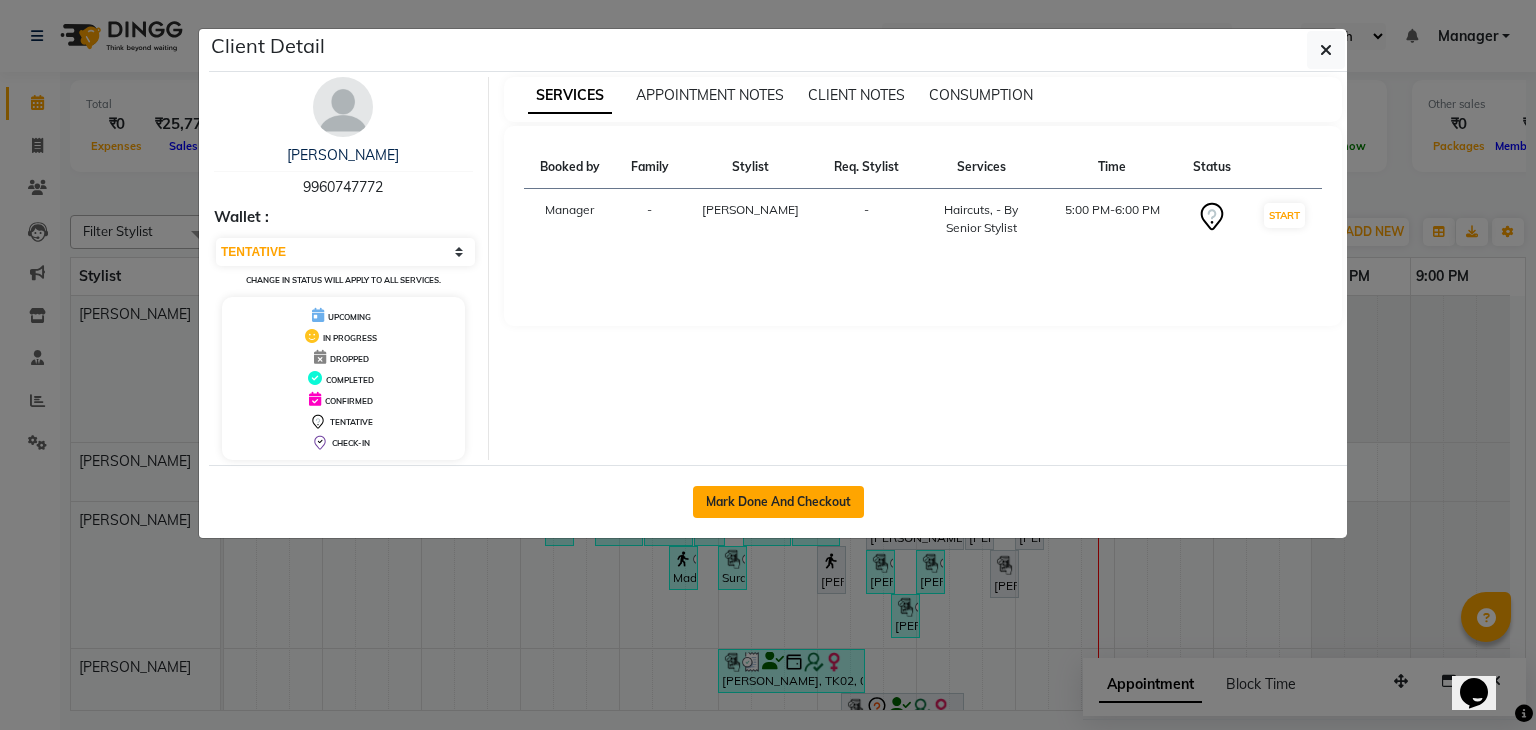 click on "Mark Done And Checkout" 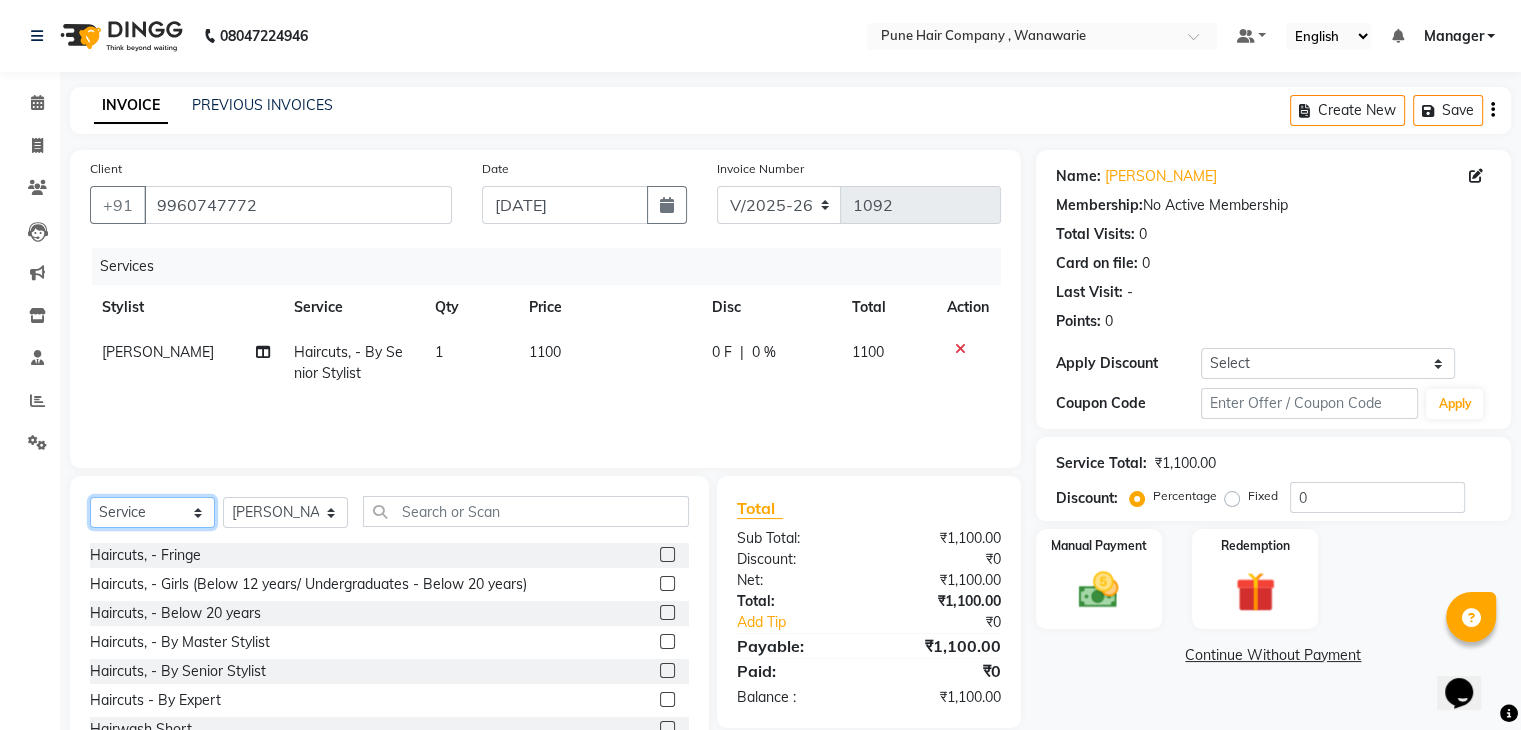 click on "Select  Service  Product  Membership  Package Voucher Prepaid Gift Card" 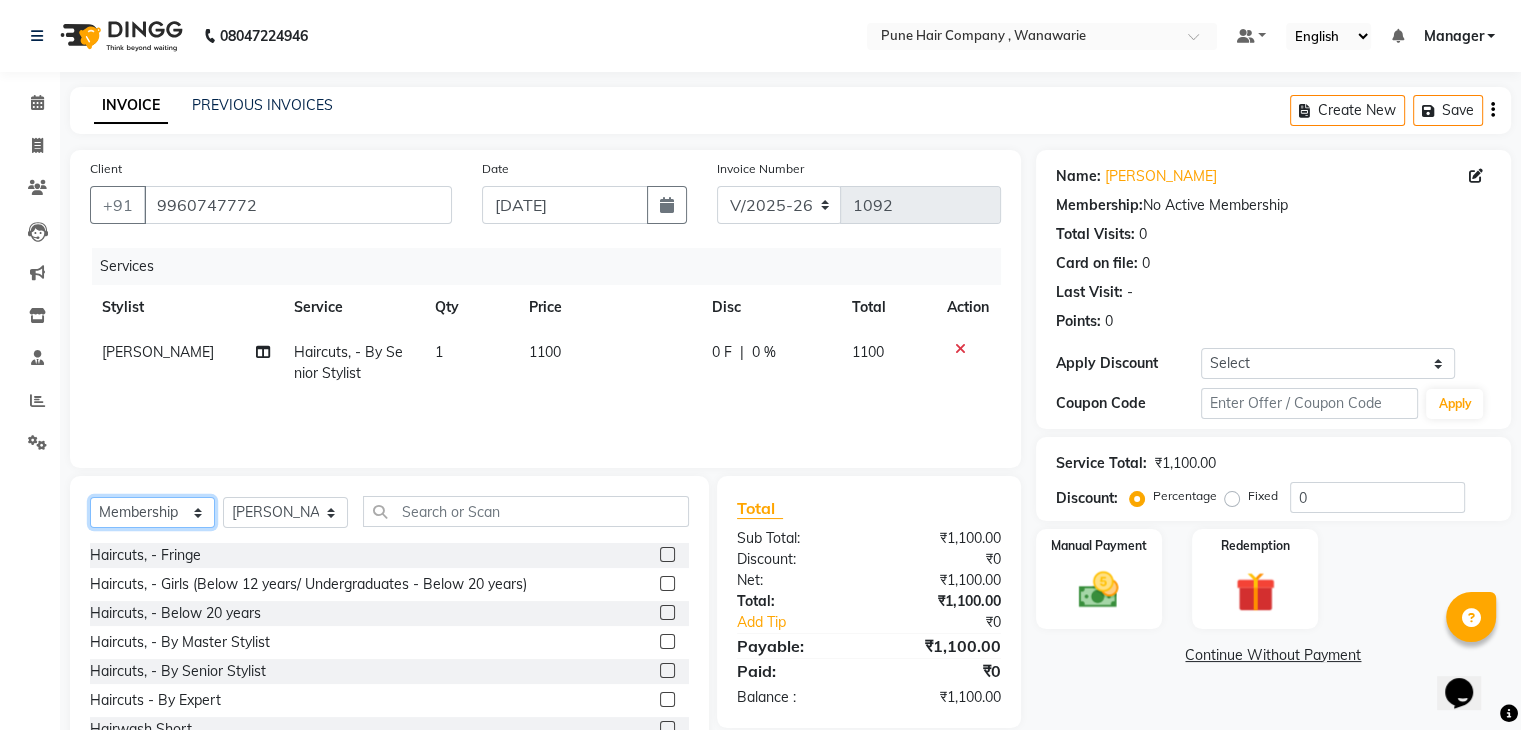 click on "Select  Service  Product  Membership  Package Voucher Prepaid Gift Card" 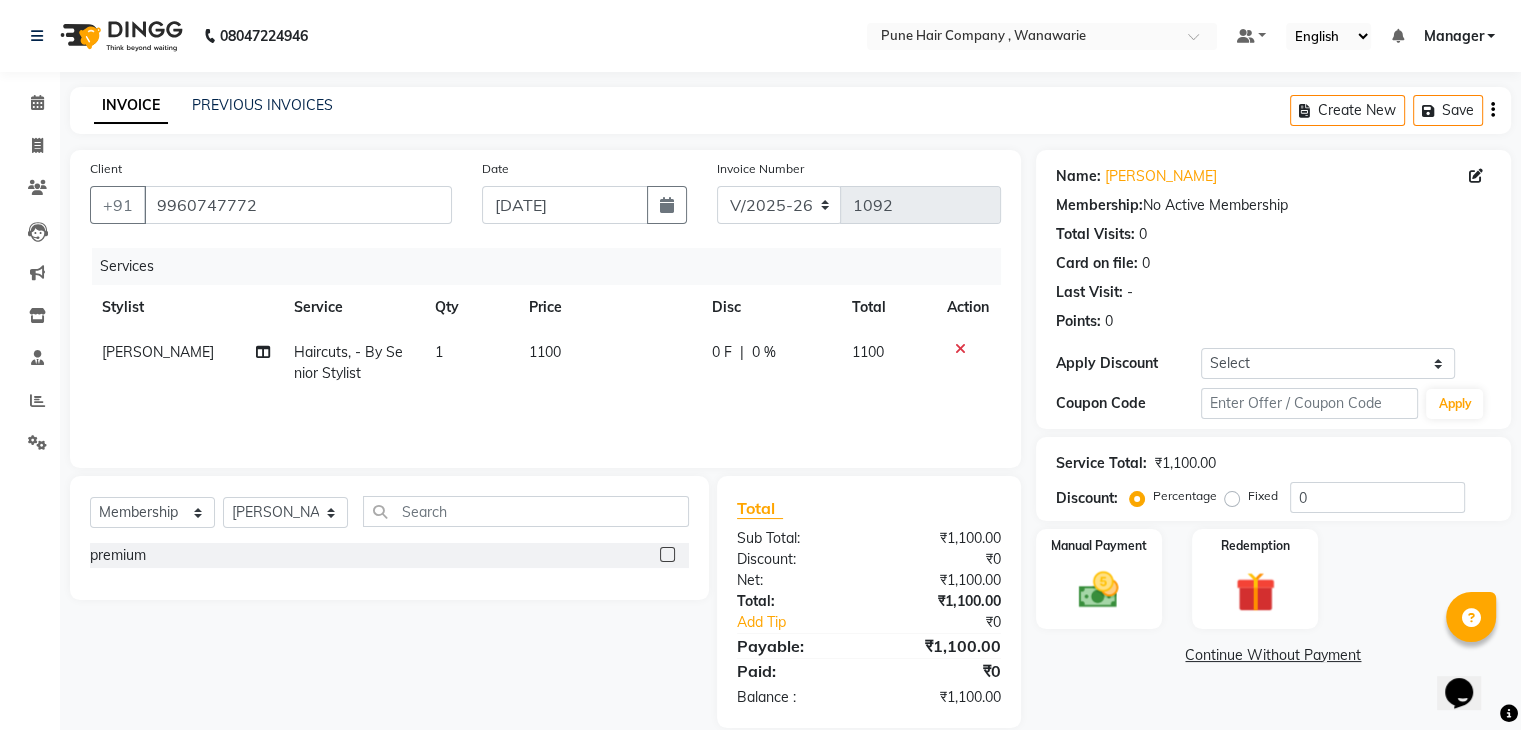 click 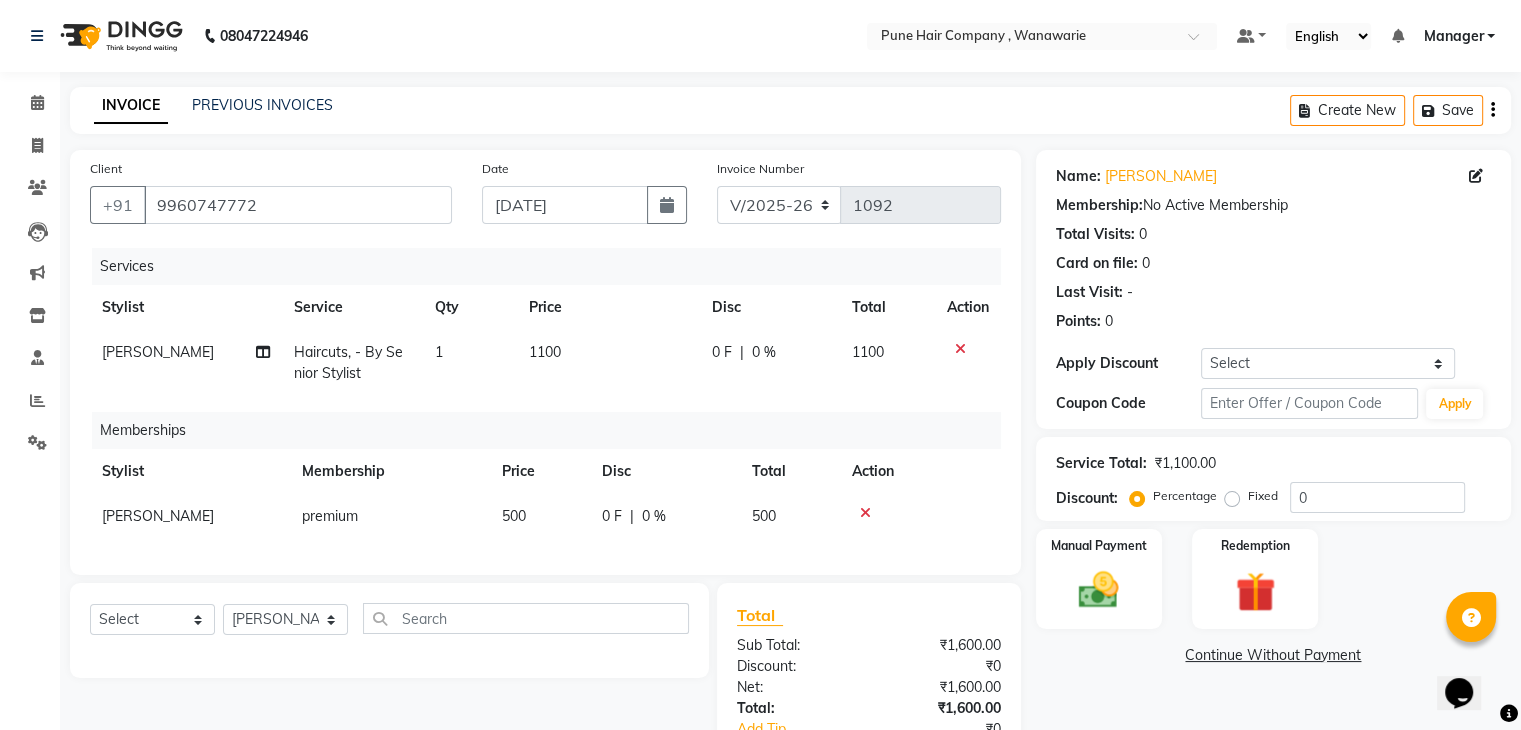 click on "0 F | 0 %" 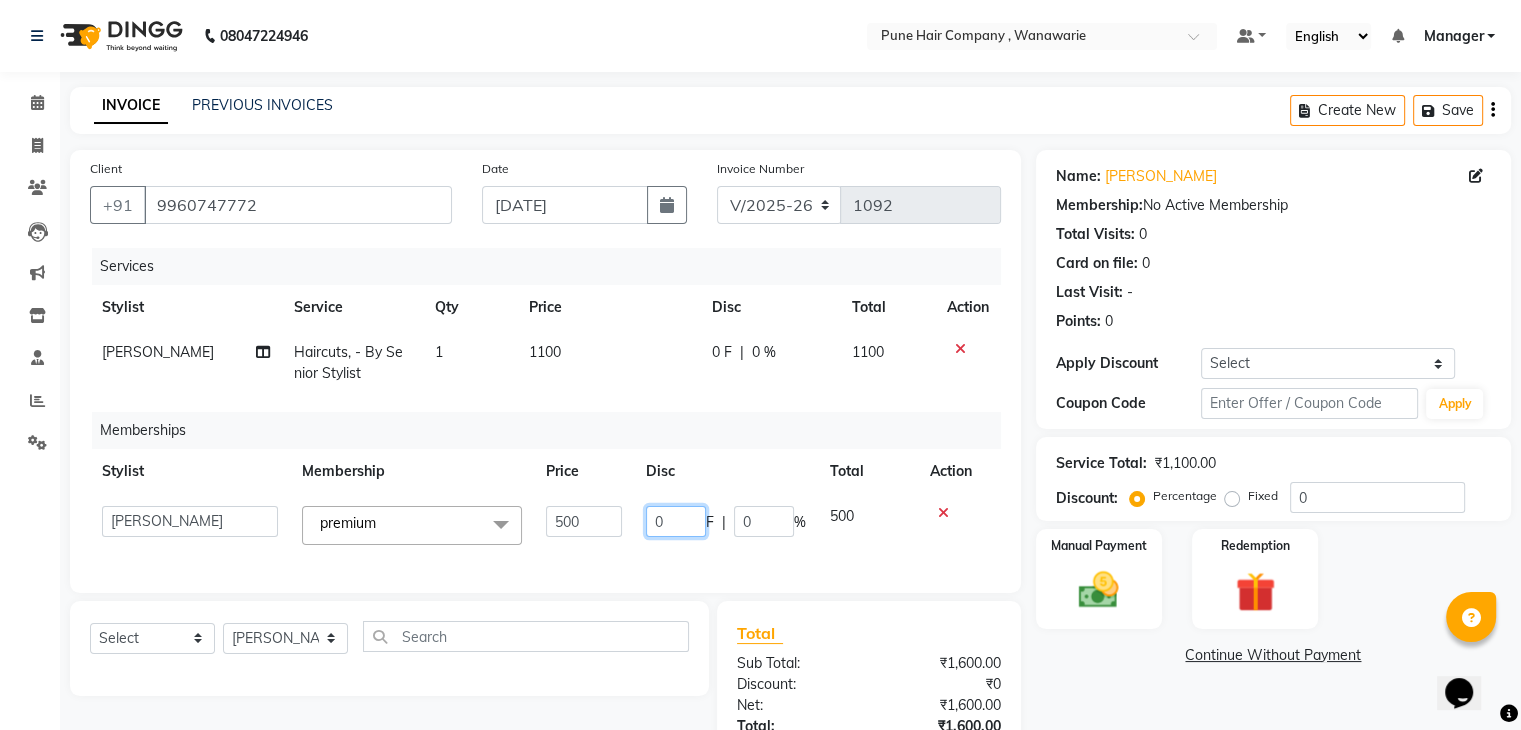click on "0" 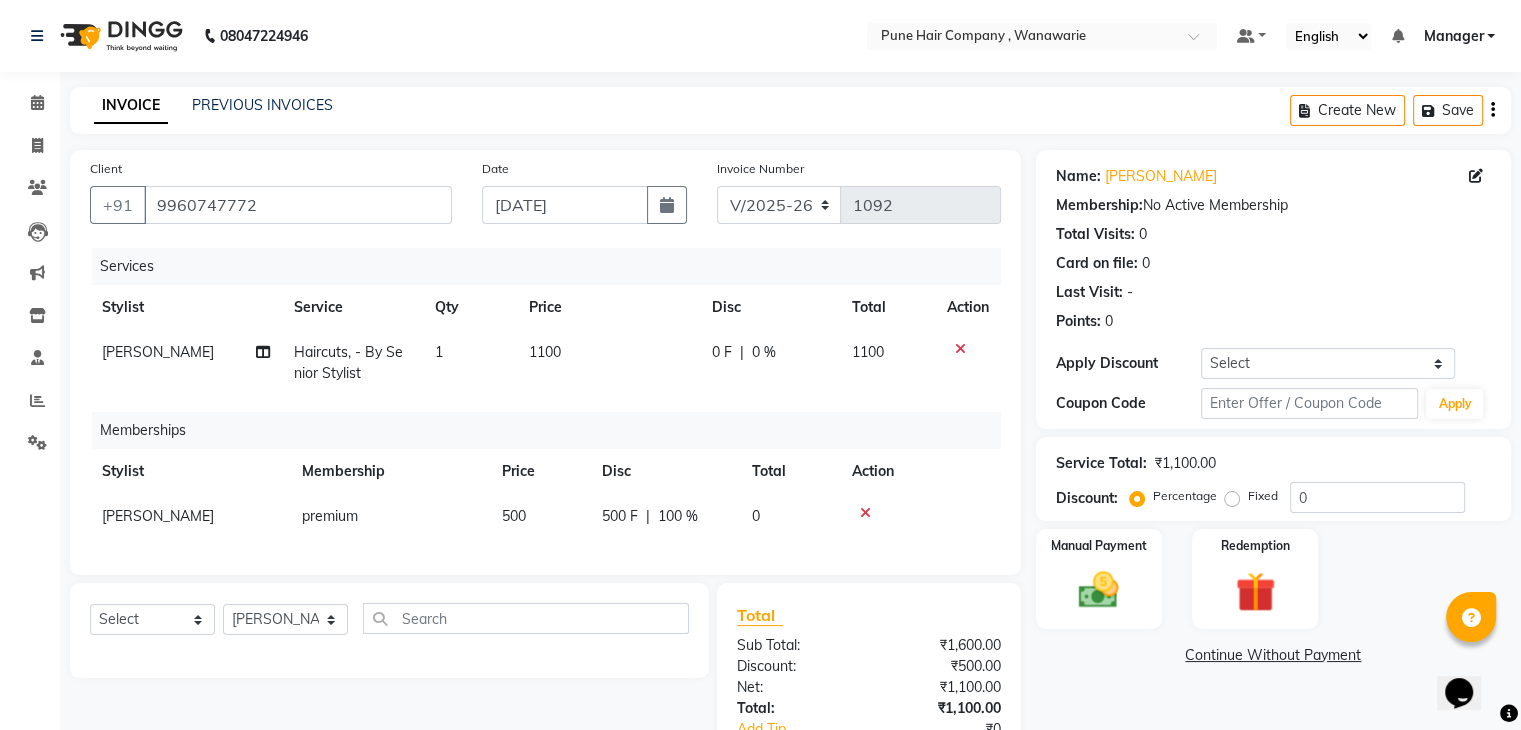 click on "Shriram Raut premium  500 500 F | 100 % 0" 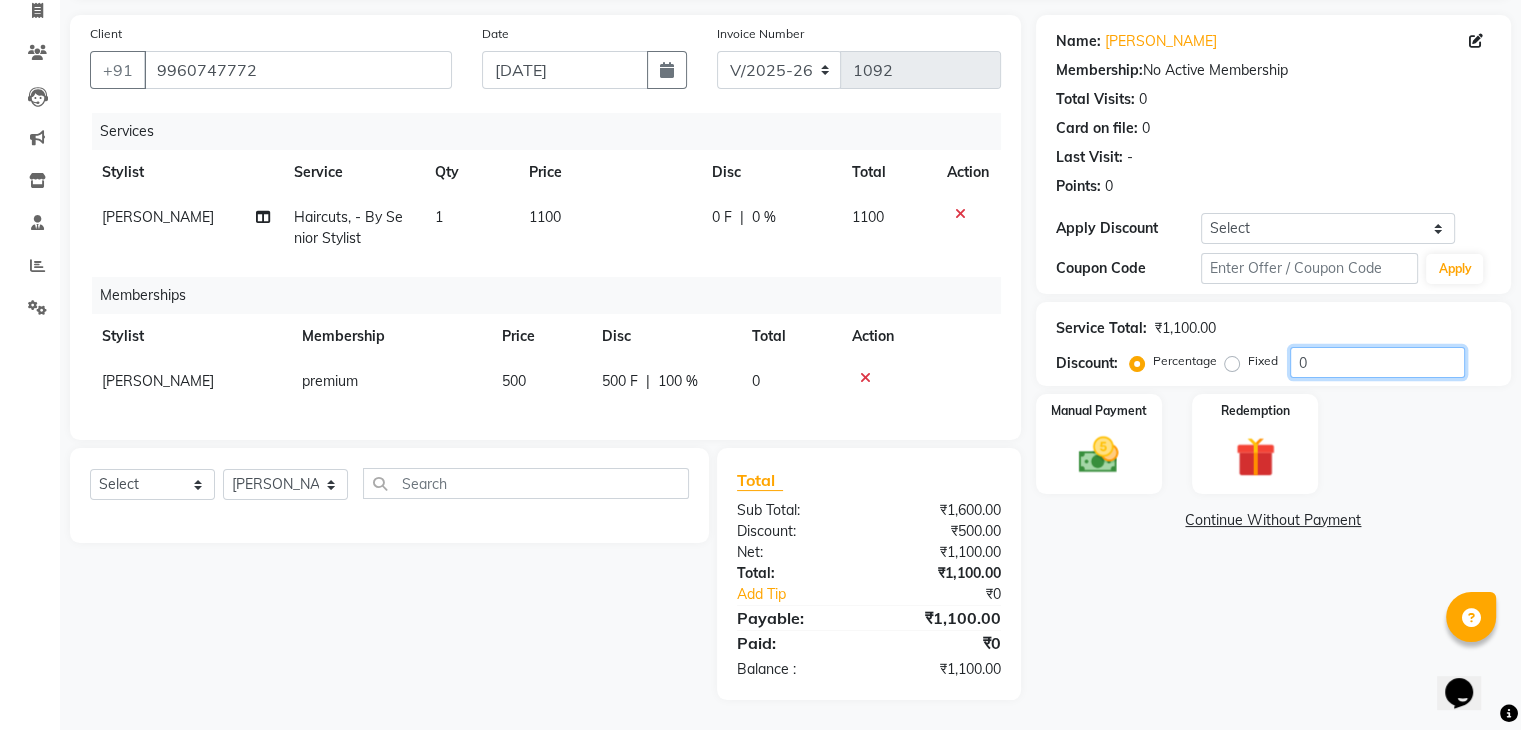click on "0" 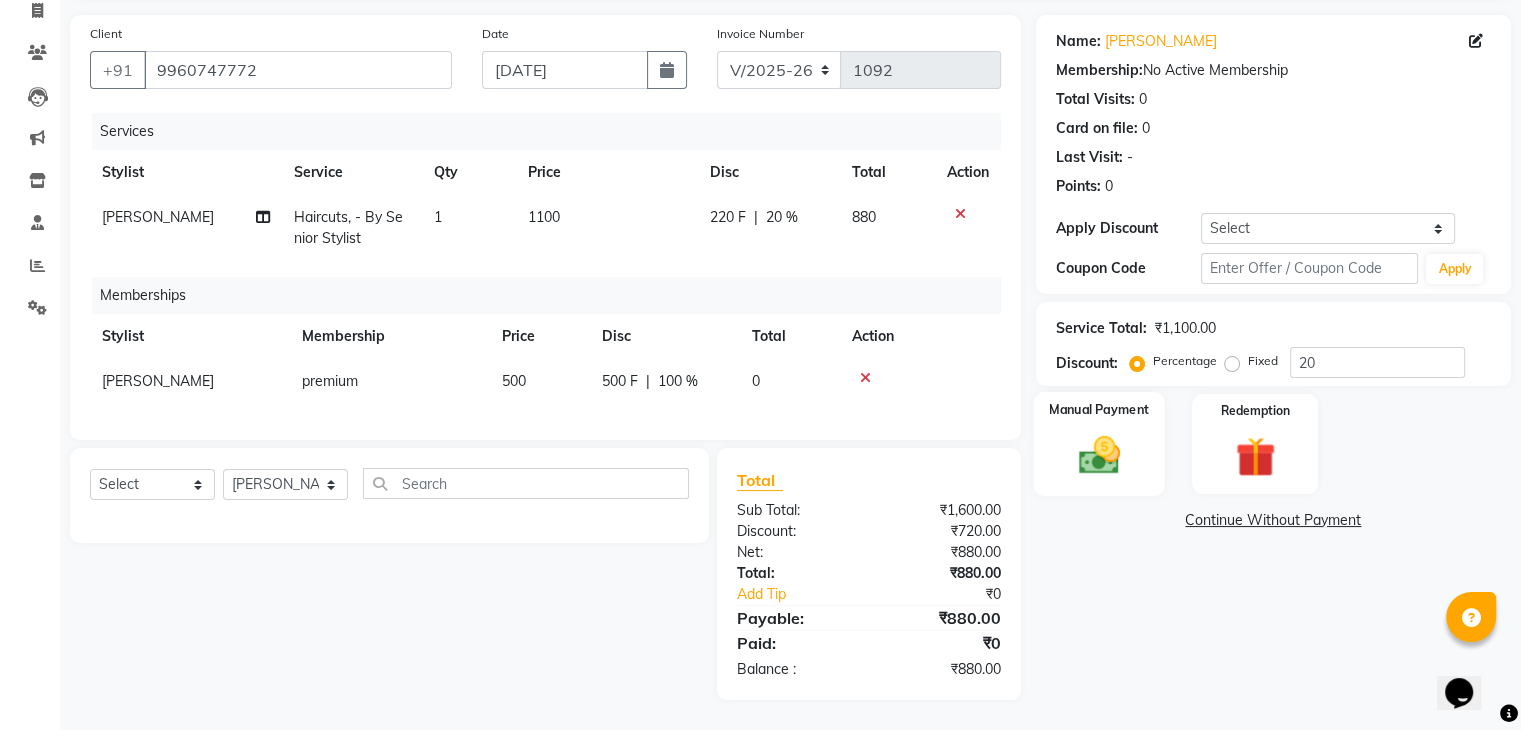 click on "Manual Payment" 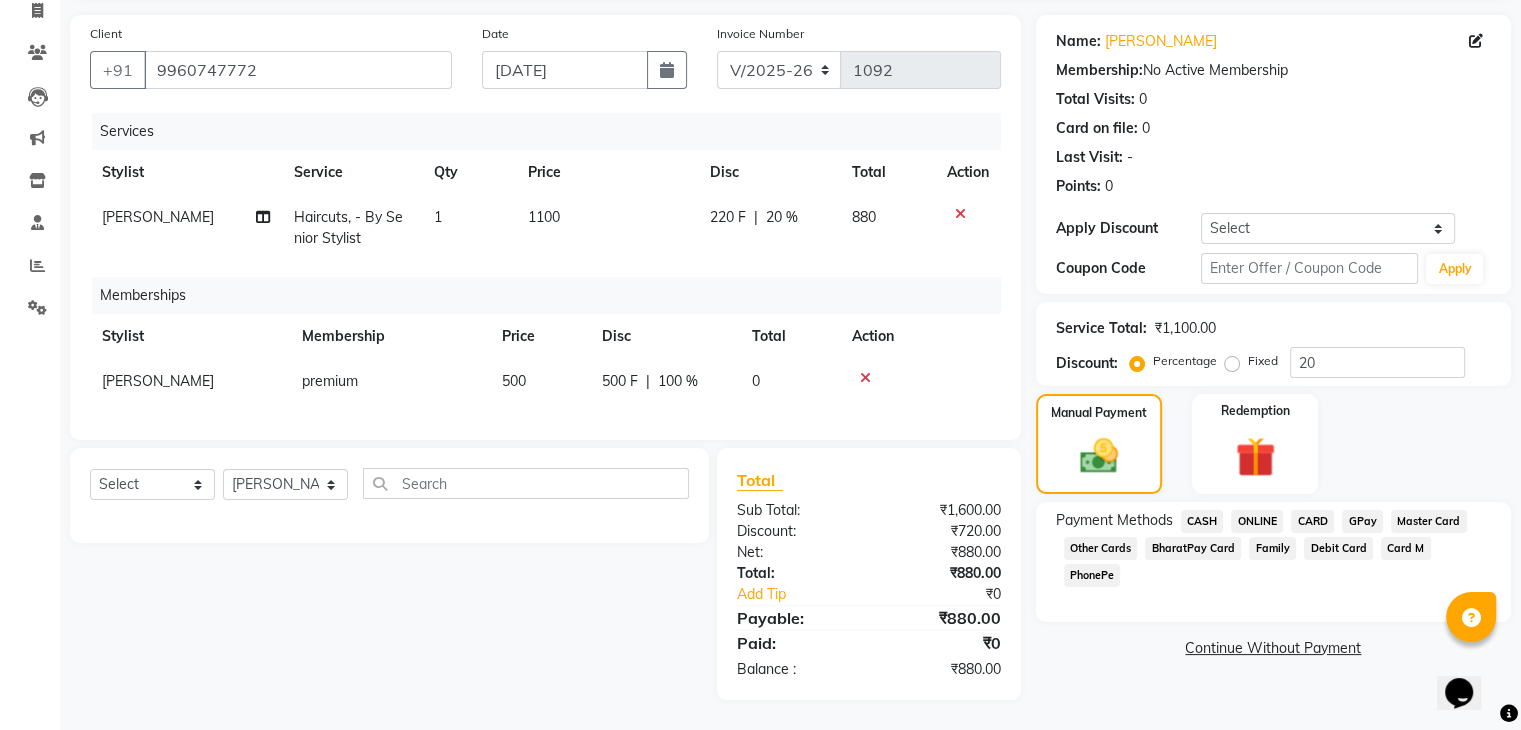 click on "GPay" 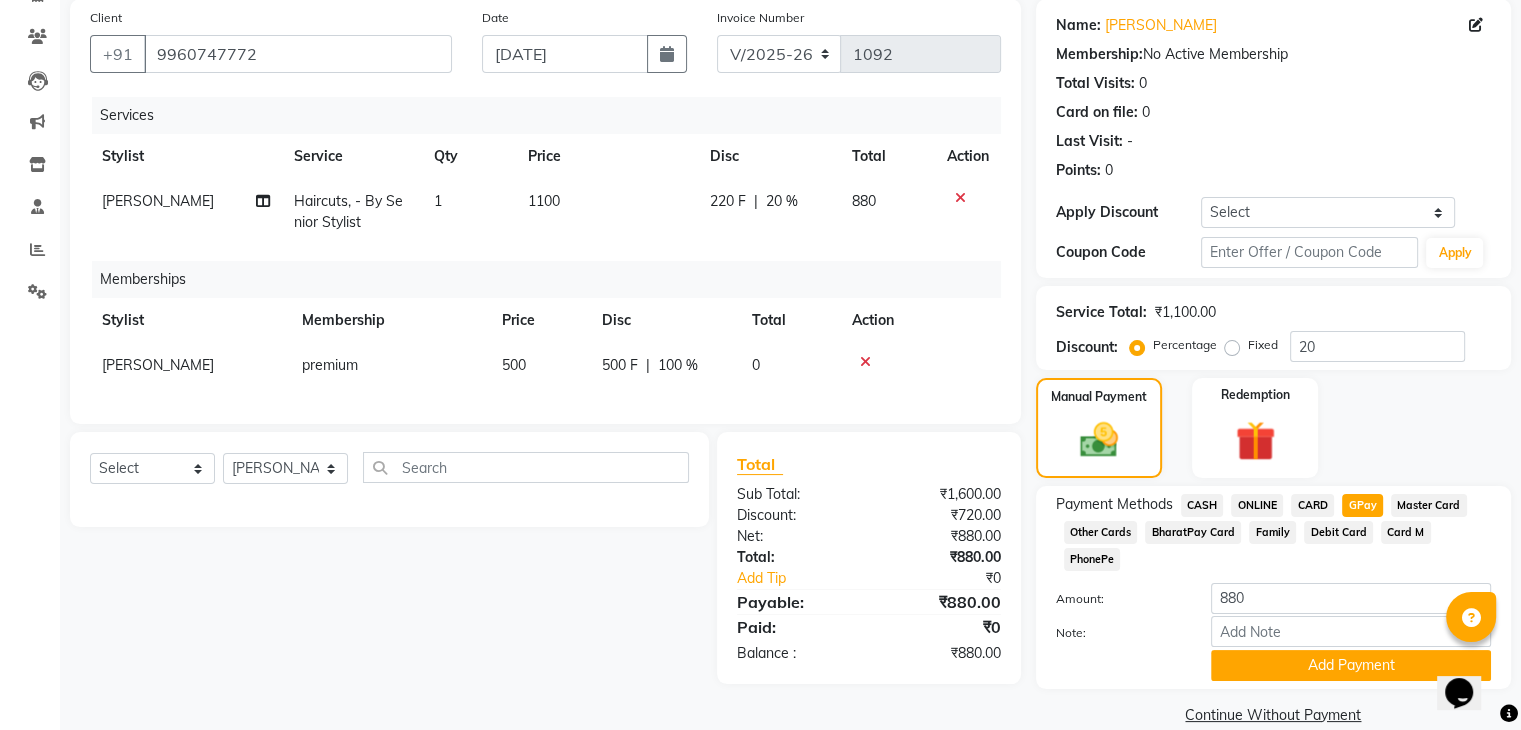 scroll, scrollTop: 156, scrollLeft: 0, axis: vertical 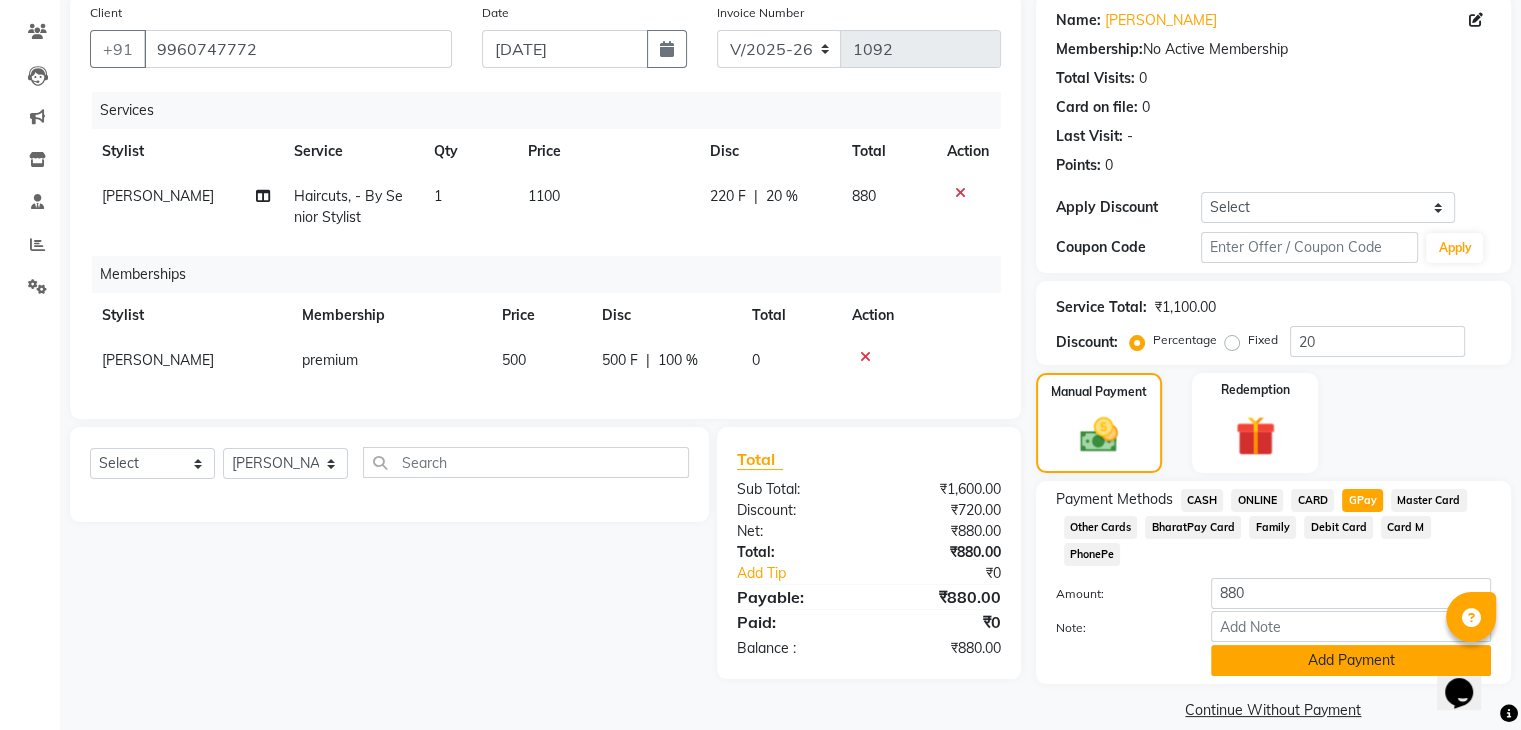 click on "Add Payment" 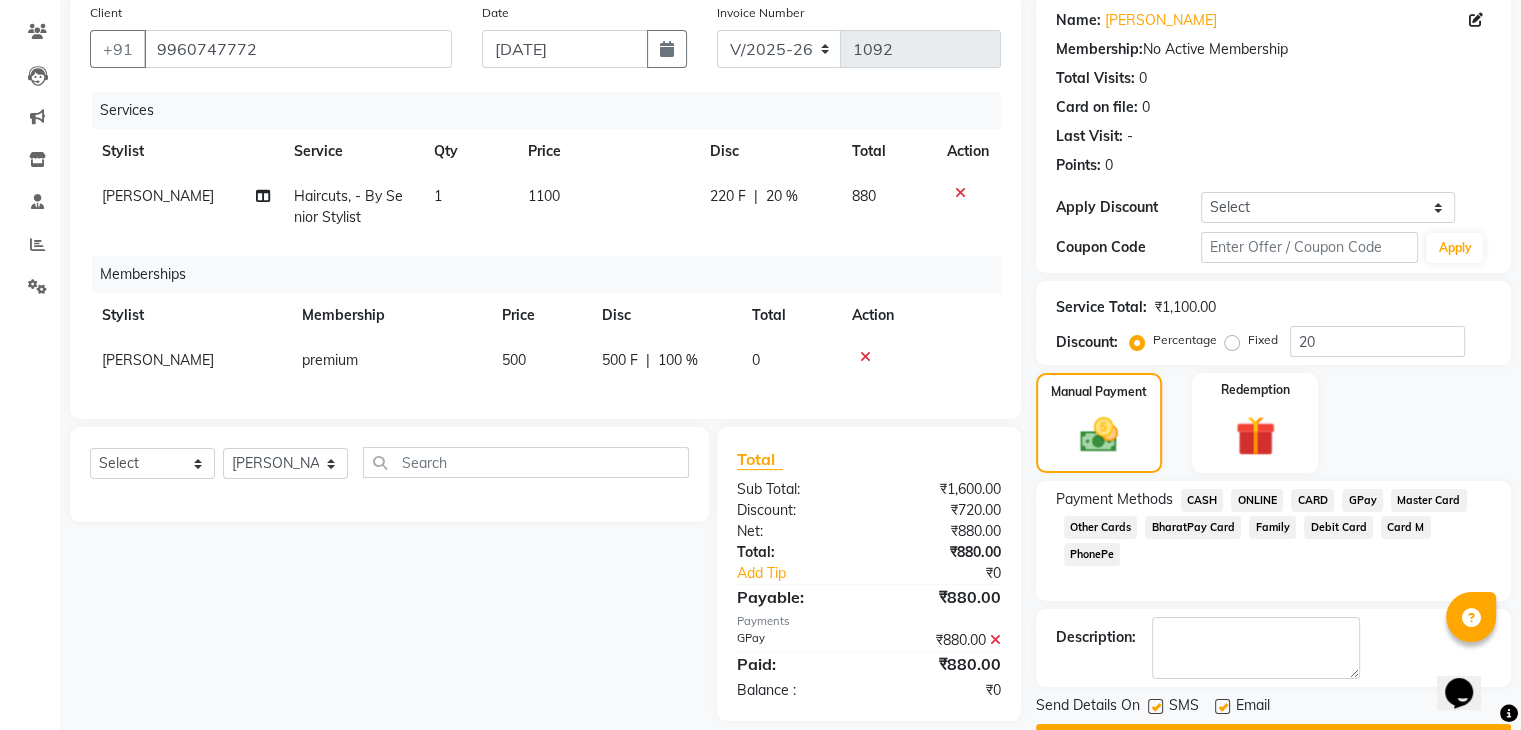 scroll, scrollTop: 209, scrollLeft: 0, axis: vertical 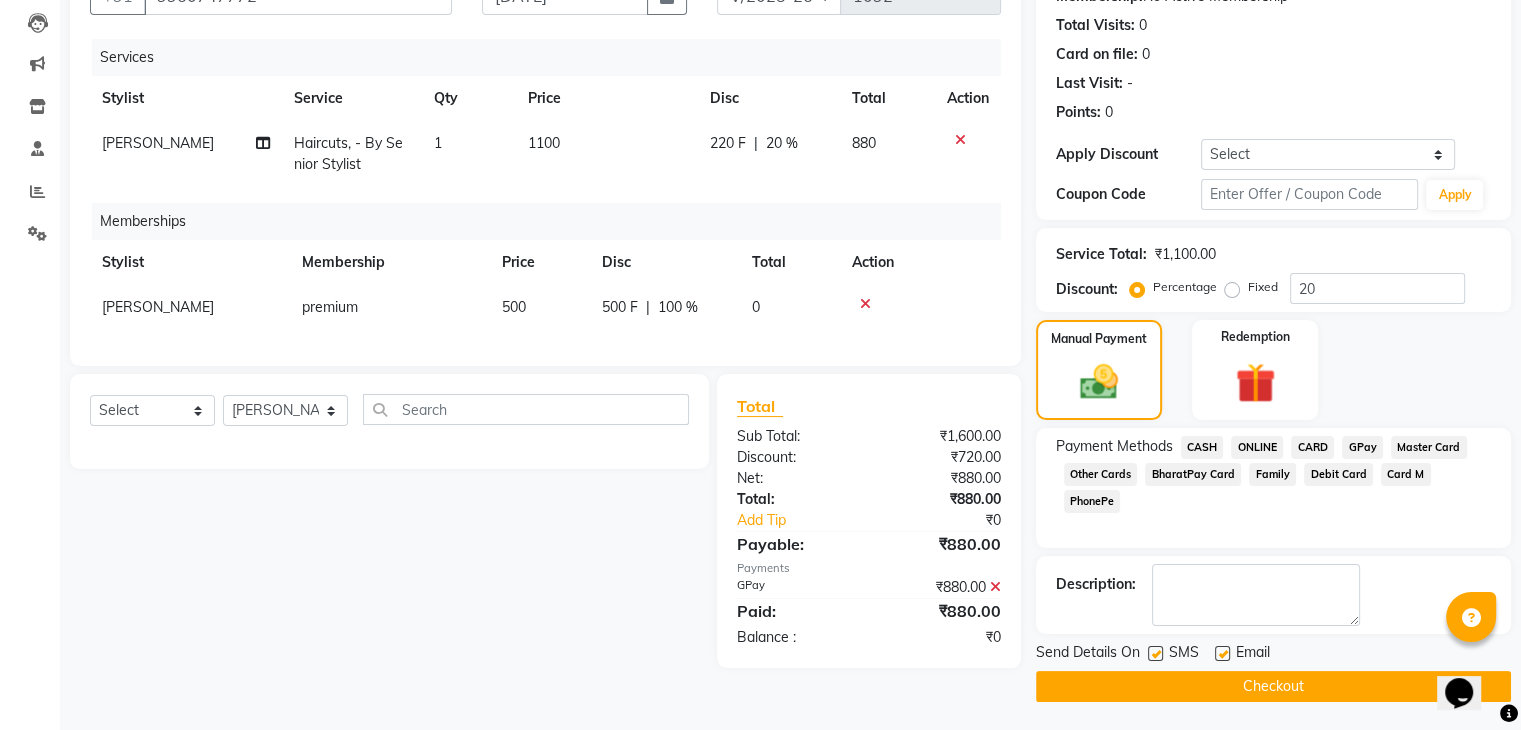 click on "Checkout" 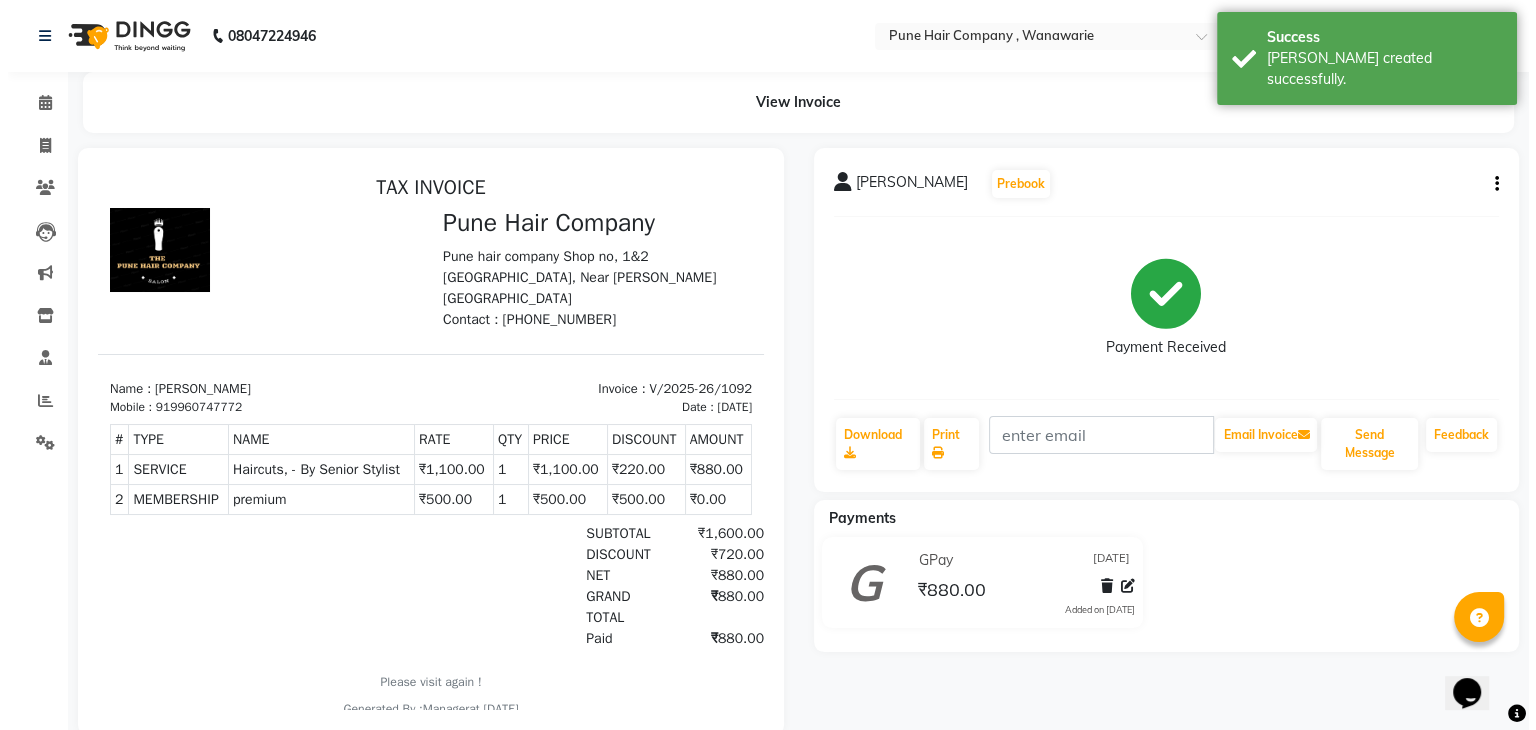 scroll, scrollTop: 0, scrollLeft: 0, axis: both 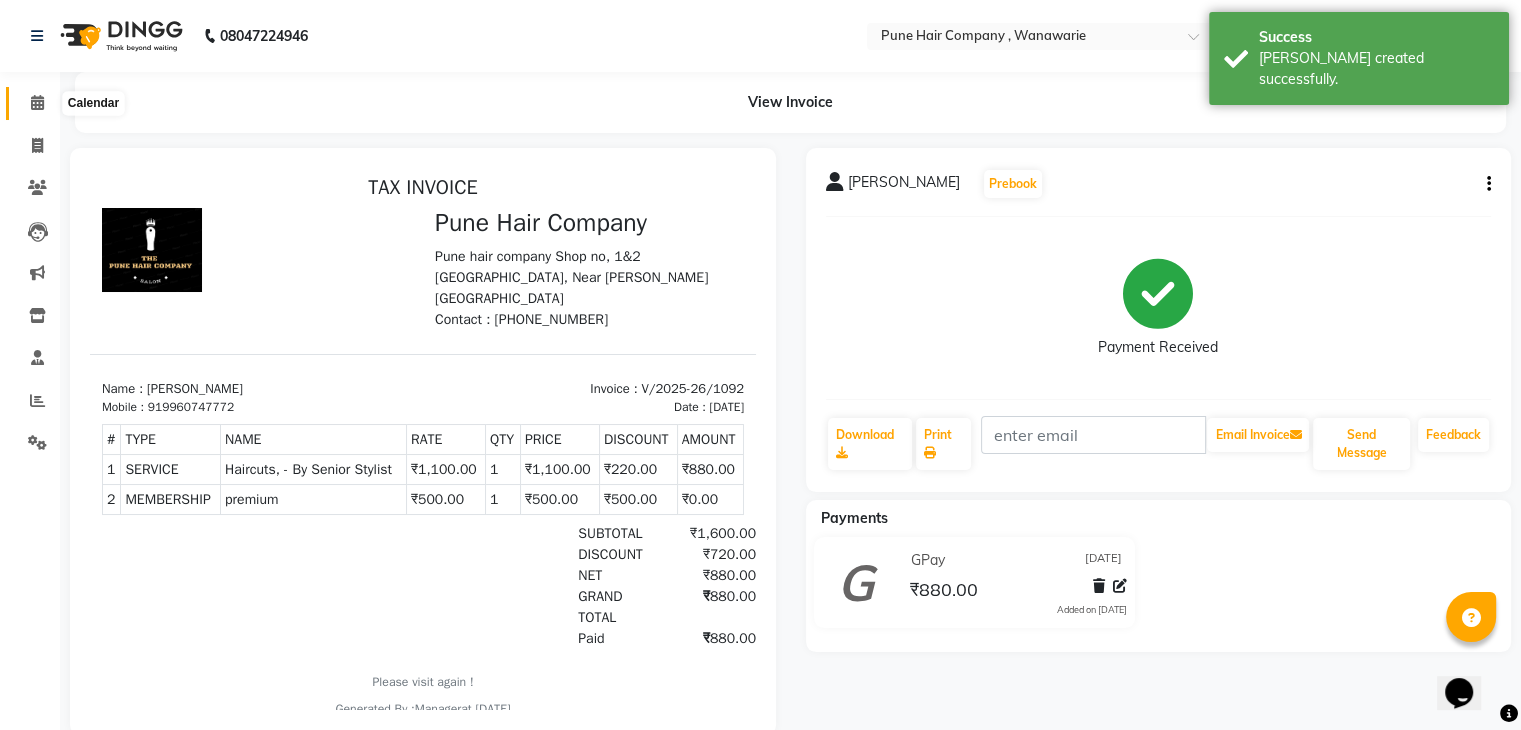 click 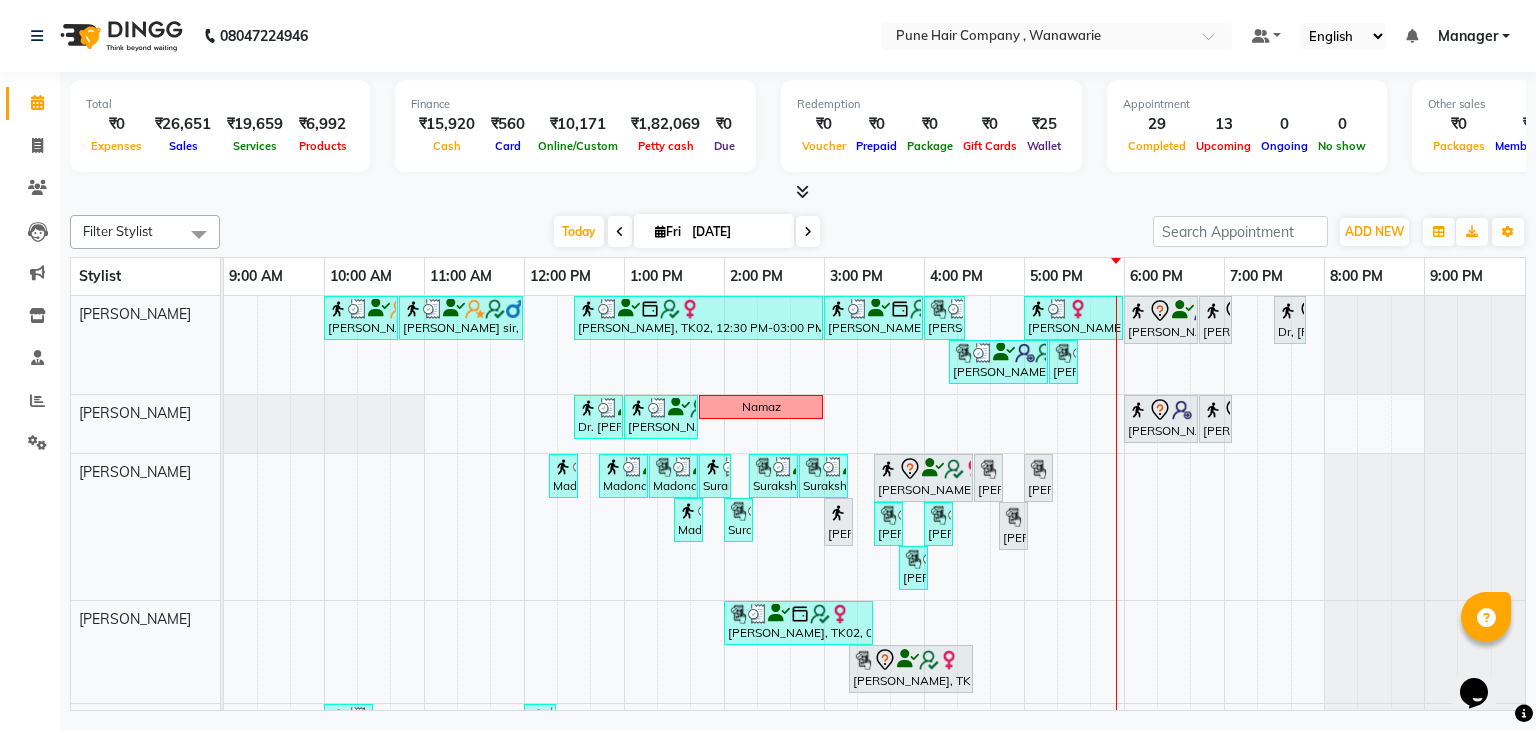click at bounding box center [808, 232] 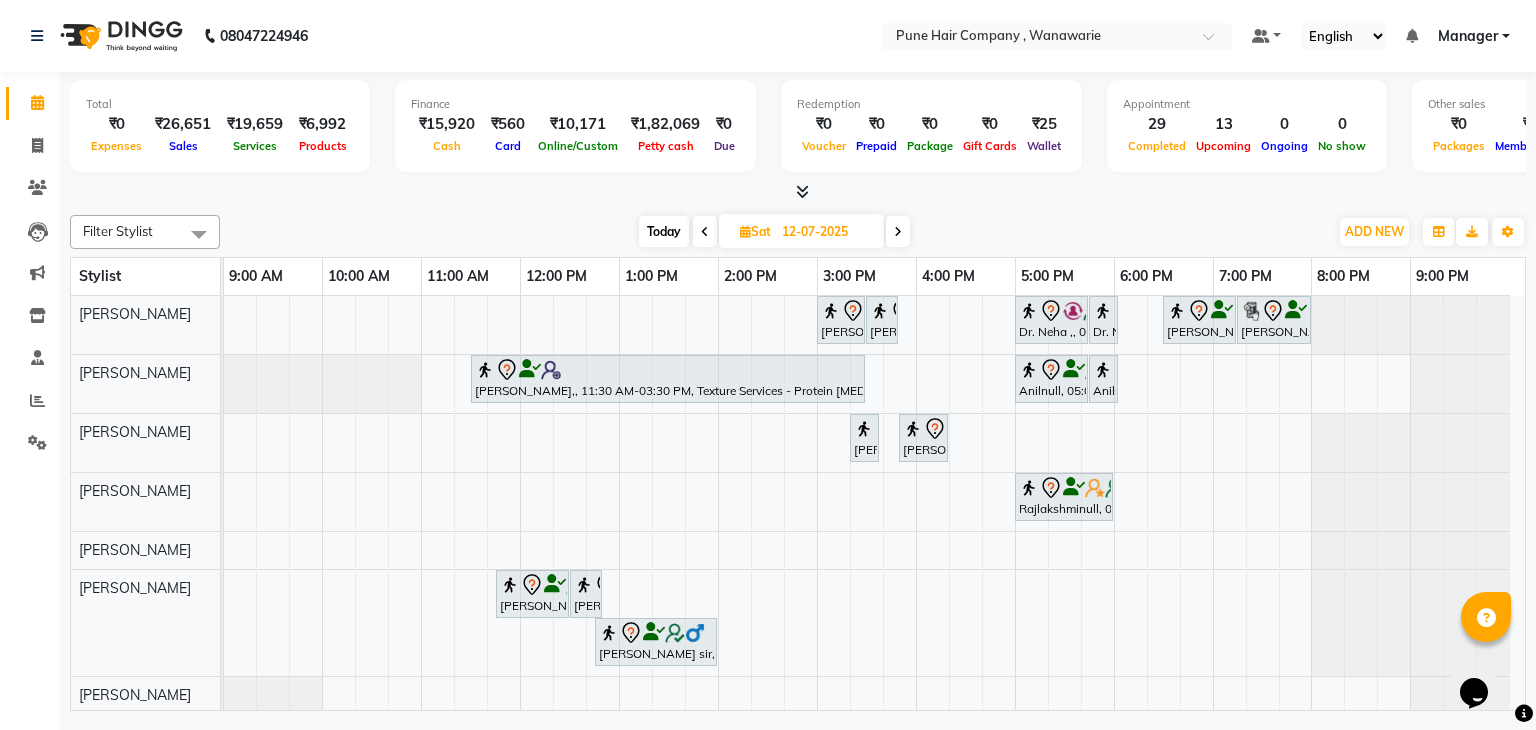 click on "Komal Sharma, 03:00 PM-03:30 PM, BlowDry Medium             Komal Sharma, 03:30 PM-03:50 PM,  Hairwash Medium             Dr. Neha ,, 05:00 PM-05:45 PM, Male Haircut By Senior Stylist             Dr. Neha ,, 05:45 PM-05:55 PM, Male Hair Wash Classic             Nihar gandhi, 06:30 PM-07:15 PM, Hair Treatments - Hair Treatment Care (Hydrating/ Purifying) Medium             Nihar gandhi, 07:15 PM-08:00 PM, Male Haircut By Senior Stylist             Anuradha B,, 11:30 AM-03:30 PM, Texture Services - Protein Botox Medium             Anilnull, 05:00 PM-05:45 PM, Male Haircut By Senior Stylist             Anilnull, 05:45 PM-05:55 PM, Add_Hair Wash Classic             Komal Sharma, 03:20 PM-03:35 PM, Skin Services - Waxing Bead Wax Underarms             Komal Sharma, 03:50 PM-04:20 PM, Skin Services - Imported Lipsoluble Wax (Full-Legs/Front/Back)             Rajlakshminull, 05:00 PM-06:00 PM, Manicure & Pedicure, Body Services - Reflexology Hands & Feet (60 min)" at bounding box center [874, 505] 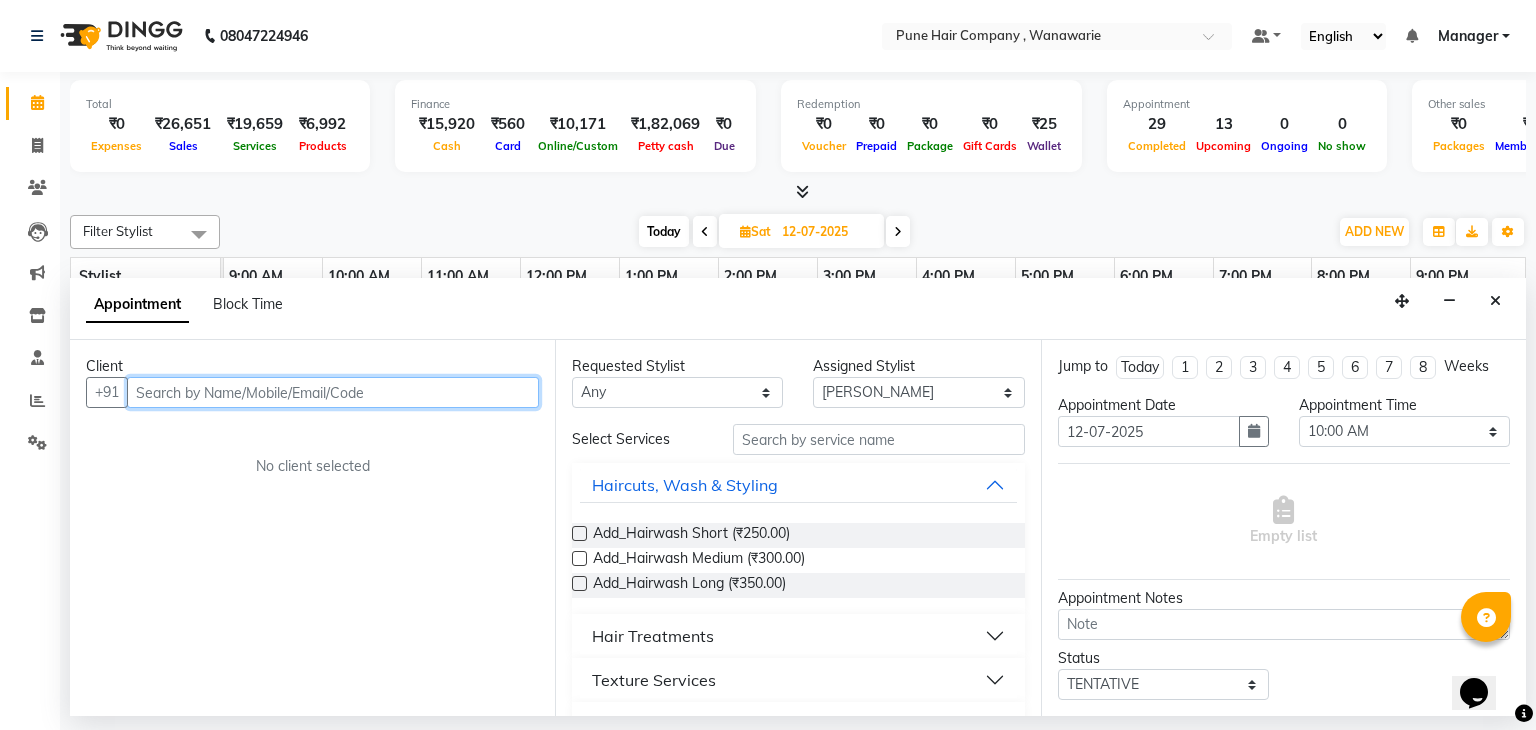 click at bounding box center (333, 392) 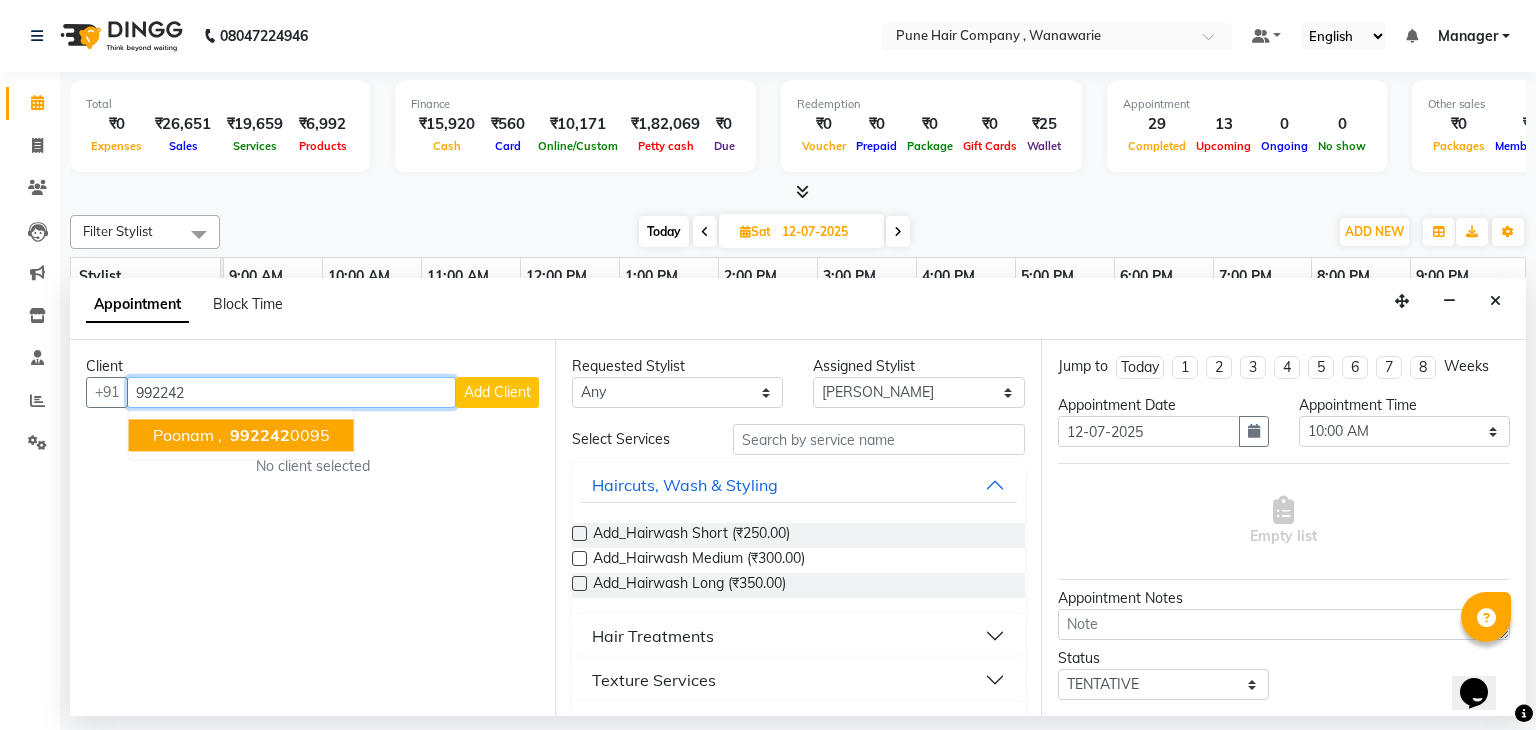 click on "Poonam ," at bounding box center [187, 436] 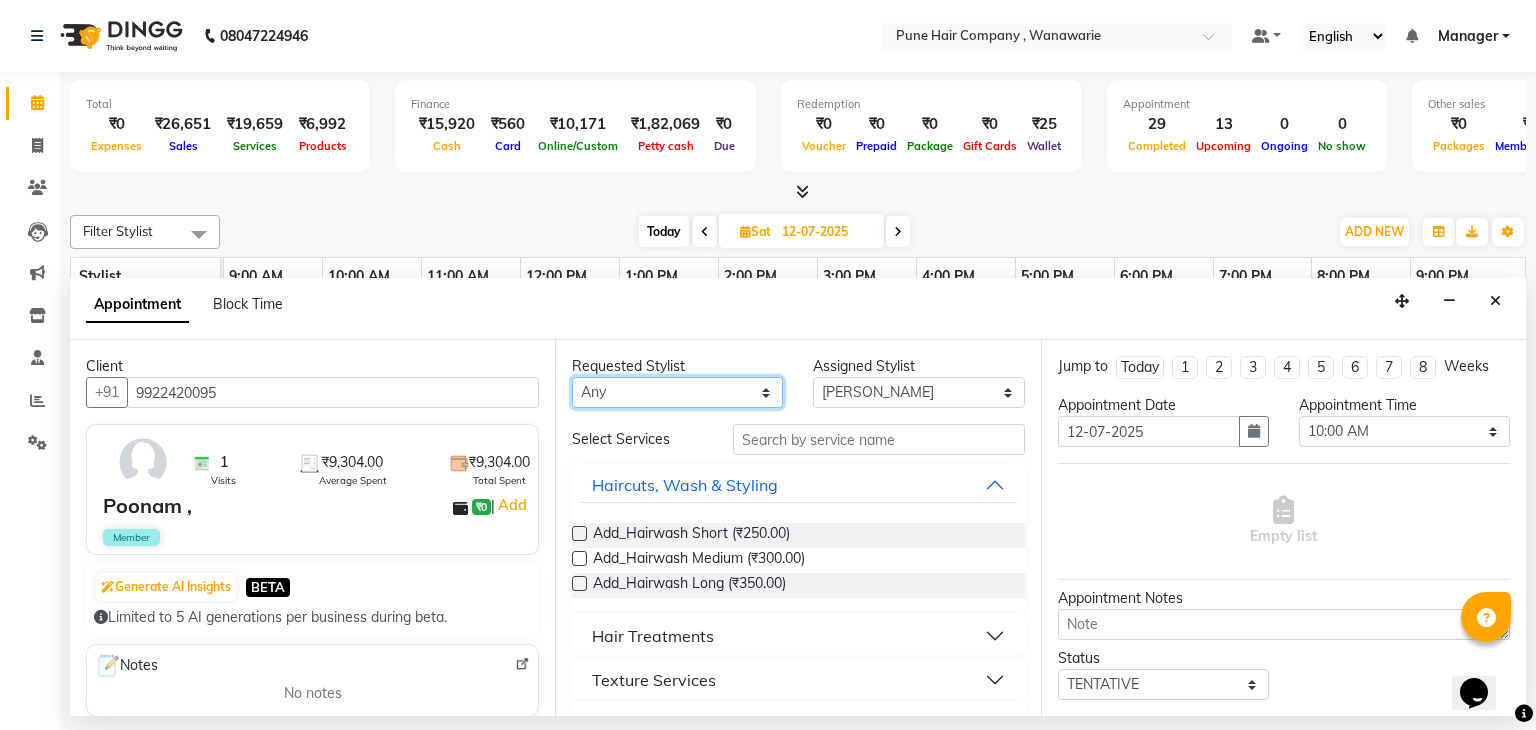click on "Any Faisal shaikh Kanchan Gajare  Kasturi bhandari Manoj Zambre Prasad wagh Ranjeet Solanki Shriram Raut" at bounding box center [677, 392] 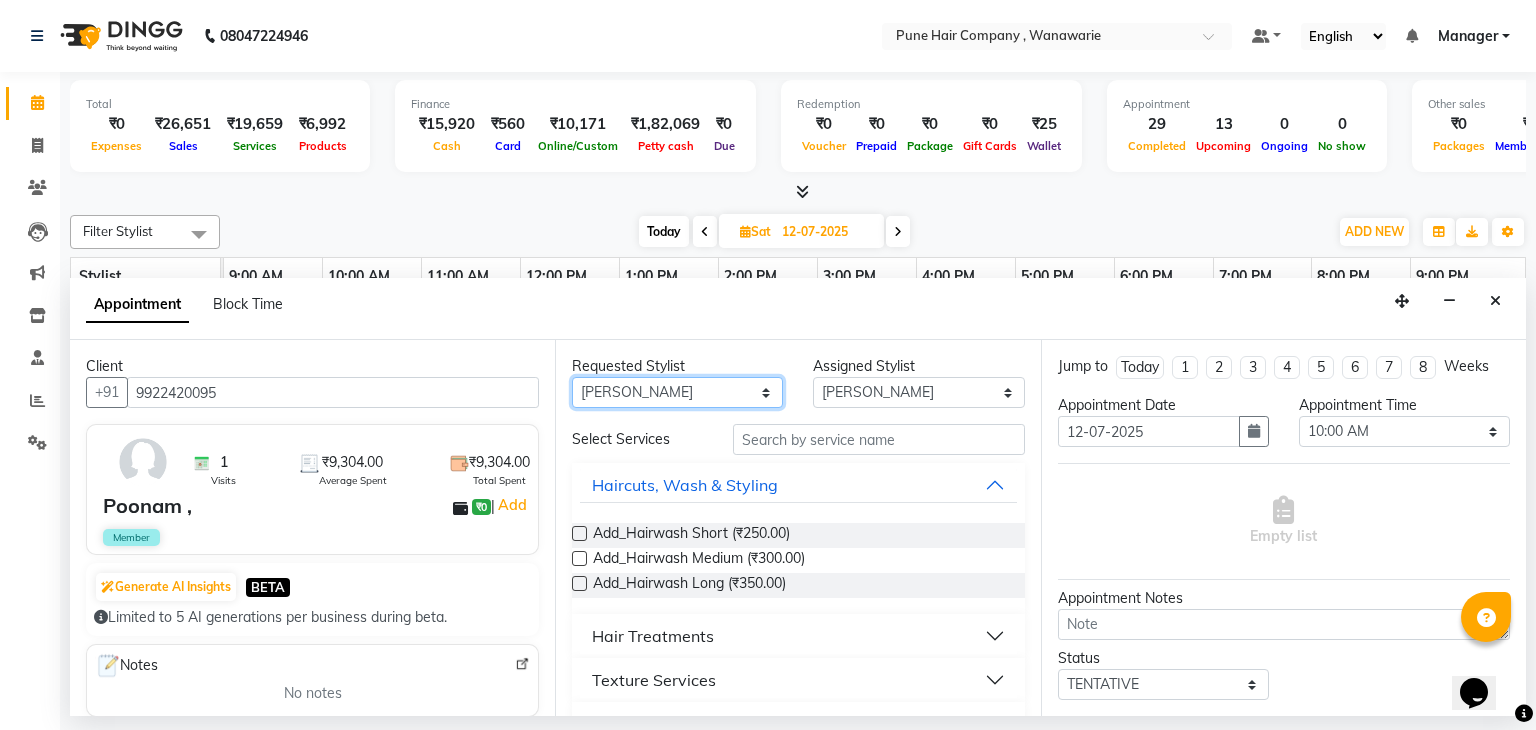 click on "Any Faisal shaikh Kanchan Gajare  Kasturi bhandari Manoj Zambre Prasad wagh Ranjeet Solanki Shriram Raut" at bounding box center [677, 392] 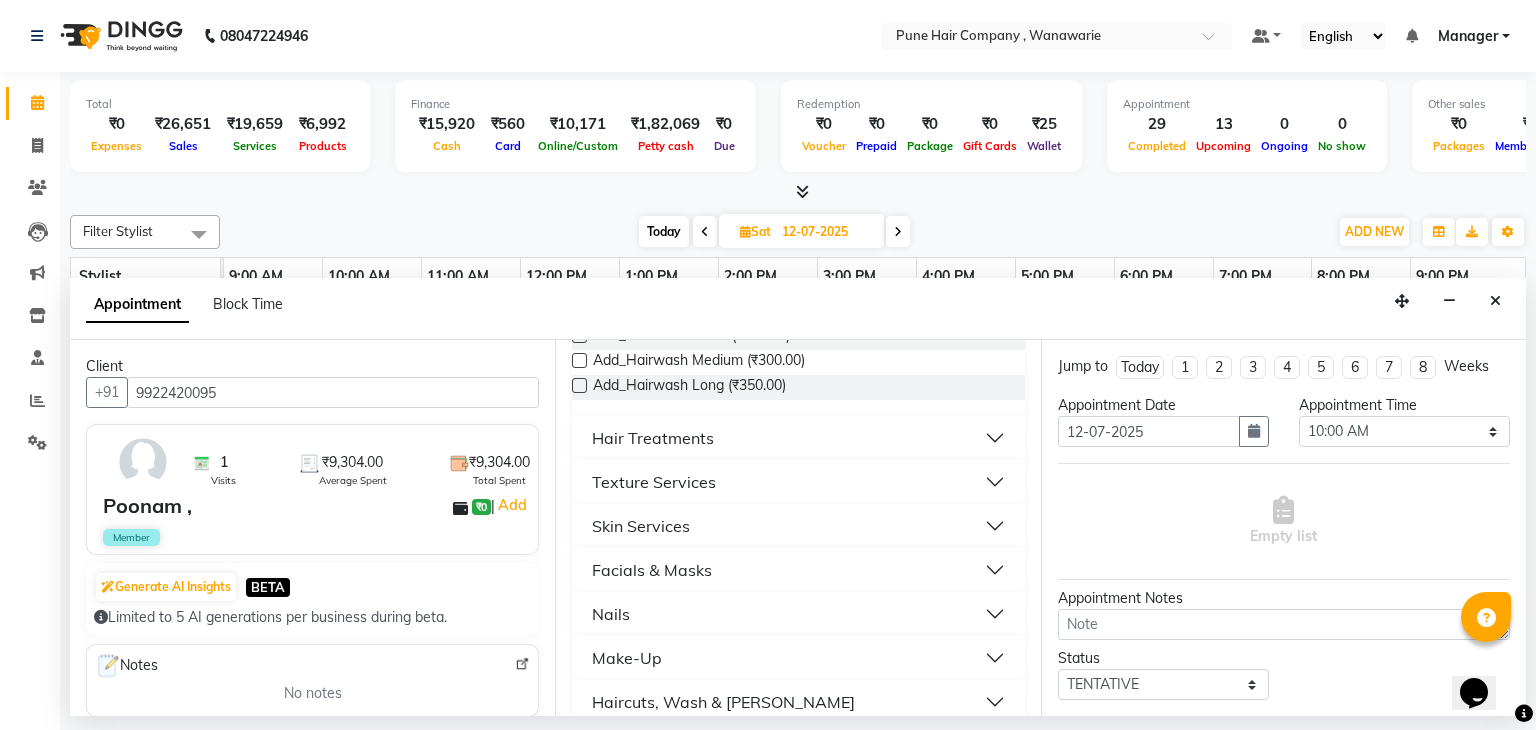 scroll, scrollTop: 244, scrollLeft: 0, axis: vertical 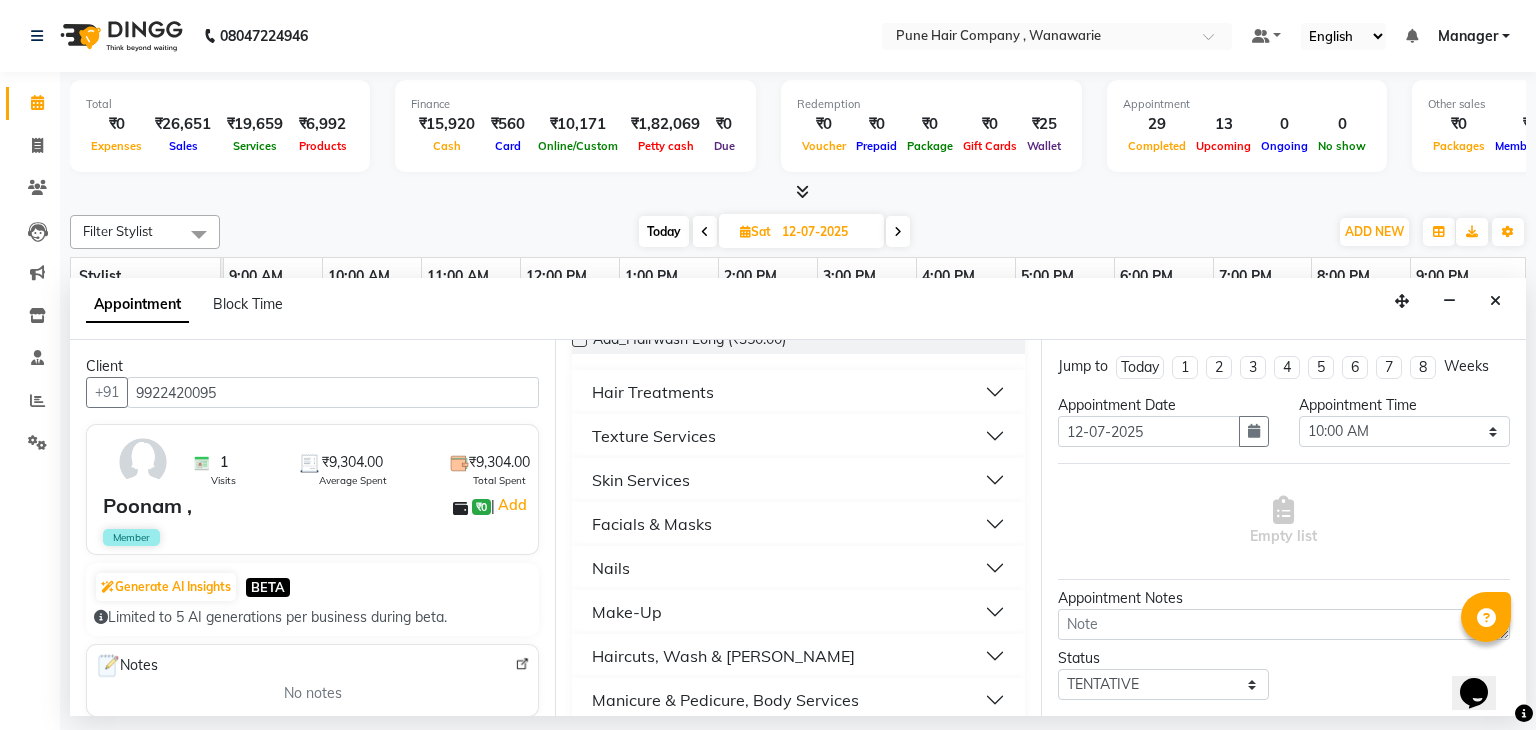 click on "Facials & Masks" at bounding box center [798, 524] 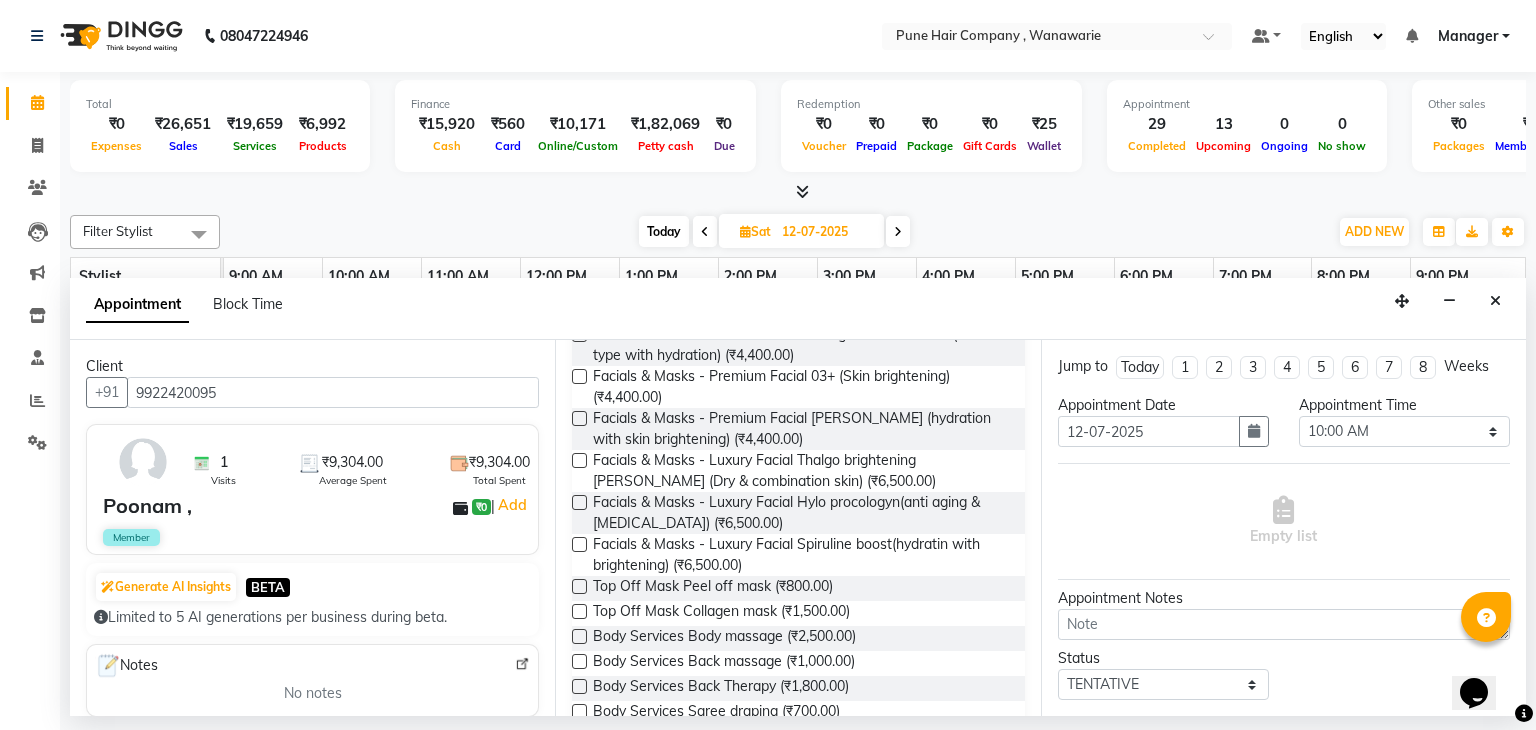 scroll, scrollTop: 612, scrollLeft: 0, axis: vertical 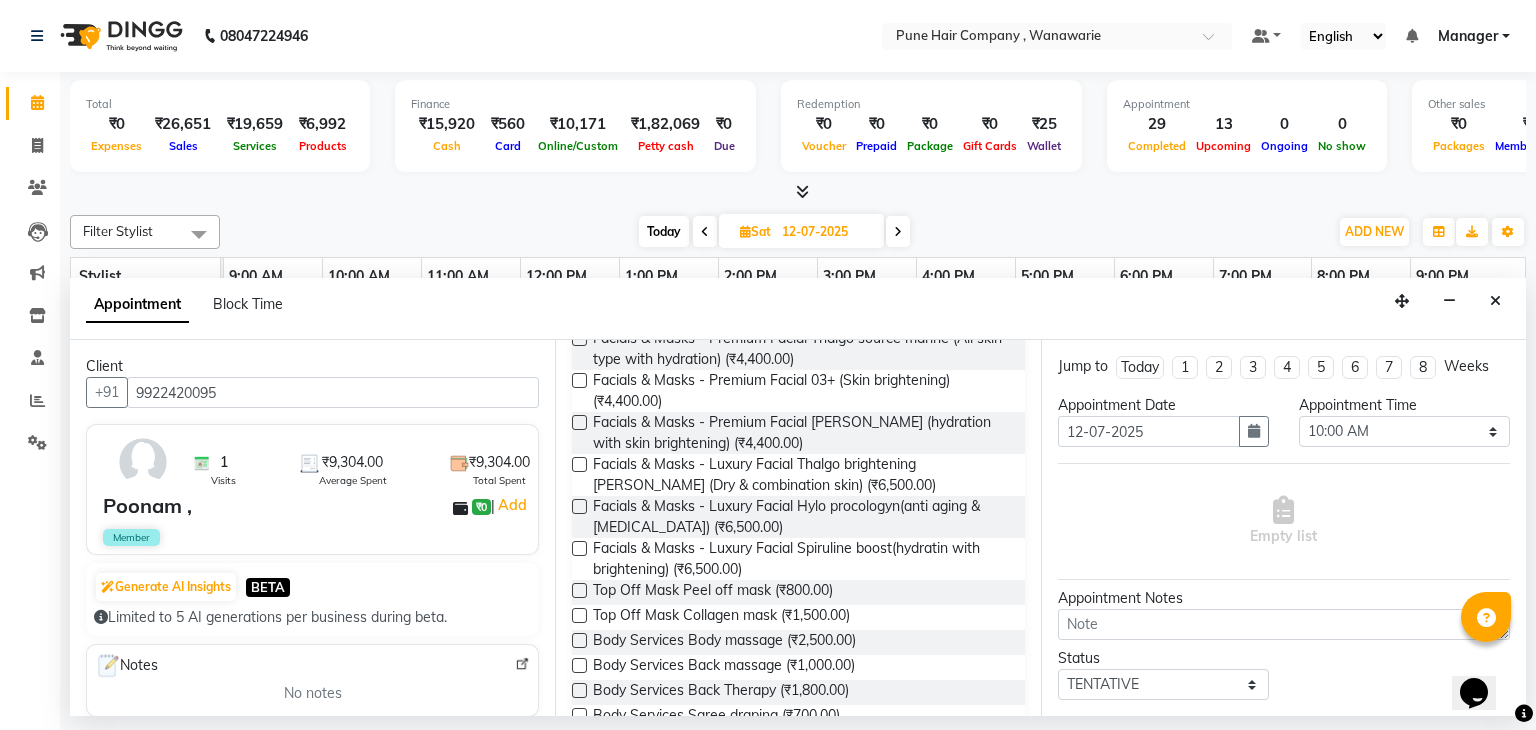 click at bounding box center (579, 464) 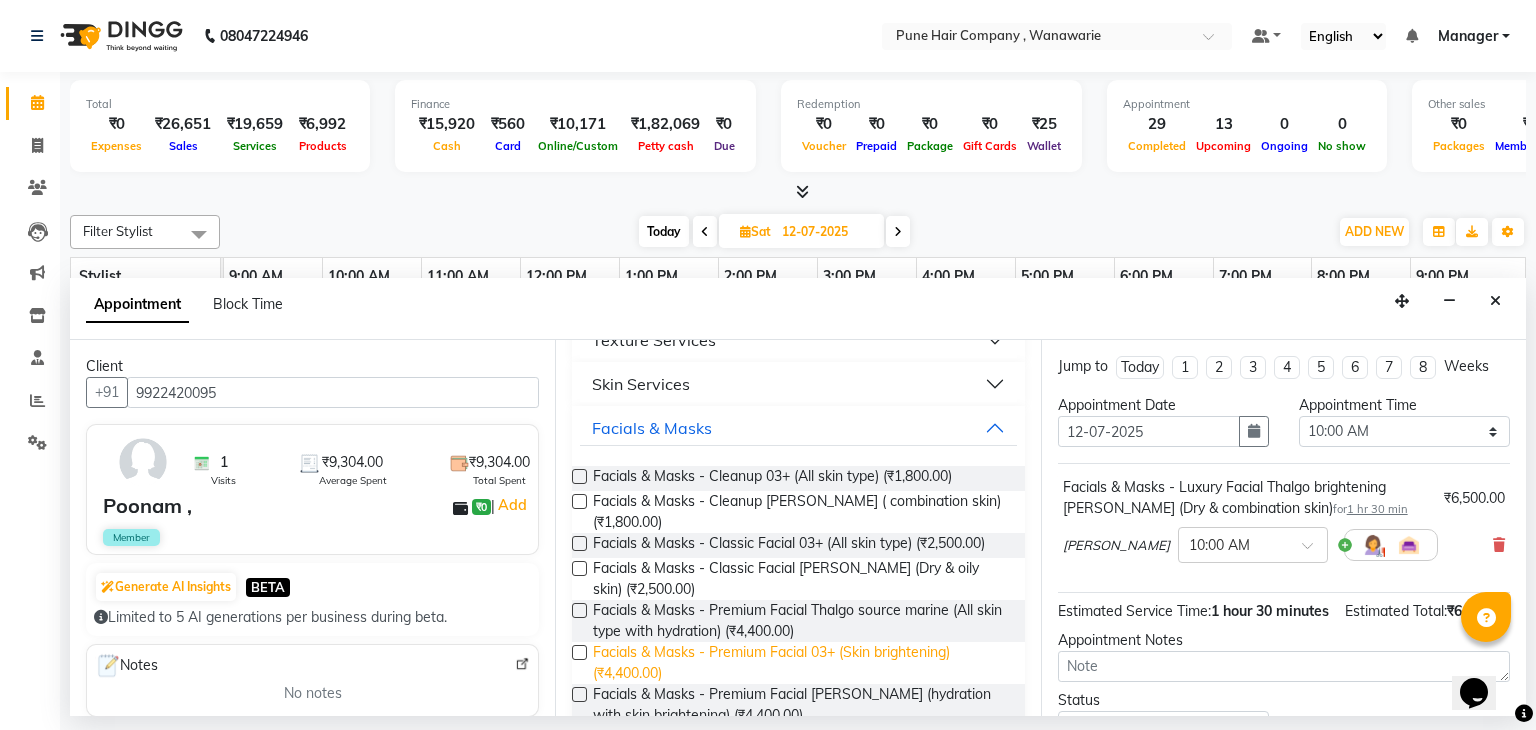 scroll, scrollTop: 336, scrollLeft: 0, axis: vertical 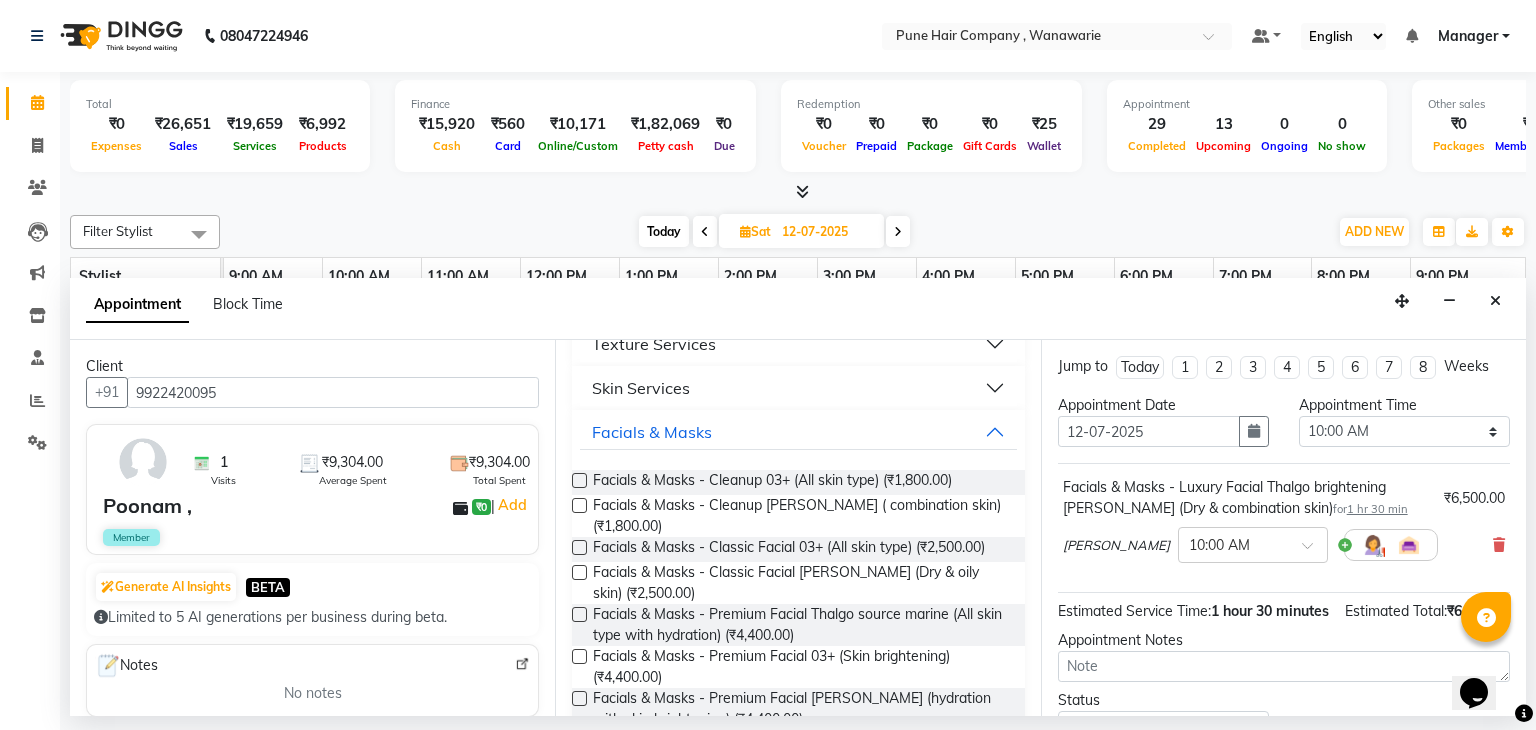 click on "Skin Services" at bounding box center [798, 388] 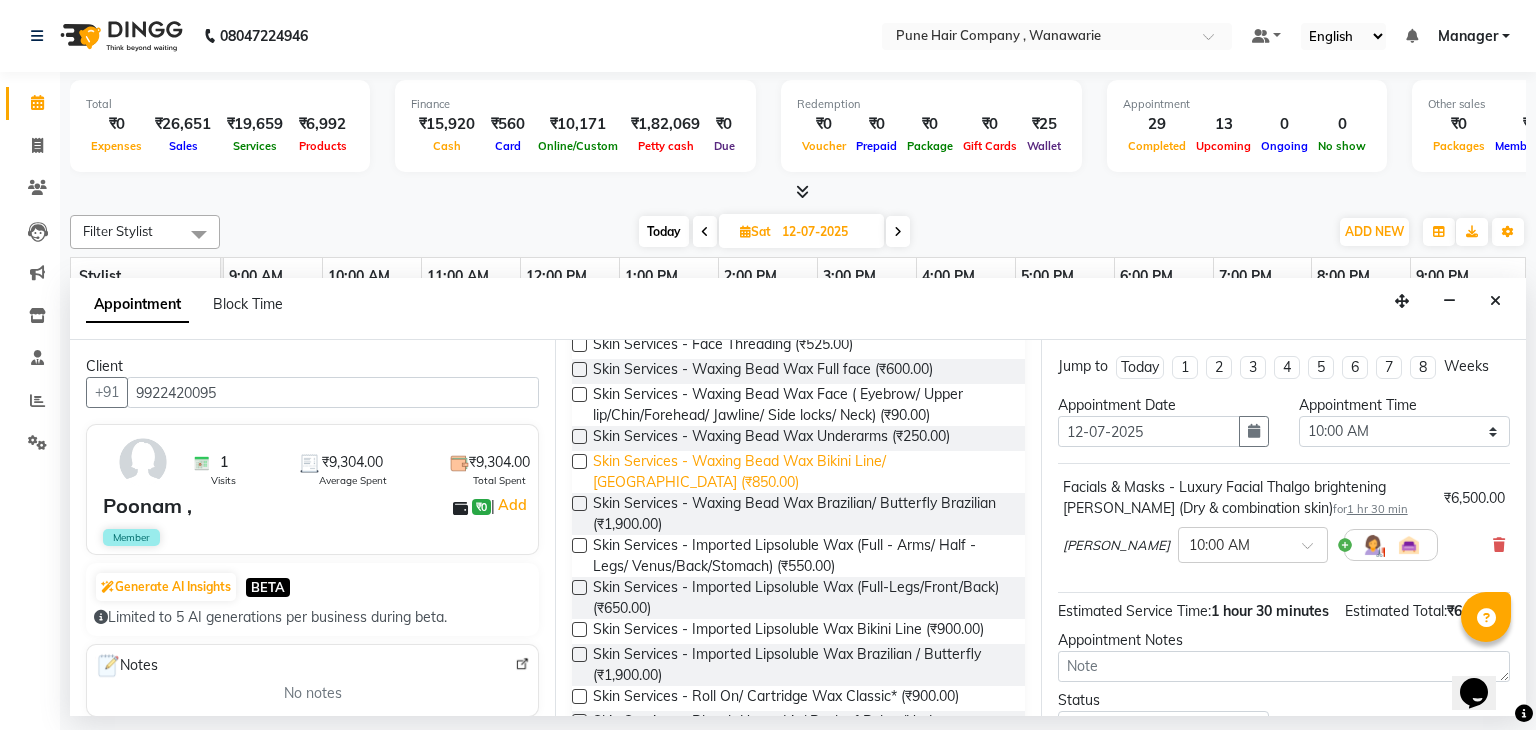 scroll, scrollTop: 475, scrollLeft: 0, axis: vertical 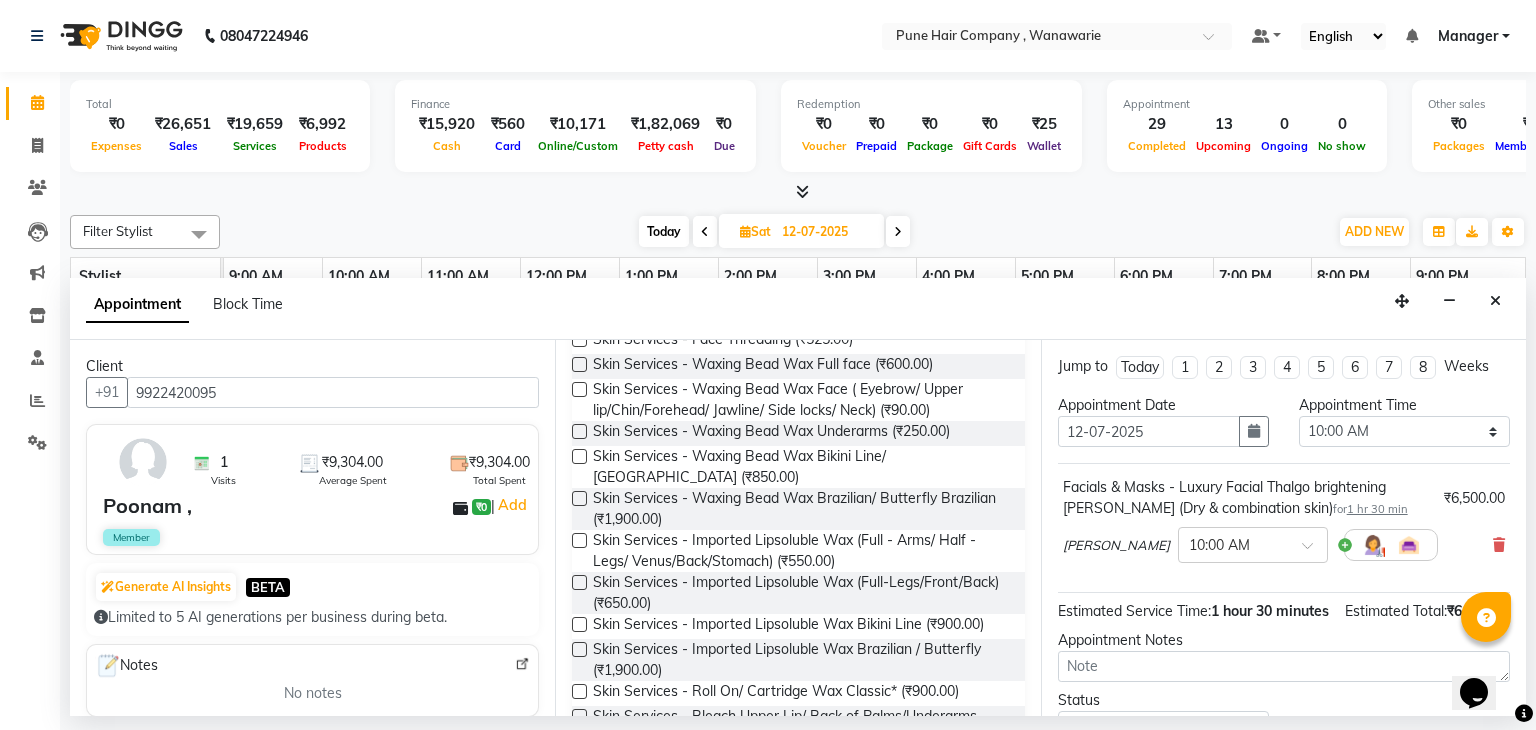 click at bounding box center [579, 540] 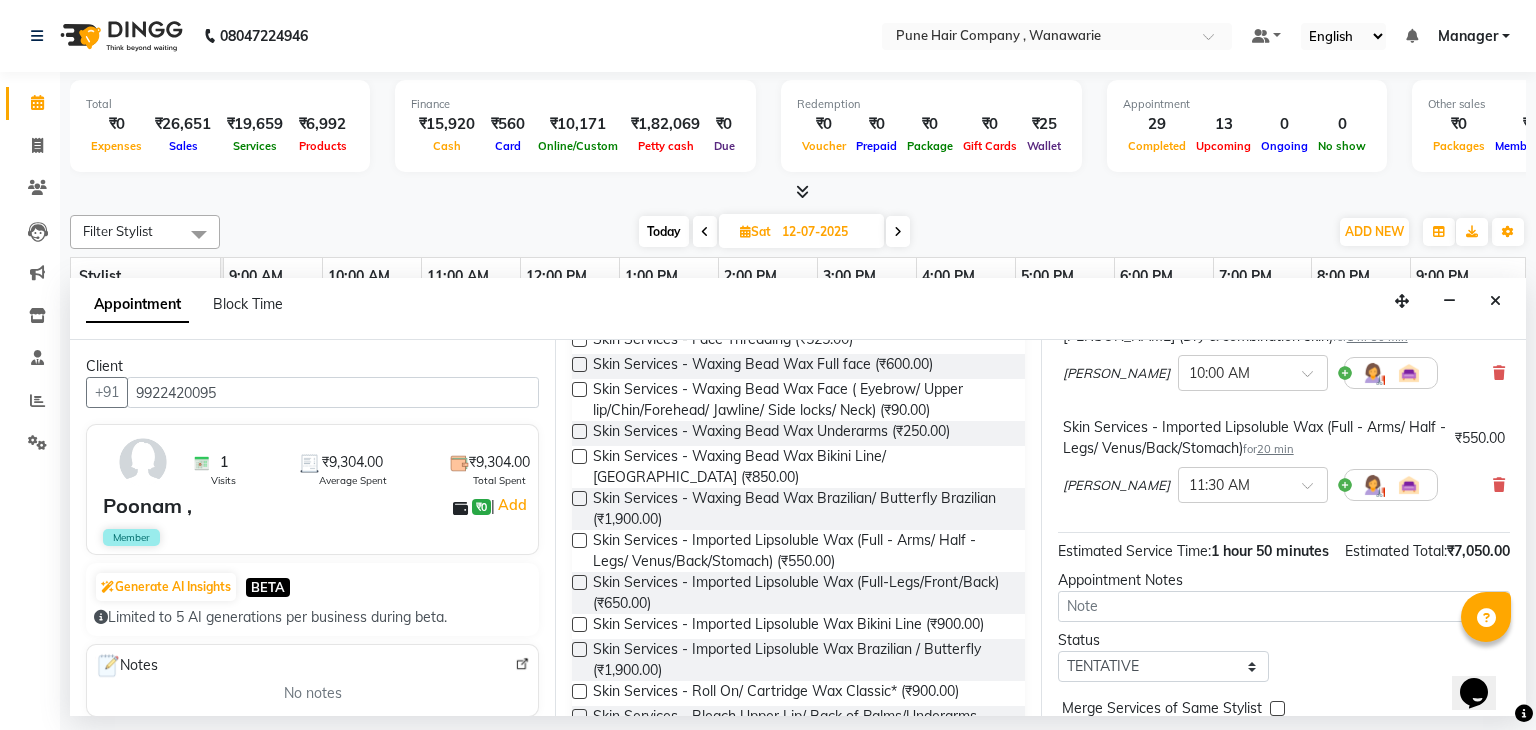 scroll, scrollTop: 284, scrollLeft: 0, axis: vertical 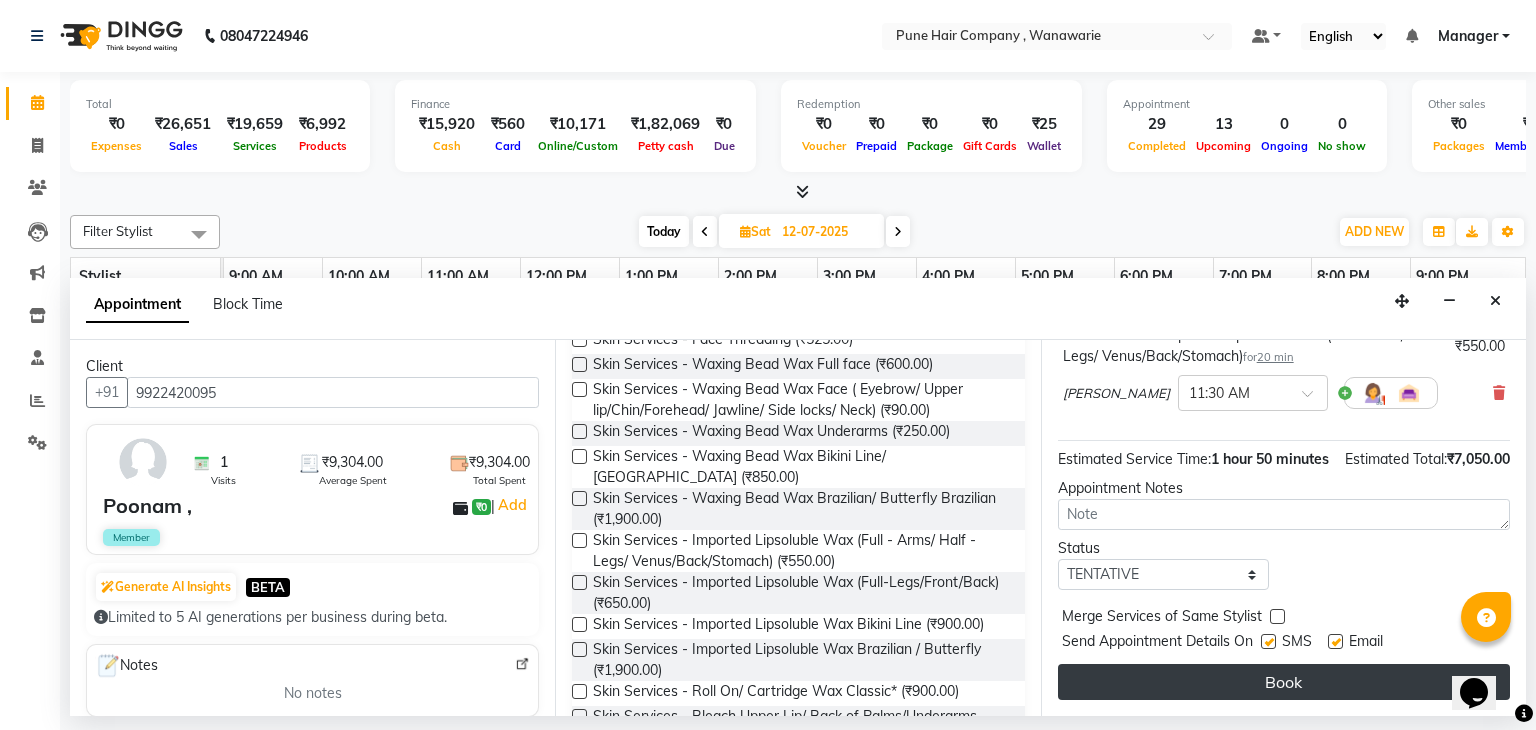 click on "Book" at bounding box center (1284, 682) 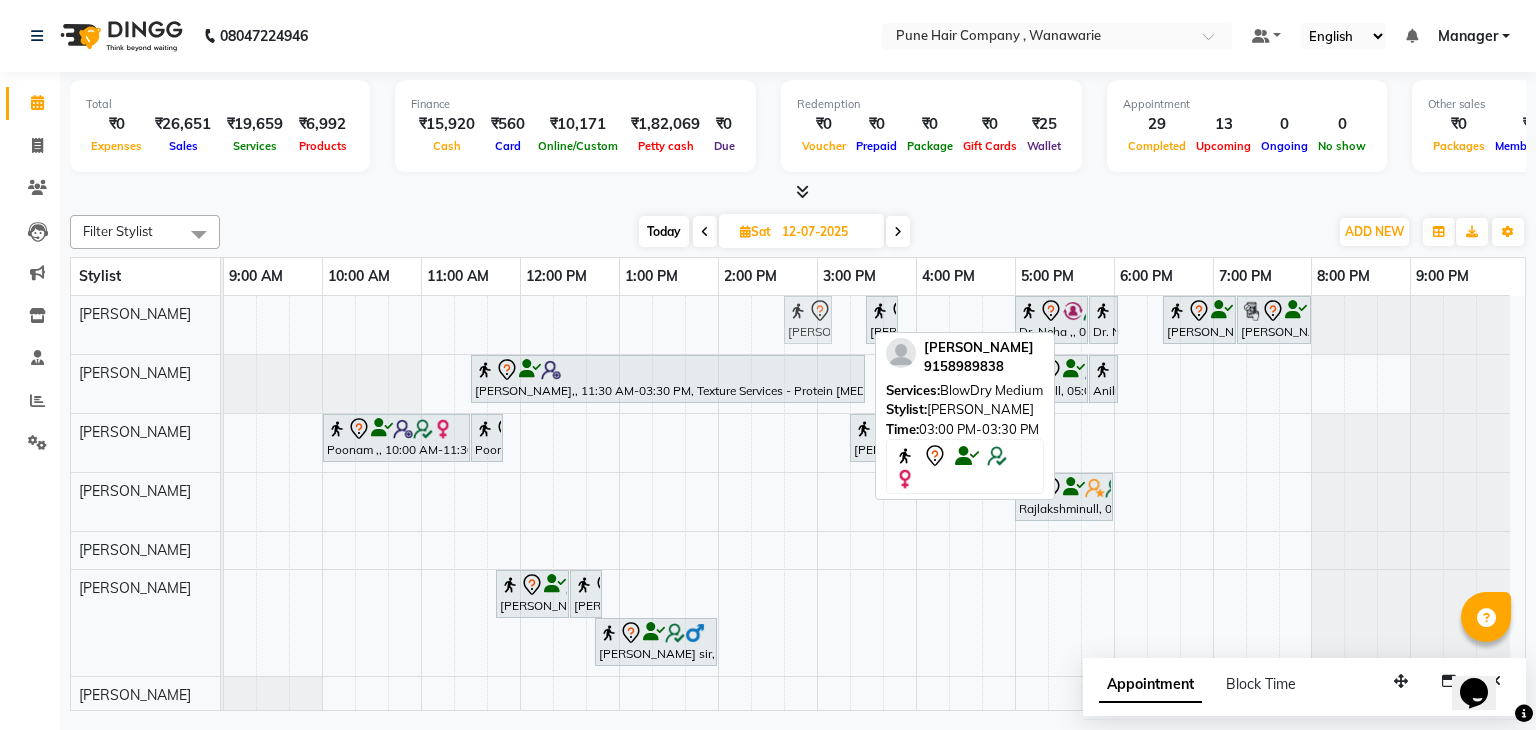drag, startPoint x: 832, startPoint y: 316, endPoint x: 808, endPoint y: 314, distance: 24.083189 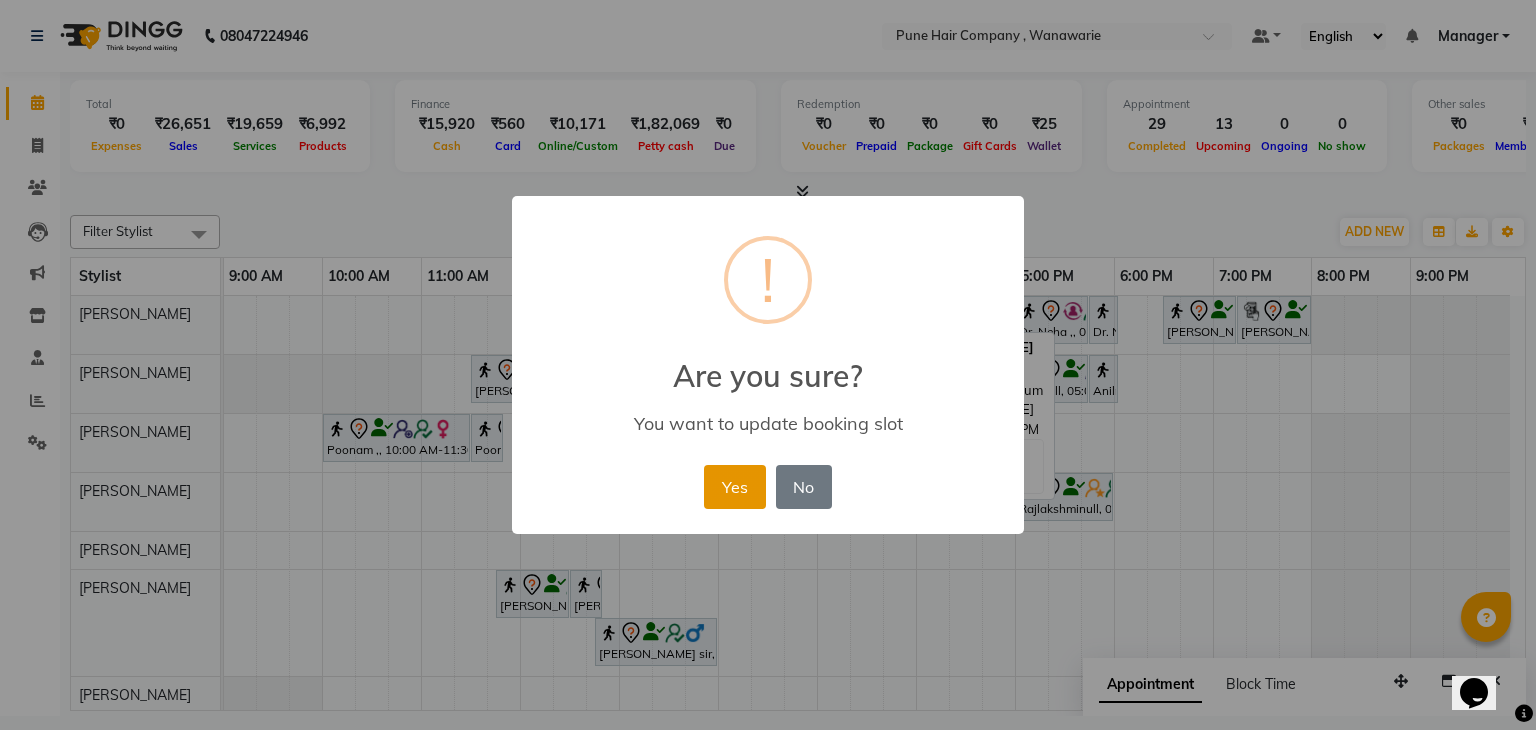 click on "Yes" at bounding box center [734, 487] 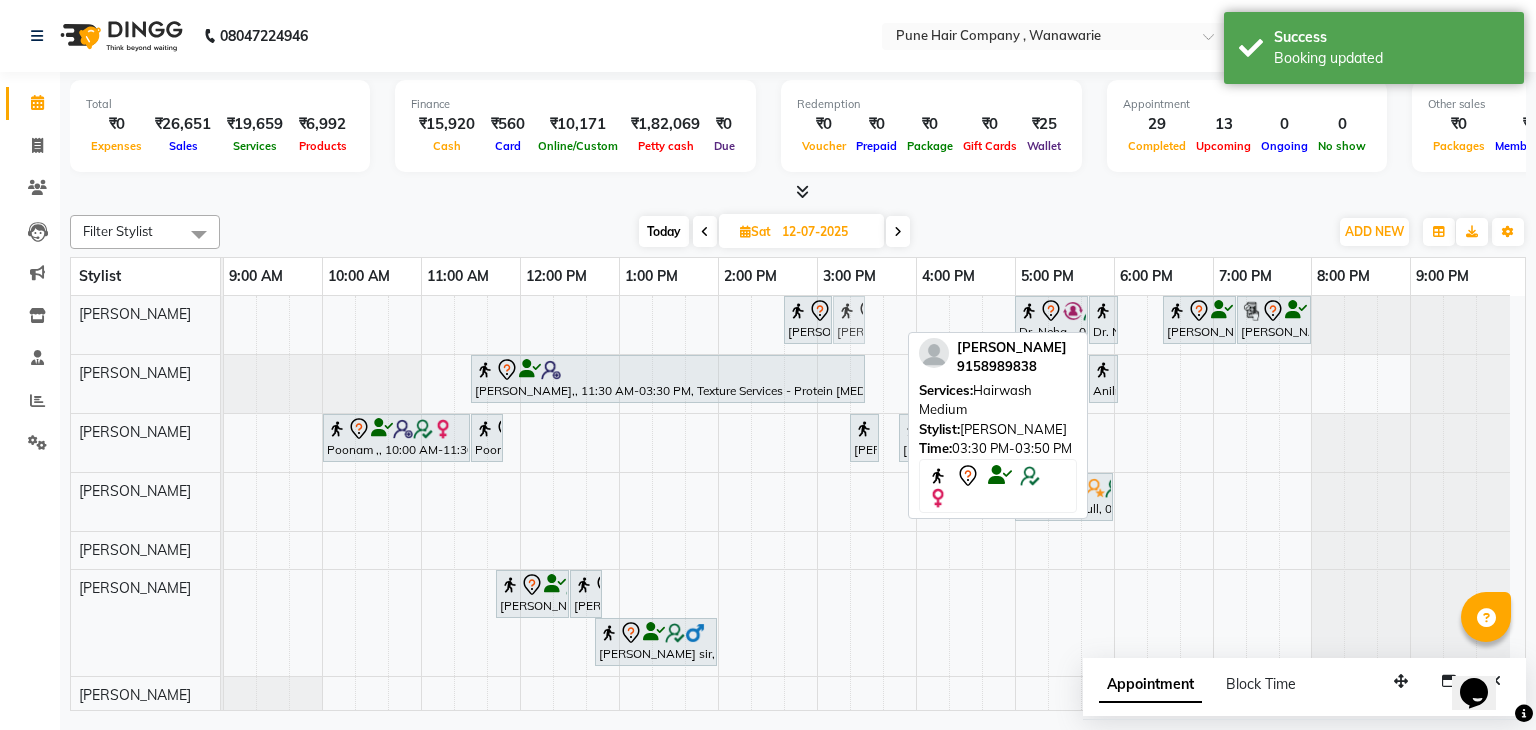 drag, startPoint x: 876, startPoint y: 315, endPoint x: 847, endPoint y: 315, distance: 29 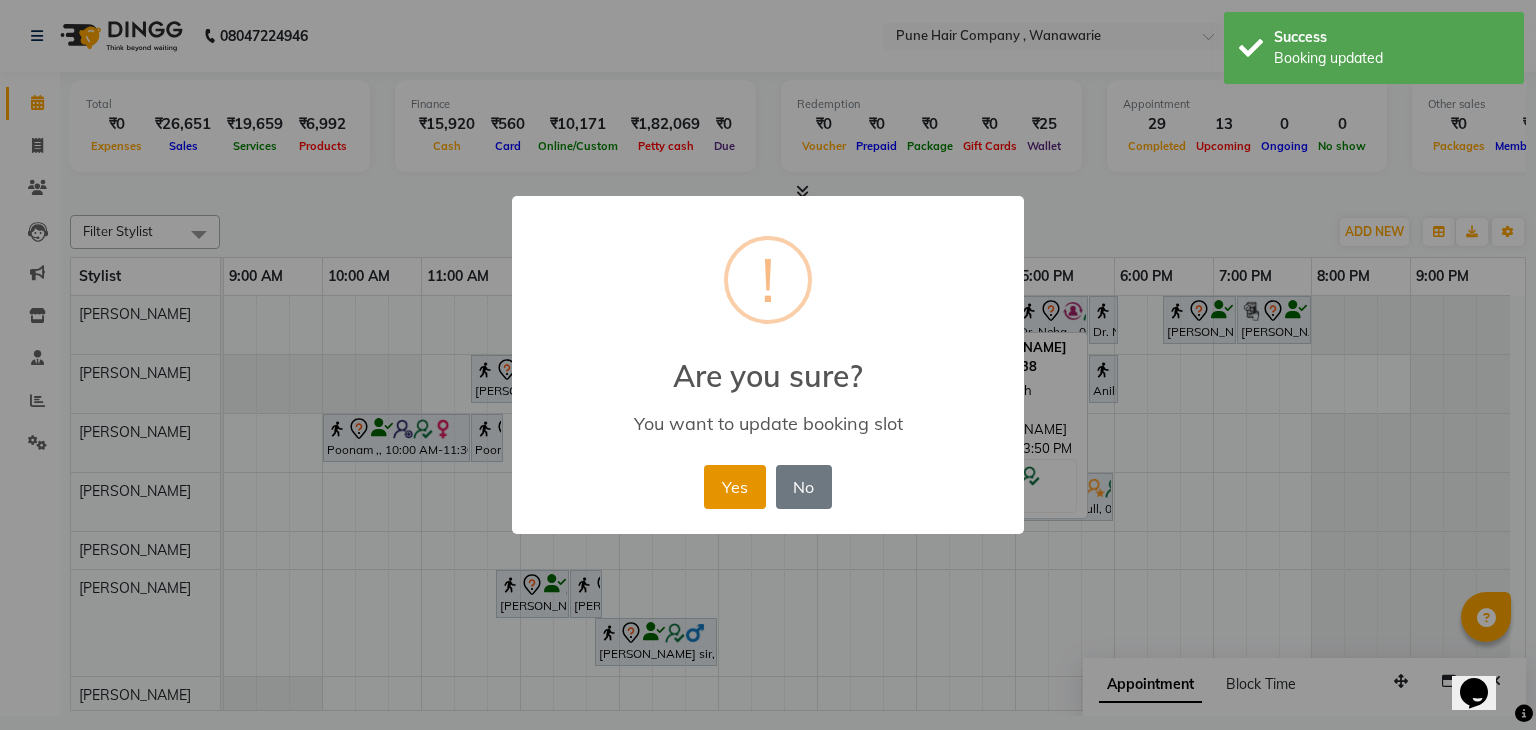 click on "Yes" at bounding box center [734, 487] 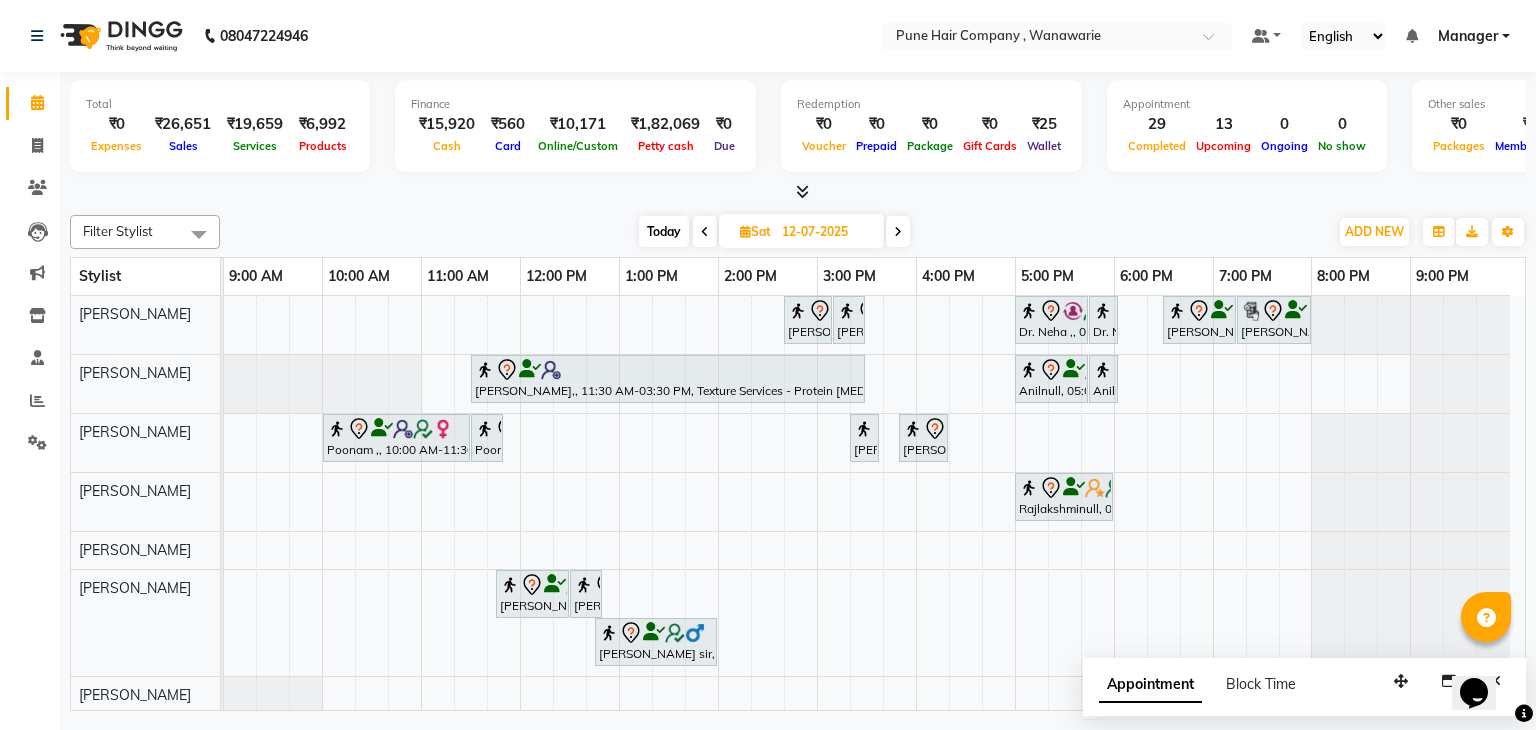 click on "Today" at bounding box center [664, 231] 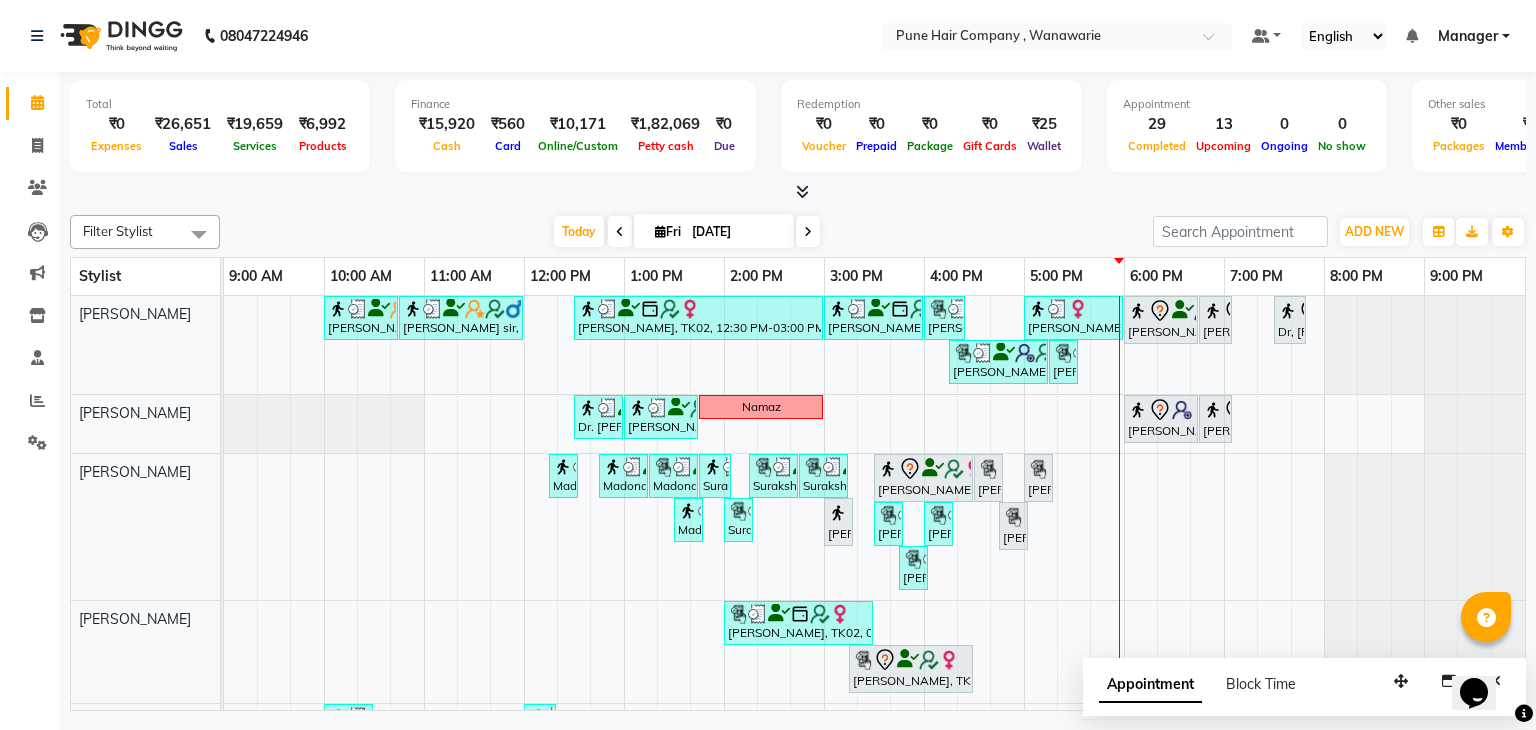click at bounding box center [808, 231] 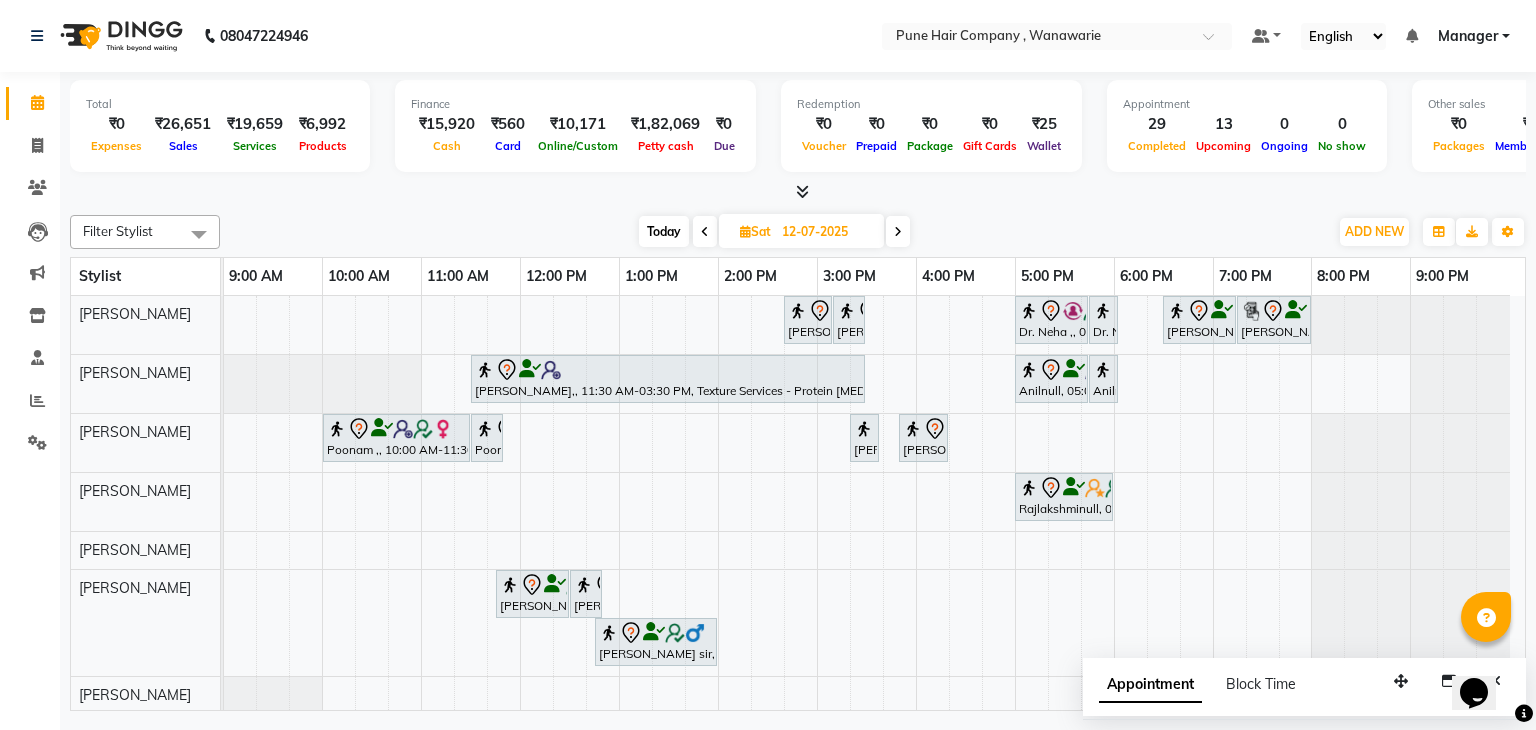 click on "Today" at bounding box center [664, 231] 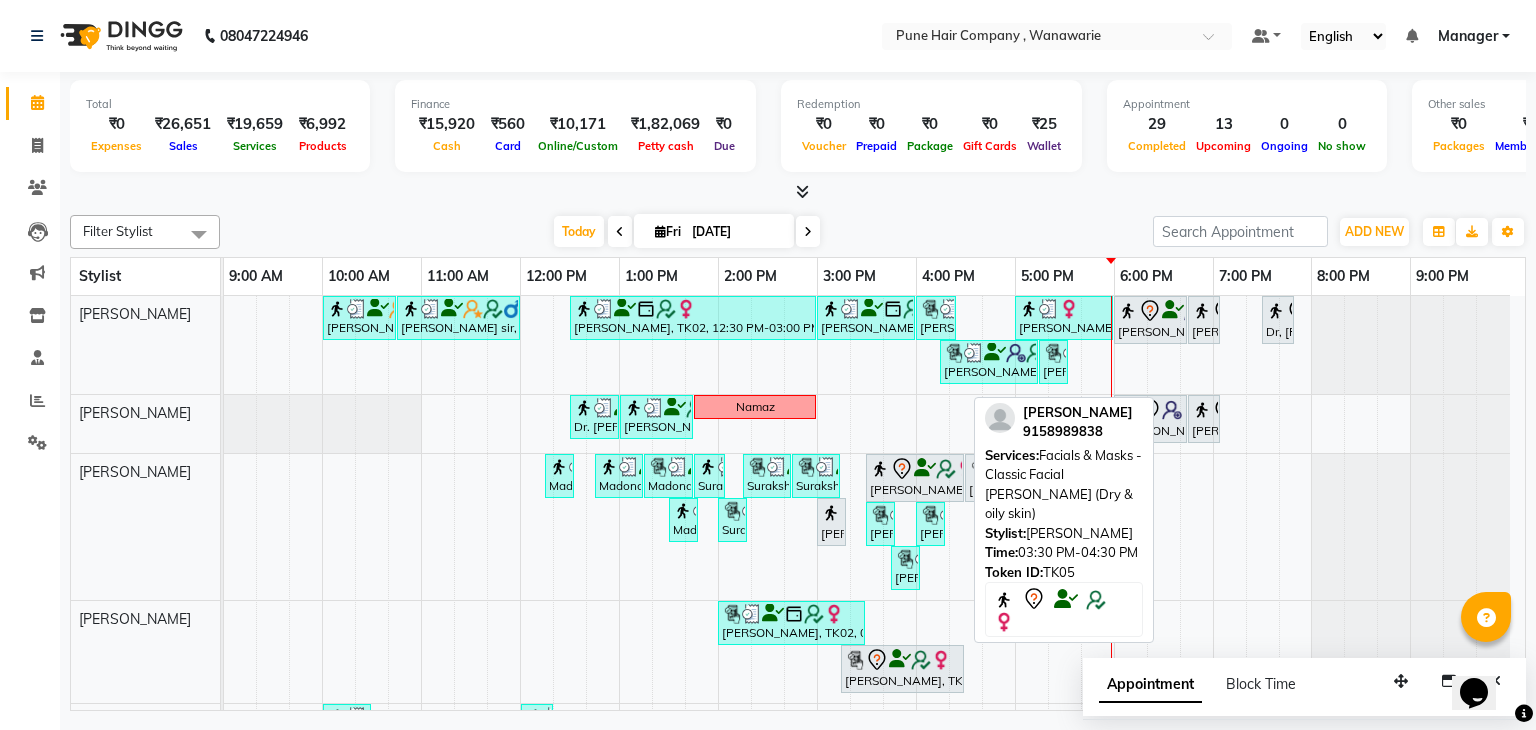 click at bounding box center (880, 469) 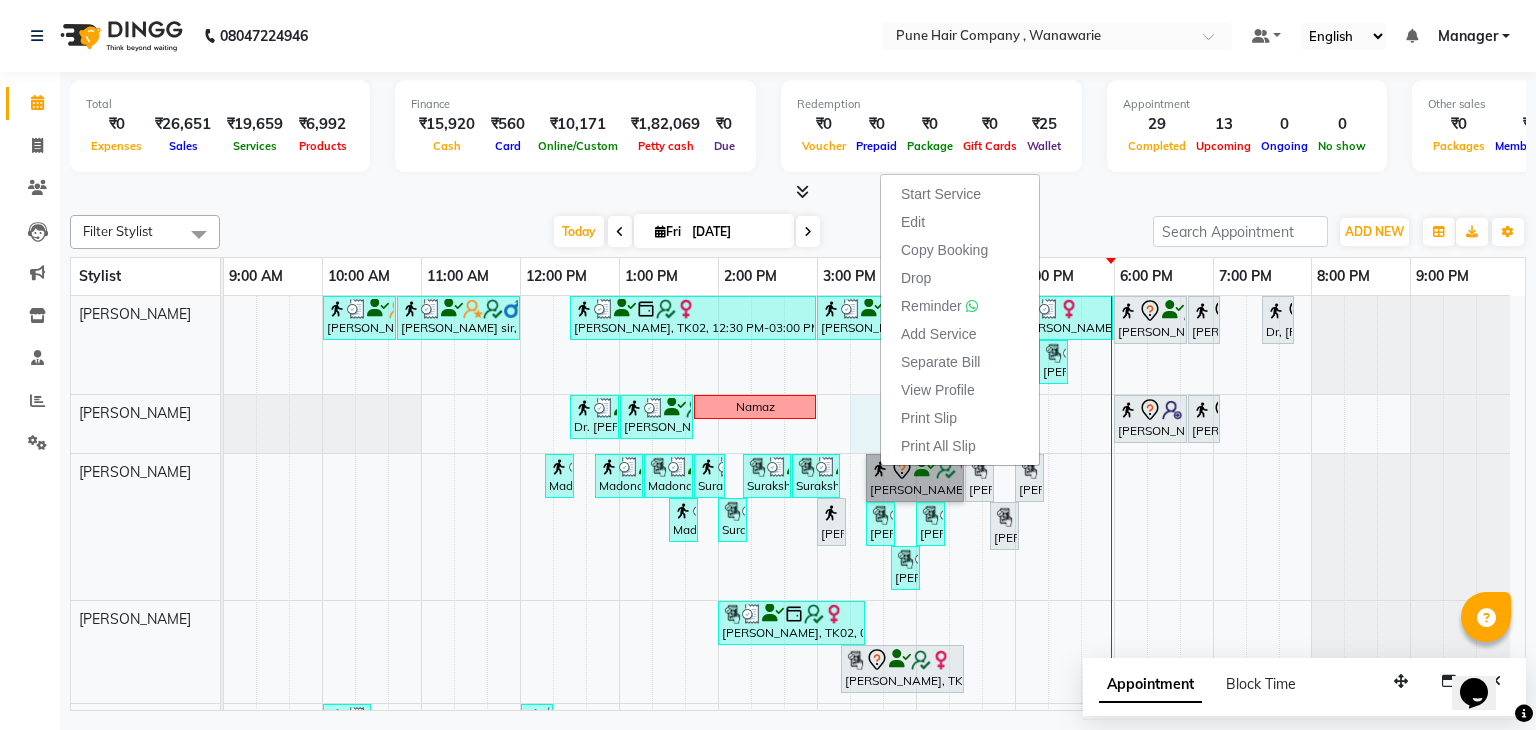 click on "Banty sir, TK03, 10:00 AM-10:45 AM, Male Haircut By Senior Stylist     Banty sir, TK03, 10:45 AM-12:00 PM, Male Hair Colour - Majirel Global Colour (includes moustache)     Naina mehata, TK02, 12:30 PM-03:00 PM, Hair Colour - Inoa Global Medium     Naina mehata, TK02, 03:00 PM-04:00 PM, Hair Treatments - Molecular Deep Damage Repair Medium     Sayli S, TK17, 04:00 PM-04:25 PM, Add_Hairwash Long     Archana Mohanty, TK04, 05:00 PM-06:00 PM, Haircuts, - By Senior Stylist             Abbas kadiwala, TK01, 06:00 PM-06:45 PM, Male Haircut By Senior Stylist             Abbas kadiwala, TK01, 06:45 PM-07:05 PM, Male Beard Shaving/ Beard Trim Beard             Dr, Achala ,, TK15, 07:30 PM-07:50 PM,  Haircut Boys (Below 12 years/ Undergraduates - Below 20 years)     Sayli S, TK17, 04:15 PM-05:15 PM, Ironing / Tongs Long     Sayli S, TK17, 05:15 PM-05:30 PM, Haircuts, - Fringe     Dr. Shriya ,, TK08, 12:30 PM-01:00 PM, BlowDry Medium     Zubin S, TK11, 01:00 PM-01:45 PM, Male Haircut By Senior Stylist  Namaz" at bounding box center [874, 621] 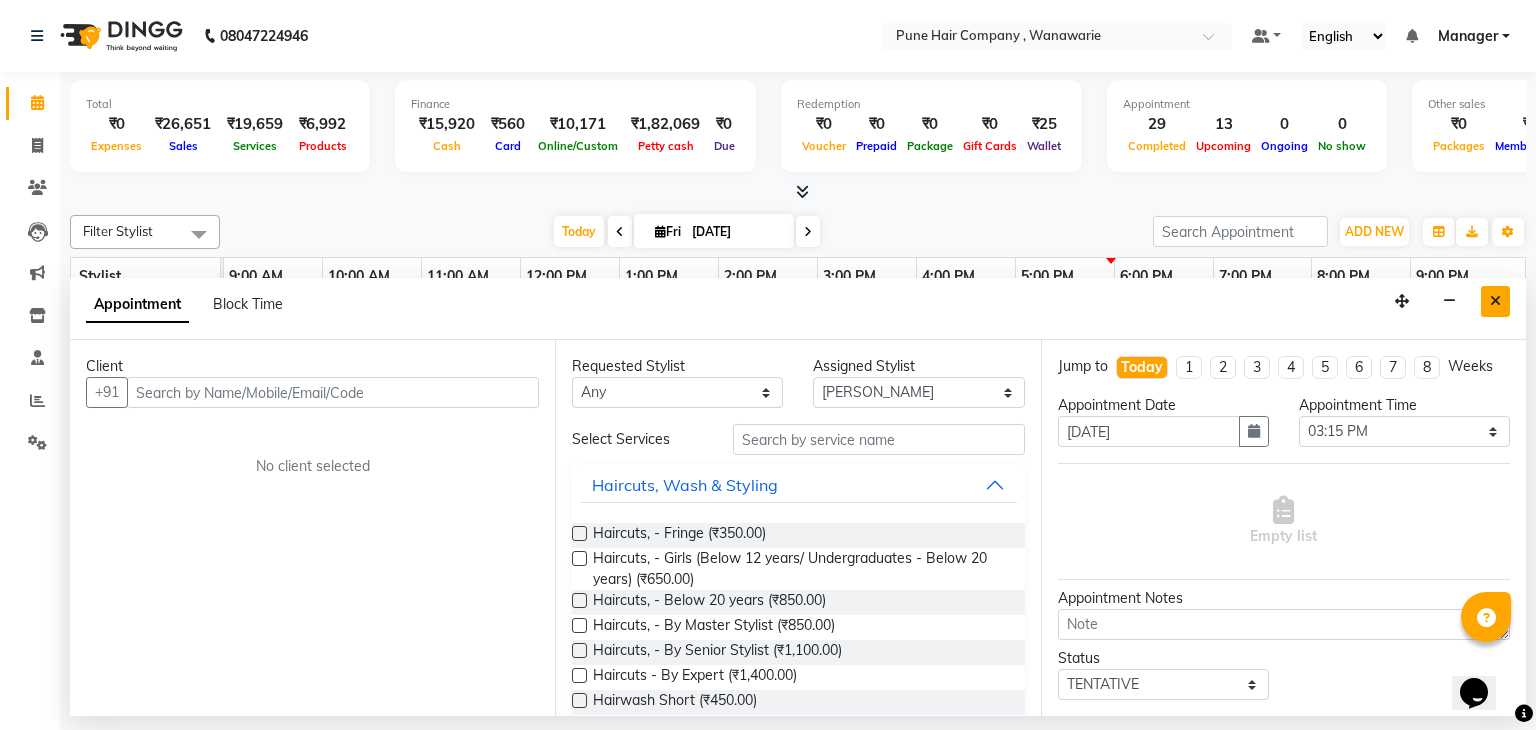 click at bounding box center [1495, 301] 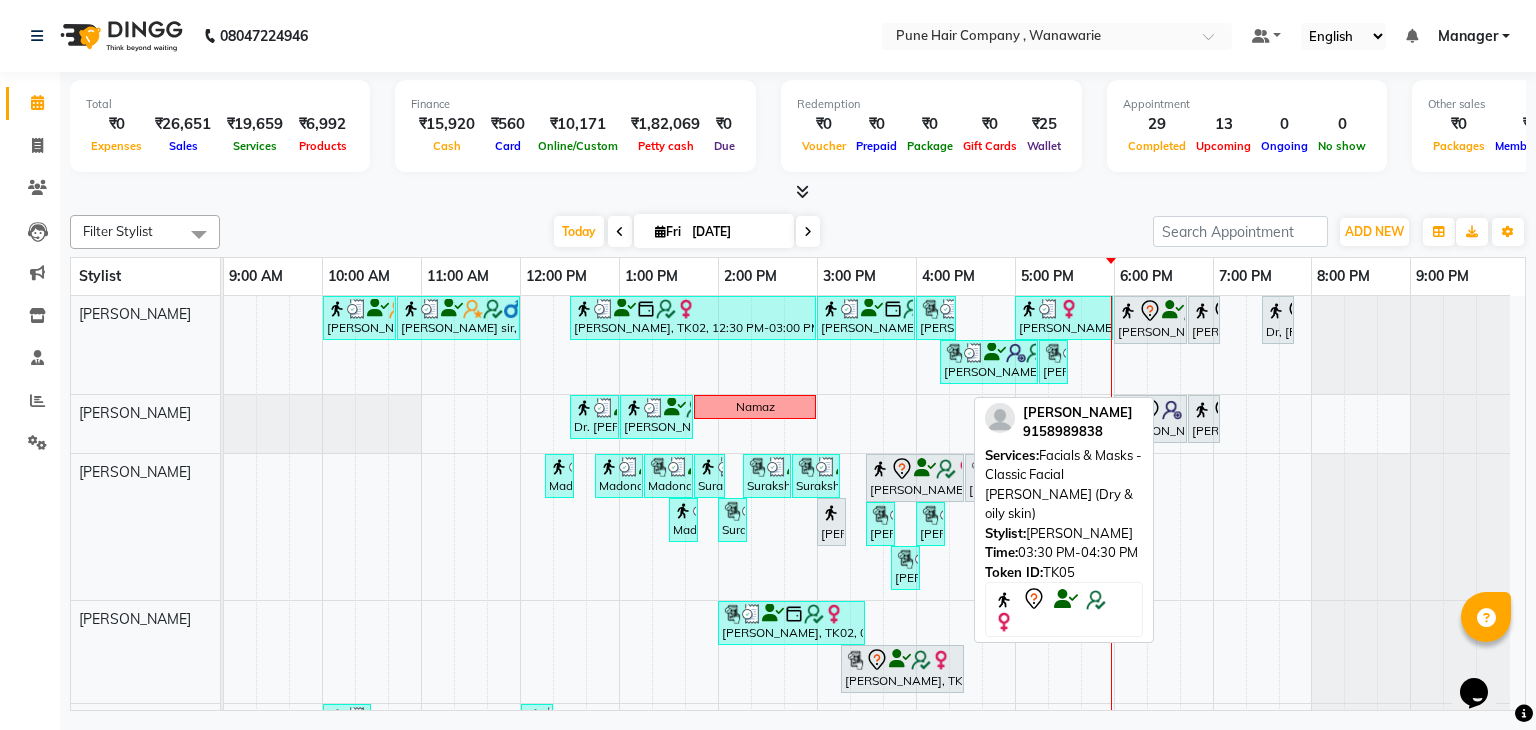 click 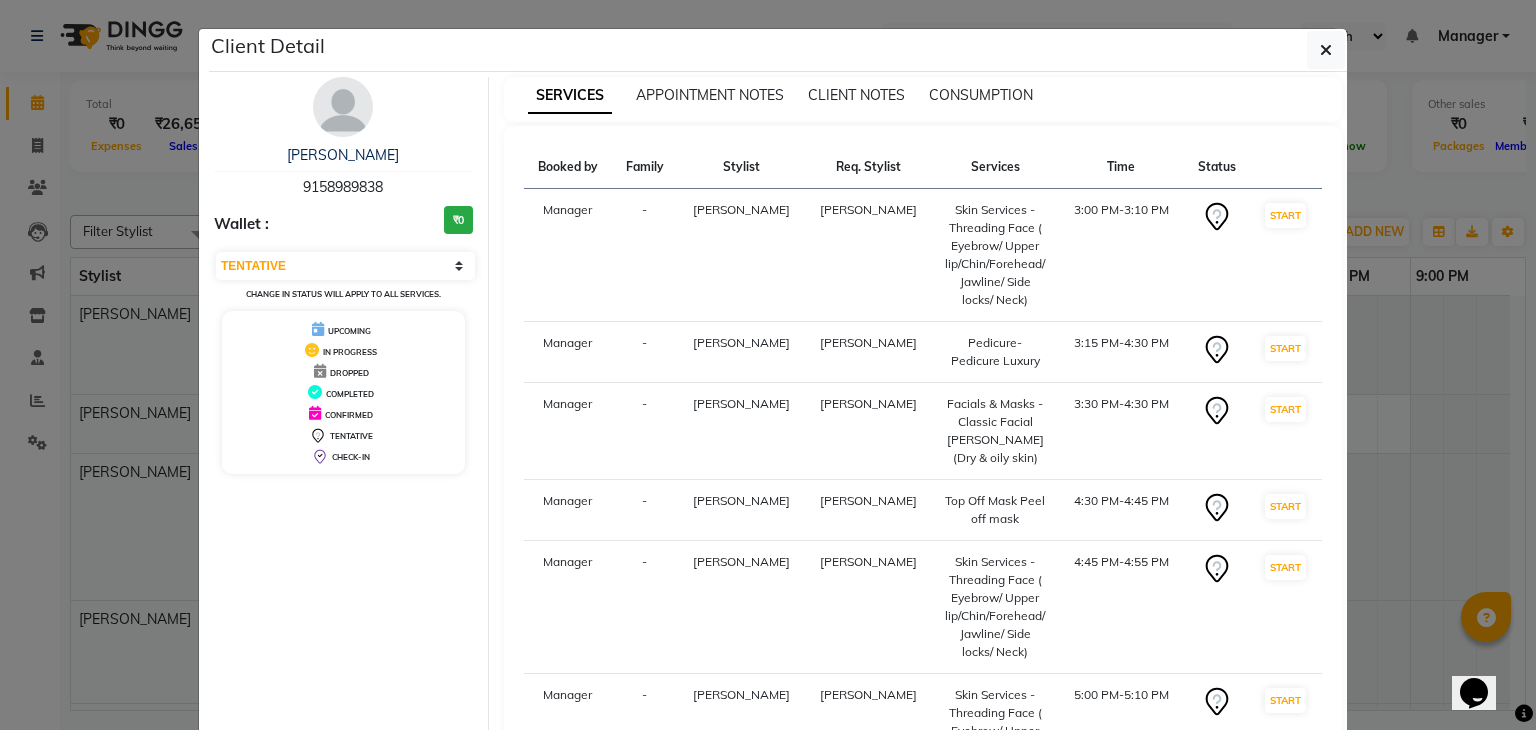 scroll, scrollTop: 216, scrollLeft: 0, axis: vertical 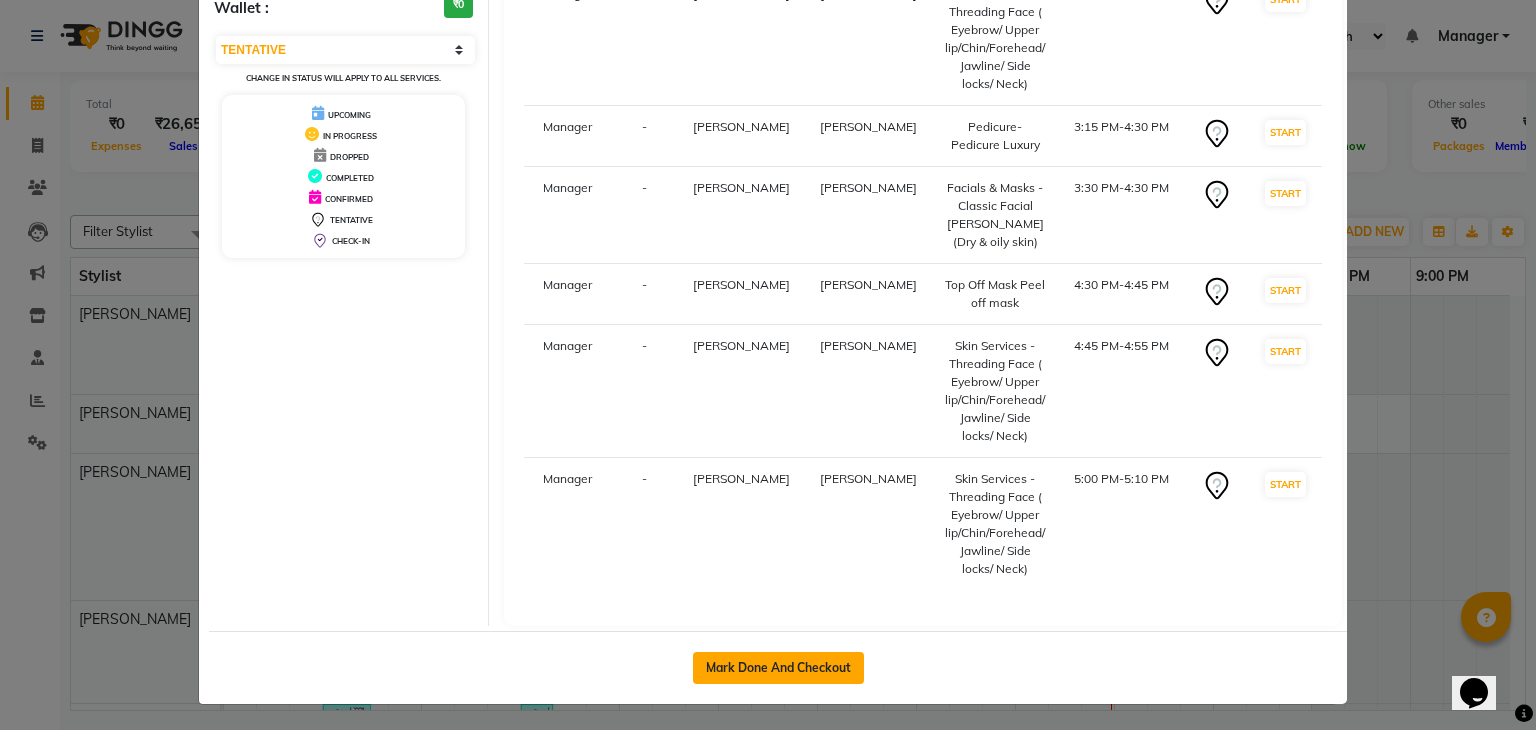 click on "Mark Done And Checkout" 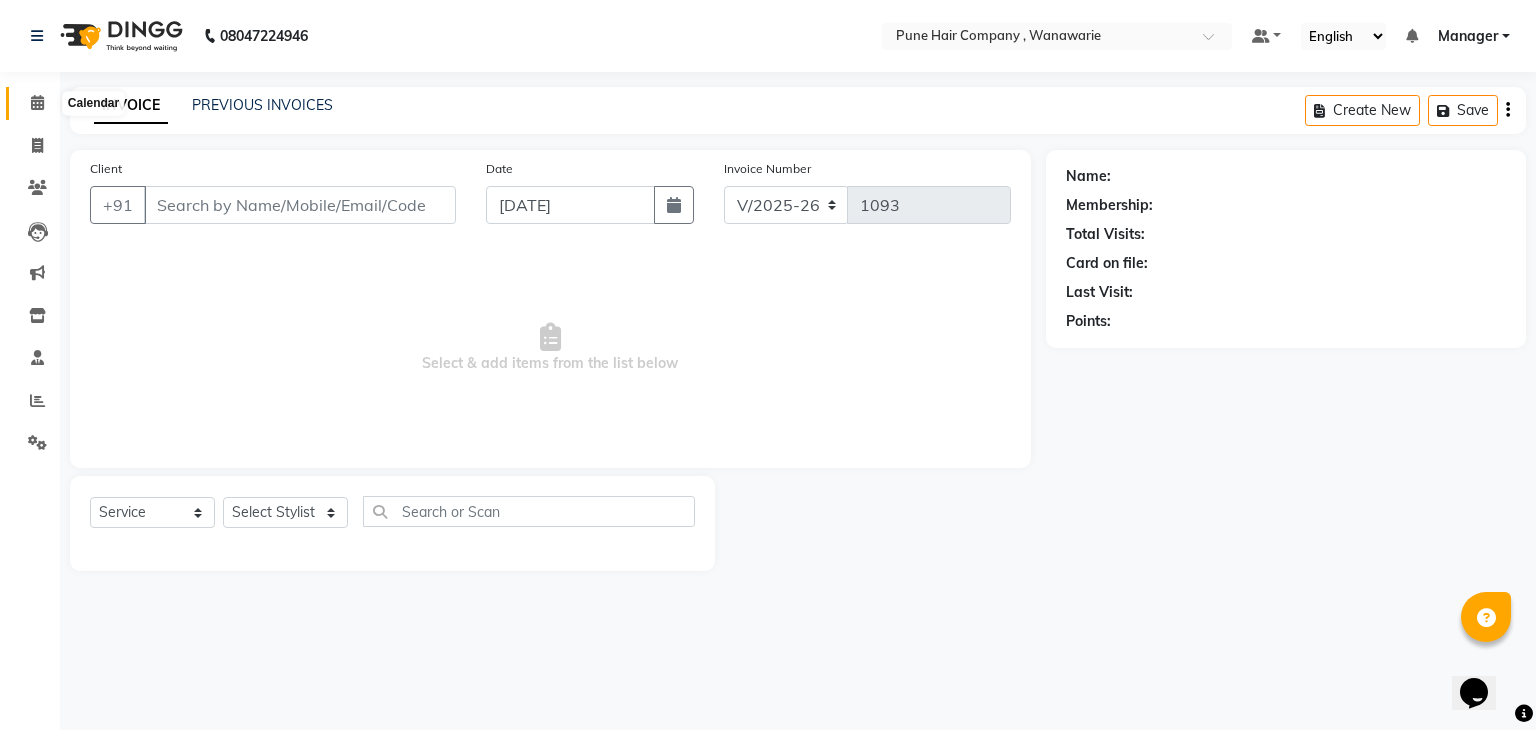 click 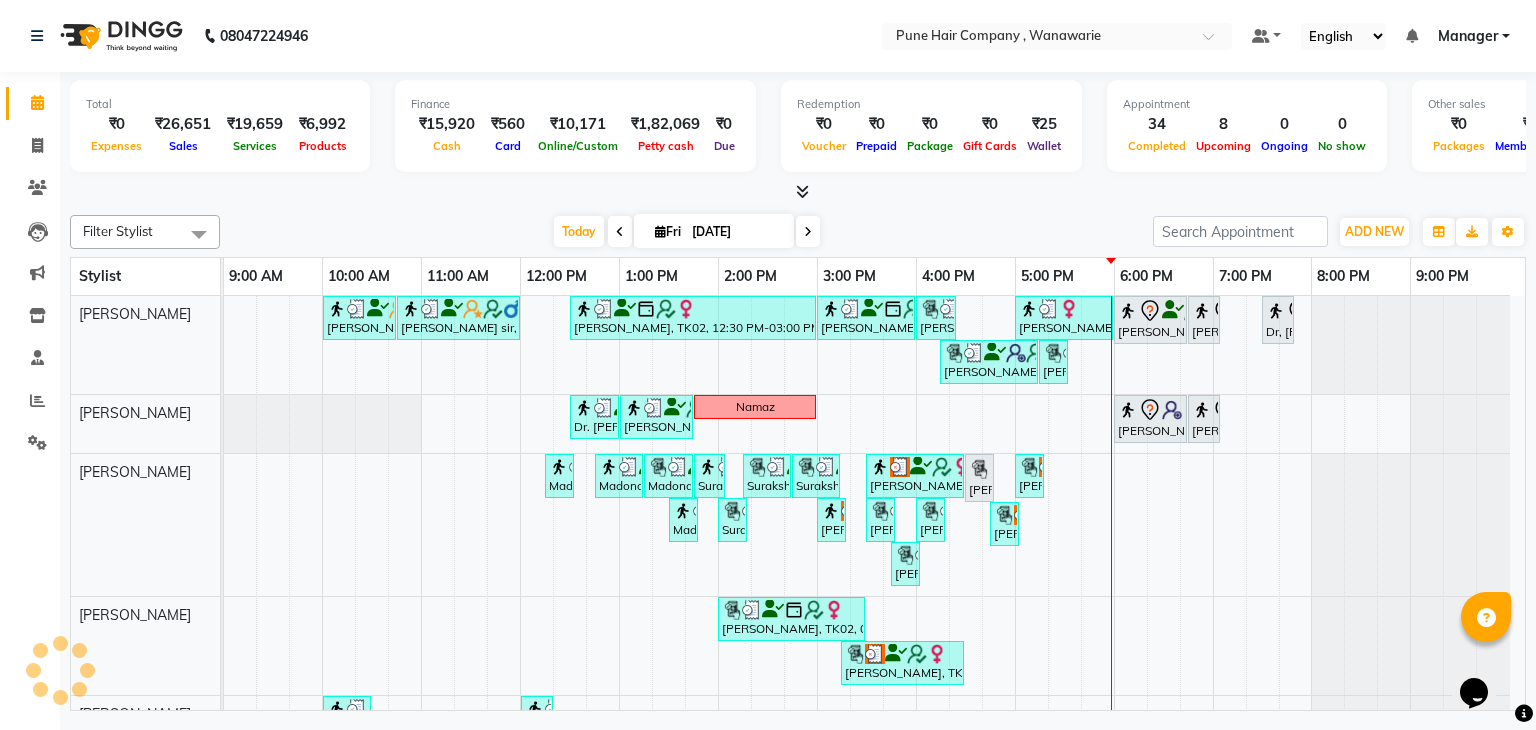 scroll, scrollTop: 0, scrollLeft: 0, axis: both 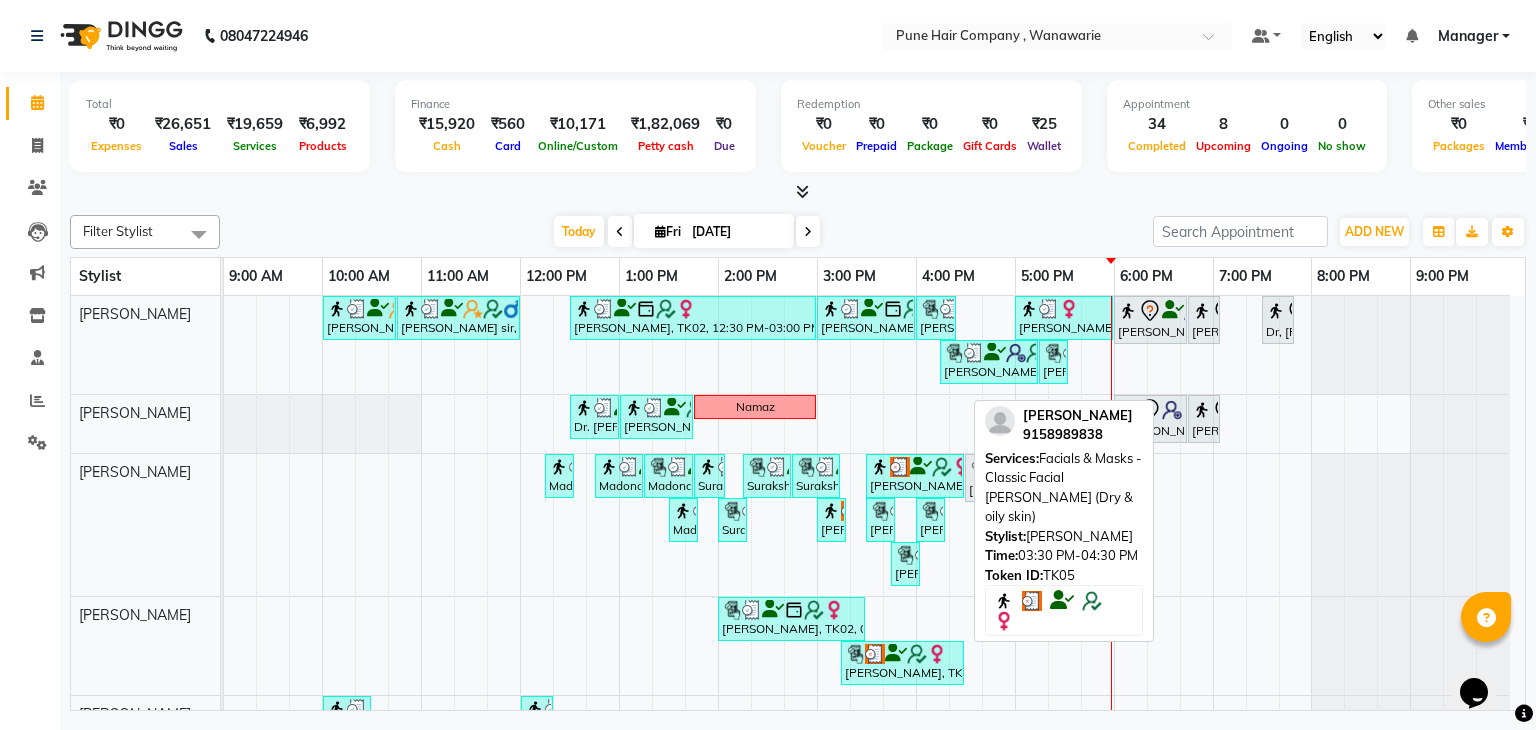 click on "[PERSON_NAME], TK05, 03:30 PM-04:30 PM, Facials & Masks - Classic Facial [PERSON_NAME] (Dry & oily skin)" at bounding box center [915, 476] 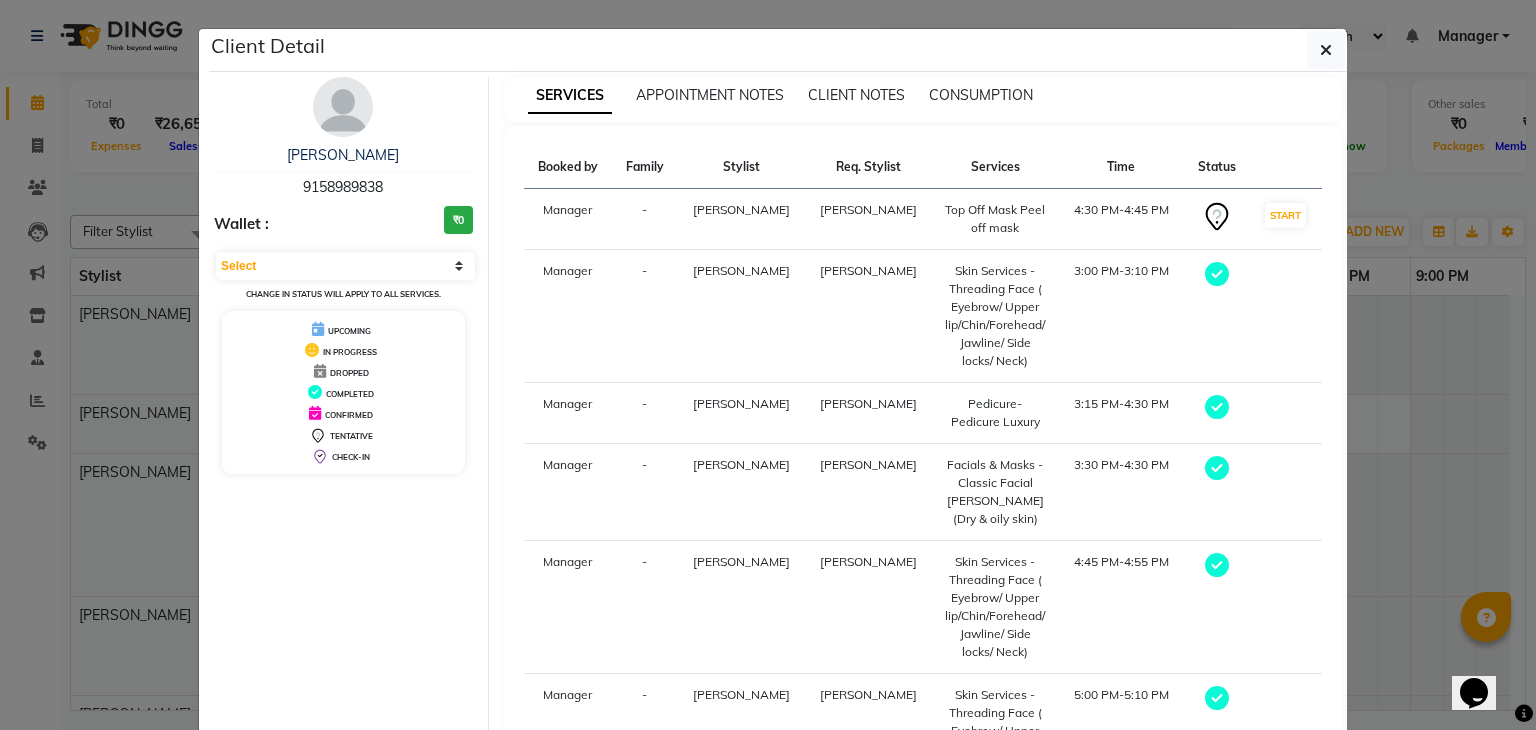 drag, startPoint x: 901, startPoint y: 477, endPoint x: 860, endPoint y: 189, distance: 290.90378 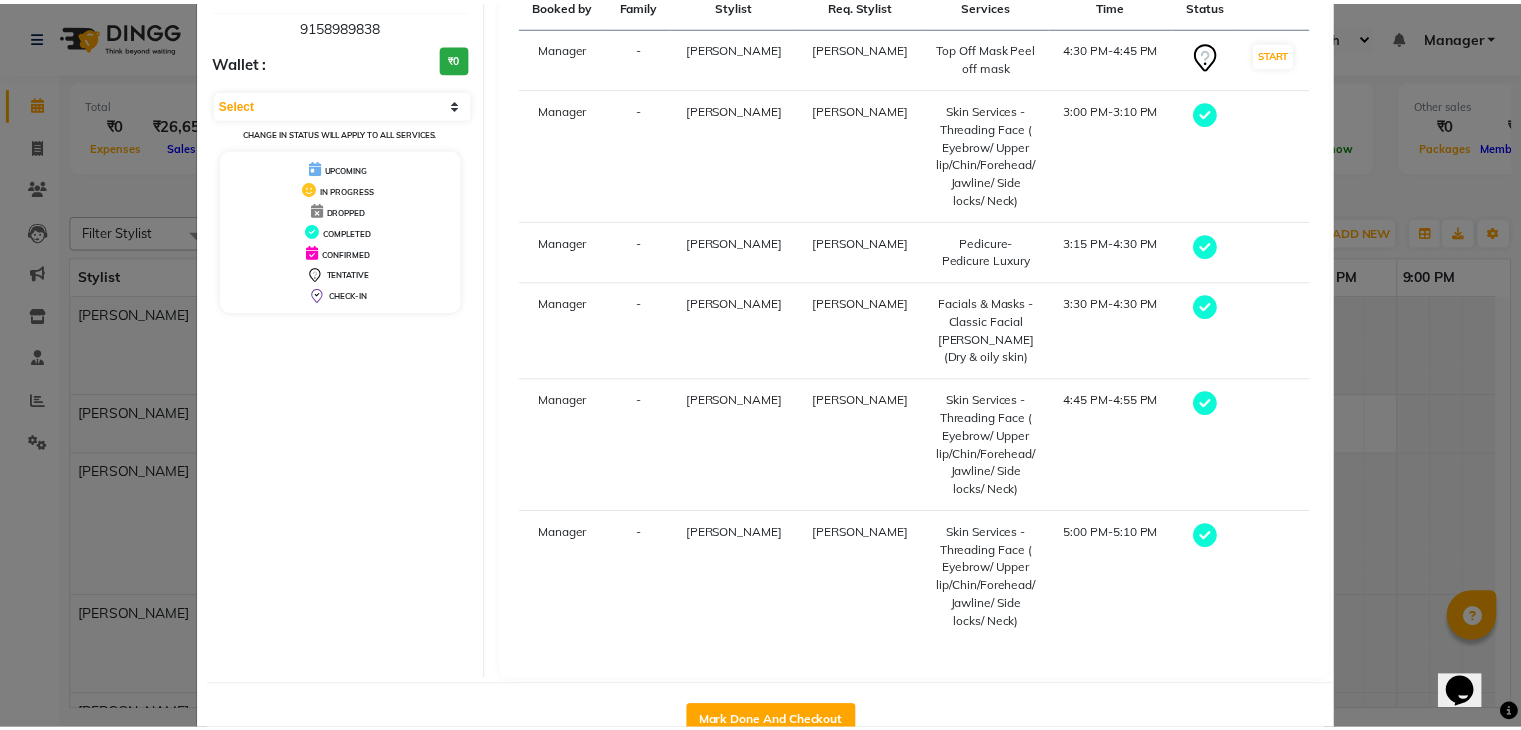 scroll, scrollTop: 216, scrollLeft: 0, axis: vertical 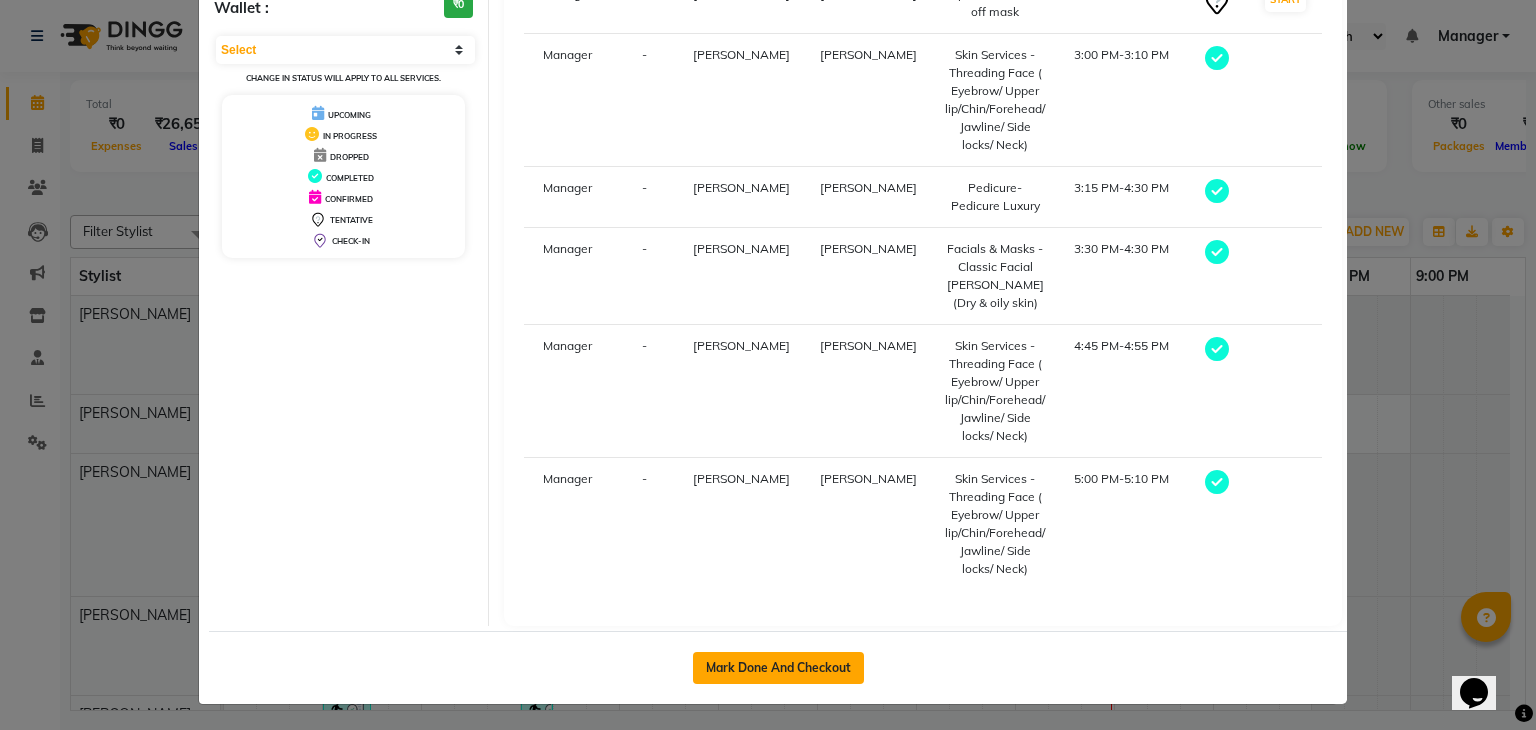 click on "Mark Done And Checkout" 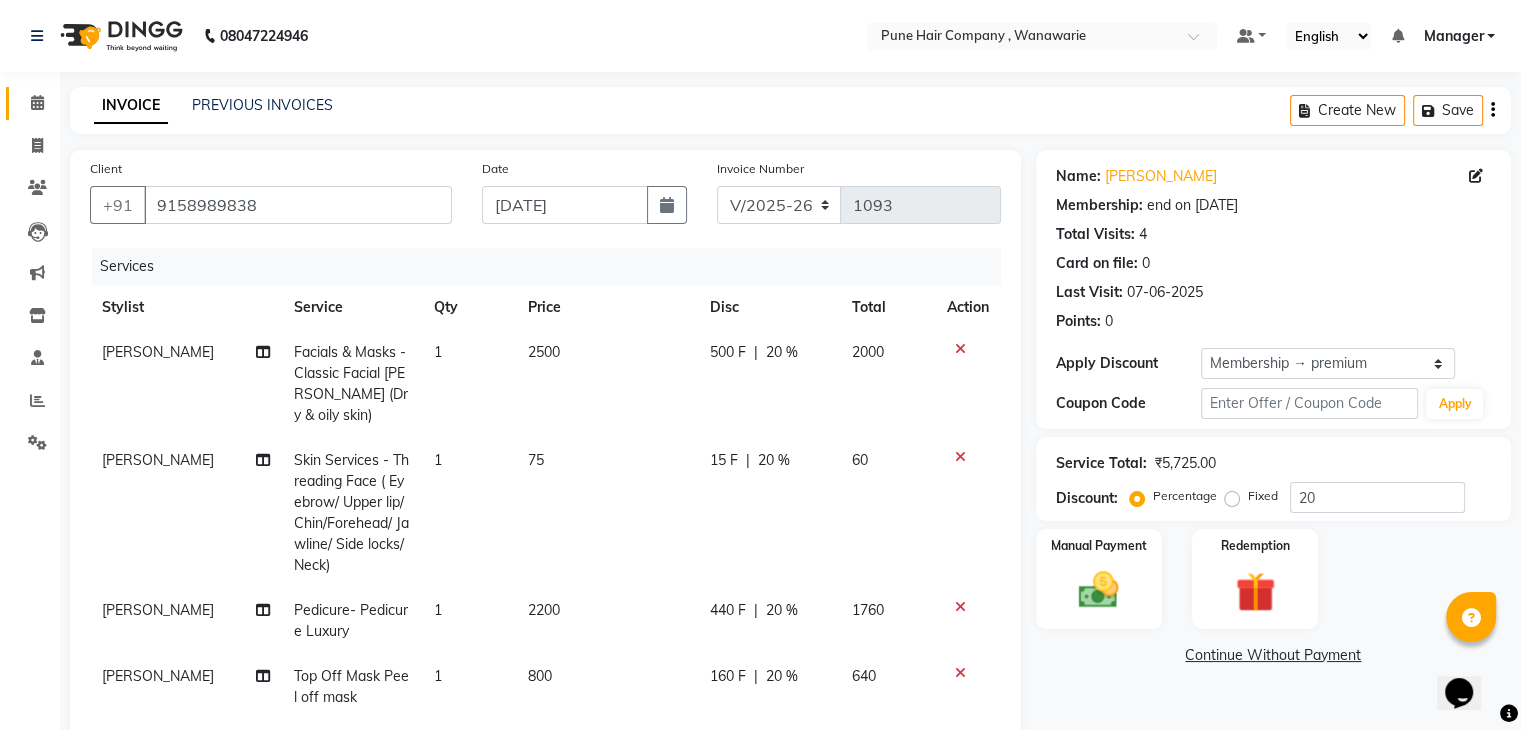scroll, scrollTop: 303, scrollLeft: 0, axis: vertical 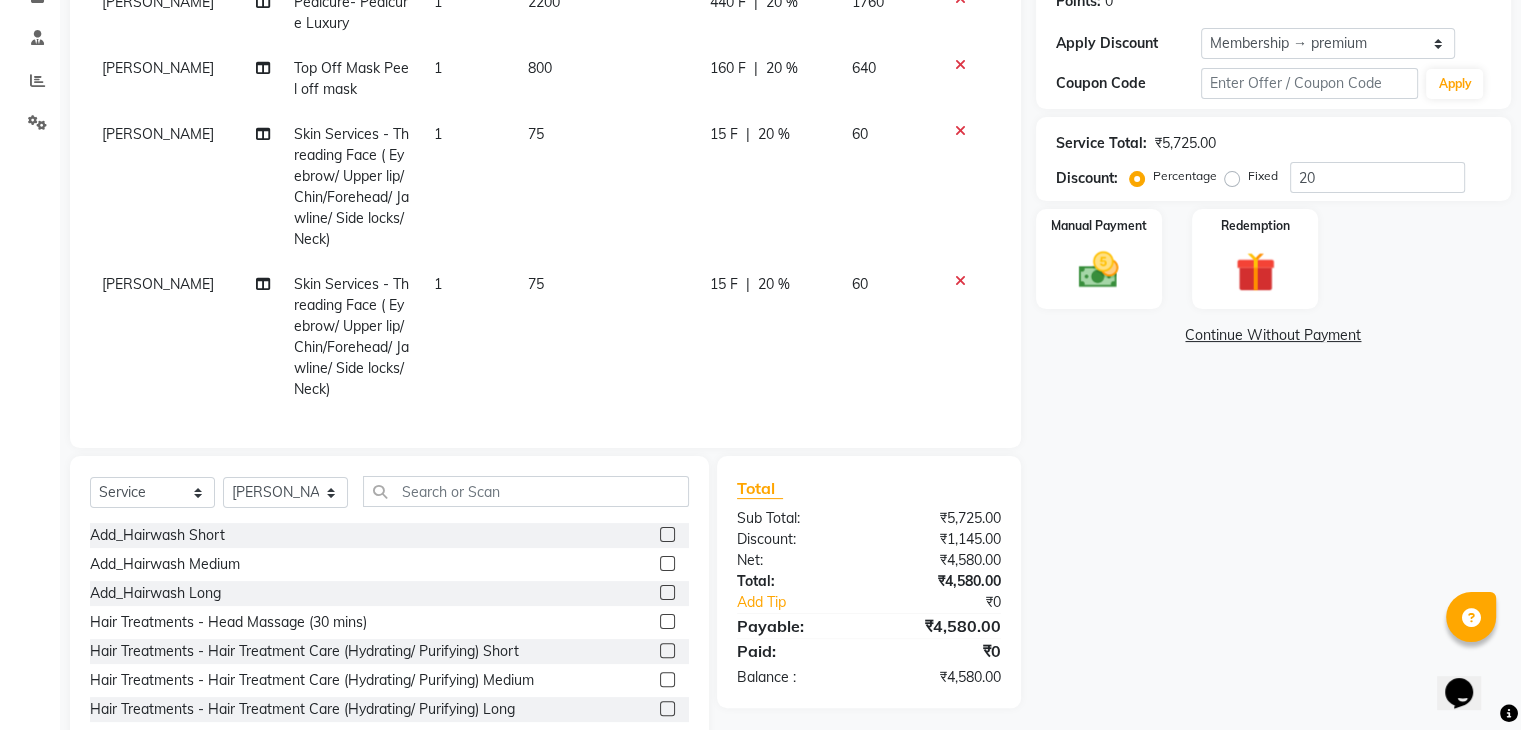 drag, startPoint x: 577, startPoint y: 202, endPoint x: 1188, endPoint y: 445, distance: 657.54846 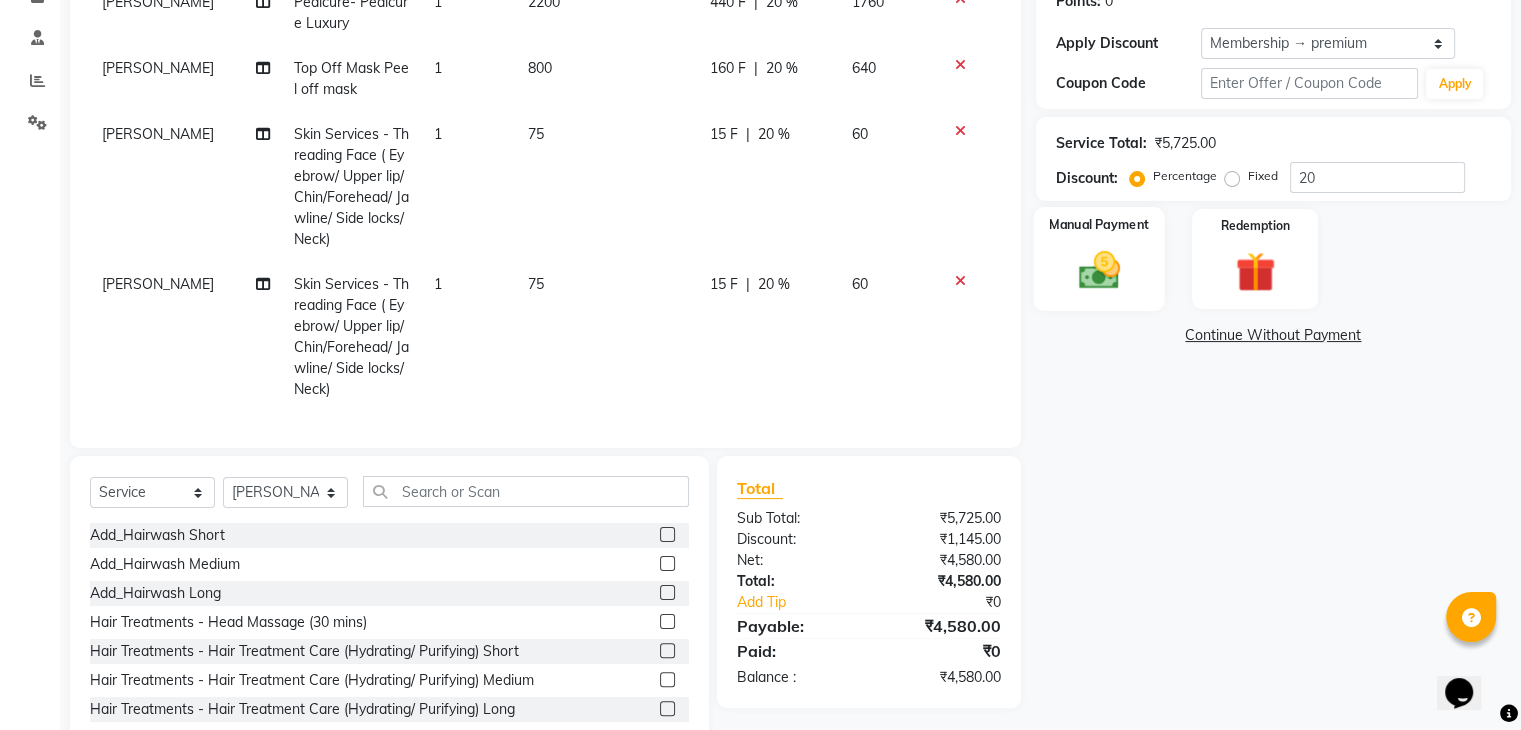 click 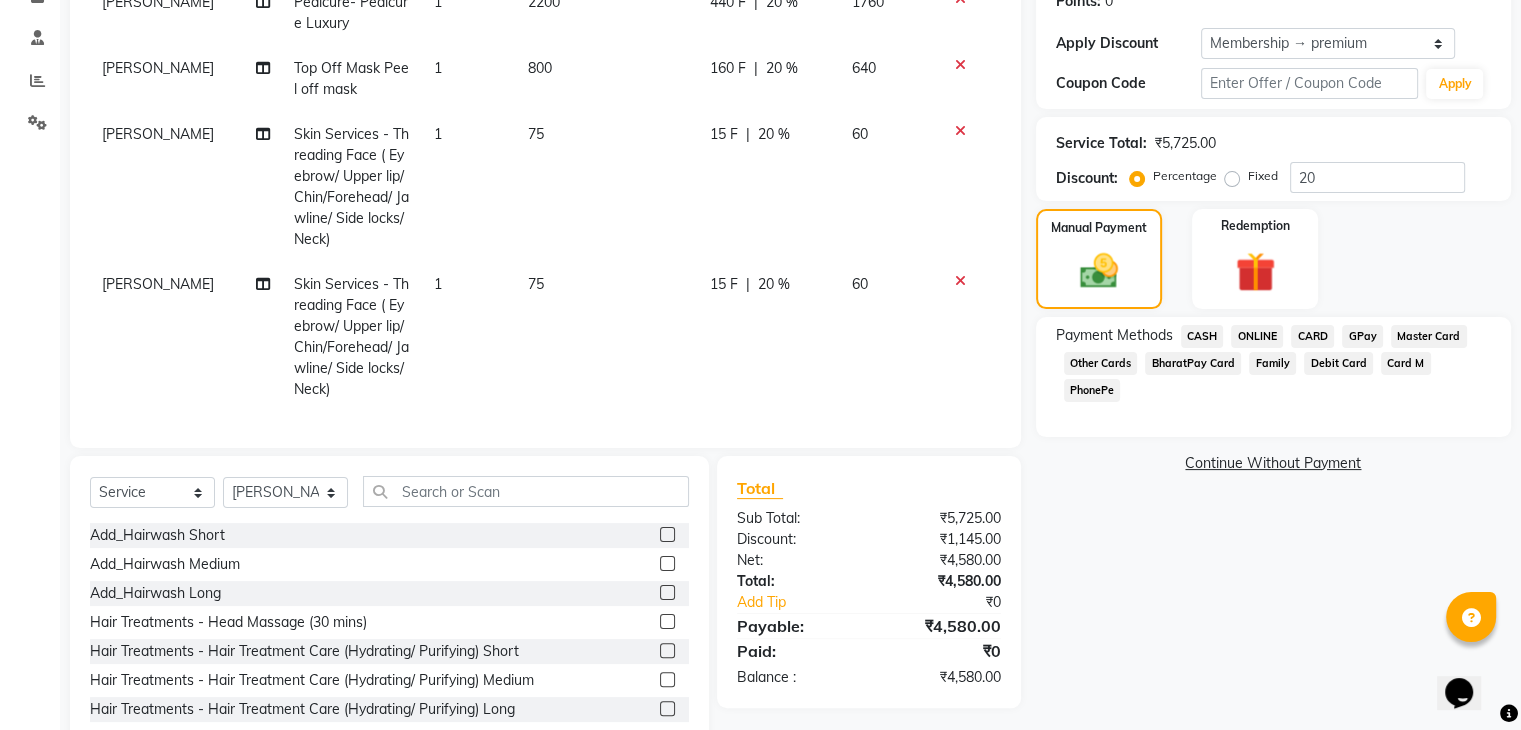 click on "GPay" 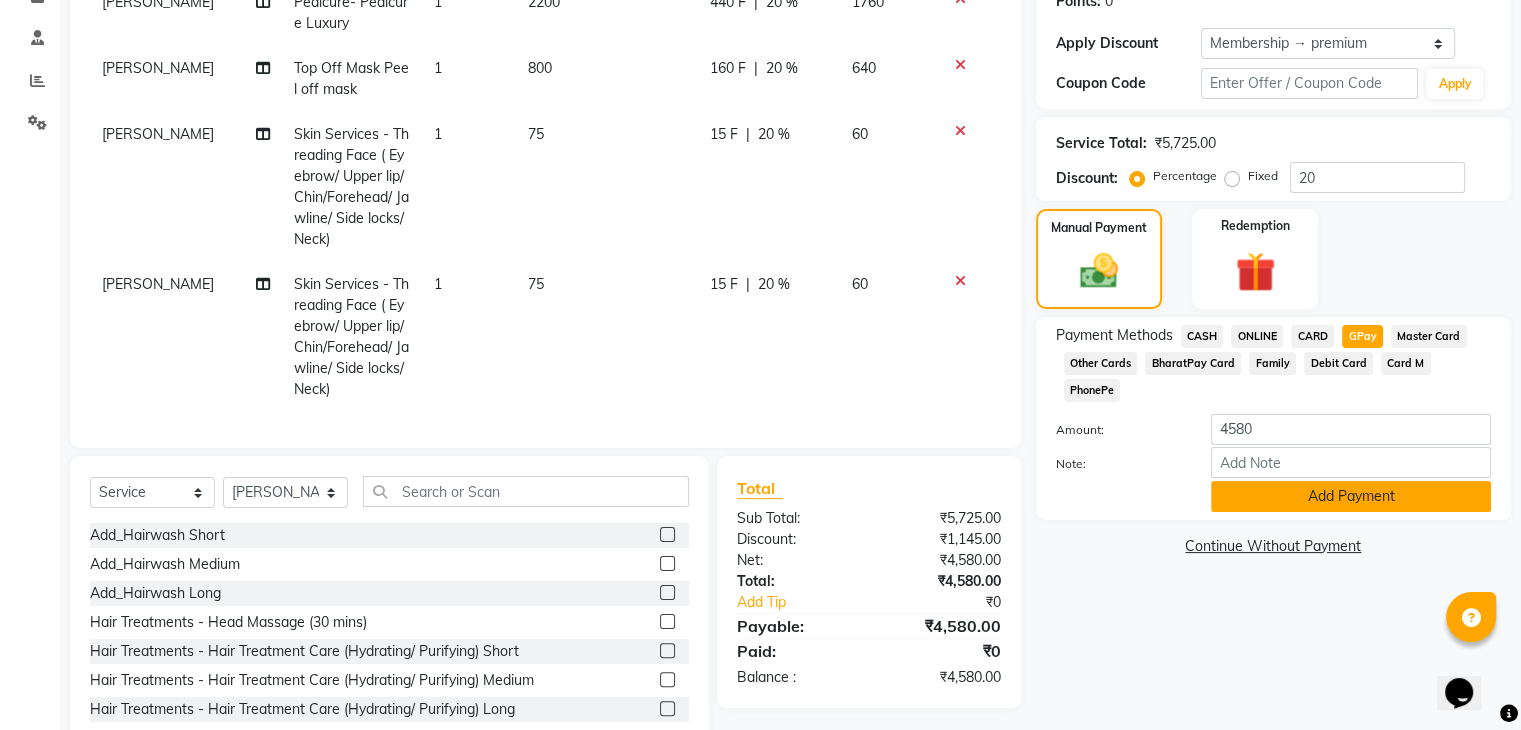 click on "Add Payment" 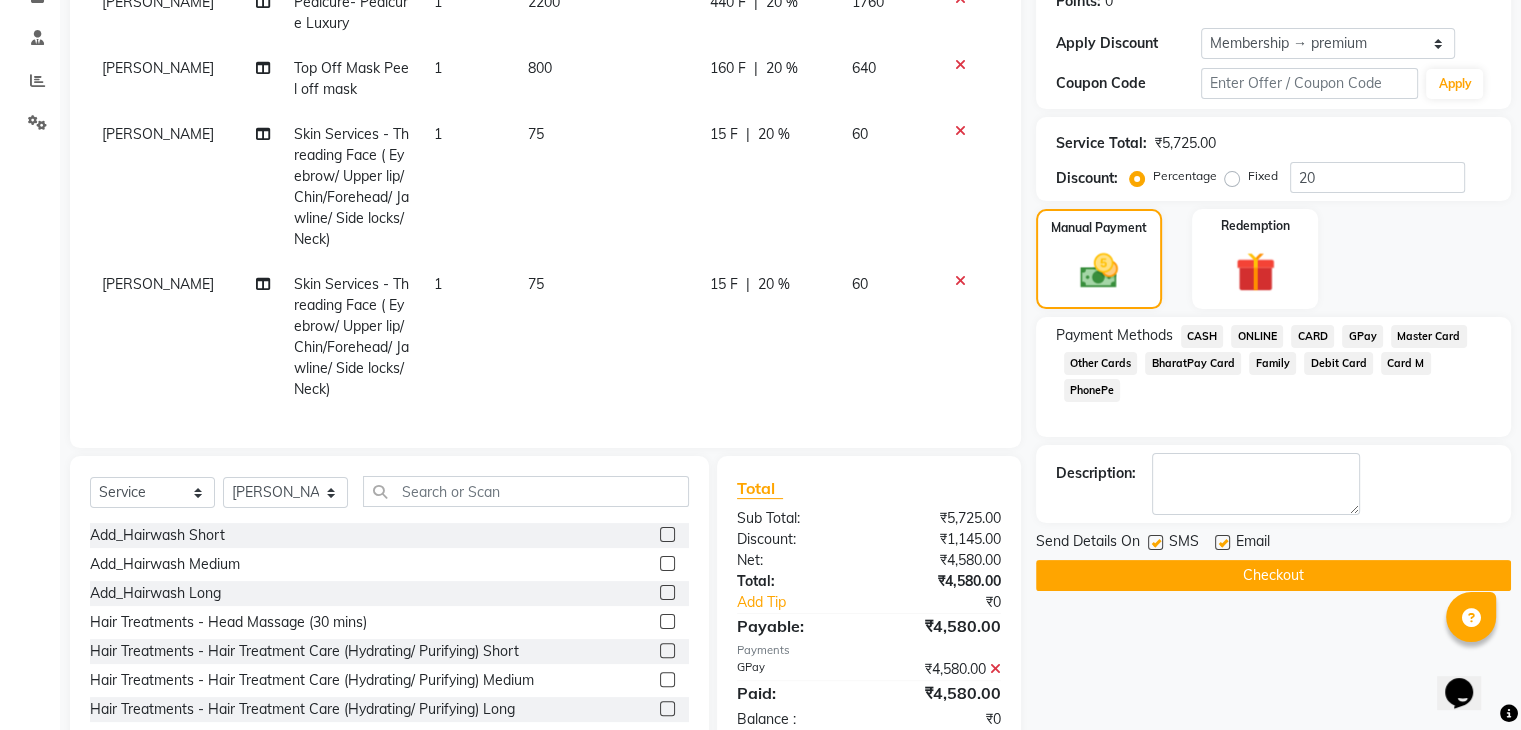click on "CARD" 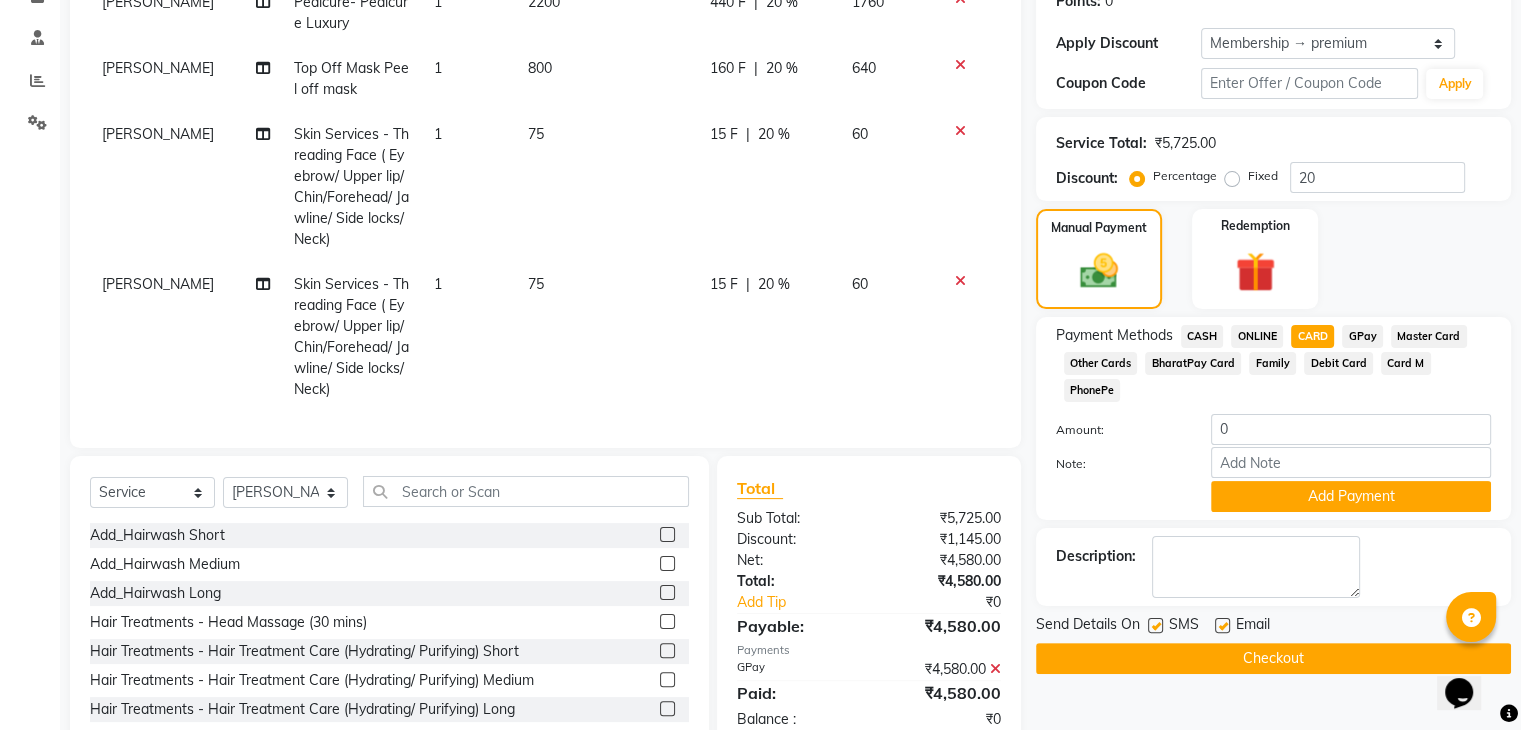 click on "Checkout" 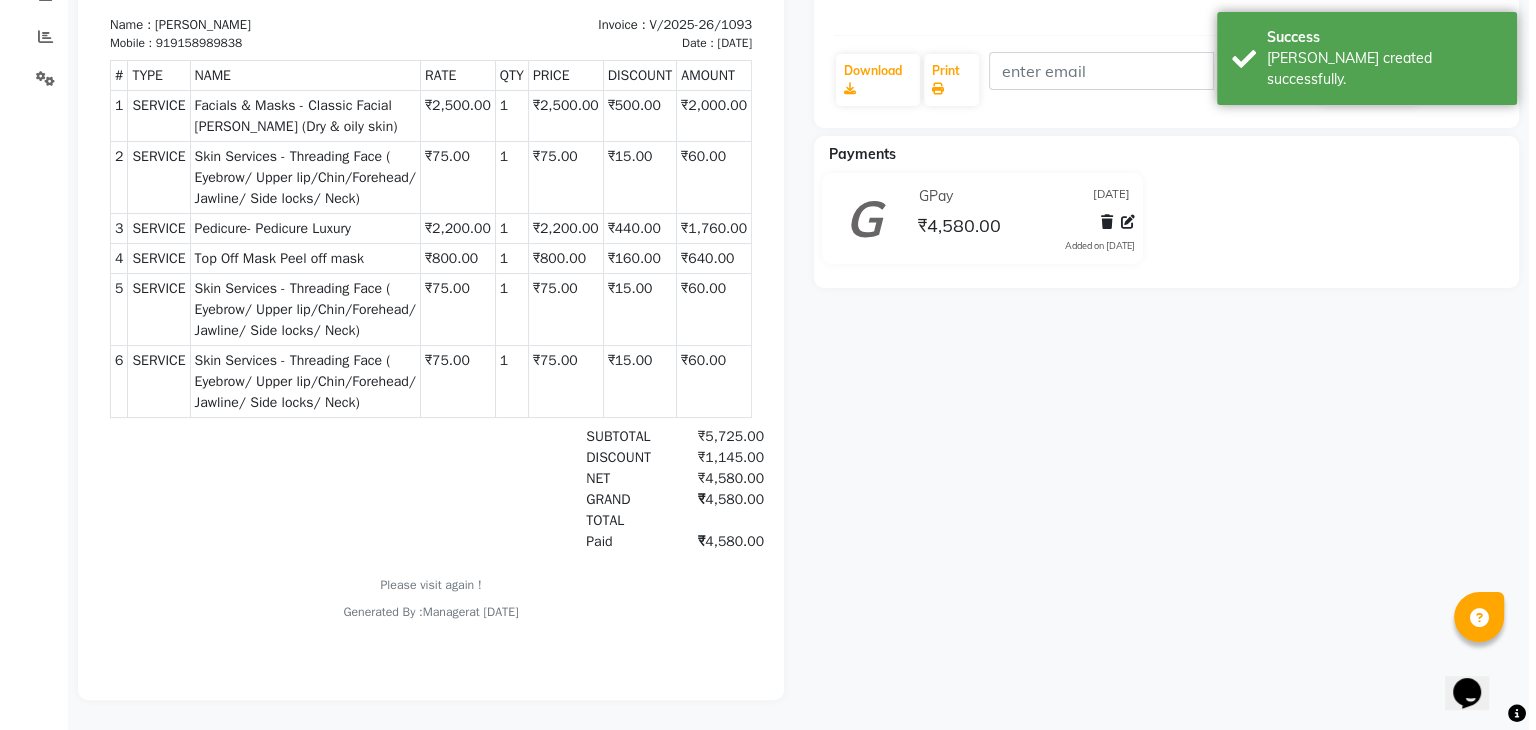 scroll, scrollTop: 0, scrollLeft: 0, axis: both 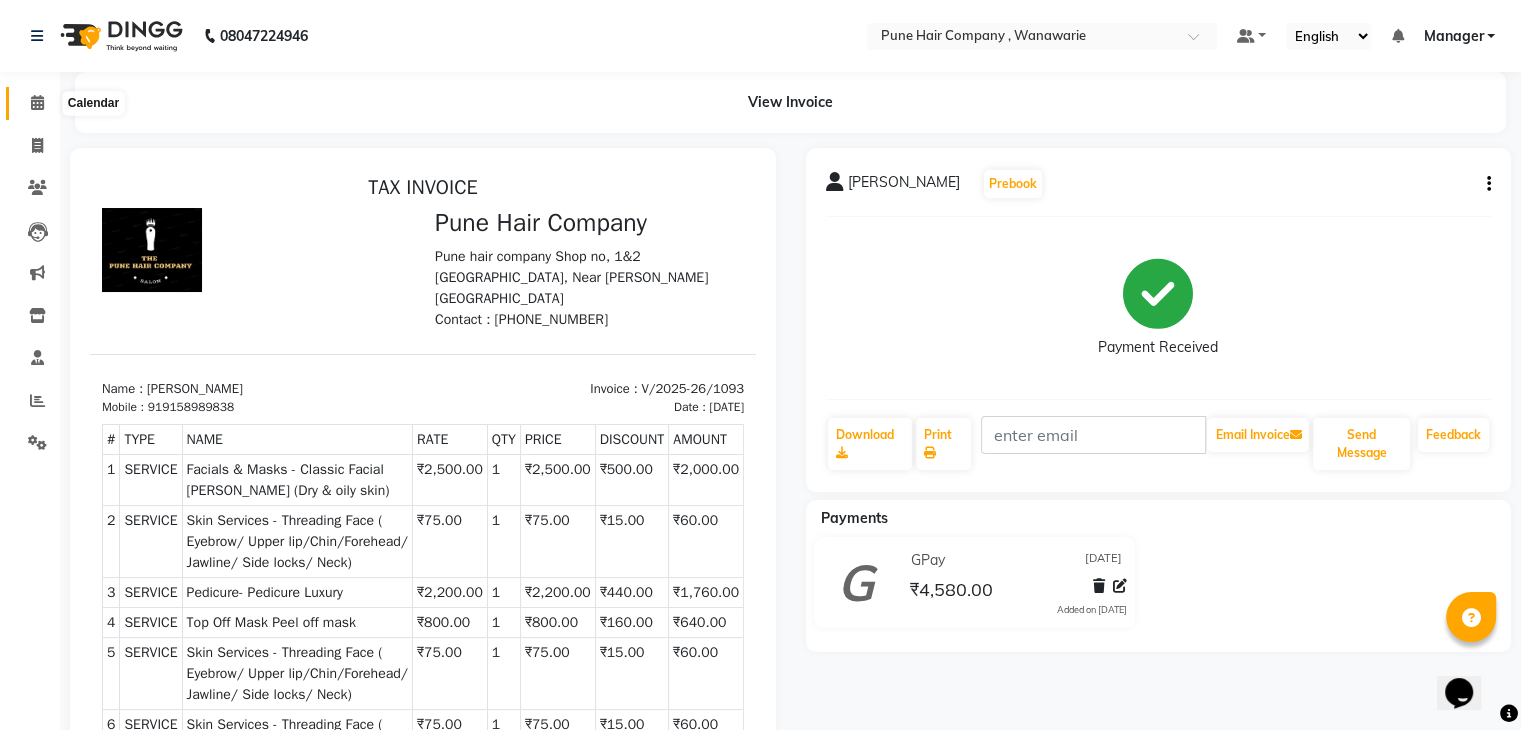 click 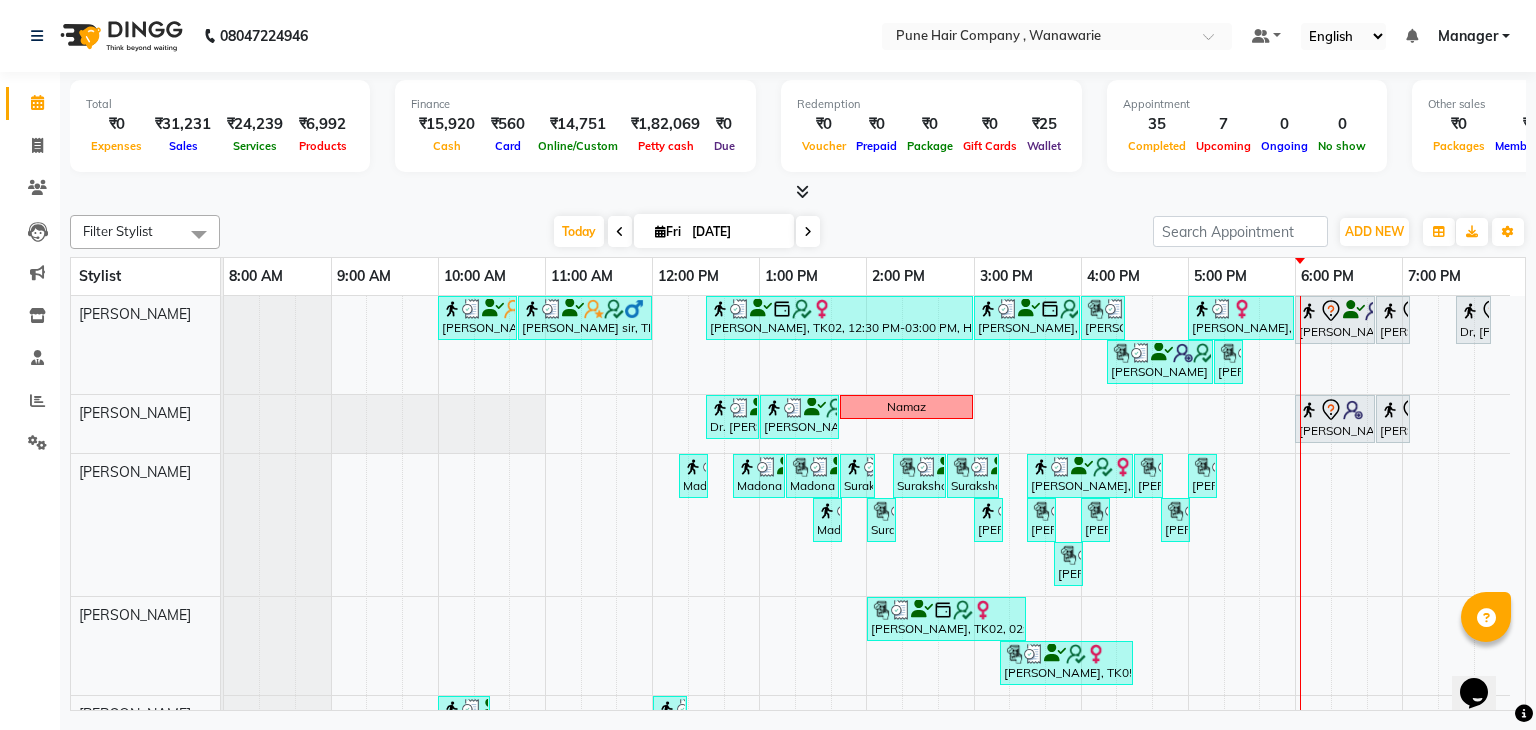 click at bounding box center [808, 231] 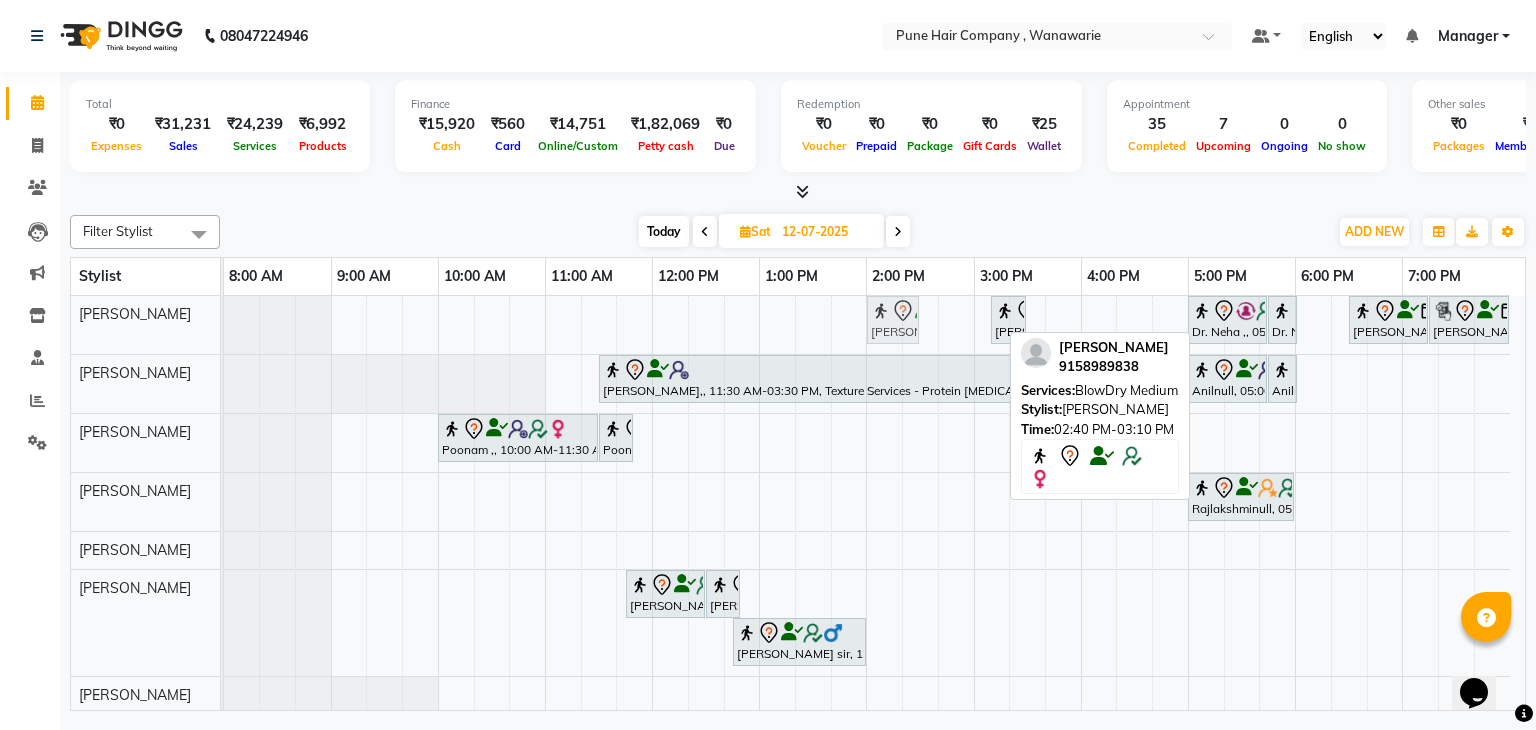 drag, startPoint x: 964, startPoint y: 315, endPoint x: 896, endPoint y: 315, distance: 68 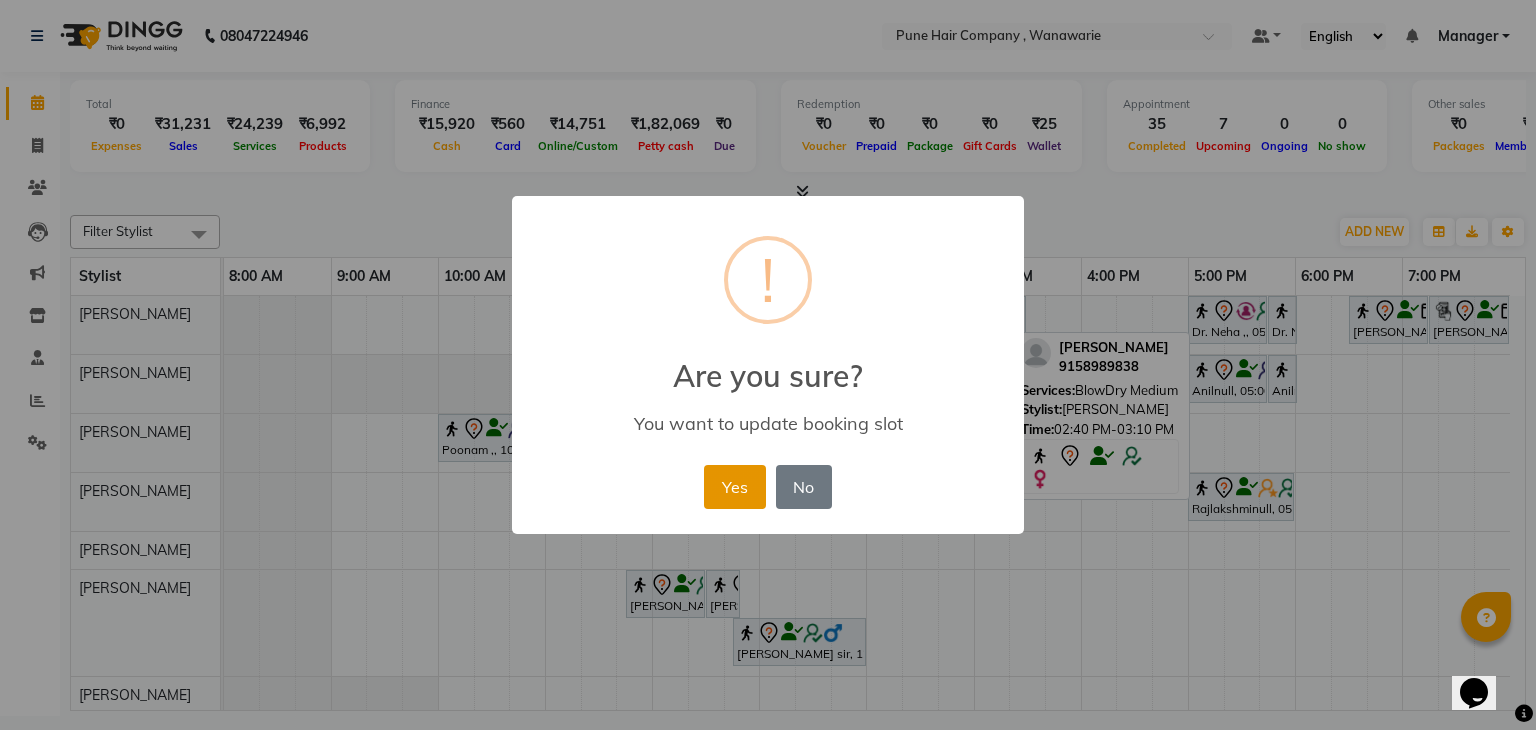 click on "Yes" at bounding box center (734, 487) 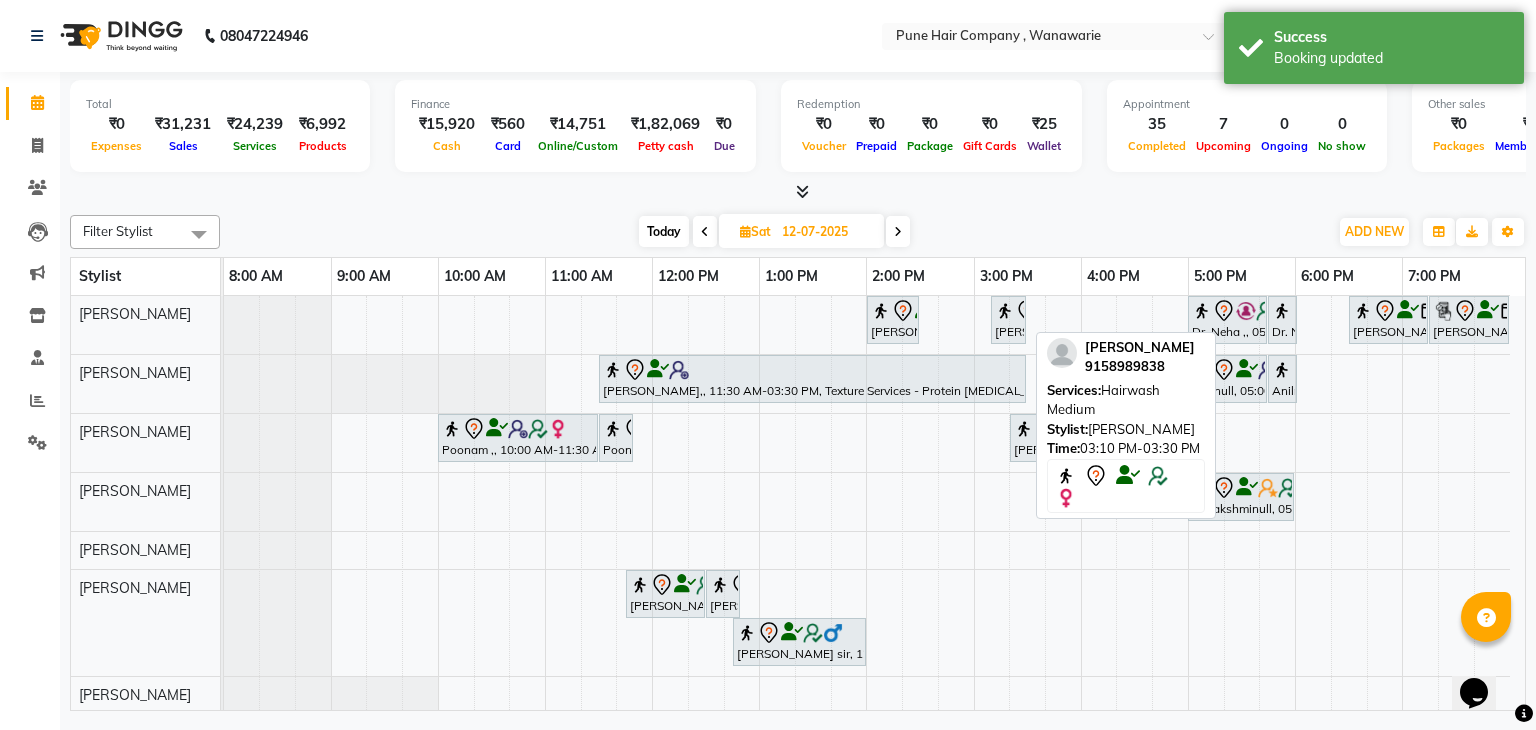 click at bounding box center (1005, 311) 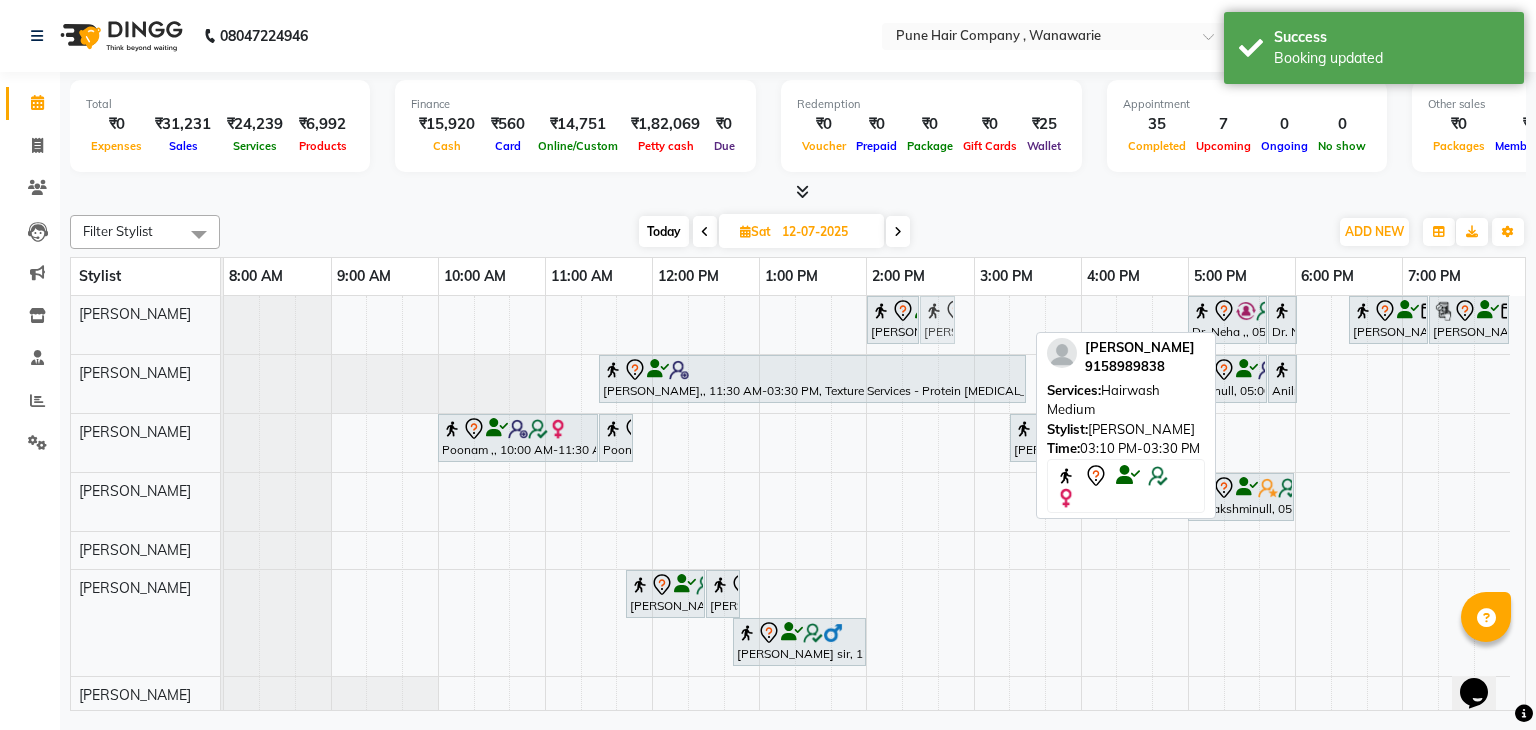 drag, startPoint x: 1010, startPoint y: 312, endPoint x: 957, endPoint y: 315, distance: 53.08484 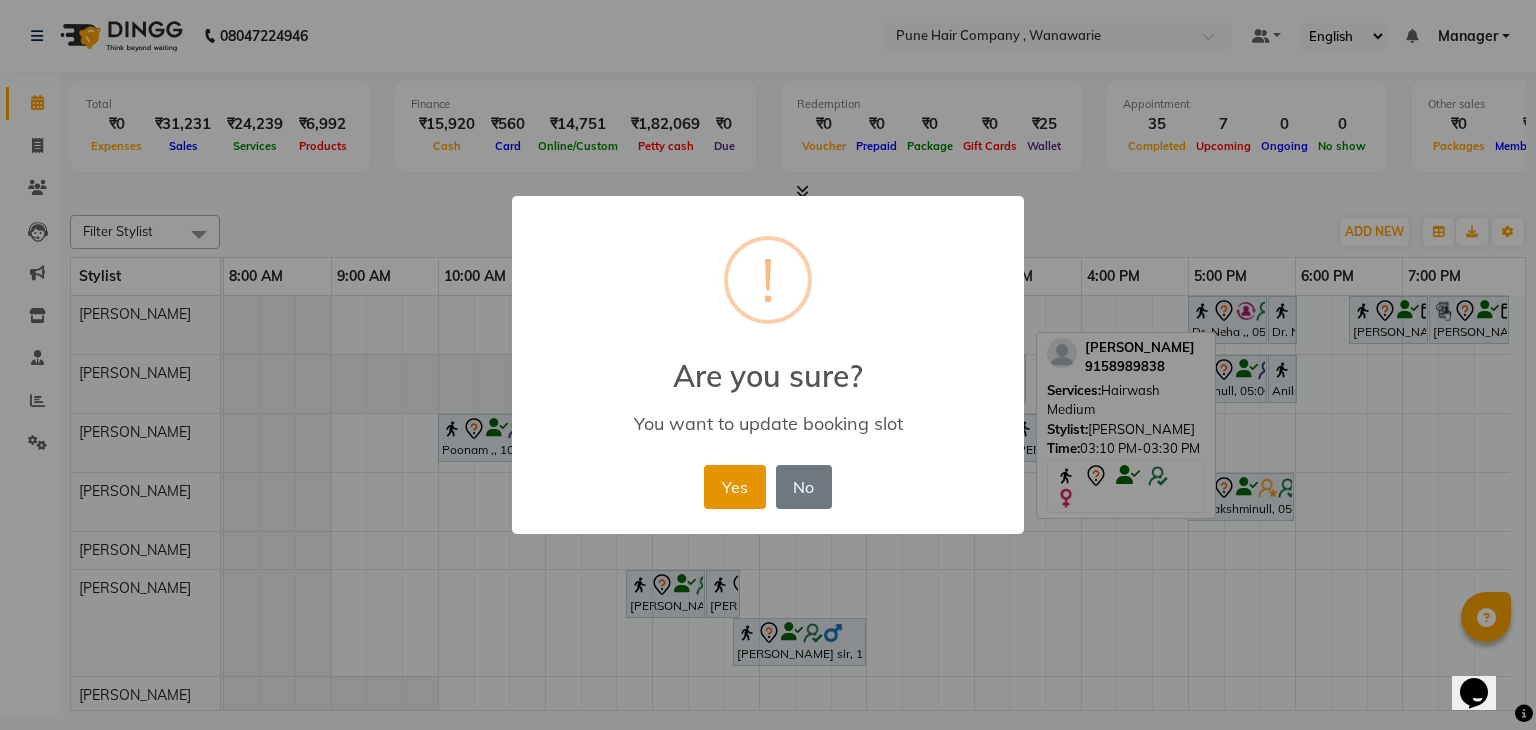 click on "Yes" at bounding box center (734, 487) 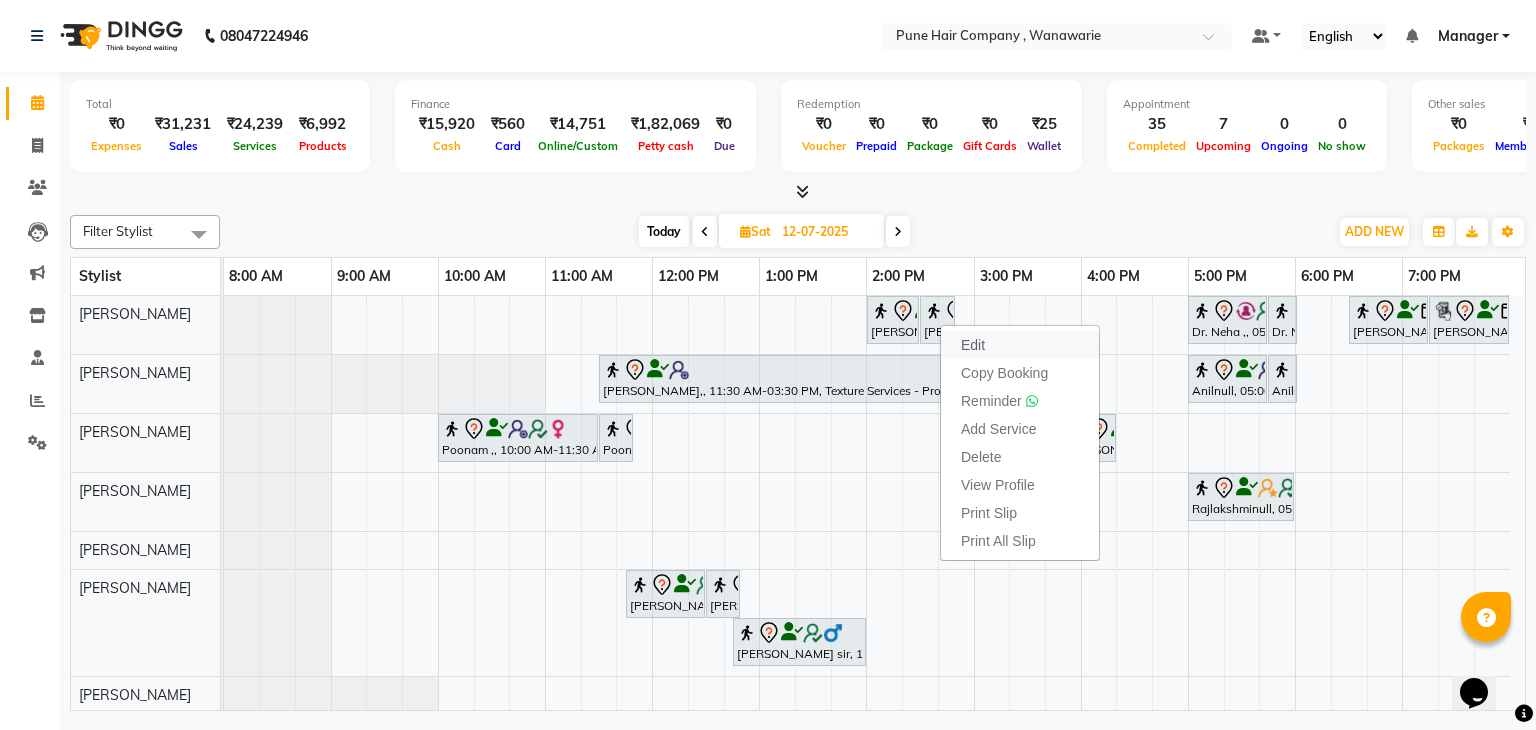 click on "Edit" at bounding box center (1020, 345) 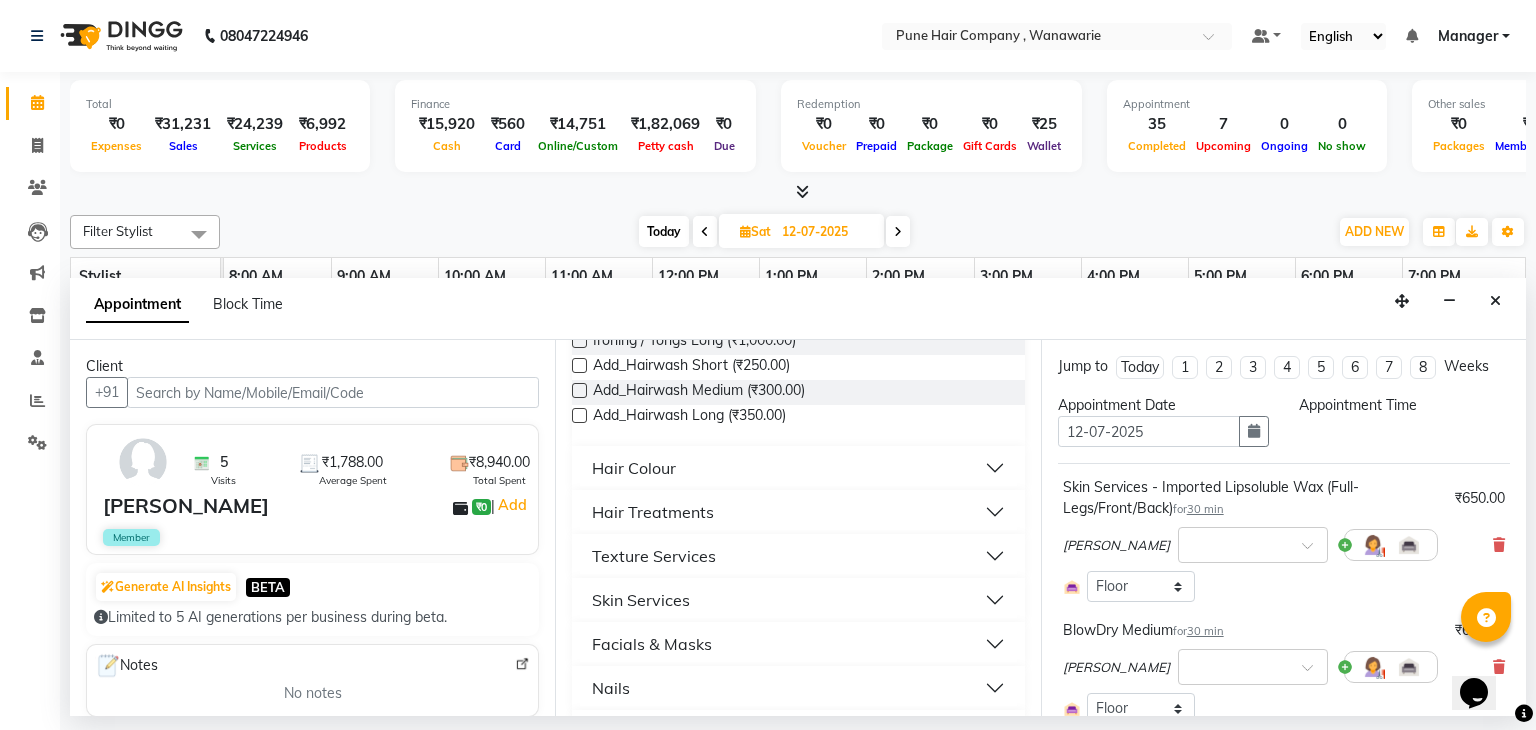scroll, scrollTop: 745, scrollLeft: 0, axis: vertical 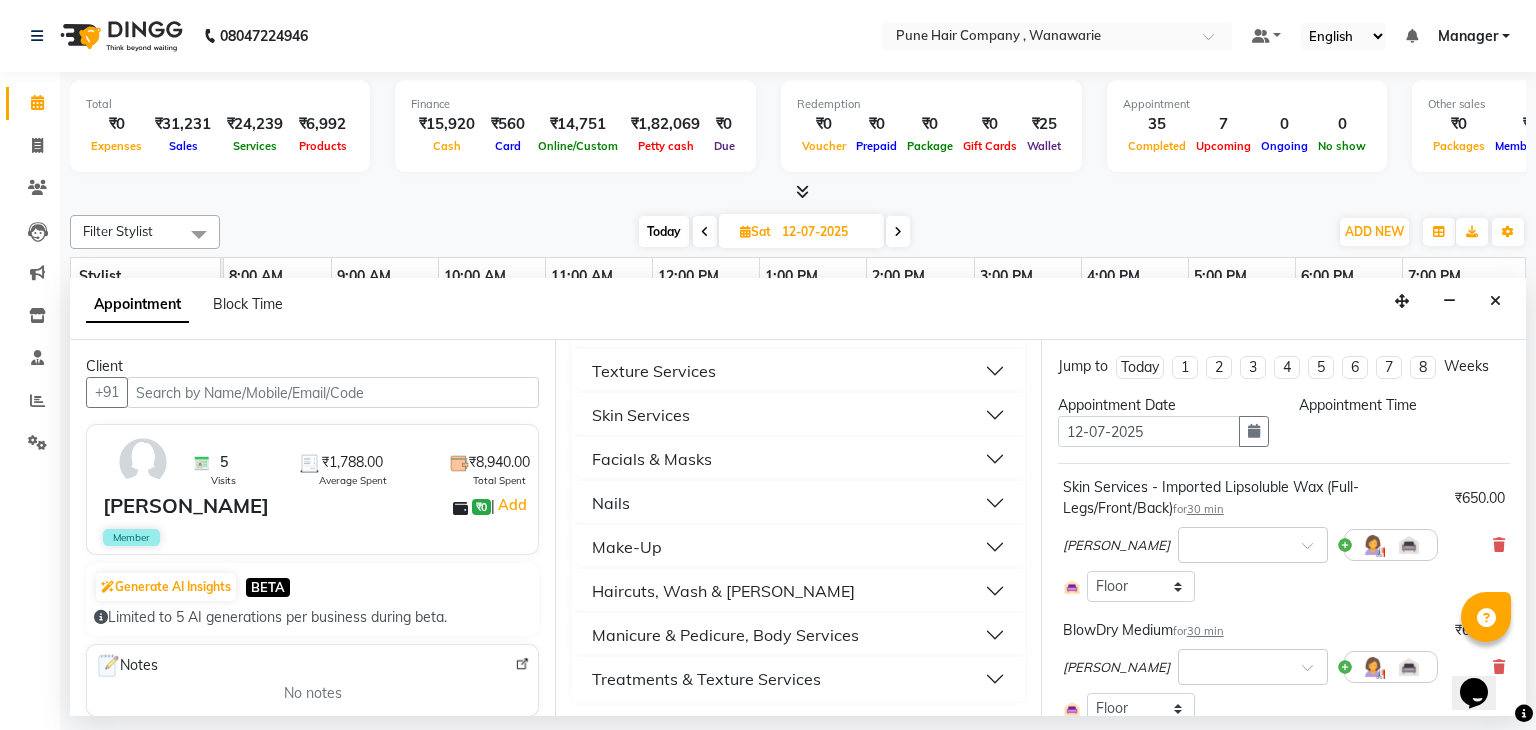 click on "Manicure & Pedicure, Body Services" at bounding box center [725, 635] 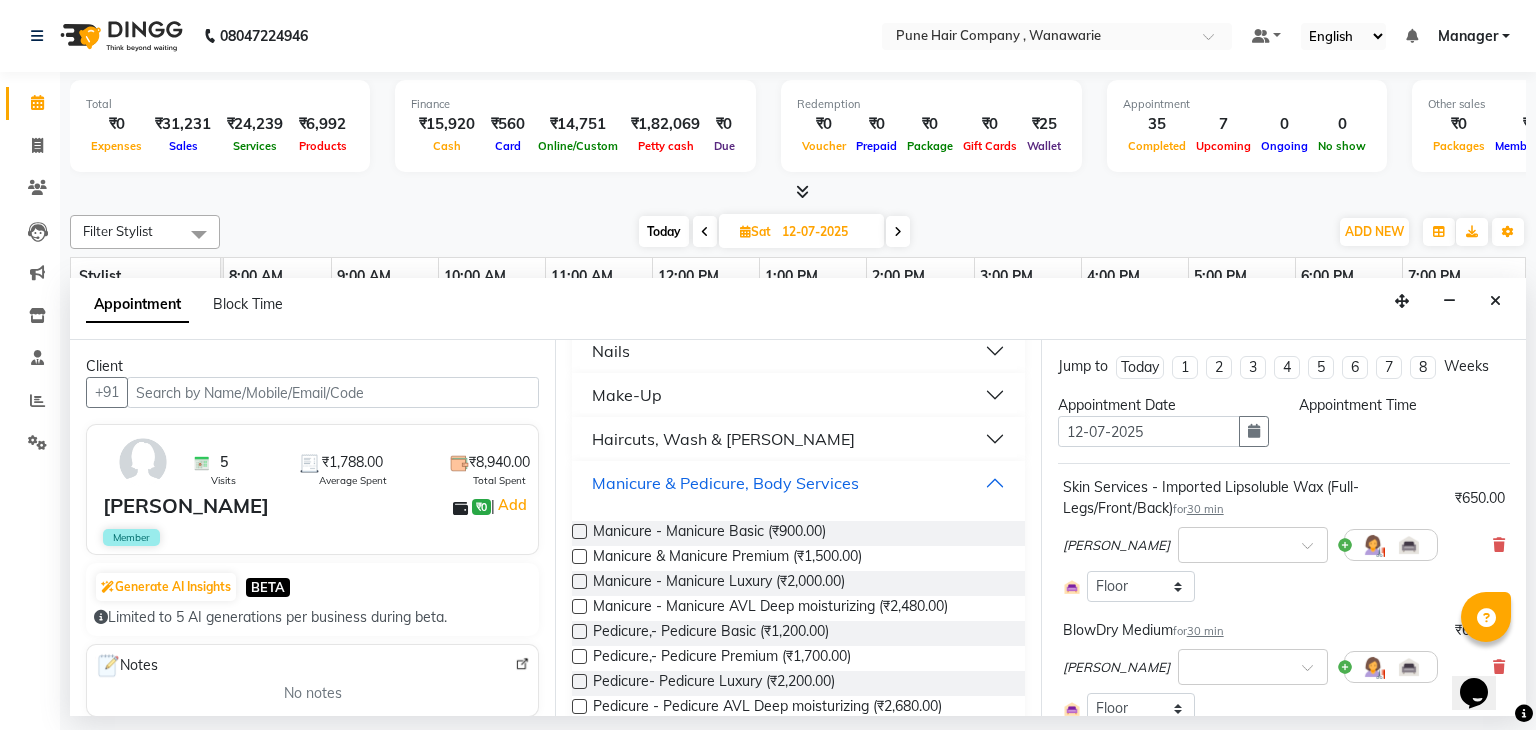 scroll, scrollTop: 829, scrollLeft: 0, axis: vertical 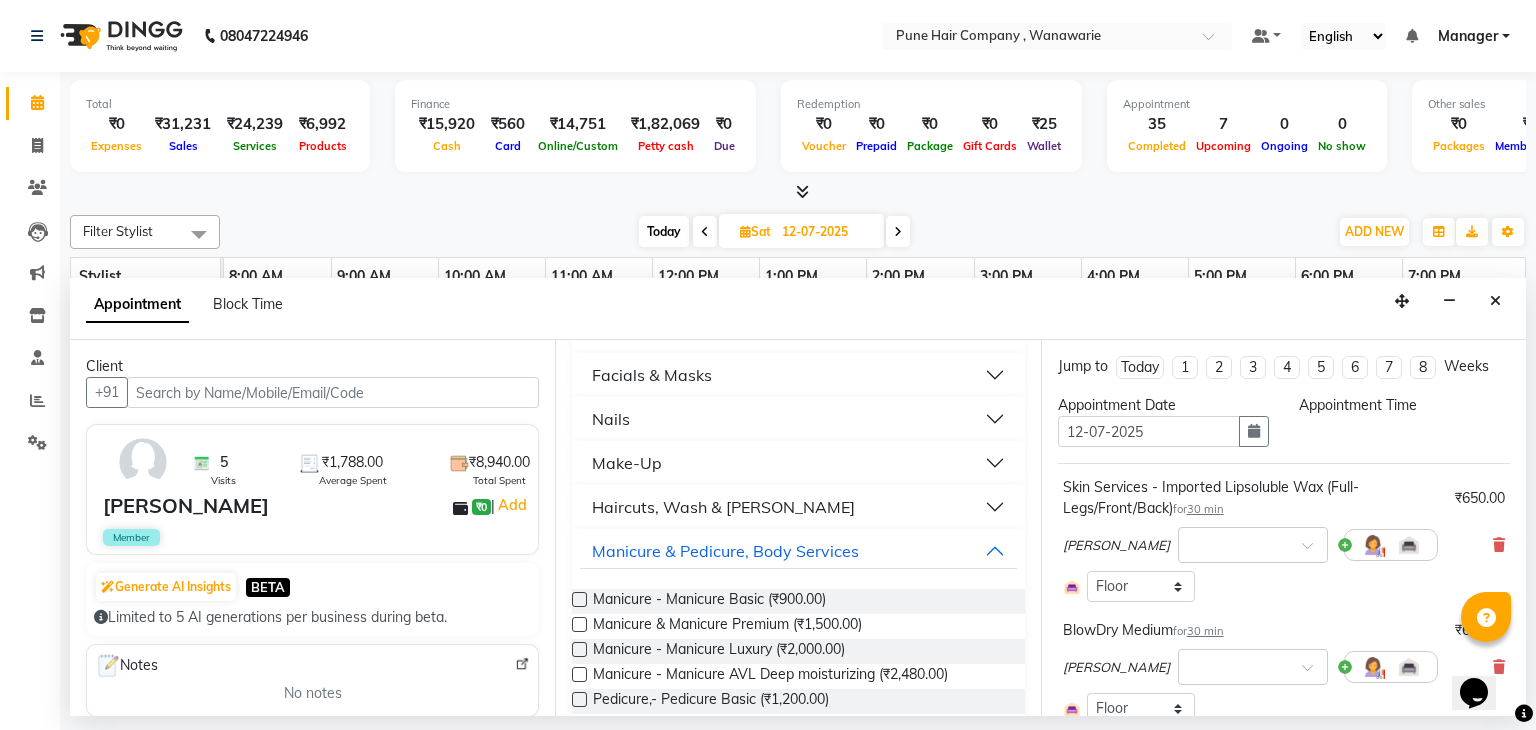 click on "Make-Up" at bounding box center (798, 463) 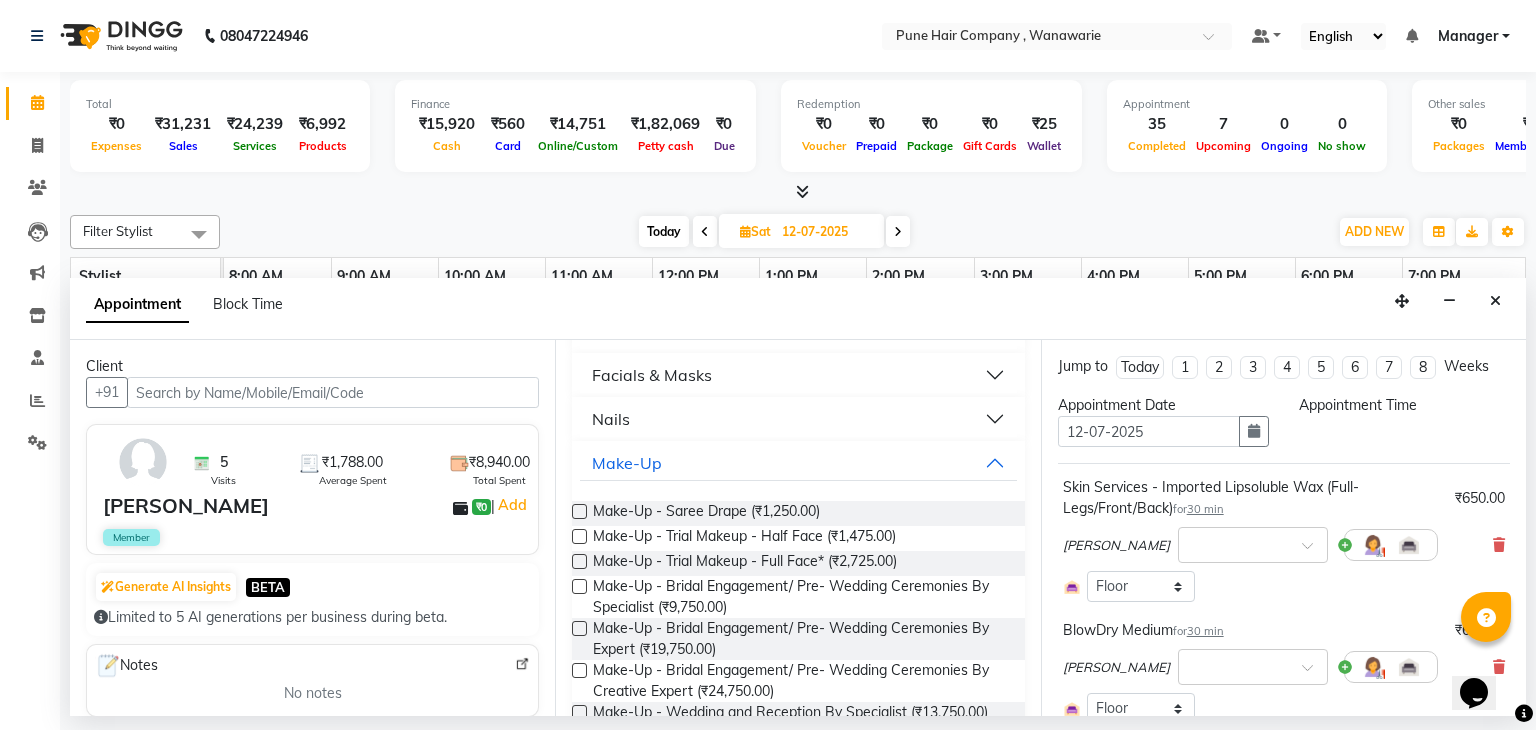 click at bounding box center [579, 511] 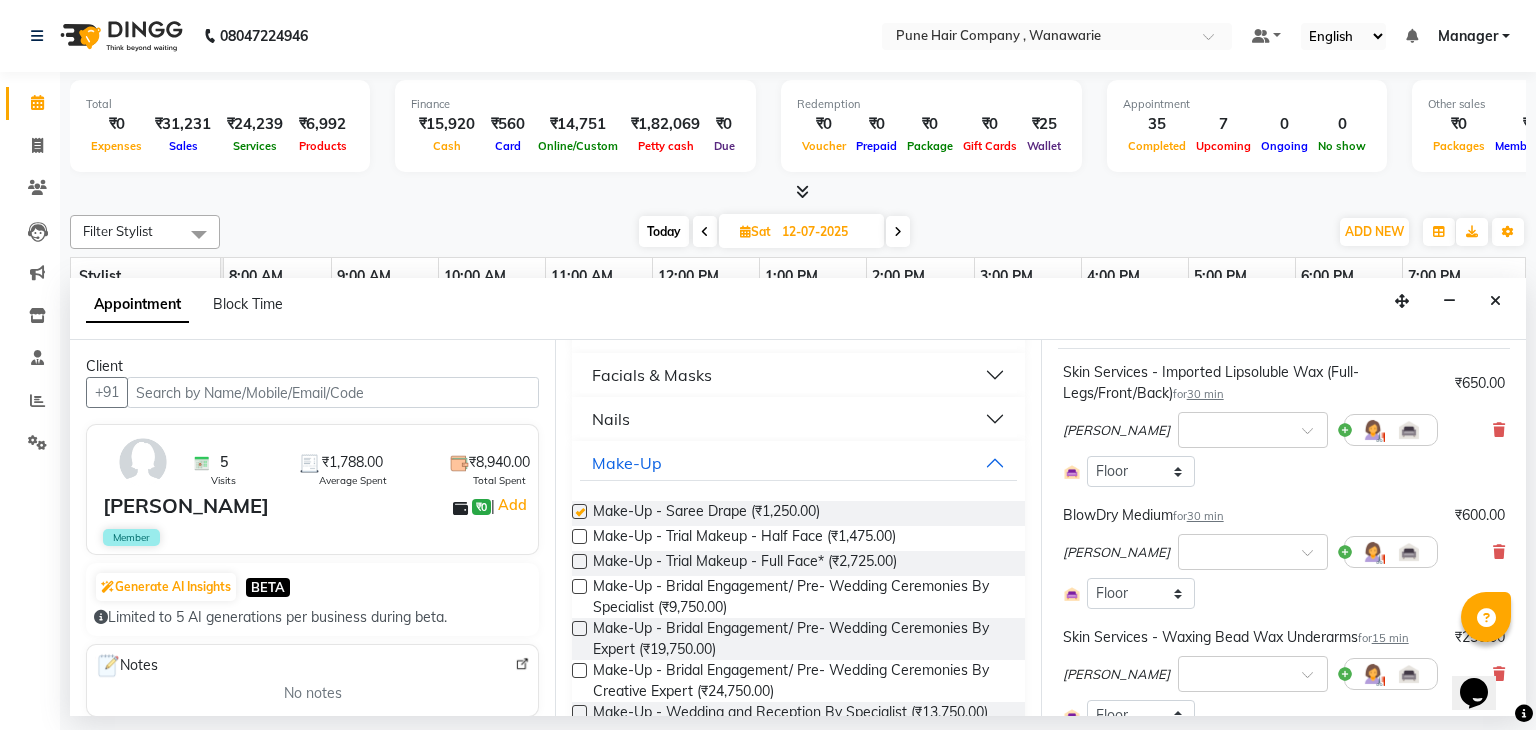 scroll, scrollTop: 116, scrollLeft: 0, axis: vertical 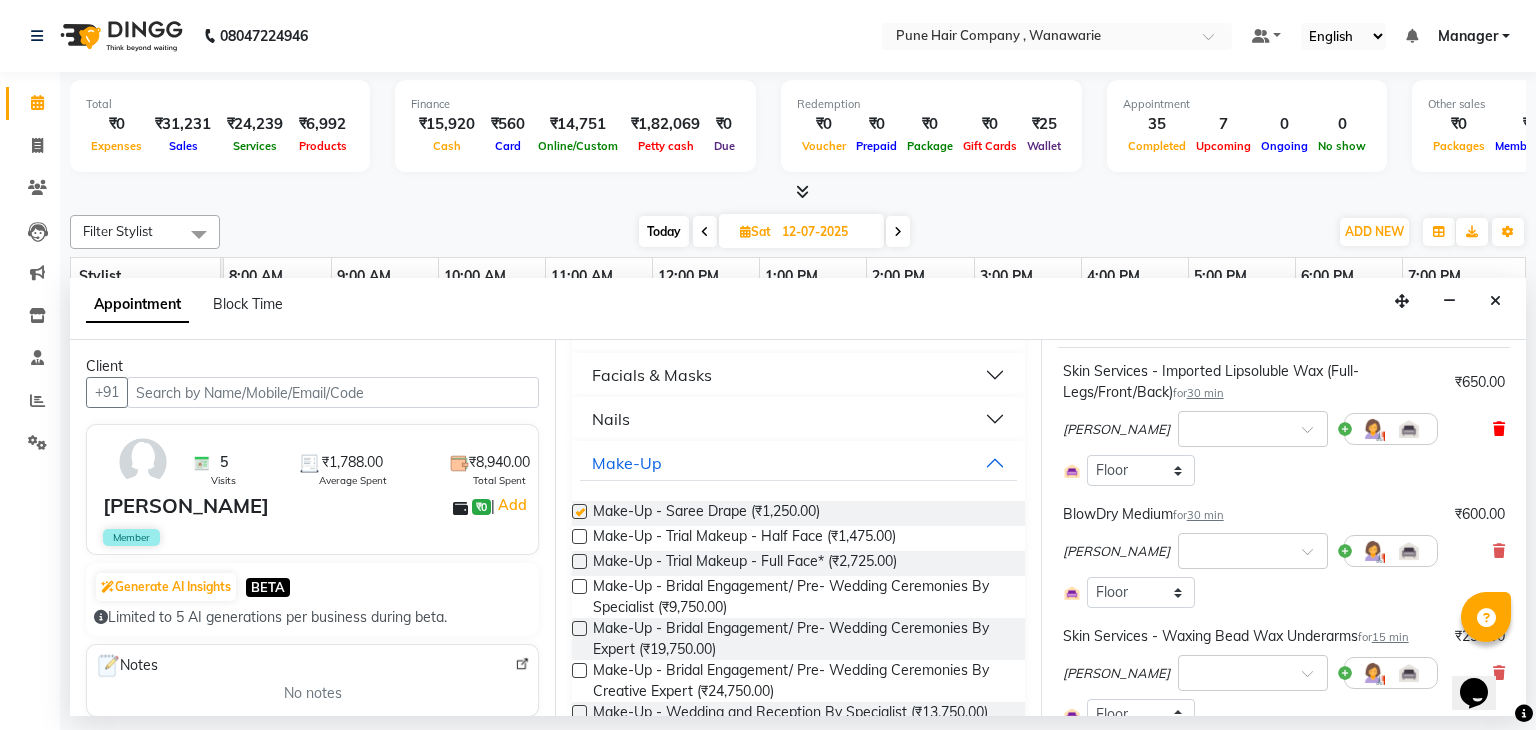 click at bounding box center [1499, 429] 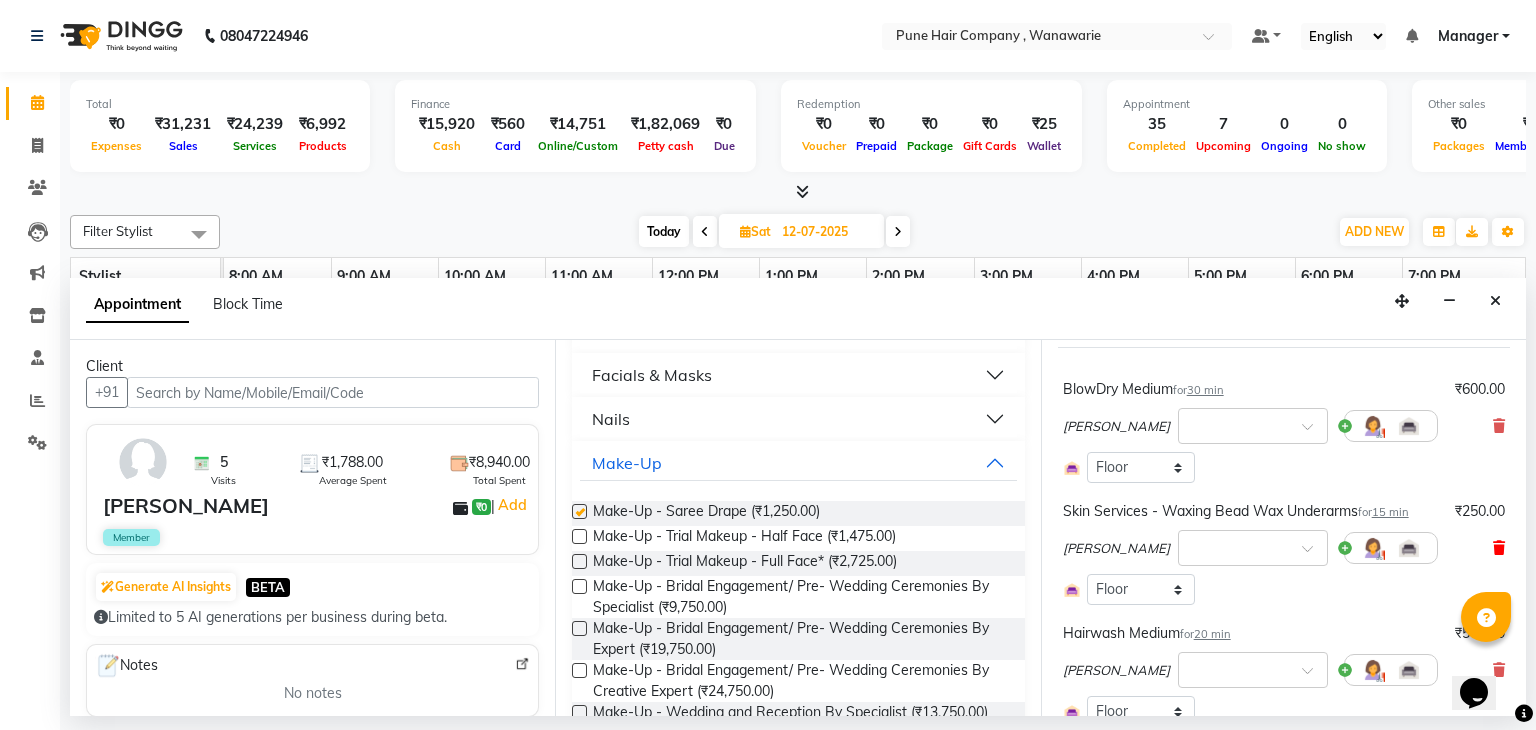 click at bounding box center [1499, 548] 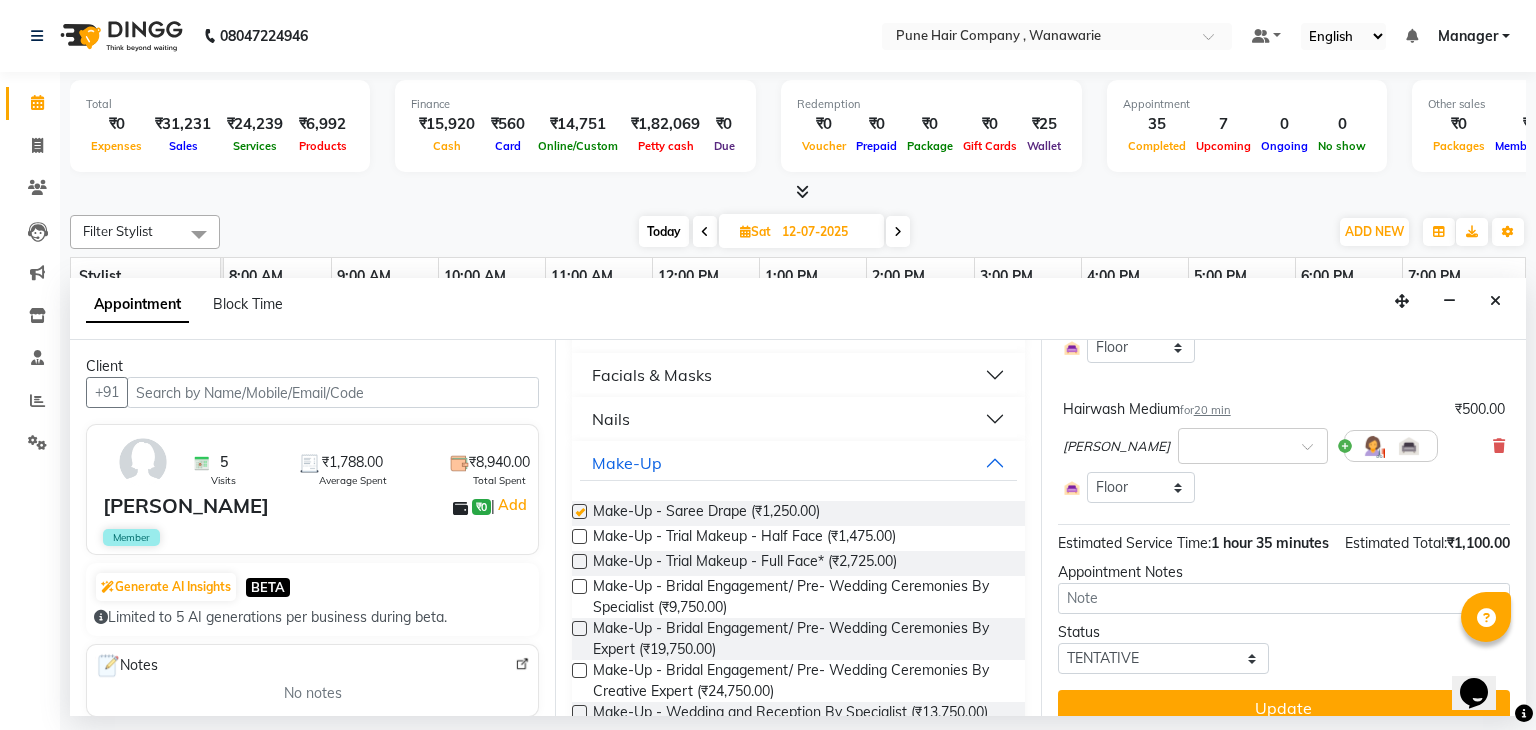 scroll, scrollTop: 282, scrollLeft: 0, axis: vertical 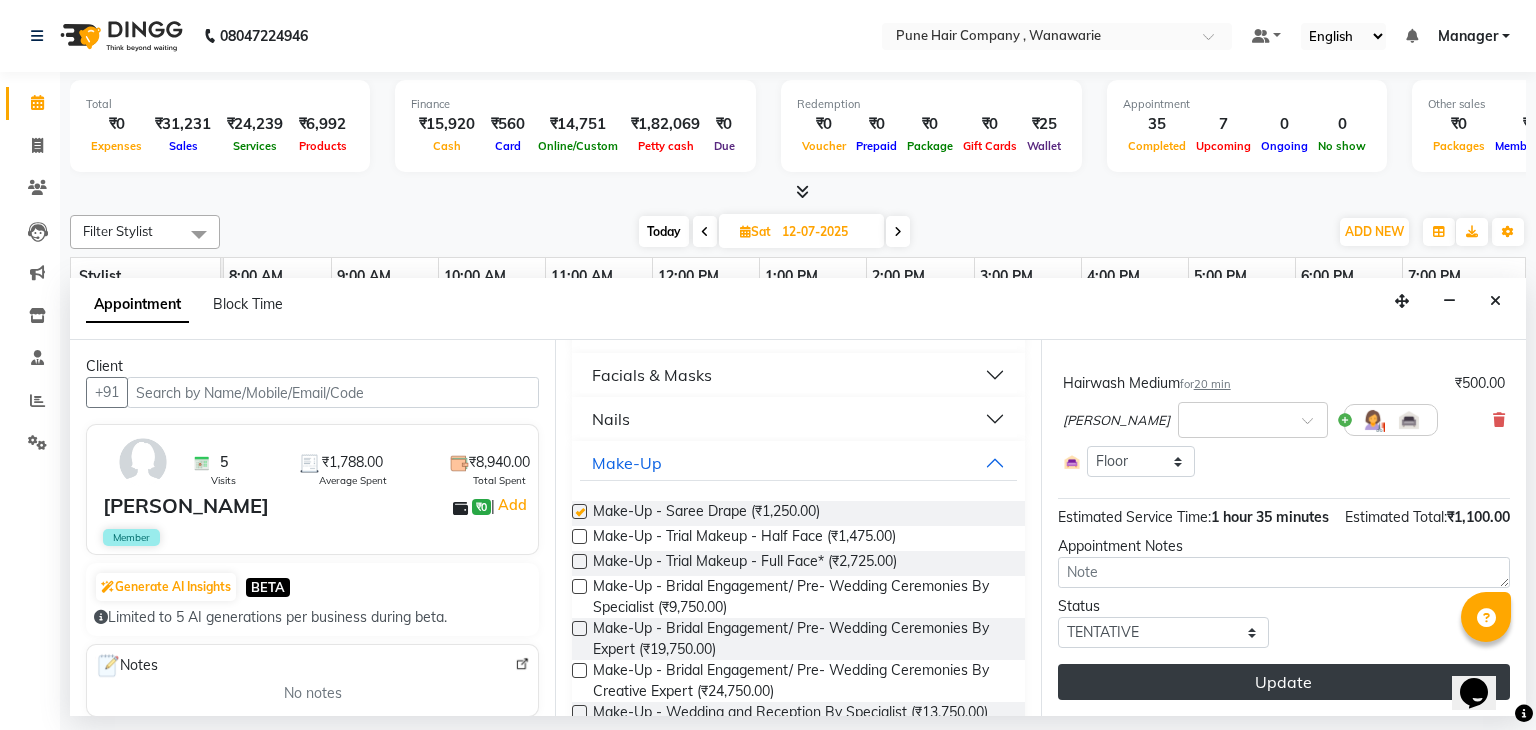 click on "Update" at bounding box center [1284, 682] 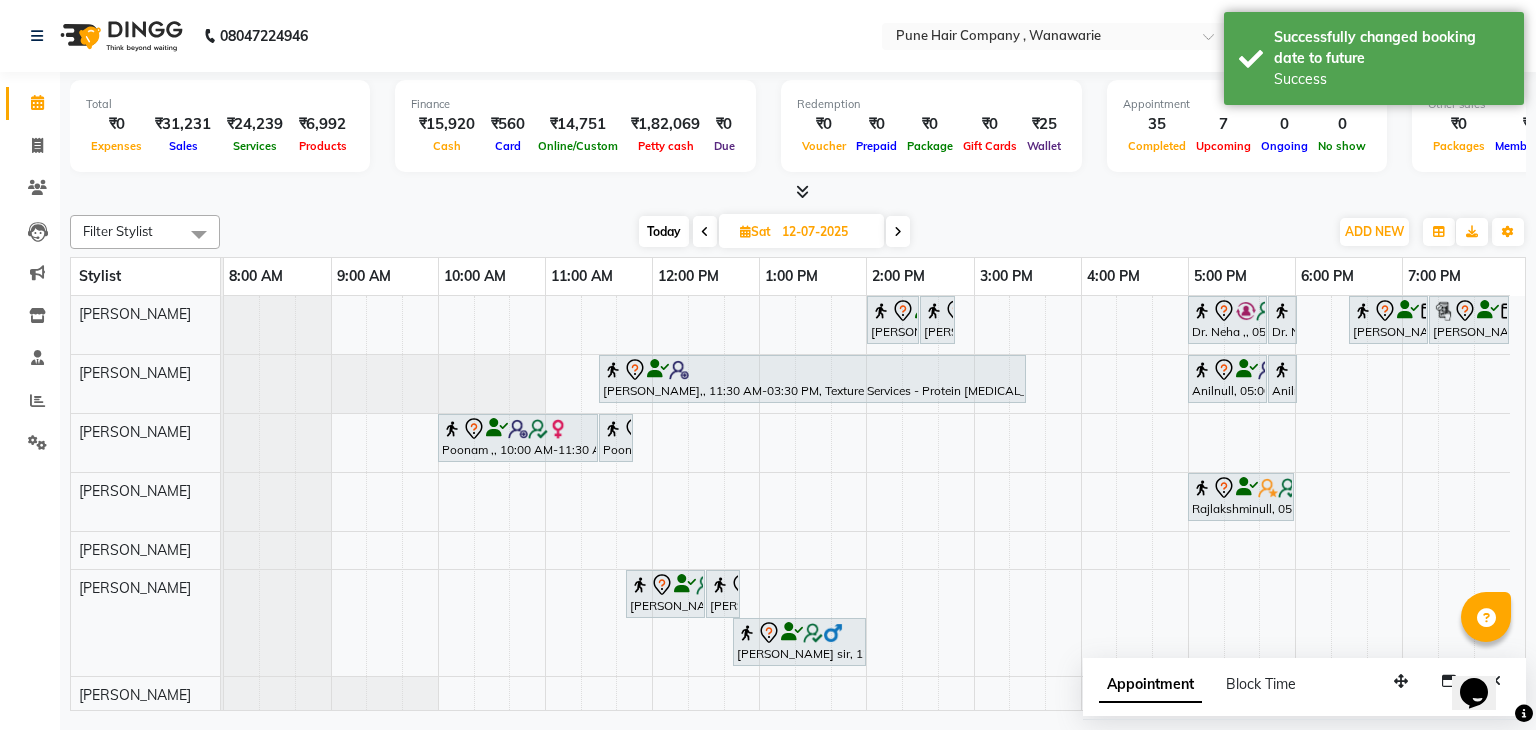 click on "Today" at bounding box center [664, 231] 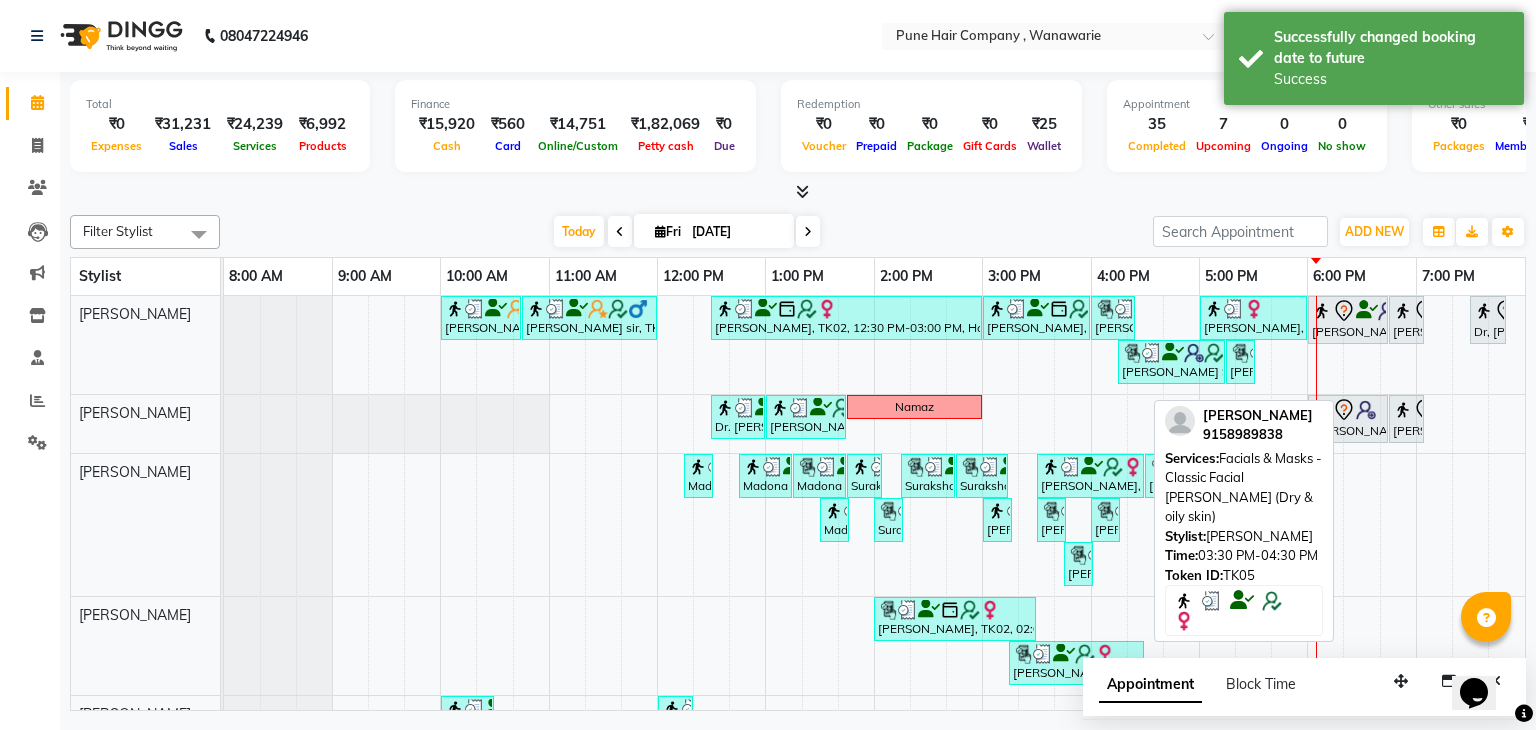 click on "[PERSON_NAME], TK05, 03:30 PM-04:30 PM, Facials & Masks - Classic Facial [PERSON_NAME] (Dry & oily skin)" at bounding box center [1090, 476] 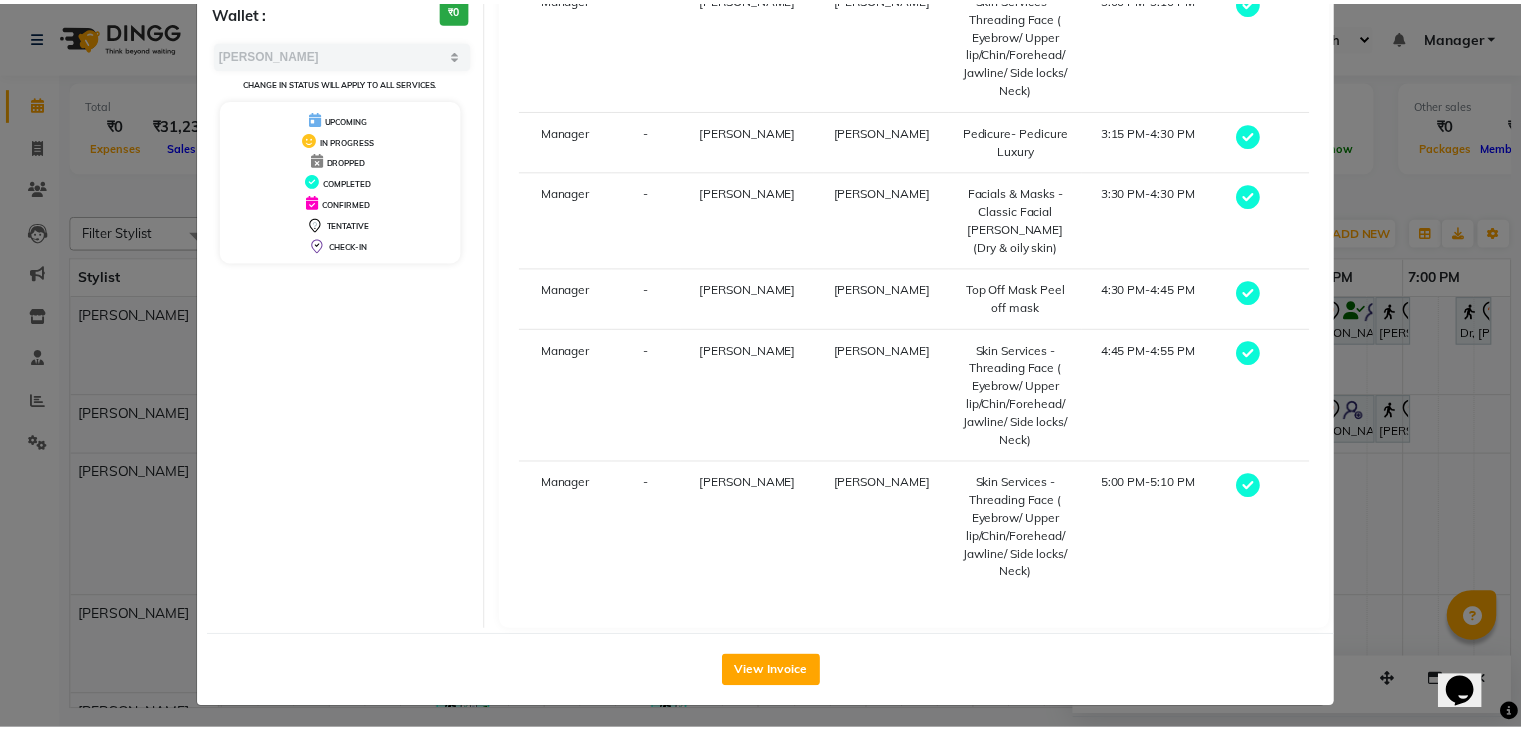 scroll, scrollTop: 216, scrollLeft: 0, axis: vertical 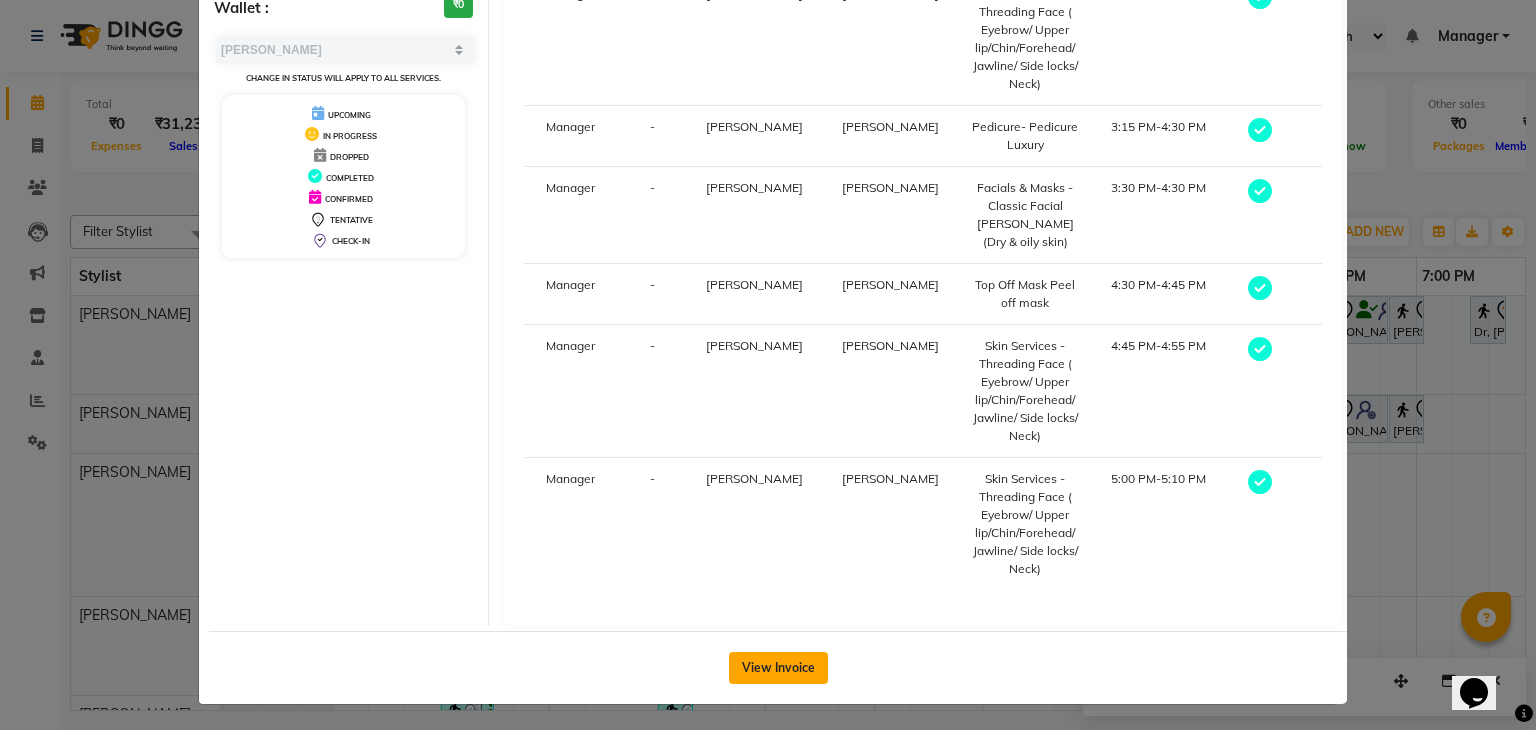 click on "View Invoice" 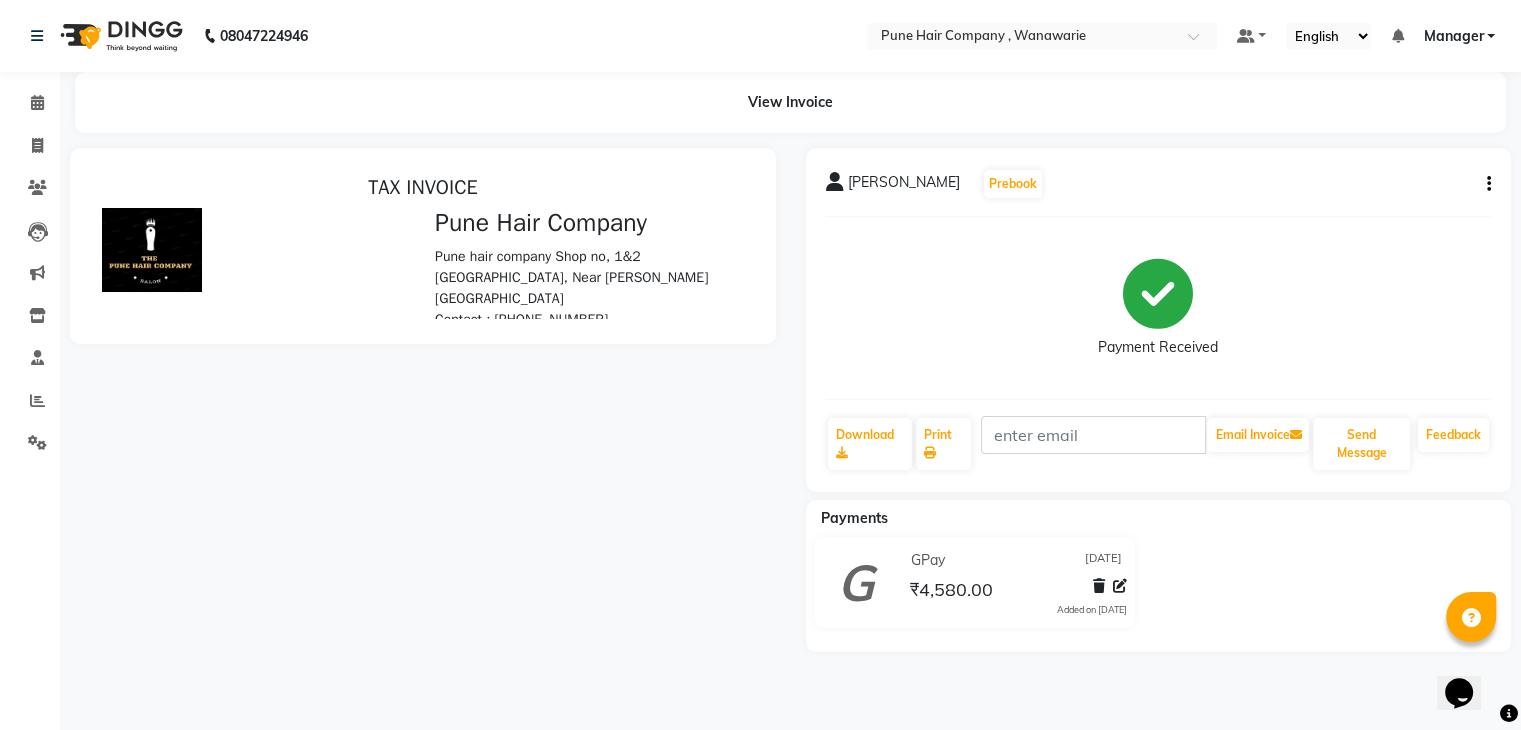 scroll, scrollTop: 0, scrollLeft: 0, axis: both 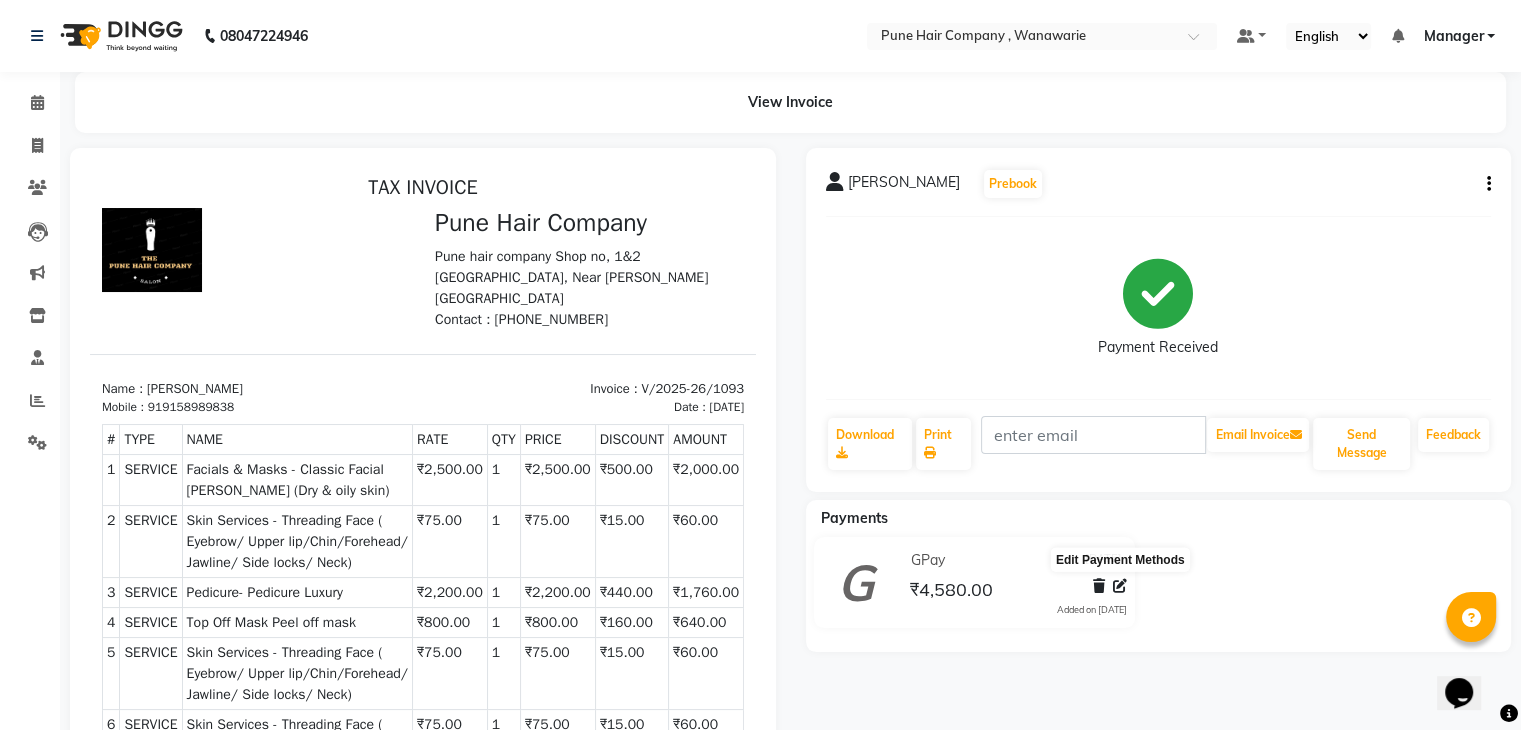 click 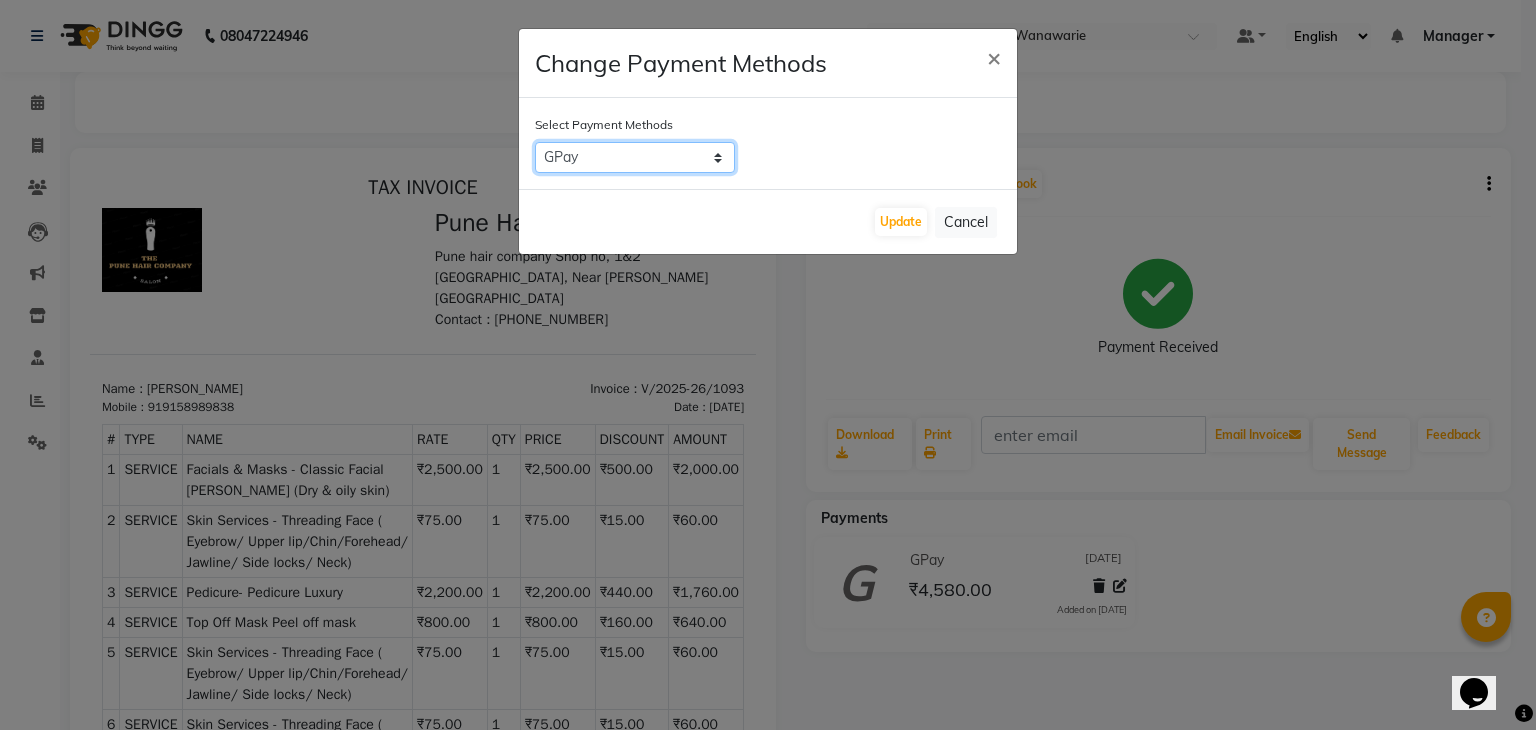 click on "CASH   ONLINE   CARD   GPay   Master Card   Other Cards   BharatPay Card   Family   Debit Card   Card M   PhonePe" 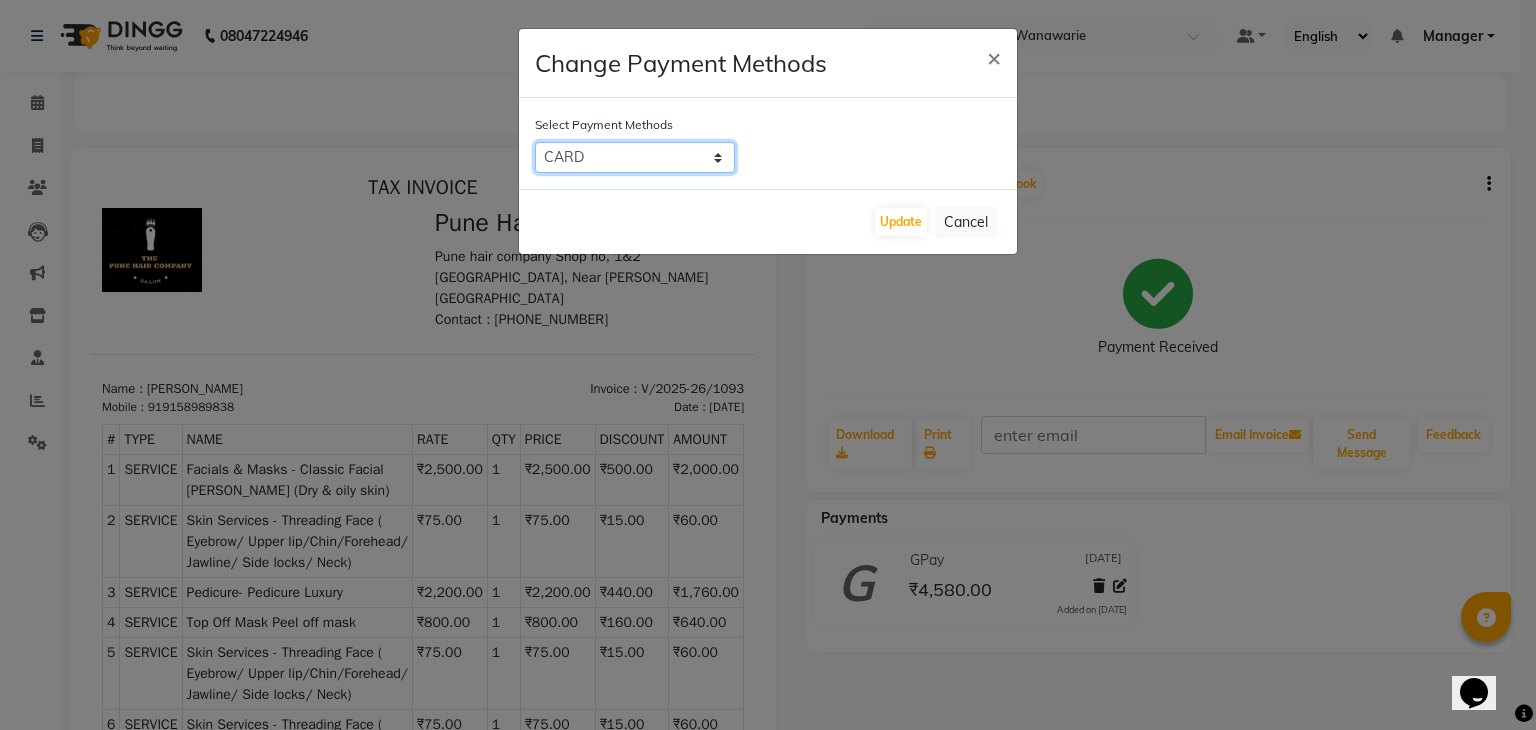 click on "CASH   ONLINE   CARD   GPay   Master Card   Other Cards   BharatPay Card   Family   Debit Card   Card M   PhonePe" 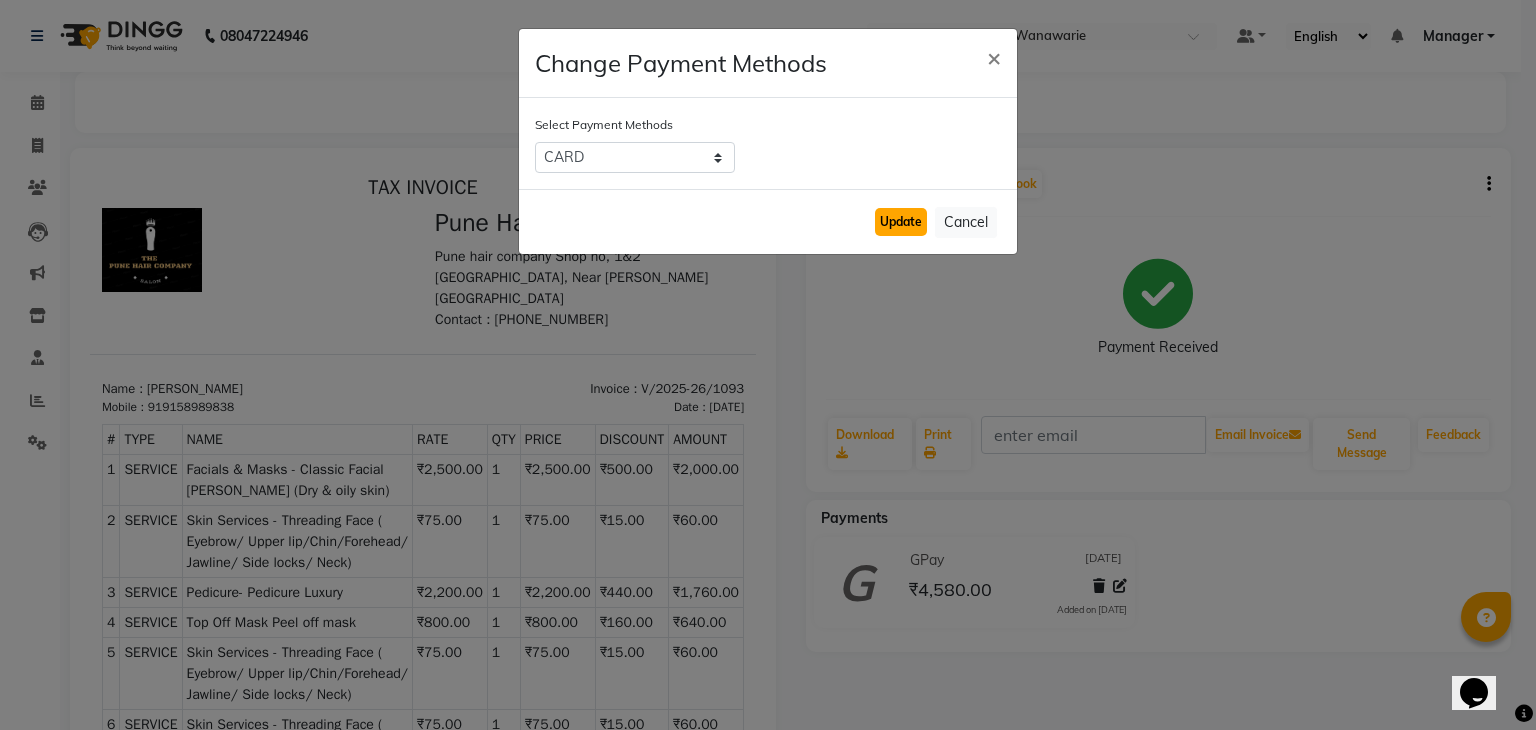 click on "Update" 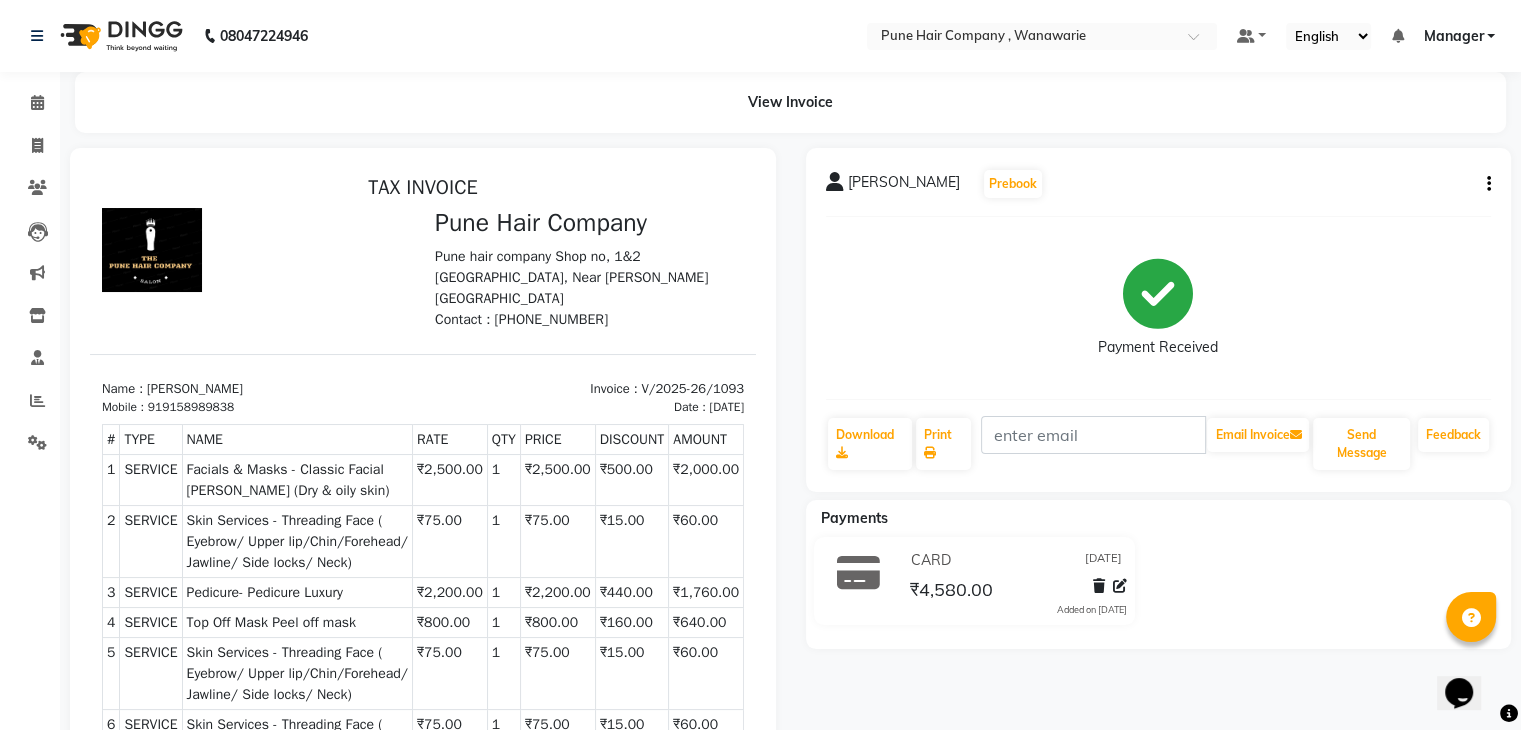 scroll, scrollTop: 378, scrollLeft: 0, axis: vertical 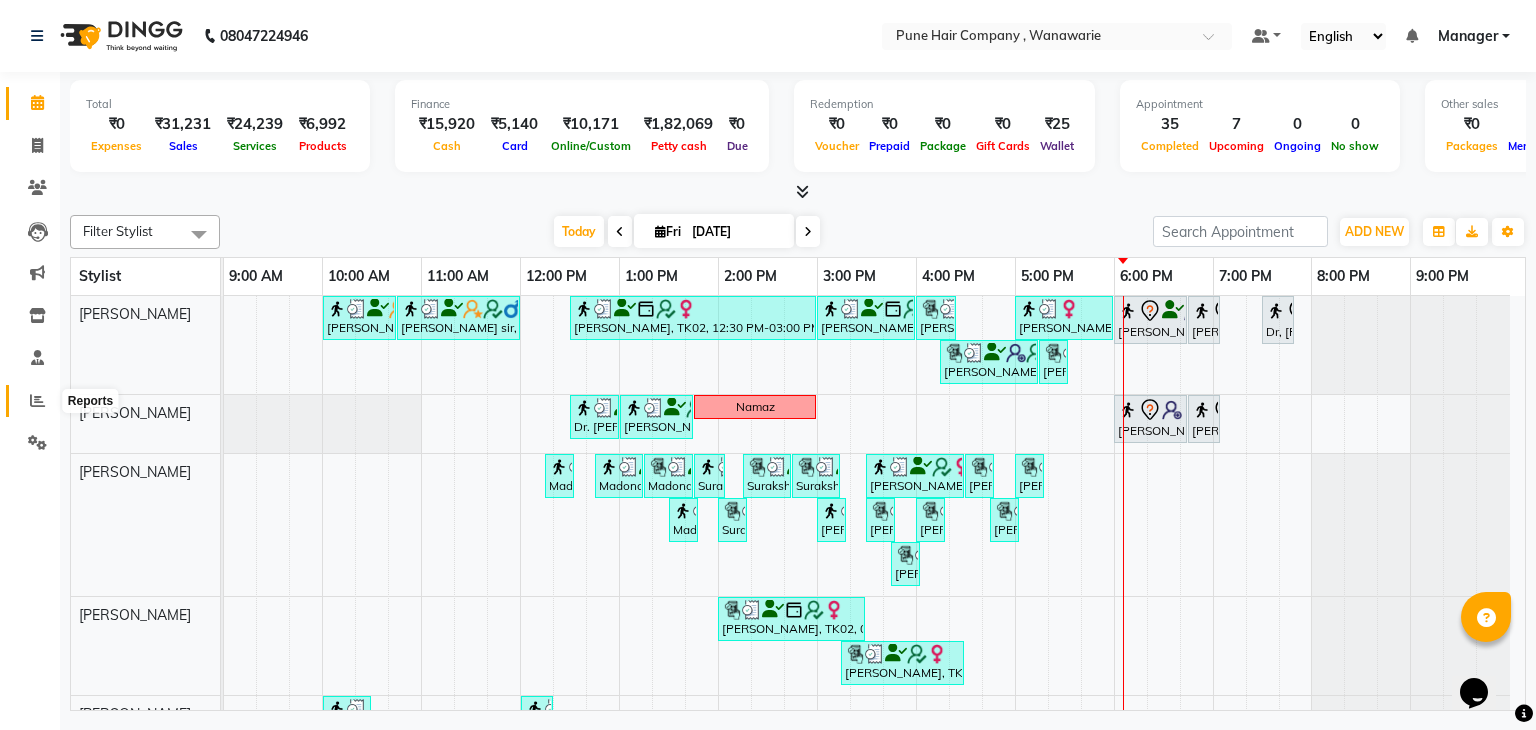 click 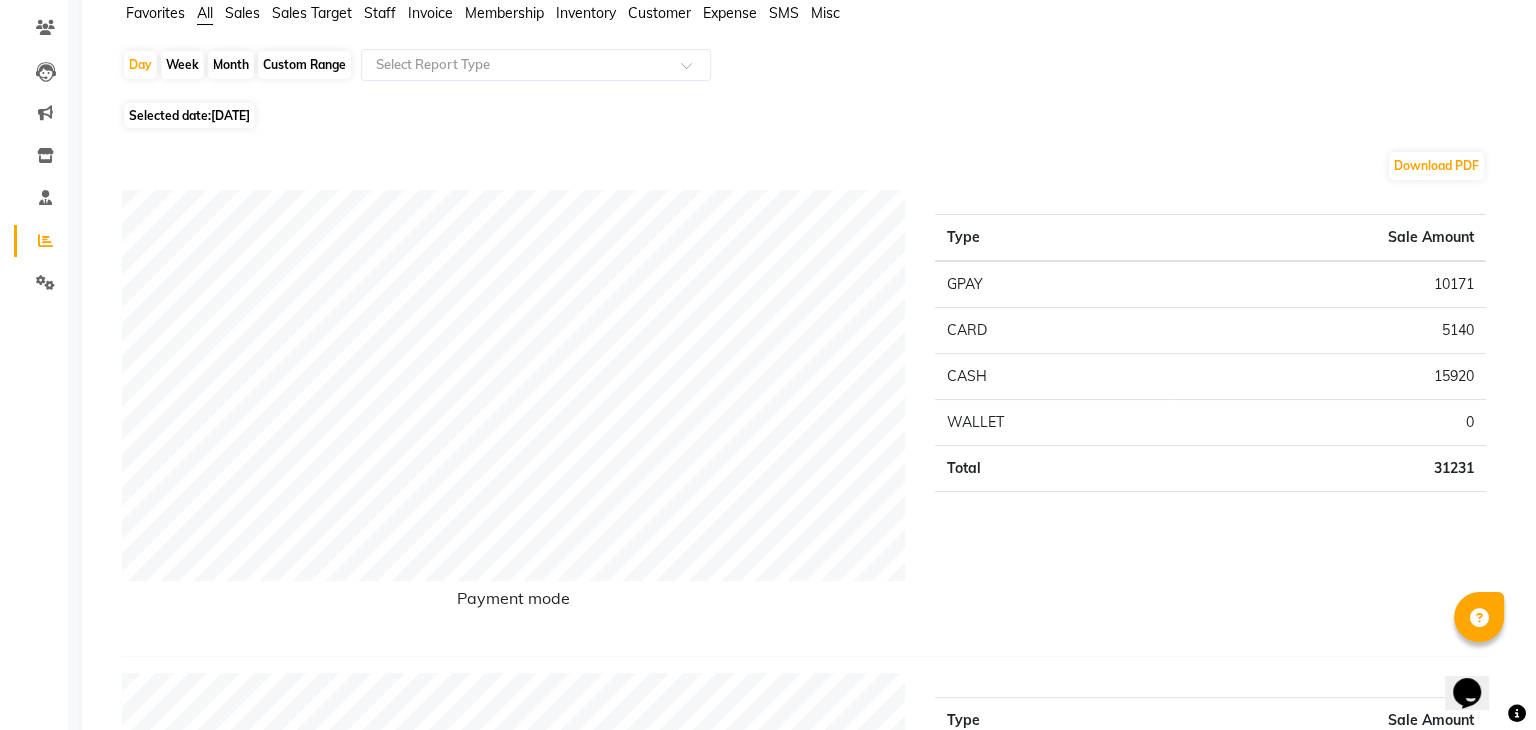 scroll, scrollTop: 0, scrollLeft: 0, axis: both 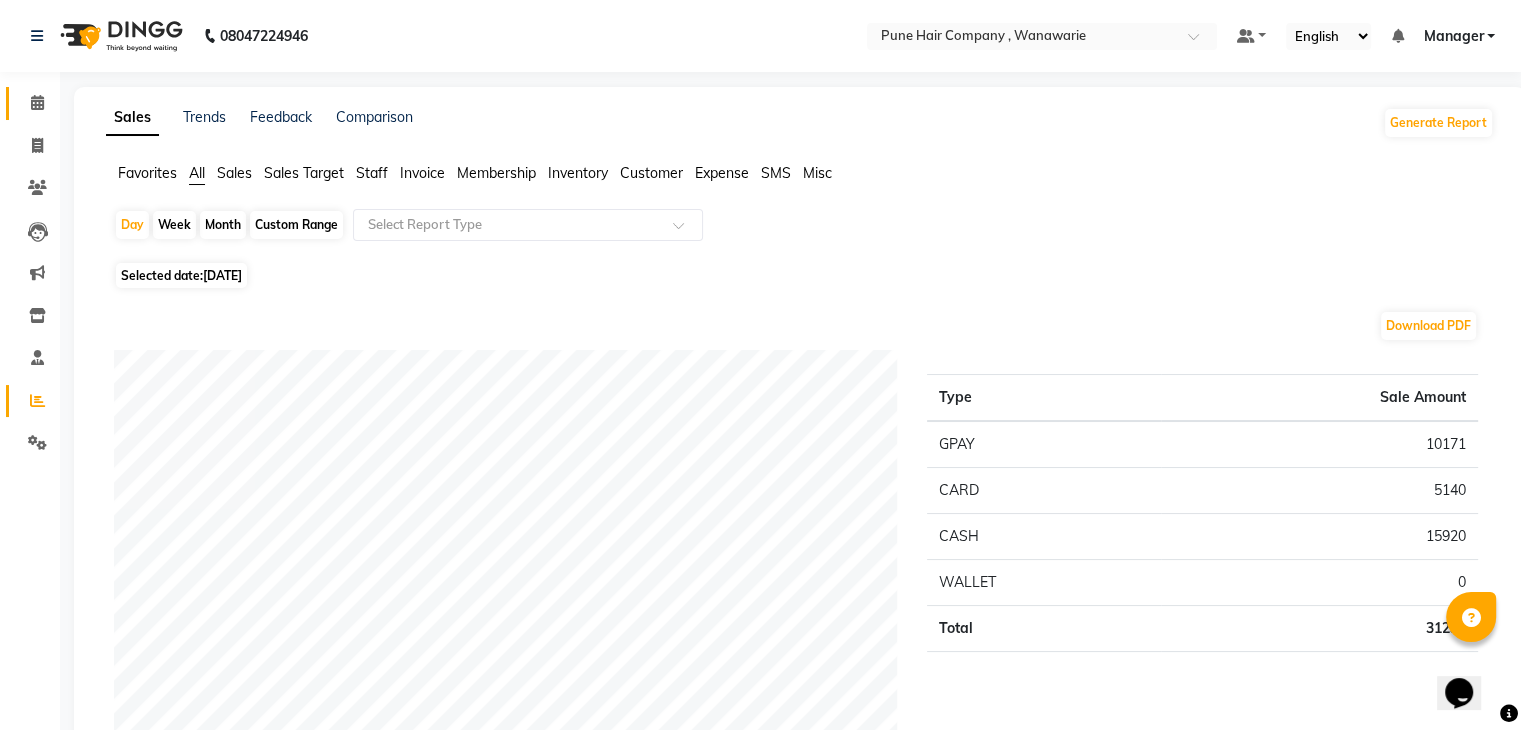 click 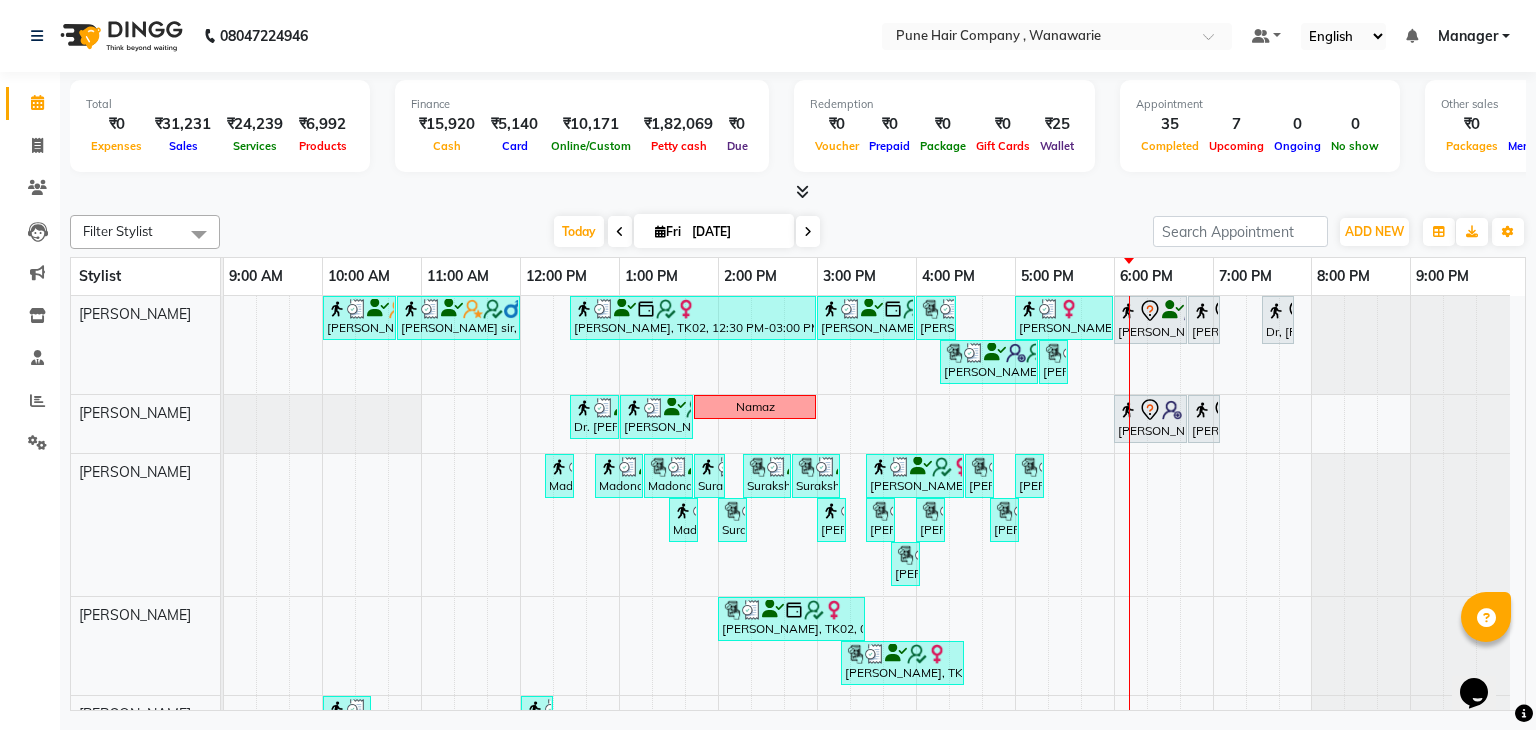 scroll, scrollTop: 226, scrollLeft: 0, axis: vertical 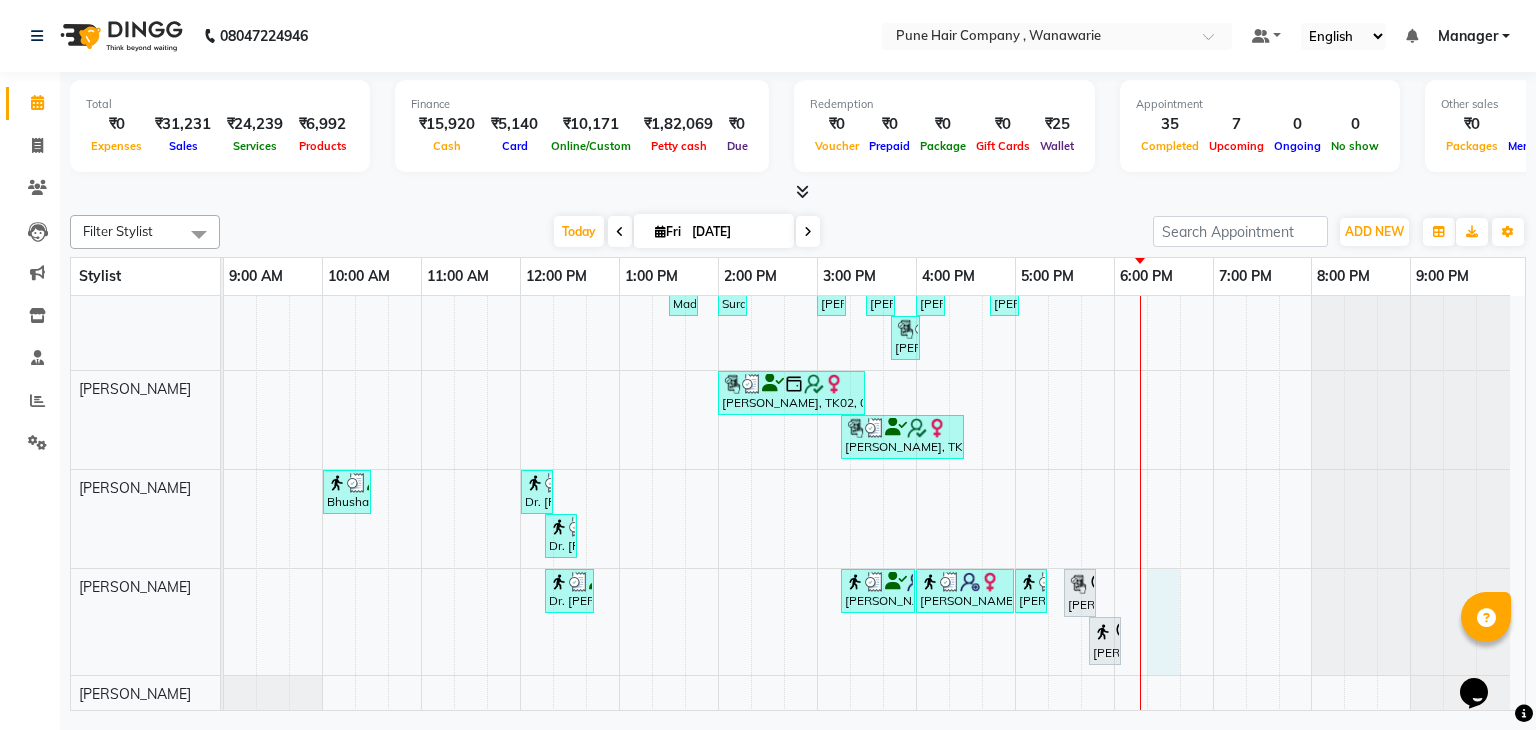 click on "Banty sir, TK03, 10:00 AM-10:45 AM, Male Haircut By Senior Stylist     Banty sir, TK03, 10:45 AM-12:00 PM, Male Hair Colour - Majirel Global Colour (includes moustache)     Naina mehata, TK02, 12:30 PM-03:00 PM, Hair Colour - Inoa Global Medium     Naina mehata, TK02, 03:00 PM-04:00 PM, Hair Treatments - Molecular Deep Damage Repair Medium     Sayli S, TK17, 04:00 PM-04:25 PM, Add_Hairwash Long     Archana Mohanty, TK04, 05:00 PM-06:00 PM, Haircuts, - By Senior Stylist             Abbas kadiwala, TK01, 06:00 PM-06:45 PM, Male Haircut By Senior Stylist             Abbas kadiwala, TK01, 06:45 PM-07:05 PM, Male Beard Shaving/ Beard Trim Beard             Dr, Achala ,, TK15, 07:30 PM-07:50 PM,  Haircut Boys (Below 12 years/ Undergraduates - Below 20 years)     Sayli S, TK17, 04:15 PM-05:15 PM, Ironing / Tongs Long     Sayli S, TK17, 05:15 PM-05:30 PM, Haircuts, - Fringe     Dr. Shriya ,, TK08, 12:30 PM-01:00 PM, BlowDry Medium     Zubin S, TK11, 01:00 PM-01:45 PM, Male Haircut By Senior Stylist  Namaz" at bounding box center (874, 391) 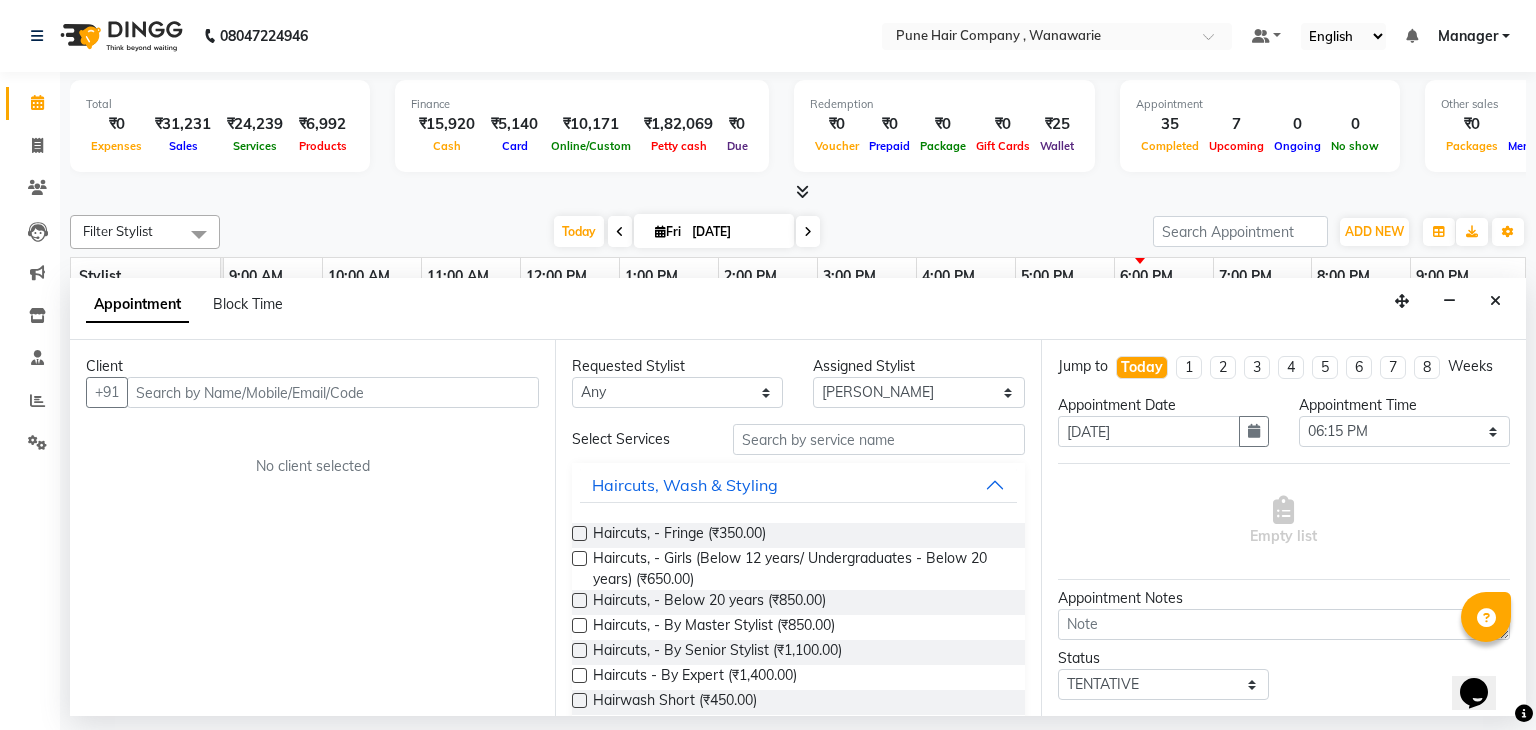 click at bounding box center [333, 392] 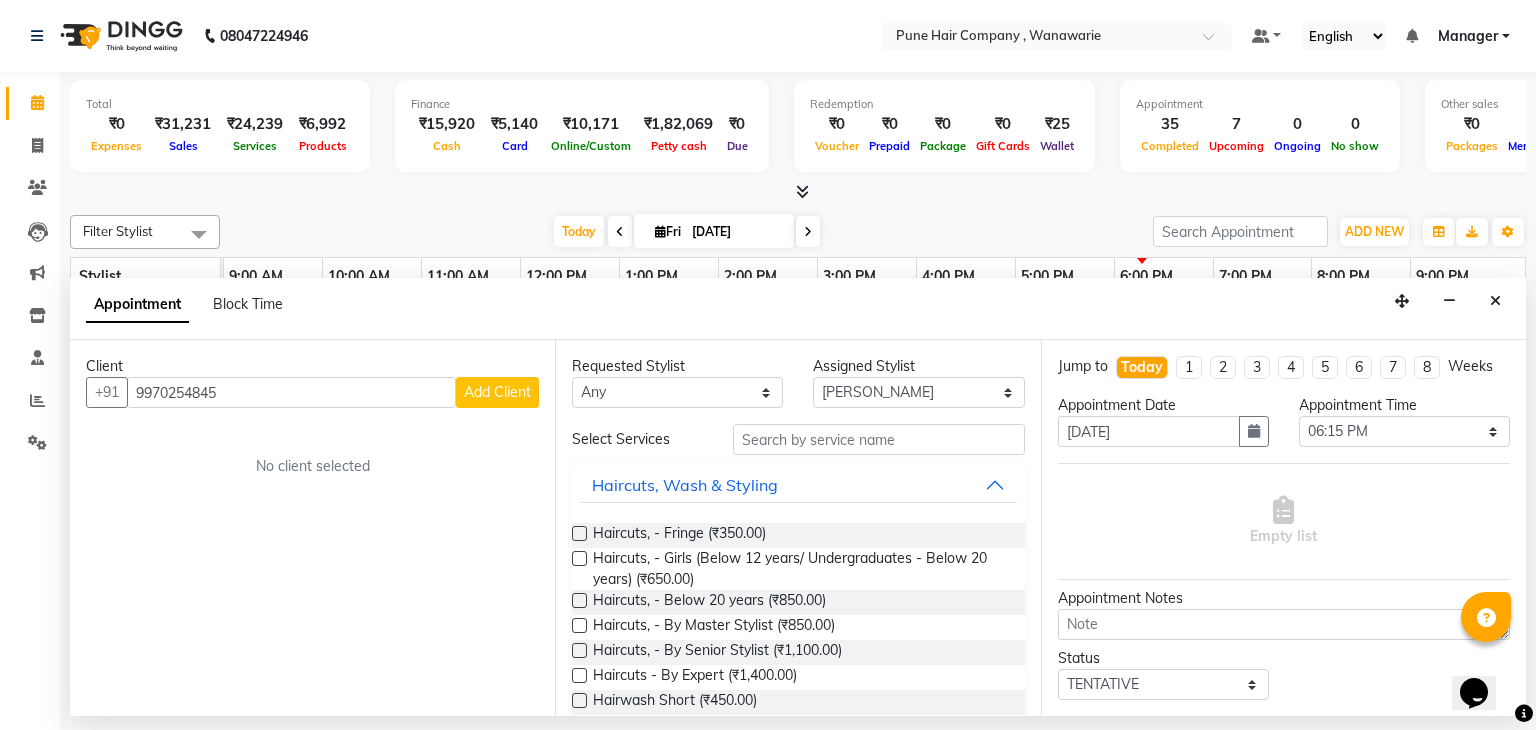 click on "Add Client" at bounding box center (497, 392) 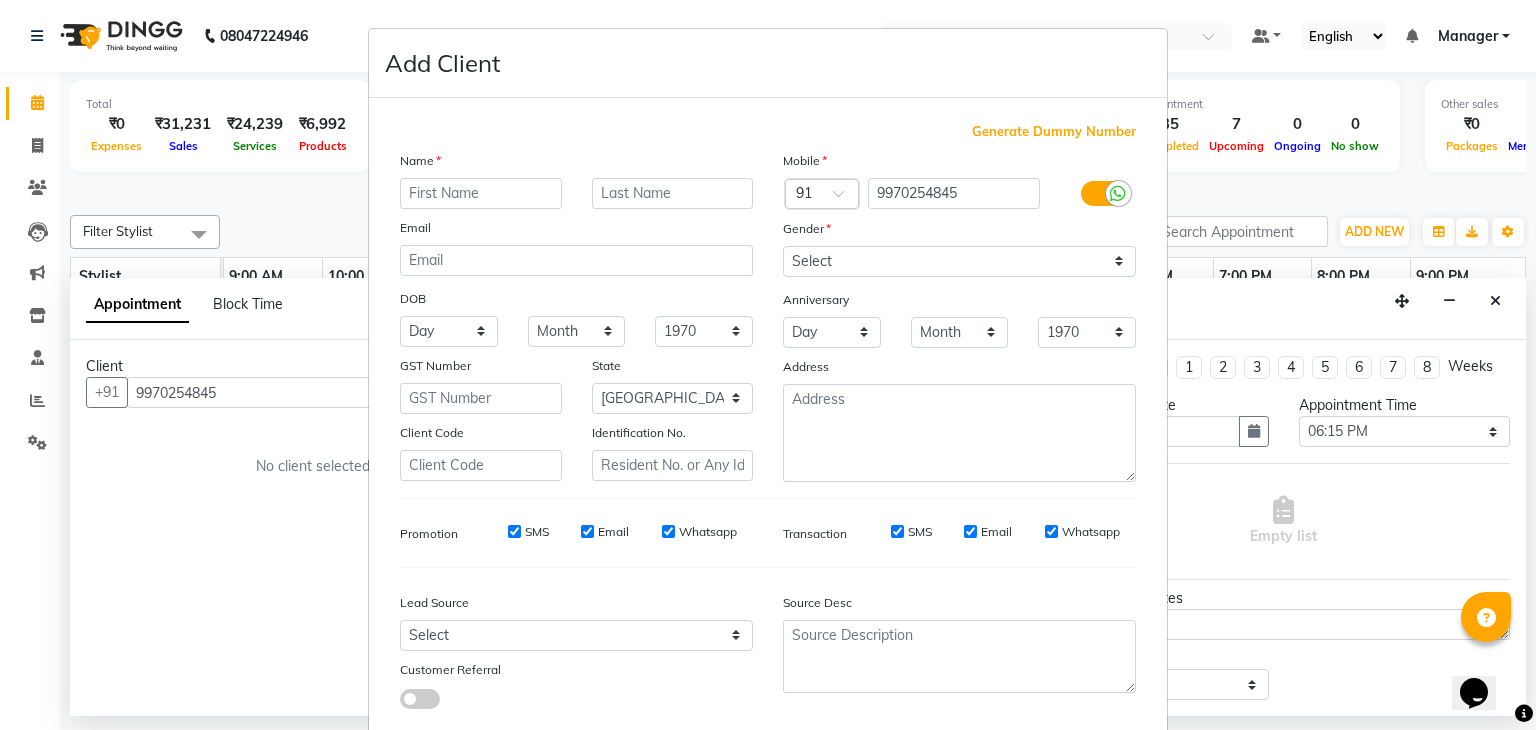 click at bounding box center (481, 193) 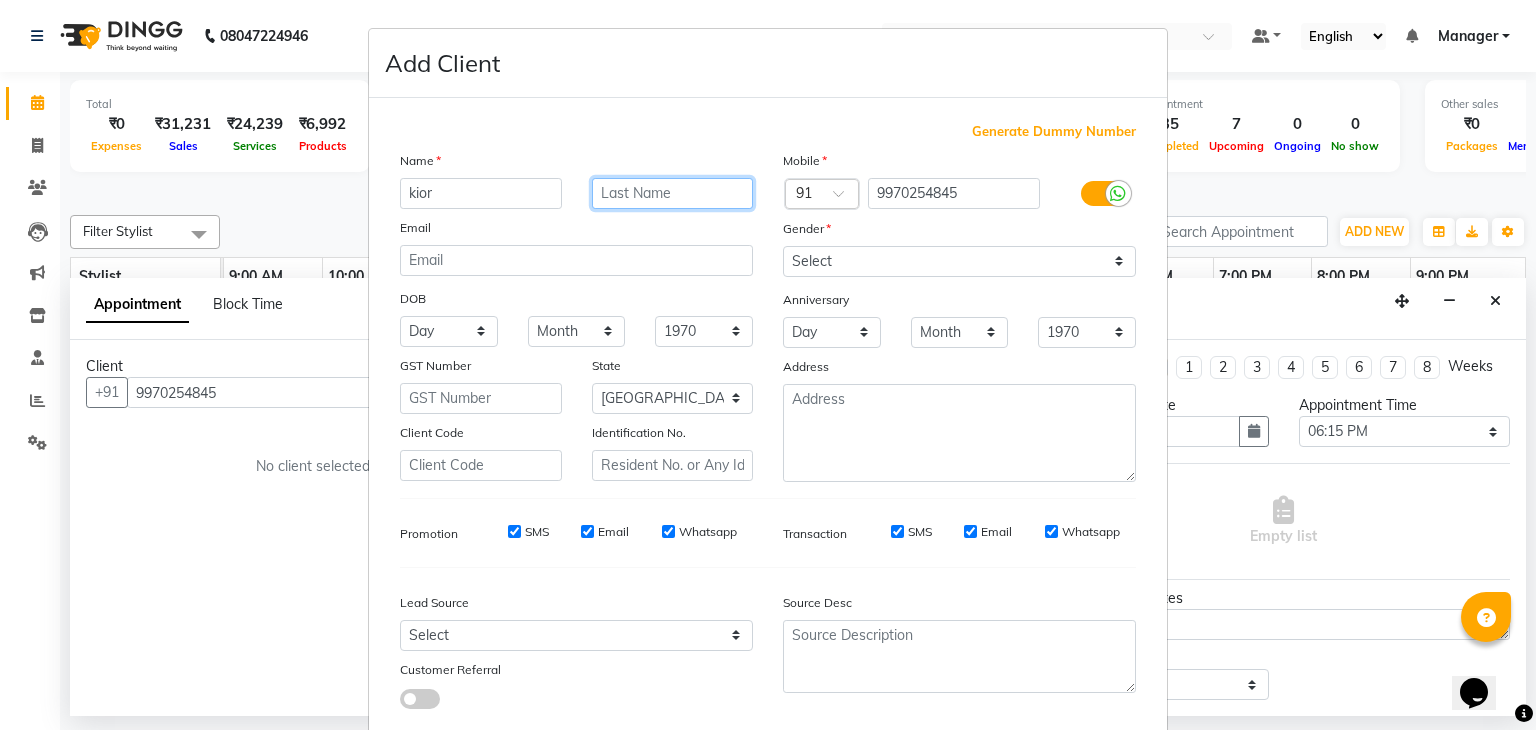 click at bounding box center [673, 193] 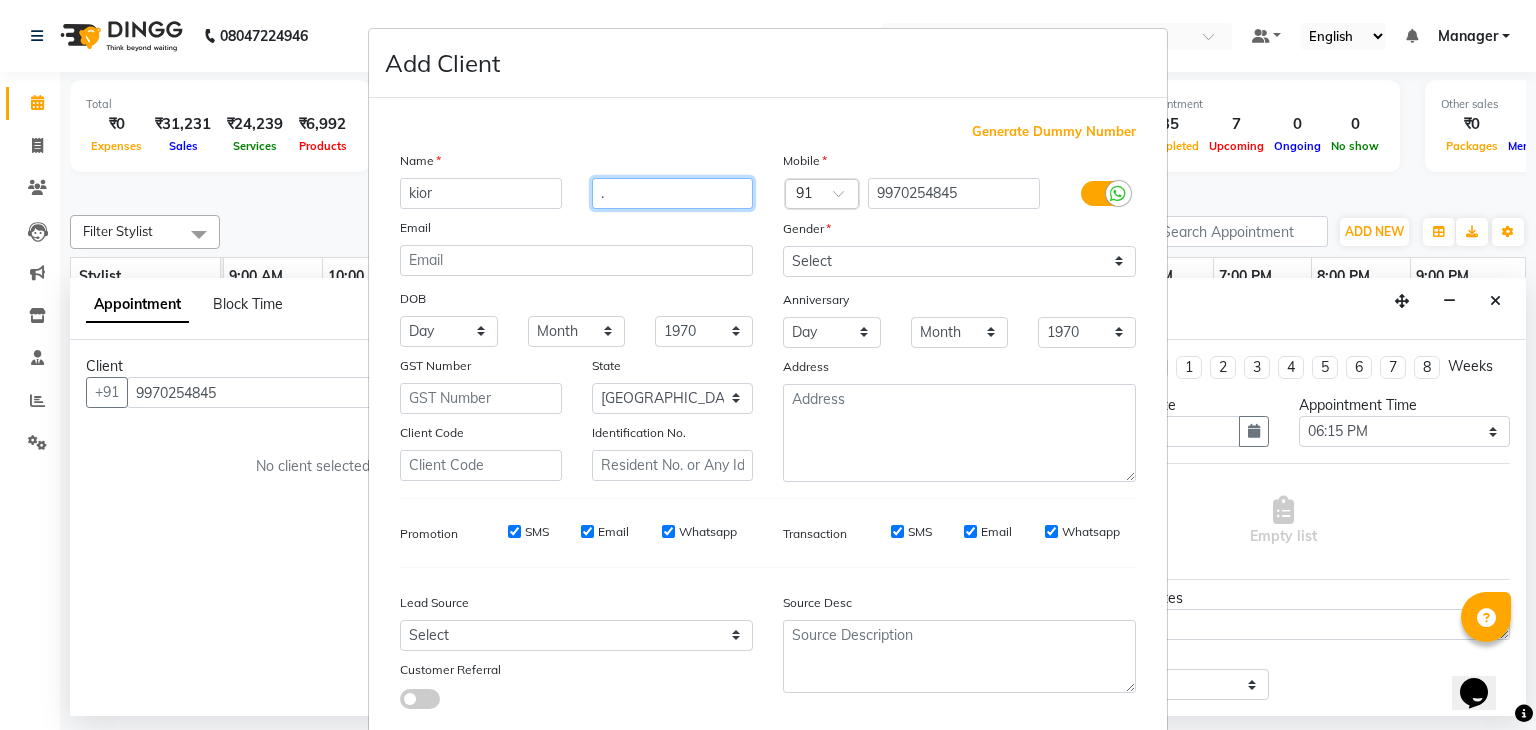 scroll, scrollTop: 127, scrollLeft: 0, axis: vertical 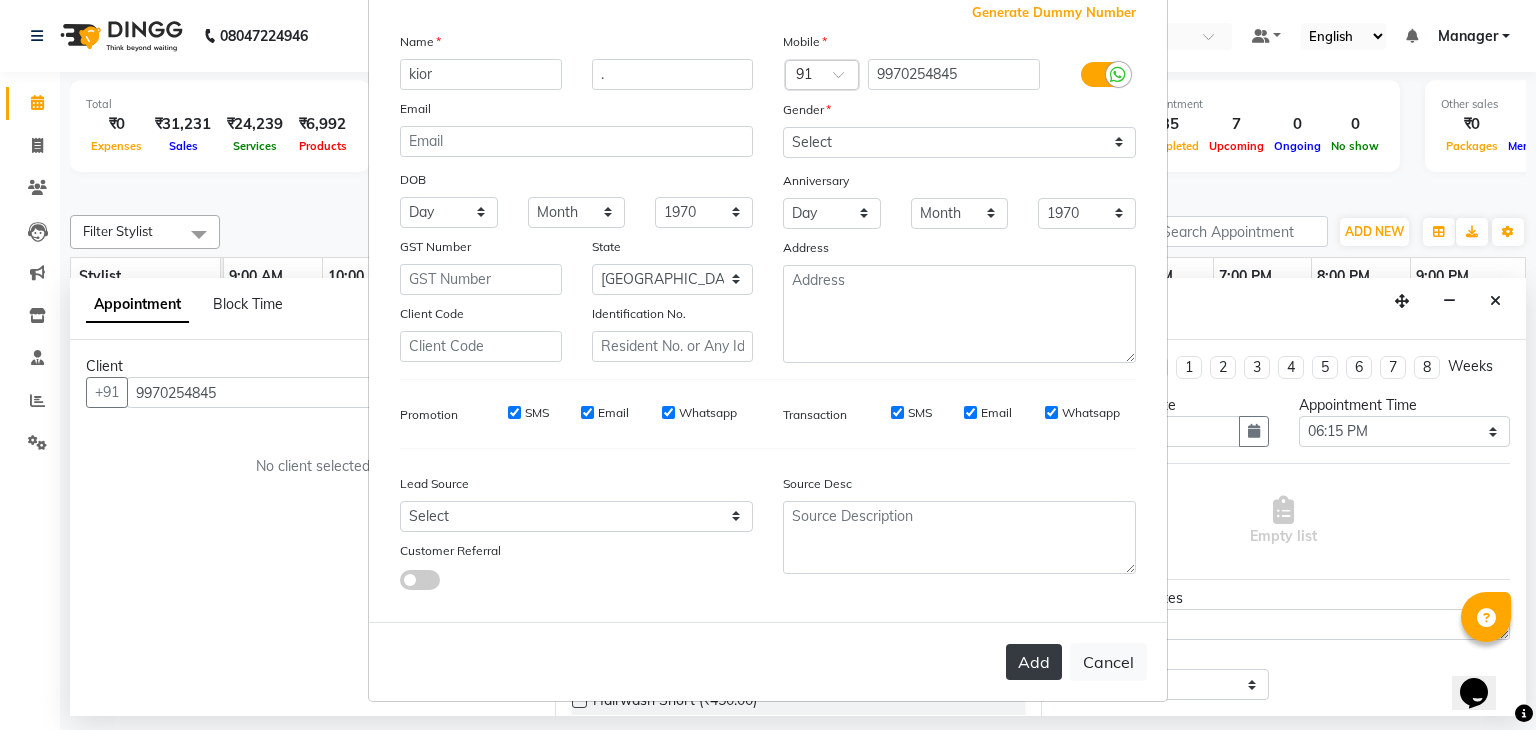click on "Add" at bounding box center (1034, 662) 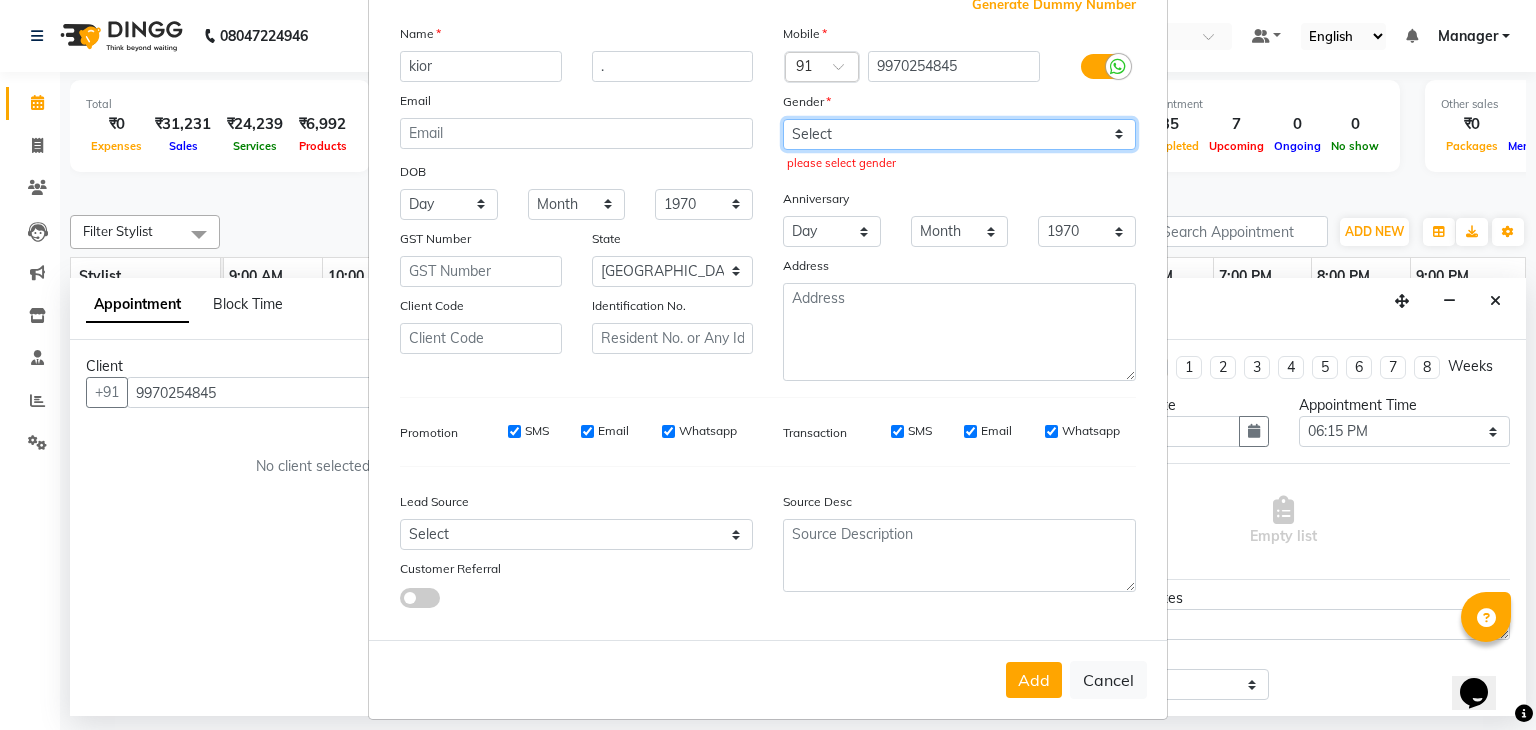 click on "Select Male Female Other Prefer Not To Say" at bounding box center (959, 134) 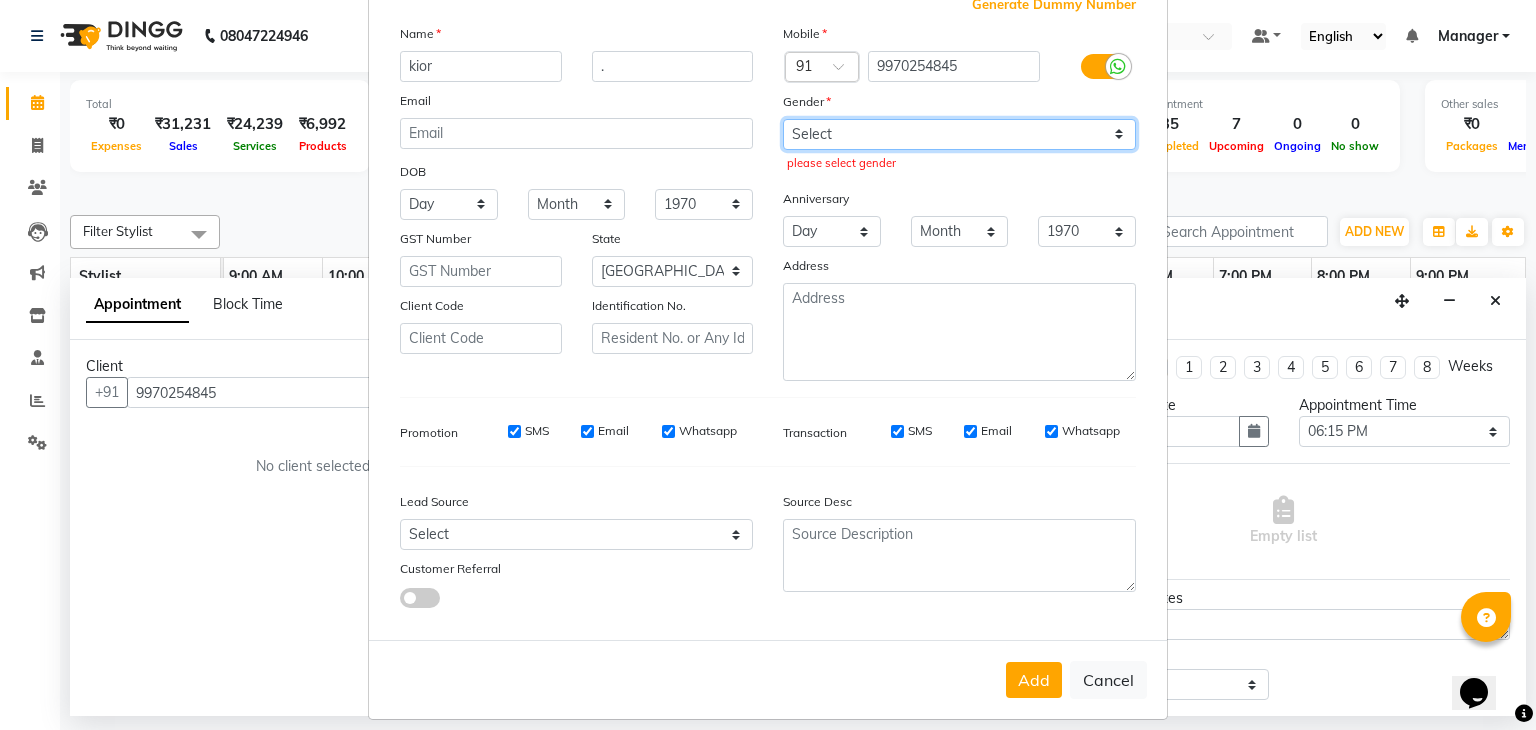 click on "Select Male Female Other Prefer Not To Say" at bounding box center [959, 134] 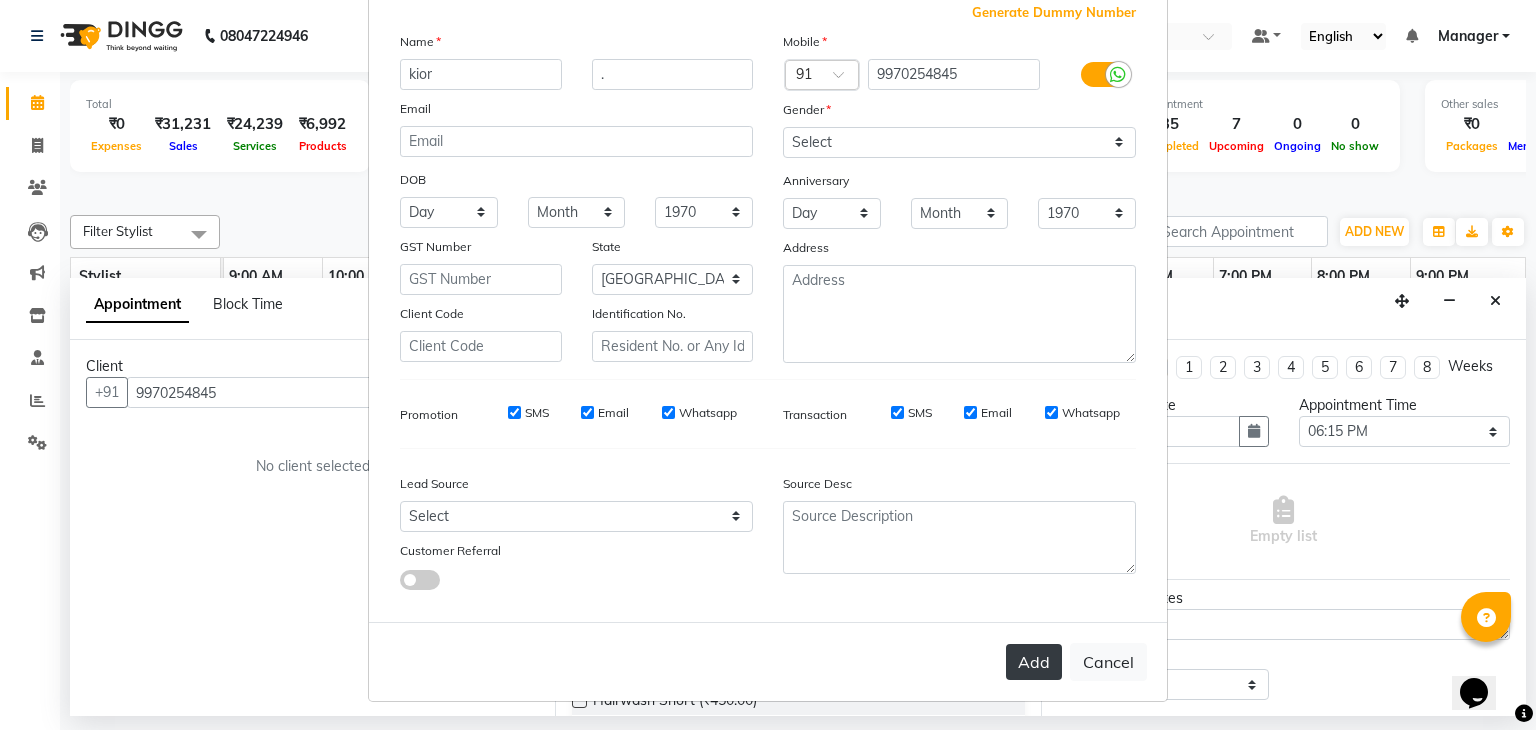 click on "Add" at bounding box center [1034, 662] 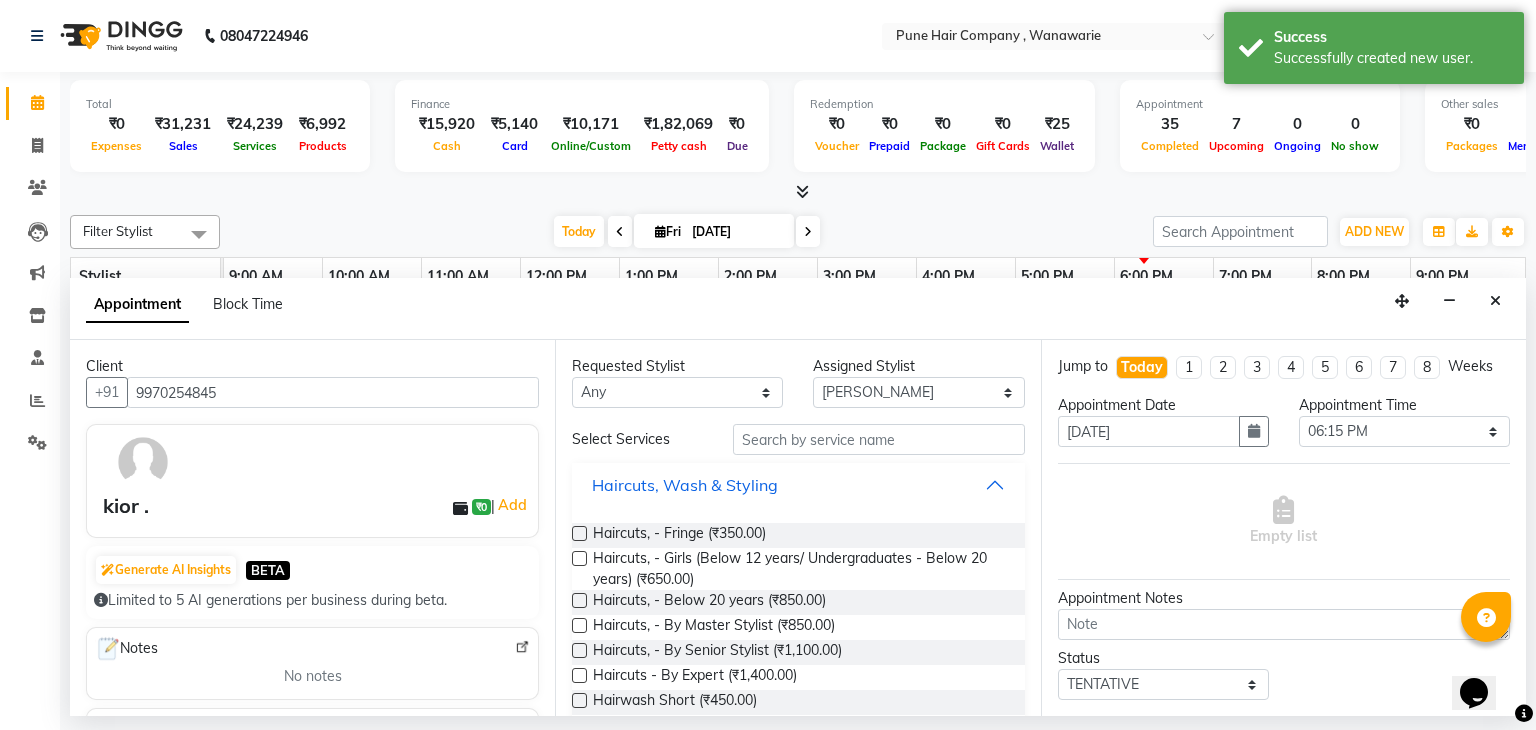 click on "Haircuts, Wash & Styling" at bounding box center (798, 485) 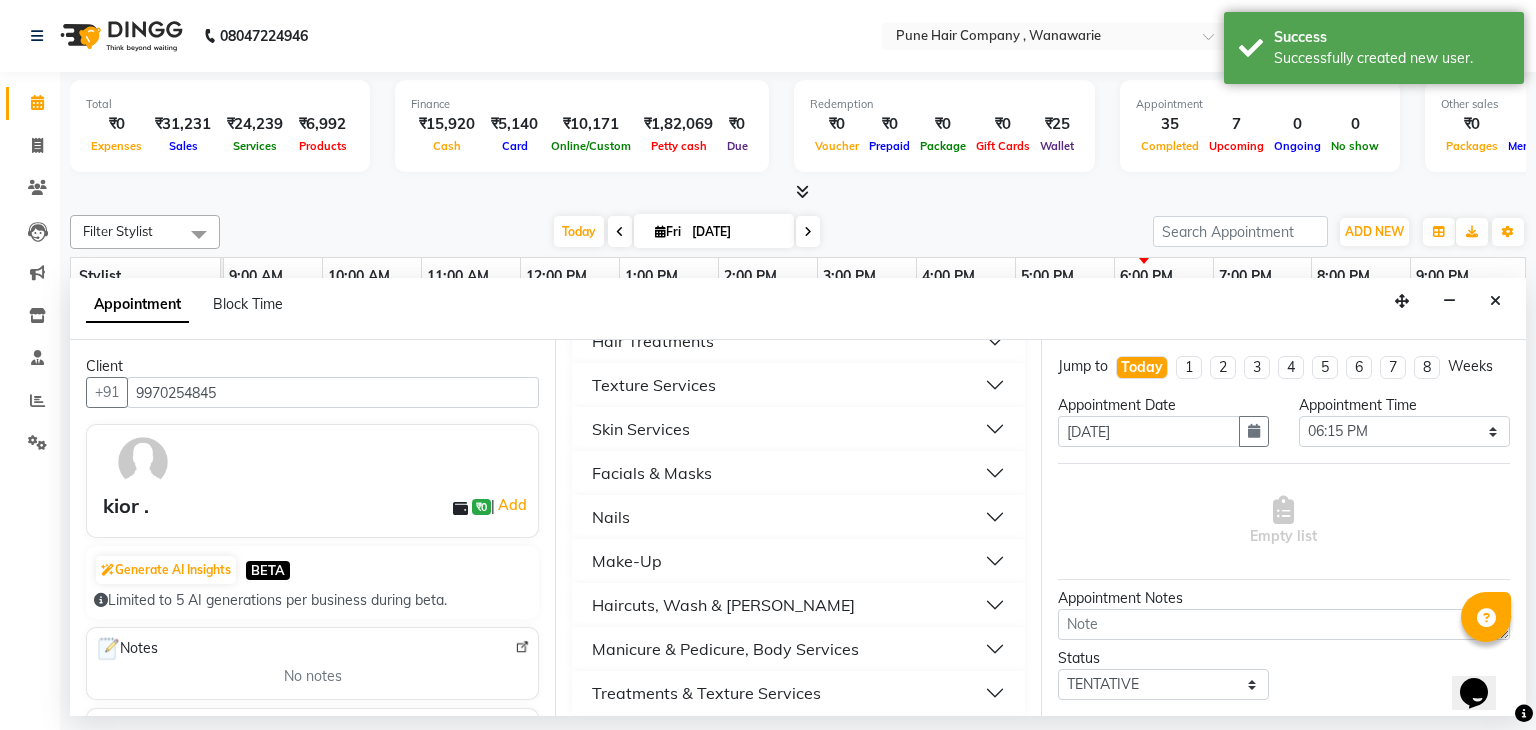 scroll, scrollTop: 247, scrollLeft: 0, axis: vertical 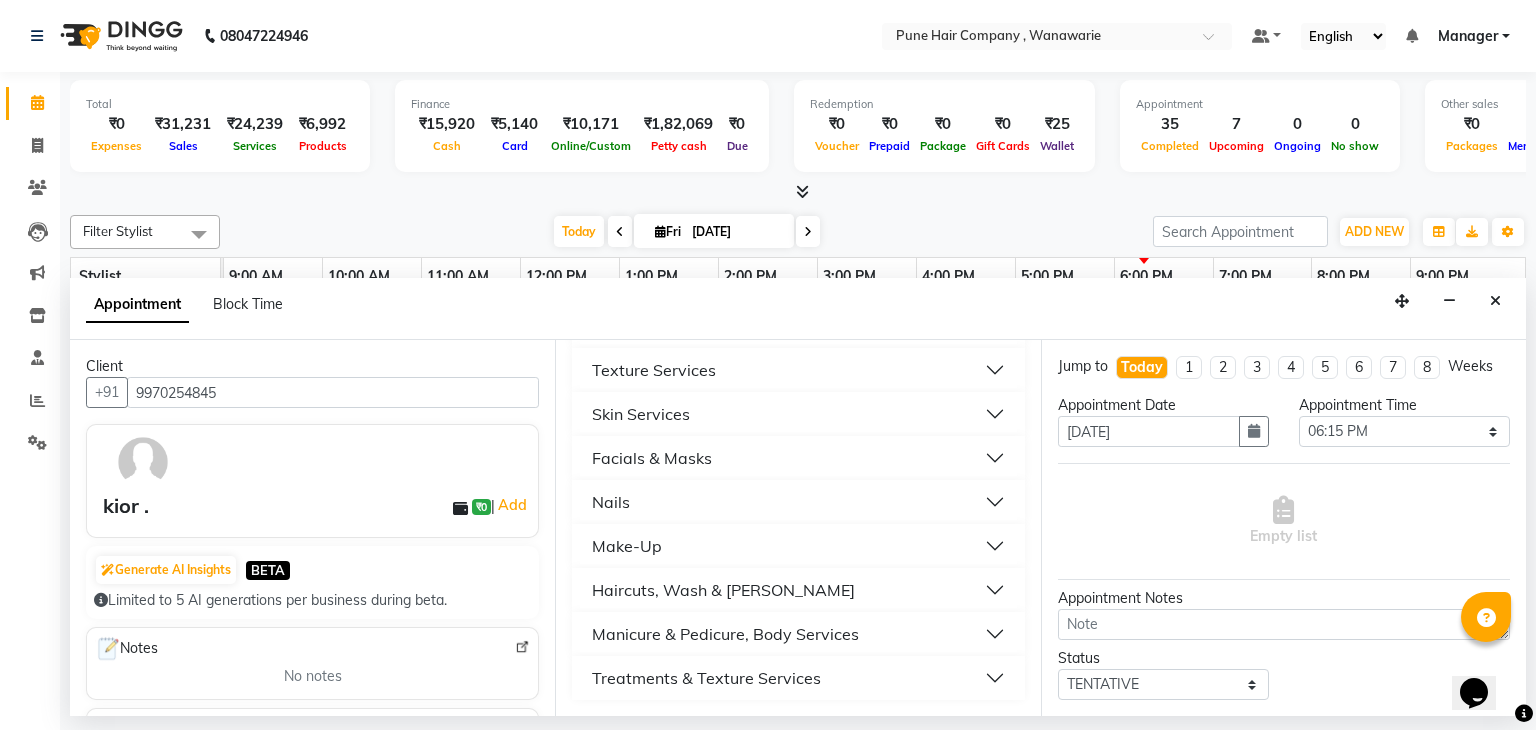 click on "Haircuts, Wash & Beard" at bounding box center (723, 590) 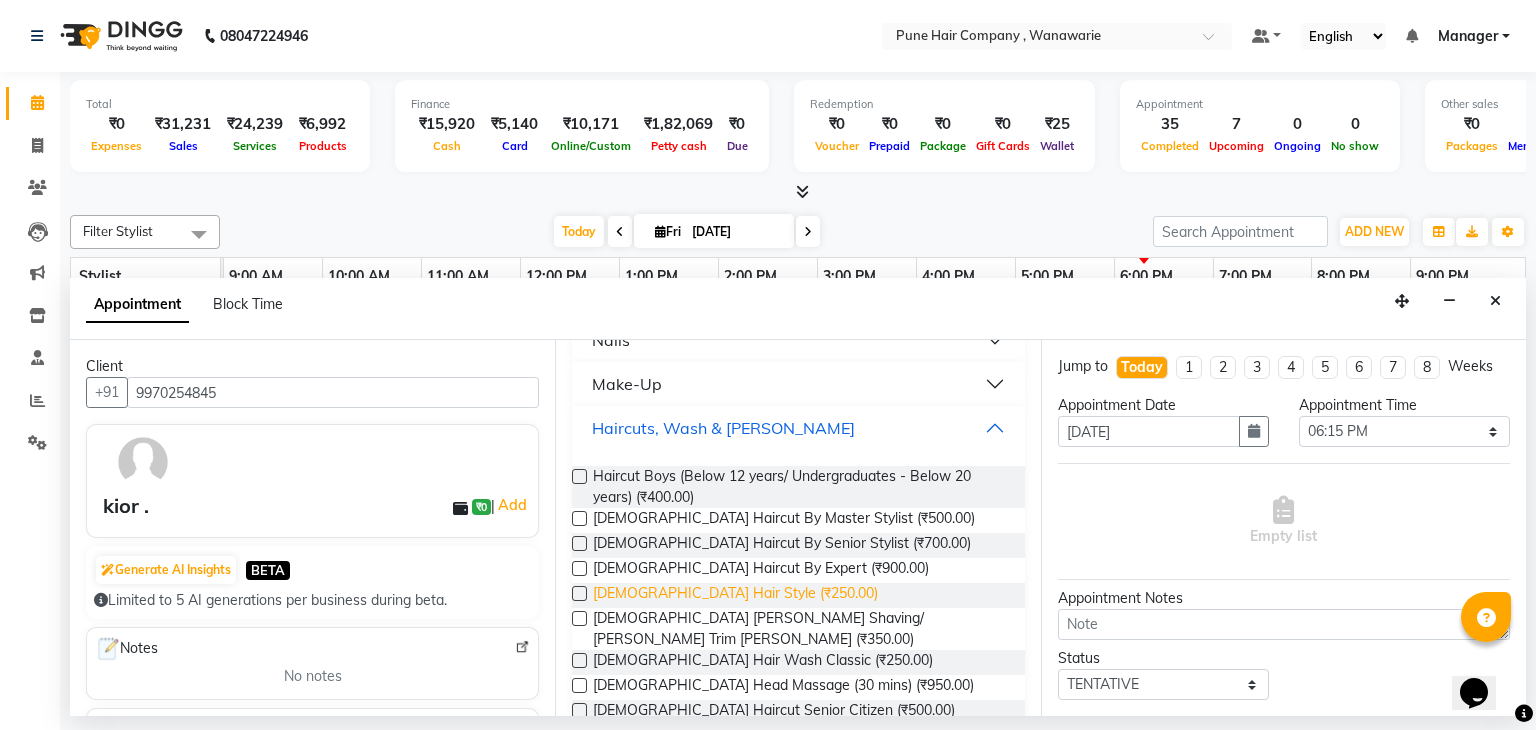 scroll, scrollTop: 408, scrollLeft: 0, axis: vertical 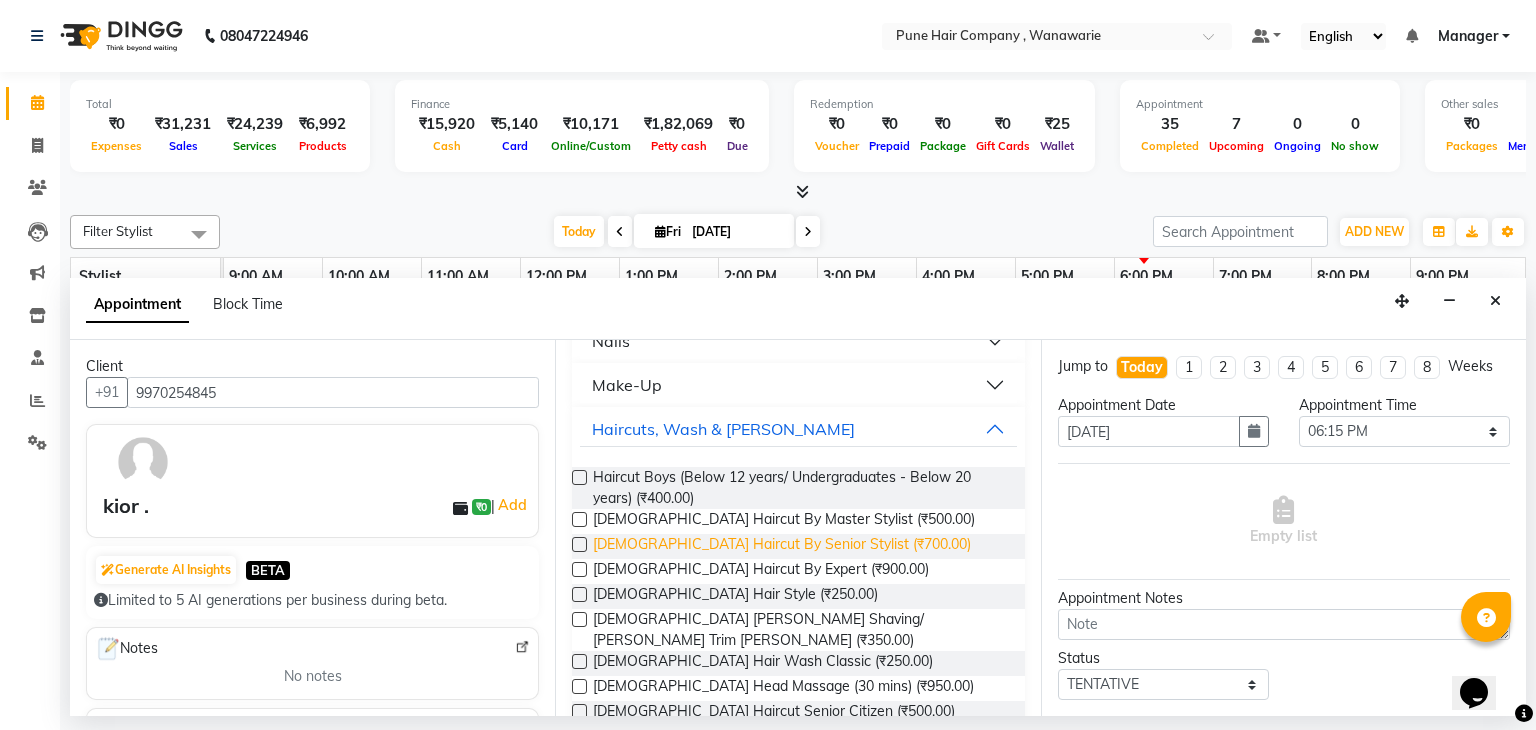 click on "Male Haircut By Senior Stylist (₹700.00)" at bounding box center (782, 546) 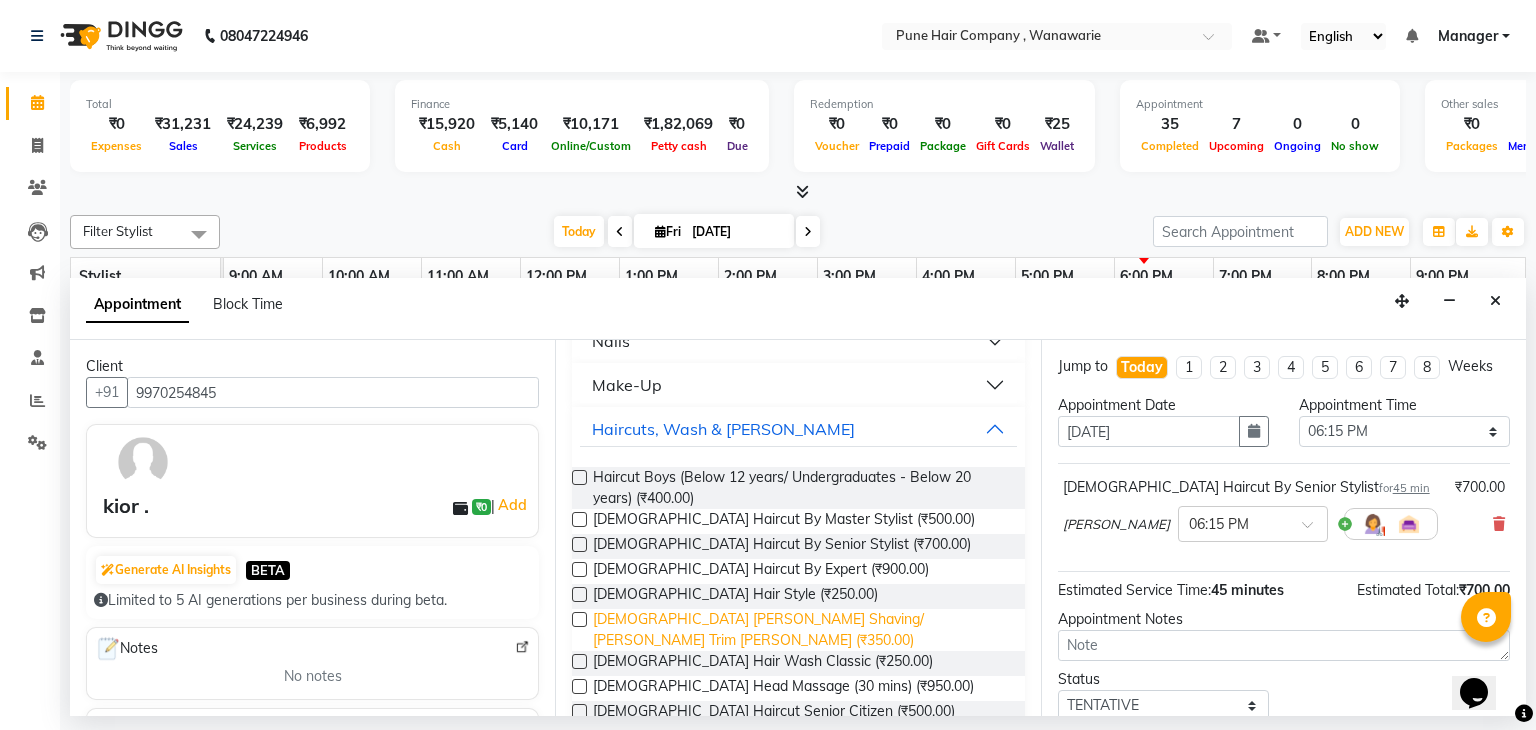click on "Male Beard Shaving/ Beard Trim Beard (₹350.00)" at bounding box center (800, 630) 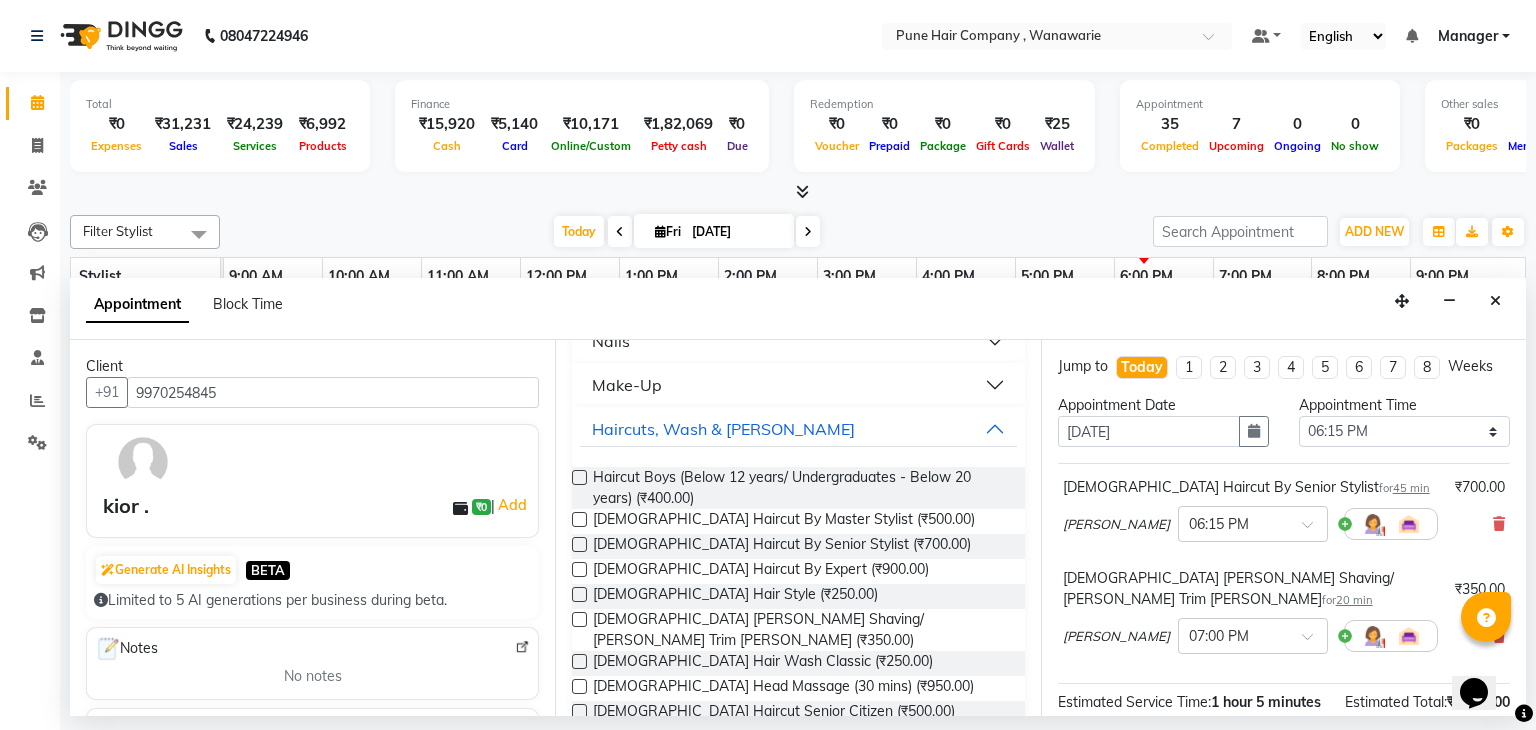 scroll, scrollTop: 242, scrollLeft: 0, axis: vertical 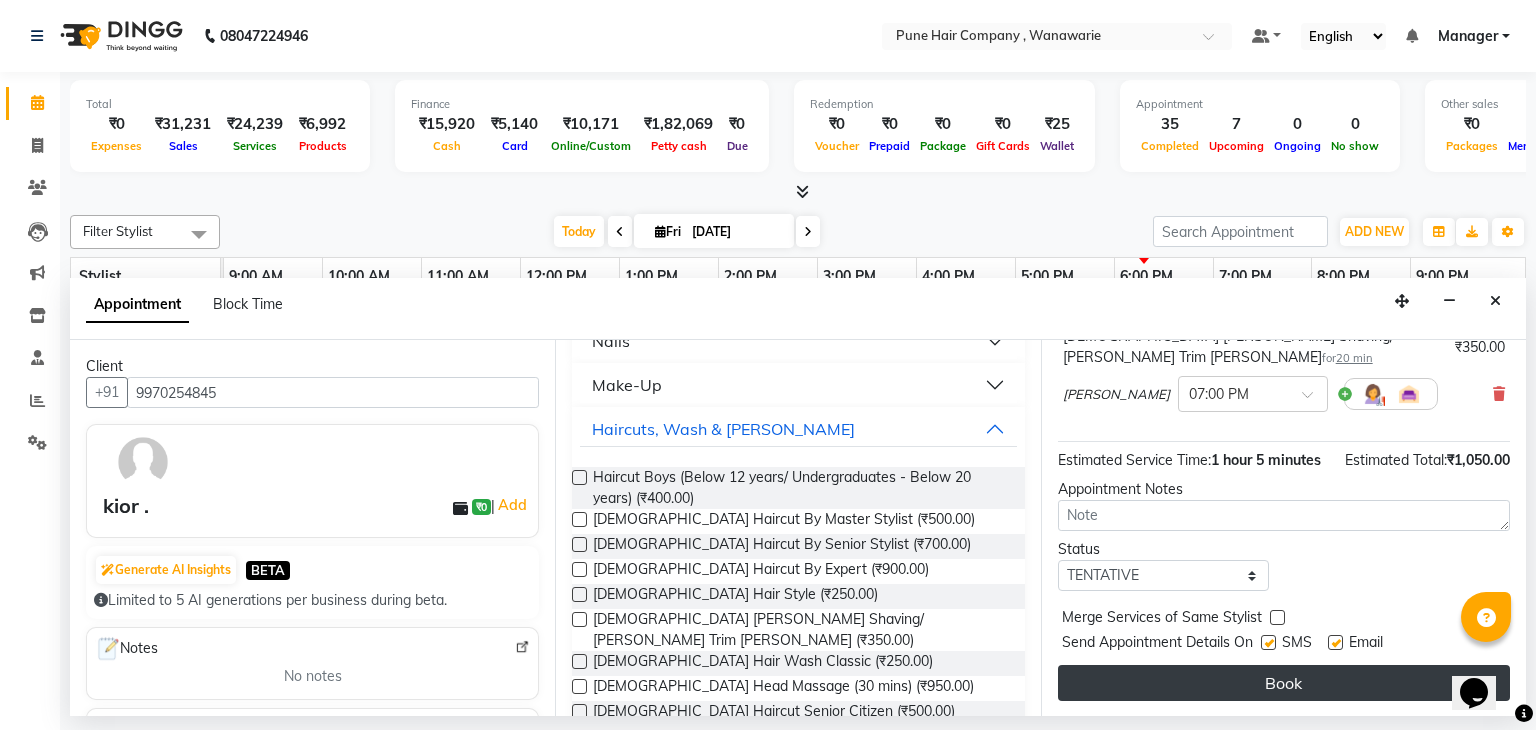 click on "Book" at bounding box center [1284, 683] 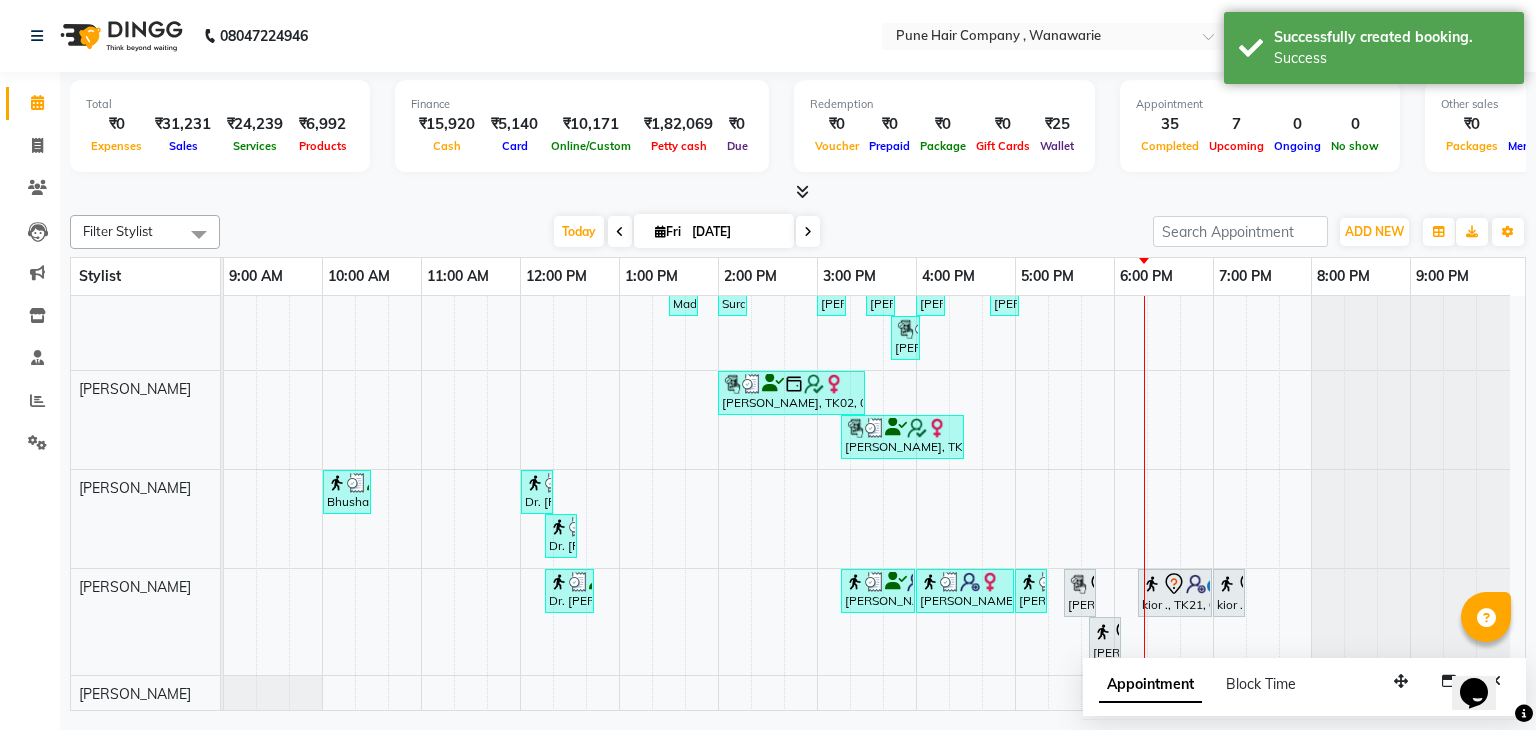 scroll, scrollTop: 75, scrollLeft: 0, axis: vertical 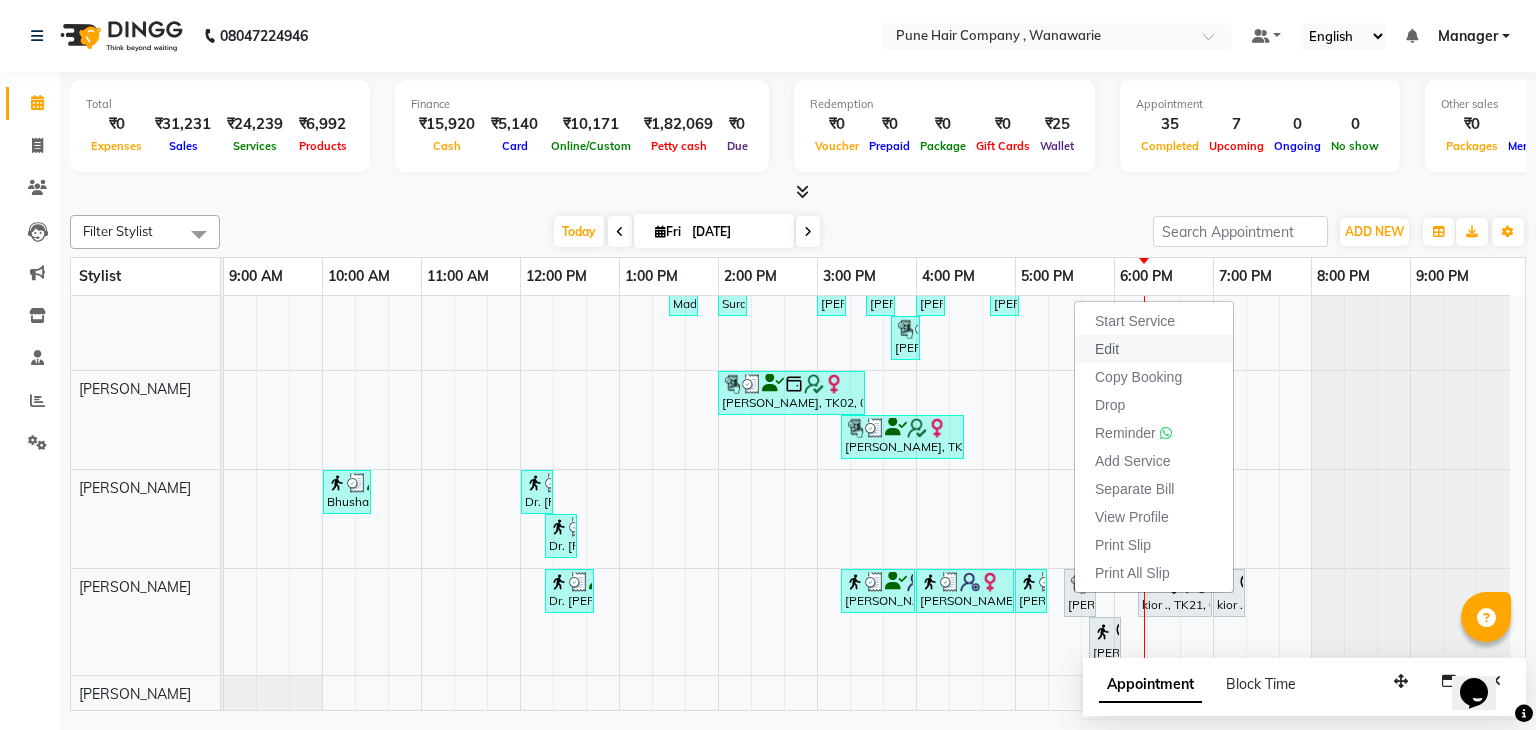click on "Edit" at bounding box center [1107, 349] 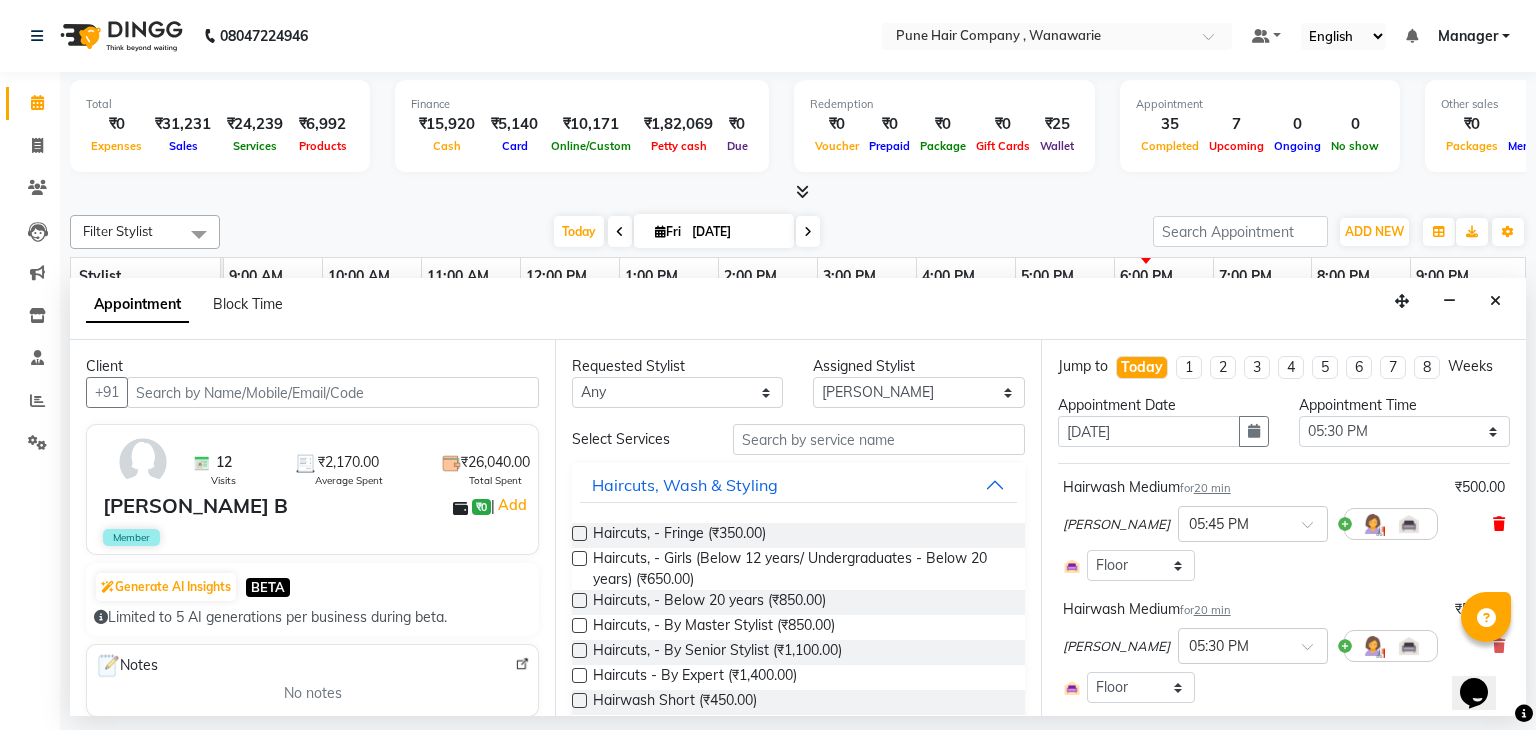 click at bounding box center [1499, 524] 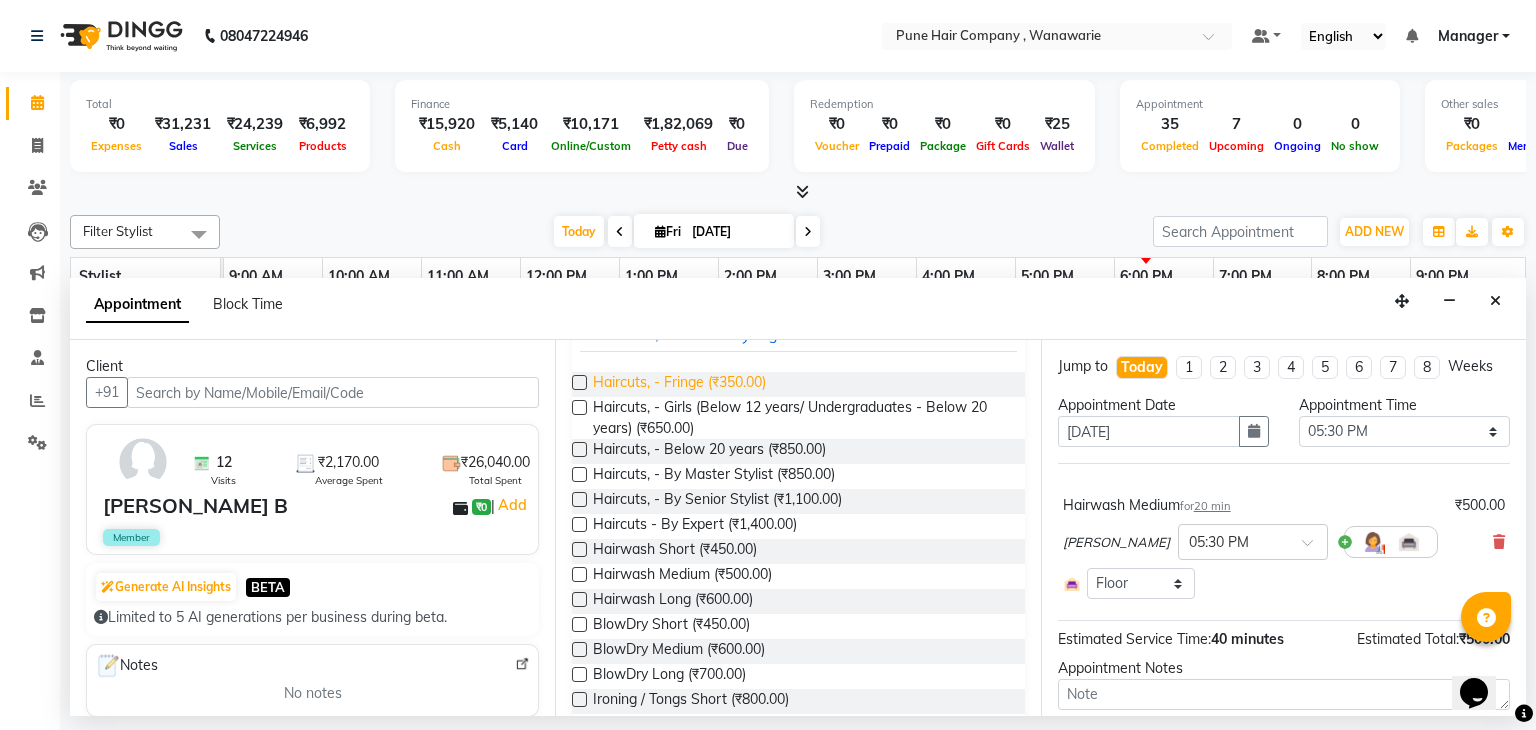 scroll, scrollTop: 0, scrollLeft: 0, axis: both 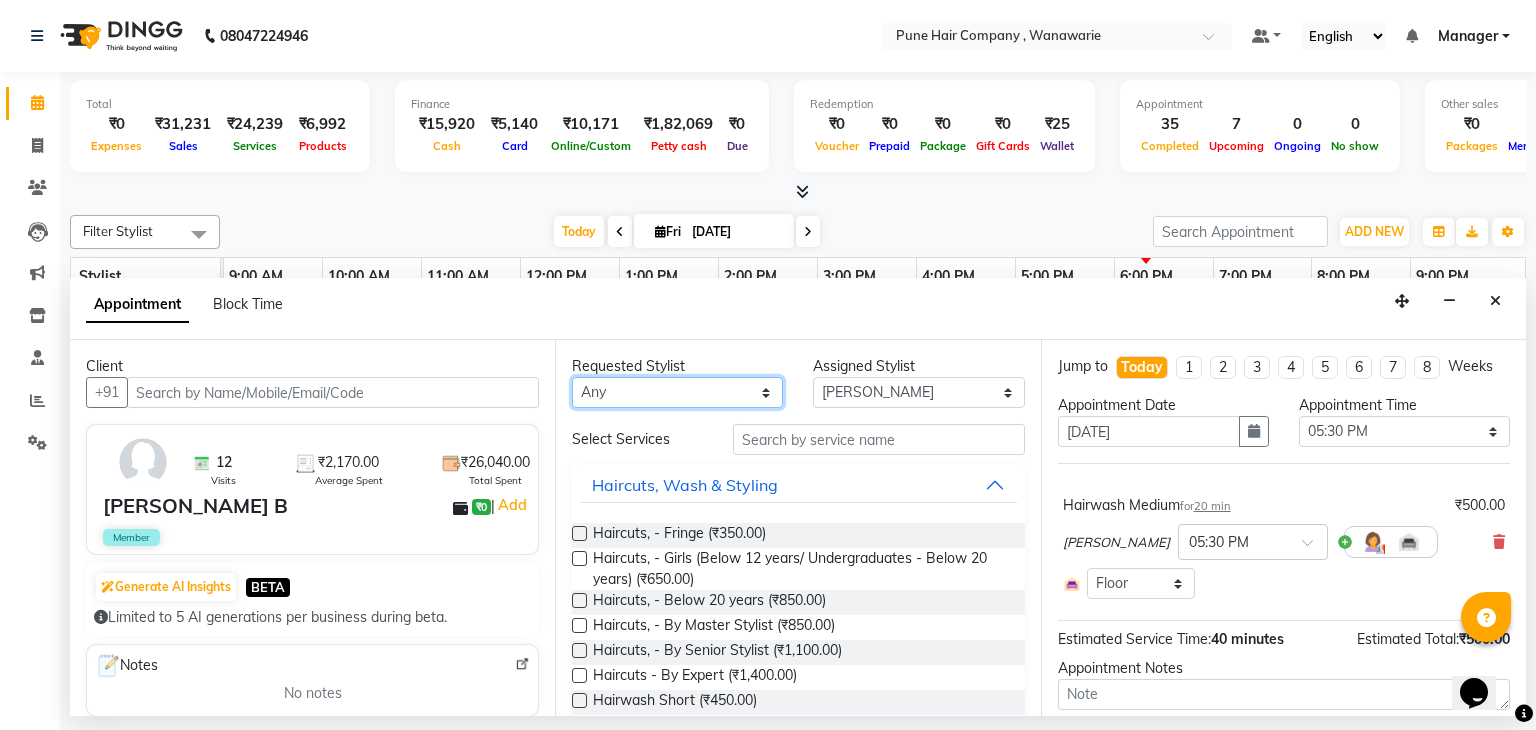 click on "Any Faisal shaikh Kanchan Gajare  Kasturi bhandari Manoj Zambre Prasad wagh Ranjeet Solanki Shriram Raut" at bounding box center [677, 392] 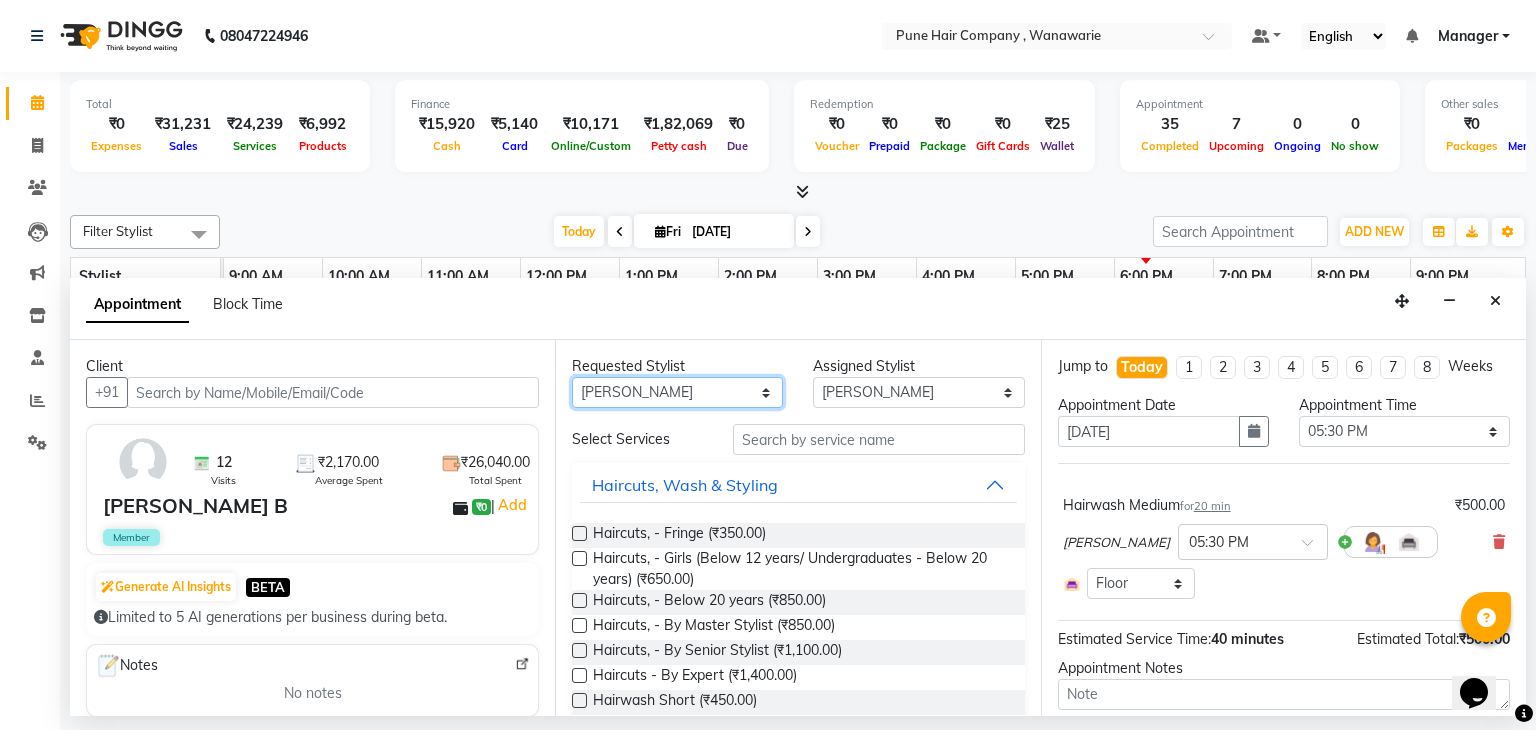click on "Any Faisal shaikh Kanchan Gajare  Kasturi bhandari Manoj Zambre Prasad wagh Ranjeet Solanki Shriram Raut" at bounding box center [677, 392] 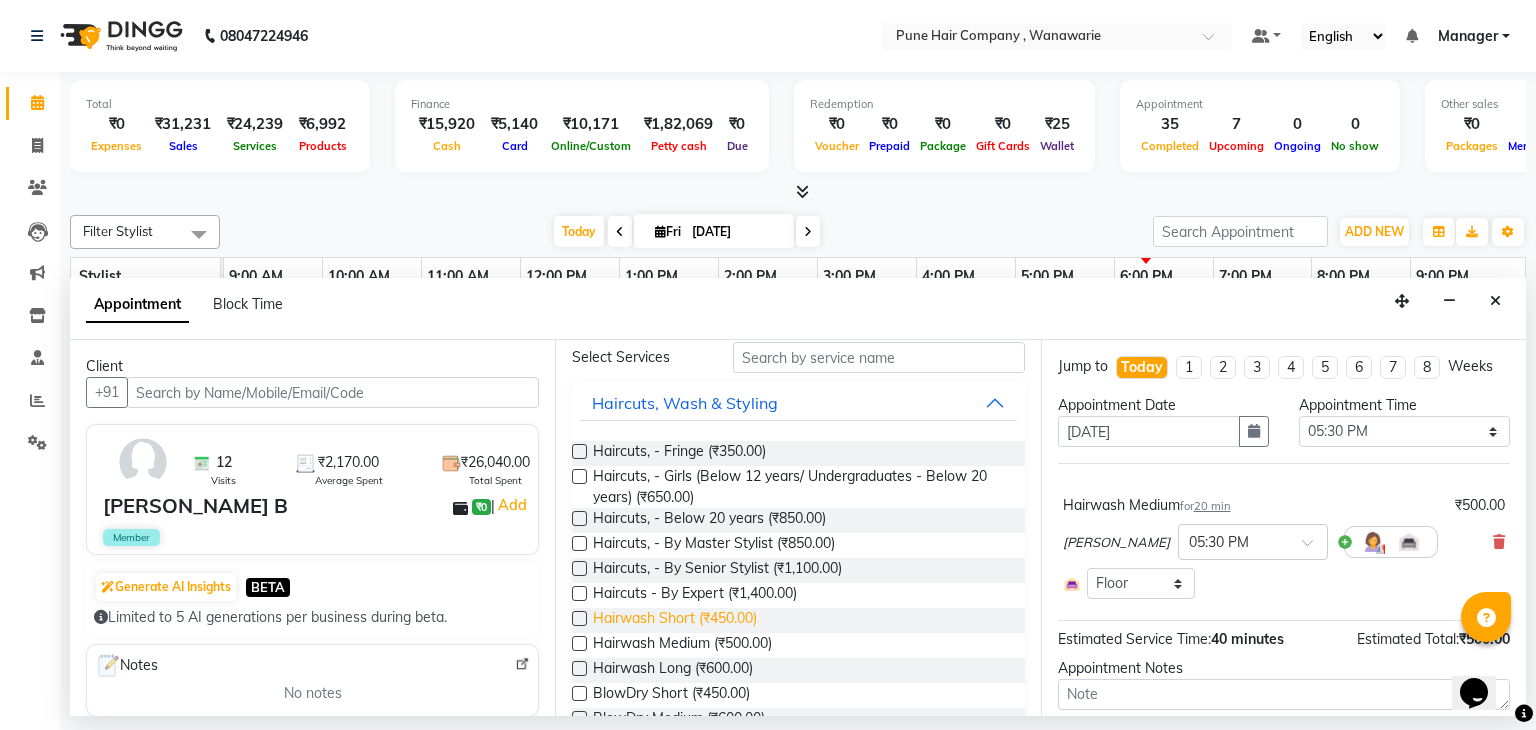 scroll, scrollTop: 84, scrollLeft: 0, axis: vertical 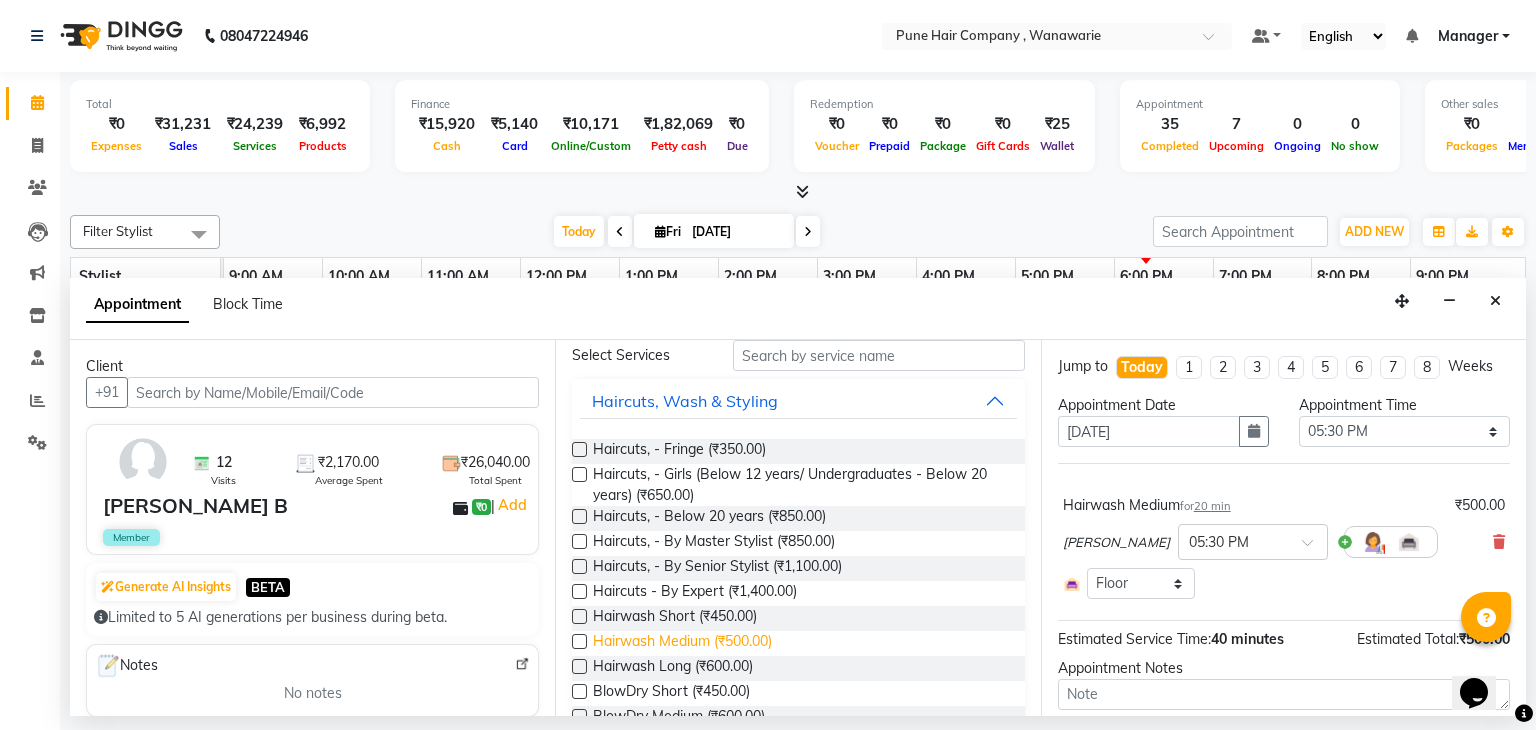 click on "Hairwash Medium (₹500.00)" at bounding box center [682, 643] 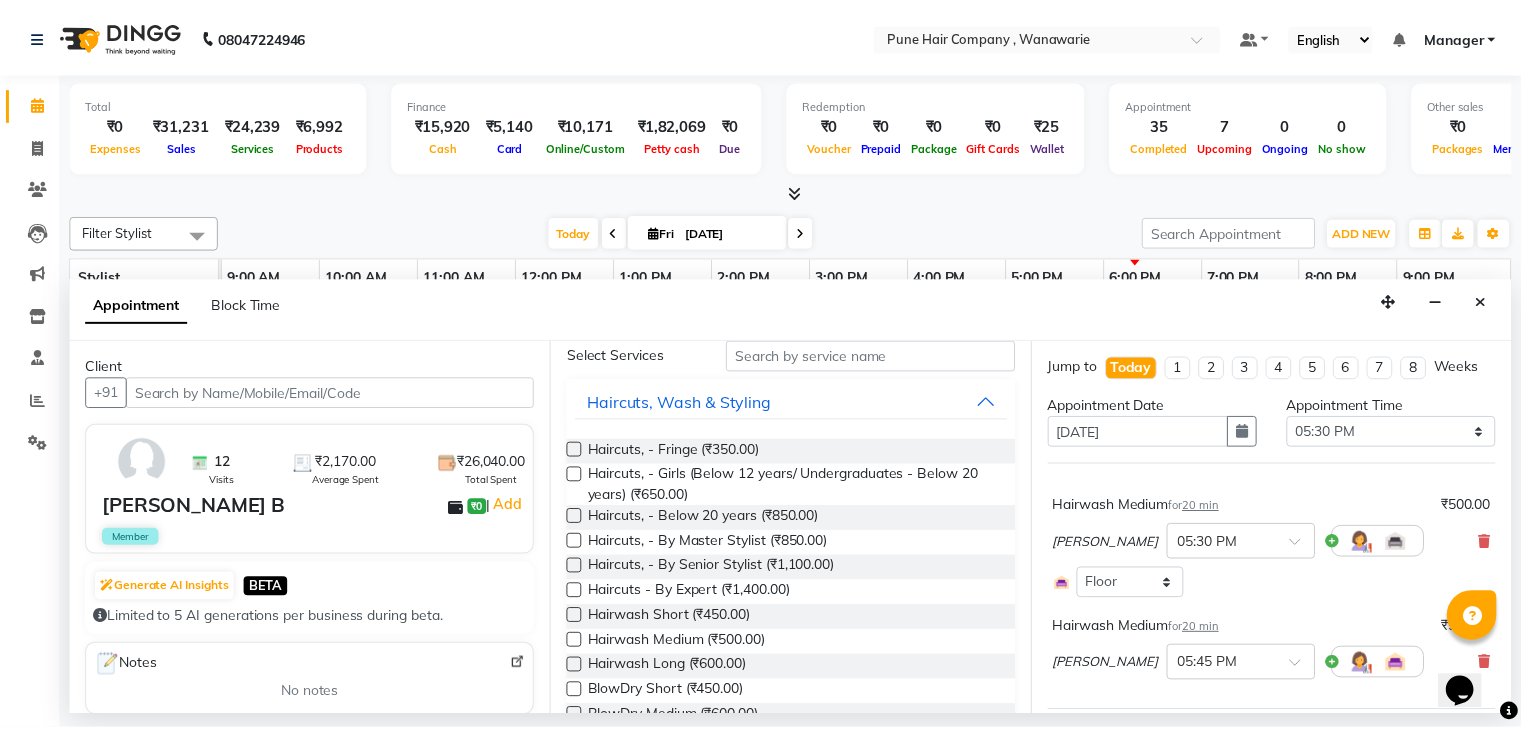scroll, scrollTop: 212, scrollLeft: 0, axis: vertical 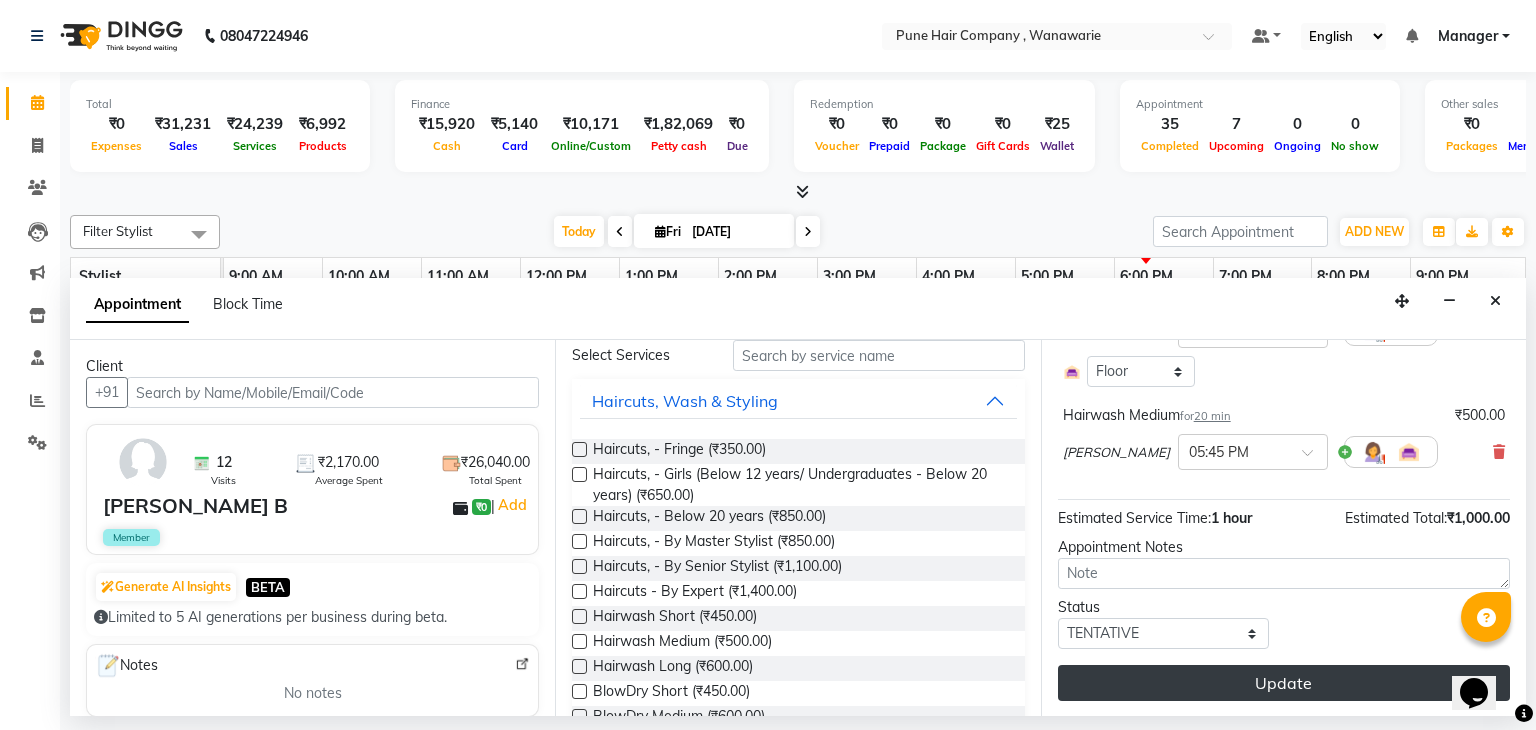 click on "Update" at bounding box center [1284, 683] 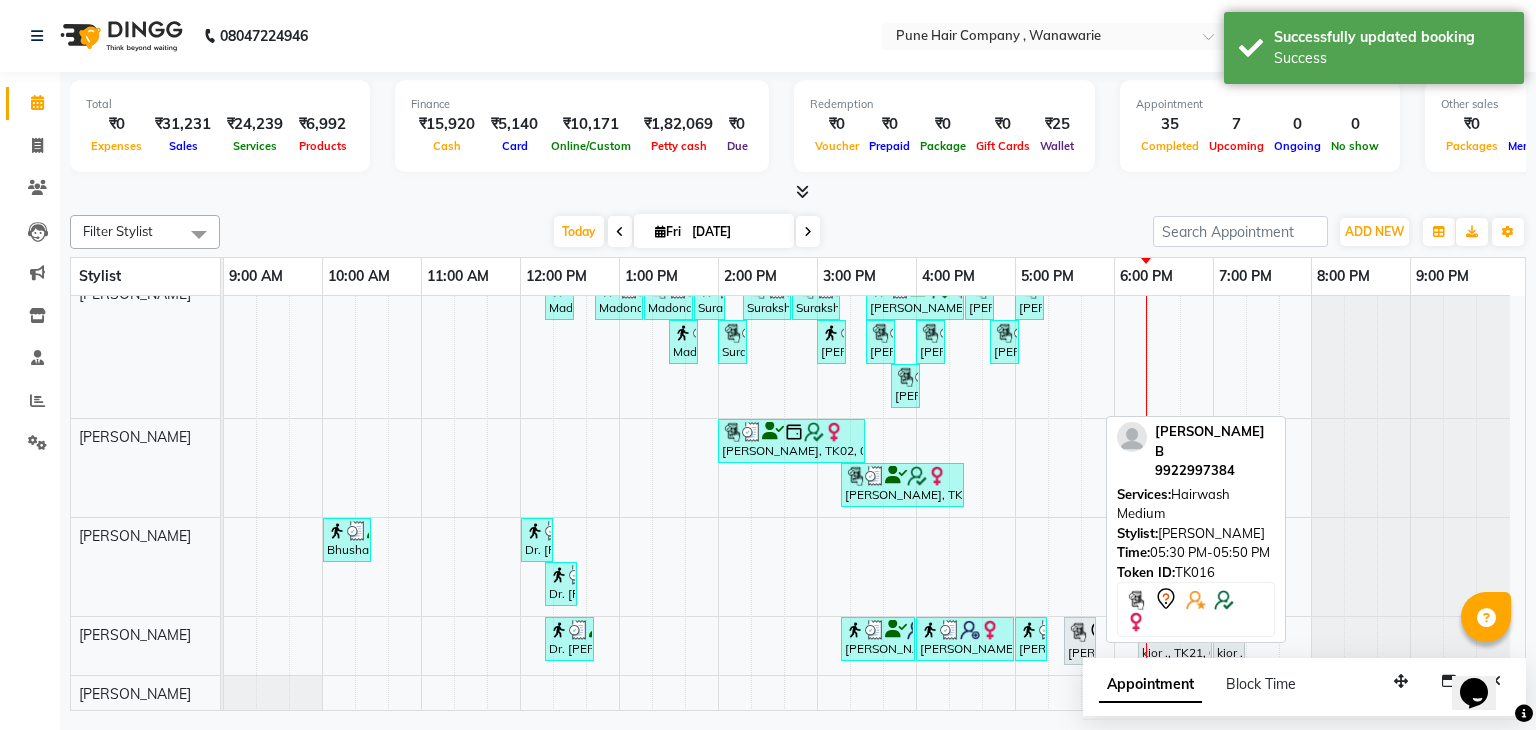 click at bounding box center [1078, 632] 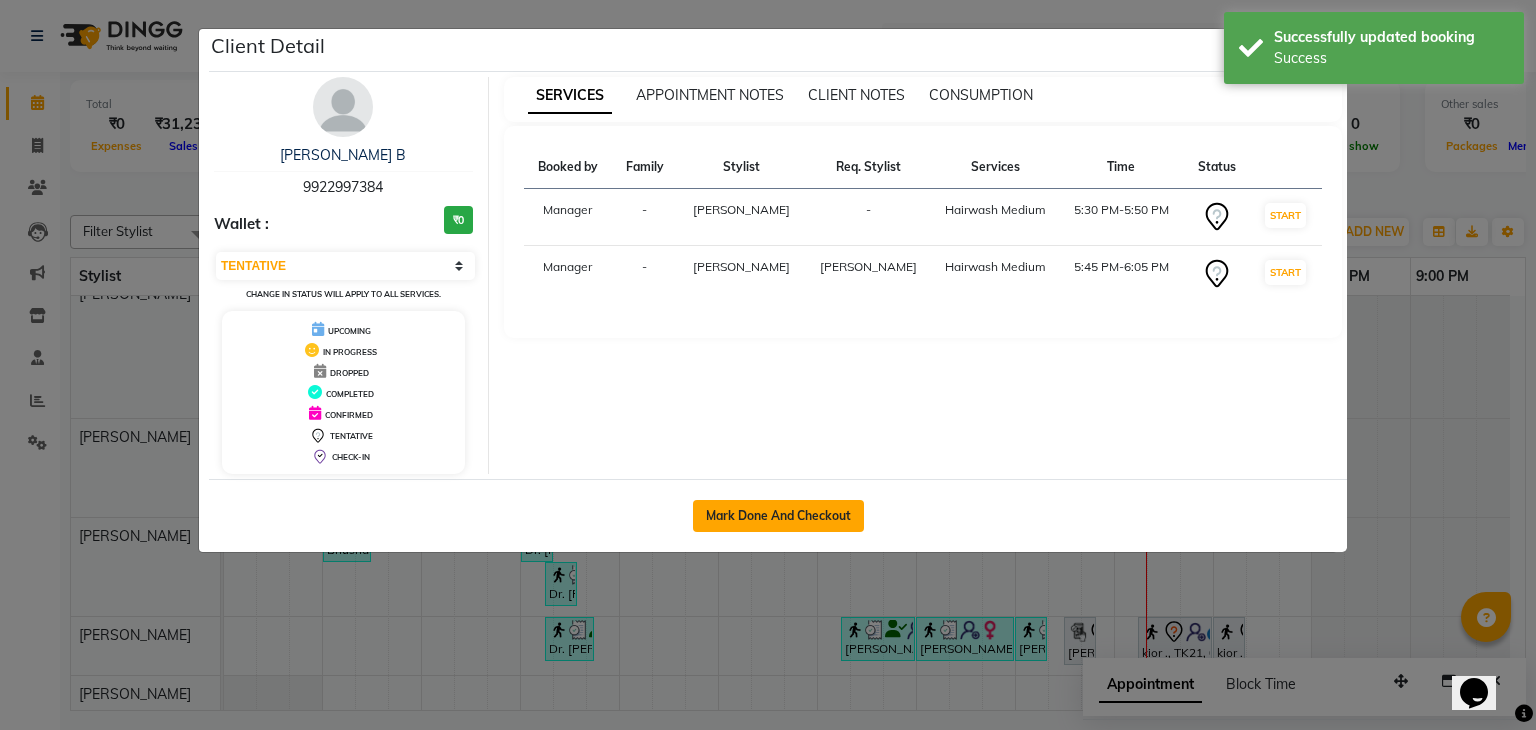 click on "Mark Done And Checkout" 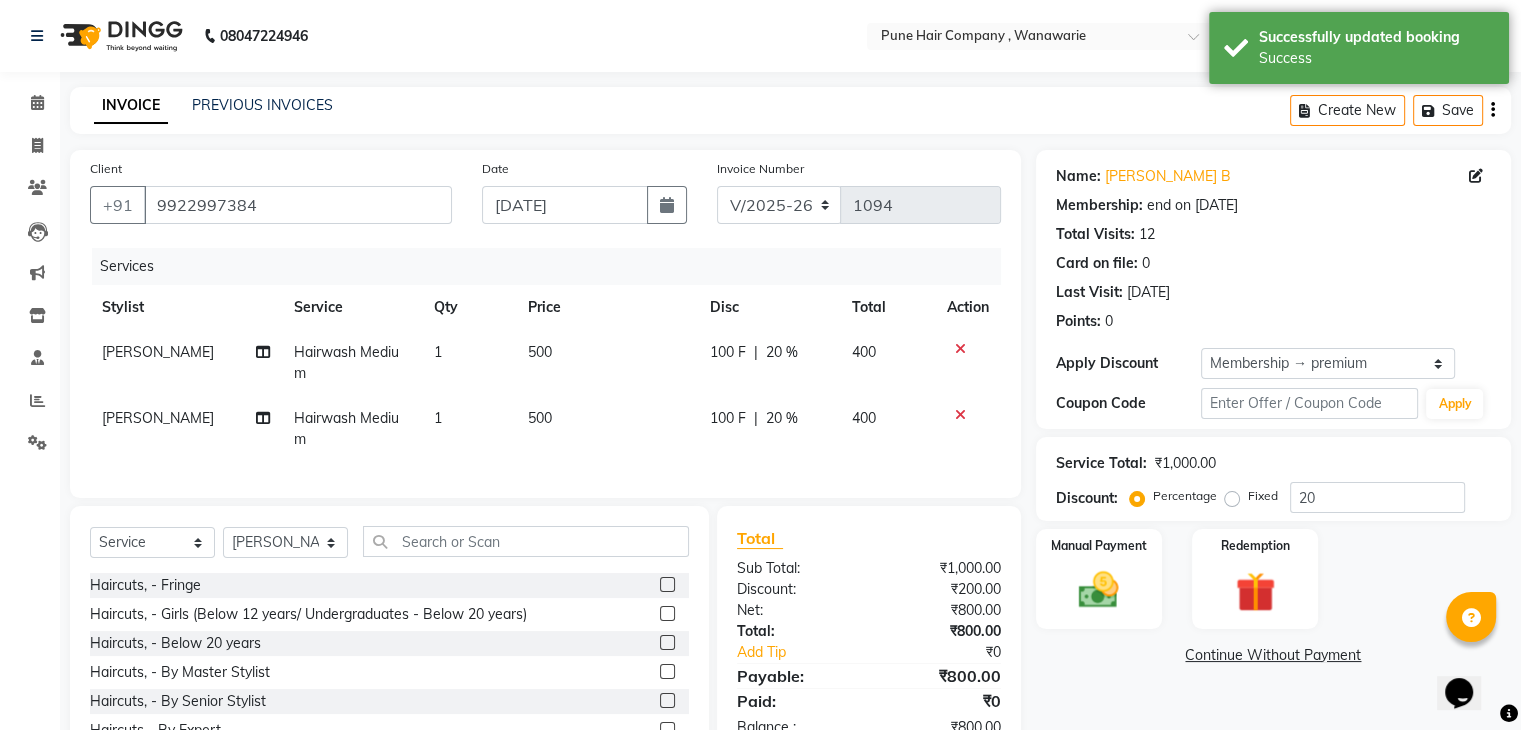 scroll, scrollTop: 117, scrollLeft: 0, axis: vertical 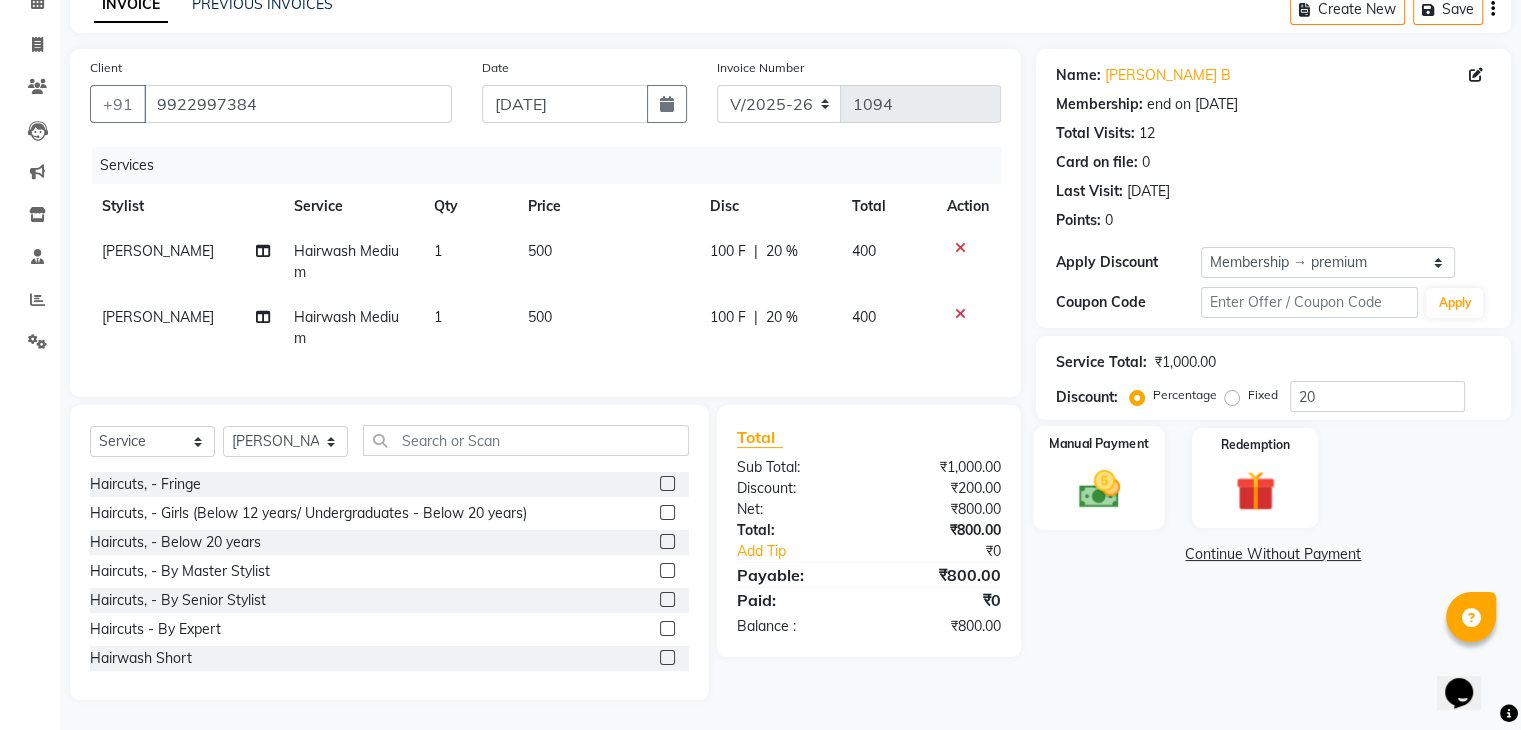 click 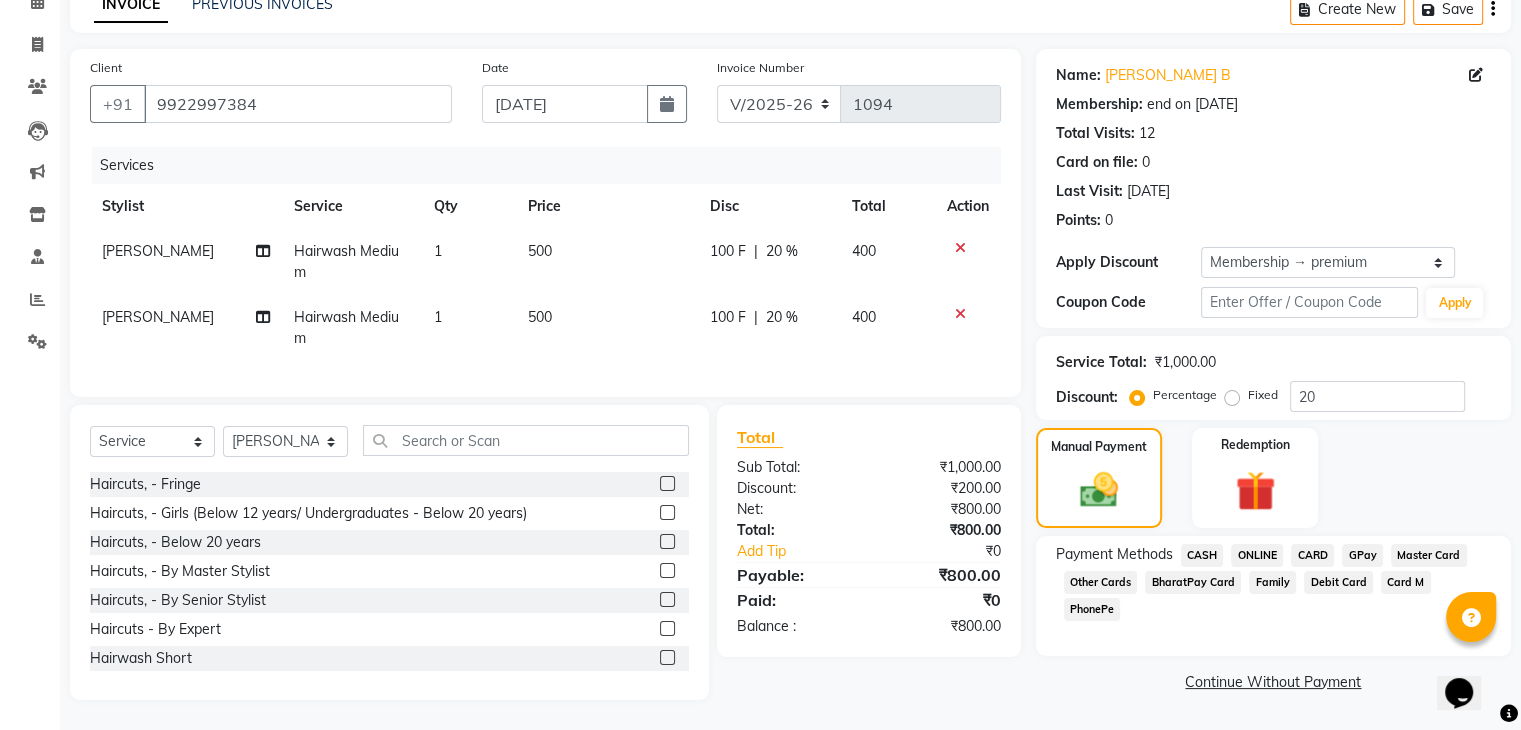 click on "GPay" 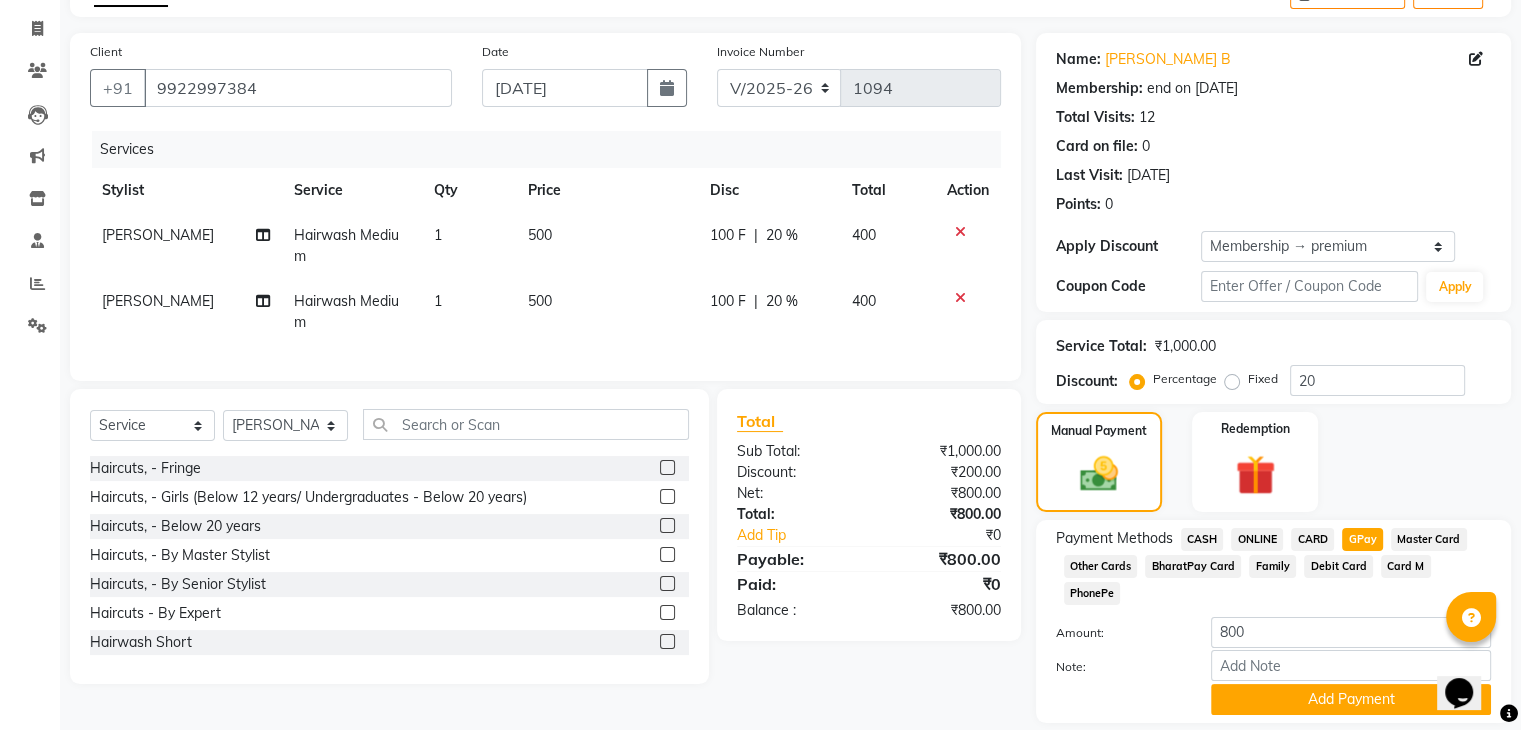 scroll, scrollTop: 156, scrollLeft: 0, axis: vertical 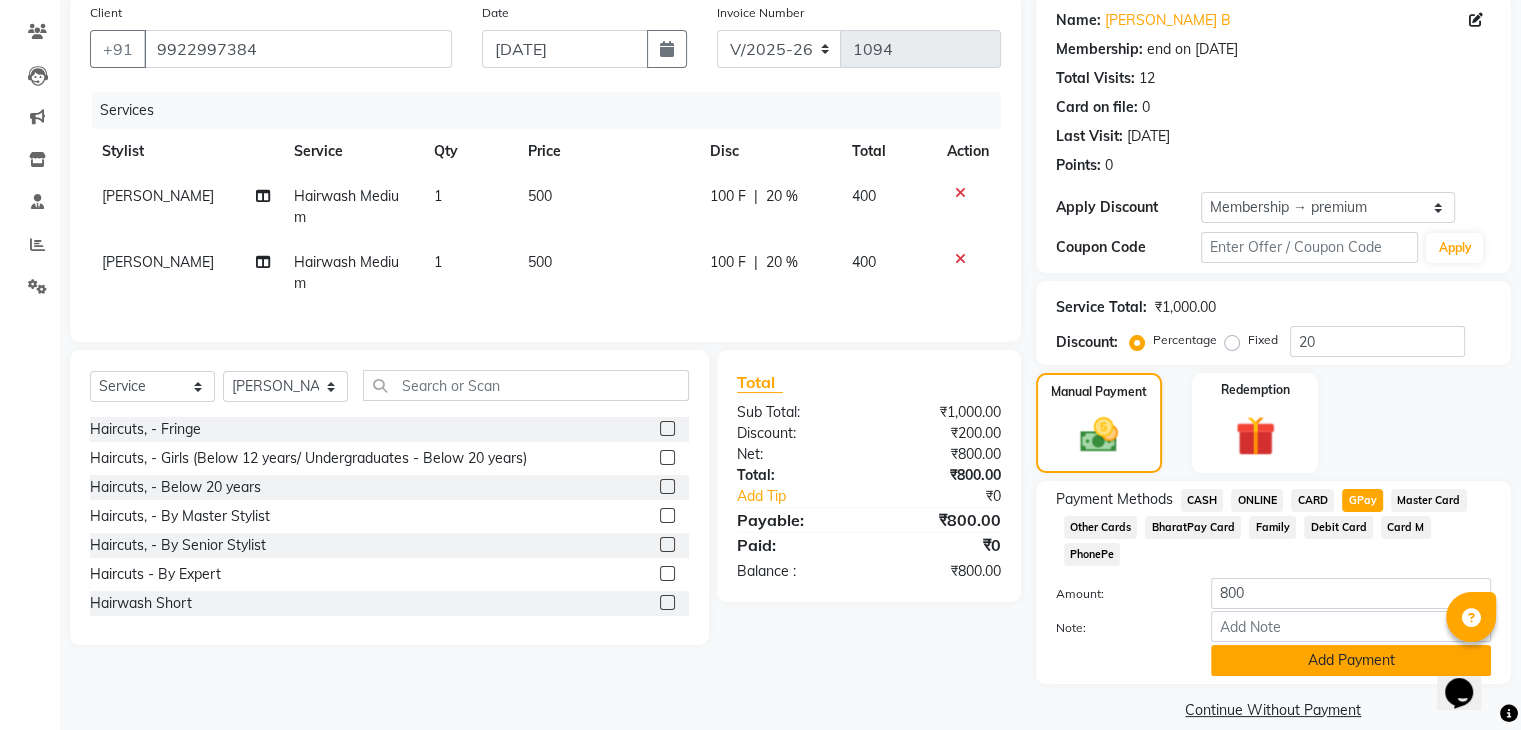 click on "Add Payment" 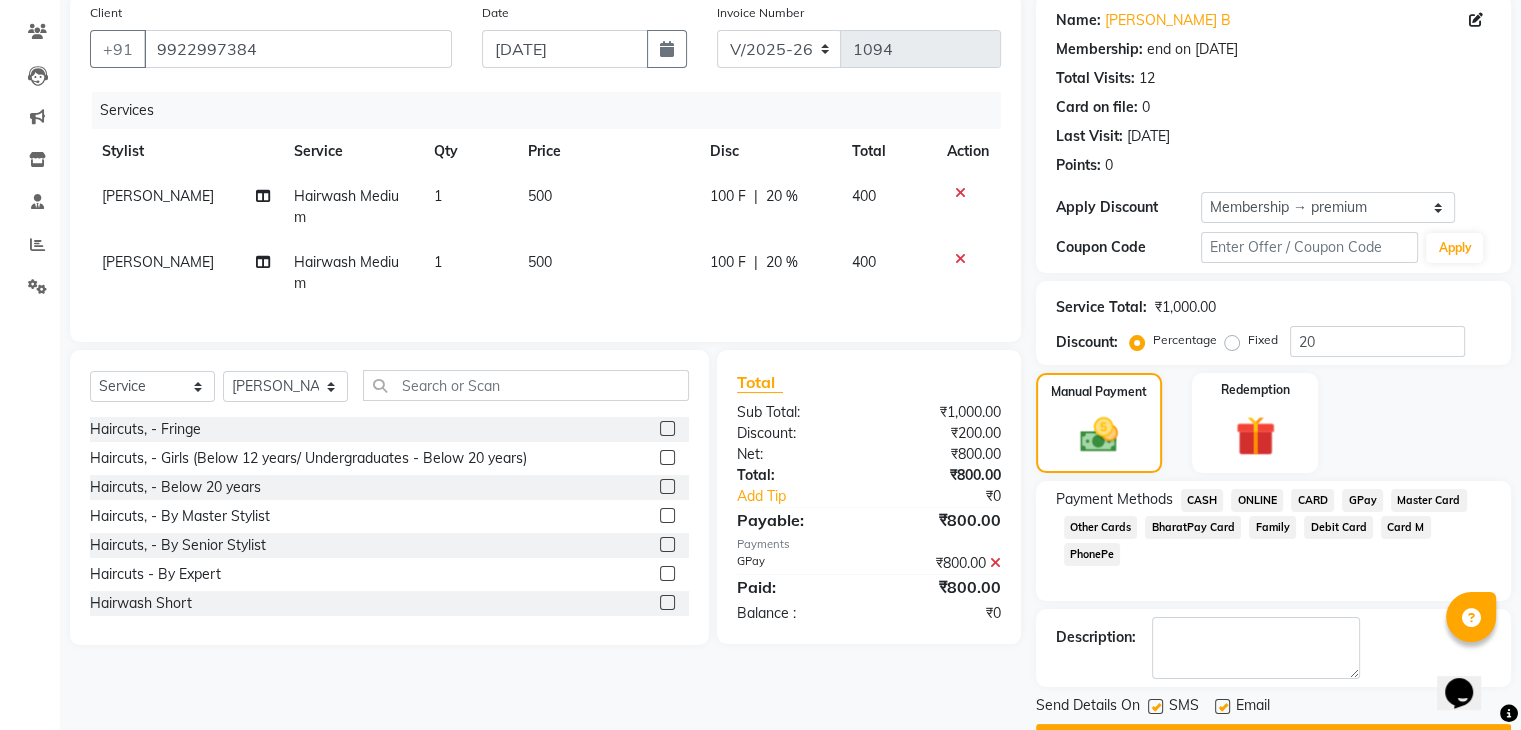 scroll, scrollTop: 209, scrollLeft: 0, axis: vertical 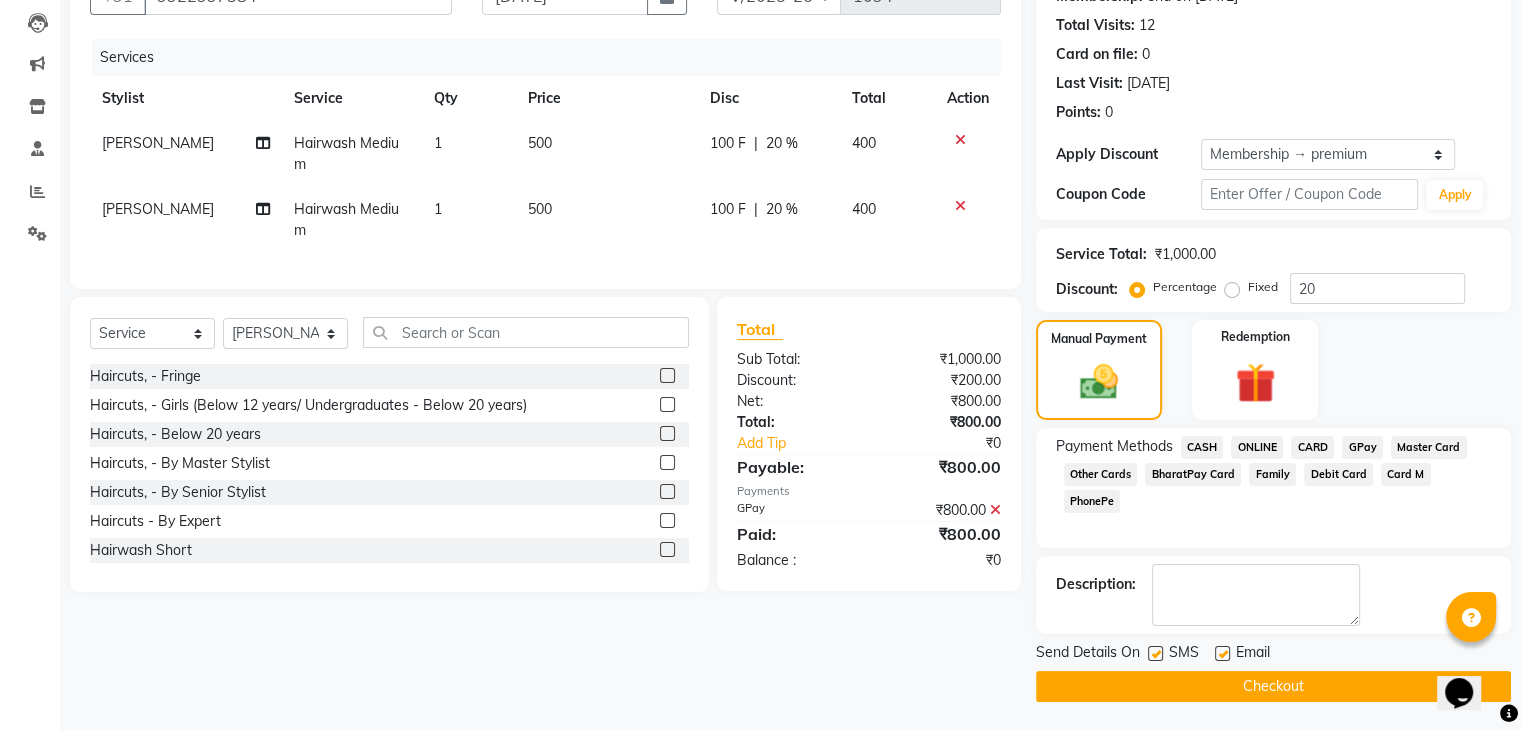 click on "Checkout" 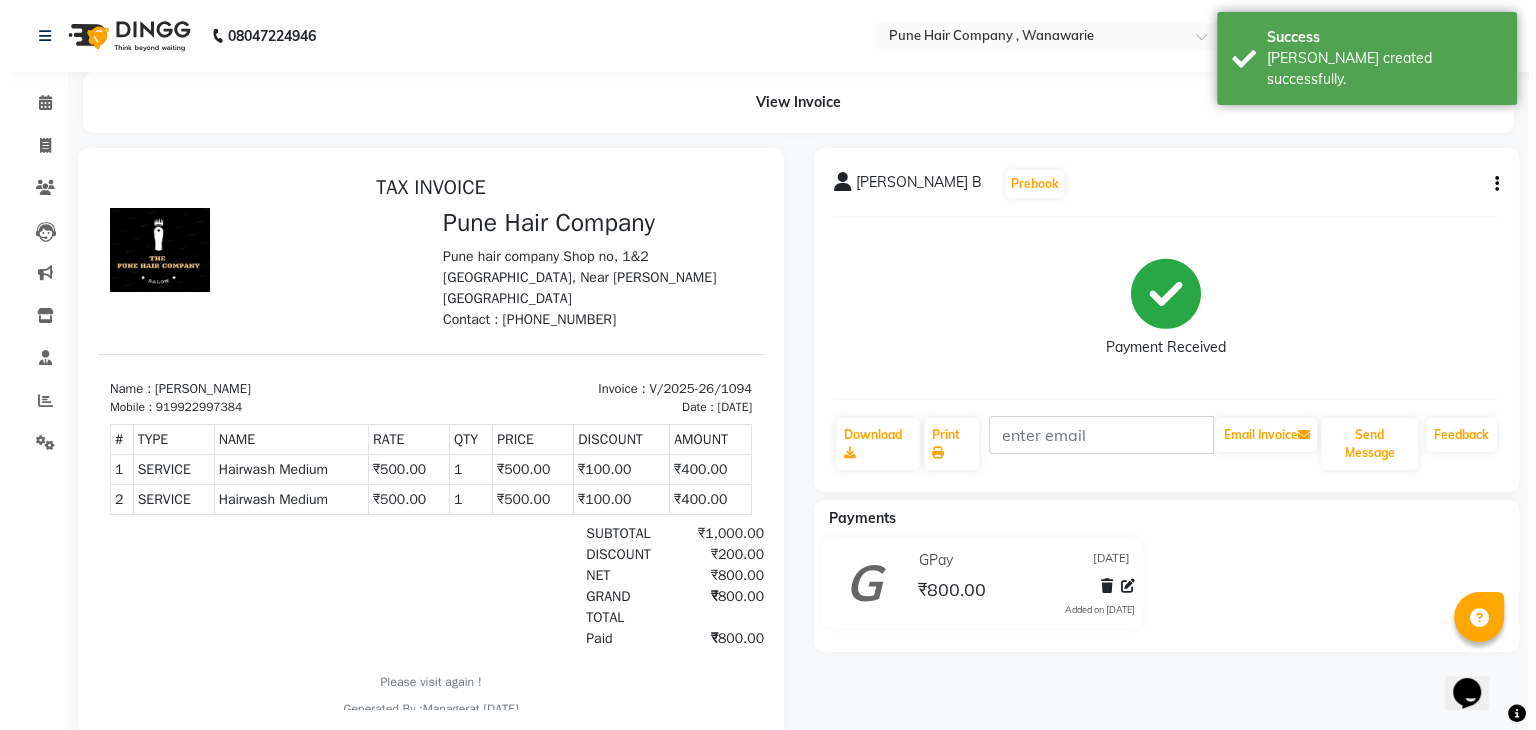 scroll, scrollTop: 0, scrollLeft: 0, axis: both 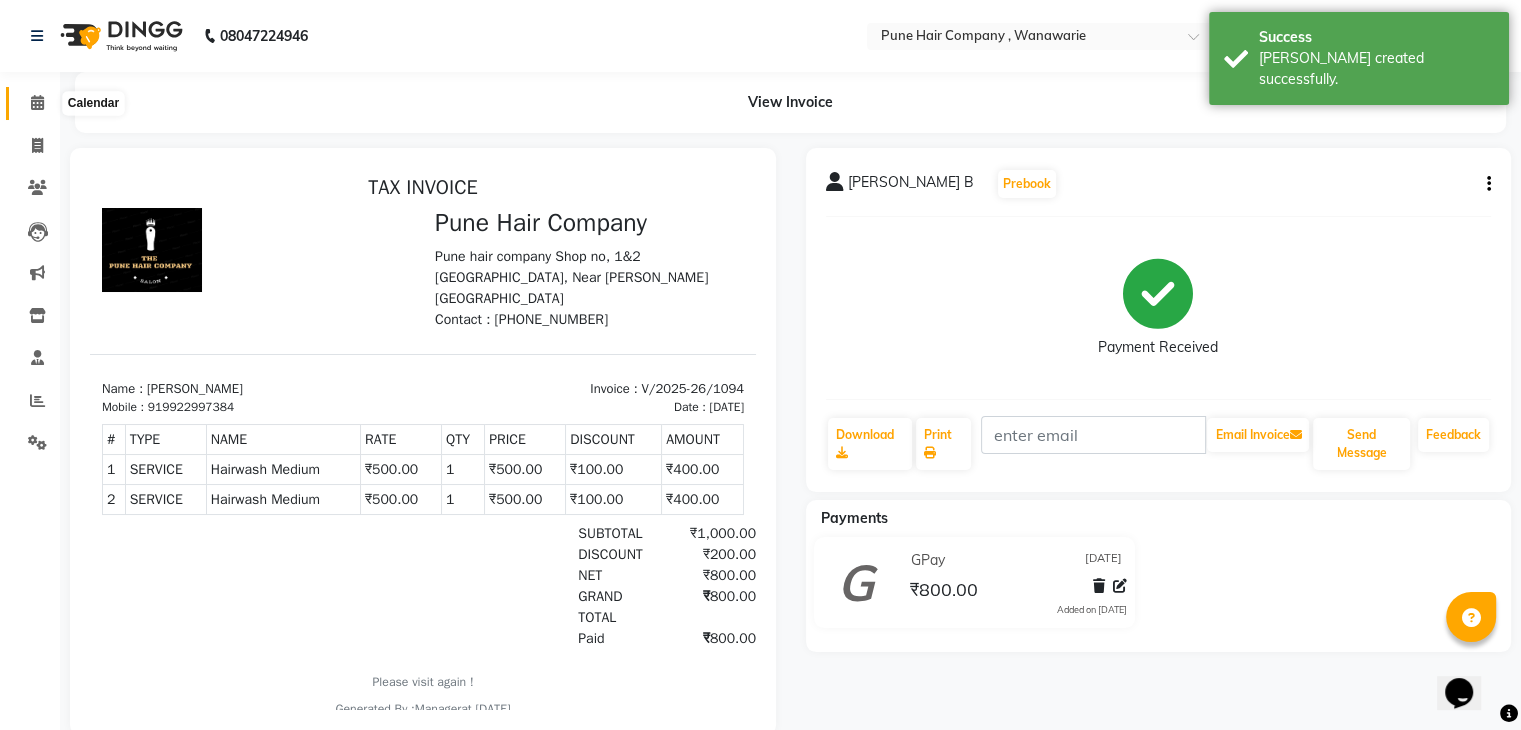 click 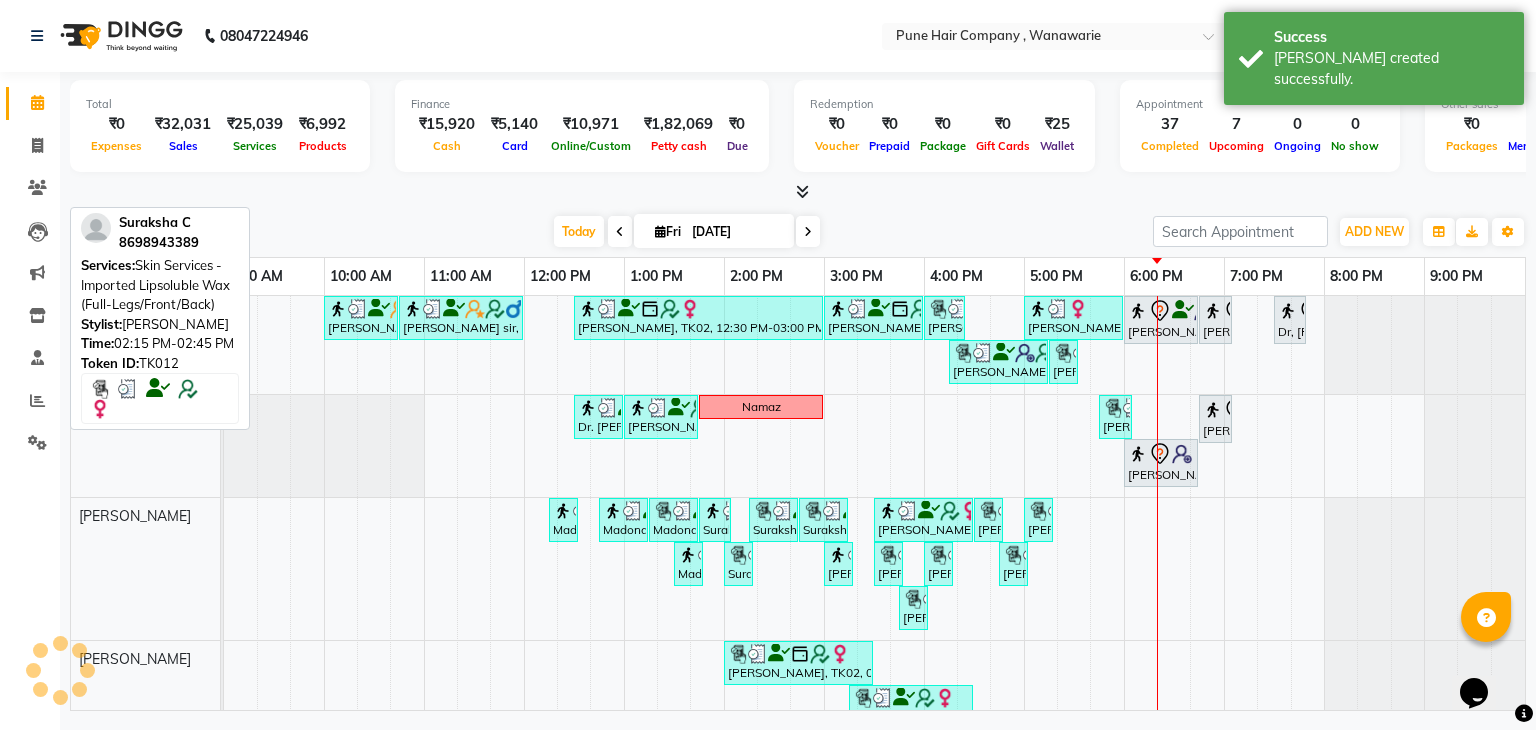scroll, scrollTop: 102, scrollLeft: 0, axis: vertical 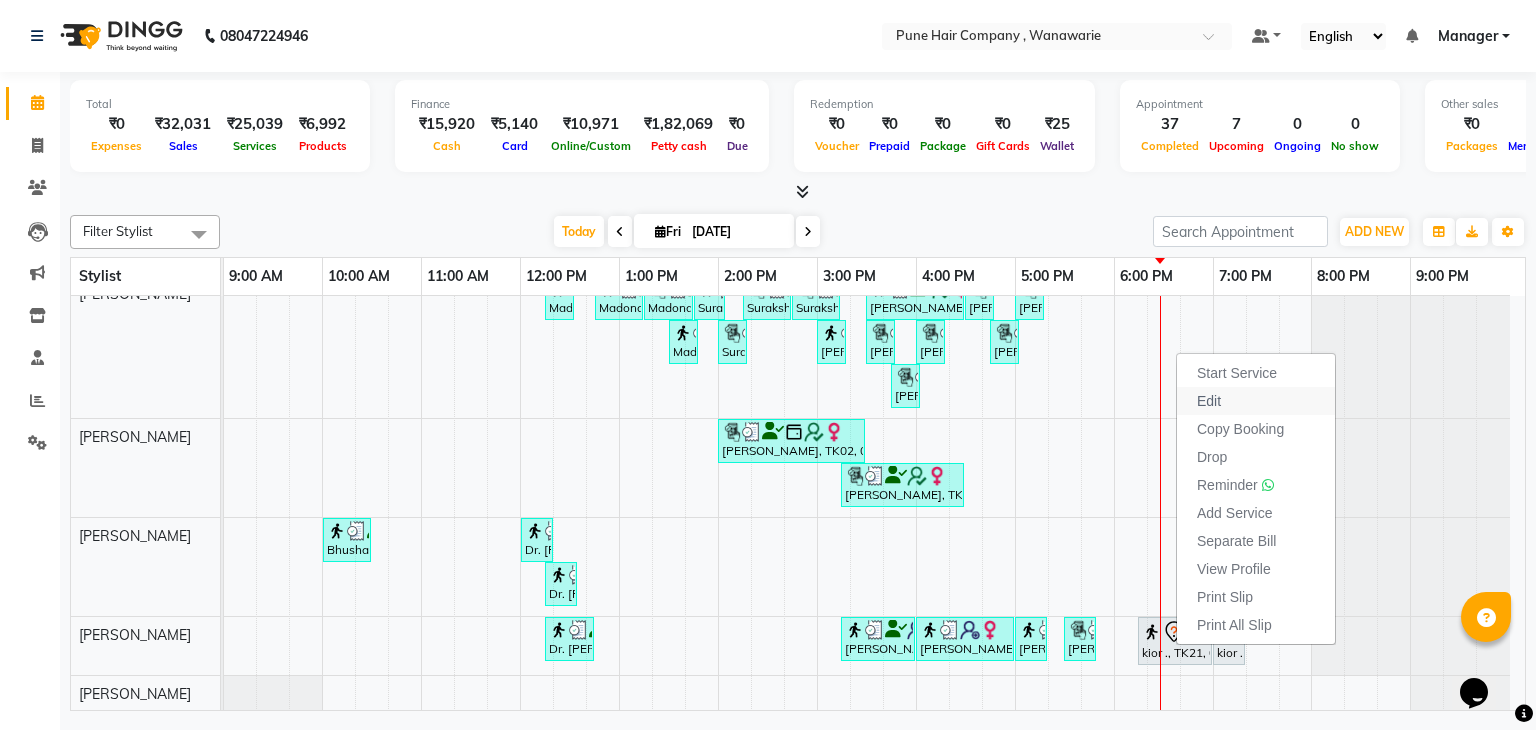 click on "Edit" at bounding box center (1209, 401) 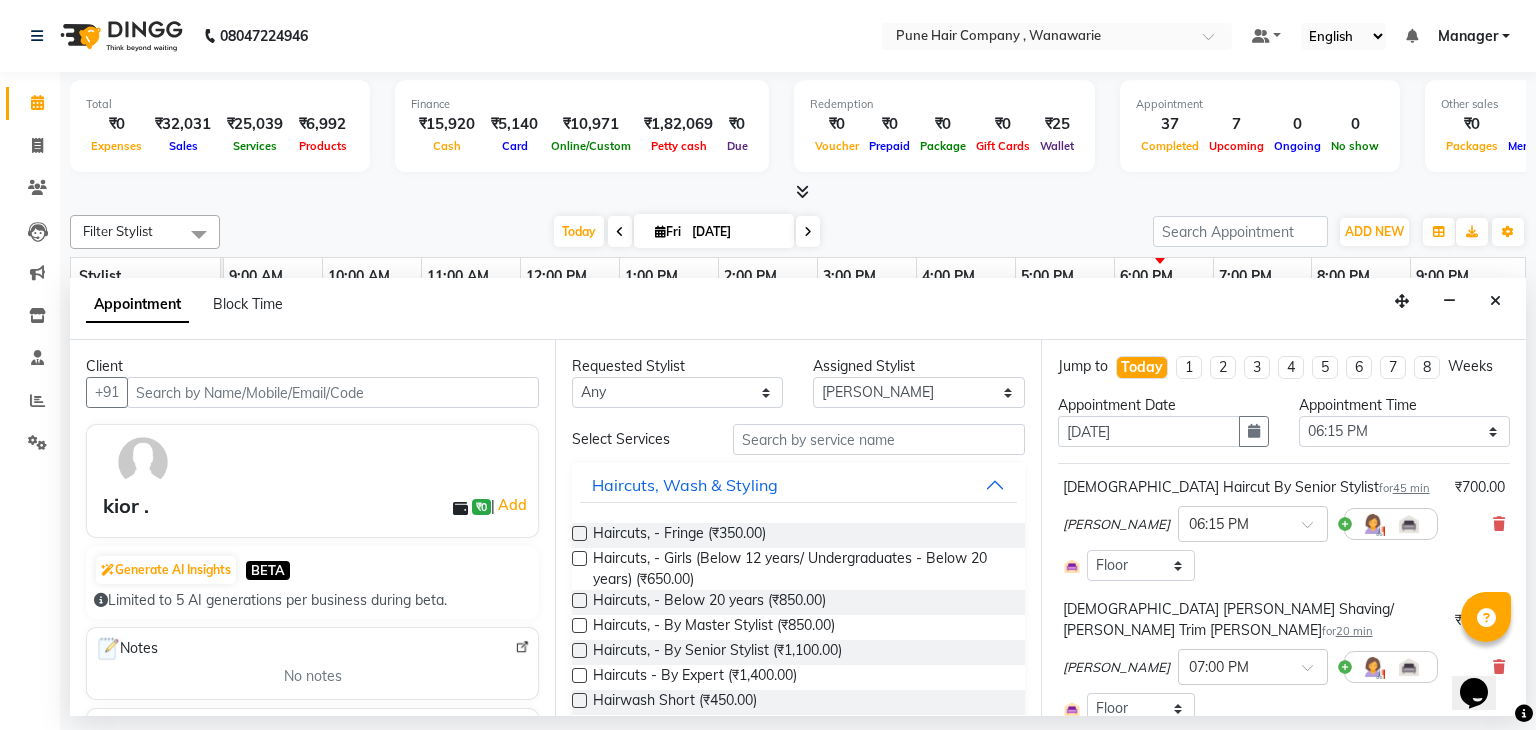 click on "kior ." at bounding box center (126, 506) 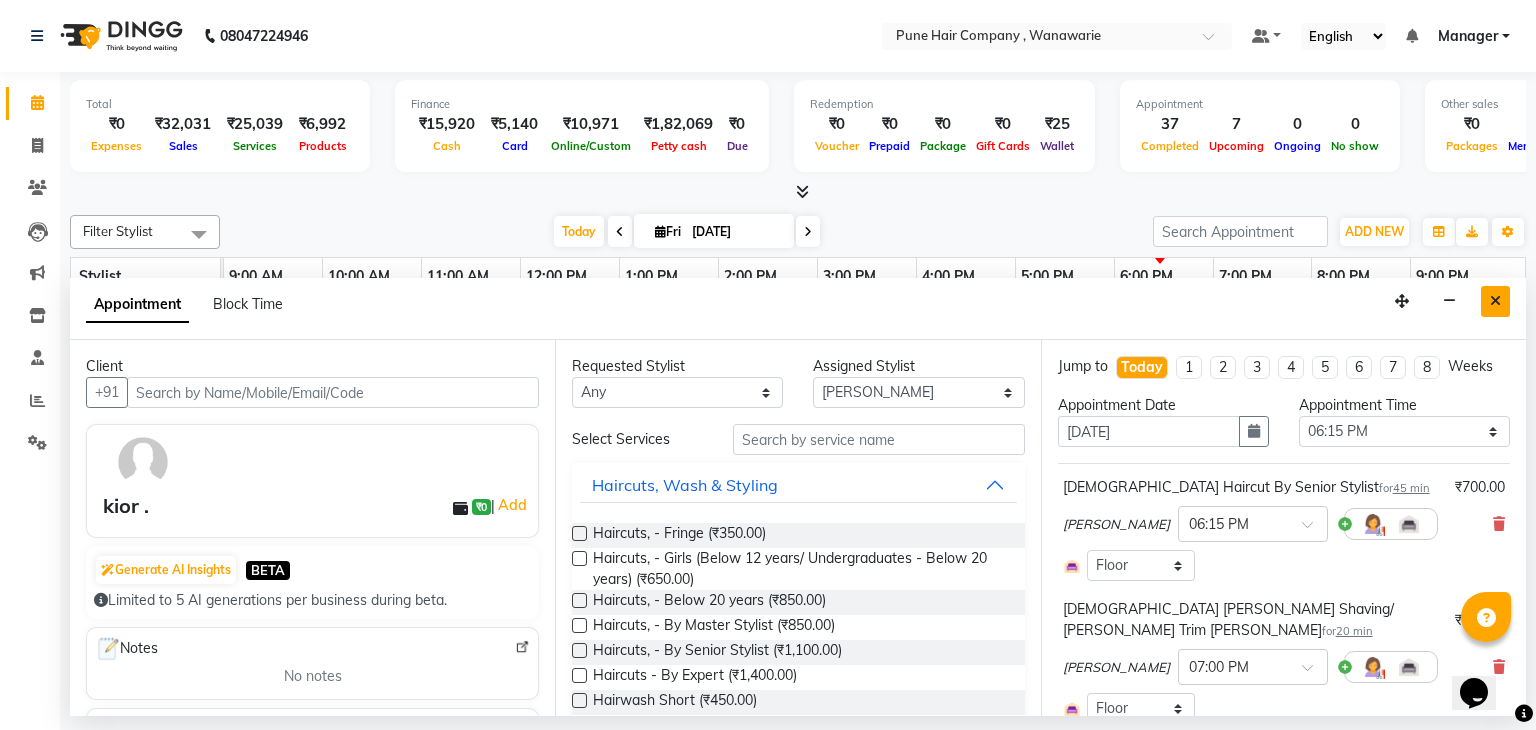 click at bounding box center [1495, 301] 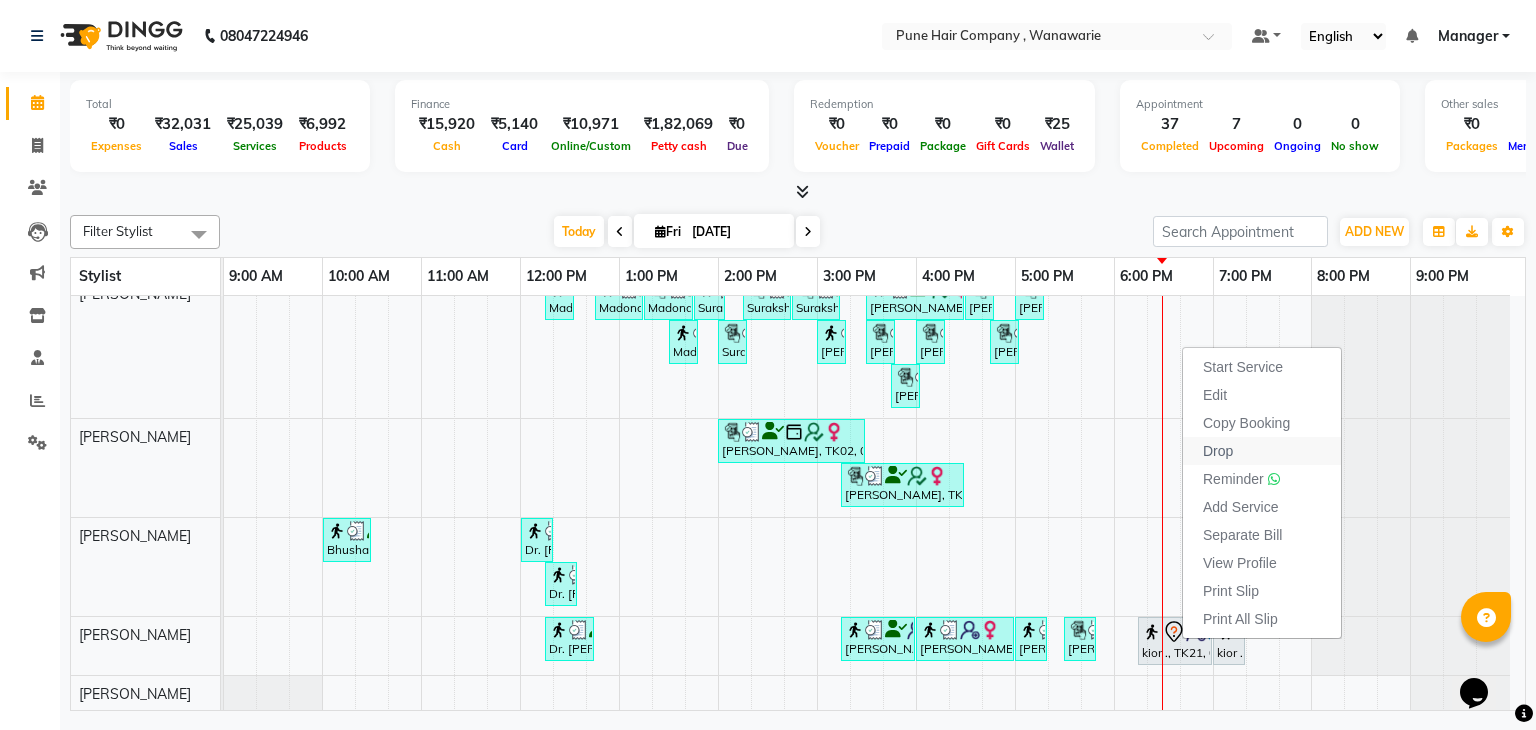 click on "Drop" at bounding box center [1218, 451] 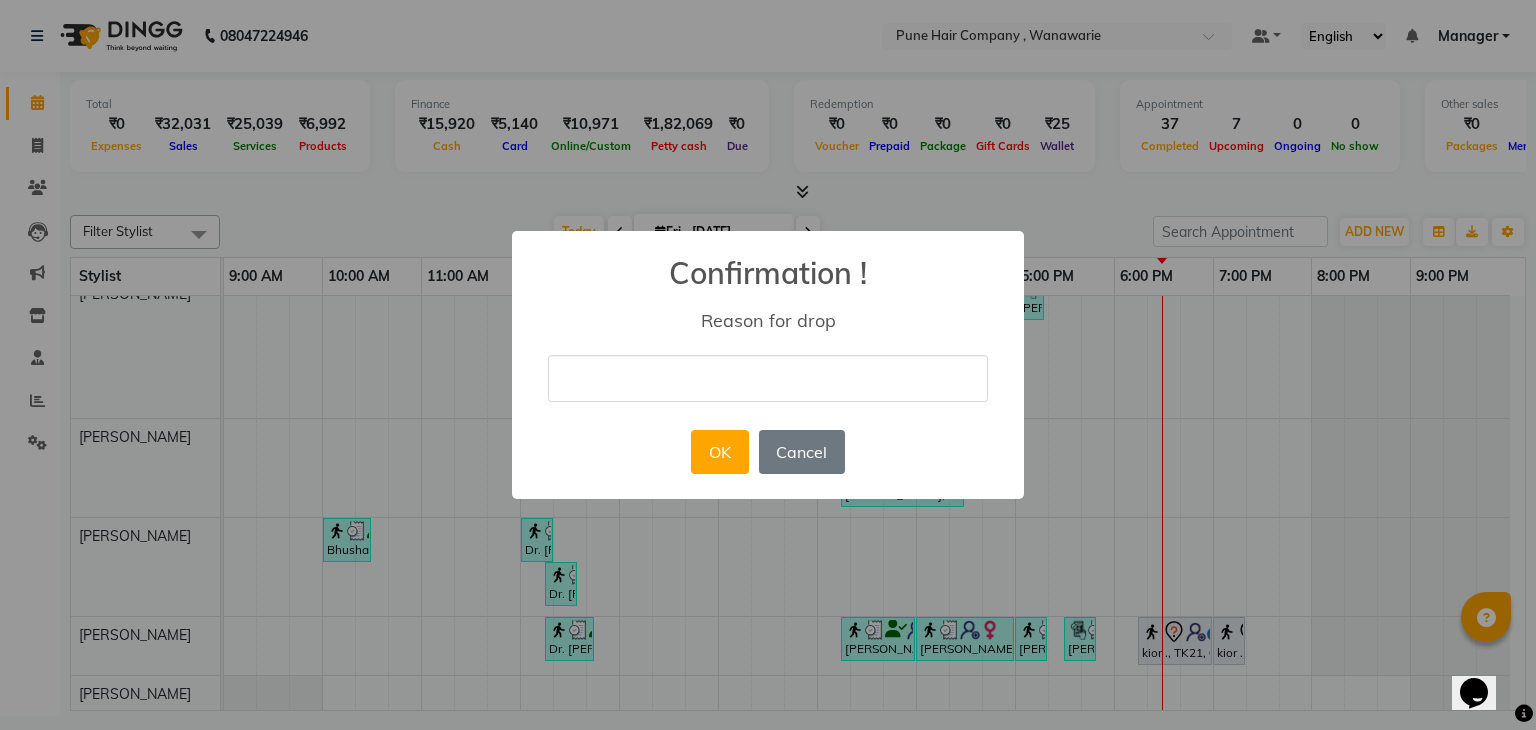 click at bounding box center [768, 378] 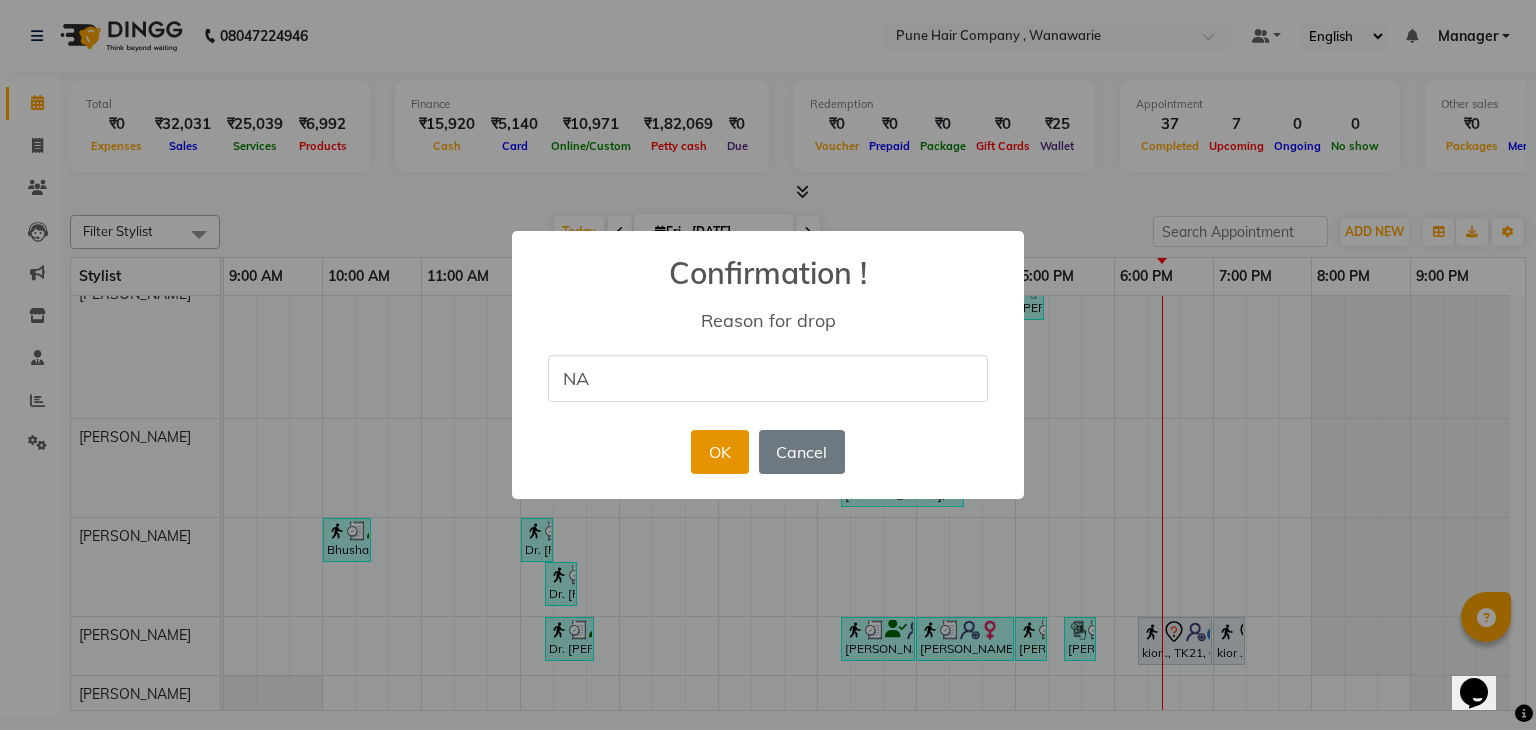 click on "OK" at bounding box center (719, 452) 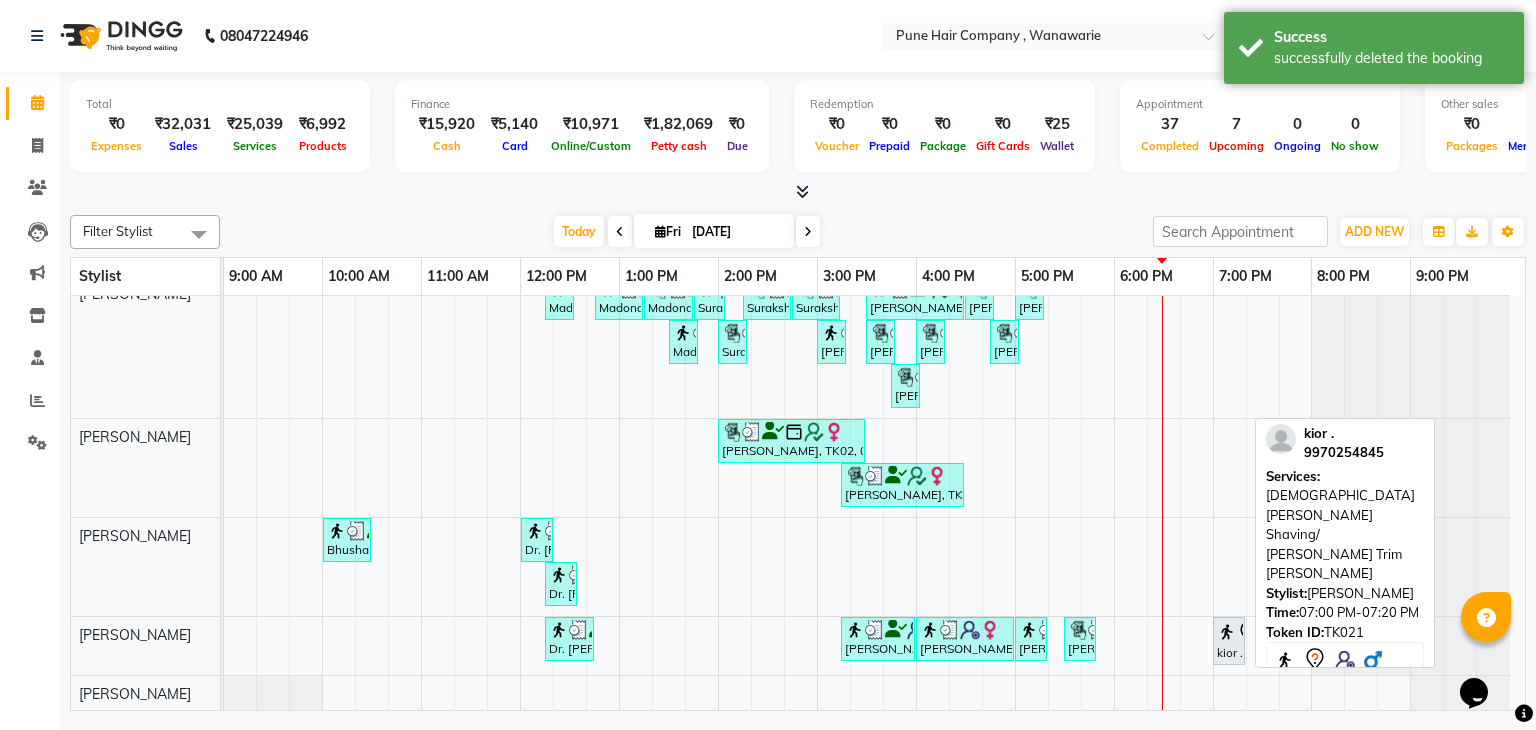 click on "kior ., TK21, 07:00 PM-07:20 PM, Male Beard Shaving/ Beard Trim Beard" at bounding box center (1229, 641) 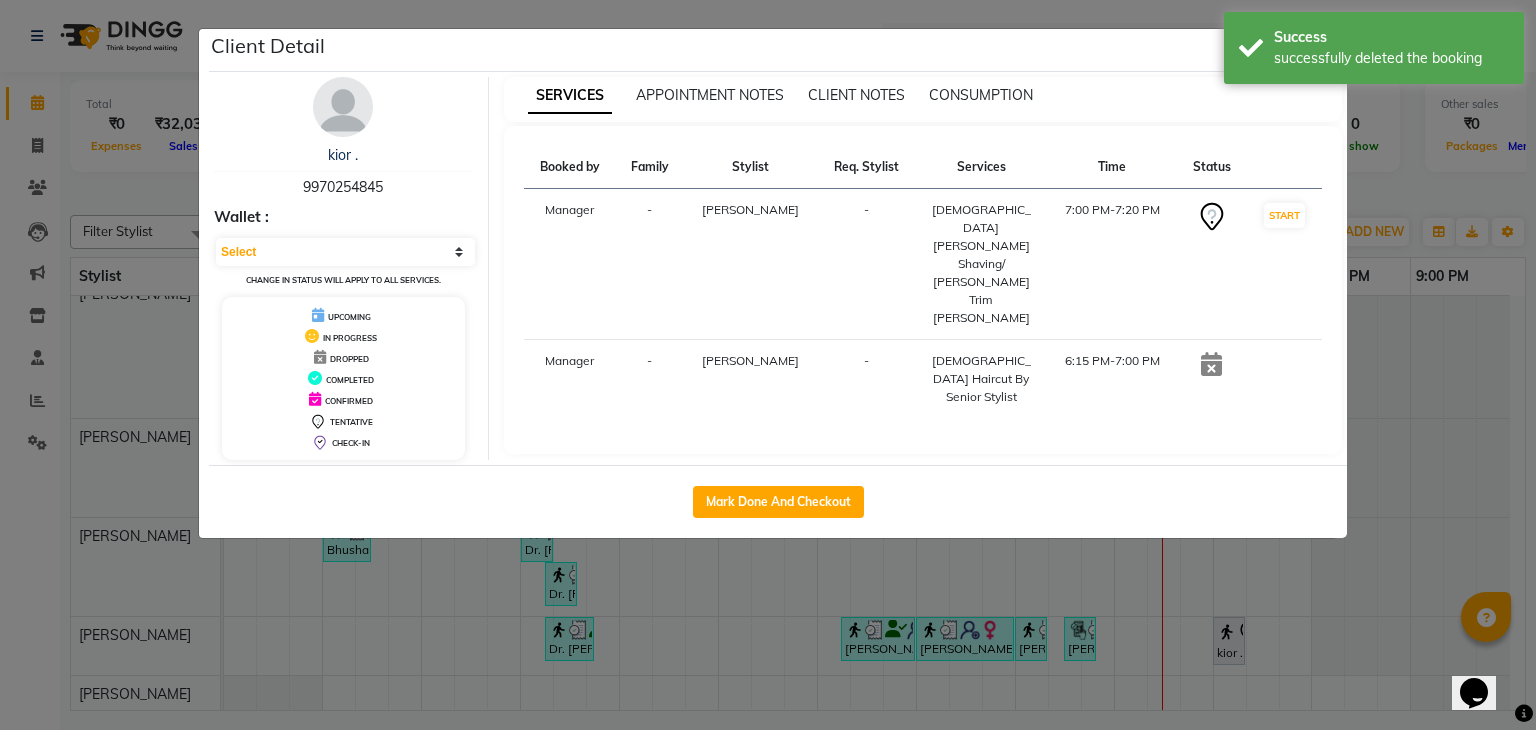 click on "Client Detail  kior .   9970254845 Wallet : Select IN SERVICE CONFIRMED TENTATIVE CHECK IN MARK DONE DROPPED UPCOMING Change in status will apply to all services. UPCOMING IN PROGRESS DROPPED COMPLETED CONFIRMED TENTATIVE CHECK-IN SERVICES APPOINTMENT NOTES CLIENT NOTES CONSUMPTION Booked by Family Stylist Req. Stylist Services Time Status  Manager  - Manoj Zambre -  Male Beard Shaving/ Beard Trim Beard   7:00 PM-7:20 PM   START   Manager  - Manoj Zambre -  Male Haircut By Senior Stylist   6:15 PM-7:00 PM   Mark Done And Checkout" 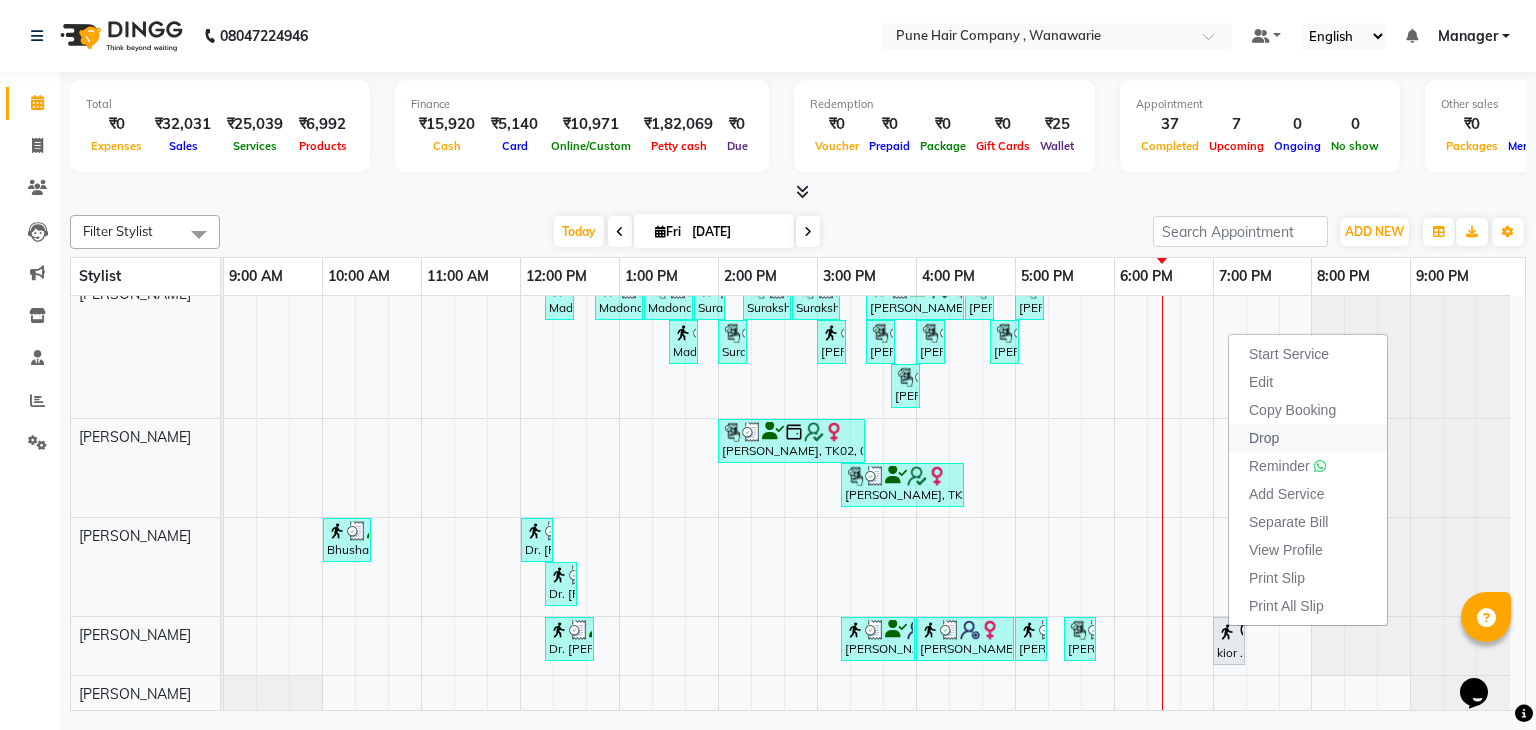 click on "Drop" at bounding box center (1264, 438) 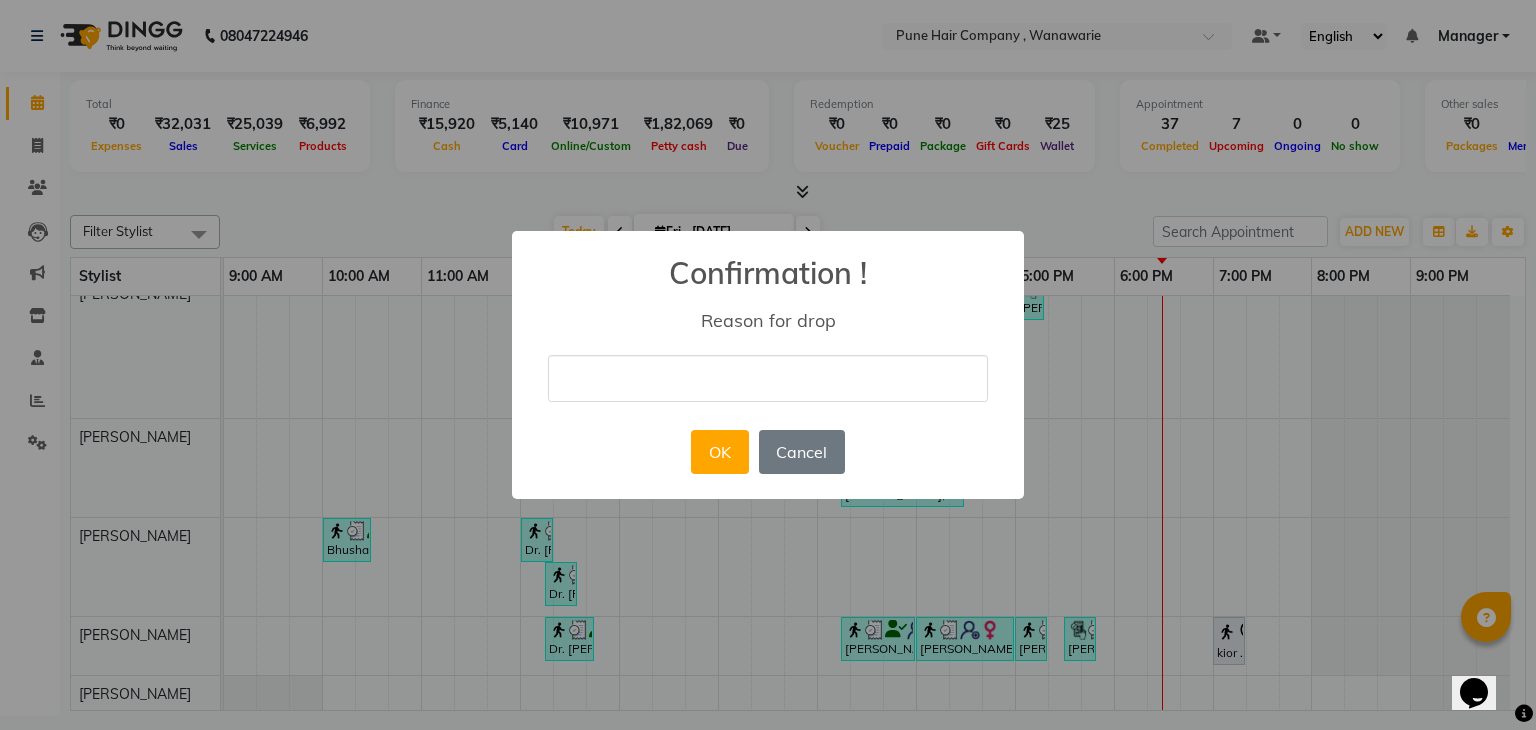 click at bounding box center [768, 378] 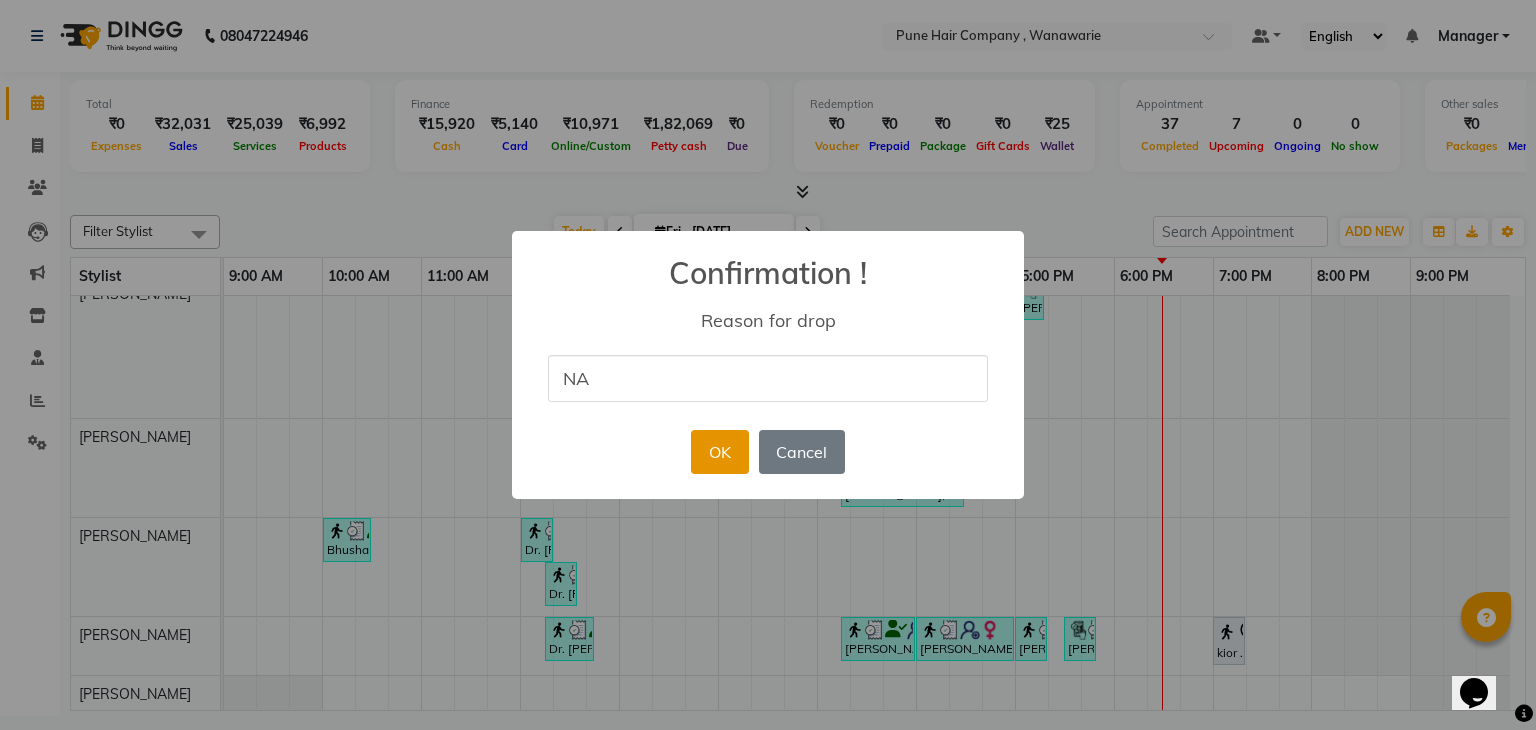 click on "OK" at bounding box center (719, 452) 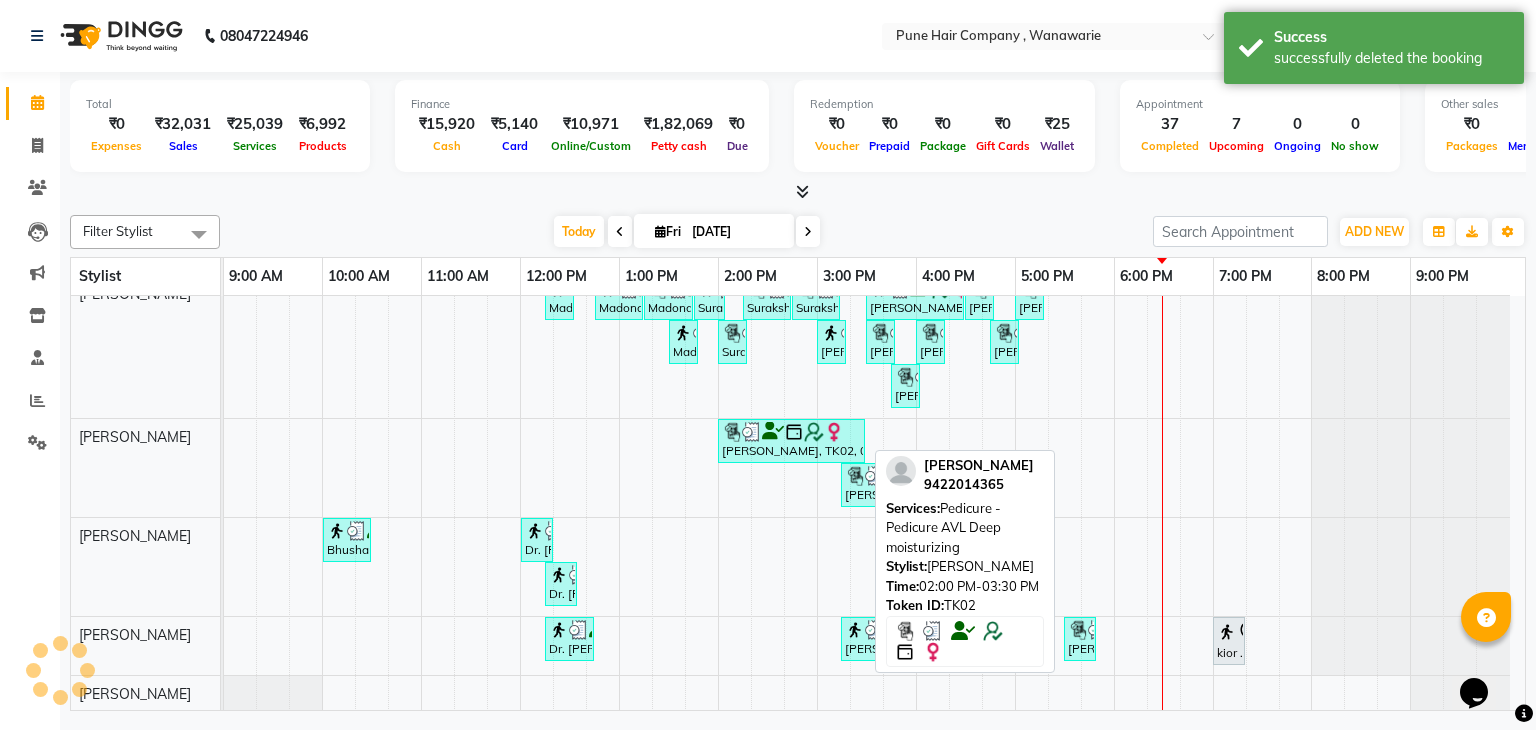 scroll, scrollTop: 218, scrollLeft: 0, axis: vertical 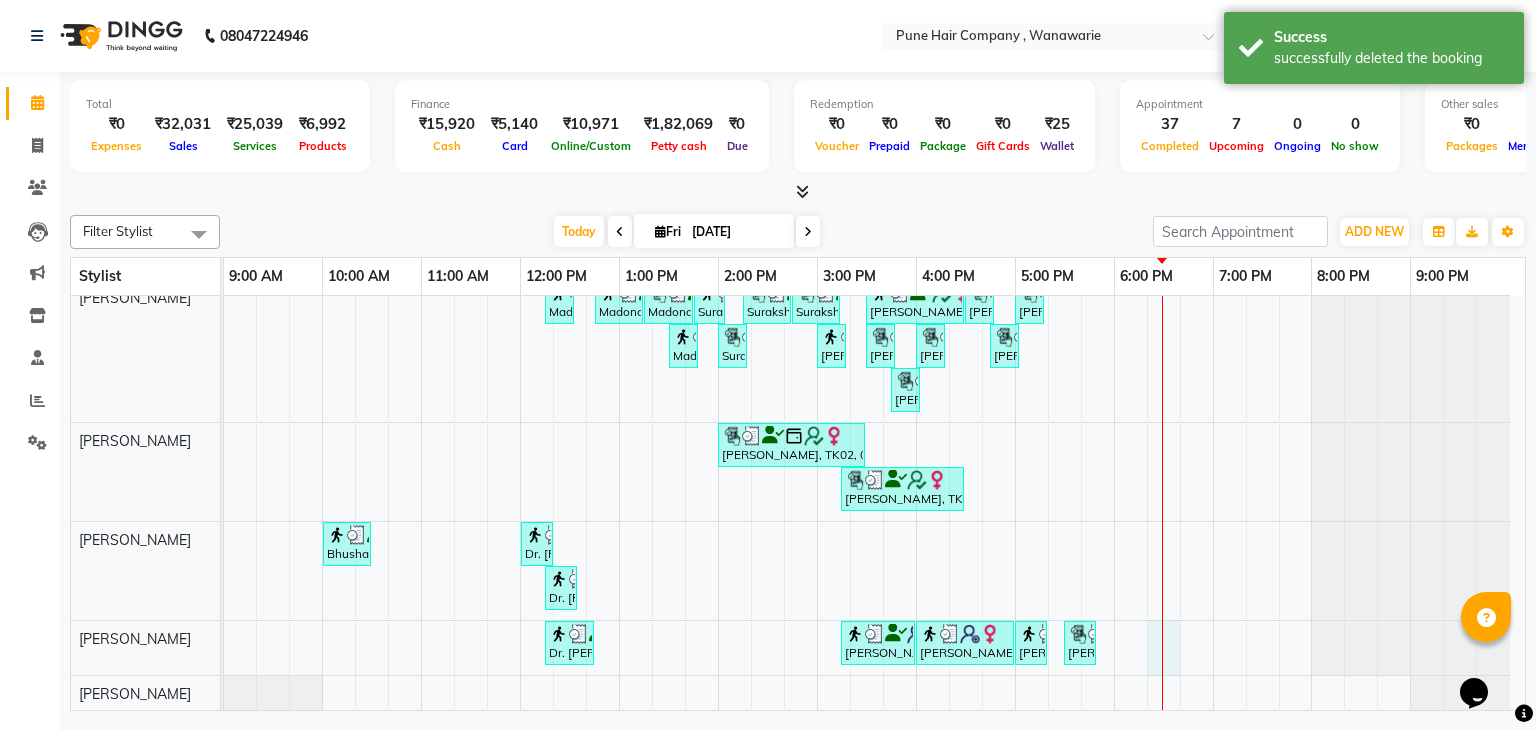 click on "Banty sir, TK03, 10:00 AM-10:45 AM, Male Haircut By Senior Stylist     Banty sir, TK03, 10:45 AM-12:00 PM, Male Hair Colour - Majirel Global Colour (includes moustache)     Naina mehata, TK02, 12:30 PM-03:00 PM, Hair Colour - Inoa Global Medium     Naina mehata, TK02, 03:00 PM-04:00 PM, Hair Treatments - Molecular Deep Damage Repair Medium     Sayli S, TK17, 04:00 PM-04:25 PM, Add_Hairwash Long     Archana Mohanty, TK04, 05:00 PM-06:00 PM, Haircuts, - By Senior Stylist             Abbas kadiwala, TK01, 06:00 PM-06:45 PM, Male Haircut By Senior Stylist             Abbas kadiwala, TK01, 06:45 PM-07:05 PM, Male Beard Shaving/ Beard Trim Beard             Dr, Achala ,, TK15, 07:30 PM-07:50 PM,  Haircut Boys (Below 12 years/ Undergraduates - Below 20 years)     Sayli S, TK17, 04:15 PM-05:15 PM, Ironing / Tongs Long     Sayli S, TK17, 05:15 PM-05:30 PM, Haircuts, - Fringe     Dr. Shriya ,, TK08, 12:30 PM-01:00 PM, BlowDry Medium     Zubin S, TK11, 01:00 PM-01:45 PM, Male Haircut By Senior Stylist  Namaz" at bounding box center (874, 395) 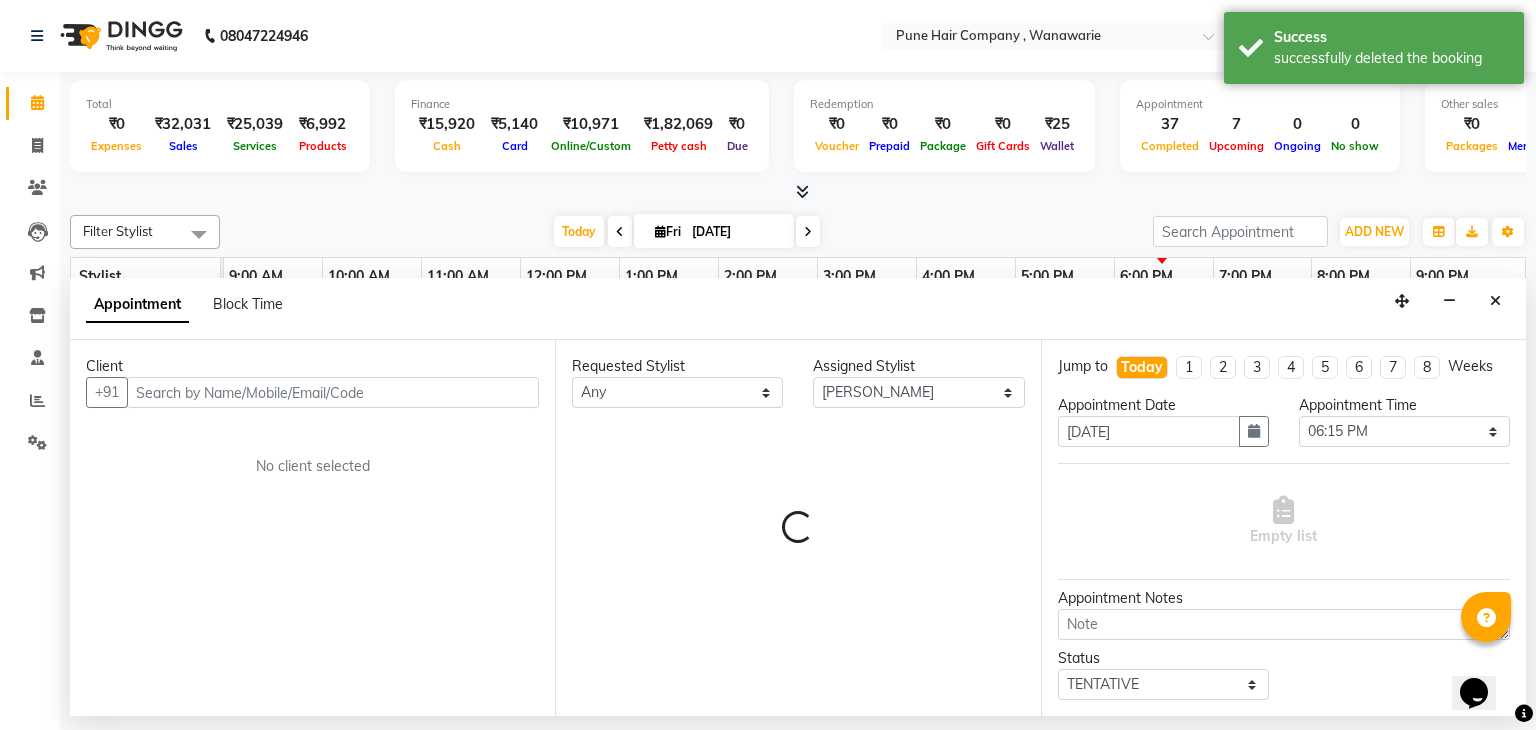 click at bounding box center [333, 392] 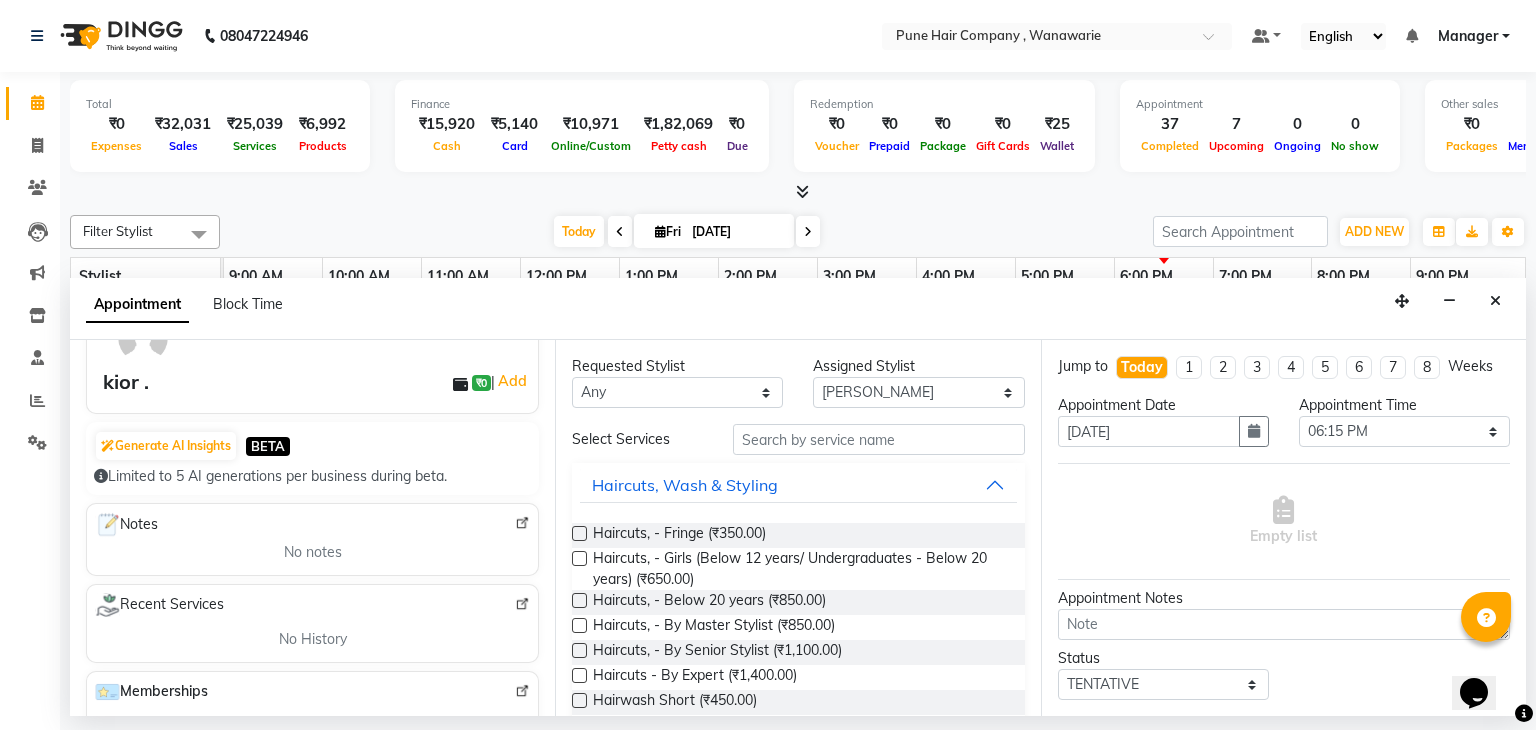 scroll, scrollTop: 0, scrollLeft: 0, axis: both 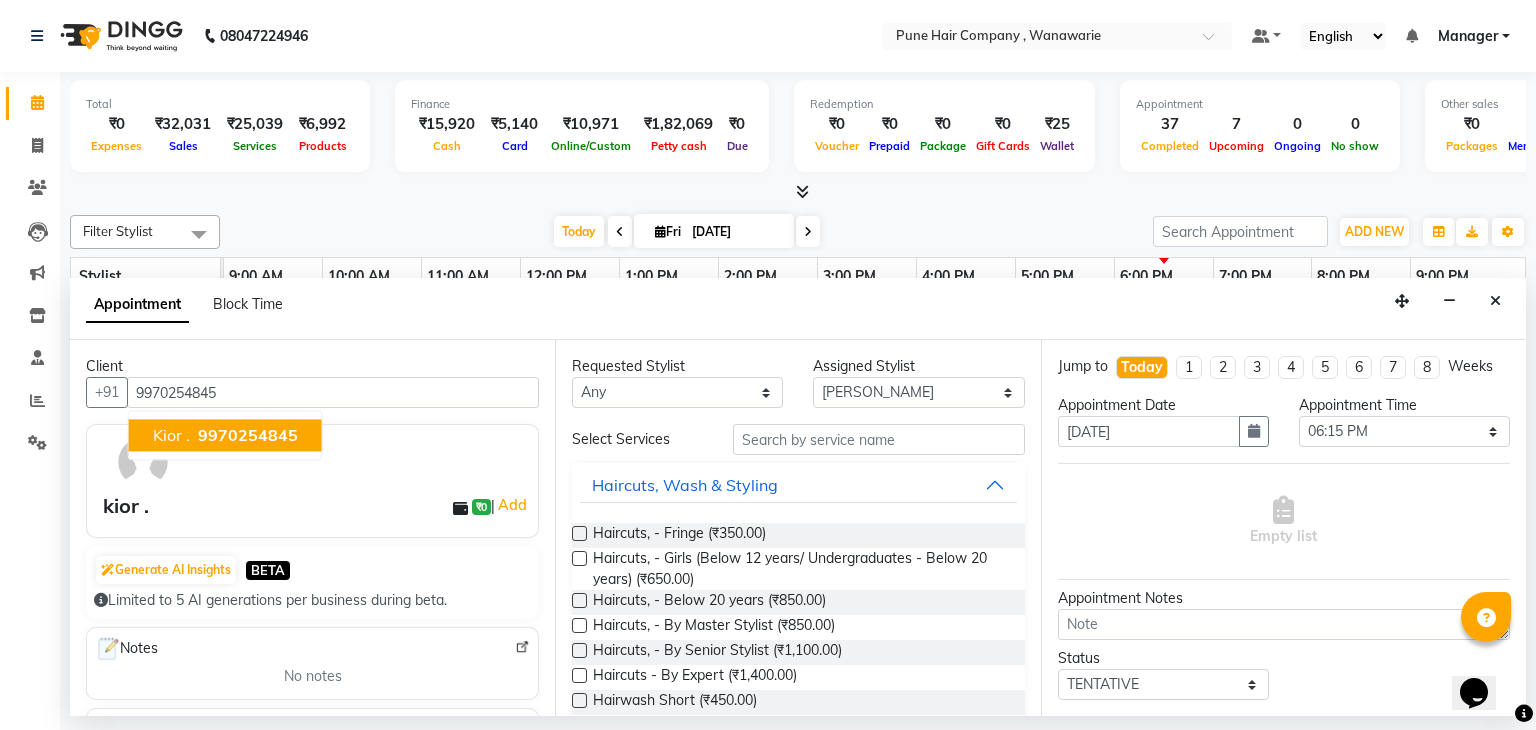 click on "kior ." at bounding box center [126, 506] 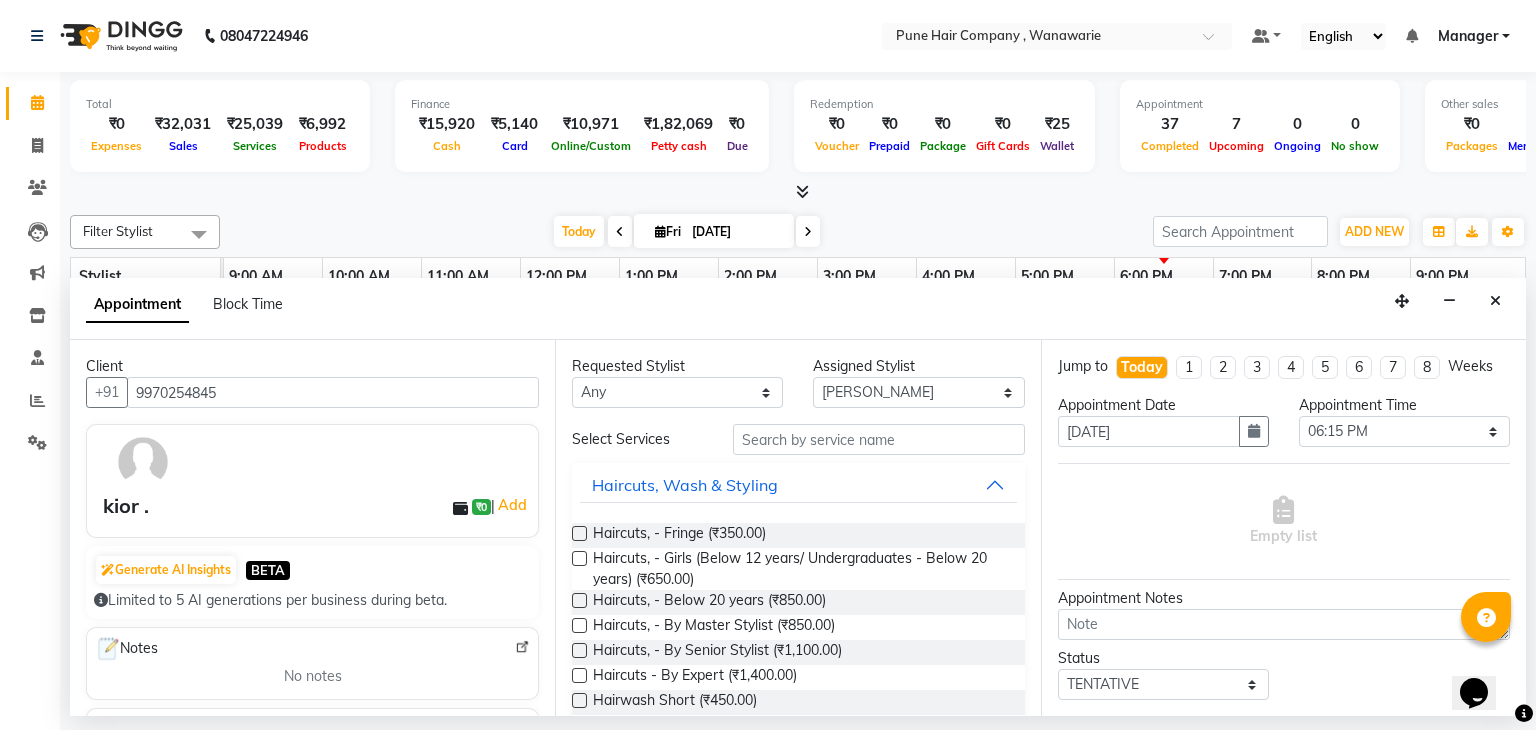 click on "kior ." at bounding box center [126, 506] 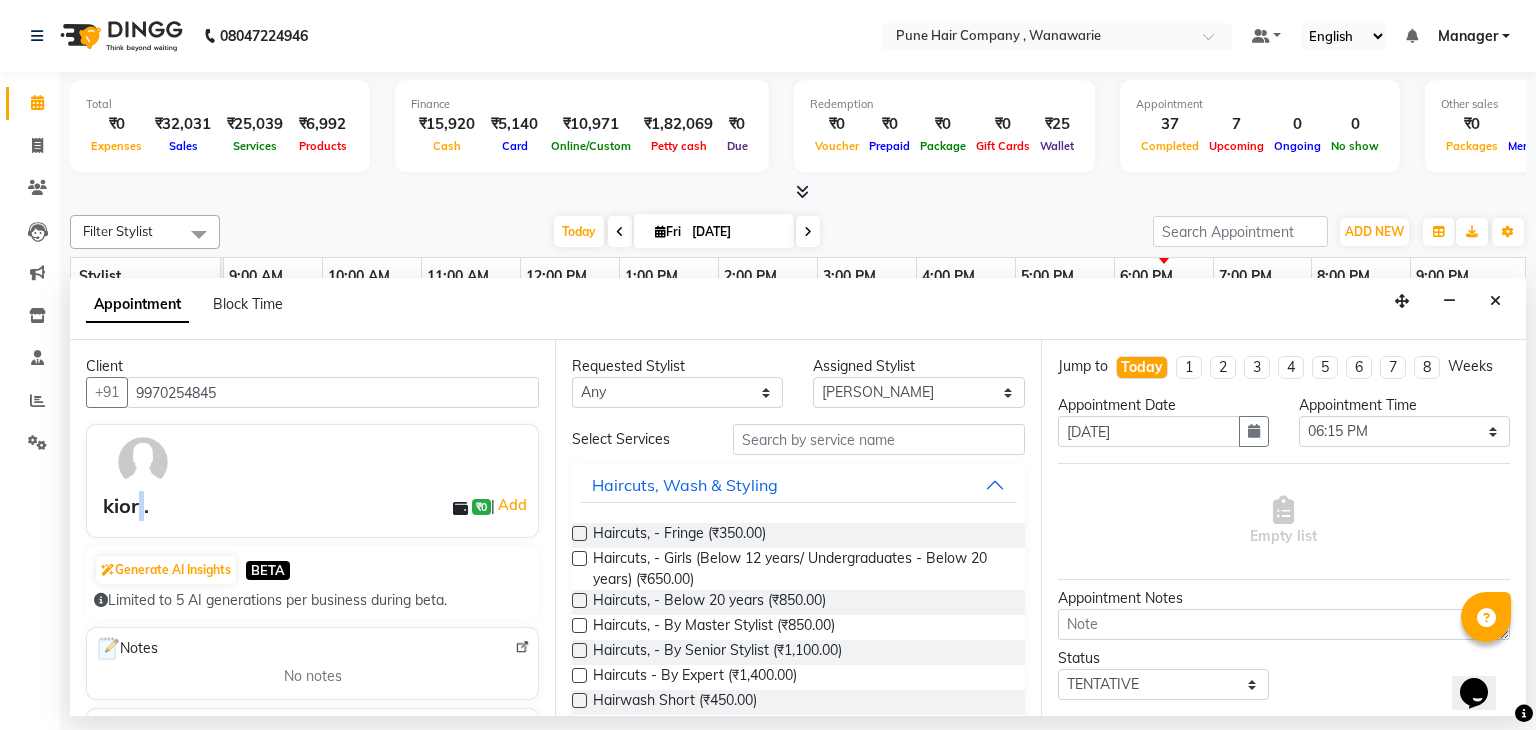 click on "kior ." at bounding box center (126, 506) 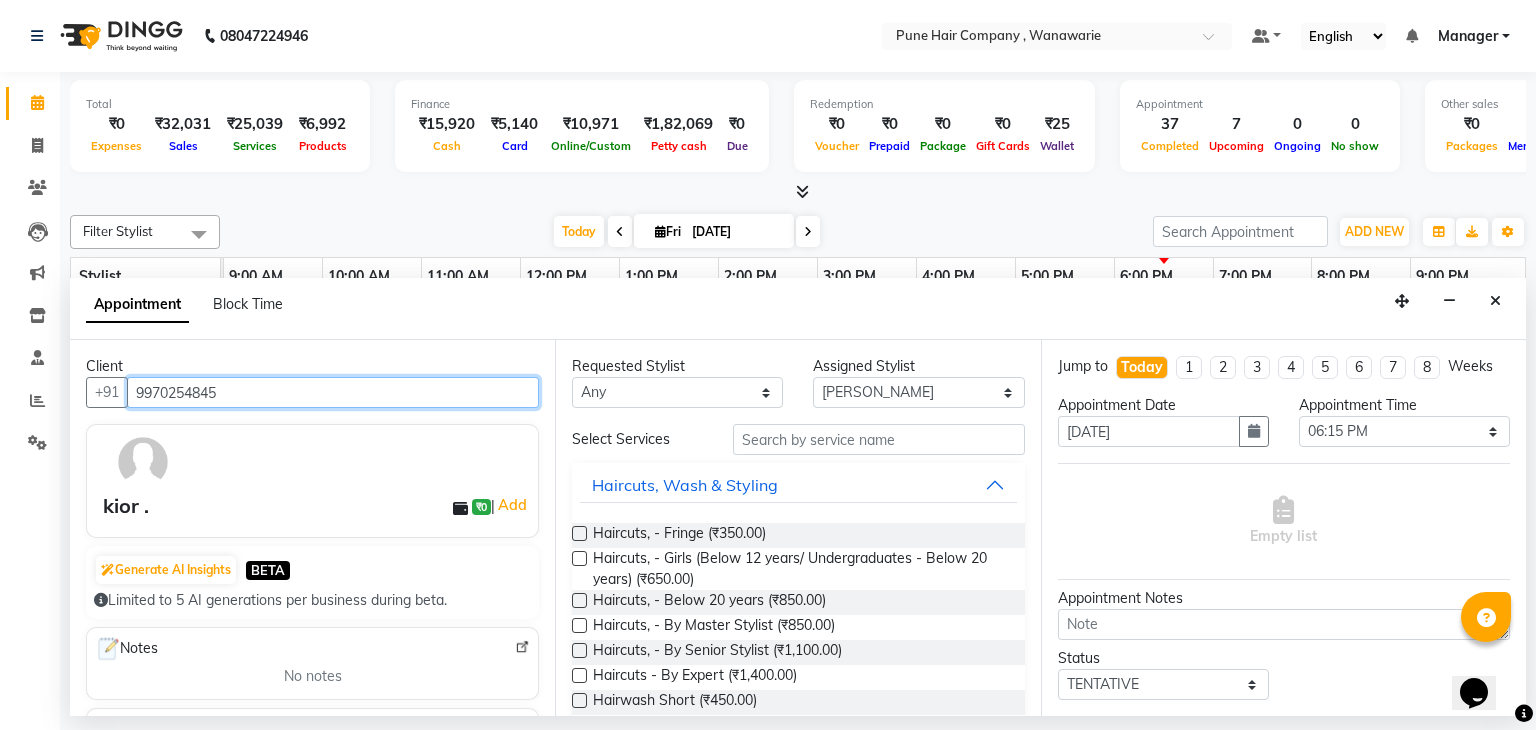 click on "9970254845" at bounding box center [333, 392] 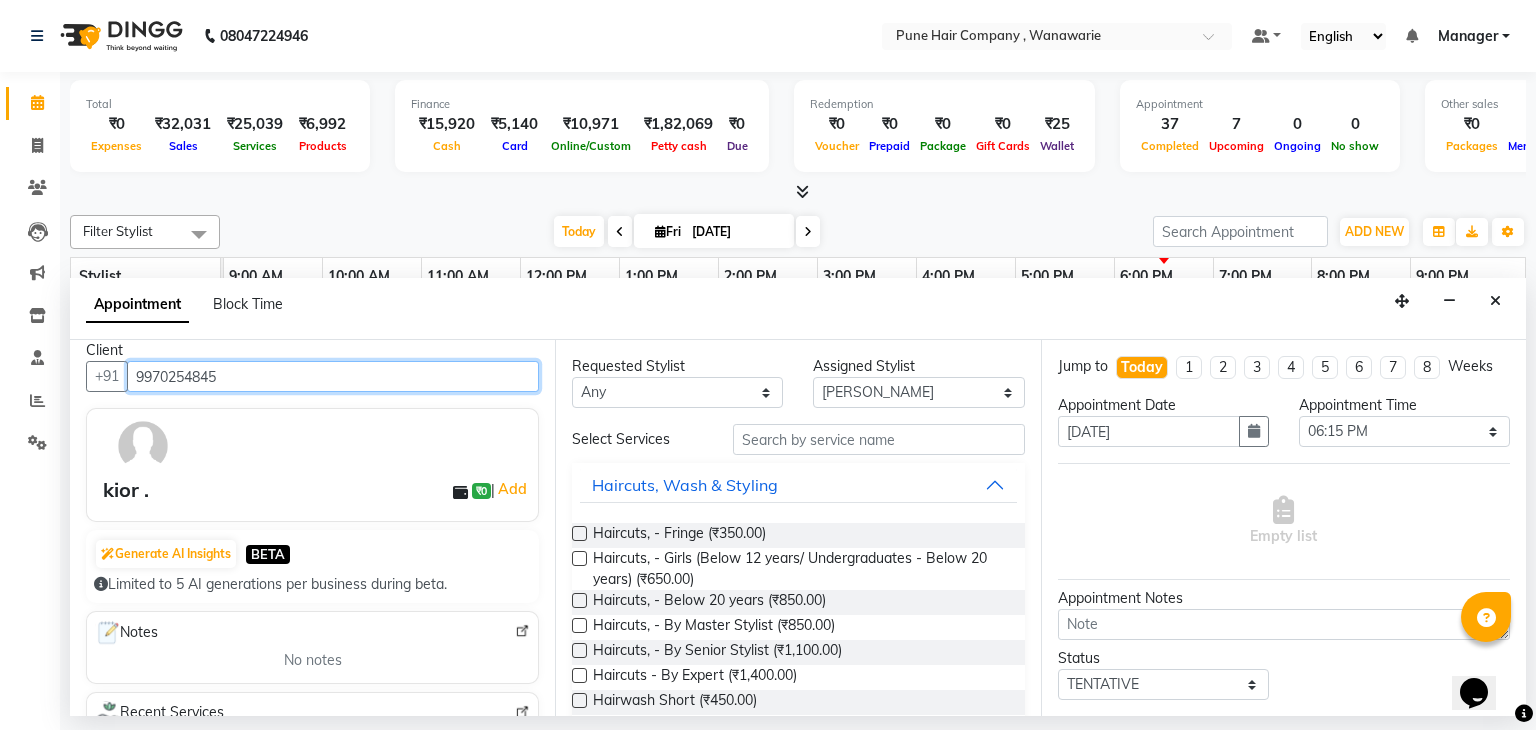 scroll, scrollTop: 0, scrollLeft: 0, axis: both 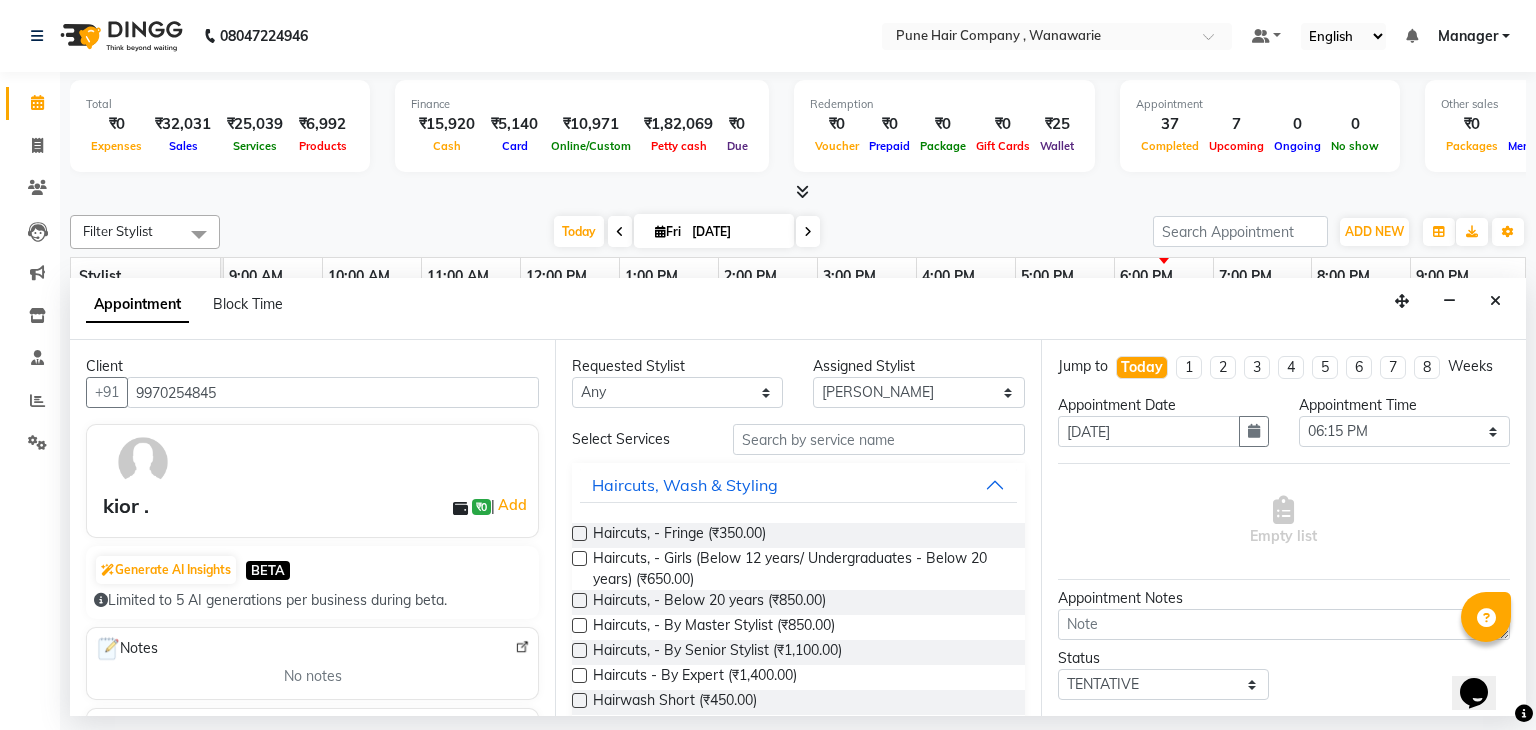 click on "kior .    ₹0  |   Add" at bounding box center (316, 506) 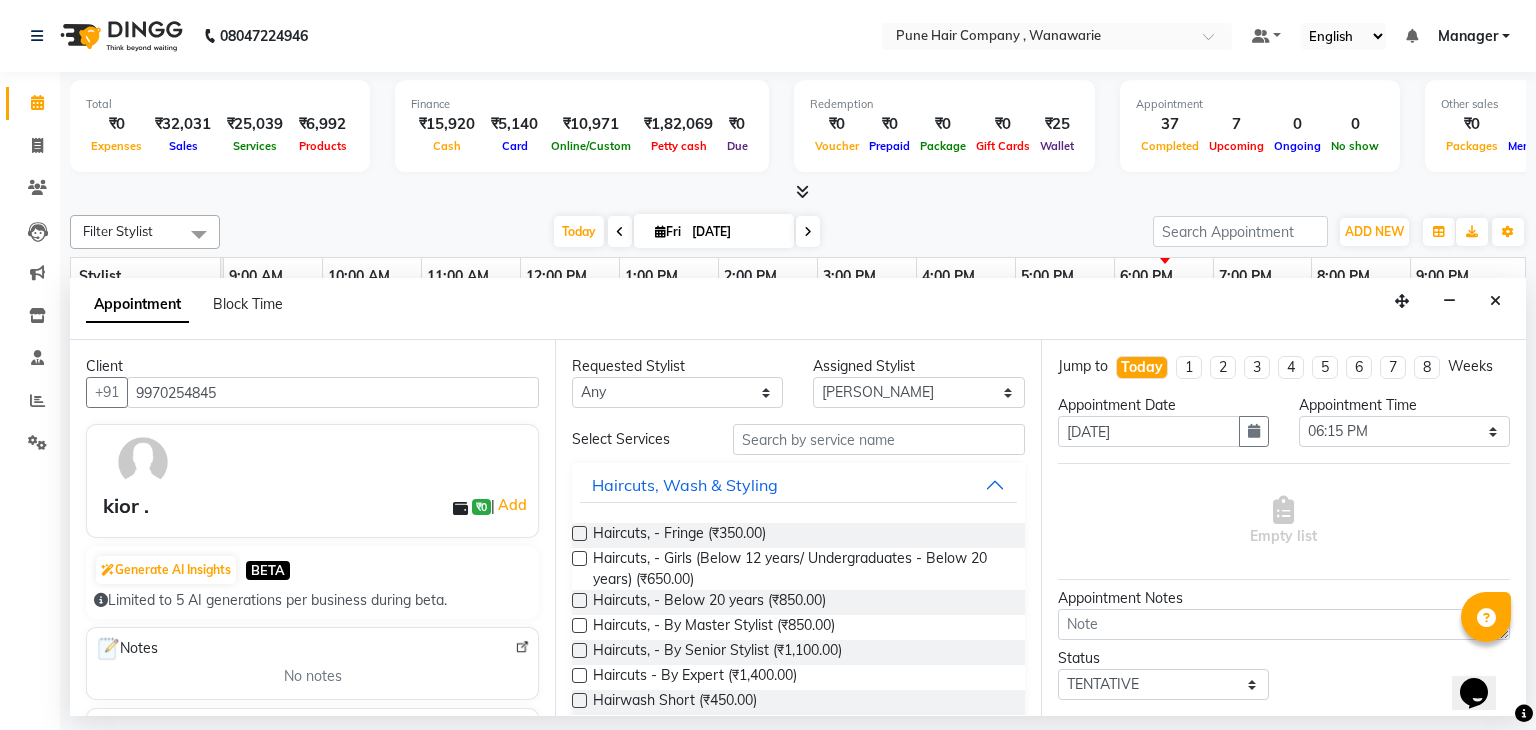 scroll, scrollTop: 0, scrollLeft: 0, axis: both 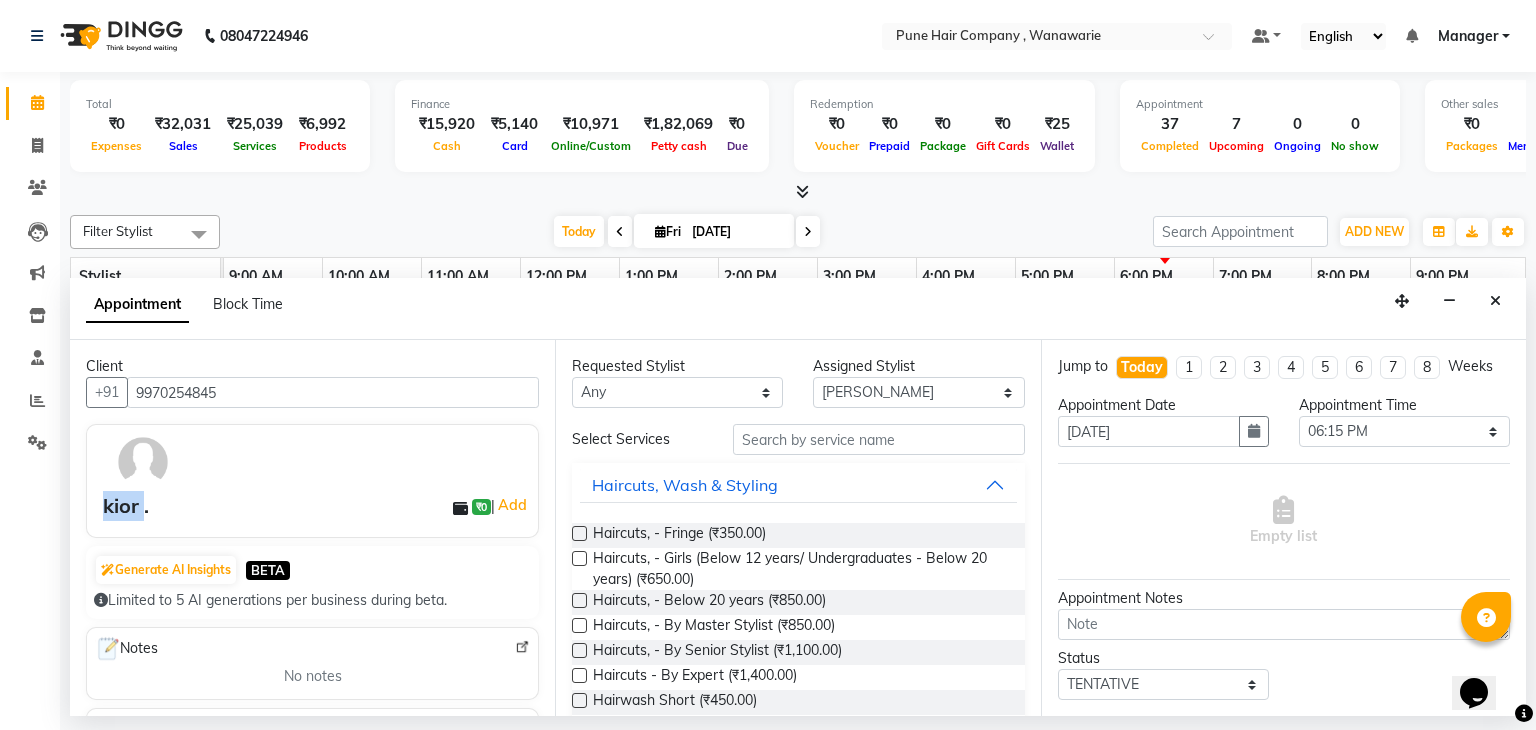 click on "kior ." at bounding box center [126, 506] 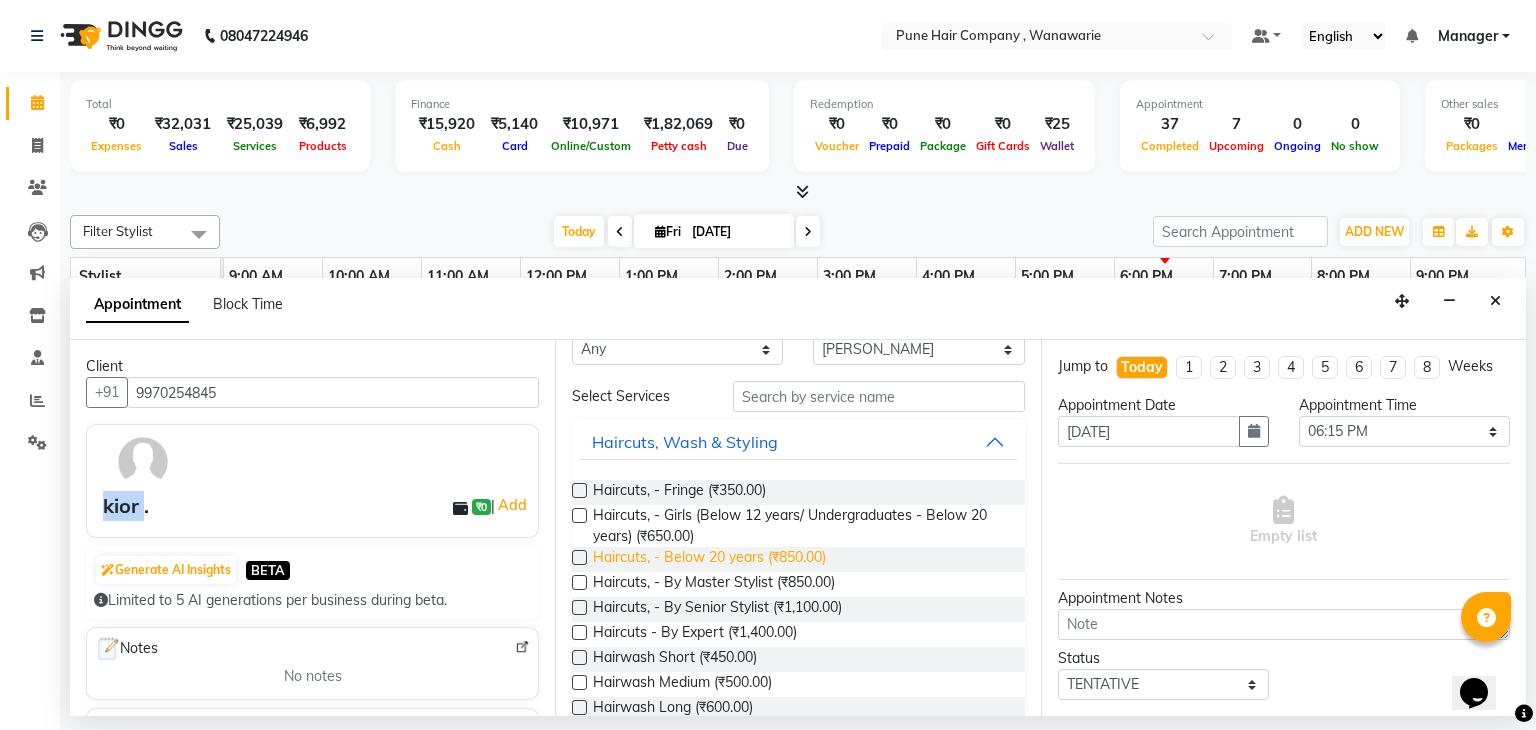 scroll, scrollTop: 51, scrollLeft: 0, axis: vertical 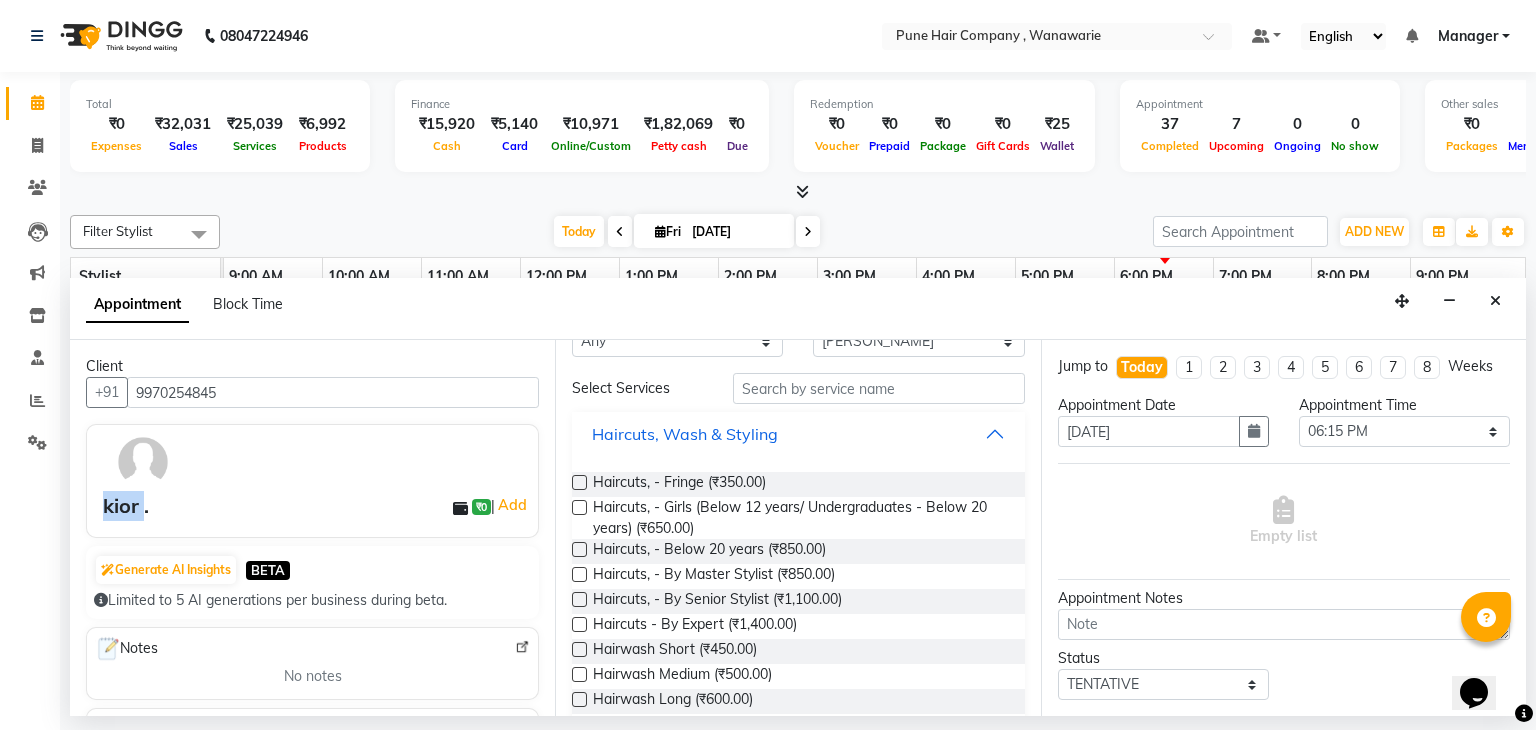 click on "Haircuts, Wash & Styling" at bounding box center (685, 434) 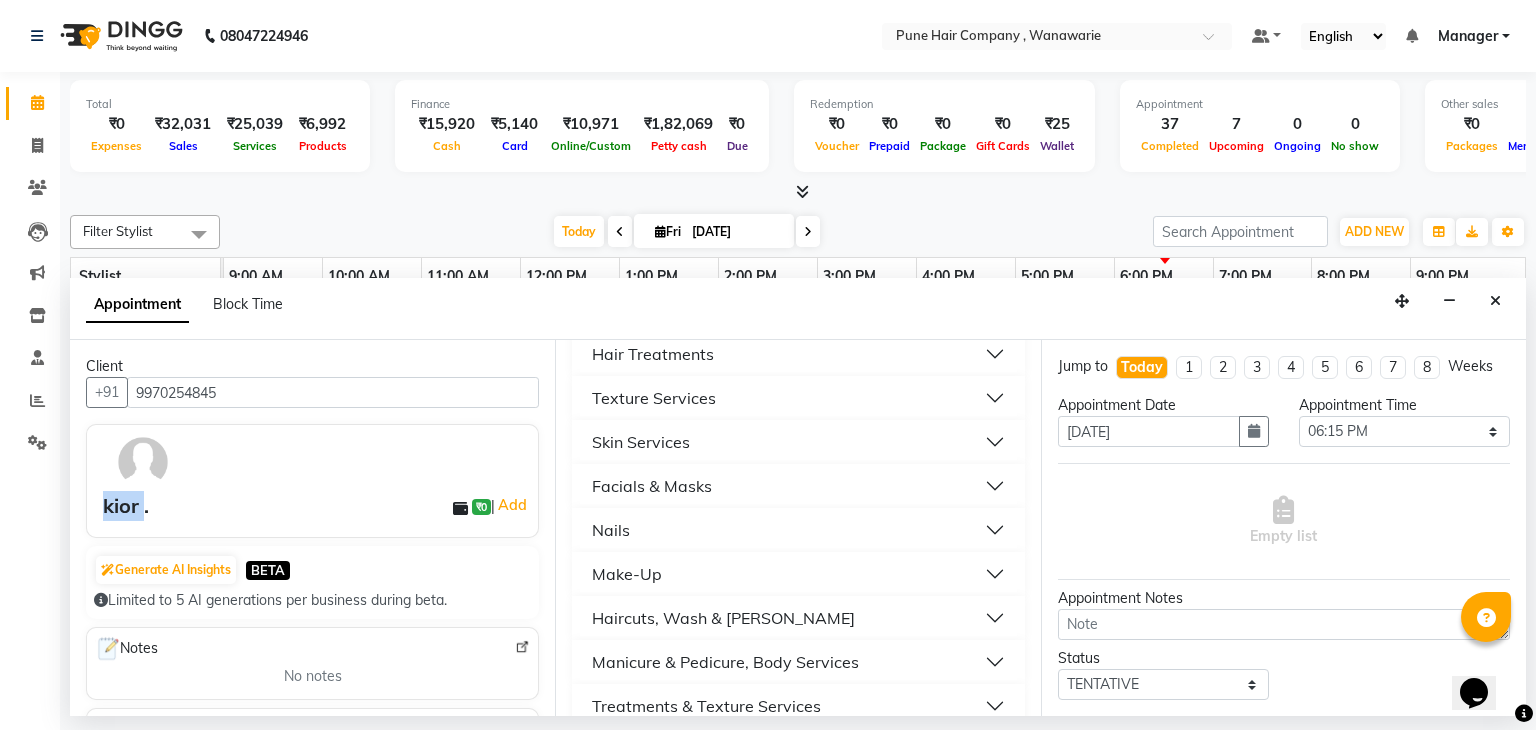 scroll, scrollTop: 232, scrollLeft: 0, axis: vertical 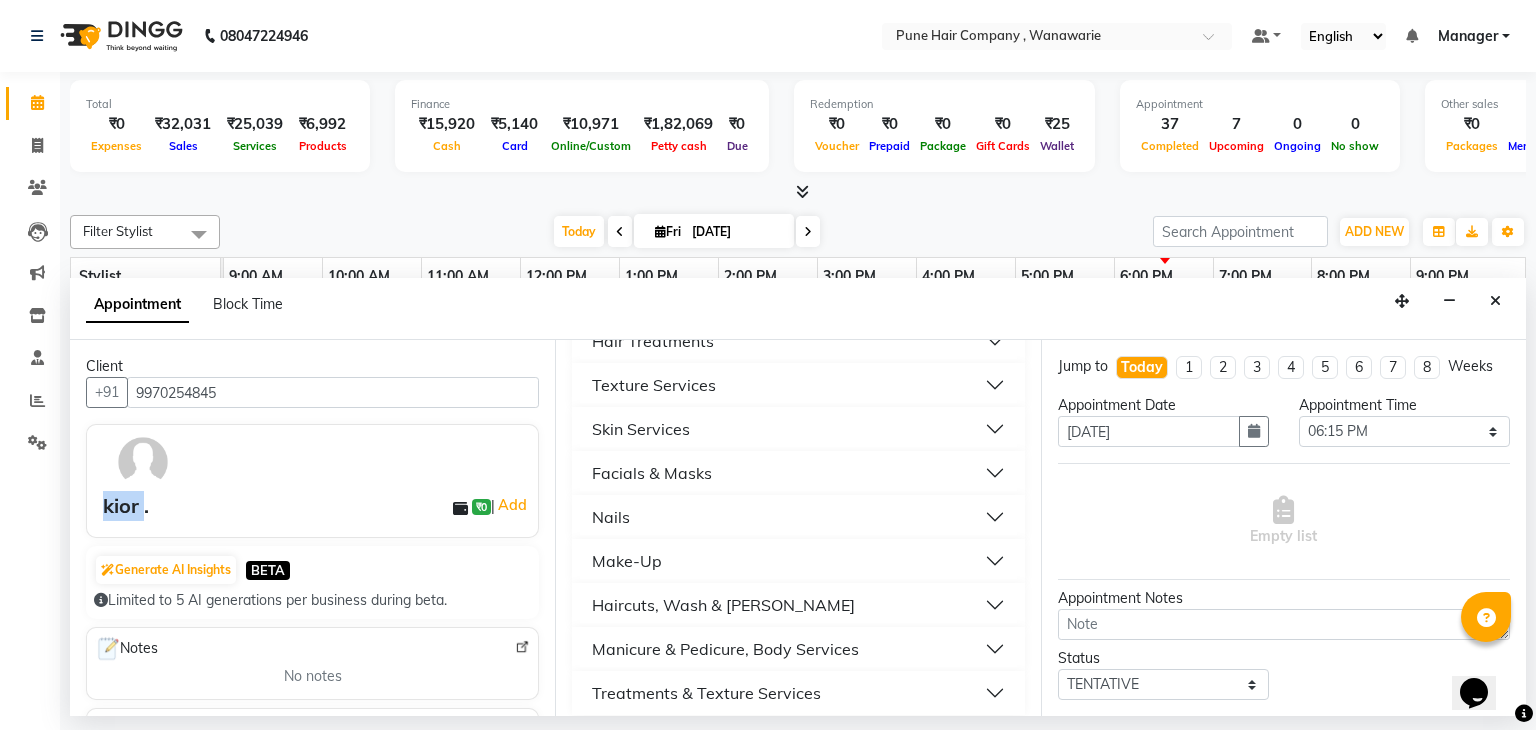 click on "Haircuts, Wash & Beard" at bounding box center [723, 605] 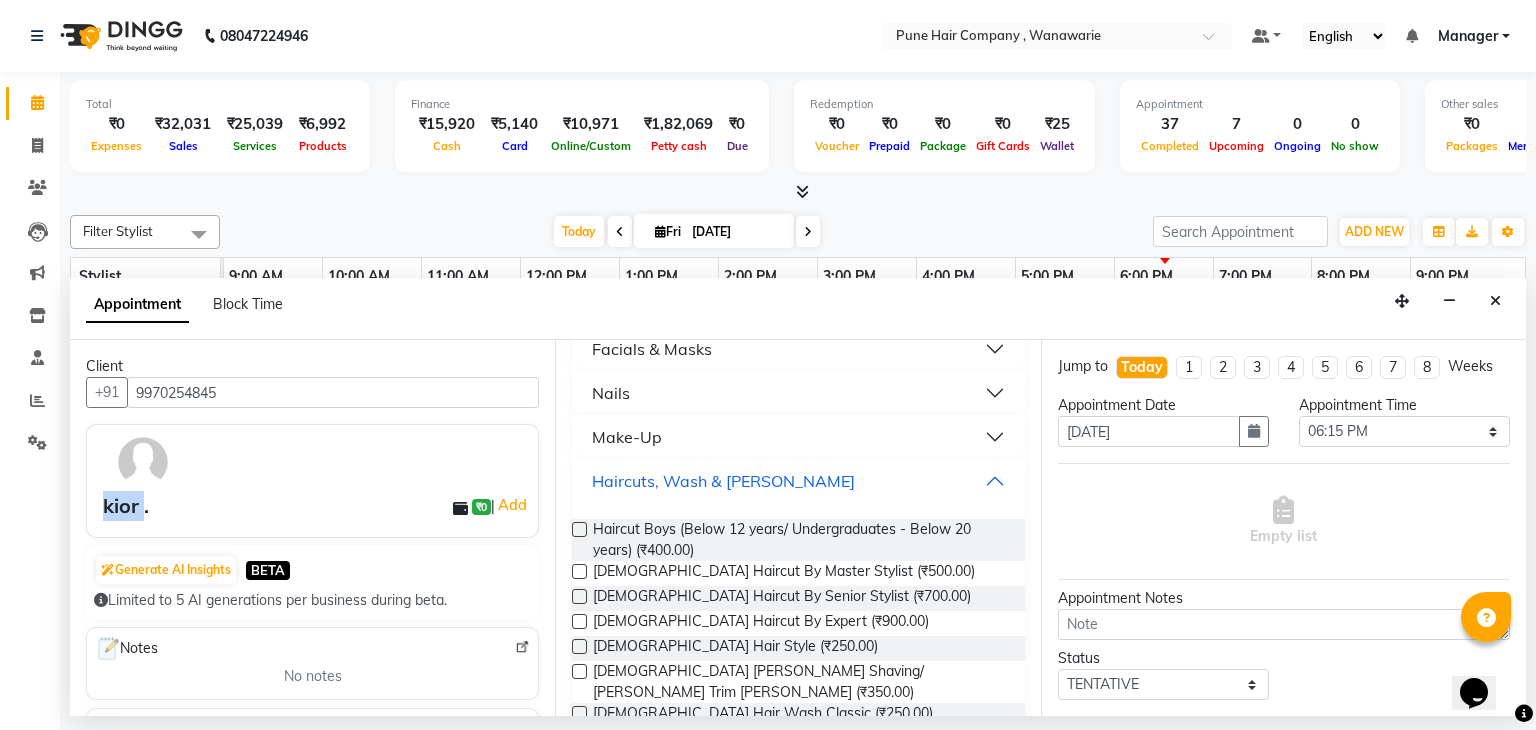 scroll, scrollTop: 366, scrollLeft: 0, axis: vertical 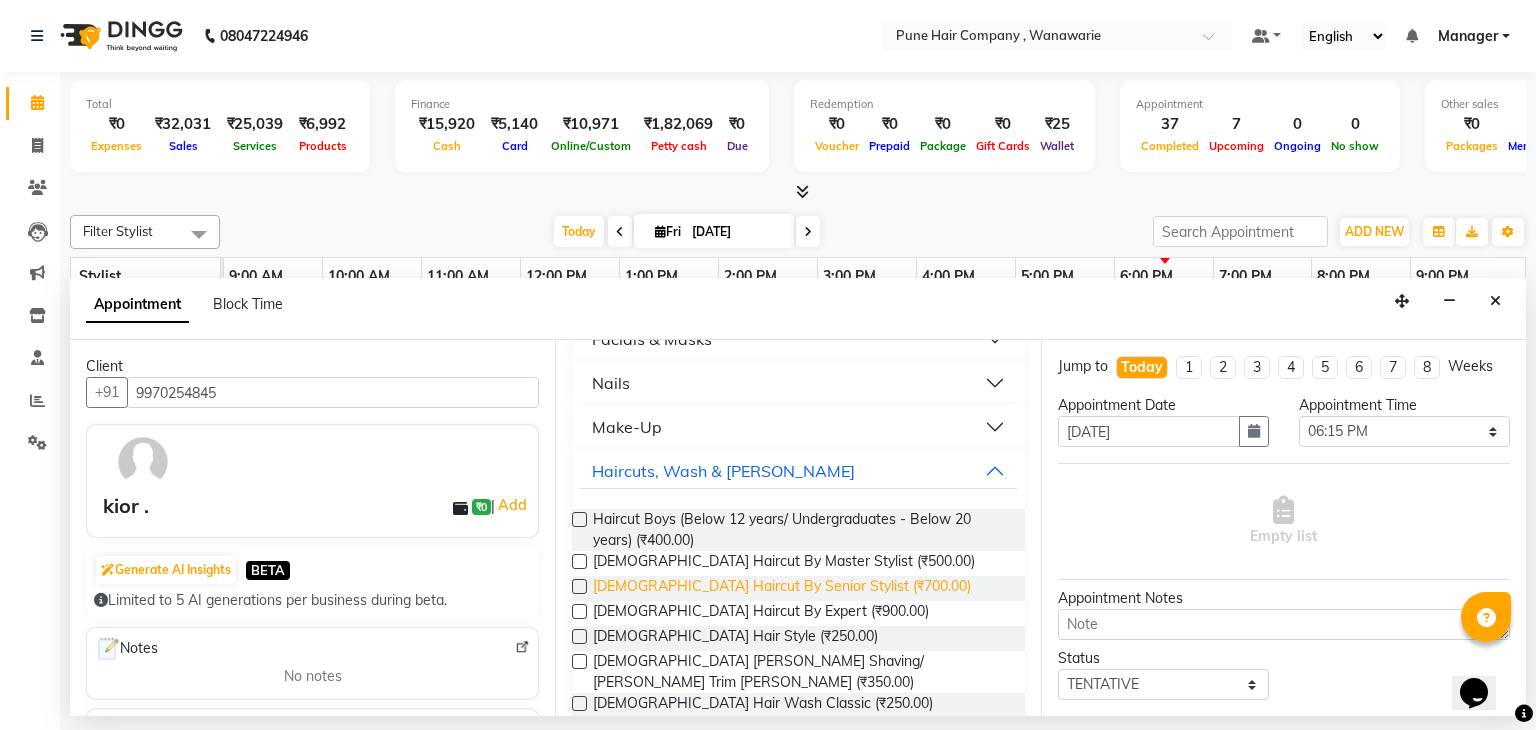 click on "Male Haircut By Senior Stylist (₹700.00)" at bounding box center [782, 588] 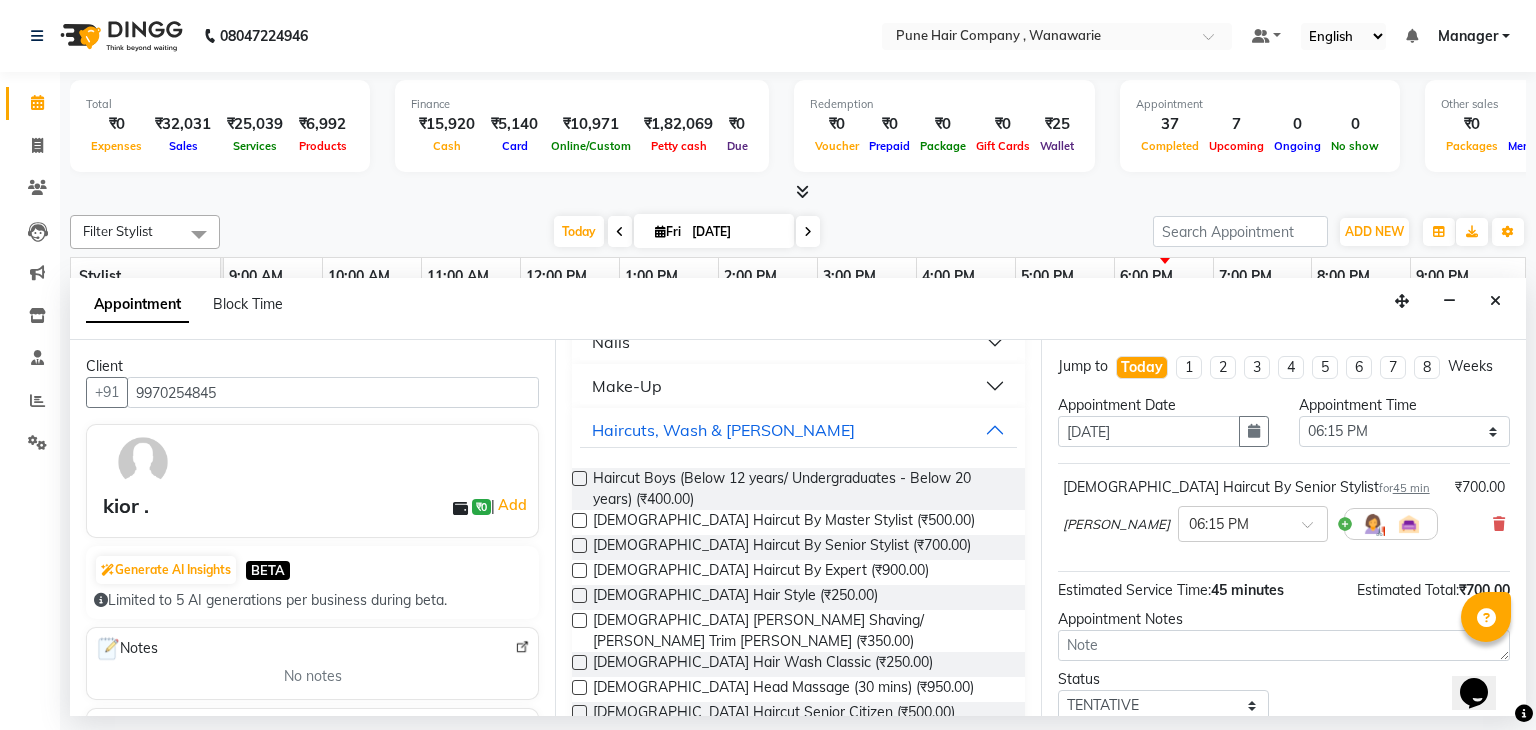 scroll, scrollTop: 408, scrollLeft: 0, axis: vertical 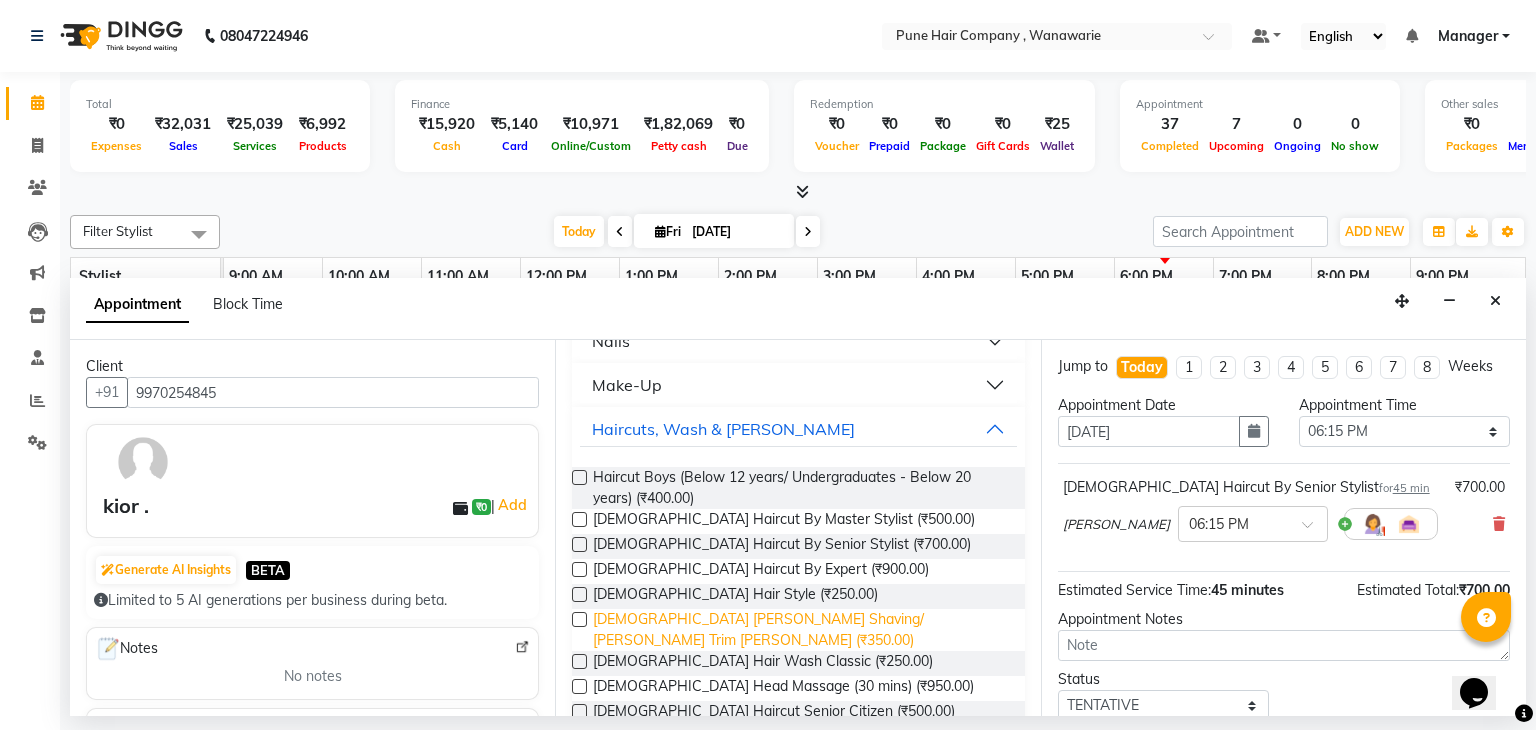 click on "Male Beard Shaving/ Beard Trim Beard (₹350.00)" at bounding box center [800, 630] 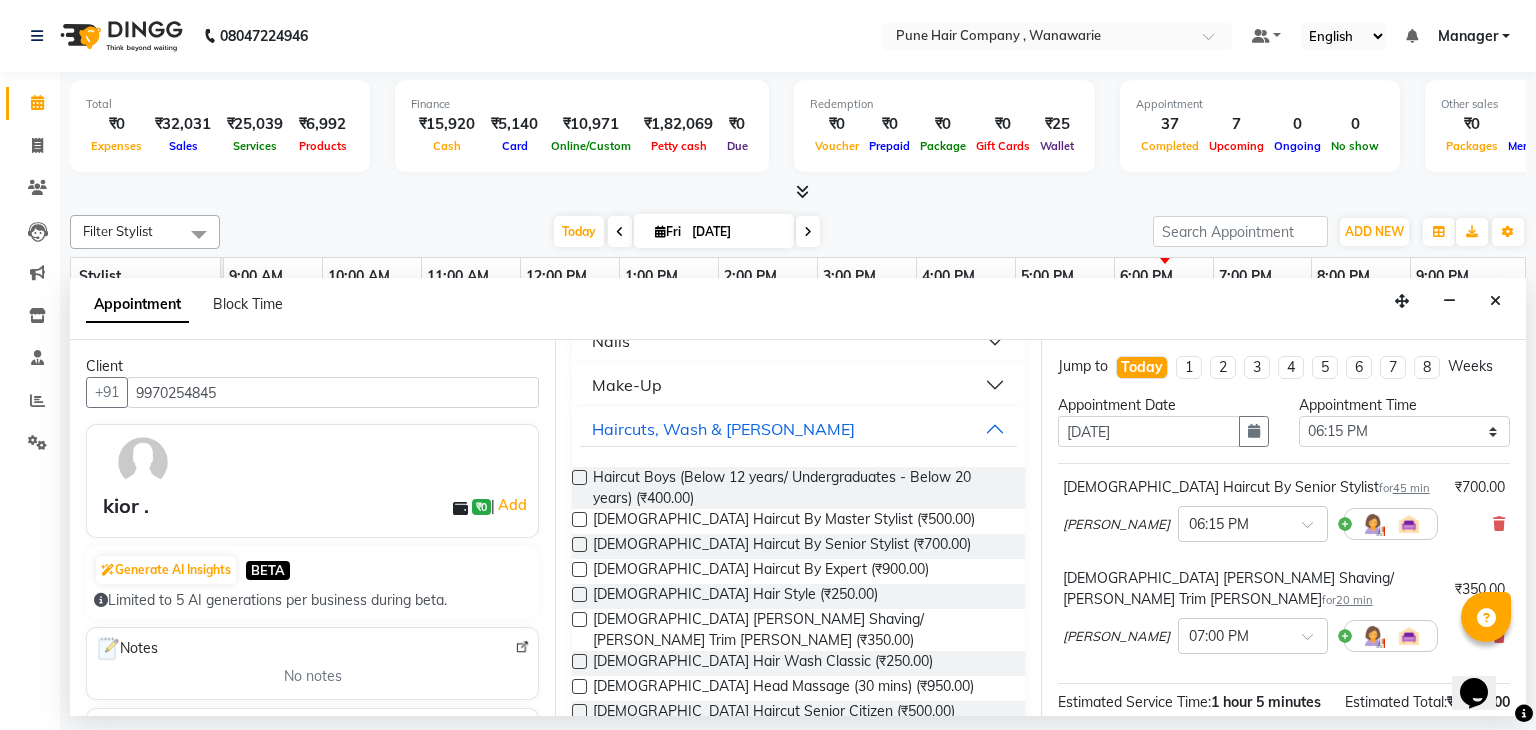 scroll, scrollTop: 242, scrollLeft: 0, axis: vertical 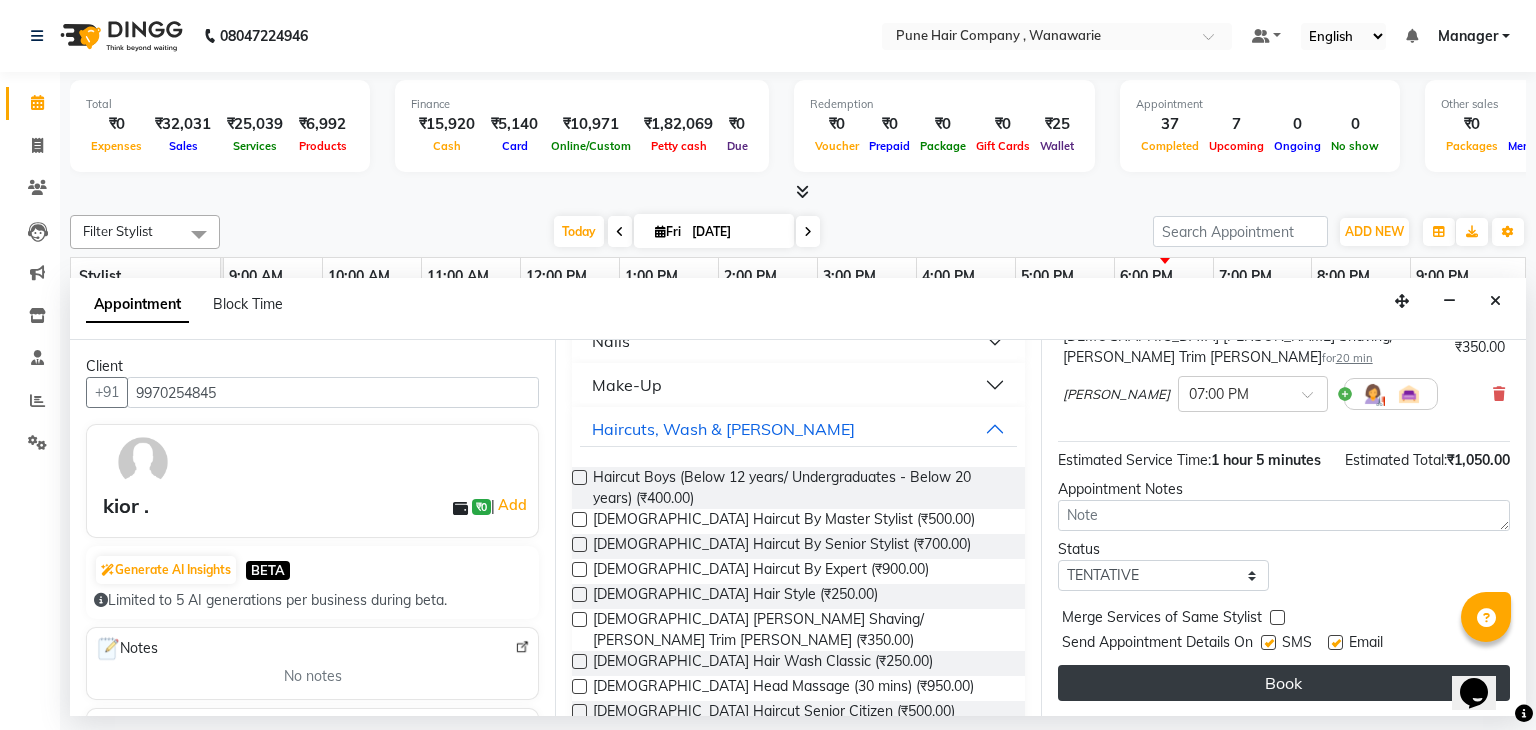 click on "Book" at bounding box center [1284, 683] 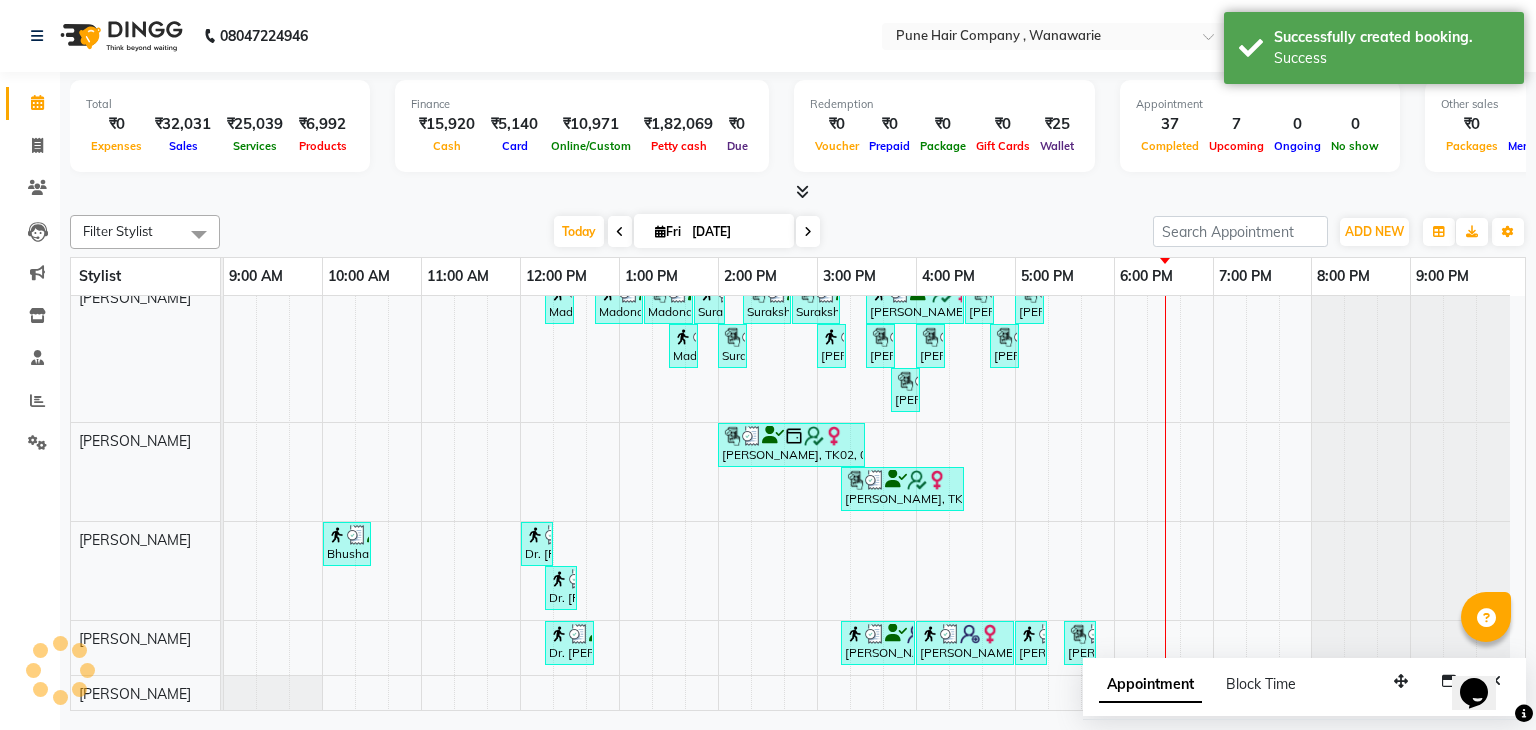 scroll, scrollTop: 222, scrollLeft: 0, axis: vertical 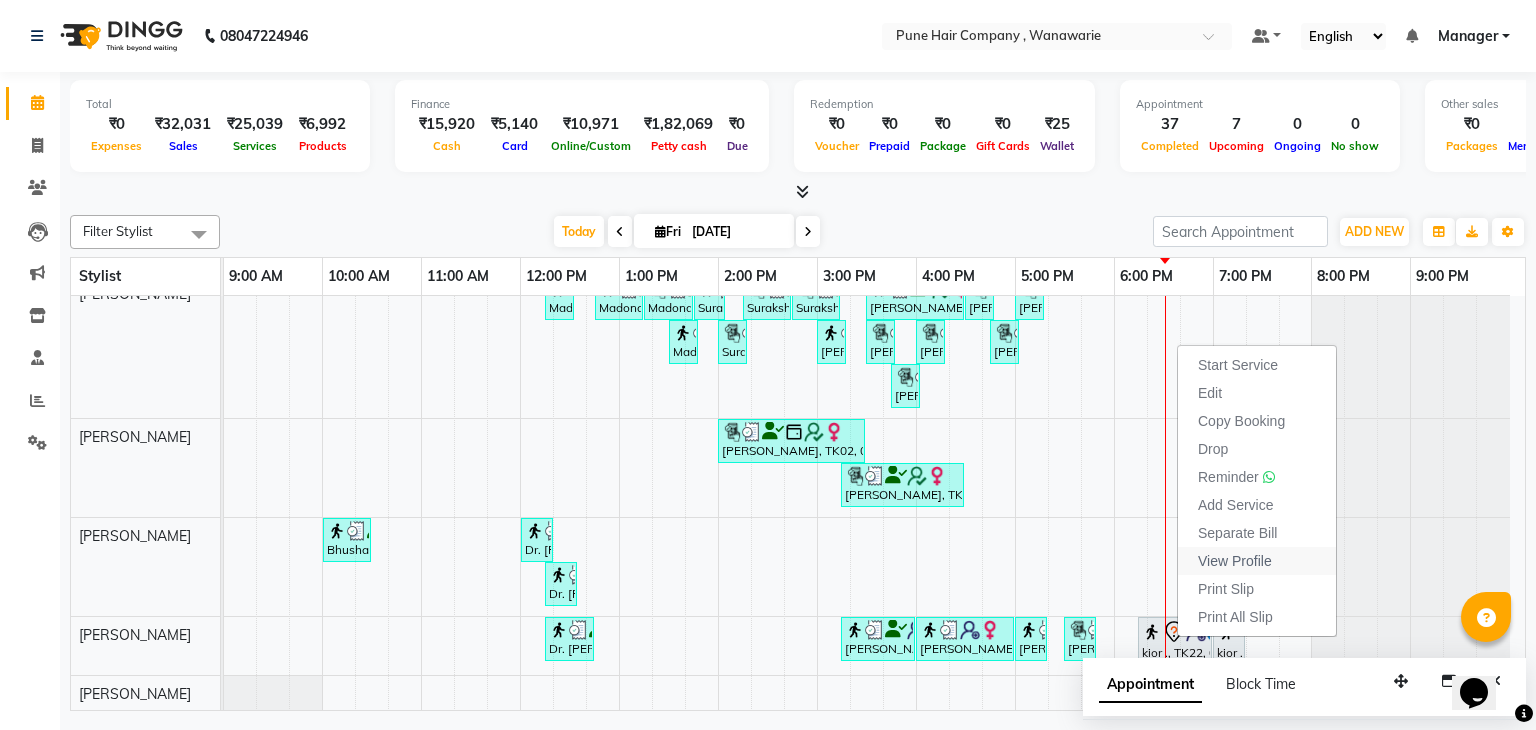 click on "View Profile" at bounding box center (1235, 561) 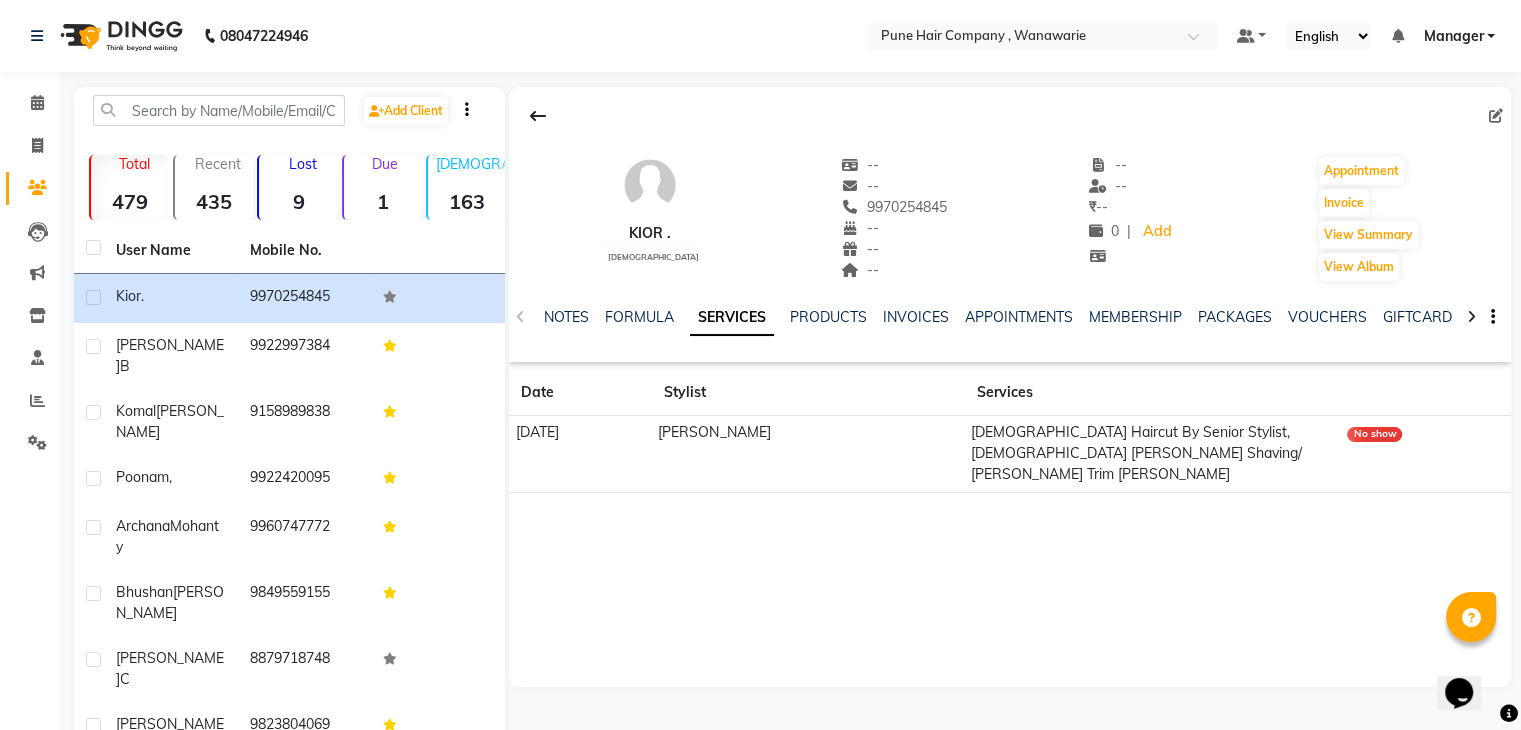 click on "kior ." 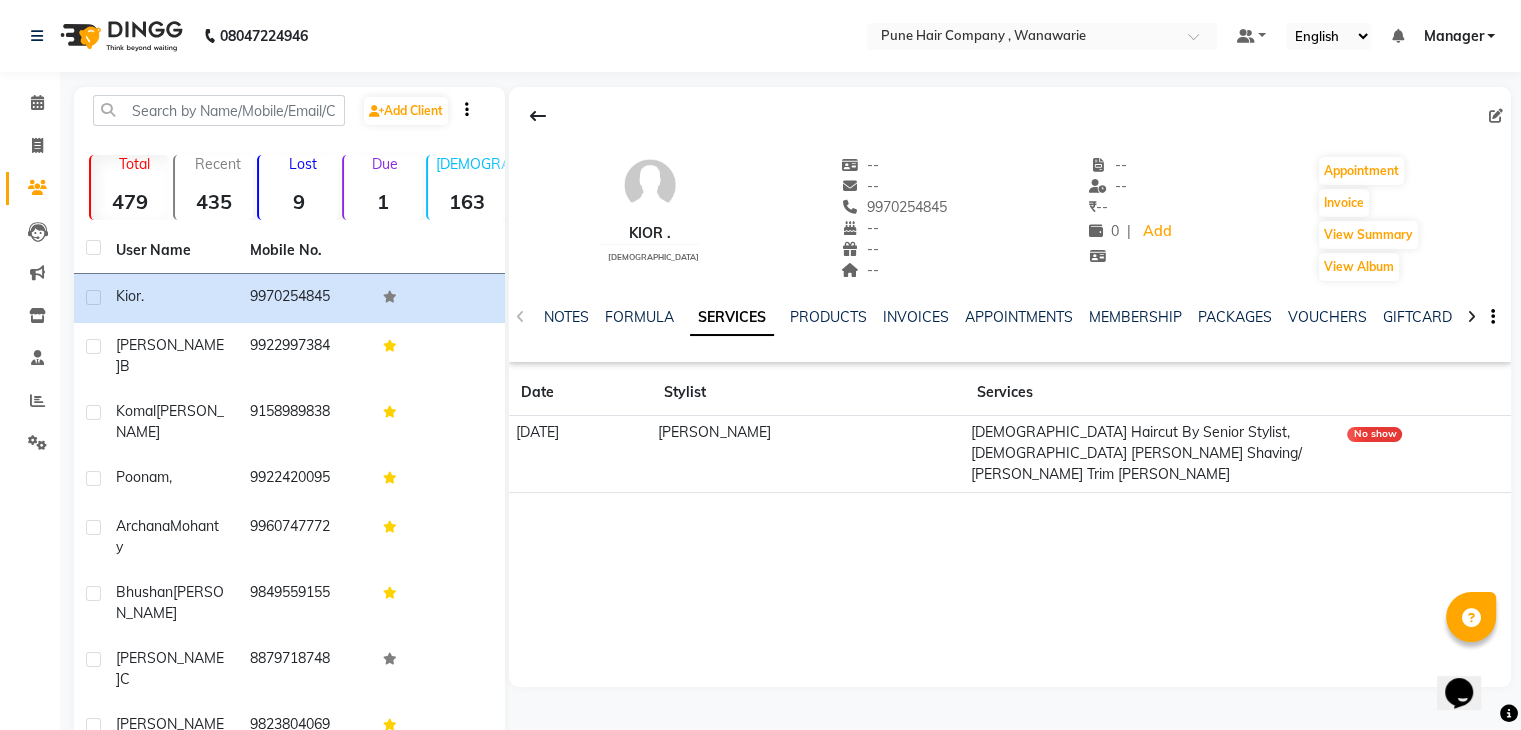 click on "kior .   male" 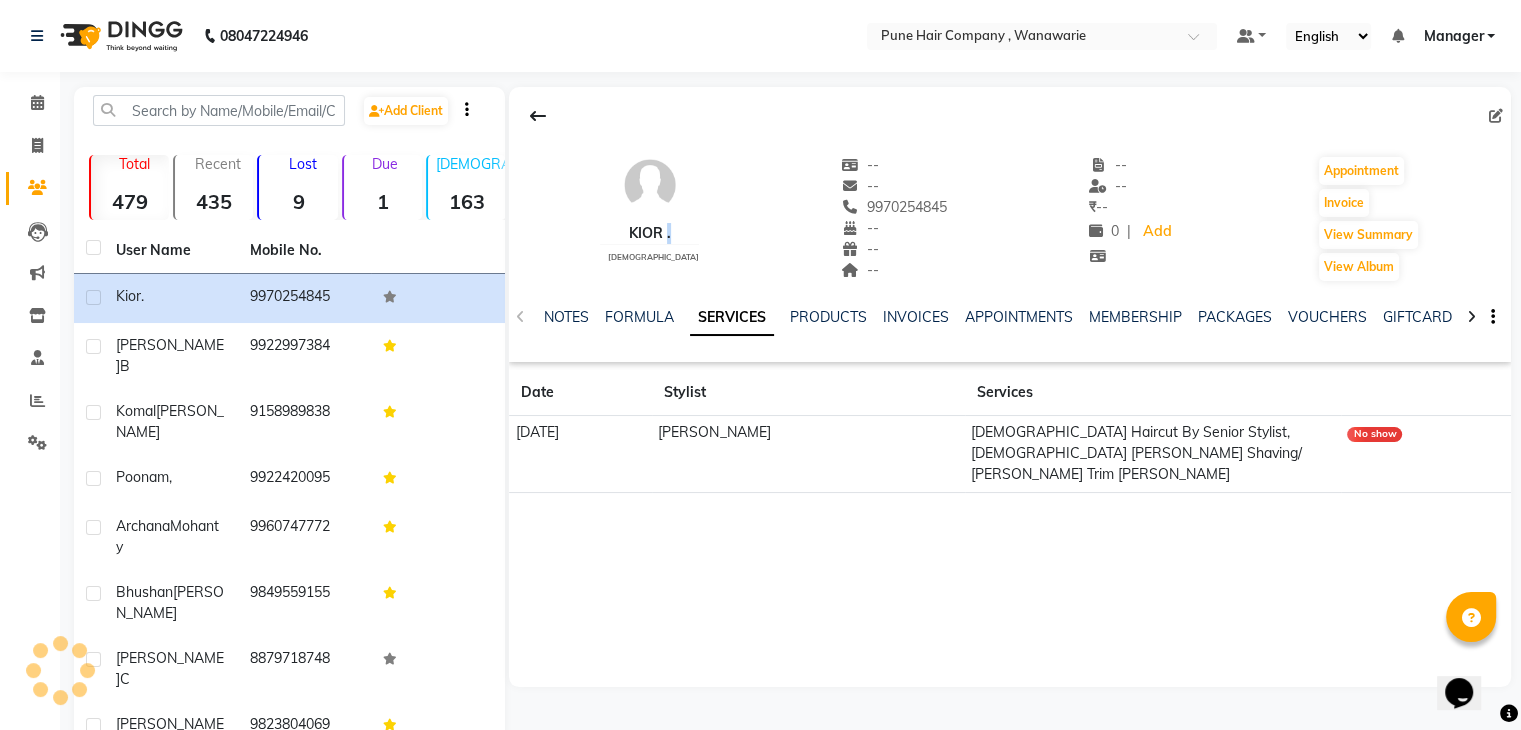 click on "kior ." 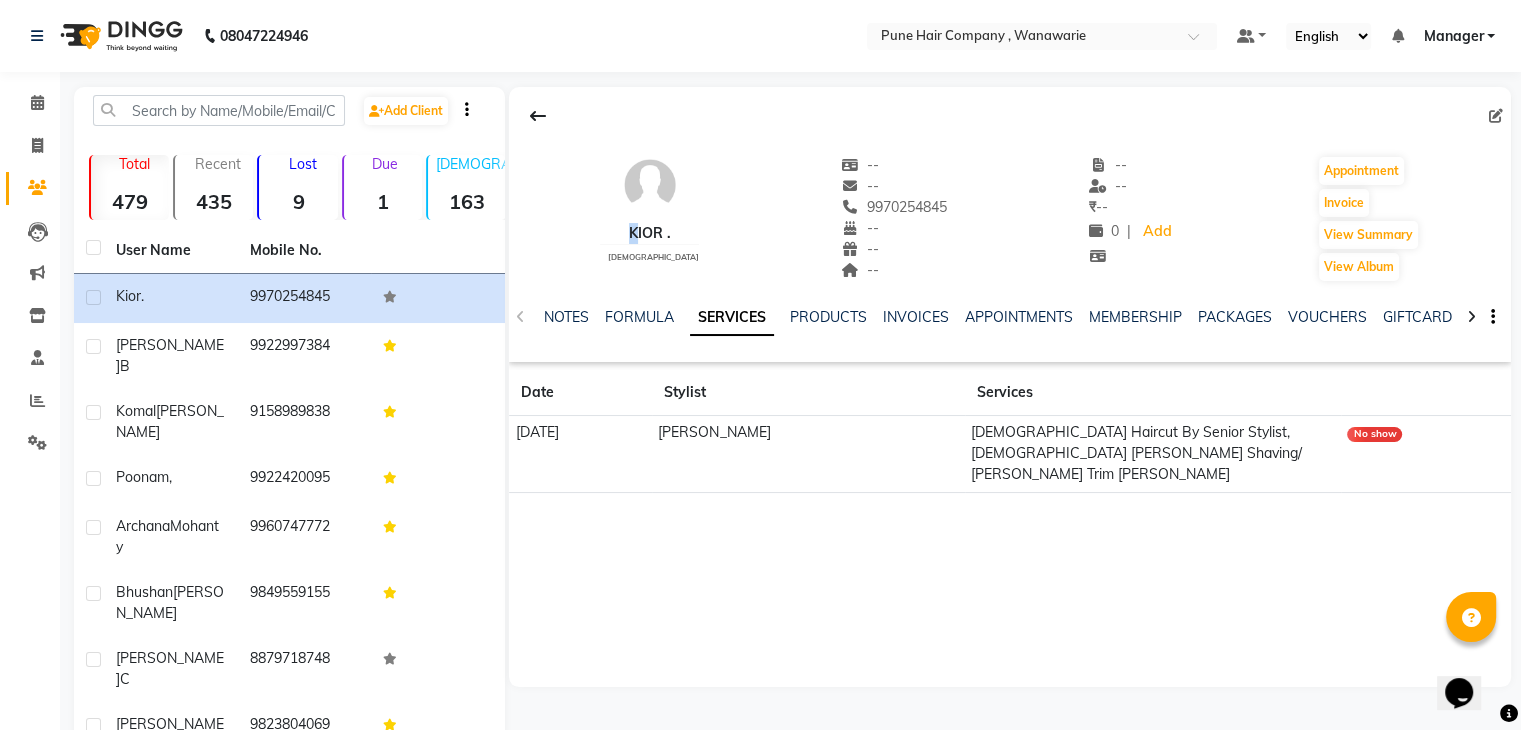 click on "kior ." 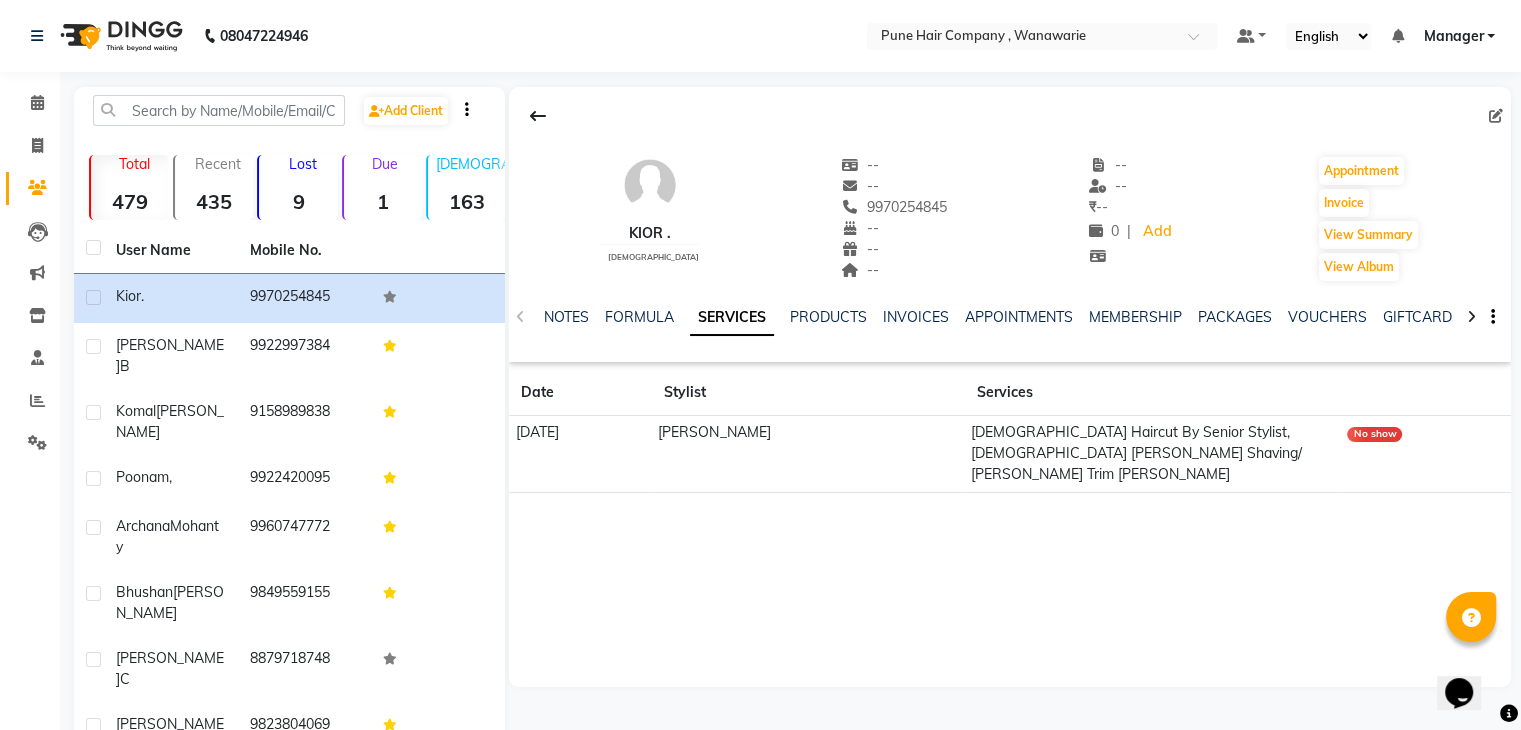 click on "male" 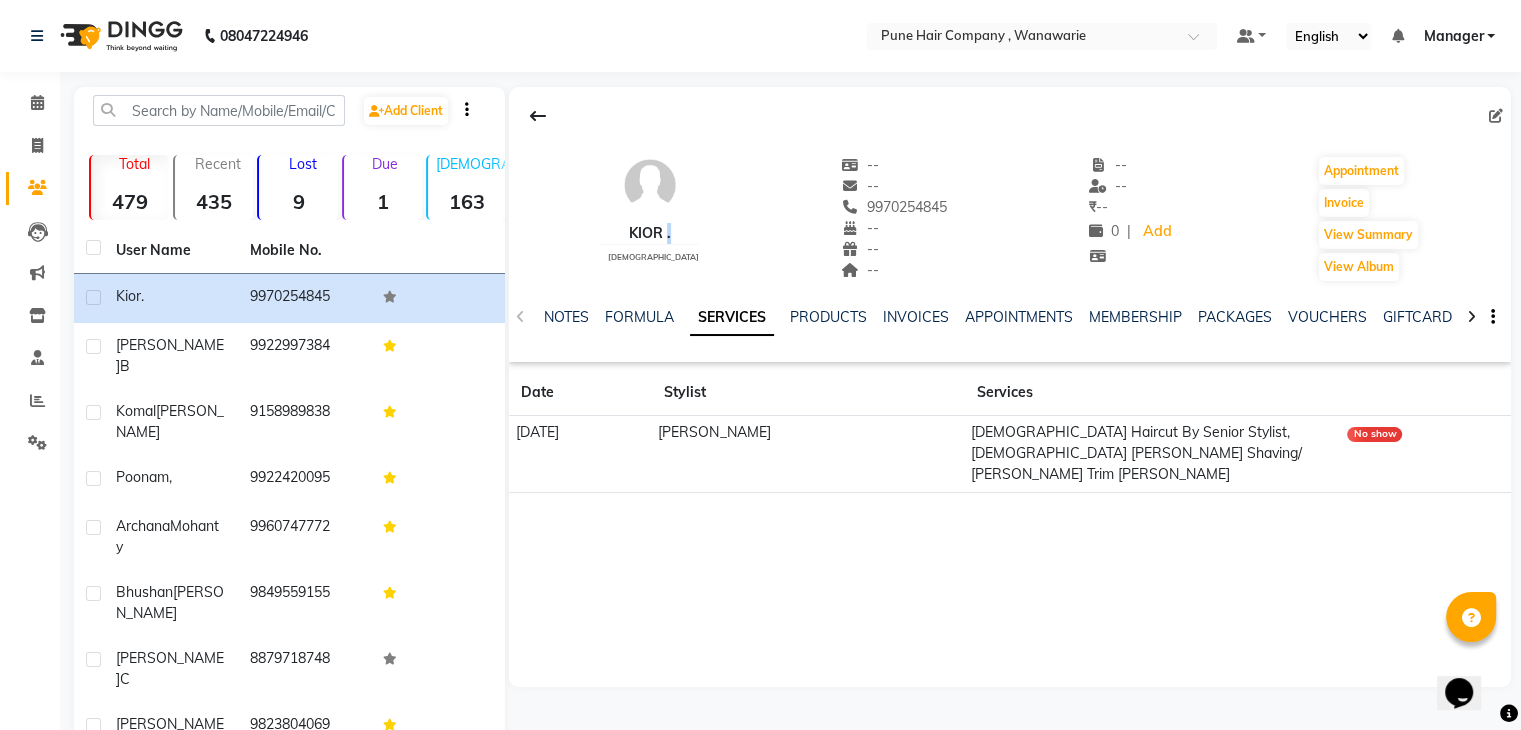 click on "kior ." 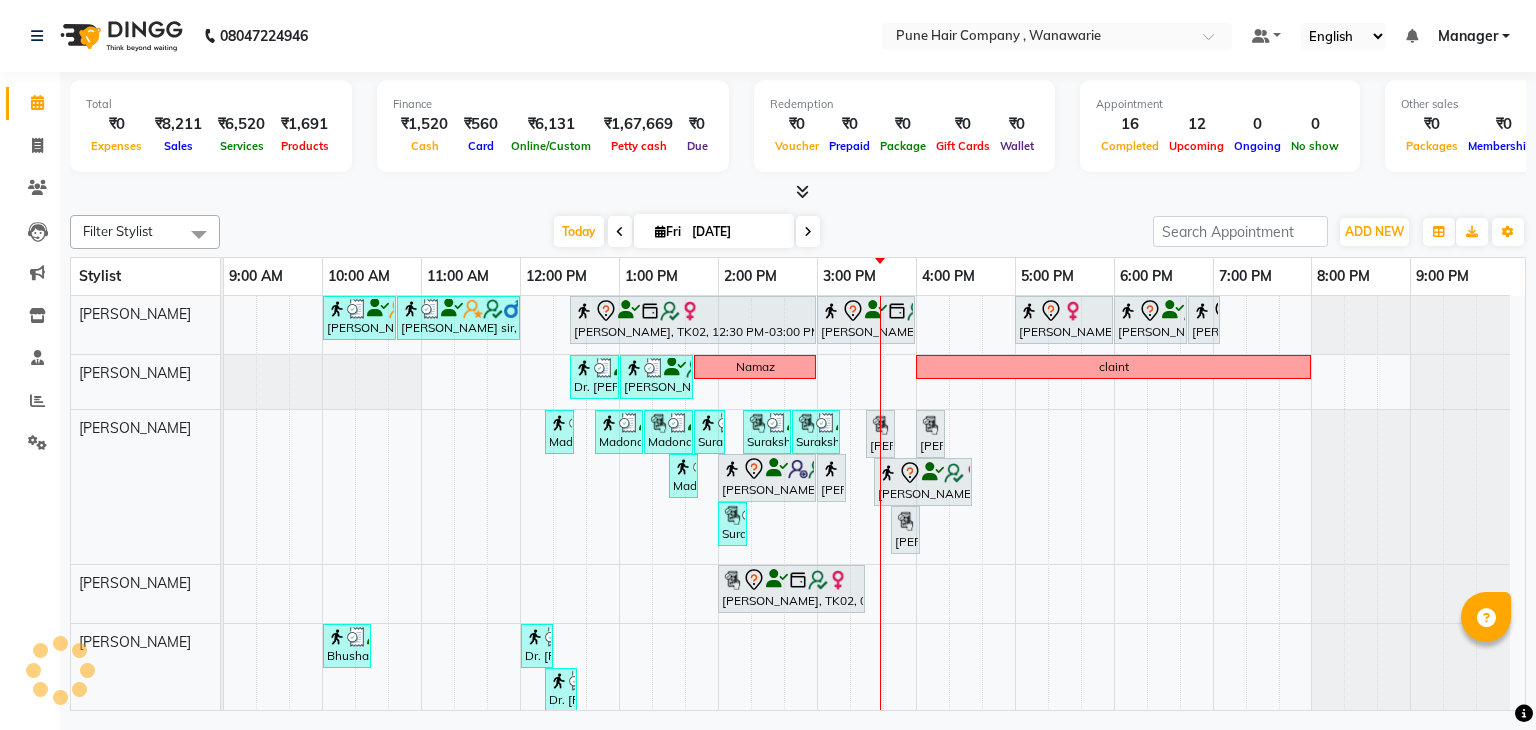 scroll, scrollTop: 0, scrollLeft: 0, axis: both 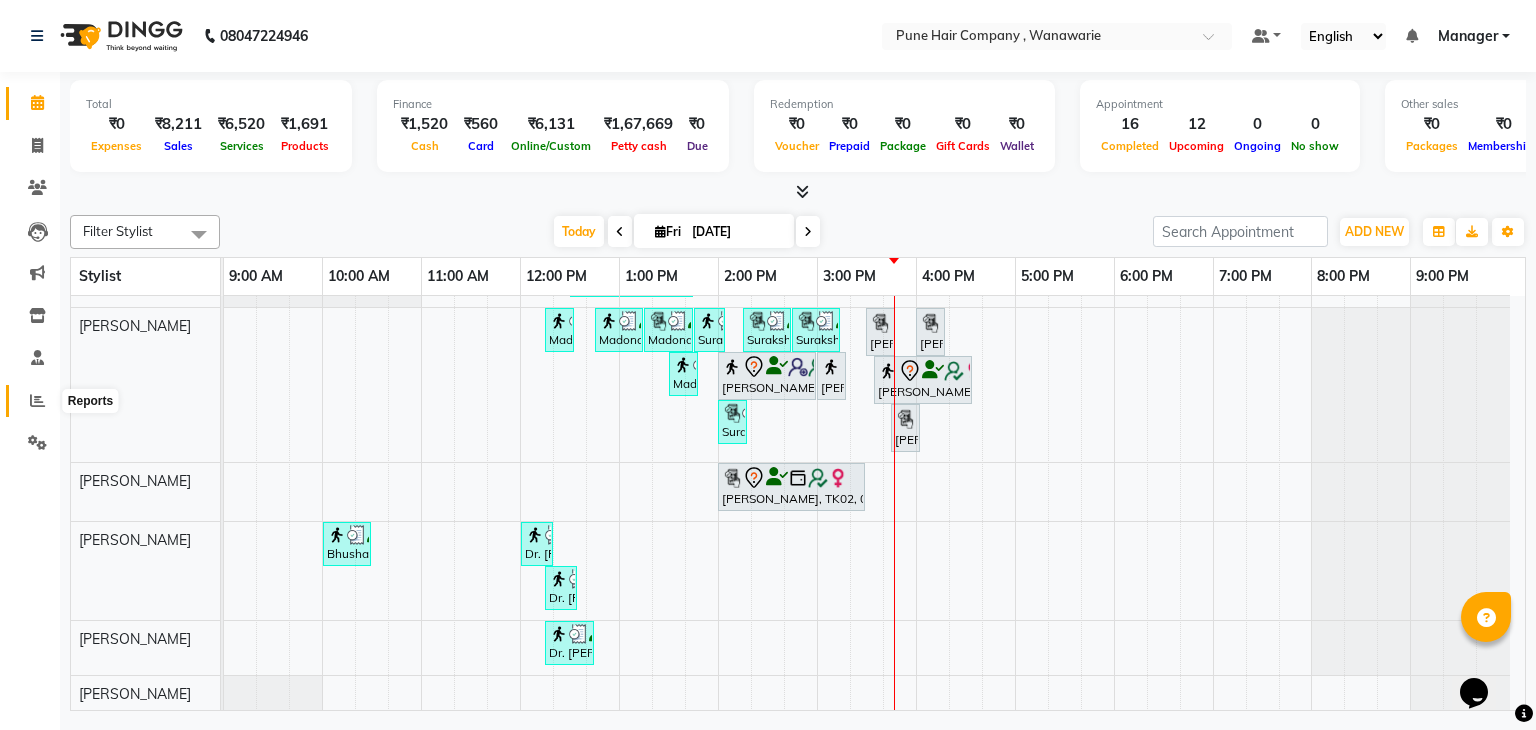 click 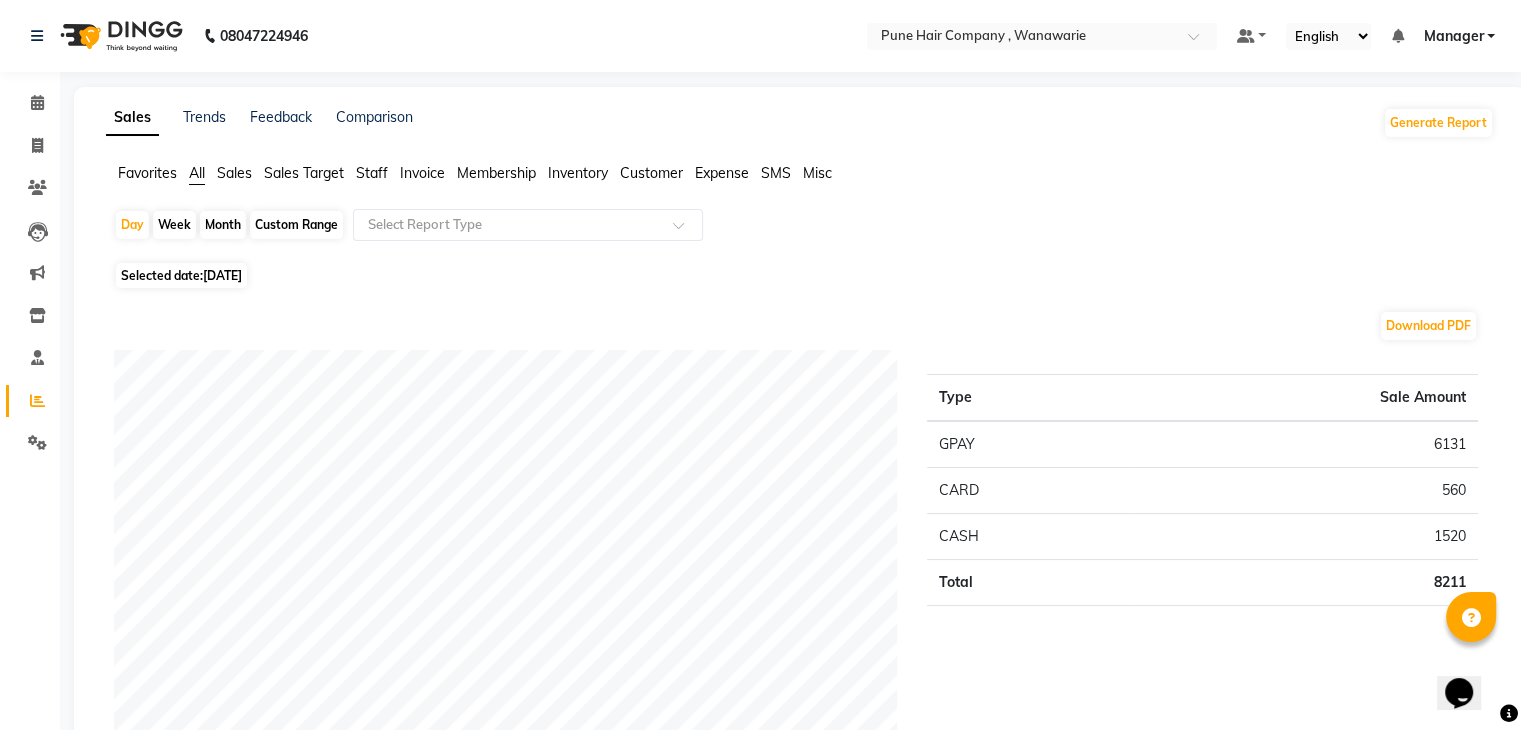 click on "Month" 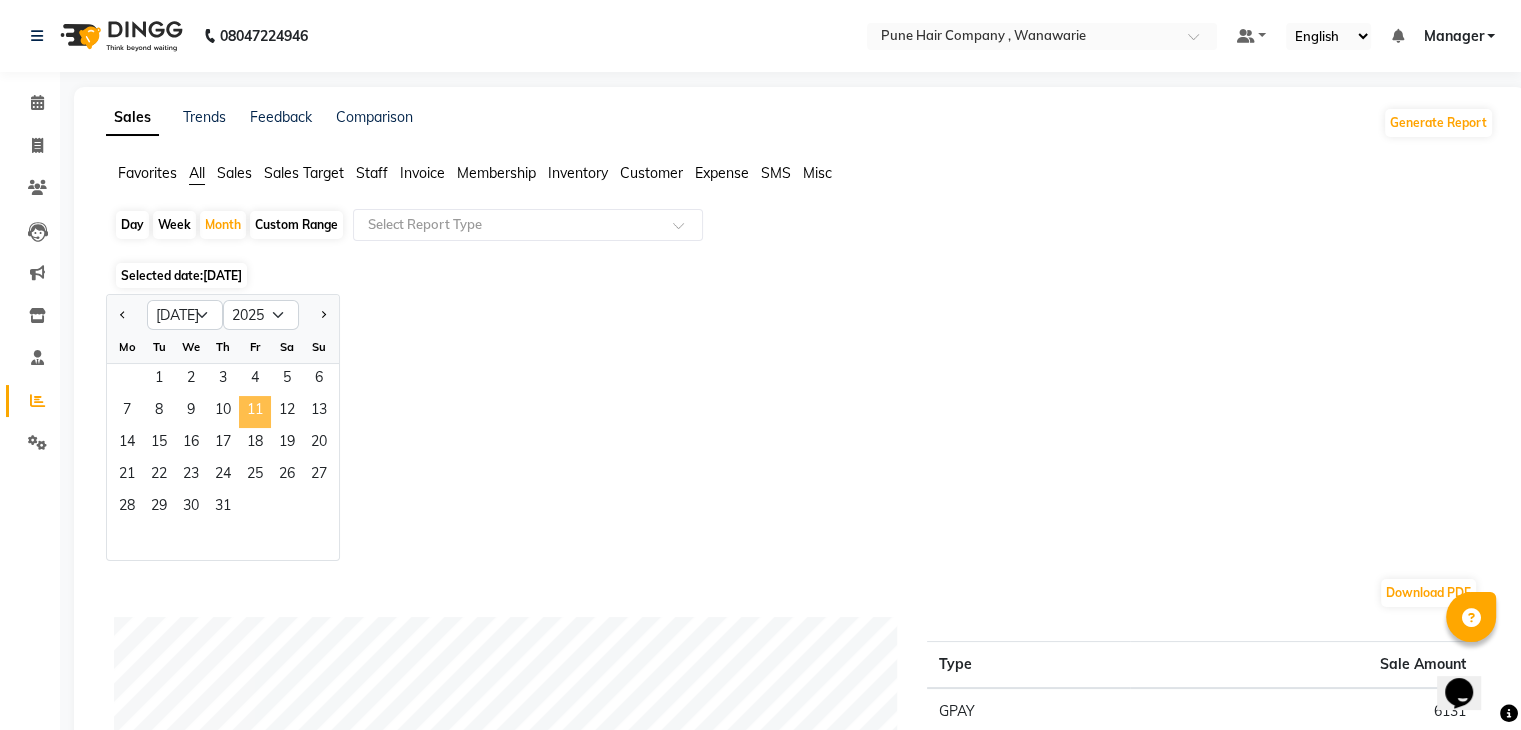 click on "11" 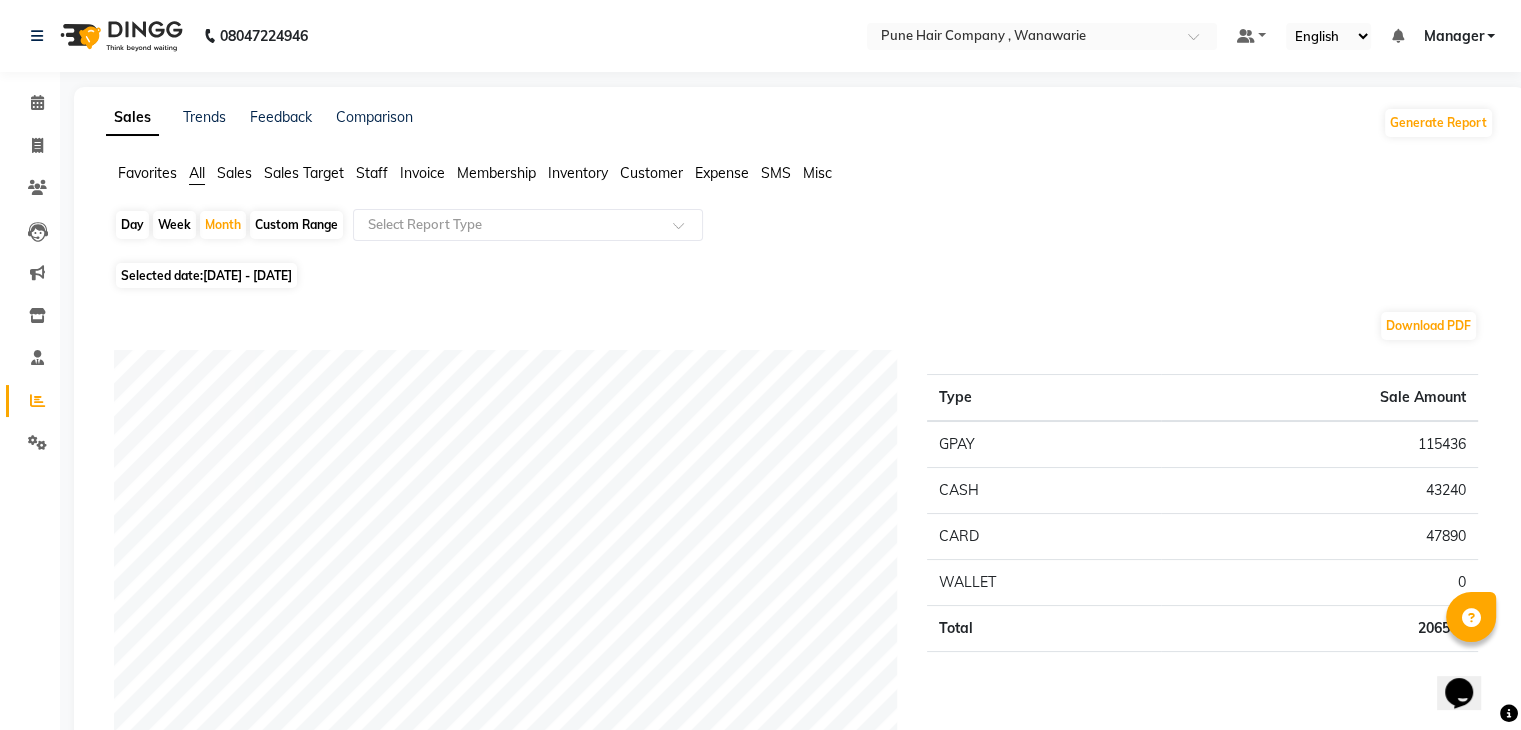 click on "Staff" 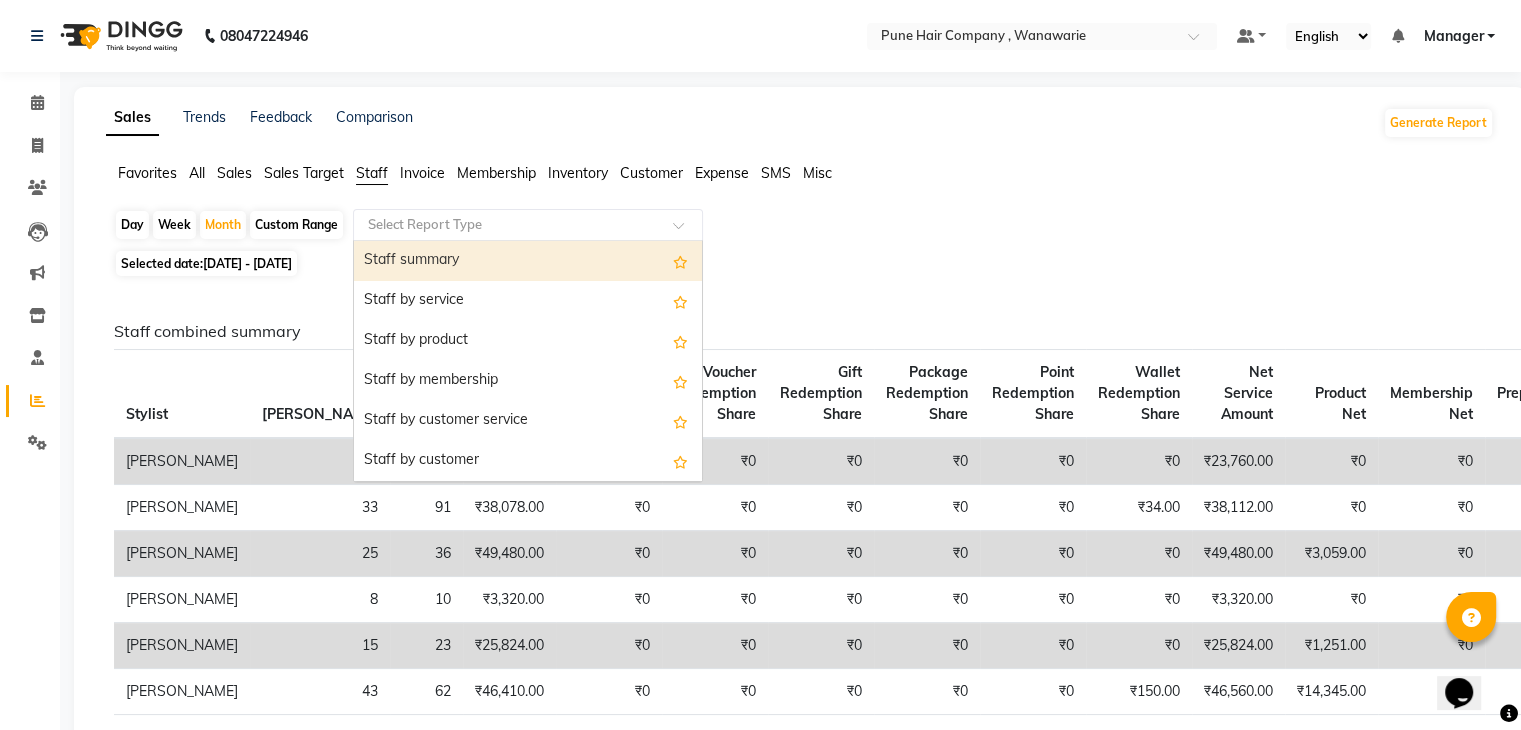 click on "Select Report Type" 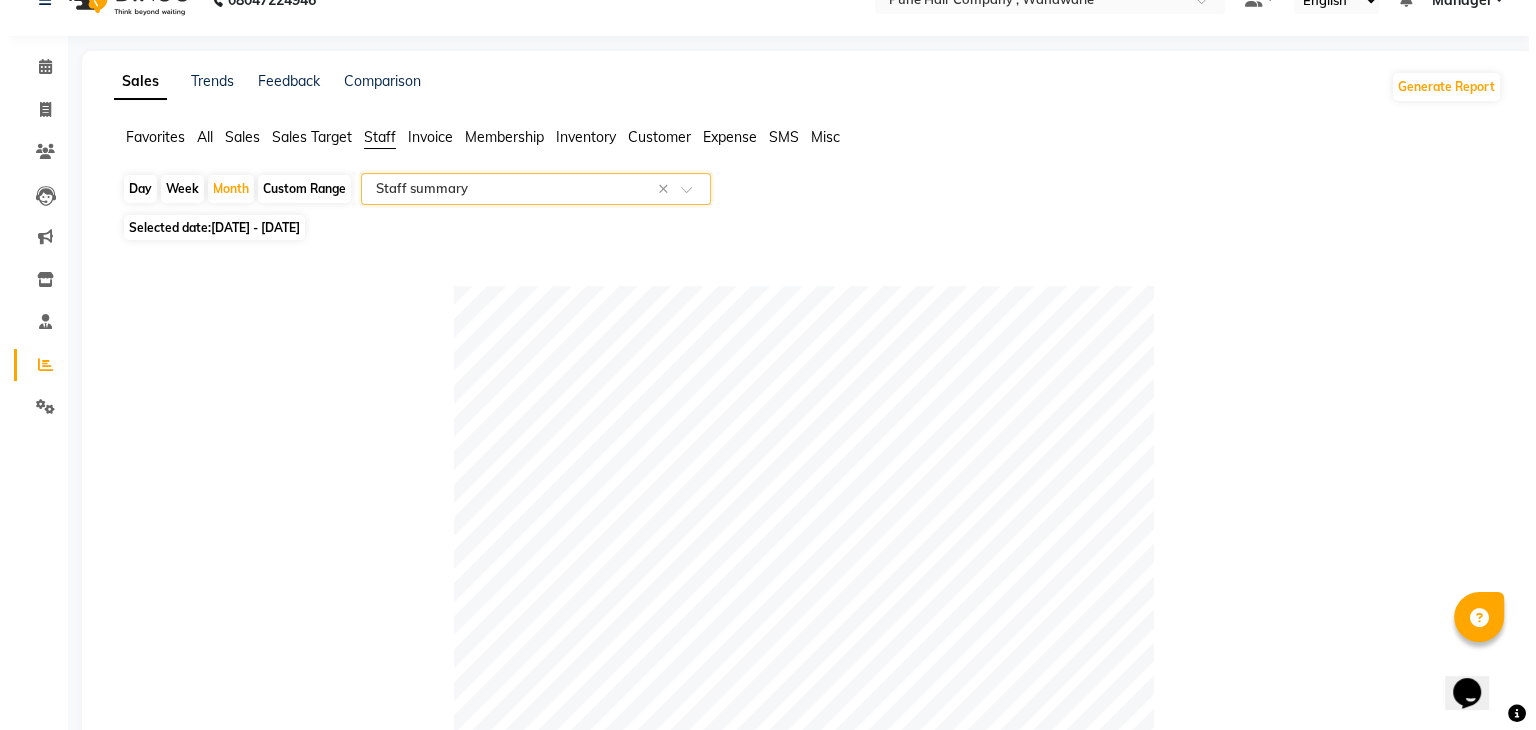 scroll, scrollTop: 0, scrollLeft: 0, axis: both 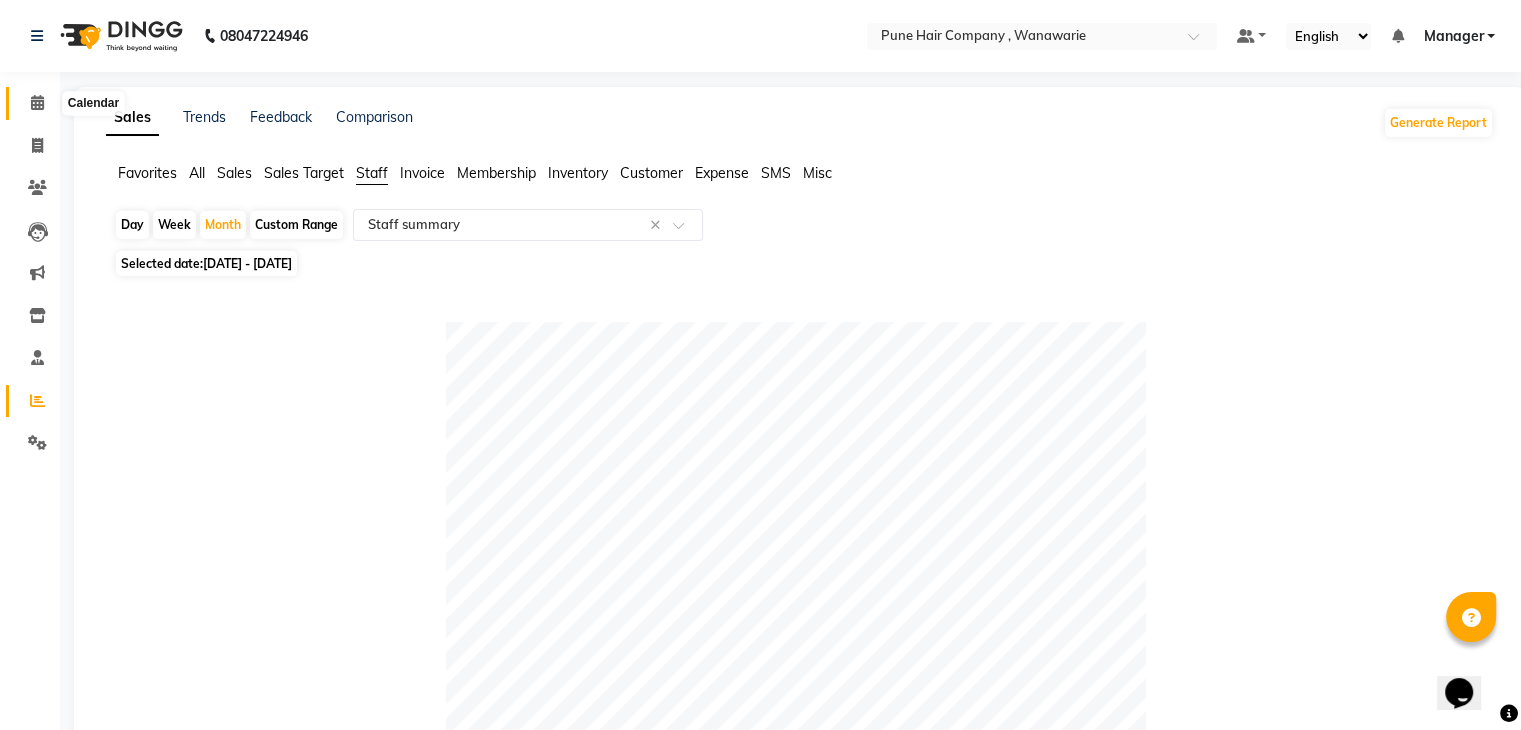 click 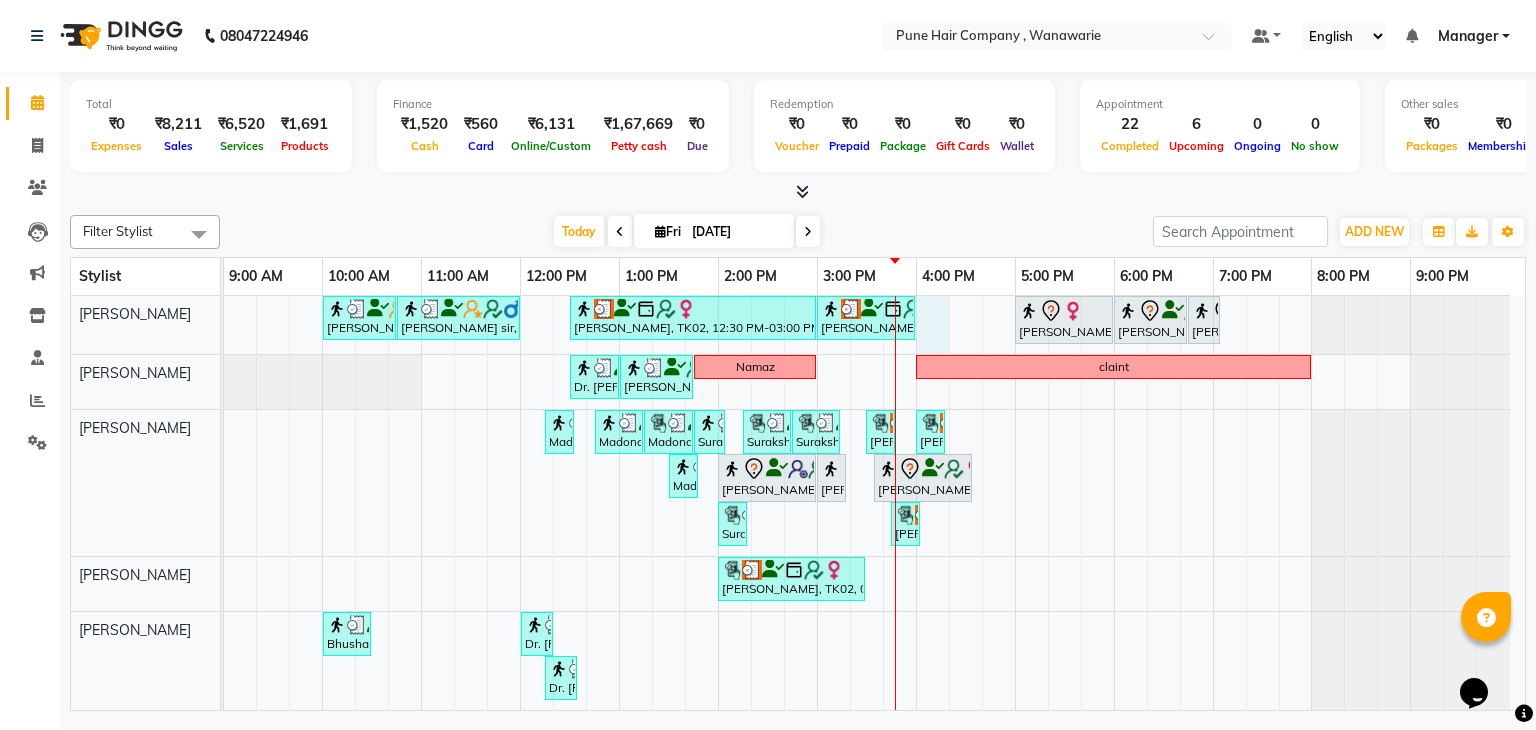 click on "[PERSON_NAME] sir, TK03, 10:00 AM-10:45 AM, [DEMOGRAPHIC_DATA] Haircut By Senior Stylist     [PERSON_NAME] sir, TK03, 10:45 AM-12:00 PM, [DEMOGRAPHIC_DATA] Hair Colour - Majirel Global Colour (includes moustache)     [PERSON_NAME], TK02, 12:30 PM-03:00 PM, Hair Colour - Inoa Global Medium     [PERSON_NAME], TK02, 03:00 PM-04:00 PM, Hair Treatments - Molecular Deep Damage Repair Medium             [PERSON_NAME], TK04, 05:00 PM-06:00 PM, Haircuts, - By Senior Stylist             [PERSON_NAME], TK01, 06:00 PM-06:45 PM, [DEMOGRAPHIC_DATA] Haircut By Senior Stylist             [PERSON_NAME], TK01, 06:45 PM-07:05 PM, [DEMOGRAPHIC_DATA] [PERSON_NAME] Shaving/ [PERSON_NAME] Trim [PERSON_NAME]     Dr. Shriya ,, TK08, 12:30 PM-01:00 PM, BlowDry Medium     [PERSON_NAME] S, TK11, 01:00 PM-01:45 PM, [DEMOGRAPHIC_DATA] Haircut By Senior Stylist  Namaz   claint      Madona ., TK09, 12:15 PM-12:25 PM, Skin Services - Threading Face ( Eyebrow/ Upper lip/Chin/Forehead/ Jawline/ Side locks/ Neck)     Madona ., TK09, 12:45 PM-01:15 PM, Skin Services - Roll On/ Cartridge Wax Classic*" at bounding box center (874, 549) 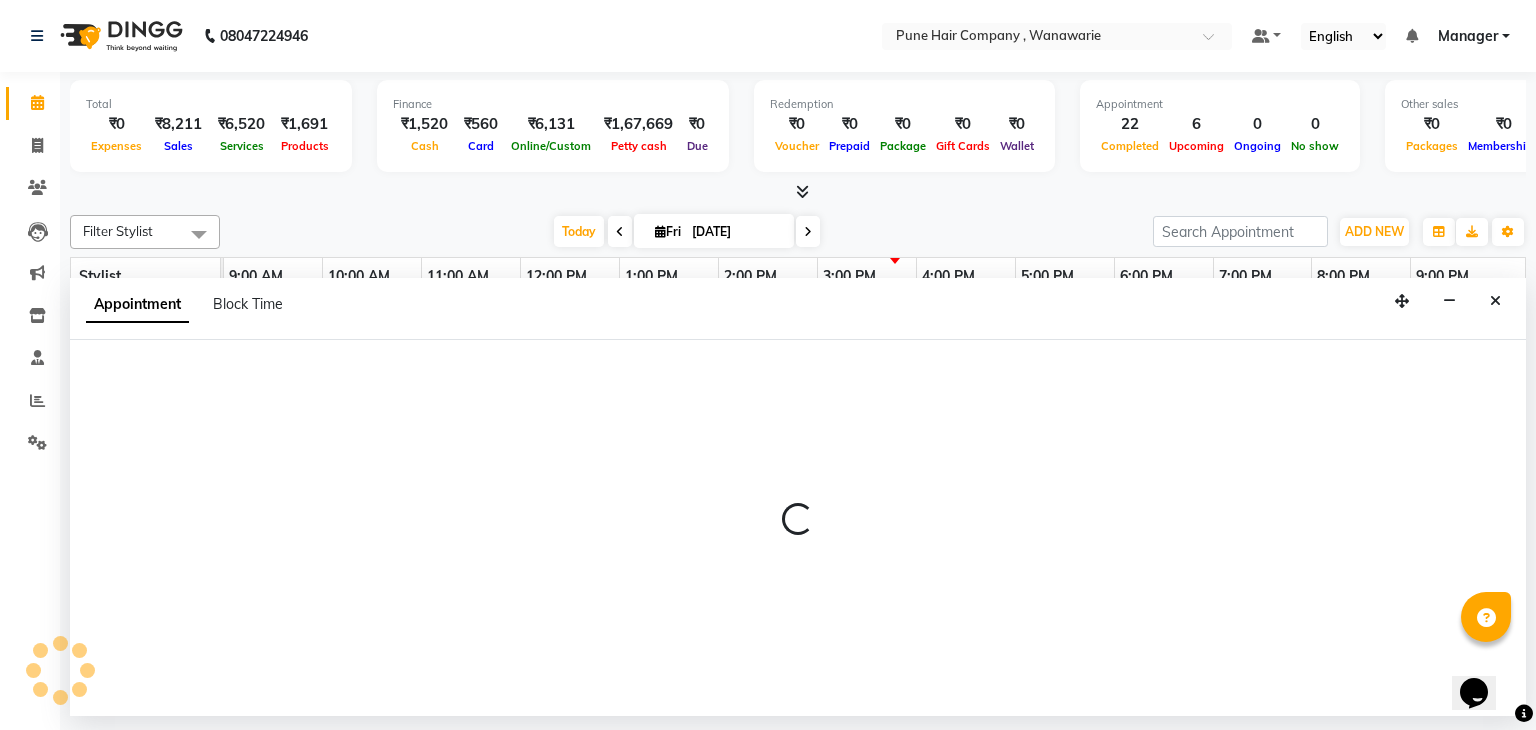 select on "74577" 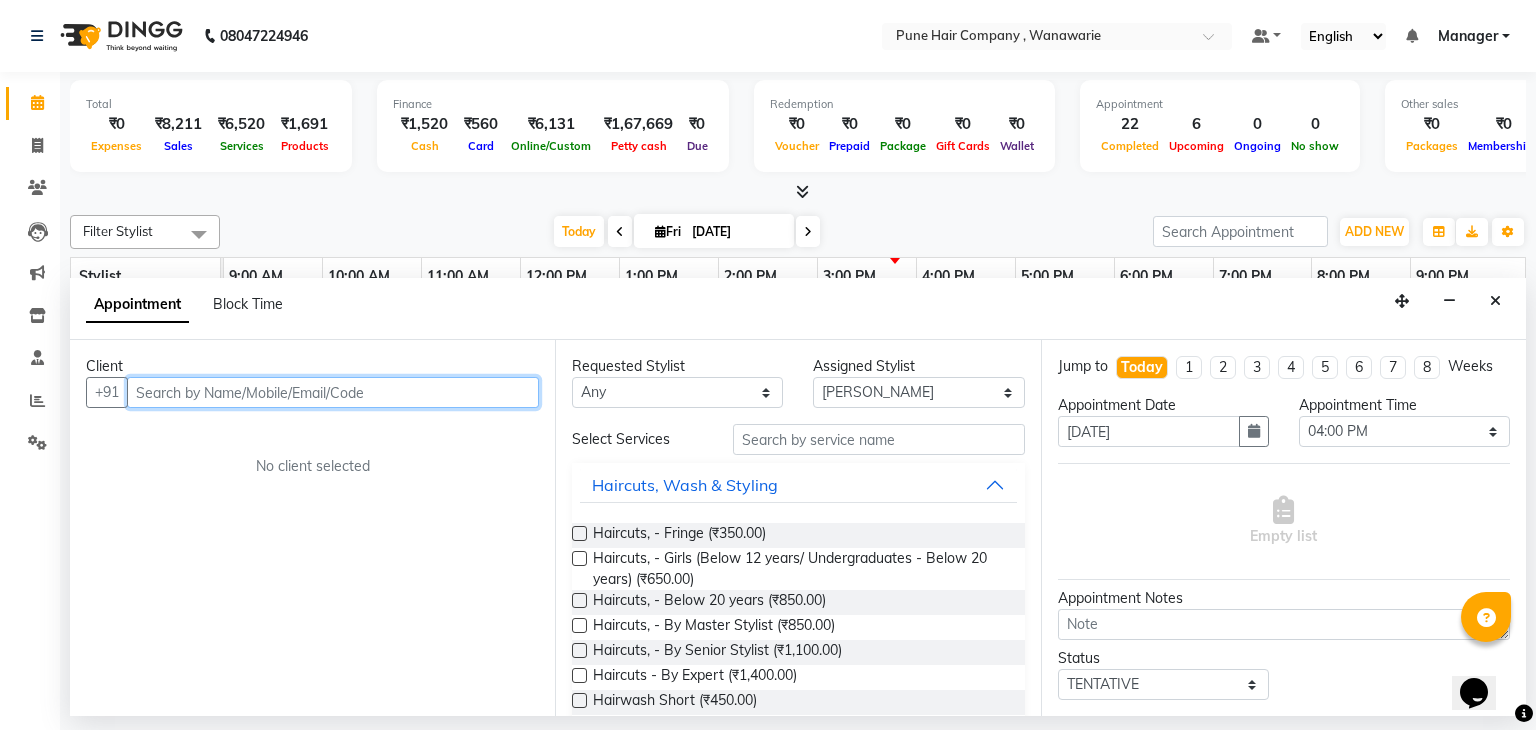 click at bounding box center [333, 392] 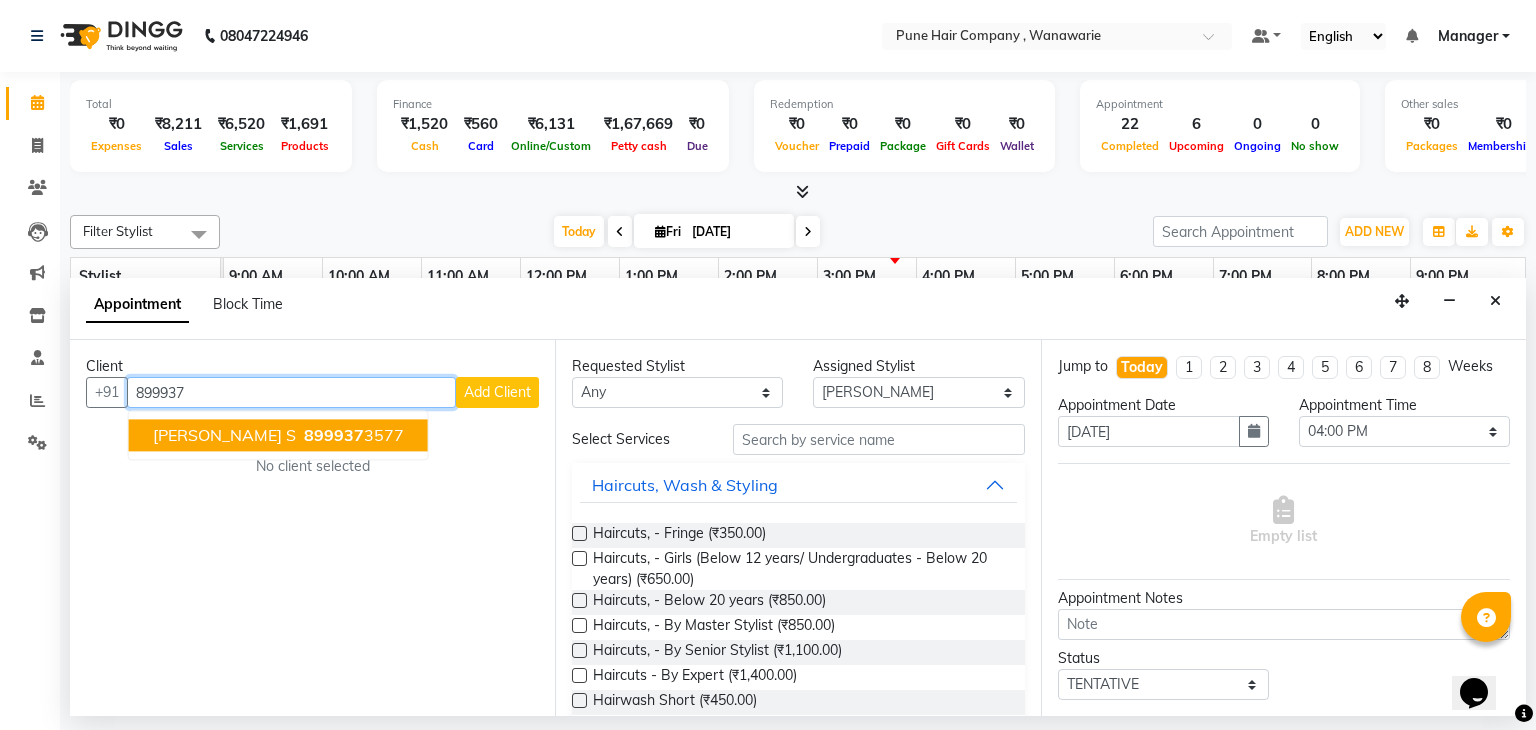 click on "899937 3577" at bounding box center (352, 436) 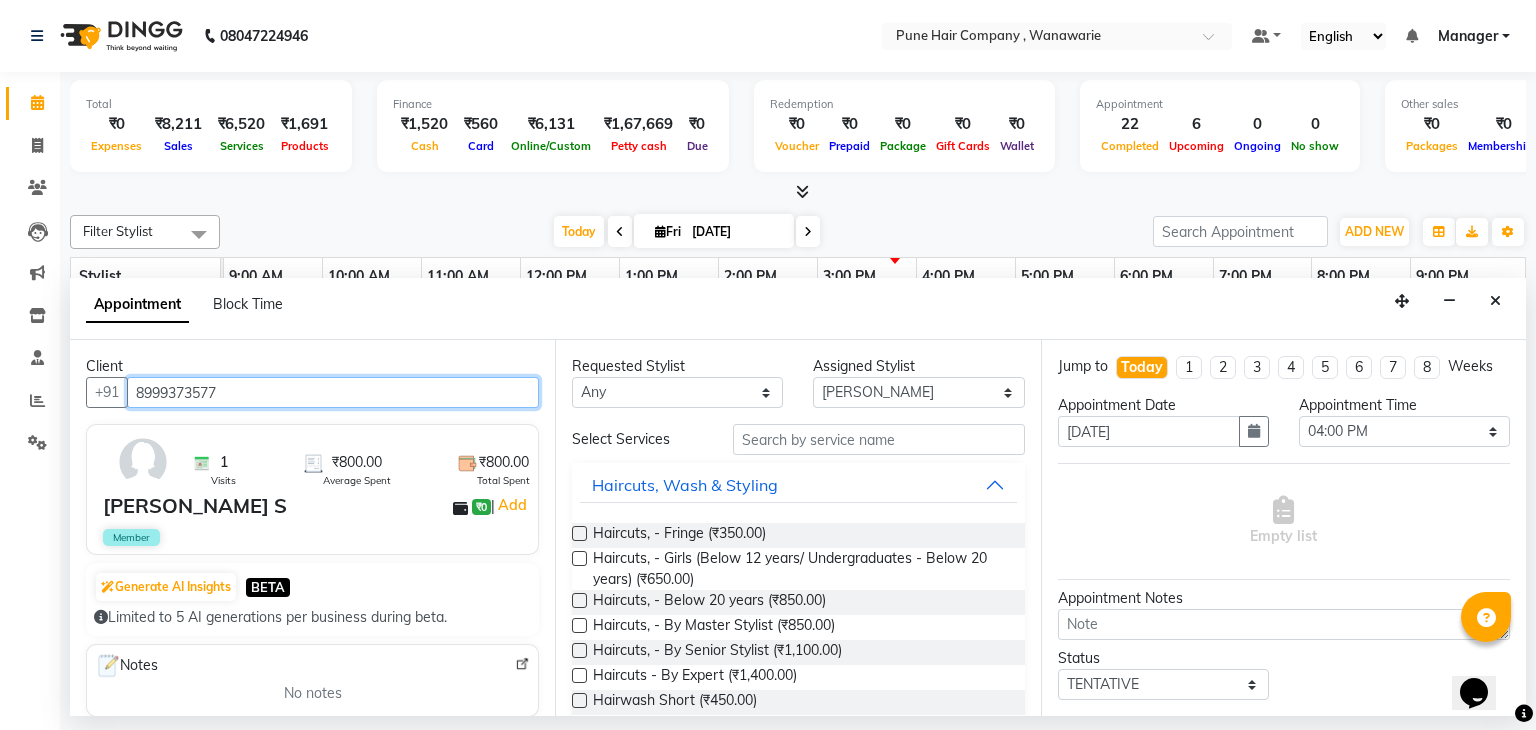 type on "8999373577" 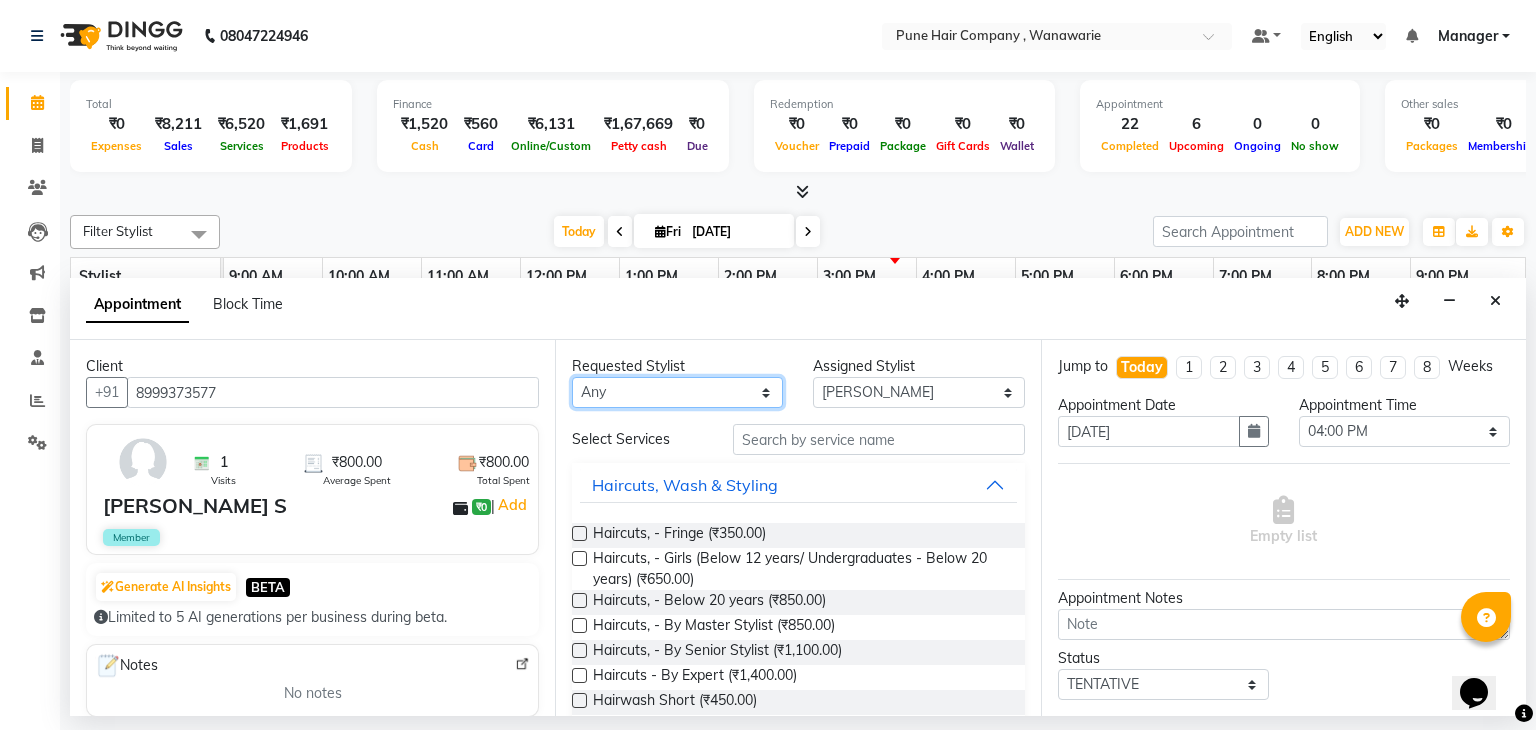 click on "Any [PERSON_NAME] [PERSON_NAME]  [PERSON_NAME] [PERSON_NAME] [PERSON_NAME] [PERSON_NAME] [PERSON_NAME]" at bounding box center [677, 392] 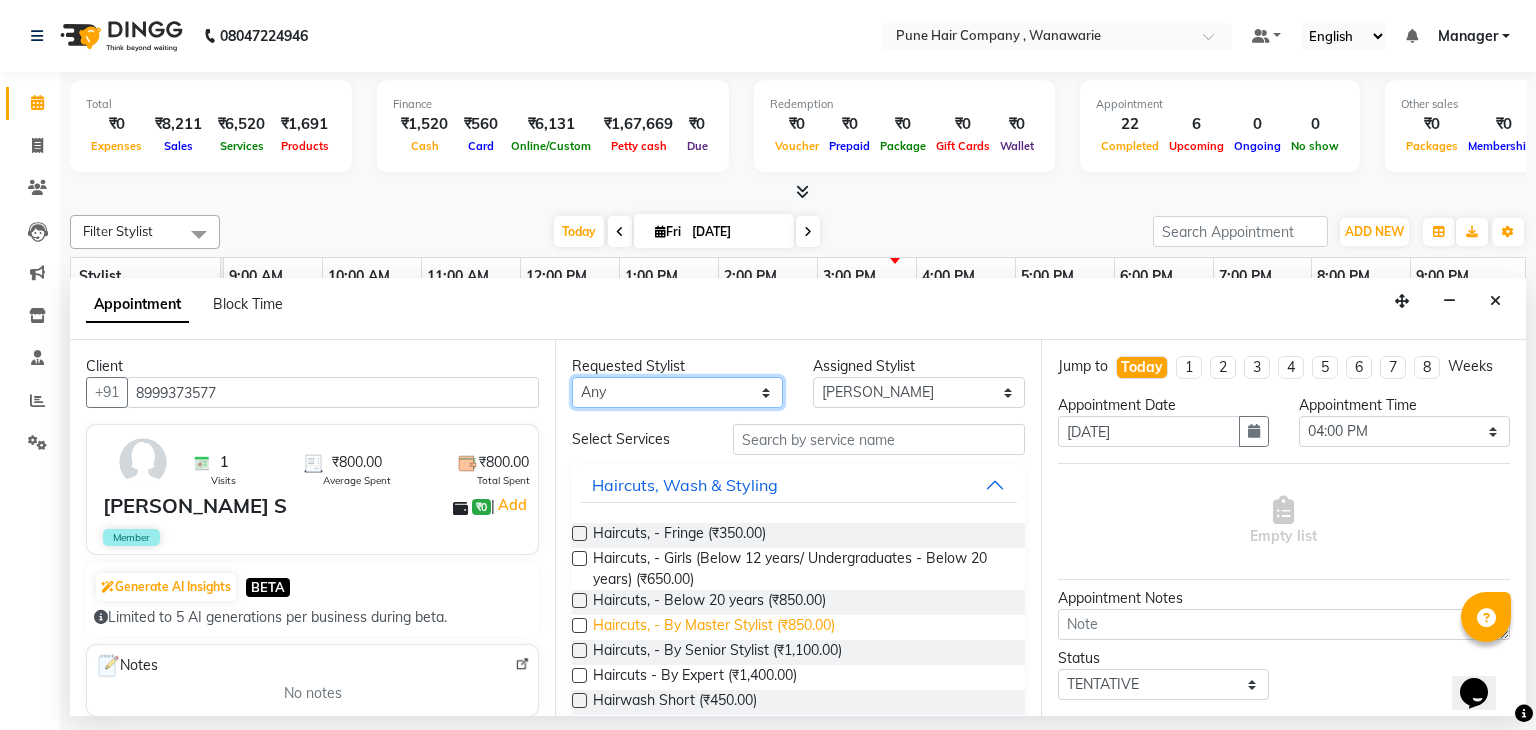 select on "74577" 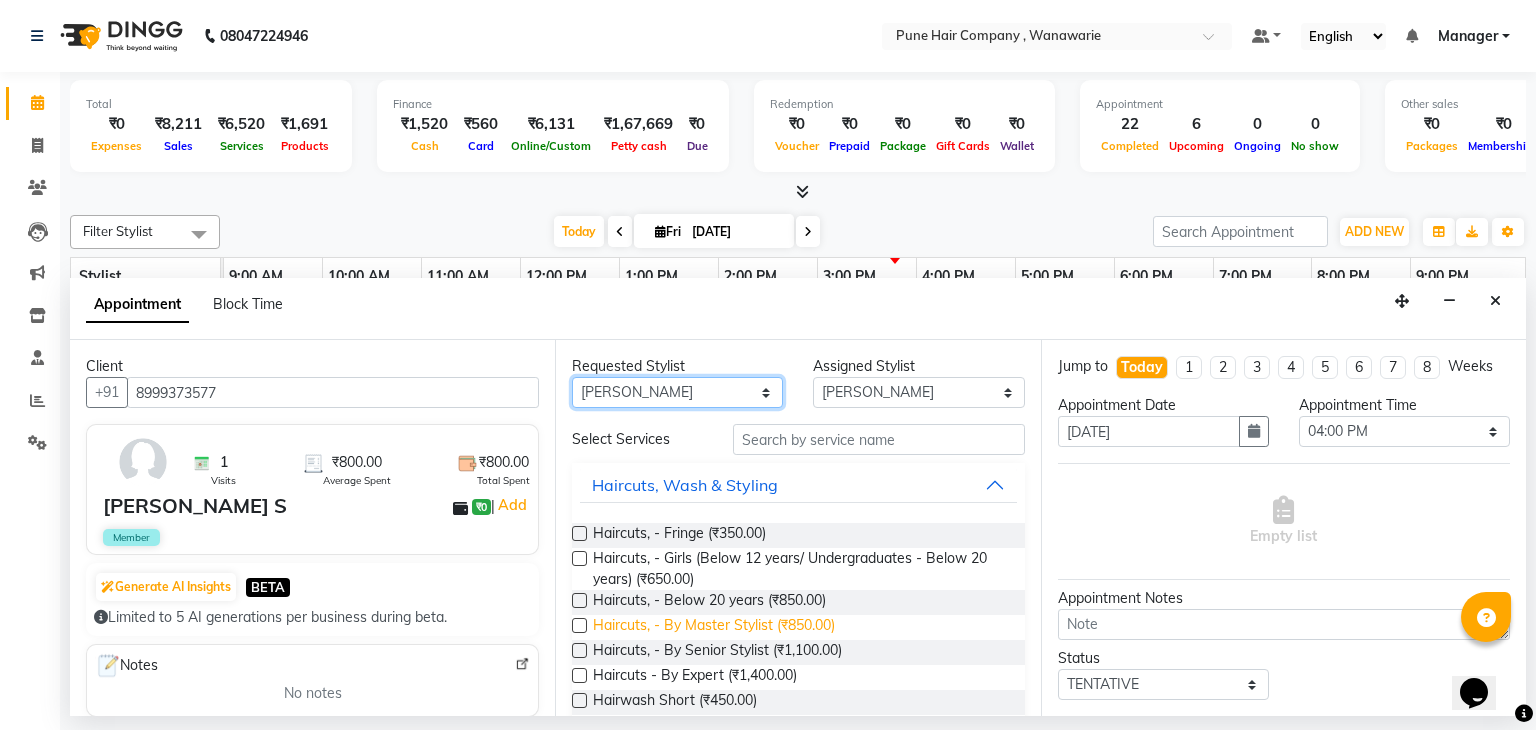 click on "Any [PERSON_NAME] [PERSON_NAME]  [PERSON_NAME] [PERSON_NAME] [PERSON_NAME] [PERSON_NAME] [PERSON_NAME]" at bounding box center [677, 392] 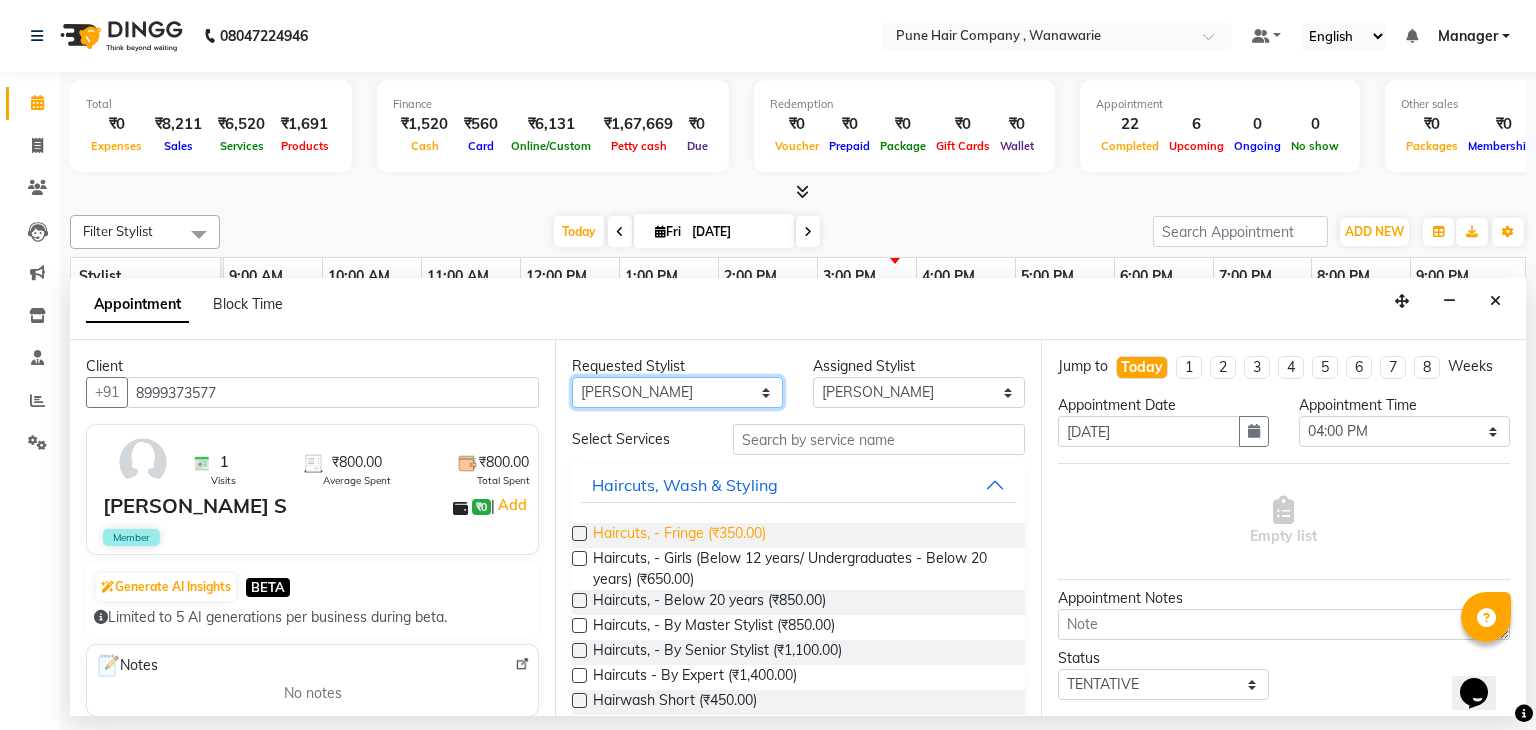 scroll, scrollTop: 88, scrollLeft: 0, axis: vertical 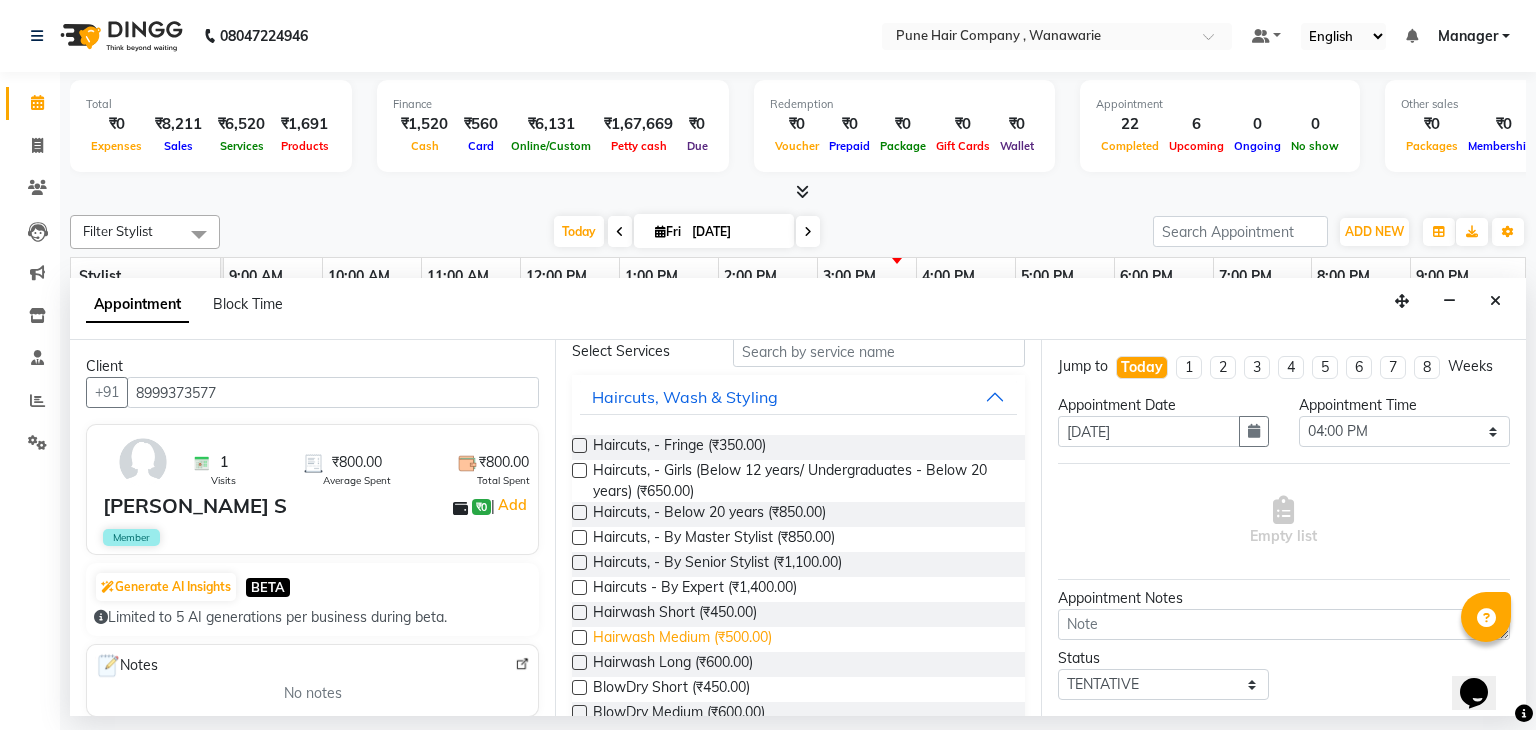 click on "Hairwash Medium (₹500.00)" at bounding box center [682, 639] 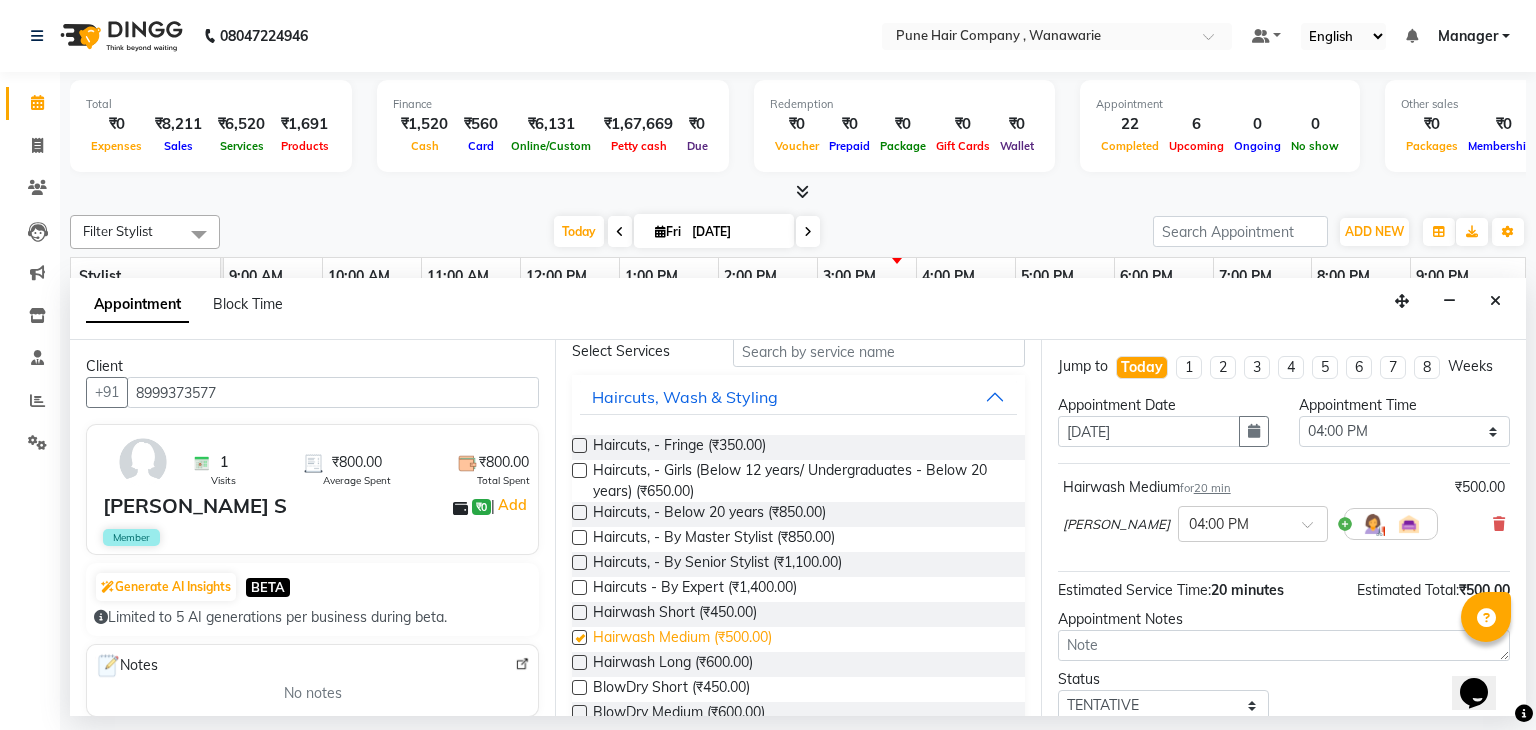 checkbox on "false" 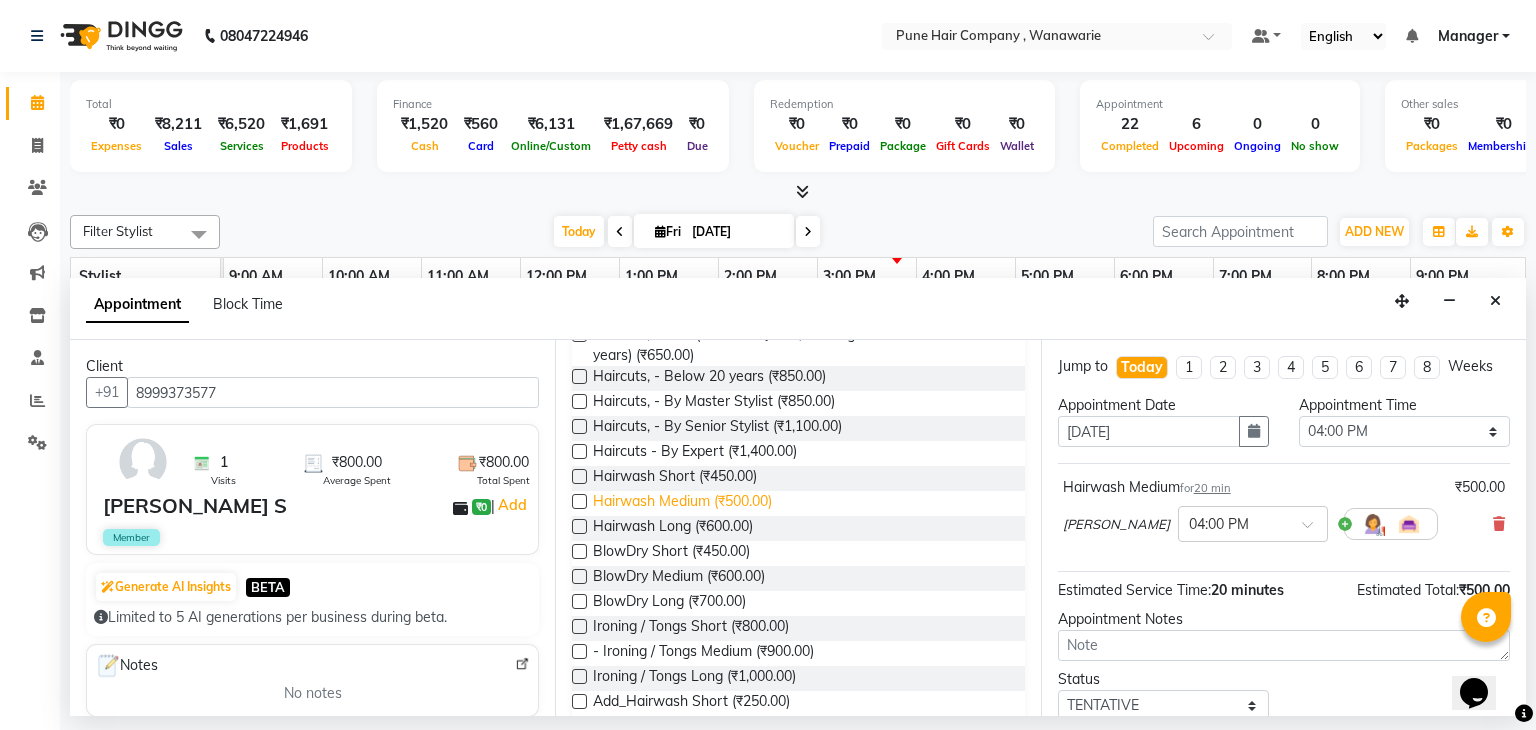 scroll, scrollTop: 226, scrollLeft: 0, axis: vertical 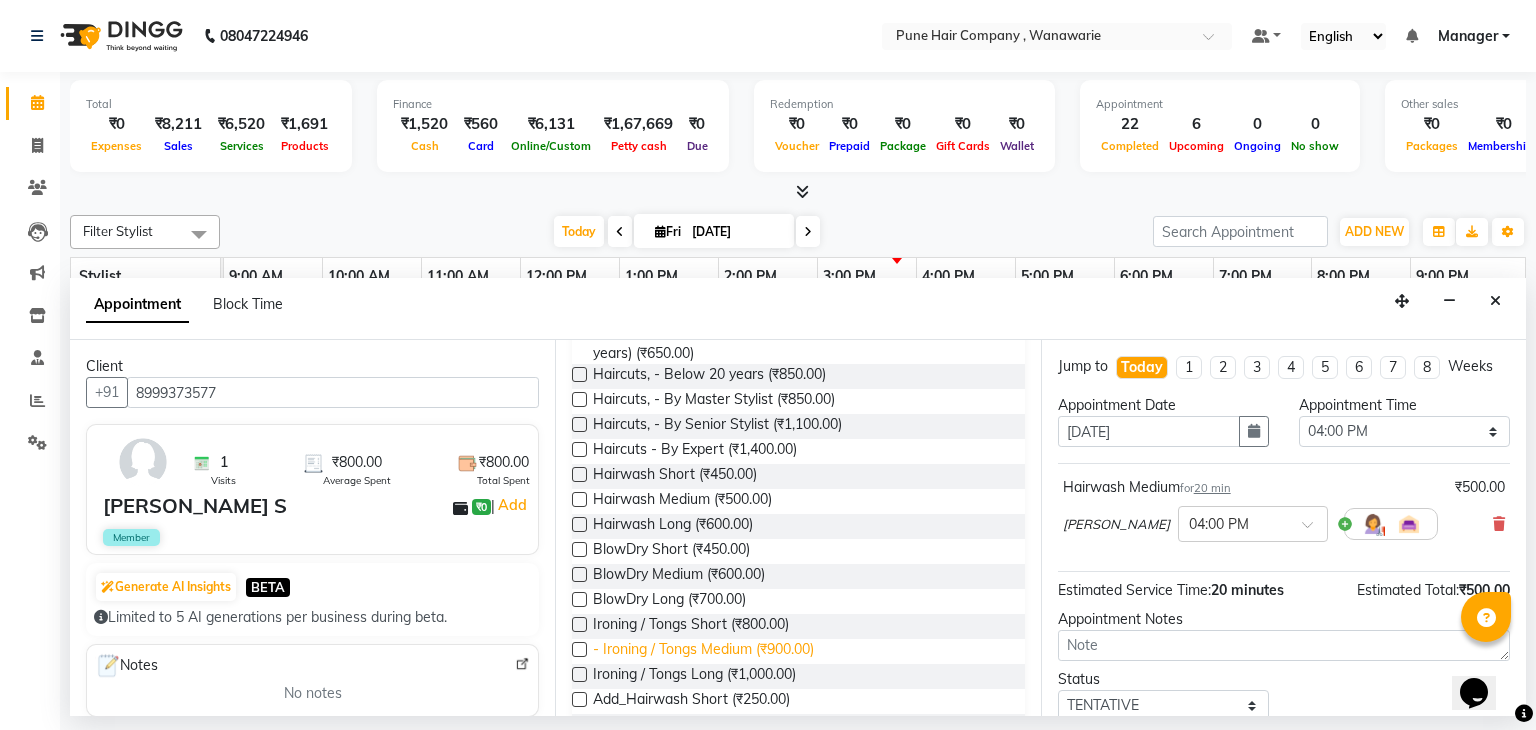 click on "- Ironing / Tongs Medium (₹900.00)" at bounding box center [703, 651] 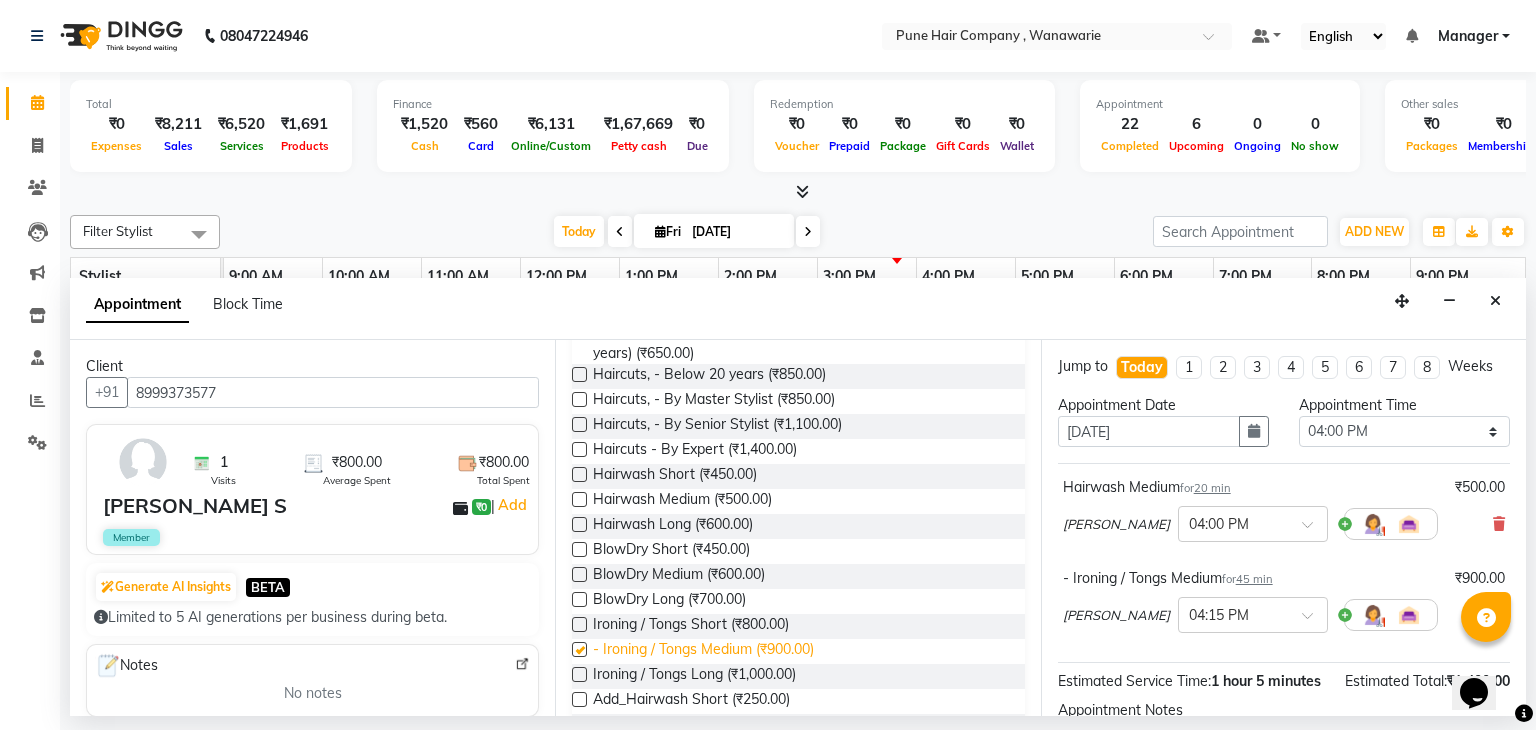 checkbox on "false" 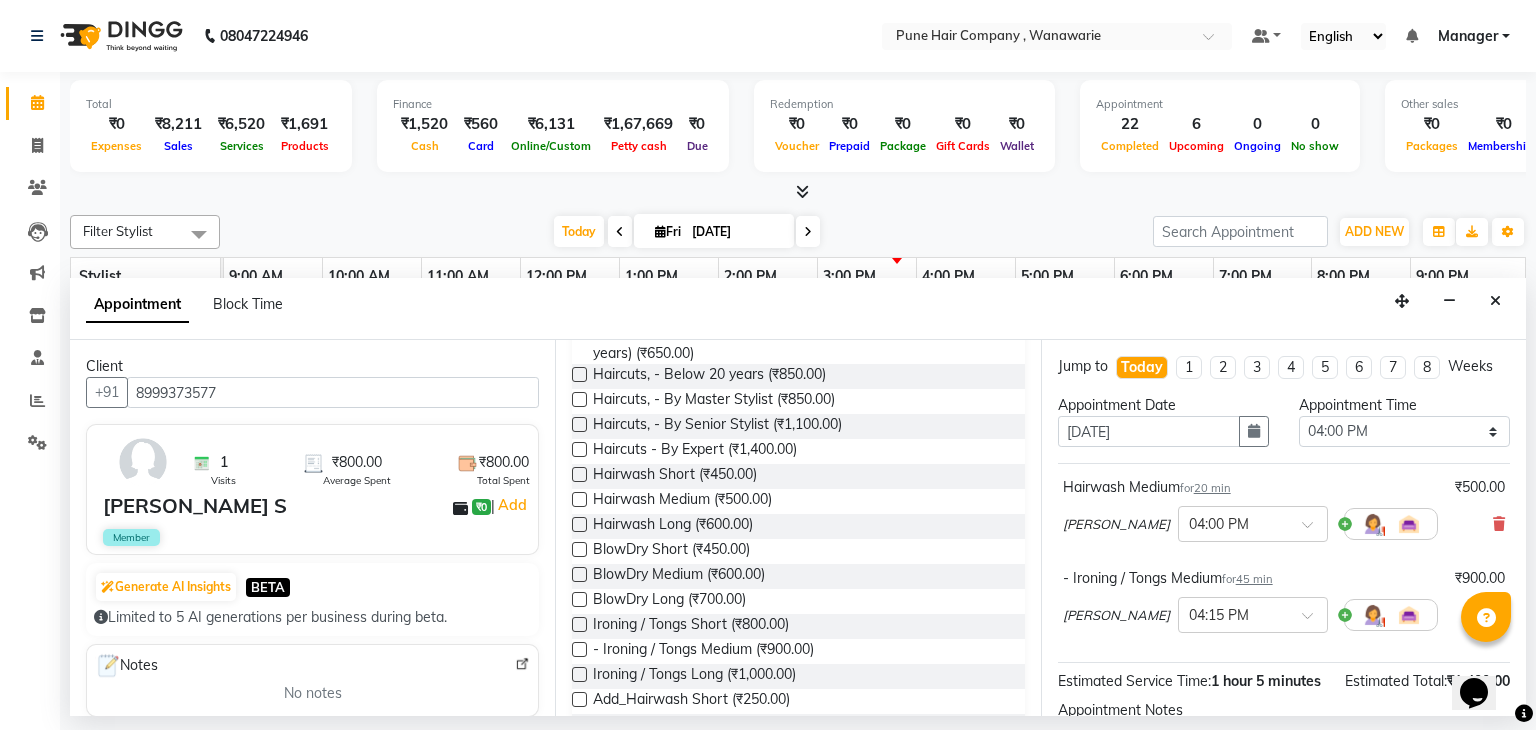 scroll, scrollTop: 242, scrollLeft: 0, axis: vertical 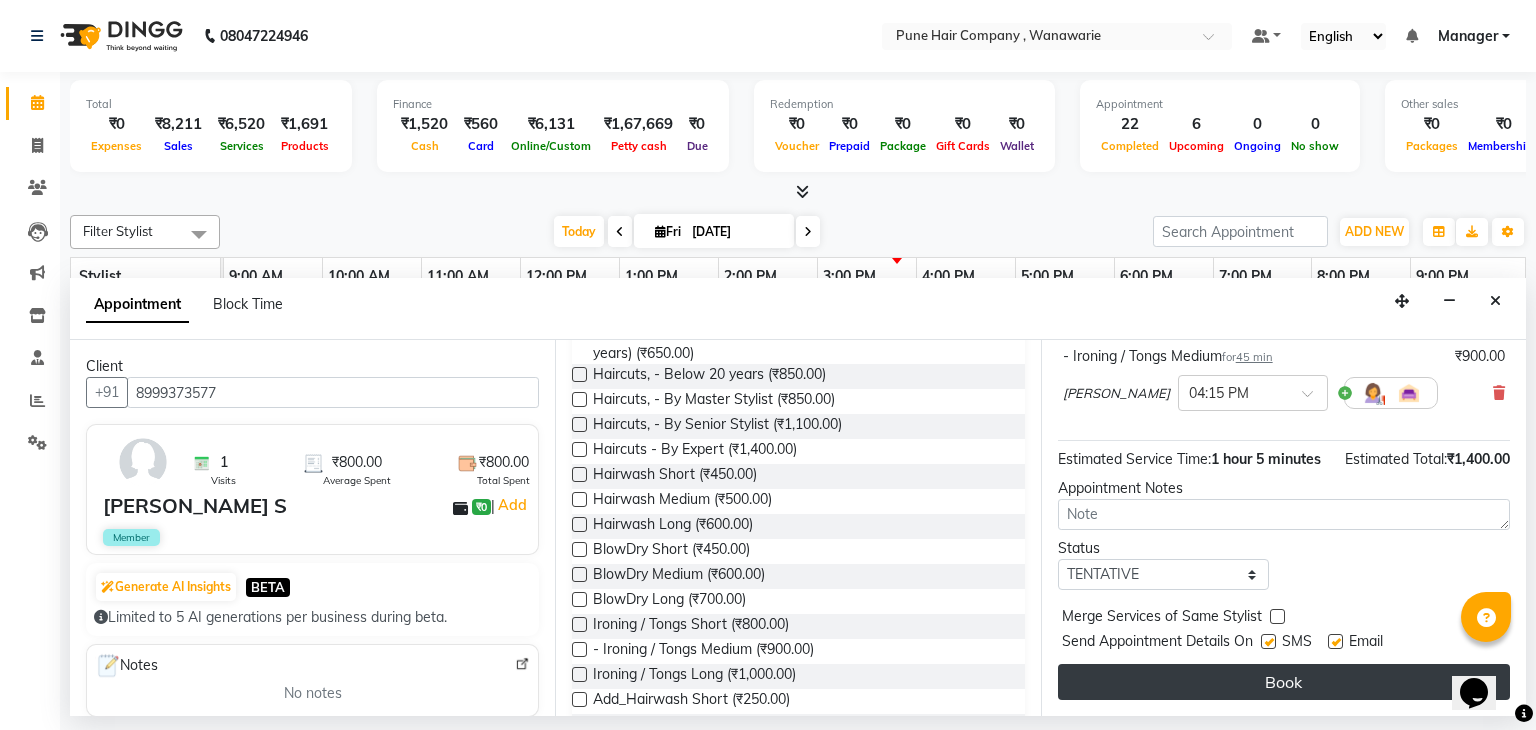 click on "Book" at bounding box center (1284, 682) 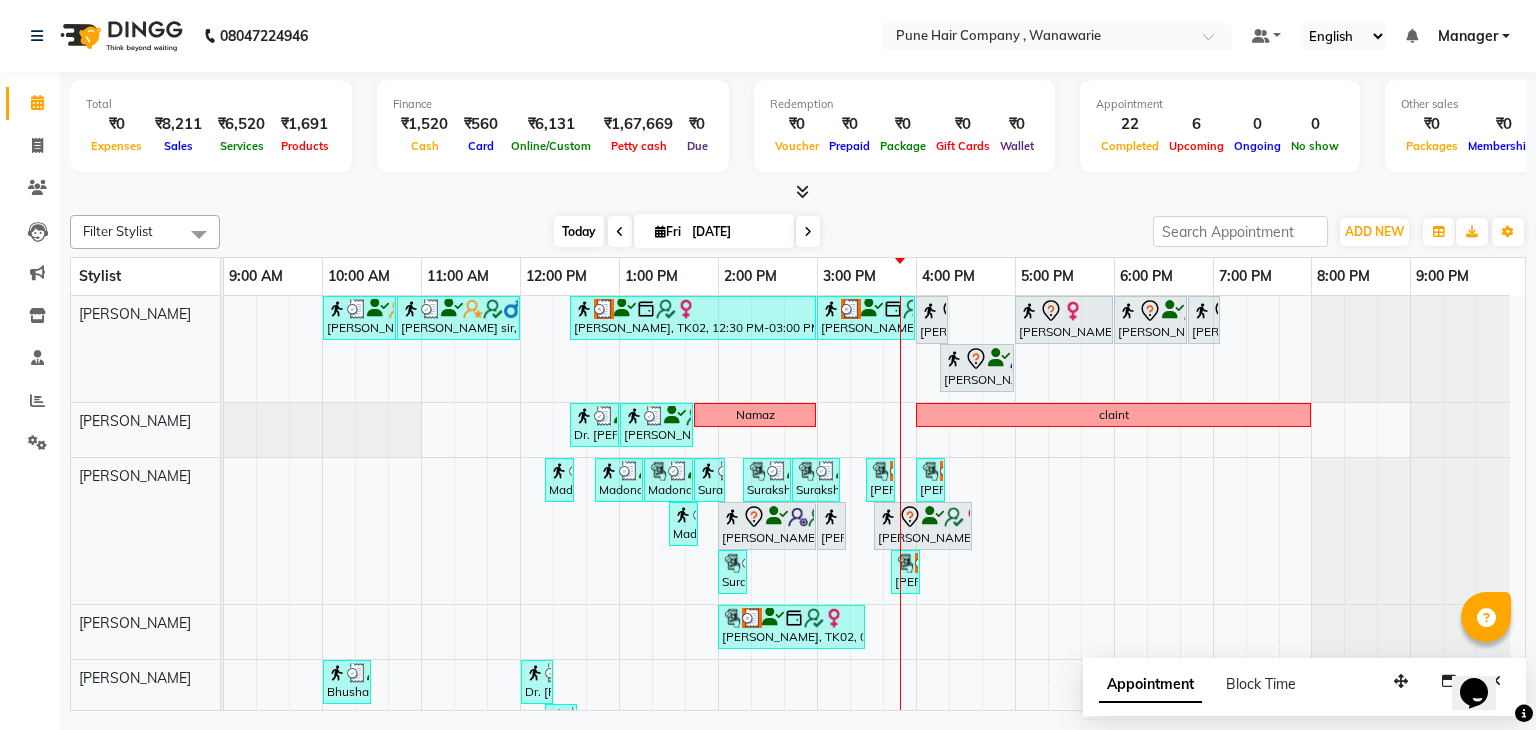 click on "Today" at bounding box center (579, 231) 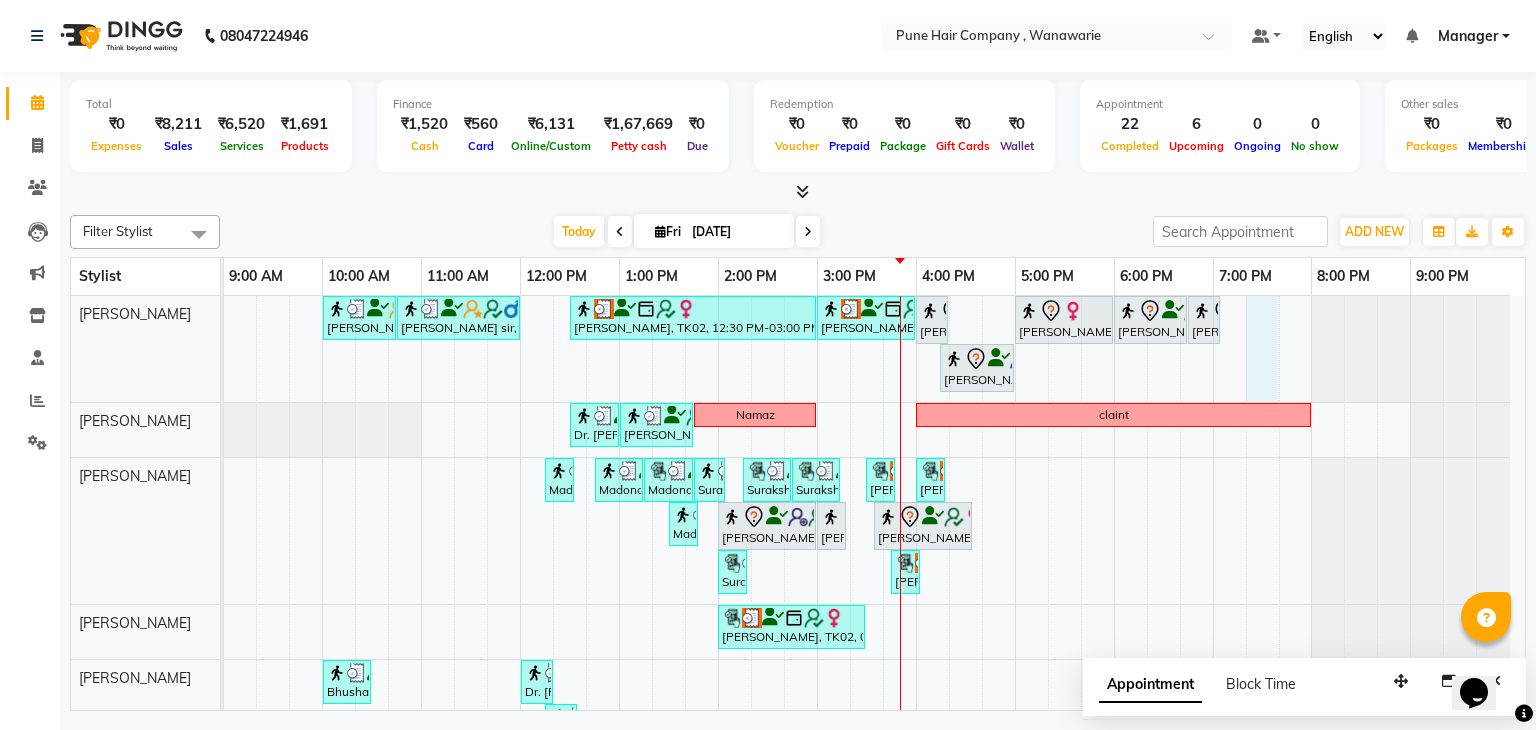 click on "[PERSON_NAME] sir, TK03, 10:00 AM-10:45 AM, [DEMOGRAPHIC_DATA] Haircut By Senior Stylist     [PERSON_NAME] sir, TK03, 10:45 AM-12:00 PM, [DEMOGRAPHIC_DATA] Hair Colour - Majirel Global Colour (includes moustache)     [PERSON_NAME], TK02, 12:30 PM-03:00 PM, Hair Colour - Inoa Global Medium     [PERSON_NAME], TK02, 03:00 PM-04:00 PM, Hair Treatments - Molecular Deep Damage Repair Medium             [PERSON_NAME] S, TK14, 04:00 PM-04:20 PM,  Hairwash Medium             [PERSON_NAME], TK04, 05:00 PM-06:00 PM, Haircuts, - By Senior Stylist             [PERSON_NAME], TK01, 06:00 PM-06:45 PM, [DEMOGRAPHIC_DATA] Haircut By Senior Stylist             [PERSON_NAME], TK01, 06:45 PM-07:05 PM, [DEMOGRAPHIC_DATA] [PERSON_NAME] Shaving/ [PERSON_NAME] Trim [PERSON_NAME] S, TK14, 04:15 PM-05:00 PM,  - Ironing / Tongs Medium     Dr. [PERSON_NAME], TK08, 12:30 PM-01:00 PM, BlowDry Medium     [PERSON_NAME] S, TK11, 01:00 PM-01:45 PM, [DEMOGRAPHIC_DATA] Haircut By Senior Stylist  Namaz   claint      Madona ., TK09, 12:15 PM-12:25 PM, Skin Services - Threading Face ( Eyebrow/ Upper lip/Chin/Forehead/ Jawline/ Side locks/ Neck)" at bounding box center (874, 573) 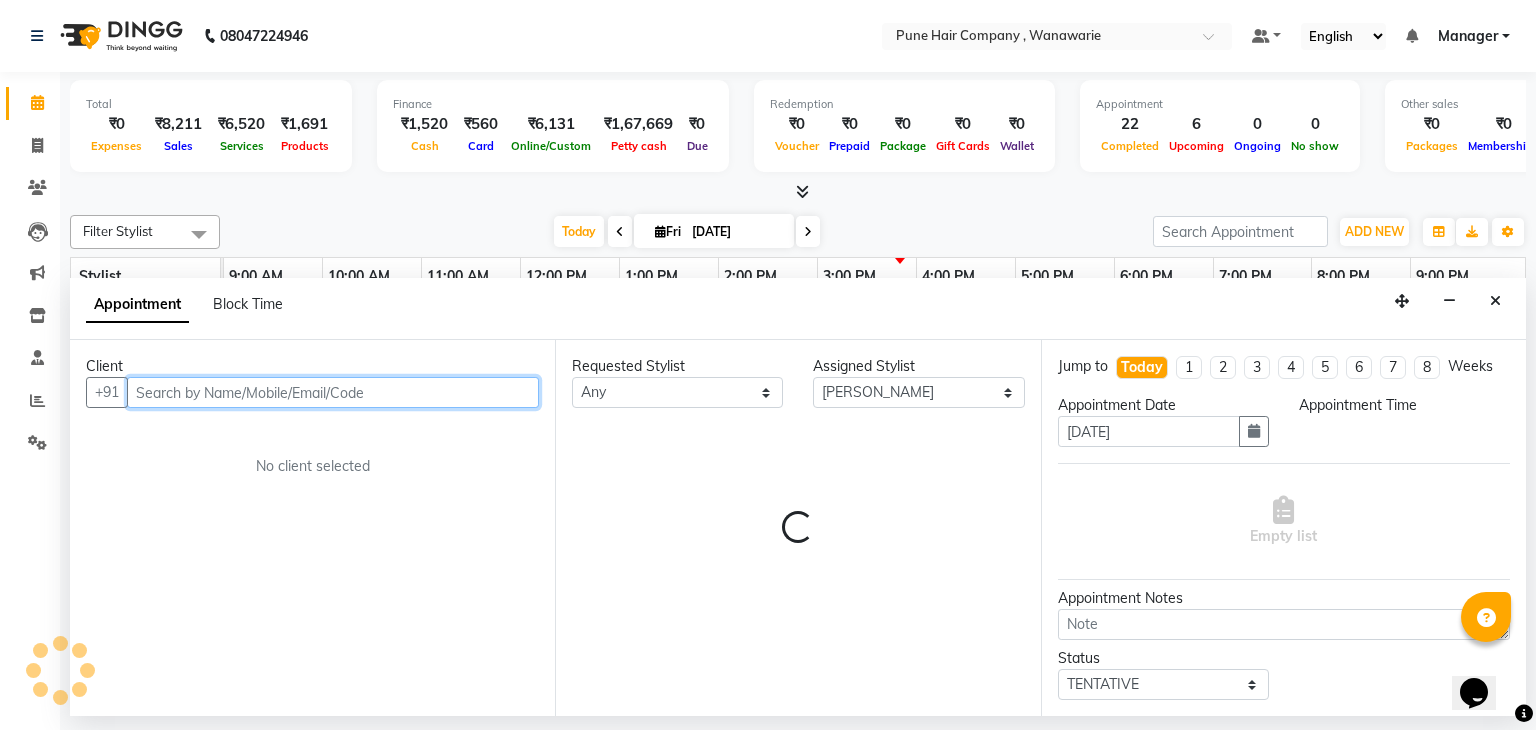 select on "1155" 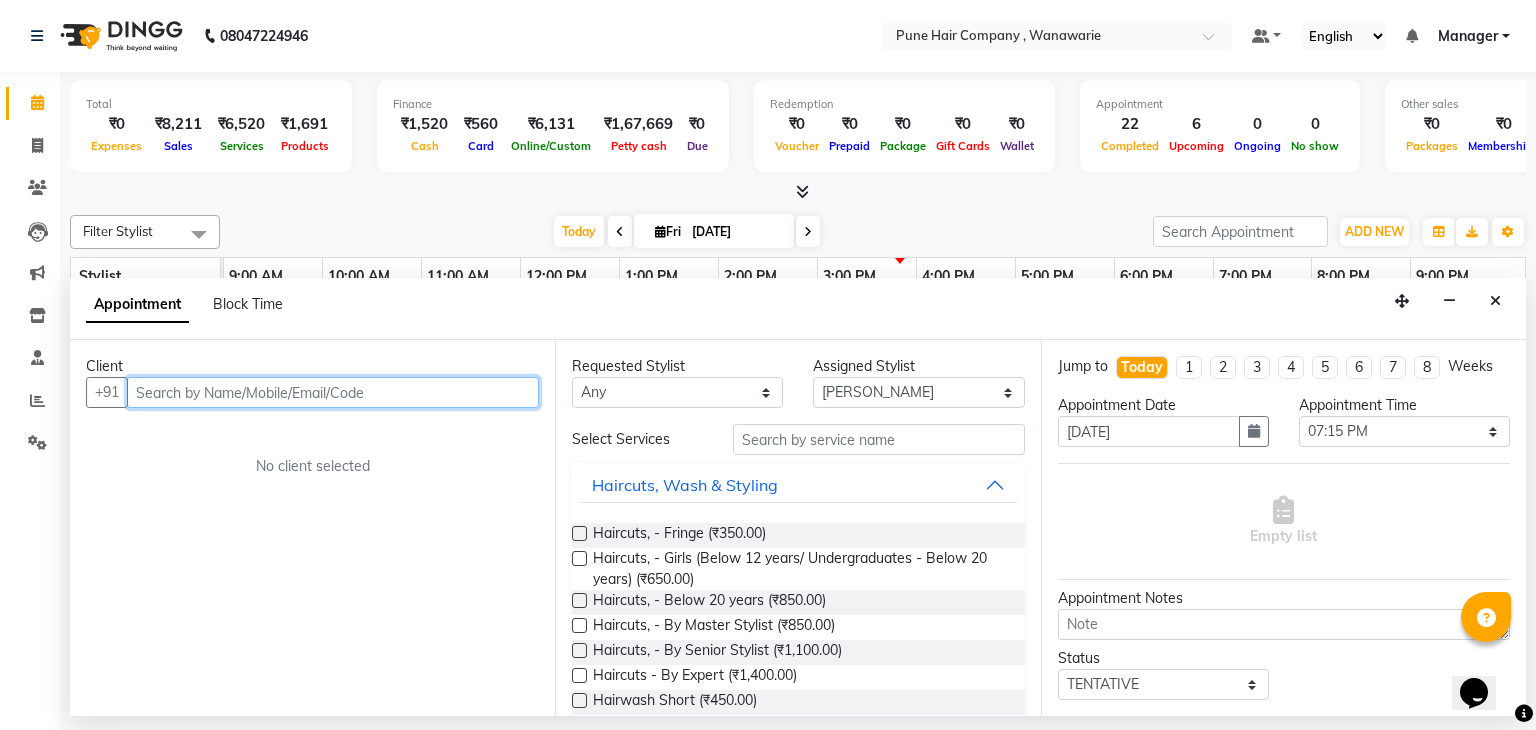 click at bounding box center [333, 392] 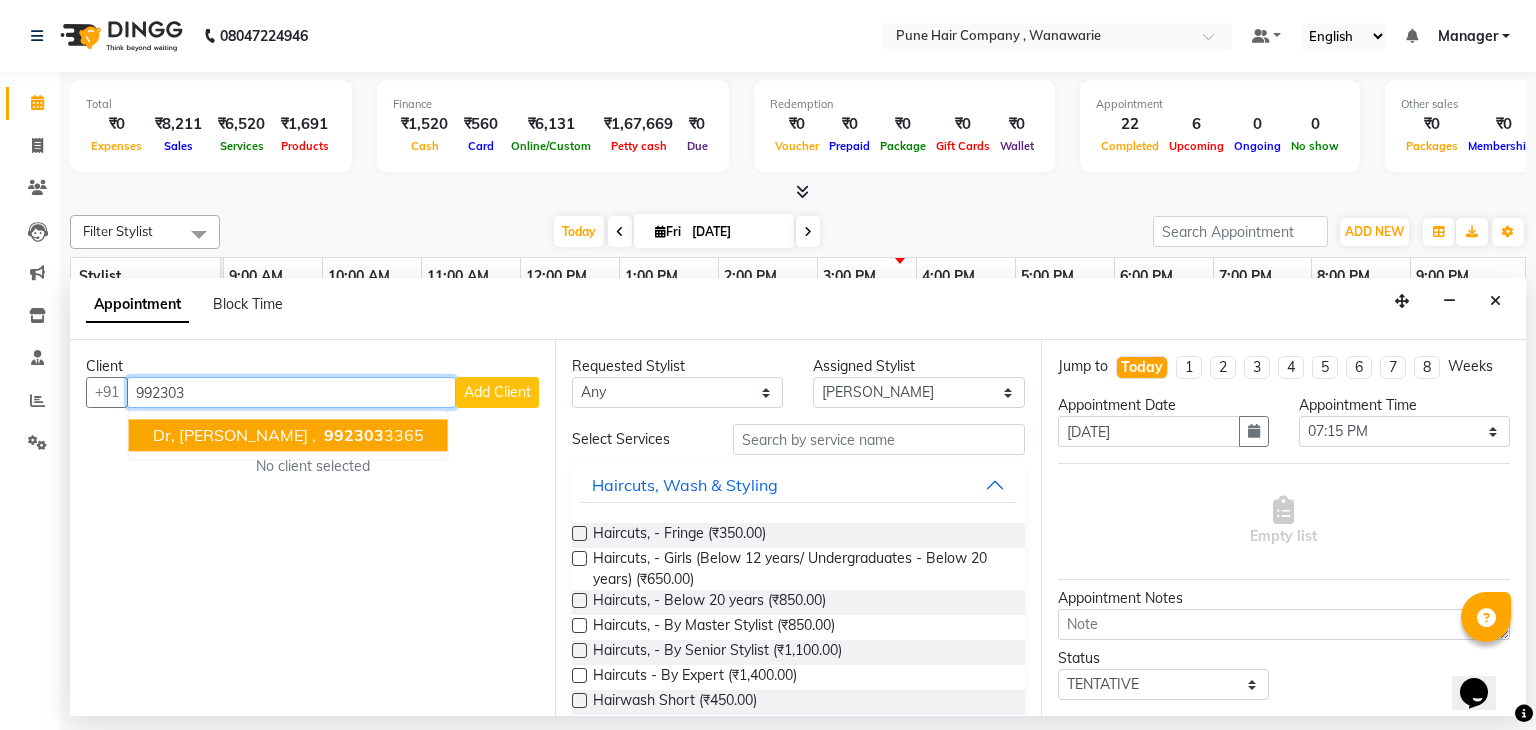 click on "Dr, [PERSON_NAME] ," at bounding box center [234, 436] 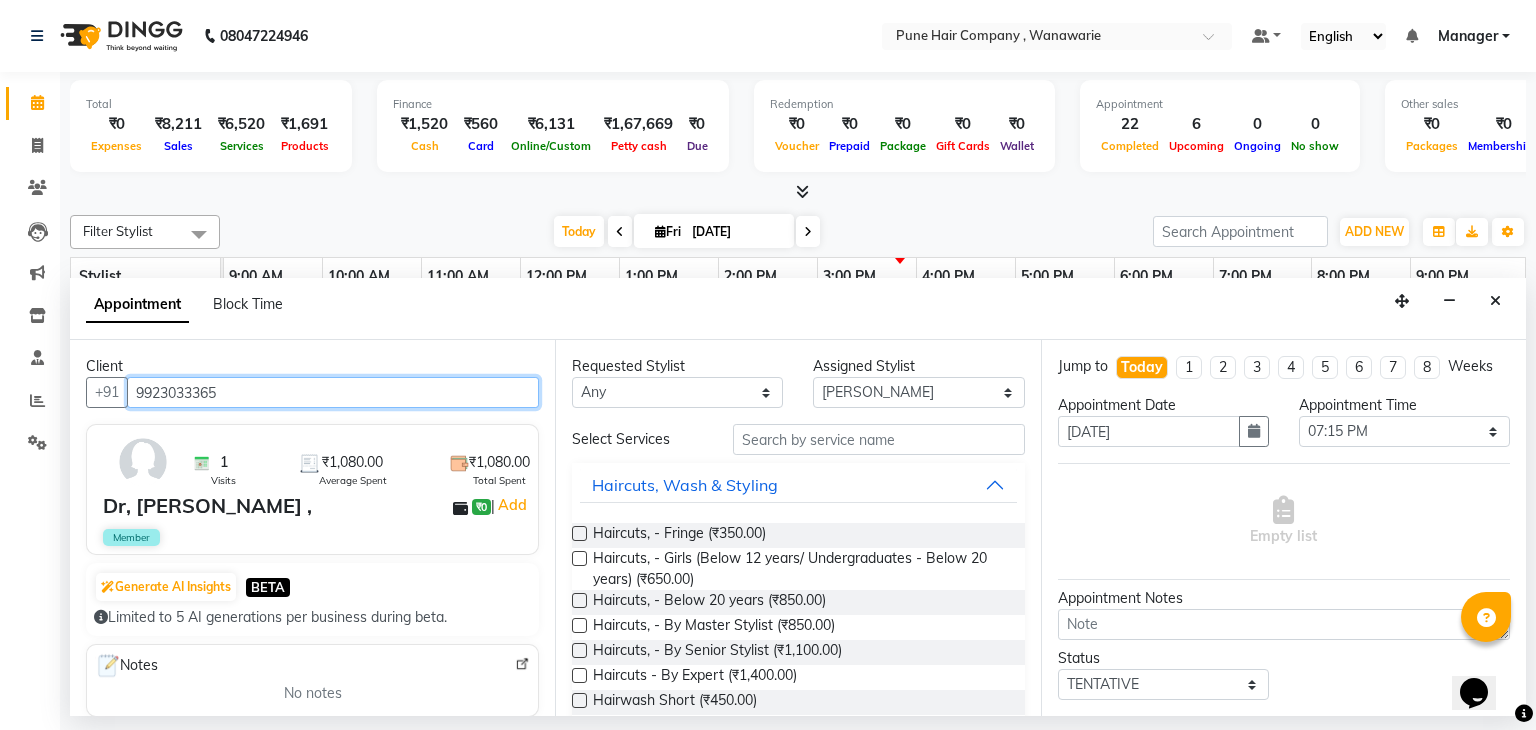 type on "9923033365" 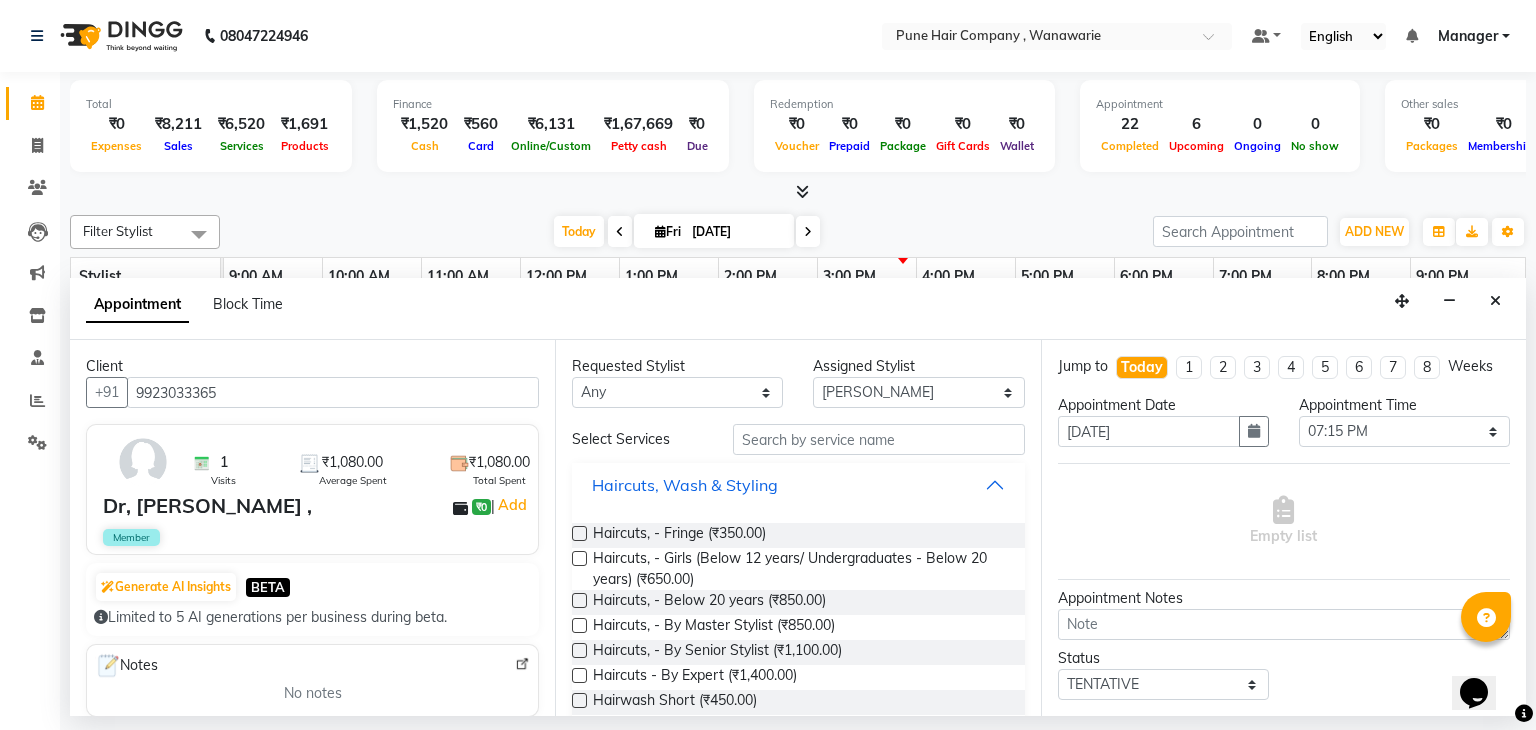 click on "Haircuts, Wash & Styling" at bounding box center [798, 485] 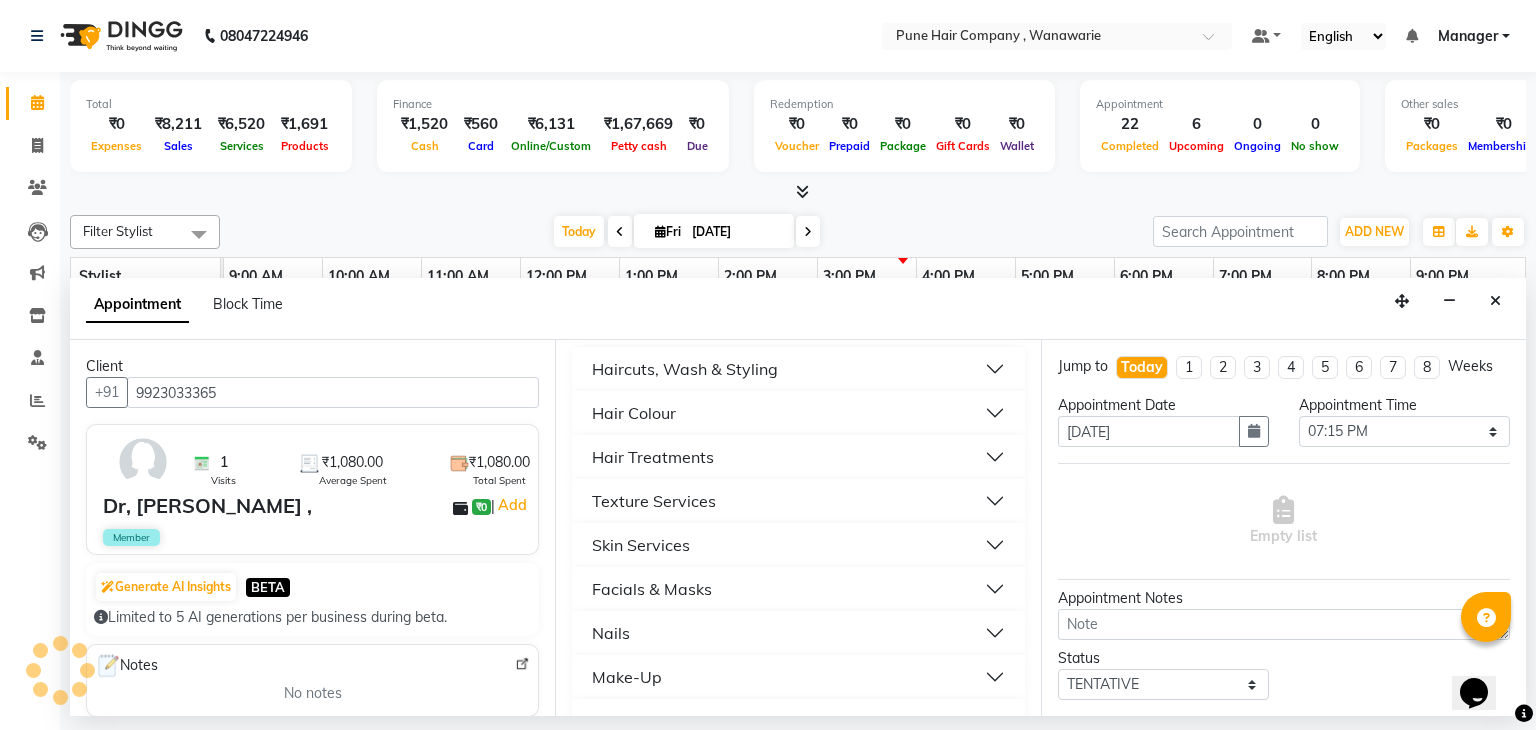 scroll, scrollTop: 247, scrollLeft: 0, axis: vertical 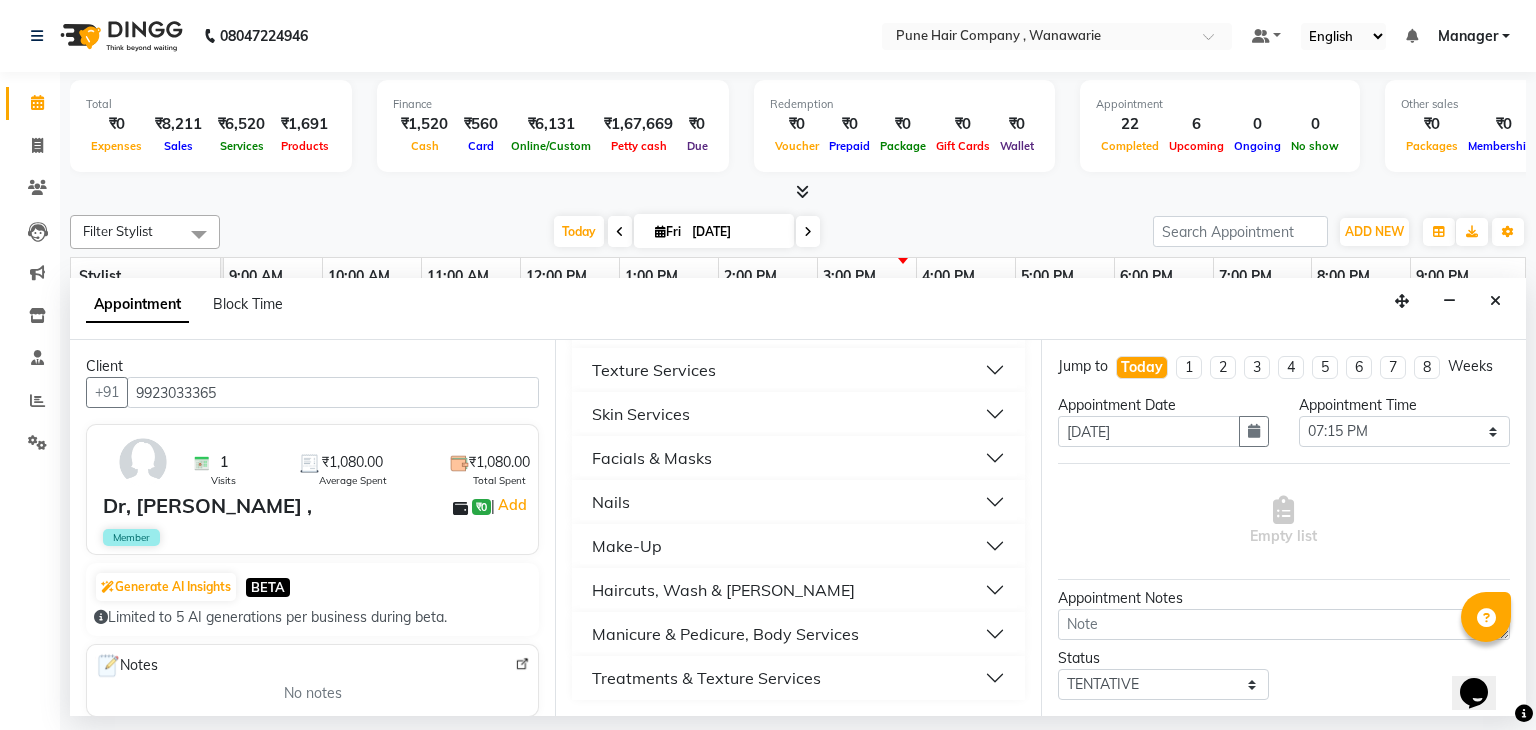 click on "Haircuts, Wash & [PERSON_NAME]" at bounding box center [723, 590] 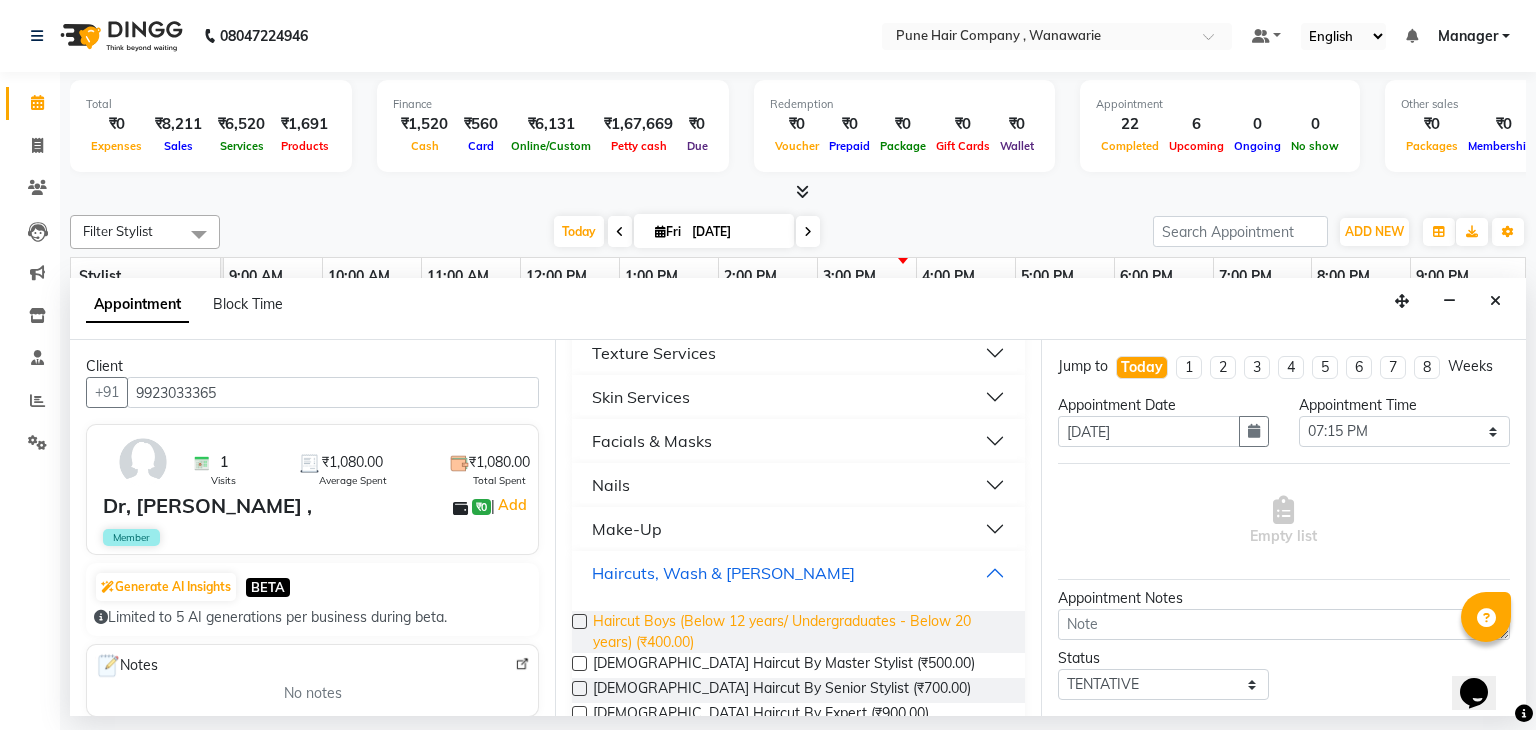scroll, scrollTop: 267, scrollLeft: 0, axis: vertical 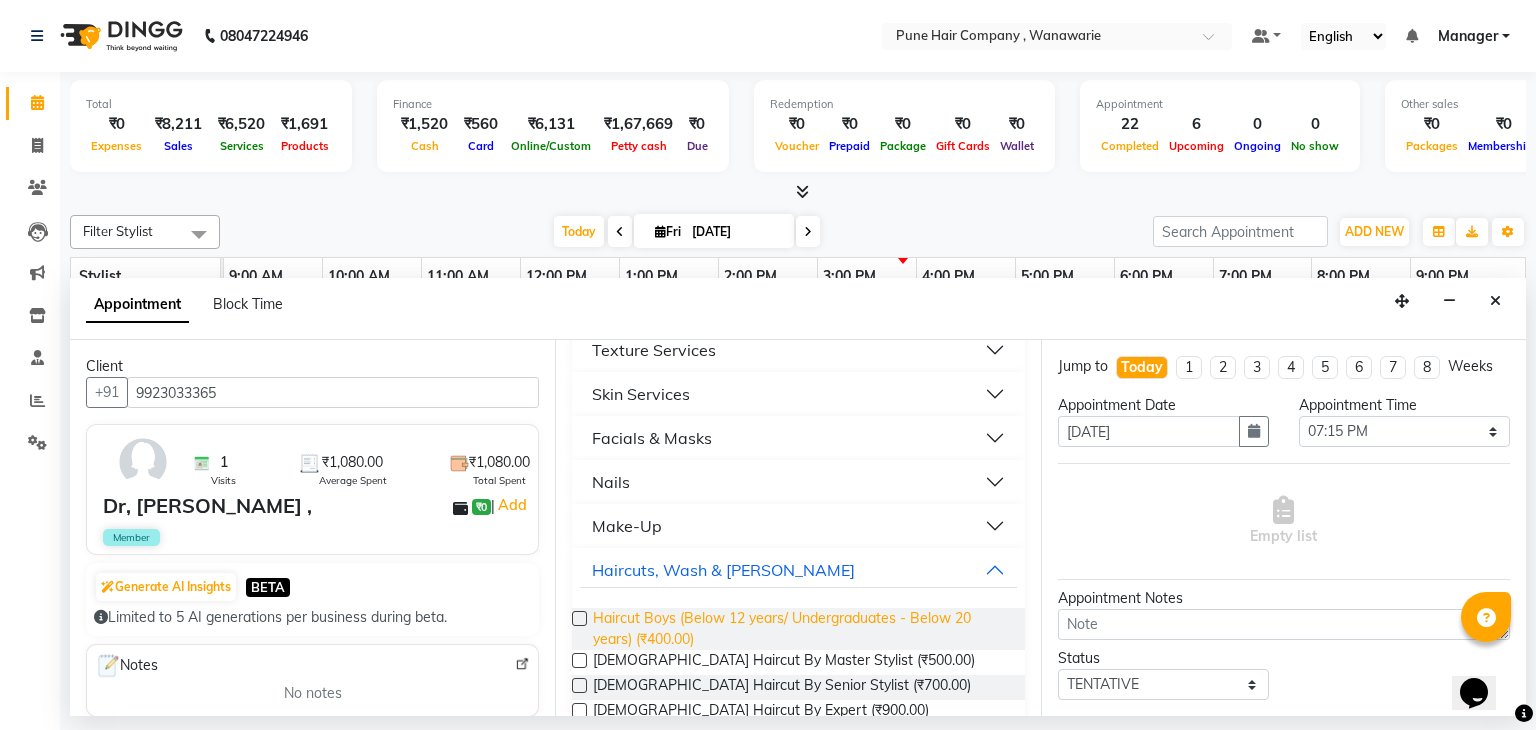click on "Haircut Boys (Below 12 years/ Undergraduates - Below 20 years) (₹400.00)" at bounding box center [800, 629] 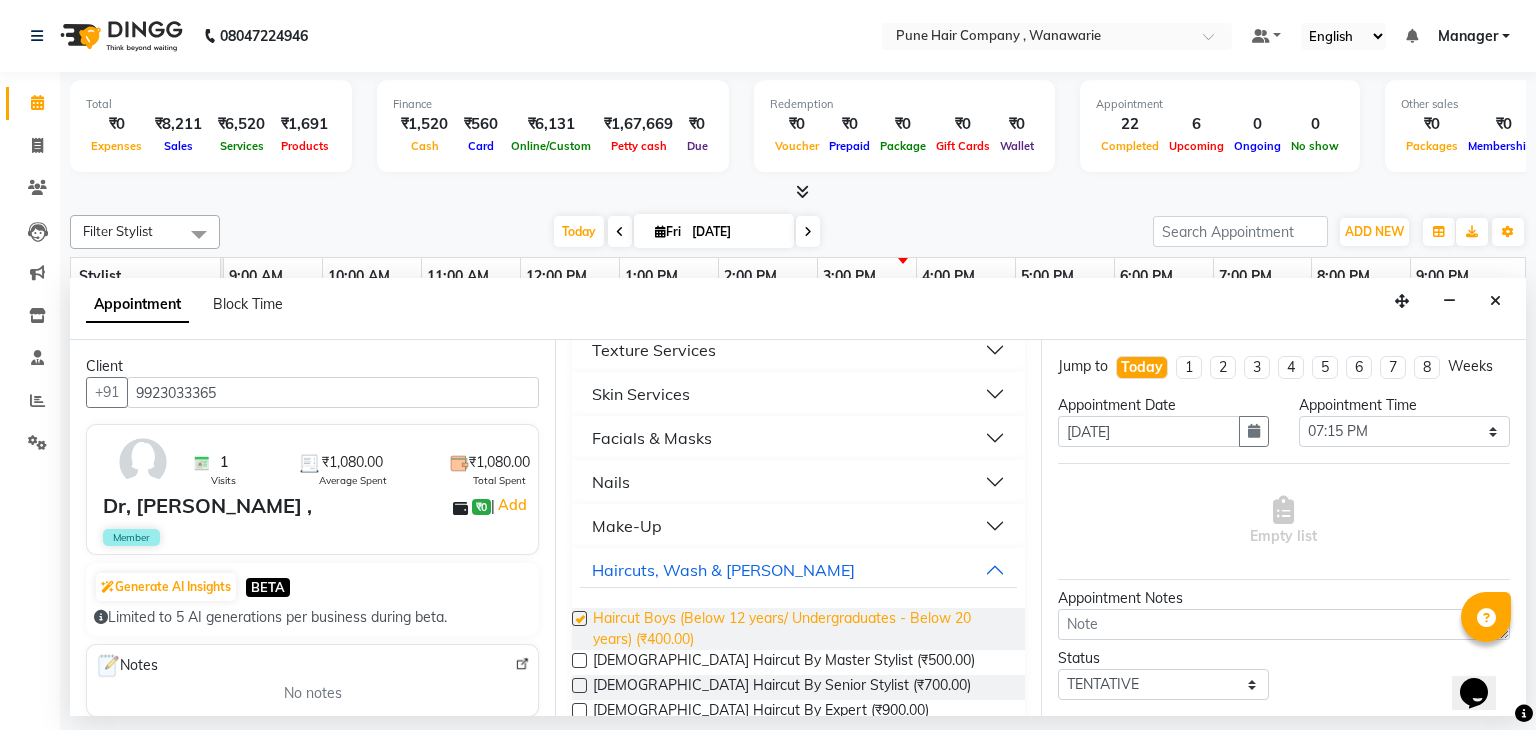checkbox on "false" 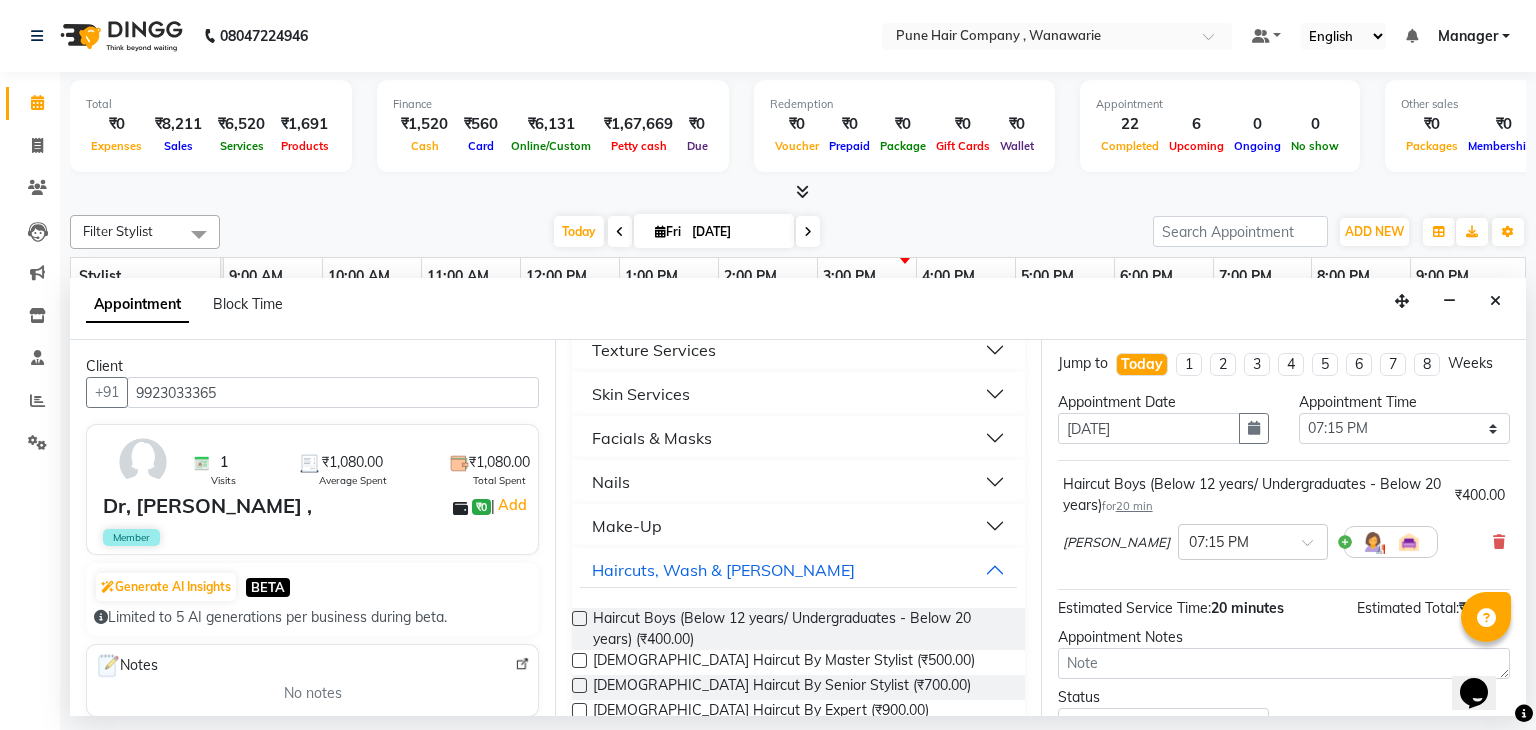 scroll, scrollTop: 0, scrollLeft: 0, axis: both 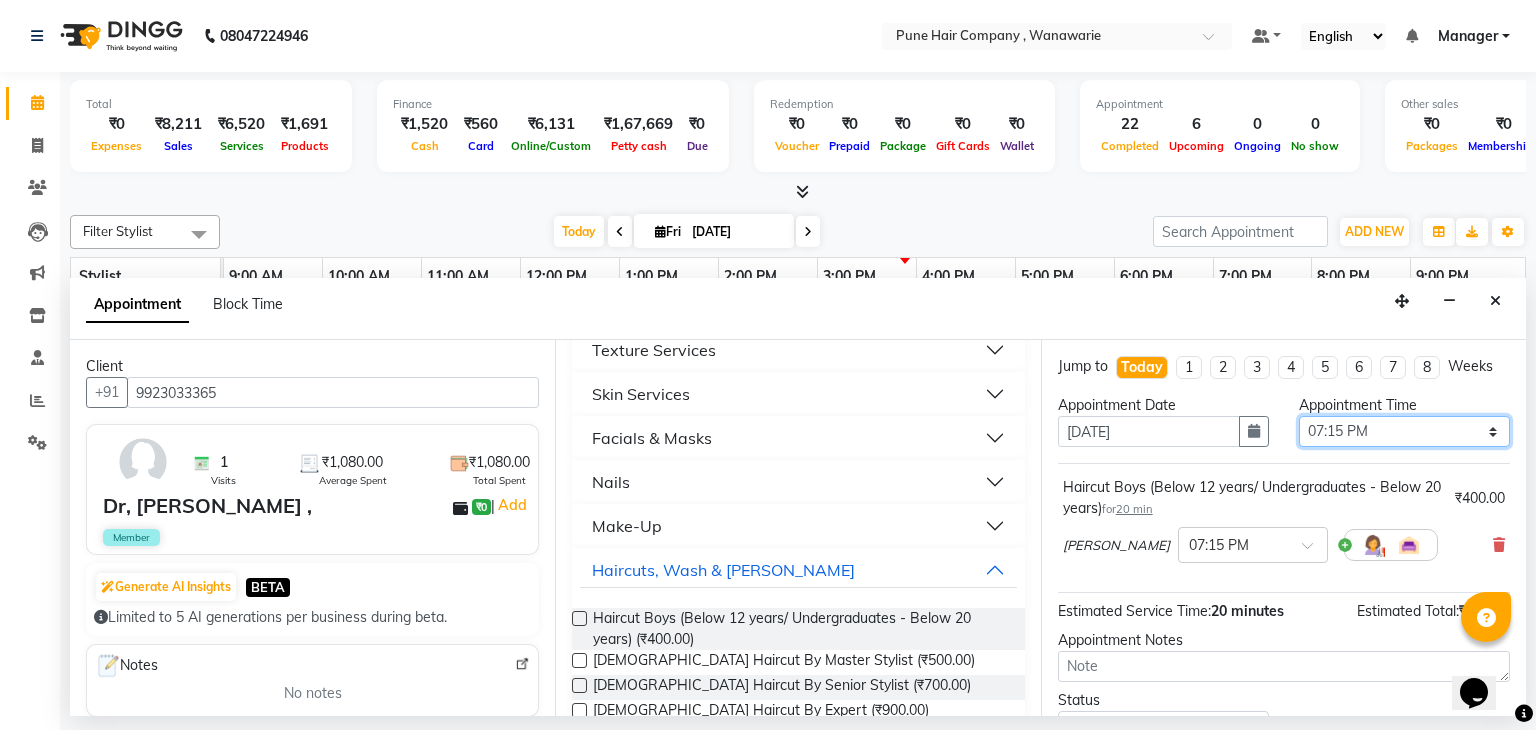 click on "Select 10:00 AM 10:15 AM 10:30 AM 10:45 AM 11:00 AM 11:15 AM 11:30 AM 11:45 AM 12:00 PM 12:15 PM 12:30 PM 12:45 PM 01:00 PM 01:15 PM 01:30 PM 01:45 PM 02:00 PM 02:15 PM 02:30 PM 02:45 PM 03:00 PM 03:15 PM 03:30 PM 03:45 PM 04:00 PM 04:15 PM 04:30 PM 04:45 PM 05:00 PM 05:15 PM 05:30 PM 05:45 PM 06:00 PM 06:15 PM 06:30 PM 06:45 PM 07:00 PM 07:15 PM 07:30 PM 07:45 PM 08:00 PM 08:15 PM 08:30 PM 08:45 PM 09:00 PM" at bounding box center [1404, 431] 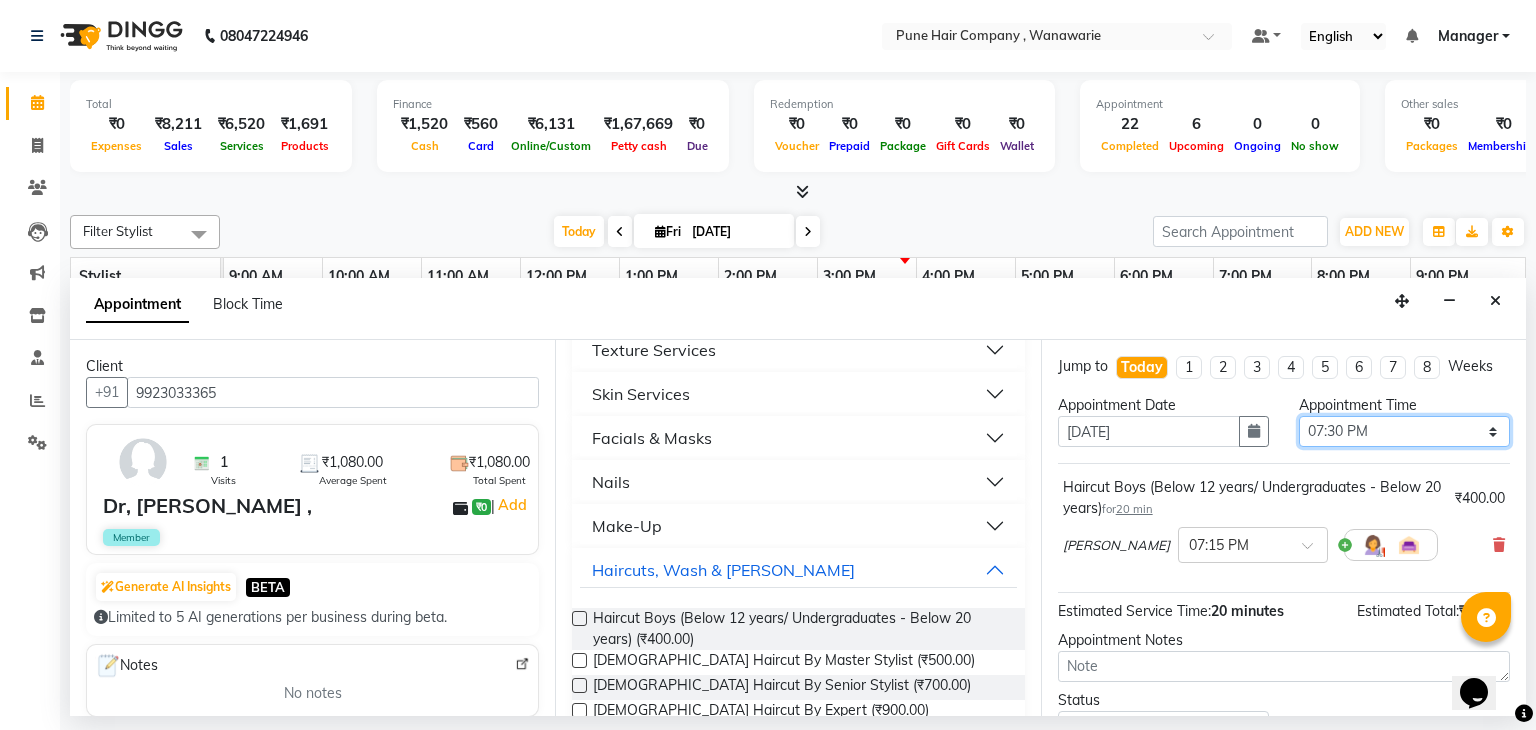 click on "Select 10:00 AM 10:15 AM 10:30 AM 10:45 AM 11:00 AM 11:15 AM 11:30 AM 11:45 AM 12:00 PM 12:15 PM 12:30 PM 12:45 PM 01:00 PM 01:15 PM 01:30 PM 01:45 PM 02:00 PM 02:15 PM 02:30 PM 02:45 PM 03:00 PM 03:15 PM 03:30 PM 03:45 PM 04:00 PM 04:15 PM 04:30 PM 04:45 PM 05:00 PM 05:15 PM 05:30 PM 05:45 PM 06:00 PM 06:15 PM 06:30 PM 06:45 PM 07:00 PM 07:15 PM 07:30 PM 07:45 PM 08:00 PM 08:15 PM 08:30 PM 08:45 PM 09:00 PM" at bounding box center (1404, 431) 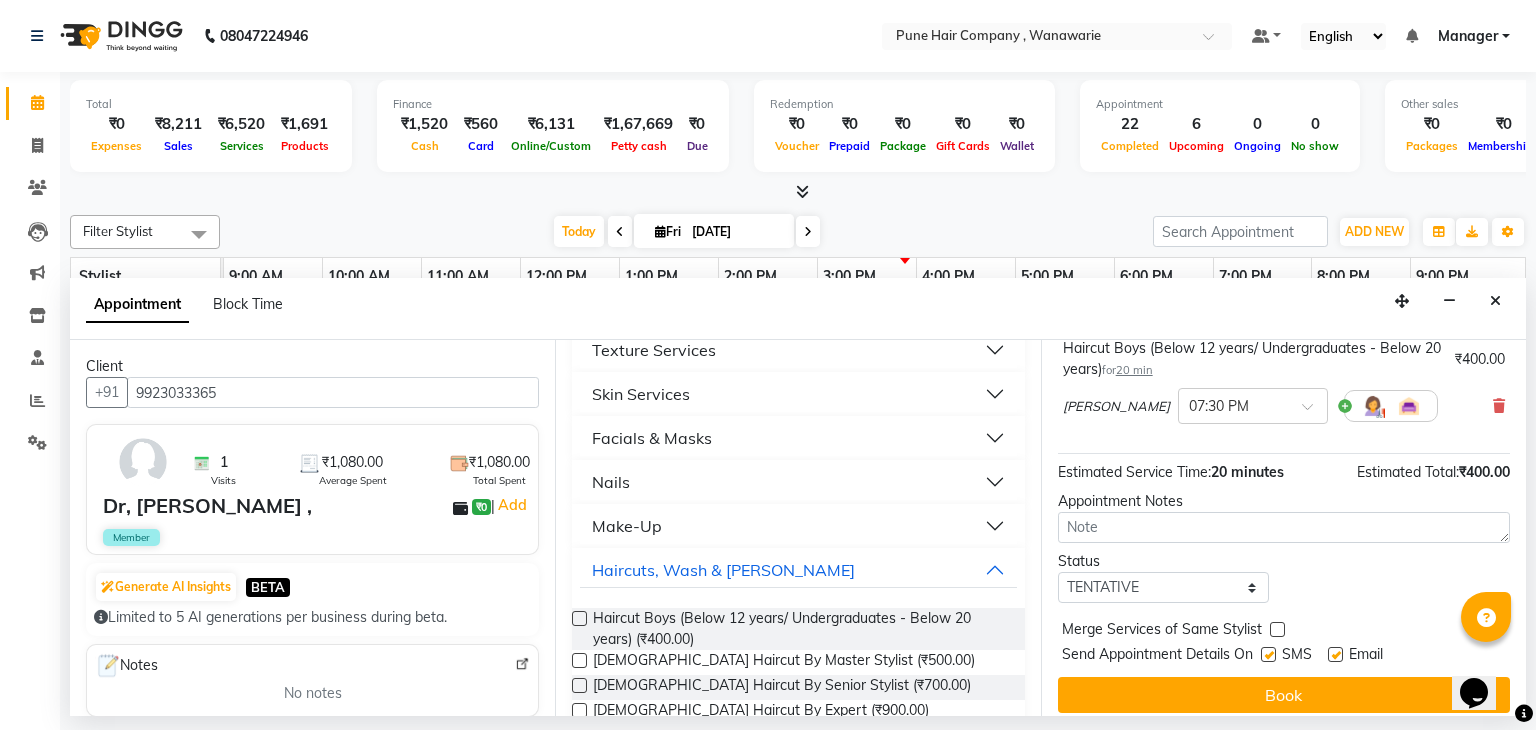 scroll, scrollTop: 151, scrollLeft: 0, axis: vertical 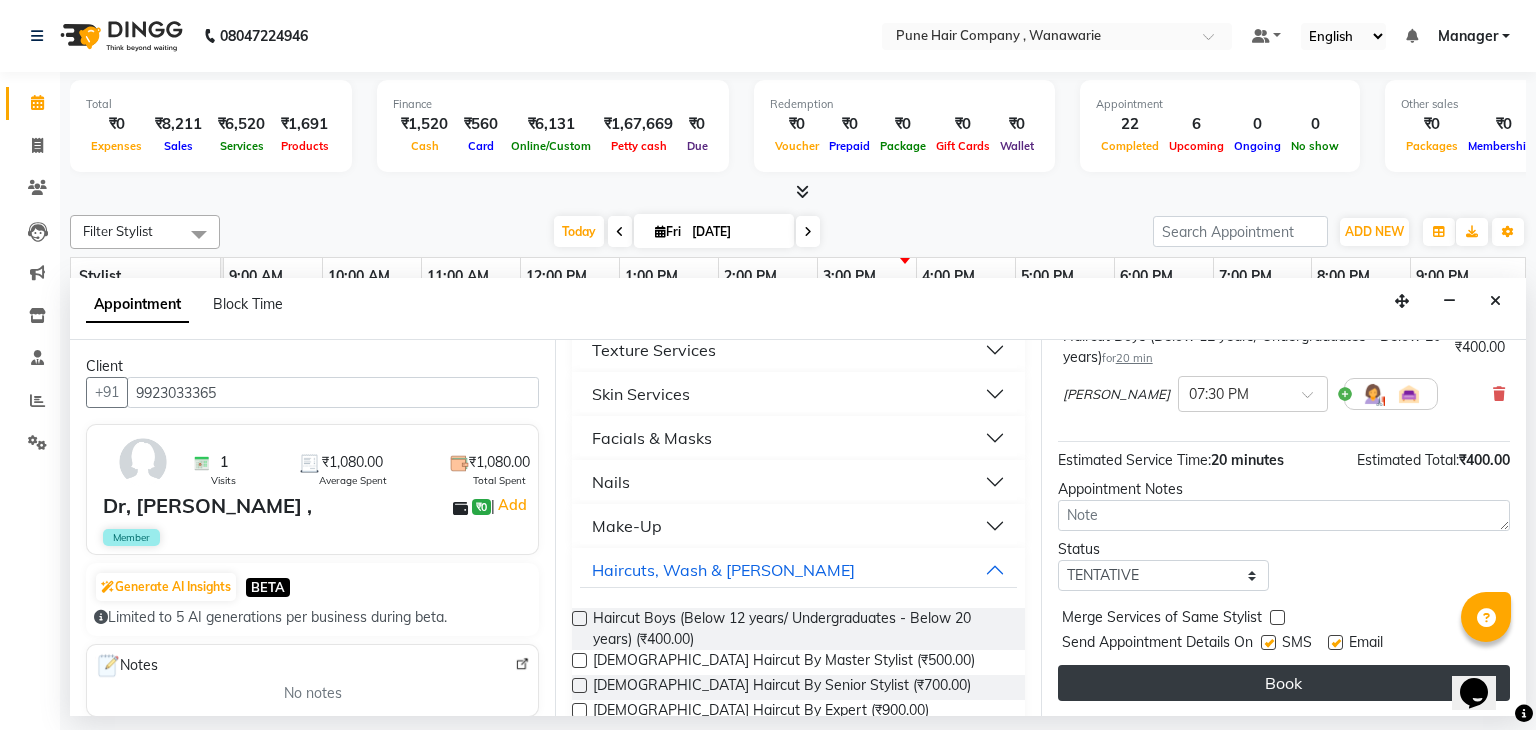 click on "Book" at bounding box center (1284, 683) 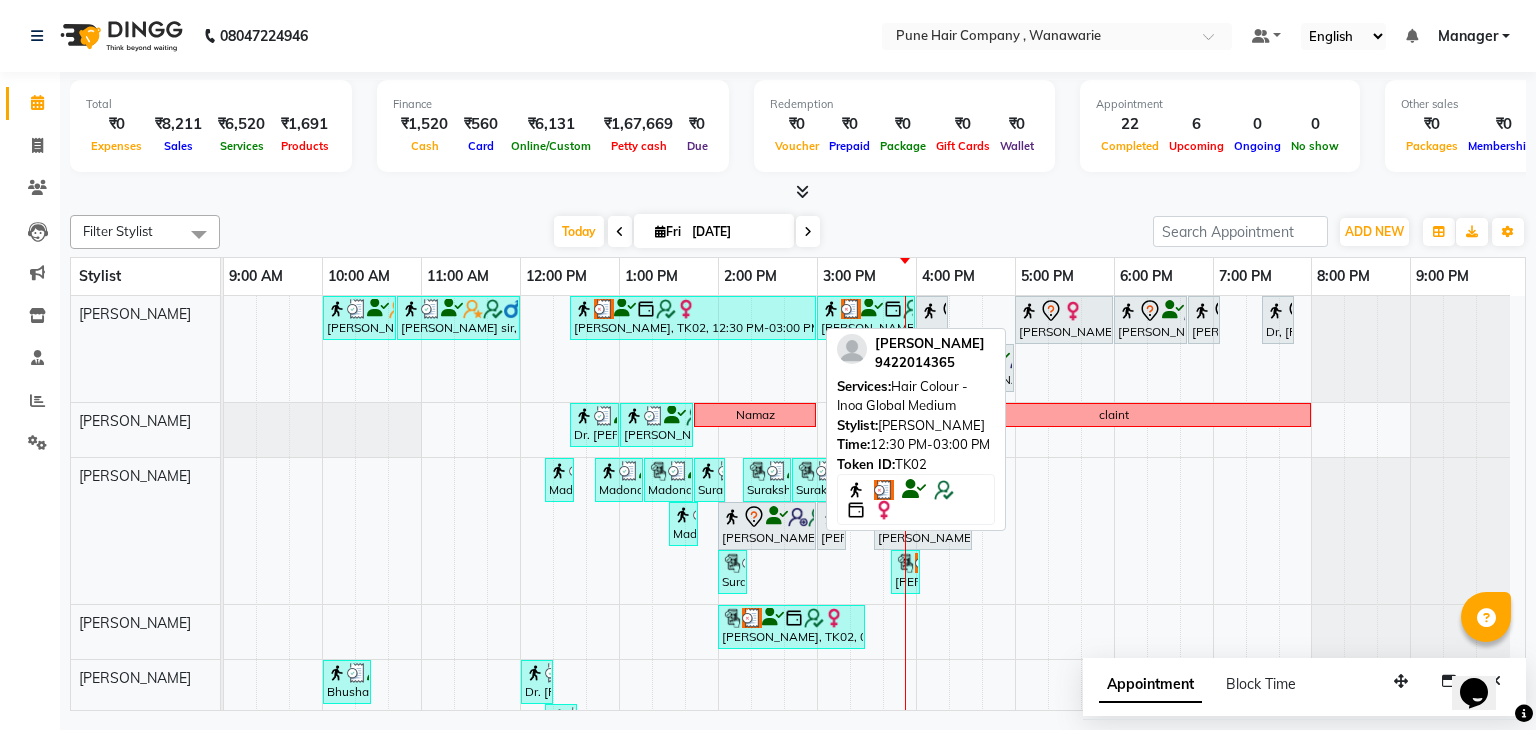 click on "[PERSON_NAME], TK02, 12:30 PM-03:00 PM, Hair Colour - Inoa Global Medium" at bounding box center (693, 318) 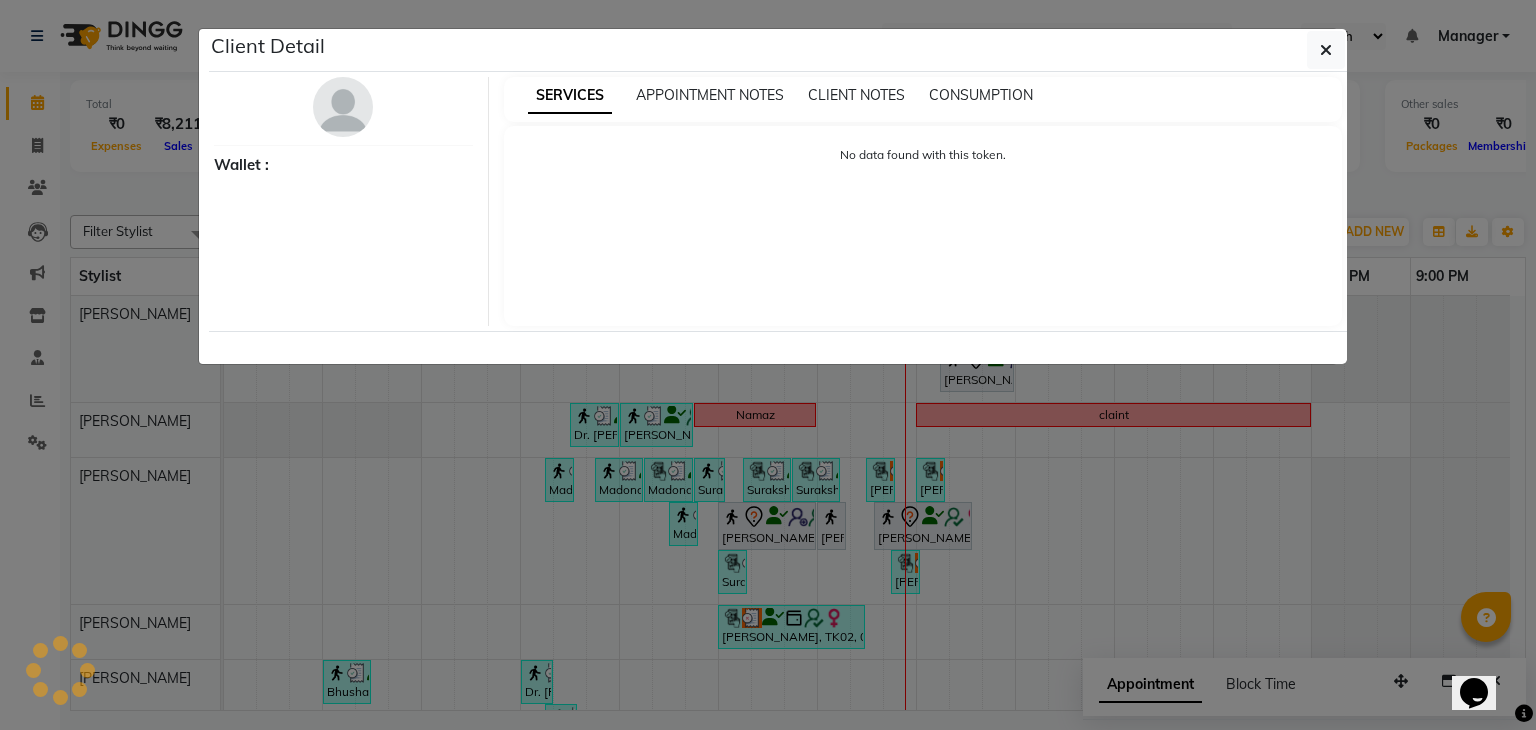 select on "3" 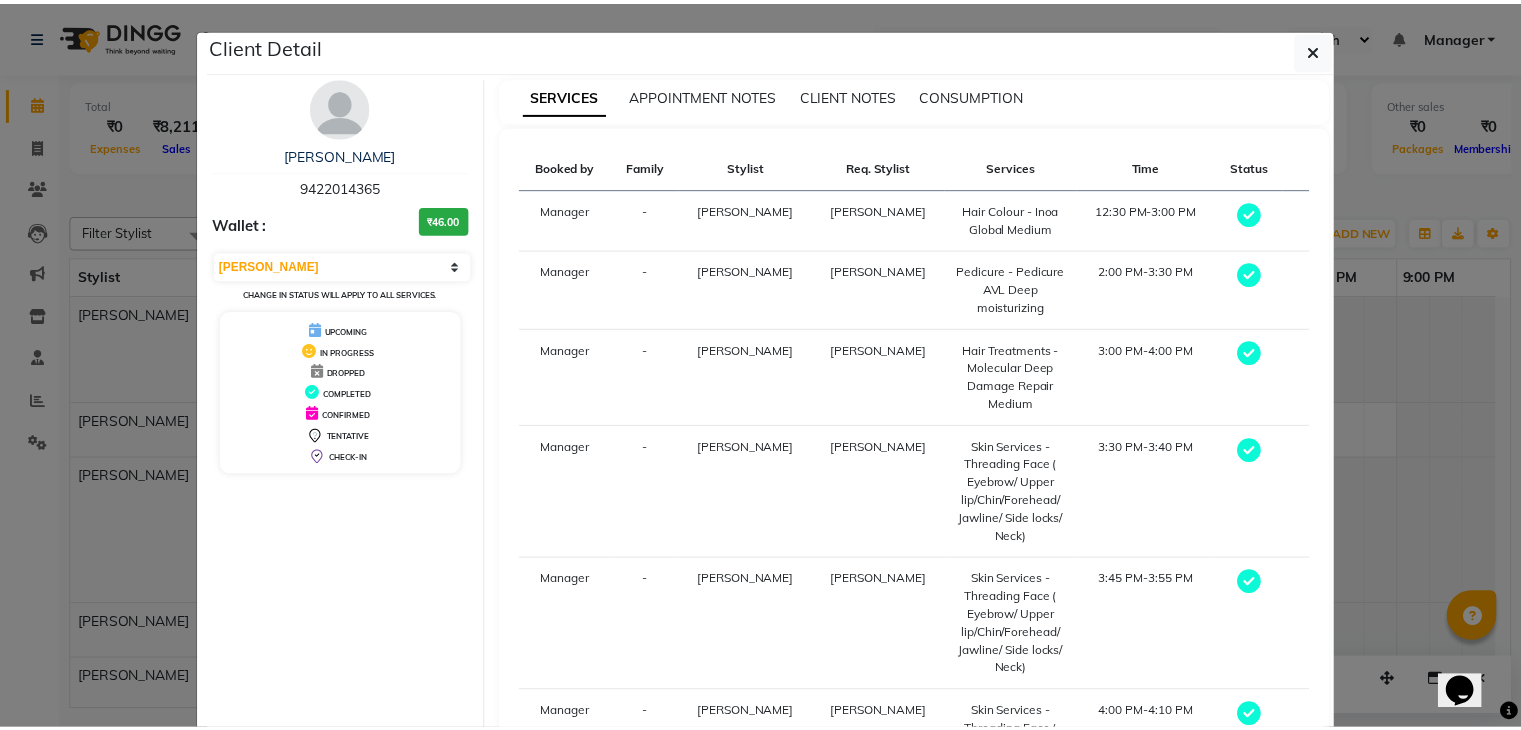scroll, scrollTop: 234, scrollLeft: 0, axis: vertical 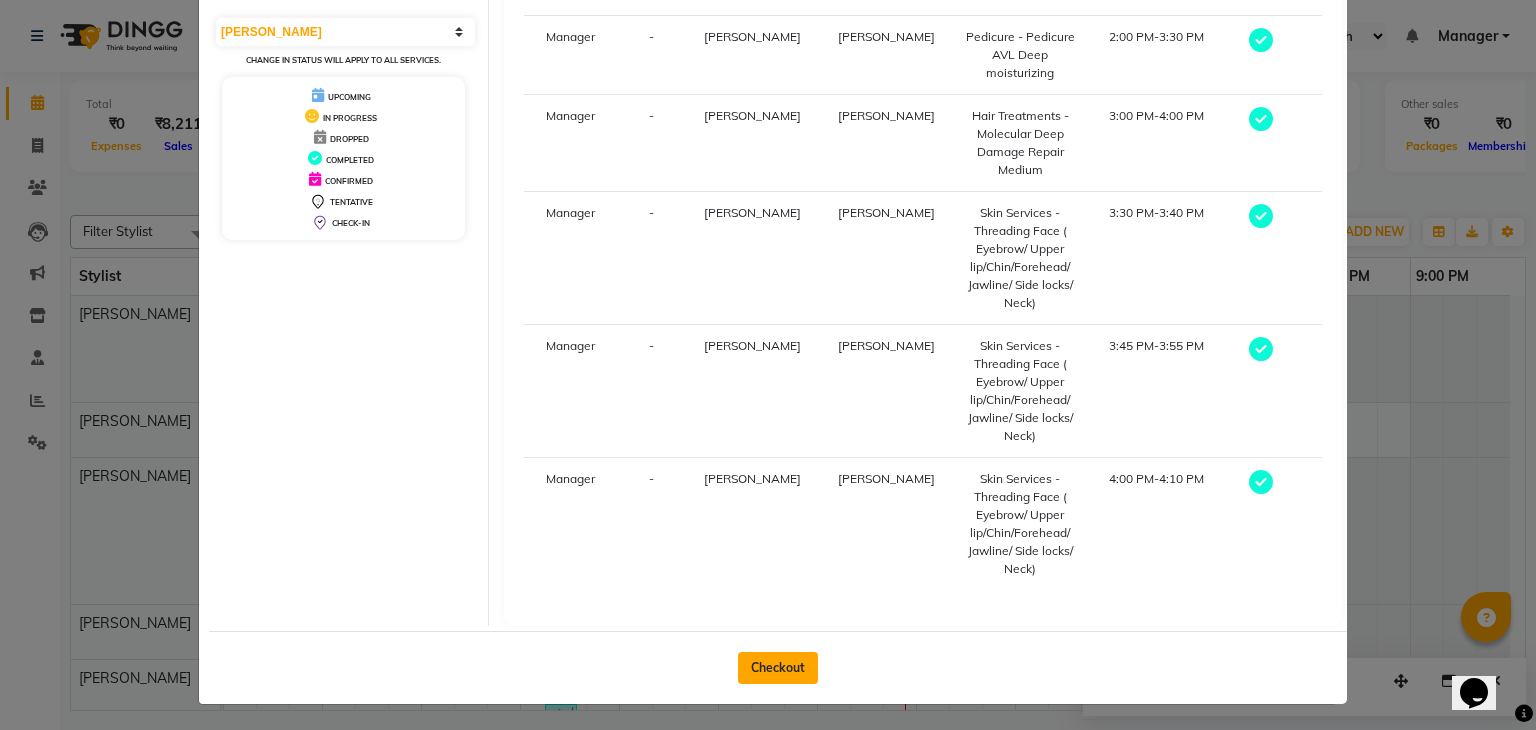 click on "Checkout" 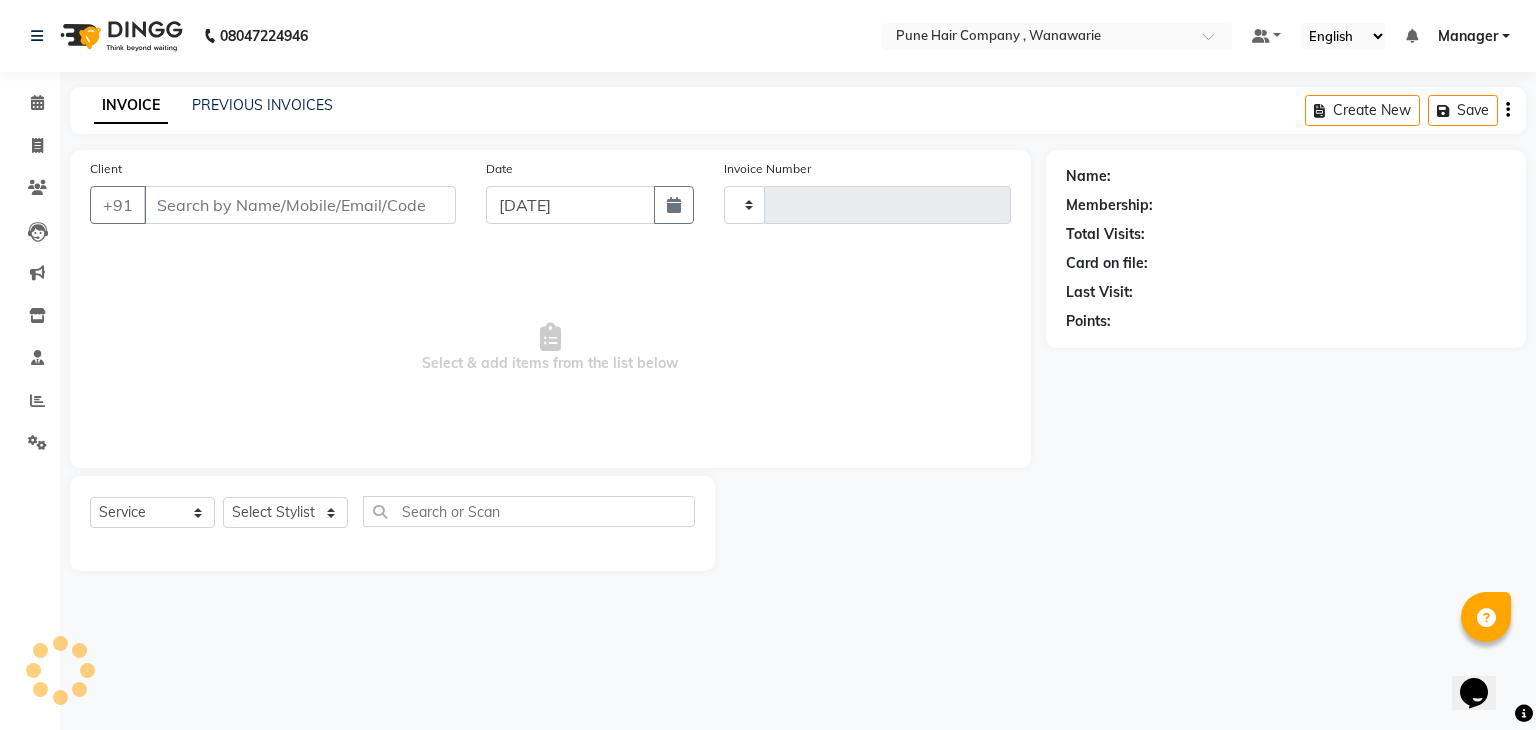 type on "1088" 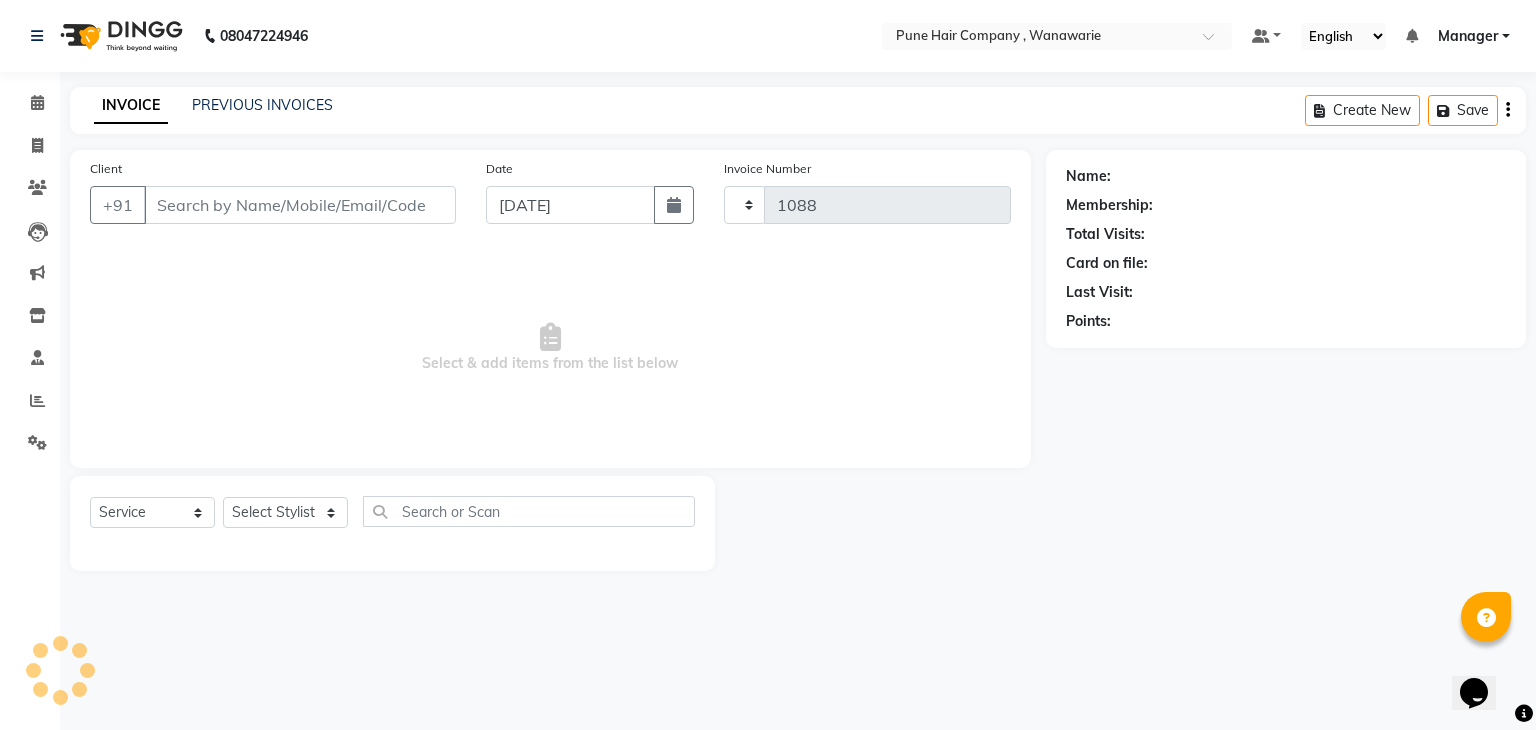 select on "8072" 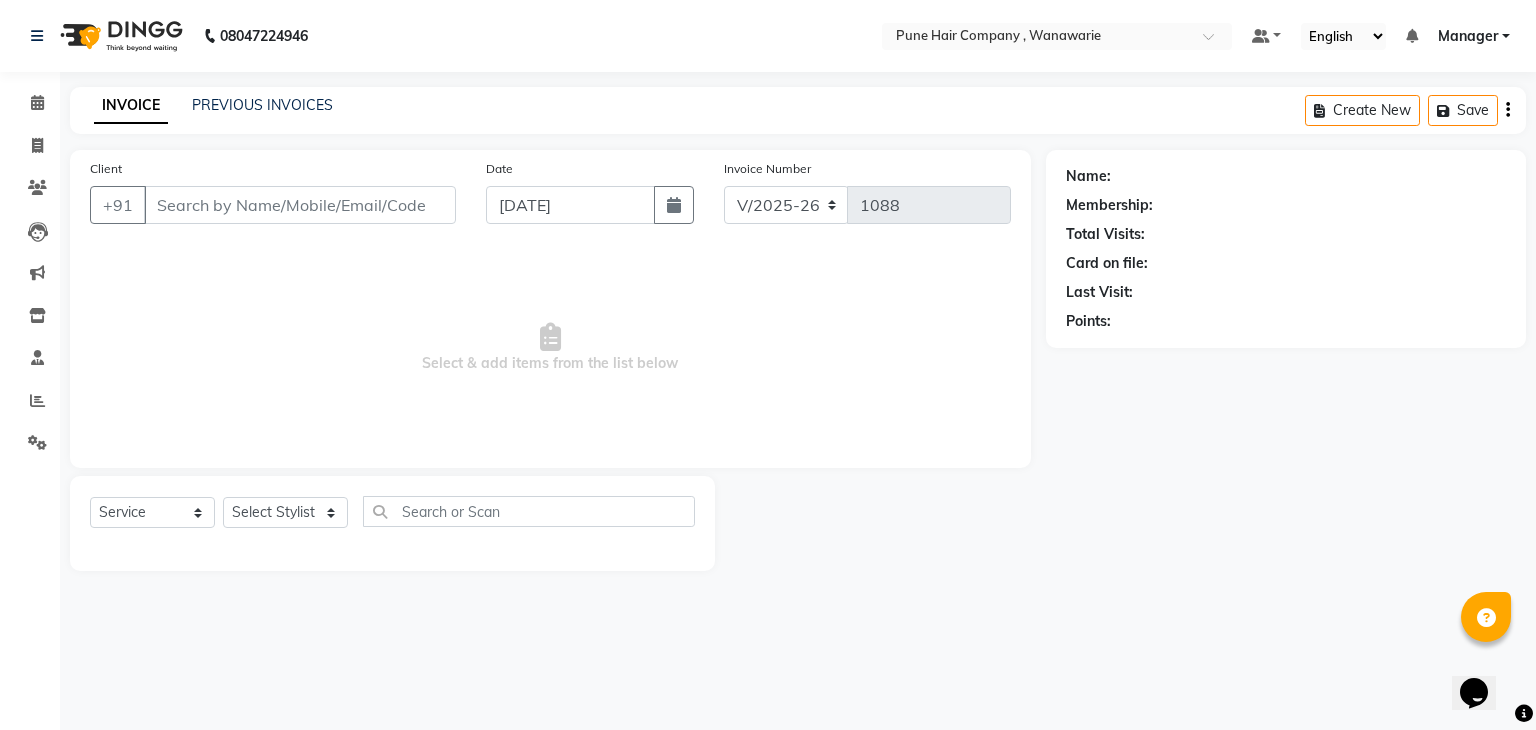 type on "9422014365" 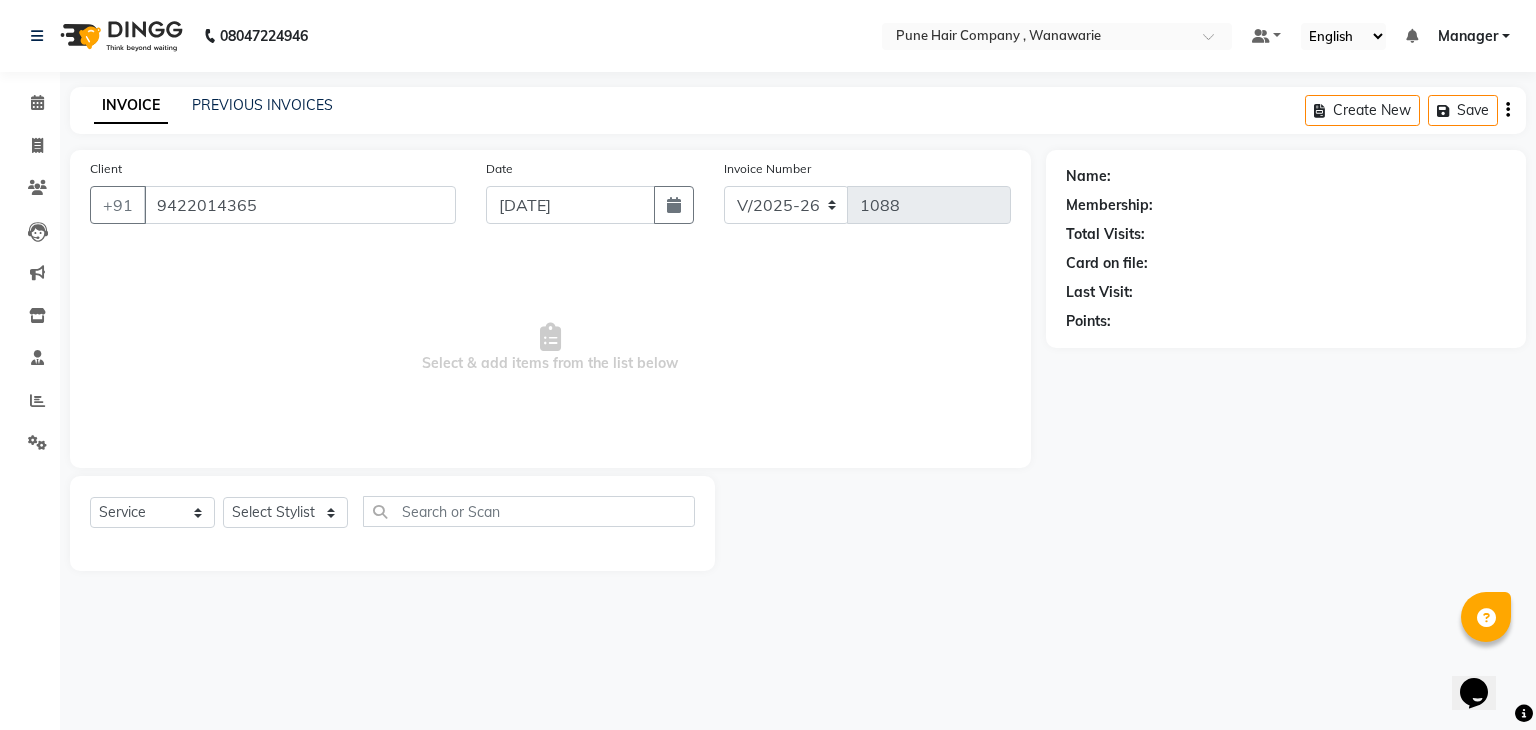 select on "74579" 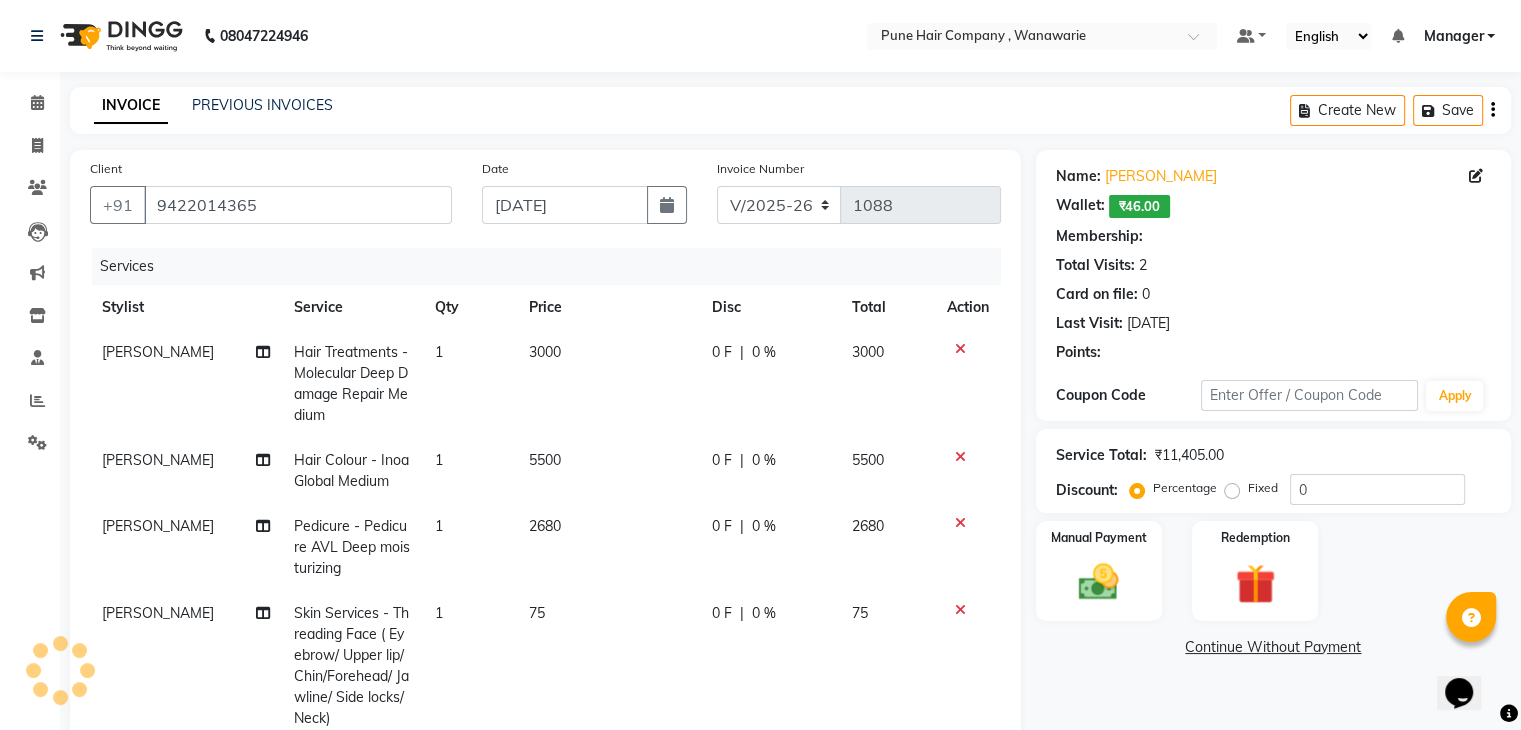 type on "20" 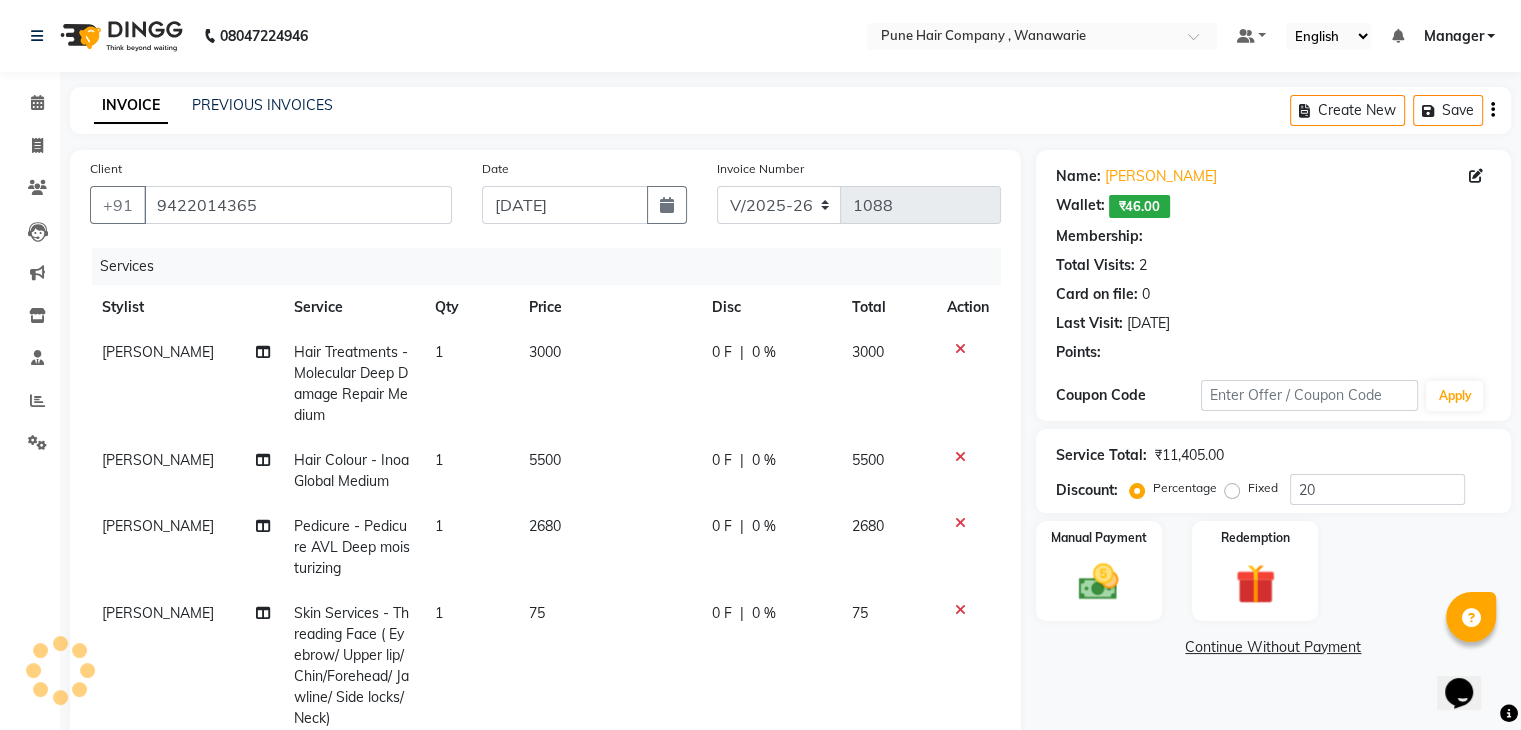 select on "1: Object" 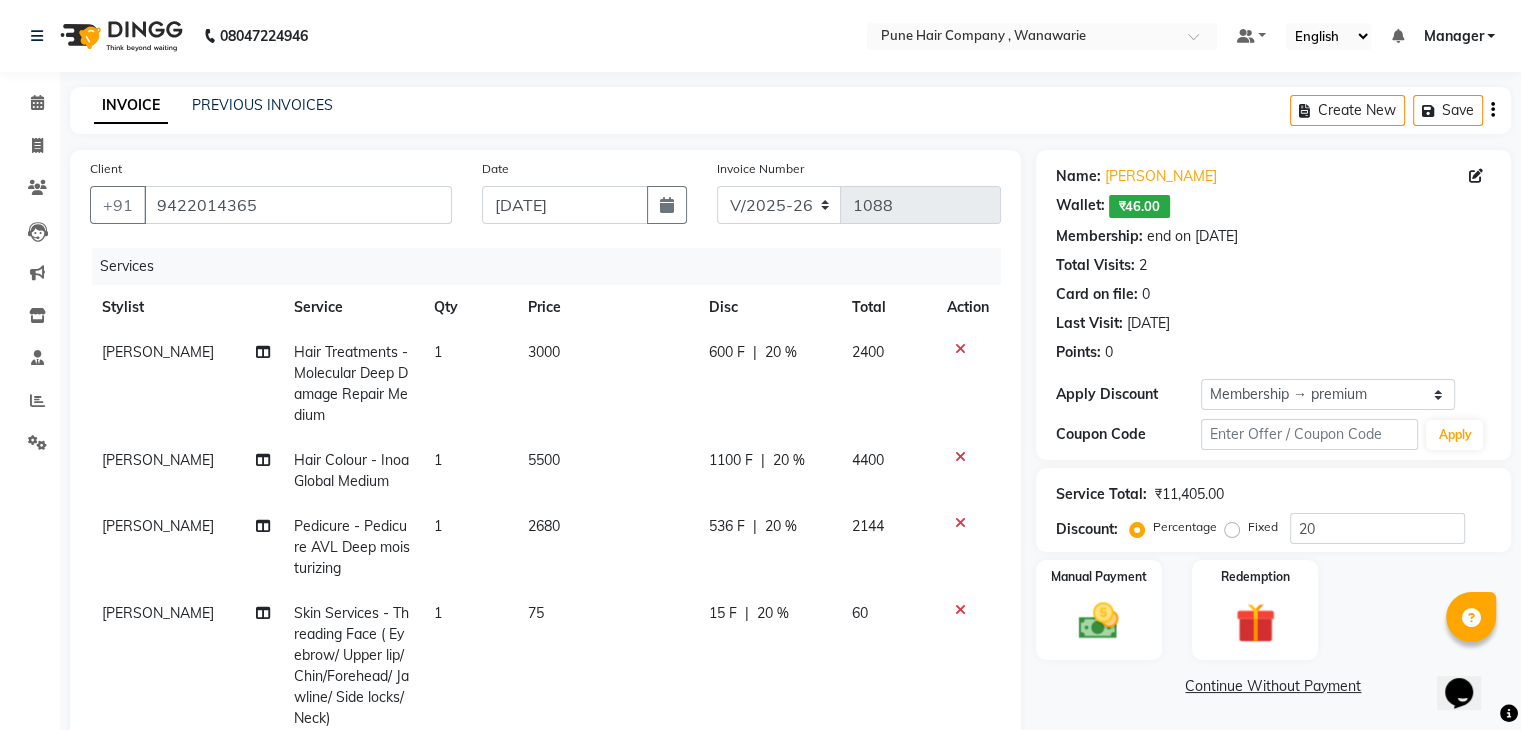 scroll, scrollTop: 324, scrollLeft: 0, axis: vertical 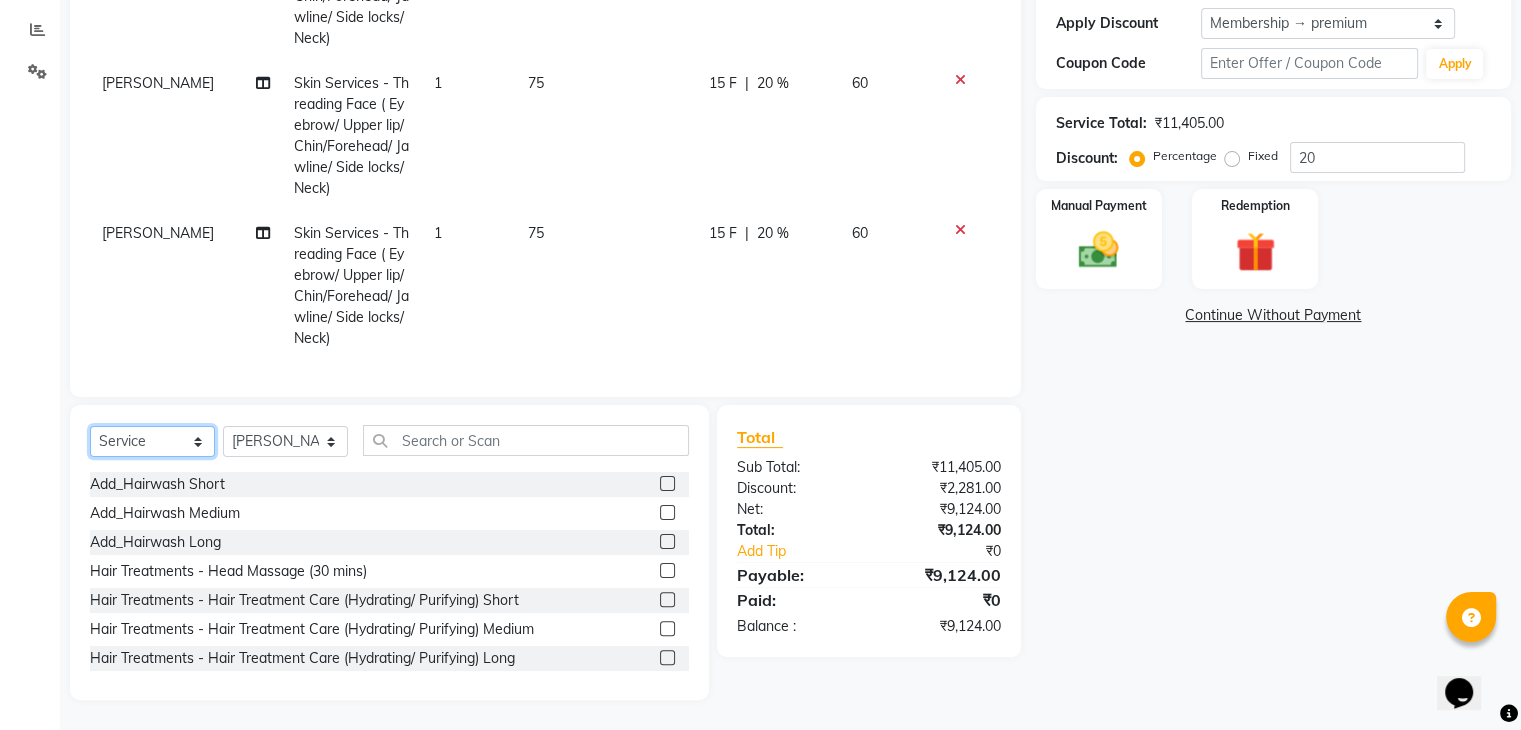 click on "Select  Service  Product  Membership  Package Voucher Prepaid Gift Card" 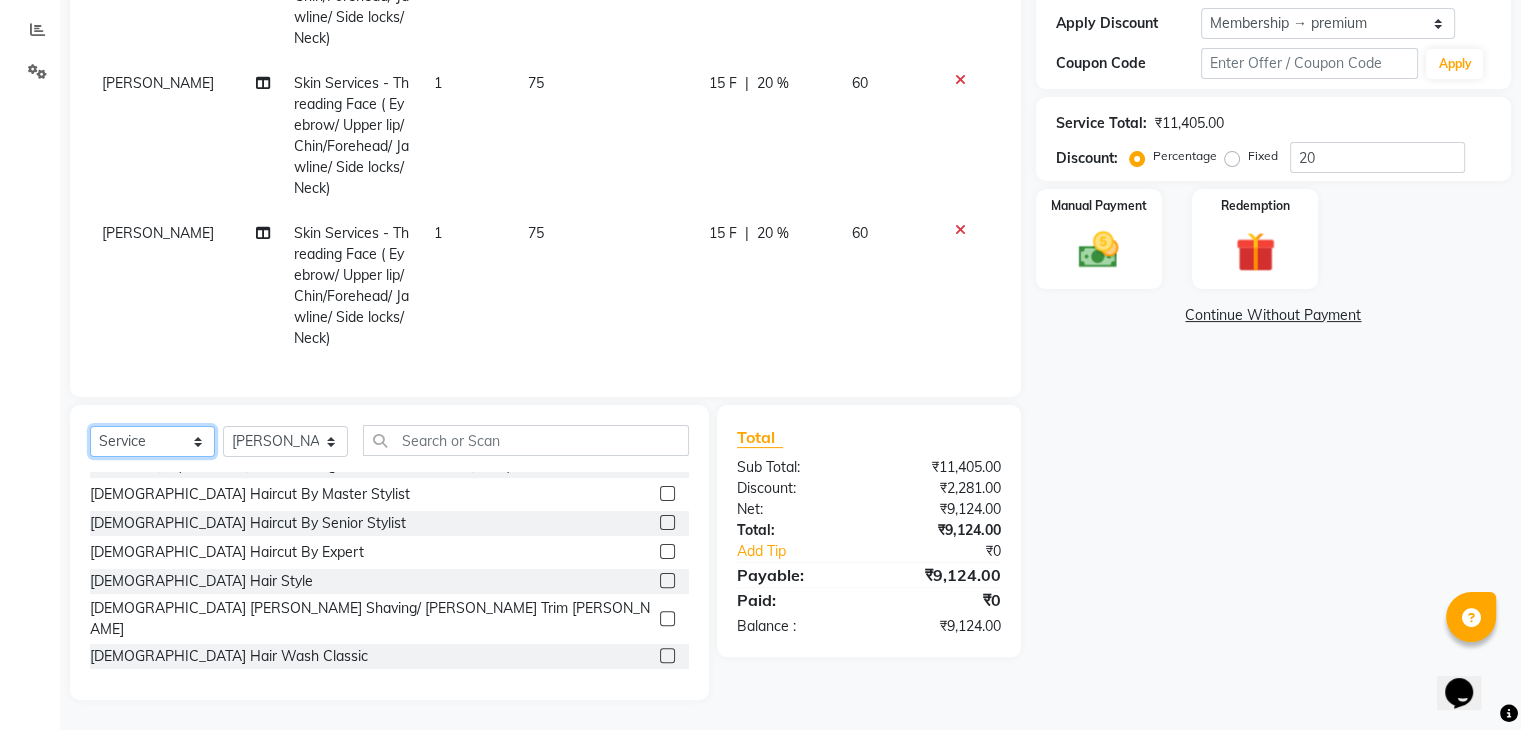 scroll, scrollTop: 3408, scrollLeft: 0, axis: vertical 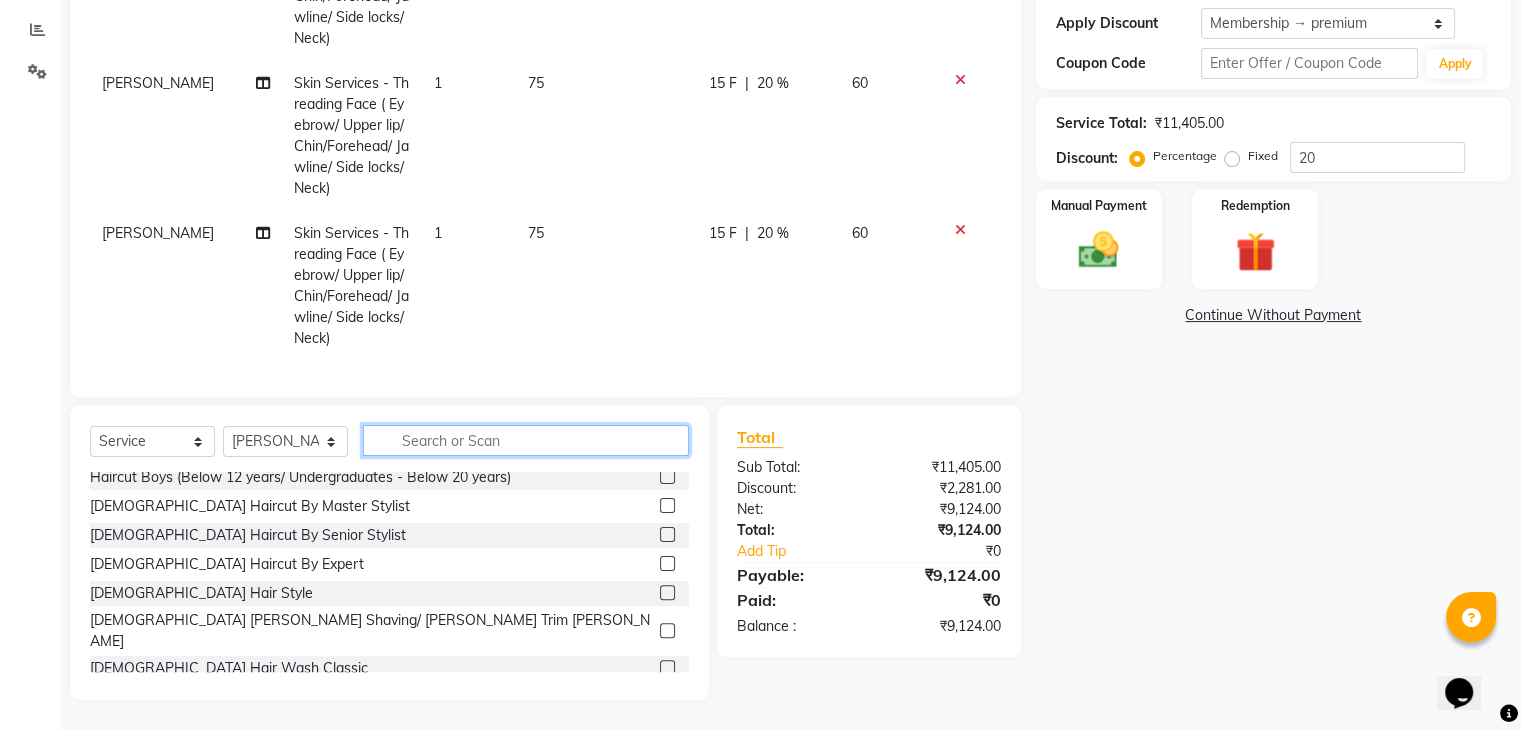 click 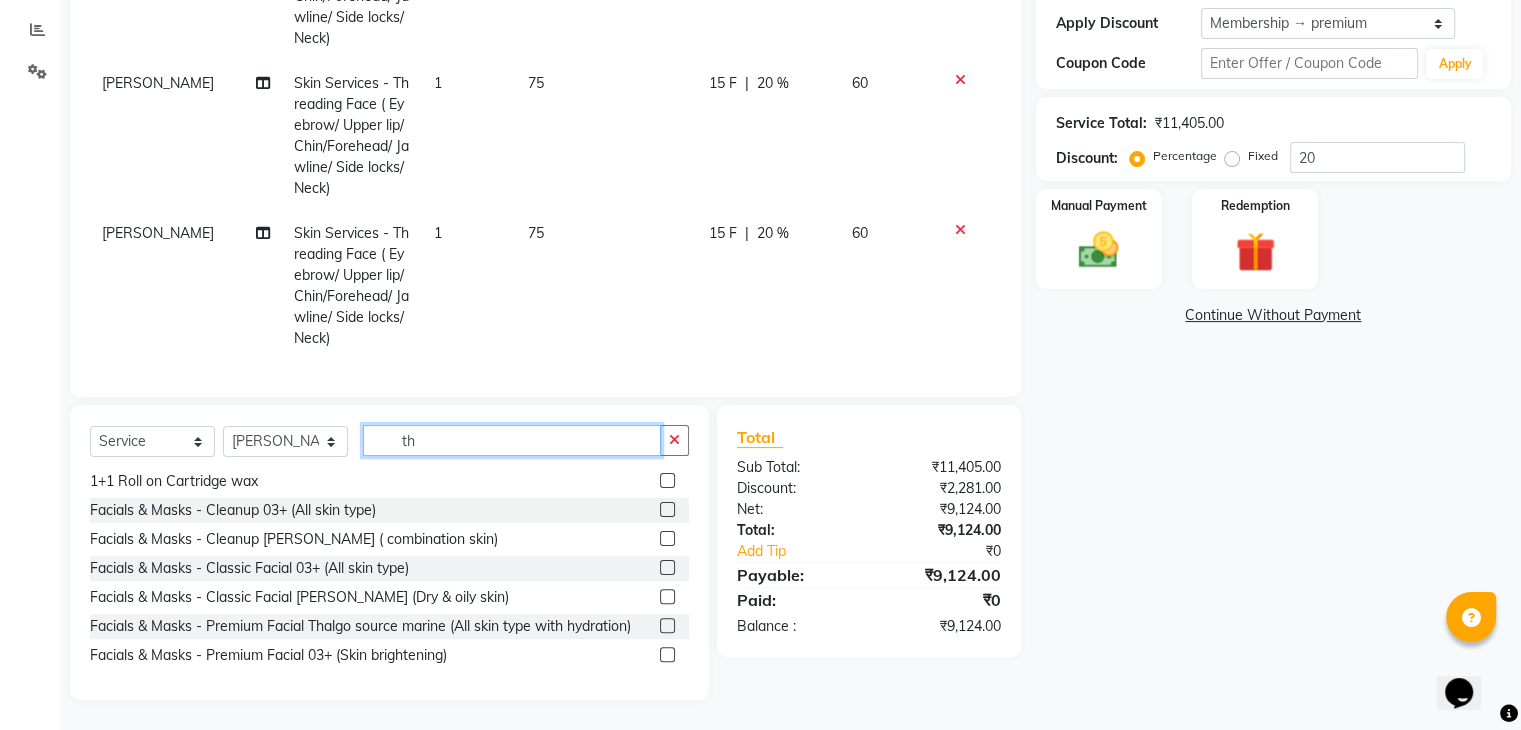scroll, scrollTop: 83, scrollLeft: 0, axis: vertical 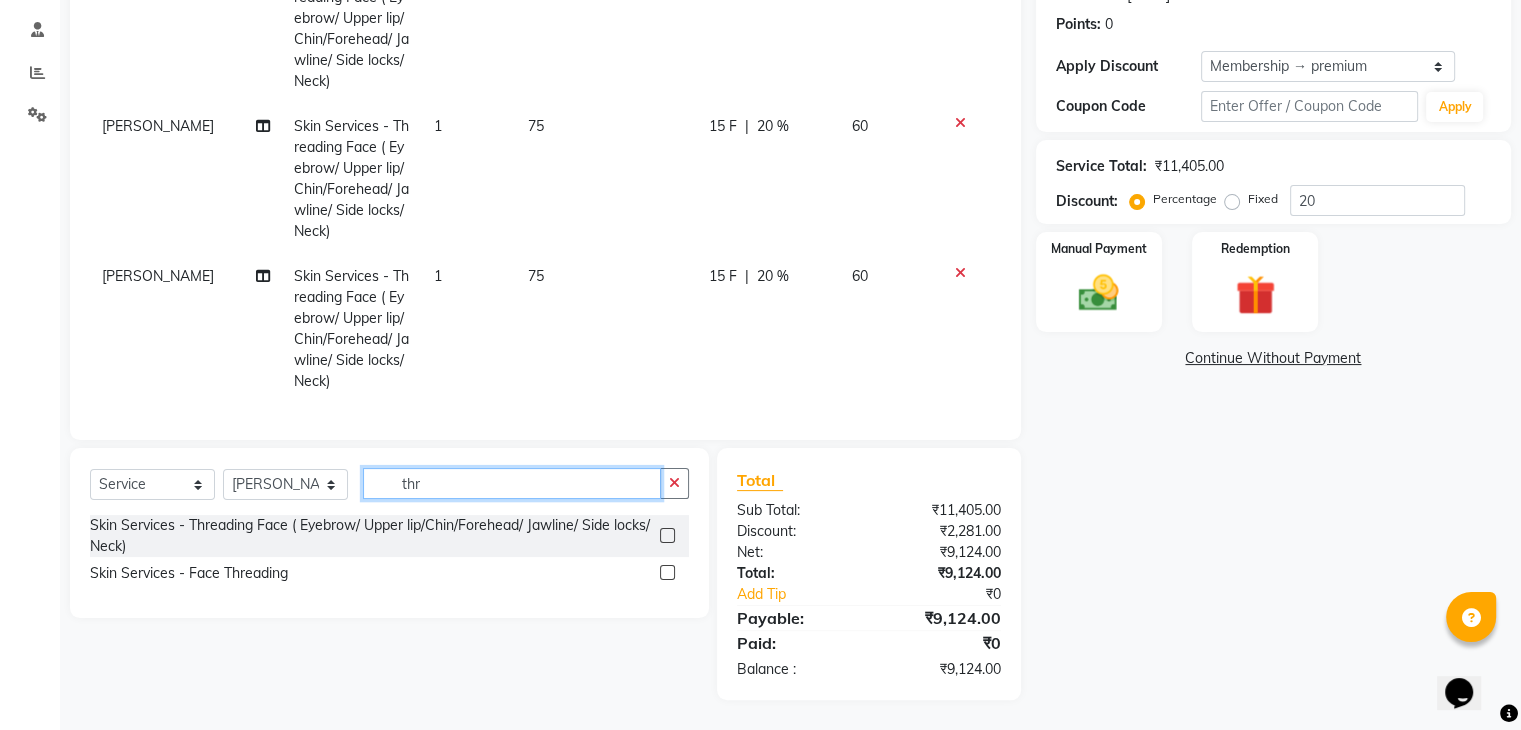 type on "thr" 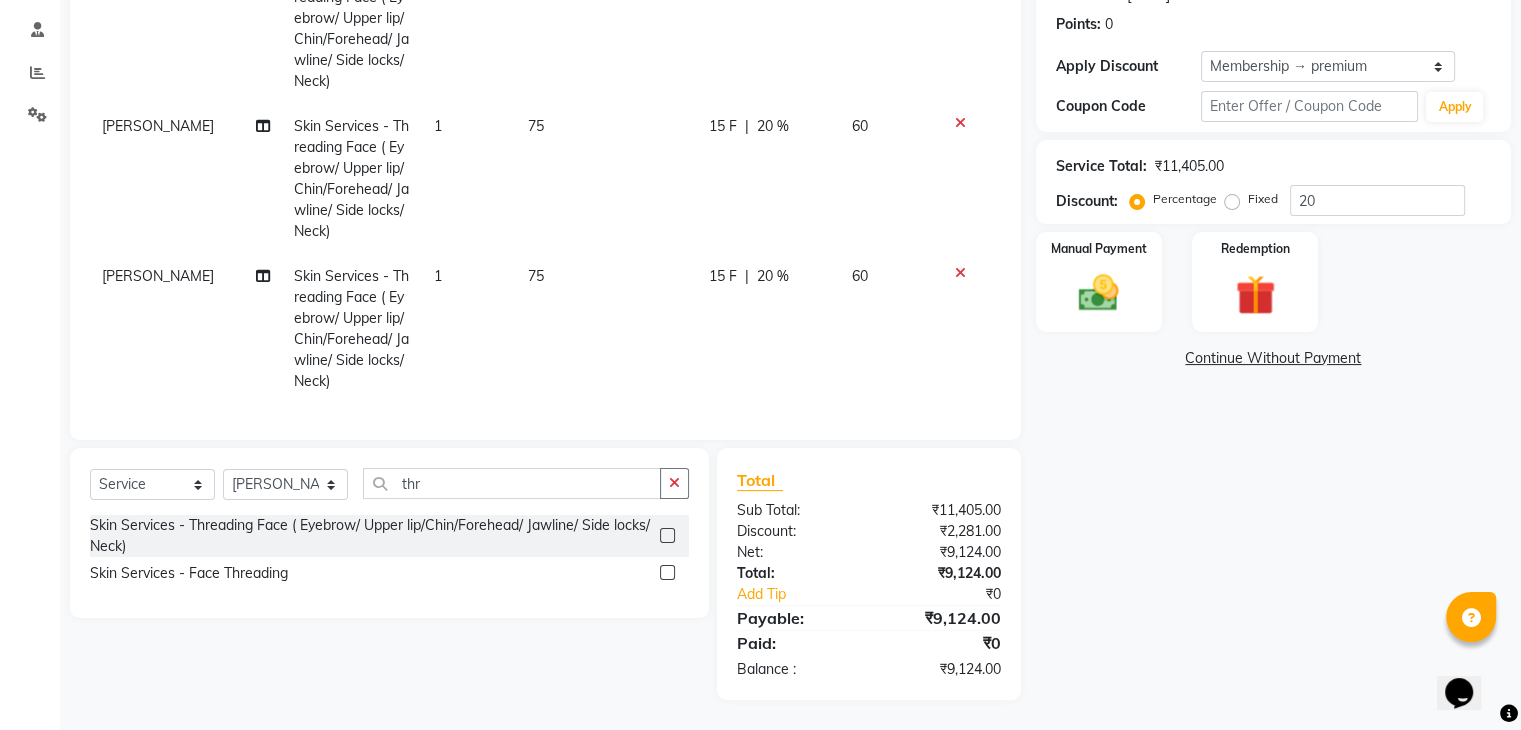 click 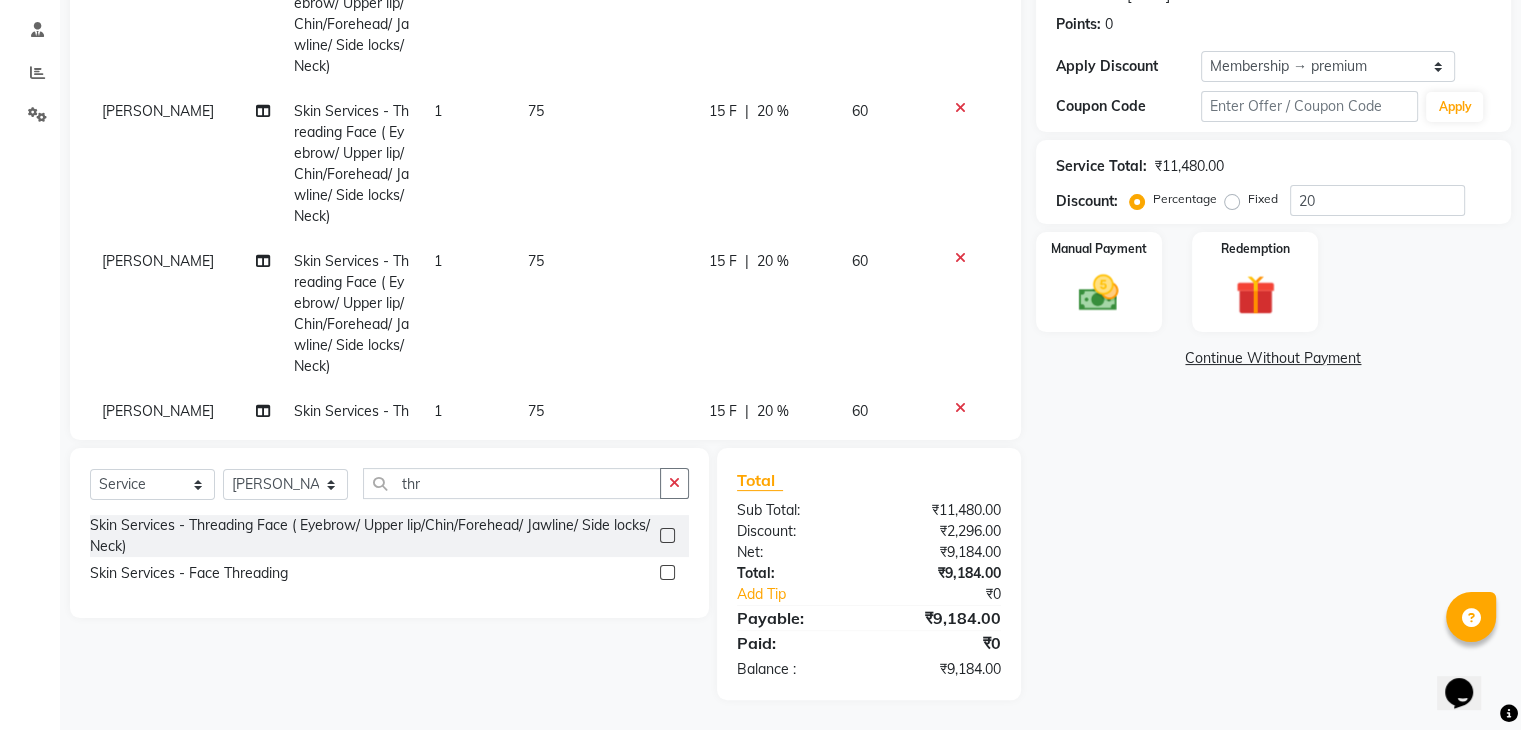 click 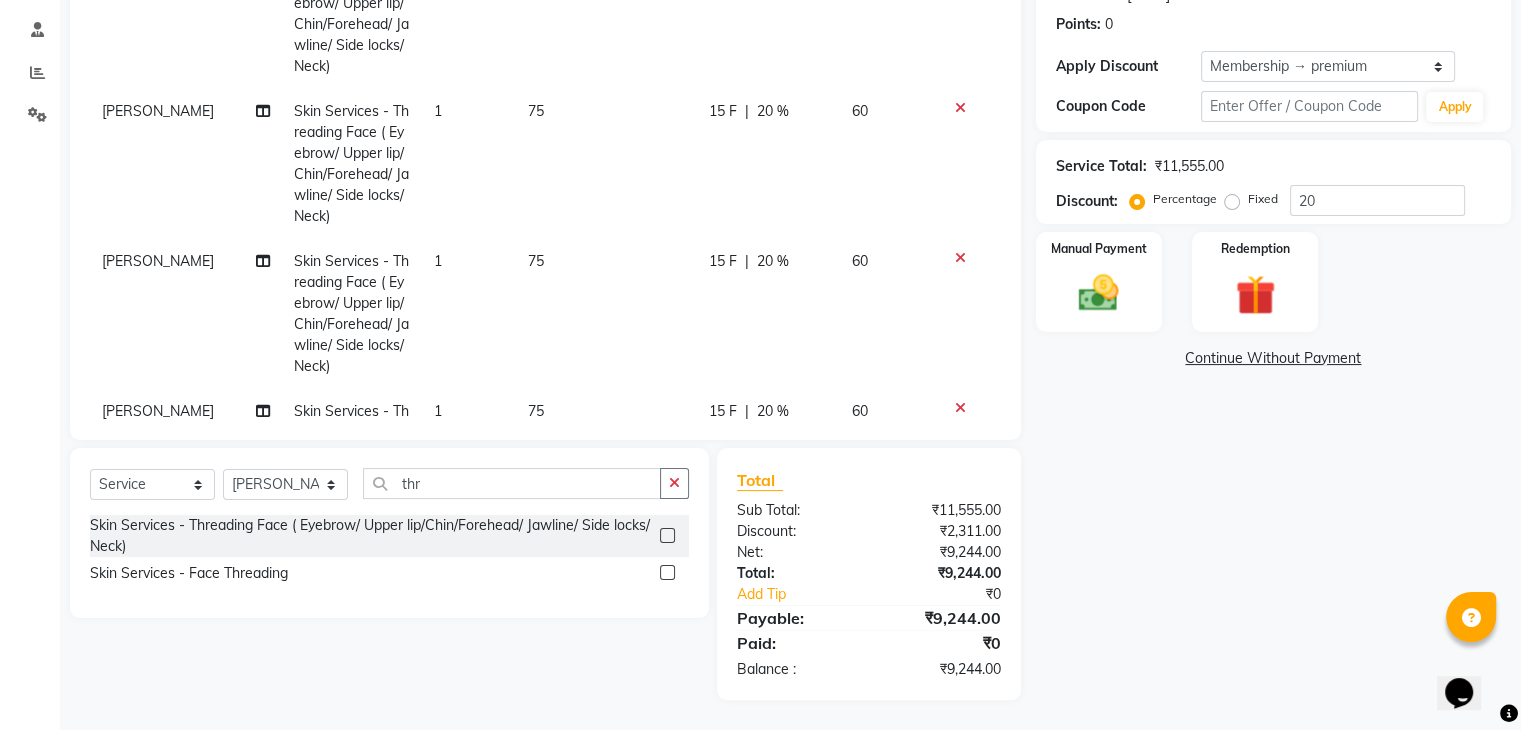 click 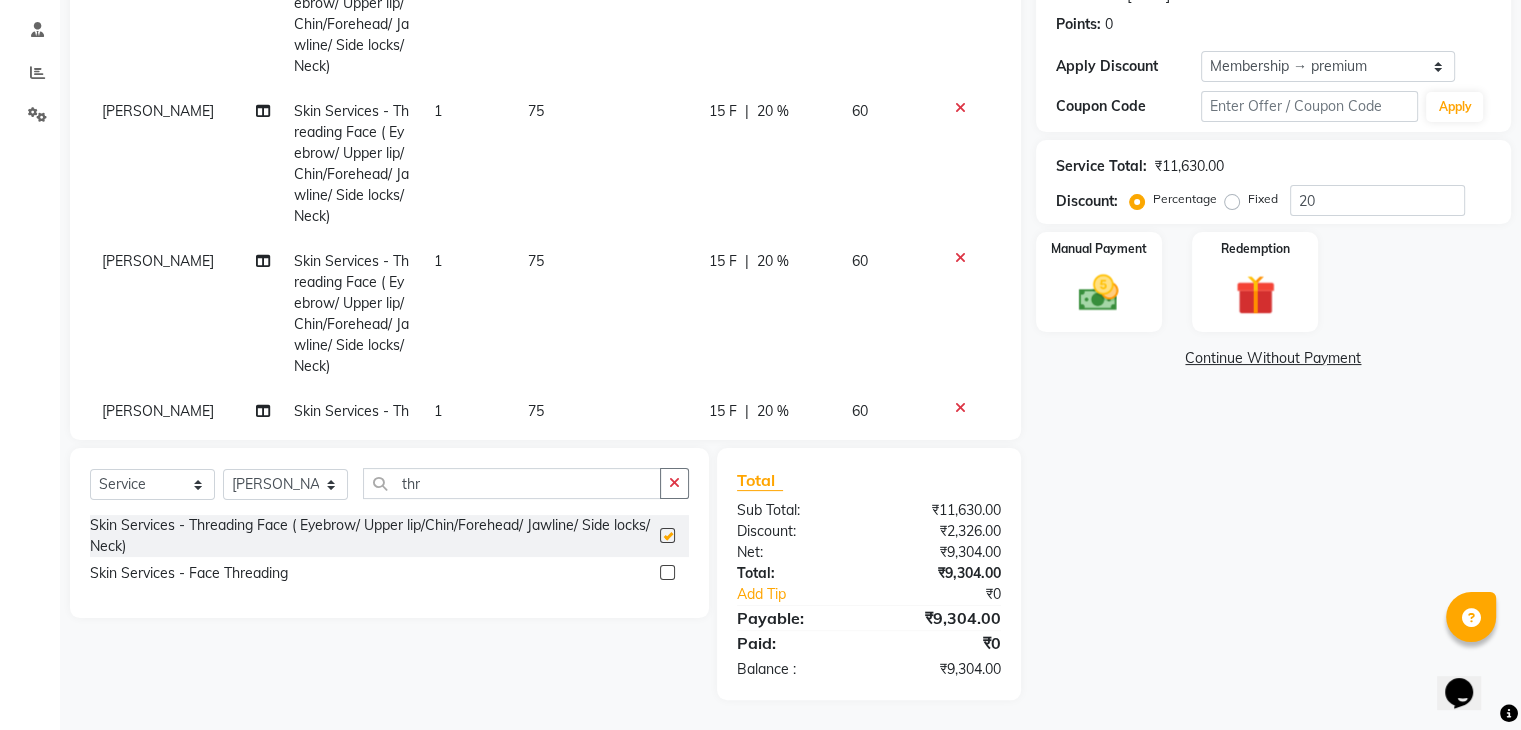 checkbox on "false" 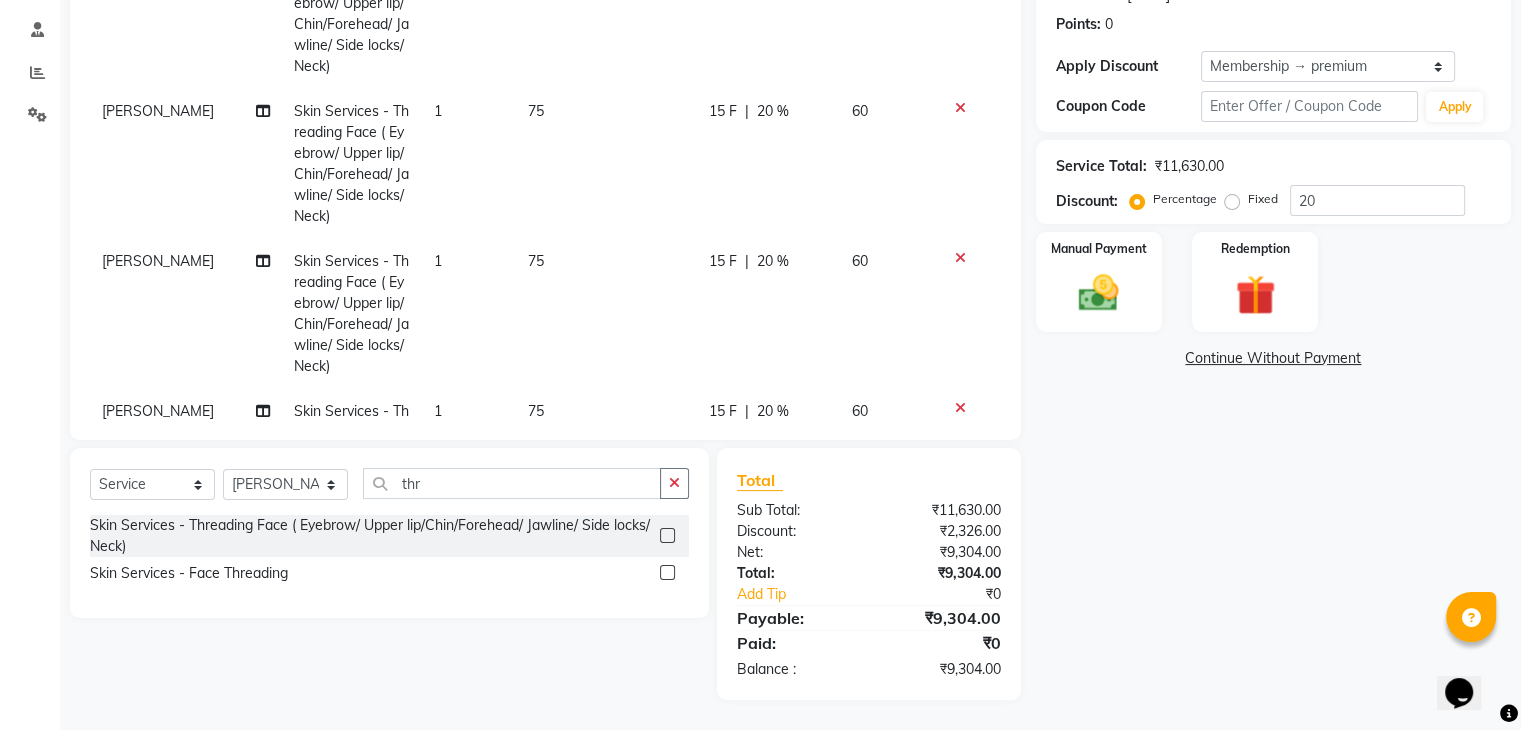 scroll, scrollTop: 774, scrollLeft: 0, axis: vertical 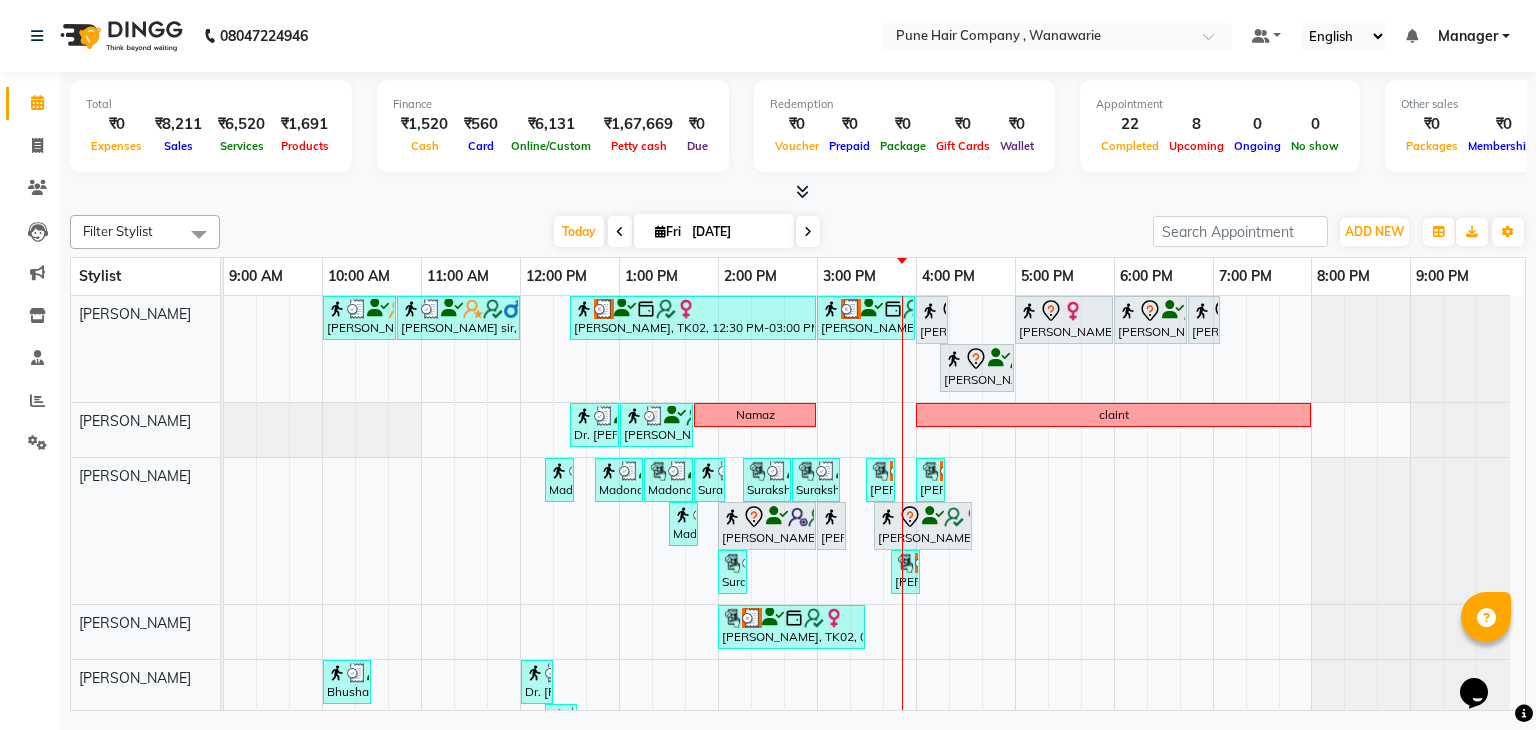 click at bounding box center (808, 232) 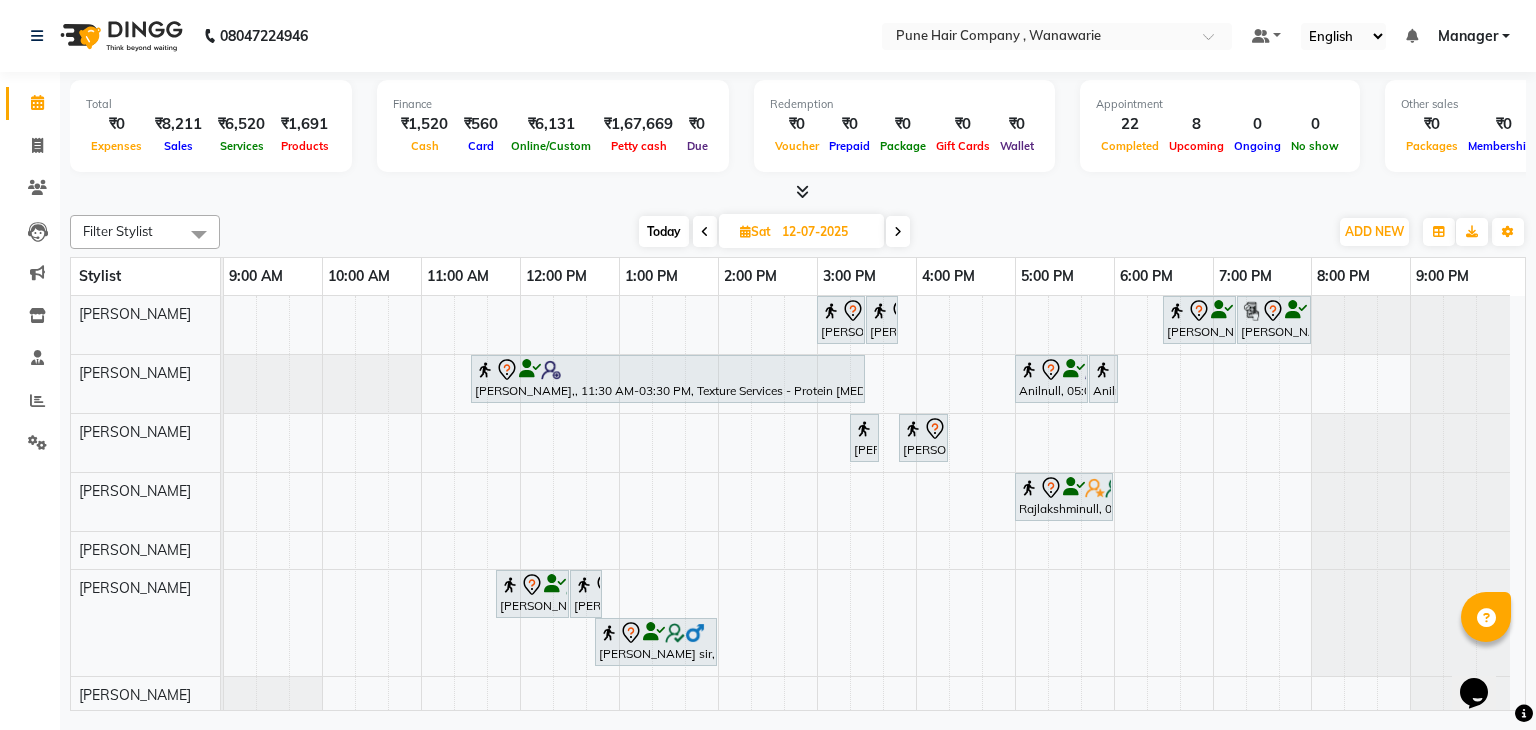 click on "Today" at bounding box center (664, 231) 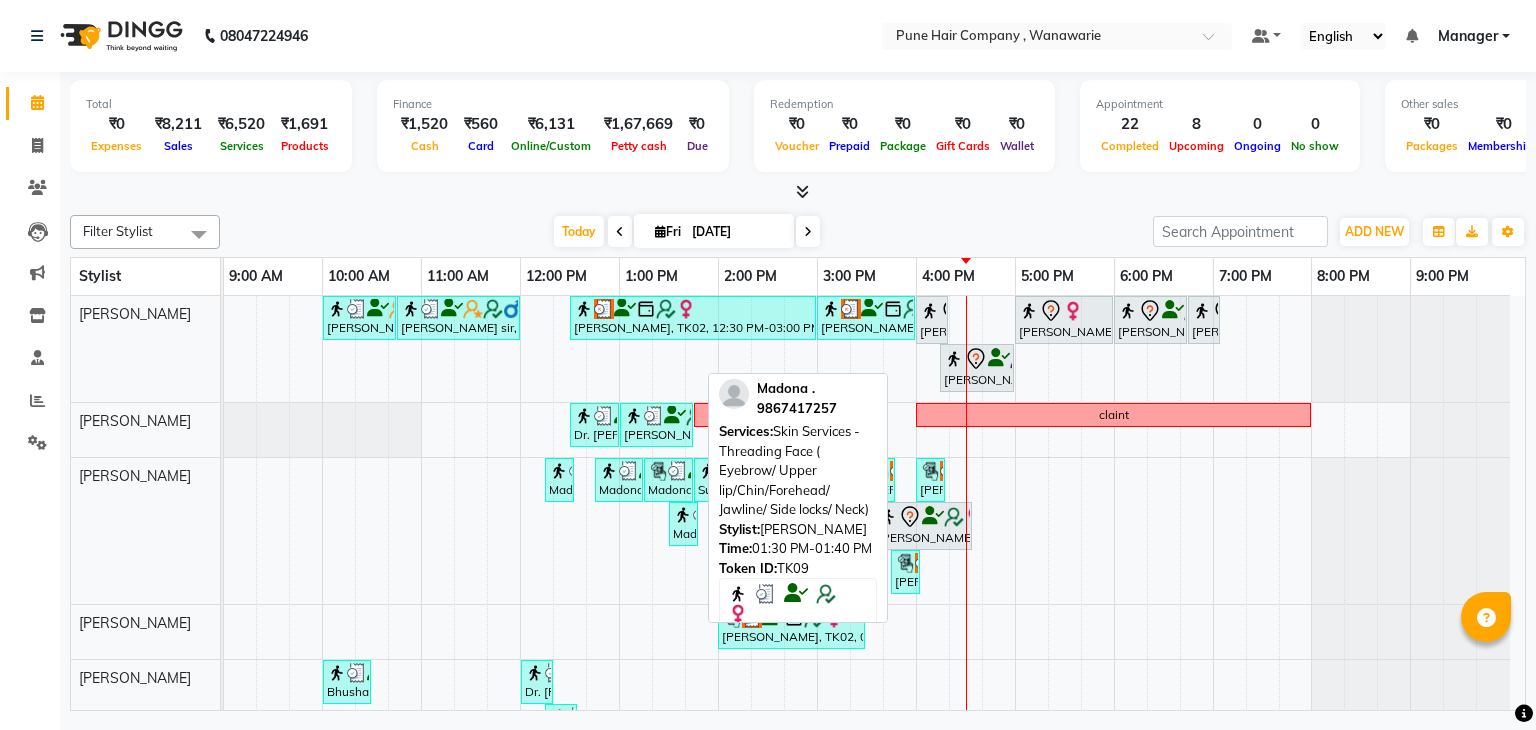 scroll, scrollTop: 0, scrollLeft: 0, axis: both 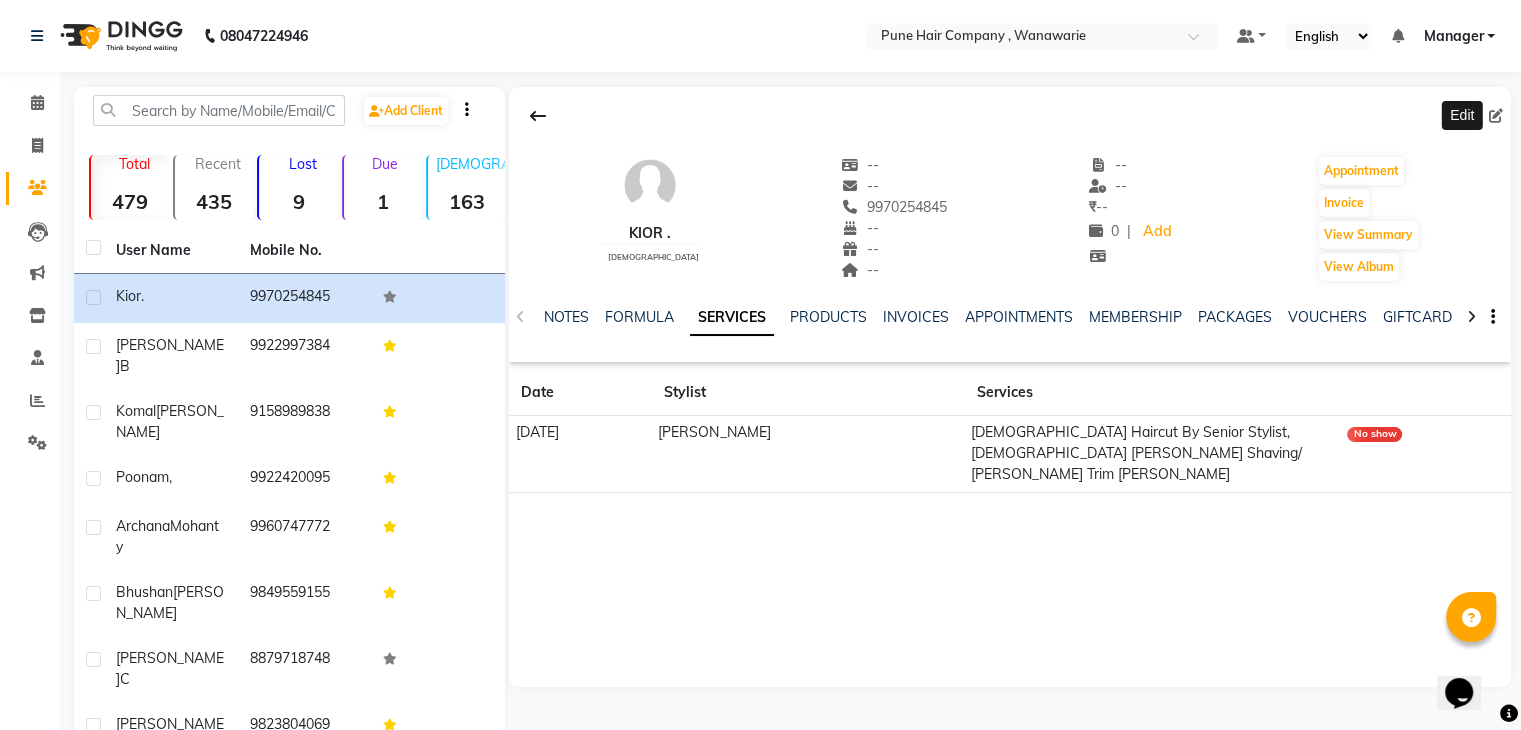 click 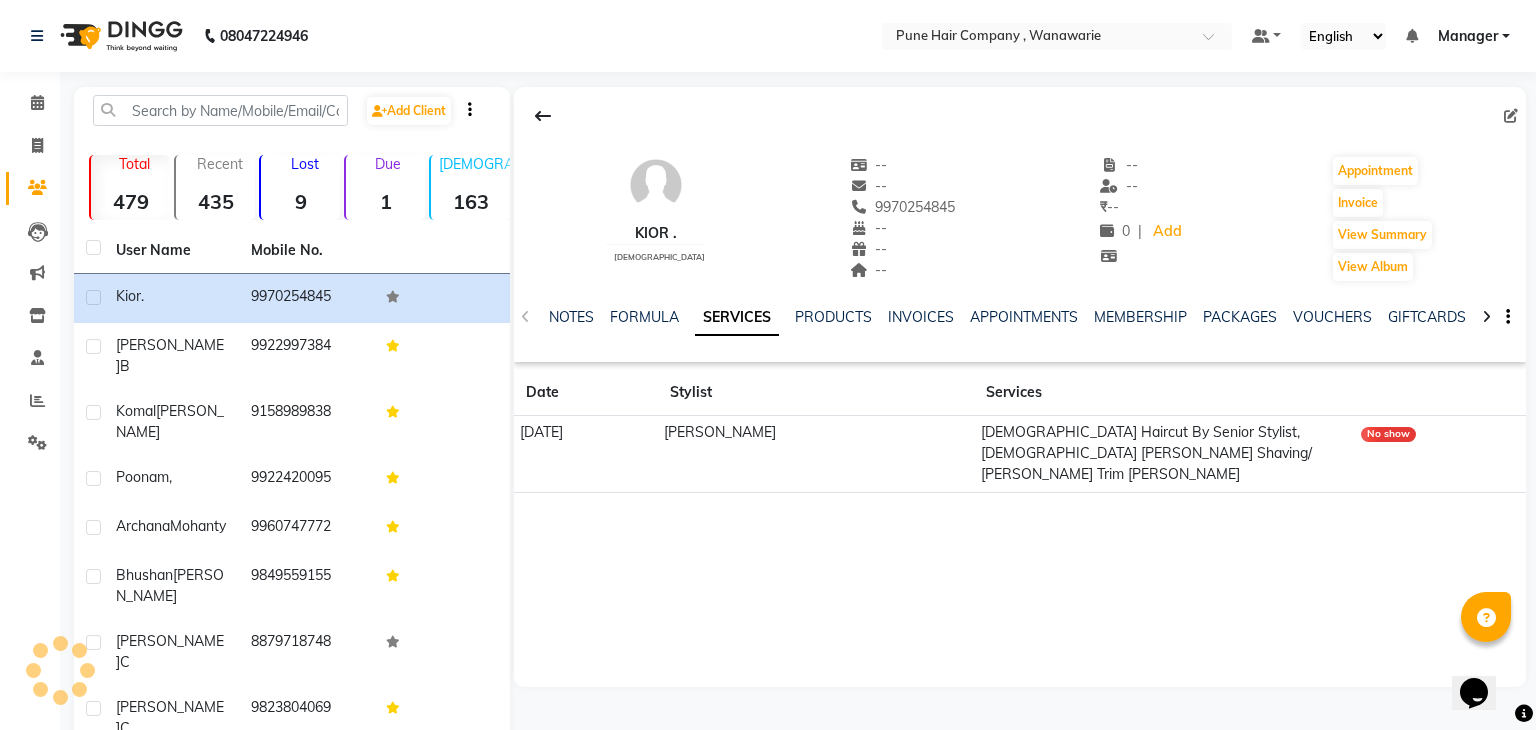 select 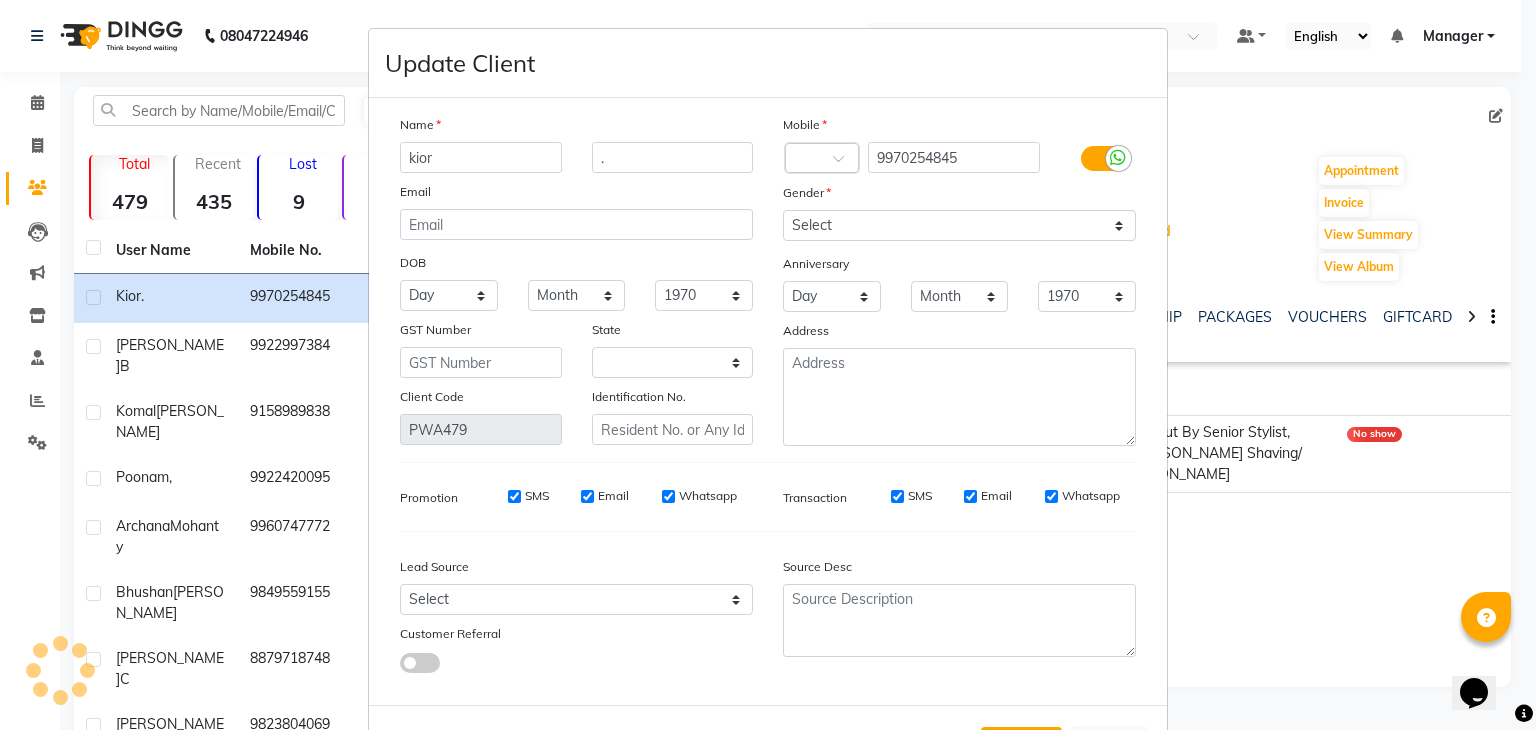 select on "22" 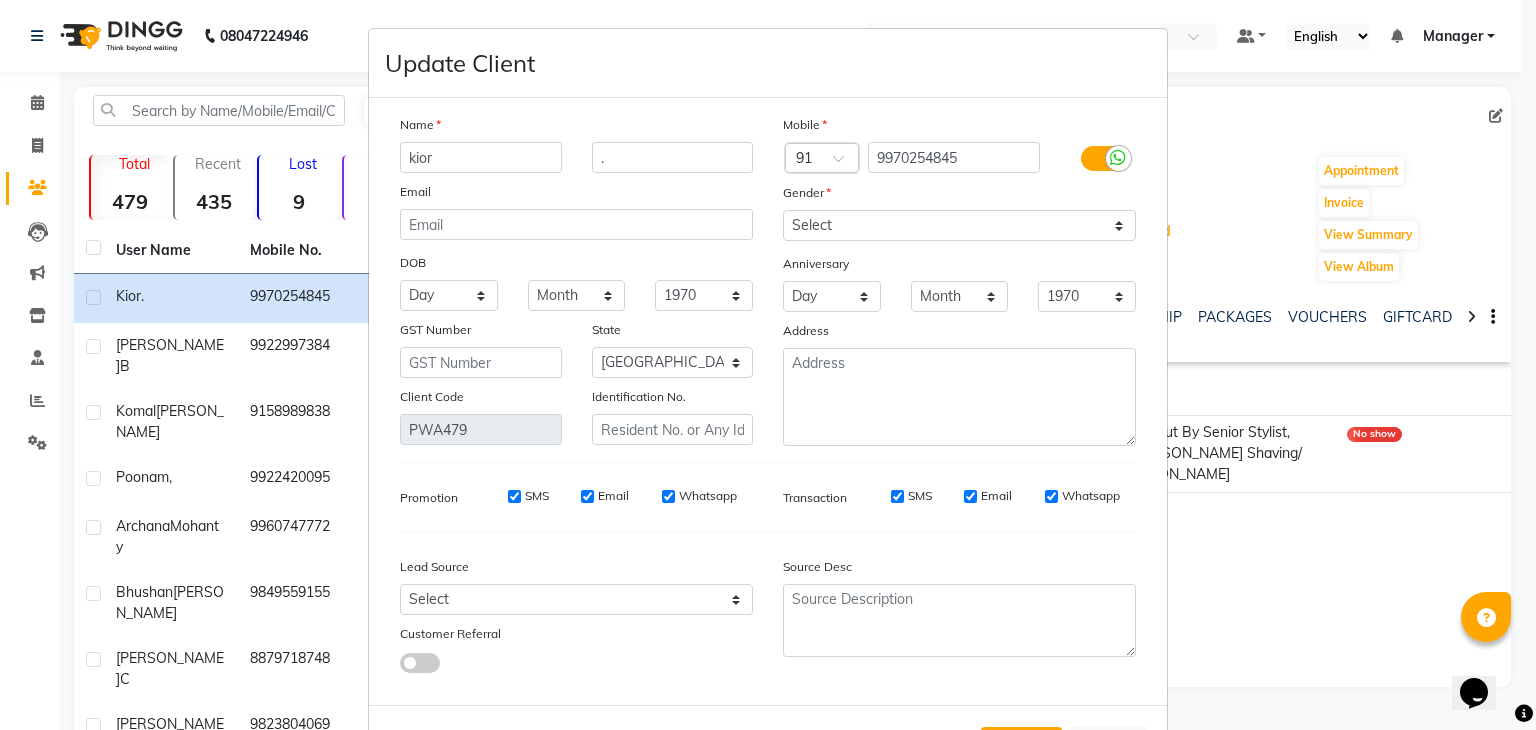 click on "kior" at bounding box center (481, 157) 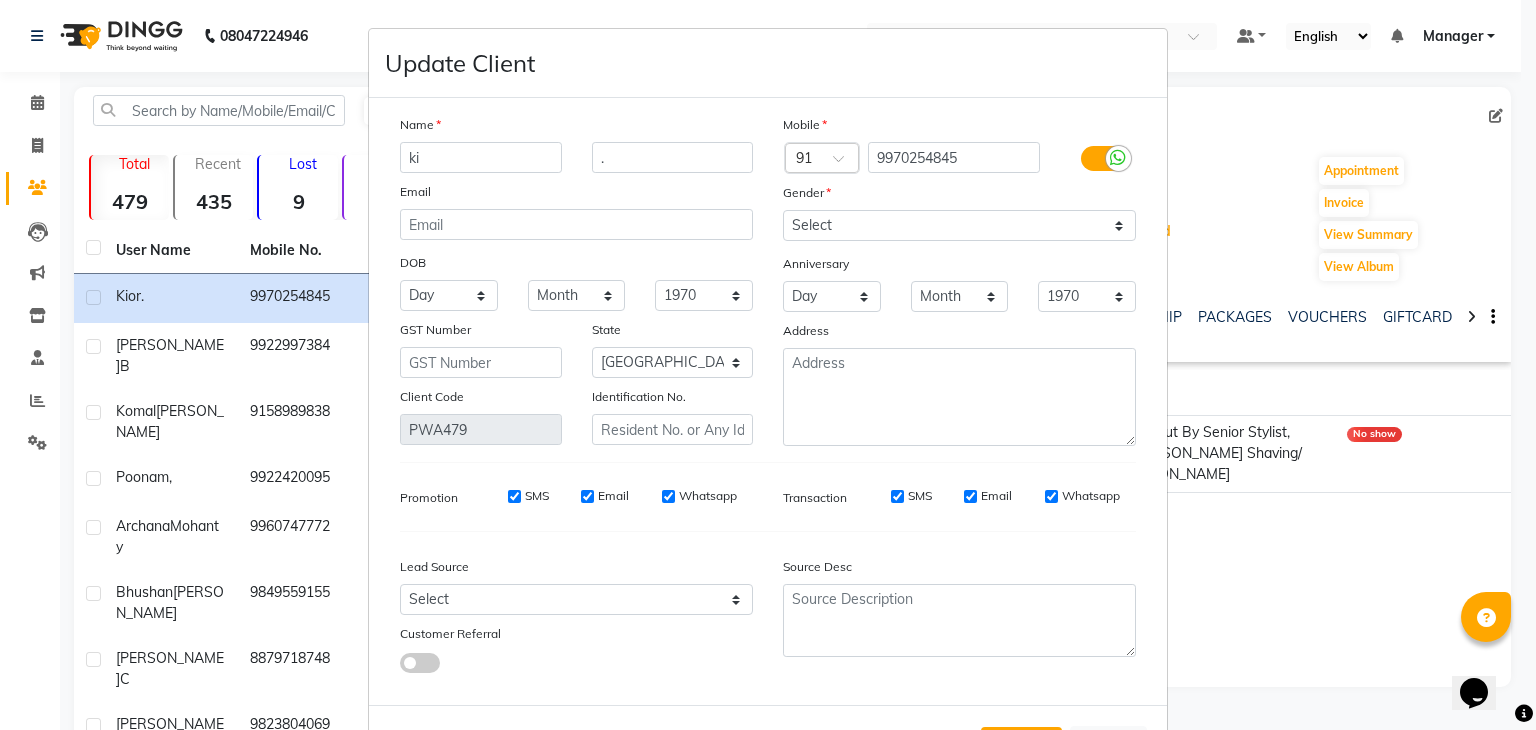 type on "k" 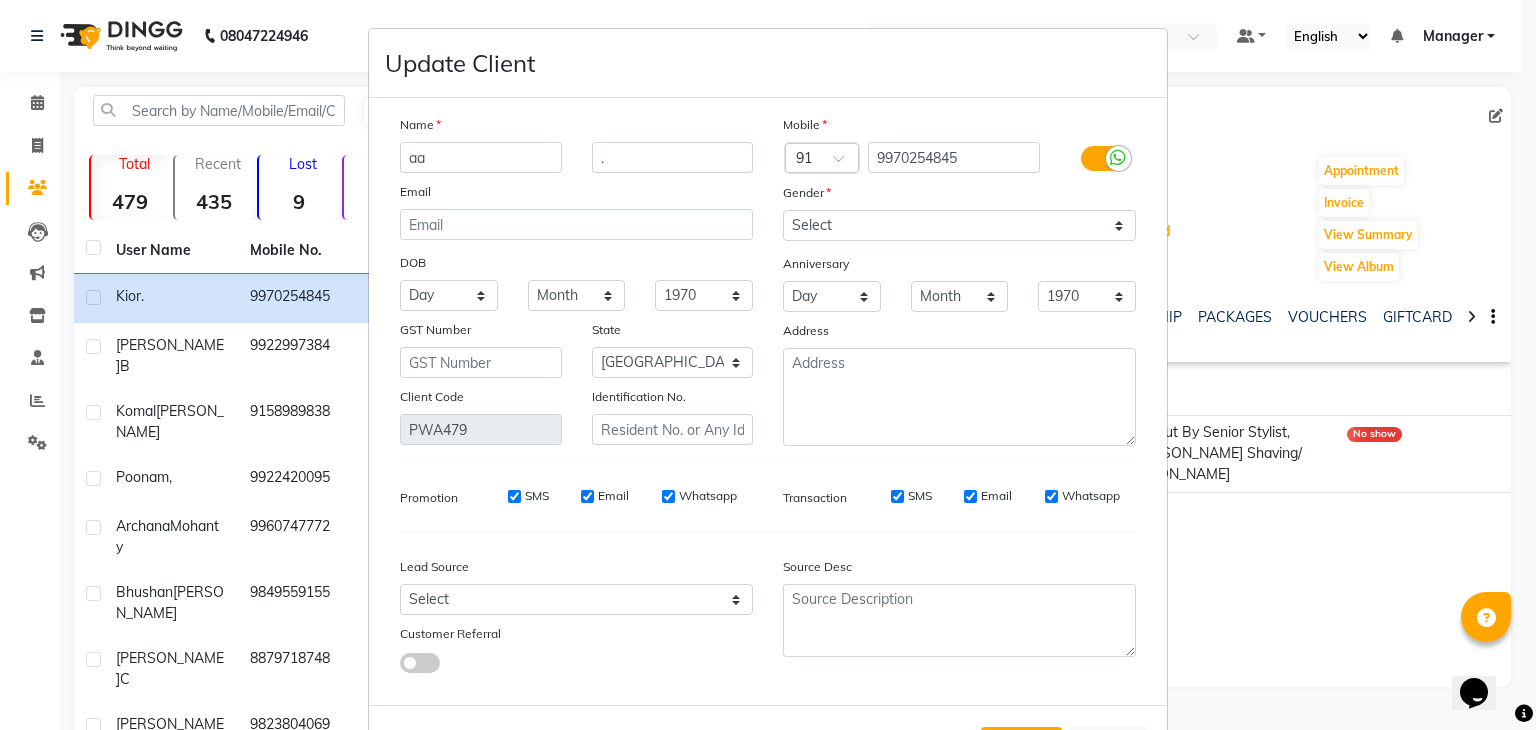 type on "a" 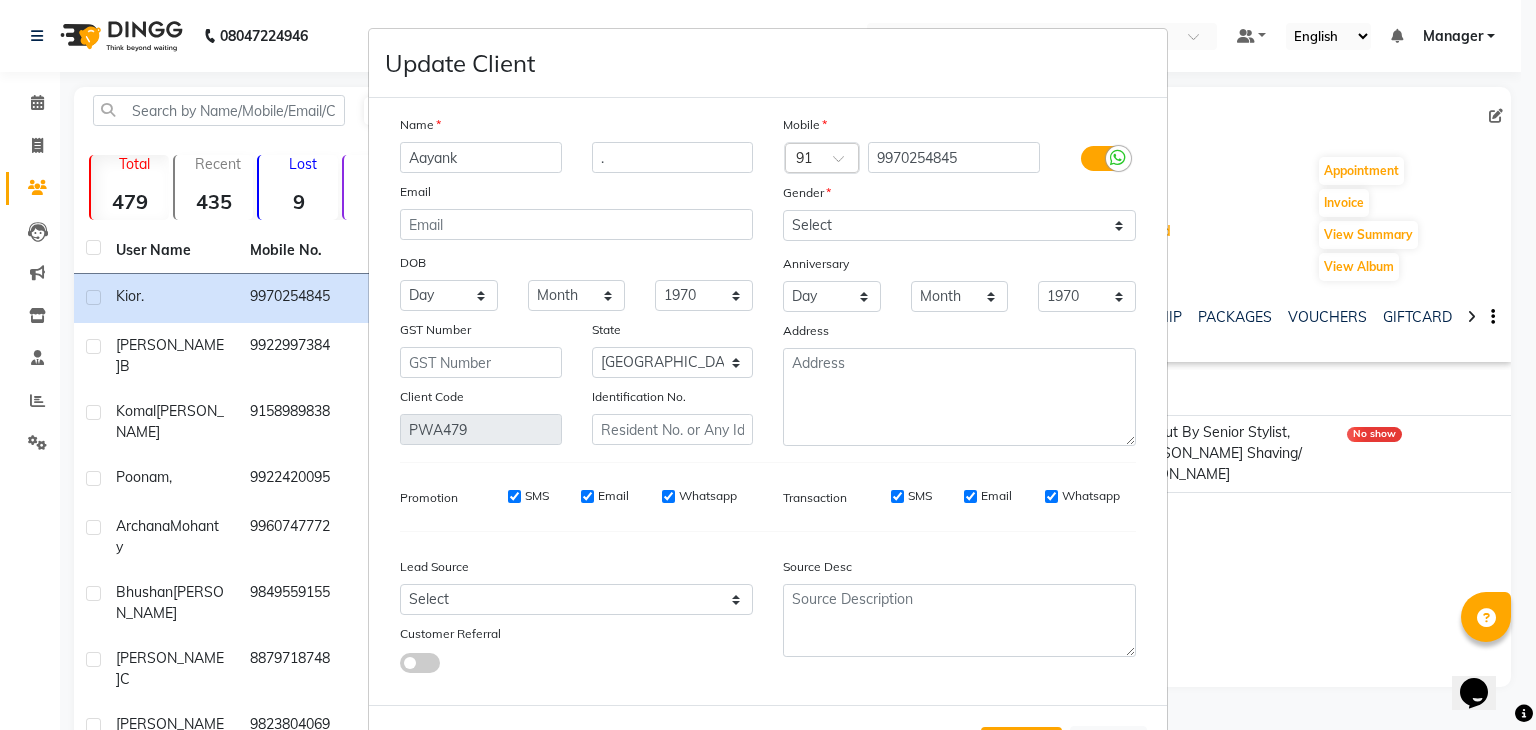 scroll, scrollTop: 92, scrollLeft: 0, axis: vertical 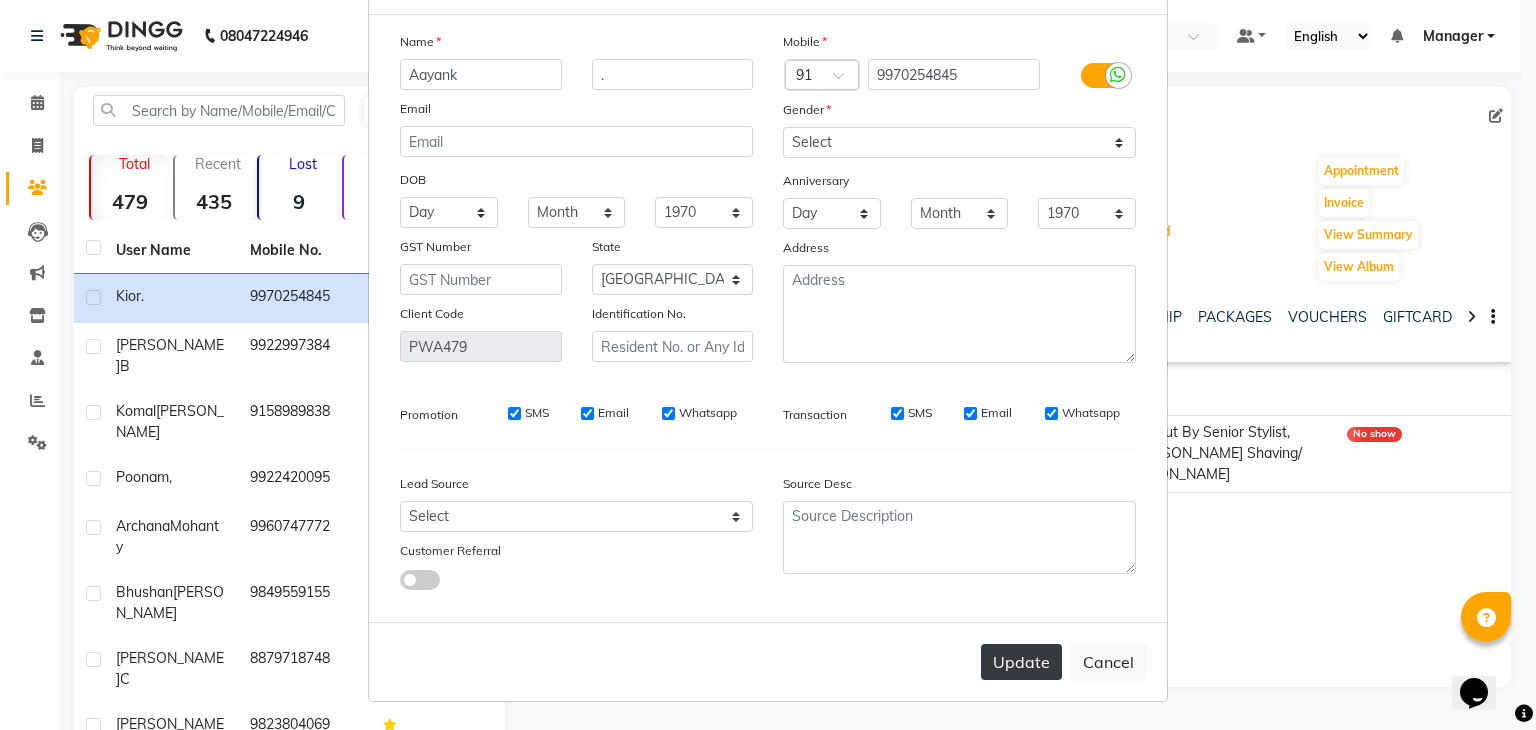 type on "Aayank" 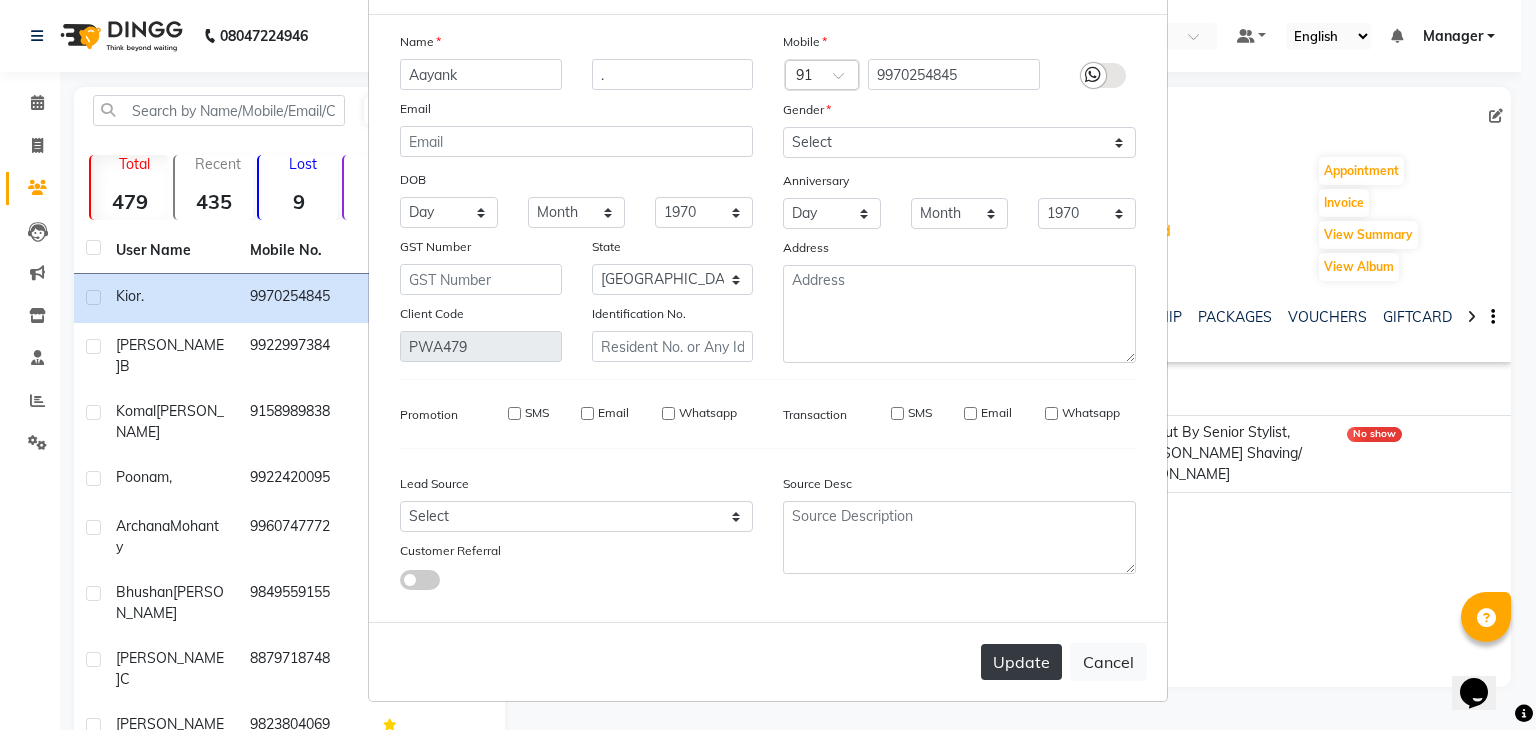 type 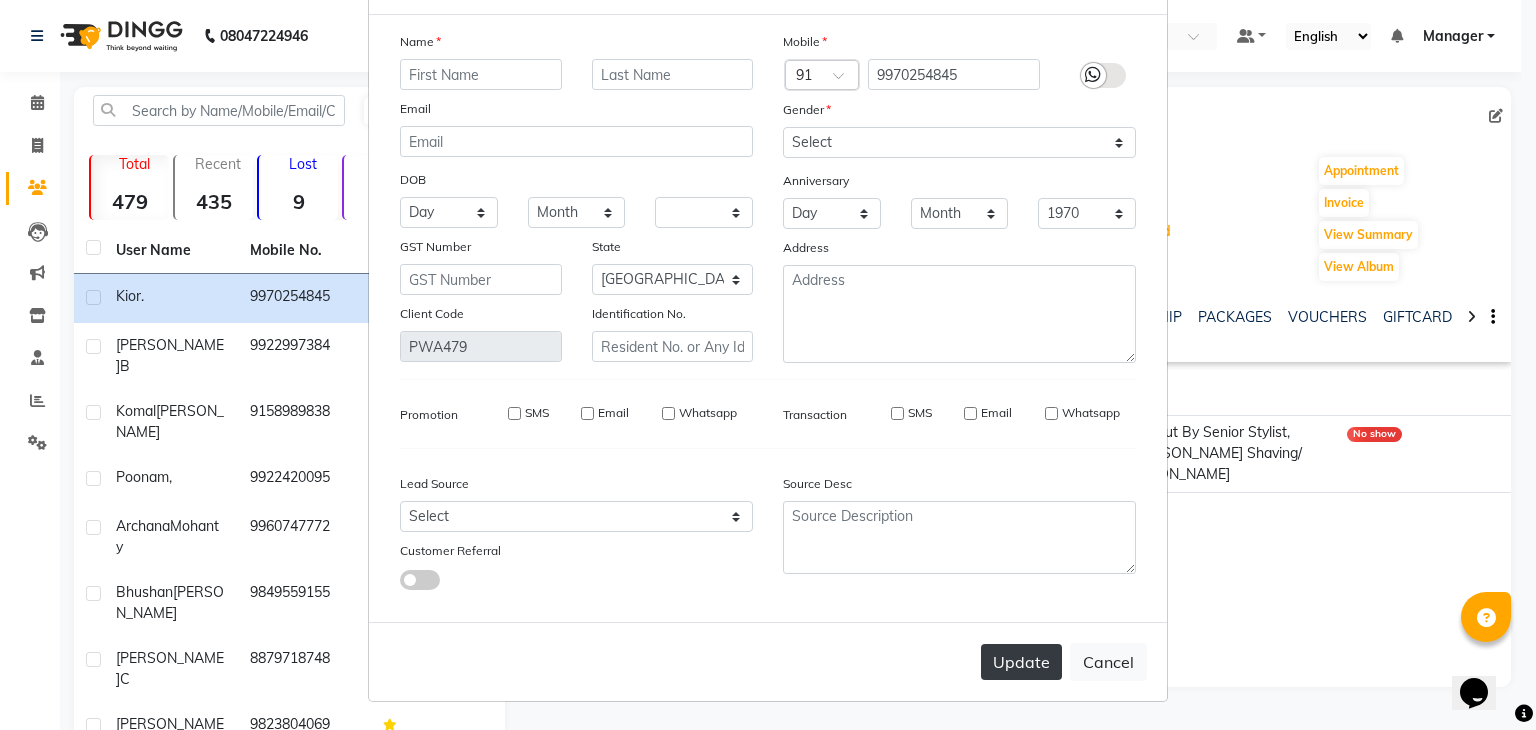 select on "null" 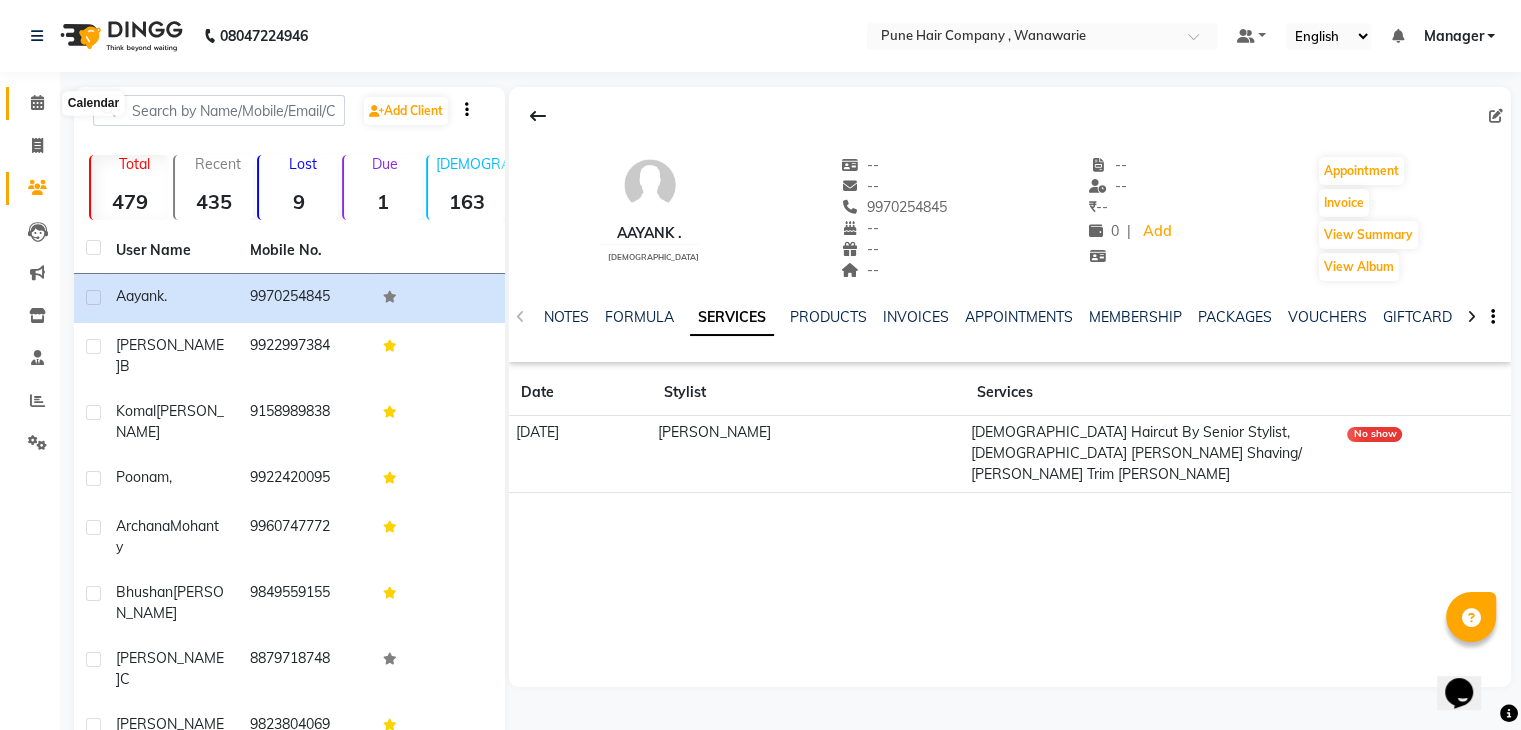 click 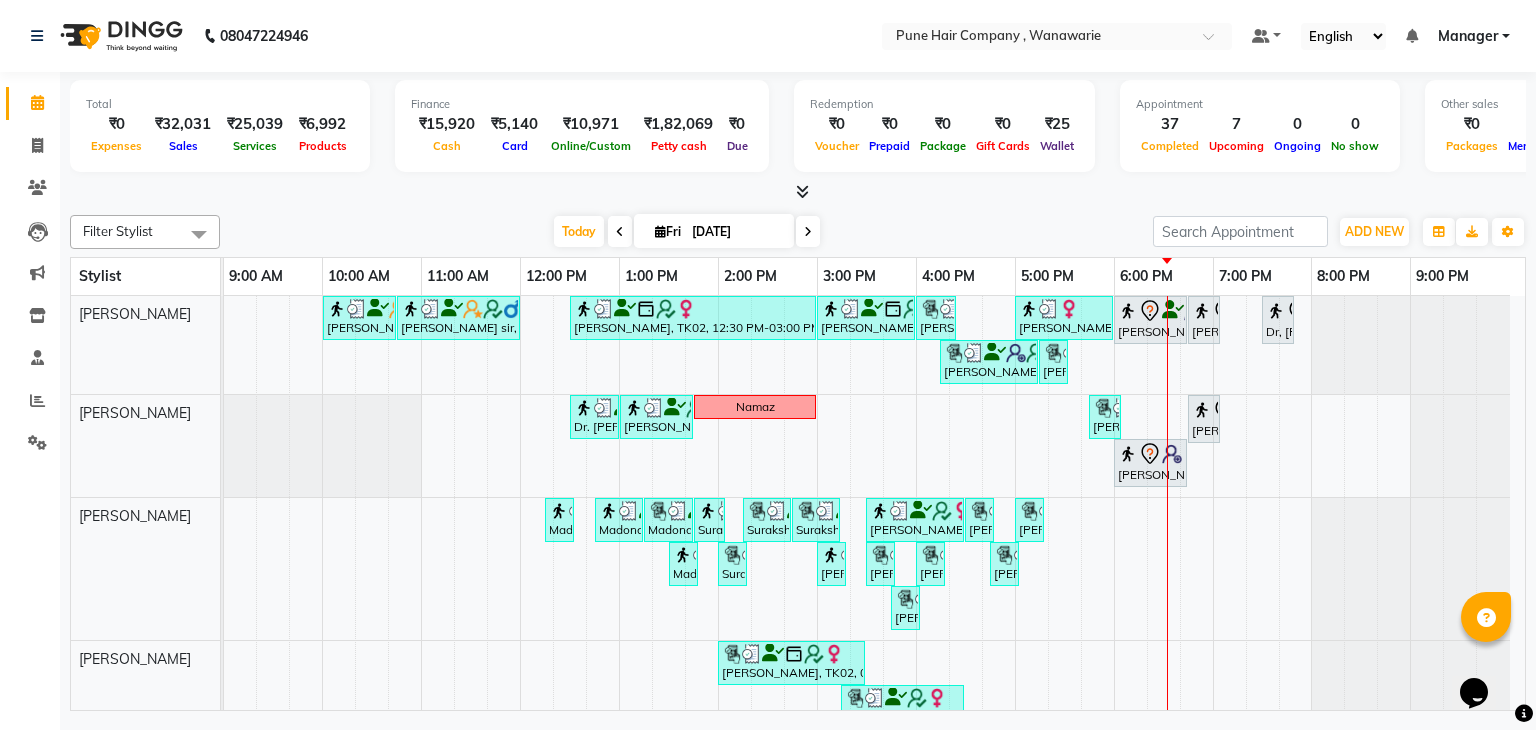 scroll, scrollTop: 136, scrollLeft: 0, axis: vertical 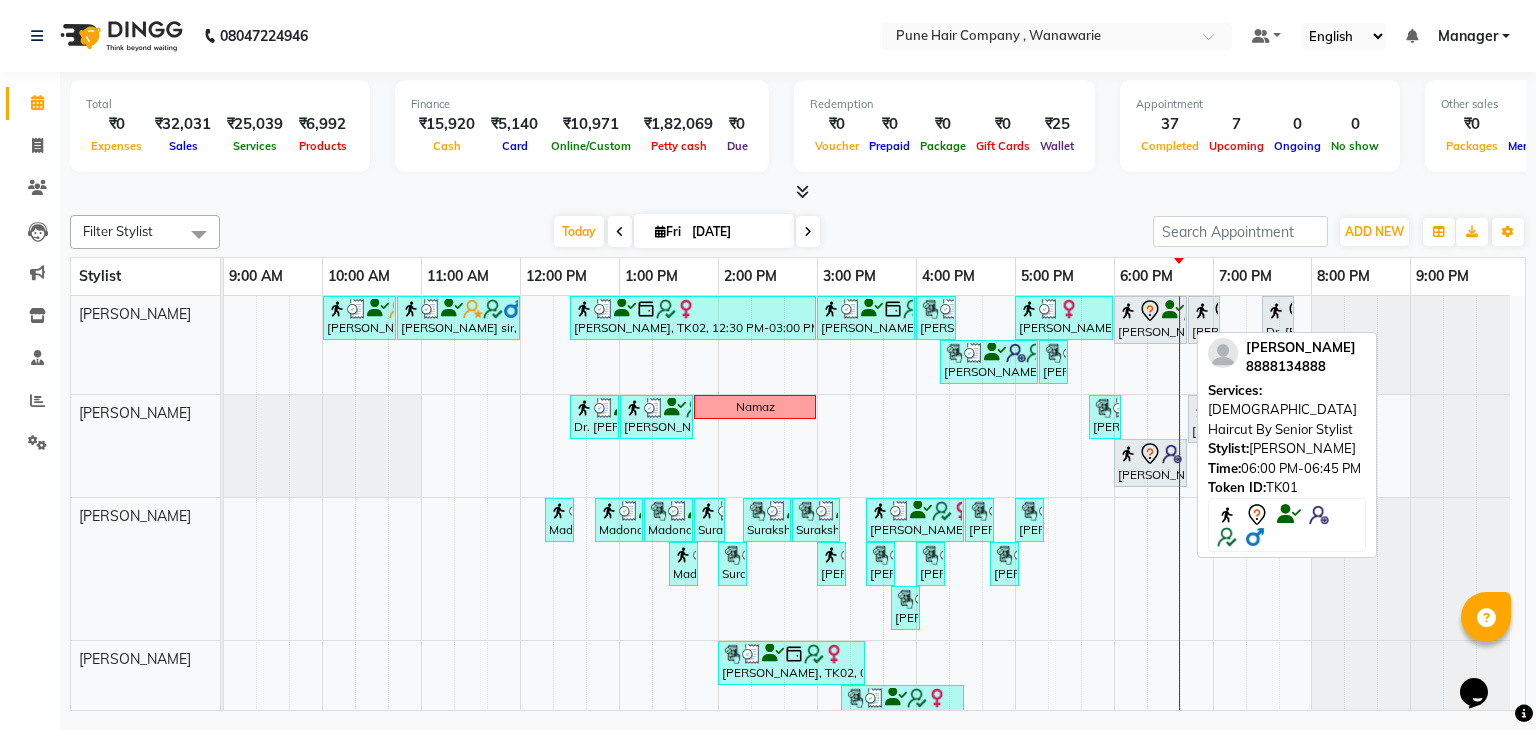 click on "[PERSON_NAME], TK01, 06:00 PM-06:45 PM, [DEMOGRAPHIC_DATA] Haircut By Senior Stylist" at bounding box center [1150, 320] 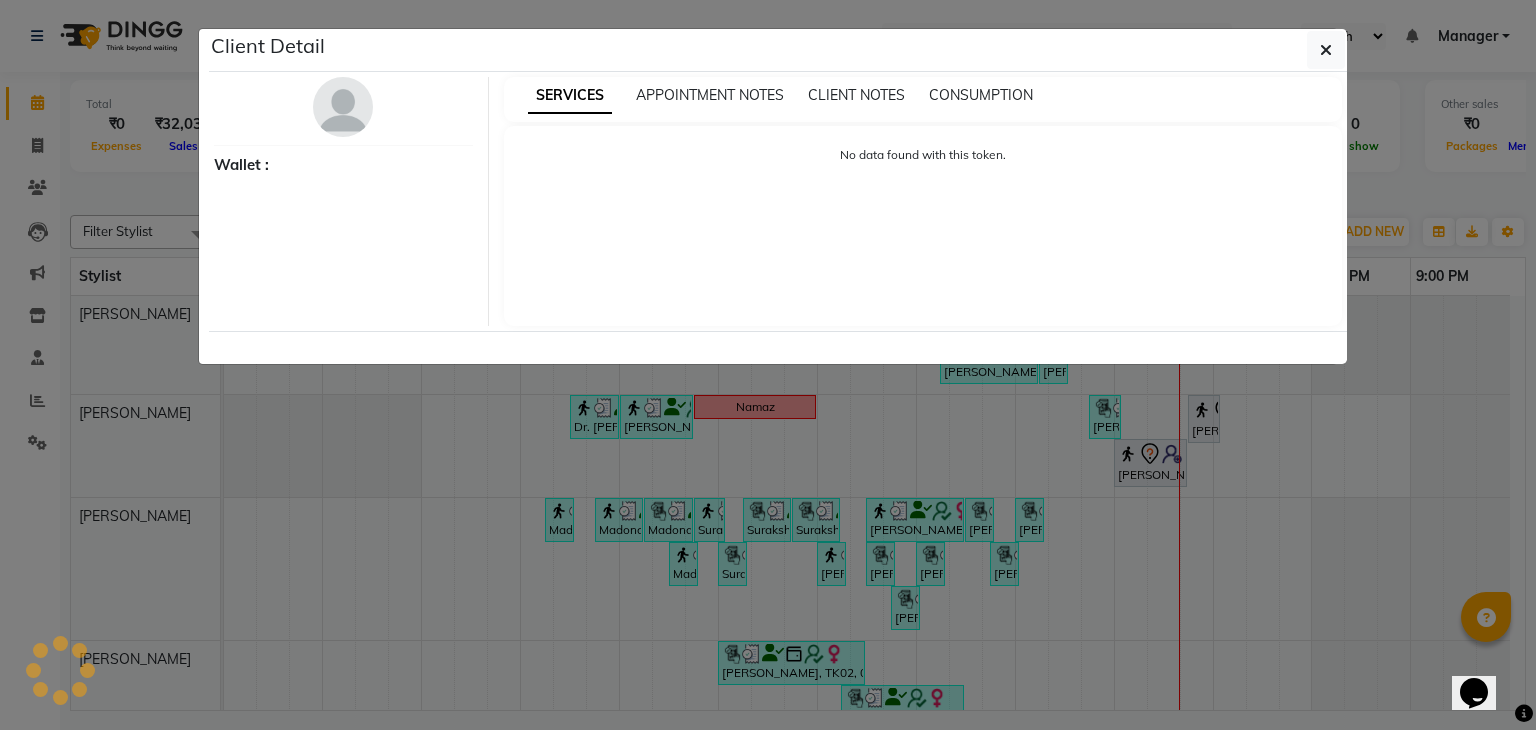 select on "7" 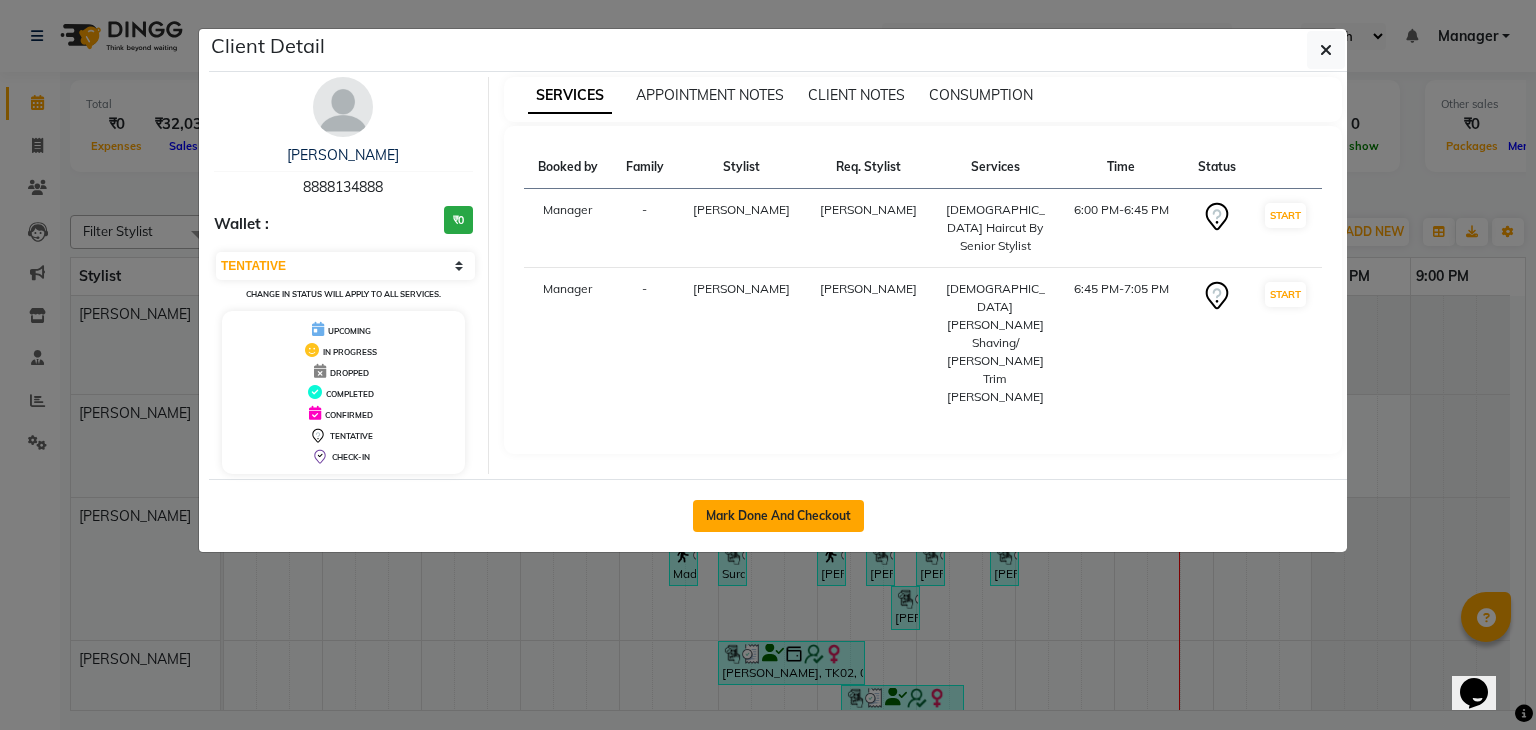 click on "Mark Done And Checkout" 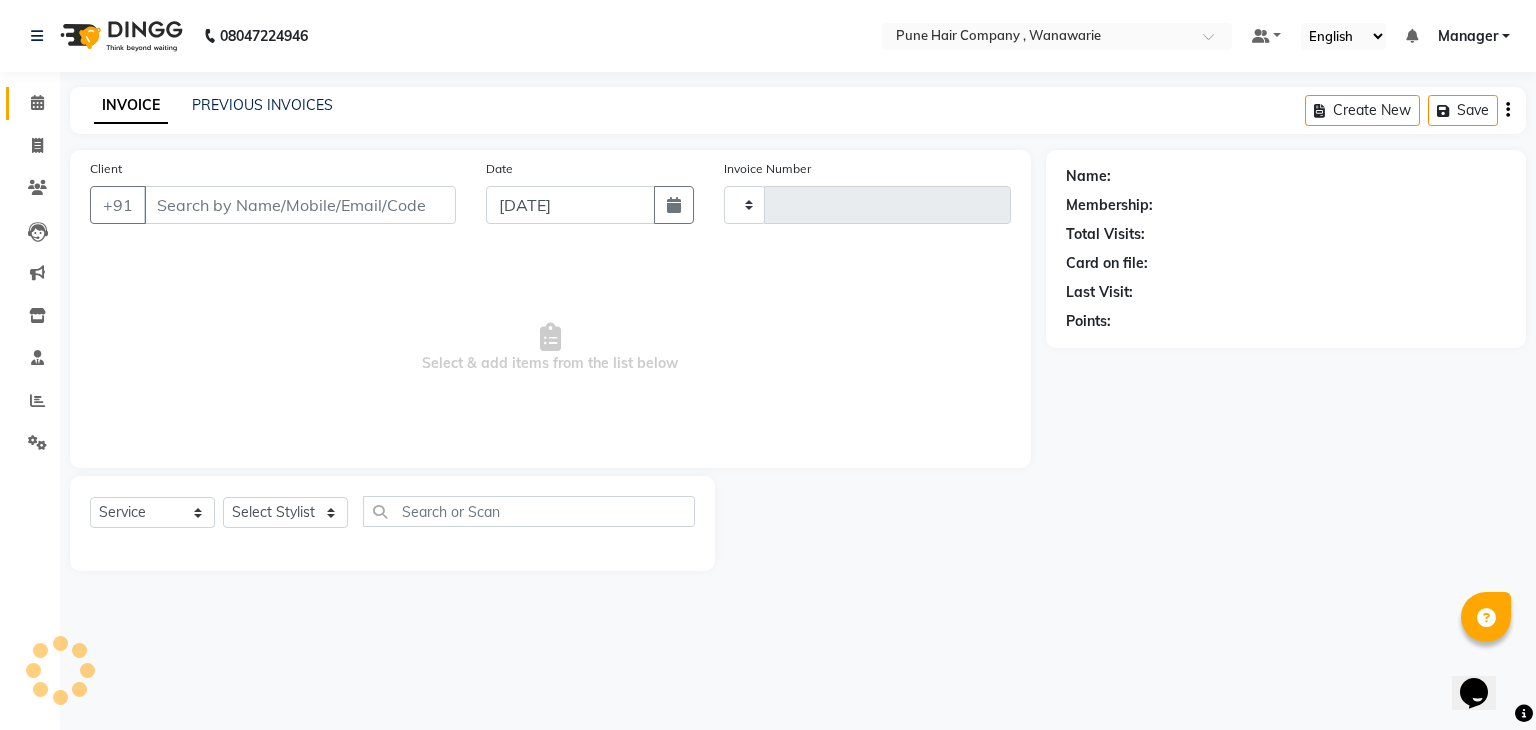 type on "1095" 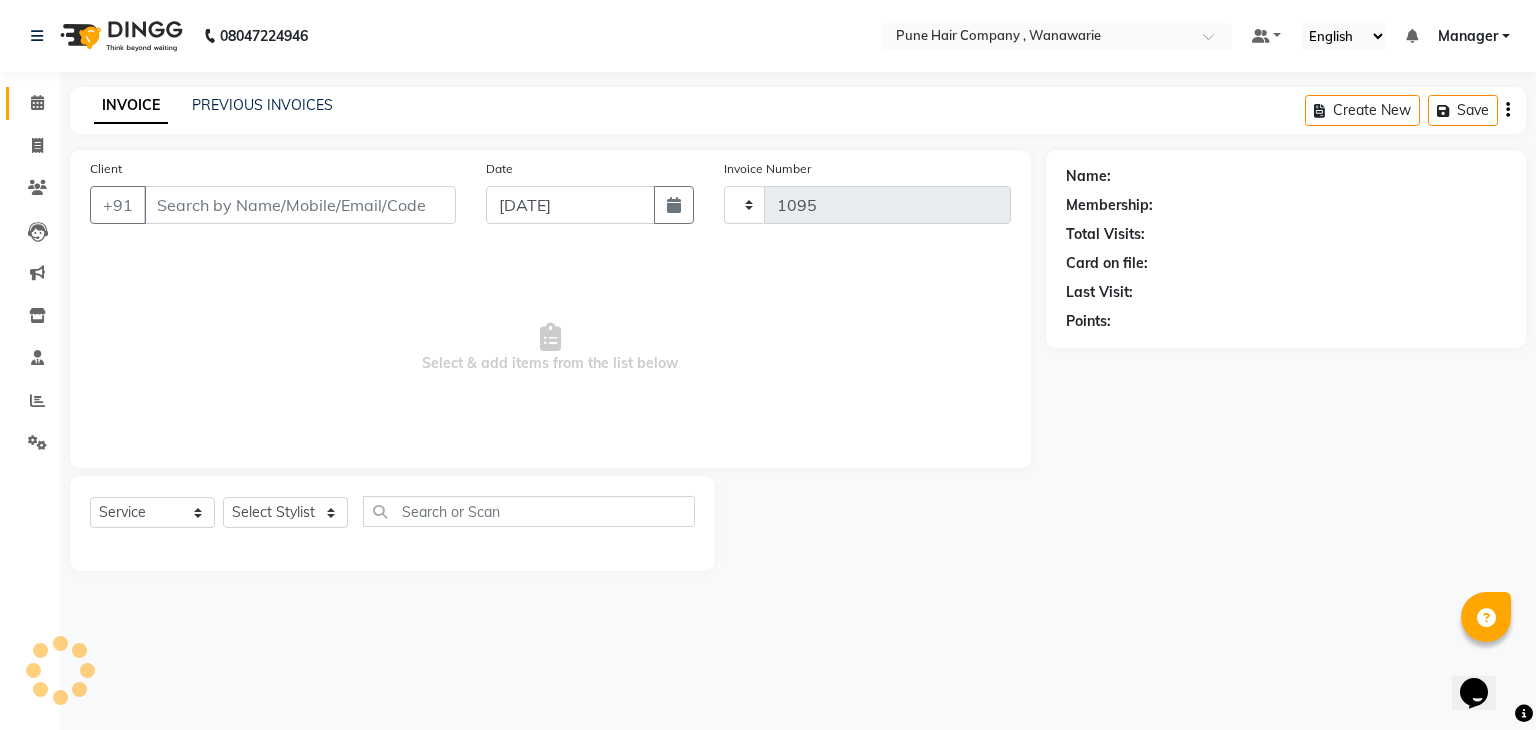 select on "8072" 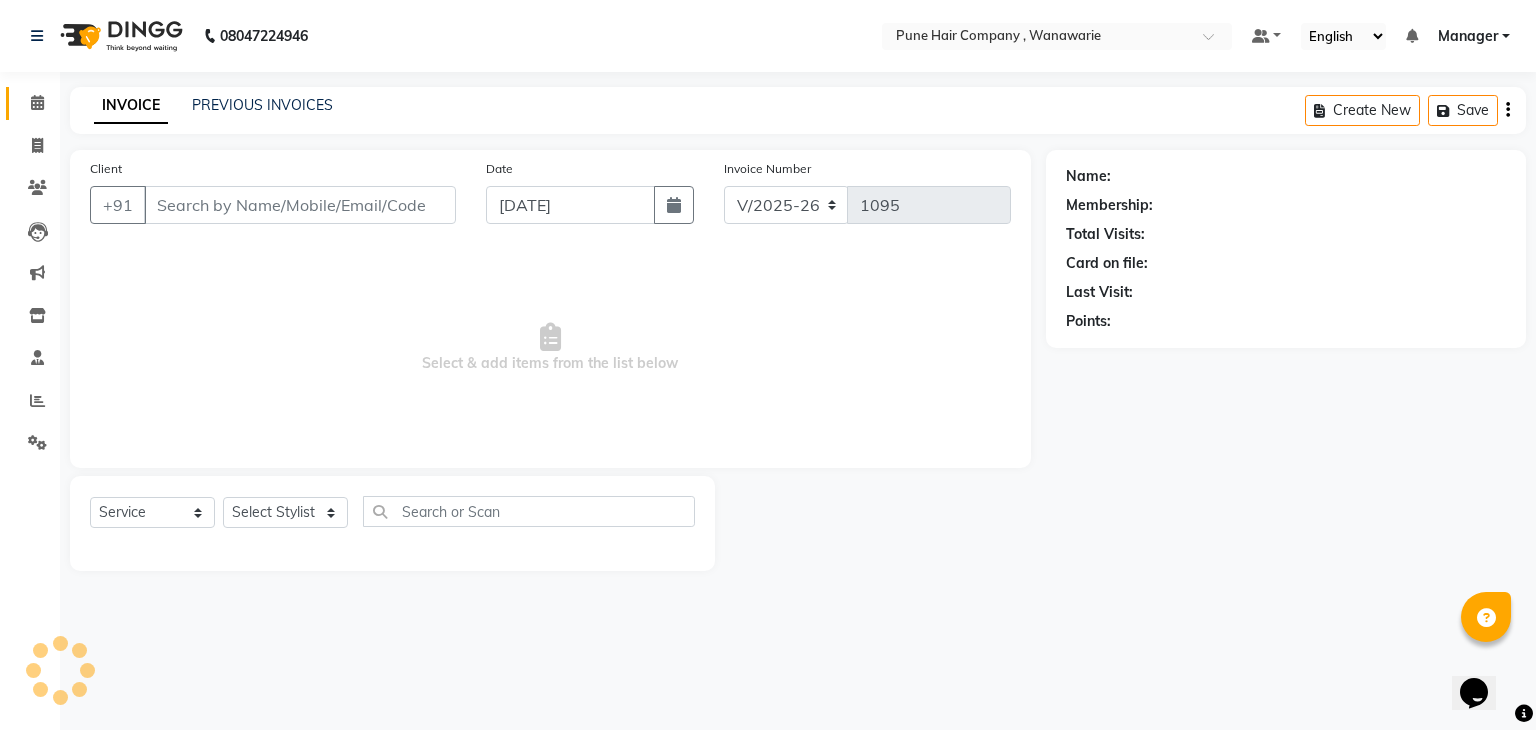 type on "8888134888" 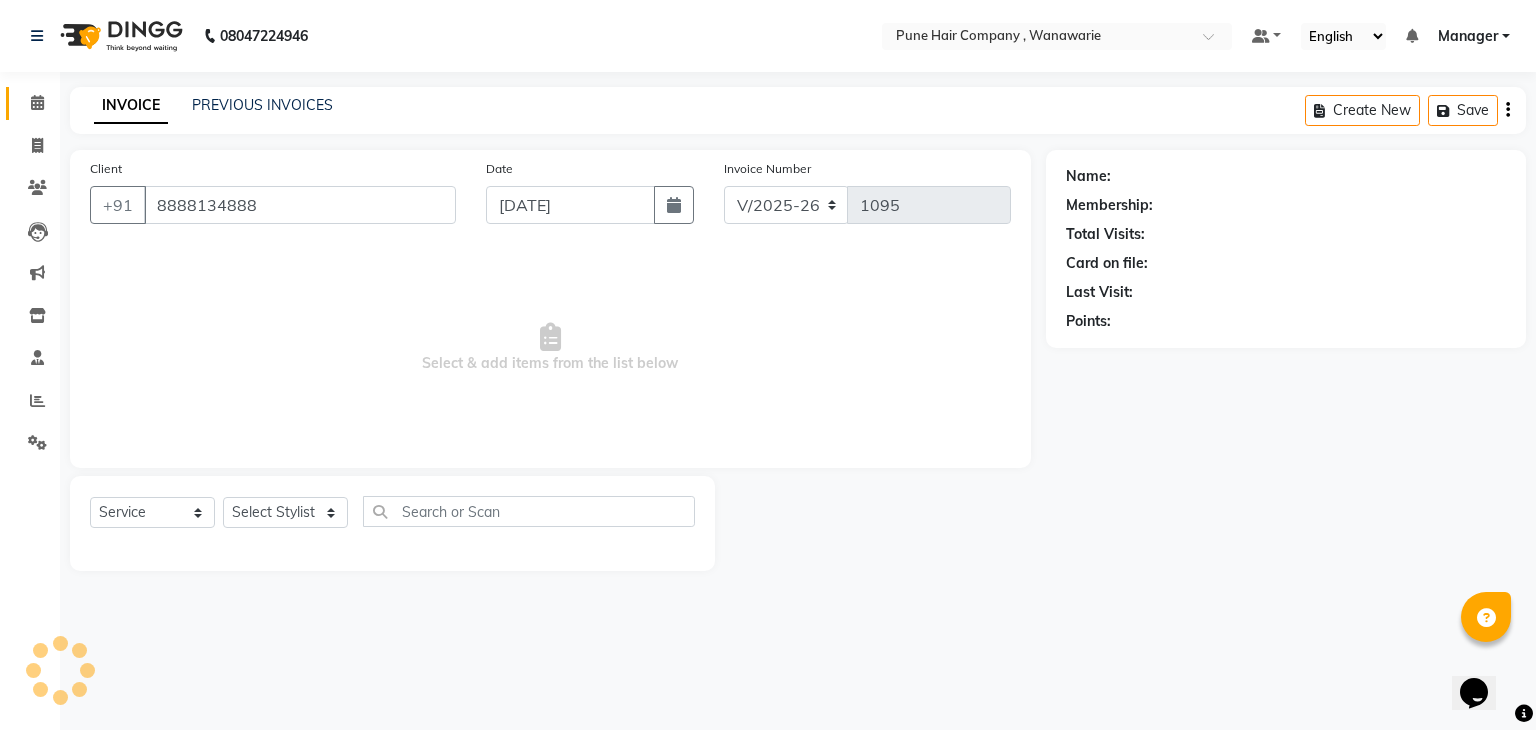 select on "74577" 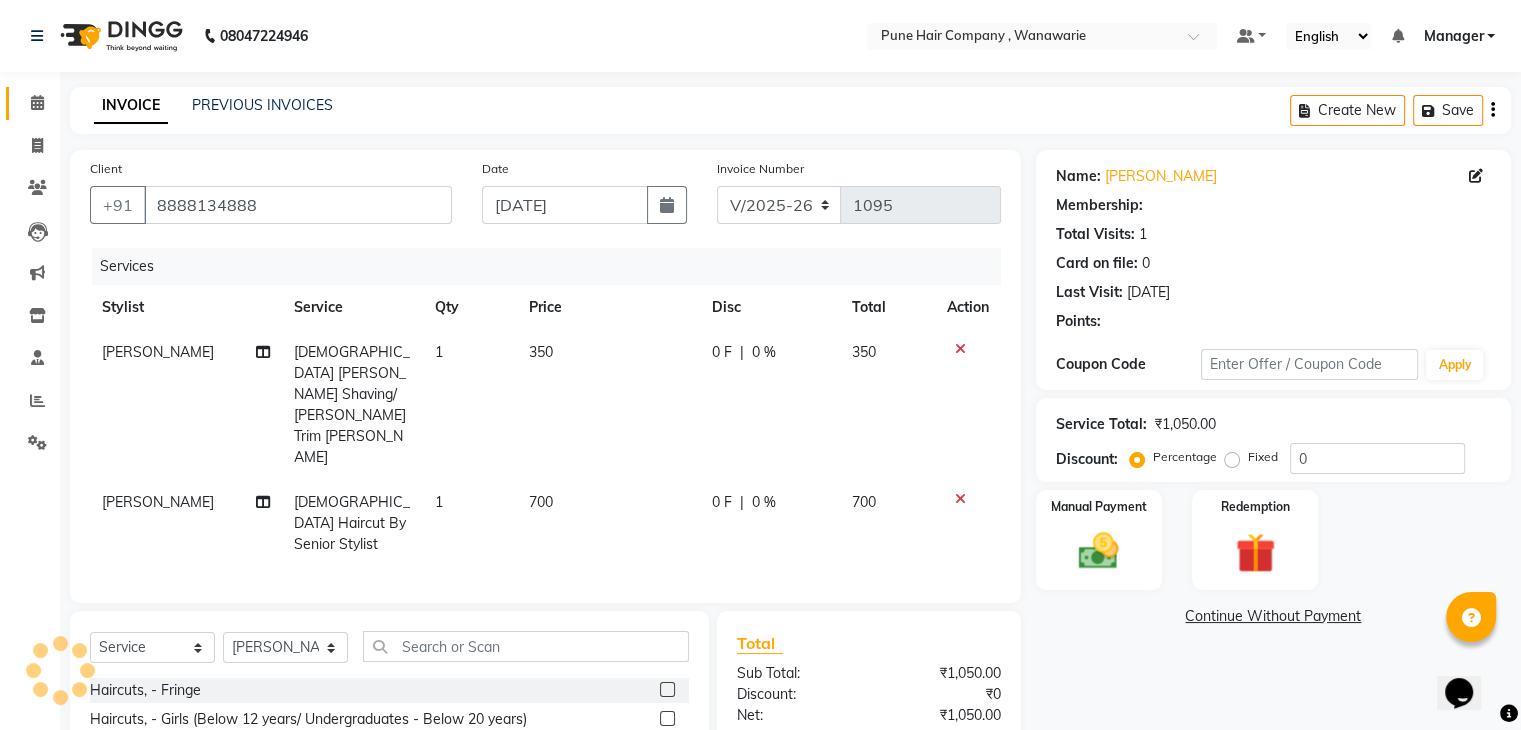 select on "1: Object" 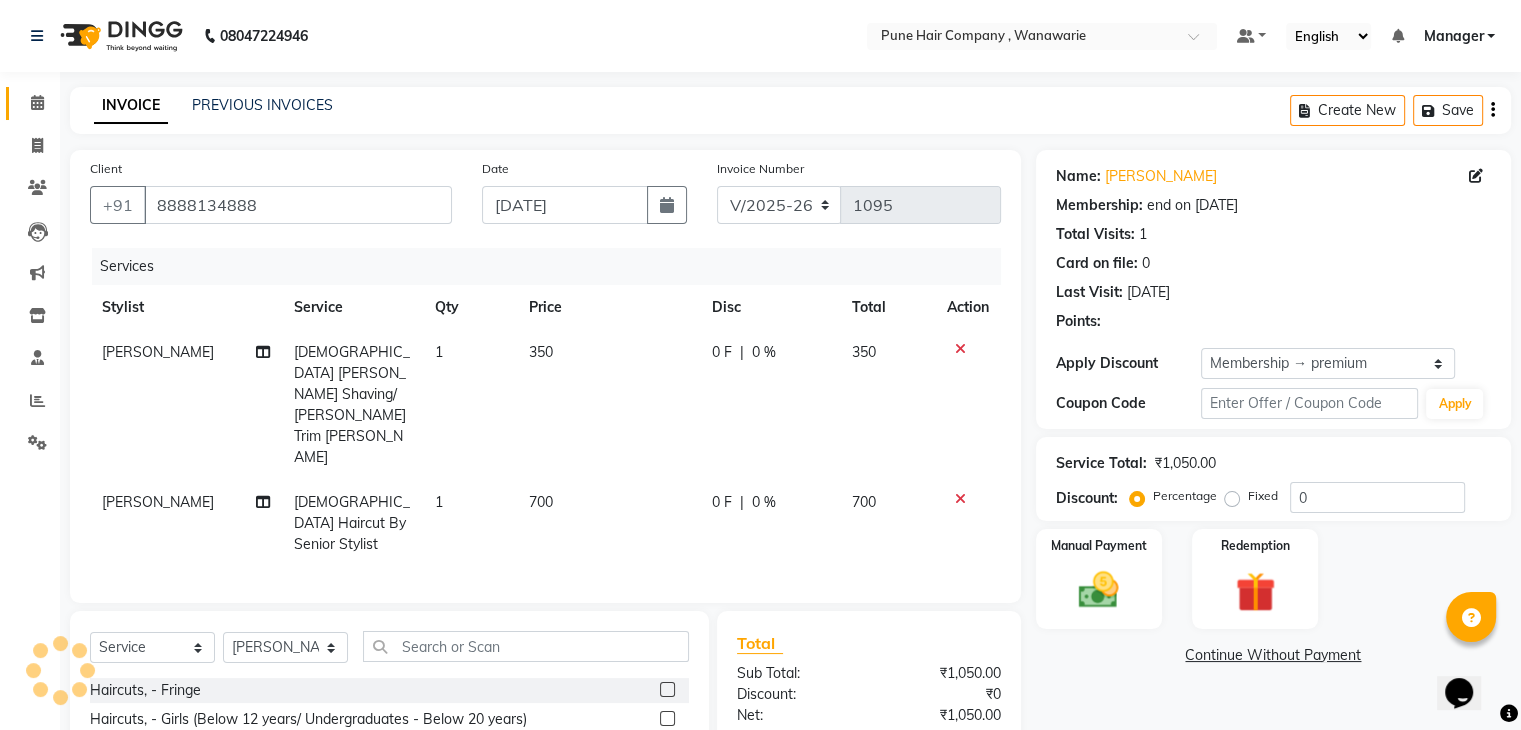 type on "20" 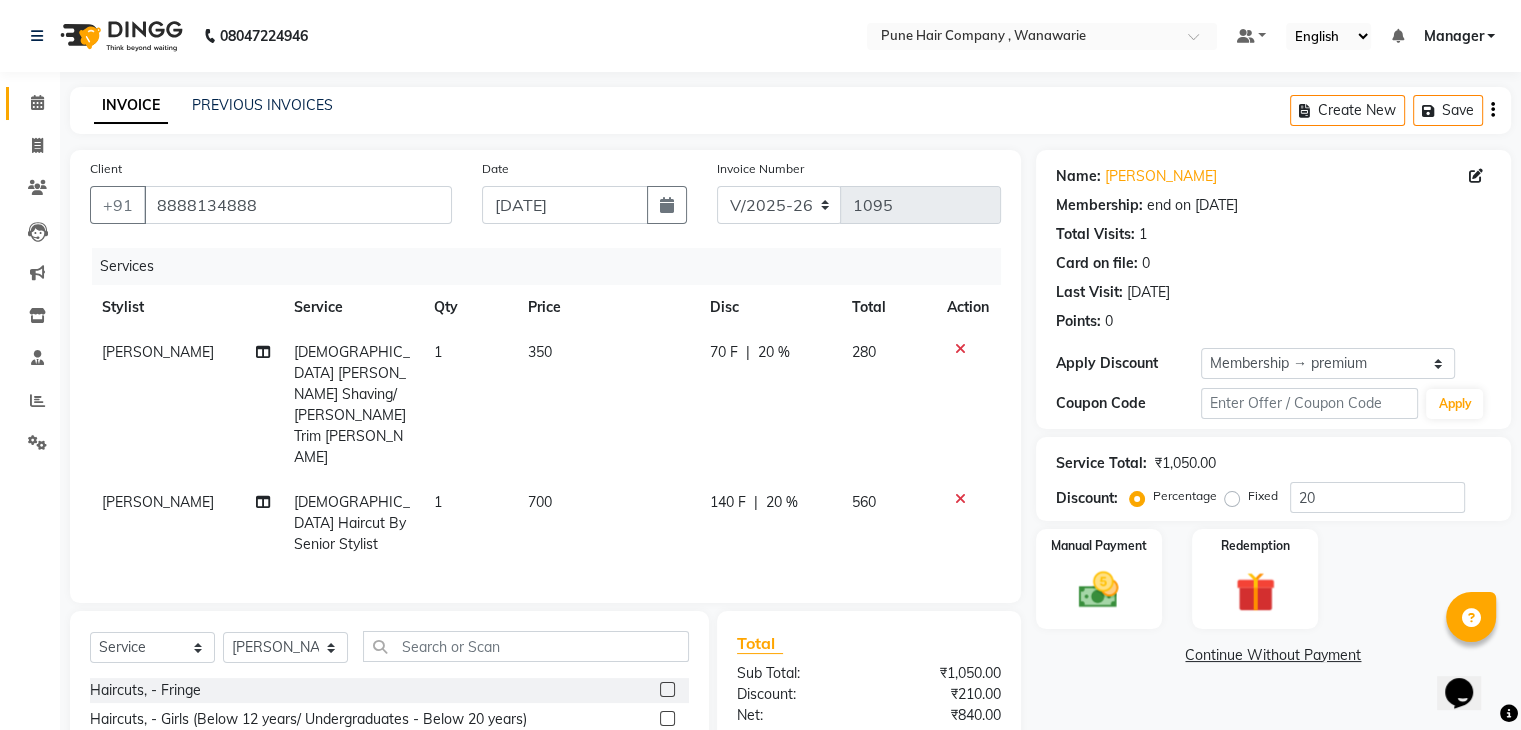 scroll, scrollTop: 138, scrollLeft: 0, axis: vertical 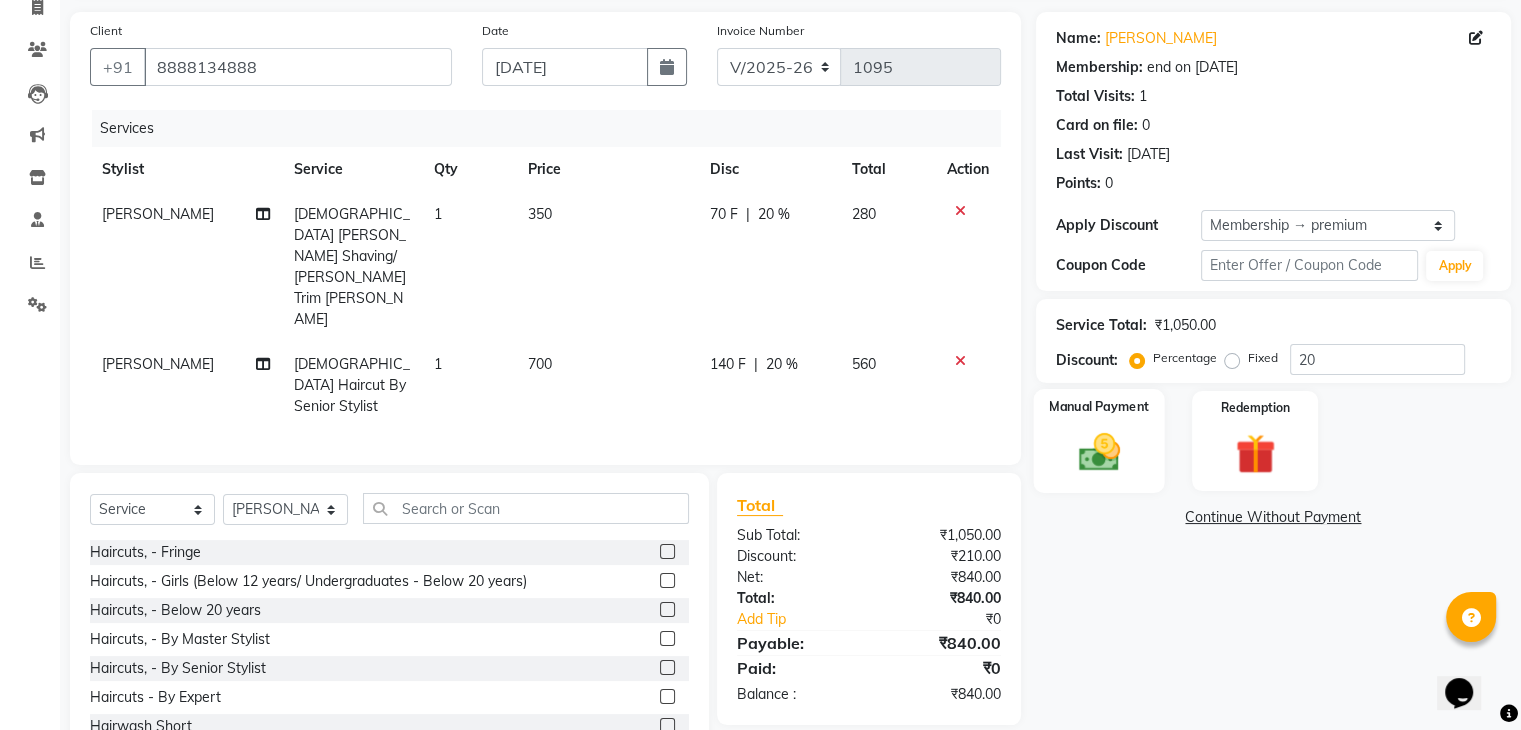 click 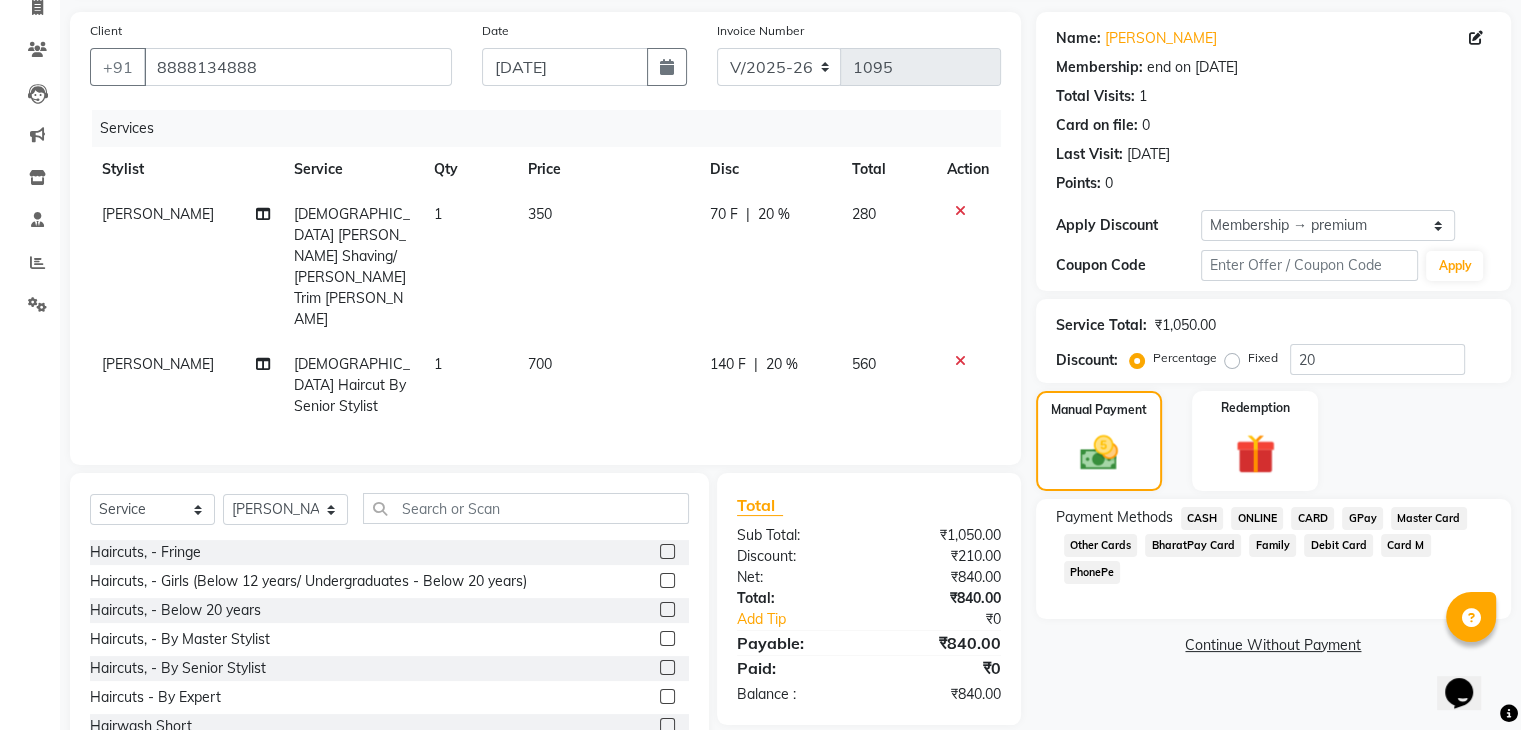 click on "GPay" 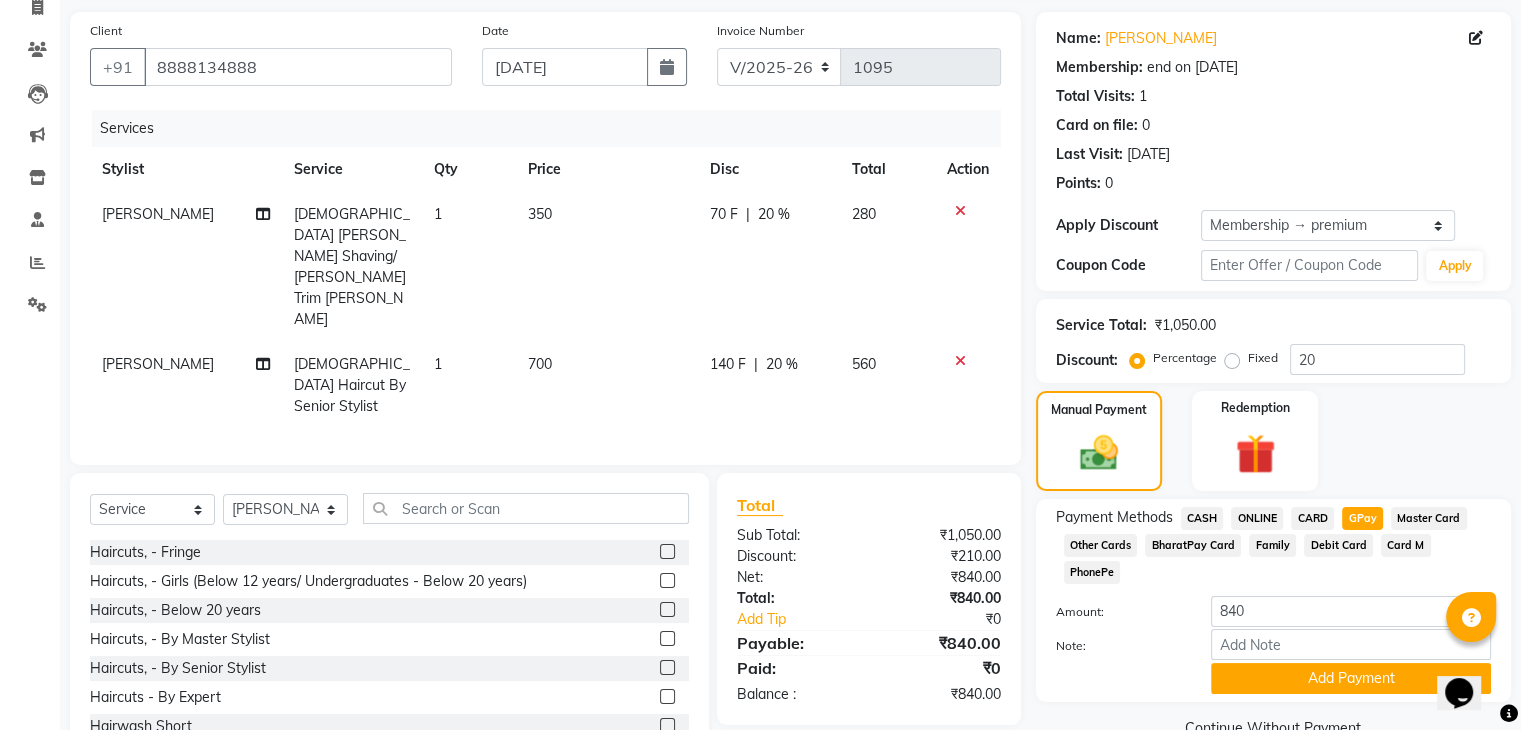 scroll, scrollTop: 156, scrollLeft: 0, axis: vertical 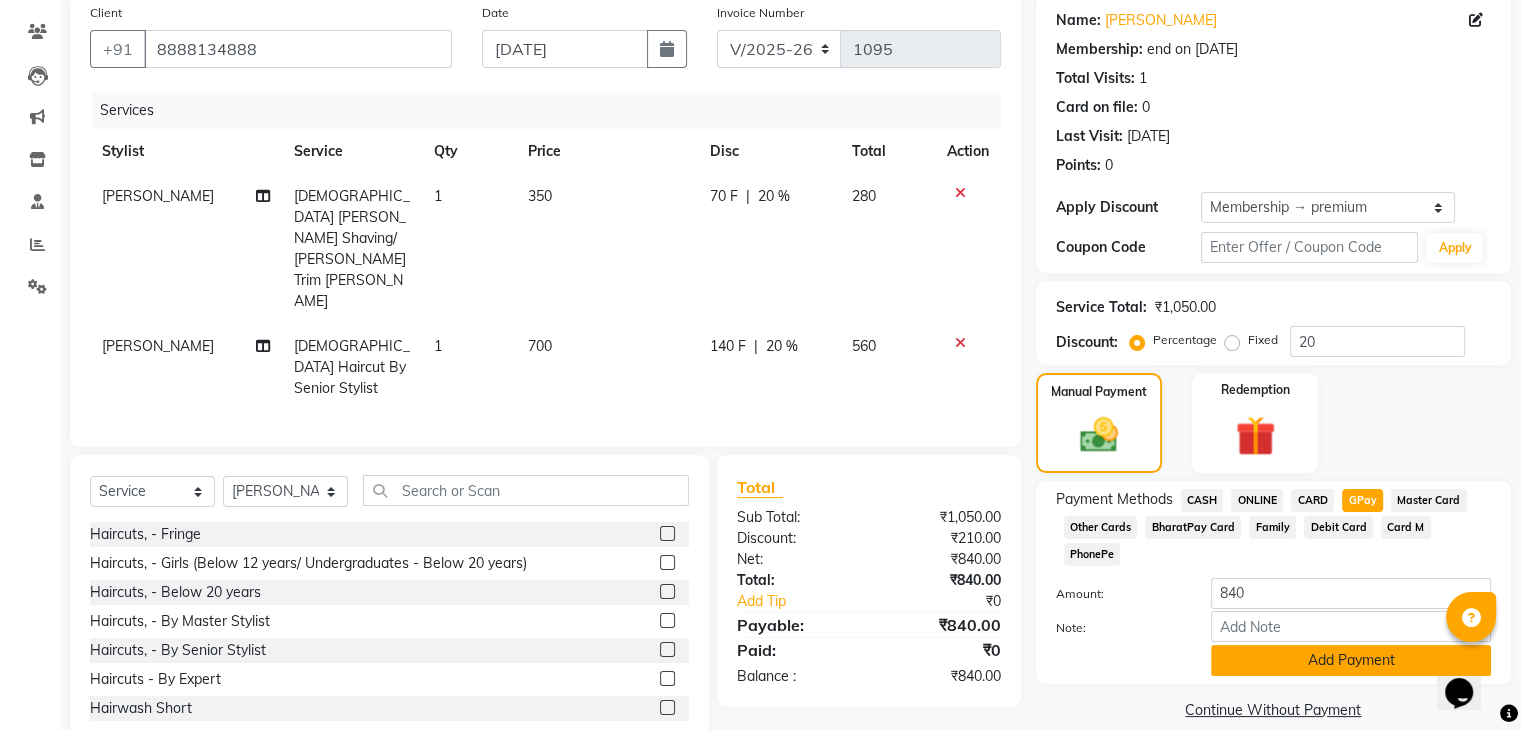click on "Add Payment" 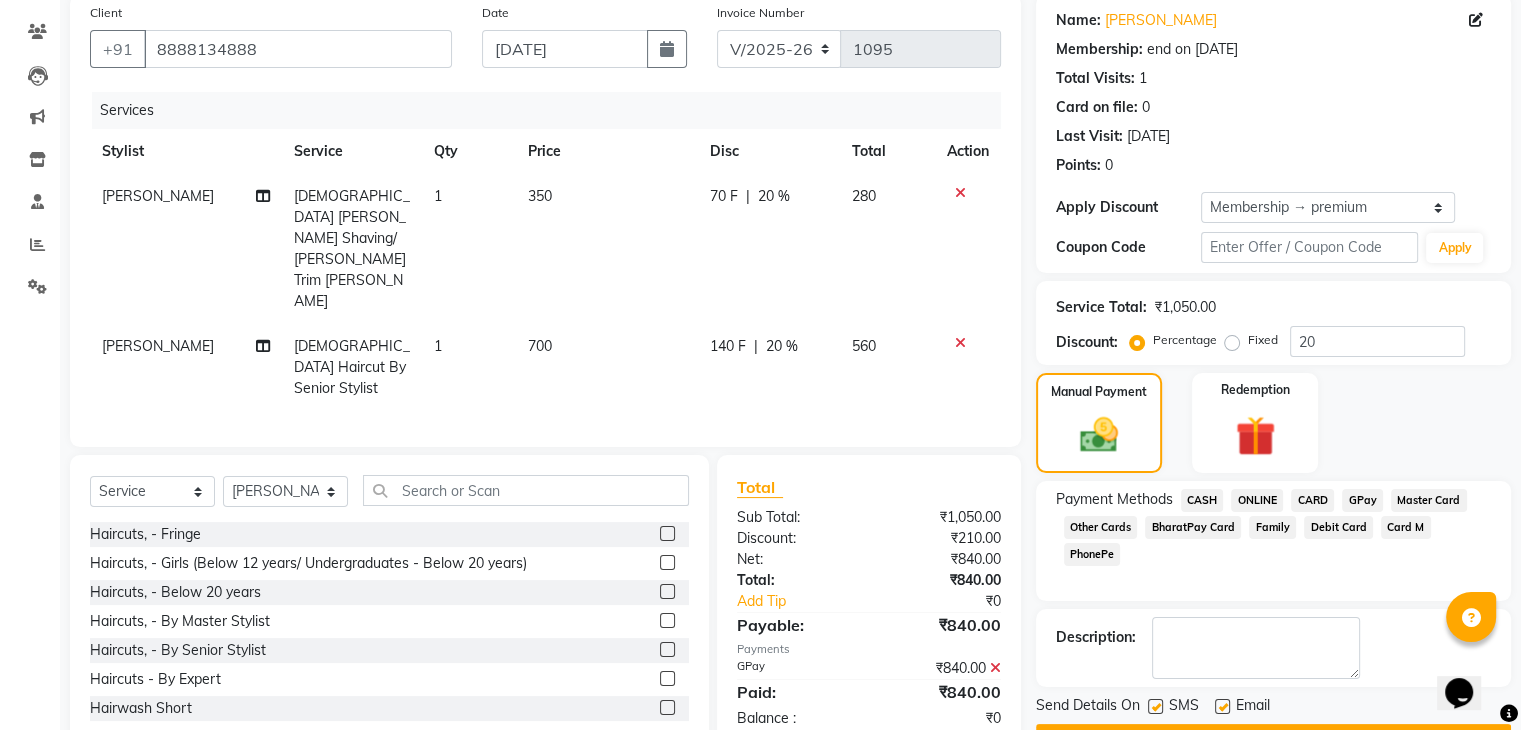 scroll, scrollTop: 209, scrollLeft: 0, axis: vertical 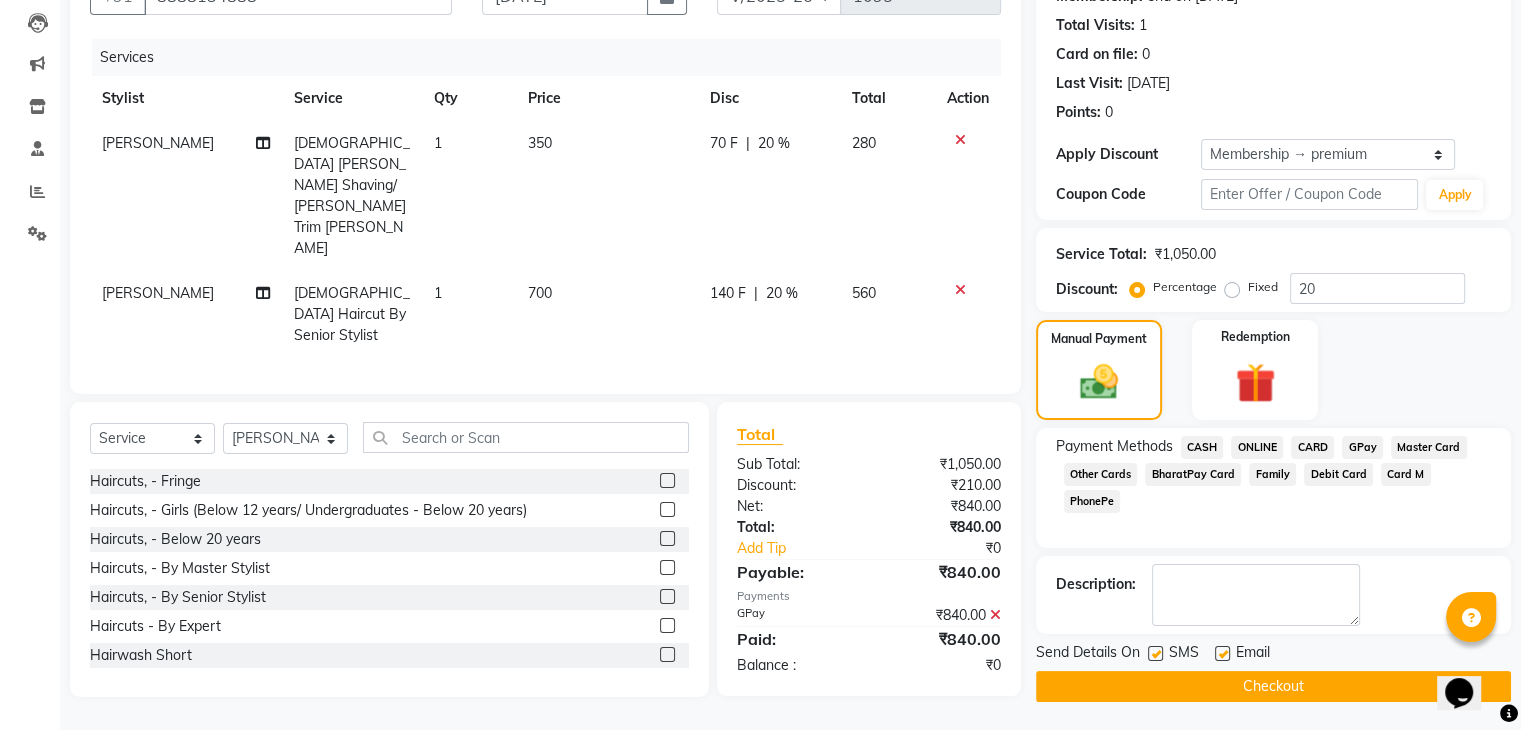 click on "Checkout" 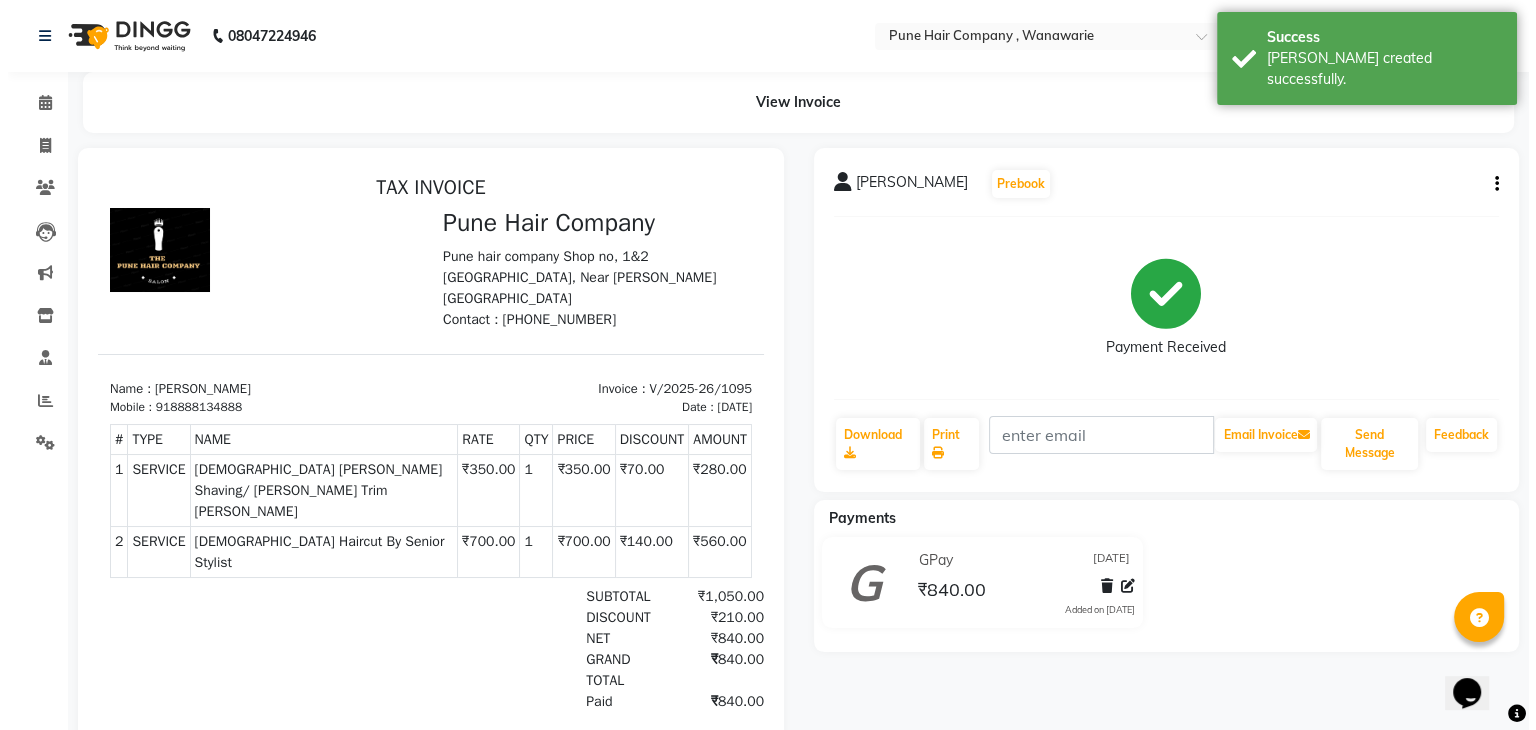 scroll, scrollTop: 0, scrollLeft: 0, axis: both 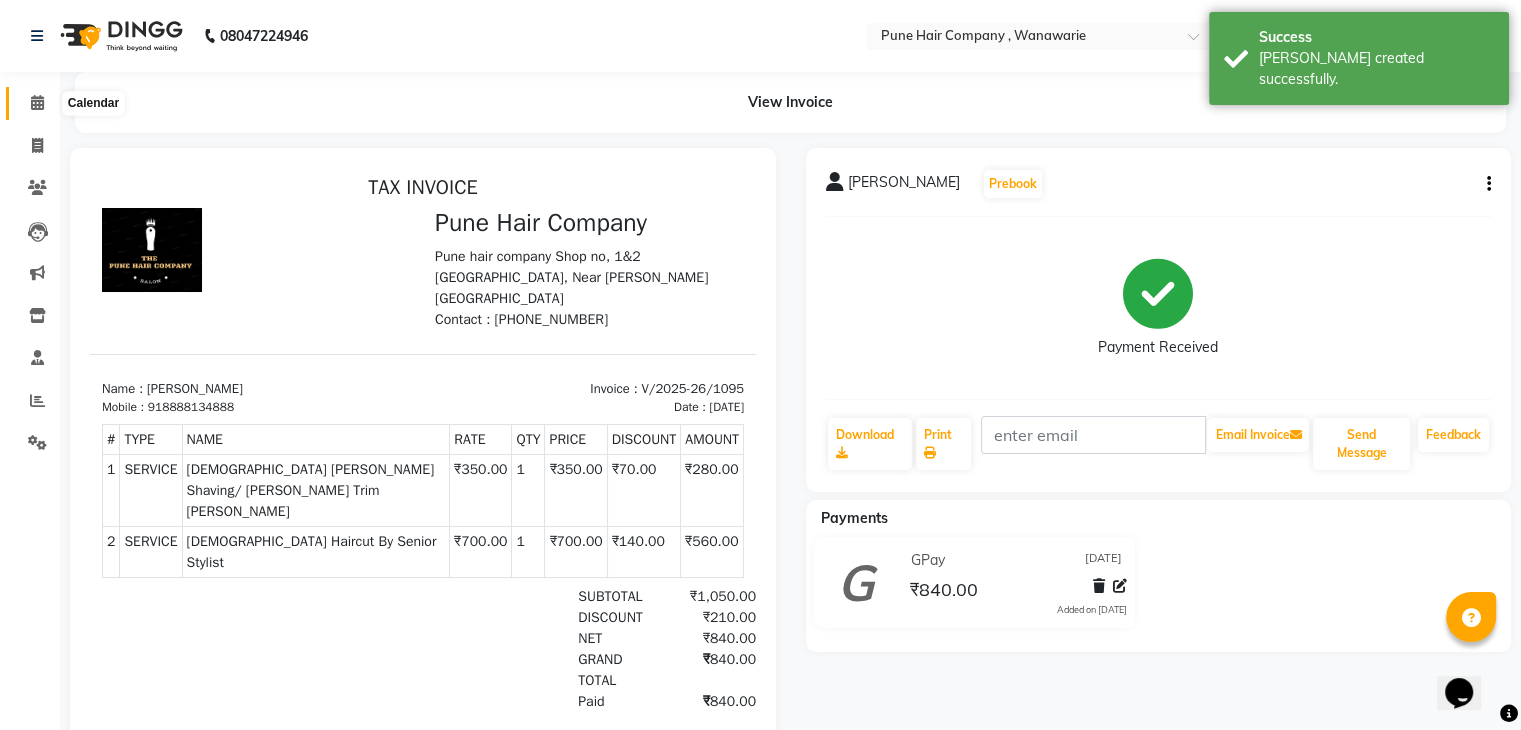 click 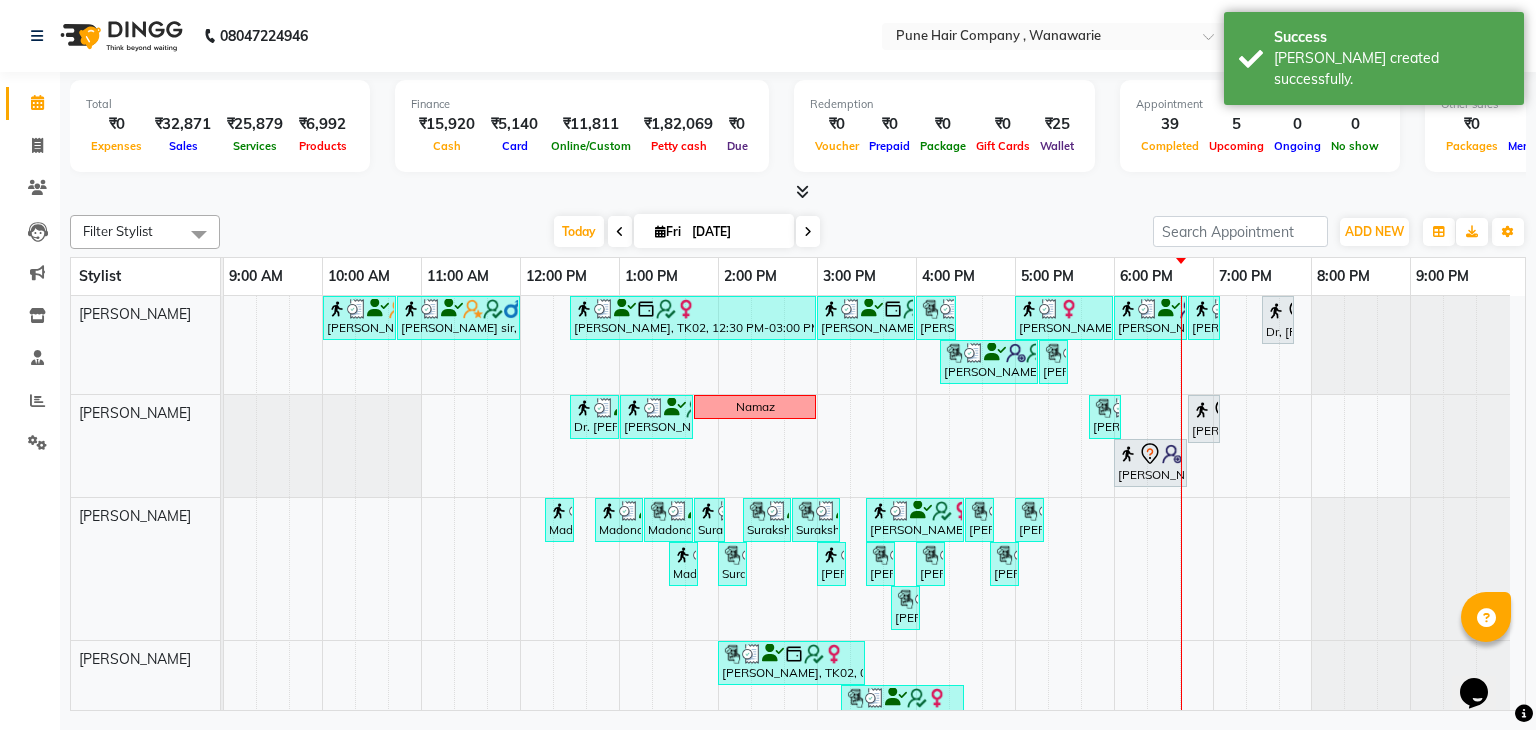 scroll, scrollTop: 199, scrollLeft: 0, axis: vertical 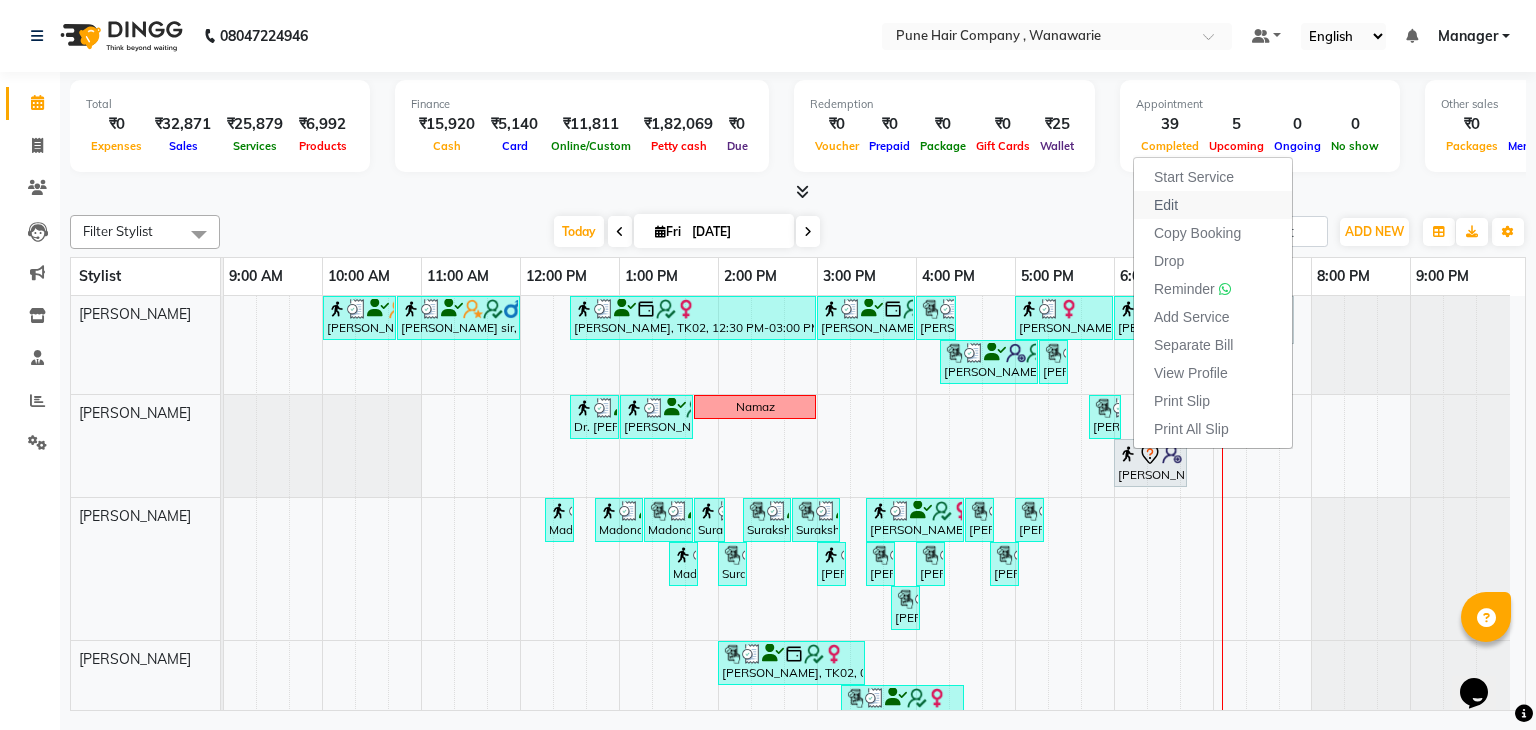 click on "Edit" at bounding box center (1166, 205) 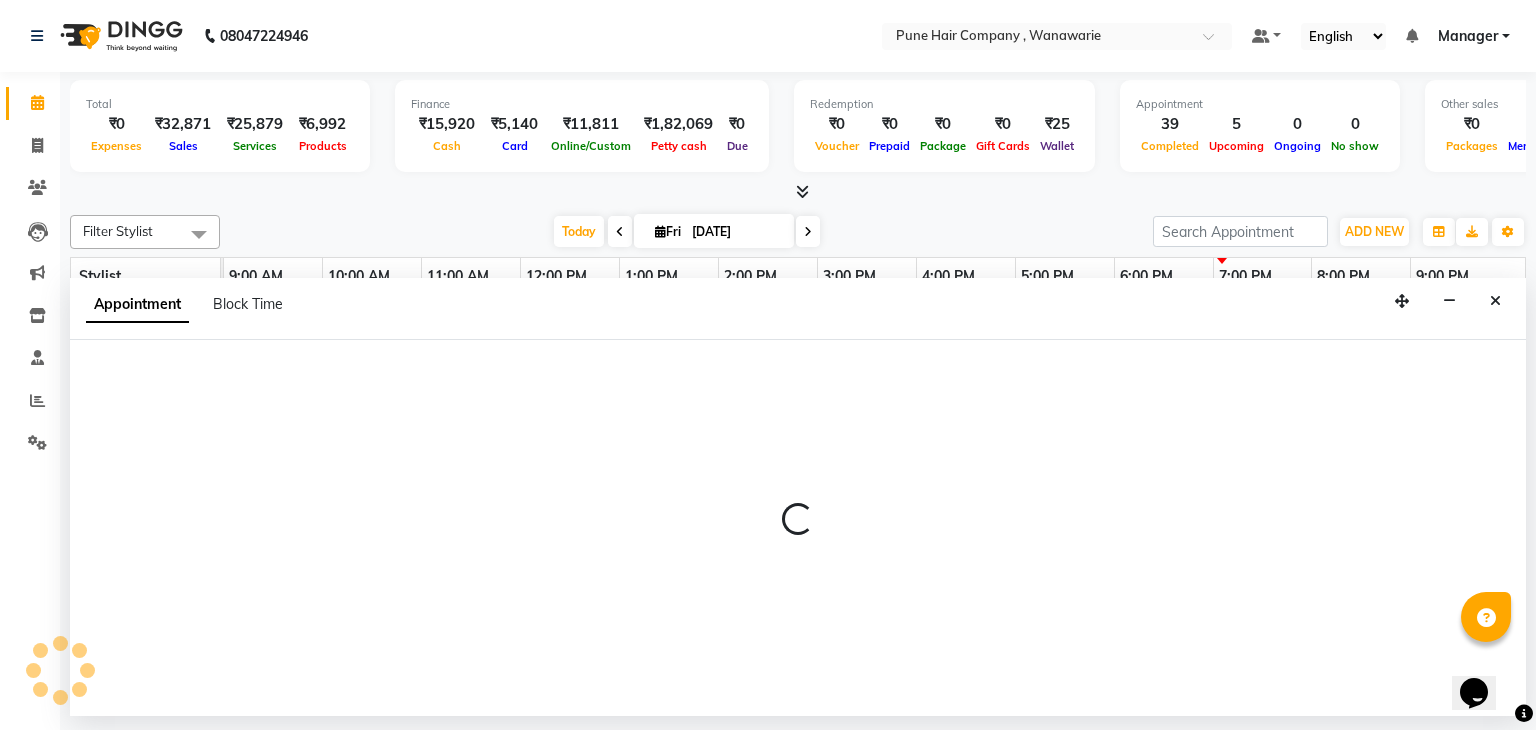 select on "tentative" 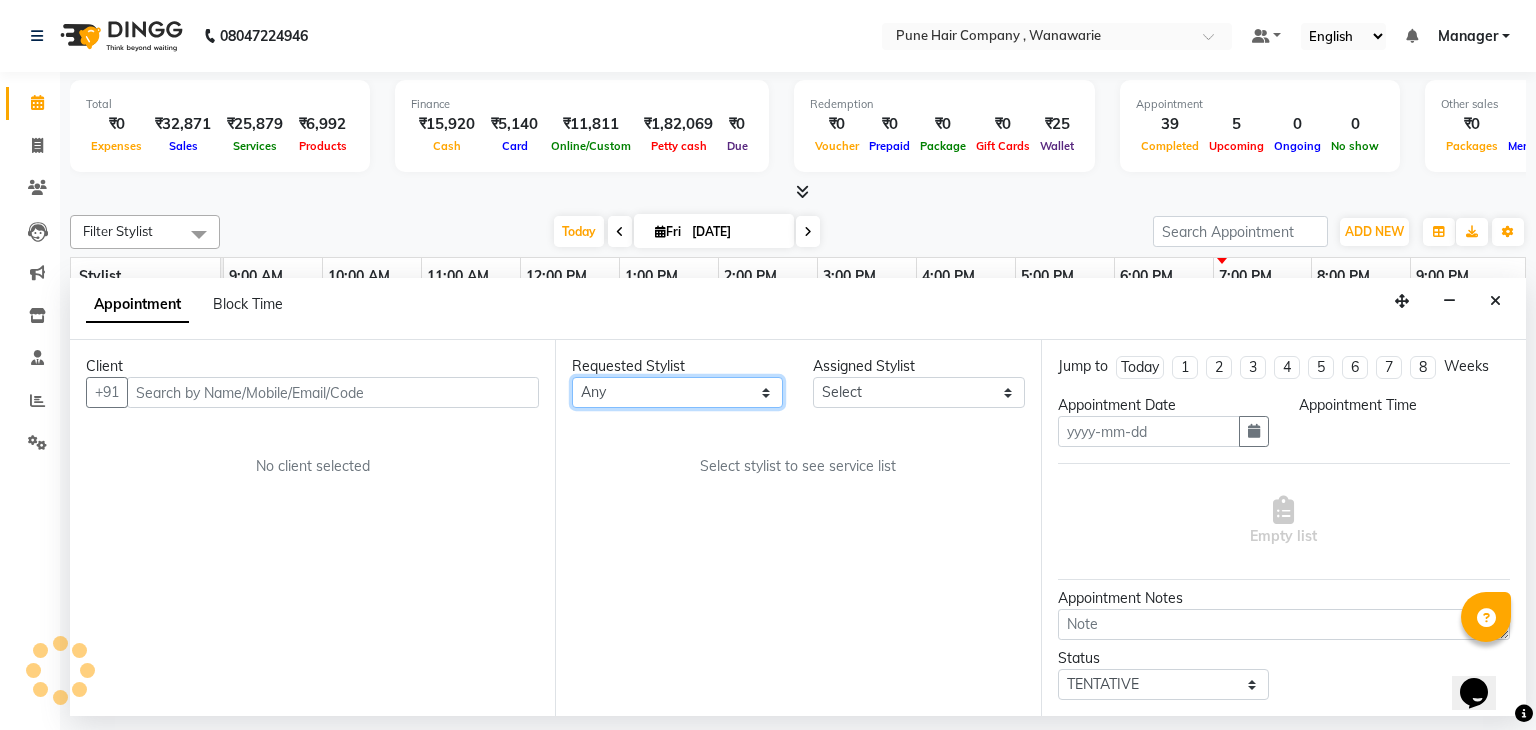 click on "Any [PERSON_NAME] [PERSON_NAME]  [PERSON_NAME] [PERSON_NAME] [PERSON_NAME] [PERSON_NAME] [PERSON_NAME]" at bounding box center (677, 392) 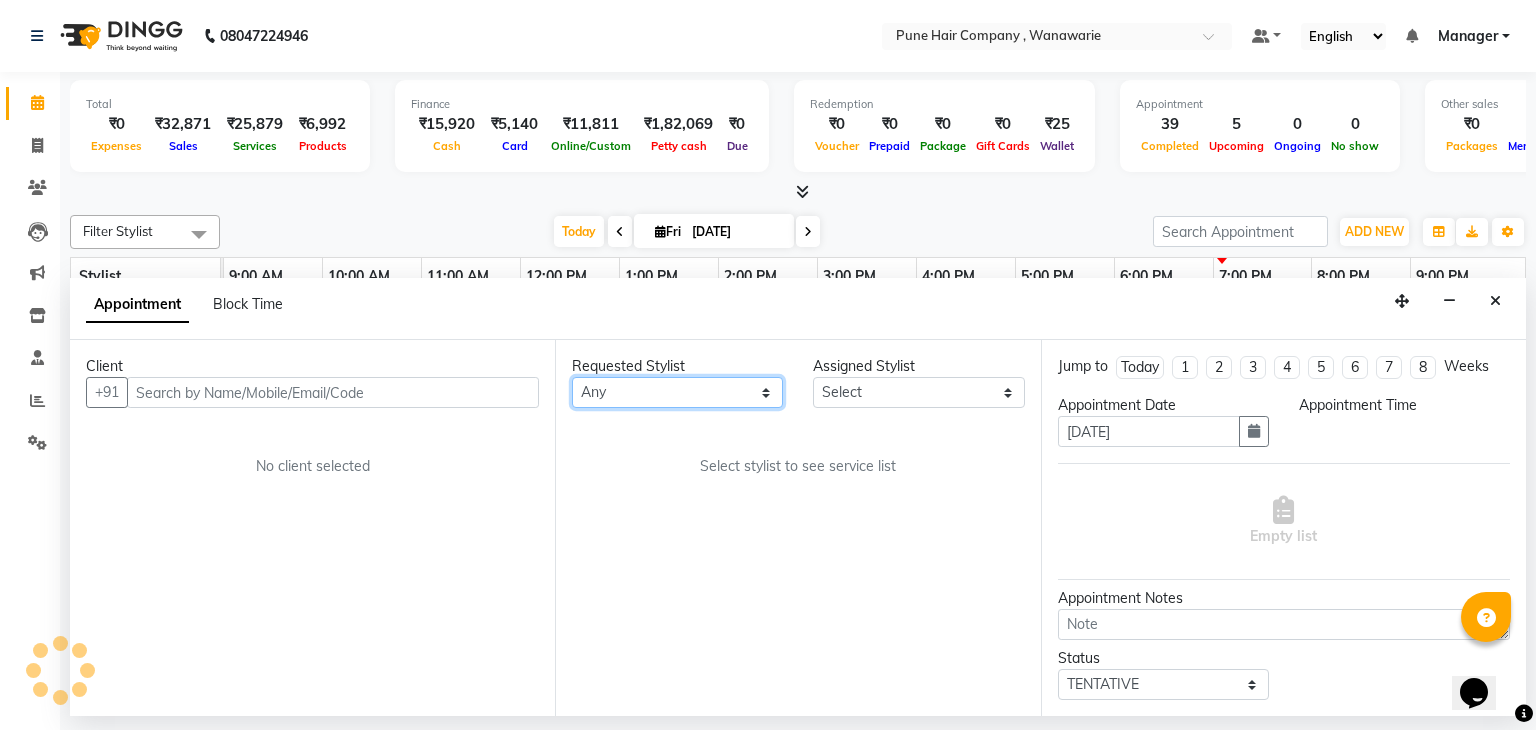 select on "1080" 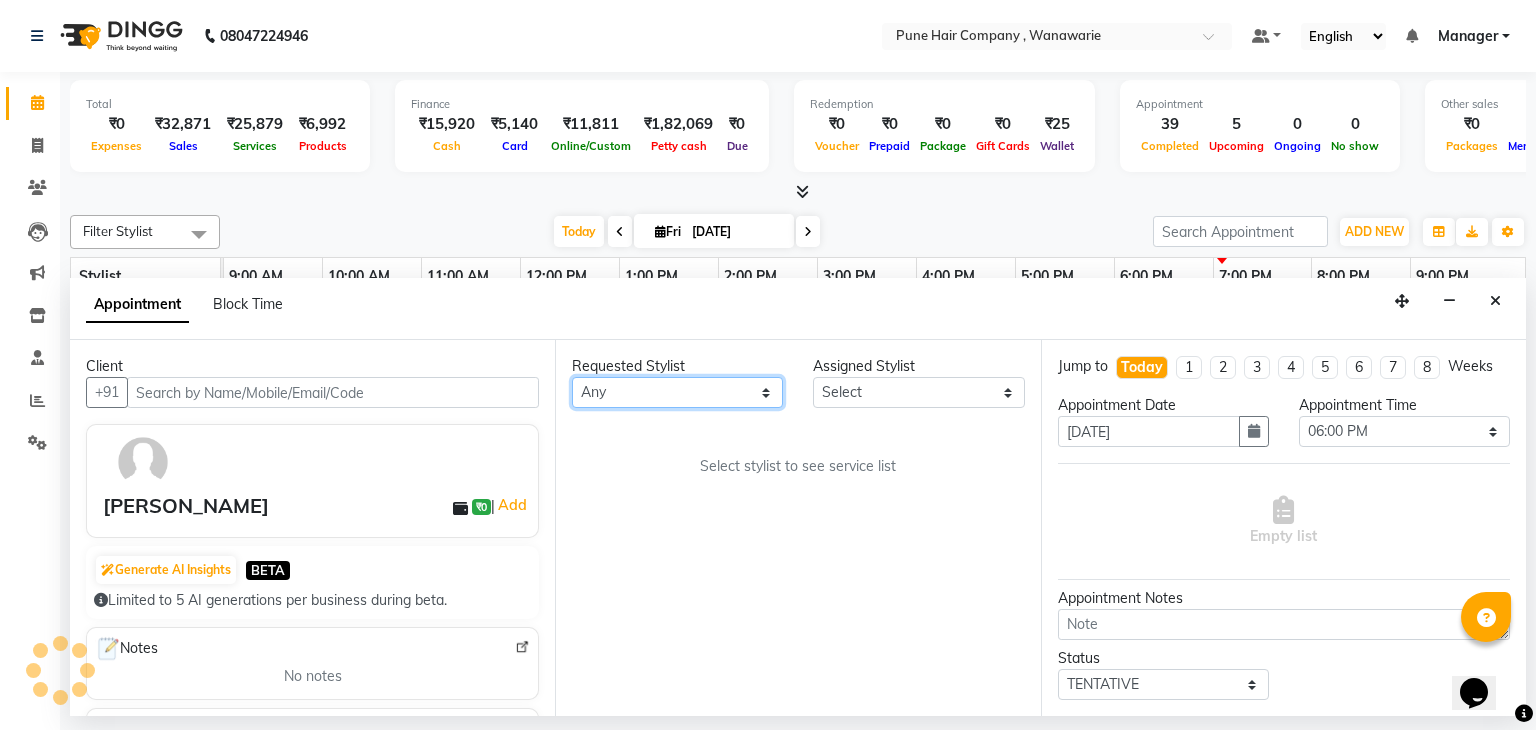 select on "74578" 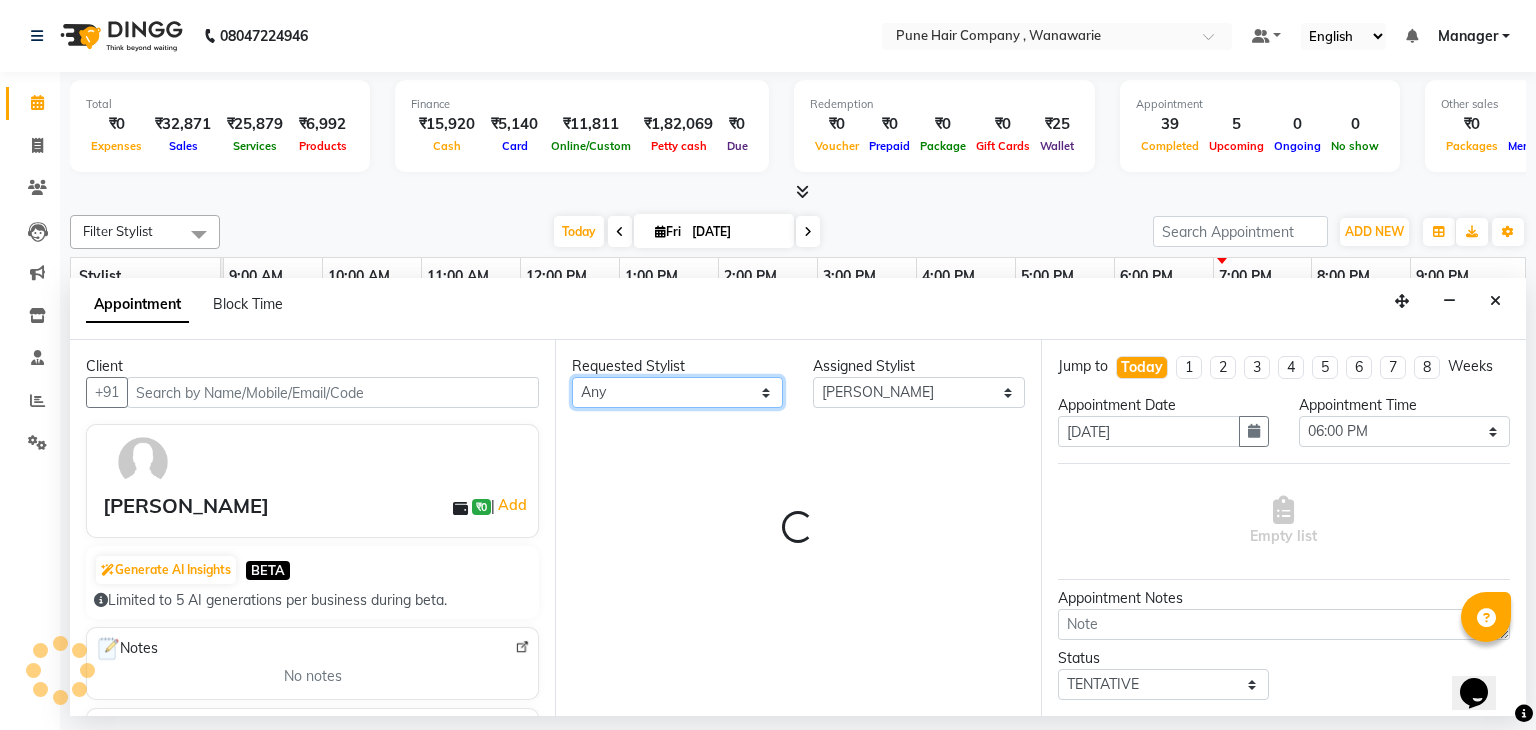 select on "74577" 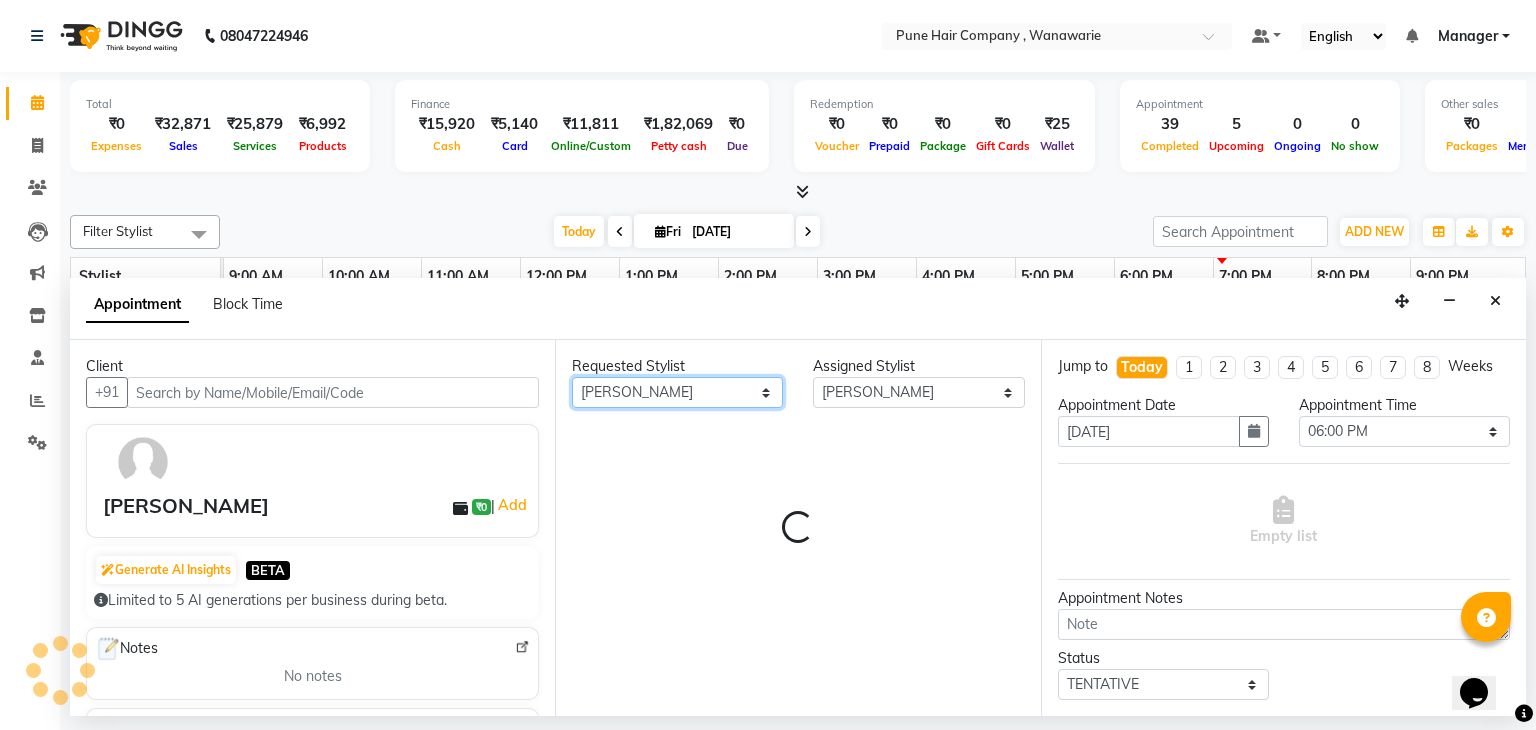click on "Any [PERSON_NAME] [PERSON_NAME]  [PERSON_NAME] [PERSON_NAME] [PERSON_NAME] [PERSON_NAME] [PERSON_NAME]" at bounding box center (677, 392) 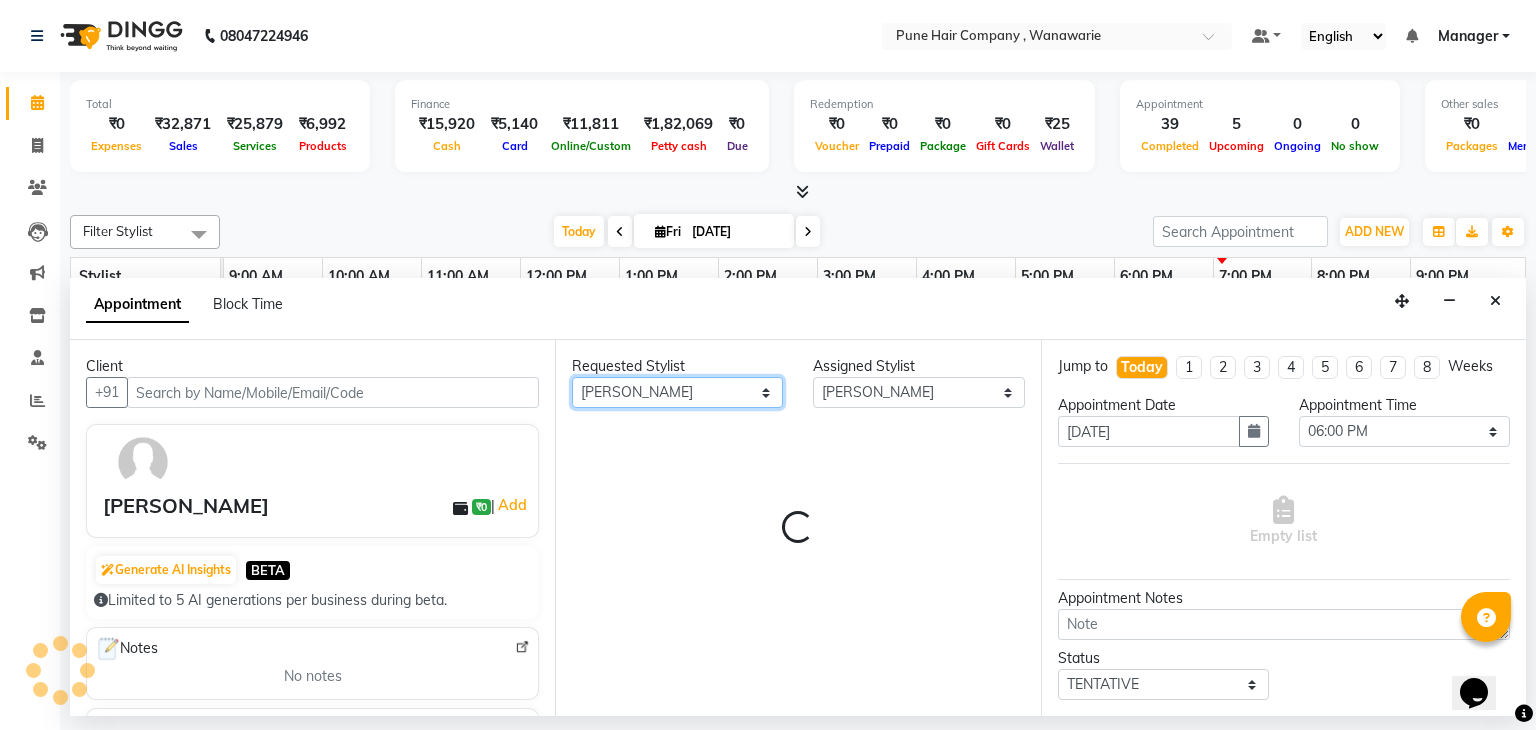 select on "4060" 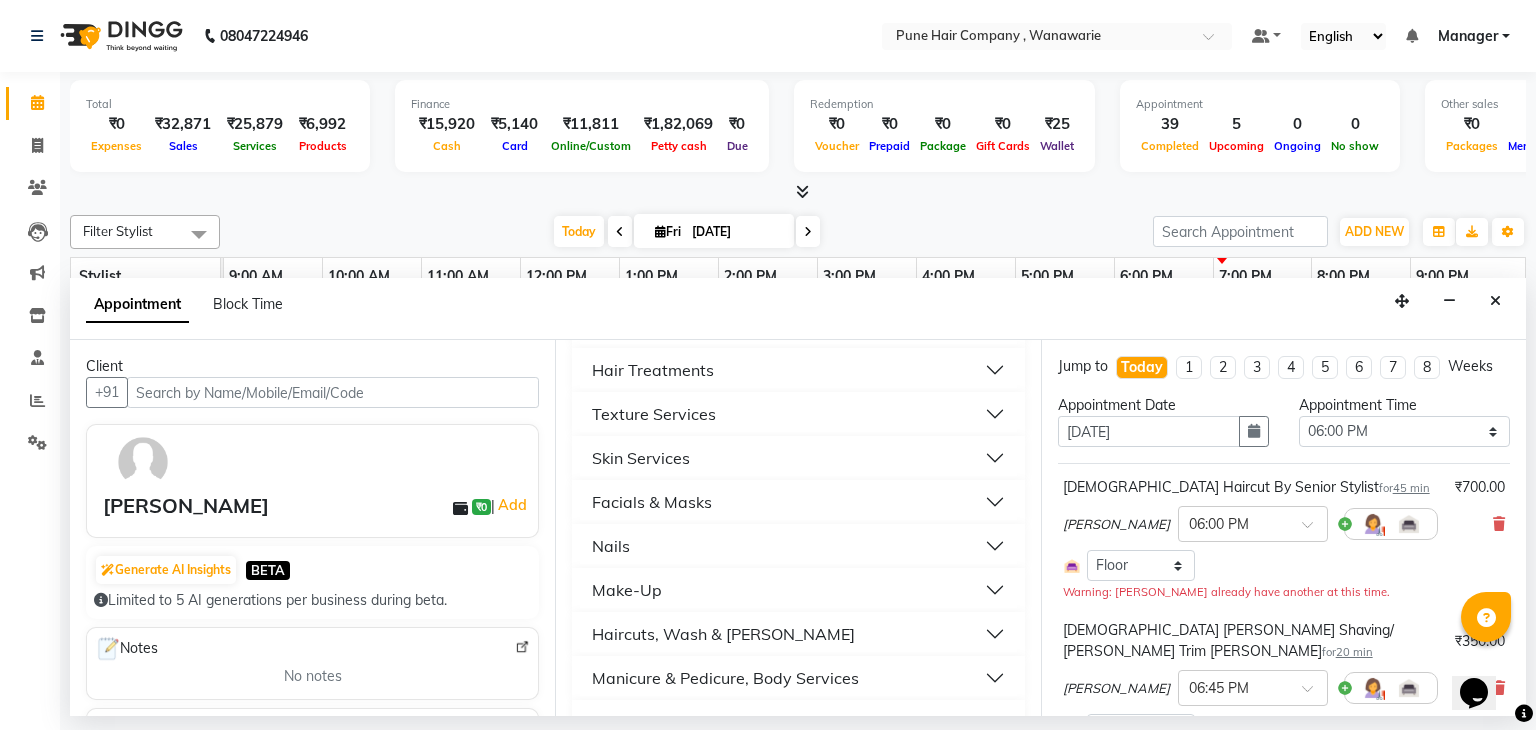 scroll, scrollTop: 745, scrollLeft: 0, axis: vertical 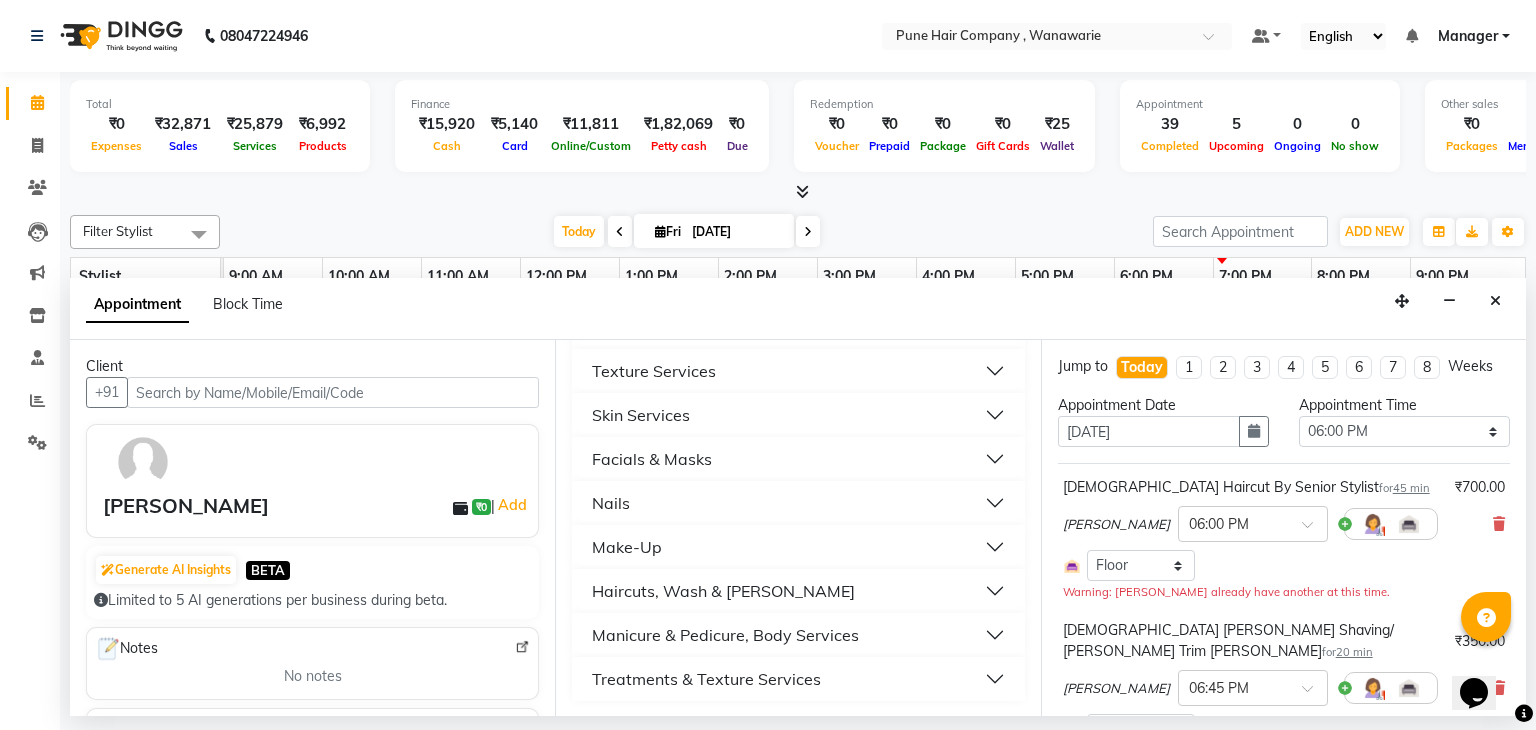 click on "Haircuts, Wash & [PERSON_NAME]" at bounding box center (723, 591) 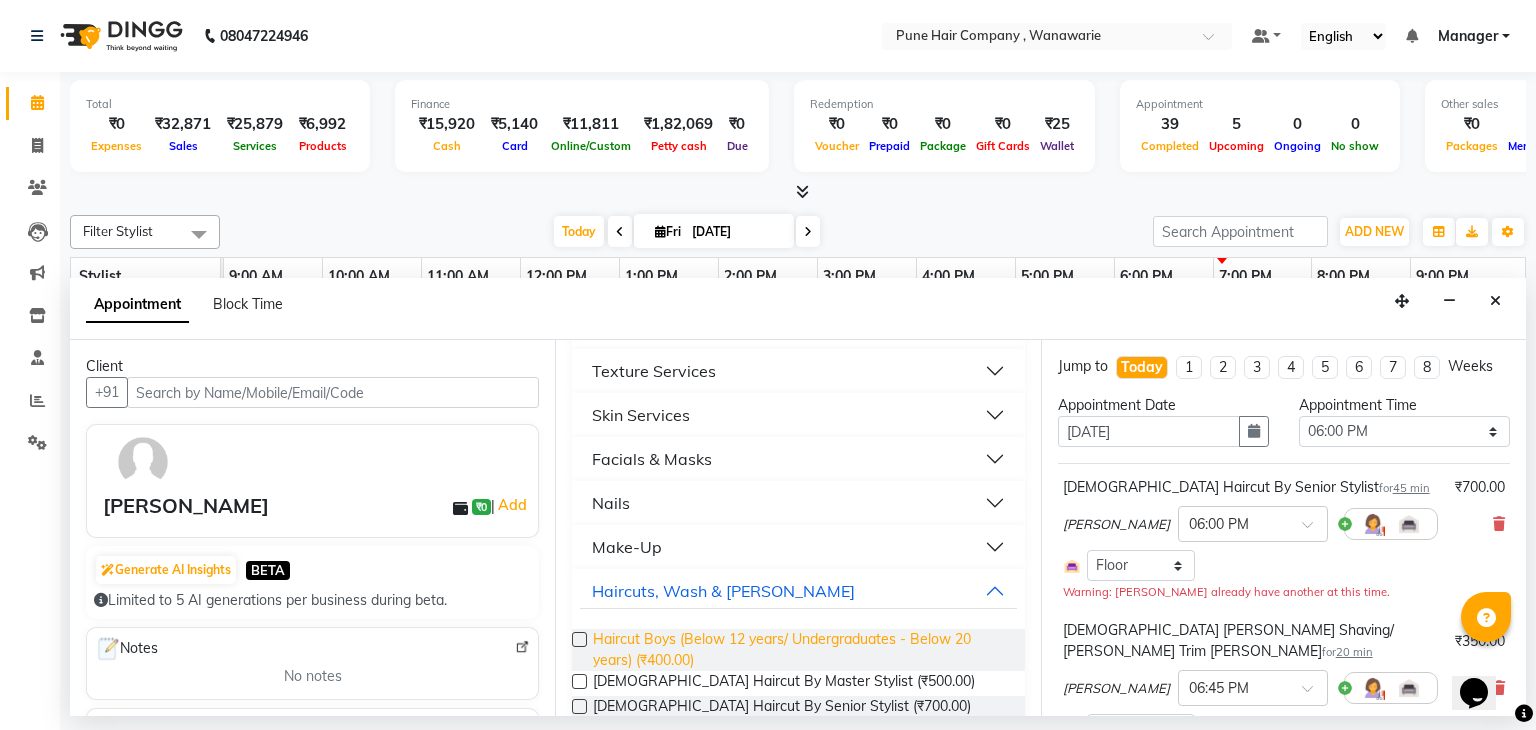 click on "Haircut Boys (Below 12 years/ Undergraduates - Below 20 years) (₹400.00)" at bounding box center [800, 650] 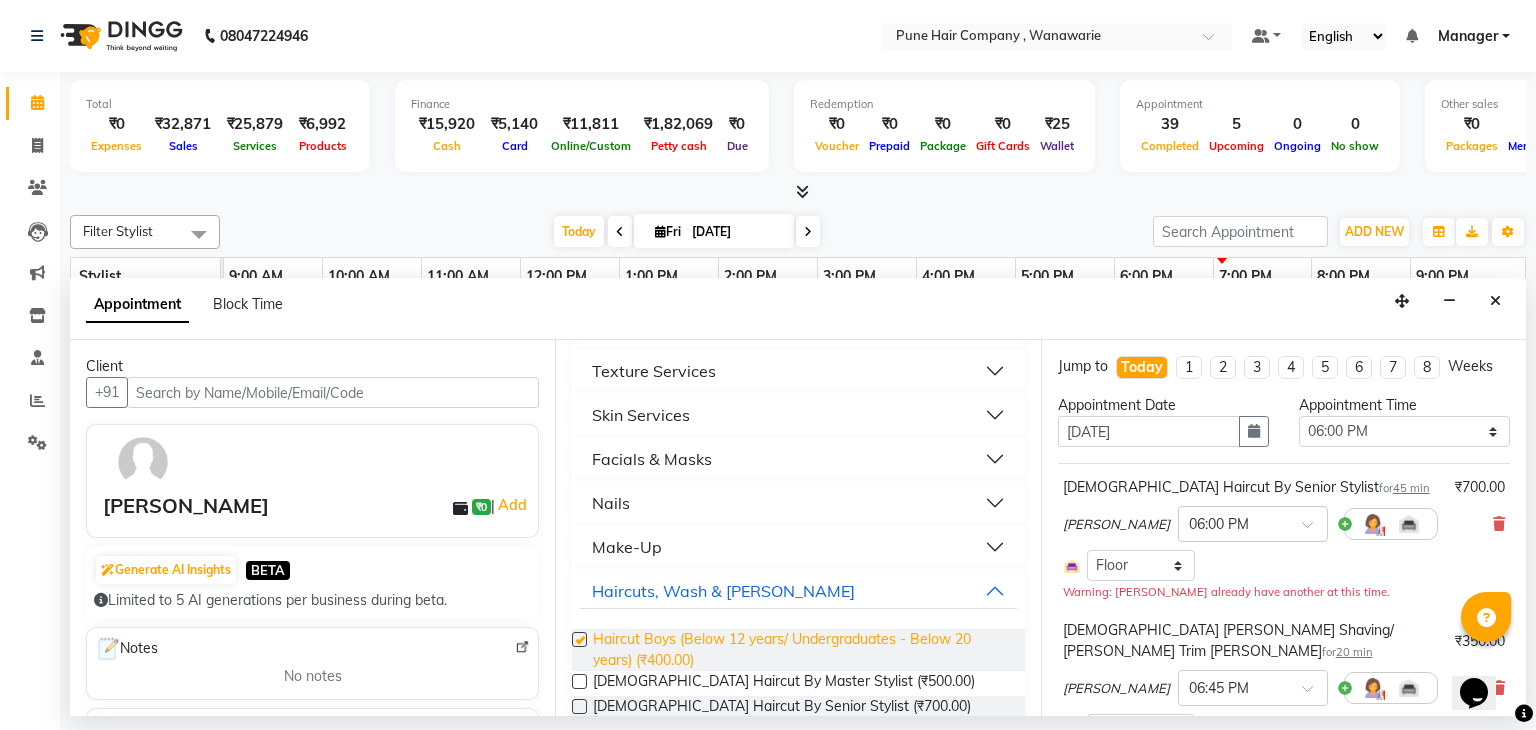 checkbox on "false" 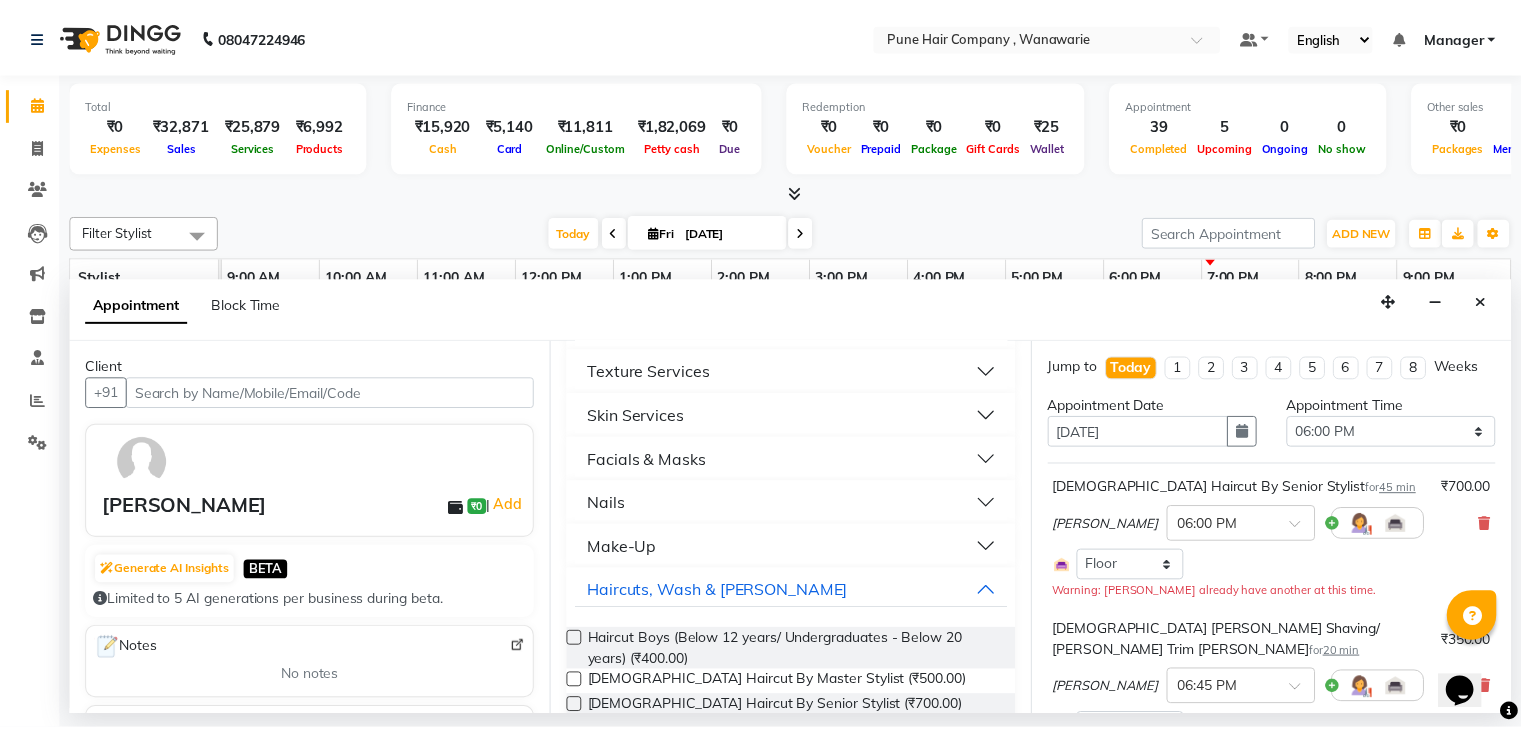 scroll, scrollTop: 379, scrollLeft: 0, axis: vertical 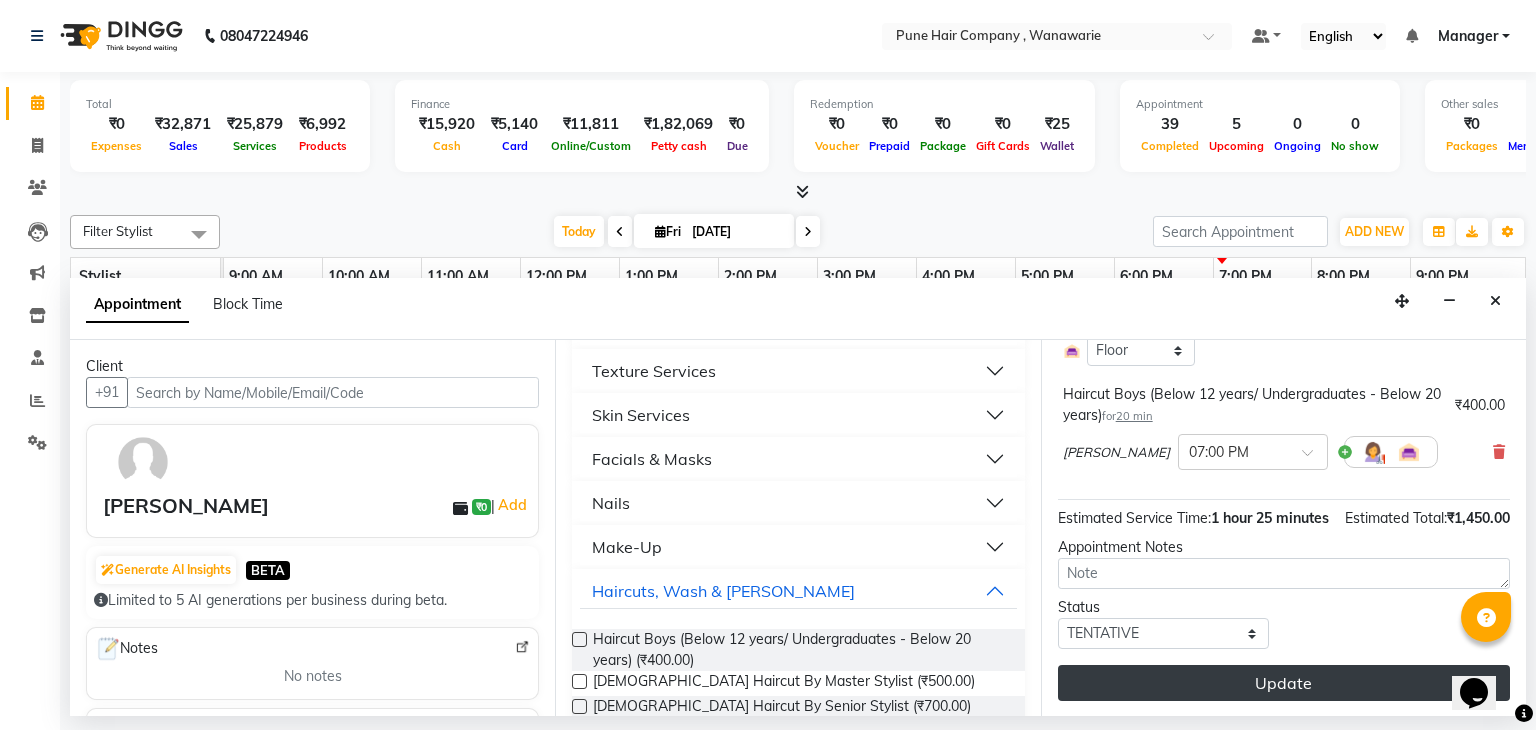 click on "Update" at bounding box center [1284, 683] 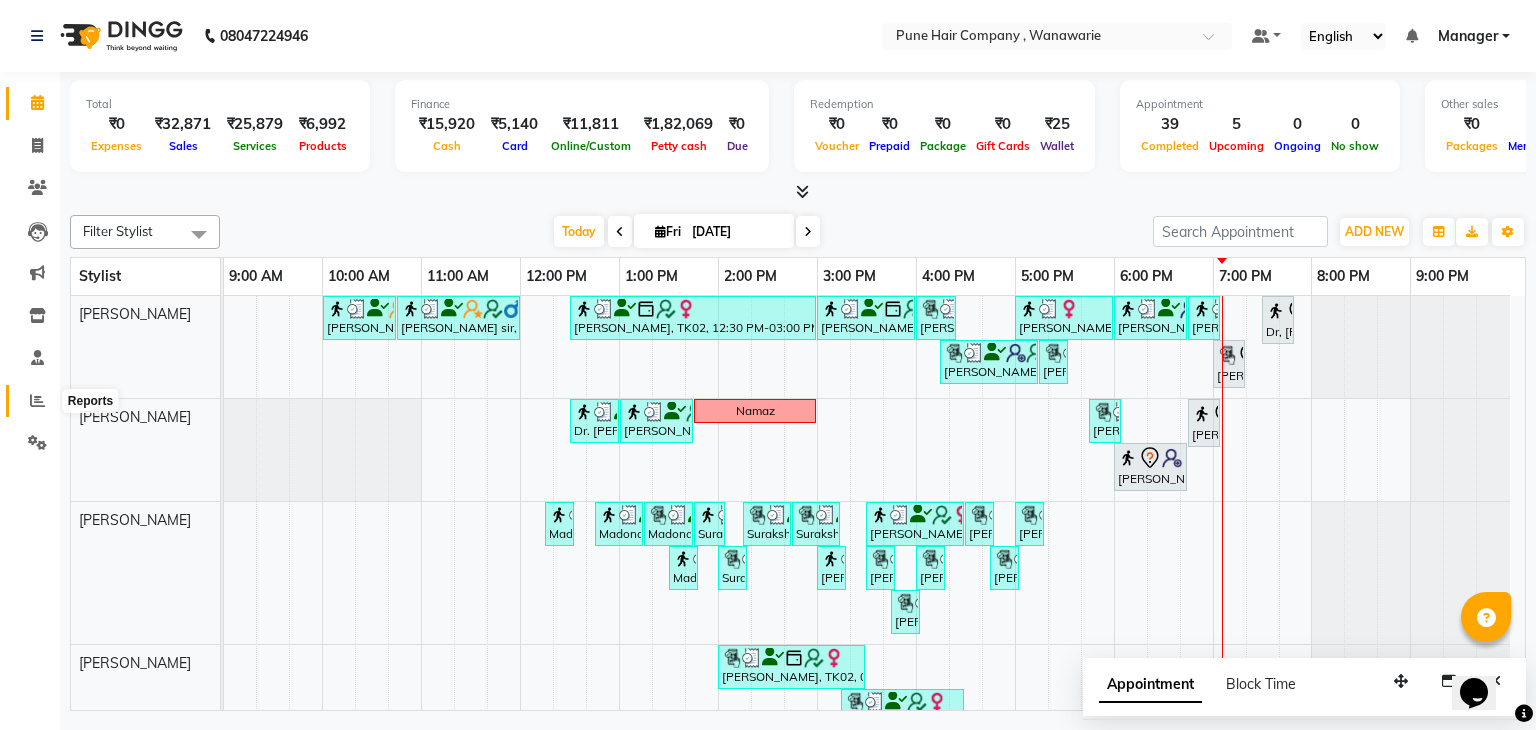 click 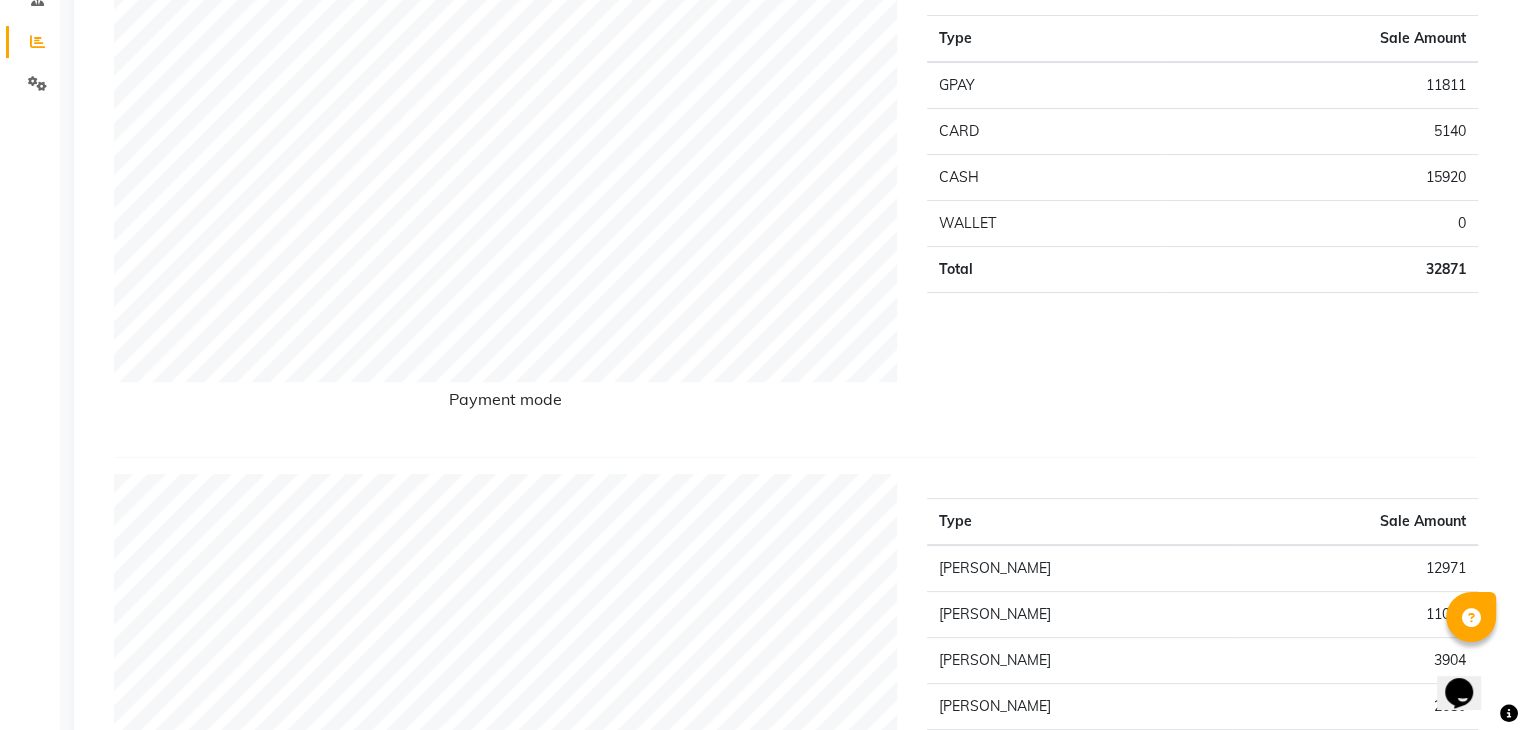 scroll, scrollTop: 0, scrollLeft: 0, axis: both 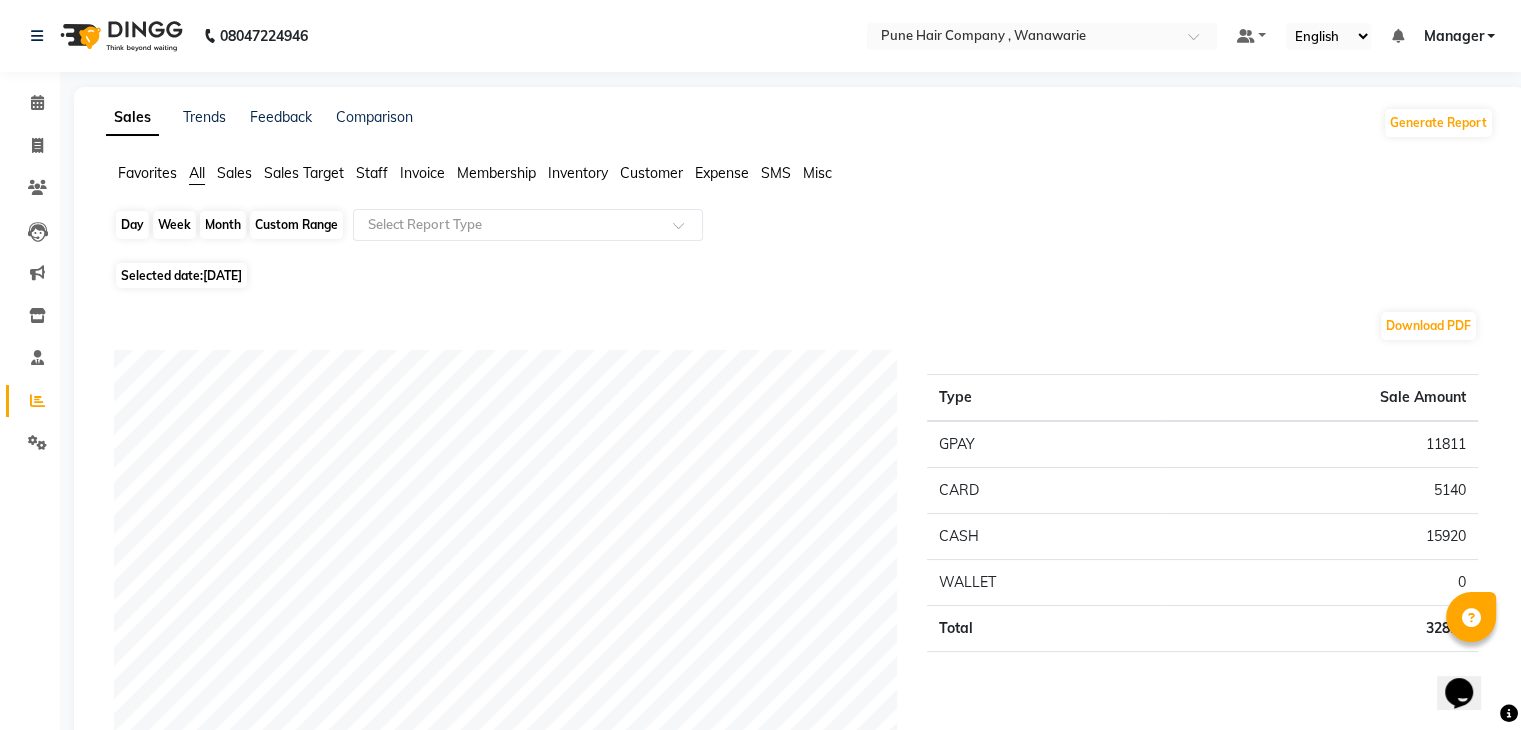 click on "Day" 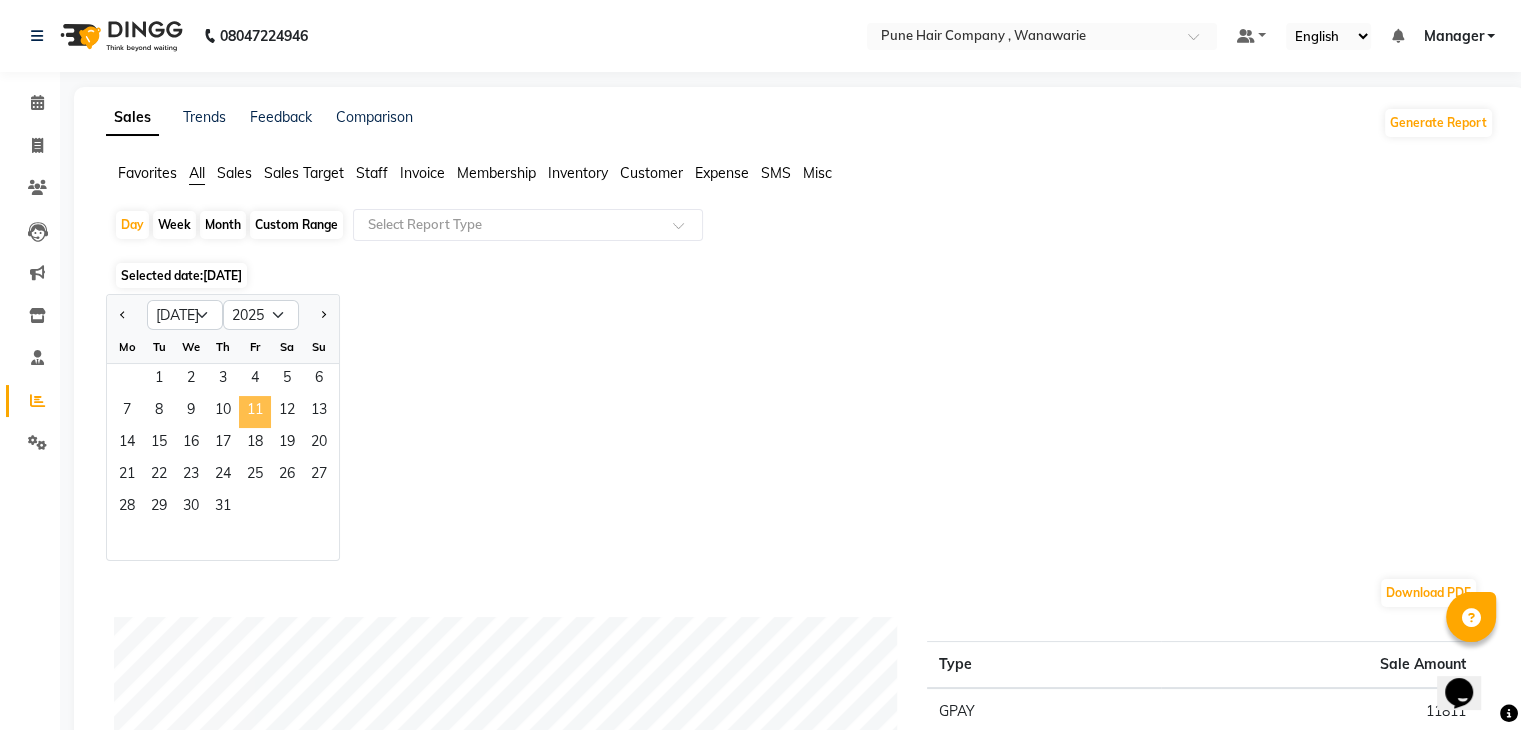 click on "11" 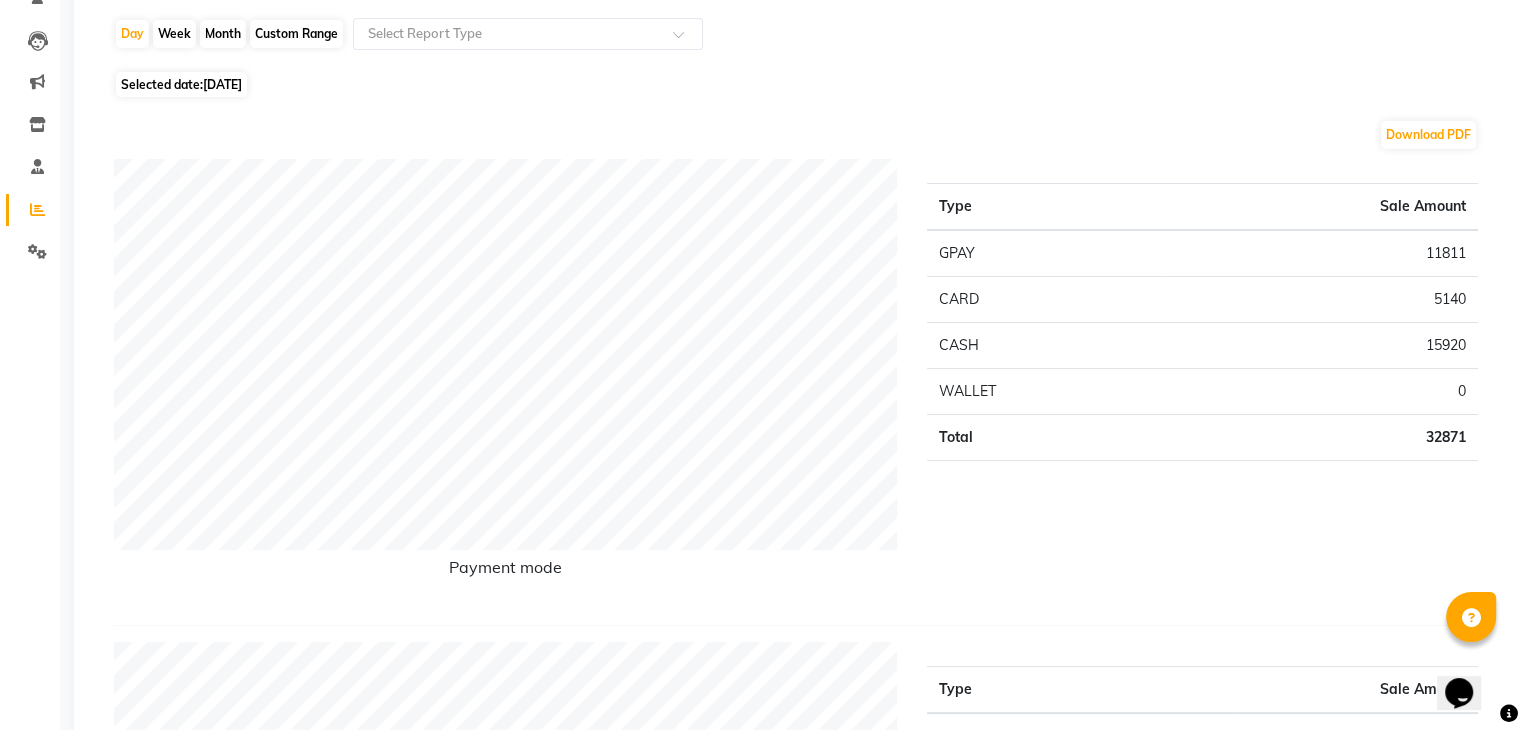 scroll, scrollTop: 0, scrollLeft: 0, axis: both 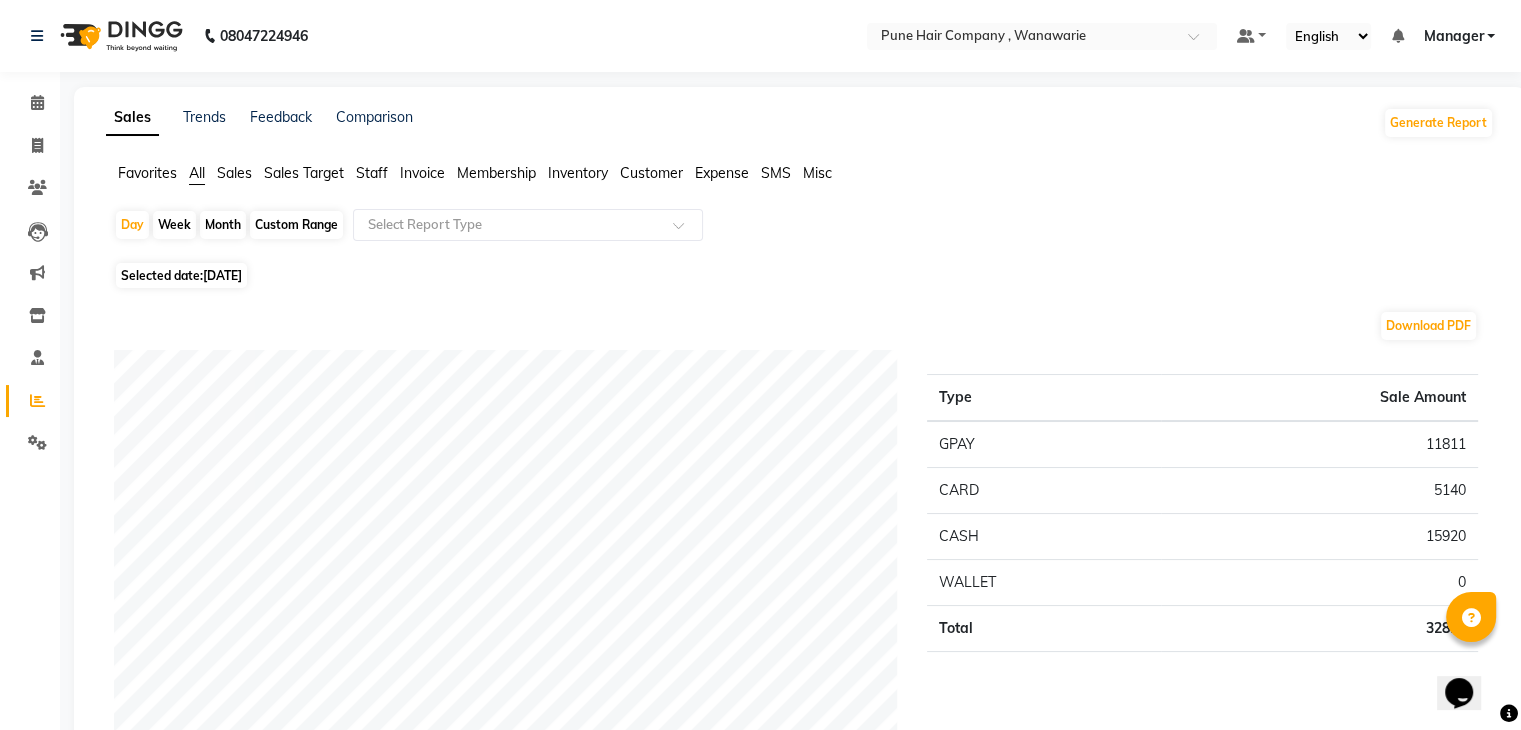 click on "Staff" 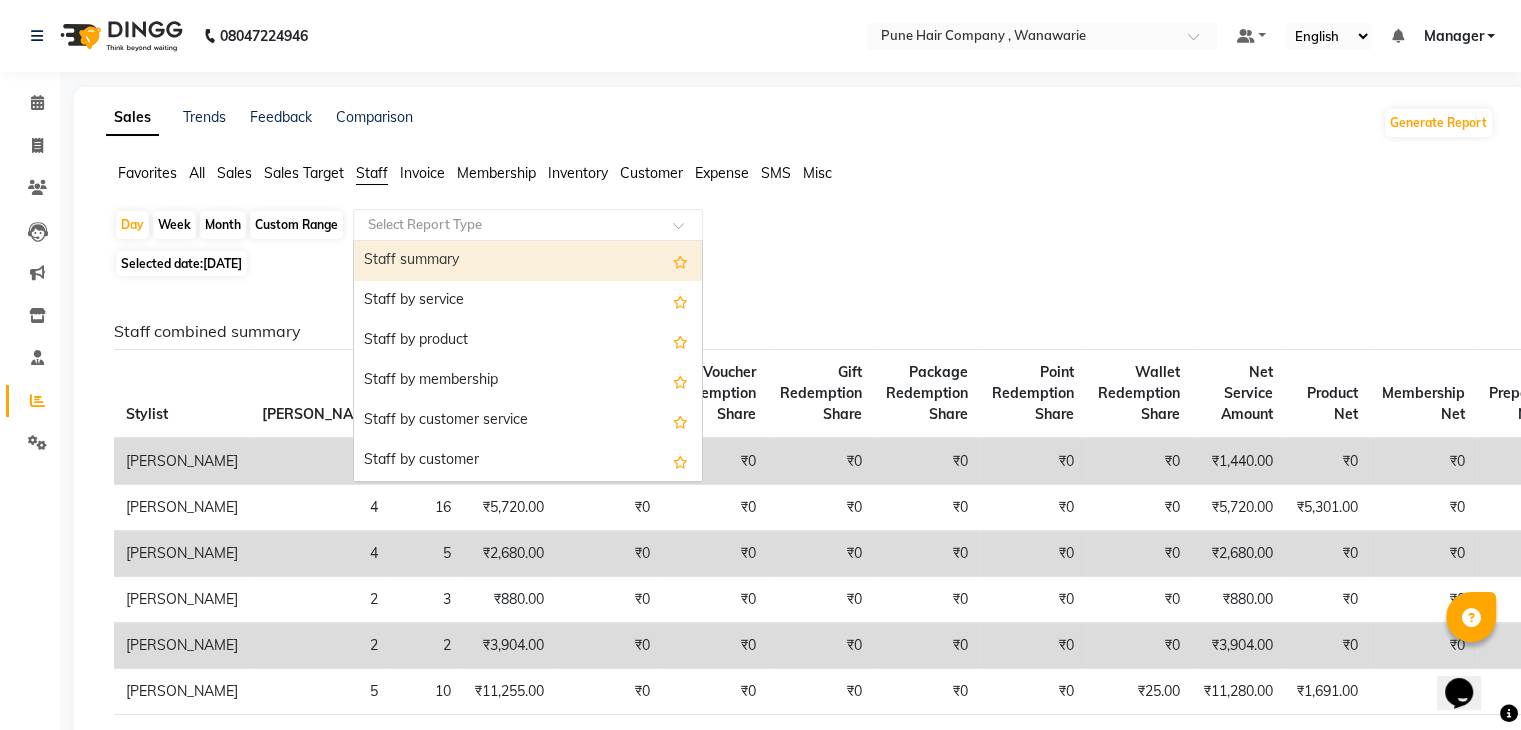 click 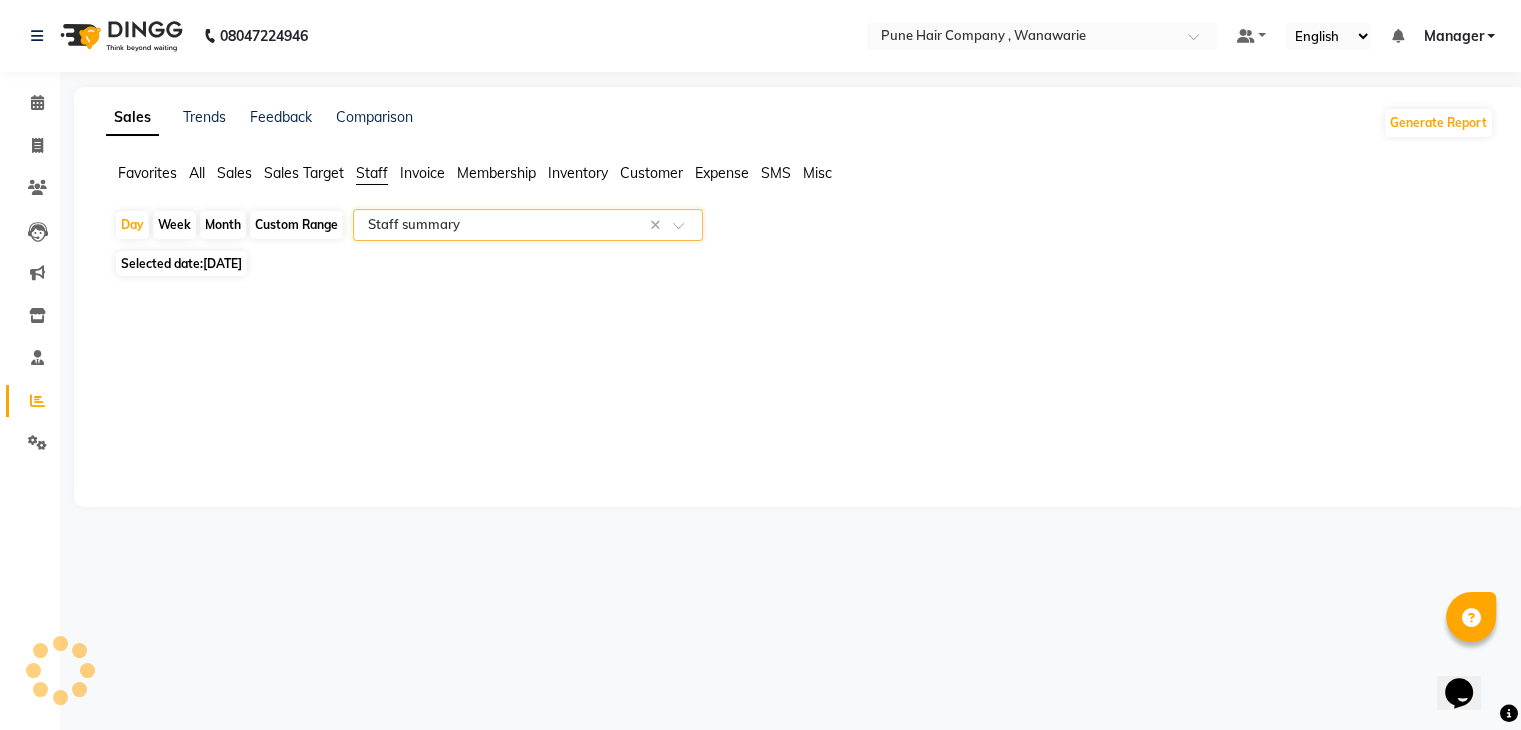 select on "full_report" 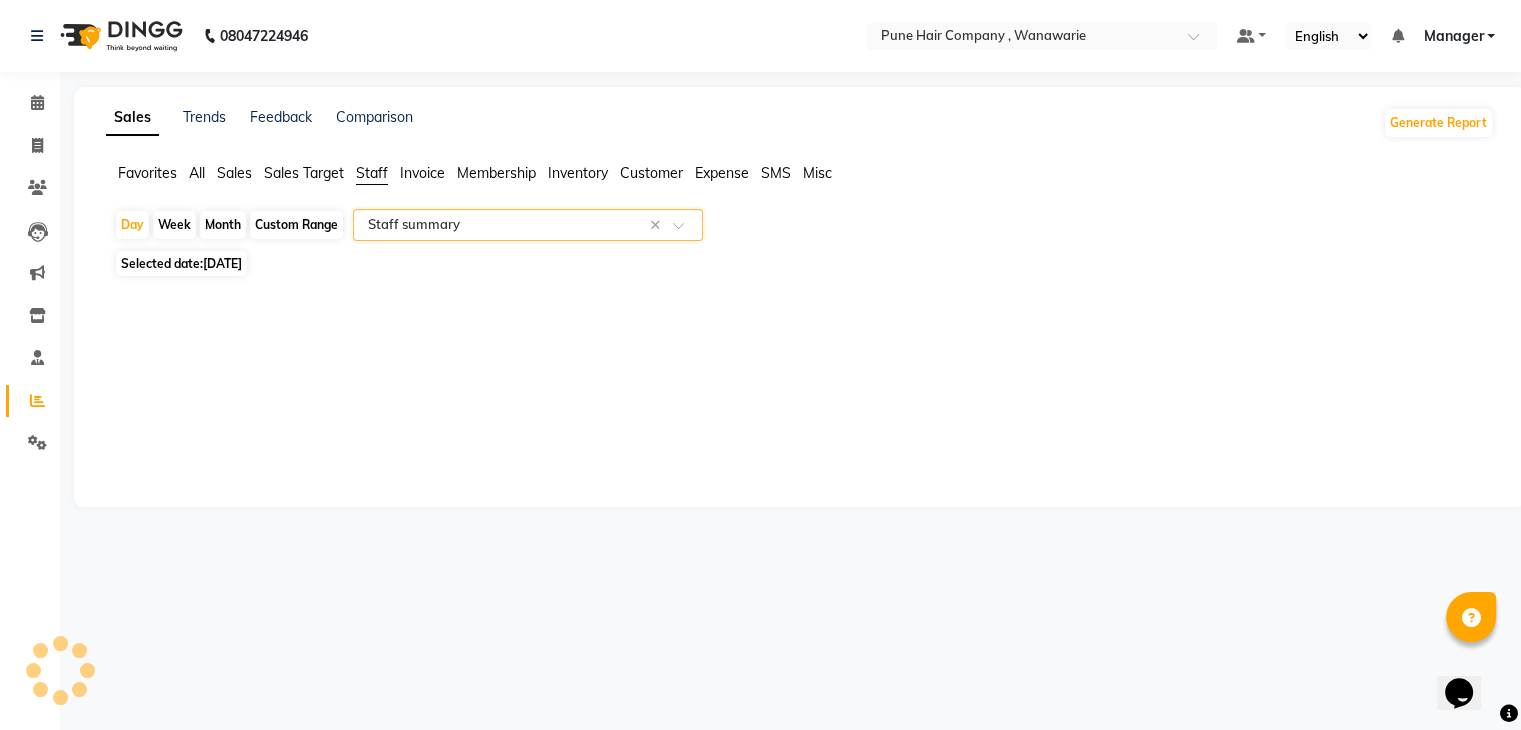 select on "csv" 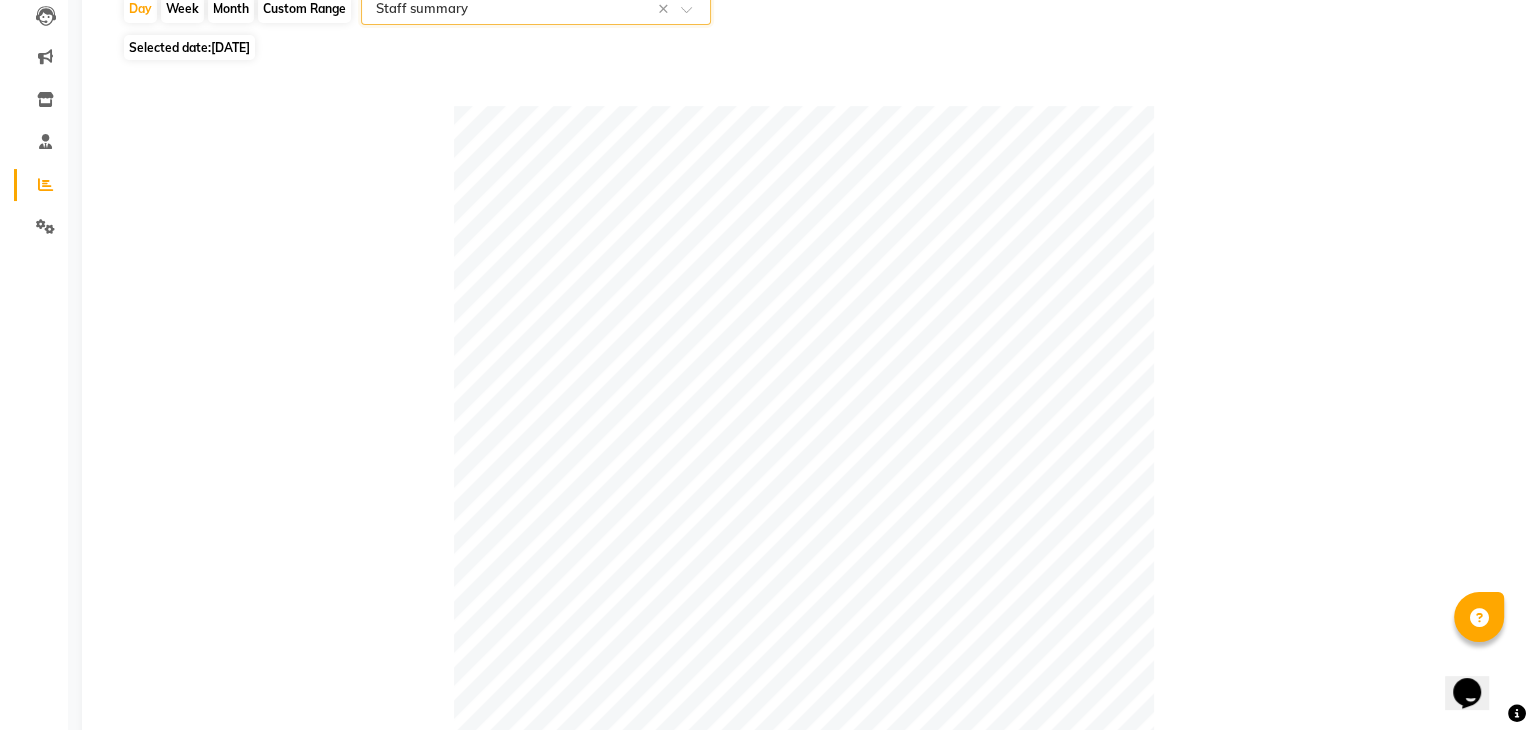 scroll, scrollTop: 0, scrollLeft: 0, axis: both 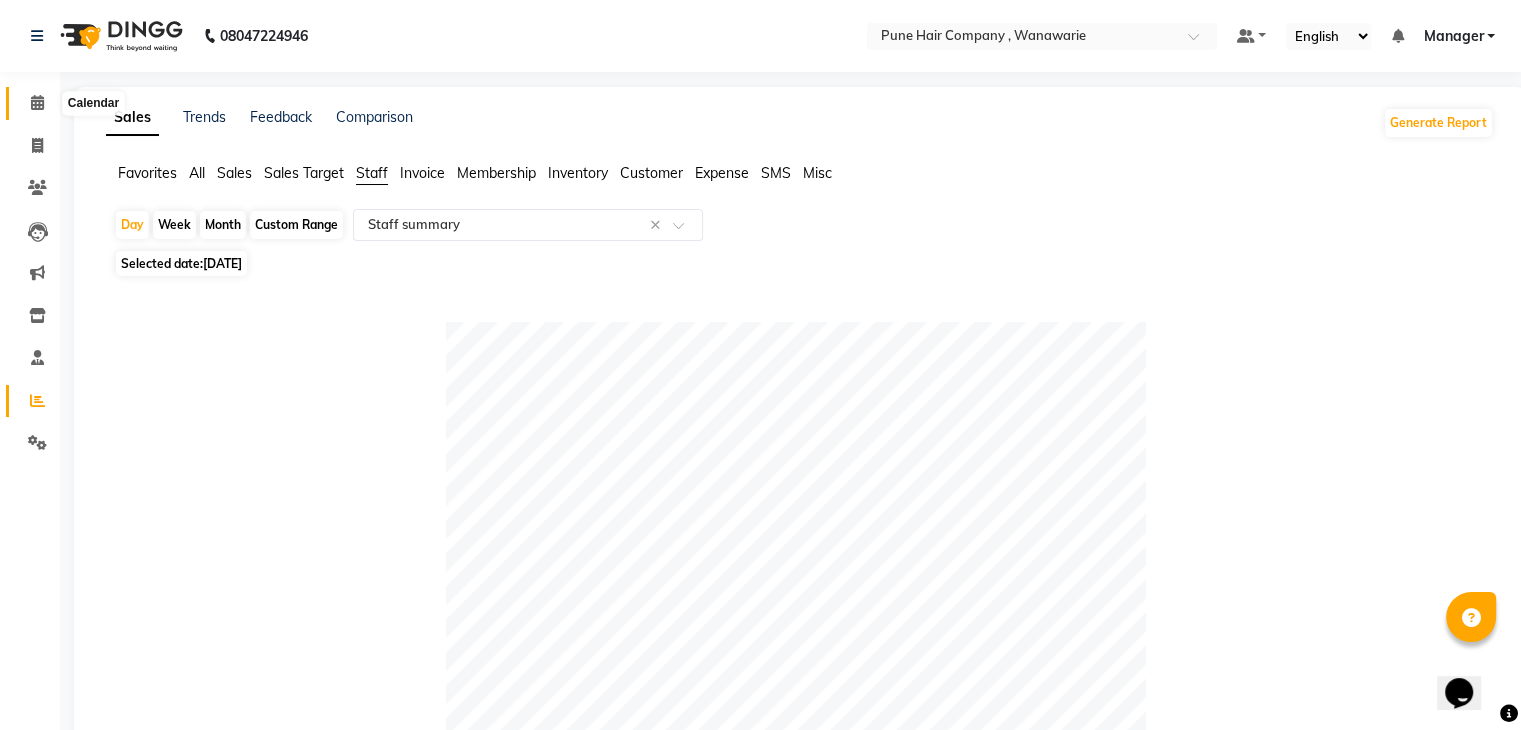 click 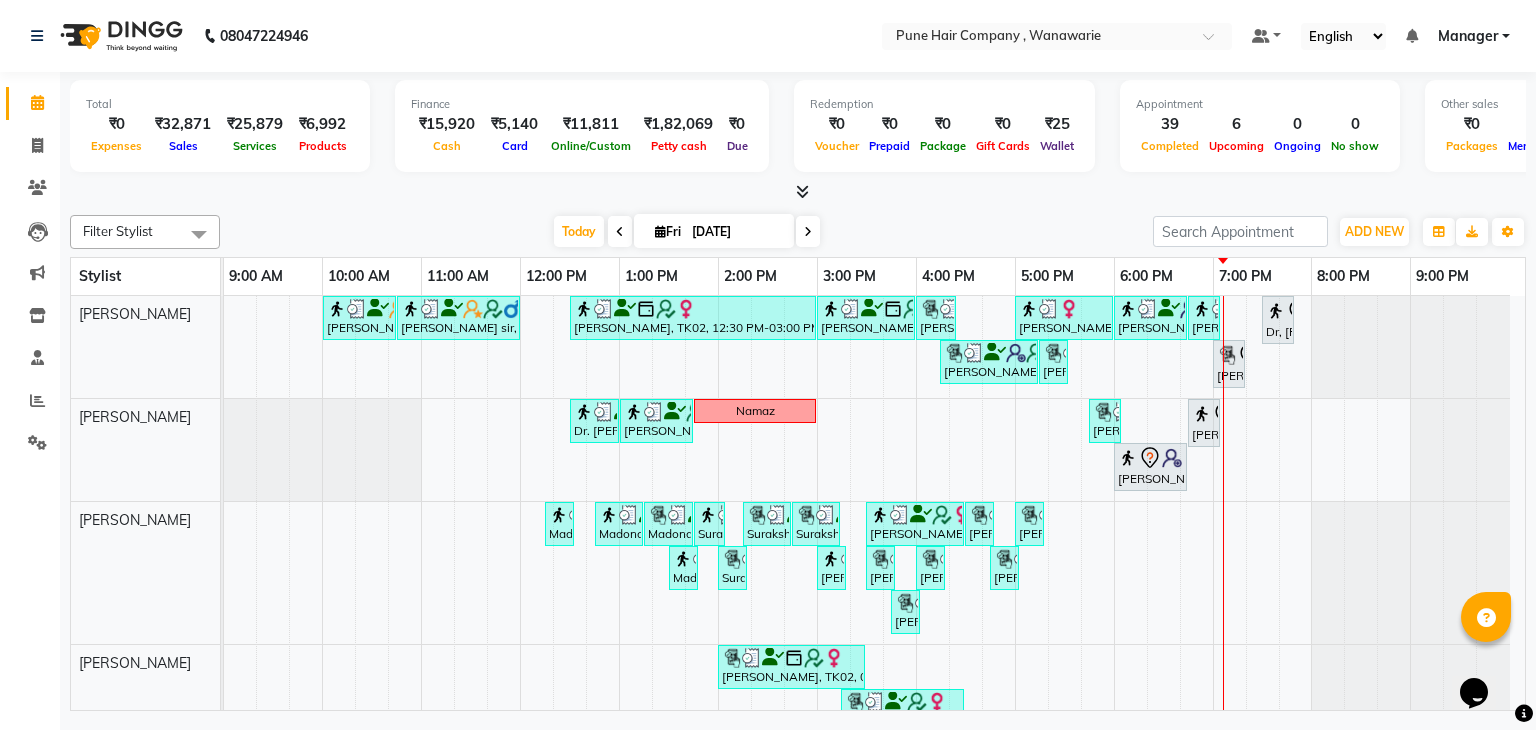 scroll, scrollTop: 100, scrollLeft: 0, axis: vertical 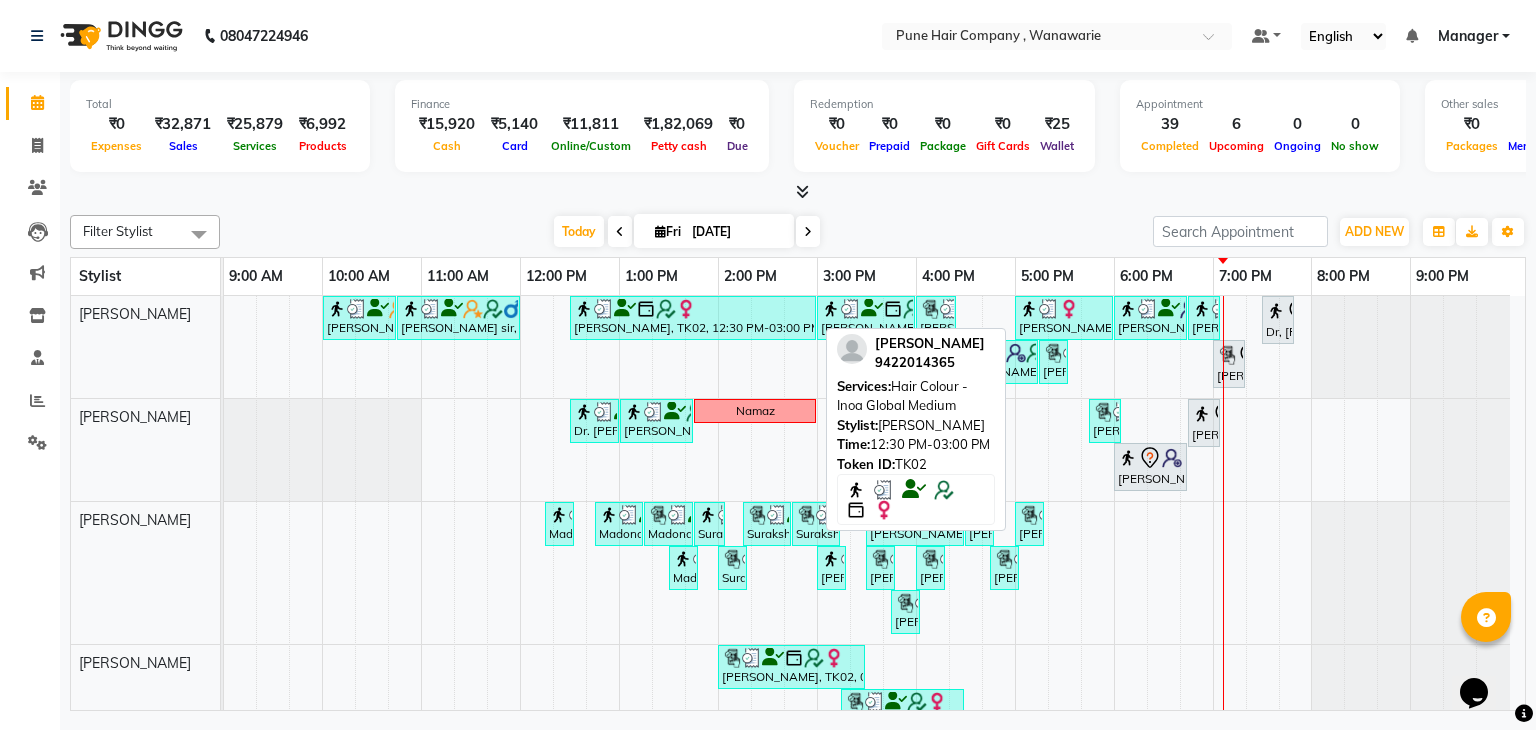 click on "[PERSON_NAME], TK02, 12:30 PM-03:00 PM, Hair Colour - Inoa Global Medium" at bounding box center (693, 318) 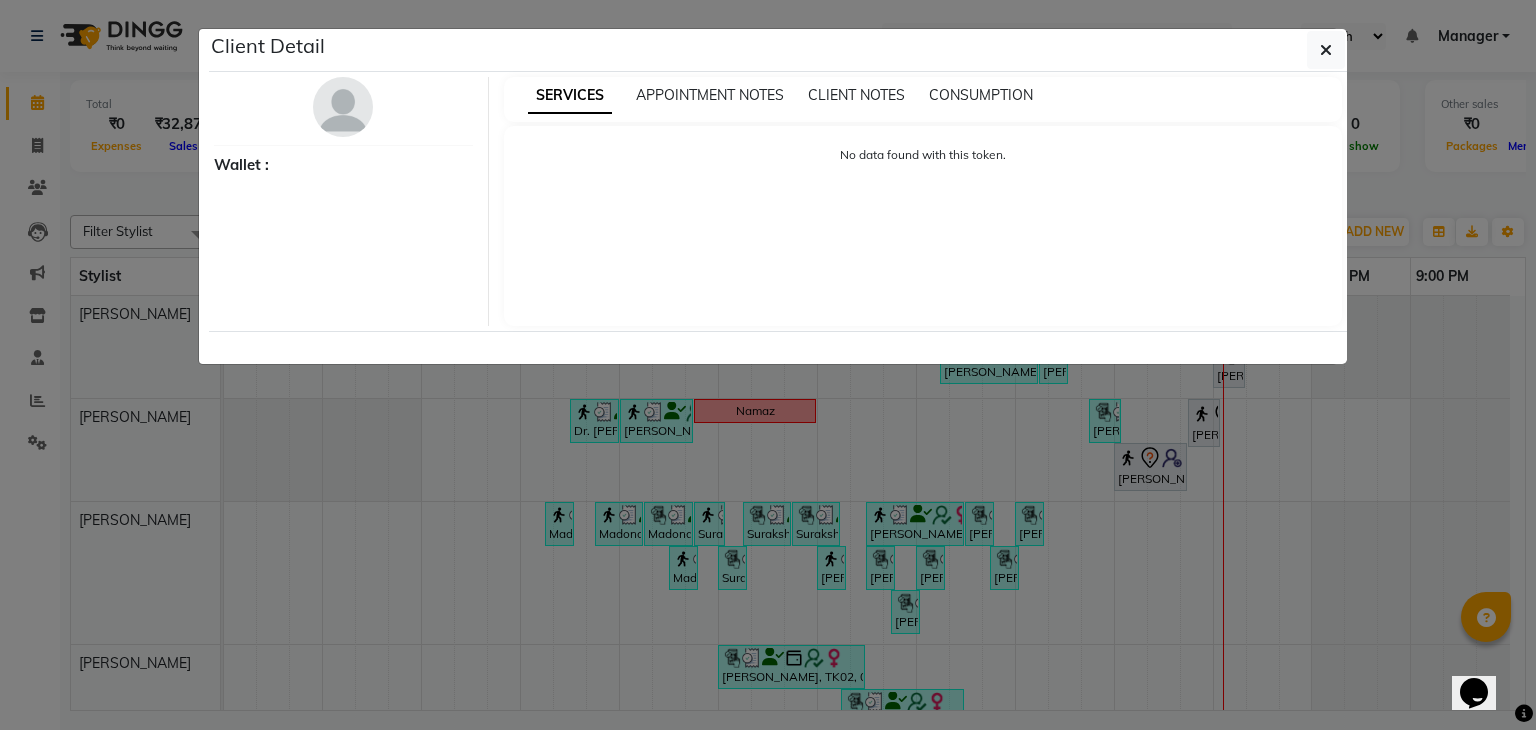 select on "3" 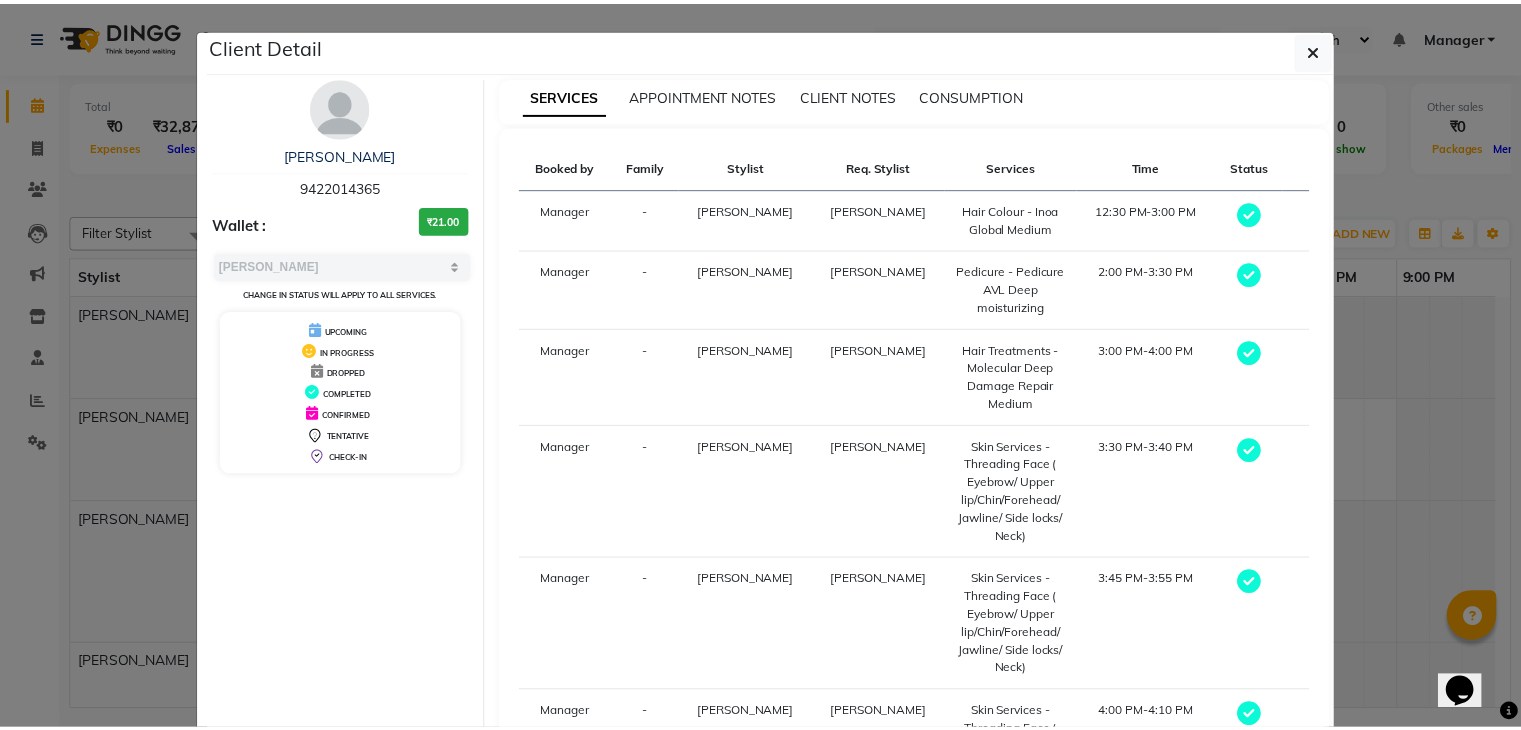 scroll, scrollTop: 234, scrollLeft: 0, axis: vertical 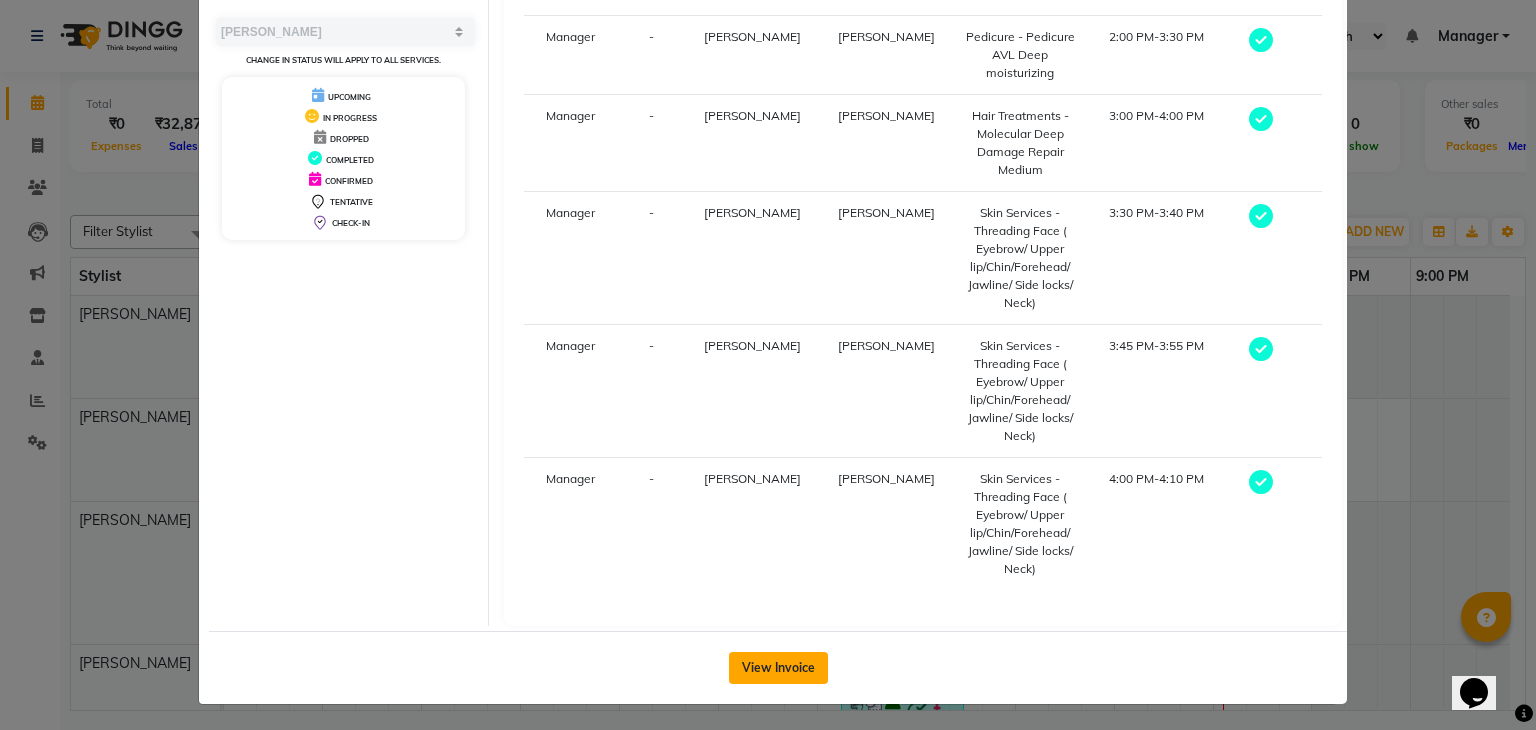 click on "View Invoice" 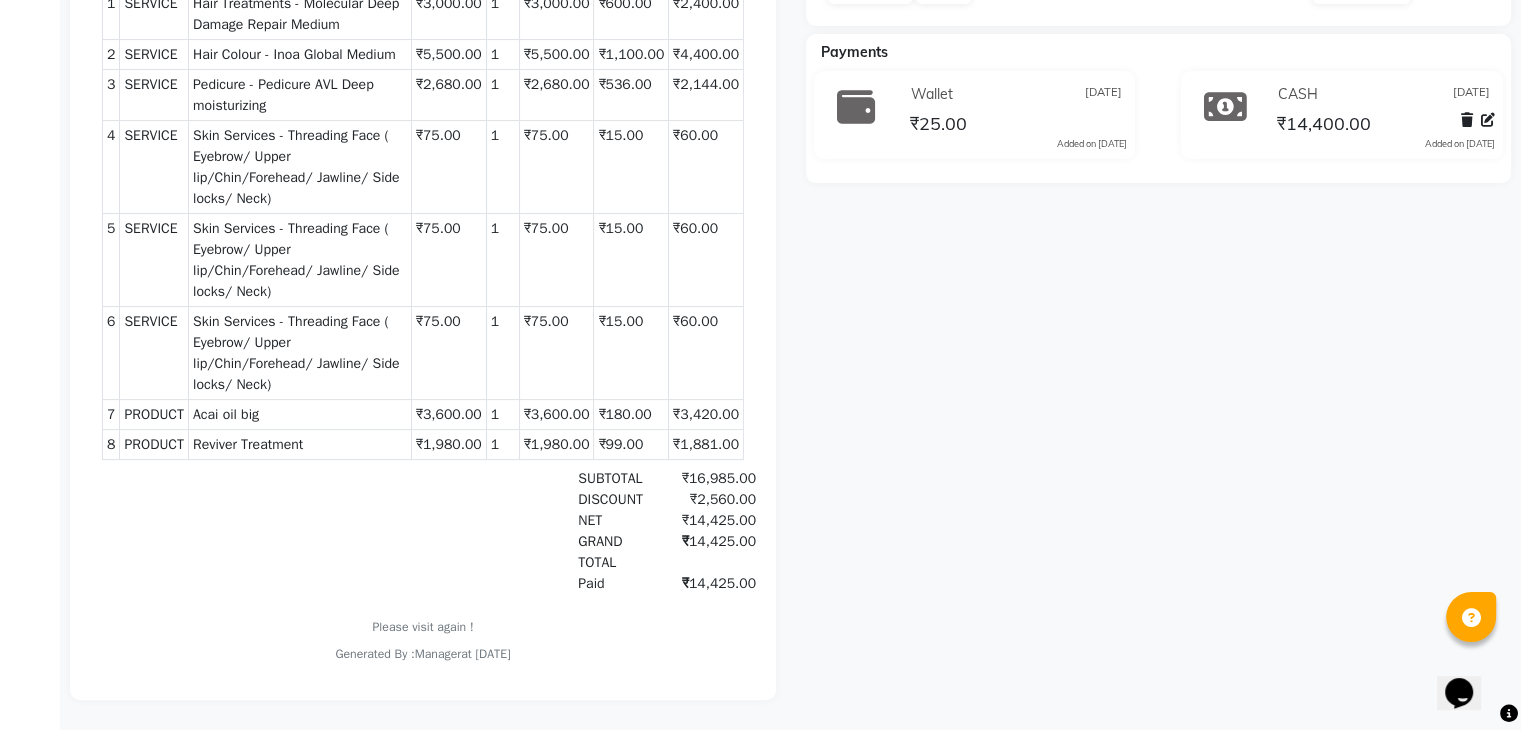 scroll, scrollTop: 480, scrollLeft: 0, axis: vertical 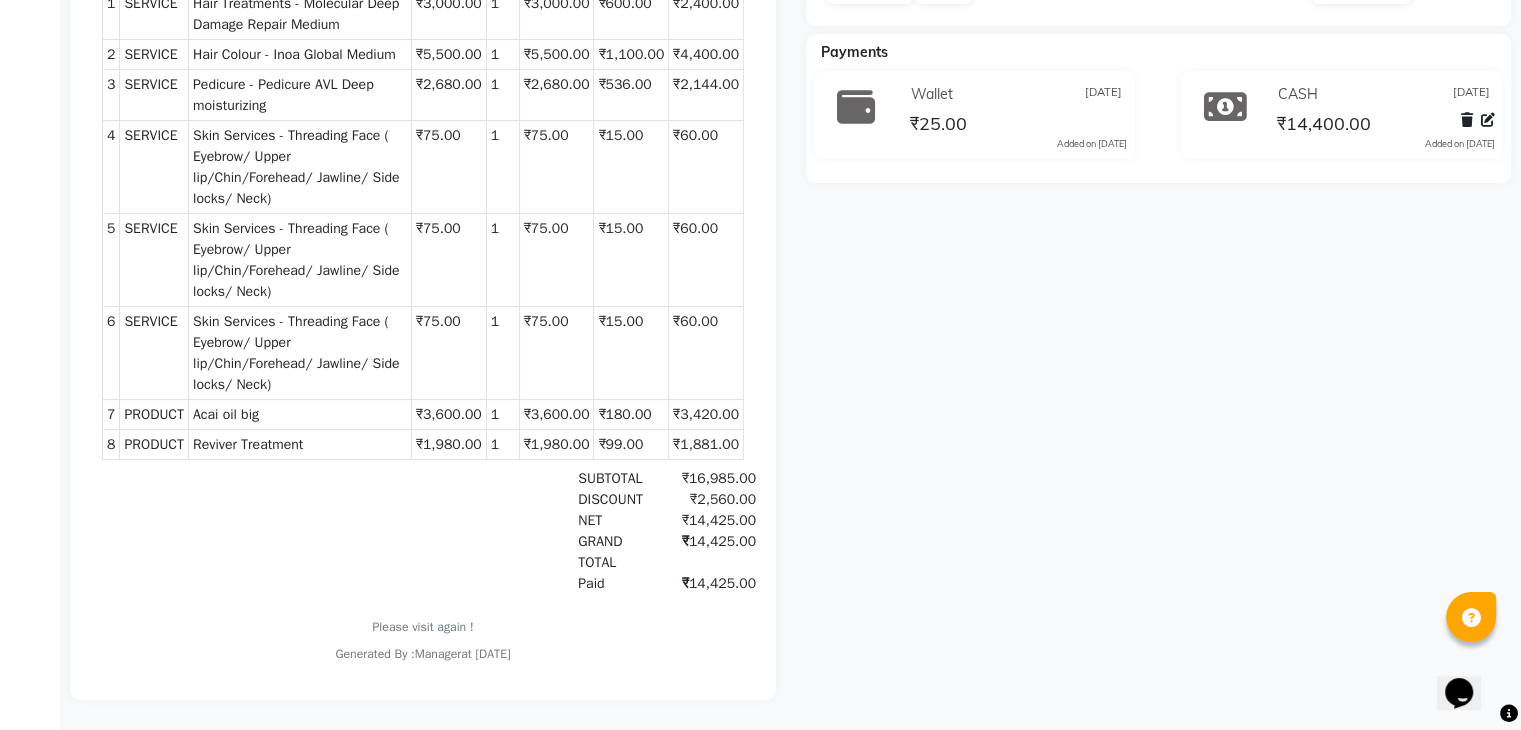 click on "PRODUCT" at bounding box center (154, 415) 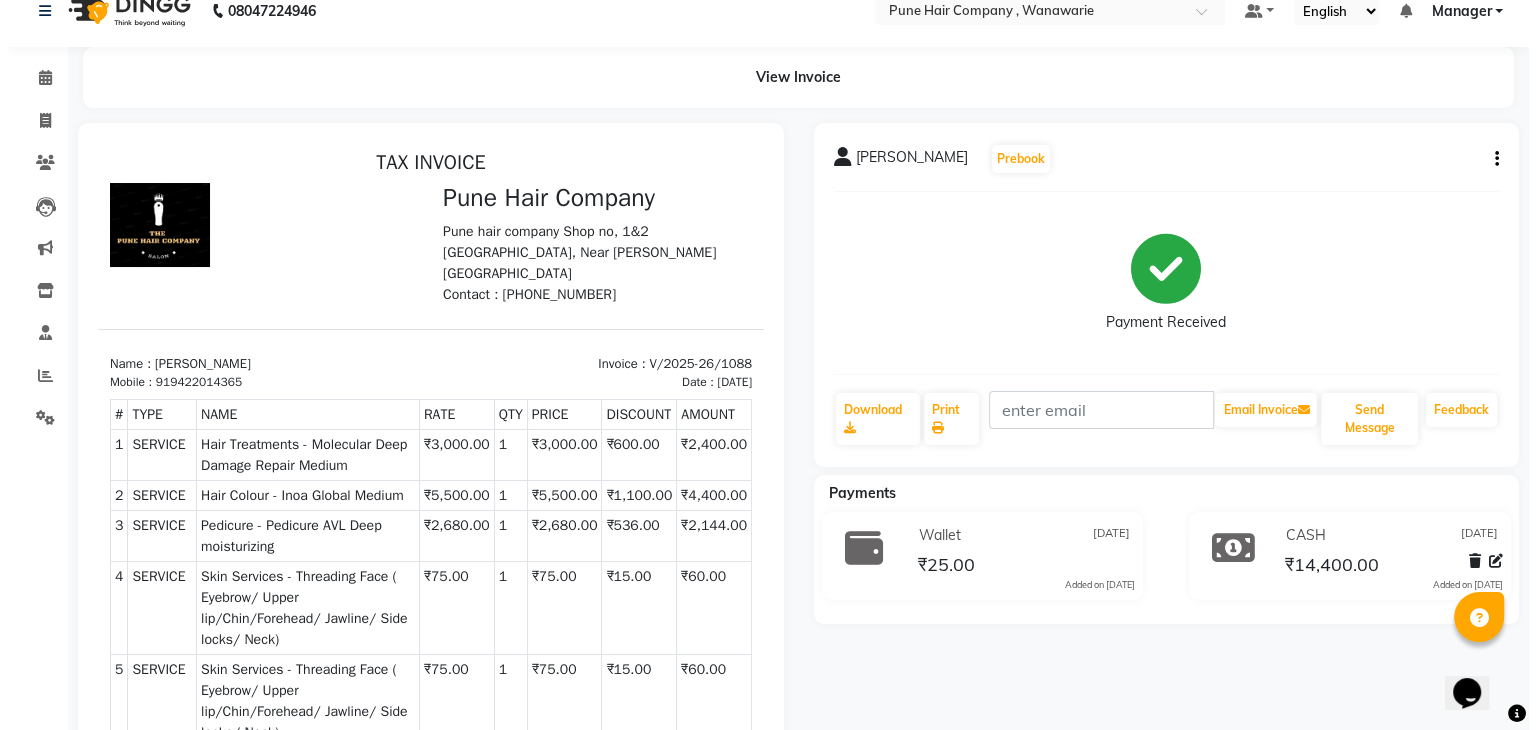 scroll, scrollTop: 24, scrollLeft: 0, axis: vertical 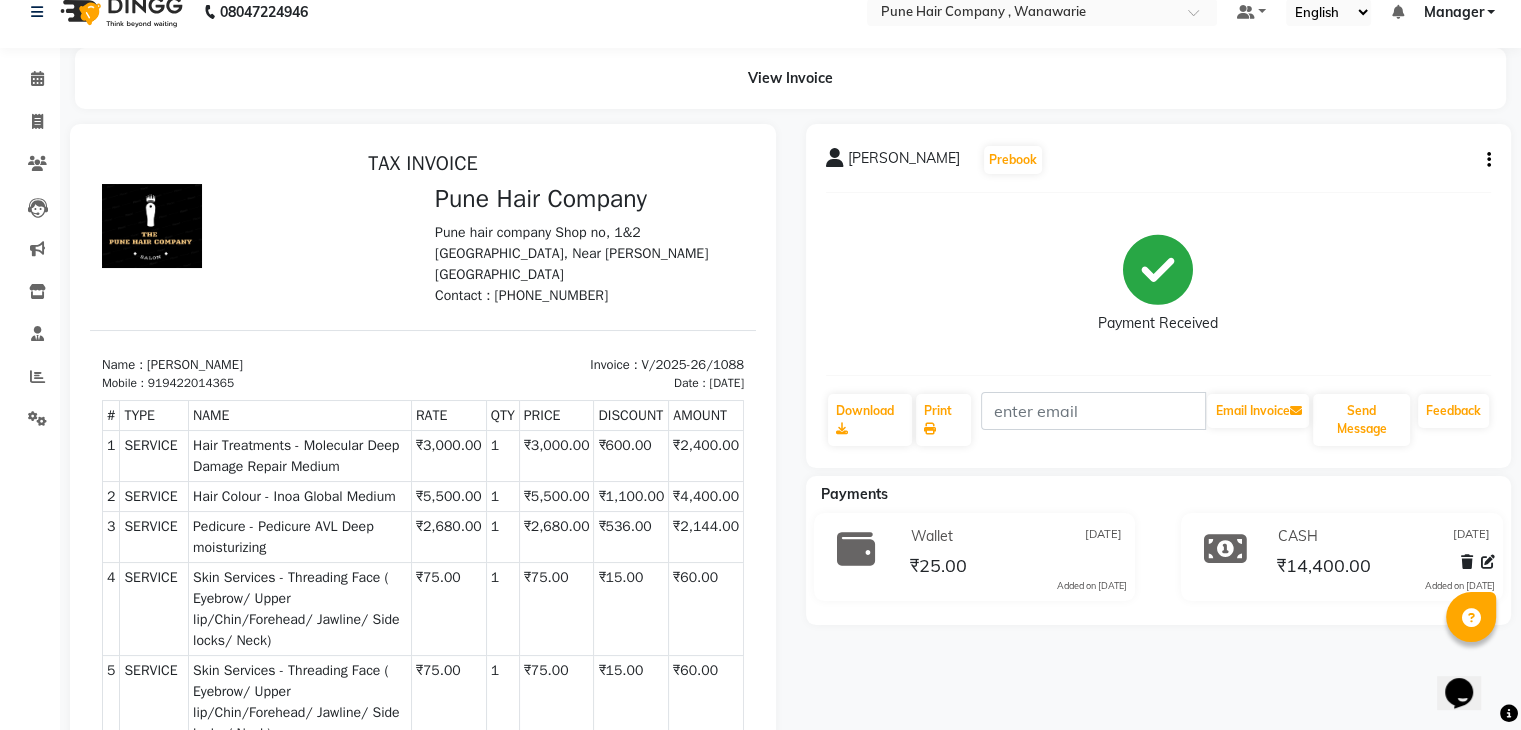 click 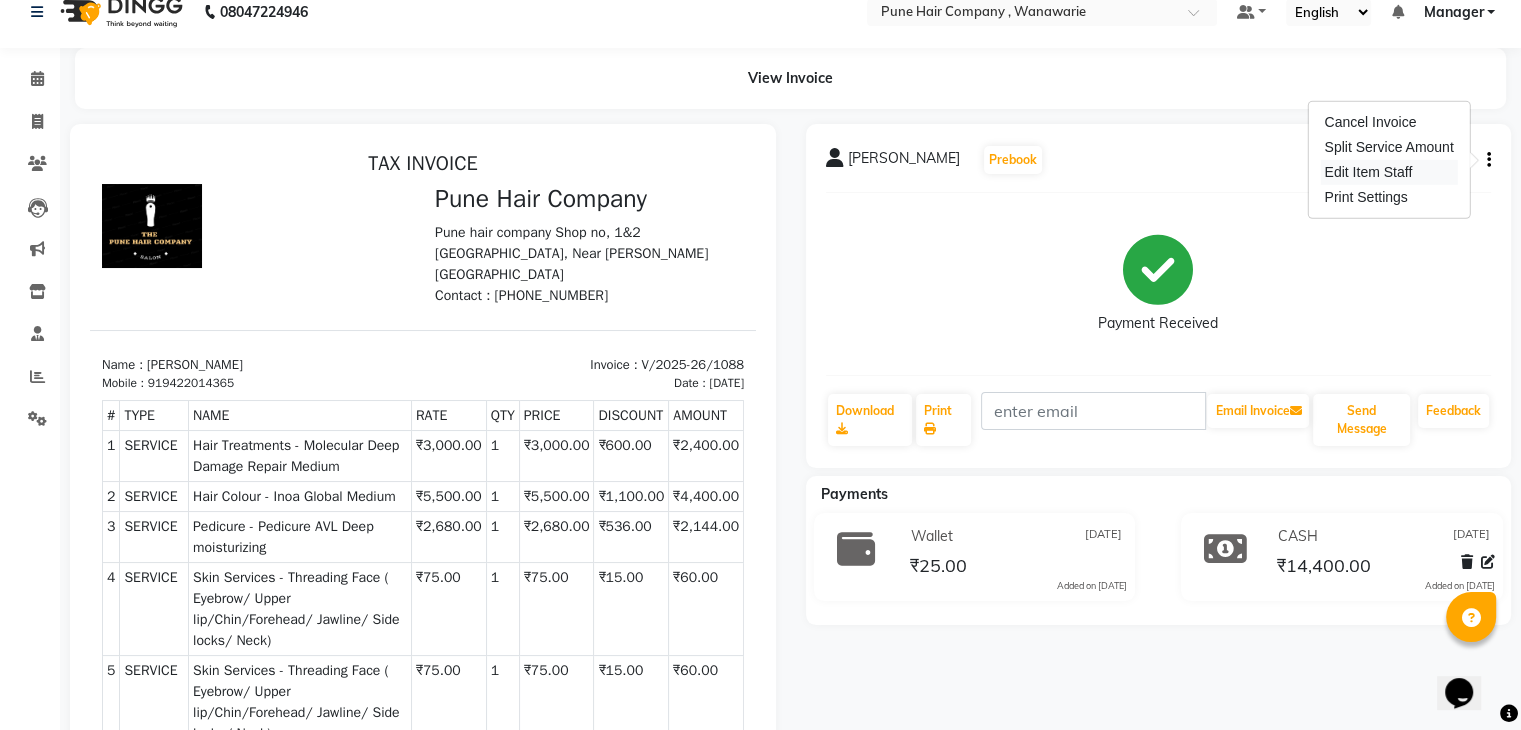 click on "Edit Item Staff" at bounding box center (1388, 172) 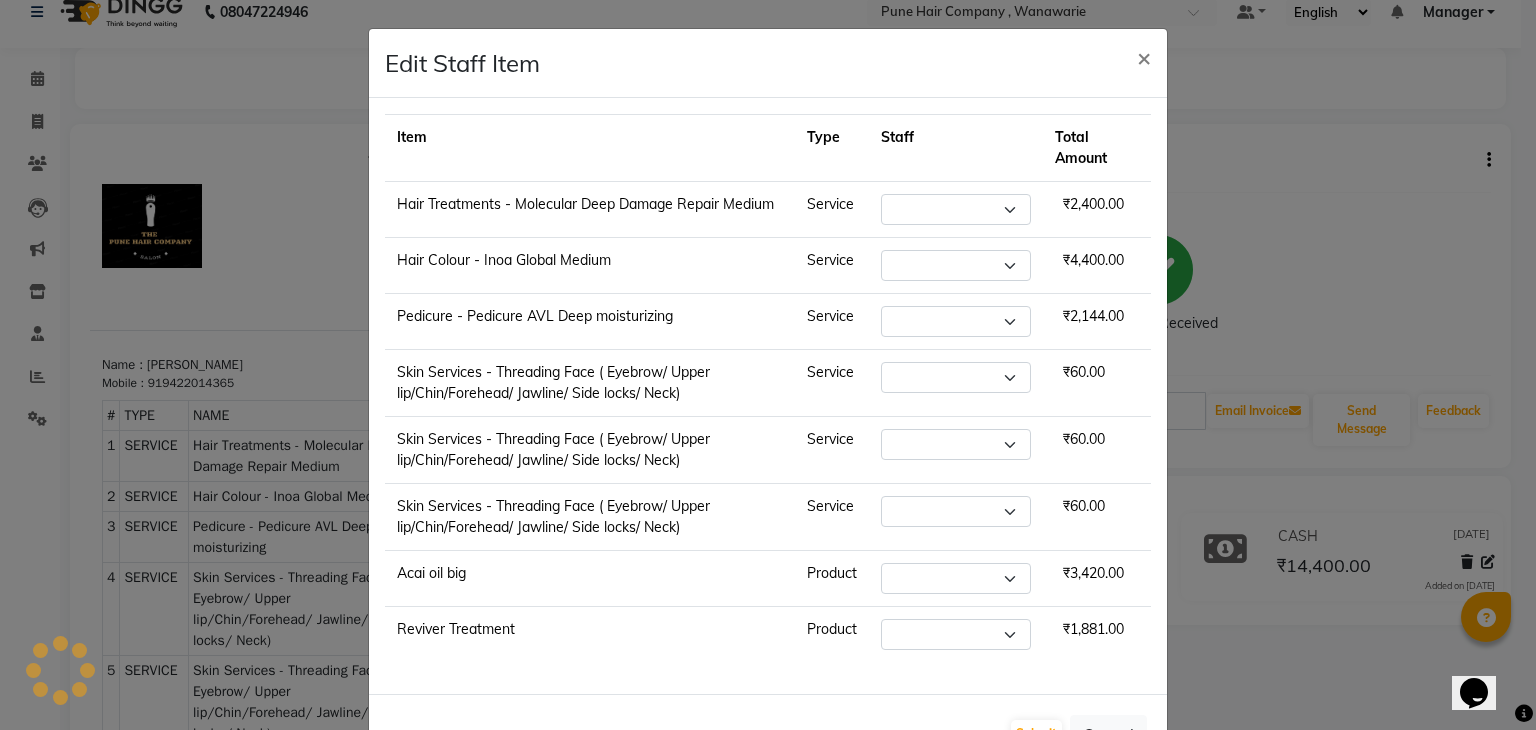 select on "74577" 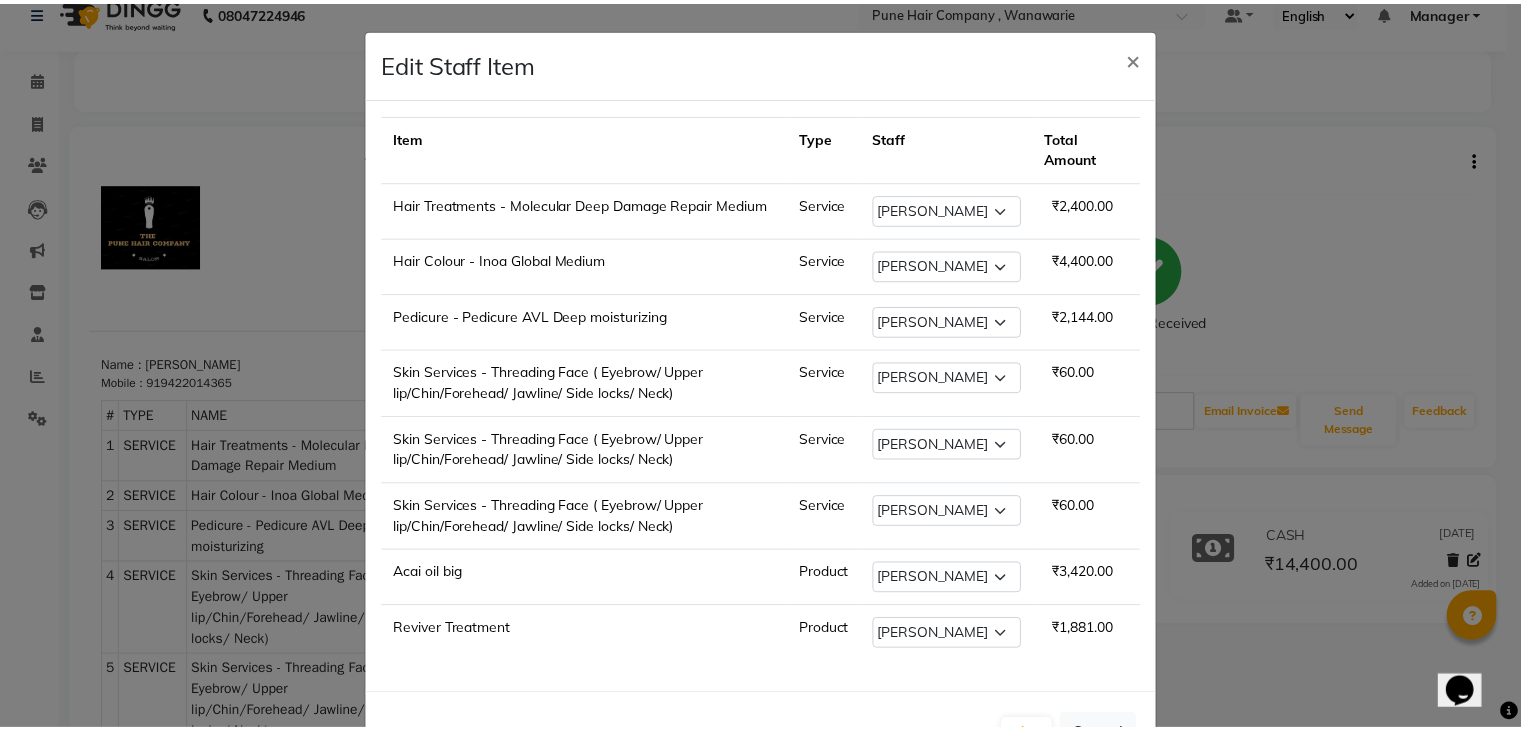 scroll, scrollTop: 67, scrollLeft: 0, axis: vertical 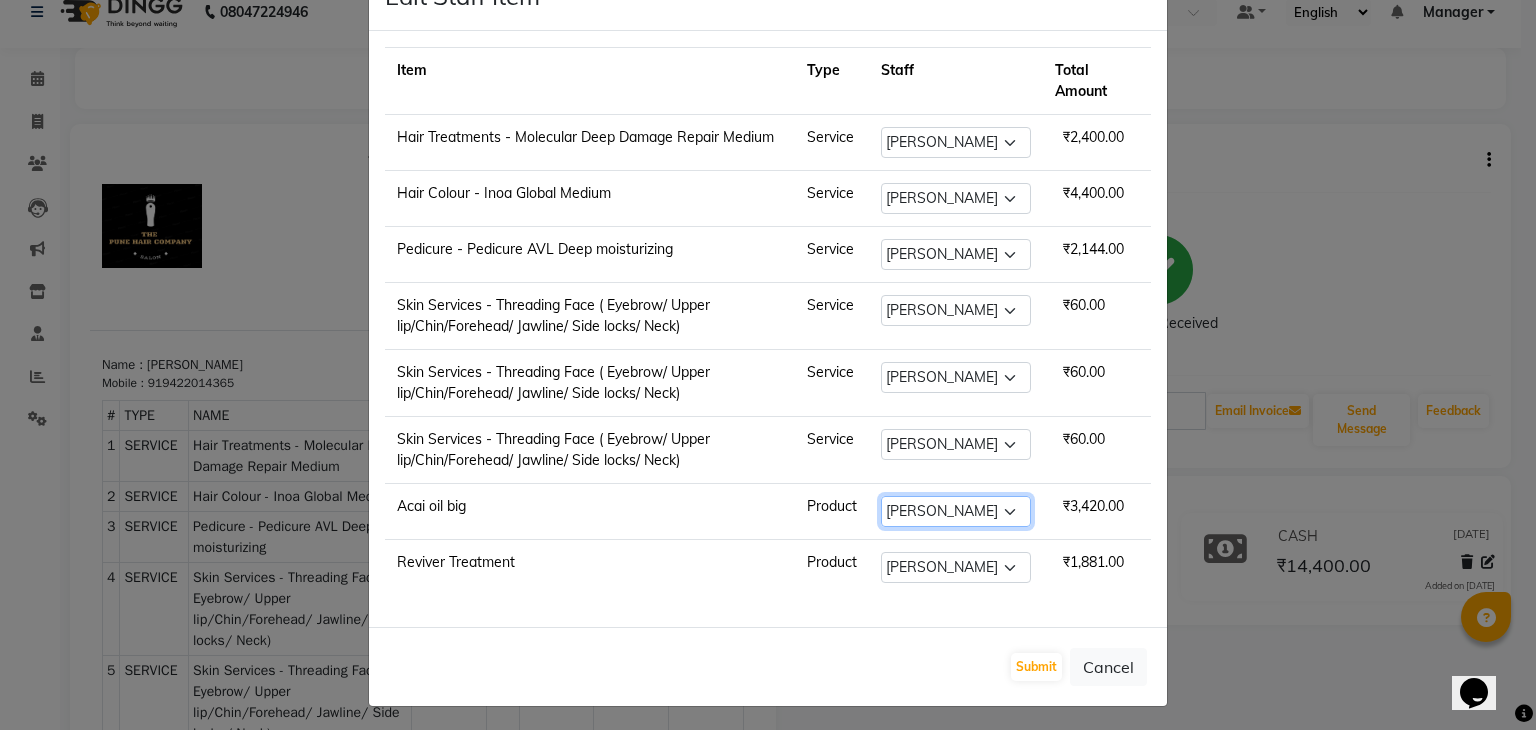 click on "Select  Faisal shaikh   Kanchan Gajare    Kasturi bhandari   Manager   Manoj Zambre   Prasad wagh   Ranjeet Solanki   Shriram Raut" 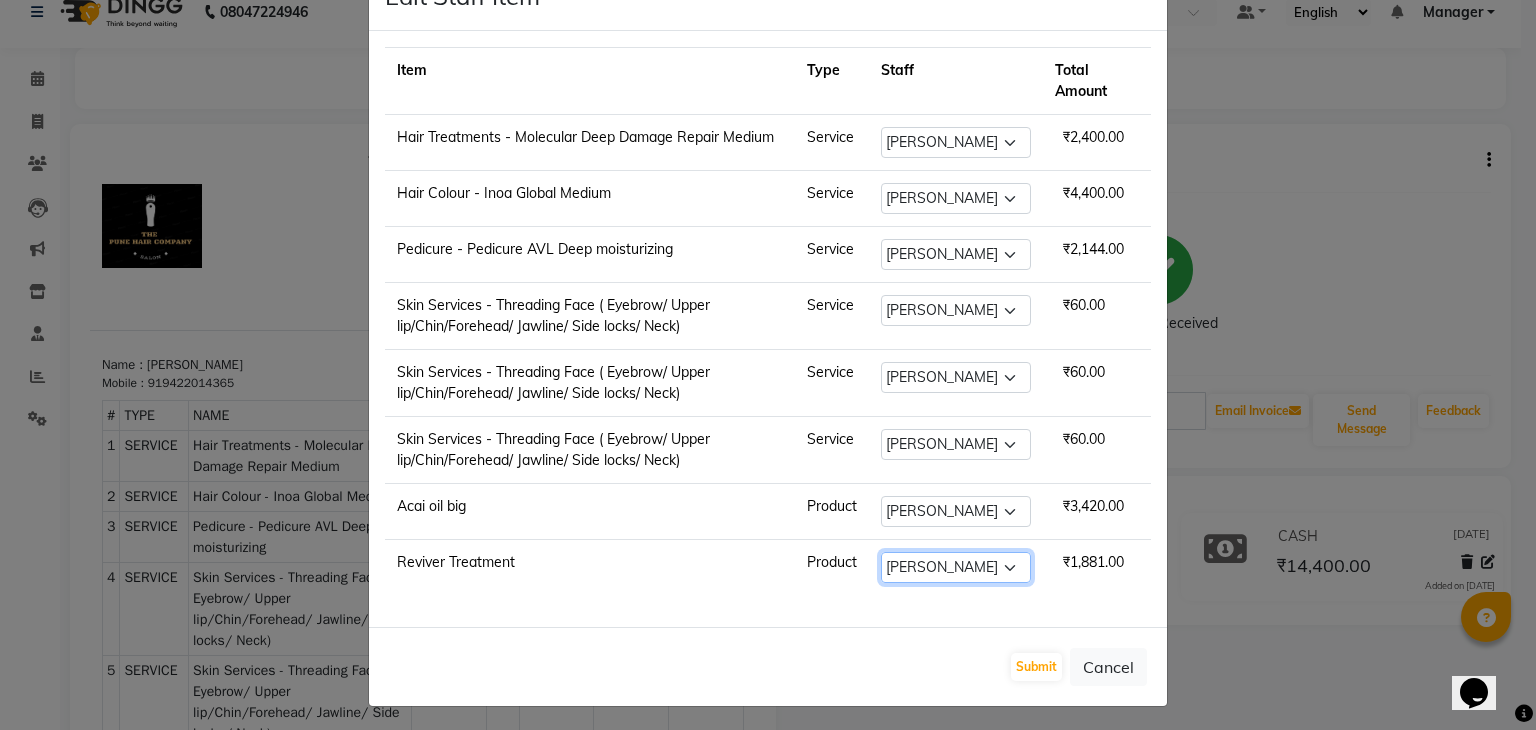 click on "Select  Faisal shaikh   Kanchan Gajare    Kasturi bhandari   Manager   Manoj Zambre   Prasad wagh   Ranjeet Solanki   Shriram Raut" 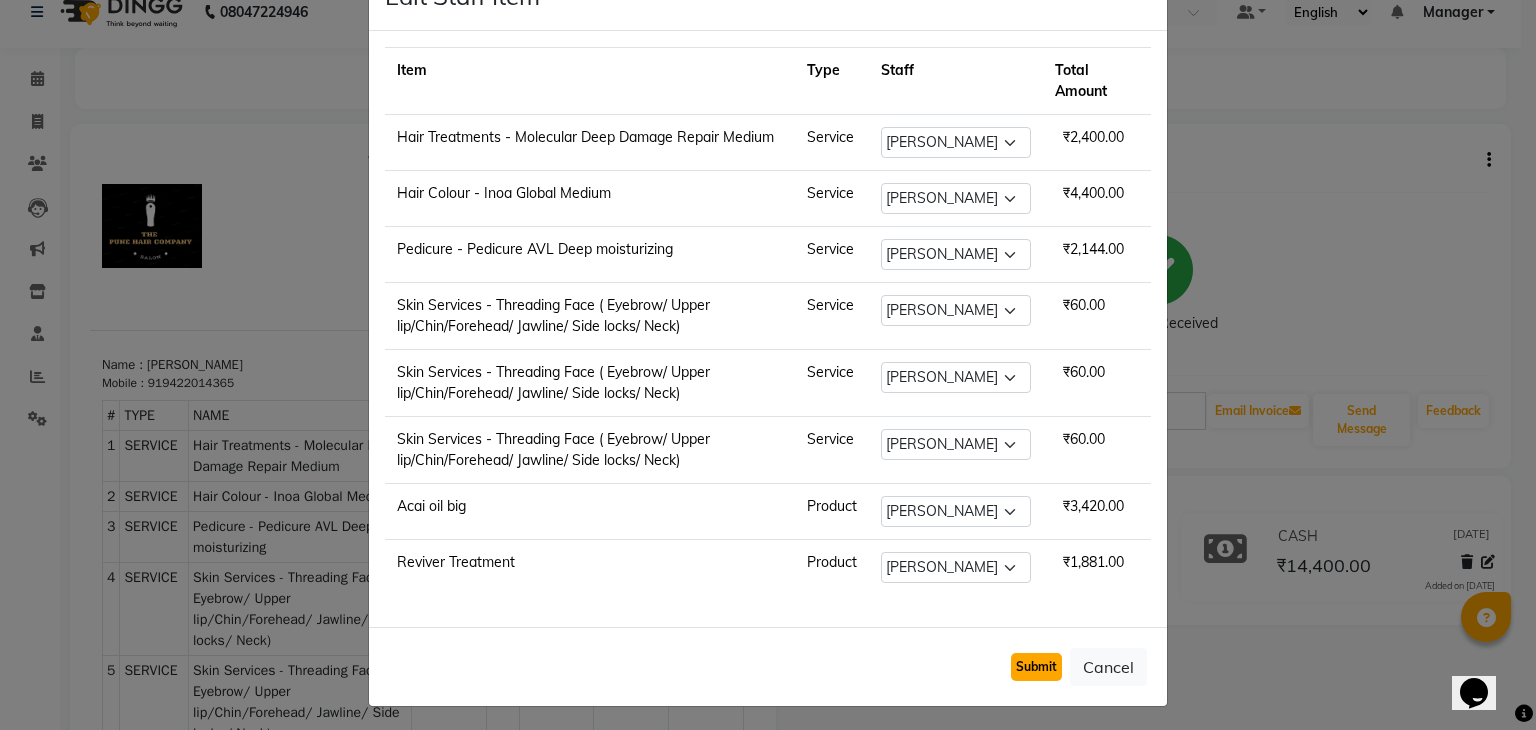 click on "Submit" 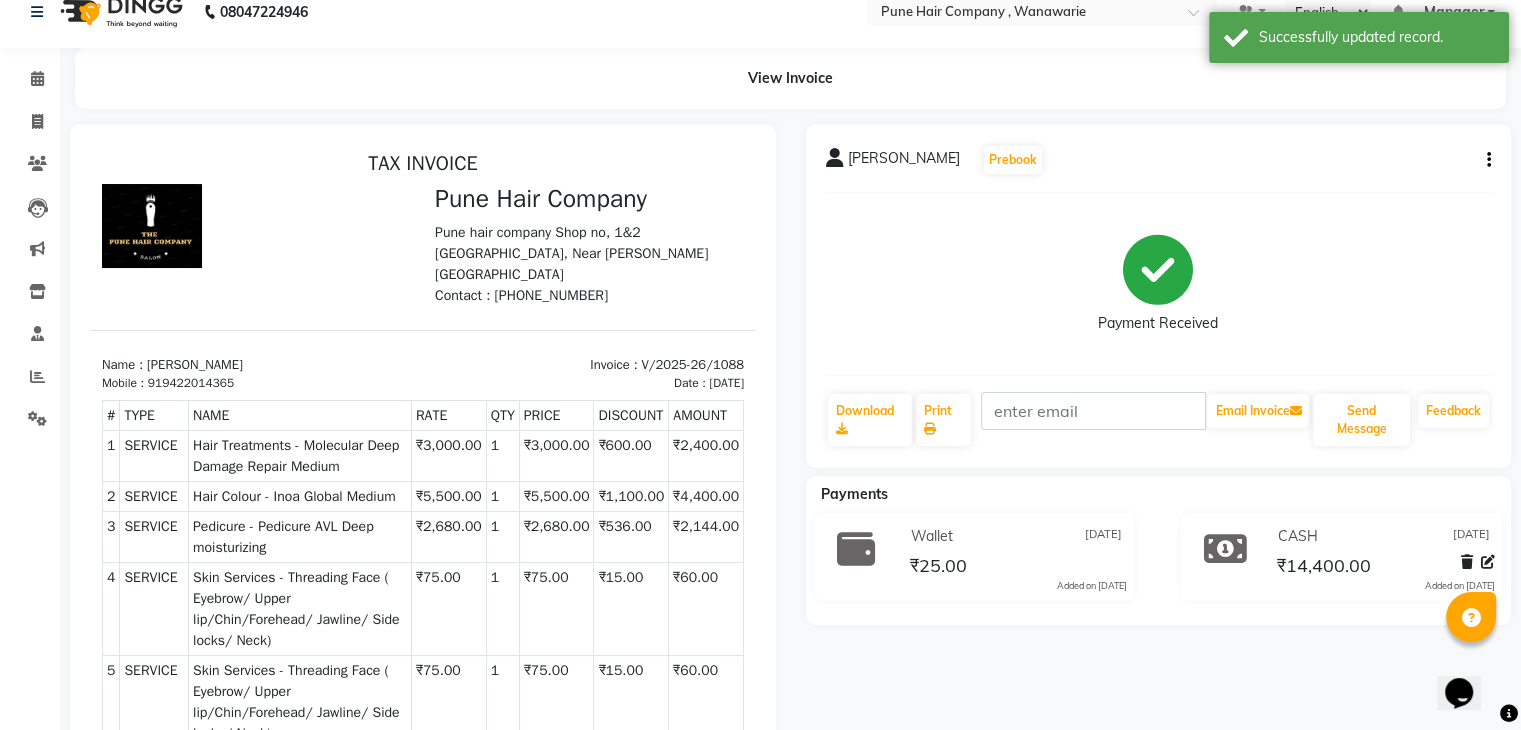 scroll, scrollTop: 16, scrollLeft: 0, axis: vertical 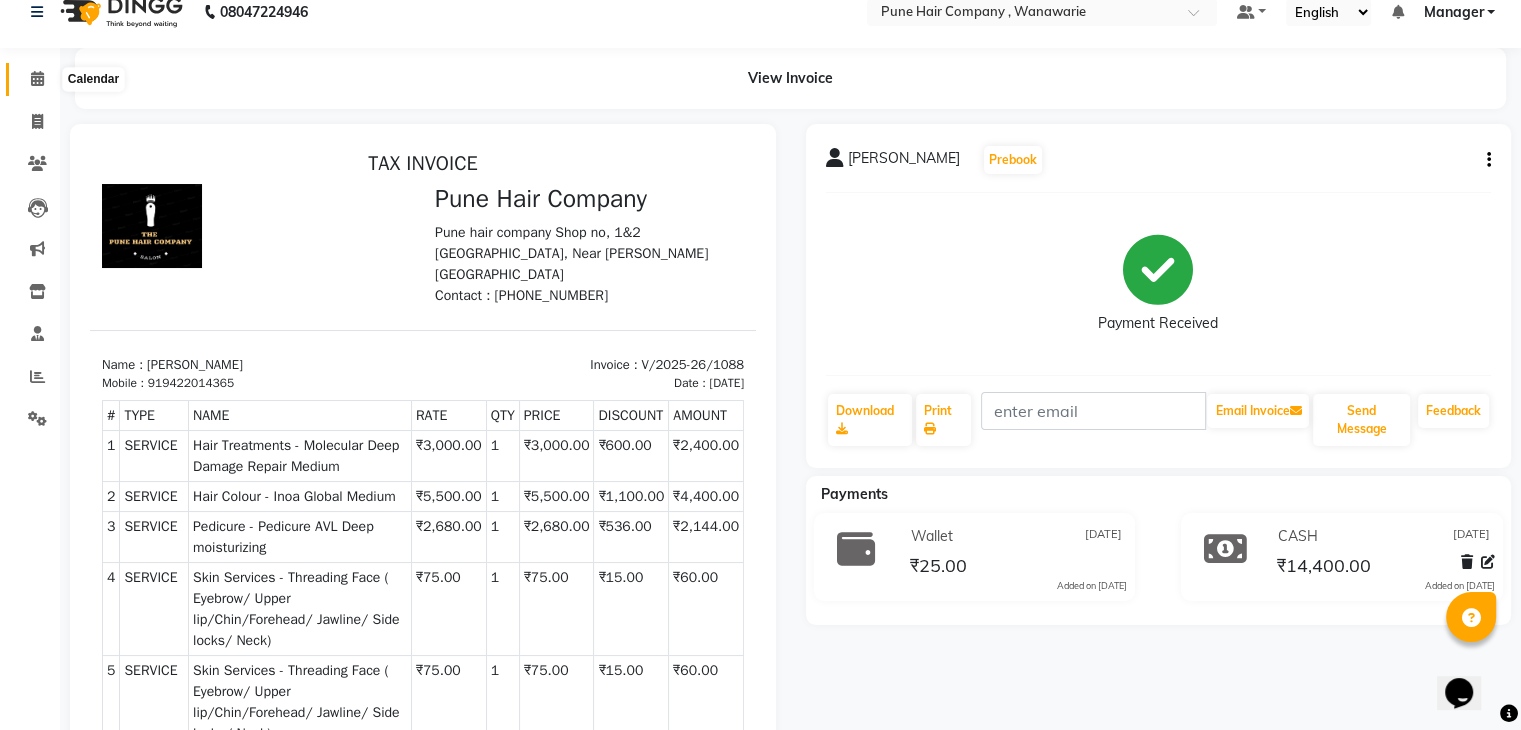 click 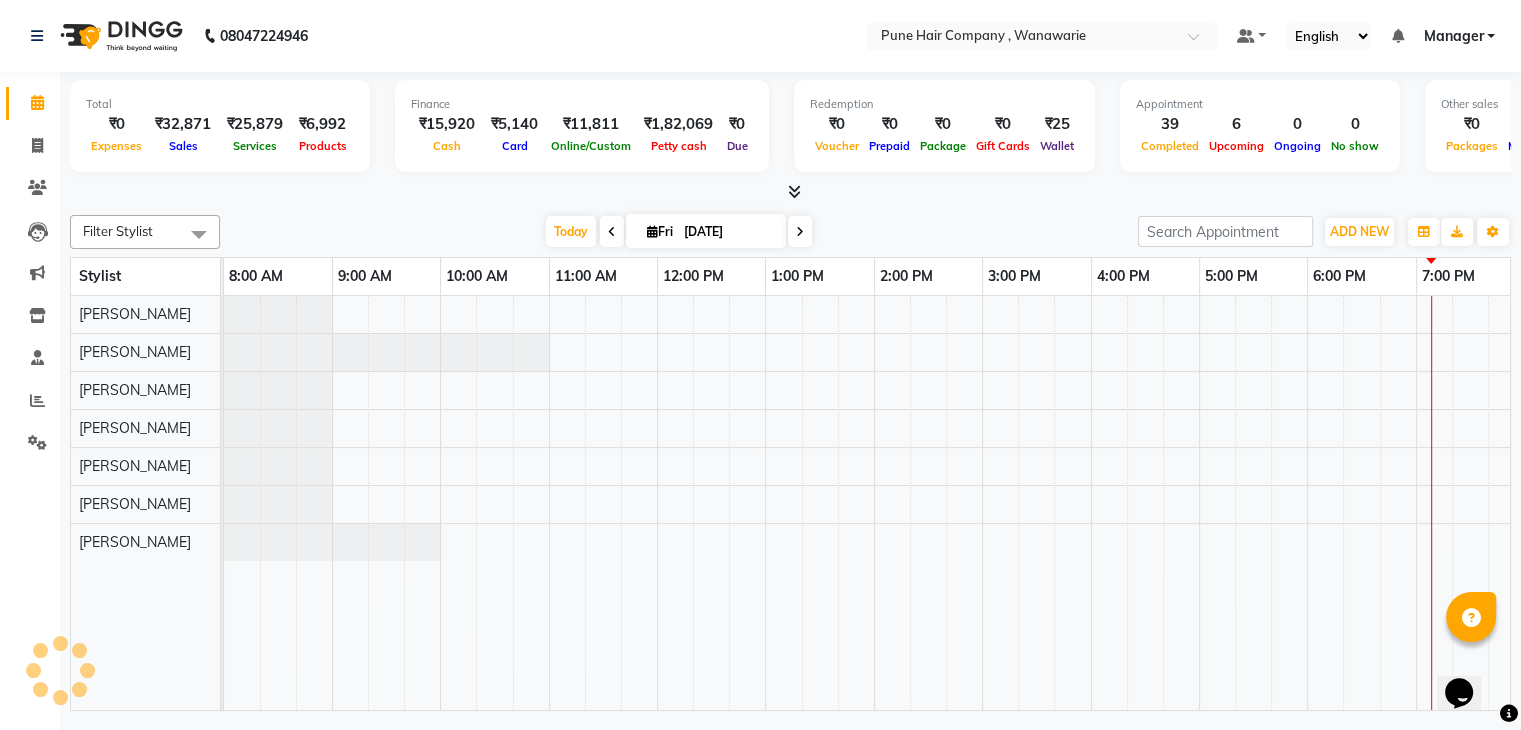 scroll, scrollTop: 0, scrollLeft: 0, axis: both 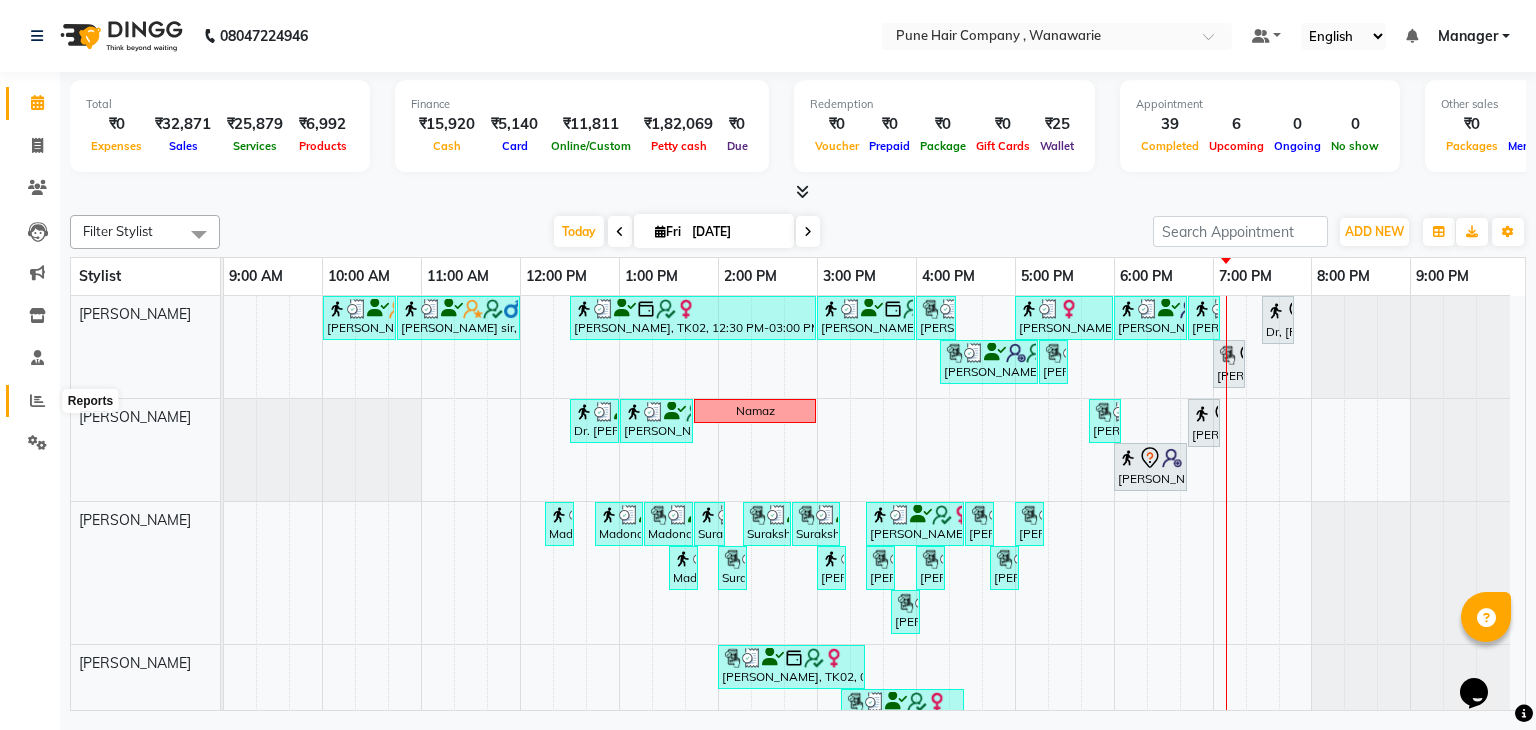 click 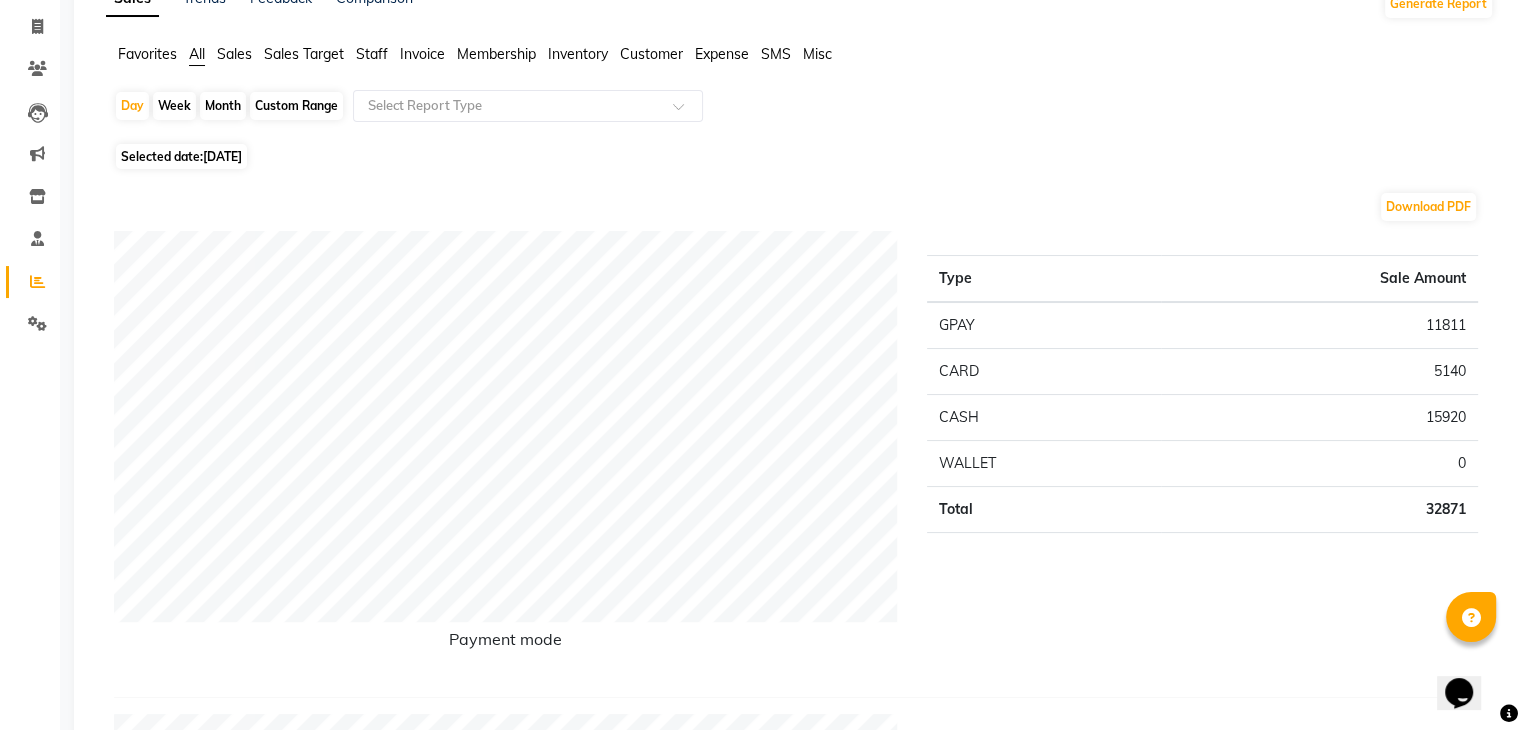 scroll, scrollTop: 0, scrollLeft: 0, axis: both 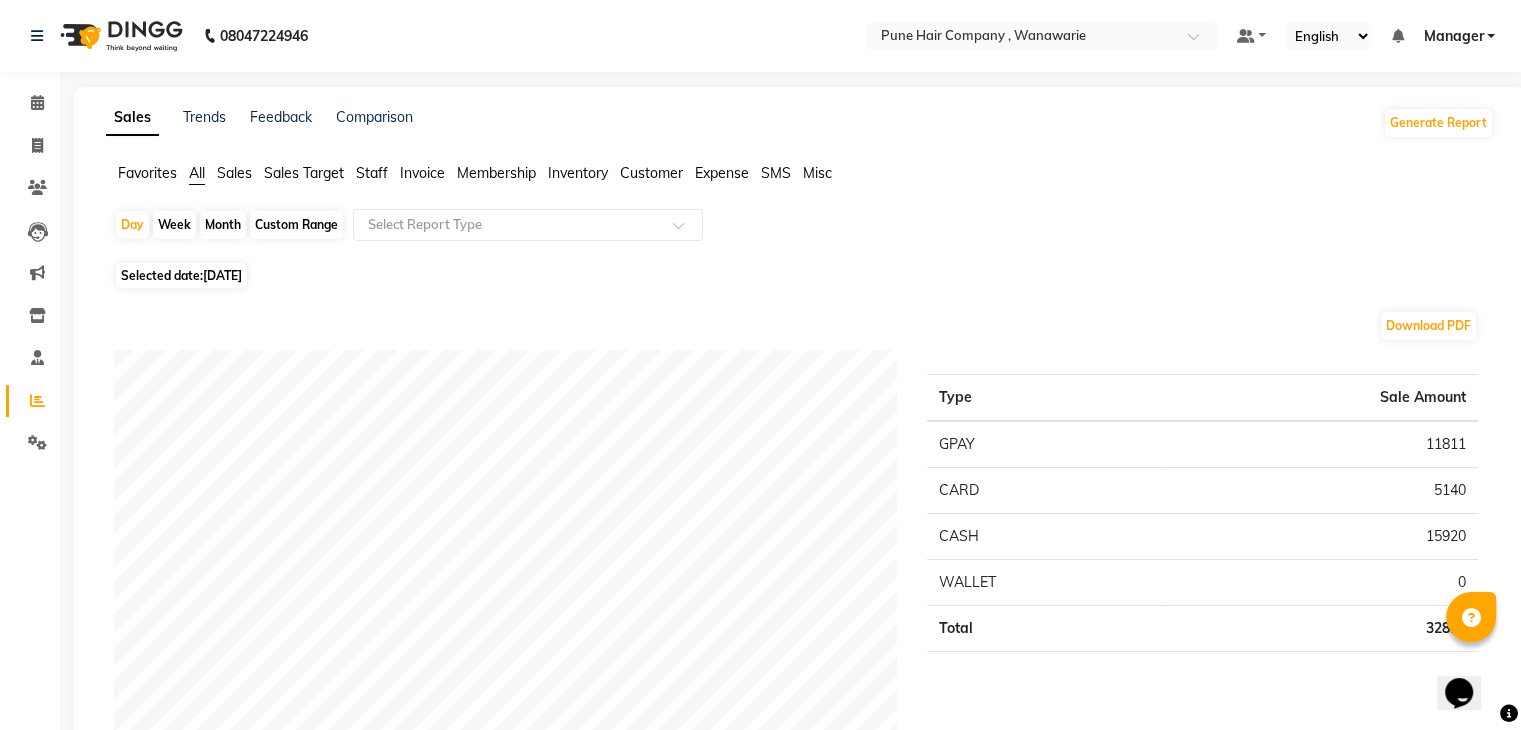 click on "Staff" 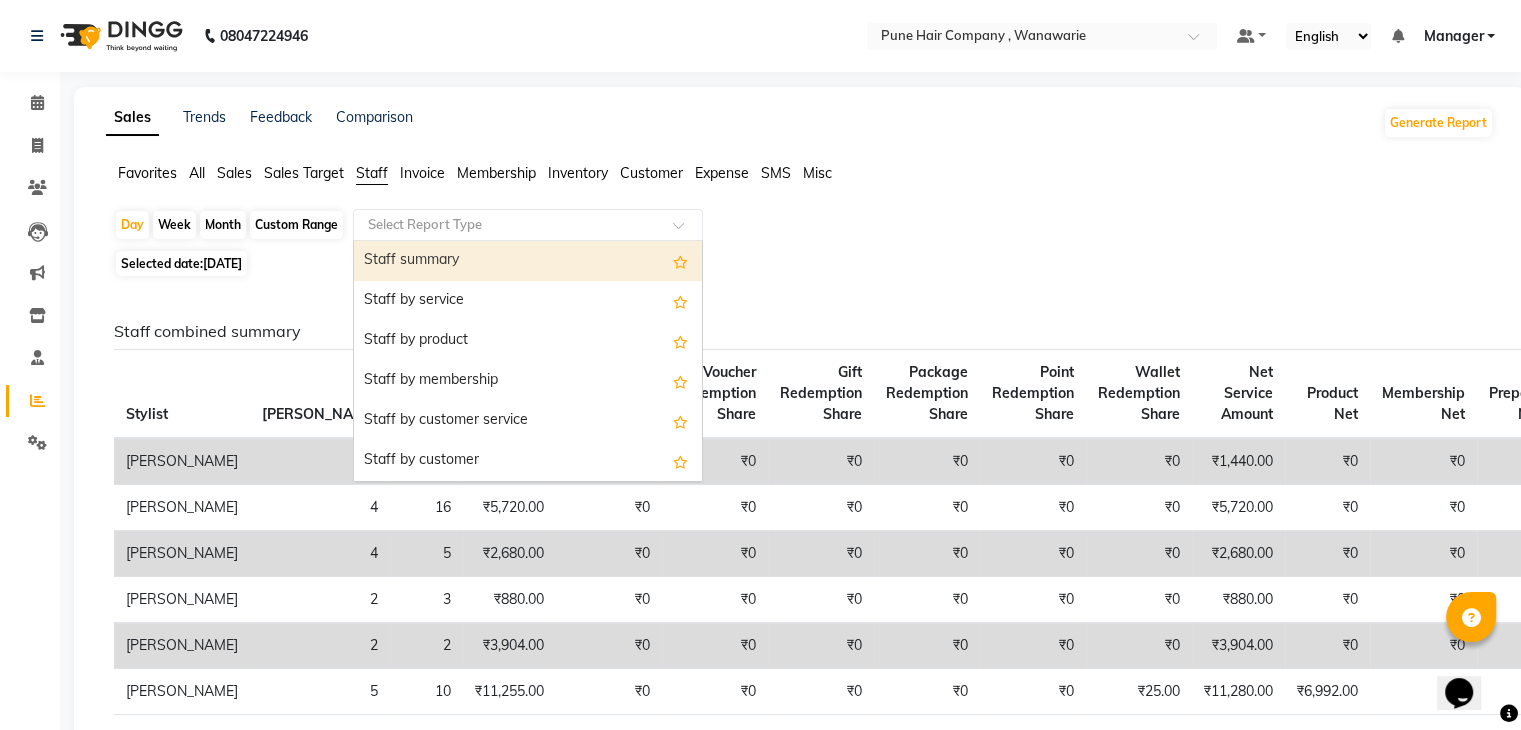 click 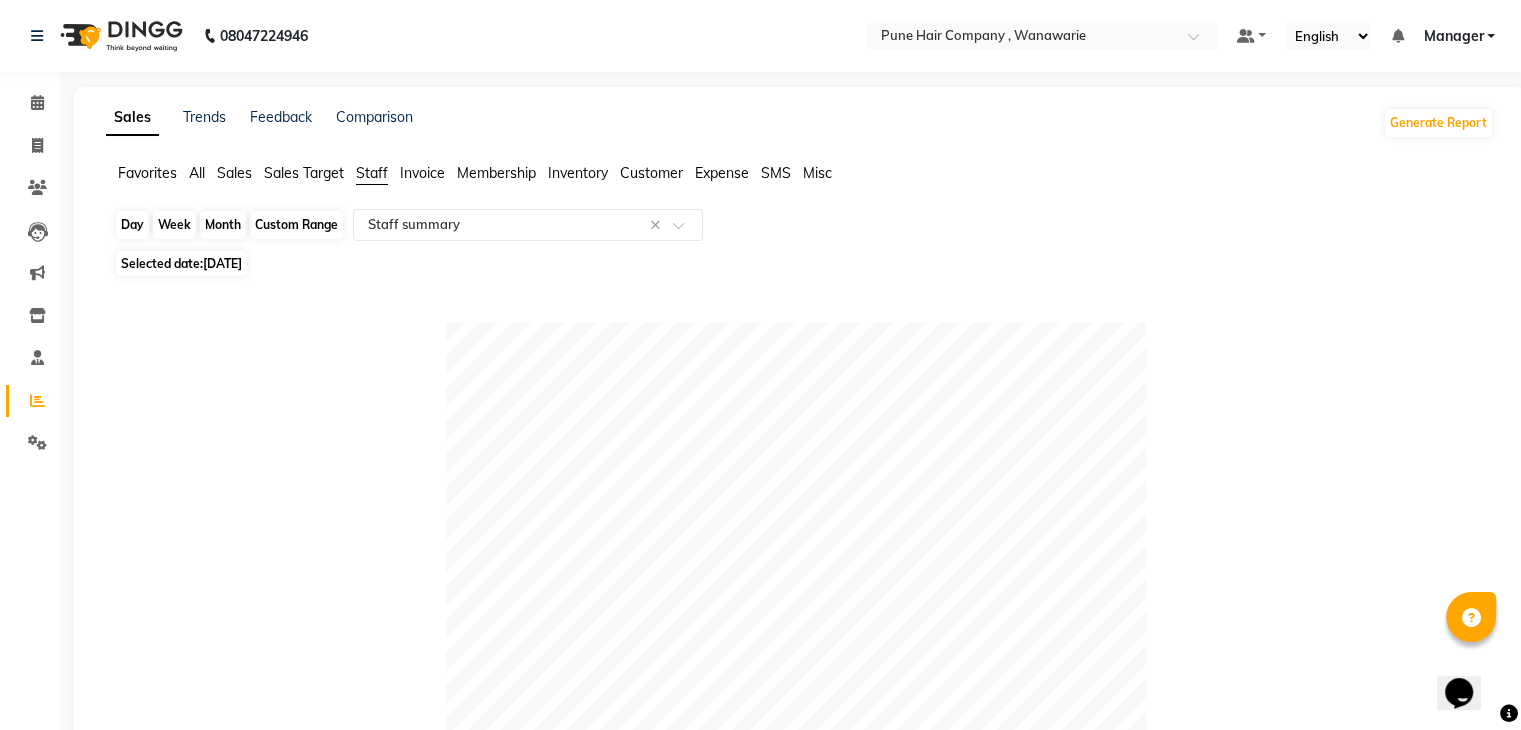 click on "Day" 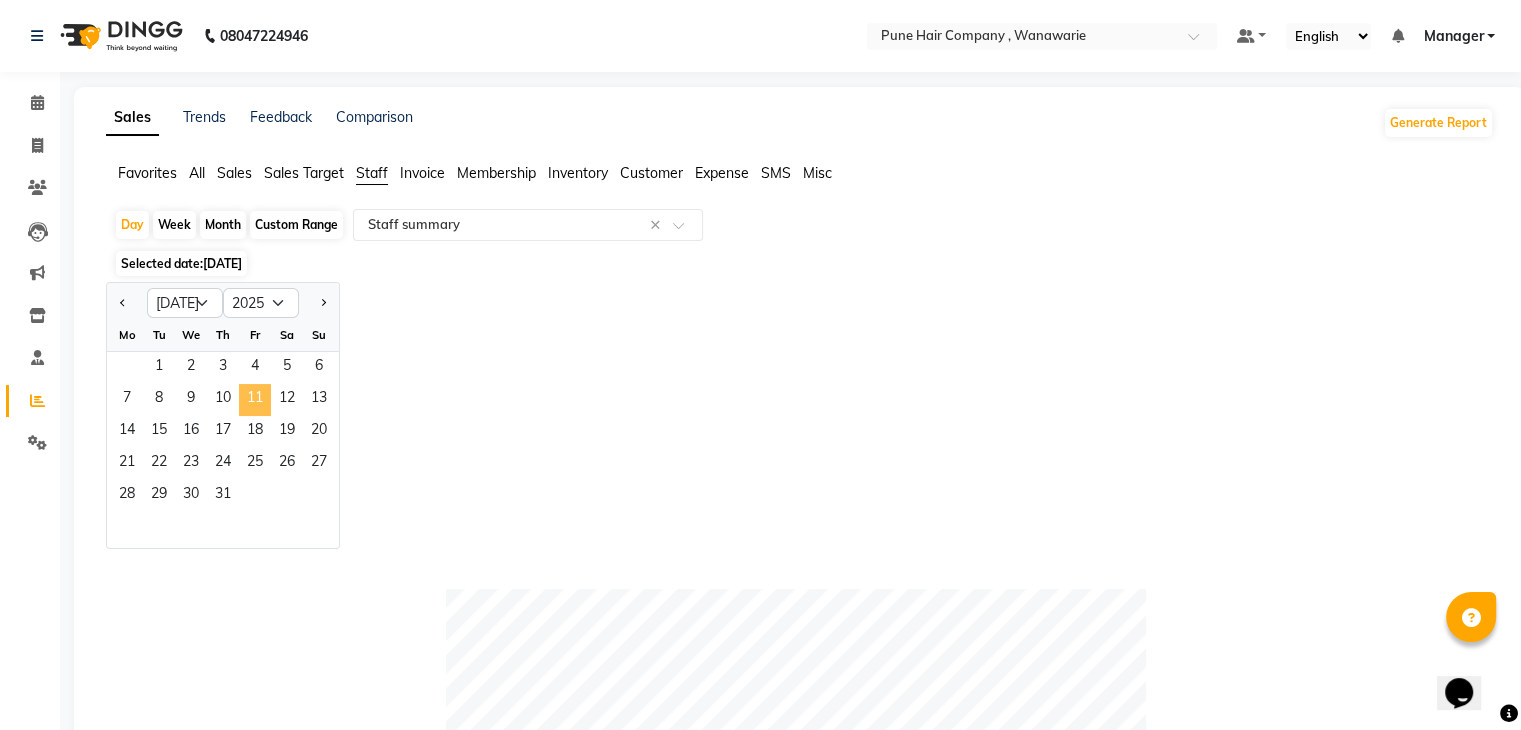 click on "11" 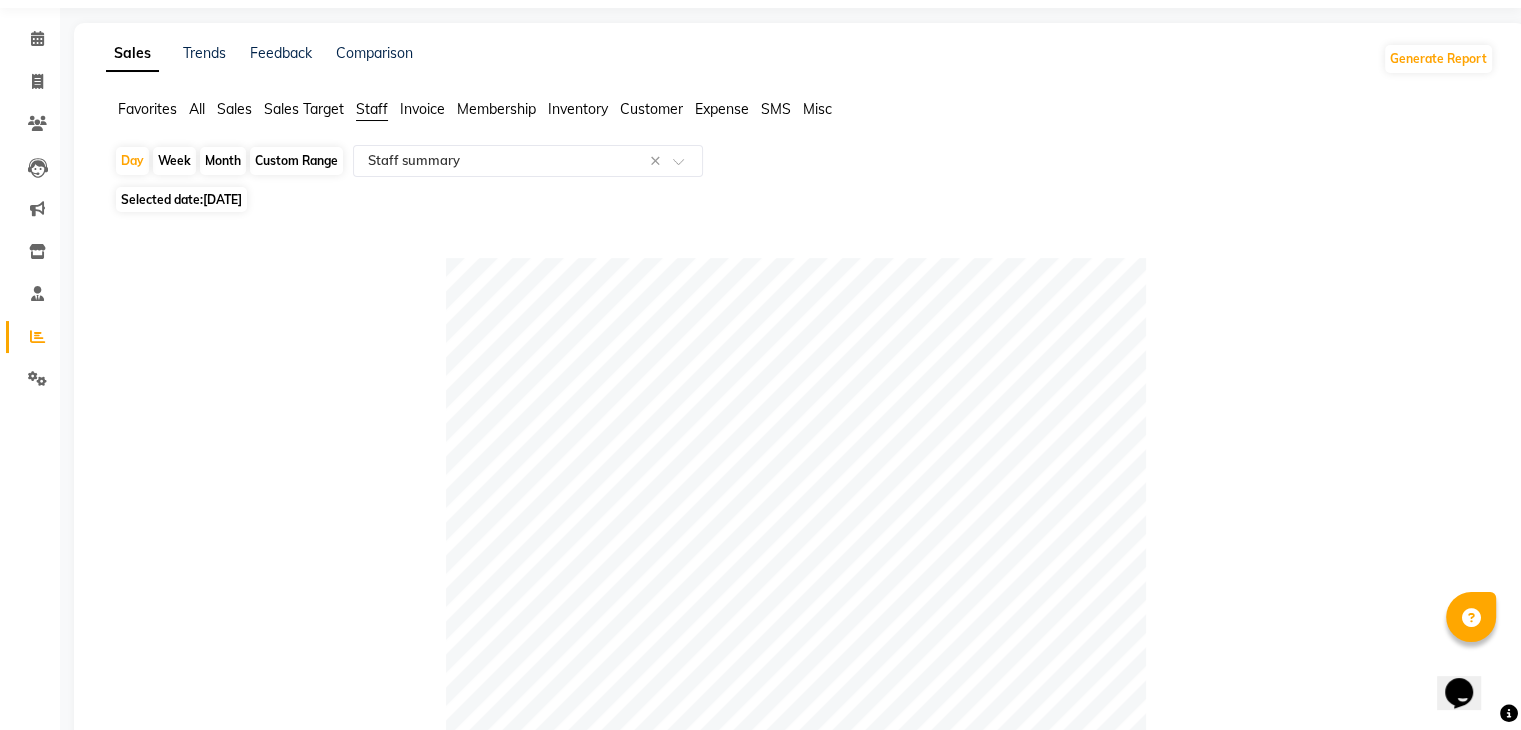 scroll, scrollTop: 55, scrollLeft: 0, axis: vertical 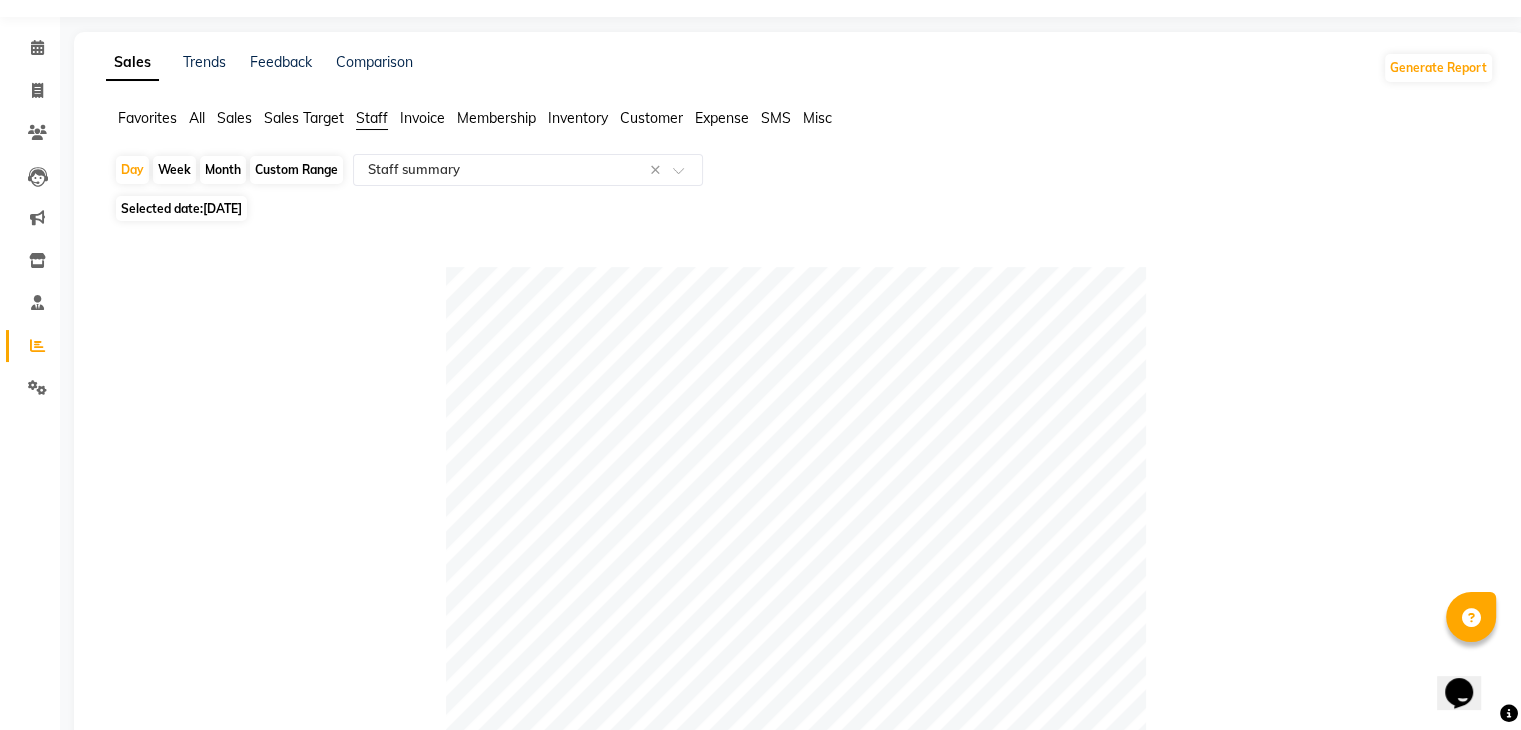 click on "Month" 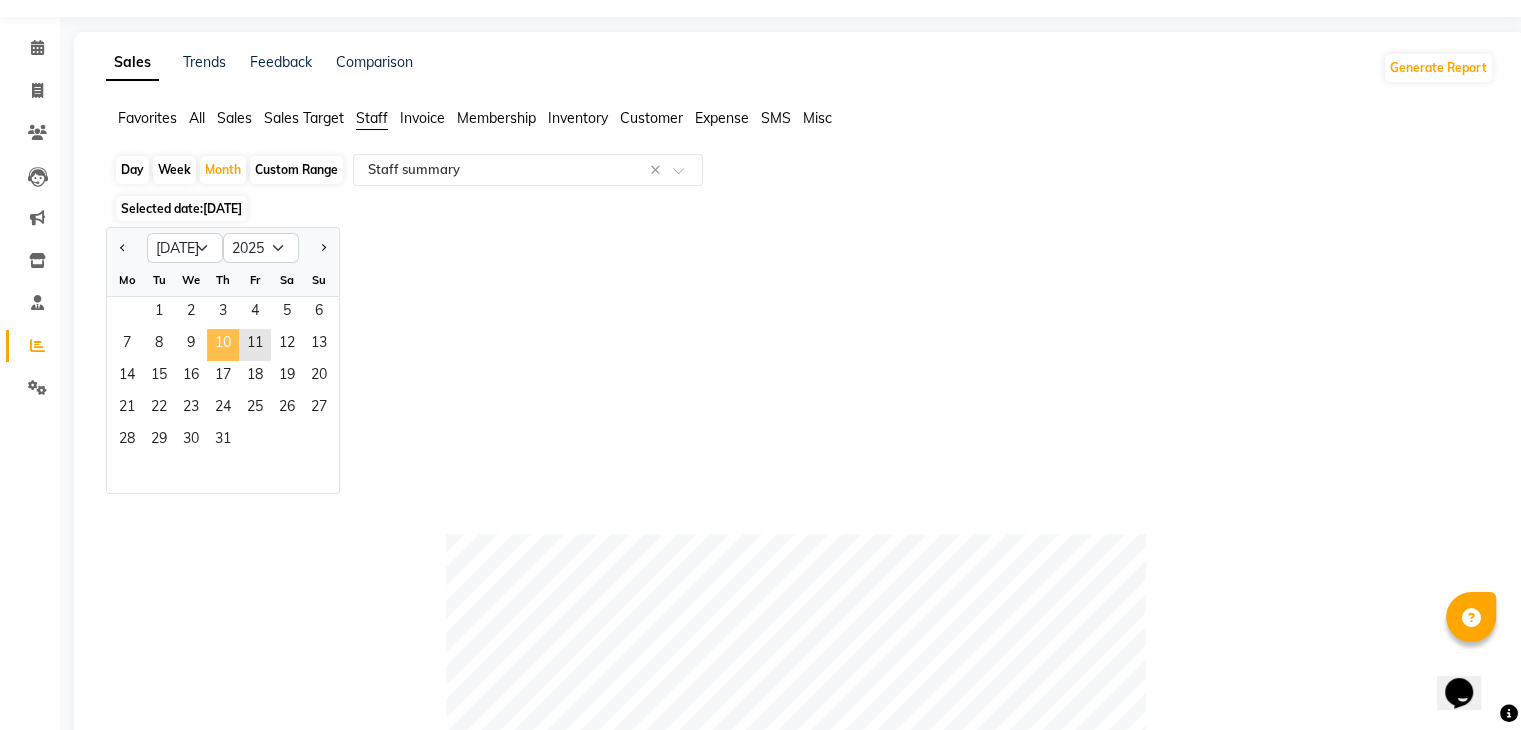 click on "10" 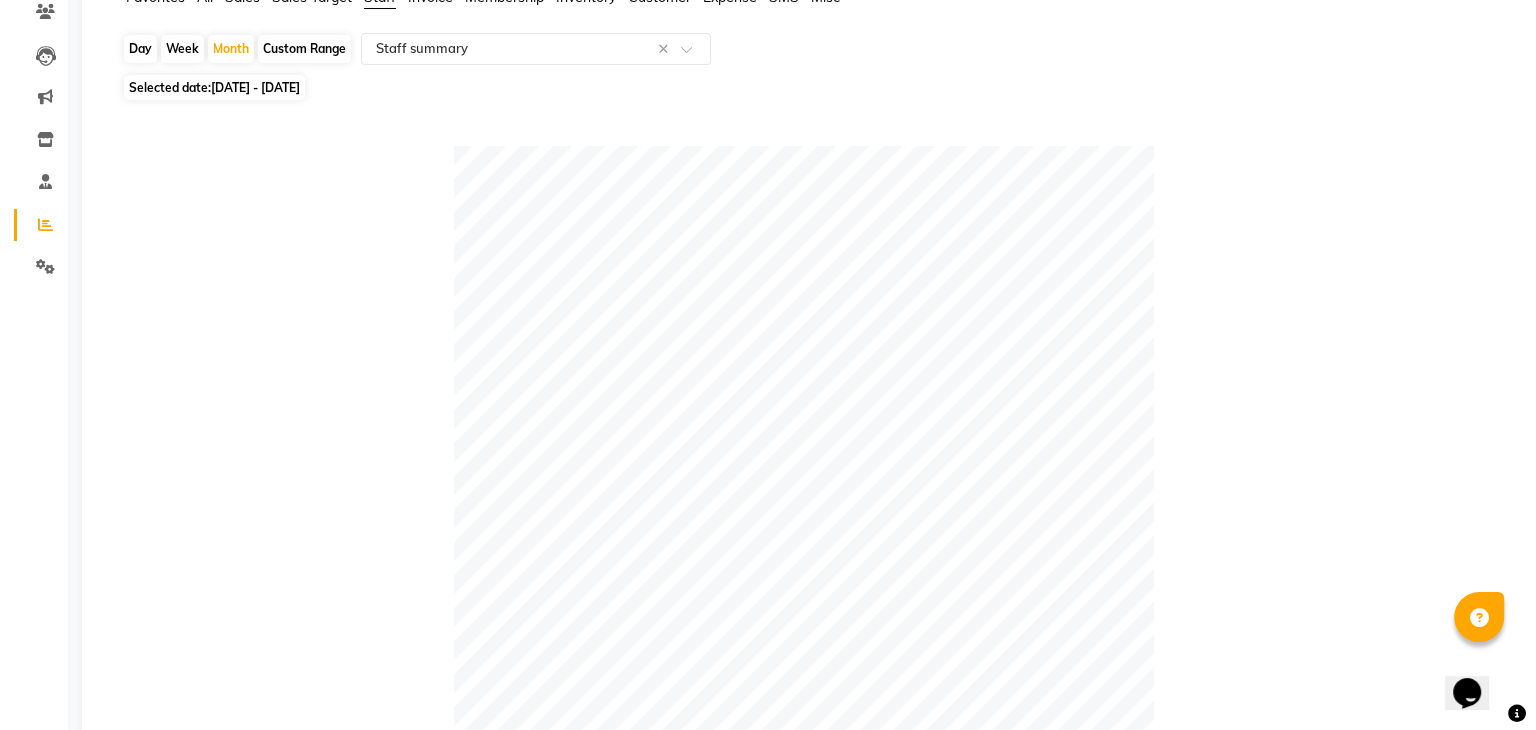 scroll, scrollTop: 0, scrollLeft: 0, axis: both 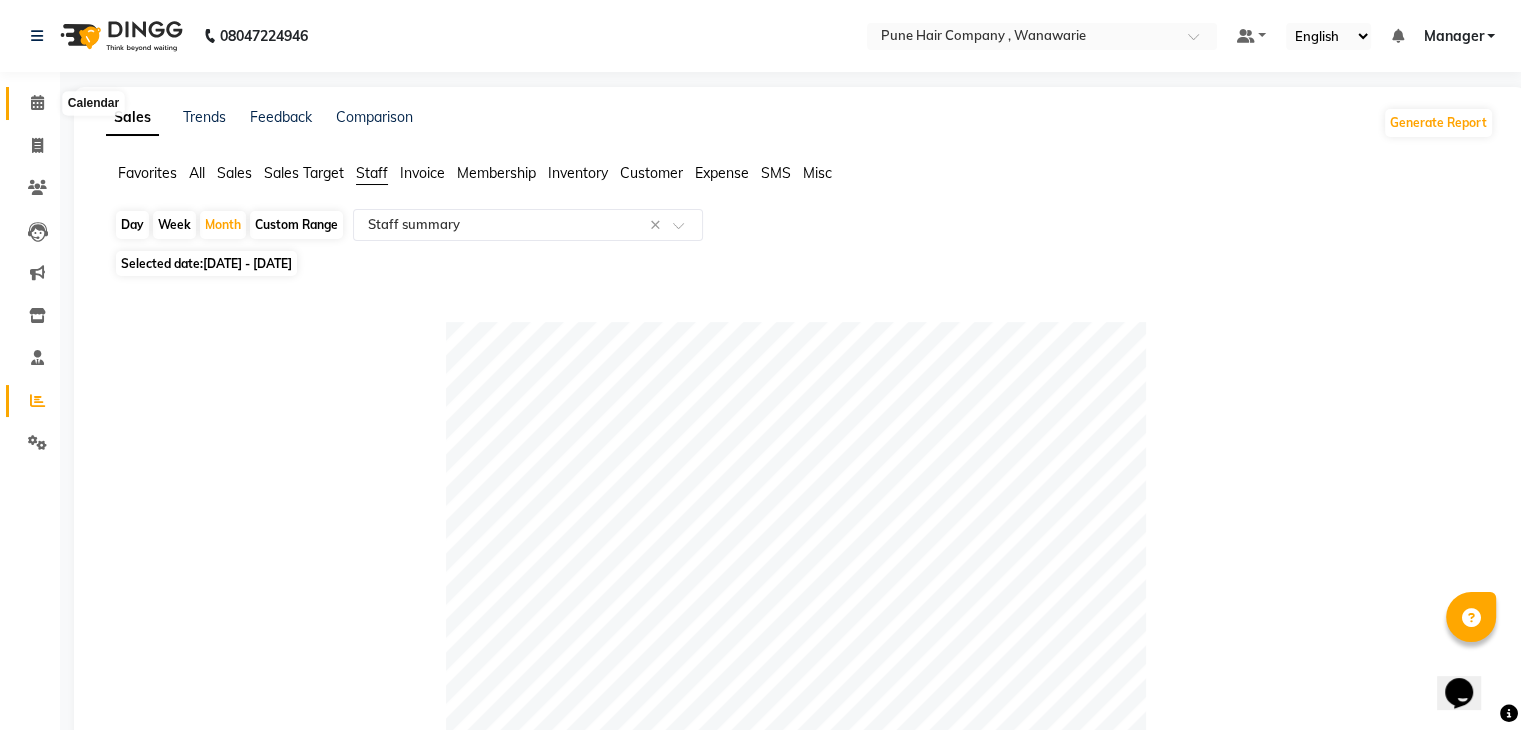 click 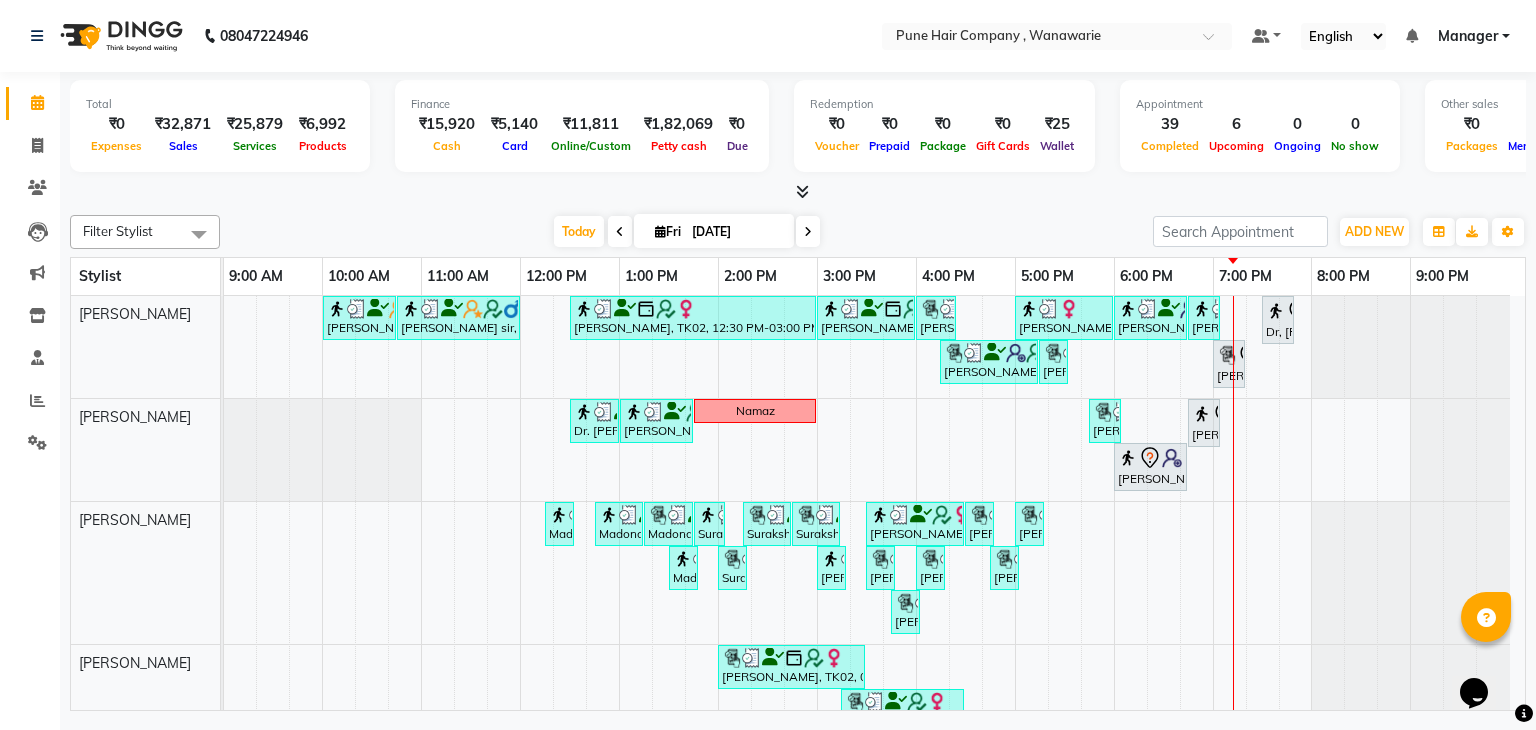 scroll, scrollTop: 178, scrollLeft: 0, axis: vertical 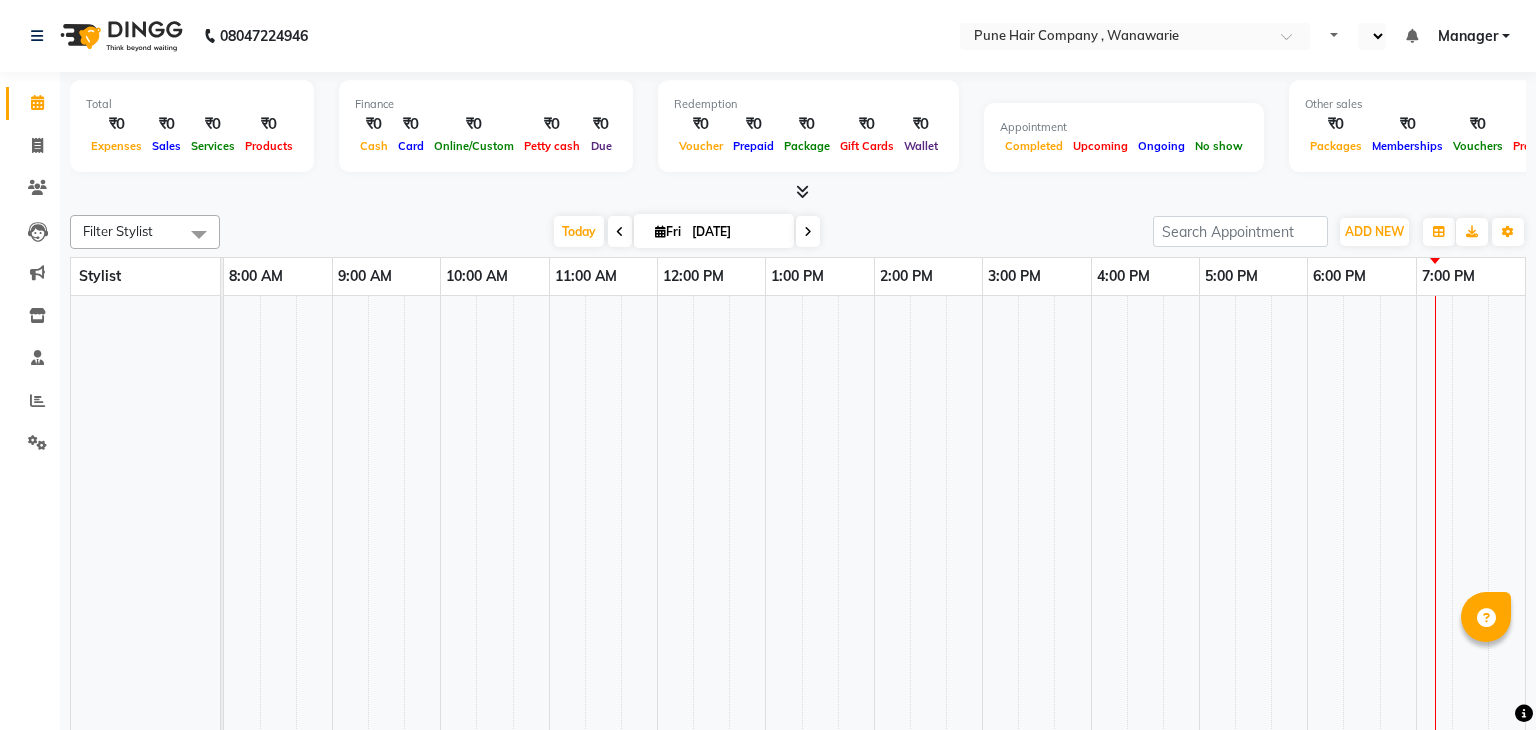 select on "en" 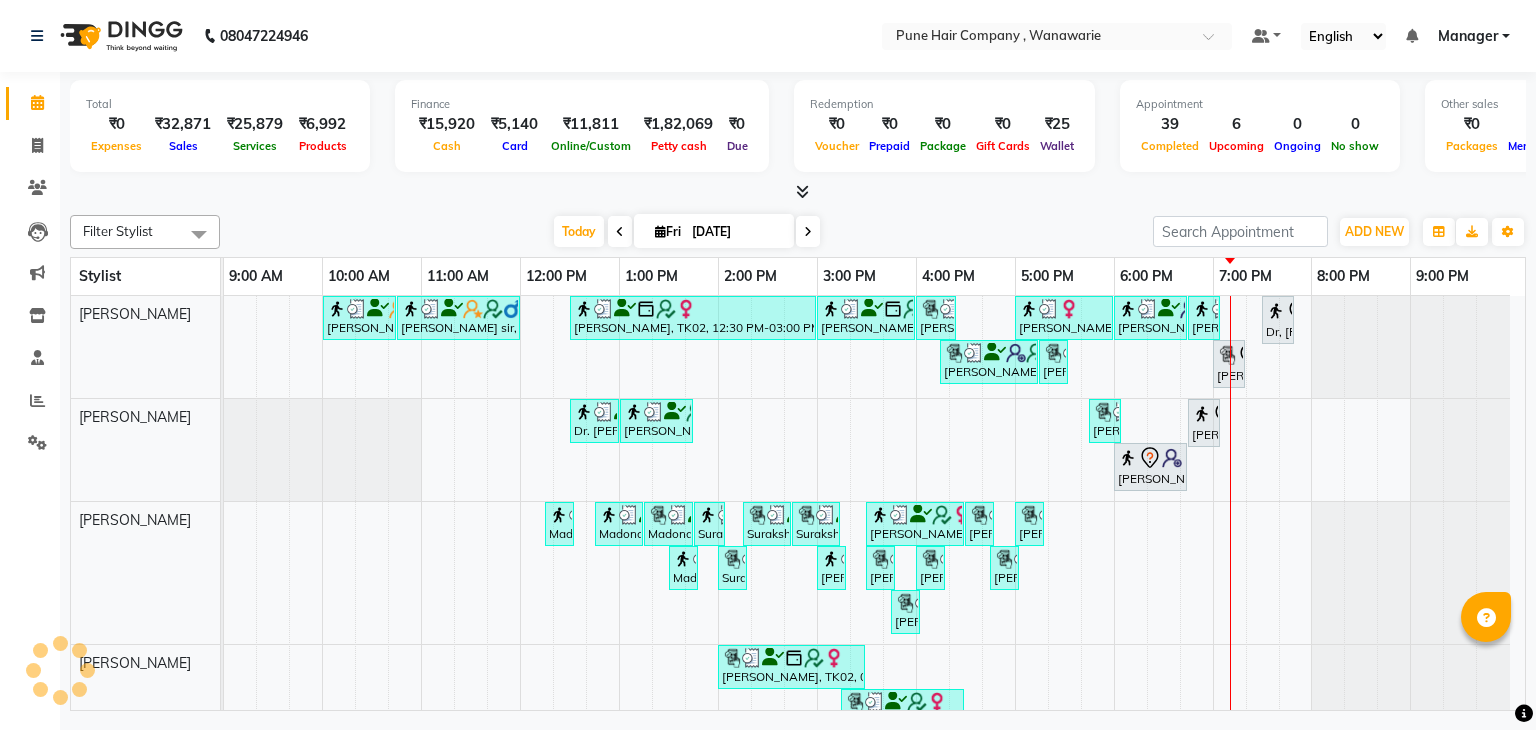 scroll, scrollTop: 0, scrollLeft: 0, axis: both 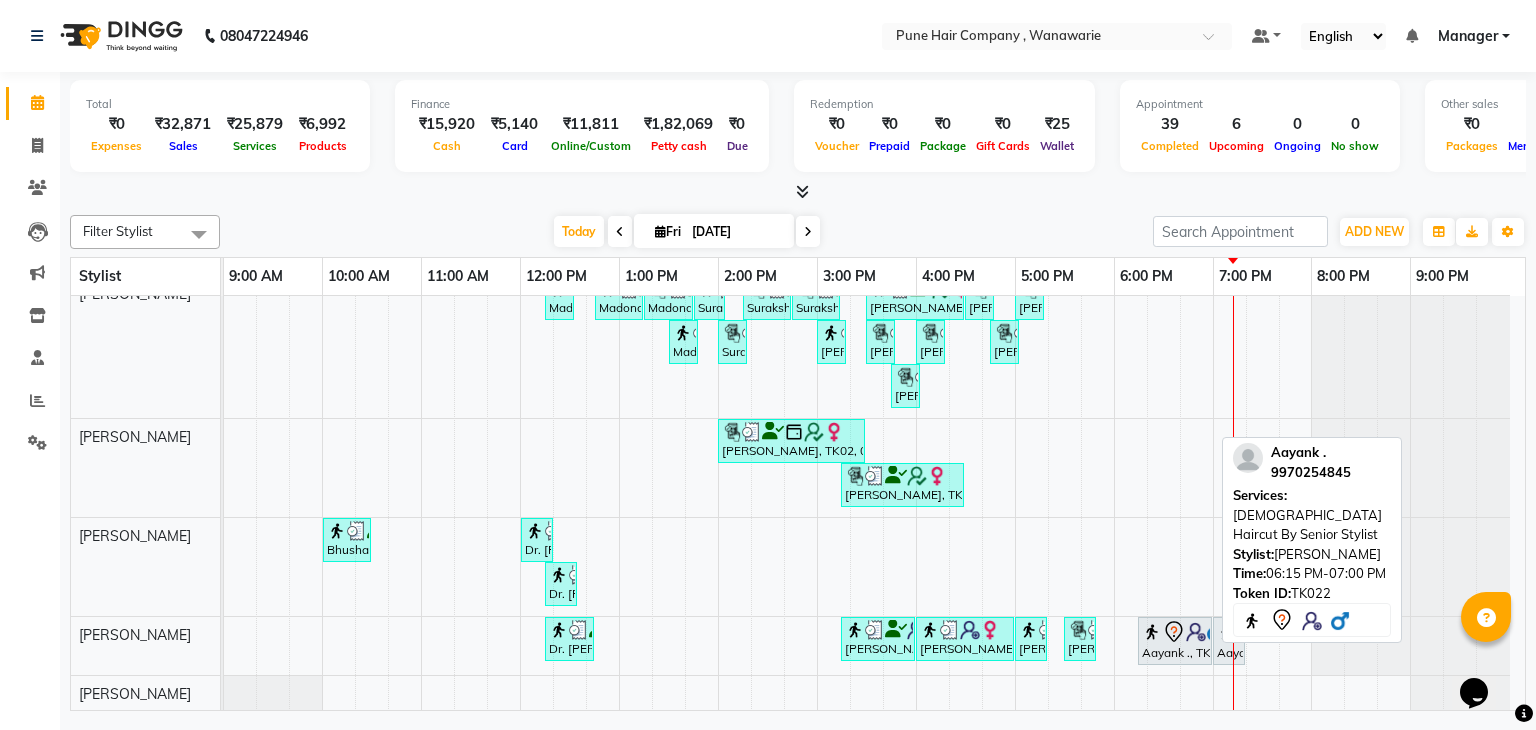 click 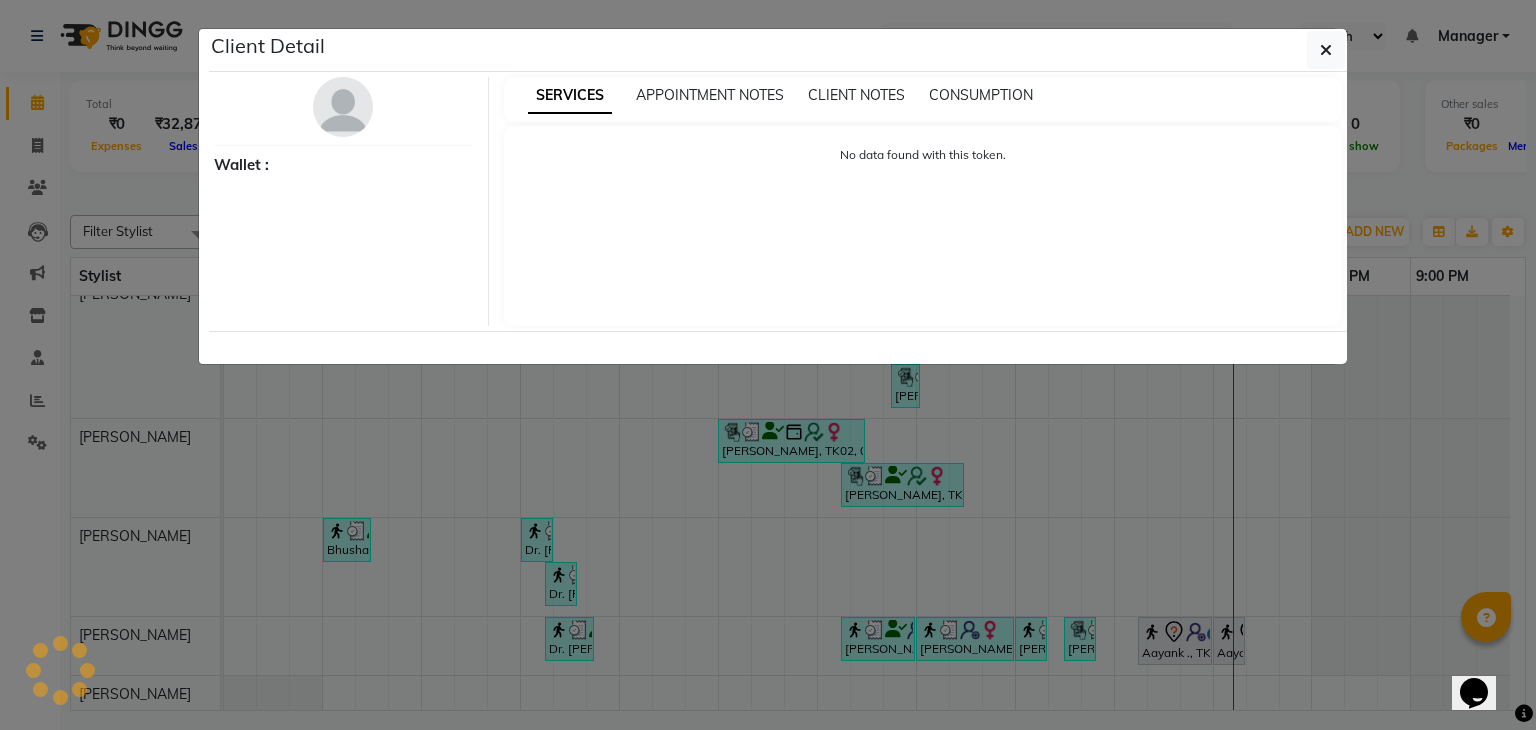 select on "7" 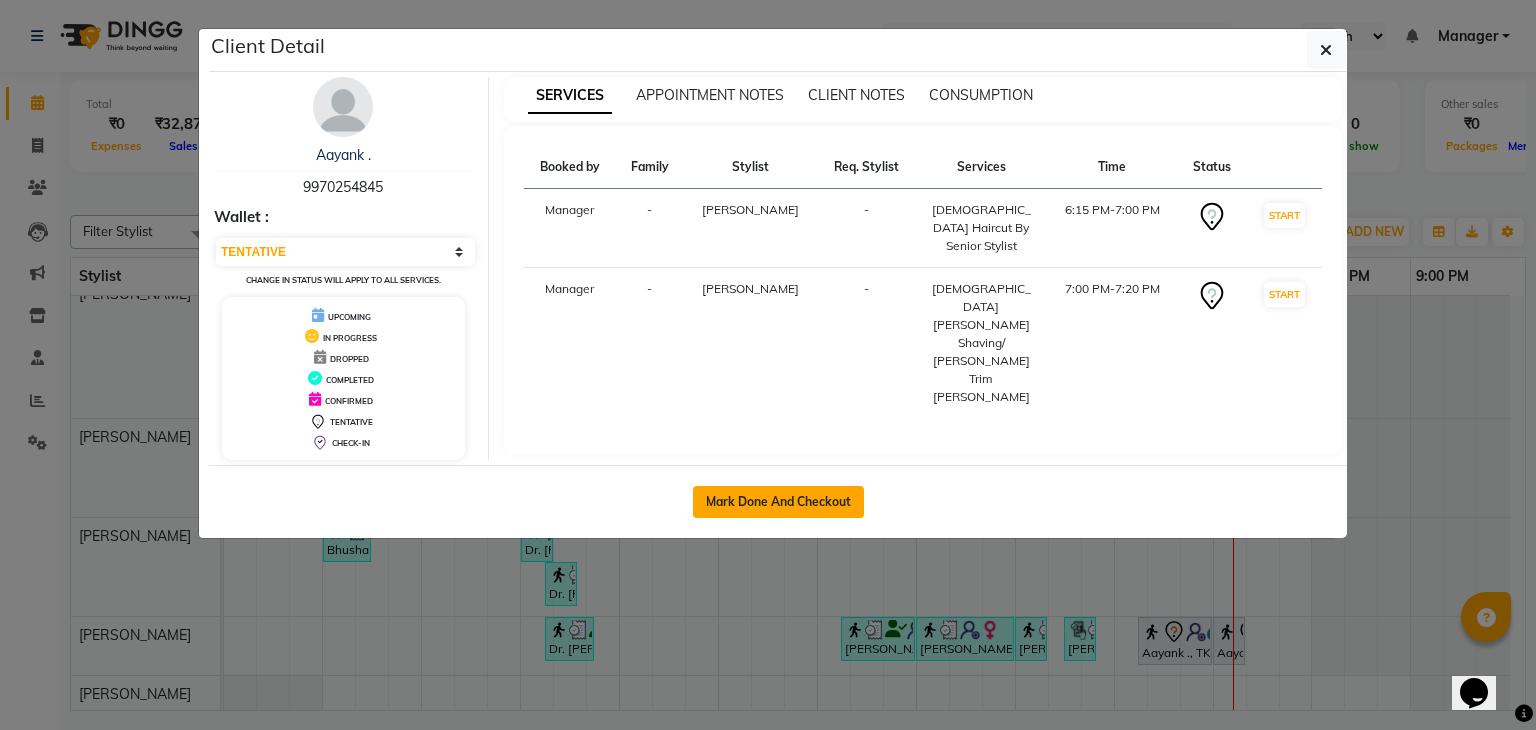 click on "Mark Done And Checkout" 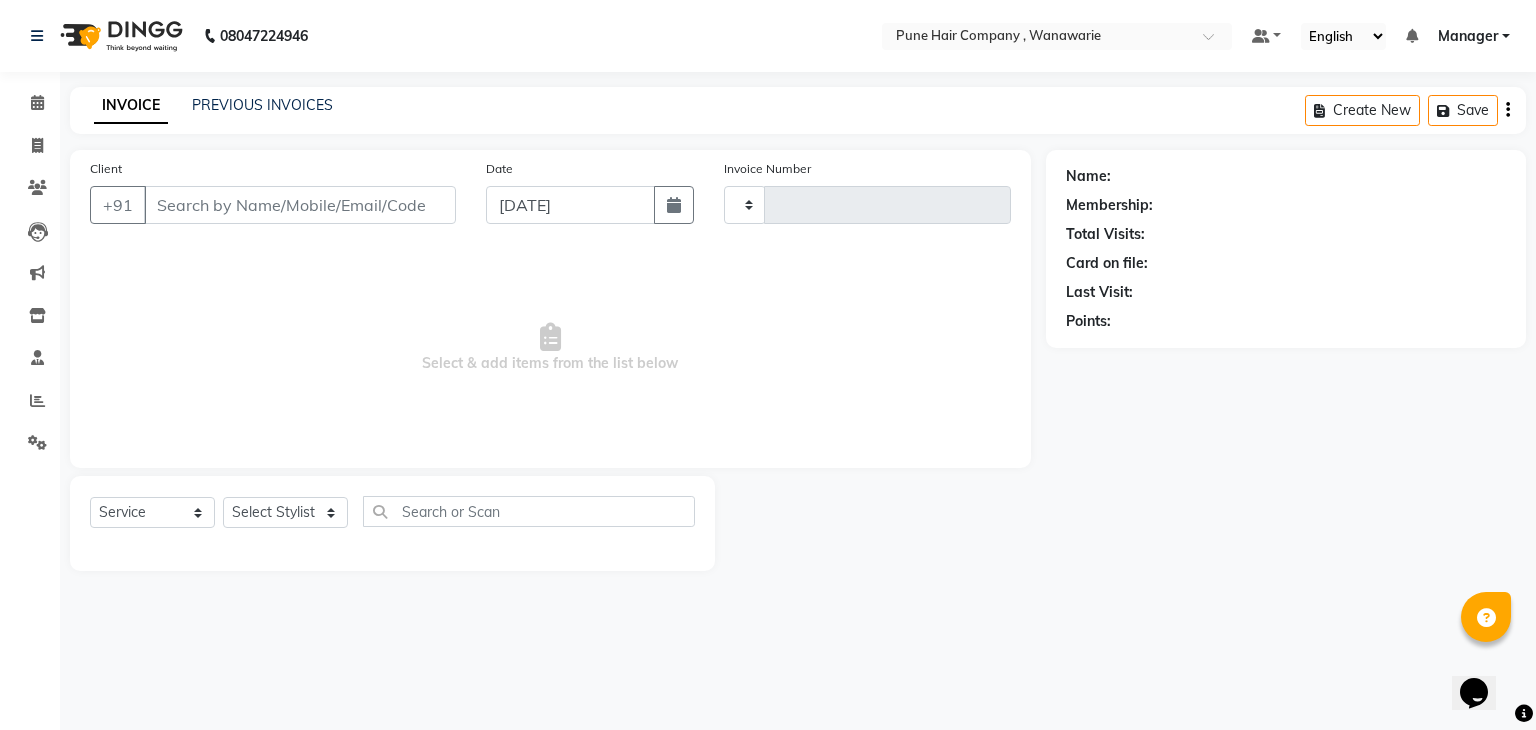 type on "1096" 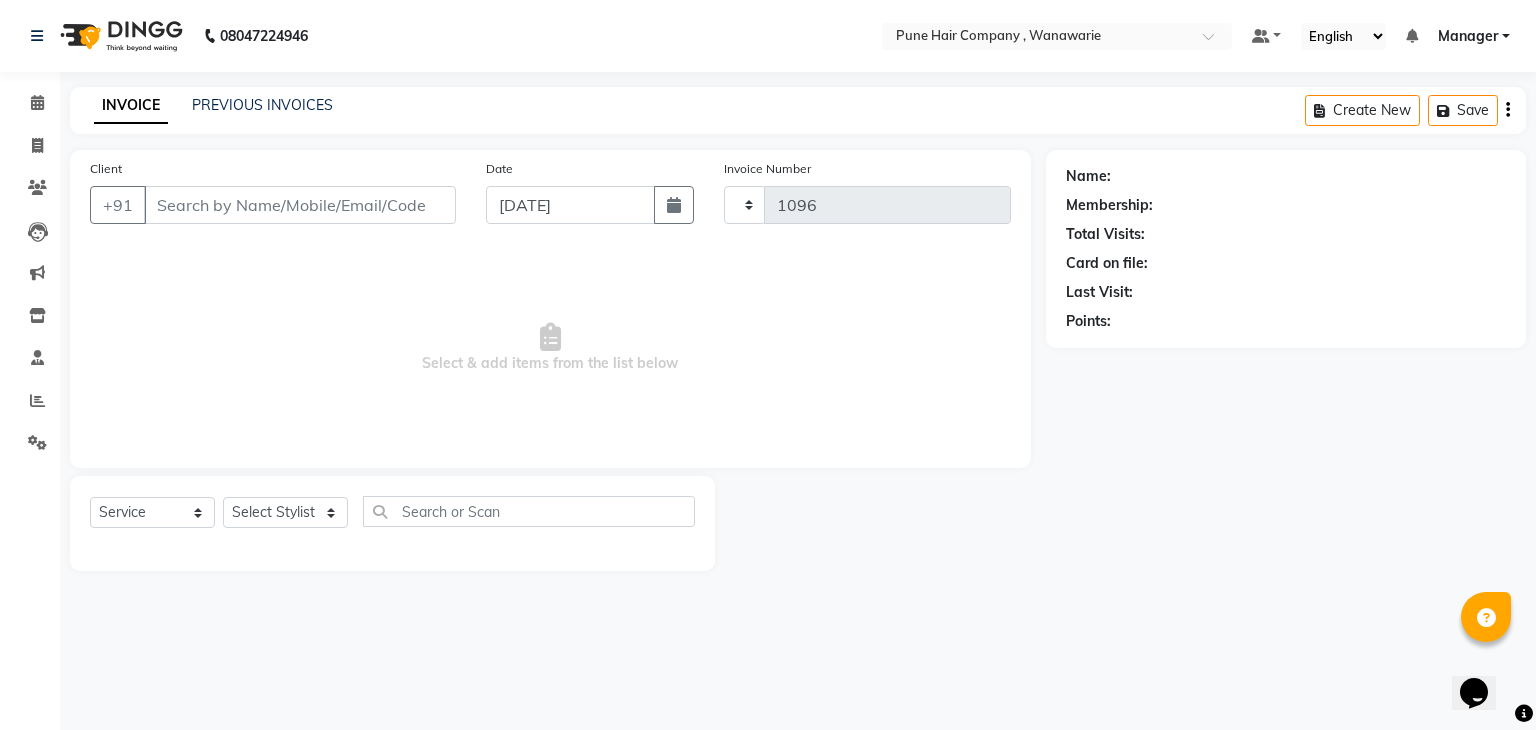 select on "8072" 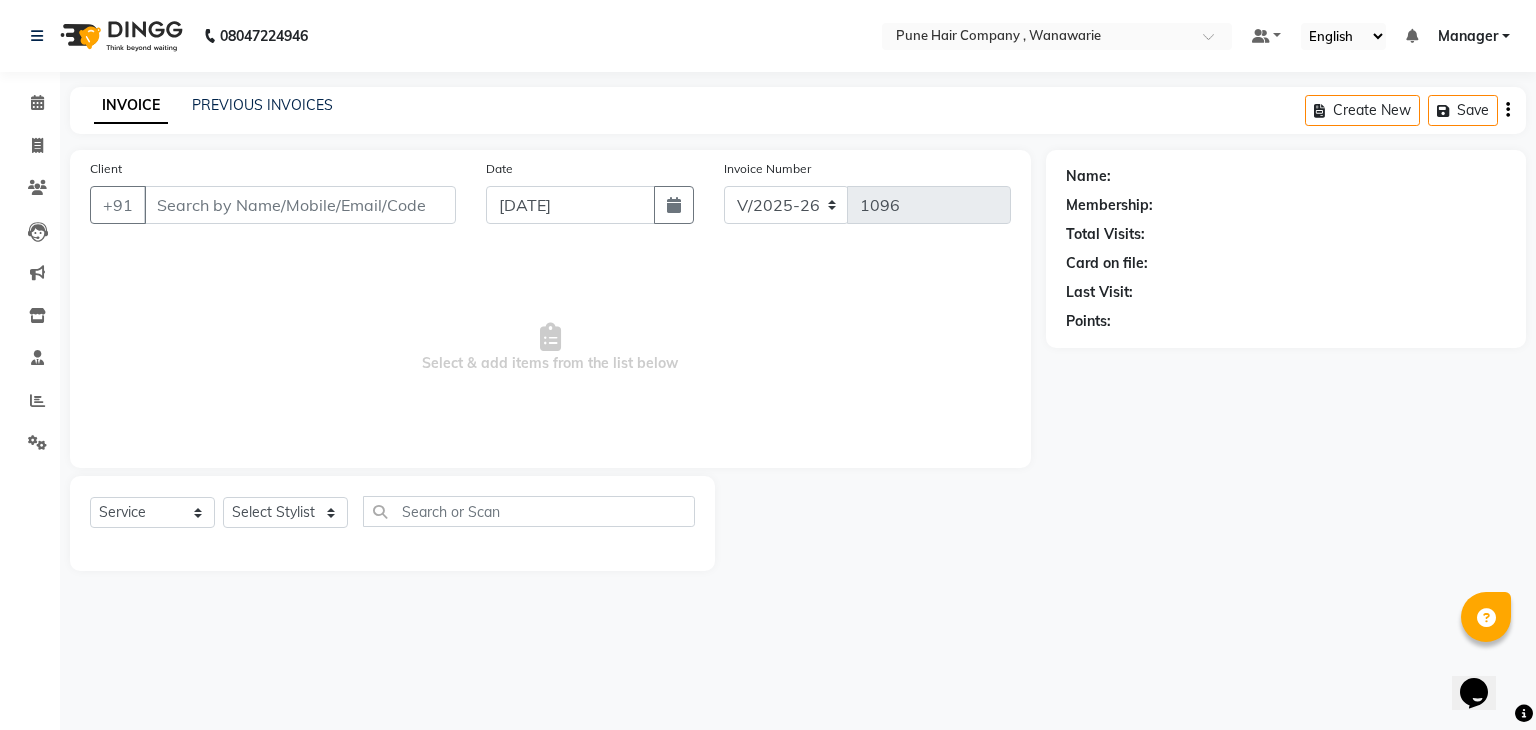 type on "9970254845" 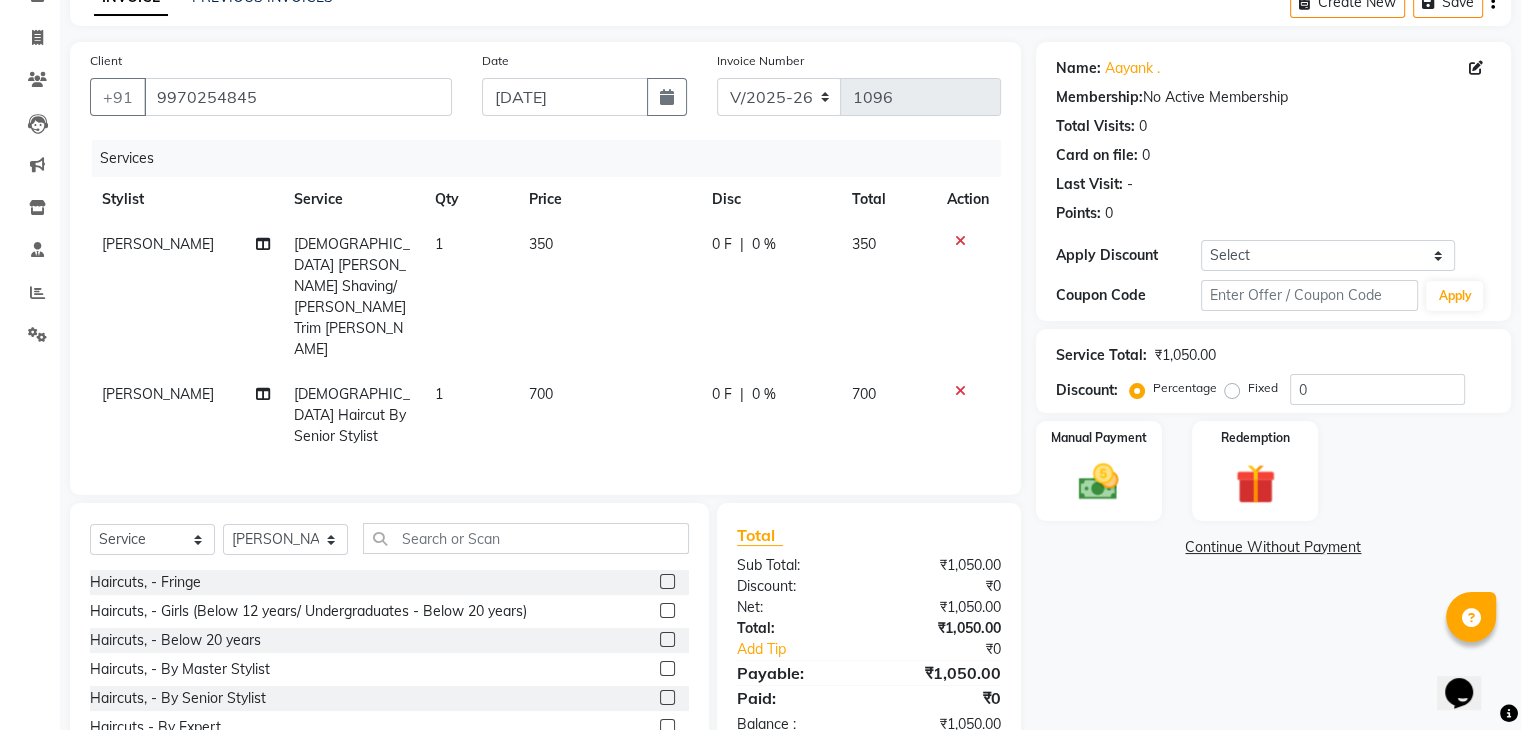scroll, scrollTop: 138, scrollLeft: 0, axis: vertical 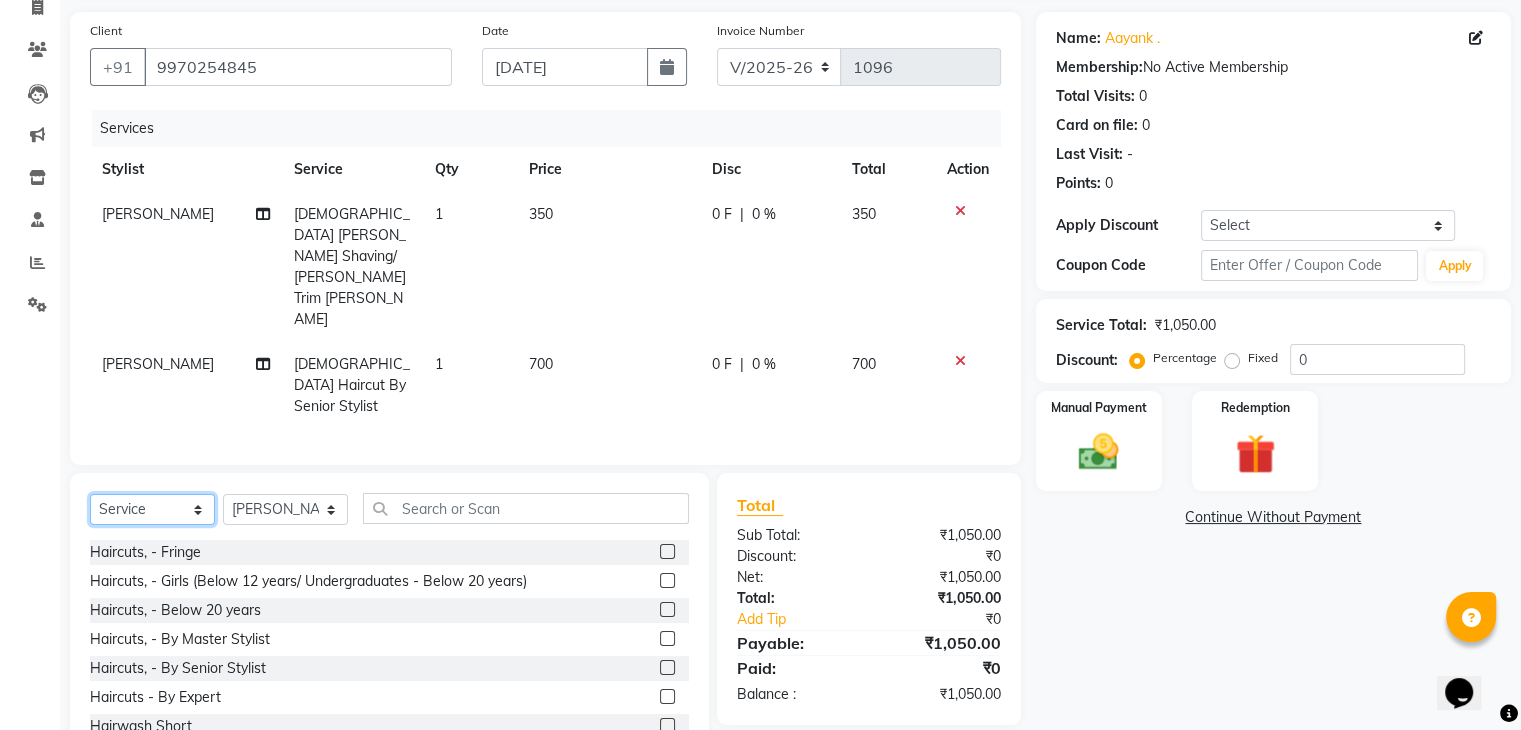 click on "Select  Service  Product  Membership  Package Voucher Prepaid Gift Card" 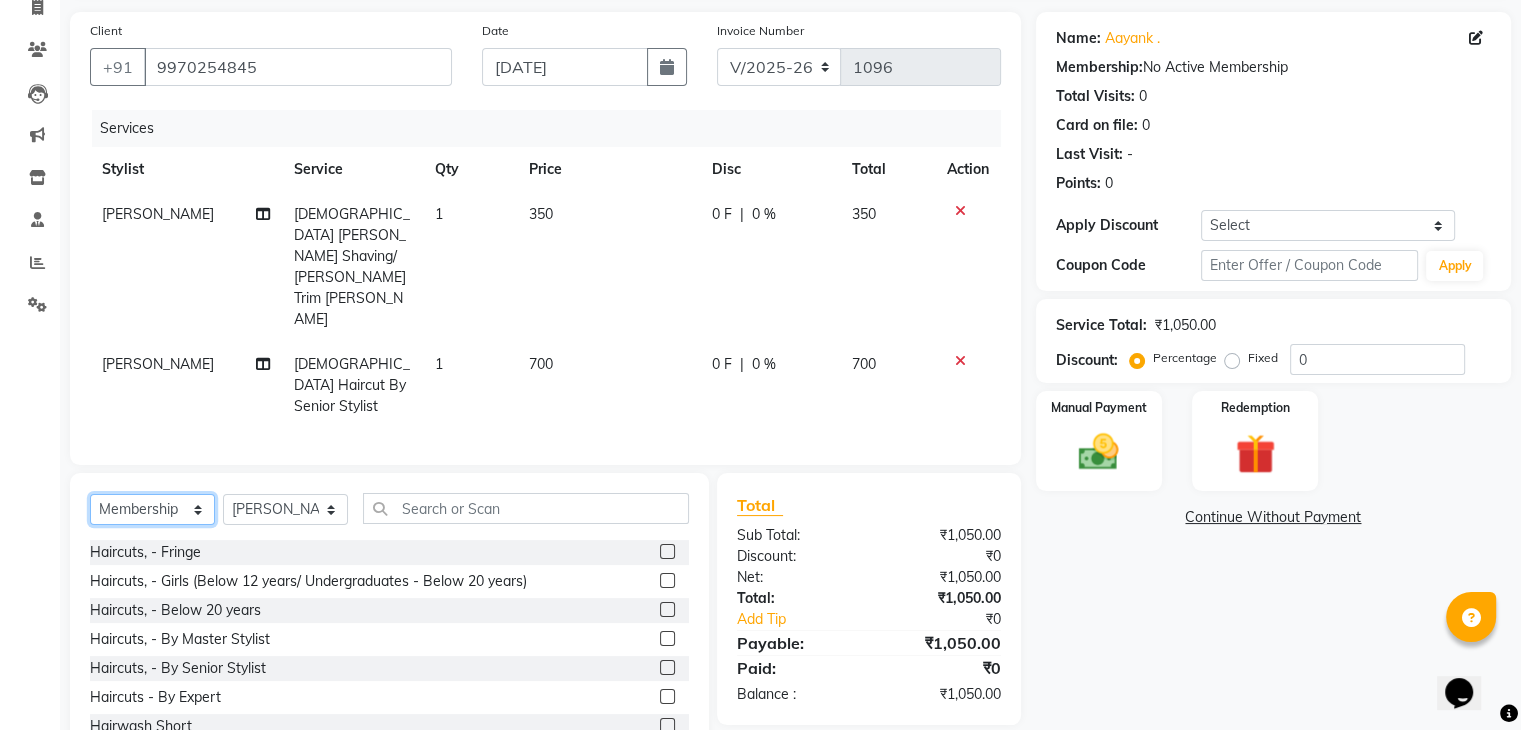 click on "Select  Service  Product  Membership  Package Voucher Prepaid Gift Card" 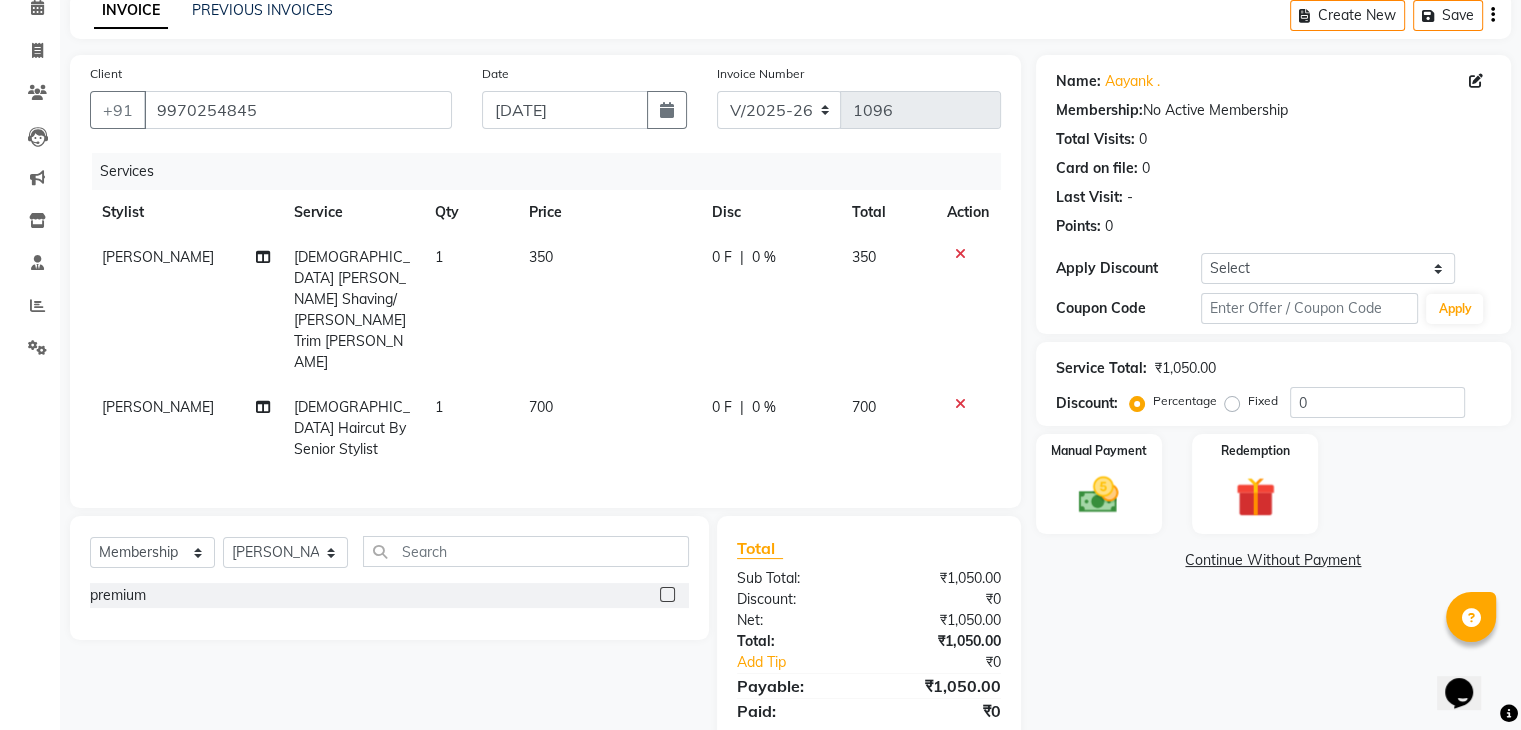click 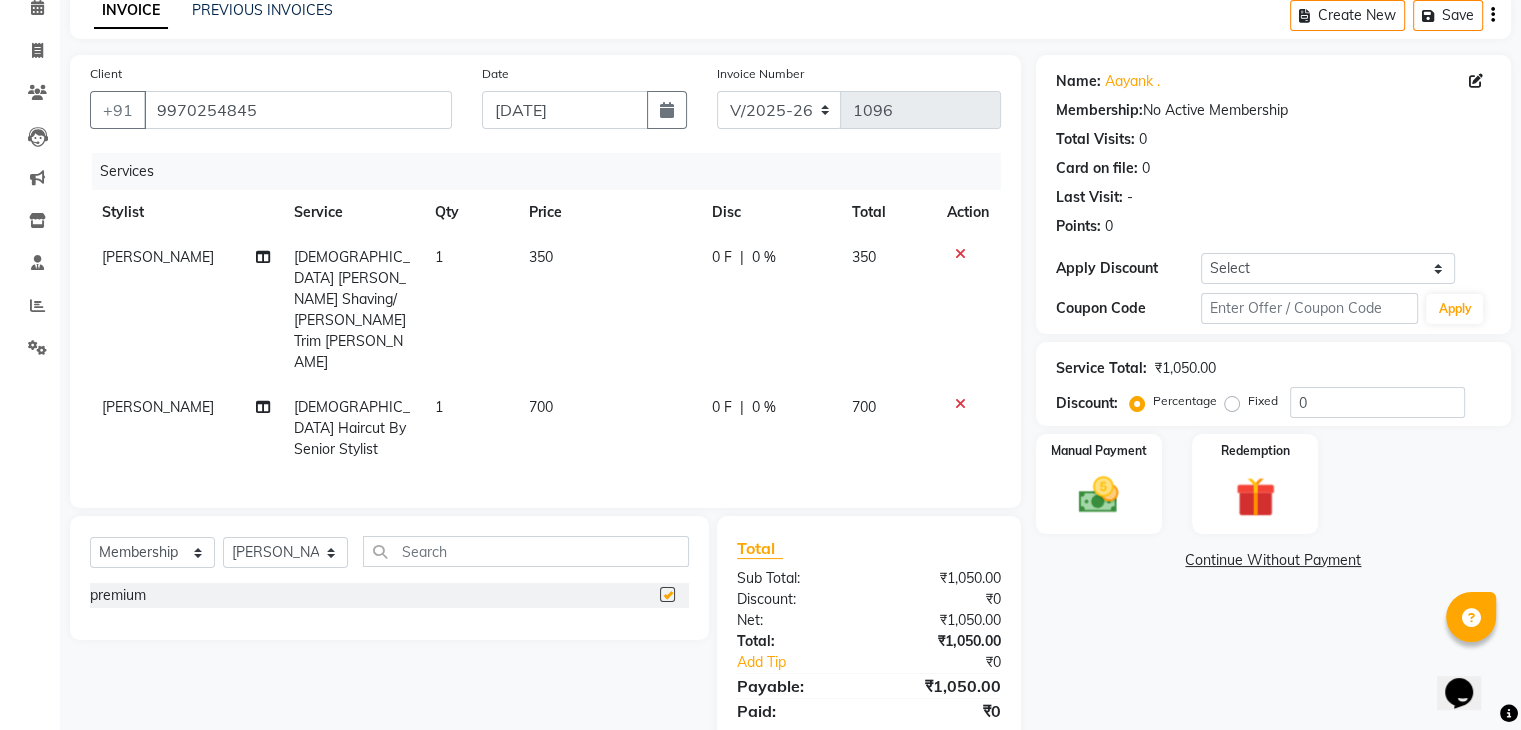 select on "select" 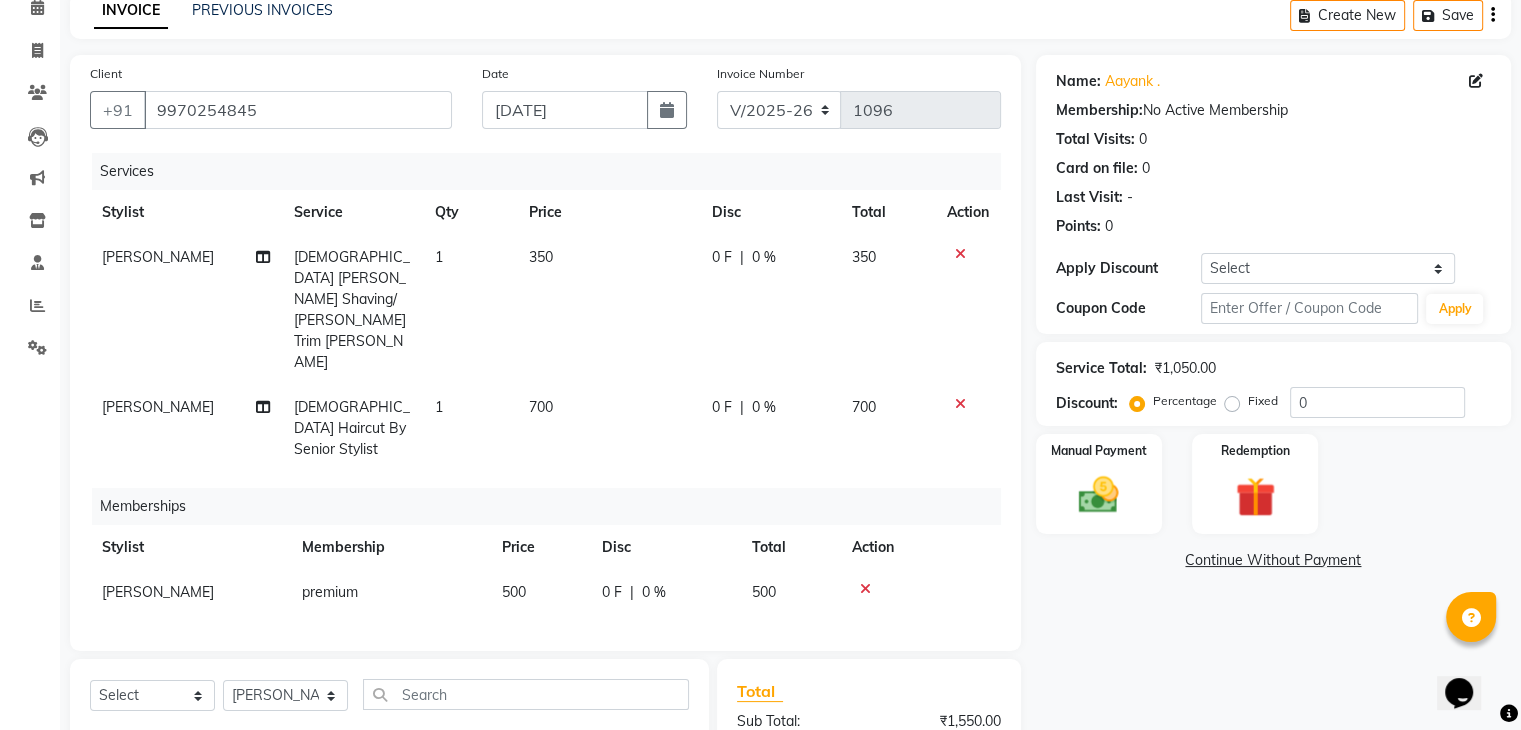 click on "0 F | 0 %" 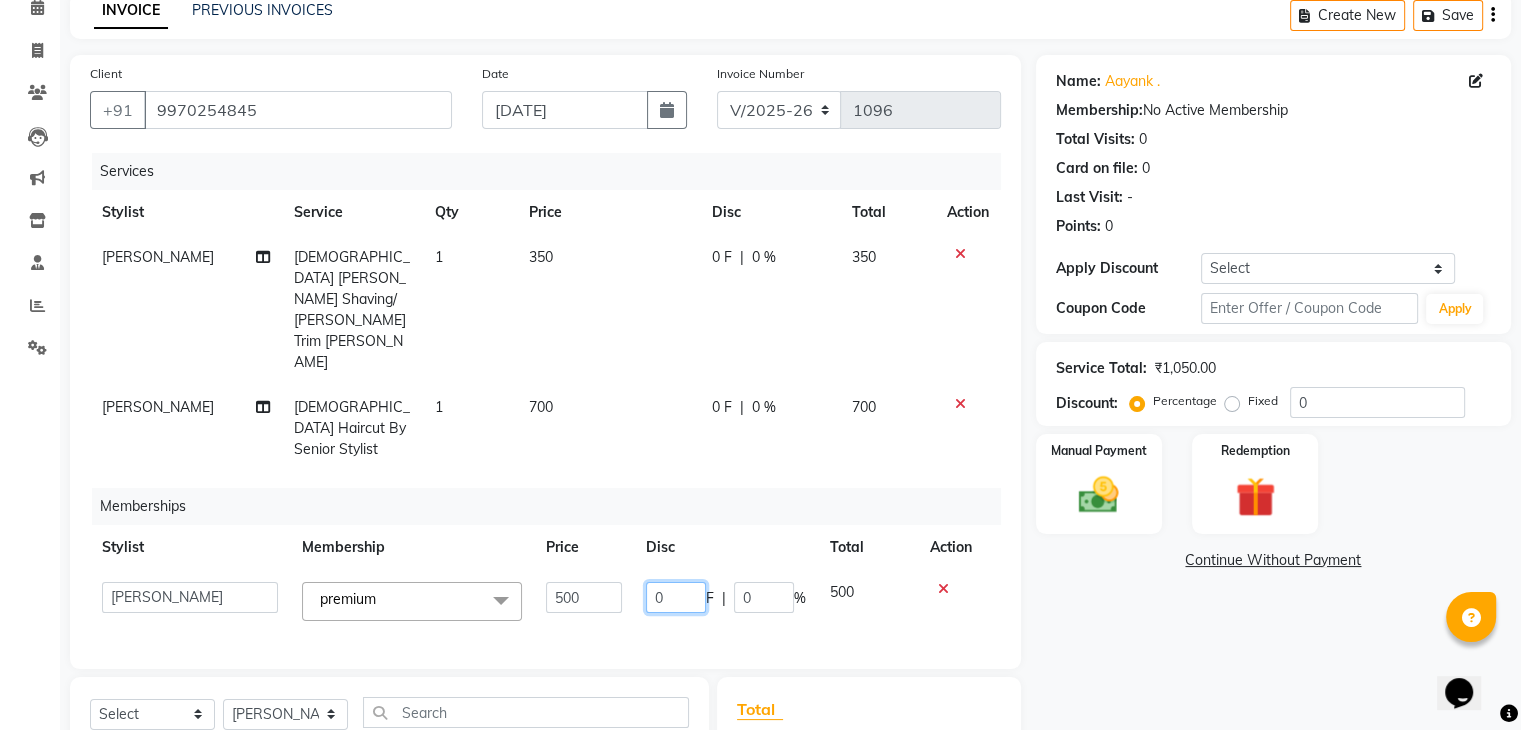 click on "0" 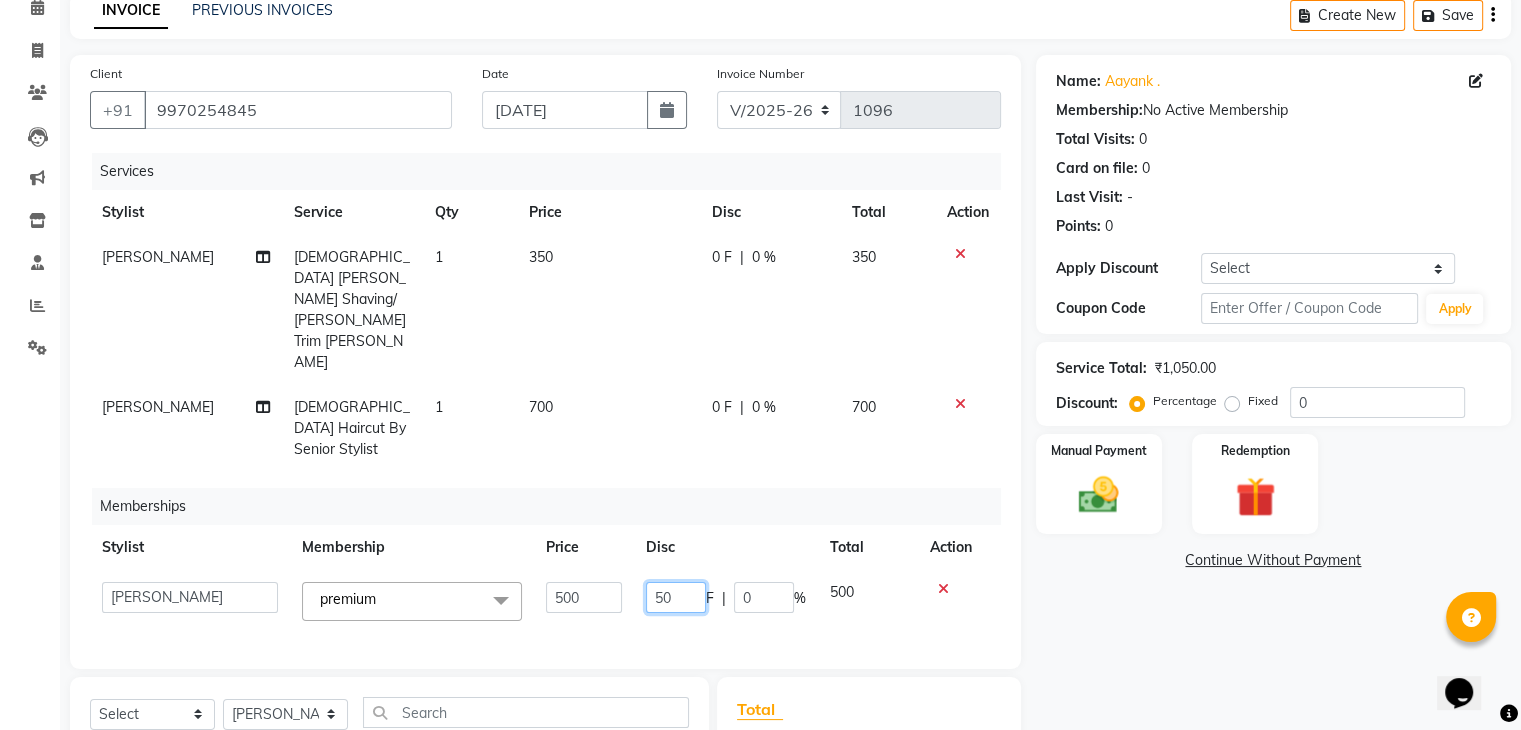 type on "500" 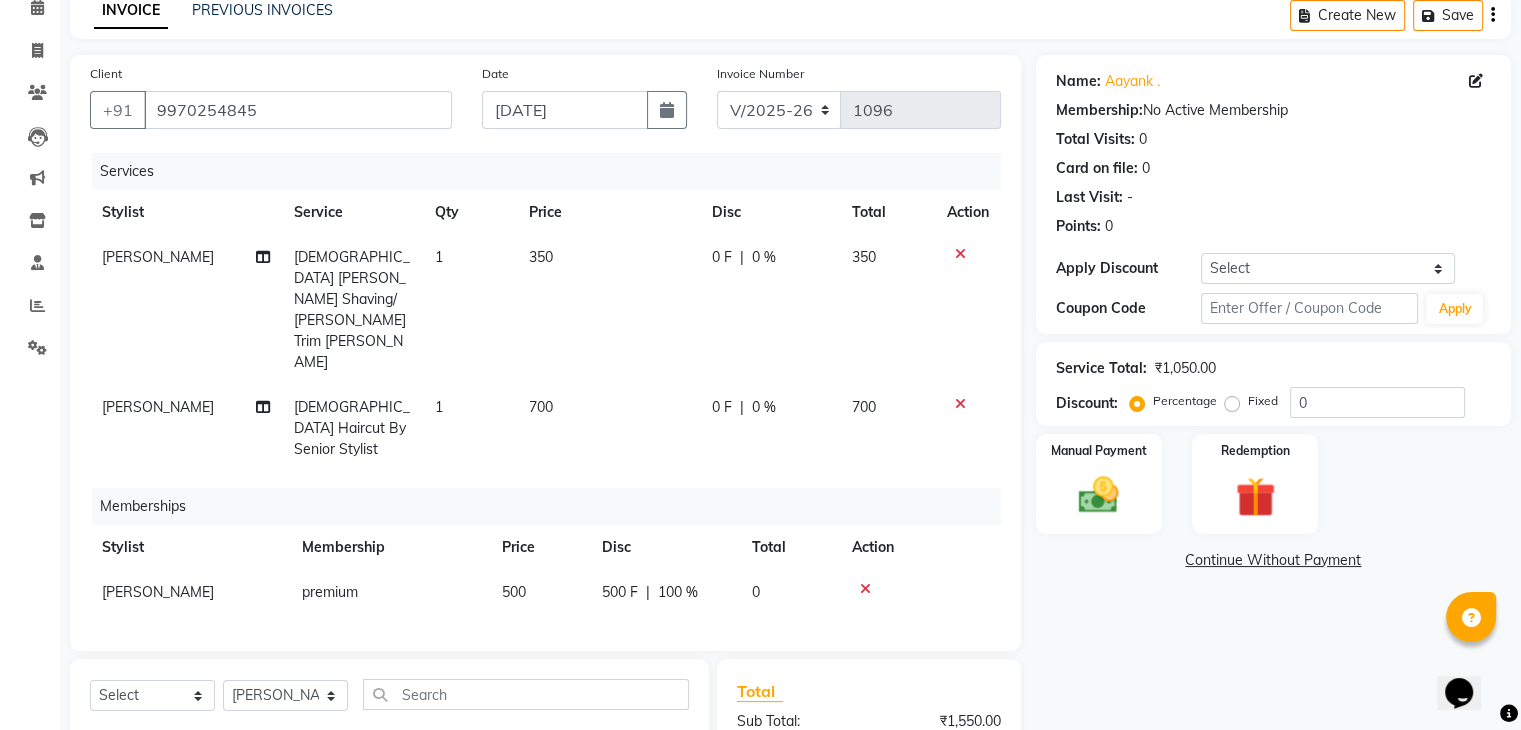click 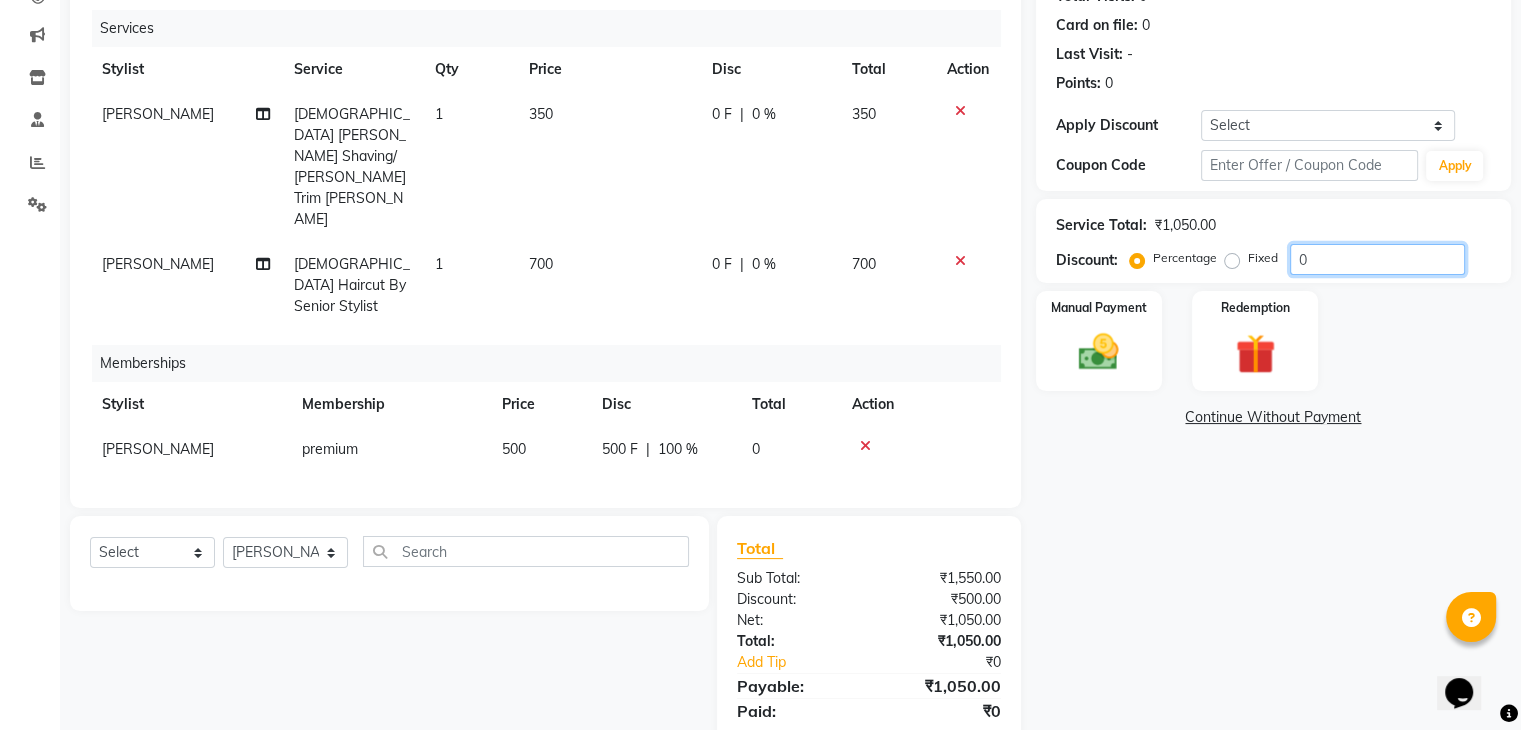 click on "0" 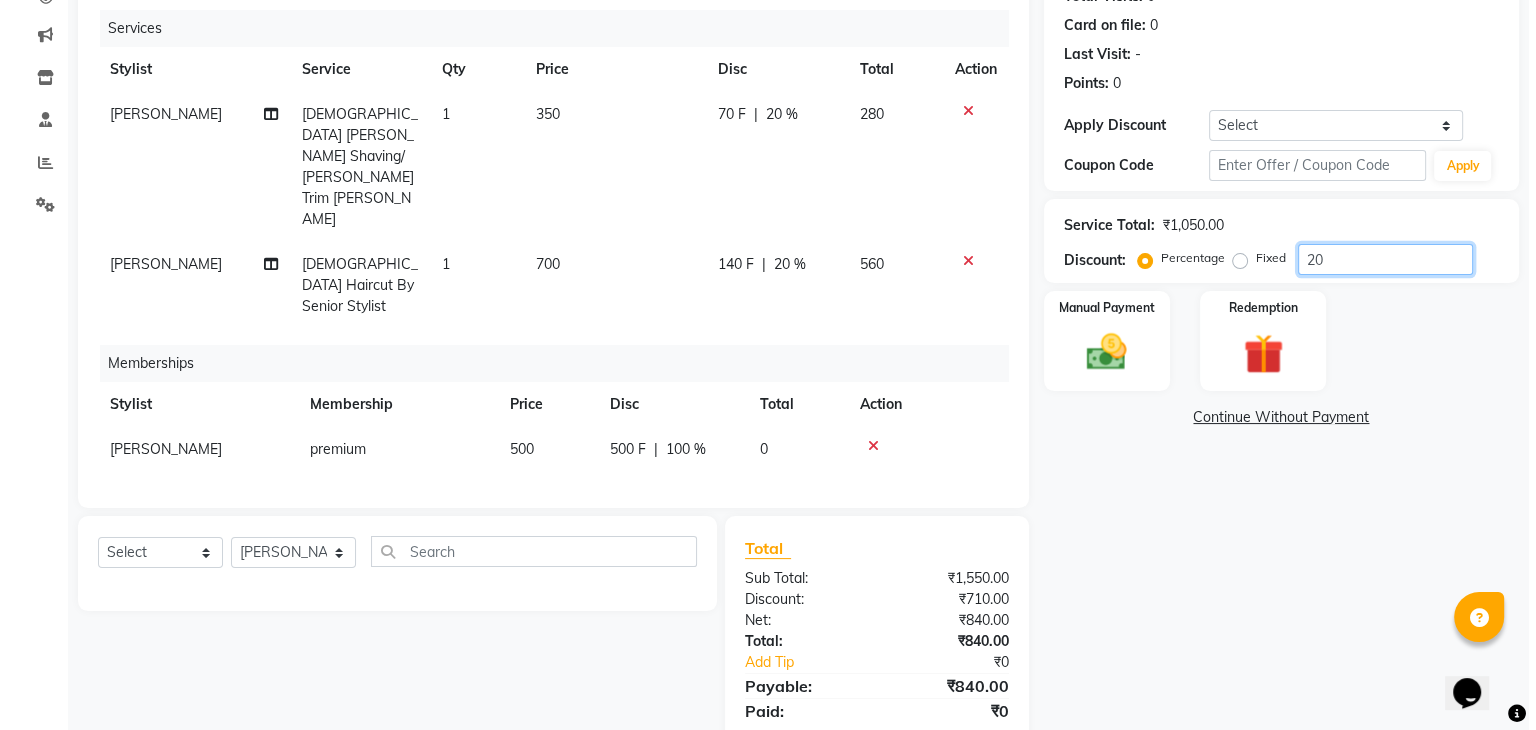 scroll, scrollTop: 0, scrollLeft: 0, axis: both 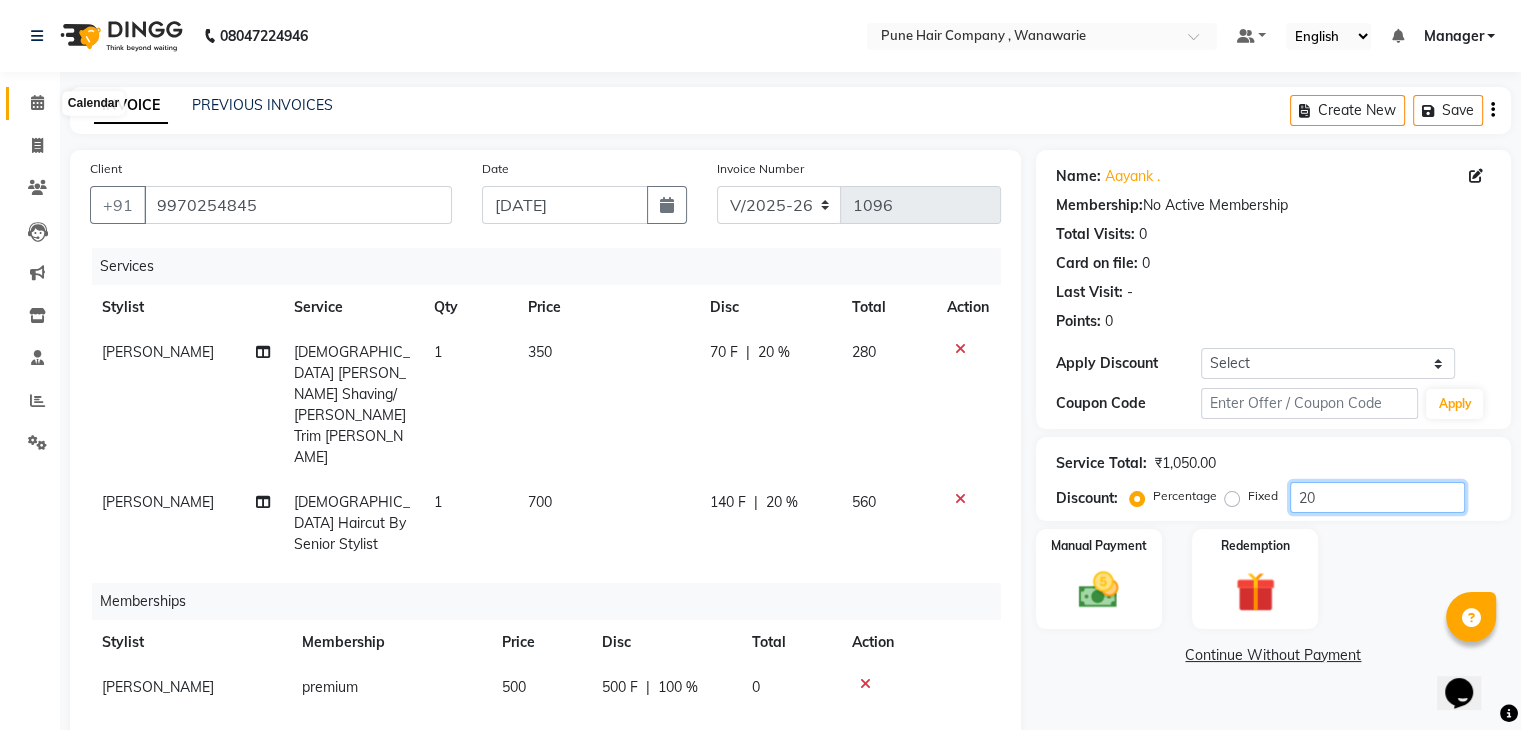 type on "20" 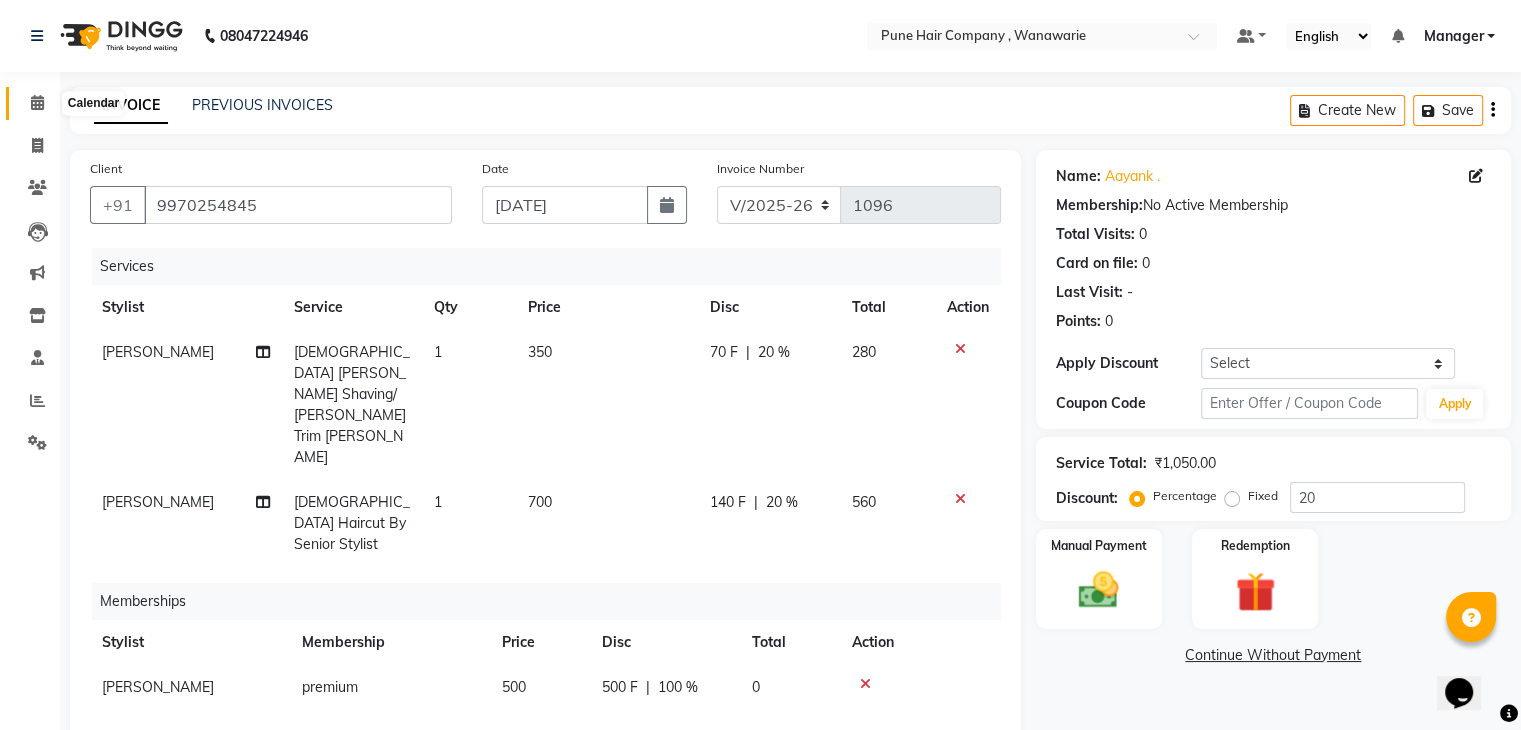 click 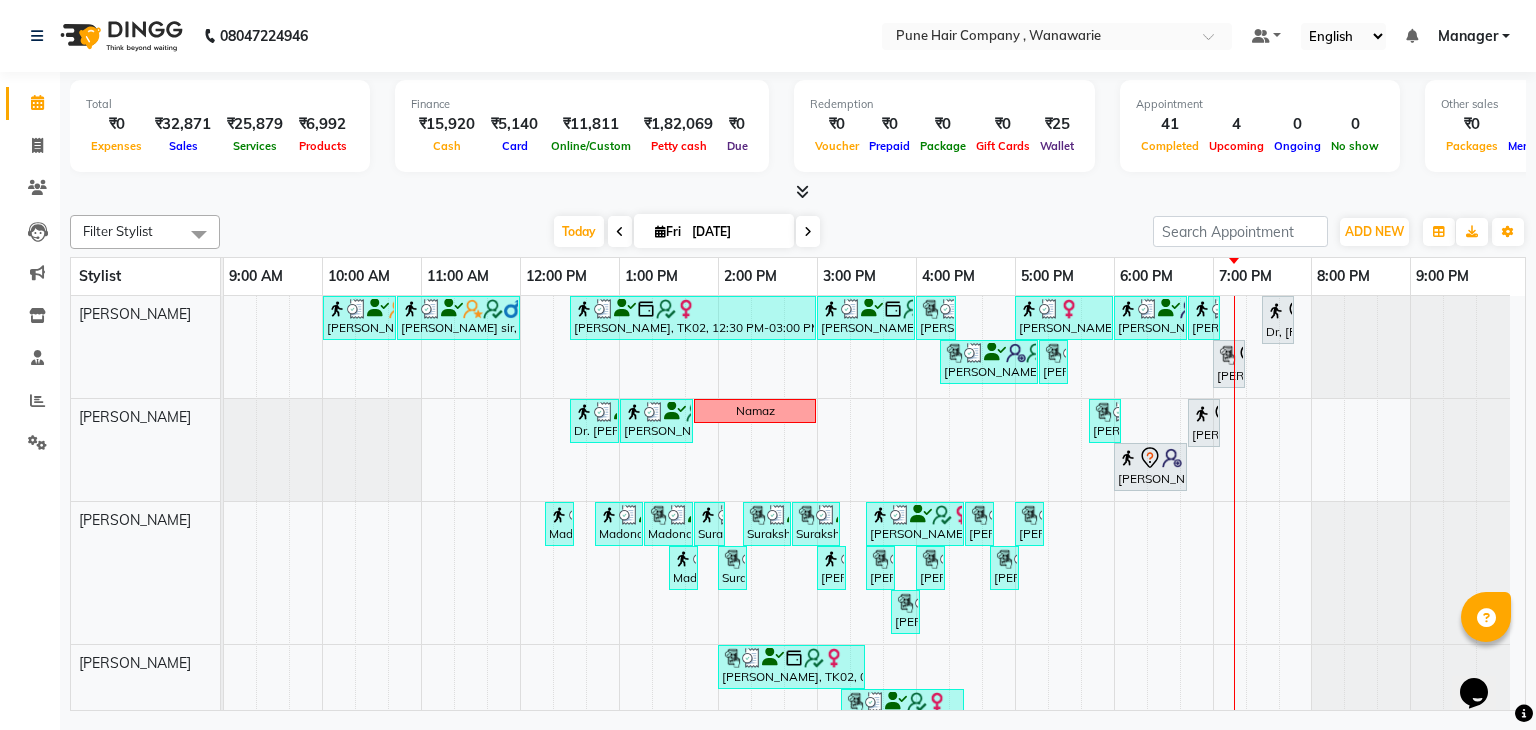 scroll, scrollTop: 222, scrollLeft: 0, axis: vertical 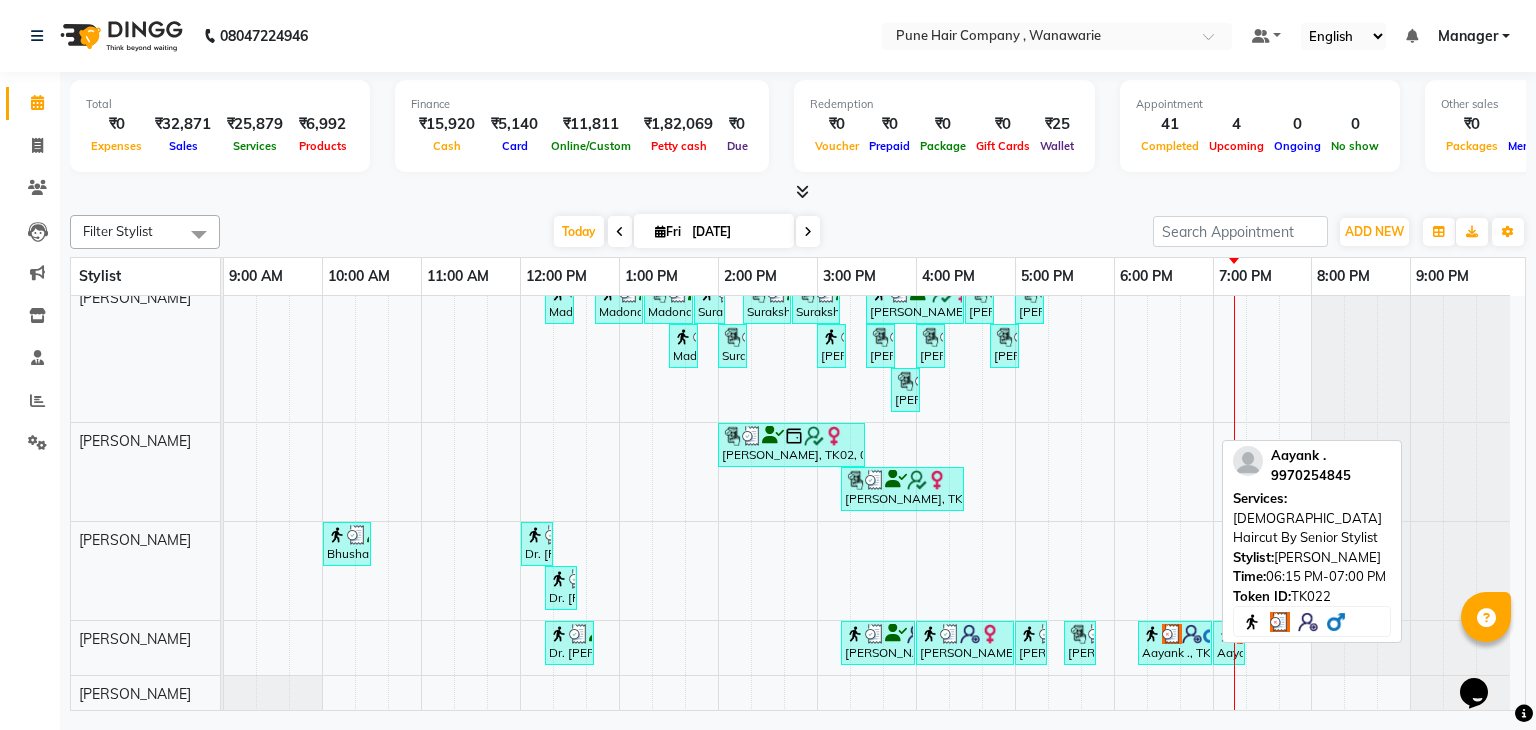 click on "Aayank ., TK22, 06:15 PM-07:00 PM, [DEMOGRAPHIC_DATA] Haircut By Senior Stylist" at bounding box center [1175, 643] 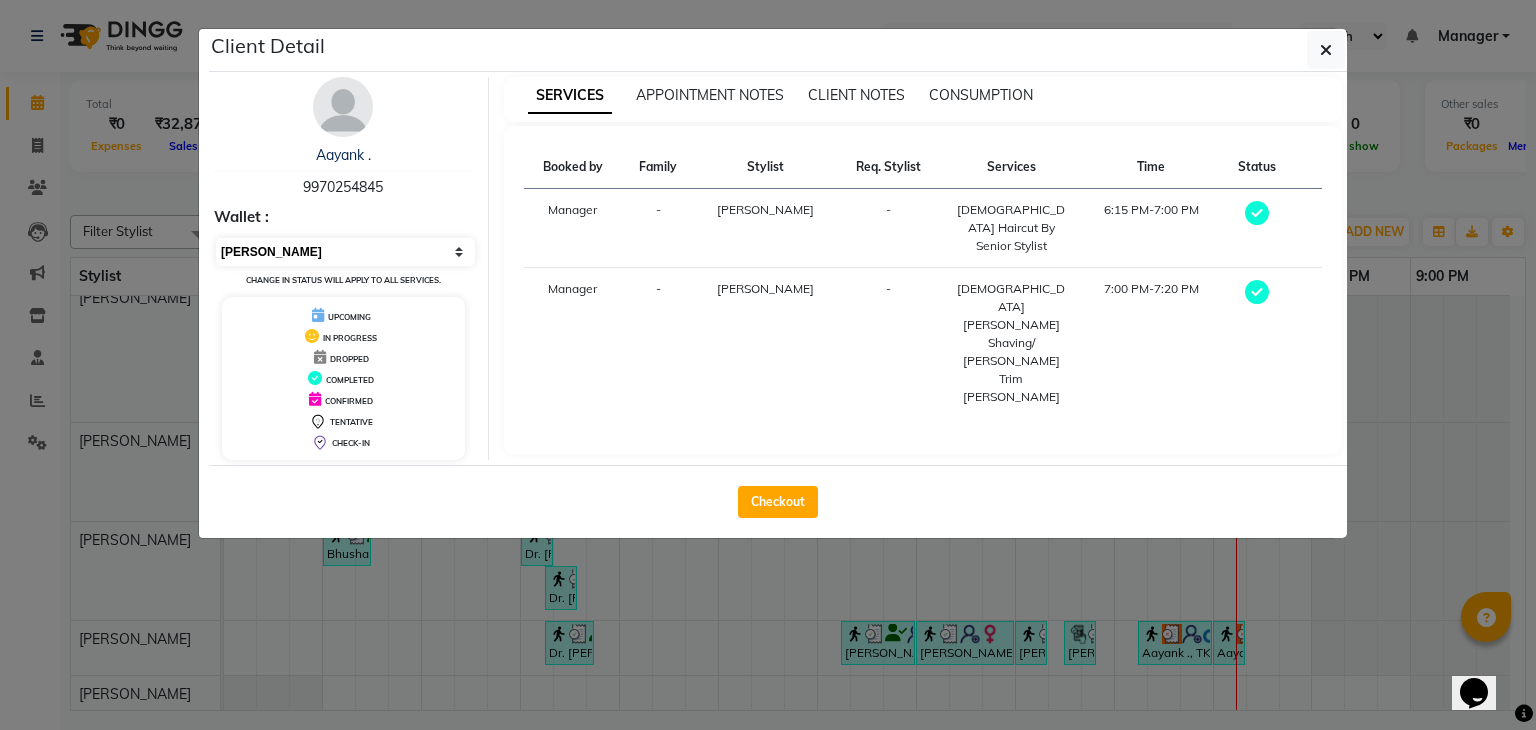 click on "Select MARK DONE UPCOMING" at bounding box center (345, 252) 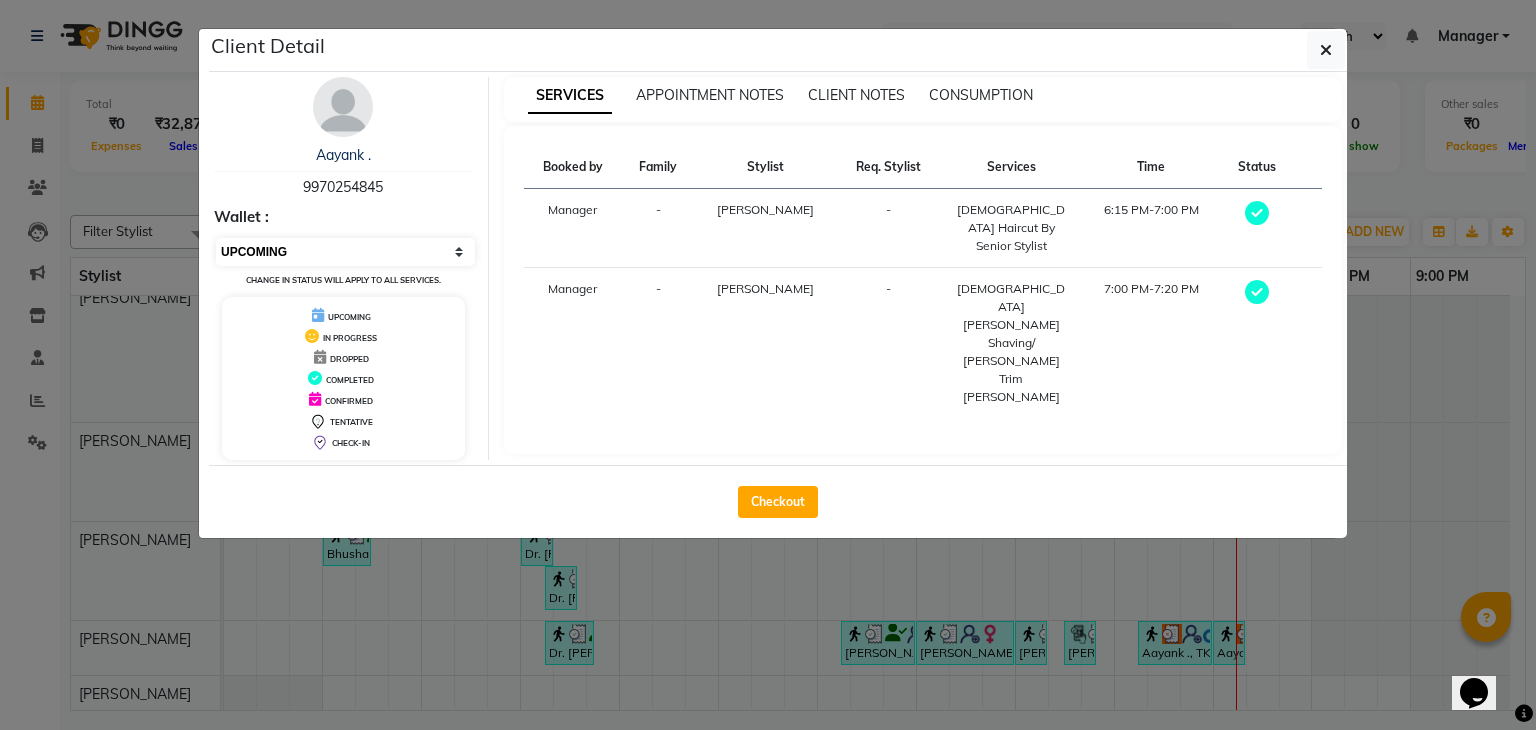 click on "Select MARK DONE UPCOMING" at bounding box center (345, 252) 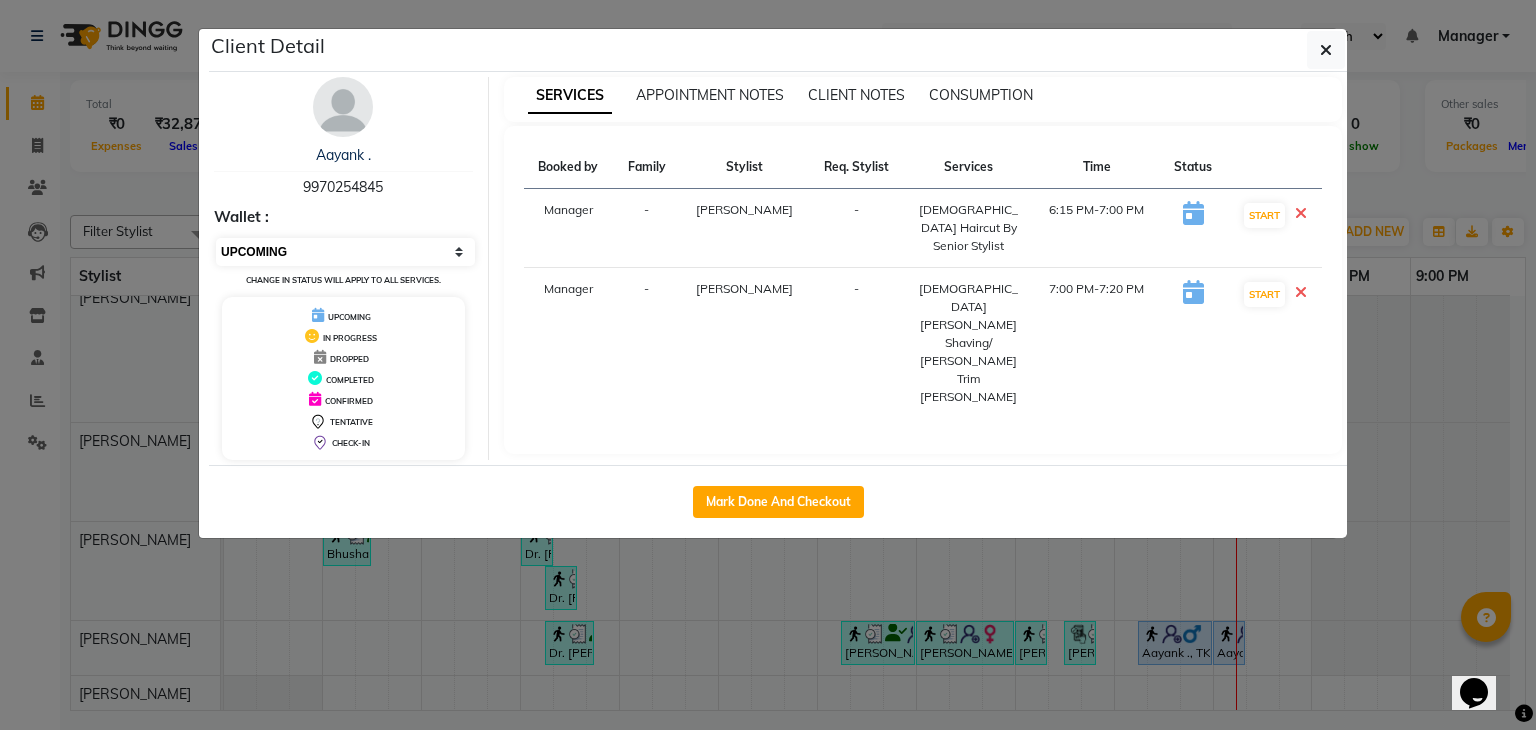 click on "Select IN SERVICE CONFIRMED TENTATIVE CHECK IN MARK DONE DROPPED UPCOMING" at bounding box center [345, 252] 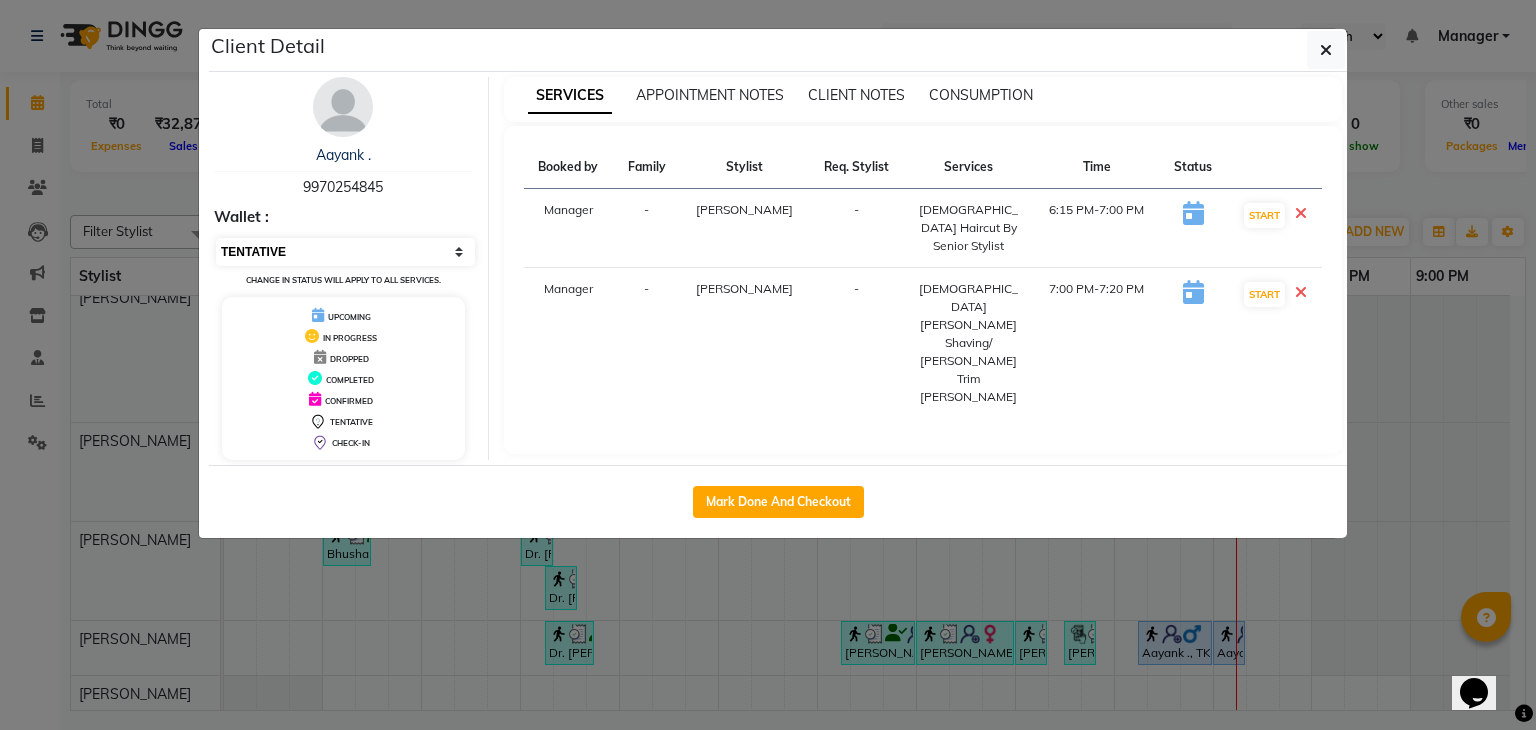 click on "Select IN SERVICE CONFIRMED TENTATIVE CHECK IN MARK DONE DROPPED UPCOMING" at bounding box center [345, 252] 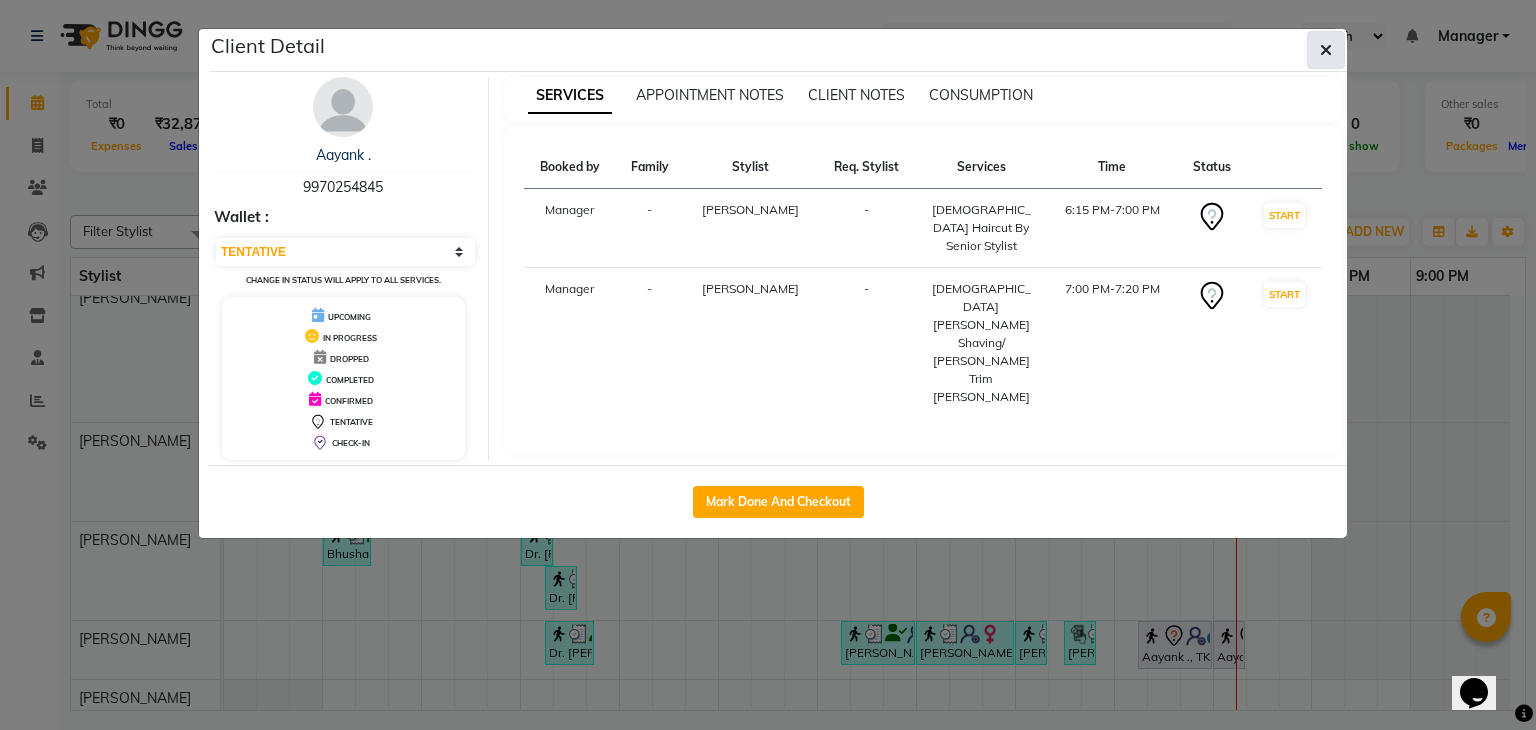click 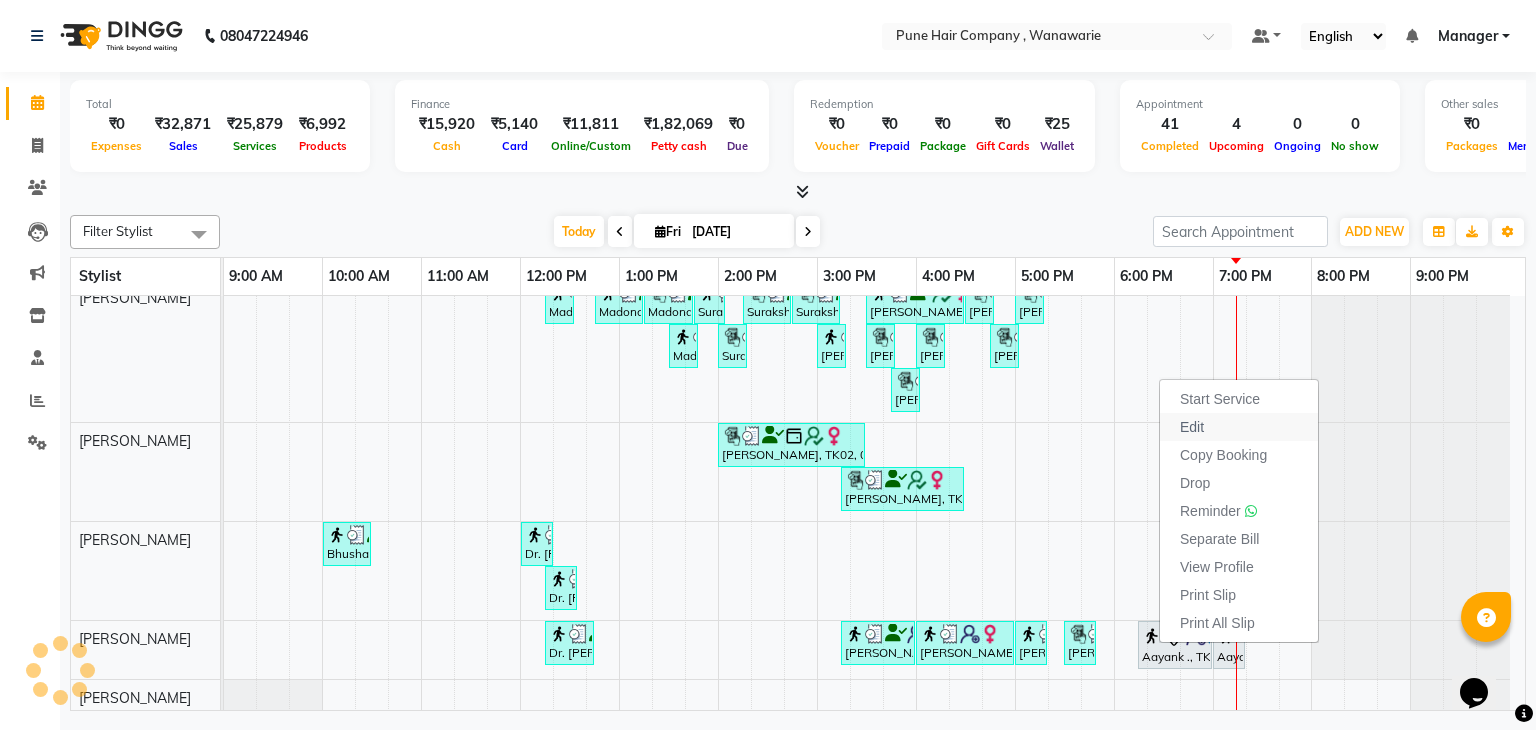 click on "Edit" at bounding box center [1192, 427] 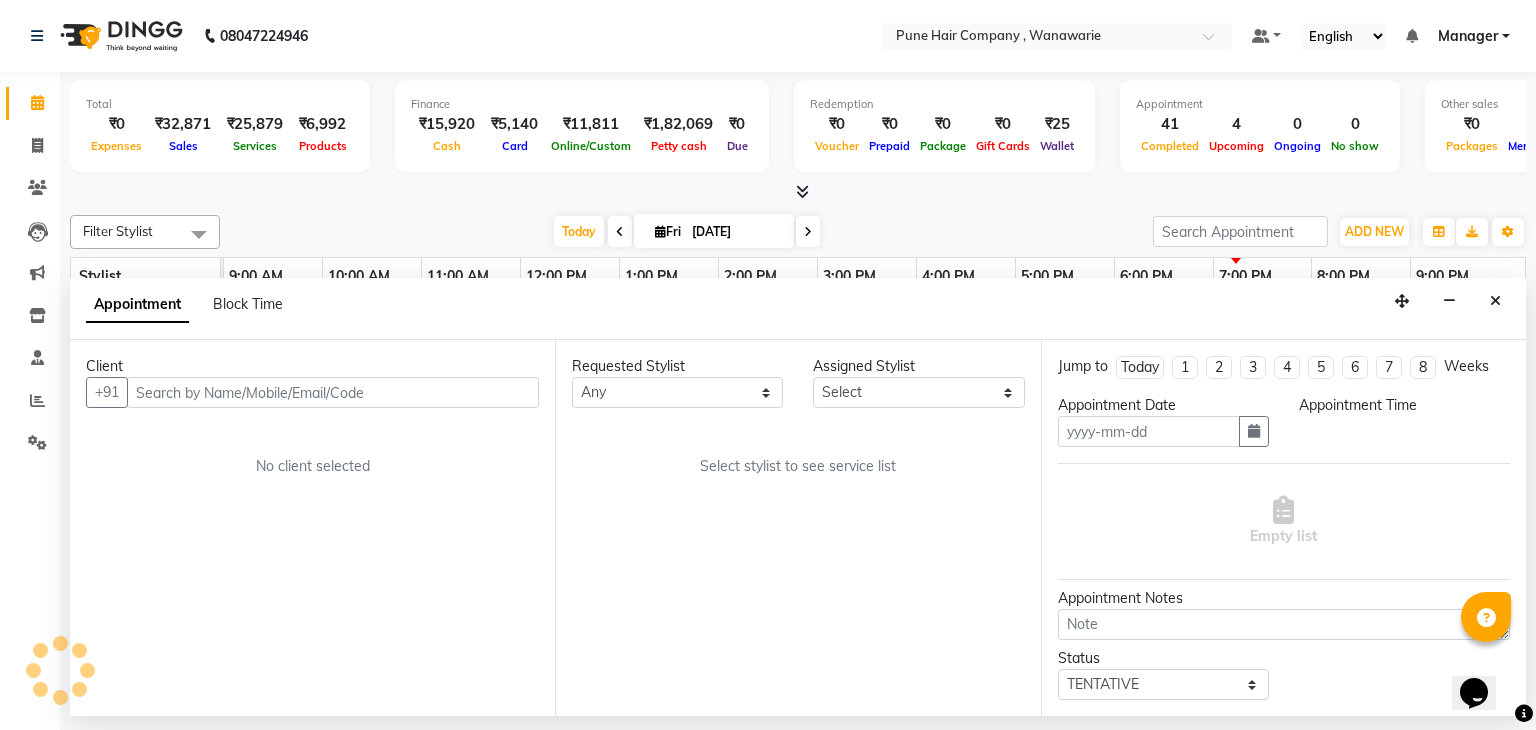 type on "[DATE]" 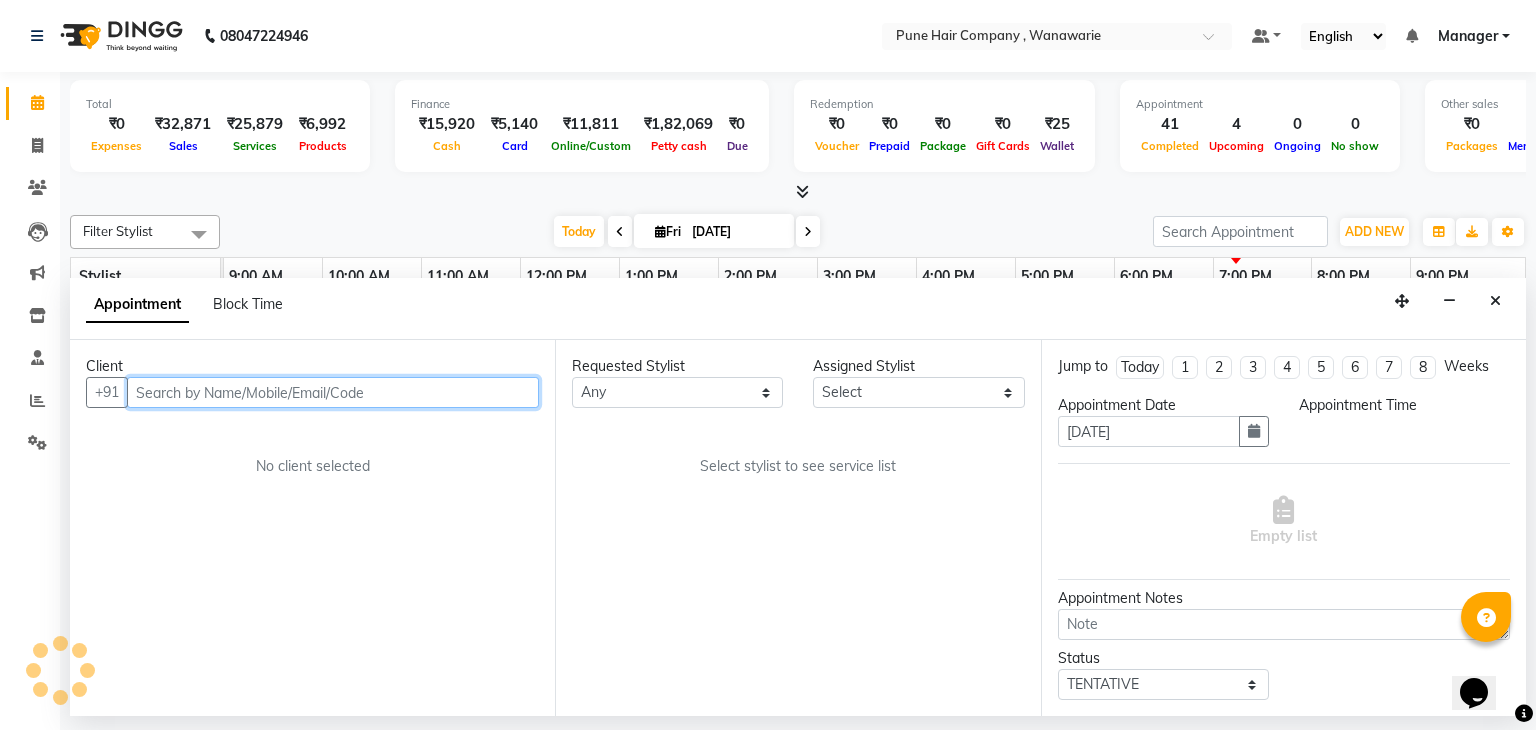 select on "74603" 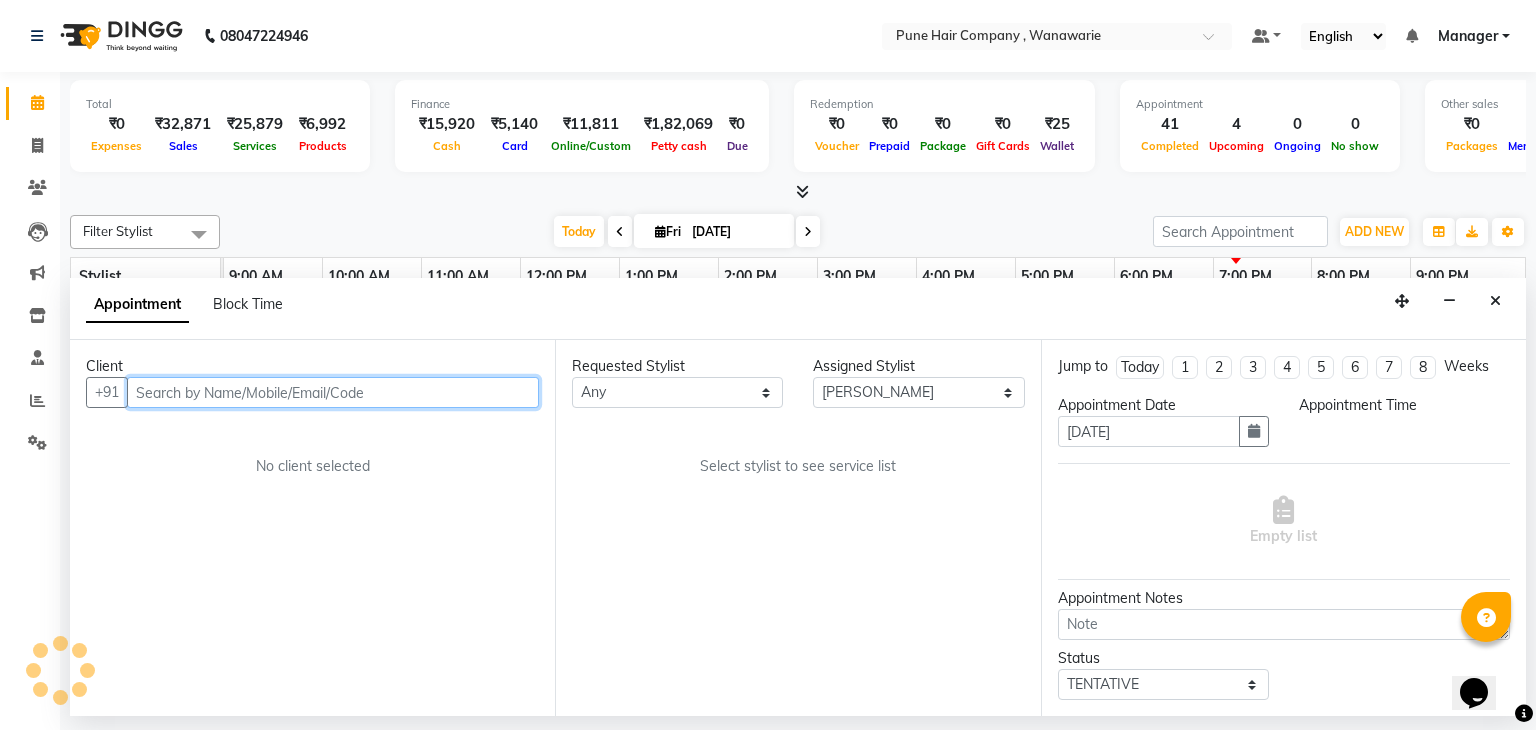 select on "1095" 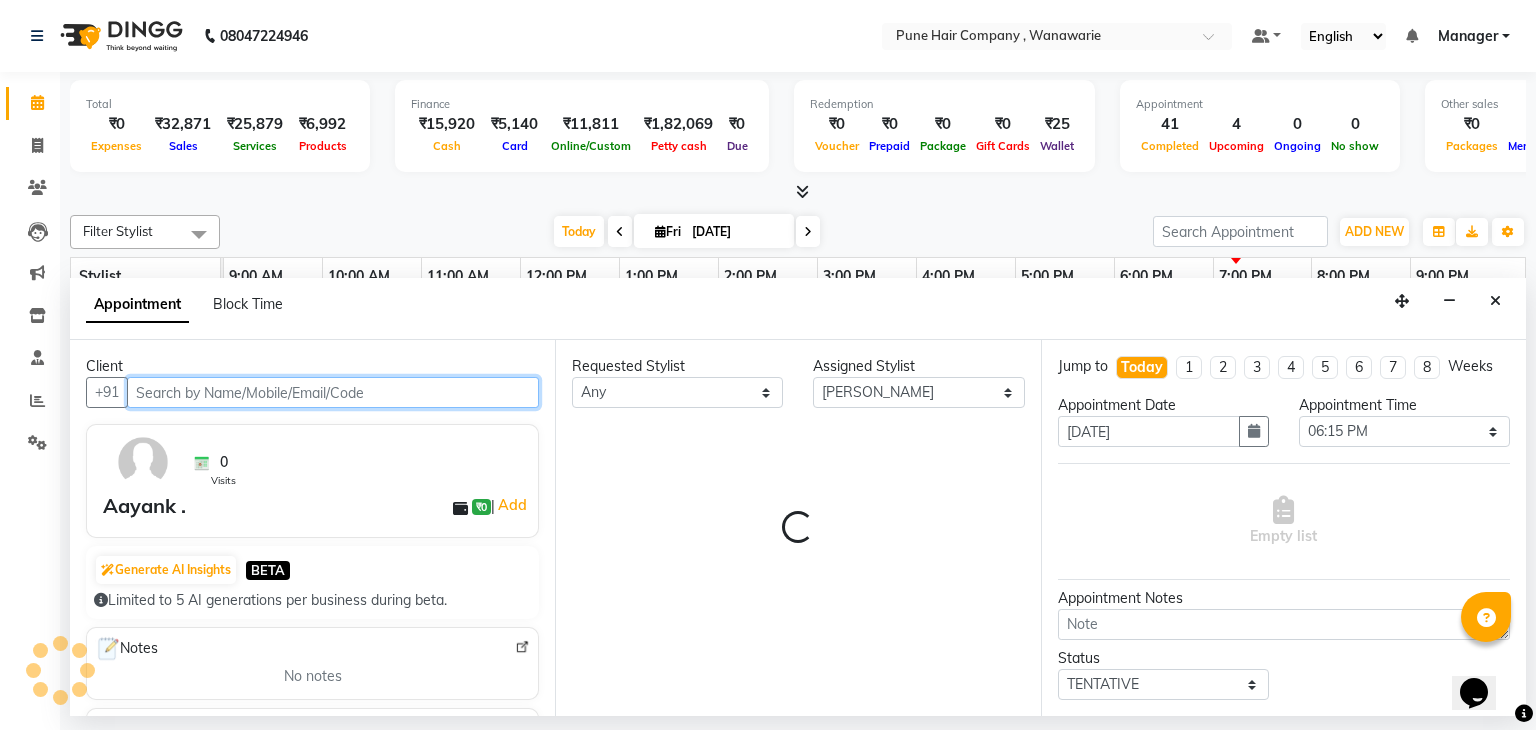 select on "4060" 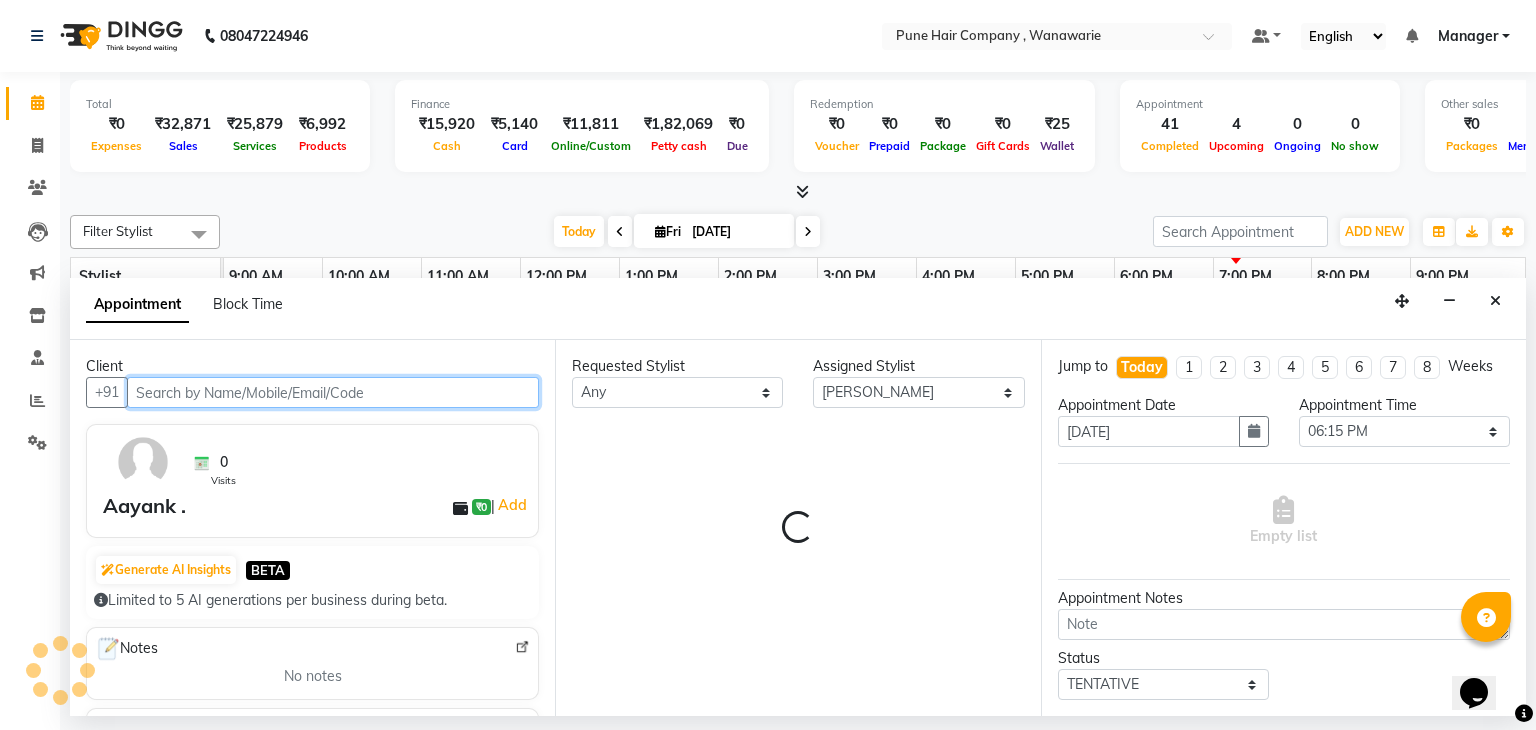 select on "4060" 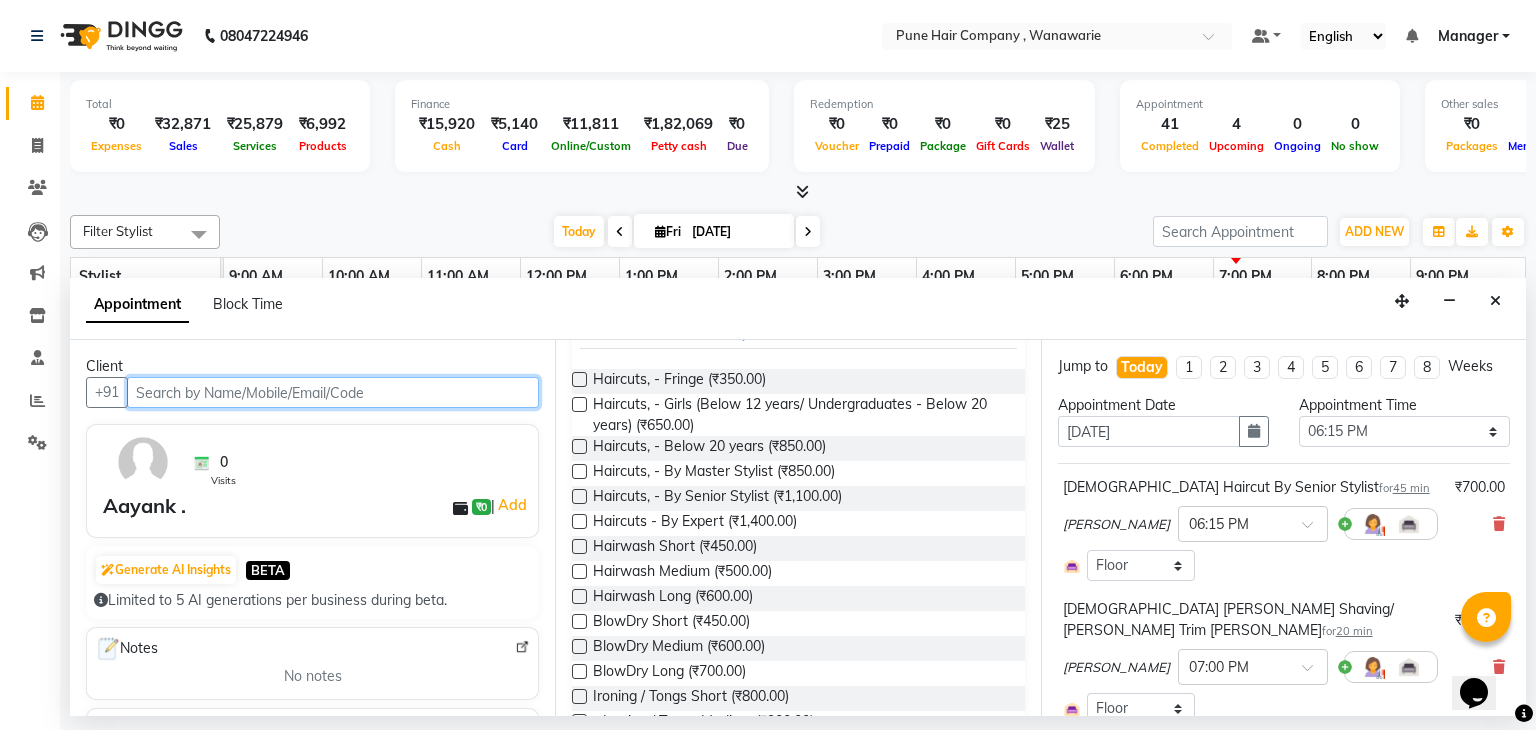 scroll, scrollTop: 155, scrollLeft: 0, axis: vertical 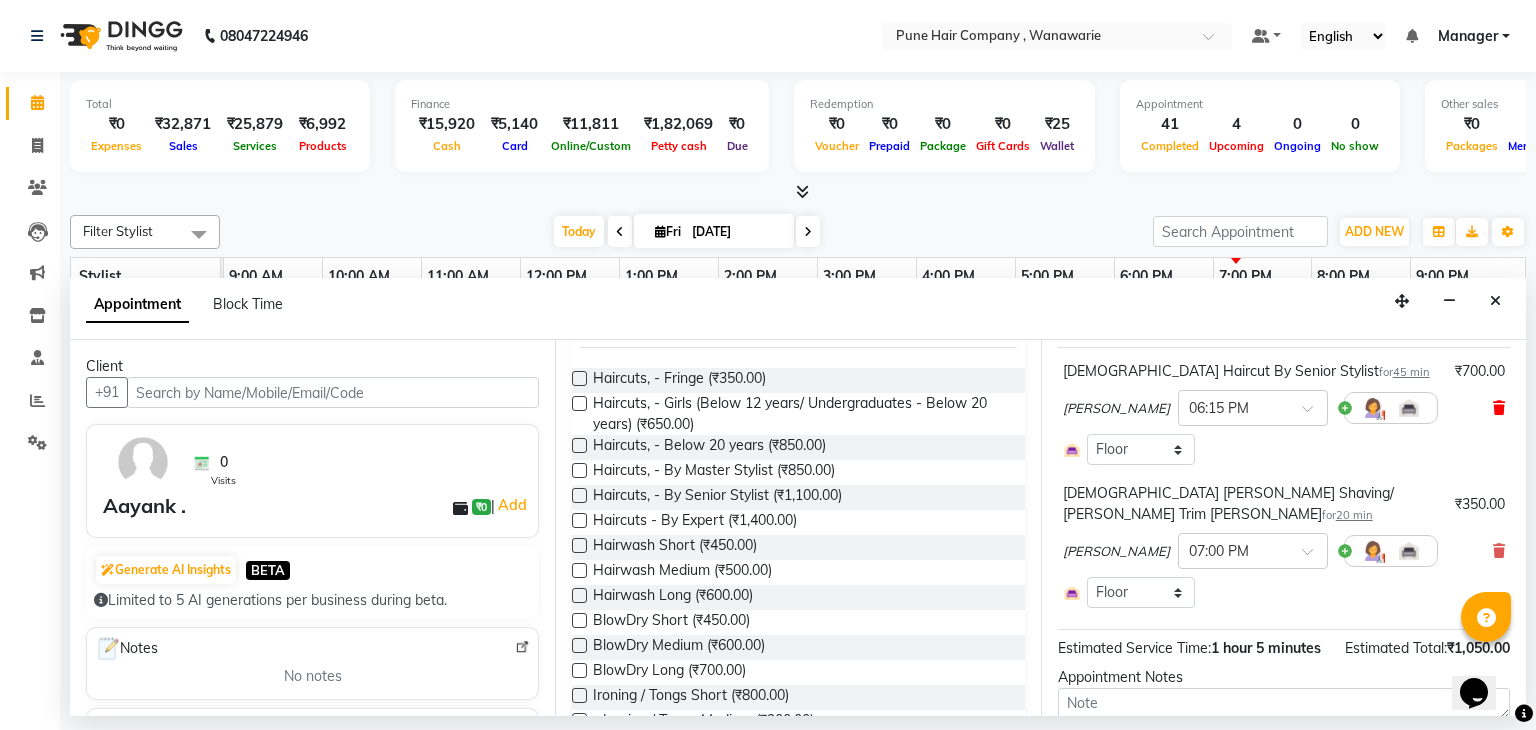 click at bounding box center (1499, 408) 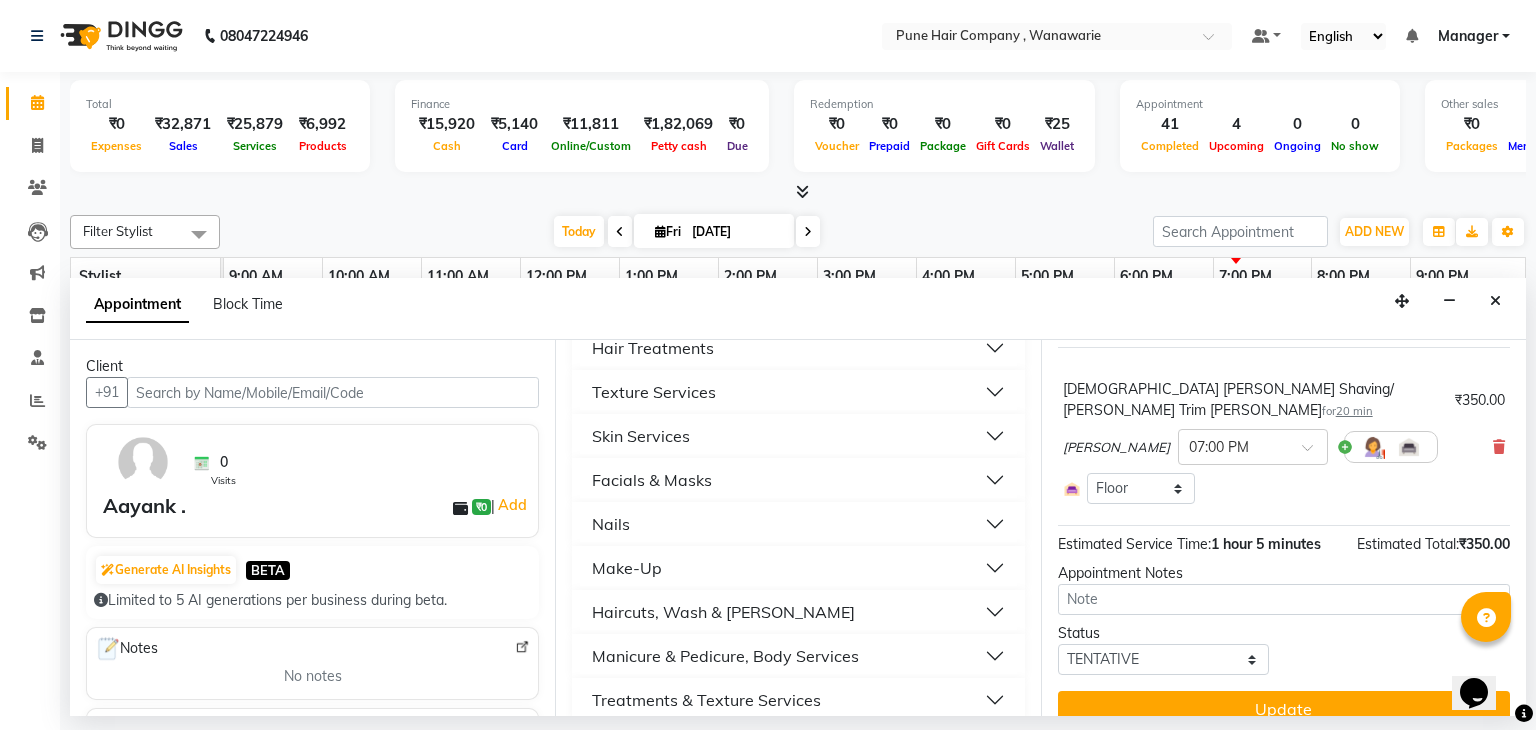 scroll, scrollTop: 745, scrollLeft: 0, axis: vertical 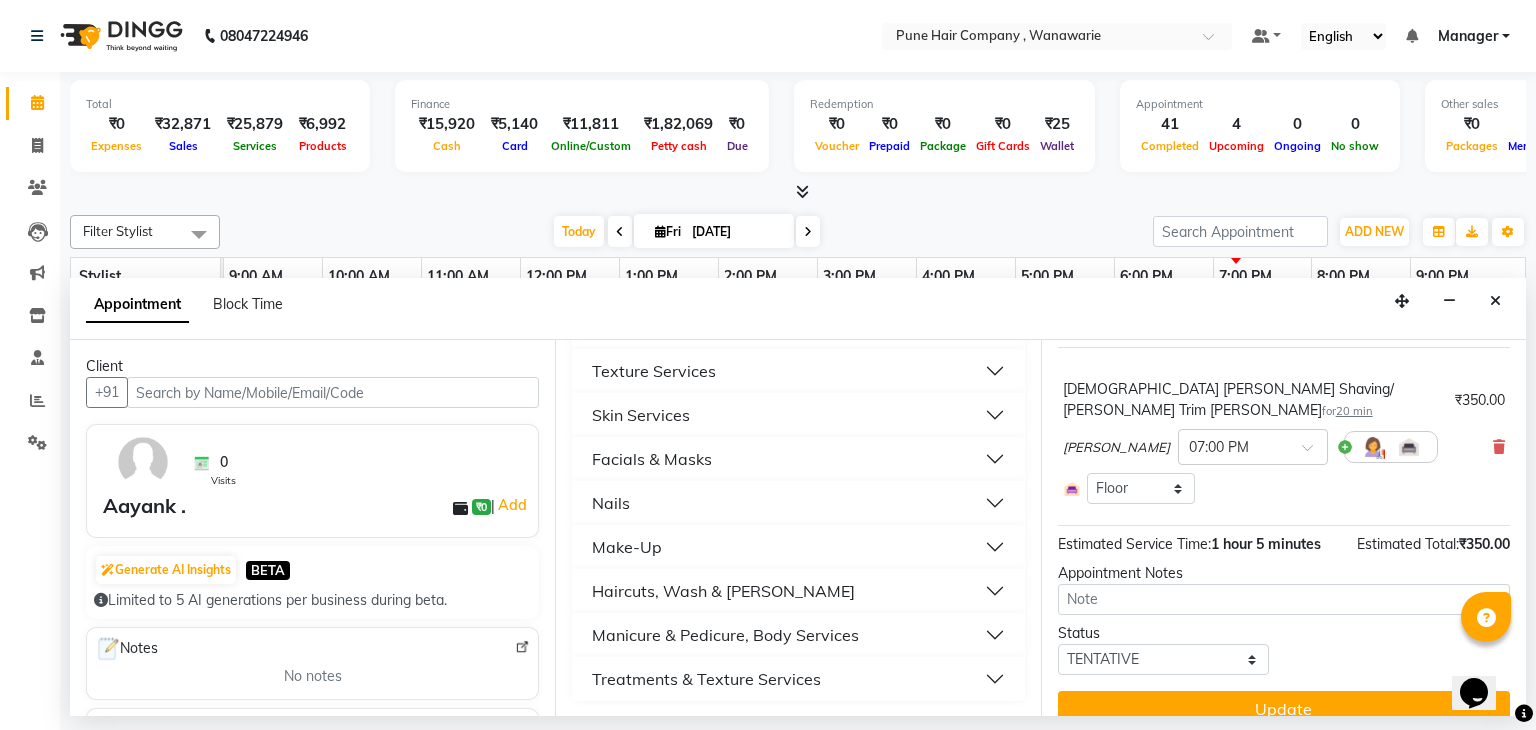 click on "Haircuts, Wash & [PERSON_NAME]" at bounding box center [723, 591] 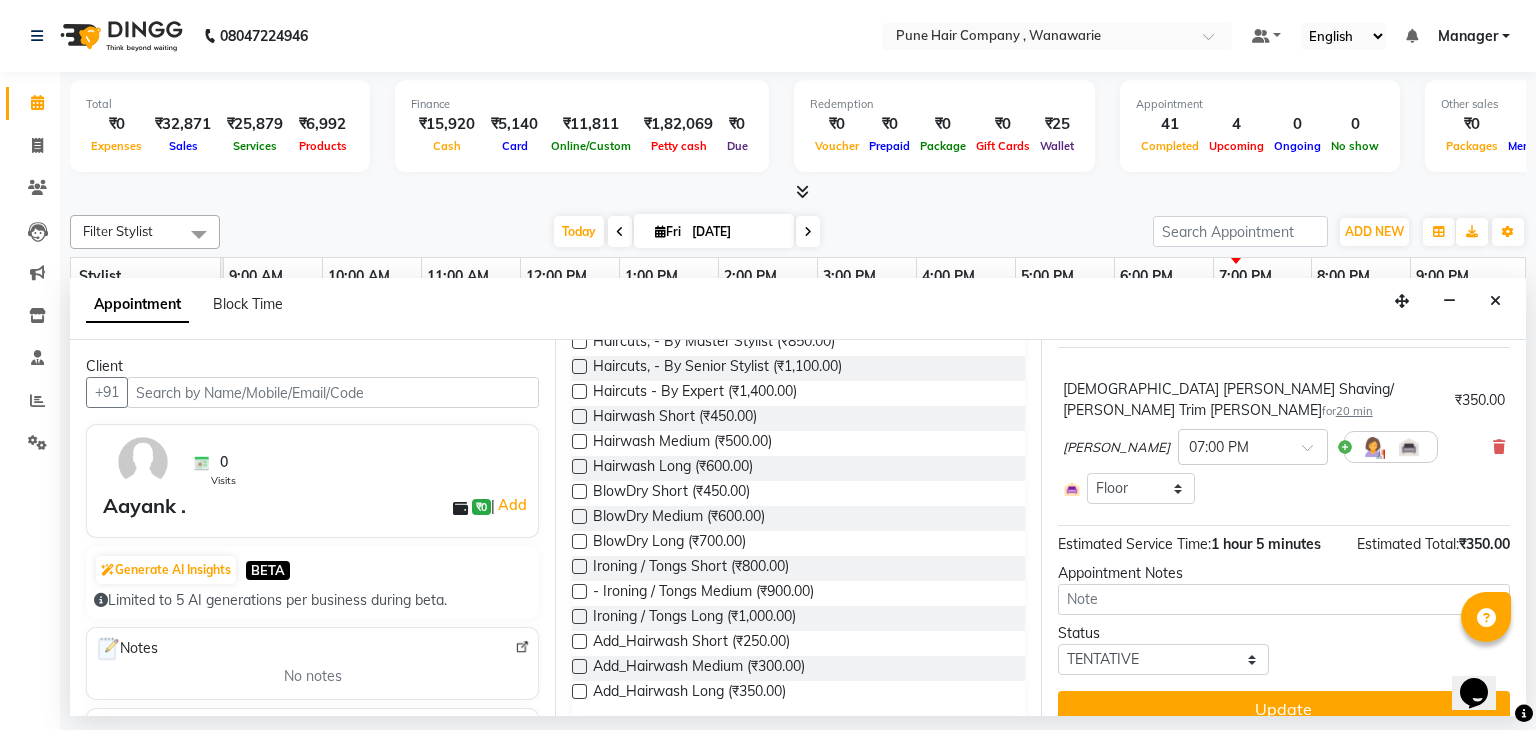scroll, scrollTop: 0, scrollLeft: 0, axis: both 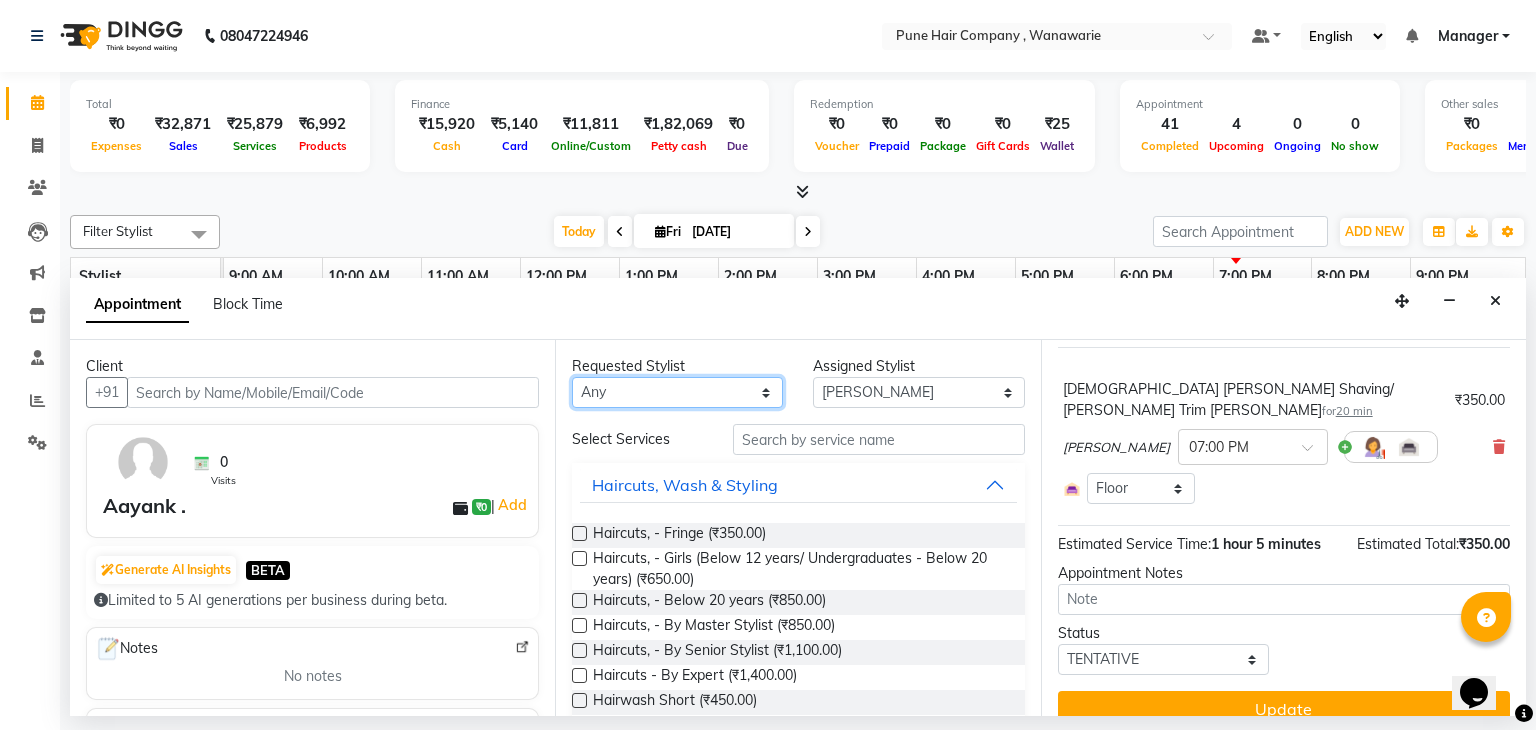 click on "Any [PERSON_NAME] [PERSON_NAME]  [PERSON_NAME] [PERSON_NAME] [PERSON_NAME] [PERSON_NAME] [PERSON_NAME]" at bounding box center (677, 392) 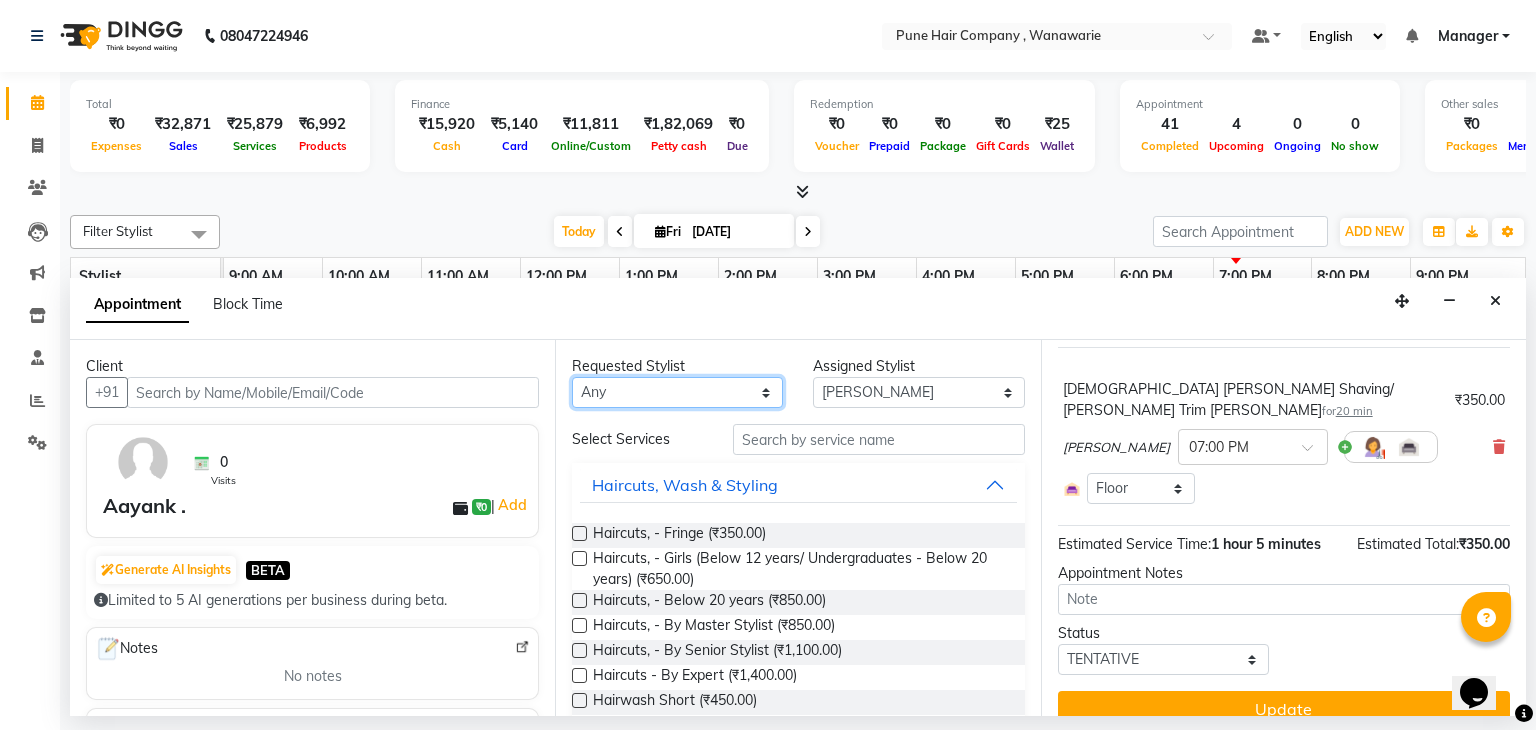 select on "74603" 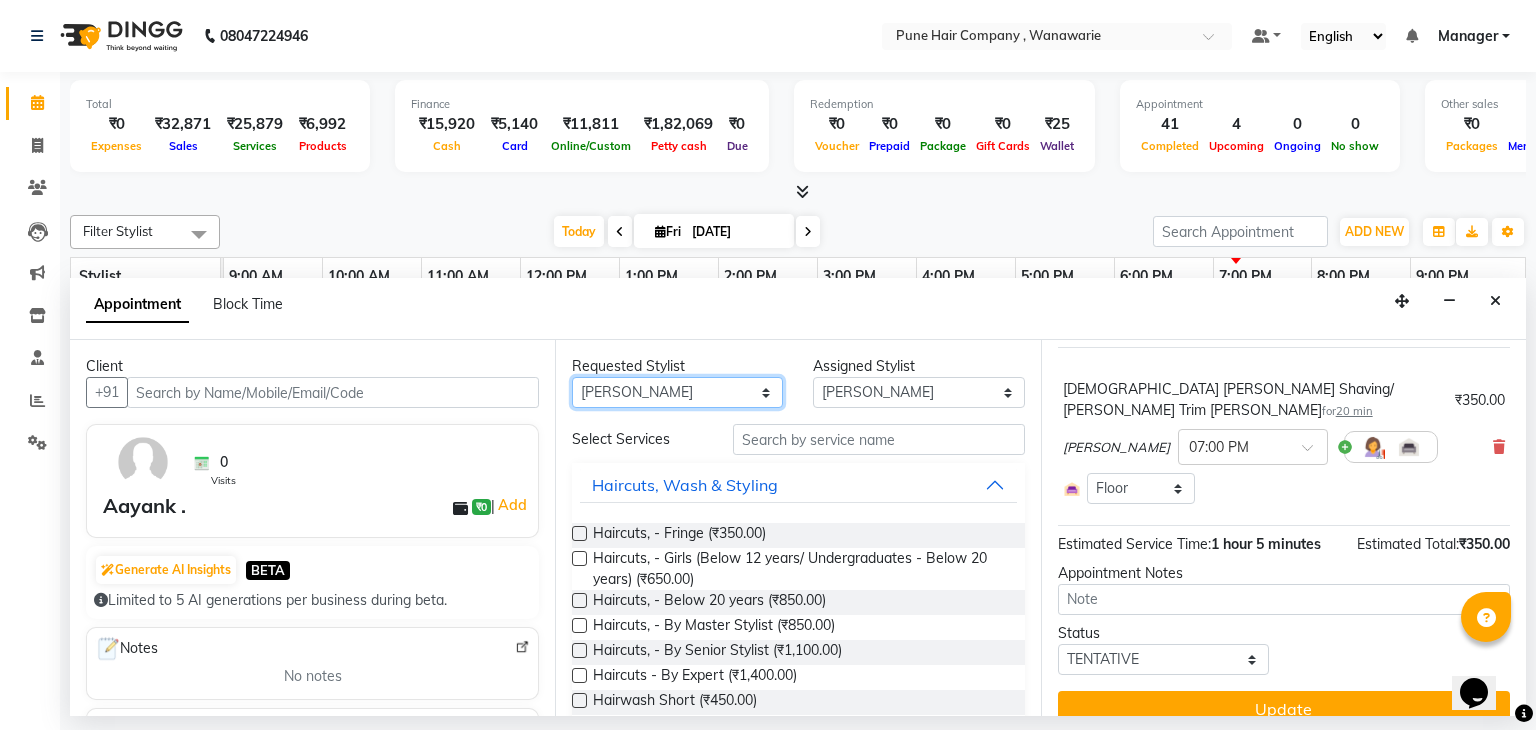 click on "Any [PERSON_NAME] [PERSON_NAME]  [PERSON_NAME] [PERSON_NAME] [PERSON_NAME] [PERSON_NAME] [PERSON_NAME]" at bounding box center (677, 392) 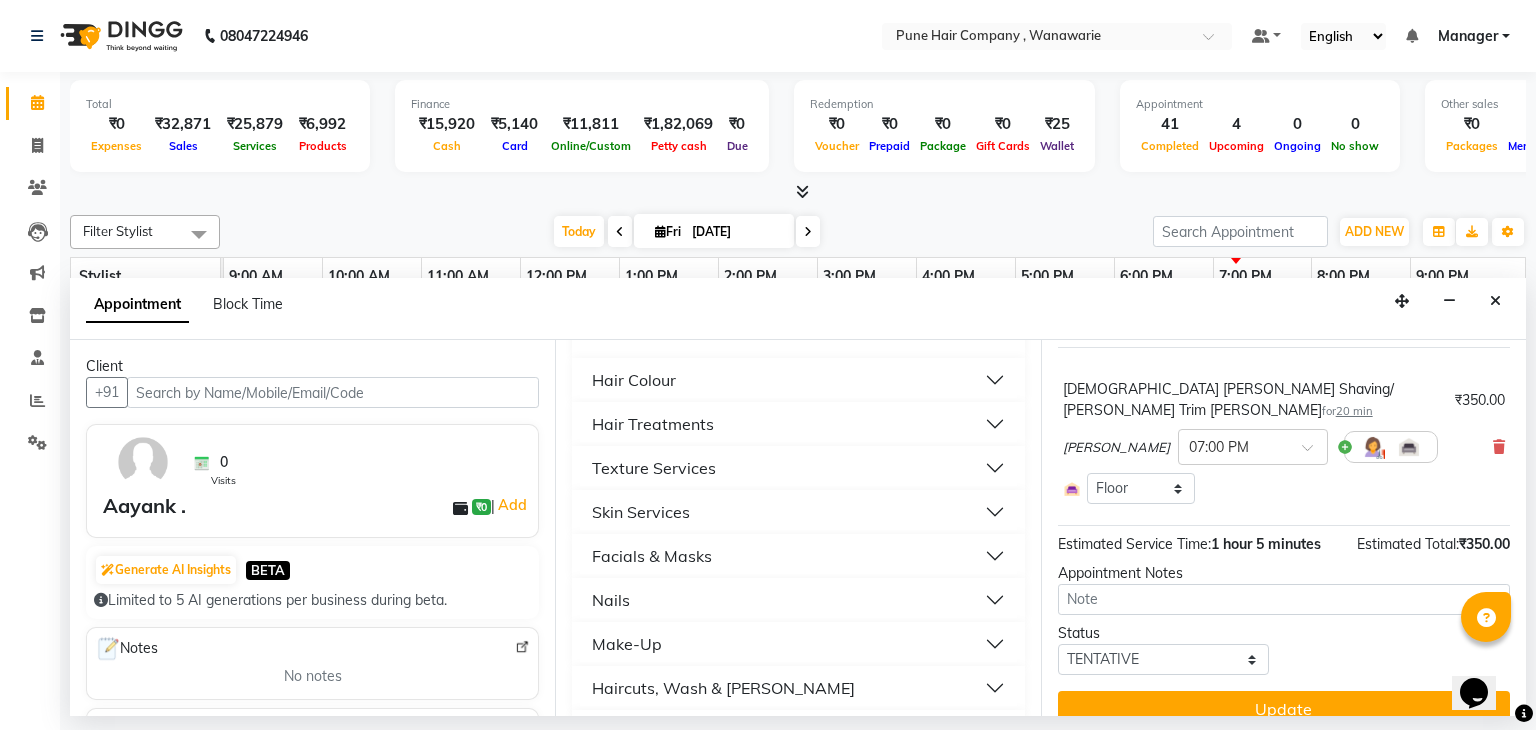 scroll, scrollTop: 745, scrollLeft: 0, axis: vertical 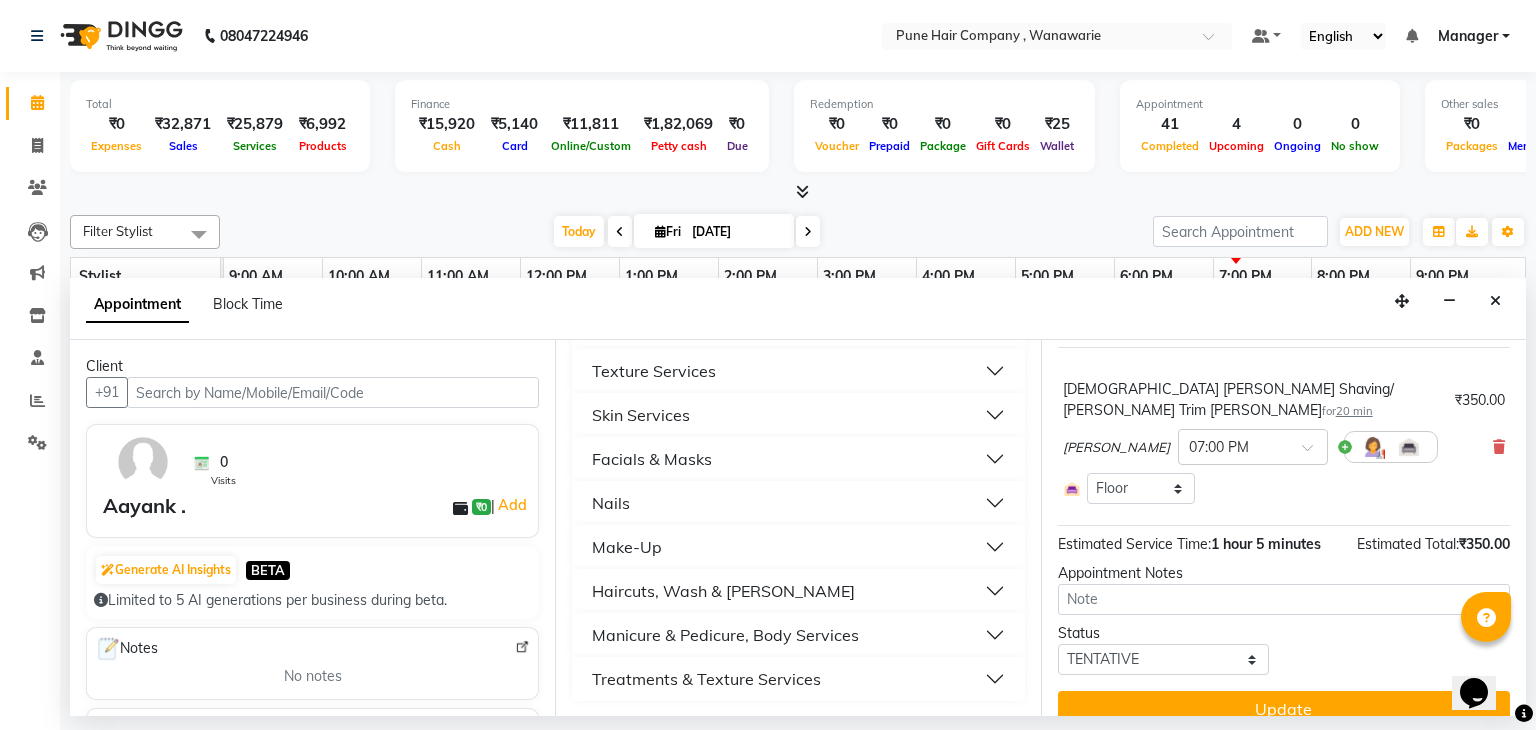 click on "Haircuts, Wash & [PERSON_NAME]" at bounding box center (723, 591) 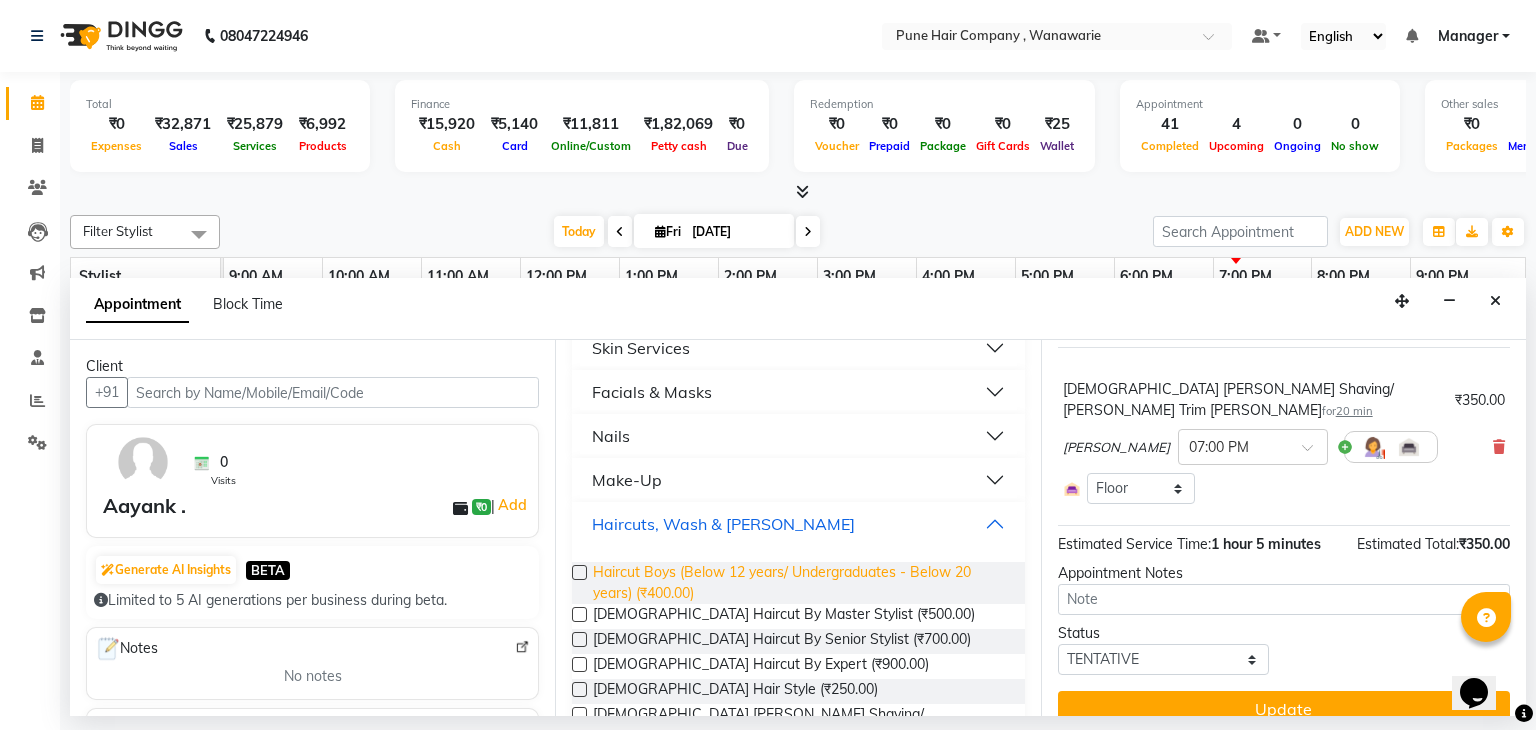scroll, scrollTop: 813, scrollLeft: 0, axis: vertical 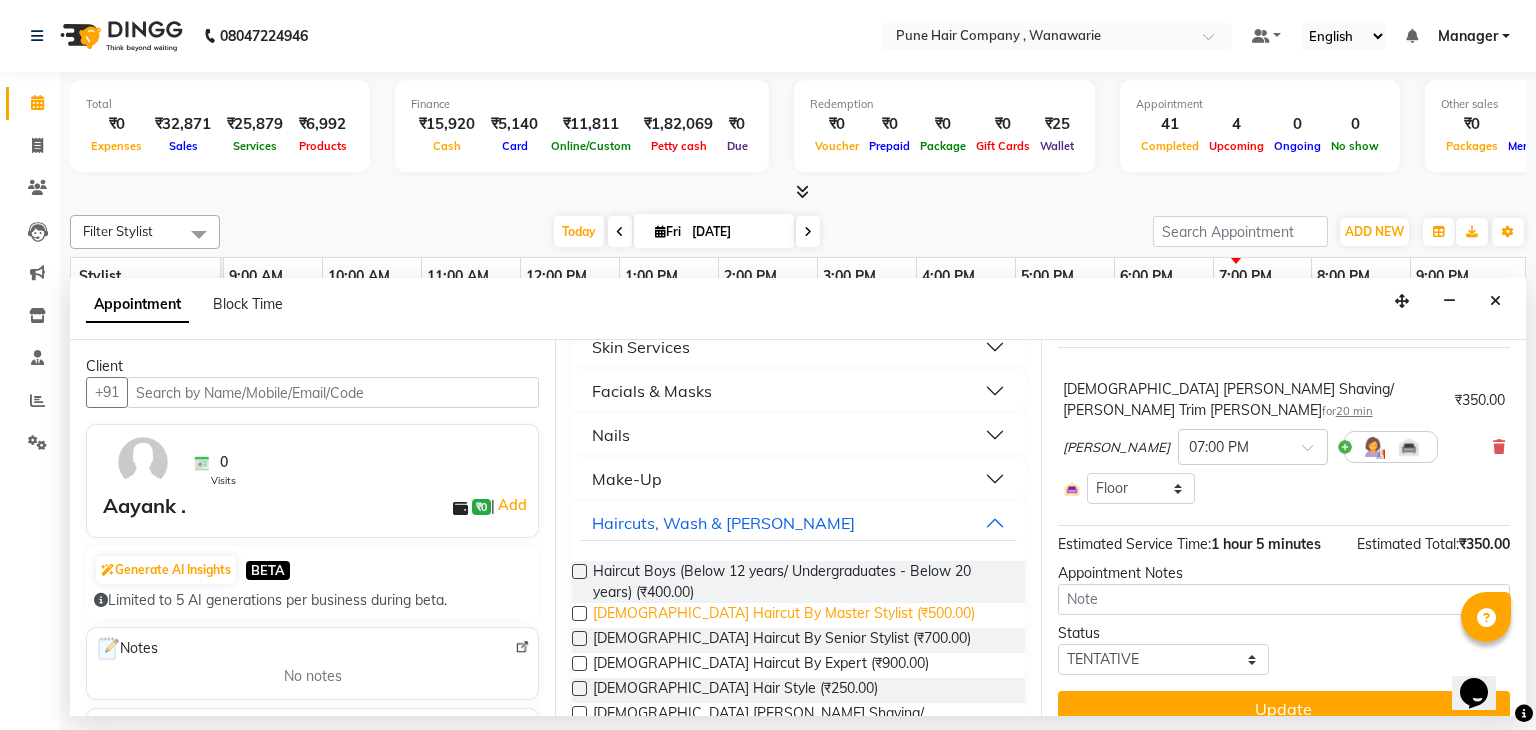 click on "[DEMOGRAPHIC_DATA] Haircut By Master Stylist (₹500.00)" at bounding box center (784, 615) 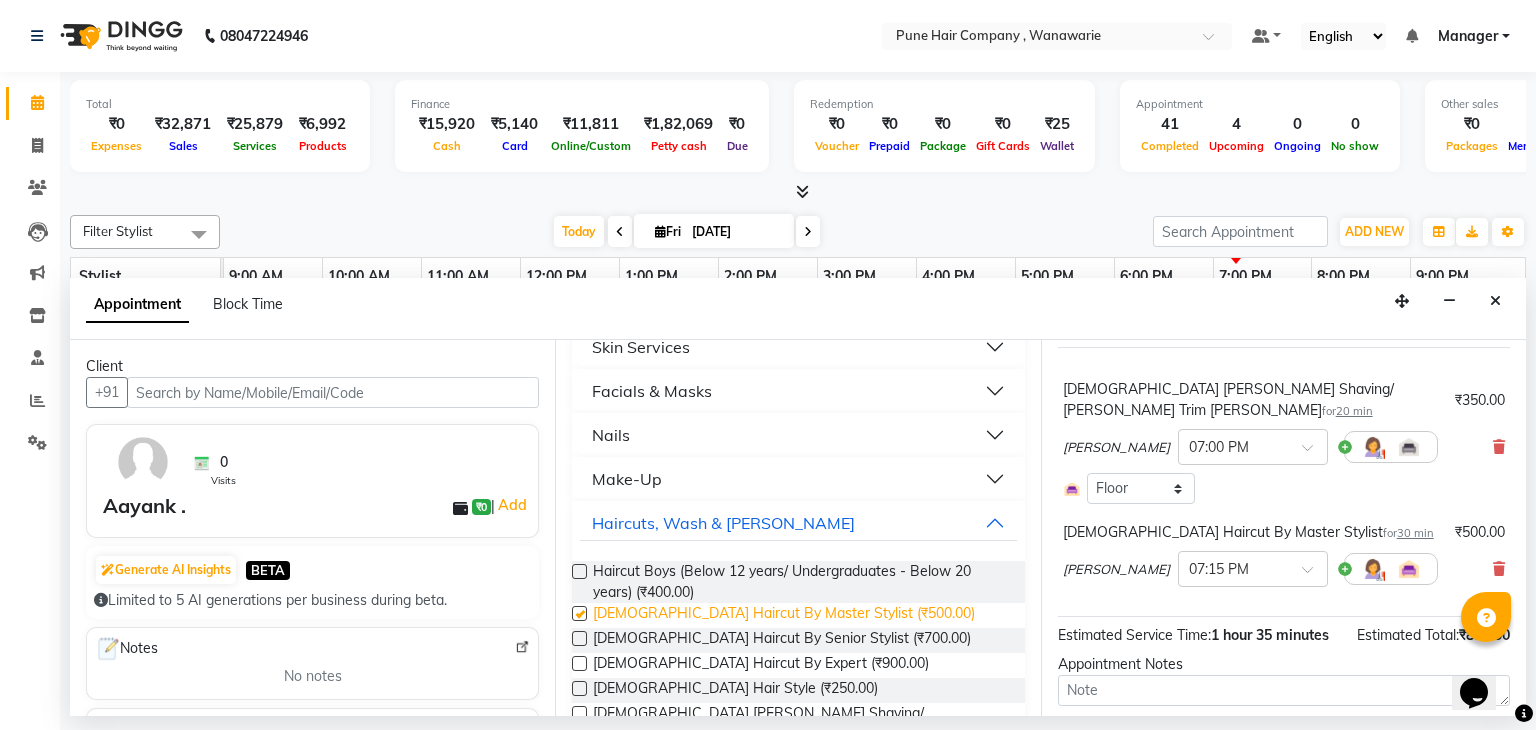 checkbox on "false" 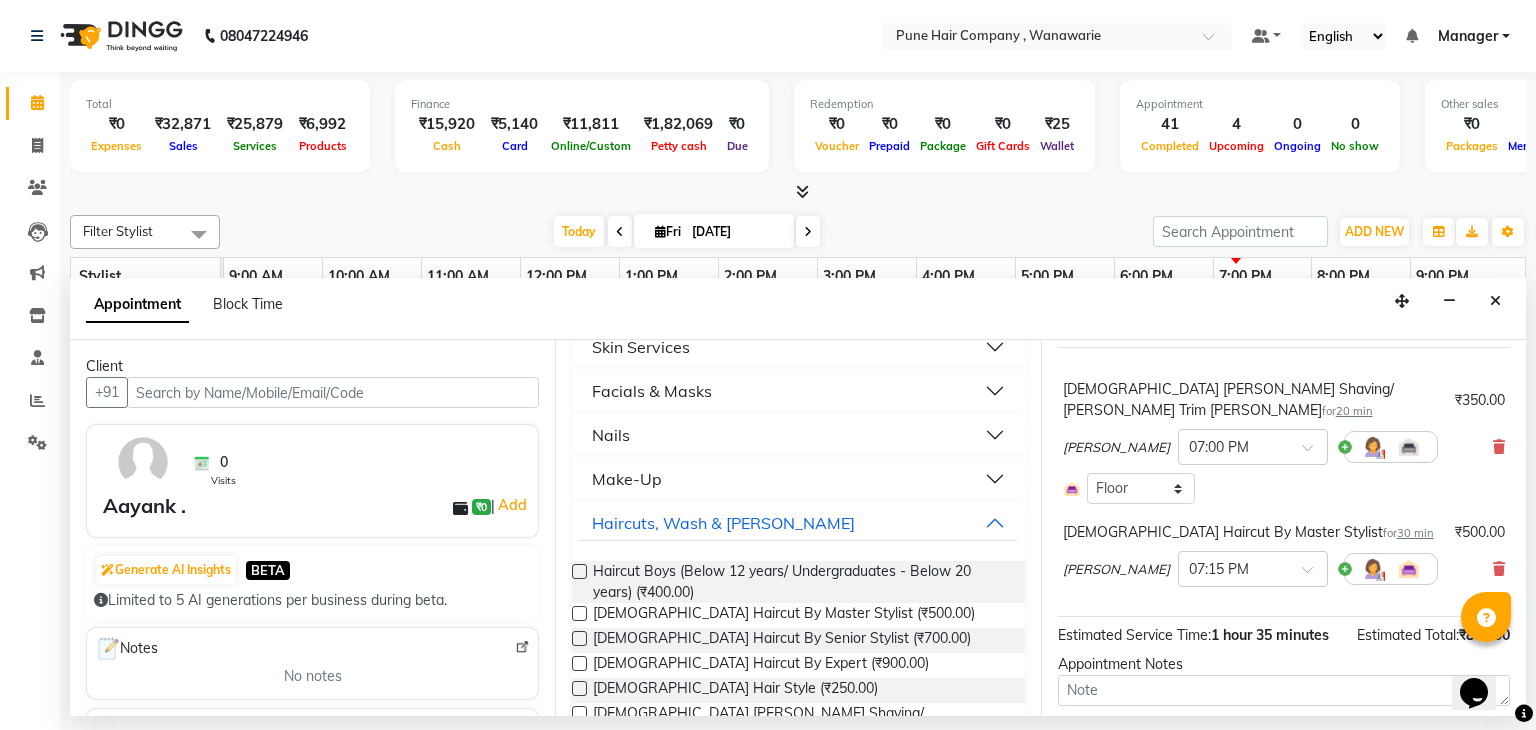 scroll, scrollTop: 232, scrollLeft: 0, axis: vertical 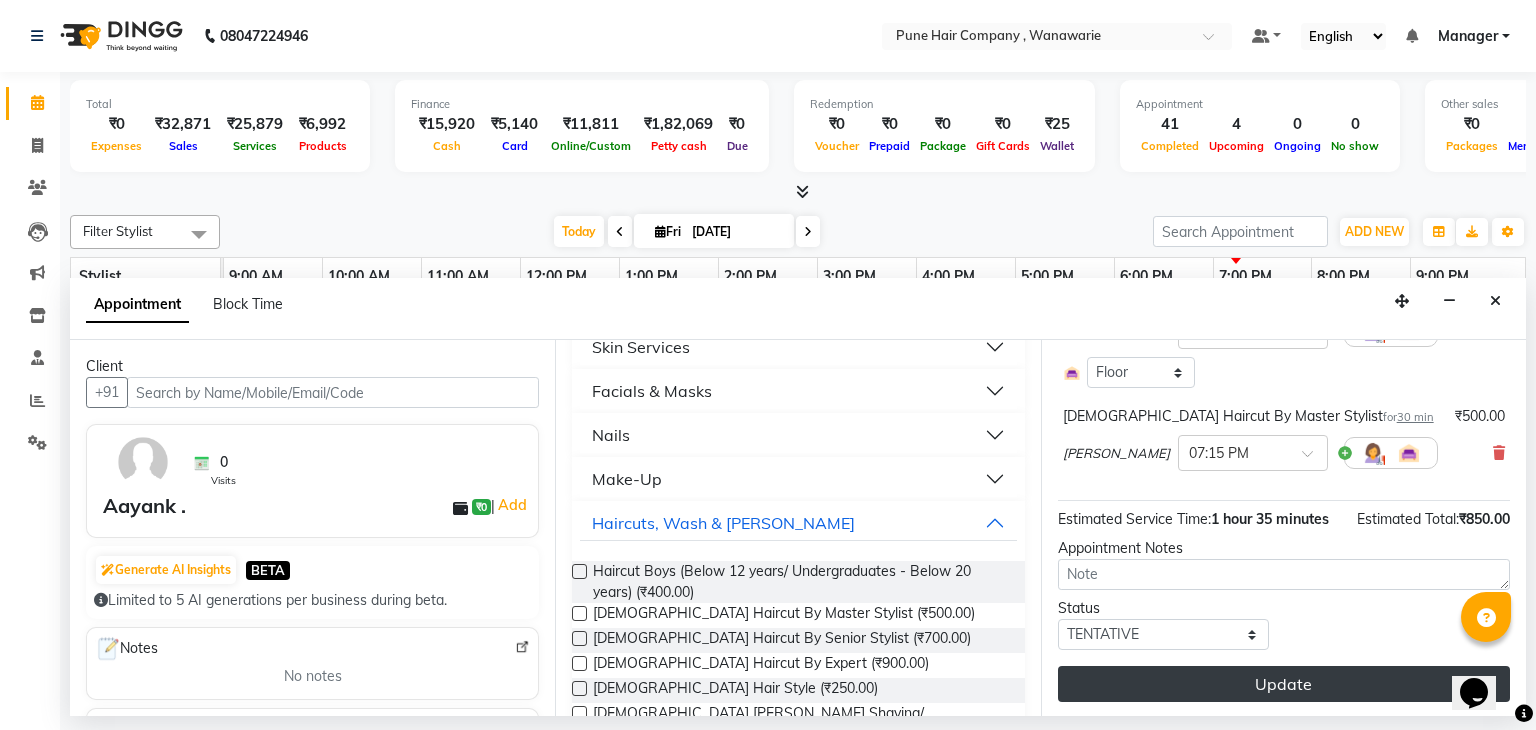 click on "Update" at bounding box center (1284, 684) 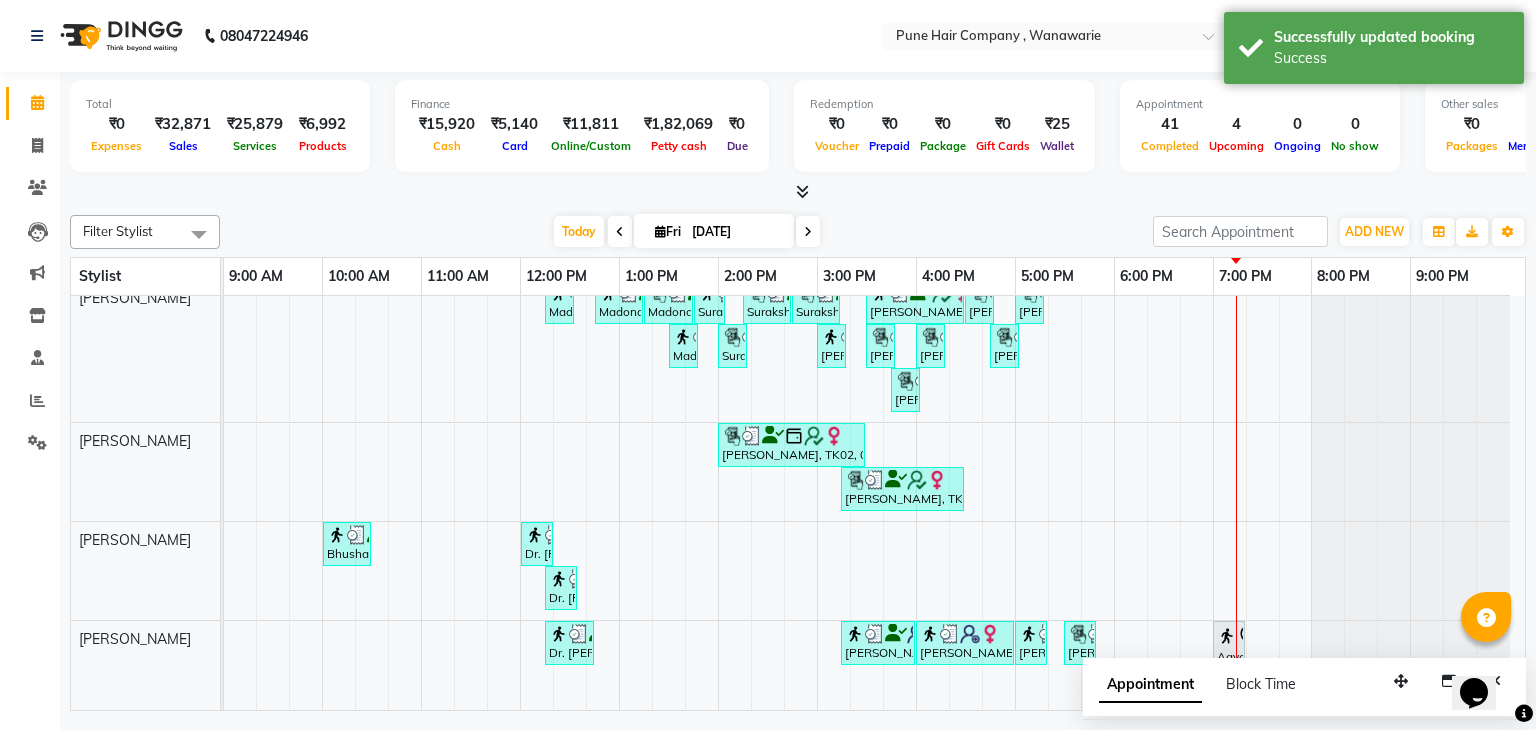 scroll, scrollTop: 274, scrollLeft: 0, axis: vertical 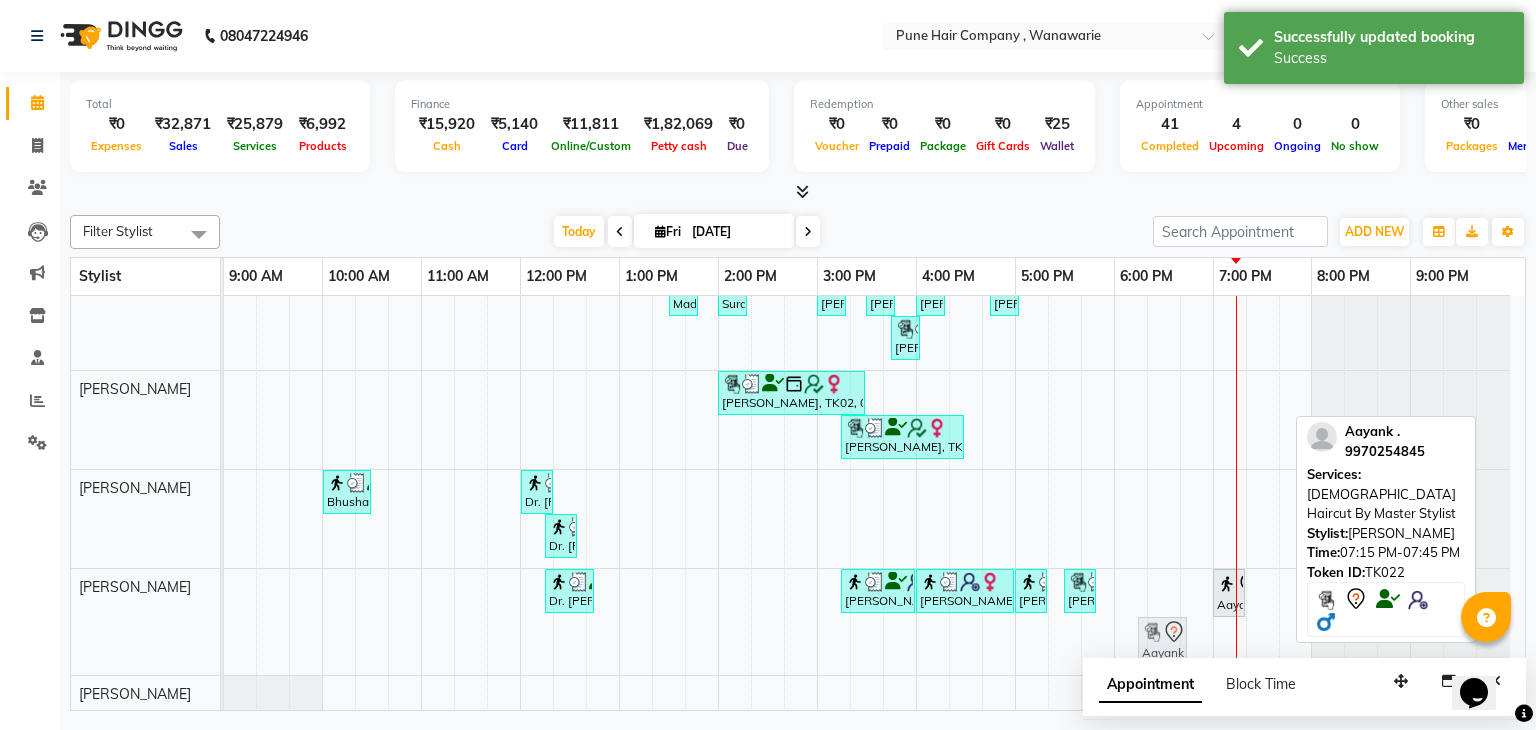 drag, startPoint x: 1269, startPoint y: 634, endPoint x: 1172, endPoint y: 635, distance: 97.00516 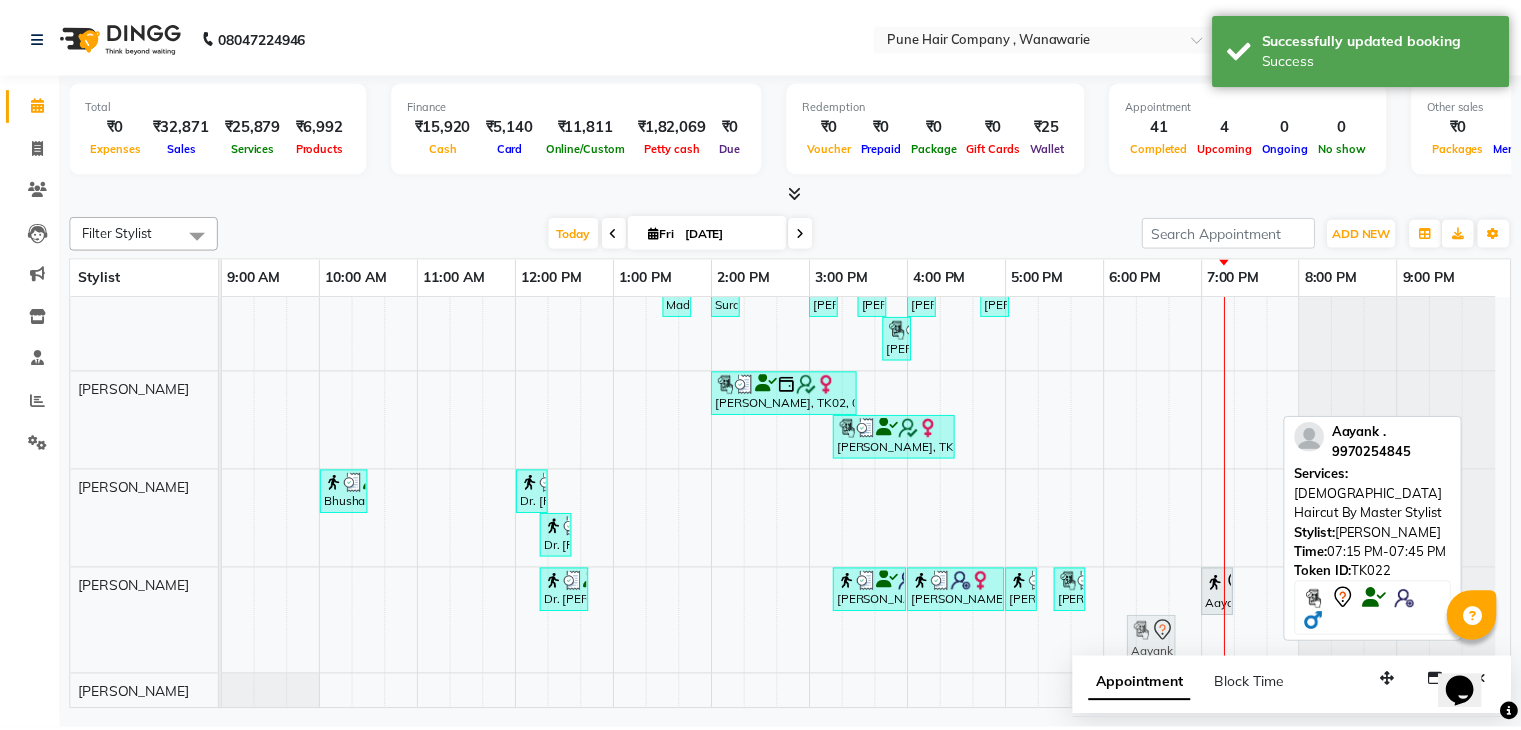 scroll, scrollTop: 226, scrollLeft: 0, axis: vertical 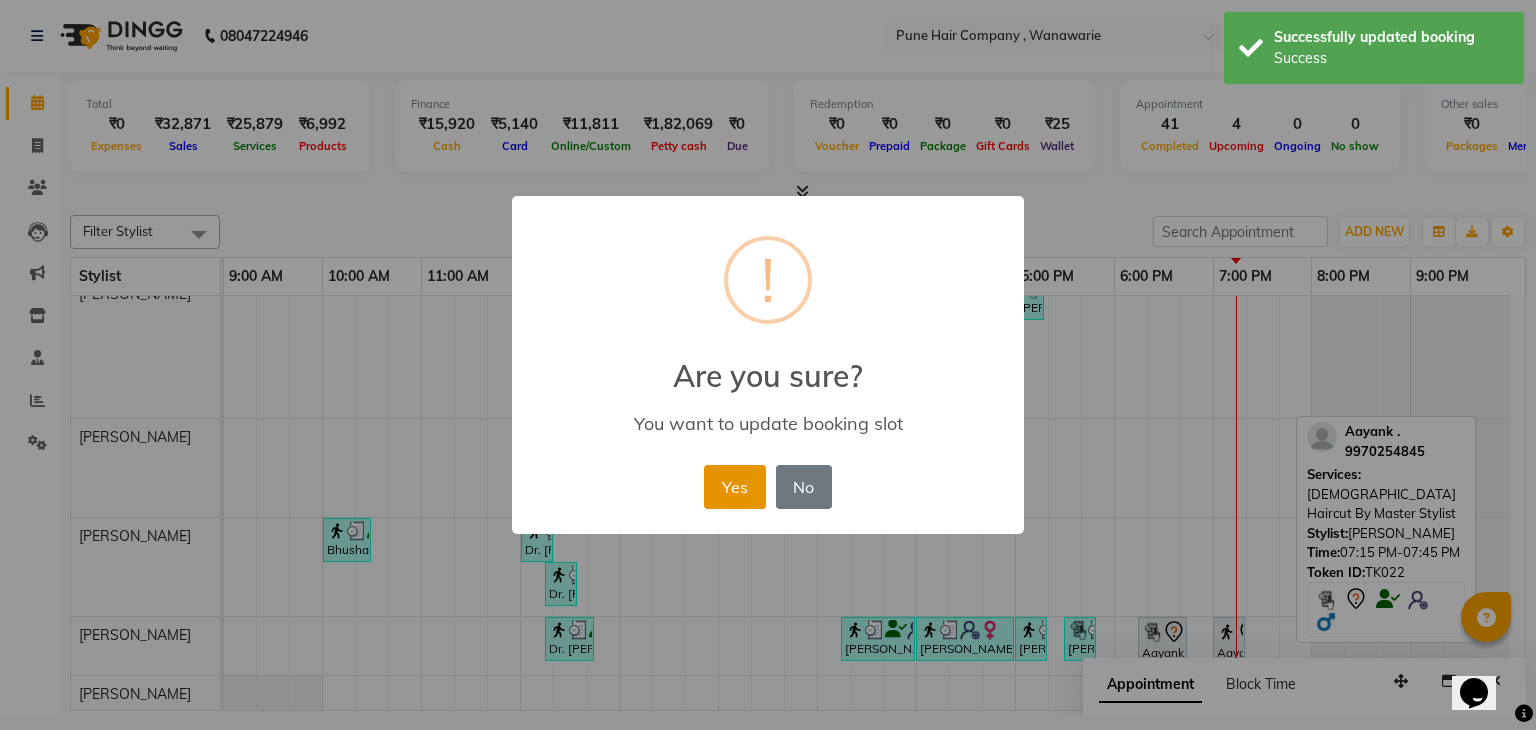click on "Yes" at bounding box center [734, 487] 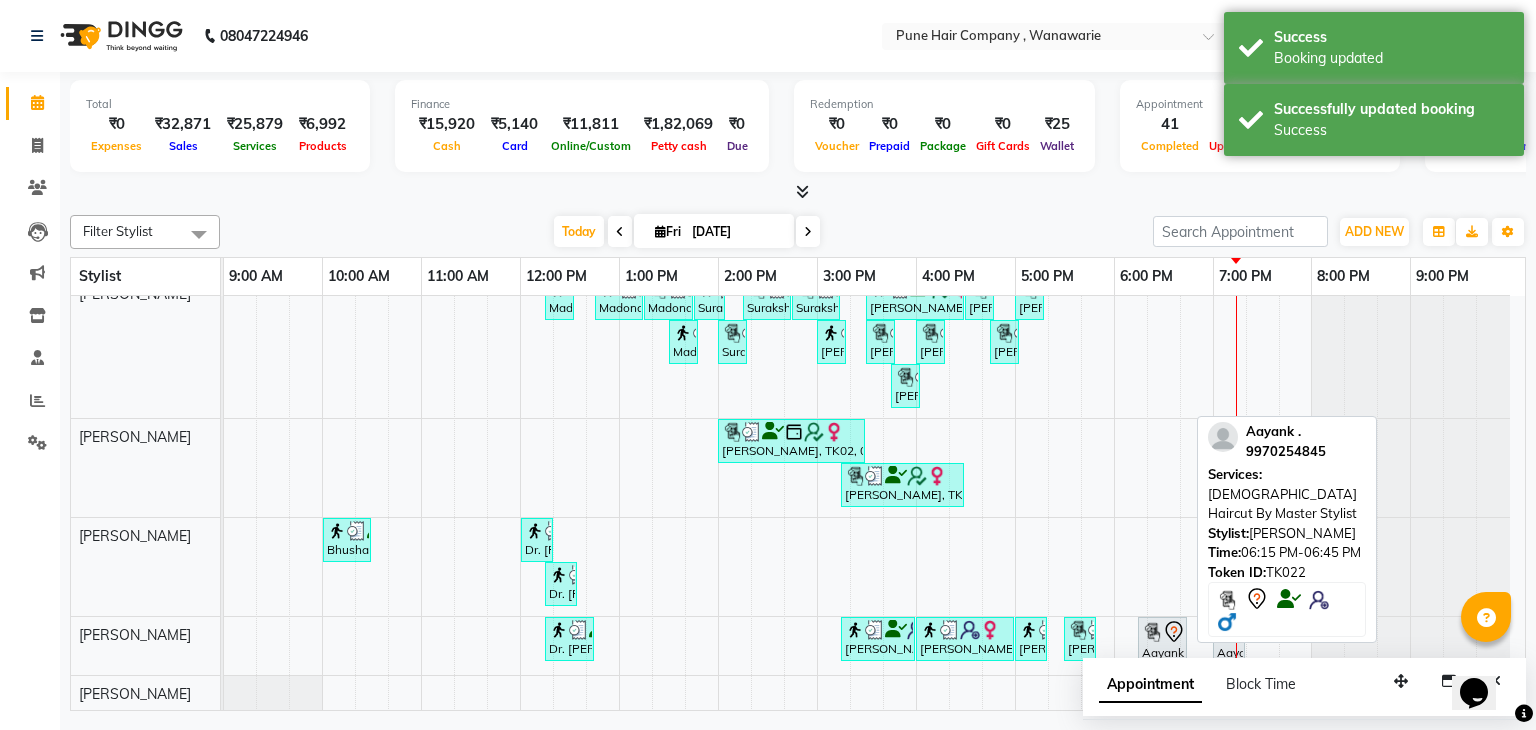 click on "Aayank ., TK22, 06:15 PM-06:45 PM, [DEMOGRAPHIC_DATA] Haircut By Master Stylist" at bounding box center [1162, 641] 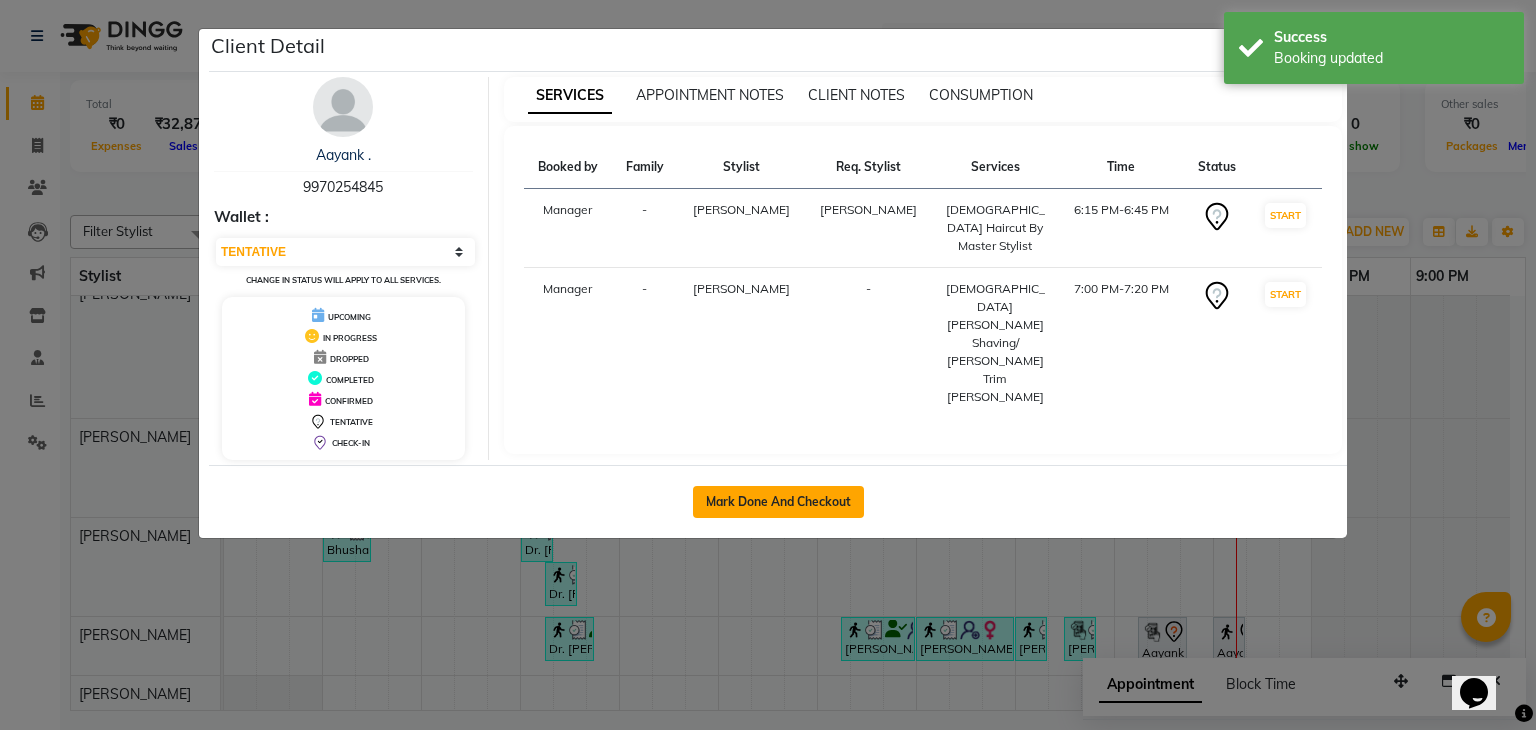 click on "Mark Done And Checkout" 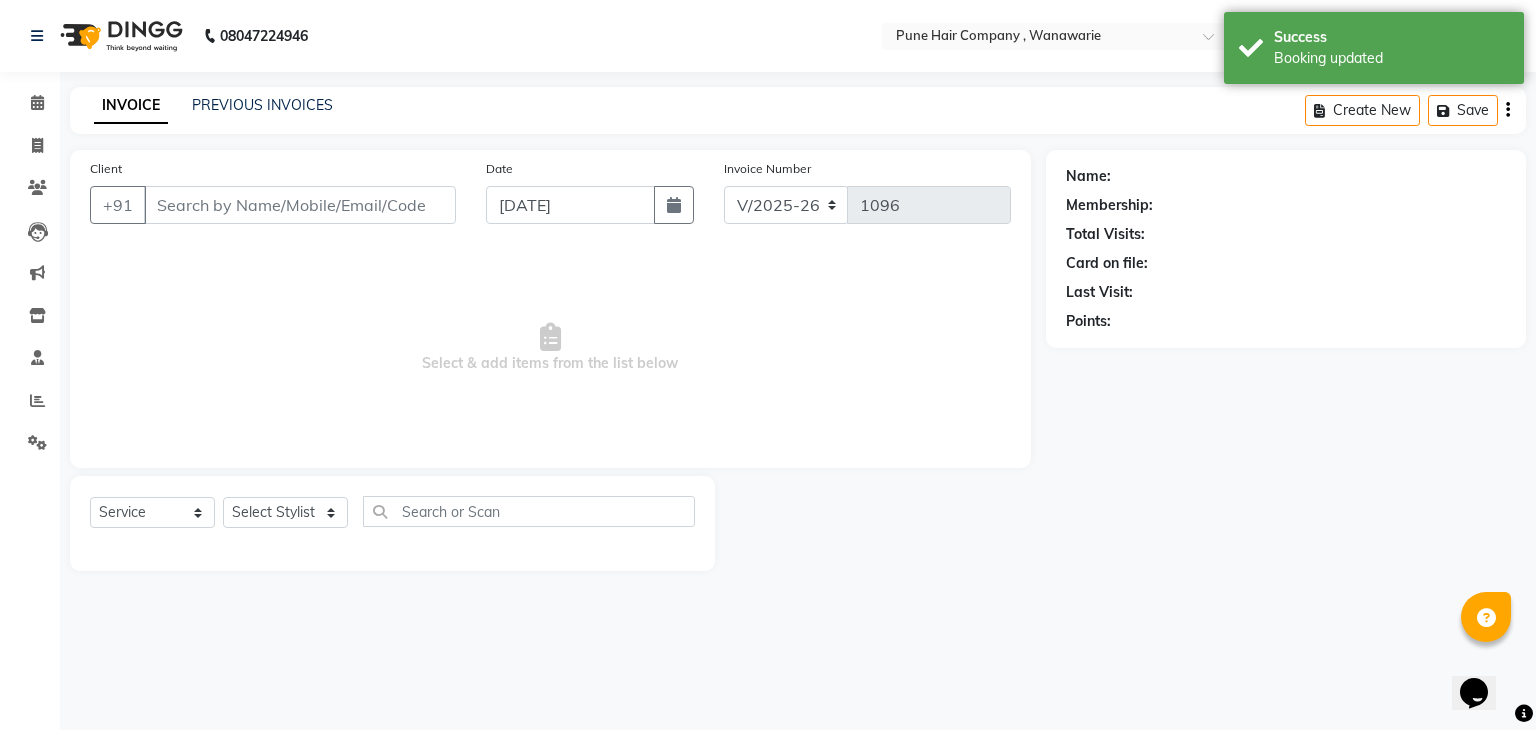 type on "9970254845" 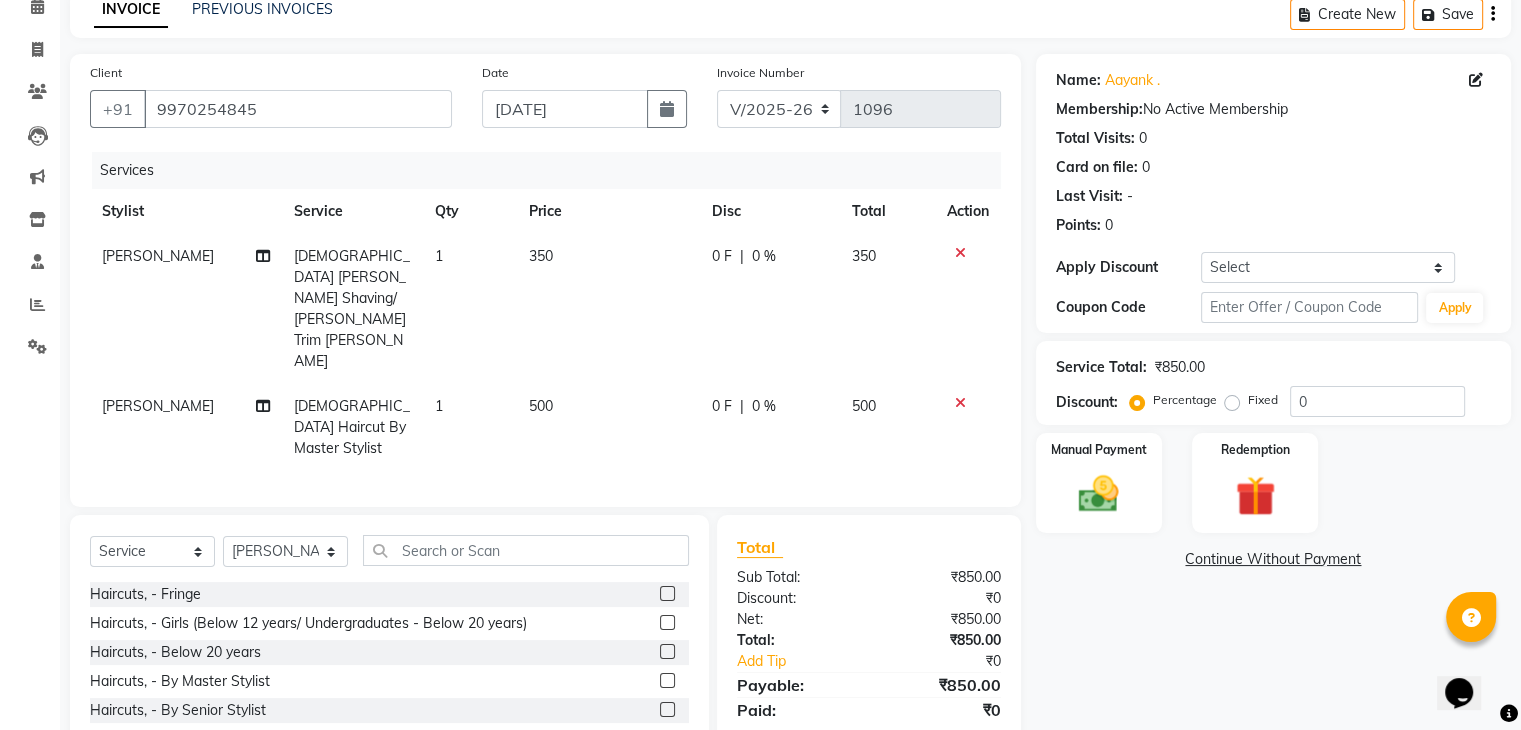 scroll, scrollTop: 107, scrollLeft: 0, axis: vertical 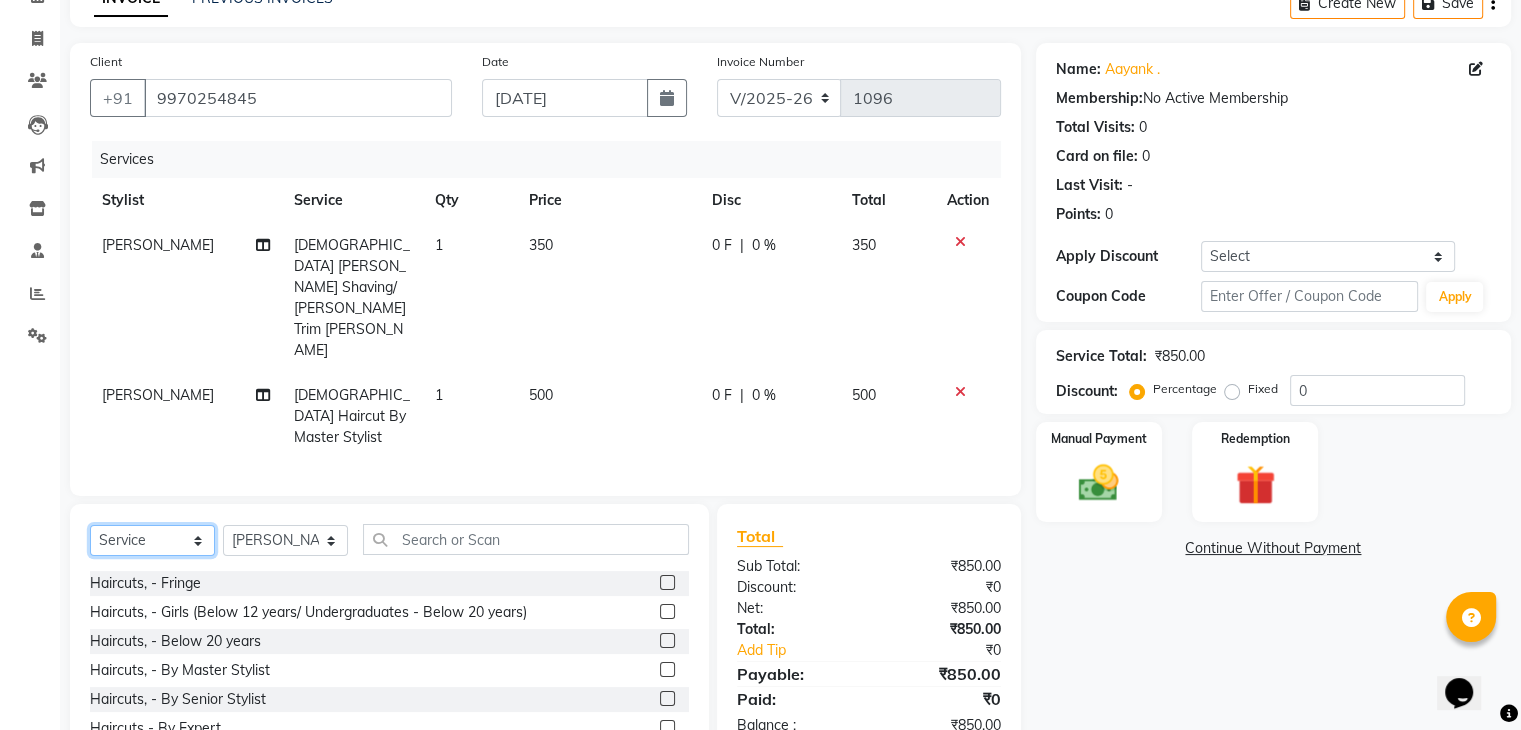 click on "Select  Service  Product  Membership  Package Voucher Prepaid Gift Card" 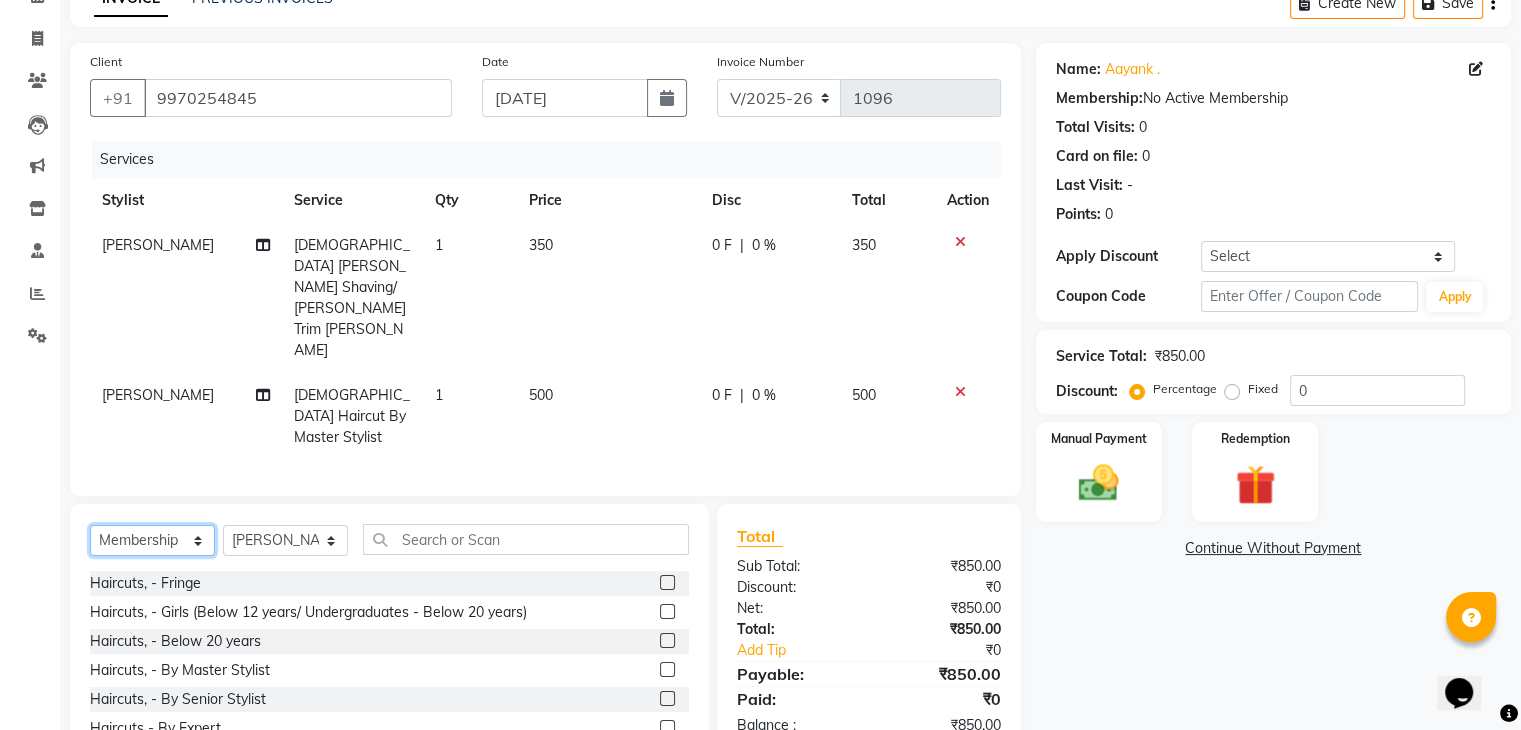 click on "Select  Service  Product  Membership  Package Voucher Prepaid Gift Card" 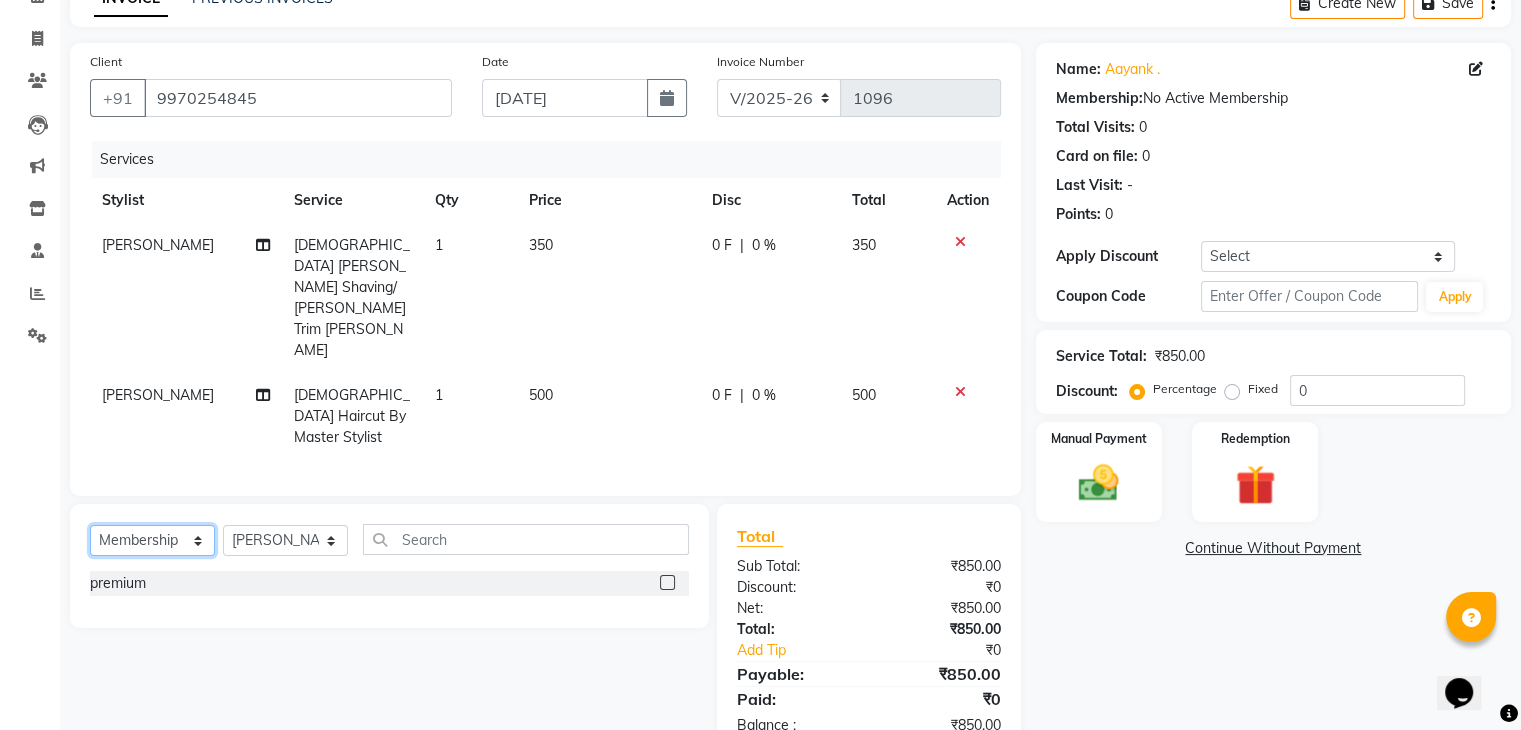 scroll, scrollTop: 95, scrollLeft: 0, axis: vertical 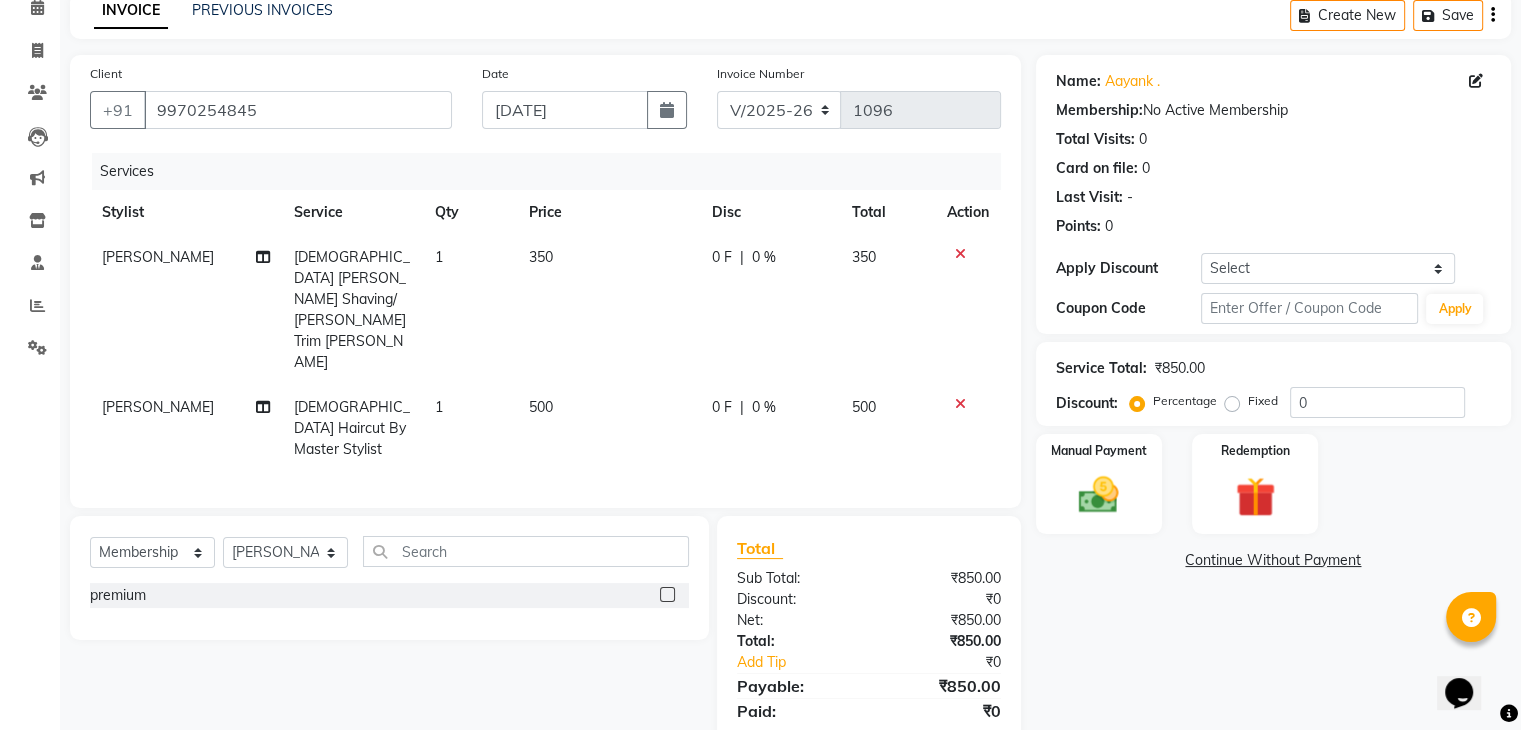 click 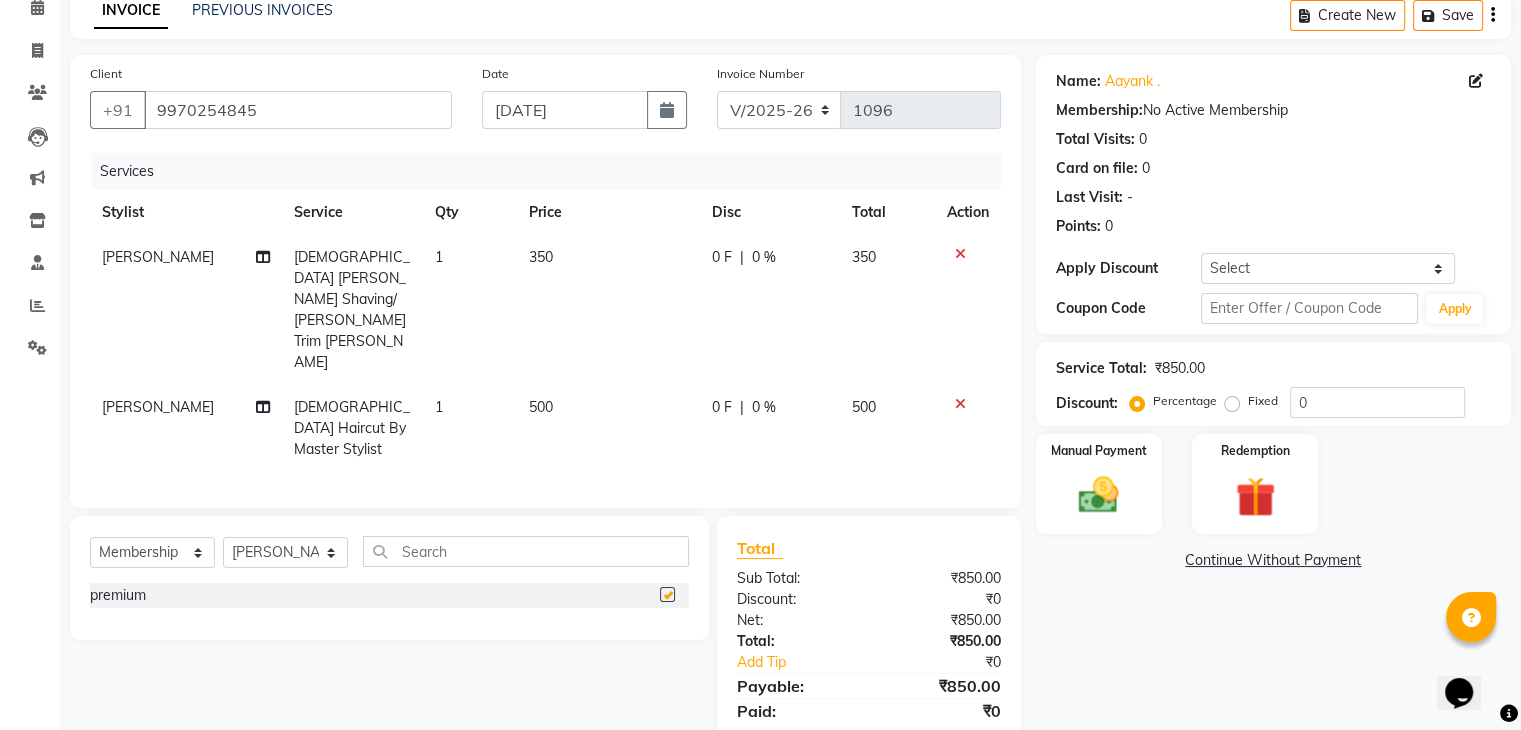 select on "select" 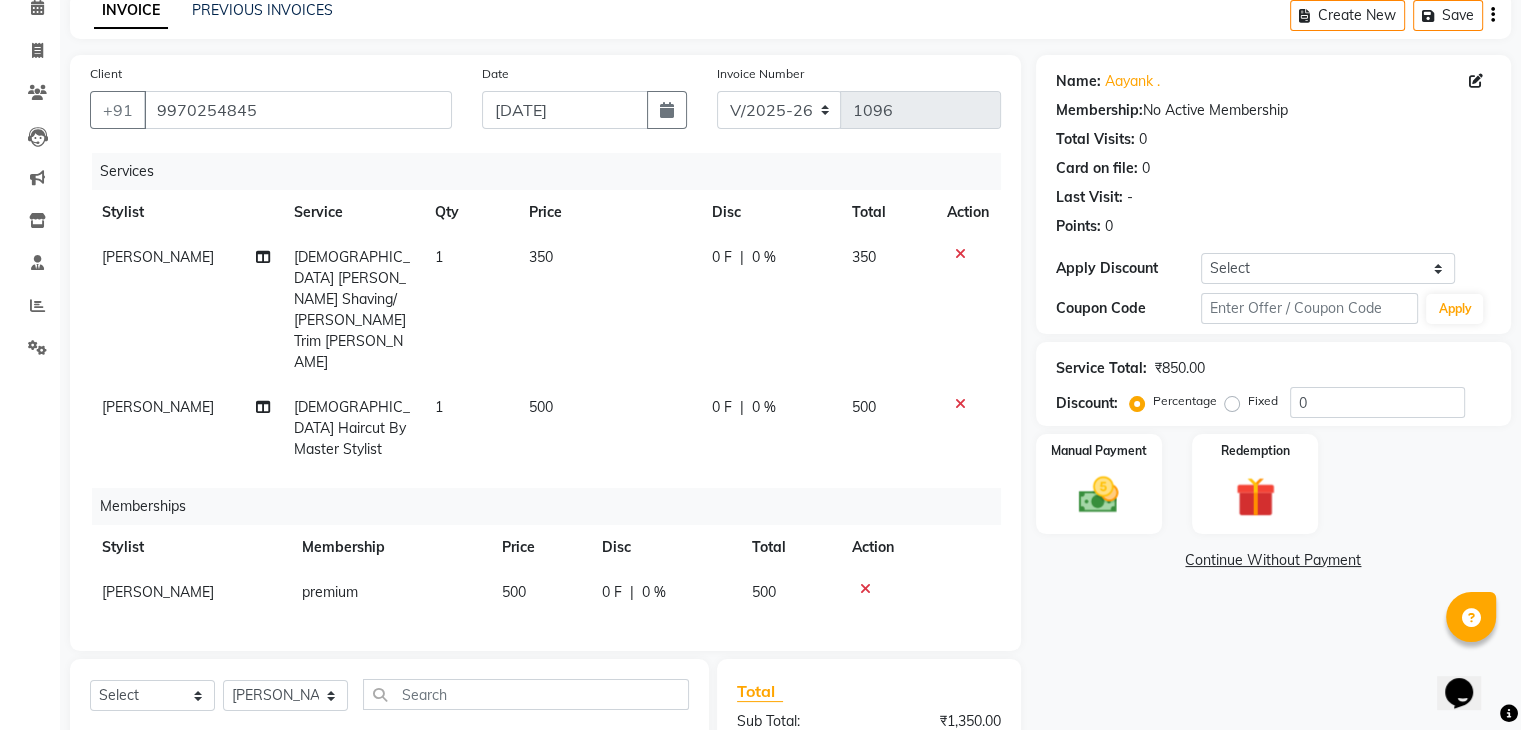 click on "500" 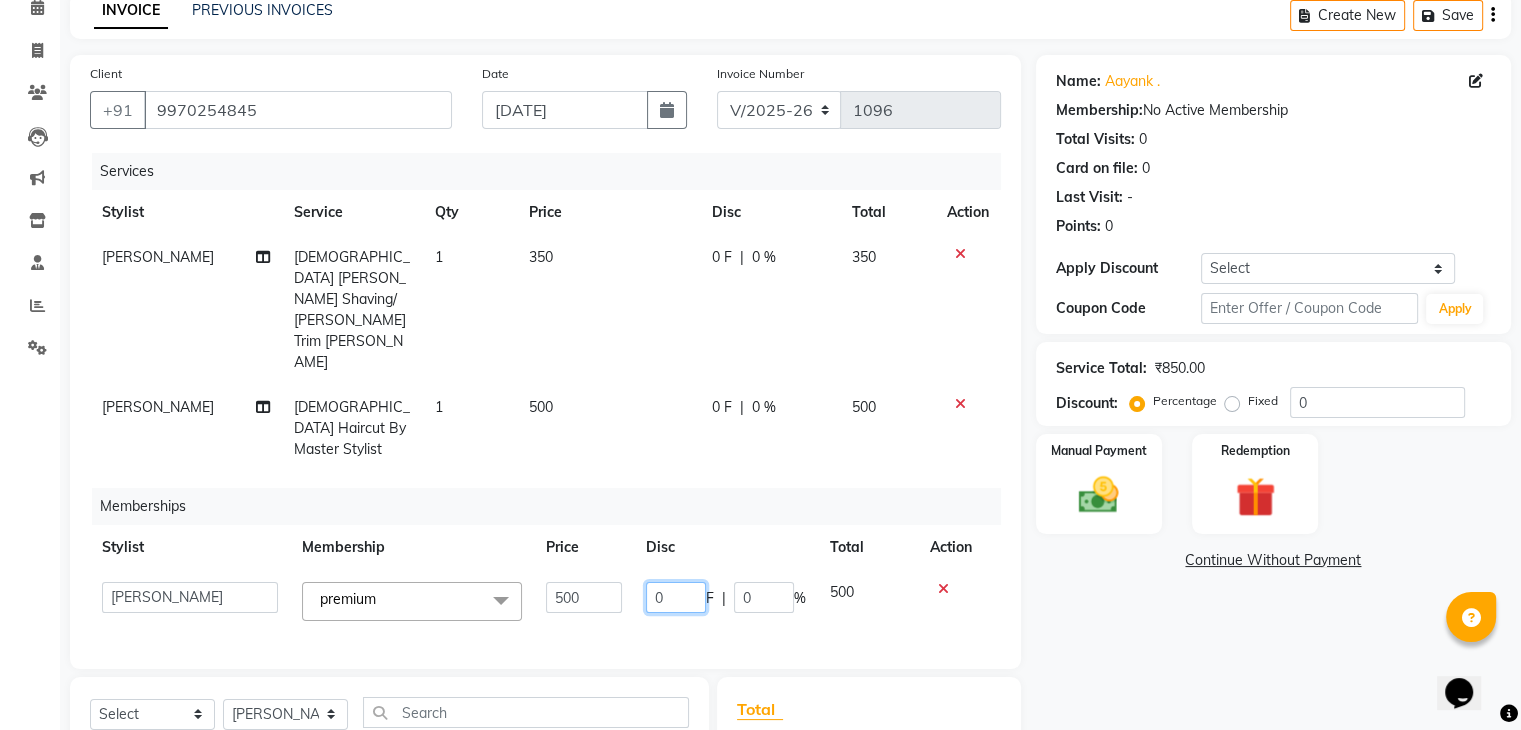 drag, startPoint x: 656, startPoint y: 512, endPoint x: 684, endPoint y: 512, distance: 28 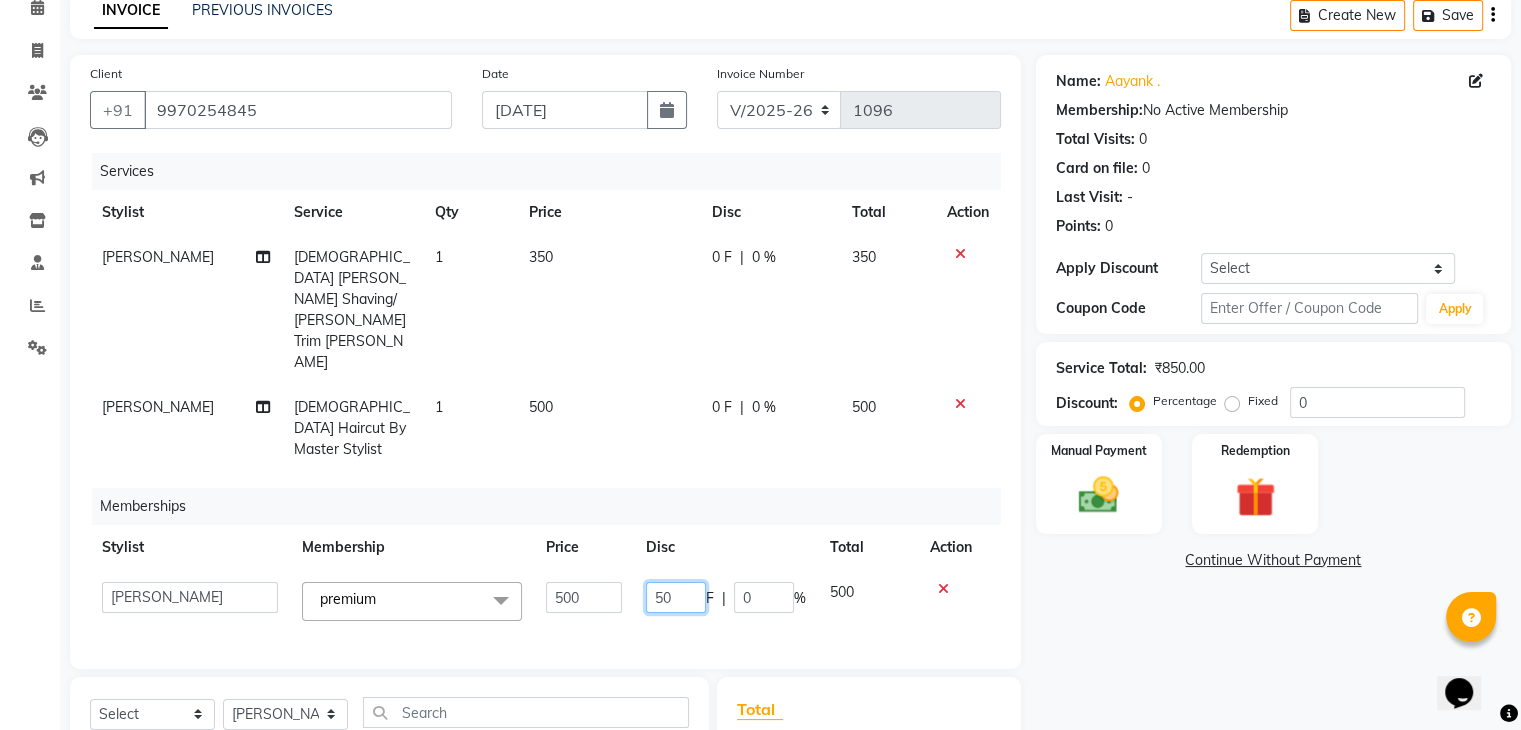 type on "500" 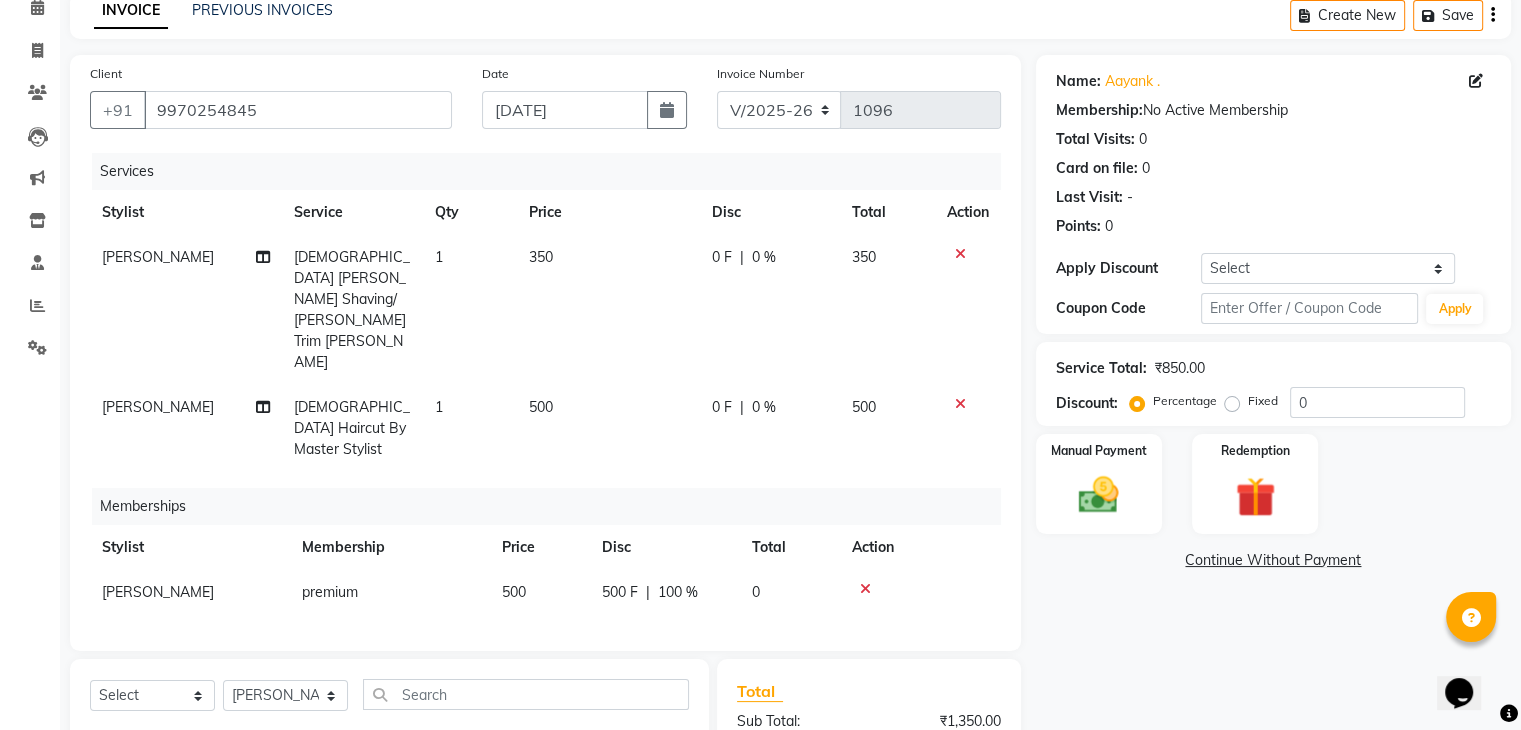 click on "[PERSON_NAME] premium  500 500 F | 100 % 0" 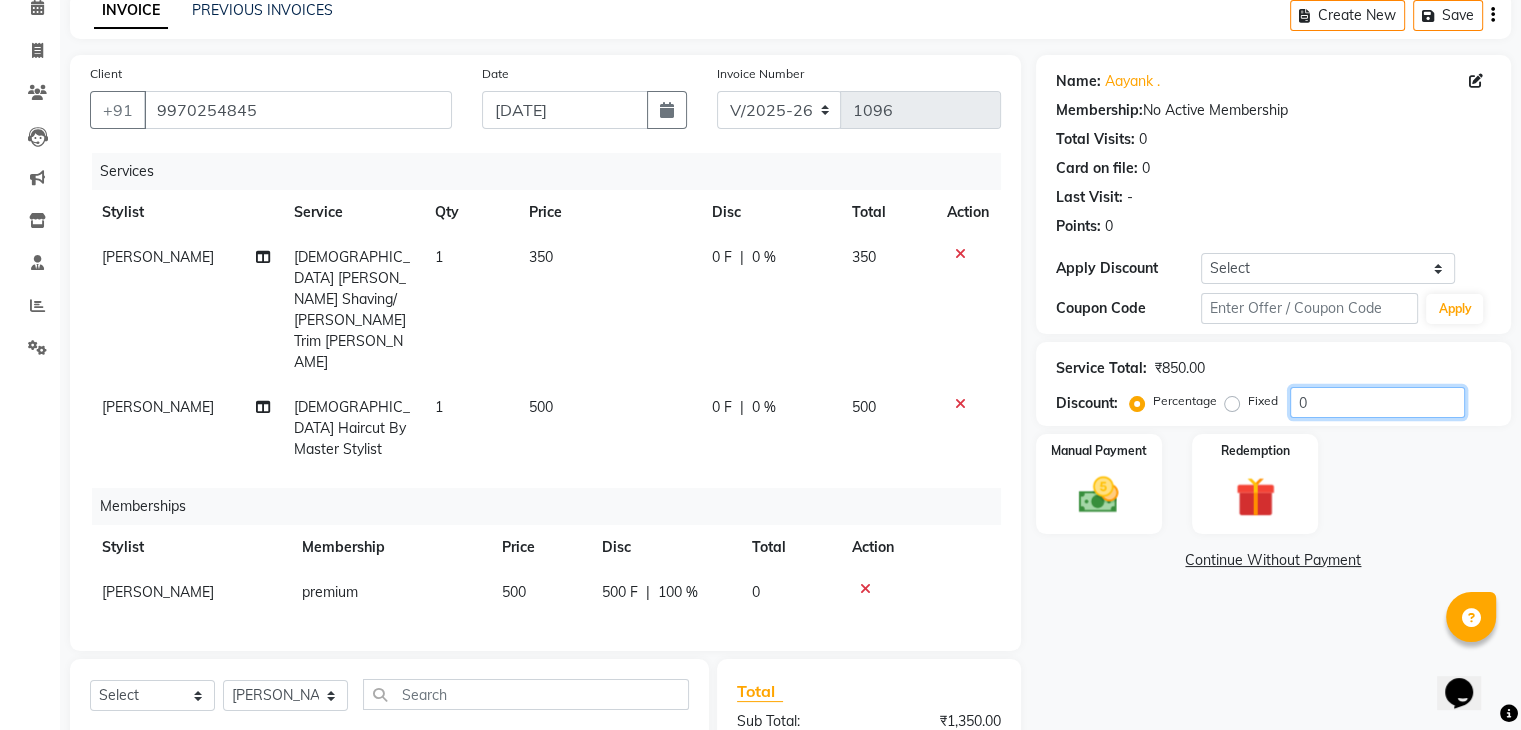 click on "0" 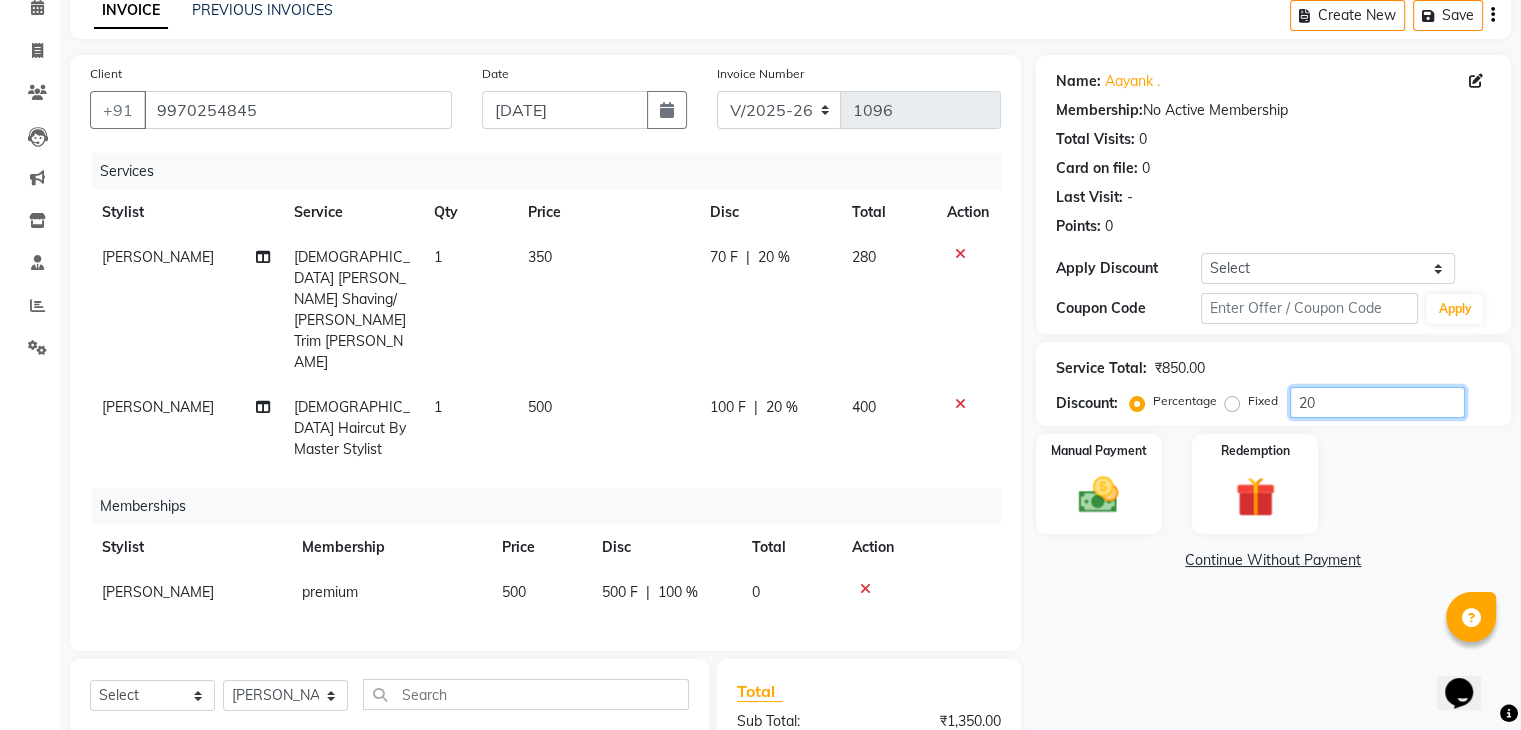 scroll, scrollTop: 238, scrollLeft: 0, axis: vertical 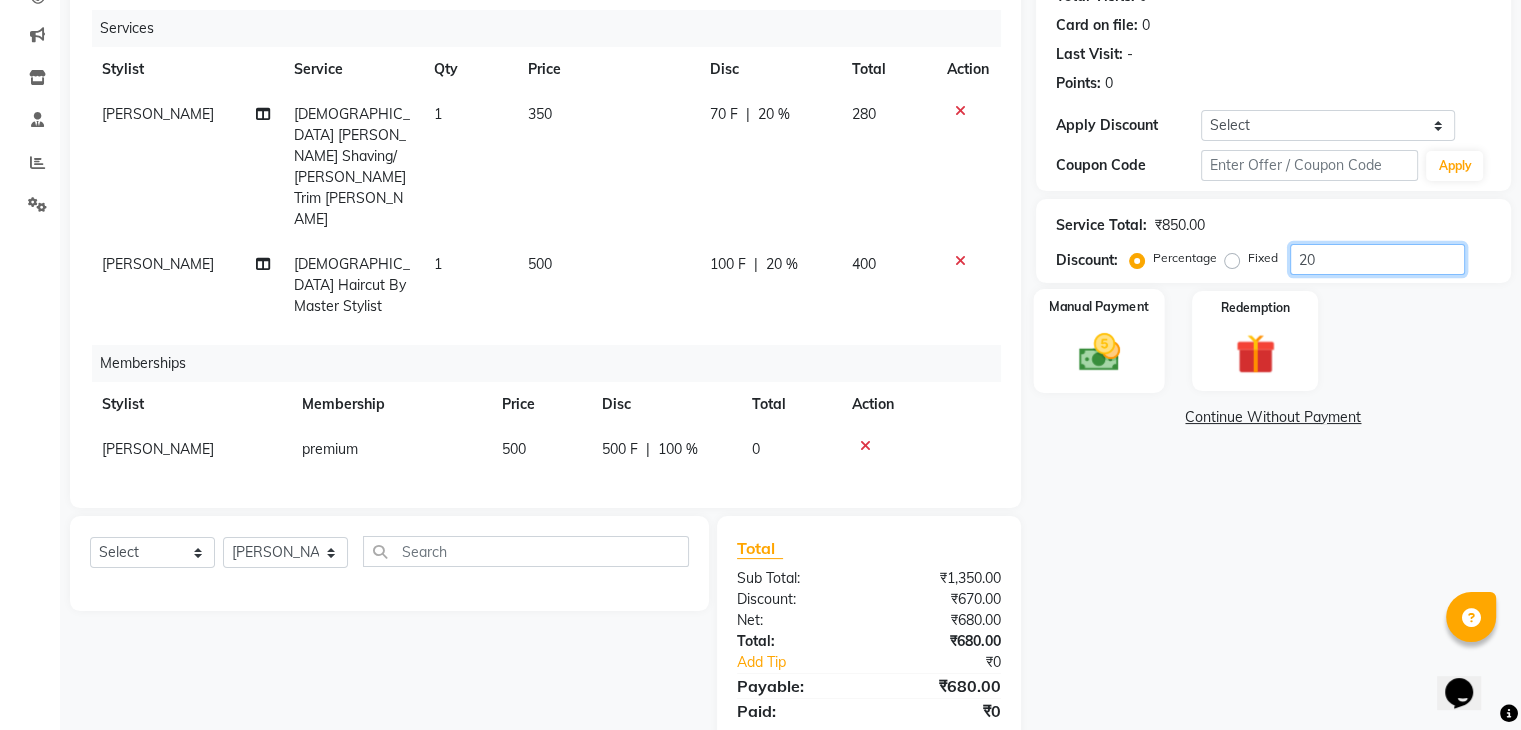 type on "20" 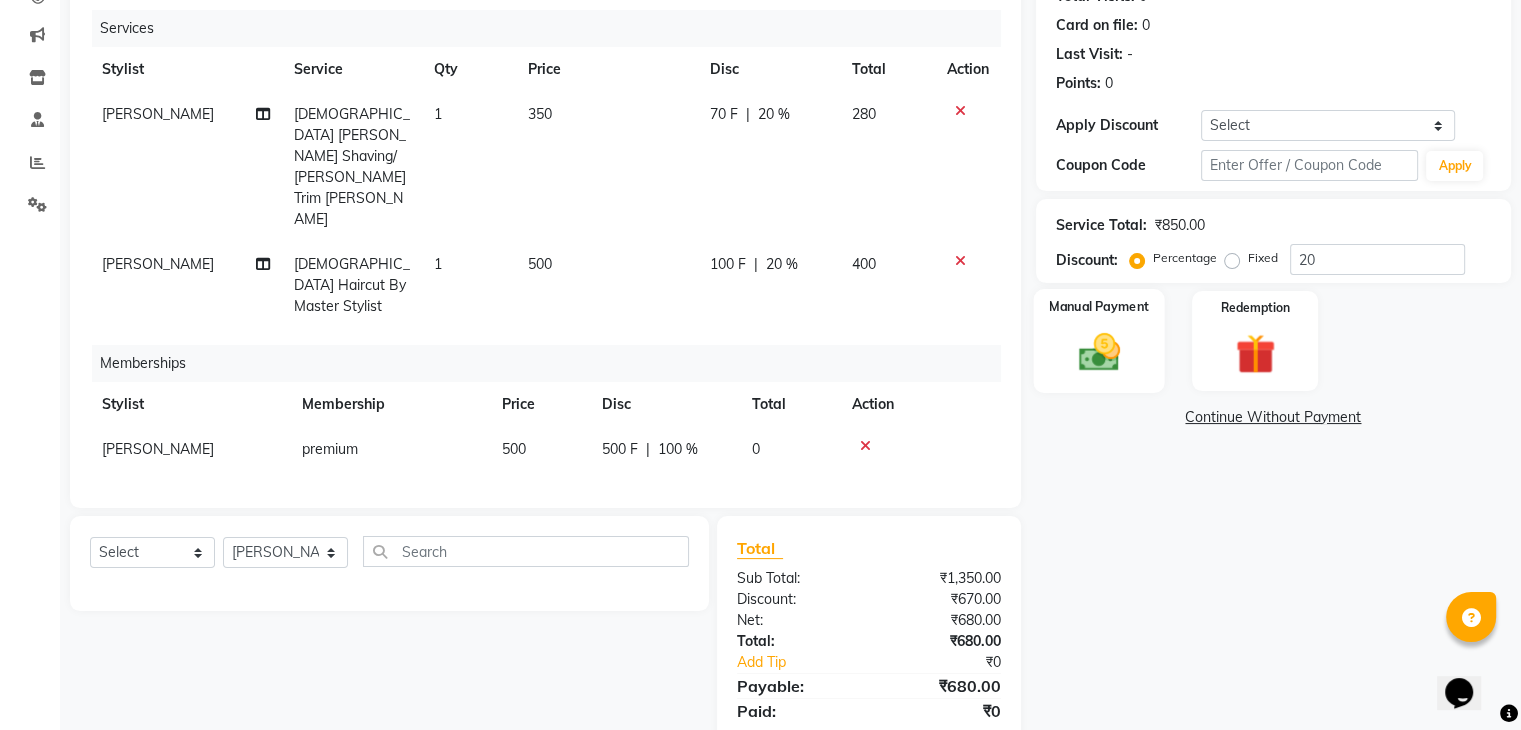 click 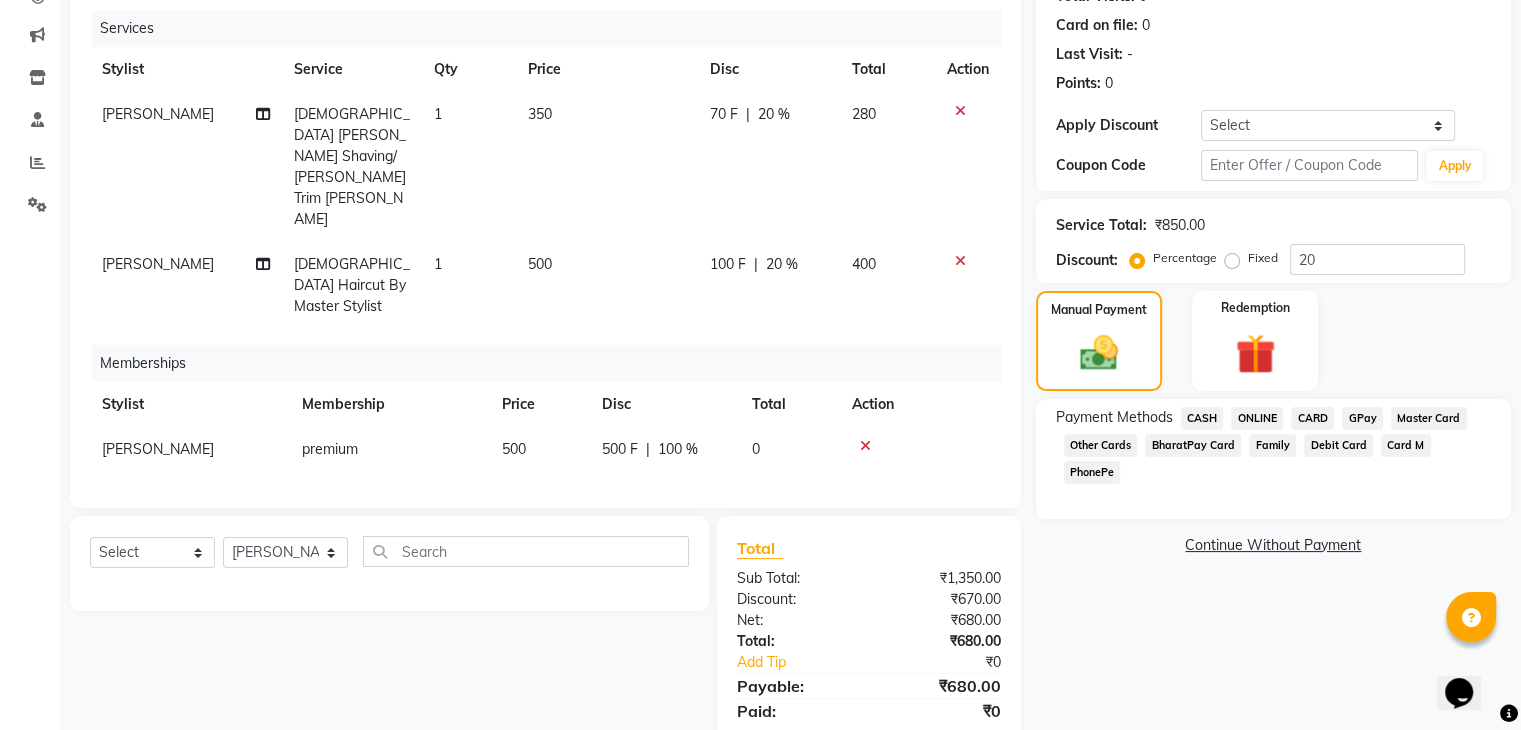 click on "CASH" 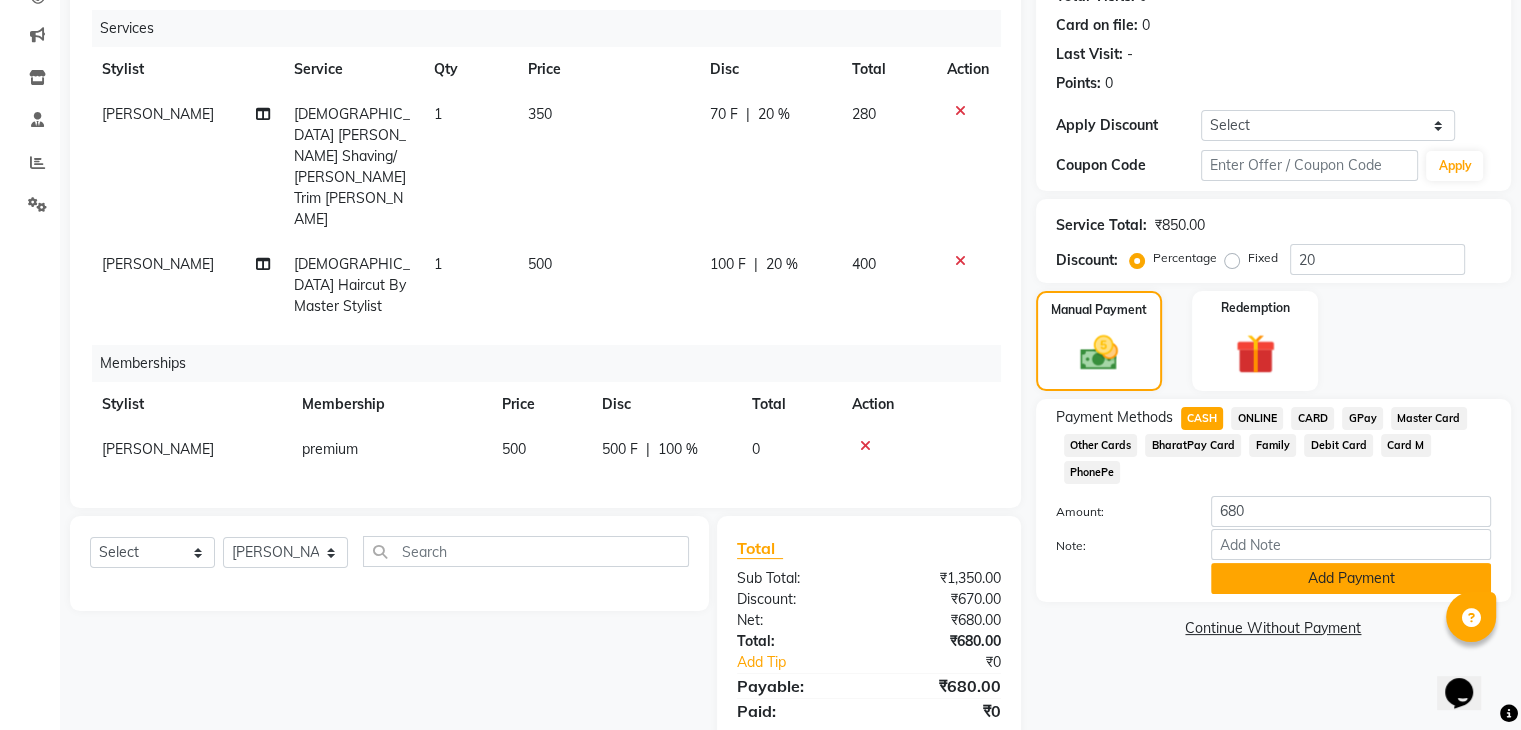 click on "Add Payment" 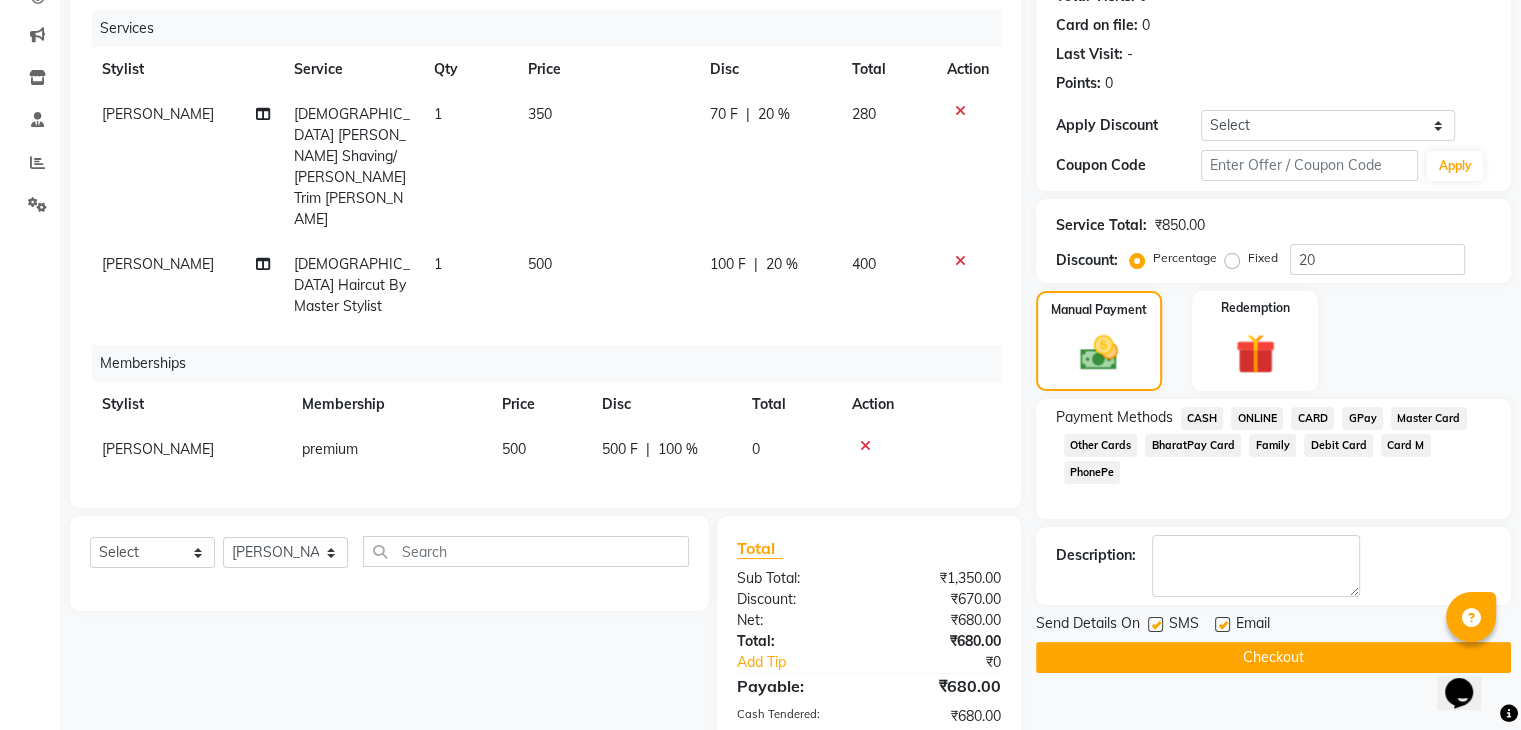 scroll, scrollTop: 308, scrollLeft: 0, axis: vertical 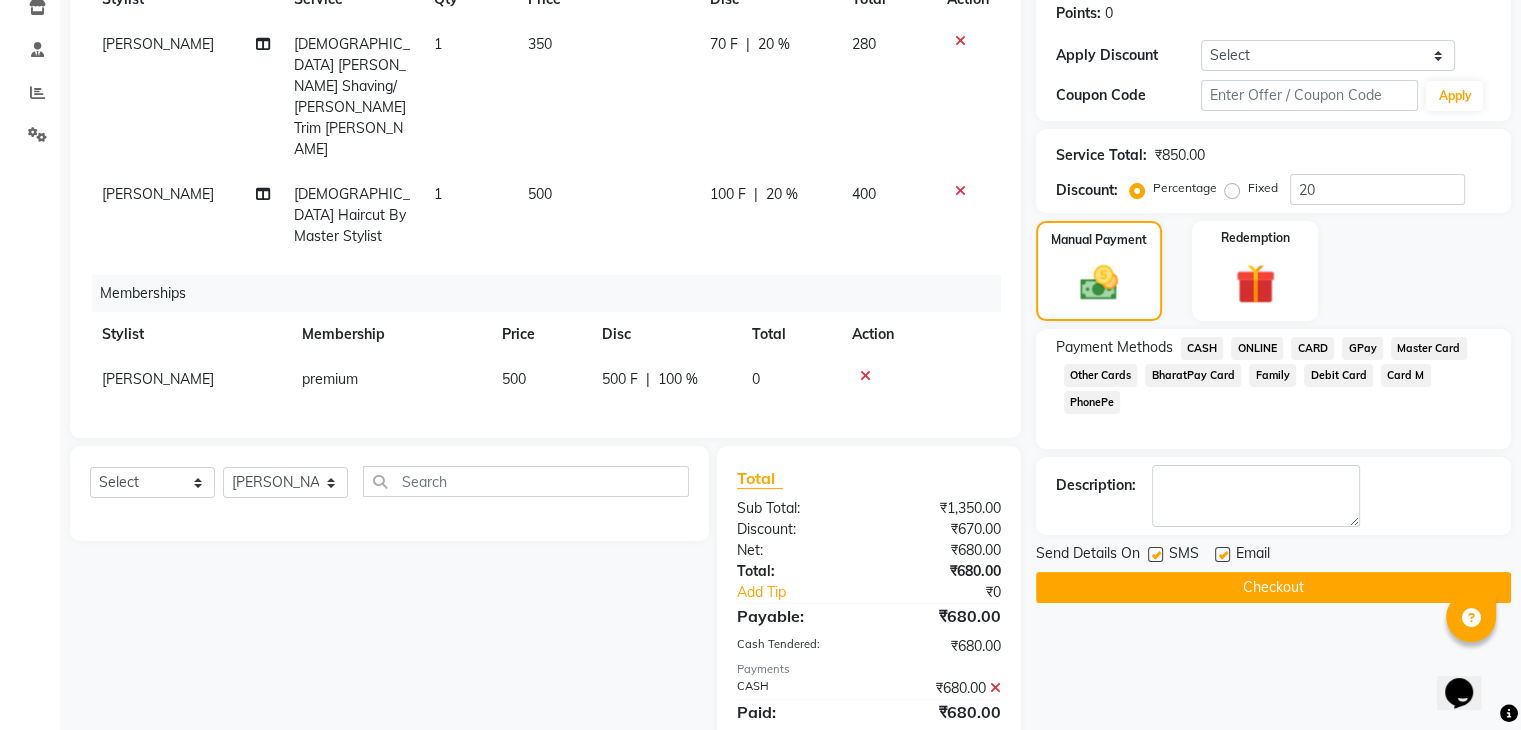 click on "Checkout" 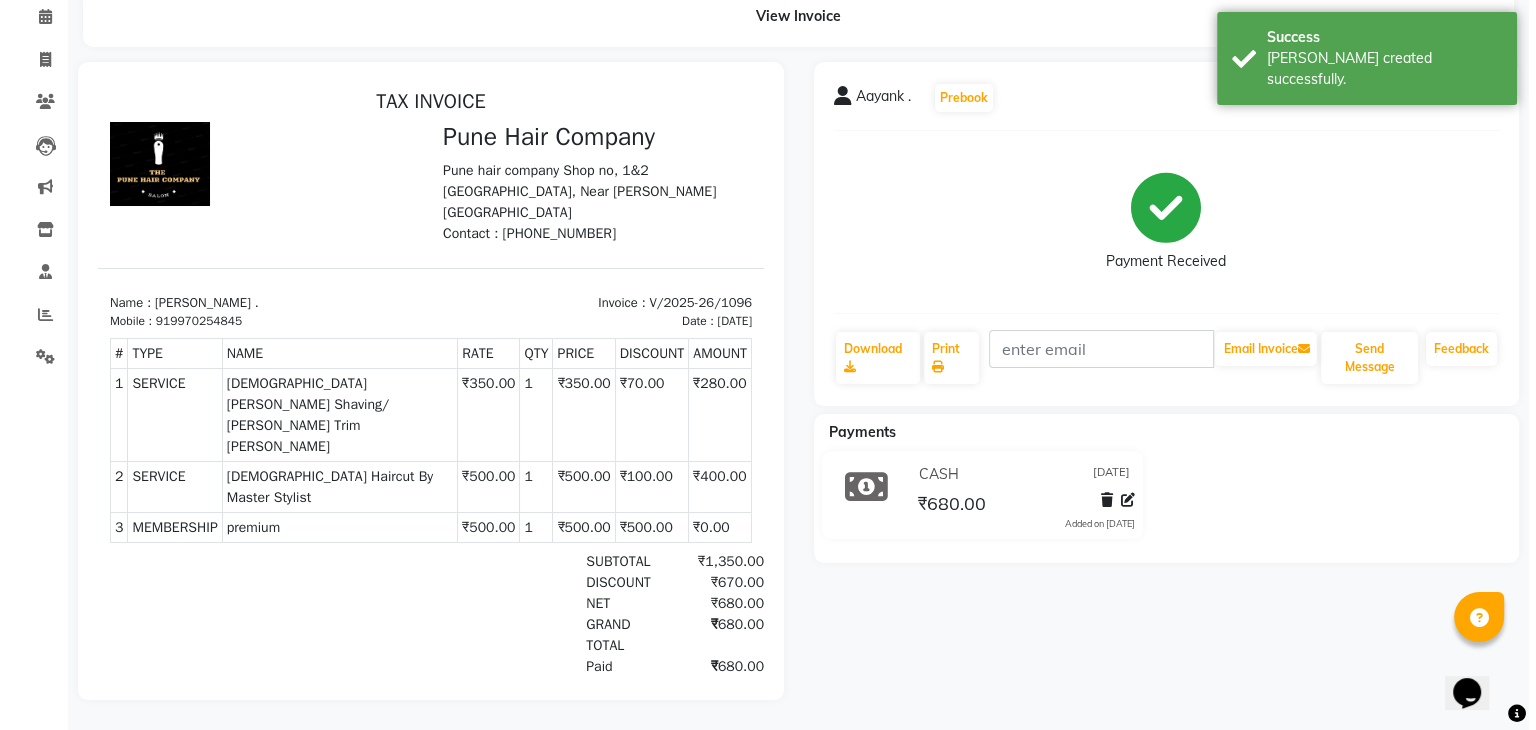 scroll, scrollTop: 0, scrollLeft: 0, axis: both 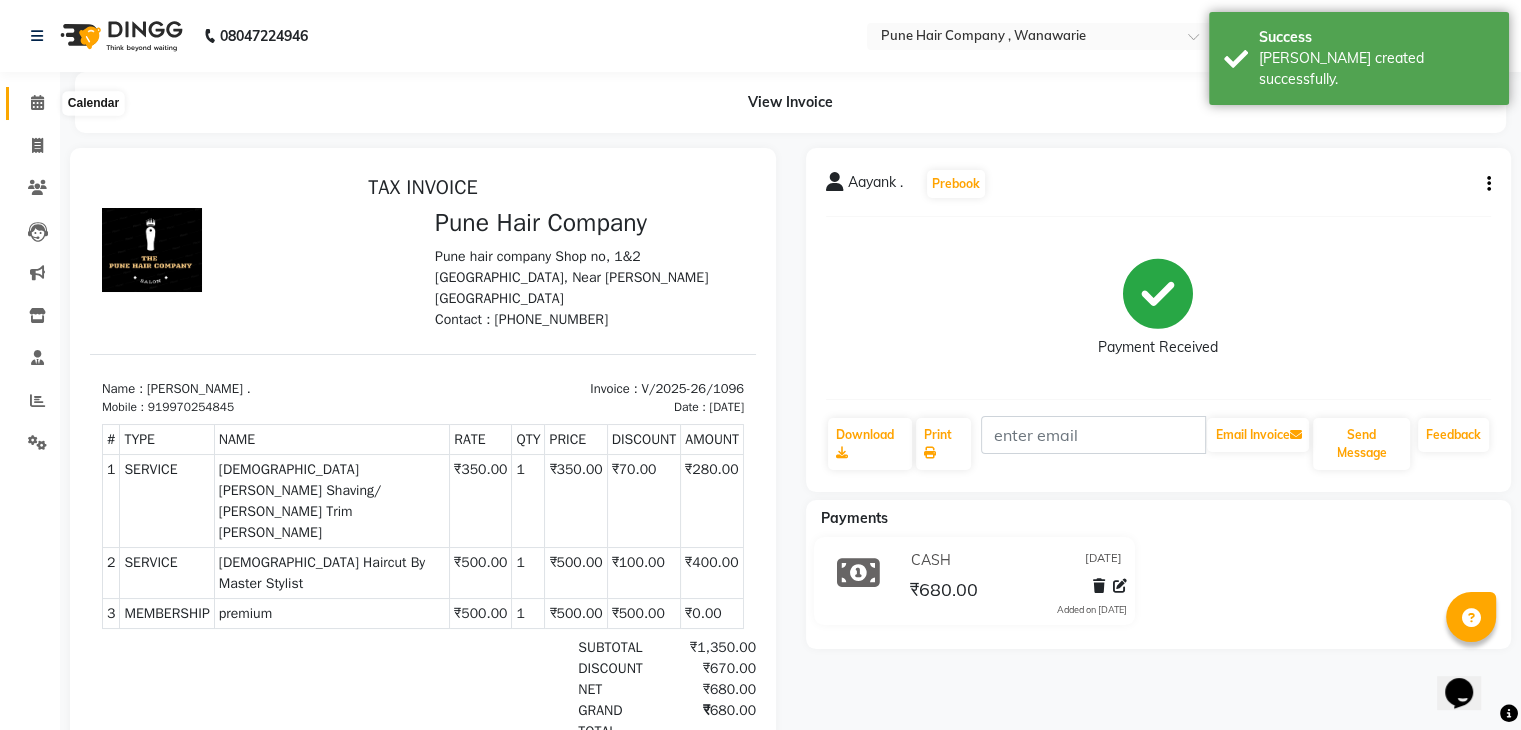 click 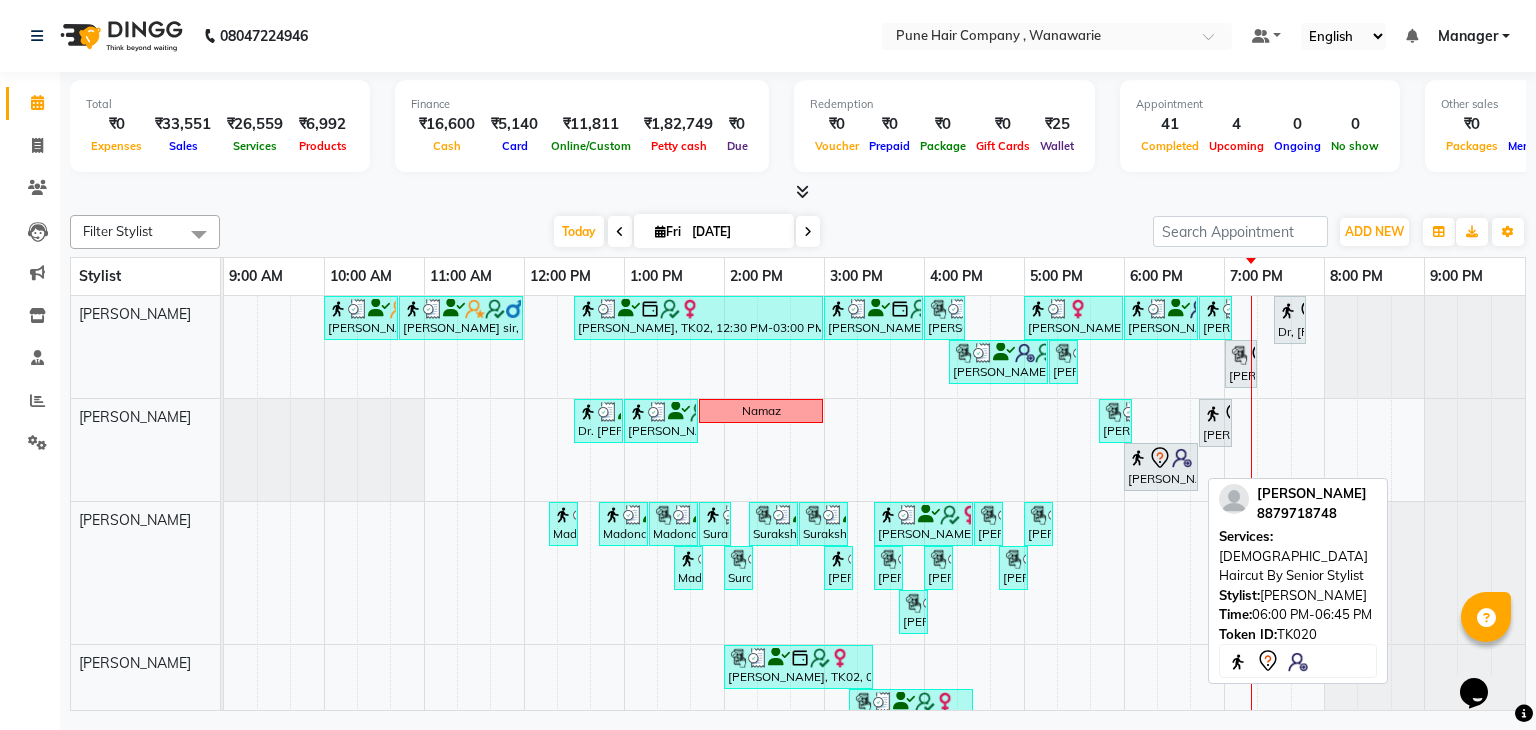 scroll, scrollTop: 237, scrollLeft: 0, axis: vertical 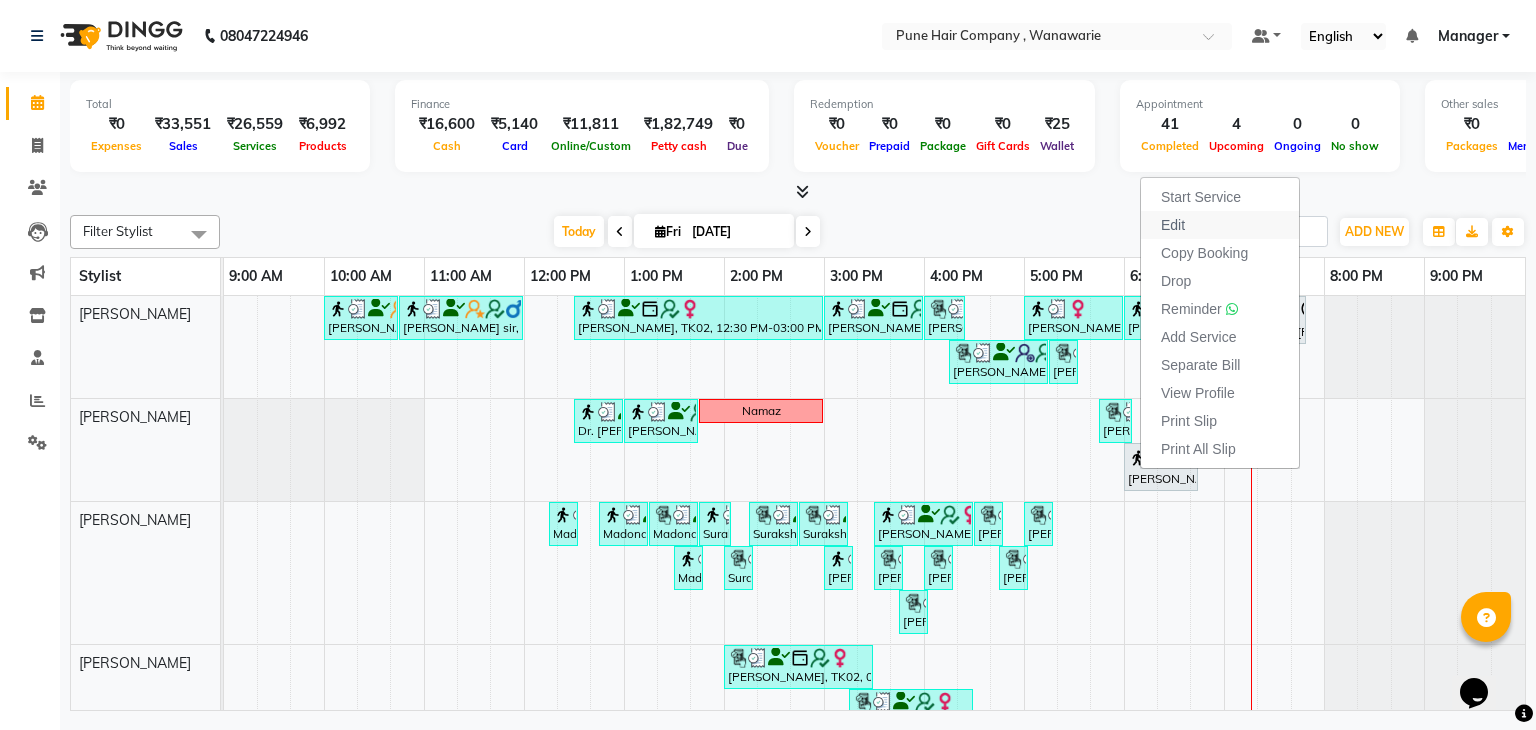 click on "Edit" at bounding box center [1173, 225] 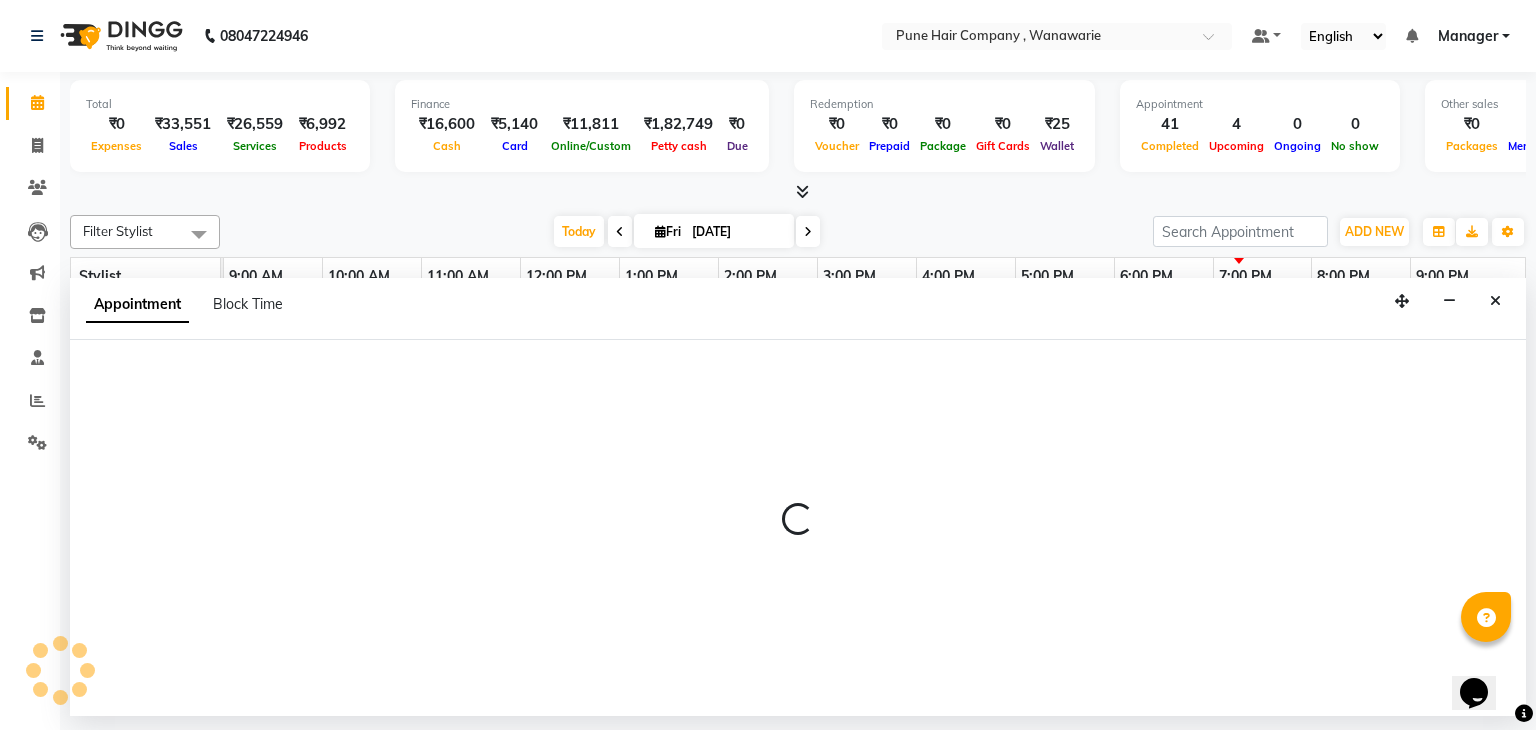 select on "tentative" 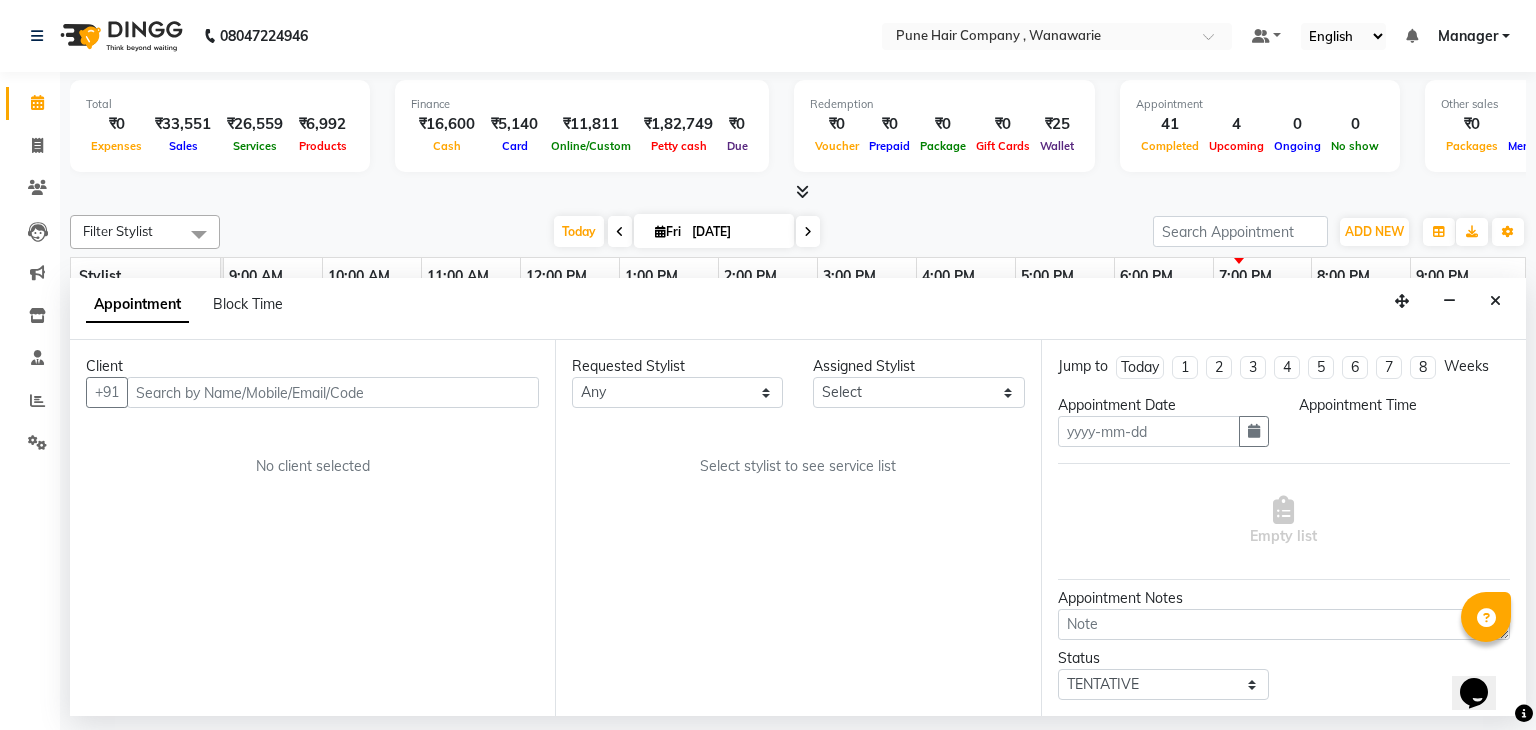 type on "[DATE]" 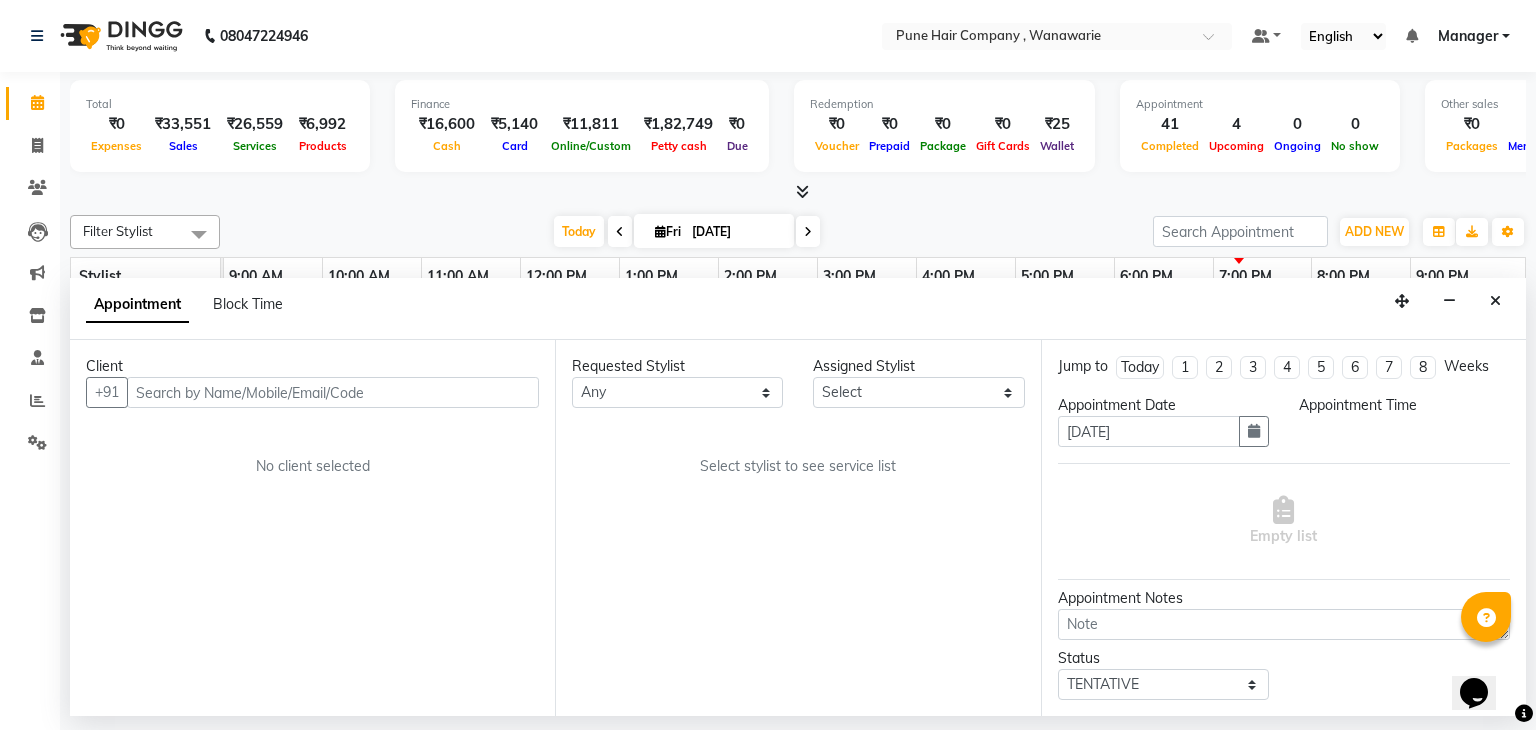 select on "1080" 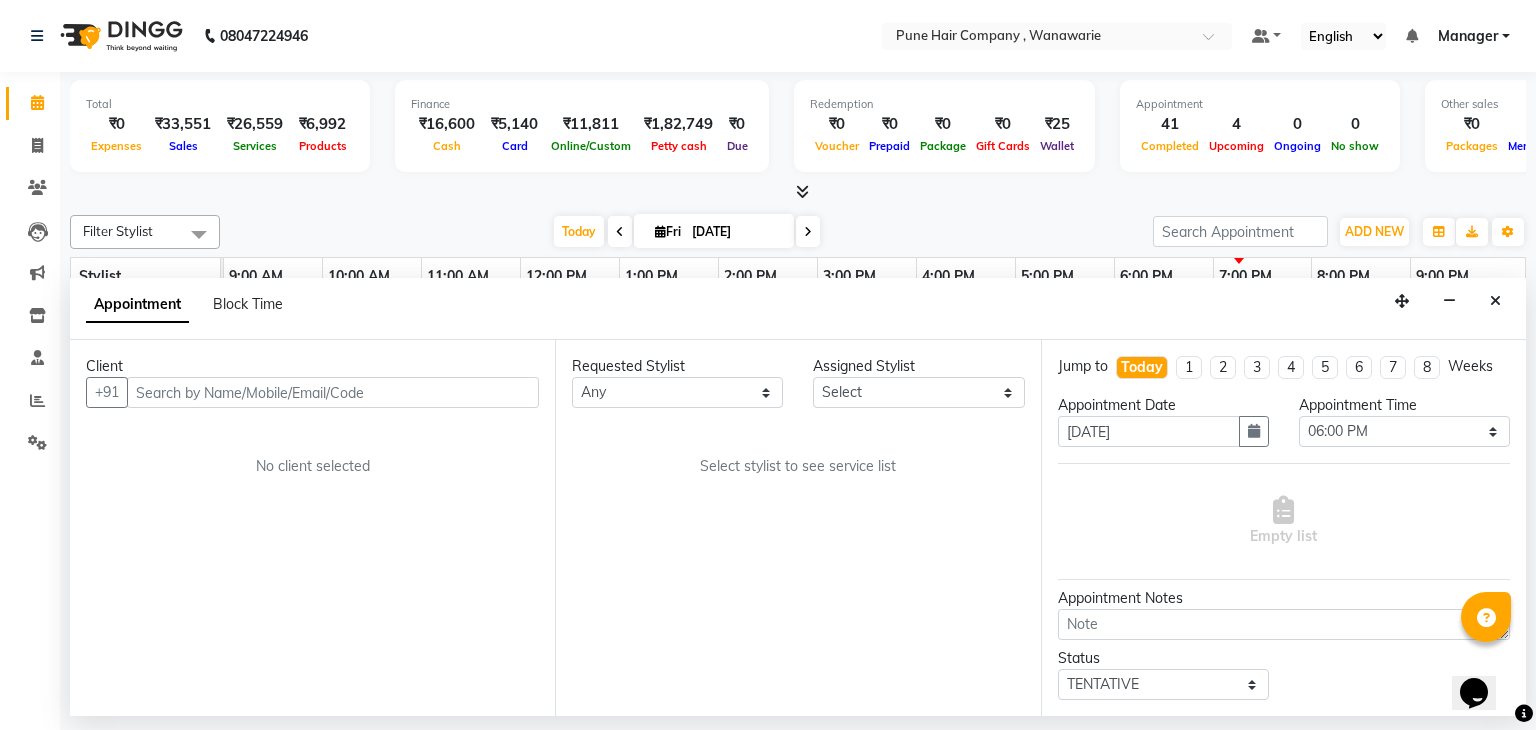 select on "74577" 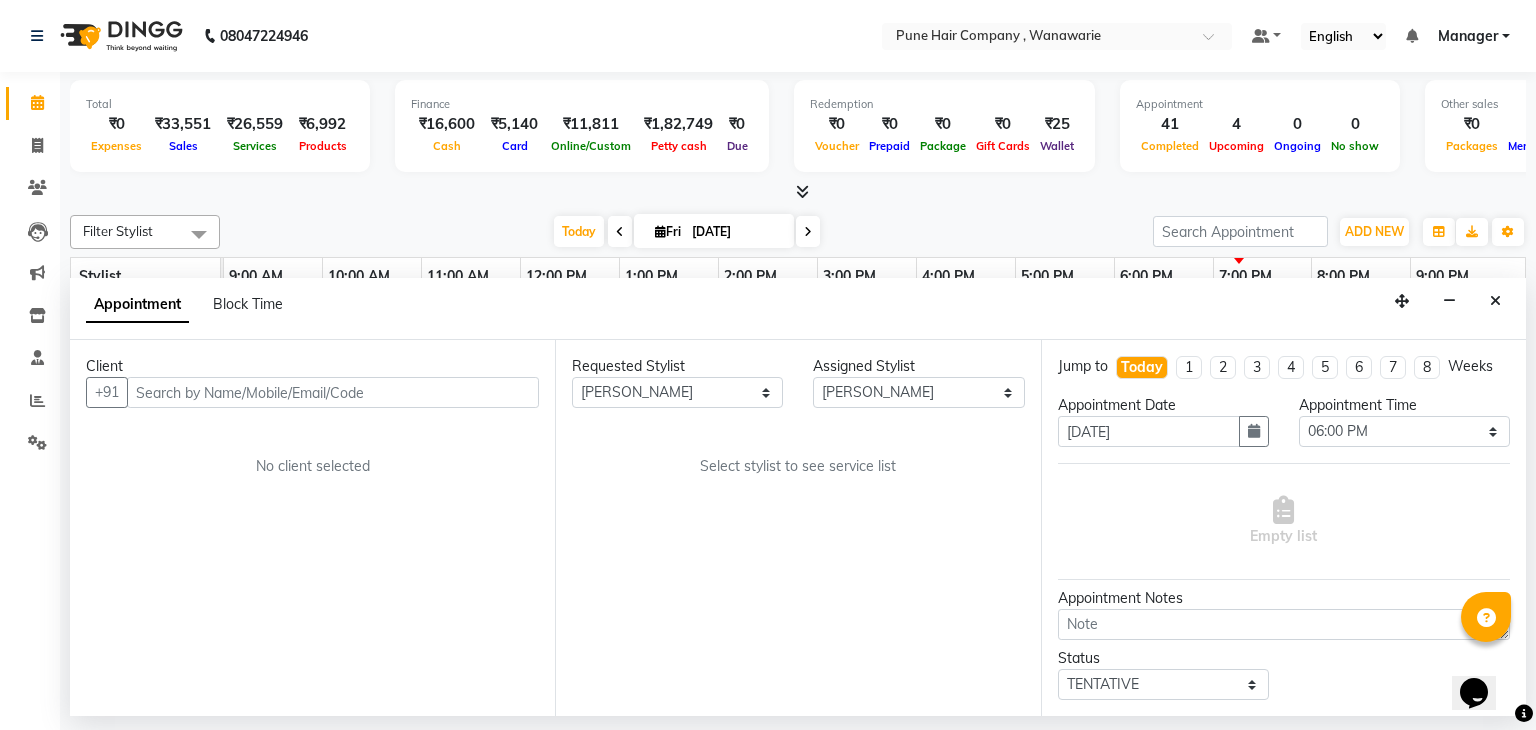 select on "4060" 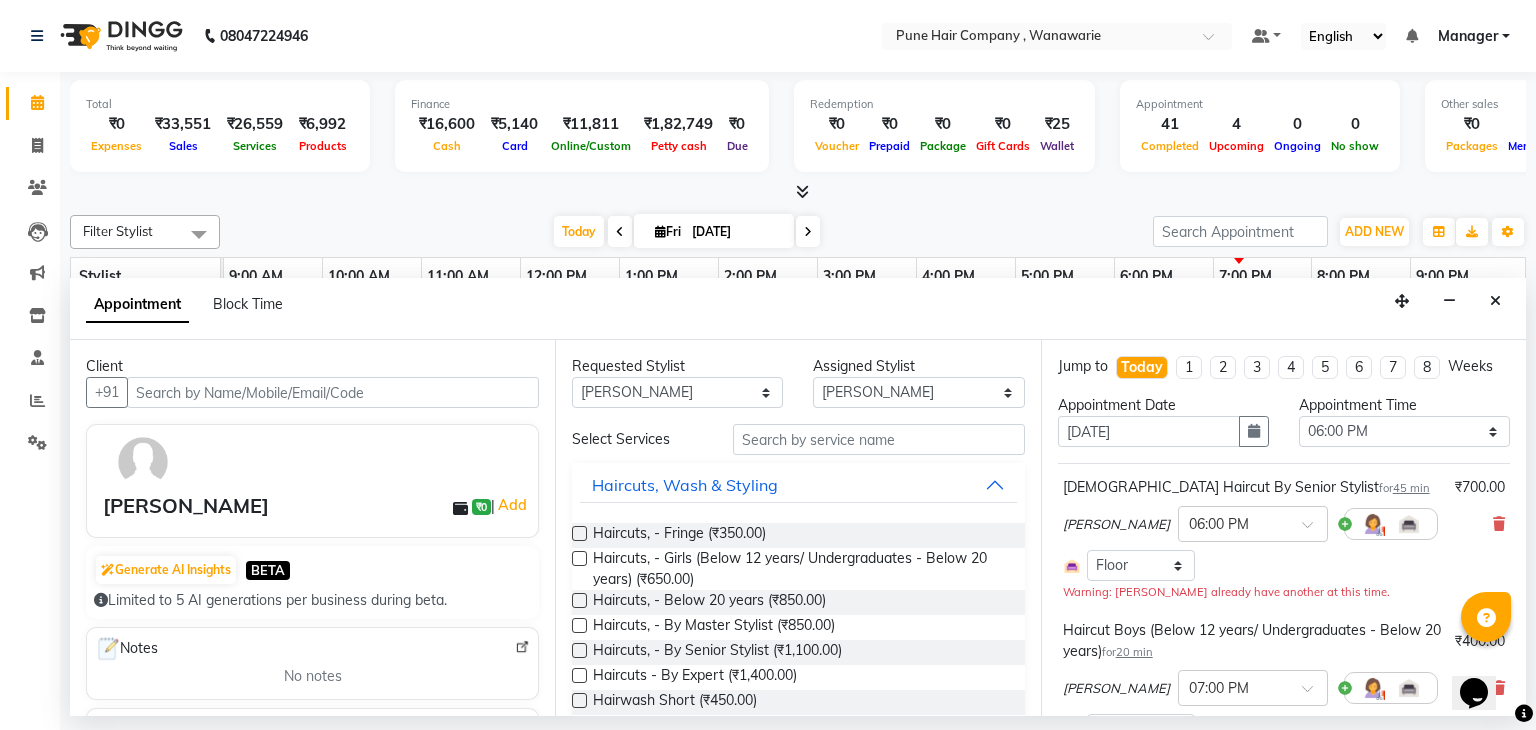 select on "4060" 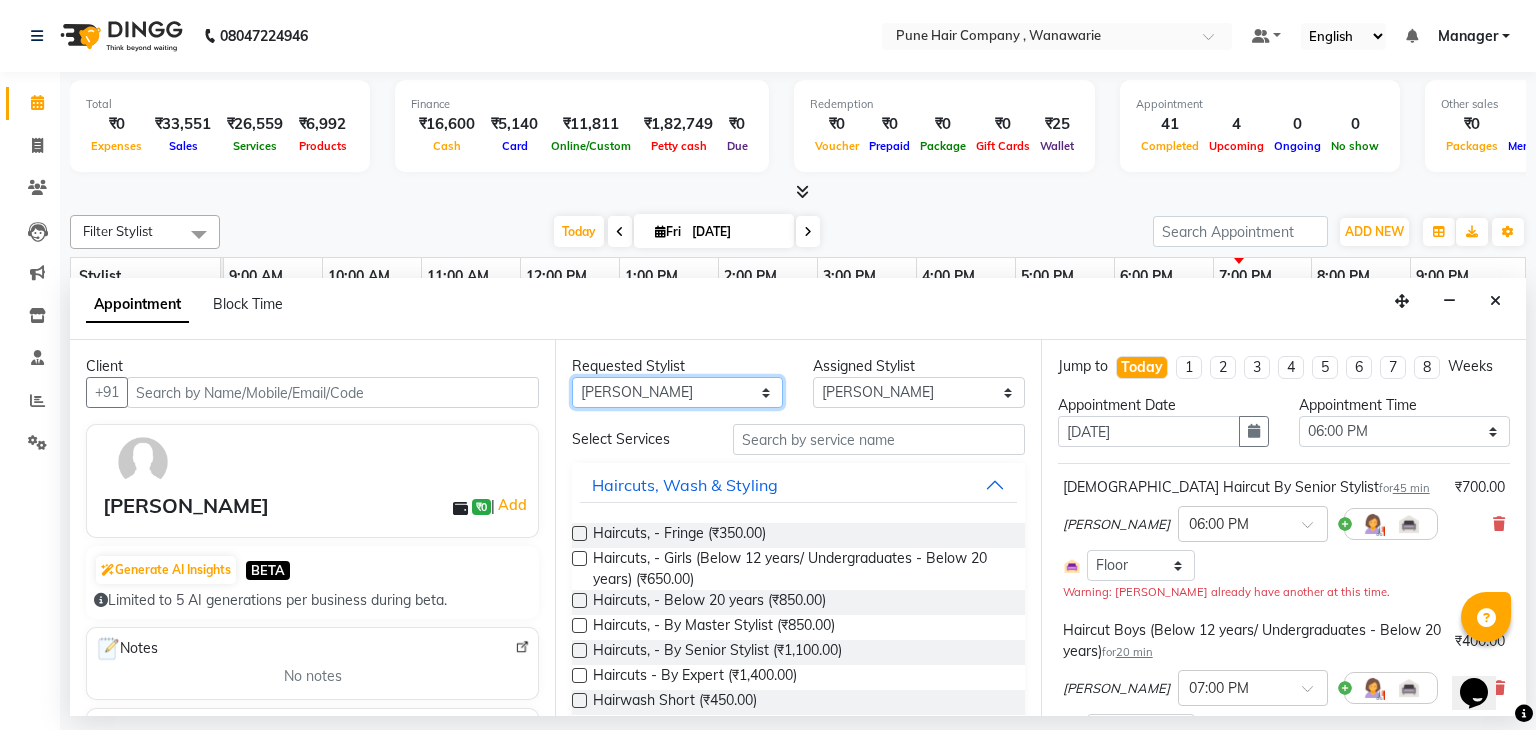 click on "Any [PERSON_NAME] [PERSON_NAME]  [PERSON_NAME] [PERSON_NAME] [PERSON_NAME] [PERSON_NAME] [PERSON_NAME]" at bounding box center (677, 392) 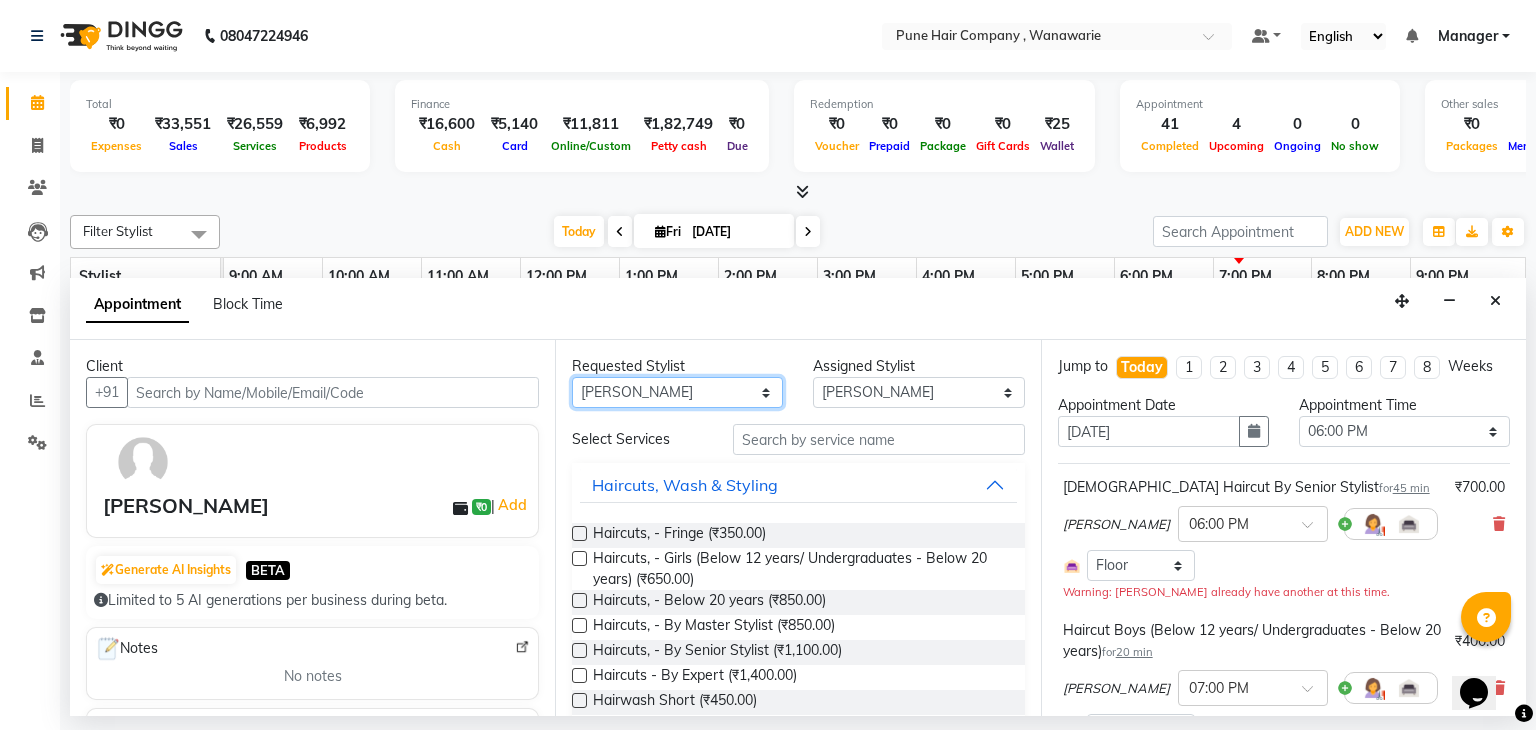 select on "74603" 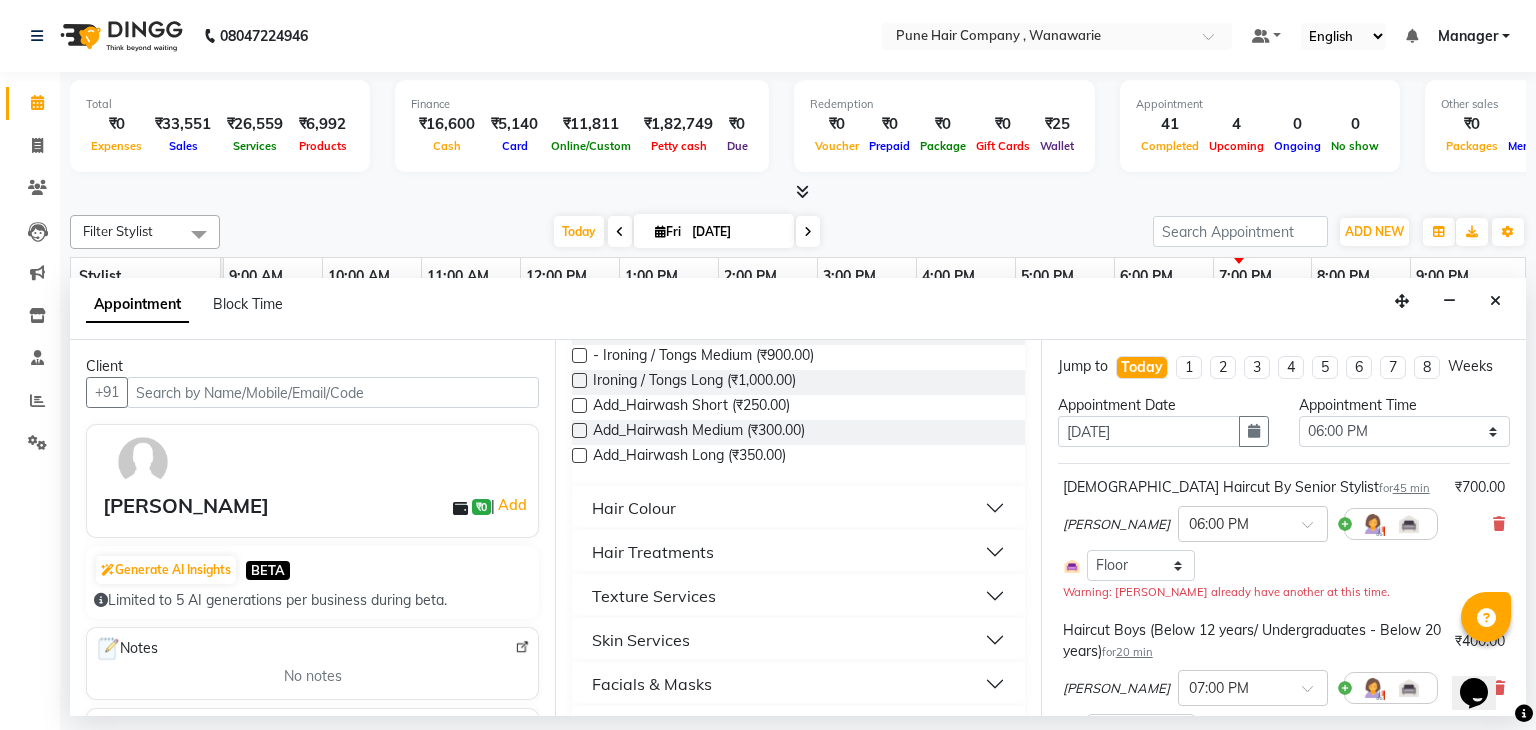 scroll, scrollTop: 745, scrollLeft: 0, axis: vertical 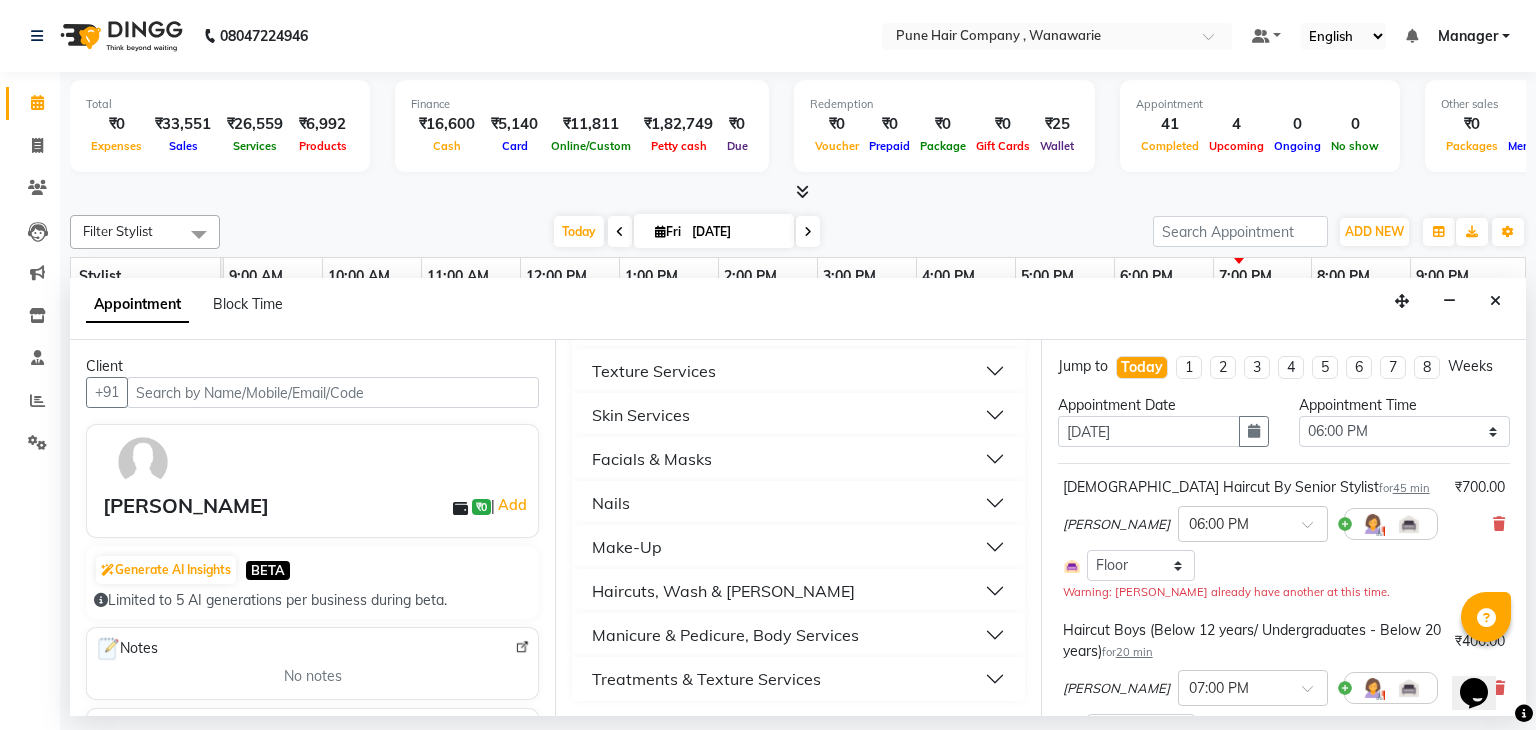 click on "Haircuts, Wash & [PERSON_NAME]" at bounding box center (723, 591) 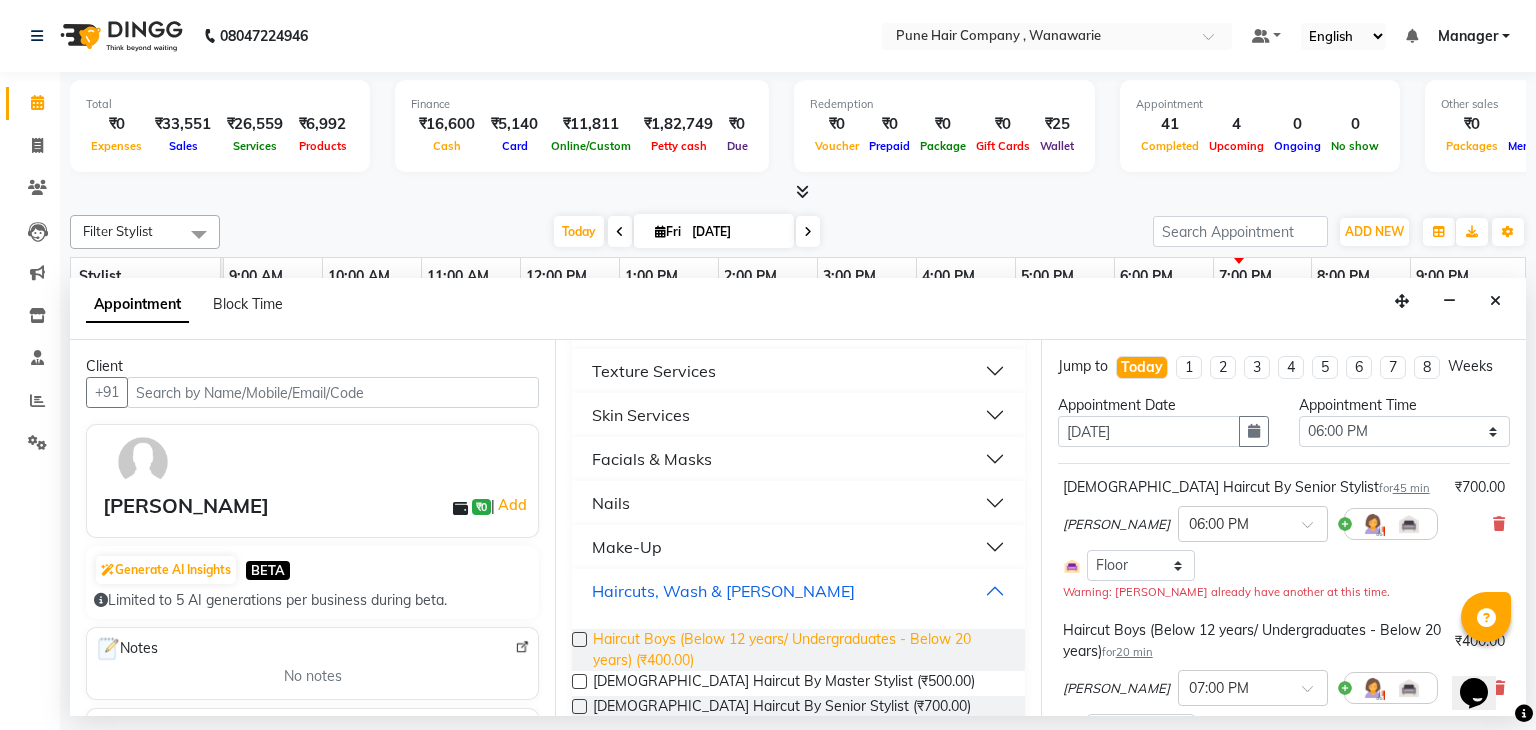 scroll, scrollTop: 1044, scrollLeft: 0, axis: vertical 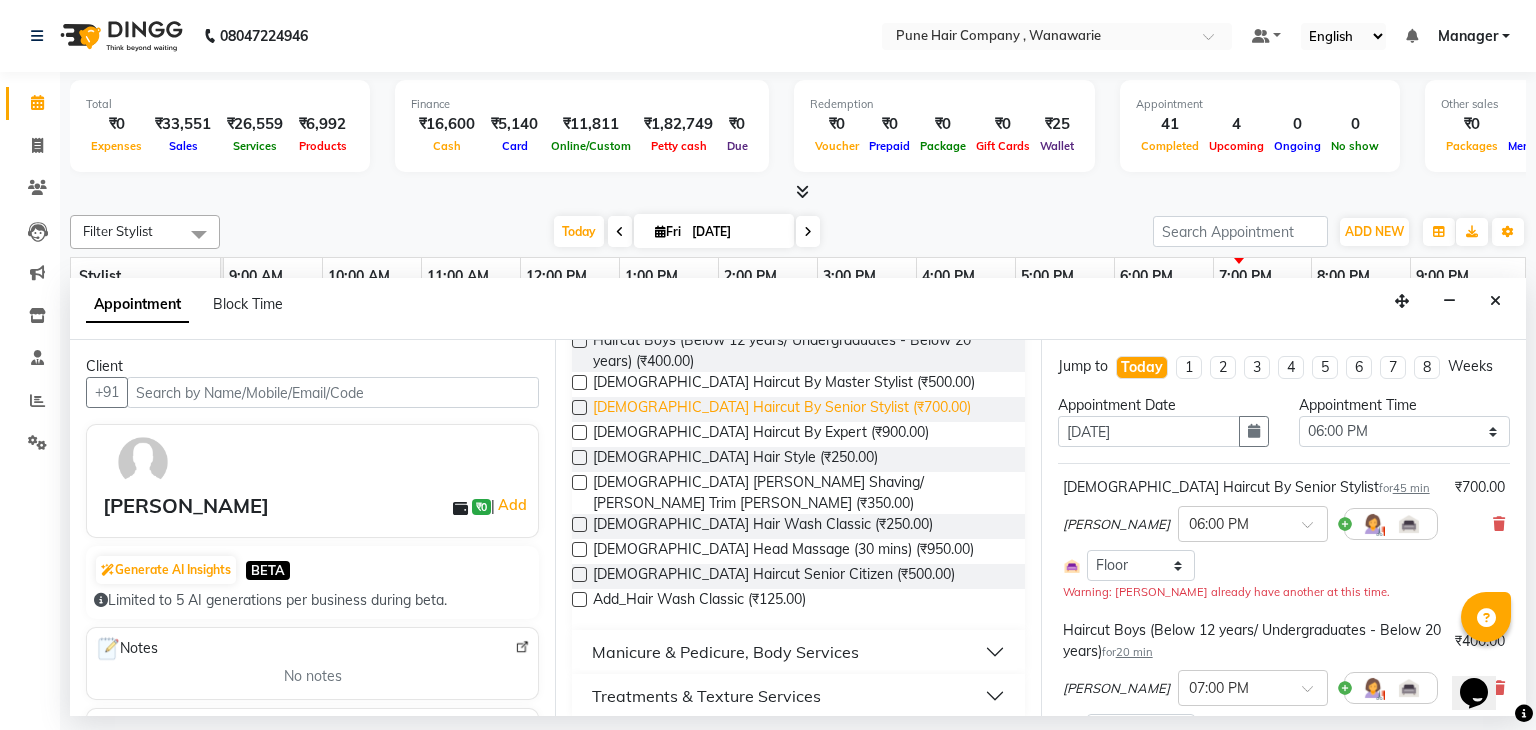 click on "[DEMOGRAPHIC_DATA] Haircut By Senior Stylist (₹700.00)" at bounding box center [782, 409] 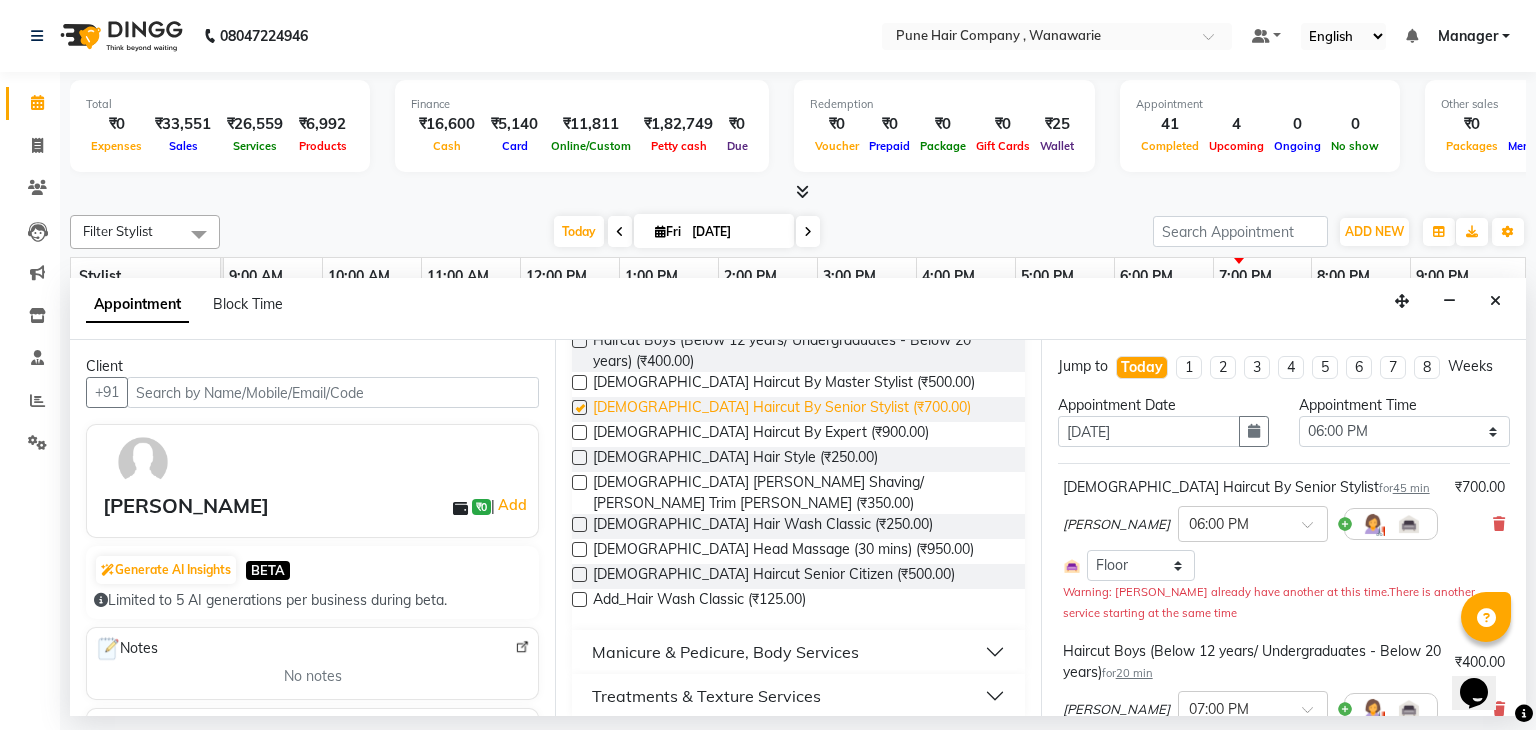 checkbox on "false" 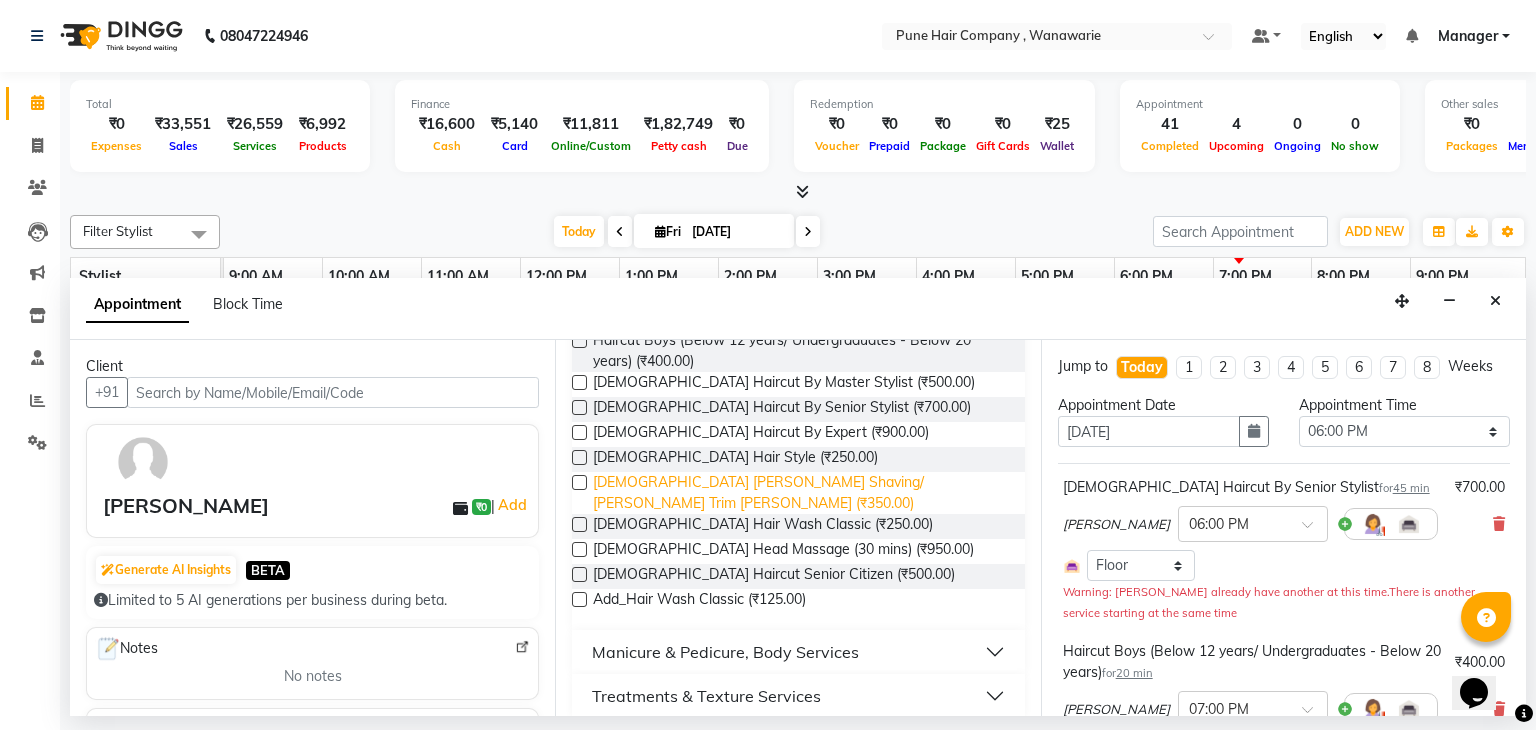 click on "[DEMOGRAPHIC_DATA] [PERSON_NAME] Shaving/ [PERSON_NAME] Trim [PERSON_NAME] (₹350.00)" at bounding box center [800, 493] 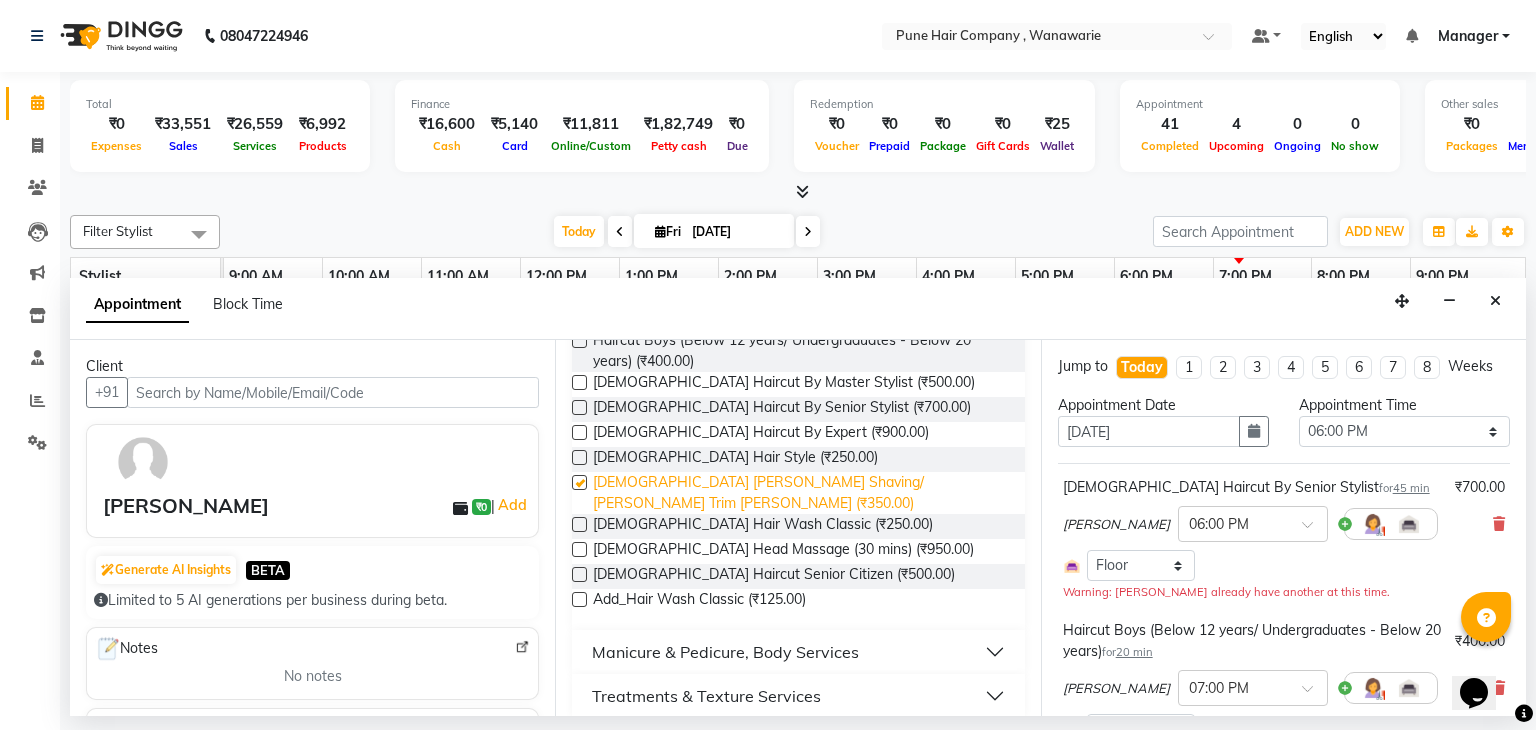 checkbox on "false" 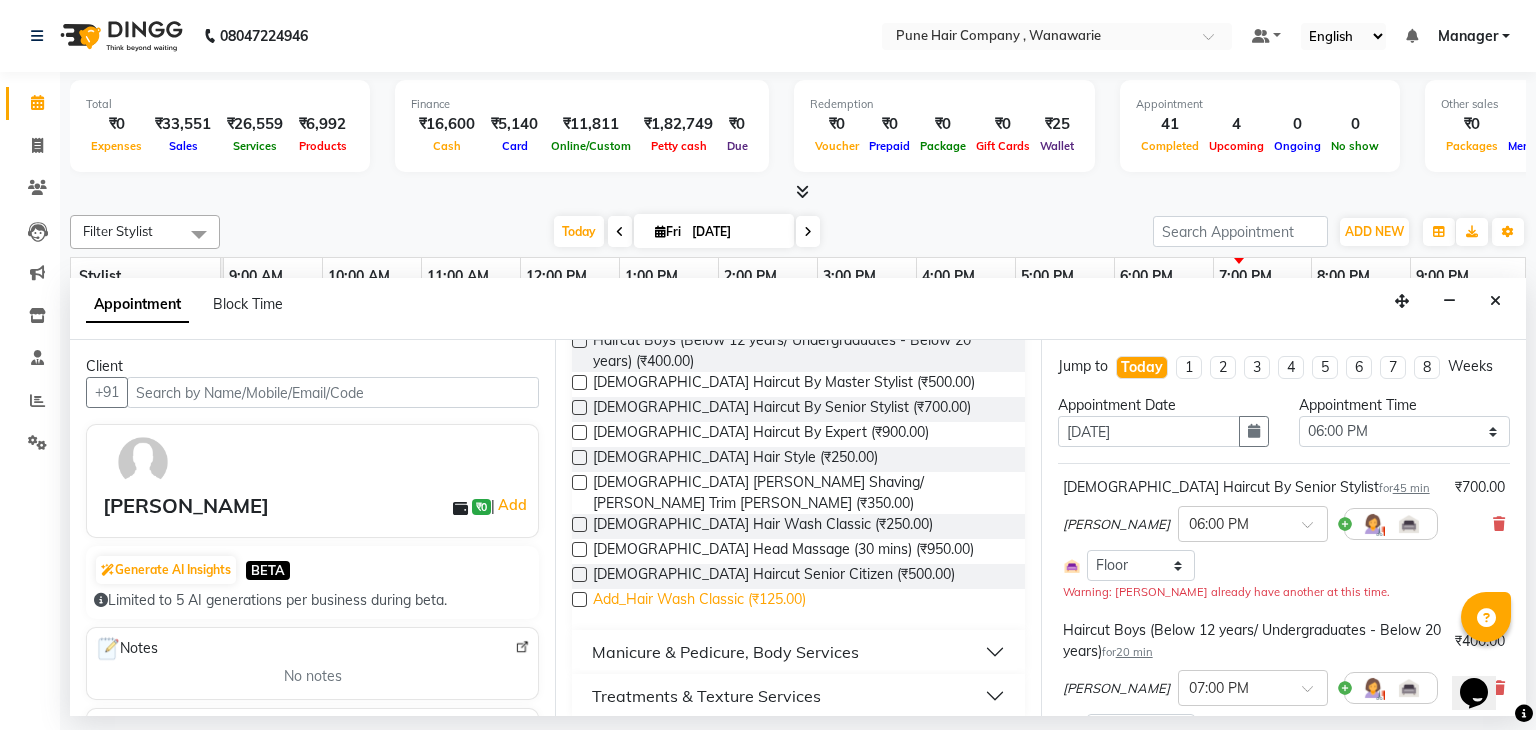 click on "Add_Hair Wash Classic (₹125.00)" at bounding box center (699, 601) 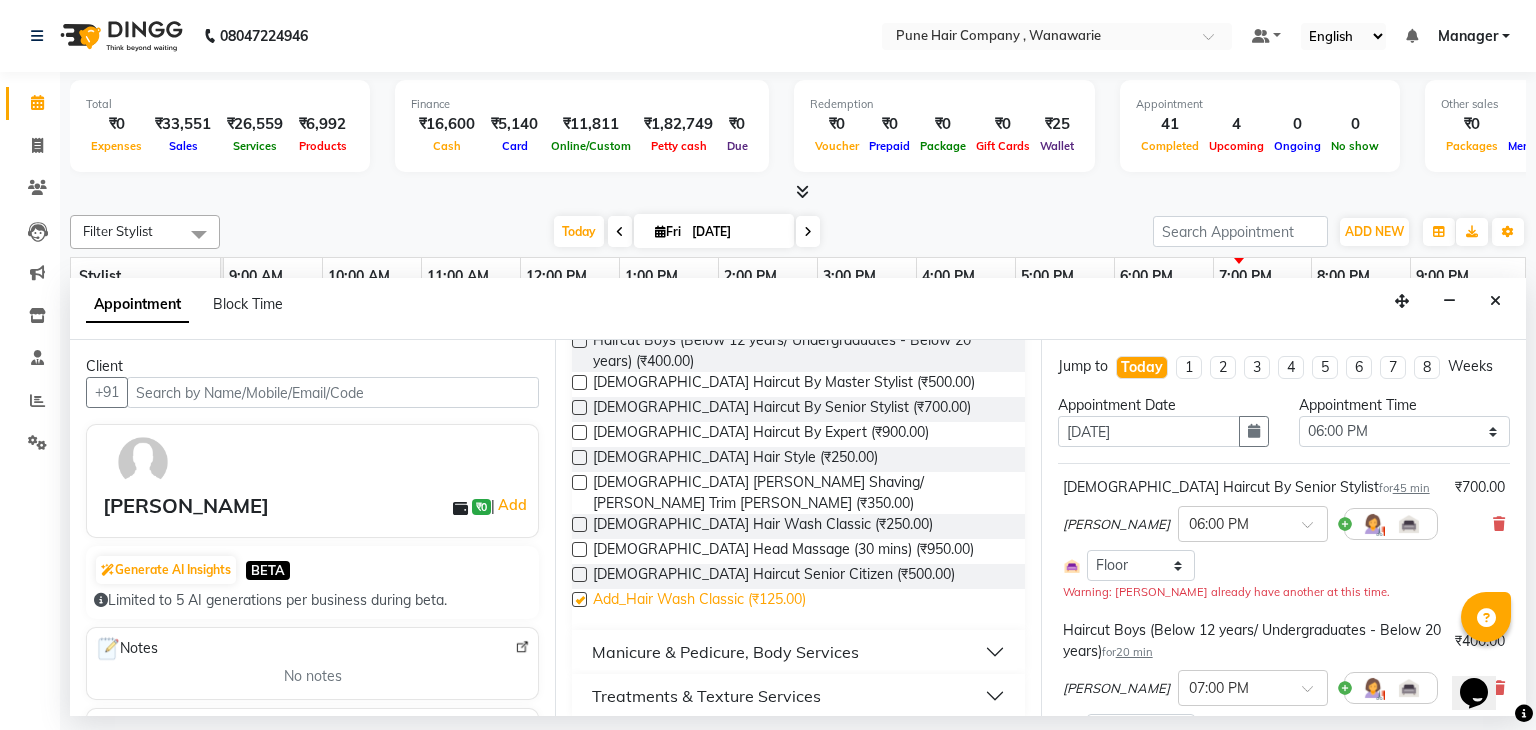 checkbox on "false" 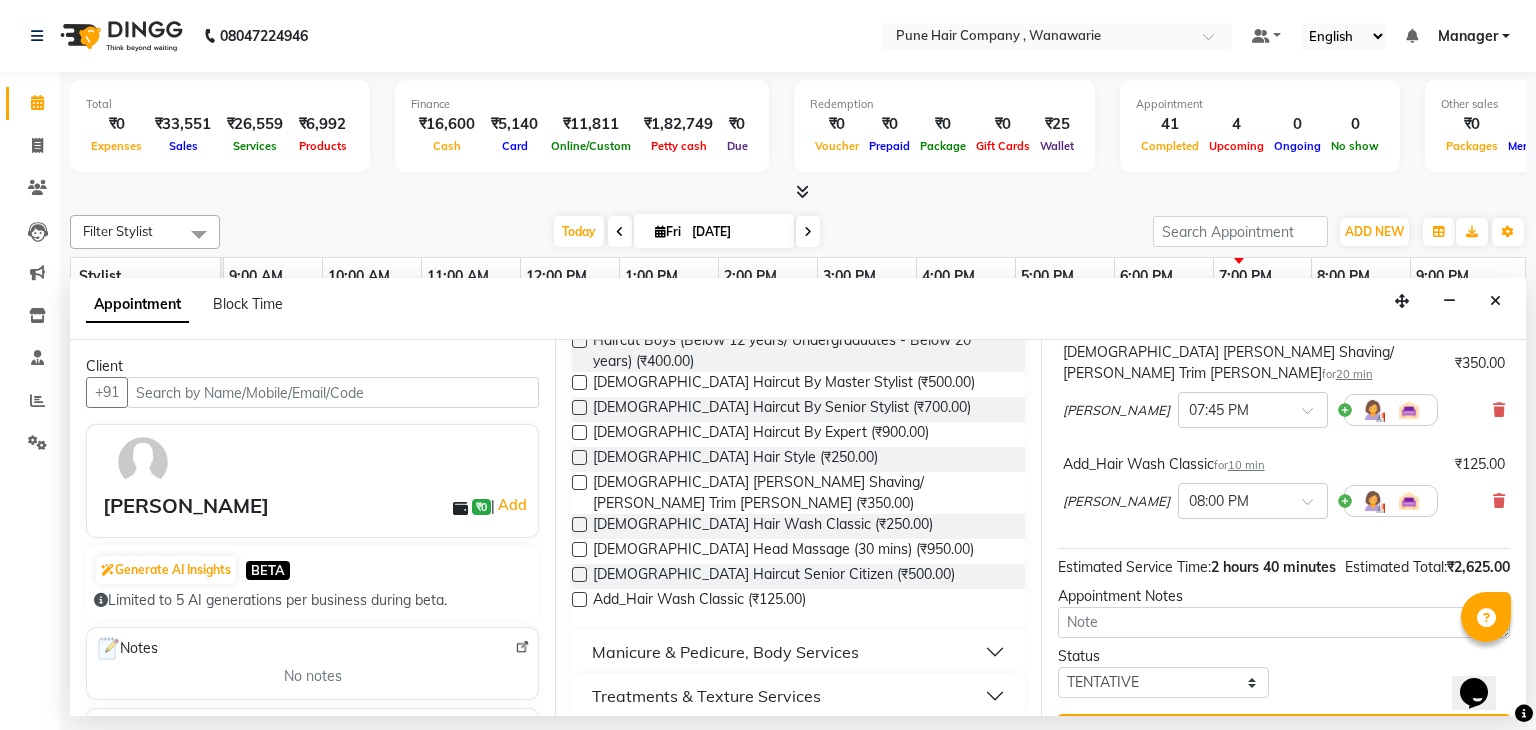 scroll, scrollTop: 683, scrollLeft: 0, axis: vertical 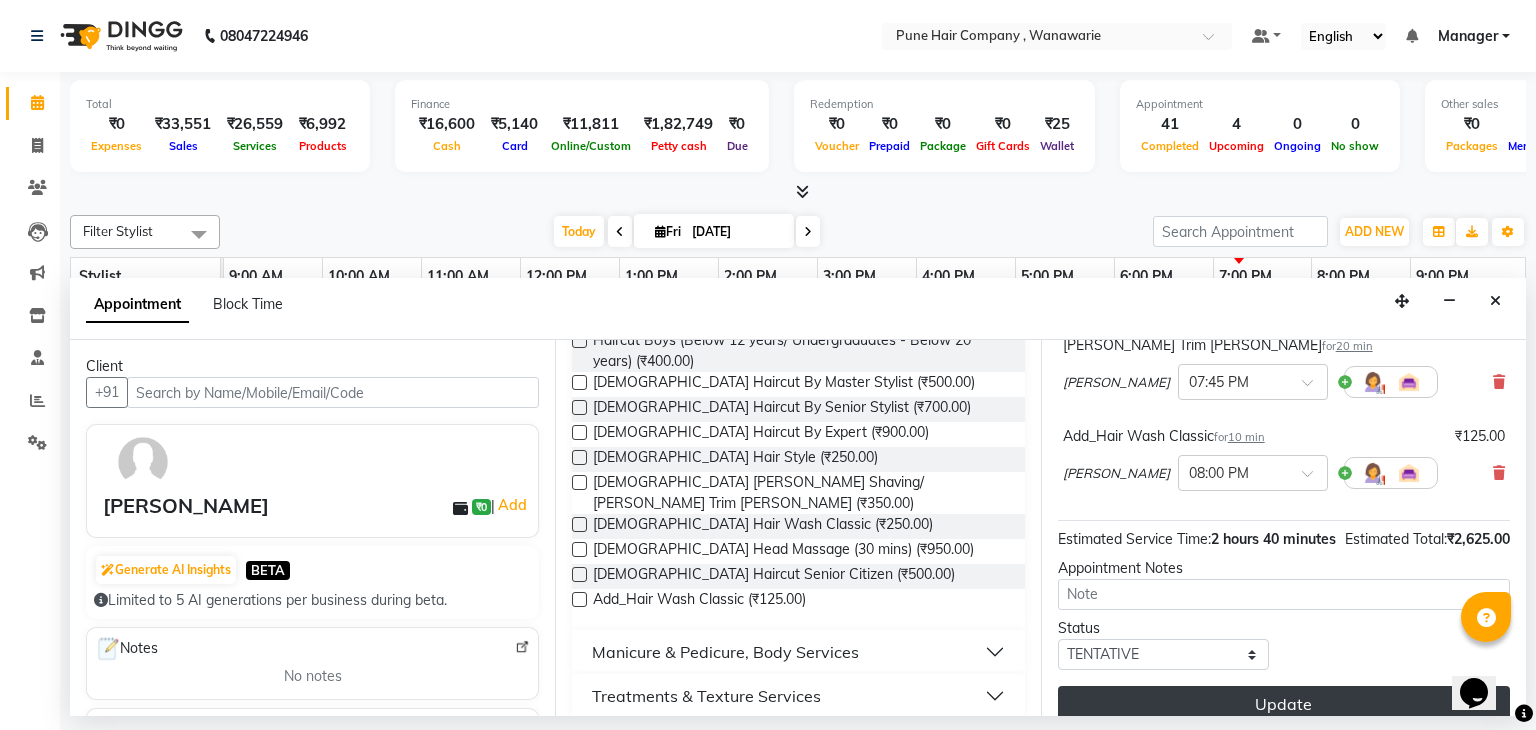 click on "Update" at bounding box center [1284, 704] 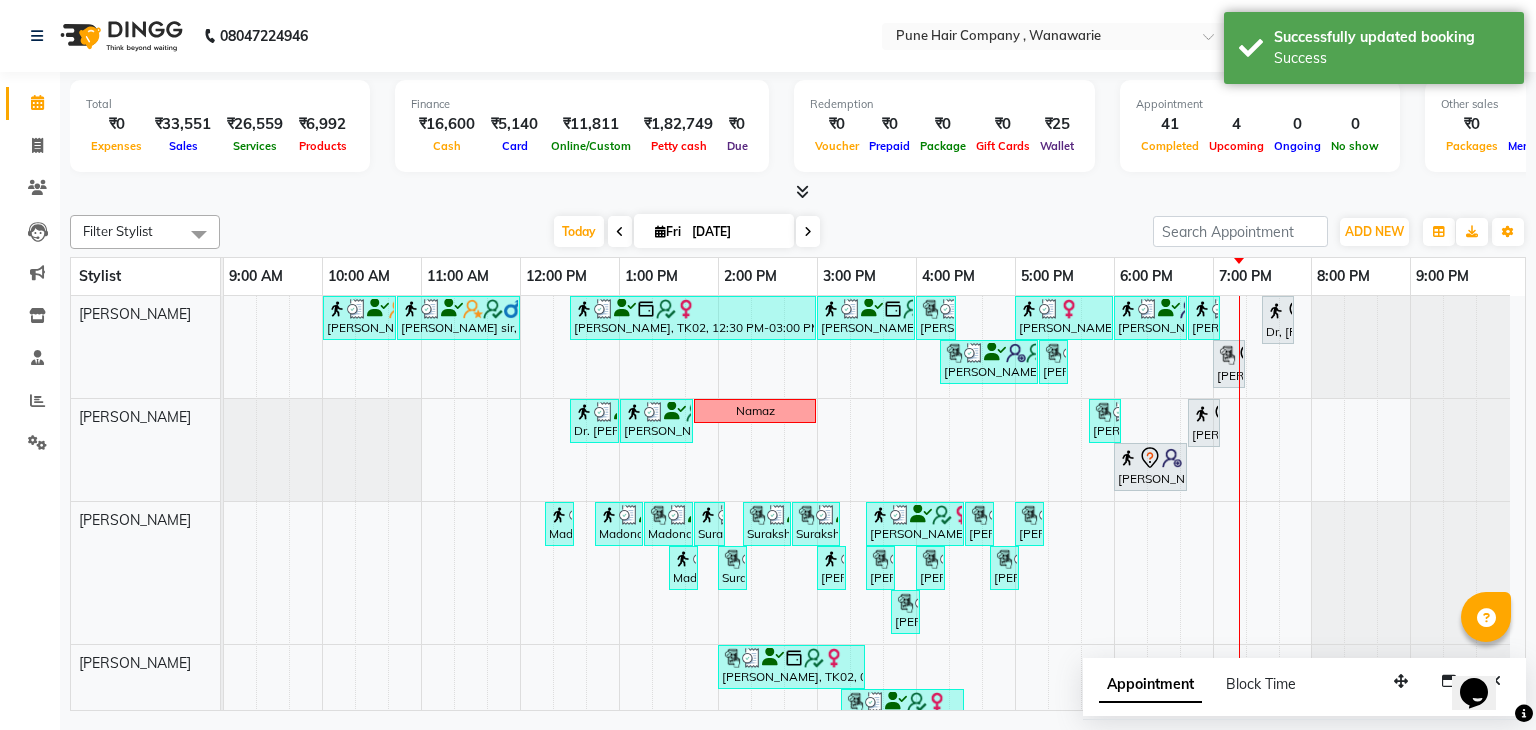 scroll, scrollTop: 274, scrollLeft: 0, axis: vertical 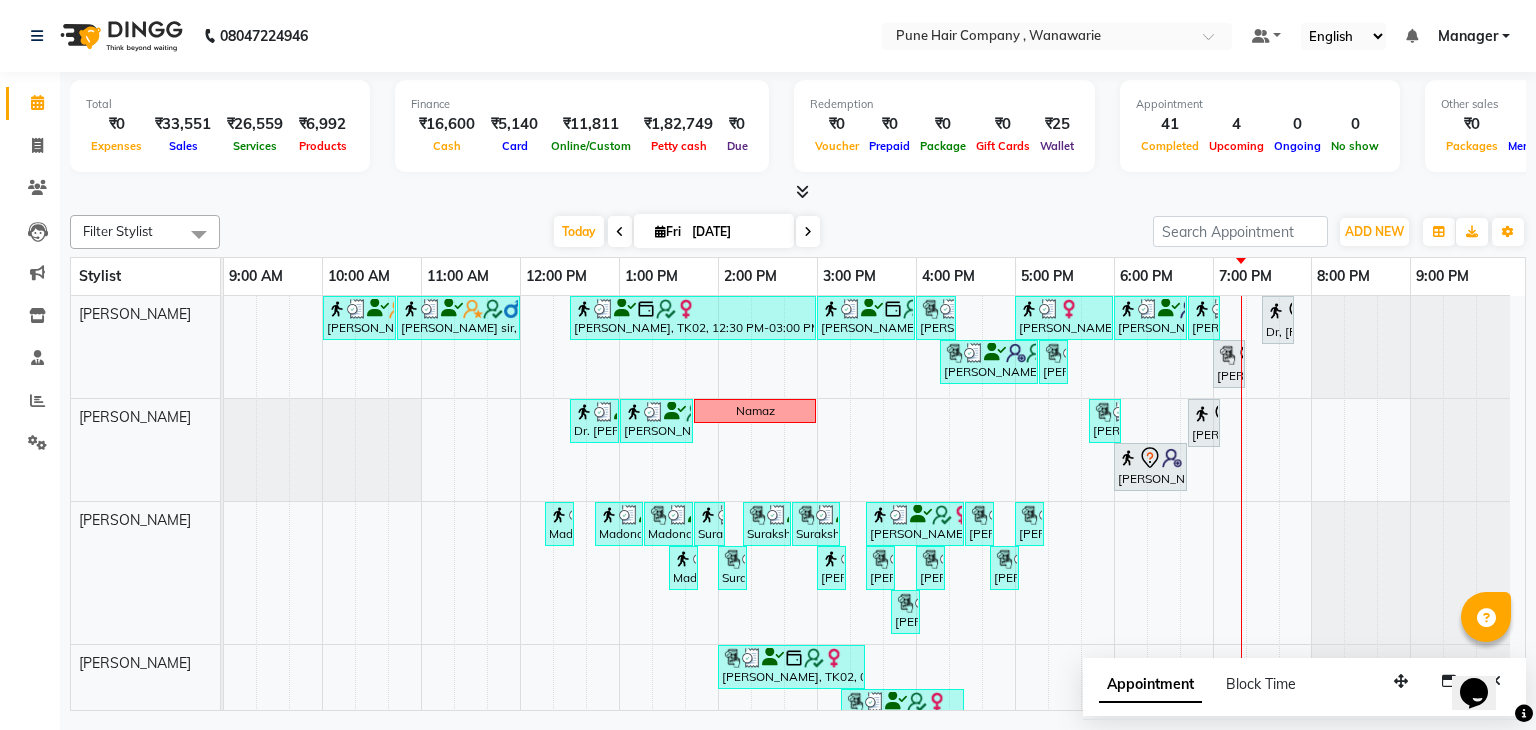 click at bounding box center [798, 192] 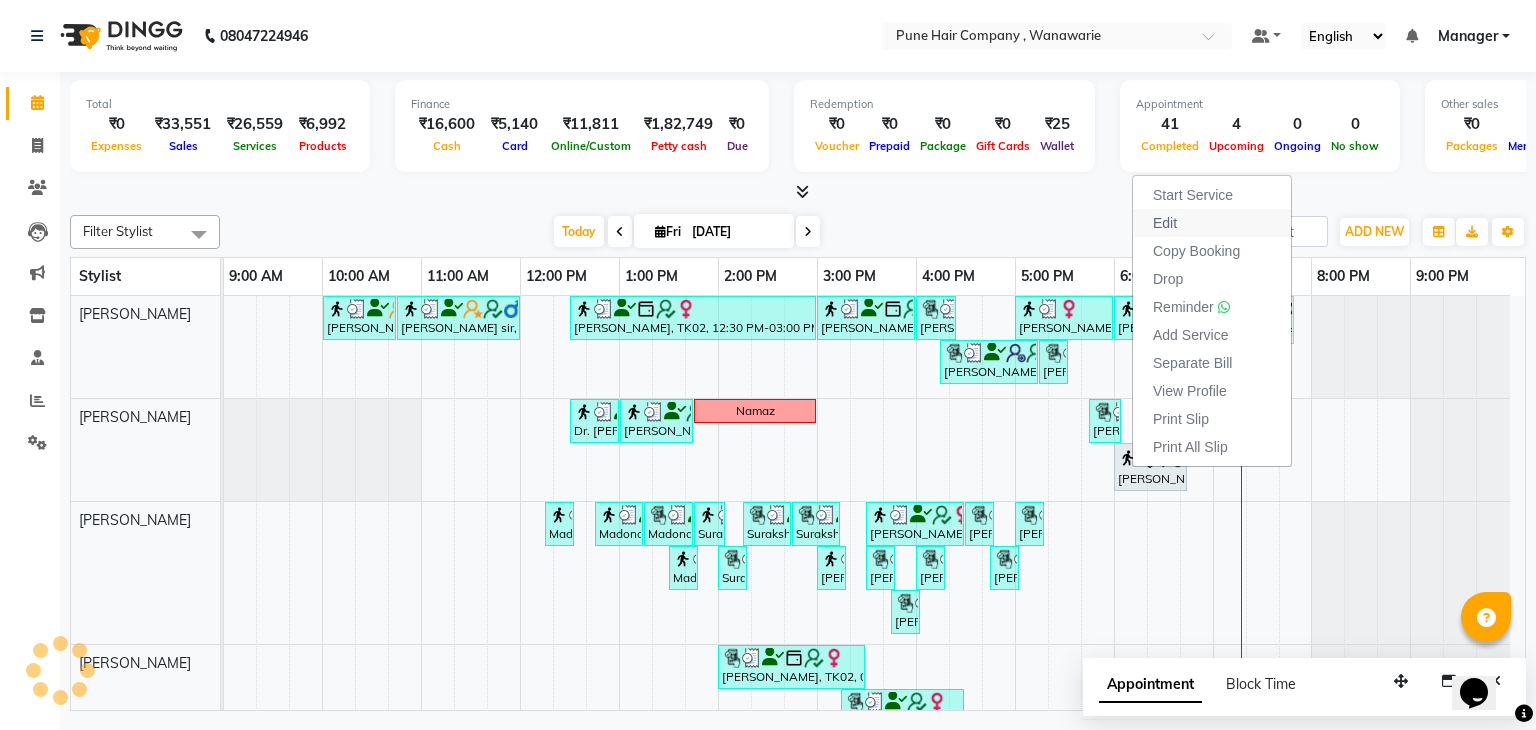 click on "Edit" at bounding box center [1165, 223] 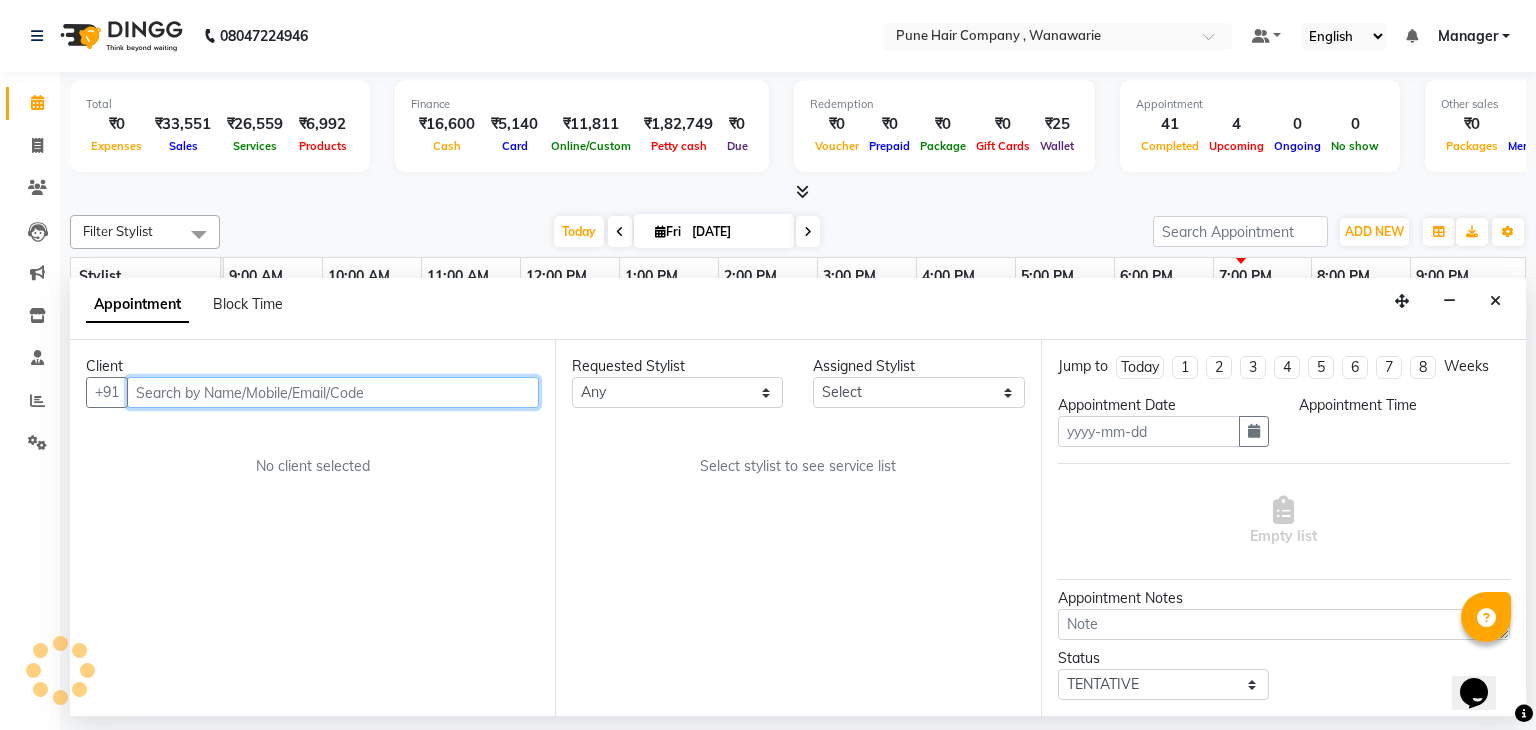 type on "[DATE]" 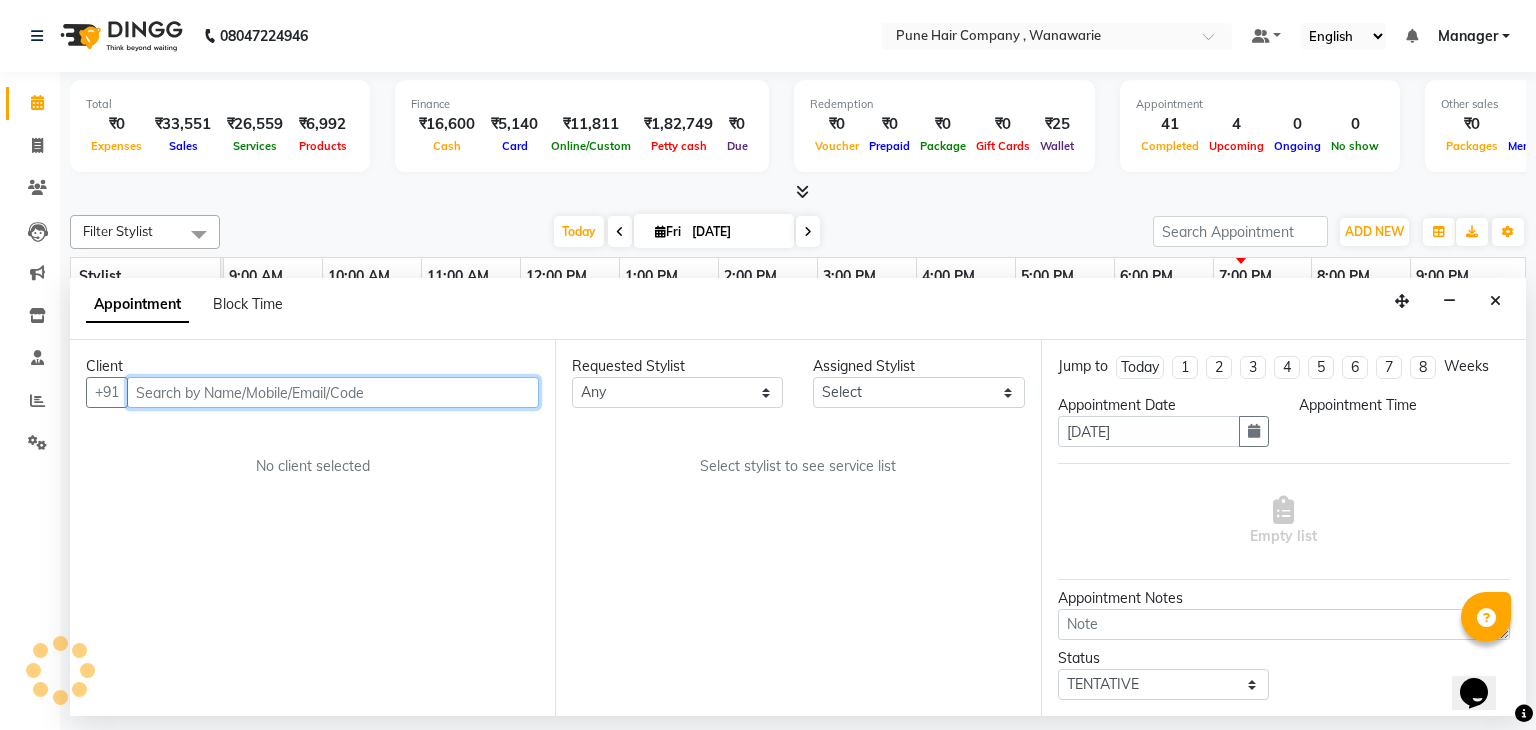 select on "1080" 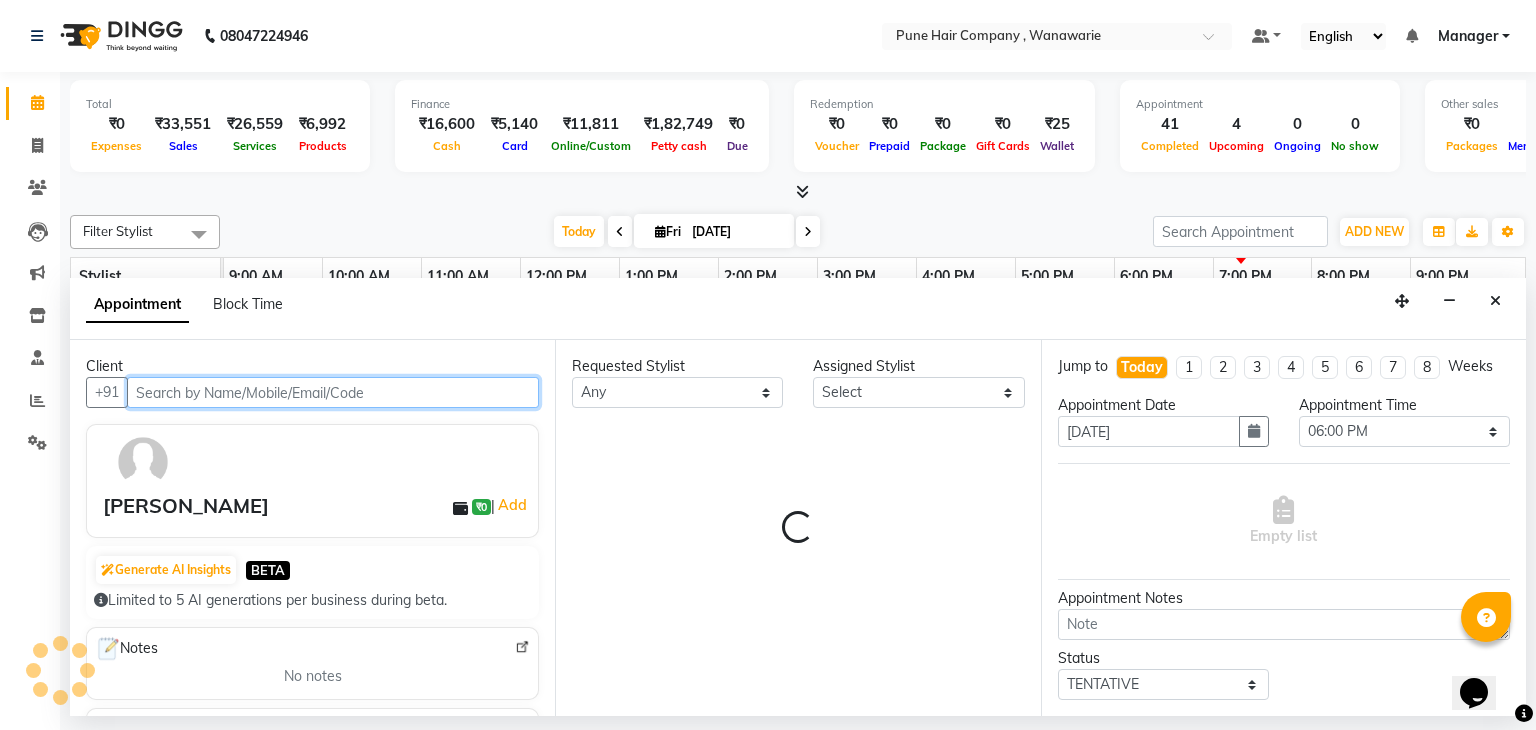 select on "74603" 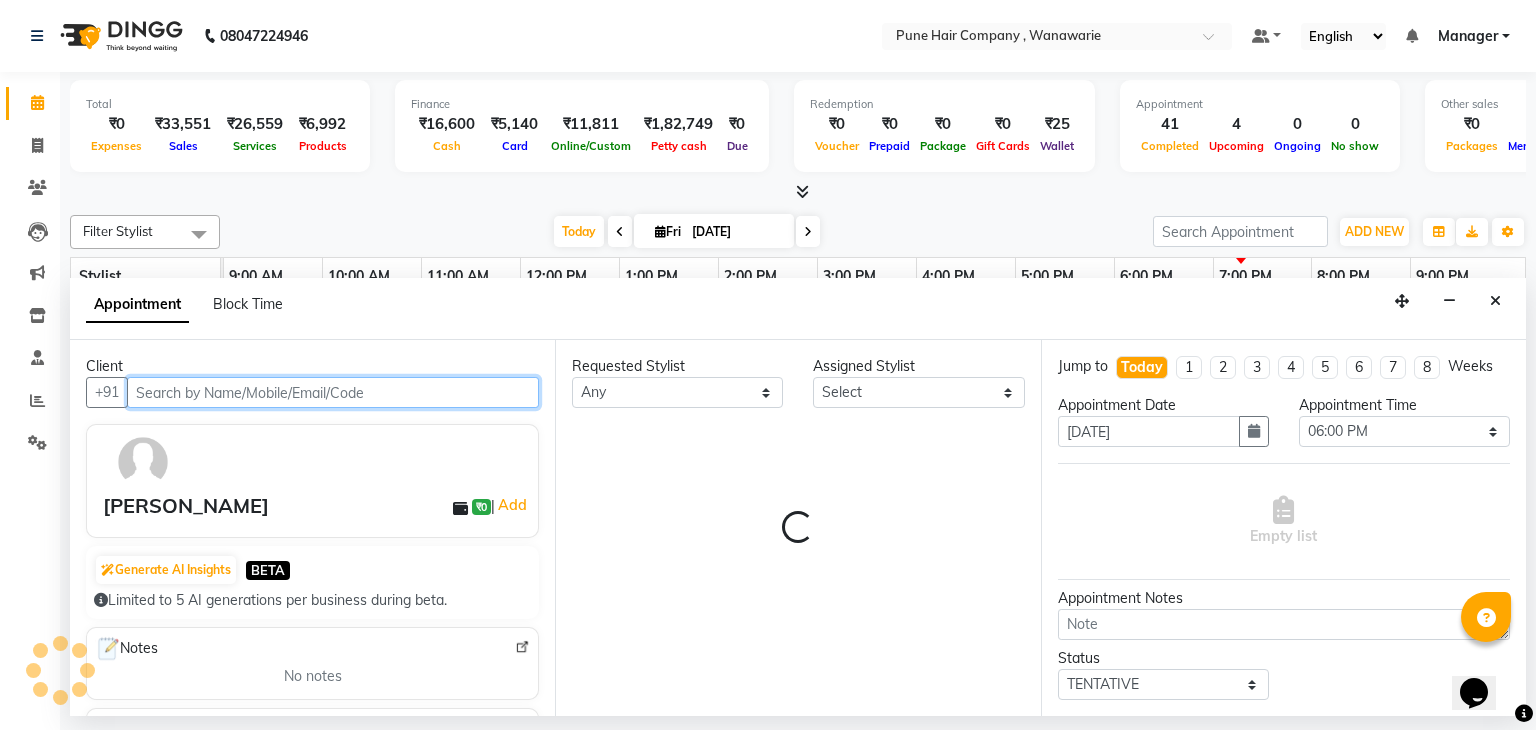 select on "74603" 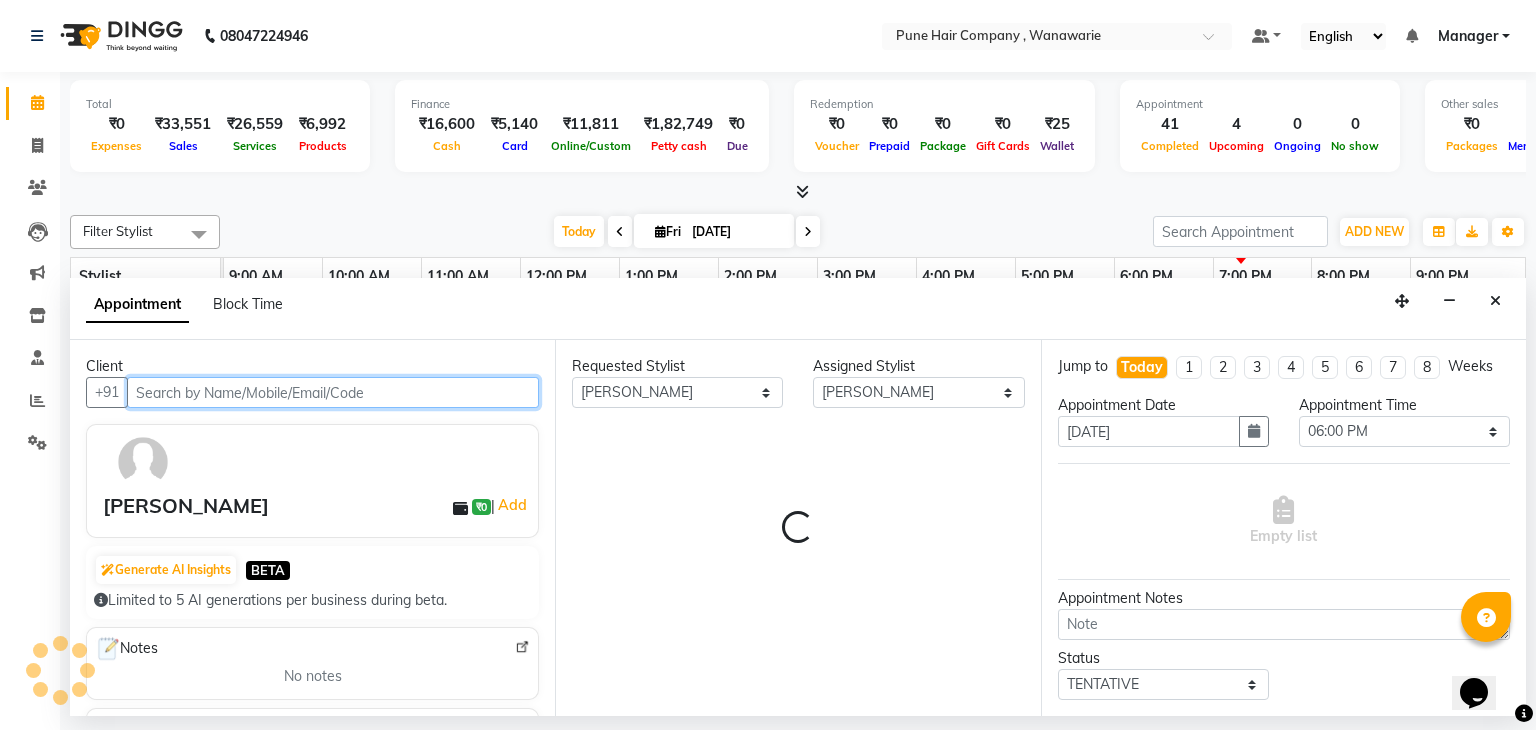 select on "4060" 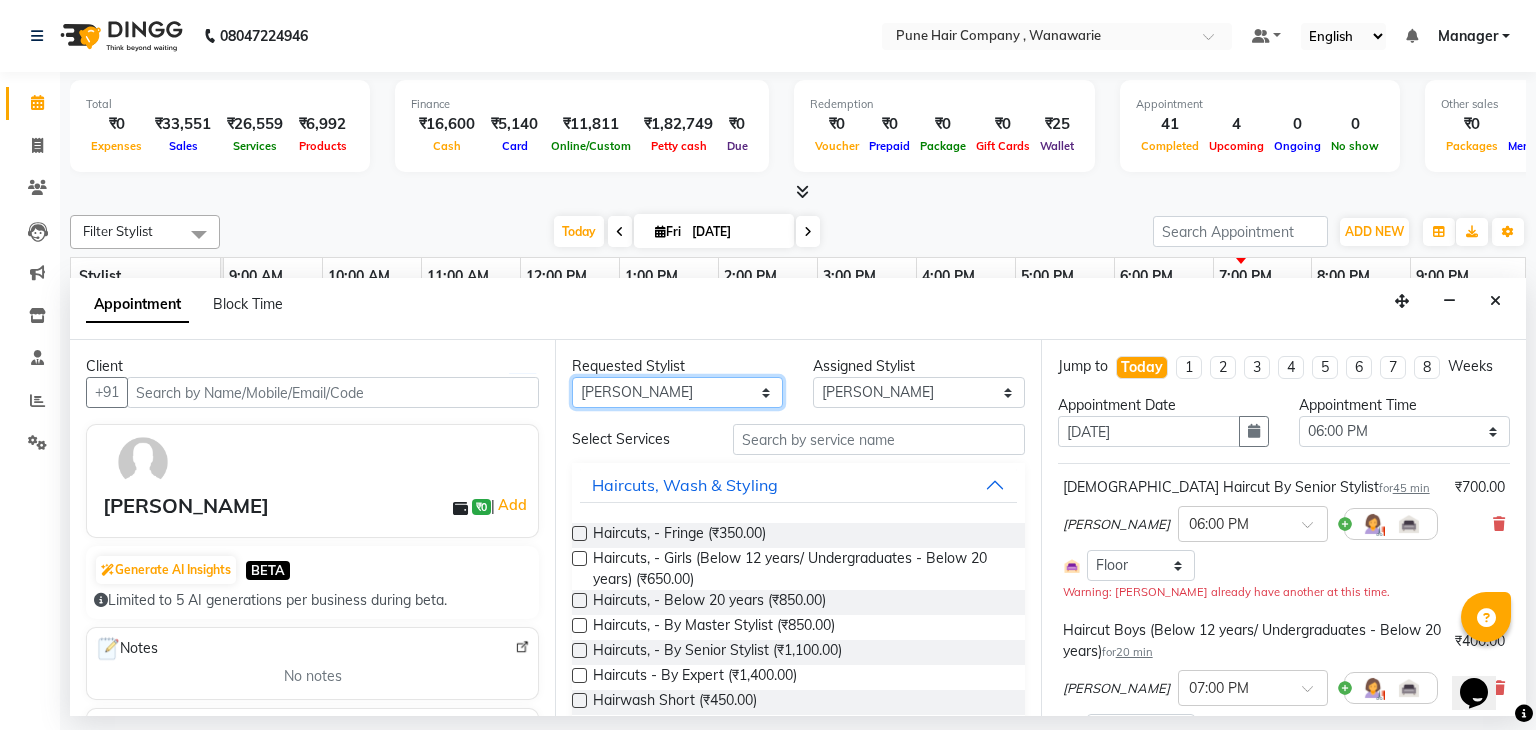 click on "Any [PERSON_NAME] [PERSON_NAME]  [PERSON_NAME] [PERSON_NAME] [PERSON_NAME] [PERSON_NAME] [PERSON_NAME]" at bounding box center [677, 392] 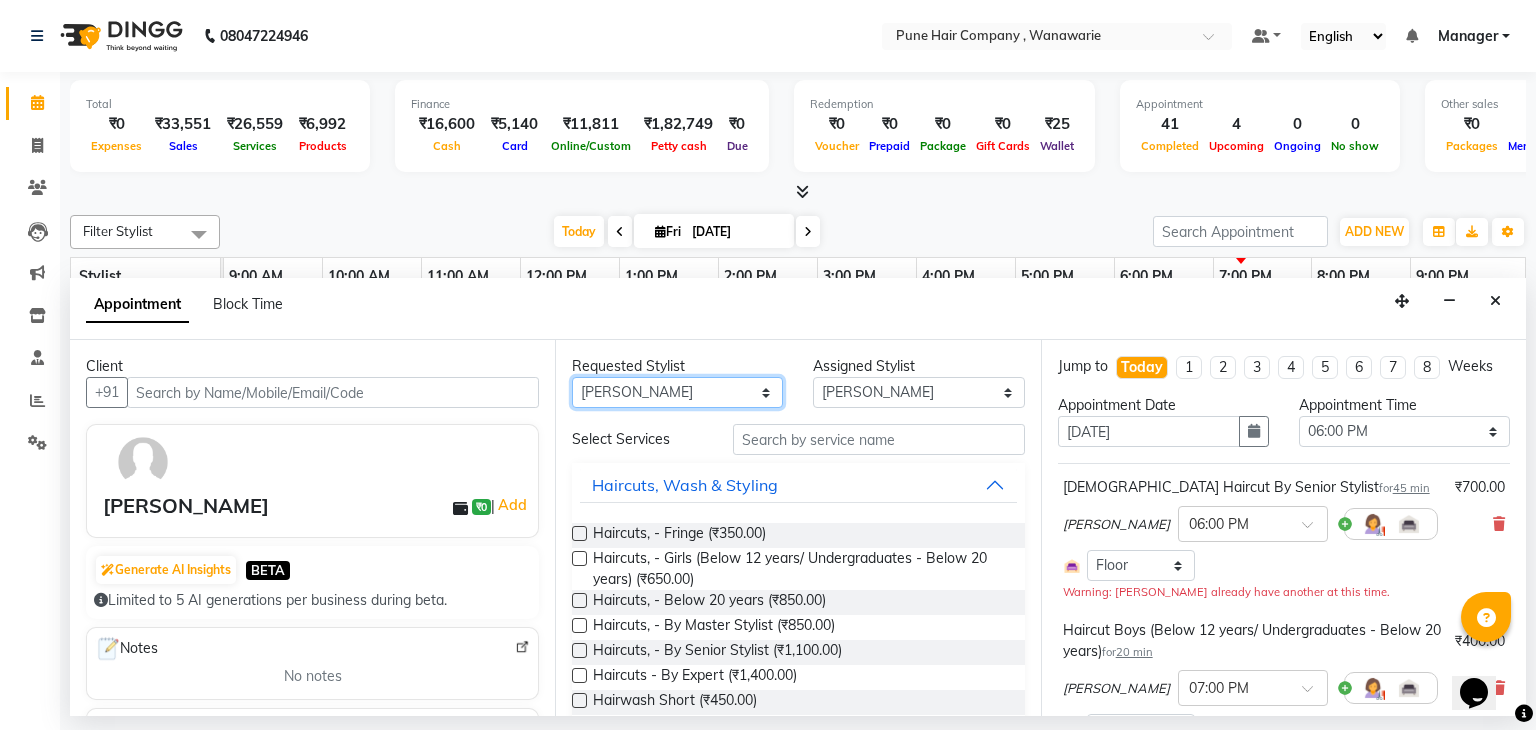 select on "74578" 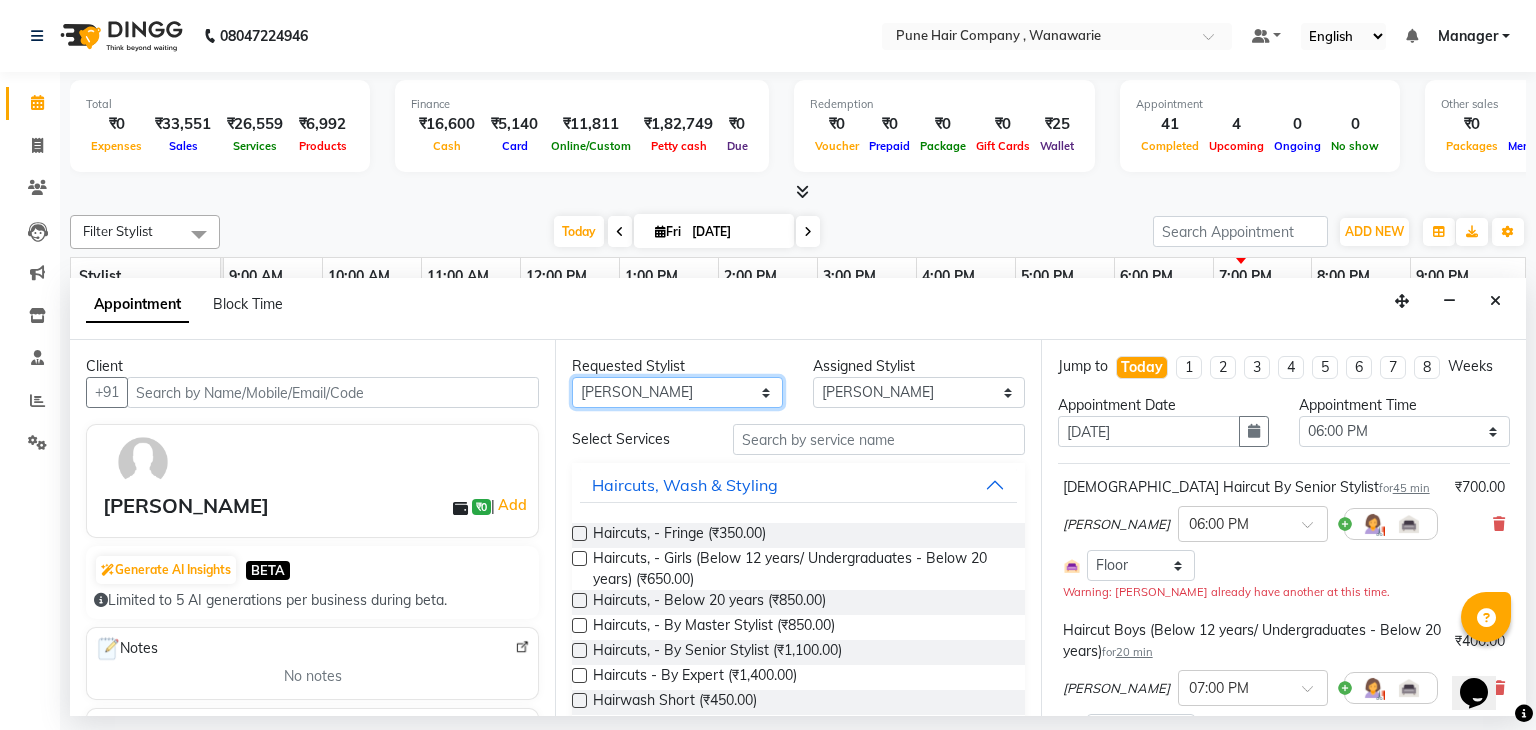 select on "74578" 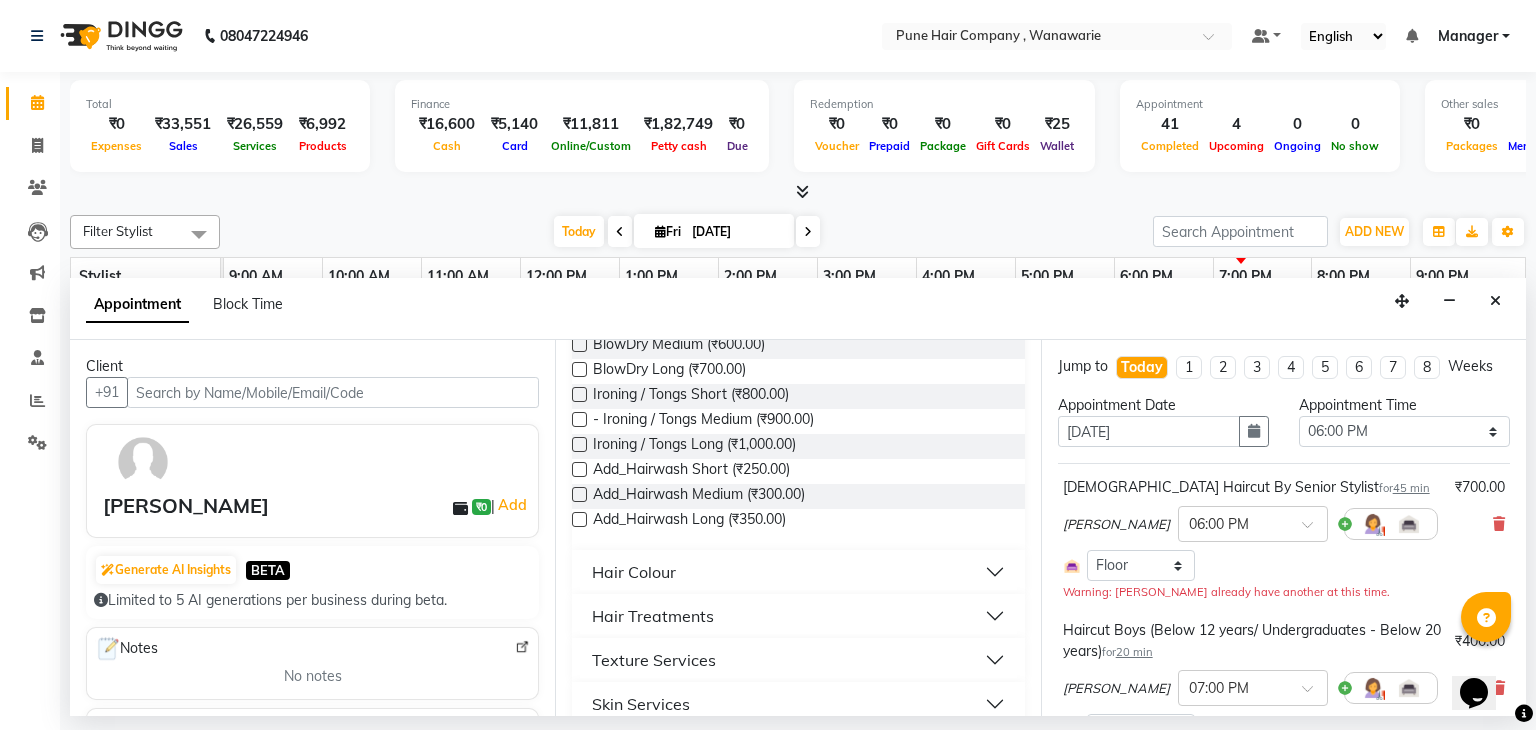 scroll, scrollTop: 657, scrollLeft: 0, axis: vertical 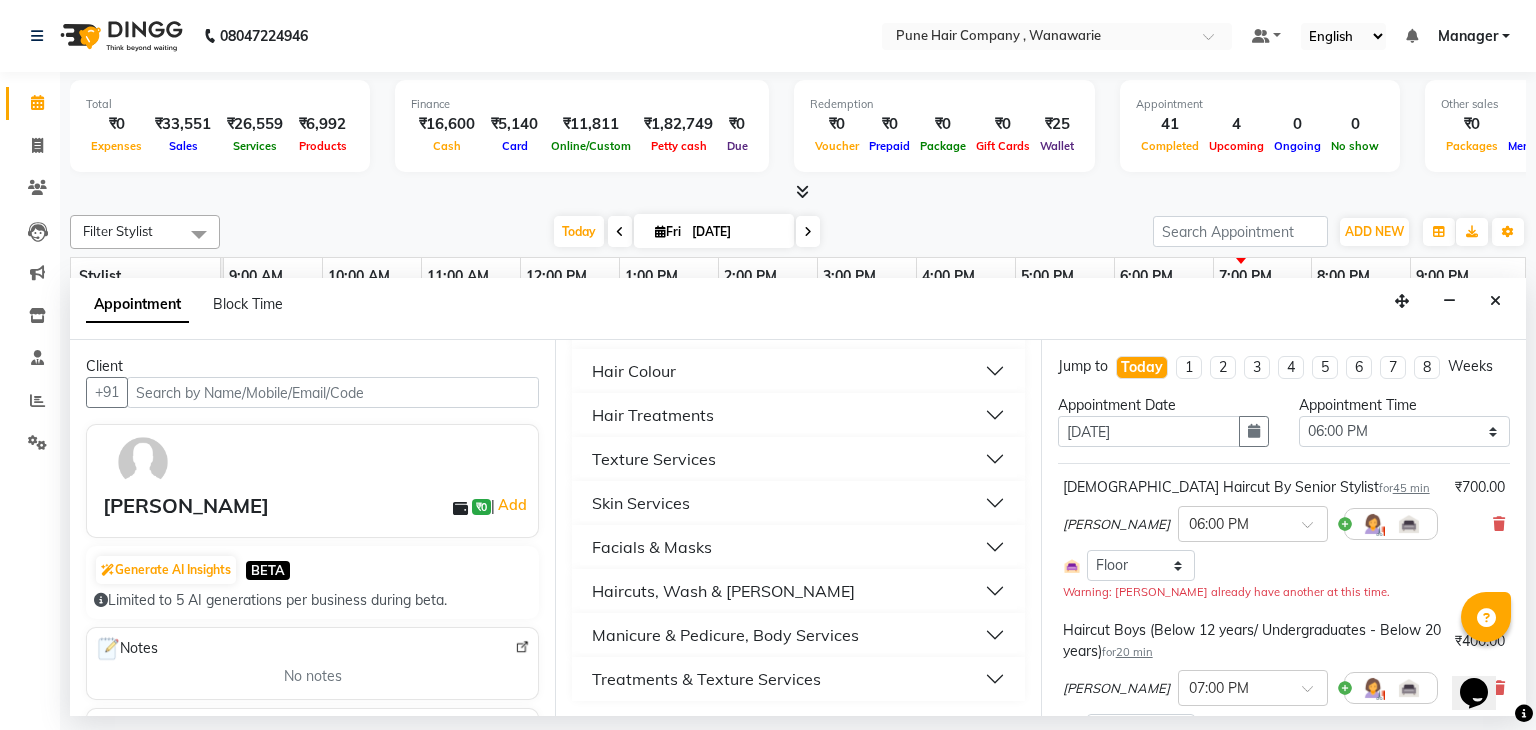 click on "Haircuts, Wash & [PERSON_NAME]" at bounding box center [723, 591] 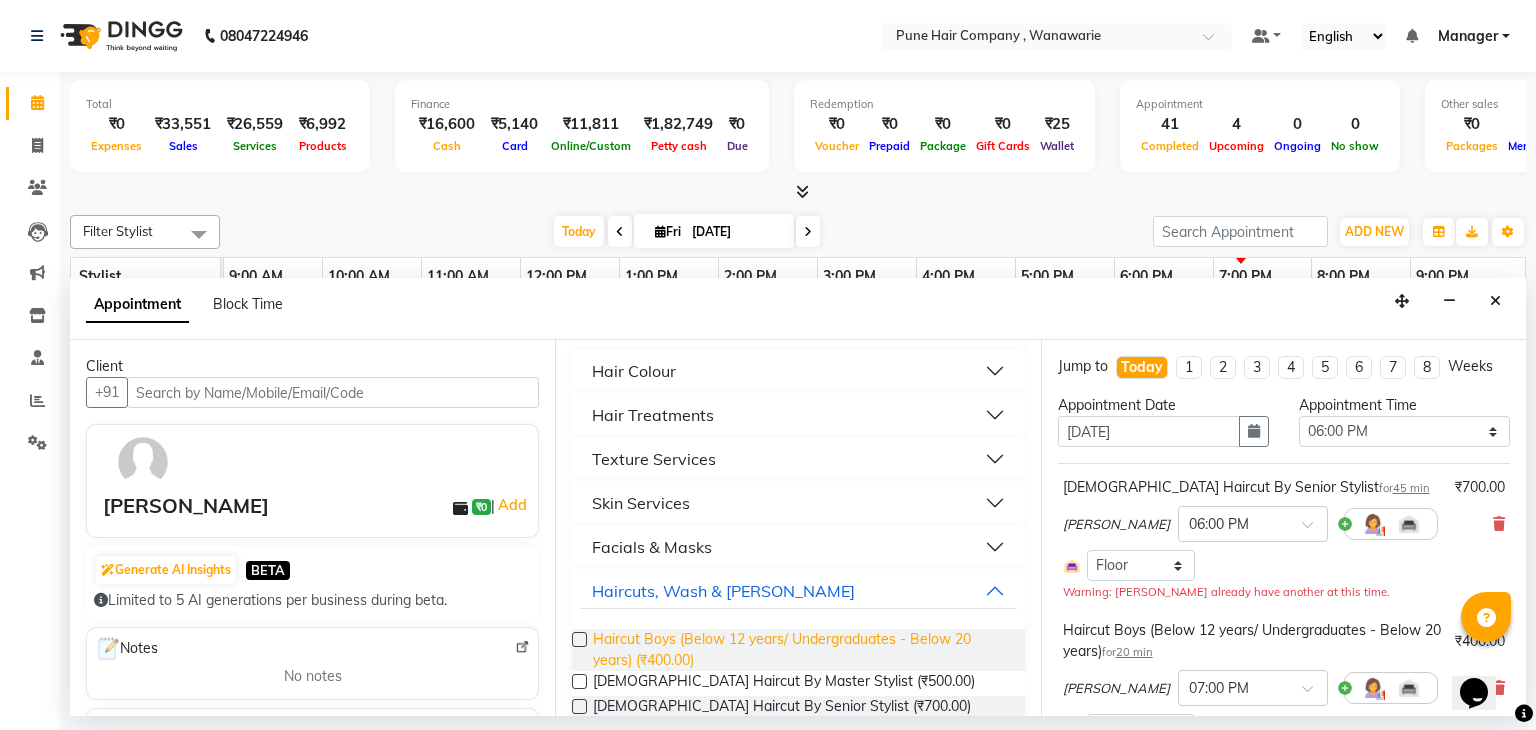 click on "Haircut Boys (Below 12 years/ Undergraduates - Below 20 years) (₹400.00)" at bounding box center [800, 650] 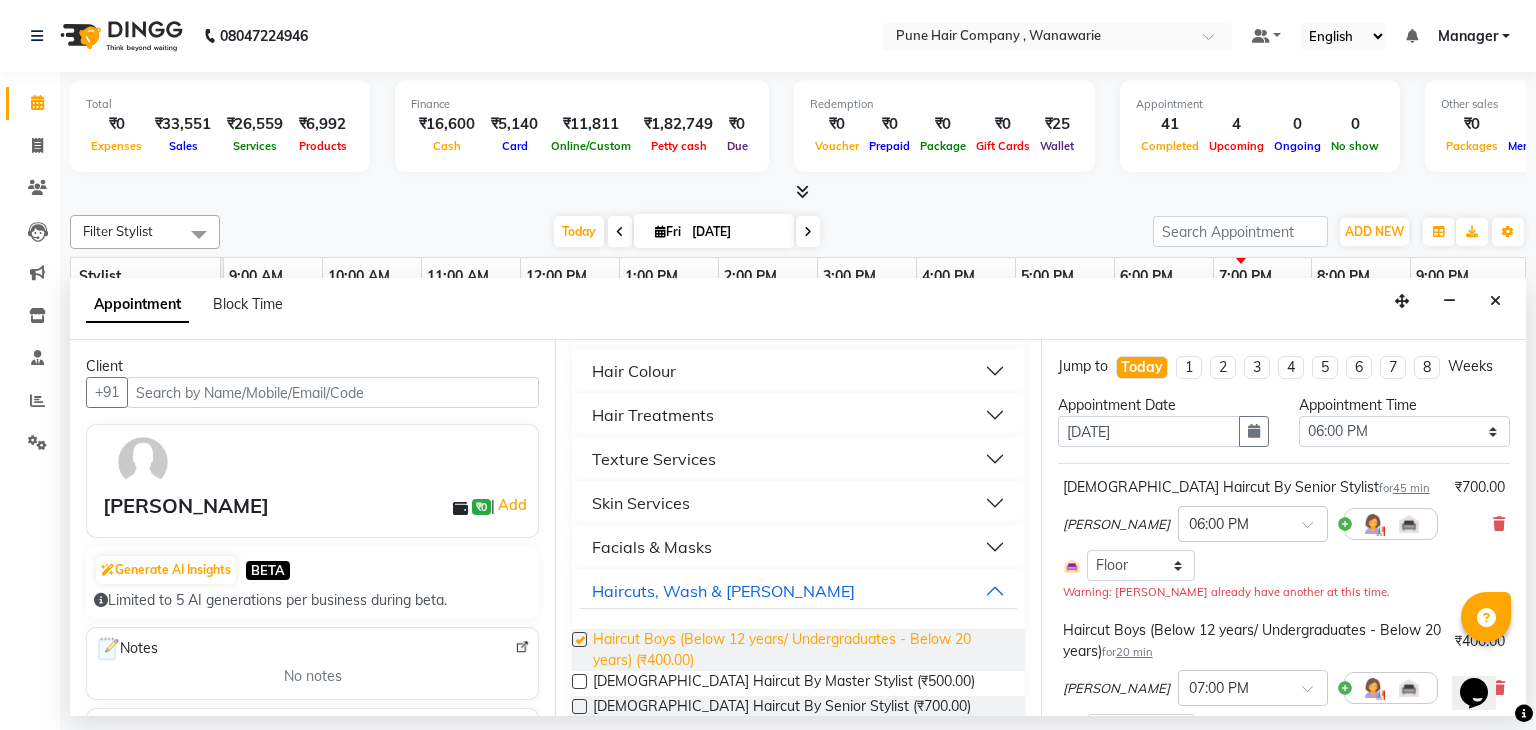 checkbox on "false" 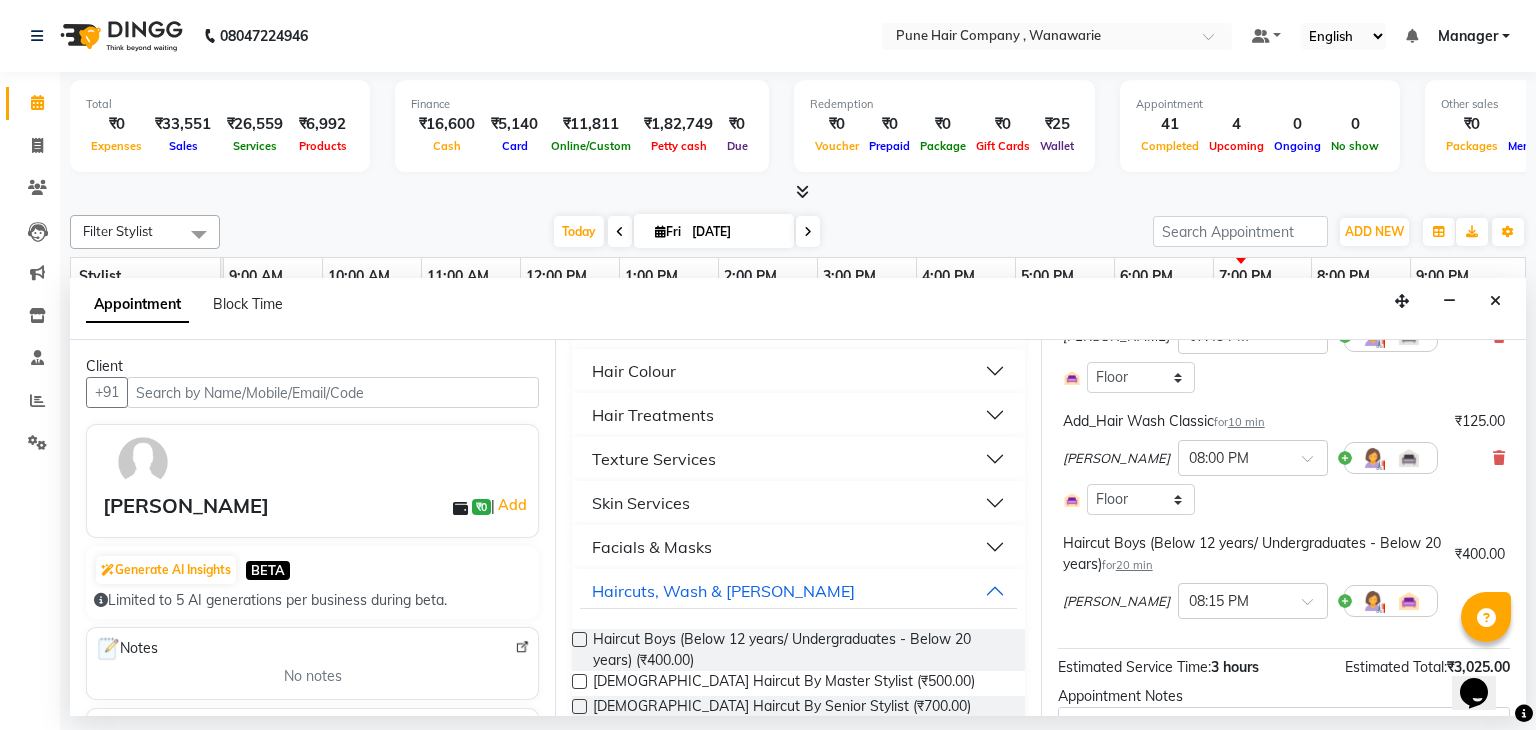 scroll, scrollTop: 867, scrollLeft: 0, axis: vertical 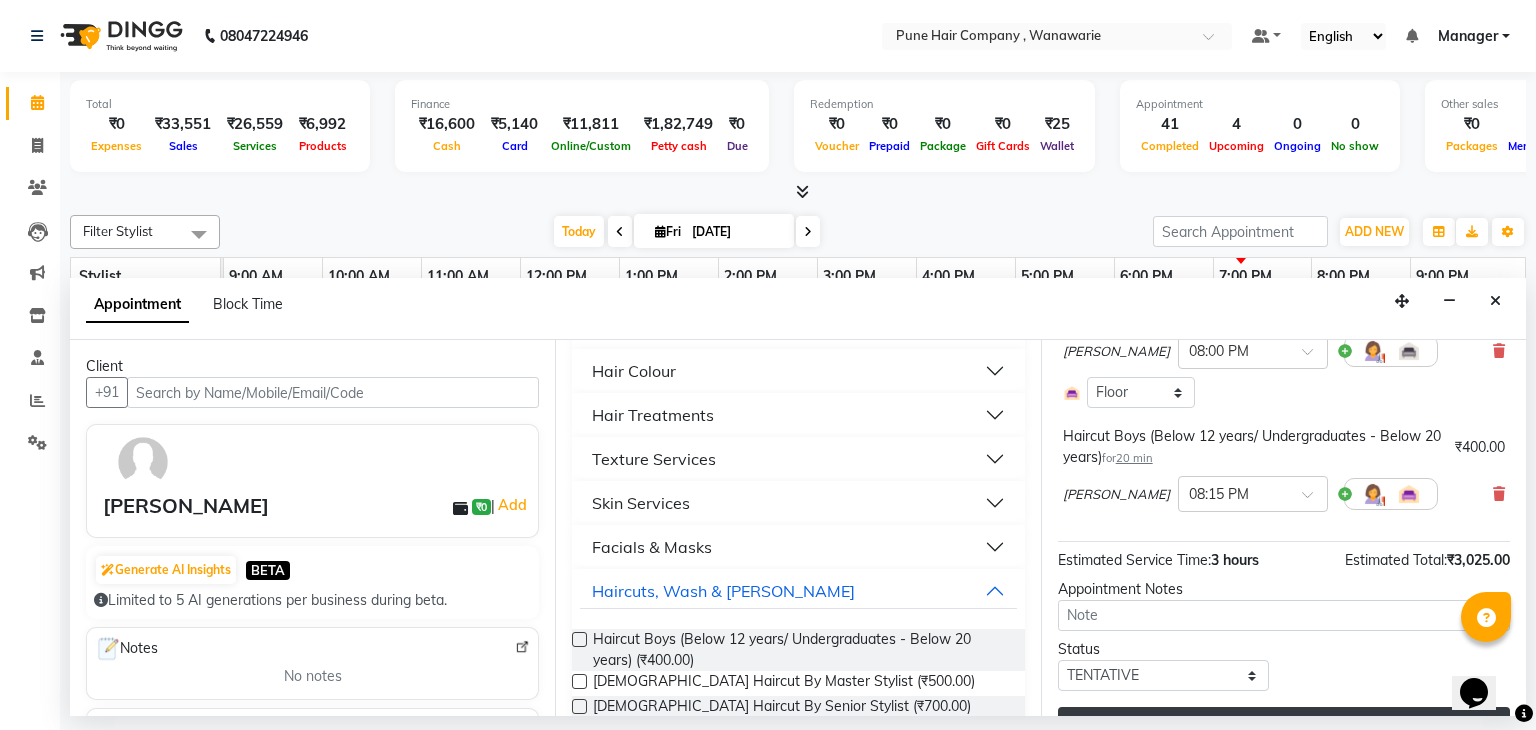 click on "Update" at bounding box center (1284, 725) 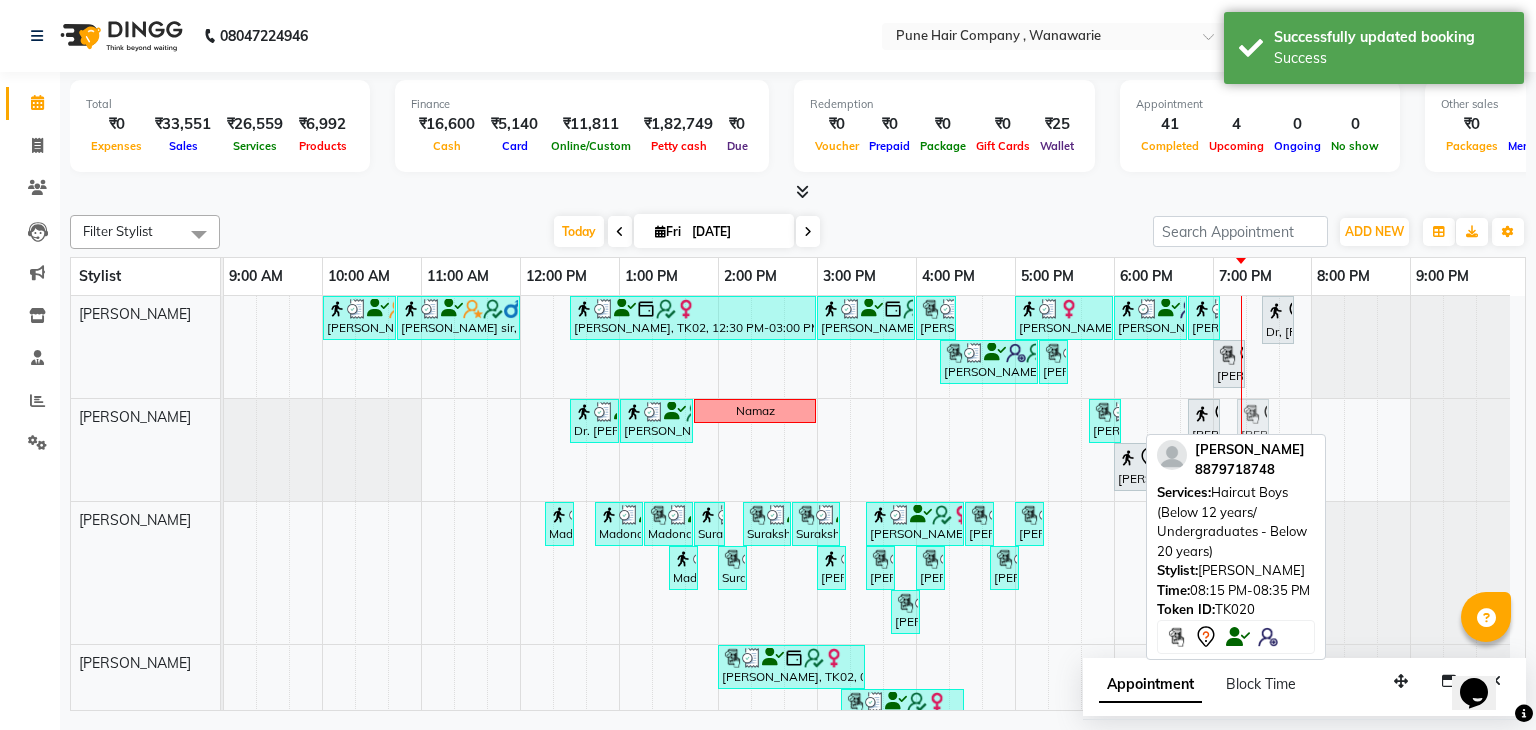 drag, startPoint x: 1356, startPoint y: 424, endPoint x: 1264, endPoint y: 433, distance: 92.43917 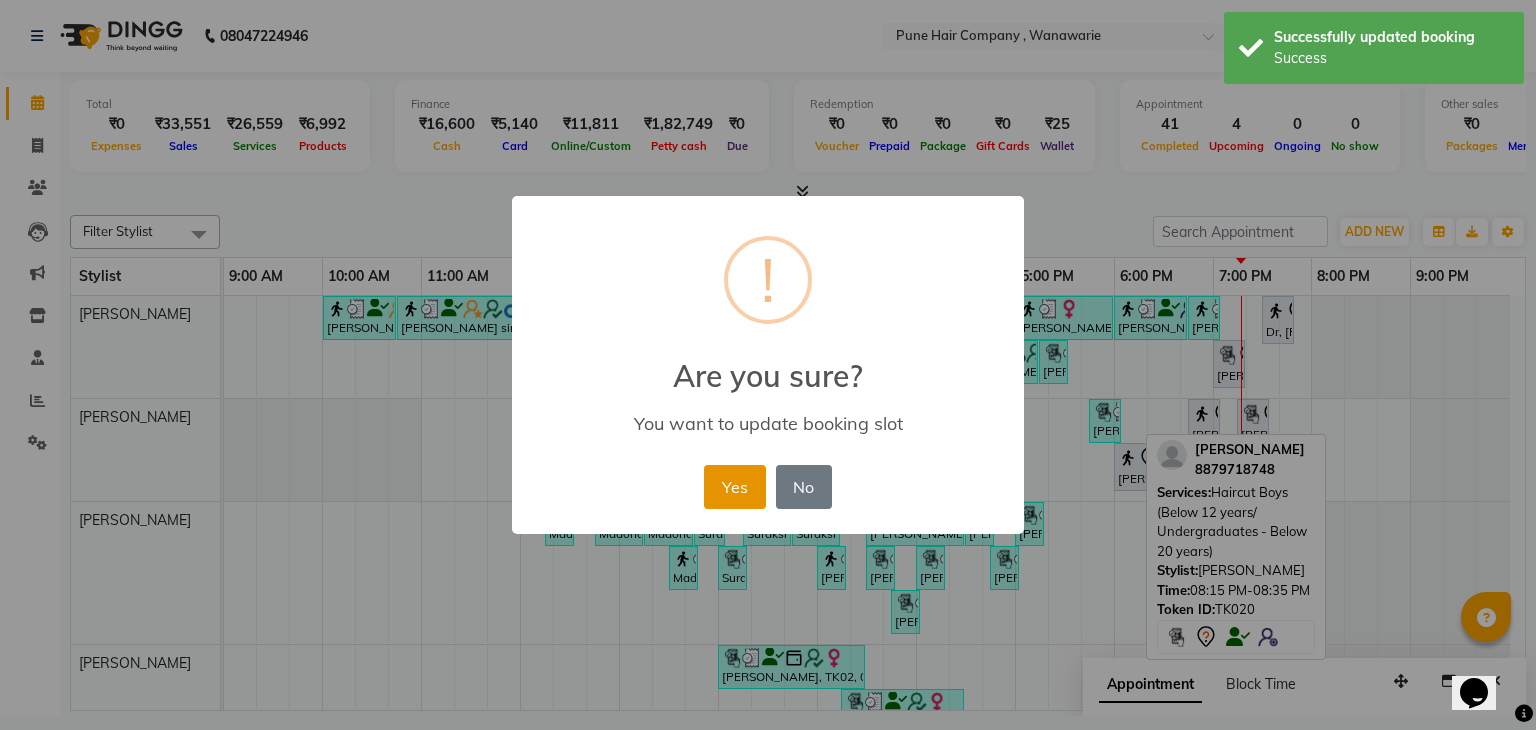 click on "Yes" at bounding box center [734, 487] 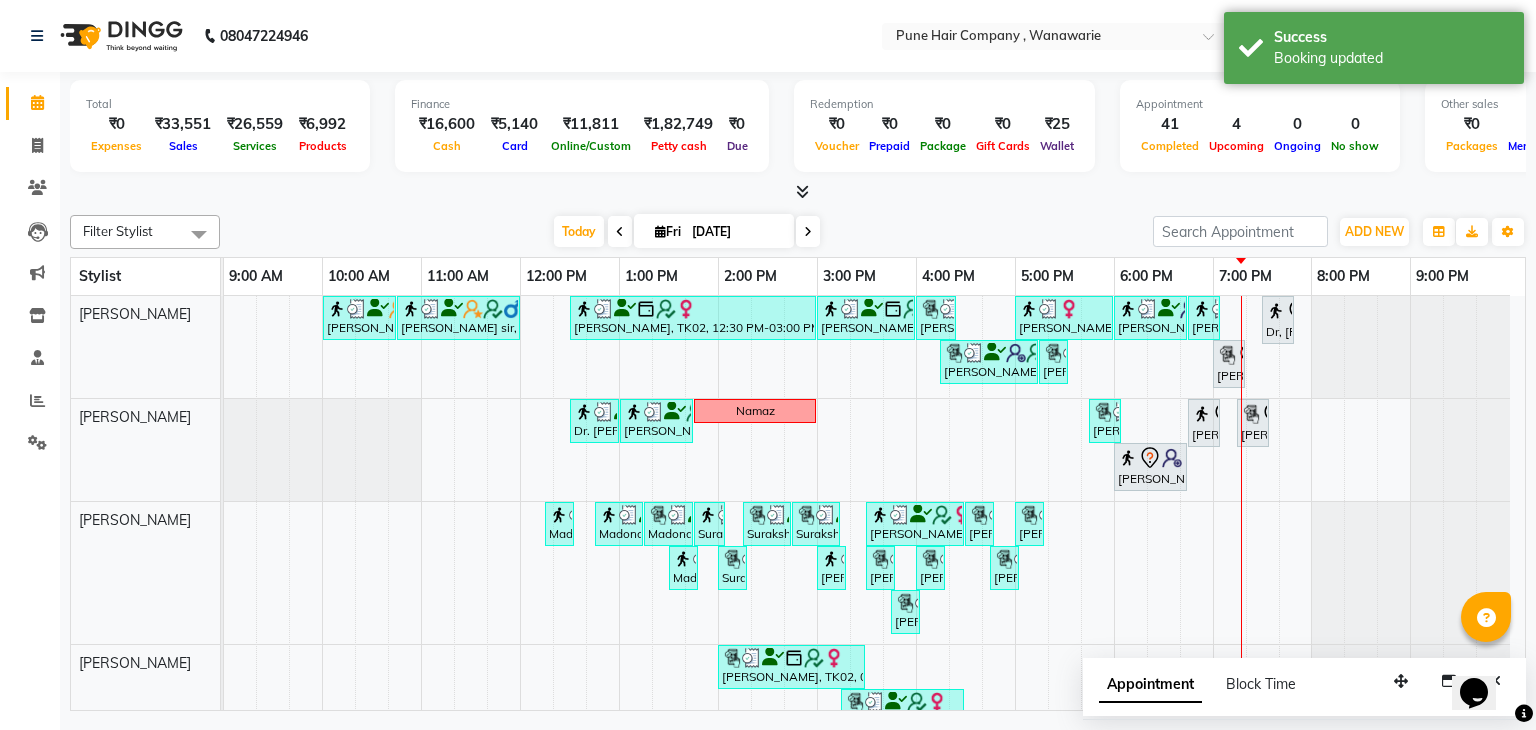 scroll, scrollTop: 274, scrollLeft: 0, axis: vertical 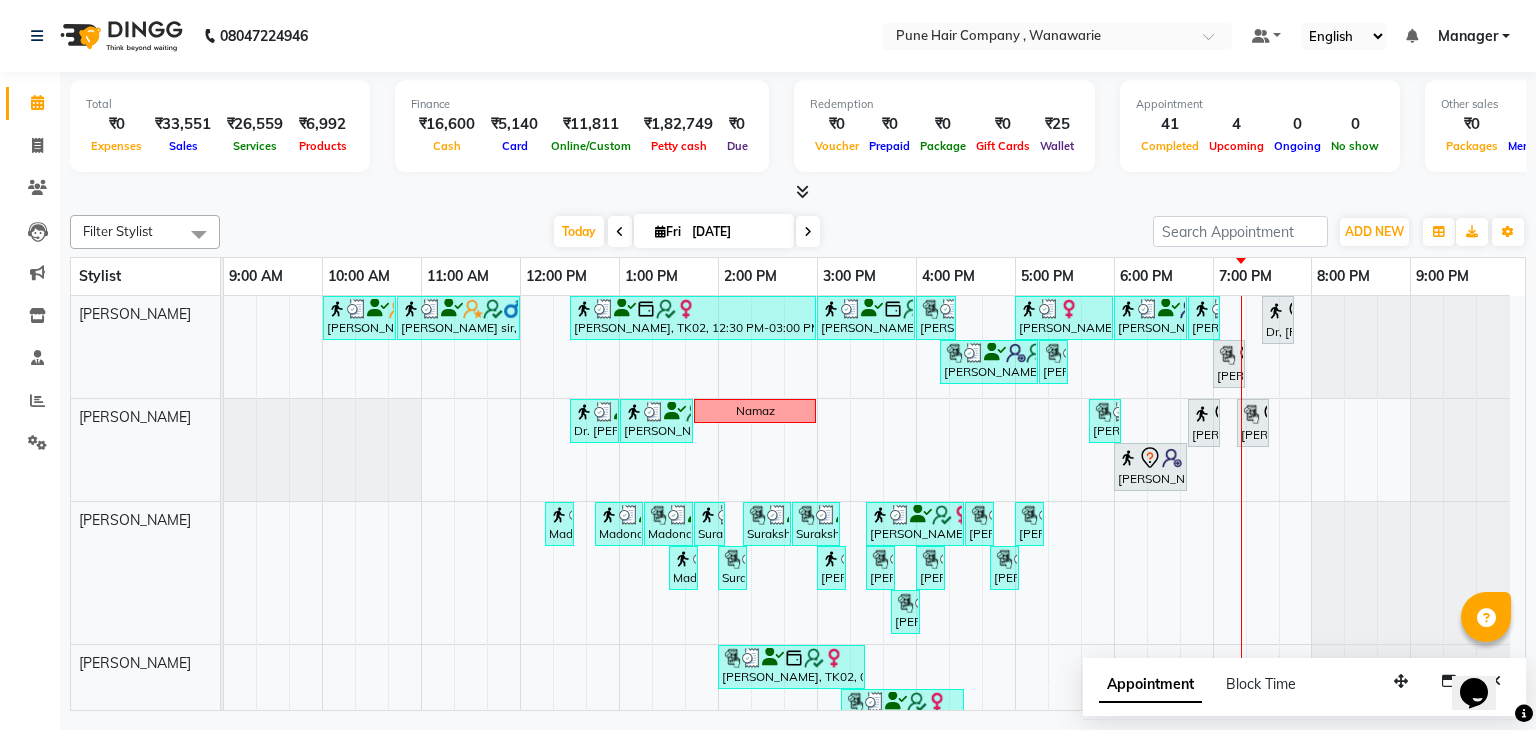 click at bounding box center (798, 192) 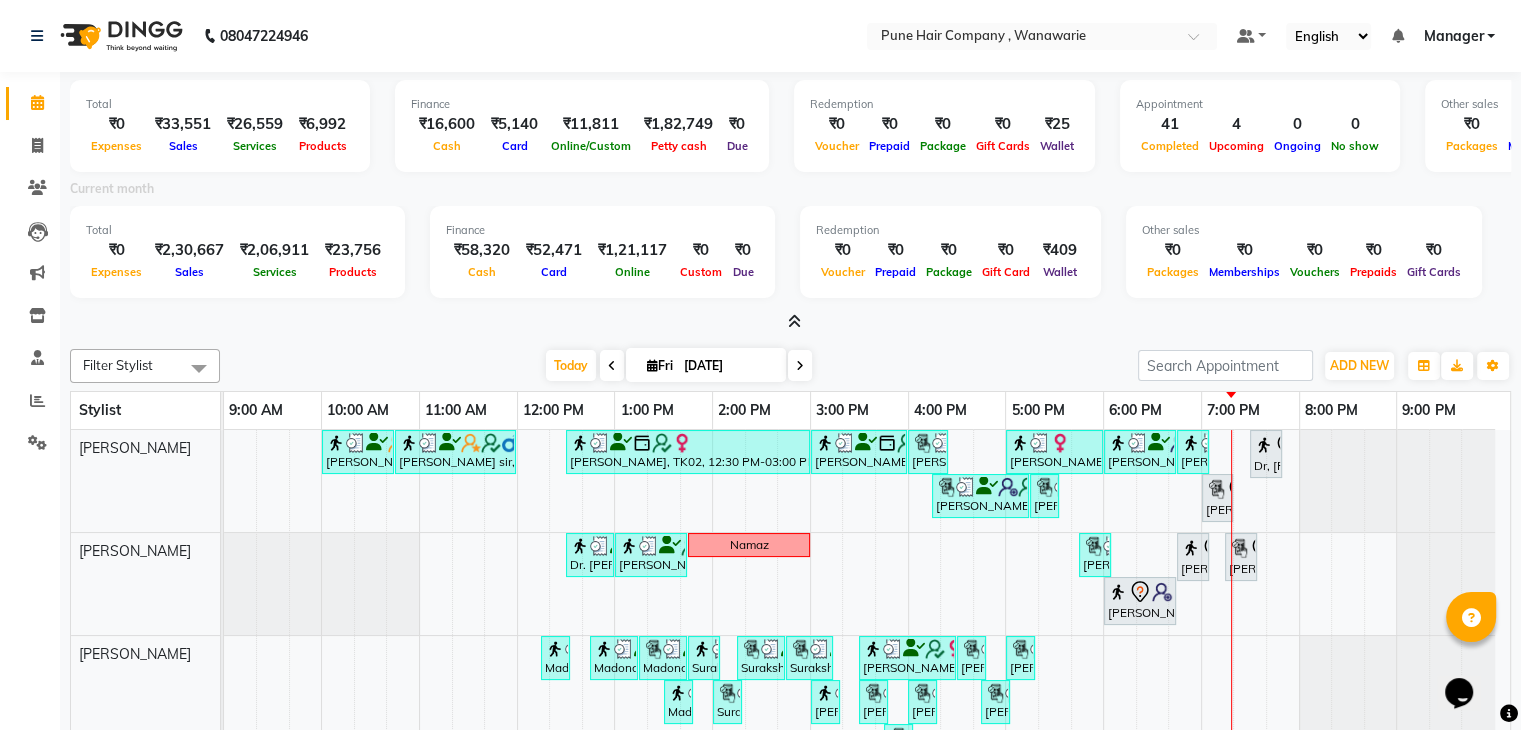 click at bounding box center (794, 321) 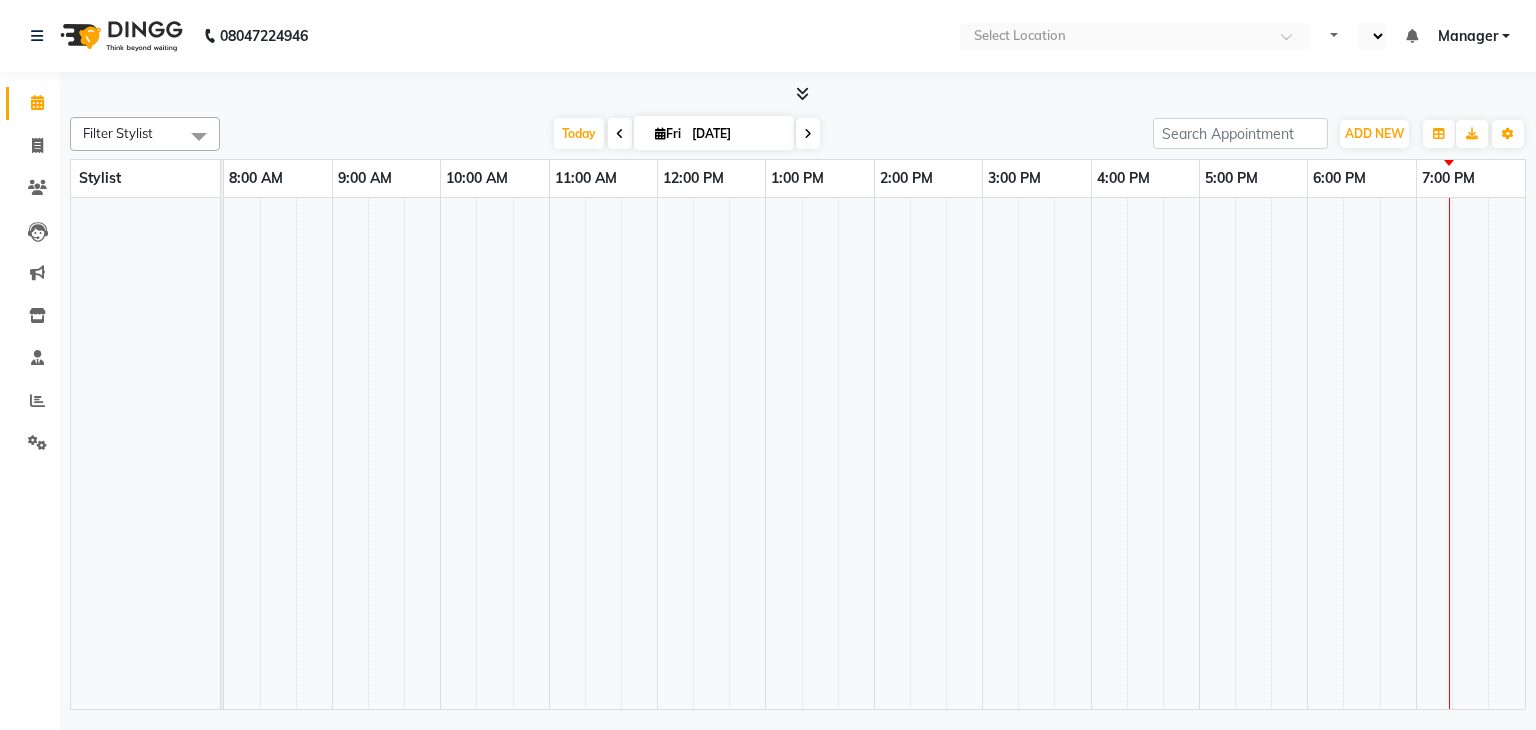 scroll, scrollTop: 0, scrollLeft: 0, axis: both 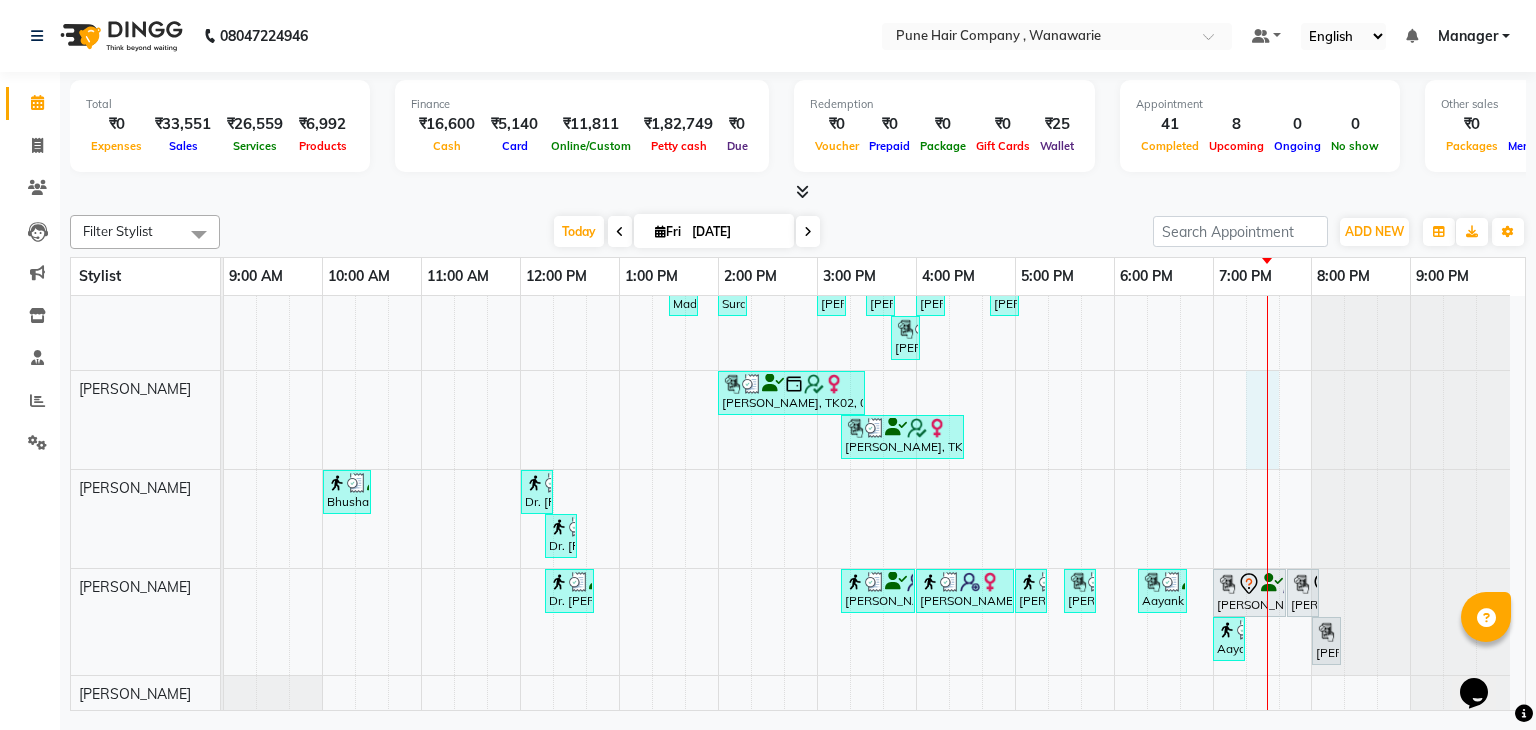 click on "[PERSON_NAME] sir, TK03, 10:00 AM-10:45 AM, [DEMOGRAPHIC_DATA] Haircut By Senior Stylist     [PERSON_NAME] sir, TK03, 10:45 AM-12:00 PM, [DEMOGRAPHIC_DATA] Hair Colour - Majirel Global Colour (includes moustache)     [PERSON_NAME], TK02, 12:30 PM-03:00 PM, Hair Colour - Inoa Global Medium     [PERSON_NAME], TK02, 03:00 PM-04:00 PM, Hair Treatments - Molecular Deep Damage Repair Medium     [PERSON_NAME] S, TK17, 04:00 PM-04:25 PM, Add_Hairwash Long     [PERSON_NAME], TK04, 05:00 PM-06:00 PM, Haircuts, - By Senior Stylist     [PERSON_NAME], TK01, 06:00 PM-06:45 PM, [DEMOGRAPHIC_DATA] Haircut By Senior Stylist     [PERSON_NAME], TK01, 06:45 PM-07:05 PM, [DEMOGRAPHIC_DATA] [PERSON_NAME] Shaving/ [PERSON_NAME] Trim [PERSON_NAME]             Dr, [PERSON_NAME] ,, TK15, 07:30 PM-07:50 PM,  Haircut Boys (Below 12 years/ Undergraduates - Below 20 years)     [PERSON_NAME] S, TK17, 04:15 PM-05:15 PM, Ironing / Tongs [PERSON_NAME] S, TK17, 05:15 PM-05:30 PM, Haircuts, - Fringe             [PERSON_NAME] c, TK20, 07:00 PM-07:20 PM,  Haircut Boys (Below 12 years/ Undergraduates - Below 20 years)          Namaz" at bounding box center (874, 367) 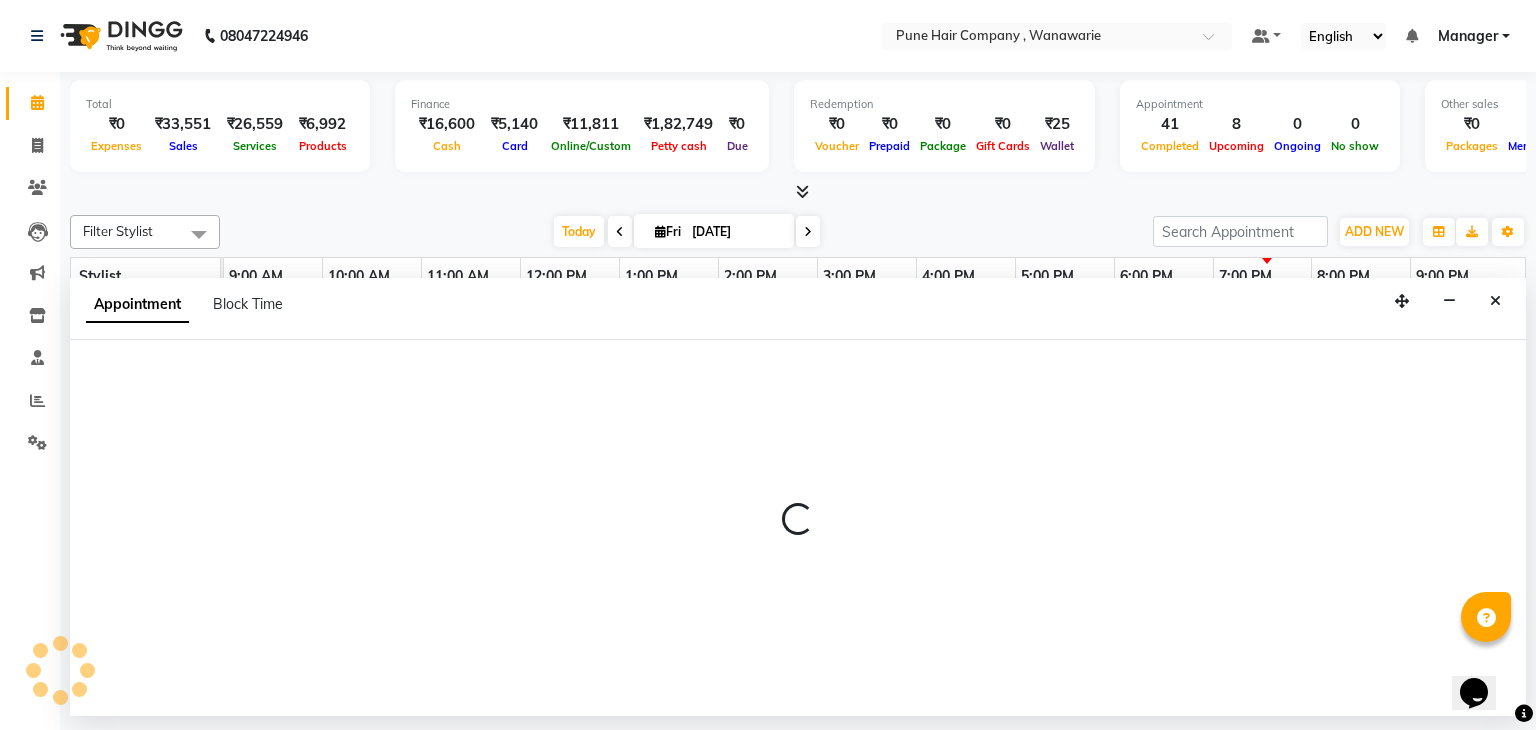 select on "74580" 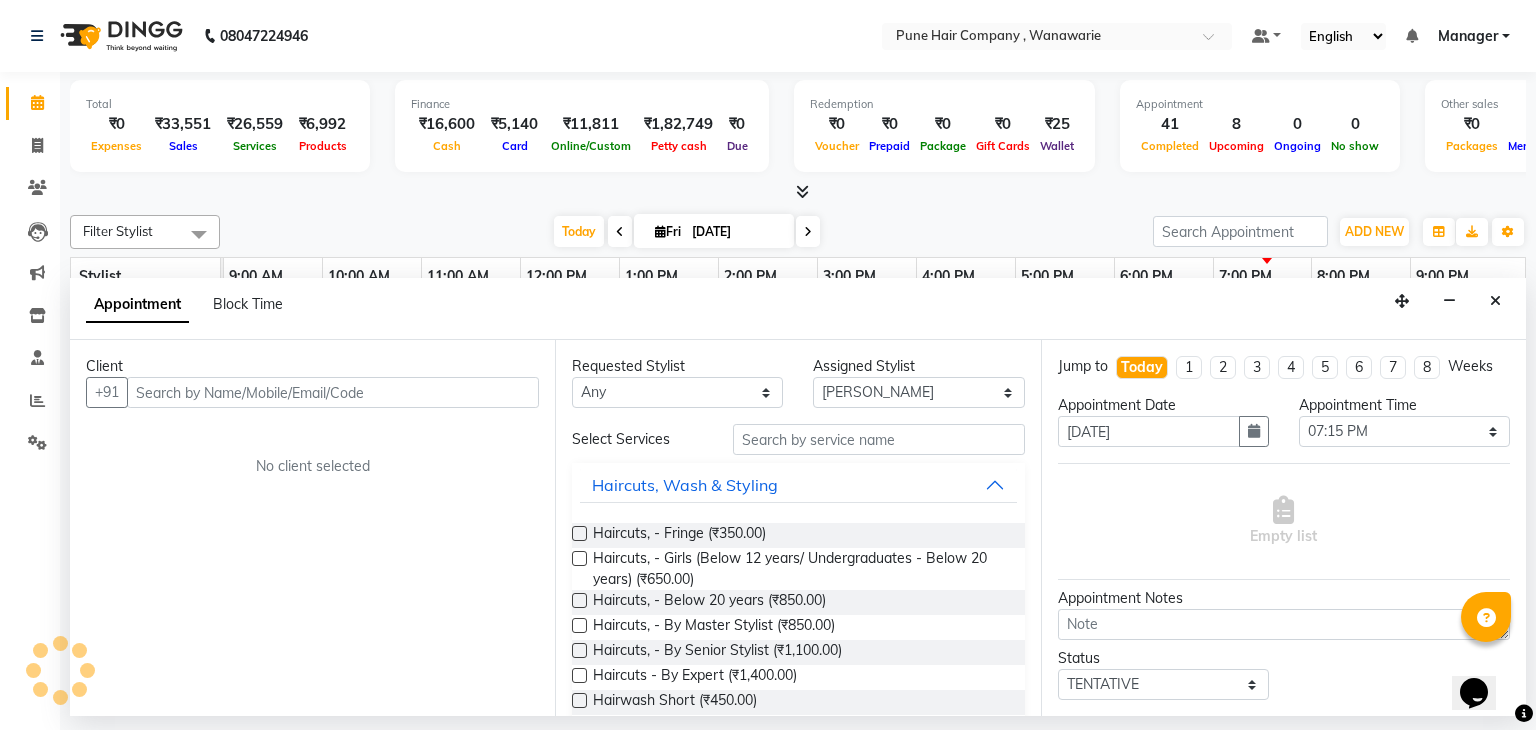 click at bounding box center [333, 392] 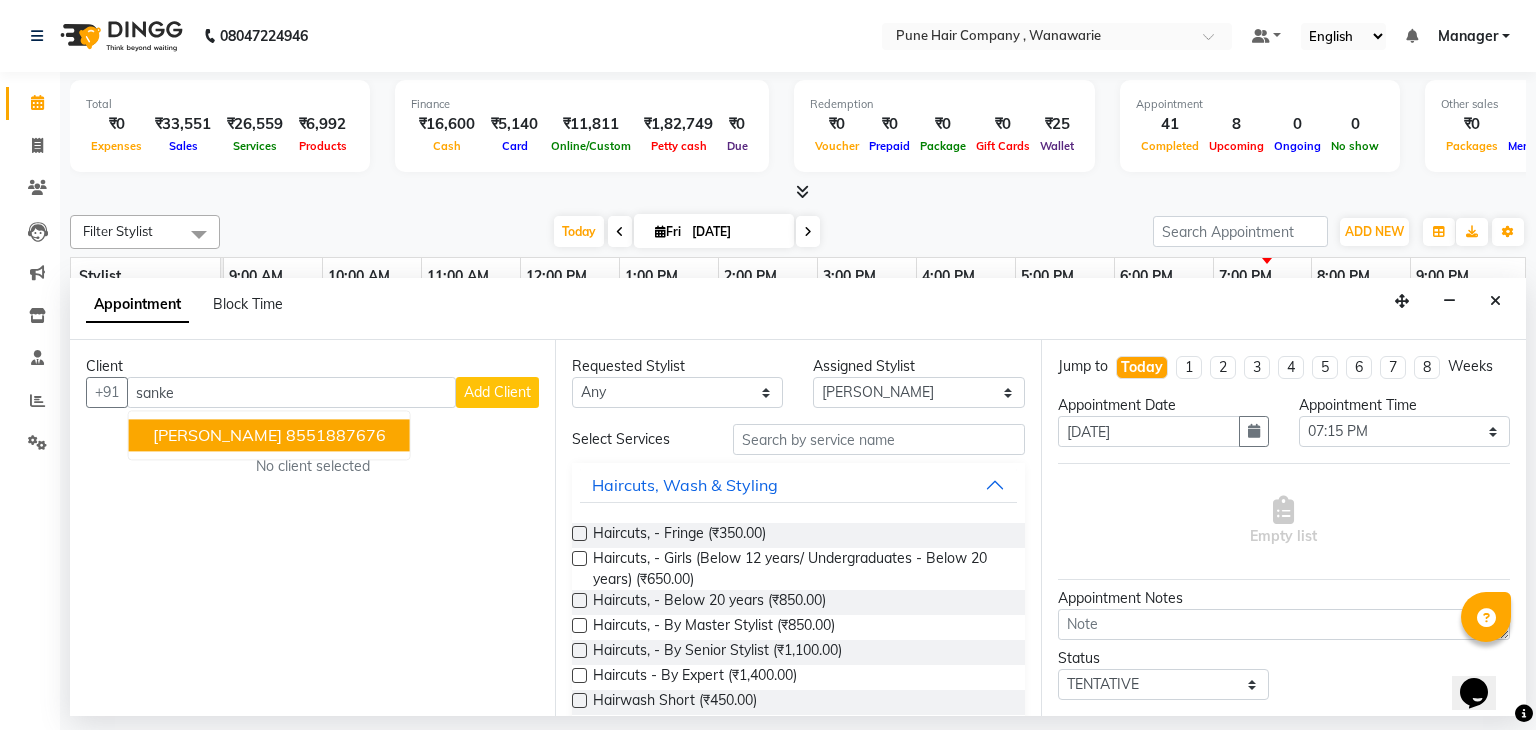 click on "8551887676" at bounding box center [336, 436] 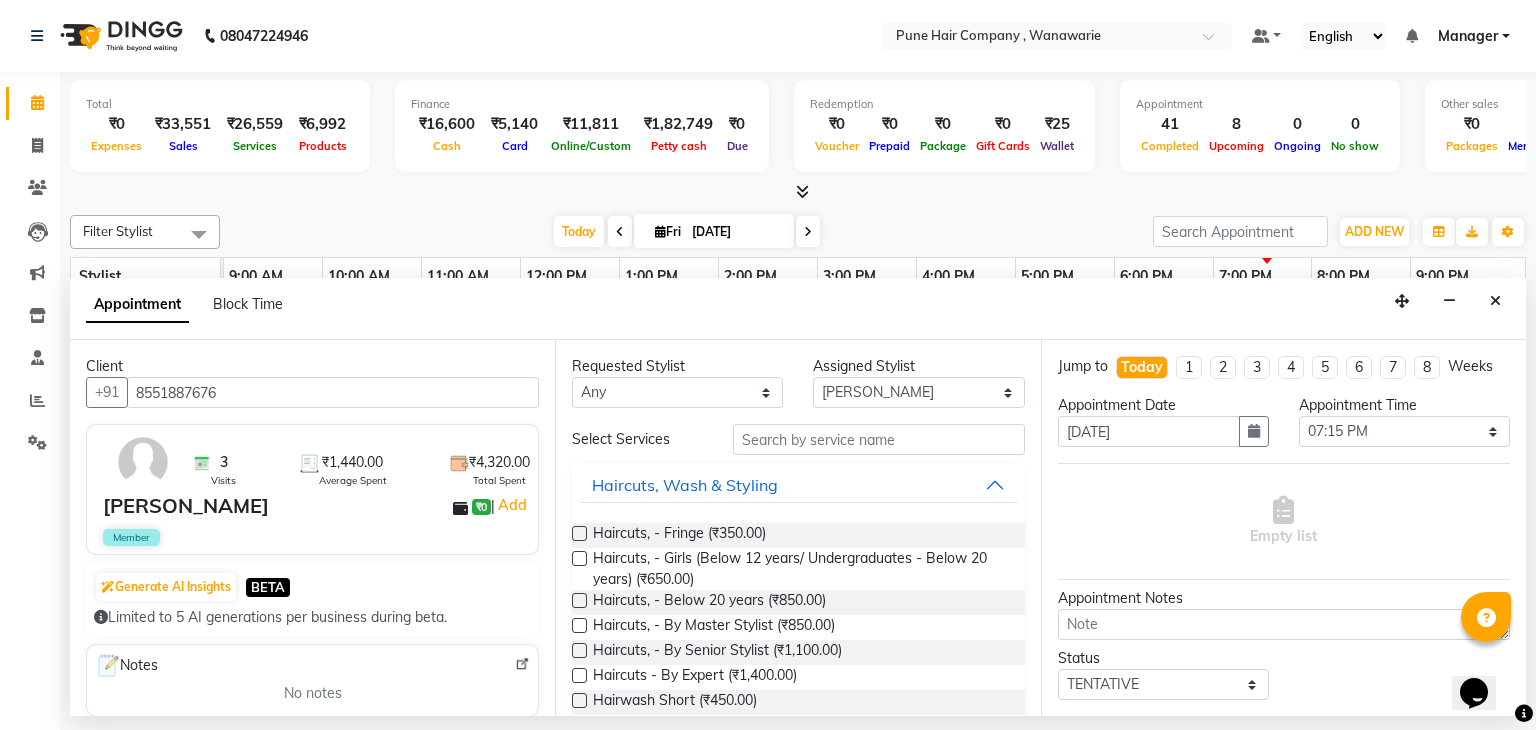 type on "8551887676" 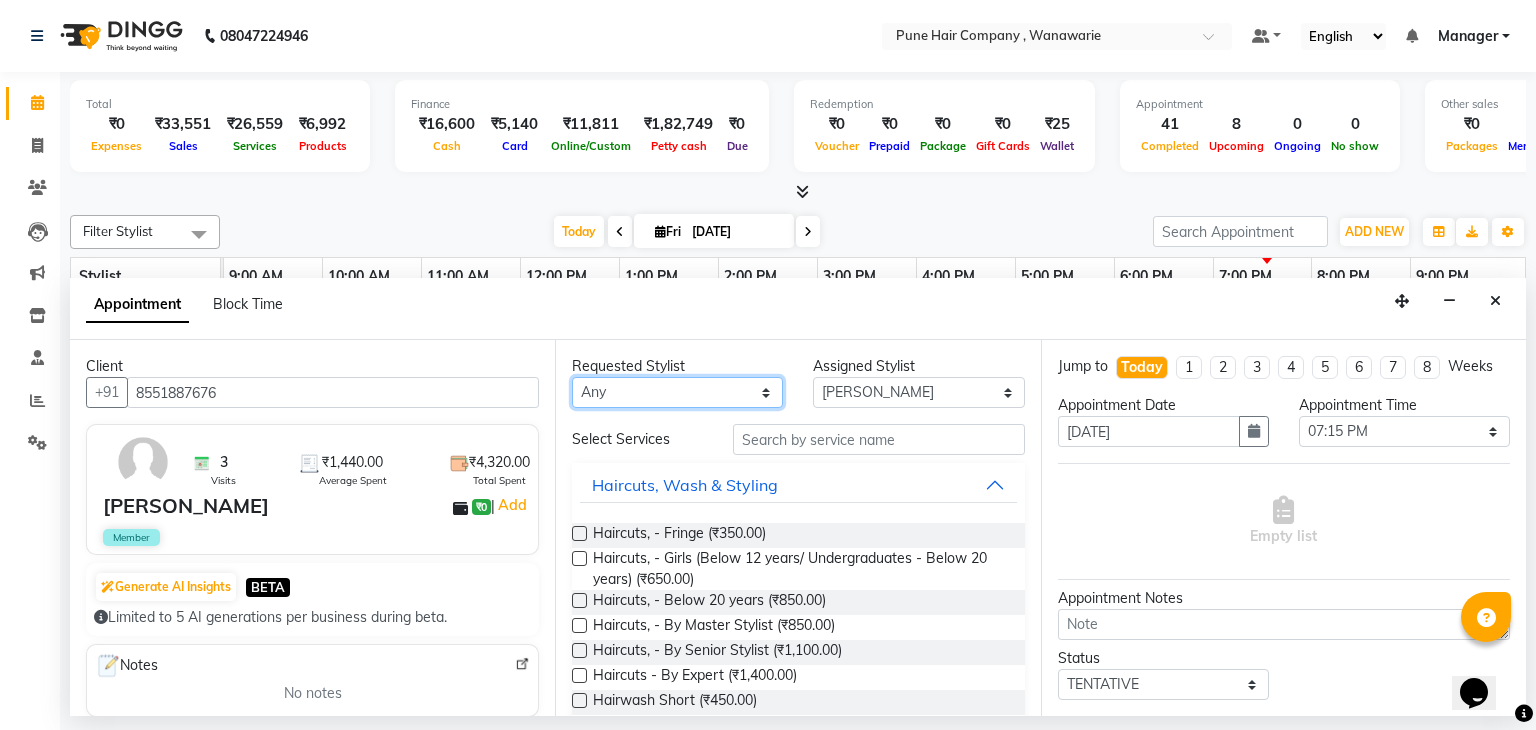 click on "Any [PERSON_NAME] [PERSON_NAME]  [PERSON_NAME] [PERSON_NAME] [PERSON_NAME] [PERSON_NAME] [PERSON_NAME]" at bounding box center [677, 392] 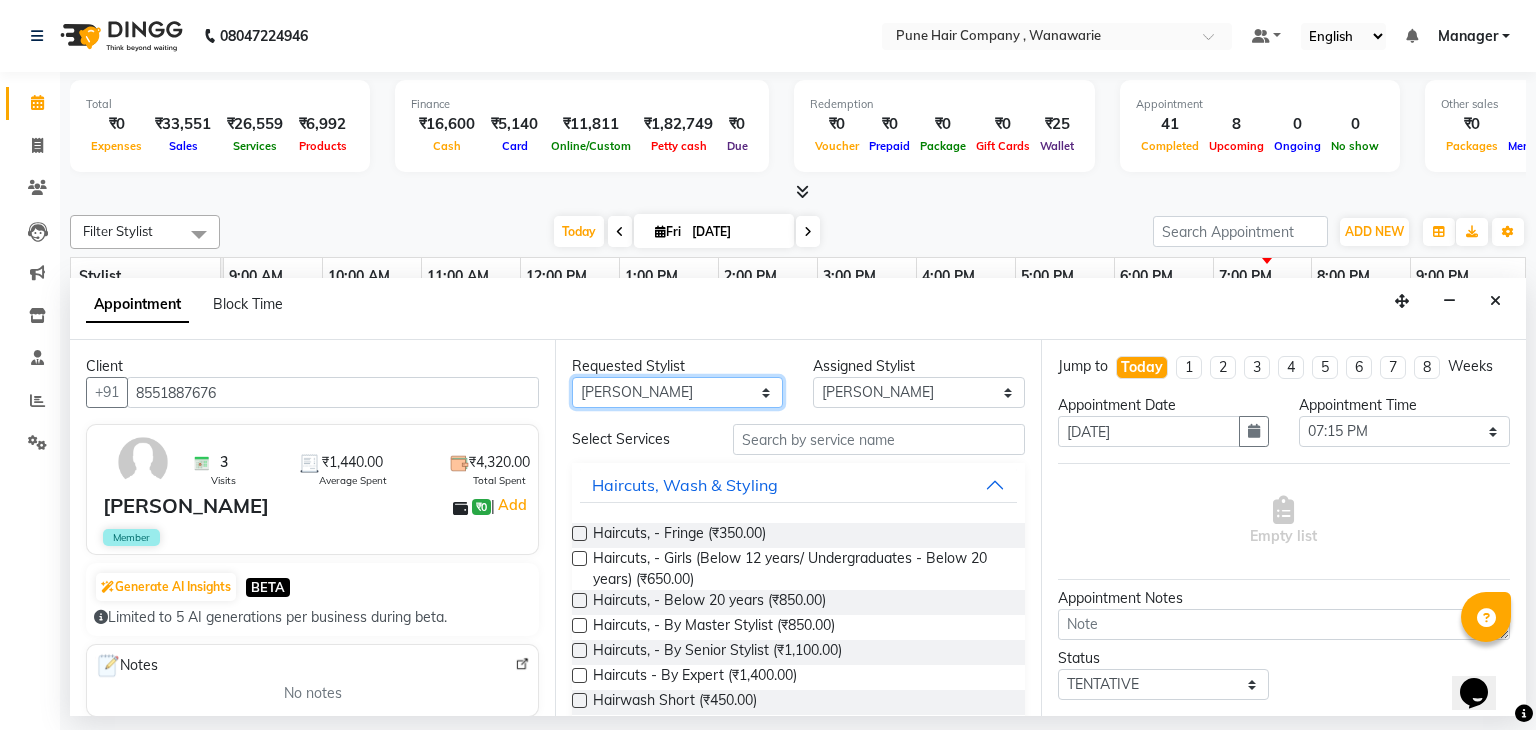 click on "Any [PERSON_NAME] [PERSON_NAME]  [PERSON_NAME] [PERSON_NAME] [PERSON_NAME] [PERSON_NAME] [PERSON_NAME]" at bounding box center (677, 392) 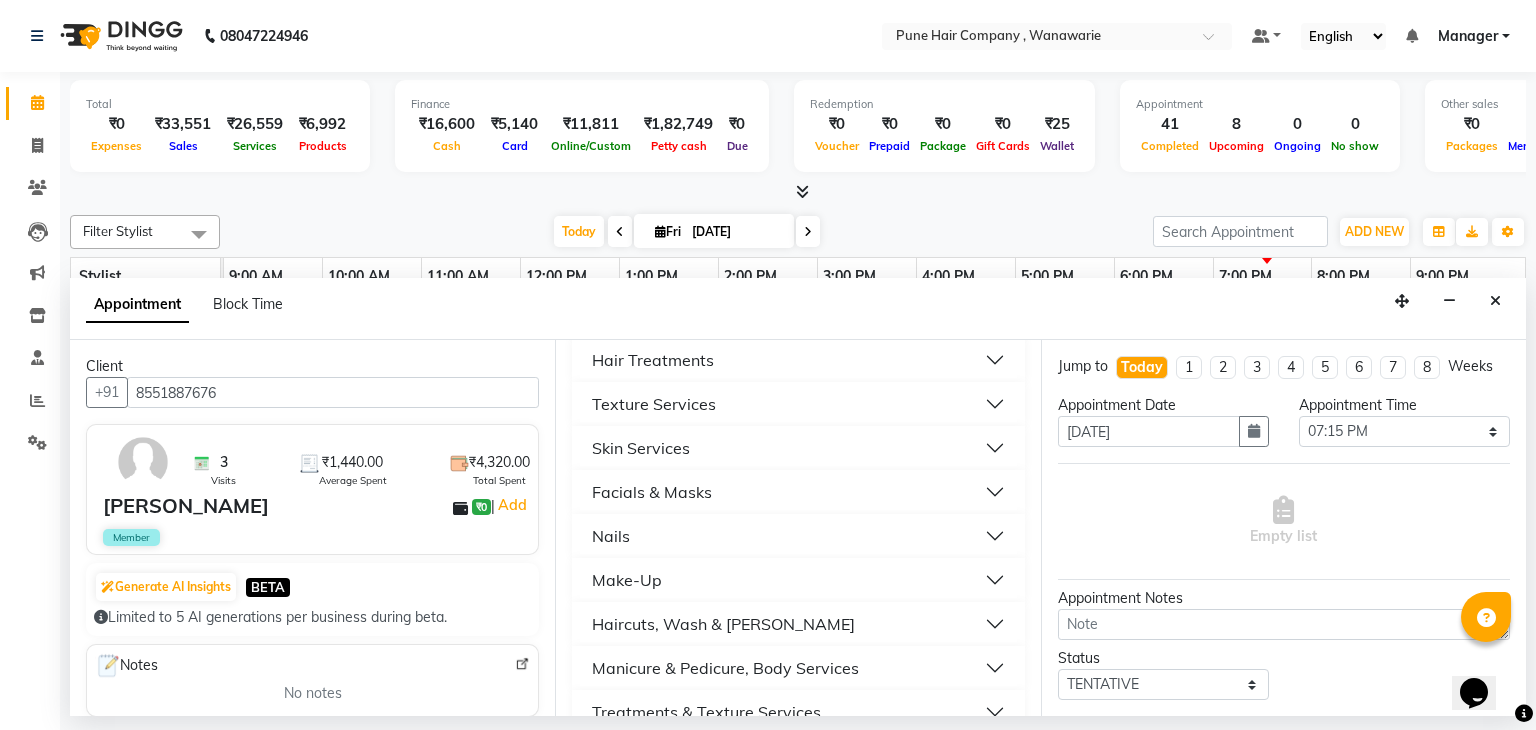 scroll, scrollTop: 745, scrollLeft: 0, axis: vertical 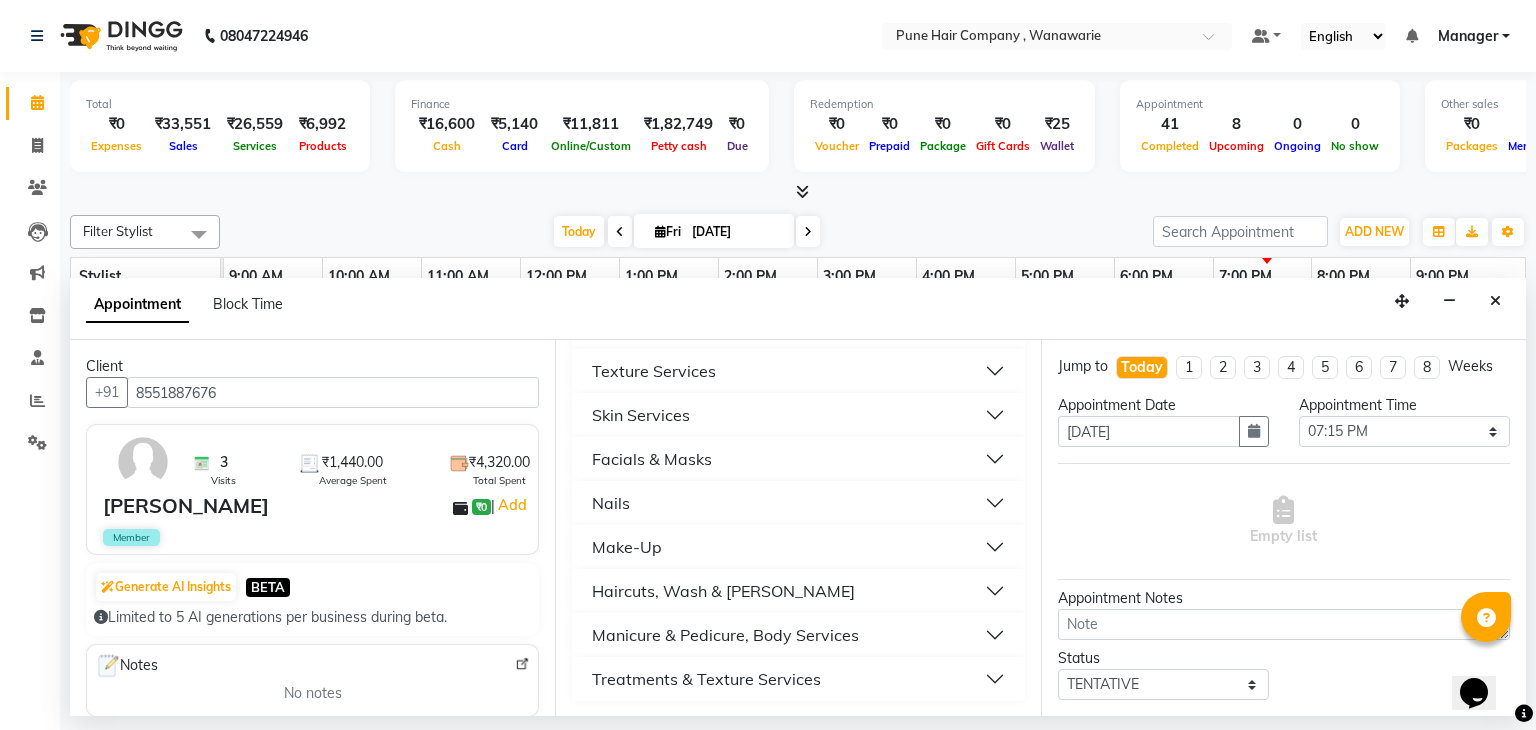 click on "Manicure & Pedicure, Body Services" at bounding box center [725, 635] 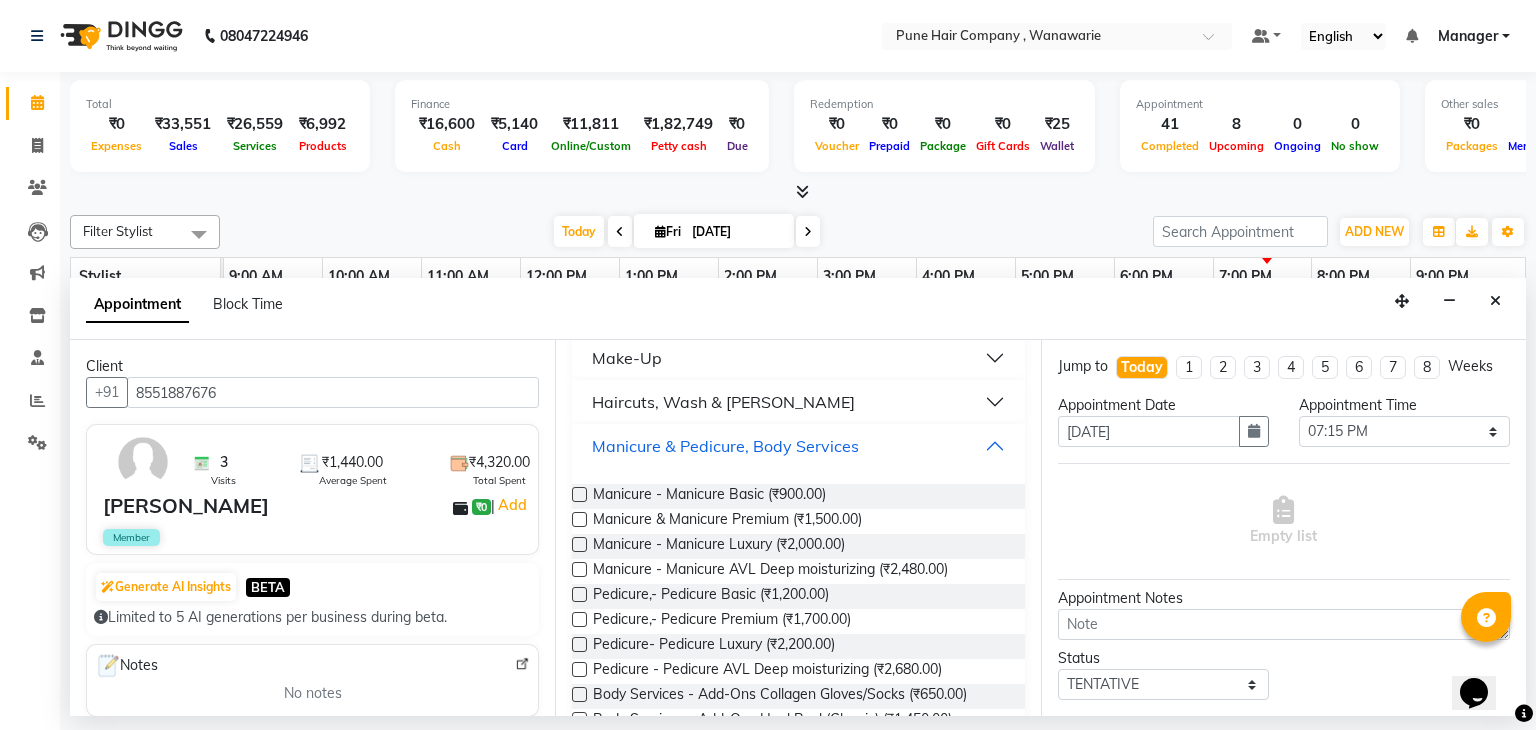 scroll, scrollTop: 936, scrollLeft: 0, axis: vertical 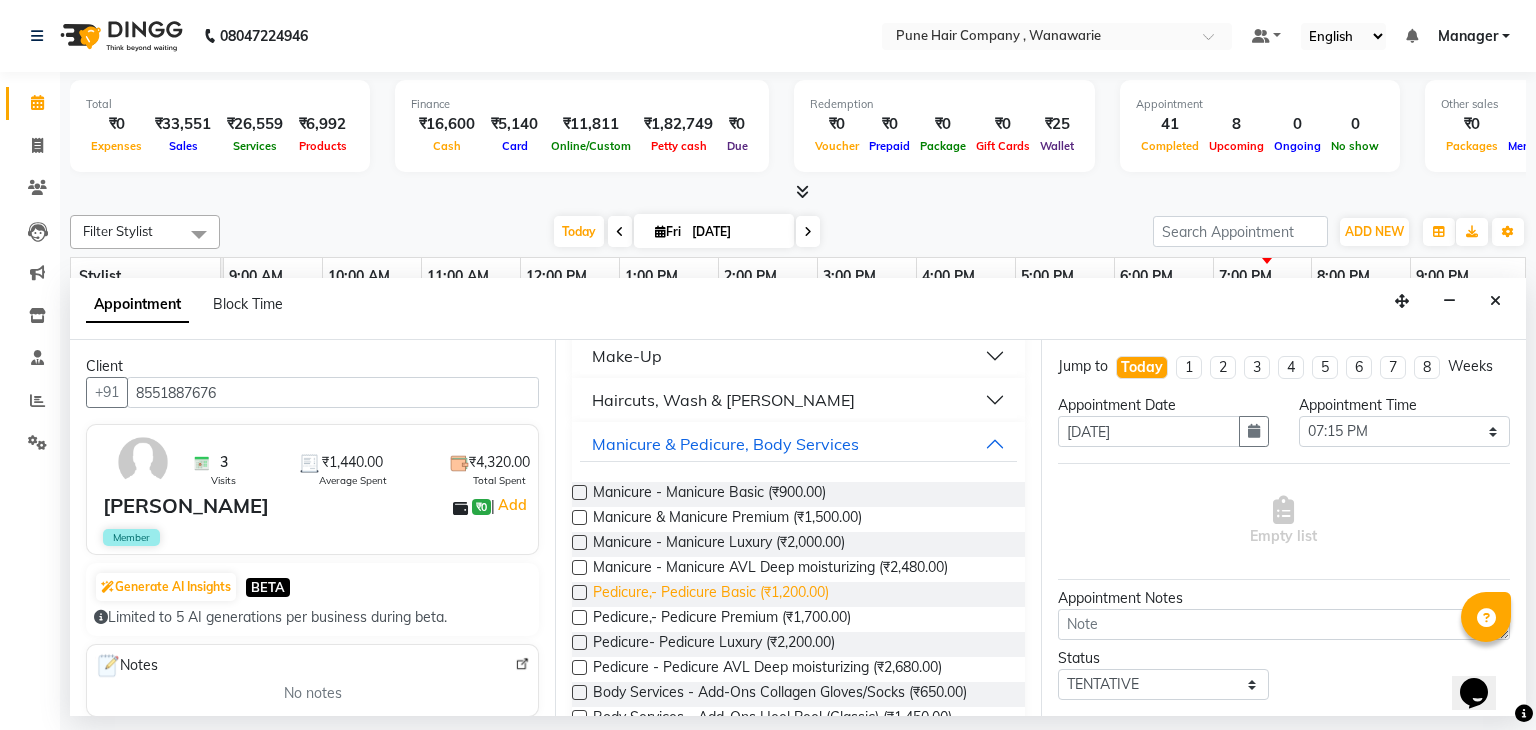 click on "Pedicure,- Pedicure Basic (₹1,200.00)" at bounding box center (711, 594) 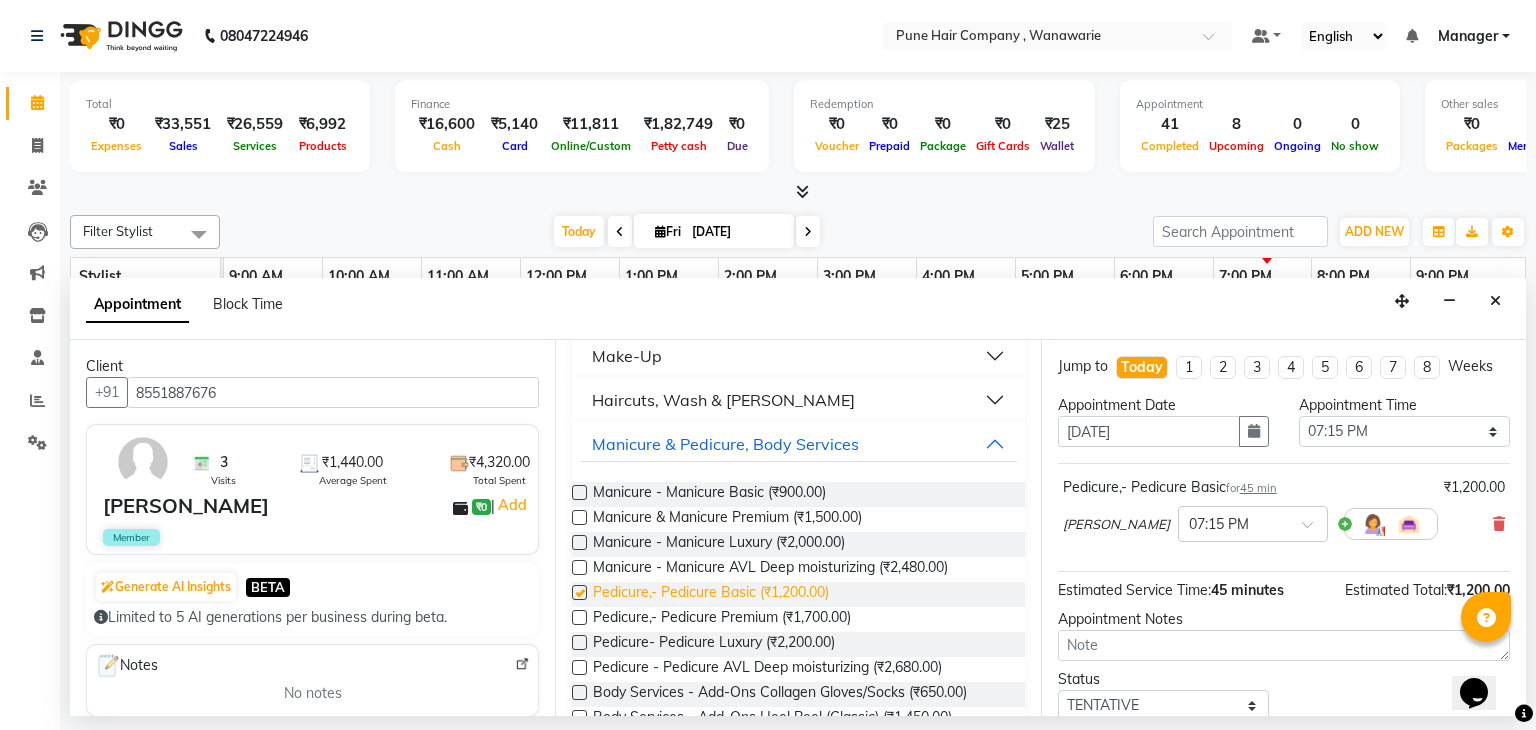 checkbox on "false" 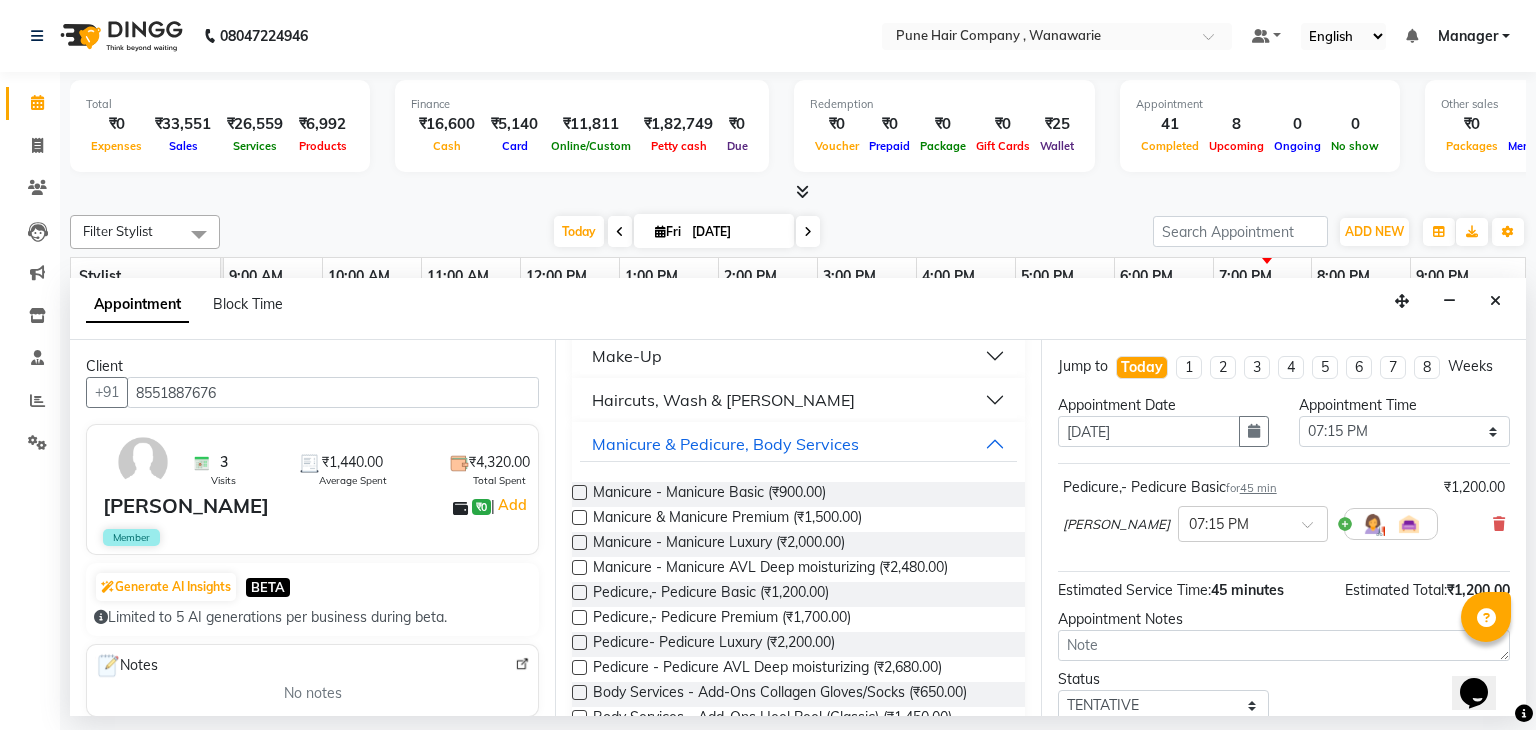 scroll, scrollTop: 130, scrollLeft: 0, axis: vertical 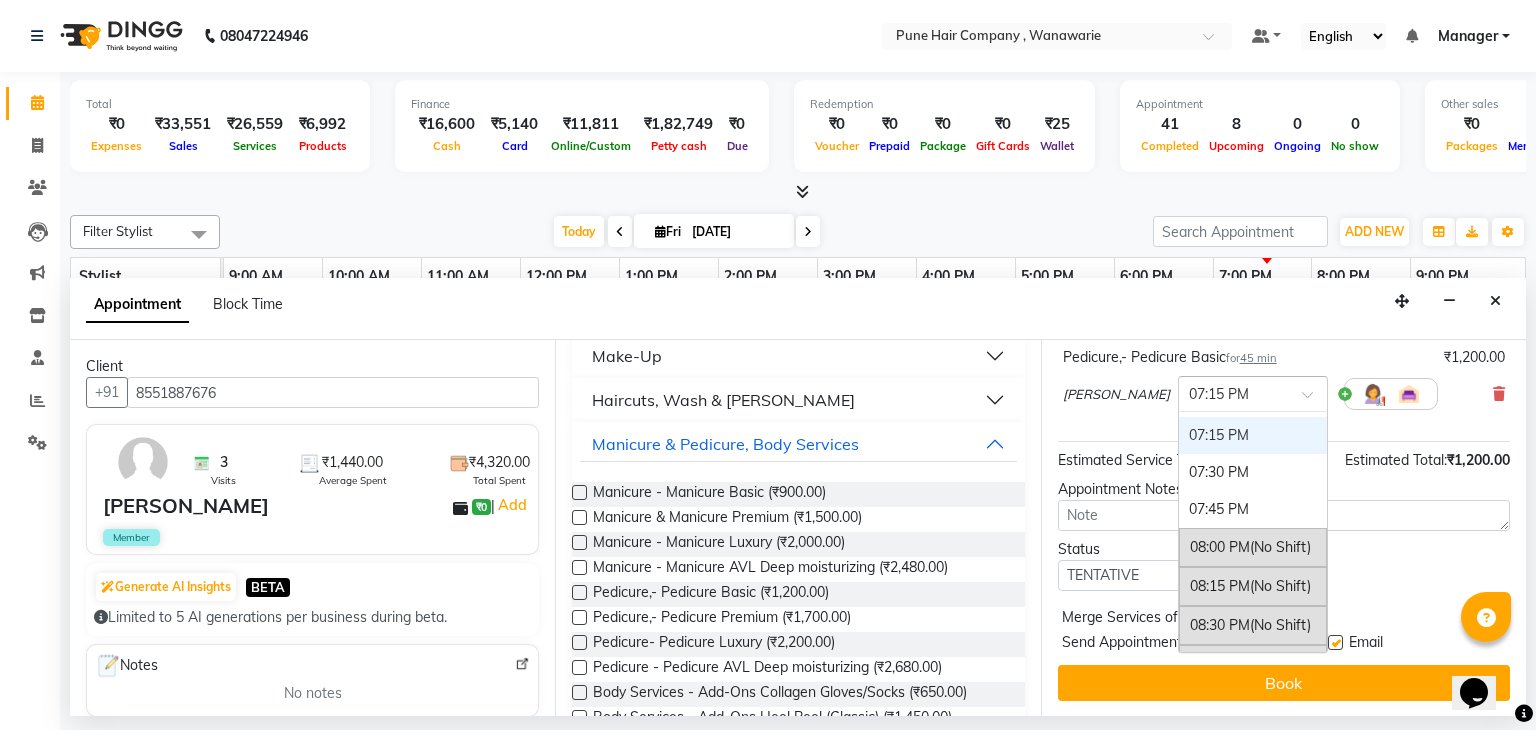 click at bounding box center (1253, 392) 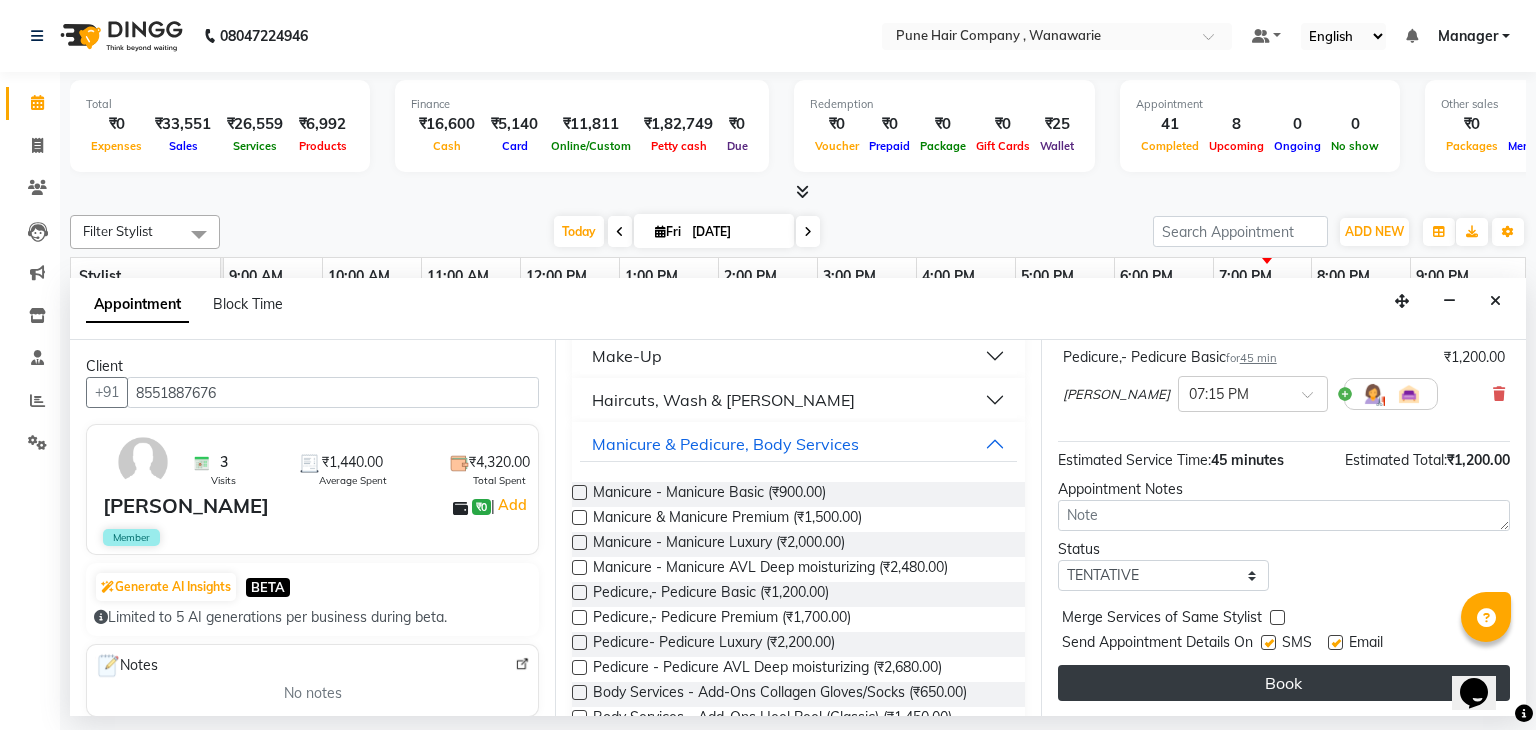 click on "Book" at bounding box center [1284, 683] 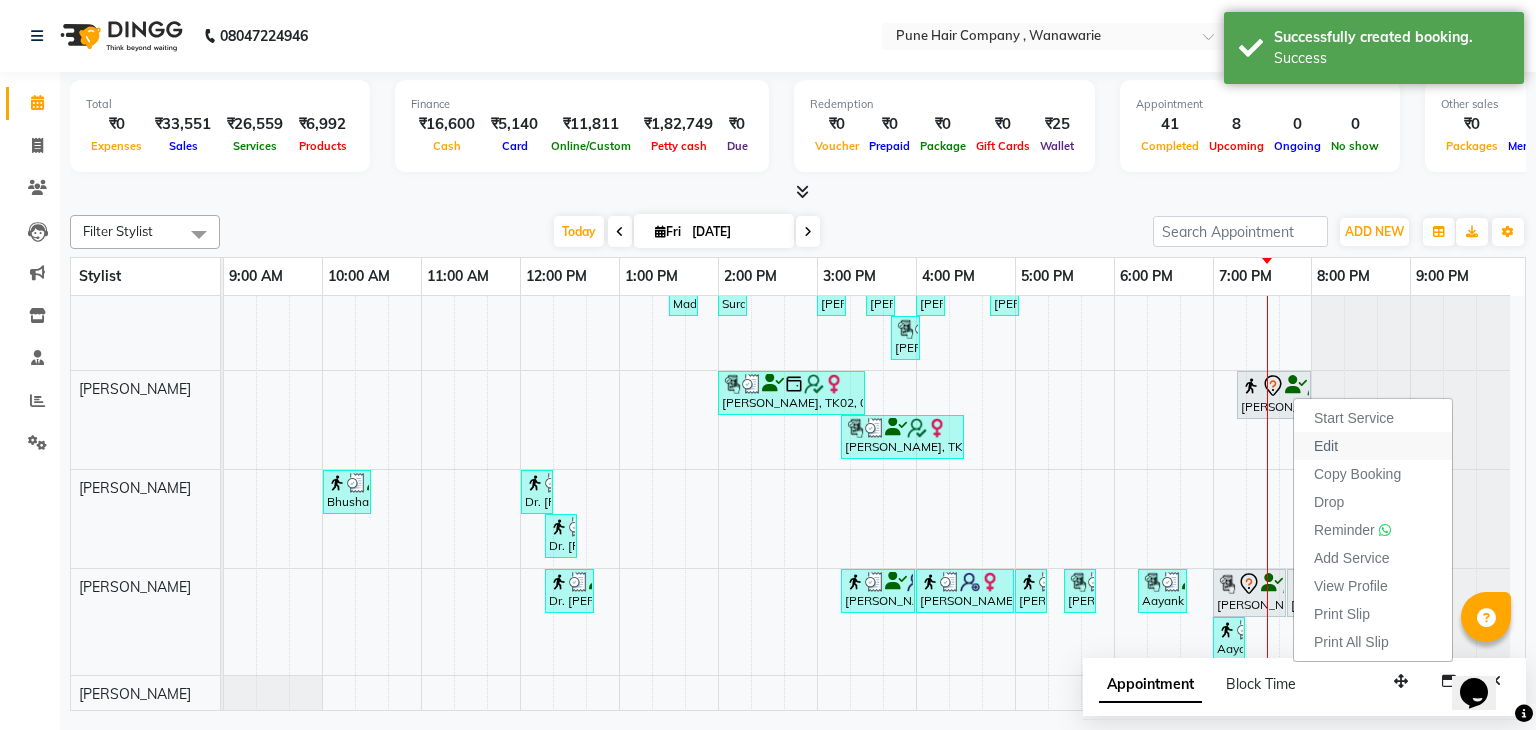 click on "Edit" at bounding box center [1373, 446] 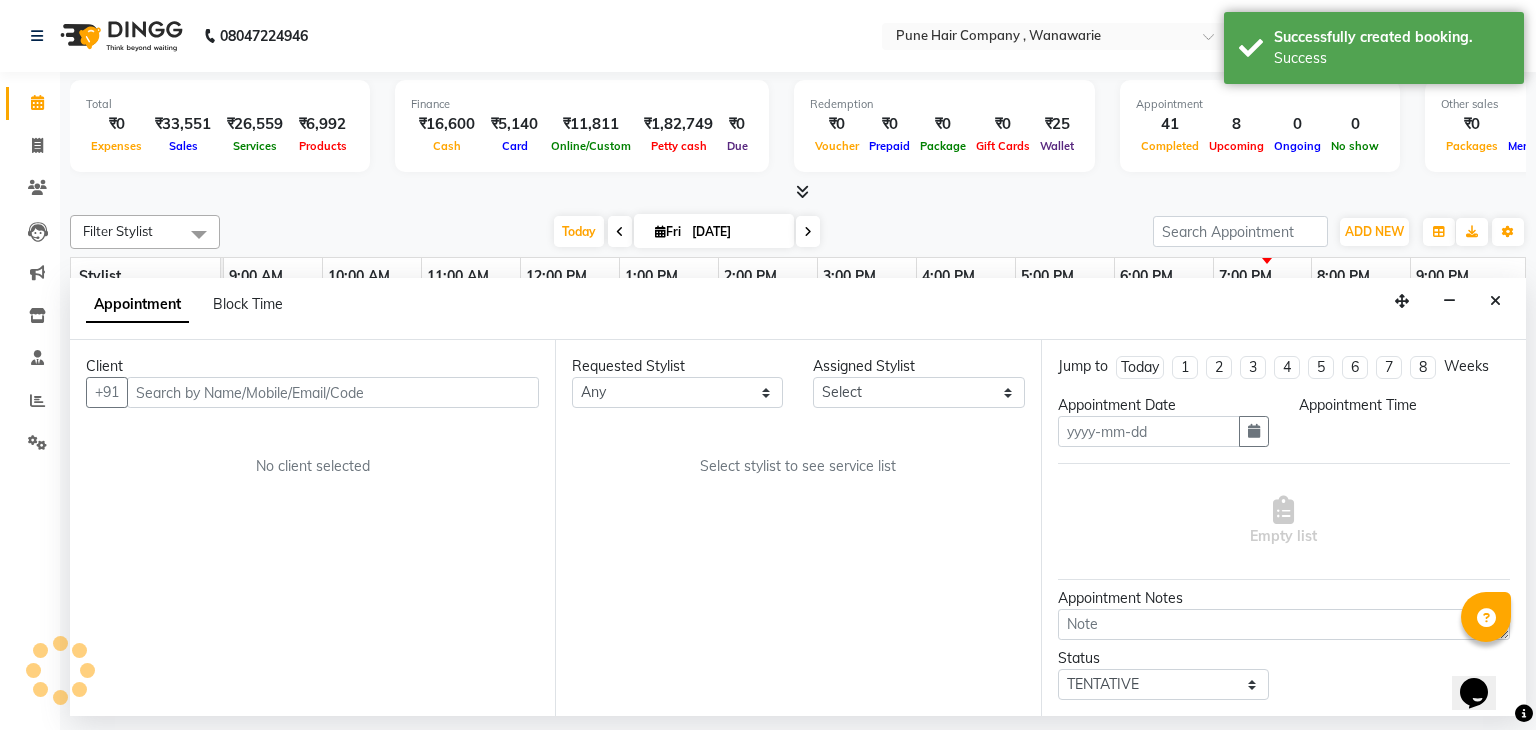 type on "[DATE]" 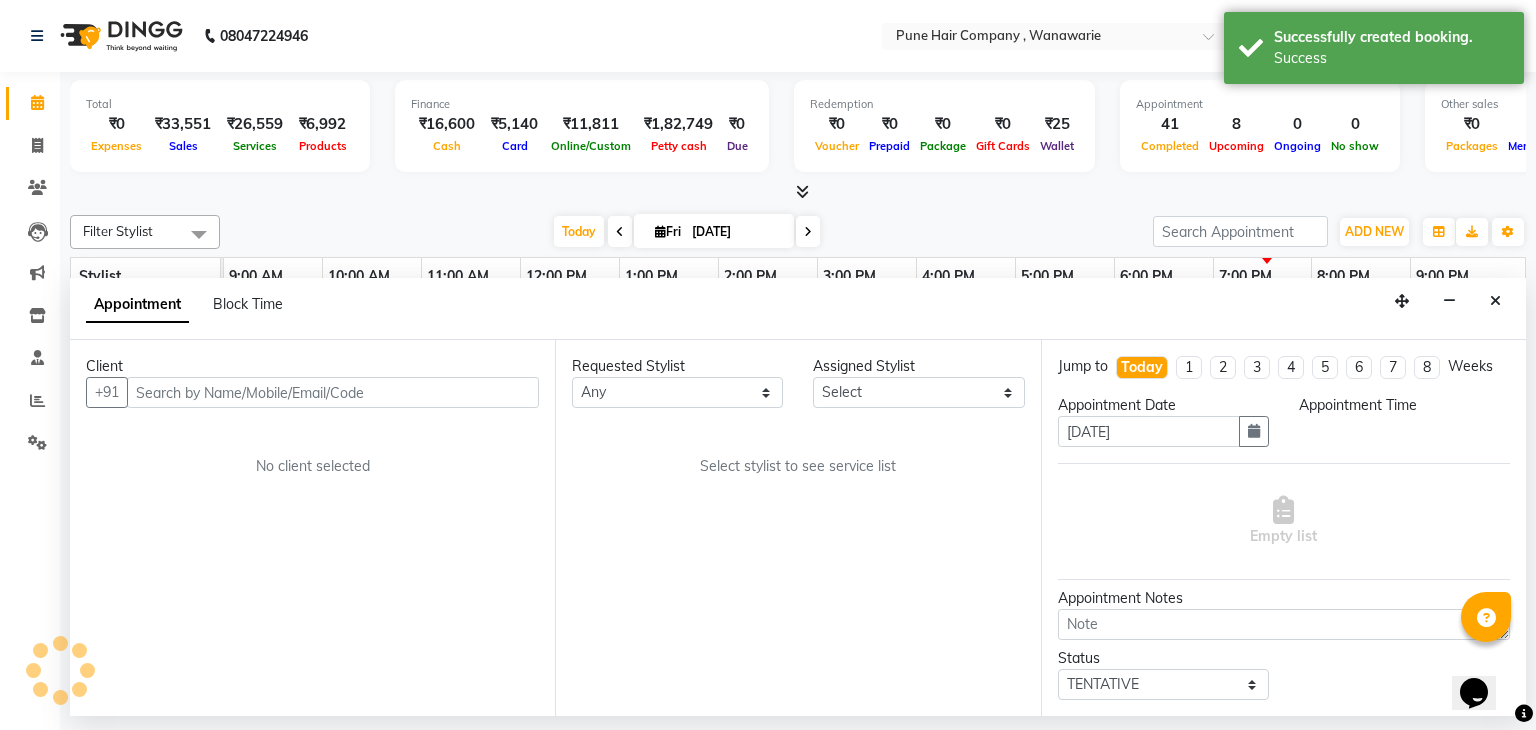 select on "1155" 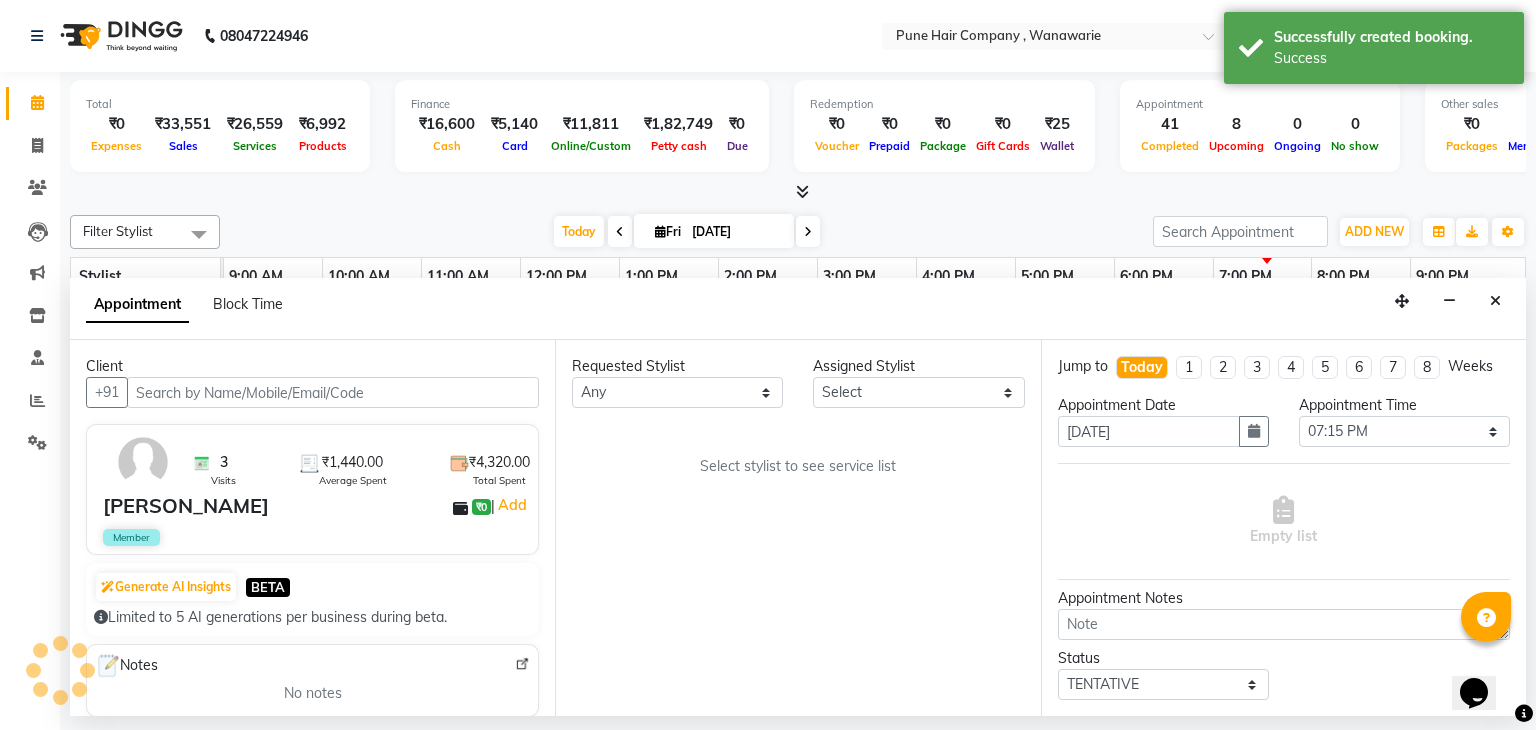 select on "74580" 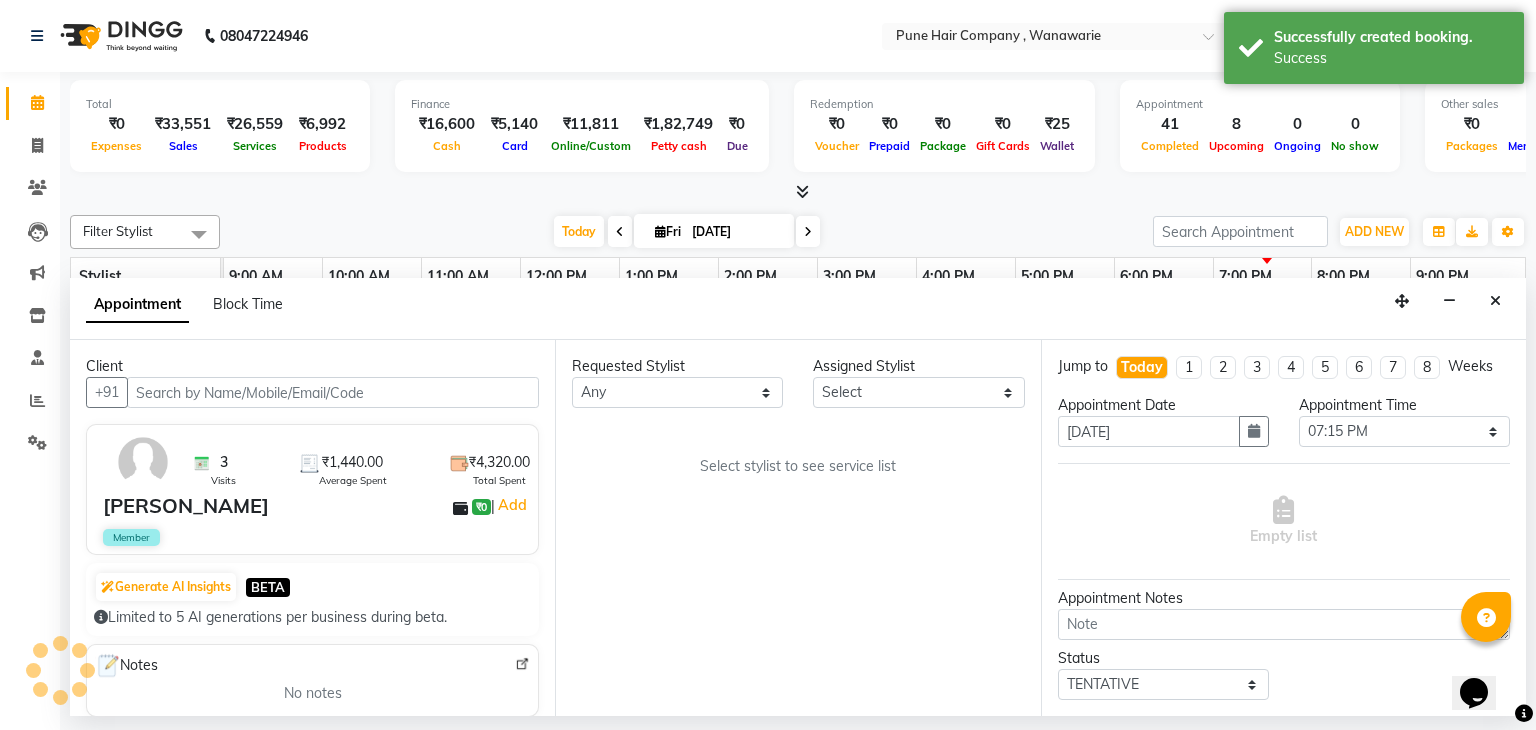 select on "74580" 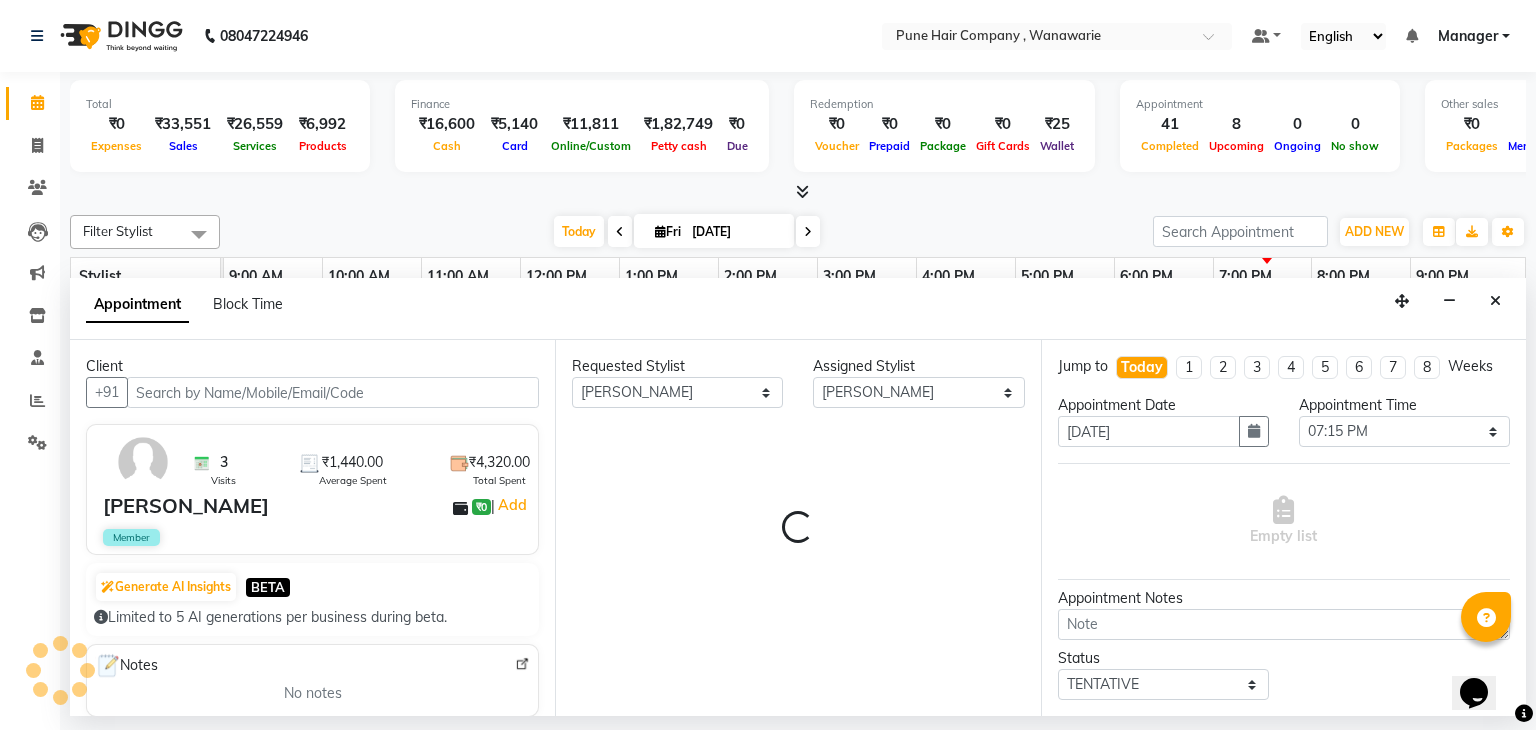 select on "4060" 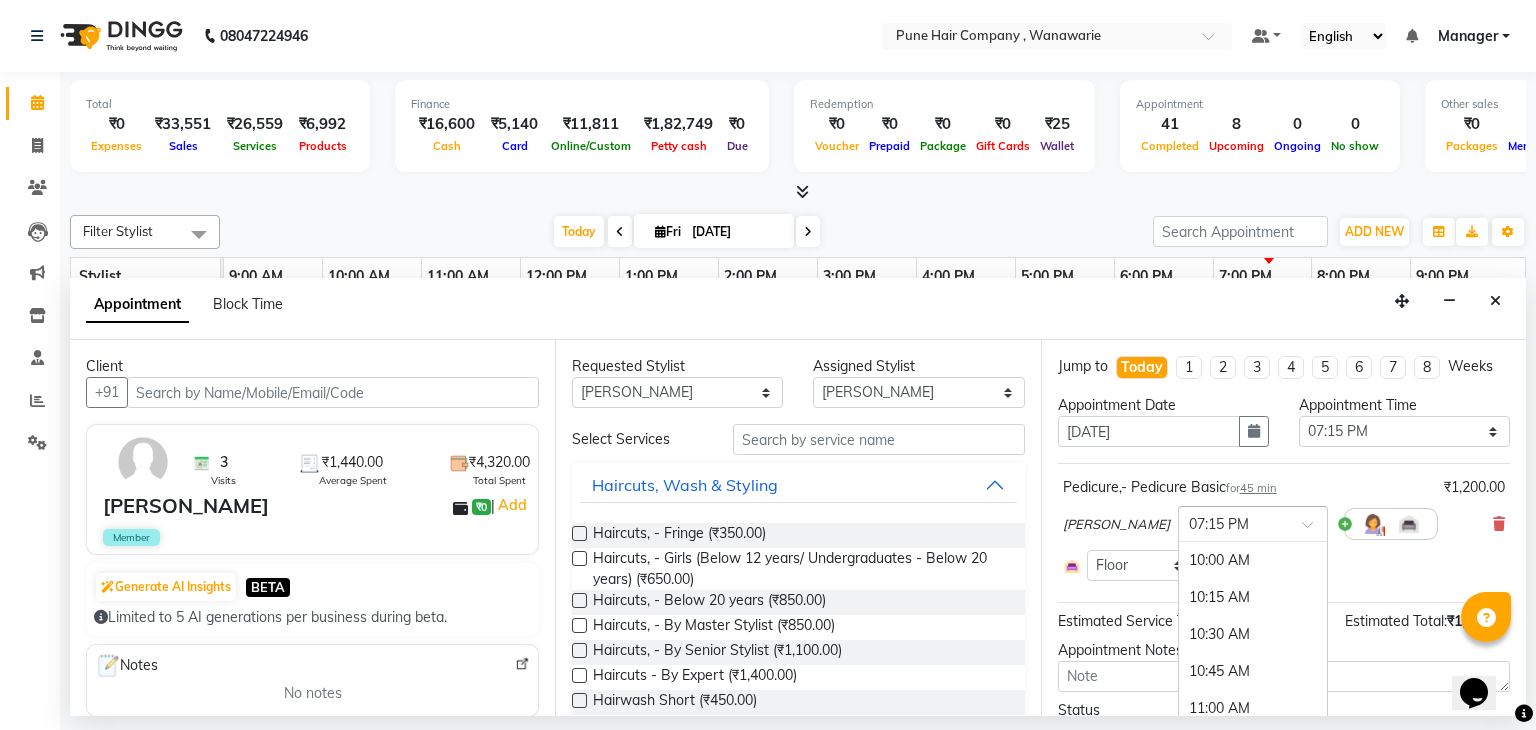 scroll, scrollTop: 1384, scrollLeft: 0, axis: vertical 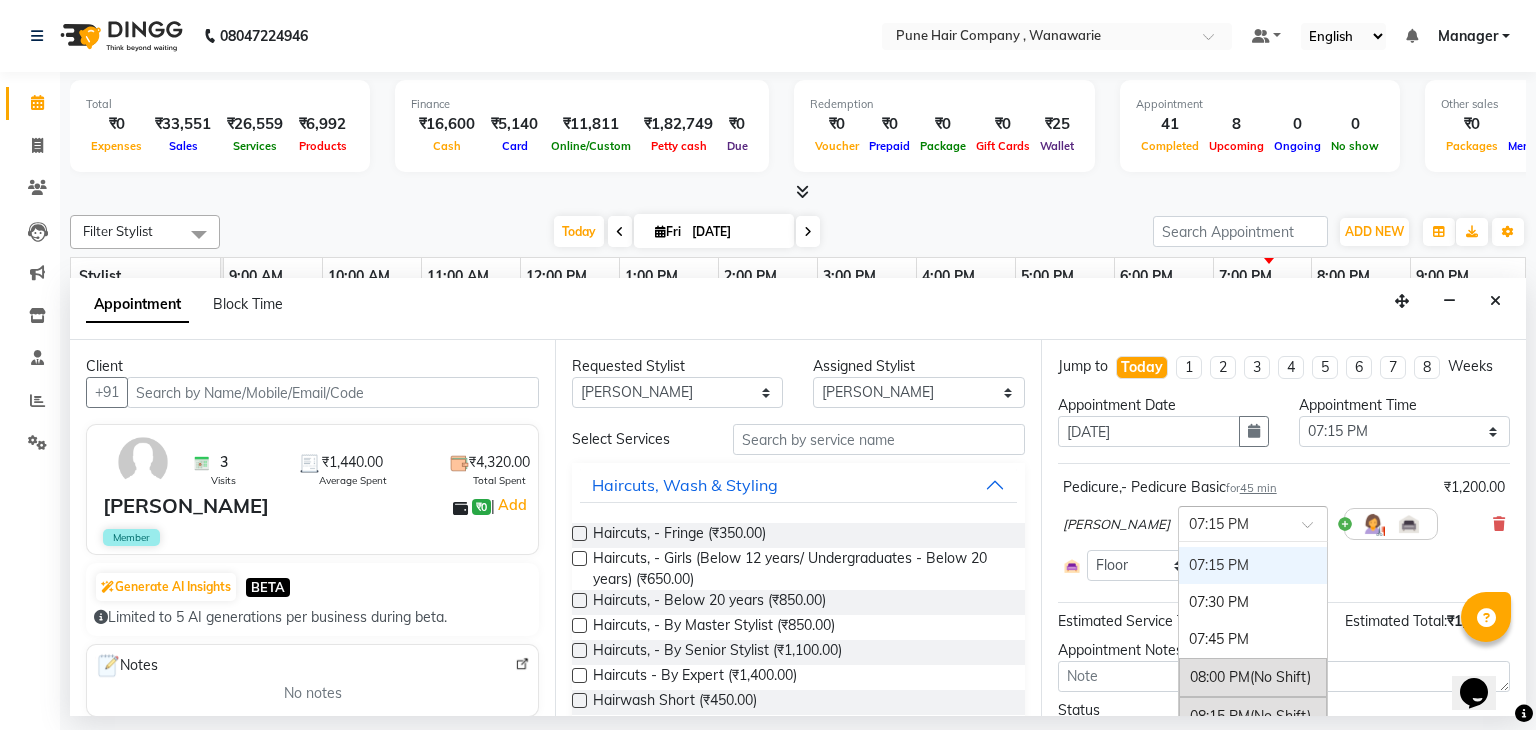 click at bounding box center (1314, 530) 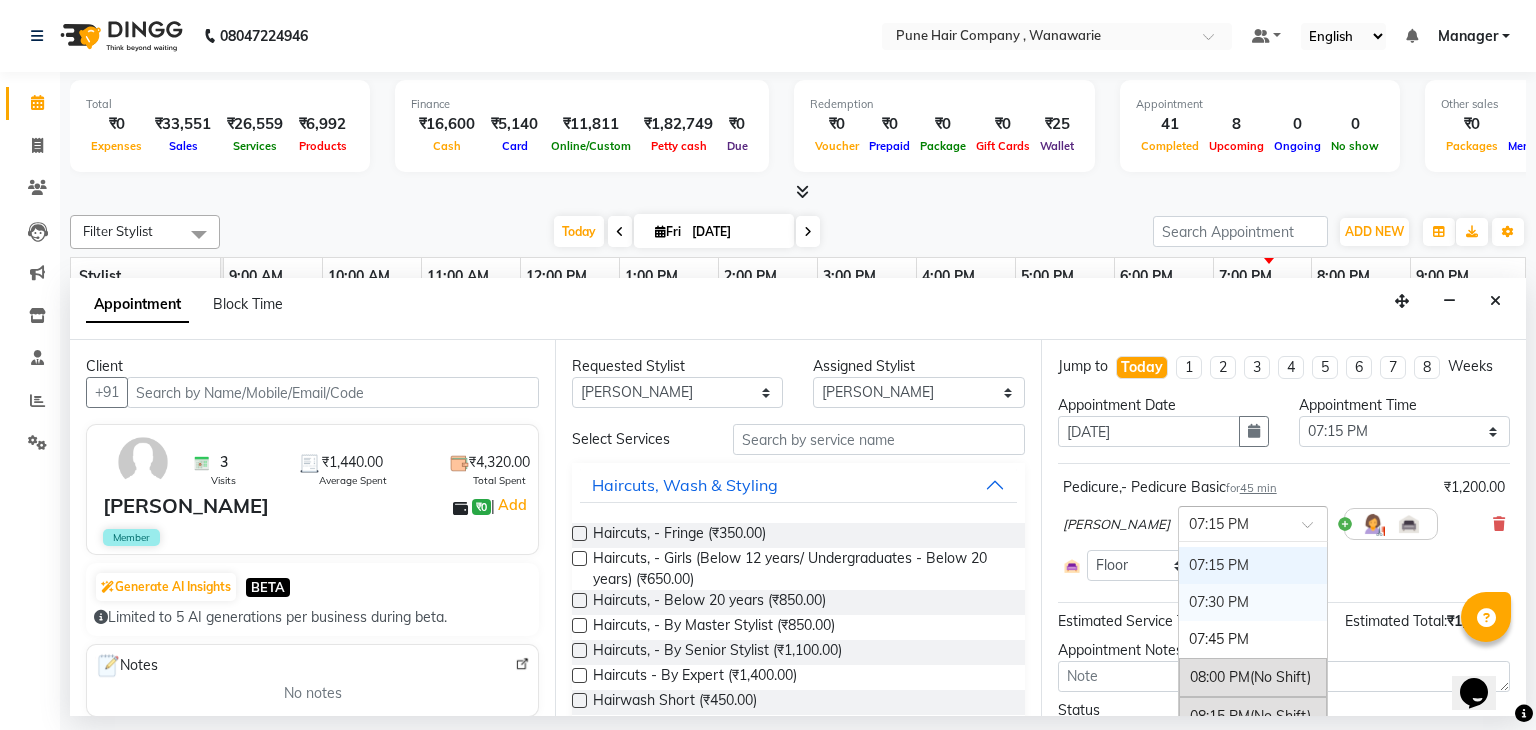click on "07:30 PM" at bounding box center [1253, 602] 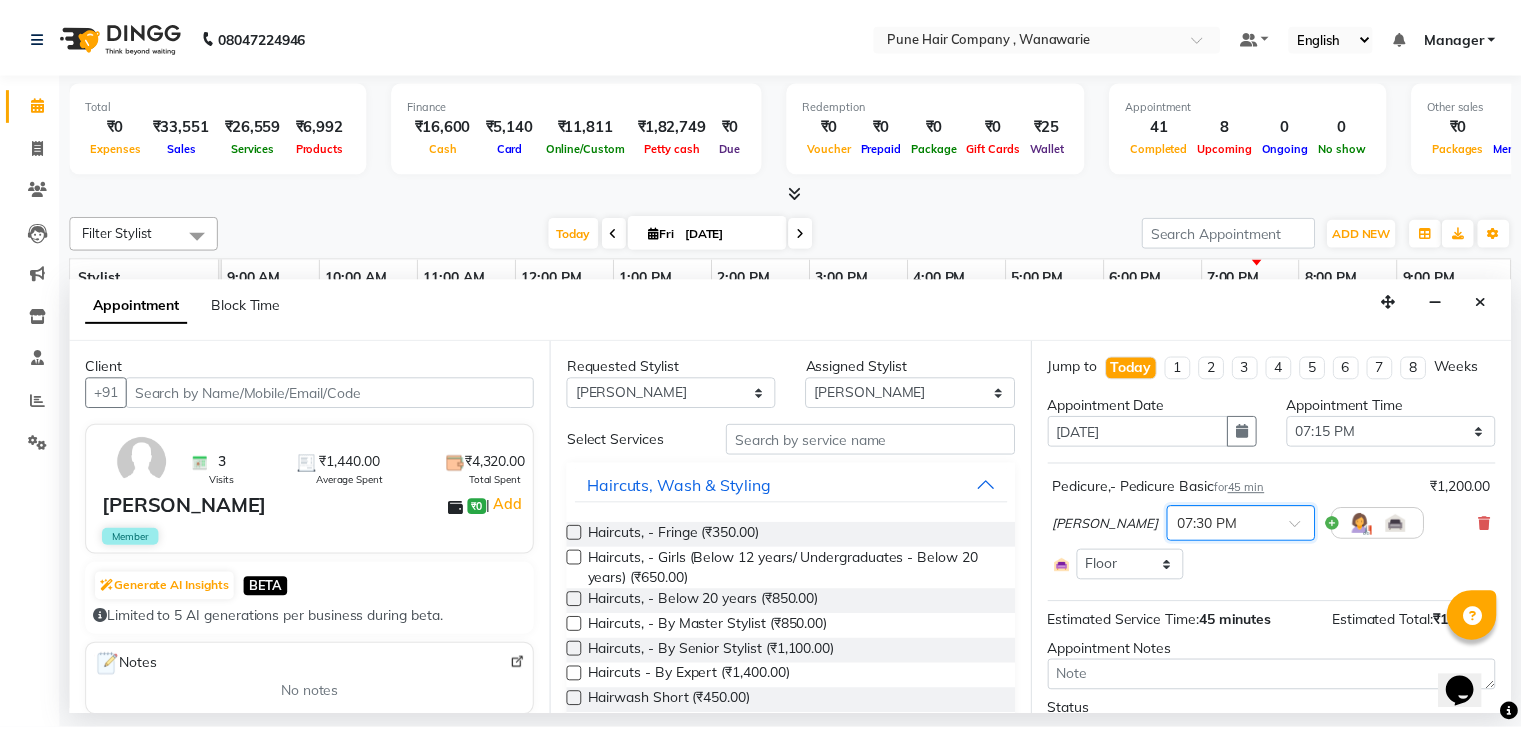 scroll, scrollTop: 103, scrollLeft: 0, axis: vertical 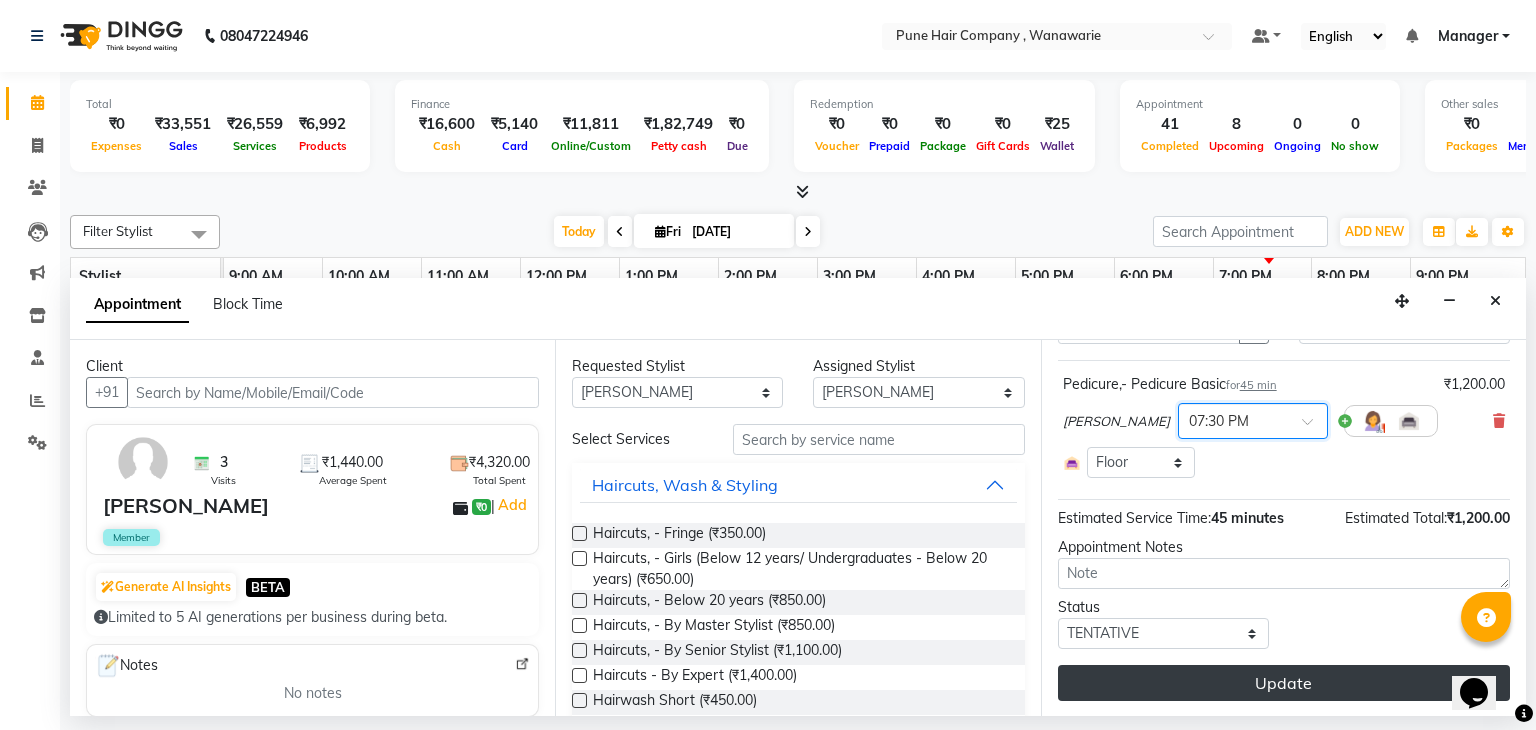 click on "Update" at bounding box center [1284, 683] 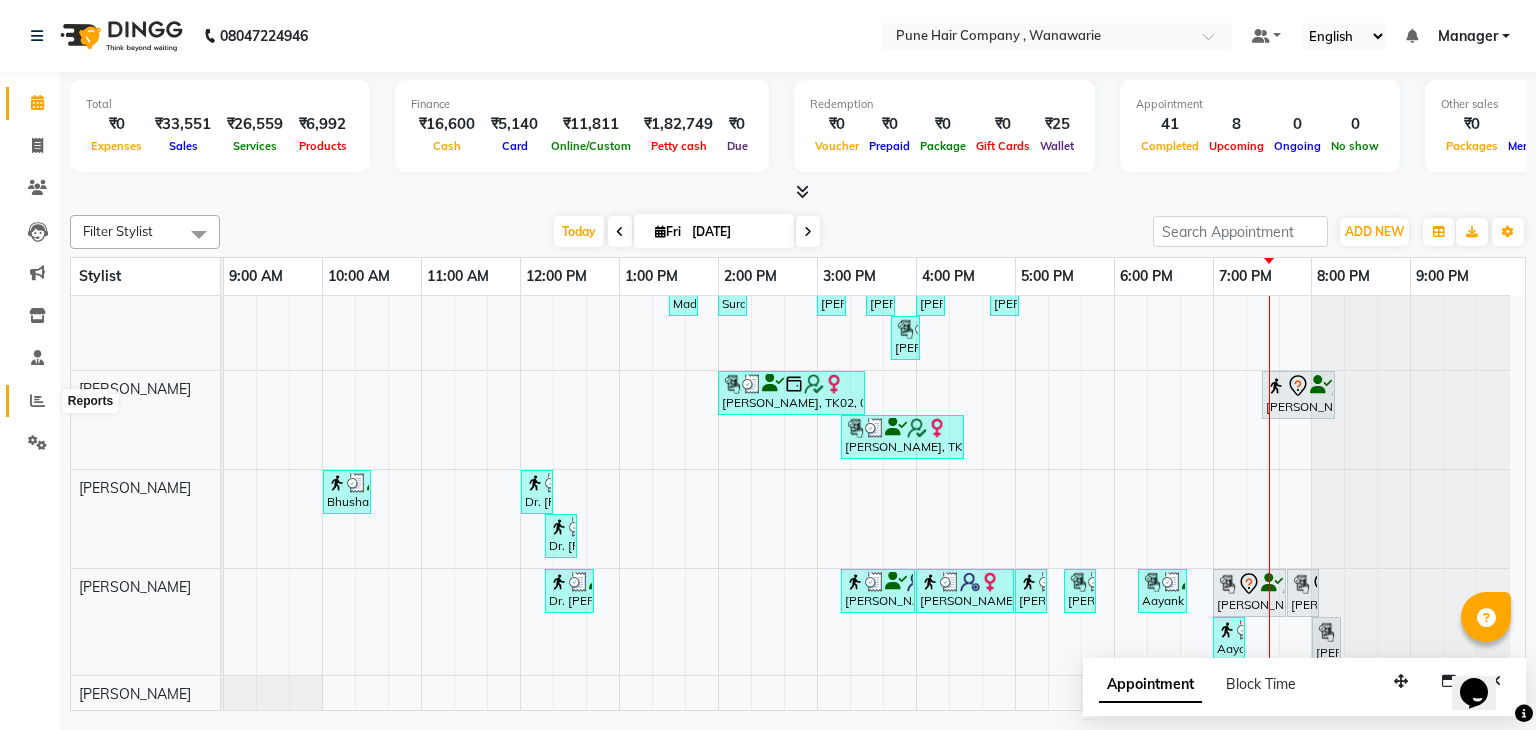 click 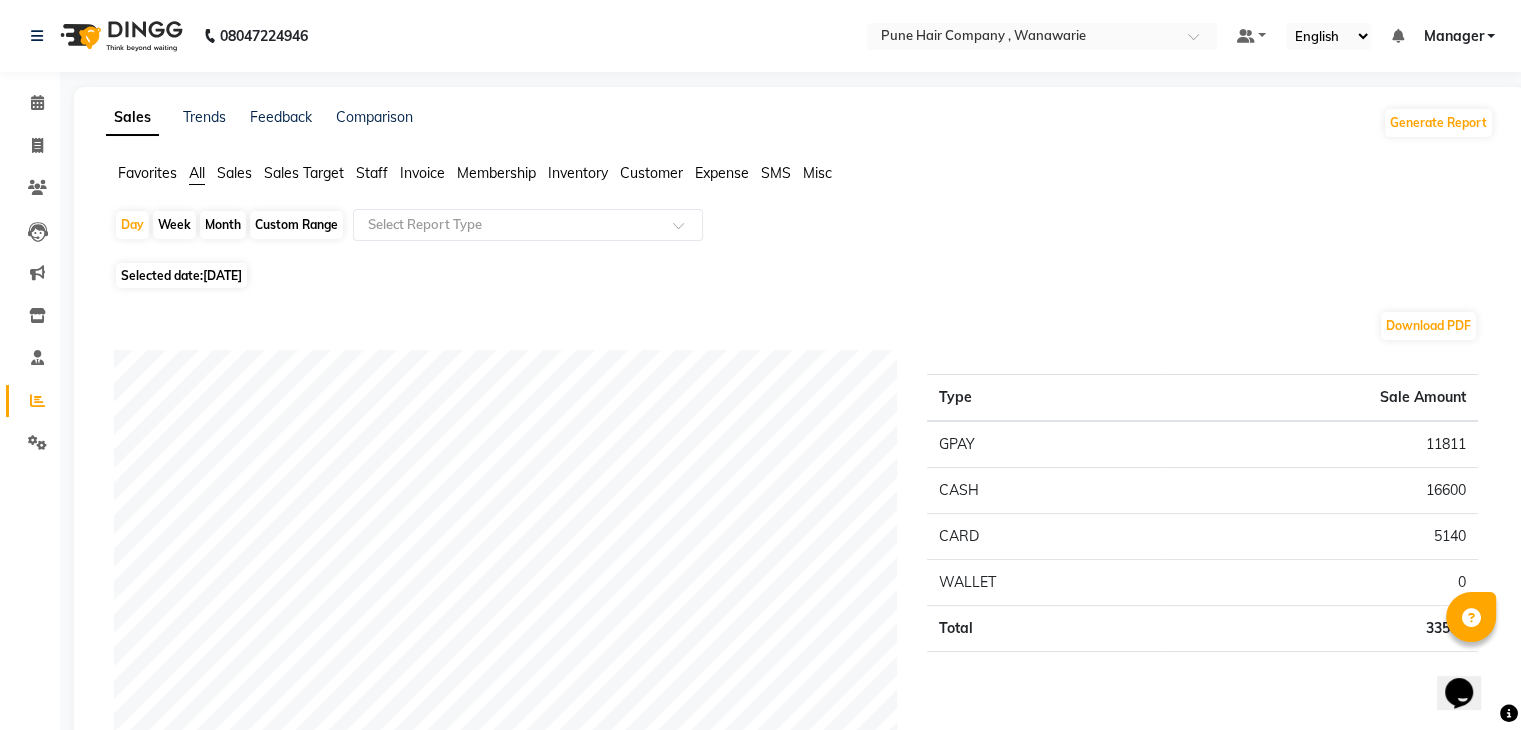 click on "Month" 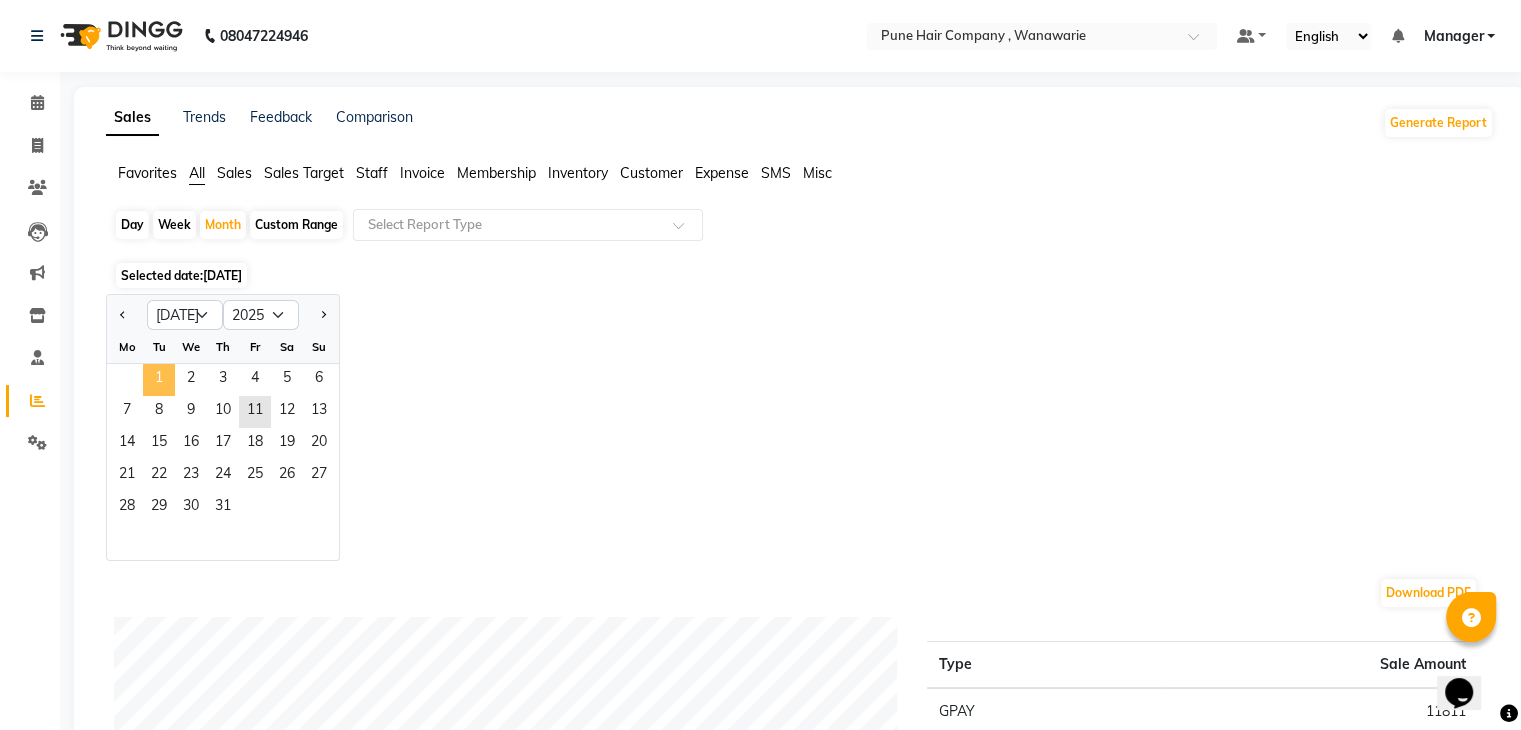 click on "1" 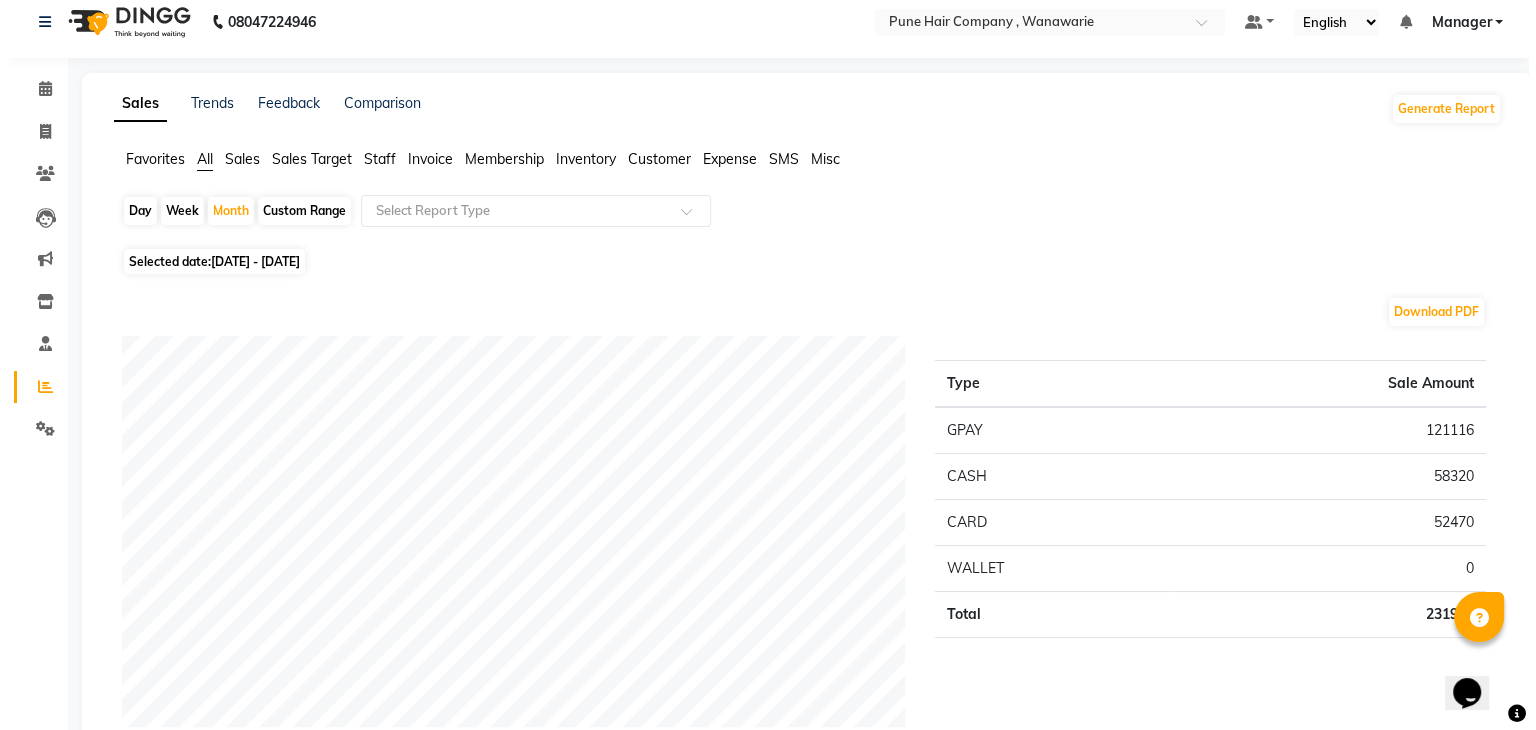 scroll, scrollTop: 0, scrollLeft: 0, axis: both 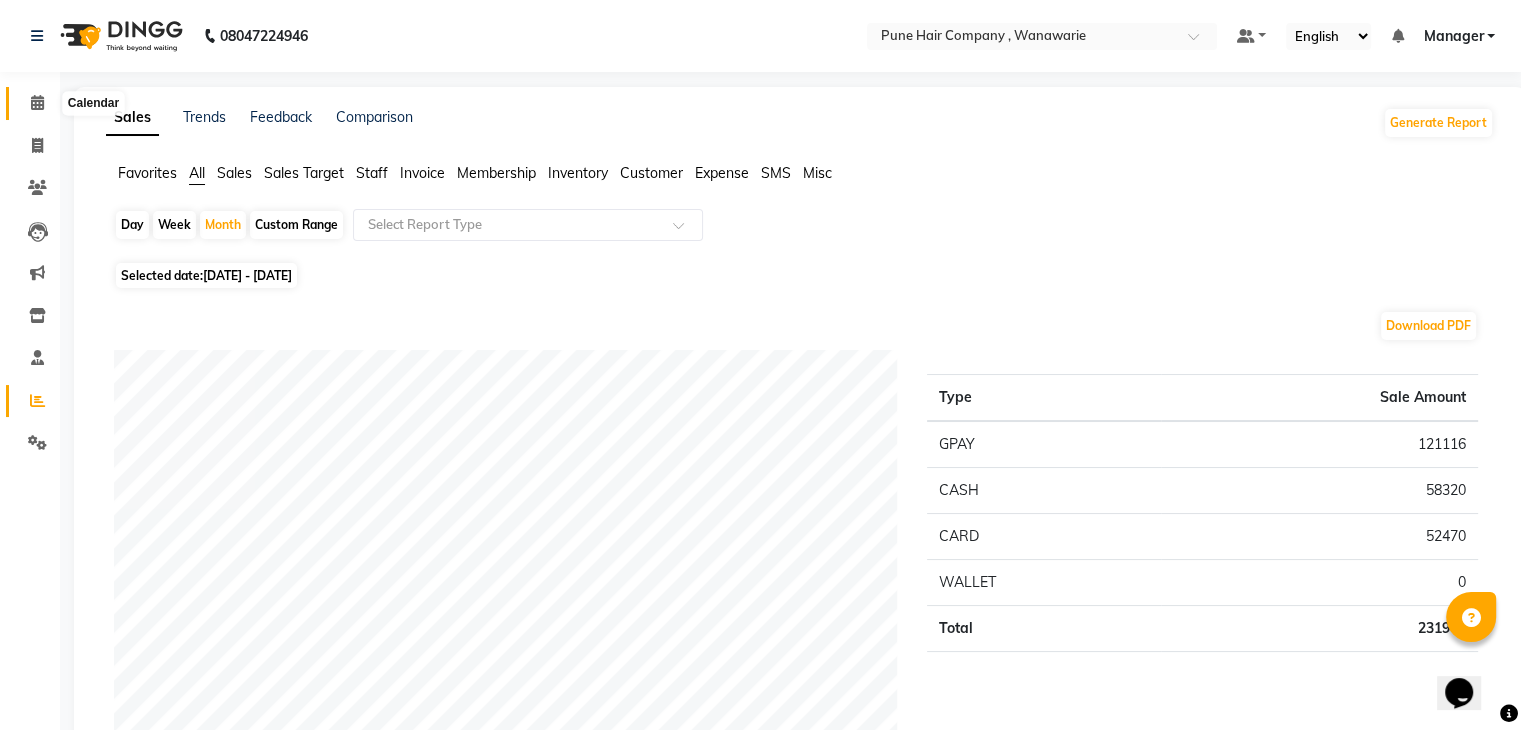 click 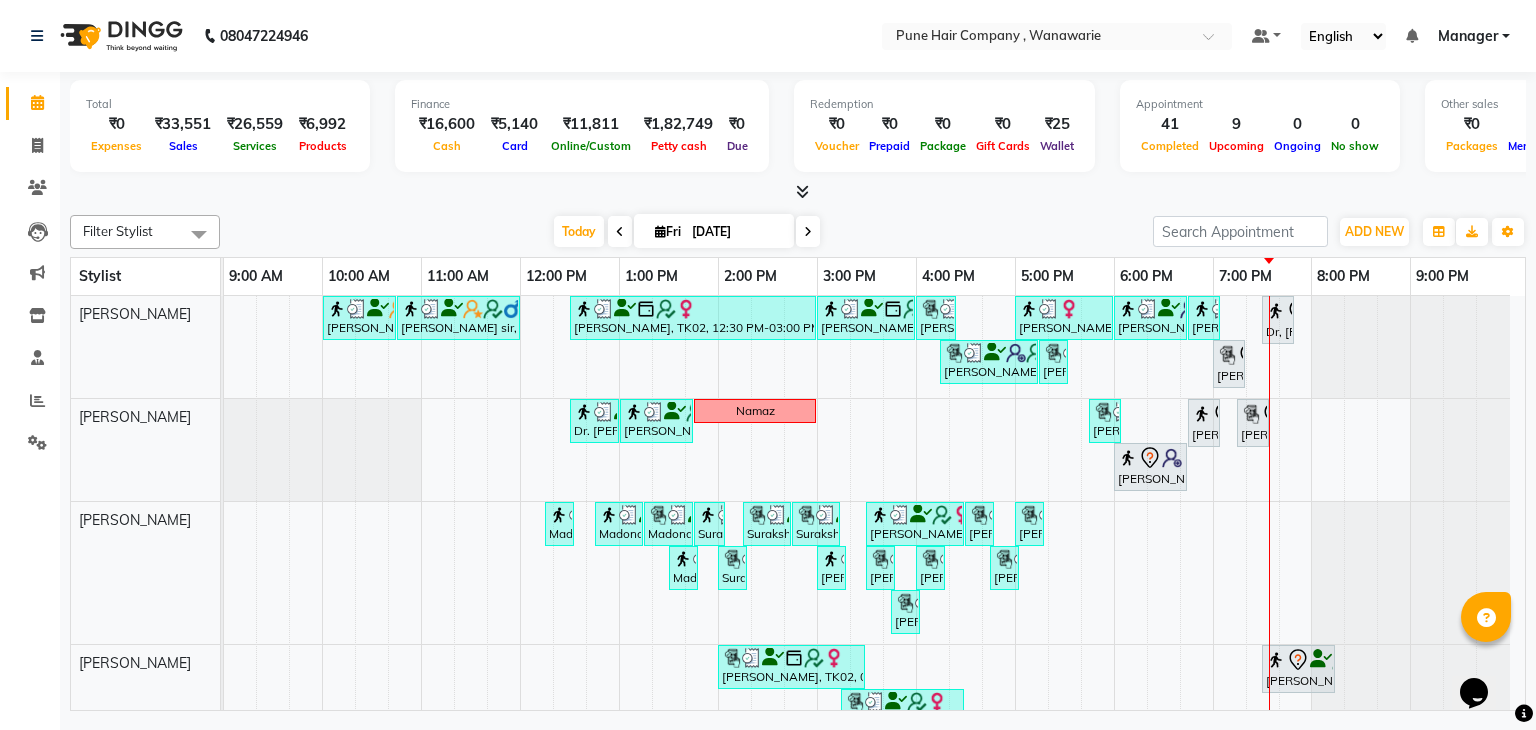 scroll, scrollTop: 239, scrollLeft: 0, axis: vertical 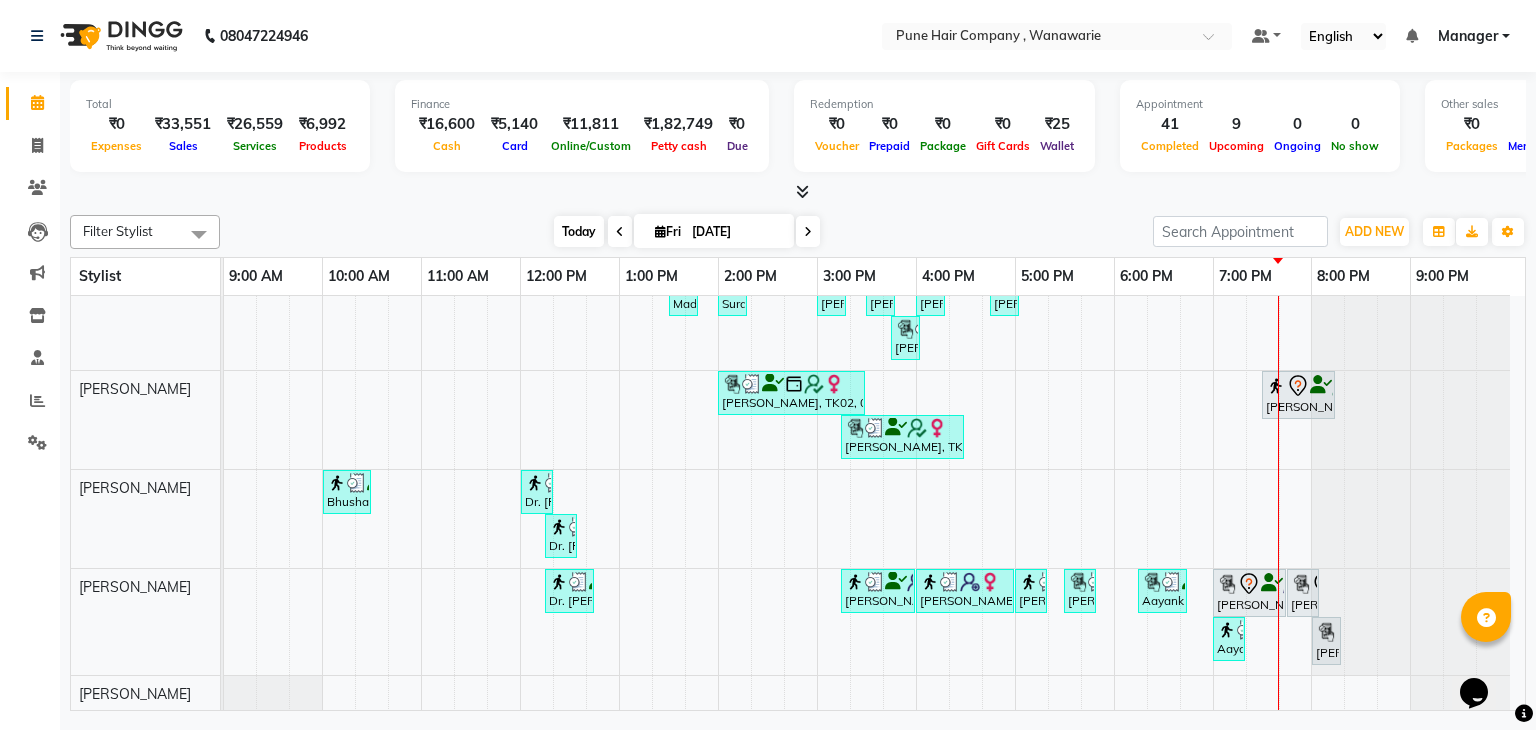 click on "Today" at bounding box center (579, 231) 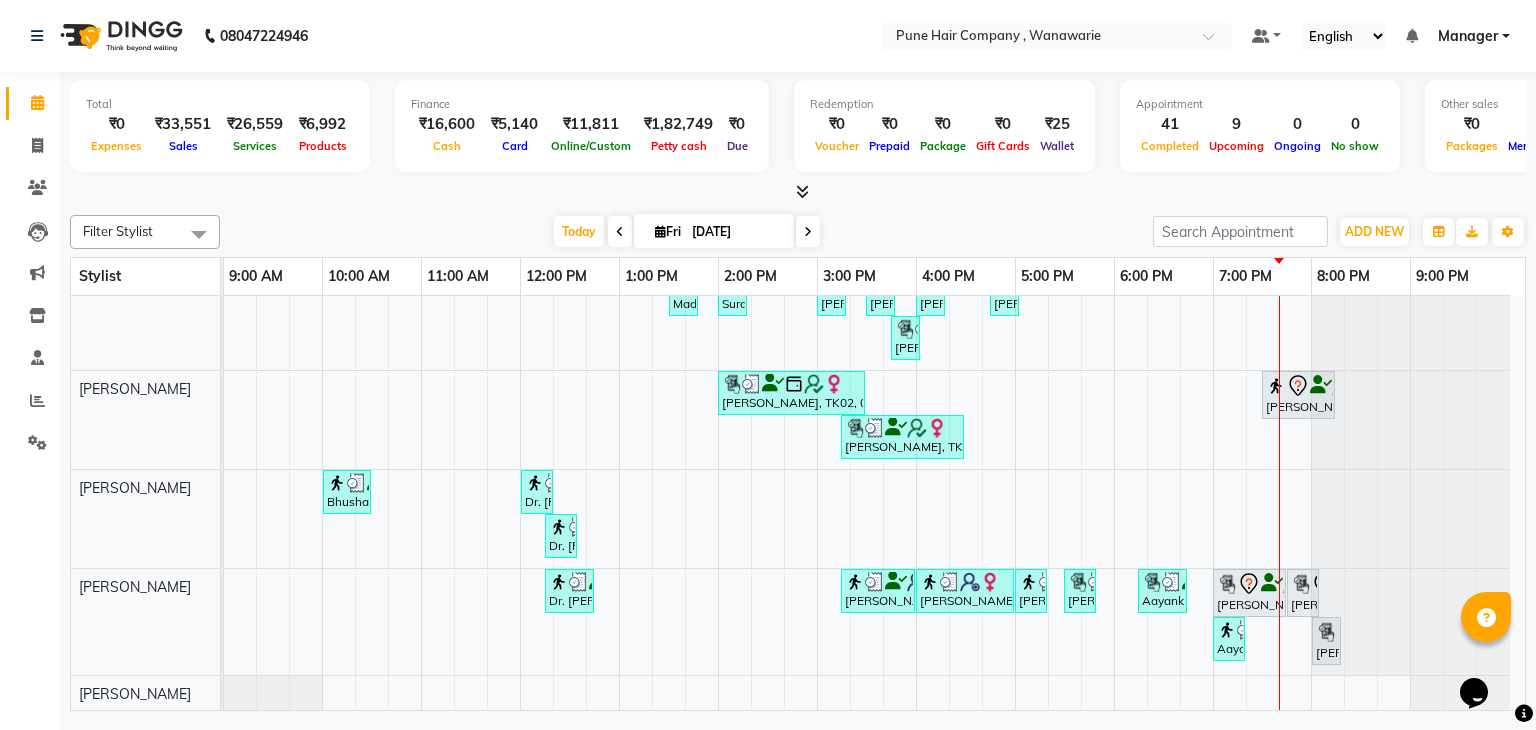 scroll, scrollTop: 12, scrollLeft: 0, axis: vertical 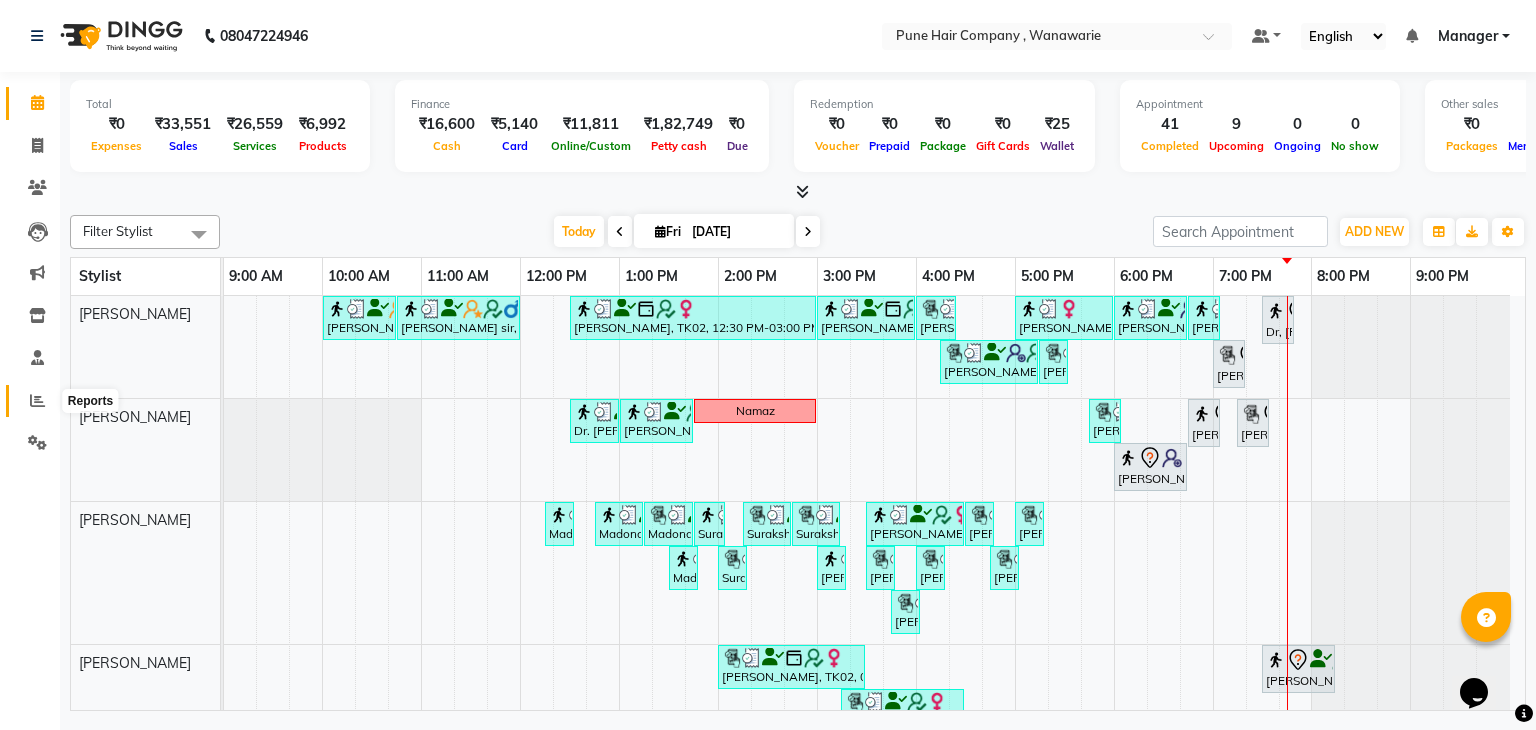 click 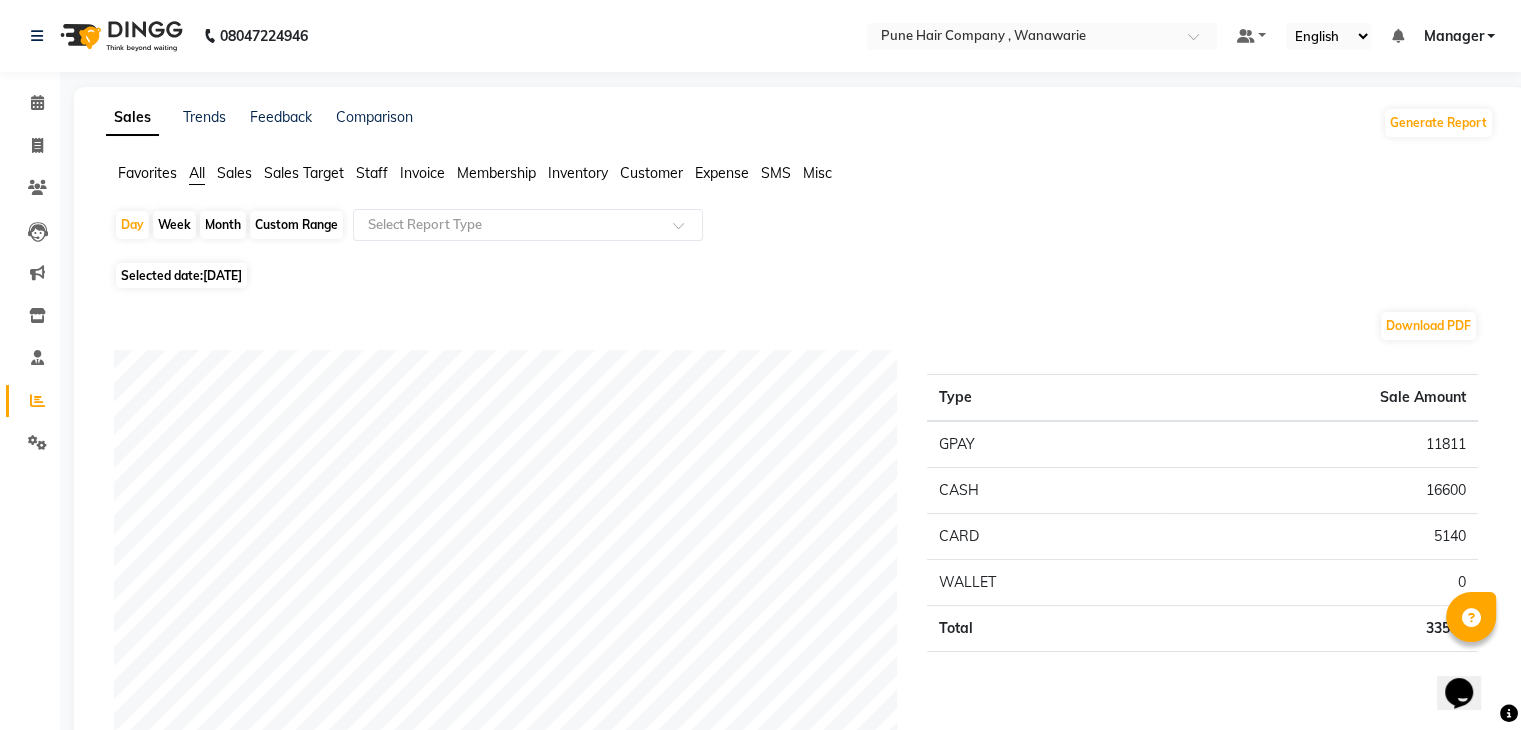 click on "Month" 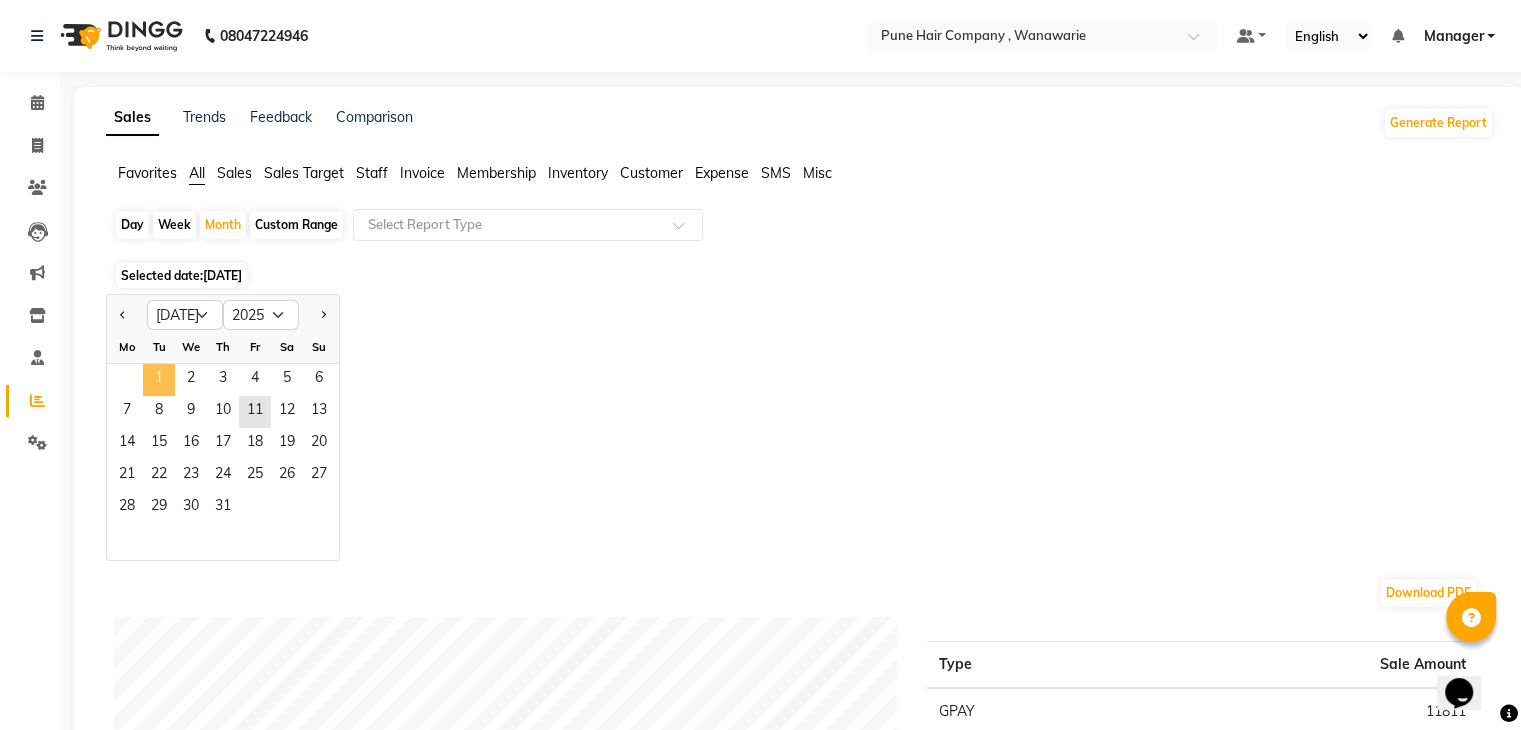 click on "1" 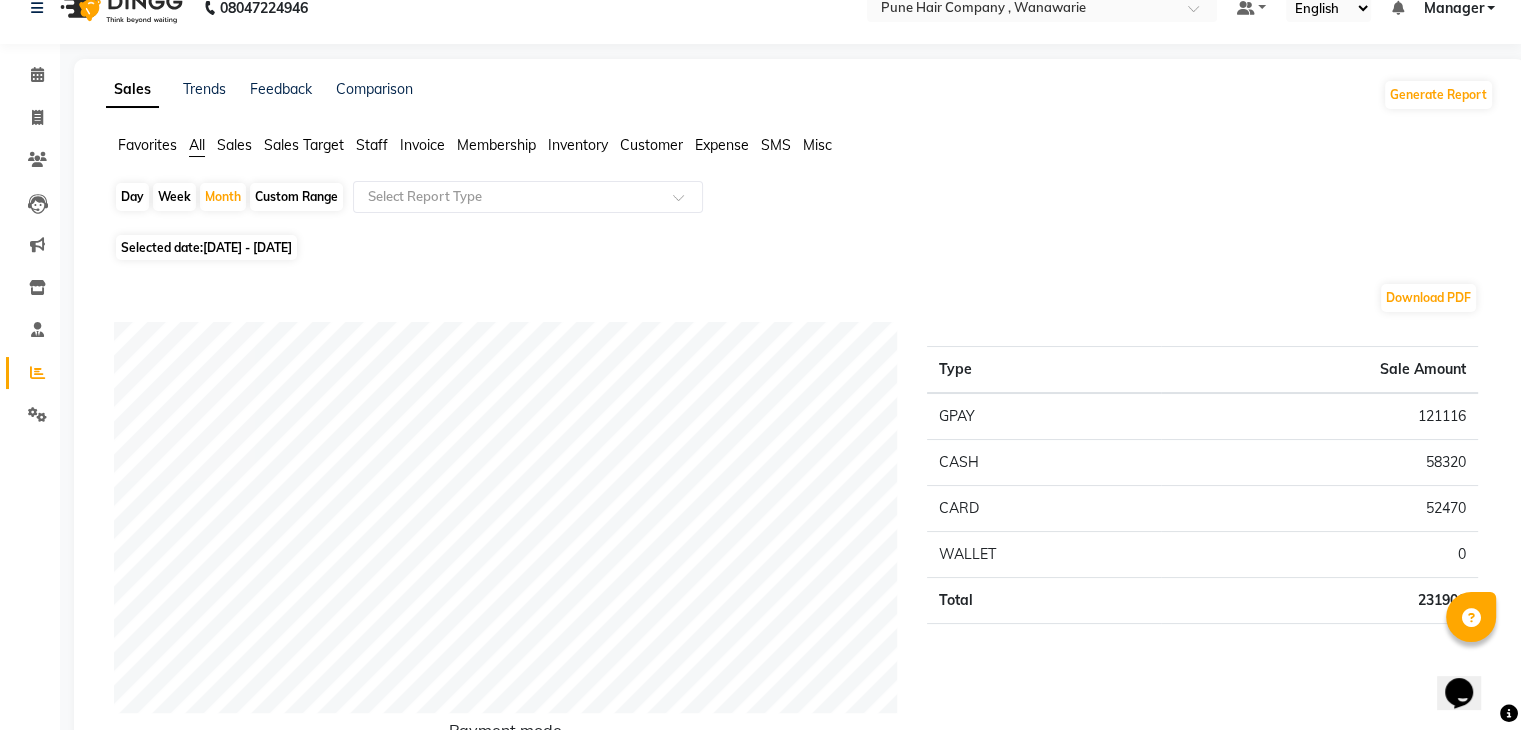 scroll, scrollTop: 0, scrollLeft: 0, axis: both 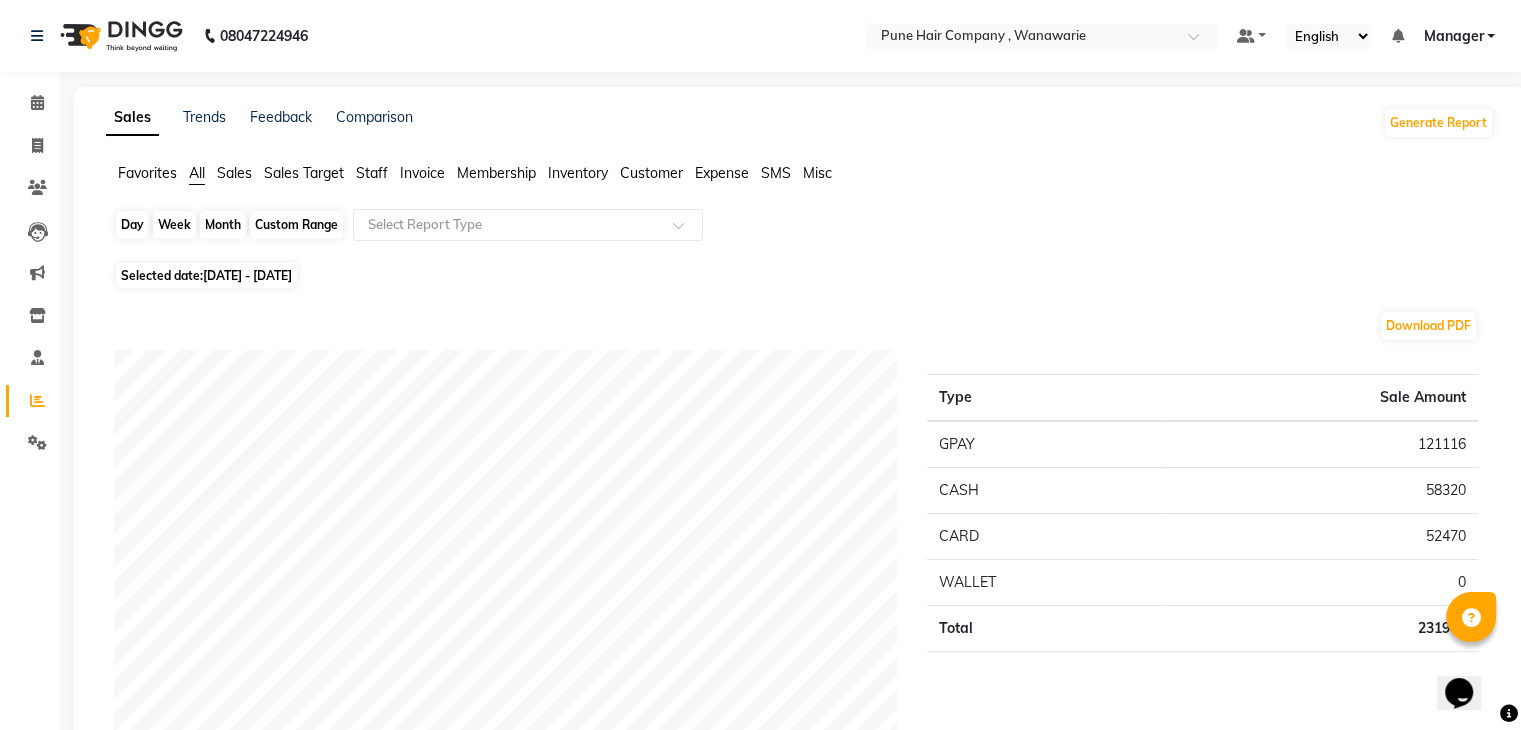 click on "Month" 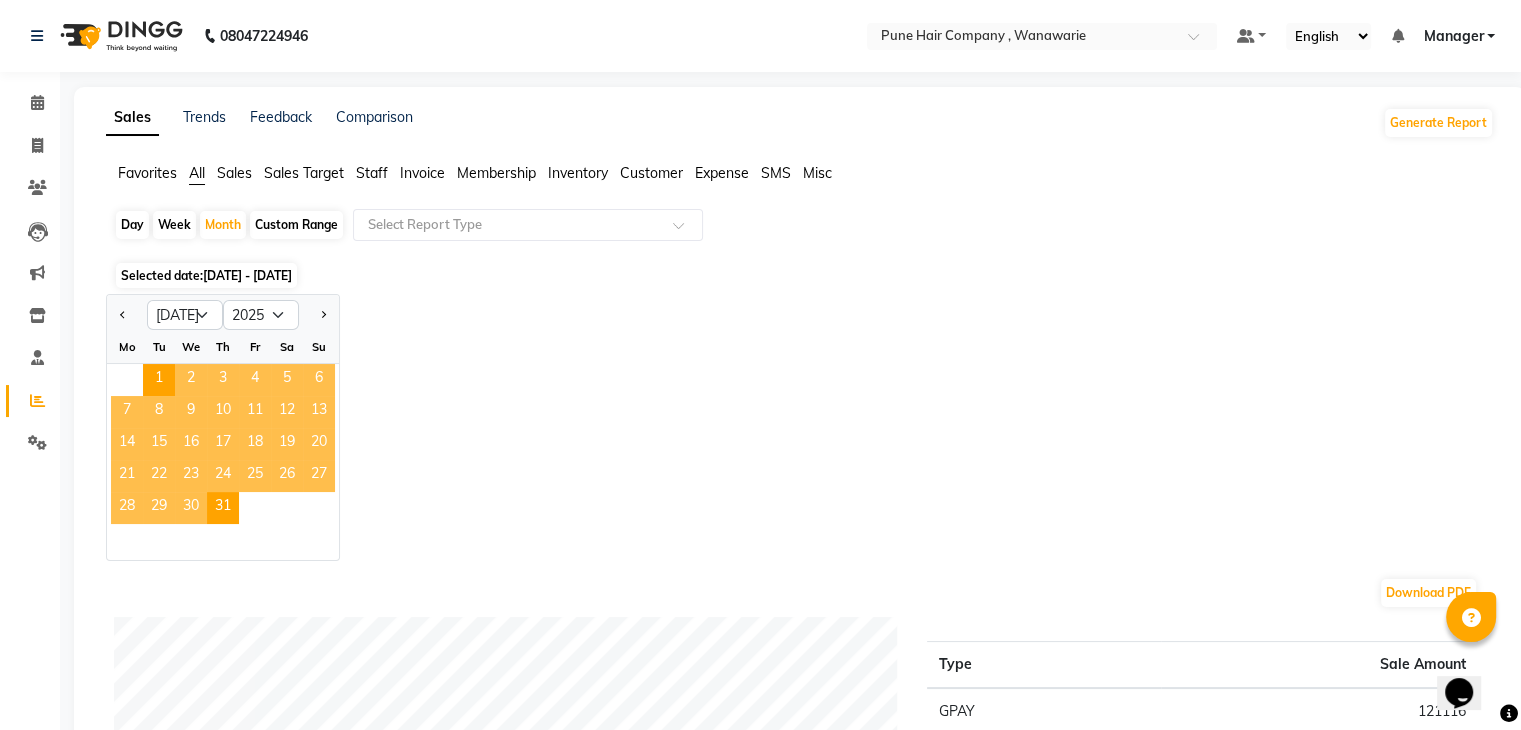 click on "10" 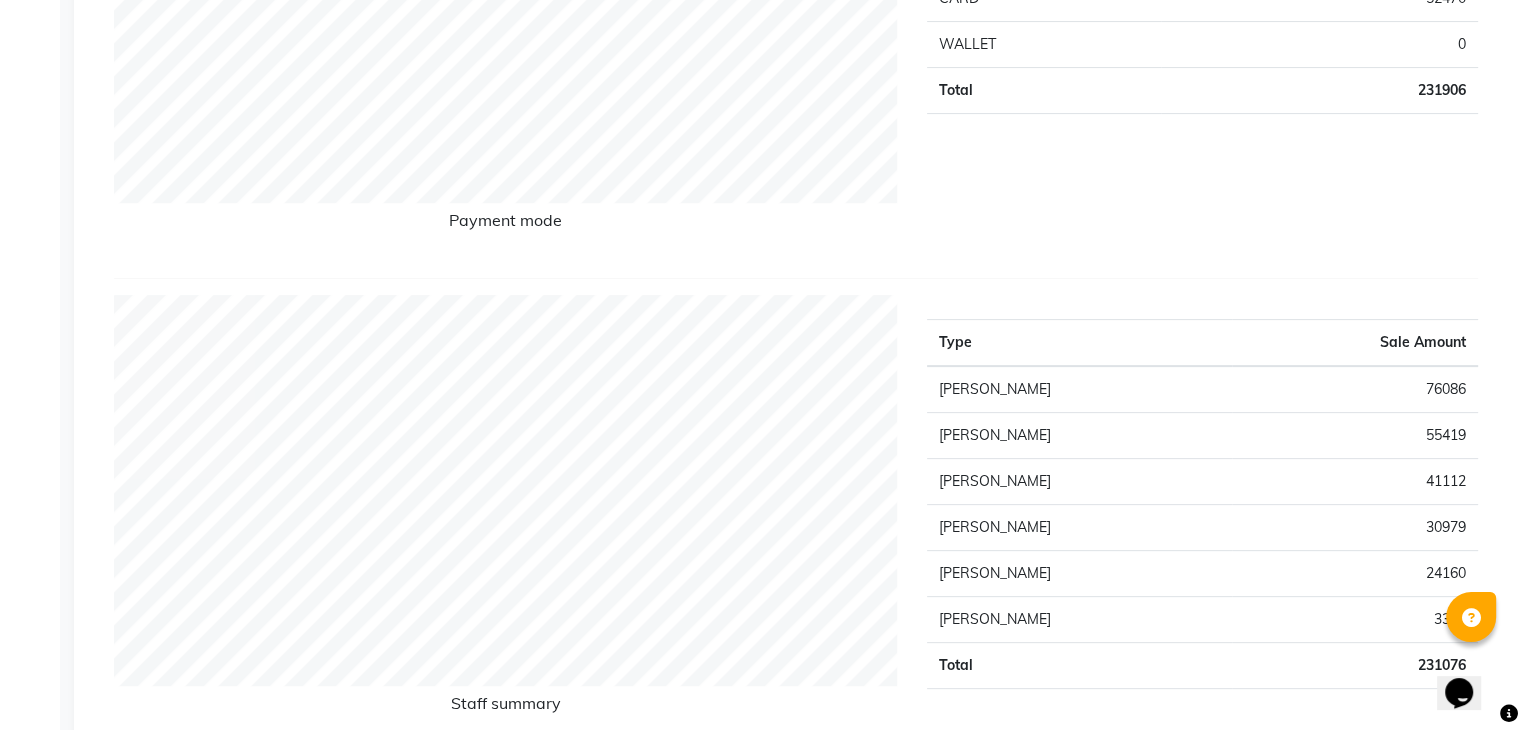 scroll, scrollTop: 535, scrollLeft: 0, axis: vertical 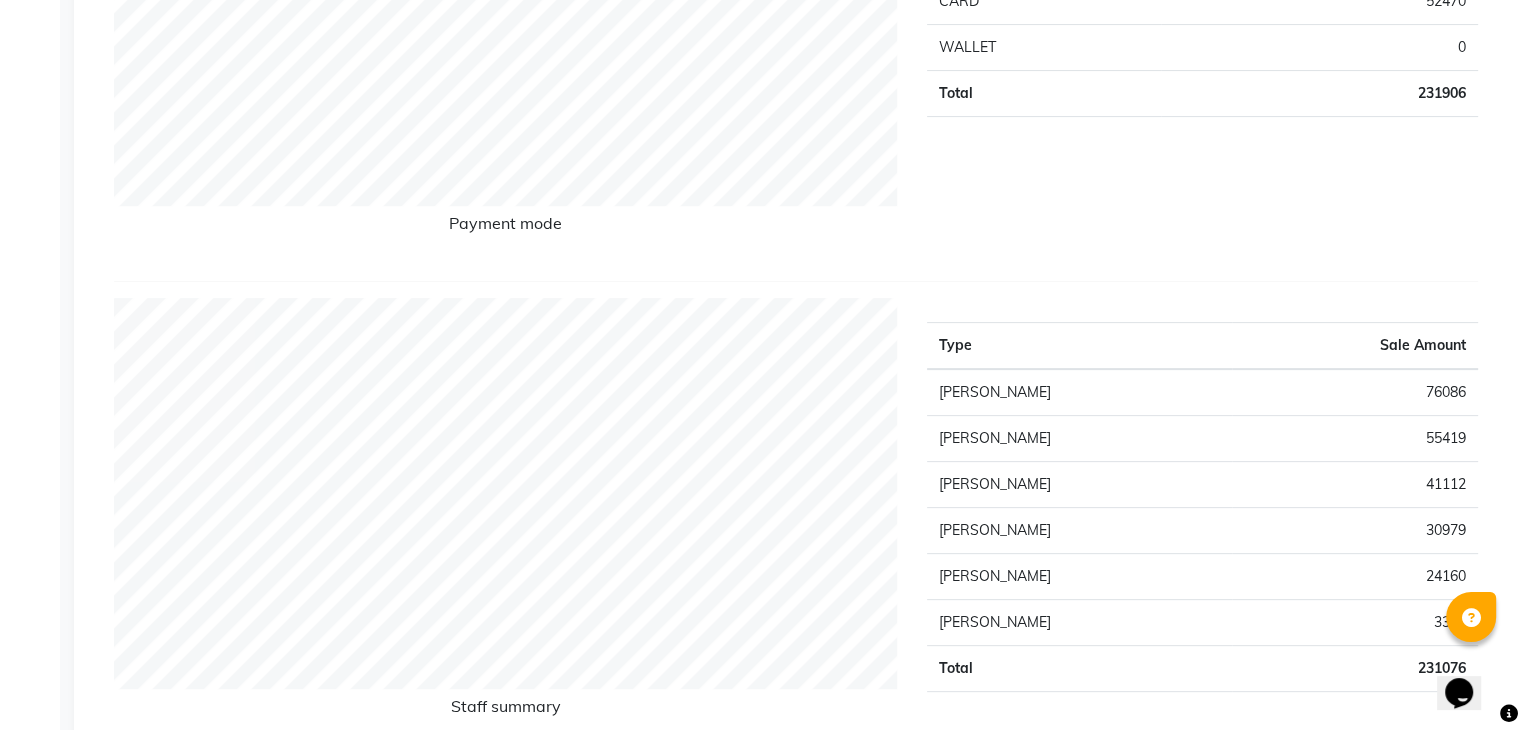 click on "Payment mode" 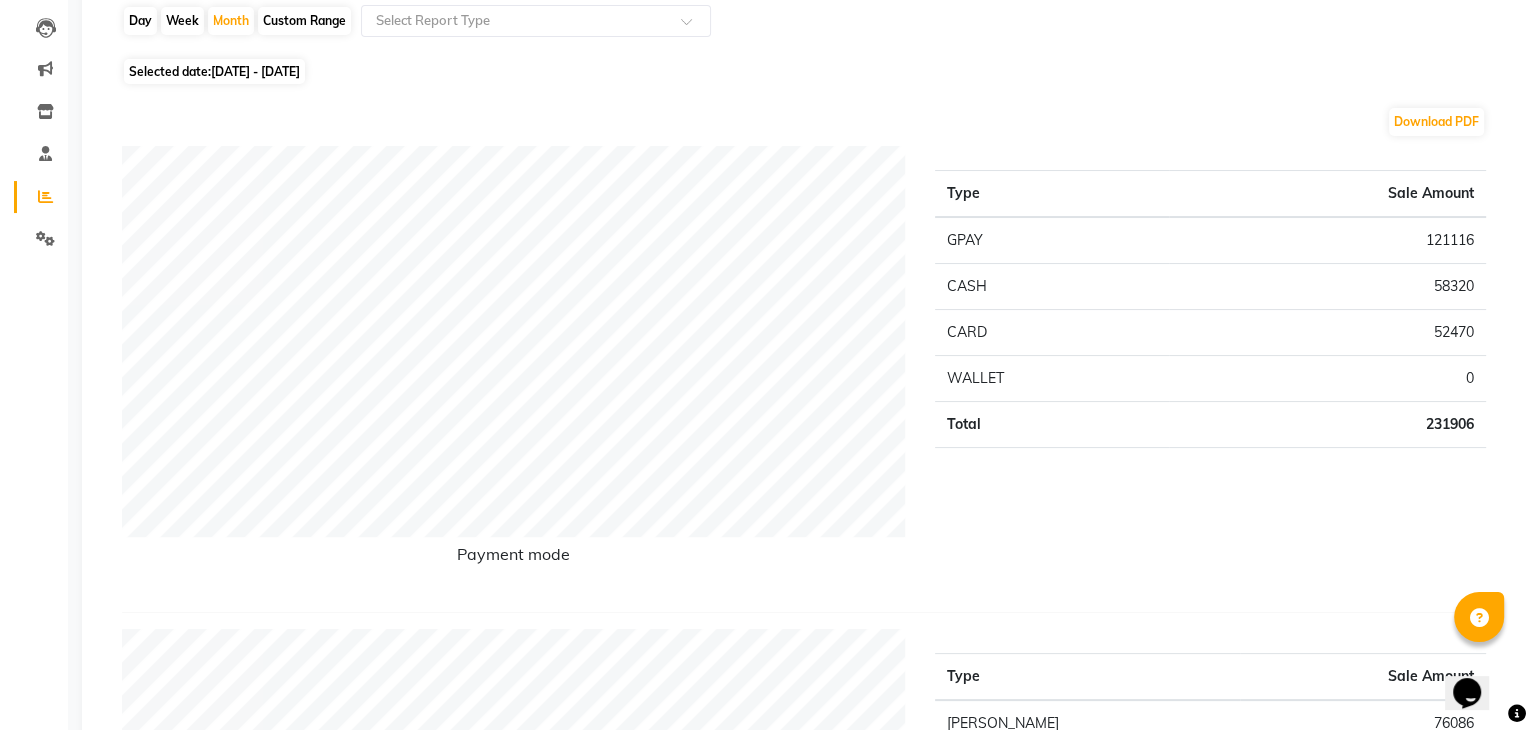 scroll, scrollTop: 0, scrollLeft: 0, axis: both 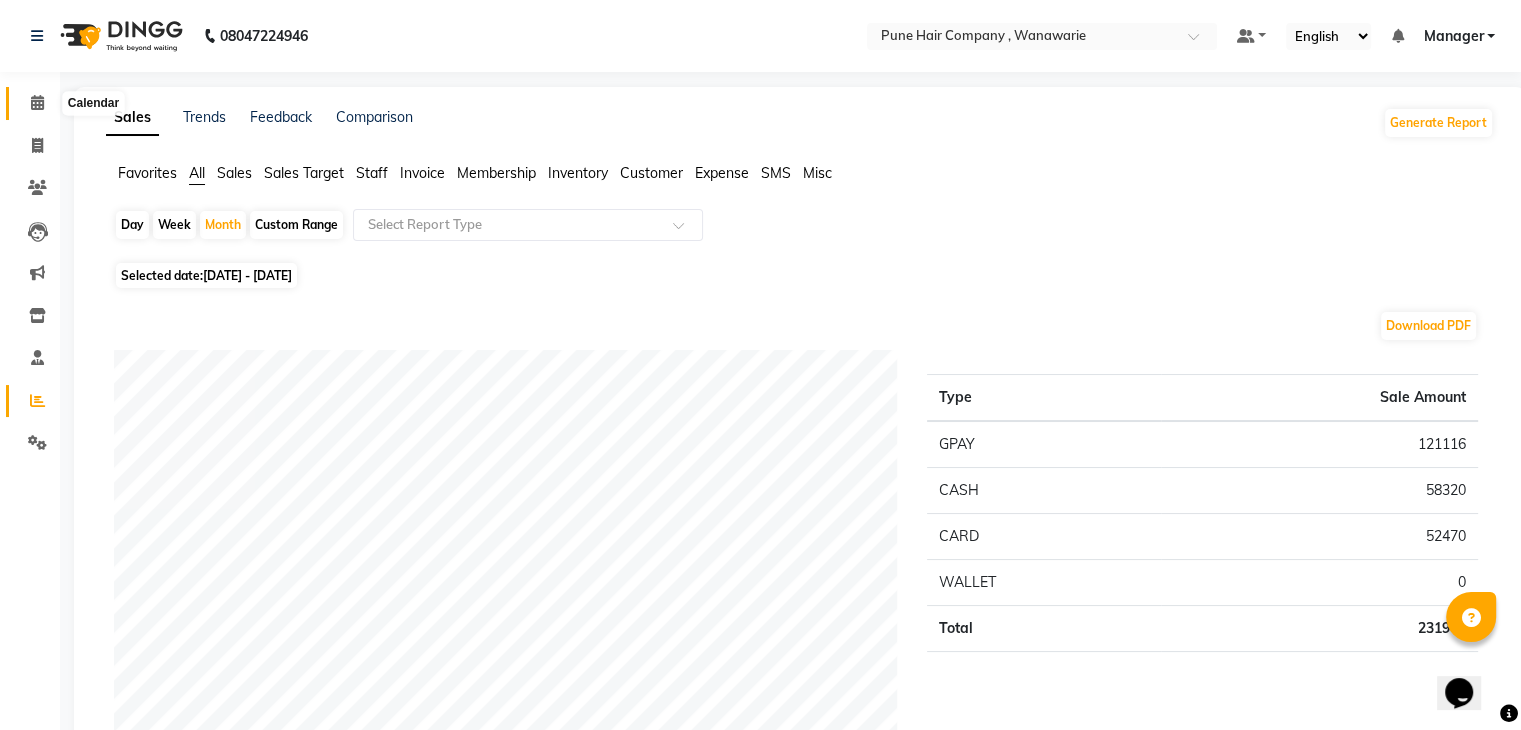 click 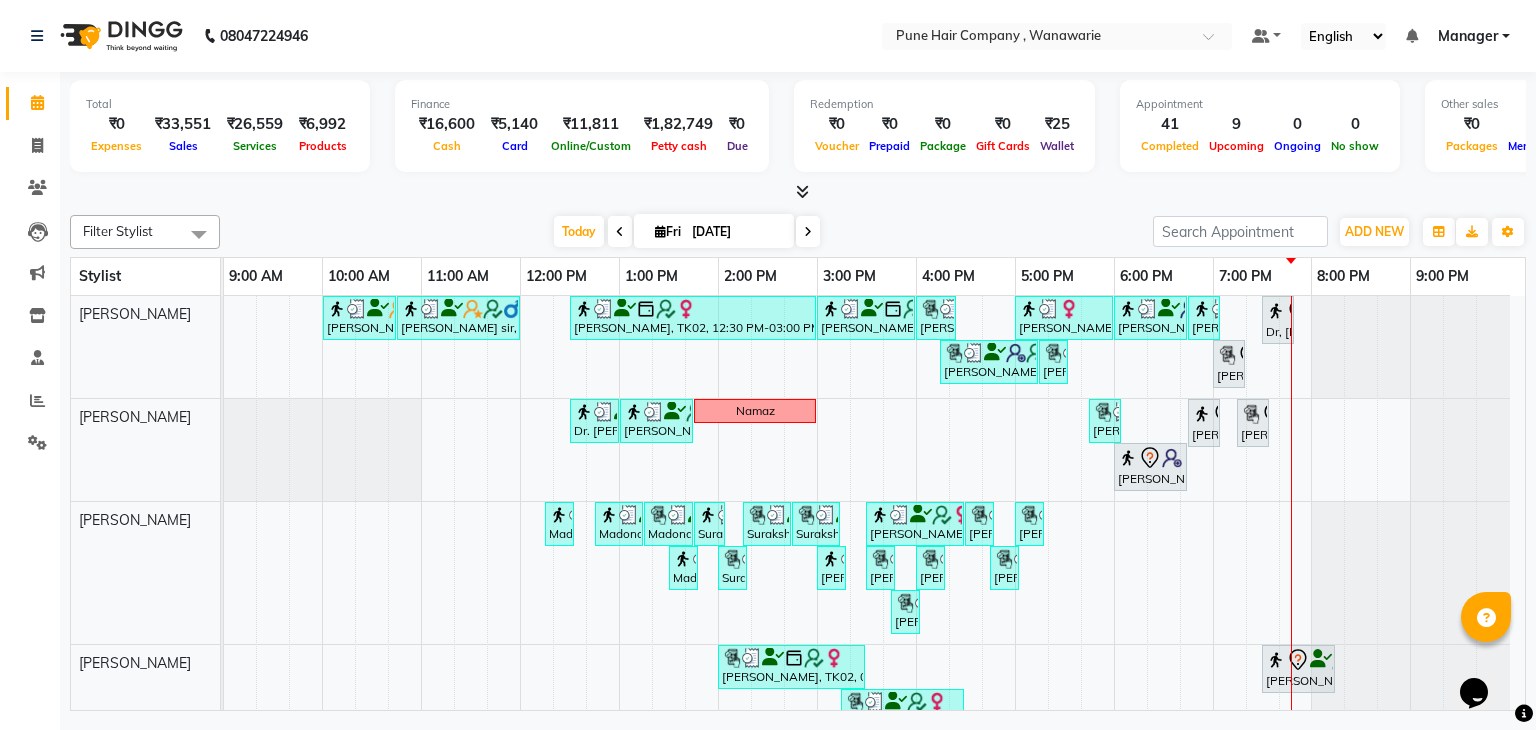 click at bounding box center (808, 232) 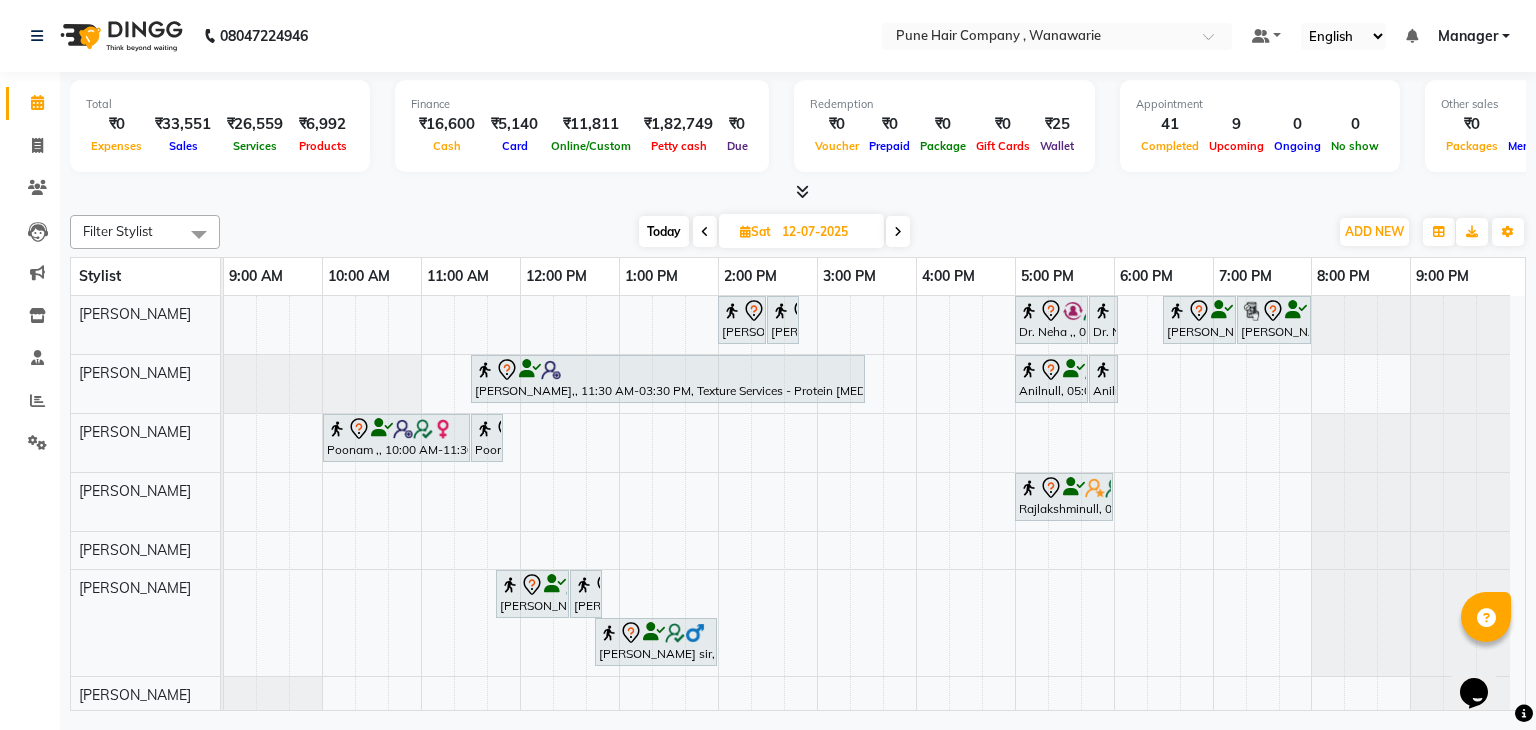 click at bounding box center [898, 232] 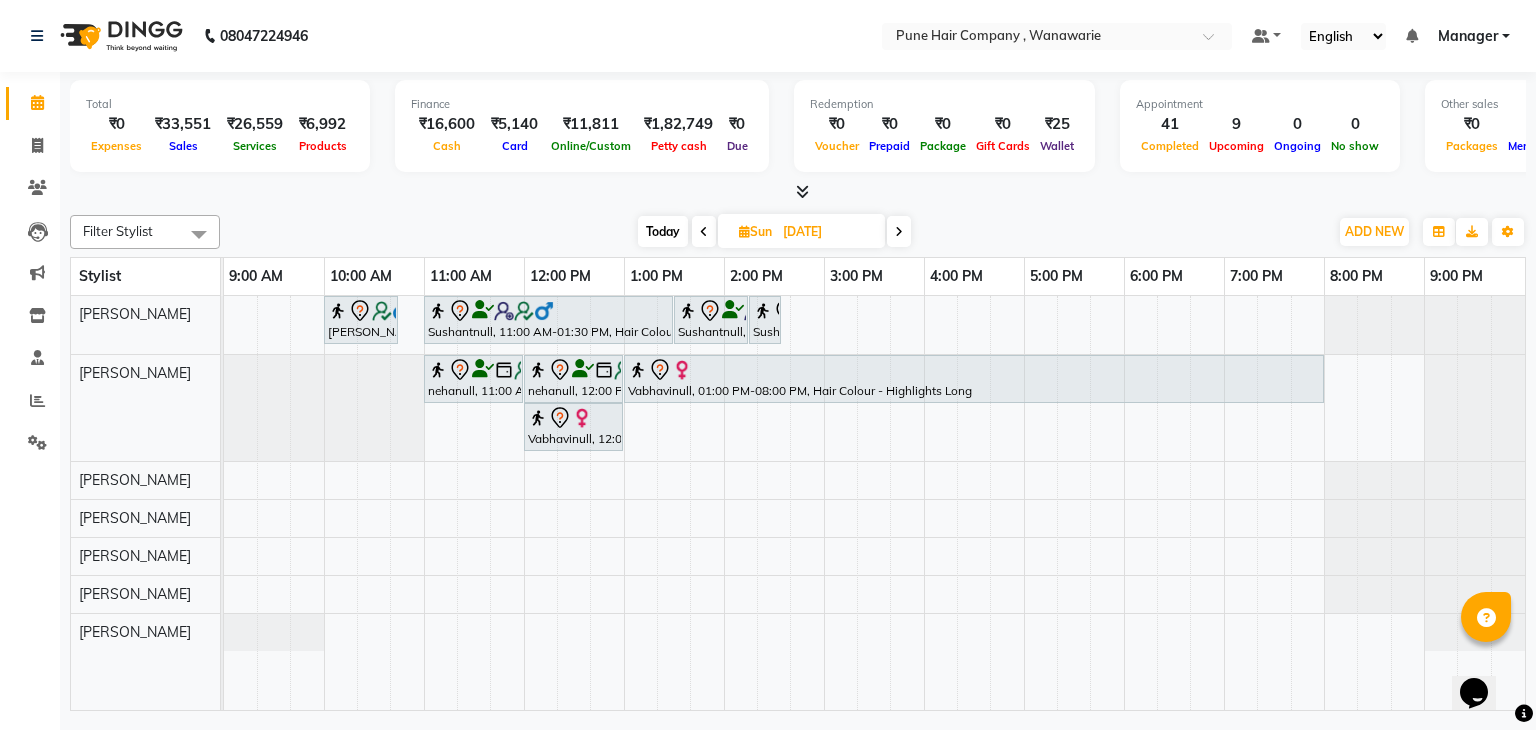 click at bounding box center [899, 232] 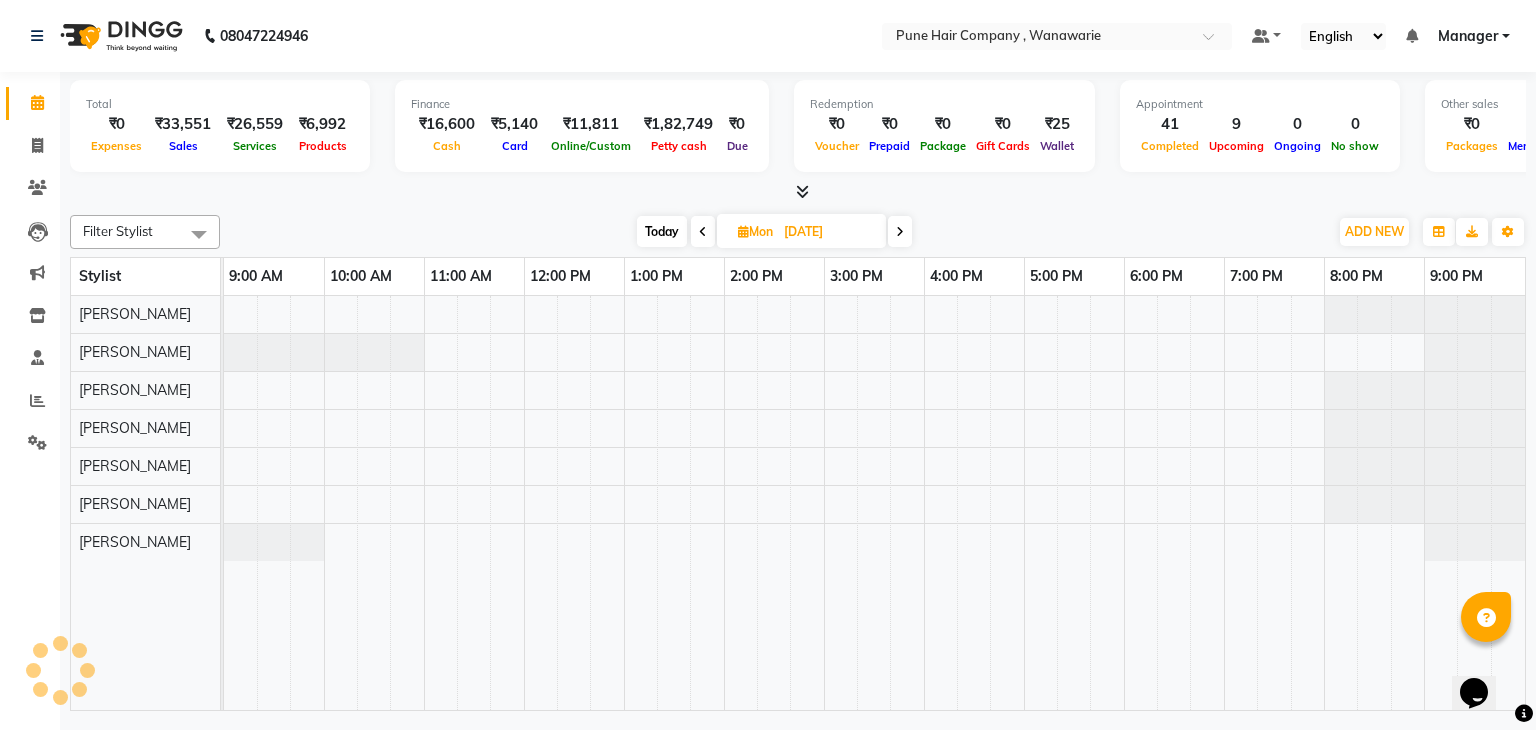 click at bounding box center [900, 232] 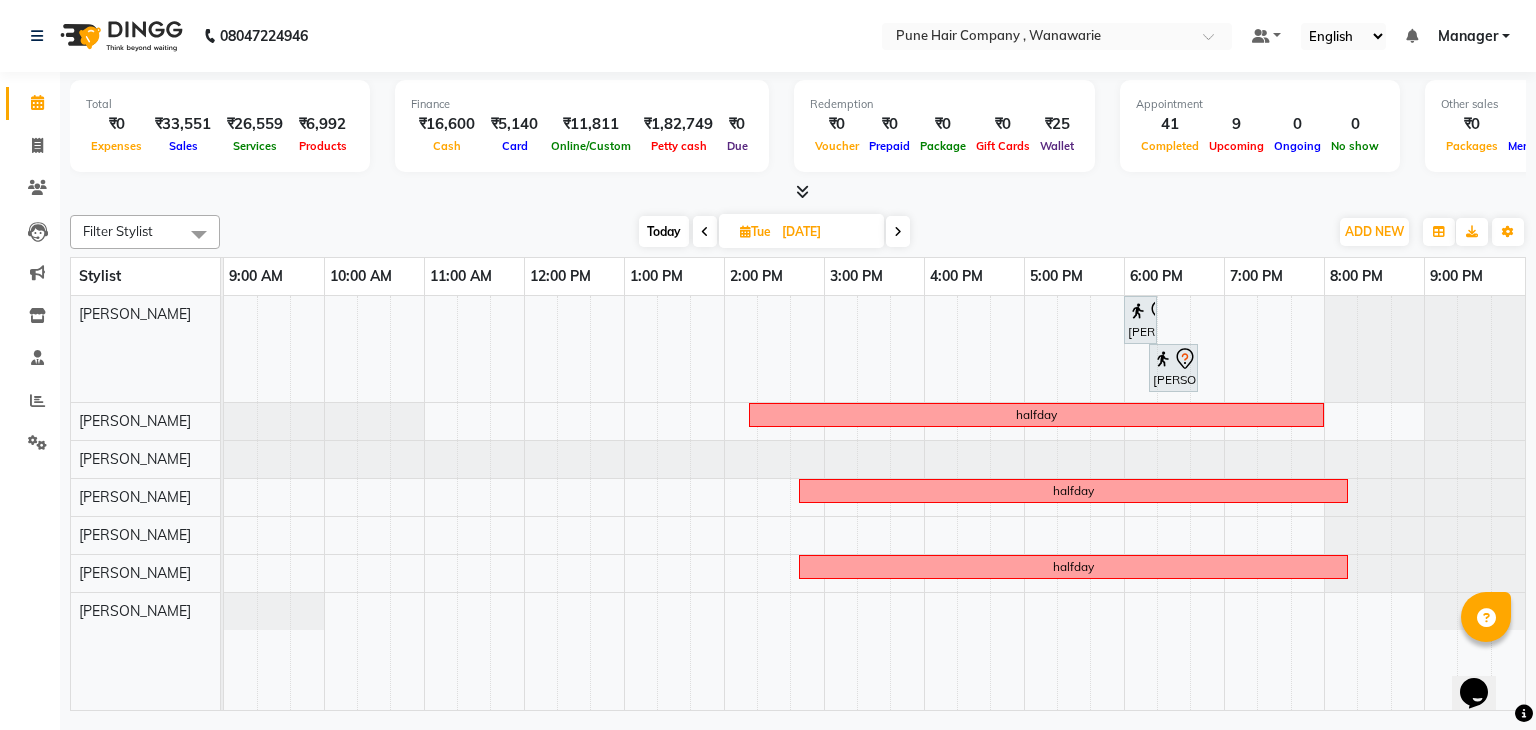 click at bounding box center (898, 231) 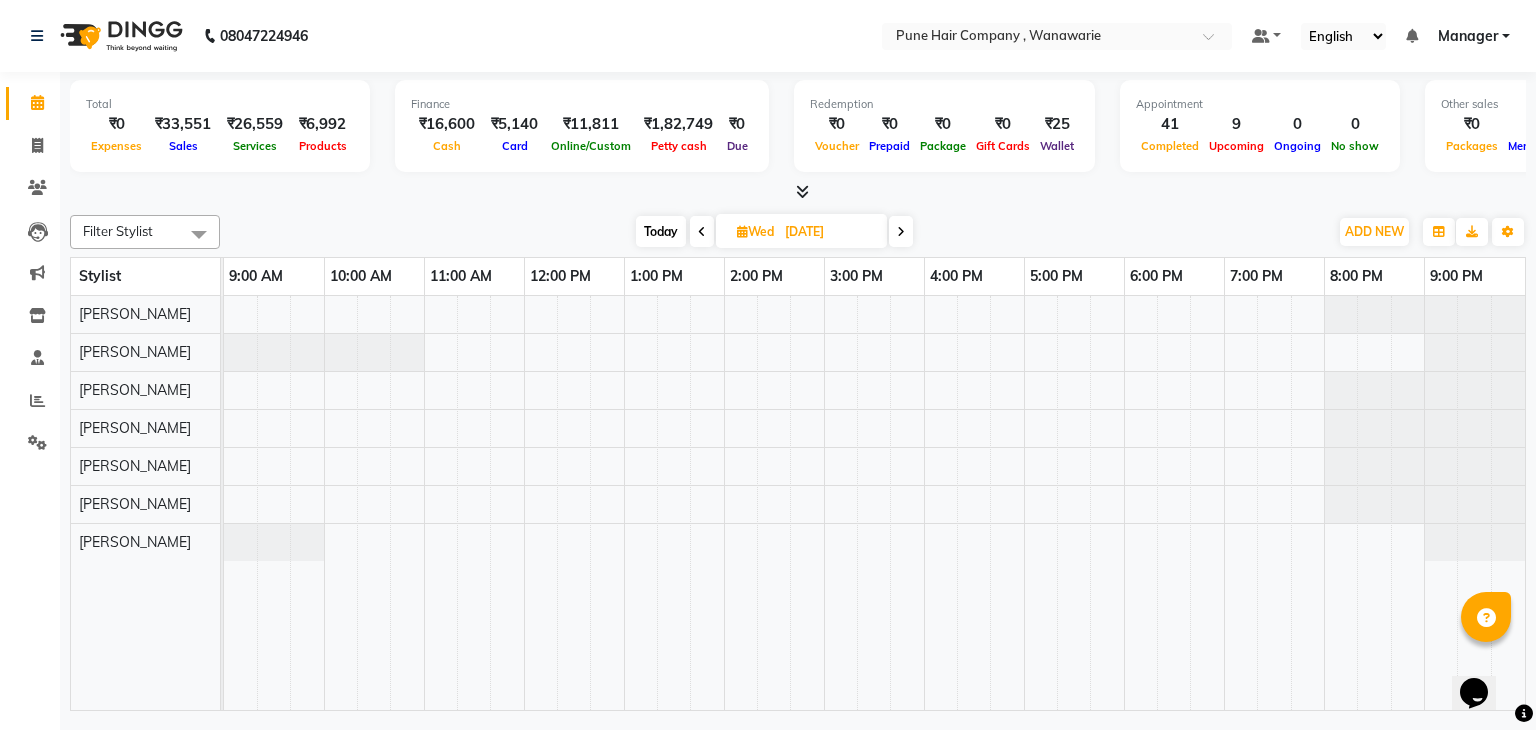 click on "Today" at bounding box center (661, 231) 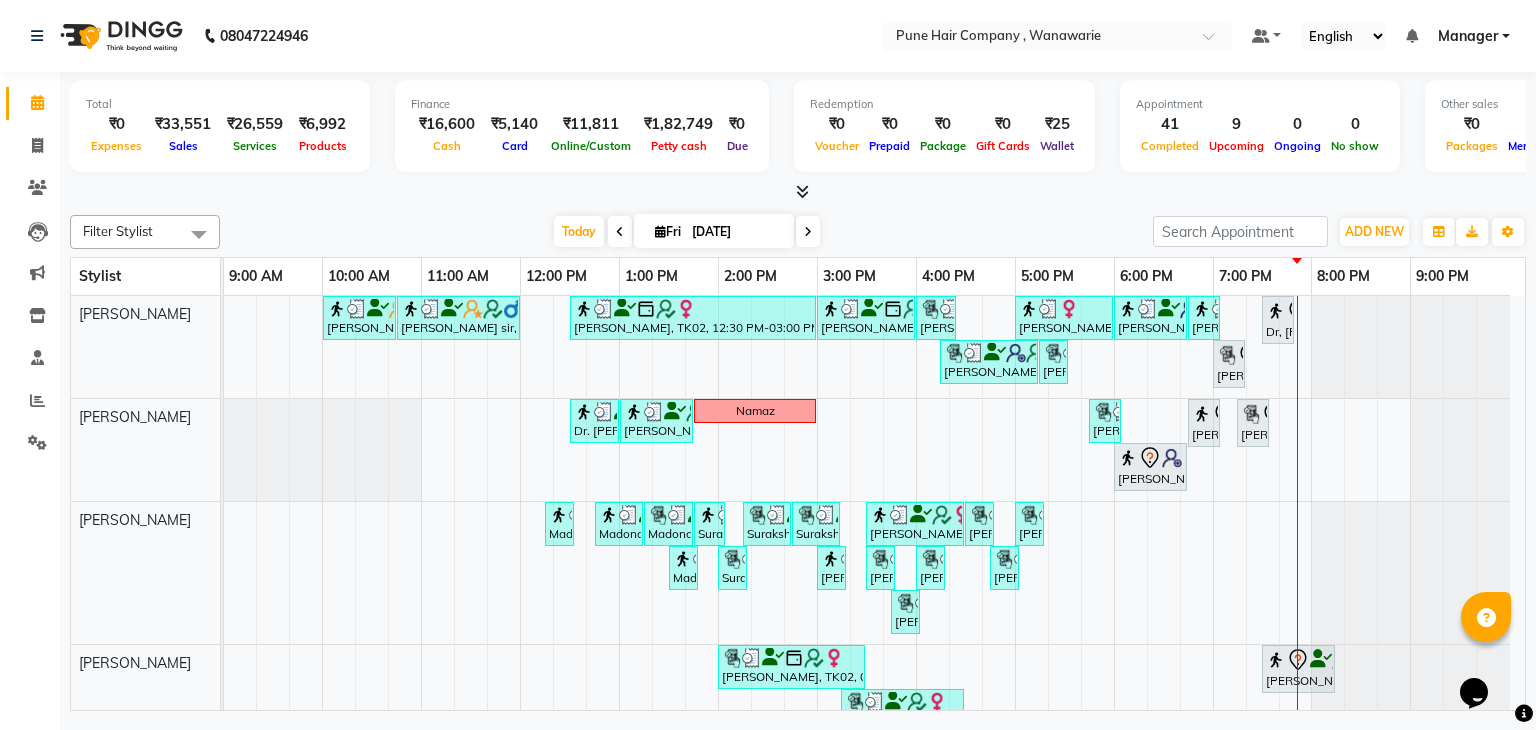 scroll, scrollTop: 96, scrollLeft: 0, axis: vertical 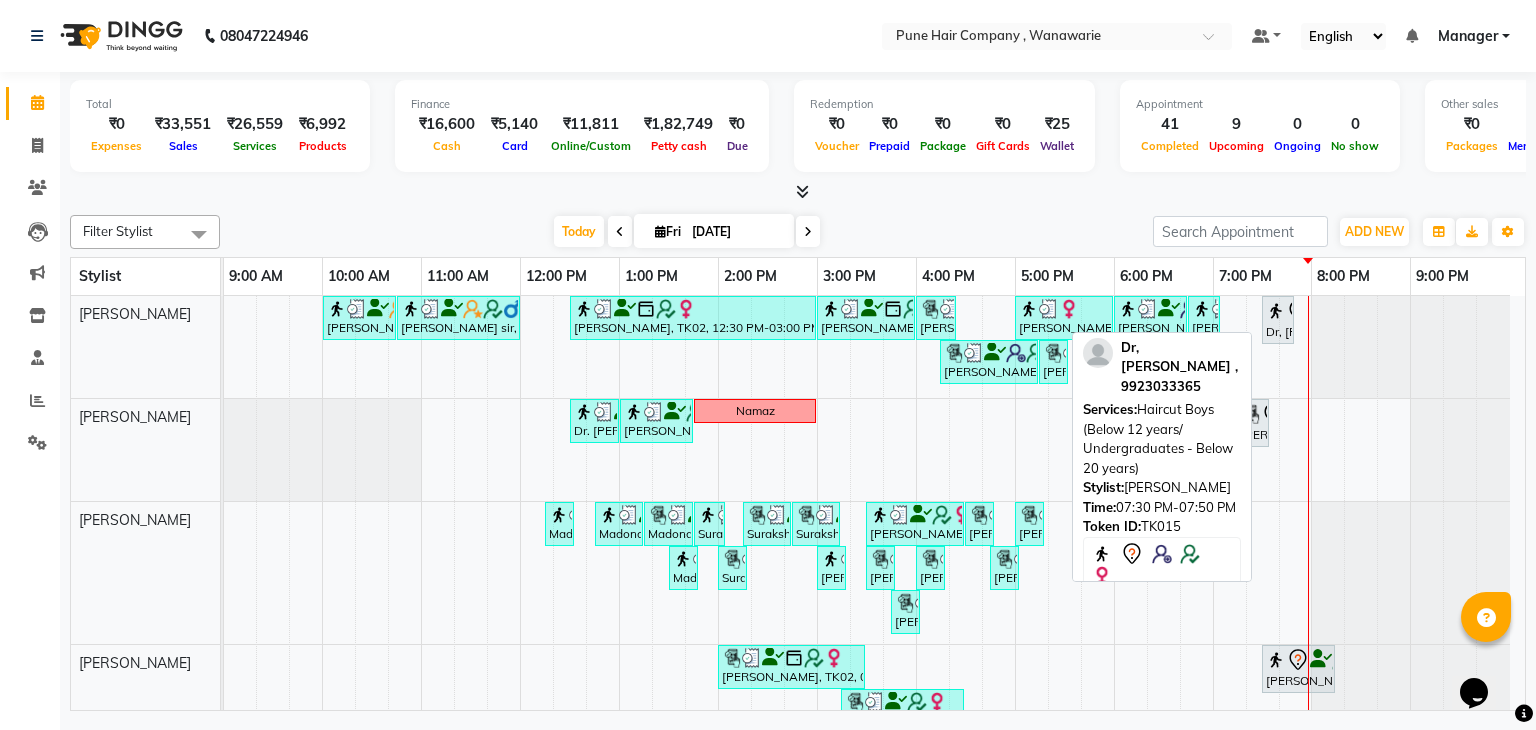 click on "Dr, [PERSON_NAME] ,, TK15, 07:30 PM-07:50 PM,  Haircut Boys (Below 12 years/ Undergraduates - Below 20 years)" at bounding box center [1278, 320] 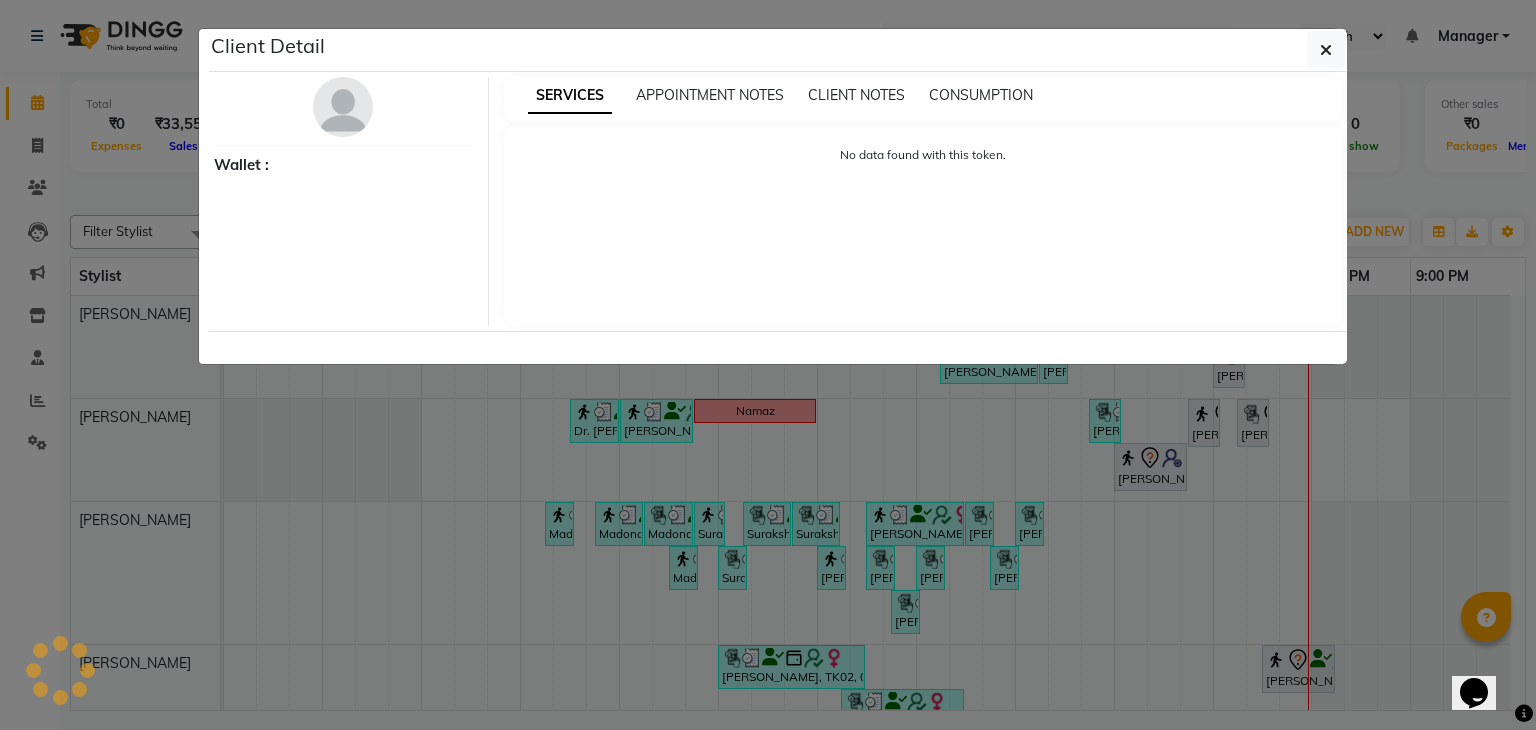 select on "7" 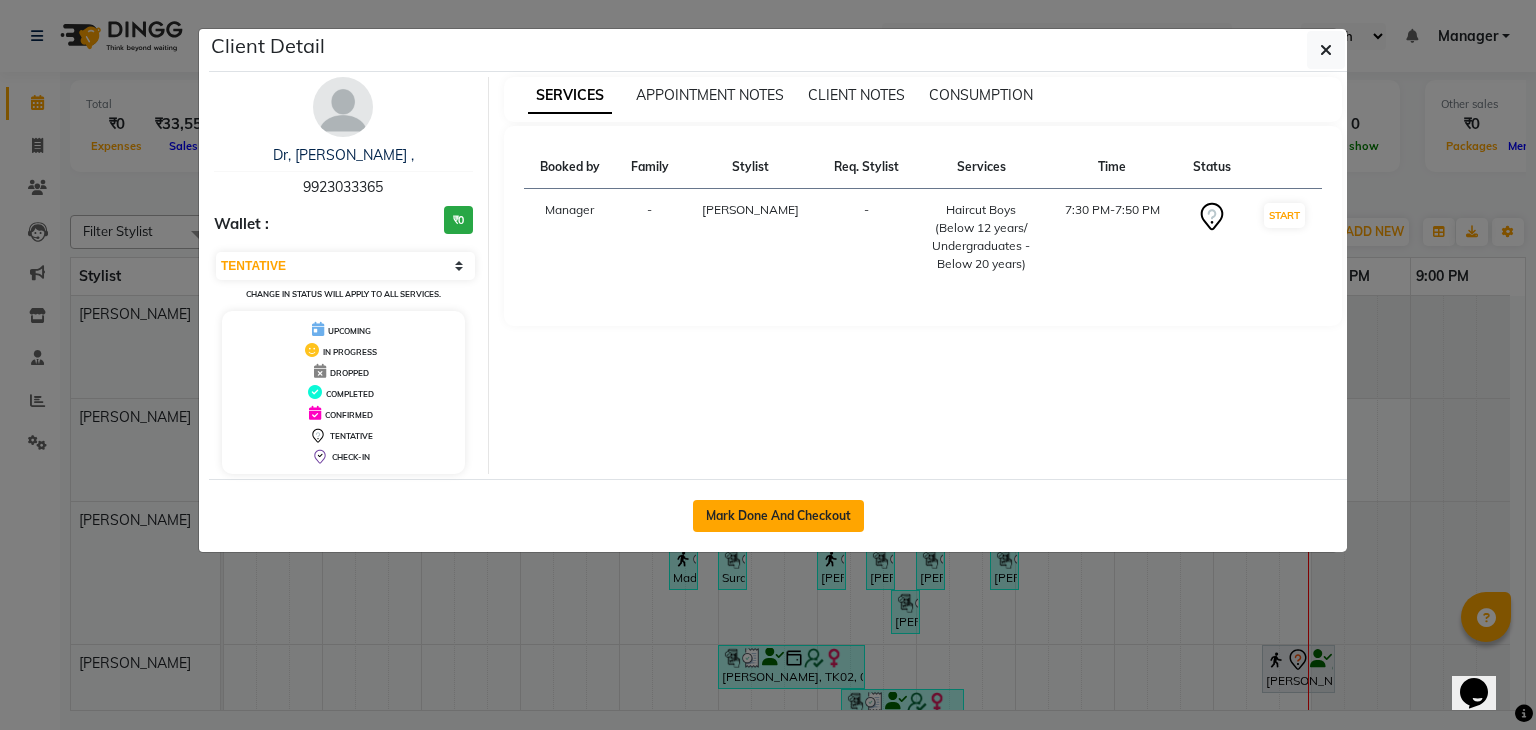 click on "Mark Done And Checkout" 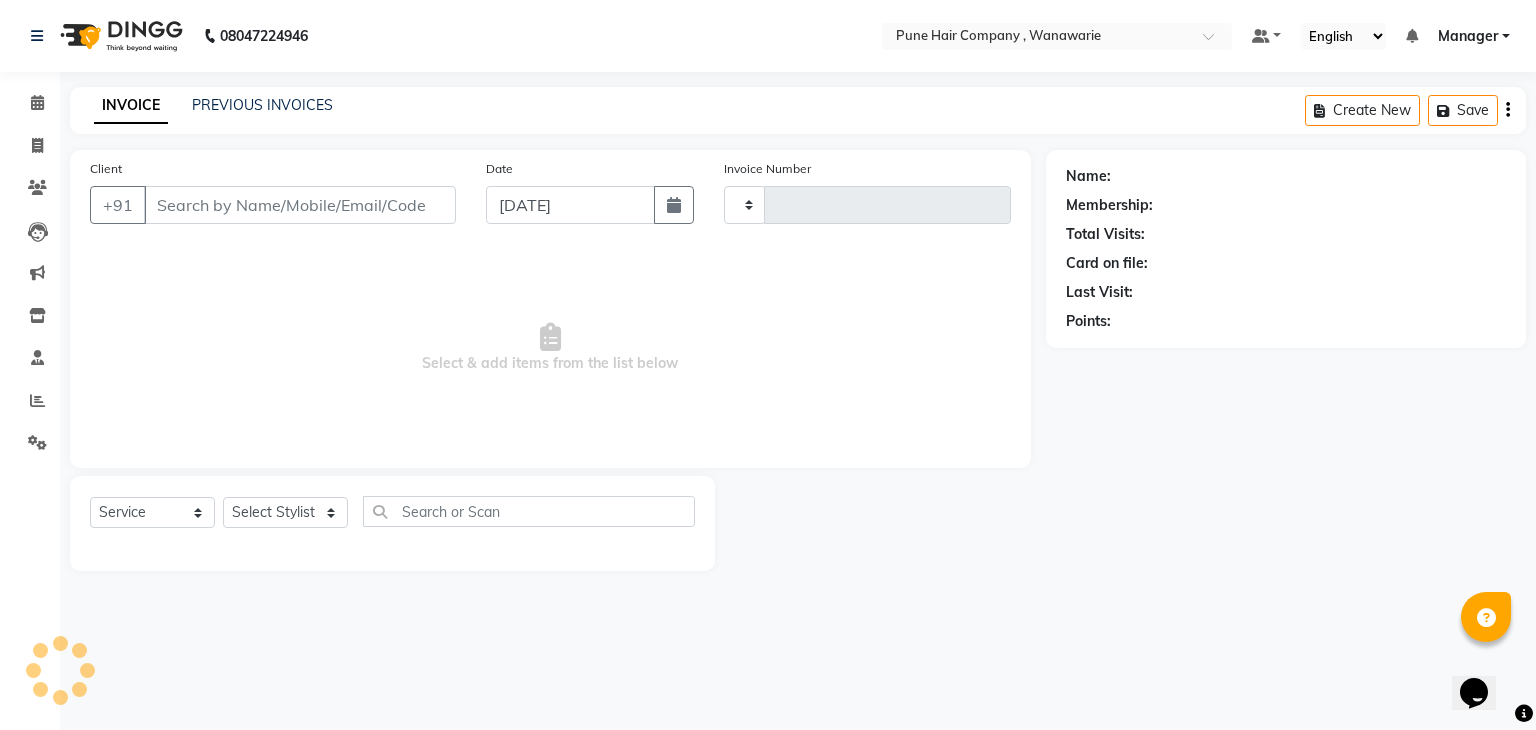 type on "1097" 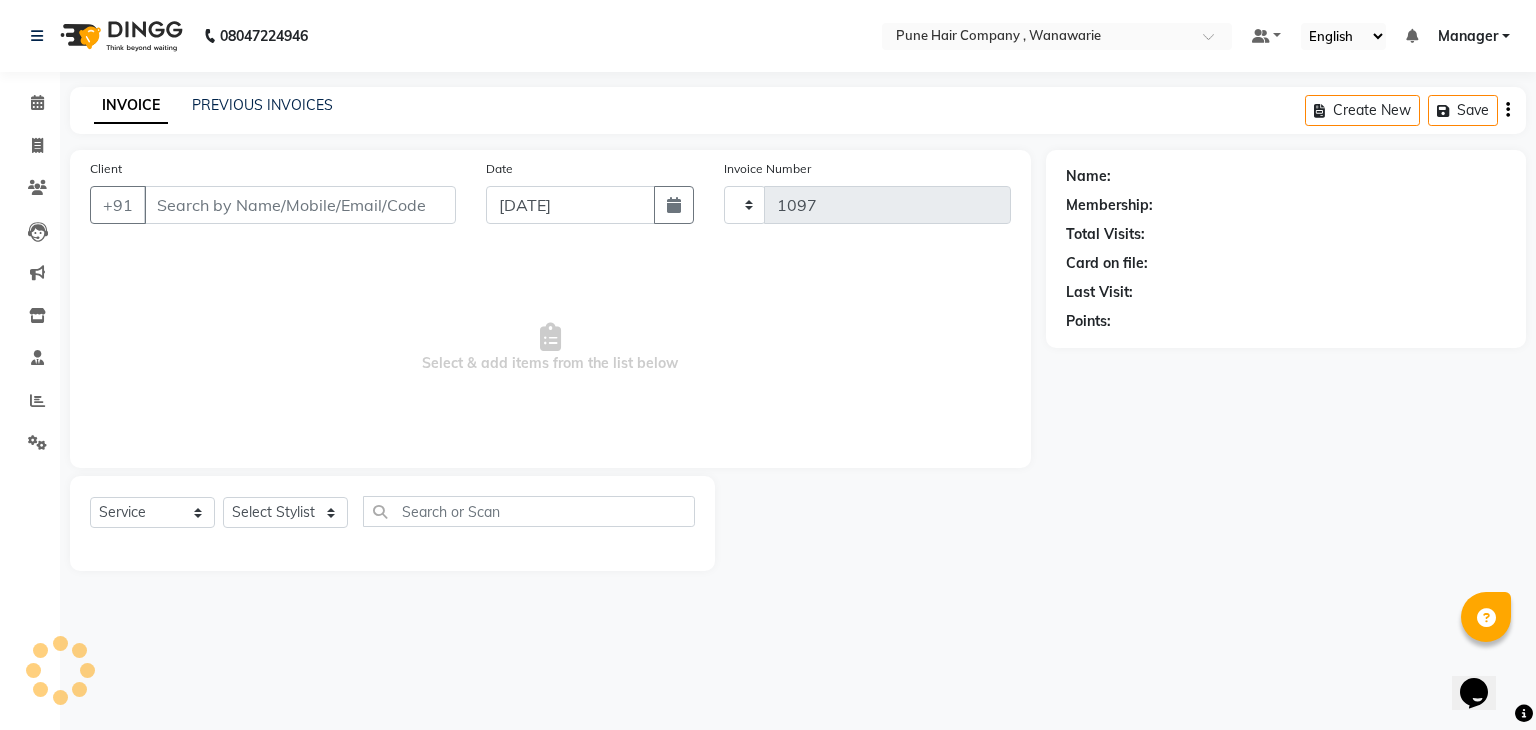select on "8072" 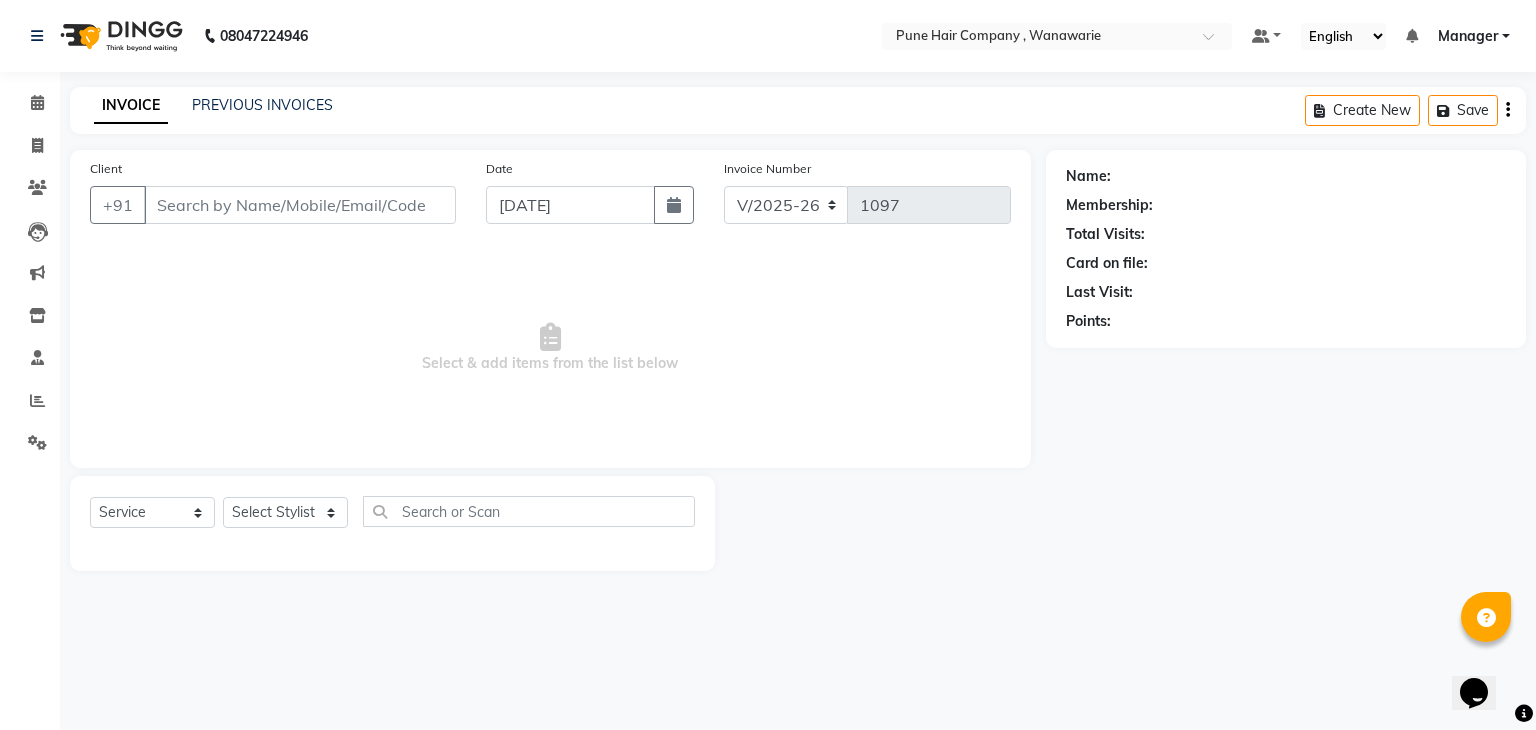 type on "9923033365" 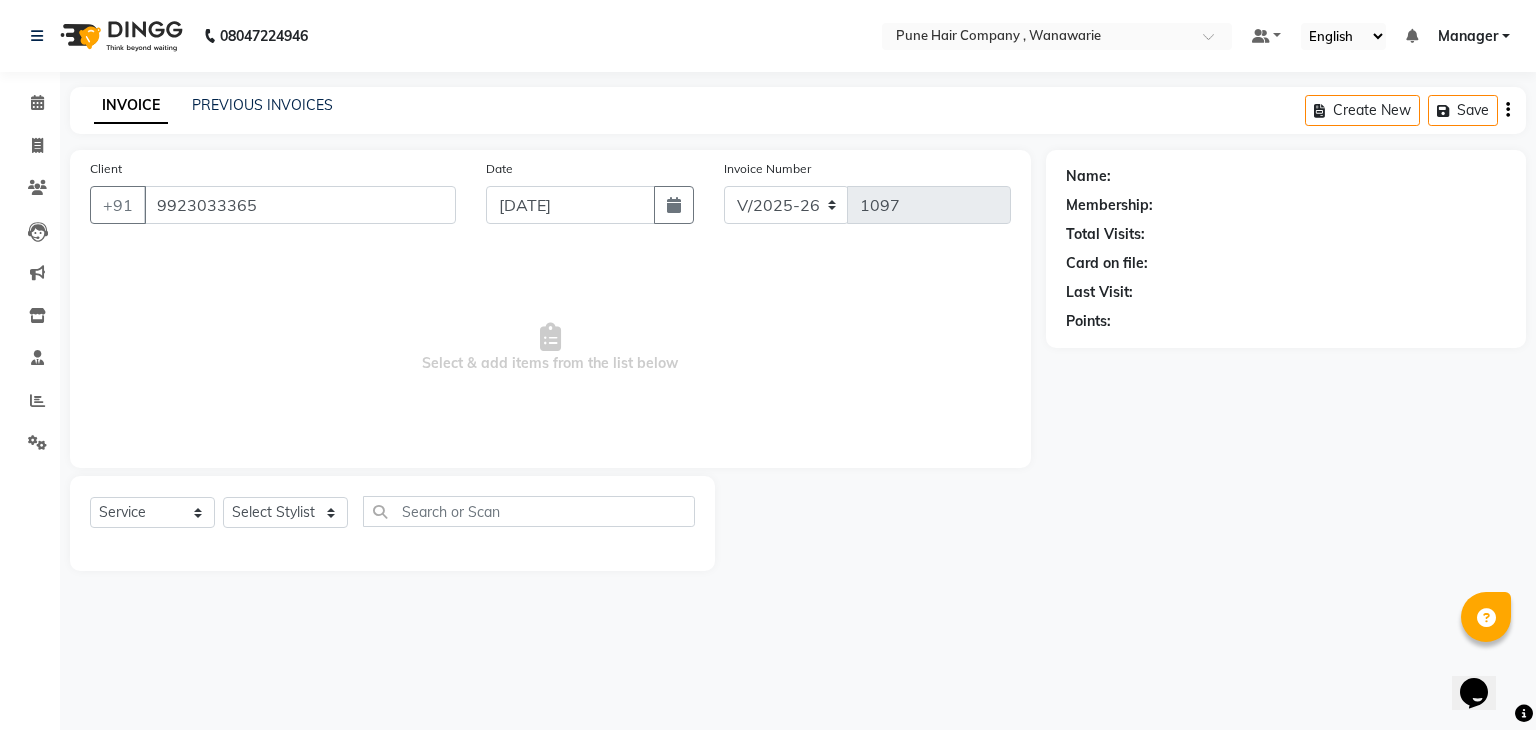 select on "74577" 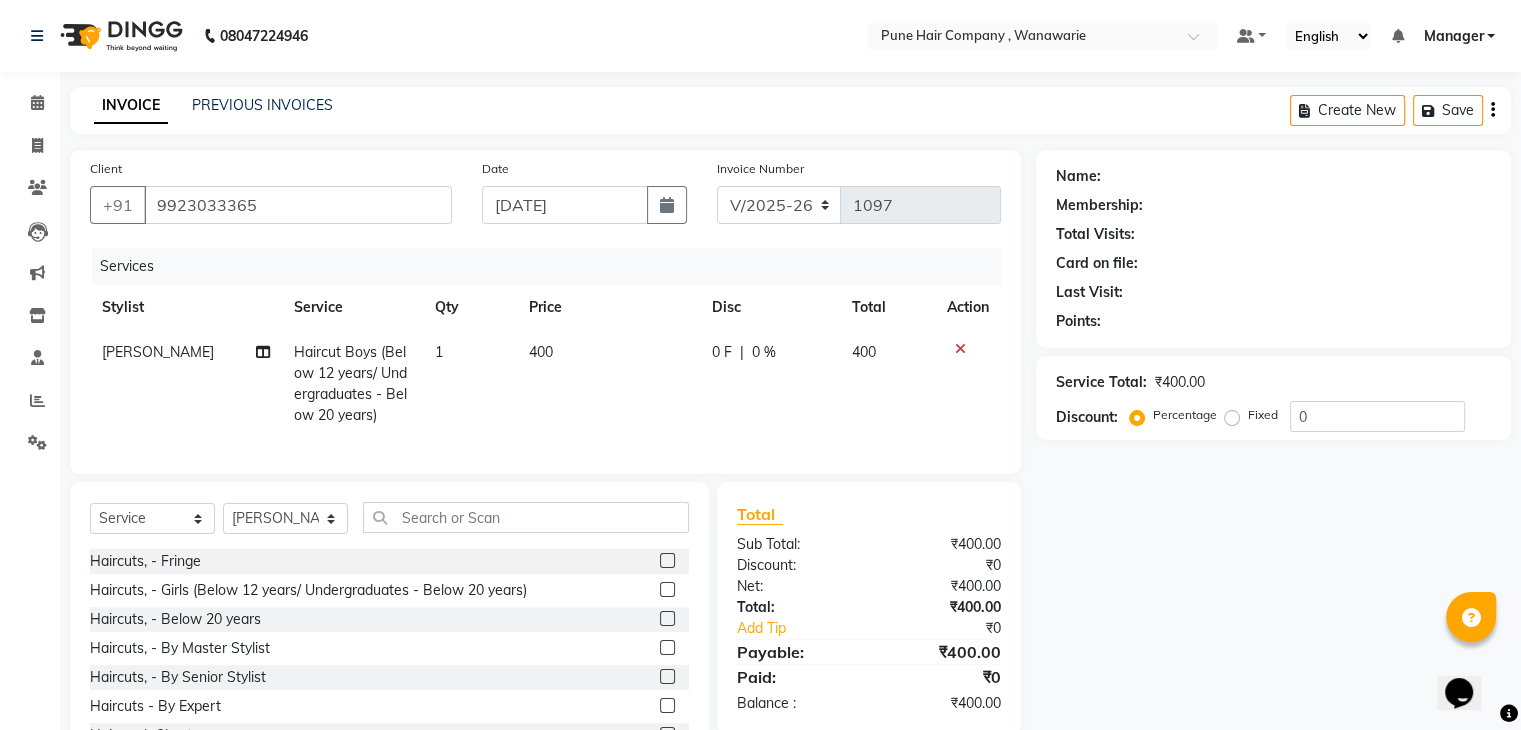 select on "1: Object" 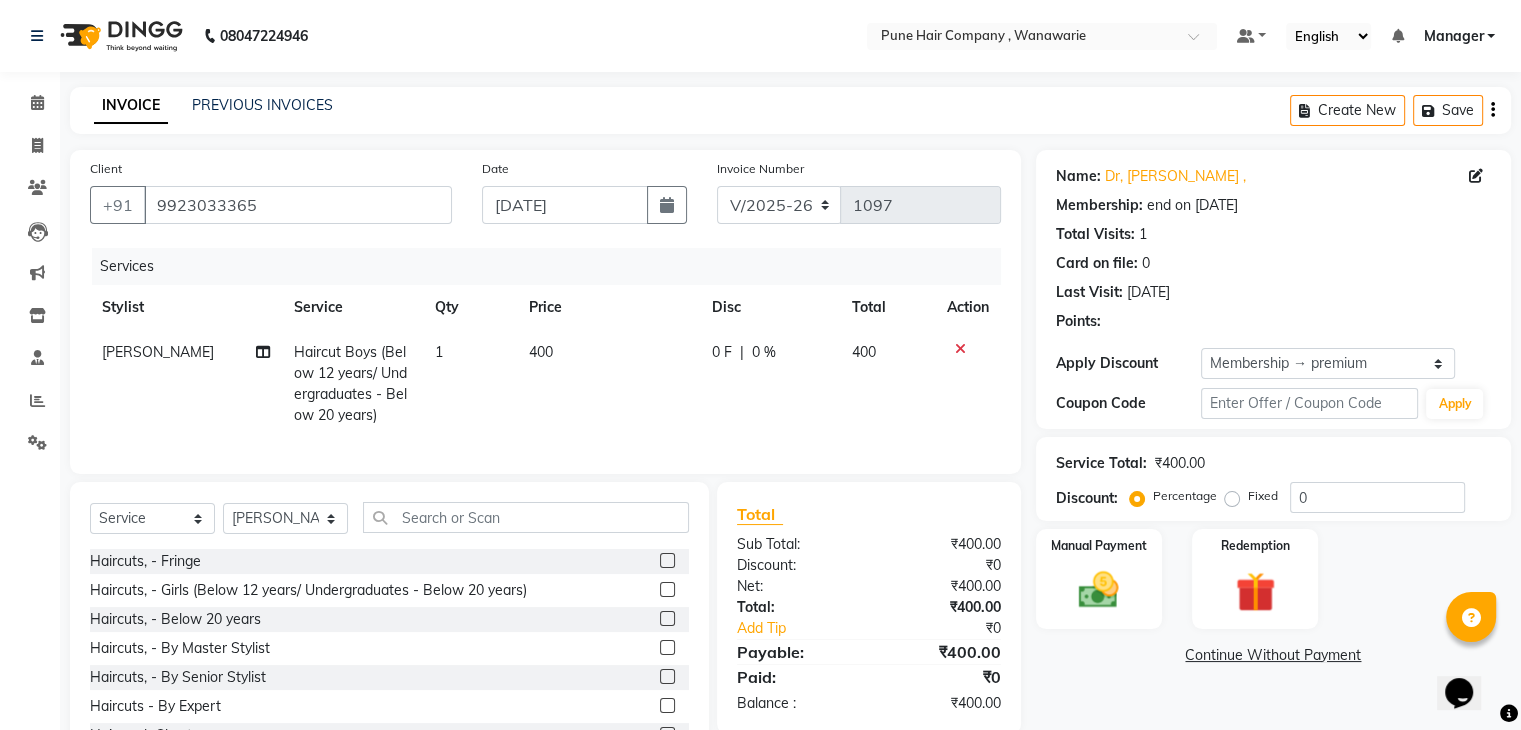 type on "20" 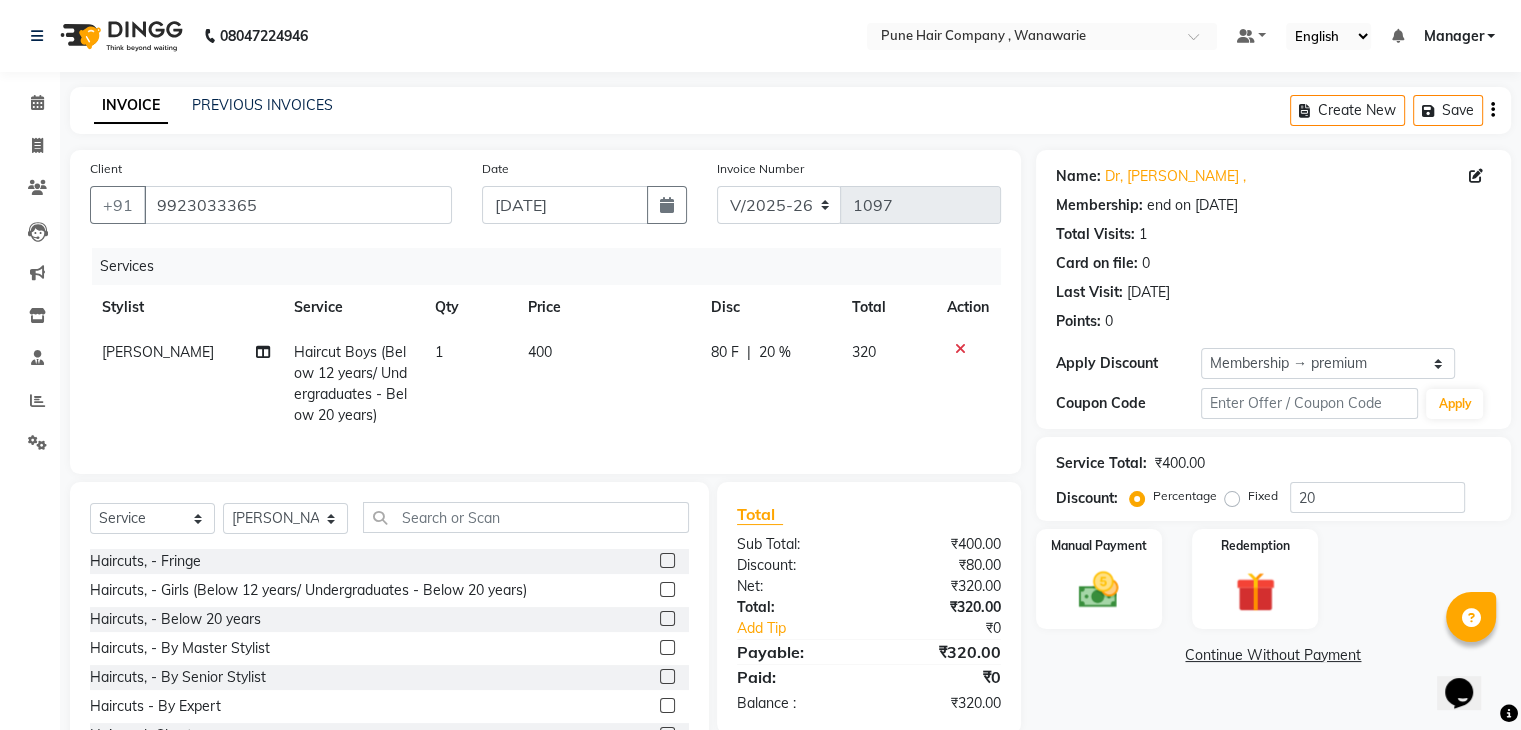 scroll, scrollTop: 93, scrollLeft: 0, axis: vertical 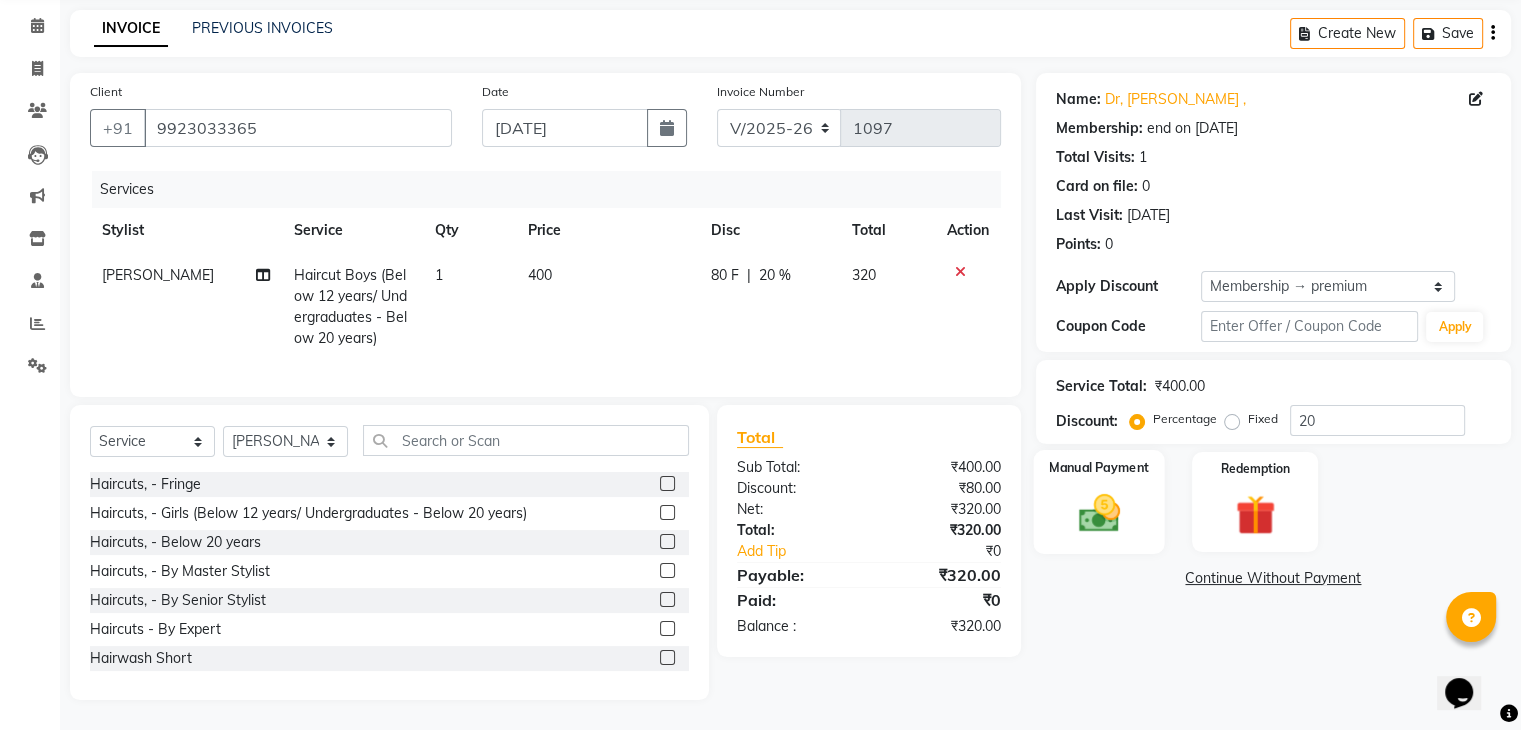 click 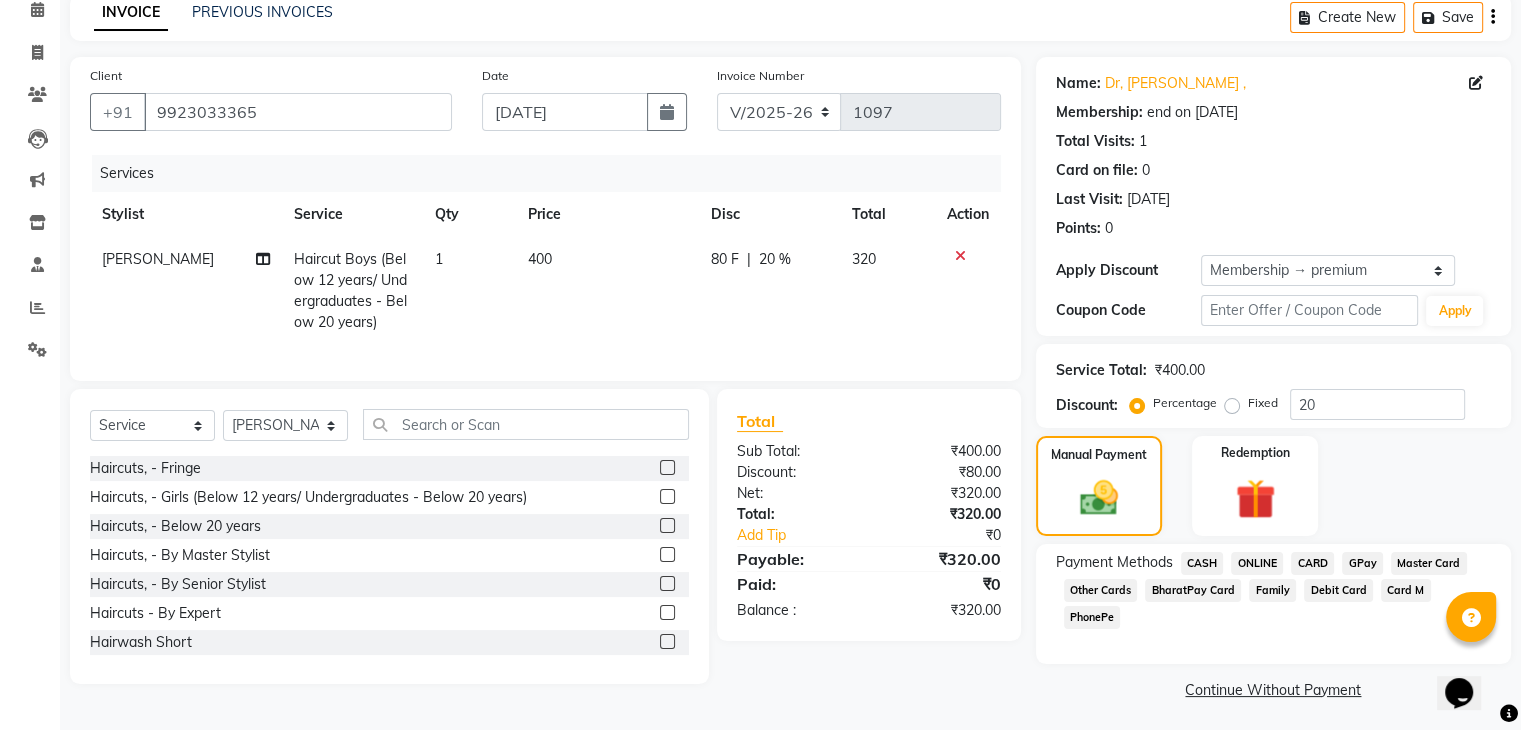 click on "GPay" 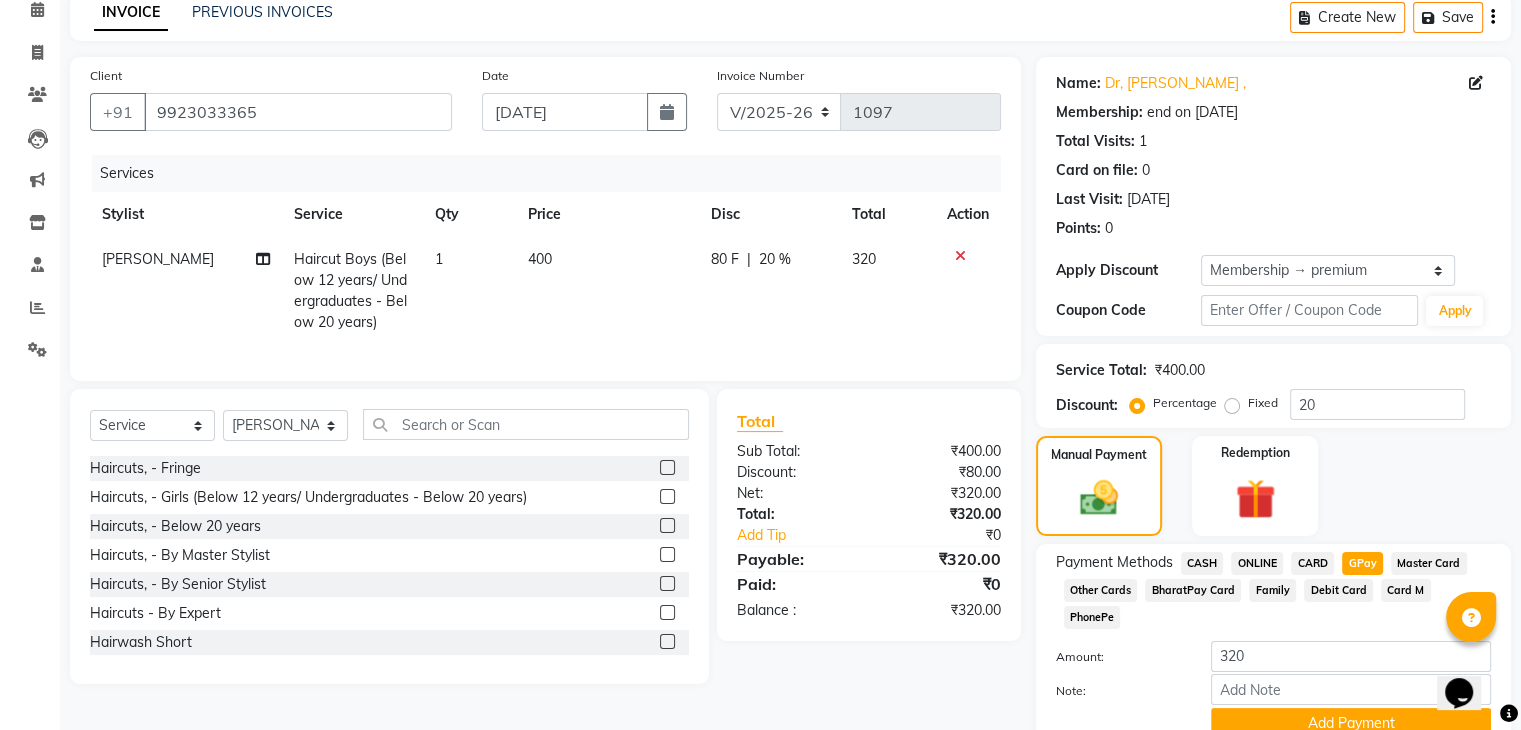 scroll, scrollTop: 156, scrollLeft: 0, axis: vertical 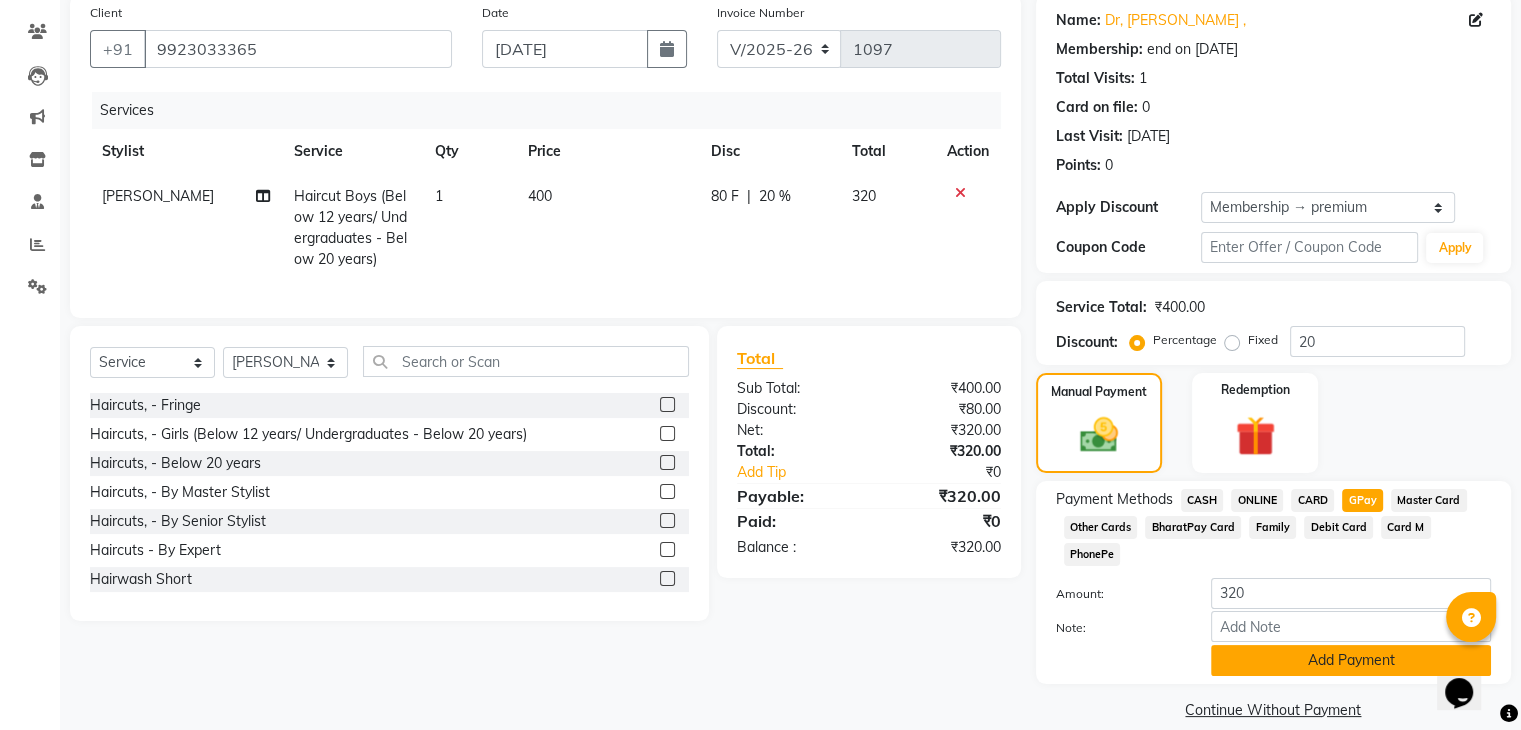click on "Add Payment" 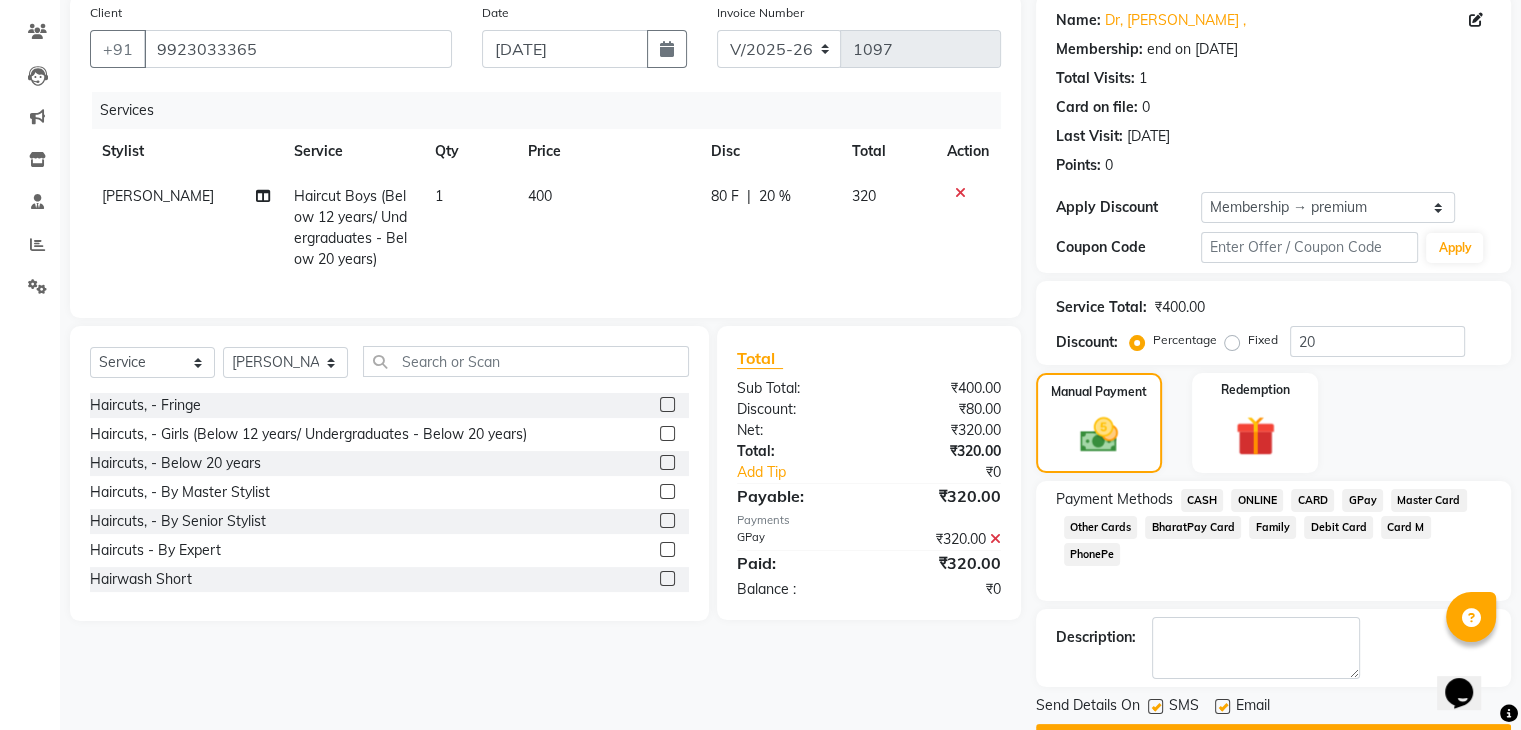 scroll, scrollTop: 209, scrollLeft: 0, axis: vertical 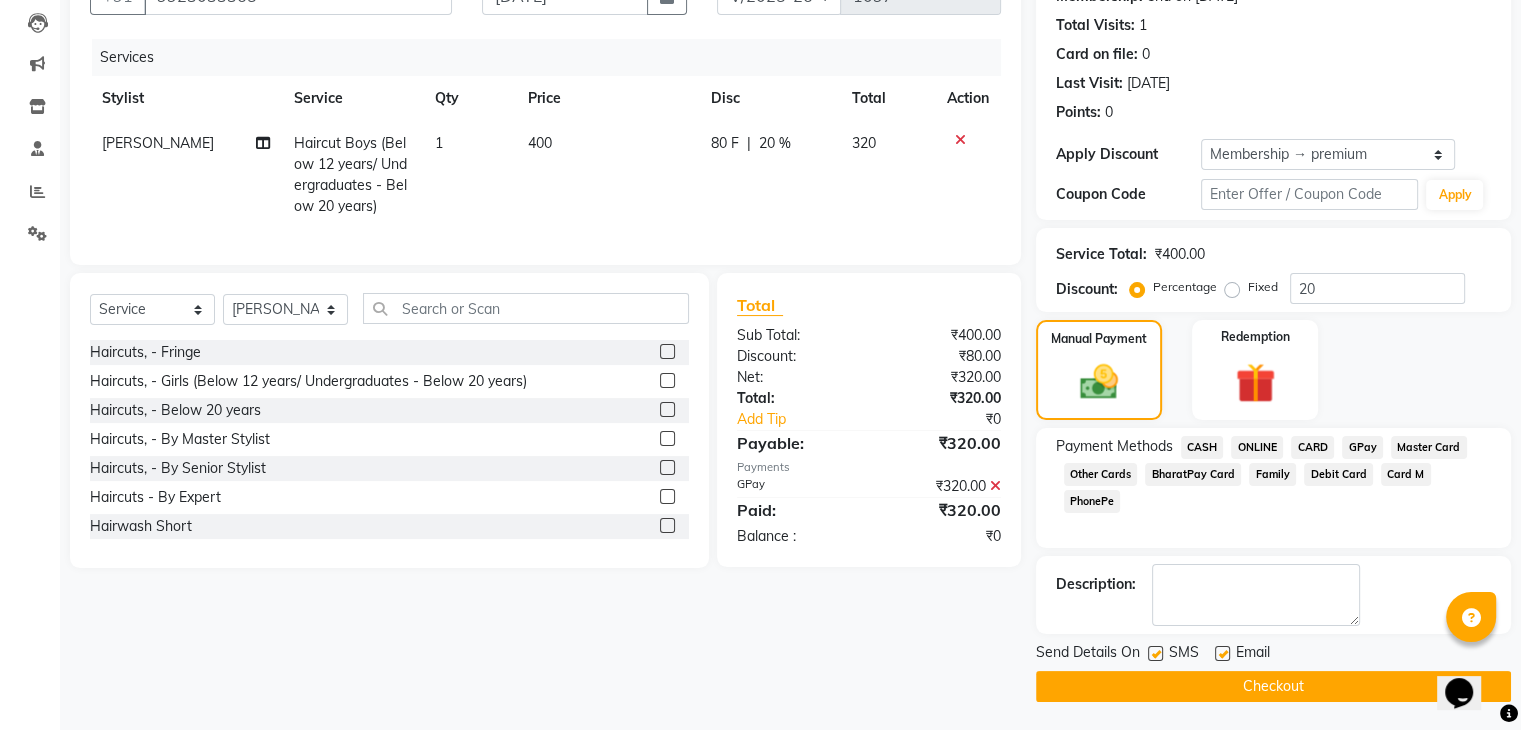 click on "Checkout" 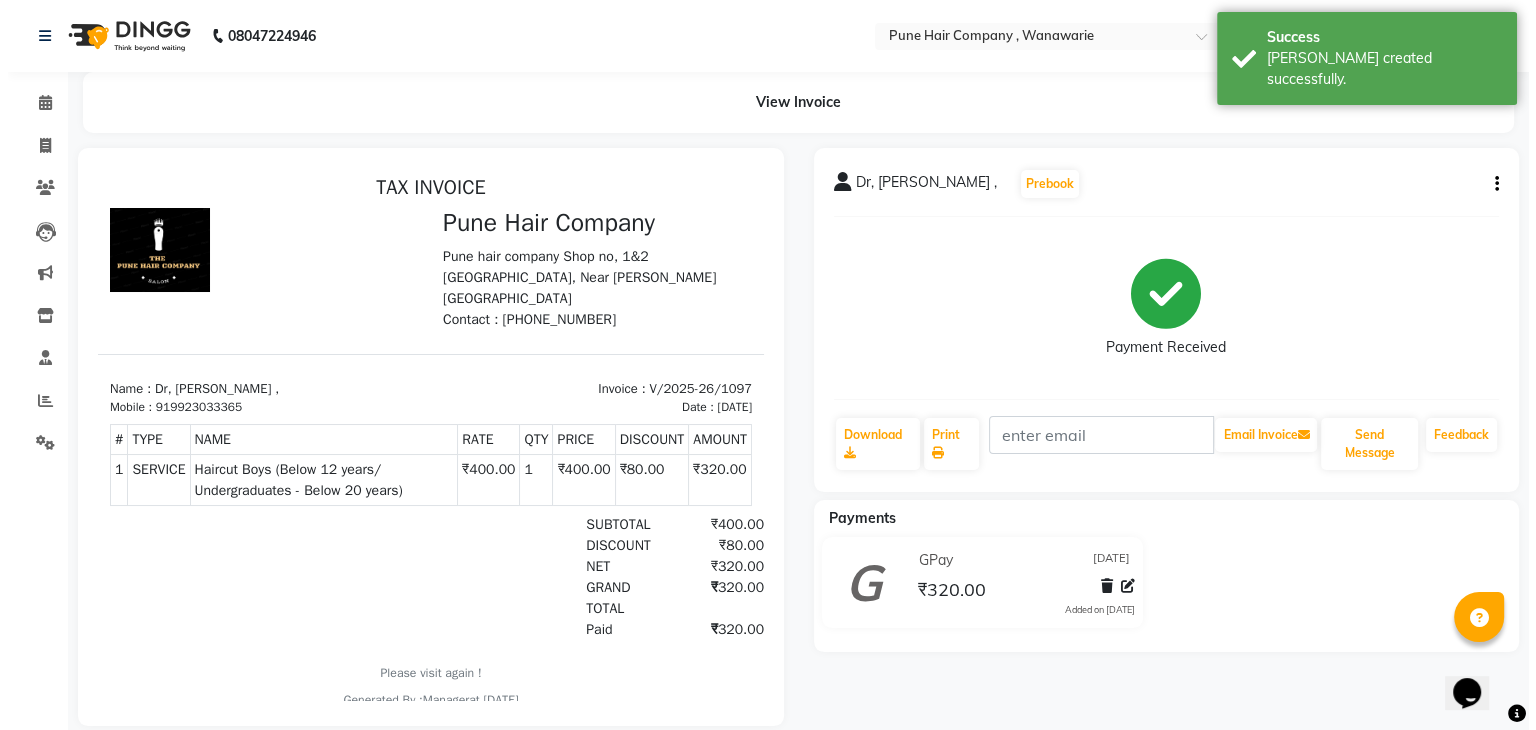scroll, scrollTop: 0, scrollLeft: 0, axis: both 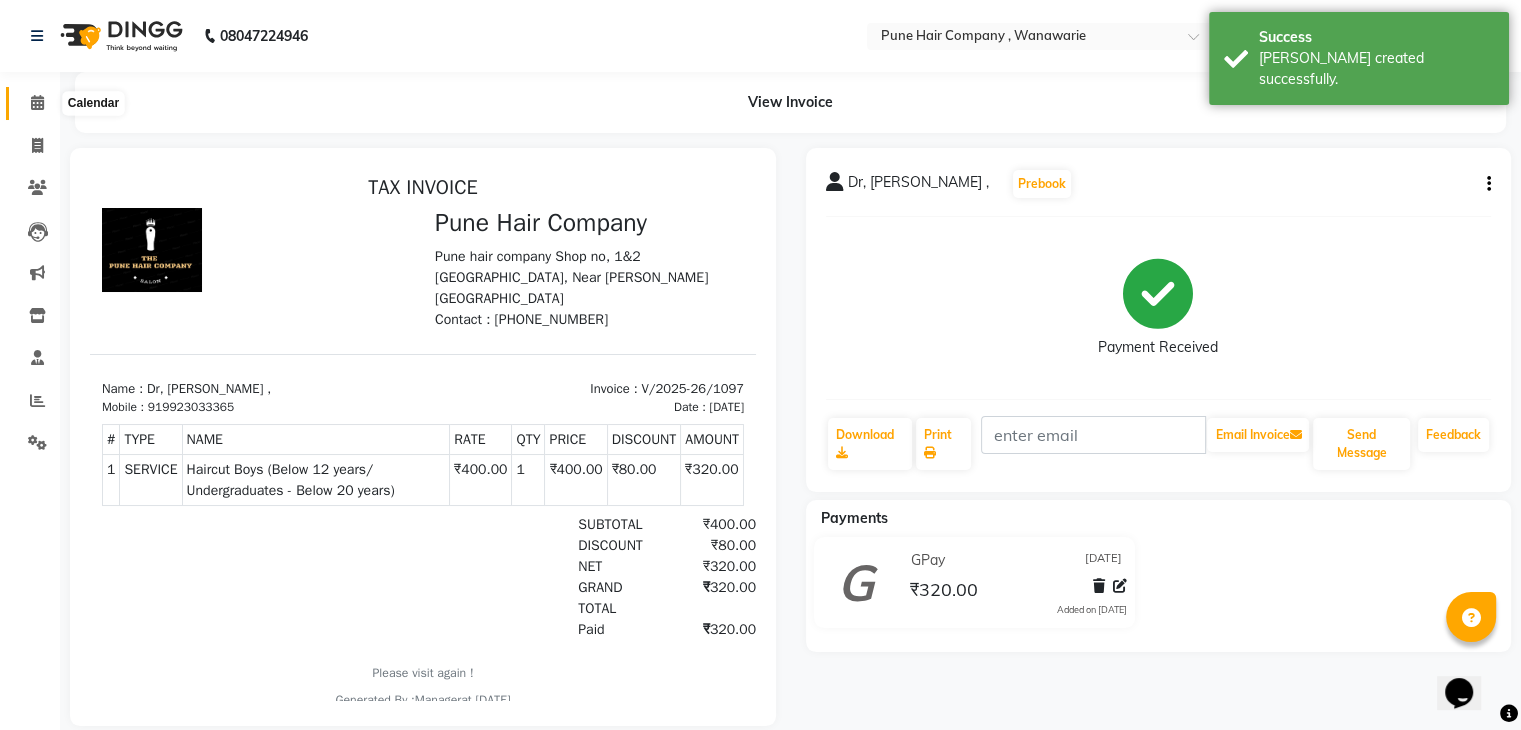 click 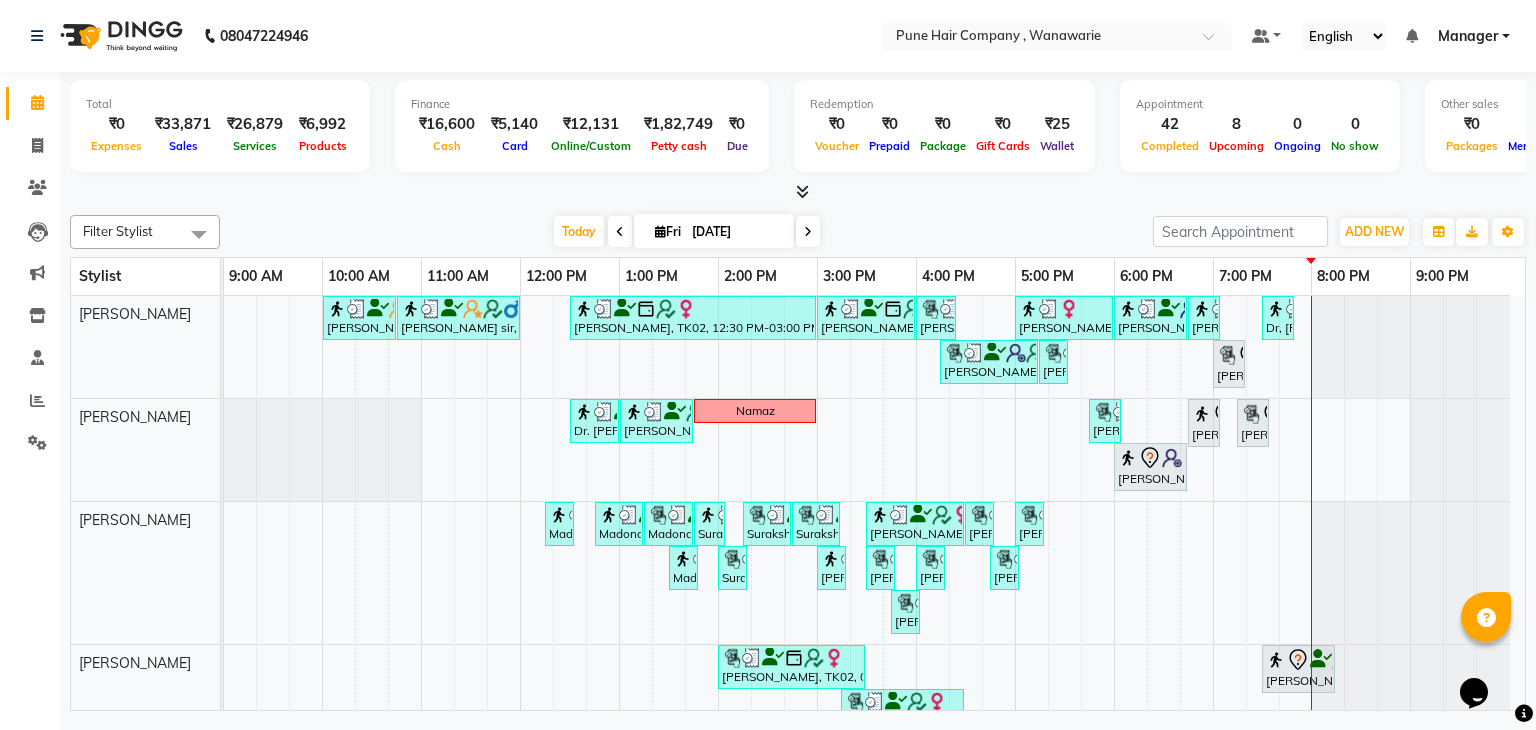 scroll, scrollTop: 274, scrollLeft: 0, axis: vertical 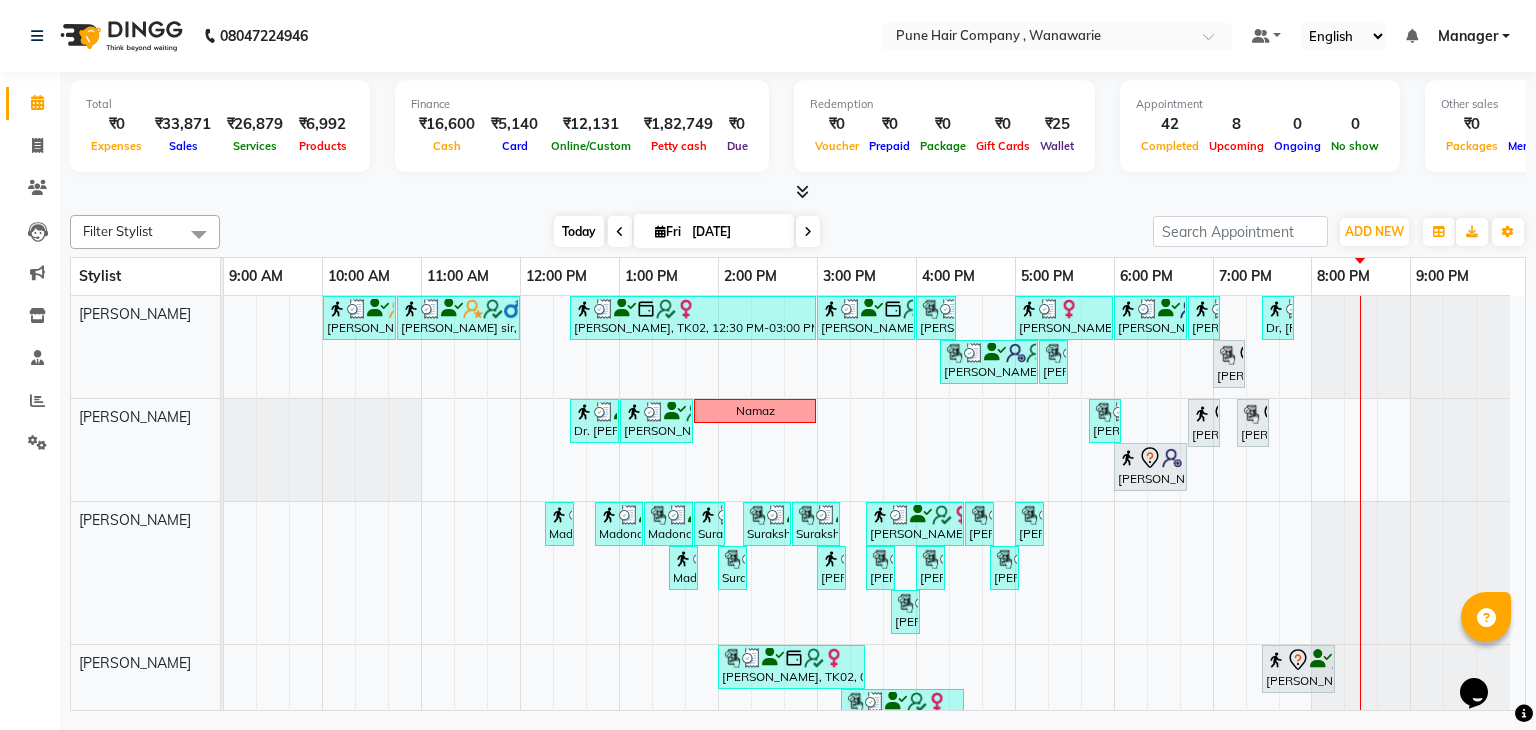 click on "Today" at bounding box center (579, 231) 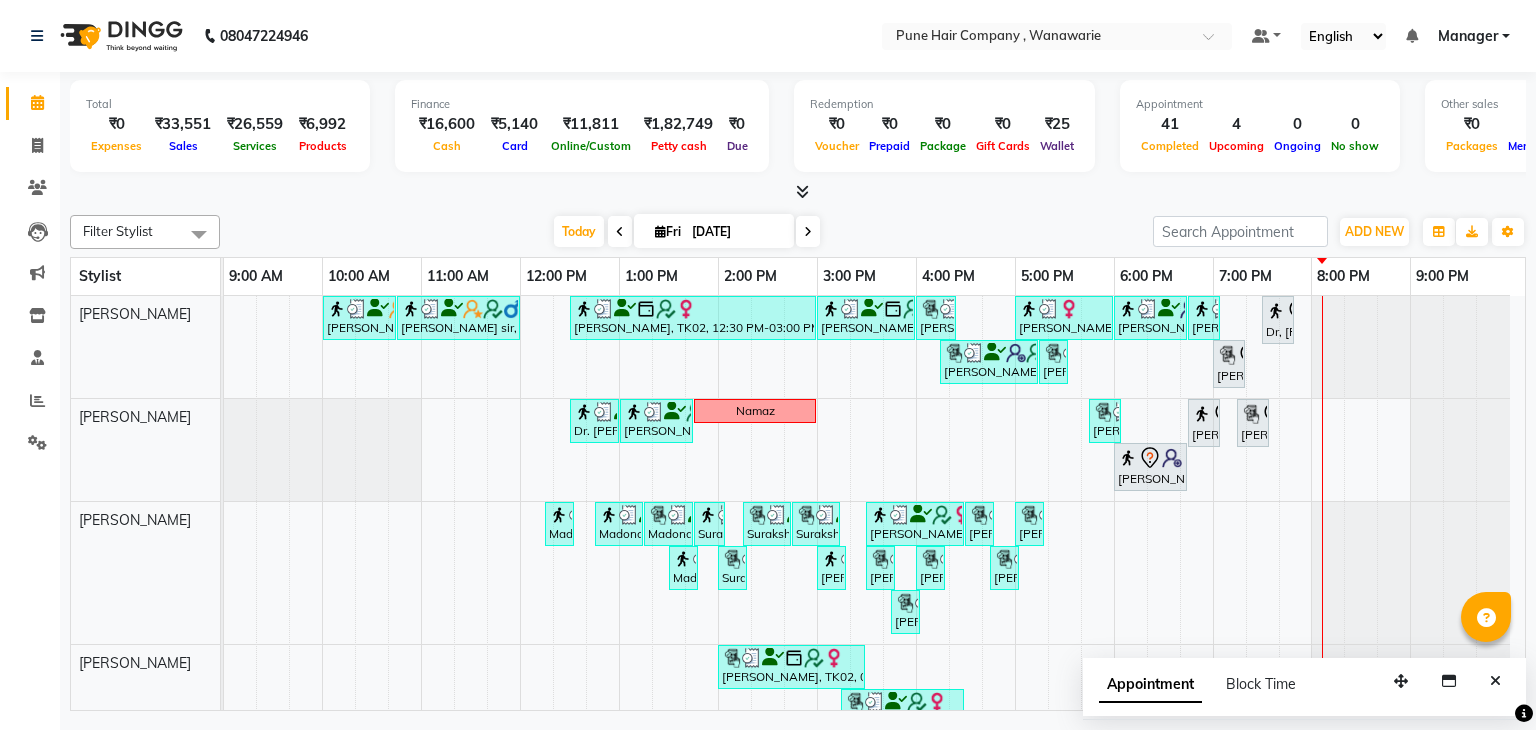 scroll, scrollTop: 0, scrollLeft: 0, axis: both 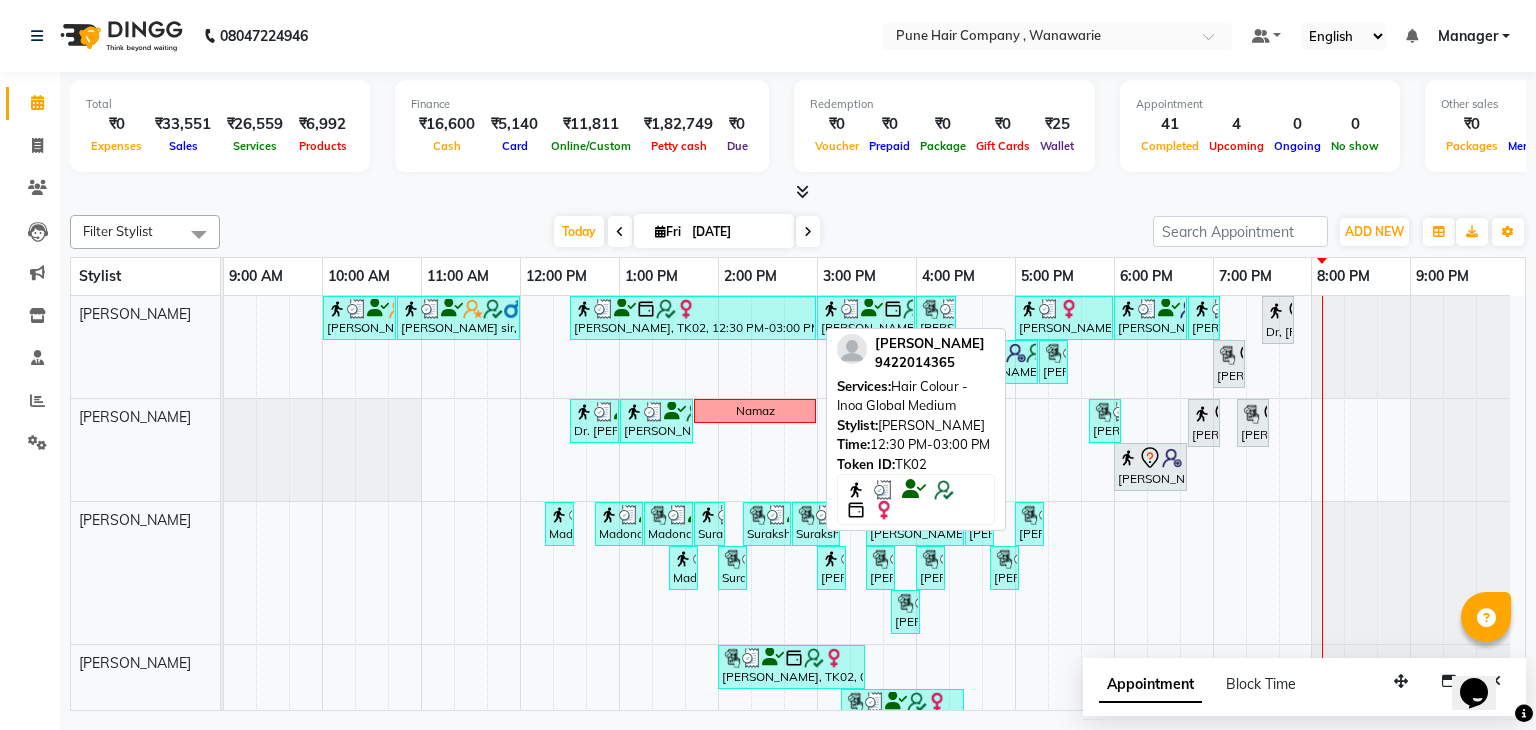 click at bounding box center [693, 309] 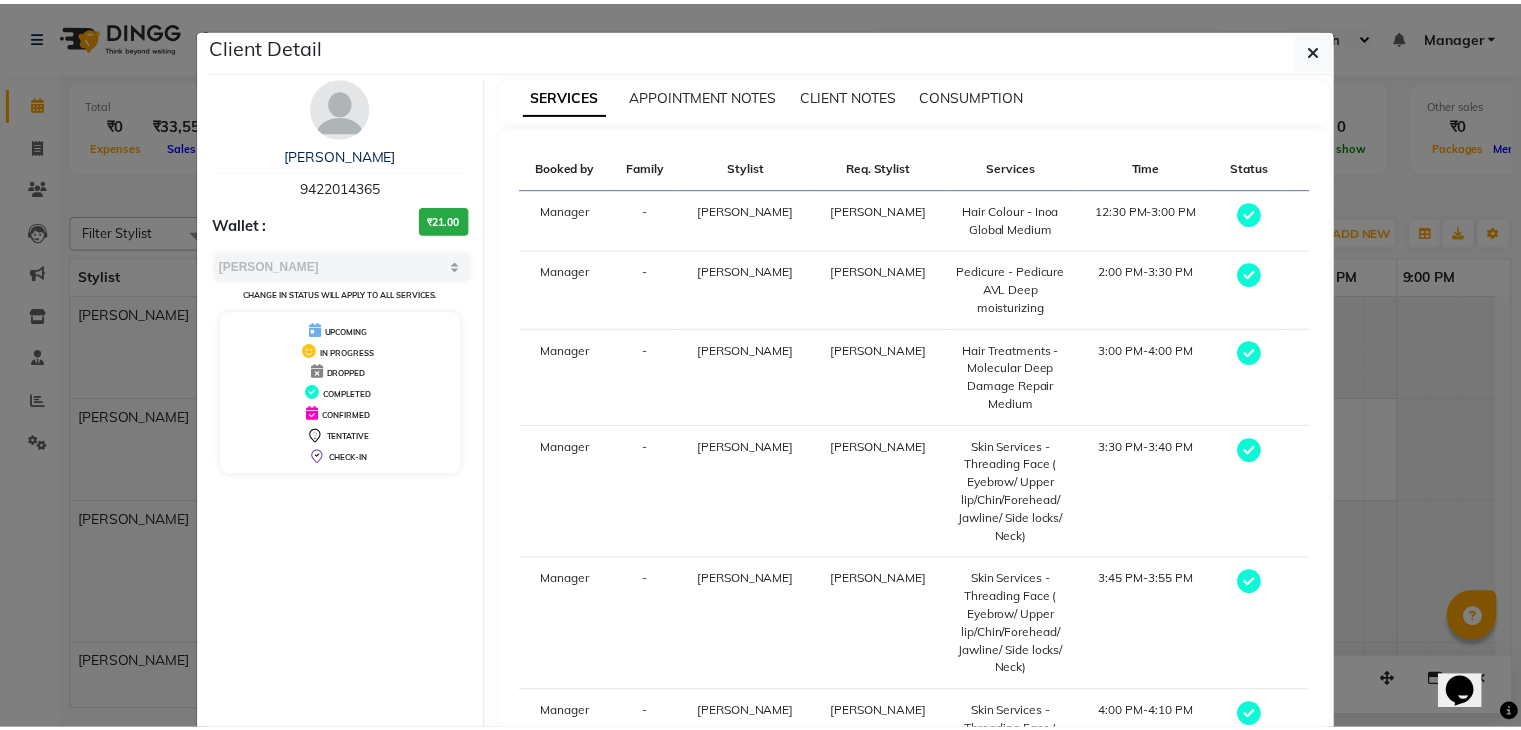 scroll, scrollTop: 234, scrollLeft: 0, axis: vertical 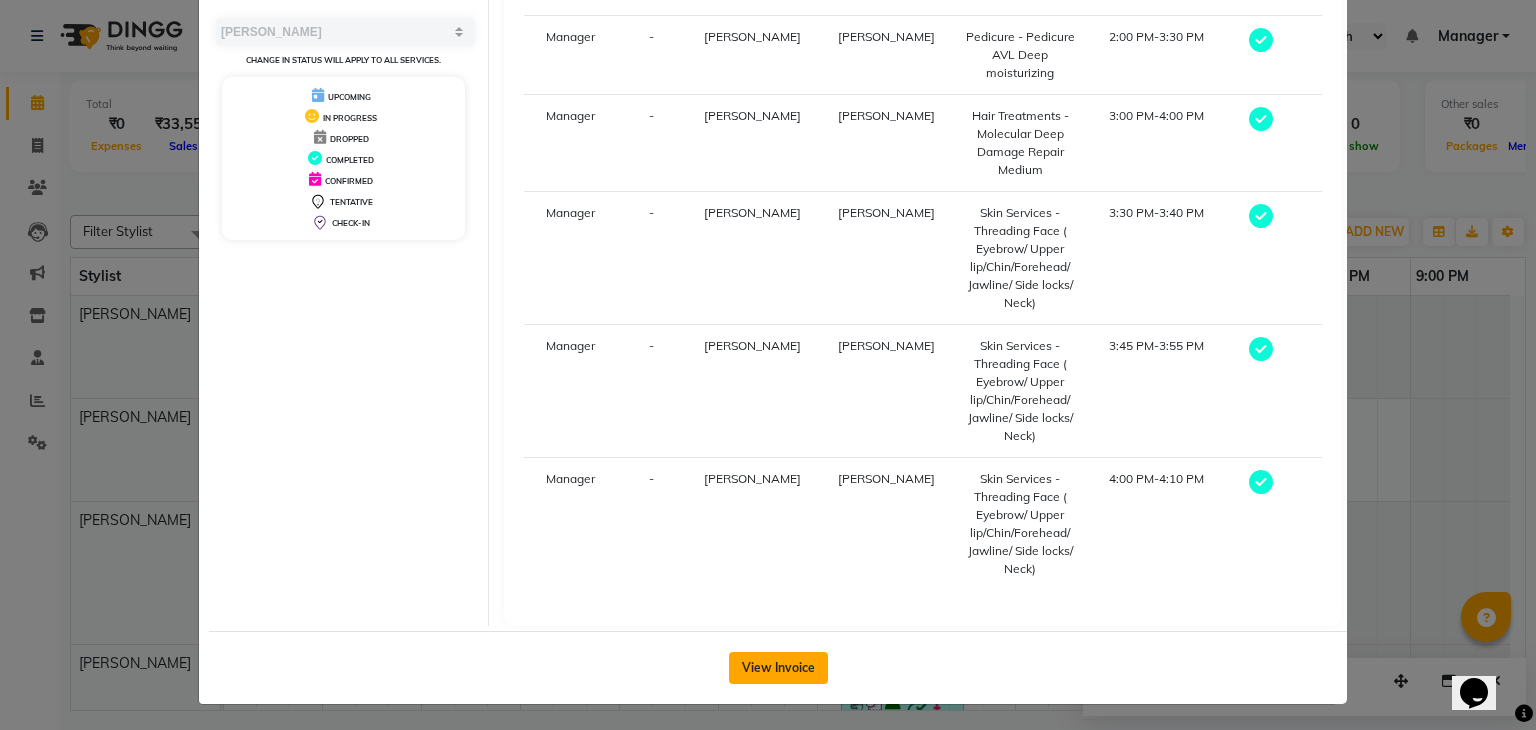 click on "View Invoice" 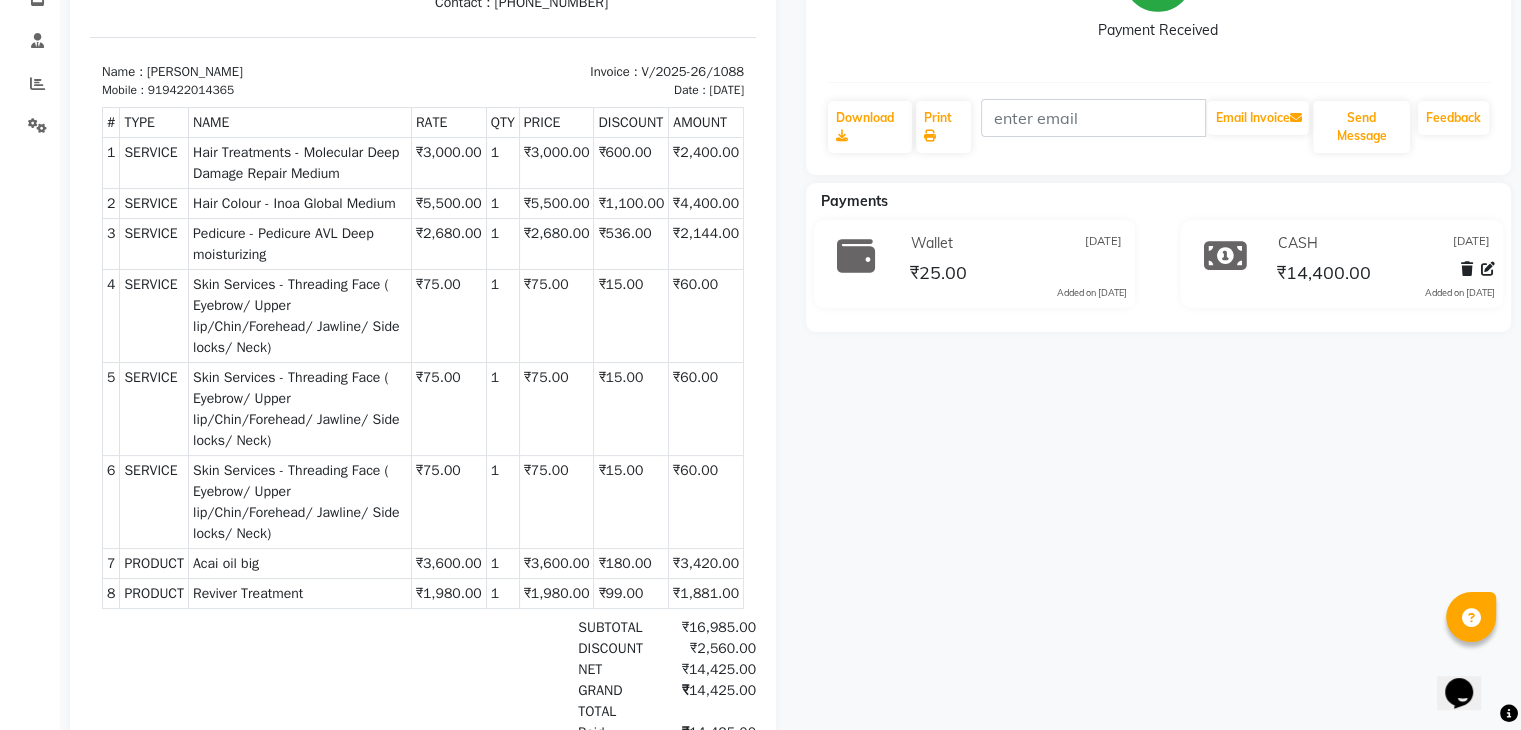 scroll, scrollTop: 312, scrollLeft: 0, axis: vertical 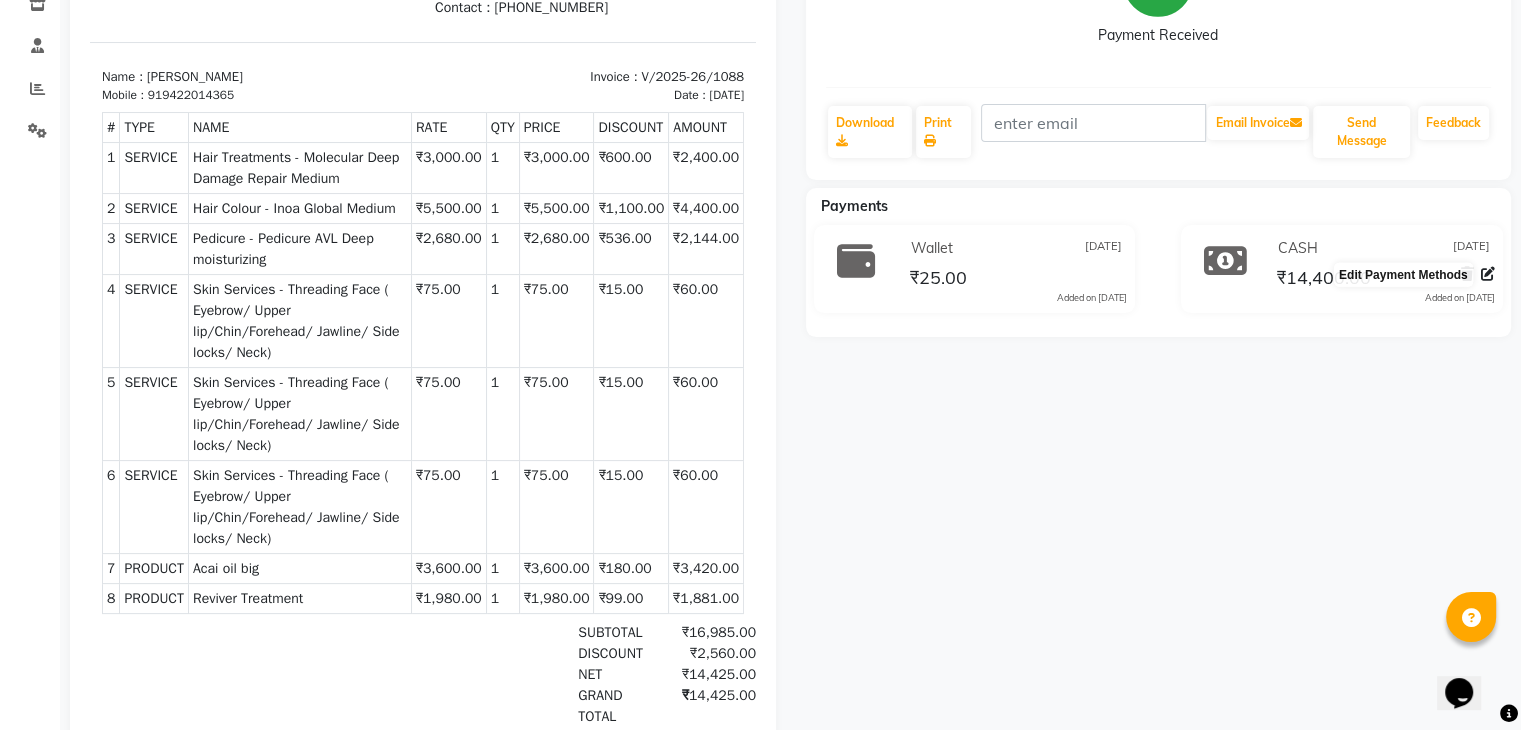 click 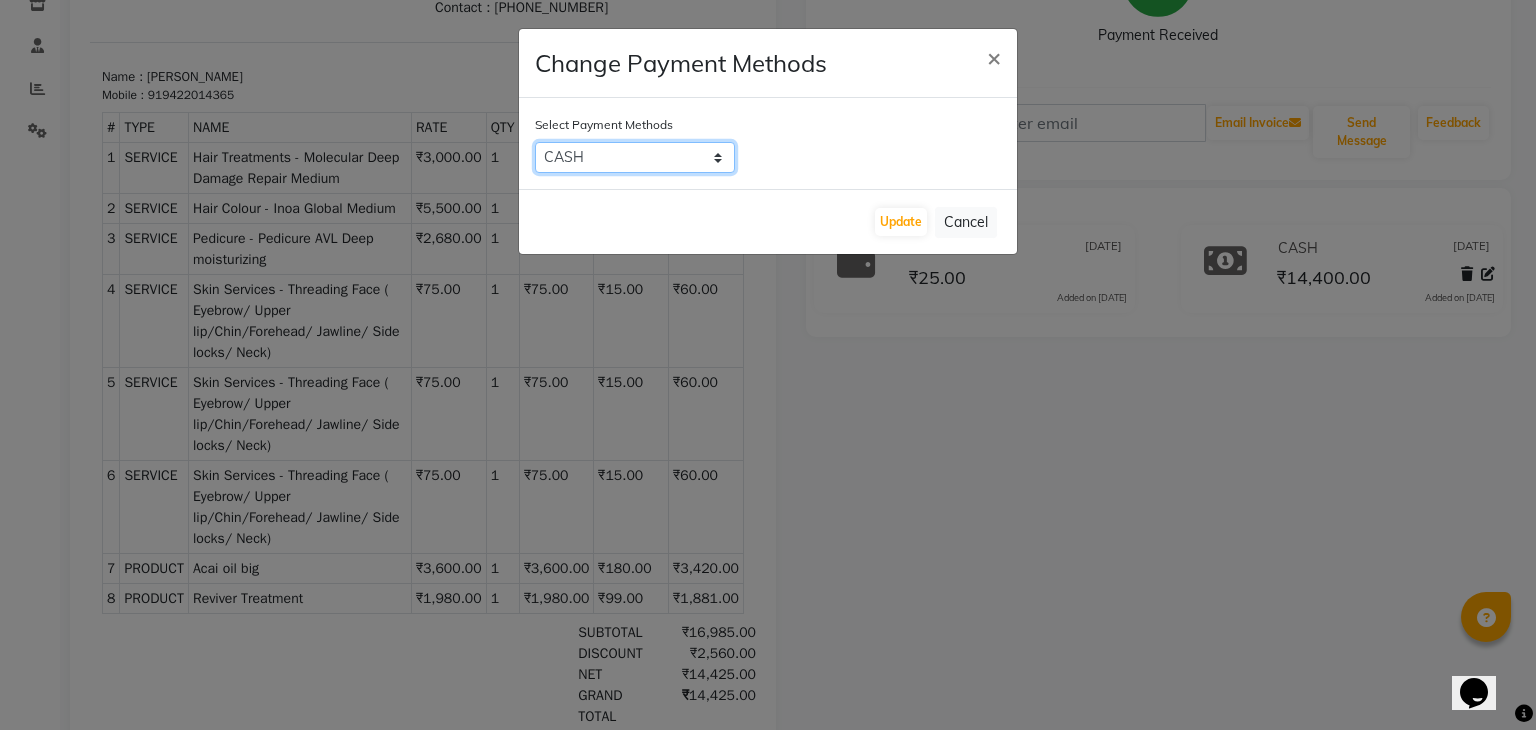 click on "CASH   ONLINE   CARD   GPay   Master Card   Other Cards   BharatPay Card   Family   Debit Card   Card M   PhonePe" 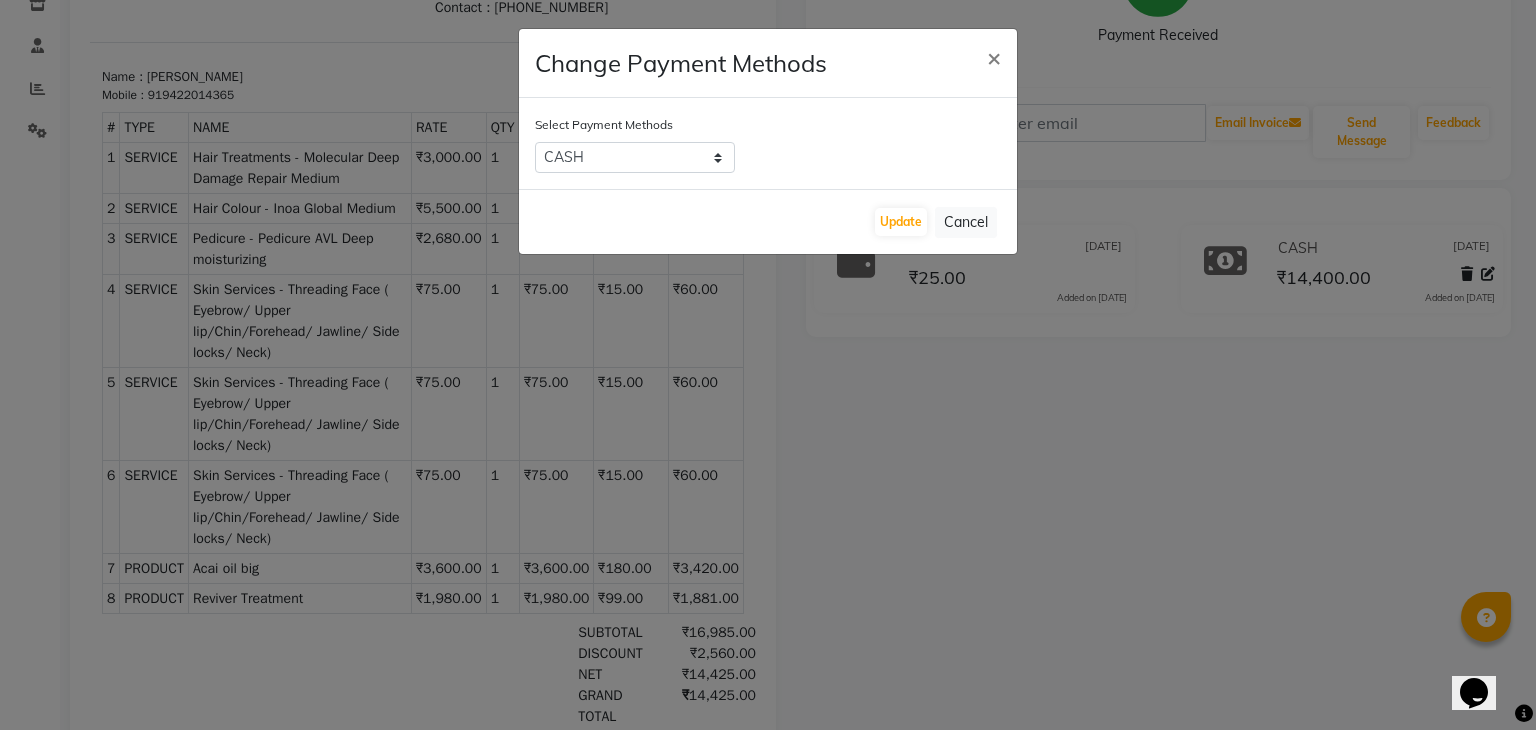 click on "Change Payment Methods × Select Payment Methods  CASH   ONLINE   CARD   GPay   Master Card   Other Cards   BharatPay Card   Family   Debit Card   Card M   PhonePe   Update   Cancel" 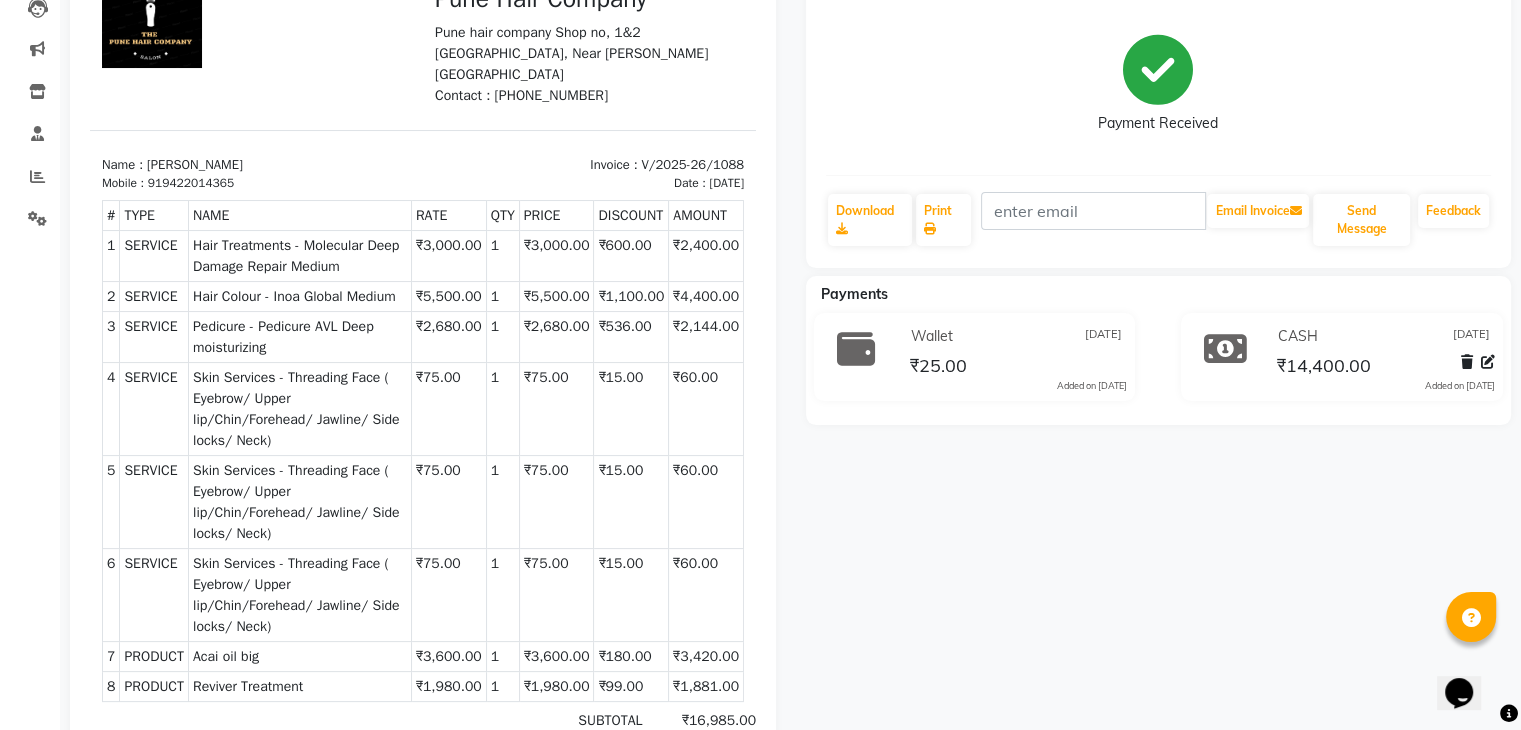 scroll, scrollTop: 223, scrollLeft: 0, axis: vertical 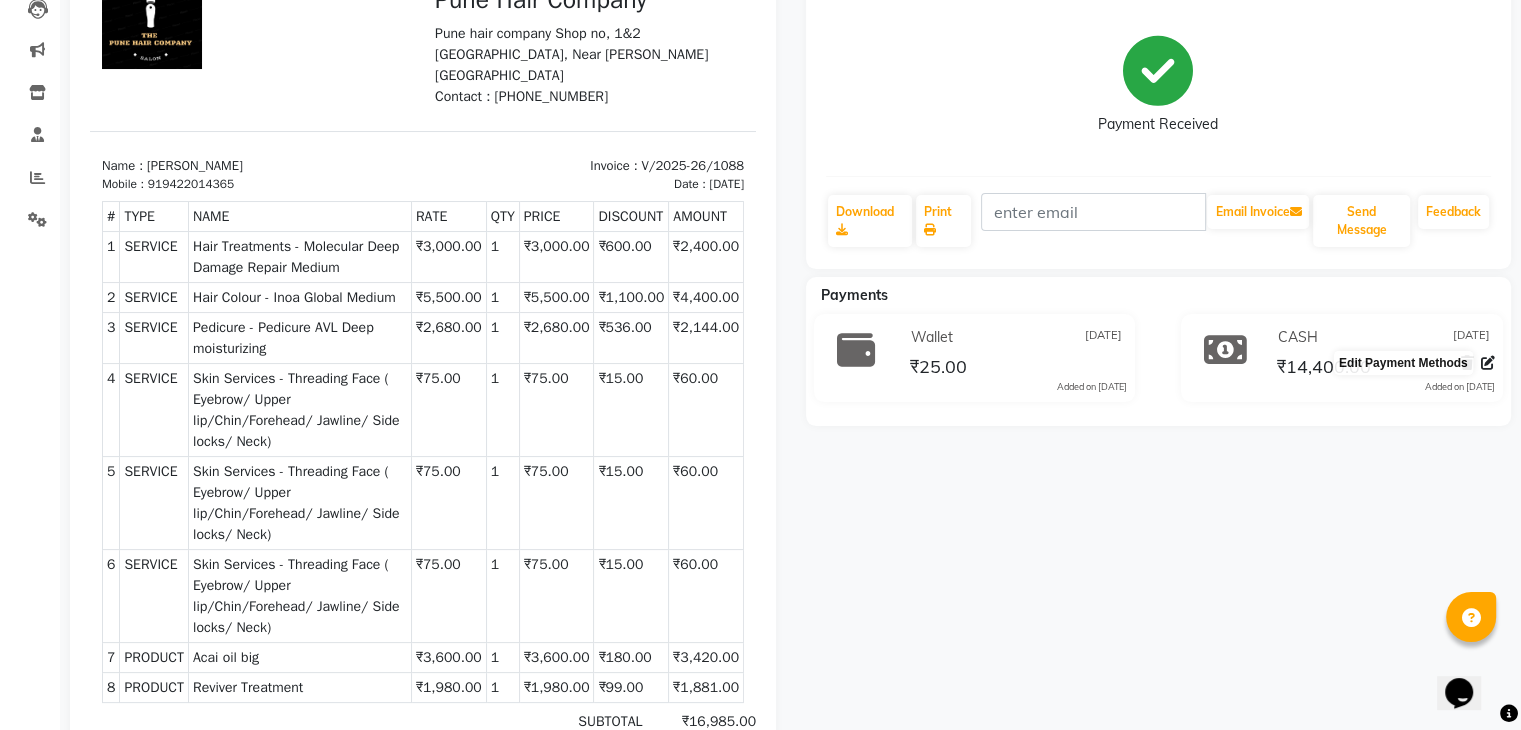 click 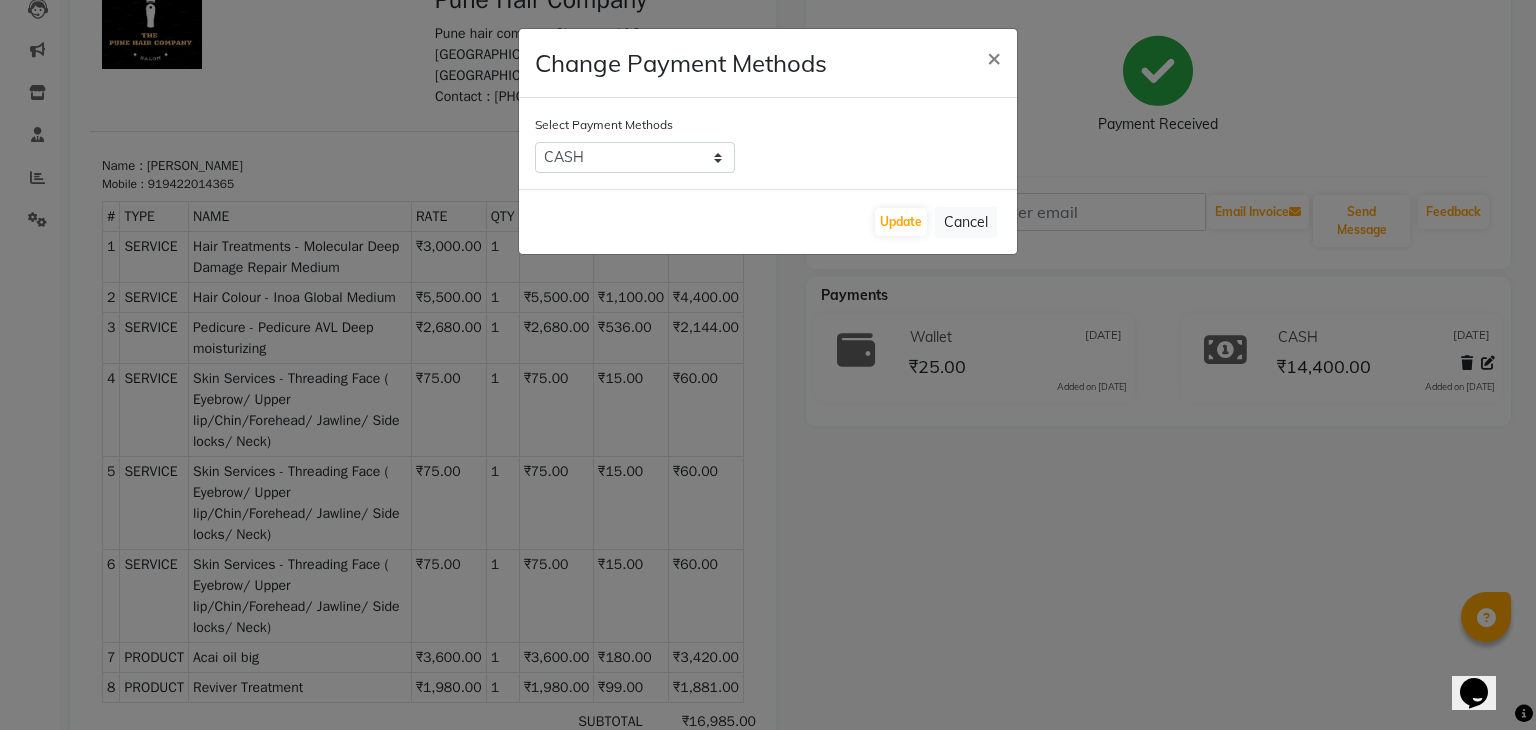 click on "Change Payment Methods × Select Payment Methods  CASH   ONLINE   CARD   GPay   Master Card   Other Cards   BharatPay Card   Family   Debit Card   Card M   PhonePe   Update   Cancel" 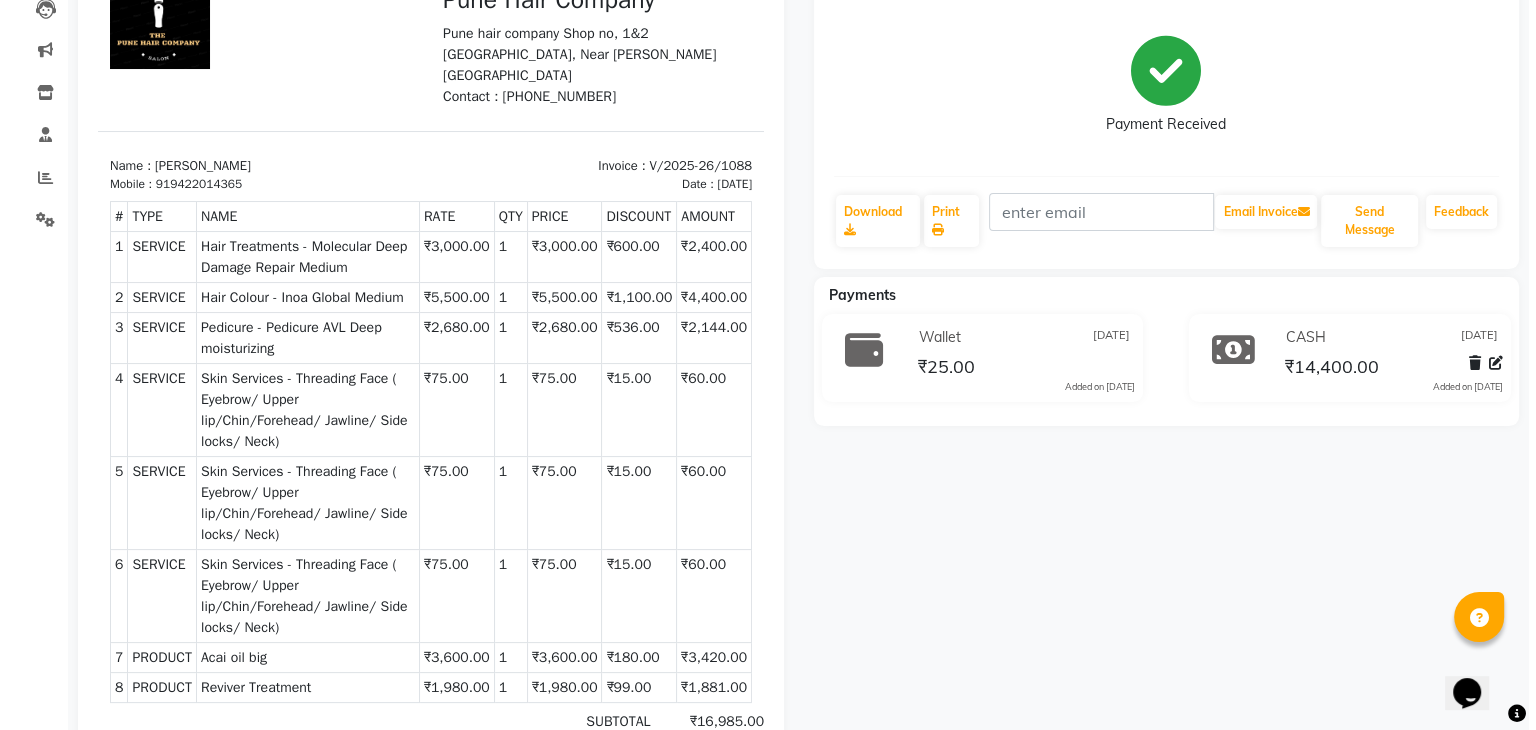 scroll, scrollTop: 0, scrollLeft: 0, axis: both 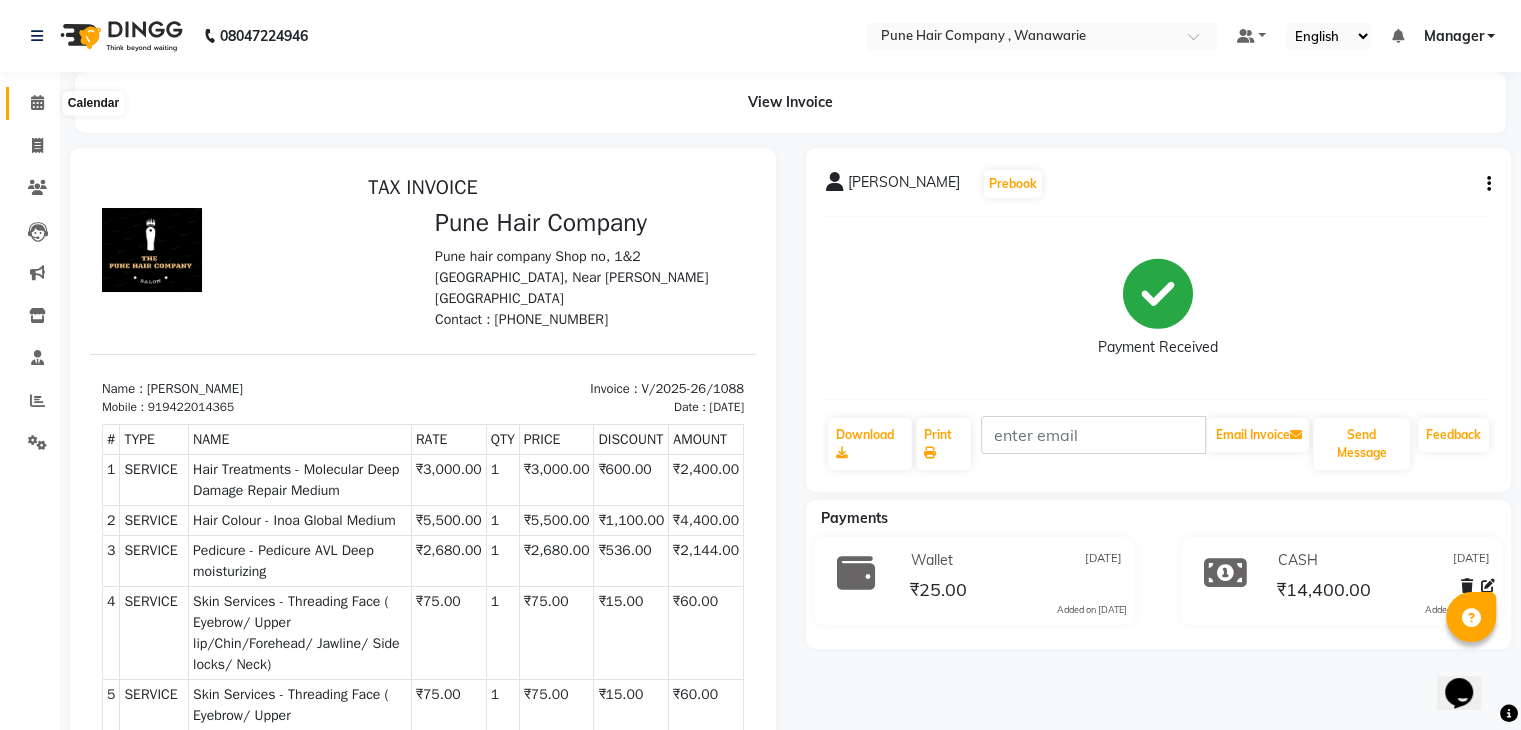 click 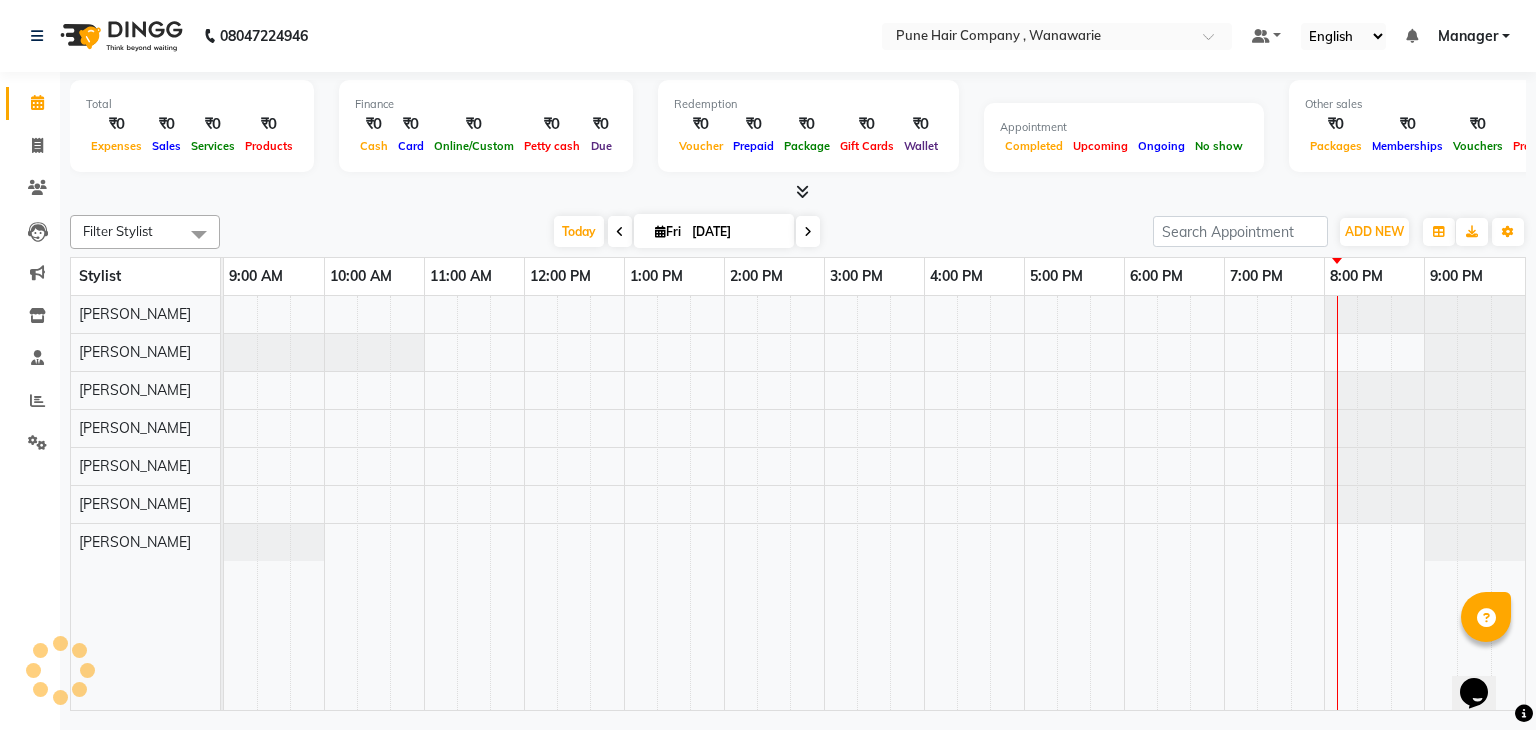 scroll, scrollTop: 0, scrollLeft: 0, axis: both 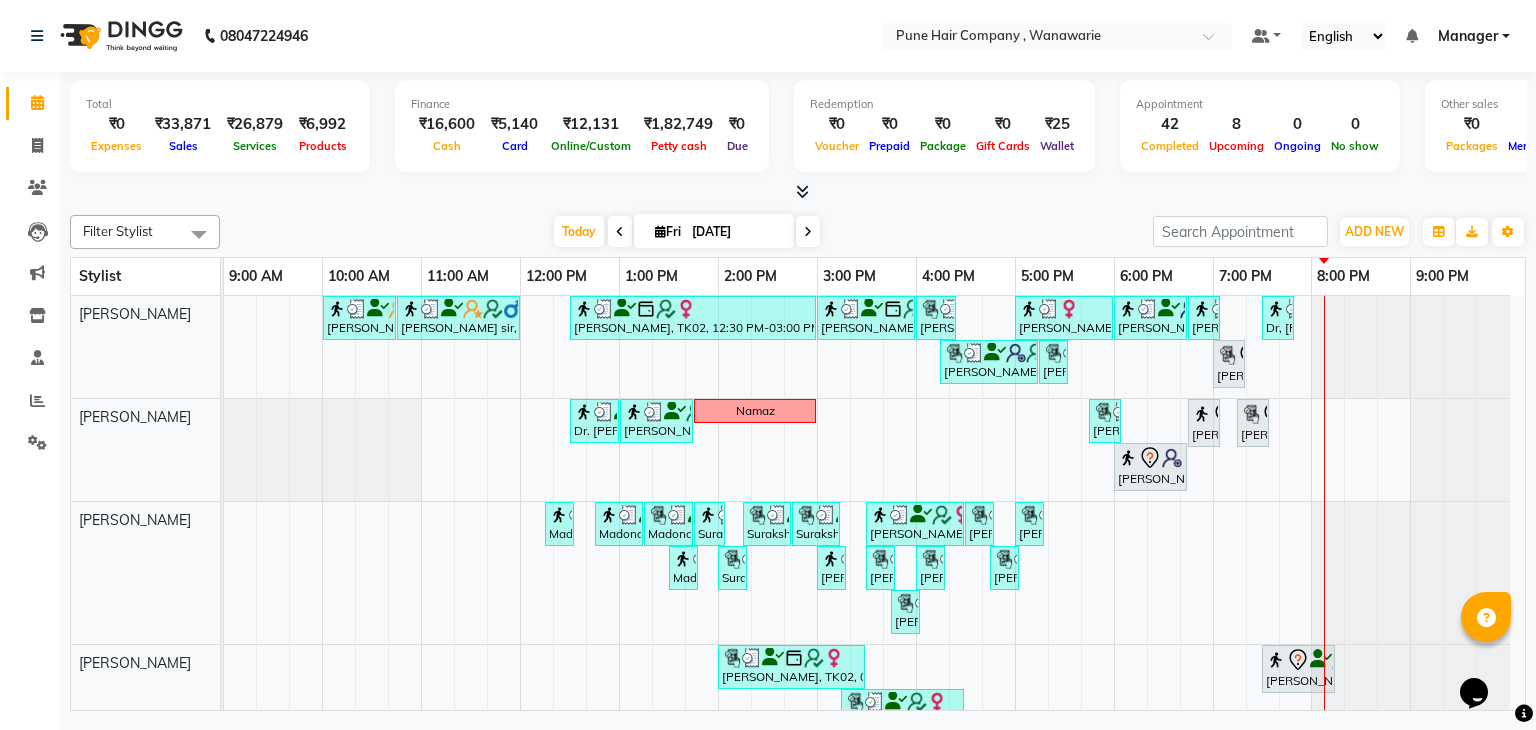 click on "Total  ₹0  Expenses ₹33,871  Sales ₹26,879  Services ₹6,992  Products Finance  ₹16,600  Cash ₹5,140  Card ₹12,131  Online/Custom ₹1,82,749 [PERSON_NAME] cash ₹0 Due  Redemption  ₹0 Voucher ₹0 Prepaid ₹0 Package ₹0  Gift Cards ₹25  Wallet  Appointment  42 Completed 8 Upcoming 0 Ongoing 0 No show  Other sales  ₹0  Packages ₹0  Memberships ₹0  Vouchers ₹0  Prepaids ₹0  Gift Cards Filter Stylist Select All [PERSON_NAME] [PERSON_NAME]  [PERSON_NAME] [PERSON_NAME] [PERSON_NAME] [PERSON_NAME] [PERSON_NAME] [DATE]  [DATE] Toggle Dropdown Add Appointment Add Invoice Add Expense Add Attendance Add Client Add Transaction Toggle Dropdown Add Appointment Add Invoice Add Expense Add Attendance Add Client ADD NEW Toggle Dropdown Add Appointment Add Invoice Add Expense Add Attendance Add Client Add Transaction Filter Stylist Select All [PERSON_NAME] [PERSON_NAME]  [PERSON_NAME] [PERSON_NAME] [PERSON_NAME] [PERSON_NAME] [PERSON_NAME] Group By  Staff View   Room View  View as Vertical" 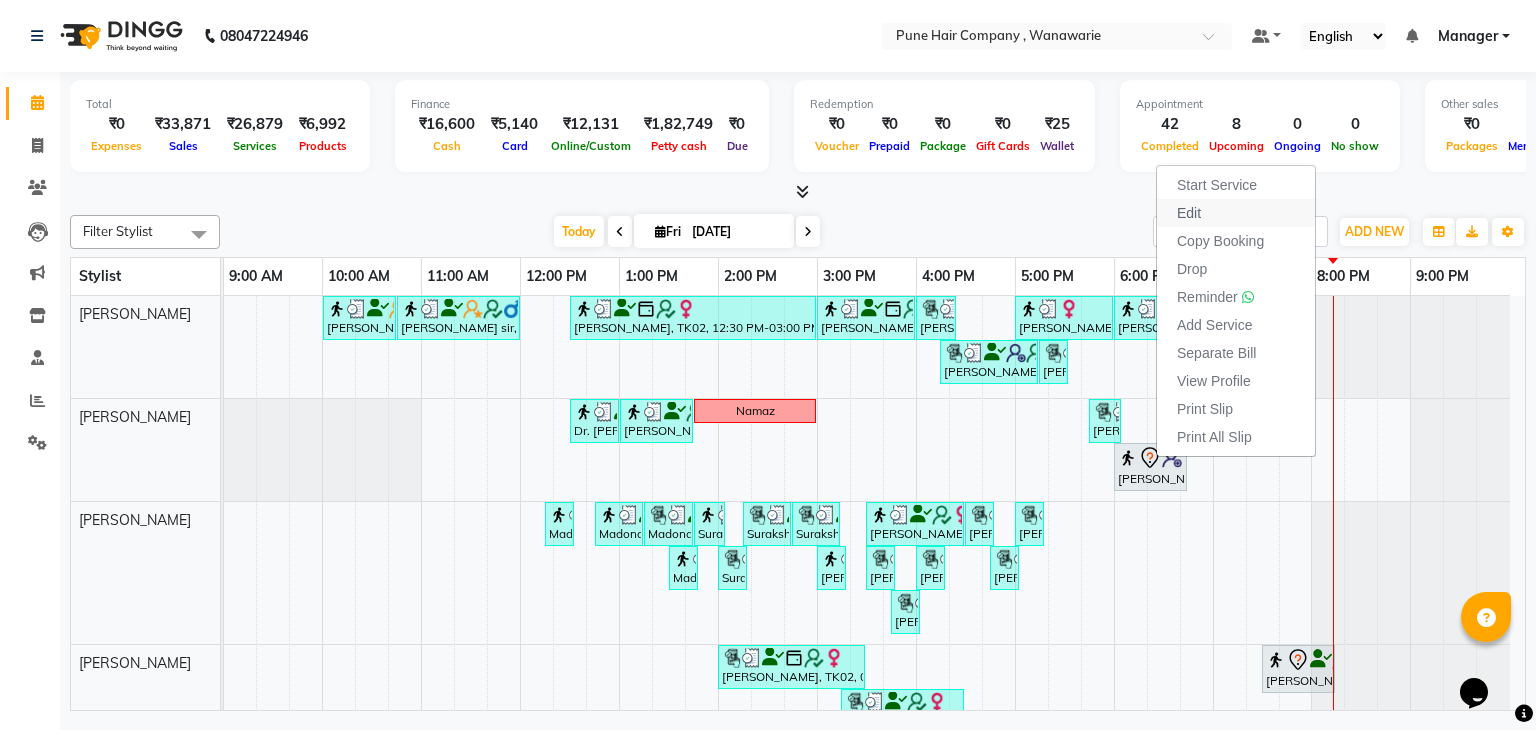 click on "Edit" at bounding box center (1236, 213) 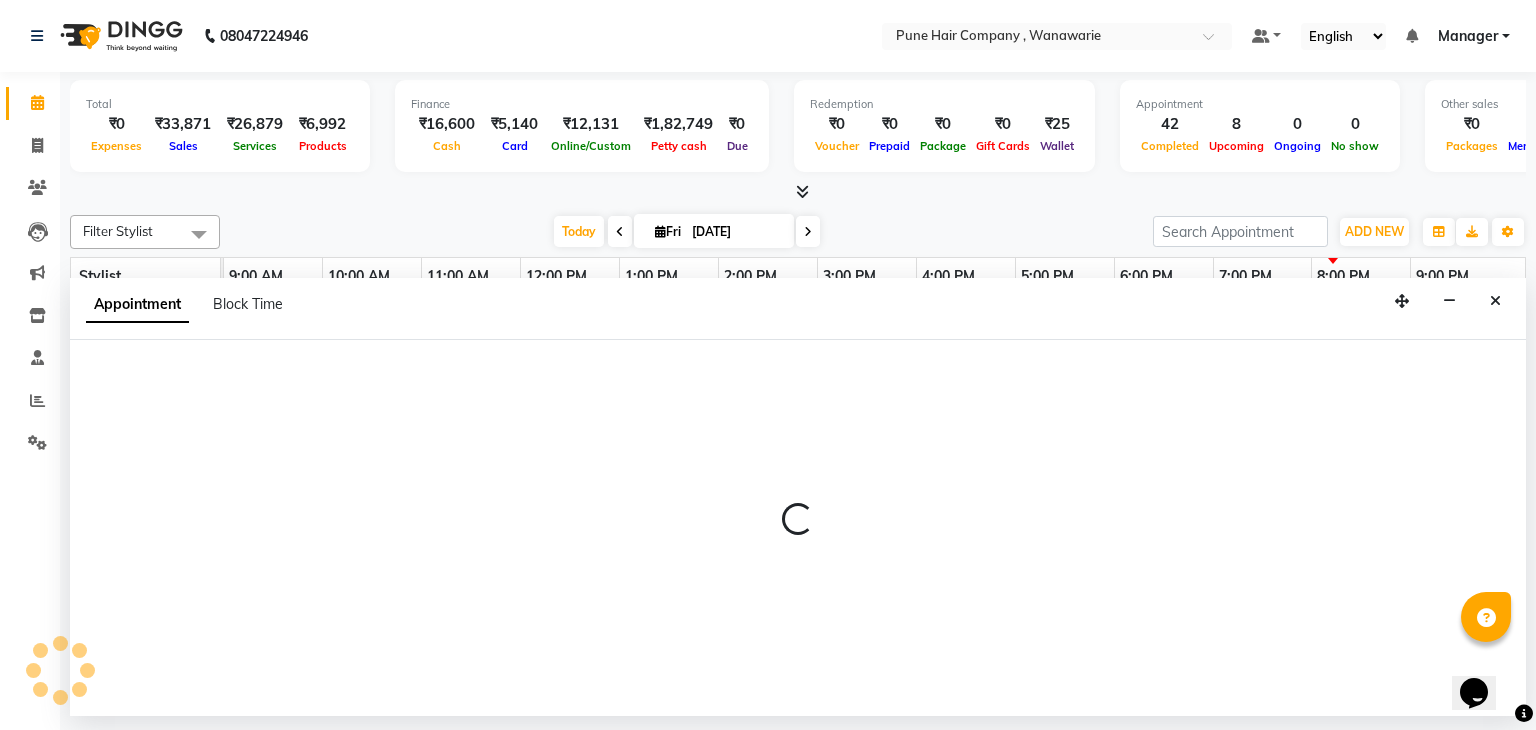 select on "tentative" 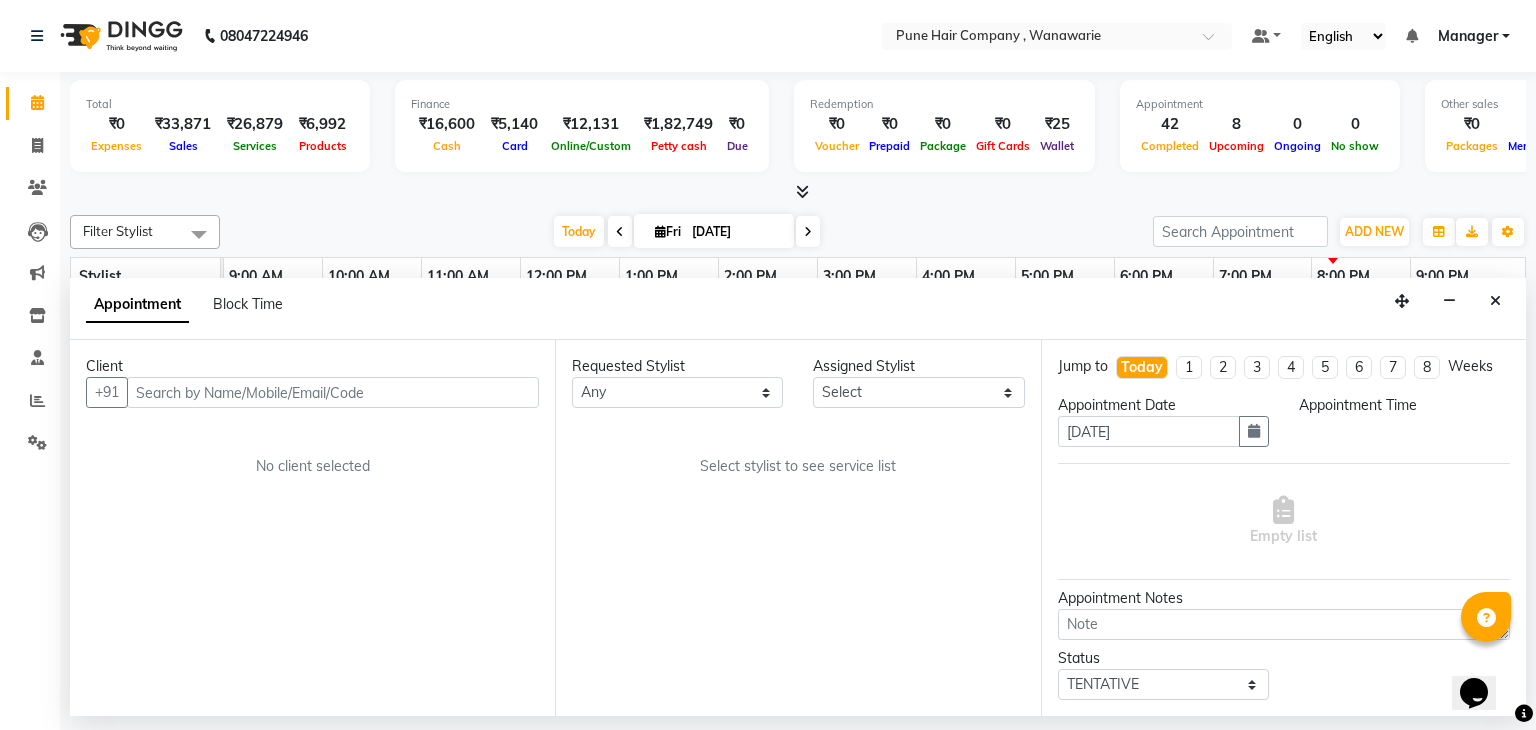 select on "74603" 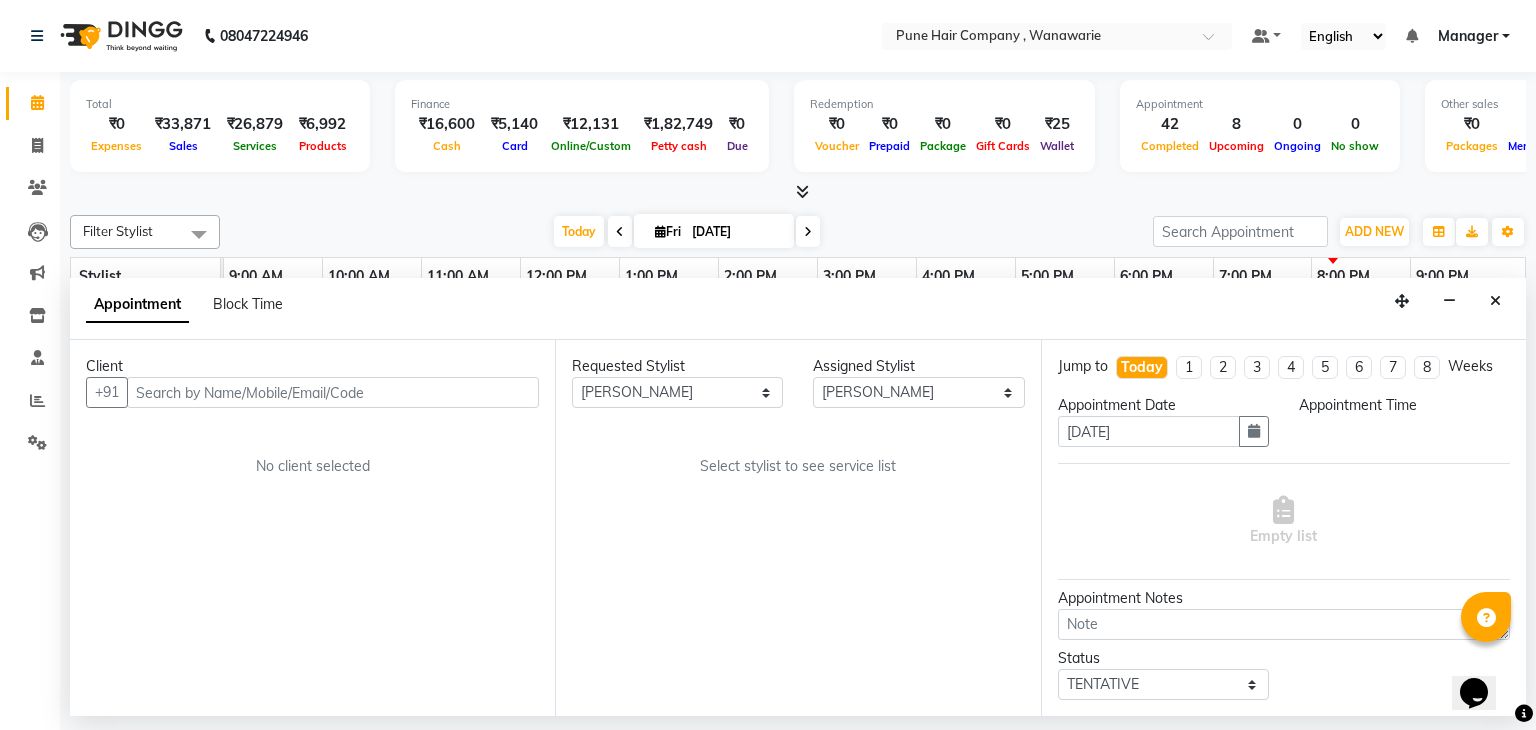 select on "1080" 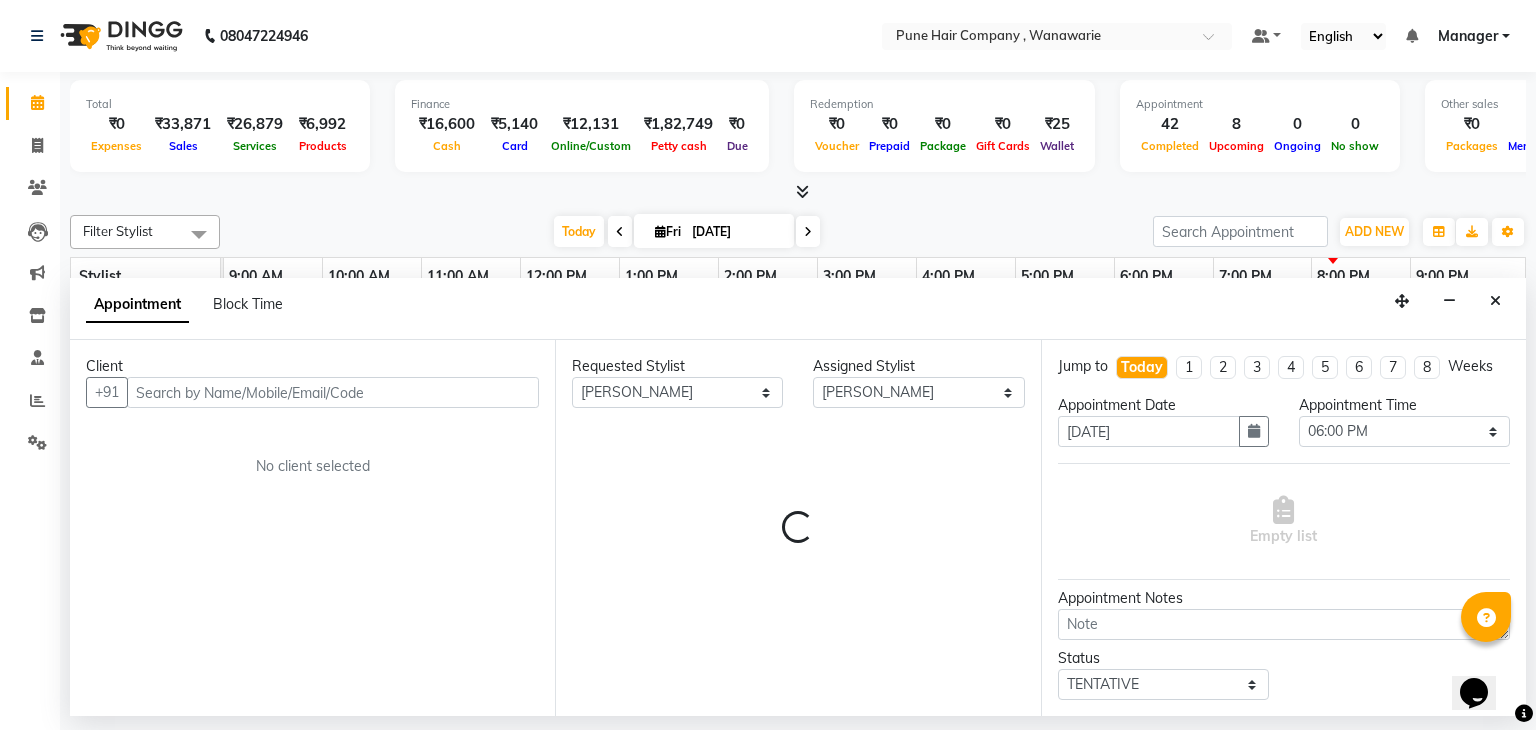 select on "4060" 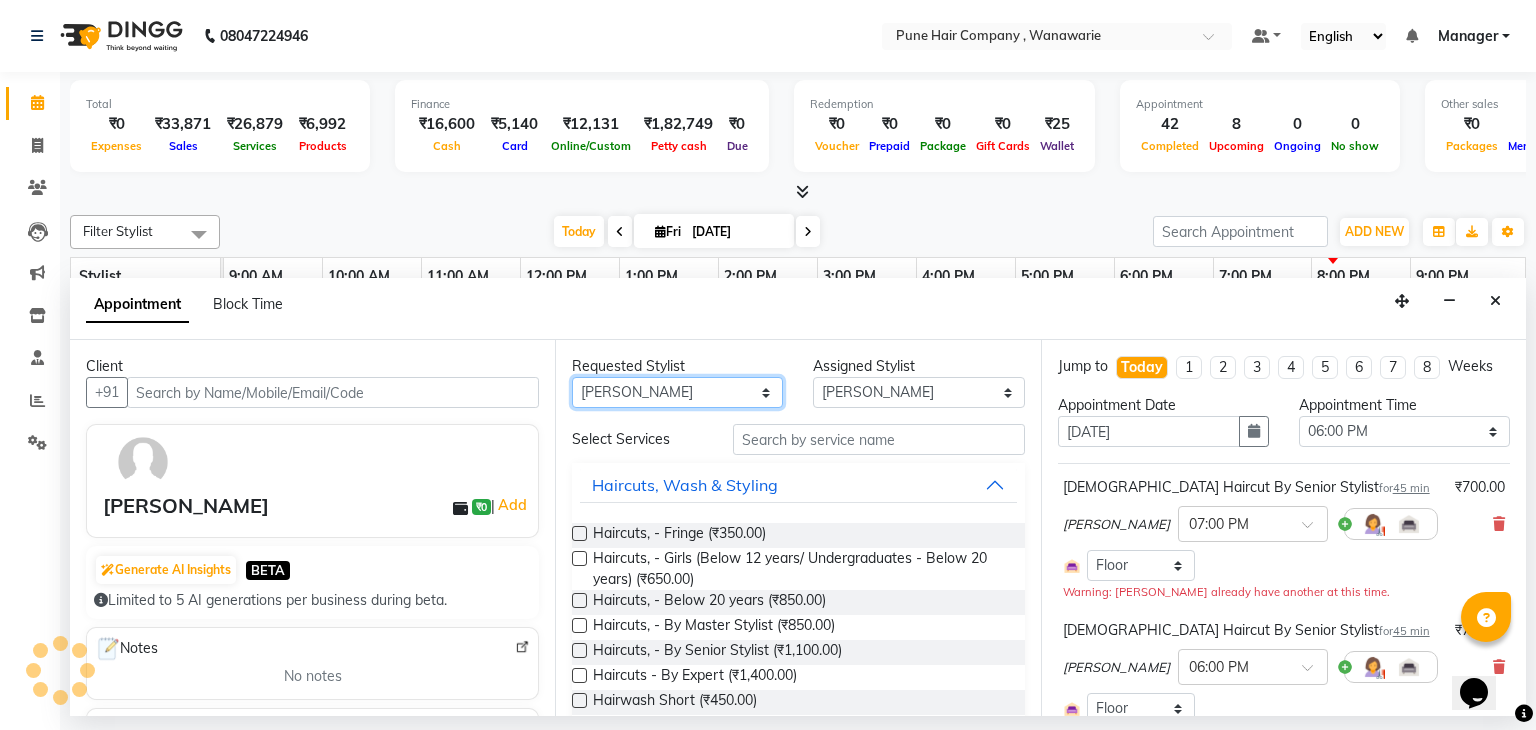 click on "Any [PERSON_NAME] [PERSON_NAME]  [PERSON_NAME] [PERSON_NAME] [PERSON_NAME] [PERSON_NAME] [PERSON_NAME]" at bounding box center [677, 392] 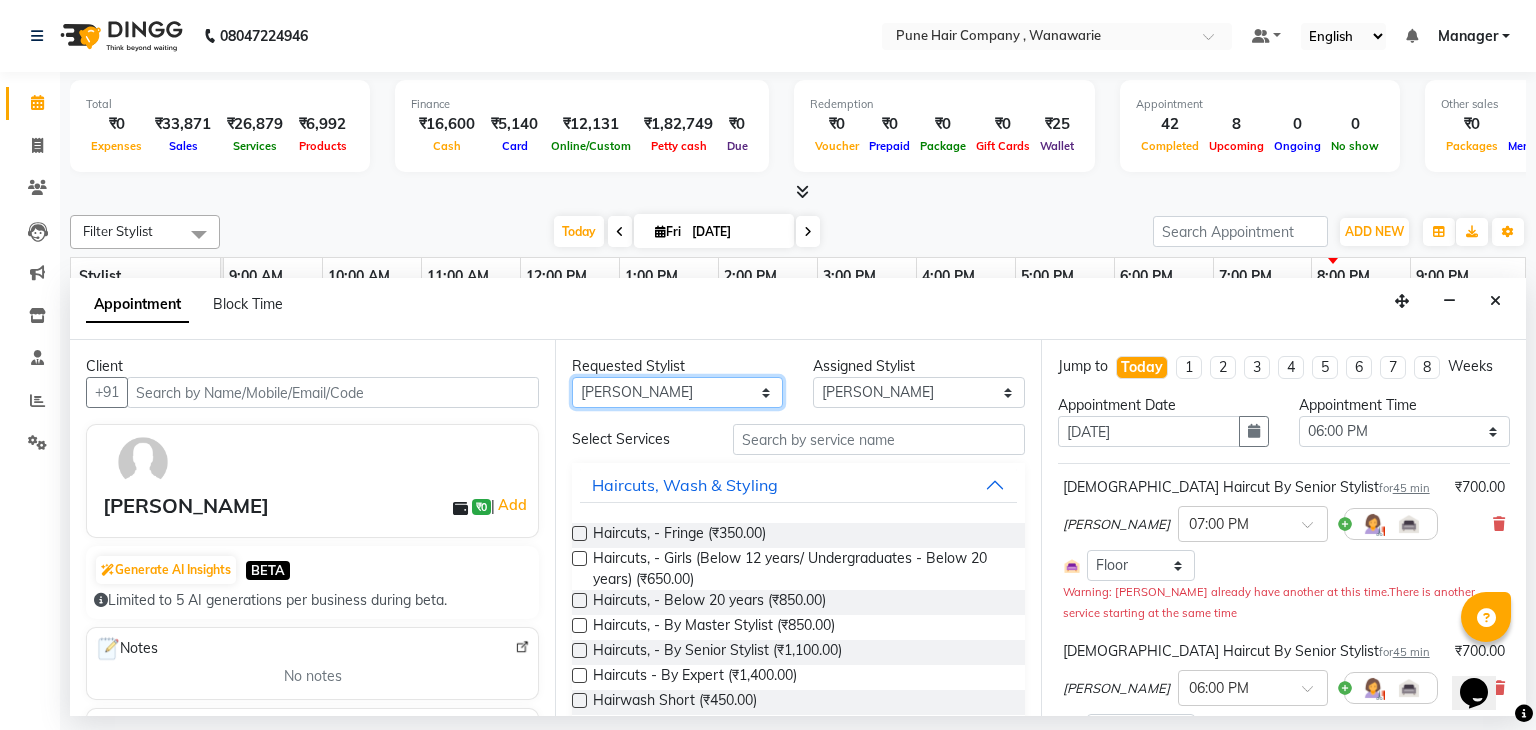select on "74578" 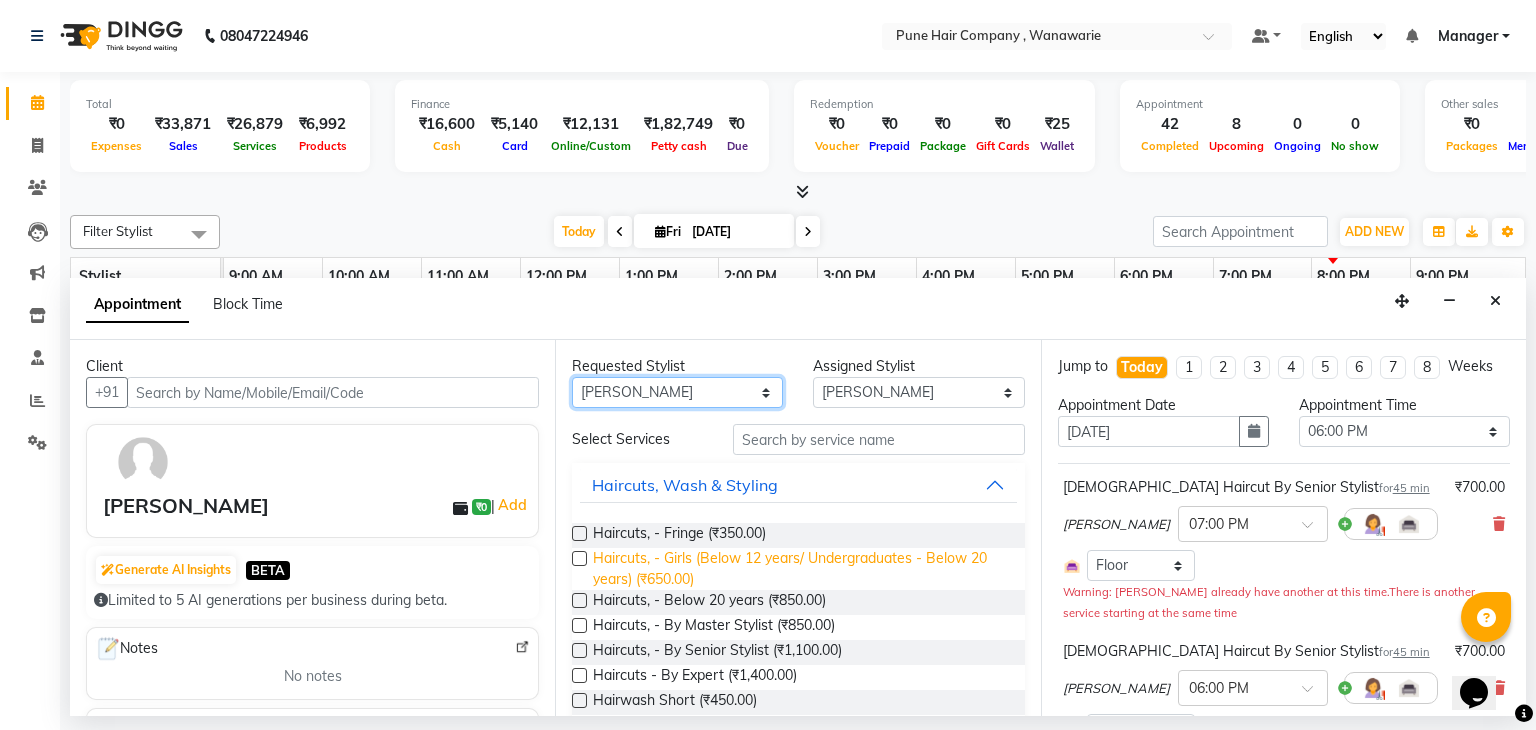scroll, scrollTop: 657, scrollLeft: 0, axis: vertical 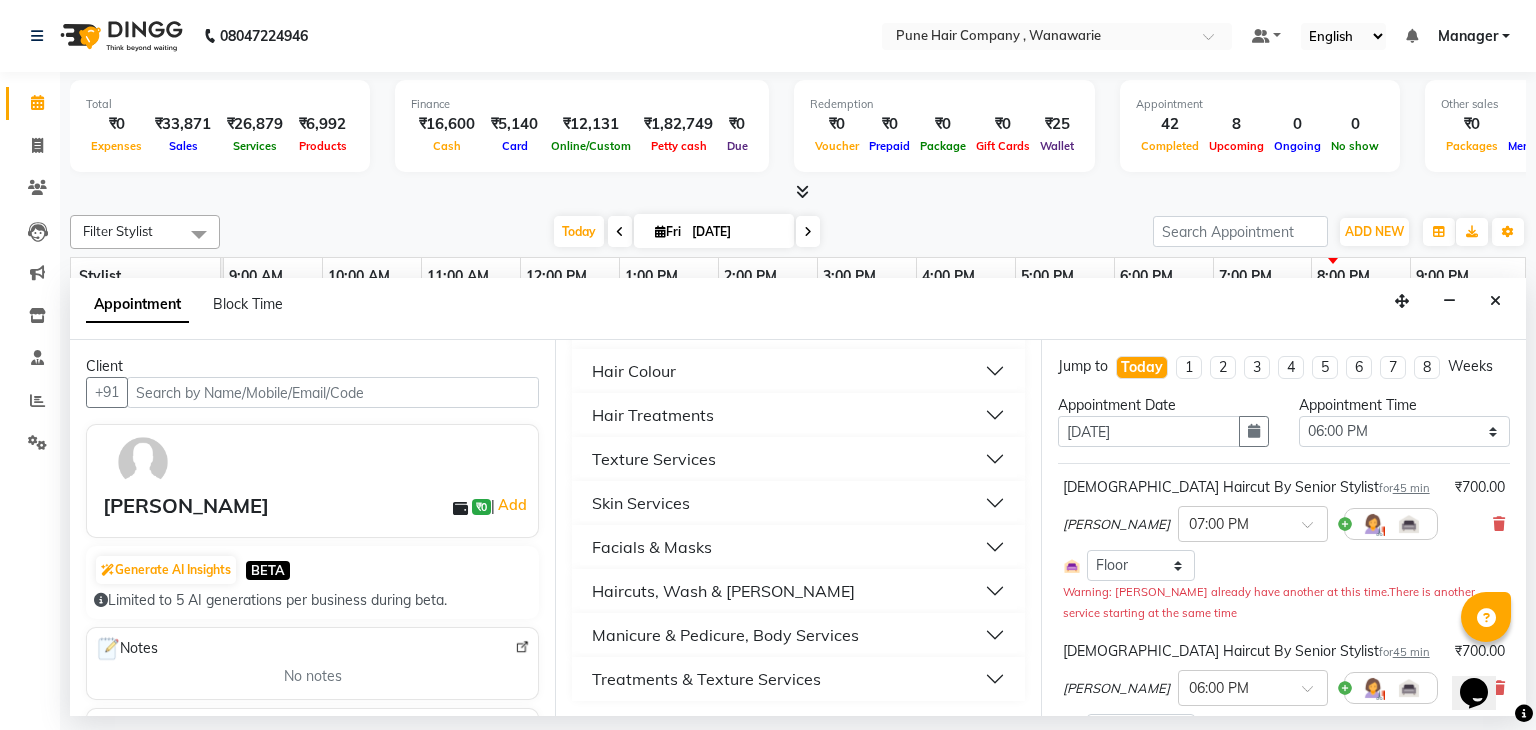 click on "Manicure & Pedicure, Body Services" at bounding box center (725, 635) 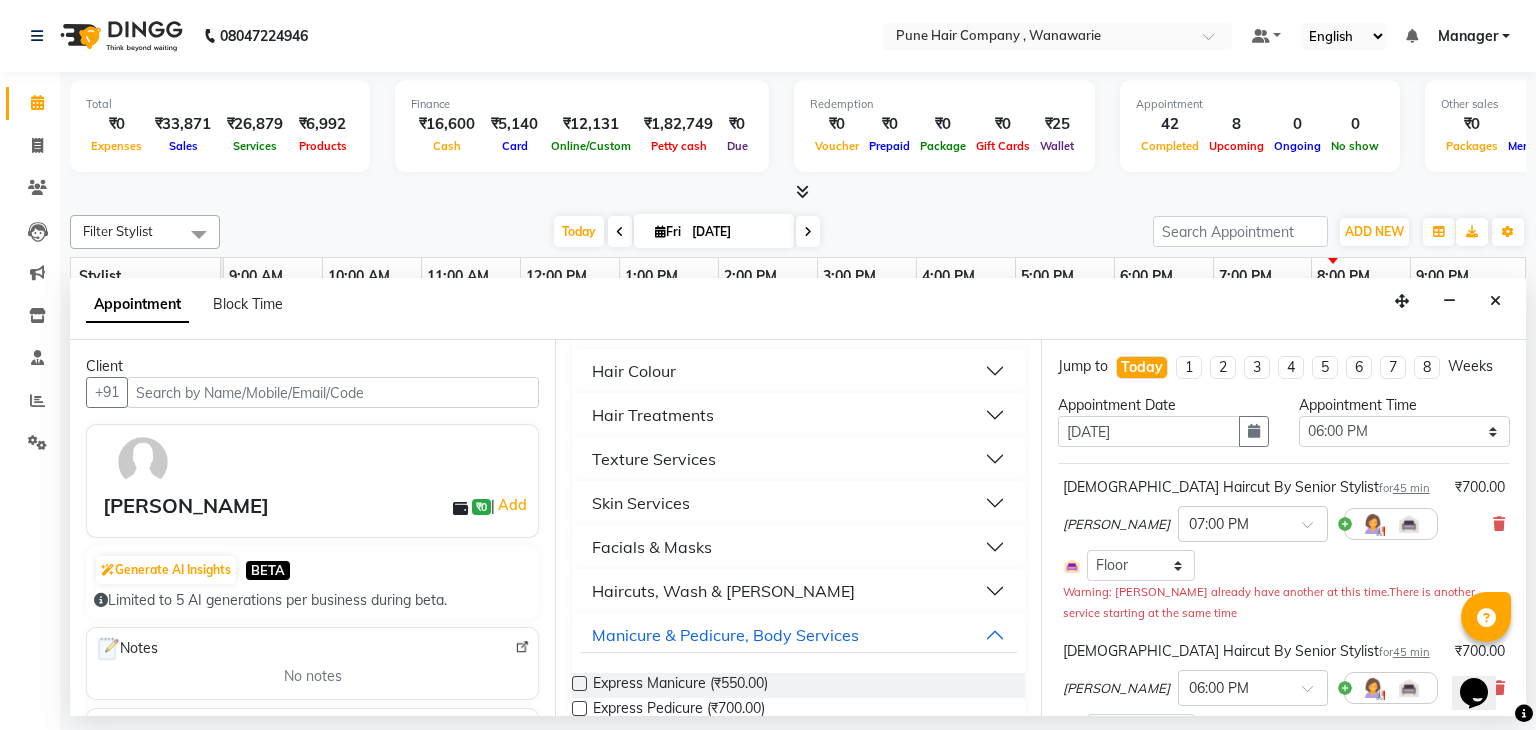 click on "Haircuts, Wash & [PERSON_NAME]" at bounding box center [723, 591] 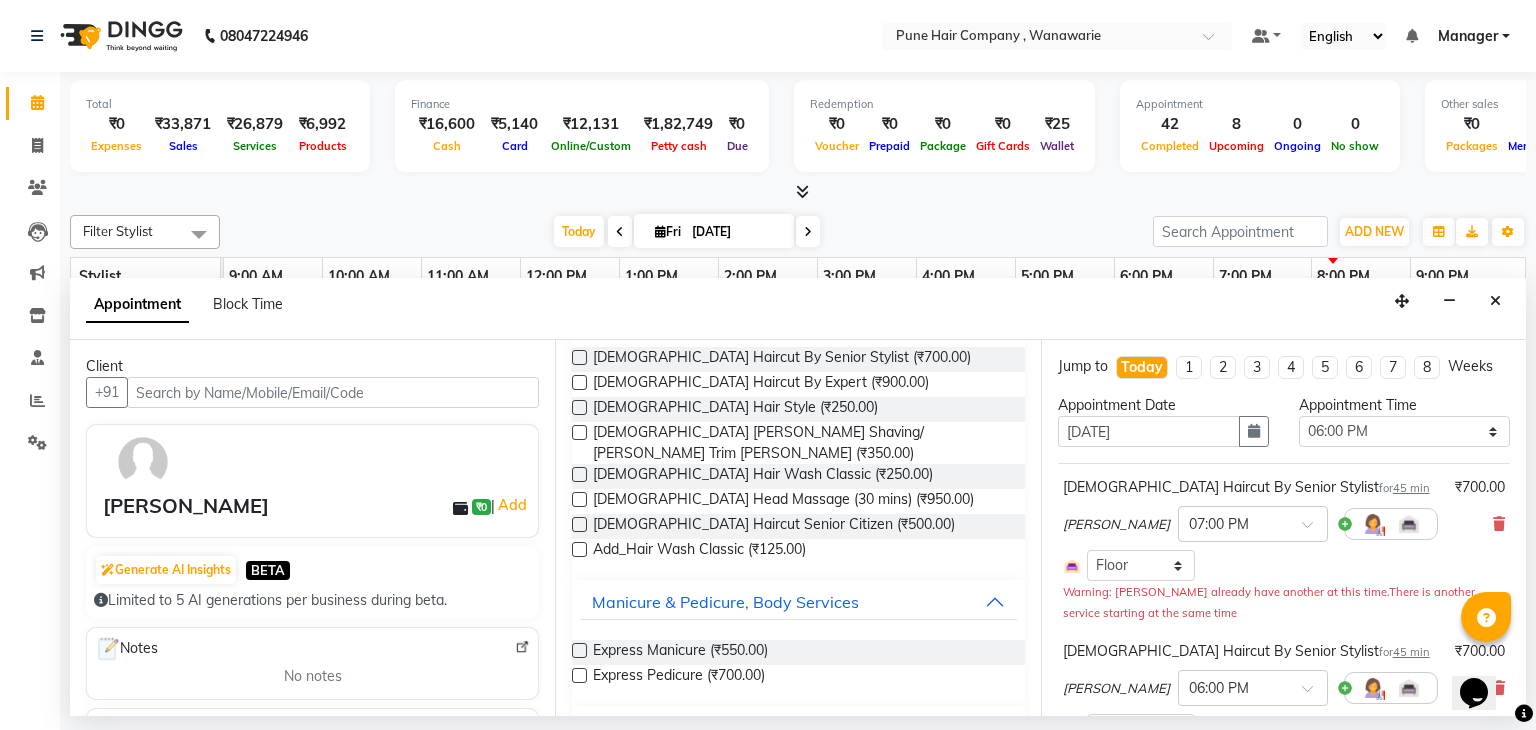 scroll, scrollTop: 1008, scrollLeft: 0, axis: vertical 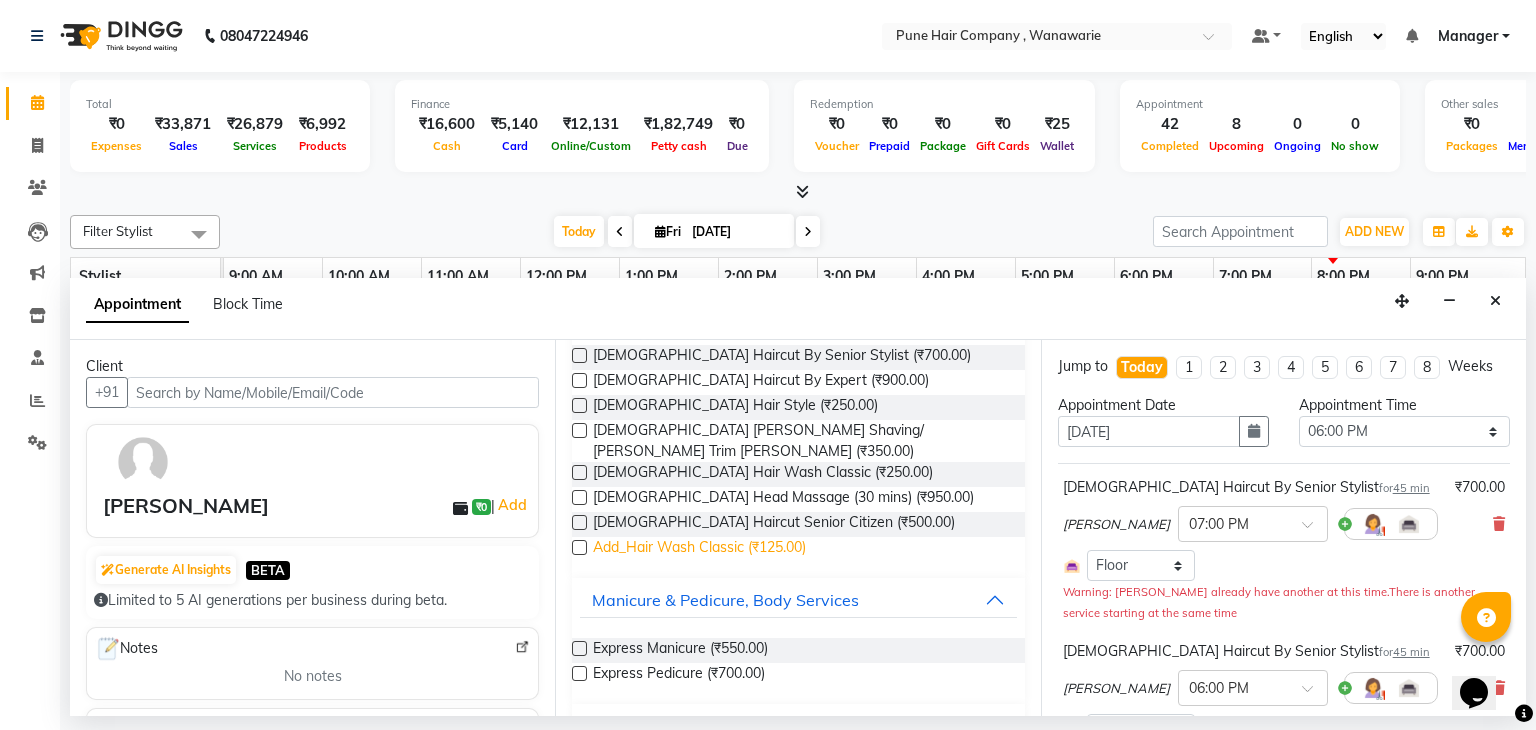 click on "Add_Hair Wash Classic (₹125.00)" at bounding box center (699, 549) 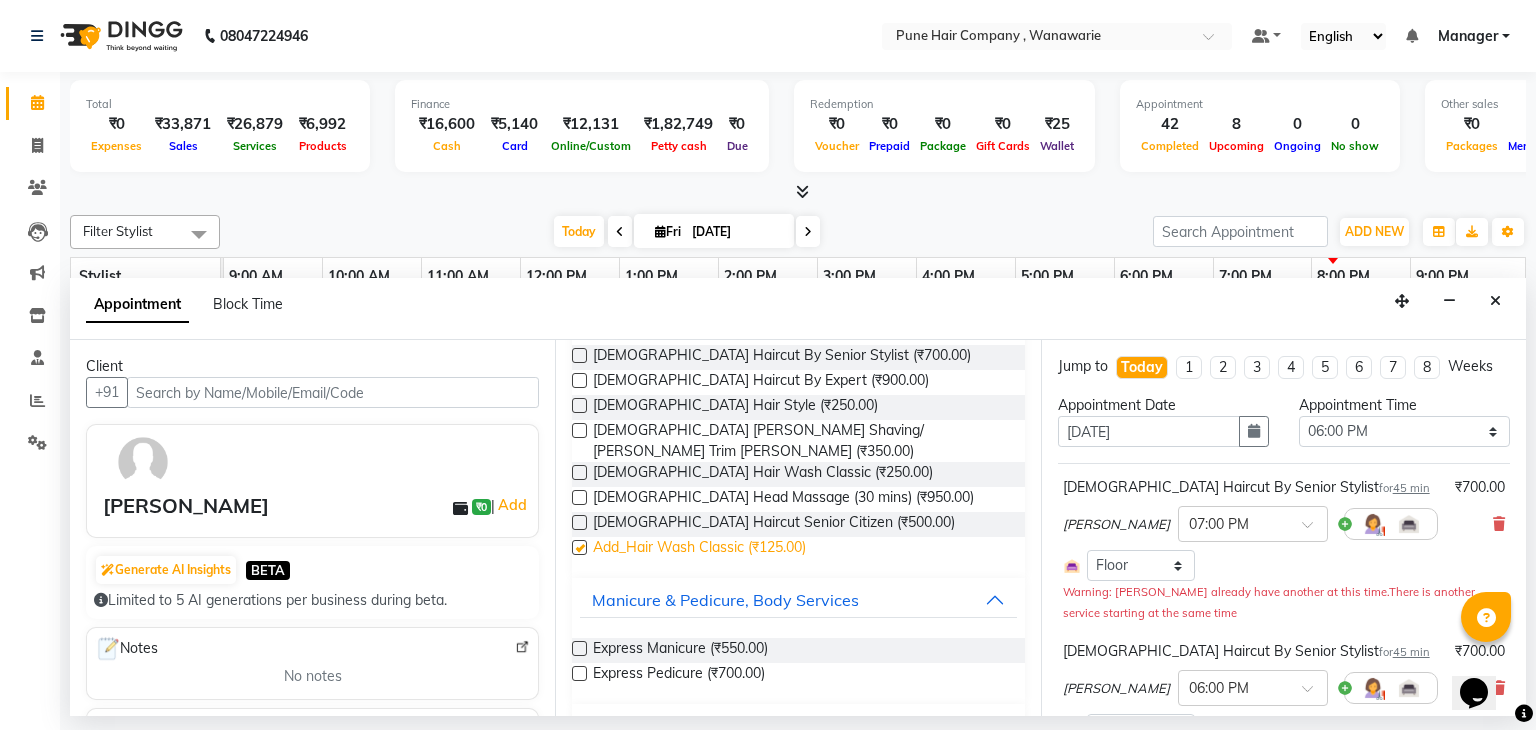 checkbox on "false" 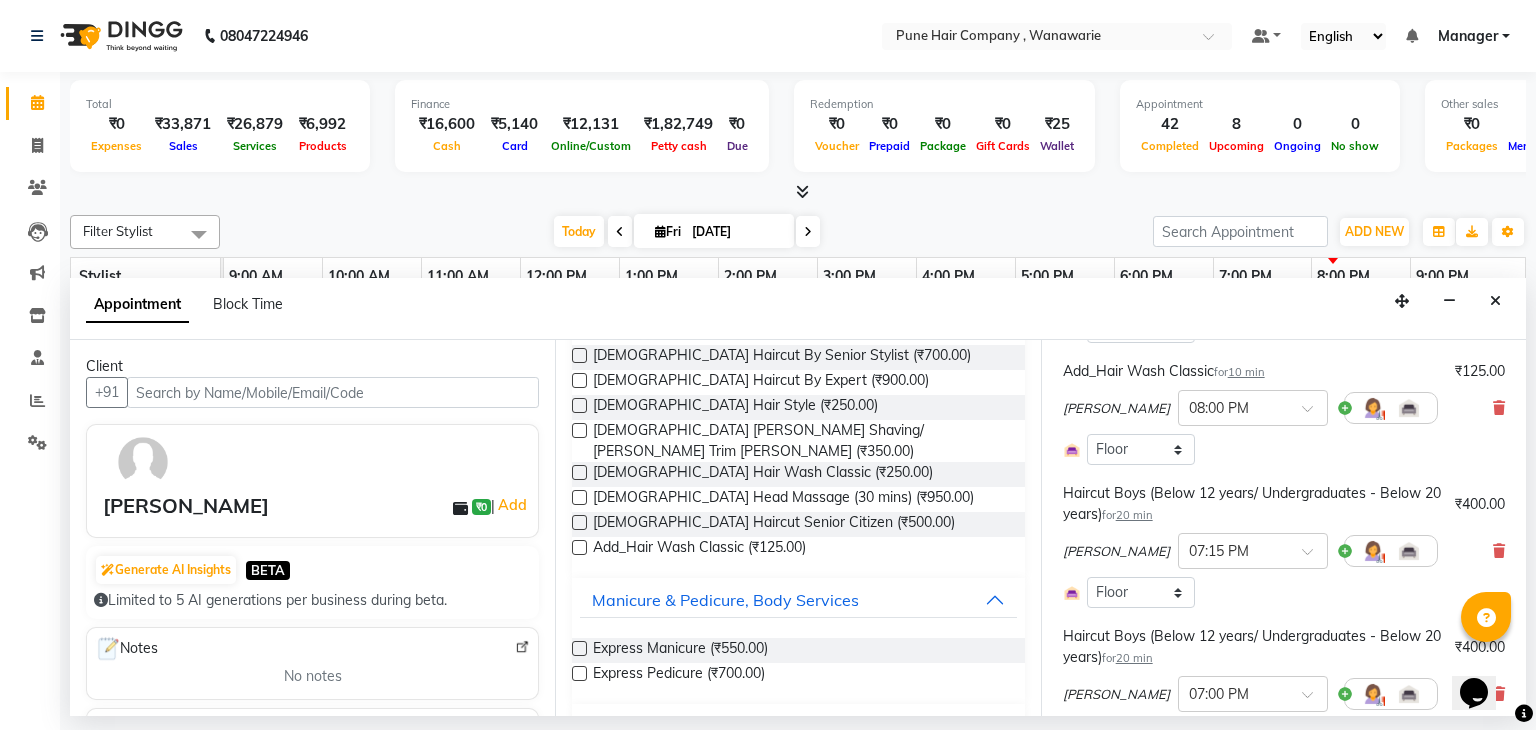 scroll, scrollTop: 1031, scrollLeft: 0, axis: vertical 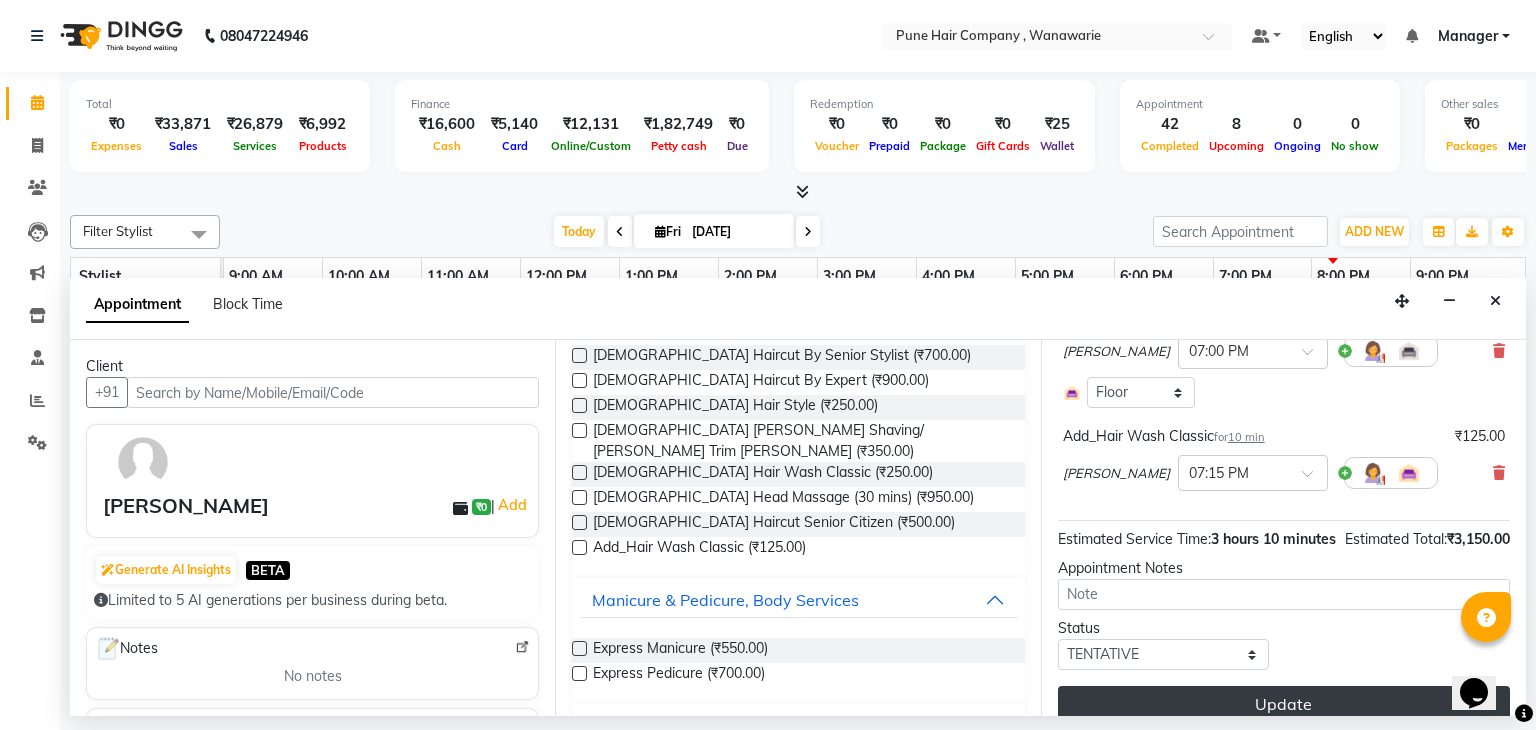 click on "Update" at bounding box center [1284, 704] 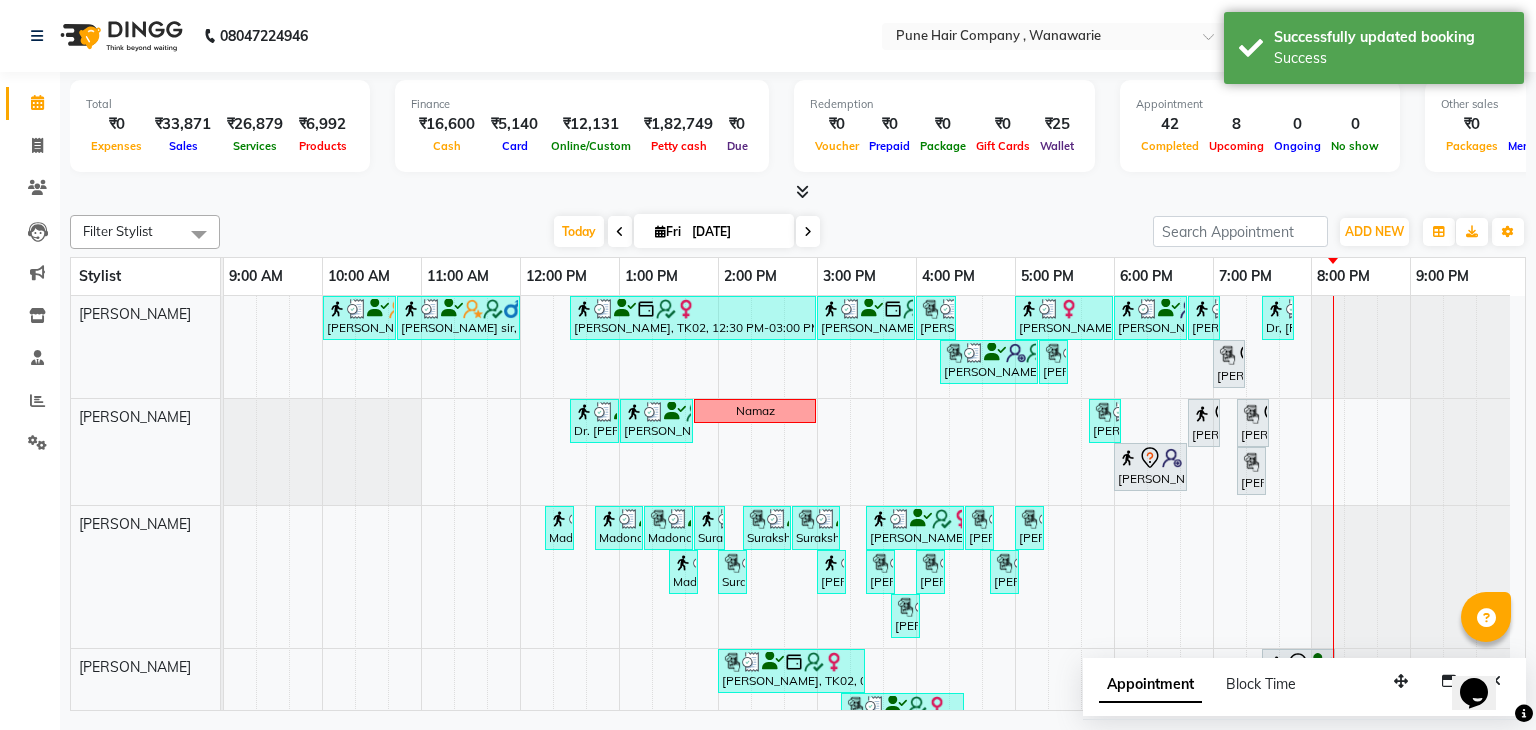 scroll, scrollTop: 278, scrollLeft: 0, axis: vertical 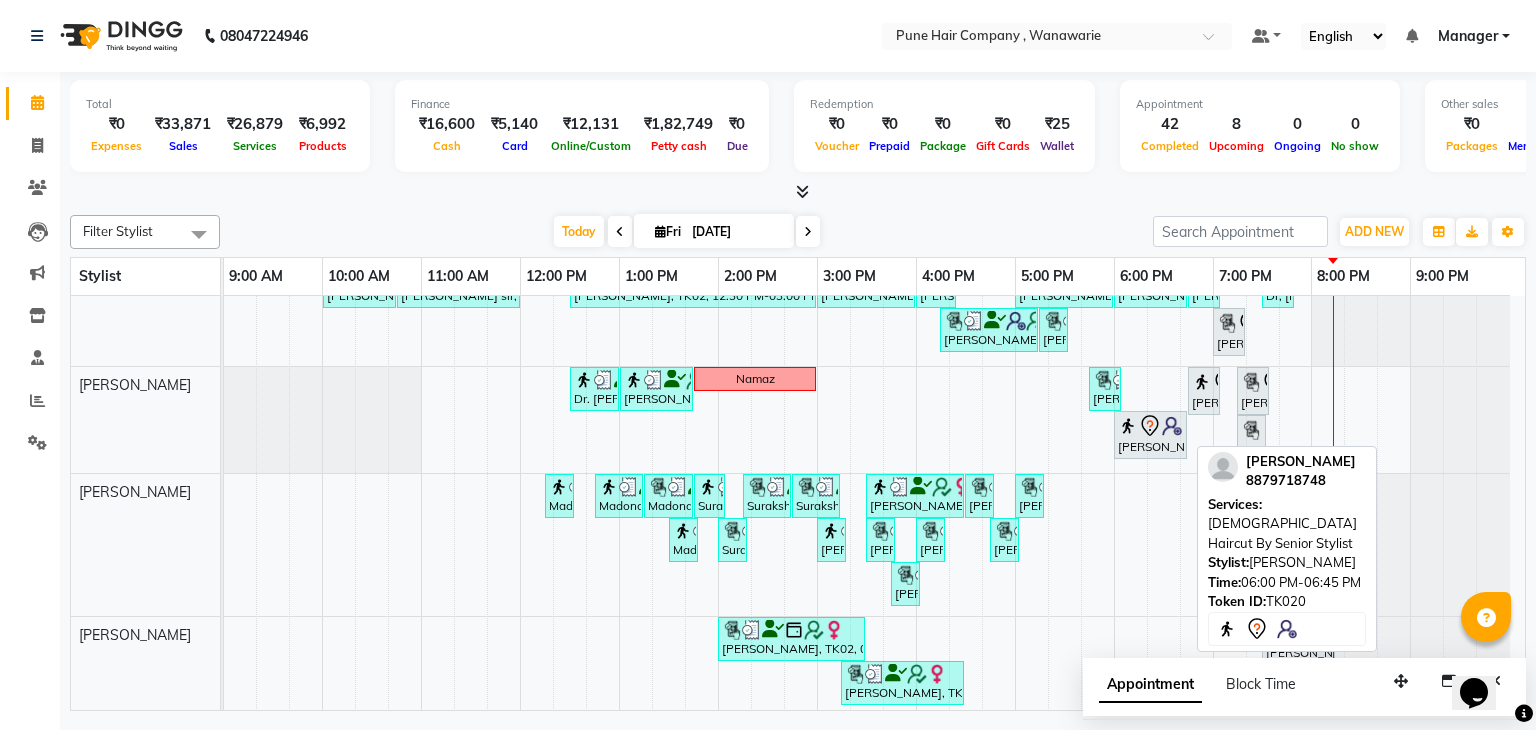 click 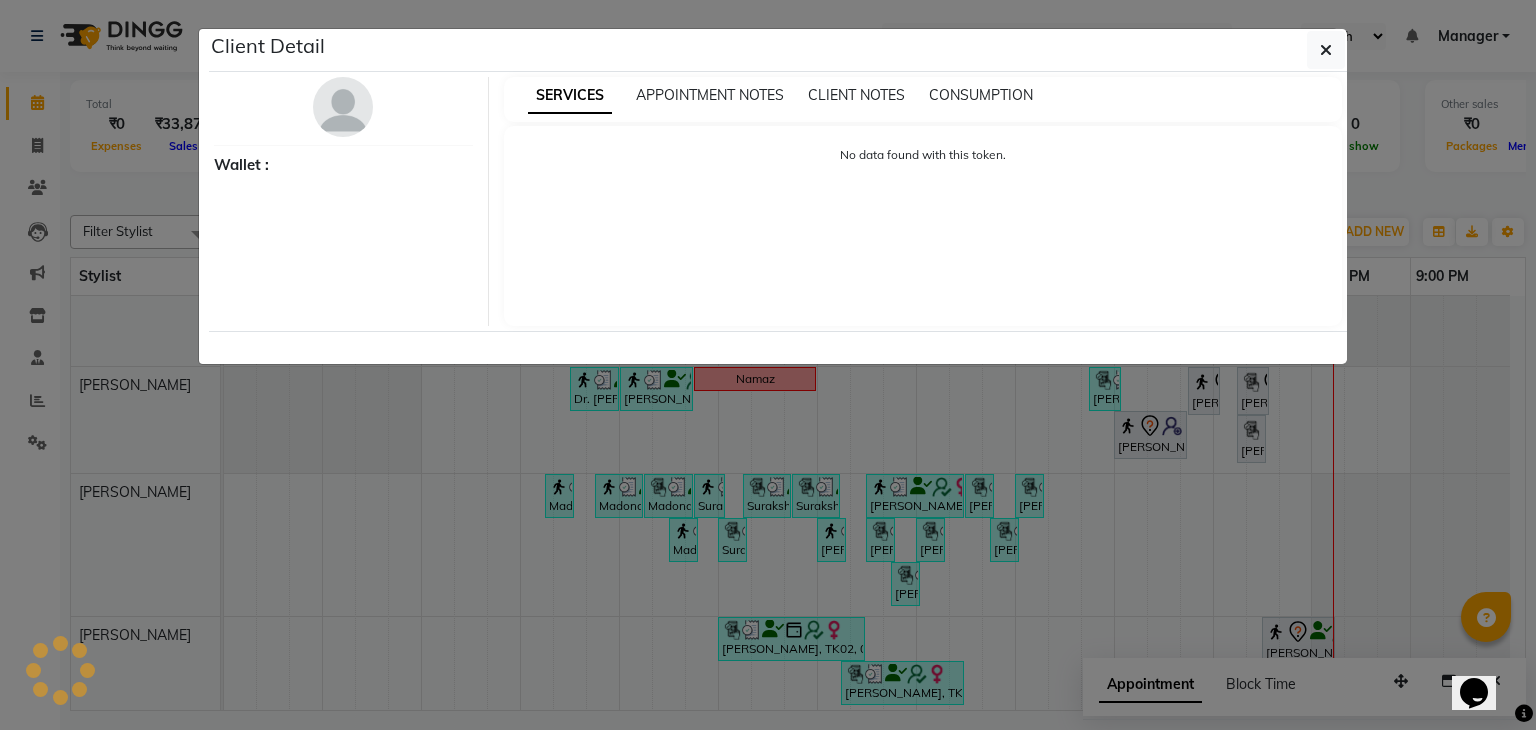 select on "7" 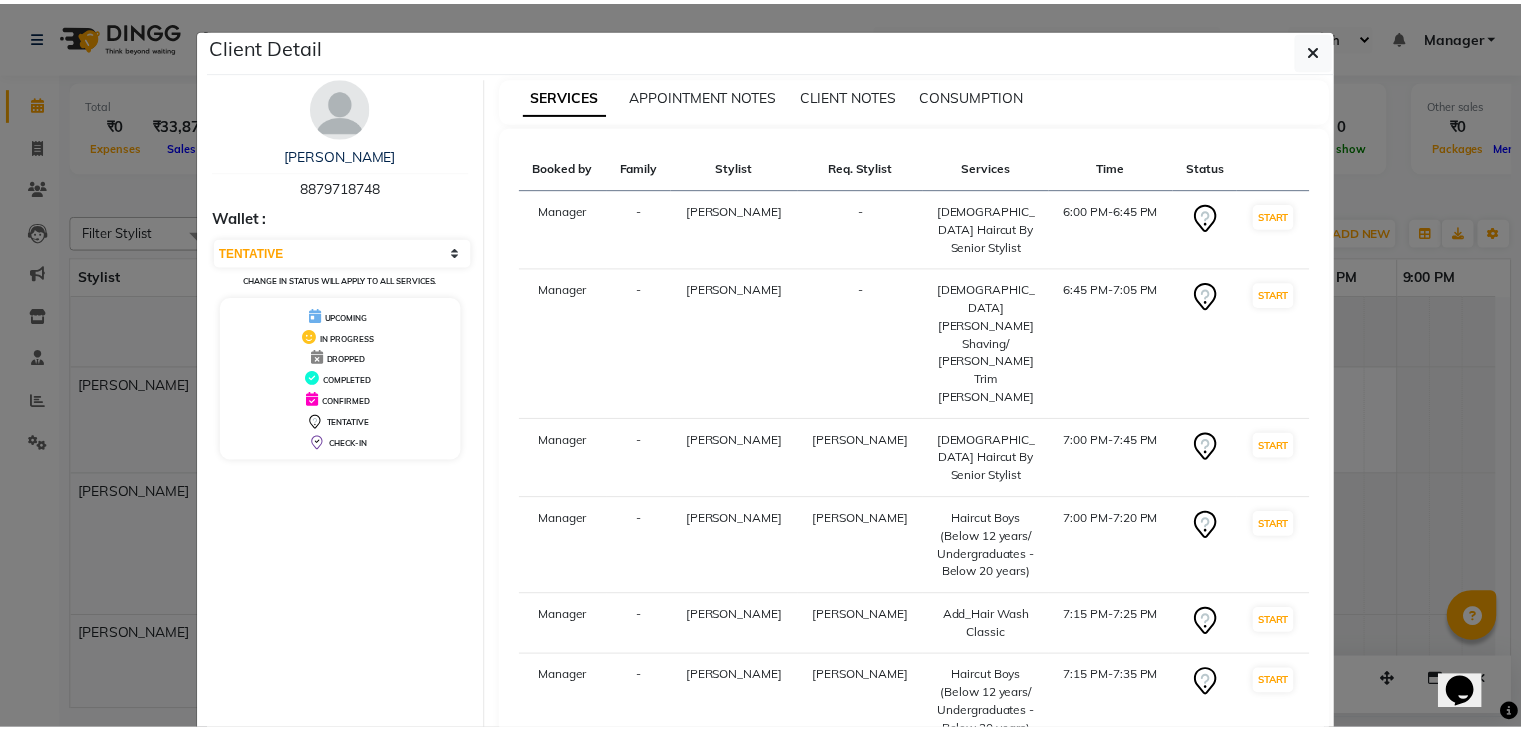 scroll, scrollTop: 194, scrollLeft: 0, axis: vertical 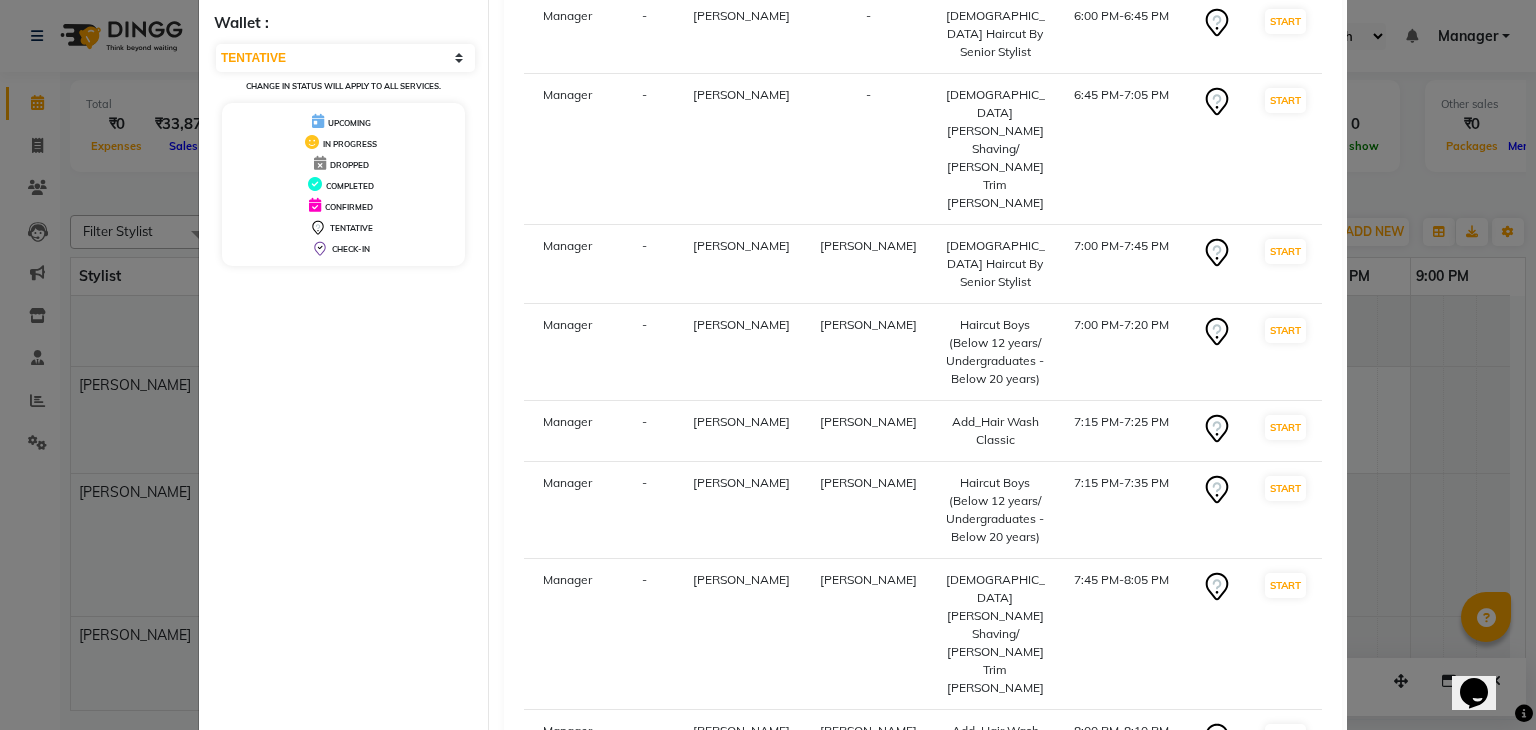 click on "Mark Done And Checkout" 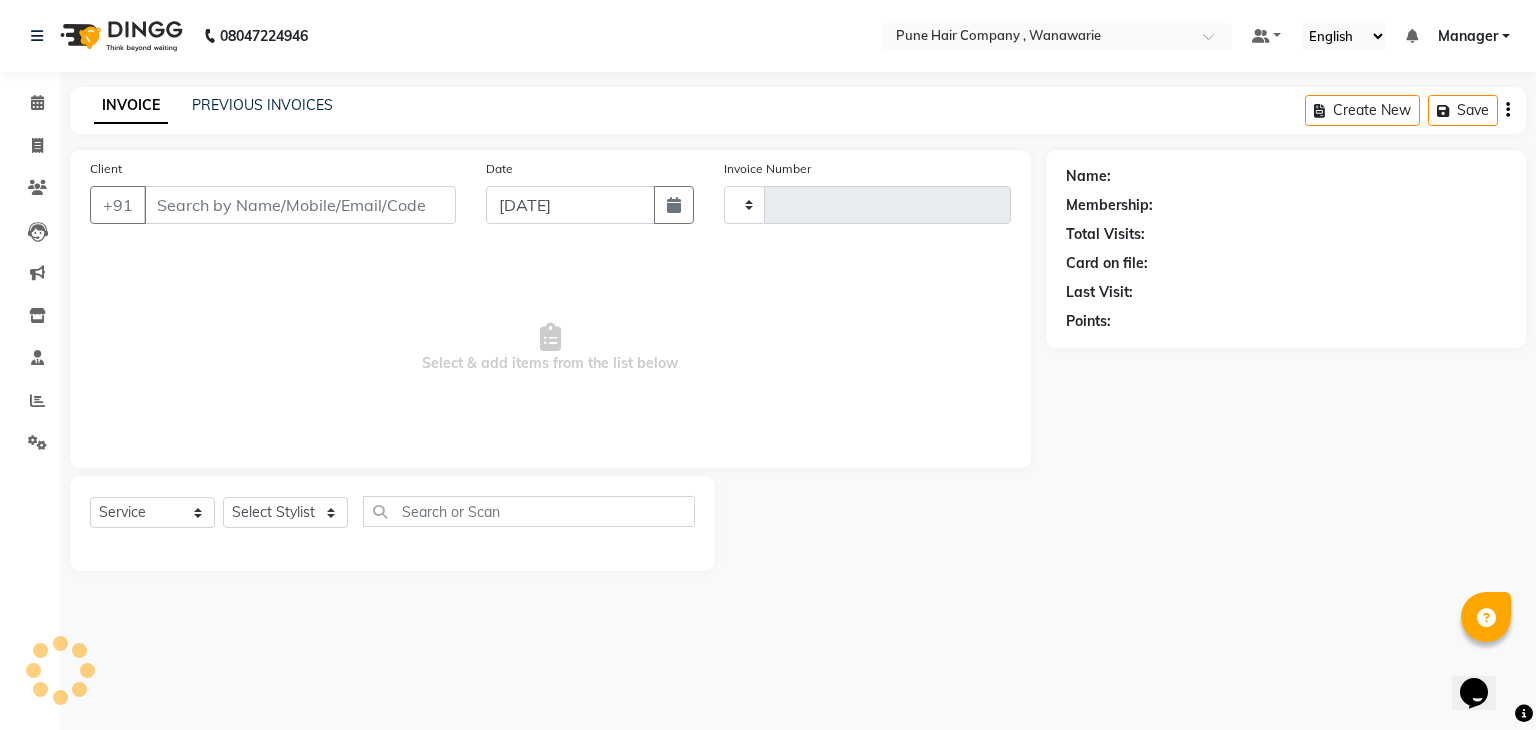 type on "1098" 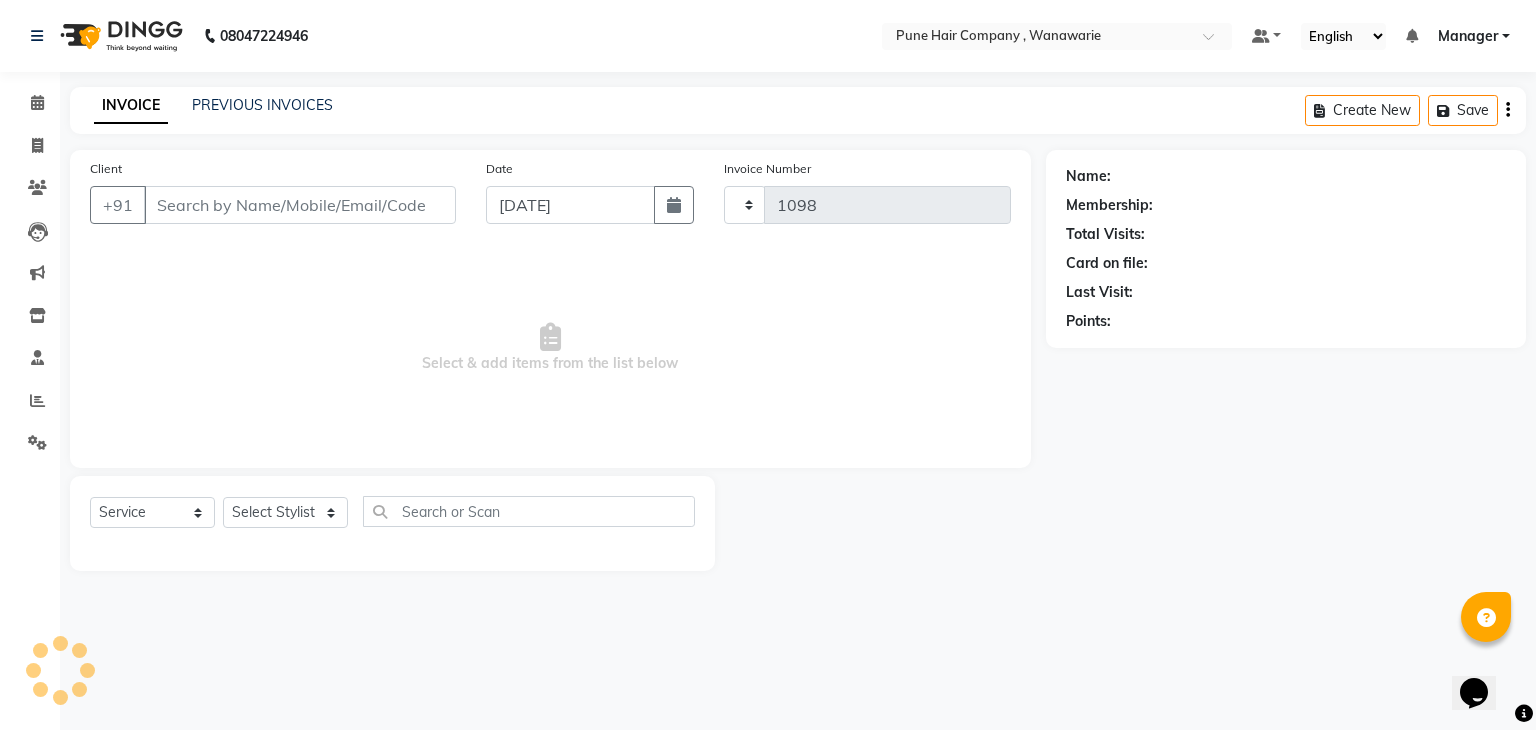 select on "8072" 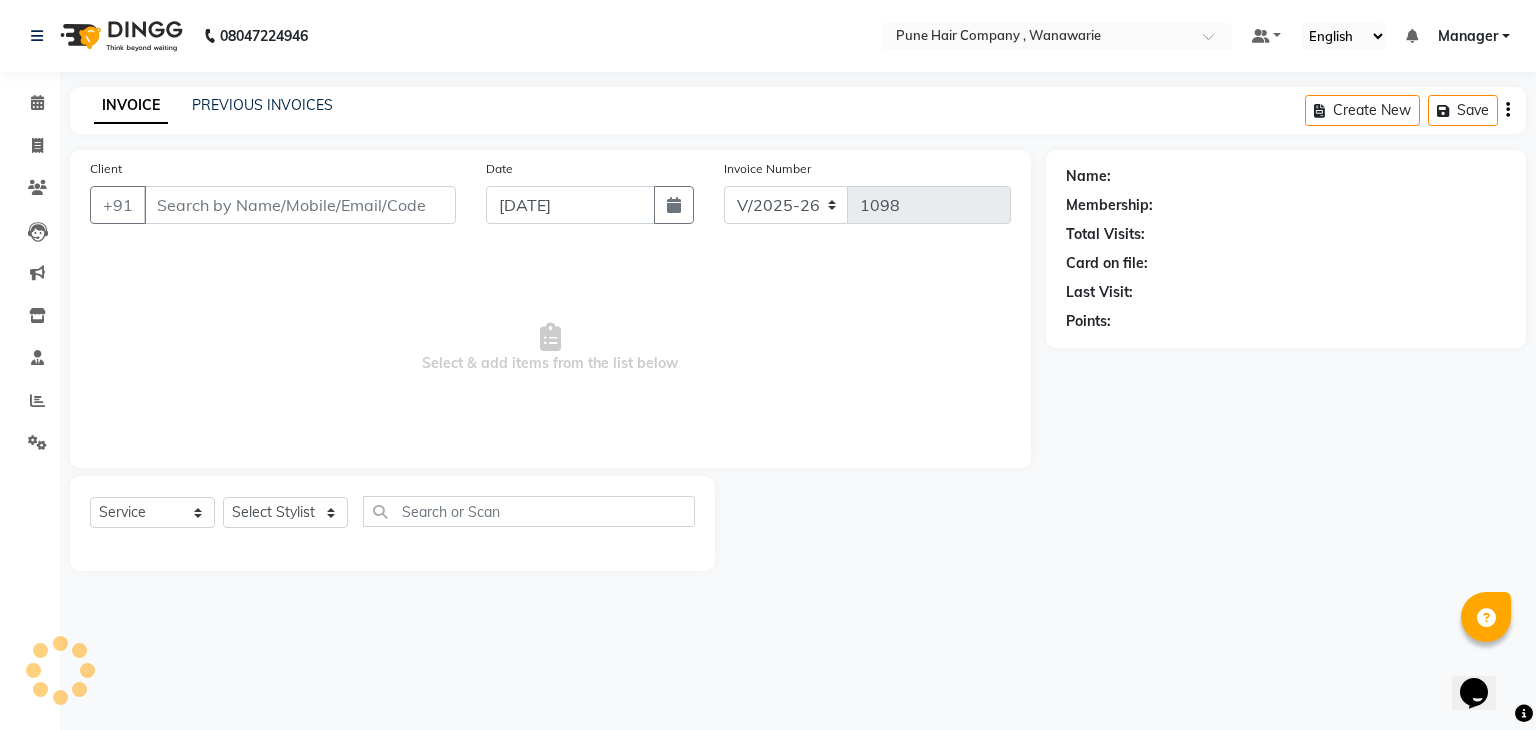 type on "8879718748" 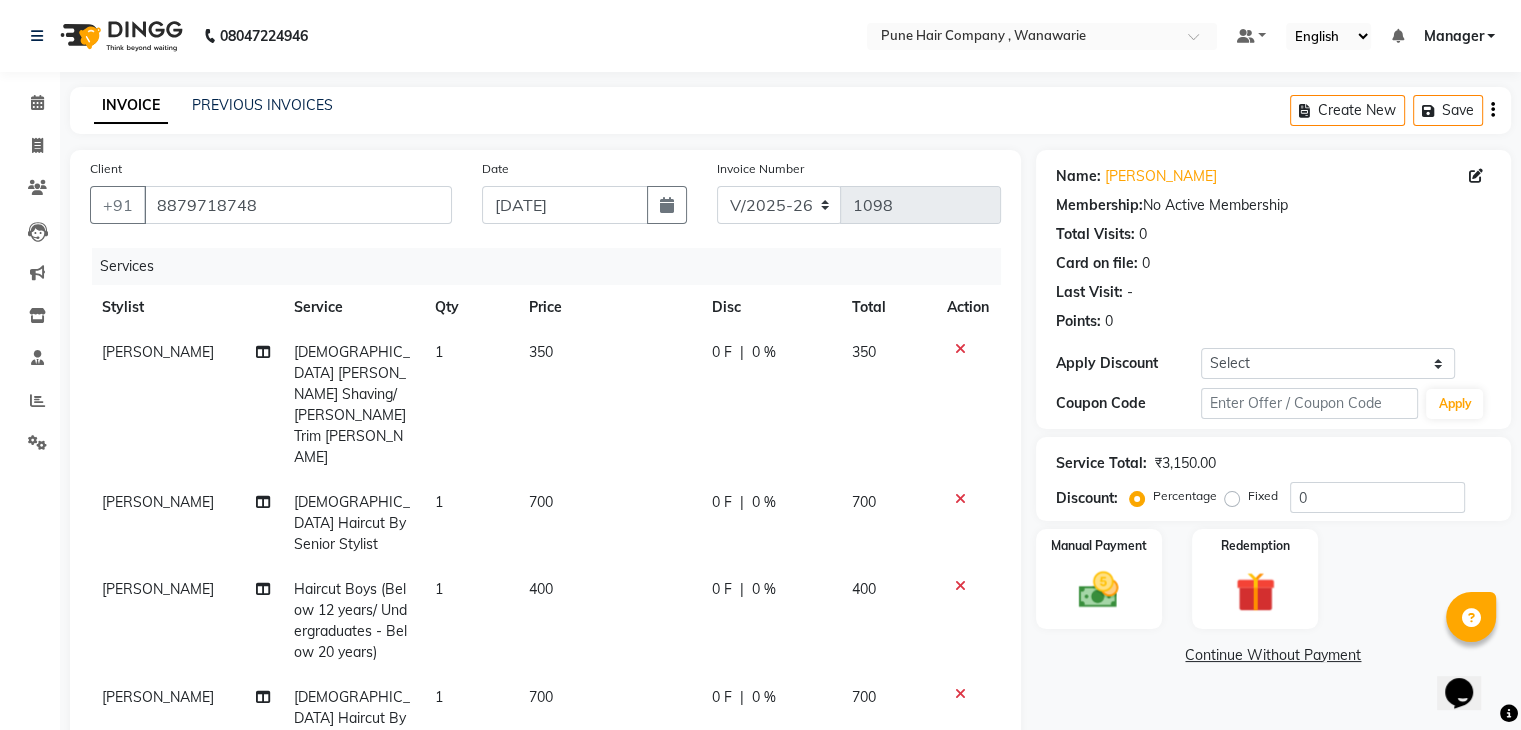 scroll, scrollTop: 267, scrollLeft: 0, axis: vertical 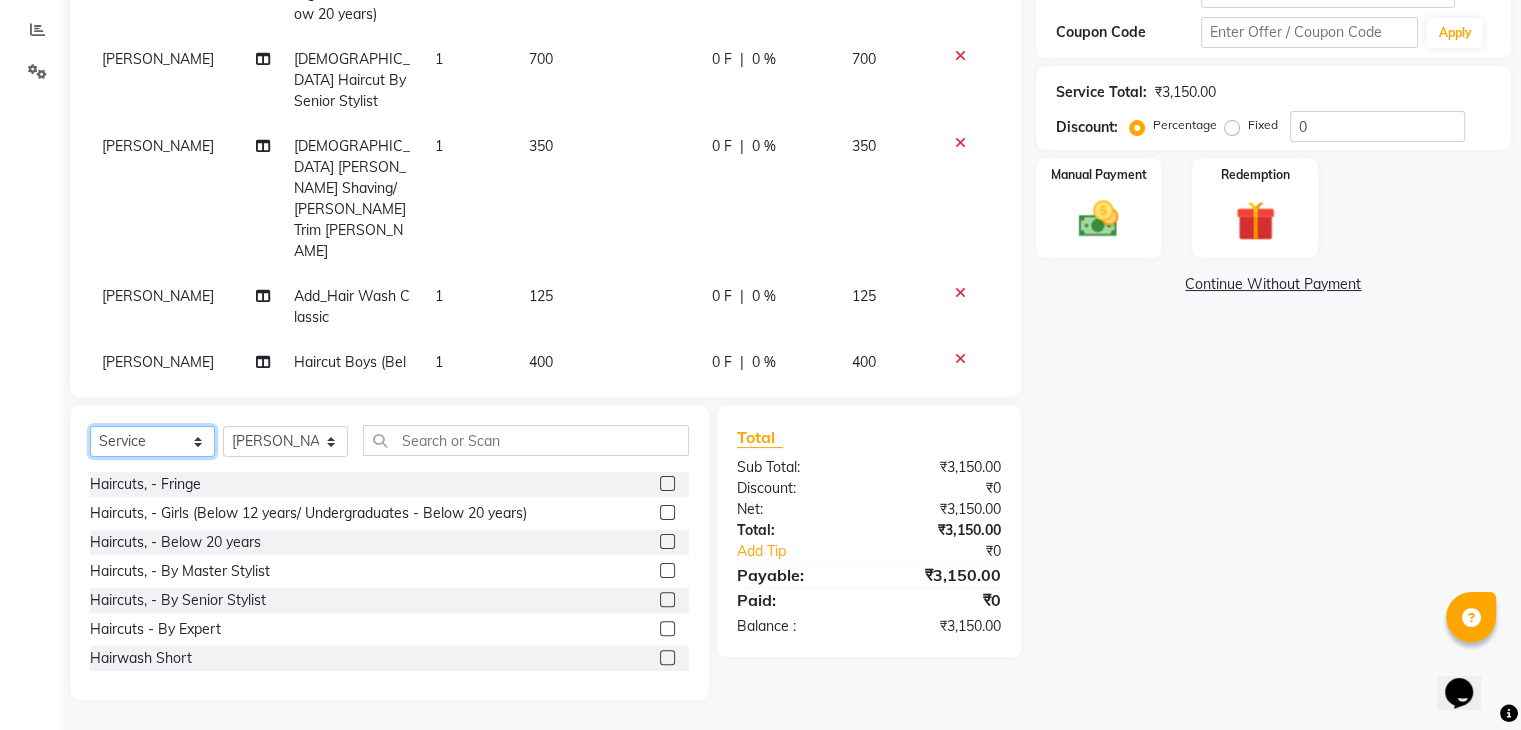 click on "Select  Service  Product  Membership  Package Voucher Prepaid Gift Card" 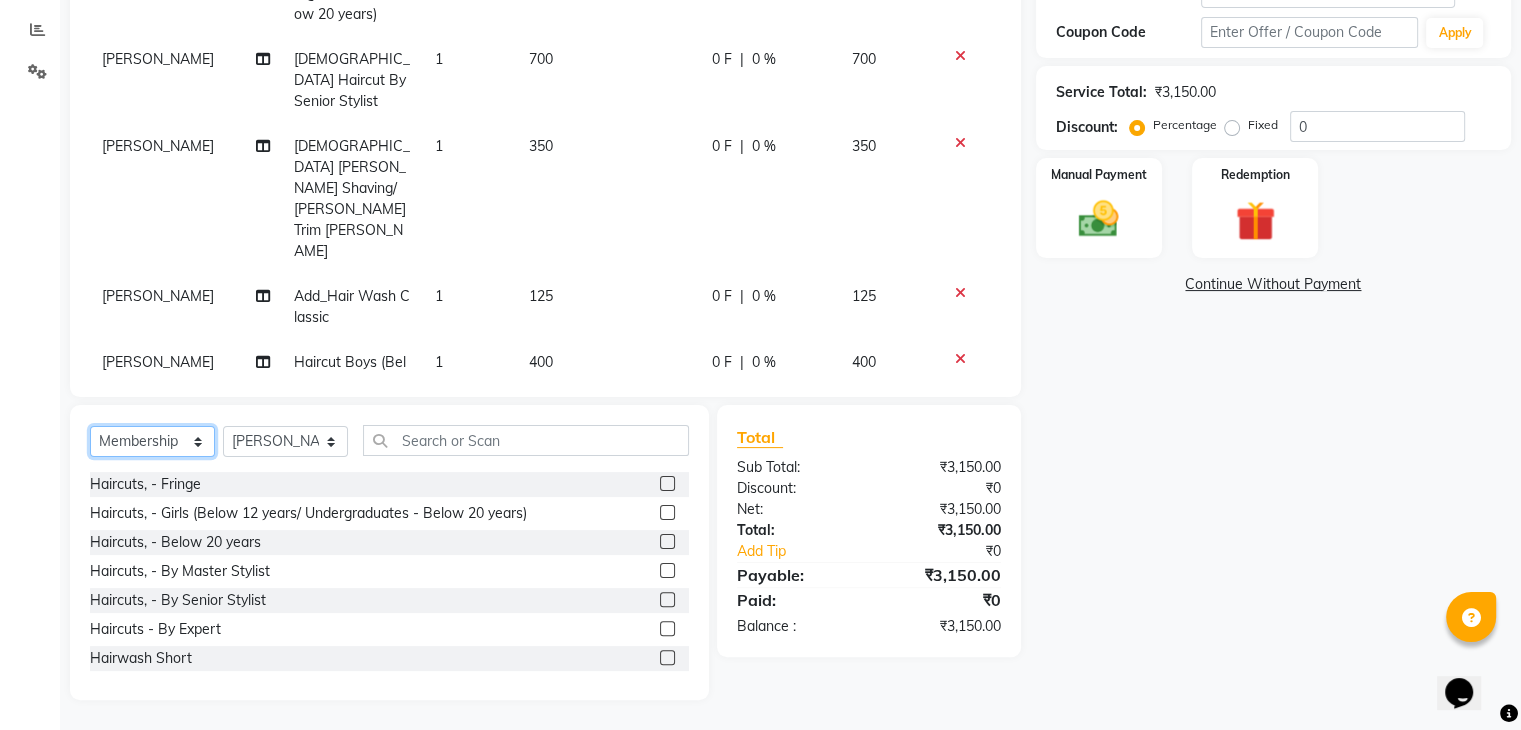 click on "Select  Service  Product  Membership  Package Voucher Prepaid Gift Card" 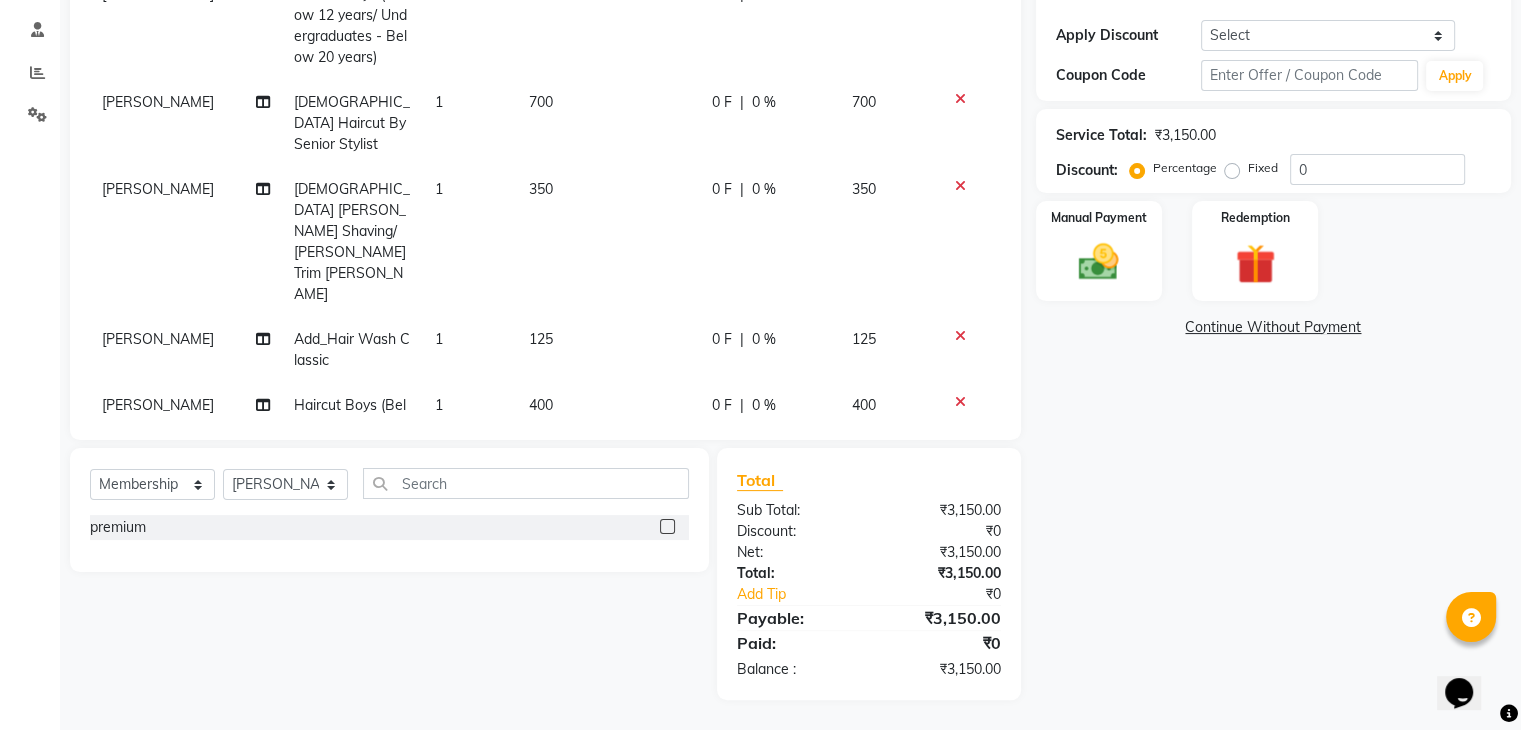 click 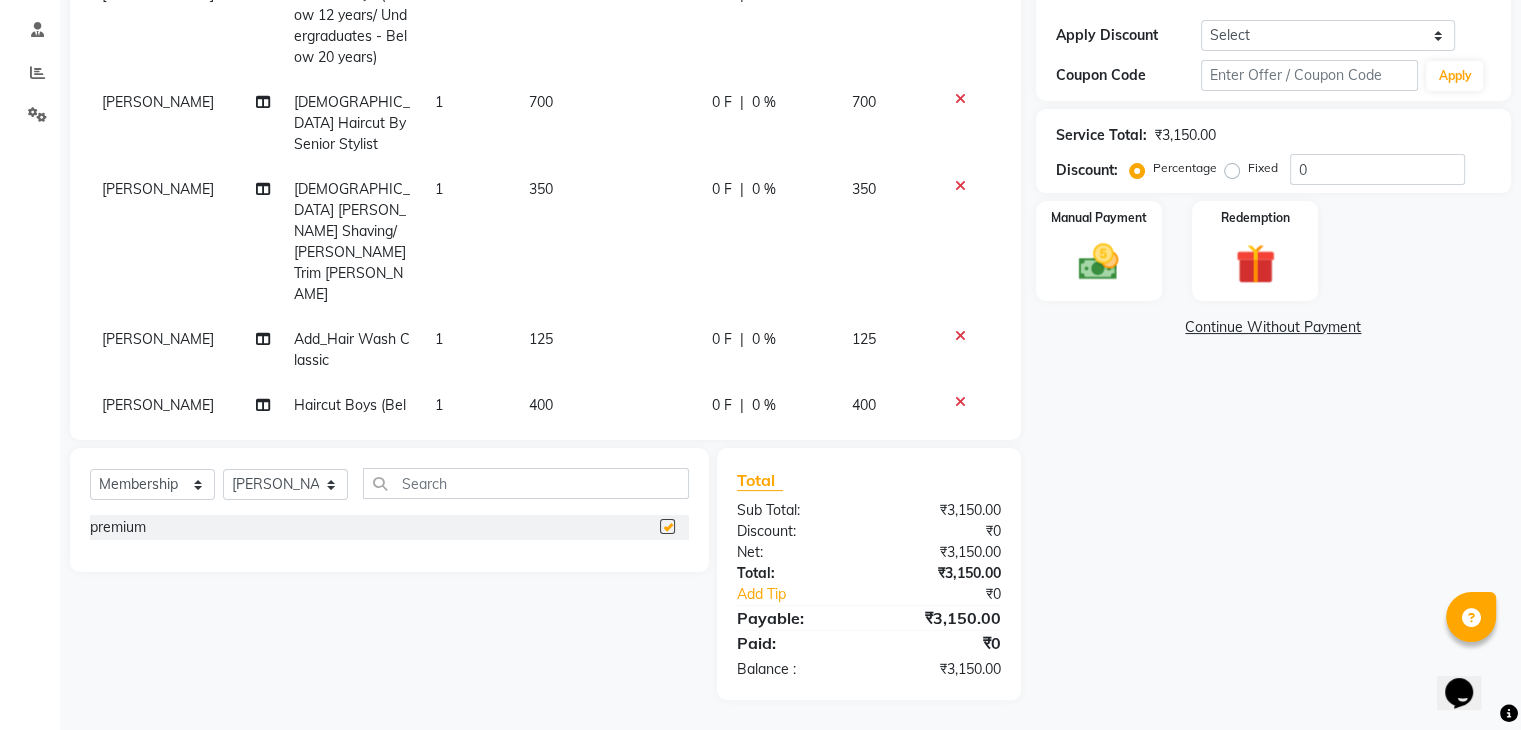 select on "select" 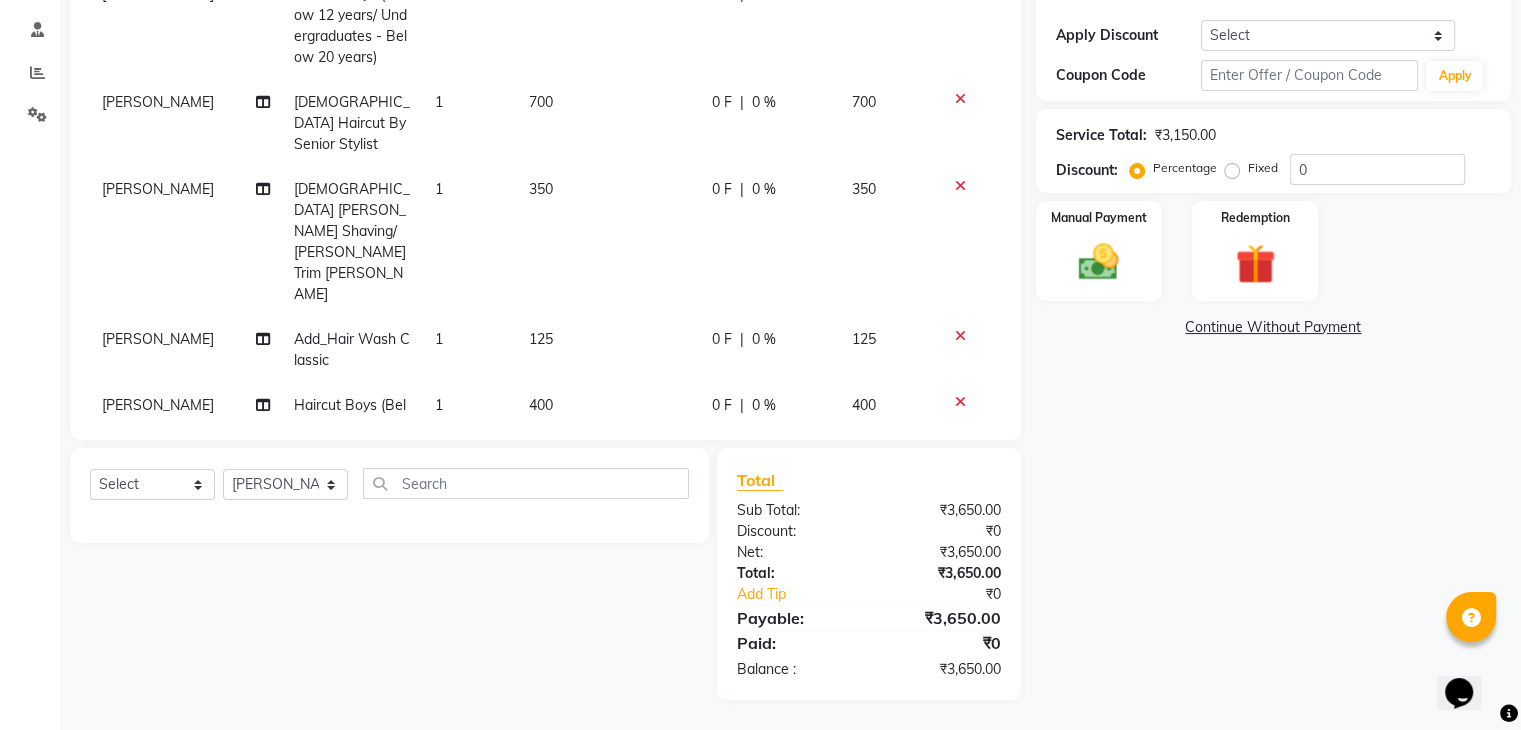 scroll, scrollTop: 410, scrollLeft: 0, axis: vertical 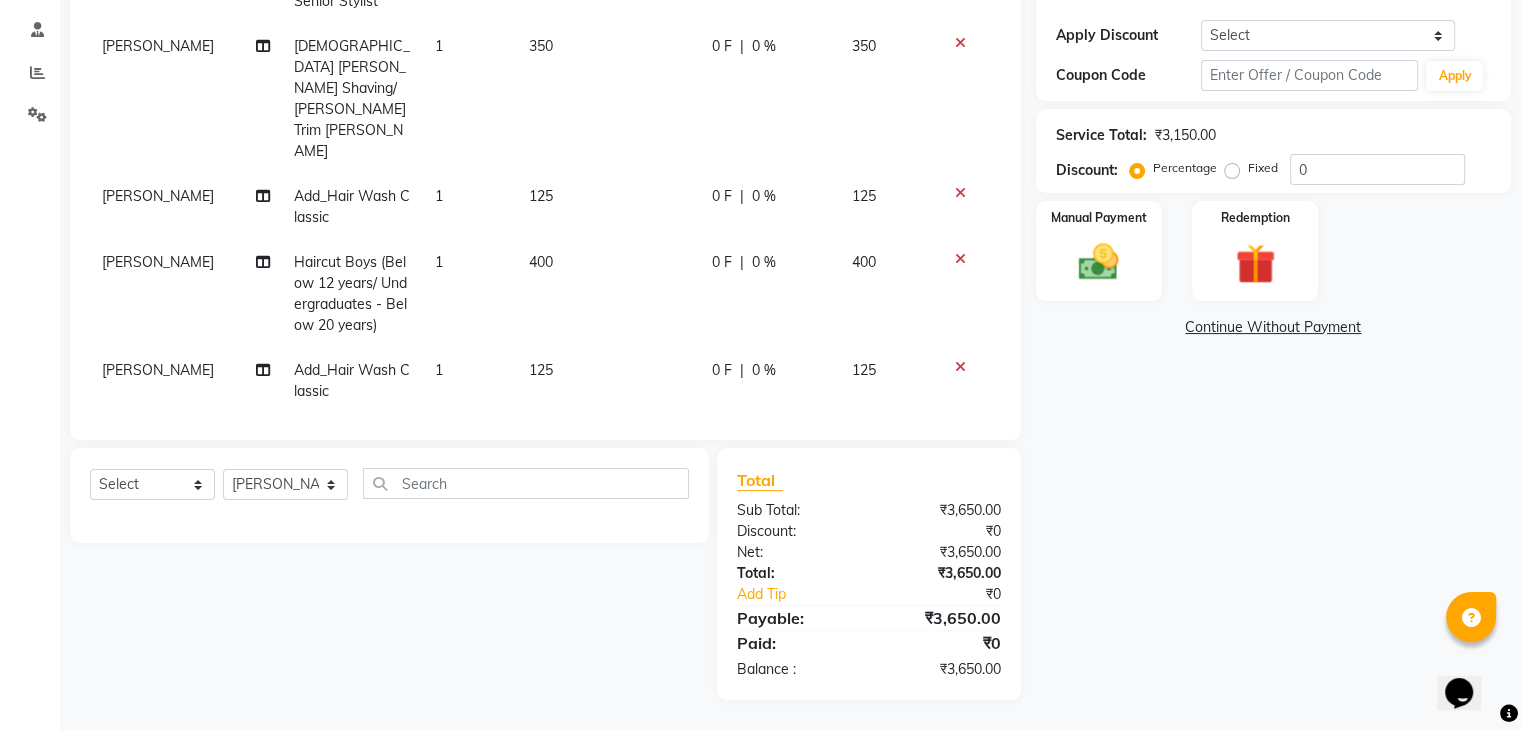 click on "500" 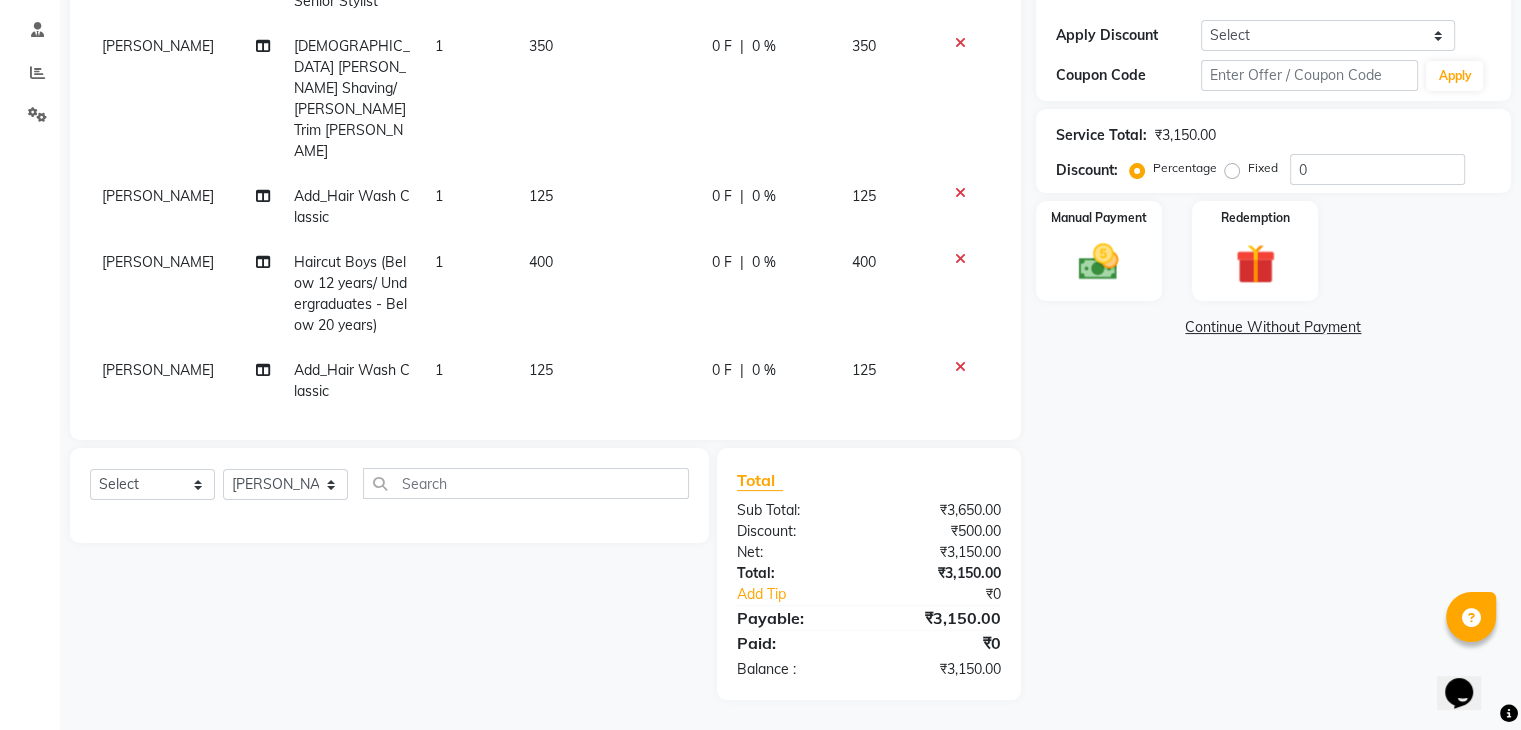 click on "Faisal shaikh premium  500 500 F | 100 % 0" 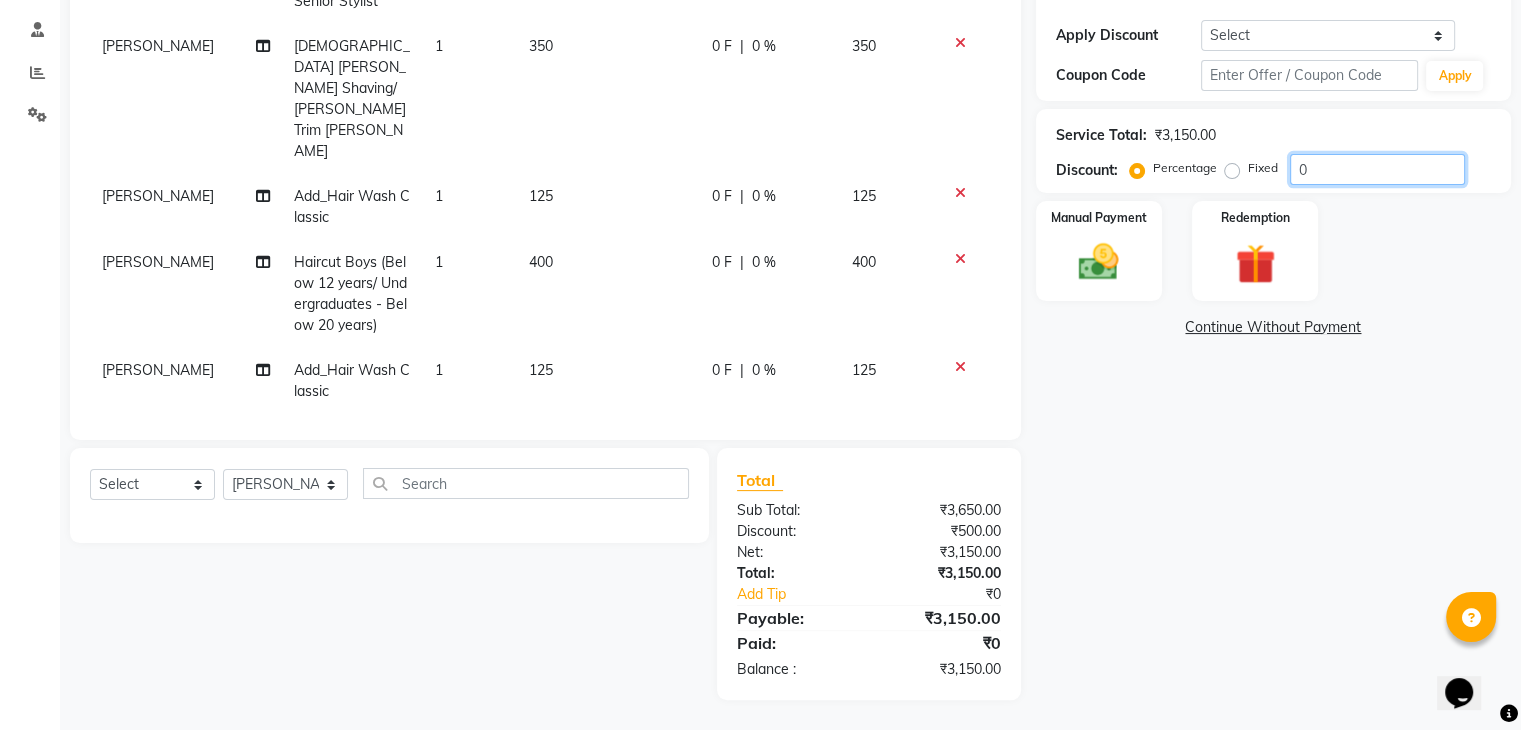 click on "0" 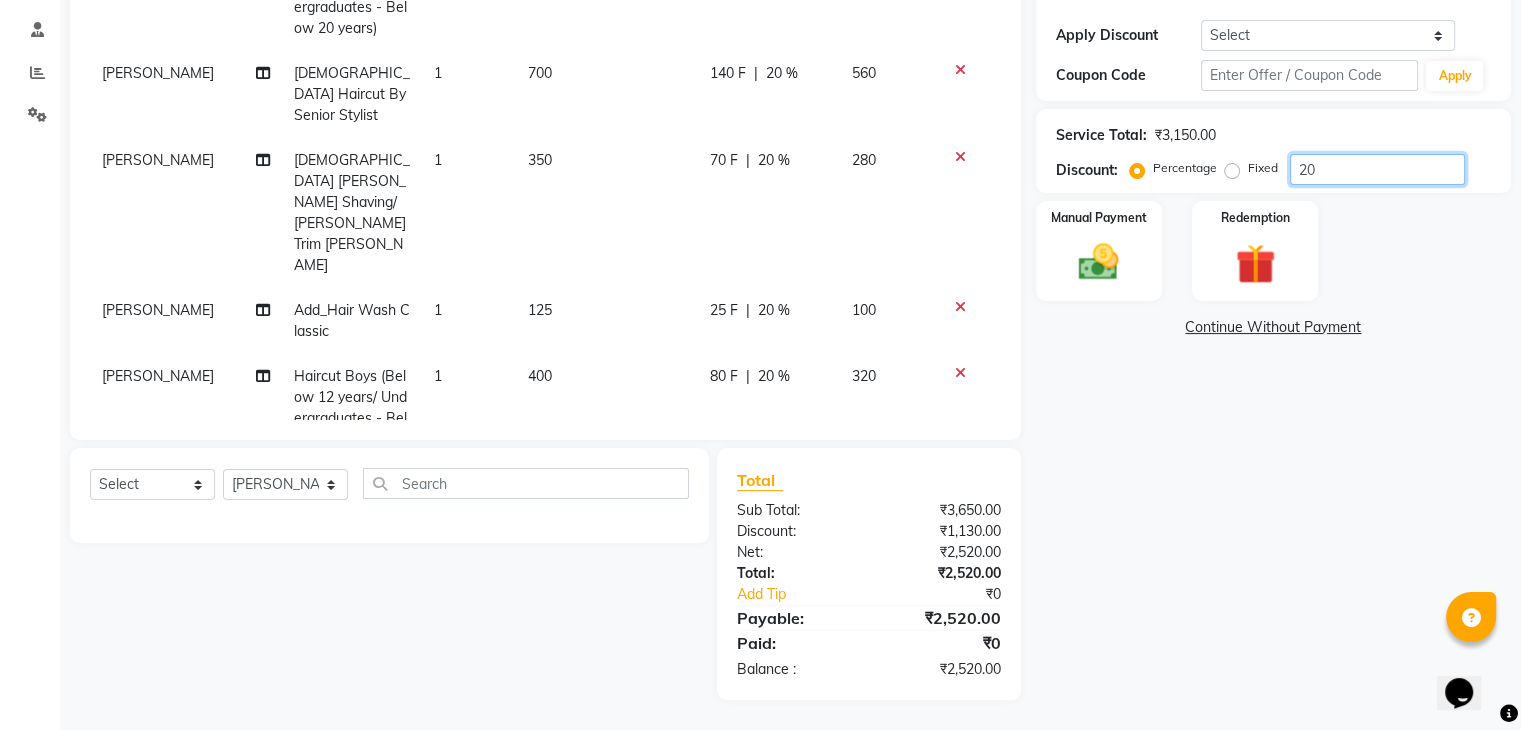 scroll, scrollTop: 410, scrollLeft: 0, axis: vertical 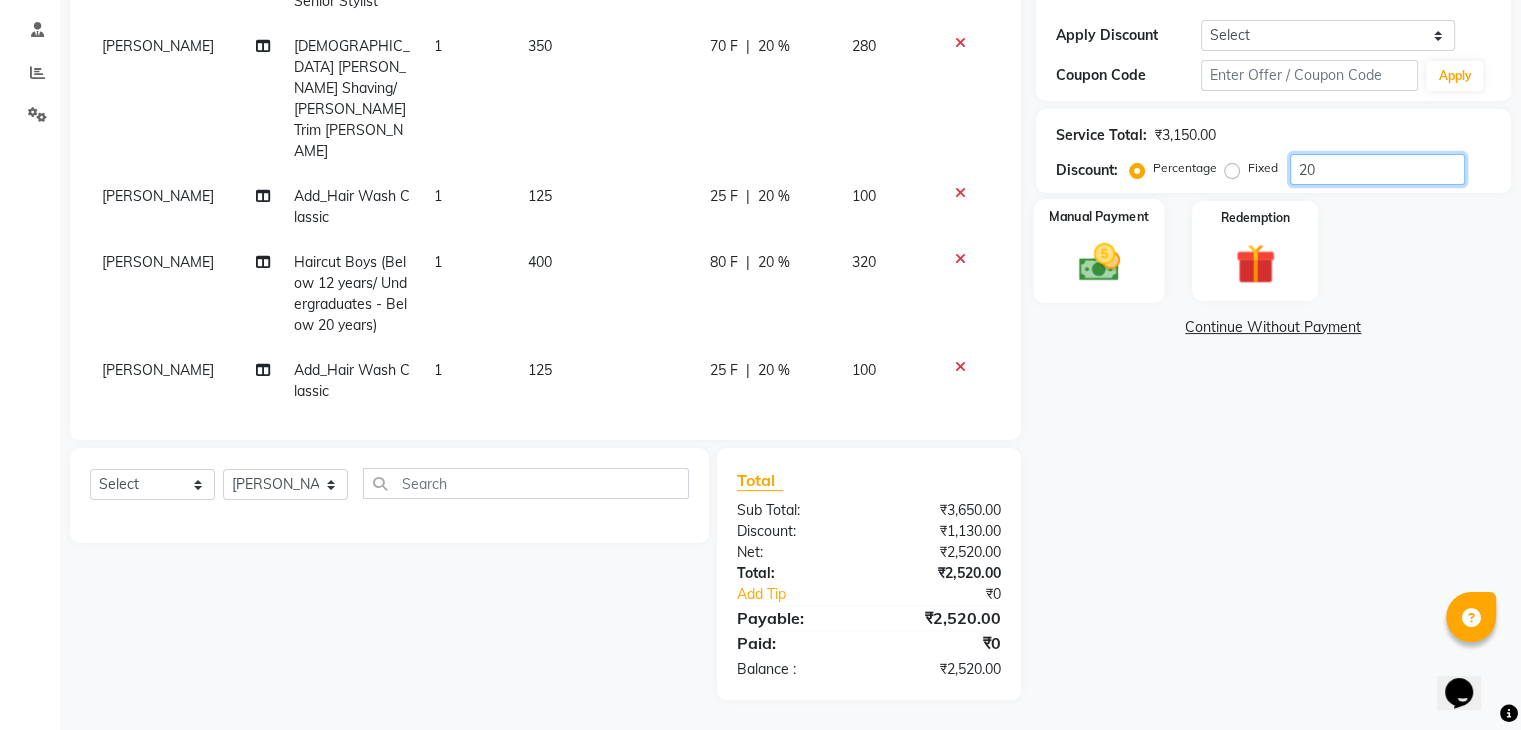type on "20" 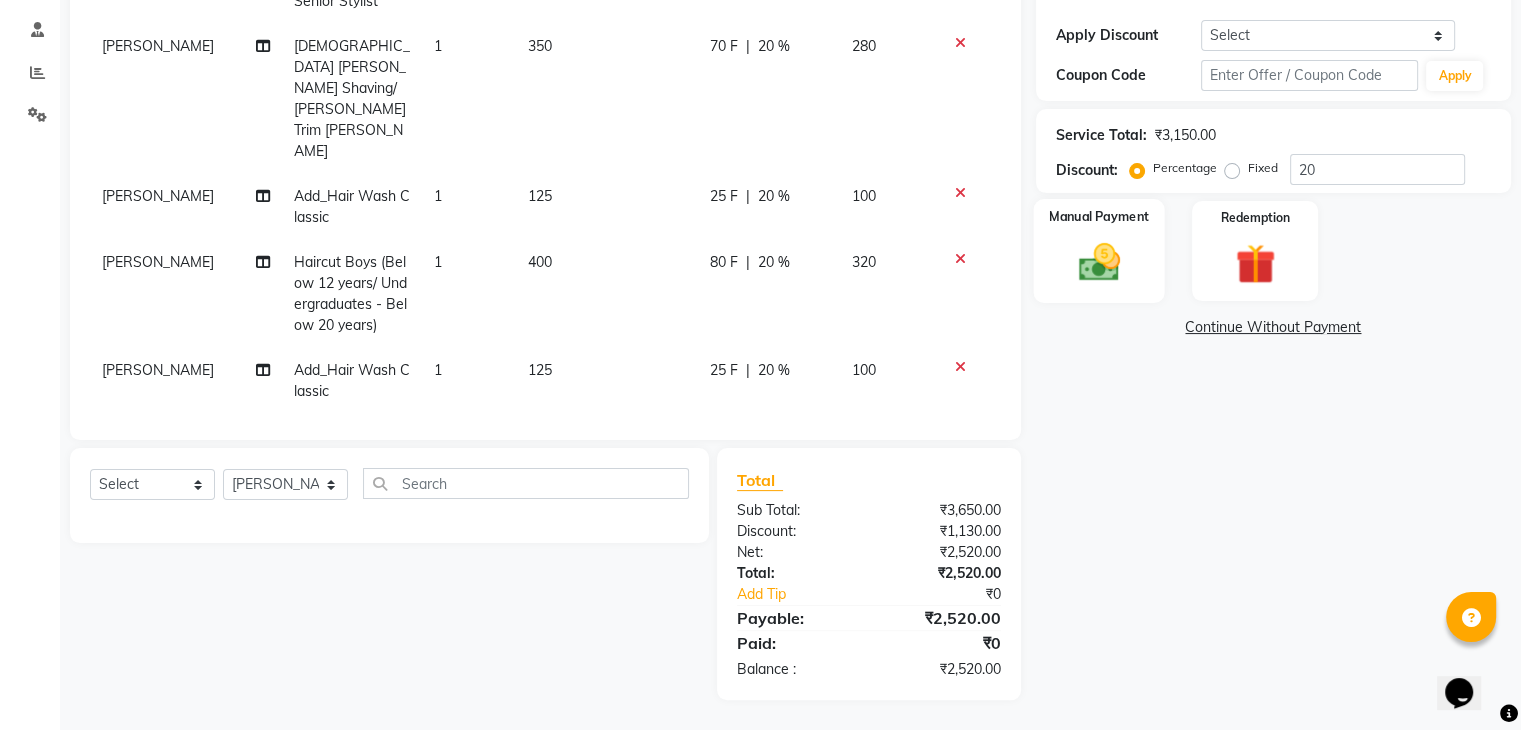click on "Manual Payment" 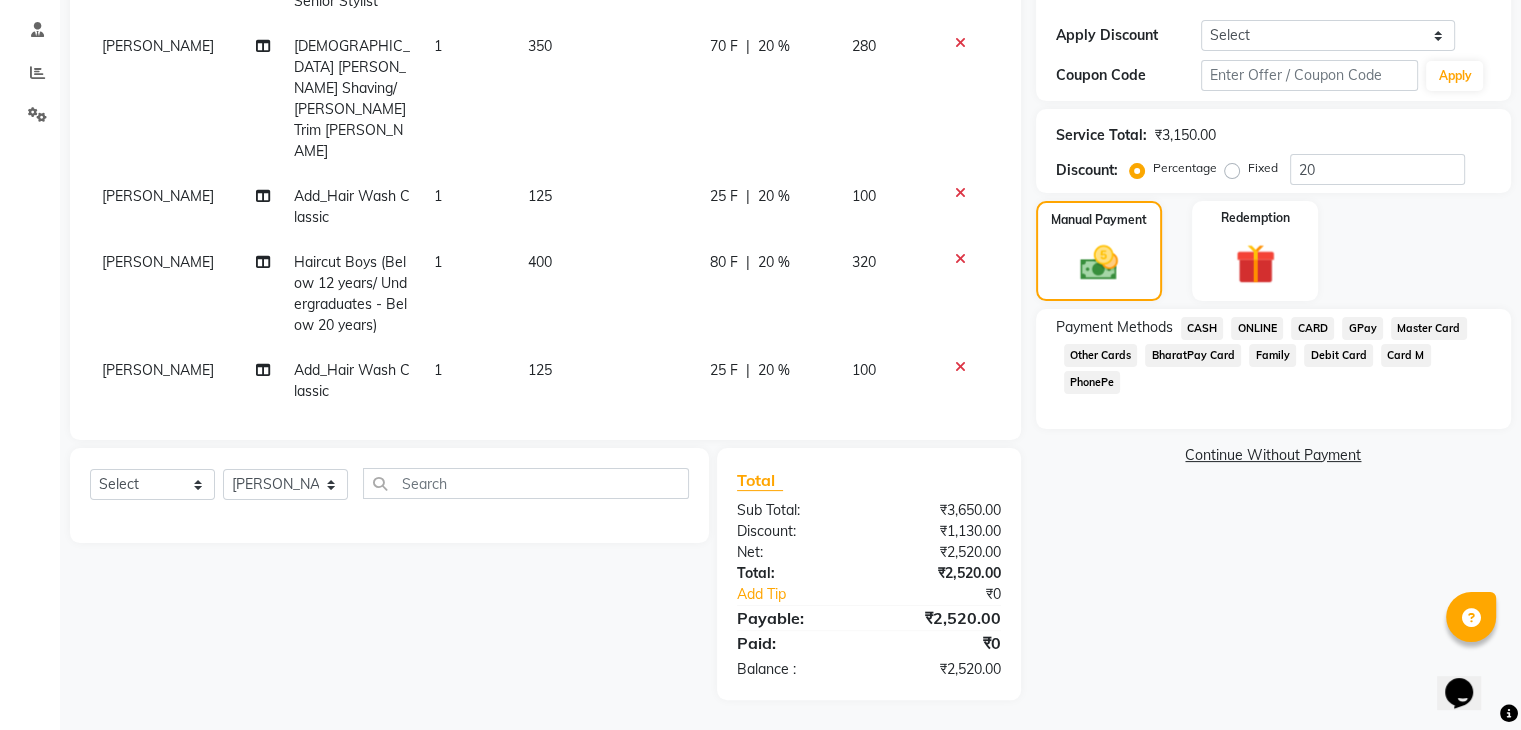 click on "CARD" 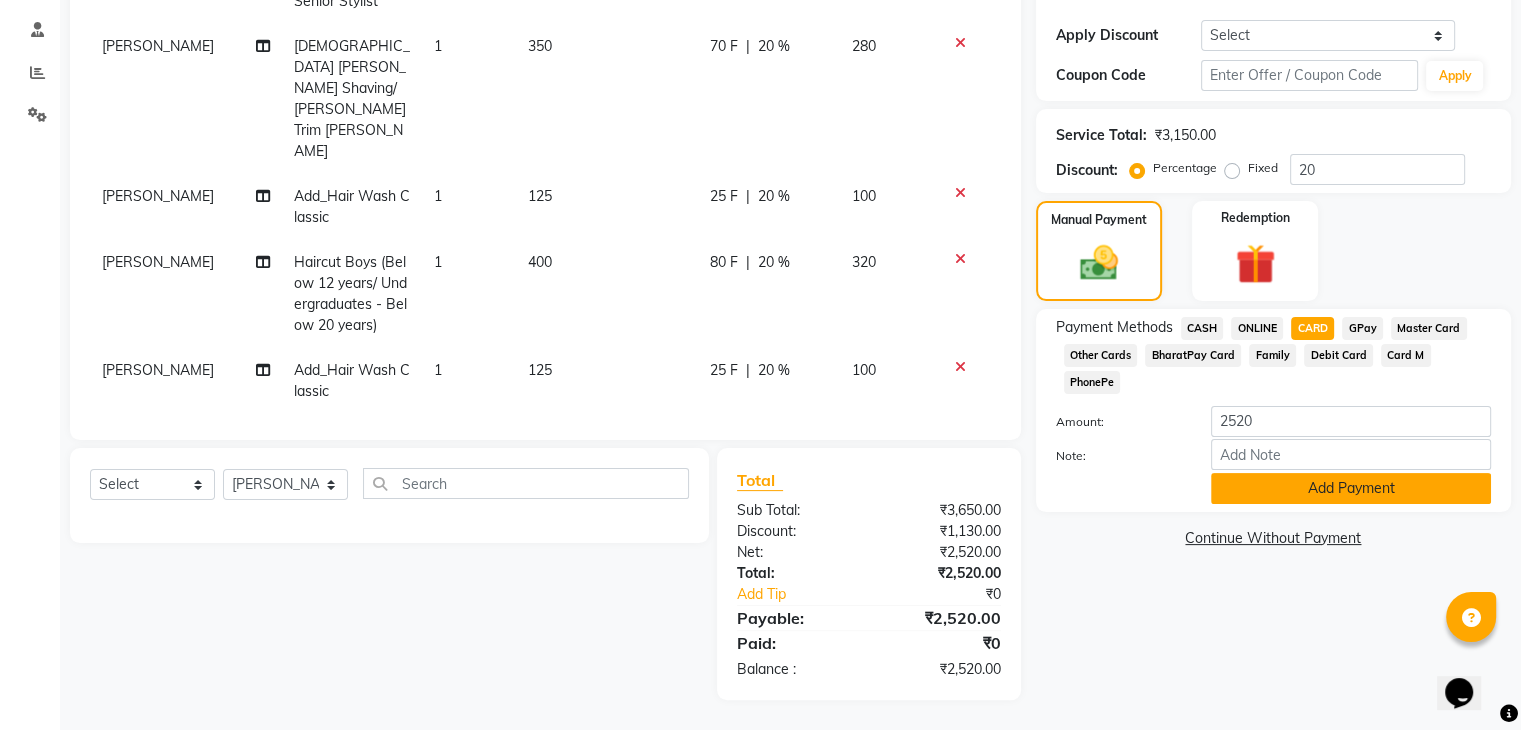 click on "Add Payment" 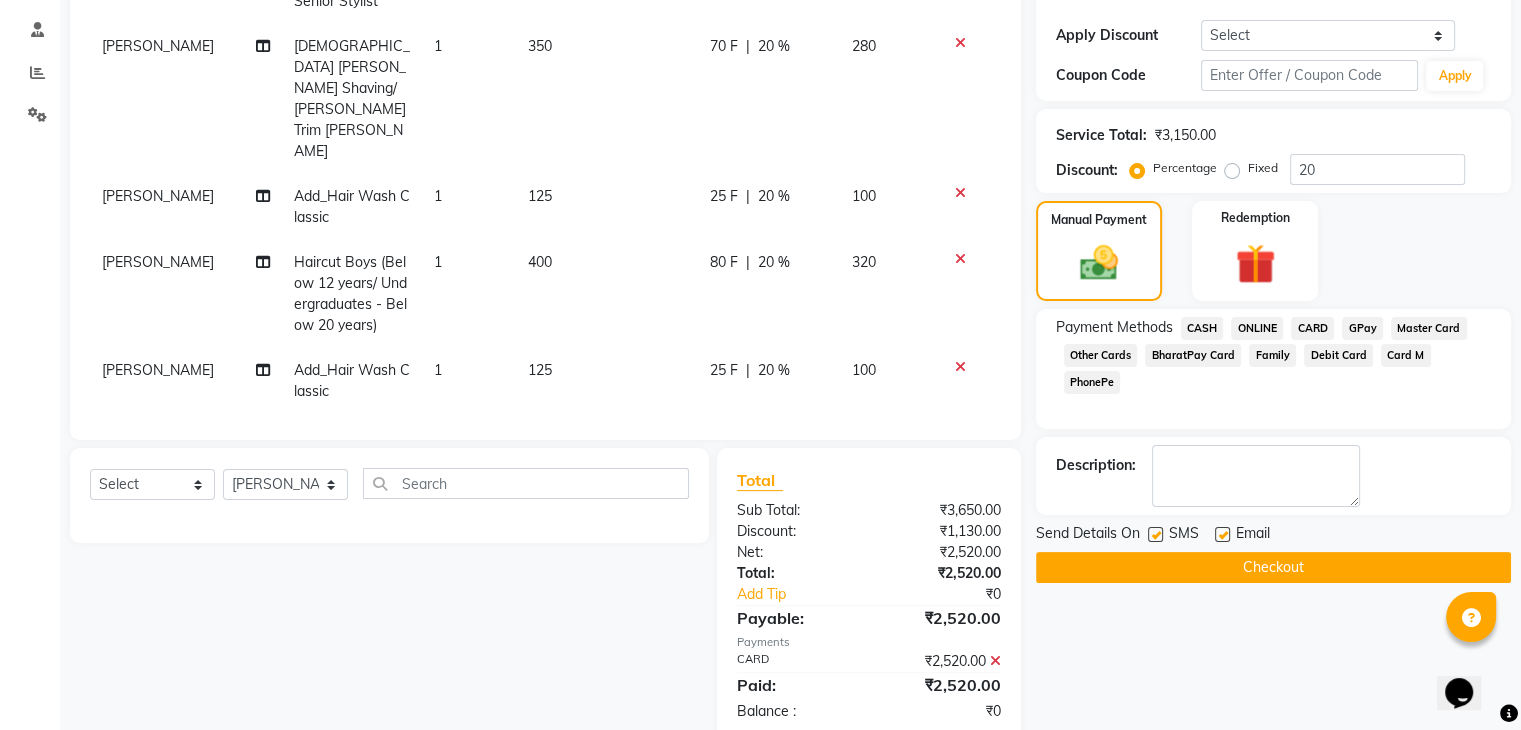 scroll, scrollTop: 370, scrollLeft: 0, axis: vertical 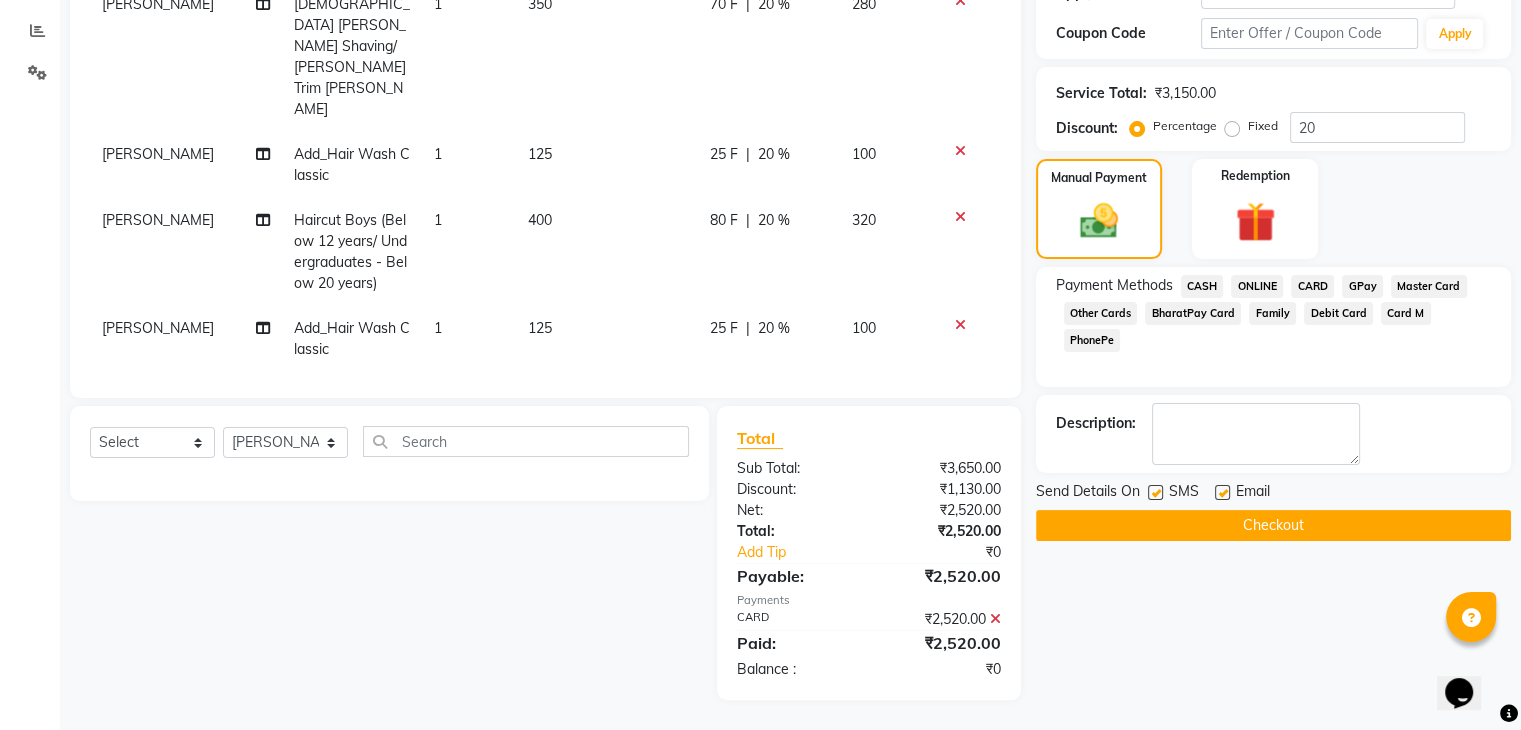 click on "Checkout" 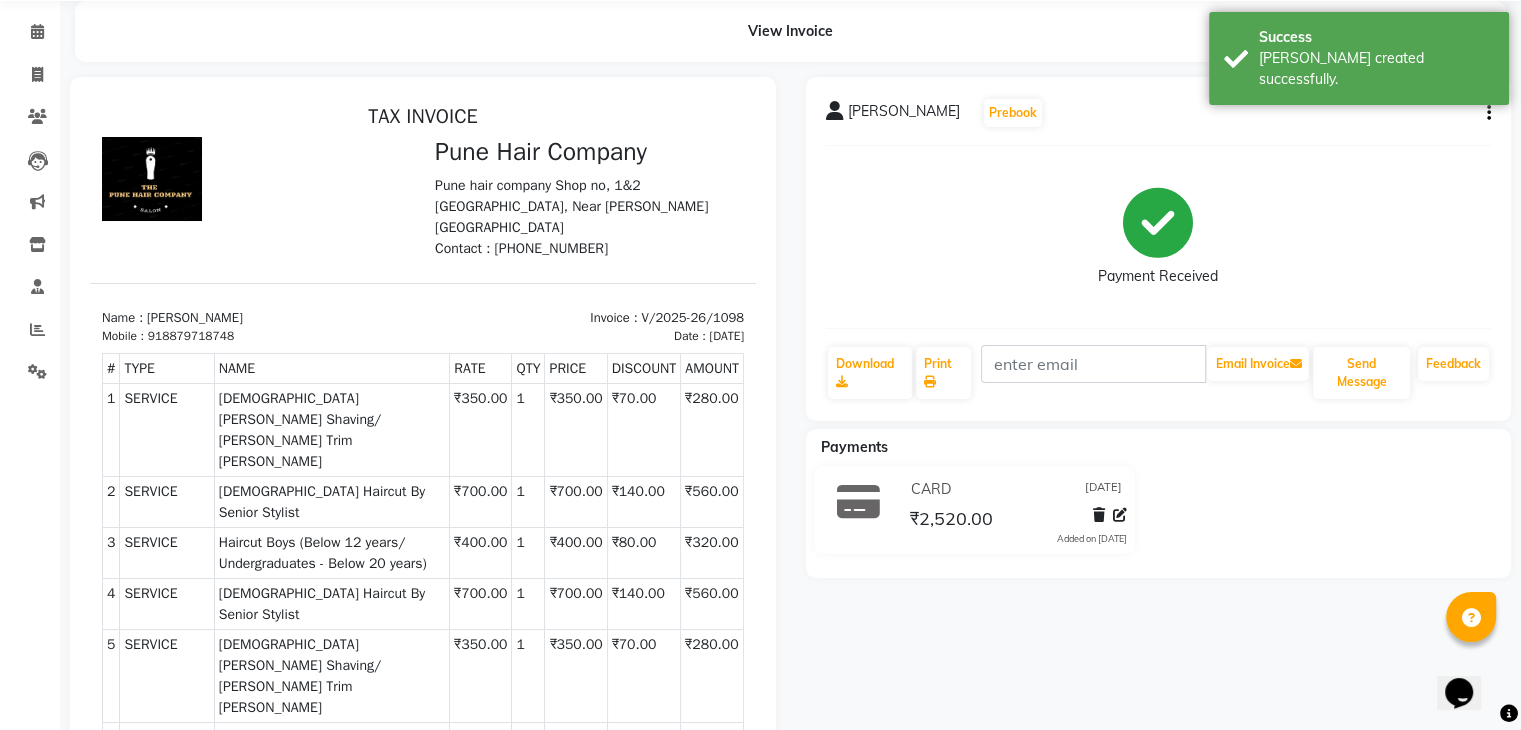 scroll, scrollTop: 0, scrollLeft: 0, axis: both 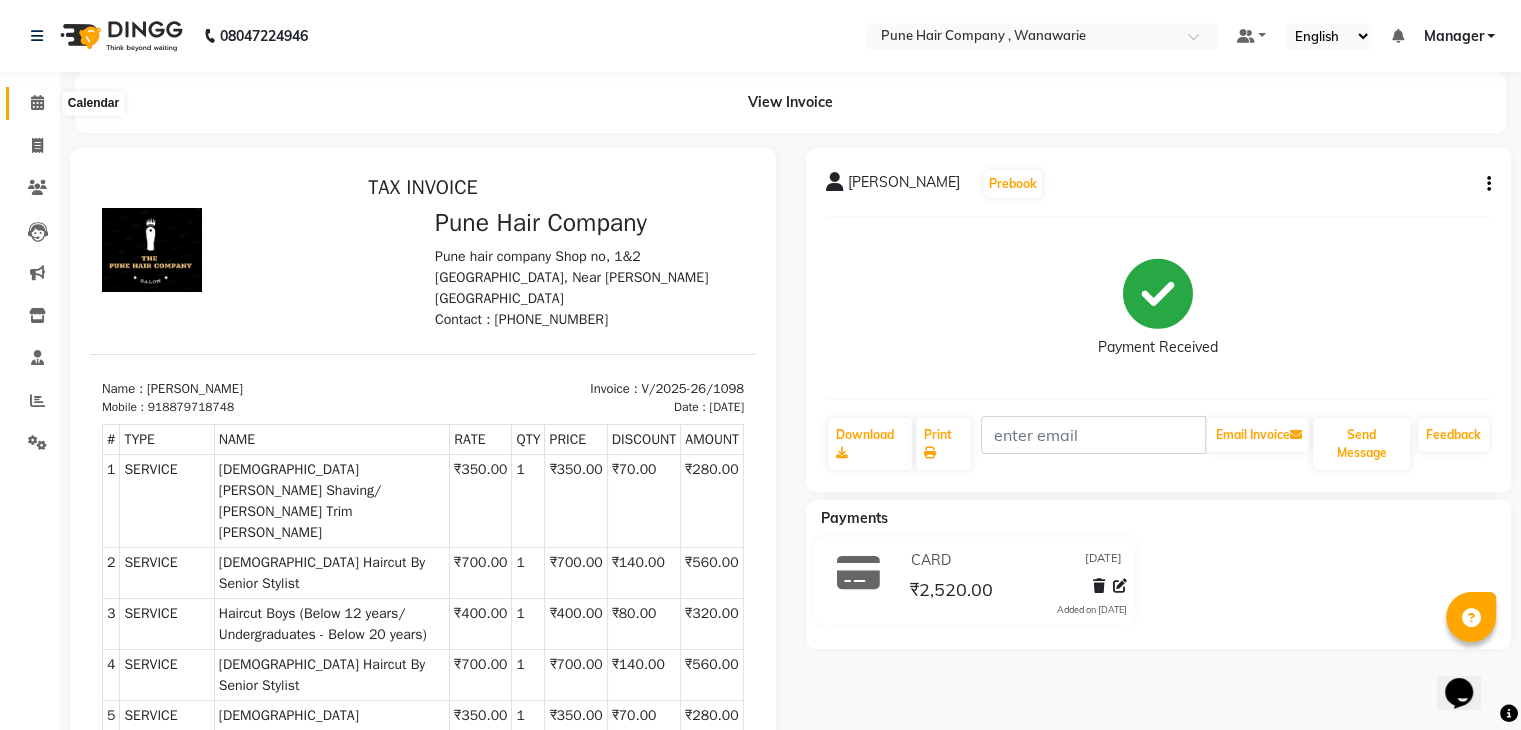 click 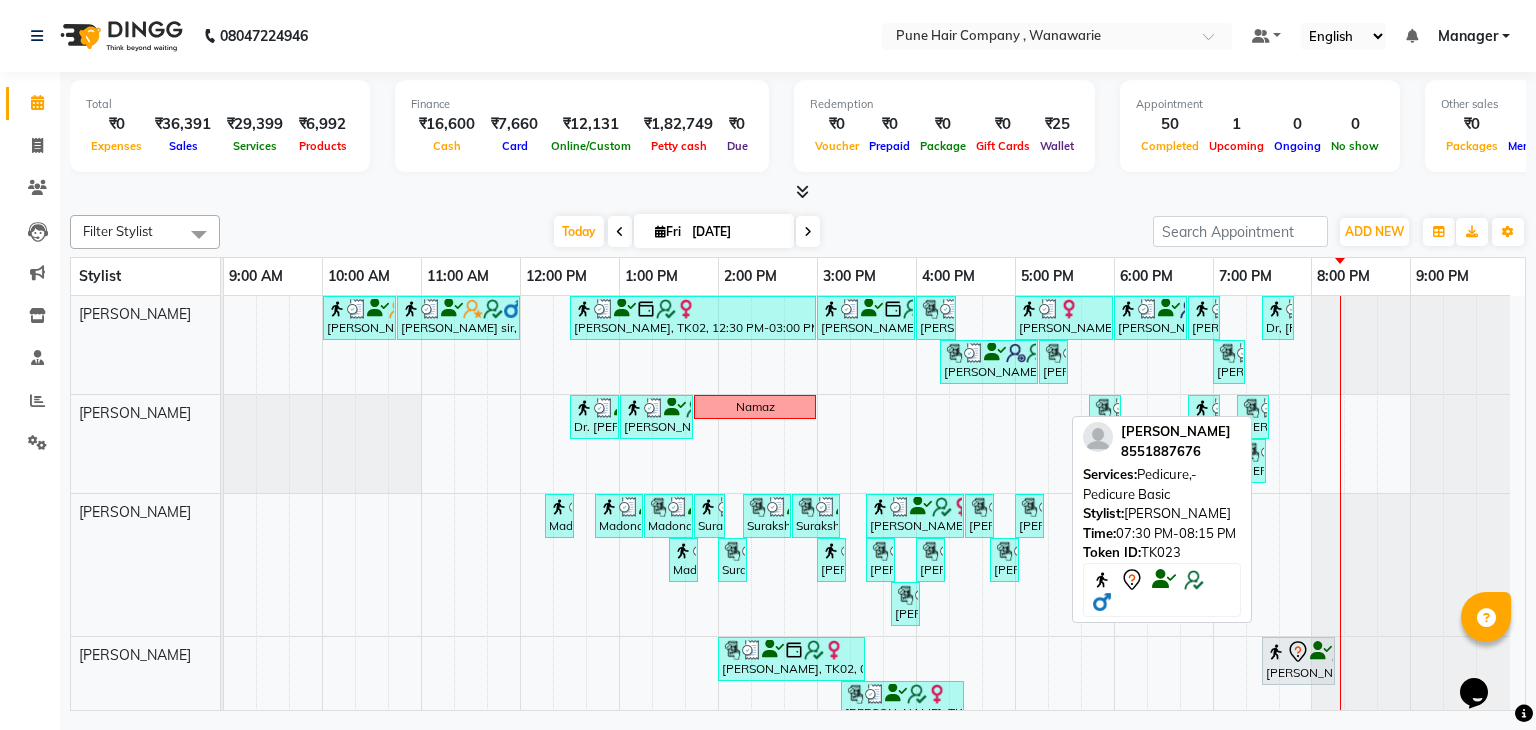 click on "[PERSON_NAME], TK23, 07:30 PM-08:15 PM,  Pedicure,- Pedicure Basic" at bounding box center (1298, 661) 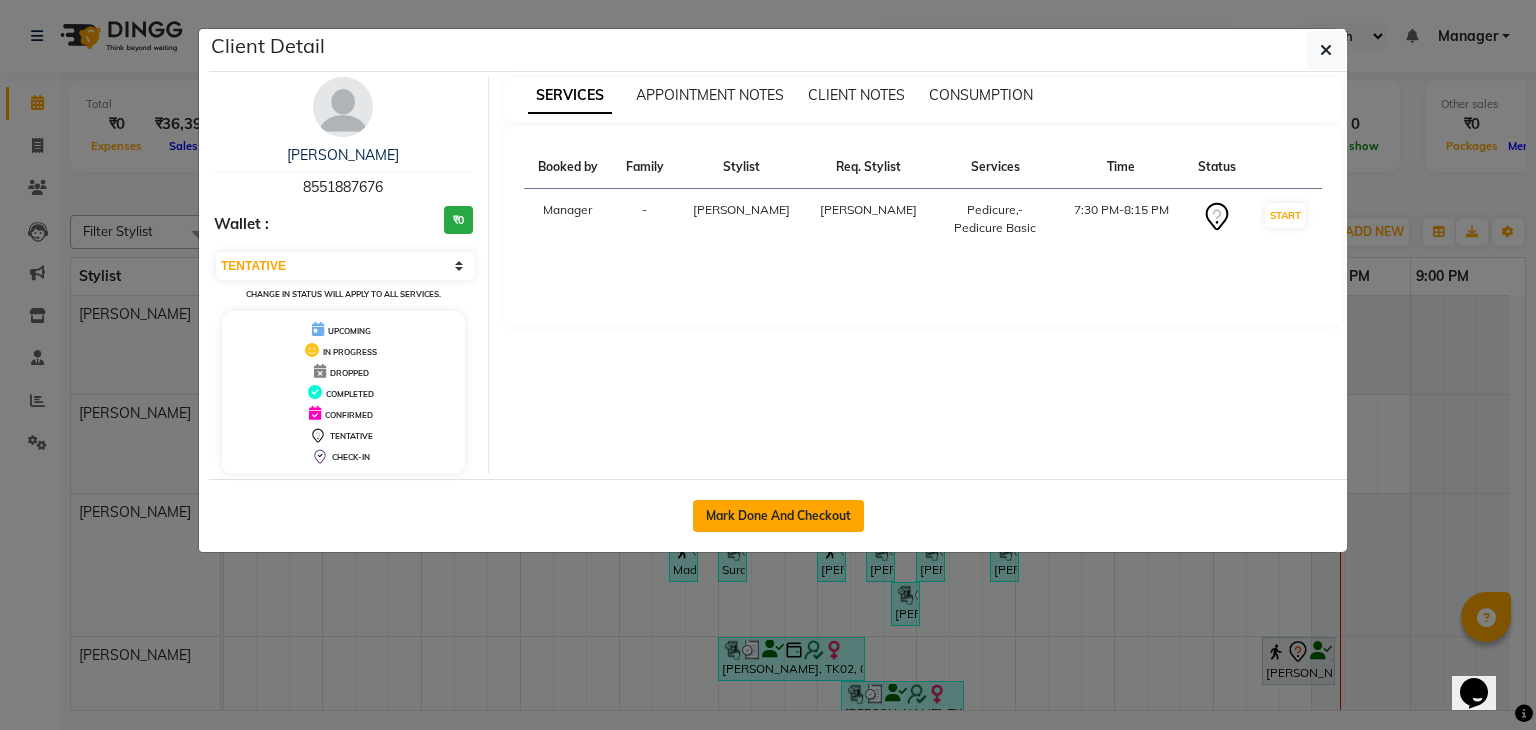 click on "Mark Done And Checkout" 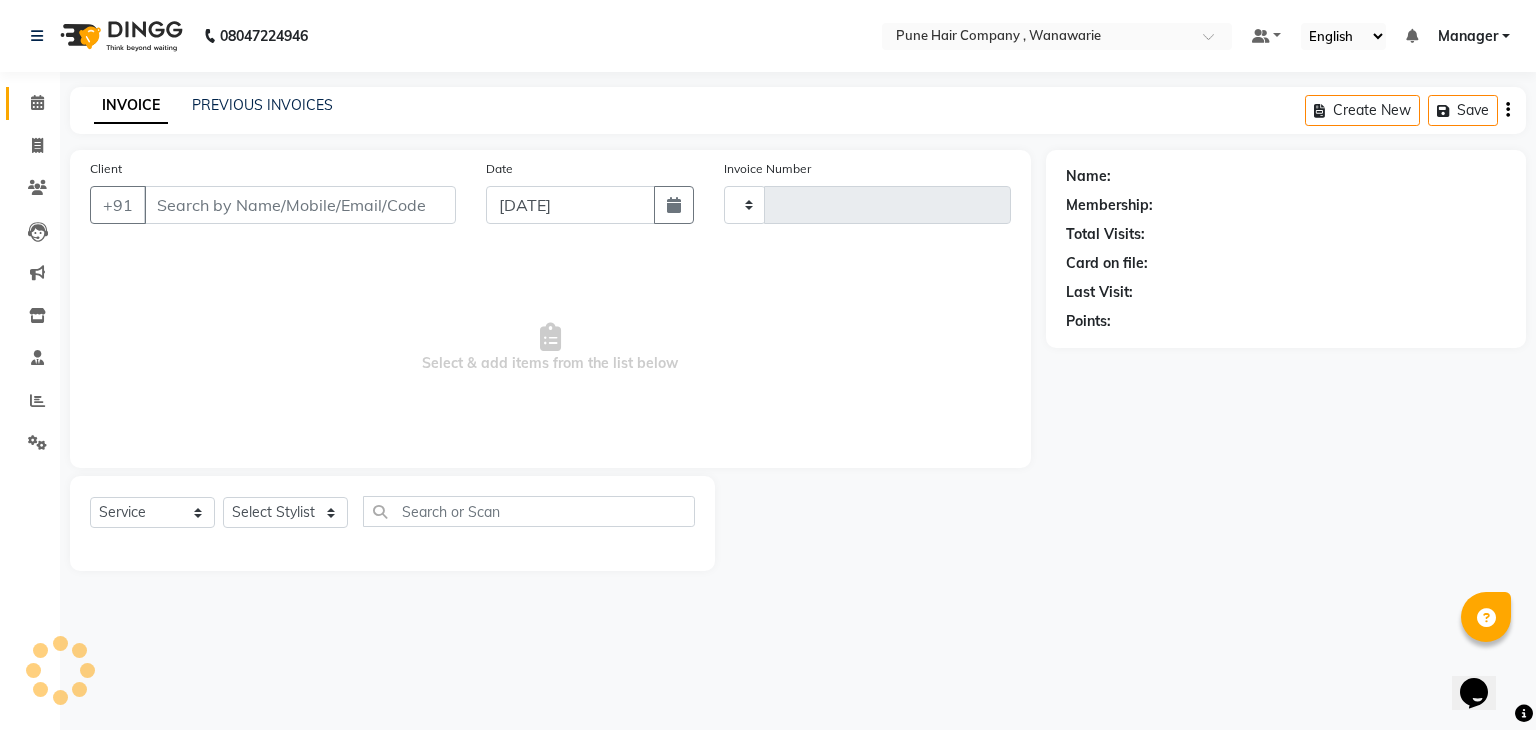 type on "1099" 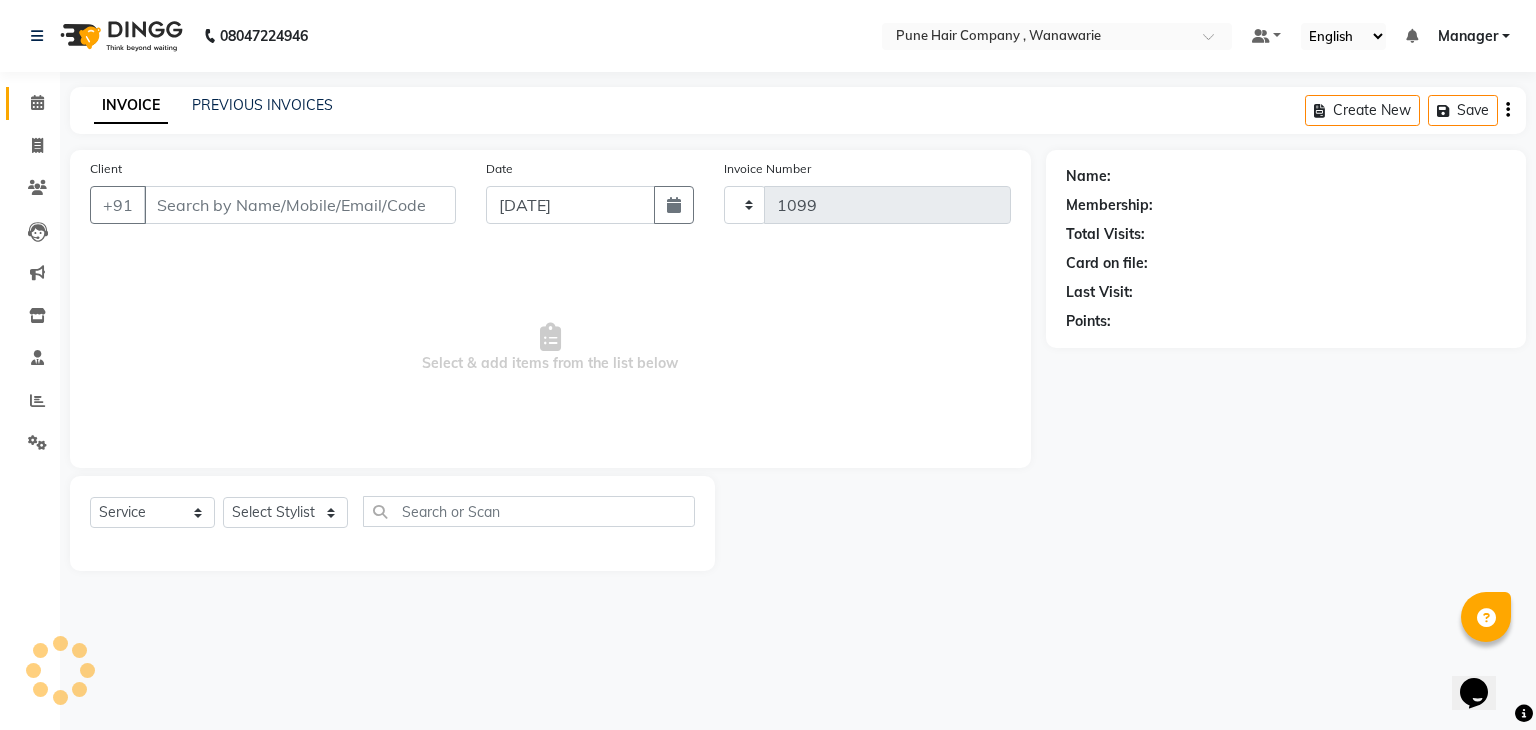 select on "8072" 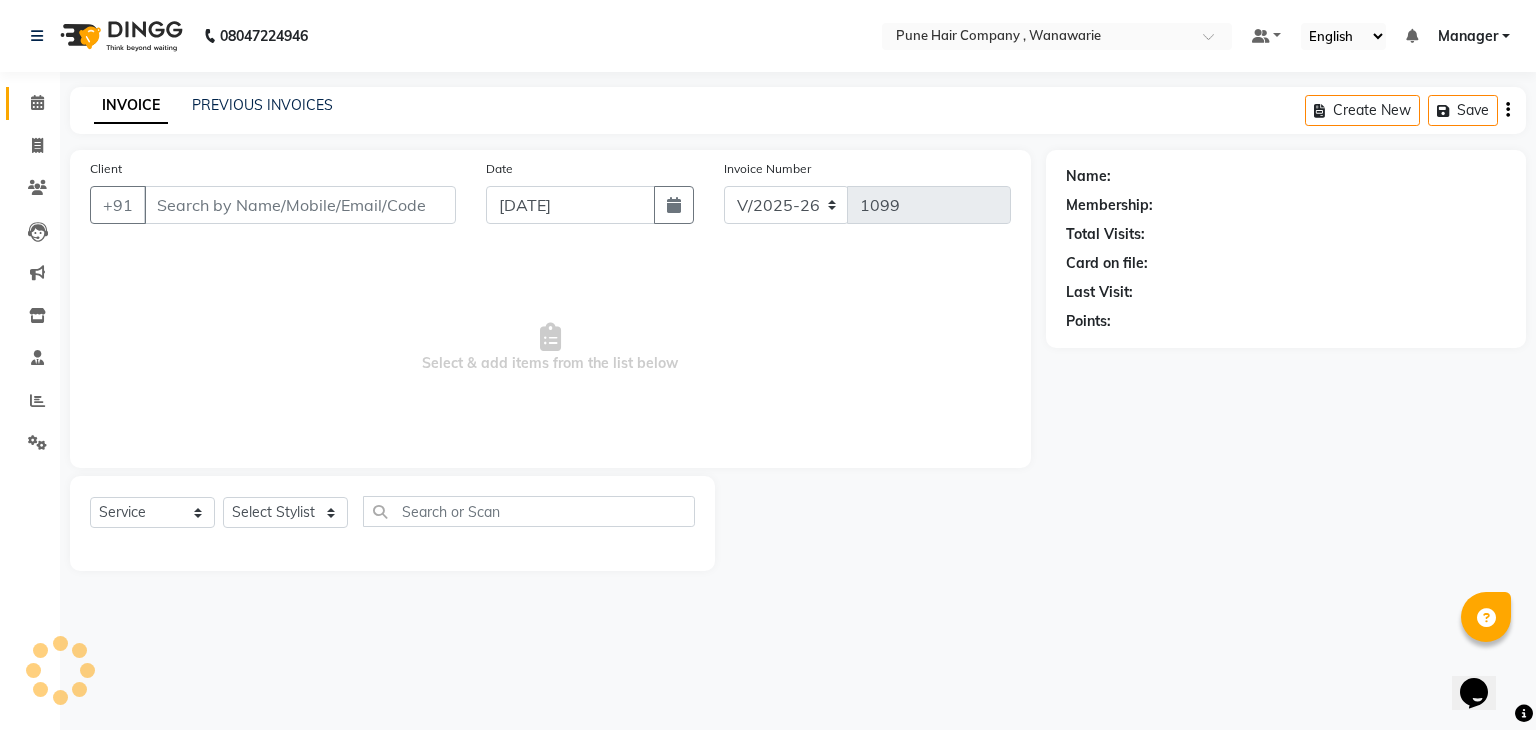 type on "8551887676" 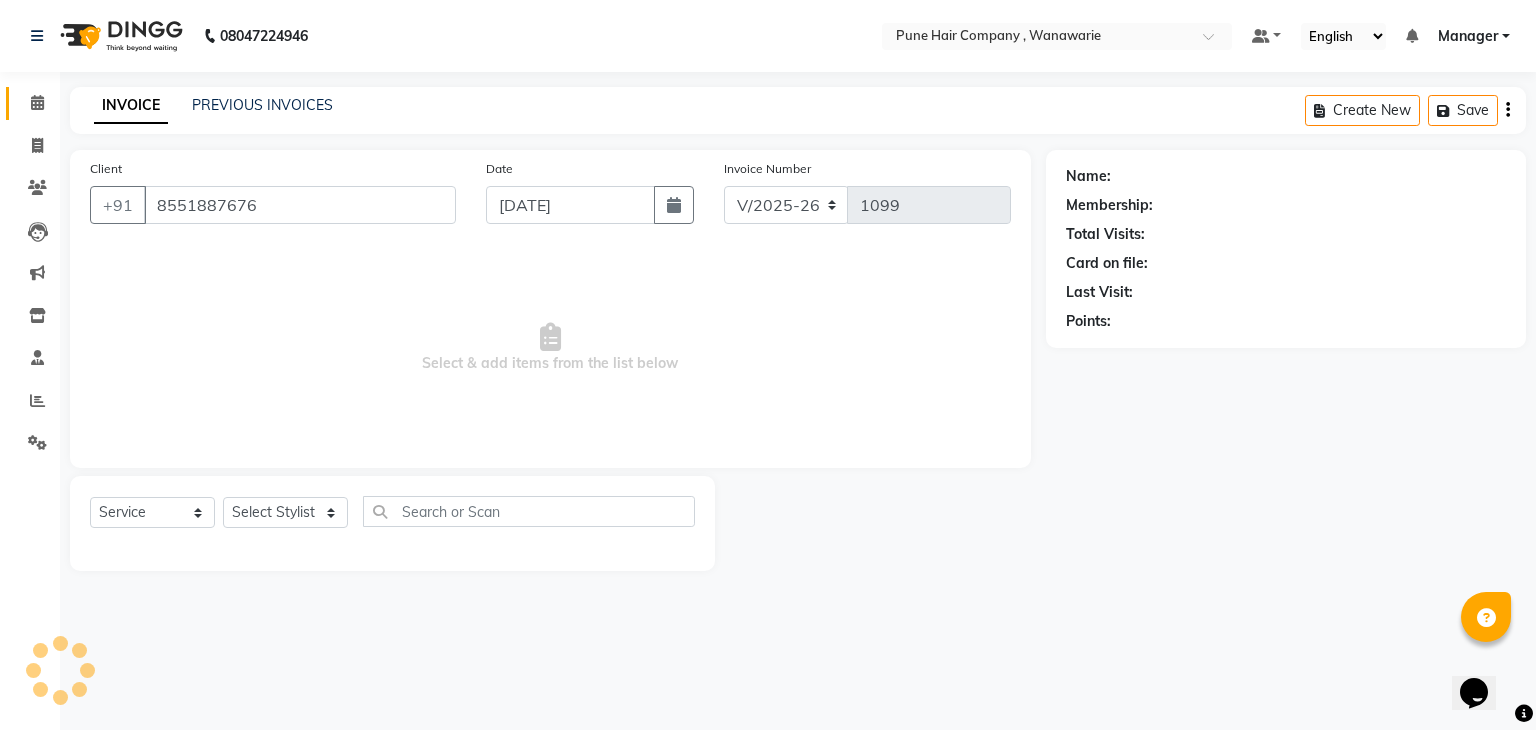 select on "74580" 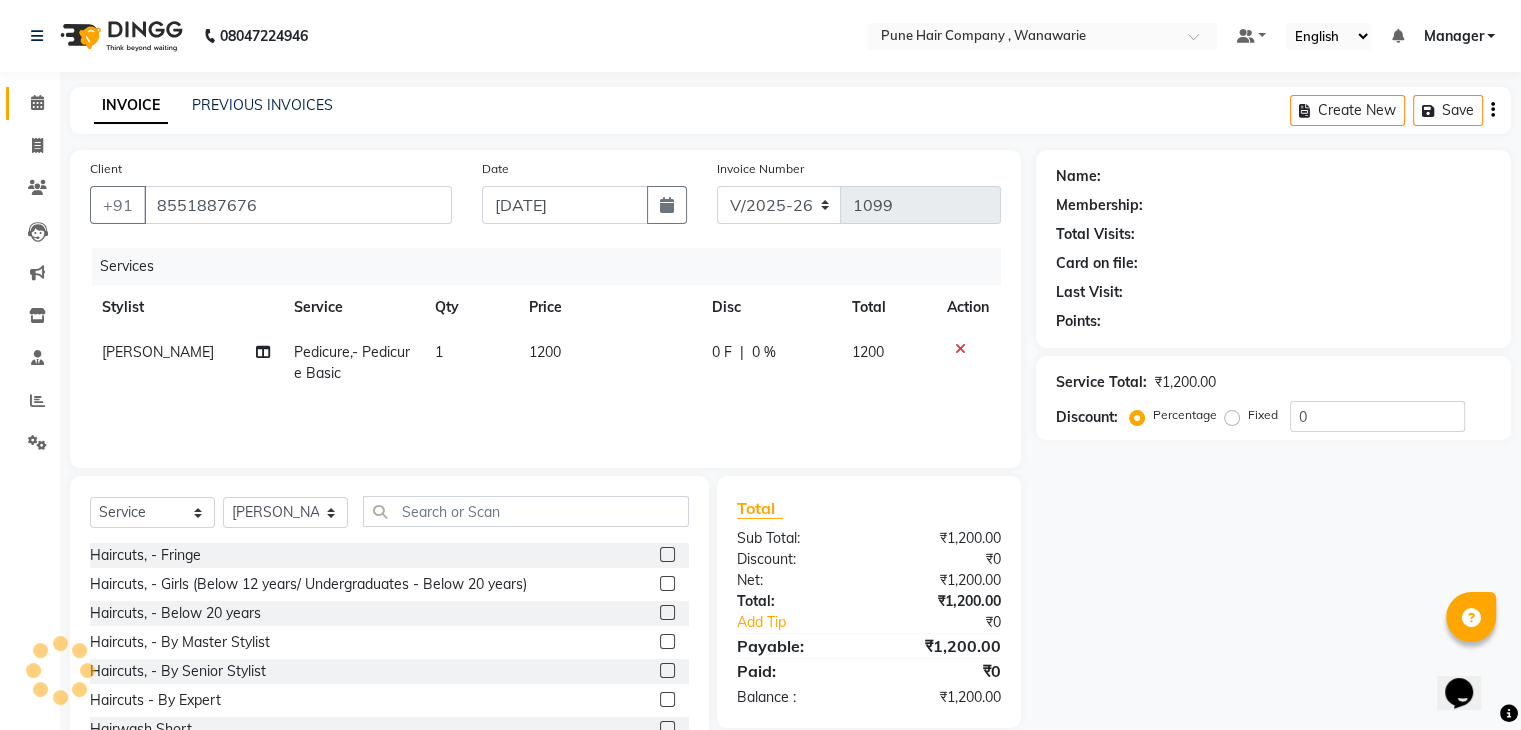 select on "1: Object" 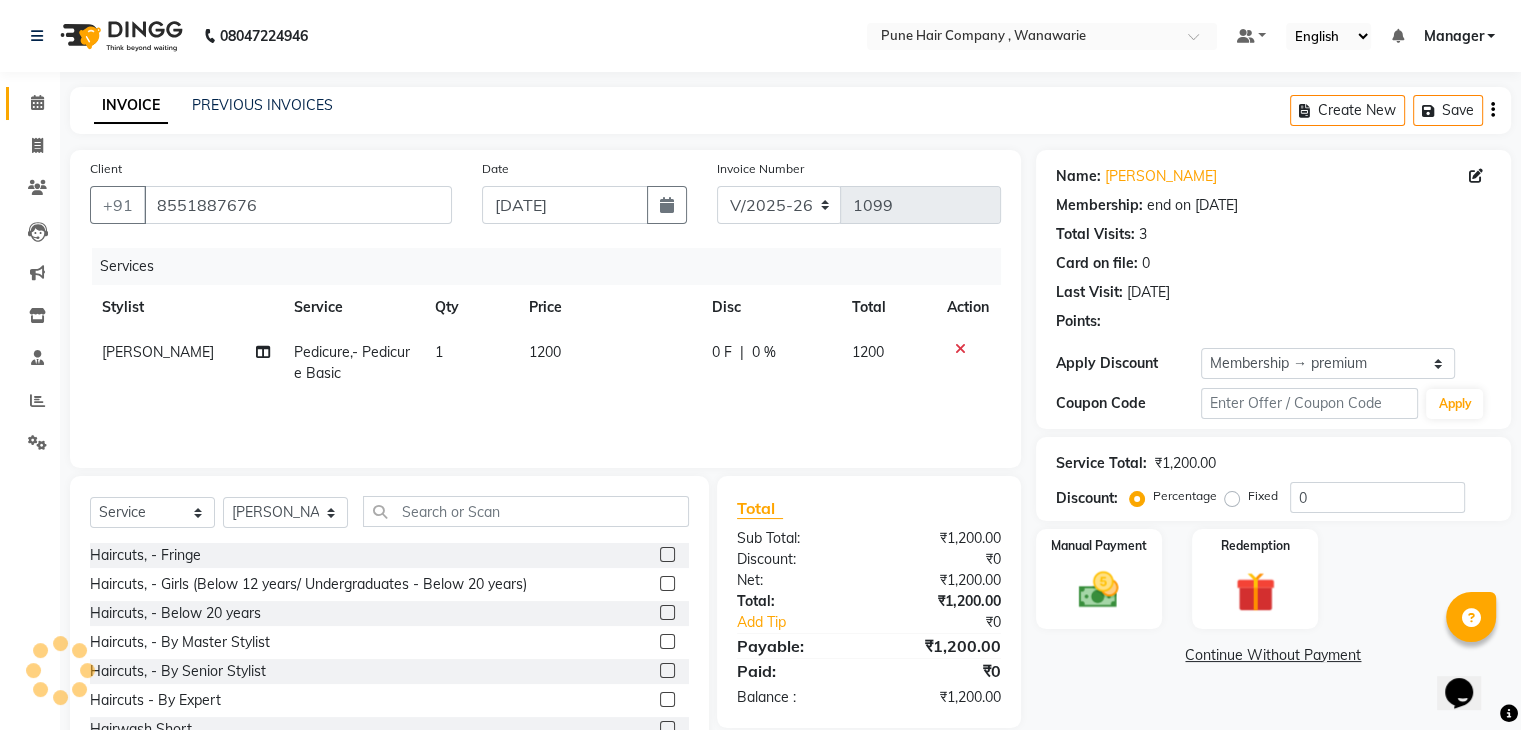 type on "20" 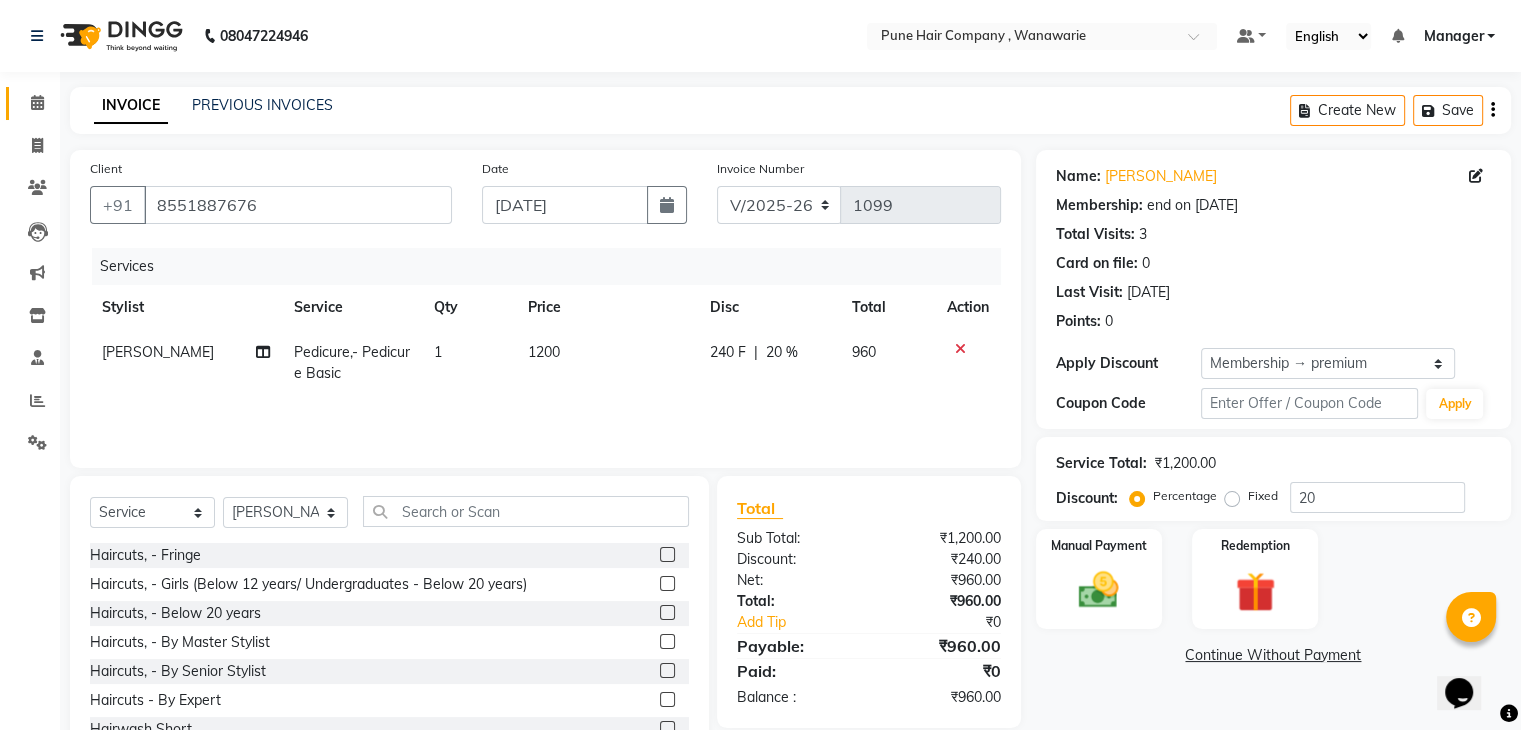 scroll, scrollTop: 72, scrollLeft: 0, axis: vertical 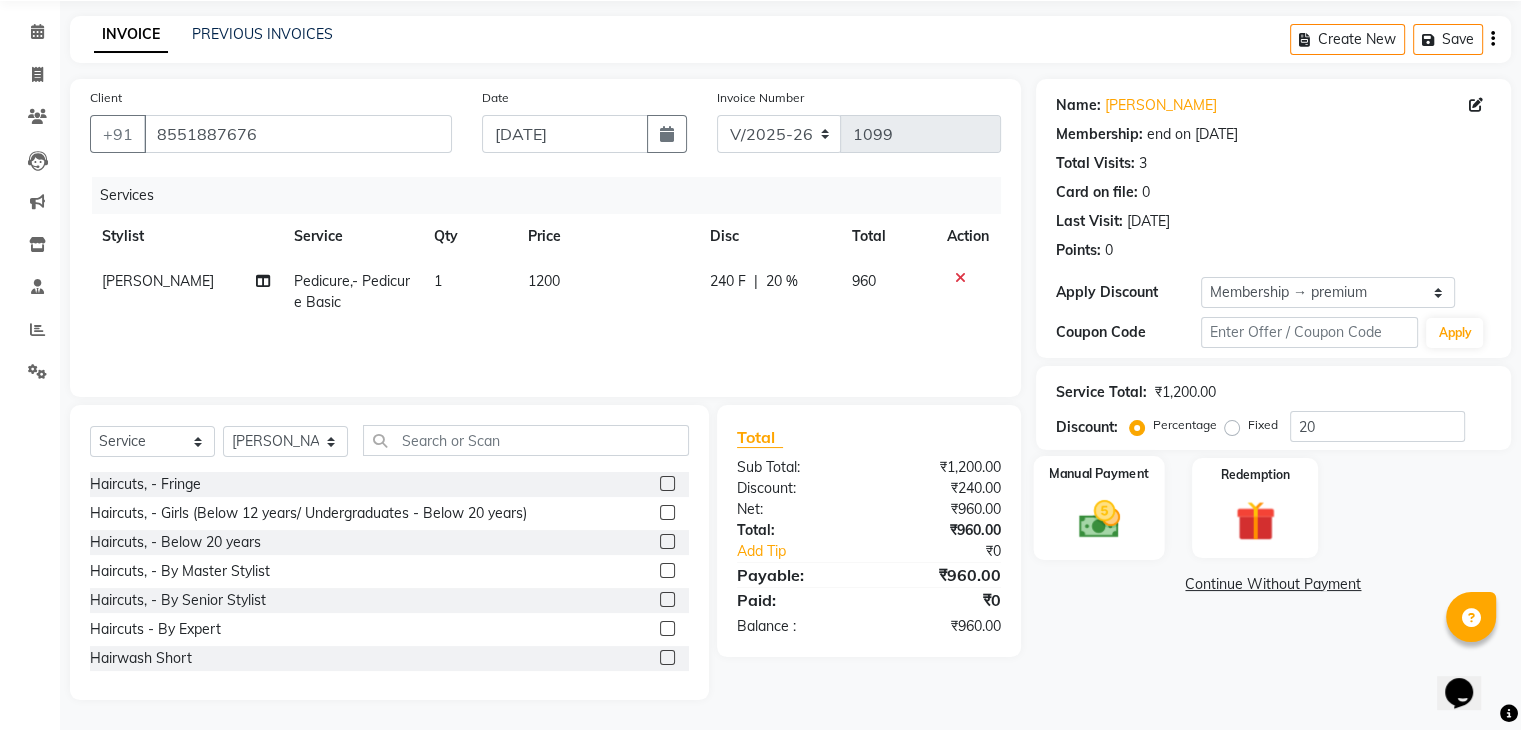 click on "Manual Payment" 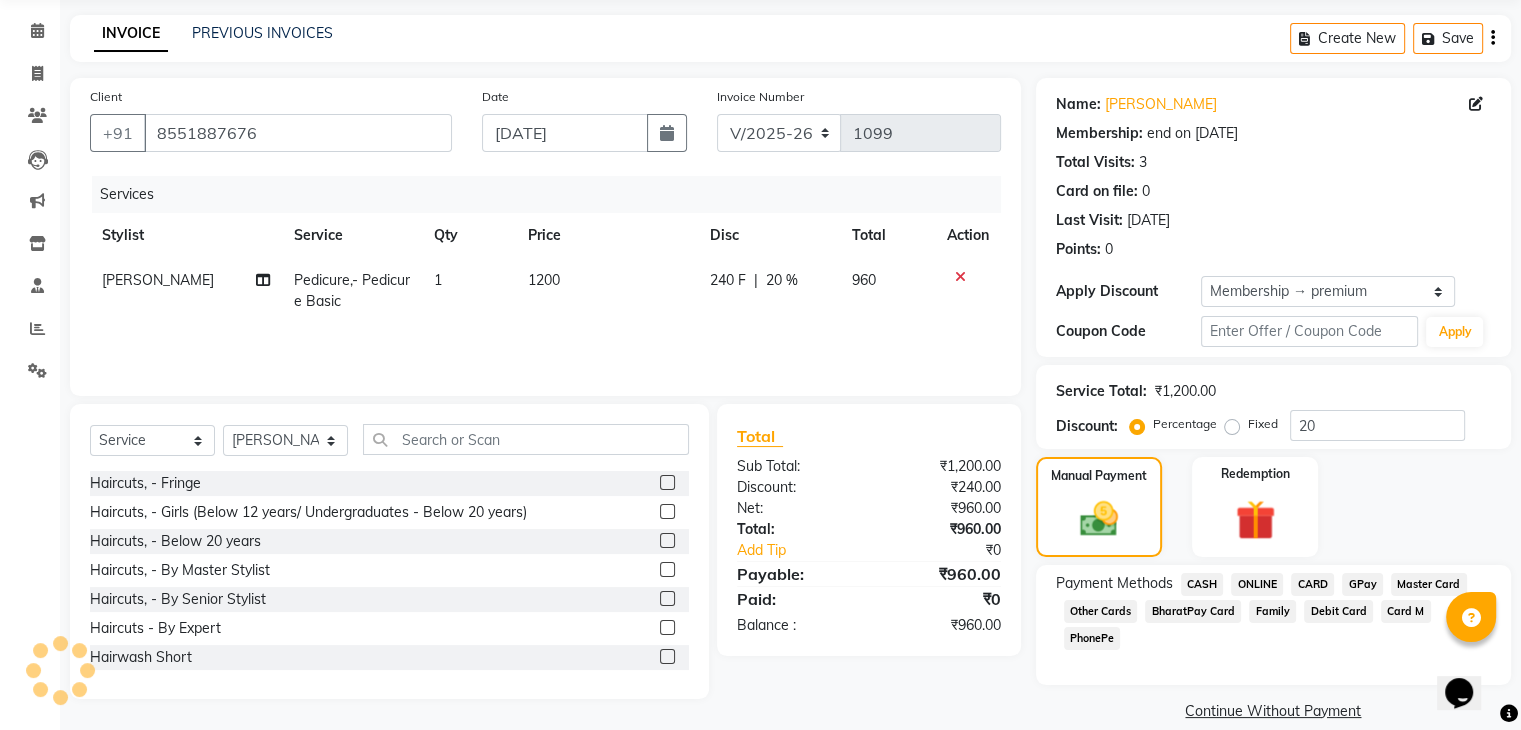 click on "CARD" 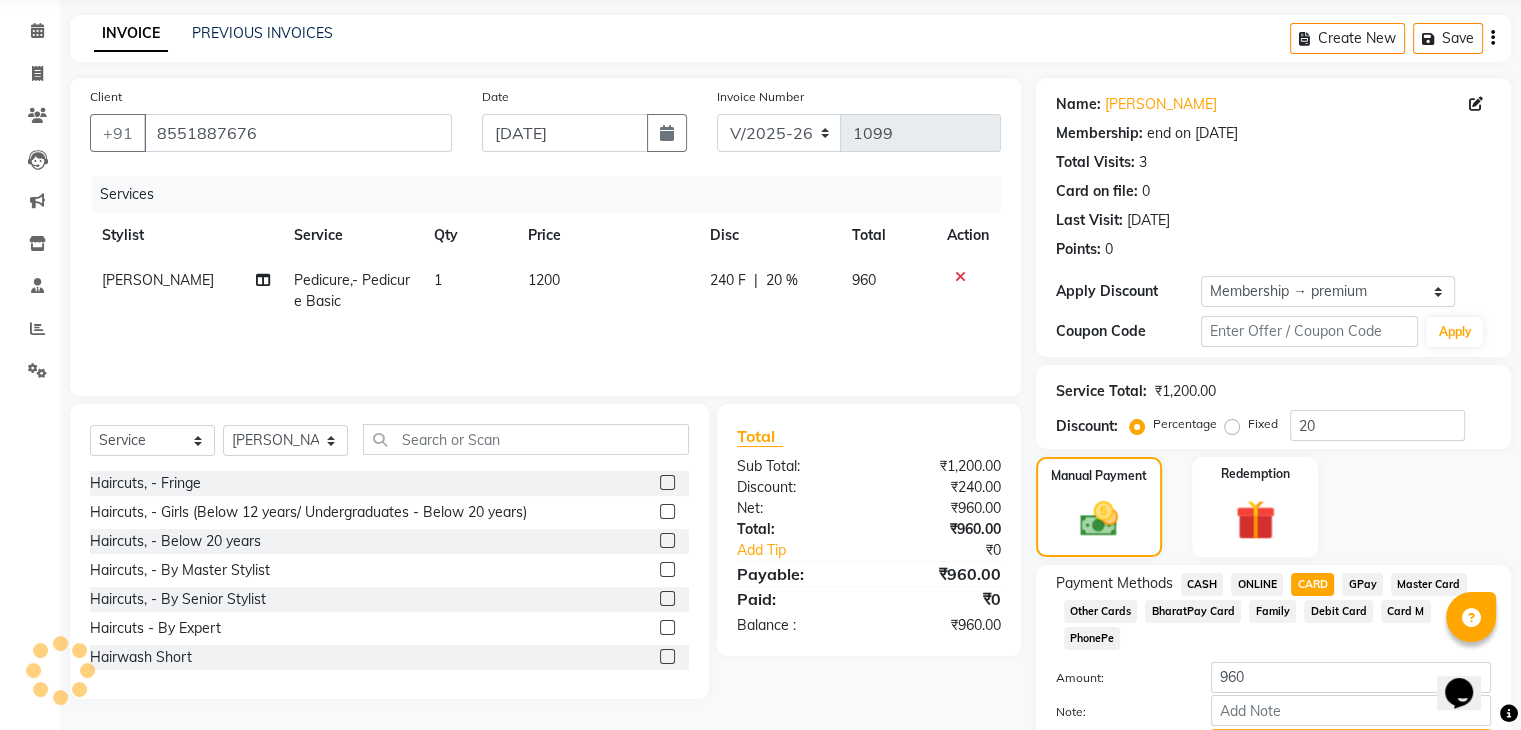scroll, scrollTop: 156, scrollLeft: 0, axis: vertical 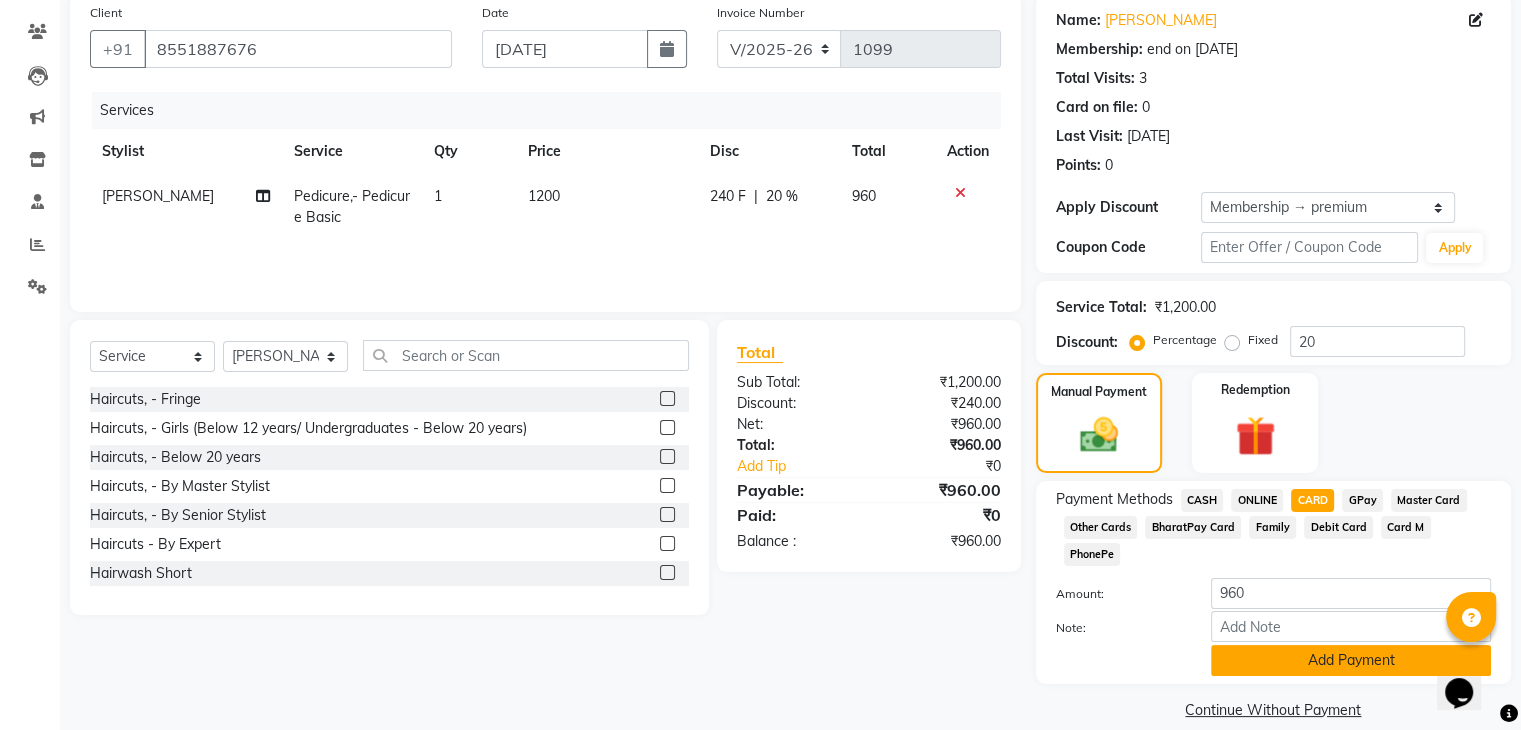 click on "Add Payment" 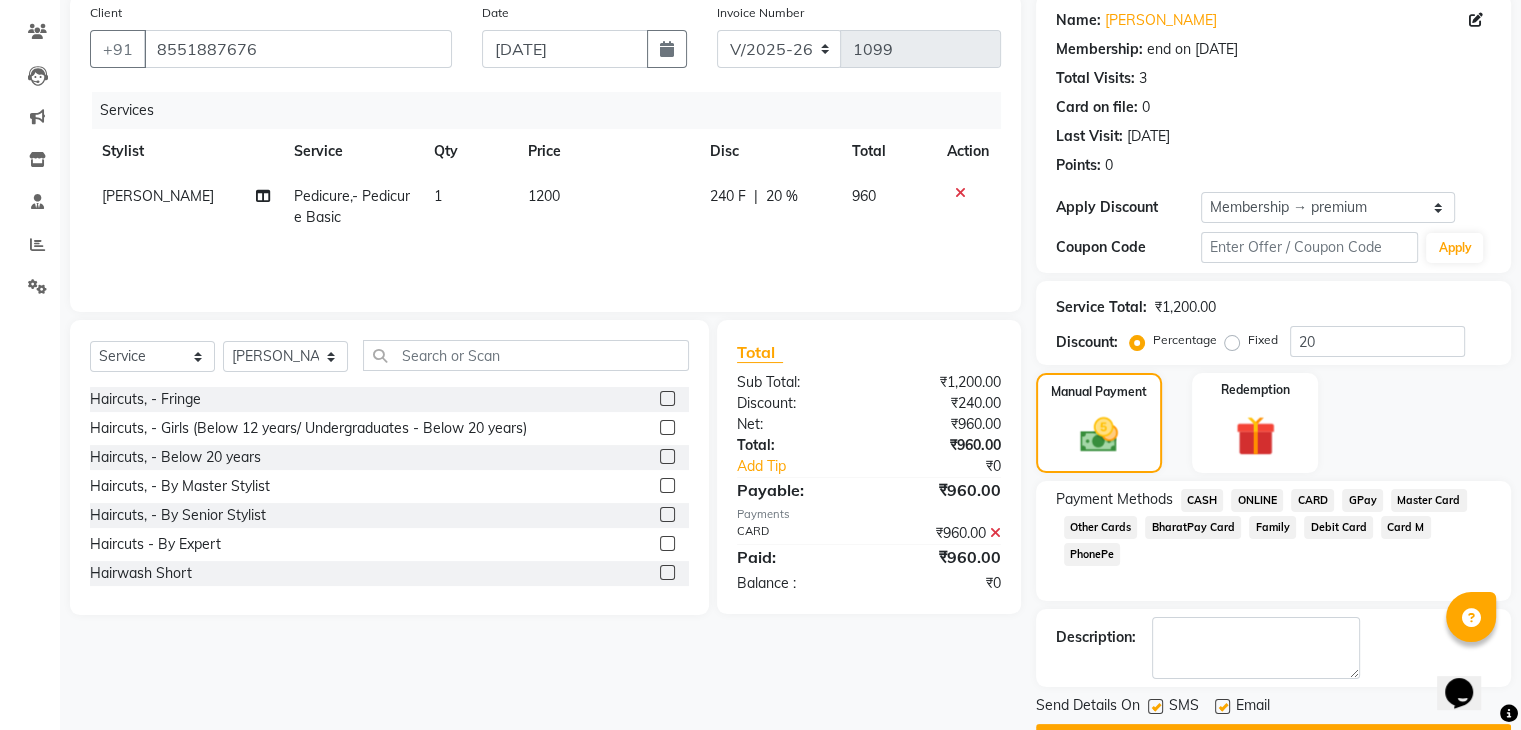 scroll, scrollTop: 209, scrollLeft: 0, axis: vertical 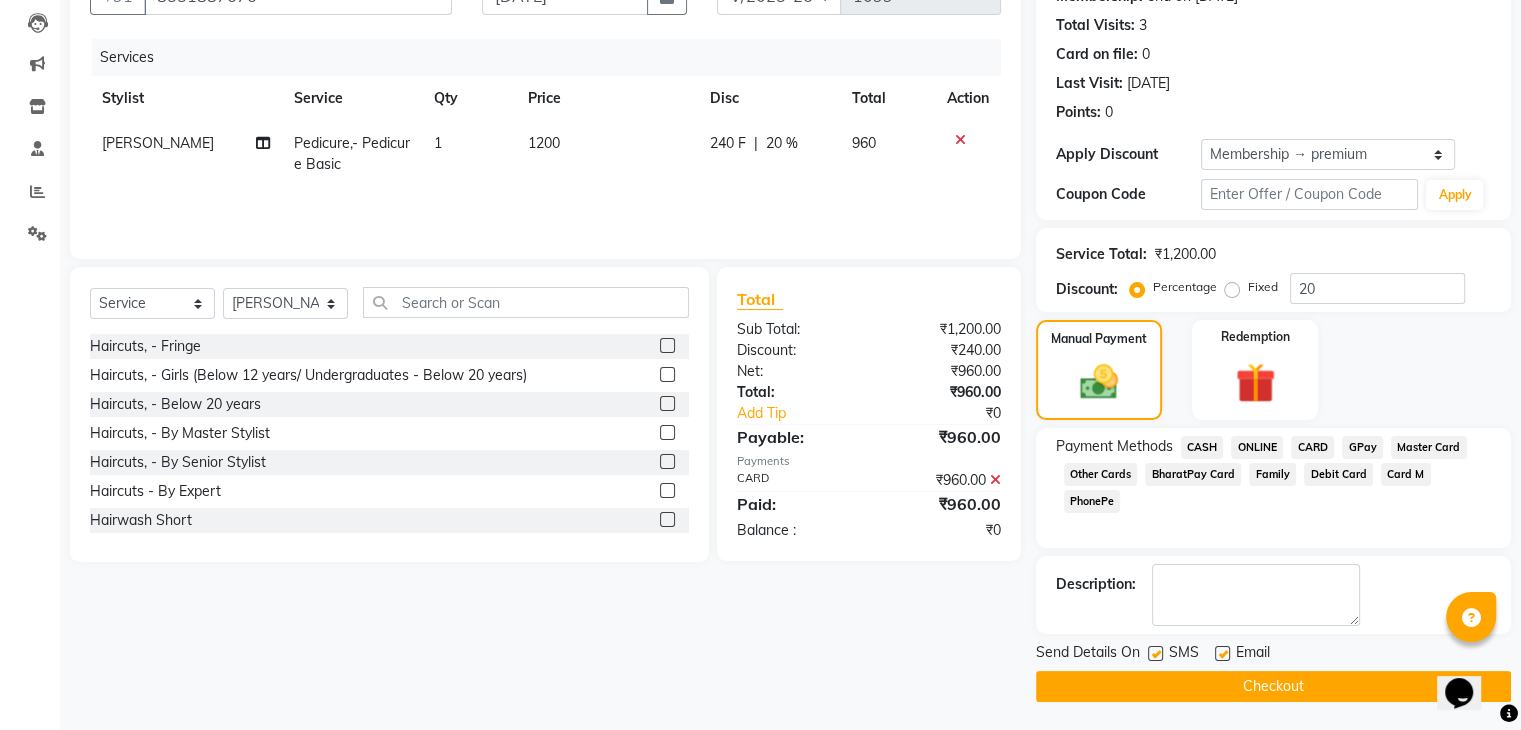 click on "Checkout" 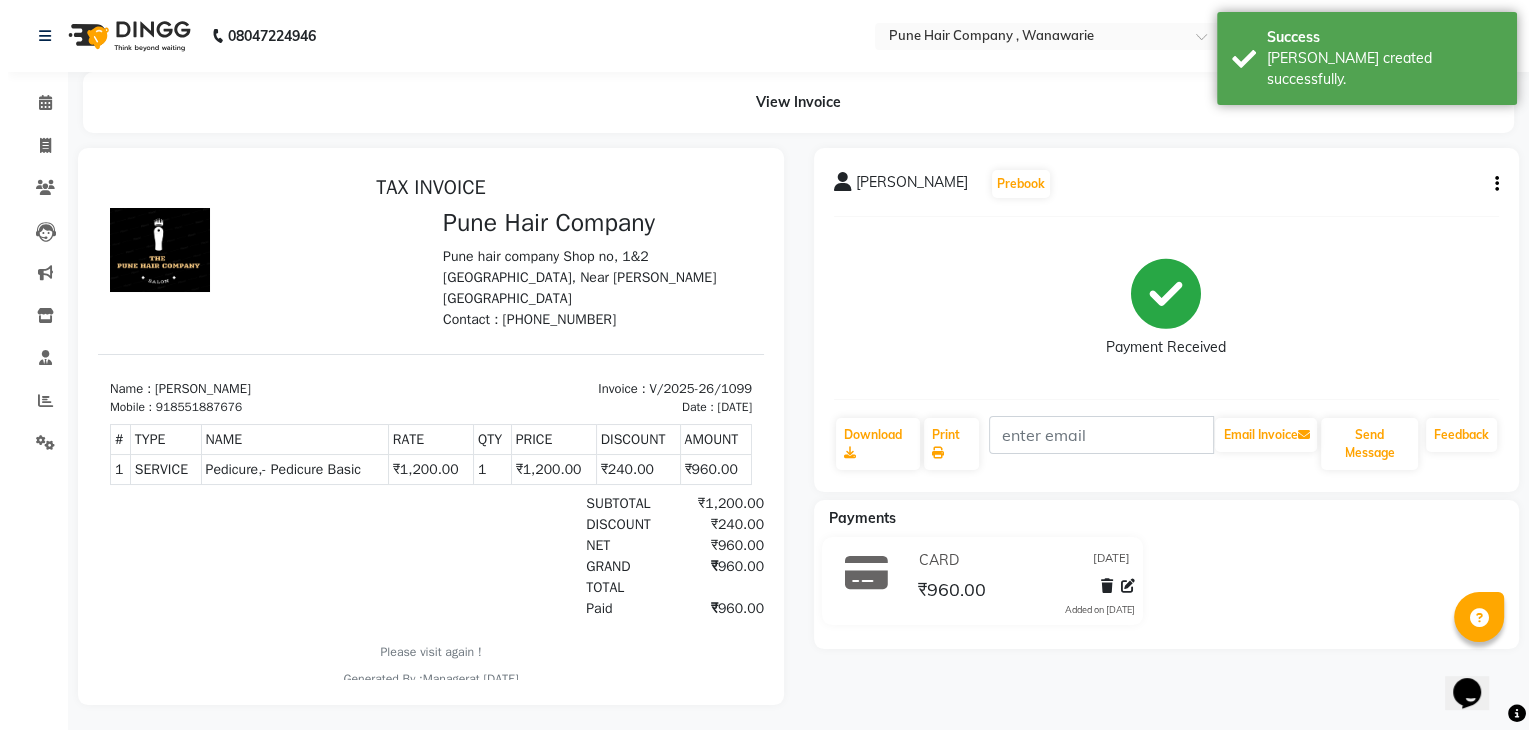 scroll, scrollTop: 0, scrollLeft: 0, axis: both 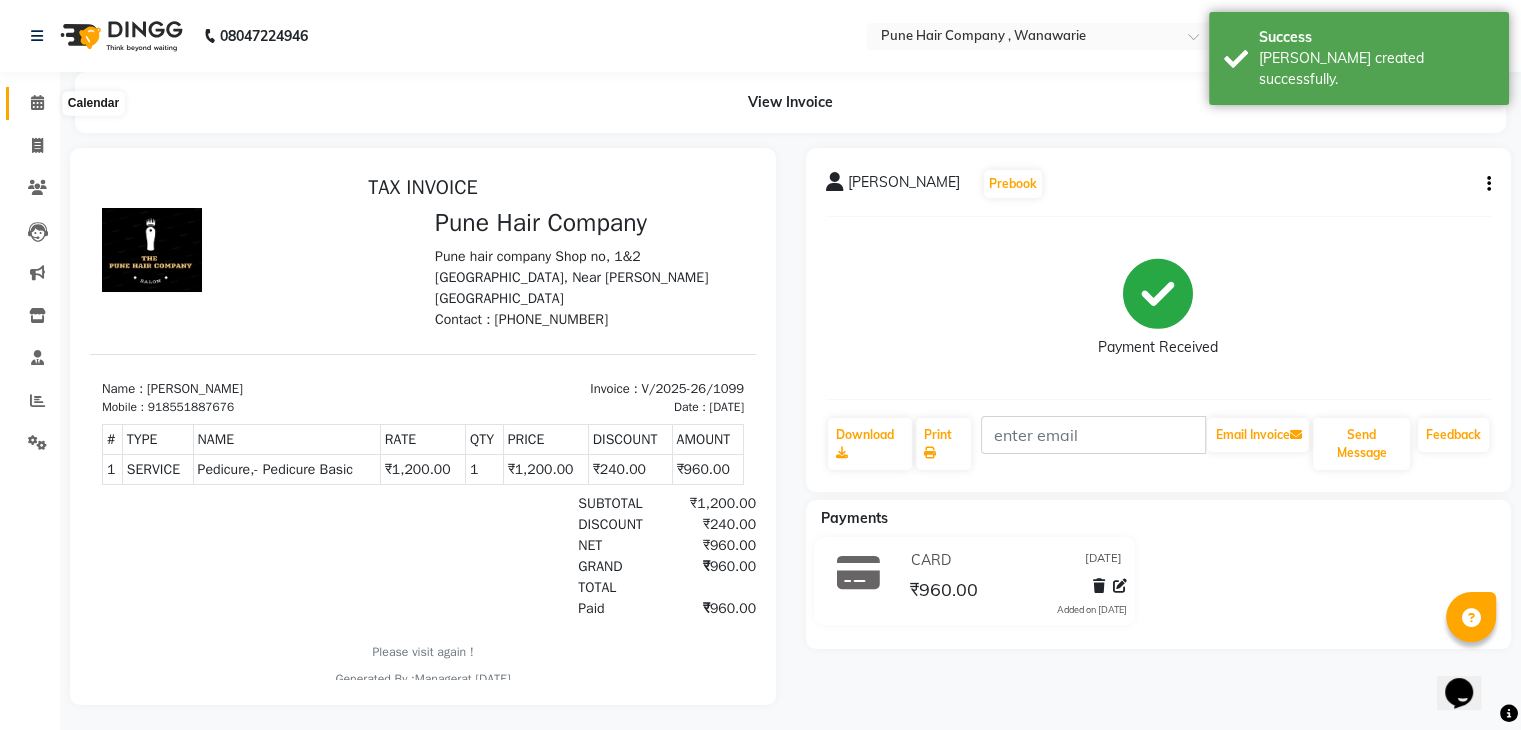 click 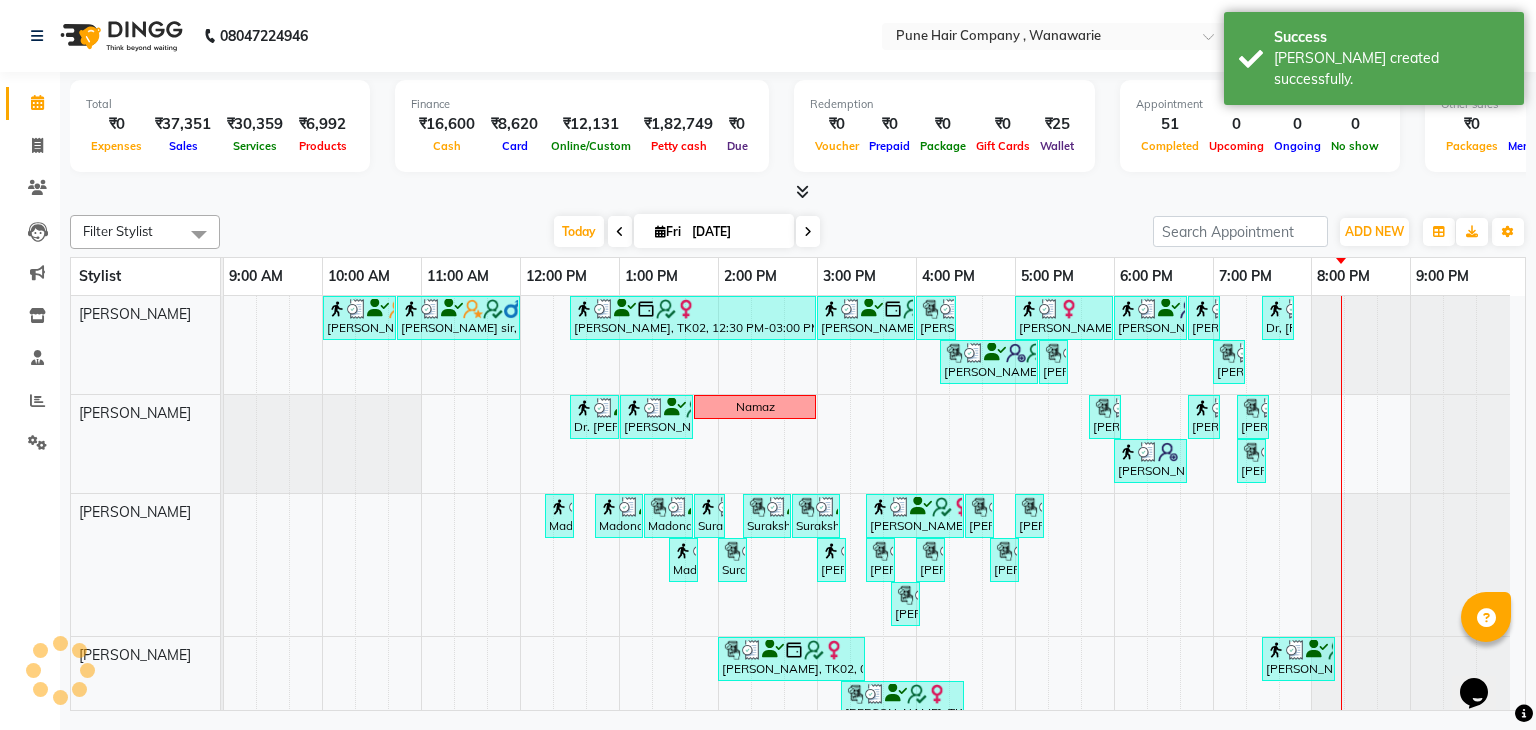 scroll, scrollTop: 0, scrollLeft: 0, axis: both 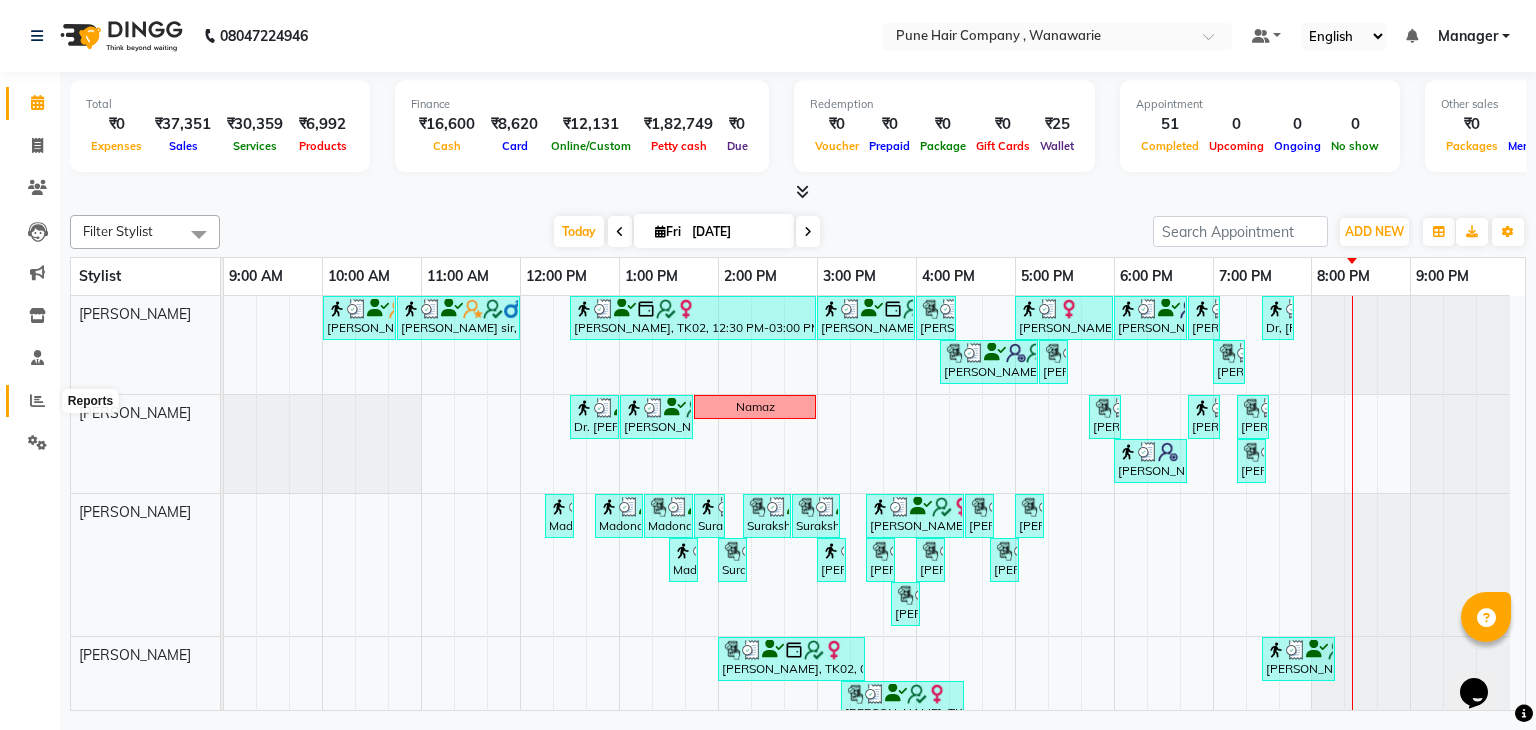 click 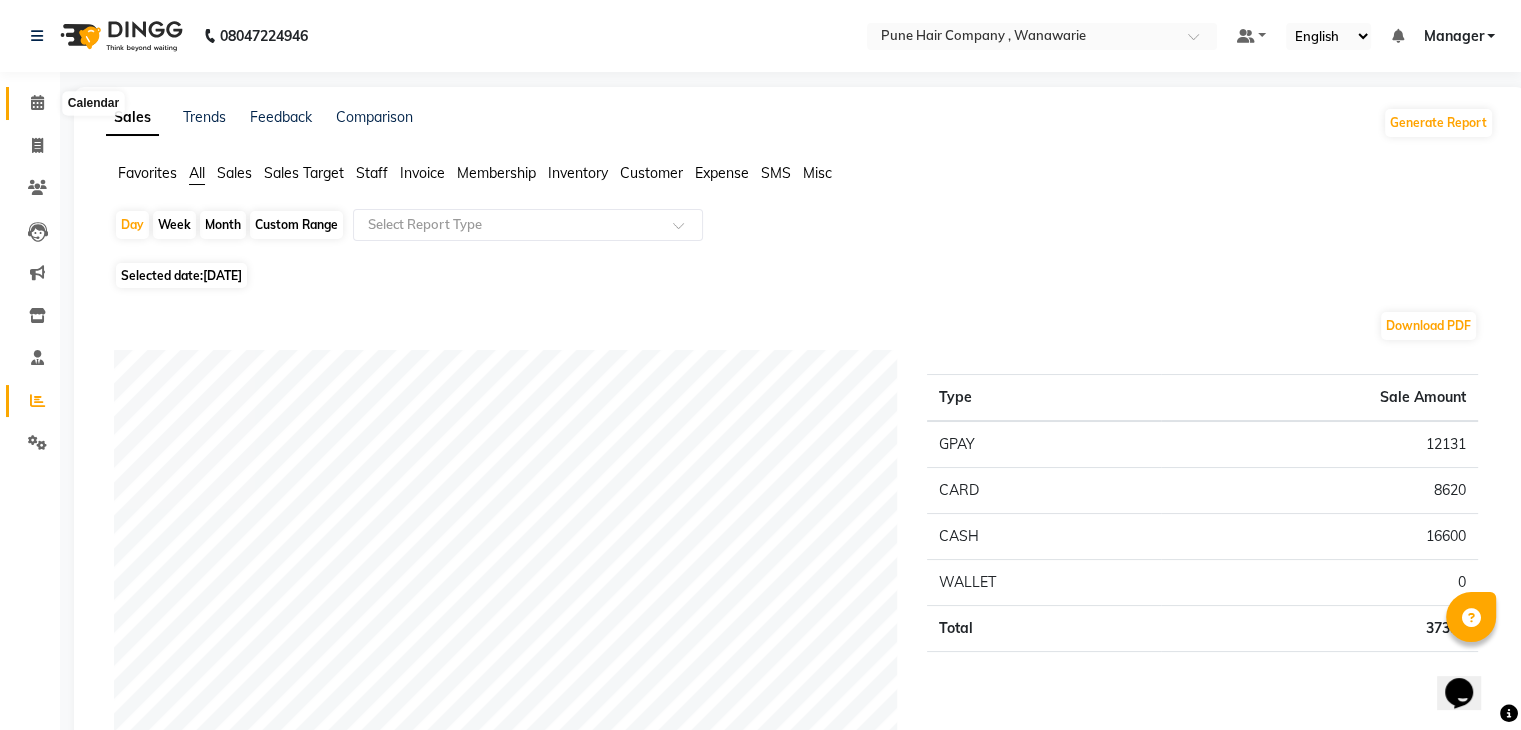 click 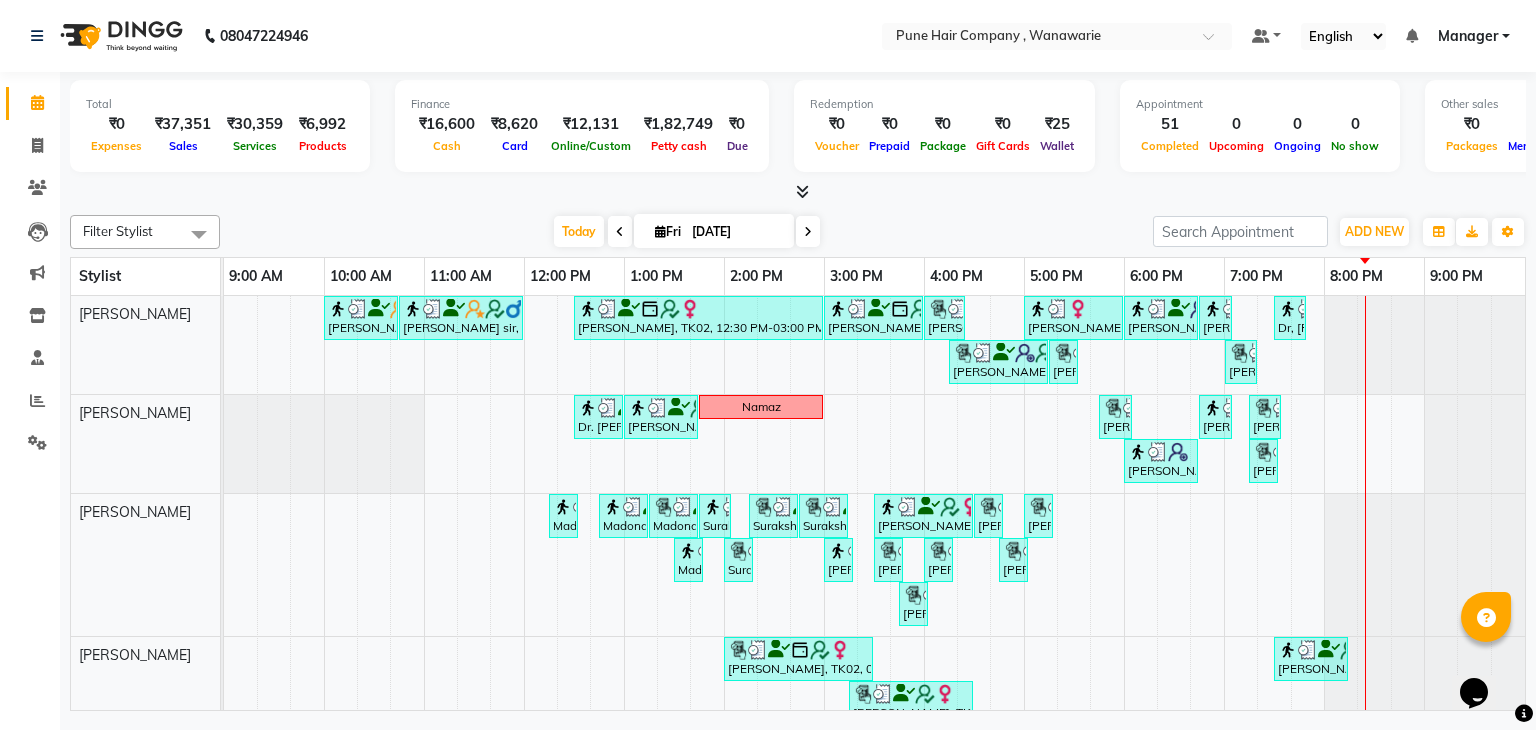 click at bounding box center (620, 231) 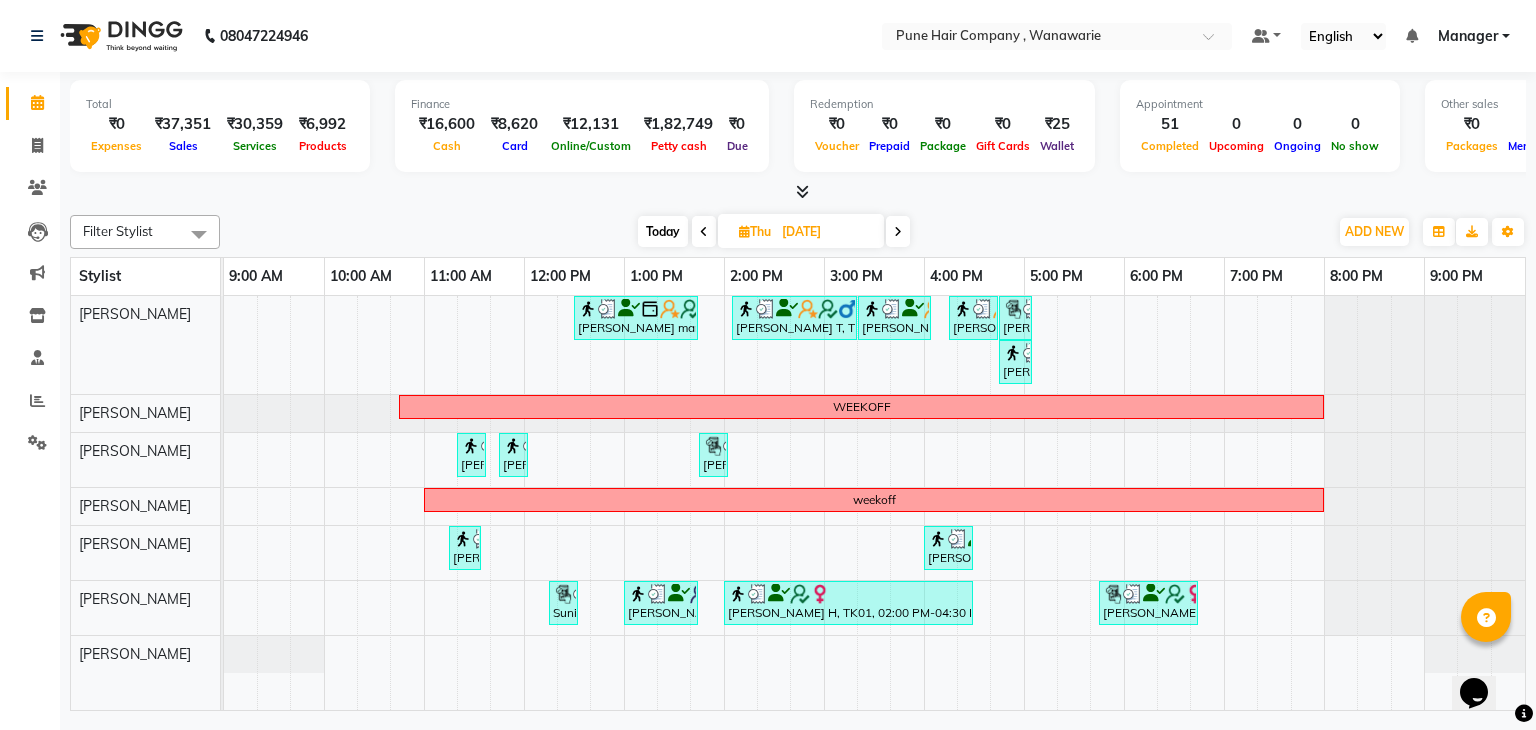 click on "[DATE]  [DATE]" at bounding box center (774, 232) 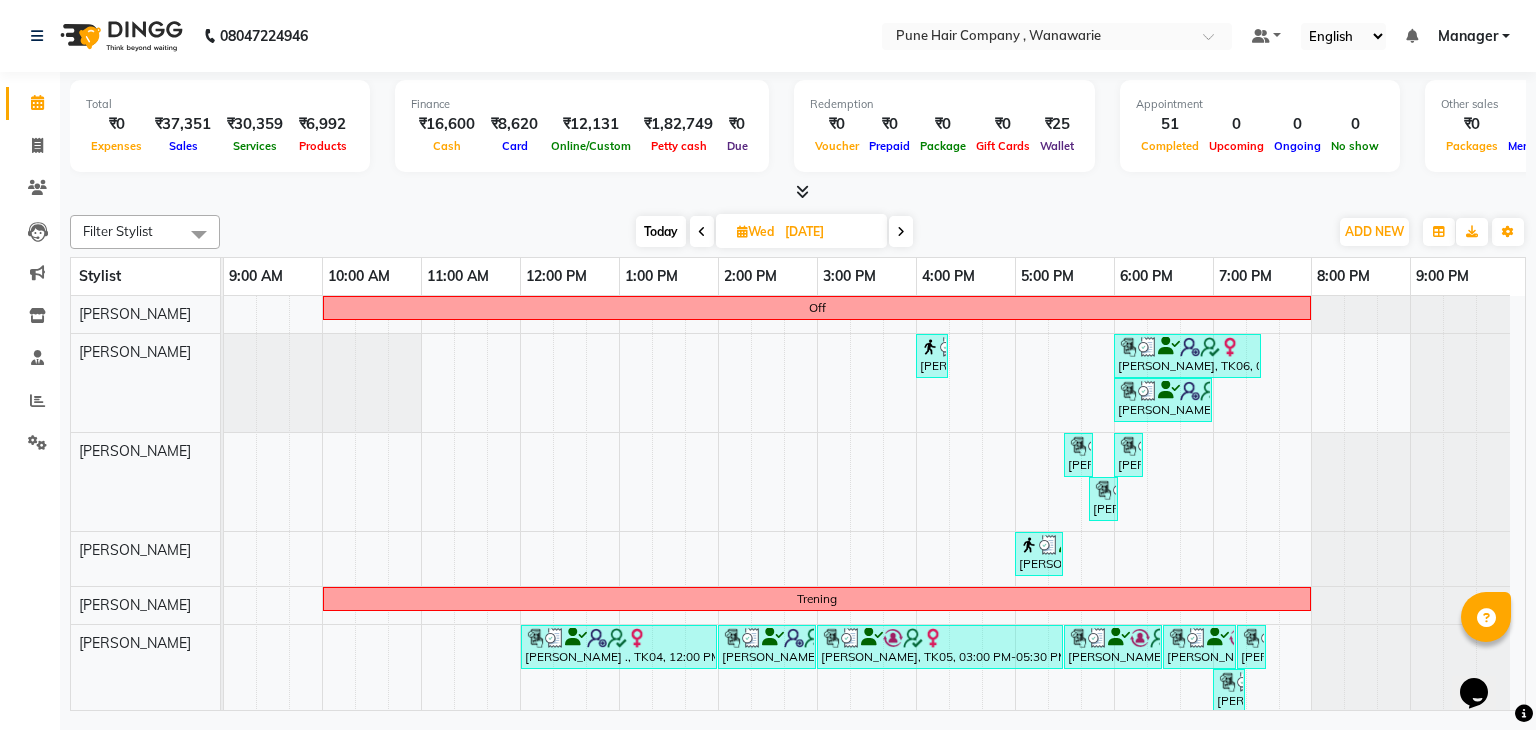 click on "08047224946 Select Location × Pune Hair Company , Wanawarie Default Panel My Panel English ENGLISH Español العربية मराठी हिंदी ગુજરાતી தமிழ் 中文 Notifications nothing to show Manager Manage Profile Change Password Sign out  Version:3.15.4" 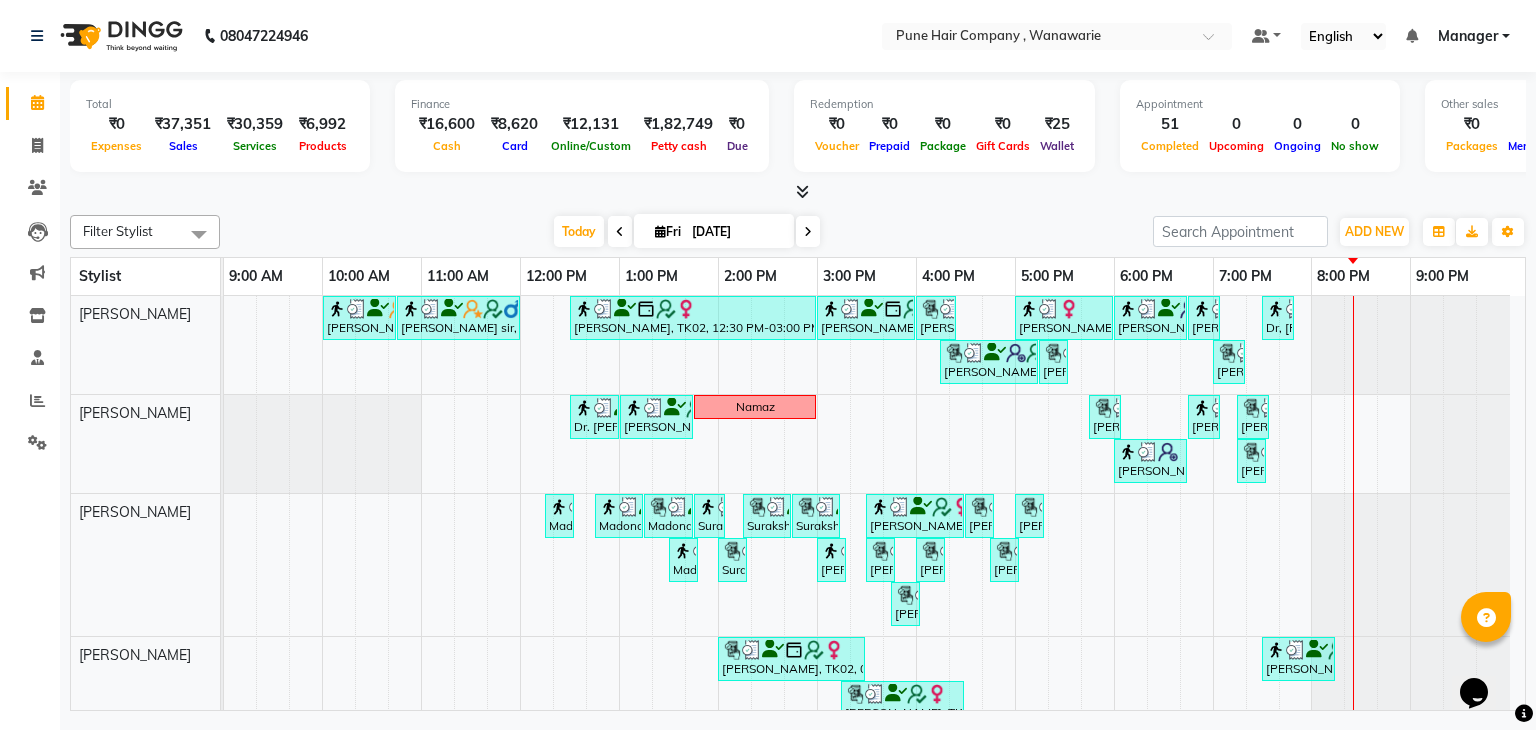 click on "Filter Stylist Select All Faisal shaikh Kanchan Gajare  Kasturi bhandari Manoj Zambre Prasad wagh Ranjeet Solanki Shriram Raut Today  Fri 11-07-2025 Toggle Dropdown Add Appointment Add Invoice Add Expense Add Attendance Add Client Add Transaction Toggle Dropdown Add Appointment Add Invoice Add Expense Add Attendance Add Client ADD NEW Toggle Dropdown Add Appointment Add Invoice Add Expense Add Attendance Add Client Add Transaction Filter Stylist Select All Faisal shaikh Kanchan Gajare  Kasturi bhandari Manoj Zambre Prasad wagh Ranjeet Solanki Shriram Raut Group By  Staff View   Room View  View as Vertical  Vertical - Week View  Horizontal  Horizontal - Week View  List  Toggle Dropdown Calendar Settings Manage Tags   Arrange Stylists   Reset Stylists  Full Screen Appointment Form Zoom 75% Stylist 9:00 AM 10:00 AM 11:00 AM 12:00 PM 1:00 PM 2:00 PM 3:00 PM 4:00 PM 5:00 PM 6:00 PM 7:00 PM 8:00 PM 9:00 PM Shriram Raut Faisal shaikh Kasturi bhandari Ranjeet Solanki Prasad wagh Manoj Zambre Kanchan Gajare" 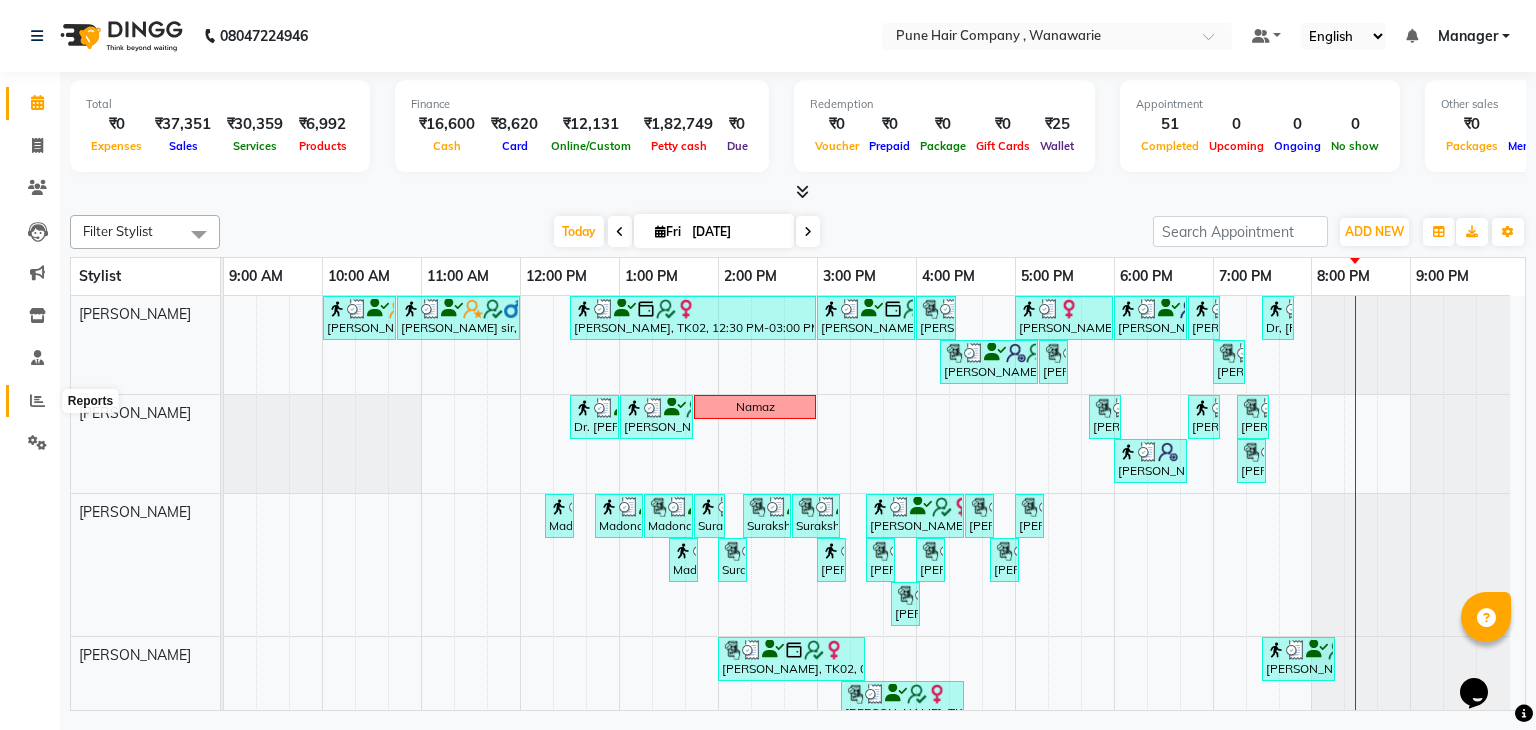 click 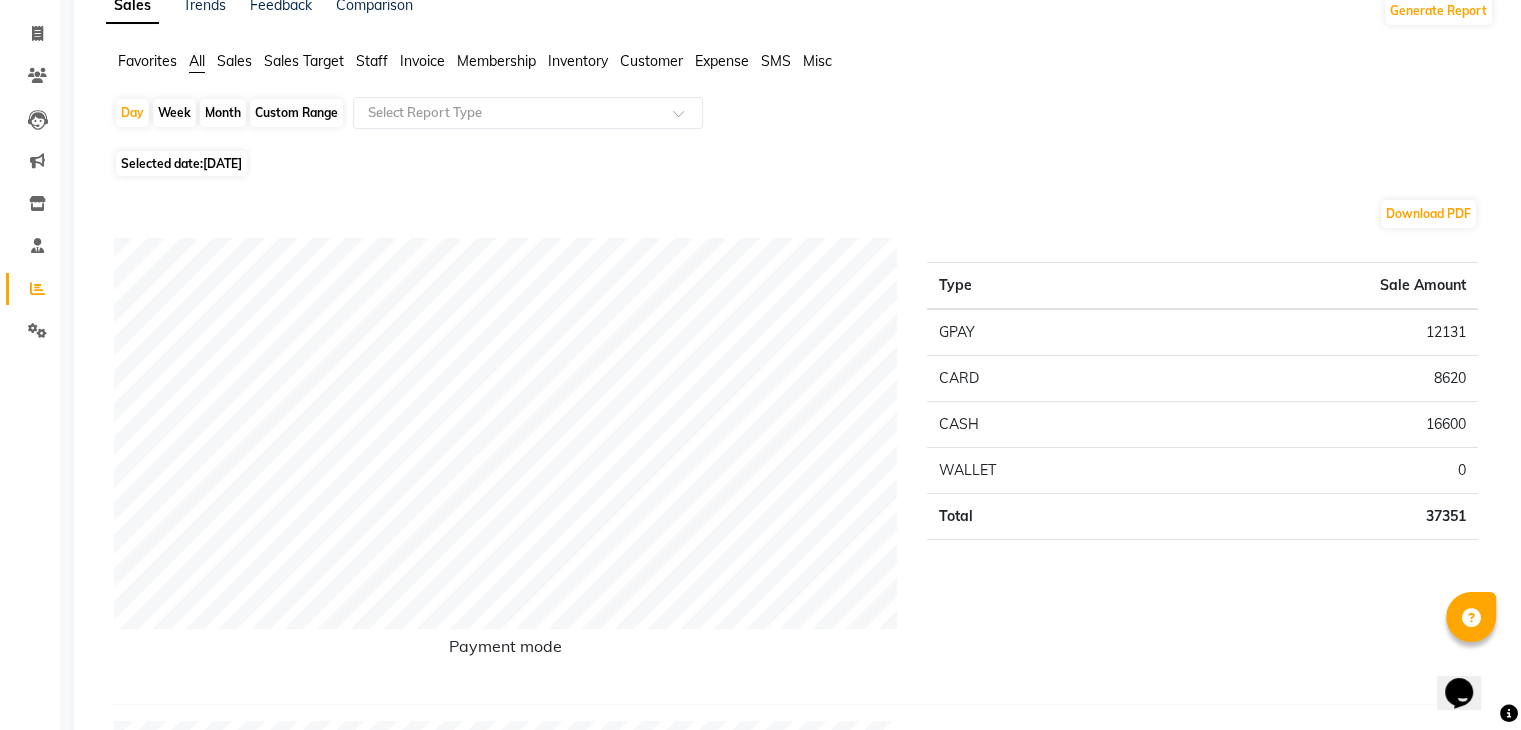 scroll, scrollTop: 0, scrollLeft: 0, axis: both 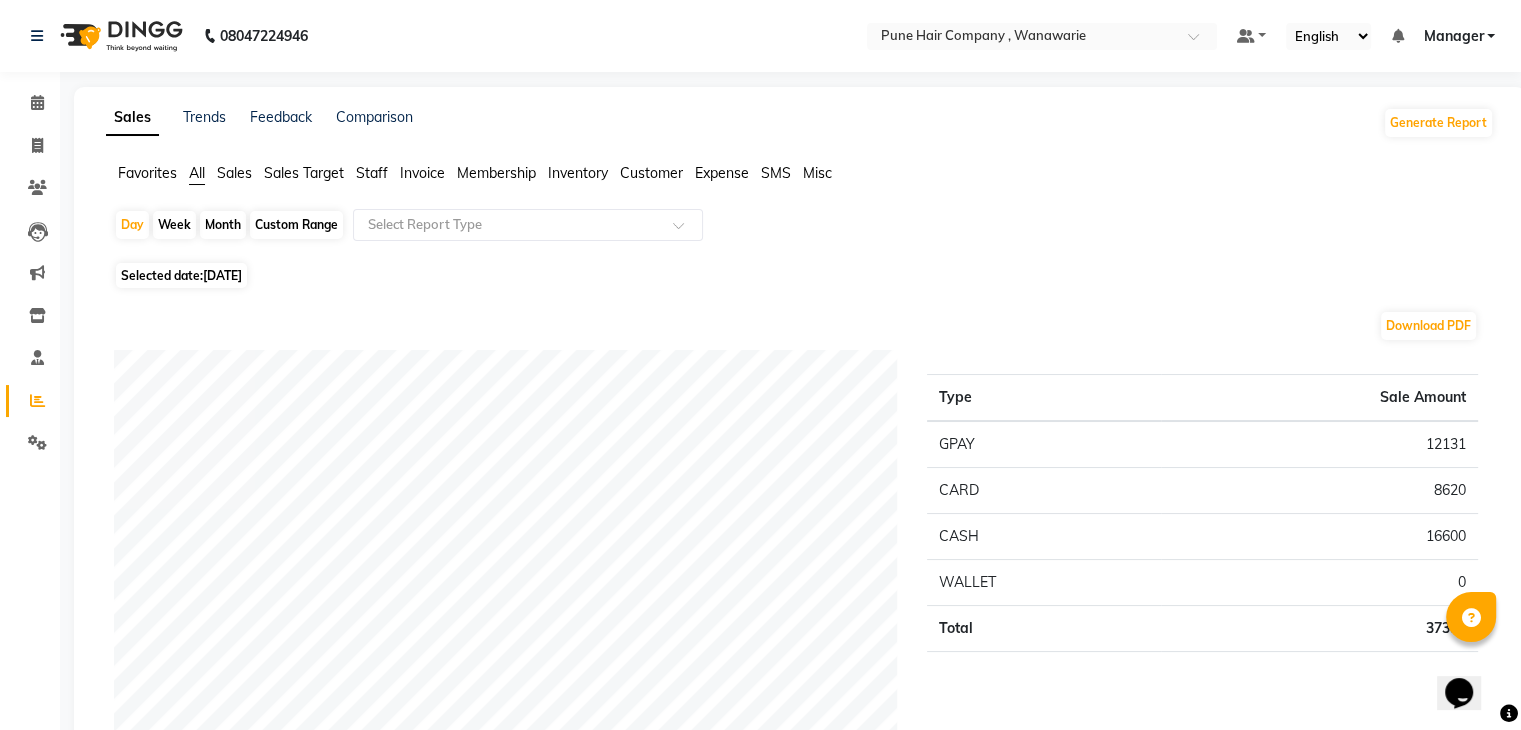 click on "Sales Trends Feedback Comparison Generate Report Favorites All Sales Sales Target Staff Invoice Membership Inventory Customer Expense SMS Misc  Day   Week   Month   Custom Range  Select Report Type Selected date:  11-07-2025  Download PDF Payment mode Type Sale Amount GPAY 12131 CARD 8620 CASH 16600 WALLET 0 Total 37351 Staff summary Type Sale Amount Shriram Raut 18912 Kasturi Bhandari 5720 Ranjeet Solanki 4864 Manoj Zambre 4300 Faisal Shaikh 2700 Prasad Wagh 880 Total 37376 Sales summary Type Sale Amount Vouchers 0 Gift card 0 Packages 0 Tips 0 Prepaid 0 Services 30384 Products 6992 Memberships 0 Fee 0 Total 37376 Service by category Type Sale Amount Haircuts, Wash & Styling 6280 Haircuts, Wash & Beard 5880 Hair Colour 5240 Manicure & Pedicure, Body Services 4864 Skin Services 3080 Facials & Masks 2640 Hair Treatments 2400 Total 30384 Service sales Type Sale Amount Hair Colour - Inoa Global Medium 4400 Male Haircut By Senior Stylist 2800 Hair Treatments - Molecular Deep Damage Repair Medium 2400 2144 2000" 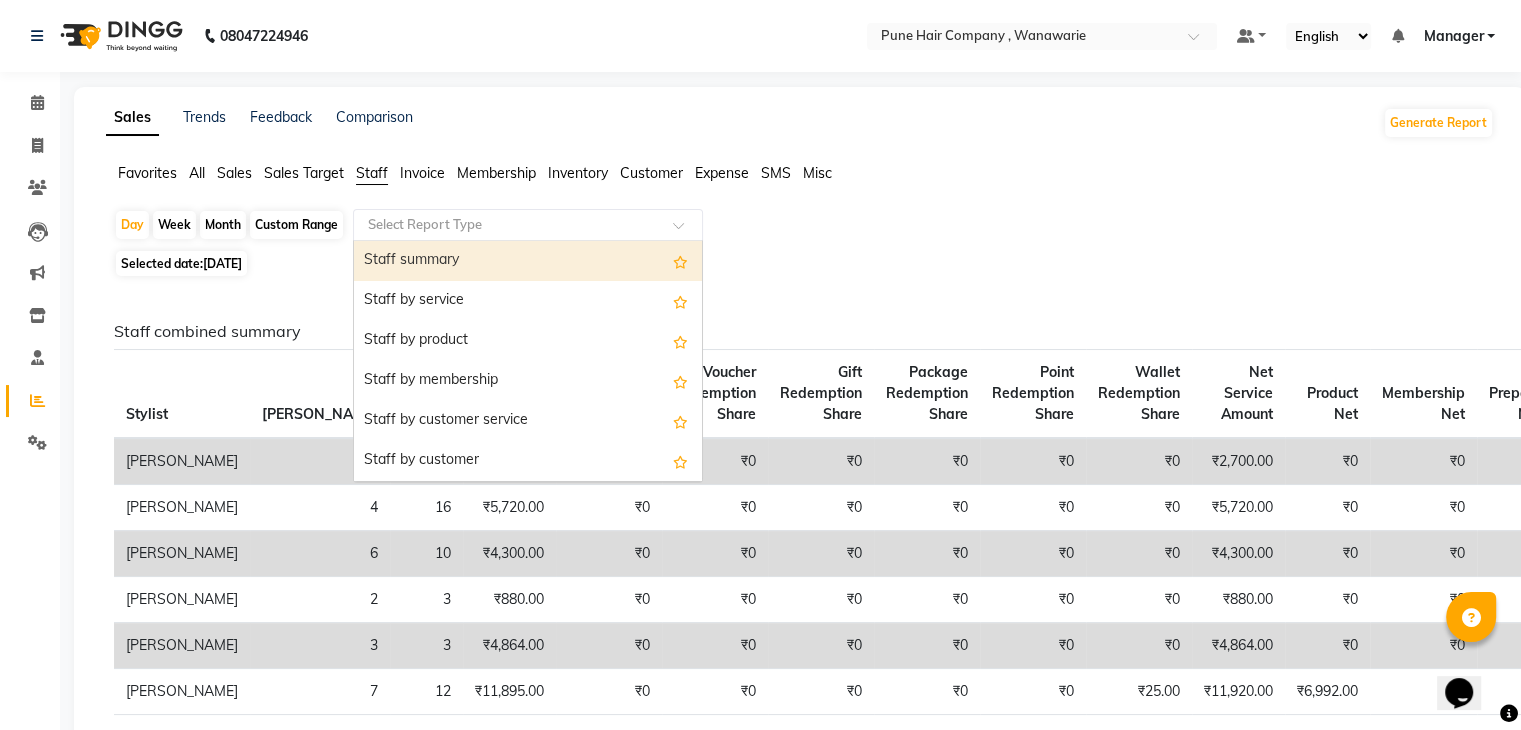 click 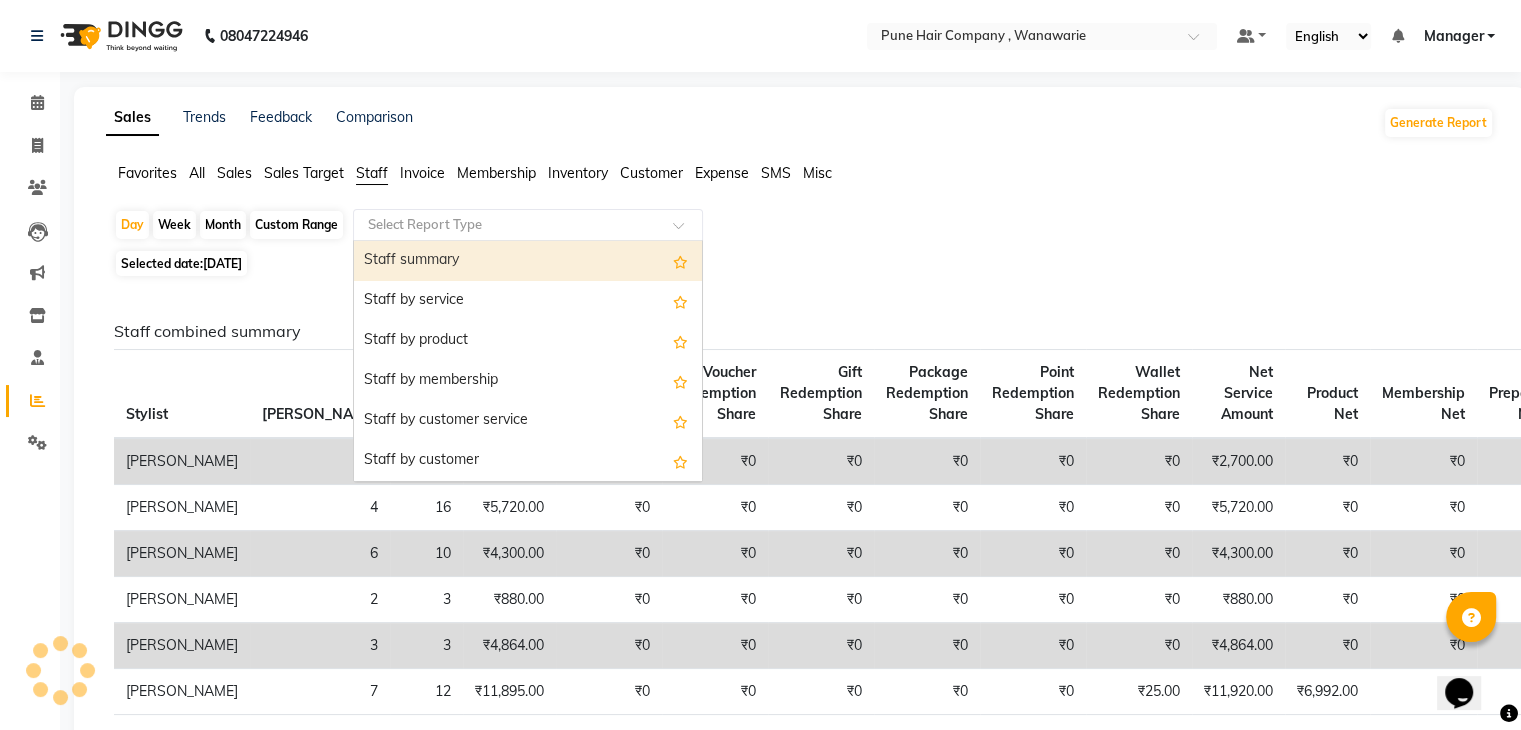 click on "Staff summary" at bounding box center (528, 261) 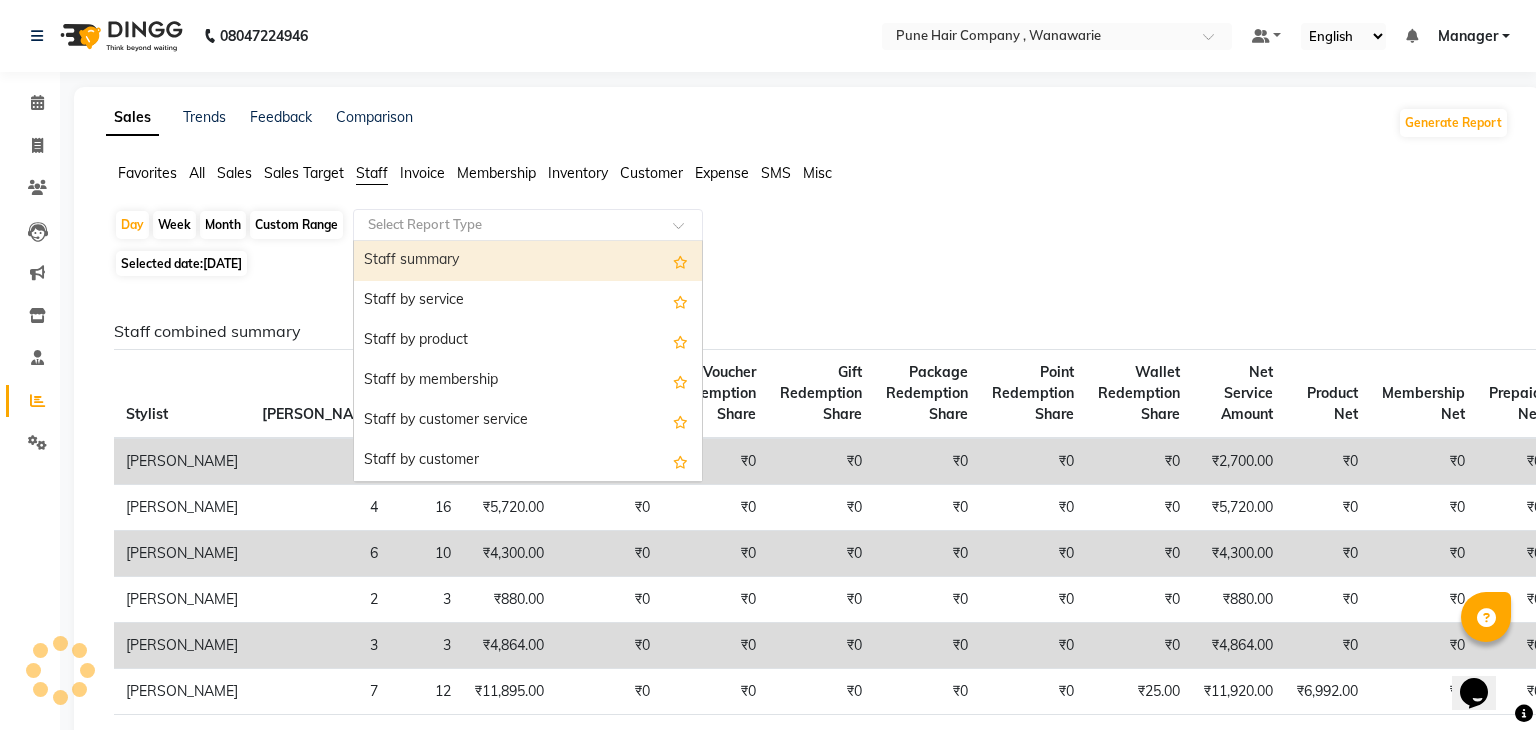 select on "full_report" 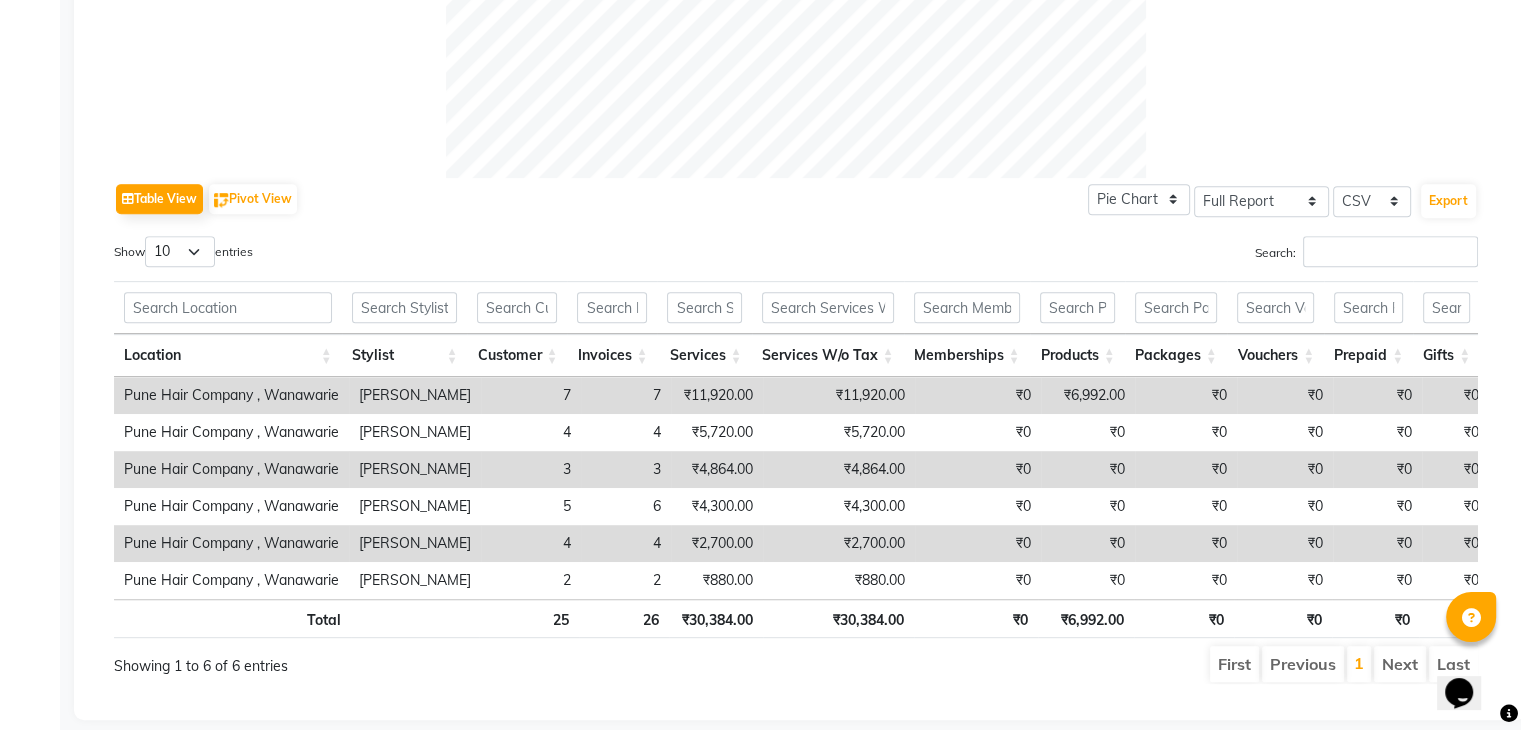 scroll, scrollTop: 847, scrollLeft: 0, axis: vertical 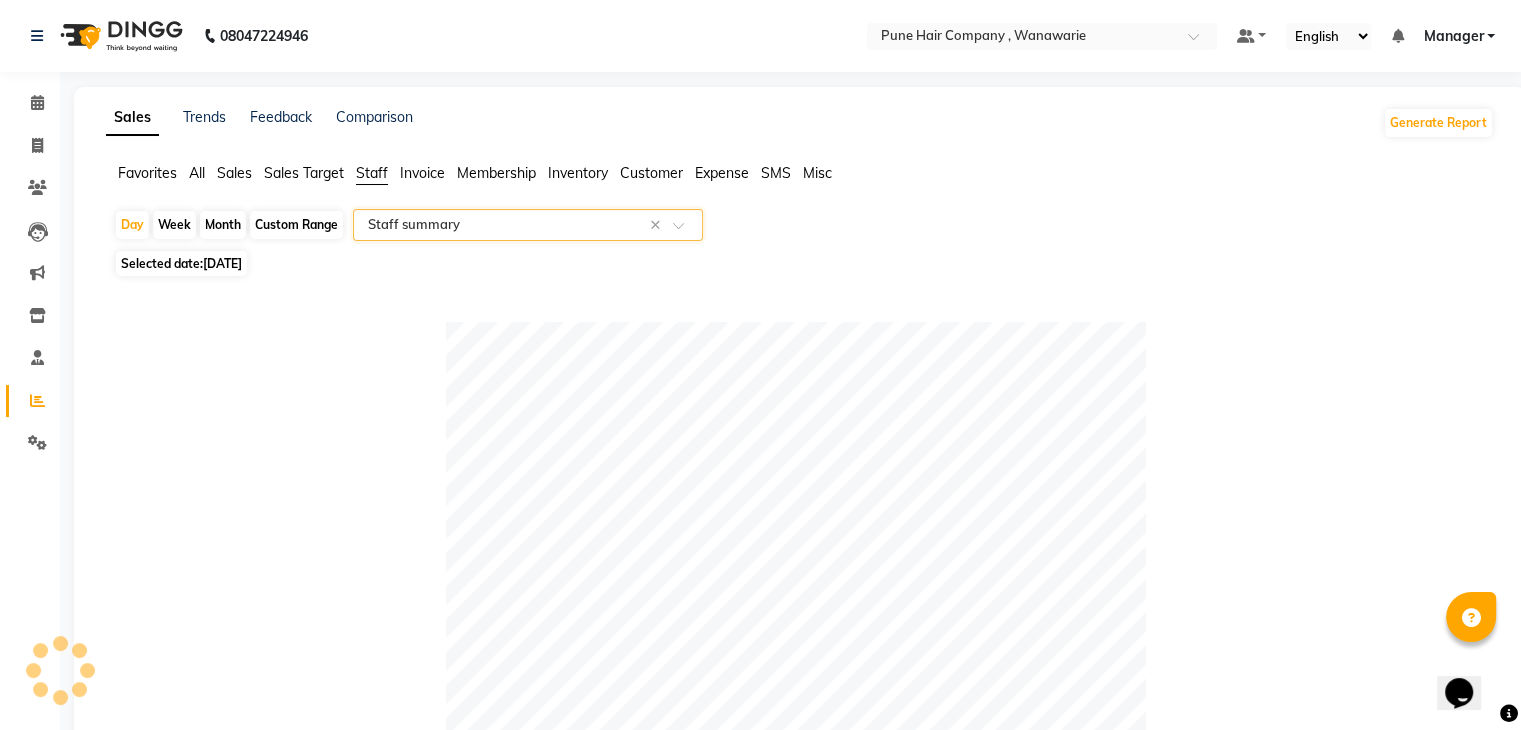 click on "Month" 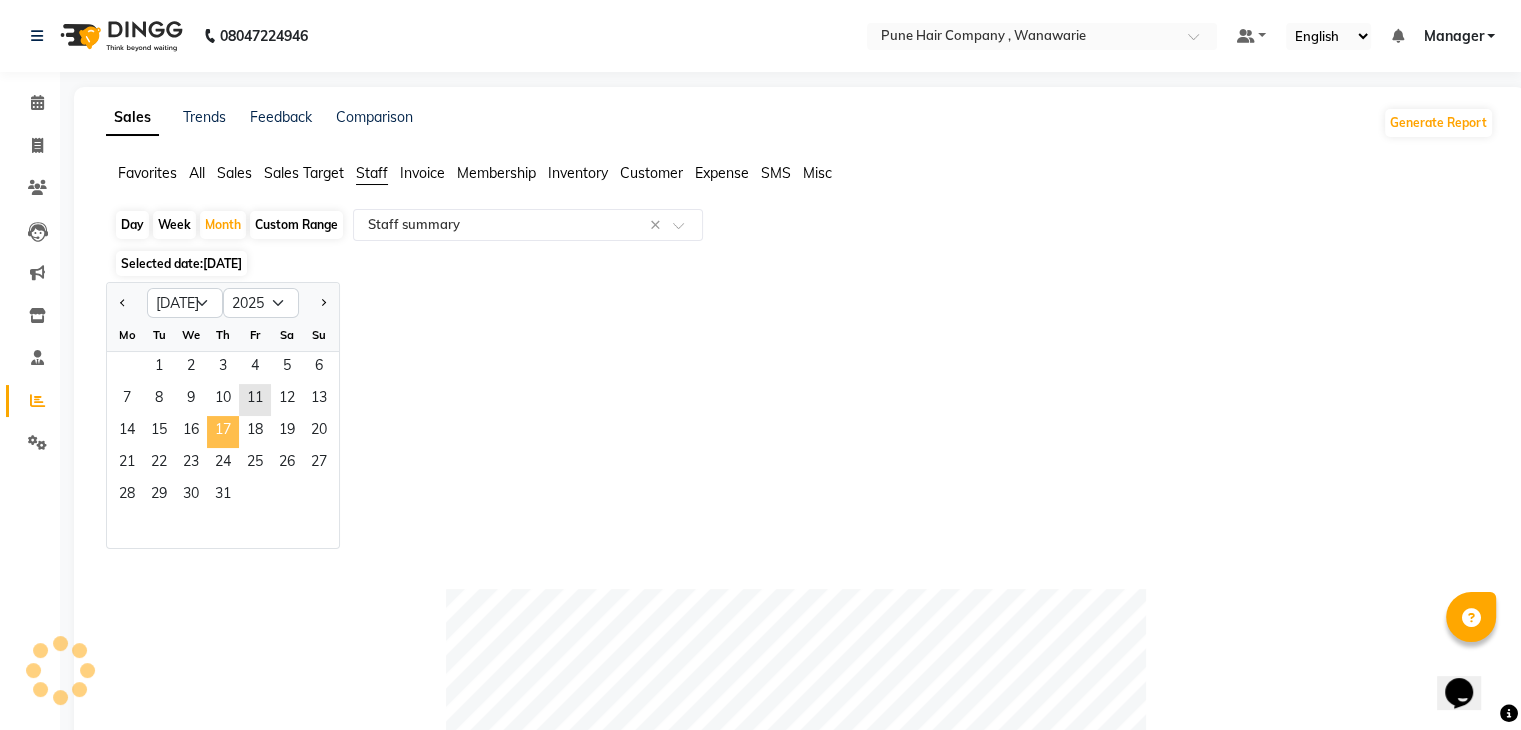 click on "17" 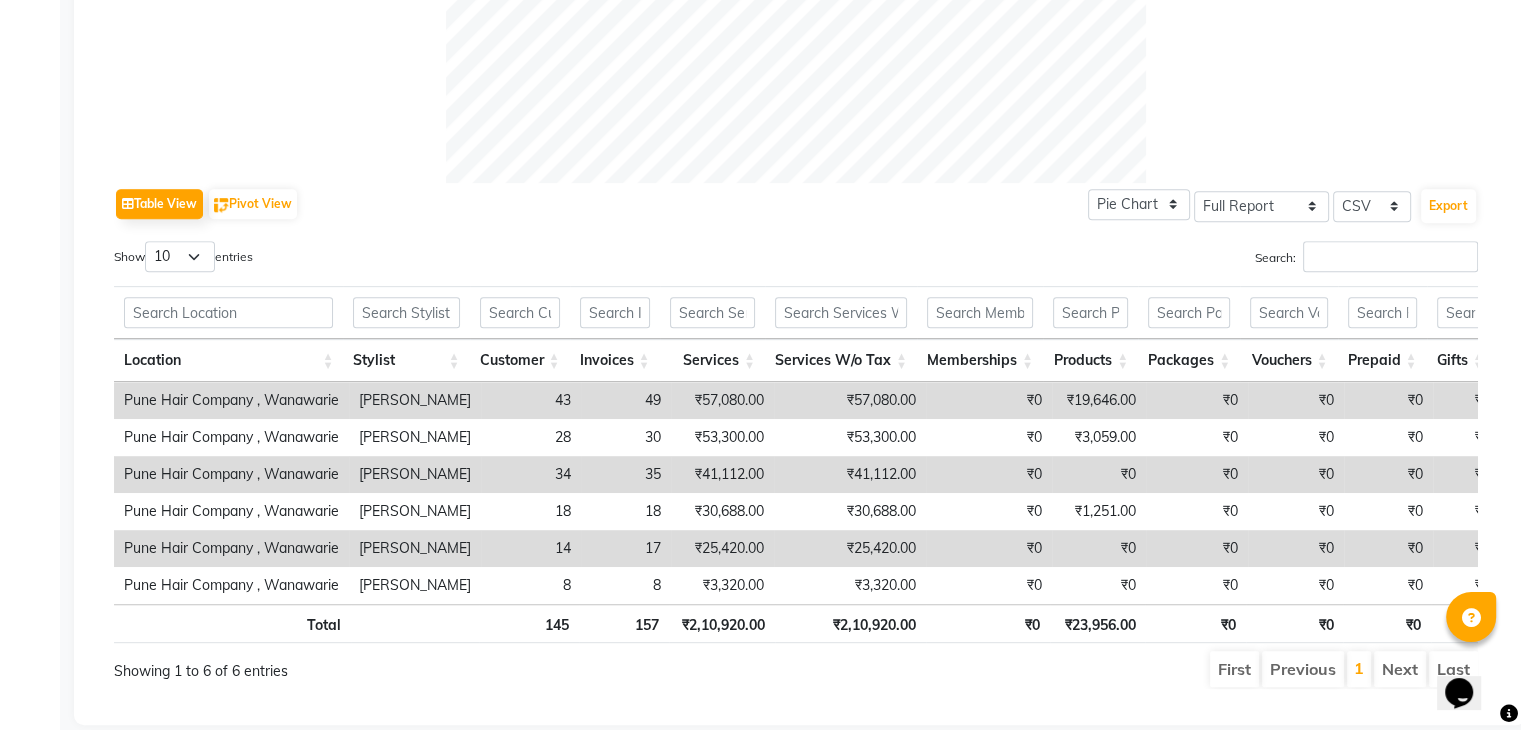 scroll, scrollTop: 852, scrollLeft: 0, axis: vertical 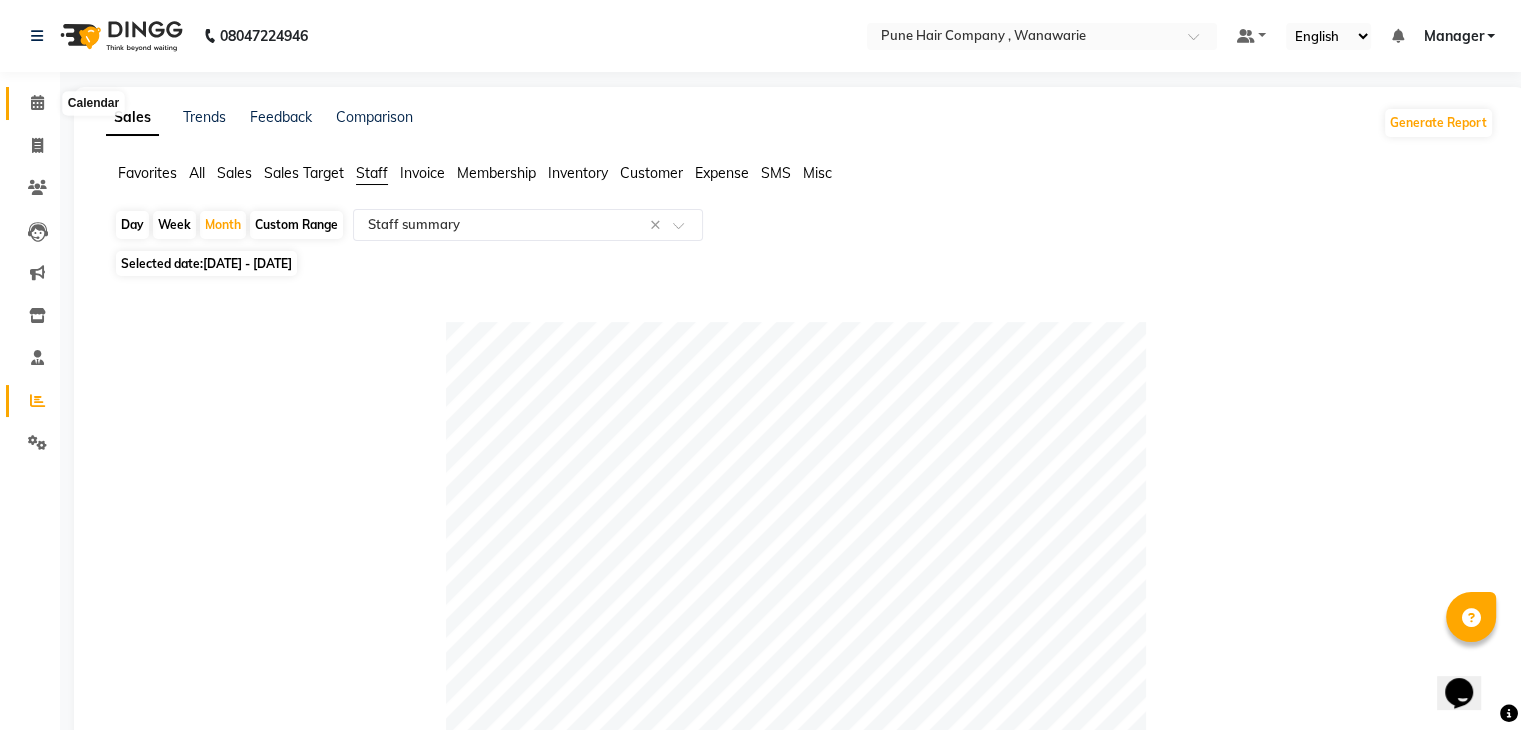 click 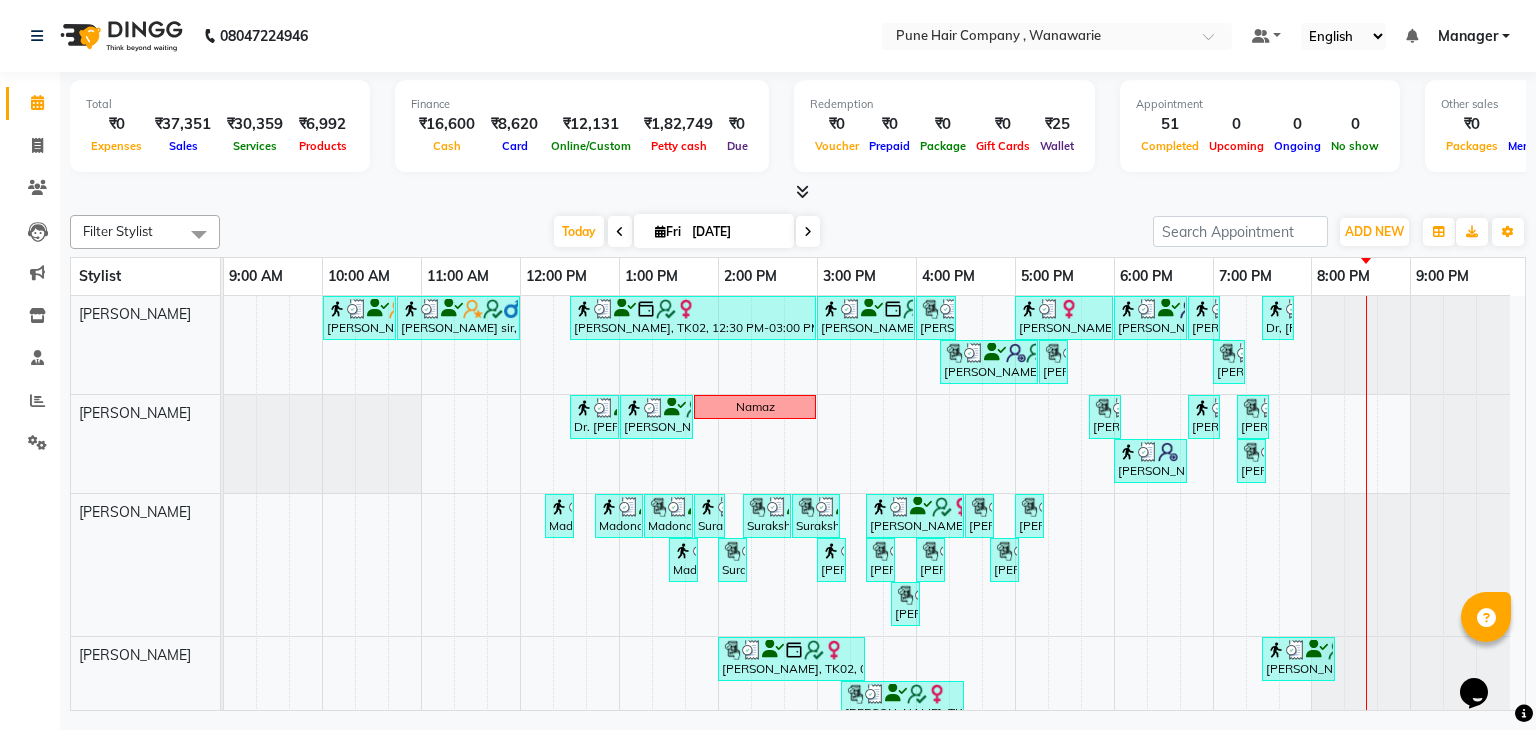 click on "[DATE]" at bounding box center (736, 232) 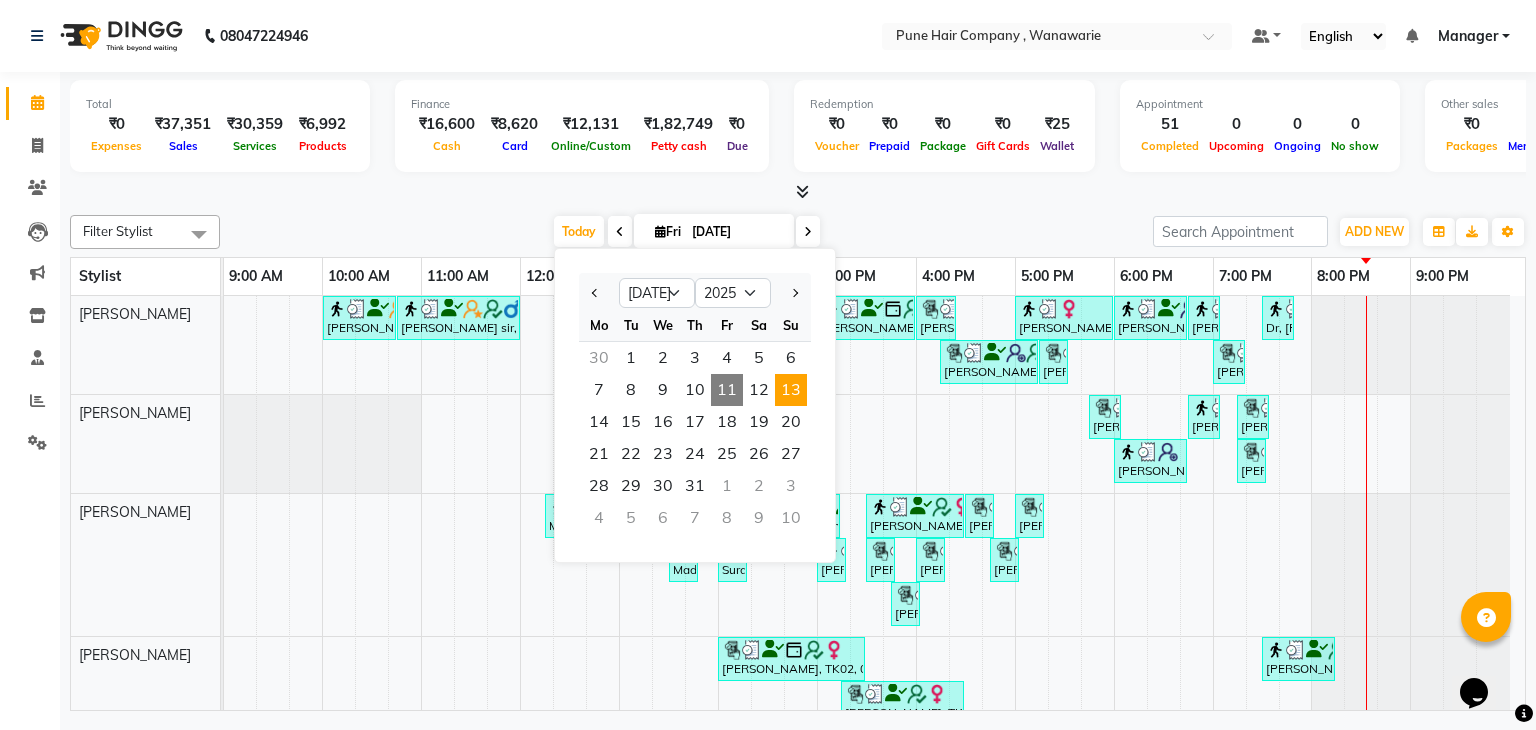 click on "13" at bounding box center (791, 390) 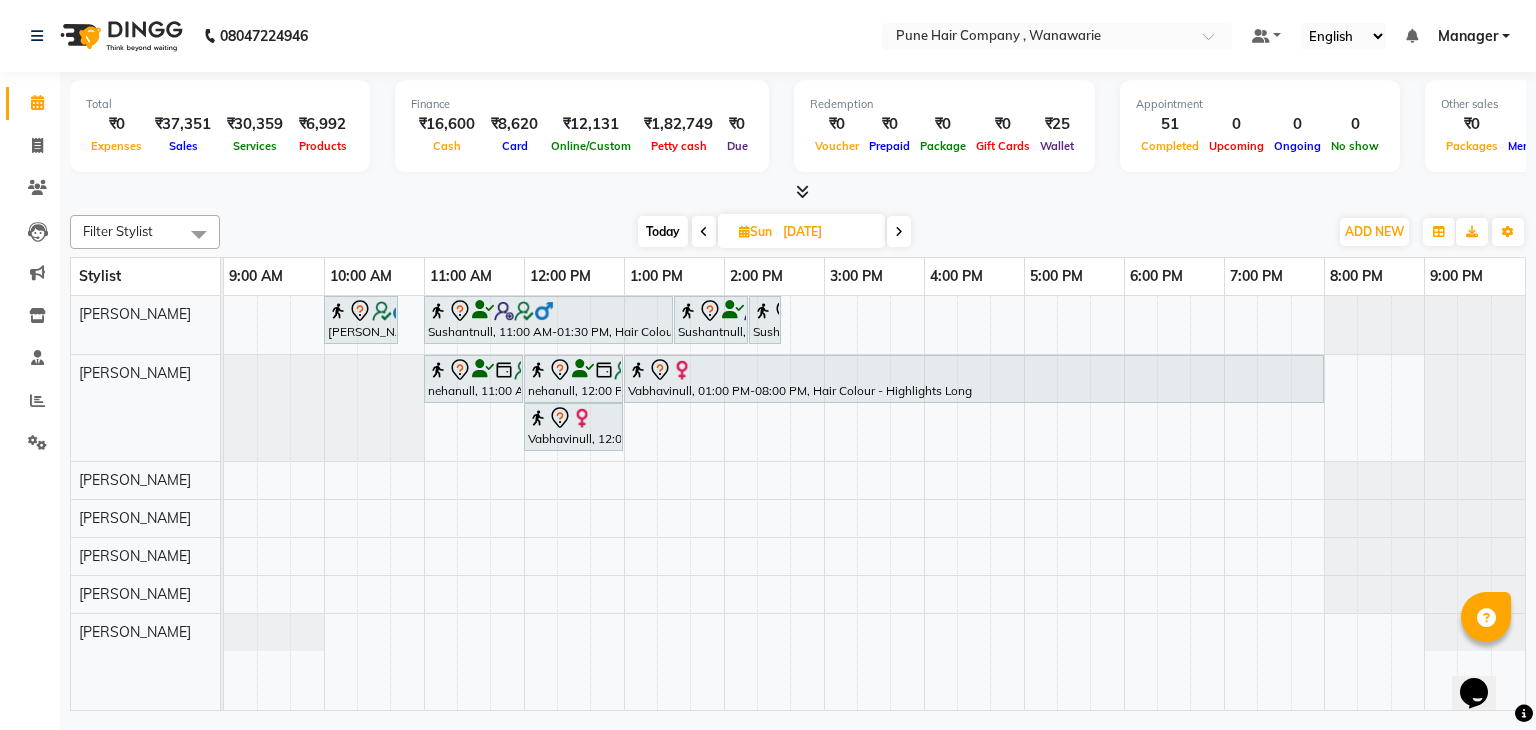 click on "Today" at bounding box center [663, 231] 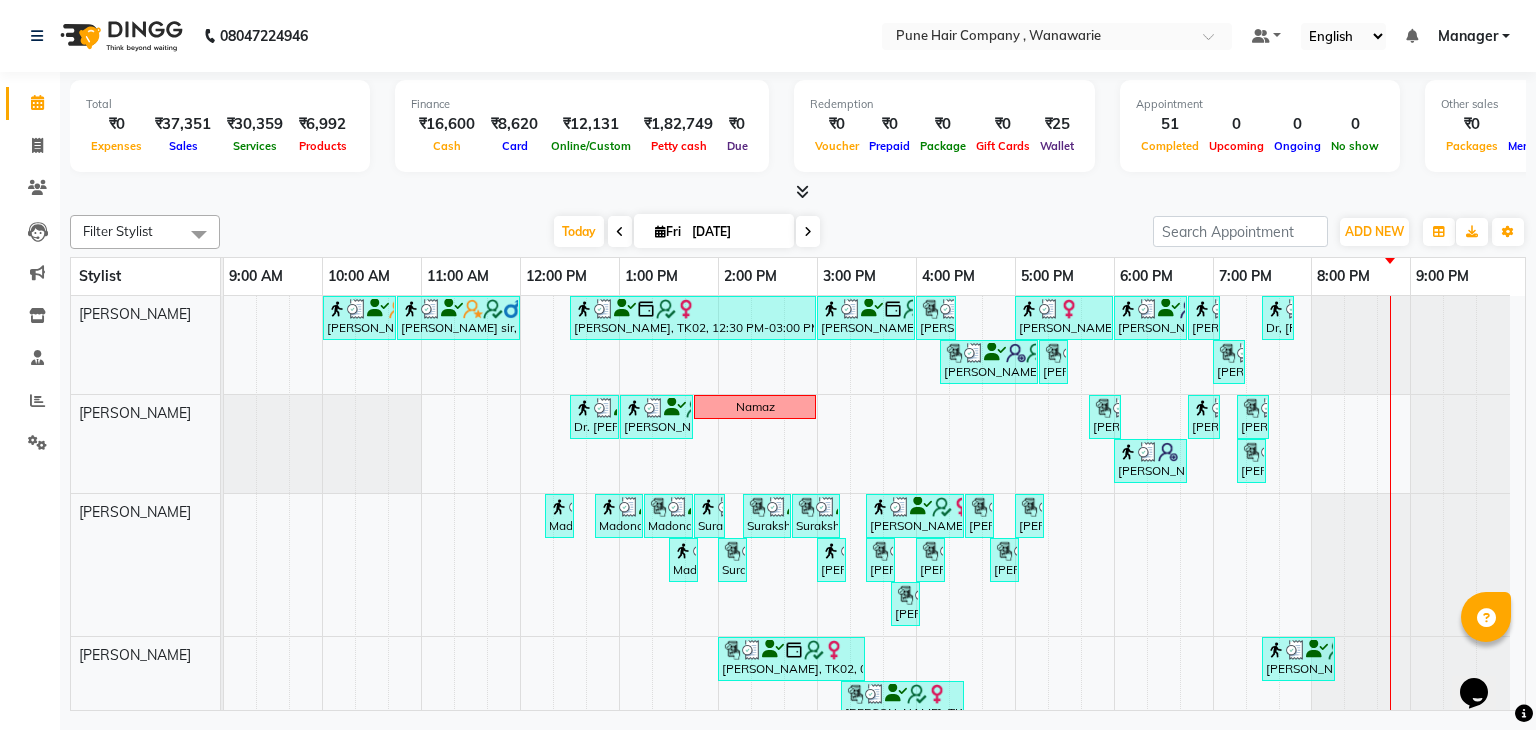 click at bounding box center (802, 191) 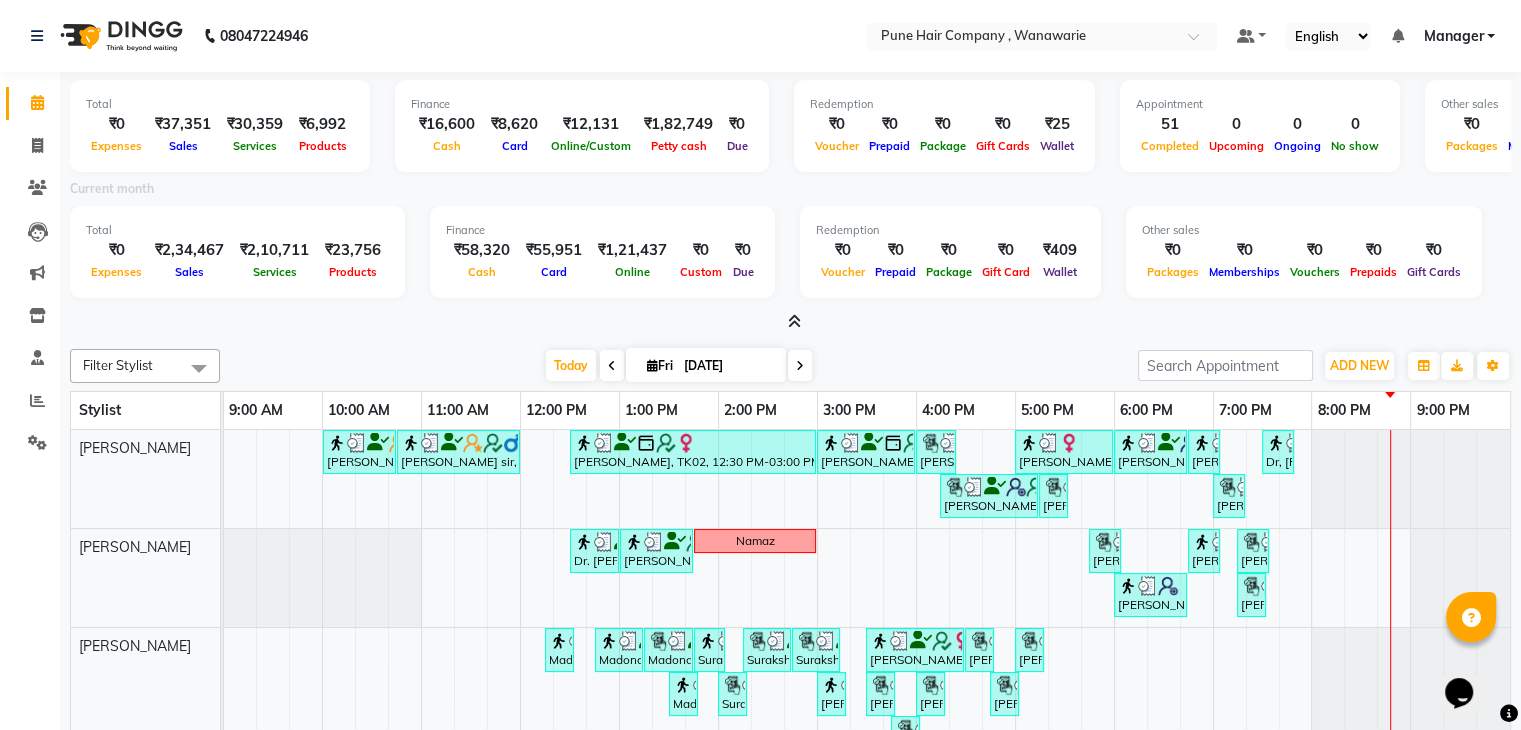click at bounding box center (794, 321) 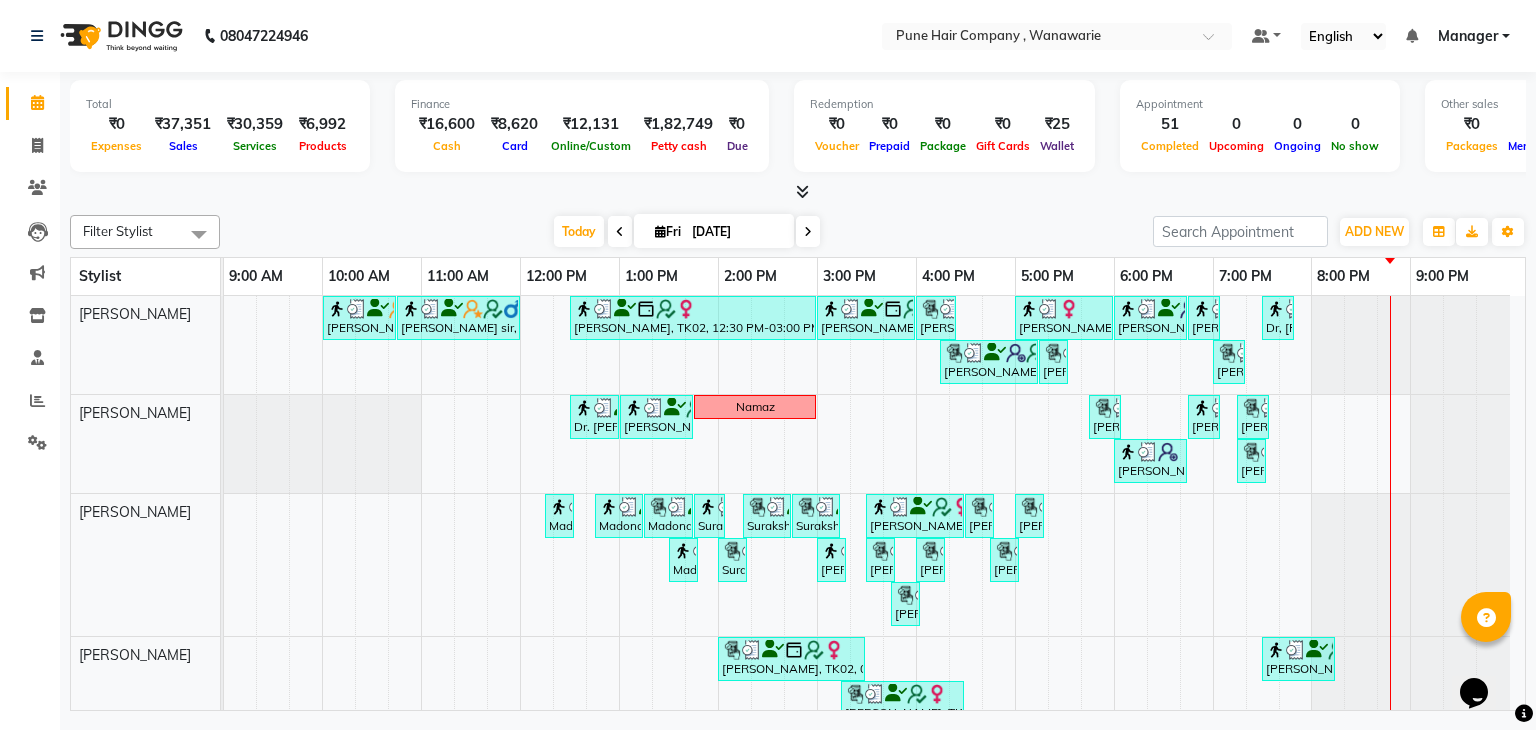 click at bounding box center [802, 191] 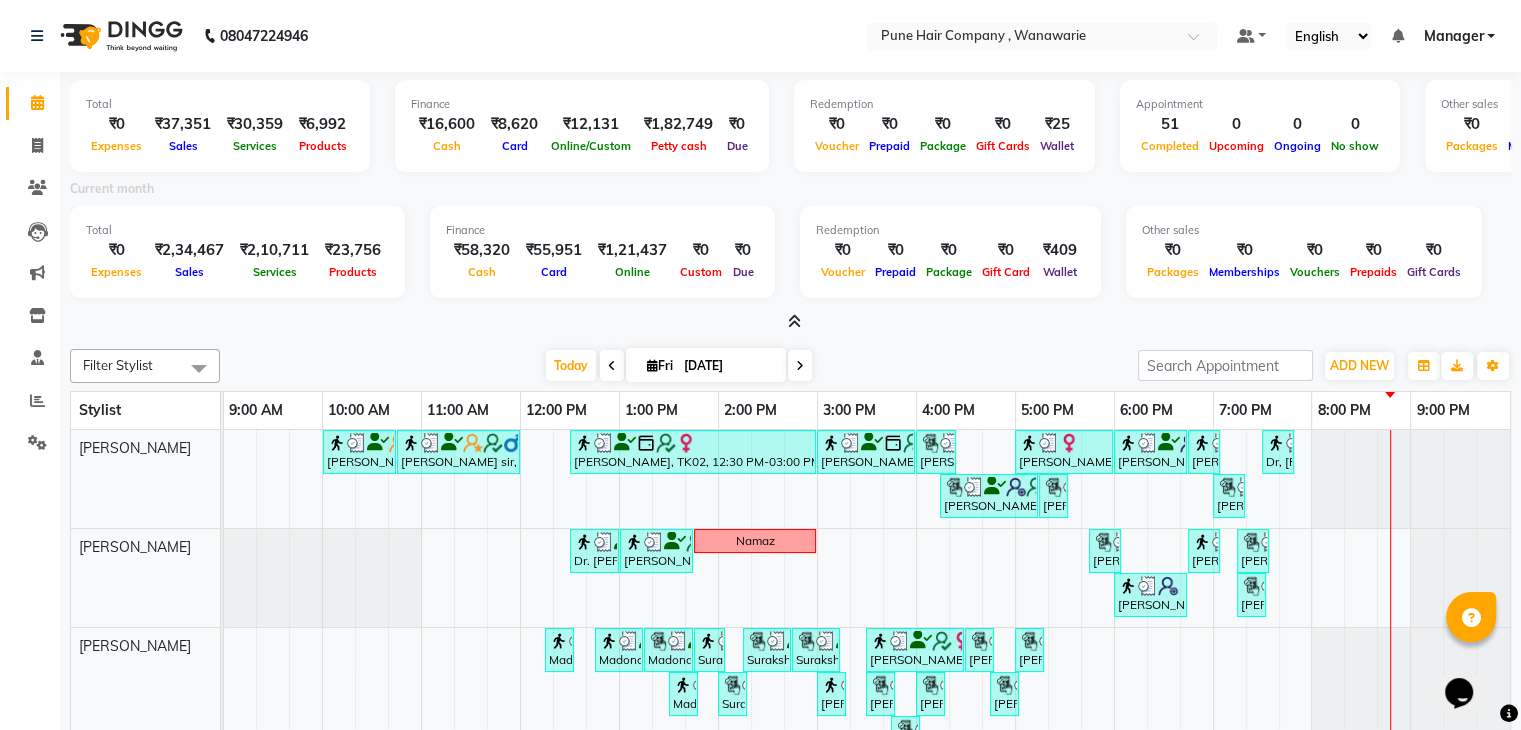 click at bounding box center [794, 321] 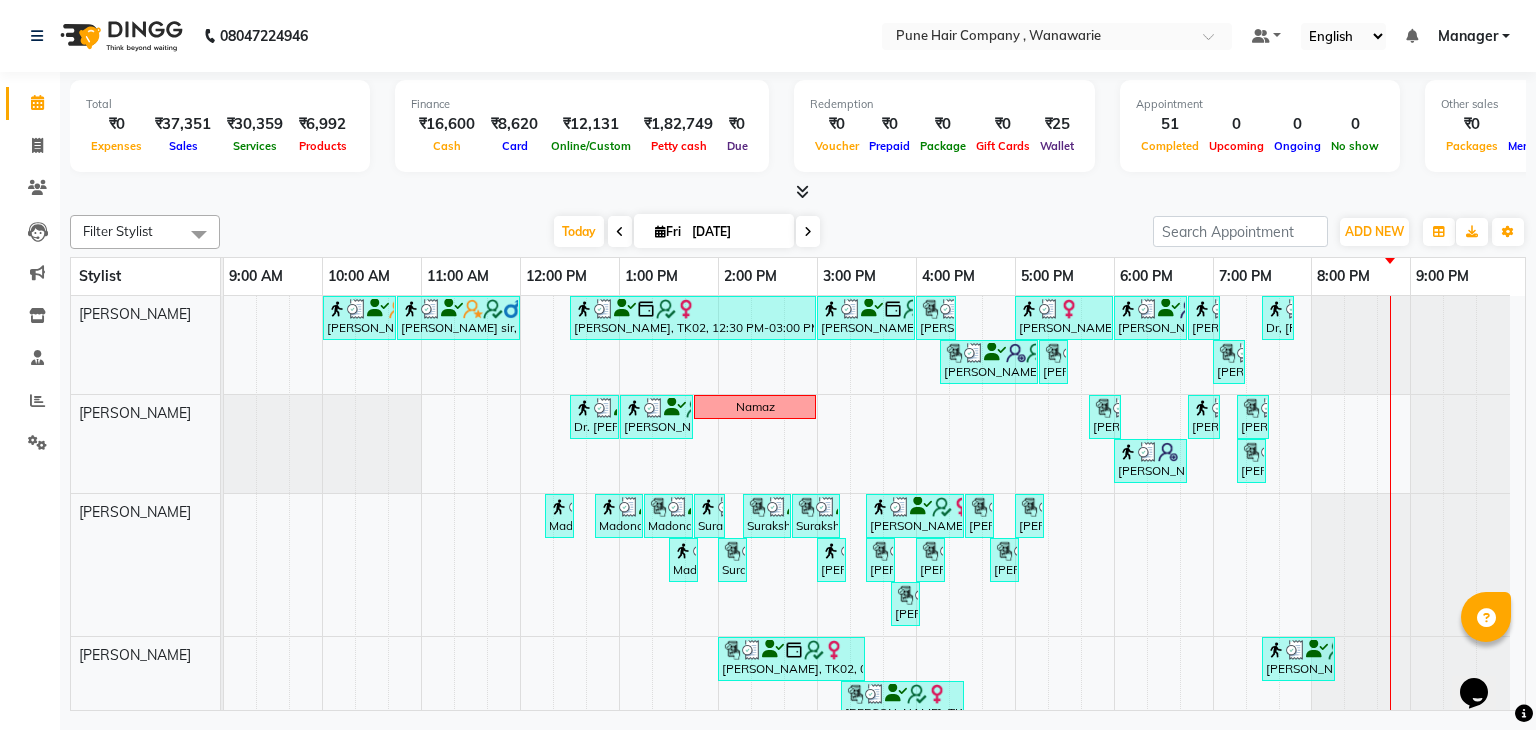 click at bounding box center (808, 232) 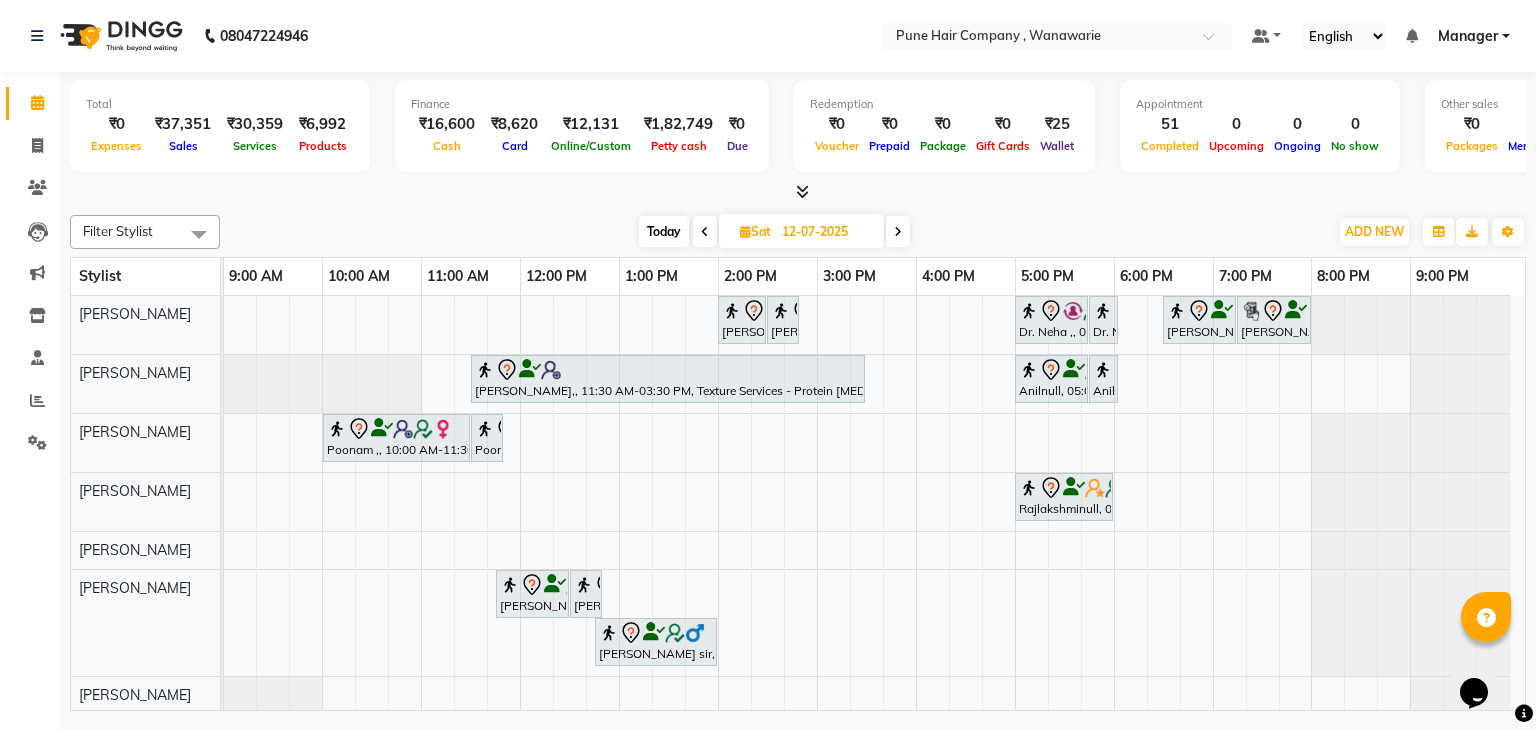 click on "Today" at bounding box center (664, 231) 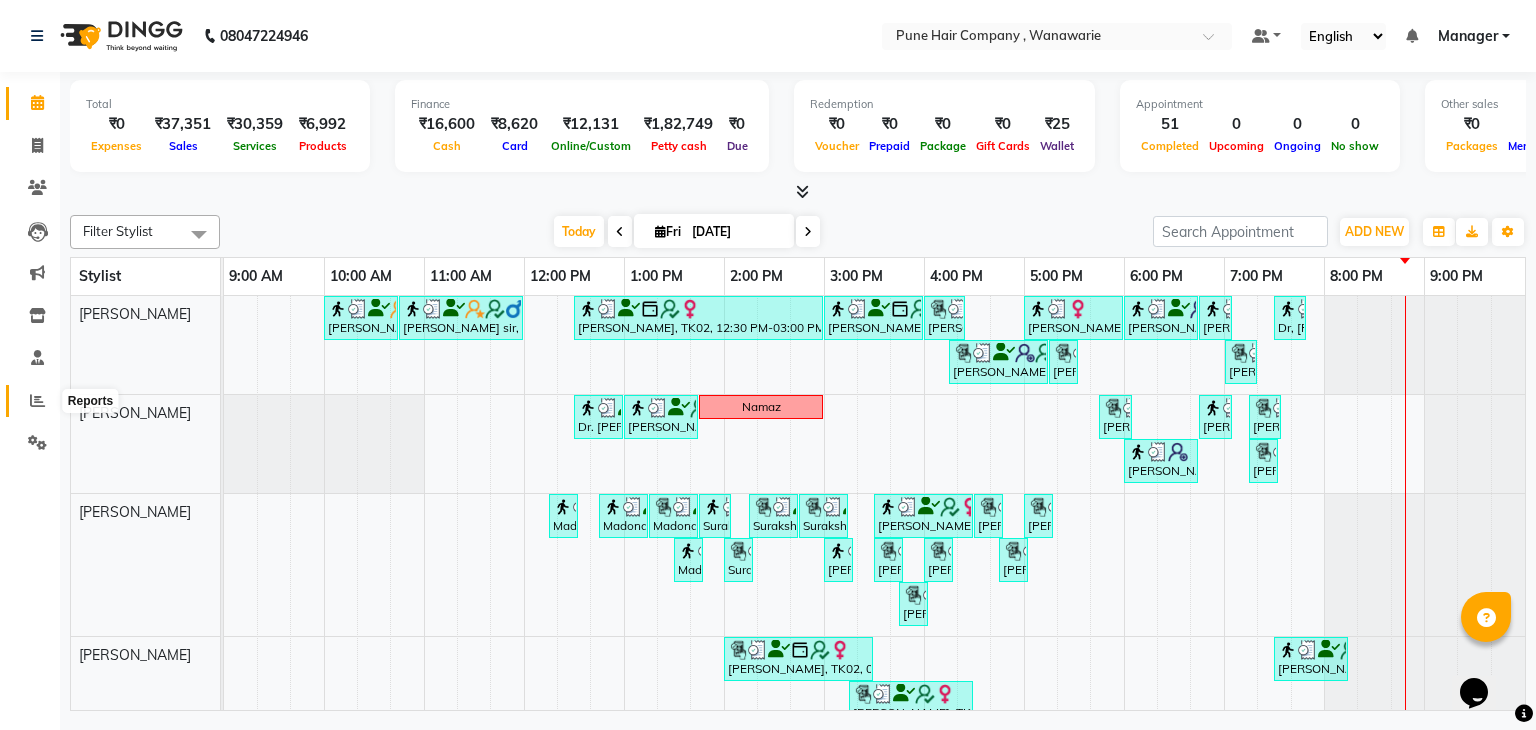 click 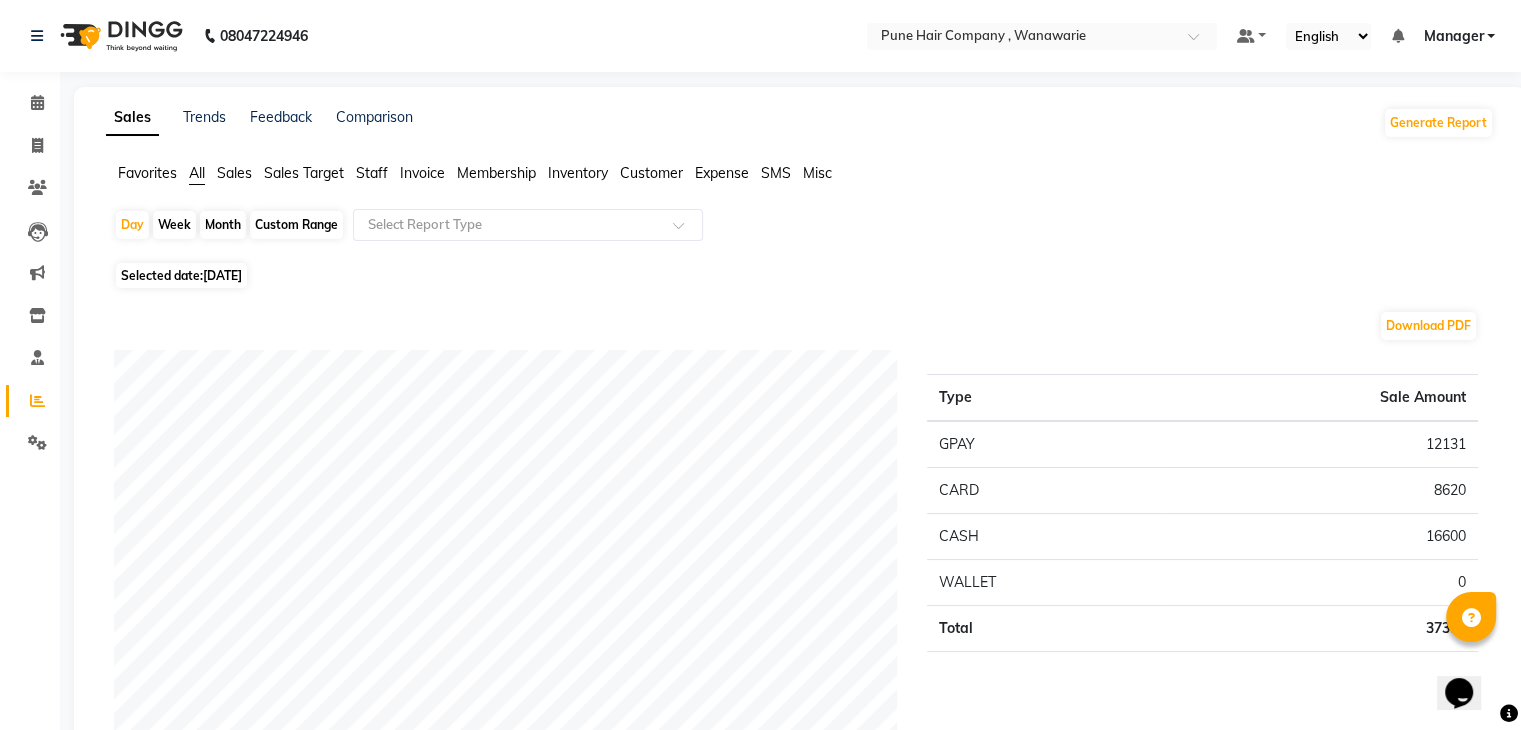 click on "Month" 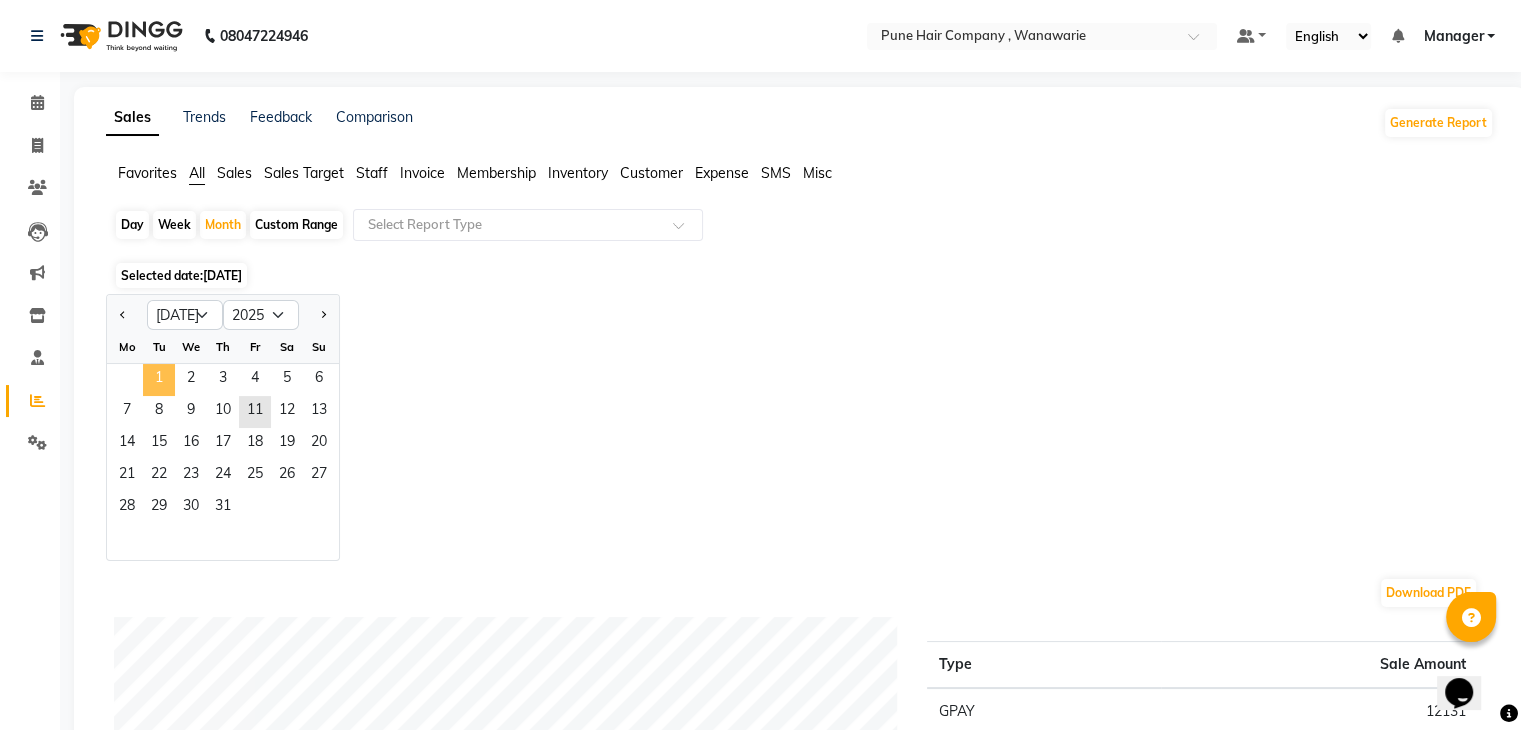 click on "1" 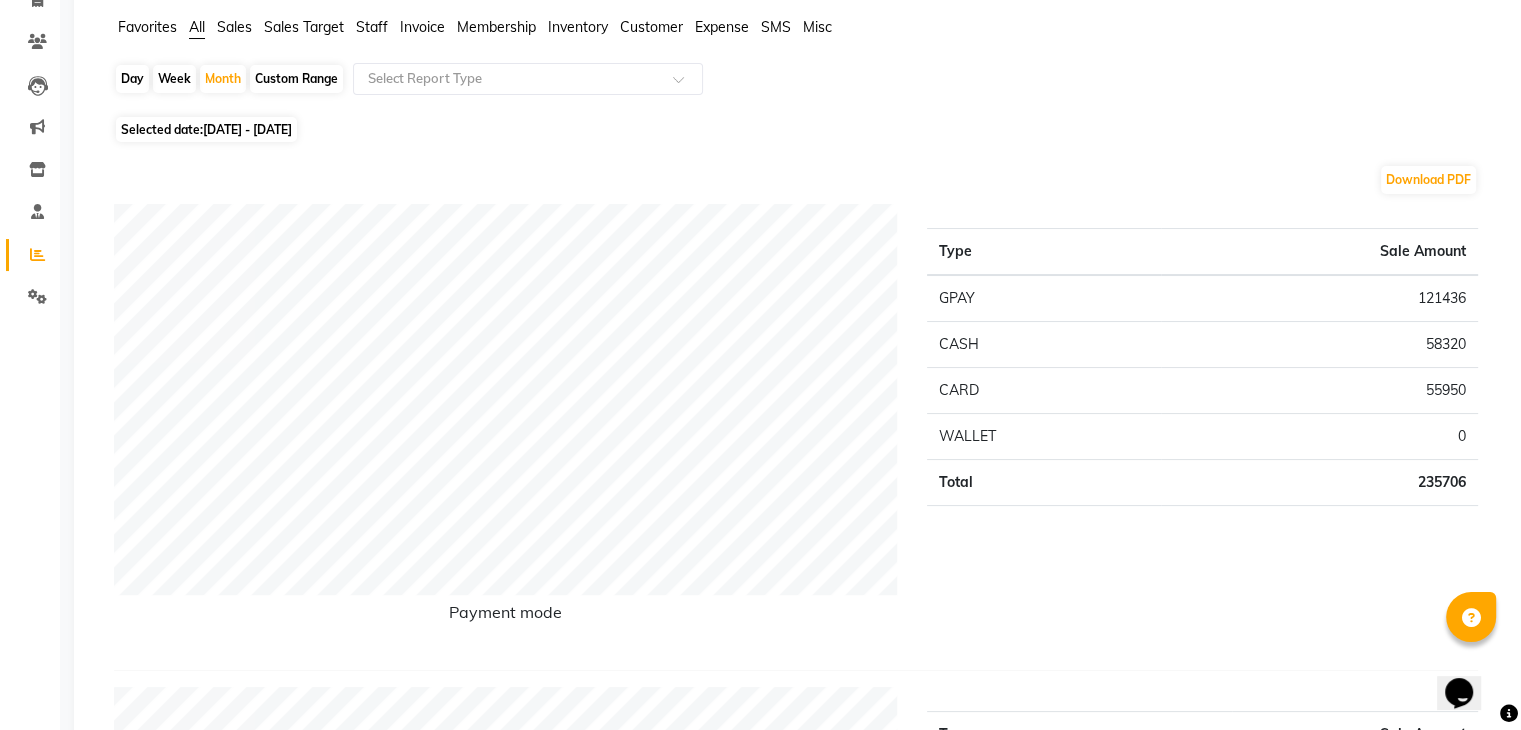 scroll, scrollTop: 0, scrollLeft: 0, axis: both 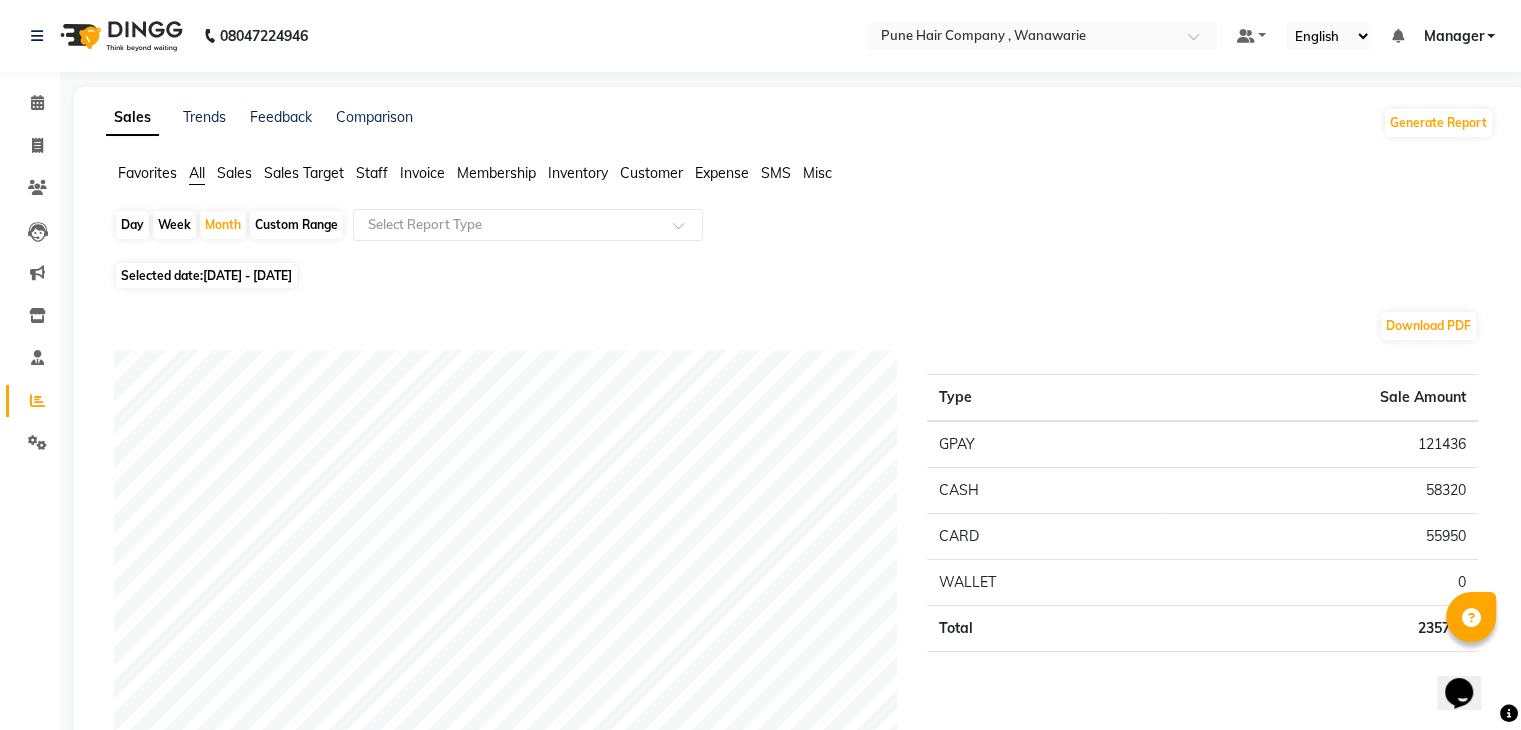 click on "Staff" 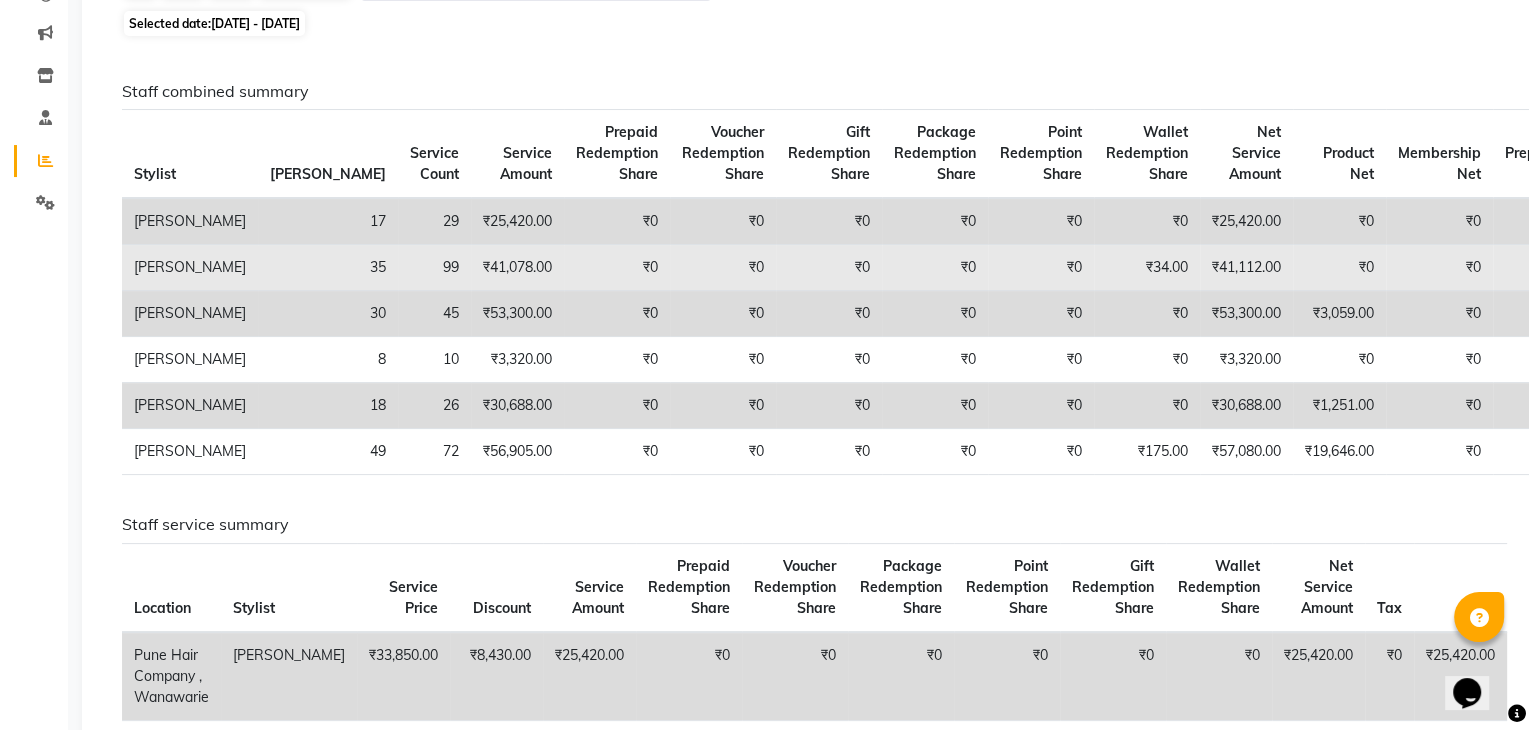 scroll, scrollTop: 0, scrollLeft: 0, axis: both 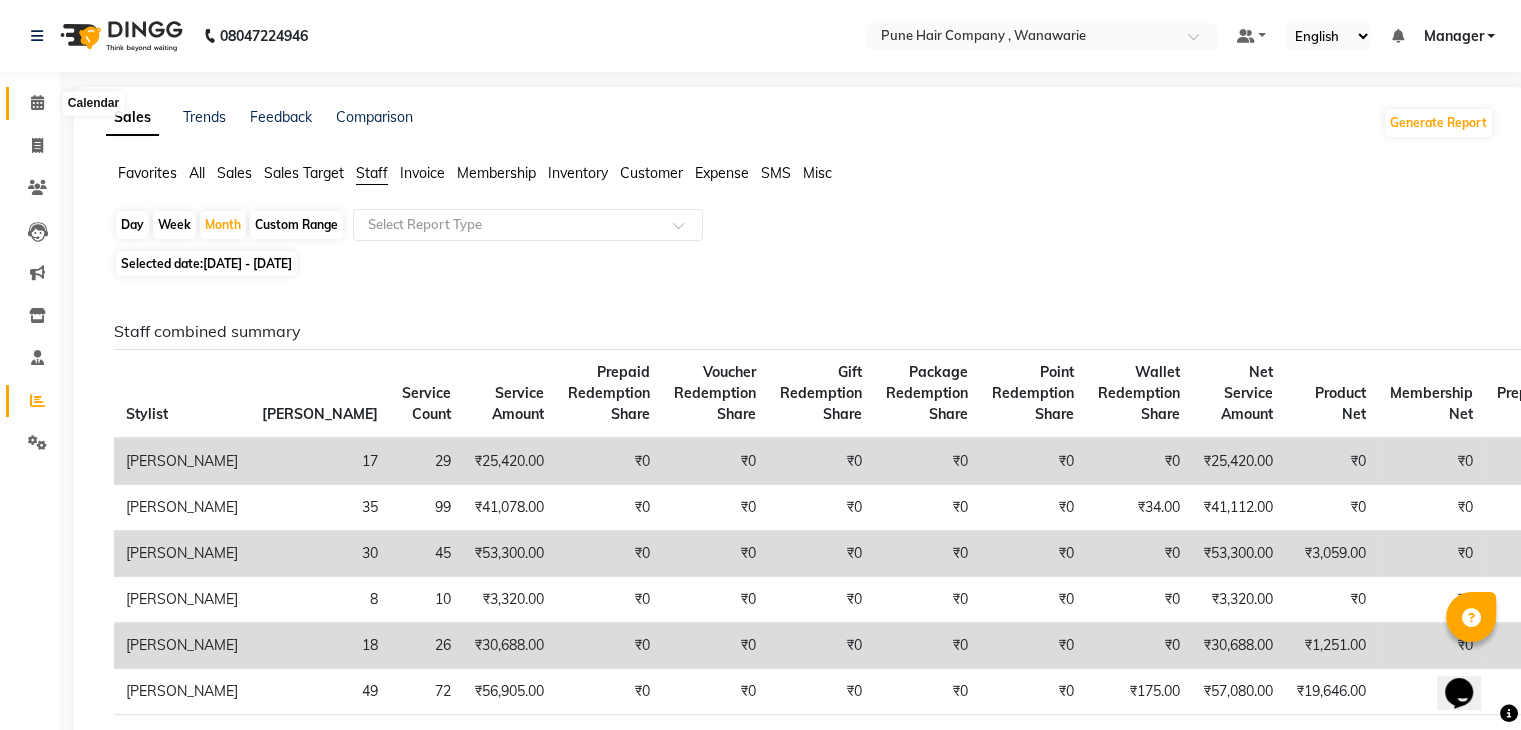 click 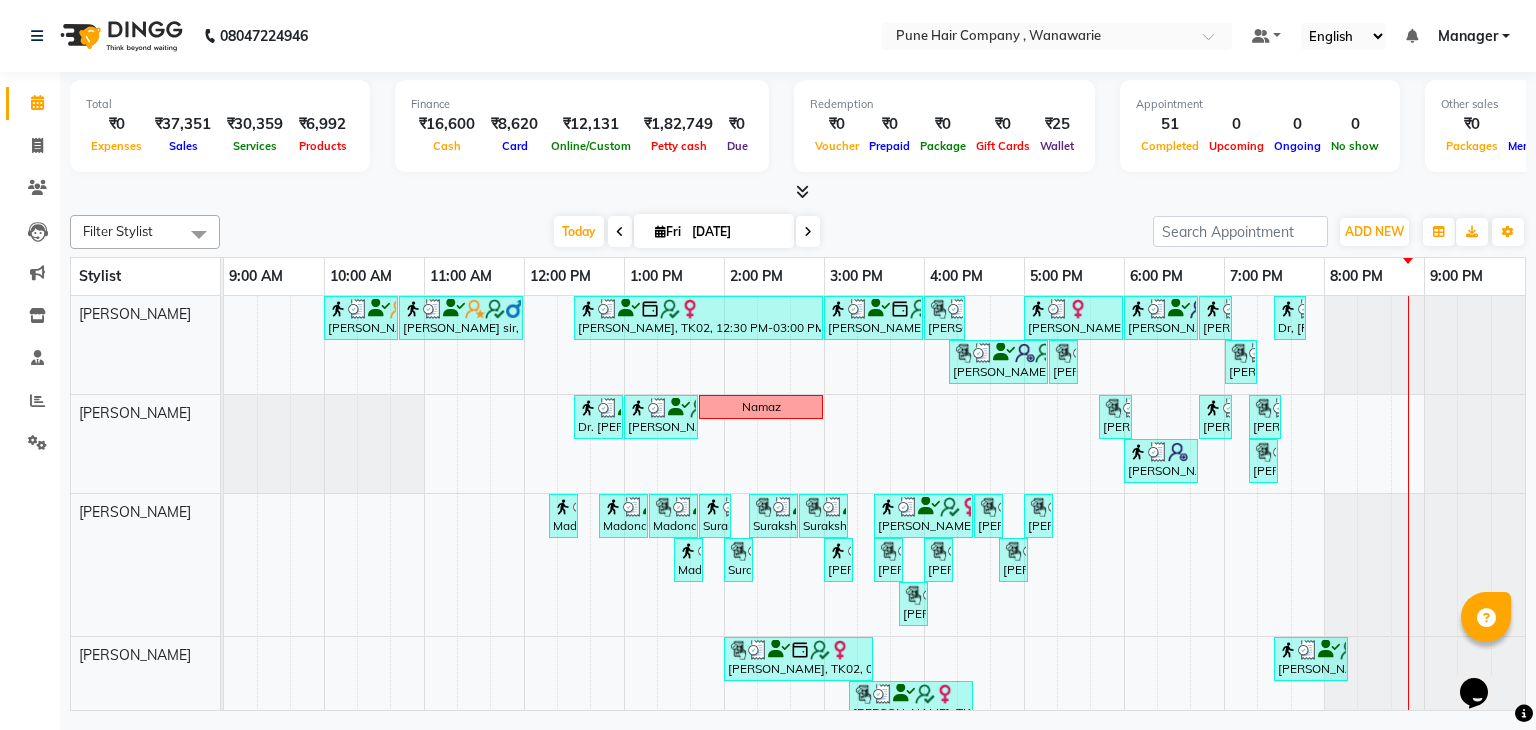 scroll, scrollTop: 215, scrollLeft: 0, axis: vertical 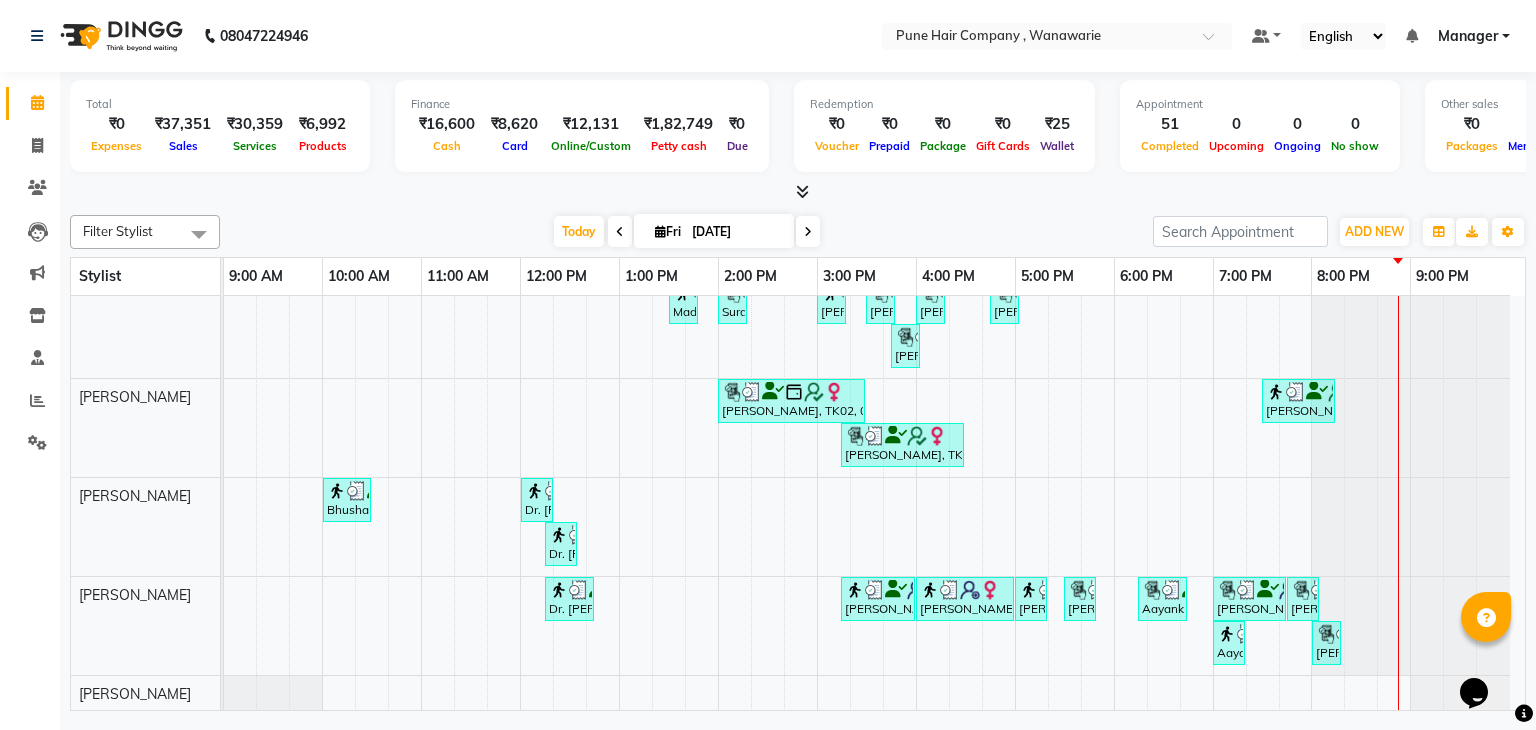 click at bounding box center (808, 232) 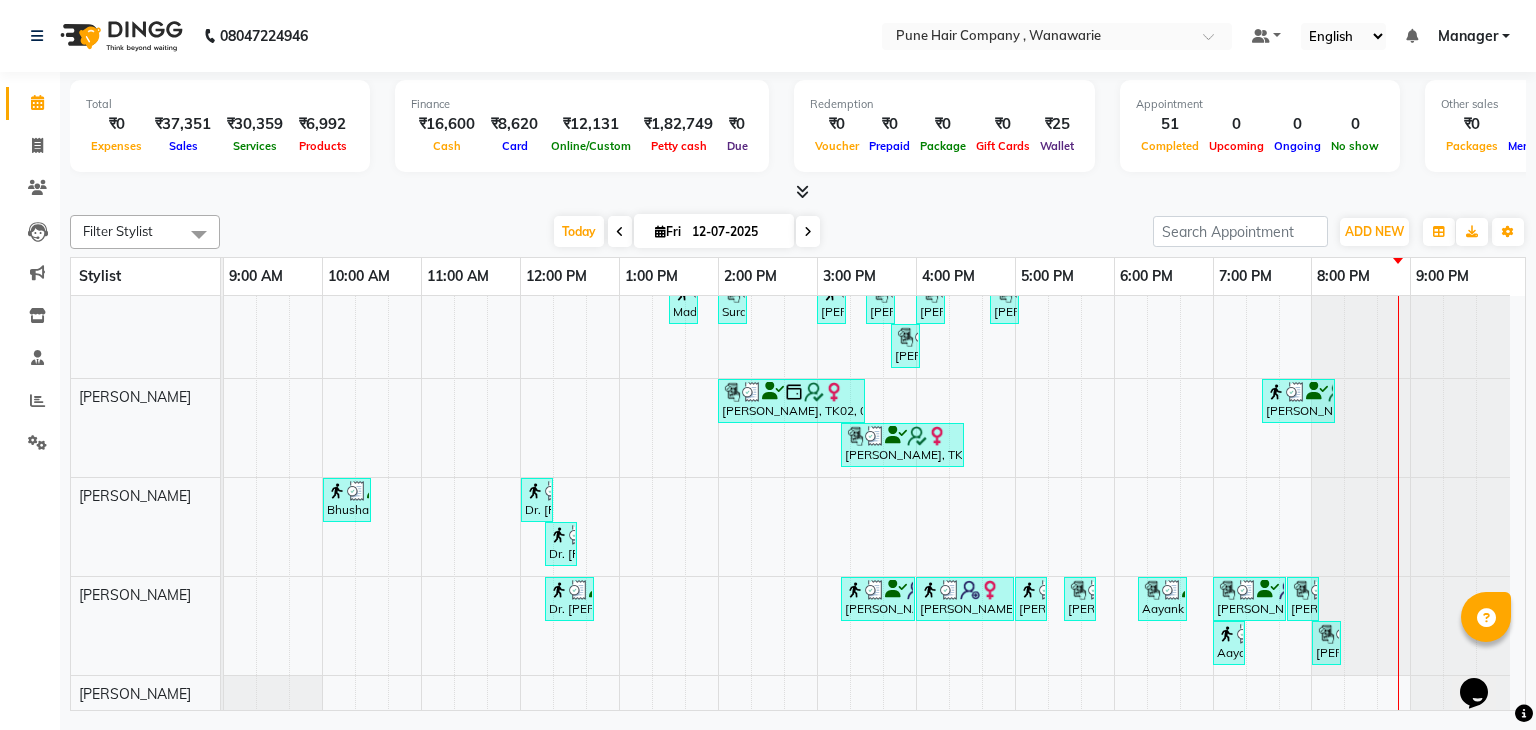 scroll, scrollTop: 0, scrollLeft: 0, axis: both 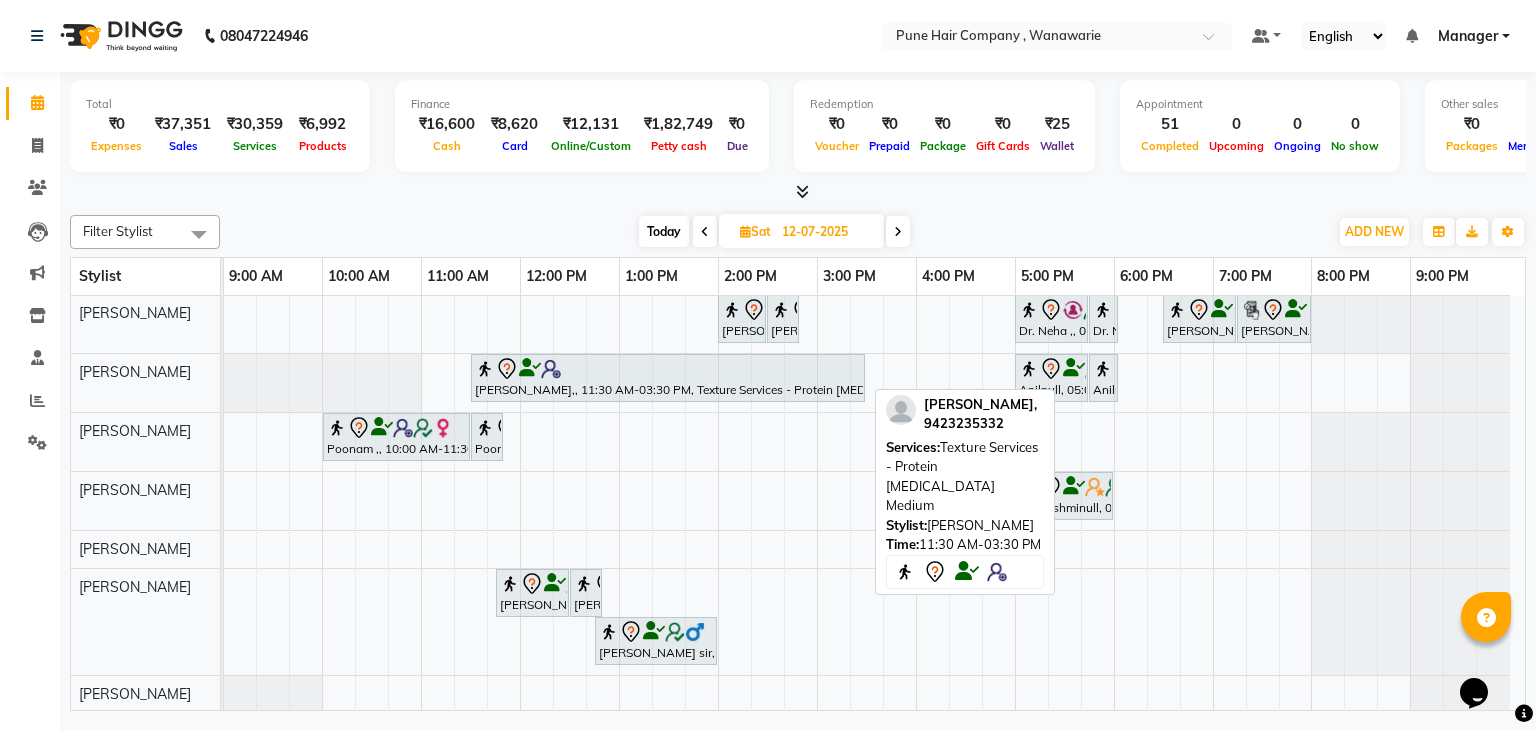 click on "Anuradha B,, 11:30 AM-03:30 PM, Texture Services - Protein Botox Medium" at bounding box center (668, 378) 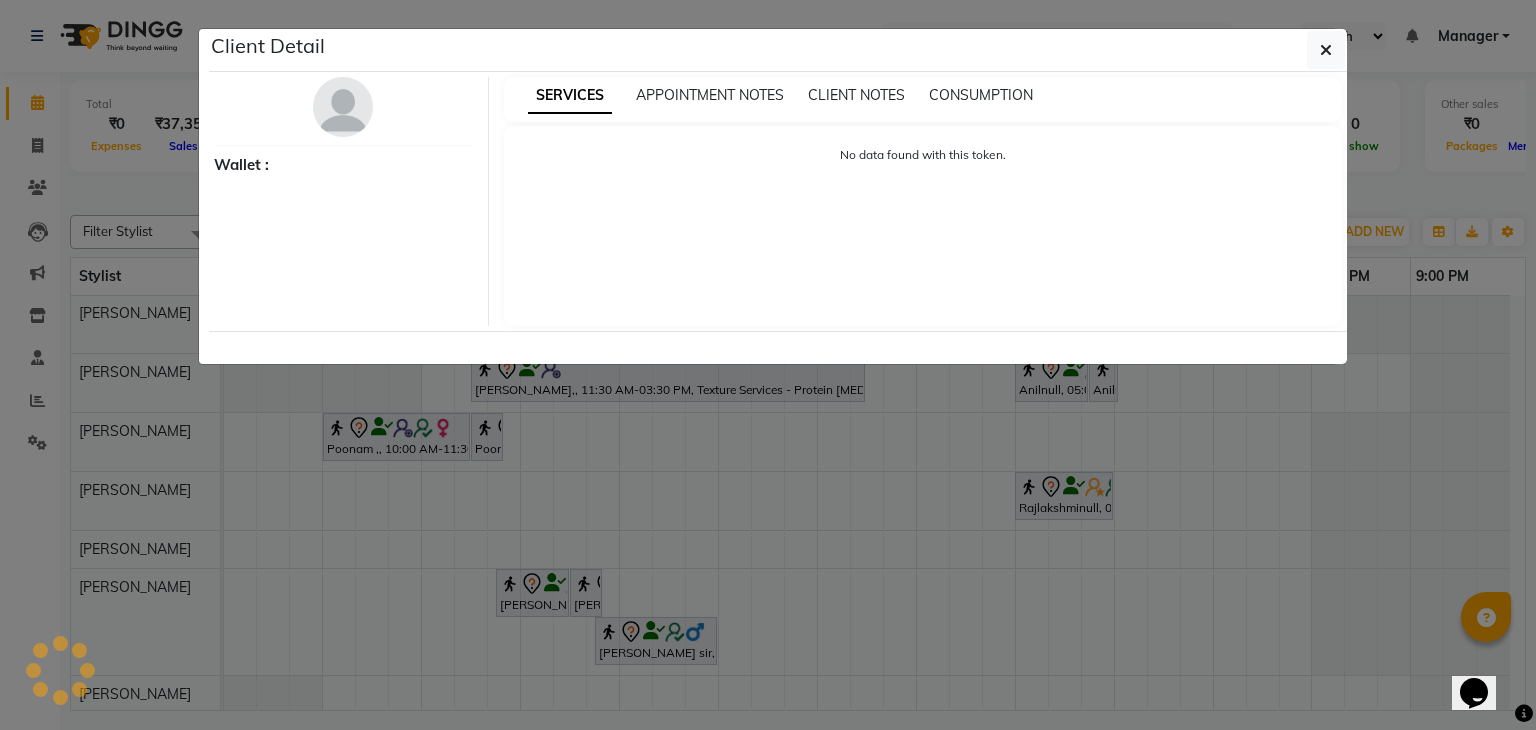 select on "7" 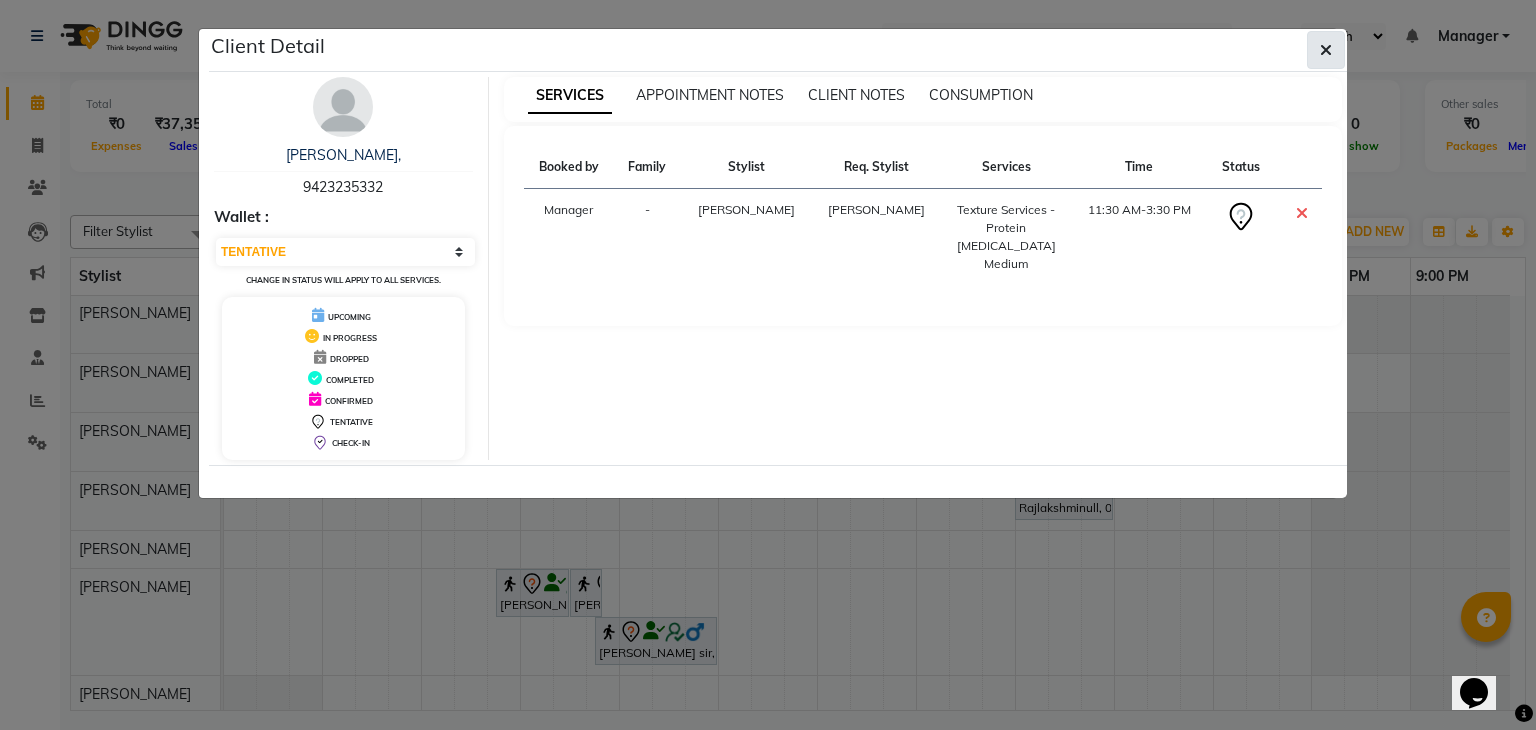 click 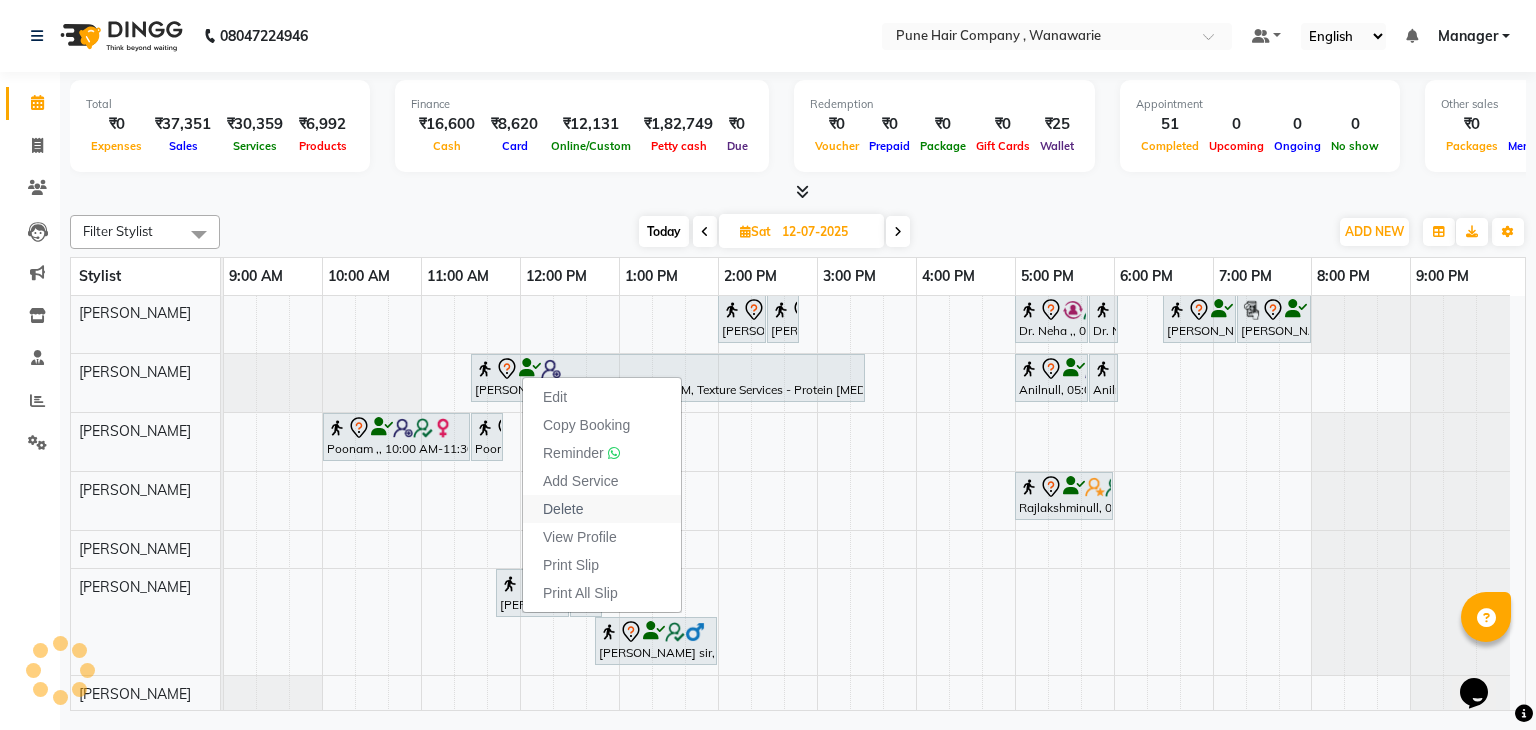 click on "Delete" at bounding box center [602, 509] 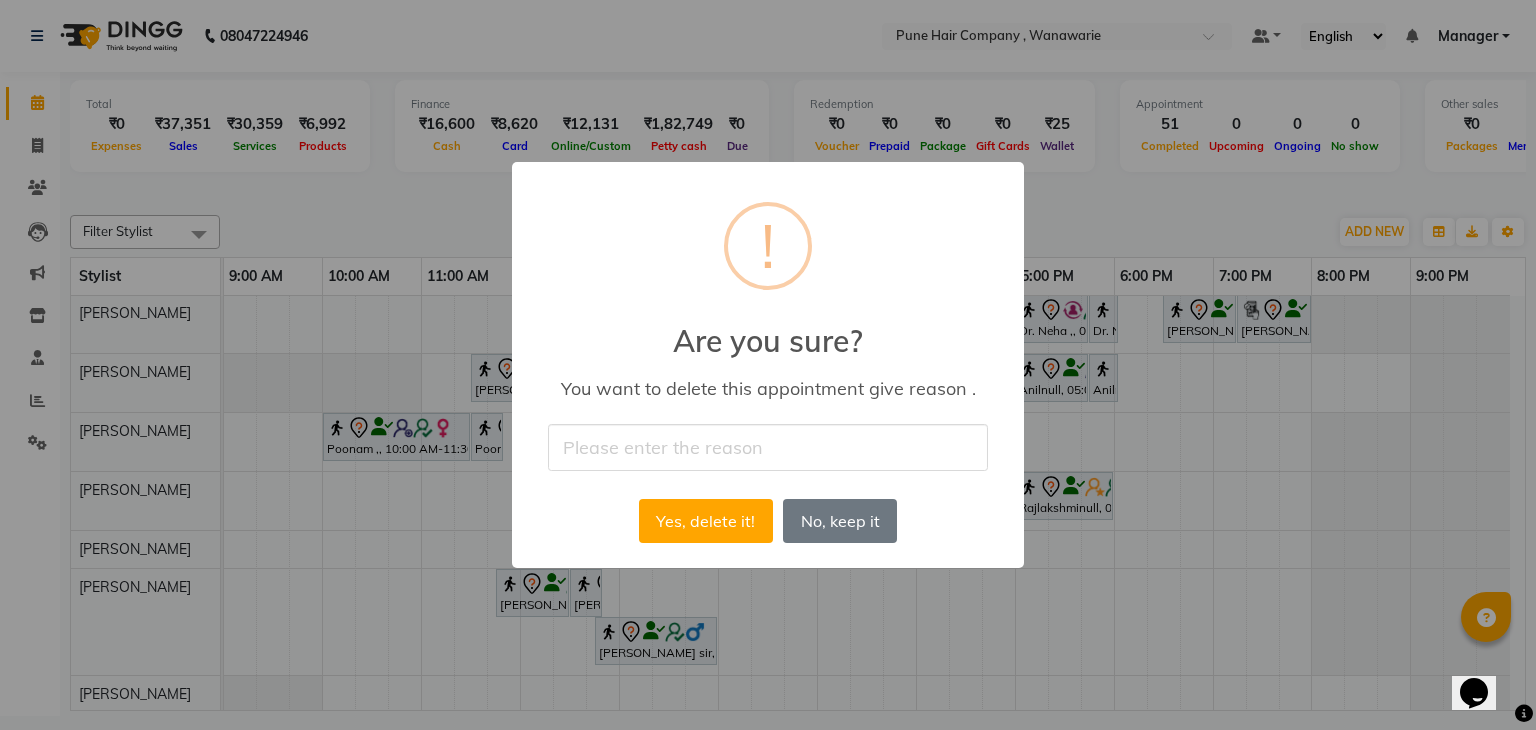 click at bounding box center [768, 447] 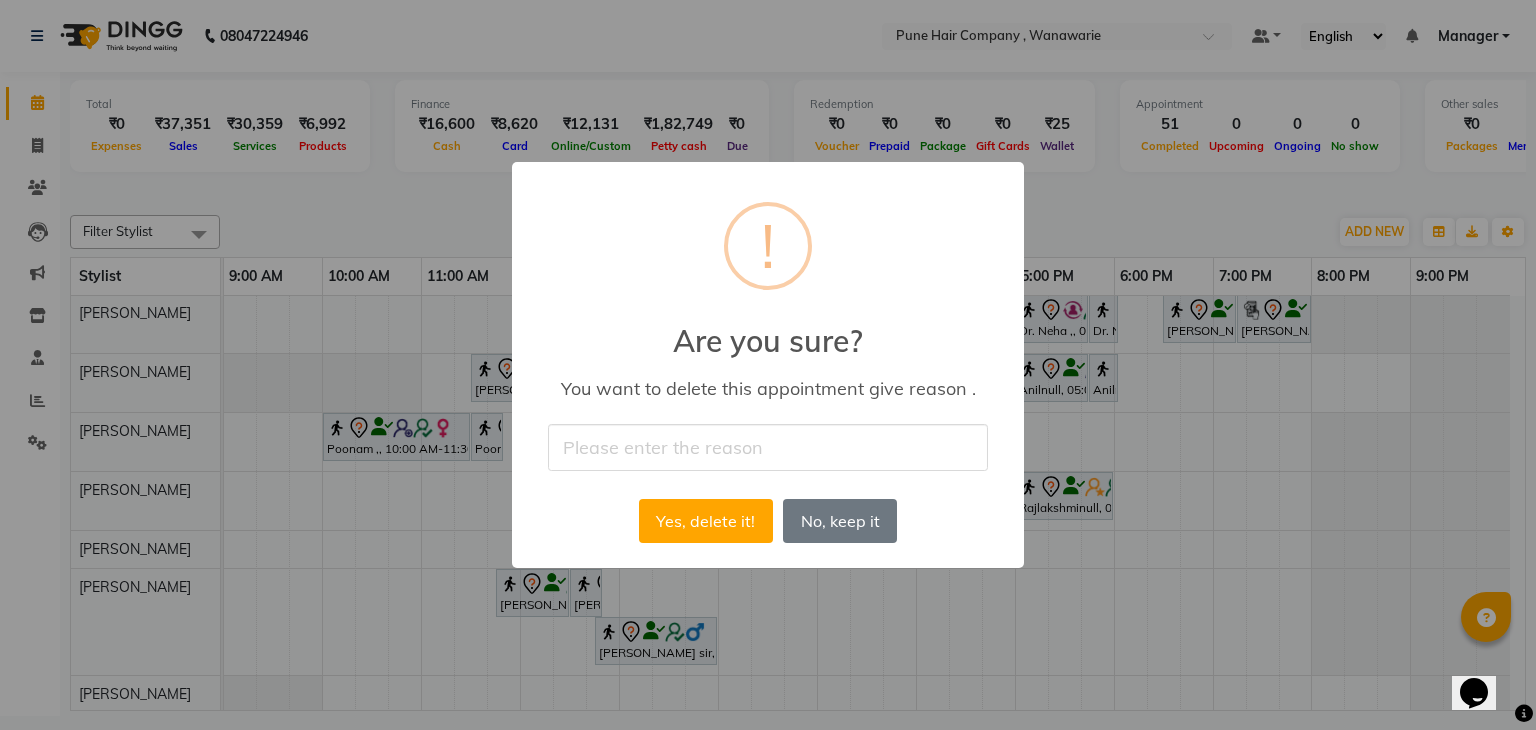 type on "NA" 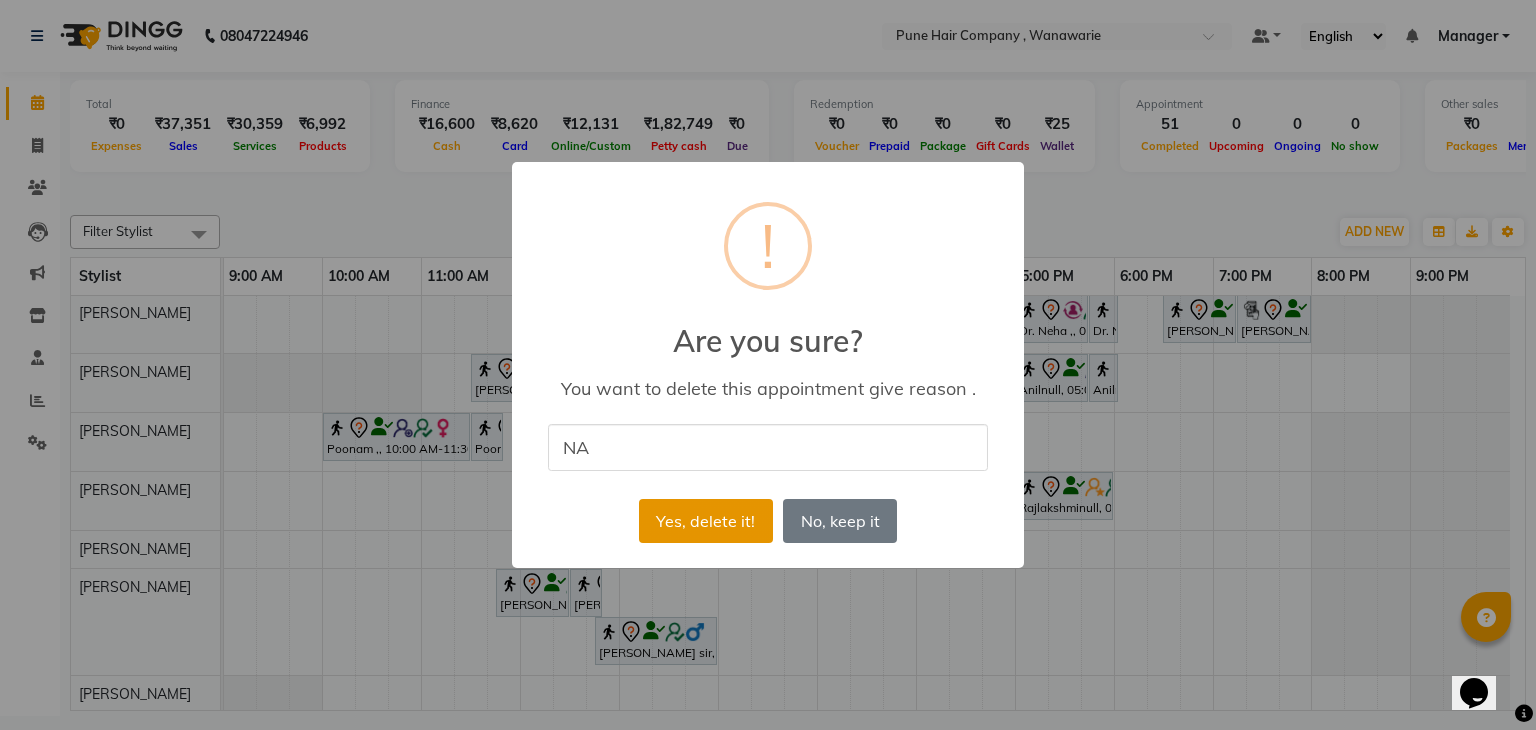 click on "Yes, delete it!" at bounding box center [706, 521] 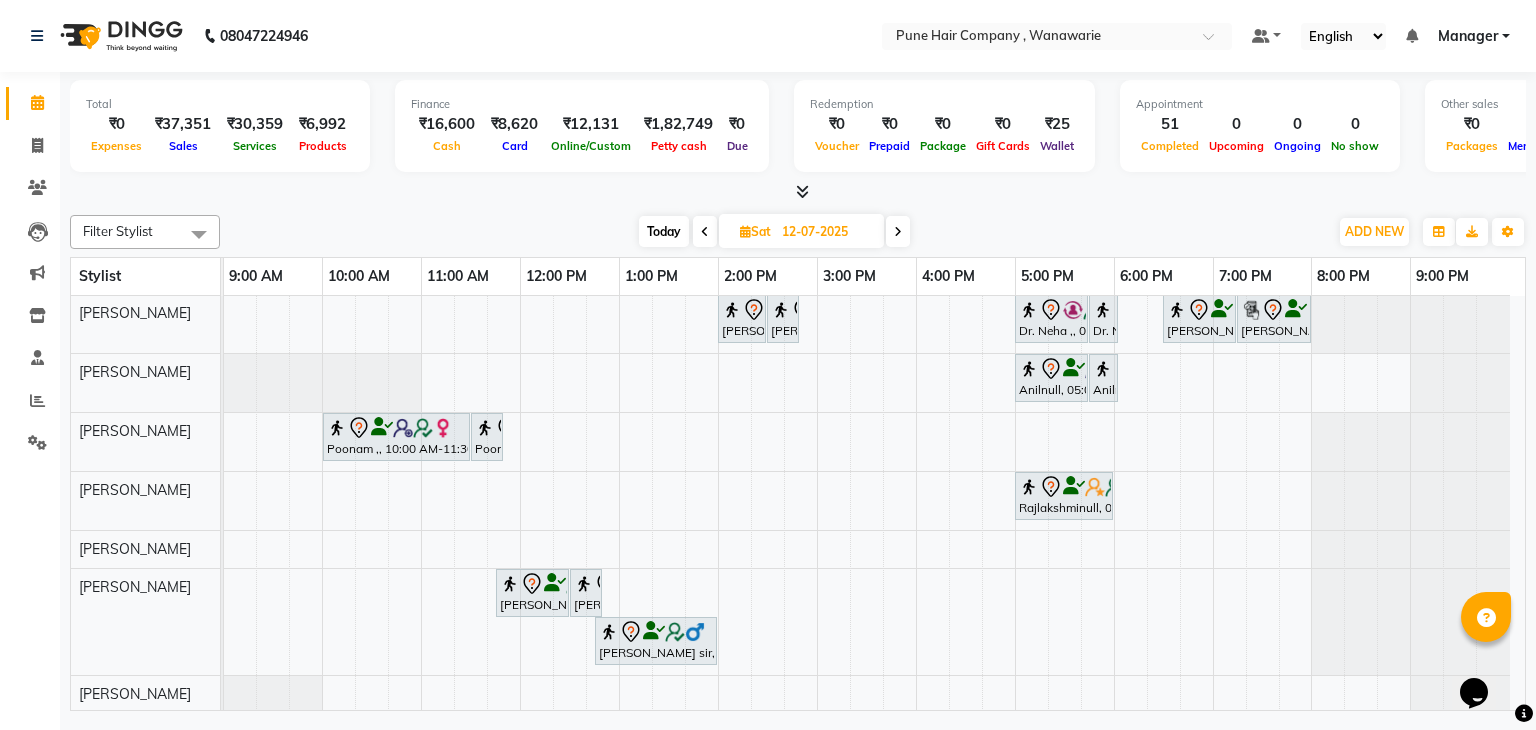 click on "Today" at bounding box center (664, 231) 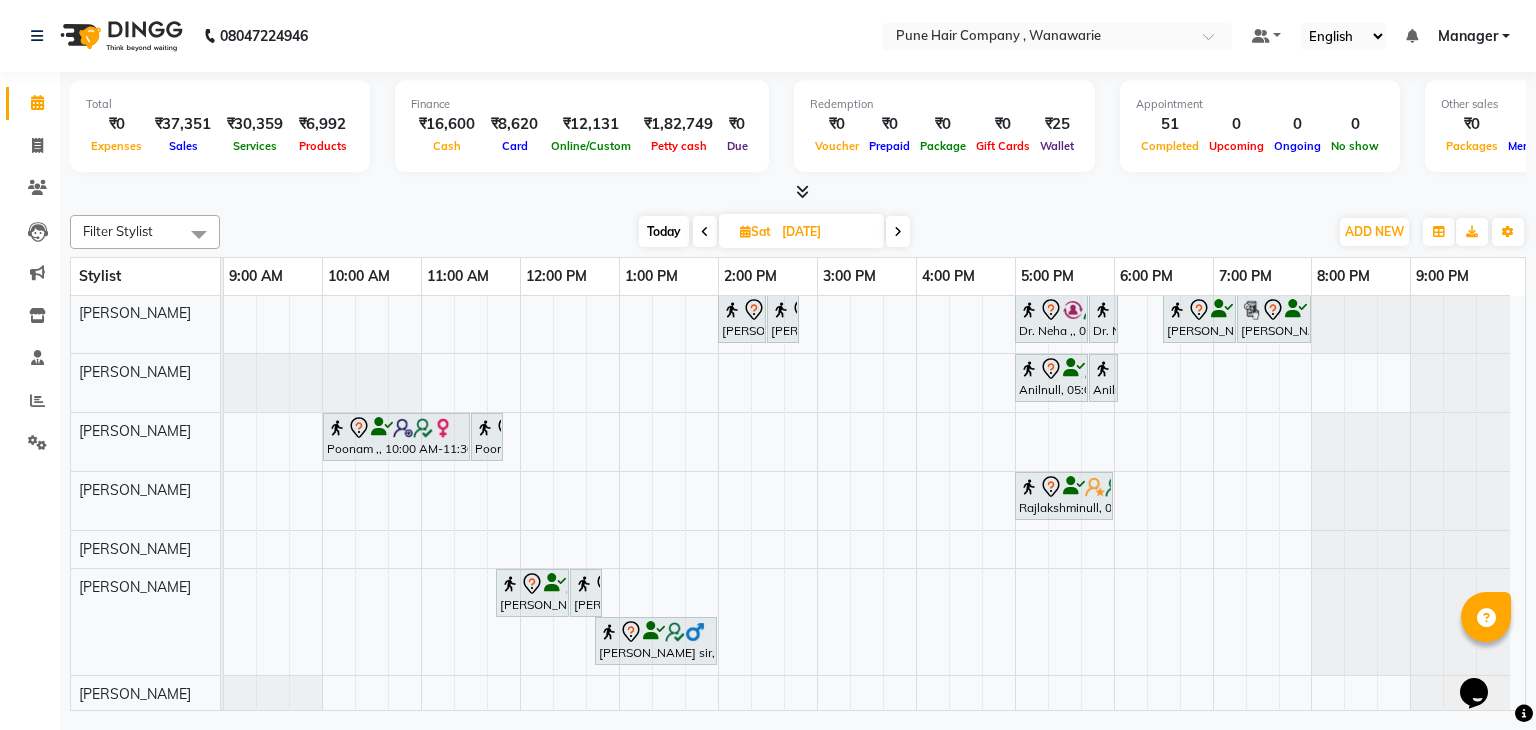 scroll, scrollTop: 0, scrollLeft: 0, axis: both 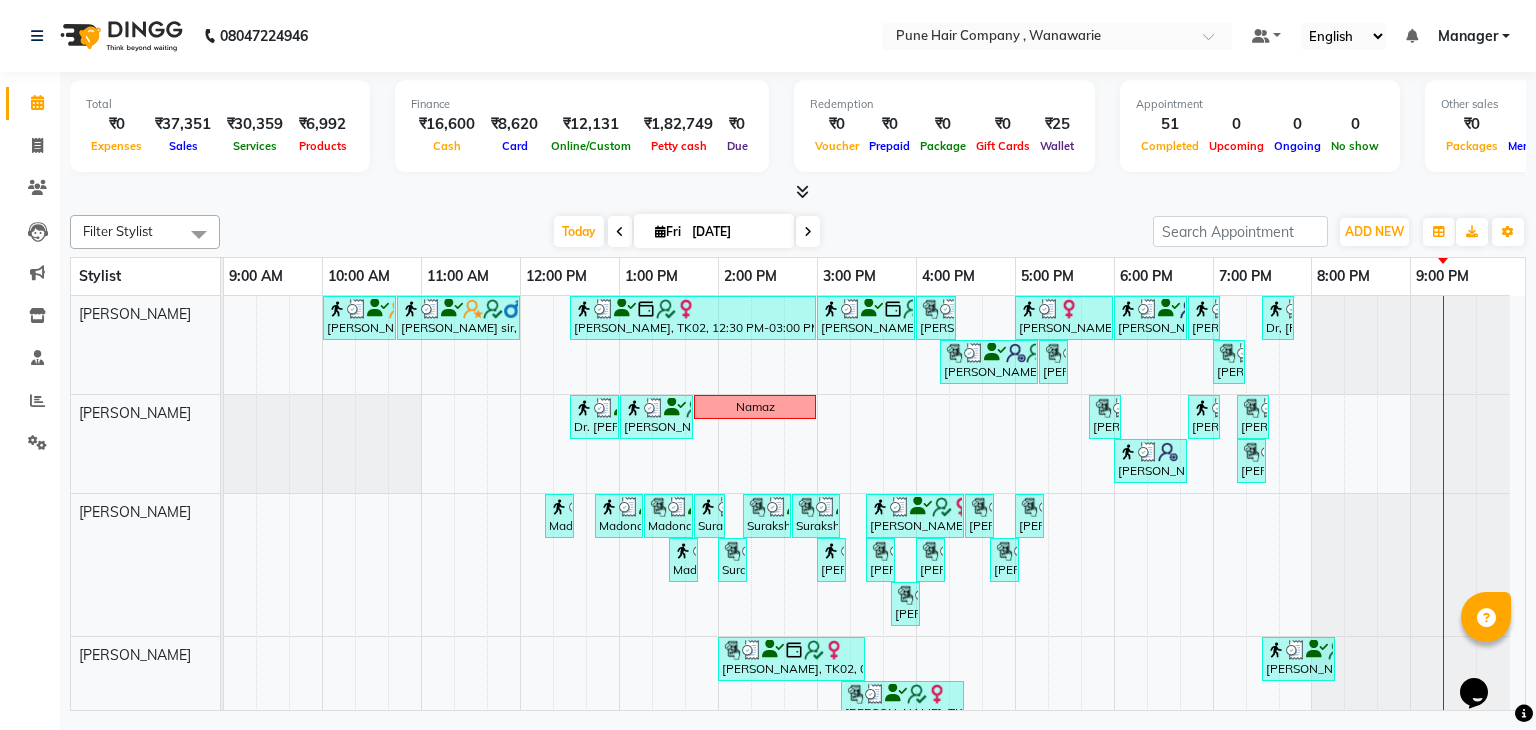 click at bounding box center (802, 191) 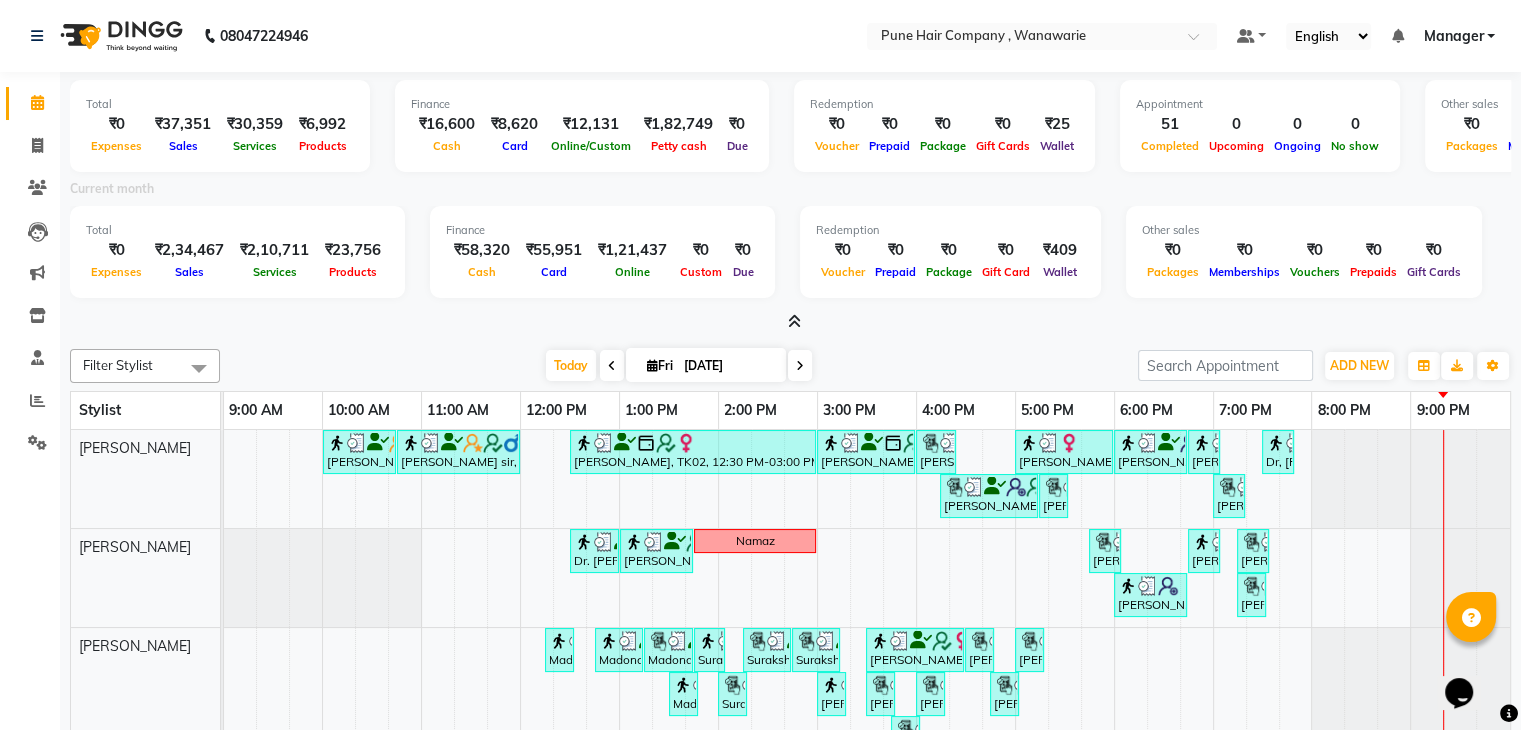 click at bounding box center [790, 322] 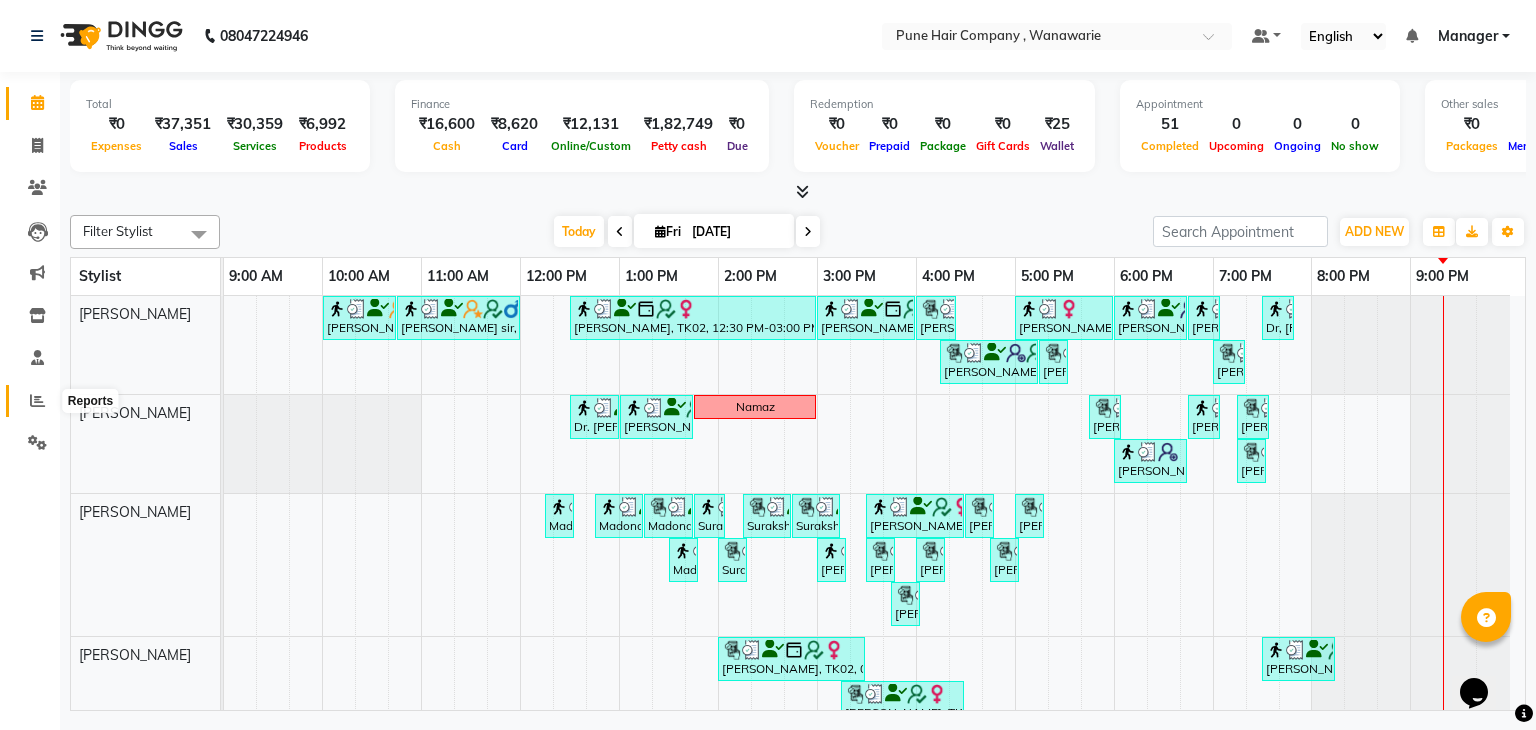 click 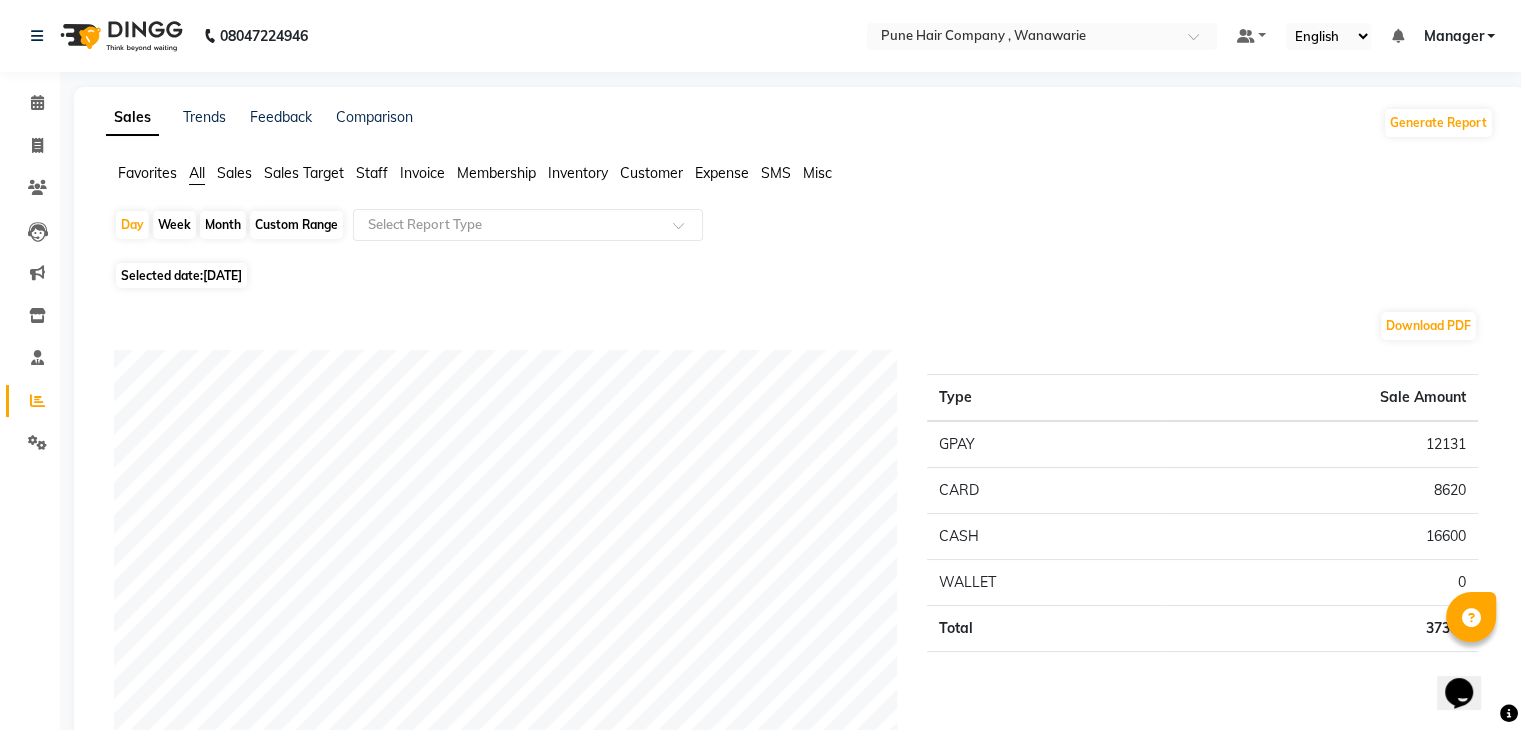 click on "Staff" 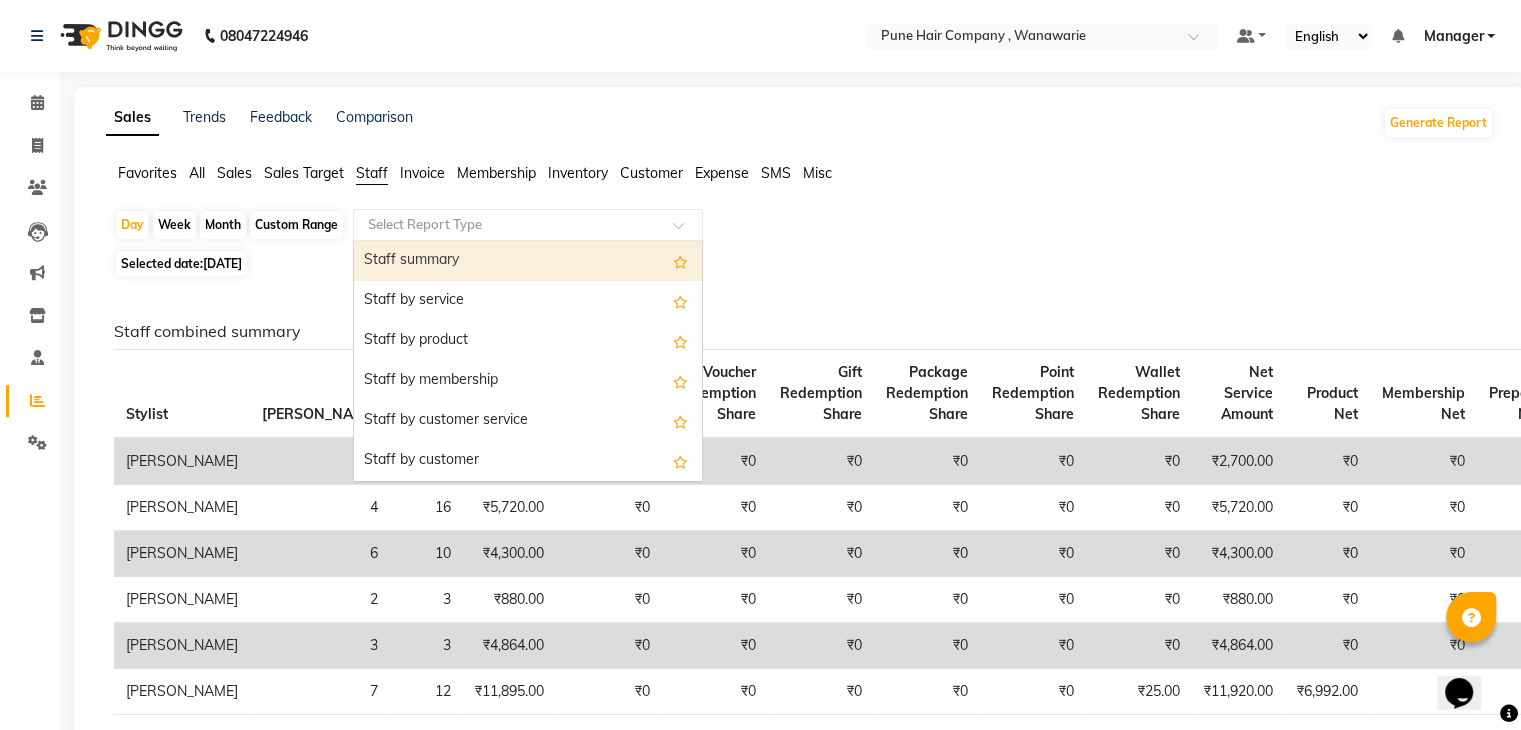 click 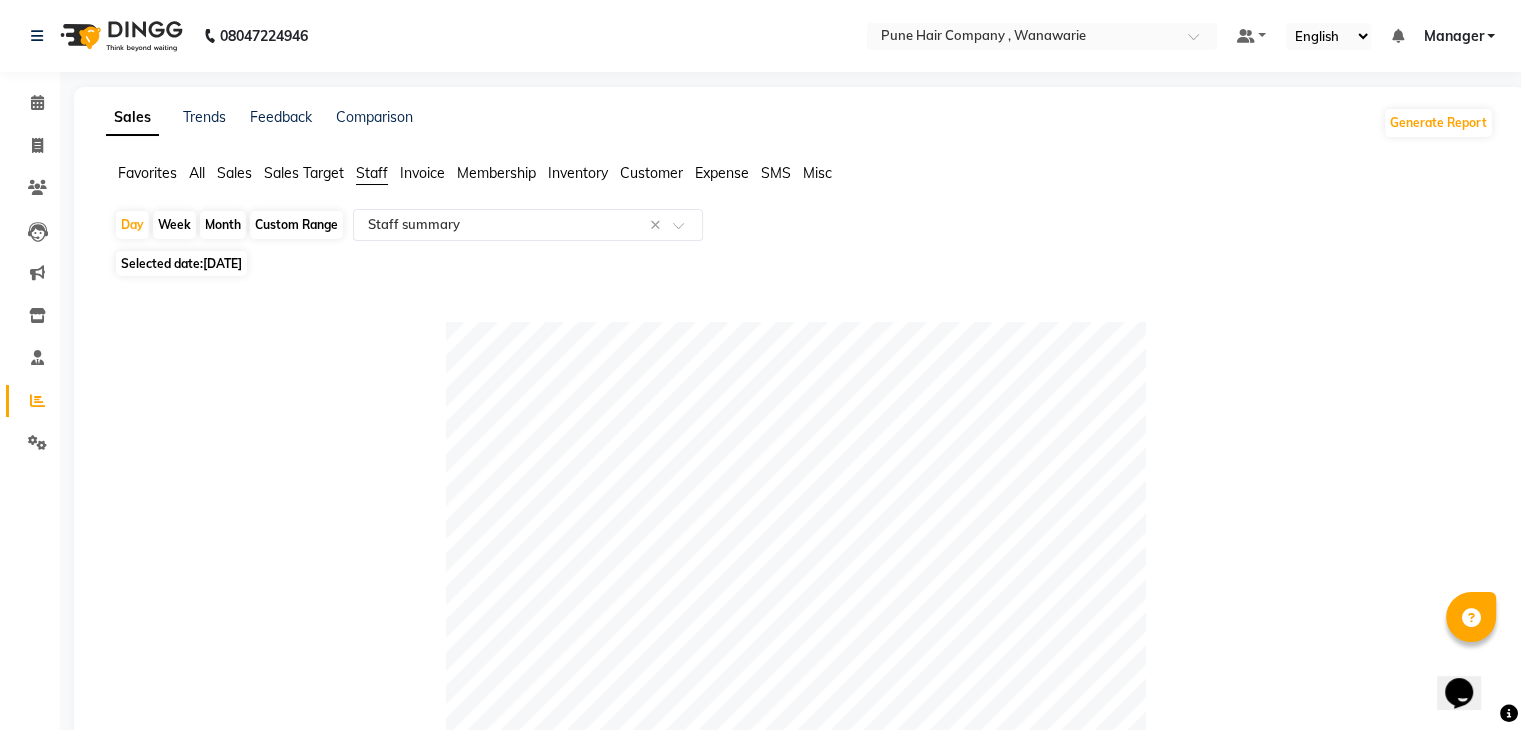 click on "Month" 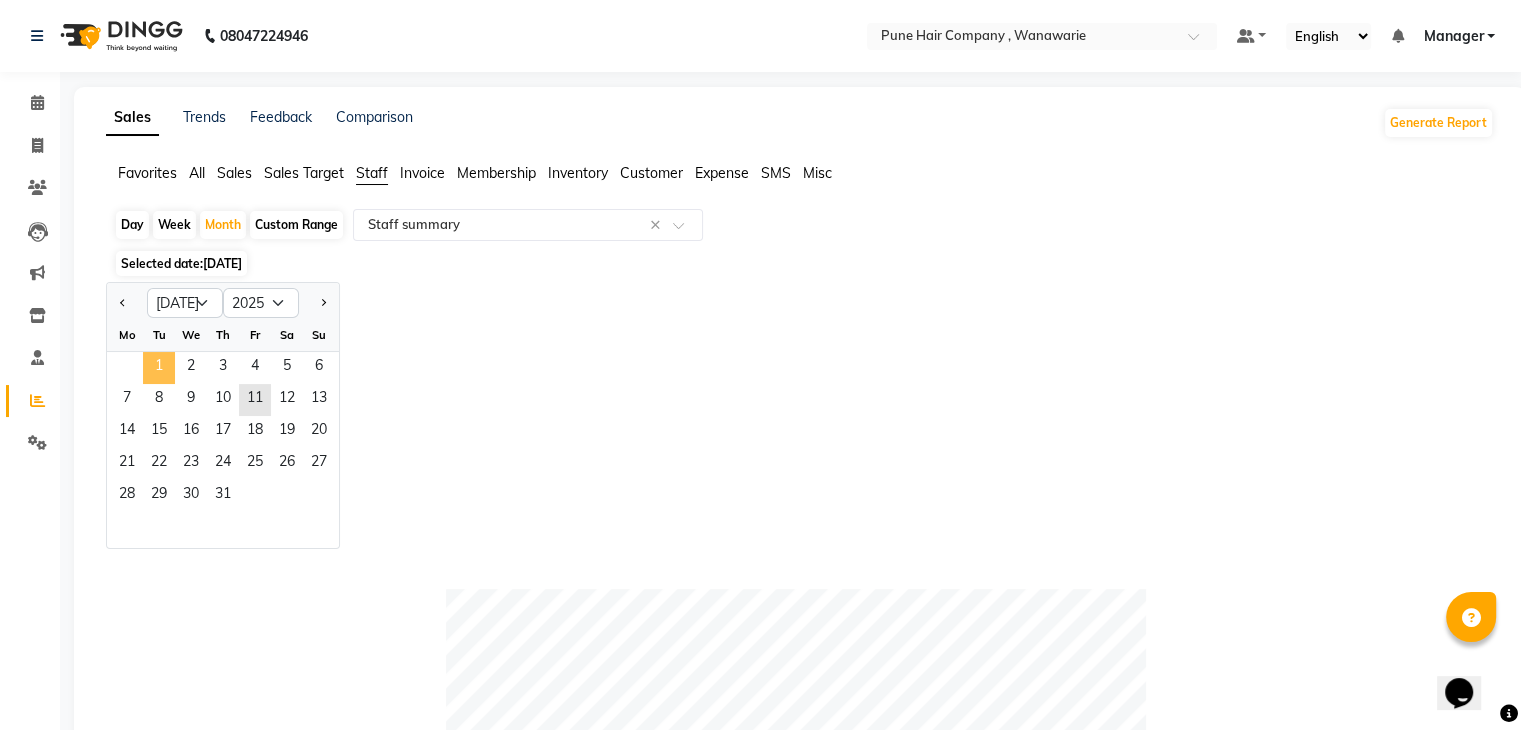 click on "1" 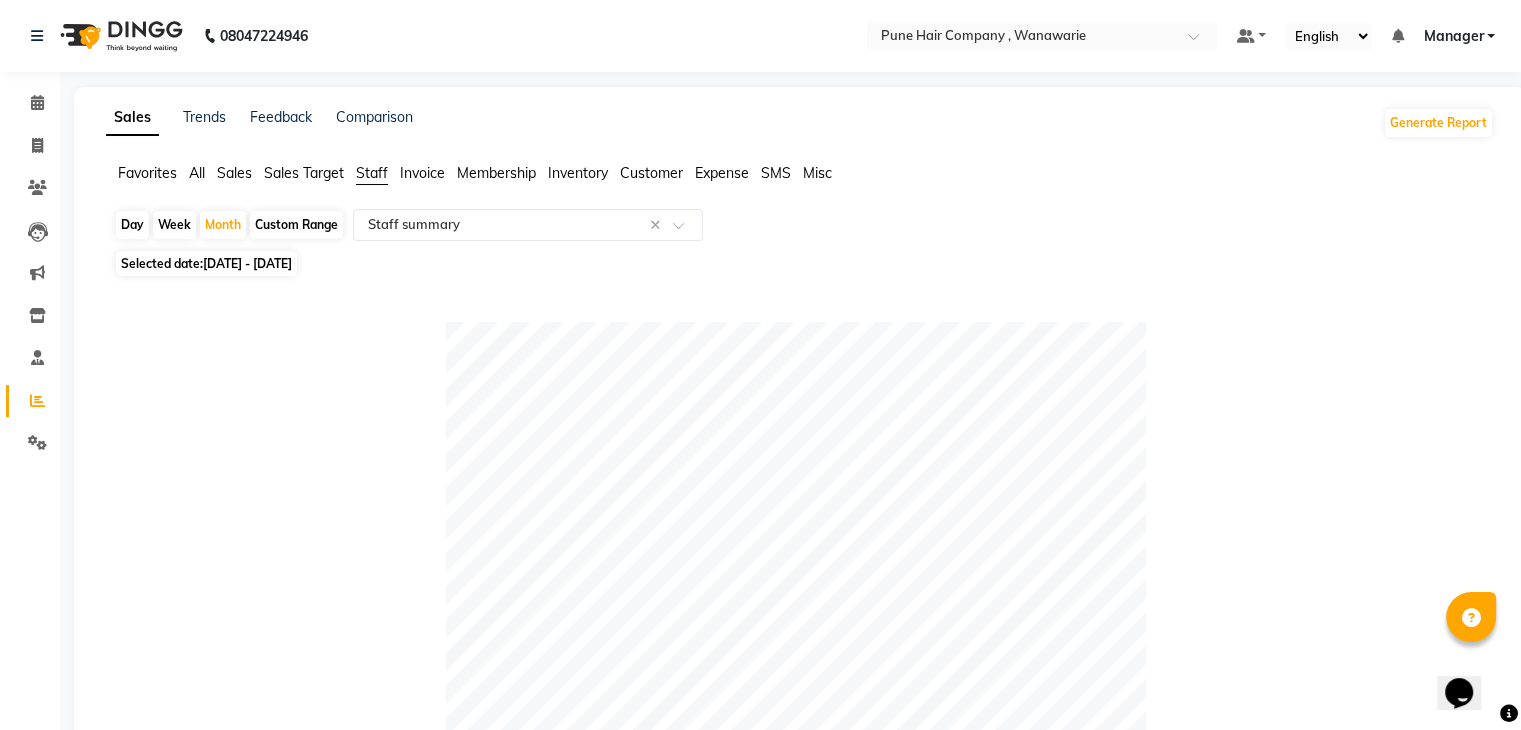 click on "Selected date:  [DATE] - [DATE]" 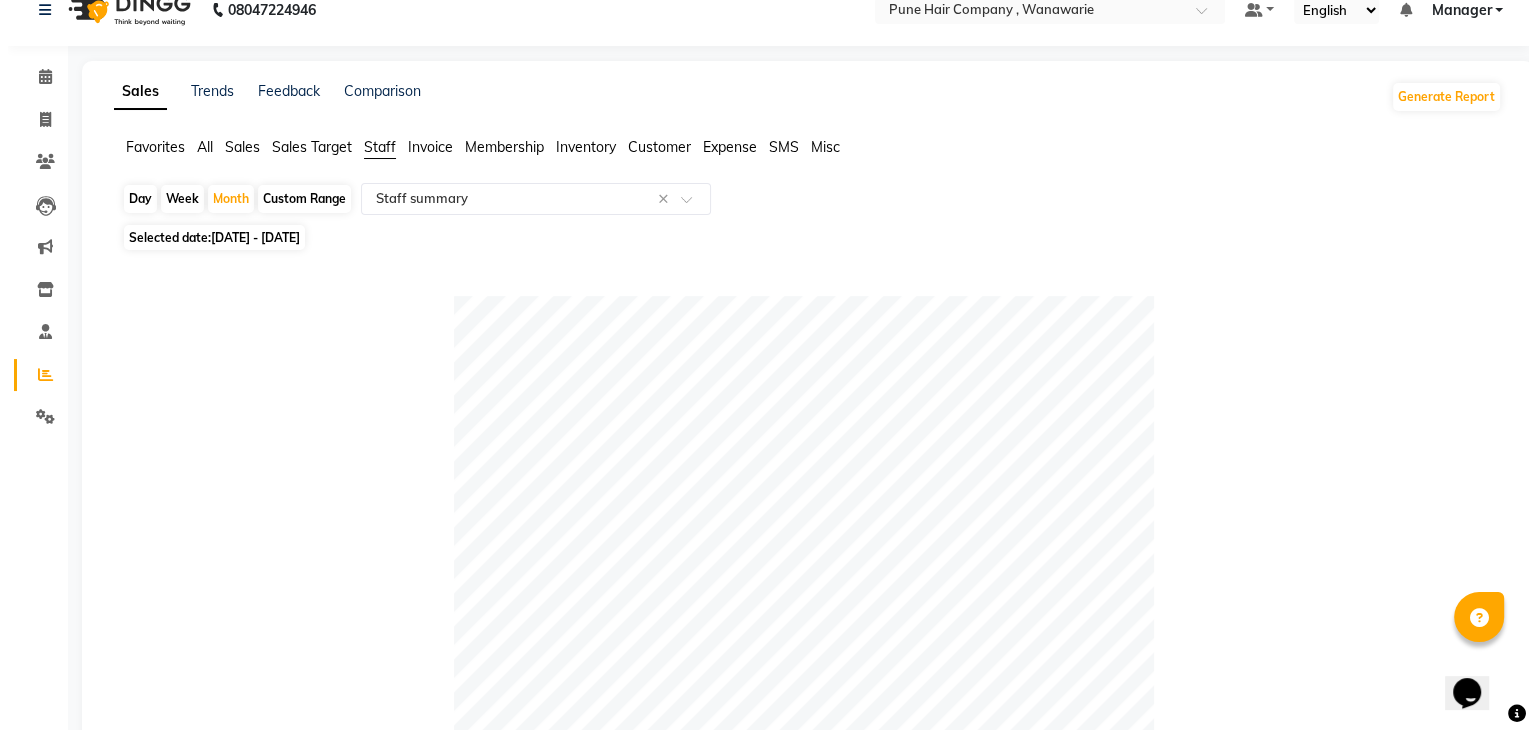 scroll, scrollTop: 0, scrollLeft: 0, axis: both 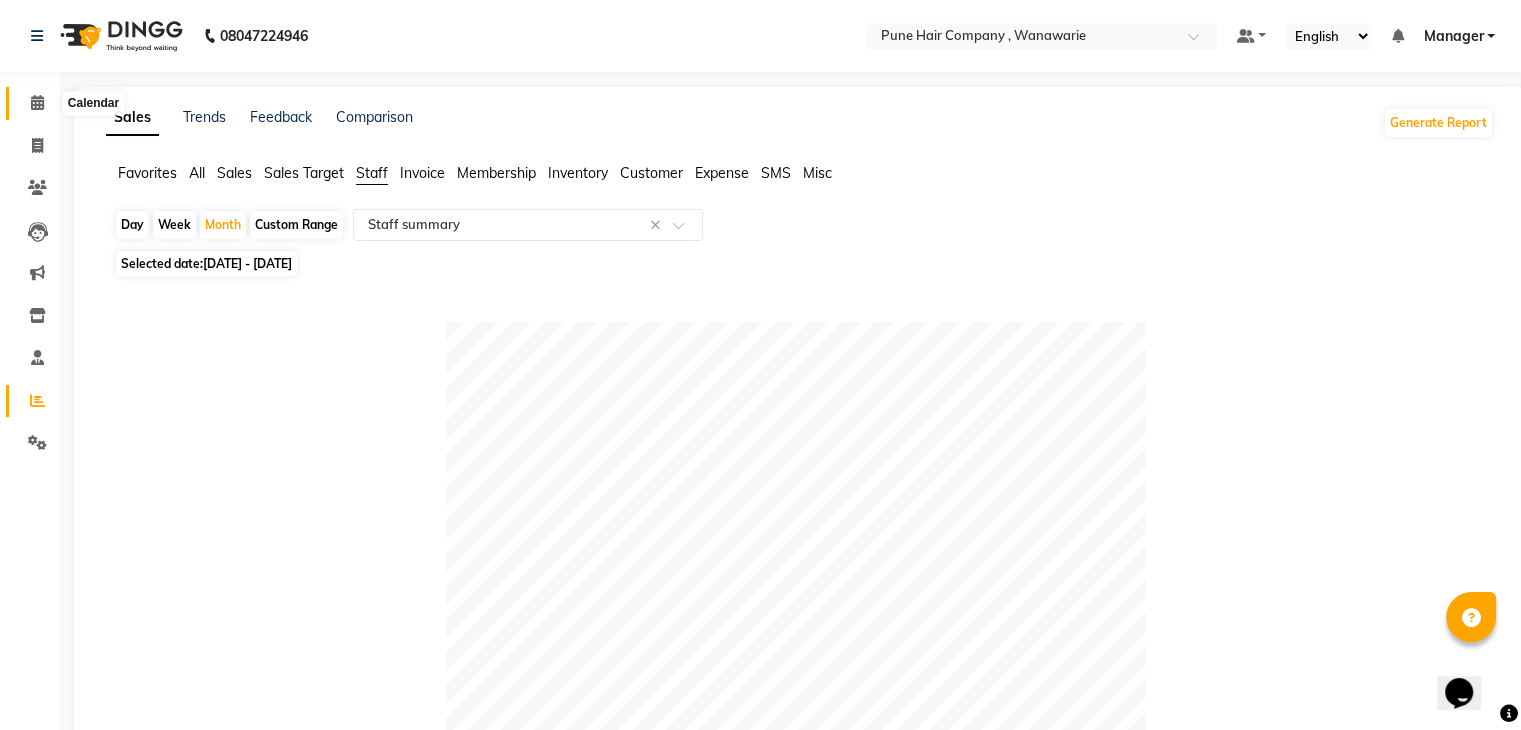 click 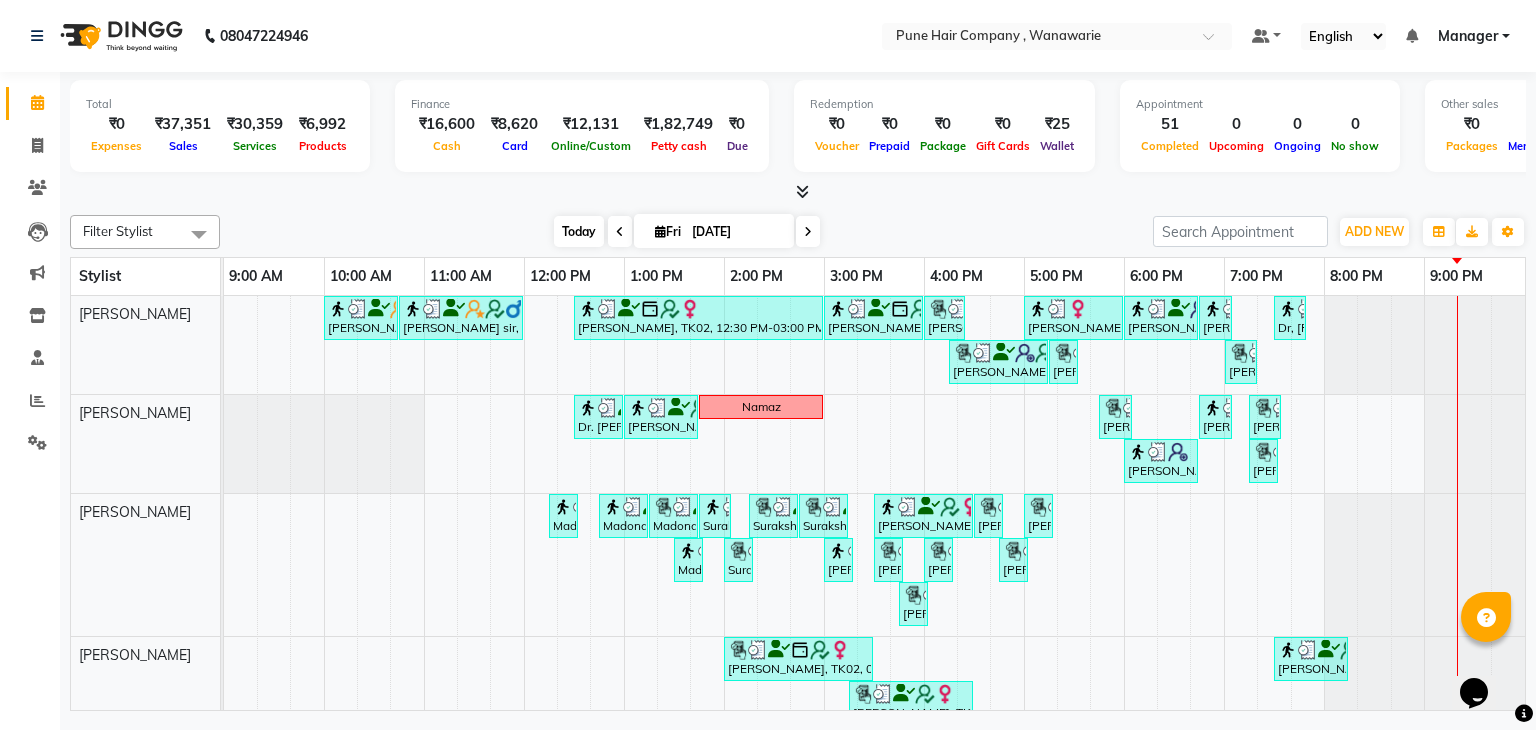 click on "Today" at bounding box center [579, 231] 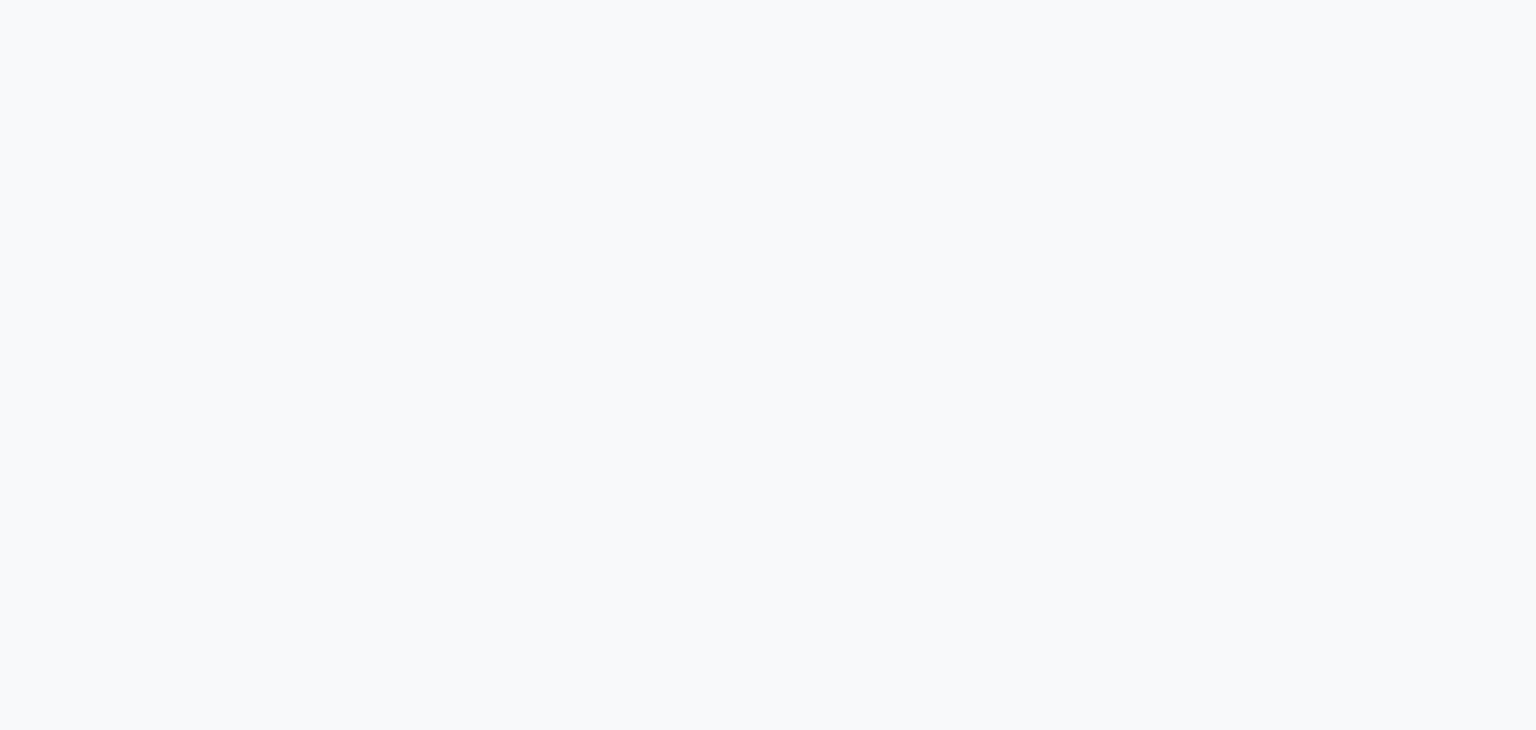 scroll, scrollTop: 0, scrollLeft: 0, axis: both 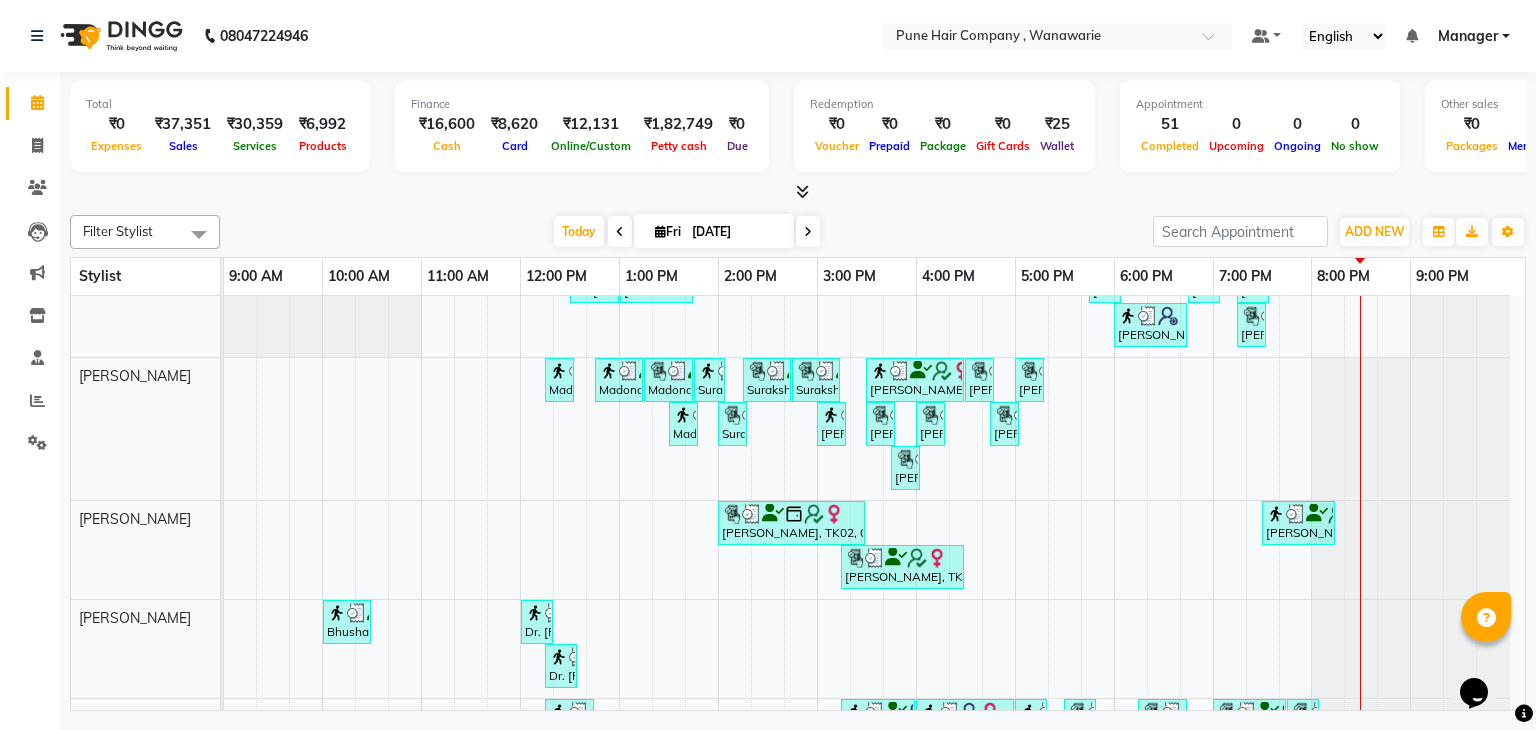 click at bounding box center (802, 191) 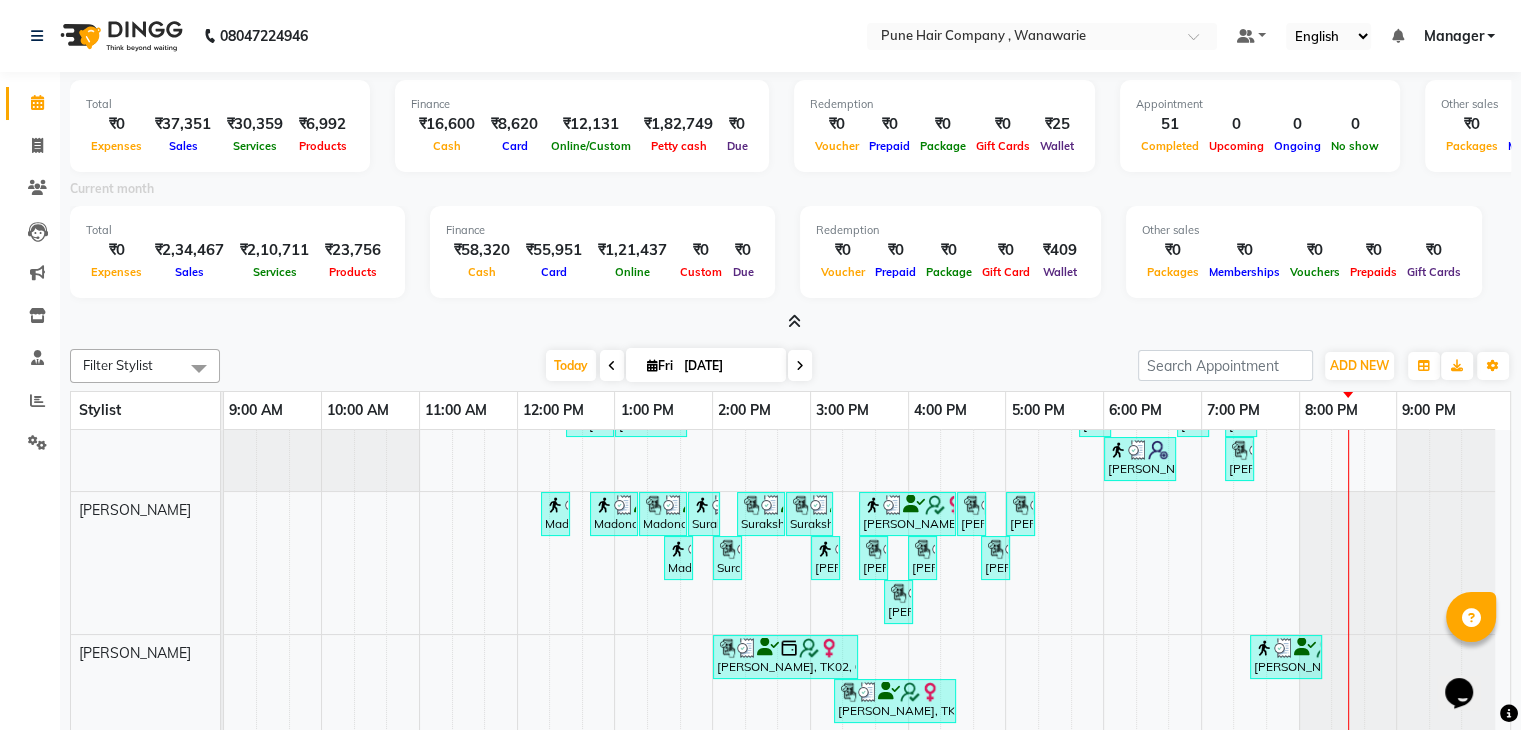 scroll, scrollTop: 258, scrollLeft: 0, axis: vertical 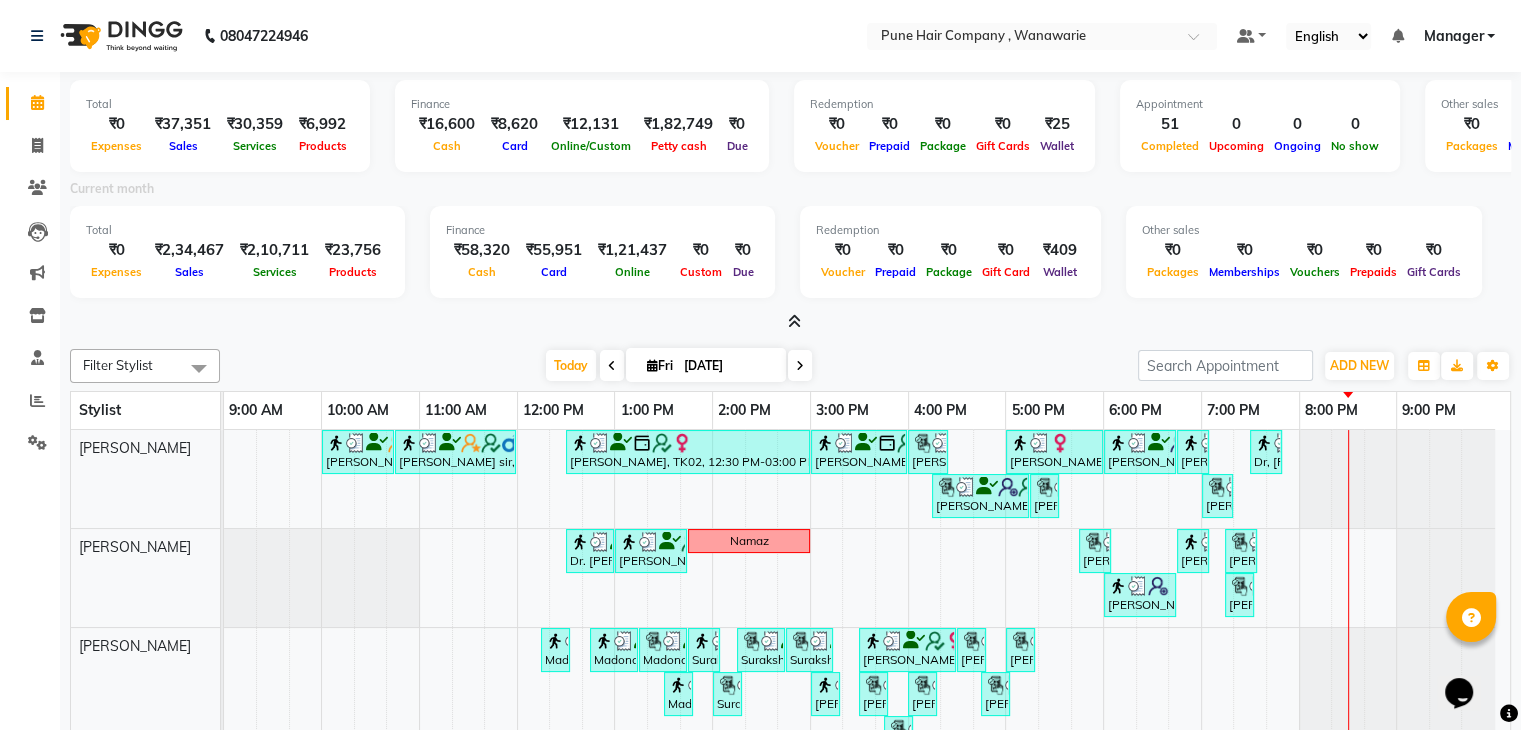 click on "Filter Stylist Select All [PERSON_NAME] [PERSON_NAME]  [PERSON_NAME] [PERSON_NAME] [PERSON_NAME] [PERSON_NAME] [PERSON_NAME] [DATE]  [DATE] Toggle Dropdown Add Appointment Add Invoice Add Expense Add Attendance Add Client Add Transaction Toggle Dropdown Add Appointment Add Invoice Add Expense Add Attendance Add Client ADD NEW Toggle Dropdown Add Appointment Add Invoice Add Expense Add Attendance Add Client Add Transaction Filter Stylist Select All [PERSON_NAME] [PERSON_NAME]  [PERSON_NAME] [PERSON_NAME] [PERSON_NAME] [PERSON_NAME] [PERSON_NAME] Group By  Staff View   Room View  View as Vertical  Vertical - Week View  Horizontal  Horizontal - Week View  List  Toggle Dropdown Calendar Settings Manage Tags   Arrange Stylists   Reset Stylists  Full Screen Appointment Form Zoom 75%" at bounding box center [790, 366] 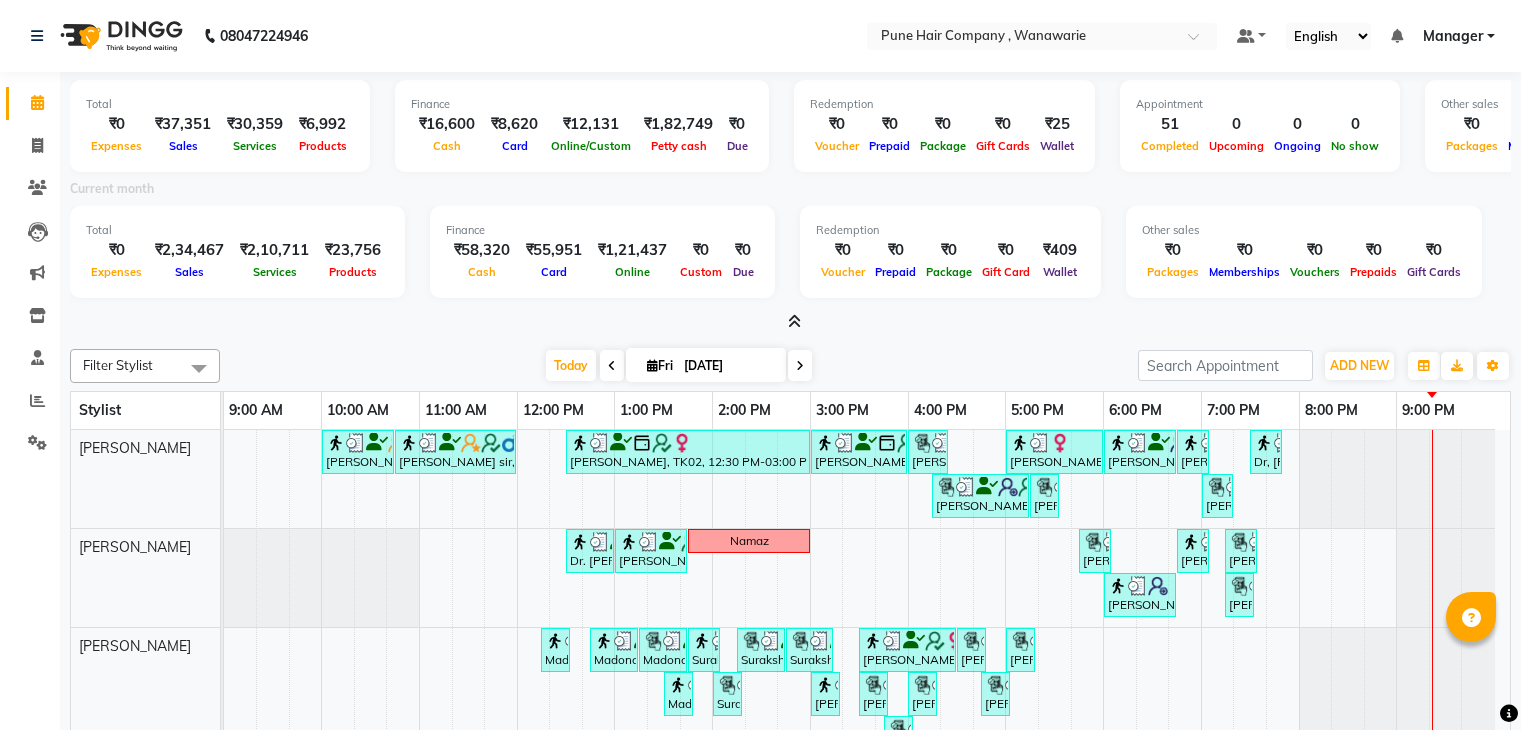 scroll, scrollTop: 0, scrollLeft: 0, axis: both 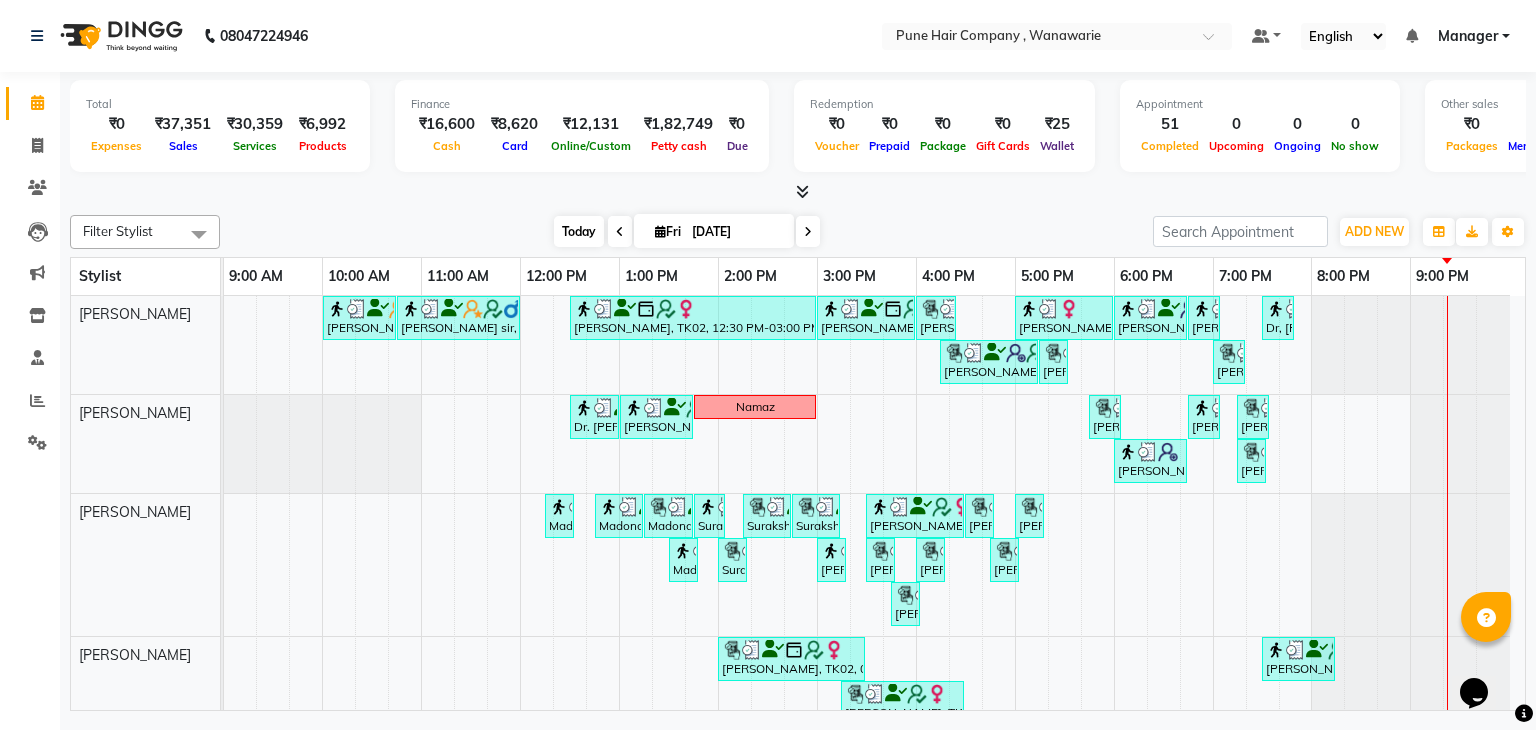 click on "Today" at bounding box center (579, 231) 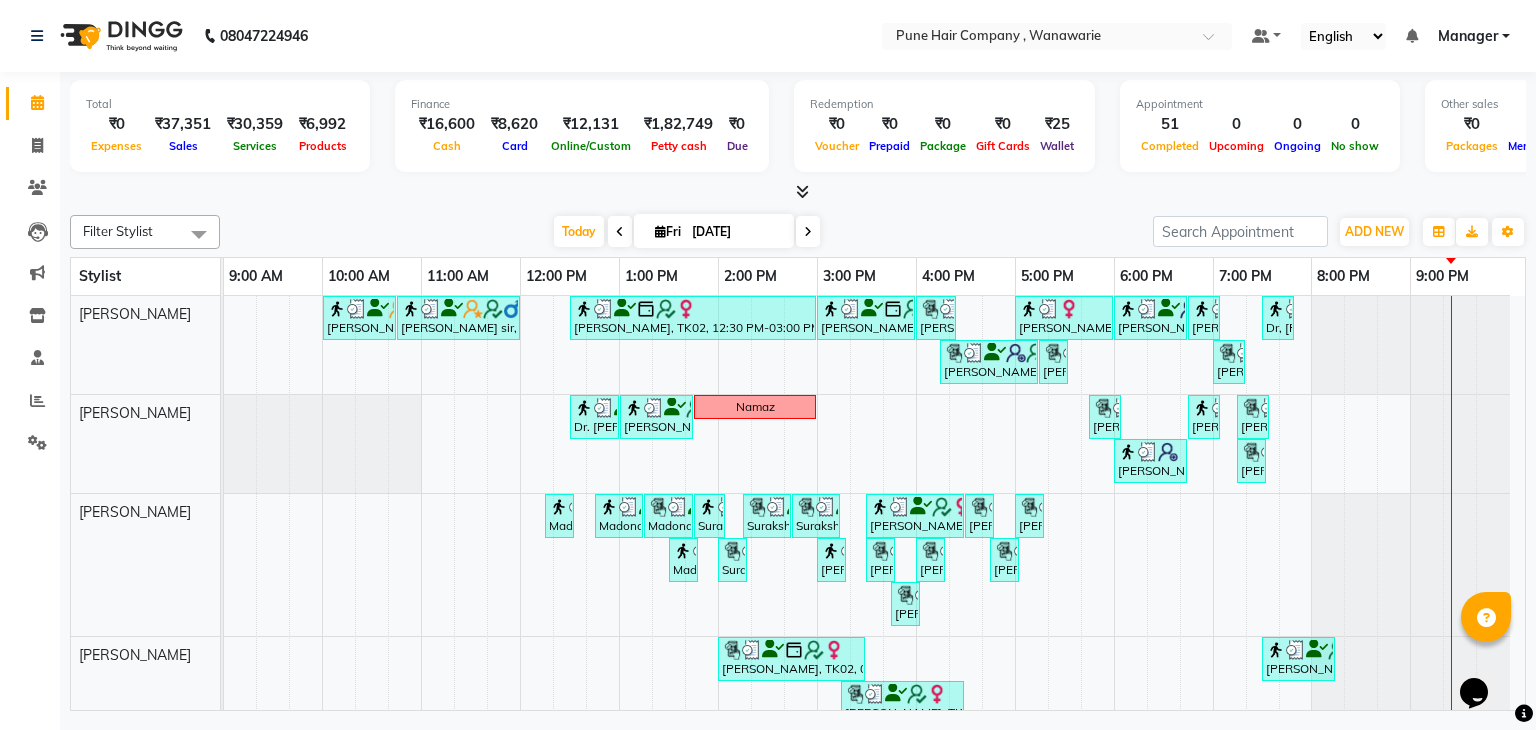 scroll, scrollTop: 208, scrollLeft: 0, axis: vertical 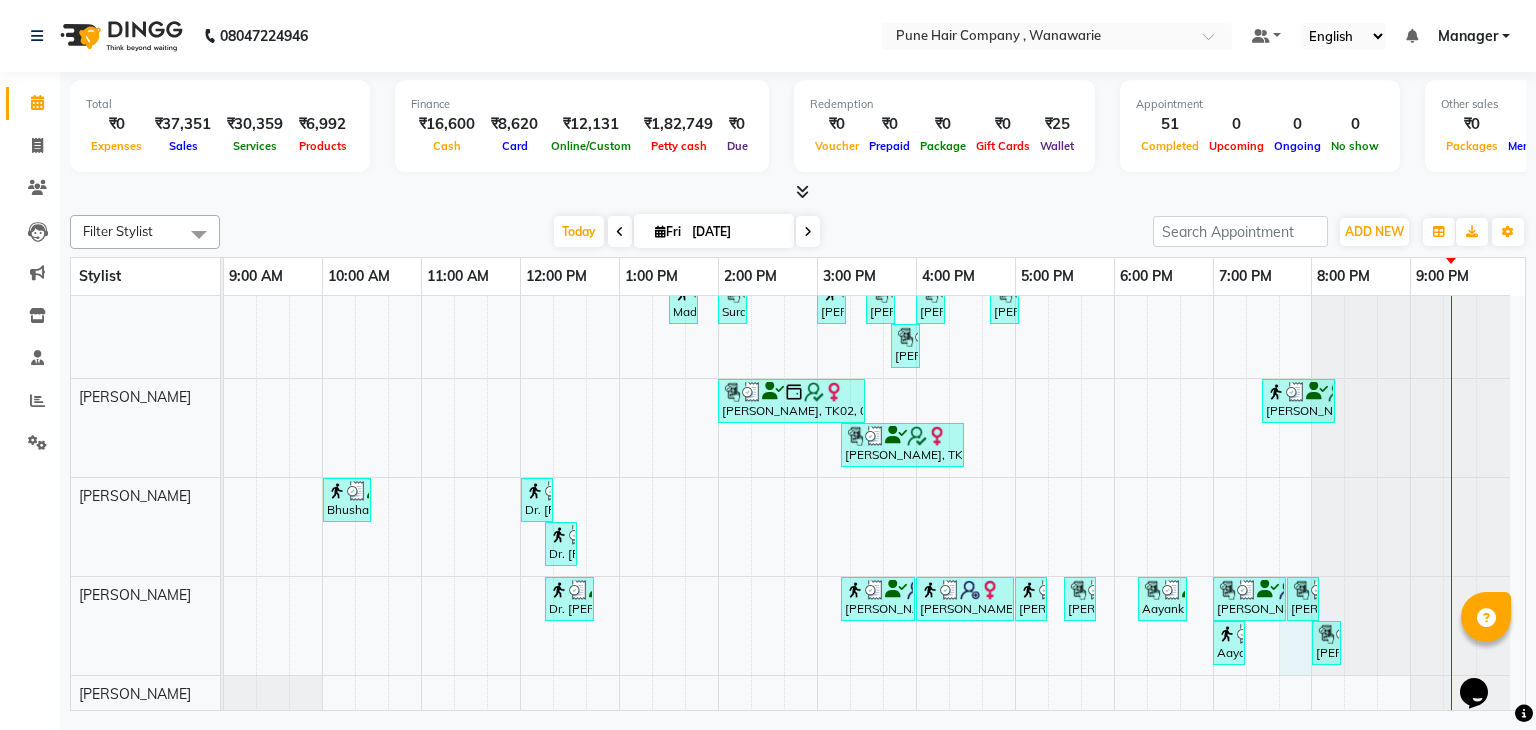 click on "[PERSON_NAME] sir, TK03, 10:00 AM-10:45 AM, [DEMOGRAPHIC_DATA] Haircut By Senior Stylist     [PERSON_NAME] sir, TK03, 10:45 AM-12:00 PM, [DEMOGRAPHIC_DATA] Hair Colour - Majirel Global Colour (includes moustache)     [PERSON_NAME], TK02, 12:30 PM-03:00 PM, Hair Colour - Inoa Global Medium     [PERSON_NAME], TK02, 03:00 PM-04:00 PM, Hair Treatments - Molecular Deep Damage Repair Medium     [PERSON_NAME] S, TK17, 04:00 PM-04:25 PM, Add_Hairwash Long     [PERSON_NAME], TK04, 05:00 PM-06:00 PM, Haircuts, - By Senior Stylist     [PERSON_NAME], TK01, 06:00 PM-06:45 PM, [DEMOGRAPHIC_DATA] Haircut By Senior Stylist     [PERSON_NAME], TK01, 06:45 PM-07:05 PM, [DEMOGRAPHIC_DATA] [PERSON_NAME] Shaving/ [PERSON_NAME] Trim [PERSON_NAME]     Dr, [PERSON_NAME] ,, TK15, 07:30 PM-07:50 PM,  Haircut Boys (Below 12 years/ Undergraduates - Below 20 years)     [PERSON_NAME] S, TK17, 04:15 PM-05:15 PM, Ironing / Tongs [PERSON_NAME] S, TK17, 05:15 PM-05:30 PM, Haircuts, - Fringe     [PERSON_NAME] c, TK20, 07:00 PM-07:20 PM,  Haircut Boys (Below 12 years/ Undergraduates - Below 20 years)     Dr. [PERSON_NAME], TK08, 12:30 PM-01:00 PM, BlowDry Medium" at bounding box center [874, 375] 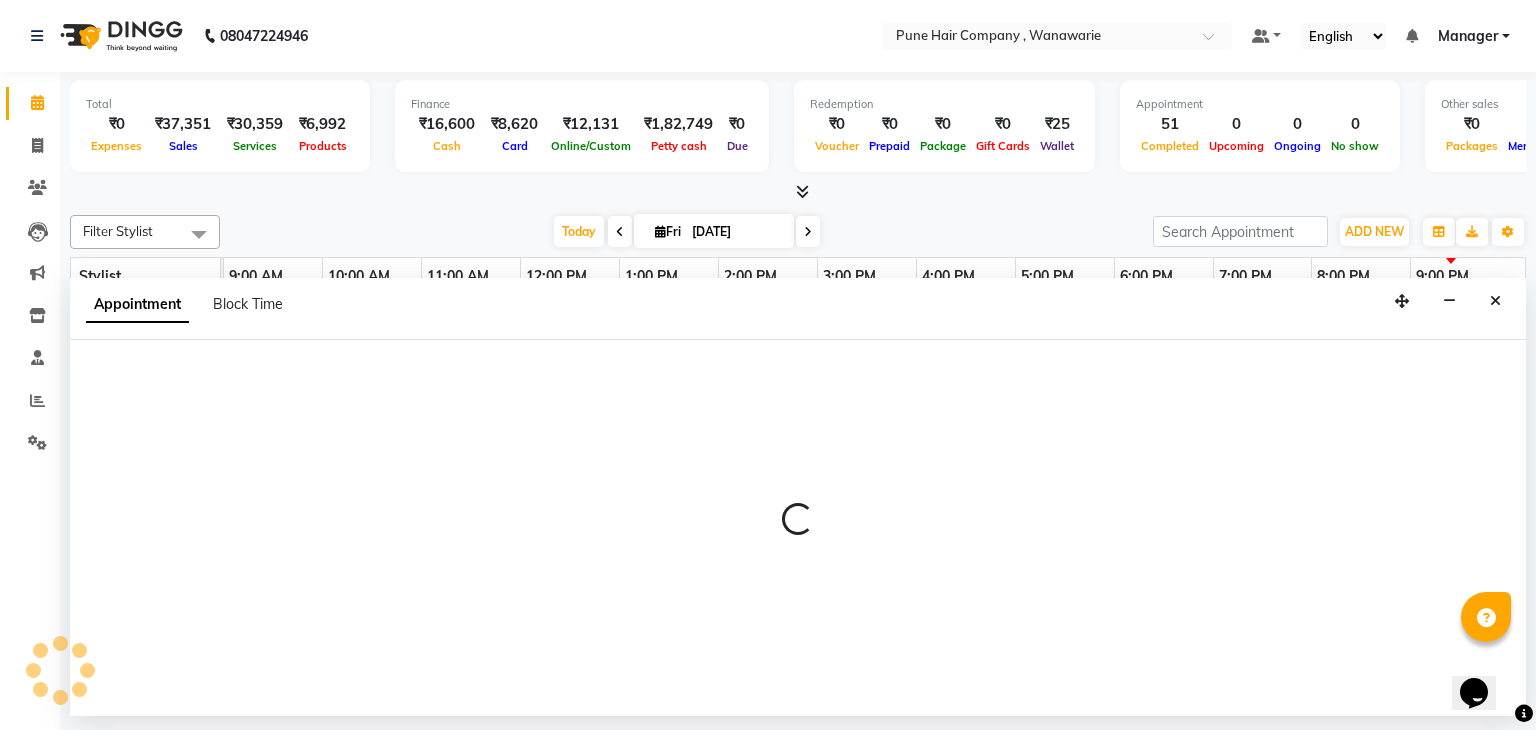 select on "74603" 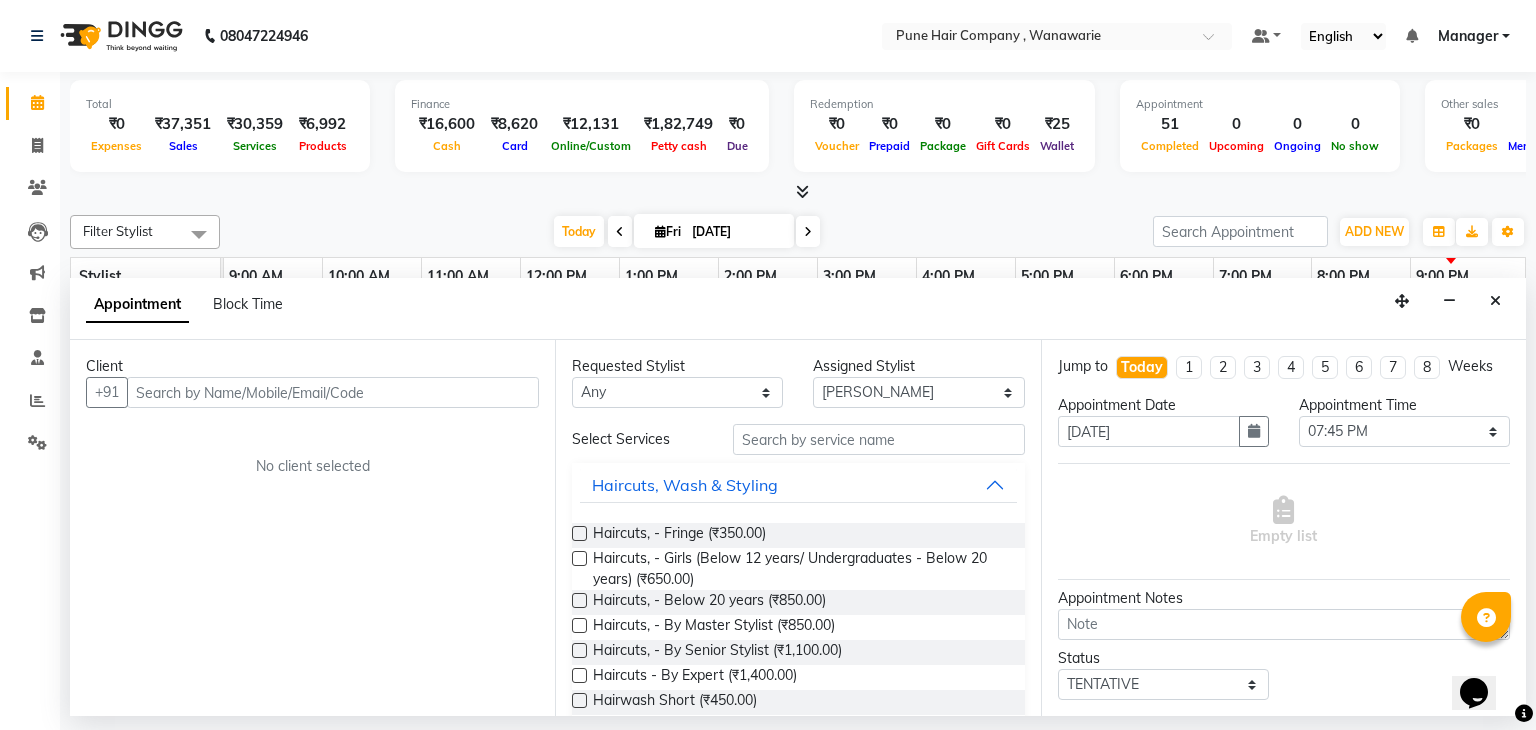 click at bounding box center [333, 392] 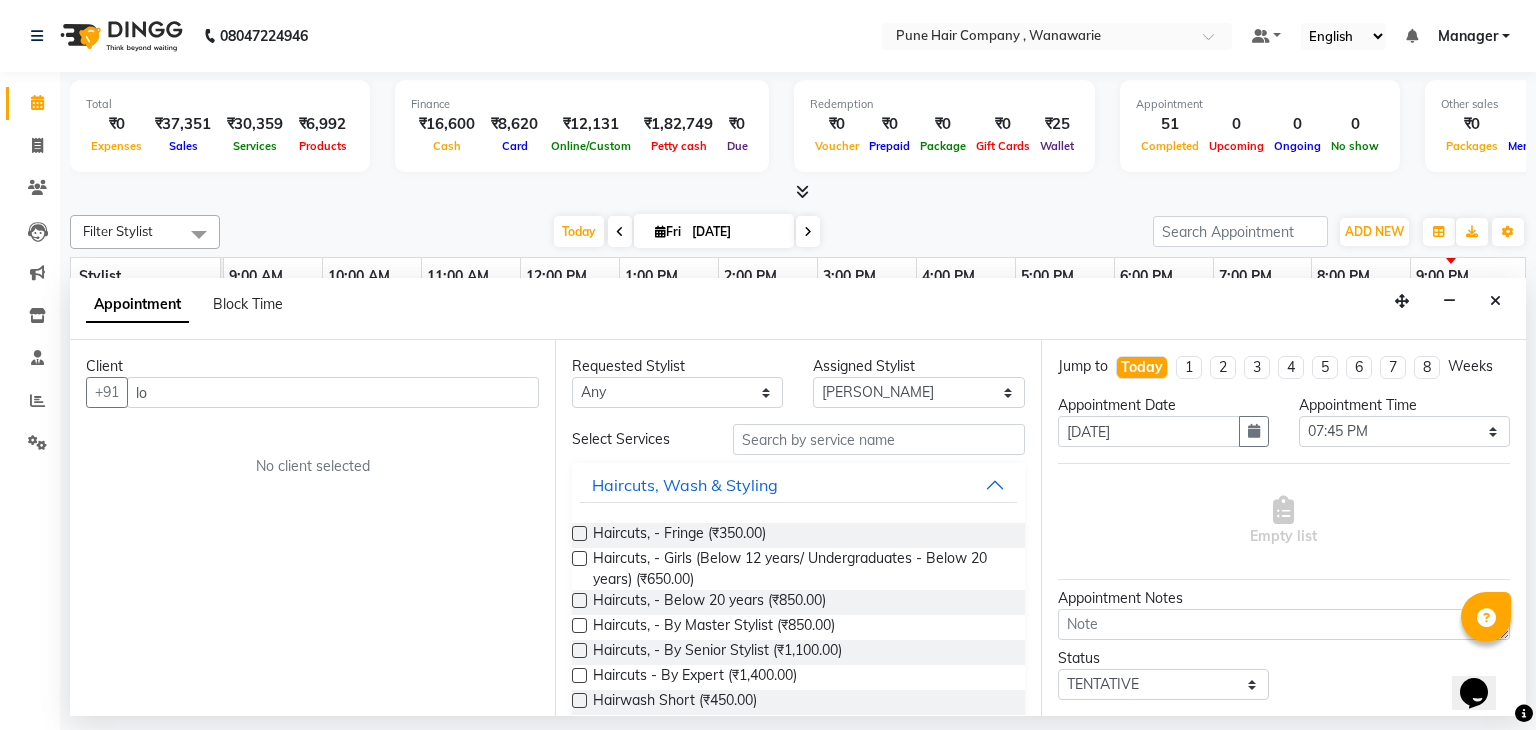 type on "l" 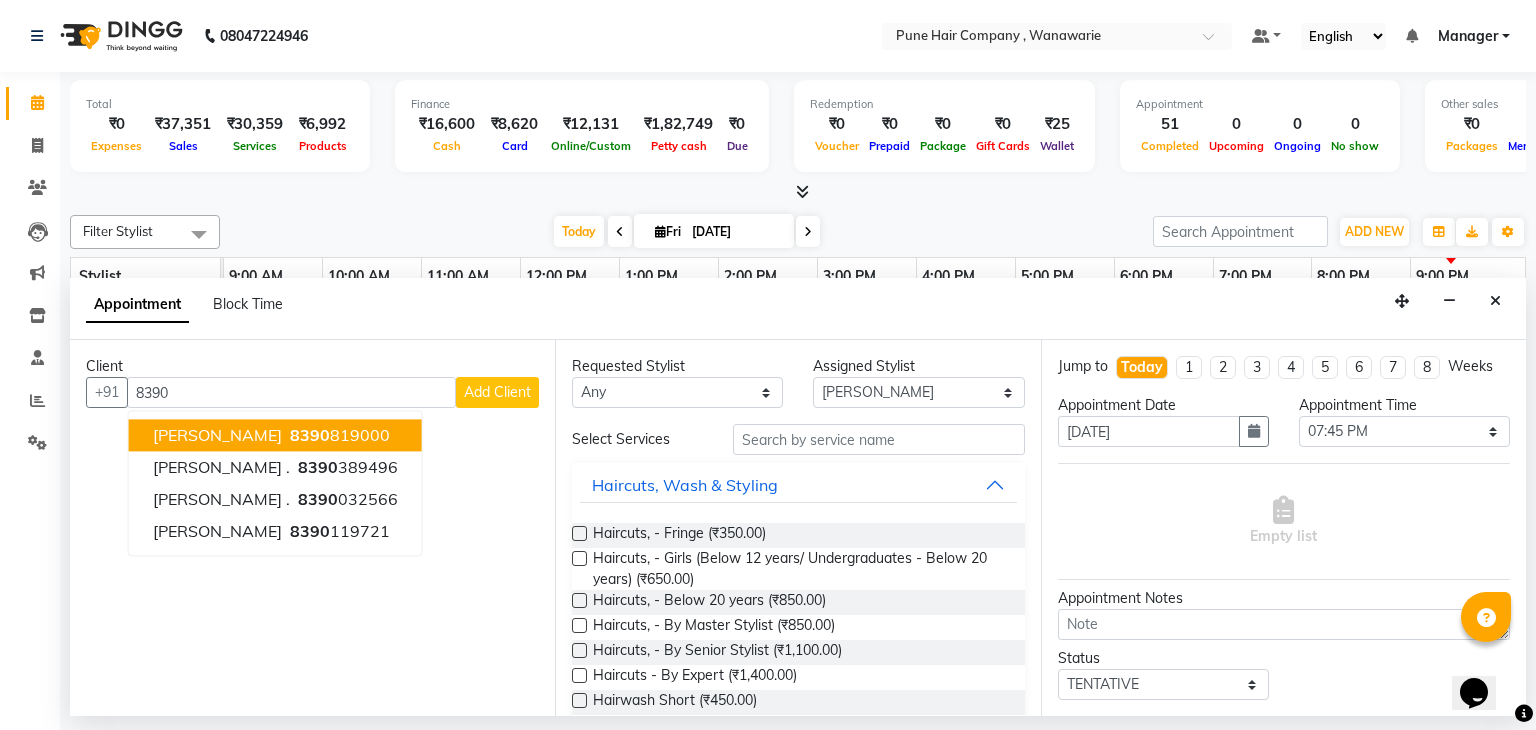 click on "8390 819000" at bounding box center (338, 436) 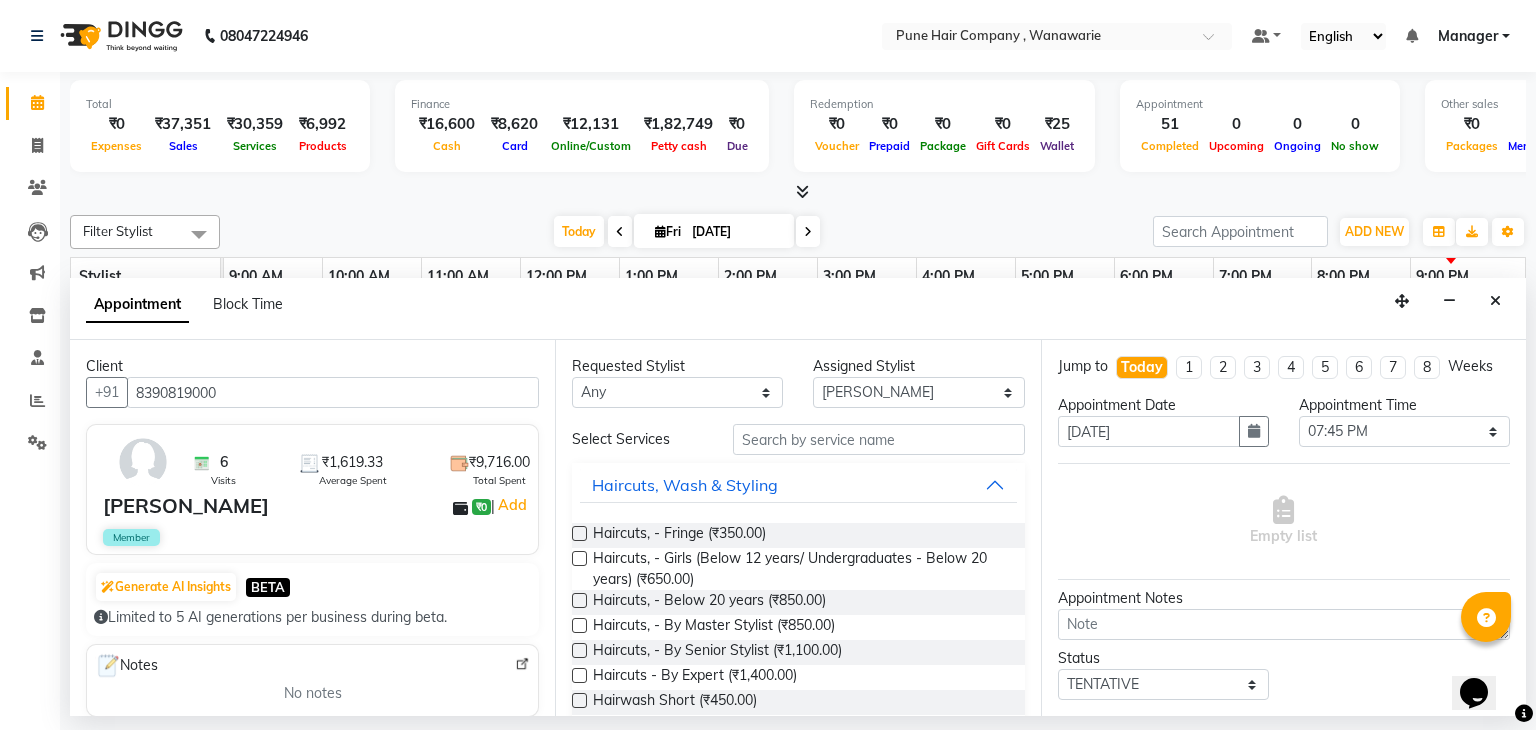type on "8390819000" 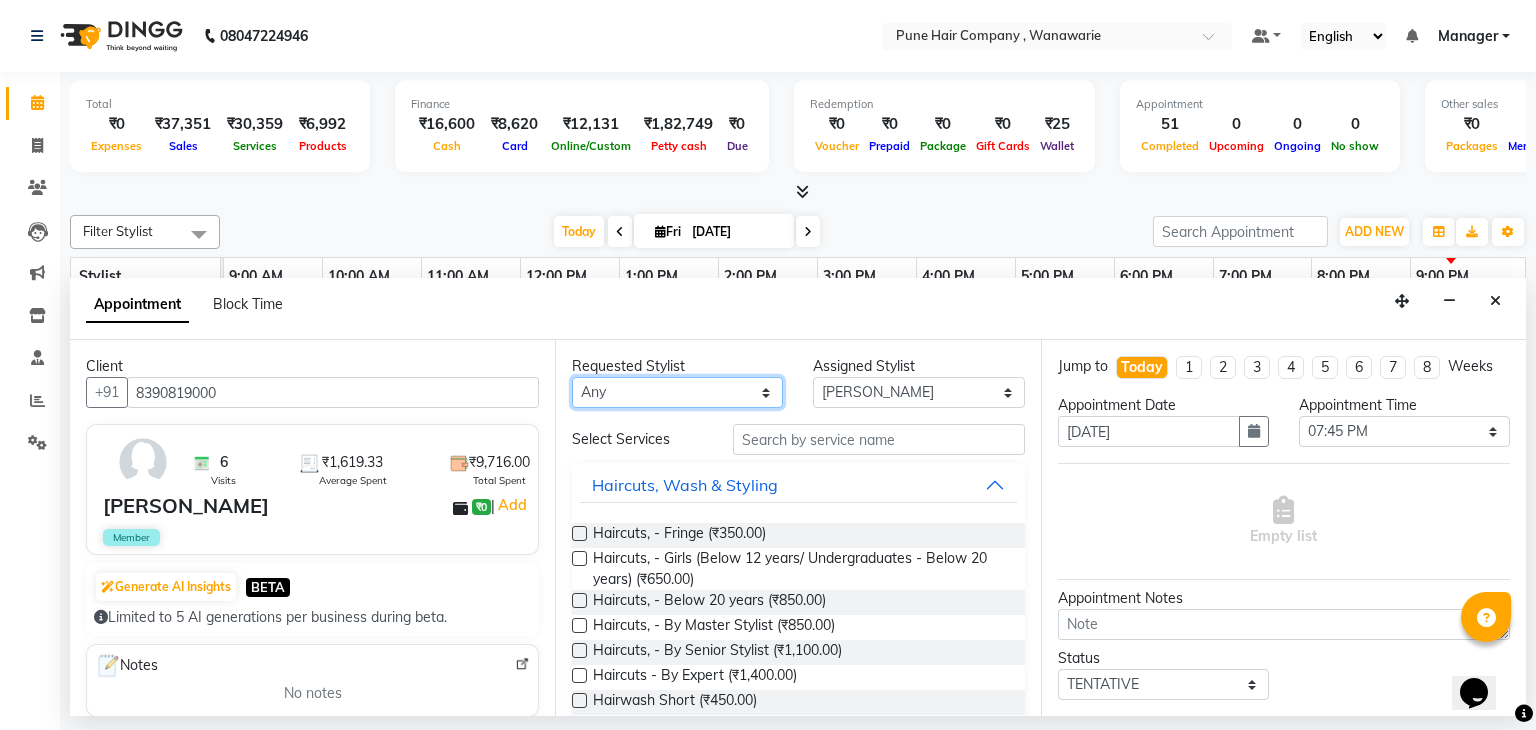 click on "Any [PERSON_NAME] [PERSON_NAME]  [PERSON_NAME] [PERSON_NAME] [PERSON_NAME] [PERSON_NAME] [PERSON_NAME]" at bounding box center (677, 392) 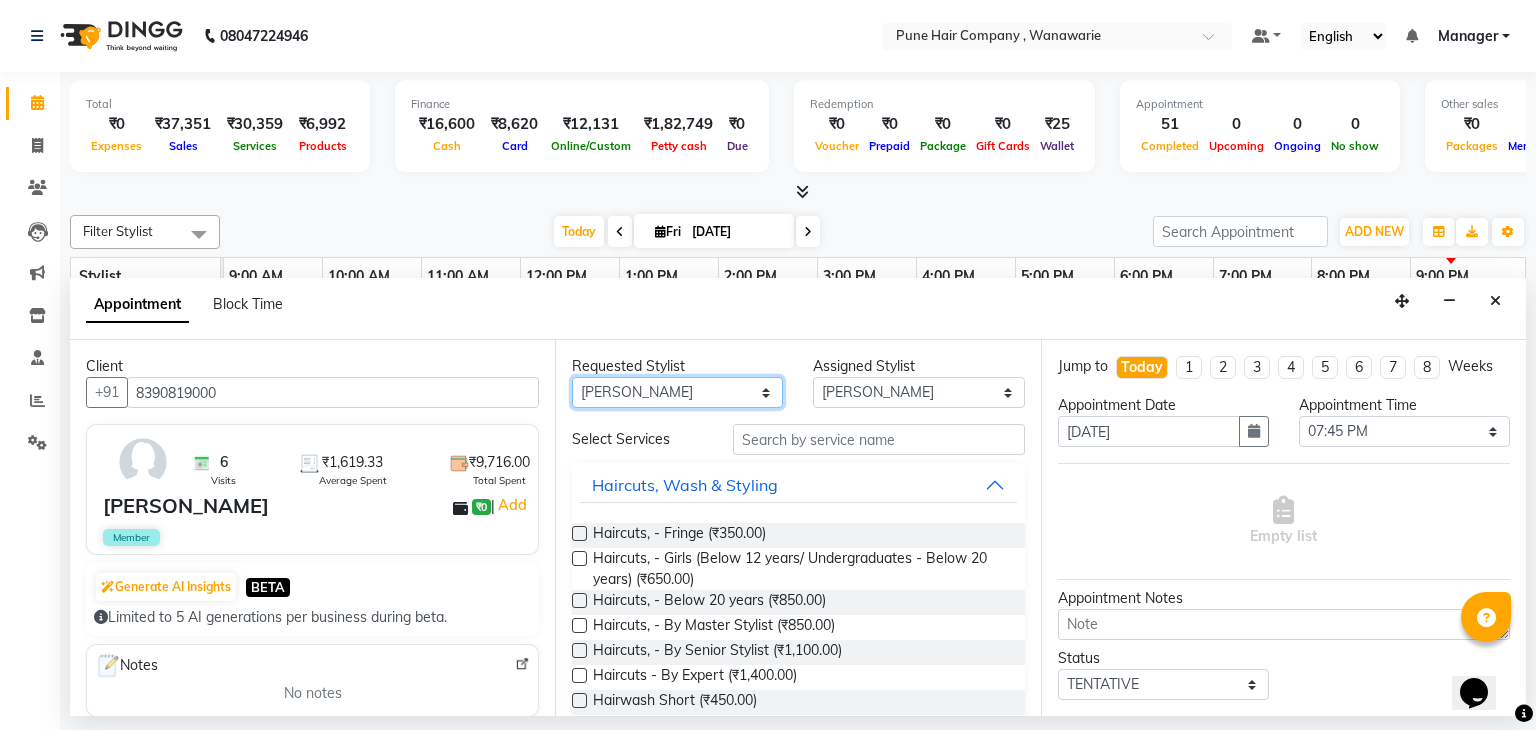 click on "Any [PERSON_NAME] [PERSON_NAME]  [PERSON_NAME] [PERSON_NAME] [PERSON_NAME] [PERSON_NAME] [PERSON_NAME]" at bounding box center (677, 392) 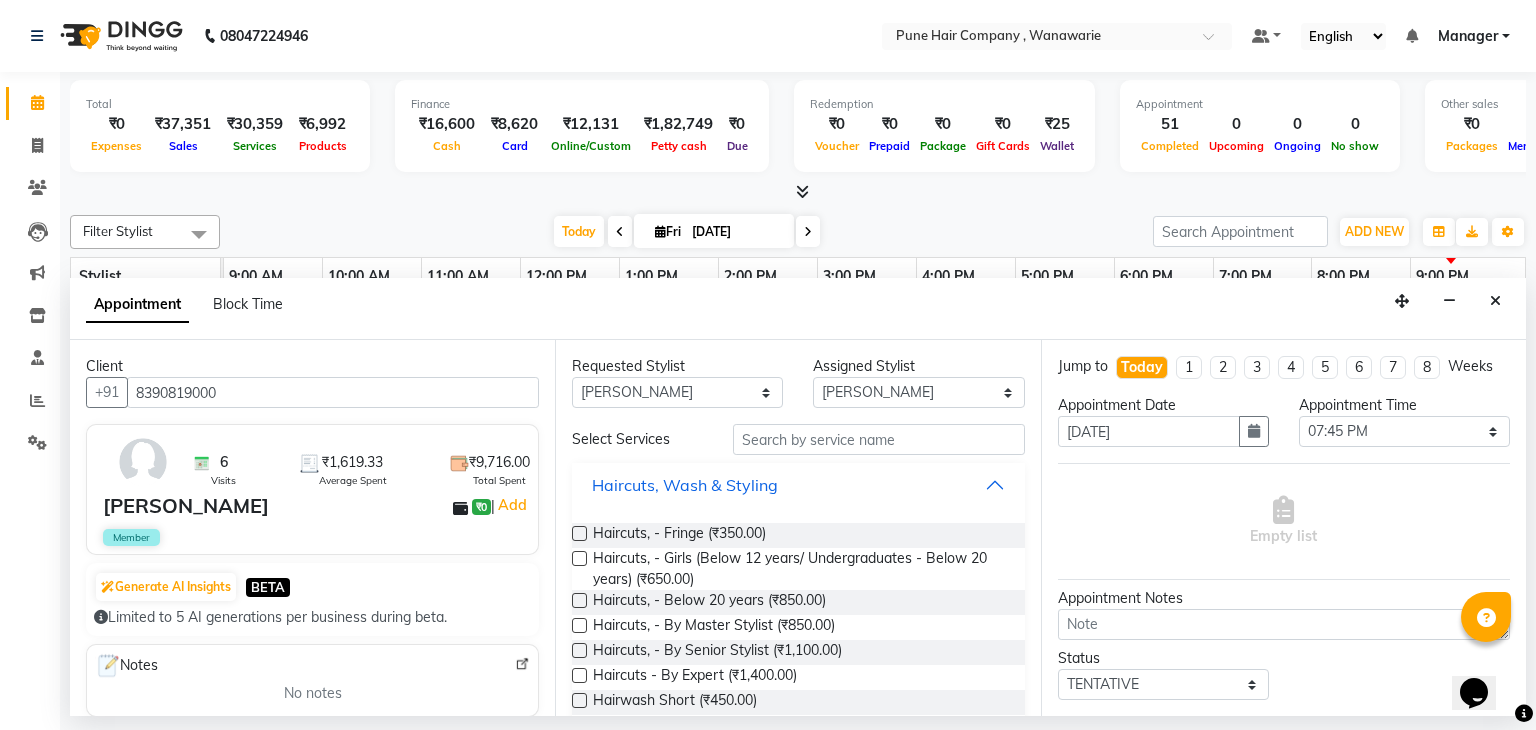 click on "Haircuts, Wash & Styling" at bounding box center (685, 485) 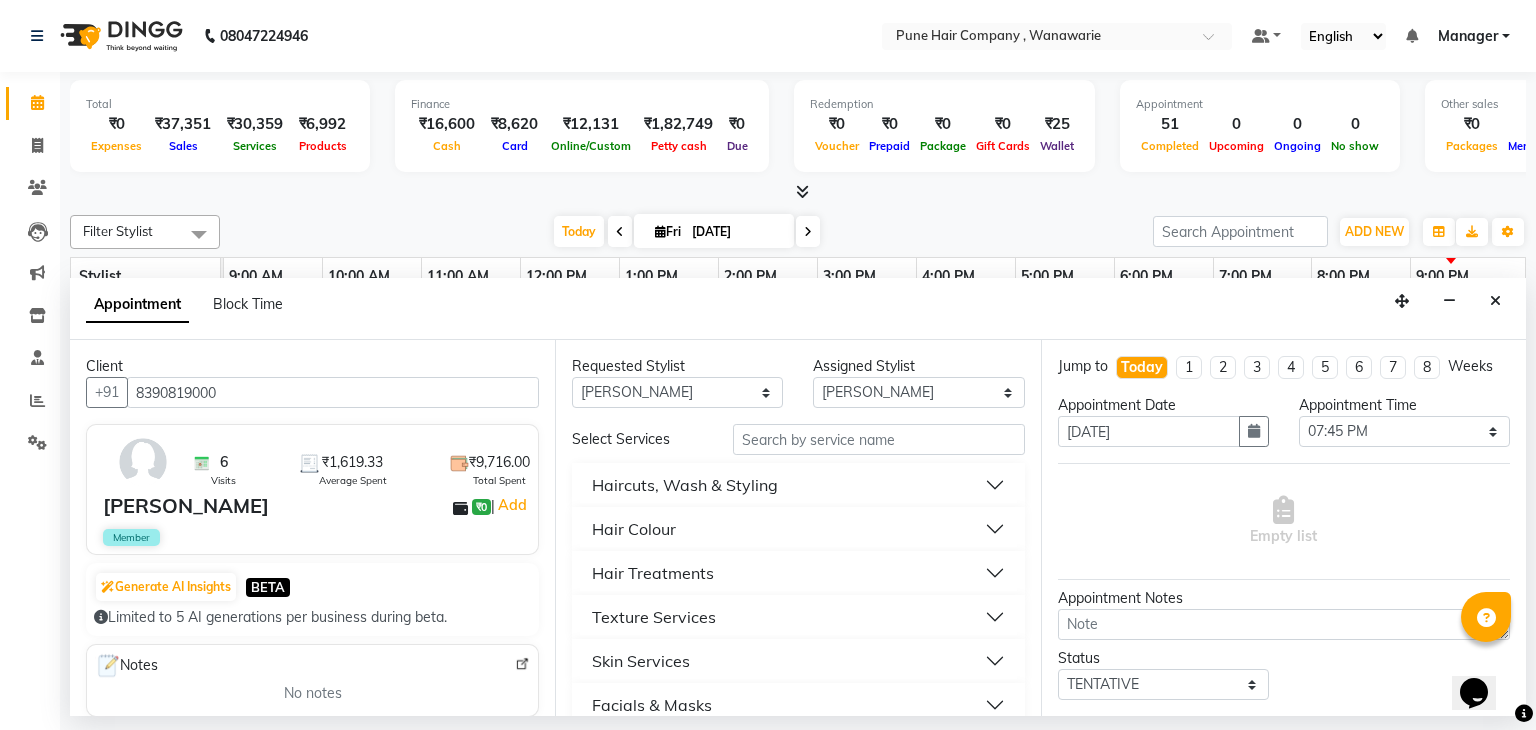 scroll, scrollTop: 104, scrollLeft: 0, axis: vertical 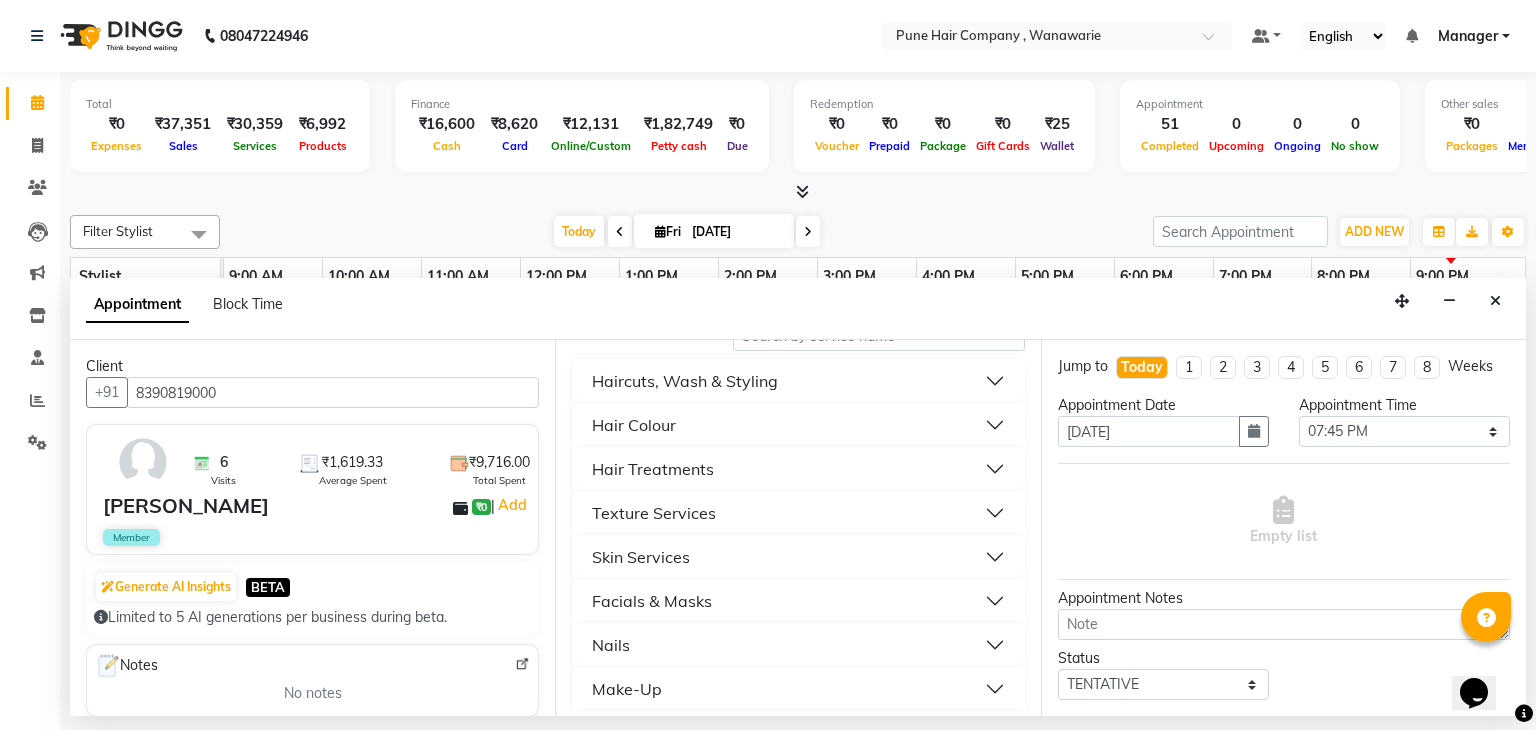 click on "Hair Colour" at bounding box center [798, 425] 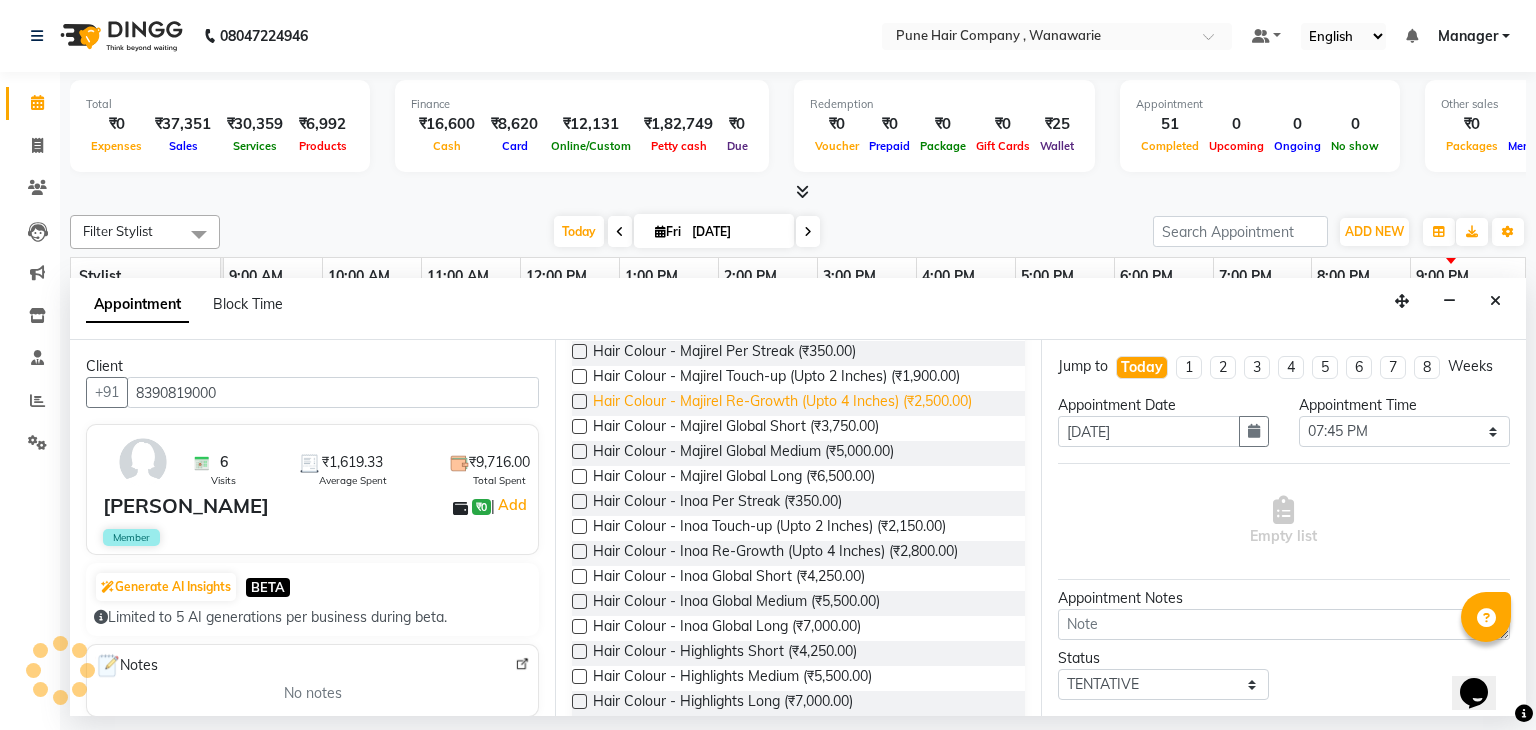 scroll, scrollTop: 227, scrollLeft: 0, axis: vertical 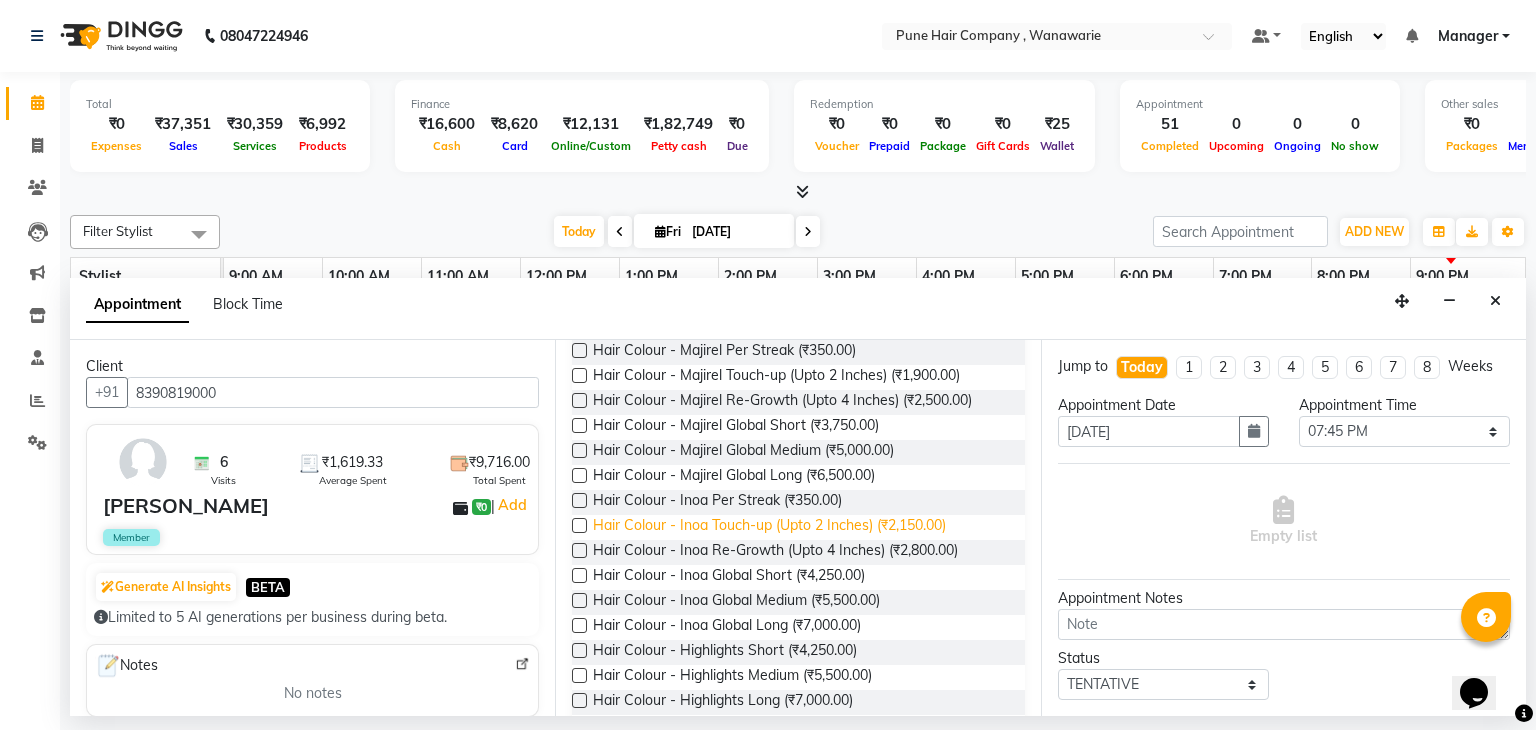 click on "Hair Colour - Inoa Touch-up (Upto 2 Inches) (₹2,150.00)" at bounding box center (769, 527) 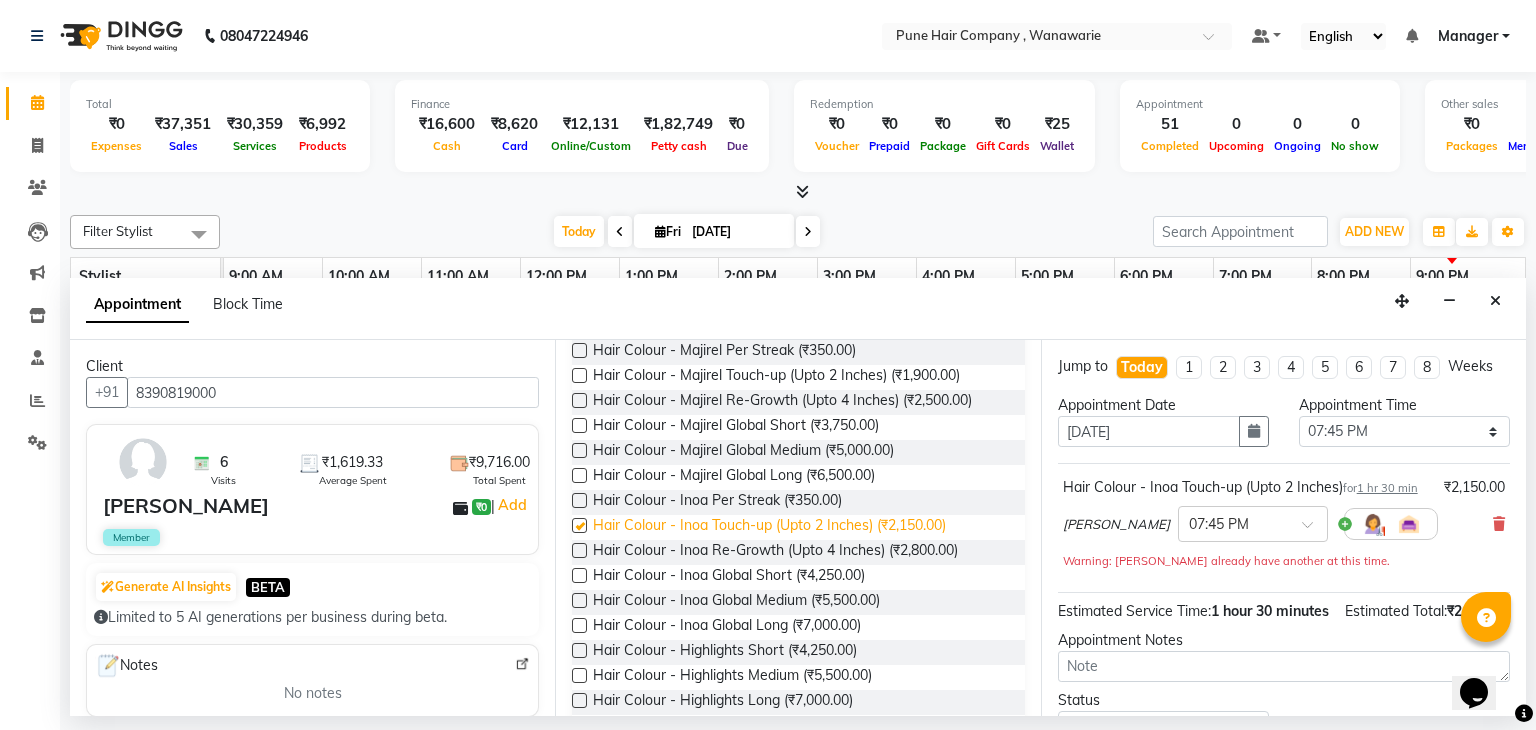 checkbox on "false" 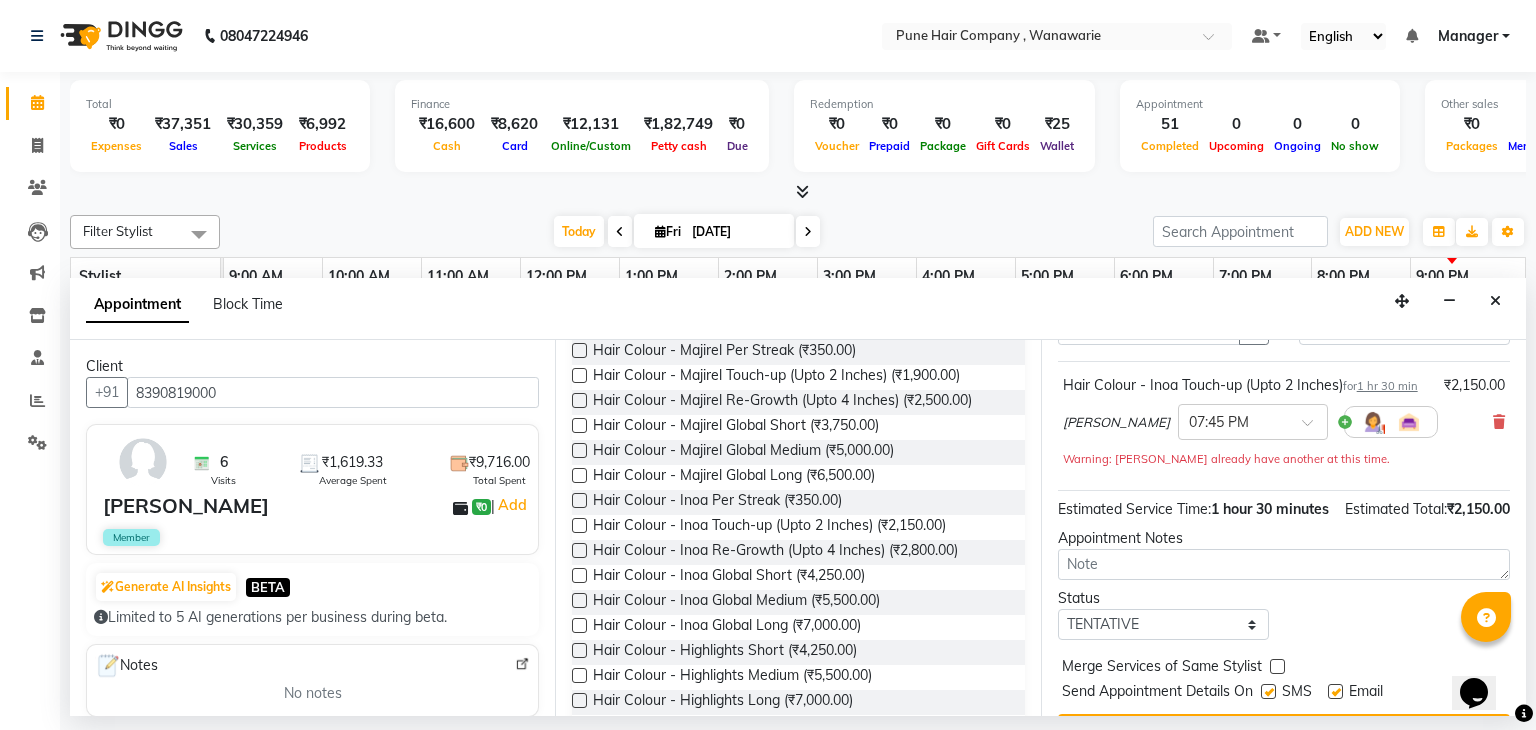 scroll, scrollTop: 192, scrollLeft: 0, axis: vertical 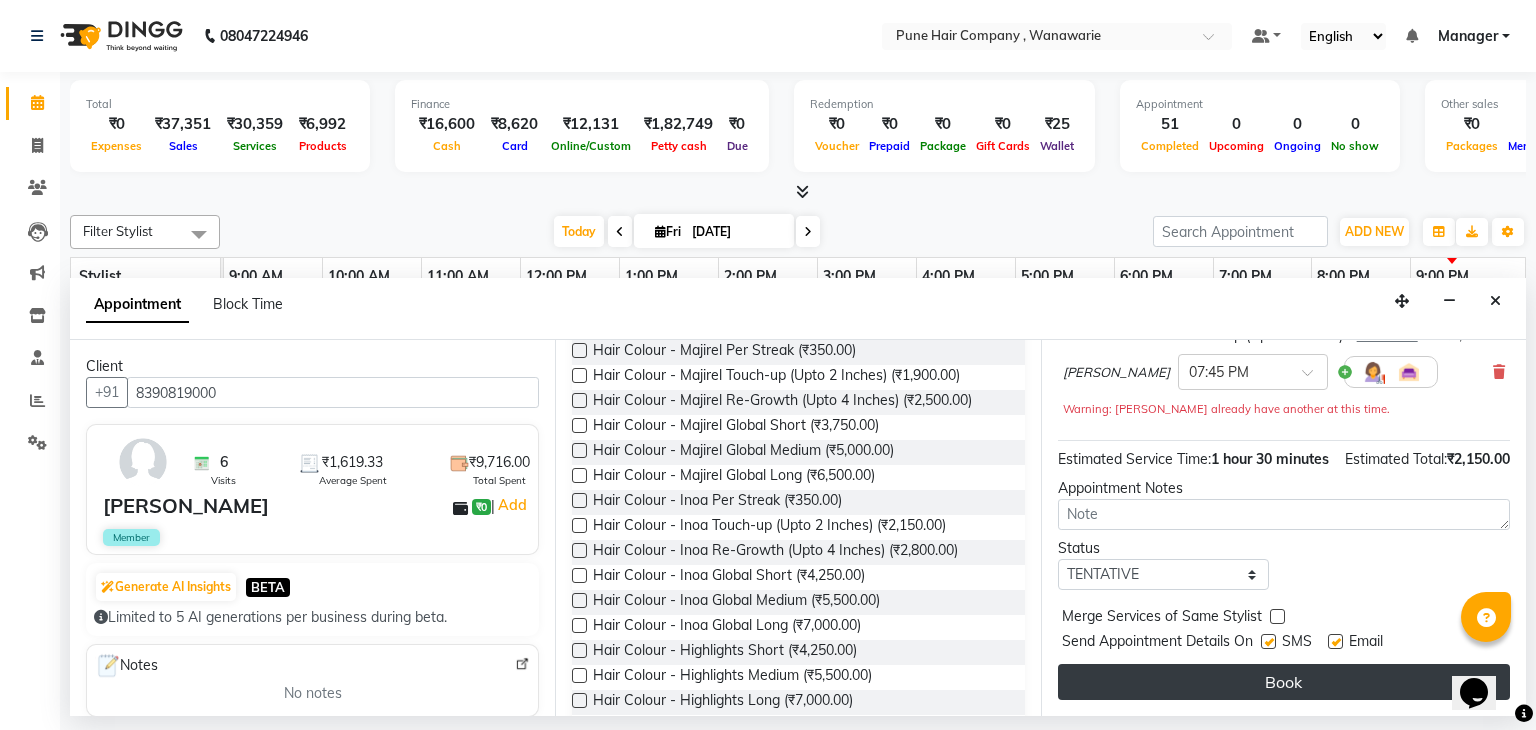 click on "Book" at bounding box center (1284, 682) 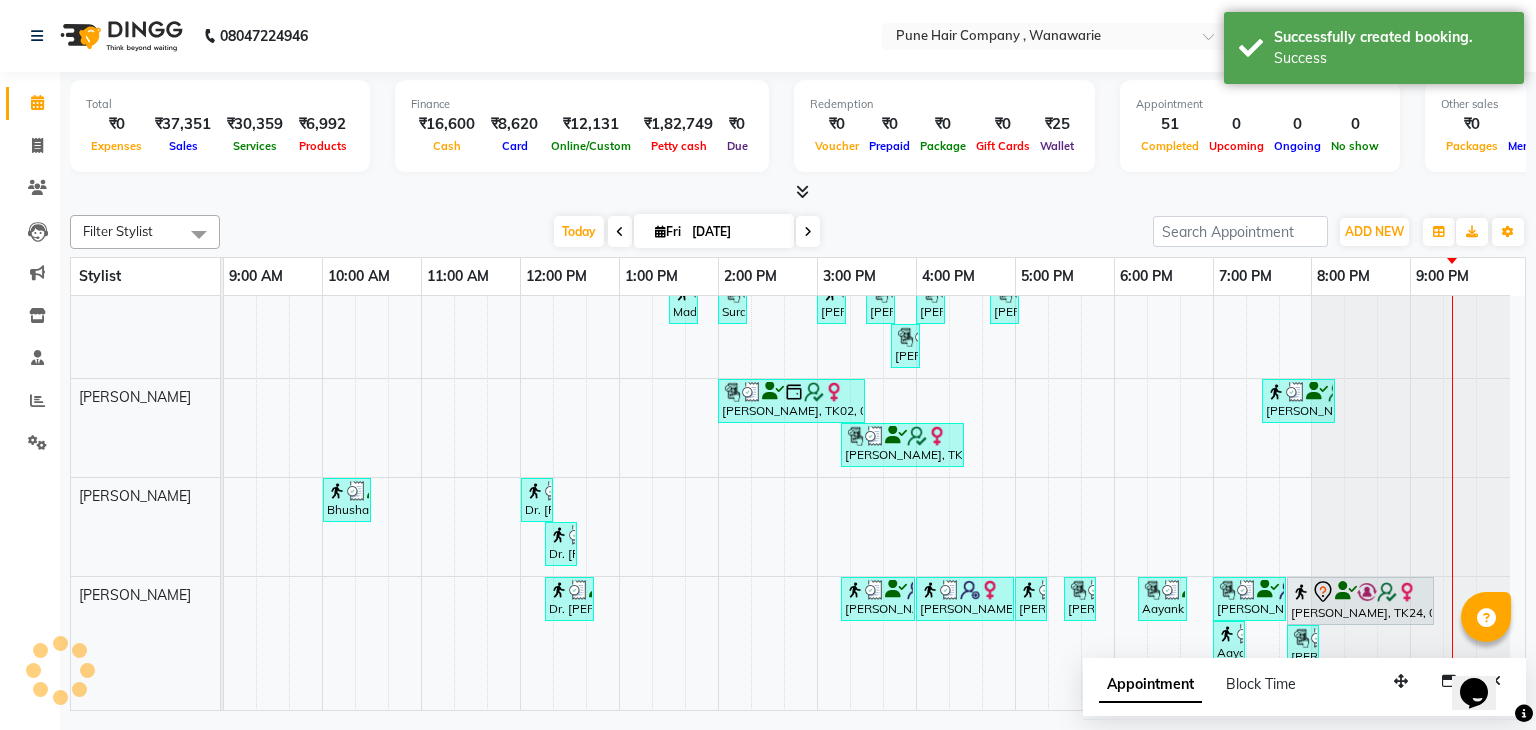click at bounding box center (808, 231) 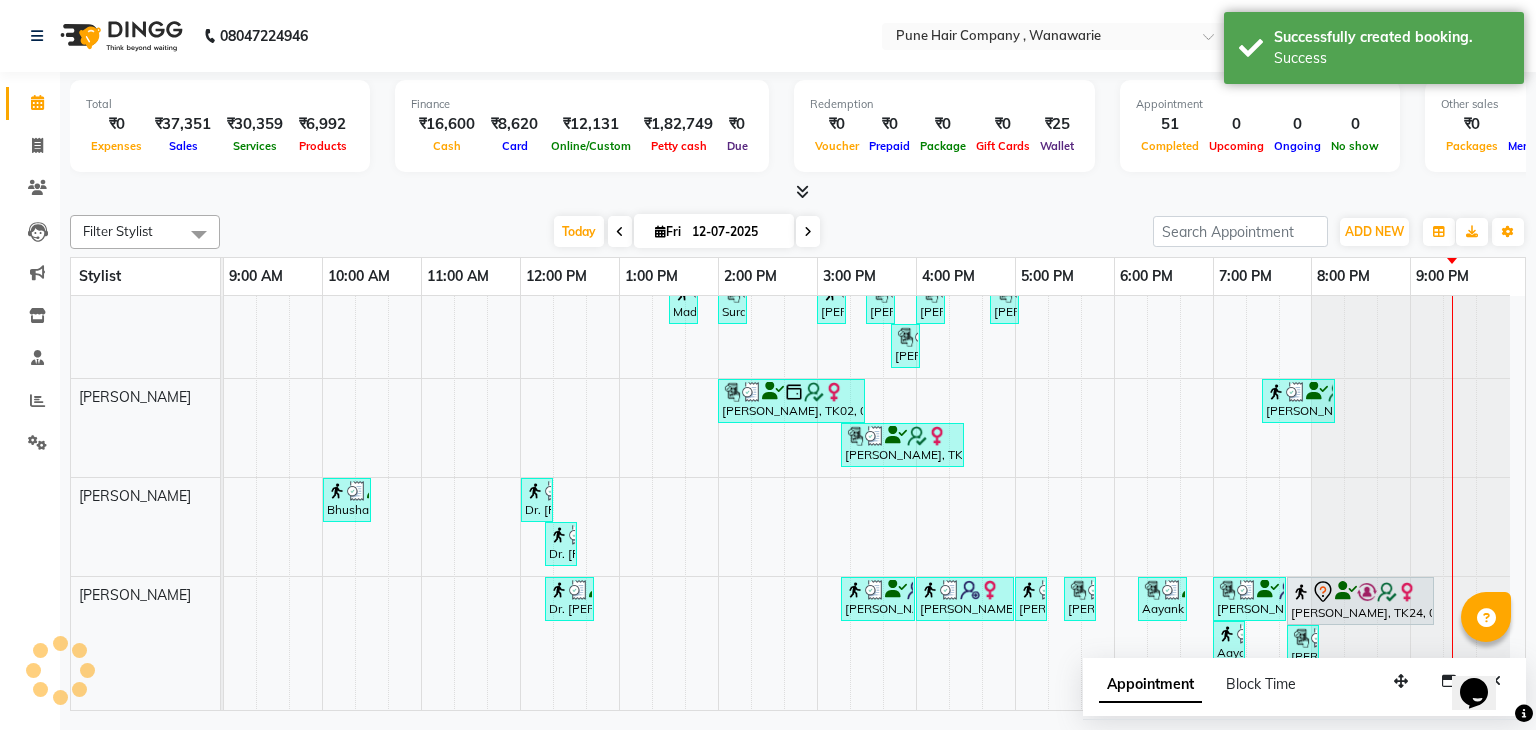 scroll, scrollTop: 0, scrollLeft: 0, axis: both 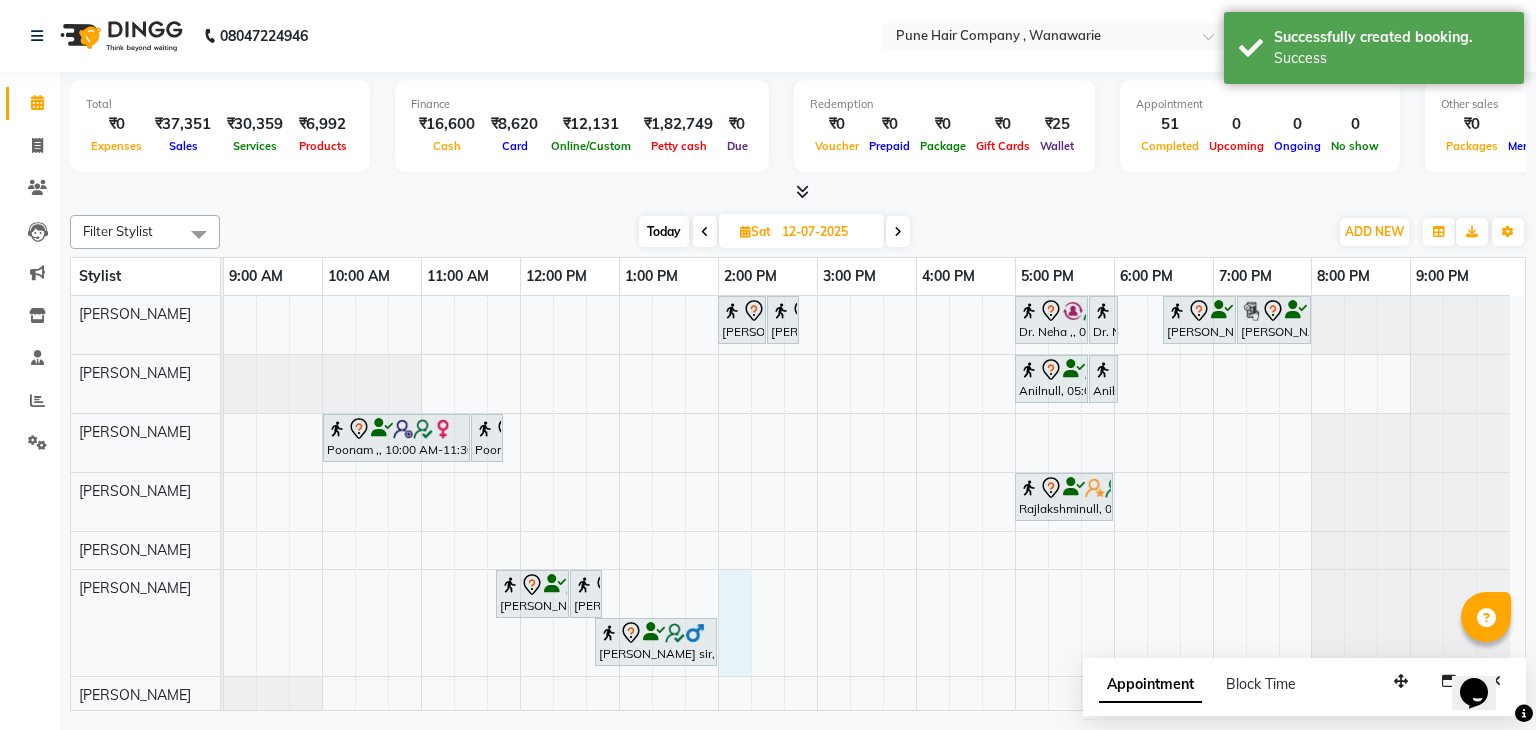 click on "[PERSON_NAME], 02:00 PM-02:30 PM, BlowDry Medium             [PERSON_NAME], 02:30 PM-02:50 PM,  Hairwash Medium             Dr. Neha ,, 05:00 PM-05:45 PM, [DEMOGRAPHIC_DATA] Haircut By Senior Stylist             Dr. Neha ,, 05:45 PM-05:55 PM, [DEMOGRAPHIC_DATA] Hair Wash Classic             [PERSON_NAME], 06:30 PM-07:15 PM, Hair Treatments - Hair Treatment Care (Hydrating/ Purifying) Medium             [PERSON_NAME], 07:15 PM-08:00 PM, [DEMOGRAPHIC_DATA] Haircut By Senior Stylist             Anilnull, 05:00 PM-05:45 PM, [DEMOGRAPHIC_DATA] Haircut By Senior Stylist             Anilnull, 05:45 PM-05:55 PM, Add_Hair Wash Classic             Poonam ,, 10:00 AM-11:30 AM, Facials & Masks - Luxury Facial Thalgo brightening [PERSON_NAME] (Dry & combination skin)             Poonam ,, 11:30 AM-11:50 AM, Skin Services - Imported Lipsoluble Wax (Full - Arms/ Half - Legs/ Venus/Back/Stomach)             Rajlakshminull, 05:00 PM-06:00 PM, Manicure & Pedicure, Body Services - Reflexology Hands & Feet (60 min)" at bounding box center [874, 505] 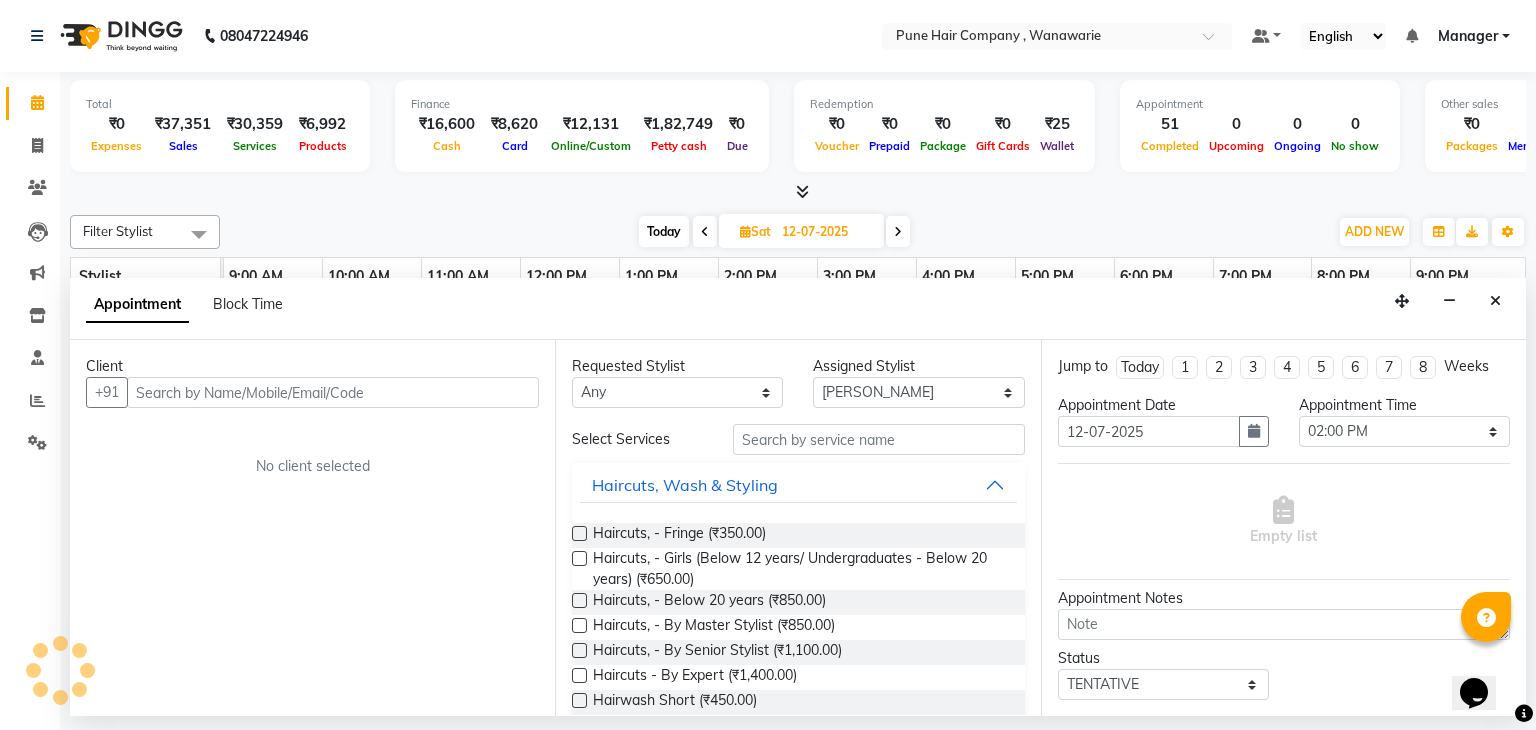 click at bounding box center [333, 392] 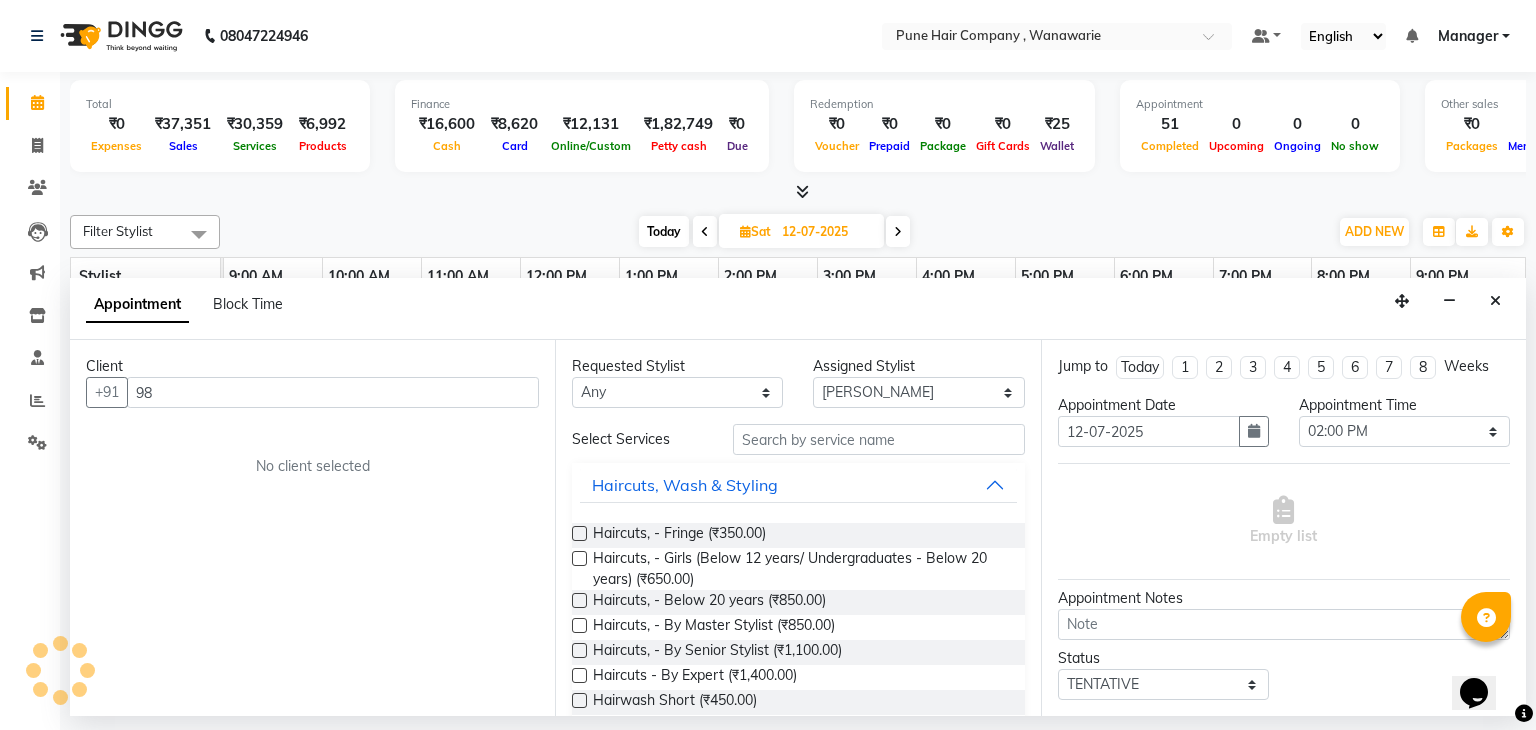 type on "9" 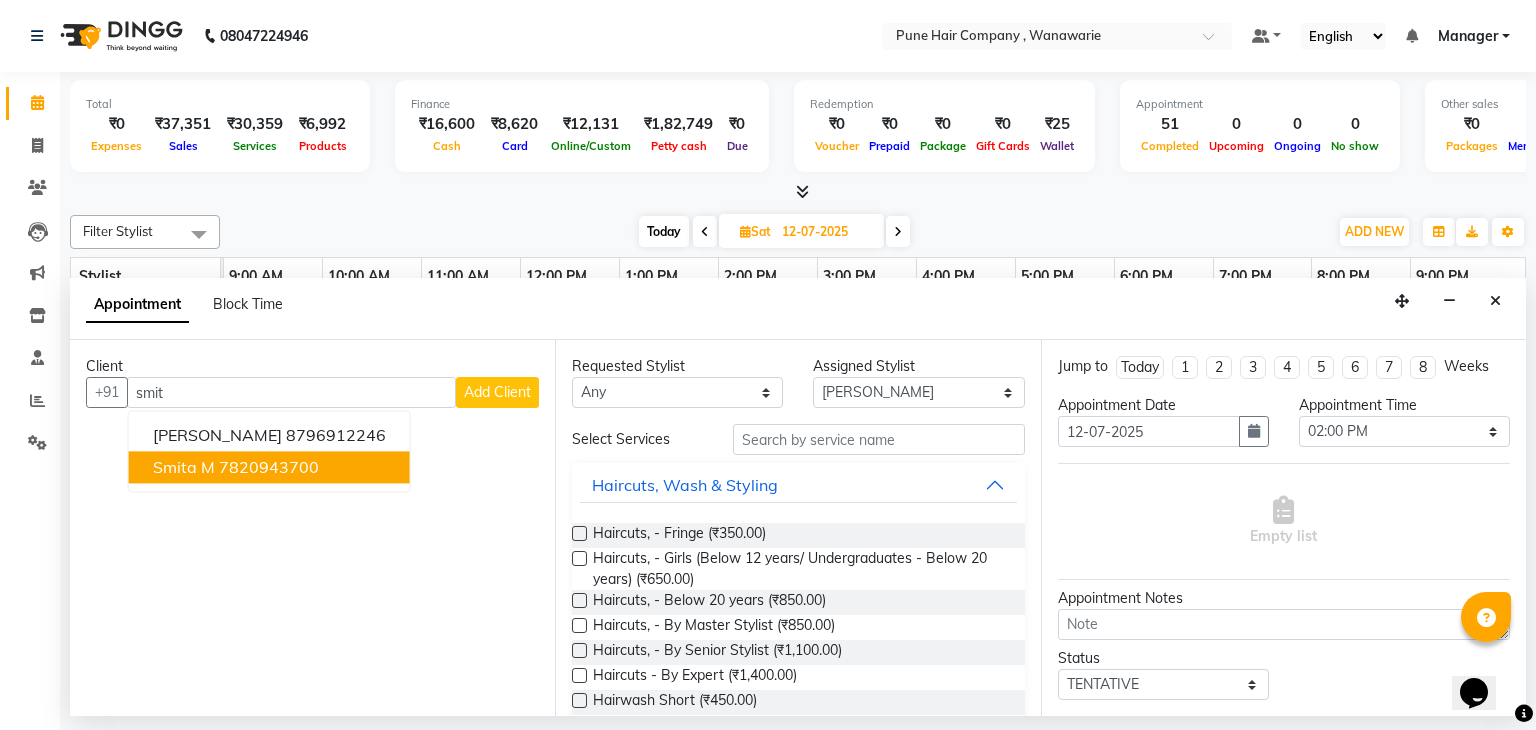 click on "7820943700" at bounding box center (269, 468) 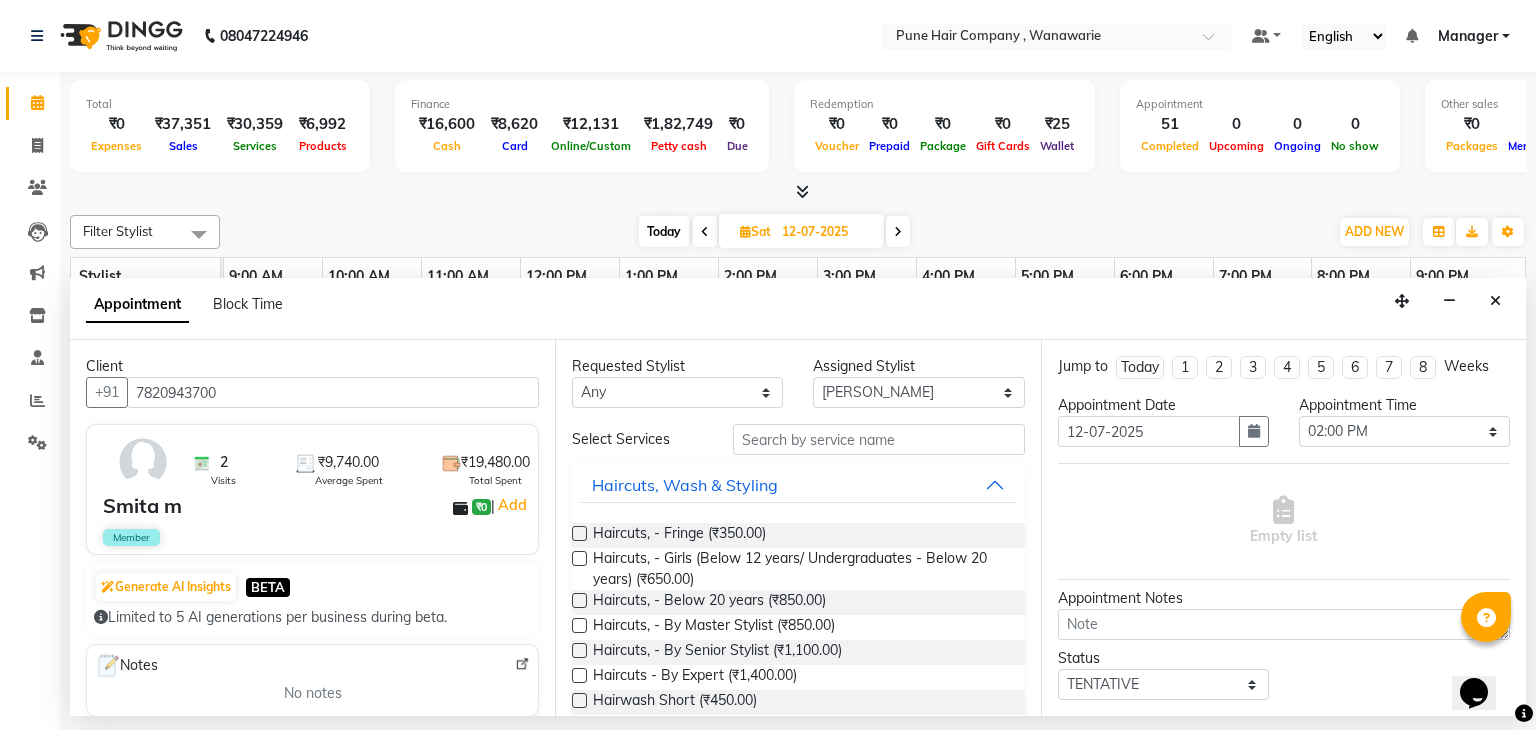 type on "7820943700" 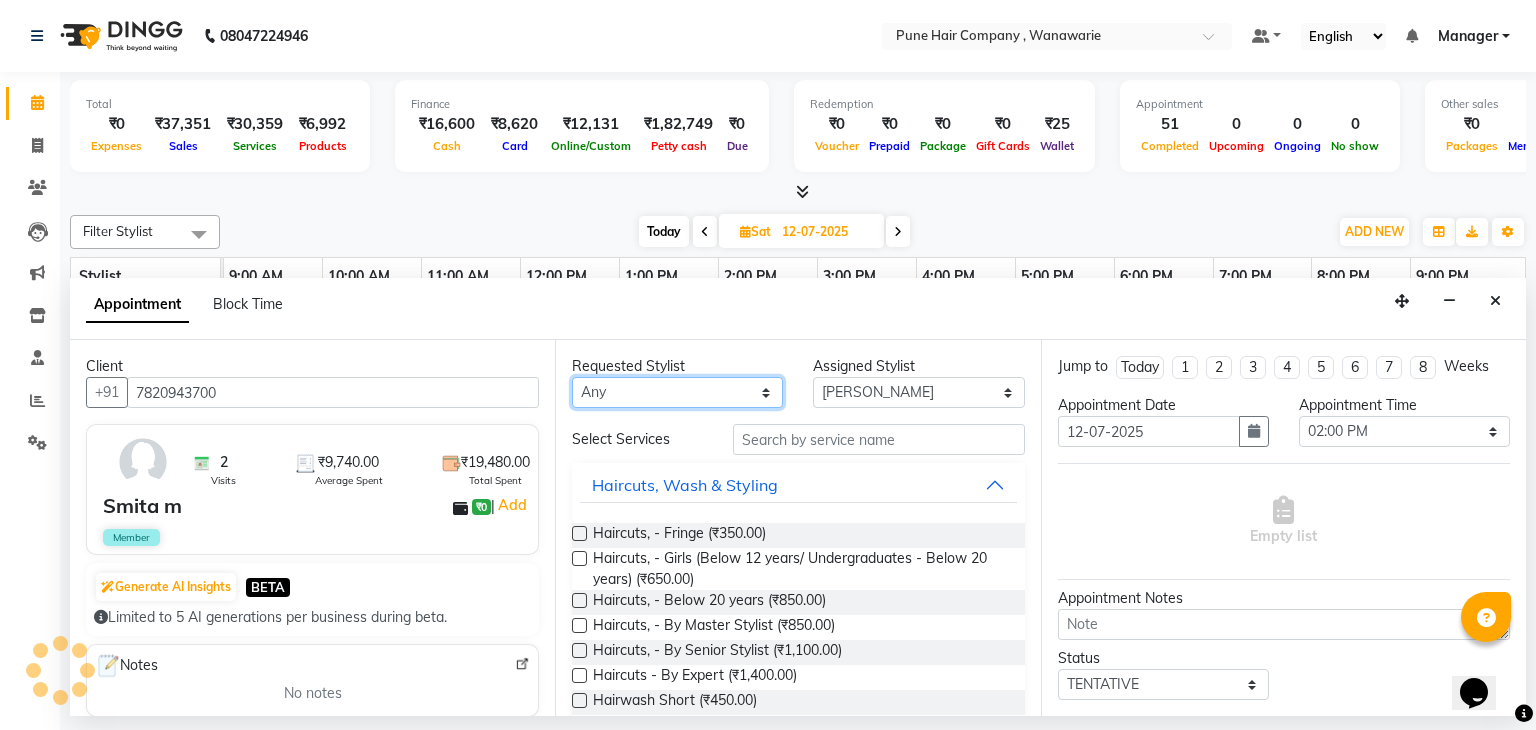 click on "Any [PERSON_NAME] [PERSON_NAME]  [PERSON_NAME] [PERSON_NAME] [PERSON_NAME] [PERSON_NAME] [PERSON_NAME]" at bounding box center [677, 392] 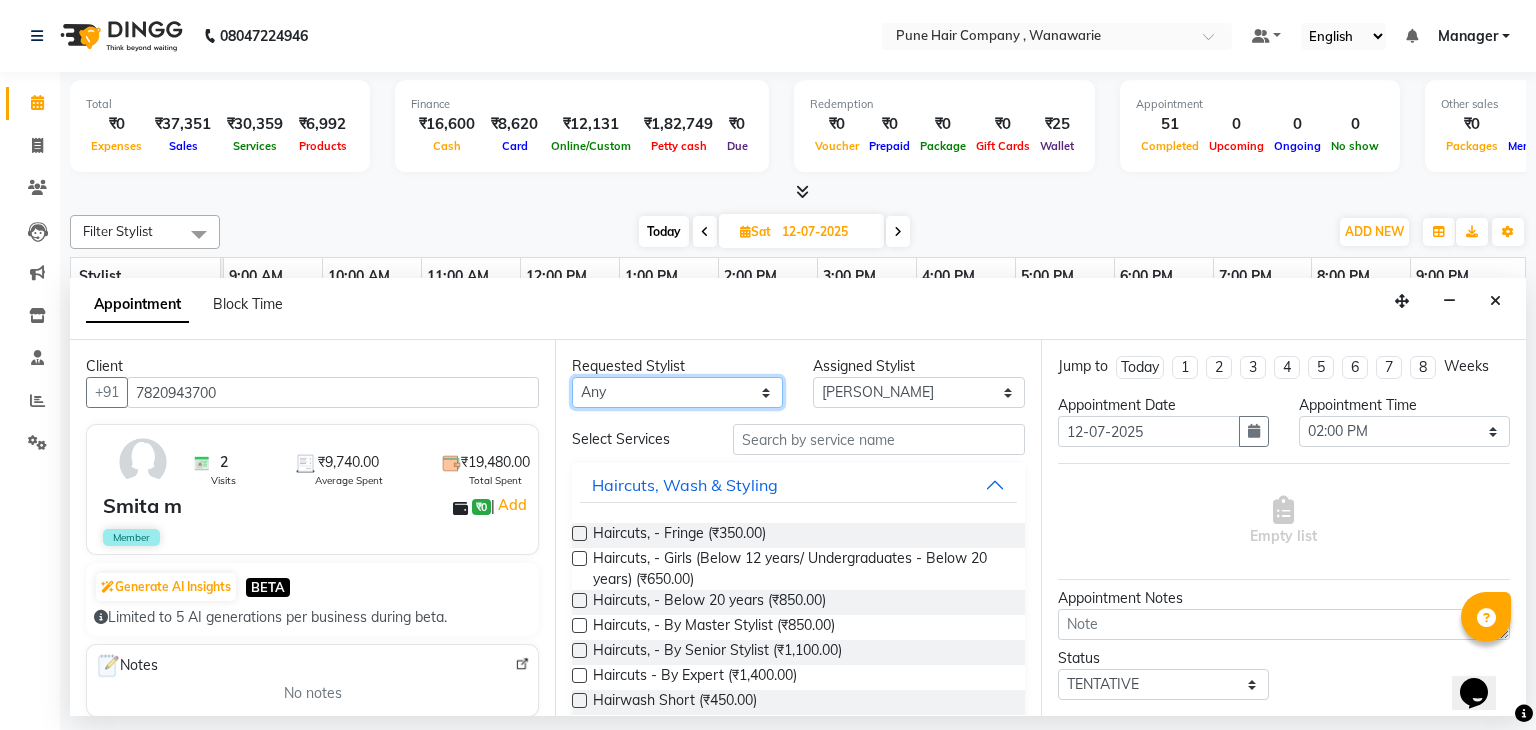 select on "74603" 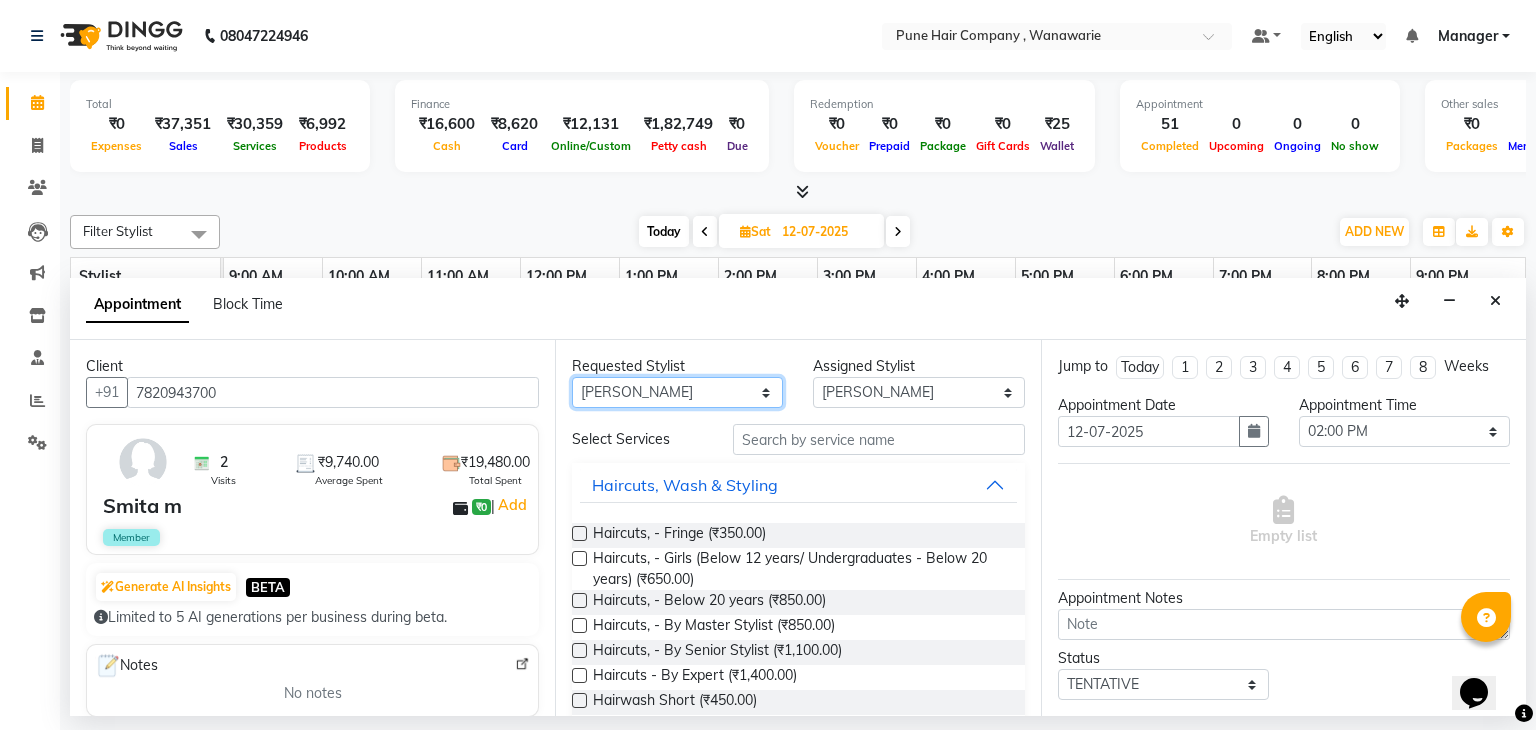 click on "Any [PERSON_NAME] [PERSON_NAME]  [PERSON_NAME] [PERSON_NAME] [PERSON_NAME] [PERSON_NAME] [PERSON_NAME]" at bounding box center [677, 392] 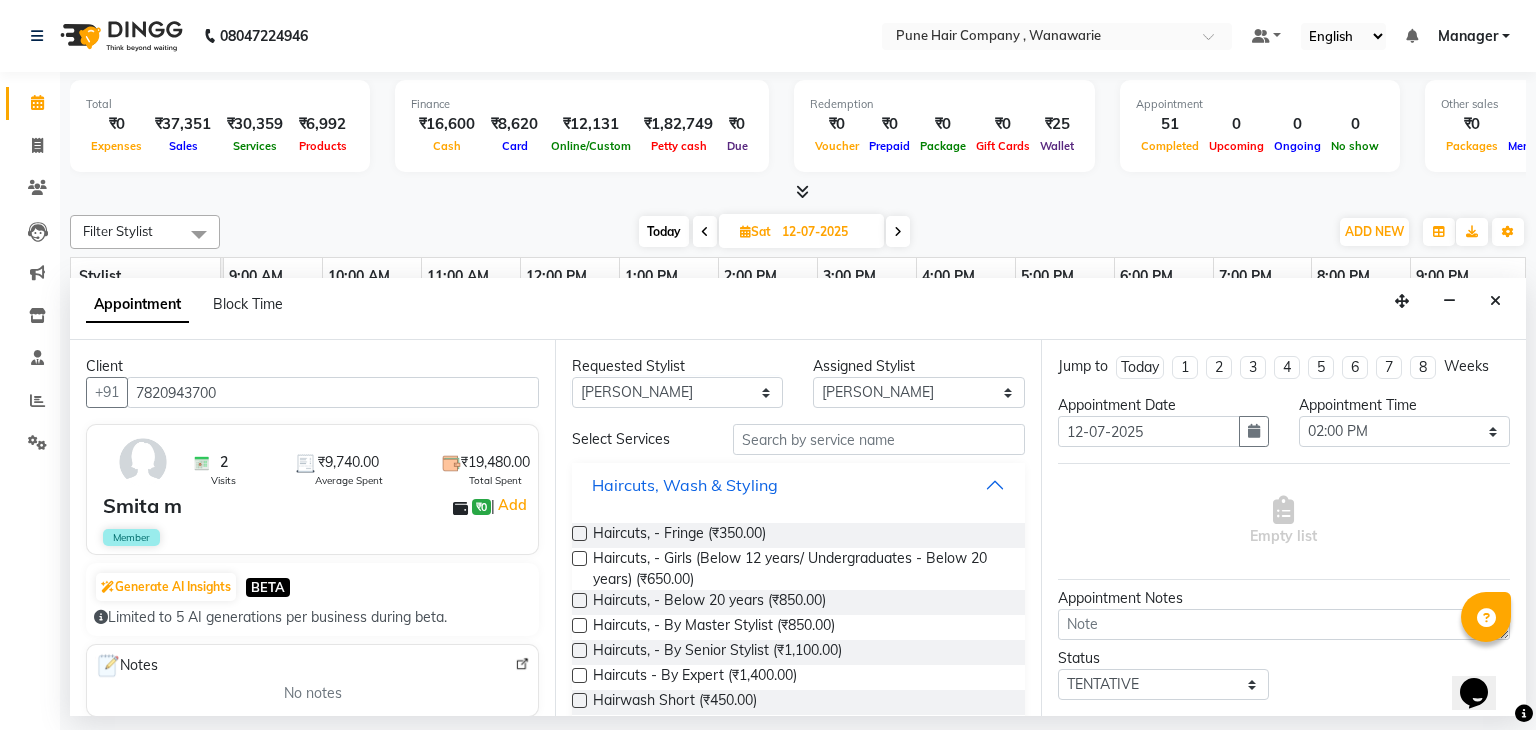 click on "Haircuts, Wash & Styling" at bounding box center [798, 485] 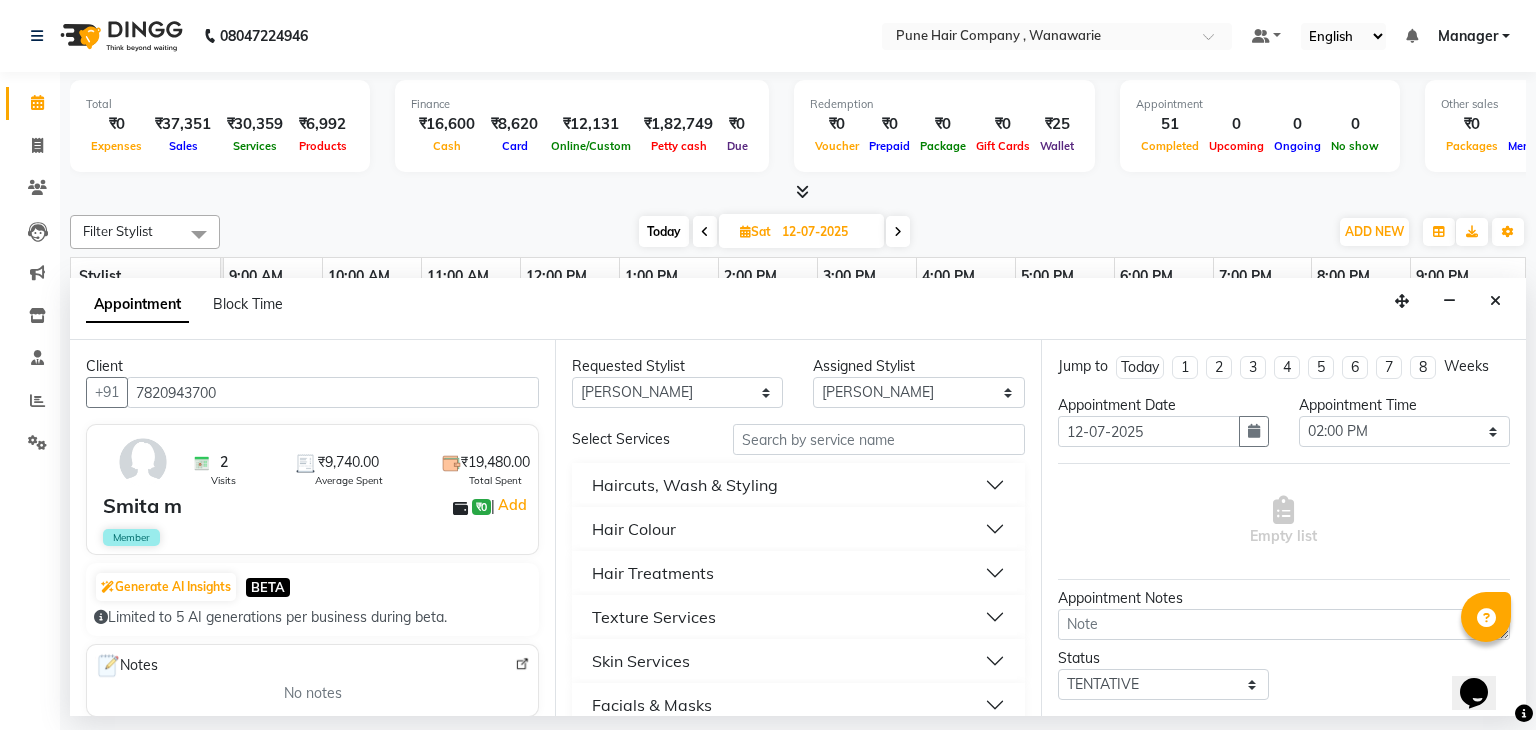 click on "Hair Colour" at bounding box center (798, 529) 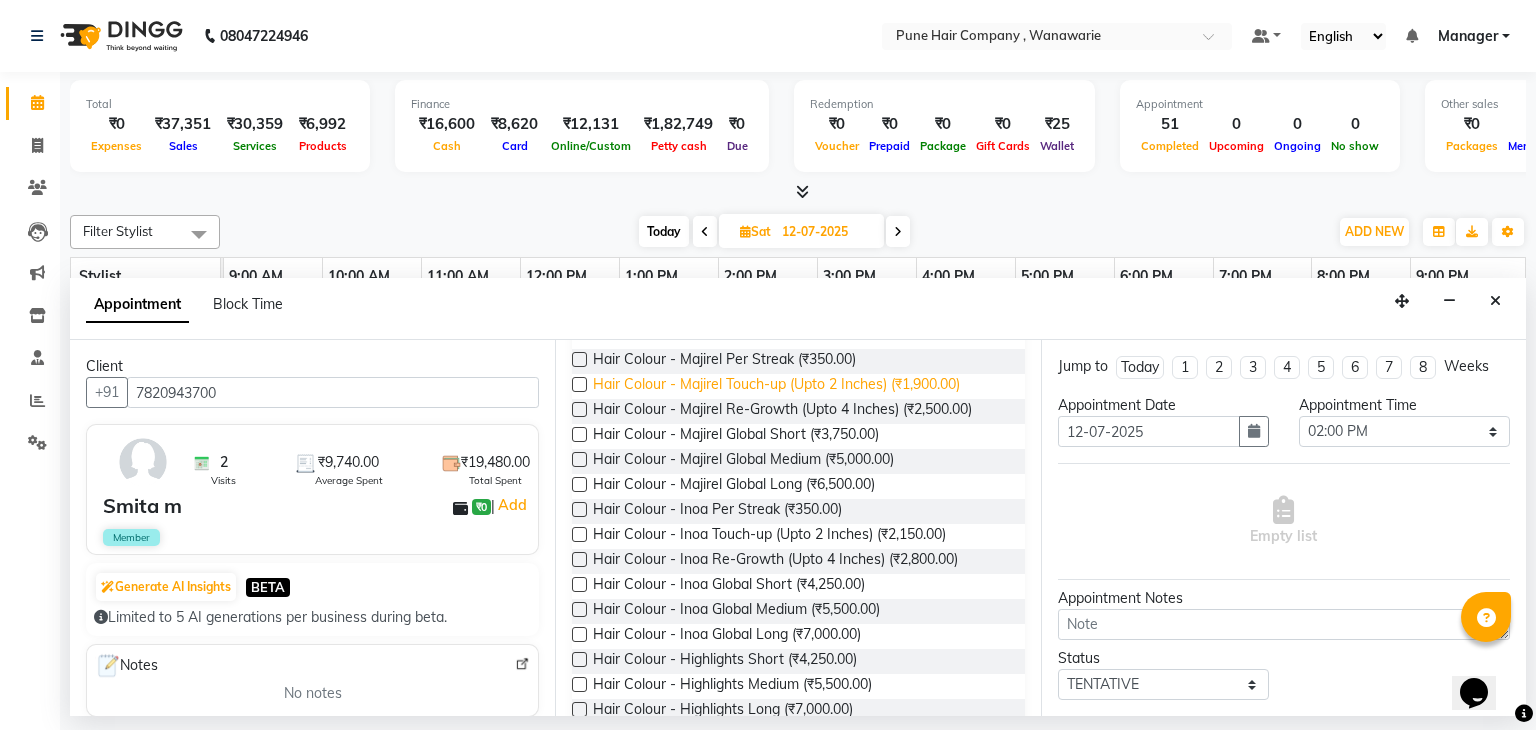 scroll, scrollTop: 219, scrollLeft: 0, axis: vertical 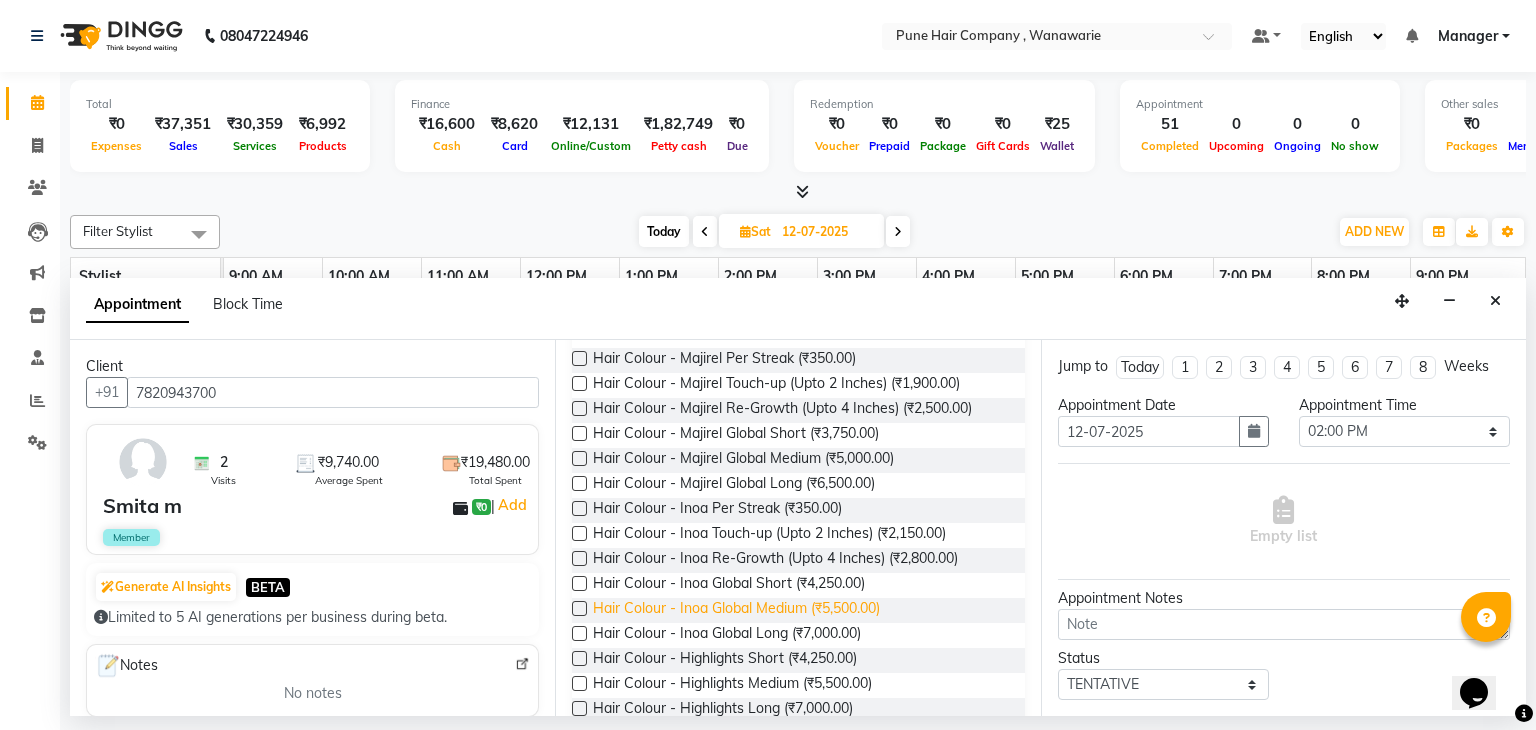 click on "Hair Colour - Inoa Global Medium (₹5,500.00)" at bounding box center [736, 610] 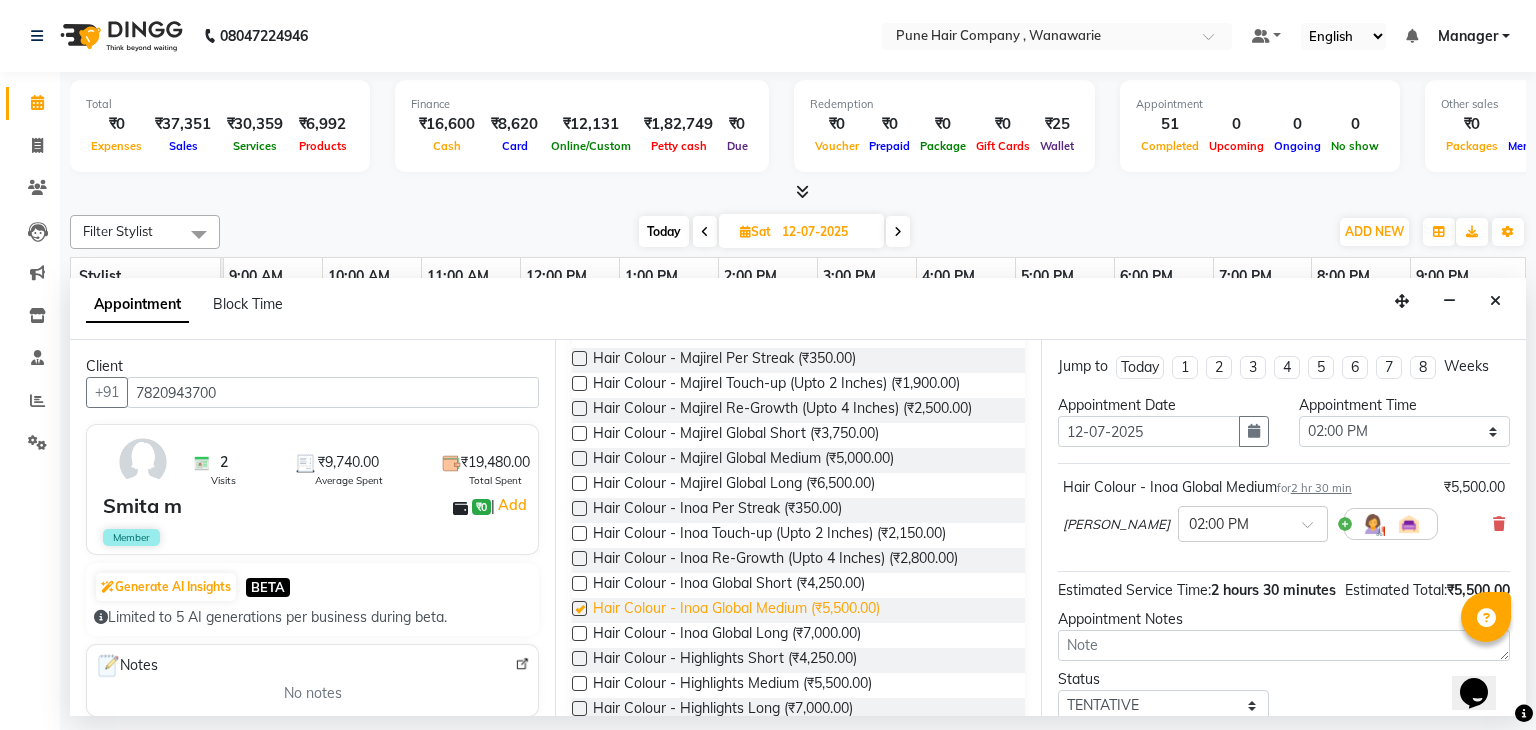 checkbox on "false" 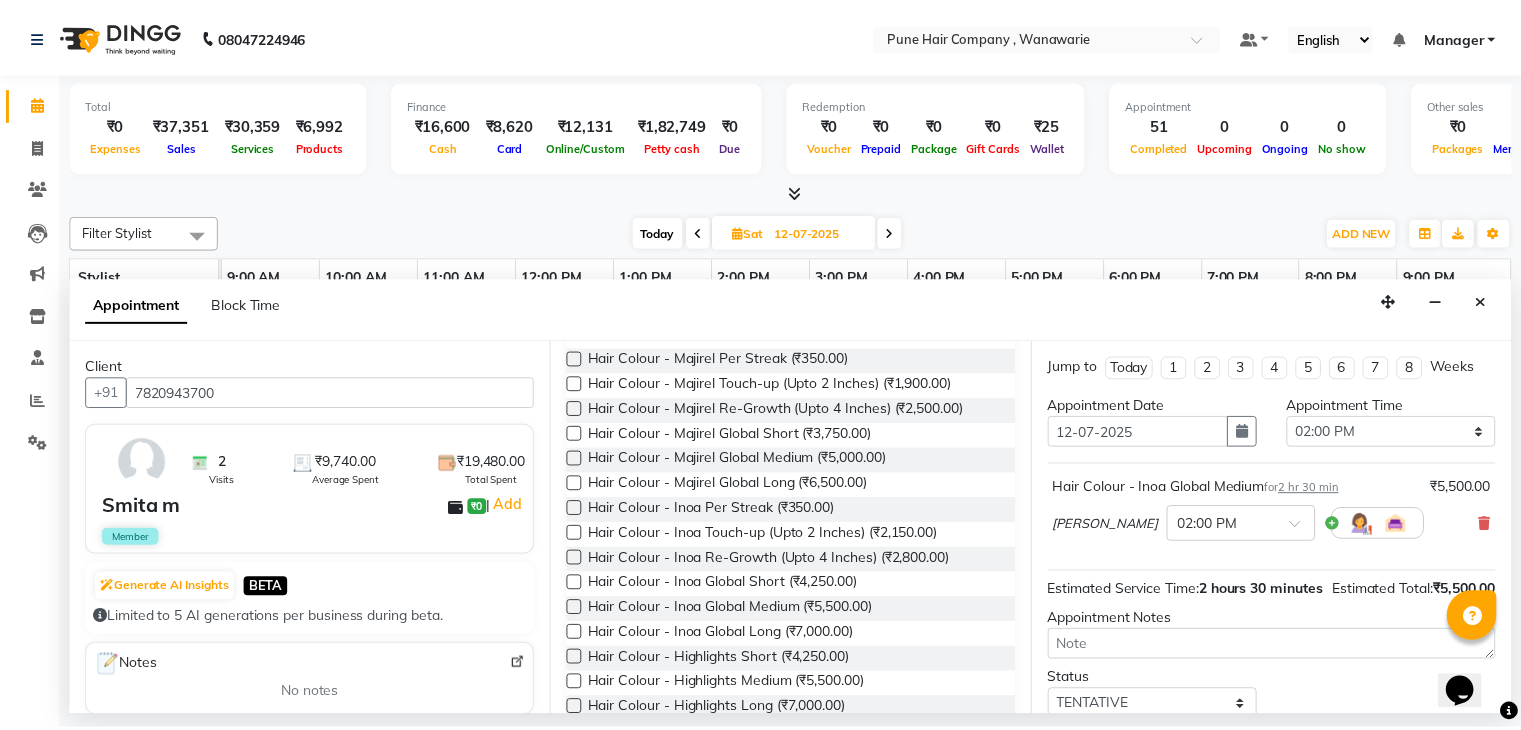 scroll, scrollTop: 151, scrollLeft: 0, axis: vertical 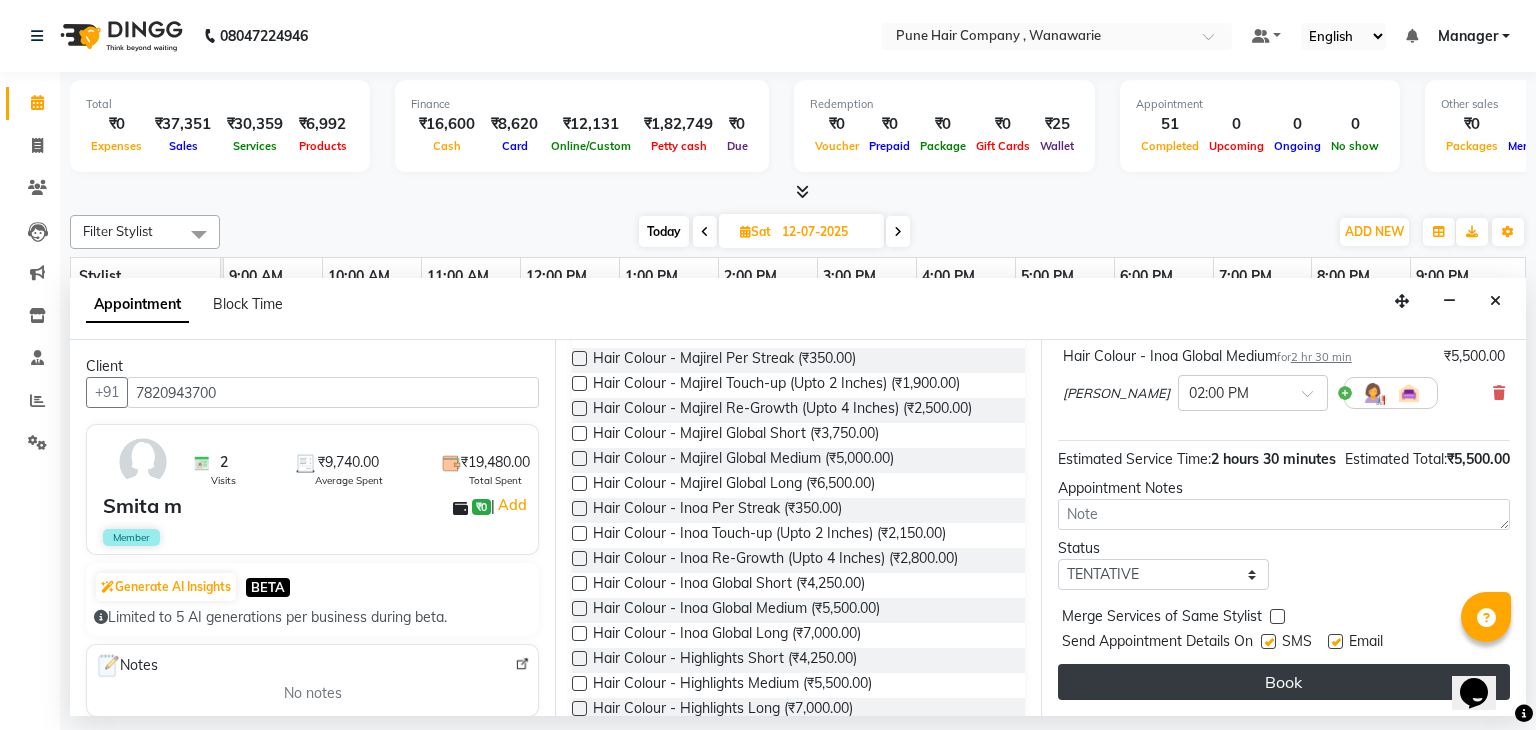 click on "Book" at bounding box center [1284, 682] 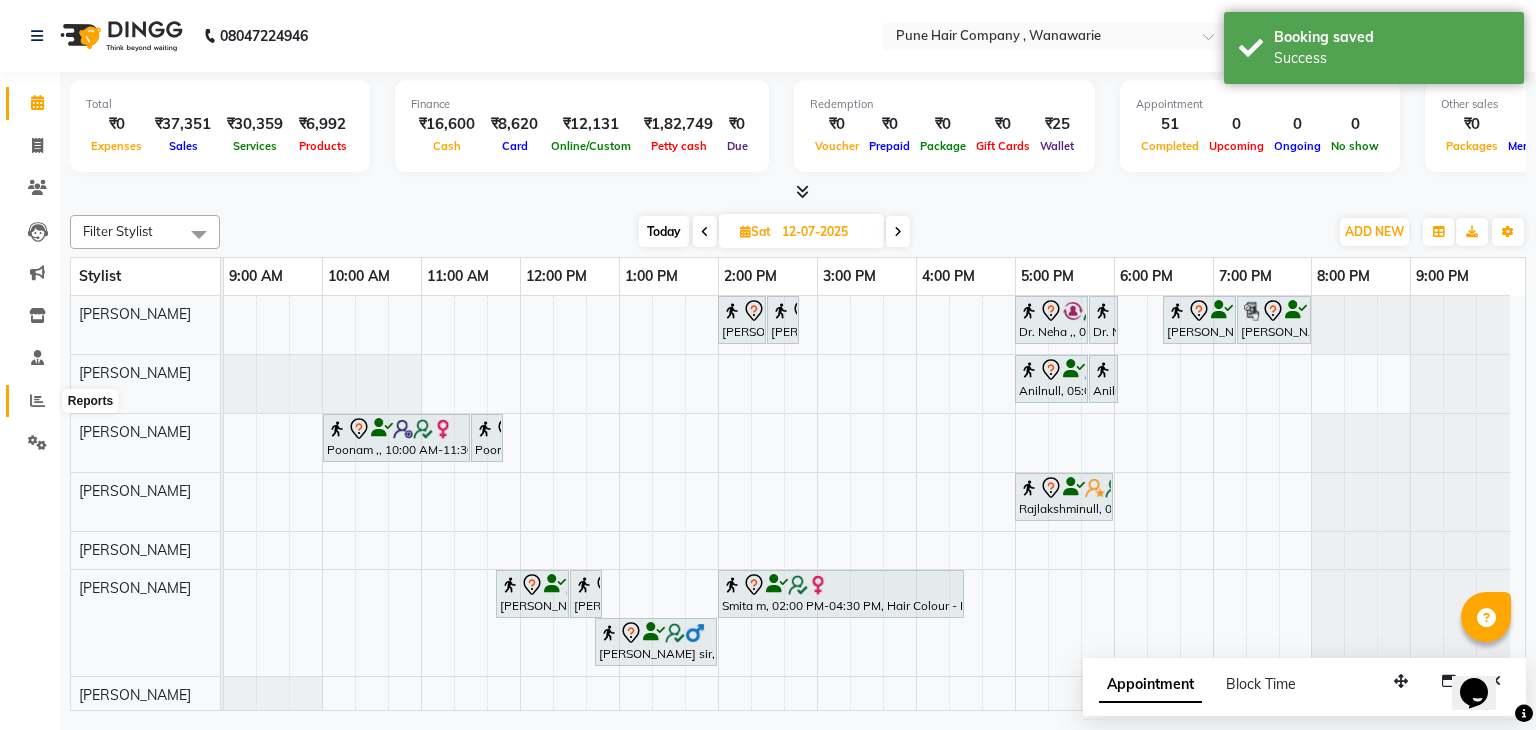 click 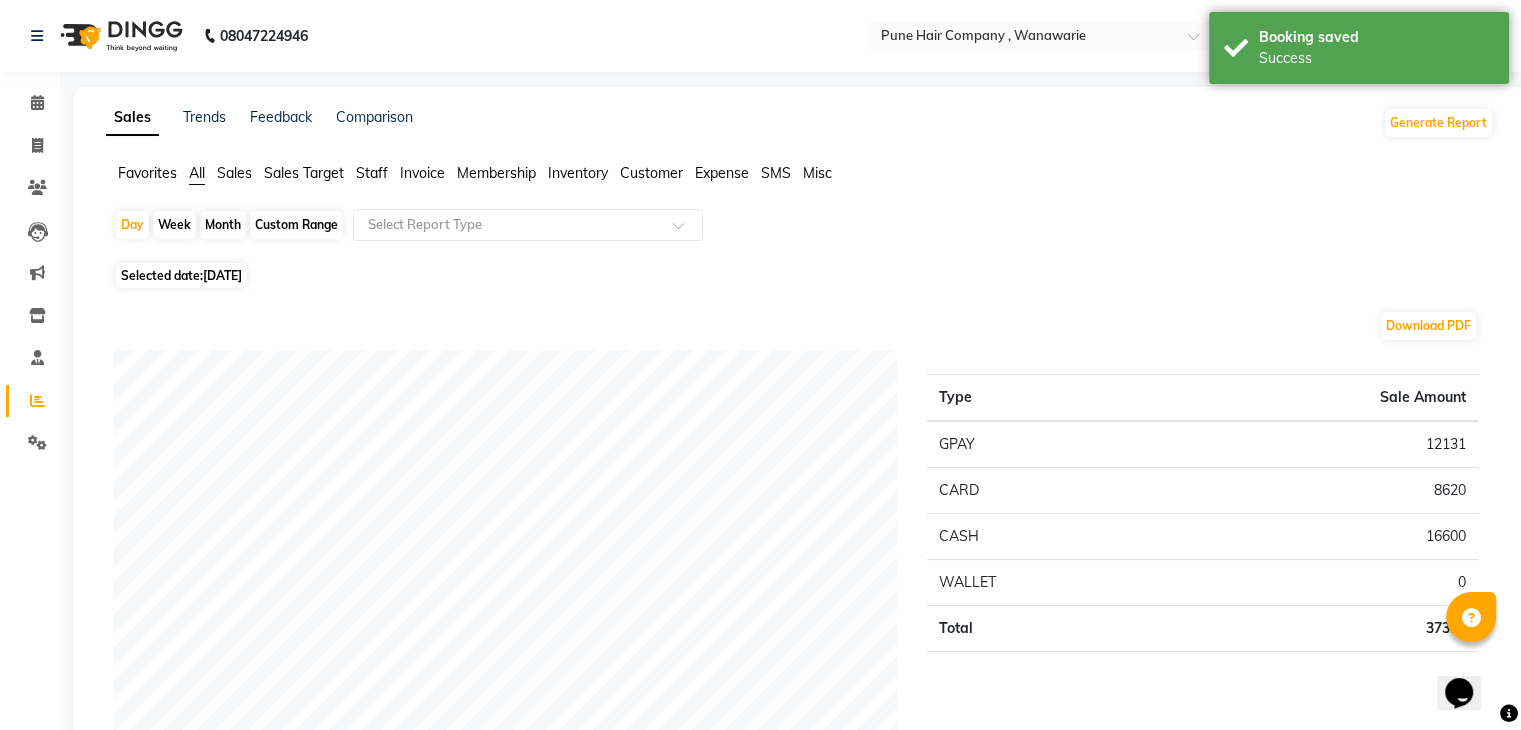 click on "Month" 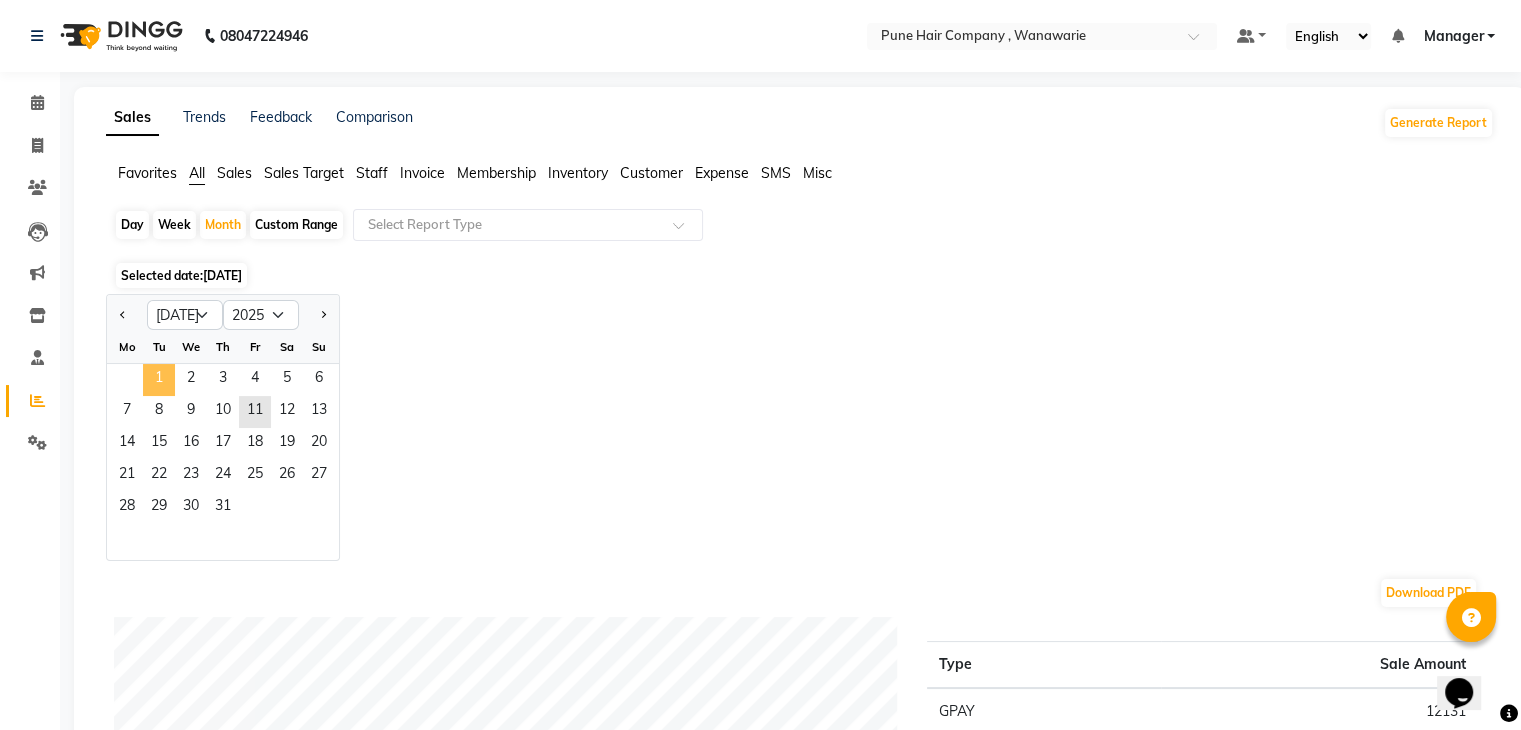 click on "1" 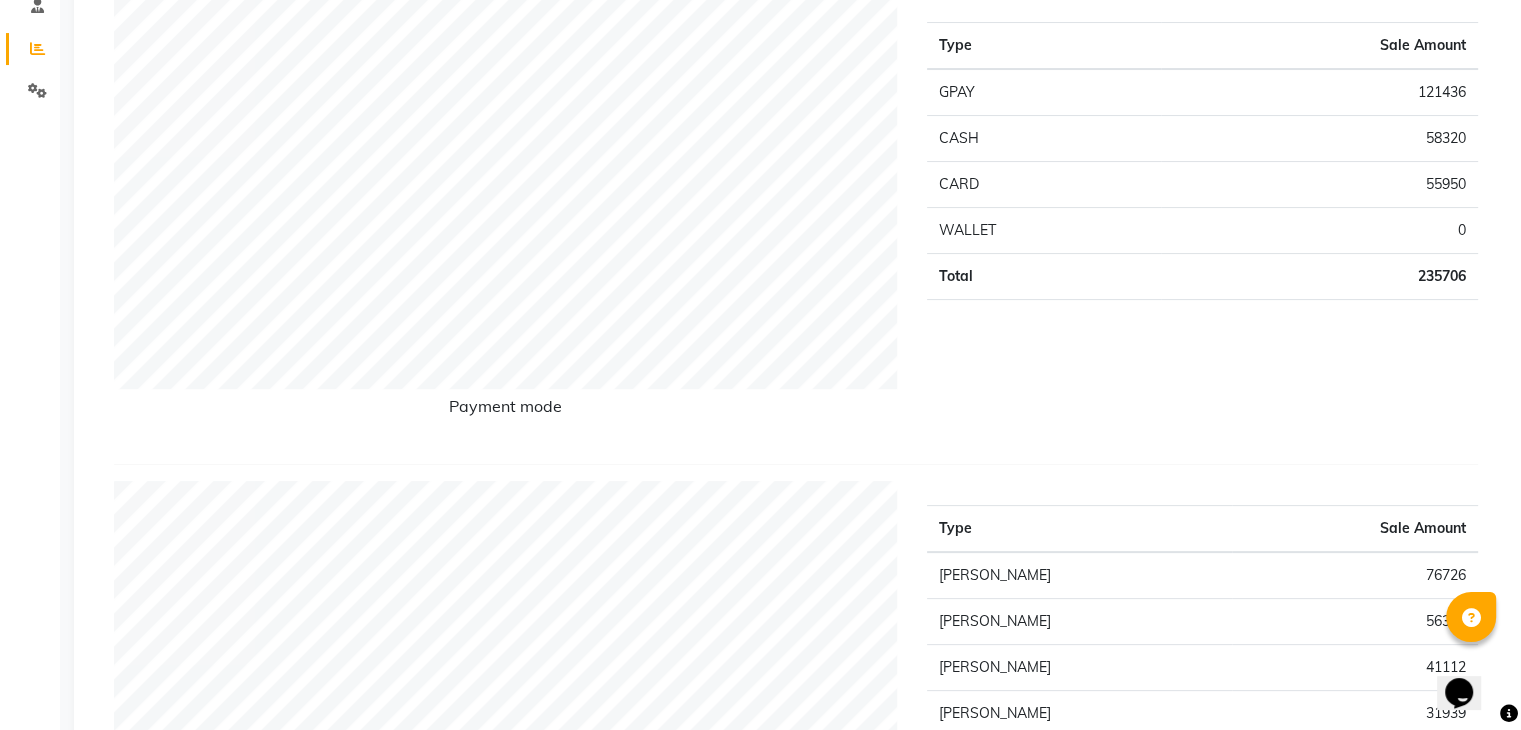 scroll, scrollTop: 0, scrollLeft: 0, axis: both 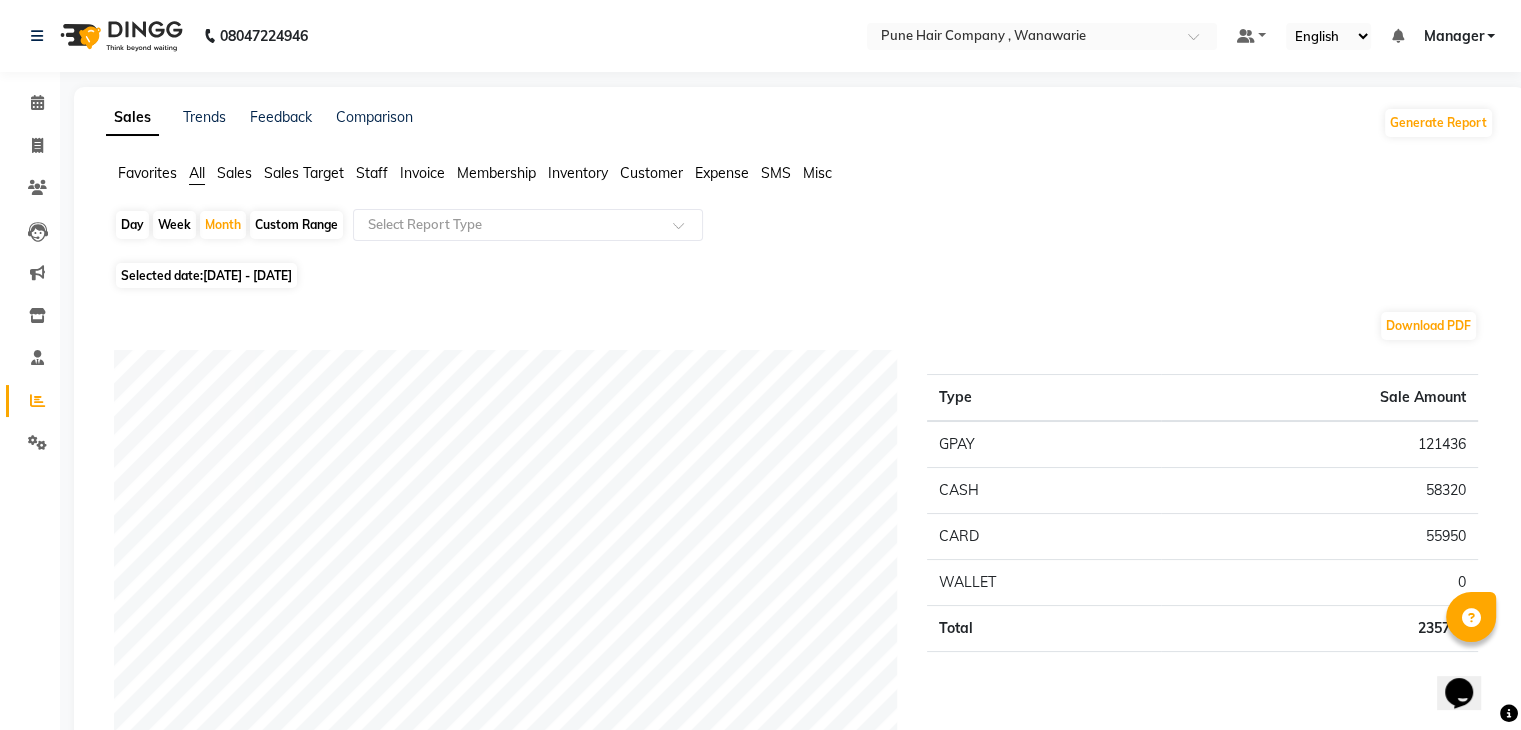 click on "Staff" 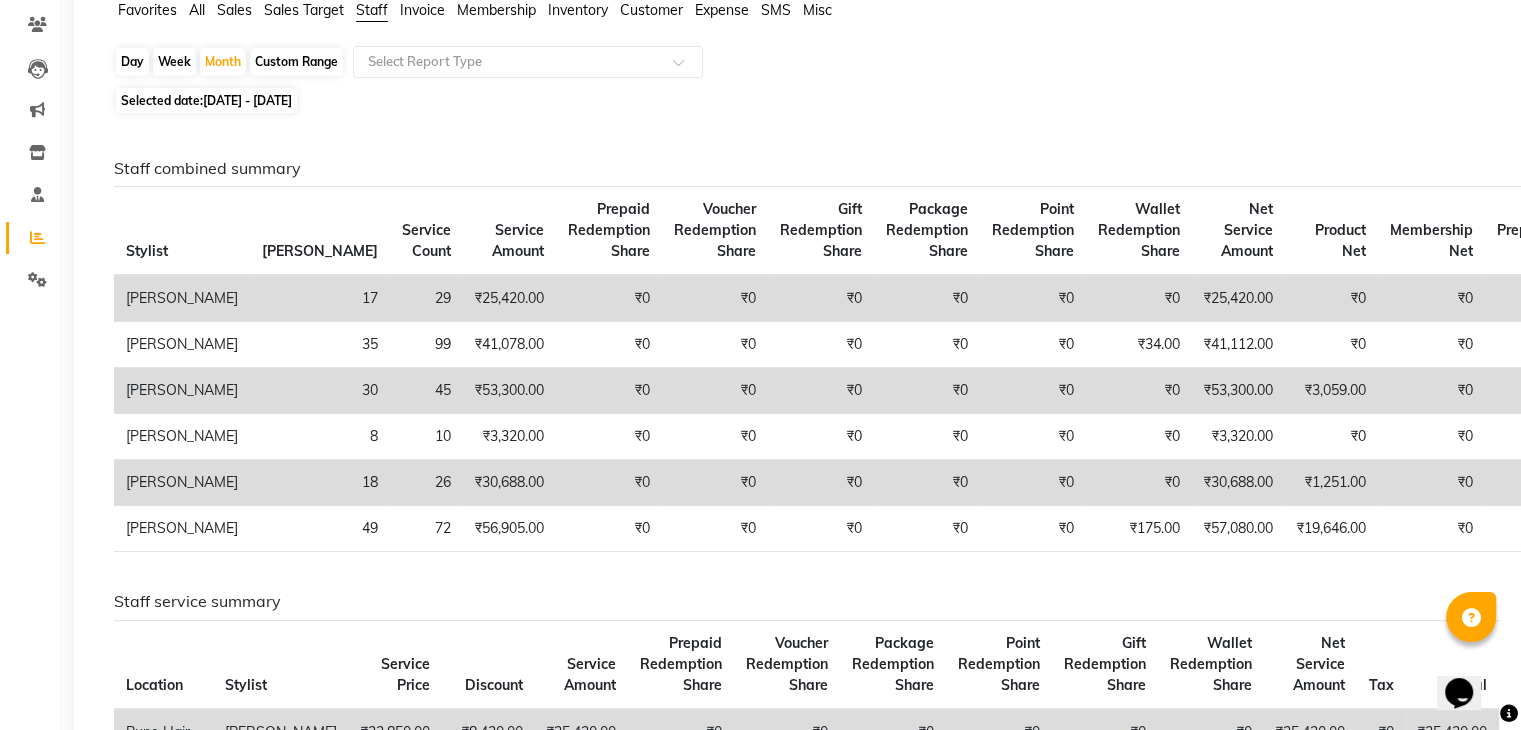 scroll, scrollTop: 168, scrollLeft: 0, axis: vertical 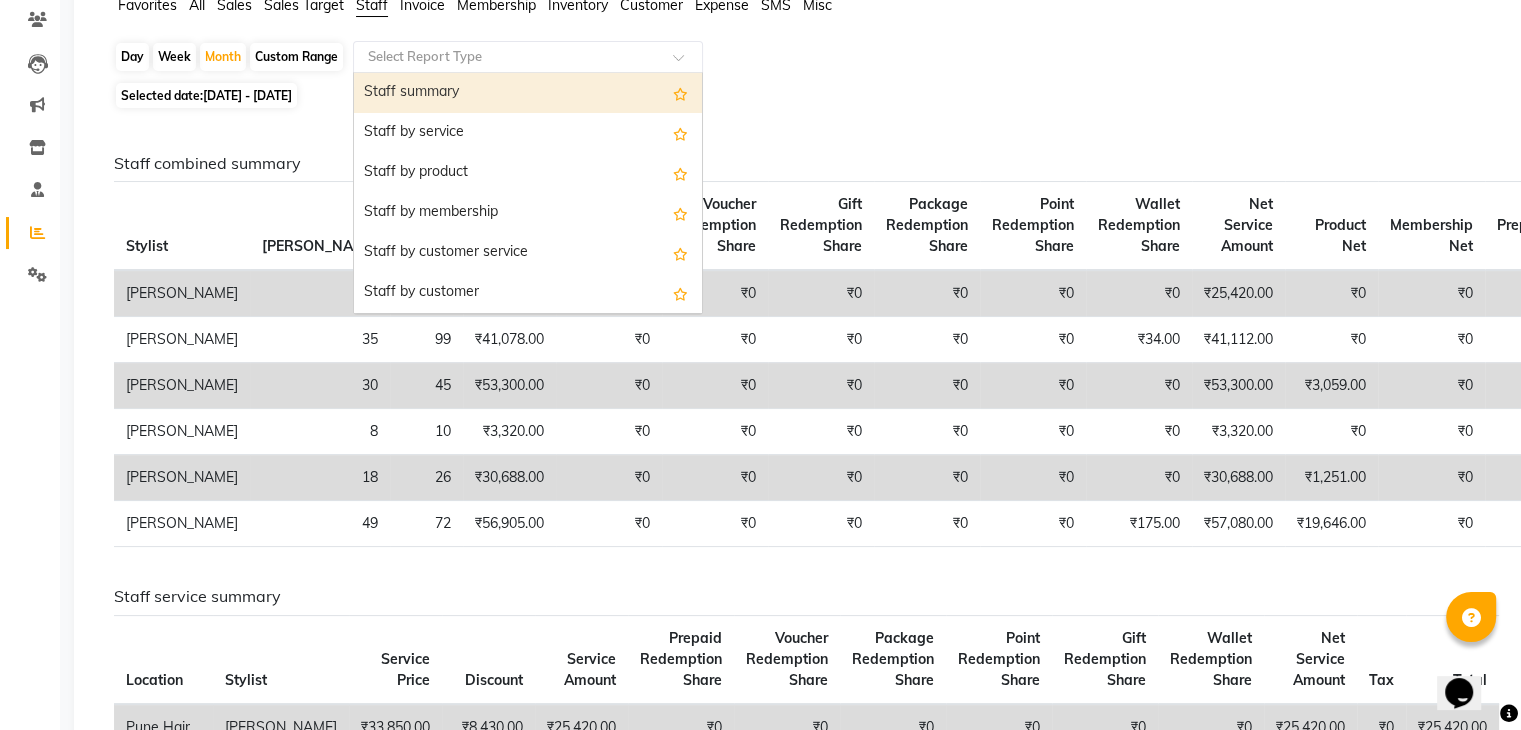 click 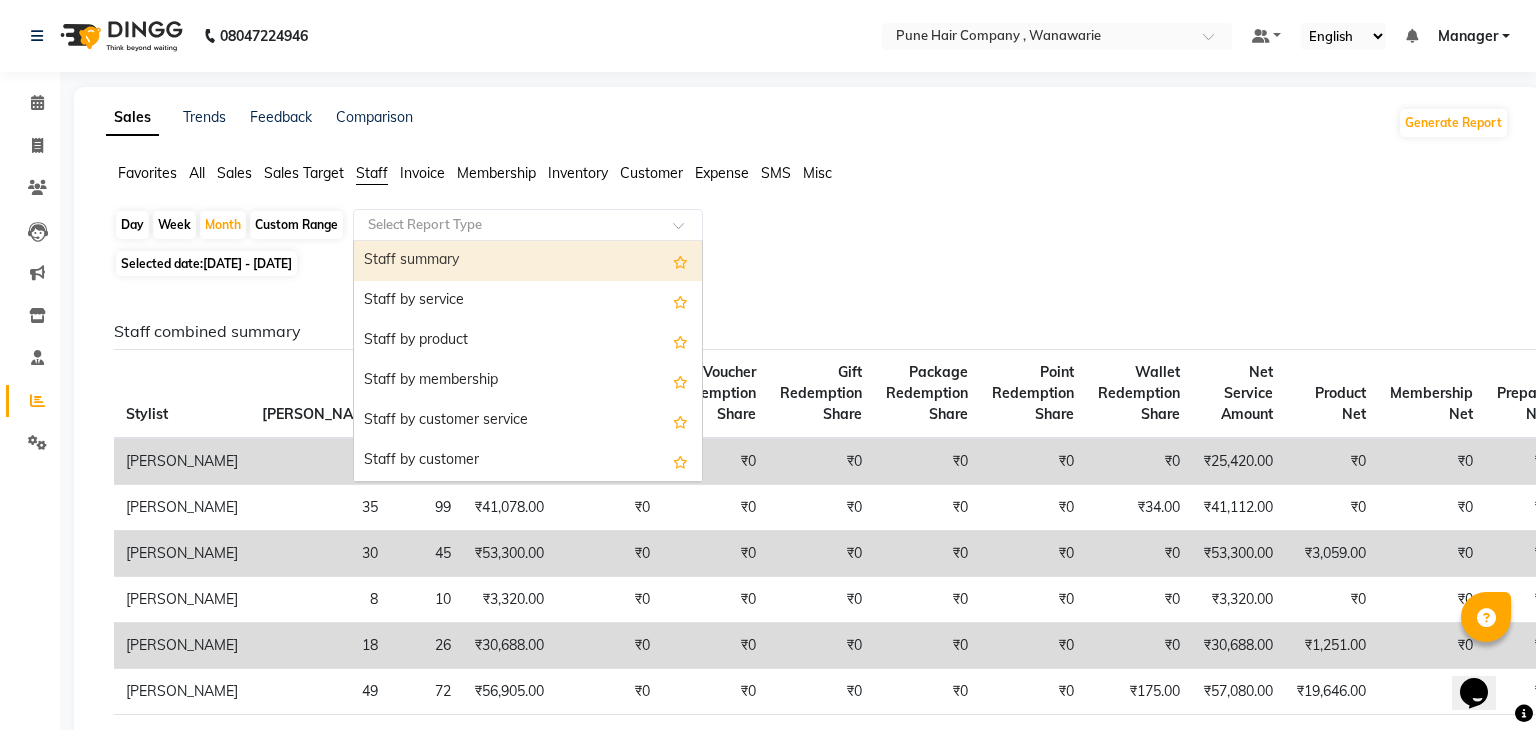 select on "full_report" 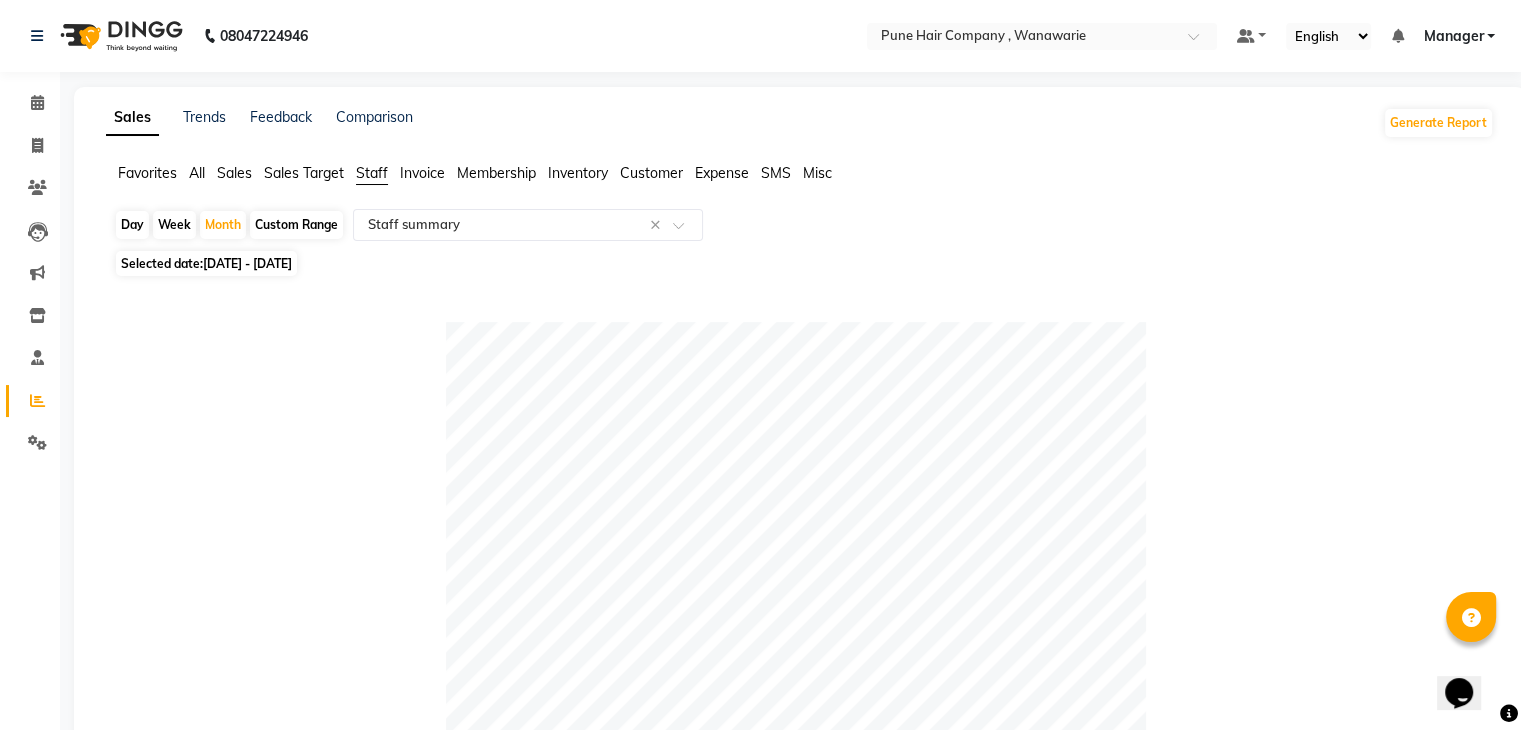 click on "Selected date:  01-07-2025 - 31-07-2025" 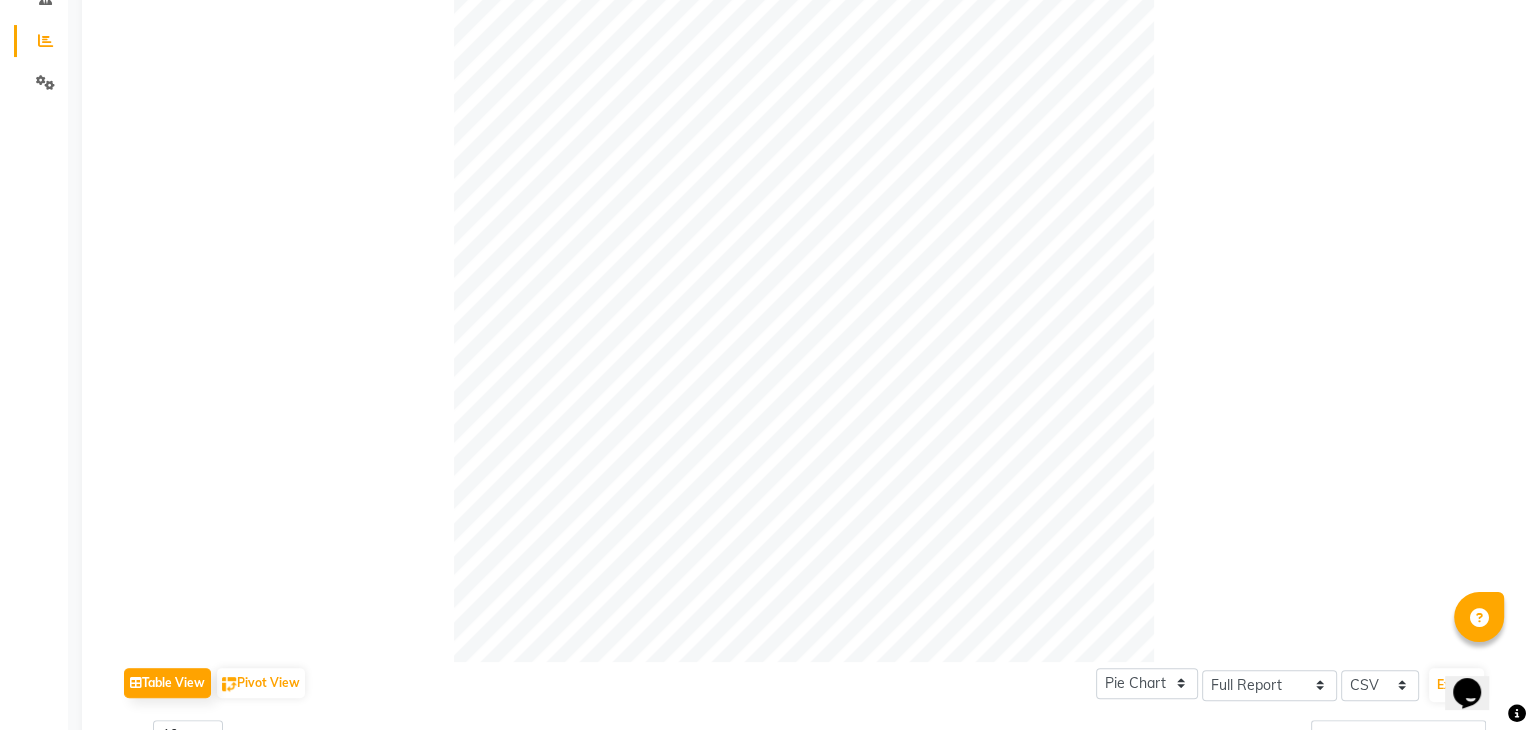 scroll, scrollTop: 0, scrollLeft: 0, axis: both 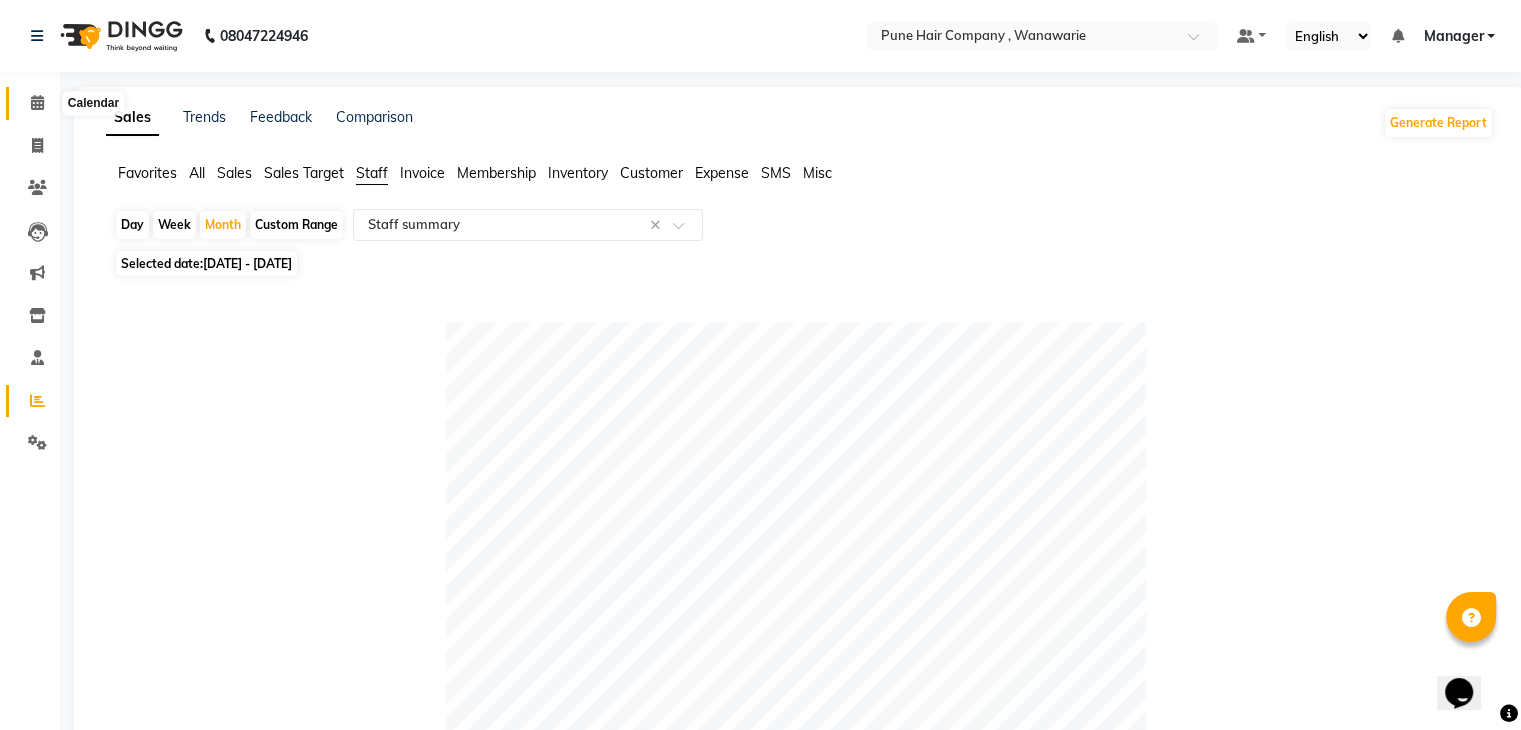 click 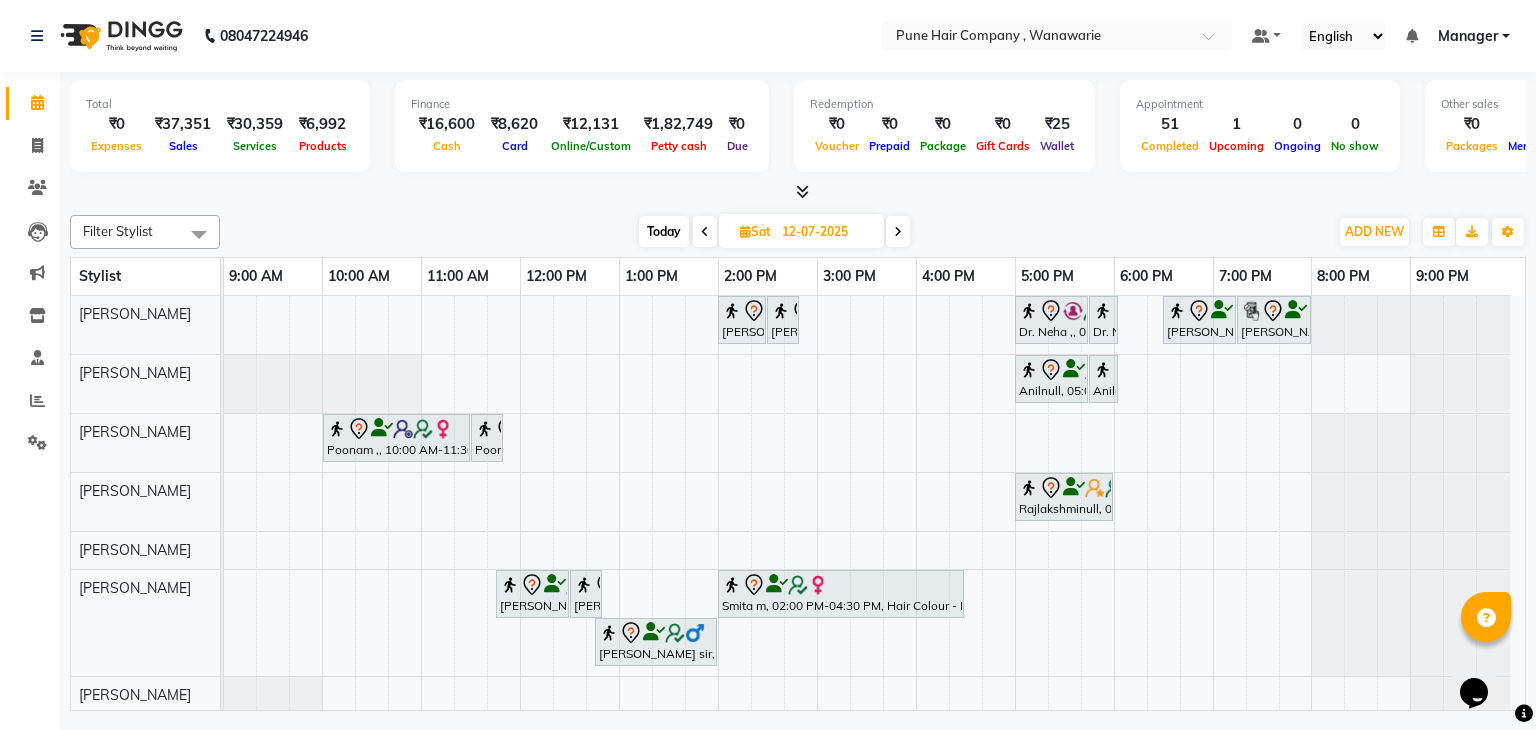 scroll, scrollTop: 1, scrollLeft: 0, axis: vertical 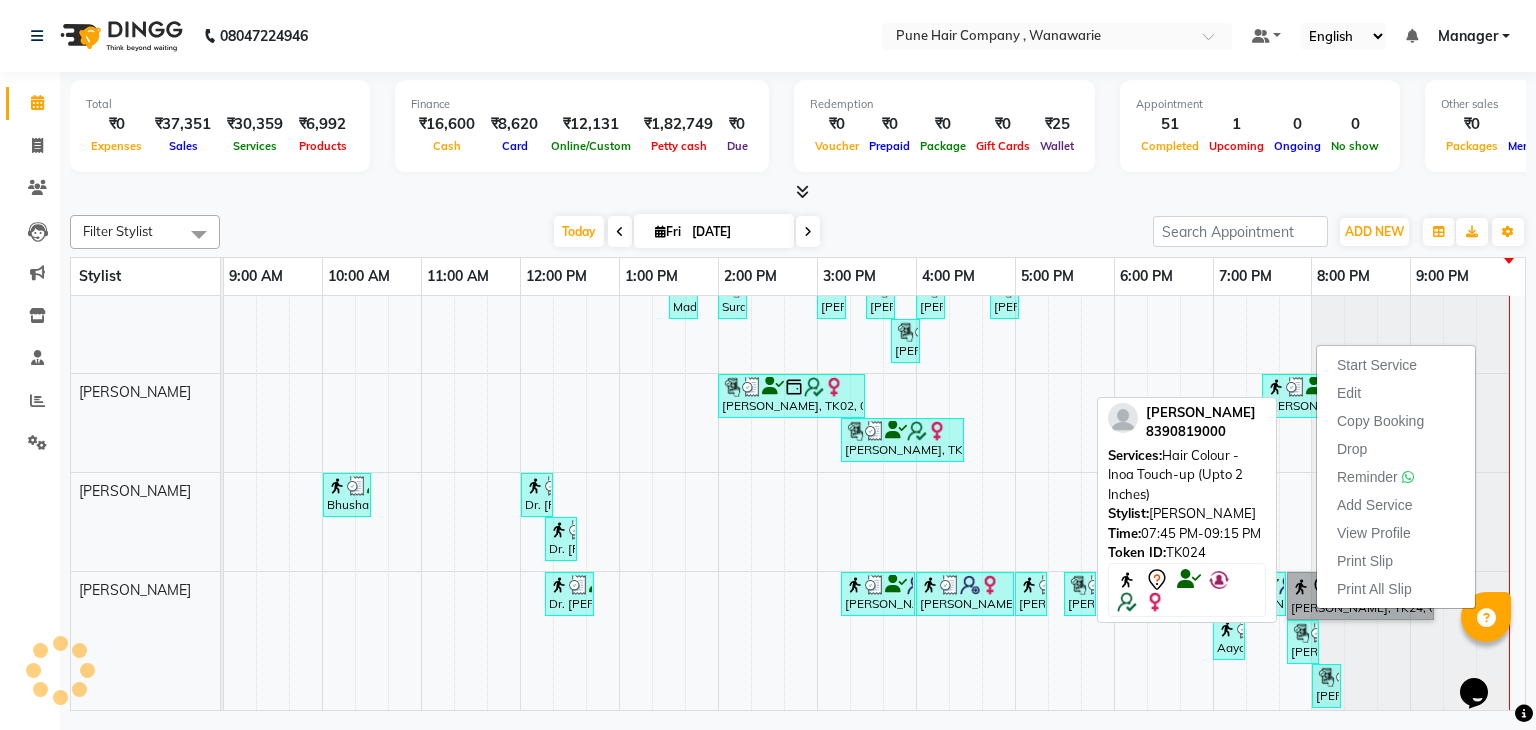 click on "[PERSON_NAME], TK24, 07:45 PM-09:15 PM, Hair Colour - Inoa Touch-up (Upto 2 Inches)" at bounding box center (1360, 596) 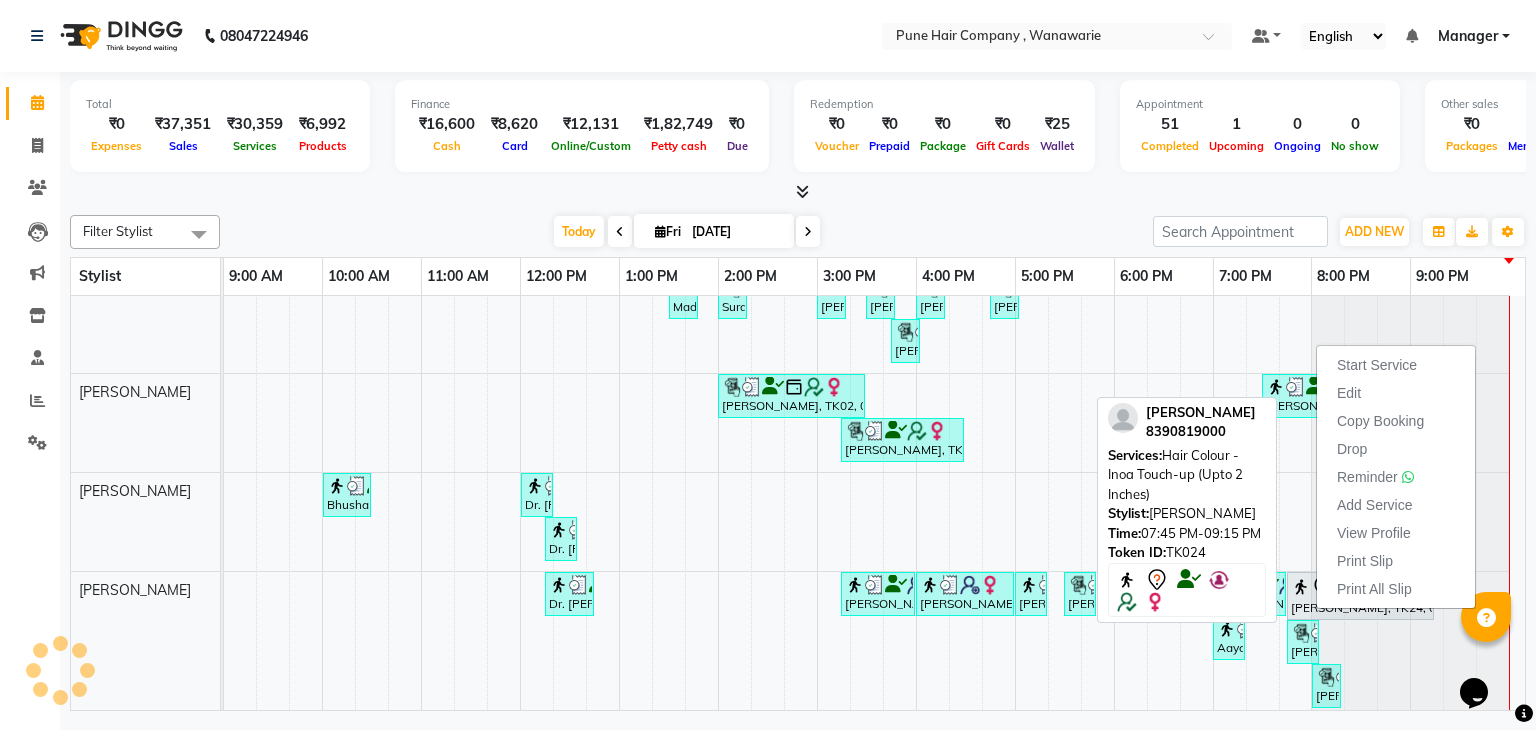 select on "7" 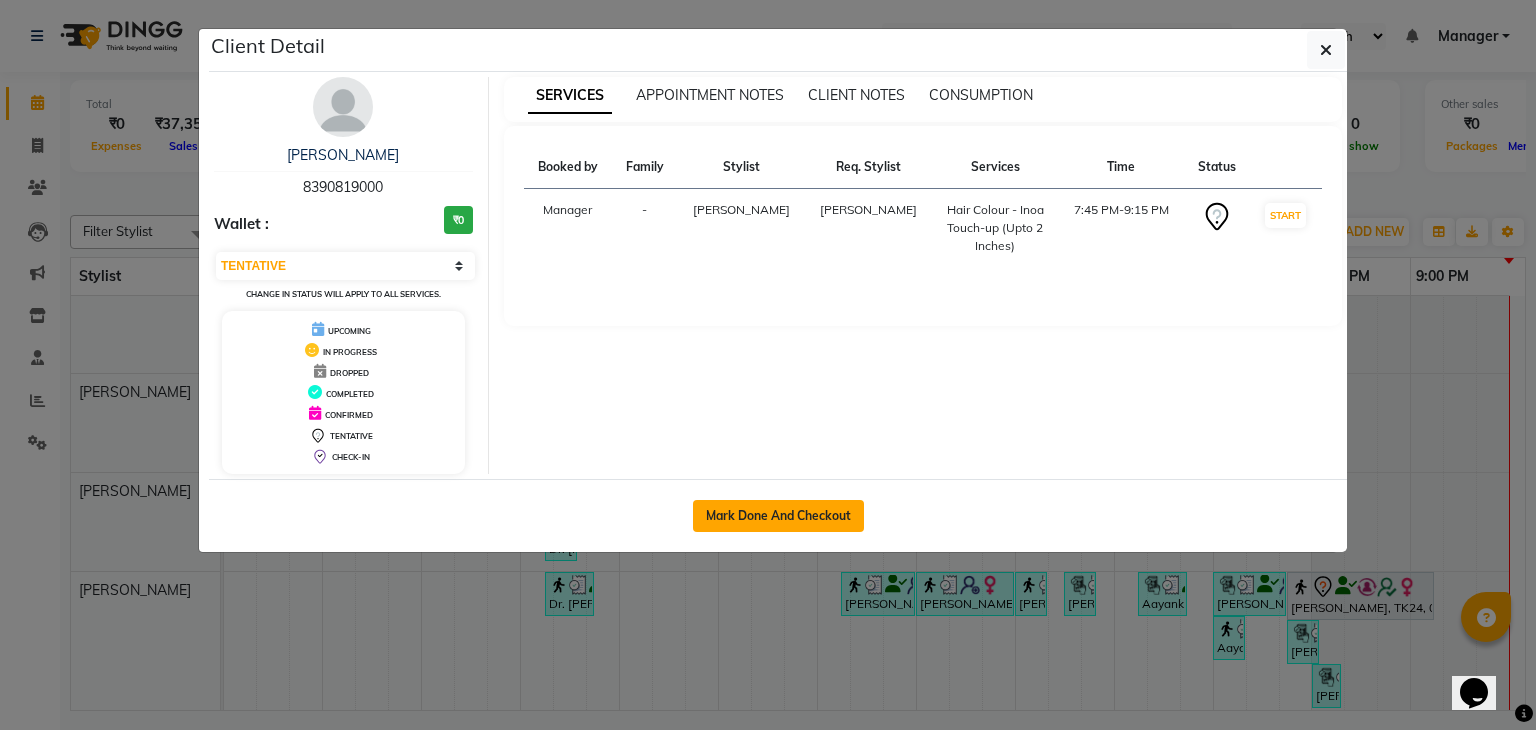 click on "Mark Done And Checkout" 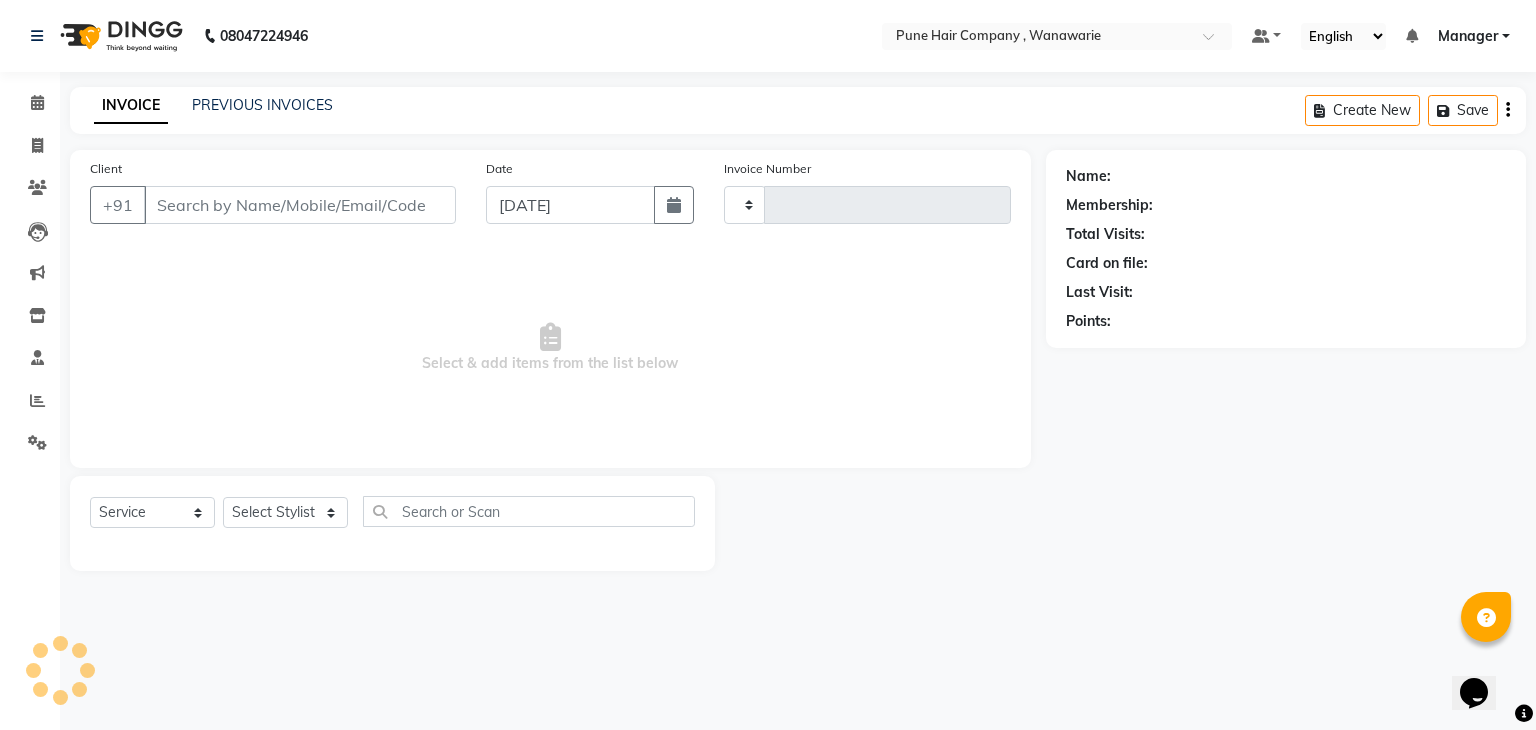 type on "1100" 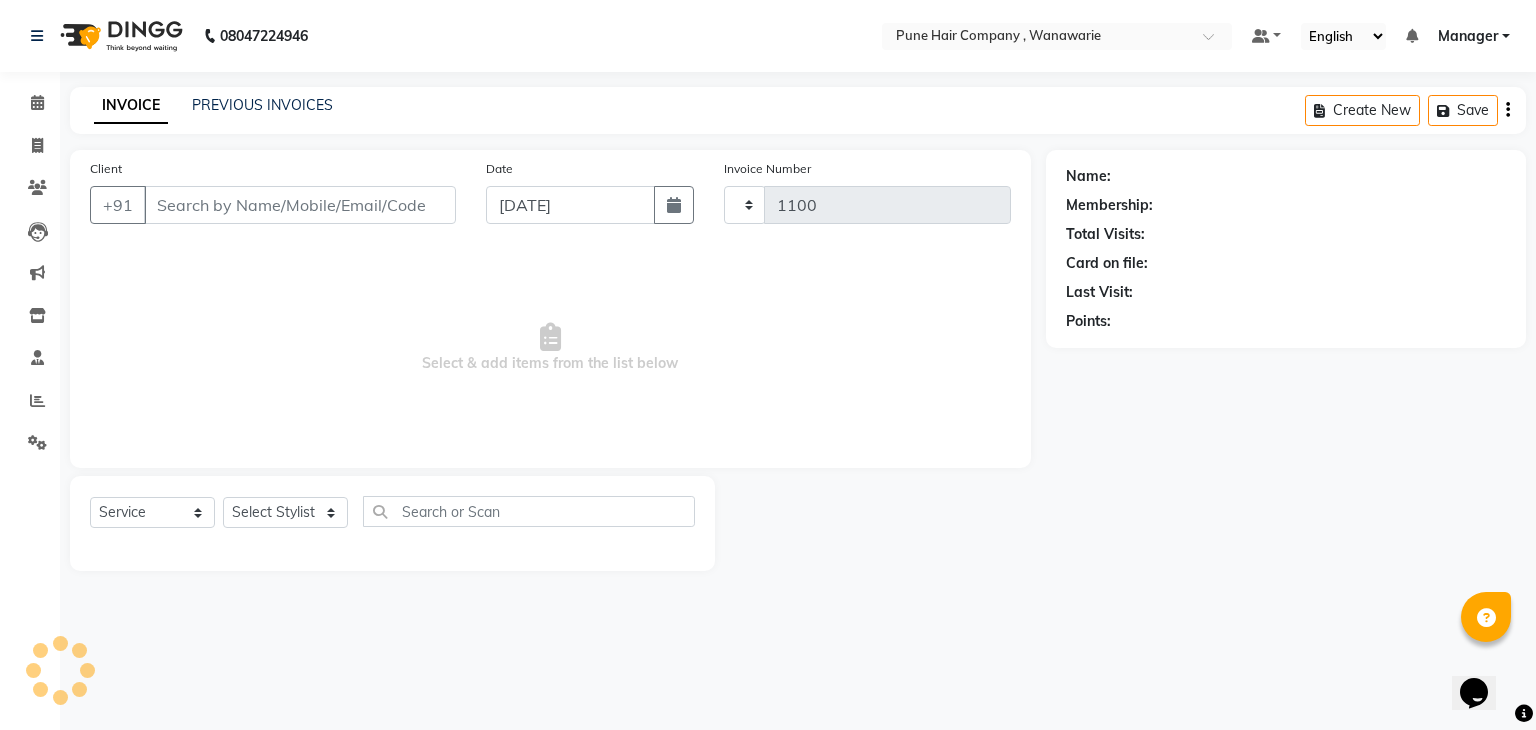 select on "3" 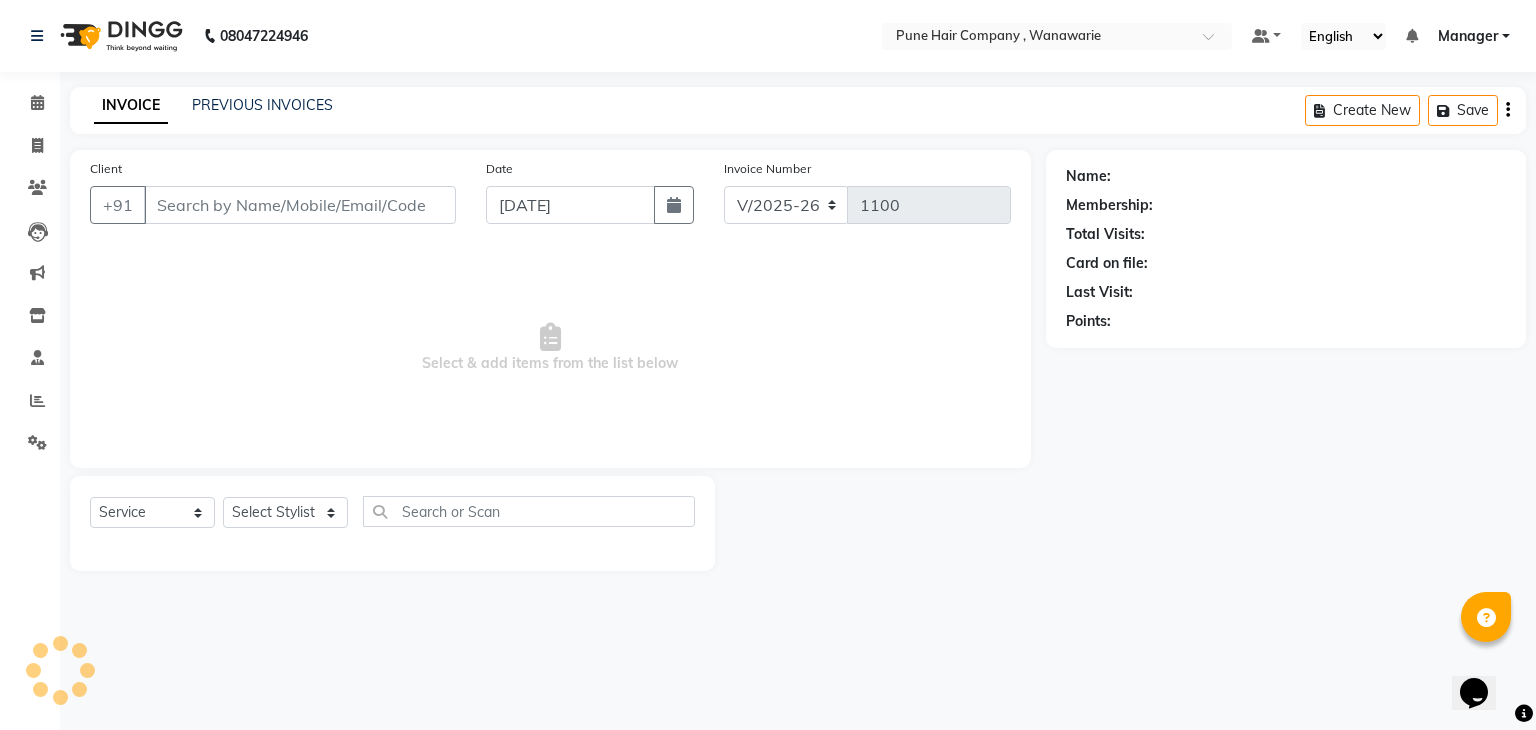 type on "8390819000" 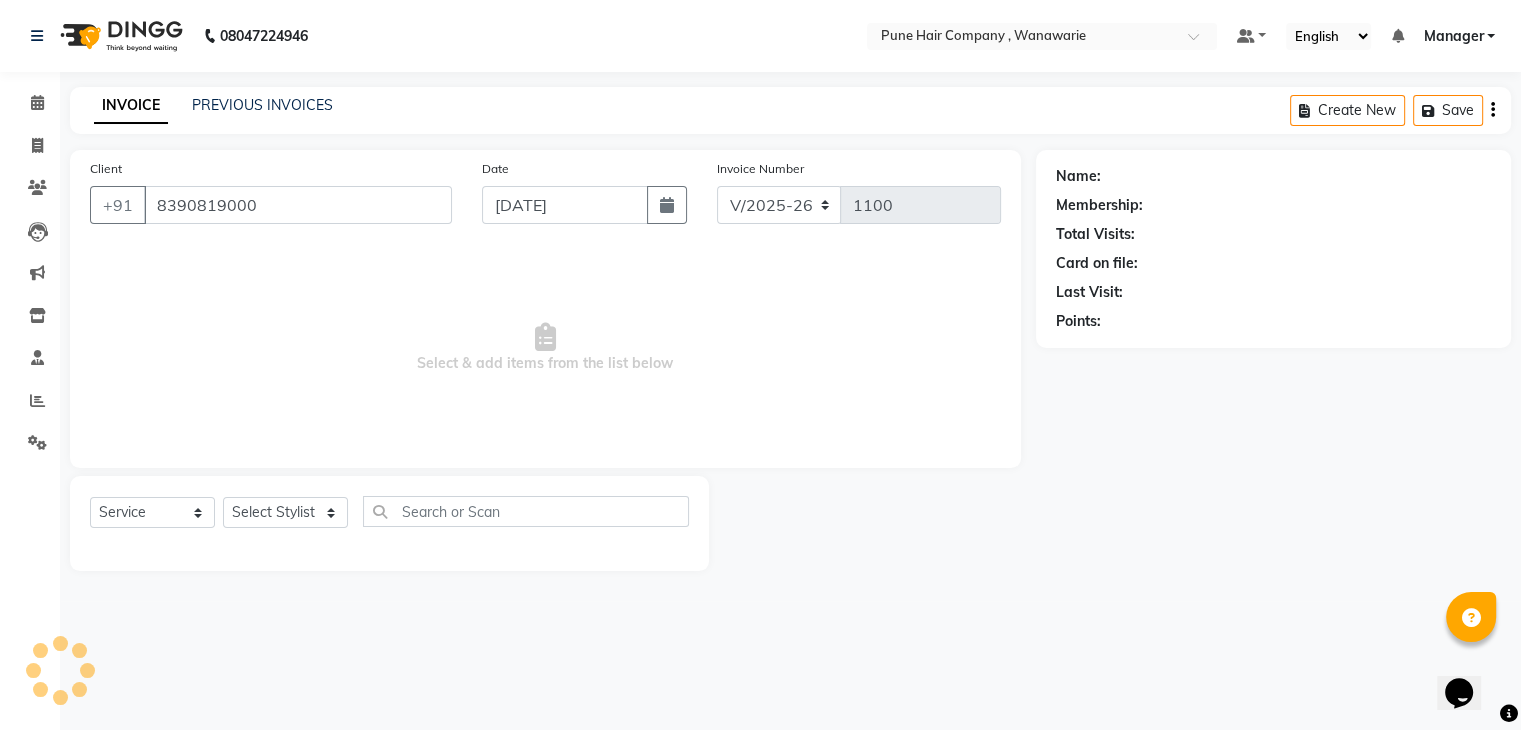select on "74603" 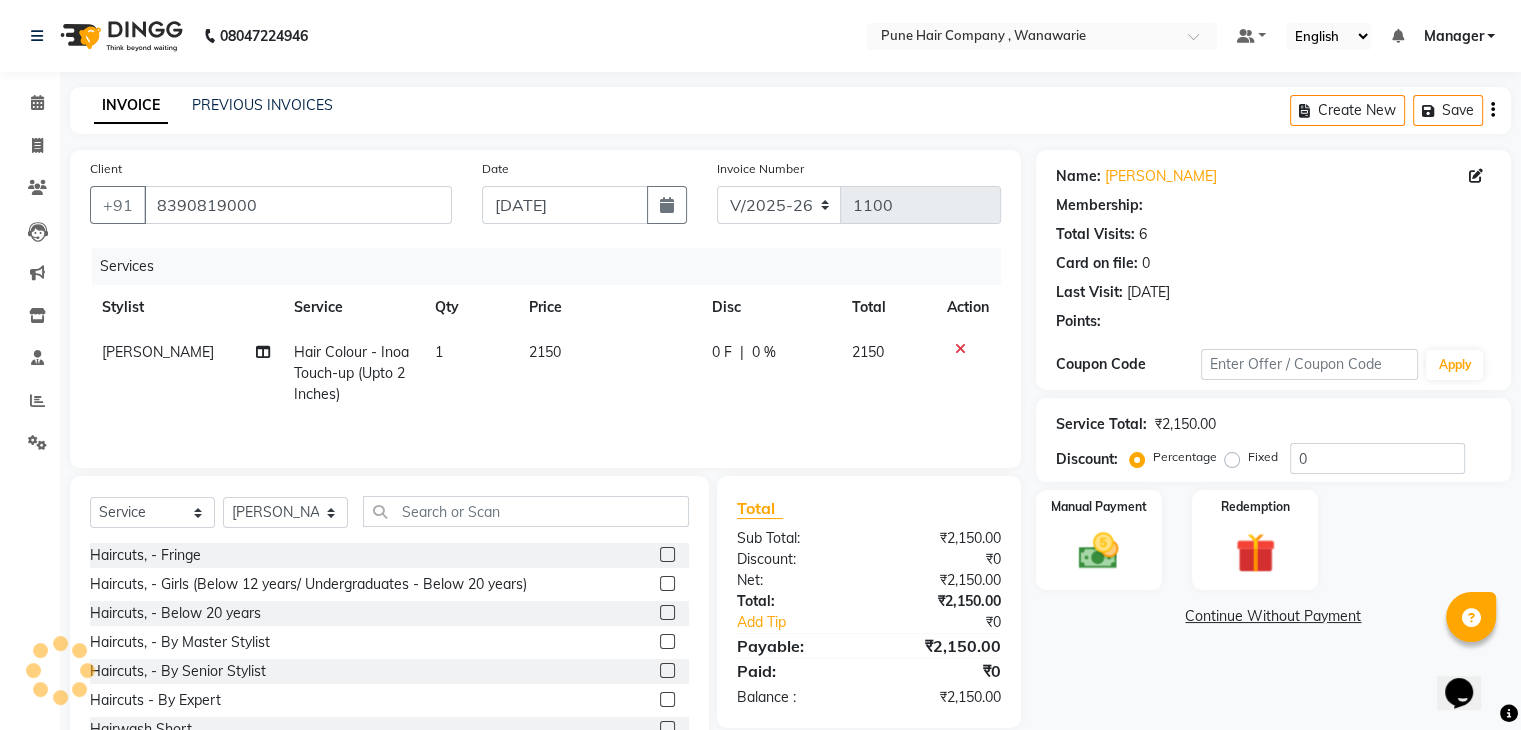 type on "20" 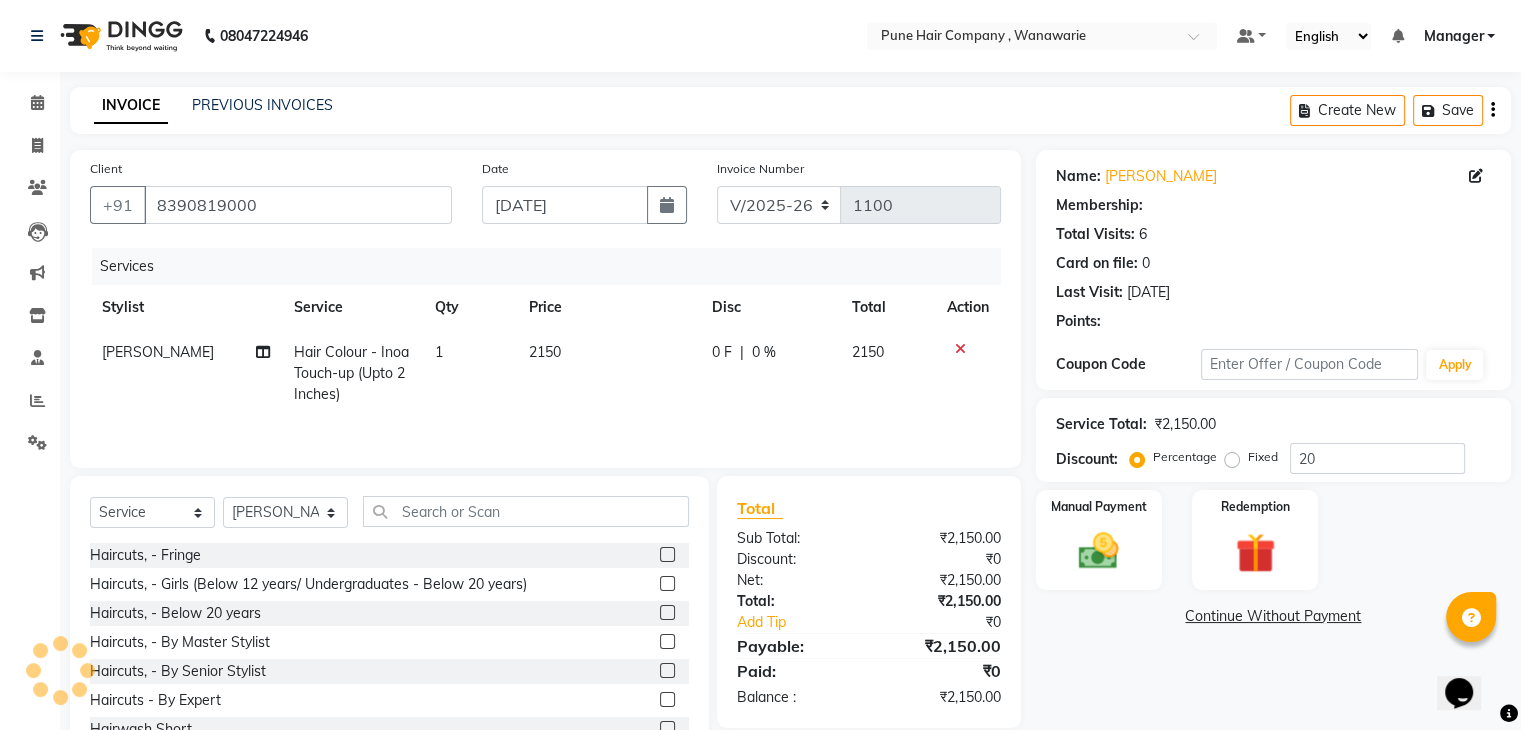 select on "1: Object" 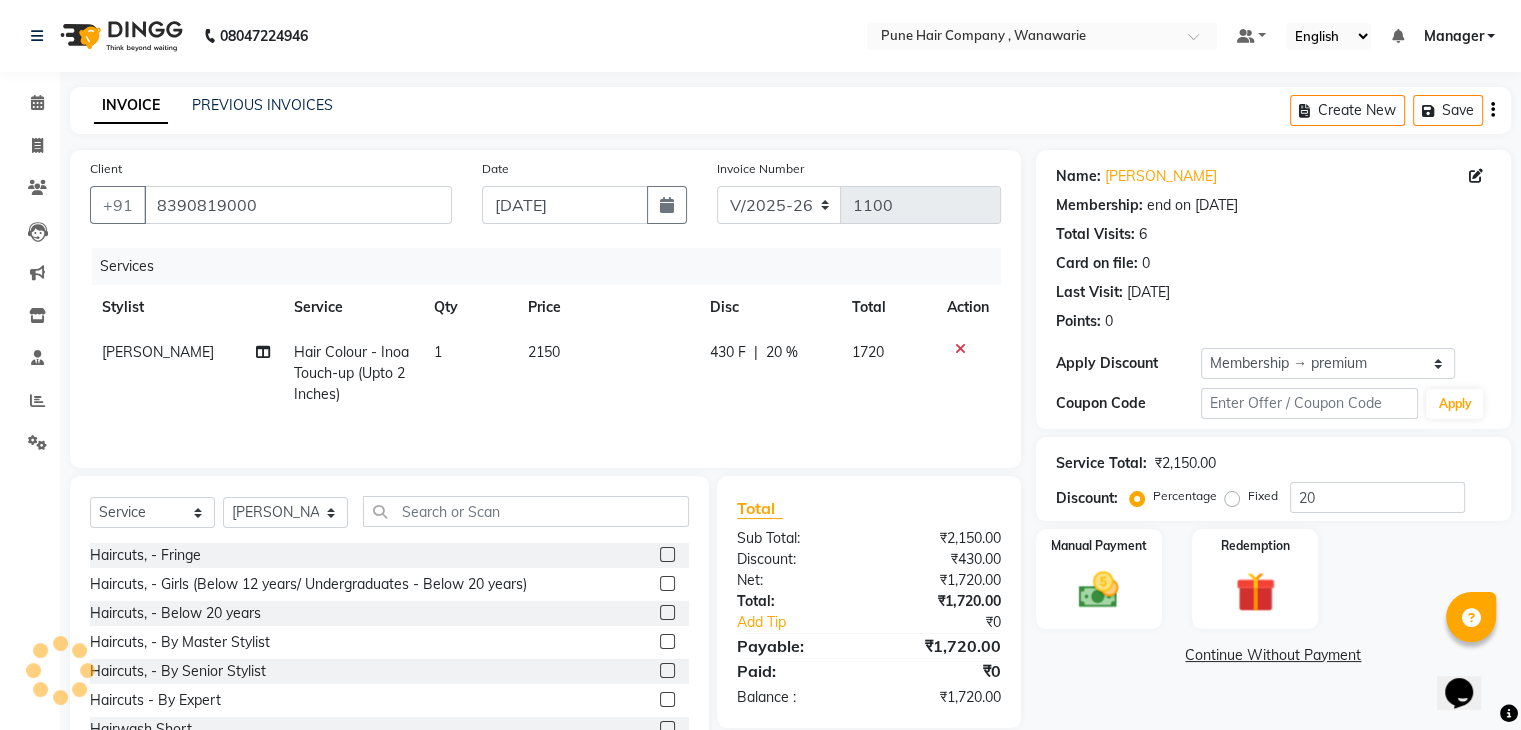 scroll, scrollTop: 72, scrollLeft: 0, axis: vertical 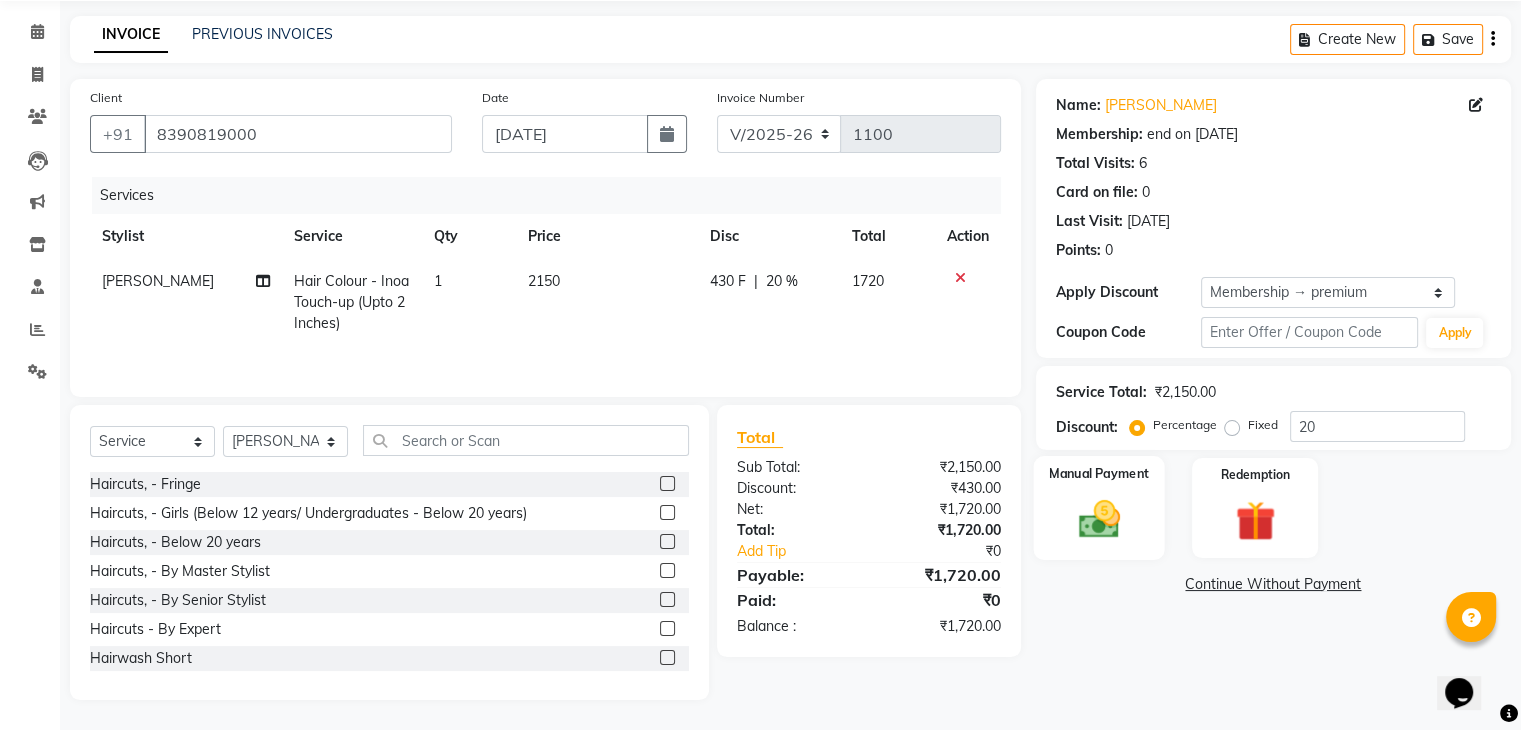 click on "Manual Payment" 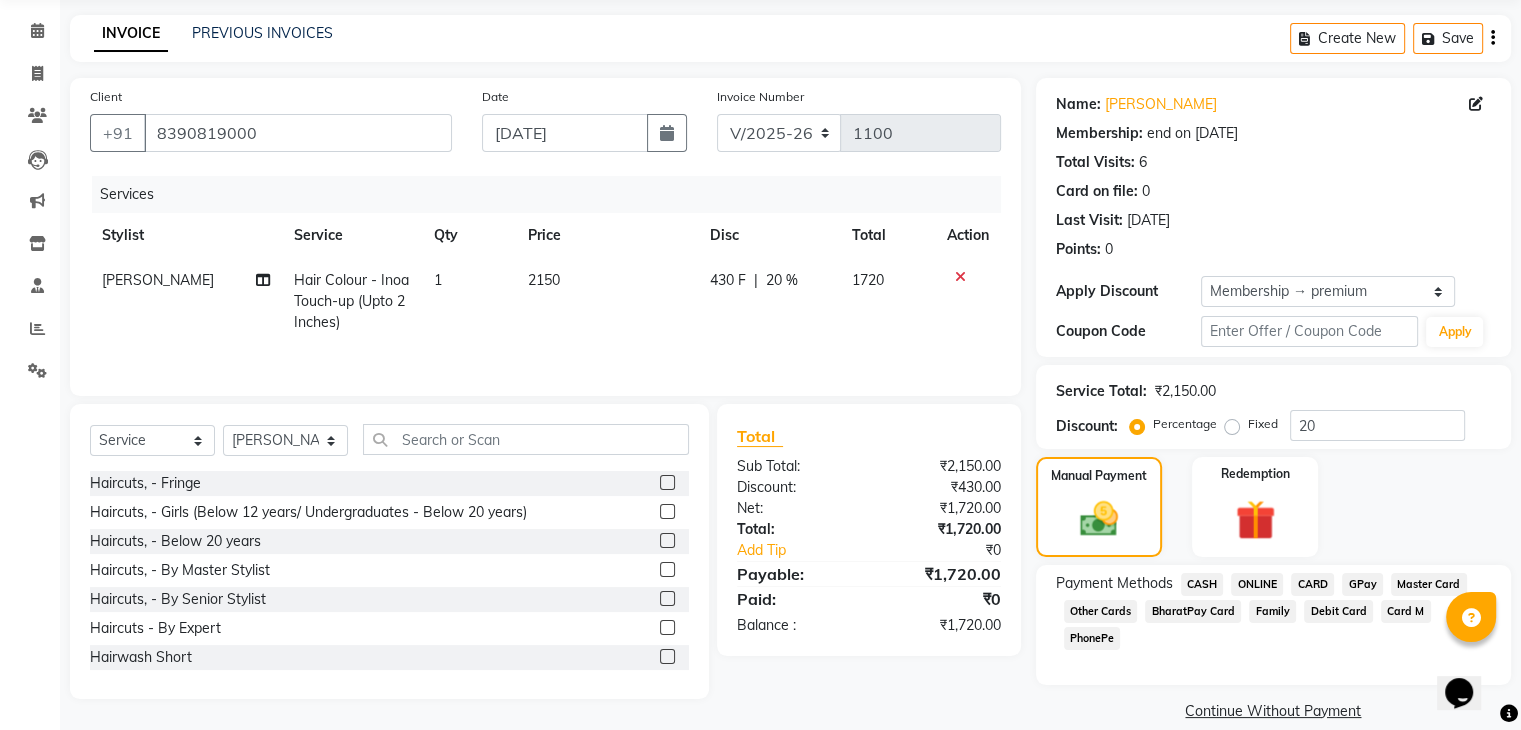 click on "GPay" 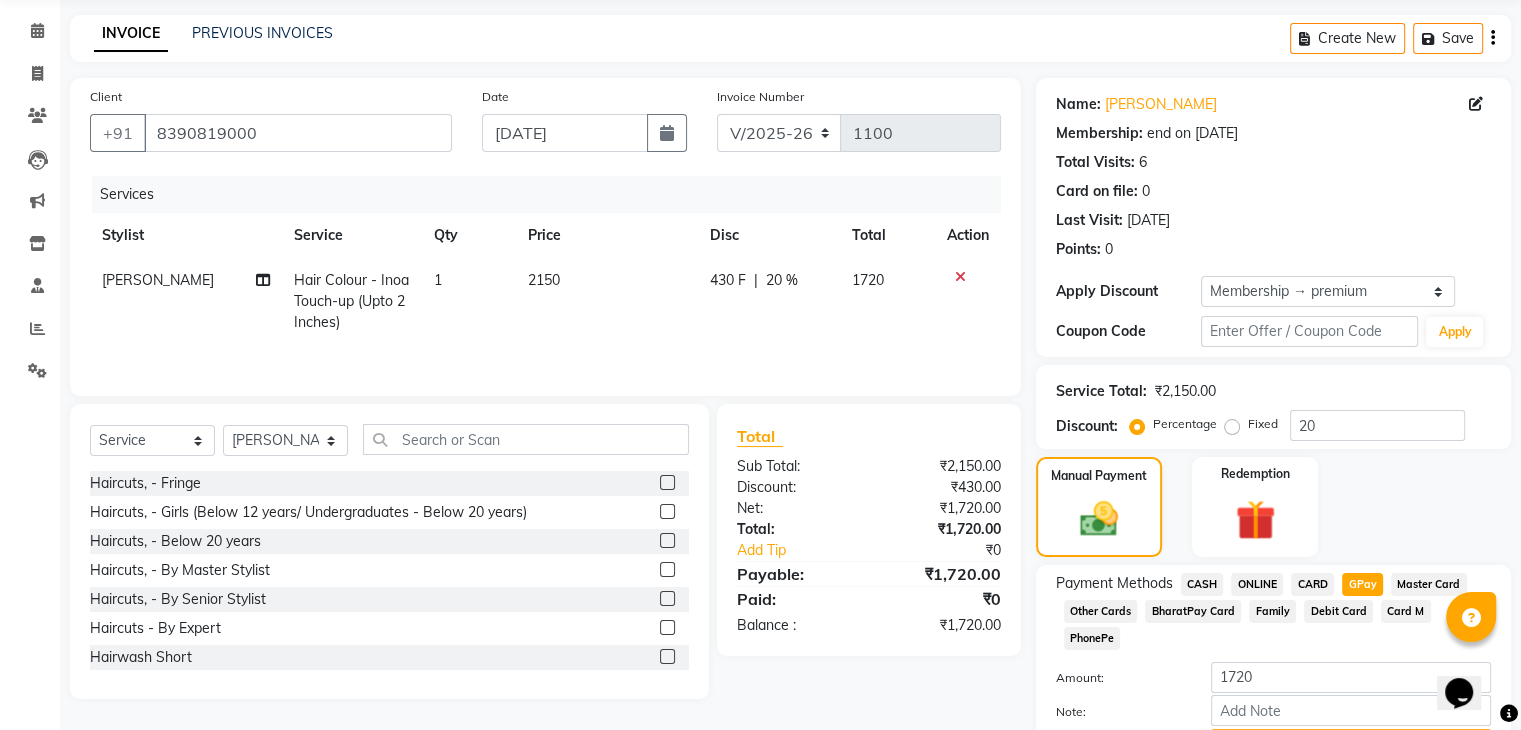 scroll, scrollTop: 156, scrollLeft: 0, axis: vertical 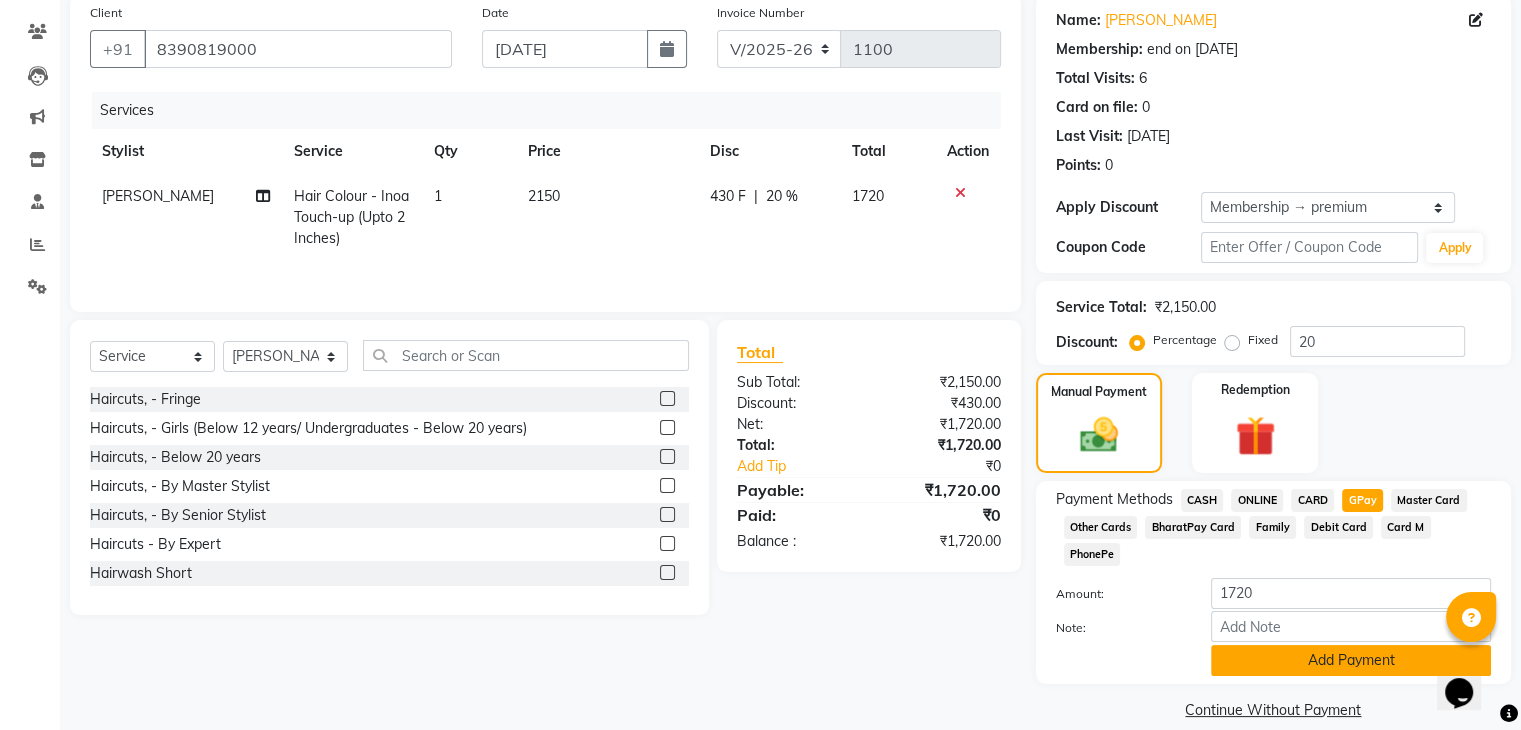 click on "Add Payment" 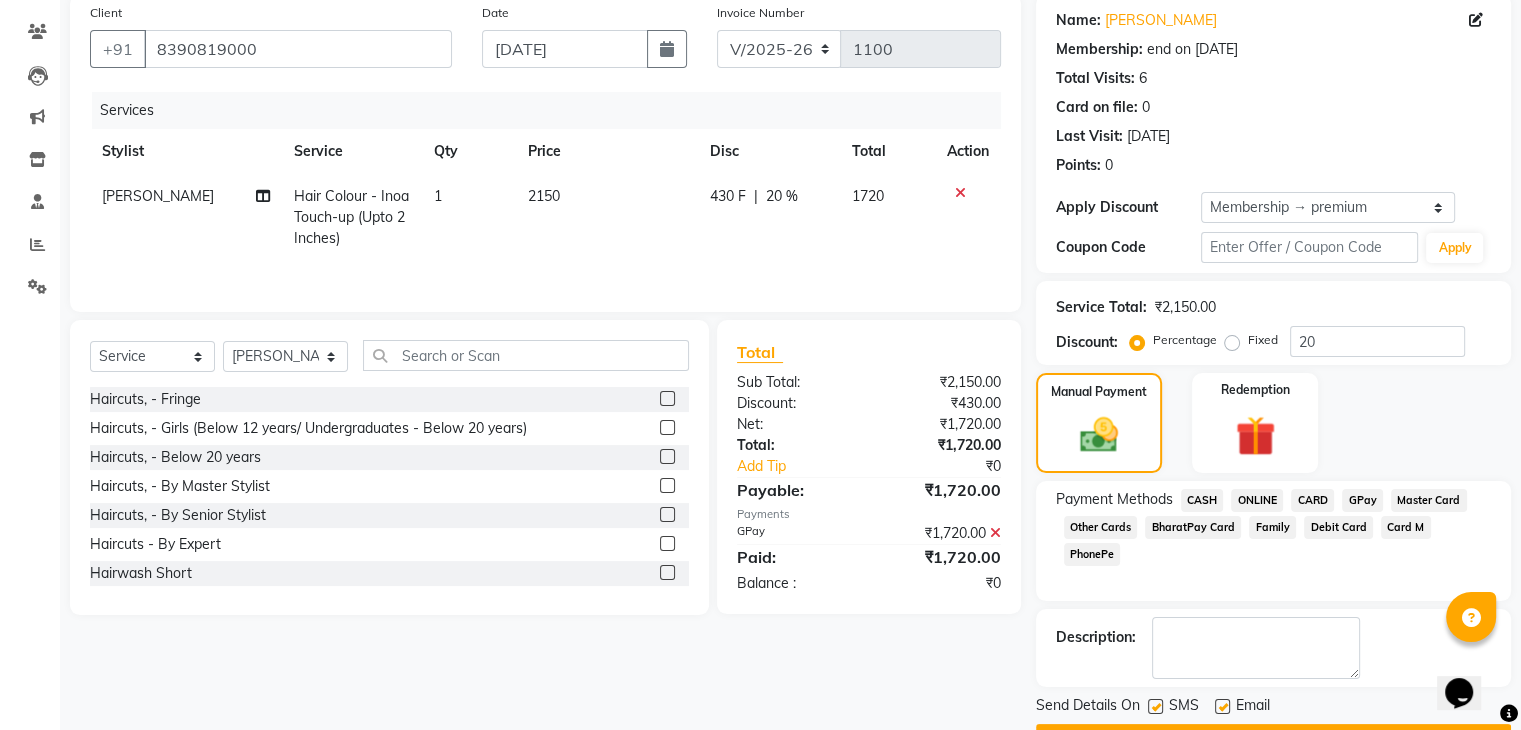 scroll, scrollTop: 209, scrollLeft: 0, axis: vertical 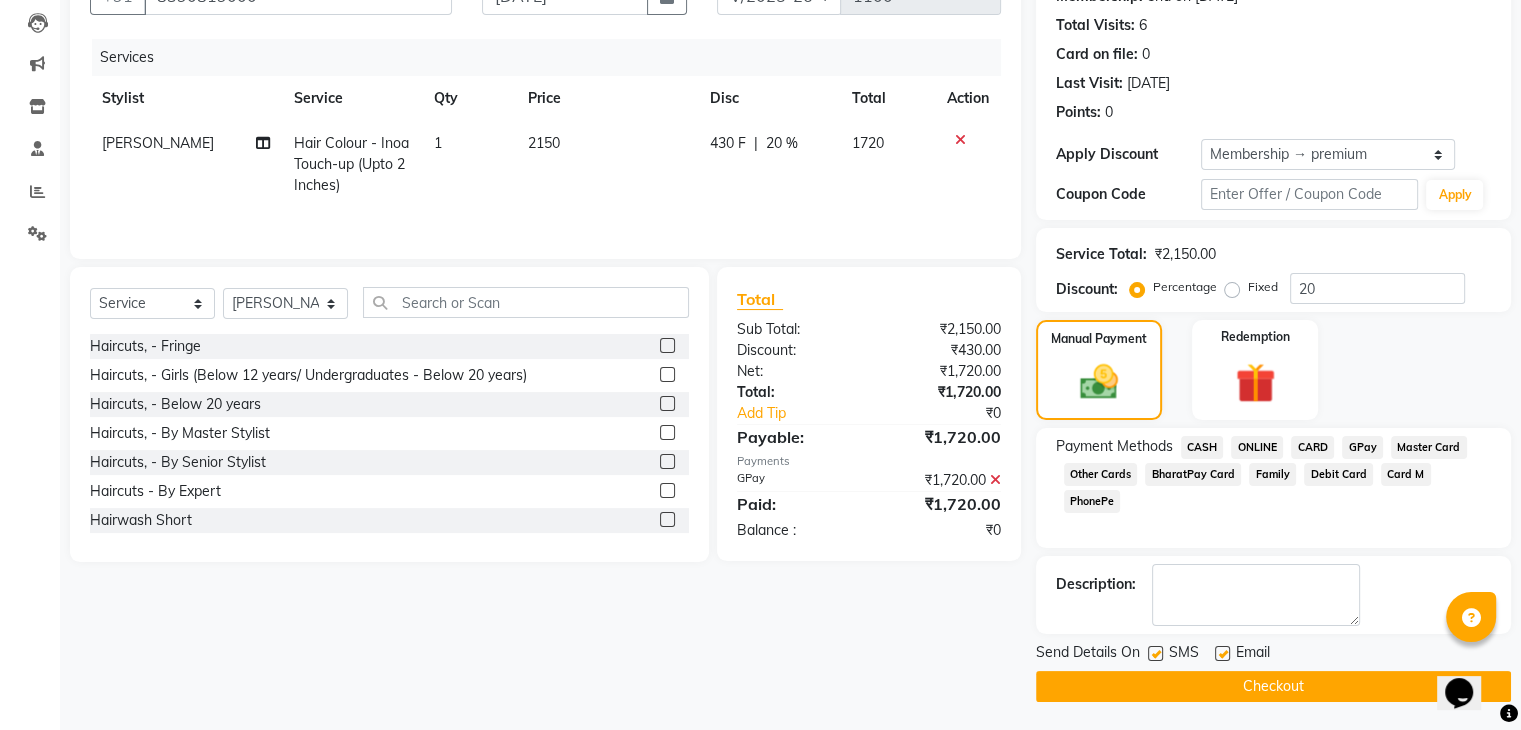 click on "Checkout" 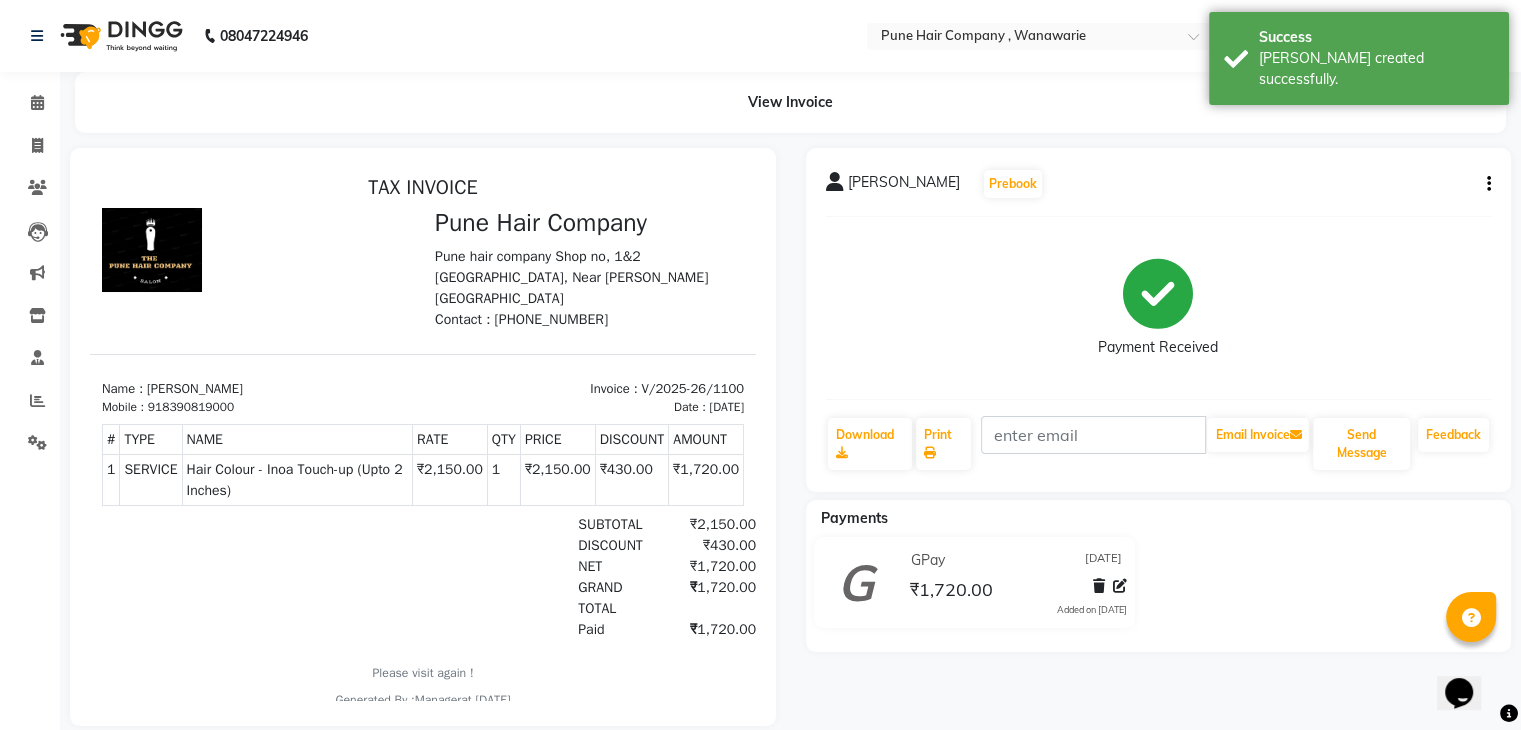 scroll, scrollTop: 40, scrollLeft: 0, axis: vertical 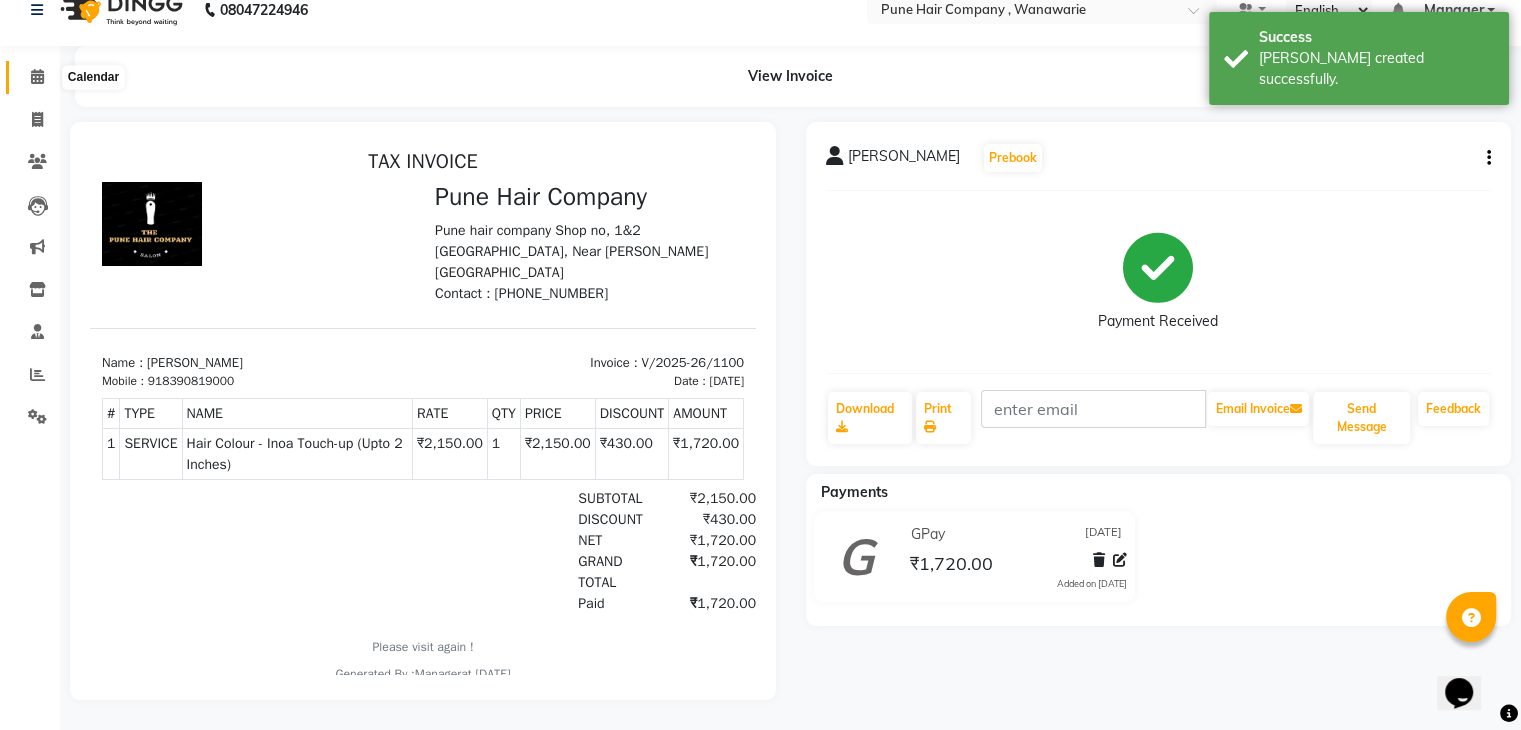 click 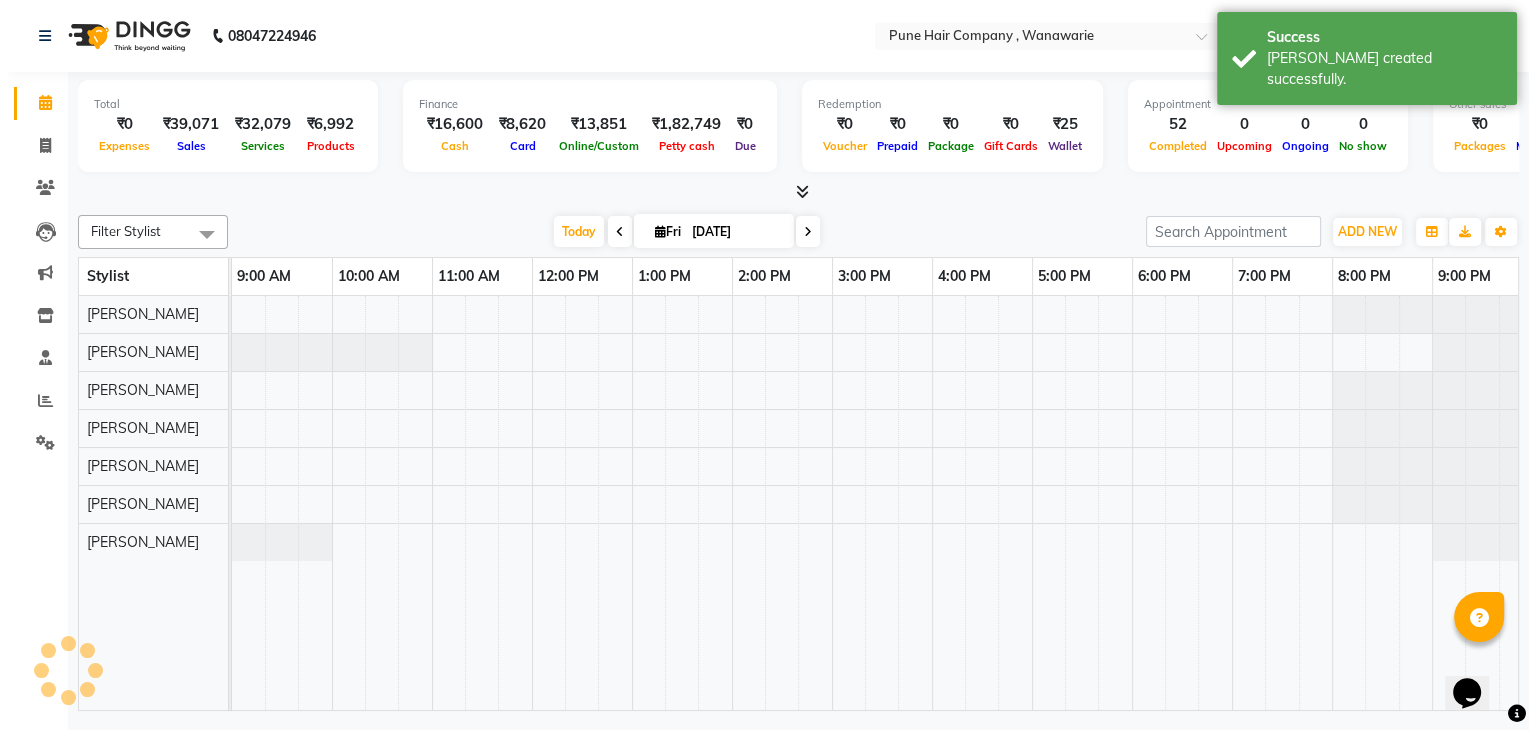 scroll, scrollTop: 0, scrollLeft: 0, axis: both 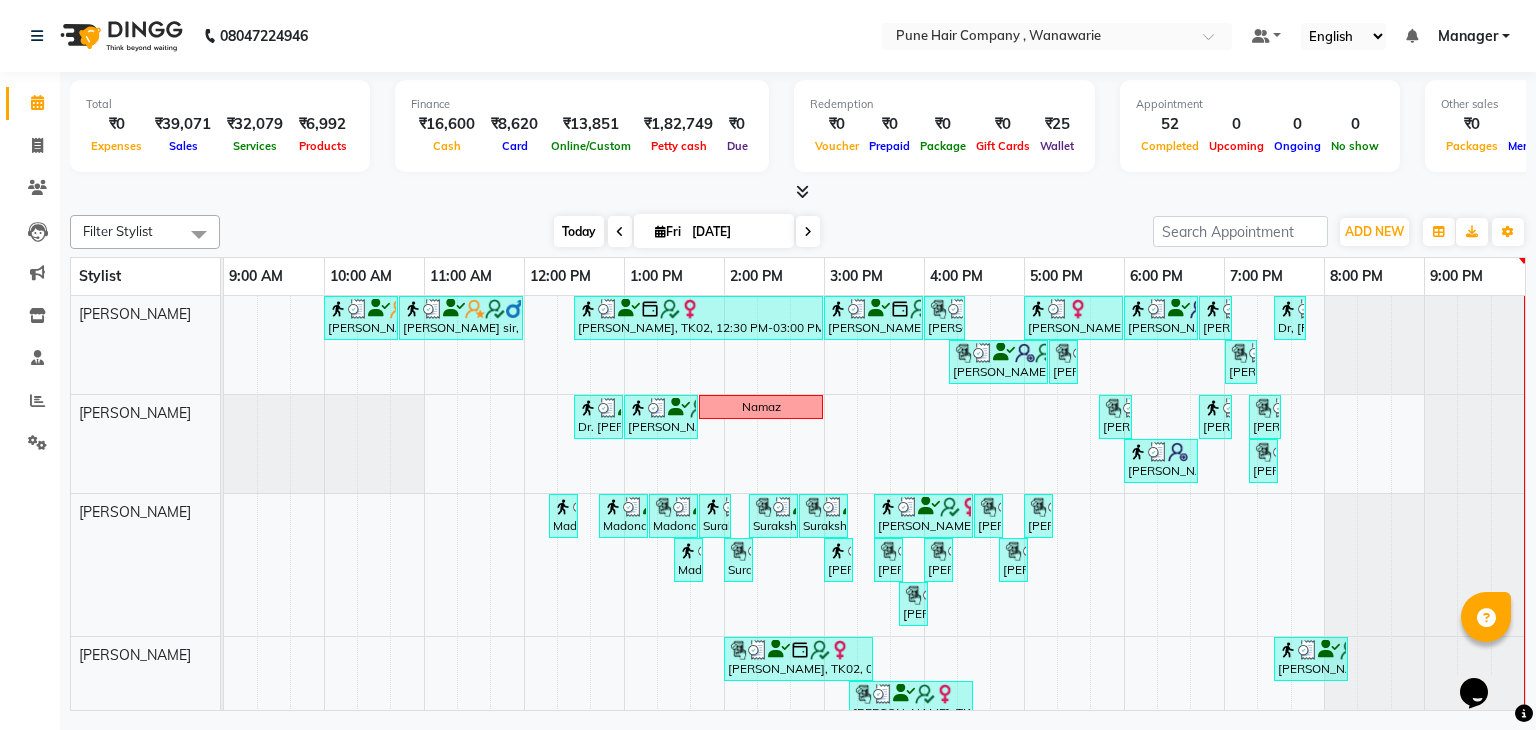 click on "Today" at bounding box center [579, 231] 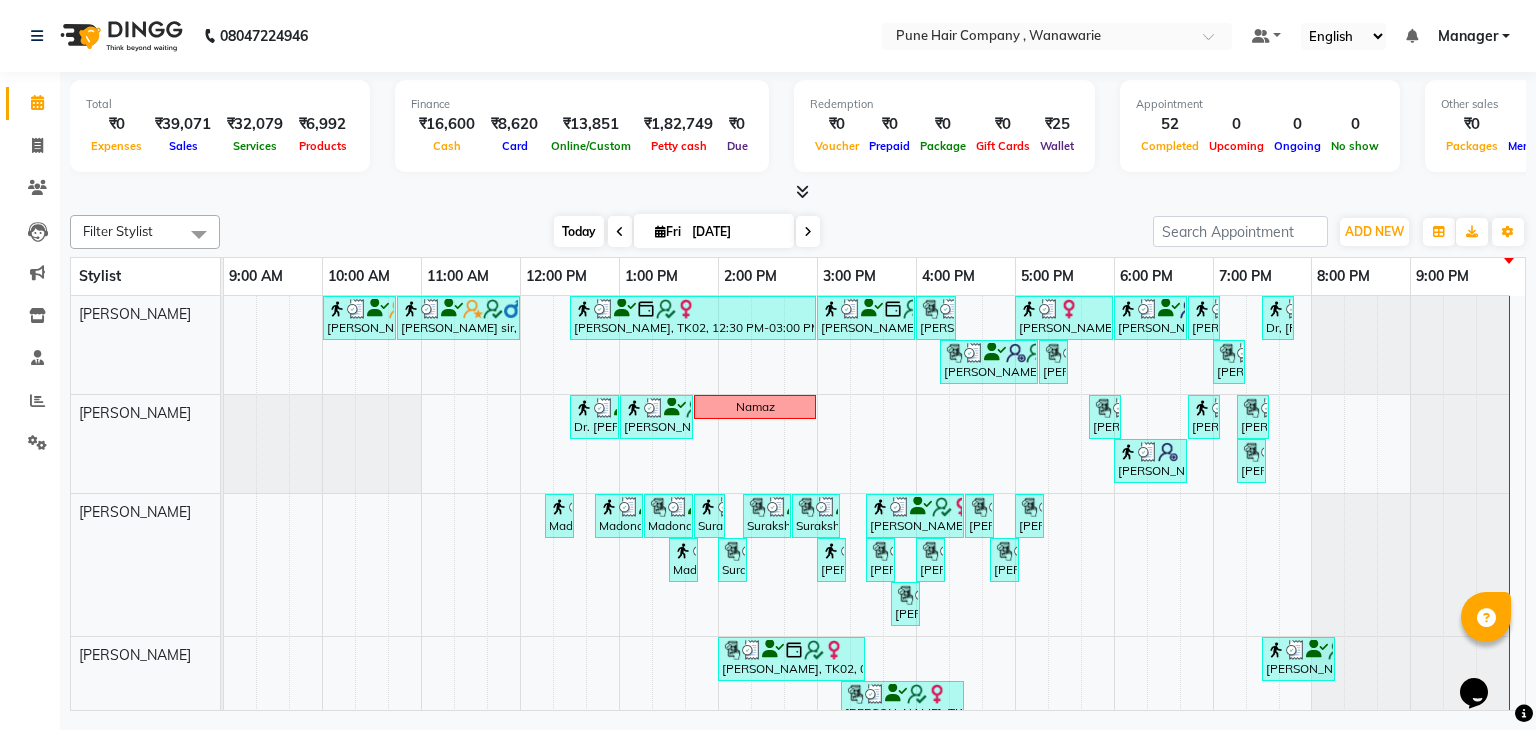 click on "Today" at bounding box center [579, 231] 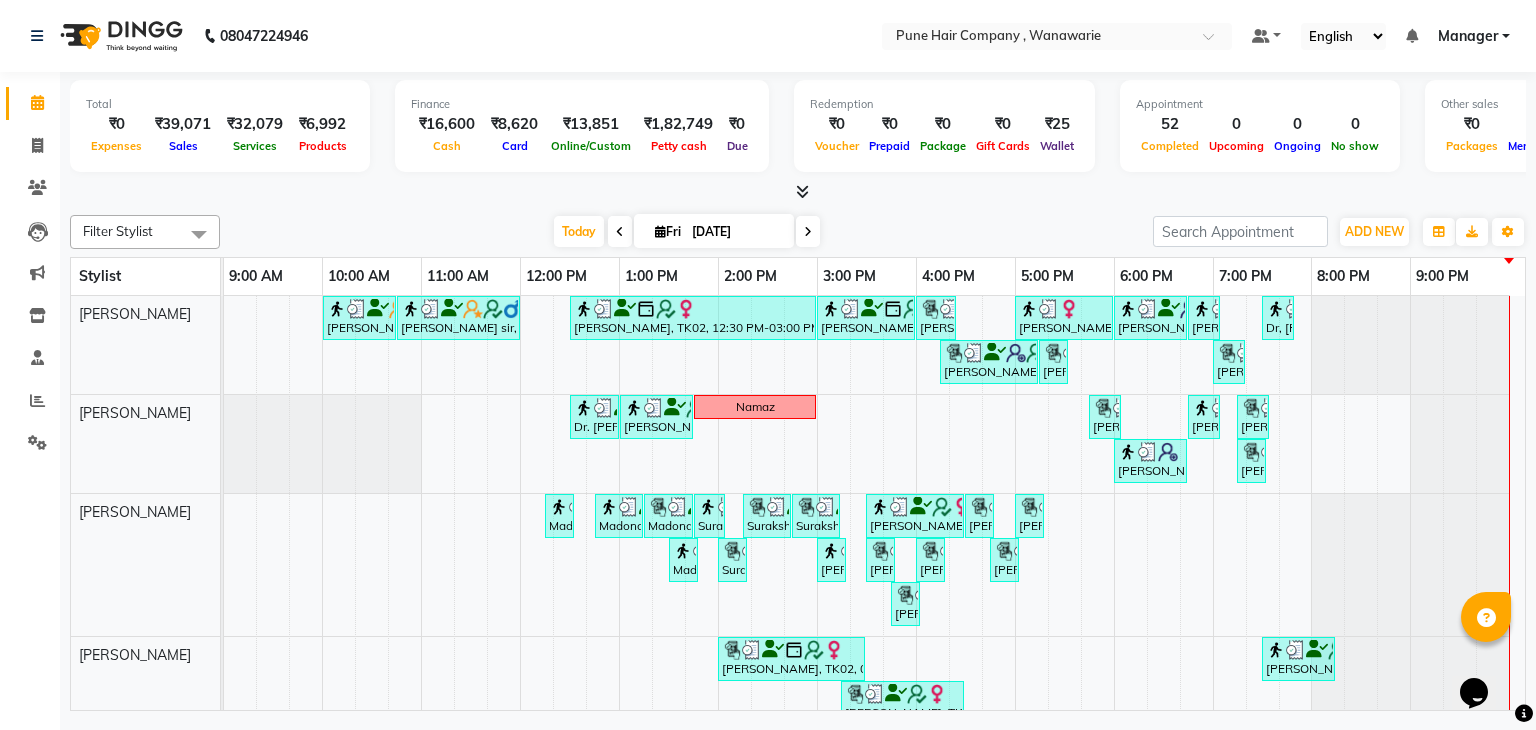 click at bounding box center (620, 232) 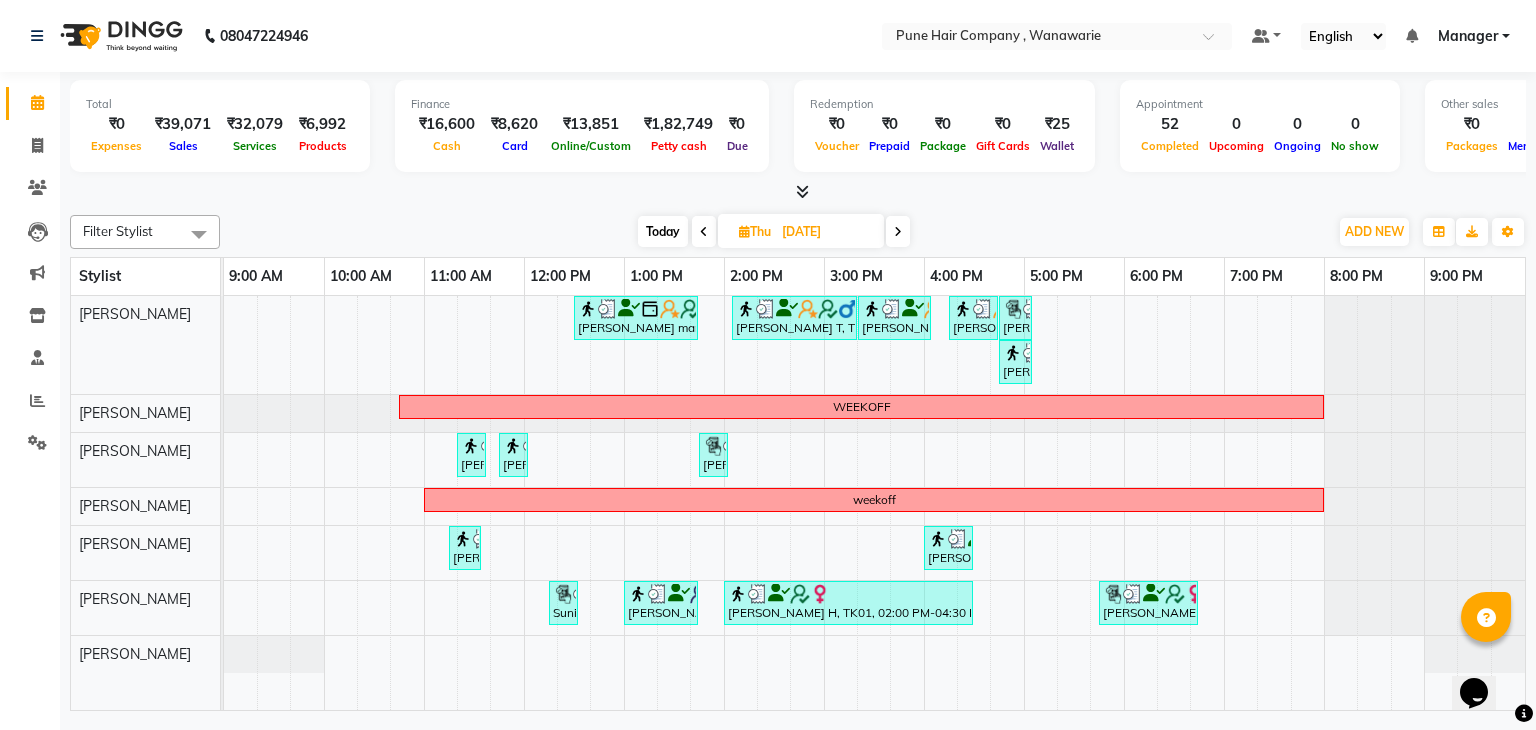click at bounding box center [898, 232] 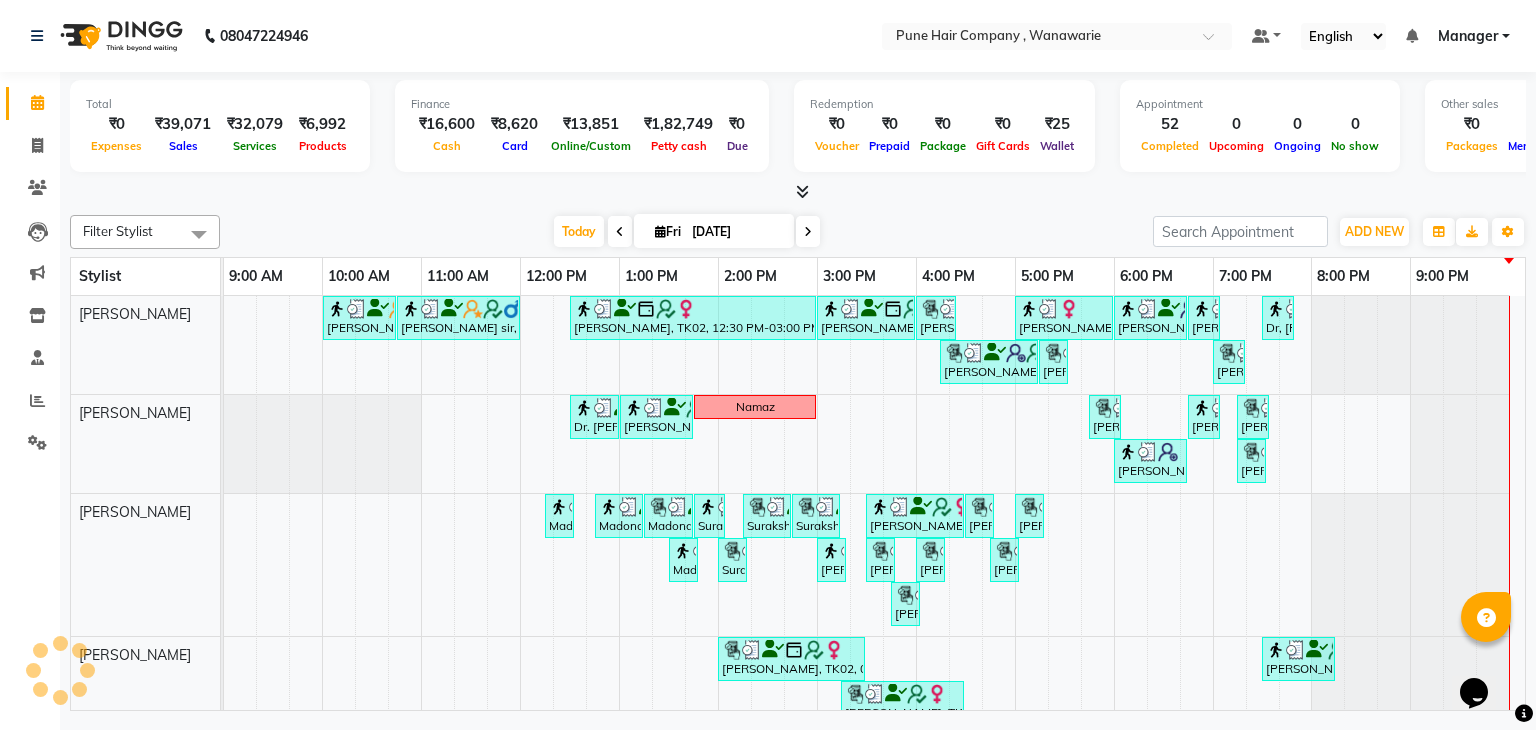 scroll, scrollTop: 0, scrollLeft: 0, axis: both 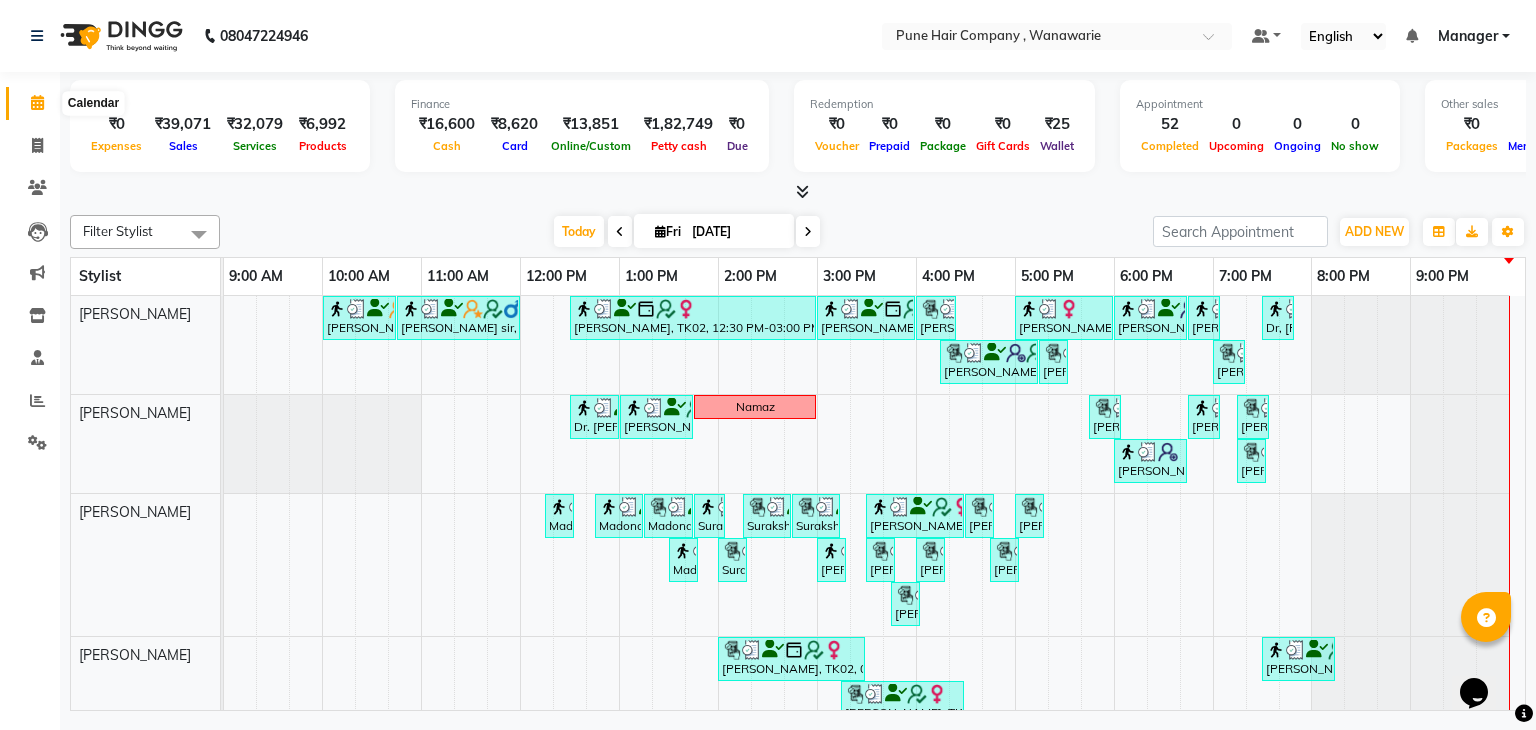 click 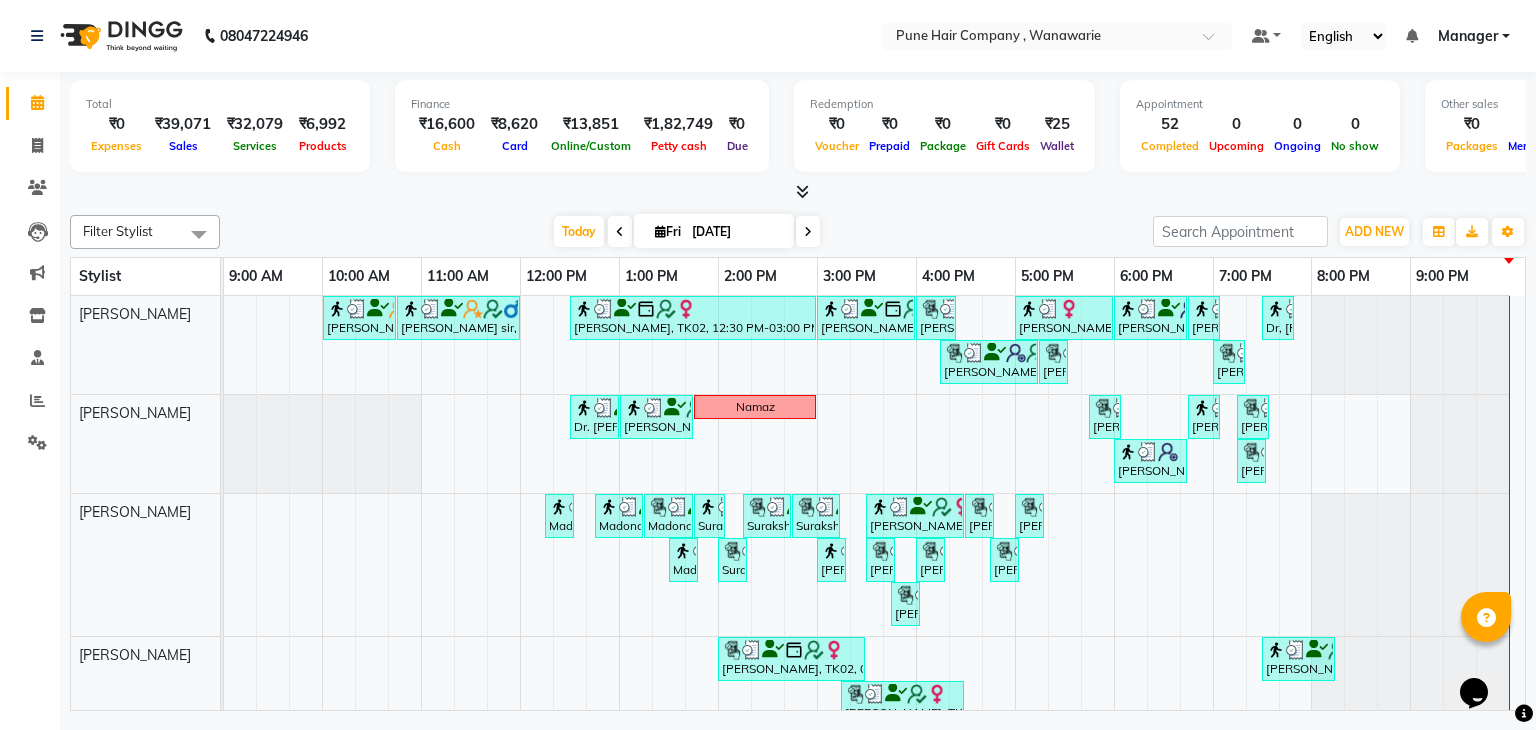 click 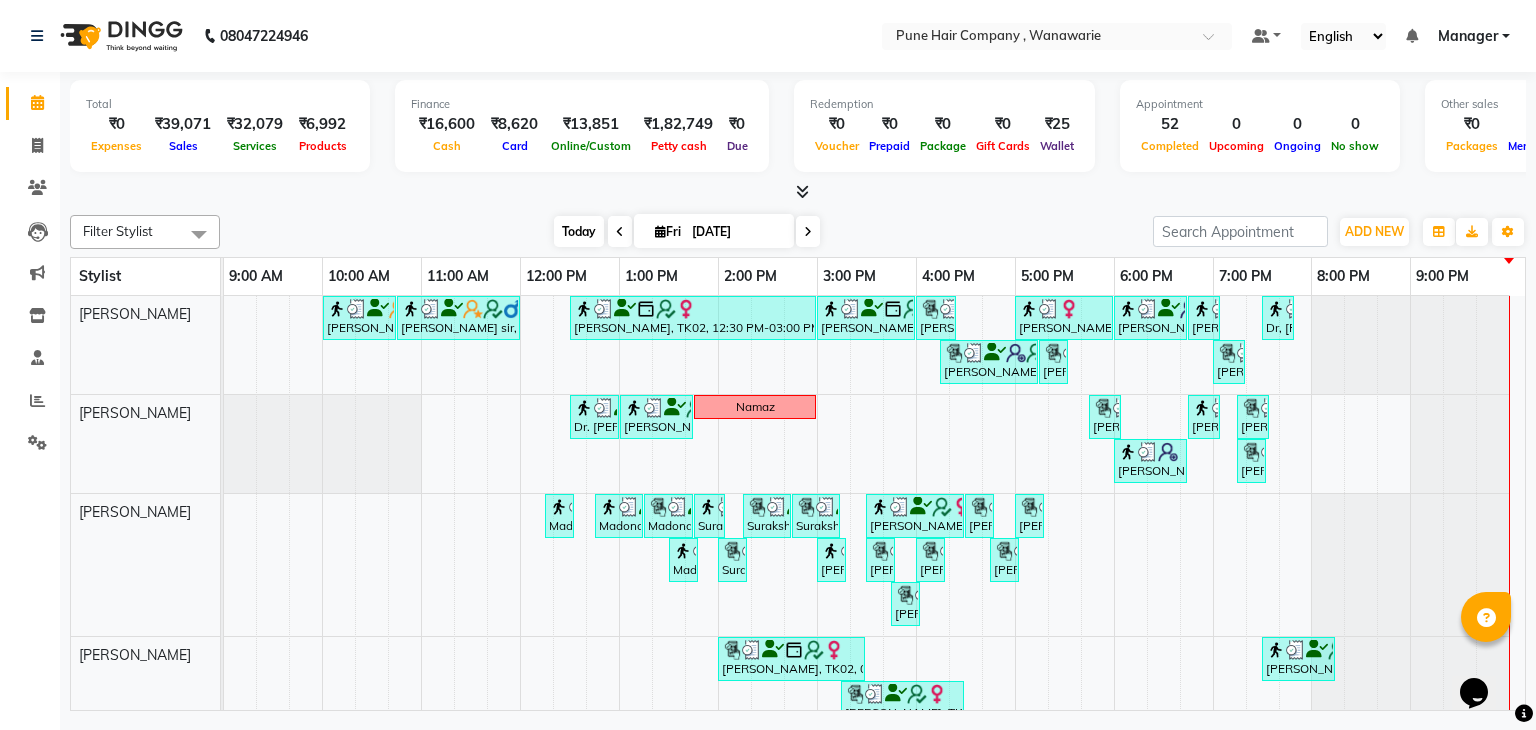 click on "Today" at bounding box center [579, 231] 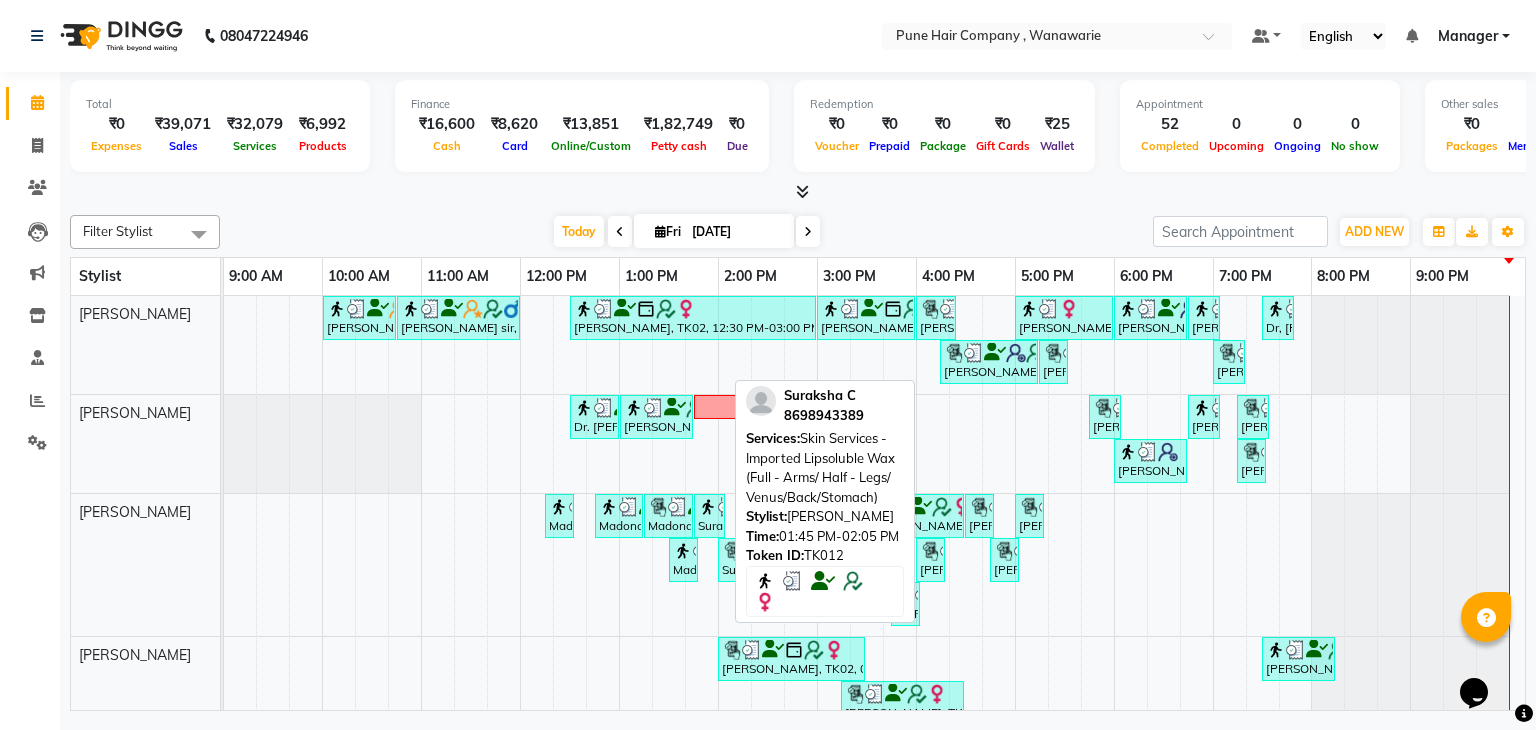 scroll, scrollTop: 88, scrollLeft: 0, axis: vertical 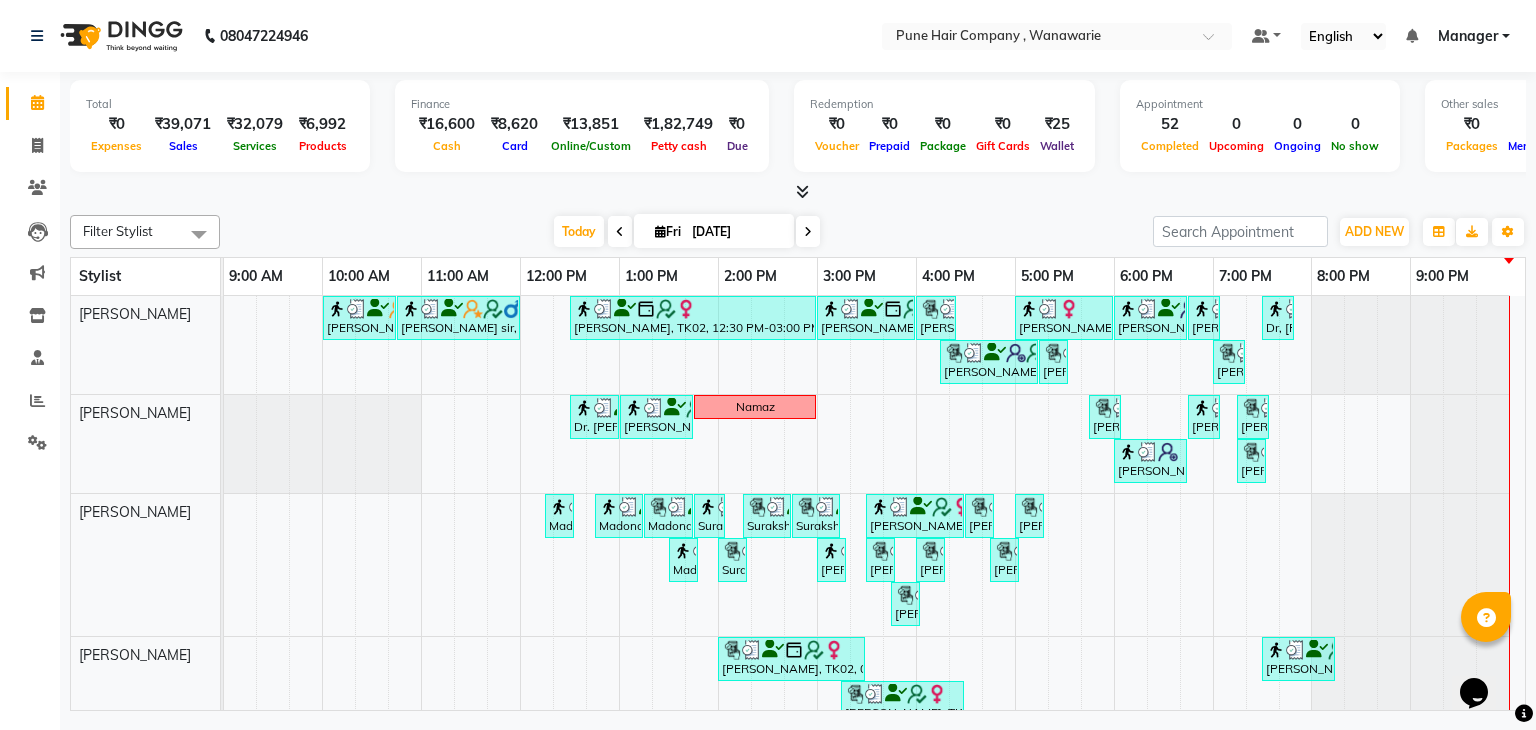 click at bounding box center [620, 231] 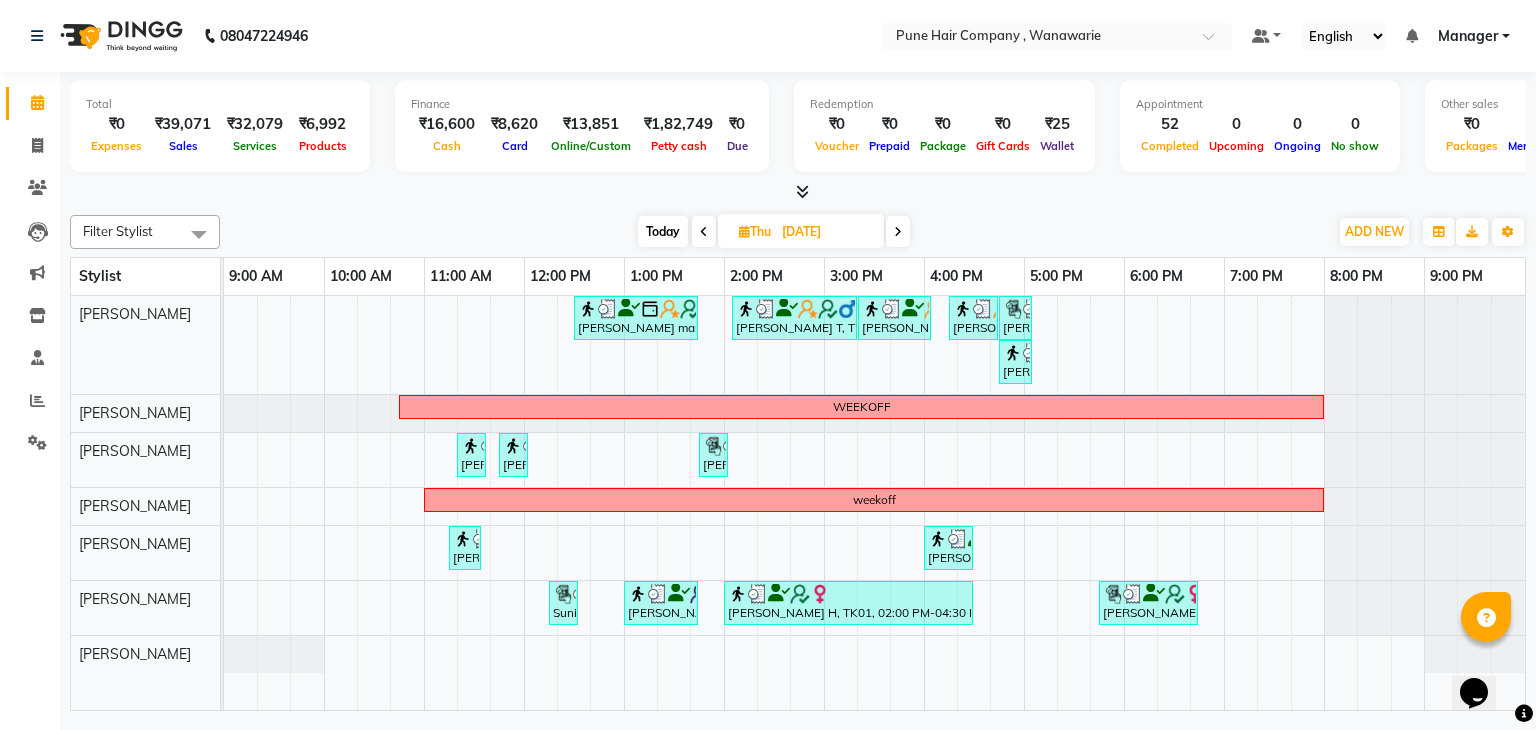 click on "Today  Thu 10-07-2025" at bounding box center [774, 232] 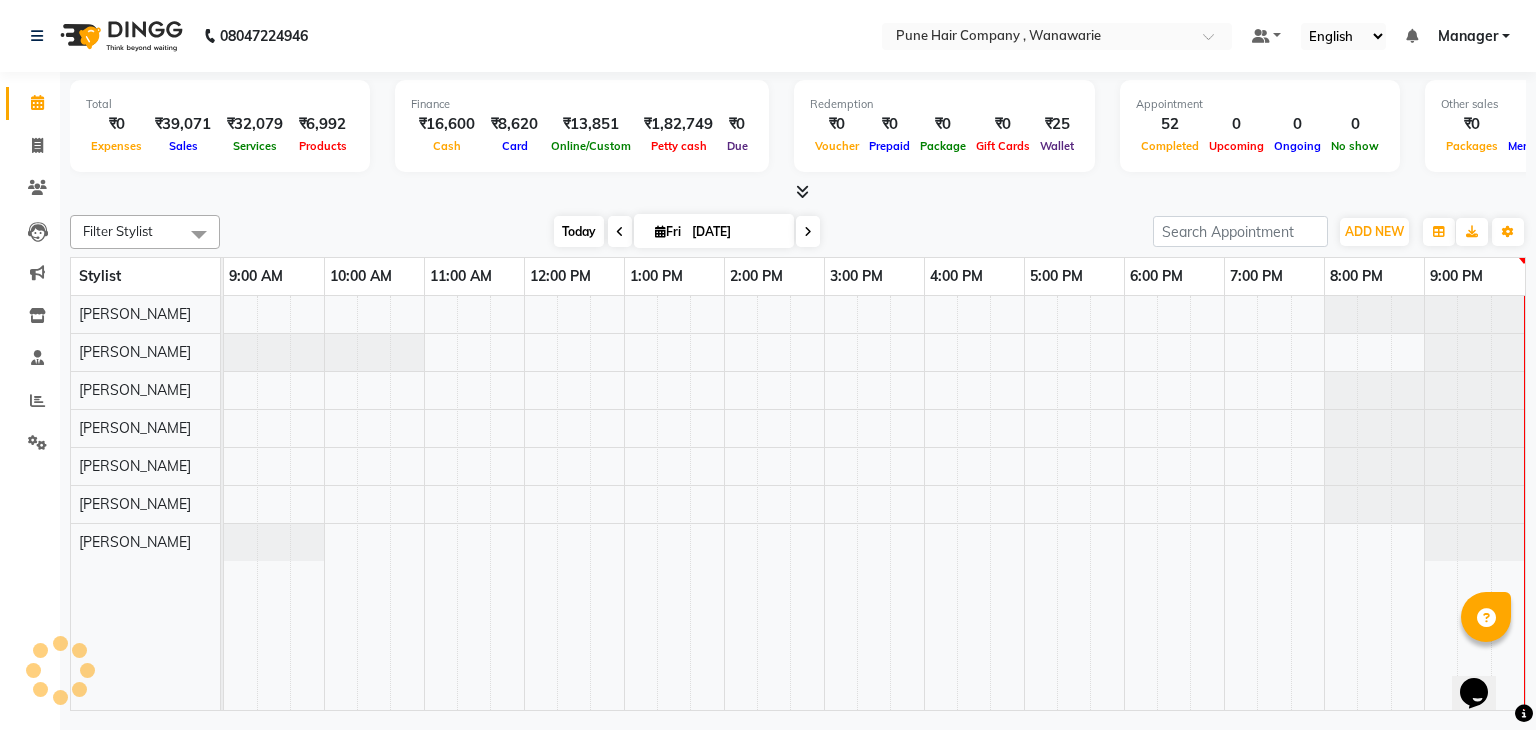 scroll, scrollTop: 0, scrollLeft: 0, axis: both 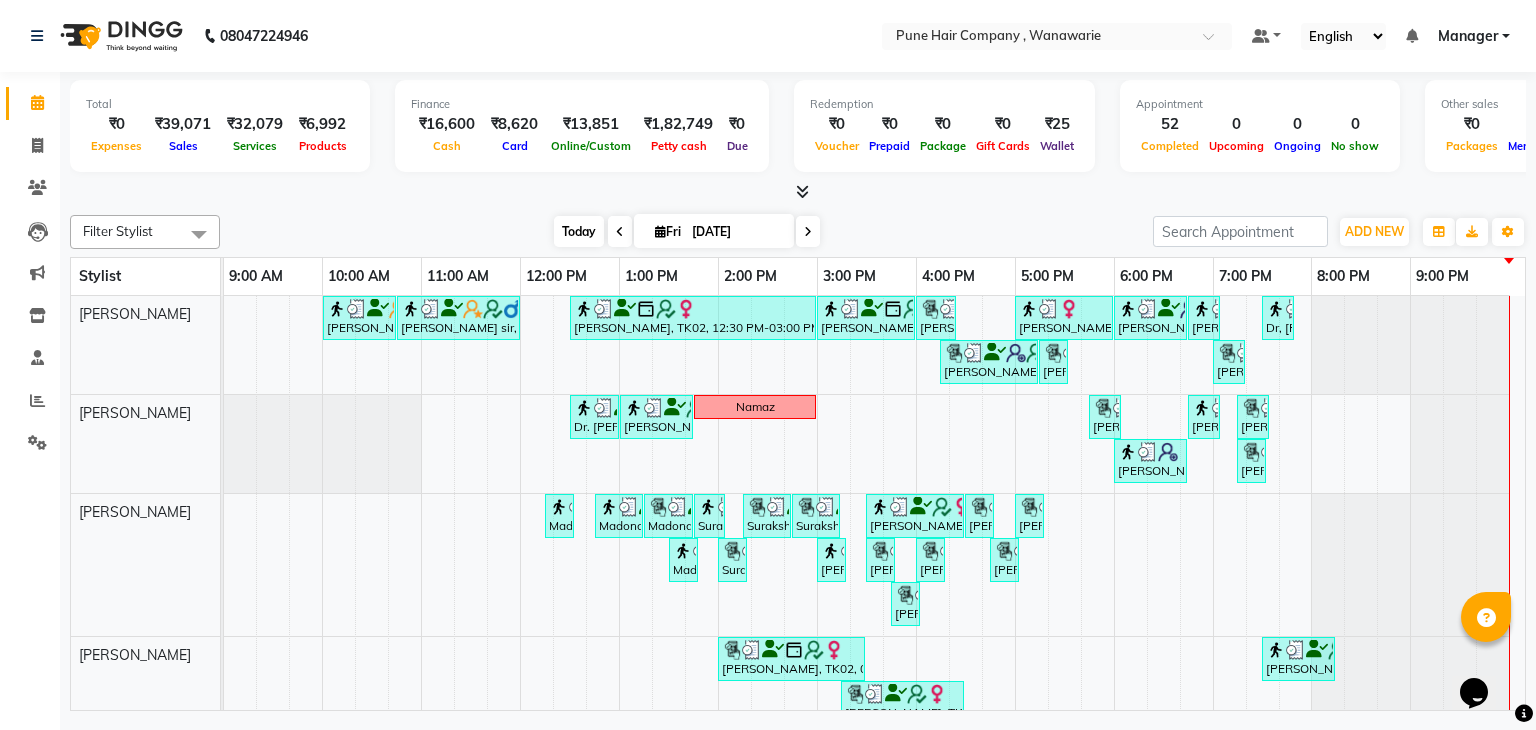 click on "Today" at bounding box center (579, 231) 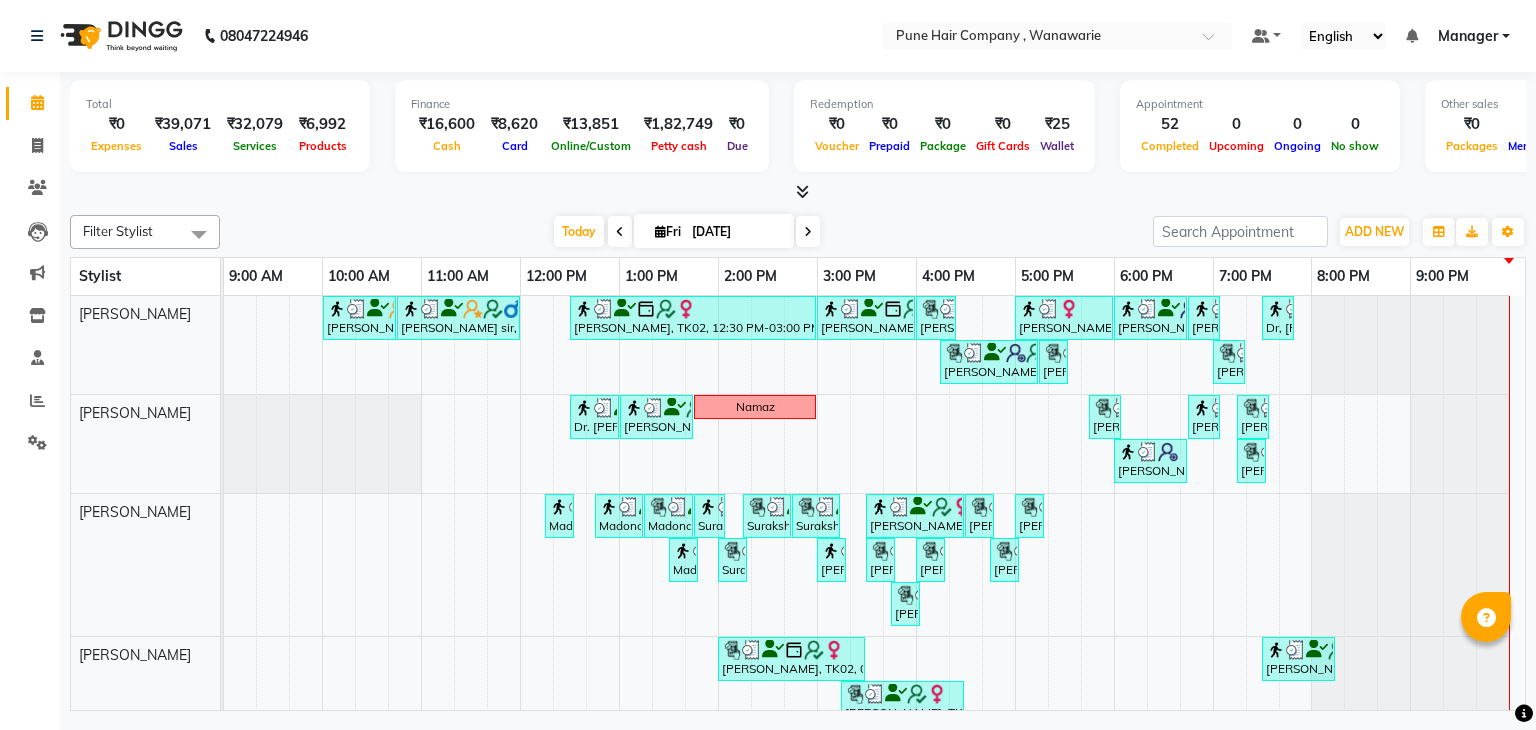 scroll, scrollTop: 0, scrollLeft: 0, axis: both 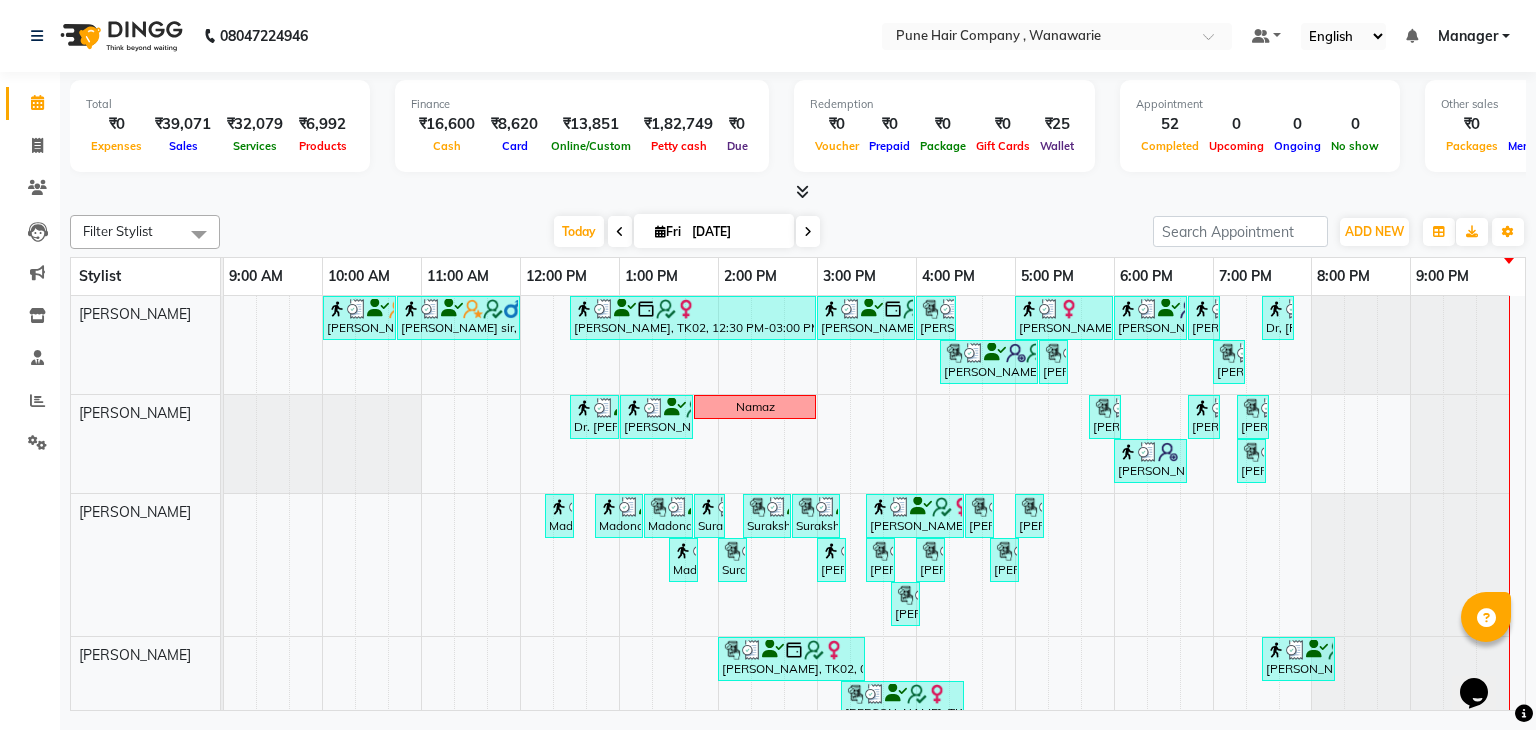 click at bounding box center (802, 191) 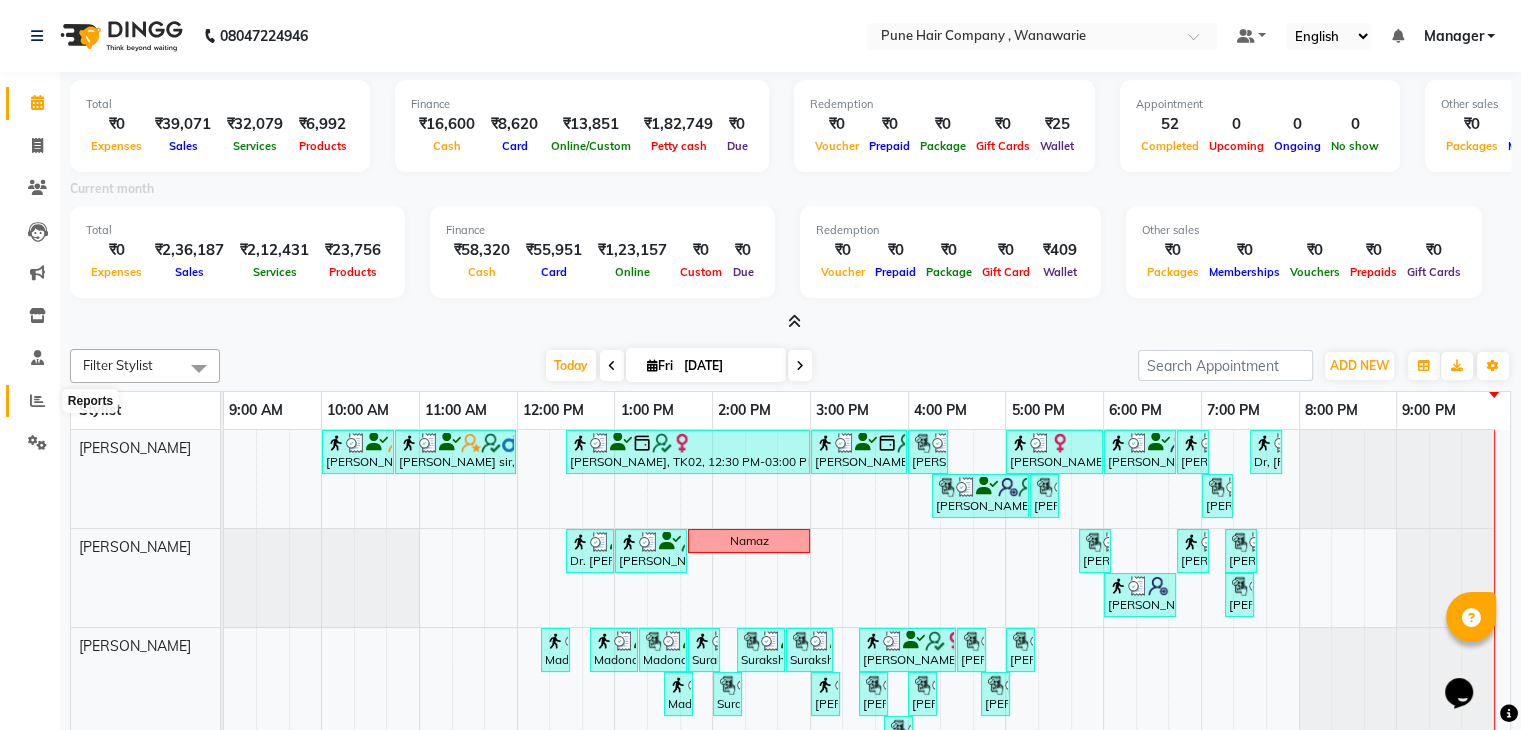 click 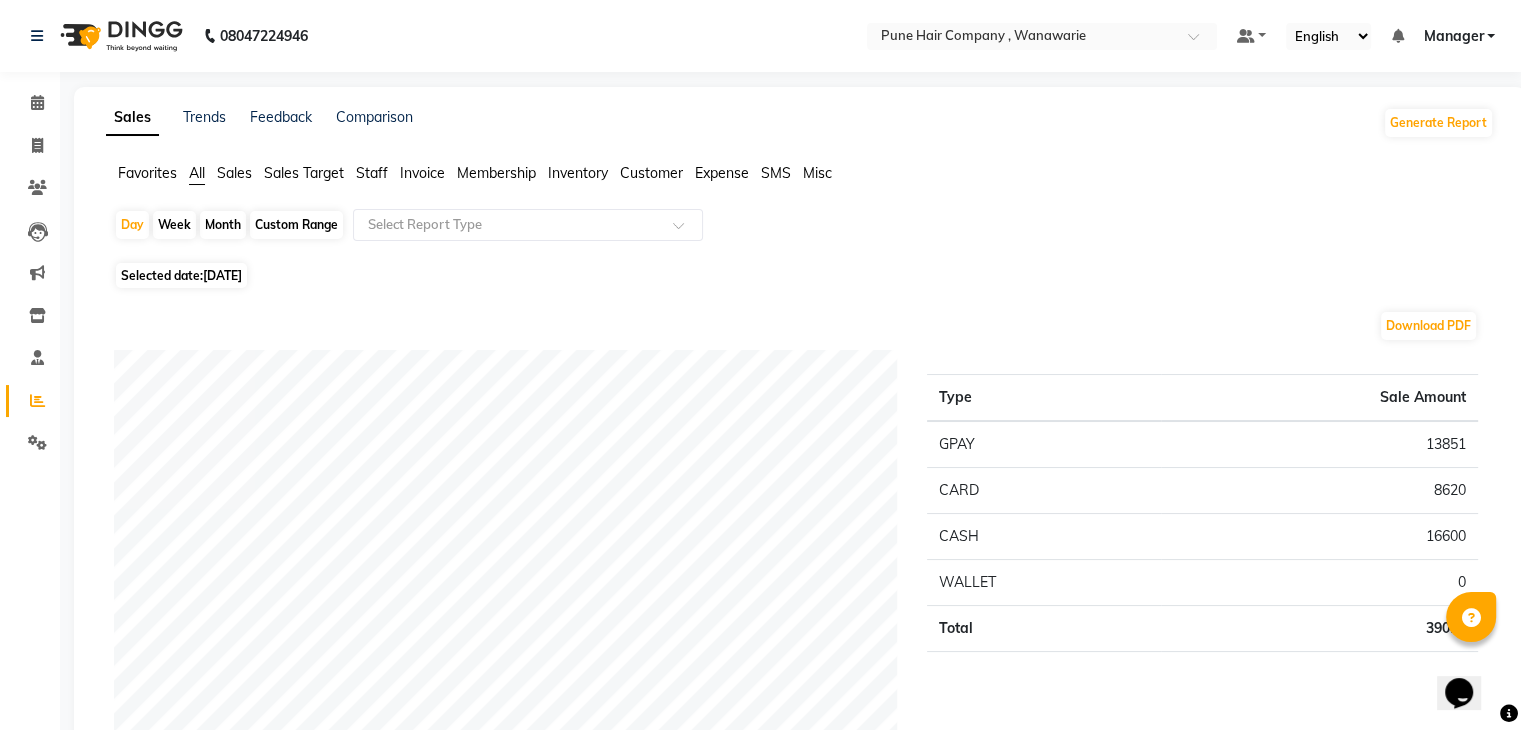 click on "Month" 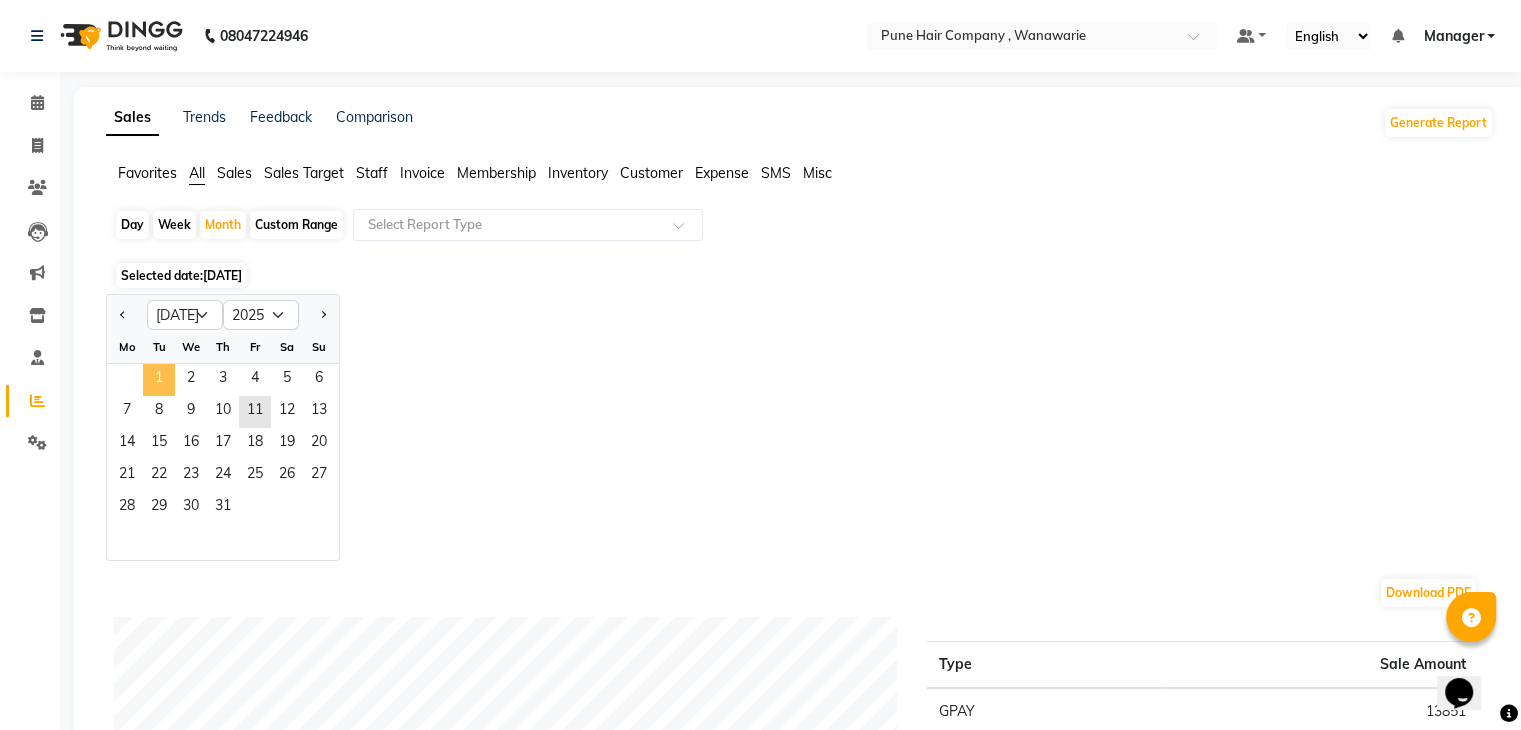 click on "1" 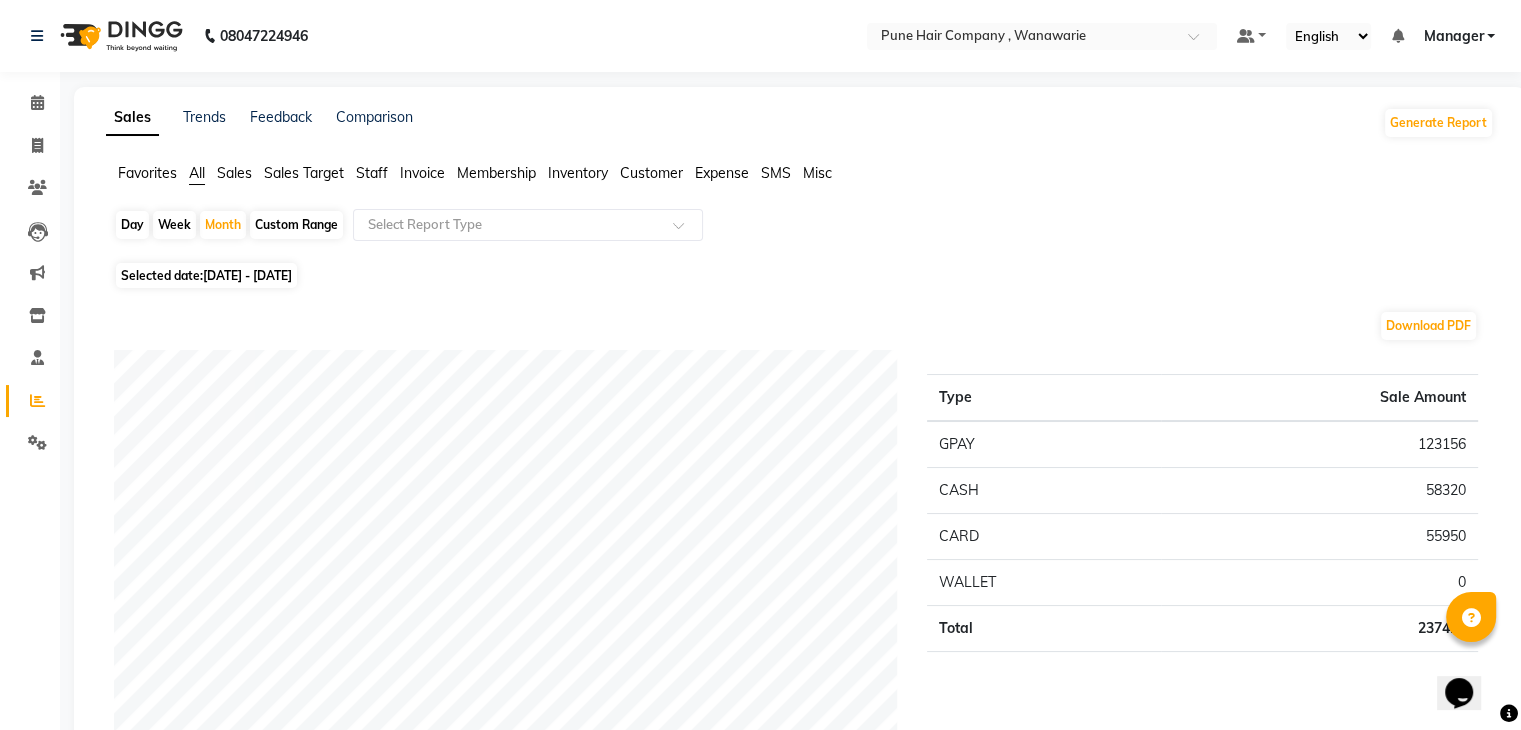 click on "Staff" 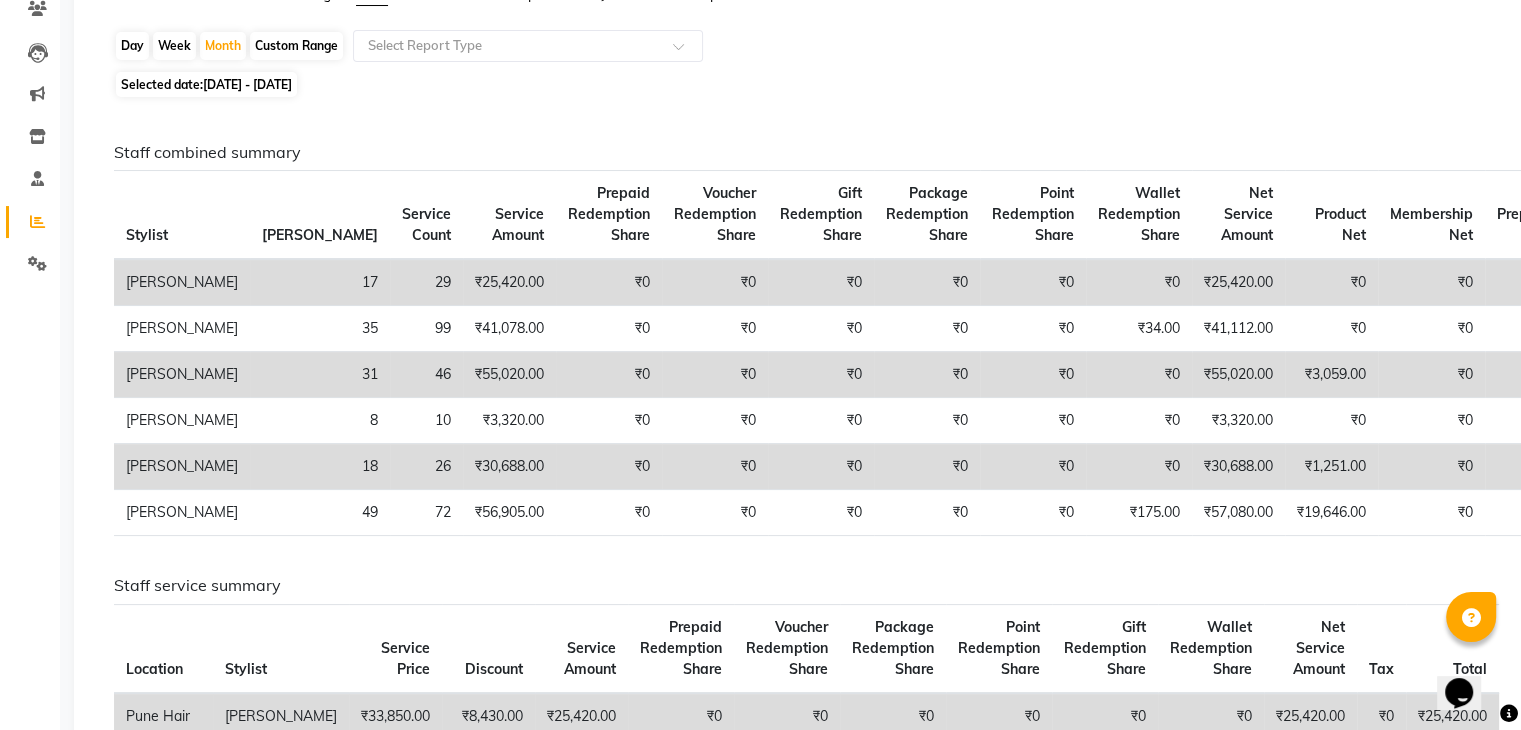 scroll, scrollTop: 0, scrollLeft: 0, axis: both 